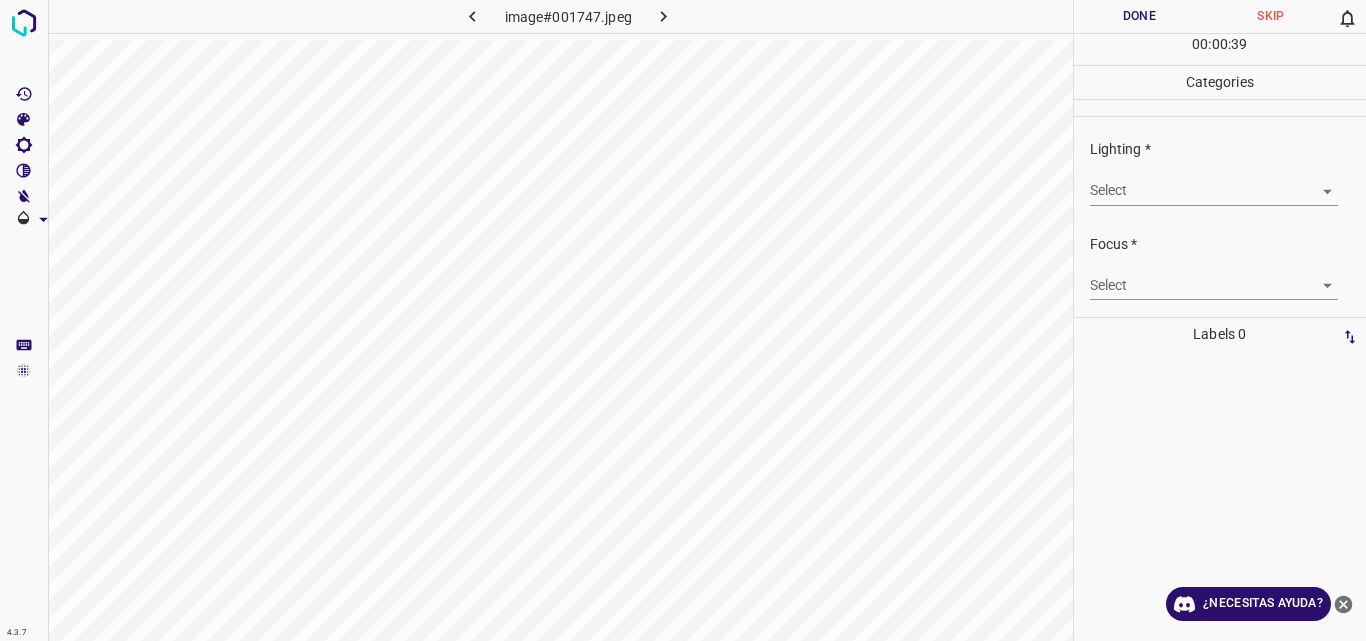 scroll, scrollTop: 0, scrollLeft: 0, axis: both 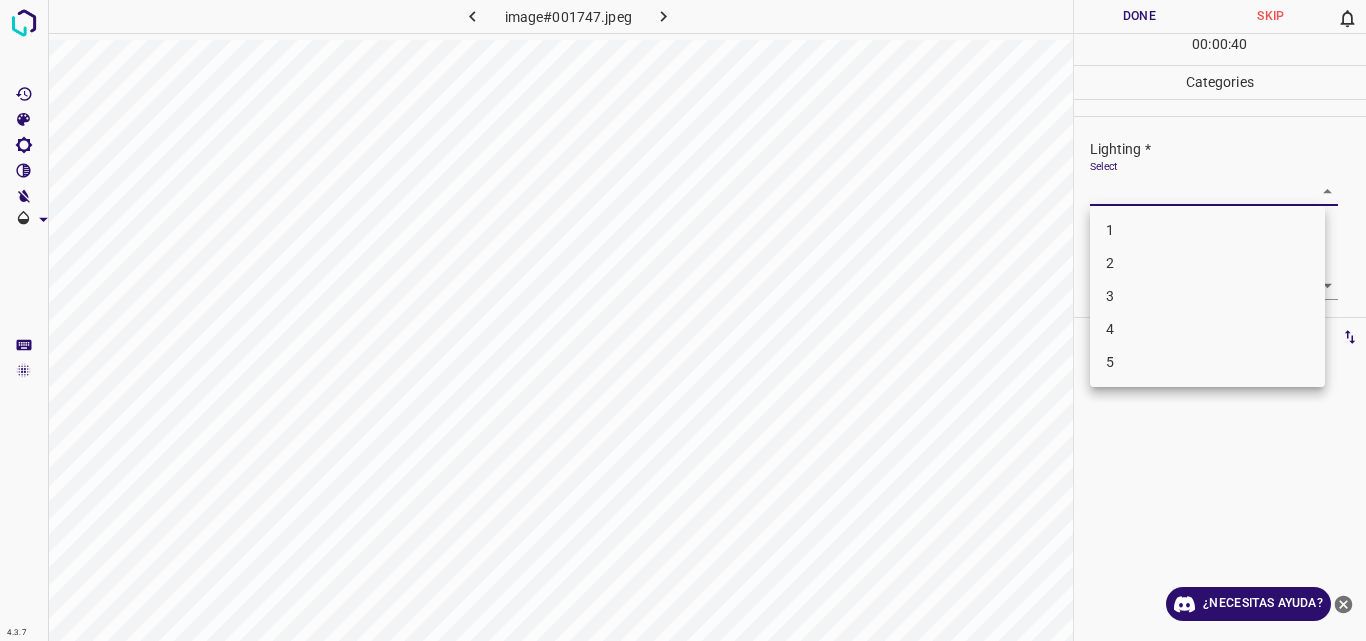 click on "4.3.7 image#001747.jpeg Done Skip 0 00   : 00   : 40   Categories Lighting *  Select ​ Focus *  Select ​ Overall *  Select ​ Labels   0 Categories 1 Lighting 2 Focus 3 Overall Tools Space Change between modes (Draw & Edit) I Auto labeling R Restore zoom M Zoom in N Zoom out Delete Delete selecte label Filters Z Restore filters X Saturation filter C Brightness filter V Contrast filter B Gray scale filter General O Download ¿Necesitas ayuda? Original text Rate this translation Your feedback will be used to help improve Google Translate - Texto - Esconder - Borrar 1 2 3 4 5" at bounding box center (683, 320) 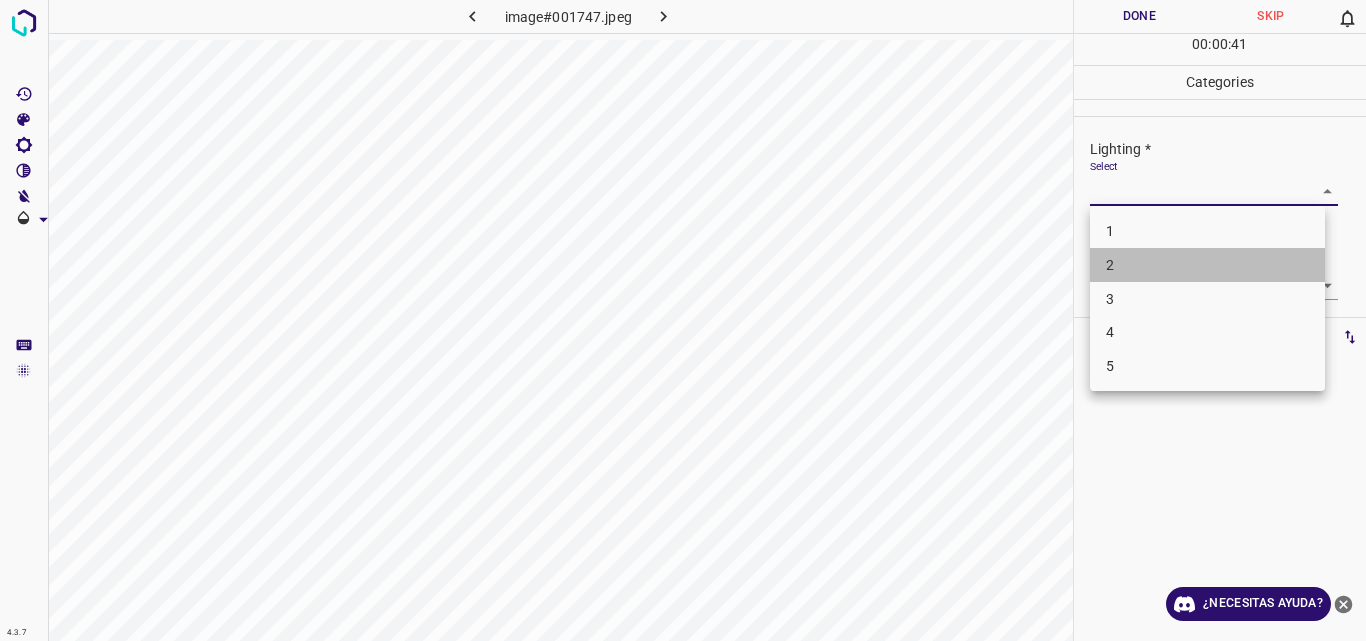 click on "2" at bounding box center (1207, 265) 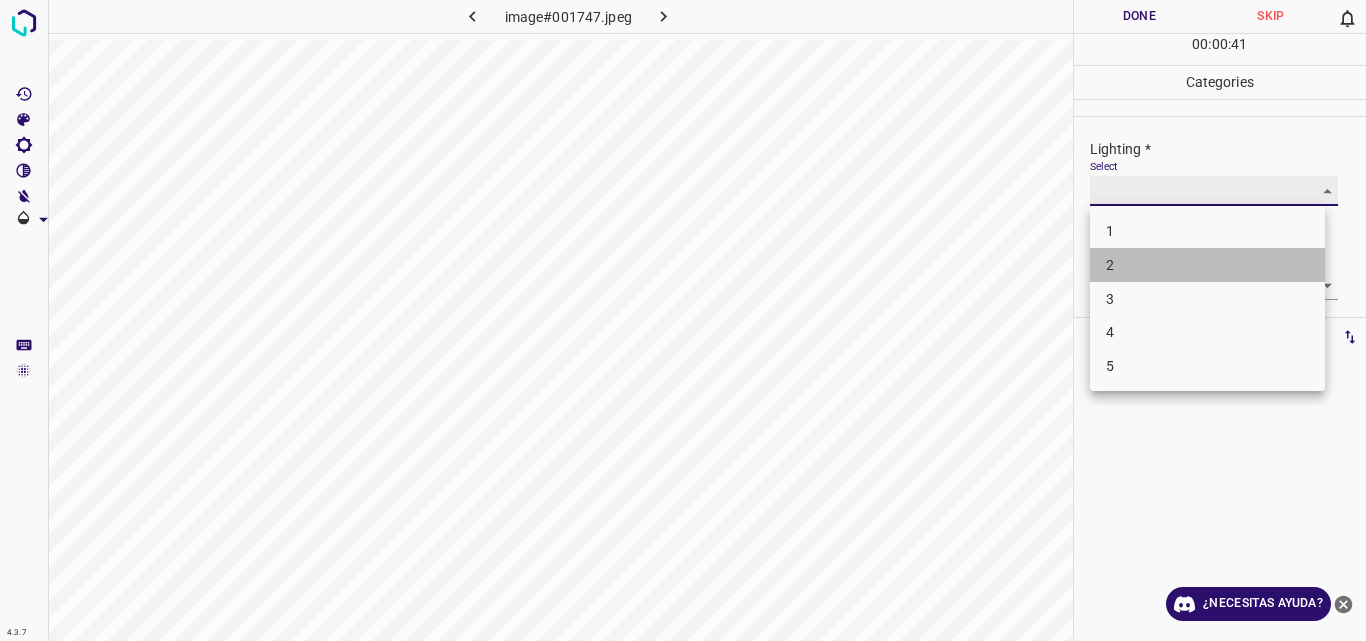 type on "2" 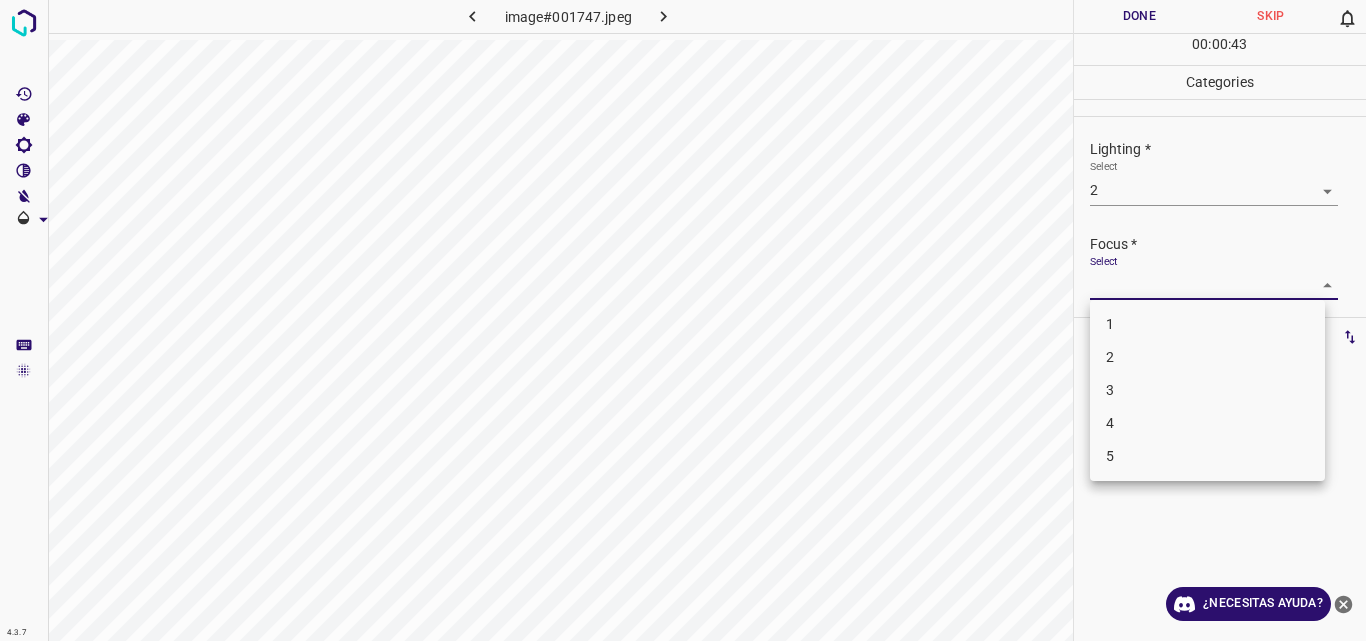 click on "4.3.7 image#001747.jpeg Done Skip 0 00   : 00   : 43   Categories Lighting *  Select 2 2 Focus *  Select ​ Overall *  Select ​ Labels   0 Categories 1 Lighting 2 Focus 3 Overall Tools Space Change between modes (Draw & Edit) I Auto labeling R Restore zoom M Zoom in N Zoom out Delete Delete selecte label Filters Z Restore filters X Saturation filter C Brightness filter V Contrast filter B Gray scale filter General O Download ¿Necesitas ayuda? Original text Rate this translation Your feedback will be used to help improve Google Translate - Texto - Esconder - Borrar 1 2 3 4 5" at bounding box center [683, 320] 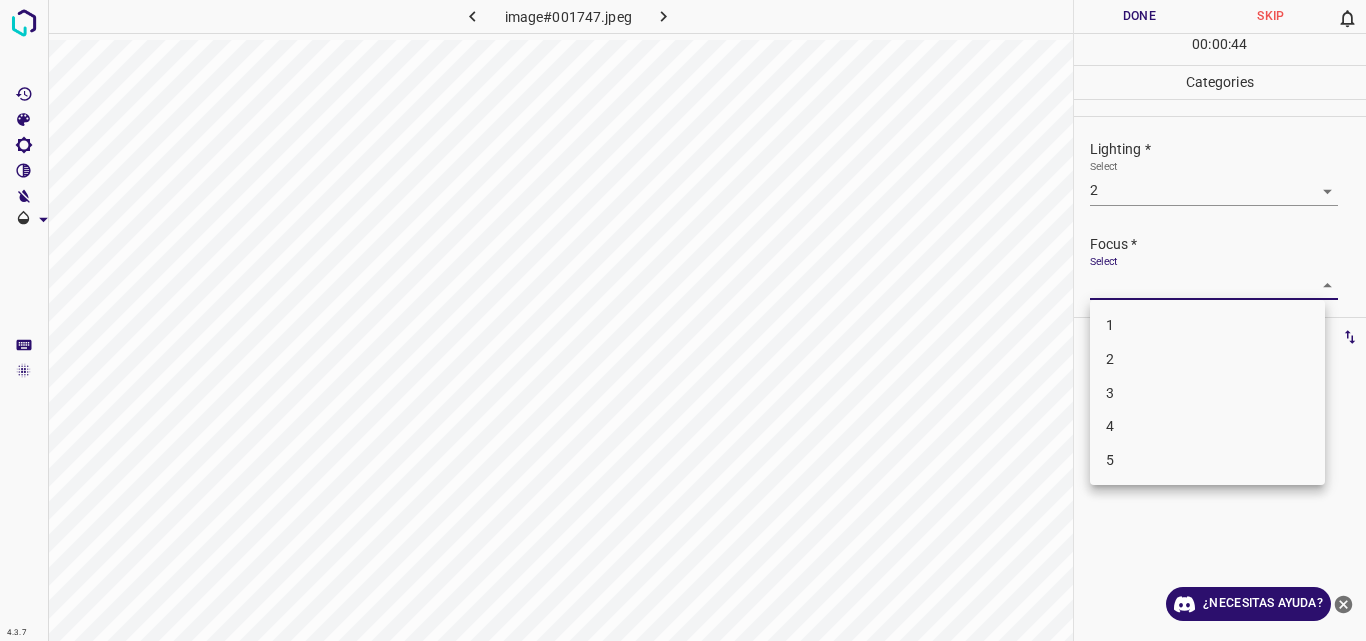 click on "2" at bounding box center [1207, 359] 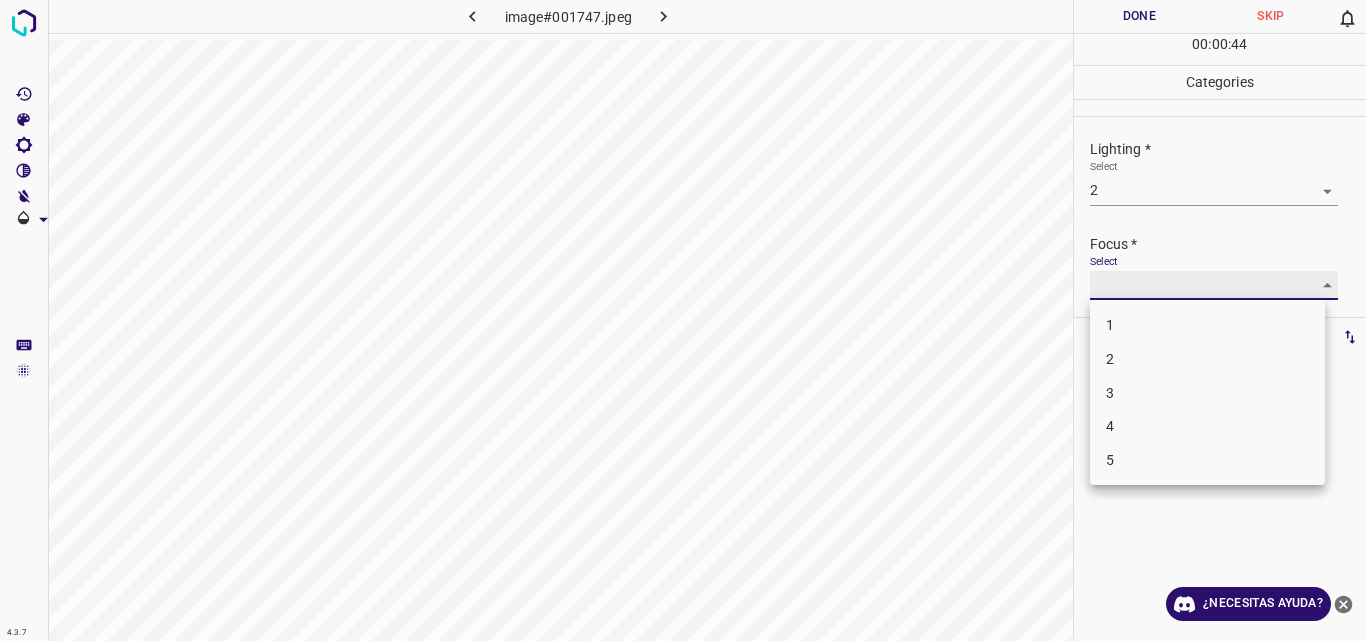 type on "2" 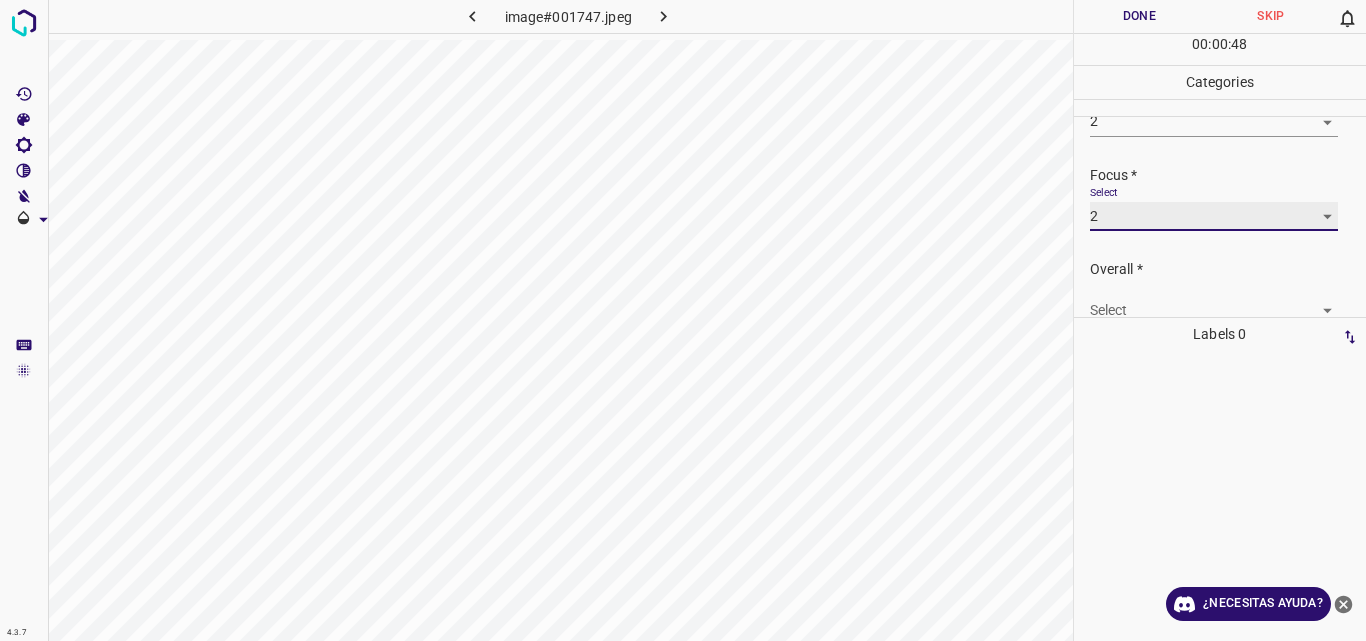 scroll, scrollTop: 98, scrollLeft: 0, axis: vertical 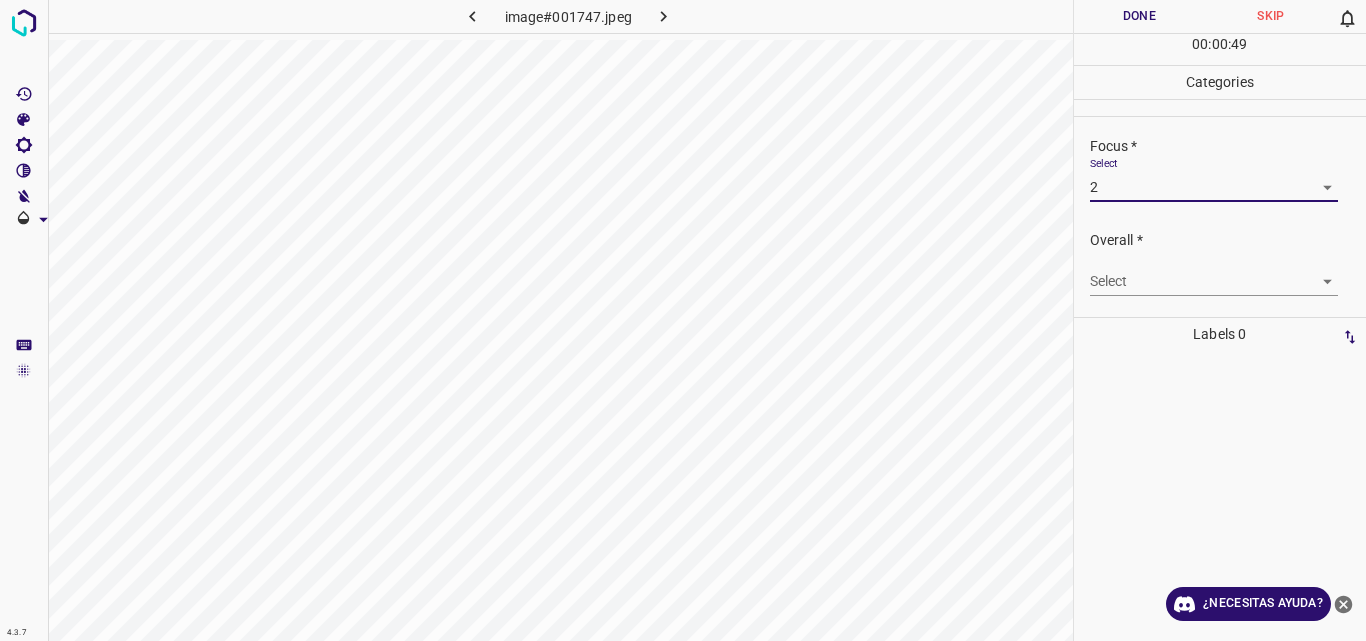 click on "4.3.7 image#001747.jpeg Done Skip 0 00   : 00   : 49   Categories Lighting *  Select 2 2 Focus *  Select 2 2 Overall *  Select ​ Labels   0 Categories 1 Lighting 2 Focus 3 Overall Tools Space Change between modes (Draw & Edit) I Auto labeling R Restore zoom M Zoom in N Zoom out Delete Delete selecte label Filters Z Restore filters X Saturation filter C Brightness filter V Contrast filter B Gray scale filter General O Download ¿Necesitas ayuda? Original text Rate this translation Your feedback will be used to help improve Google Translate - Texto - Esconder - Borrar" at bounding box center (683, 320) 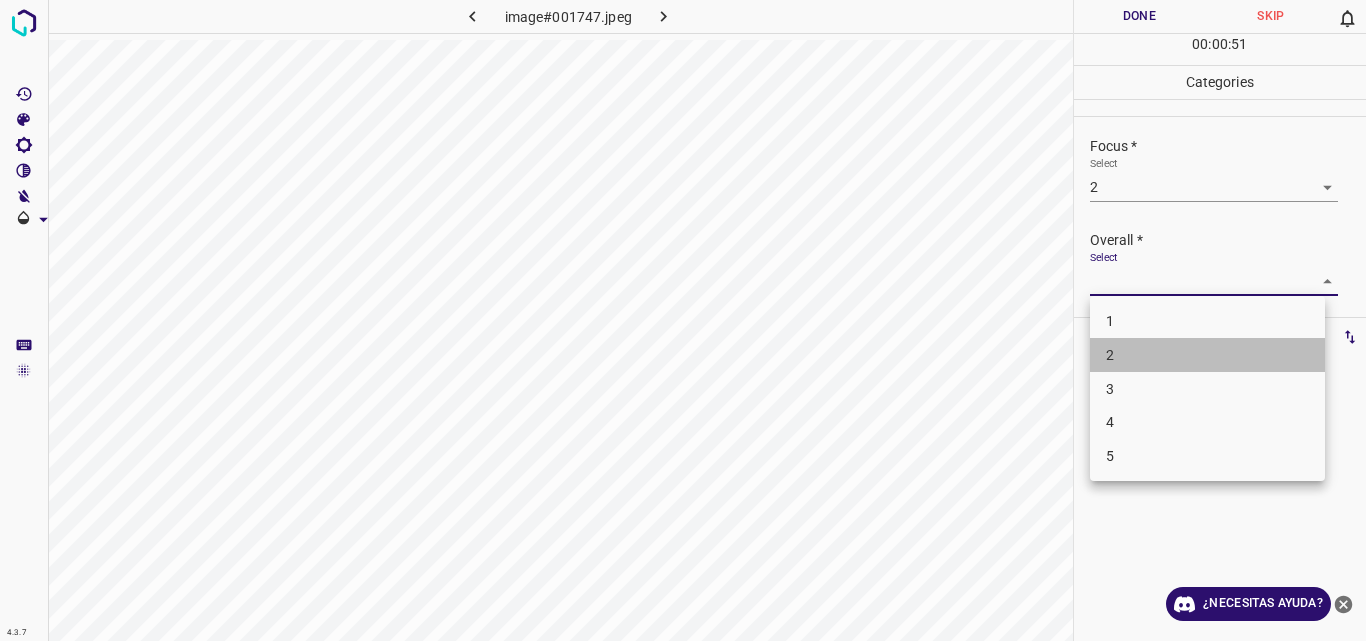click on "2" at bounding box center [1207, 355] 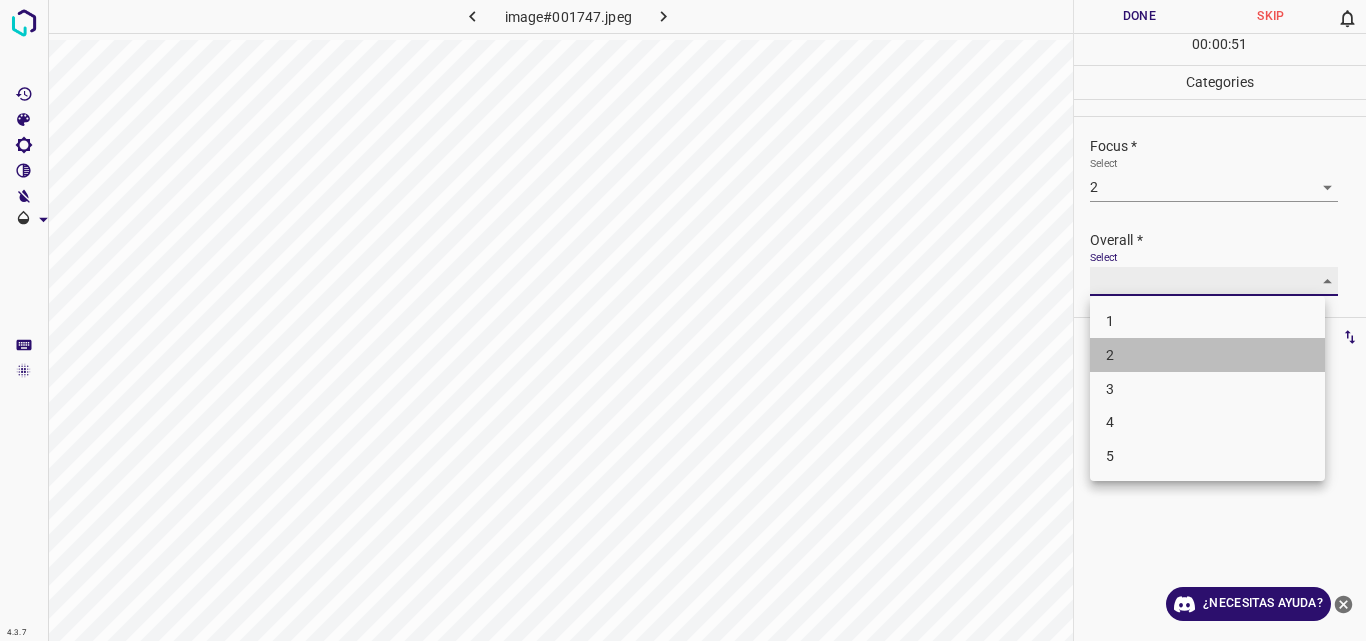 type on "2" 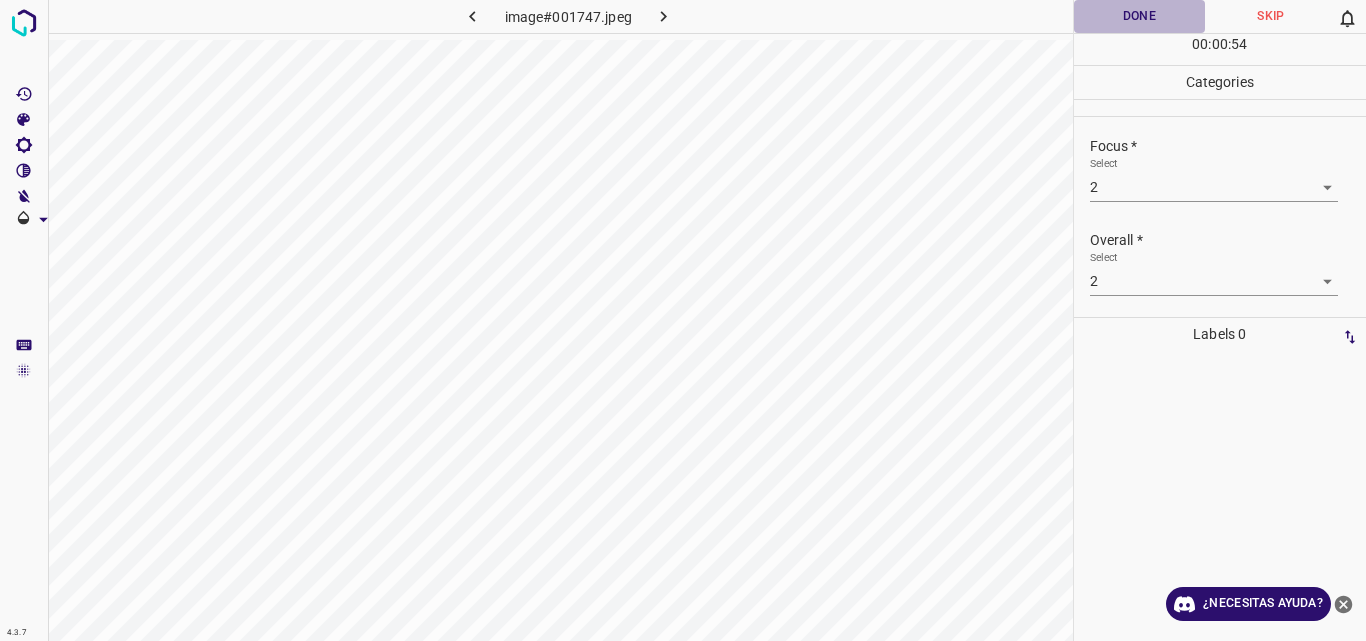click on "Done" at bounding box center (1140, 16) 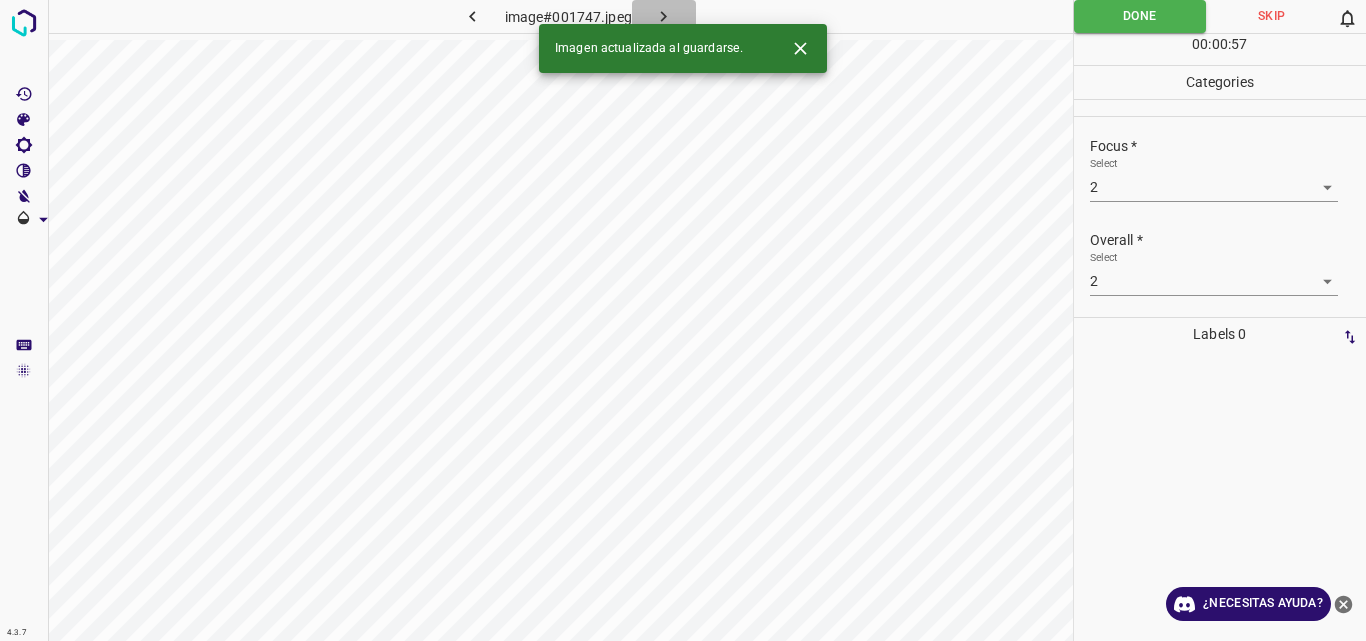 click 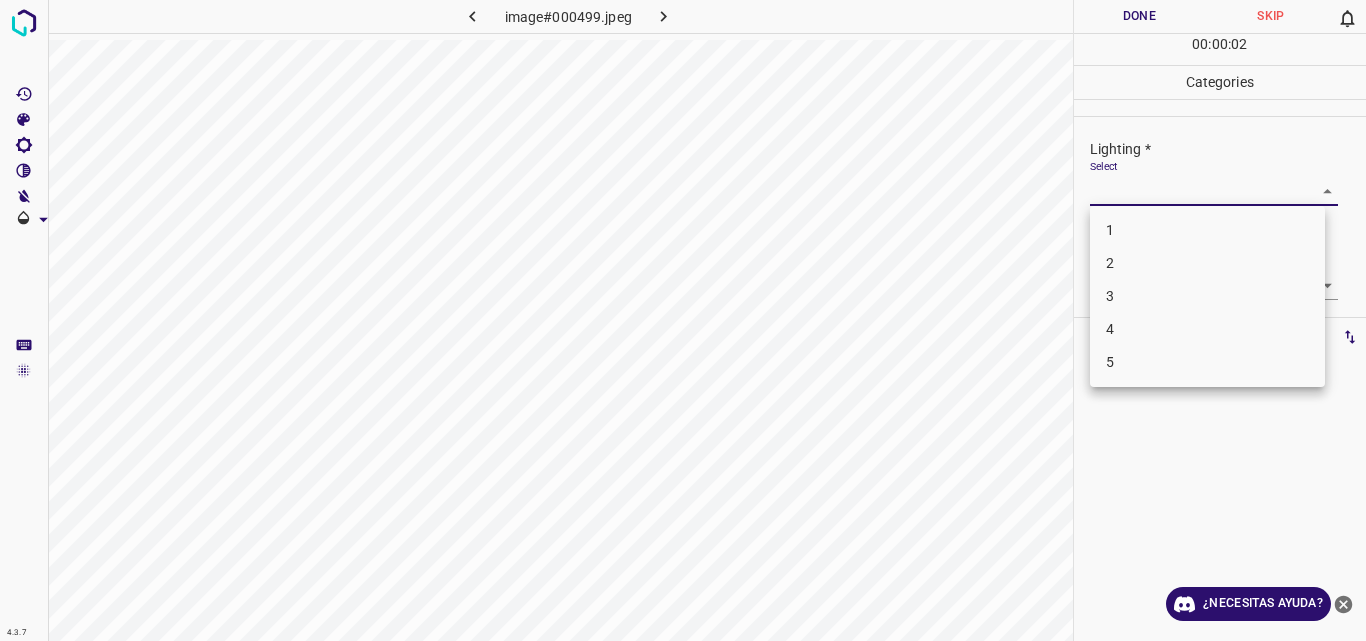 click on "4.3.7 image#000499.jpeg Done Skip 0 00   : 00   : 02   Categories Lighting *  Select ​ Focus *  Select ​ Overall *  Select ​ Labels   0 Categories 1 Lighting 2 Focus 3 Overall Tools Space Change between modes (Draw & Edit) I Auto labeling R Restore zoom M Zoom in N Zoom out Delete Delete selecte label Filters Z Restore filters X Saturation filter C Brightness filter V Contrast filter B Gray scale filter General O Download ¿Necesitas ayuda? Original text Rate this translation Your feedback will be used to help improve Google Translate - Texto - Esconder - Borrar 1 2 3 4 5" at bounding box center (683, 320) 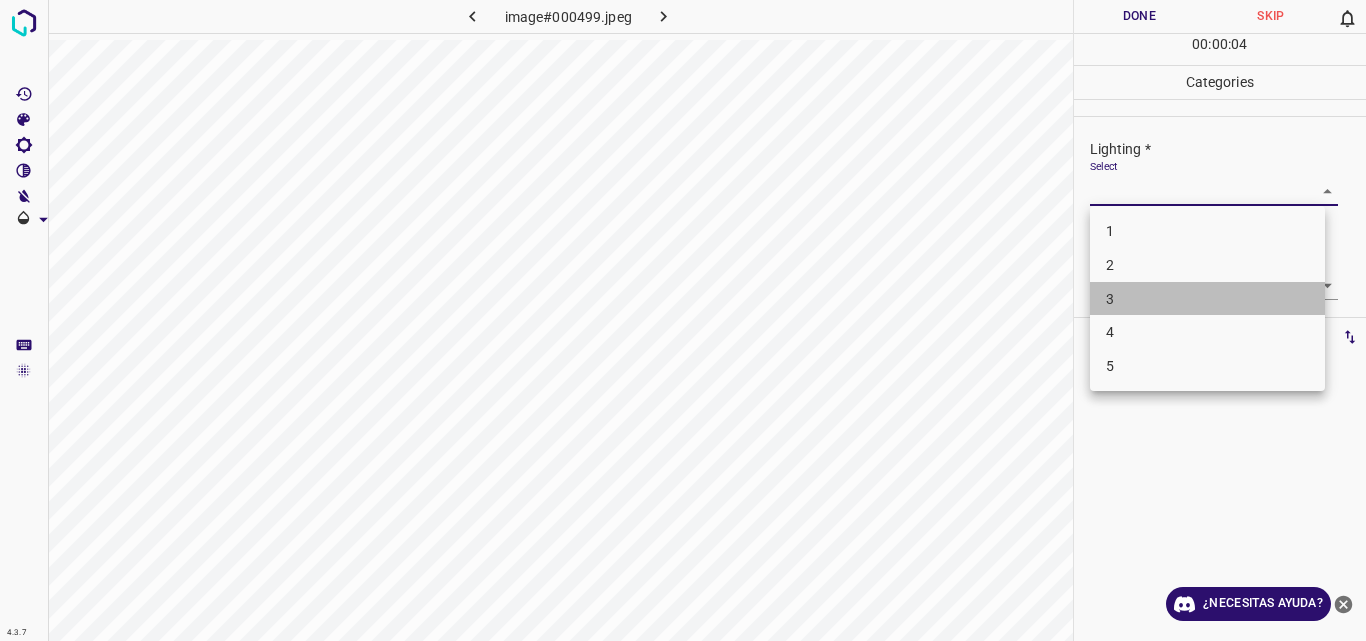 click on "3" at bounding box center [1207, 299] 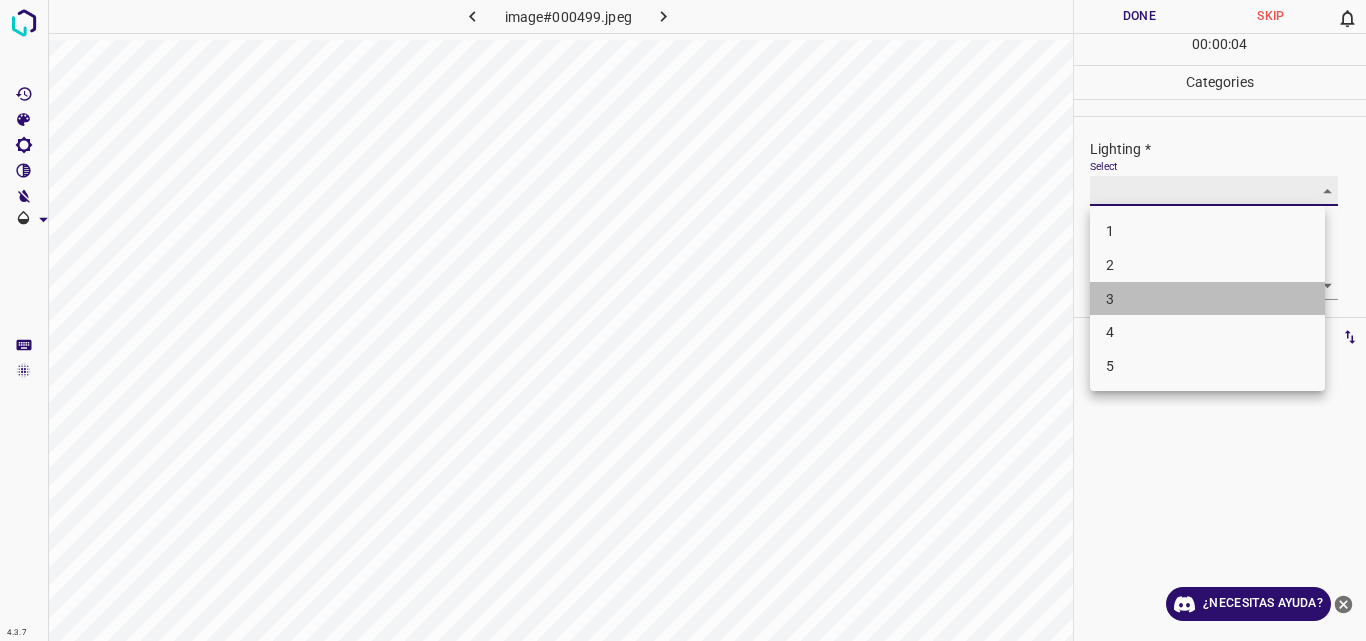 type on "3" 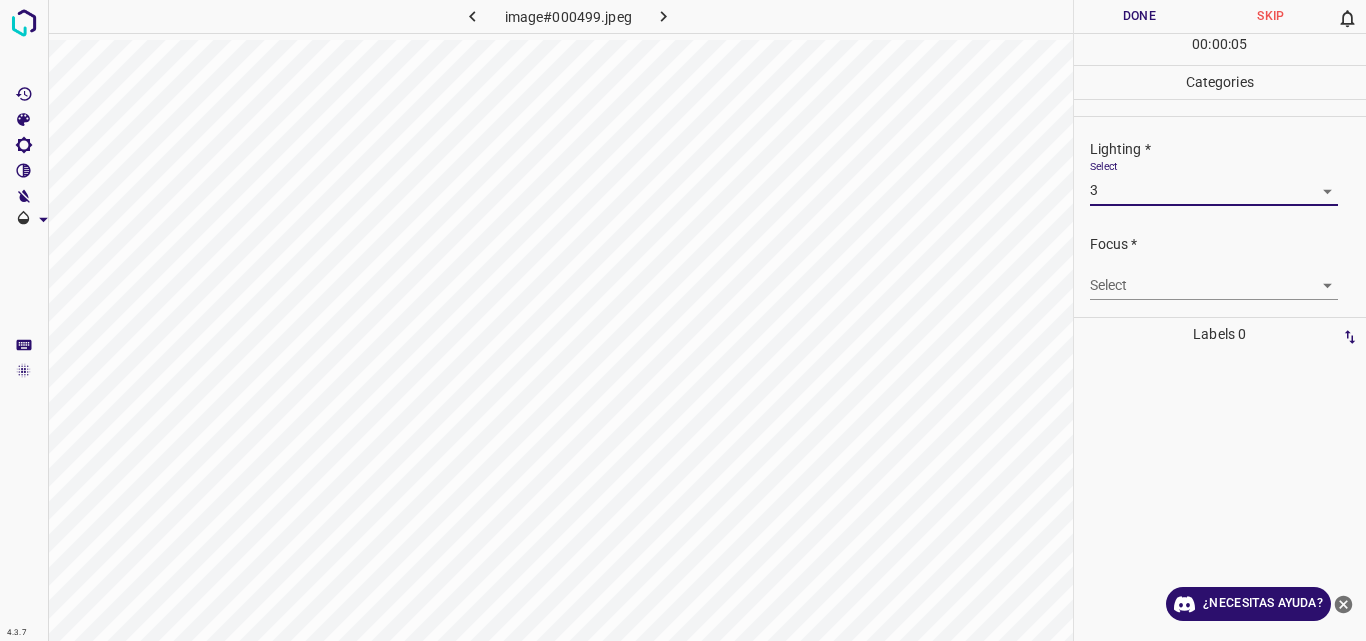 click on "4.3.7 image#000499.jpeg Done Skip 0 00   : 00   : 05   Categories Lighting *  Select 3 3 Focus *  Select ​ Overall *  Select ​ Labels   0 Categories 1 Lighting 2 Focus 3 Overall Tools Space Change between modes (Draw & Edit) I Auto labeling R Restore zoom M Zoom in N Zoom out Delete Delete selecte label Filters Z Restore filters X Saturation filter C Brightness filter V Contrast filter B Gray scale filter General O Download ¿Necesitas ayuda? Original text Rate this translation Your feedback will be used to help improve Google Translate - Texto - Esconder - Borrar" at bounding box center [683, 320] 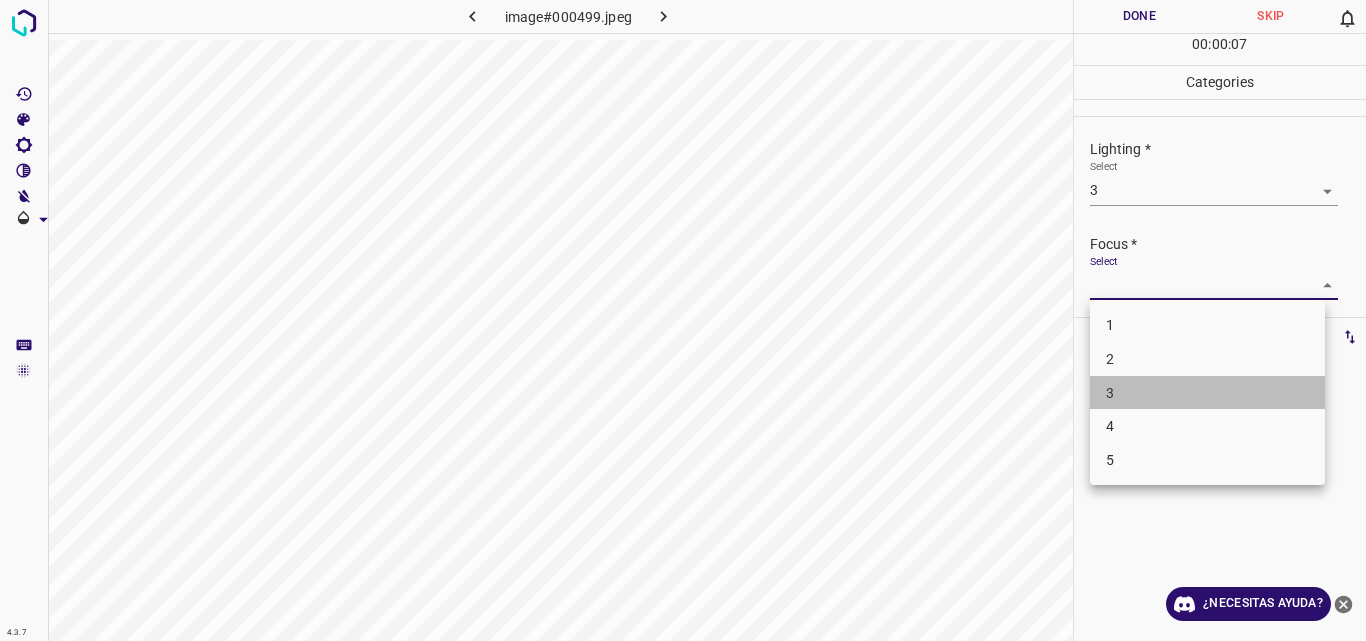 click on "3" at bounding box center (1207, 393) 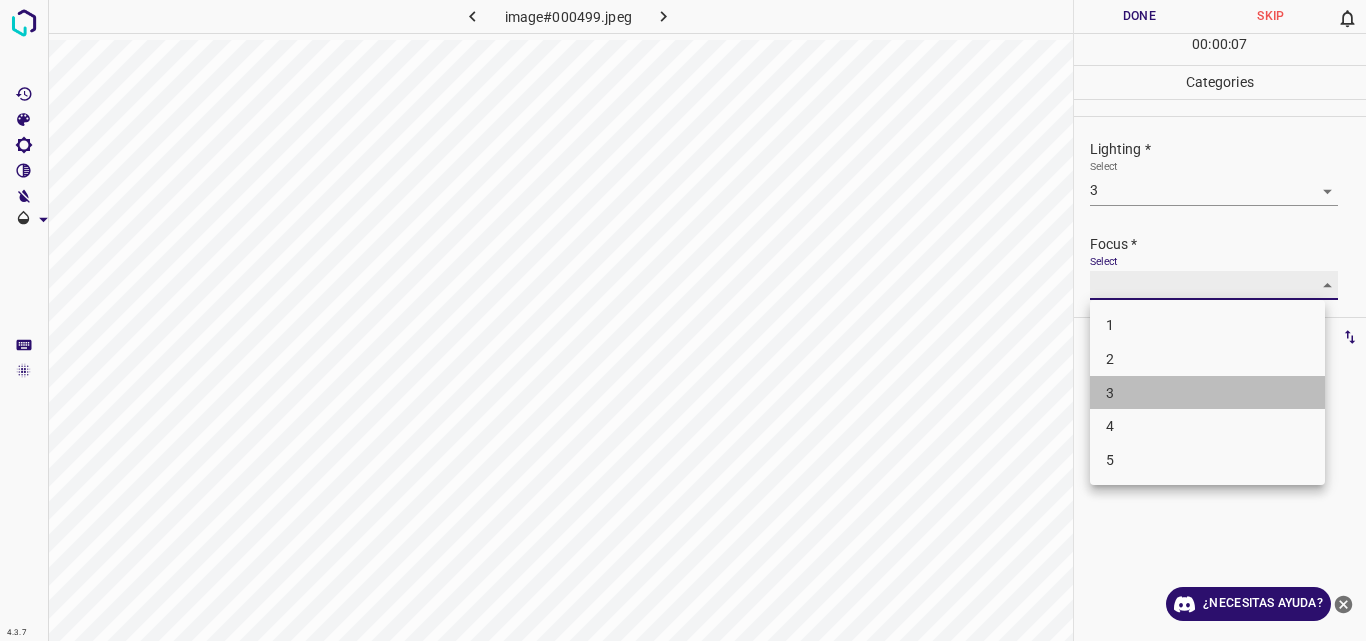 type on "3" 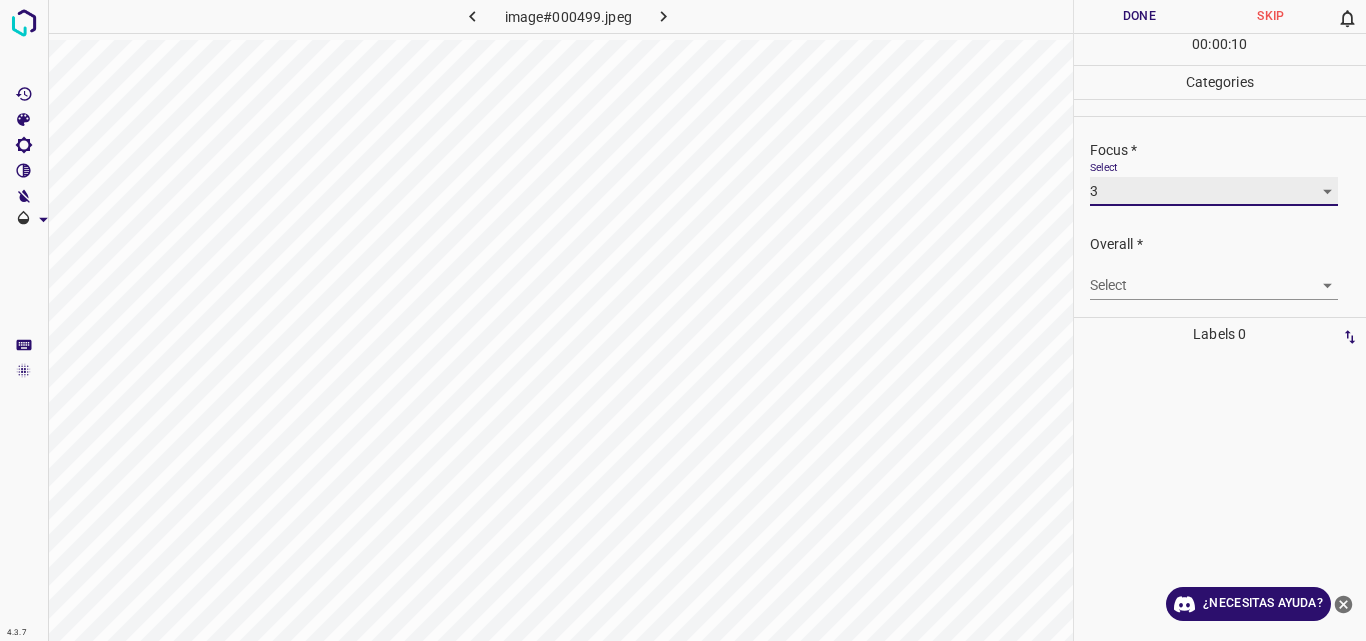 scroll, scrollTop: 98, scrollLeft: 0, axis: vertical 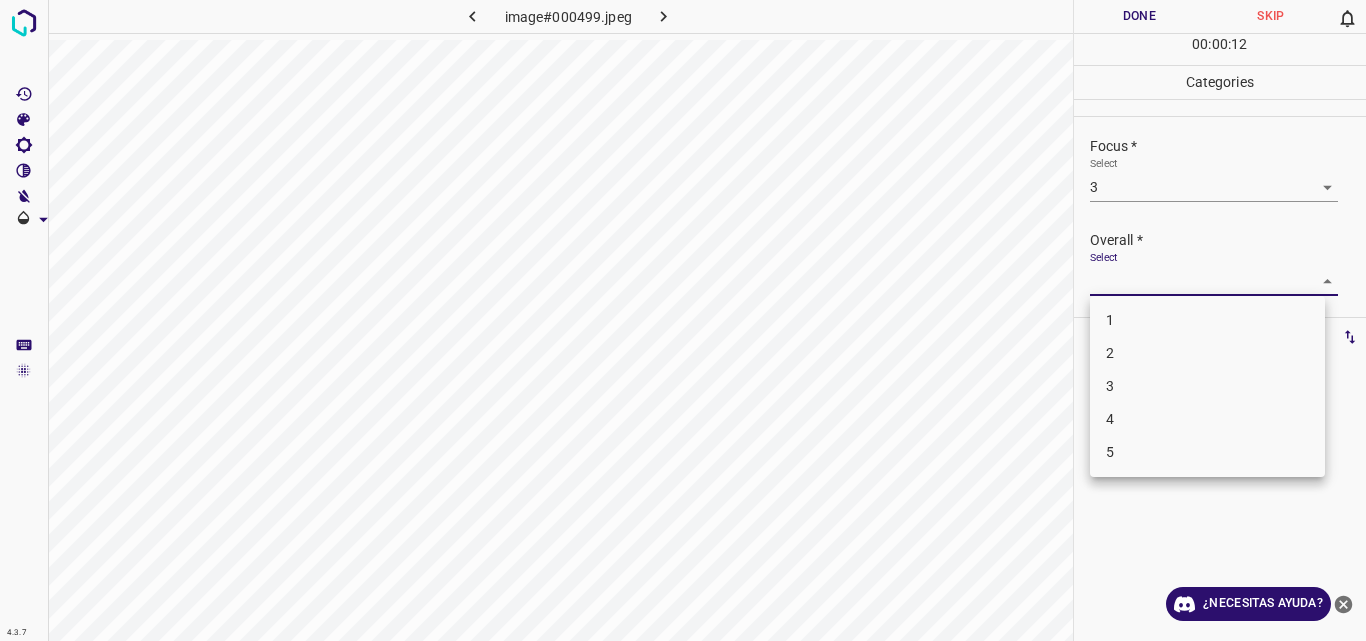 click on "4.3.7 image#000499.jpeg Done Skip 0 00   : 00   : 12   Categories Lighting *  Select 3 3 Focus *  Select 3 3 Overall *  Select ​ Labels   0 Categories 1 Lighting 2 Focus 3 Overall Tools Space Change between modes (Draw & Edit) I Auto labeling R Restore zoom M Zoom in N Zoom out Delete Delete selecte label Filters Z Restore filters X Saturation filter C Brightness filter V Contrast filter B Gray scale filter General O Download ¿Necesitas ayuda? Original text Rate this translation Your feedback will be used to help improve Google Translate - Texto - Esconder - Borrar 1 2 3 4 5" at bounding box center (683, 320) 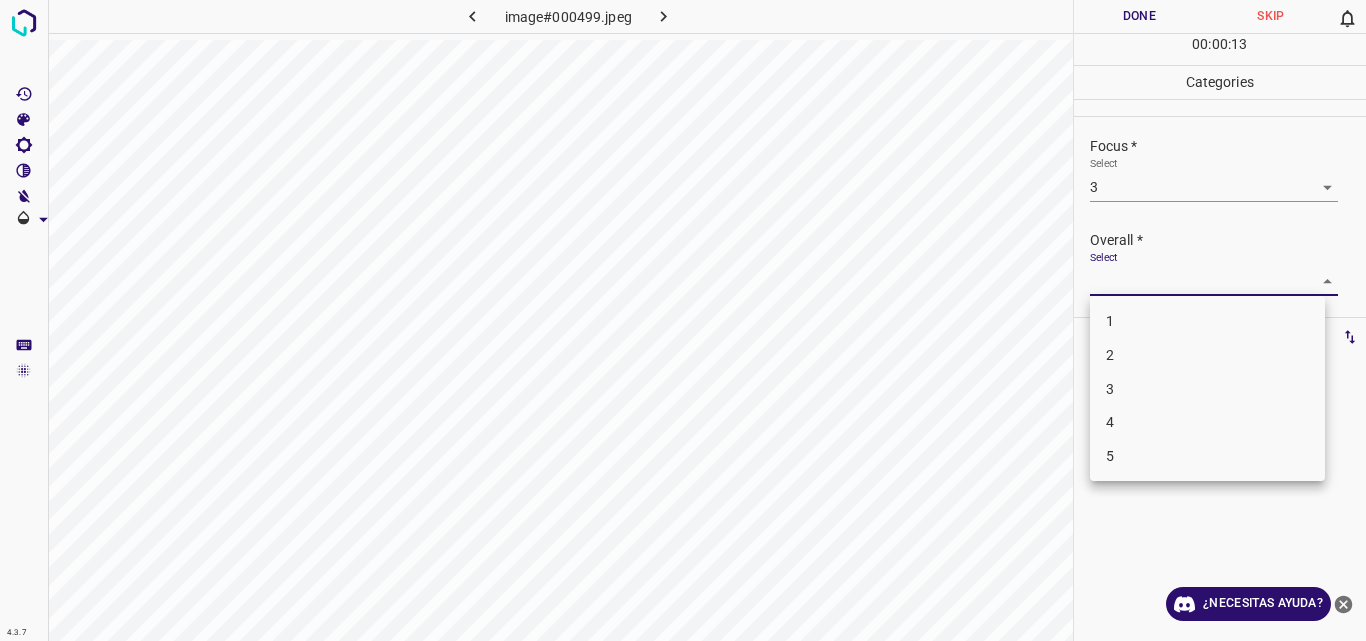 click on "2" at bounding box center (1207, 355) 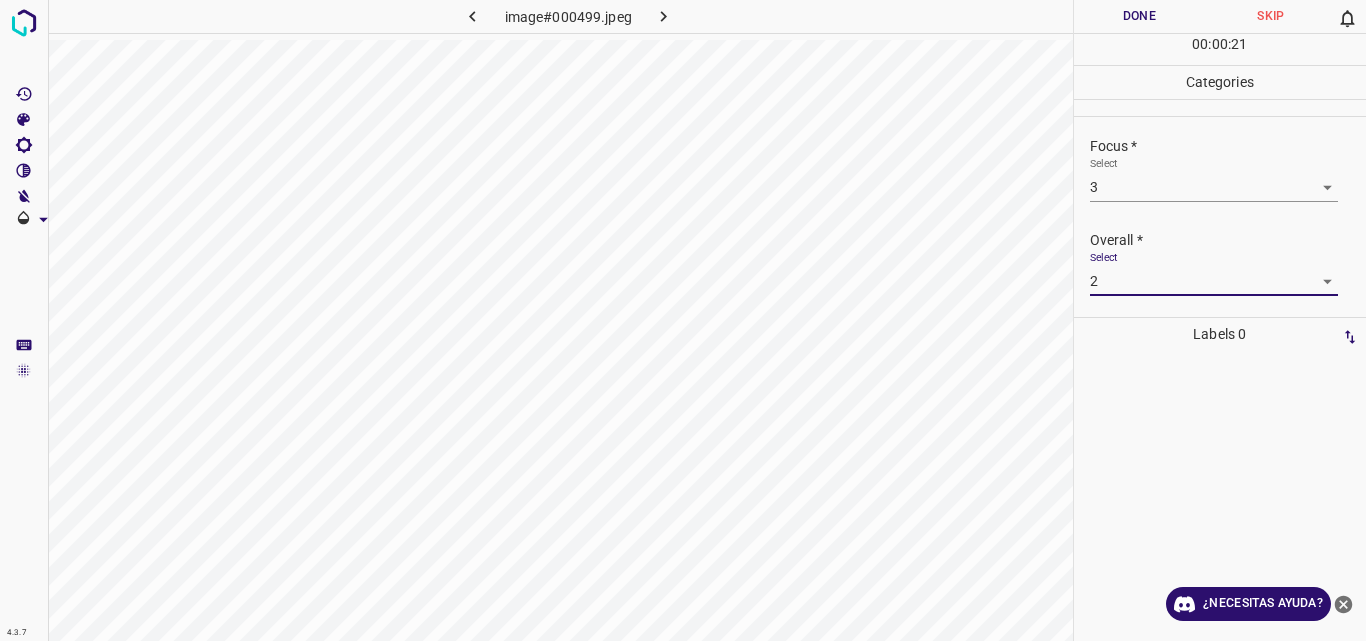 click on "4.3.7 image#000499.jpeg Done Skip 0 00   : 00   : 21   Categories Lighting *  Select 3 3 Focus *  Select 3 3 Overall *  Select 2 2 Labels   0 Categories 1 Lighting 2 Focus 3 Overall Tools Space Change between modes (Draw & Edit) I Auto labeling R Restore zoom M Zoom in N Zoom out Delete Delete selecte label Filters Z Restore filters X Saturation filter C Brightness filter V Contrast filter B Gray scale filter General O Download ¿Necesitas ayuda? Original text Rate this translation Your feedback will be used to help improve Google Translate - Texto - Esconder - Borrar" at bounding box center [683, 320] 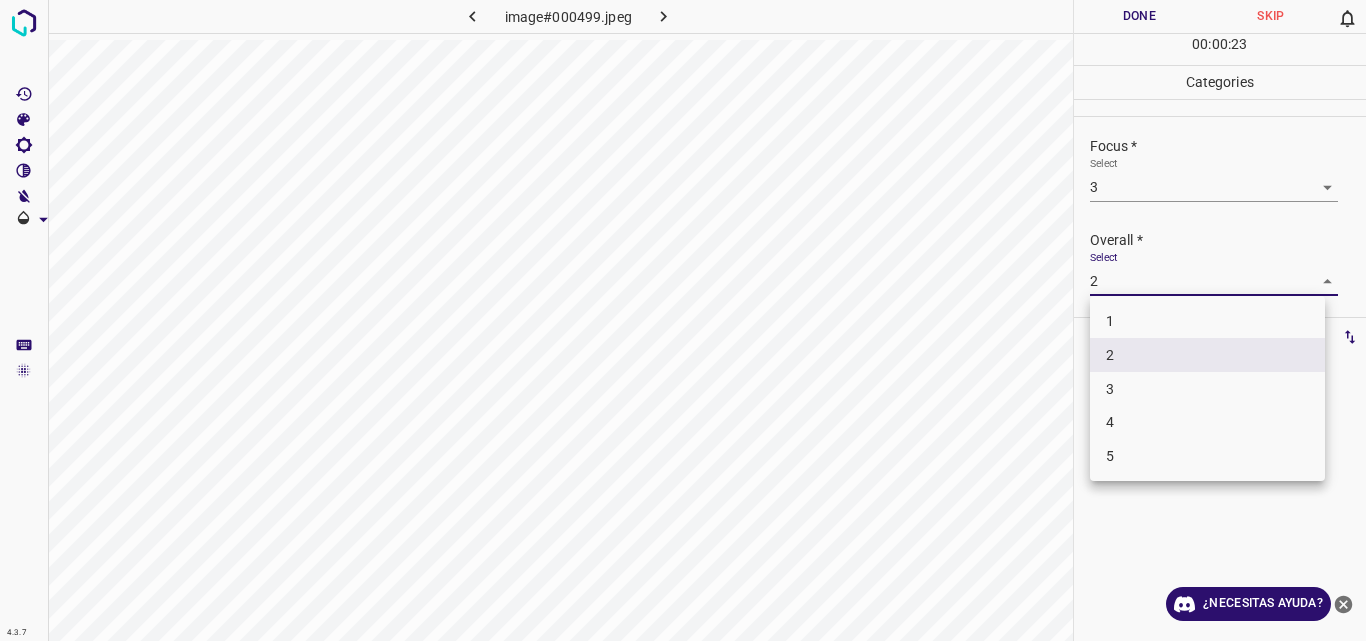 click on "3" at bounding box center [1207, 389] 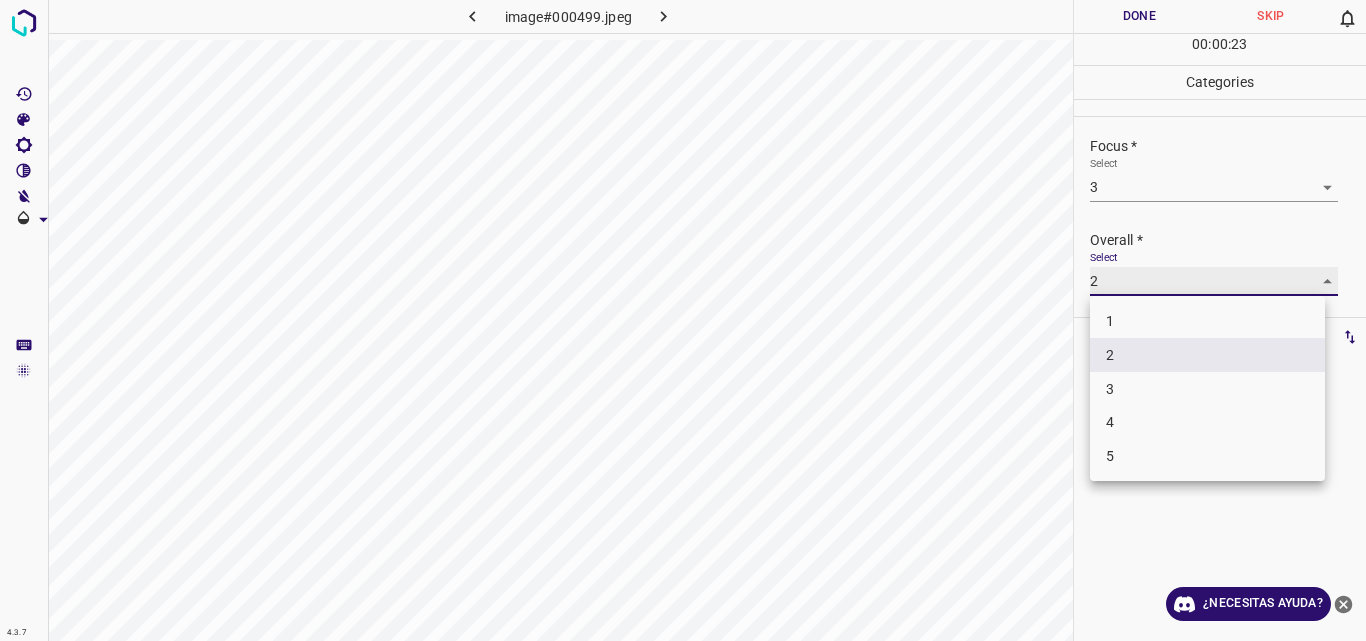 type on "3" 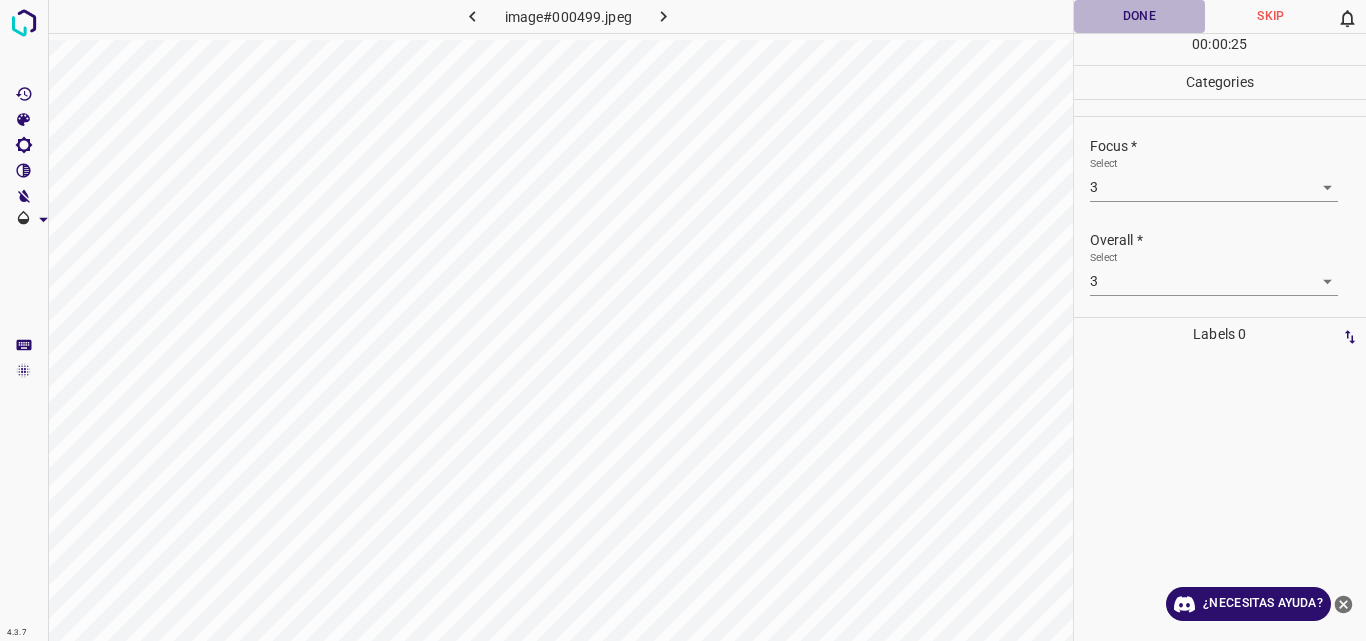 click on "Done" at bounding box center (1140, 16) 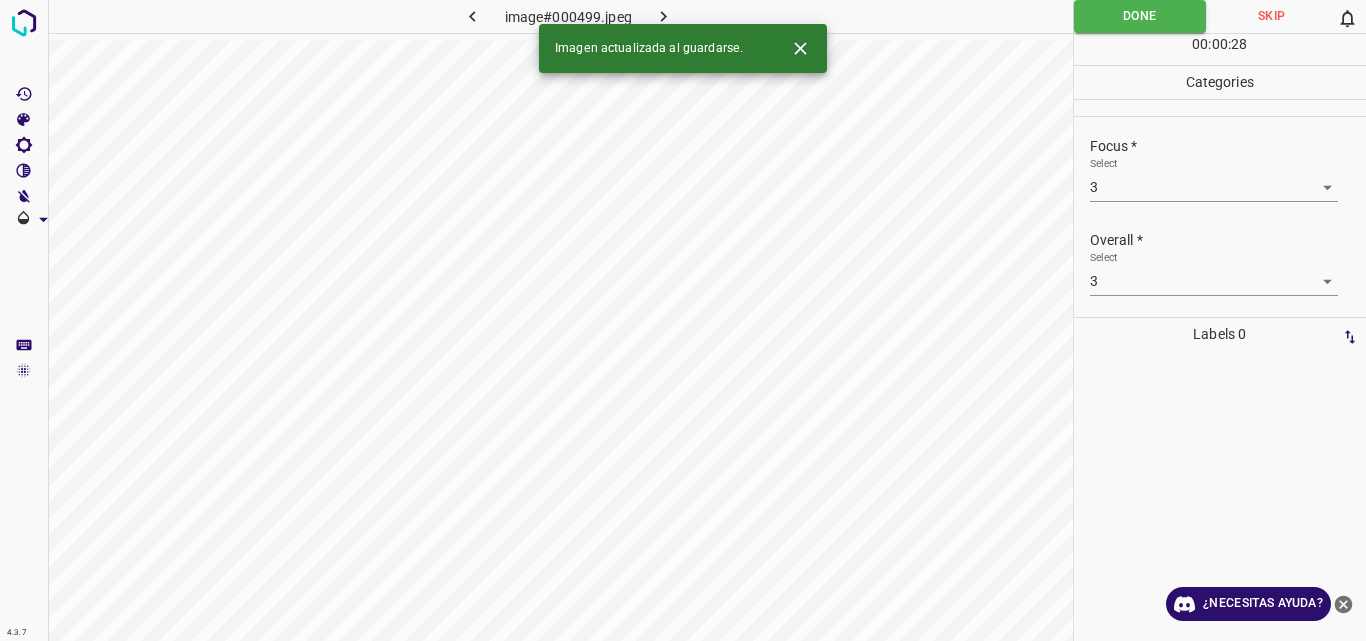 click 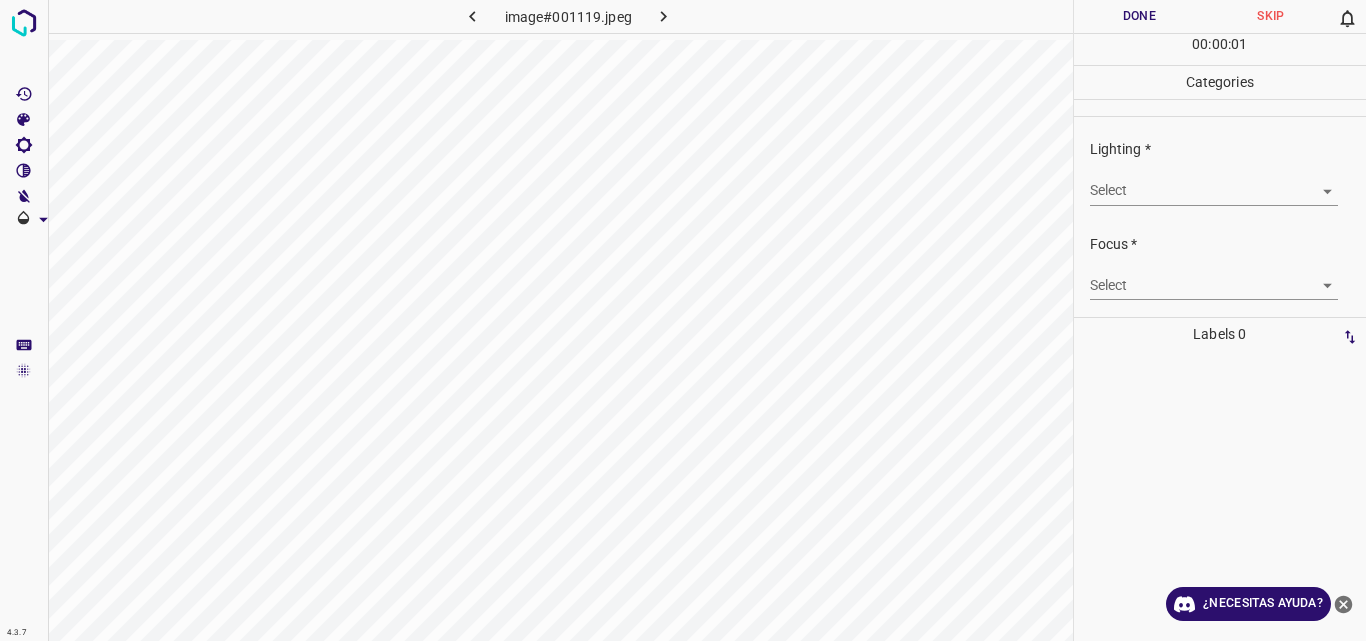 click on "4.3.7 image#001119.jpeg Done Skip 0 00   : 00   : 01   Categories Lighting *  Select ​ Focus *  Select ​ Overall *  Select ​ Labels   0 Categories 1 Lighting 2 Focus 3 Overall Tools Space Change between modes (Draw & Edit) I Auto labeling R Restore zoom M Zoom in N Zoom out Delete Delete selecte label Filters Z Restore filters X Saturation filter C Brightness filter V Contrast filter B Gray scale filter General O Download ¿Necesitas ayuda? Original text Rate this translation Your feedback will be used to help improve Google Translate - Texto - Esconder - Borrar" at bounding box center [683, 320] 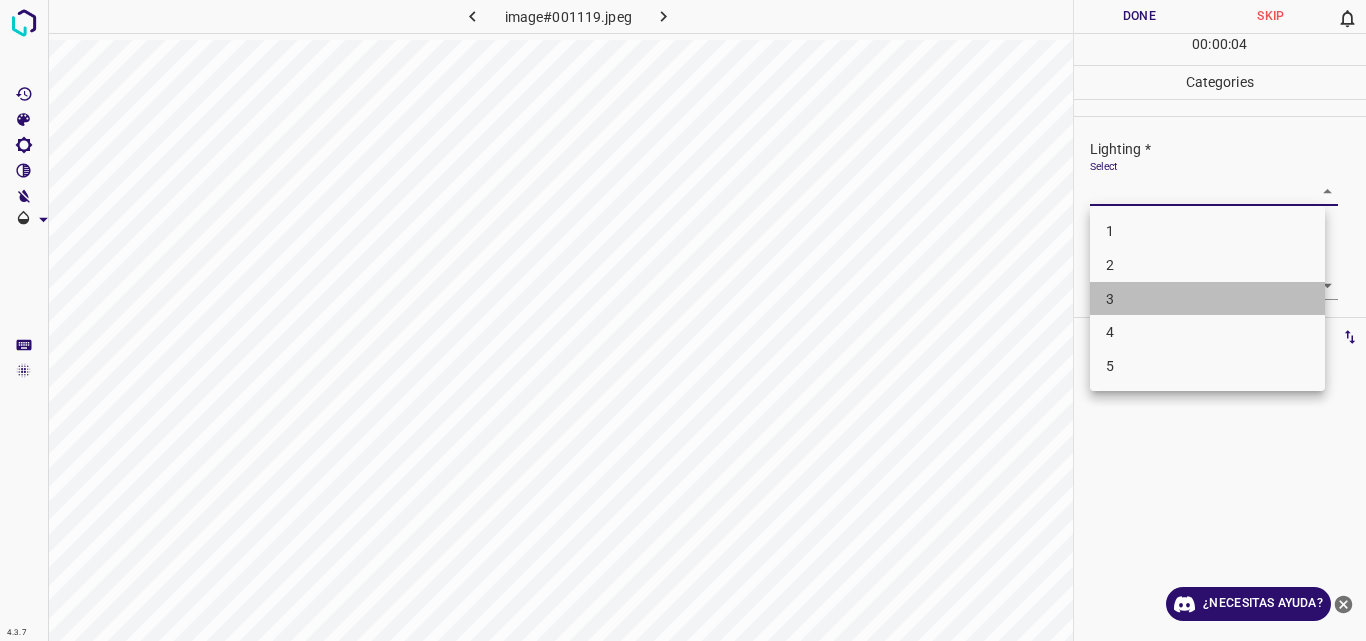 click on "3" at bounding box center [1207, 299] 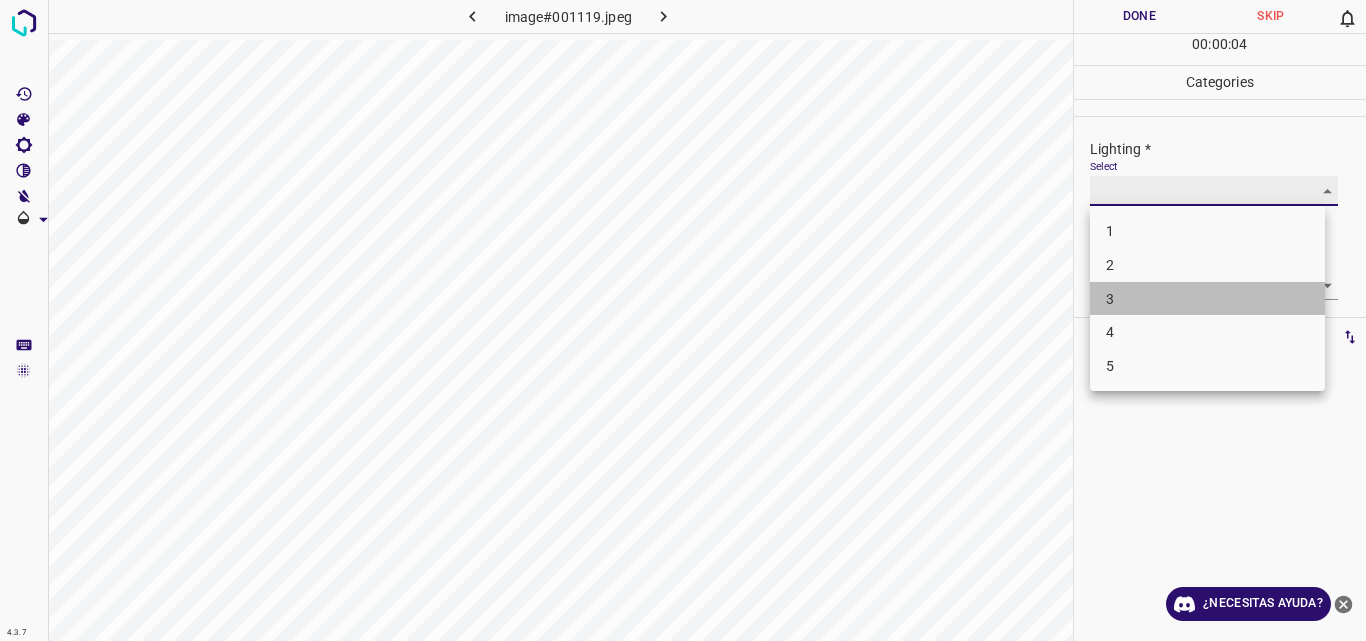 type on "3" 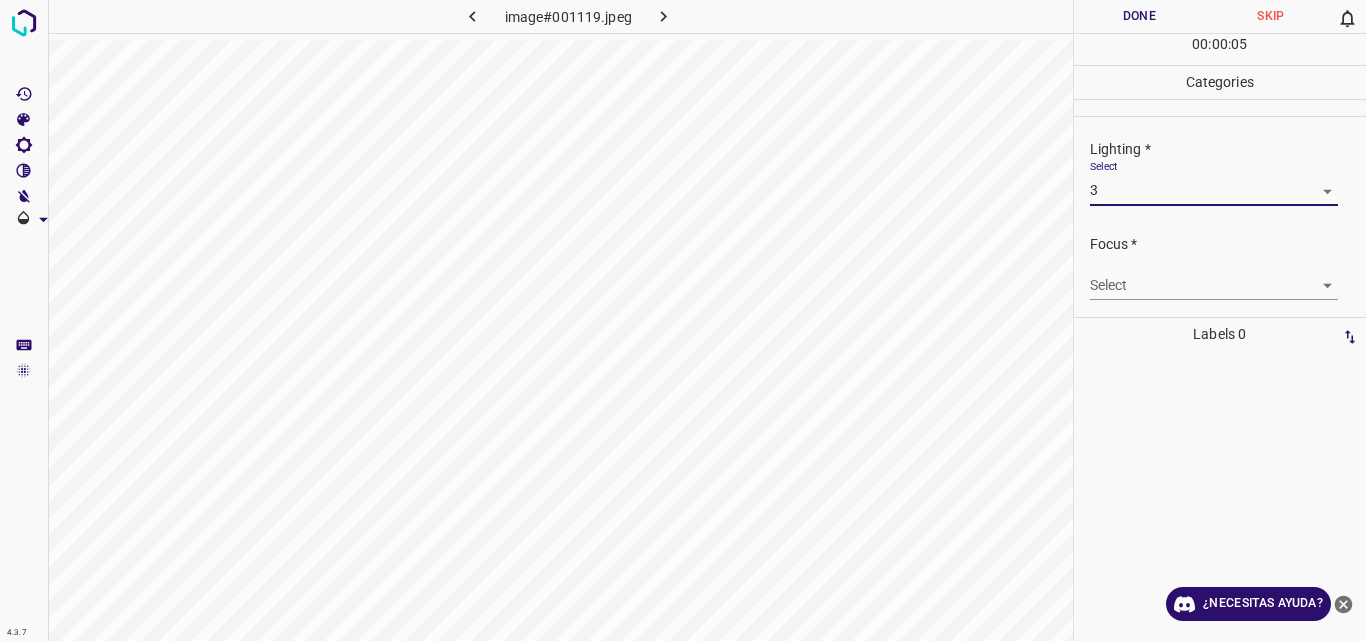 click on "4.3.7 image#001119.jpeg Done Skip 0 00   : 00   : 05   Categories Lighting *  Select 3 3 Focus *  Select ​ Overall *  Select ​ Labels   0 Categories 1 Lighting 2 Focus 3 Overall Tools Space Change between modes (Draw & Edit) I Auto labeling R Restore zoom M Zoom in N Zoom out Delete Delete selecte label Filters Z Restore filters X Saturation filter C Brightness filter V Contrast filter B Gray scale filter General O Download ¿Necesitas ayuda? Original text Rate this translation Your feedback will be used to help improve Google Translate - Texto - Esconder - Borrar" at bounding box center (683, 320) 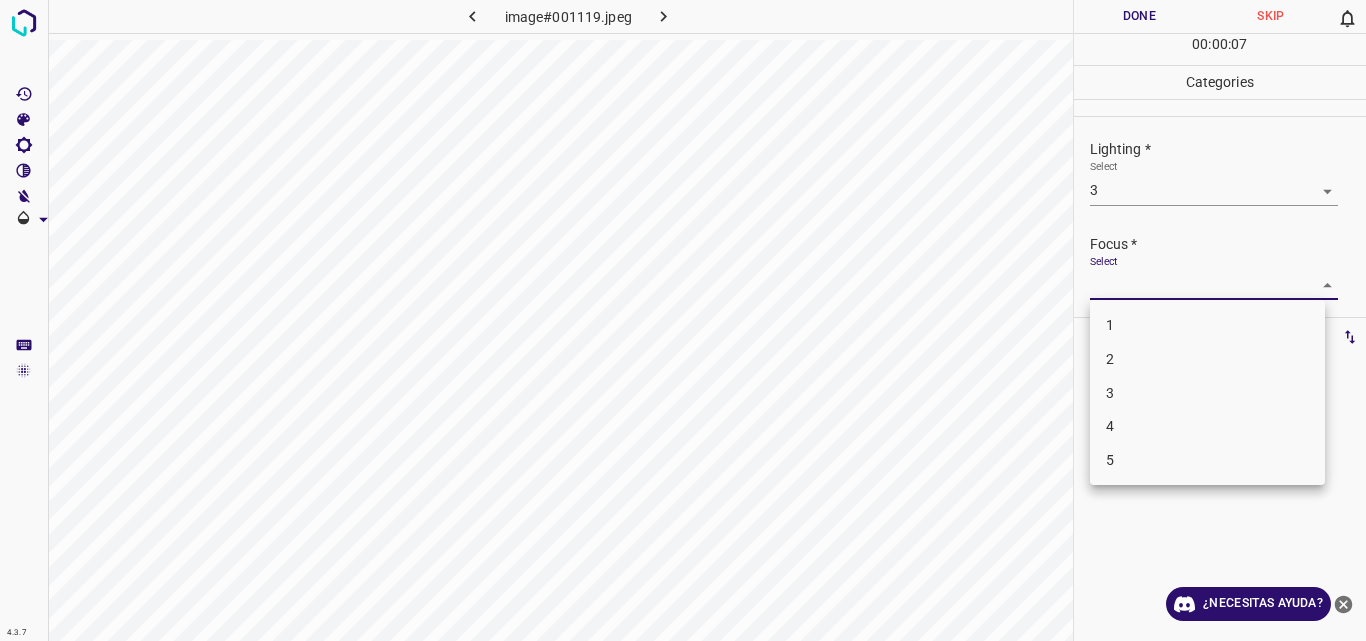click on "3" at bounding box center (1207, 393) 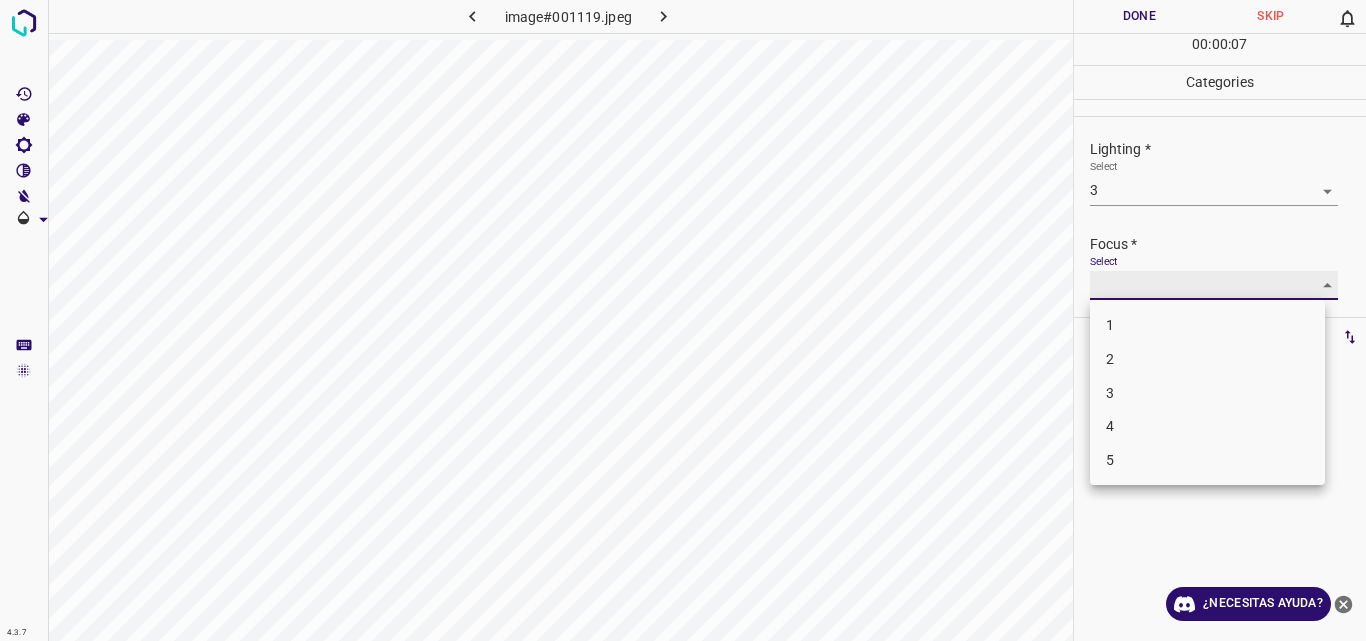 type on "3" 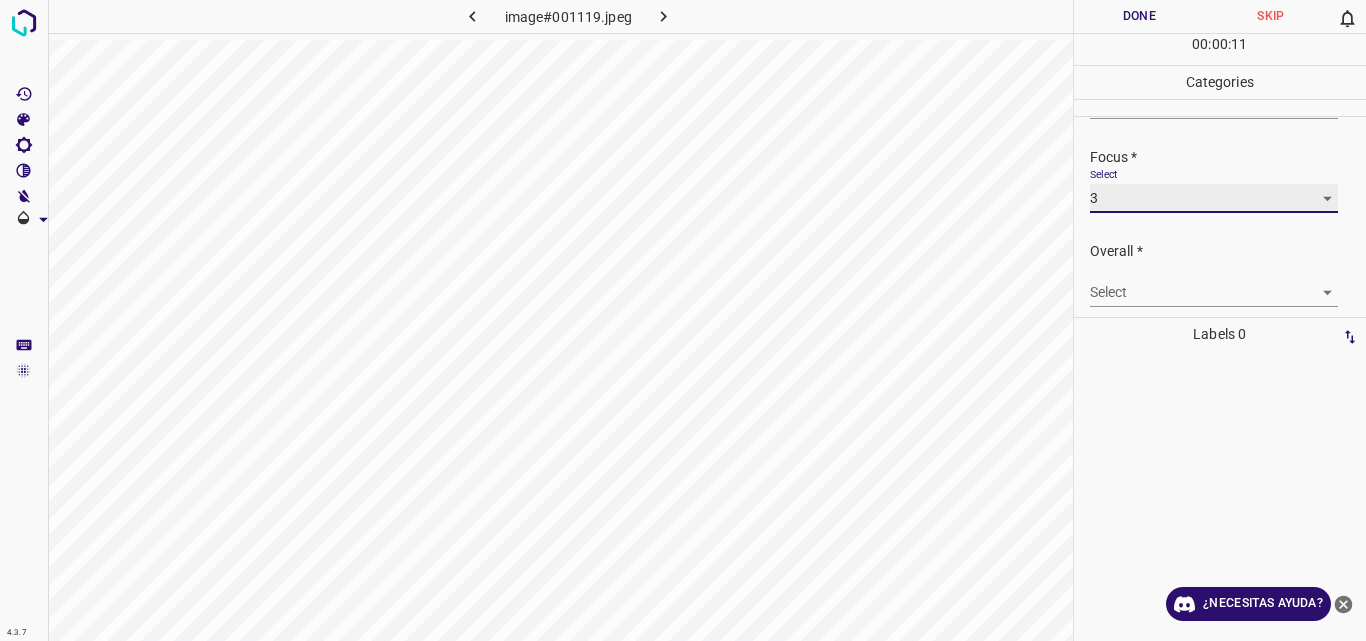 scroll, scrollTop: 98, scrollLeft: 0, axis: vertical 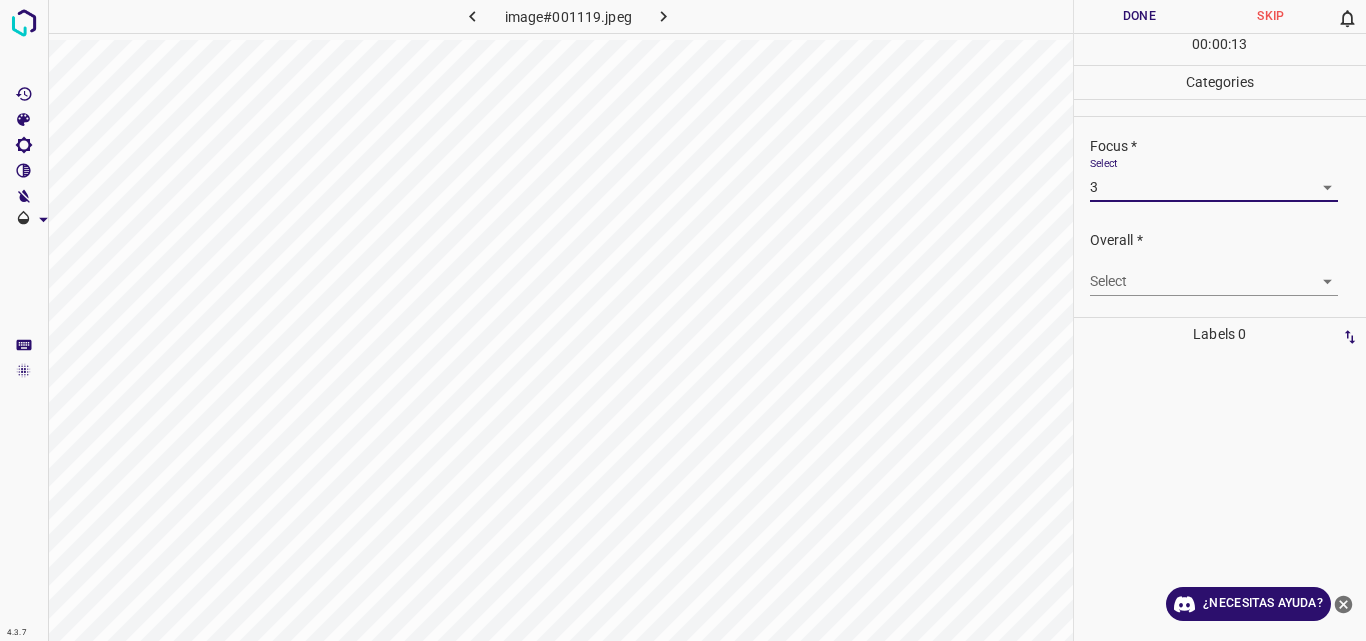 click on "4.3.7 image#001119.jpeg Done Skip 0 00   : 00   : 13   Categories Lighting *  Select 3 3 Focus *  Select 3 3 Overall *  Select ​ Labels   0 Categories 1 Lighting 2 Focus 3 Overall Tools Space Change between modes (Draw & Edit) I Auto labeling R Restore zoom M Zoom in N Zoom out Delete Delete selecte label Filters Z Restore filters X Saturation filter C Brightness filter V Contrast filter B Gray scale filter General O Download ¿Necesitas ayuda? Original text Rate this translation Your feedback will be used to help improve Google Translate - Texto - Esconder - Borrar" at bounding box center [683, 320] 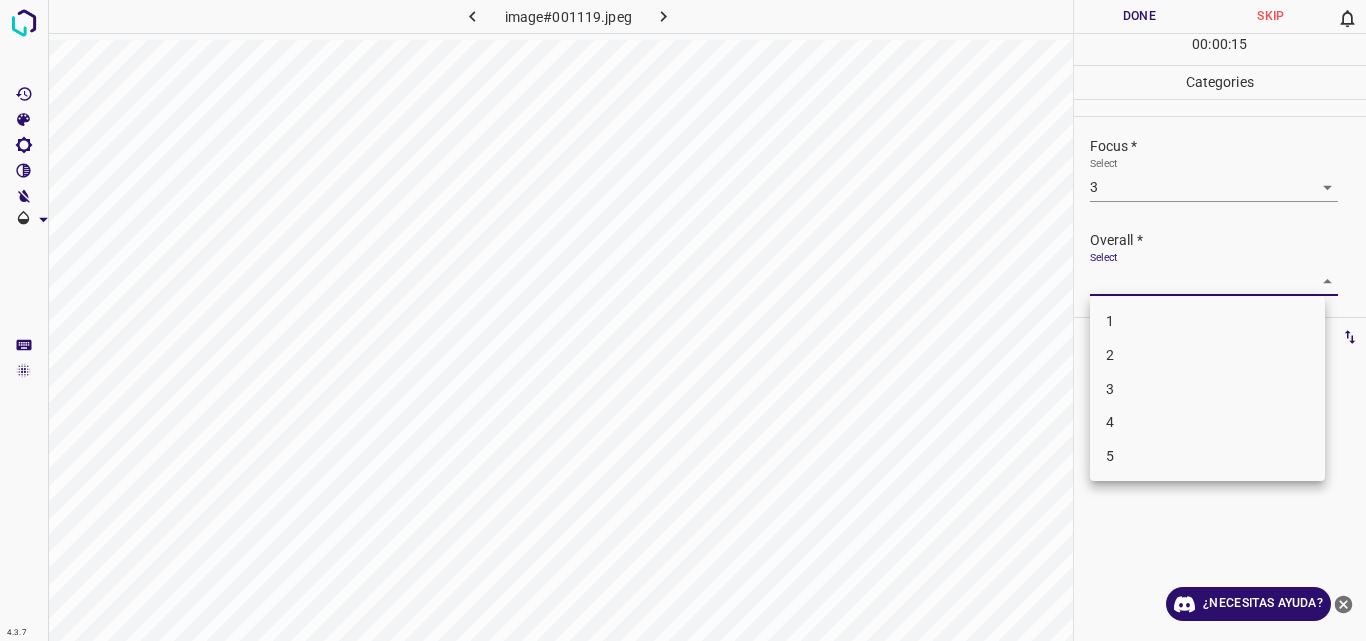 click on "3" at bounding box center [1207, 389] 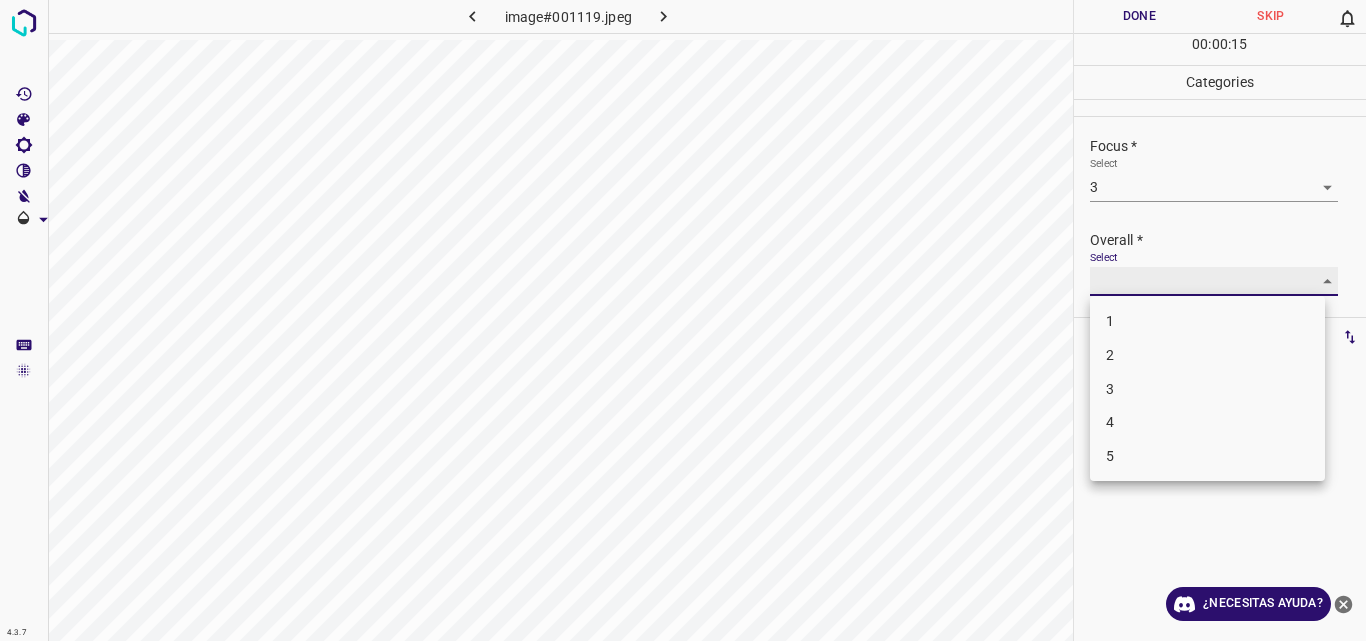 type on "3" 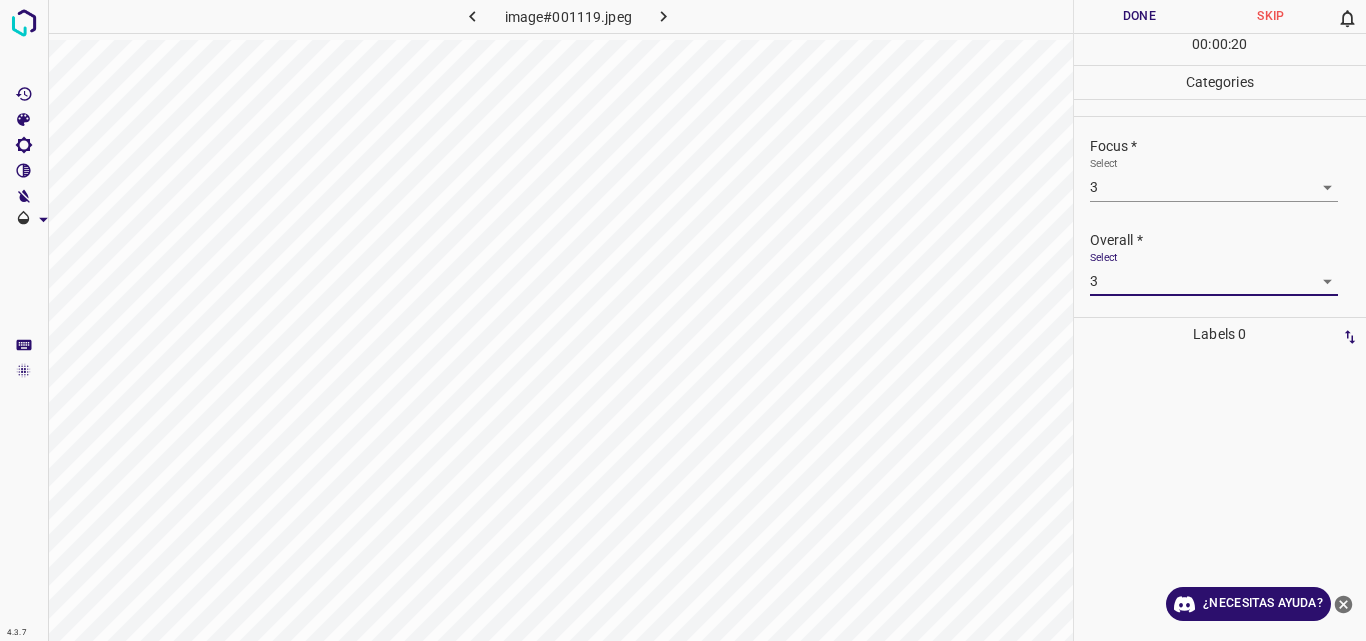 click on "Done" at bounding box center (1140, 16) 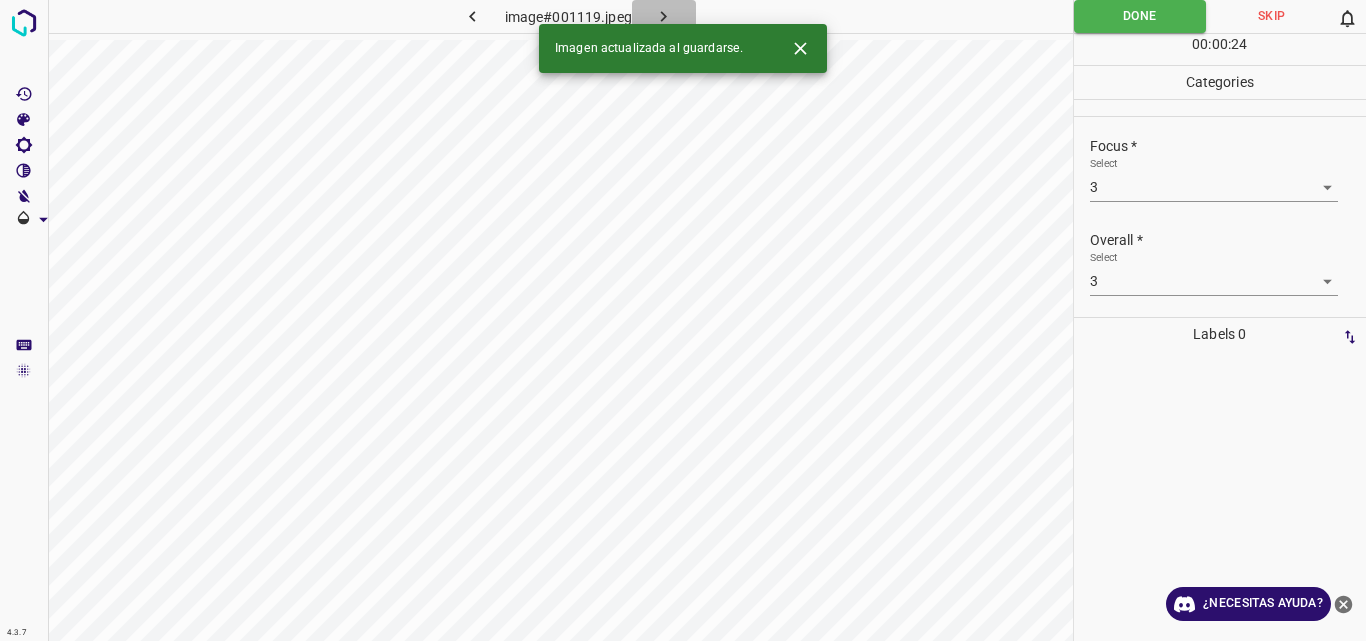 click 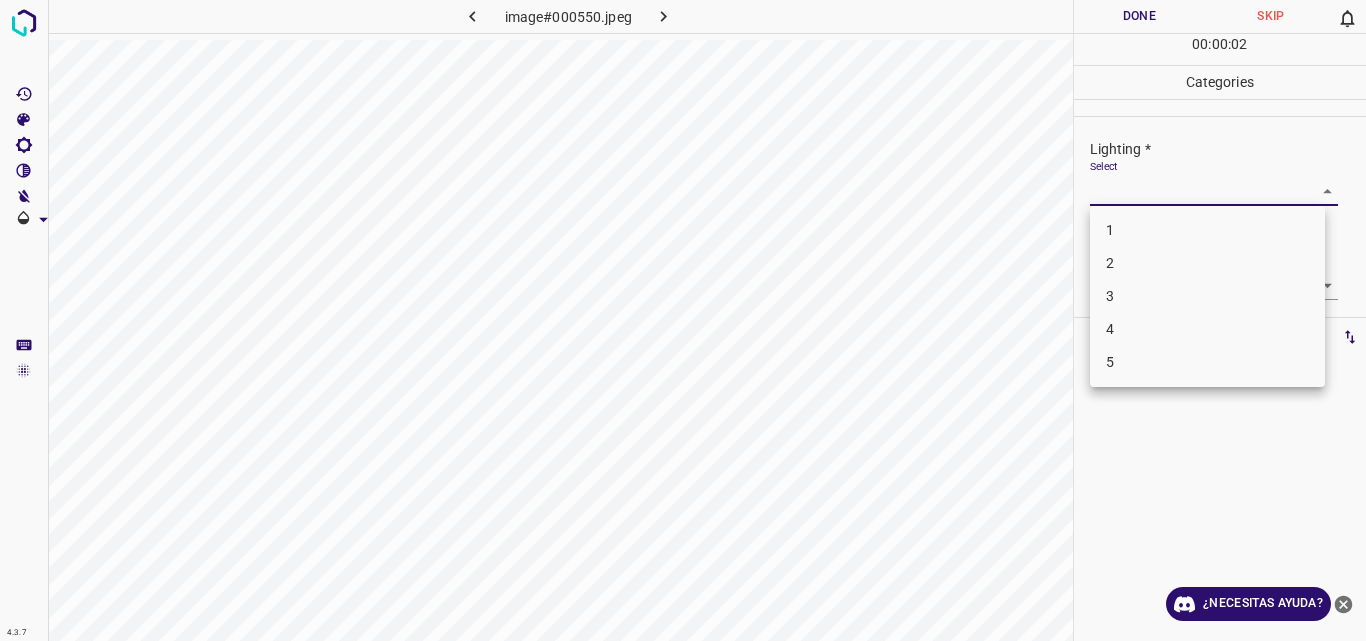 click on "4.3.7 image#000550.jpeg Done Skip 0 00   : 00   : 02   Categories Lighting *  Select ​ Focus *  Select ​ Overall *  Select ​ Labels   0 Categories 1 Lighting 2 Focus 3 Overall Tools Space Change between modes (Draw & Edit) I Auto labeling R Restore zoom M Zoom in N Zoom out Delete Delete selecte label Filters Z Restore filters X Saturation filter C Brightness filter V Contrast filter B Gray scale filter General O Download ¿Necesitas ayuda? Original text Rate this translation Your feedback will be used to help improve Google Translate - Texto - Esconder - Borrar 1 2 3 4 5" at bounding box center (683, 320) 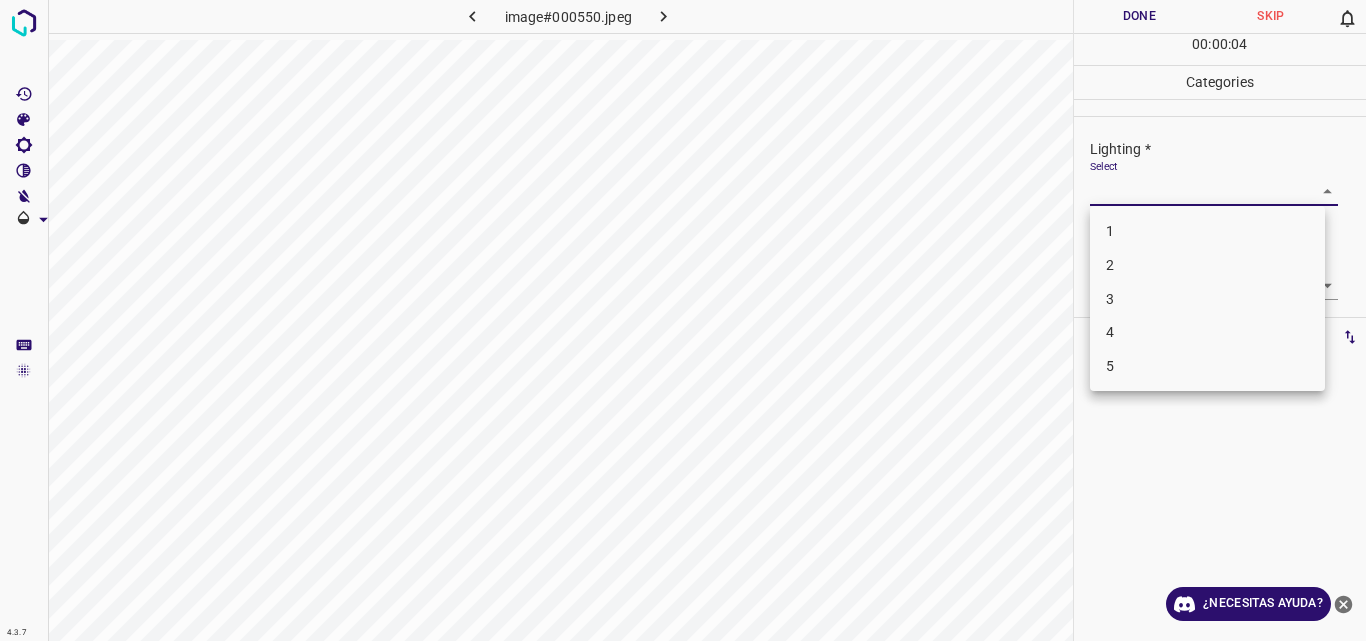 click on "3" at bounding box center [1207, 299] 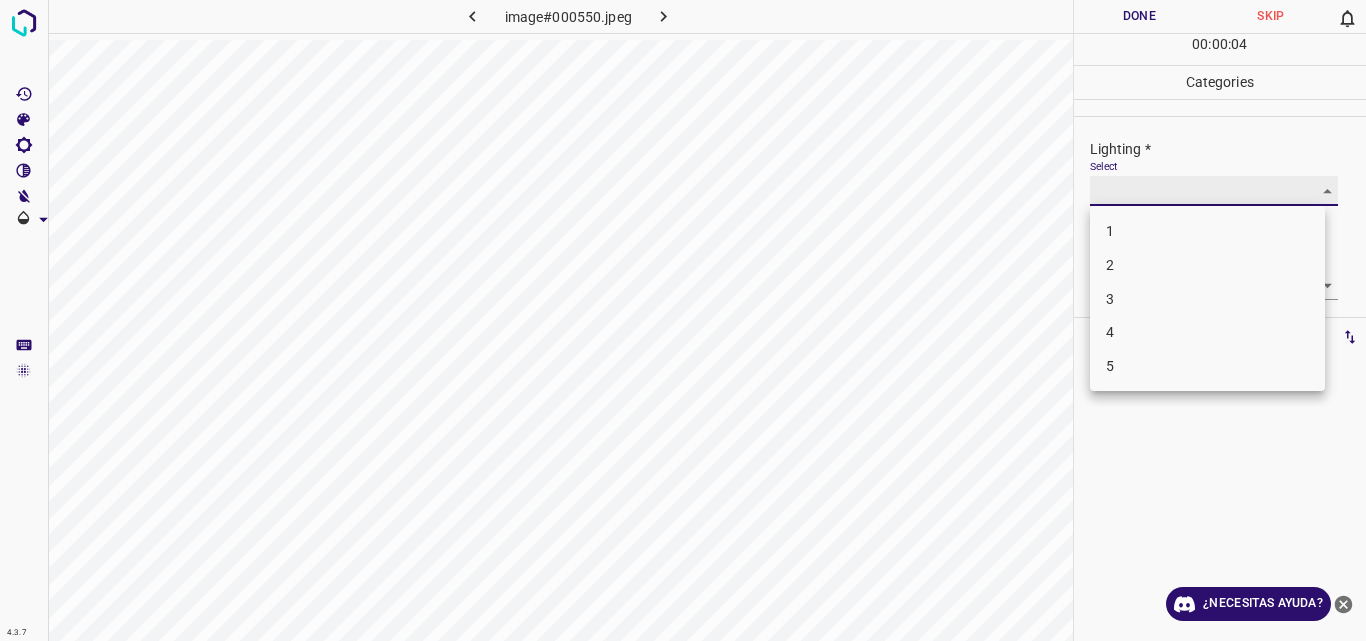 type on "3" 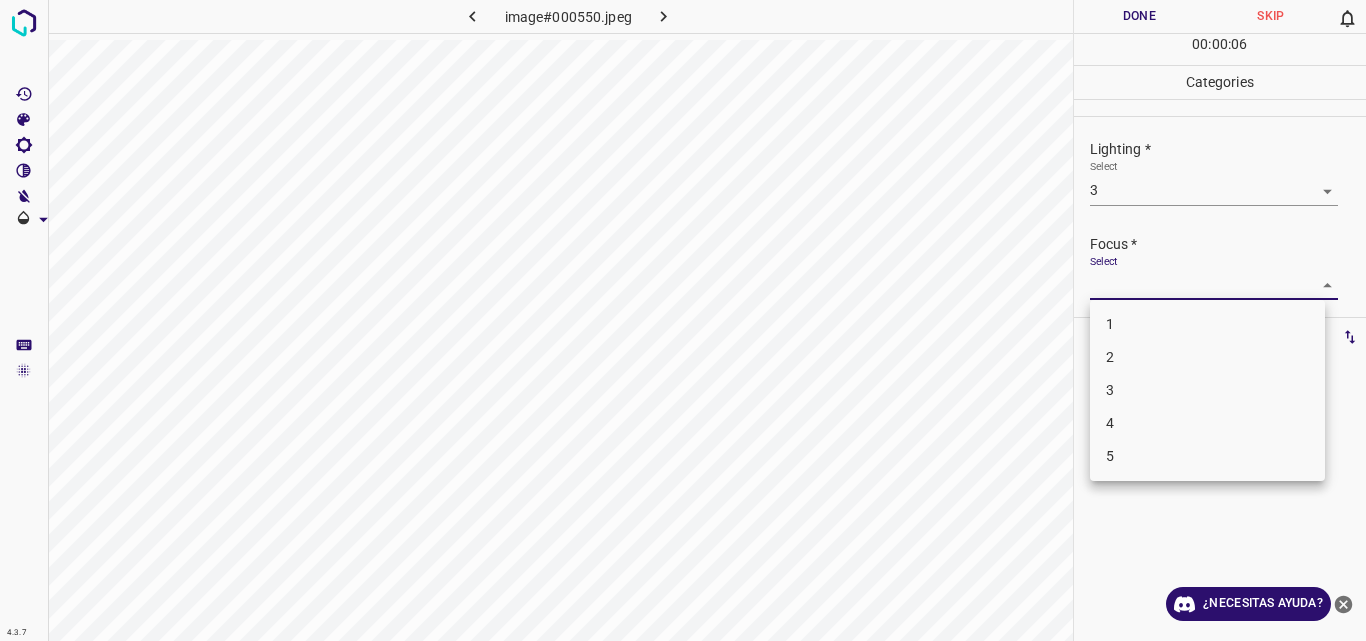 click on "4.3.7 image#000550.jpeg Done Skip 0 00   : 00   : 06   Categories Lighting *  Select 3 3 Focus *  Select ​ Overall *  Select ​ Labels   0 Categories 1 Lighting 2 Focus 3 Overall Tools Space Change between modes (Draw & Edit) I Auto labeling R Restore zoom M Zoom in N Zoom out Delete Delete selecte label Filters Z Restore filters X Saturation filter C Brightness filter V Contrast filter B Gray scale filter General O Download ¿Necesitas ayuda? Original text Rate this translation Your feedback will be used to help improve Google Translate - Texto - Esconder - Borrar 1 2 3 4 5" at bounding box center [683, 320] 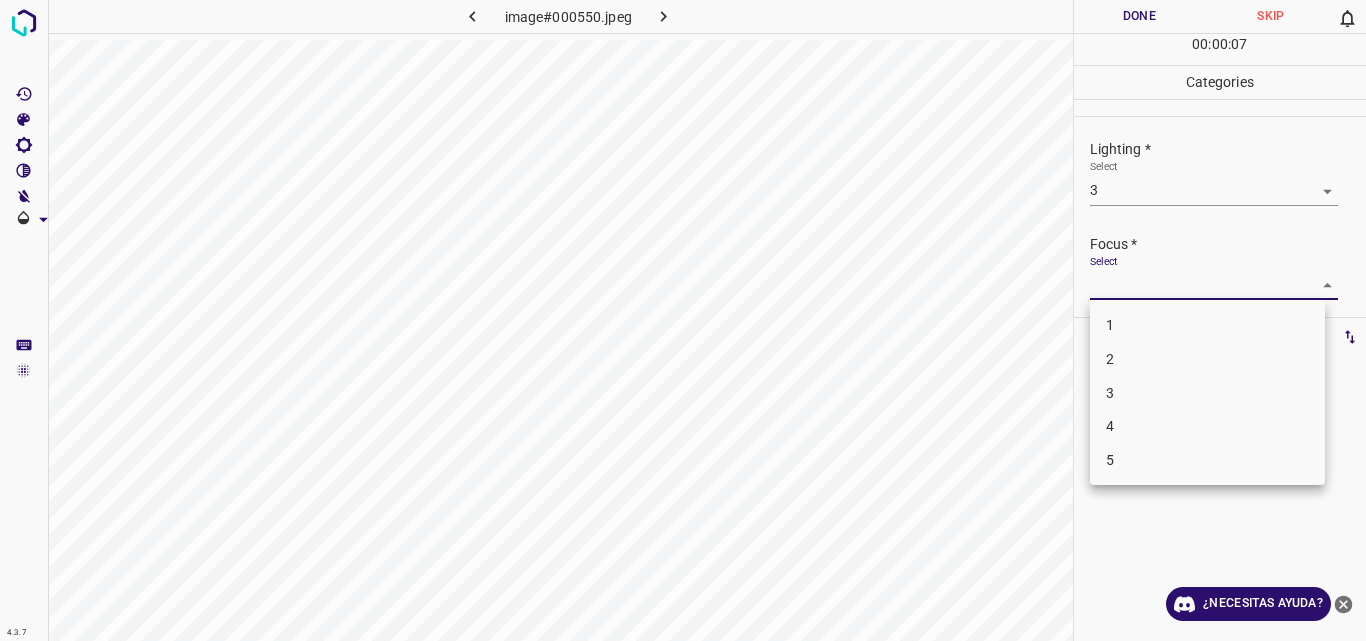 click on "3" at bounding box center [1207, 393] 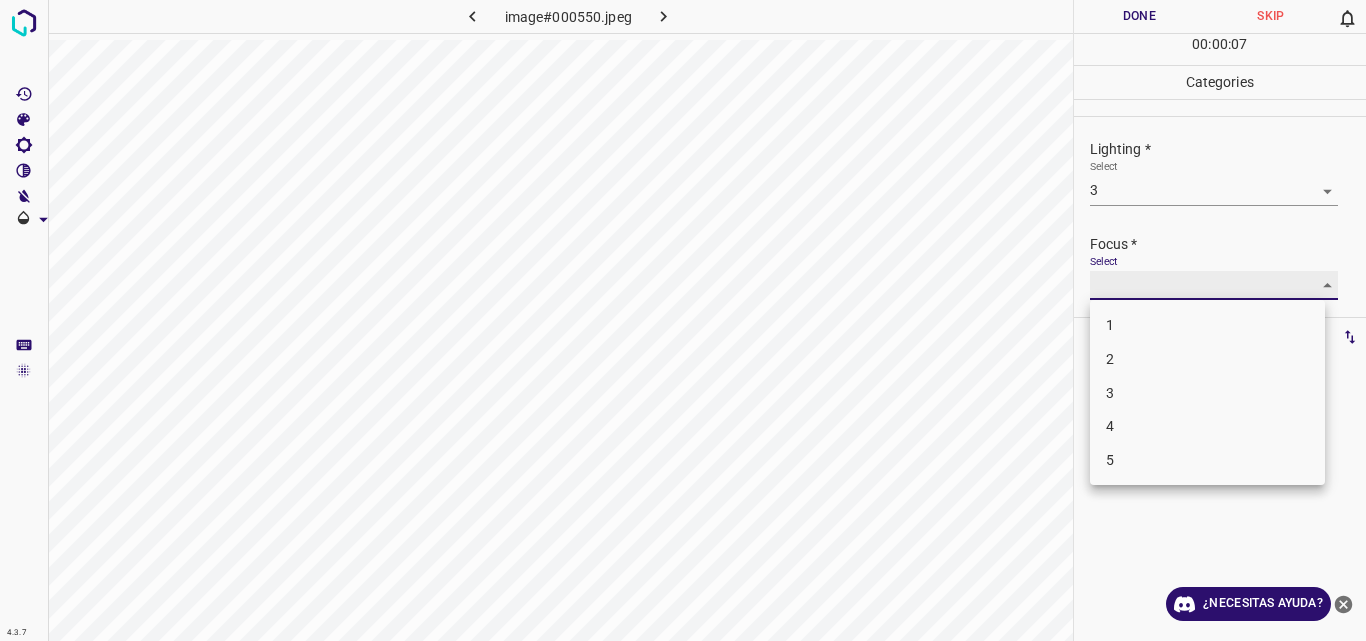 type on "3" 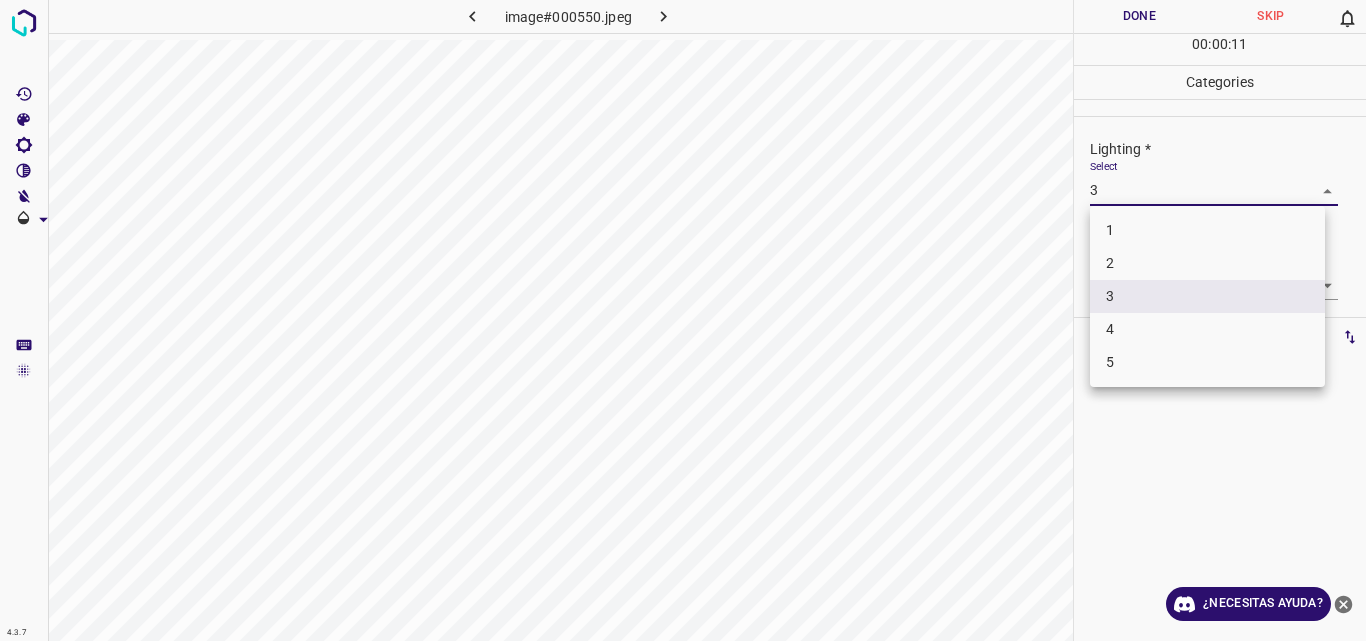 click on "4.3.7 image#000550.jpeg Done Skip 0 00   : 00   : 11   Categories Lighting *  Select 3 3 Focus *  Select 3 3 Overall *  Select ​ Labels   0 Categories 1 Lighting 2 Focus 3 Overall Tools Space Change between modes (Draw & Edit) I Auto labeling R Restore zoom M Zoom in N Zoom out Delete Delete selecte label Filters Z Restore filters X Saturation filter C Brightness filter V Contrast filter B Gray scale filter General O Download ¿Necesitas ayuda? Original text Rate this translation Your feedback will be used to help improve Google Translate - Texto - Esconder - Borrar 1 2 3 4 5" at bounding box center [683, 320] 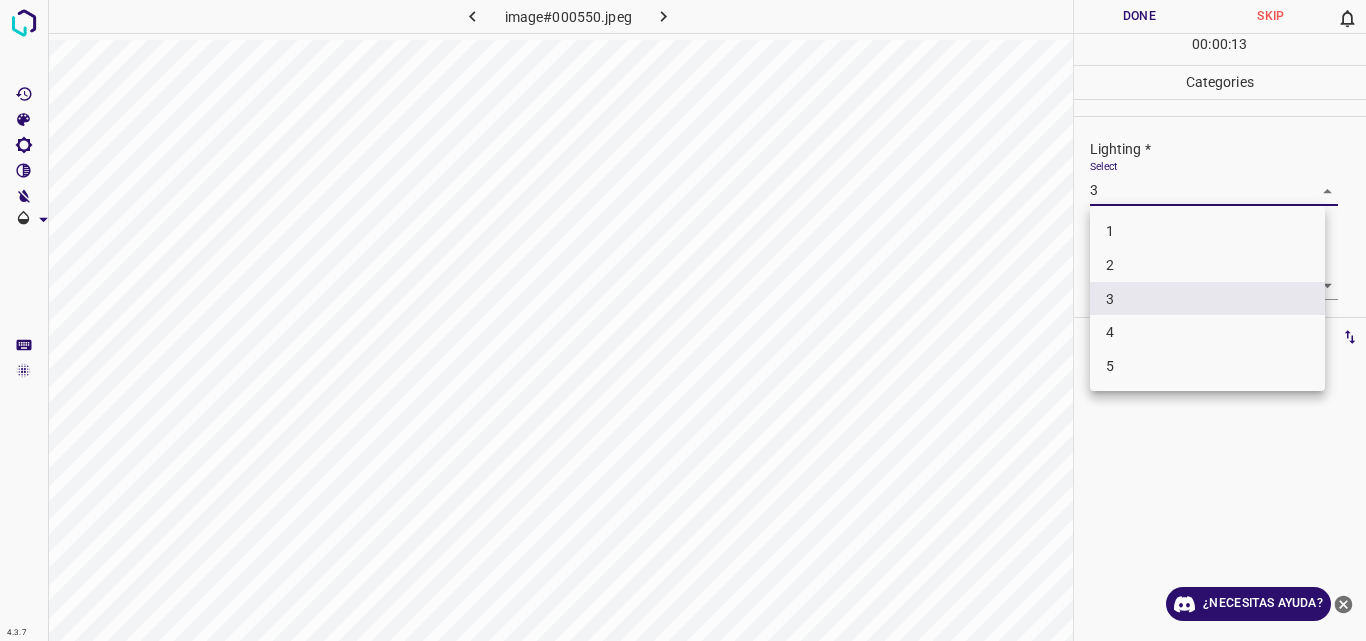 click on "2" at bounding box center [1207, 265] 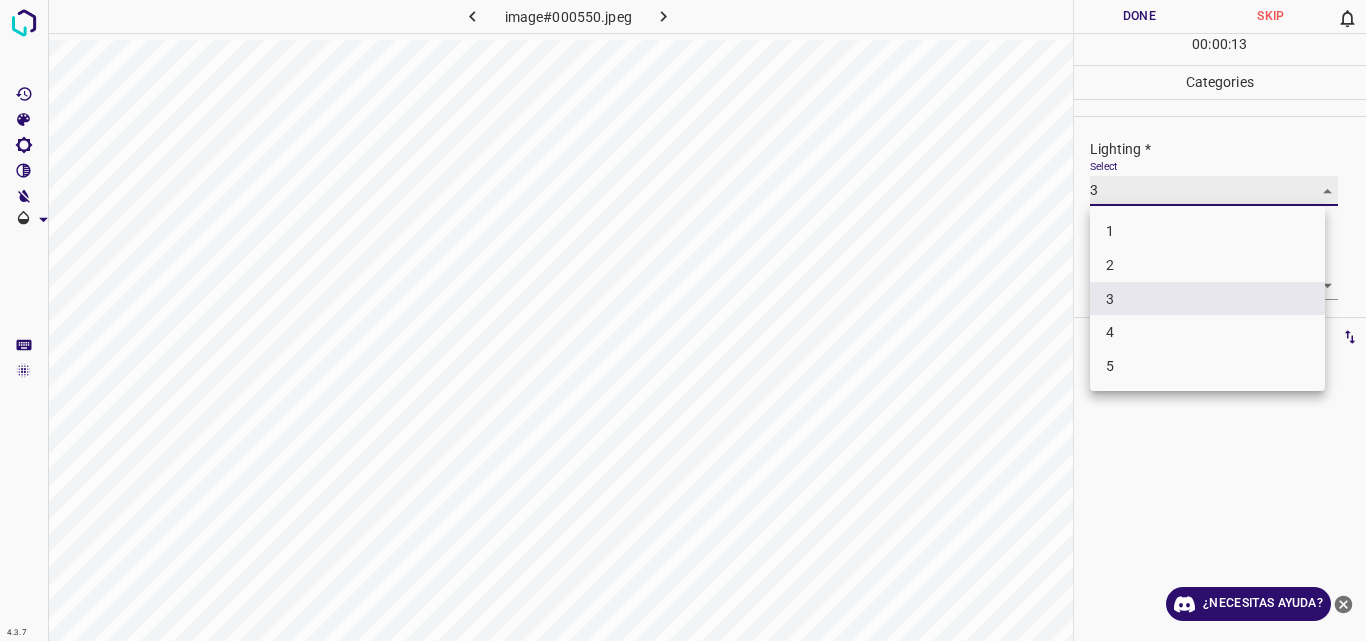 type on "2" 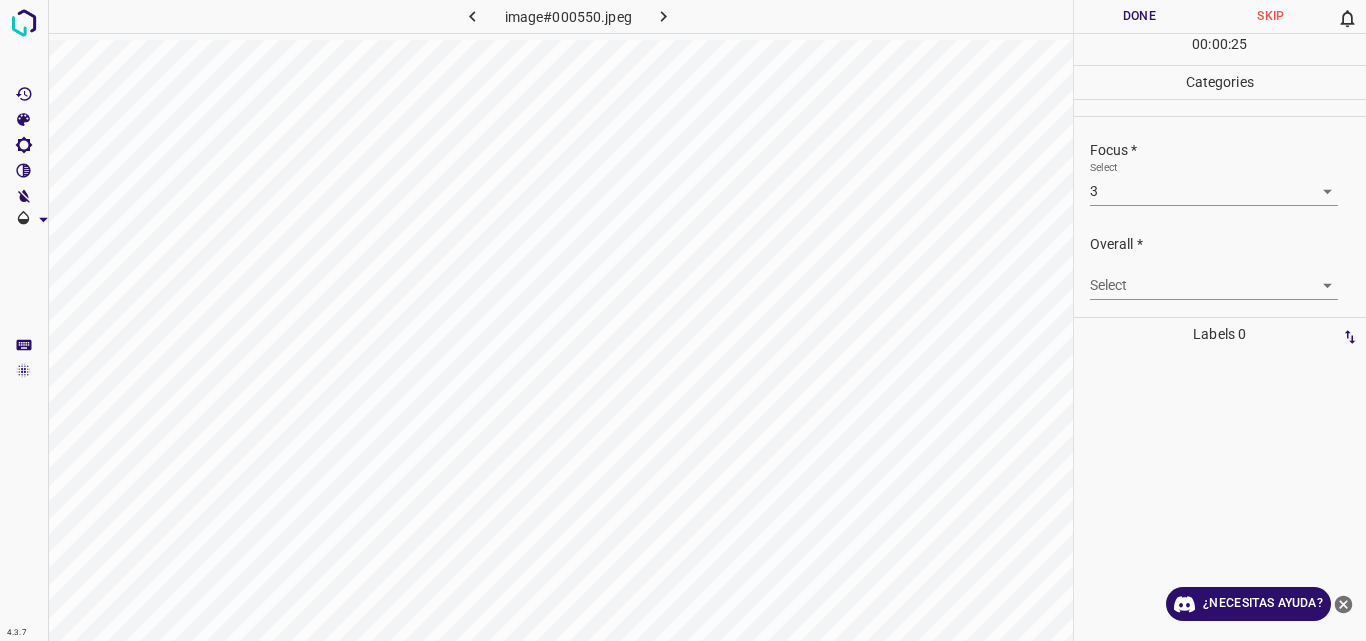 scroll, scrollTop: 98, scrollLeft: 0, axis: vertical 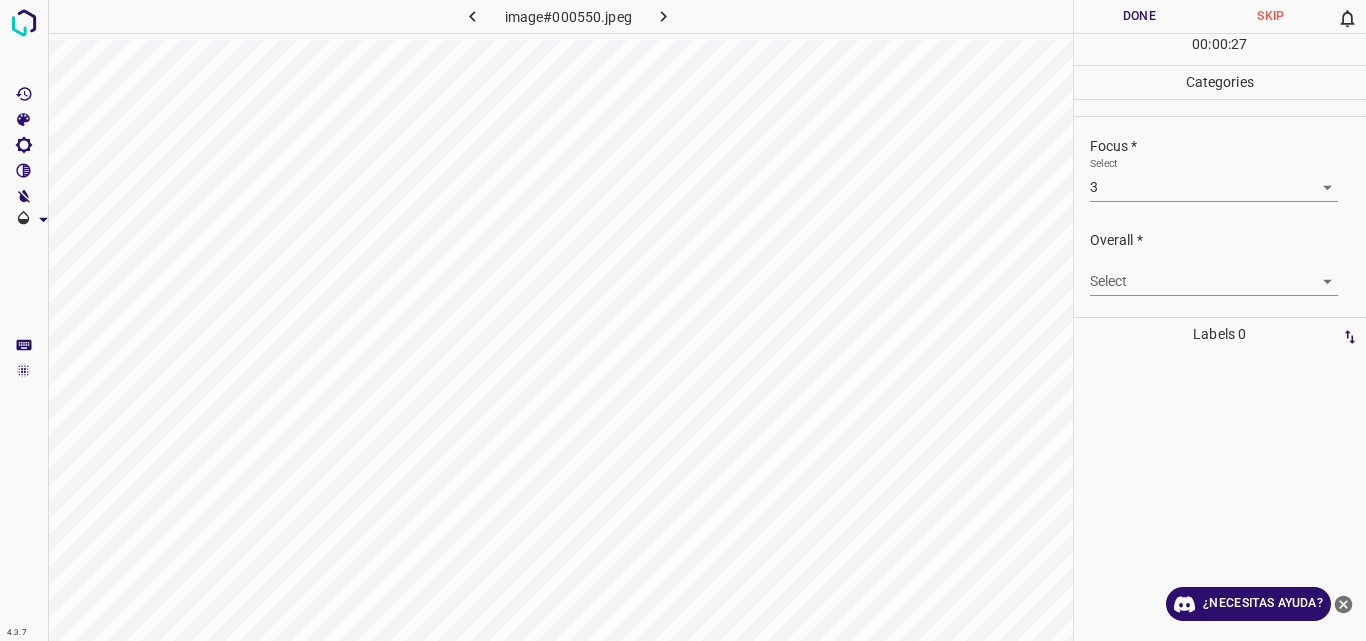 click on "4.3.7 image#000550.jpeg Done Skip 0 00   : 00   : 27   Categories Lighting *  Select 2 2 Focus *  Select 3 3 Overall *  Select ​ Labels   0 Categories 1 Lighting 2 Focus 3 Overall Tools Space Change between modes (Draw & Edit) I Auto labeling R Restore zoom M Zoom in N Zoom out Delete Delete selecte label Filters Z Restore filters X Saturation filter C Brightness filter V Contrast filter B Gray scale filter General O Download ¿Necesitas ayuda? Original text Rate this translation Your feedback will be used to help improve Google Translate - Texto - Esconder - Borrar" at bounding box center (683, 320) 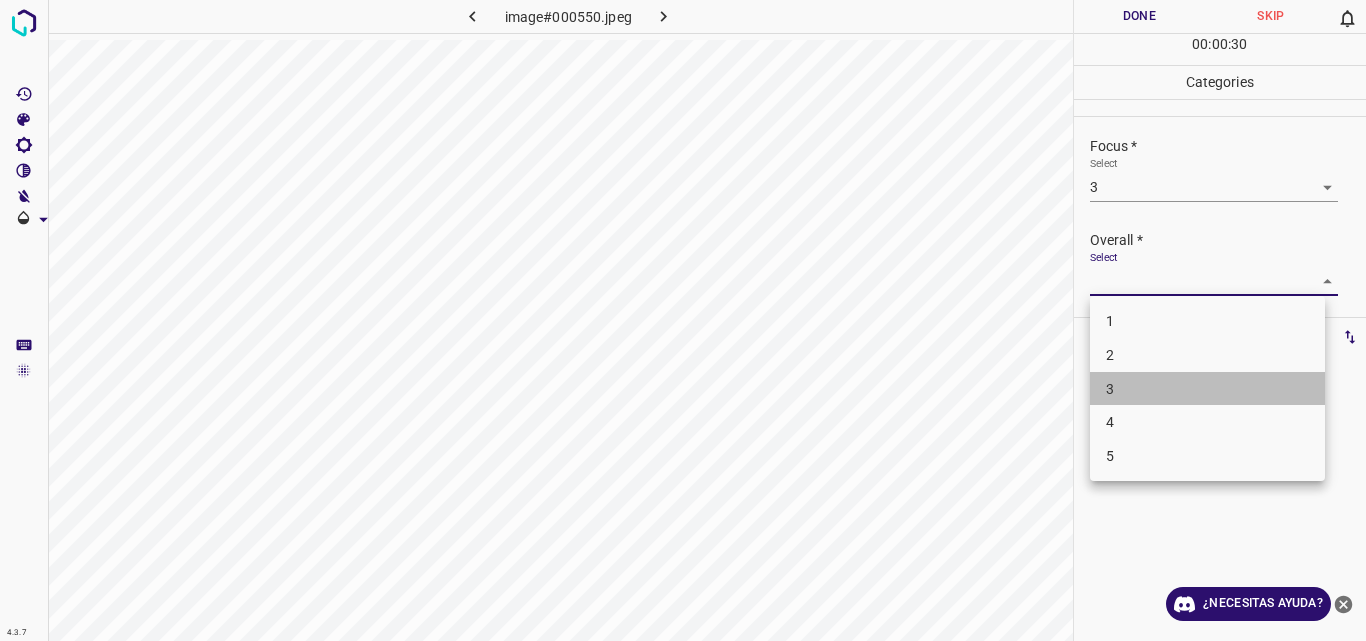 click on "3" at bounding box center (1207, 389) 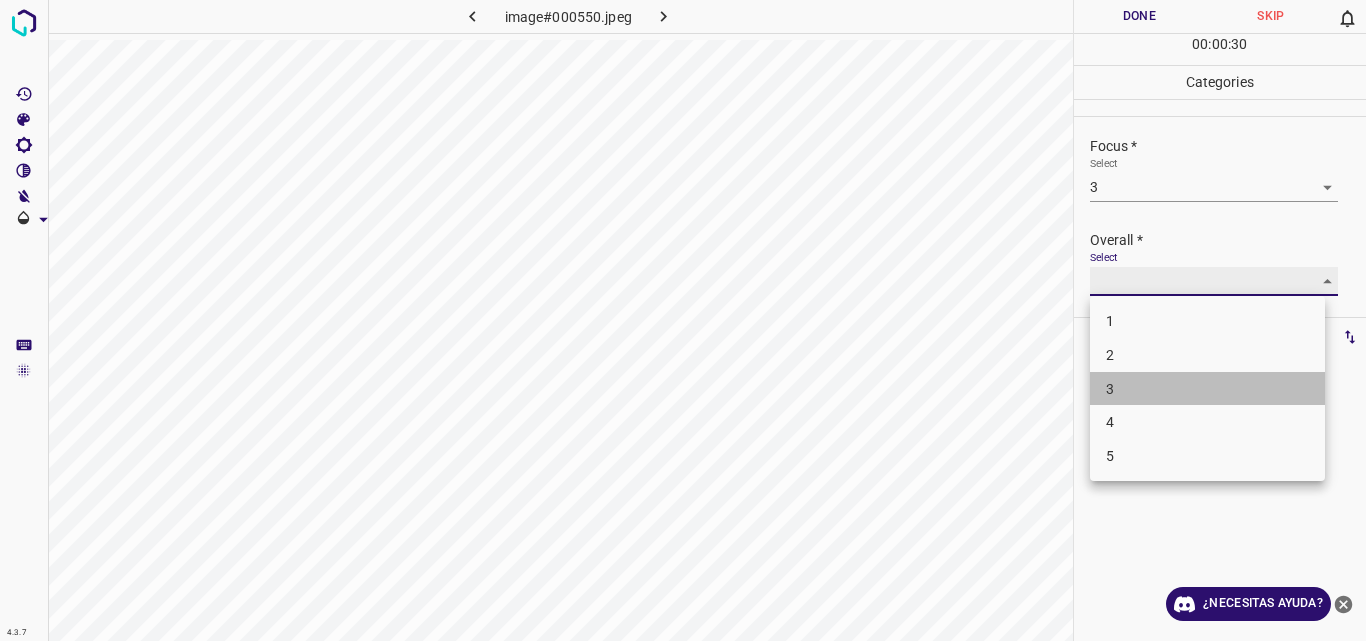 type on "3" 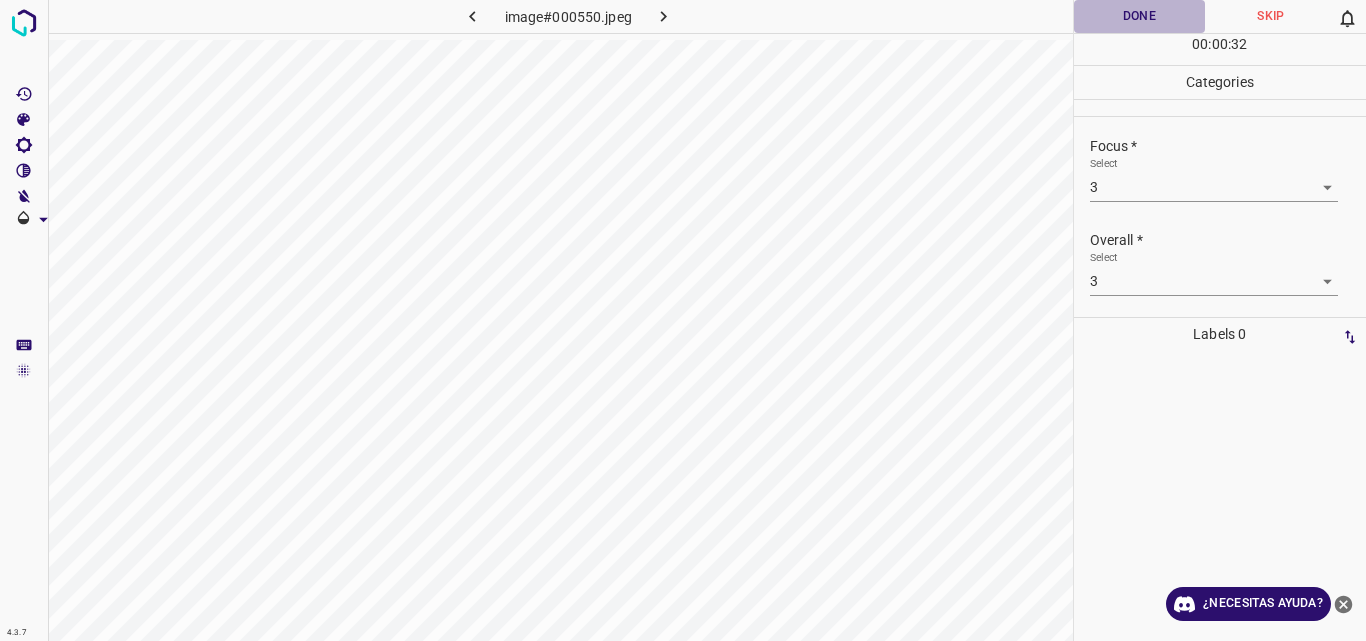 click on "Done" at bounding box center (1140, 16) 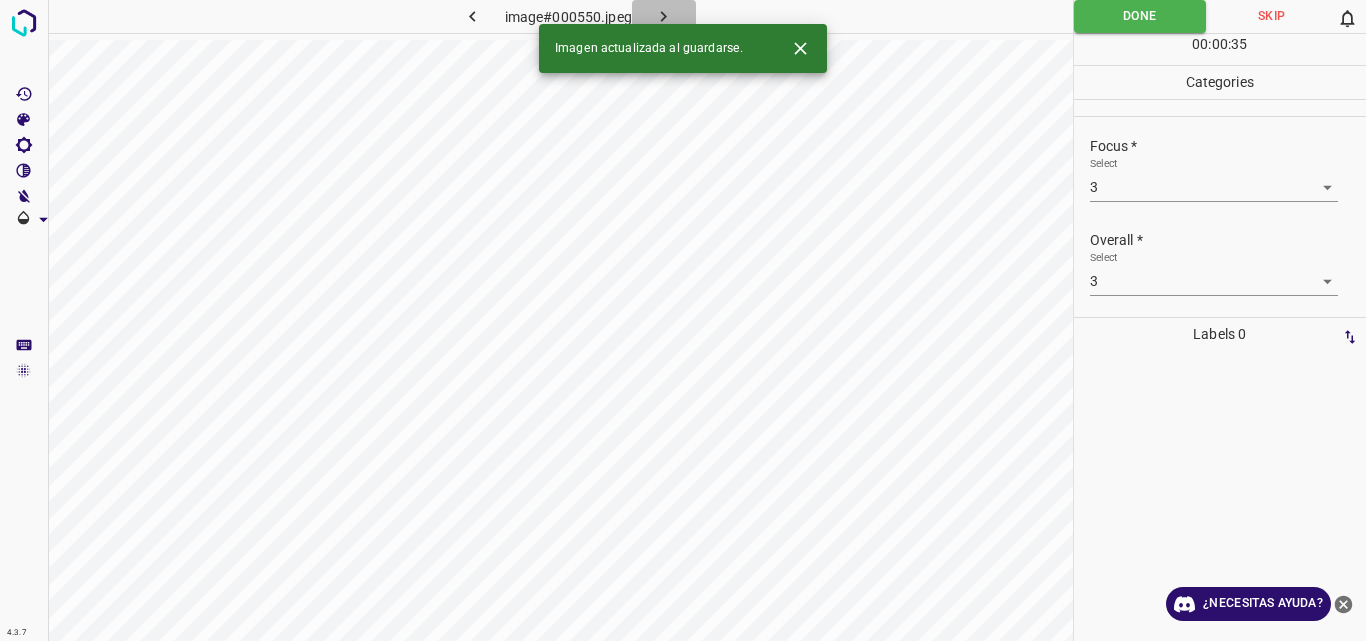 click 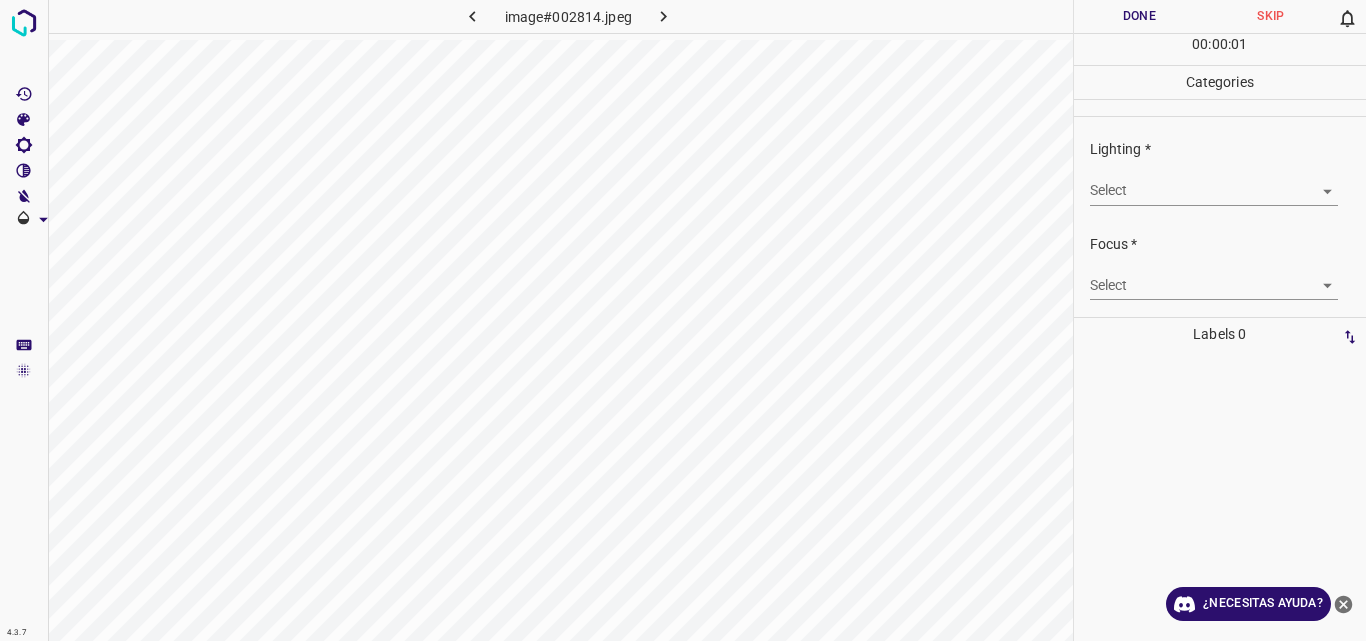 click on "4.3.7 image#002814.jpeg Done Skip 0 00   : 00   : 01   Categories Lighting *  Select ​ Focus *  Select ​ Overall *  Select ​ Labels   0 Categories 1 Lighting 2 Focus 3 Overall Tools Space Change between modes (Draw & Edit) I Auto labeling R Restore zoom M Zoom in N Zoom out Delete Delete selecte label Filters Z Restore filters X Saturation filter C Brightness filter V Contrast filter B Gray scale filter General O Download ¿Necesitas ayuda? Original text Rate this translation Your feedback will be used to help improve Google Translate - Texto - Esconder - Borrar" at bounding box center (683, 320) 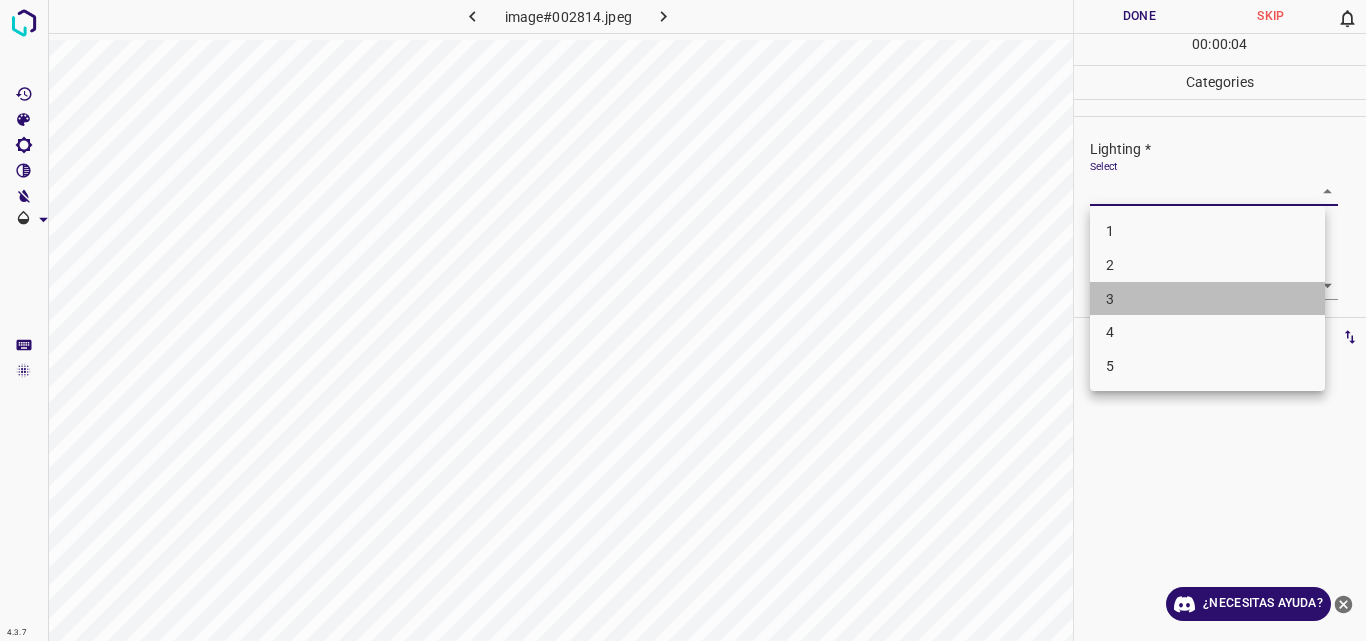 click on "3" at bounding box center (1207, 299) 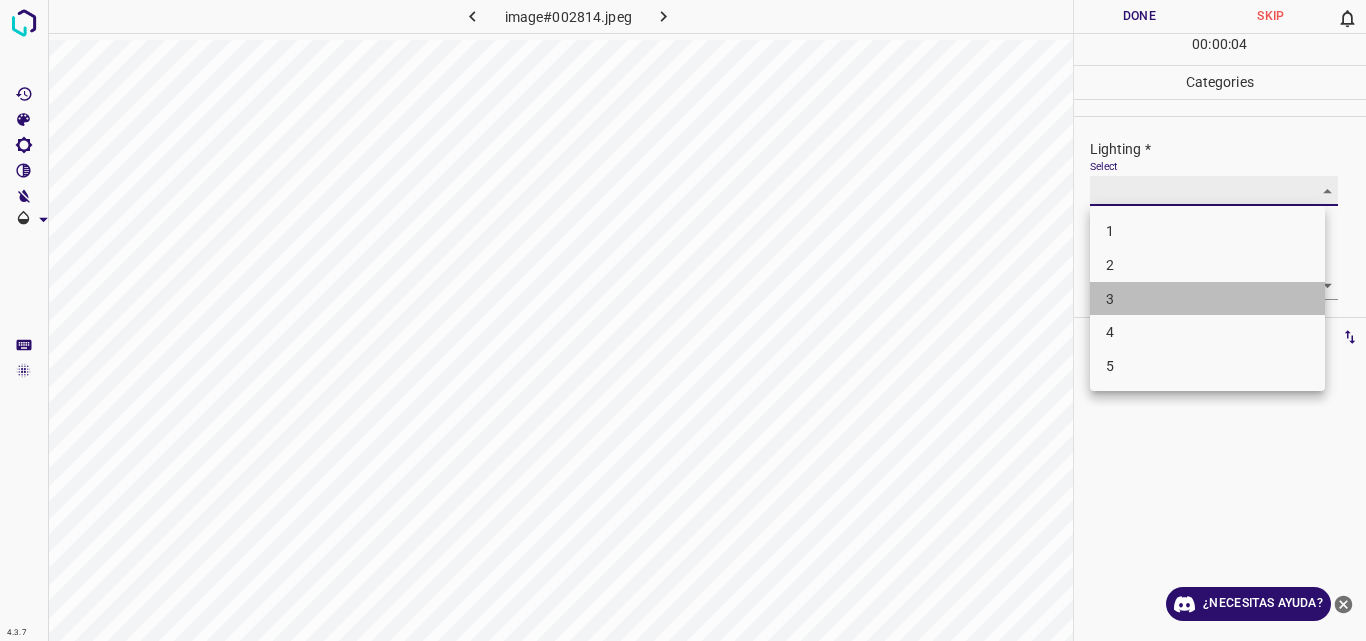 type on "3" 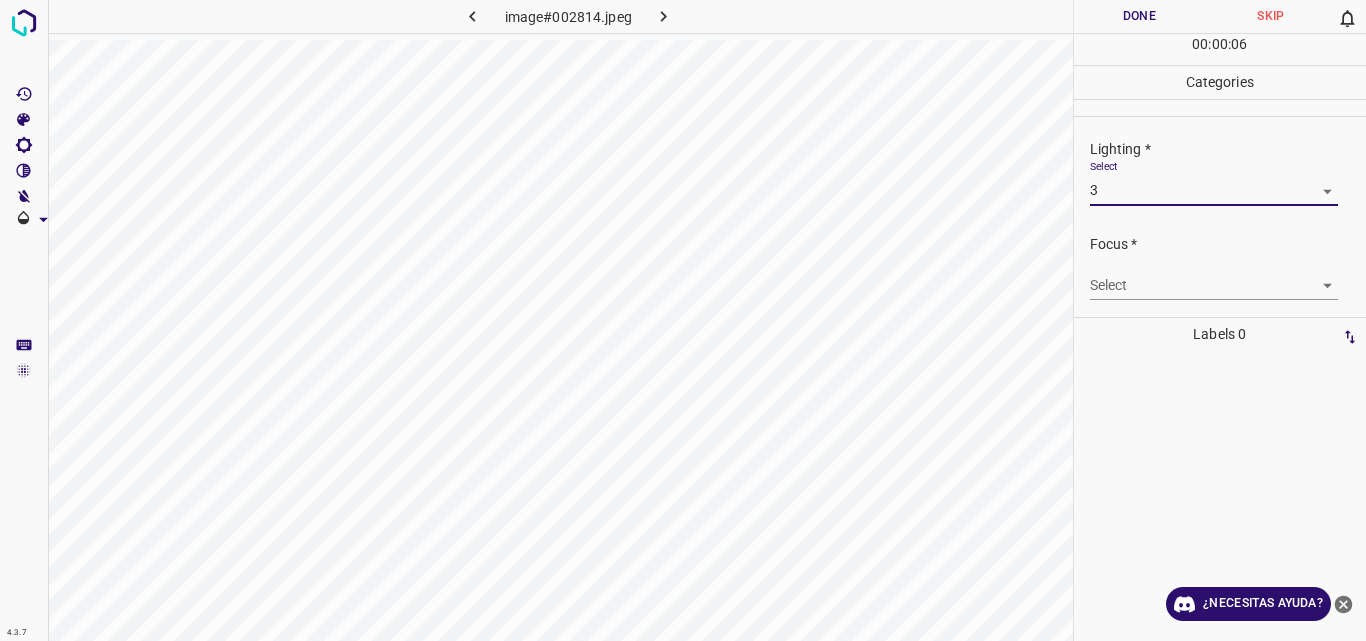 click on "4.3.7 image#002814.jpeg Done Skip 0 00   : 00   : 06   Categories Lighting *  Select 3 3 Focus *  Select ​ Overall *  Select ​ Labels   0 Categories 1 Lighting 2 Focus 3 Overall Tools Space Change between modes (Draw & Edit) I Auto labeling R Restore zoom M Zoom in N Zoom out Delete Delete selecte label Filters Z Restore filters X Saturation filter C Brightness filter V Contrast filter B Gray scale filter General O Download ¿Necesitas ayuda? Original text Rate this translation Your feedback will be used to help improve Google Translate - Texto - Esconder - Borrar" at bounding box center (683, 320) 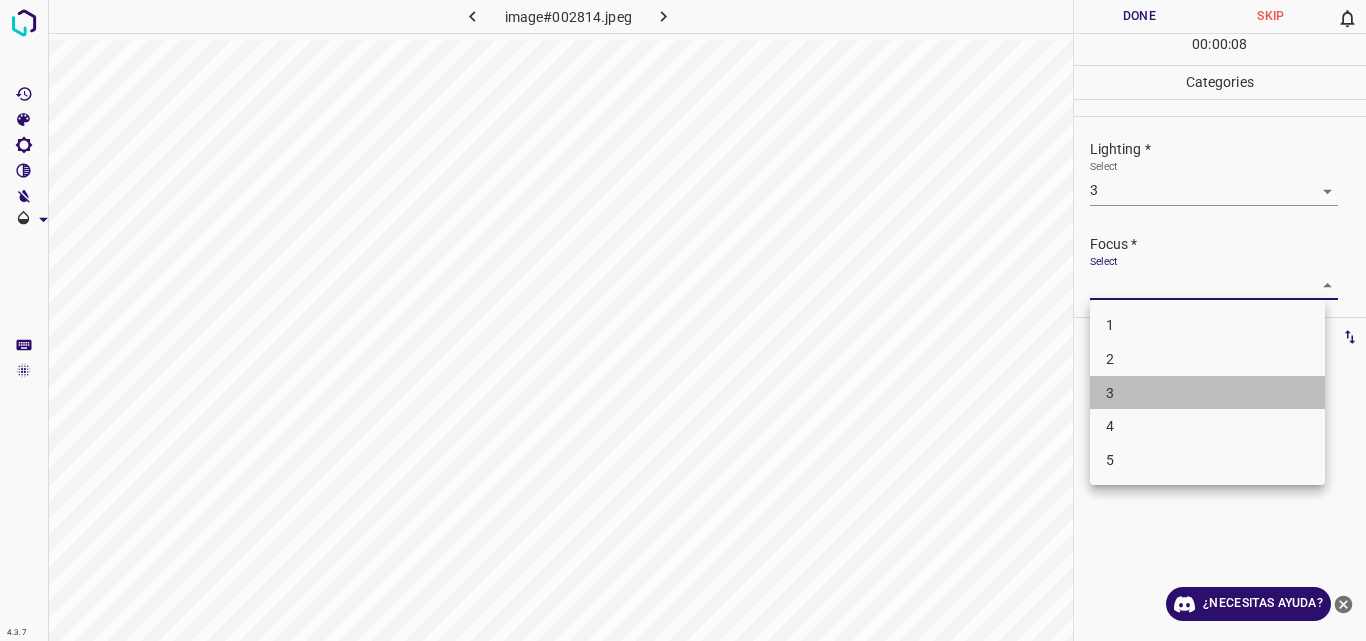 click on "3" at bounding box center [1207, 393] 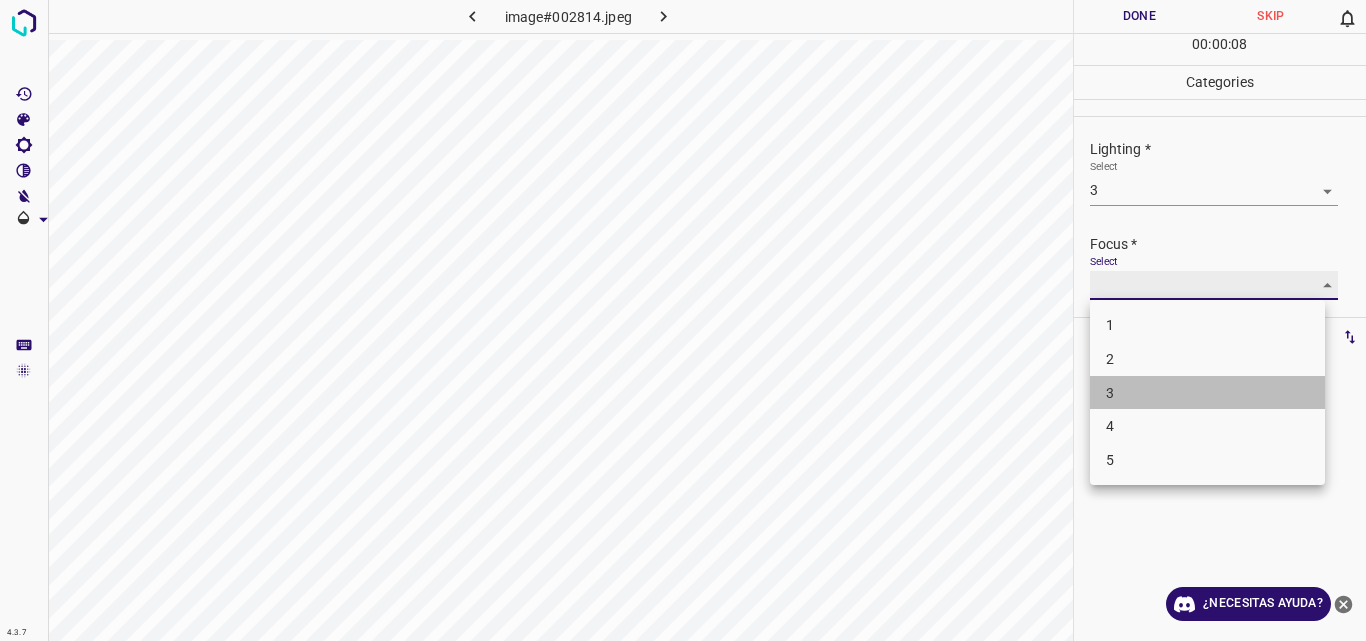 type on "3" 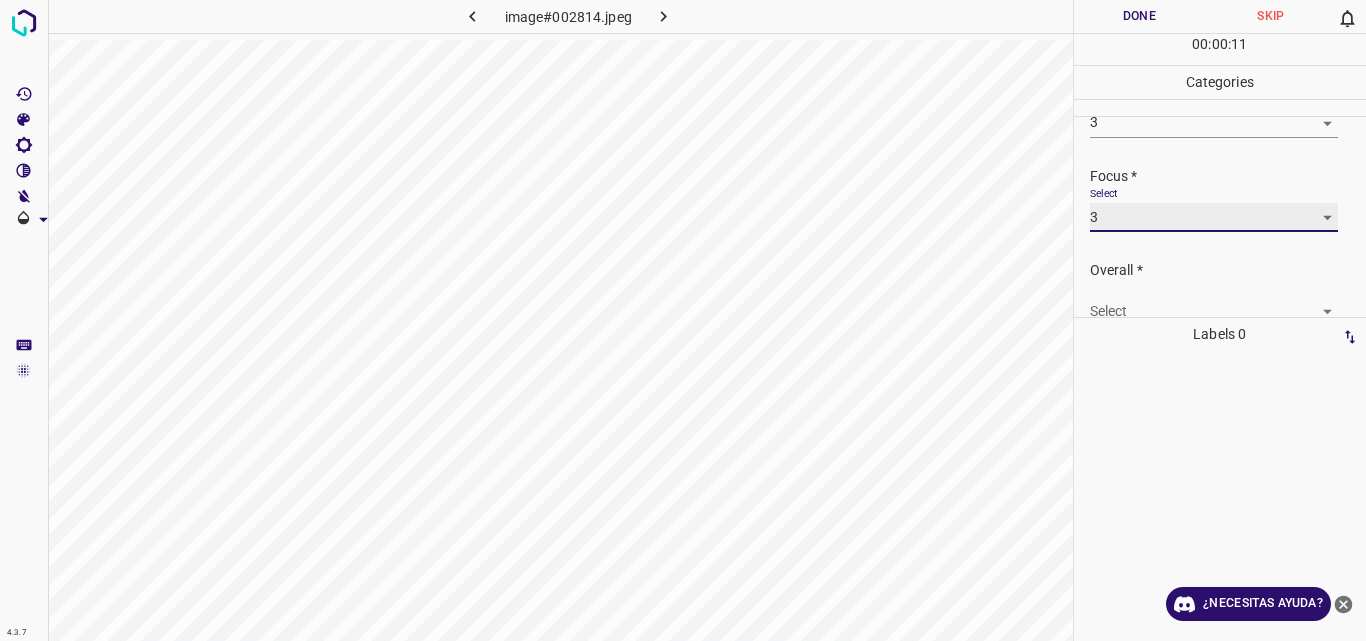scroll, scrollTop: 98, scrollLeft: 0, axis: vertical 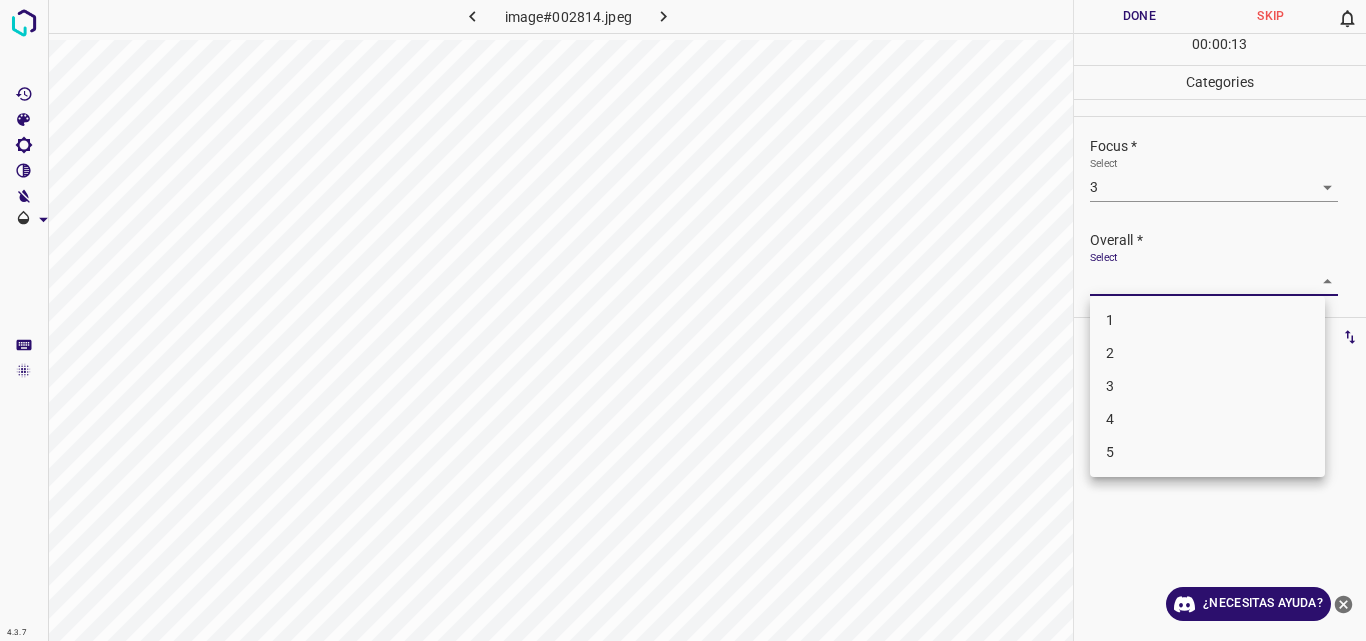 click on "4.3.7 image#002814.jpeg Done Skip 0 00   : 00   : 13   Categories Lighting *  Select 3 3 Focus *  Select 3 3 Overall *  Select ​ Labels   0 Categories 1 Lighting 2 Focus 3 Overall Tools Space Change between modes (Draw & Edit) I Auto labeling R Restore zoom M Zoom in N Zoom out Delete Delete selecte label Filters Z Restore filters X Saturation filter C Brightness filter V Contrast filter B Gray scale filter General O Download ¿Necesitas ayuda? Original text Rate this translation Your feedback will be used to help improve Google Translate - Texto - Esconder - Borrar 1 2 3 4 5" at bounding box center [683, 320] 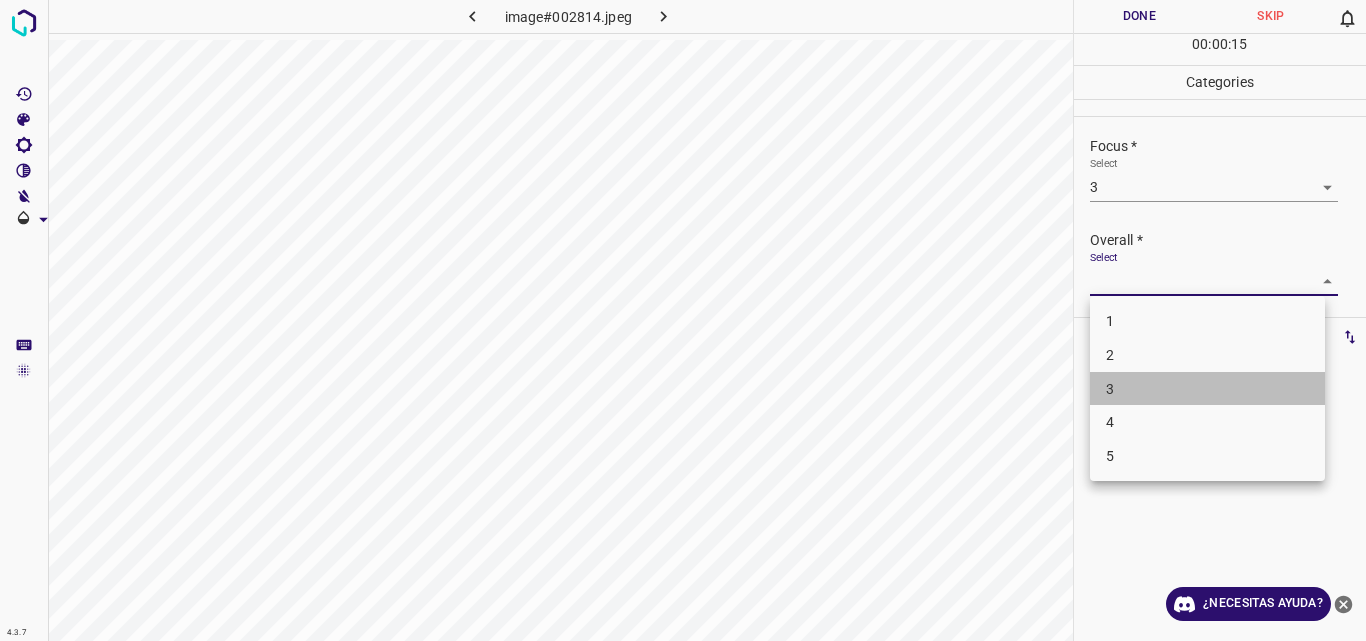 click on "3" at bounding box center (1207, 389) 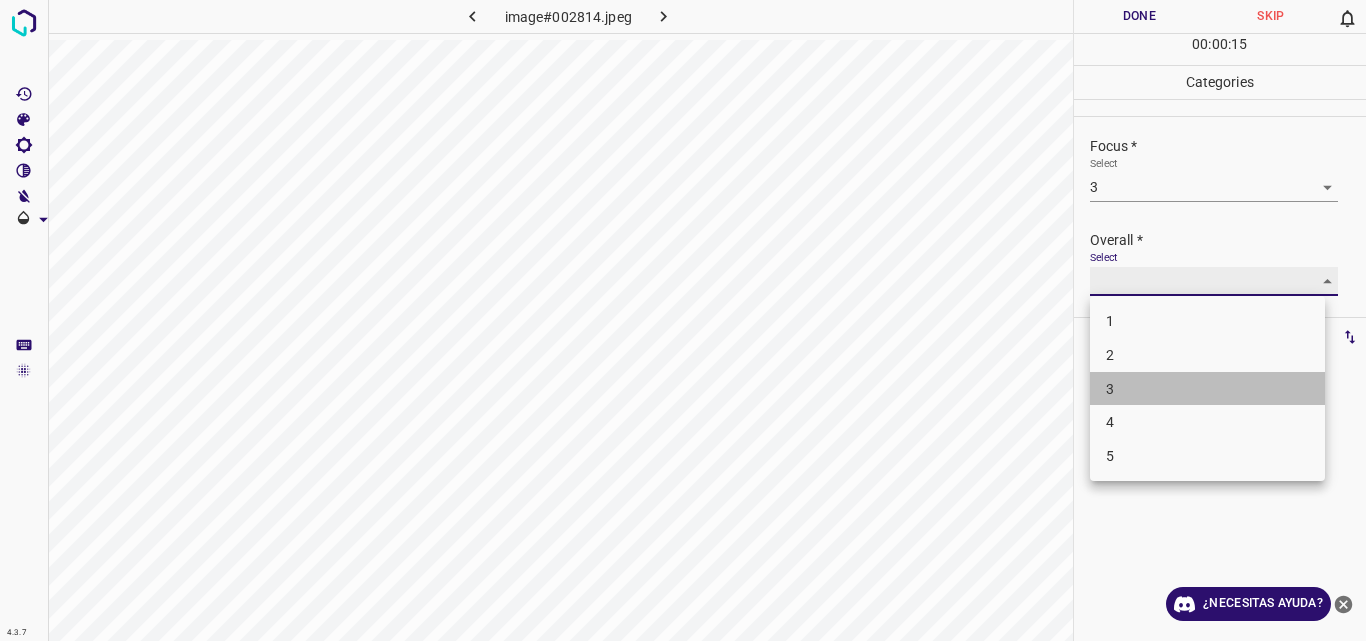 type on "3" 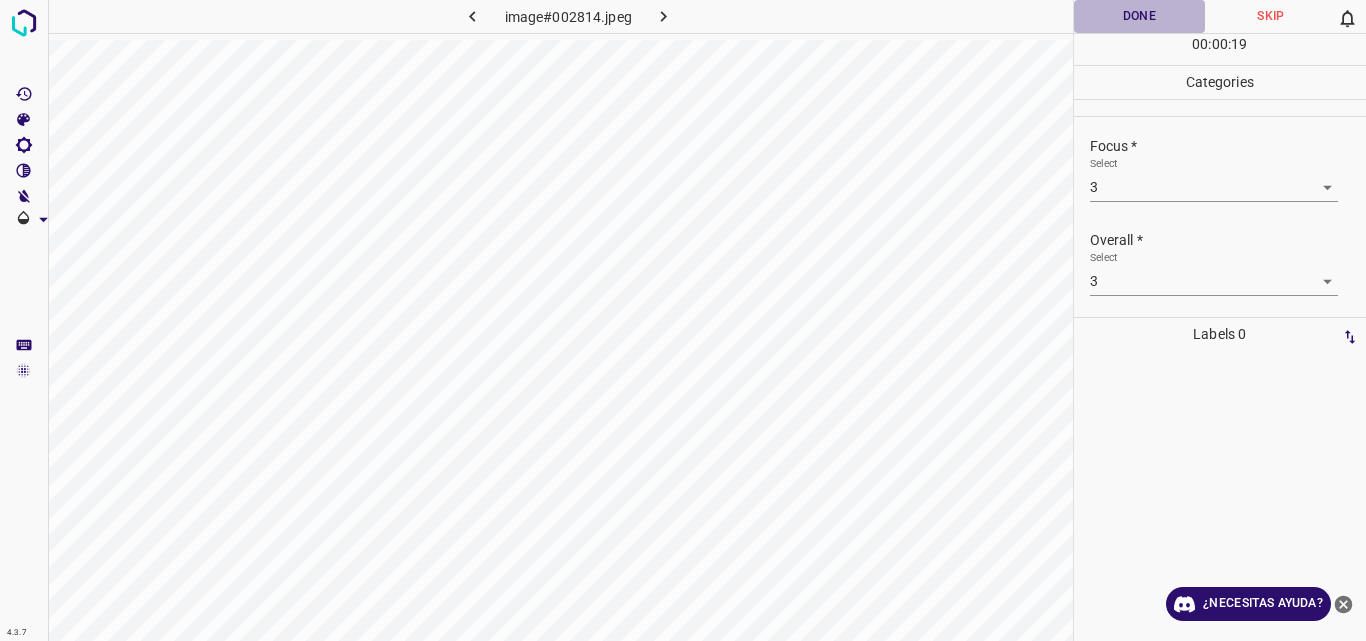 click on "Done" at bounding box center (1140, 16) 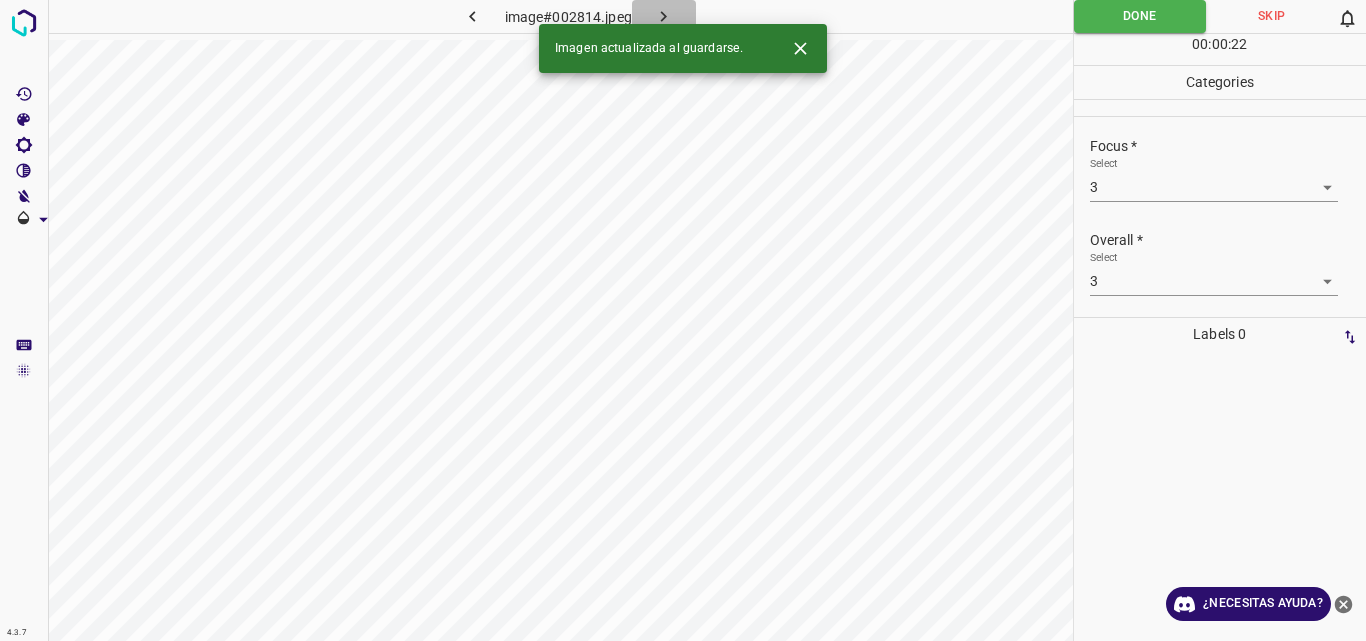 click 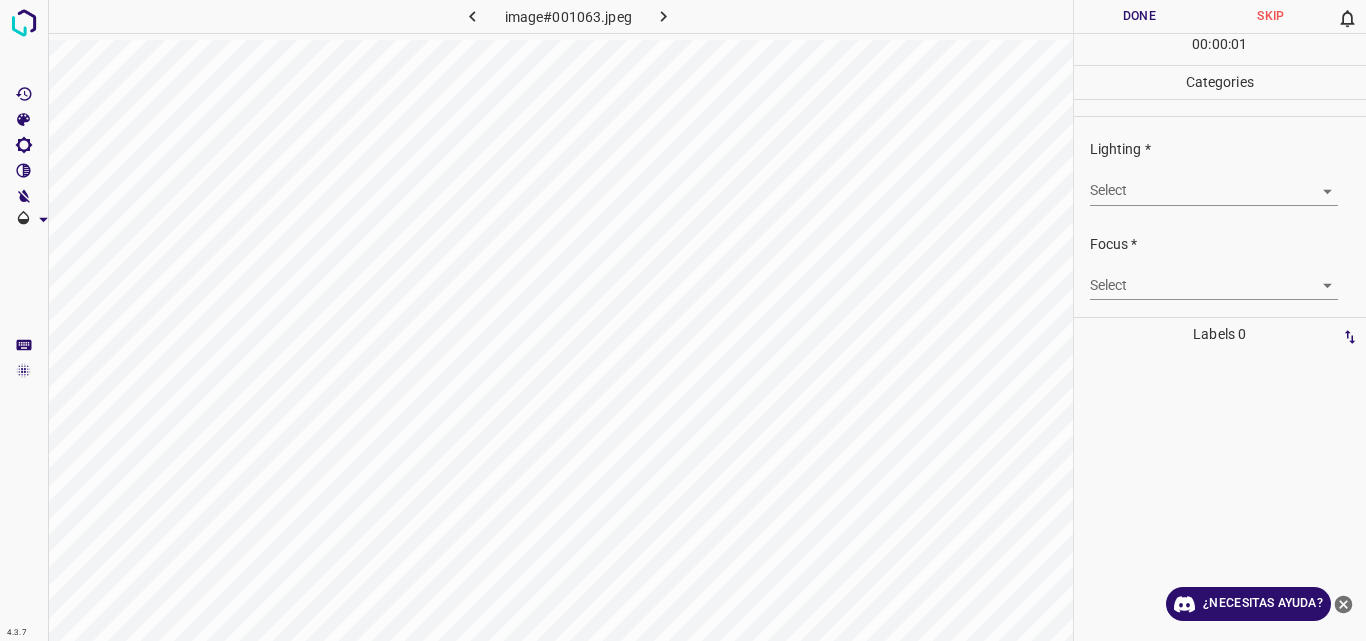 click on "4.3.7 image#001063.jpeg Done Skip 0 00   : 00   : 01   Categories Lighting *  Select ​ Focus *  Select ​ Overall *  Select ​ Labels   0 Categories 1 Lighting 2 Focus 3 Overall Tools Space Change between modes (Draw & Edit) I Auto labeling R Restore zoom M Zoom in N Zoom out Delete Delete selecte label Filters Z Restore filters X Saturation filter C Brightness filter V Contrast filter B Gray scale filter General O Download ¿Necesitas ayuda? Original text Rate this translation Your feedback will be used to help improve Google Translate - Texto - Esconder - Borrar" at bounding box center (683, 320) 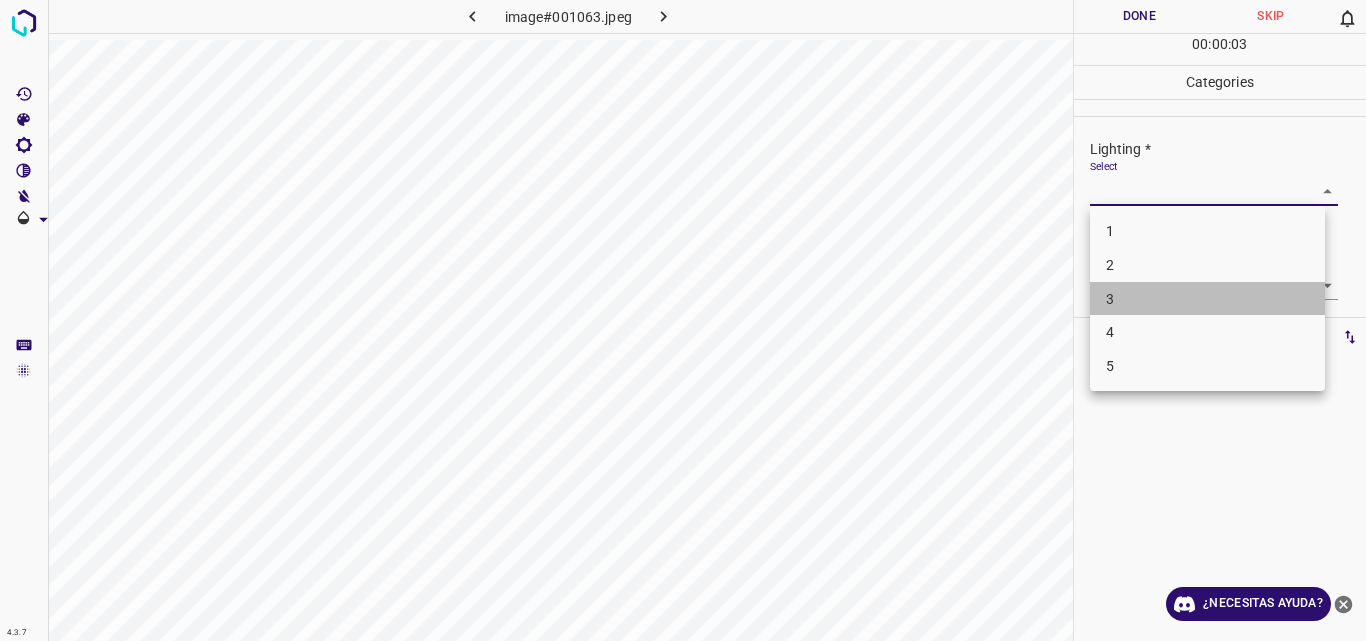 click on "3" at bounding box center (1207, 299) 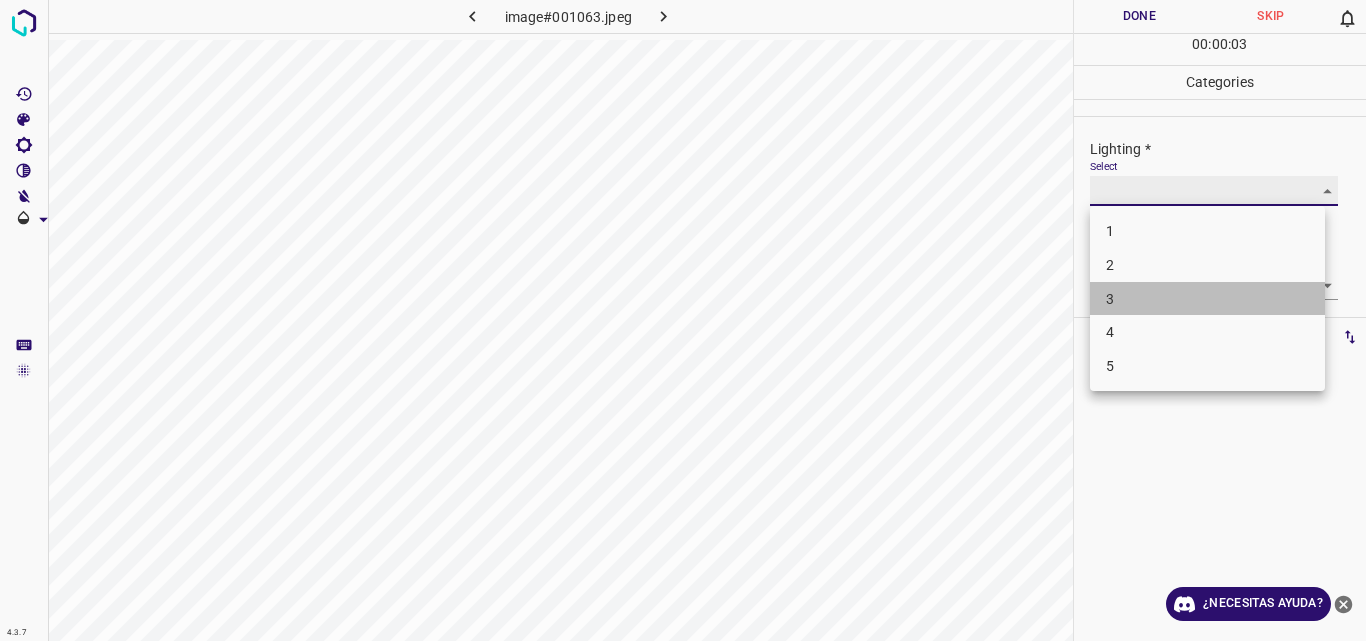 type on "3" 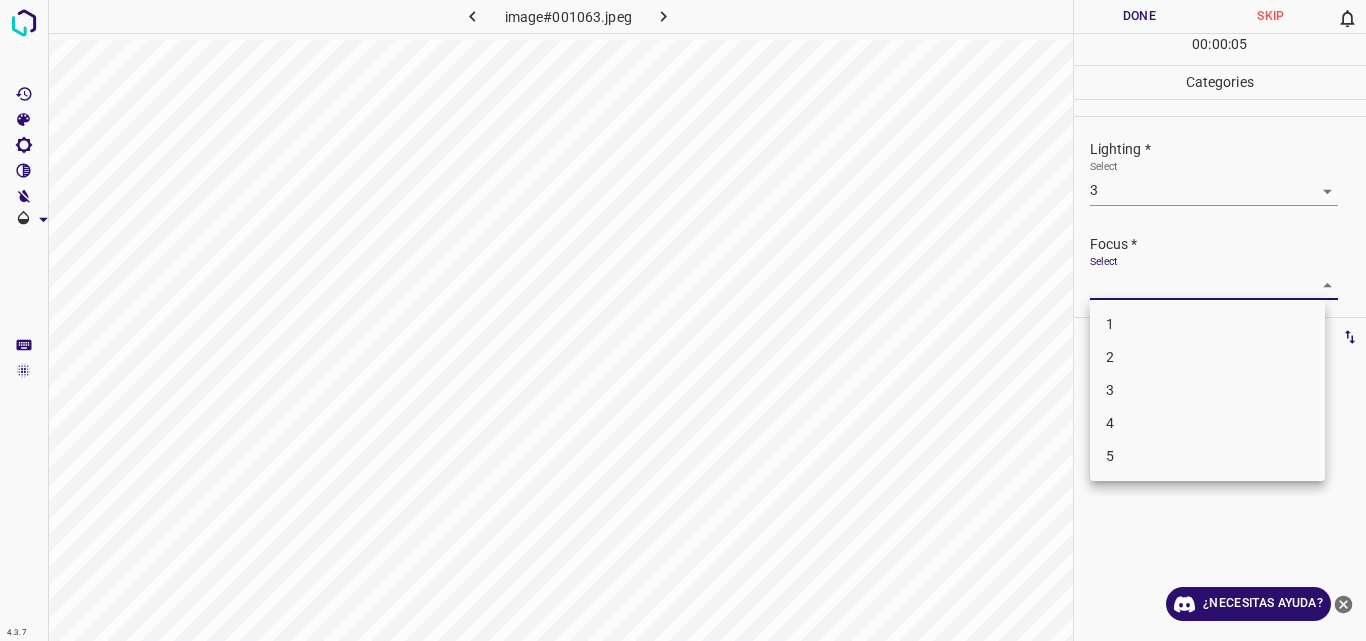 click on "4.3.7 image#001063.jpeg Done Skip 0 00   : 00   : 05   Categories Lighting *  Select 3 3 Focus *  Select ​ Overall *  Select ​ Labels   0 Categories 1 Lighting 2 Focus 3 Overall Tools Space Change between modes (Draw & Edit) I Auto labeling R Restore zoom M Zoom in N Zoom out Delete Delete selecte label Filters Z Restore filters X Saturation filter C Brightness filter V Contrast filter B Gray scale filter General O Download ¿Necesitas ayuda? Original text Rate this translation Your feedback will be used to help improve Google Translate - Texto - Esconder - Borrar 1 2 3 4 5" at bounding box center (683, 320) 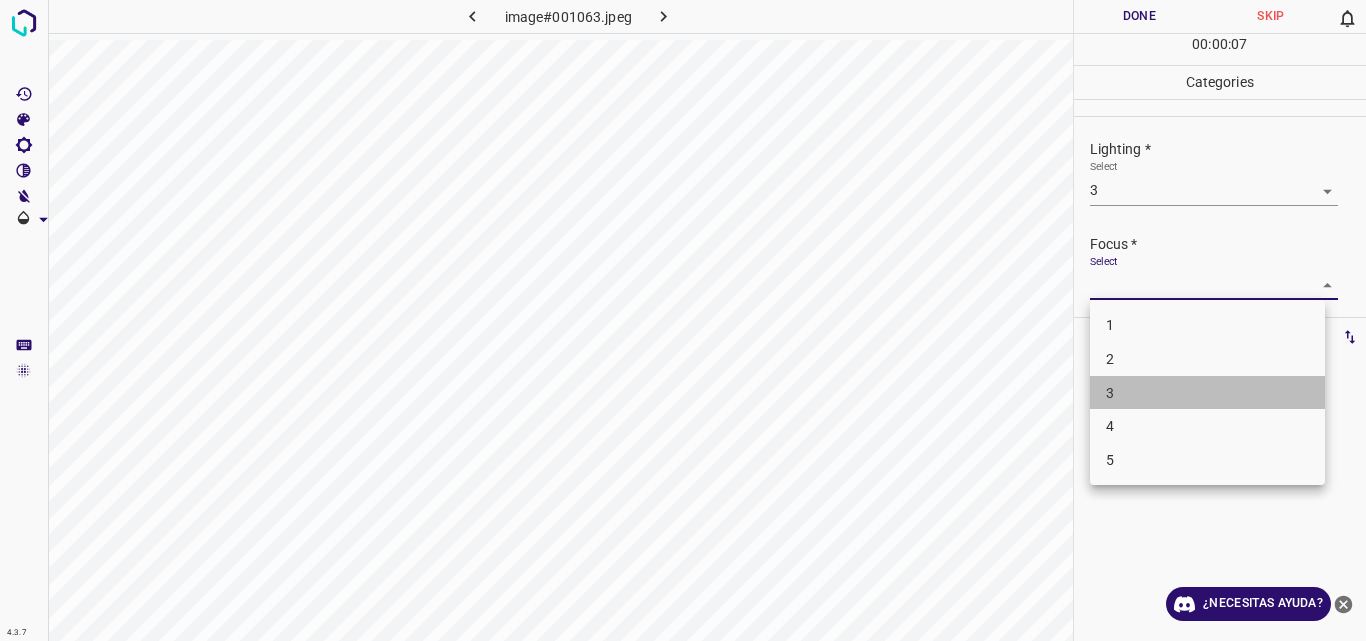 click on "3" at bounding box center (1207, 393) 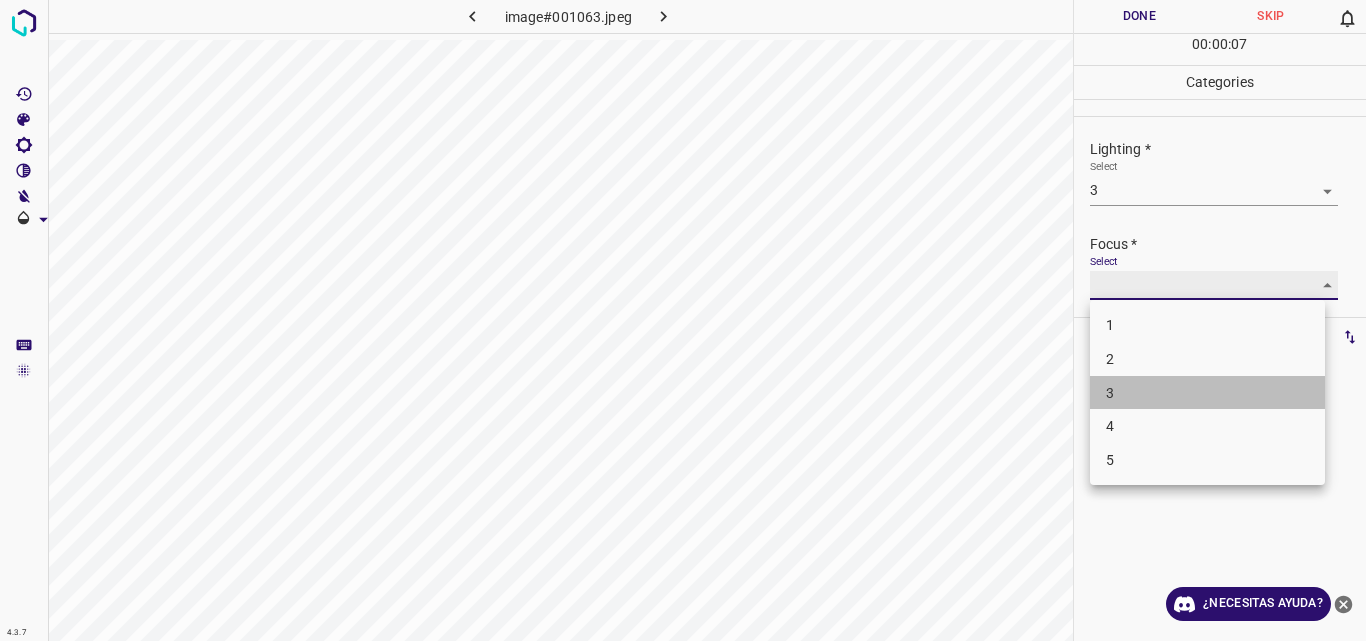type on "3" 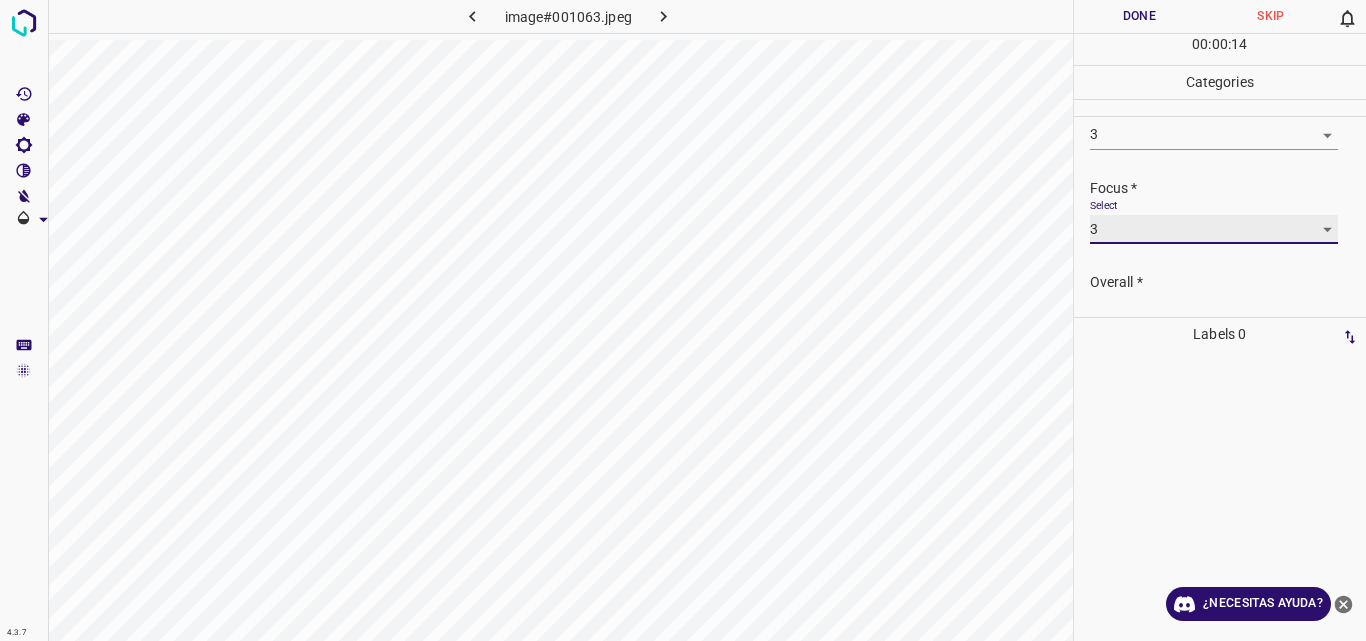 scroll, scrollTop: 98, scrollLeft: 0, axis: vertical 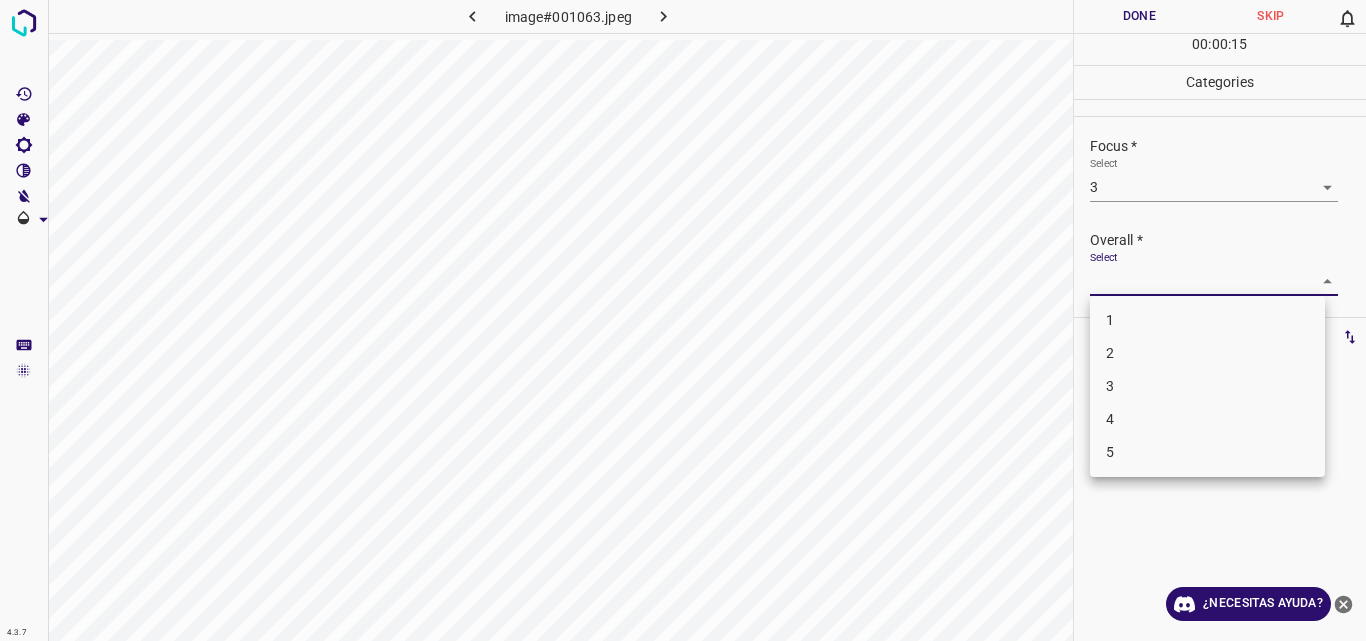 click on "4.3.7 image#001063.jpeg Done Skip 0 00   : 00   : 15   Categories Lighting *  Select 3 3 Focus *  Select 3 3 Overall *  Select ​ Labels   0 Categories 1 Lighting 2 Focus 3 Overall Tools Space Change between modes (Draw & Edit) I Auto labeling R Restore zoom M Zoom in N Zoom out Delete Delete selecte label Filters Z Restore filters X Saturation filter C Brightness filter V Contrast filter B Gray scale filter General O Download ¿Necesitas ayuda? Original text Rate this translation Your feedback will be used to help improve Google Translate - Texto - Esconder - Borrar 1 2 3 4 5" at bounding box center (683, 320) 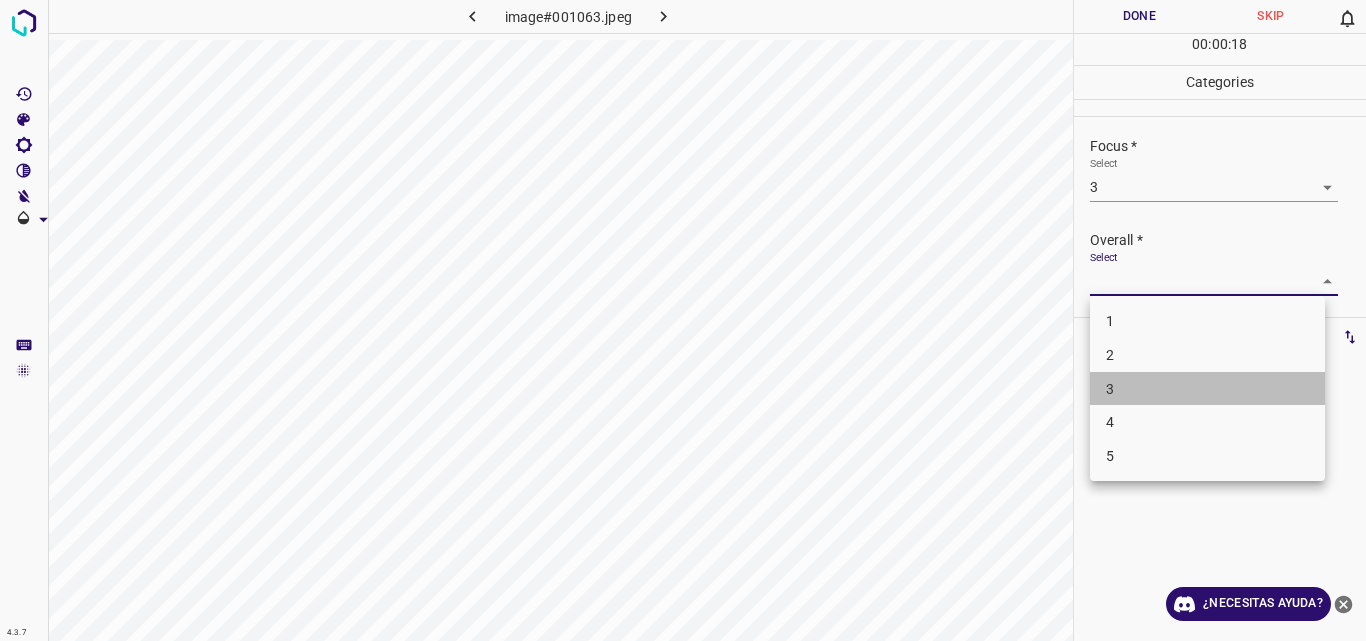 click on "3" at bounding box center (1207, 389) 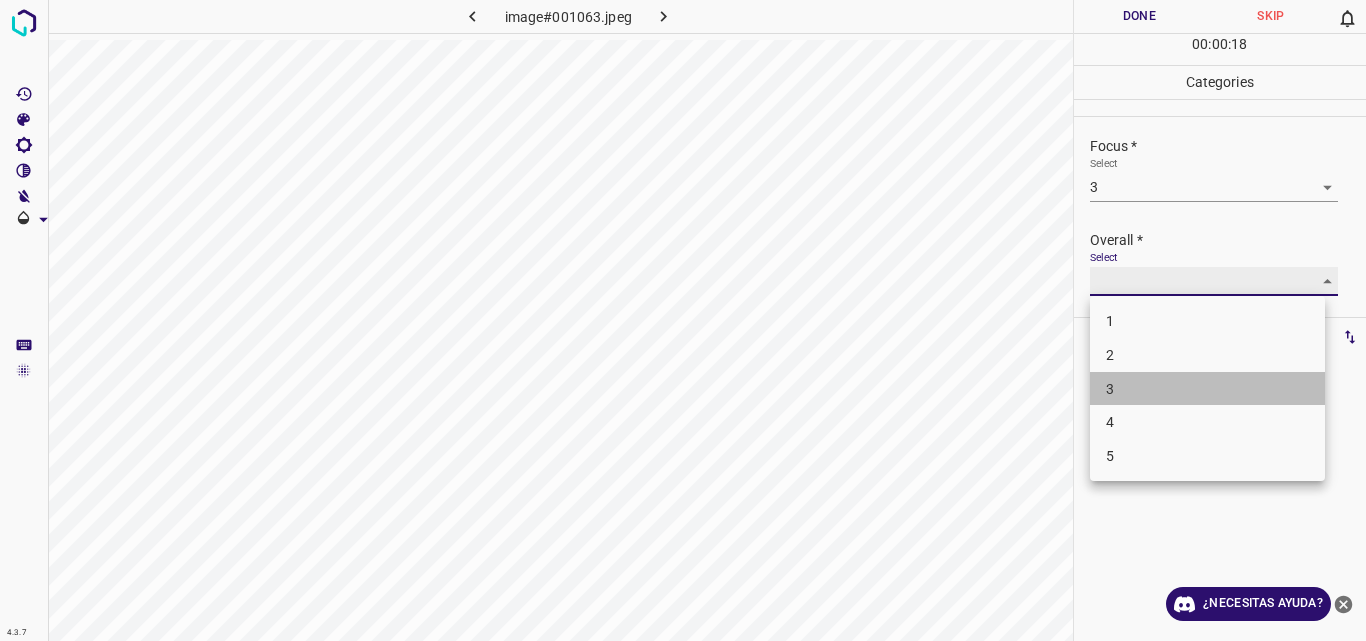 type on "3" 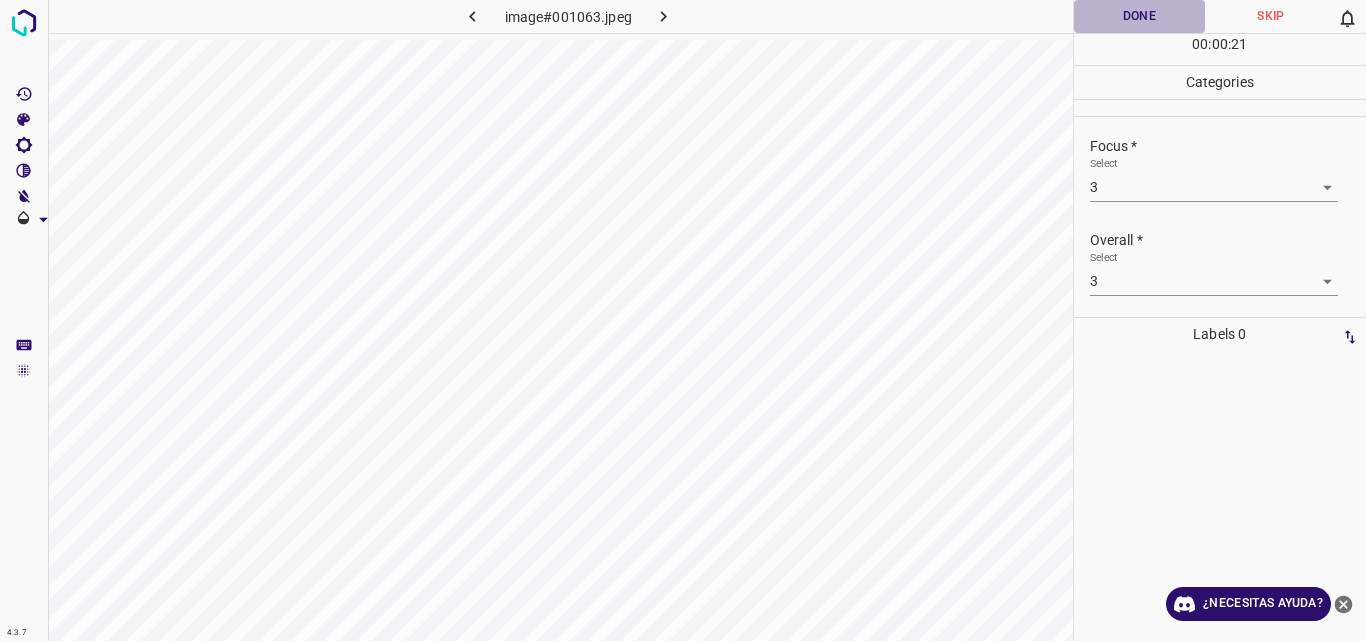 click on "Done" at bounding box center (1140, 16) 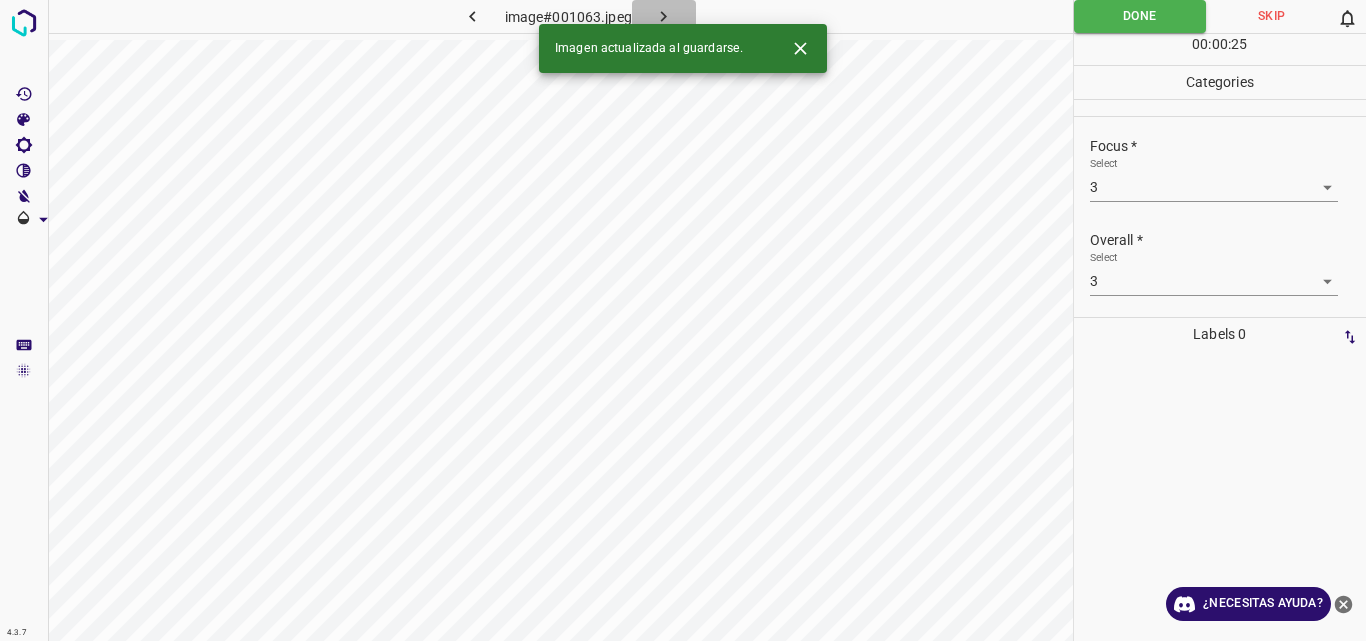 click 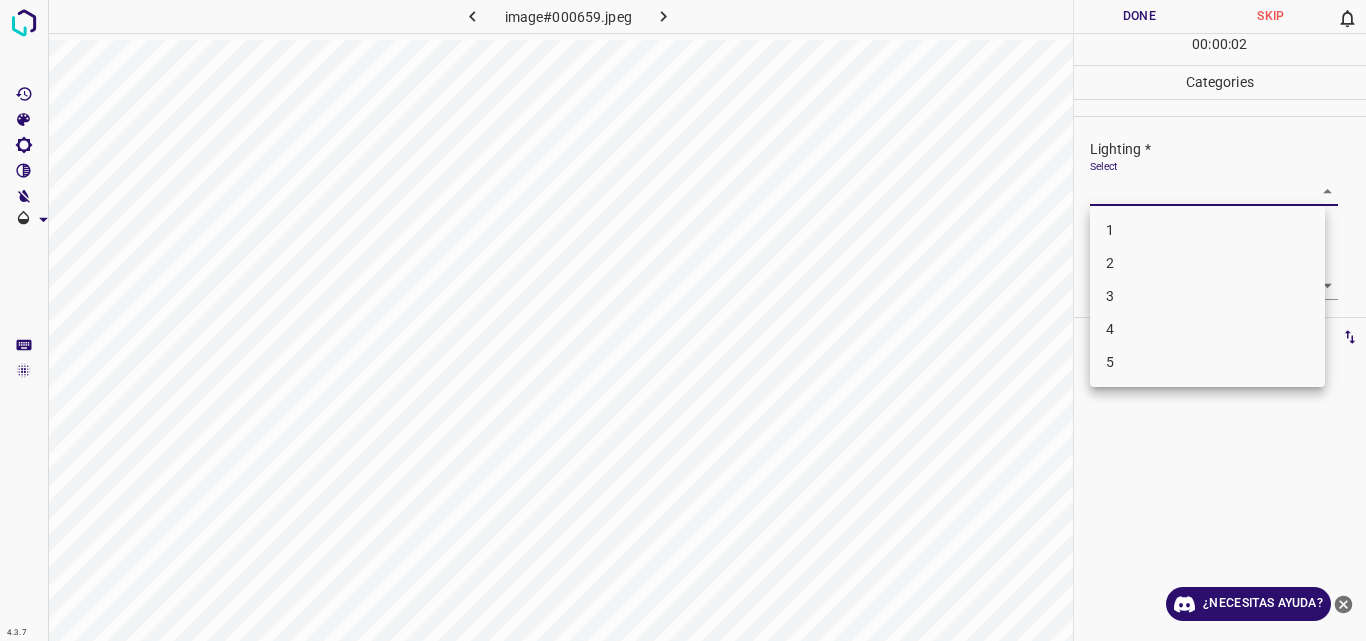 click on "4.3.7 image#000659.jpeg Done Skip 0 00   : 00   : 02   Categories Lighting *  Select ​ Focus *  Select ​ Overall *  Select ​ Labels   0 Categories 1 Lighting 2 Focus 3 Overall Tools Space Change between modes (Draw & Edit) I Auto labeling R Restore zoom M Zoom in N Zoom out Delete Delete selecte label Filters Z Restore filters X Saturation filter C Brightness filter V Contrast filter B Gray scale filter General O Download ¿Necesitas ayuda? Original text Rate this translation Your feedback will be used to help improve Google Translate - Texto - Esconder - Borrar 1 2 3 4 5" at bounding box center [683, 320] 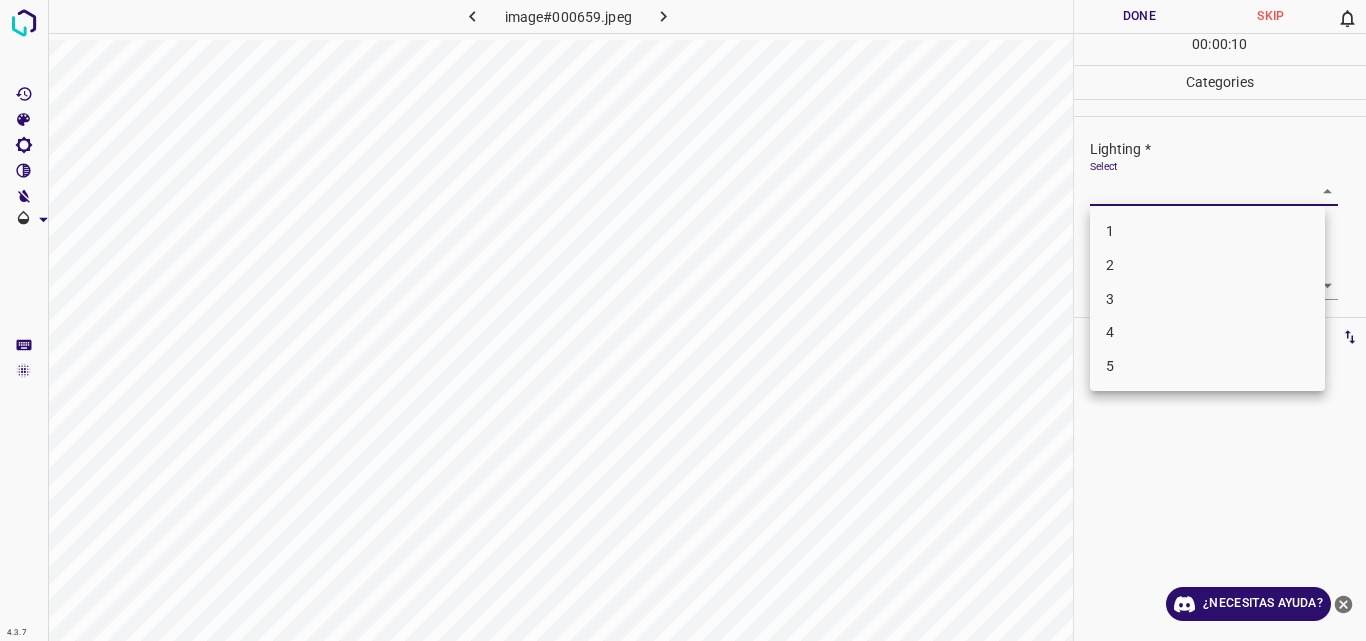 click at bounding box center (683, 320) 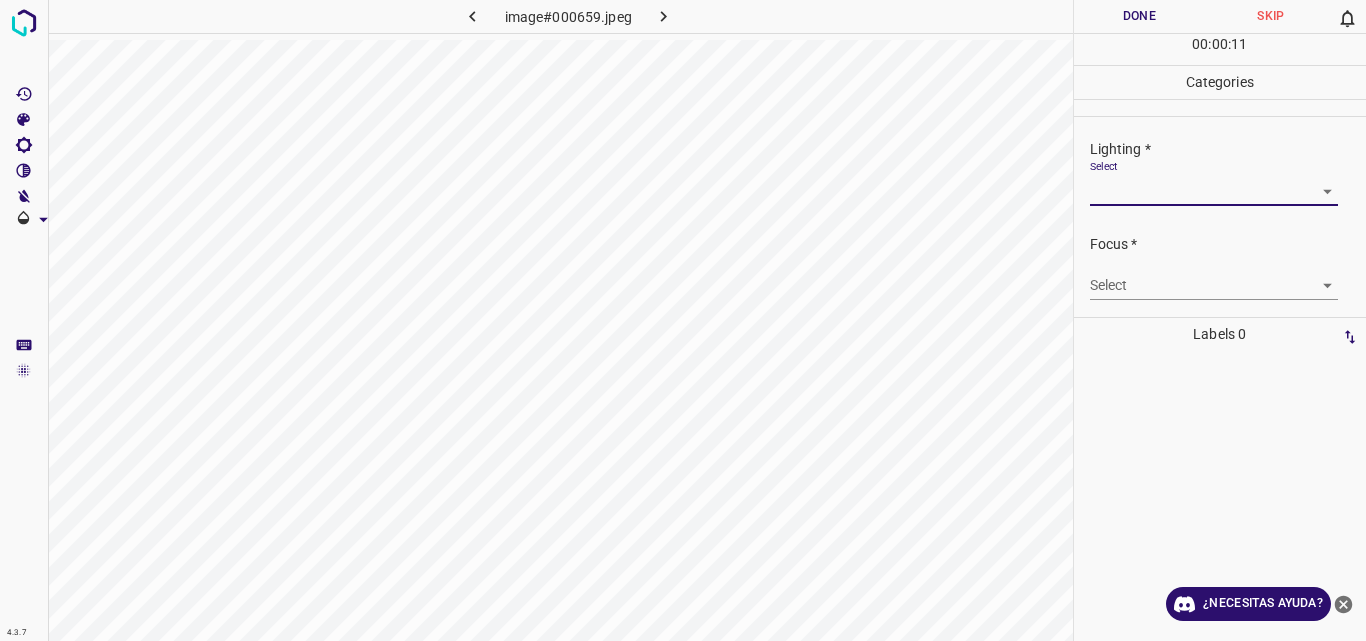 click on "4.3.7 image#000659.jpeg Done Skip 0 00   : 00   : 11   Categories Lighting *  Select ​ Focus *  Select ​ Overall *  Select ​ Labels   0 Categories 1 Lighting 2 Focus 3 Overall Tools Space Change between modes (Draw & Edit) I Auto labeling R Restore zoom M Zoom in N Zoom out Delete Delete selecte label Filters Z Restore filters X Saturation filter C Brightness filter V Contrast filter B Gray scale filter General O Download ¿Necesitas ayuda? Original text Rate this translation Your feedback will be used to help improve Google Translate - Texto - Esconder - Borrar" at bounding box center [683, 320] 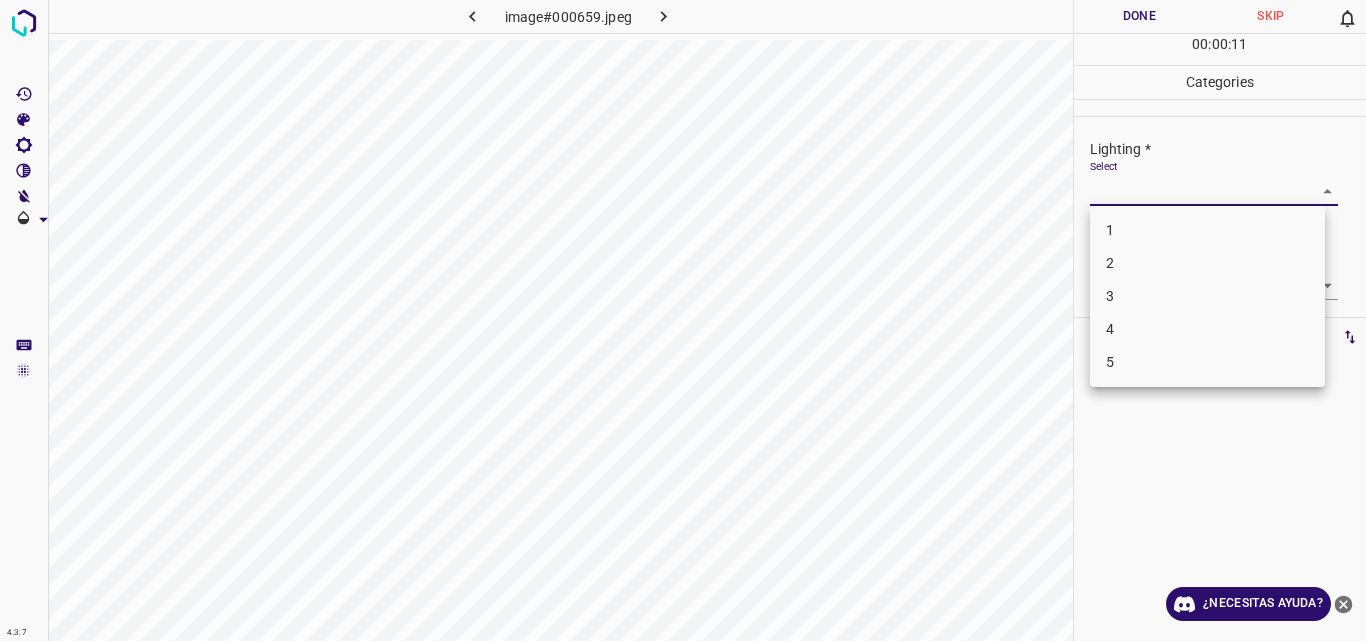 click at bounding box center [683, 320] 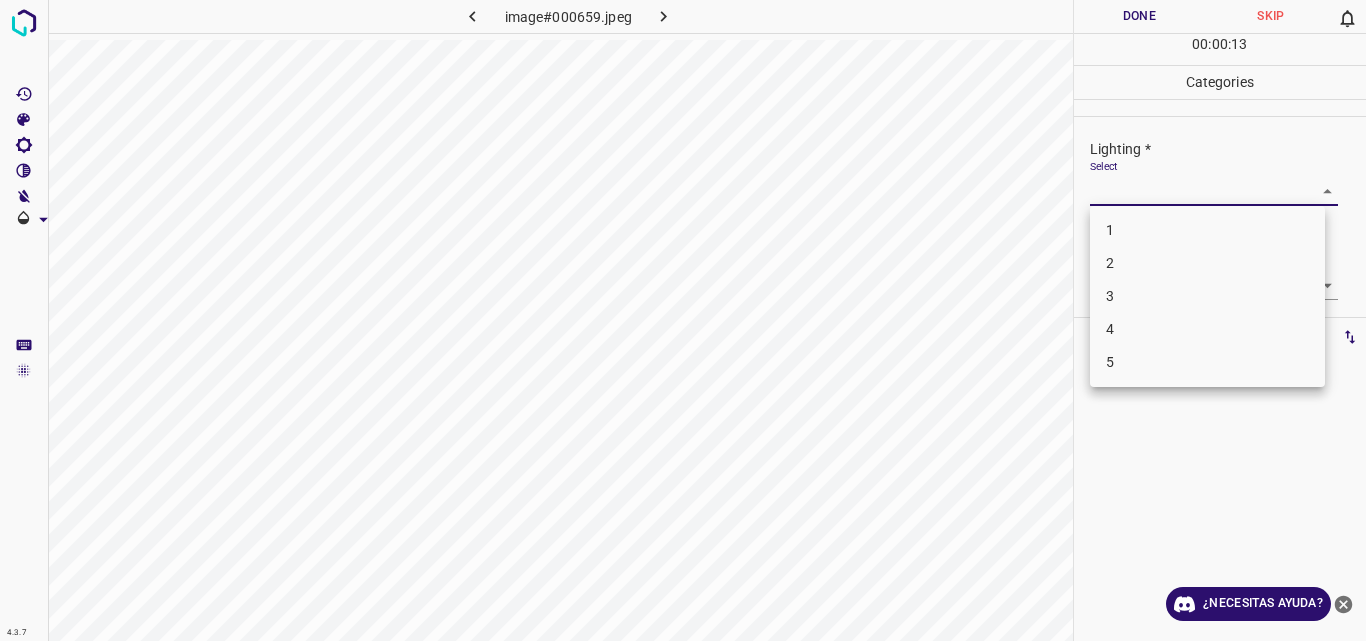 click on "4.3.7 image#000659.jpeg Done Skip 0 00   : 00   : 13   Categories Lighting *  Select ​ Focus *  Select ​ Overall *  Select ​ Labels   0 Categories 1 Lighting 2 Focus 3 Overall Tools Space Change between modes (Draw & Edit) I Auto labeling R Restore zoom M Zoom in N Zoom out Delete Delete selecte label Filters Z Restore filters X Saturation filter C Brightness filter V Contrast filter B Gray scale filter General O Download ¿Necesitas ayuda? Original text Rate this translation Your feedback will be used to help improve Google Translate - Texto - Esconder - Borrar 1 2 3 4 5" at bounding box center (683, 320) 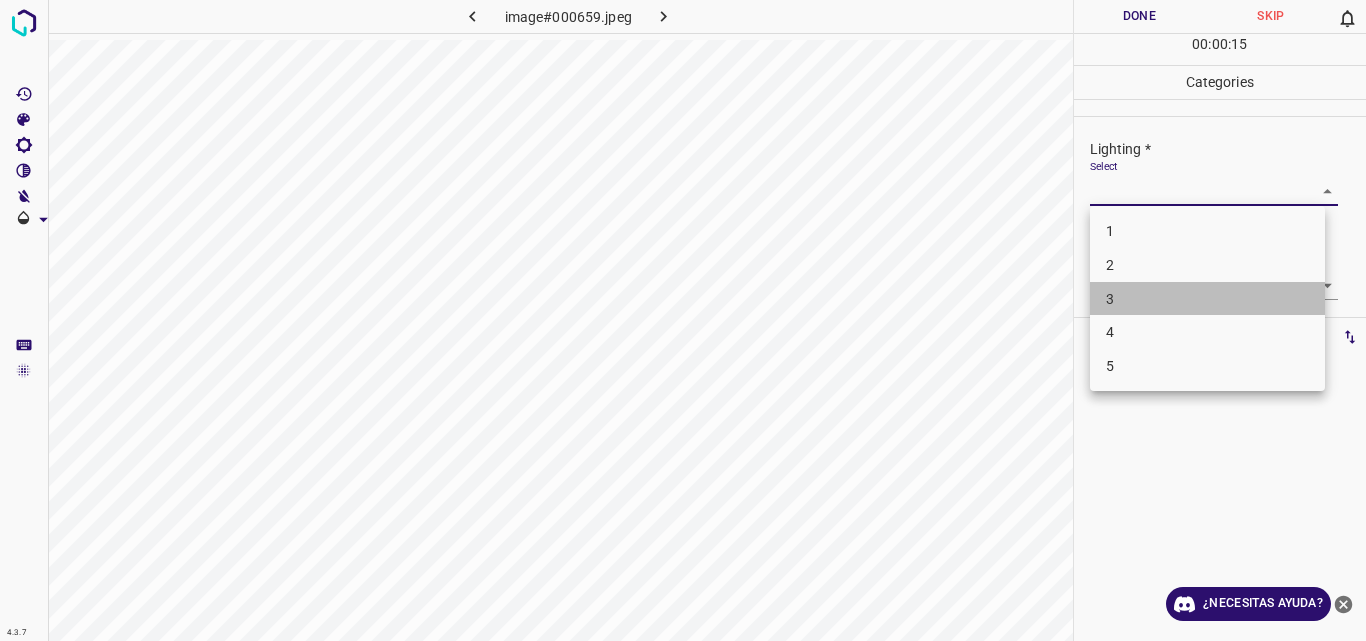 click on "3" at bounding box center [1207, 299] 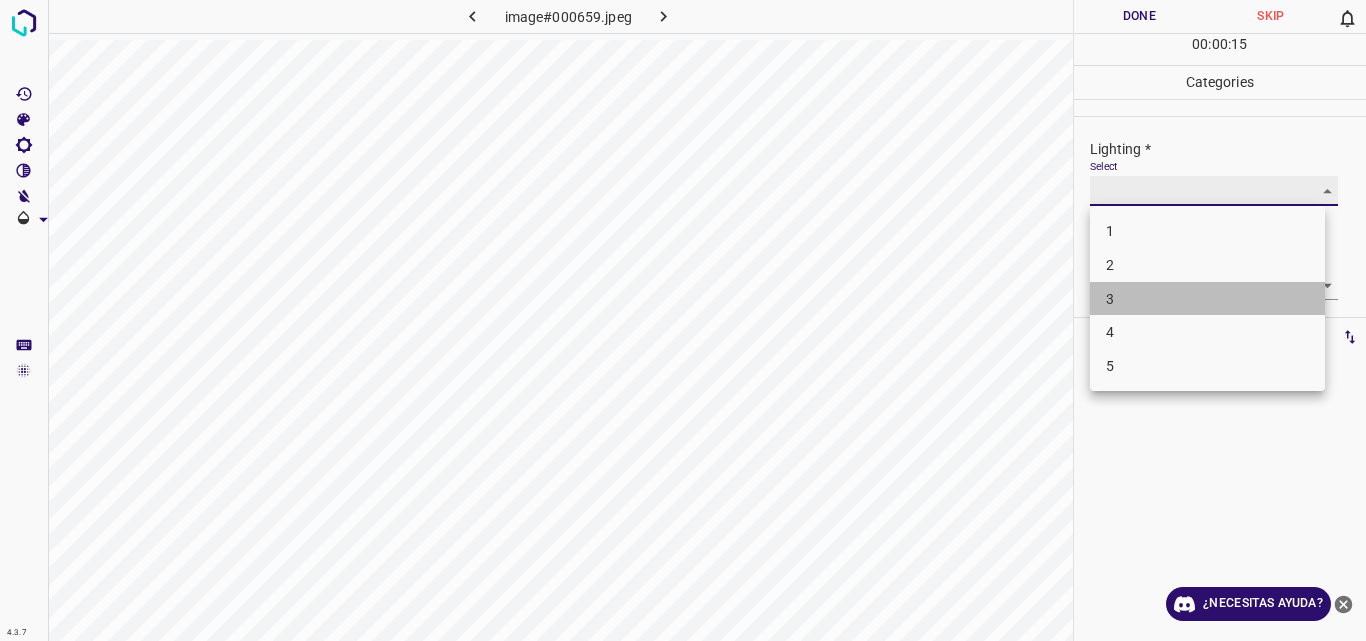 type on "3" 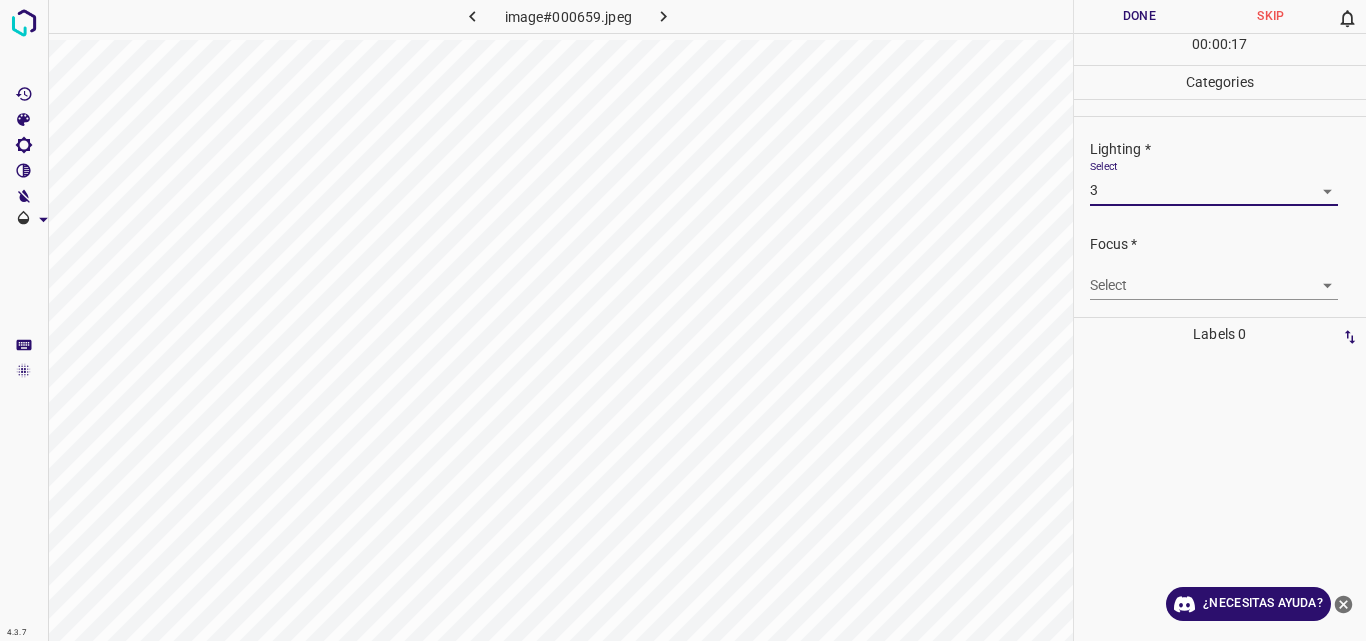 click on "4.3.7 image#000659.jpeg Done Skip 0 00   : 00   : 17   Categories Lighting *  Select 3 3 Focus *  Select ​ Overall *  Select ​ Labels   0 Categories 1 Lighting 2 Focus 3 Overall Tools Space Change between modes (Draw & Edit) I Auto labeling R Restore zoom M Zoom in N Zoom out Delete Delete selecte label Filters Z Restore filters X Saturation filter C Brightness filter V Contrast filter B Gray scale filter General O Download ¿Necesitas ayuda? Original text Rate this translation Your feedback will be used to help improve Google Translate - Texto - Esconder - Borrar" at bounding box center [683, 320] 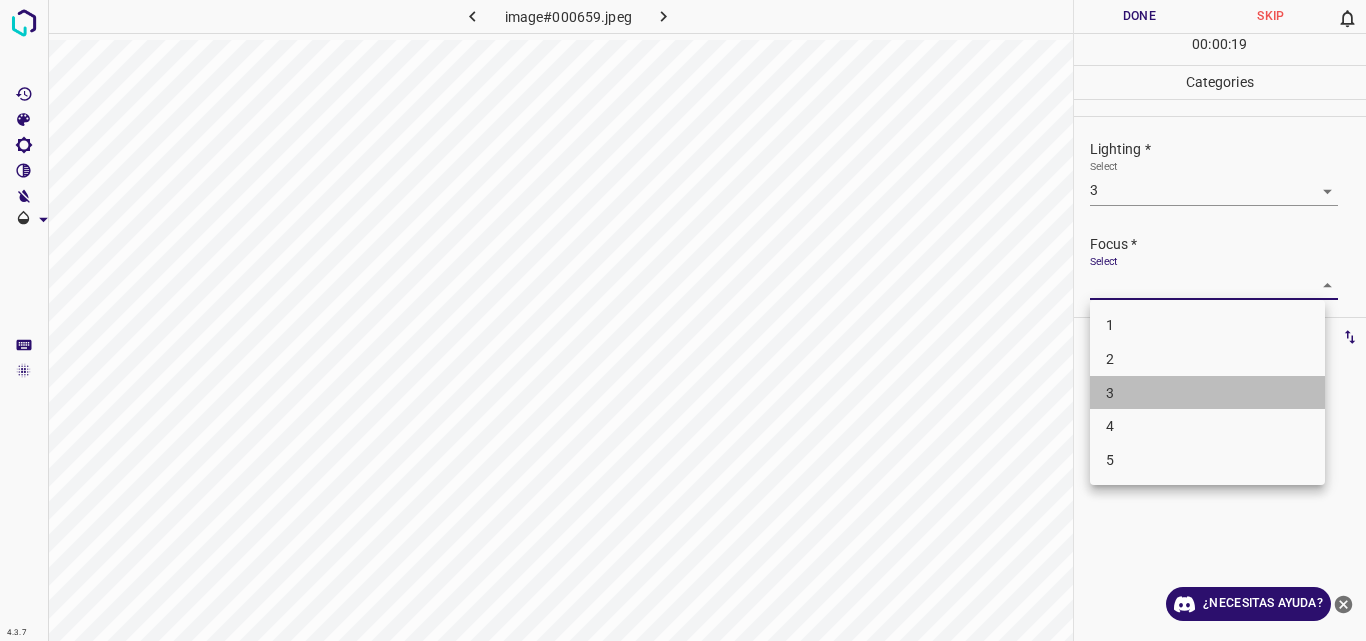 click on "3" at bounding box center (1207, 393) 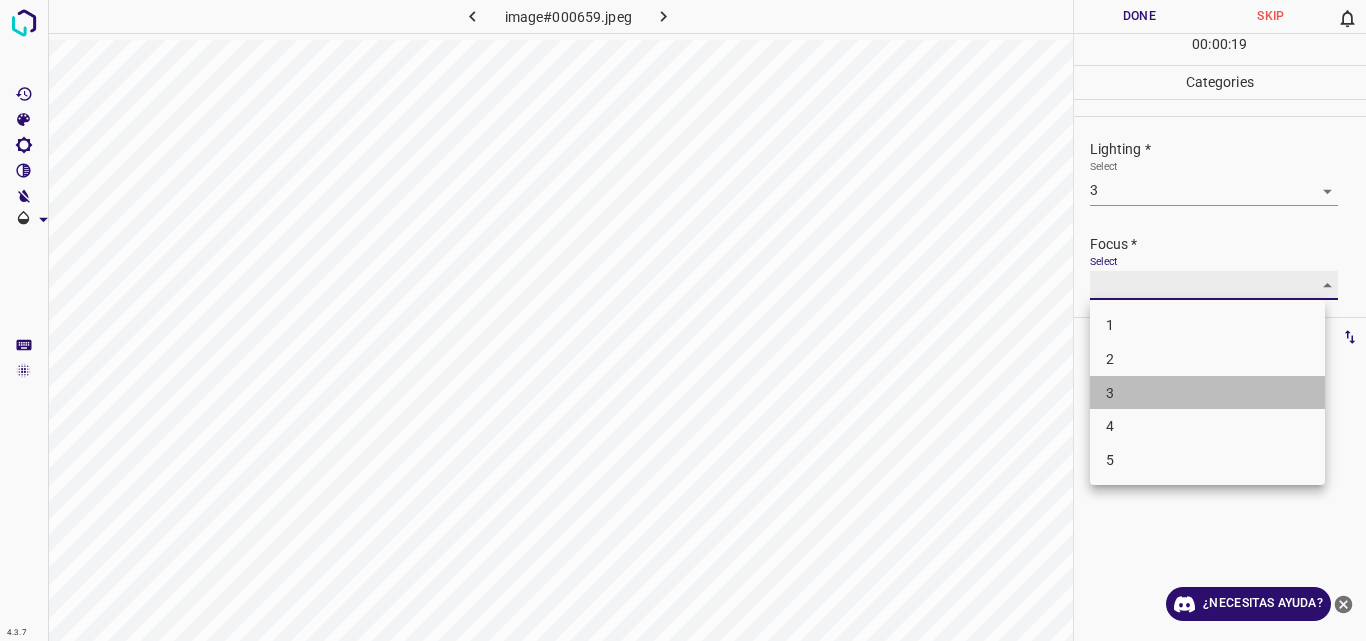 type on "3" 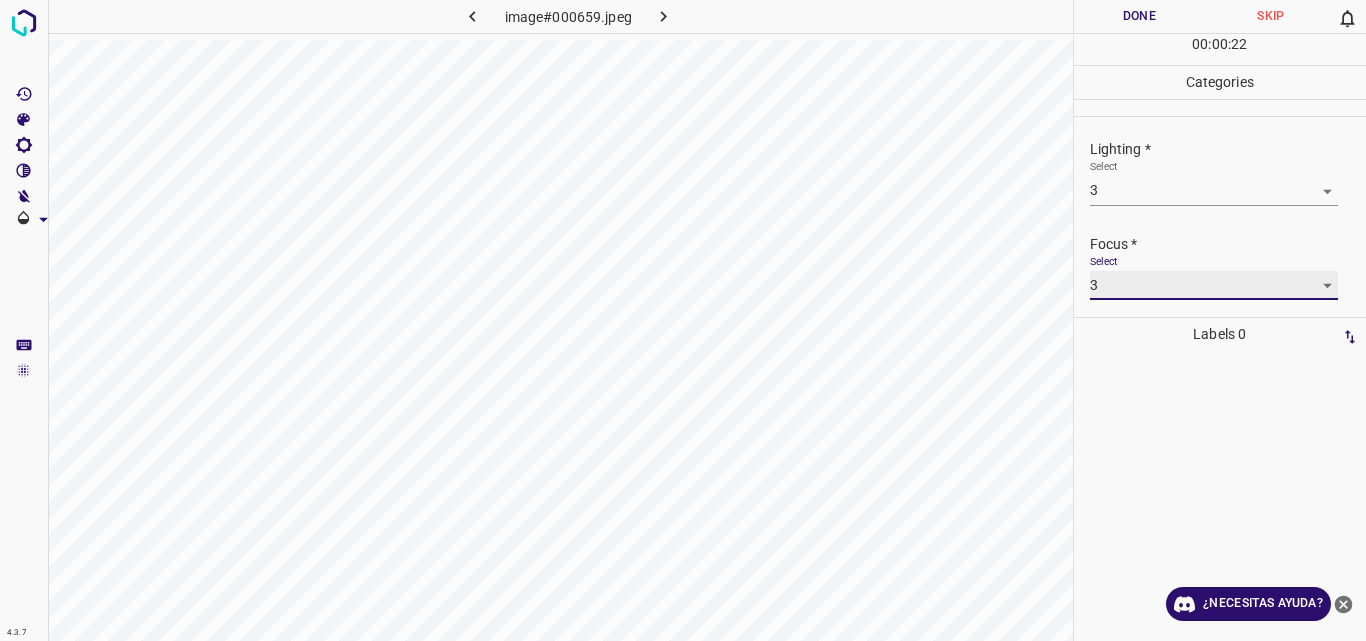 scroll, scrollTop: 98, scrollLeft: 0, axis: vertical 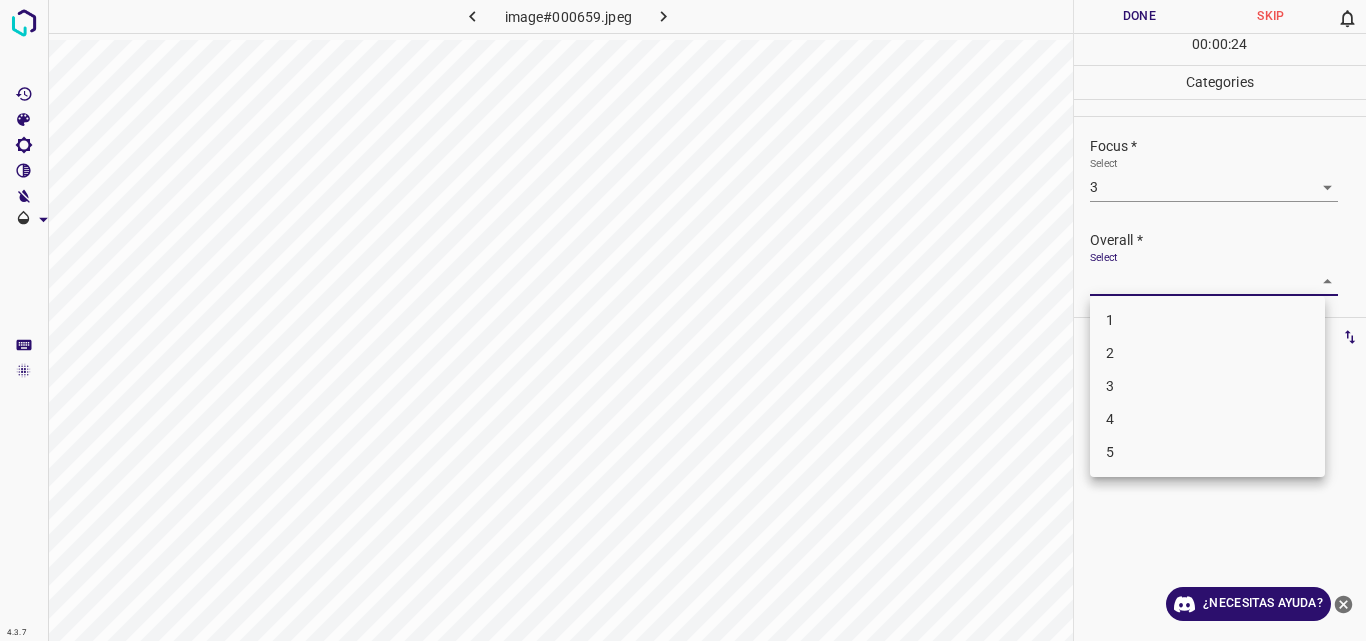 click on "4.3.7 image#000659.jpeg Done Skip 0 00   : 00   : 24   Categories Lighting *  Select 3 3 Focus *  Select 3 3 Overall *  Select ​ Labels   0 Categories 1 Lighting 2 Focus 3 Overall Tools Space Change between modes (Draw & Edit) I Auto labeling R Restore zoom M Zoom in N Zoom out Delete Delete selecte label Filters Z Restore filters X Saturation filter C Brightness filter V Contrast filter B Gray scale filter General O Download ¿Necesitas ayuda? Original text Rate this translation Your feedback will be used to help improve Google Translate - Texto - Esconder - Borrar 1 2 3 4 5" at bounding box center (683, 320) 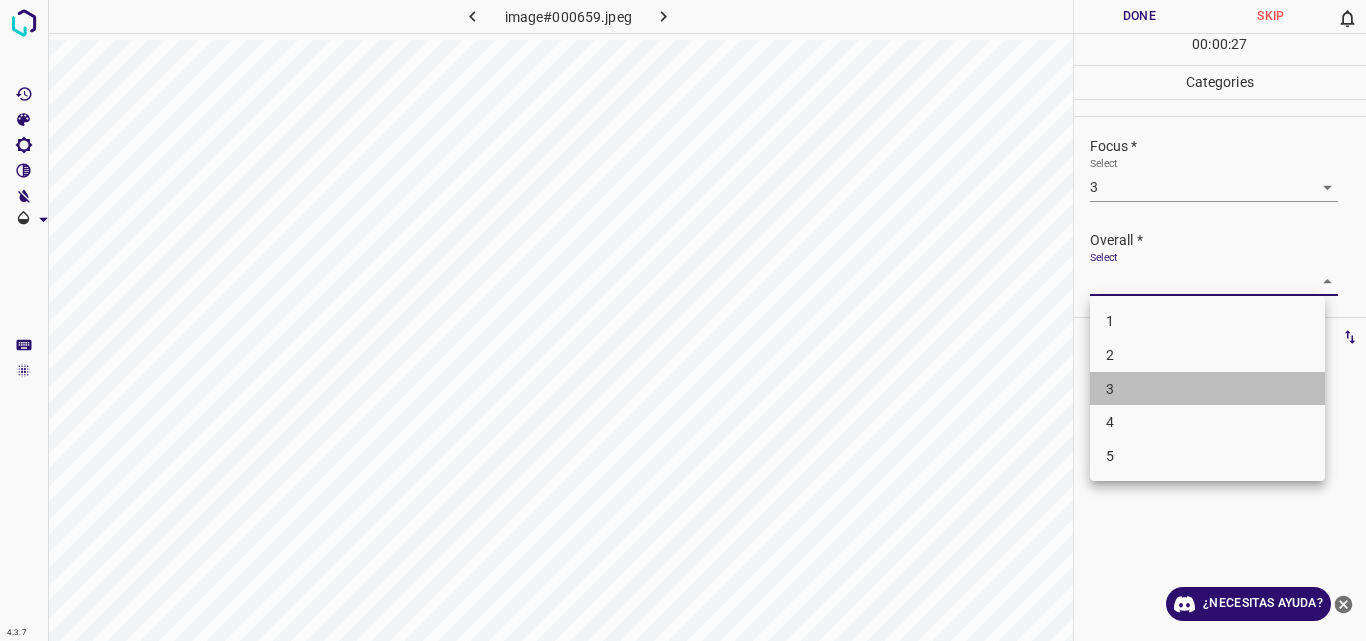 click on "3" at bounding box center [1207, 389] 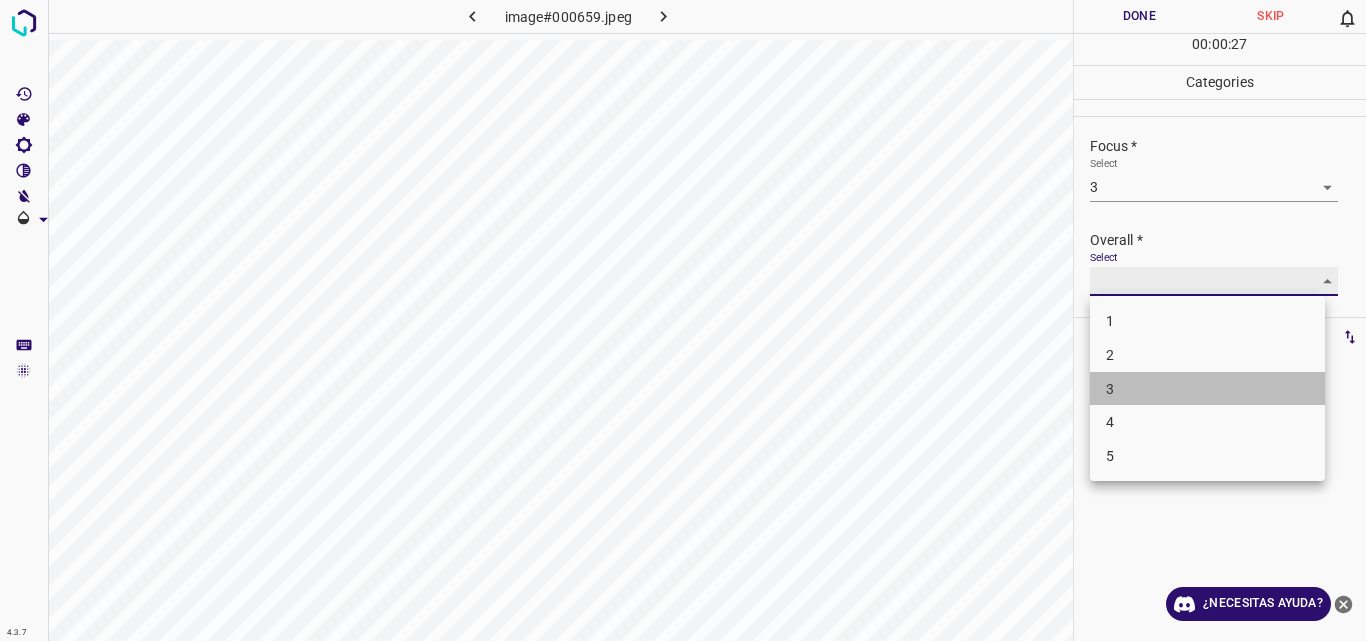 type on "3" 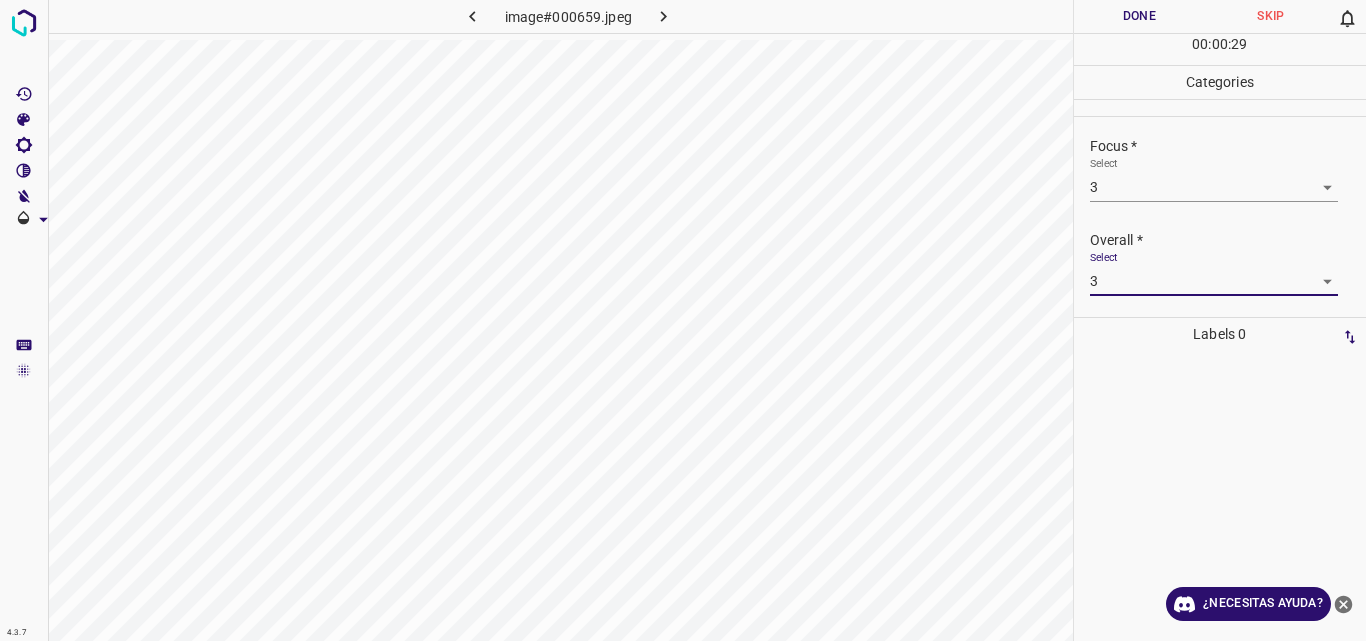 click on "Done" at bounding box center [1140, 16] 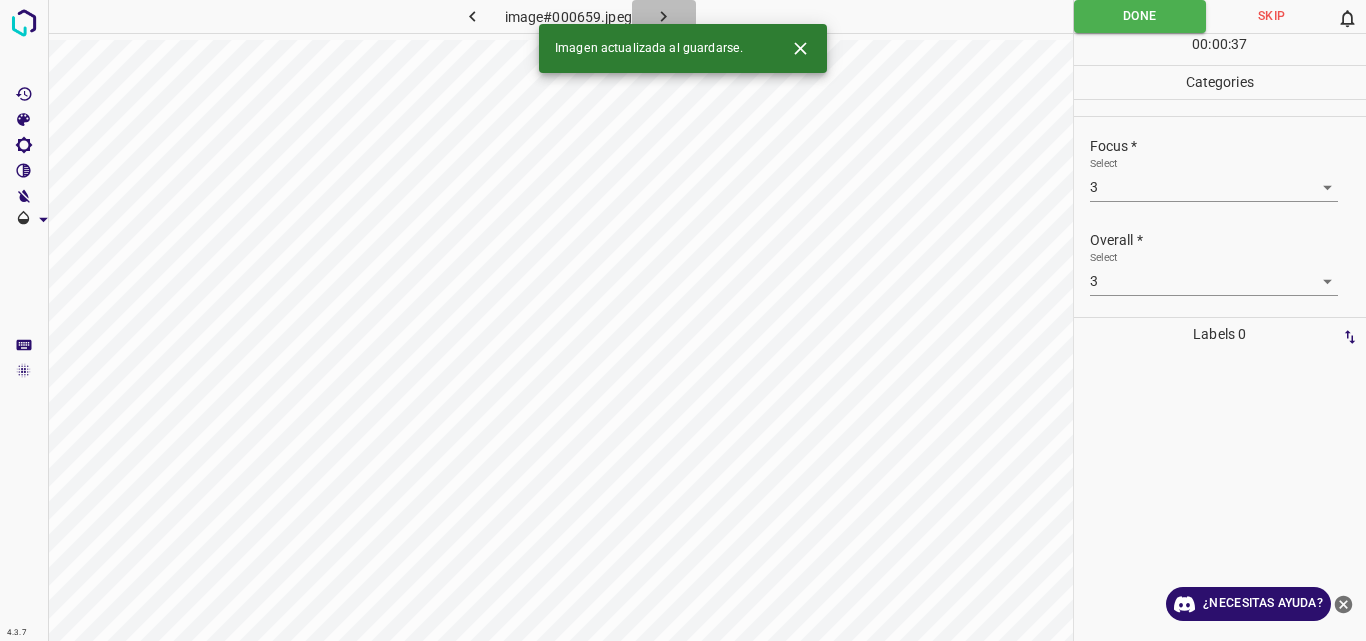 click 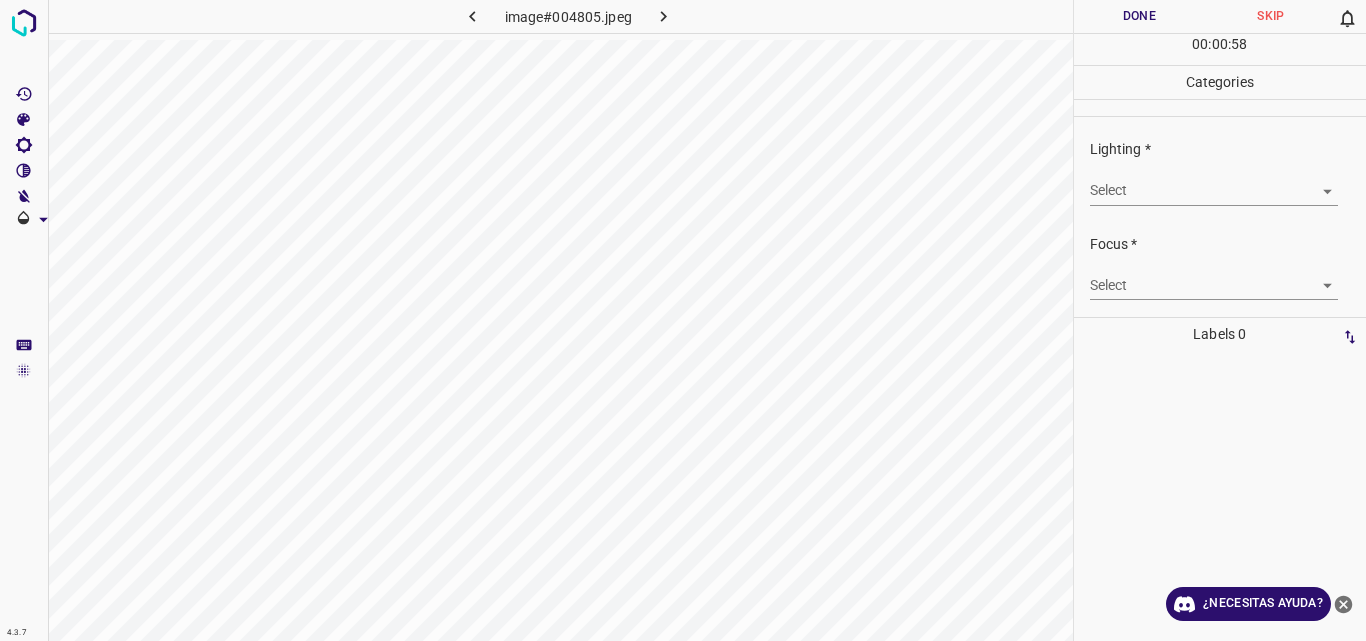 click on "4.3.7 image#004805.jpeg Done Skip 0 00   : 00   : 58   Categories Lighting *  Select ​ Focus *  Select ​ Overall *  Select ​ Labels   0 Categories 1 Lighting 2 Focus 3 Overall Tools Space Change between modes (Draw & Edit) I Auto labeling R Restore zoom M Zoom in N Zoom out Delete Delete selecte label Filters Z Restore filters X Saturation filter C Brightness filter V Contrast filter B Gray scale filter General O Download ¿Necesitas ayuda? Original text Rate this translation Your feedback will be used to help improve Google Translate - Texto - Esconder - Borrar" at bounding box center (683, 320) 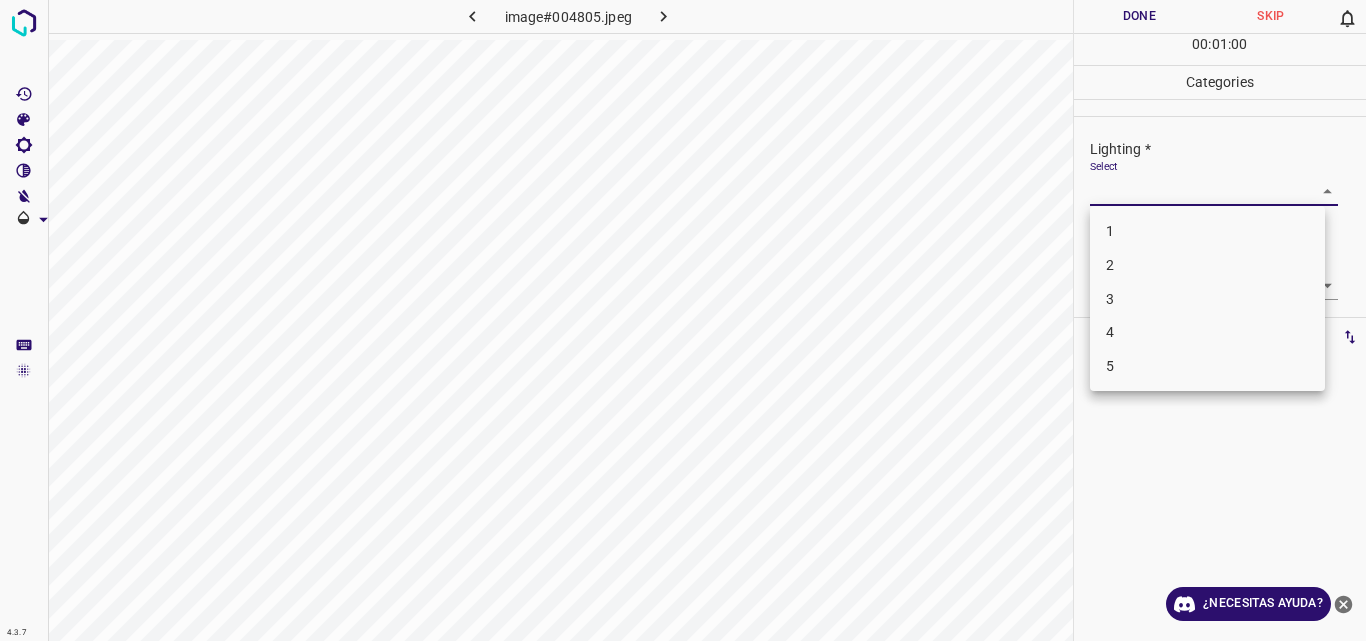 click on "2" at bounding box center [1207, 265] 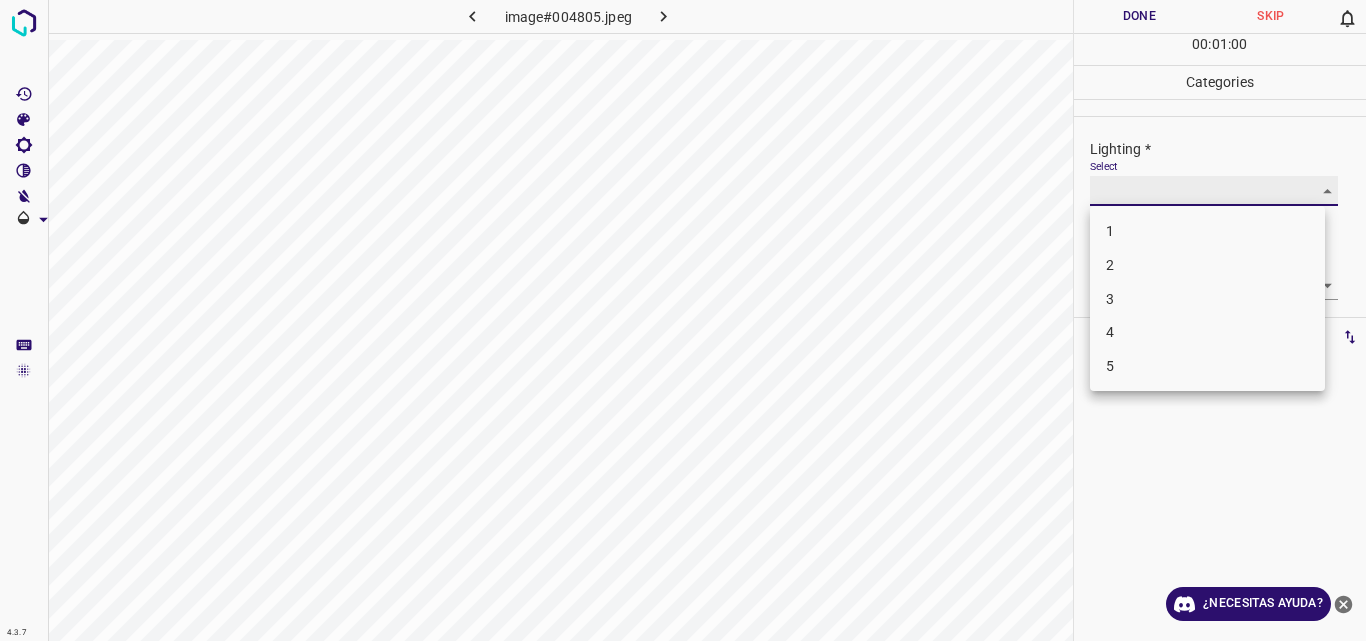type on "2" 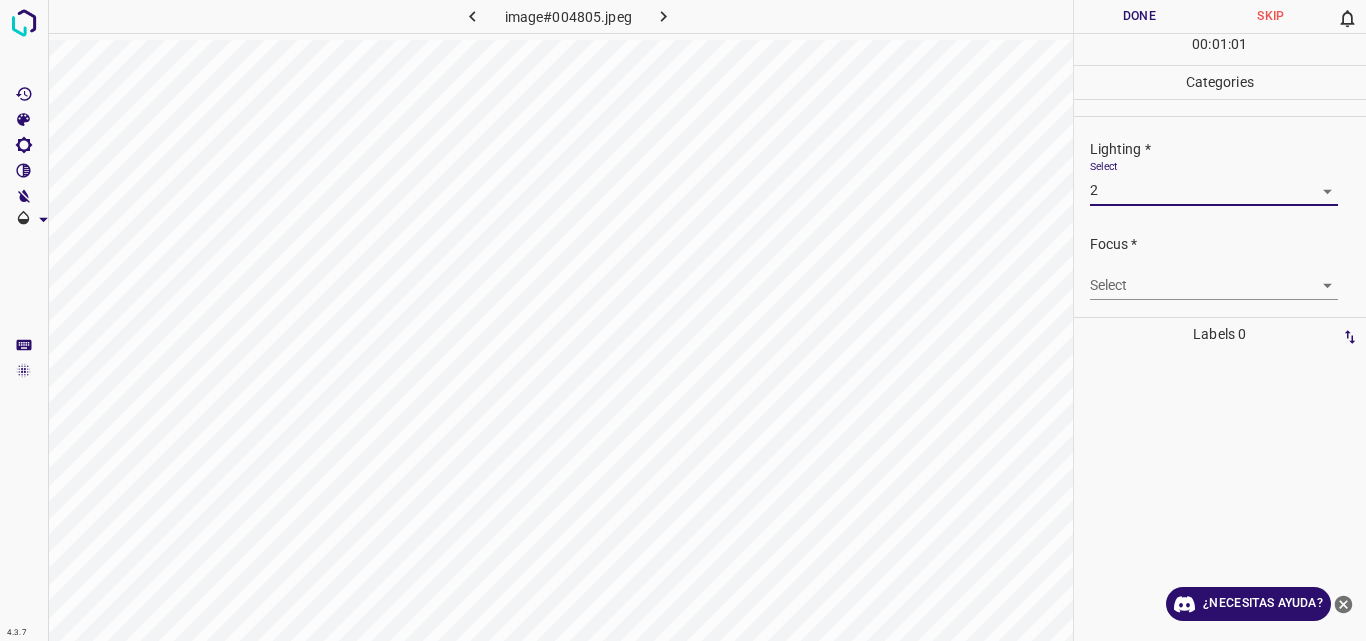 click on "4.3.7 image#004805.jpeg Done Skip 0 00   : 01   : 01   Categories Lighting *  Select 2 2 Focus *  Select ​ Overall *  Select ​ Labels   0 Categories 1 Lighting 2 Focus 3 Overall Tools Space Change between modes (Draw & Edit) I Auto labeling R Restore zoom M Zoom in N Zoom out Delete Delete selecte label Filters Z Restore filters X Saturation filter C Brightness filter V Contrast filter B Gray scale filter General O Download ¿Necesitas ayuda? Original text Rate this translation Your feedback will be used to help improve Google Translate - Texto - Esconder - Borrar" at bounding box center (683, 320) 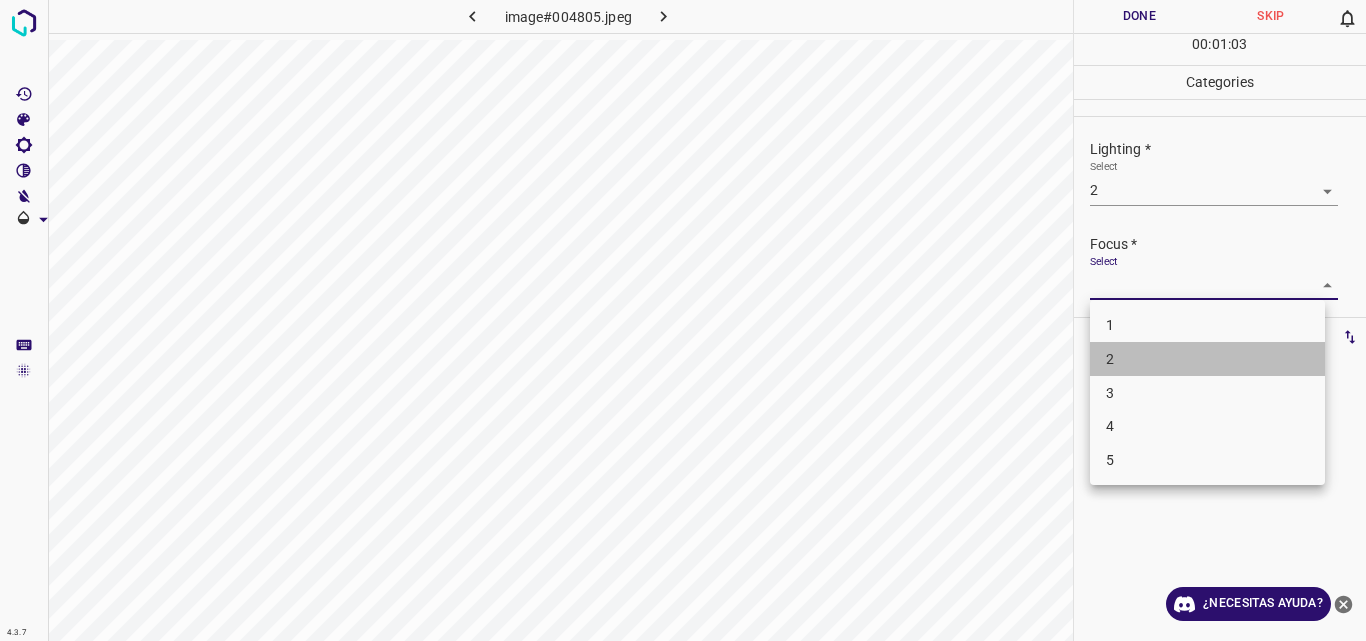 click on "2" at bounding box center [1207, 359] 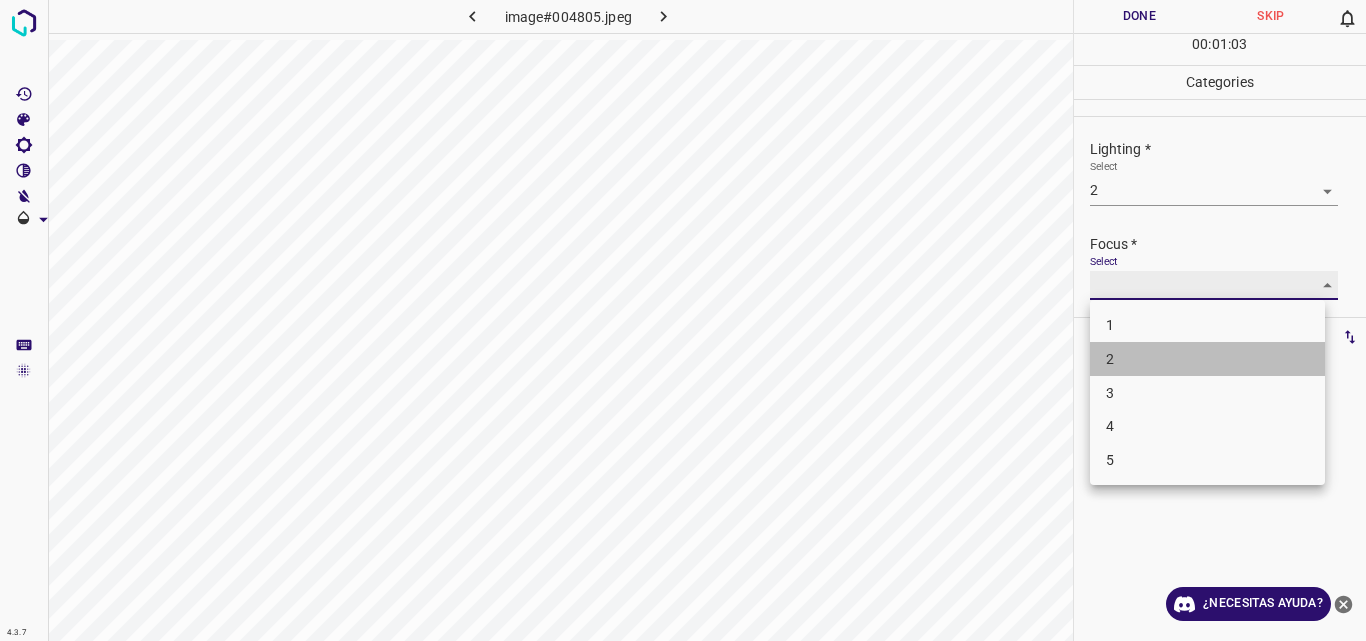type on "2" 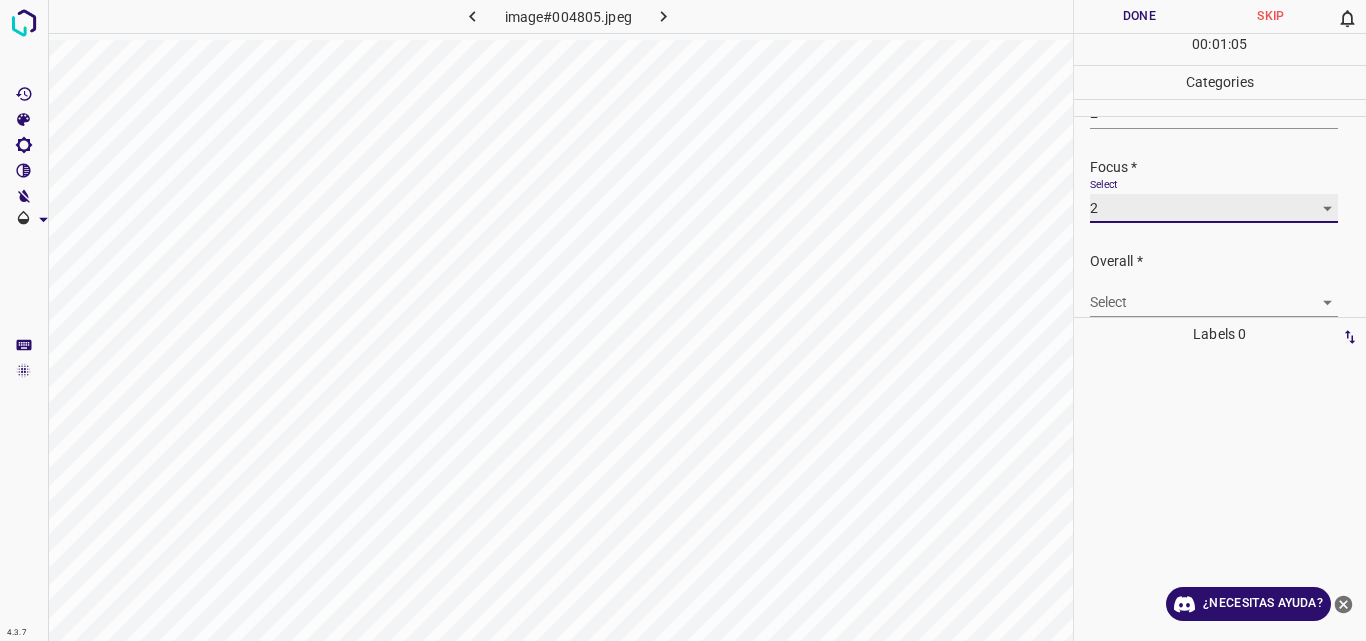 scroll, scrollTop: 98, scrollLeft: 0, axis: vertical 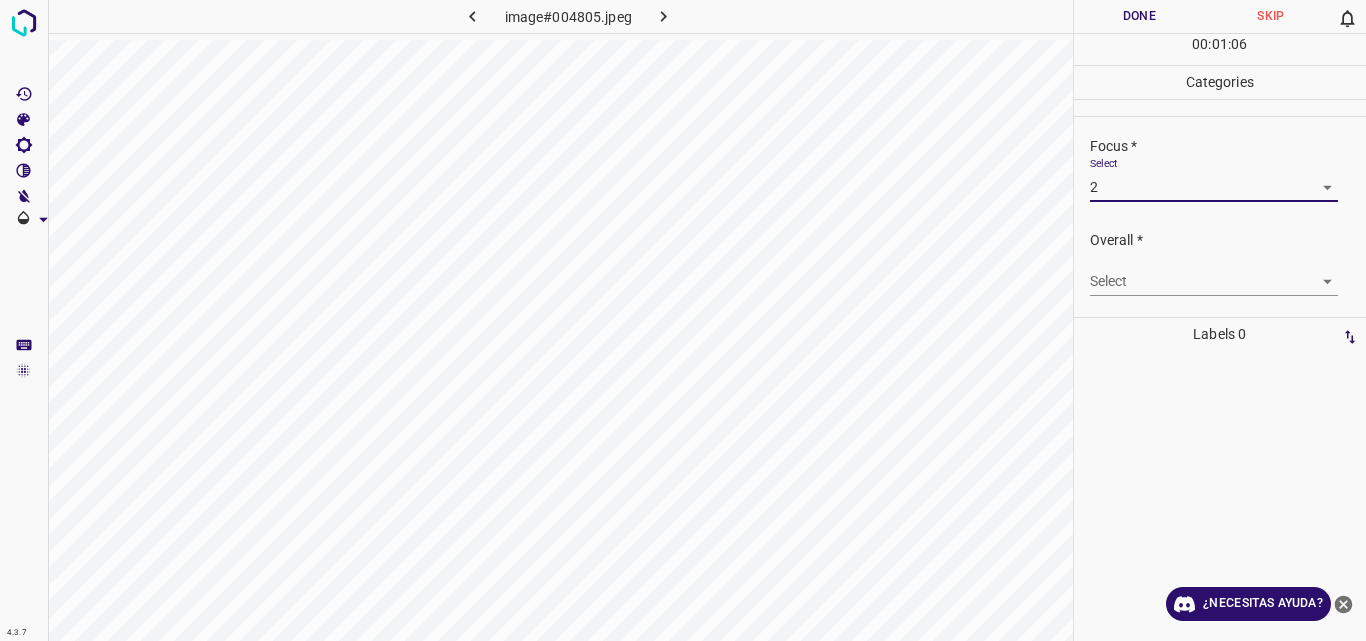 click on "4.3.7 image#004805.jpeg Done Skip 0 00   : 01   : 06   Categories Lighting *  Select 2 2 Focus *  Select 2 2 Overall *  Select ​ Labels   0 Categories 1 Lighting 2 Focus 3 Overall Tools Space Change between modes (Draw & Edit) I Auto labeling R Restore zoom M Zoom in N Zoom out Delete Delete selecte label Filters Z Restore filters X Saturation filter C Brightness filter V Contrast filter B Gray scale filter General O Download ¿Necesitas ayuda? Original text Rate this translation Your feedback will be used to help improve Google Translate - Texto - Esconder - Borrar" at bounding box center (683, 320) 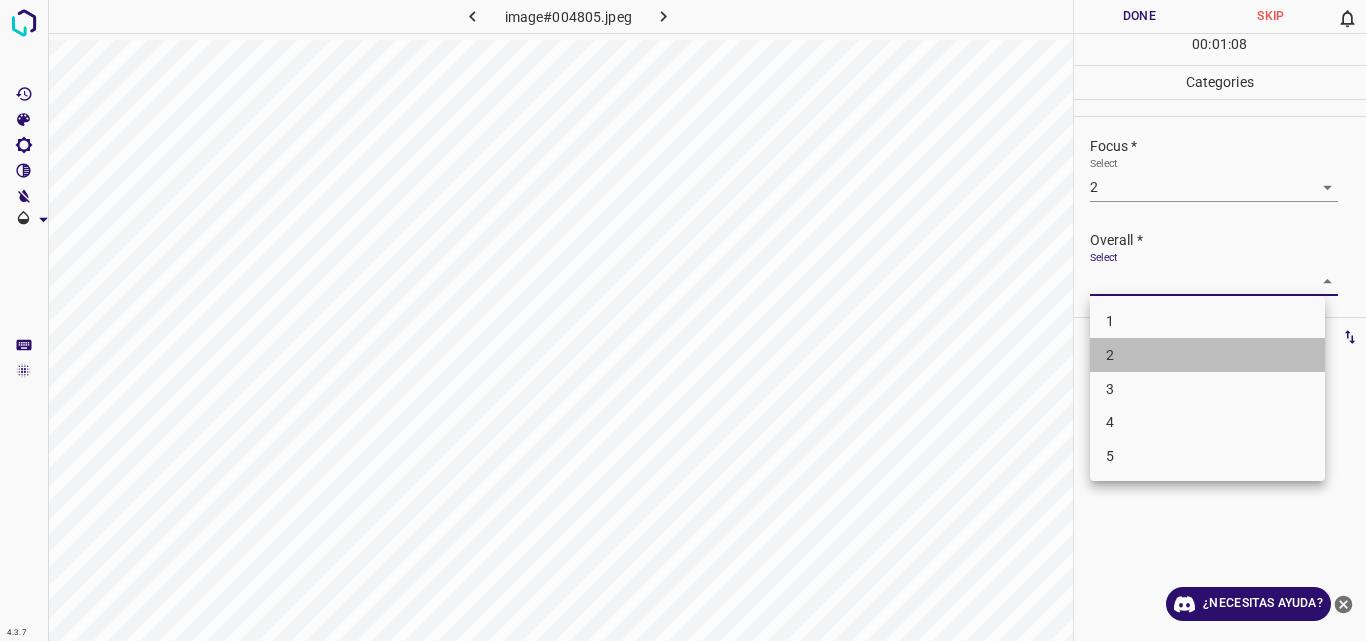 click on "2" at bounding box center [1207, 355] 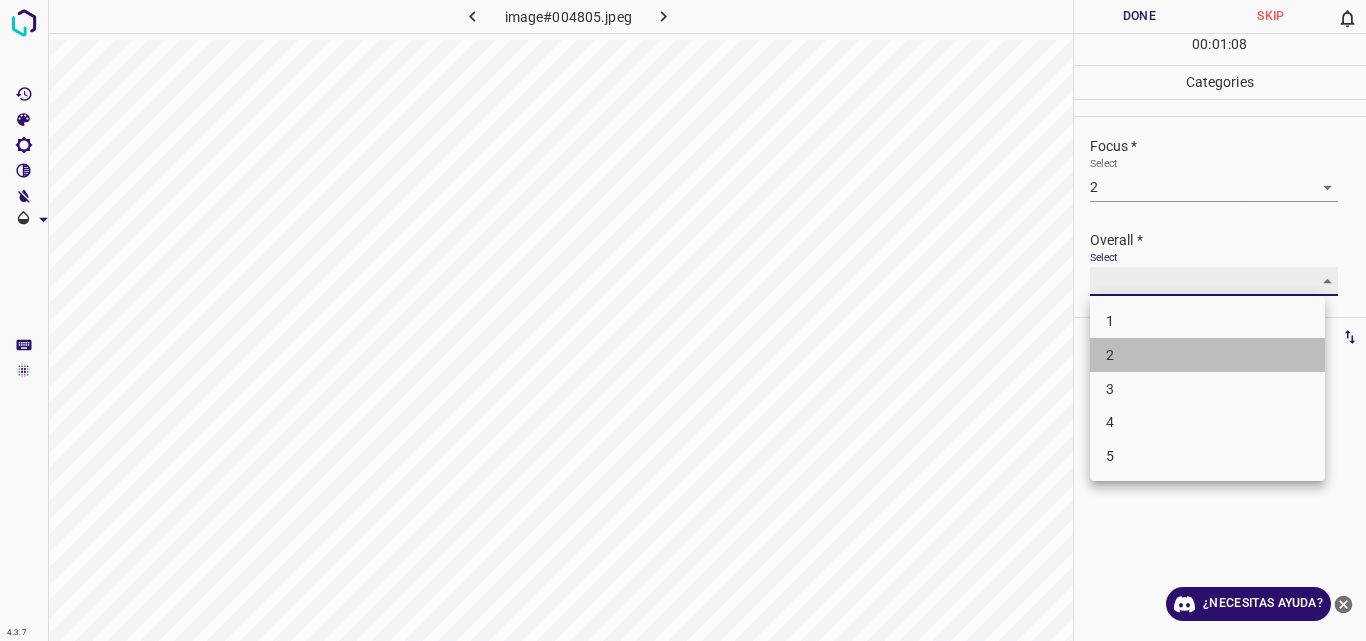 type on "2" 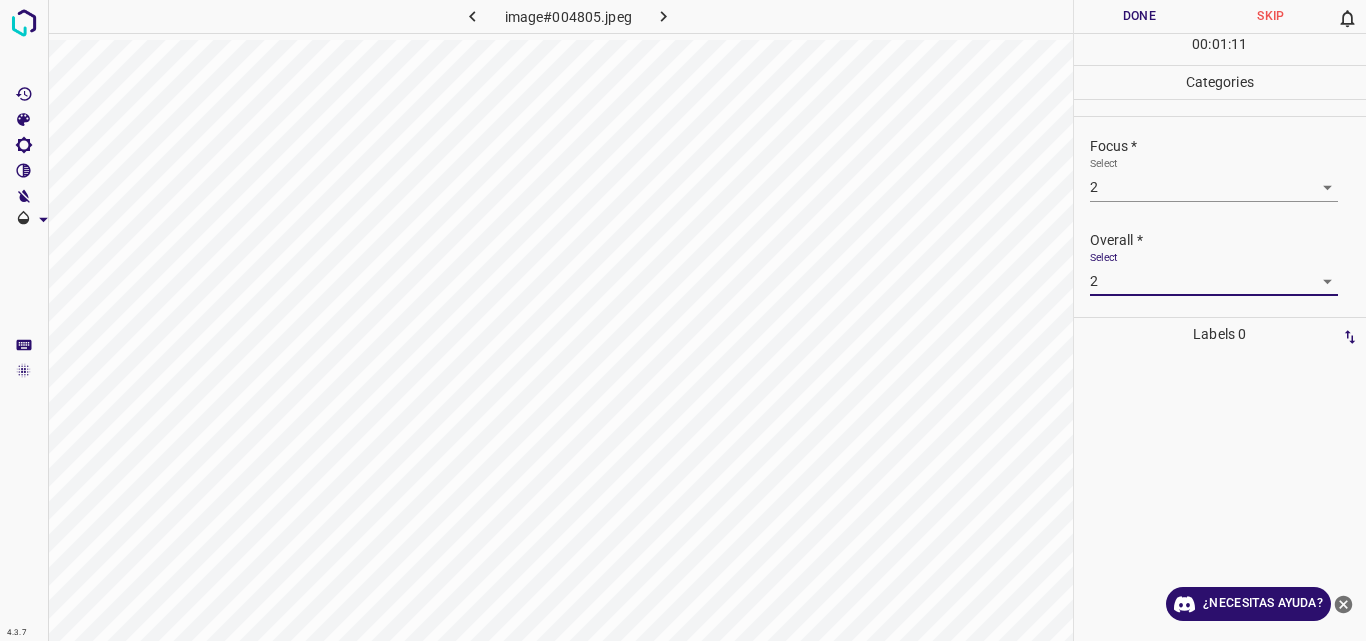 click on "Done" at bounding box center [1140, 16] 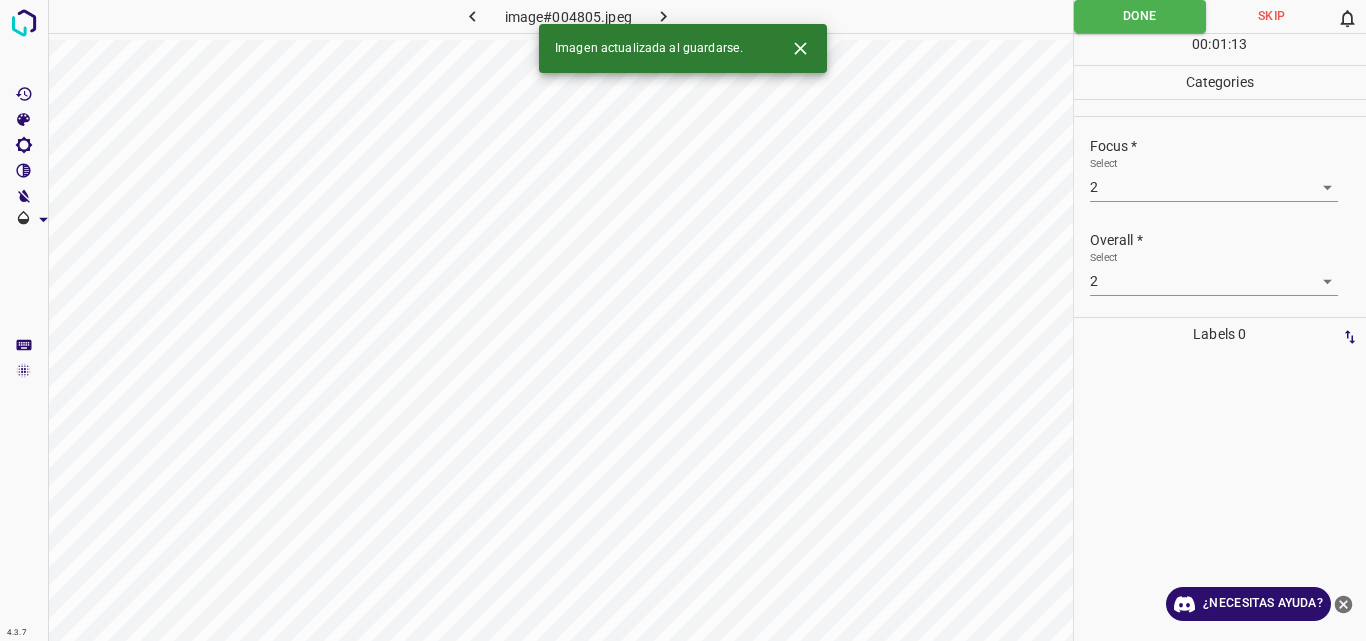click 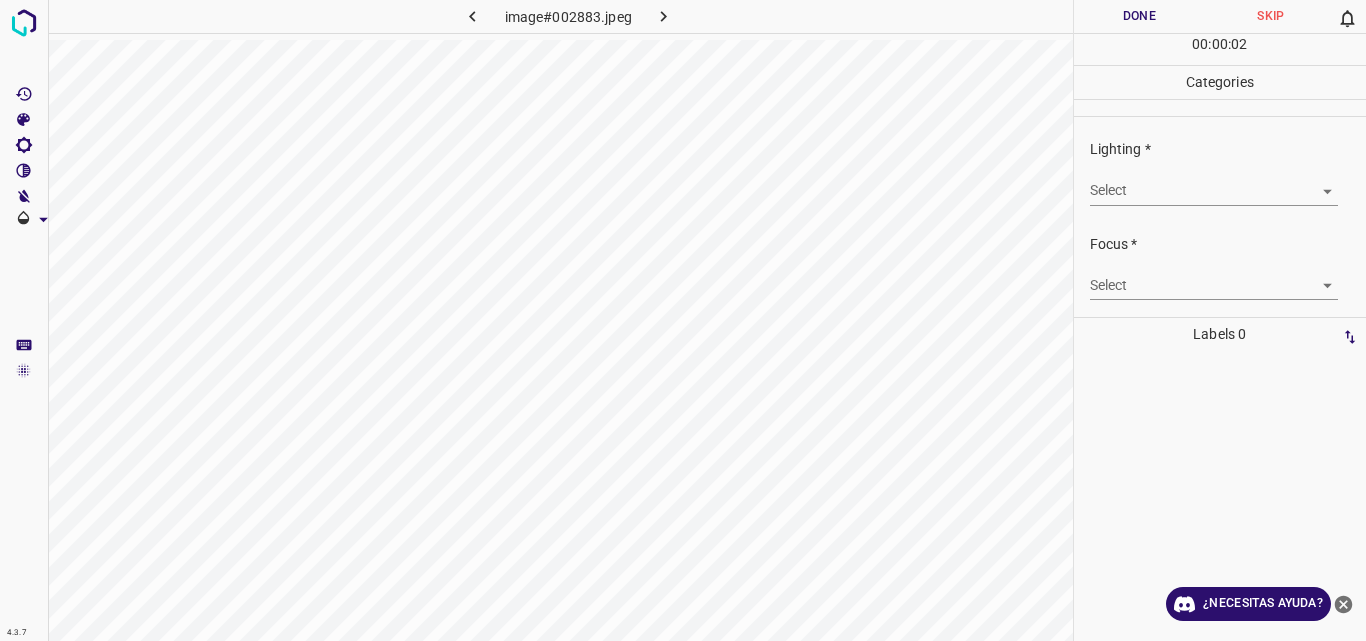 click on "4.3.7 image#002883.jpeg Done Skip 0 00   : 00   : 02   Categories Lighting *  Select ​ Focus *  Select ​ Overall *  Select ​ Labels   0 Categories 1 Lighting 2 Focus 3 Overall Tools Space Change between modes (Draw & Edit) I Auto labeling R Restore zoom M Zoom in N Zoom out Delete Delete selecte label Filters Z Restore filters X Saturation filter C Brightness filter V Contrast filter B Gray scale filter General O Download ¿Necesitas ayuda? Original text Rate this translation Your feedback will be used to help improve Google Translate - Texto - Esconder - Borrar" at bounding box center [683, 320] 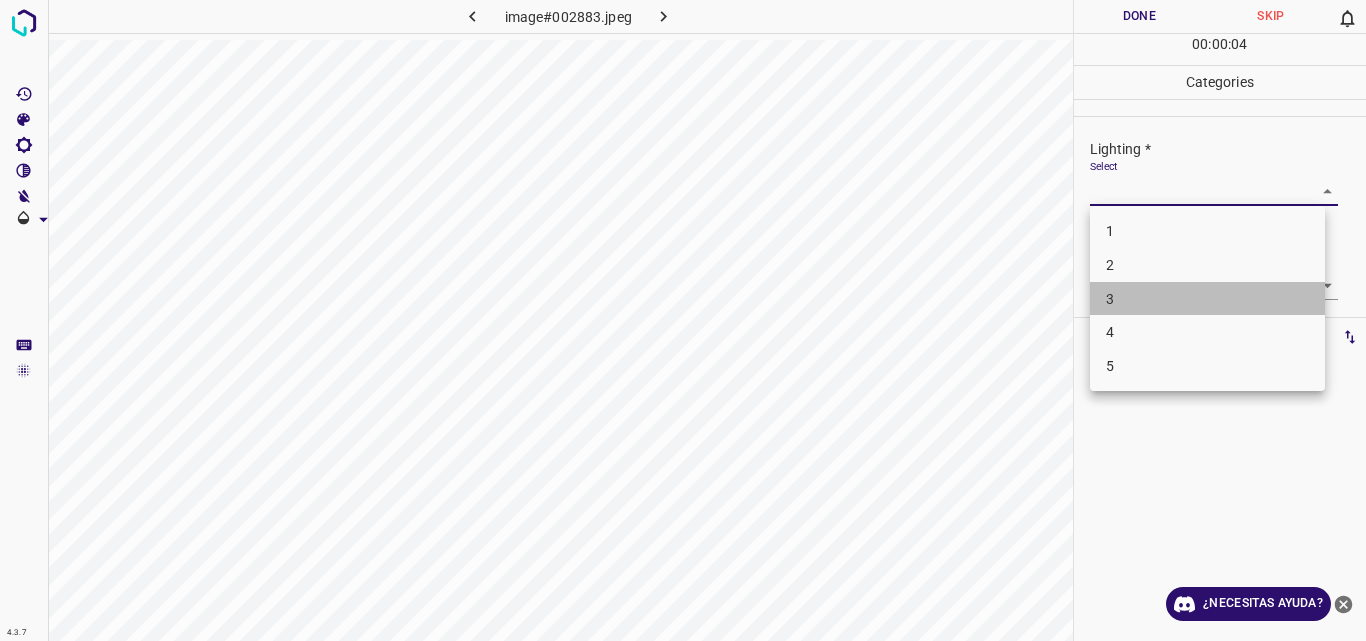 click on "3" at bounding box center [1207, 299] 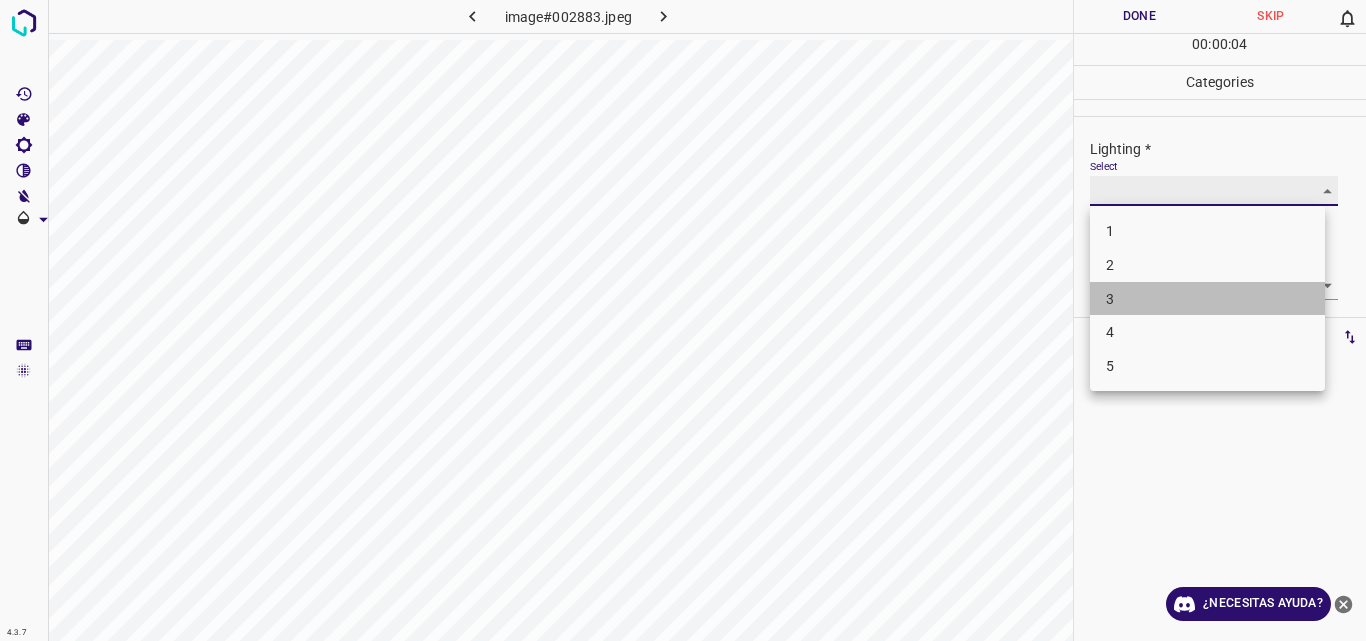 type on "3" 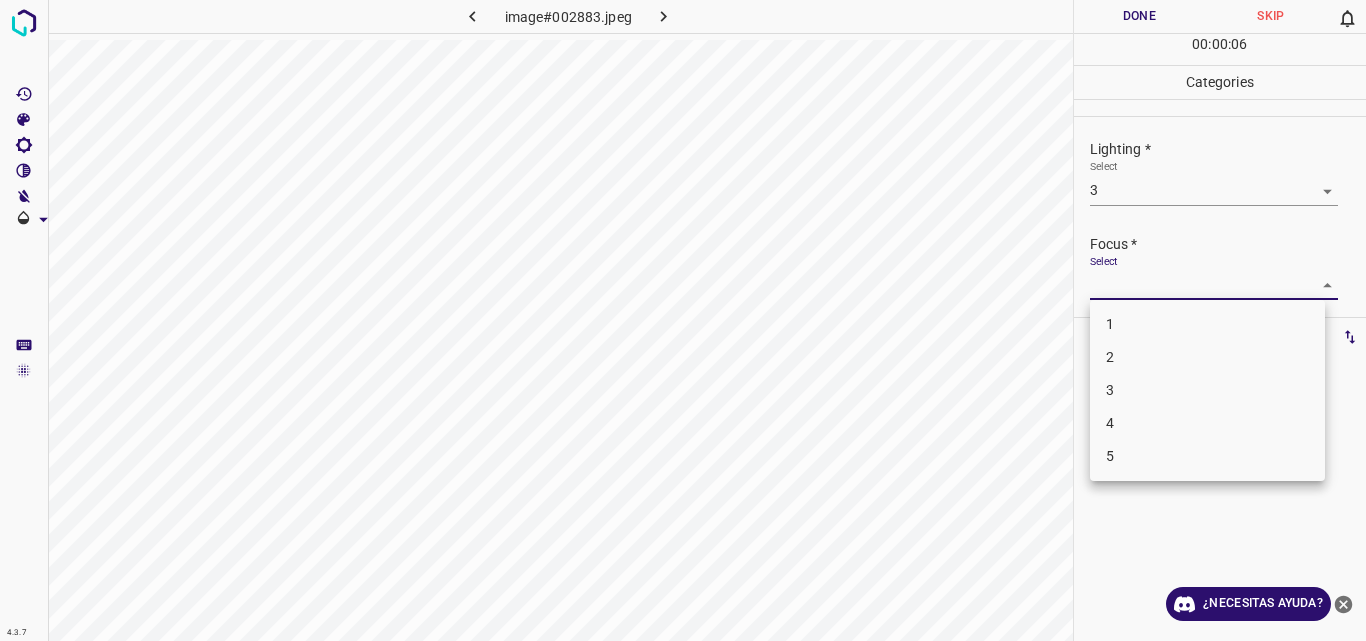 click on "4.3.7 image#002883.jpeg Done Skip 0 00   : 00   : 06   Categories Lighting *  Select 3 3 Focus *  Select ​ Overall *  Select ​ Labels   0 Categories 1 Lighting 2 Focus 3 Overall Tools Space Change between modes (Draw & Edit) I Auto labeling R Restore zoom M Zoom in N Zoom out Delete Delete selecte label Filters Z Restore filters X Saturation filter C Brightness filter V Contrast filter B Gray scale filter General O Download ¿Necesitas ayuda? Original text Rate this translation Your feedback will be used to help improve Google Translate - Texto - Esconder - Borrar 1 2 3 4 5" at bounding box center (683, 320) 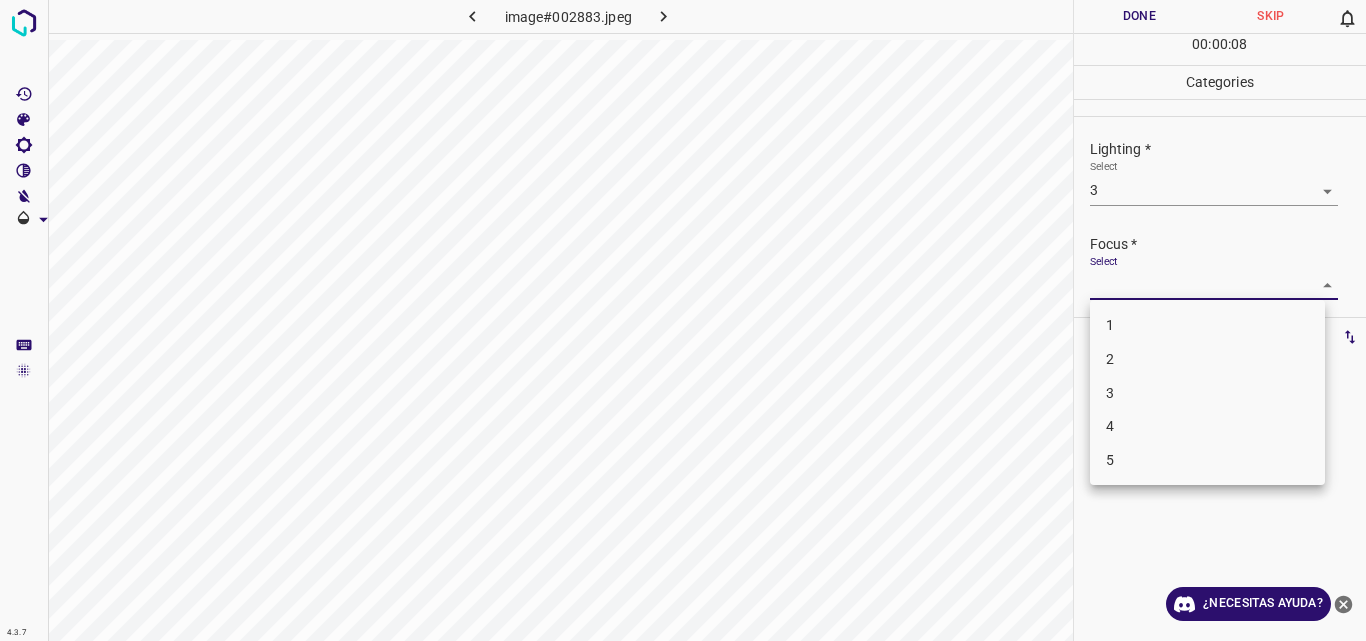 click on "3" at bounding box center (1207, 393) 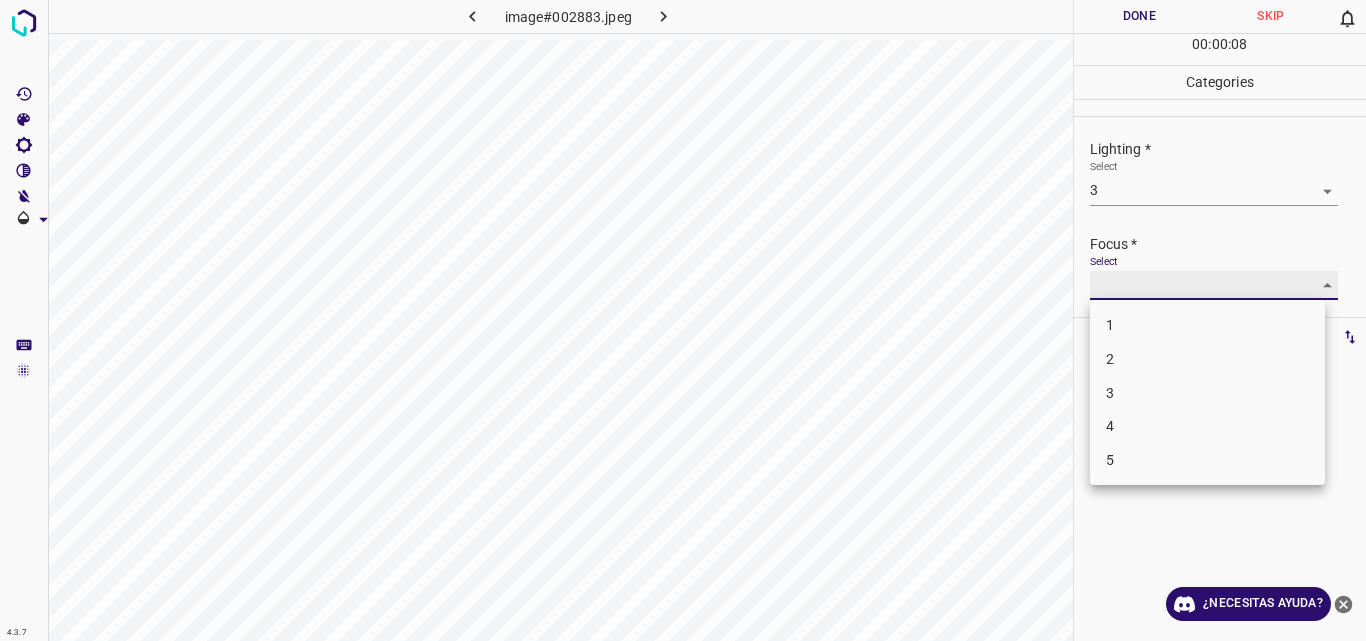 type on "3" 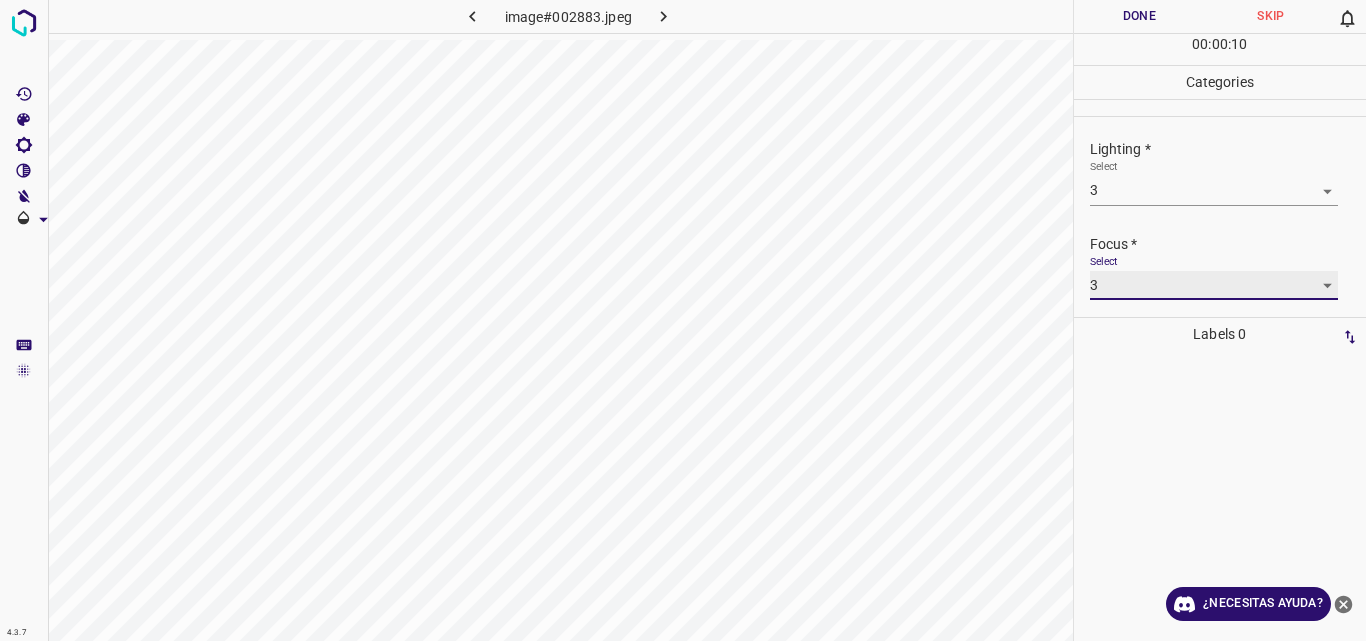 scroll, scrollTop: 98, scrollLeft: 0, axis: vertical 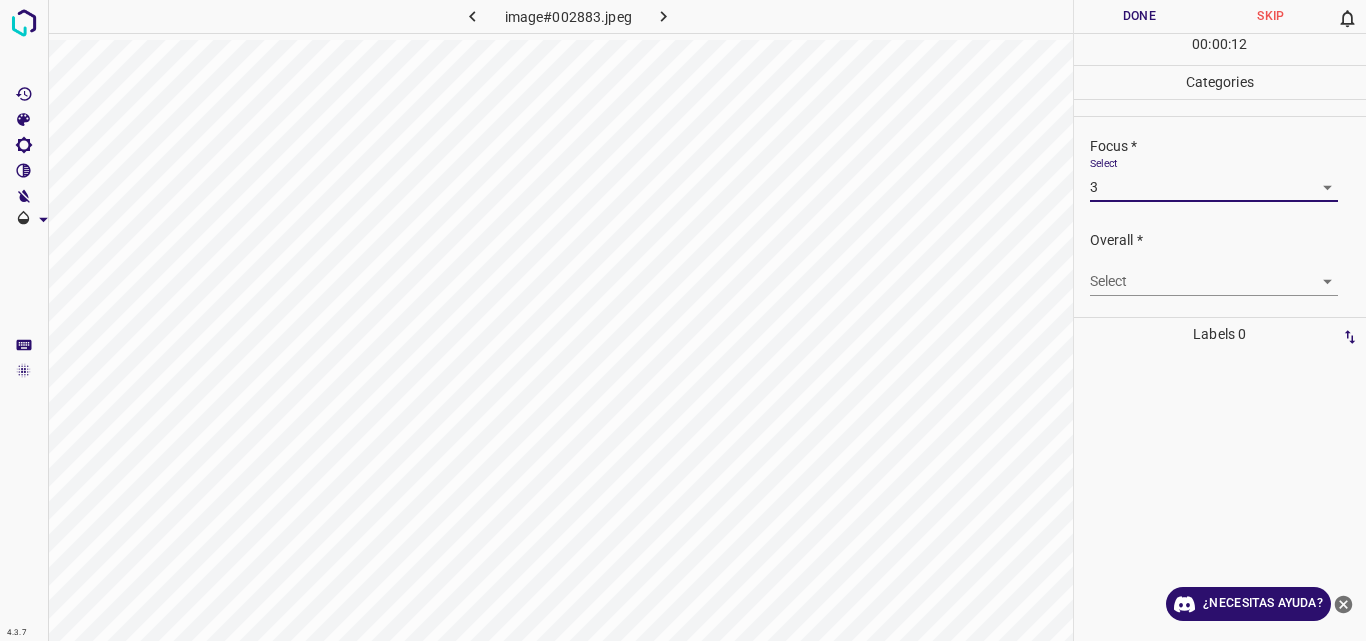 click on "4.3.7 image#002883.jpeg Done Skip 0 00   : 00   : 12   Categories Lighting *  Select 3 3 Focus *  Select 3 3 Overall *  Select ​ Labels   0 Categories 1 Lighting 2 Focus 3 Overall Tools Space Change between modes (Draw & Edit) I Auto labeling R Restore zoom M Zoom in N Zoom out Delete Delete selecte label Filters Z Restore filters X Saturation filter C Brightness filter V Contrast filter B Gray scale filter General O Download ¿Necesitas ayuda? Original text Rate this translation Your feedback will be used to help improve Google Translate - Texto - Esconder - Borrar" at bounding box center [683, 320] 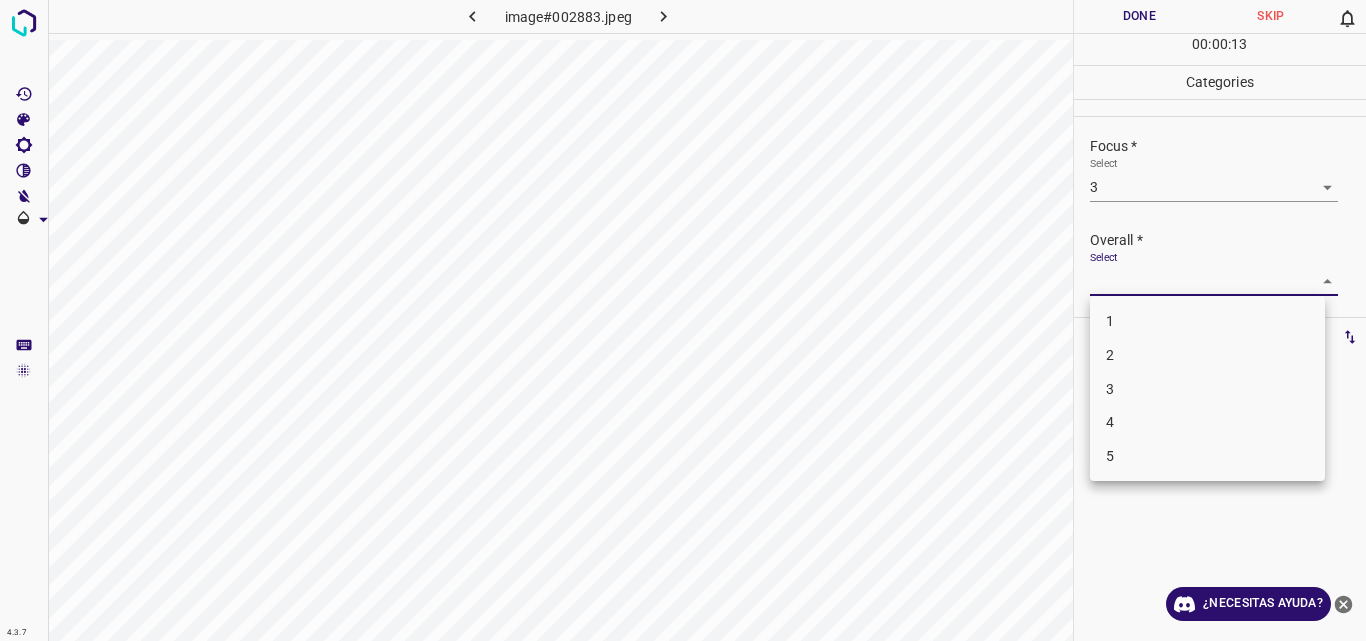 click on "3" at bounding box center [1207, 389] 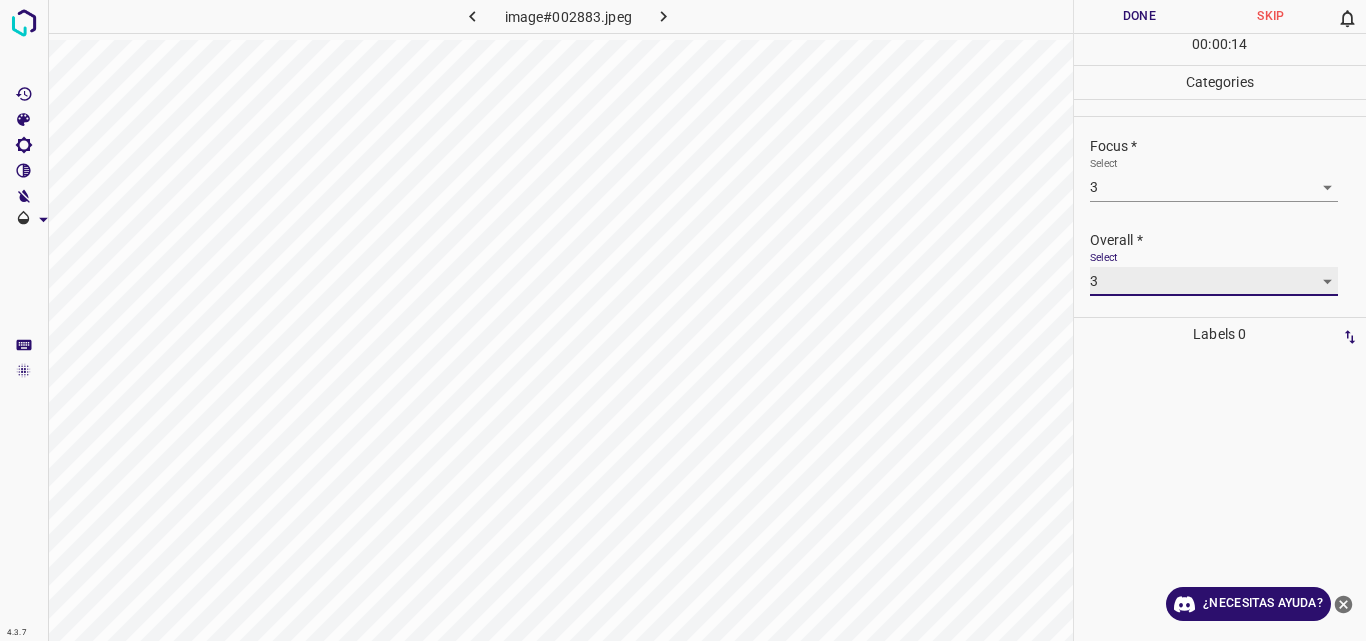type on "3" 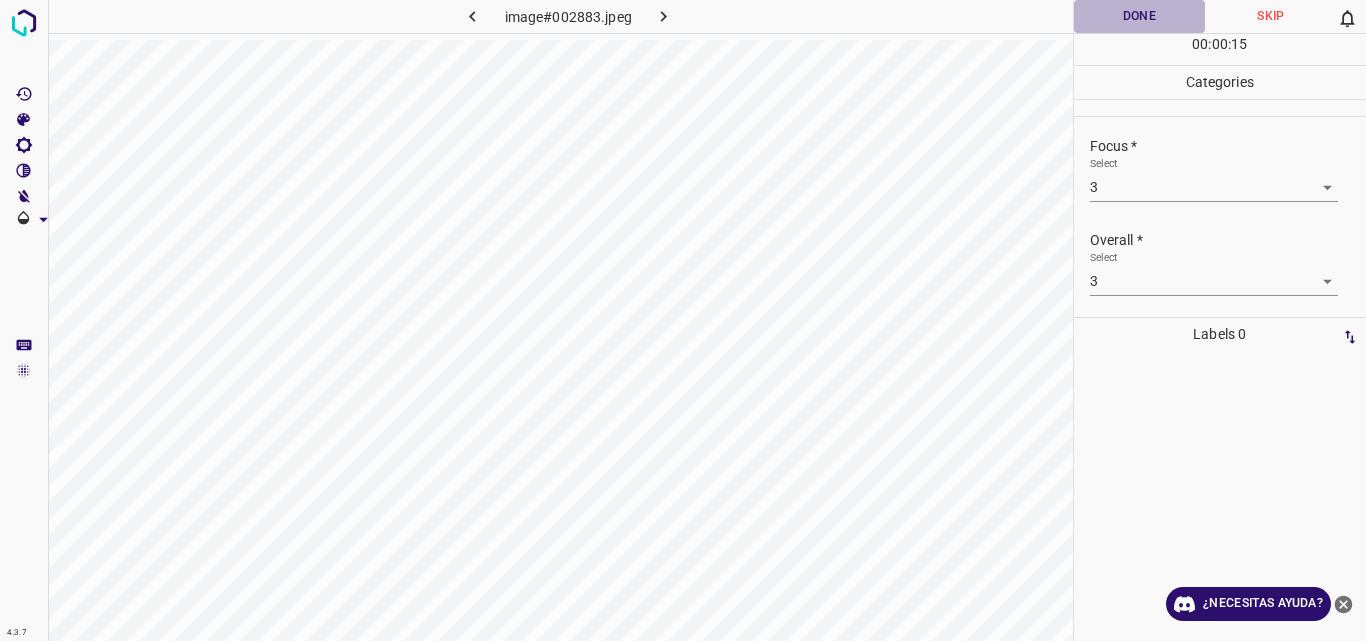 click on "Done" at bounding box center [1140, 16] 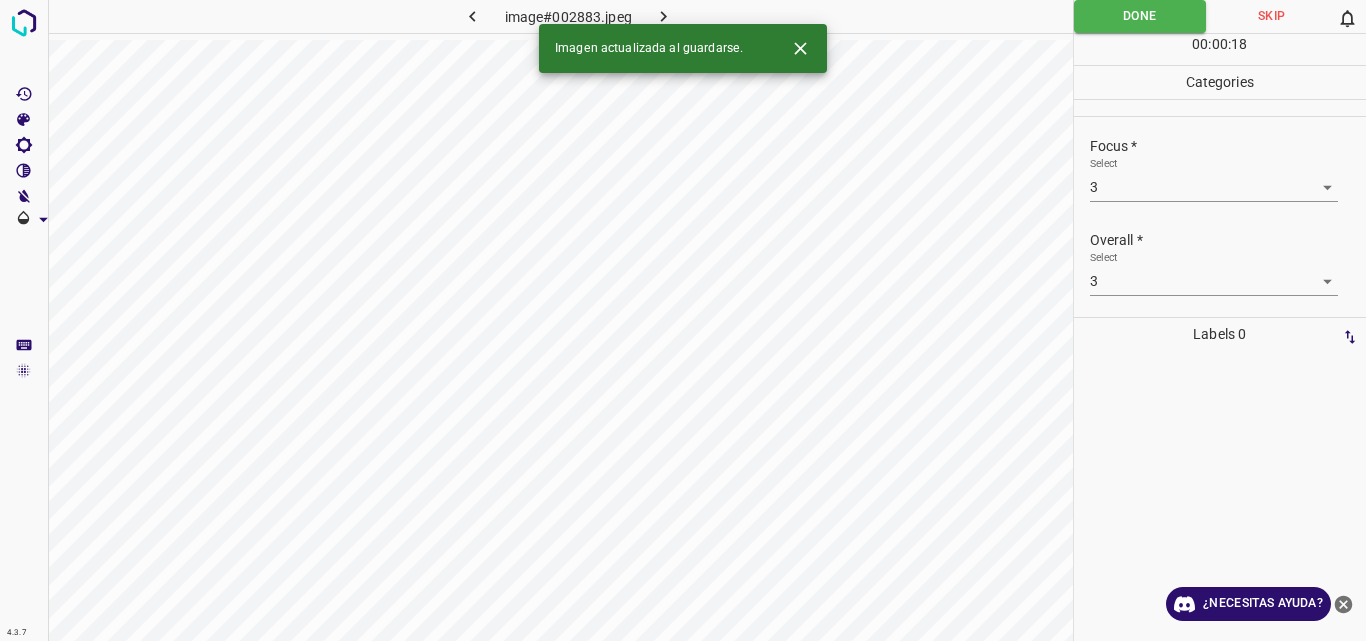 click 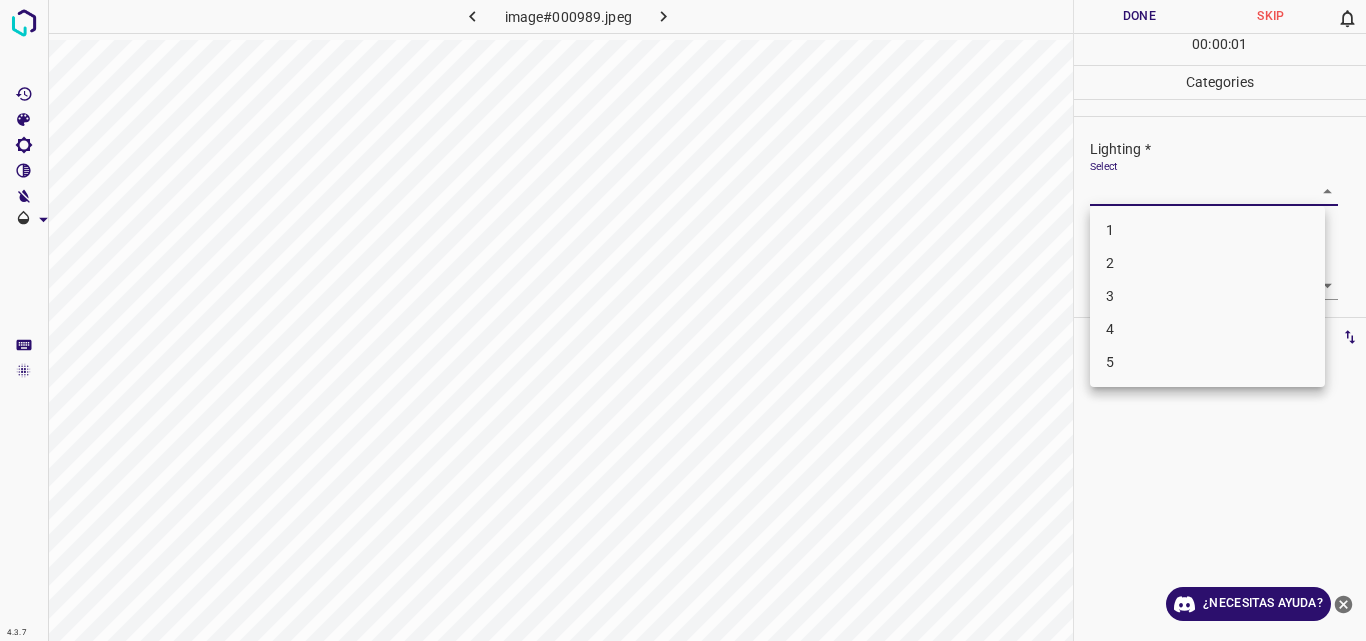 click on "4.3.7 image#000989.jpeg Done Skip 0 00   : 00   : 01   Categories Lighting *  Select ​ Focus *  Select ​ Overall *  Select ​ Labels   0 Categories 1 Lighting 2 Focus 3 Overall Tools Space Change between modes (Draw & Edit) I Auto labeling R Restore zoom M Zoom in N Zoom out Delete Delete selecte label Filters Z Restore filters X Saturation filter C Brightness filter V Contrast filter B Gray scale filter General O Download ¿Necesitas ayuda? Original text Rate this translation Your feedback will be used to help improve Google Translate - Texto - Esconder - Borrar 1 2 3 4 5" at bounding box center (683, 320) 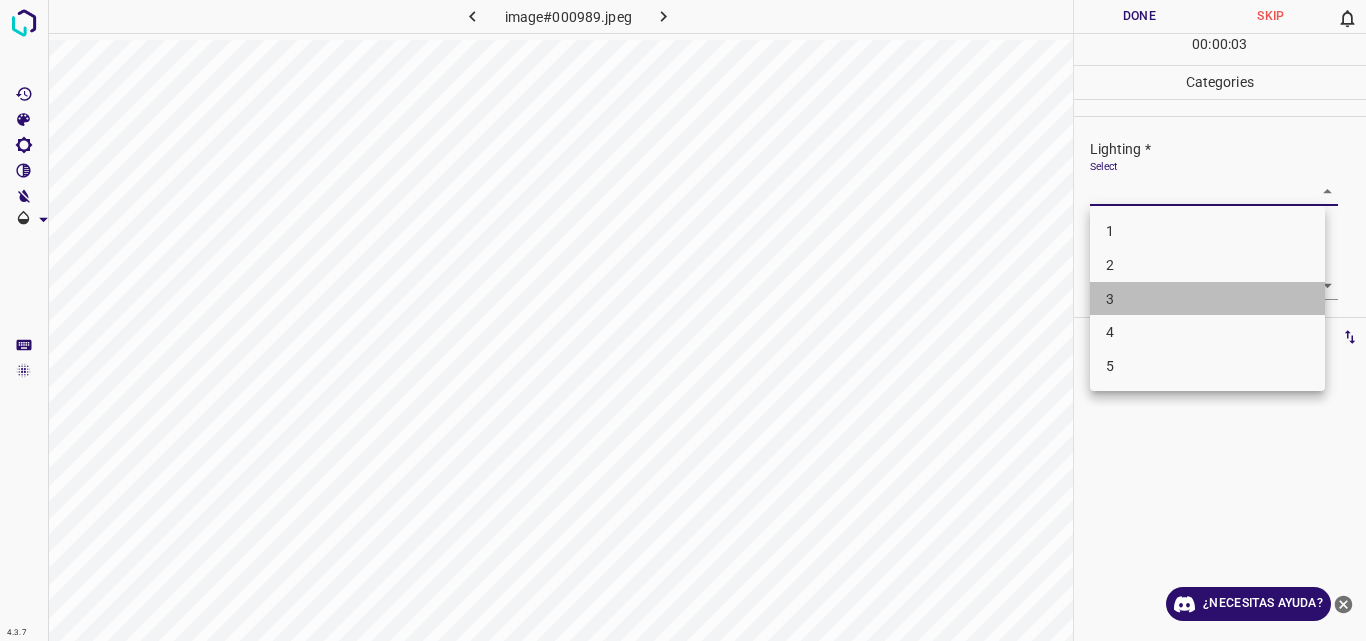click on "3" at bounding box center (1207, 299) 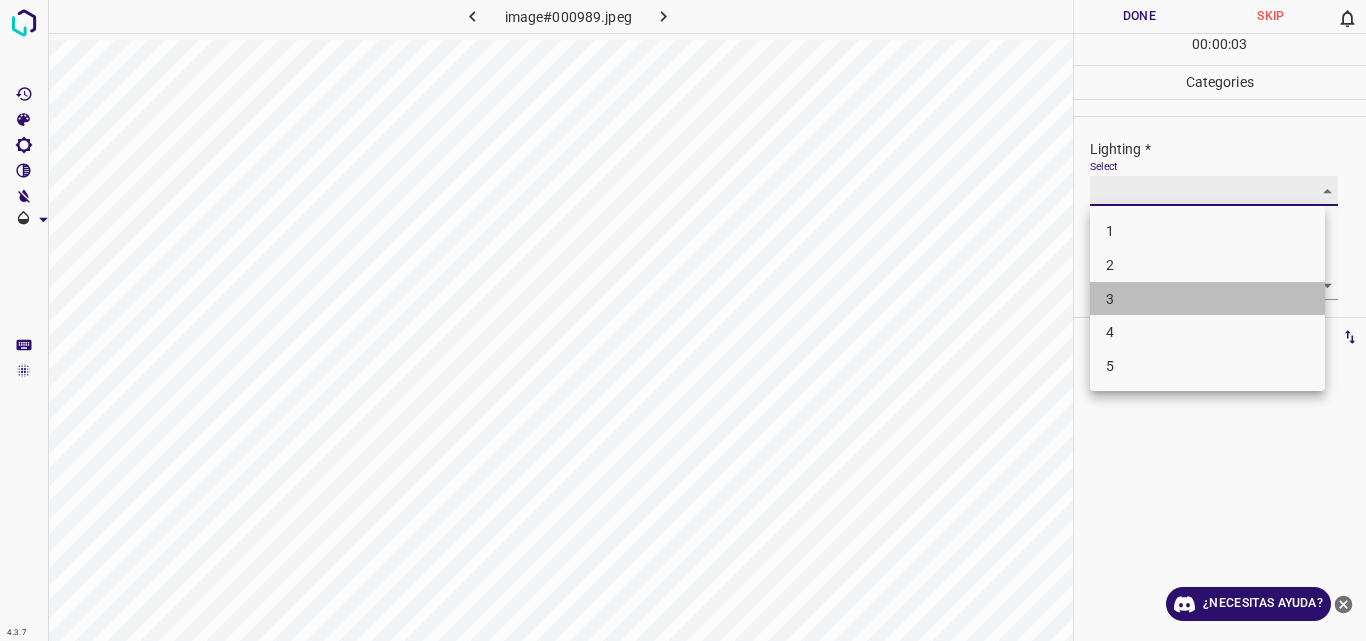 type on "3" 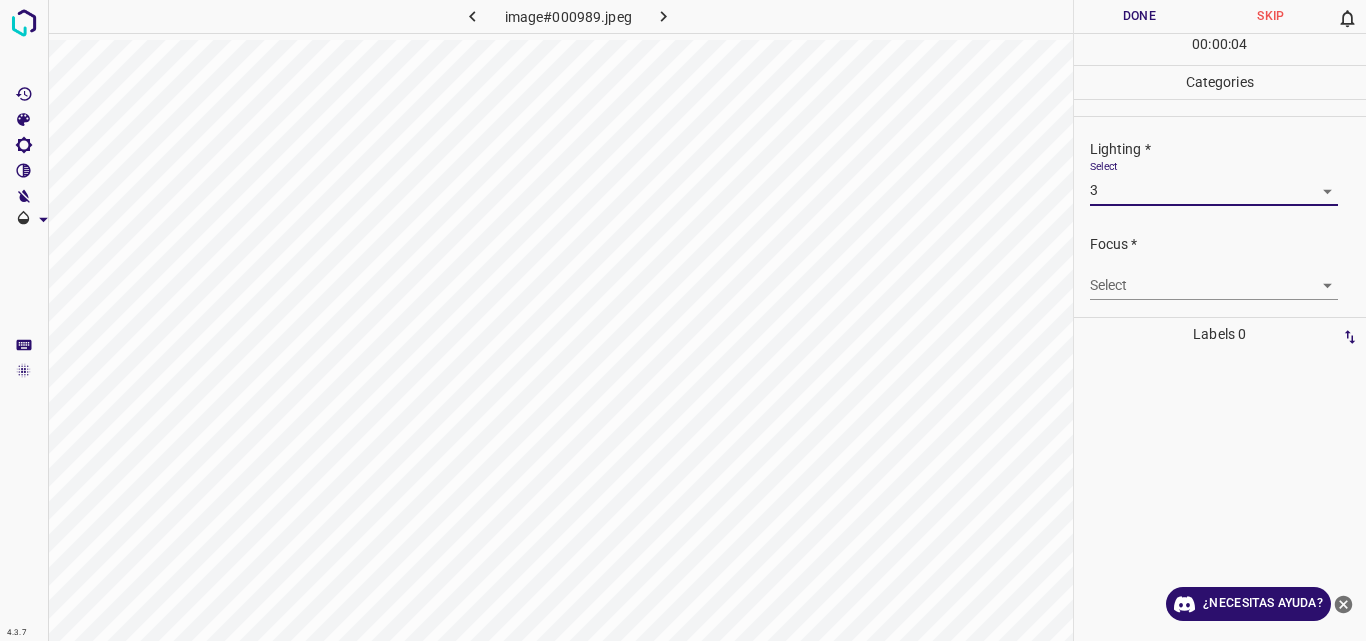 click on "4.3.7 image#000989.jpeg Done Skip 0 00   : 00   : 04   Categories Lighting *  Select 3 3 Focus *  Select ​ Overall *  Select ​ Labels   0 Categories 1 Lighting 2 Focus 3 Overall Tools Space Change between modes (Draw & Edit) I Auto labeling R Restore zoom M Zoom in N Zoom out Delete Delete selecte label Filters Z Restore filters X Saturation filter C Brightness filter V Contrast filter B Gray scale filter General O Download ¿Necesitas ayuda? Original text Rate this translation Your feedback will be used to help improve Google Translate - Texto - Esconder - Borrar" at bounding box center (683, 320) 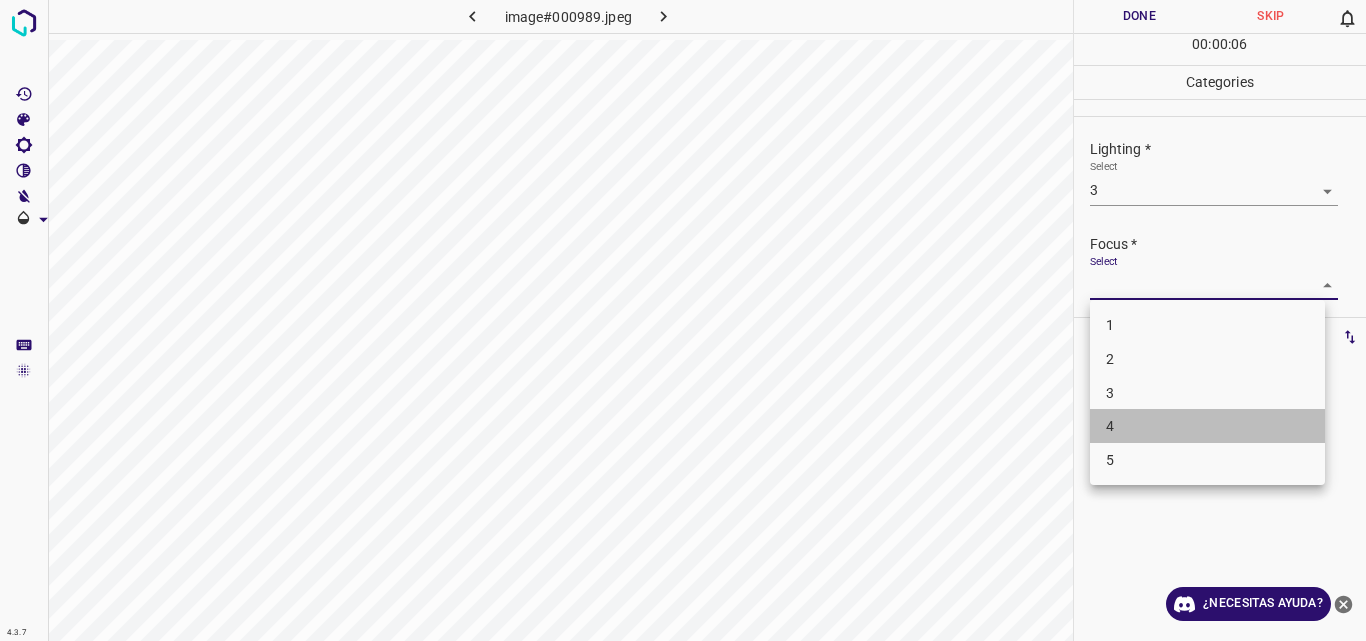 click on "4" at bounding box center (1207, 426) 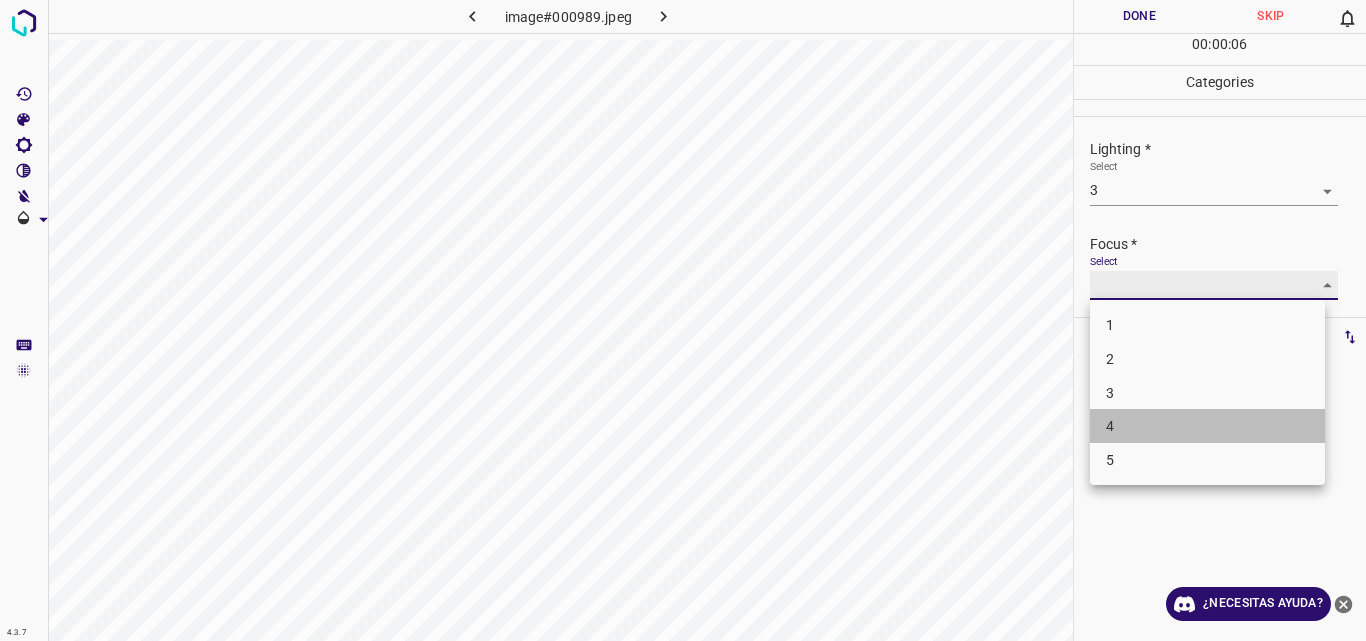 type on "4" 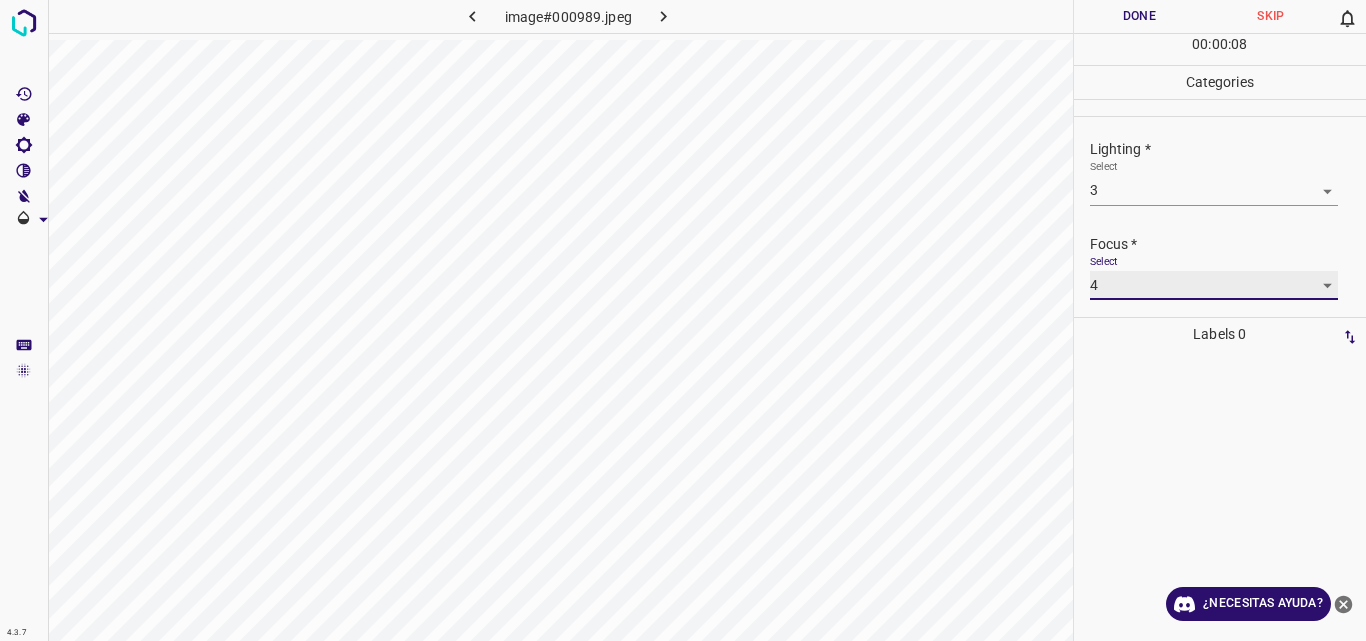 scroll, scrollTop: 98, scrollLeft: 0, axis: vertical 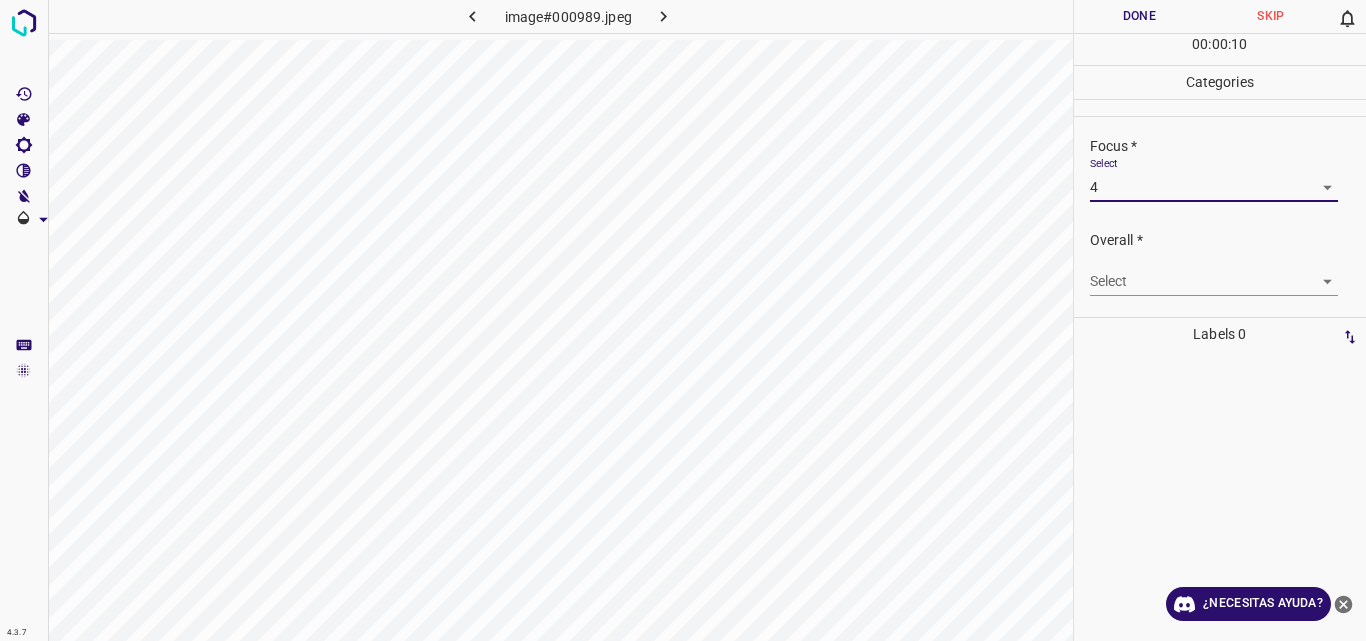 click on "4.3.7 image#000989.jpeg Done Skip 0 00   : 00   : 10   Categories Lighting *  Select 3 3 Focus *  Select 4 4 Overall *  Select ​ Labels   0 Categories 1 Lighting 2 Focus 3 Overall Tools Space Change between modes (Draw & Edit) I Auto labeling R Restore zoom M Zoom in N Zoom out Delete Delete selecte label Filters Z Restore filters X Saturation filter C Brightness filter V Contrast filter B Gray scale filter General O Download ¿Necesitas ayuda? Original text Rate this translation Your feedback will be used to help improve Google Translate - Texto - Esconder - Borrar" at bounding box center (683, 320) 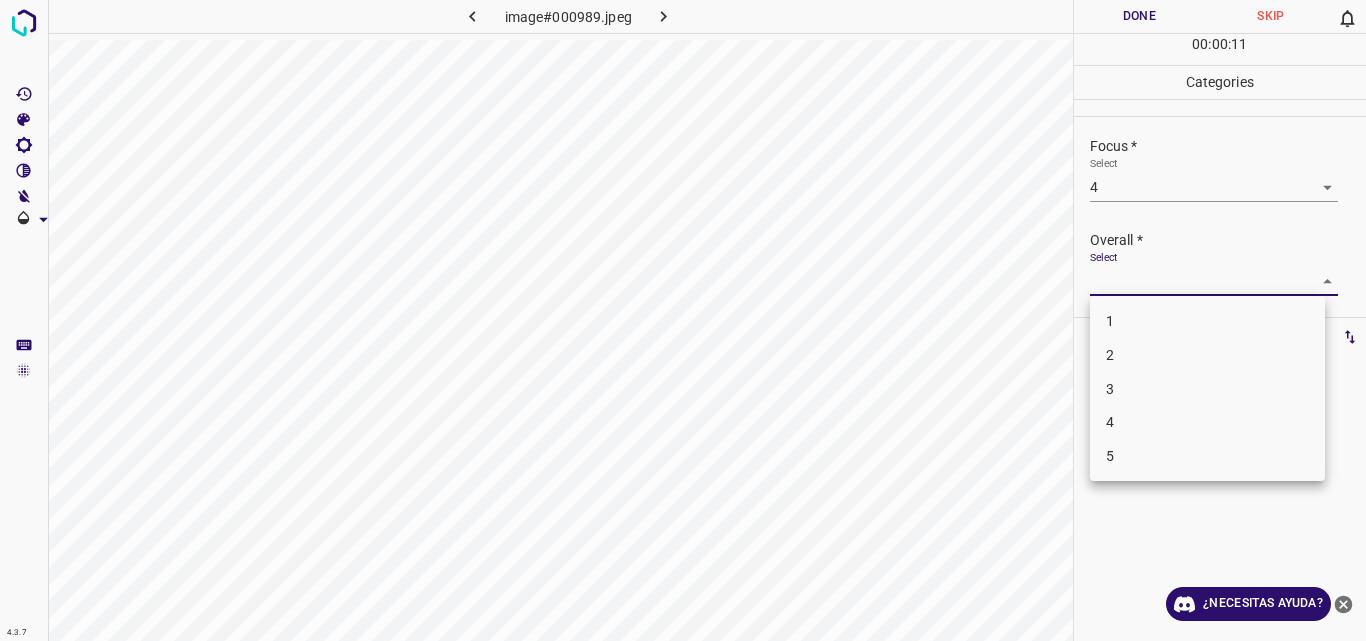 click on "3" at bounding box center [1207, 389] 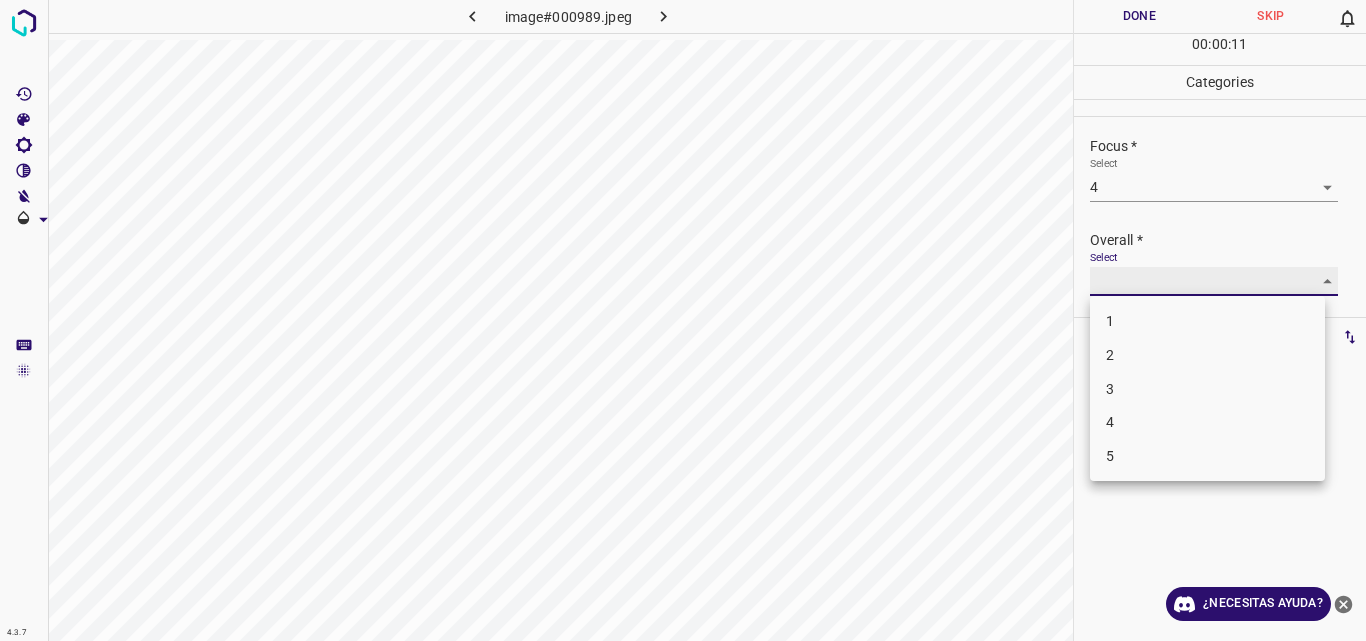 type on "3" 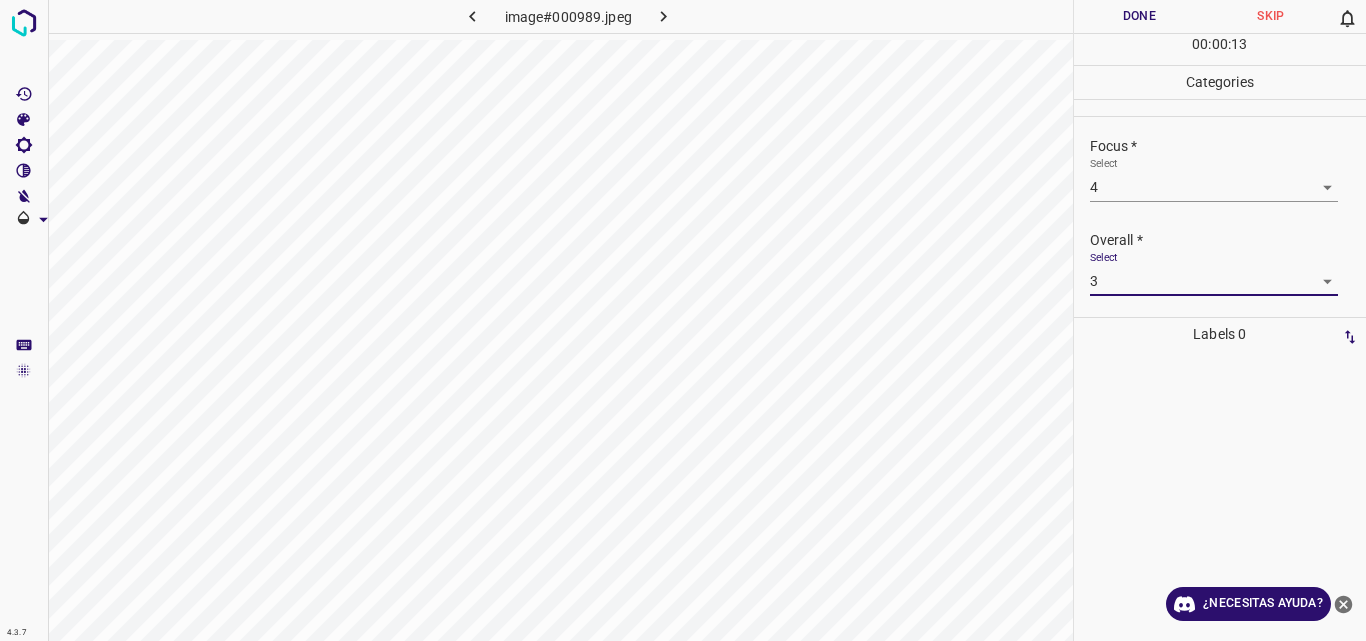 click on "Done" at bounding box center (1140, 16) 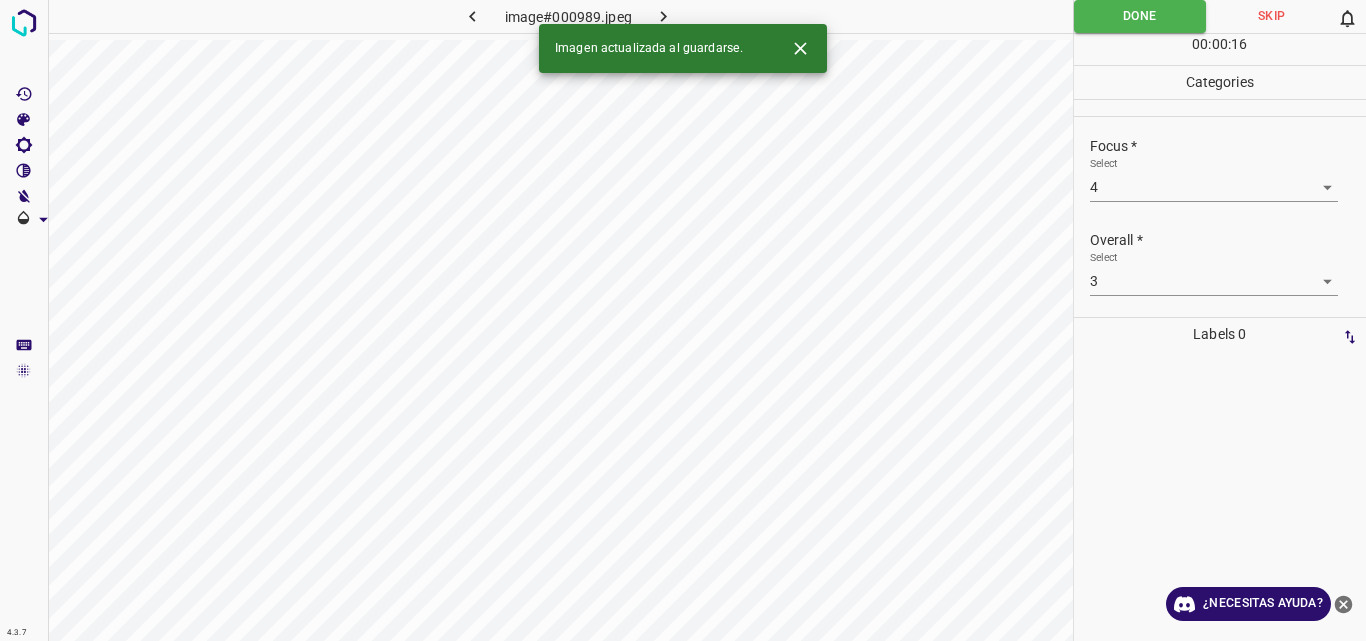 click 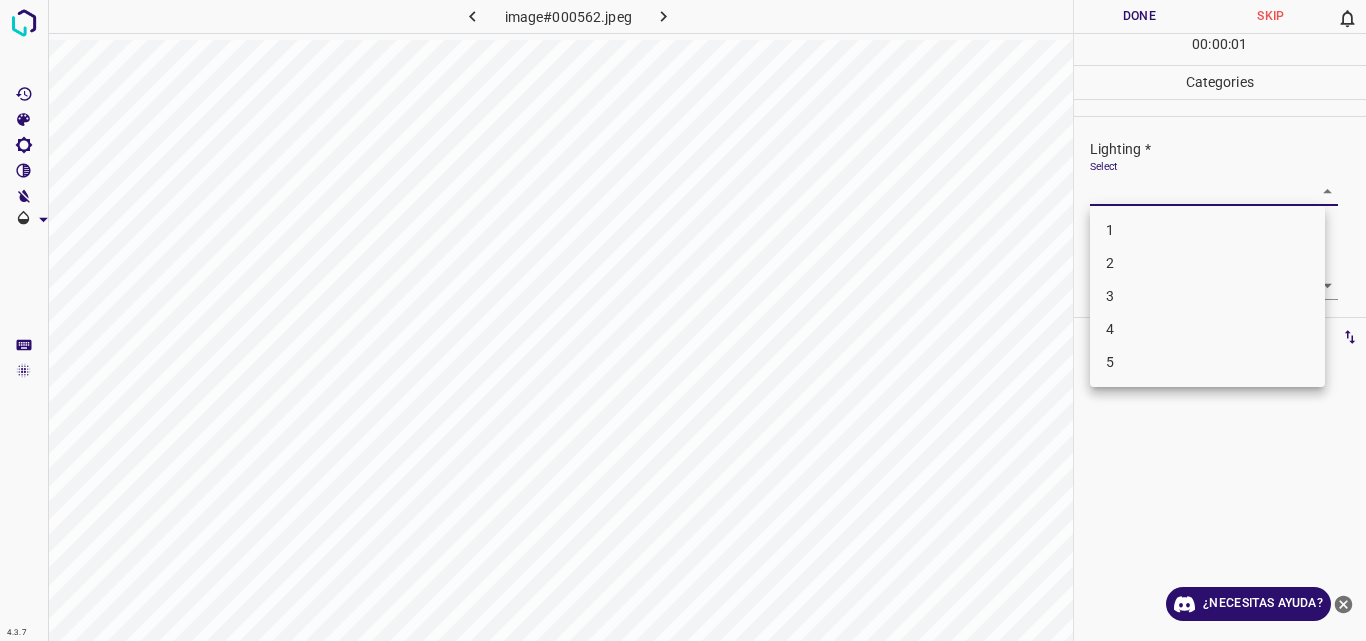 click on "4.3.7 image#000562.jpeg Done Skip 0 00   : 00   : 01   Categories Lighting *  Select ​ Focus *  Select ​ Overall *  Select ​ Labels   0 Categories 1 Lighting 2 Focus 3 Overall Tools Space Change between modes (Draw & Edit) I Auto labeling R Restore zoom M Zoom in N Zoom out Delete Delete selecte label Filters Z Restore filters X Saturation filter C Brightness filter V Contrast filter B Gray scale filter General O Download ¿Necesitas ayuda? Original text Rate this translation Your feedback will be used to help improve Google Translate - Texto - Esconder - Borrar 1 2 3 4 5" at bounding box center [683, 320] 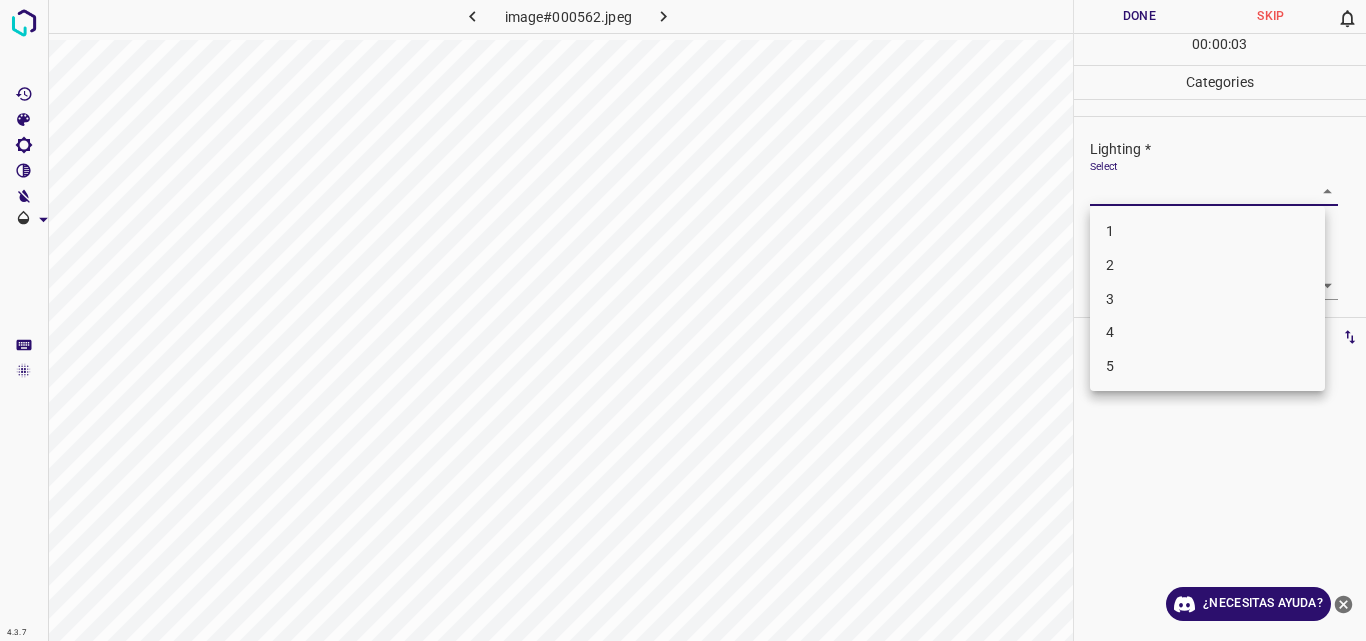 click on "2" at bounding box center (1207, 265) 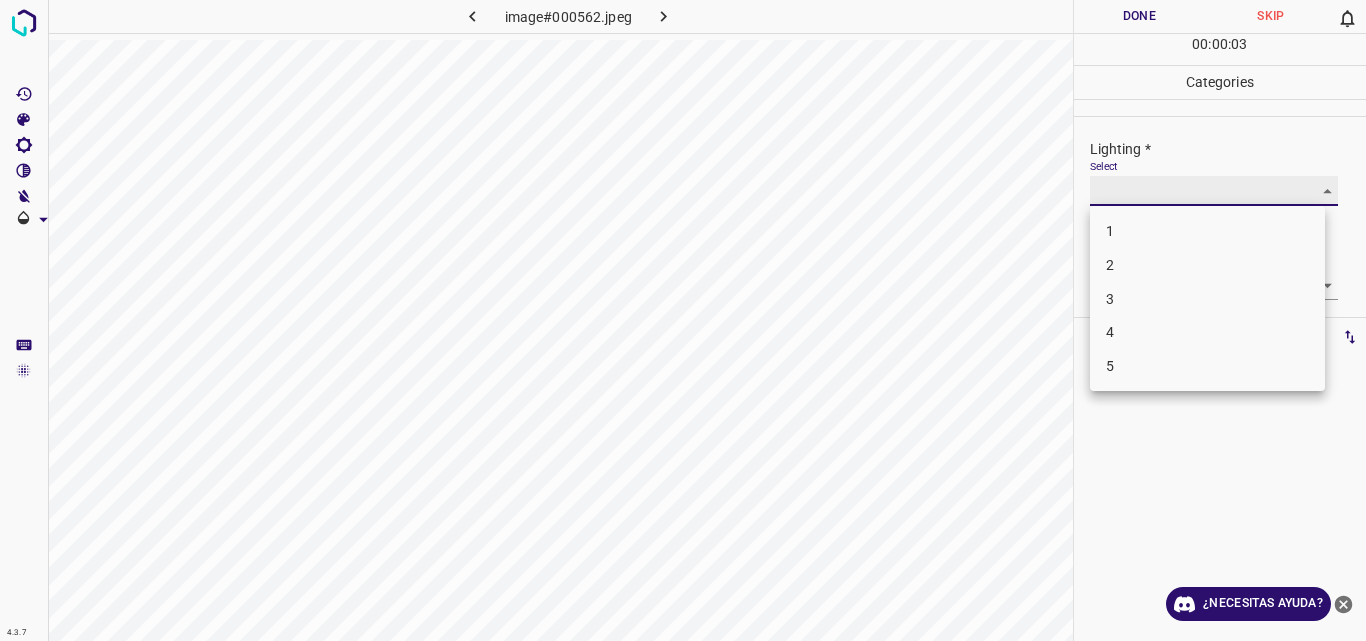 type on "2" 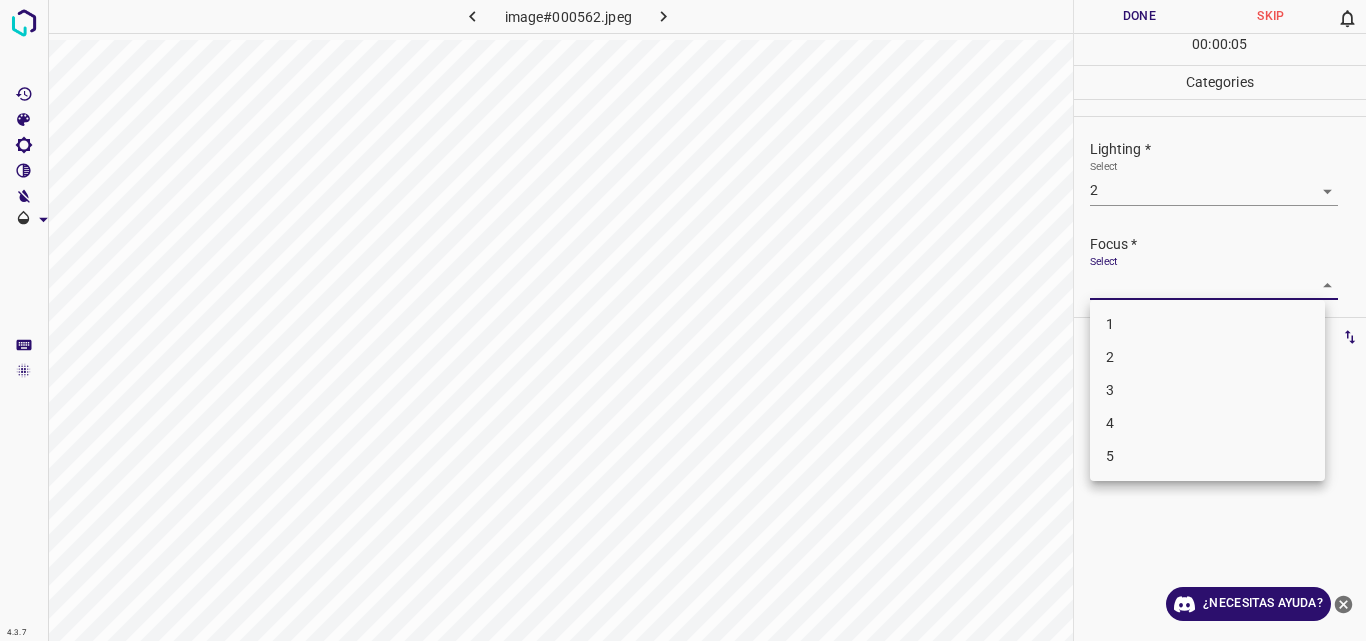click on "4.3.7 image#000562.jpeg Done Skip 0 00   : 00   : 05   Categories Lighting *  Select 2 2 Focus *  Select ​ Overall *  Select ​ Labels   0 Categories 1 Lighting 2 Focus 3 Overall Tools Space Change between modes (Draw & Edit) I Auto labeling R Restore zoom M Zoom in N Zoom out Delete Delete selecte label Filters Z Restore filters X Saturation filter C Brightness filter V Contrast filter B Gray scale filter General O Download ¿Necesitas ayuda? Original text Rate this translation Your feedback will be used to help improve Google Translate - Texto - Esconder - Borrar 1 2 3 4 5" at bounding box center [683, 320] 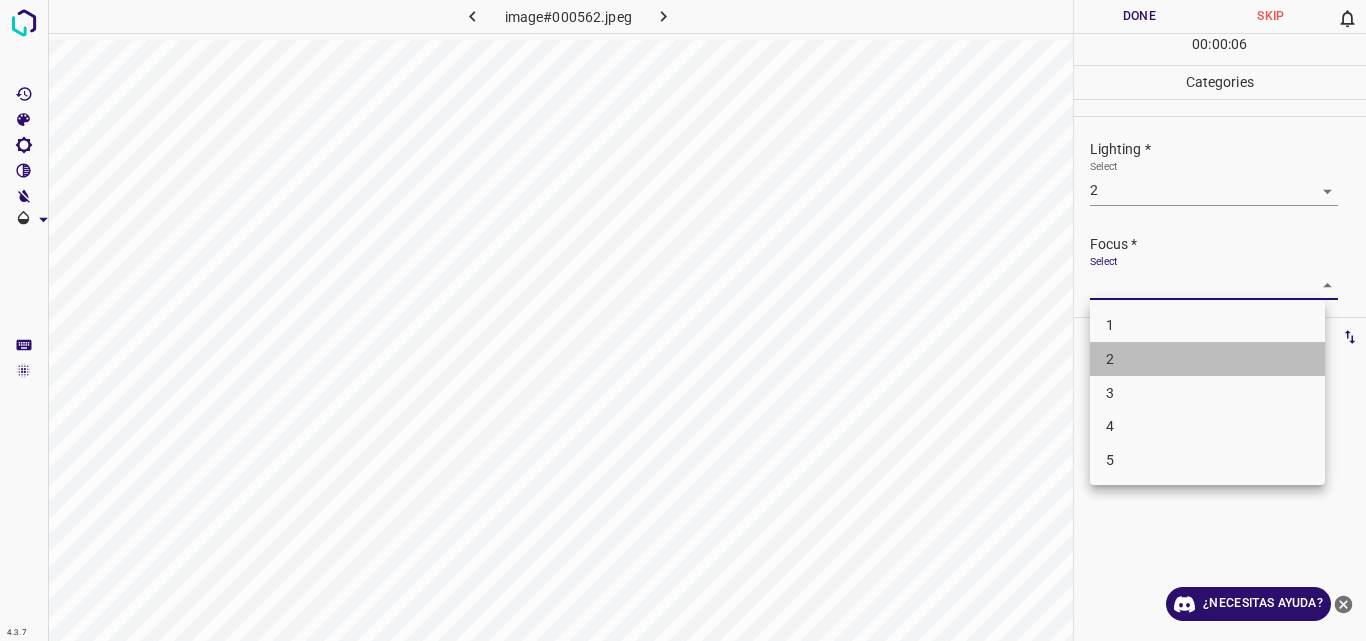 click on "2" at bounding box center (1207, 359) 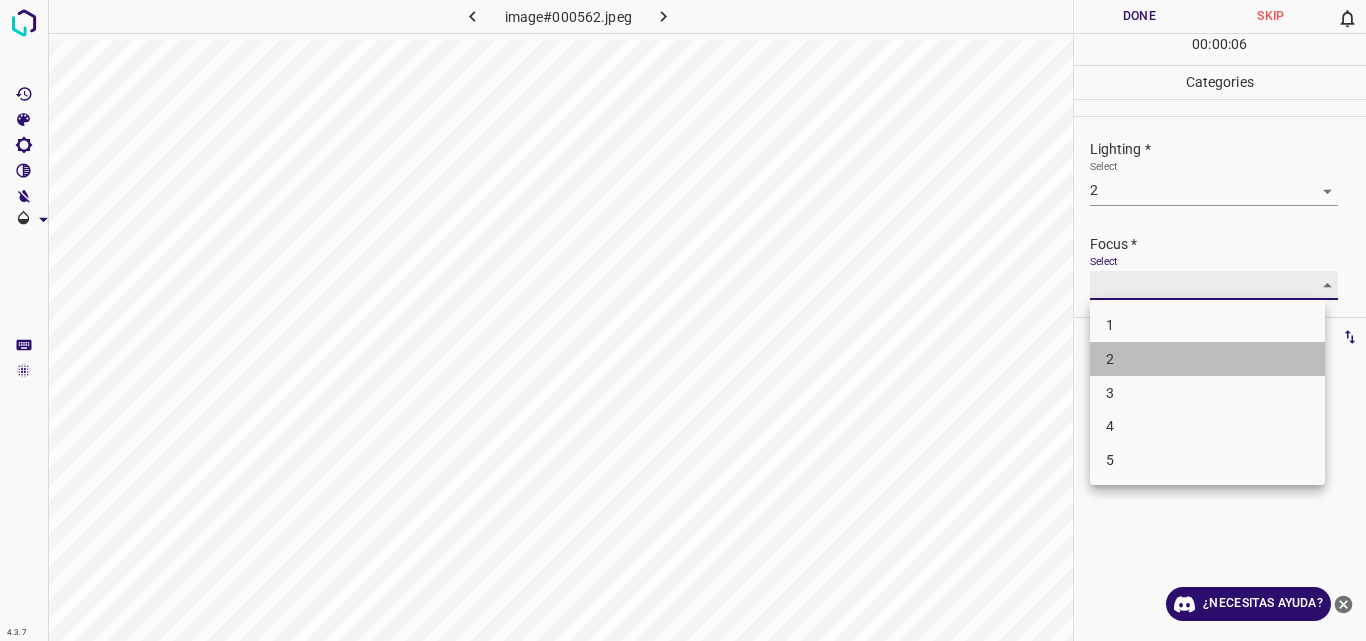 type on "2" 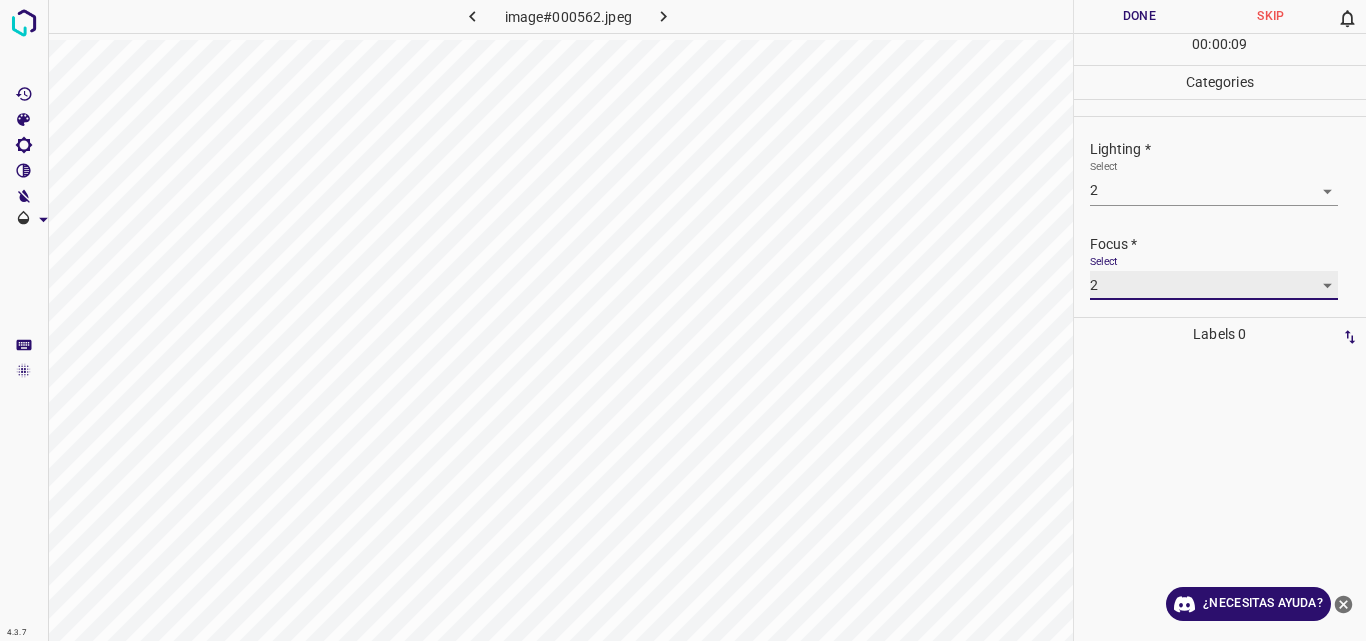 scroll, scrollTop: 98, scrollLeft: 0, axis: vertical 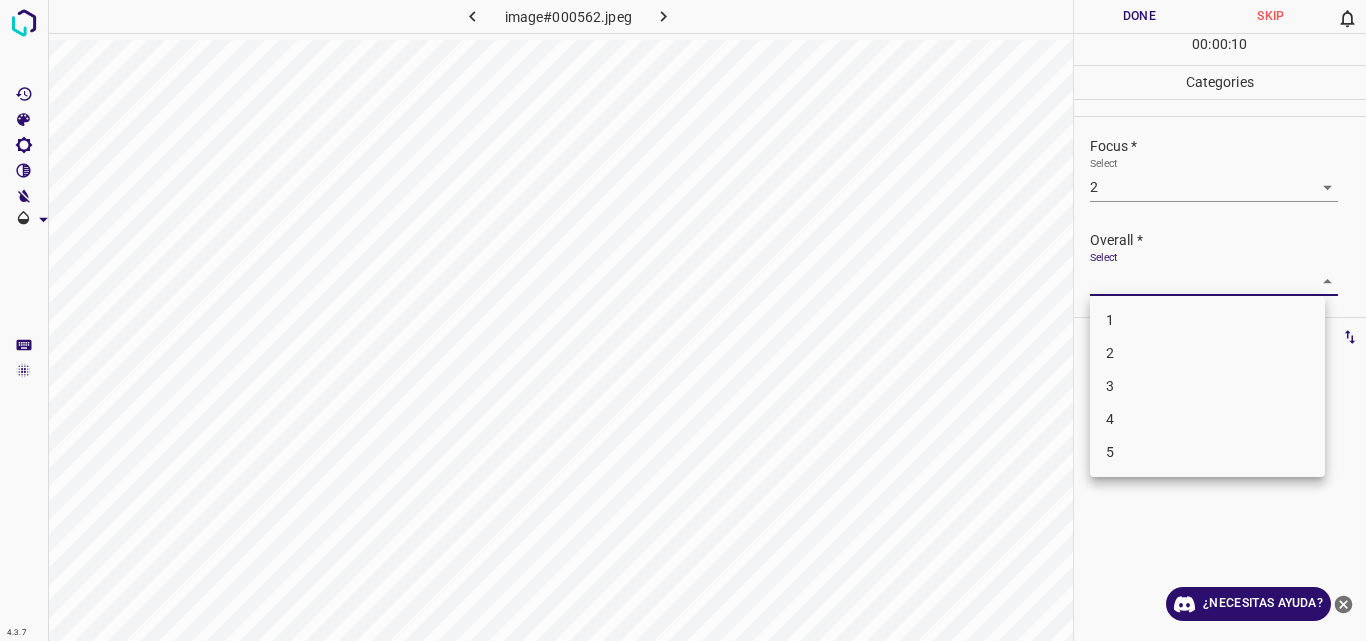 click on "4.3.7 image#000562.jpeg Done Skip 0 00   : 00   : 10   Categories Lighting *  Select 2 2 Focus *  Select 2 2 Overall *  Select ​ Labels   0 Categories 1 Lighting 2 Focus 3 Overall Tools Space Change between modes (Draw & Edit) I Auto labeling R Restore zoom M Zoom in N Zoom out Delete Delete selecte label Filters Z Restore filters X Saturation filter C Brightness filter V Contrast filter B Gray scale filter General O Download ¿Necesitas ayuda? Original text Rate this translation Your feedback will be used to help improve Google Translate - Texto - Esconder - Borrar 1 2 3 4 5" at bounding box center (683, 320) 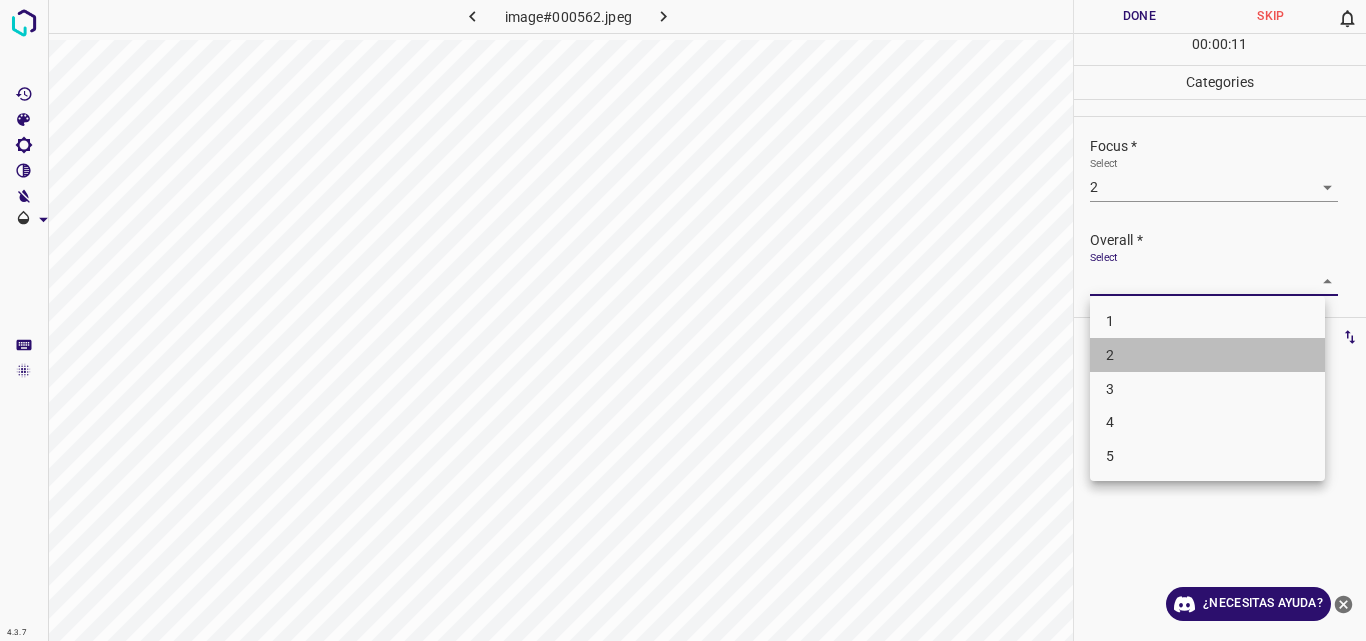 click on "2" at bounding box center (1207, 355) 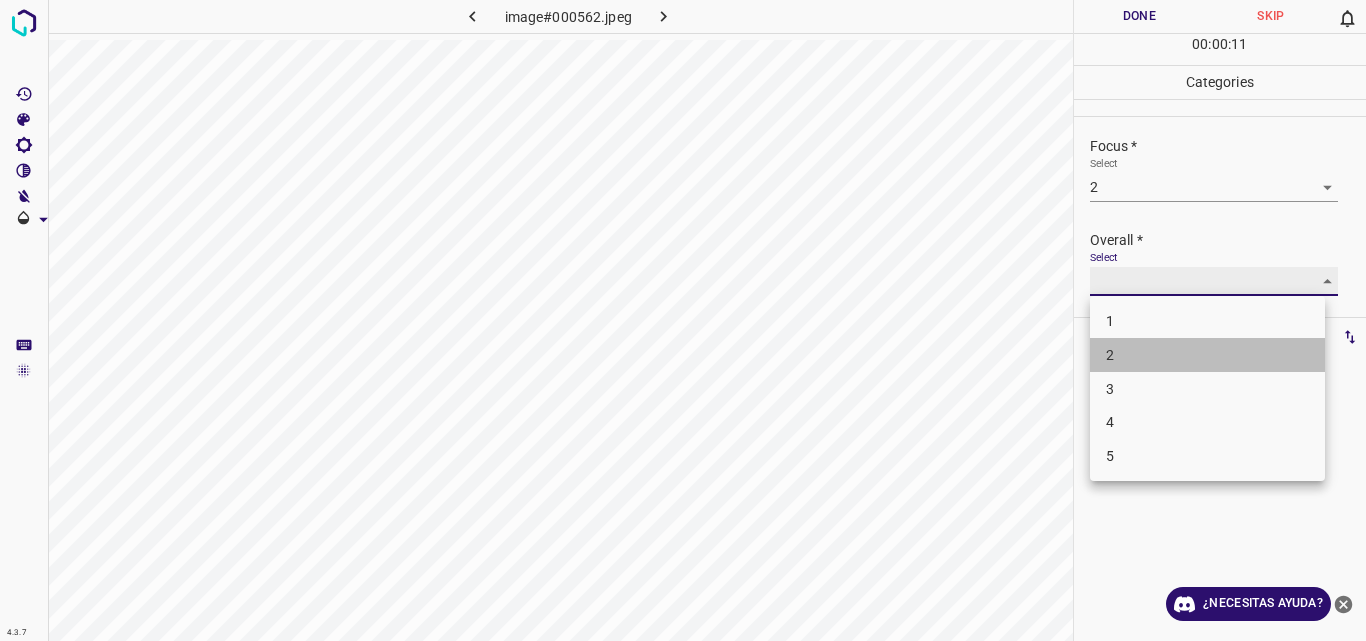 type on "2" 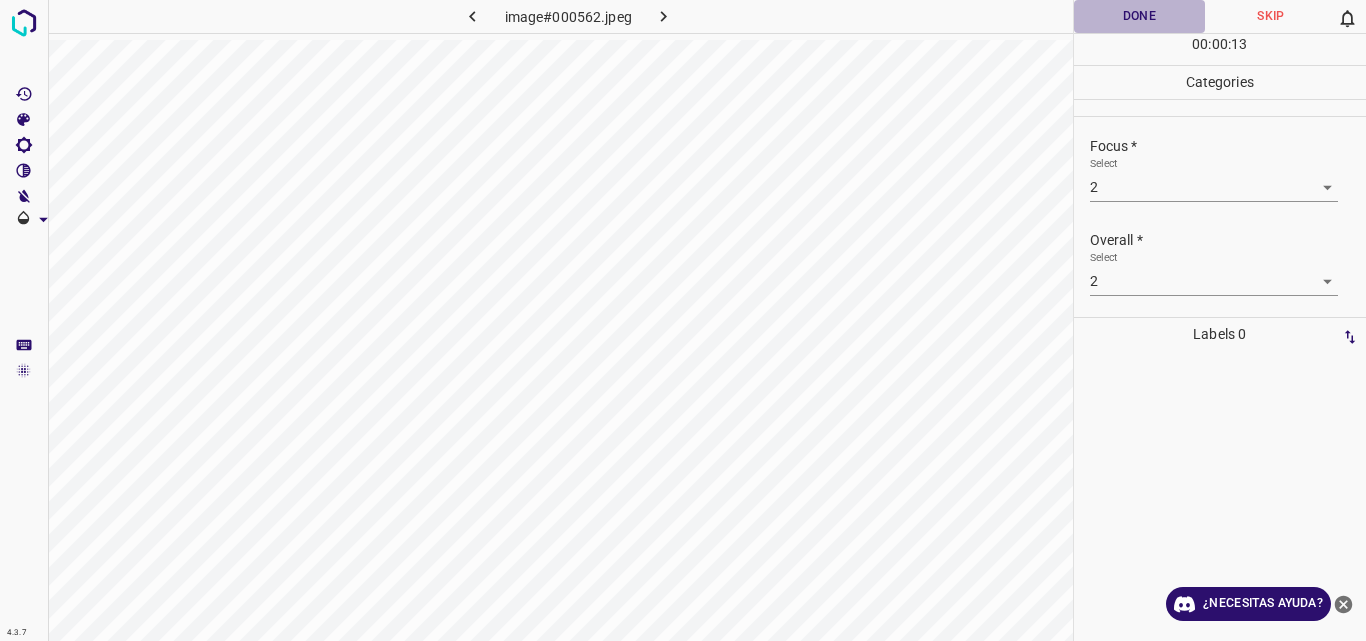 click on "Done" at bounding box center [1140, 16] 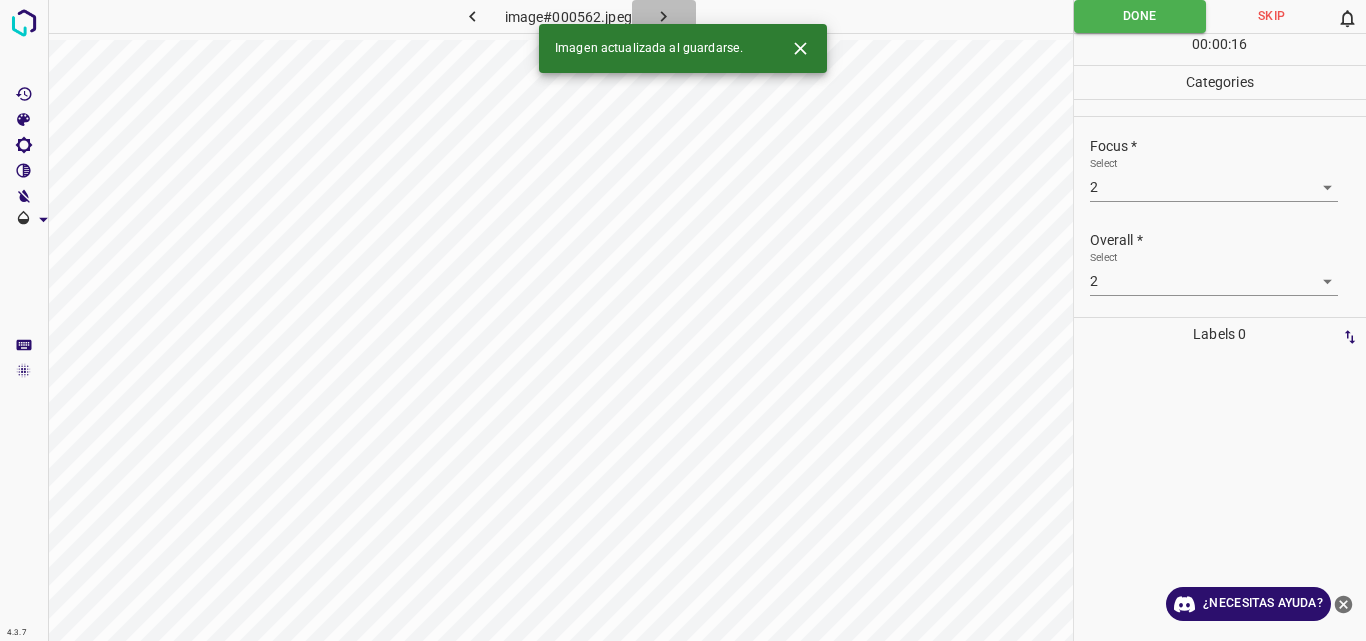 click 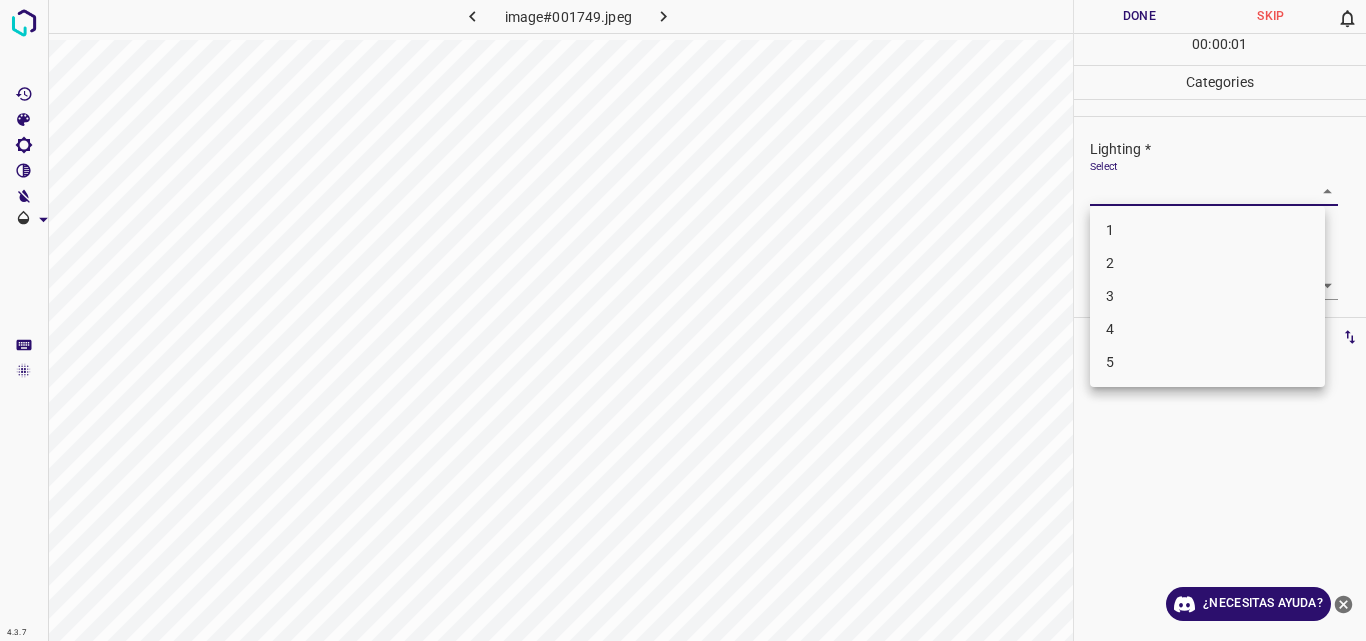 click on "4.3.7 image#001749.jpeg Done Skip 0 00   : 00   : 01   Categories Lighting *  Select ​ Focus *  Select ​ Overall *  Select ​ Labels   0 Categories 1 Lighting 2 Focus 3 Overall Tools Space Change between modes (Draw & Edit) I Auto labeling R Restore zoom M Zoom in N Zoom out Delete Delete selecte label Filters Z Restore filters X Saturation filter C Brightness filter V Contrast filter B Gray scale filter General O Download ¿Necesitas ayuda? Original text Rate this translation Your feedback will be used to help improve Google Translate - Texto - Esconder - Borrar 1 2 3 4 5" at bounding box center (683, 320) 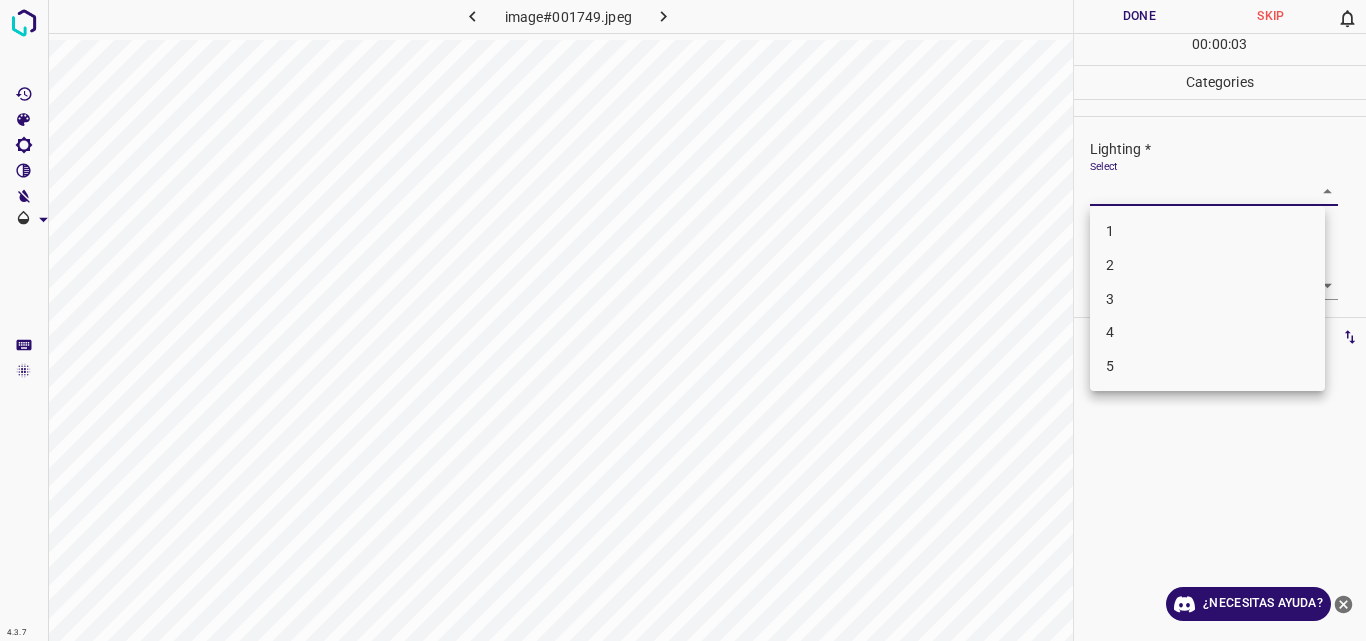 click on "3" at bounding box center (1207, 299) 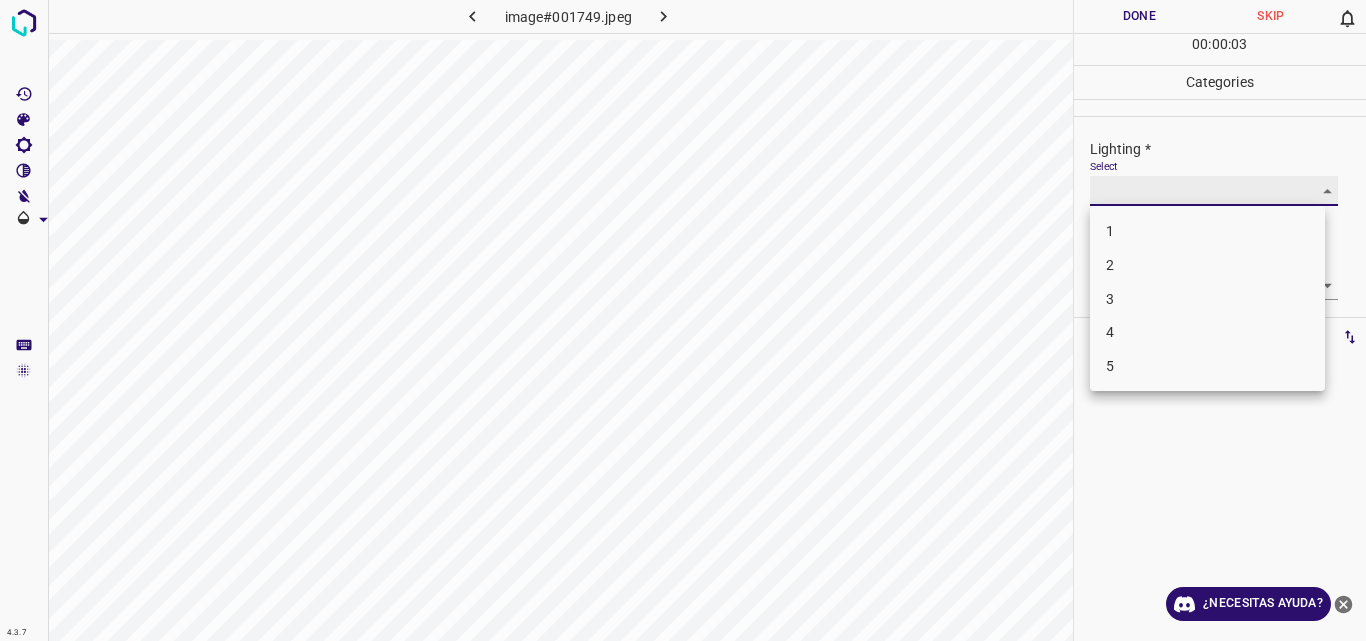 type on "3" 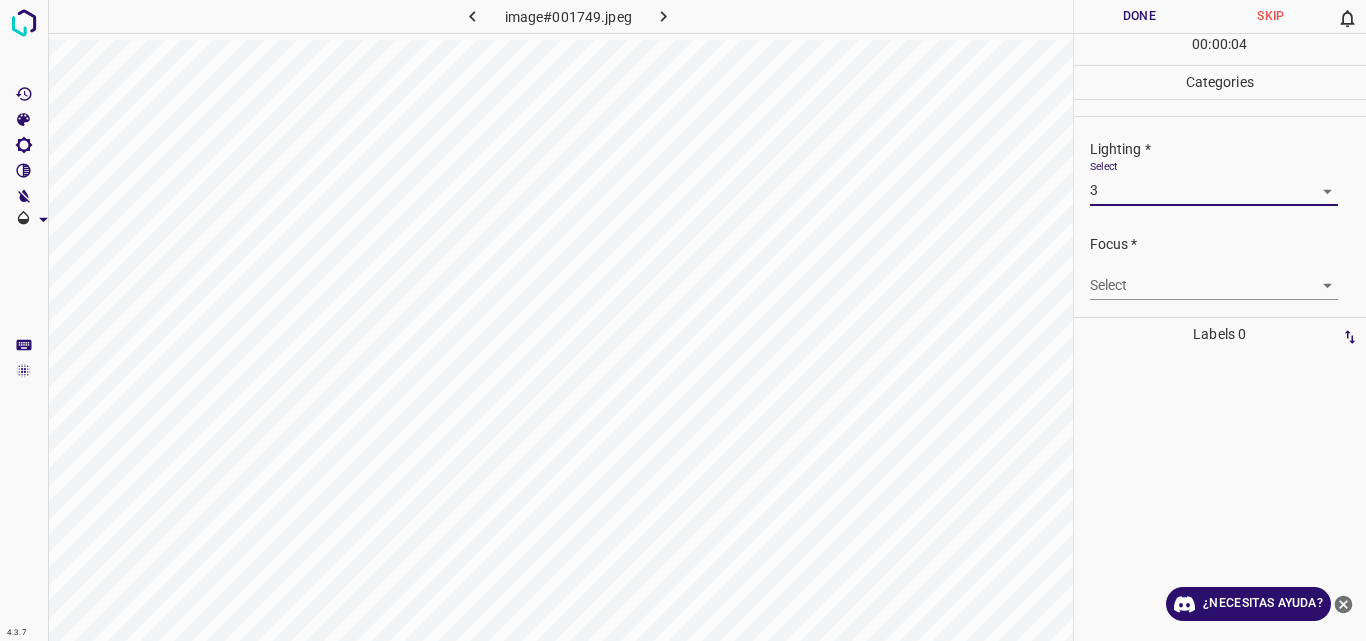 click on "4.3.7 image#001749.jpeg Done Skip 0 00   : 00   : 04   Categories Lighting *  Select 3 3 Focus *  Select ​ Overall *  Select ​ Labels   0 Categories 1 Lighting 2 Focus 3 Overall Tools Space Change between modes (Draw & Edit) I Auto labeling R Restore zoom M Zoom in N Zoom out Delete Delete selecte label Filters Z Restore filters X Saturation filter C Brightness filter V Contrast filter B Gray scale filter General O Download ¿Necesitas ayuda? Original text Rate this translation Your feedback will be used to help improve Google Translate - Texto - Esconder - Borrar" at bounding box center [683, 320] 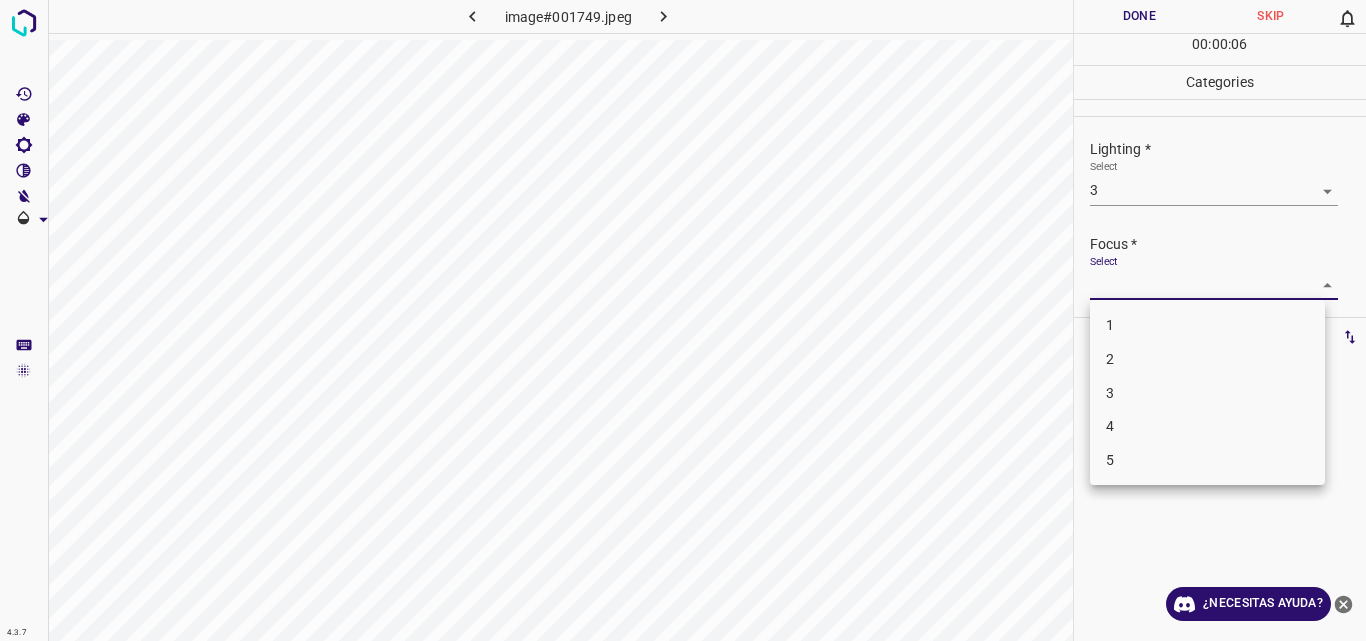 click on "4" at bounding box center [1207, 426] 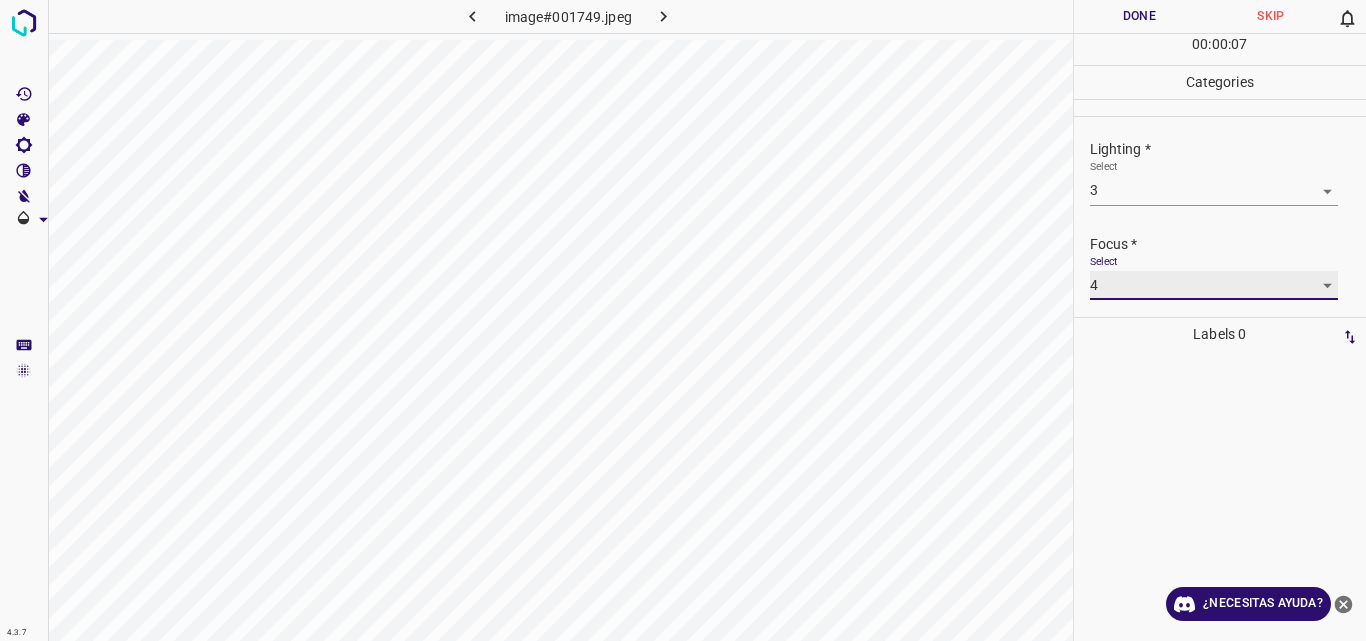 type on "4" 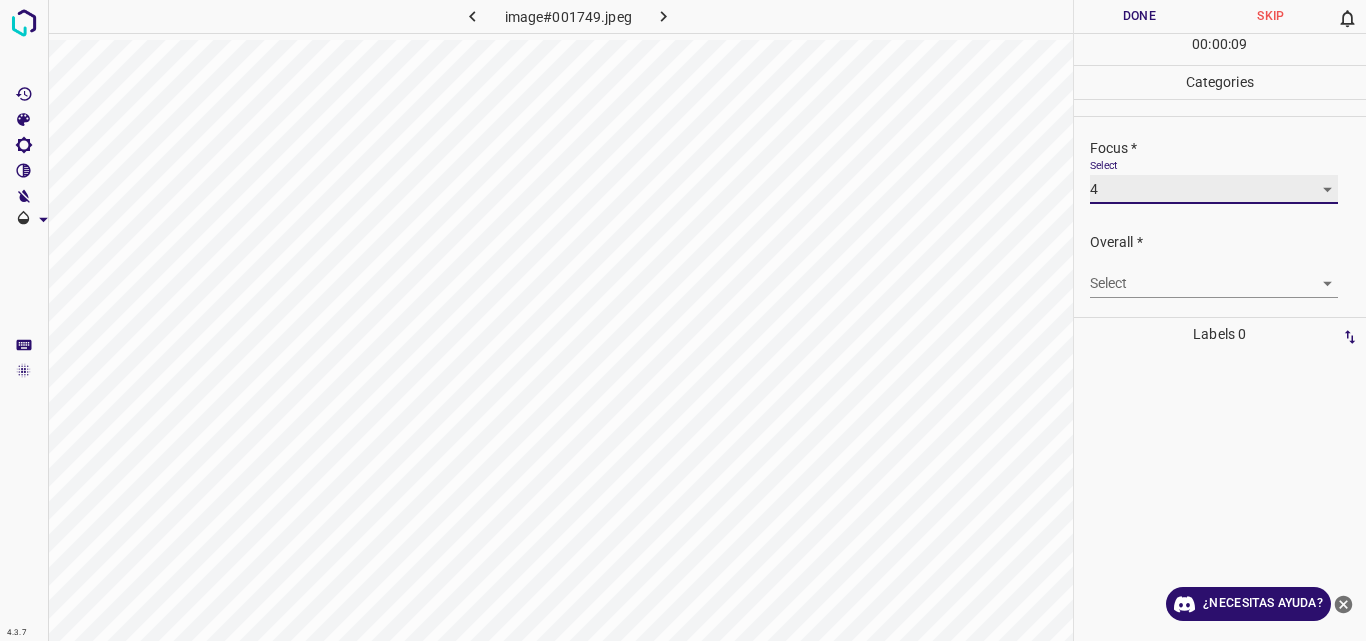 scroll, scrollTop: 98, scrollLeft: 0, axis: vertical 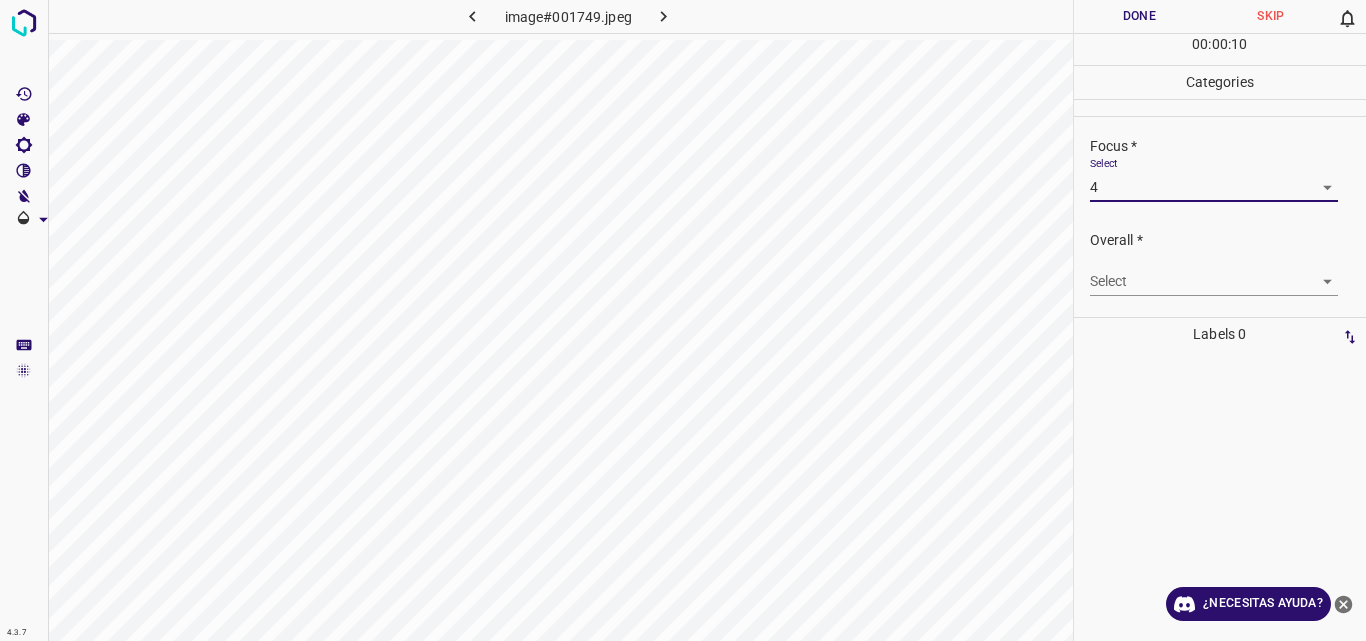 click on "4.3.7 image#001749.jpeg Done Skip 0 00   : 00   : 10   Categories Lighting *  Select 3 3 Focus *  Select 4 4 Overall *  Select ​ Labels   0 Categories 1 Lighting 2 Focus 3 Overall Tools Space Change between modes (Draw & Edit) I Auto labeling R Restore zoom M Zoom in N Zoom out Delete Delete selecte label Filters Z Restore filters X Saturation filter C Brightness filter V Contrast filter B Gray scale filter General O Download ¿Necesitas ayuda? Original text Rate this translation Your feedback will be used to help improve Google Translate - Texto - Esconder - Borrar" at bounding box center (683, 320) 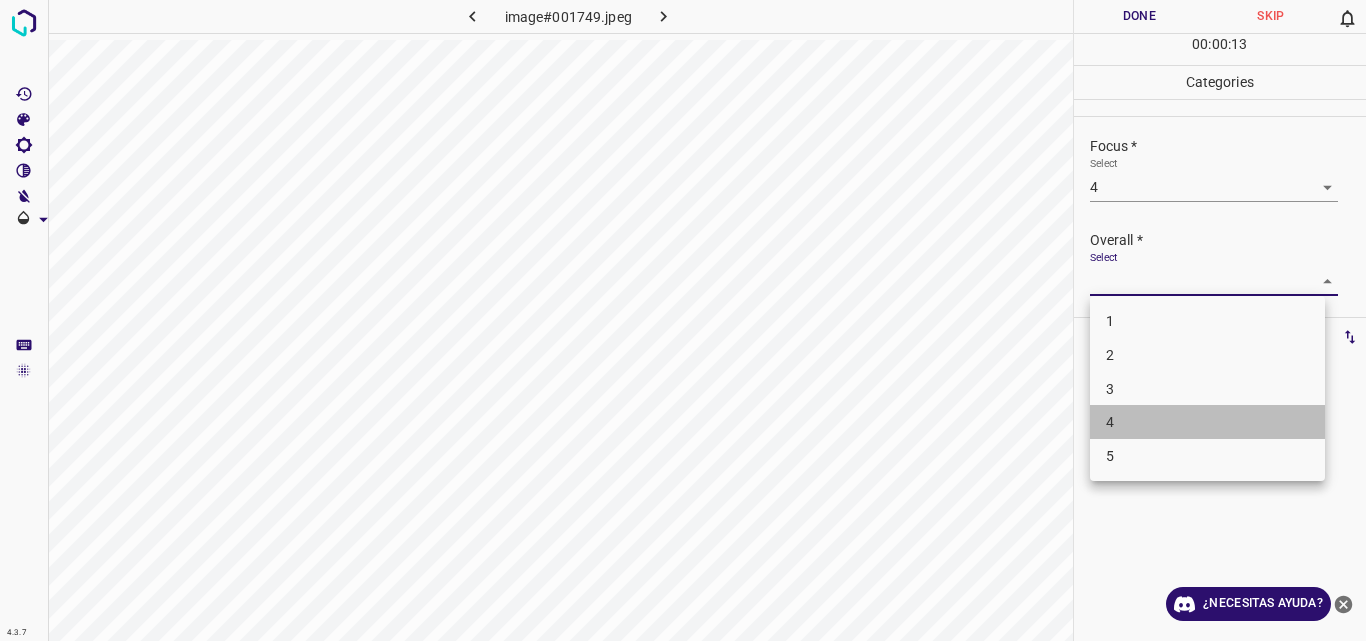 click on "4" at bounding box center (1207, 422) 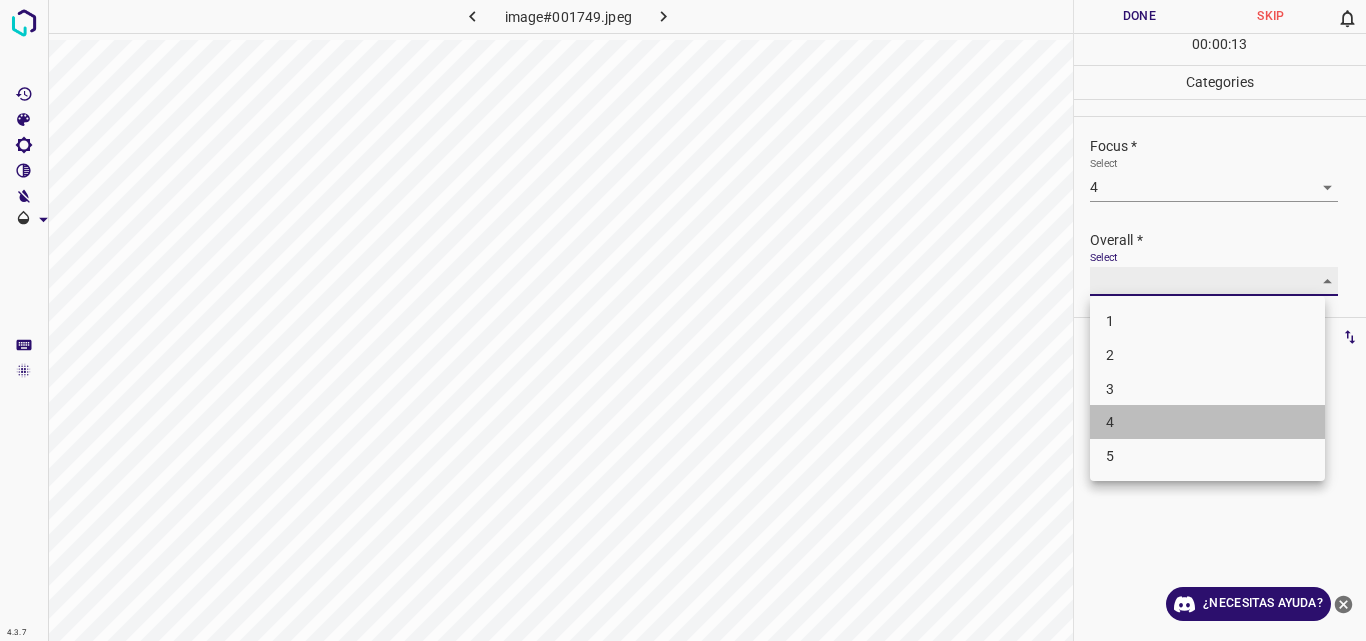 type on "4" 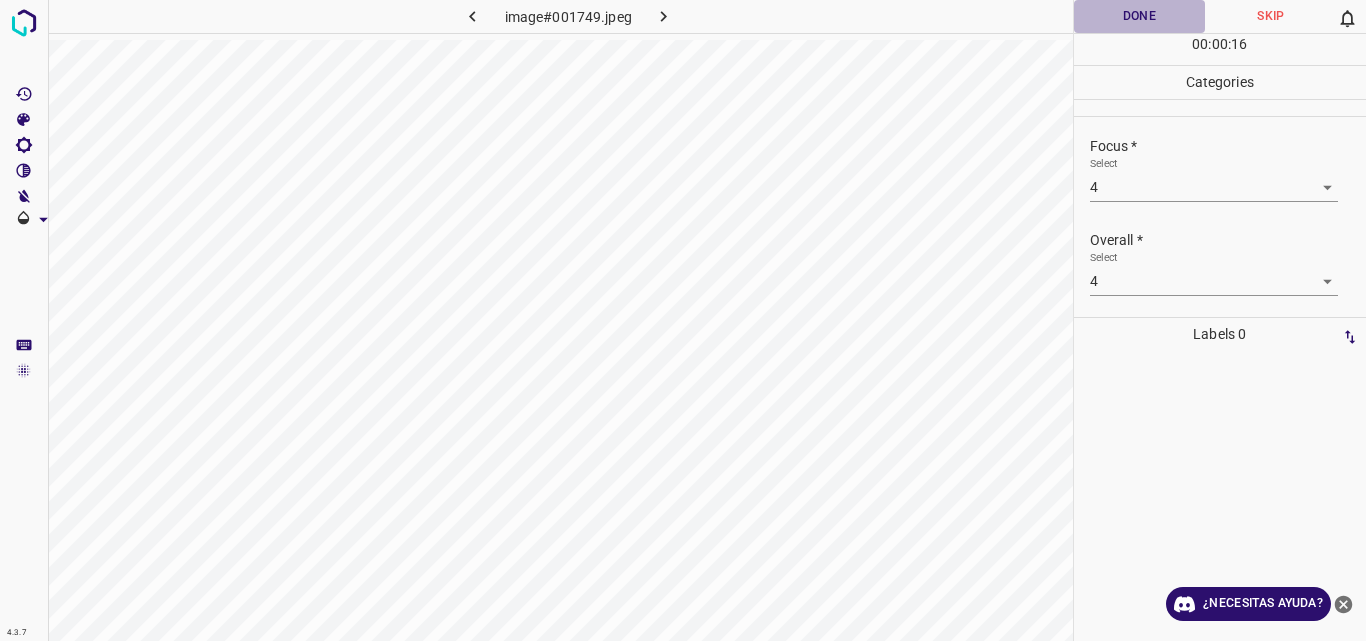 click on "Done" at bounding box center [1140, 16] 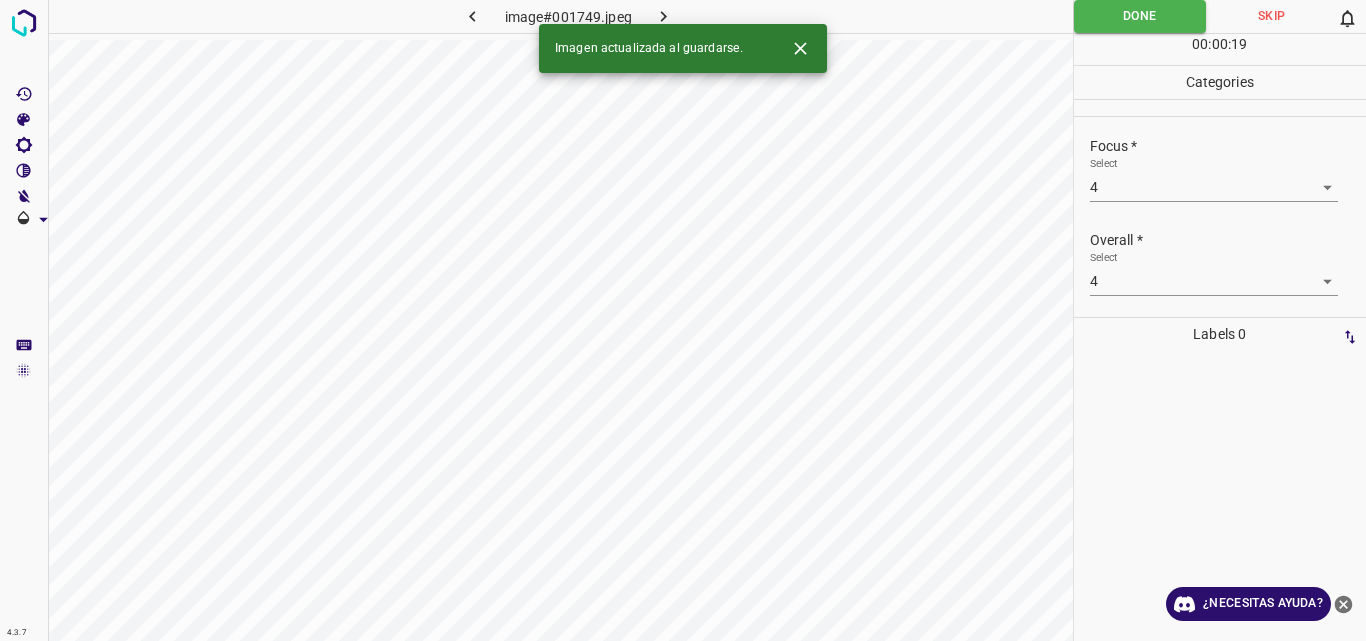click 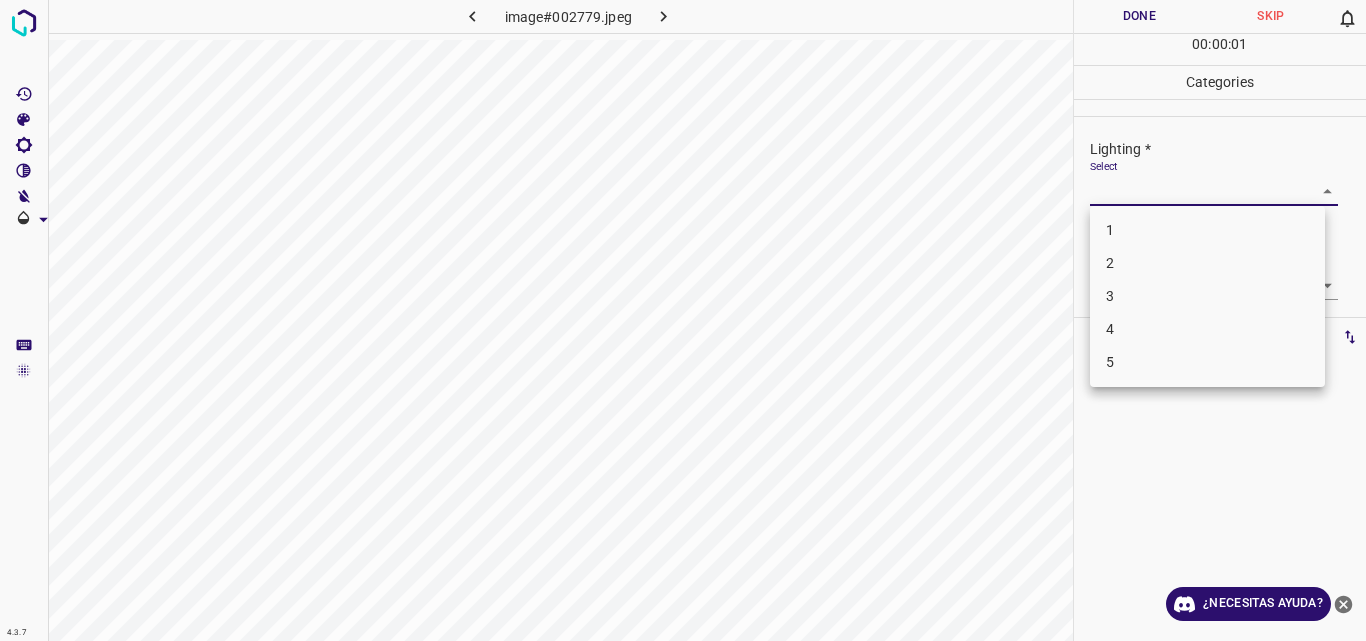 click on "4.3.7 image#002779.jpeg Done Skip 0 00   : 00   : 01   Categories Lighting *  Select ​ Focus *  Select ​ Overall *  Select ​ Labels   0 Categories 1 Lighting 2 Focus 3 Overall Tools Space Change between modes (Draw & Edit) I Auto labeling R Restore zoom M Zoom in N Zoom out Delete Delete selecte label Filters Z Restore filters X Saturation filter C Brightness filter V Contrast filter B Gray scale filter General O Download ¿Necesitas ayuda? Original text Rate this translation Your feedback will be used to help improve Google Translate - Texto - Esconder - Borrar 1 2 3 4 5" at bounding box center [683, 320] 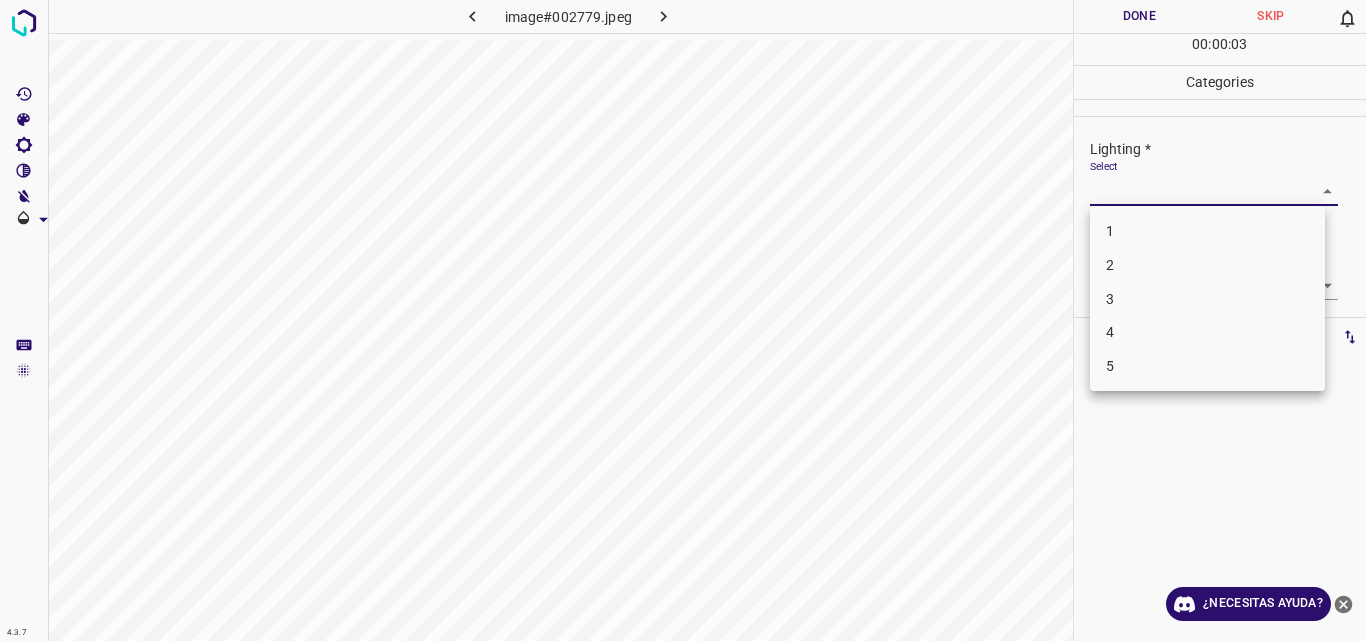 click on "3" at bounding box center (1207, 299) 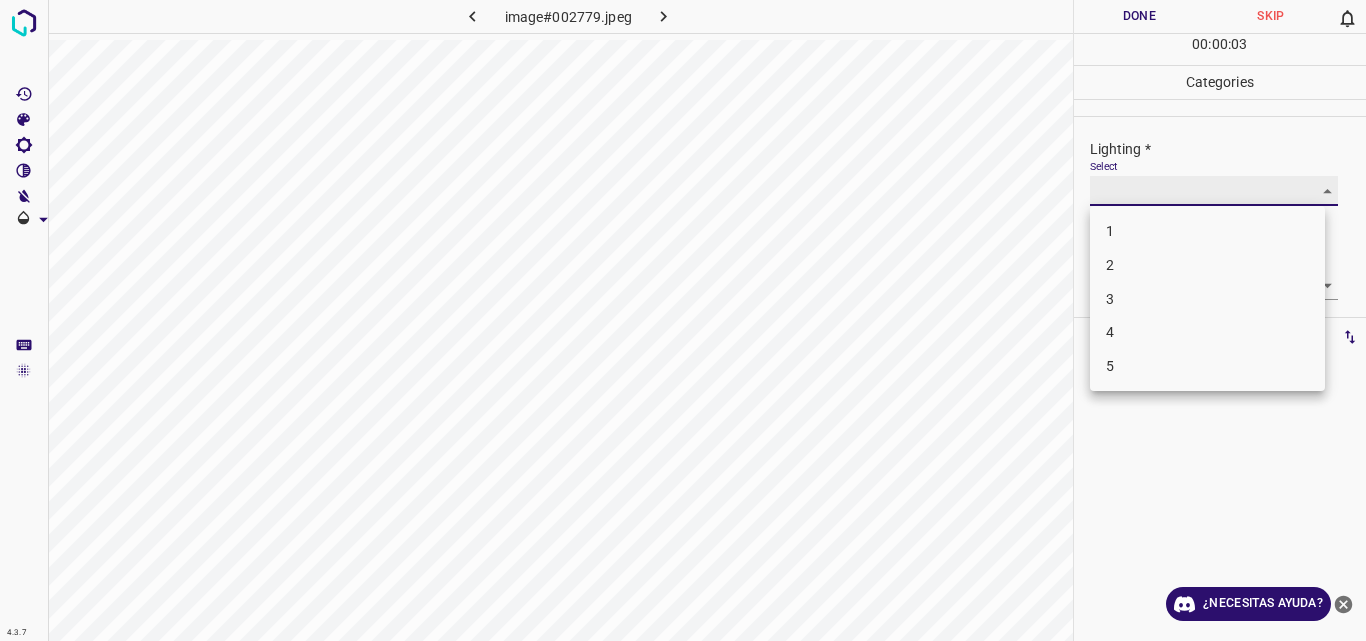 type on "3" 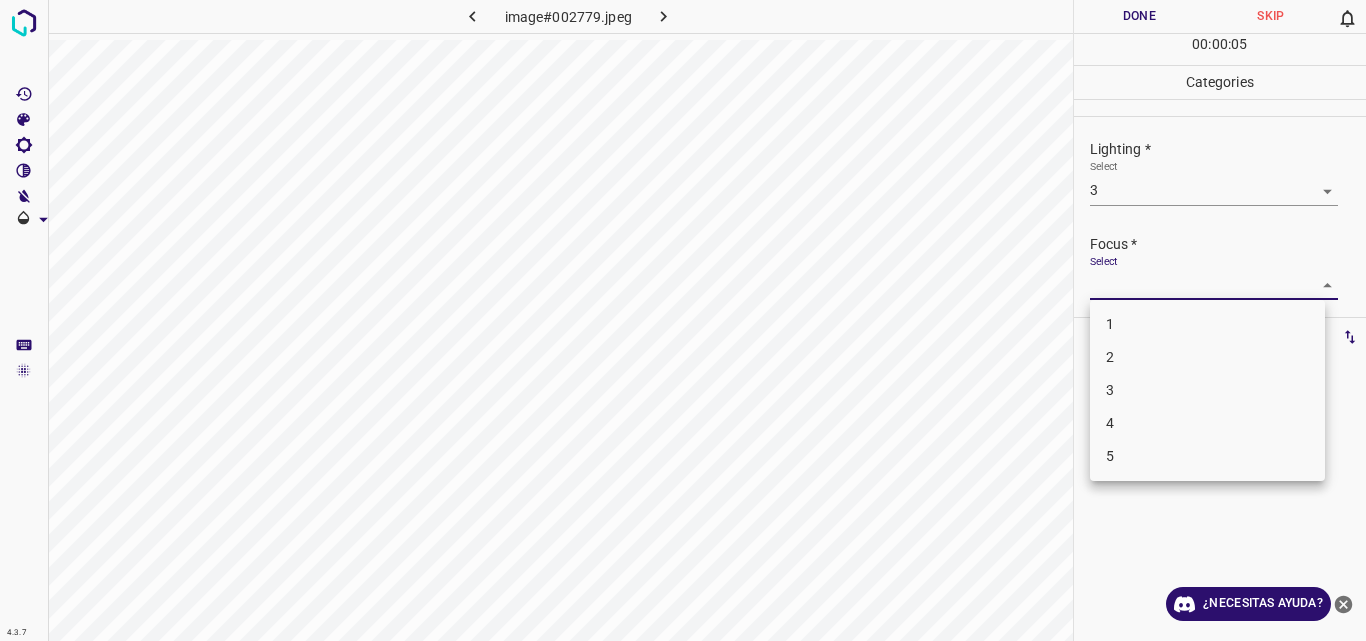 click on "4.3.7 image#002779.jpeg Done Skip 0 00   : 00   : 05   Categories Lighting *  Select 3 3 Focus *  Select ​ Overall *  Select ​ Labels   0 Categories 1 Lighting 2 Focus 3 Overall Tools Space Change between modes (Draw & Edit) I Auto labeling R Restore zoom M Zoom in N Zoom out Delete Delete selecte label Filters Z Restore filters X Saturation filter C Brightness filter V Contrast filter B Gray scale filter General O Download ¿Necesitas ayuda? Original text Rate this translation Your feedback will be used to help improve Google Translate - Texto - Esconder - Borrar 1 2 3 4 5" at bounding box center (683, 320) 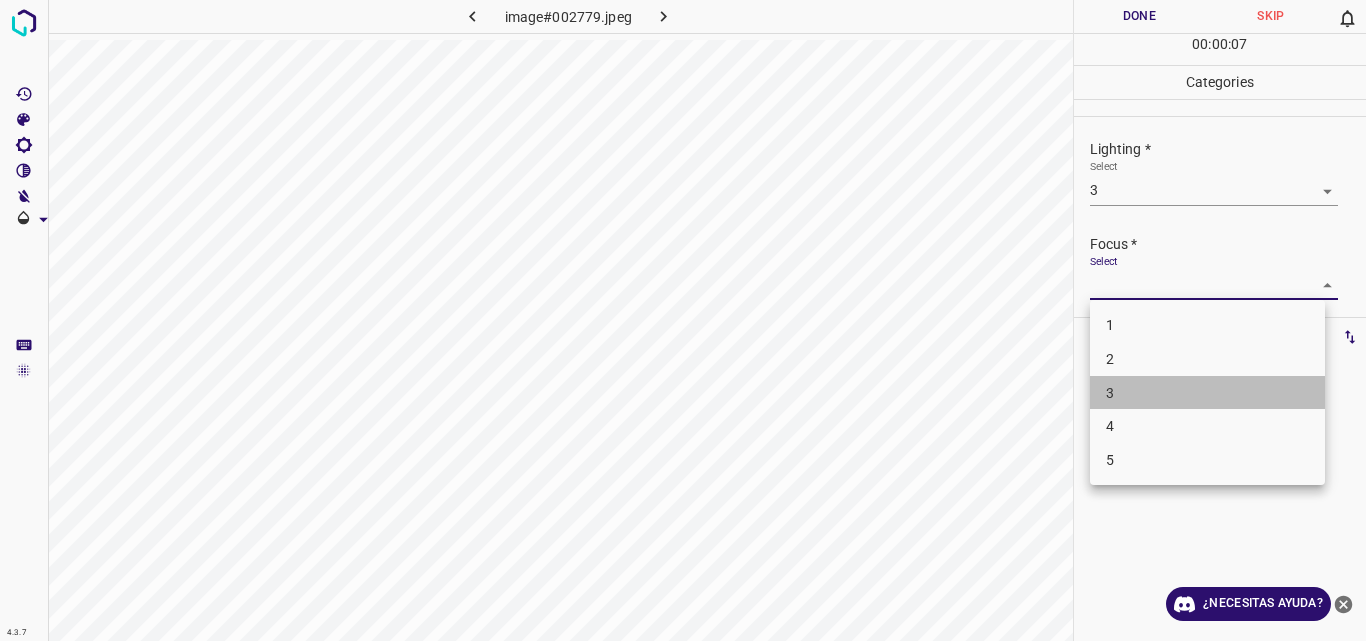 click on "3" at bounding box center (1207, 393) 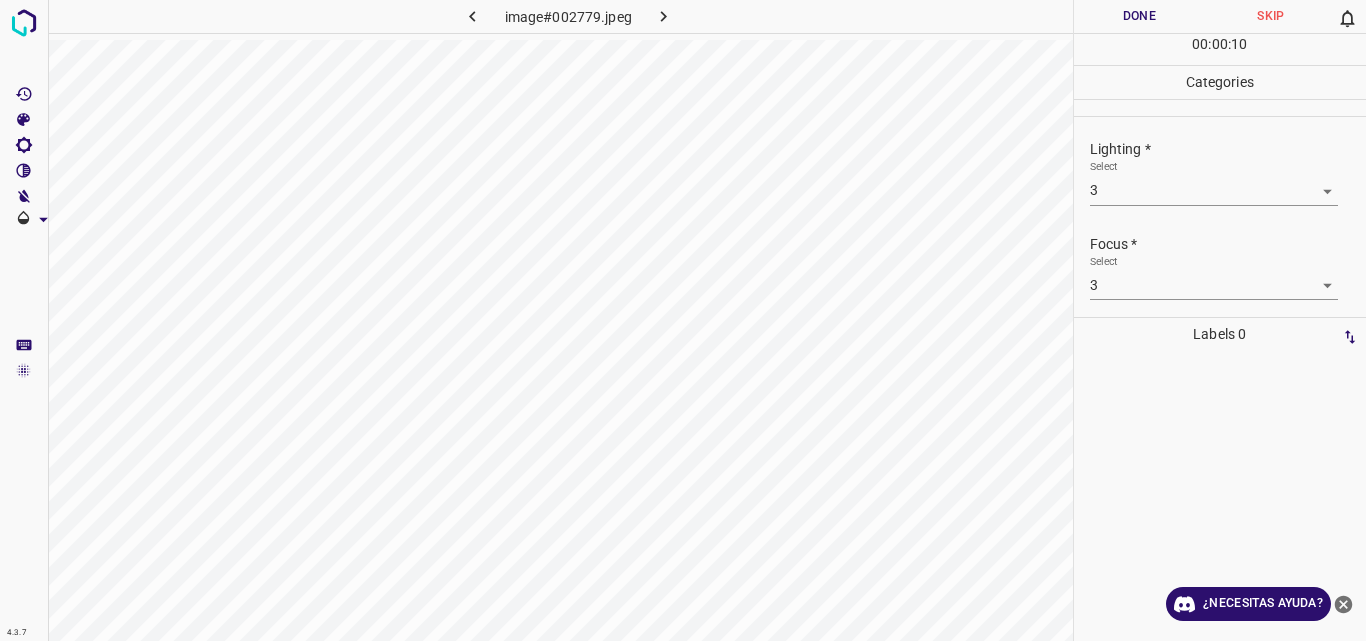scroll, scrollTop: 98, scrollLeft: 0, axis: vertical 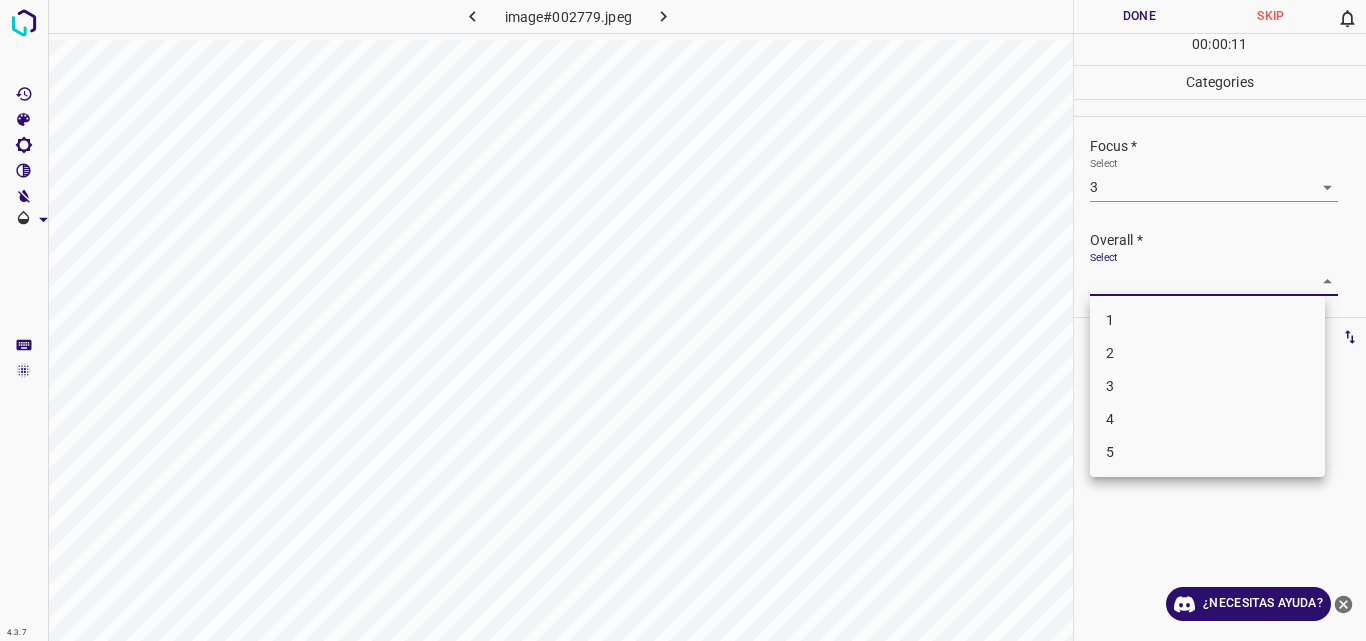 click on "4.3.7 image#002779.jpeg Done Skip 0 00   : 00   : 11   Categories Lighting *  Select 3 3 Focus *  Select 3 3 Overall *  Select ​ Labels   0 Categories 1 Lighting 2 Focus 3 Overall Tools Space Change between modes (Draw & Edit) I Auto labeling R Restore zoom M Zoom in N Zoom out Delete Delete selecte label Filters Z Restore filters X Saturation filter C Brightness filter V Contrast filter B Gray scale filter General O Download ¿Necesitas ayuda? Original text Rate this translation Your feedback will be used to help improve Google Translate - Texto - Esconder - Borrar 1 2 3 4 5" at bounding box center (683, 320) 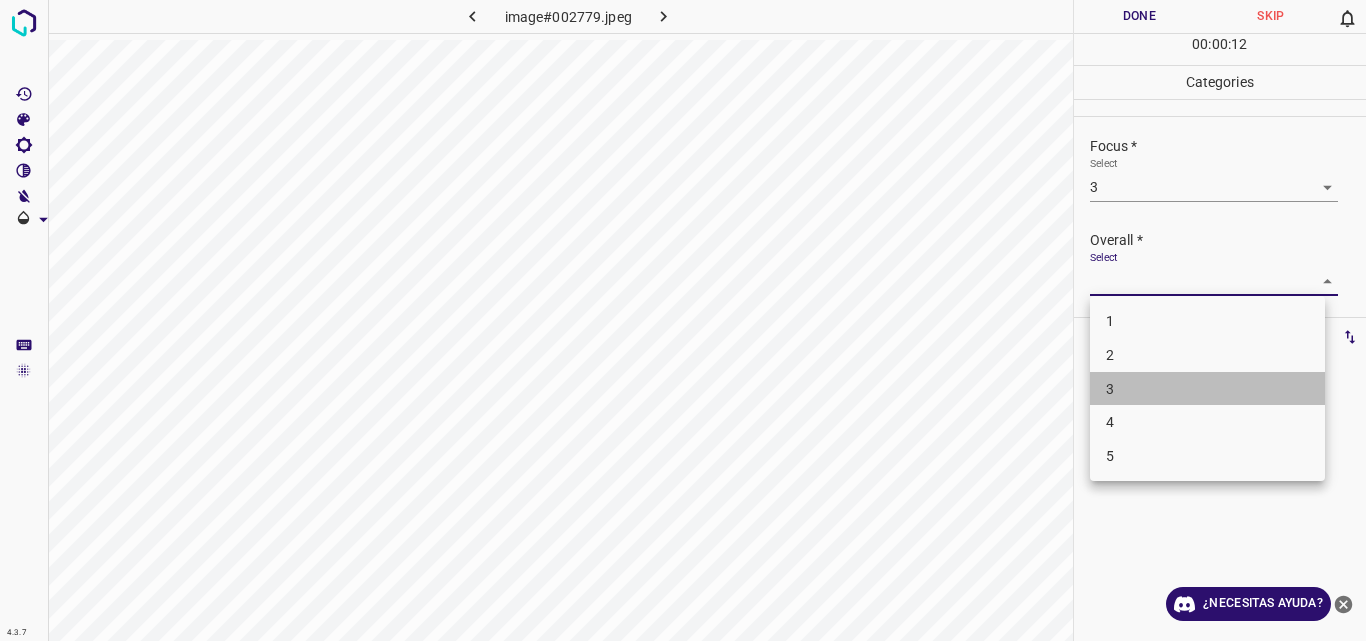 click on "3" at bounding box center [1207, 389] 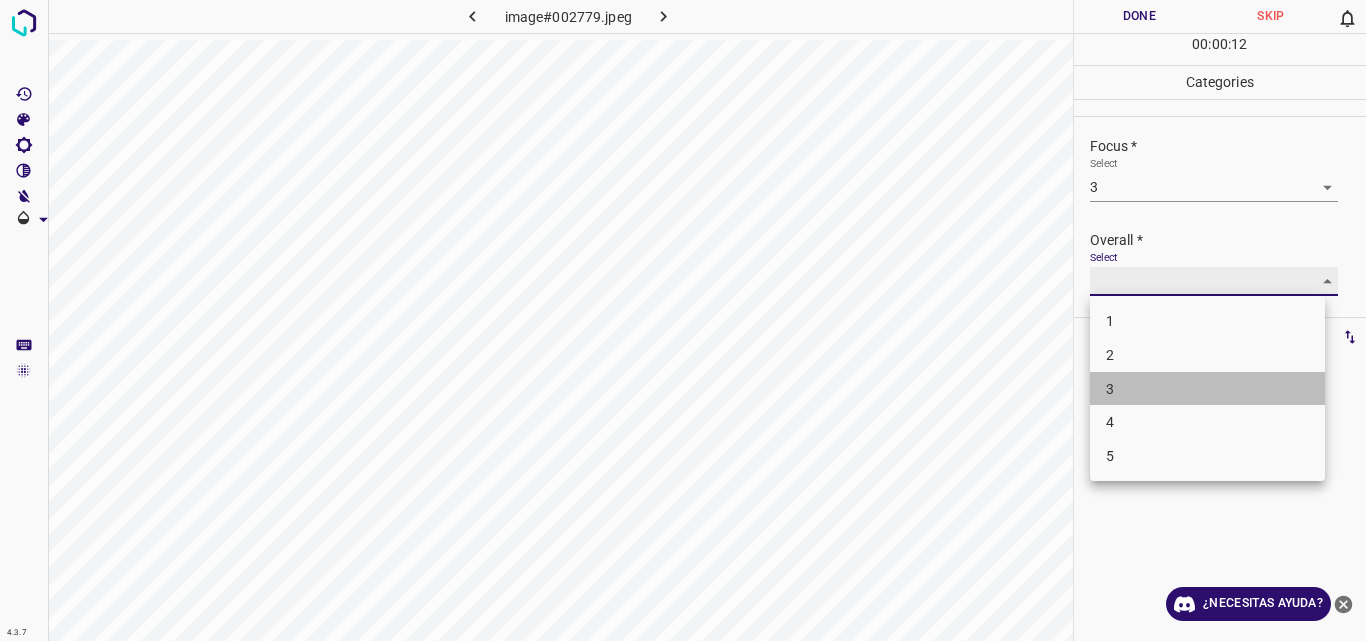 type on "3" 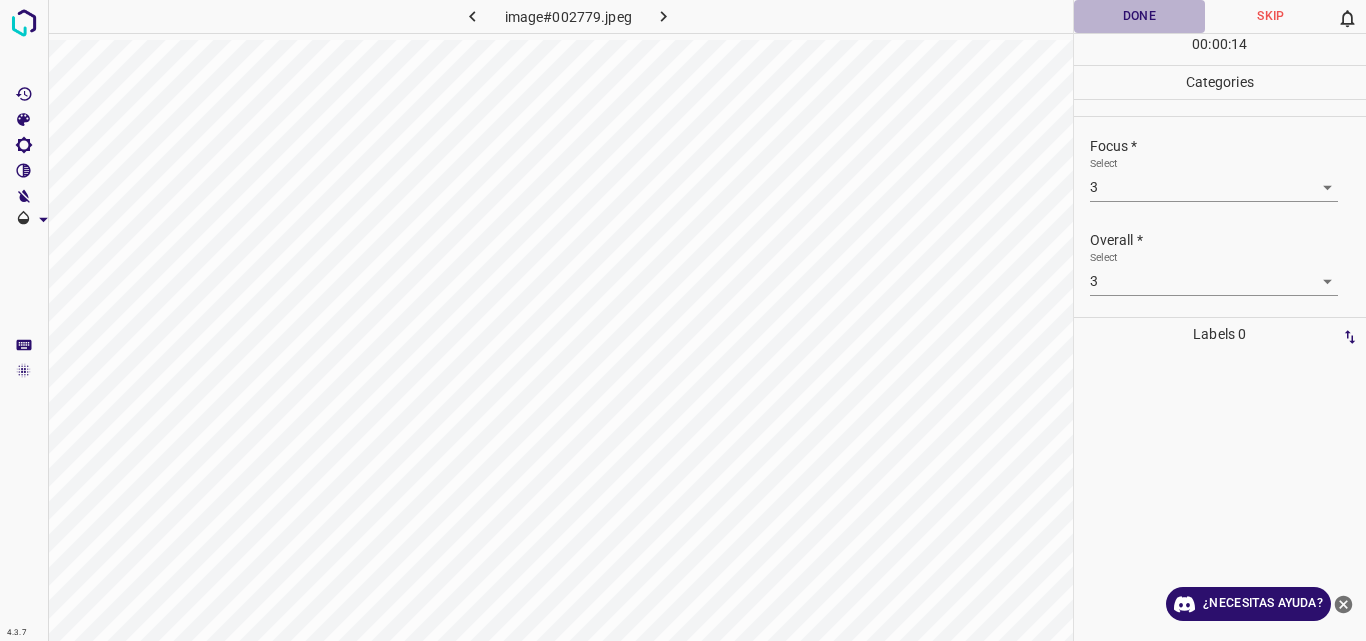 click on "Done" at bounding box center [1140, 16] 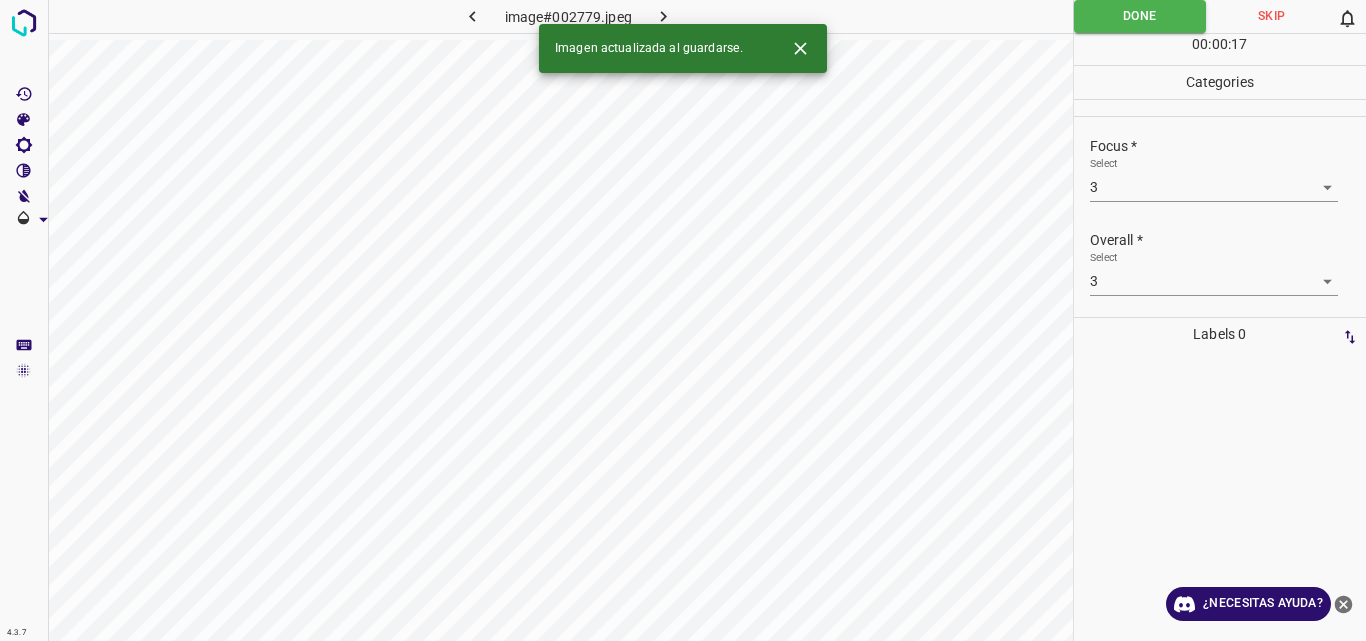 click 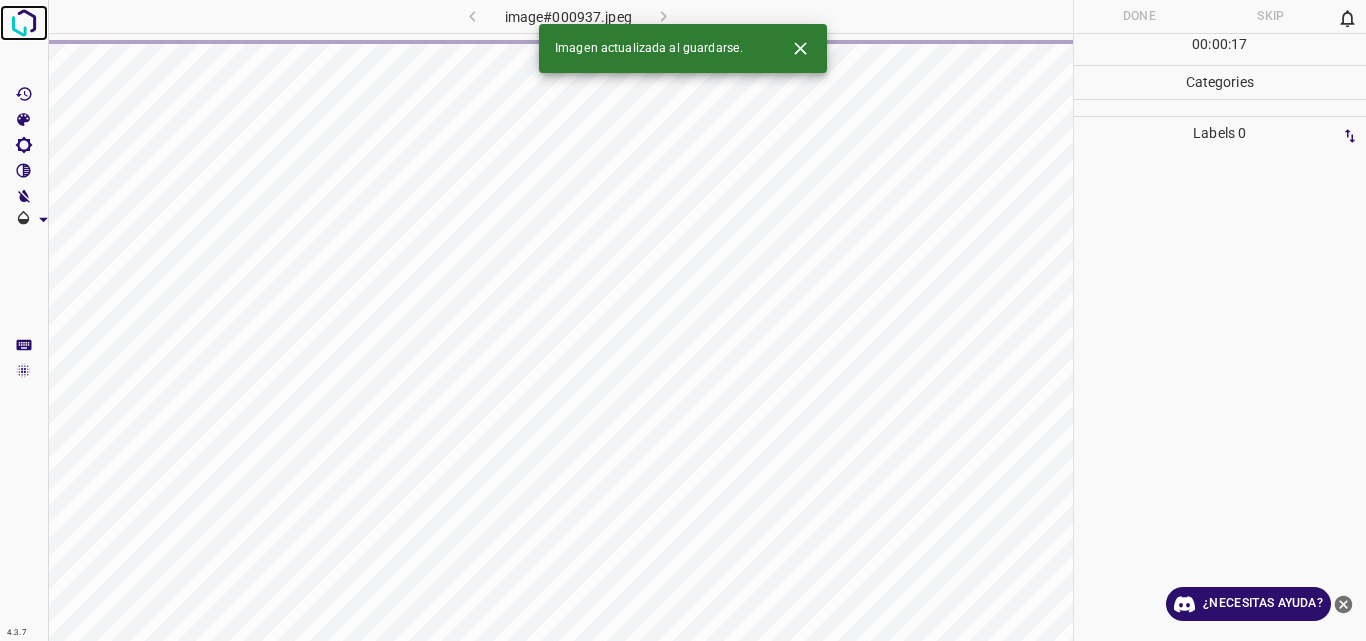 click at bounding box center [24, 23] 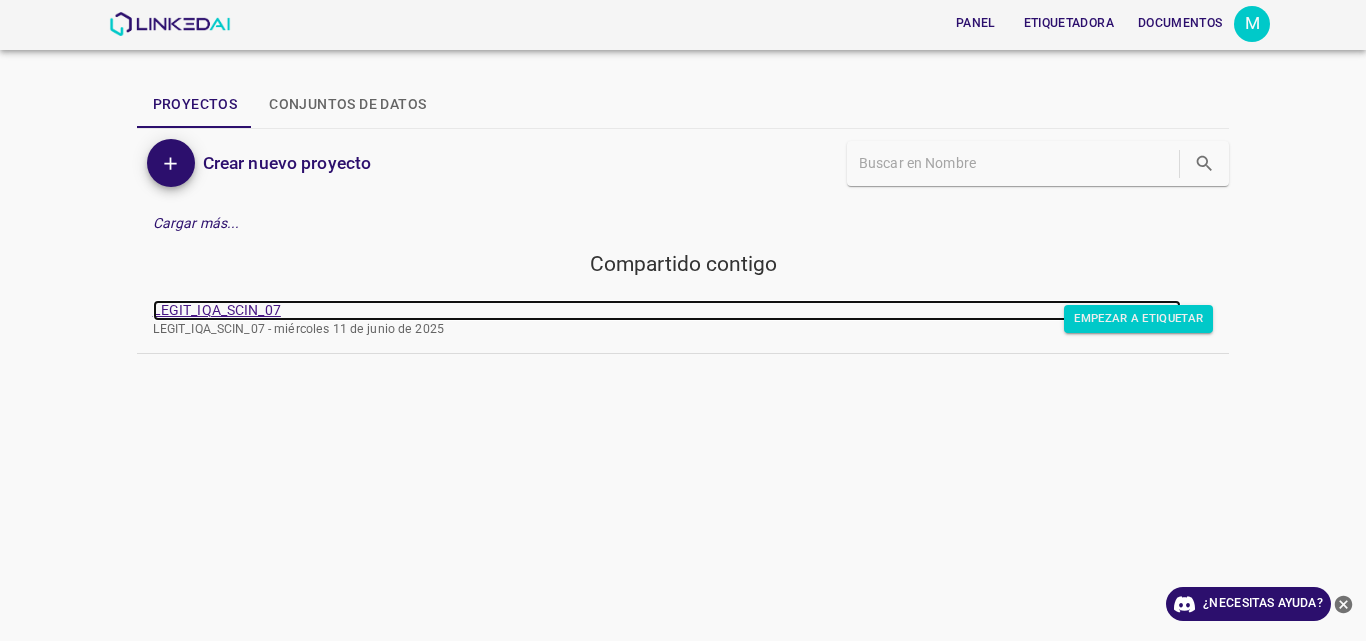 click on "LEGIT_IQA_SCIN_07" at bounding box center (217, 310) 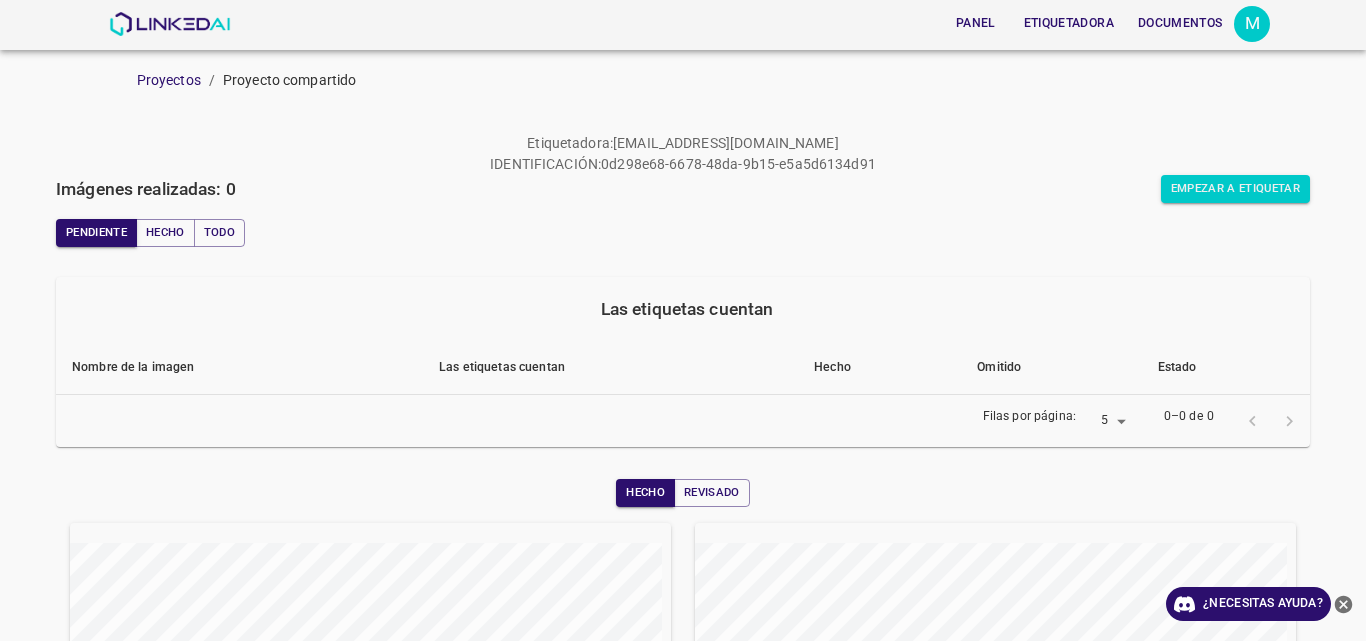scroll, scrollTop: 0, scrollLeft: 0, axis: both 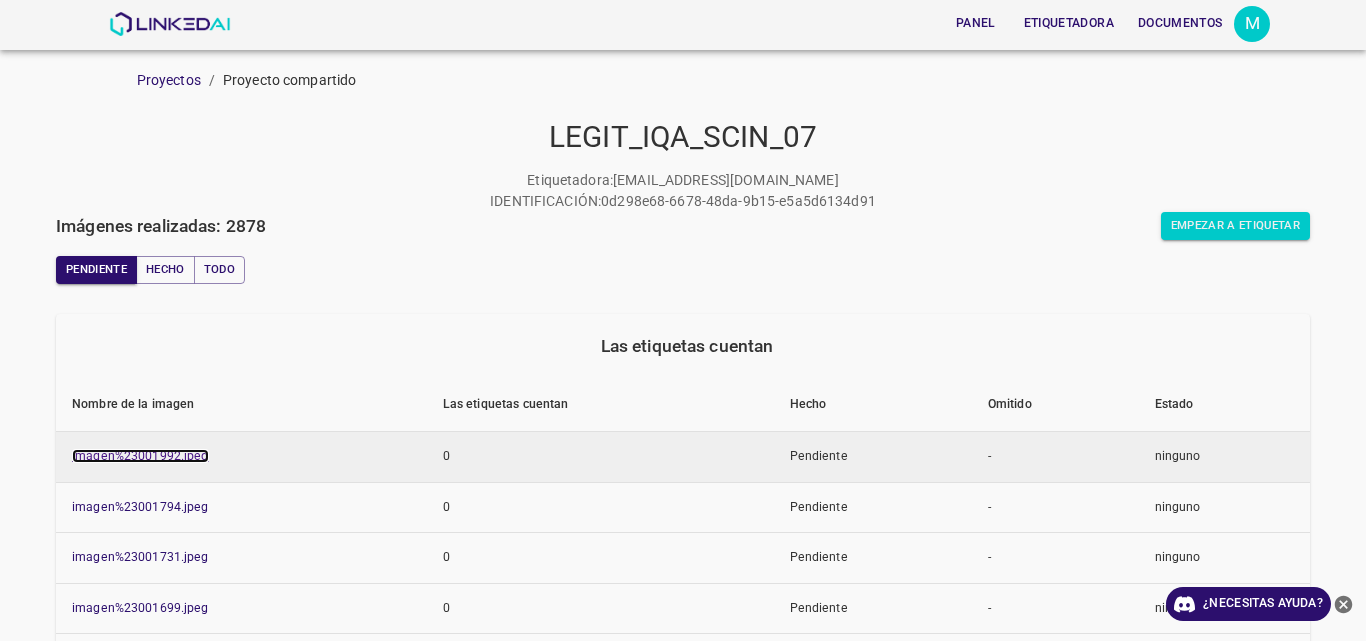 click on "imagen%23001992.jpeg" at bounding box center [140, 456] 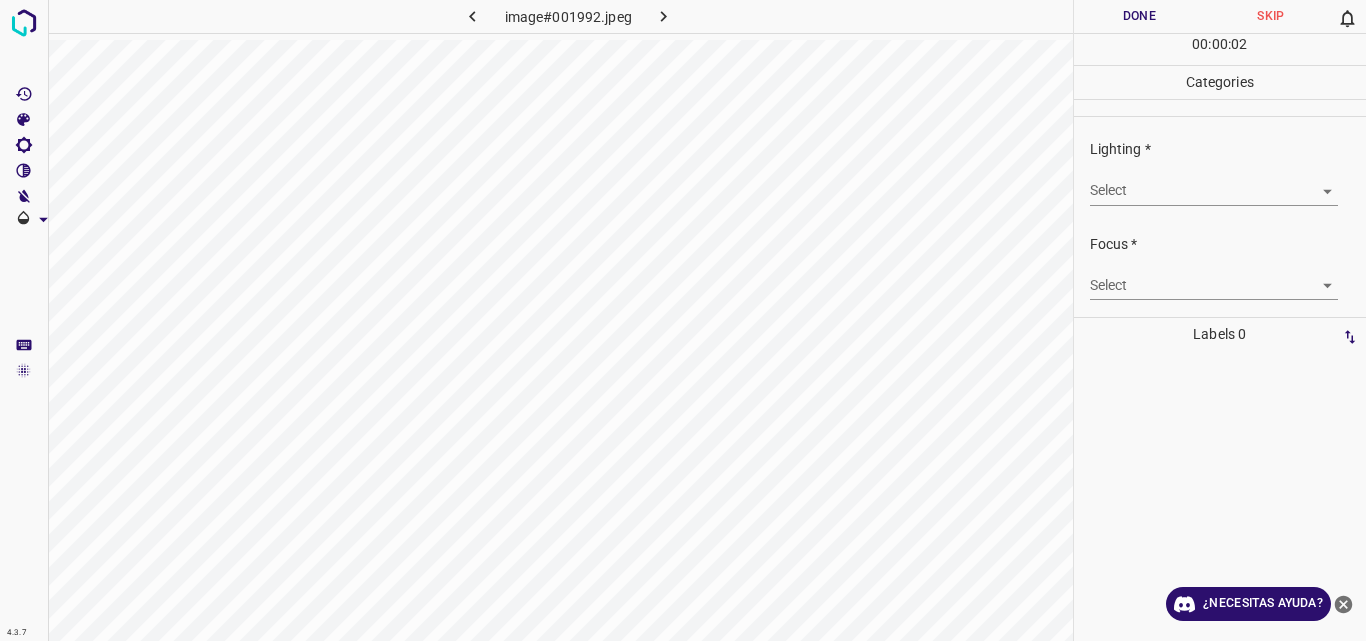 click on "4.3.7 image#001992.jpeg Done Skip 0 00   : 00   : 02   Categories Lighting *  Select ​ Focus *  Select ​ Overall *  Select ​ Labels   0 Categories 1 Lighting 2 Focus 3 Overall Tools Space Change between modes (Draw & Edit) I Auto labeling R Restore zoom M Zoom in N Zoom out Delete Delete selecte label Filters Z Restore filters X Saturation filter C Brightness filter V Contrast filter B Gray scale filter General O Download ¿Necesitas ayuda? Original text Rate this translation Your feedback will be used to help improve Google Translate - Texto - Esconder - Borrar" at bounding box center [683, 320] 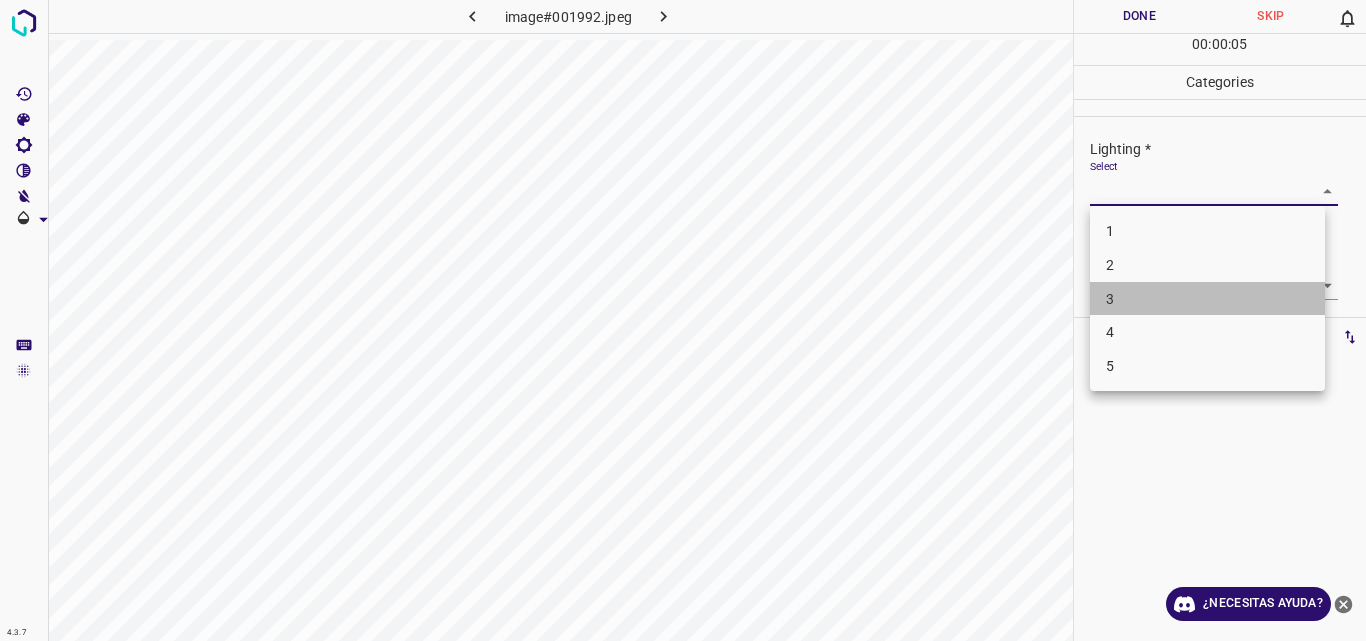 click on "3" at bounding box center (1207, 299) 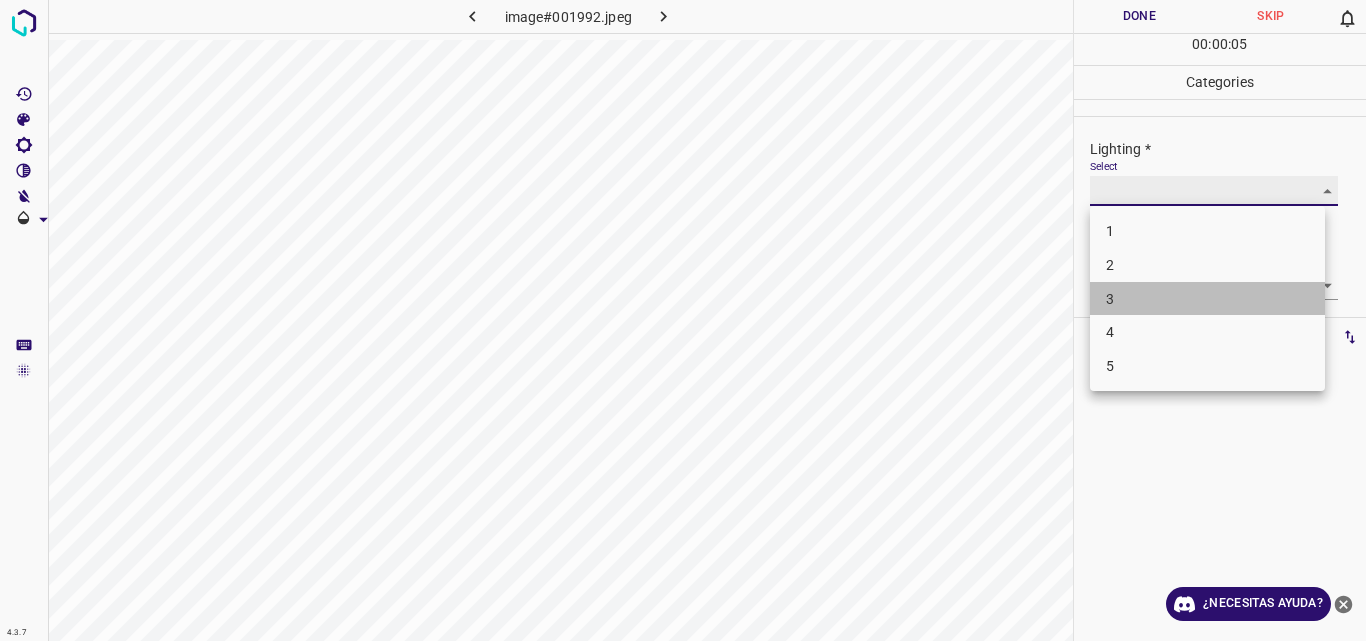 type on "3" 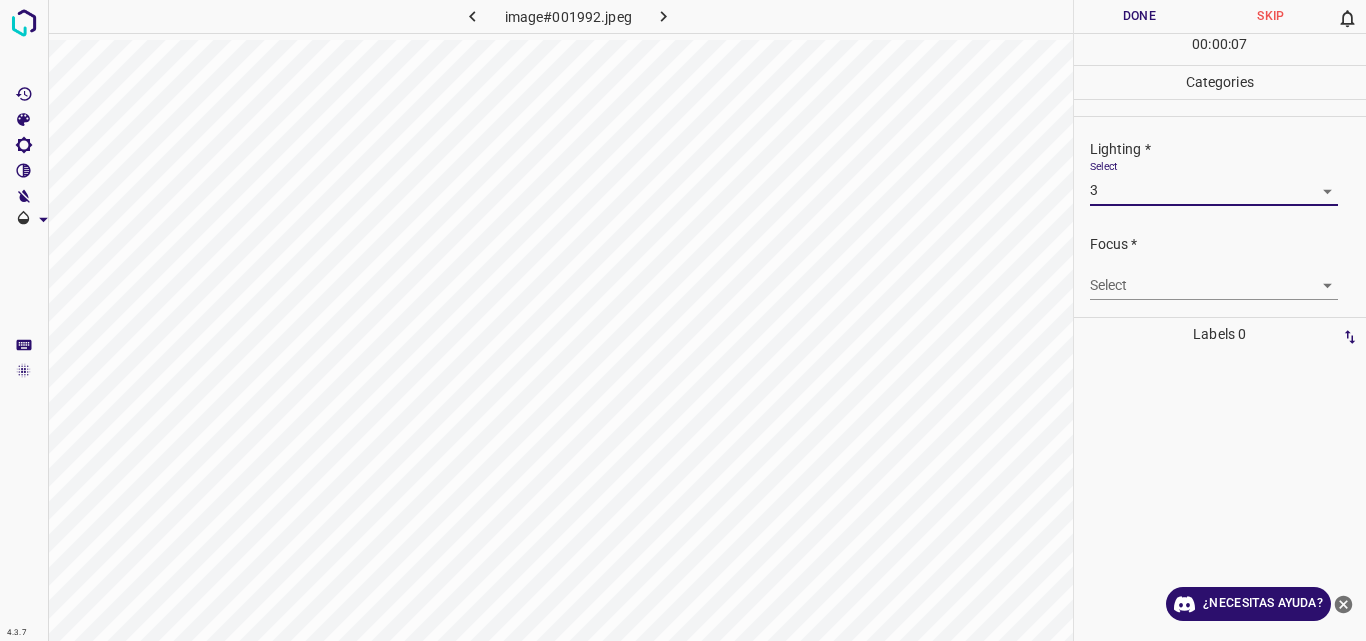 click on "4.3.7 image#001992.jpeg Done Skip 0 00   : 00   : 07   Categories Lighting *  Select 3 3 Focus *  Select ​ Overall *  Select ​ Labels   0 Categories 1 Lighting 2 Focus 3 Overall Tools Space Change between modes (Draw & Edit) I Auto labeling R Restore zoom M Zoom in N Zoom out Delete Delete selecte label Filters Z Restore filters X Saturation filter C Brightness filter V Contrast filter B Gray scale filter General O Download ¿Necesitas ayuda? Original text Rate this translation Your feedback will be used to help improve Google Translate - Texto - Esconder - Borrar" at bounding box center (683, 320) 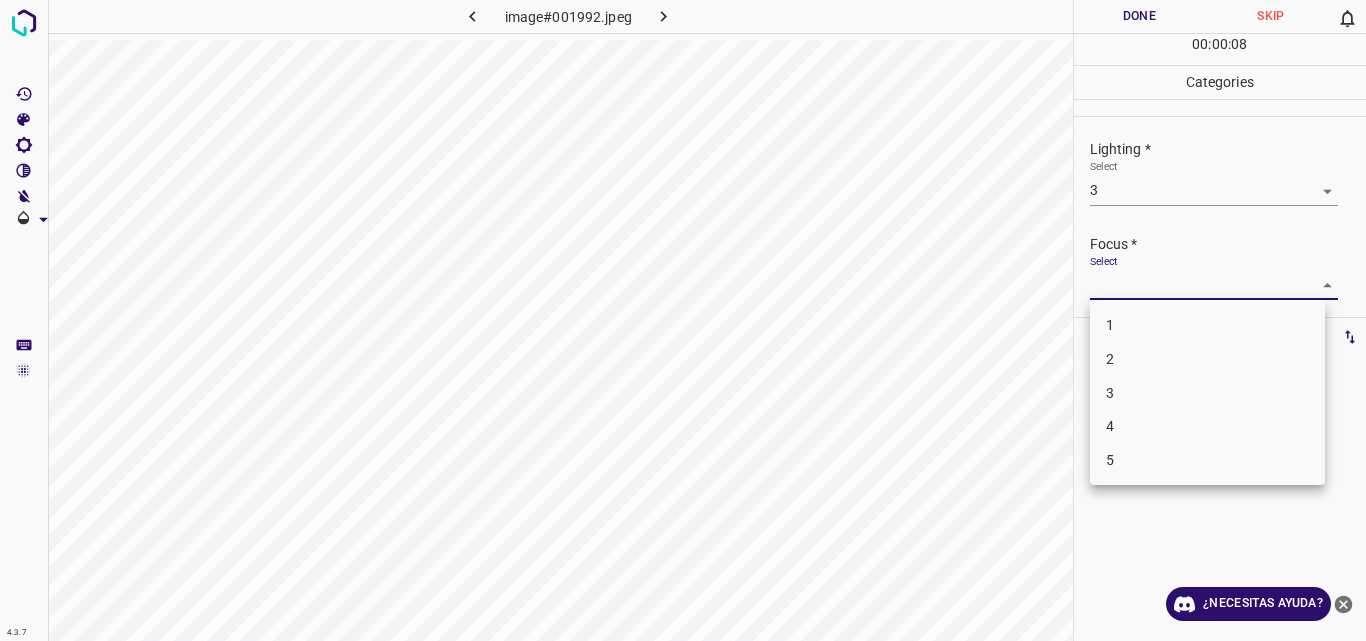 click on "3" at bounding box center (1207, 393) 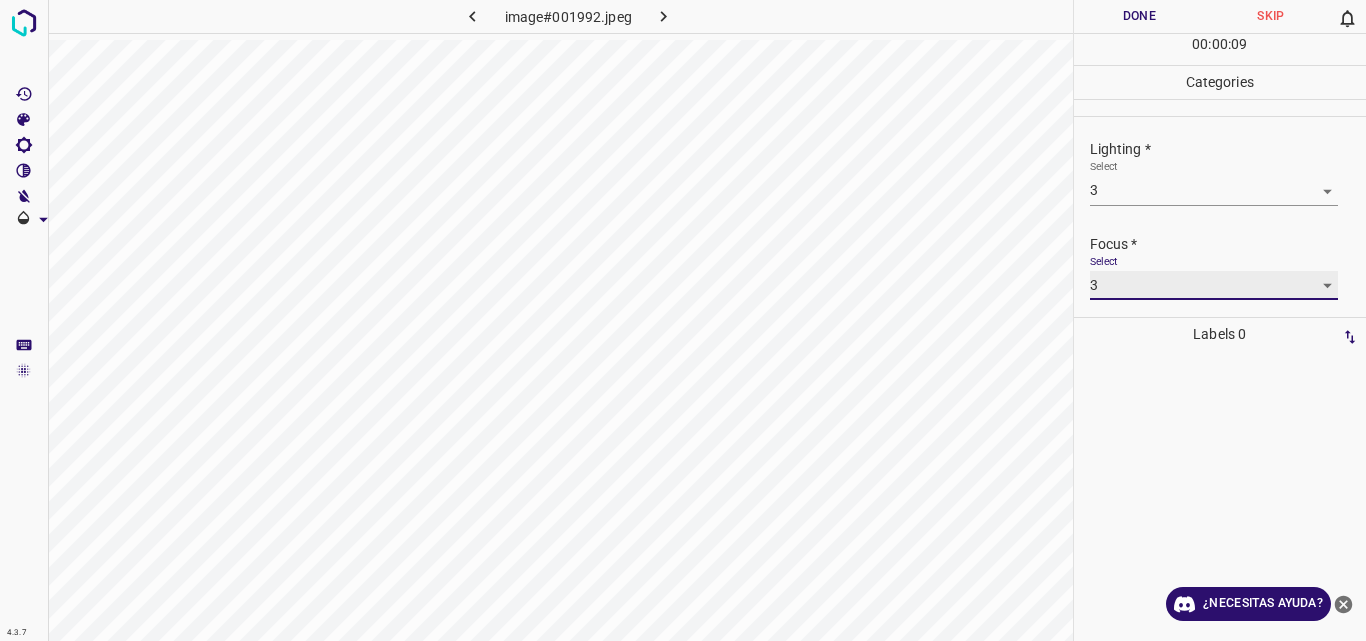 type on "3" 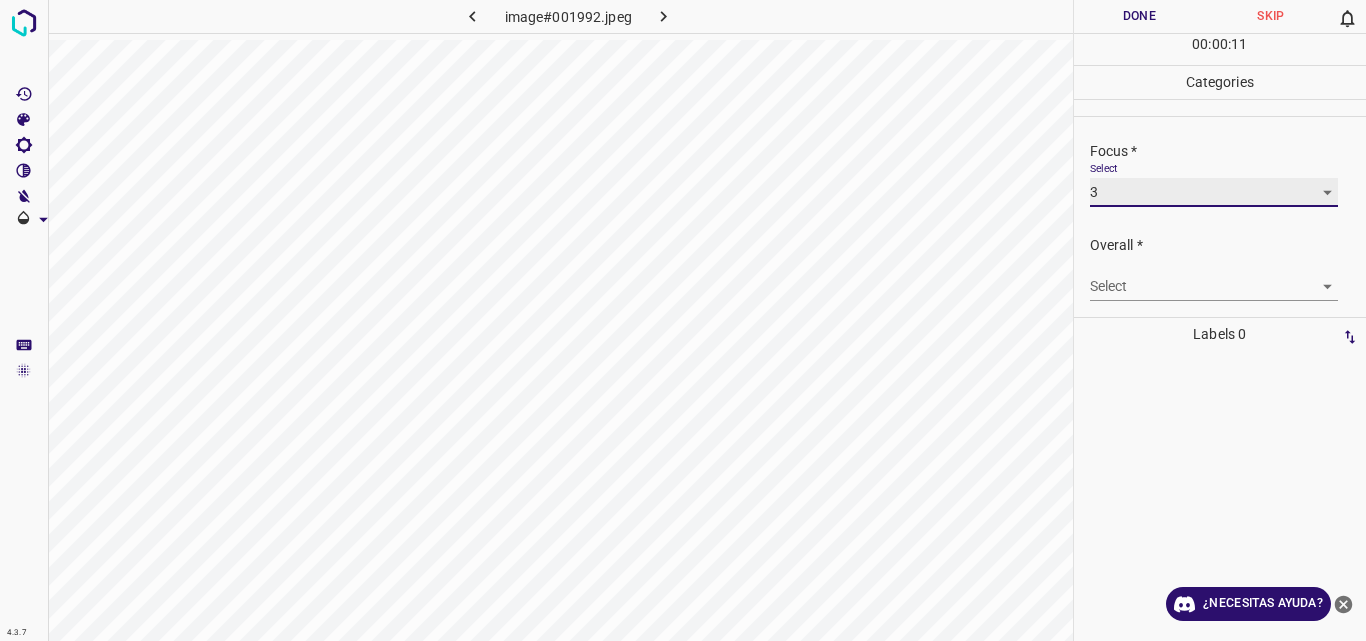 scroll, scrollTop: 98, scrollLeft: 0, axis: vertical 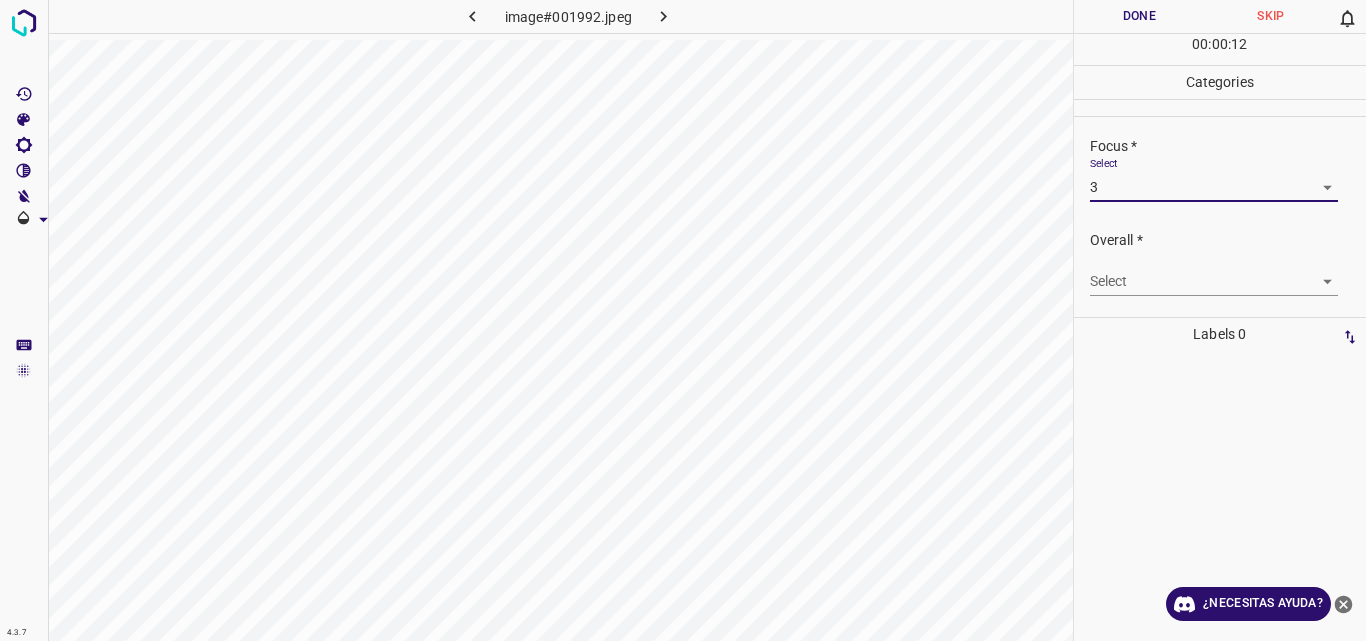 click on "4.3.7 image#001992.jpeg Done Skip 0 00   : 00   : 12   Categories Lighting *  Select 3 3 Focus *  Select 3 3 Overall *  Select ​ Labels   0 Categories 1 Lighting 2 Focus 3 Overall Tools Space Change between modes (Draw & Edit) I Auto labeling R Restore zoom M Zoom in N Zoom out Delete Delete selecte label Filters Z Restore filters X Saturation filter C Brightness filter V Contrast filter B Gray scale filter General O Download ¿Necesitas ayuda? Original text Rate this translation Your feedback will be used to help improve Google Translate - Texto - Esconder - Borrar" at bounding box center (683, 320) 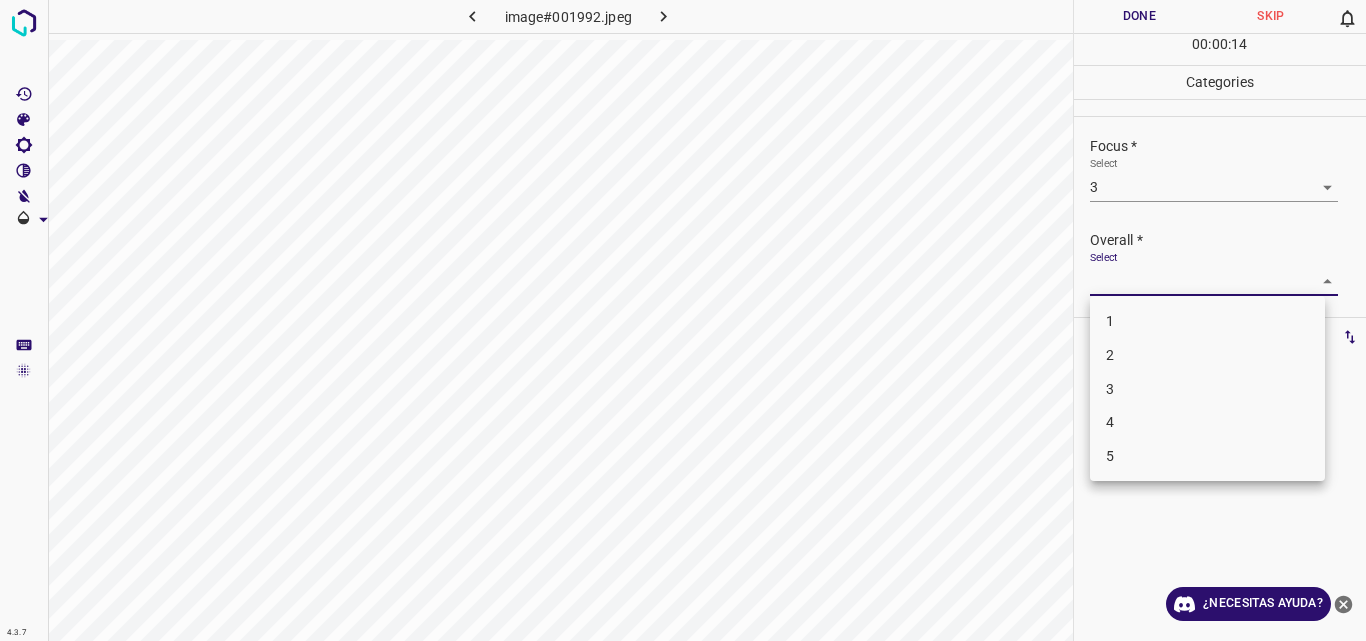 click on "3" at bounding box center [1207, 389] 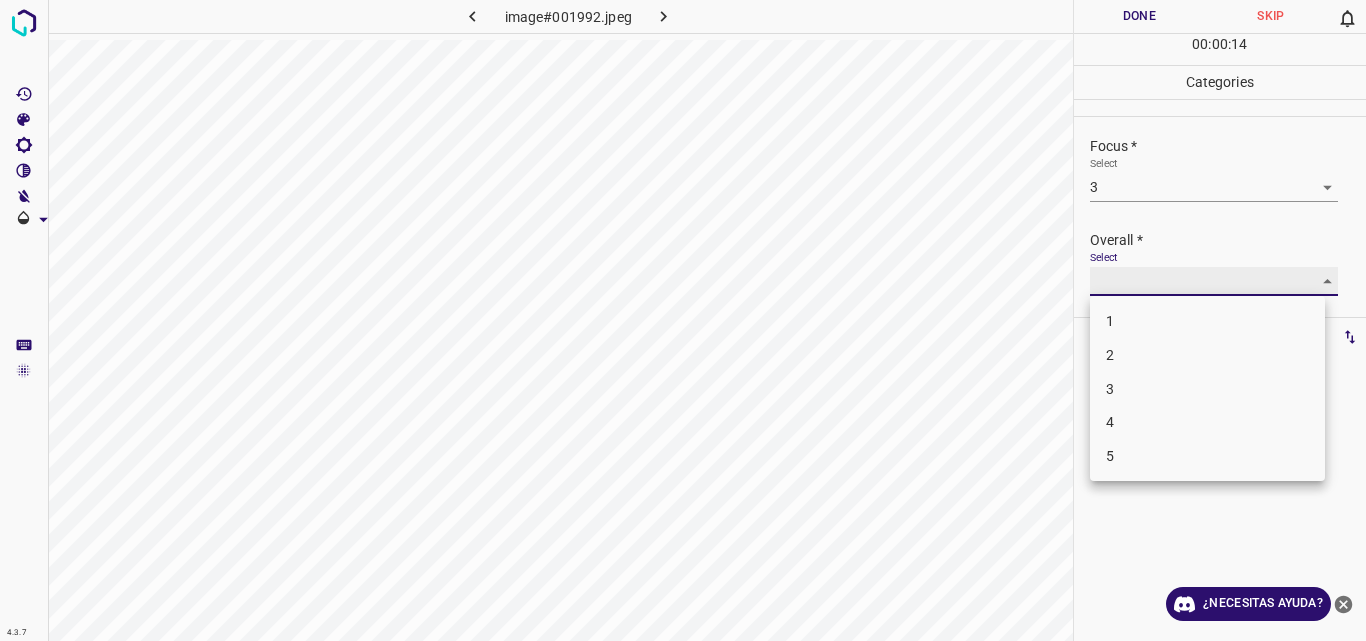 type on "3" 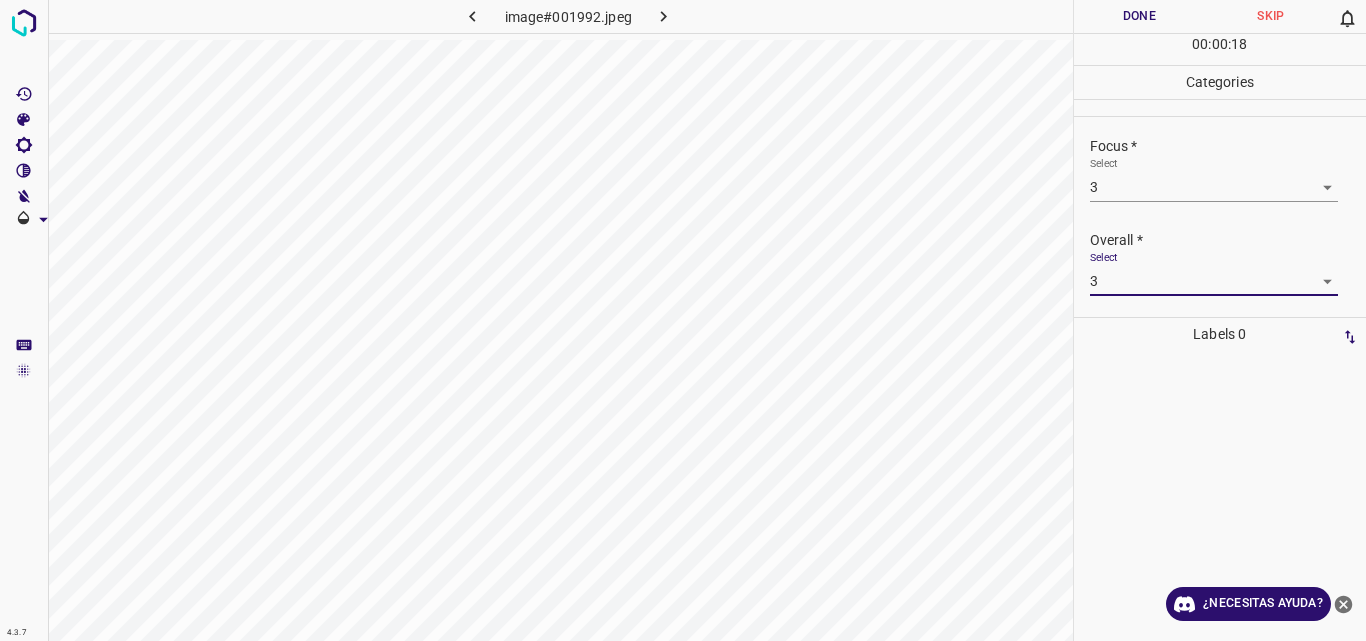 click on "Done" at bounding box center [1140, 16] 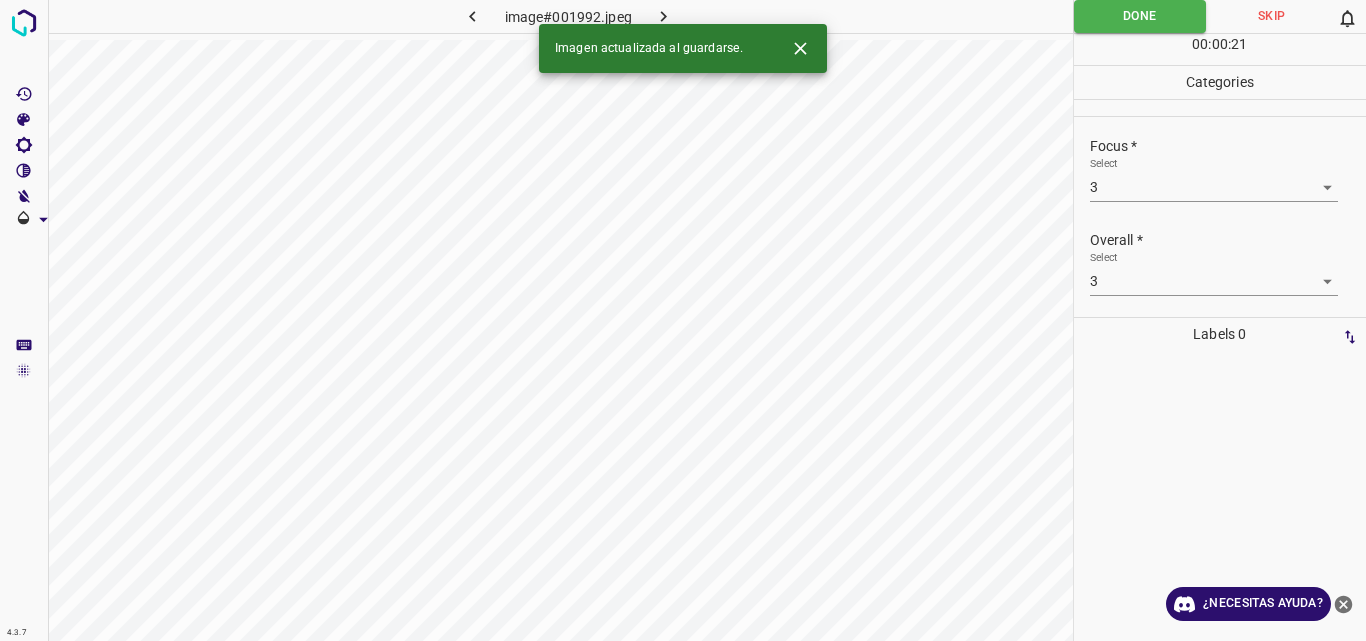 click 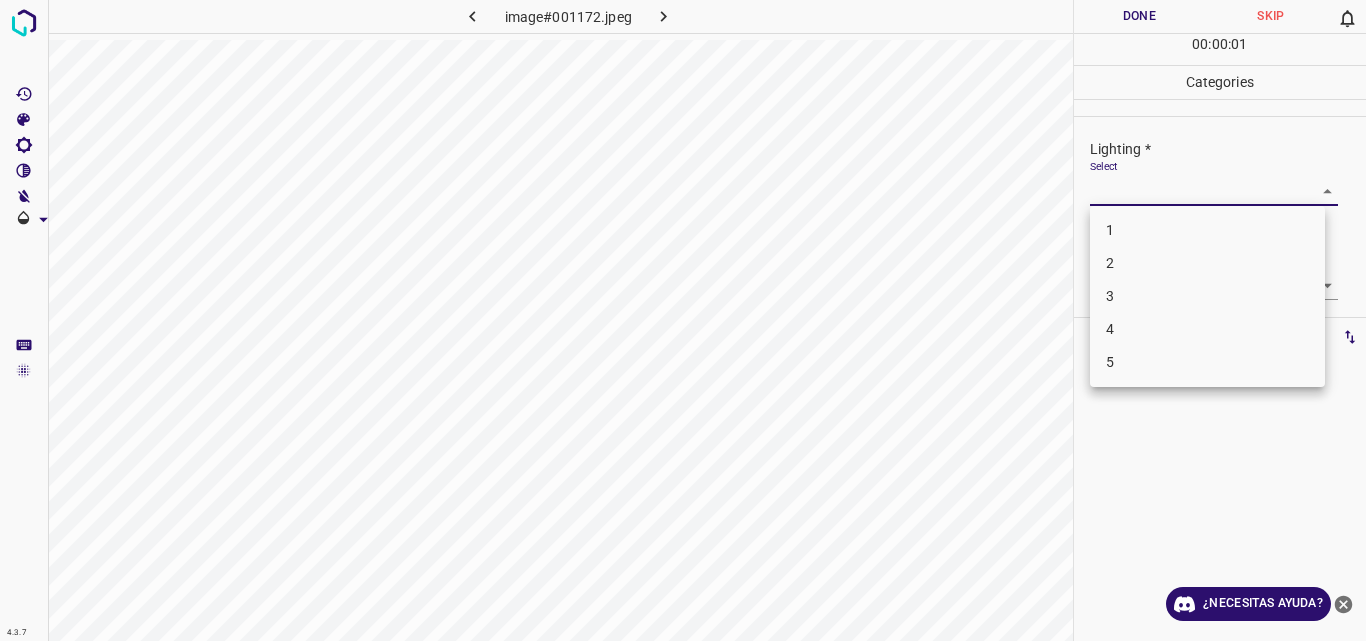 click on "4.3.7 image#001172.jpeg Done Skip 0 00   : 00   : 01   Categories Lighting *  Select ​ Focus *  Select ​ Overall *  Select ​ Labels   0 Categories 1 Lighting 2 Focus 3 Overall Tools Space Change between modes (Draw & Edit) I Auto labeling R Restore zoom M Zoom in N Zoom out Delete Delete selecte label Filters Z Restore filters X Saturation filter C Brightness filter V Contrast filter B Gray scale filter General O Download ¿Necesitas ayuda? Original text Rate this translation Your feedback will be used to help improve Google Translate - Texto - Esconder - Borrar 1 2 3 4 5" at bounding box center [683, 320] 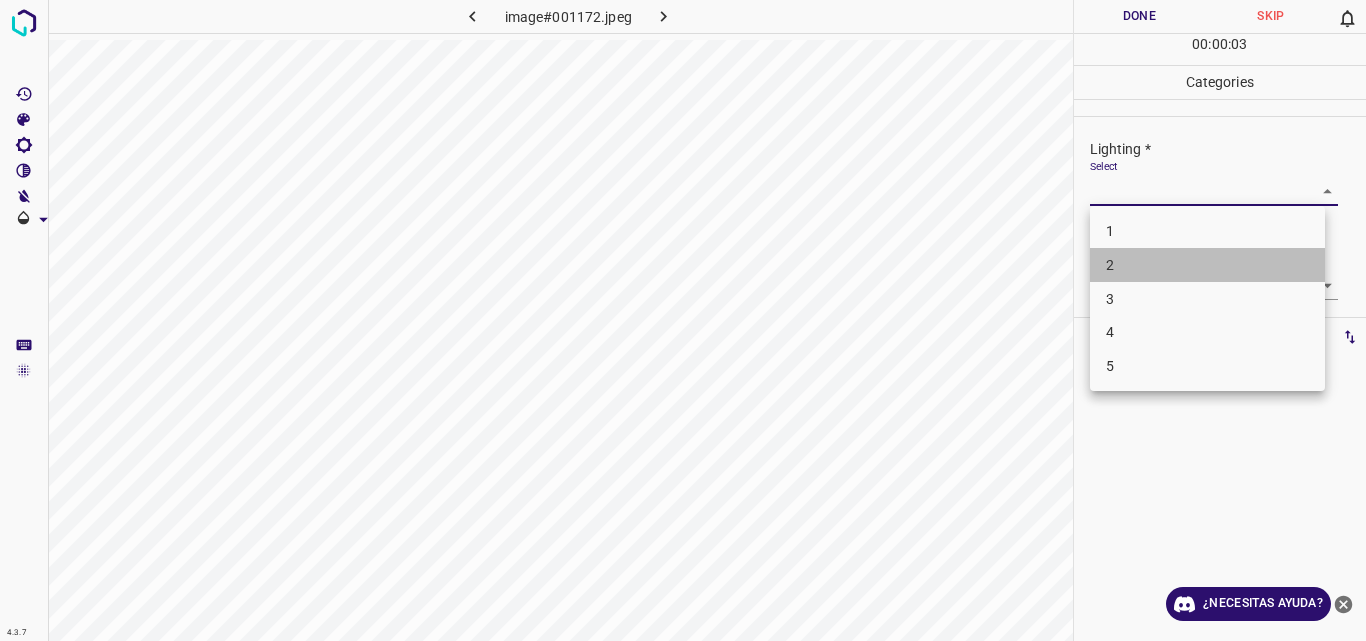 click on "2" at bounding box center (1207, 265) 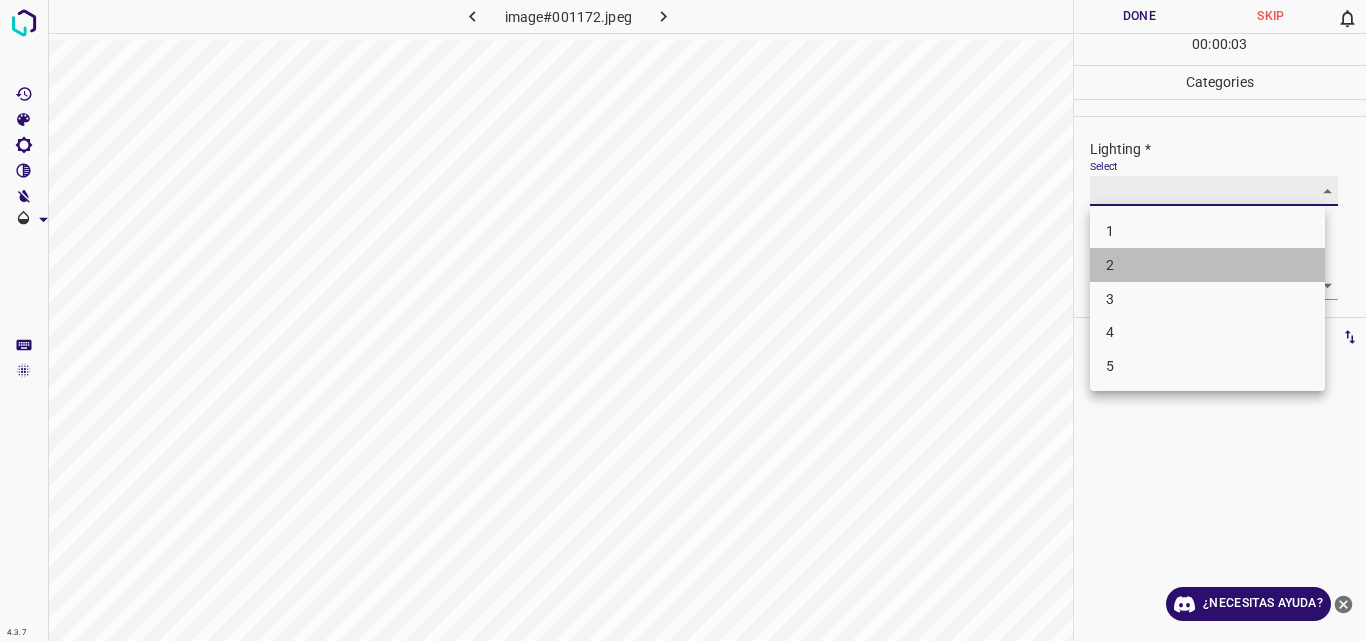 type on "2" 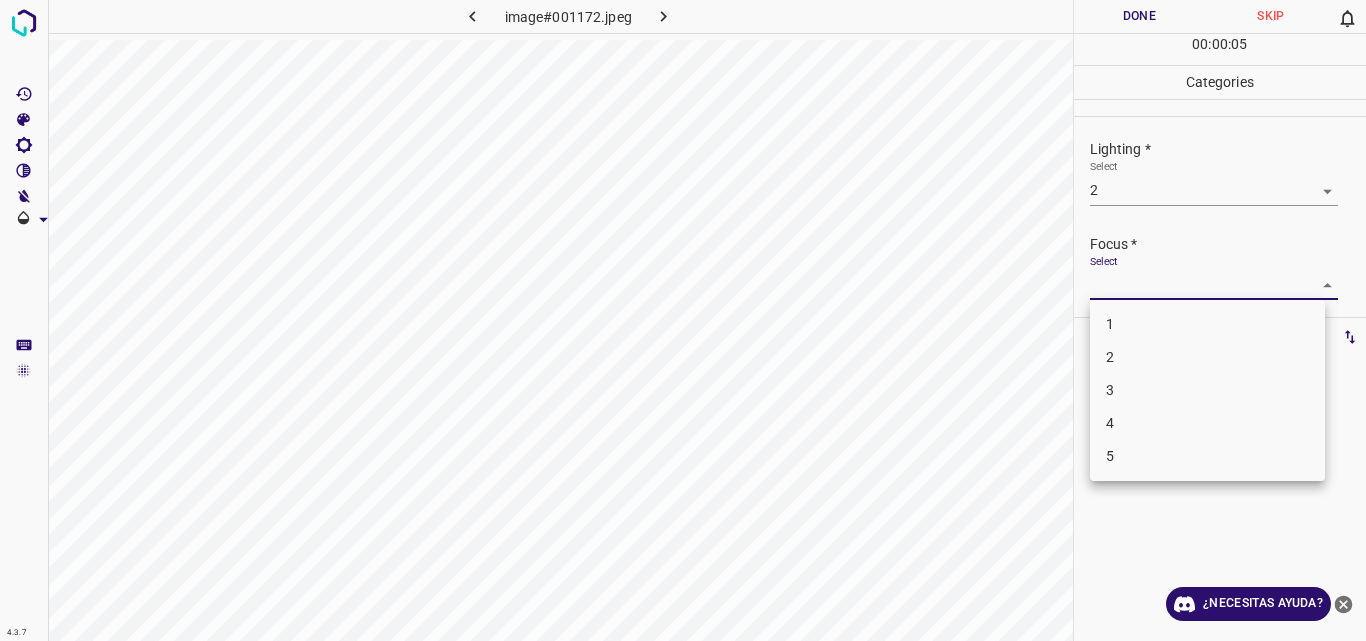 click on "4.3.7 image#001172.jpeg Done Skip 0 00   : 00   : 05   Categories Lighting *  Select 2 2 Focus *  Select ​ Overall *  Select ​ Labels   0 Categories 1 Lighting 2 Focus 3 Overall Tools Space Change between modes (Draw & Edit) I Auto labeling R Restore zoom M Zoom in N Zoom out Delete Delete selecte label Filters Z Restore filters X Saturation filter C Brightness filter V Contrast filter B Gray scale filter General O Download ¿Necesitas ayuda? Original text Rate this translation Your feedback will be used to help improve Google Translate - Texto - Esconder - Borrar 1 2 3 4 5" at bounding box center [683, 320] 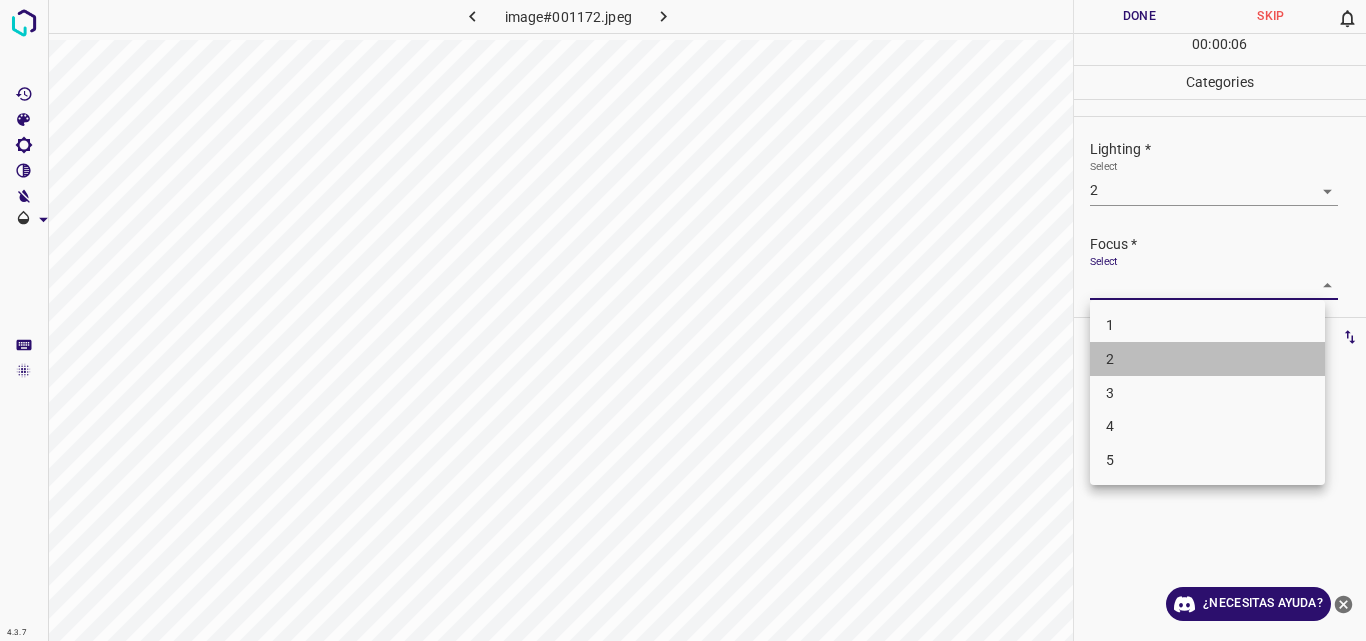 click on "2" at bounding box center [1207, 359] 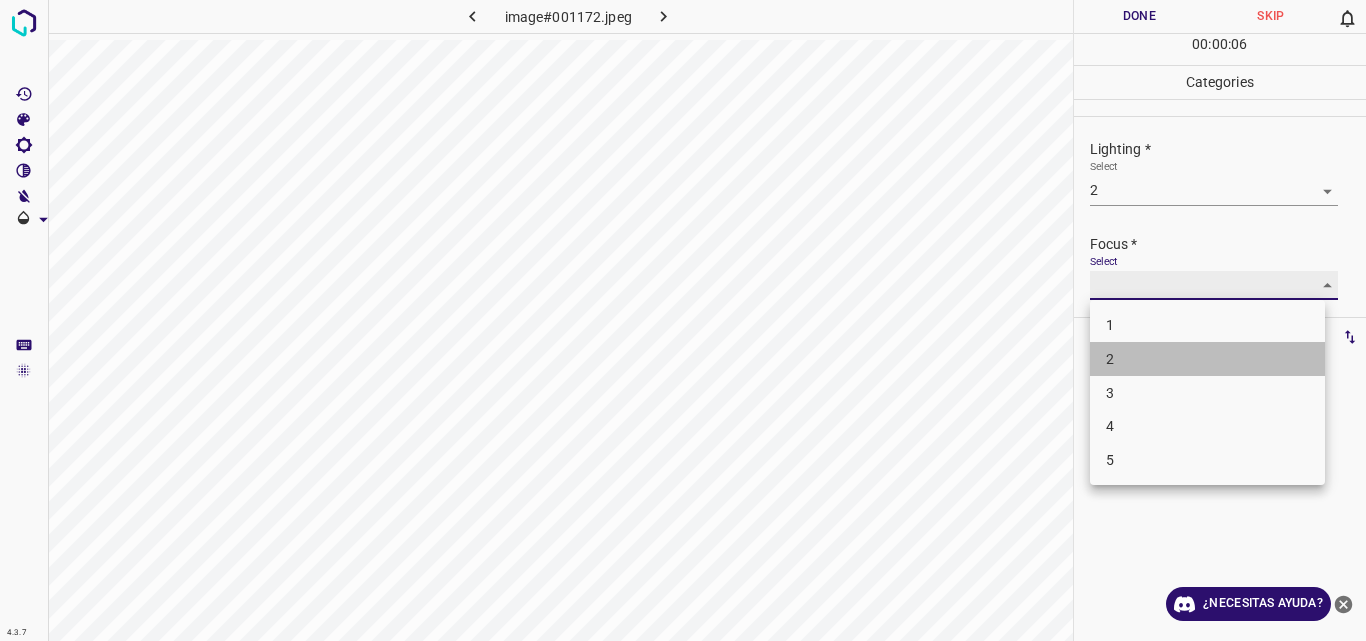 type on "2" 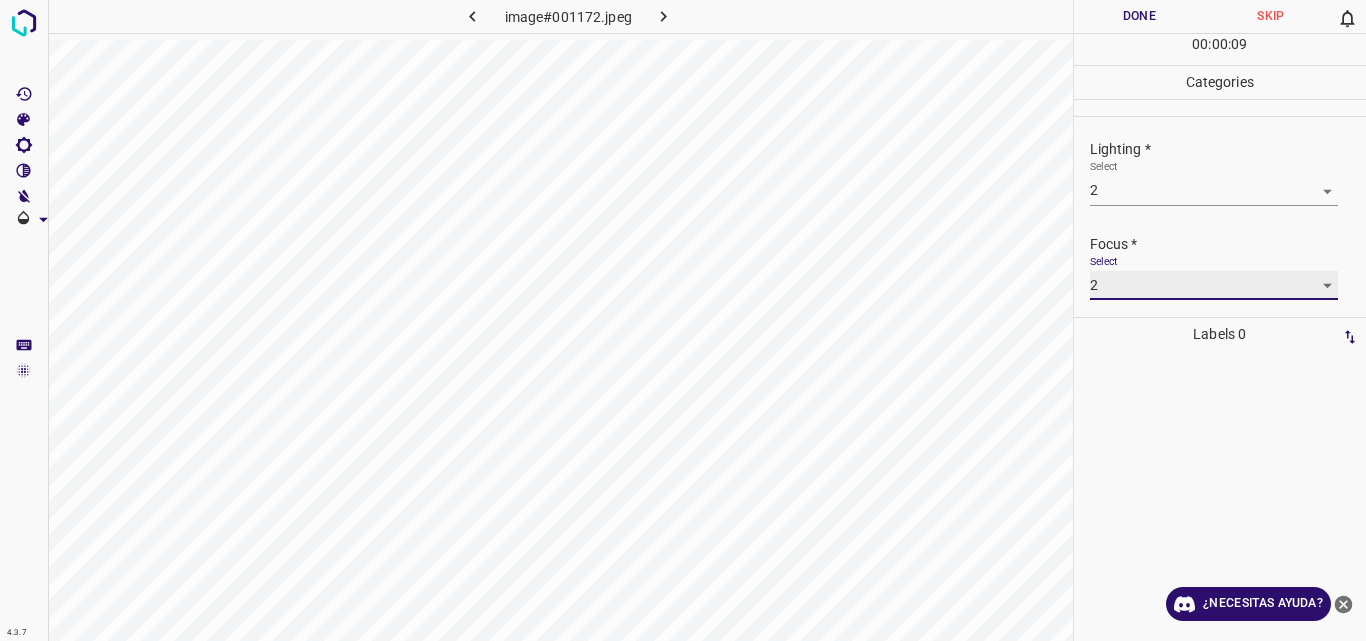 scroll, scrollTop: 98, scrollLeft: 0, axis: vertical 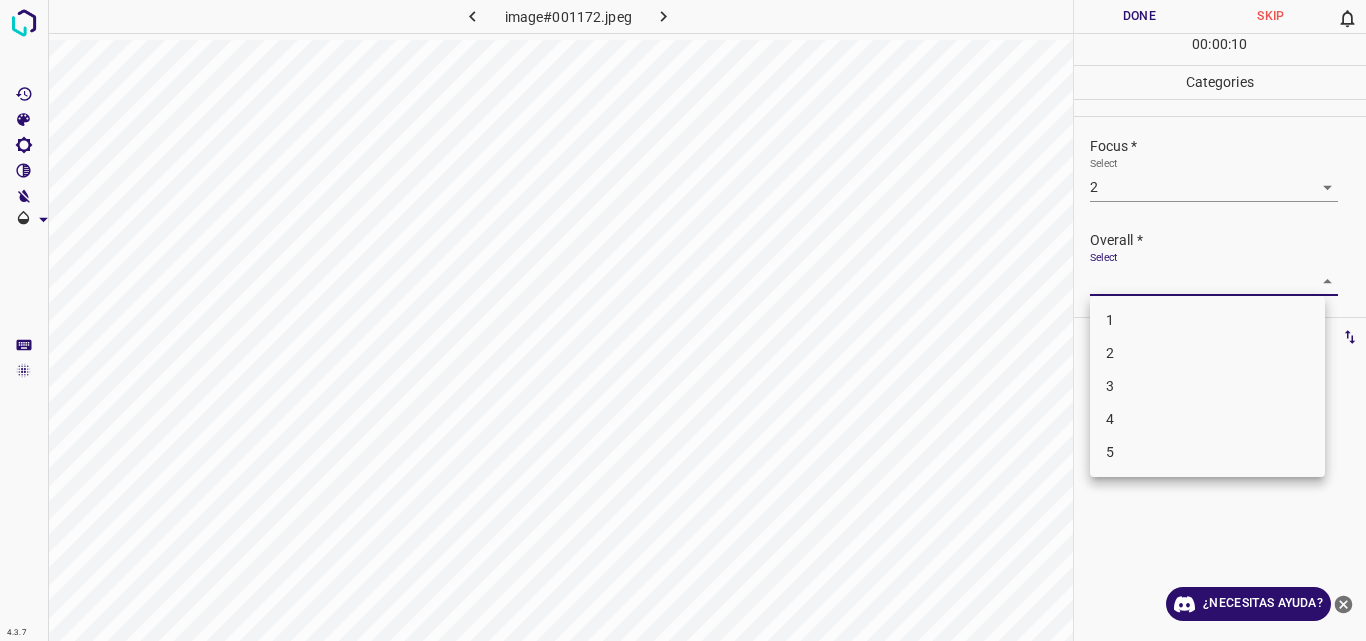 click on "4.3.7 image#001172.jpeg Done Skip 0 00   : 00   : 10   Categories Lighting *  Select 2 2 Focus *  Select 2 2 Overall *  Select ​ Labels   0 Categories 1 Lighting 2 Focus 3 Overall Tools Space Change between modes (Draw & Edit) I Auto labeling R Restore zoom M Zoom in N Zoom out Delete Delete selecte label Filters Z Restore filters X Saturation filter C Brightness filter V Contrast filter B Gray scale filter General O Download ¿Necesitas ayuda? Original text Rate this translation Your feedback will be used to help improve Google Translate - Texto - Esconder - Borrar 1 2 3 4 5" at bounding box center [683, 320] 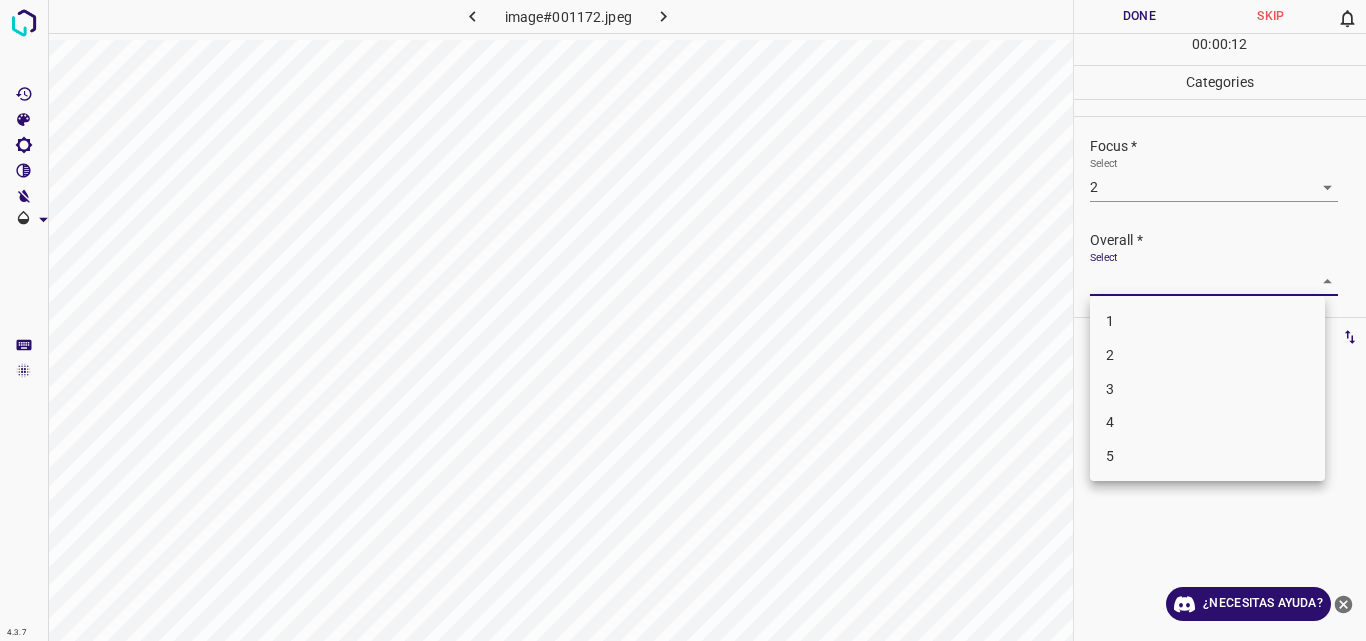 click on "2" at bounding box center [1207, 355] 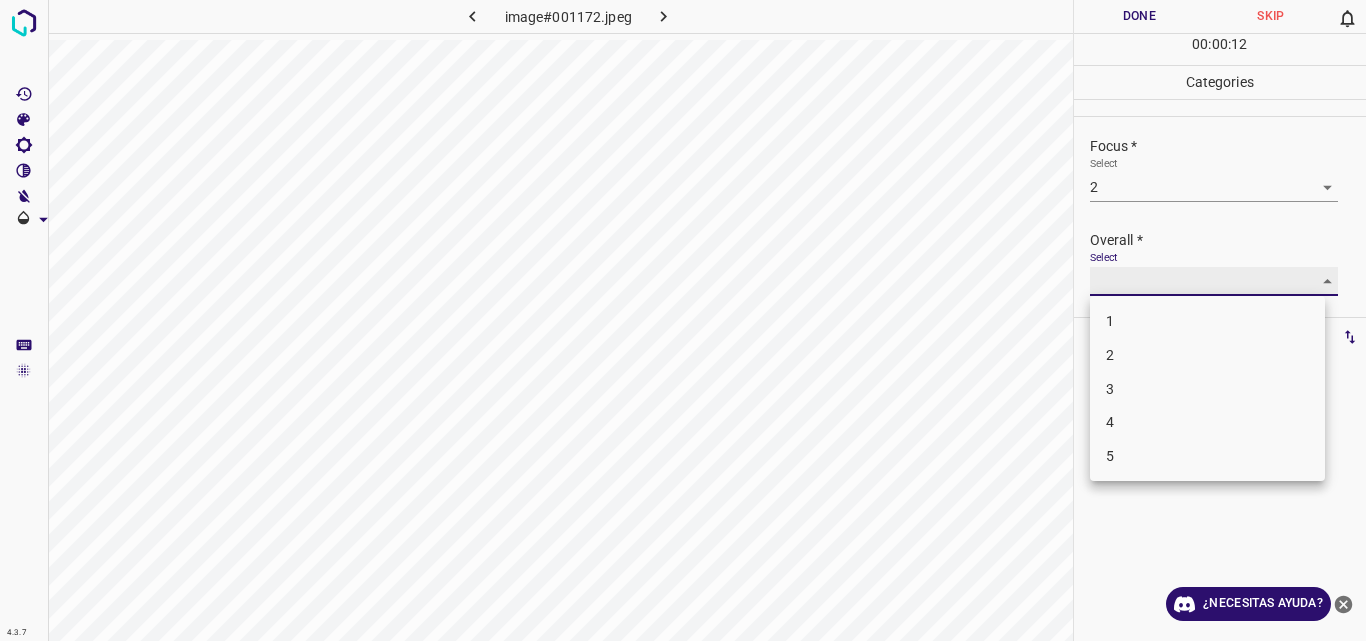 type on "2" 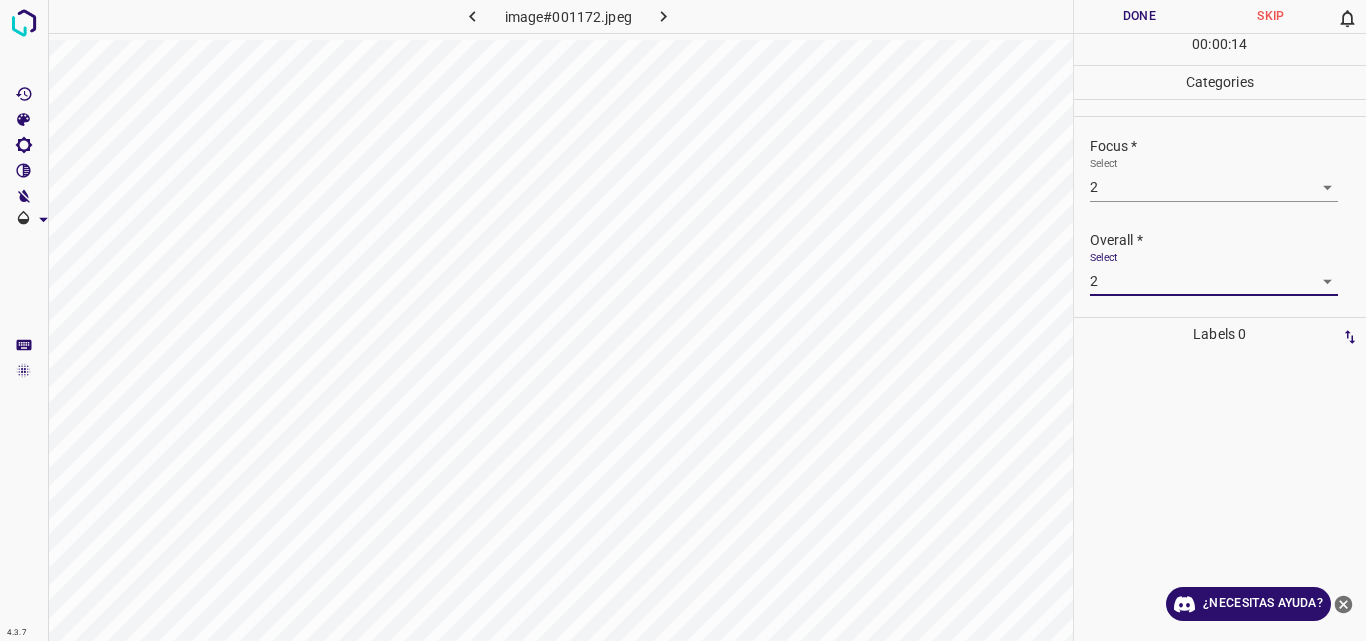 click on "Done" at bounding box center [1140, 16] 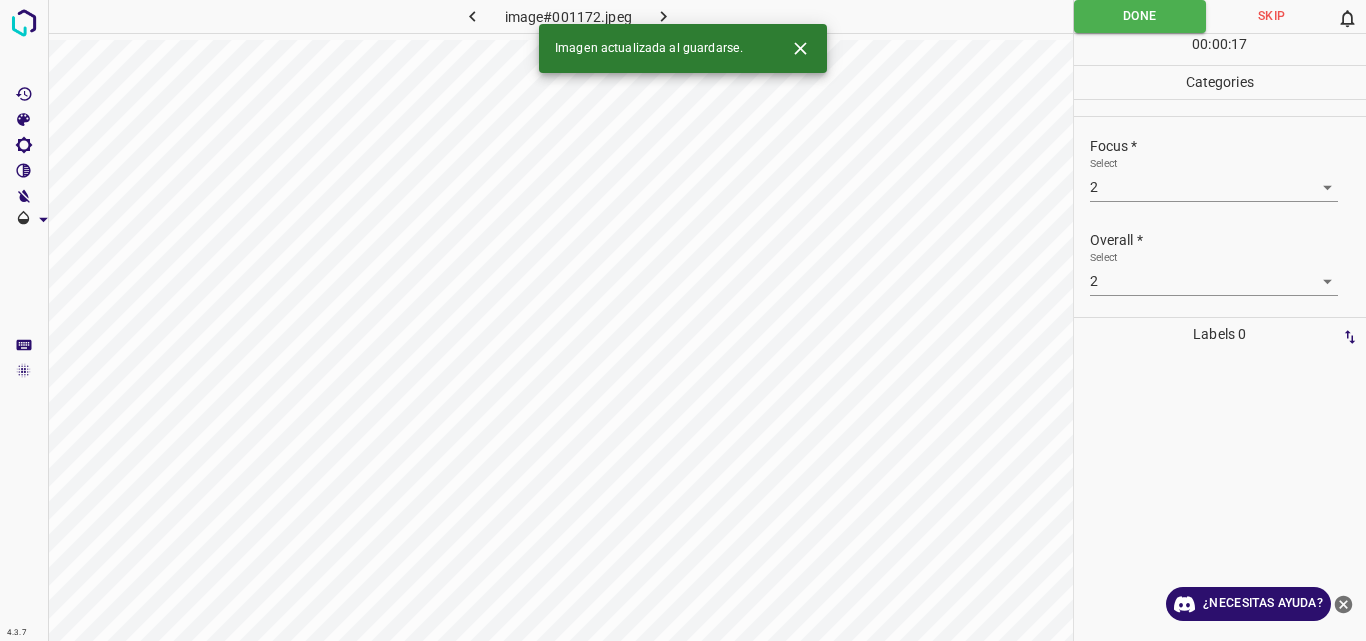 click 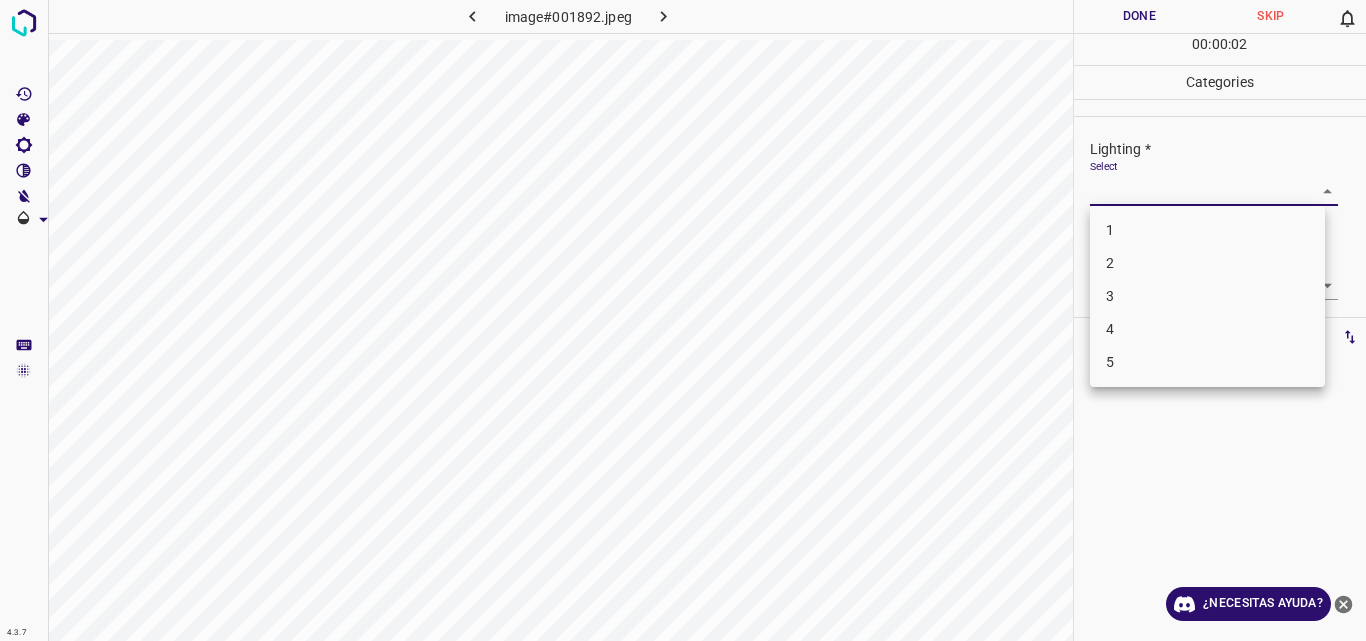 click on "4.3.7 image#001892.jpeg Done Skip 0 00   : 00   : 02   Categories Lighting *  Select ​ Focus *  Select ​ Overall *  Select ​ Labels   0 Categories 1 Lighting 2 Focus 3 Overall Tools Space Change between modes (Draw & Edit) I Auto labeling R Restore zoom M Zoom in N Zoom out Delete Delete selecte label Filters Z Restore filters X Saturation filter C Brightness filter V Contrast filter B Gray scale filter General O Download ¿Necesitas ayuda? Original text Rate this translation Your feedback will be used to help improve Google Translate - Texto - Esconder - Borrar 1 2 3 4 5" at bounding box center (683, 320) 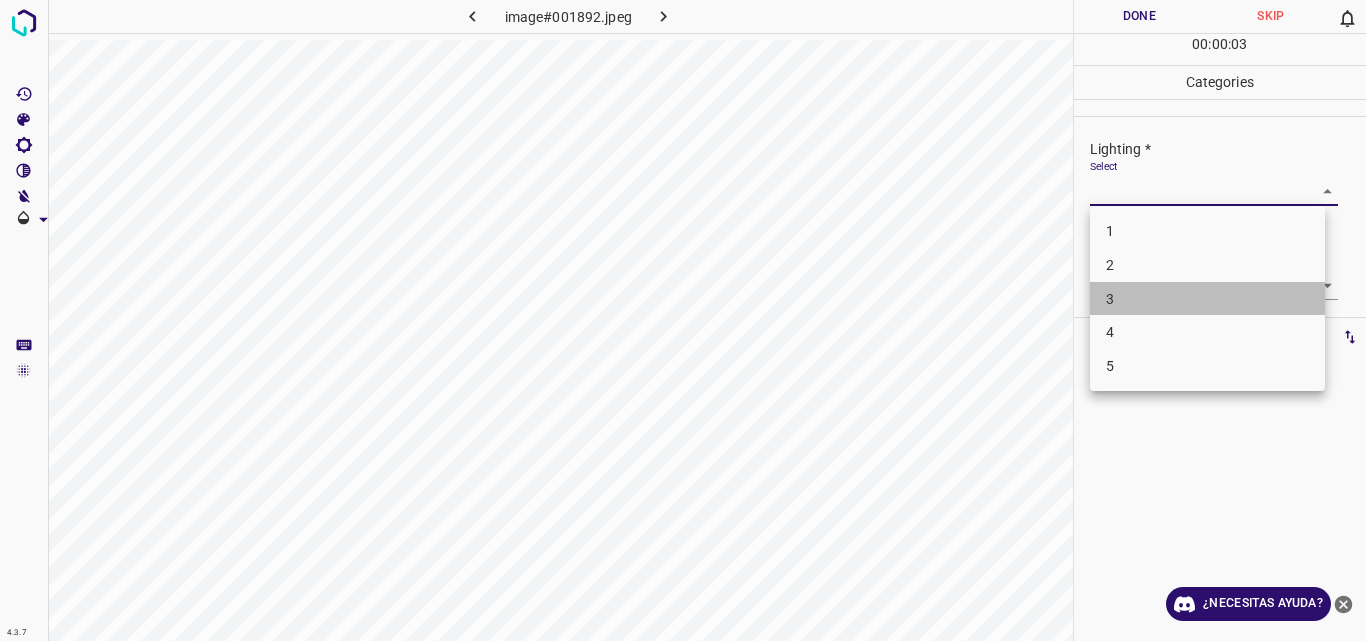 click on "3" at bounding box center (1207, 299) 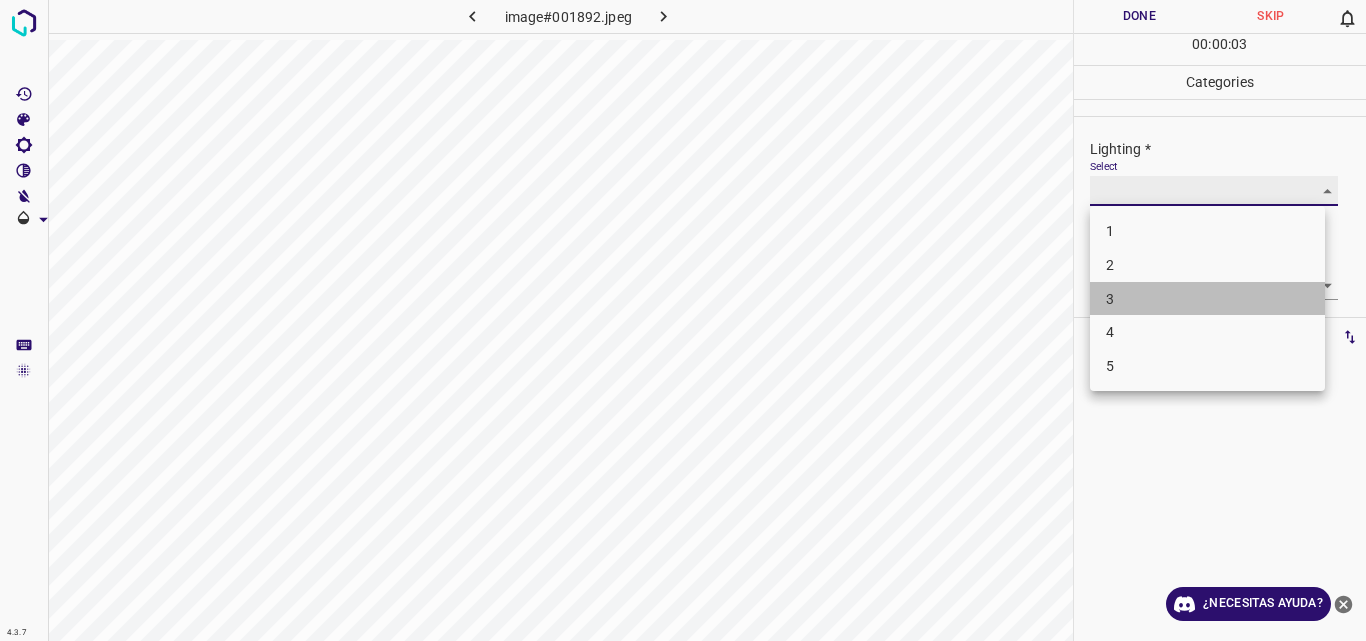 type on "3" 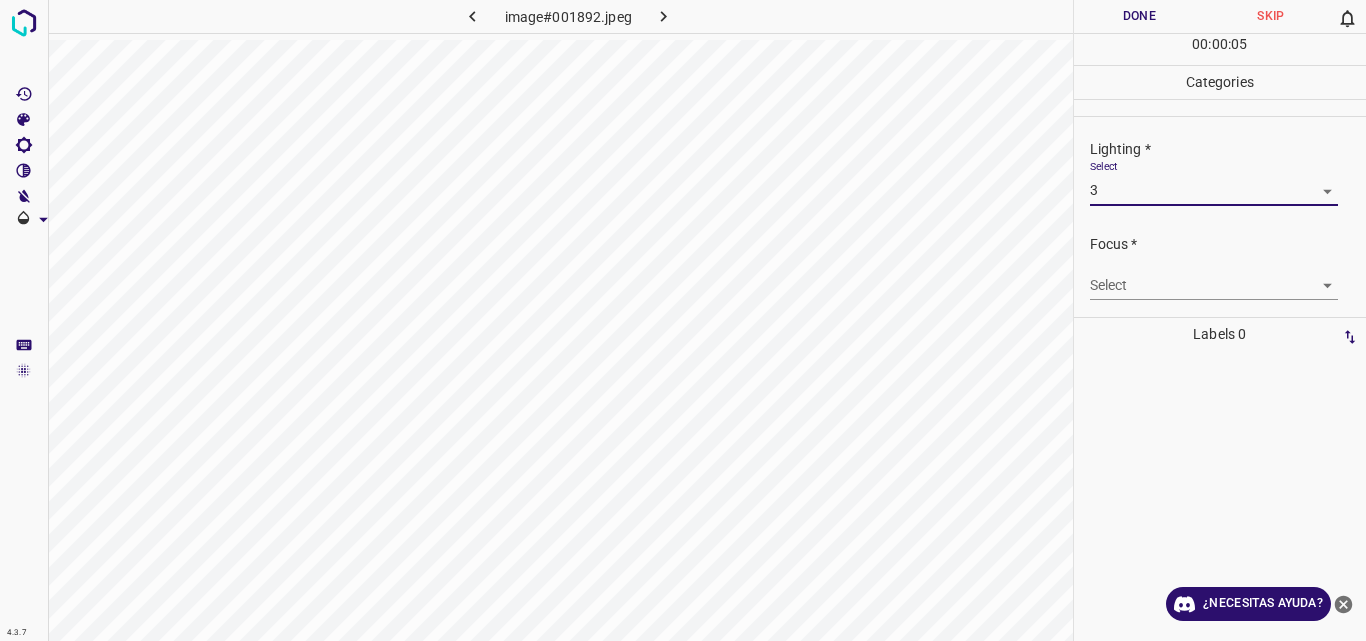 click on "4.3.7 image#001892.jpeg Done Skip 0 00   : 00   : 05   Categories Lighting *  Select 3 3 Focus *  Select ​ Overall *  Select ​ Labels   0 Categories 1 Lighting 2 Focus 3 Overall Tools Space Change between modes (Draw & Edit) I Auto labeling R Restore zoom M Zoom in N Zoom out Delete Delete selecte label Filters Z Restore filters X Saturation filter C Brightness filter V Contrast filter B Gray scale filter General O Download ¿Necesitas ayuda? Original text Rate this translation Your feedback will be used to help improve Google Translate - Texto - Esconder - Borrar" at bounding box center [683, 320] 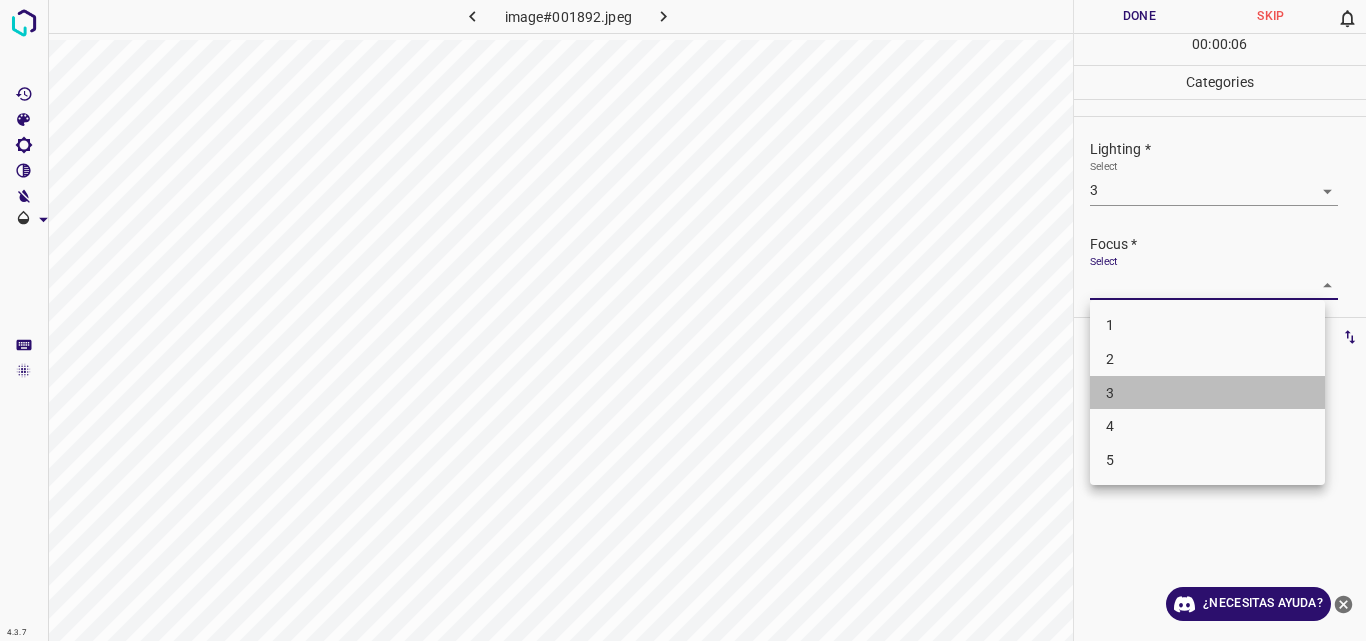 click on "3" at bounding box center [1207, 393] 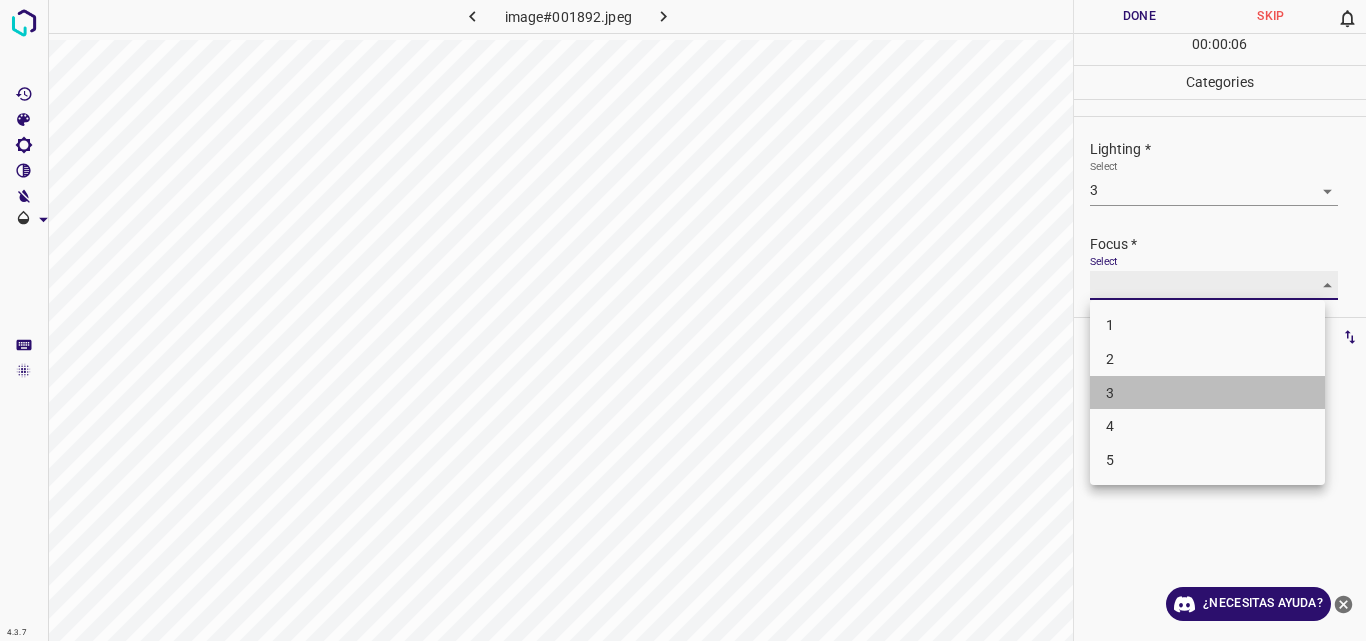 type on "3" 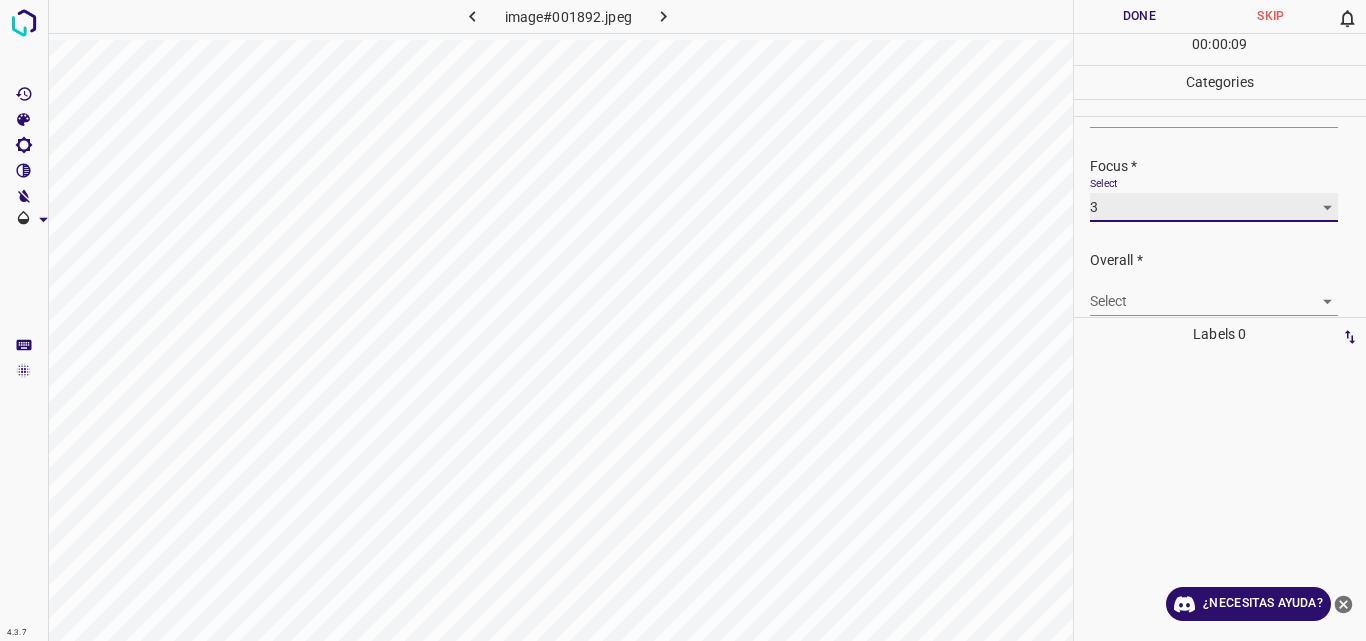 scroll, scrollTop: 98, scrollLeft: 0, axis: vertical 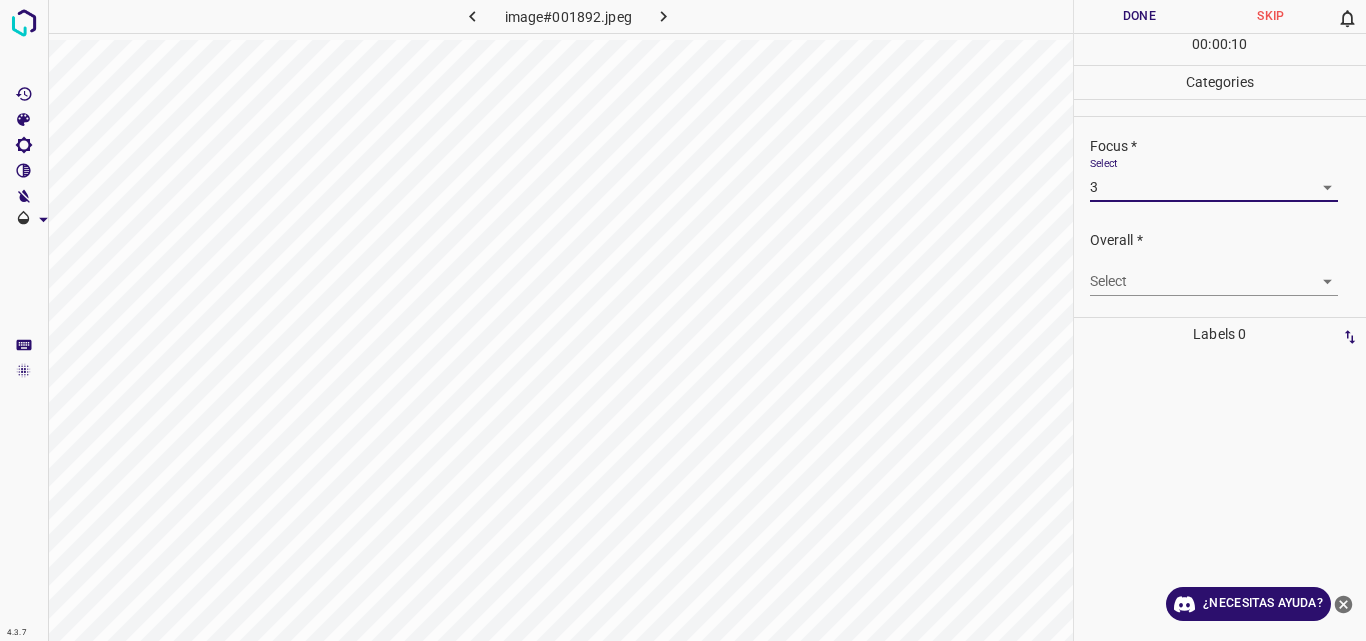 click on "4.3.7 image#001892.jpeg Done Skip 0 00   : 00   : 10   Categories Lighting *  Select 3 3 Focus *  Select 3 3 Overall *  Select ​ Labels   0 Categories 1 Lighting 2 Focus 3 Overall Tools Space Change between modes (Draw & Edit) I Auto labeling R Restore zoom M Zoom in N Zoom out Delete Delete selecte label Filters Z Restore filters X Saturation filter C Brightness filter V Contrast filter B Gray scale filter General O Download ¿Necesitas ayuda? Original text Rate this translation Your feedback will be used to help improve Google Translate - Texto - Esconder - Borrar" at bounding box center [683, 320] 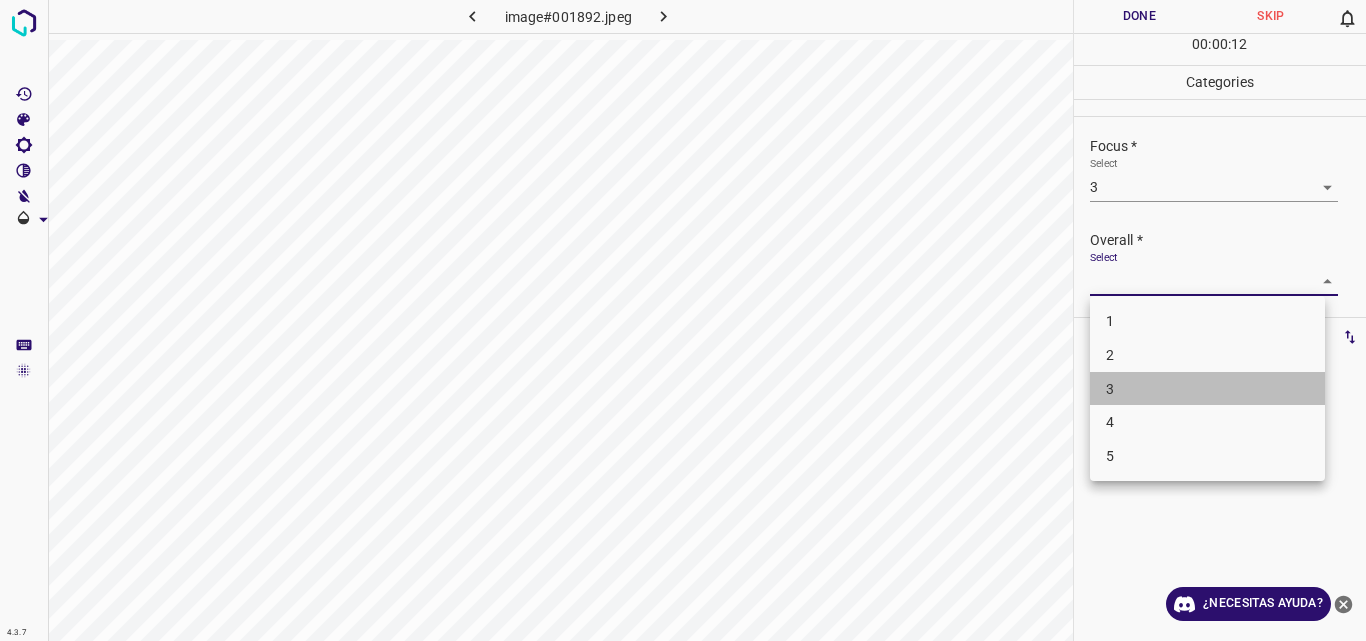 click on "3" at bounding box center (1207, 389) 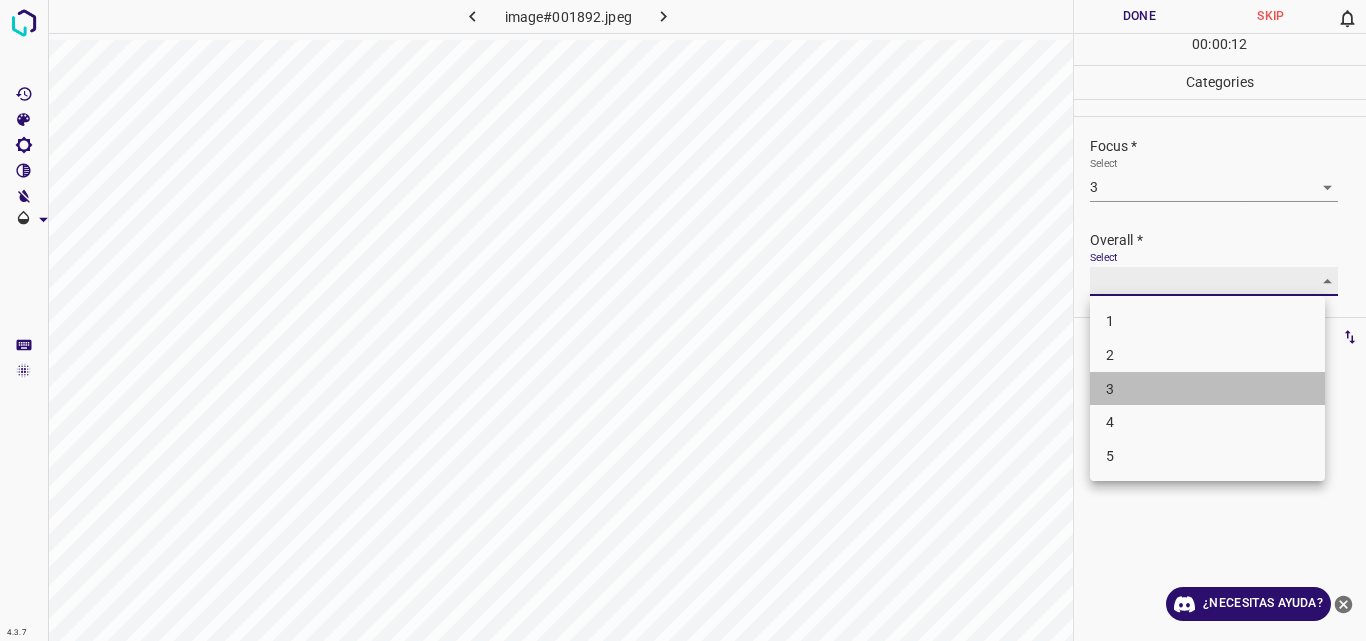 type on "3" 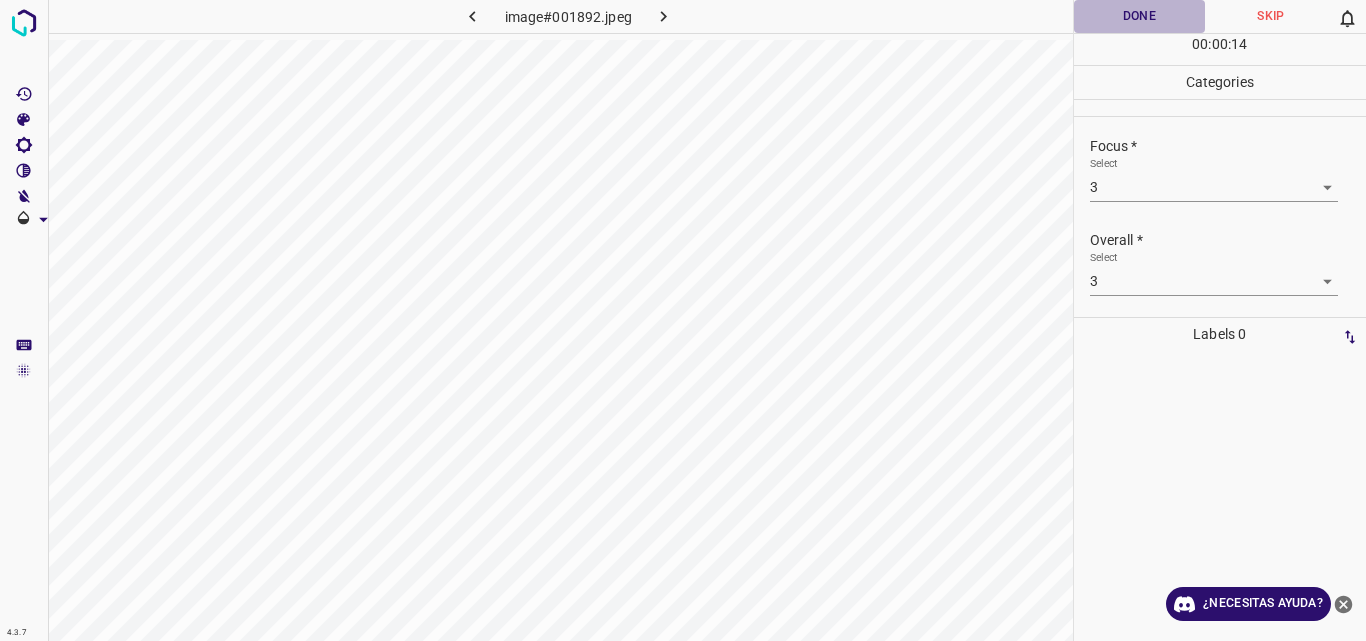 click on "Done" at bounding box center (1140, 16) 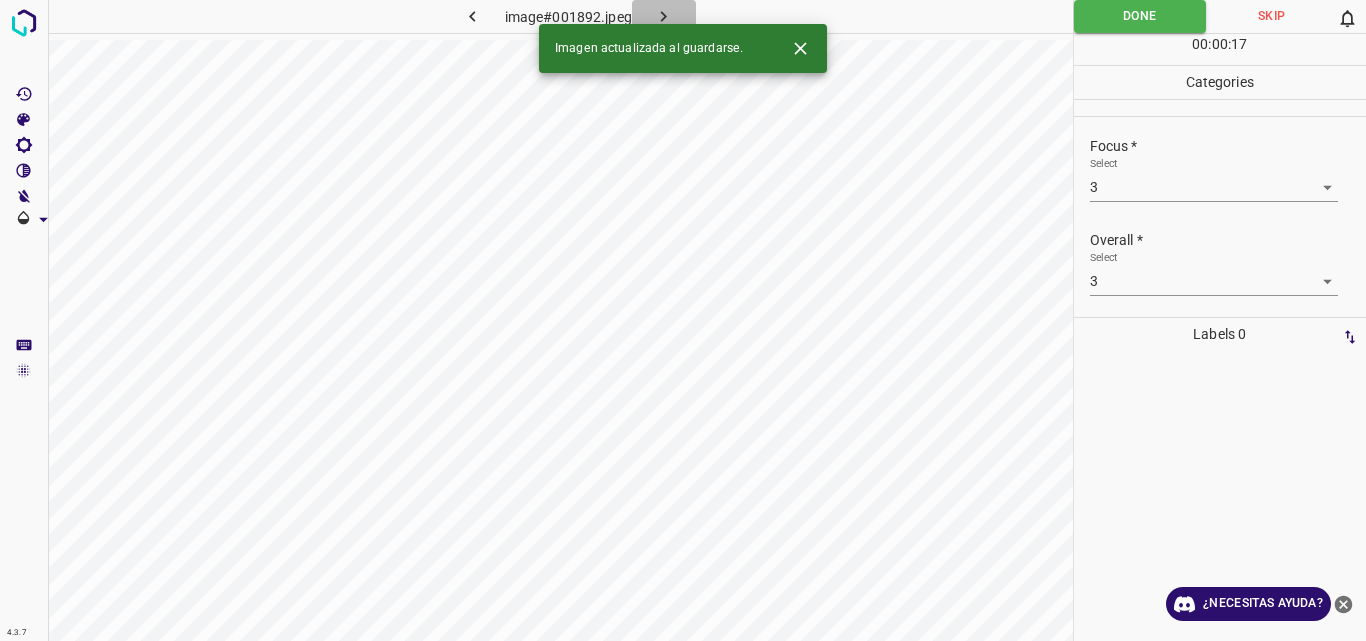 click 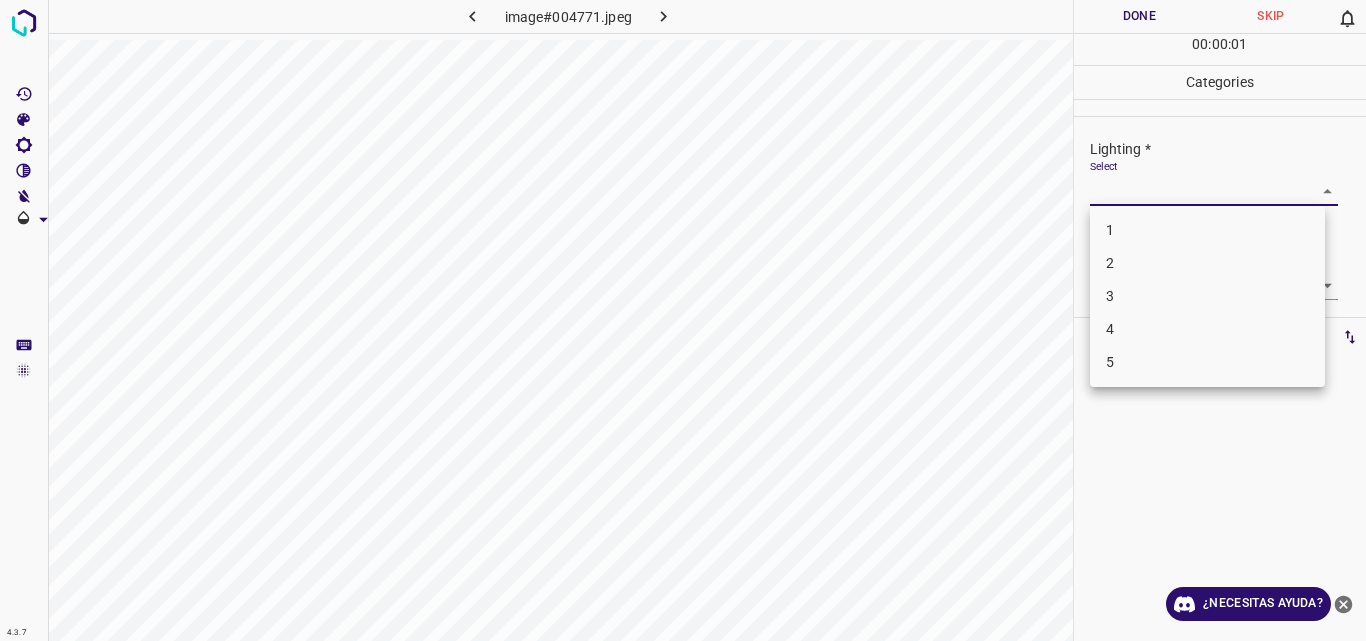 click on "4.3.7 image#004771.jpeg Done Skip 0 00   : 00   : 01   Categories Lighting *  Select ​ Focus *  Select ​ Overall *  Select ​ Labels   0 Categories 1 Lighting 2 Focus 3 Overall Tools Space Change between modes (Draw & Edit) I Auto labeling R Restore zoom M Zoom in N Zoom out Delete Delete selecte label Filters Z Restore filters X Saturation filter C Brightness filter V Contrast filter B Gray scale filter General O Download ¿Necesitas ayuda? Original text Rate this translation Your feedback will be used to help improve Google Translate - Texto - Esconder - Borrar 1 2 3 4 5" at bounding box center [683, 320] 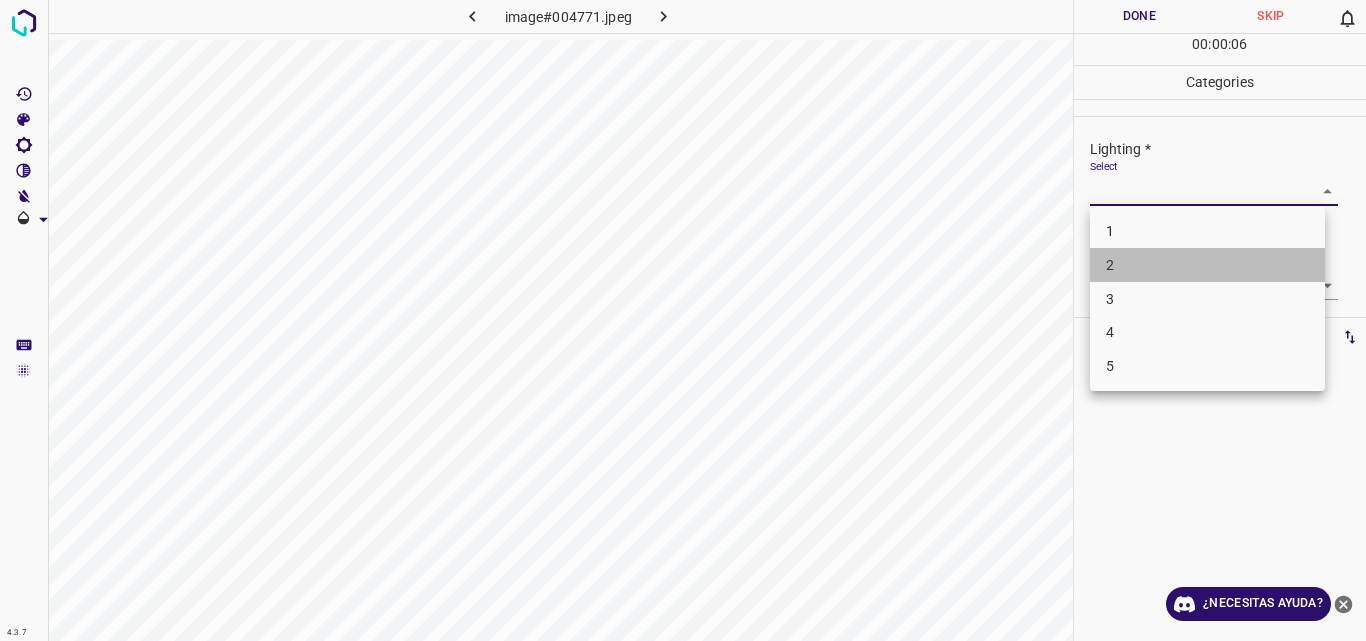 click on "2" at bounding box center (1207, 265) 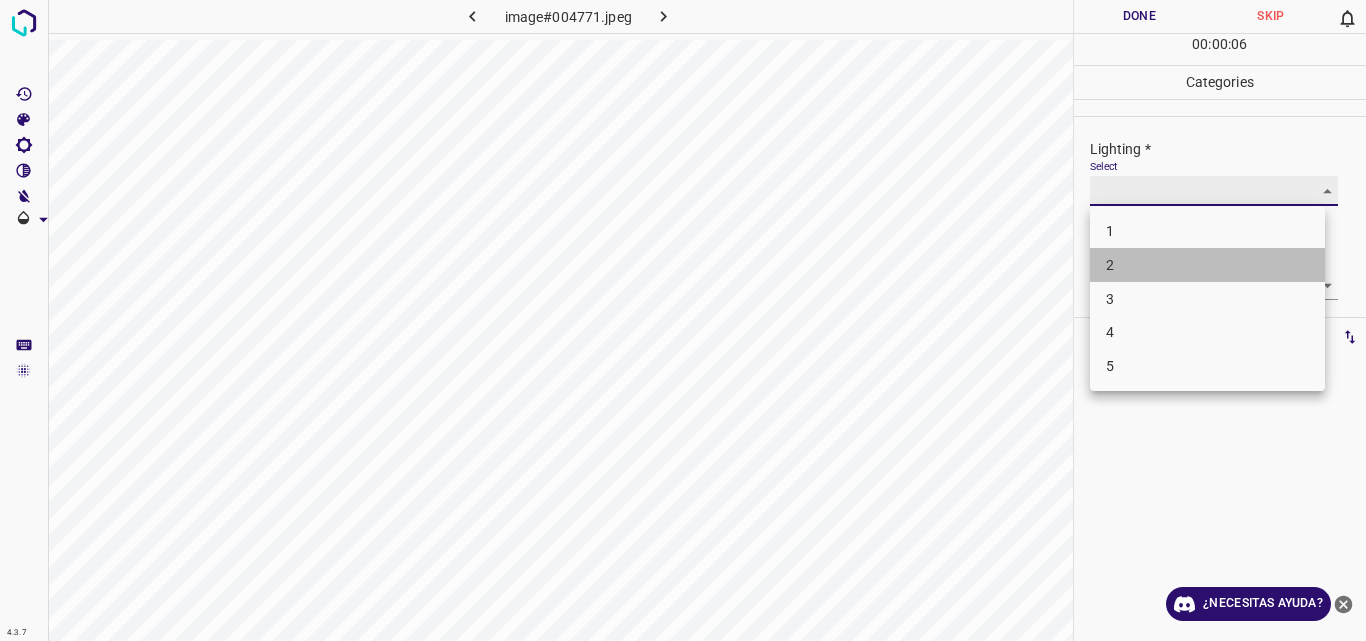 type on "2" 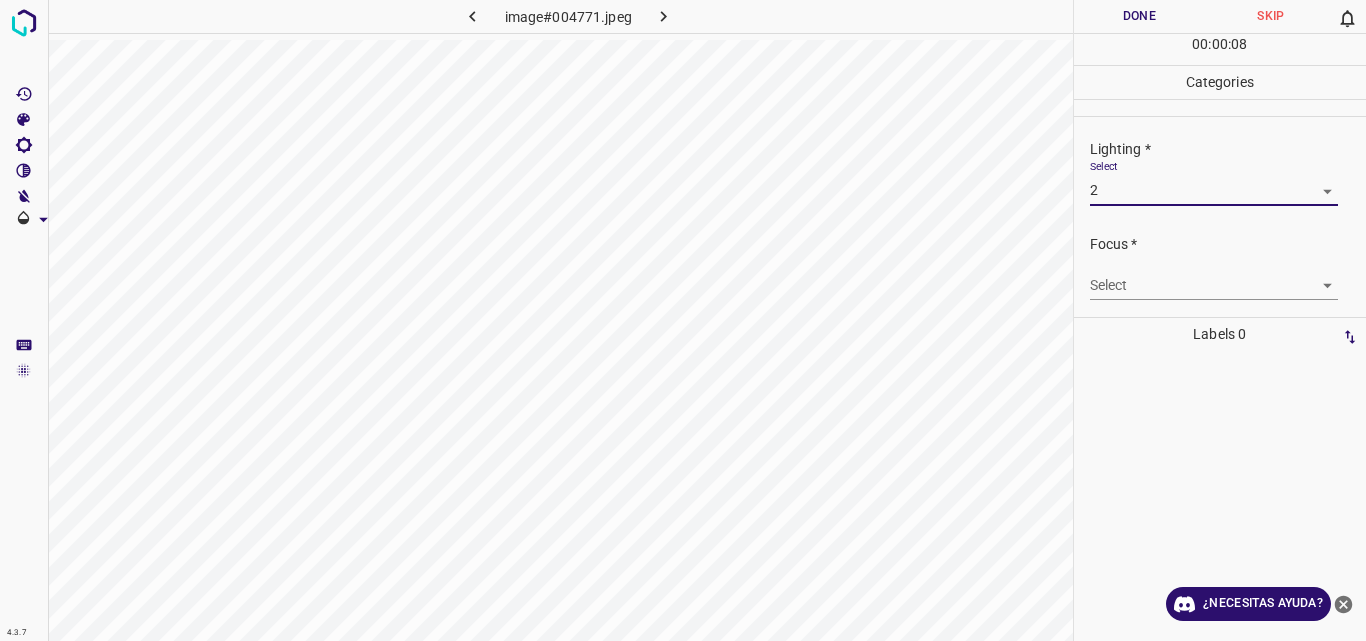 click on "4.3.7 image#004771.jpeg Done Skip 0 00   : 00   : 08   Categories Lighting *  Select 2 2 Focus *  Select ​ Overall *  Select ​ Labels   0 Categories 1 Lighting 2 Focus 3 Overall Tools Space Change between modes (Draw & Edit) I Auto labeling R Restore zoom M Zoom in N Zoom out Delete Delete selecte label Filters Z Restore filters X Saturation filter C Brightness filter V Contrast filter B Gray scale filter General O Download ¿Necesitas ayuda? Original text Rate this translation Your feedback will be used to help improve Google Translate - Texto - Esconder - Borrar" at bounding box center [683, 320] 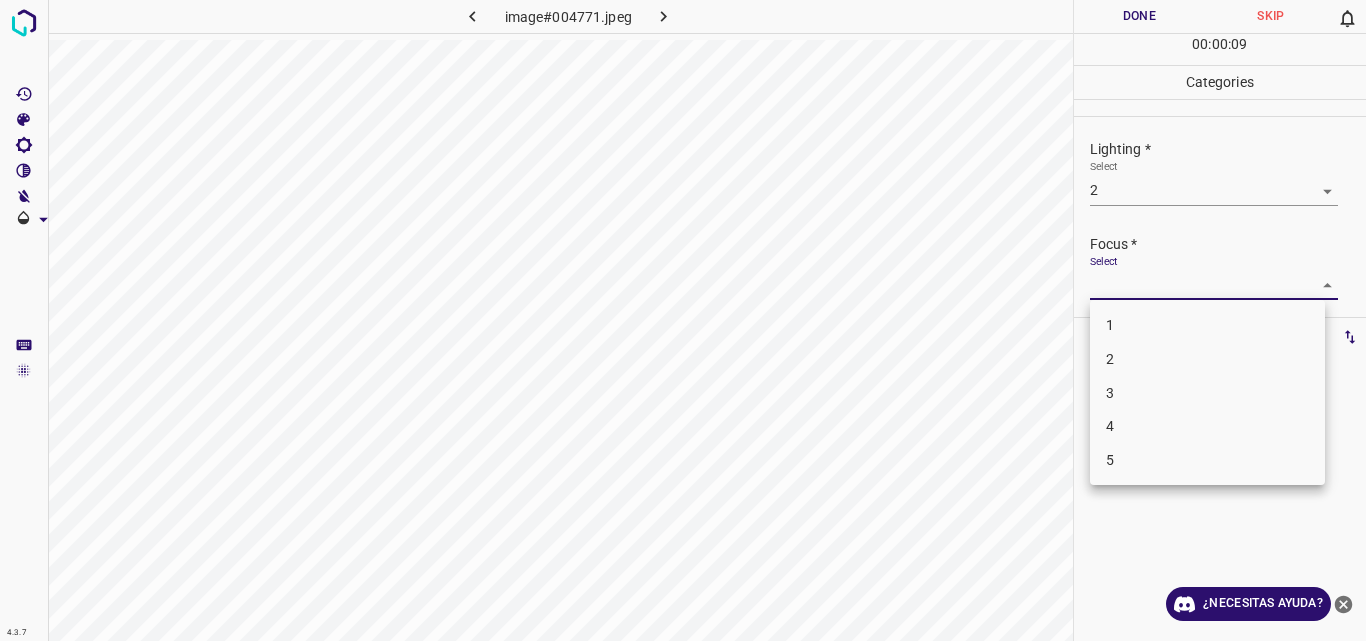 click on "2" at bounding box center [1207, 359] 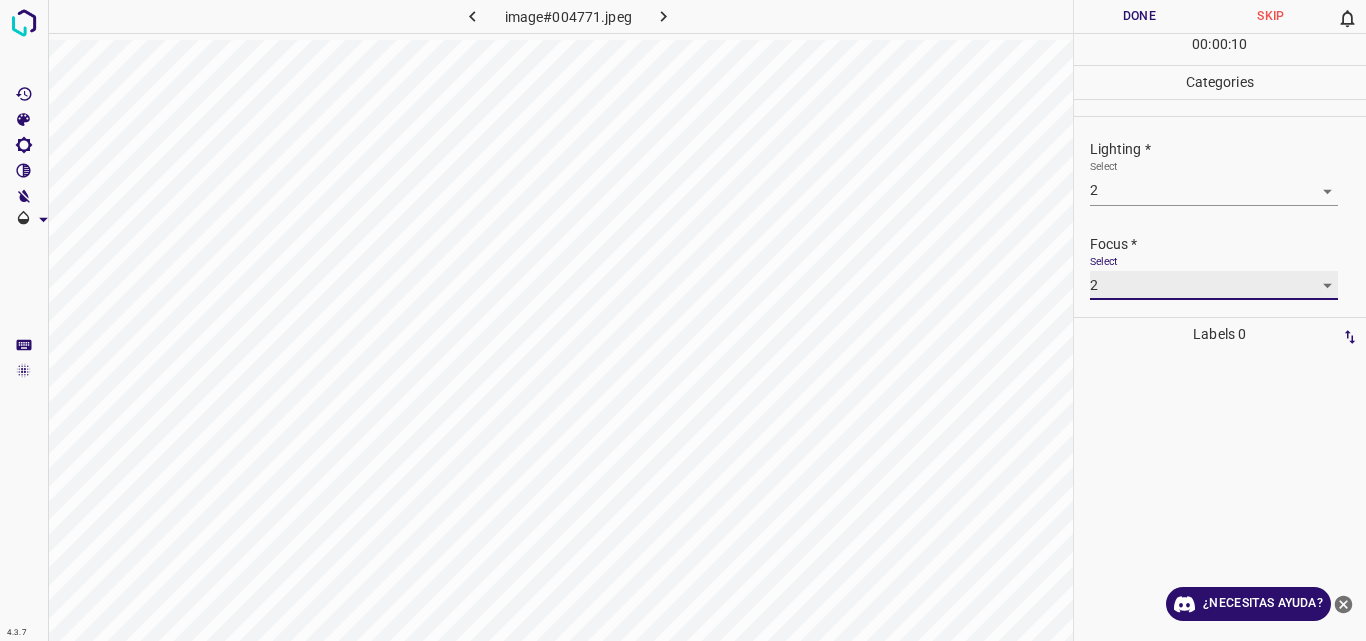 type on "2" 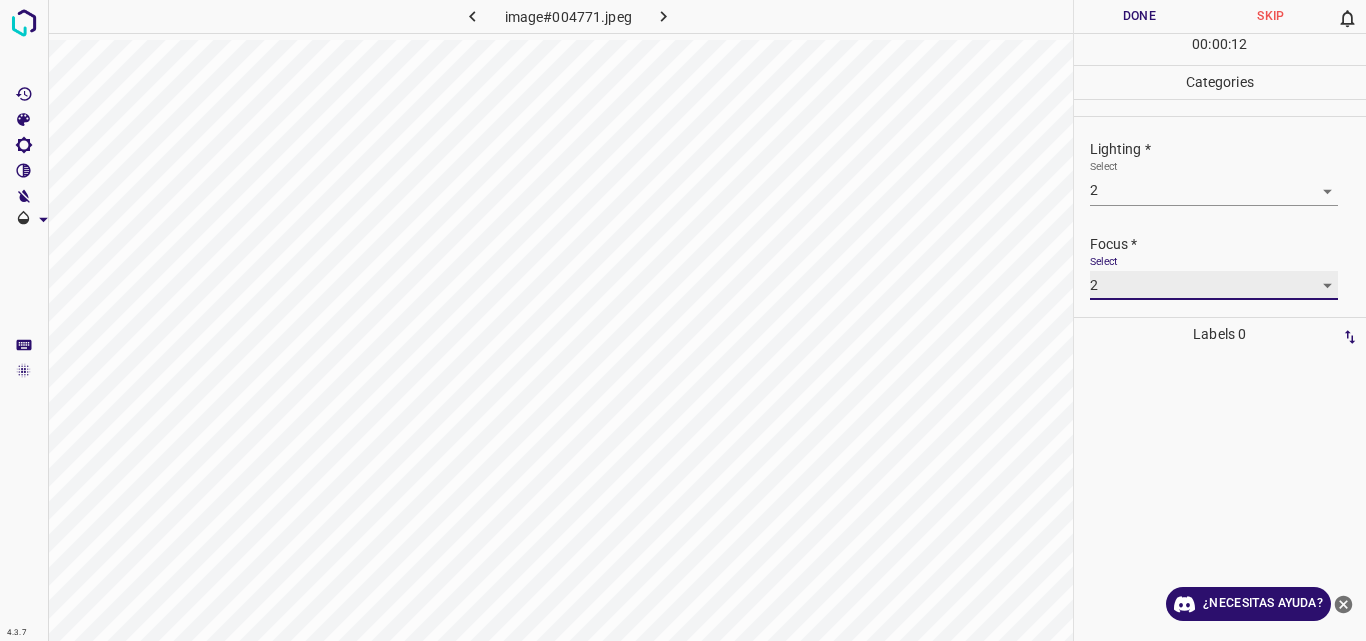 scroll, scrollTop: 98, scrollLeft: 0, axis: vertical 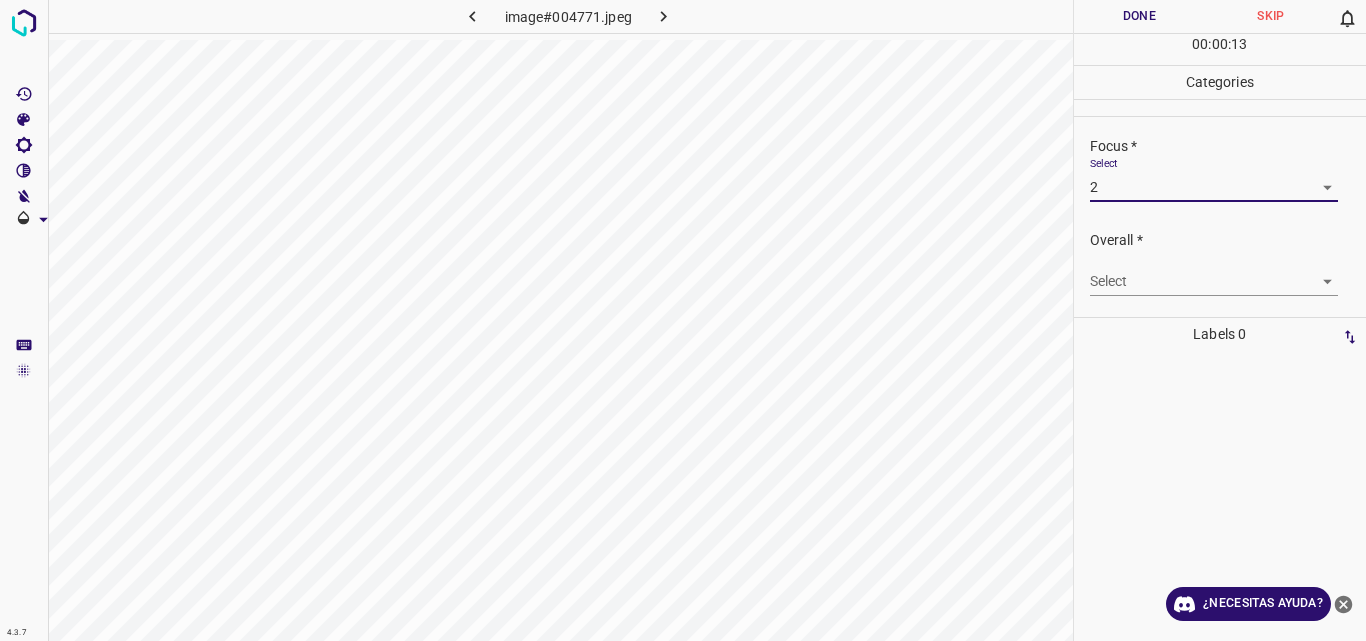 click on "4.3.7 image#004771.jpeg Done Skip 0 00   : 00   : 13   Categories Lighting *  Select 2 2 Focus *  Select 2 2 Overall *  Select ​ Labels   0 Categories 1 Lighting 2 Focus 3 Overall Tools Space Change between modes (Draw & Edit) I Auto labeling R Restore zoom M Zoom in N Zoom out Delete Delete selecte label Filters Z Restore filters X Saturation filter C Brightness filter V Contrast filter B Gray scale filter General O Download ¿Necesitas ayuda? Original text Rate this translation Your feedback will be used to help improve Google Translate - Texto - Esconder - Borrar" at bounding box center (683, 320) 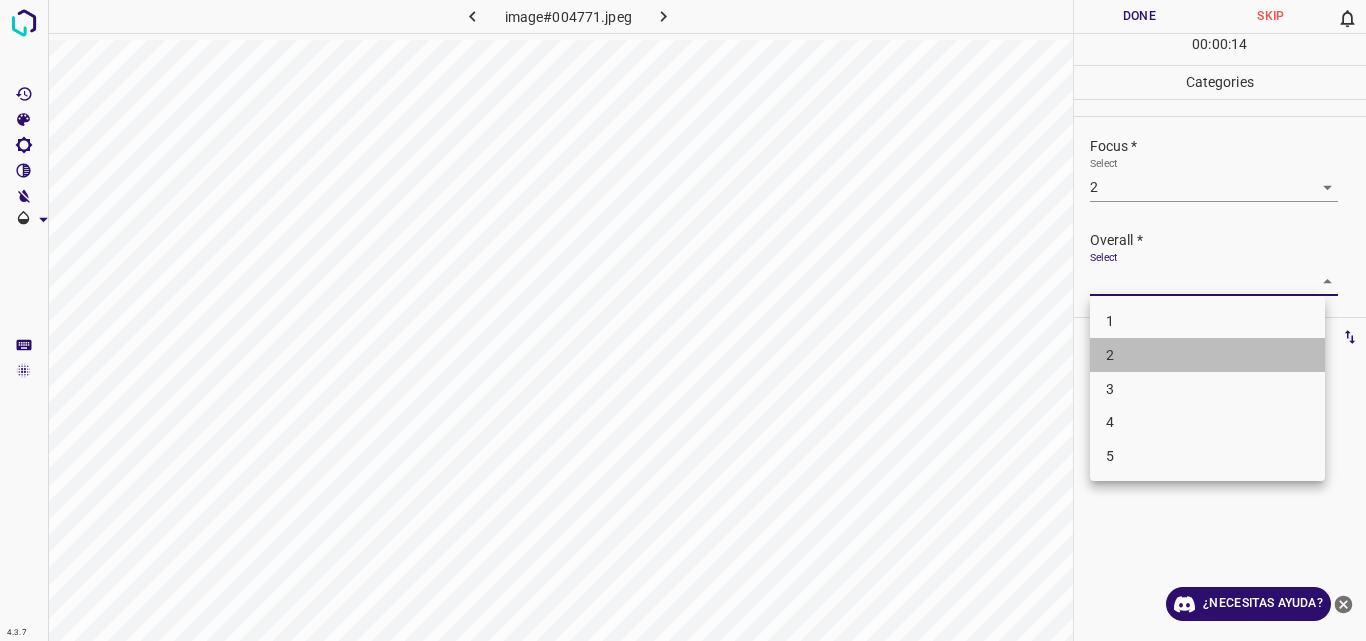 click on "2" at bounding box center [1207, 355] 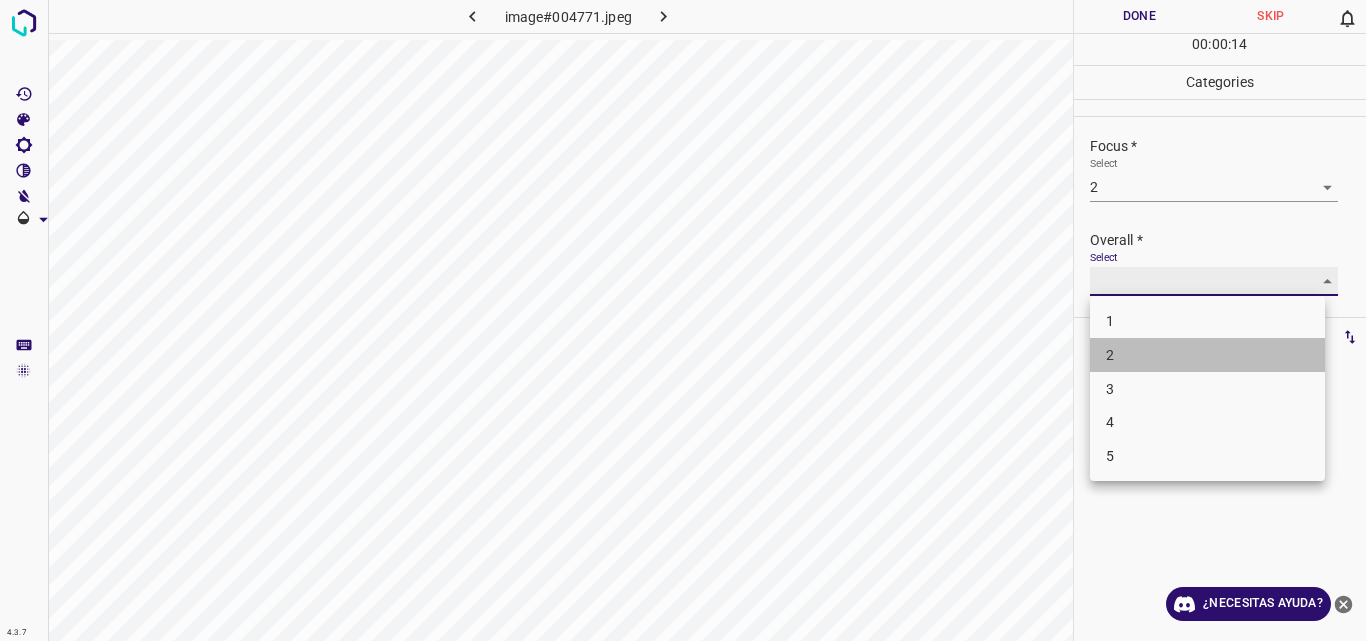 type on "2" 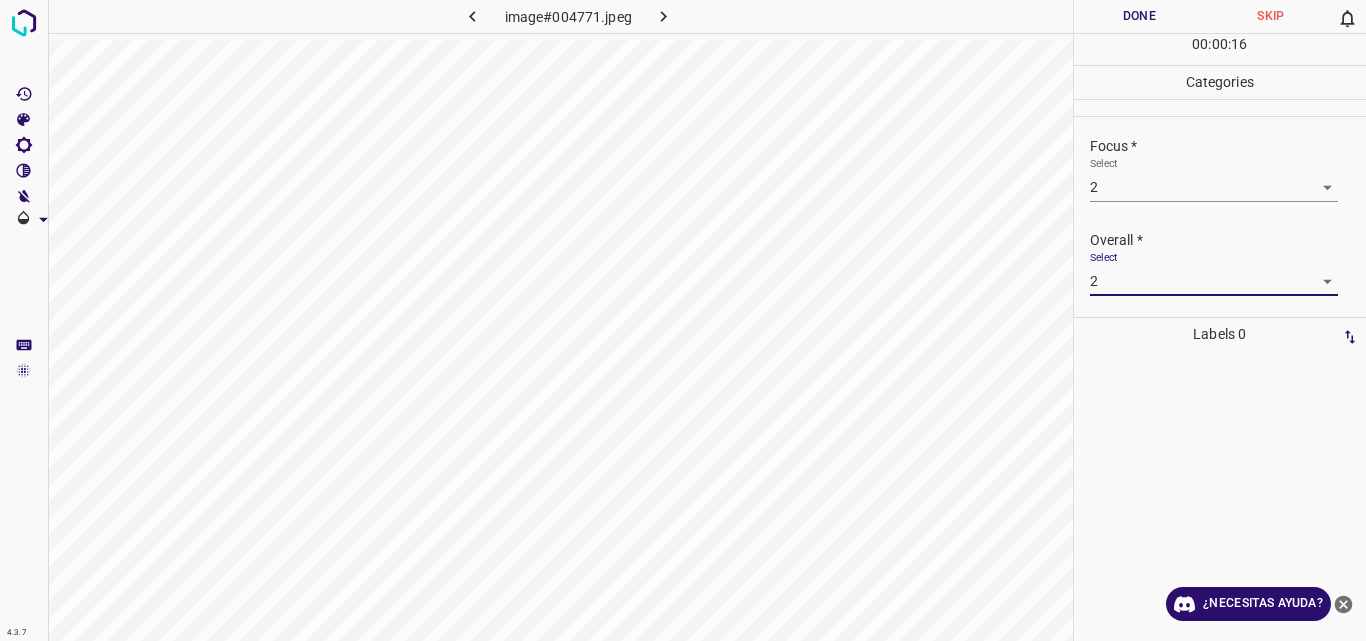 click on "Done" at bounding box center [1140, 16] 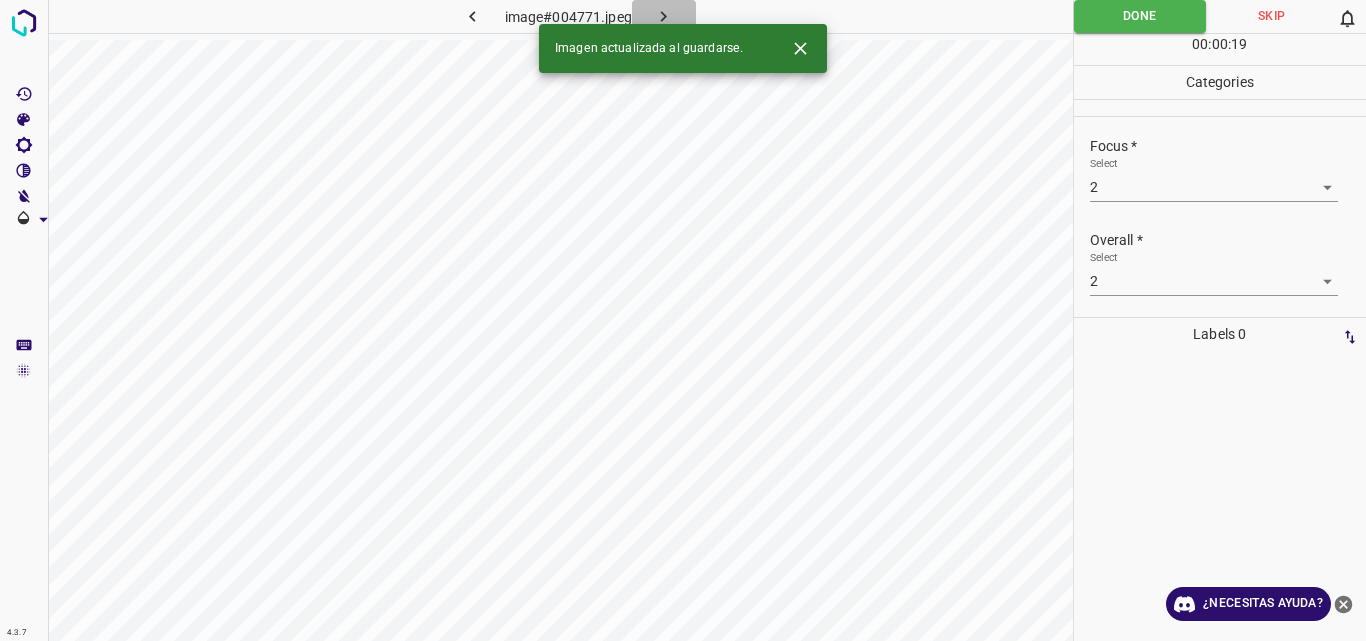 click 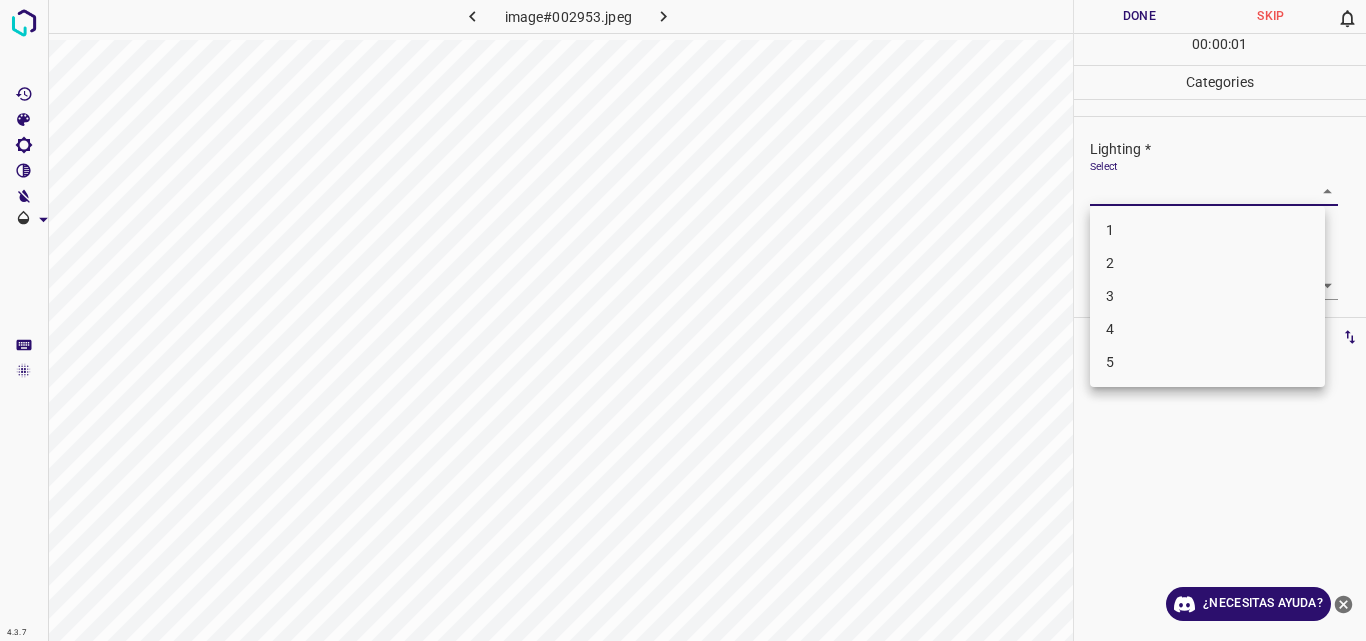 click on "4.3.7 image#002953.jpeg Done Skip 0 00   : 00   : 01   Categories Lighting *  Select ​ Focus *  Select ​ Overall *  Select ​ Labels   0 Categories 1 Lighting 2 Focus 3 Overall Tools Space Change between modes (Draw & Edit) I Auto labeling R Restore zoom M Zoom in N Zoom out Delete Delete selecte label Filters Z Restore filters X Saturation filter C Brightness filter V Contrast filter B Gray scale filter General O Download ¿Necesitas ayuda? Original text Rate this translation Your feedback will be used to help improve Google Translate - Texto - Esconder - Borrar 1 2 3 4 5" at bounding box center [683, 320] 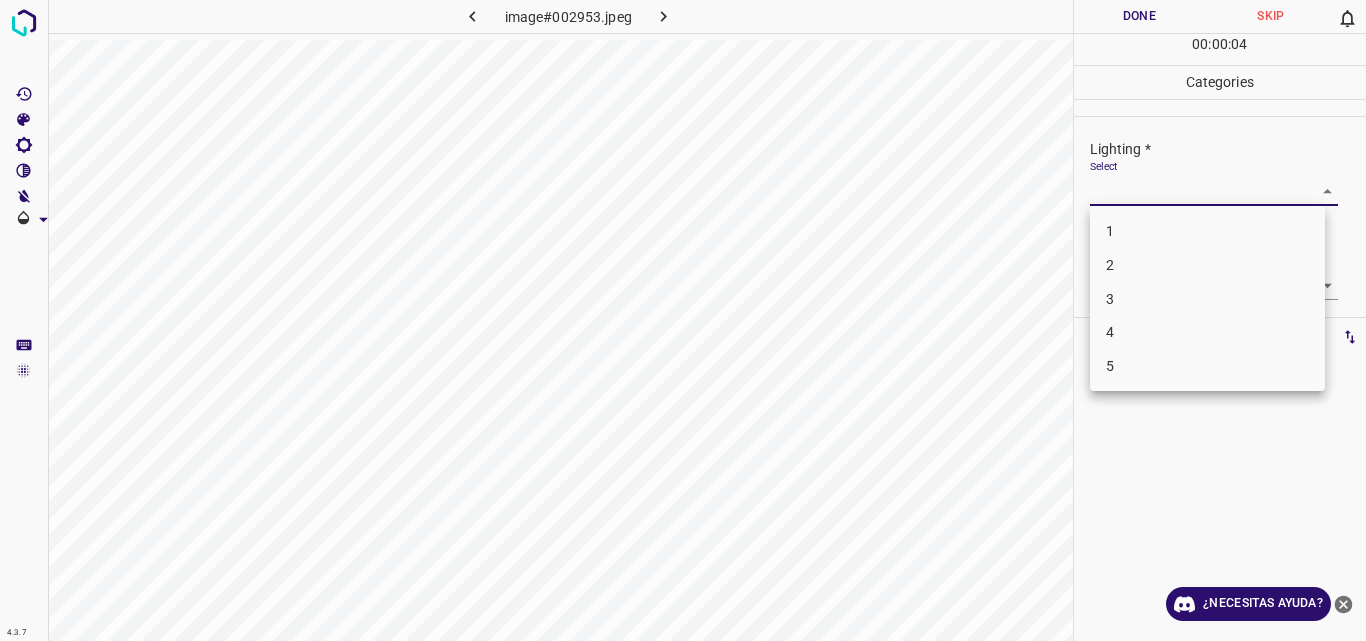 click on "3" at bounding box center [1207, 299] 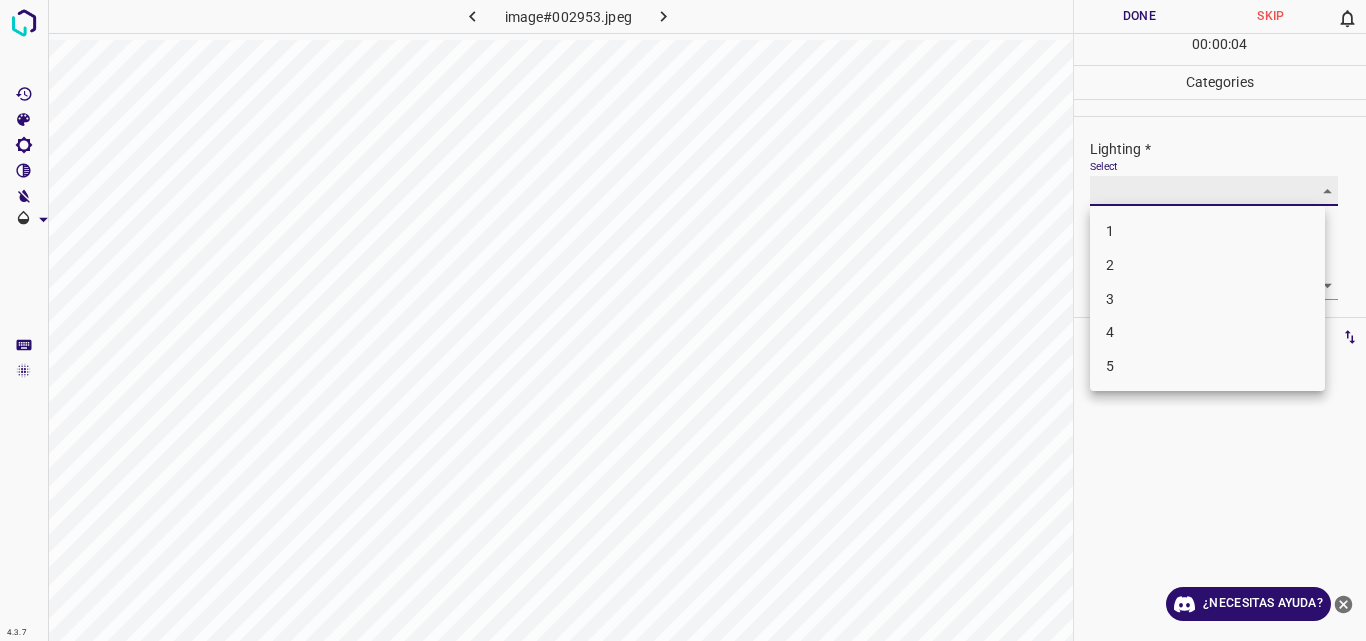 type on "3" 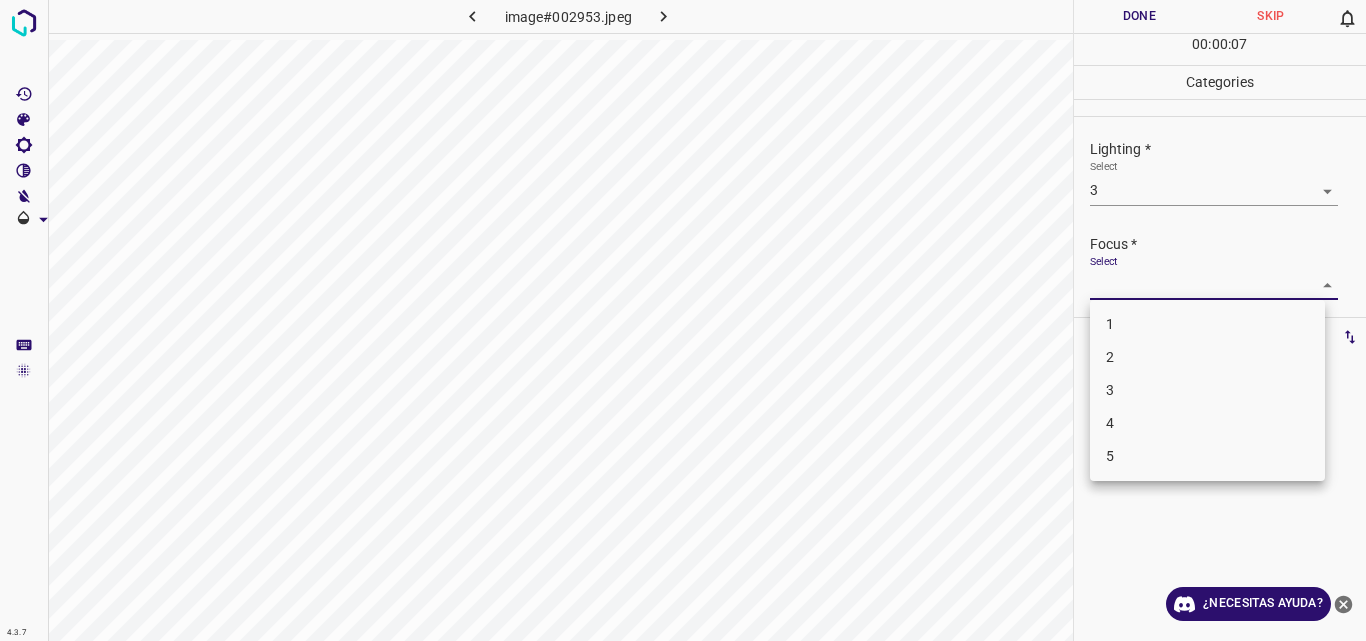 click on "4.3.7 image#002953.jpeg Done Skip 0 00   : 00   : 07   Categories Lighting *  Select 3 3 Focus *  Select ​ Overall *  Select ​ Labels   0 Categories 1 Lighting 2 Focus 3 Overall Tools Space Change between modes (Draw & Edit) I Auto labeling R Restore zoom M Zoom in N Zoom out Delete Delete selecte label Filters Z Restore filters X Saturation filter C Brightness filter V Contrast filter B Gray scale filter General O Download ¿Necesitas ayuda? Original text Rate this translation Your feedback will be used to help improve Google Translate - Texto - Esconder - Borrar 1 2 3 4 5" at bounding box center [683, 320] 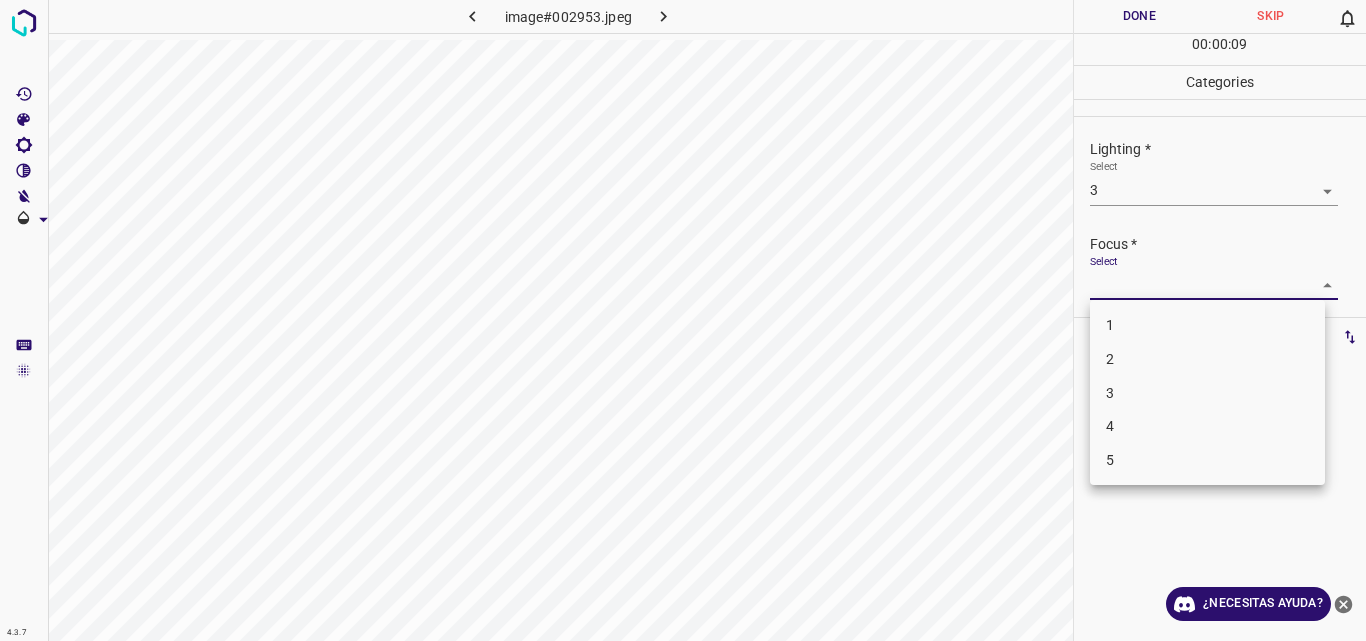 click on "4" at bounding box center [1207, 426] 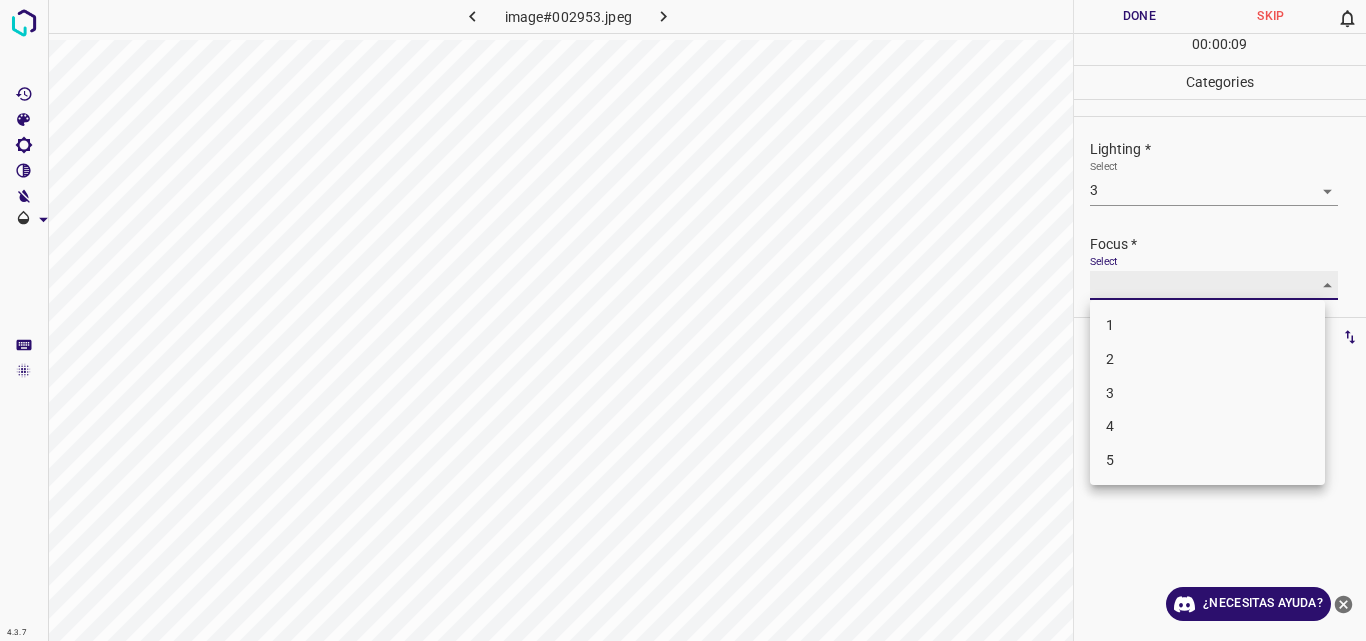 type on "4" 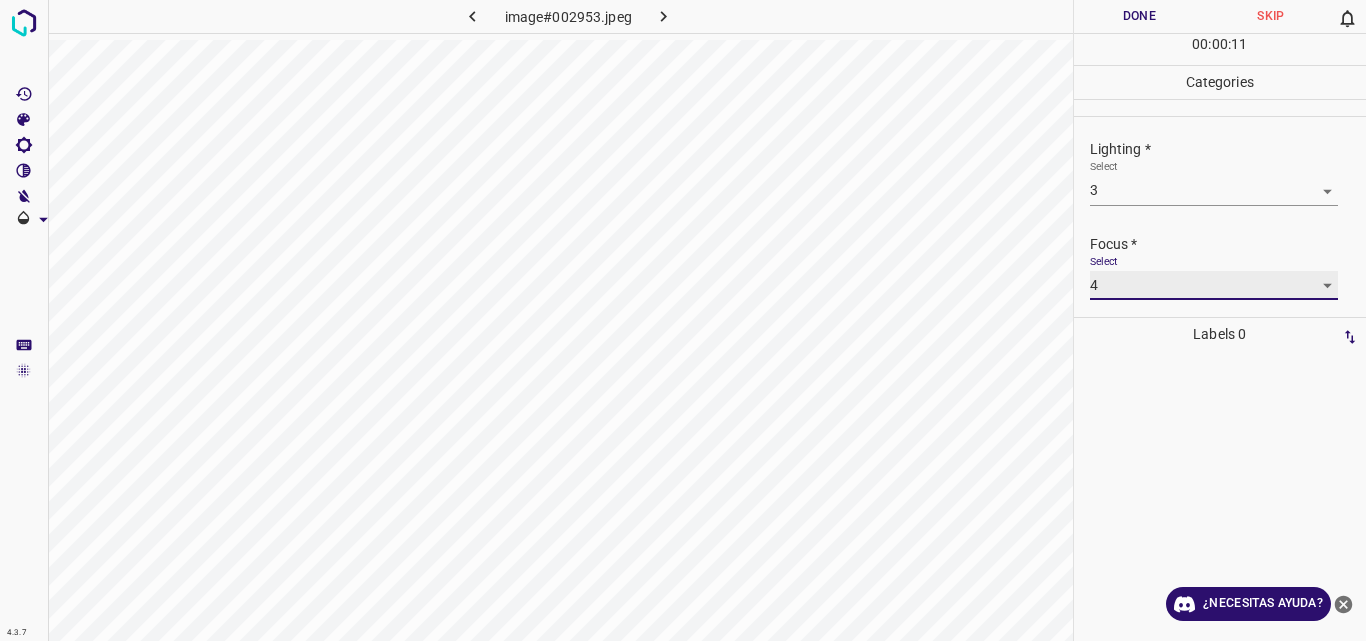 scroll, scrollTop: 98, scrollLeft: 0, axis: vertical 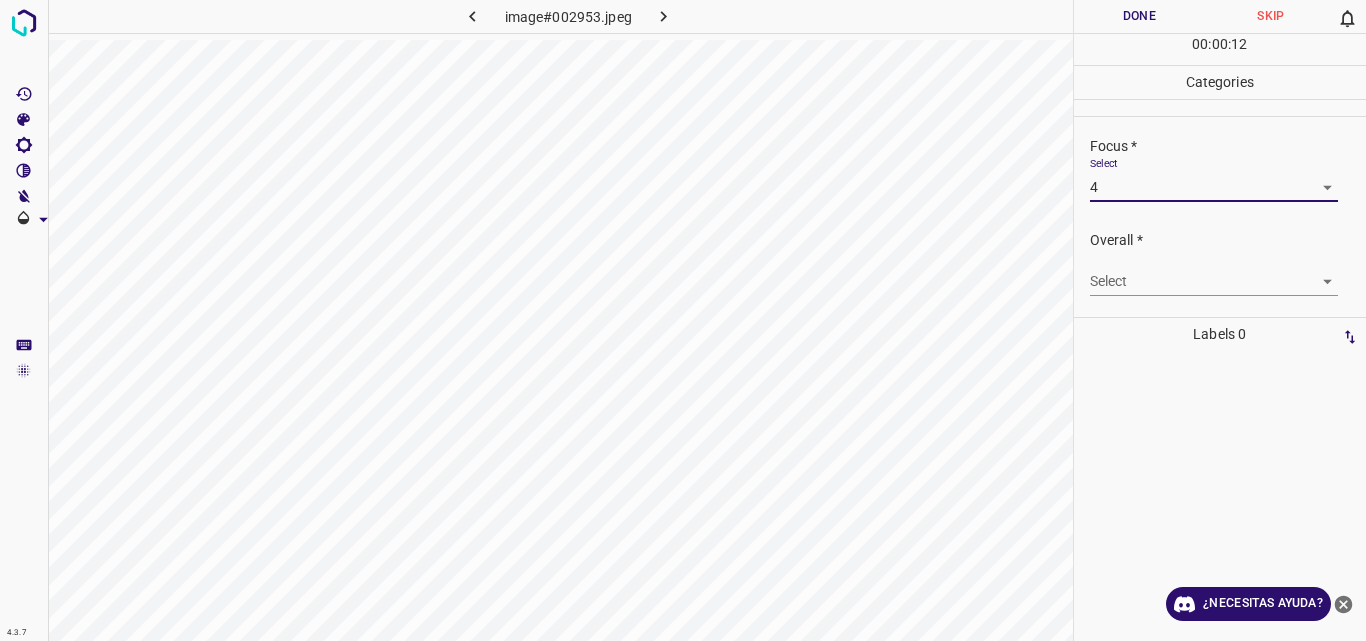 click on "4.3.7 image#002953.jpeg Done Skip 0 00   : 00   : 12   Categories Lighting *  Select 3 3 Focus *  Select 4 4 Overall *  Select ​ Labels   0 Categories 1 Lighting 2 Focus 3 Overall Tools Space Change between modes (Draw & Edit) I Auto labeling R Restore zoom M Zoom in N Zoom out Delete Delete selecte label Filters Z Restore filters X Saturation filter C Brightness filter V Contrast filter B Gray scale filter General O Download ¿Necesitas ayuda? Original text Rate this translation Your feedback will be used to help improve Google Translate - Texto - Esconder - Borrar" at bounding box center (683, 320) 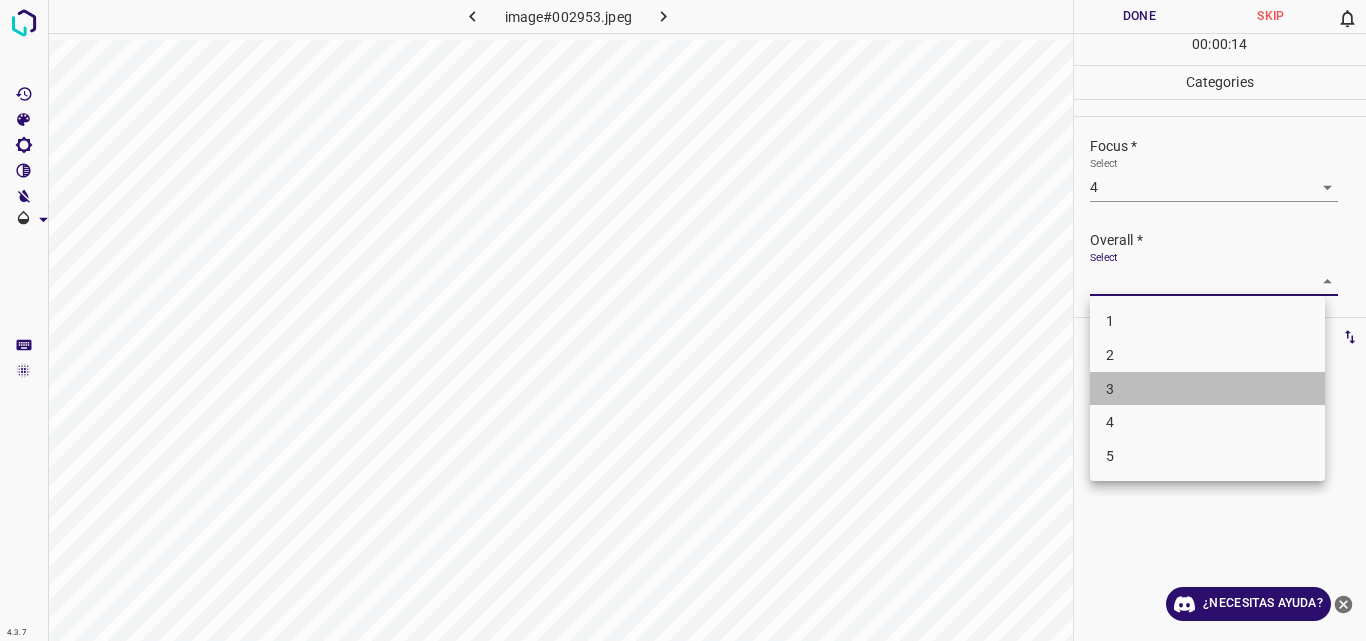 click on "3" at bounding box center (1207, 389) 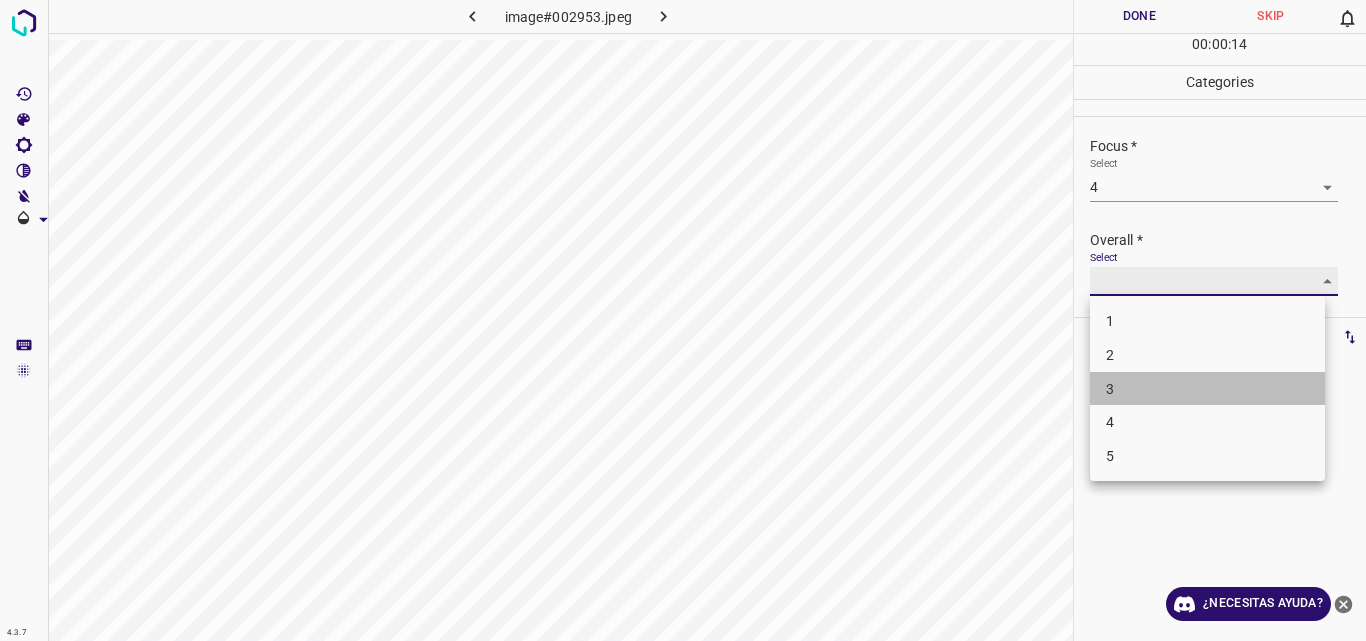 type on "3" 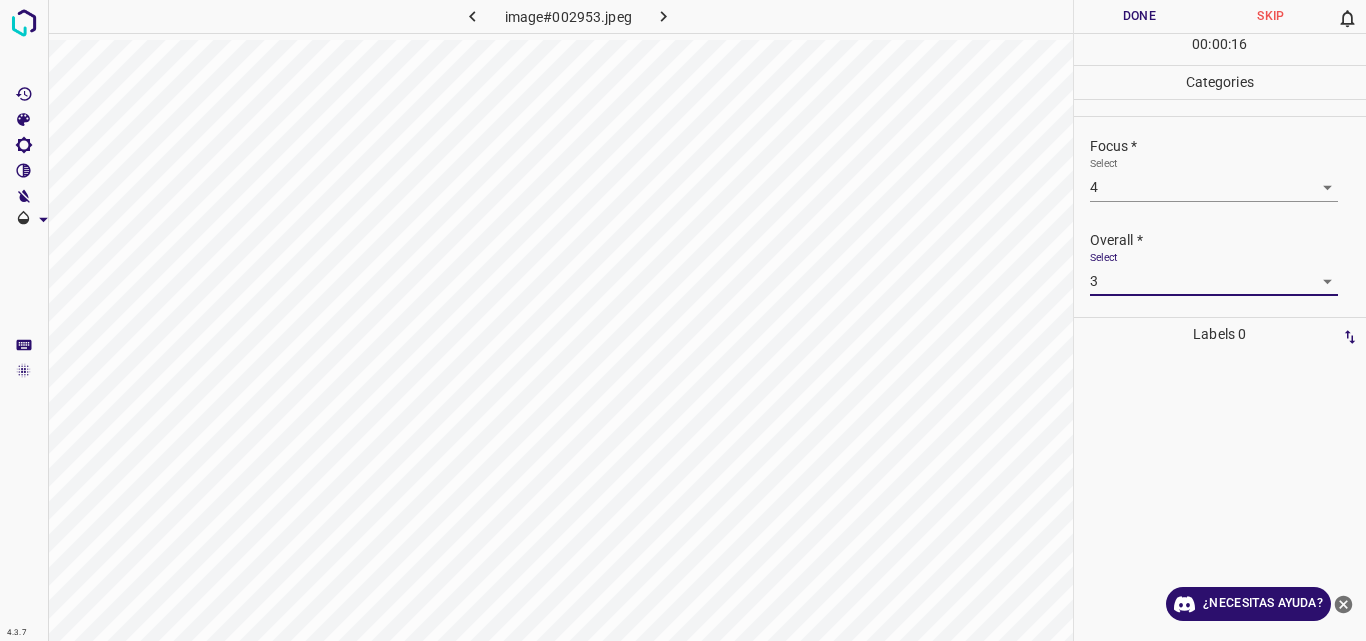 click on "Done" at bounding box center (1140, 16) 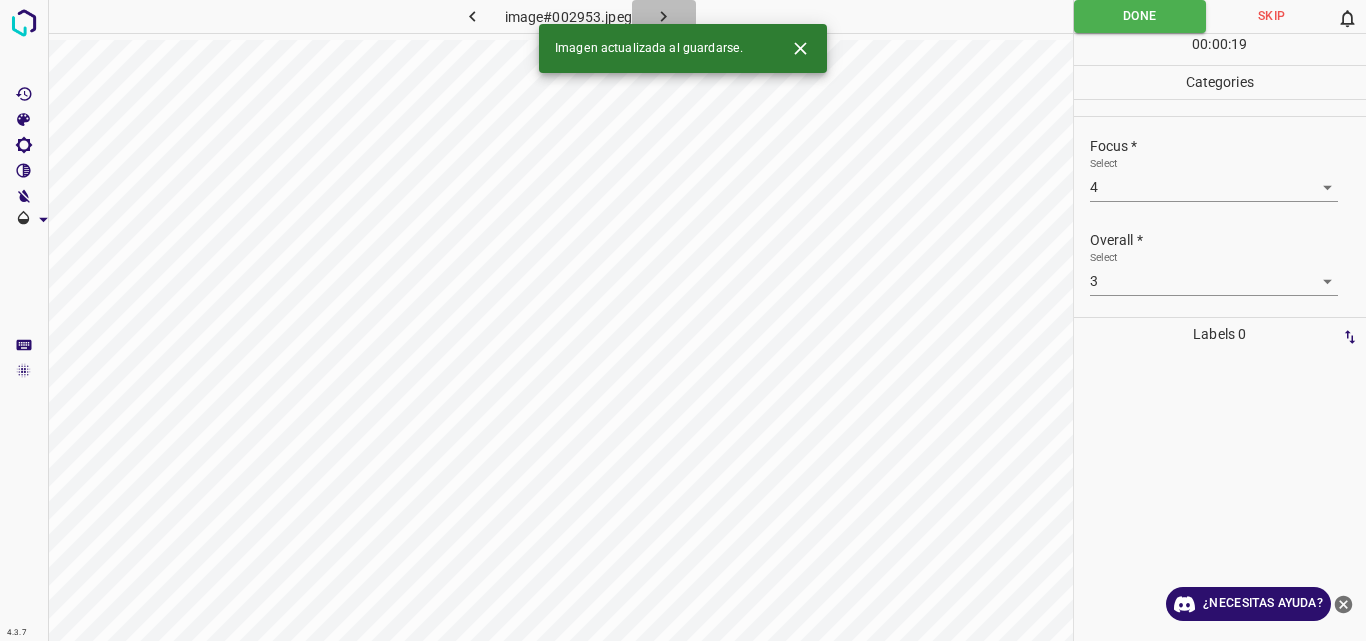 click 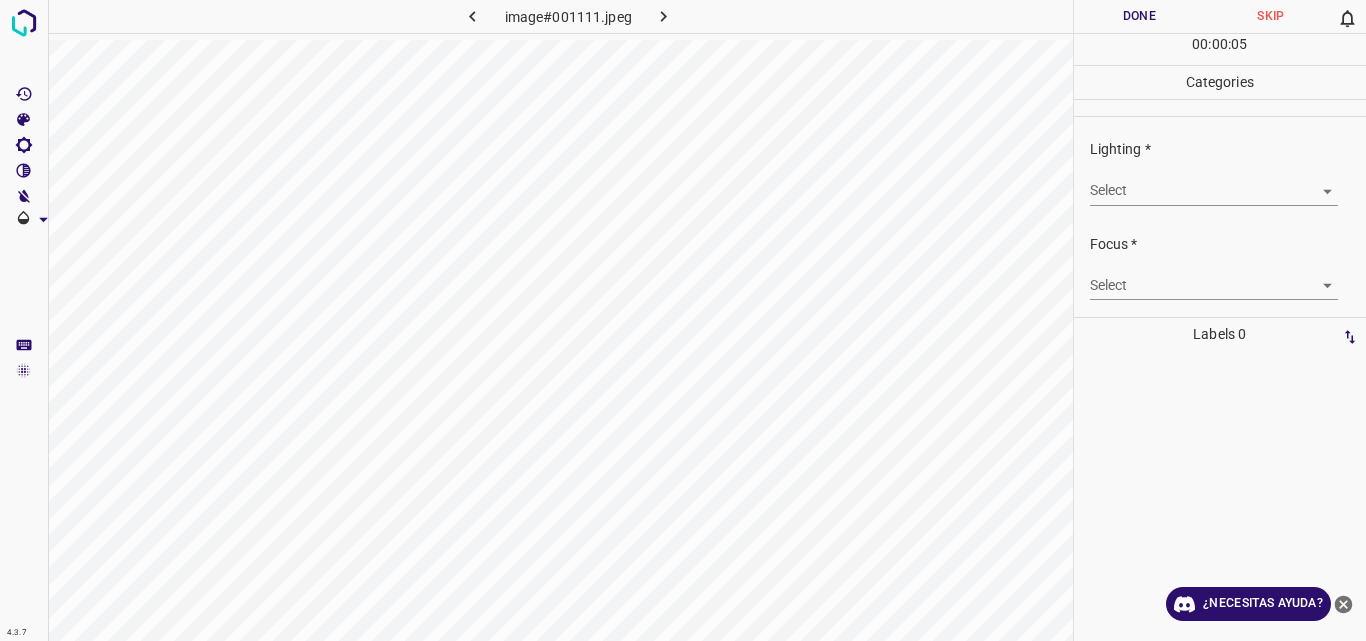 click on "4.3.7 image#001111.jpeg Done Skip 0 00   : 00   : 05   Categories Lighting *  Select ​ Focus *  Select ​ Overall *  Select ​ Labels   0 Categories 1 Lighting 2 Focus 3 Overall Tools Space Change between modes (Draw & Edit) I Auto labeling R Restore zoom M Zoom in N Zoom out Delete Delete selecte label Filters Z Restore filters X Saturation filter C Brightness filter V Contrast filter B Gray scale filter General O Download ¿Necesitas ayuda? Original text Rate this translation Your feedback will be used to help improve Google Translate - Texto - Esconder - Borrar" at bounding box center (683, 320) 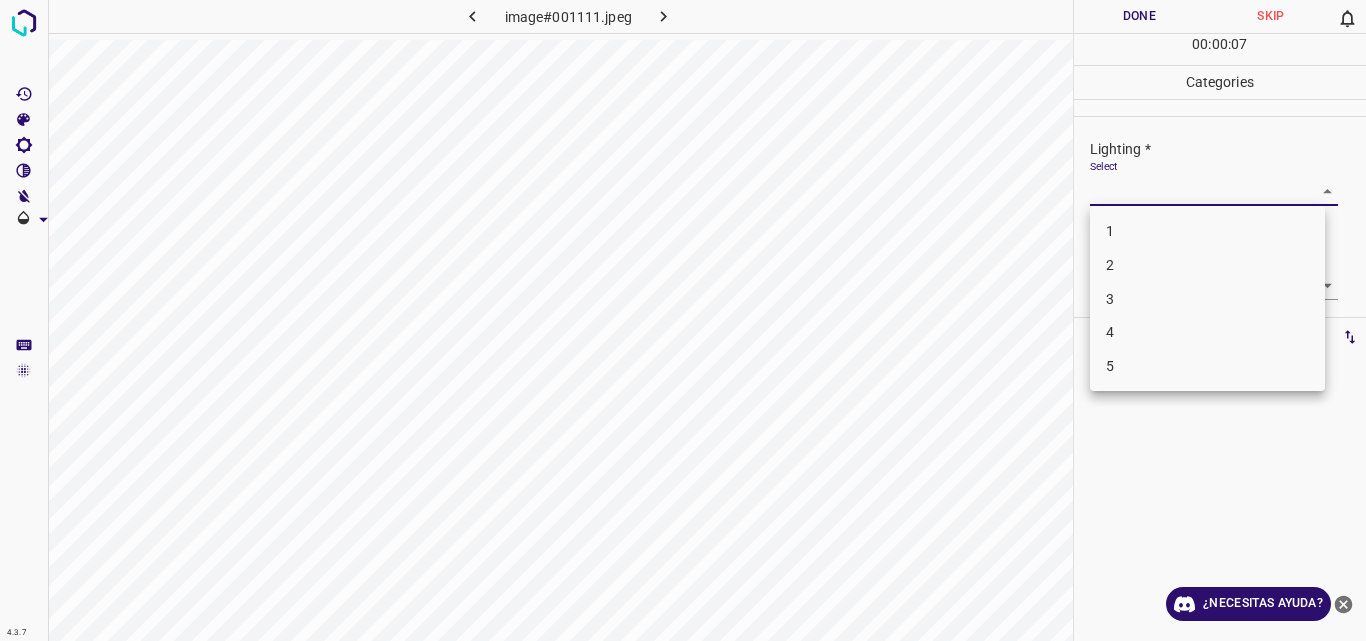 click on "3" at bounding box center (1207, 299) 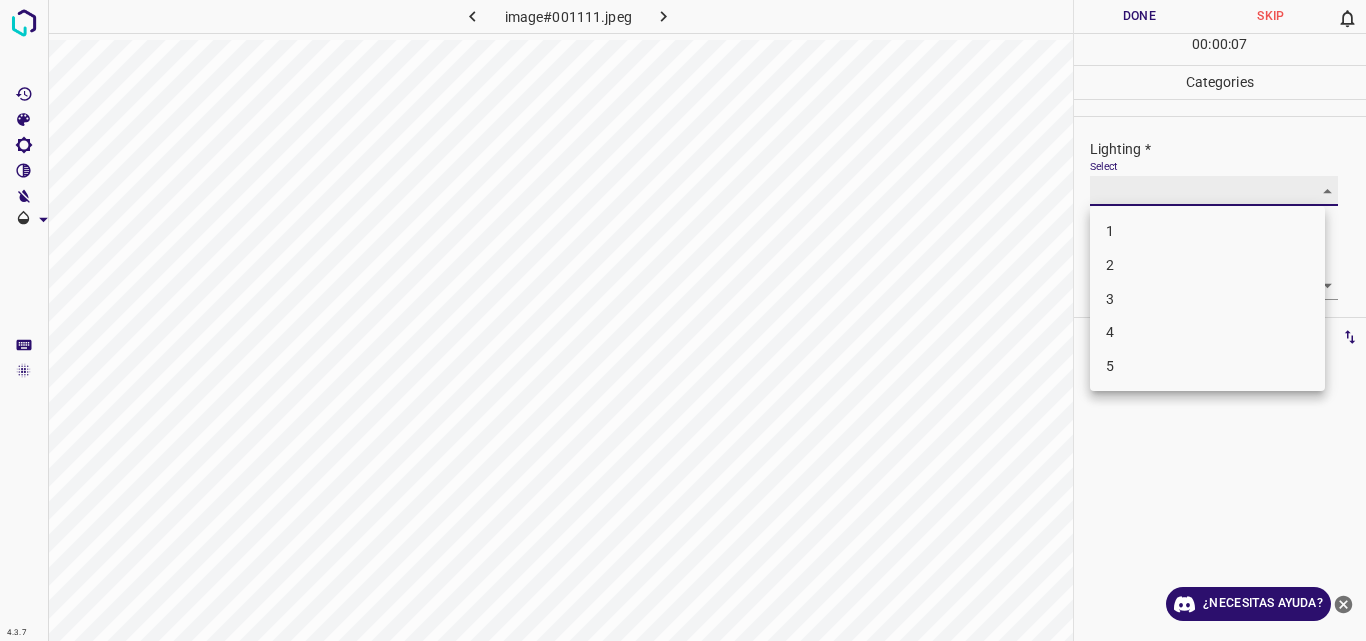 type on "3" 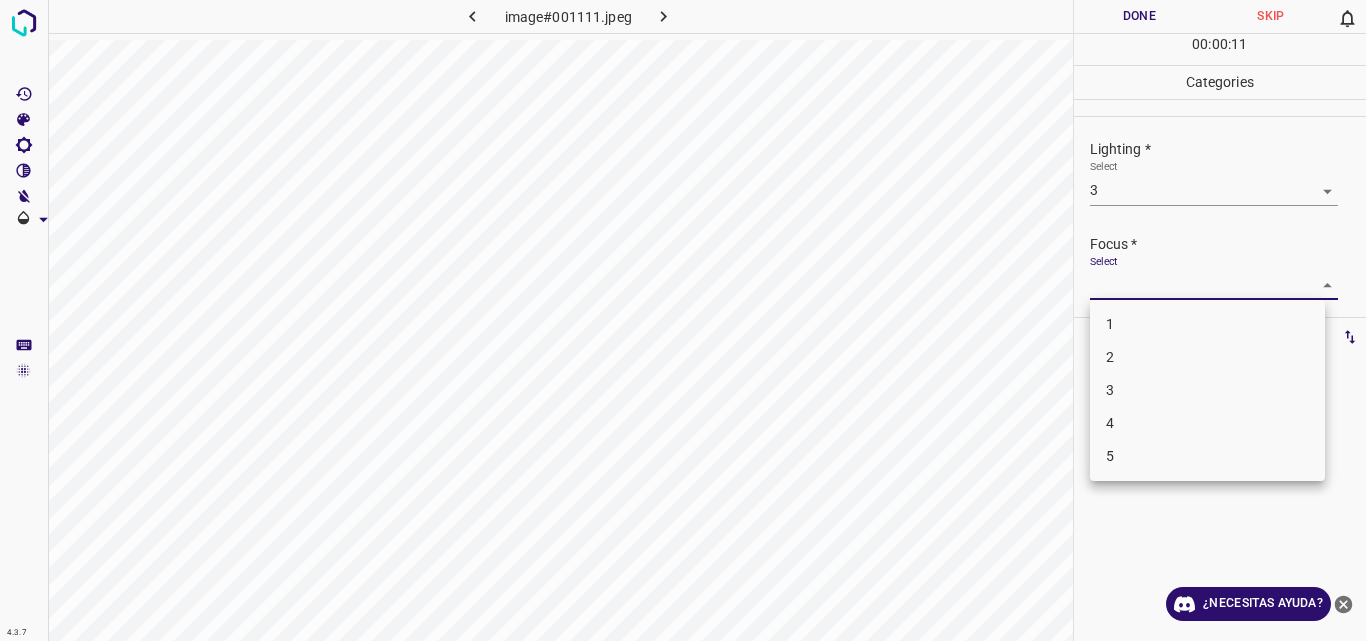 click on "4.3.7 image#001111.jpeg Done Skip 0 00   : 00   : 11   Categories Lighting *  Select 3 3 Focus *  Select ​ Overall *  Select ​ Labels   0 Categories 1 Lighting 2 Focus 3 Overall Tools Space Change between modes (Draw & Edit) I Auto labeling R Restore zoom M Zoom in N Zoom out Delete Delete selecte label Filters Z Restore filters X Saturation filter C Brightness filter V Contrast filter B Gray scale filter General O Download ¿Necesitas ayuda? Original text Rate this translation Your feedback will be used to help improve Google Translate - Texto - Esconder - Borrar 1 2 3 4 5" at bounding box center (683, 320) 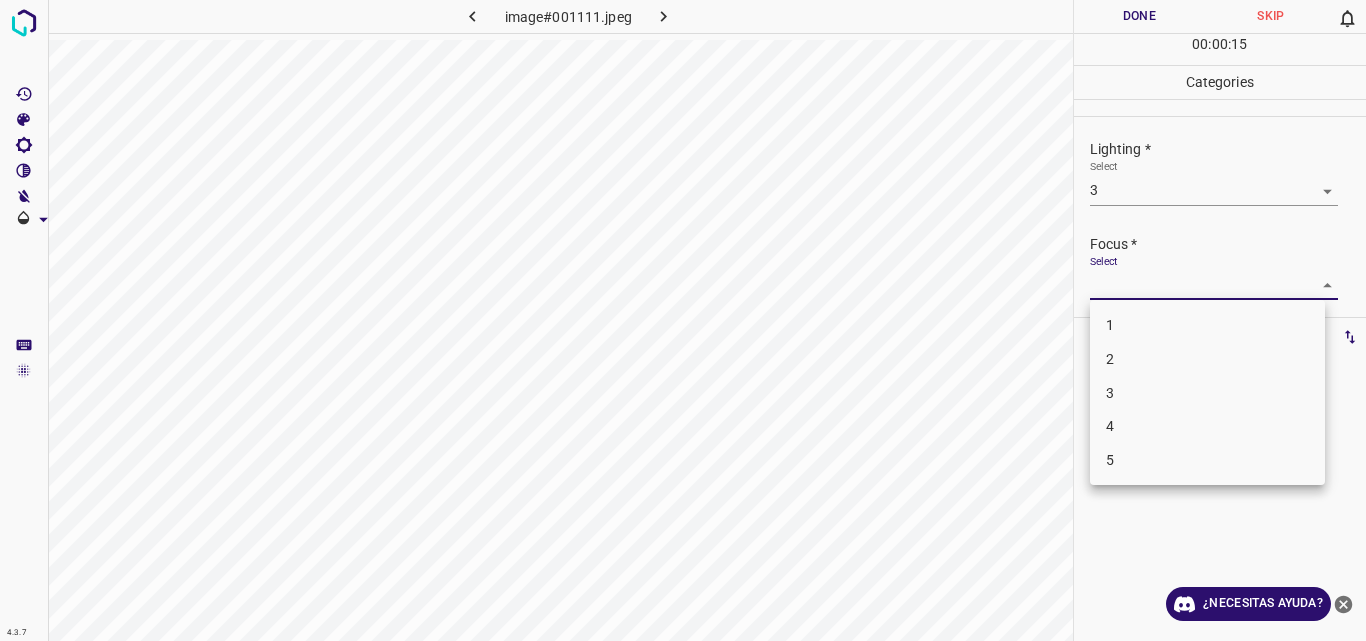 click on "3" at bounding box center (1207, 393) 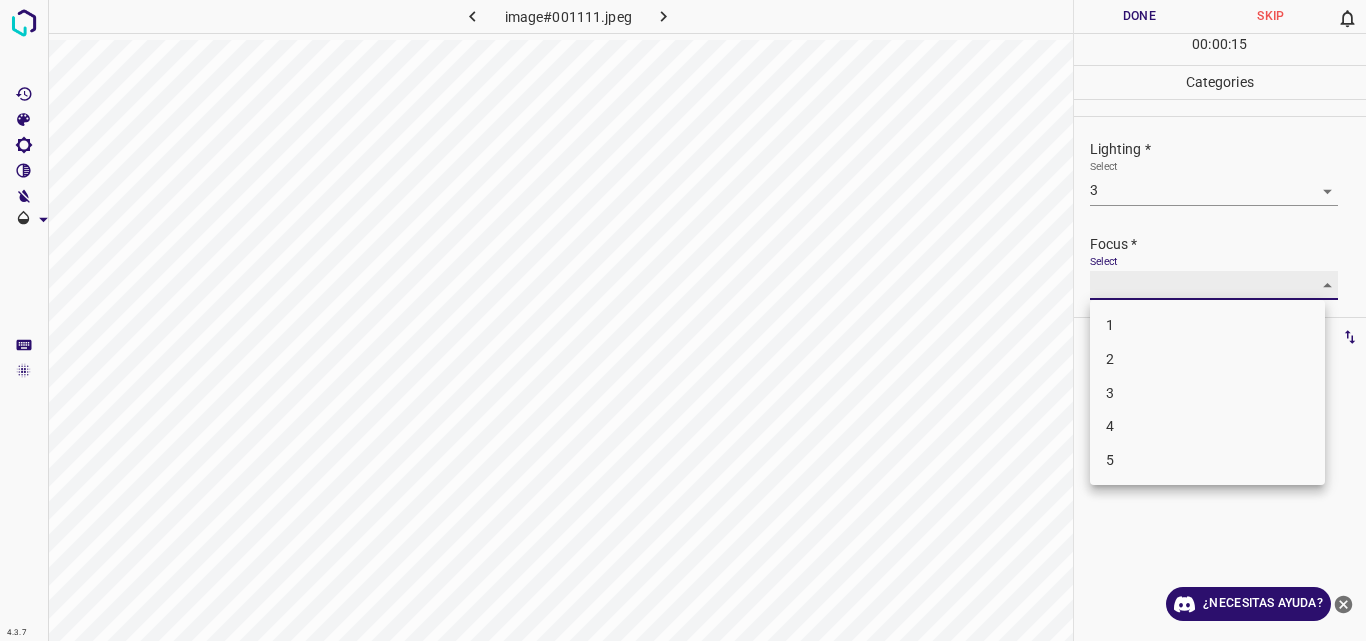 type on "3" 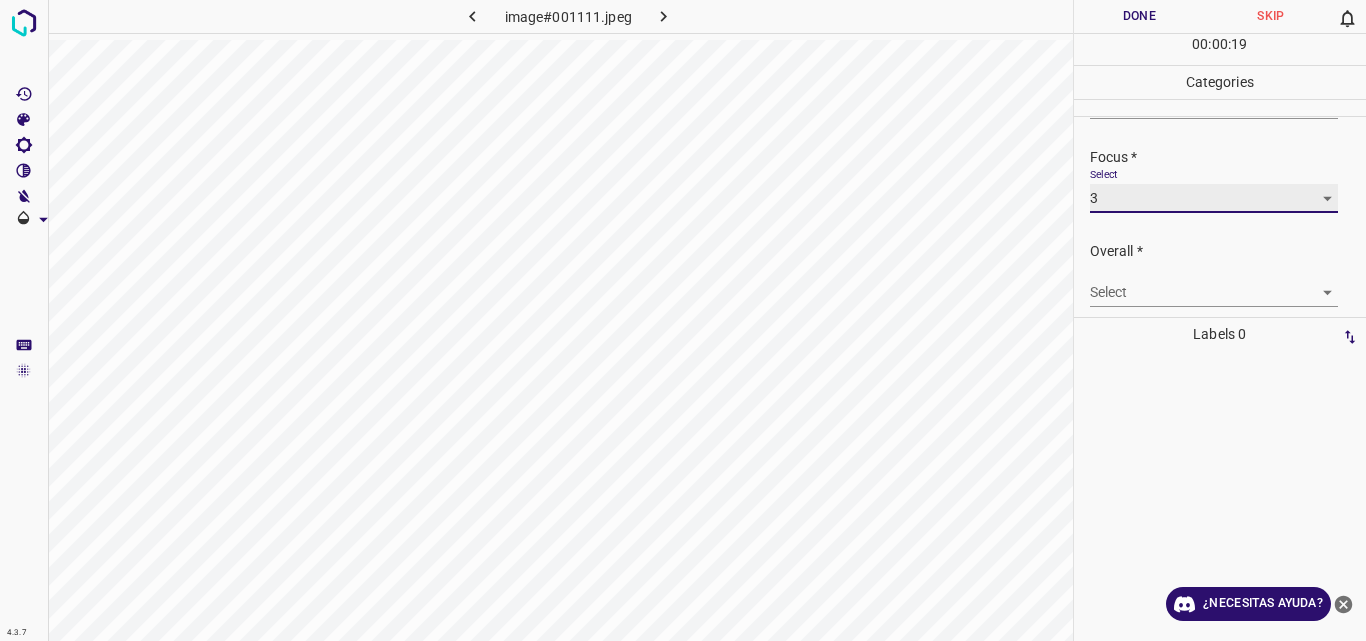 scroll, scrollTop: 98, scrollLeft: 0, axis: vertical 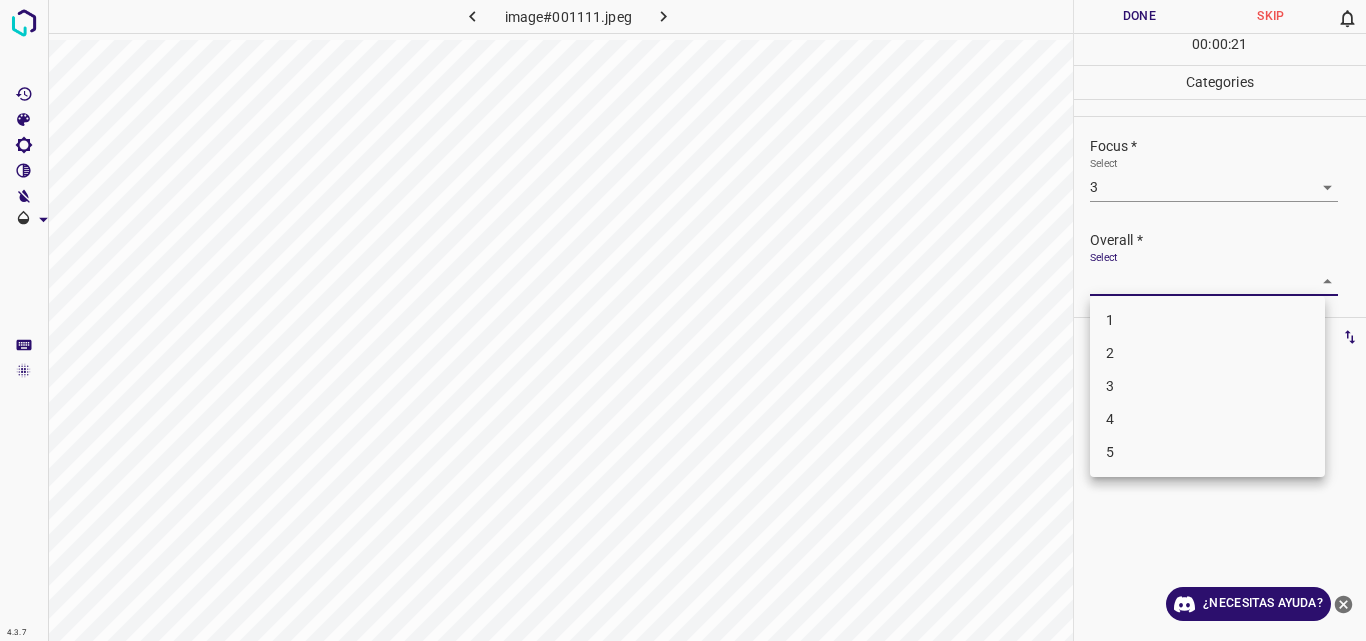 click on "4.3.7 image#001111.jpeg Done Skip 0 00   : 00   : 21   Categories Lighting *  Select 3 3 Focus *  Select 3 3 Overall *  Select ​ Labels   0 Categories 1 Lighting 2 Focus 3 Overall Tools Space Change between modes (Draw & Edit) I Auto labeling R Restore zoom M Zoom in N Zoom out Delete Delete selecte label Filters Z Restore filters X Saturation filter C Brightness filter V Contrast filter B Gray scale filter General O Download ¿Necesitas ayuda? Original text Rate this translation Your feedback will be used to help improve Google Translate - Texto - Esconder - Borrar 1 2 3 4 5" at bounding box center [683, 320] 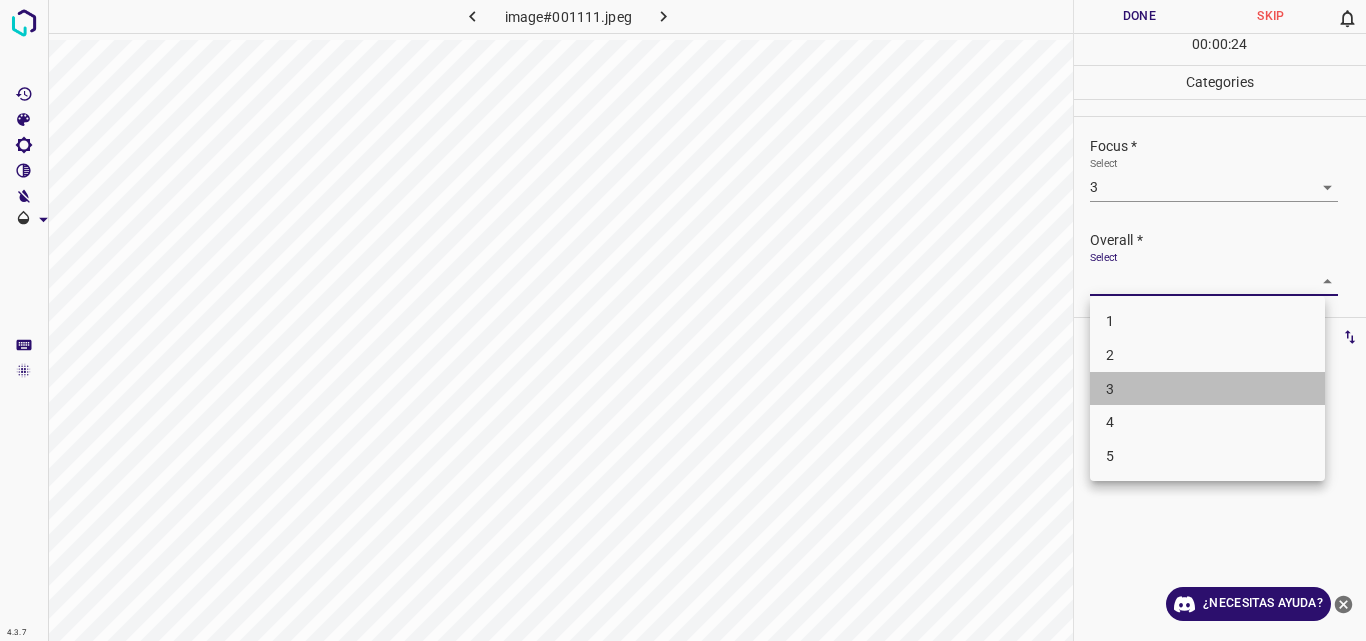 click on "3" at bounding box center [1207, 389] 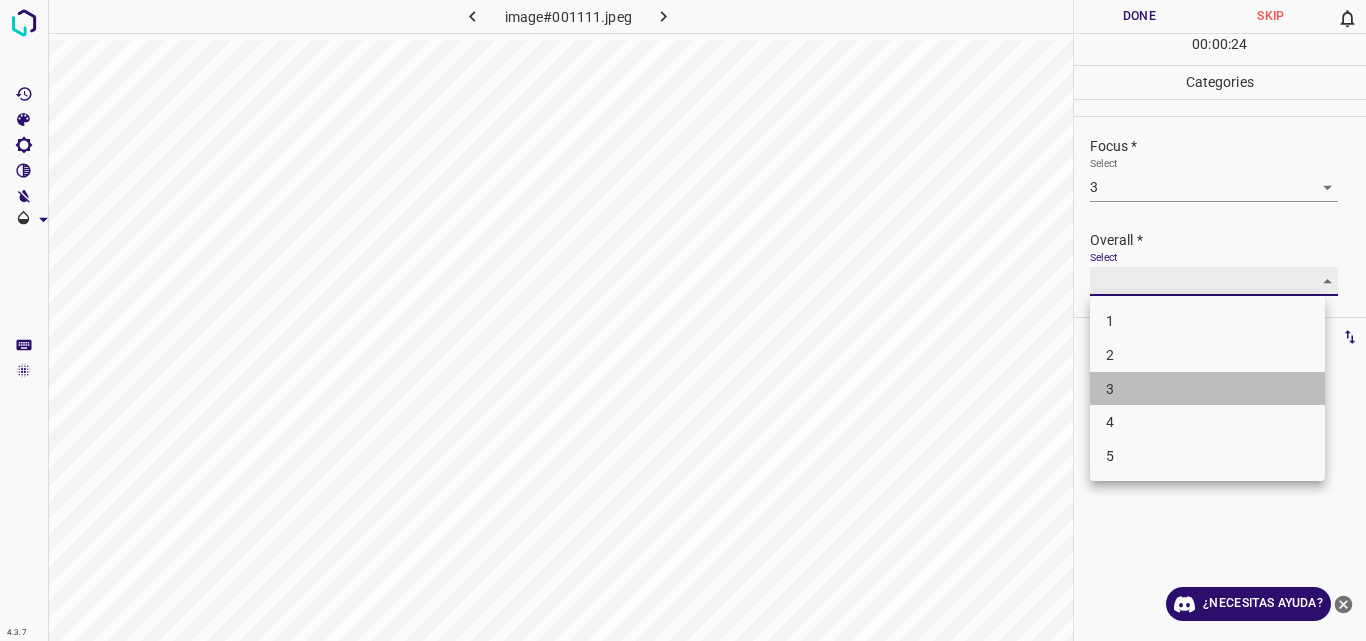 type on "3" 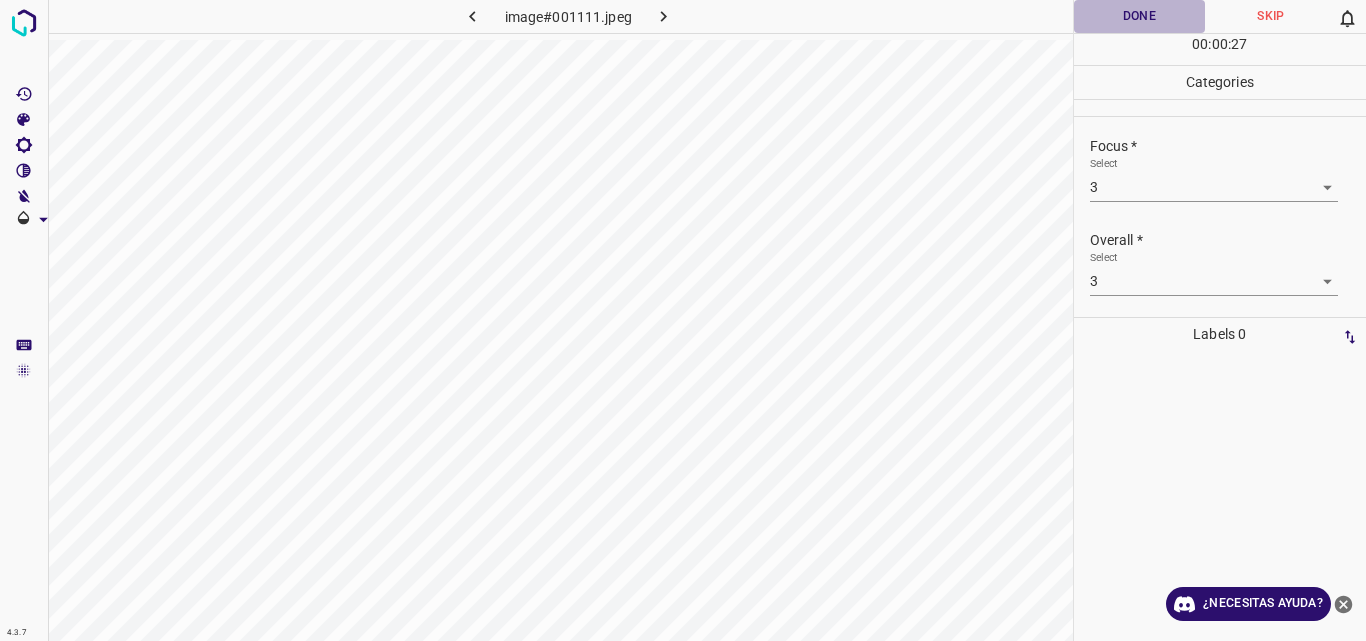 click on "Done" at bounding box center [1140, 16] 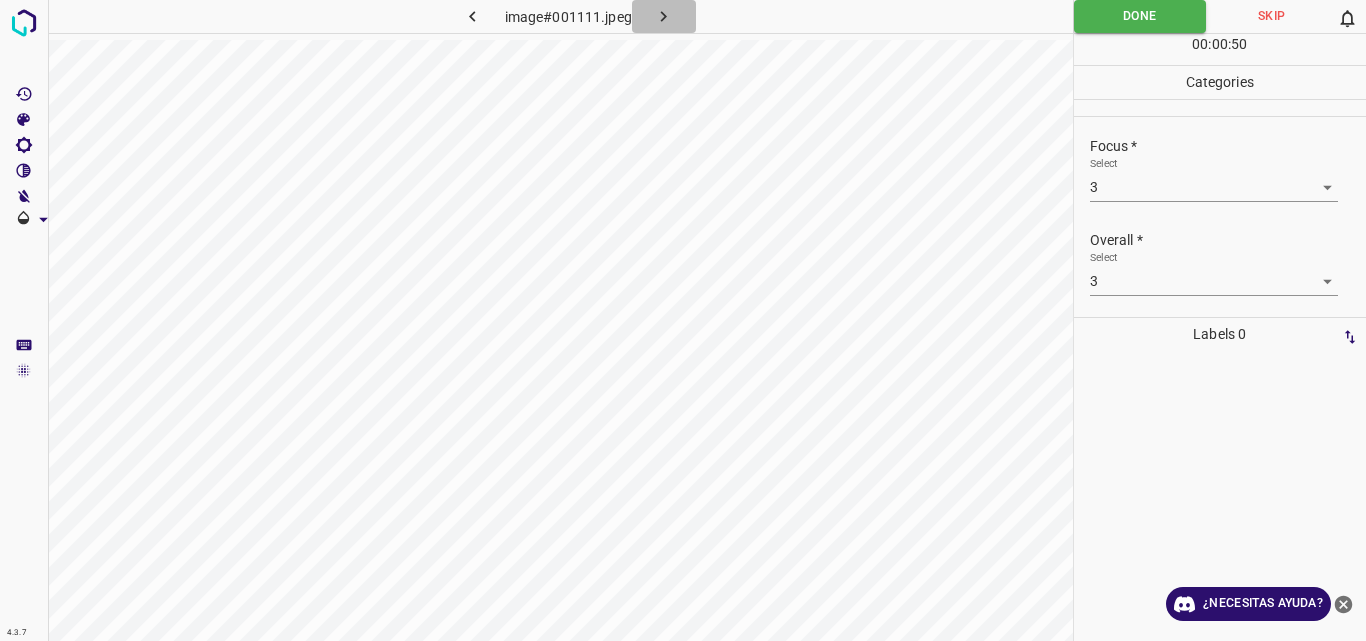 click 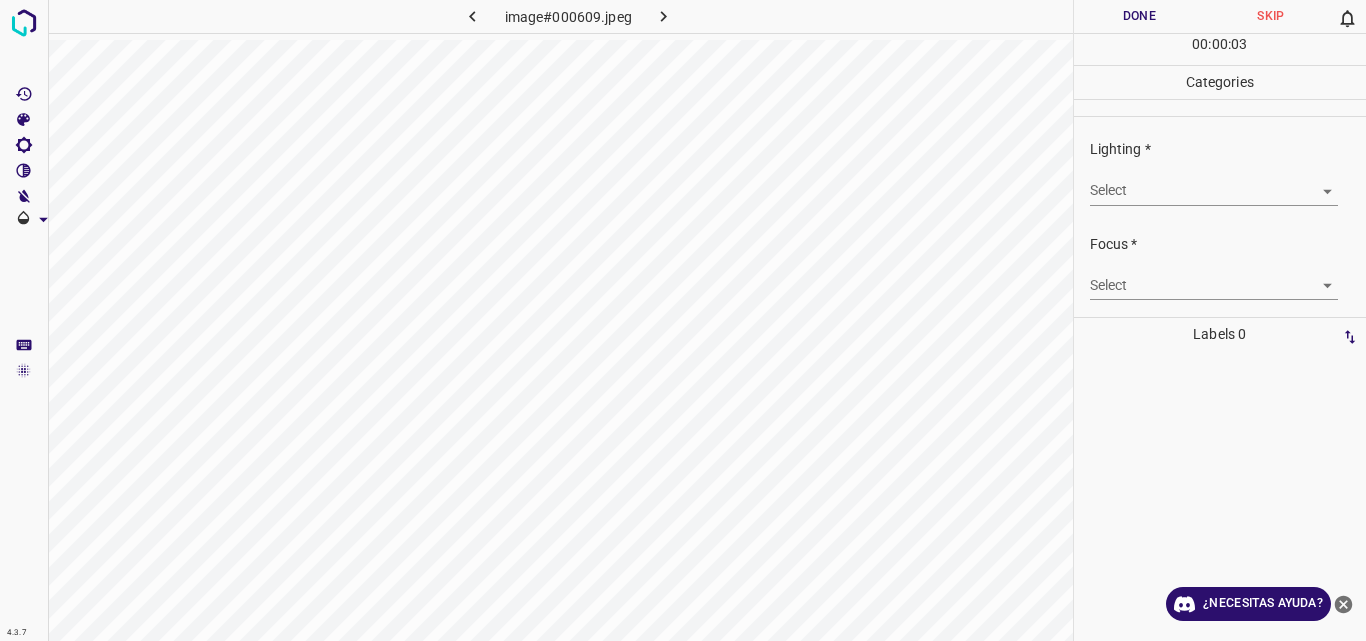click on "4.3.7 image#000609.jpeg Done Skip 0 00   : 00   : 03   Categories Lighting *  Select ​ Focus *  Select ​ Overall *  Select ​ Labels   0 Categories 1 Lighting 2 Focus 3 Overall Tools Space Change between modes (Draw & Edit) I Auto labeling R Restore zoom M Zoom in N Zoom out Delete Delete selecte label Filters Z Restore filters X Saturation filter C Brightness filter V Contrast filter B Gray scale filter General O Download ¿Necesitas ayuda? Original text Rate this translation Your feedback will be used to help improve Google Translate - Texto - Esconder - Borrar" at bounding box center [683, 320] 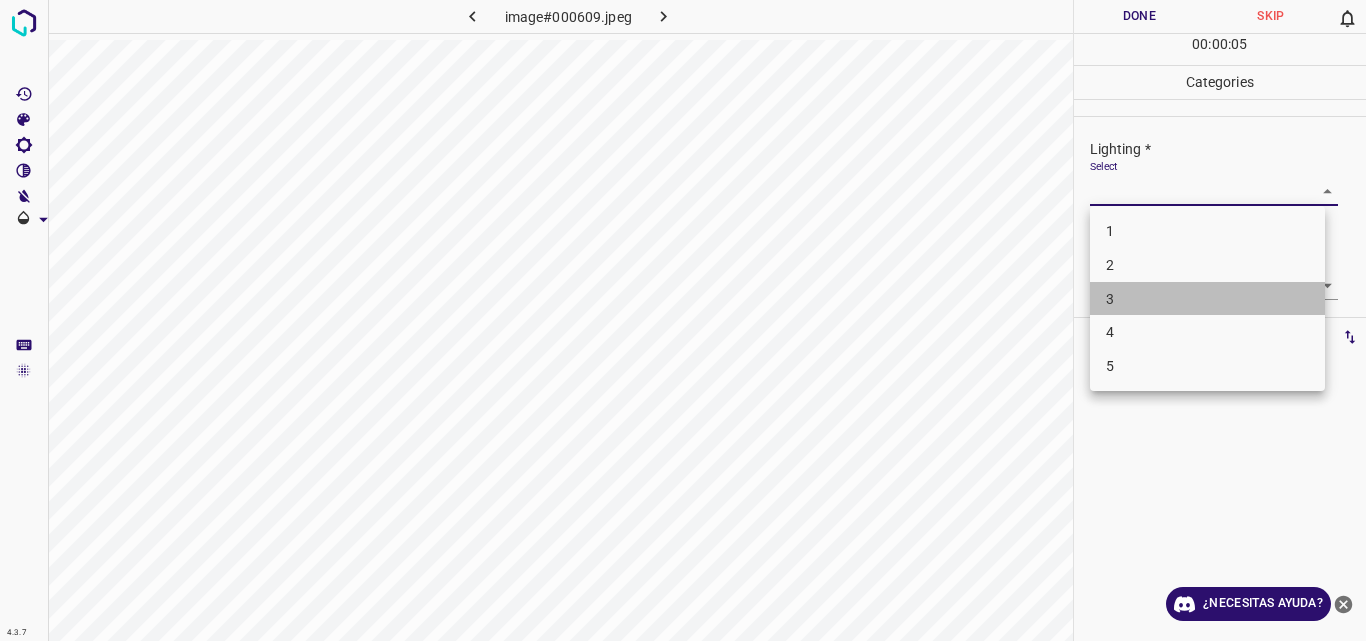 click on "3" at bounding box center (1207, 299) 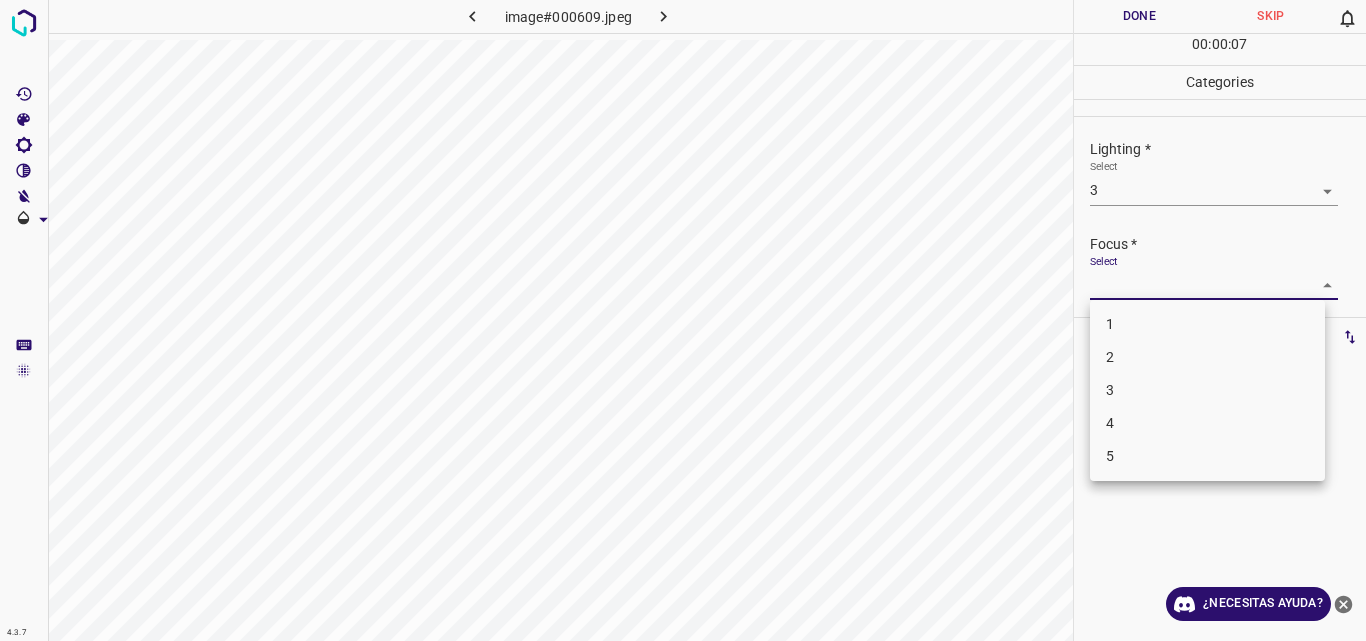 click on "4.3.7 image#000609.jpeg Done Skip 0 00   : 00   : 07   Categories Lighting *  Select 3 3 Focus *  Select ​ Overall *  Select ​ Labels   0 Categories 1 Lighting 2 Focus 3 Overall Tools Space Change between modes (Draw & Edit) I Auto labeling R Restore zoom M Zoom in N Zoom out Delete Delete selecte label Filters Z Restore filters X Saturation filter C Brightness filter V Contrast filter B Gray scale filter General O Download ¿Necesitas ayuda? Original text Rate this translation Your feedback will be used to help improve Google Translate - Texto - Esconder - Borrar 1 2 3 4 5" at bounding box center (683, 320) 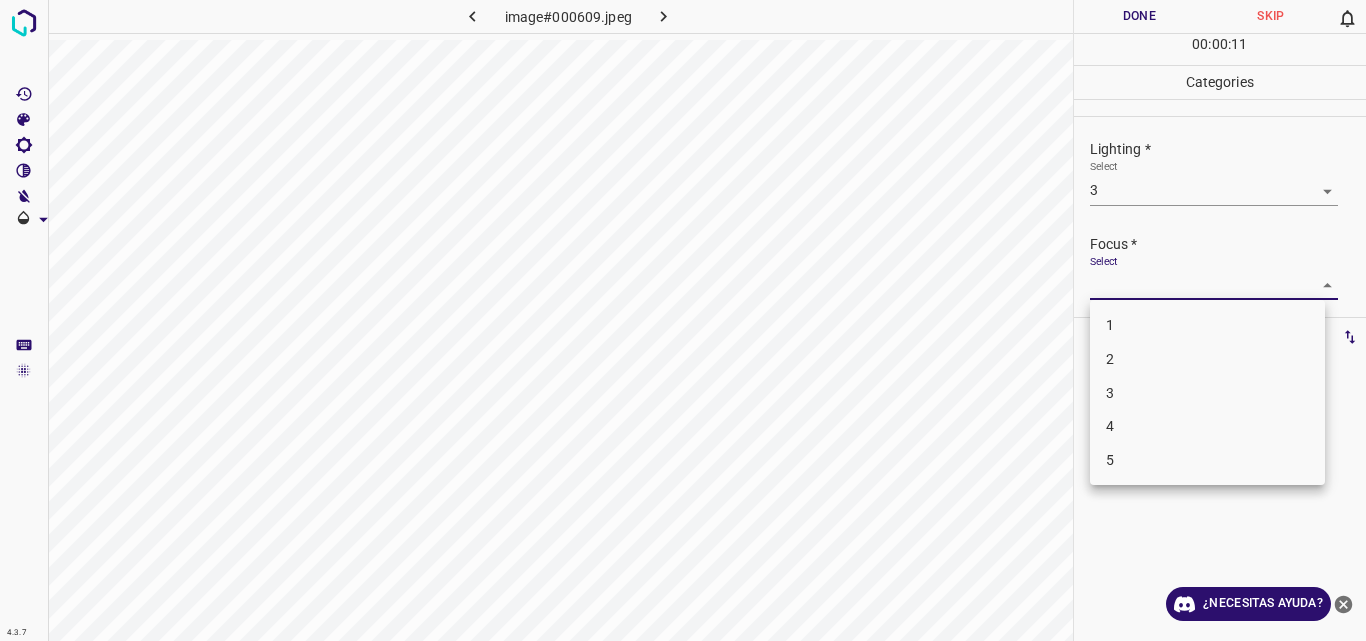click at bounding box center (683, 320) 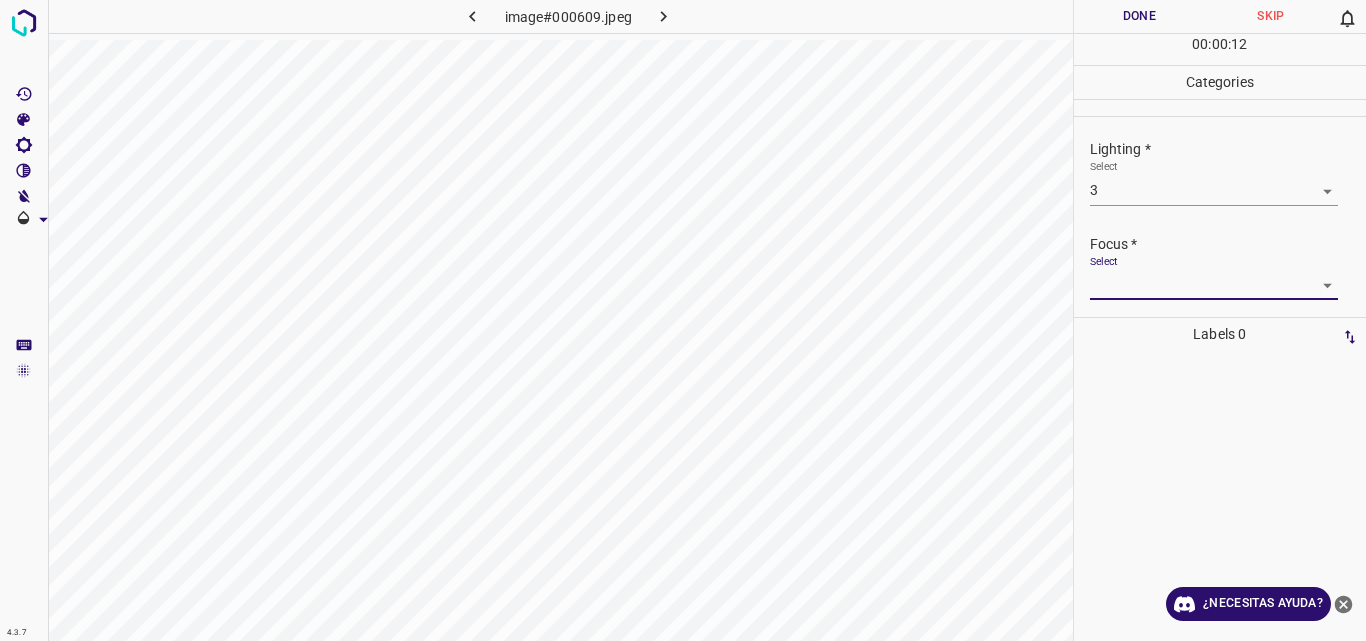 click on "4.3.7 image#000609.jpeg Done Skip 0 00   : 00   : 12   Categories Lighting *  Select 3 3 Focus *  Select ​ Overall *  Select ​ Labels   0 Categories 1 Lighting 2 Focus 3 Overall Tools Space Change between modes (Draw & Edit) I Auto labeling R Restore zoom M Zoom in N Zoom out Delete Delete selecte label Filters Z Restore filters X Saturation filter C Brightness filter V Contrast filter B Gray scale filter General O Download ¿Necesitas ayuda? Original text Rate this translation Your feedback will be used to help improve Google Translate - Texto - Esconder - Borrar" at bounding box center [683, 320] 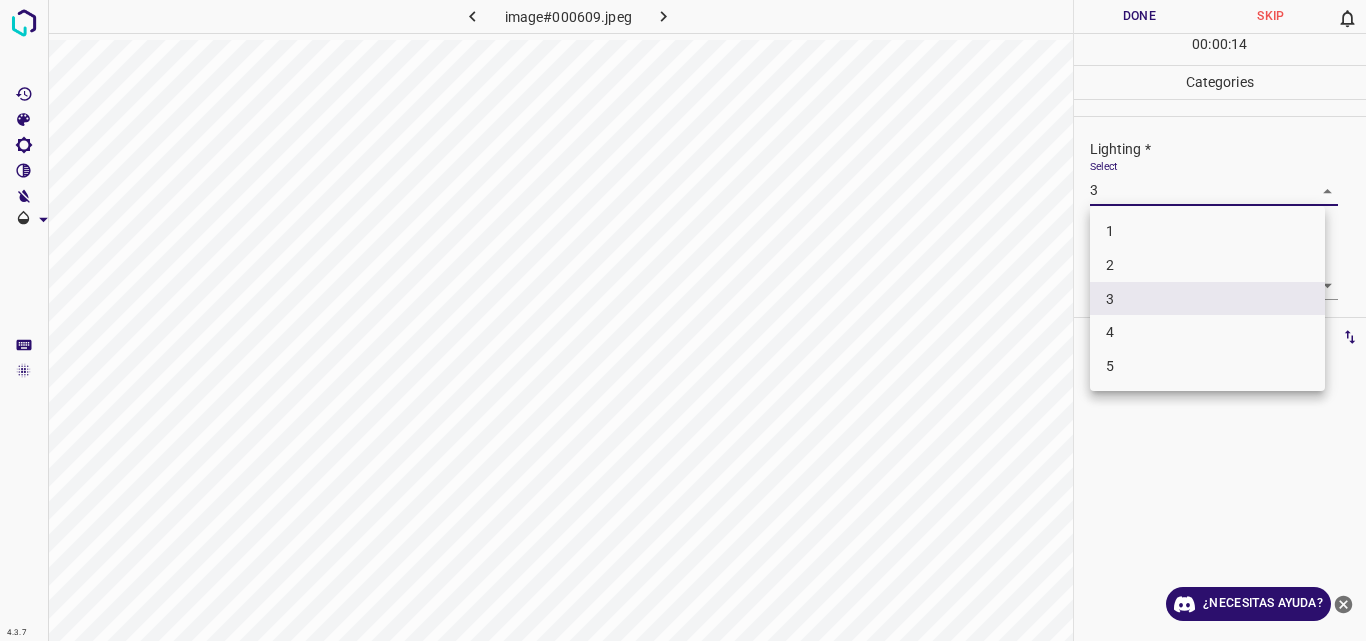 click on "2" at bounding box center [1207, 265] 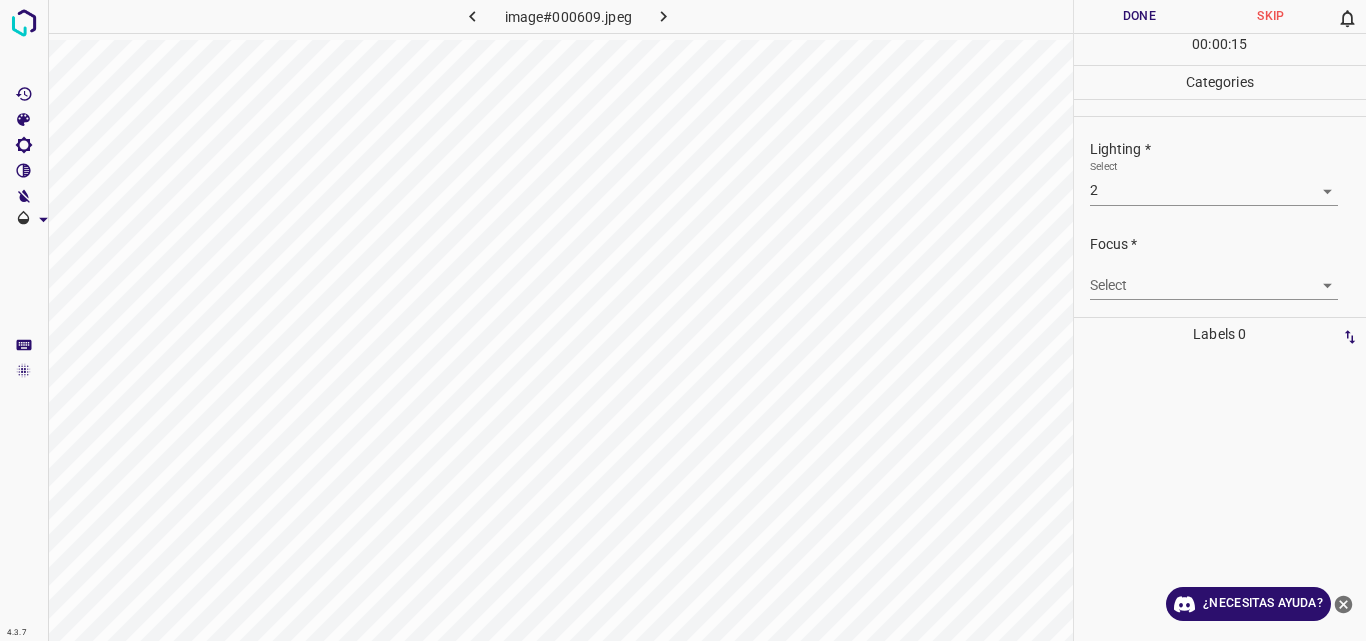 click on "4.3.7 image#000609.jpeg Done Skip 0 00   : 00   : 15   Categories Lighting *  Select 2 2 Focus *  Select ​ Overall *  Select ​ Labels   0 Categories 1 Lighting 2 Focus 3 Overall Tools Space Change between modes (Draw & Edit) I Auto labeling R Restore zoom M Zoom in N Zoom out Delete Delete selecte label Filters Z Restore filters X Saturation filter C Brightness filter V Contrast filter B Gray scale filter General O Download ¿Necesitas ayuda? Original text Rate this translation Your feedback will be used to help improve Google Translate - Texto - Esconder - Borrar" at bounding box center [683, 320] 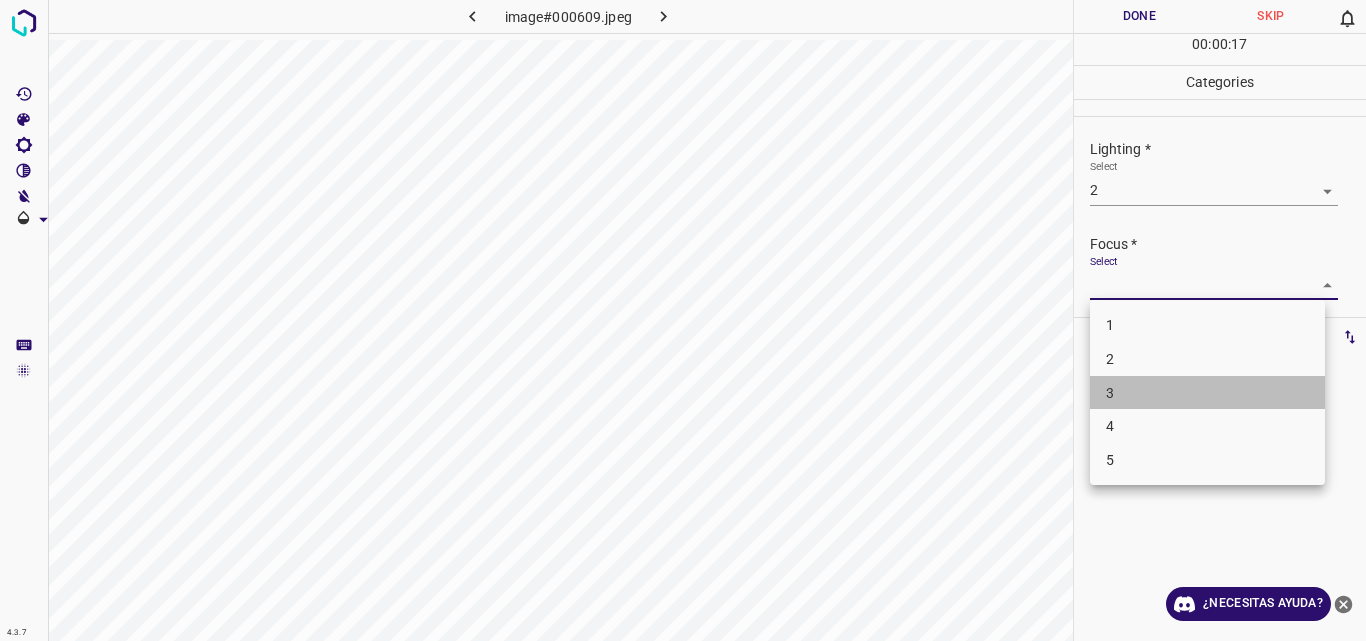click on "3" at bounding box center [1207, 393] 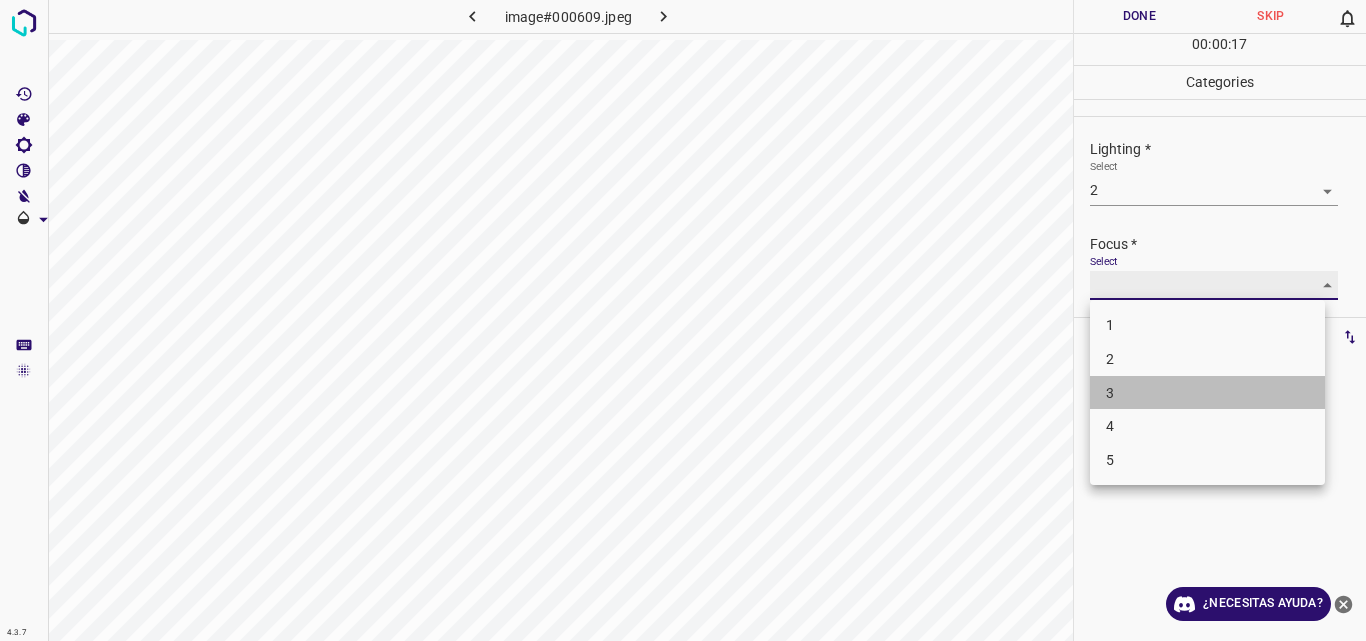 type on "3" 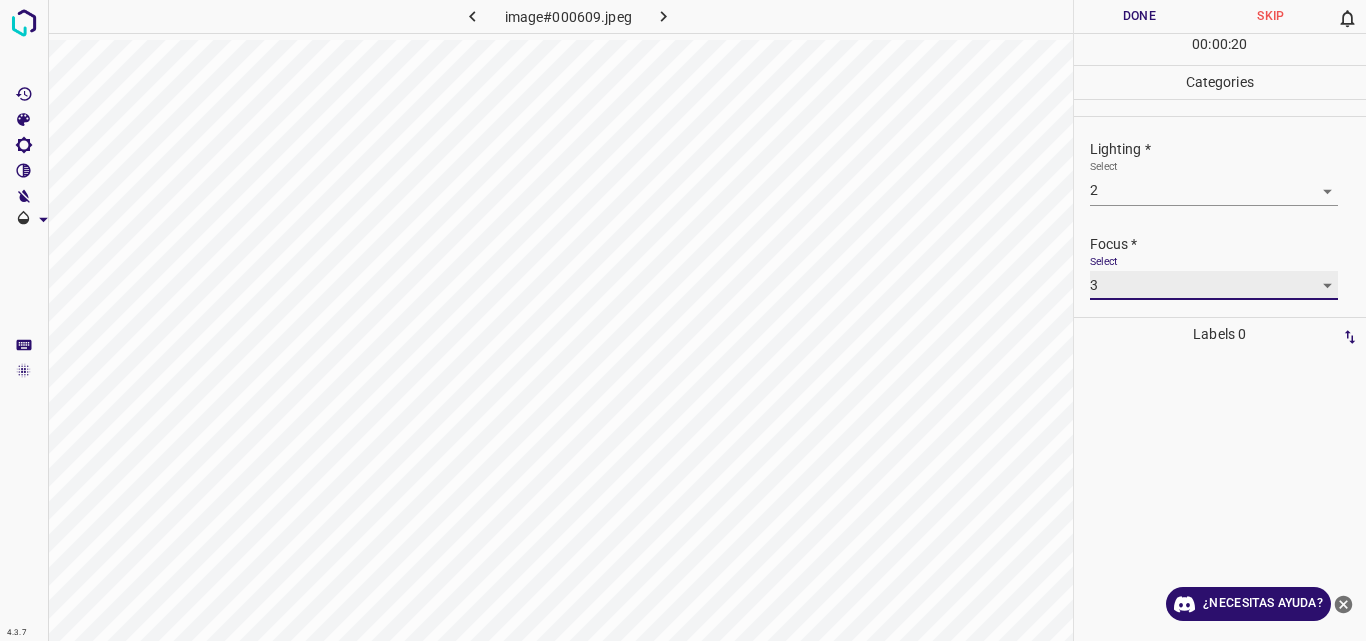 scroll, scrollTop: 98, scrollLeft: 0, axis: vertical 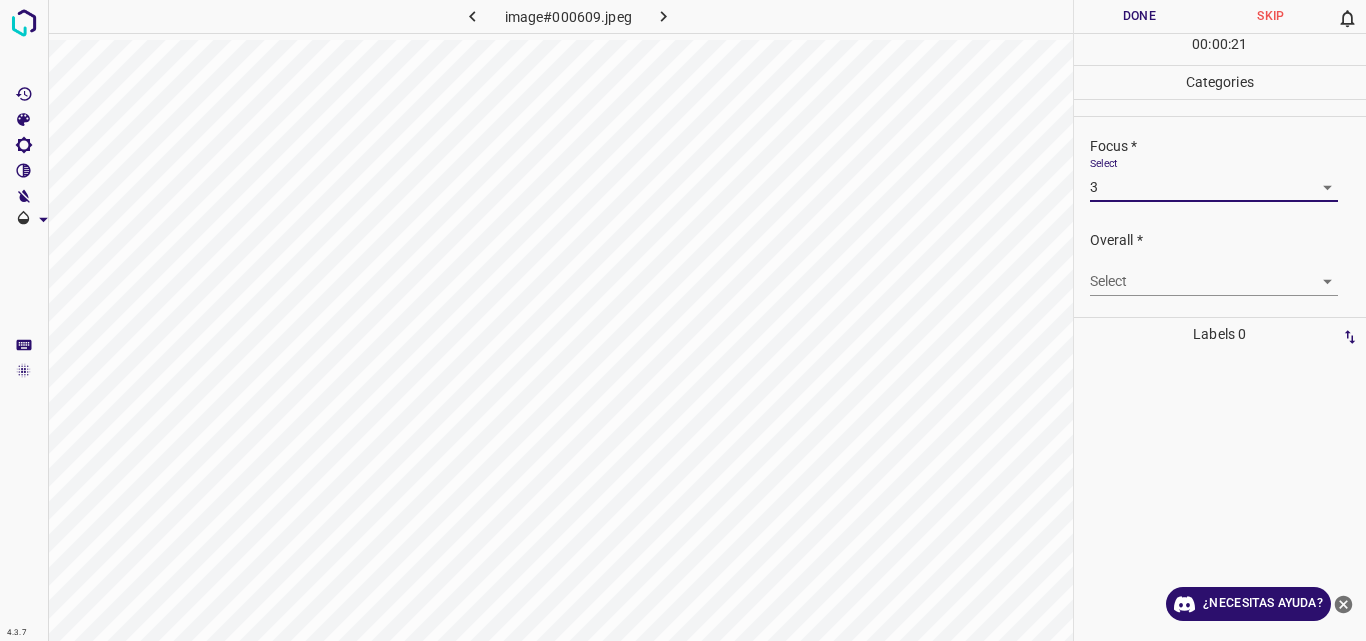 click on "4.3.7 image#000609.jpeg Done Skip 0 00   : 00   : 21   Categories Lighting *  Select 2 2 Focus *  Select 3 3 Overall *  Select ​ Labels   0 Categories 1 Lighting 2 Focus 3 Overall Tools Space Change between modes (Draw & Edit) I Auto labeling R Restore zoom M Zoom in N Zoom out Delete Delete selecte label Filters Z Restore filters X Saturation filter C Brightness filter V Contrast filter B Gray scale filter General O Download ¿Necesitas ayuda? Original text Rate this translation Your feedback will be used to help improve Google Translate - Texto - Esconder - Borrar" at bounding box center (683, 320) 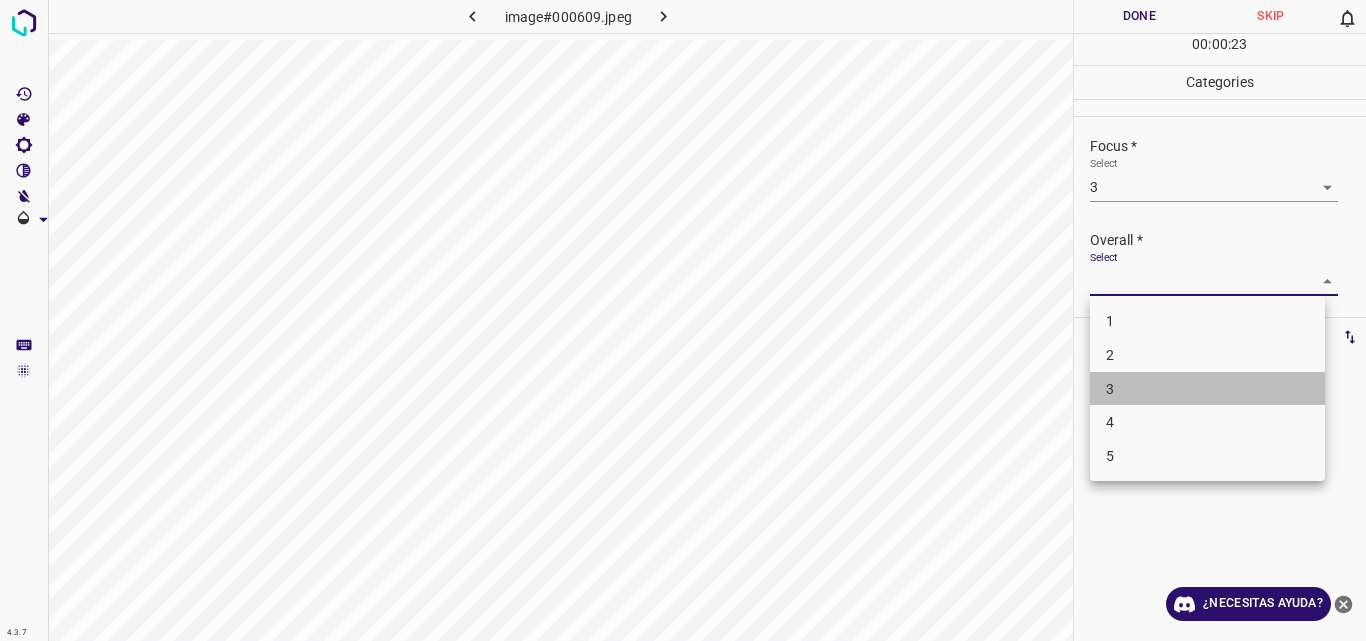click on "3" at bounding box center [1207, 389] 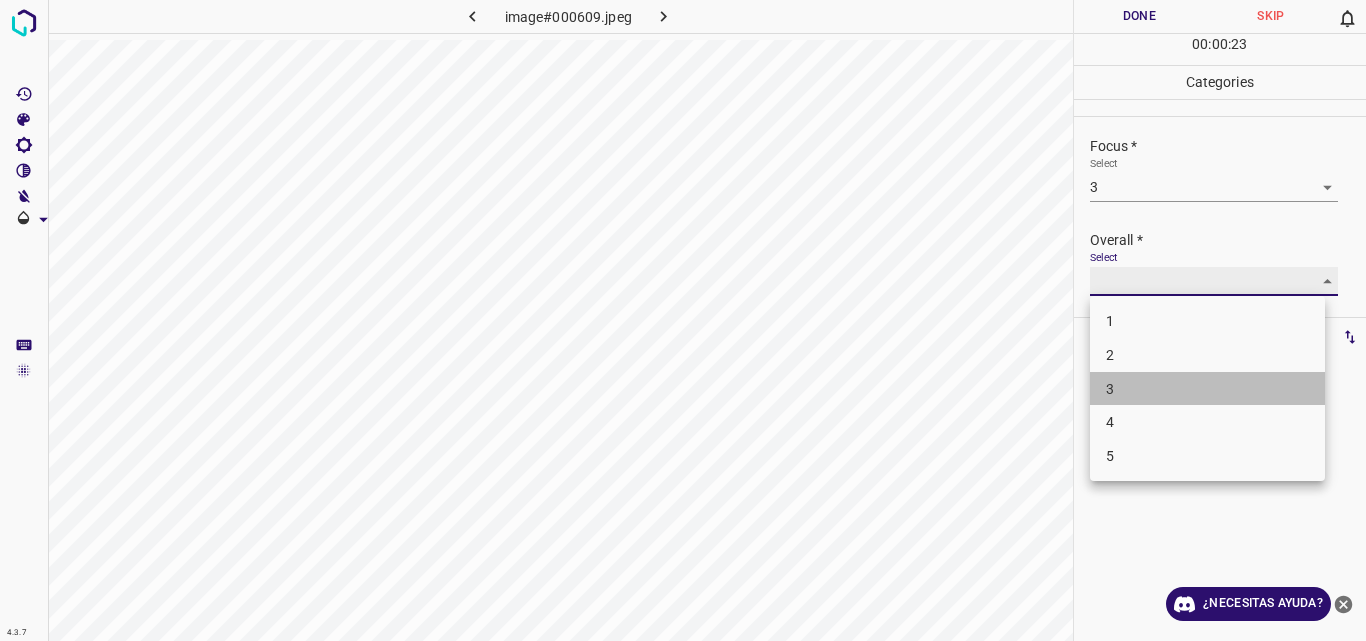 type on "3" 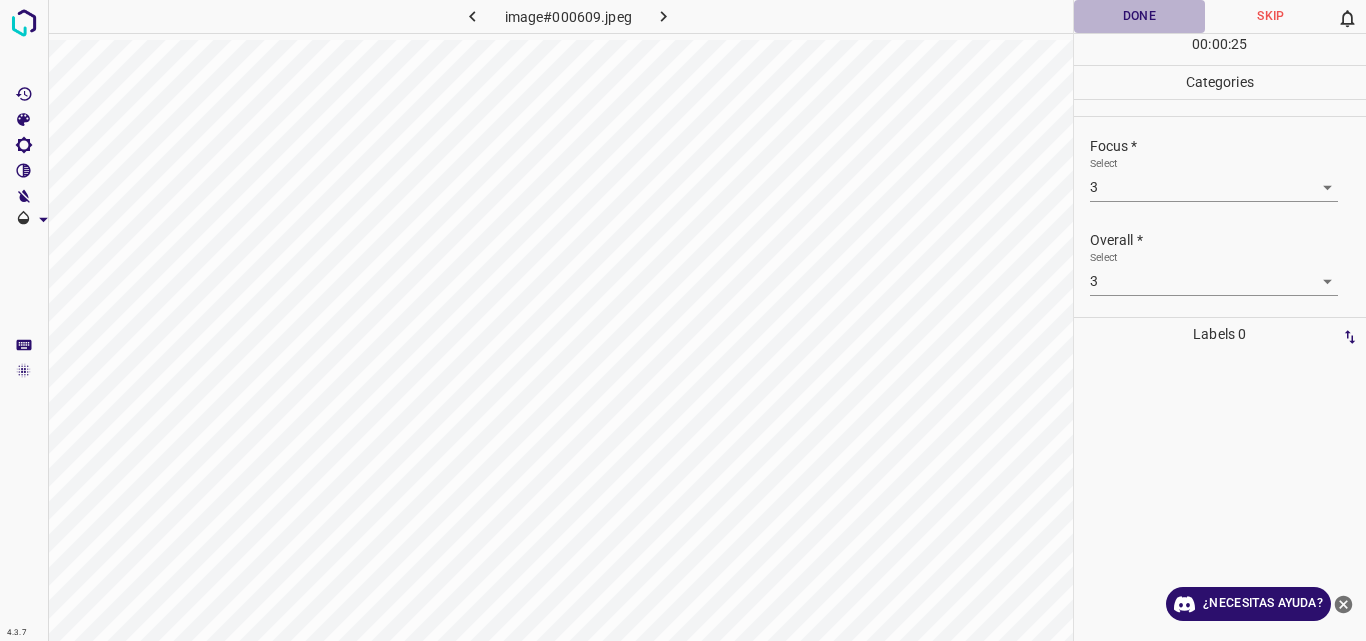 click on "Done" at bounding box center [1140, 16] 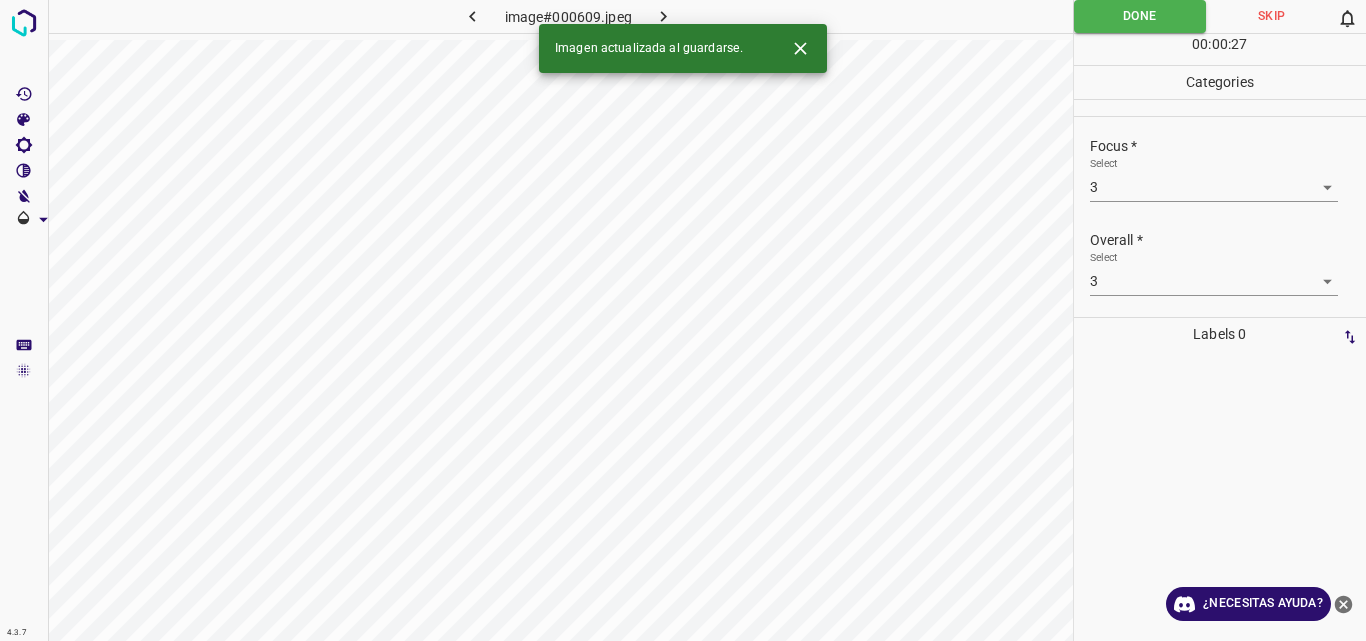 click 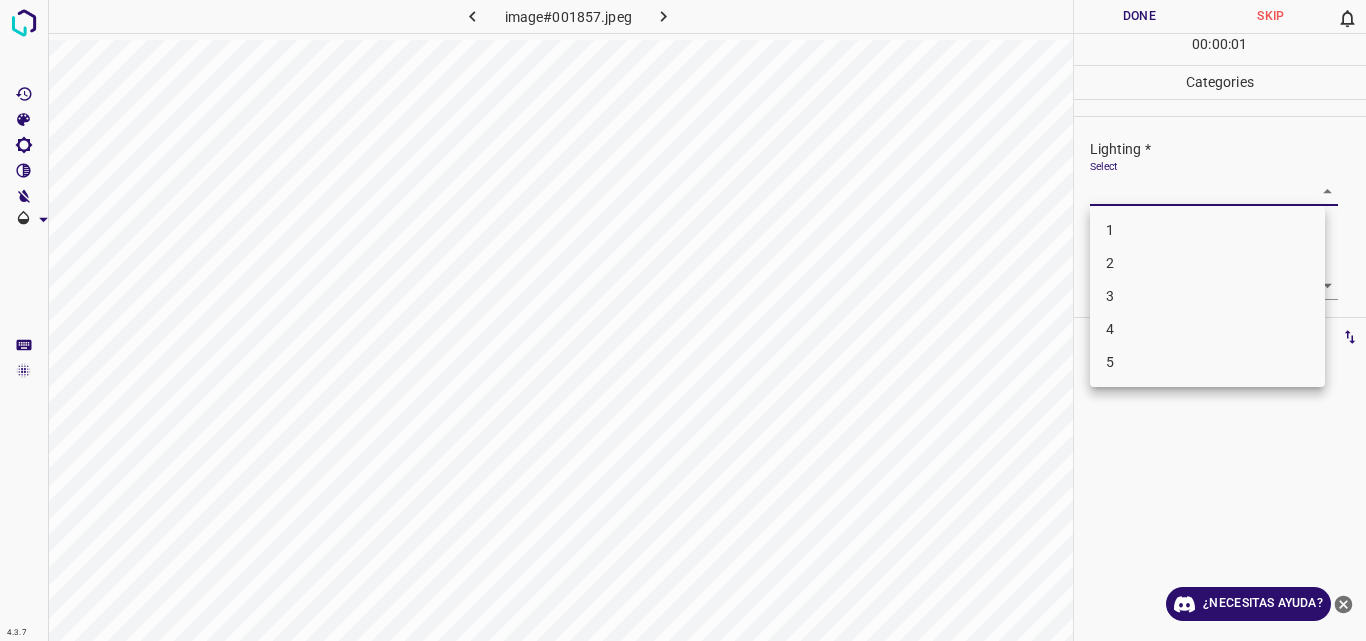 click on "4.3.7 image#001857.jpeg Done Skip 0 00   : 00   : 01   Categories Lighting *  Select ​ Focus *  Select ​ Overall *  Select ​ Labels   0 Categories 1 Lighting 2 Focus 3 Overall Tools Space Change between modes (Draw & Edit) I Auto labeling R Restore zoom M Zoom in N Zoom out Delete Delete selecte label Filters Z Restore filters X Saturation filter C Brightness filter V Contrast filter B Gray scale filter General O Download ¿Necesitas ayuda? Original text Rate this translation Your feedback will be used to help improve Google Translate - Texto - Esconder - Borrar 1 2 3 4 5" at bounding box center [683, 320] 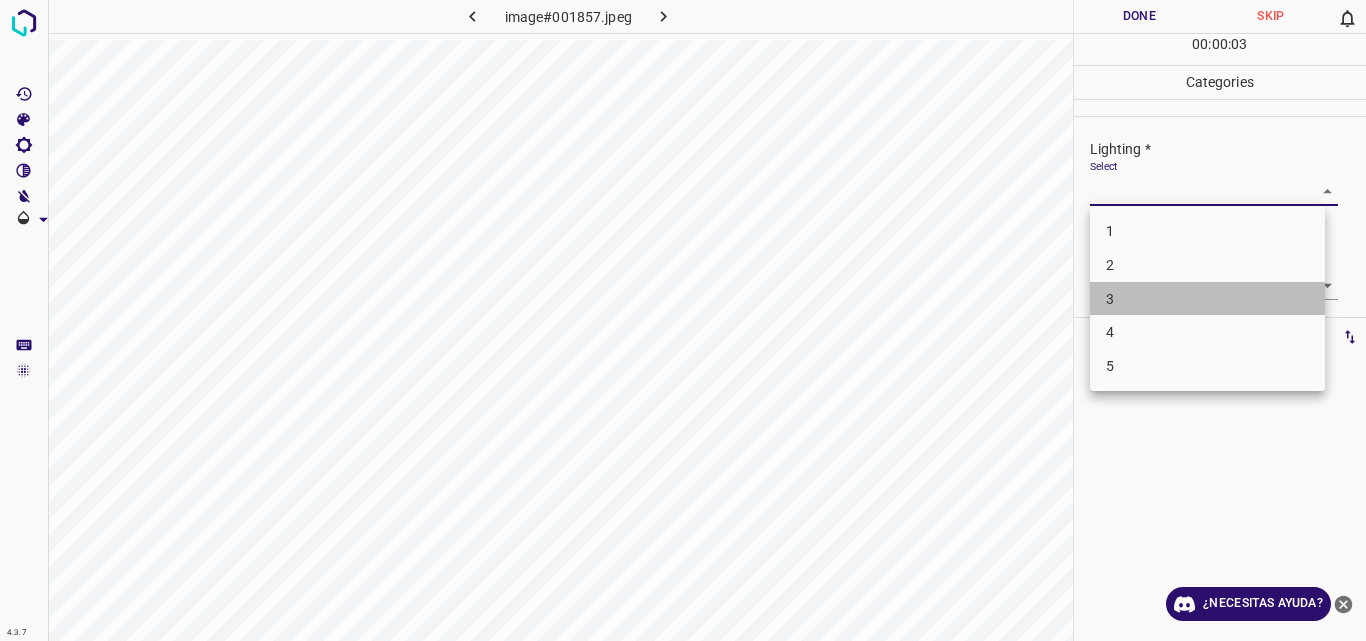 click on "3" at bounding box center (1207, 299) 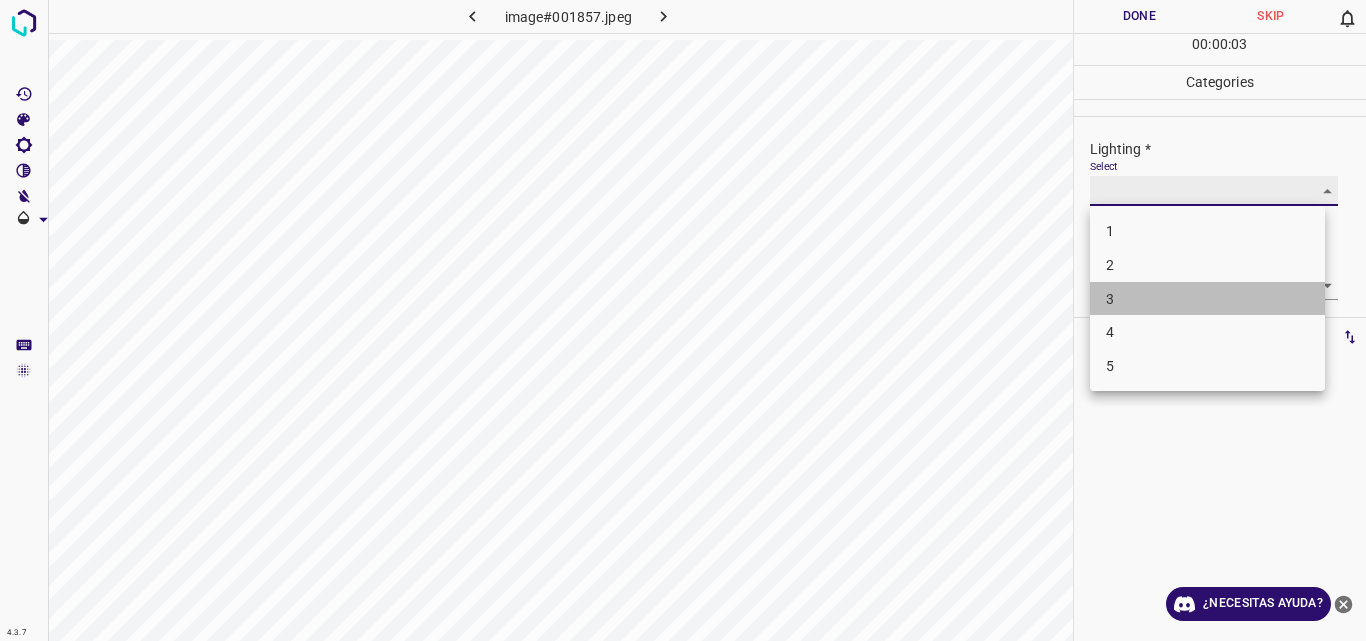 type on "3" 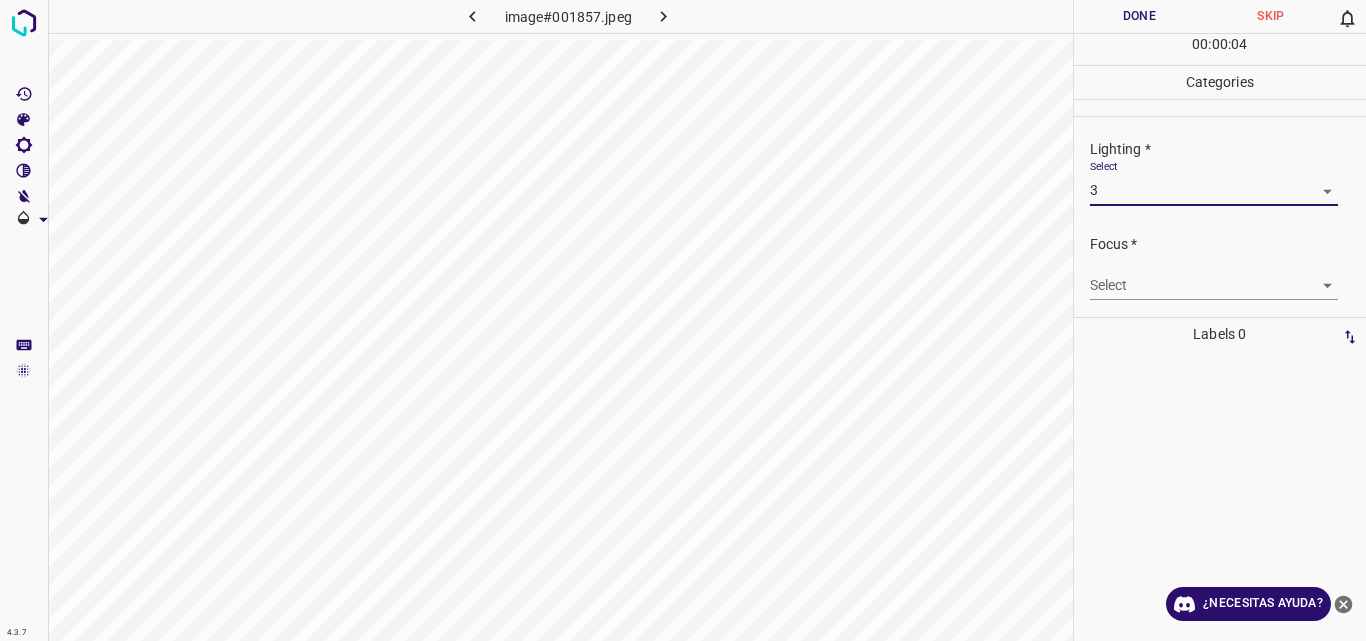 click on "4.3.7 image#001857.jpeg Done Skip 0 00   : 00   : 04   Categories Lighting *  Select 3 3 Focus *  Select ​ Overall *  Select ​ Labels   0 Categories 1 Lighting 2 Focus 3 Overall Tools Space Change between modes (Draw & Edit) I Auto labeling R Restore zoom M Zoom in N Zoom out Delete Delete selecte label Filters Z Restore filters X Saturation filter C Brightness filter V Contrast filter B Gray scale filter General O Download ¿Necesitas ayuda? Original text Rate this translation Your feedback will be used to help improve Google Translate - Texto - Esconder - Borrar" at bounding box center [683, 320] 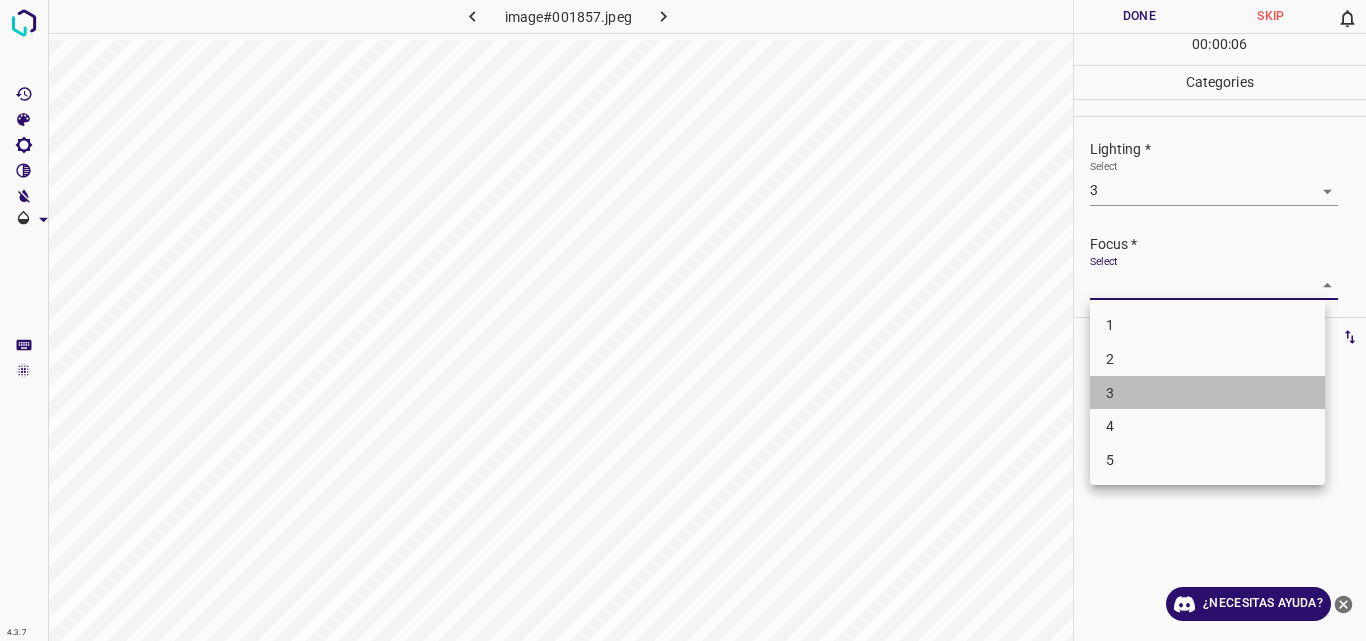click on "3" at bounding box center [1207, 393] 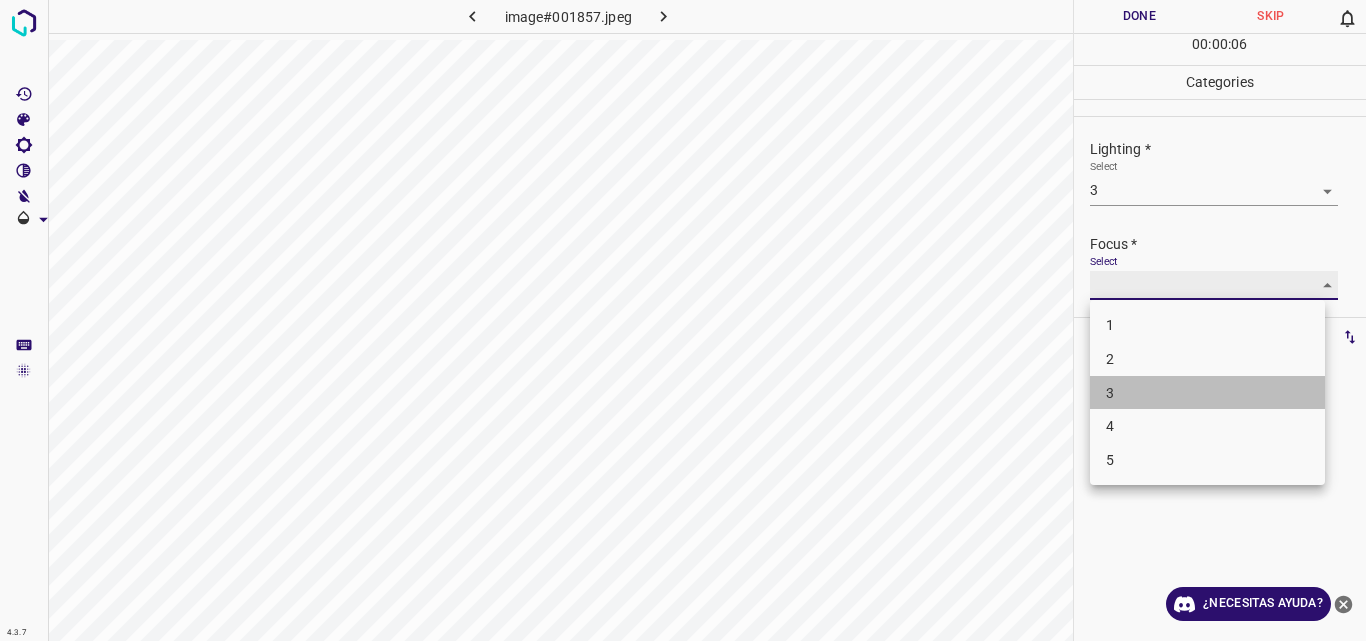 type on "3" 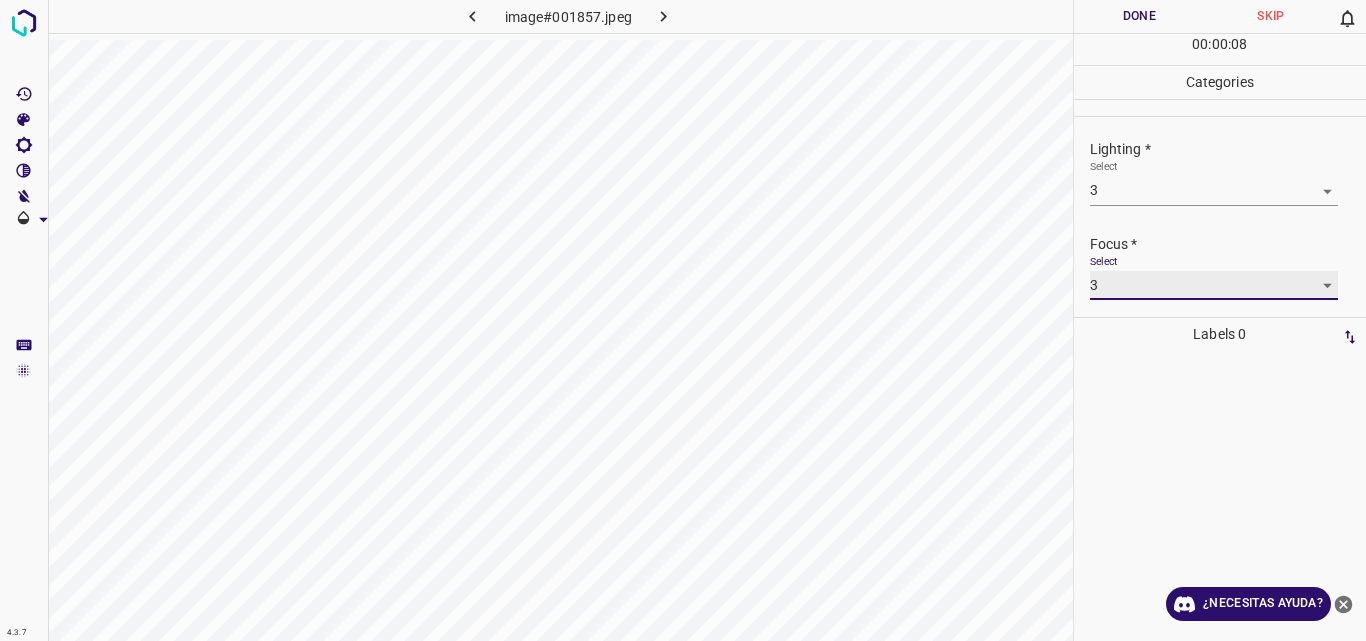 scroll, scrollTop: 98, scrollLeft: 0, axis: vertical 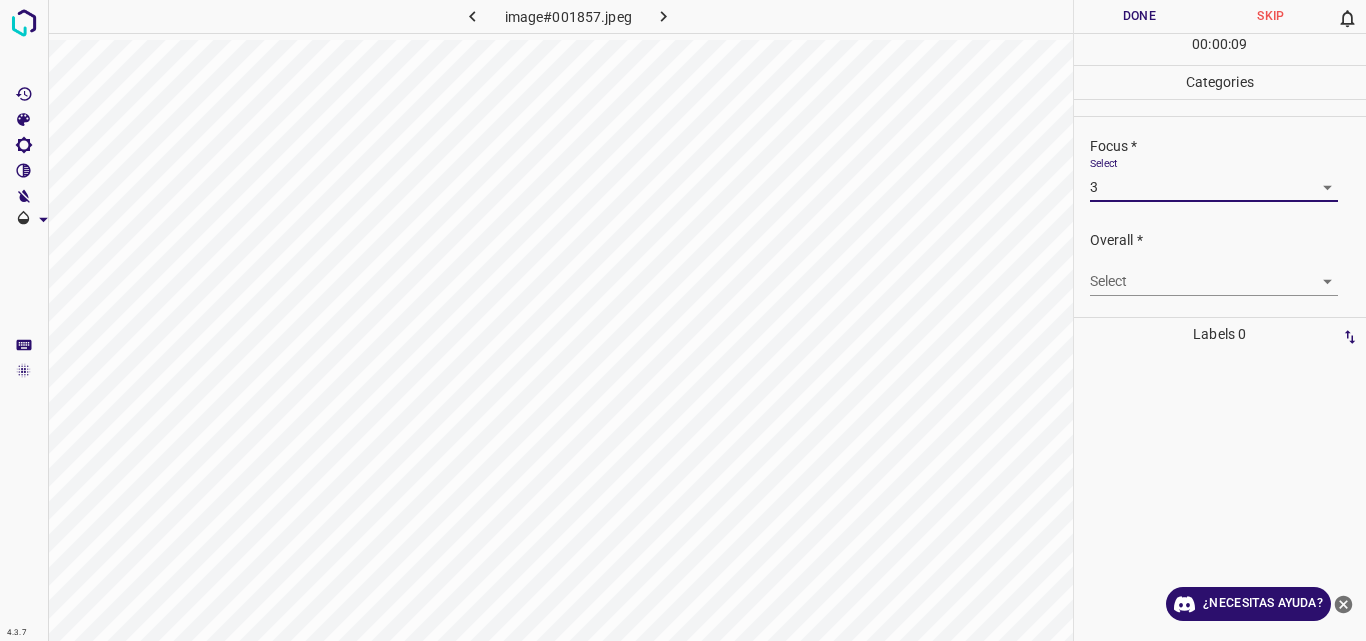 click on "4.3.7 image#001857.jpeg Done Skip 0 00   : 00   : 09   Categories Lighting *  Select 3 3 Focus *  Select 3 3 Overall *  Select ​ Labels   0 Categories 1 Lighting 2 Focus 3 Overall Tools Space Change between modes (Draw & Edit) I Auto labeling R Restore zoom M Zoom in N Zoom out Delete Delete selecte label Filters Z Restore filters X Saturation filter C Brightness filter V Contrast filter B Gray scale filter General O Download ¿Necesitas ayuda? Original text Rate this translation Your feedback will be used to help improve Google Translate - Texto - Esconder - Borrar" at bounding box center (683, 320) 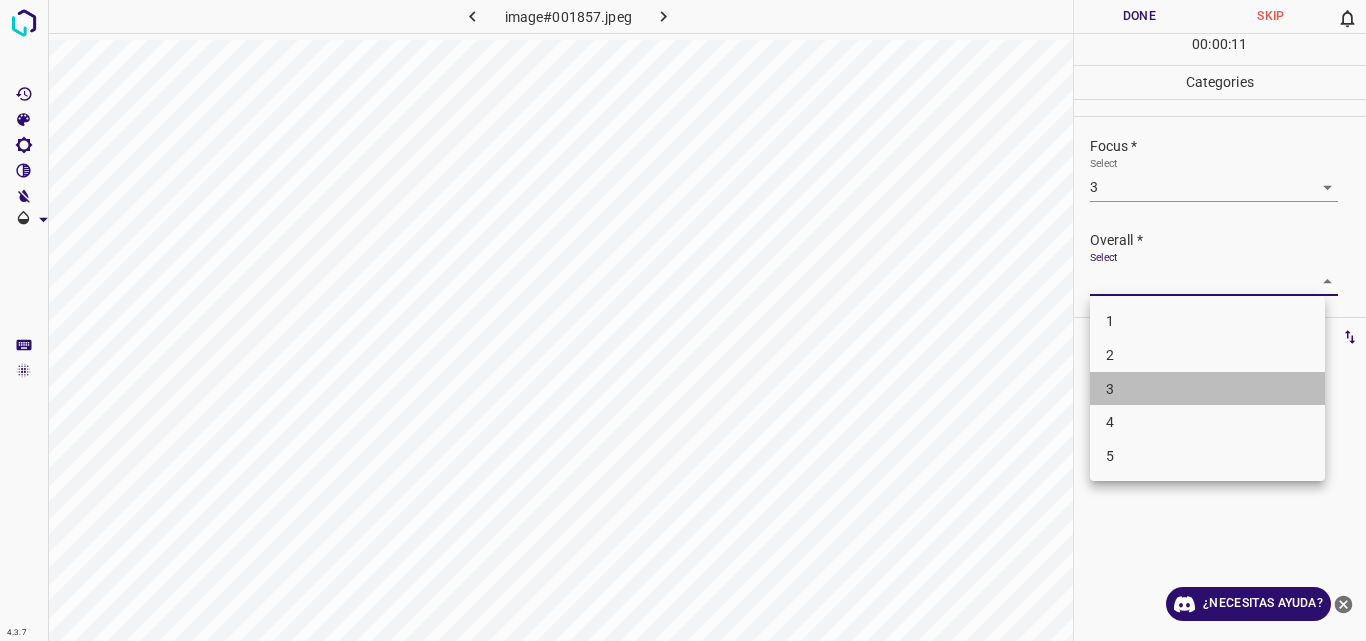 click on "3" at bounding box center [1207, 389] 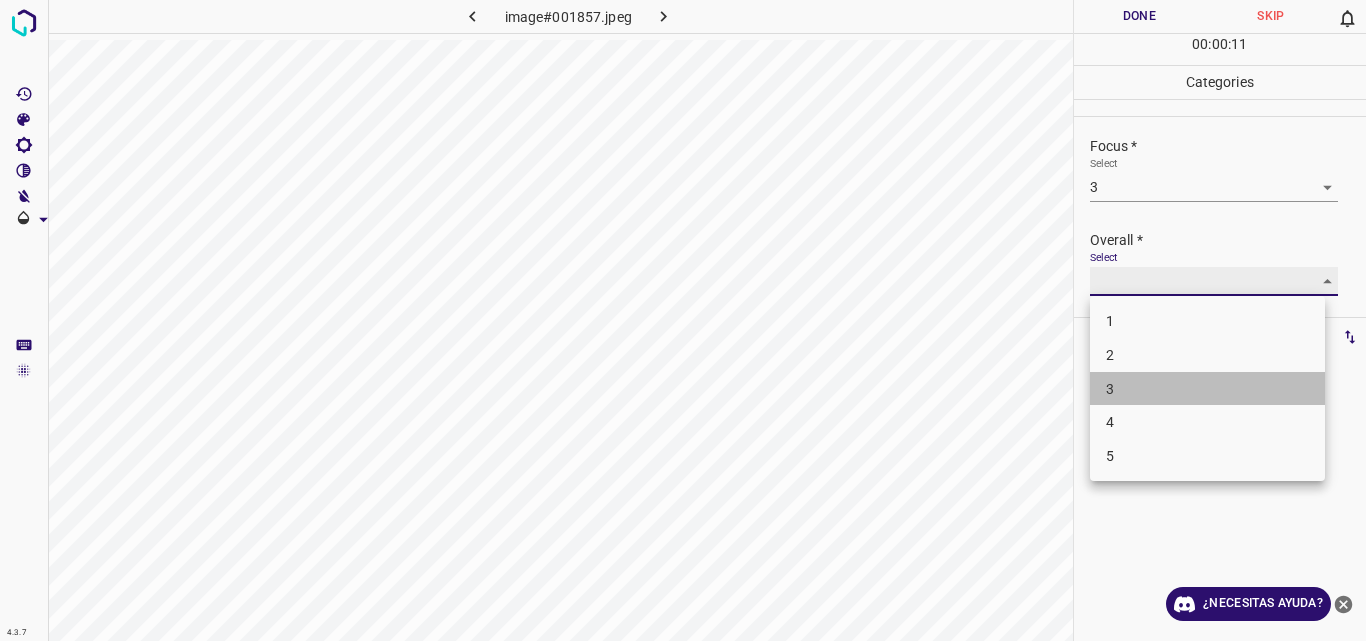 type on "3" 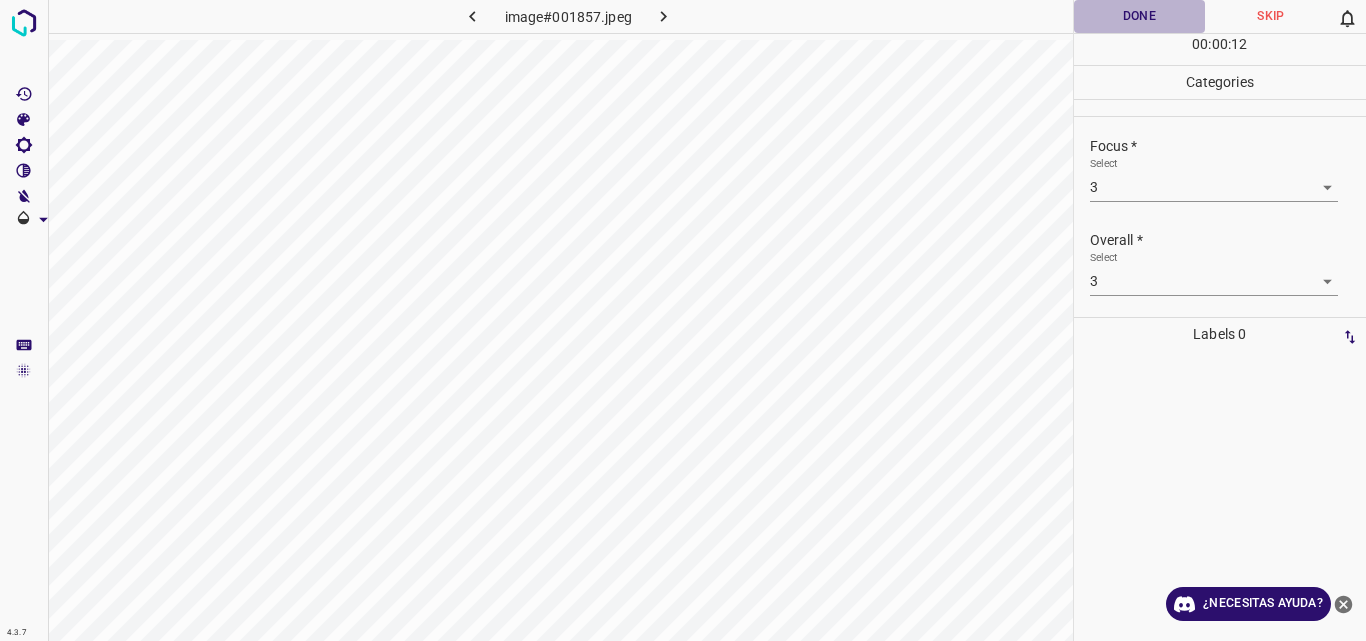 click on "Done" at bounding box center (1140, 16) 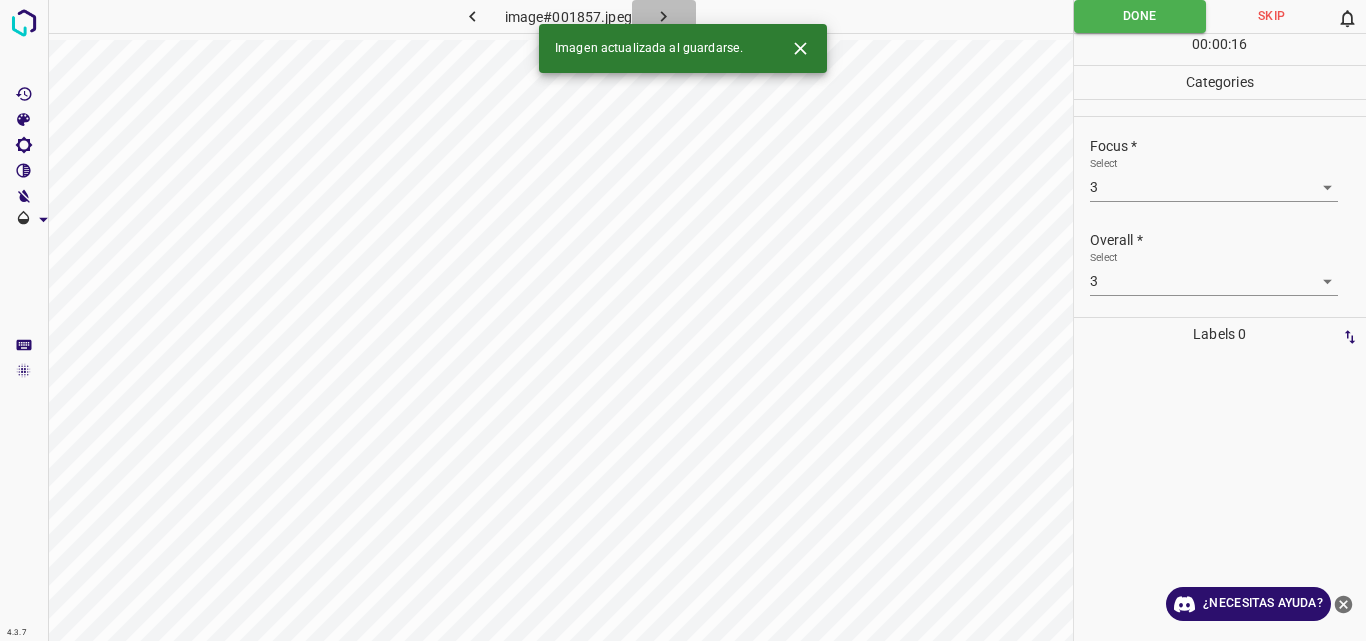 click 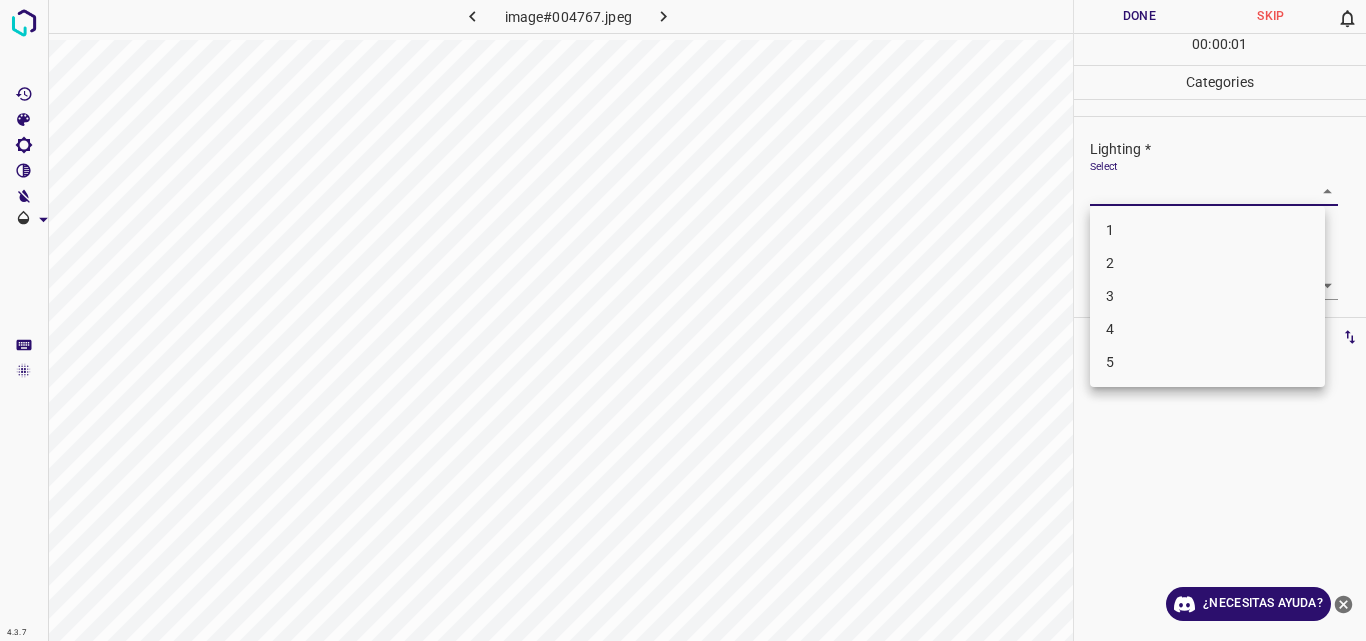 click on "4.3.7 image#004767.jpeg Done Skip 0 00   : 00   : 01   Categories Lighting *  Select ​ Focus *  Select ​ Overall *  Select ​ Labels   0 Categories 1 Lighting 2 Focus 3 Overall Tools Space Change between modes (Draw & Edit) I Auto labeling R Restore zoom M Zoom in N Zoom out Delete Delete selecte label Filters Z Restore filters X Saturation filter C Brightness filter V Contrast filter B Gray scale filter General O Download ¿Necesitas ayuda? Original text Rate this translation Your feedback will be used to help improve Google Translate - Texto - Esconder - Borrar 1 2 3 4 5" at bounding box center (683, 320) 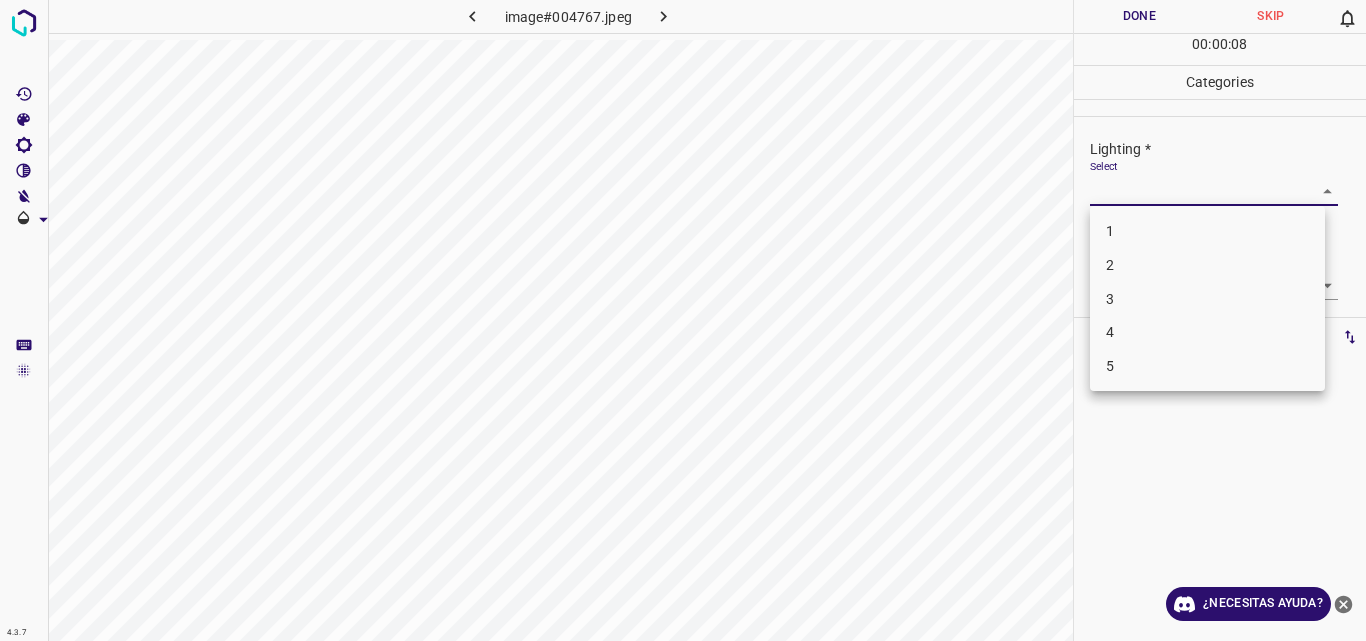 click on "2" at bounding box center (1207, 265) 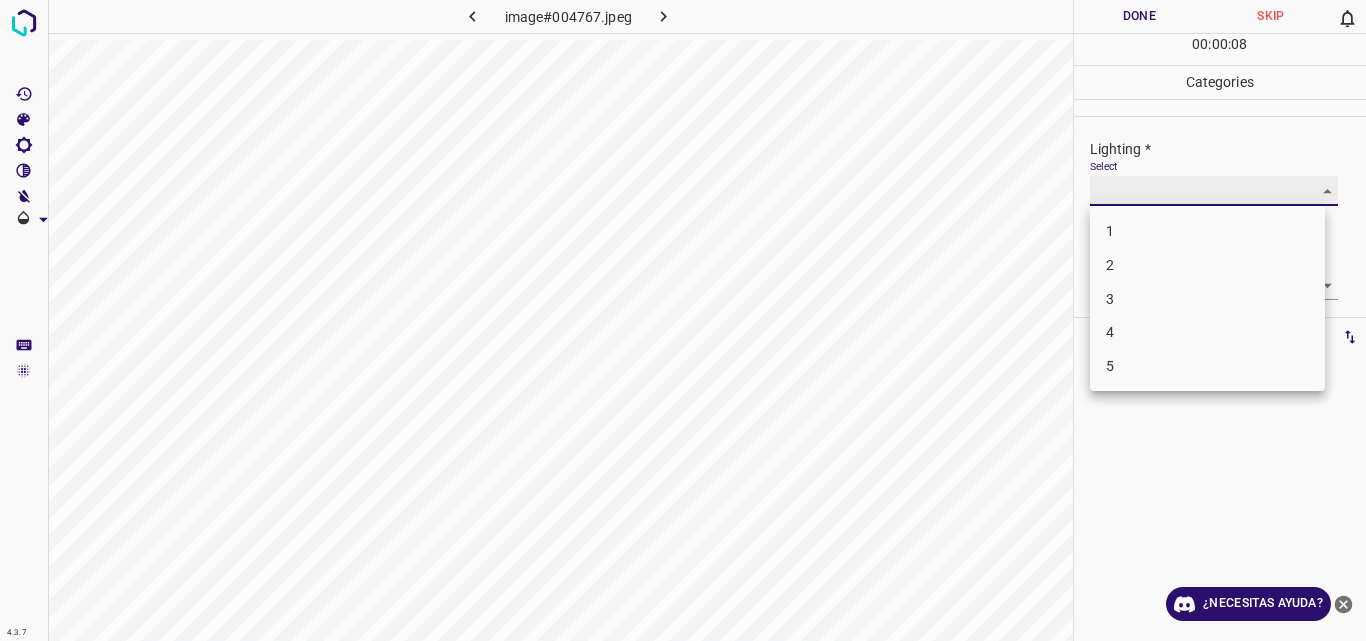 type on "2" 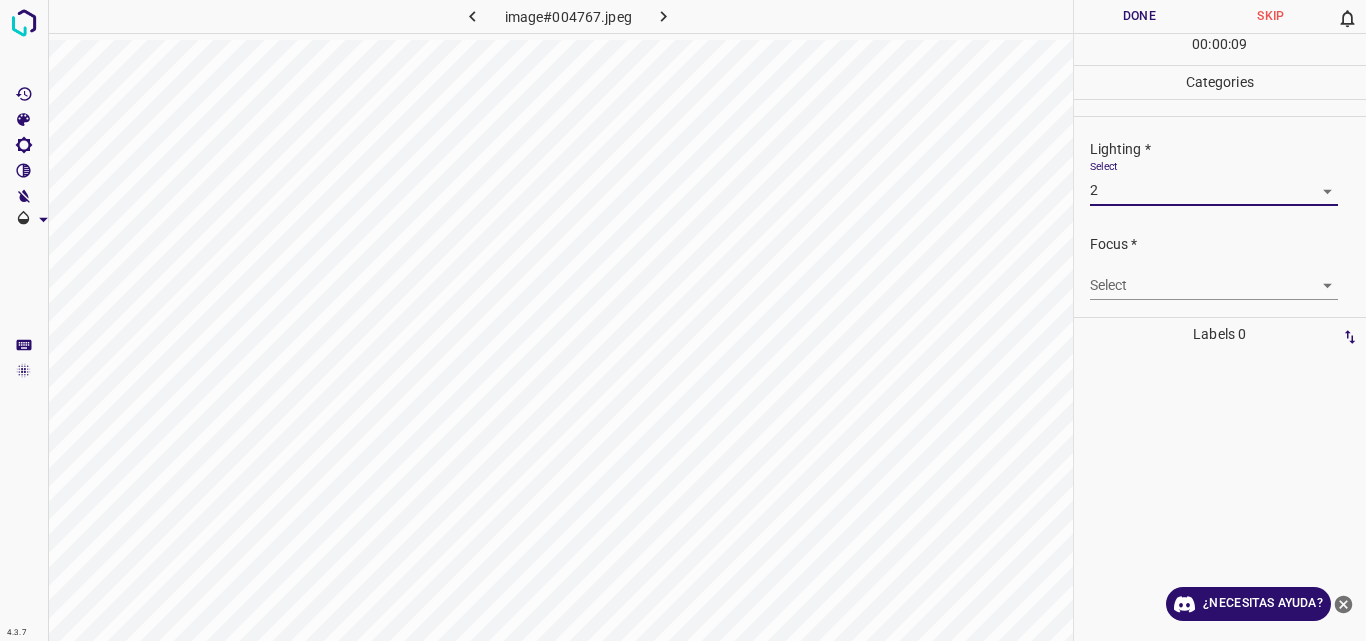 click on "4.3.7 image#004767.jpeg Done Skip 0 00   : 00   : 09   Categories Lighting *  Select 2 2 Focus *  Select ​ Overall *  Select ​ Labels   0 Categories 1 Lighting 2 Focus 3 Overall Tools Space Change between modes (Draw & Edit) I Auto labeling R Restore zoom M Zoom in N Zoom out Delete Delete selecte label Filters Z Restore filters X Saturation filter C Brightness filter V Contrast filter B Gray scale filter General O Download ¿Necesitas ayuda? Original text Rate this translation Your feedback will be used to help improve Google Translate - Texto - Esconder - Borrar" at bounding box center [683, 320] 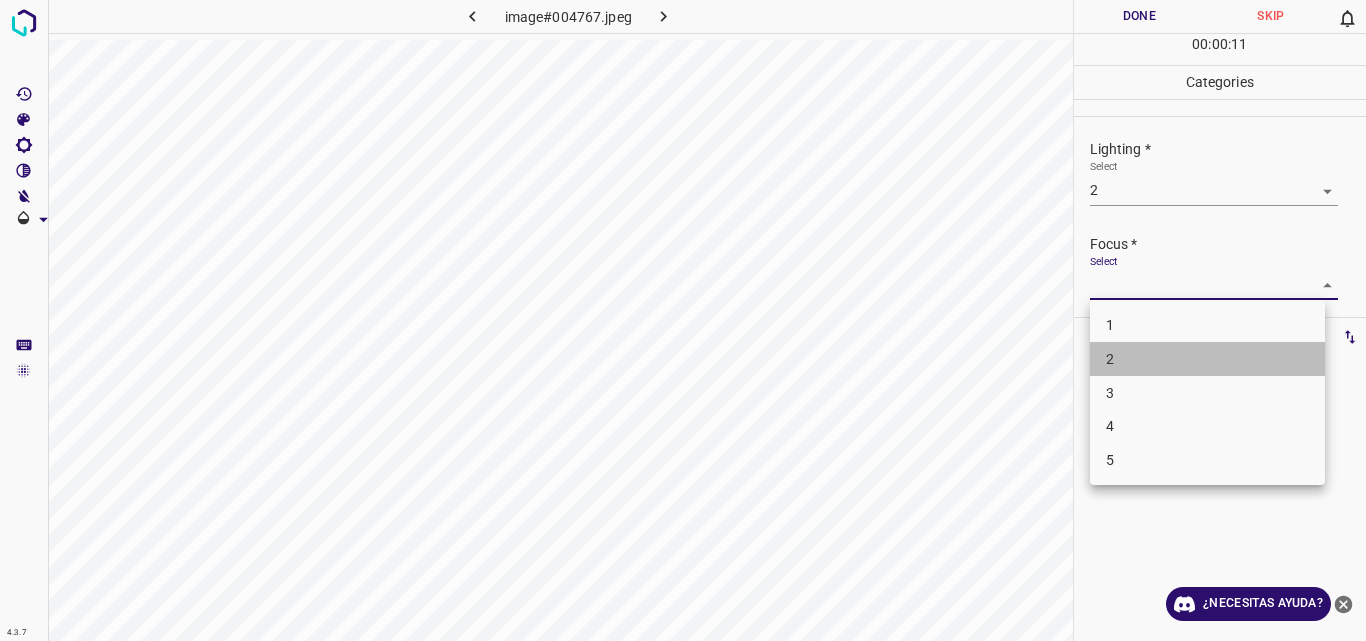 click on "2" at bounding box center [1207, 359] 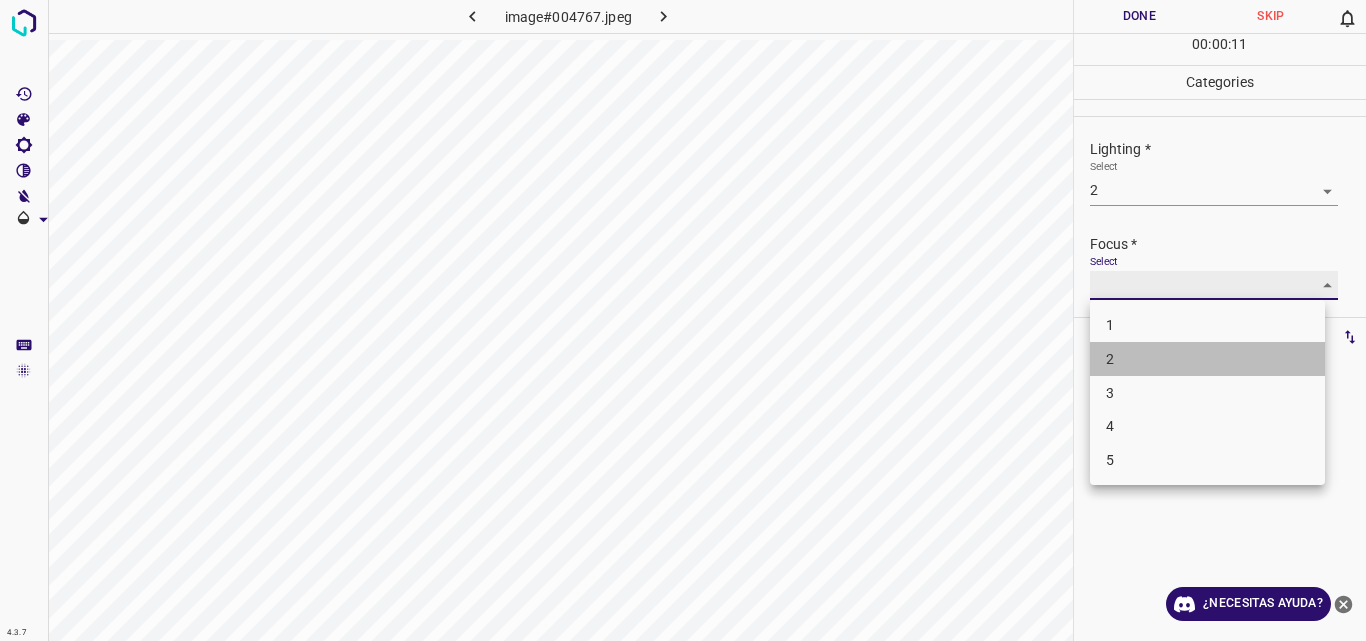 type on "2" 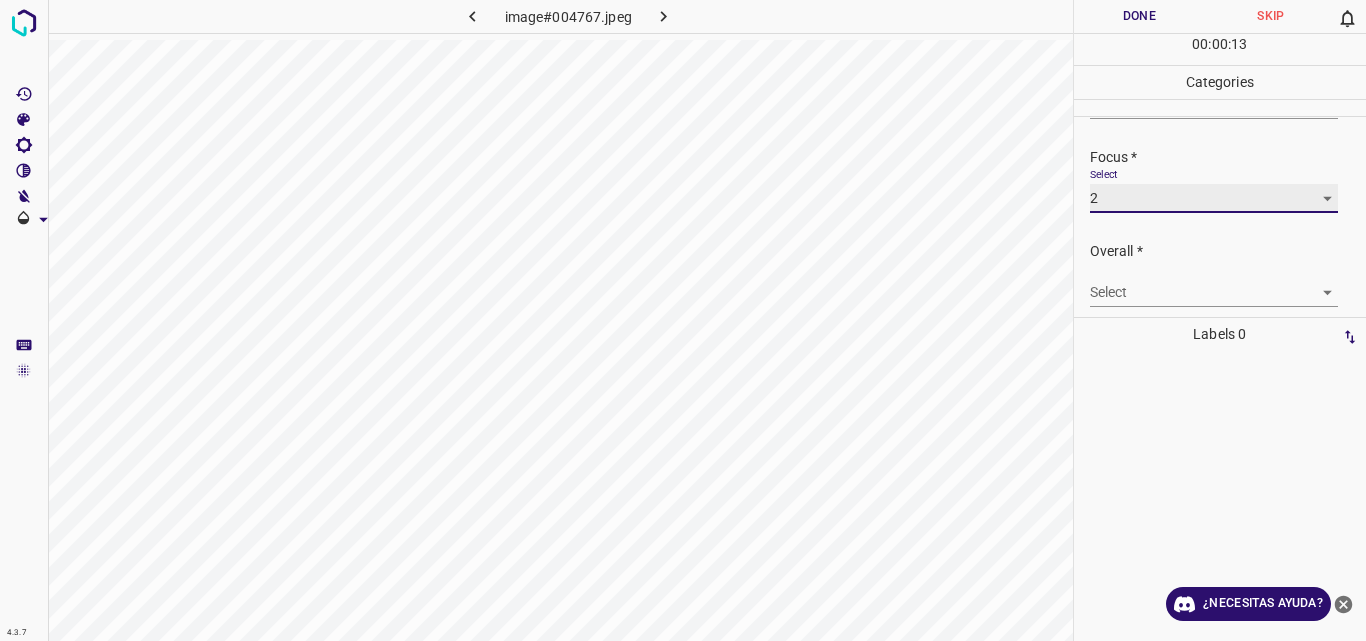 scroll, scrollTop: 98, scrollLeft: 0, axis: vertical 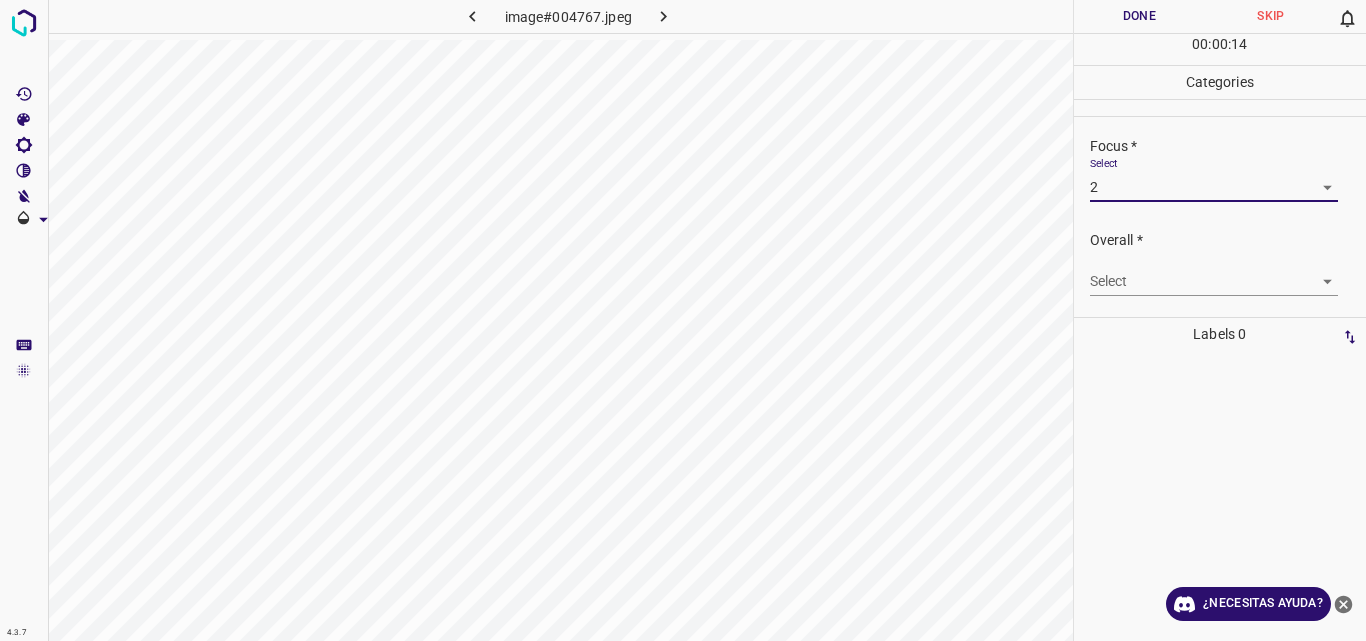 click on "4.3.7 image#004767.jpeg Done Skip 0 00   : 00   : 14   Categories Lighting *  Select 2 2 Focus *  Select 2 2 Overall *  Select ​ Labels   0 Categories 1 Lighting 2 Focus 3 Overall Tools Space Change between modes (Draw & Edit) I Auto labeling R Restore zoom M Zoom in N Zoom out Delete Delete selecte label Filters Z Restore filters X Saturation filter C Brightness filter V Contrast filter B Gray scale filter General O Download ¿Necesitas ayuda? Original text Rate this translation Your feedback will be used to help improve Google Translate - Texto - Esconder - Borrar" at bounding box center [683, 320] 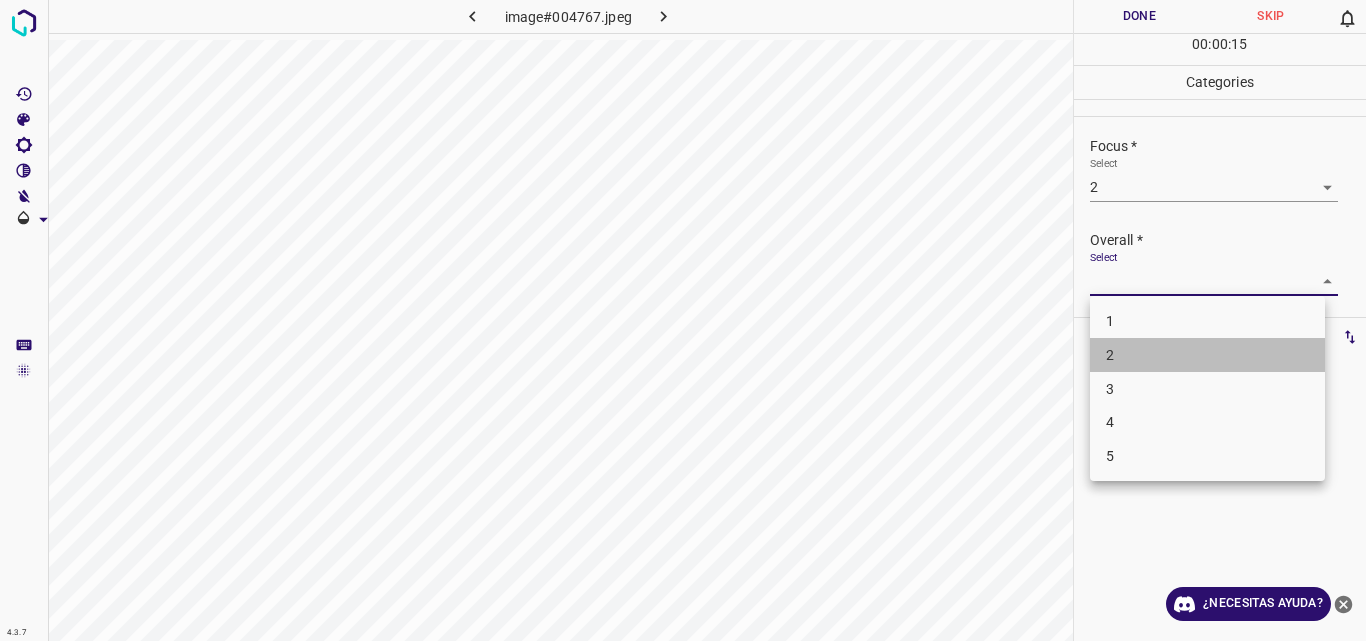 click on "2" at bounding box center (1207, 355) 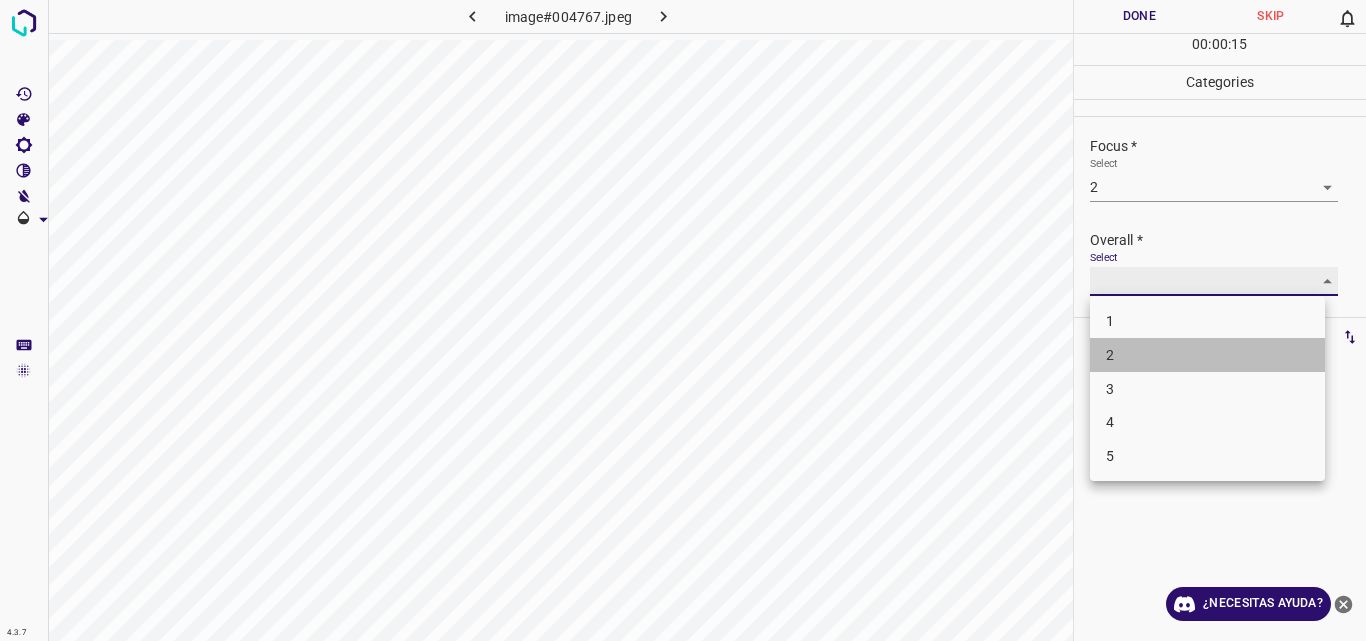 type on "2" 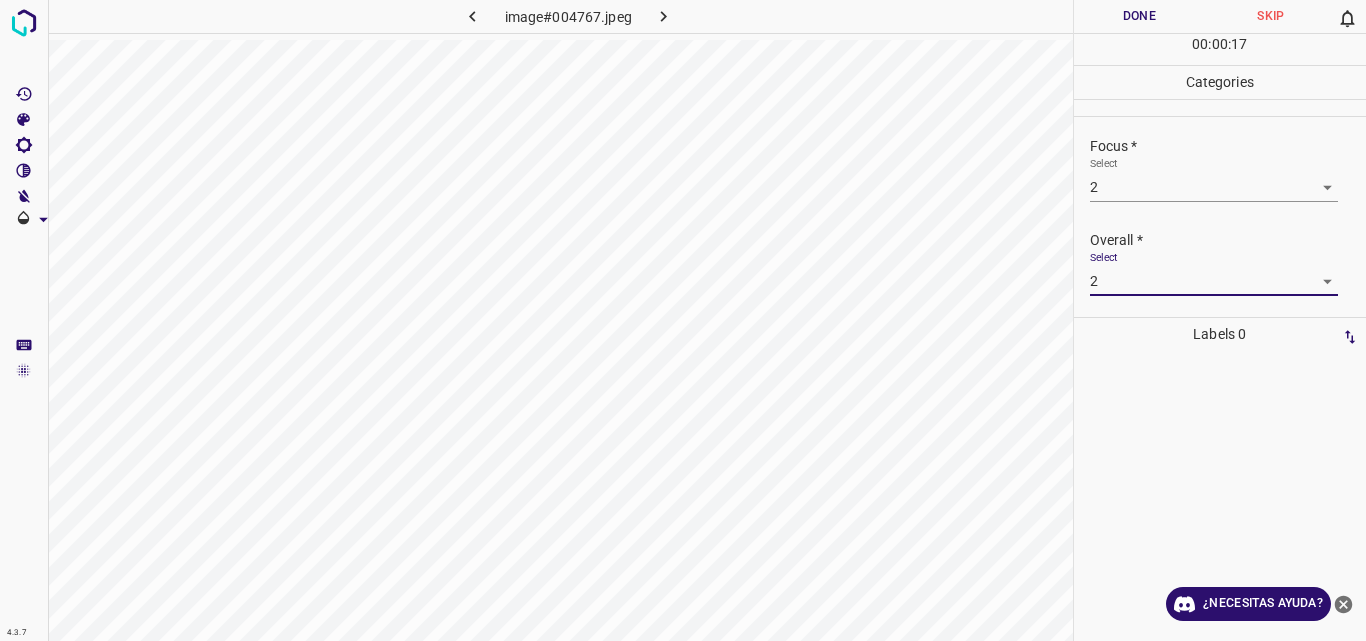 click on "Done" at bounding box center (1140, 16) 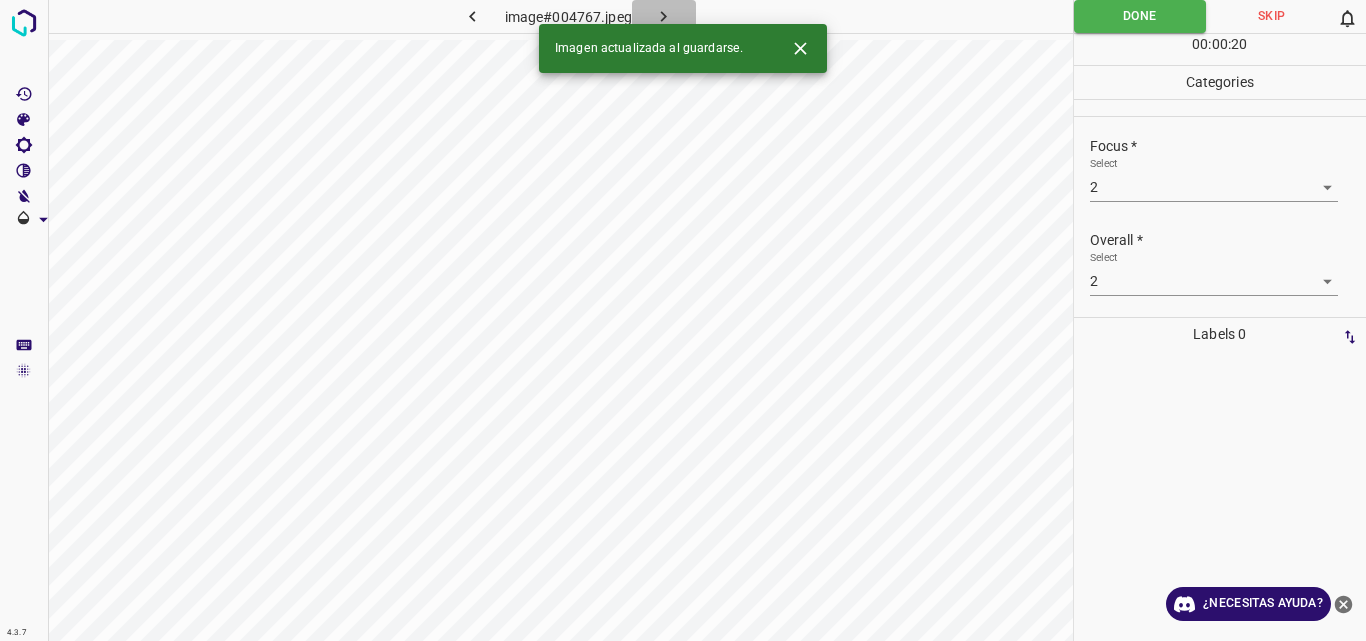 click 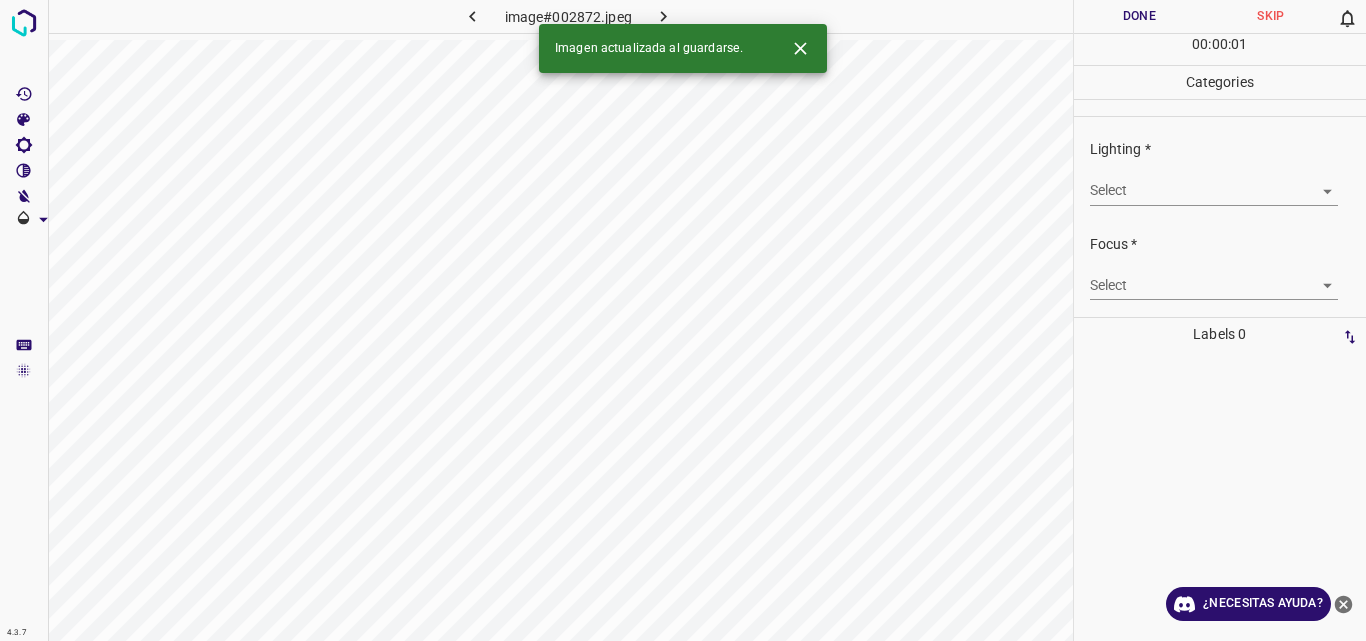 click on "4.3.7 image#002872.jpeg Done Skip 0 00   : 00   : 01   Categories Lighting *  Select ​ Focus *  Select ​ Overall *  Select ​ Labels   0 Categories 1 Lighting 2 Focus 3 Overall Tools Space Change between modes (Draw & Edit) I Auto labeling R Restore zoom M Zoom in N Zoom out Delete Delete selecte label Filters Z Restore filters X Saturation filter C Brightness filter V Contrast filter B Gray scale filter General O Download Imagen actualizada al guardarse. ¿Necesitas ayuda? Original text Rate this translation Your feedback will be used to help improve Google Translate - Texto - Esconder - Borrar" at bounding box center [683, 320] 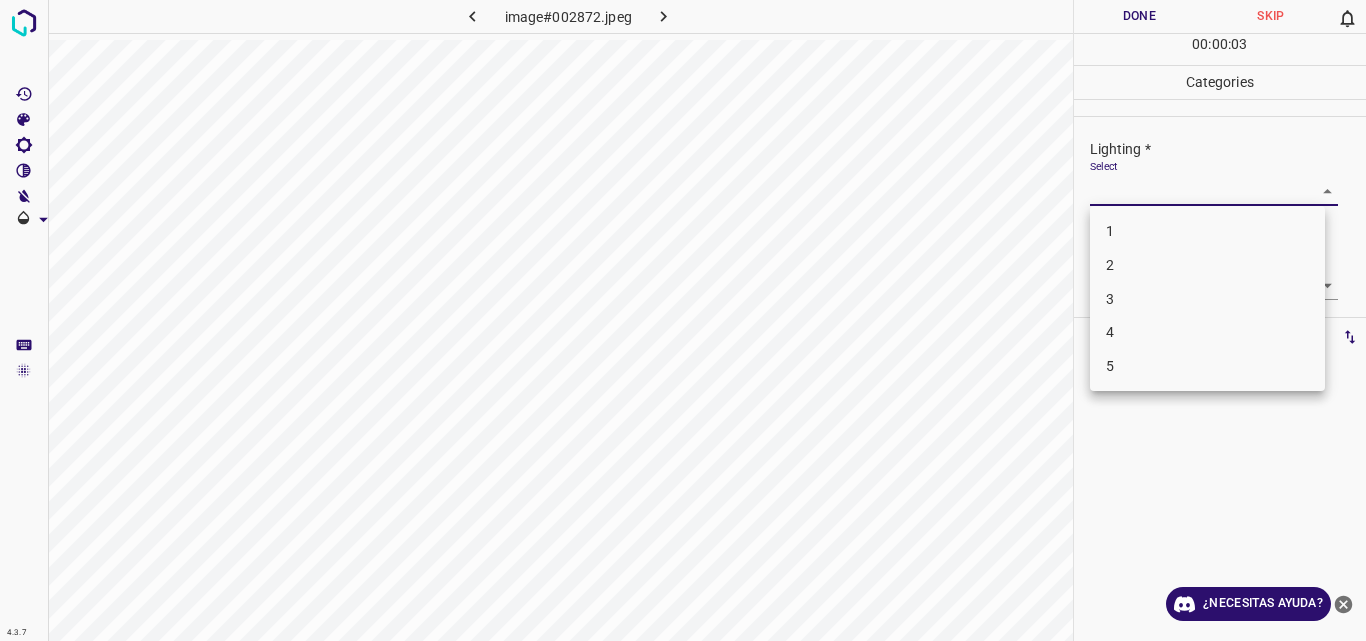 click on "3" at bounding box center [1207, 299] 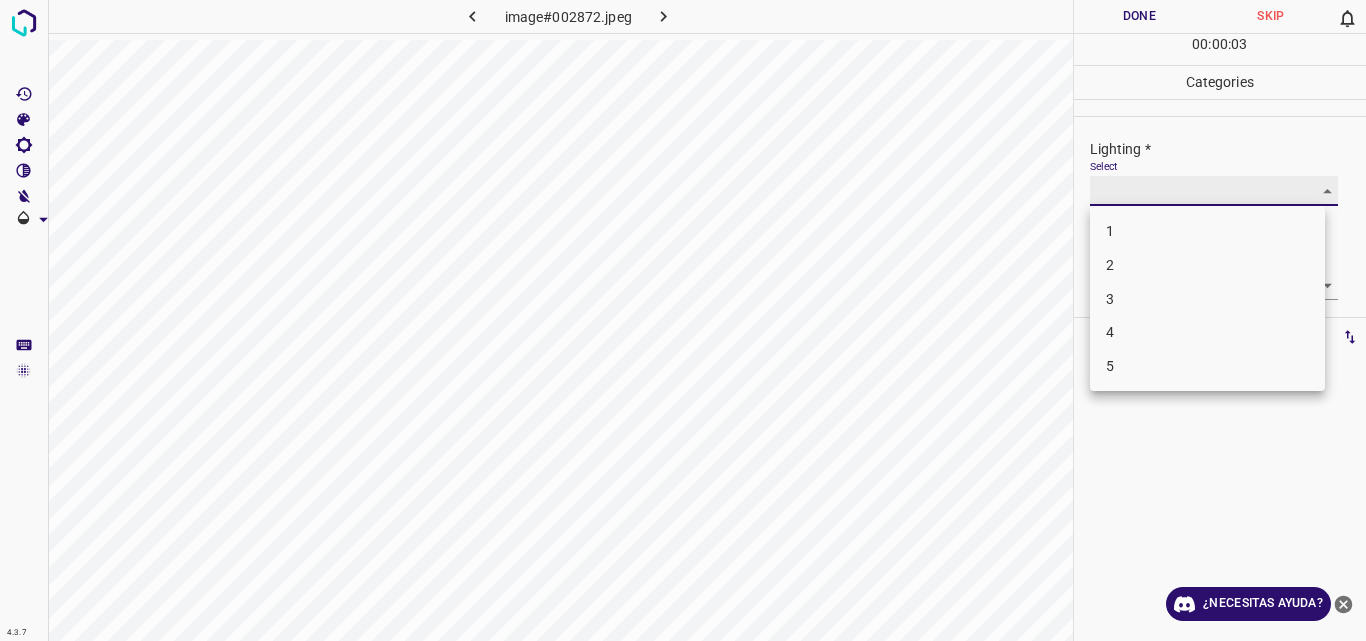 type on "3" 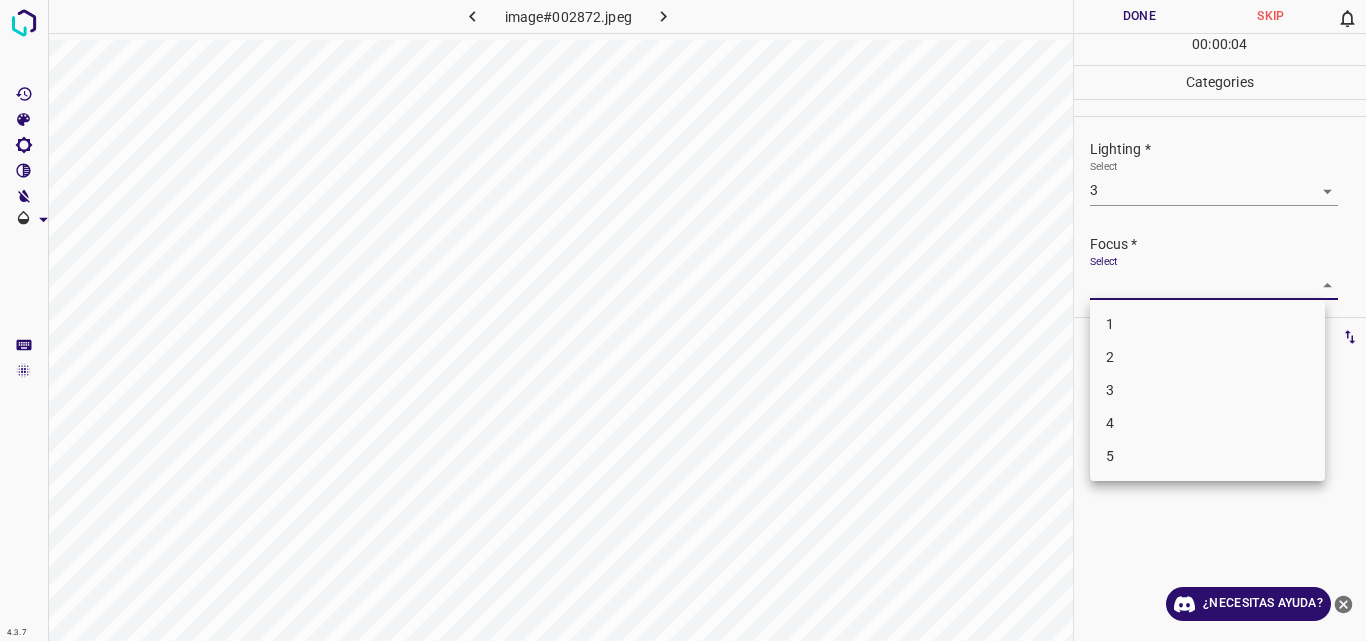 click on "4.3.7 image#002872.jpeg Done Skip 0 00   : 00   : 04   Categories Lighting *  Select 3 3 Focus *  Select ​ Overall *  Select ​ Labels   0 Categories 1 Lighting 2 Focus 3 Overall Tools Space Change between modes (Draw & Edit) I Auto labeling R Restore zoom M Zoom in N Zoom out Delete Delete selecte label Filters Z Restore filters X Saturation filter C Brightness filter V Contrast filter B Gray scale filter General O Download ¿Necesitas ayuda? Original text Rate this translation Your feedback will be used to help improve Google Translate - Texto - Esconder - Borrar 1 2 3 4 5" at bounding box center [683, 320] 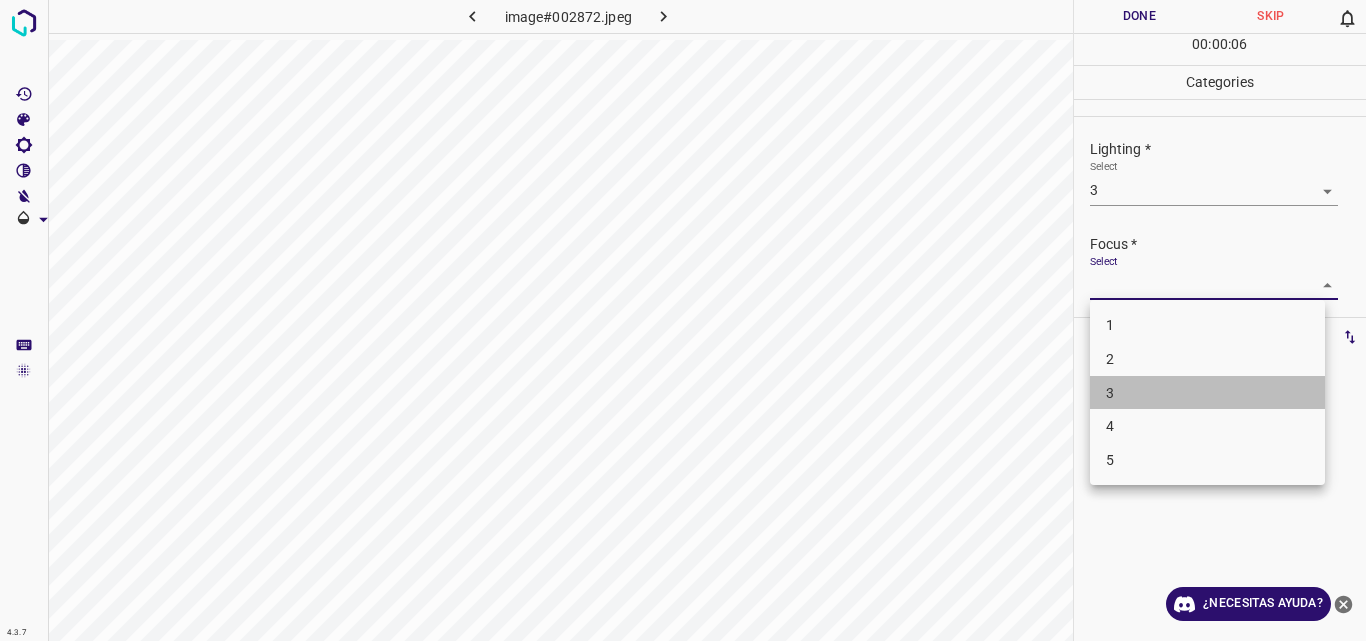 click on "3" at bounding box center [1207, 393] 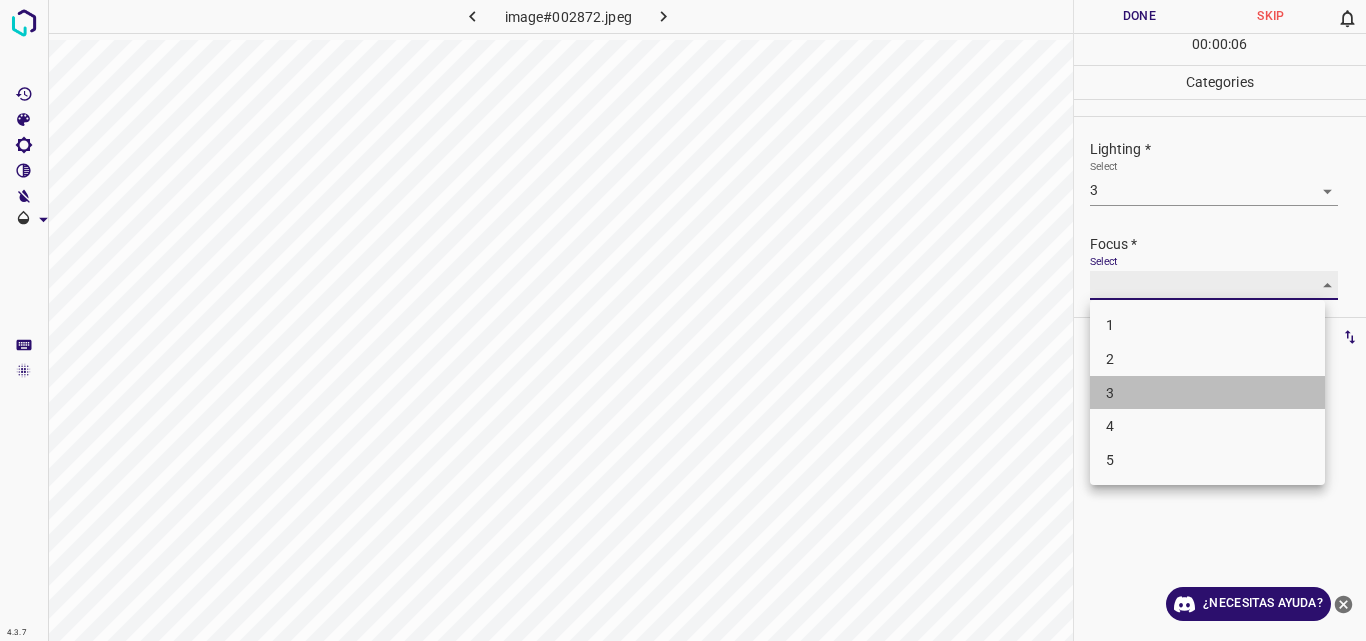 type on "3" 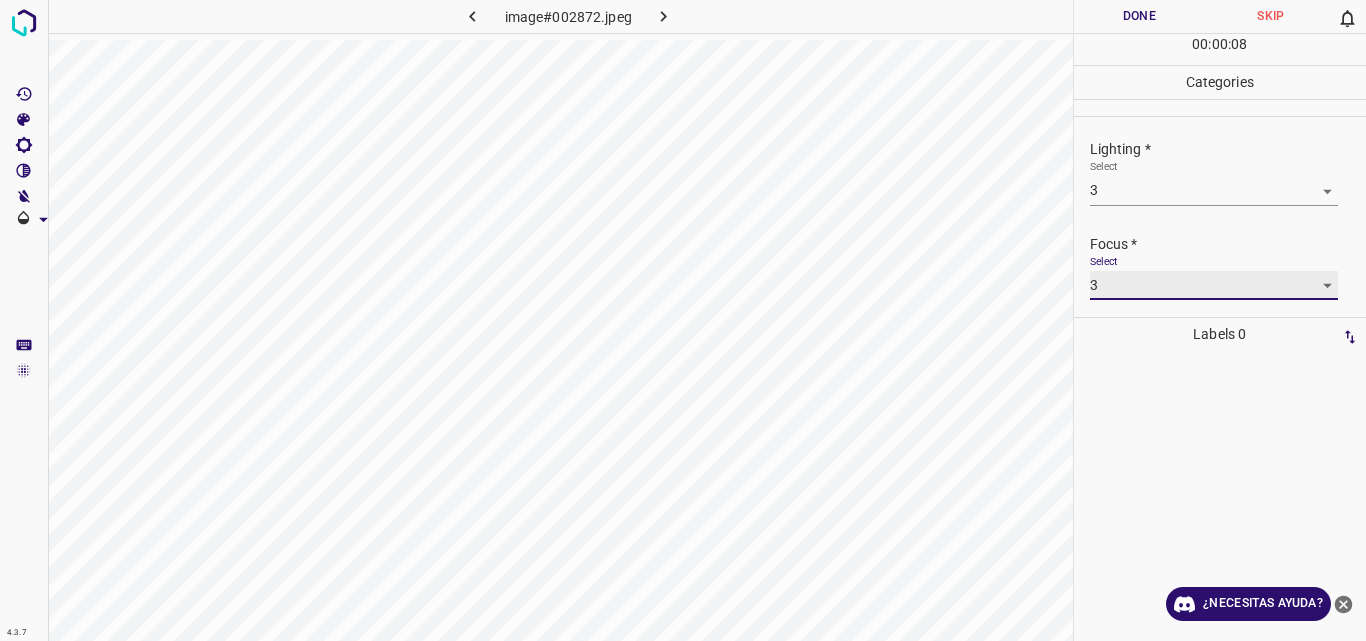 scroll, scrollTop: 98, scrollLeft: 0, axis: vertical 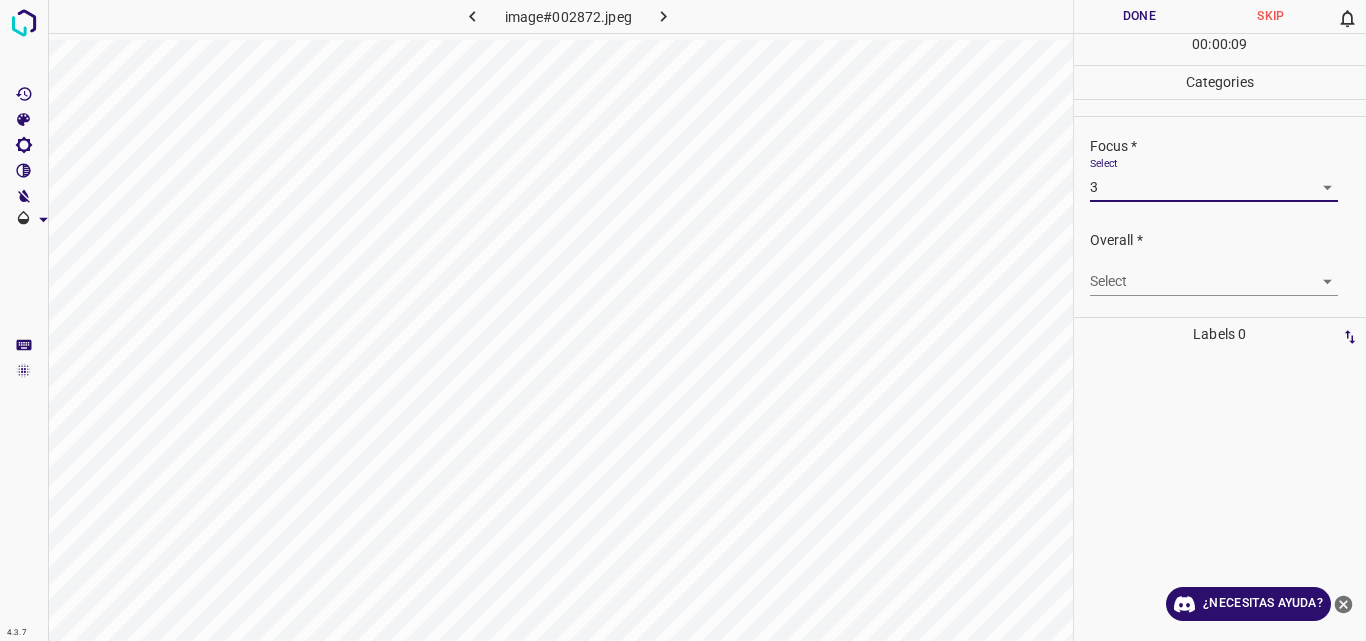 click on "4.3.7 image#002872.jpeg Done Skip 0 00   : 00   : 09   Categories Lighting *  Select 3 3 Focus *  Select 3 3 Overall *  Select ​ Labels   0 Categories 1 Lighting 2 Focus 3 Overall Tools Space Change between modes (Draw & Edit) I Auto labeling R Restore zoom M Zoom in N Zoom out Delete Delete selecte label Filters Z Restore filters X Saturation filter C Brightness filter V Contrast filter B Gray scale filter General O Download ¿Necesitas ayuda? Original text Rate this translation Your feedback will be used to help improve Google Translate - Texto - Esconder - Borrar" at bounding box center (683, 320) 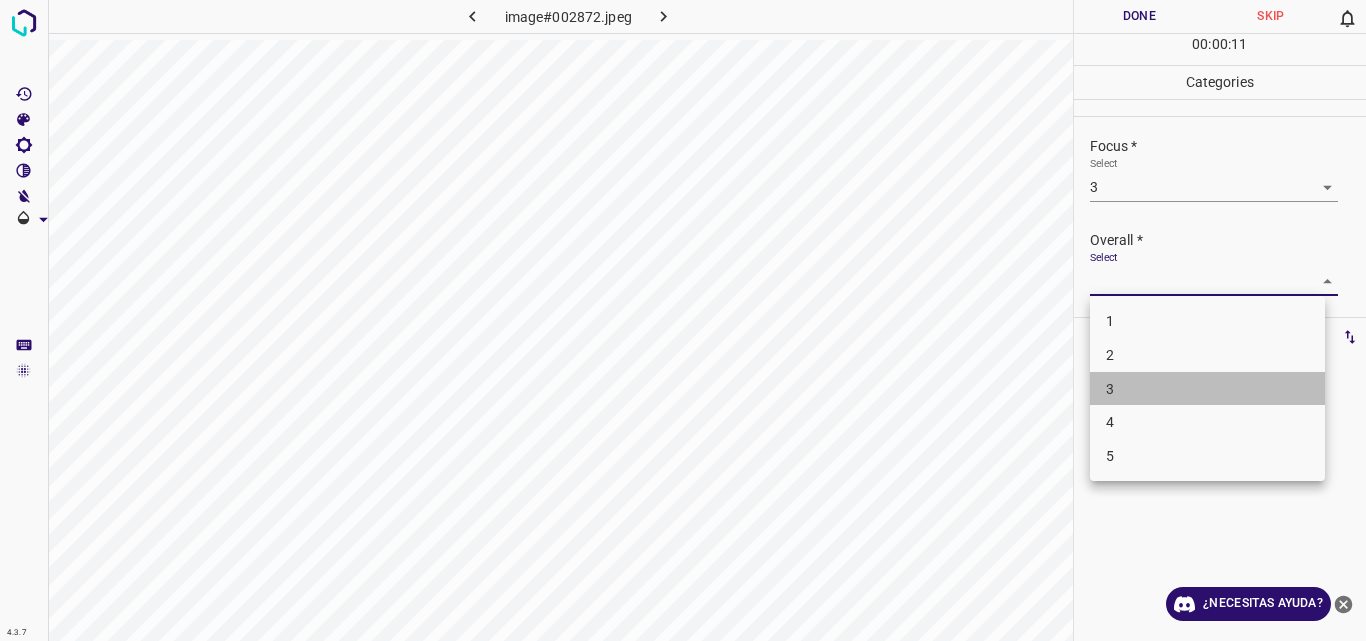 click on "3" at bounding box center [1207, 389] 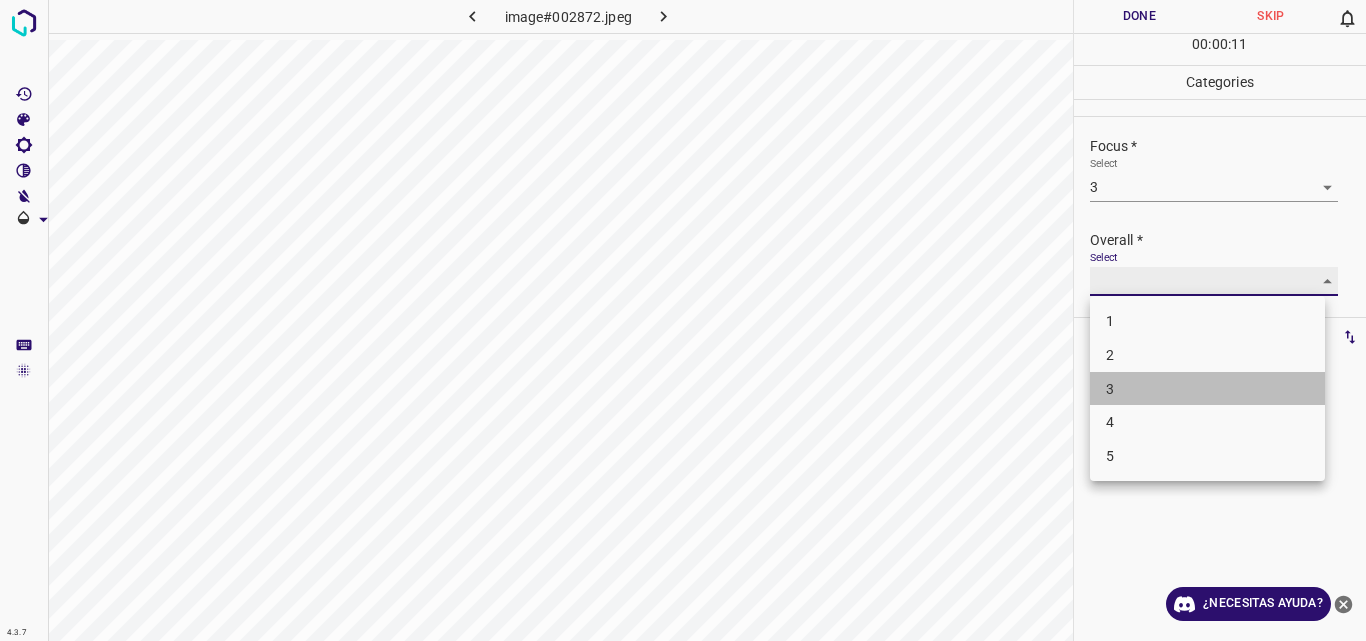 type on "3" 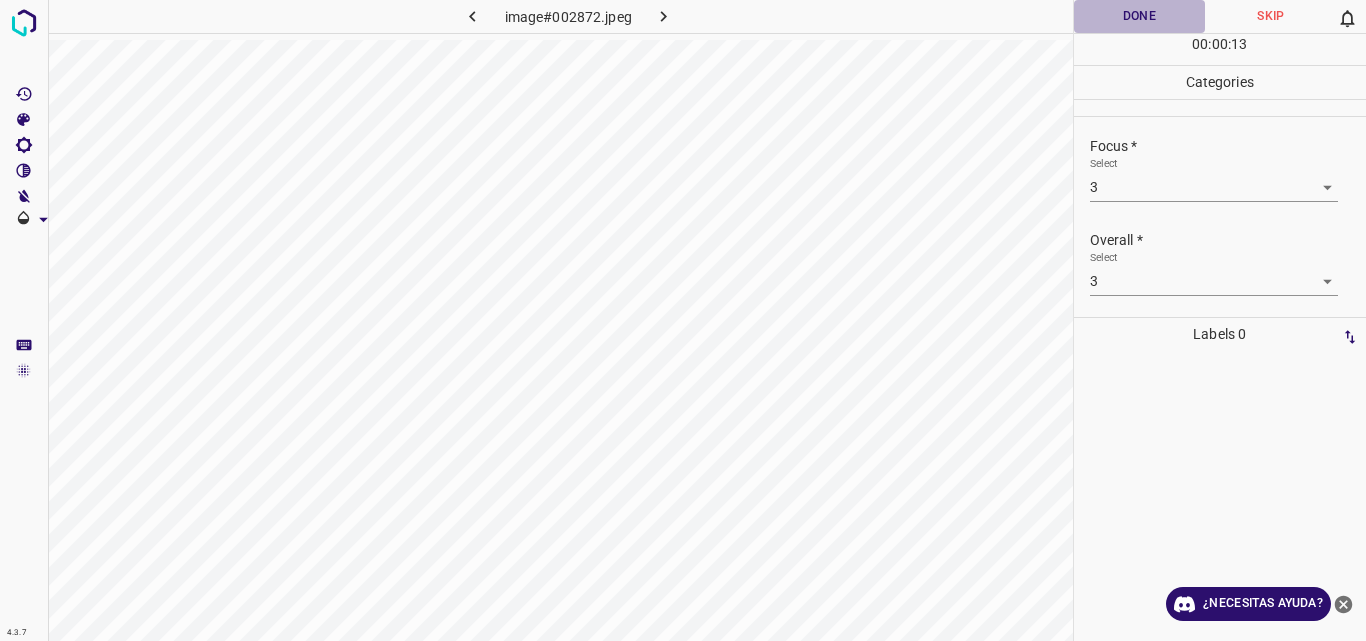 click on "Done" at bounding box center (1140, 16) 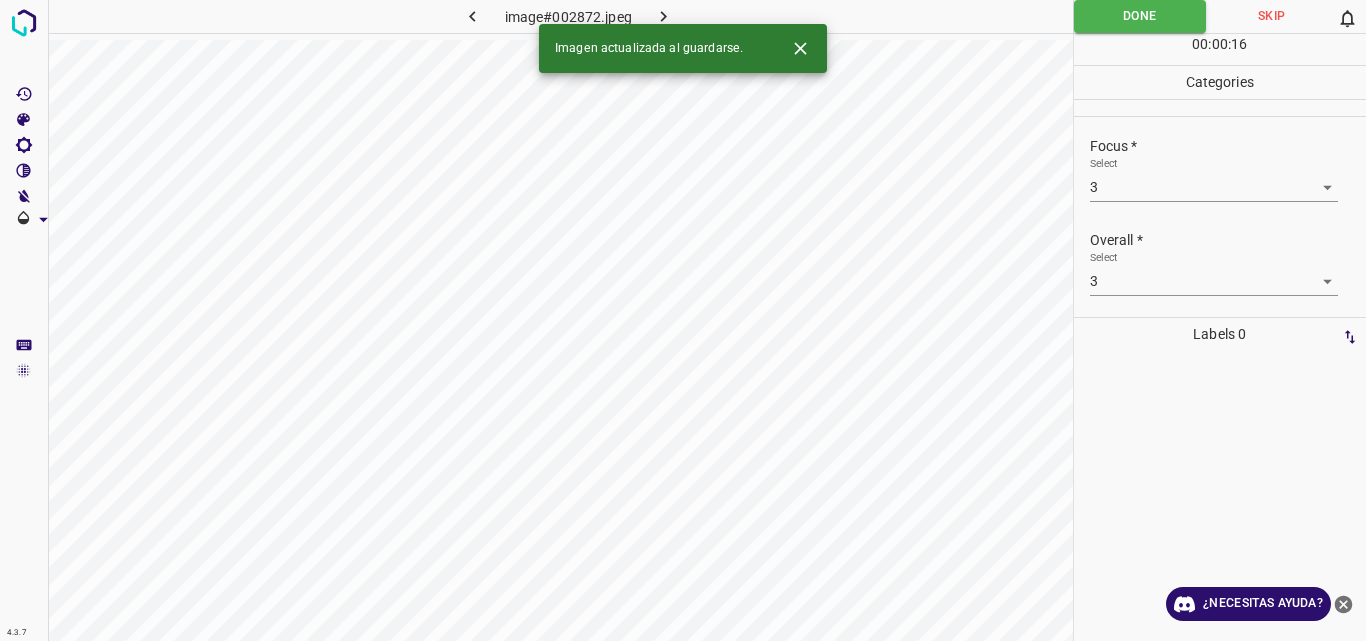 click 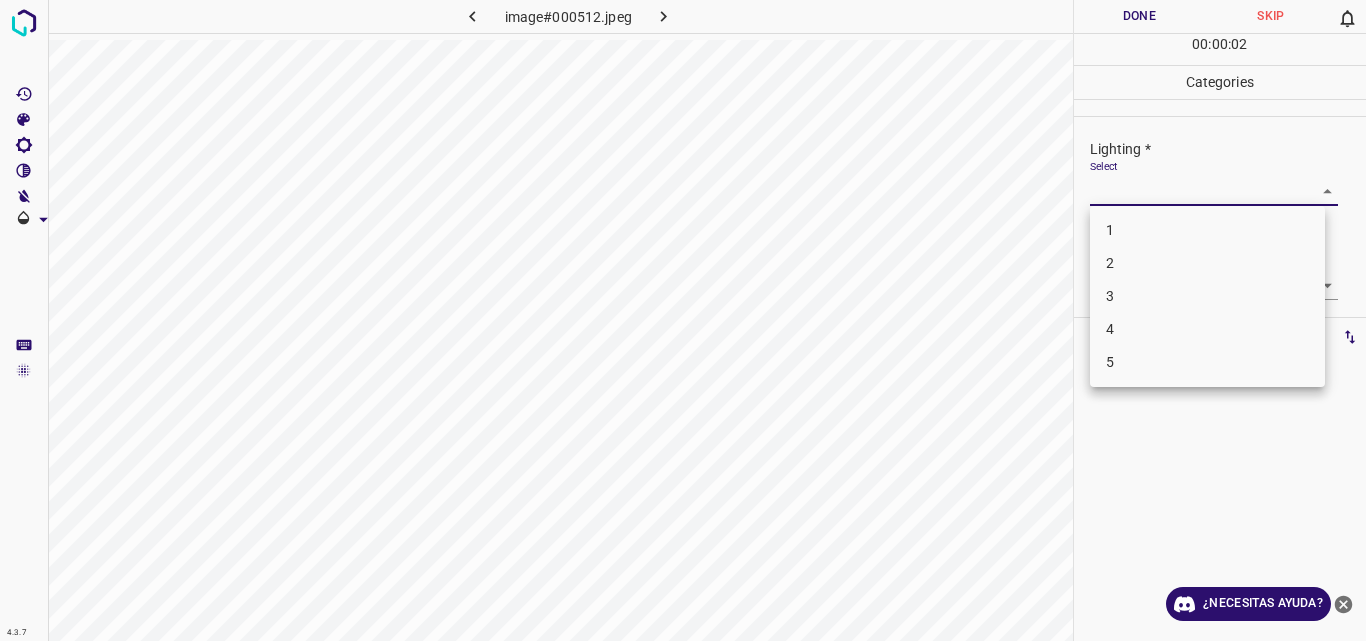 click on "4.3.7 image#000512.jpeg Done Skip 0 00   : 00   : 02   Categories Lighting *  Select ​ Focus *  Select ​ Overall *  Select ​ Labels   0 Categories 1 Lighting 2 Focus 3 Overall Tools Space Change between modes (Draw & Edit) I Auto labeling R Restore zoom M Zoom in N Zoom out Delete Delete selecte label Filters Z Restore filters X Saturation filter C Brightness filter V Contrast filter B Gray scale filter General O Download ¿Necesitas ayuda? Original text Rate this translation Your feedback will be used to help improve Google Translate - Texto - Esconder - Borrar 1 2 3 4 5" at bounding box center [683, 320] 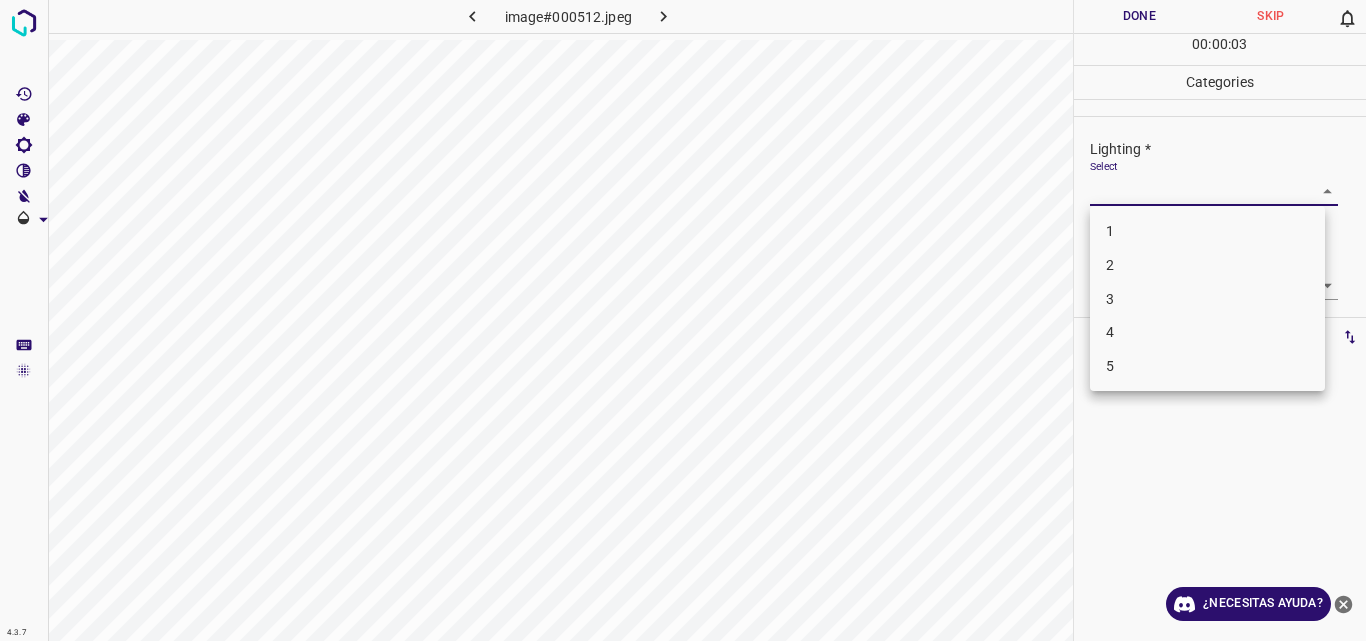 click on "3" at bounding box center (1207, 299) 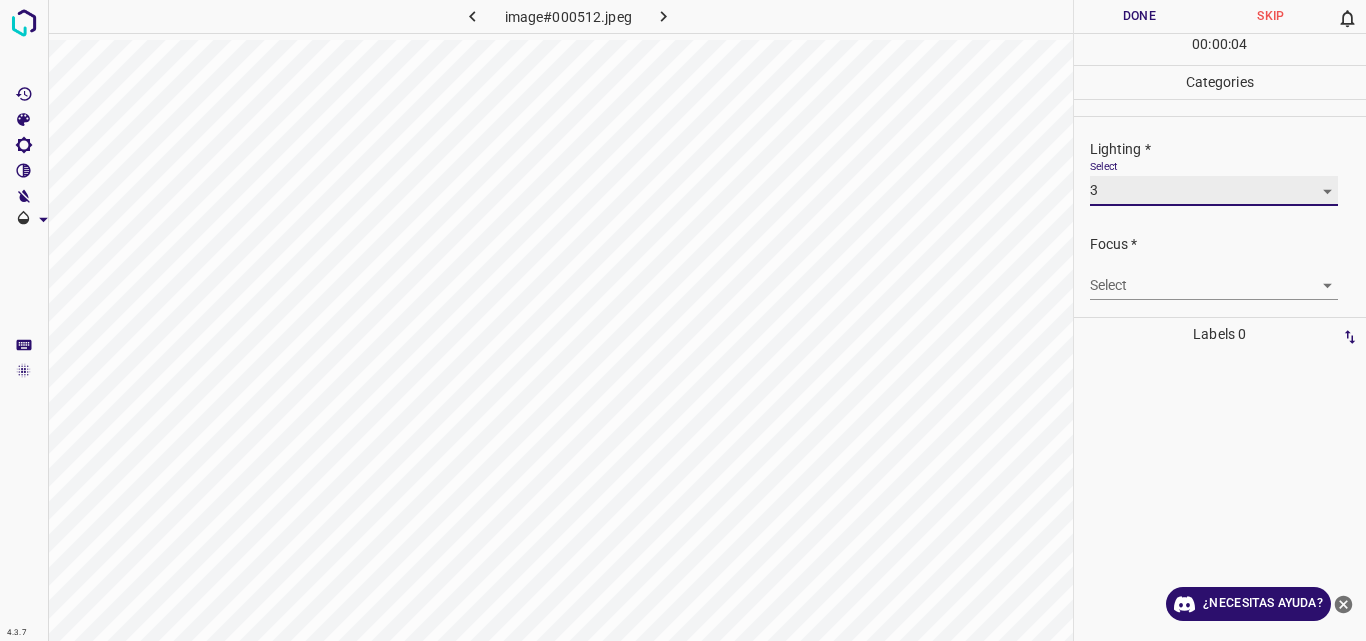 type on "3" 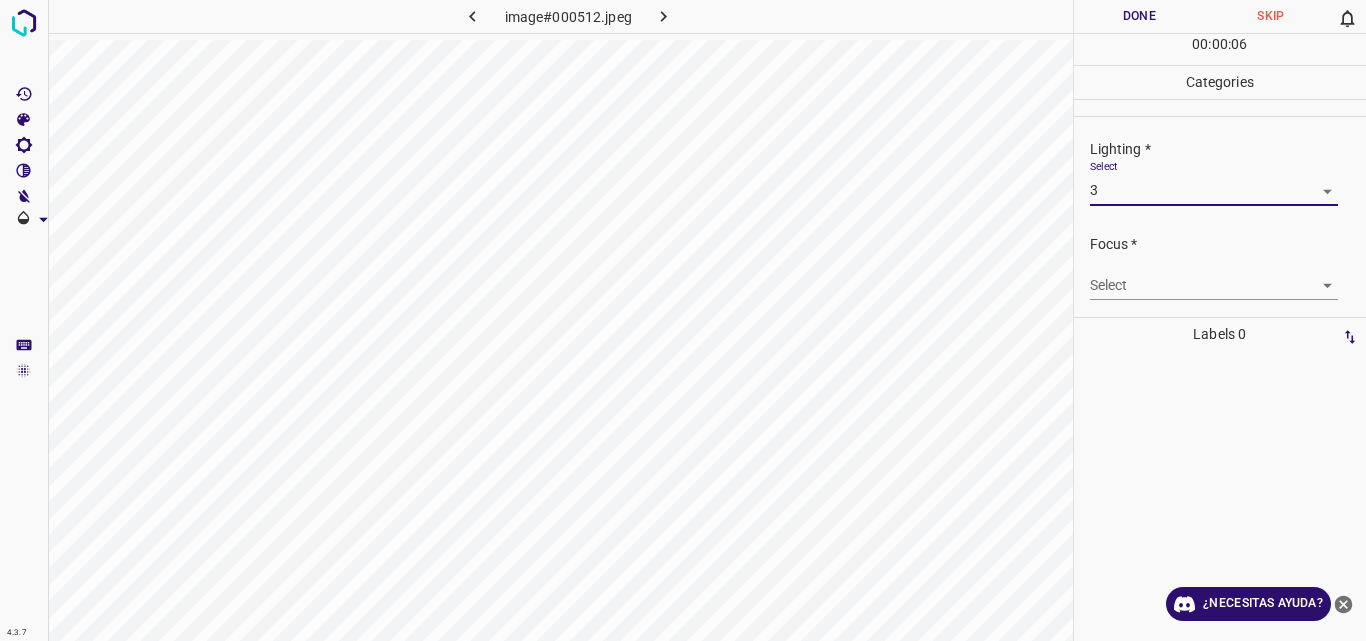 click on "4.3.7 image#000512.jpeg Done Skip 0 00   : 00   : 06   Categories Lighting *  Select 3 3 Focus *  Select ​ Overall *  Select ​ Labels   0 Categories 1 Lighting 2 Focus 3 Overall Tools Space Change between modes (Draw & Edit) I Auto labeling R Restore zoom M Zoom in N Zoom out Delete Delete selecte label Filters Z Restore filters X Saturation filter C Brightness filter V Contrast filter B Gray scale filter General O Download ¿Necesitas ayuda? Original text Rate this translation Your feedback will be used to help improve Google Translate - Texto - Esconder - Borrar" at bounding box center [683, 320] 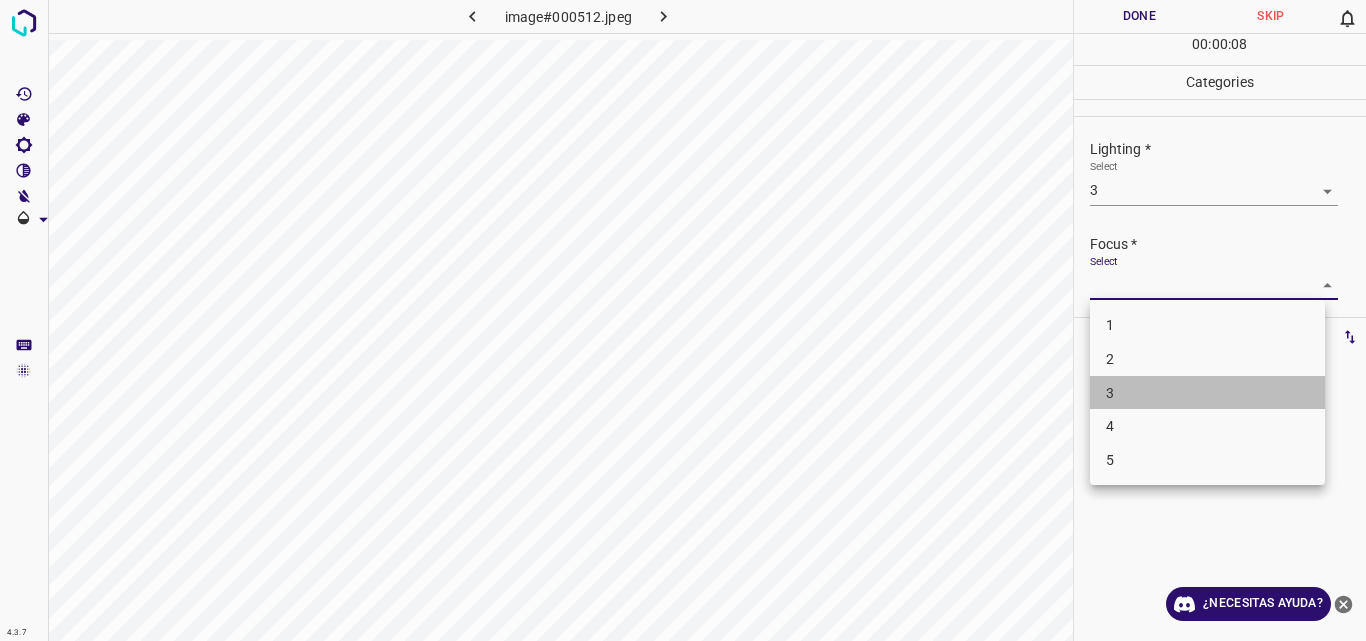 click on "3" at bounding box center [1207, 393] 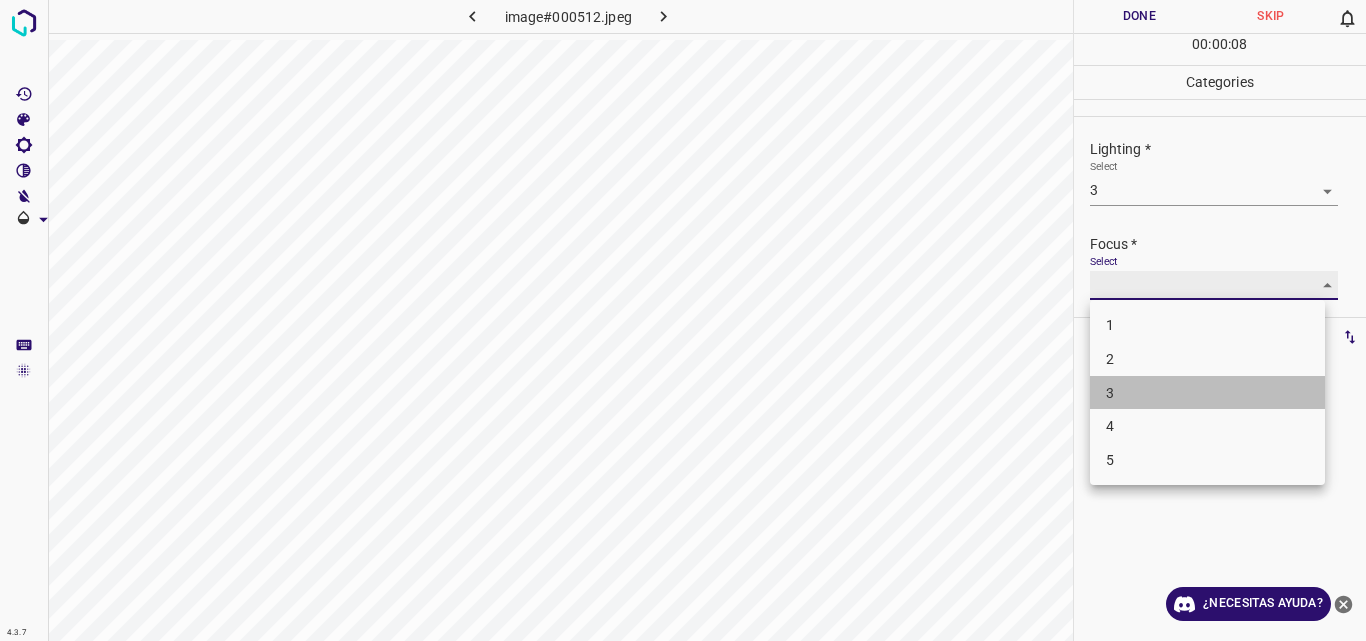 type on "3" 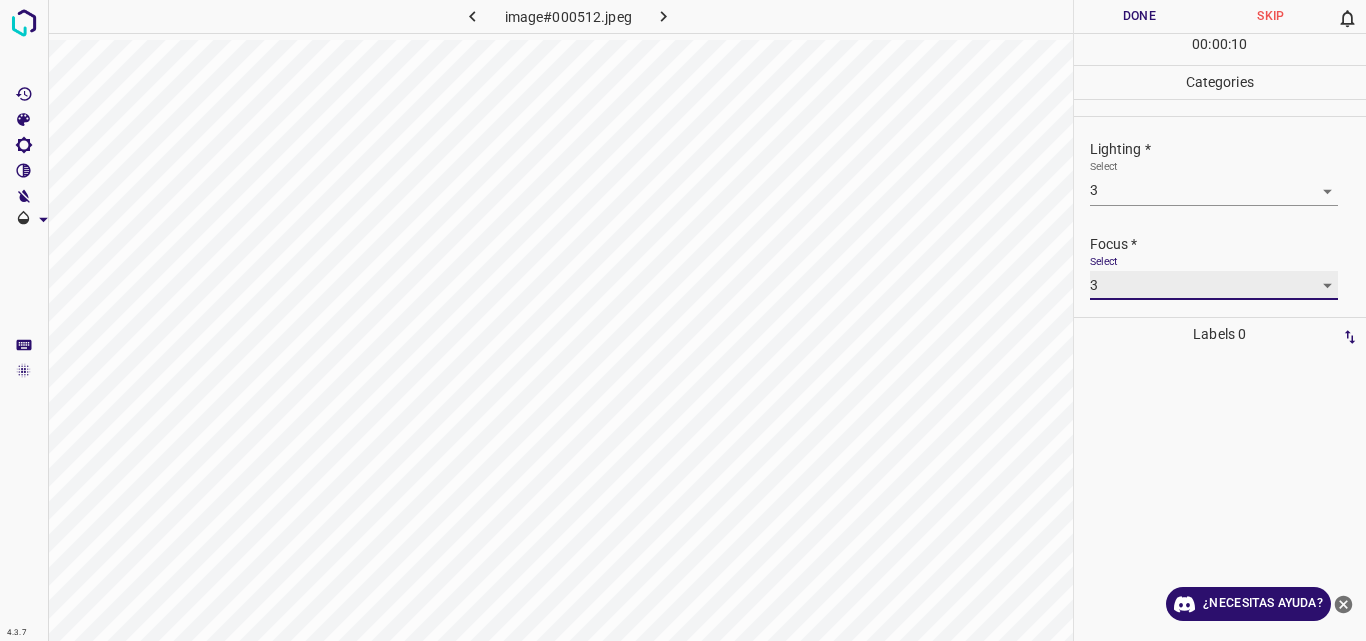 scroll, scrollTop: 98, scrollLeft: 0, axis: vertical 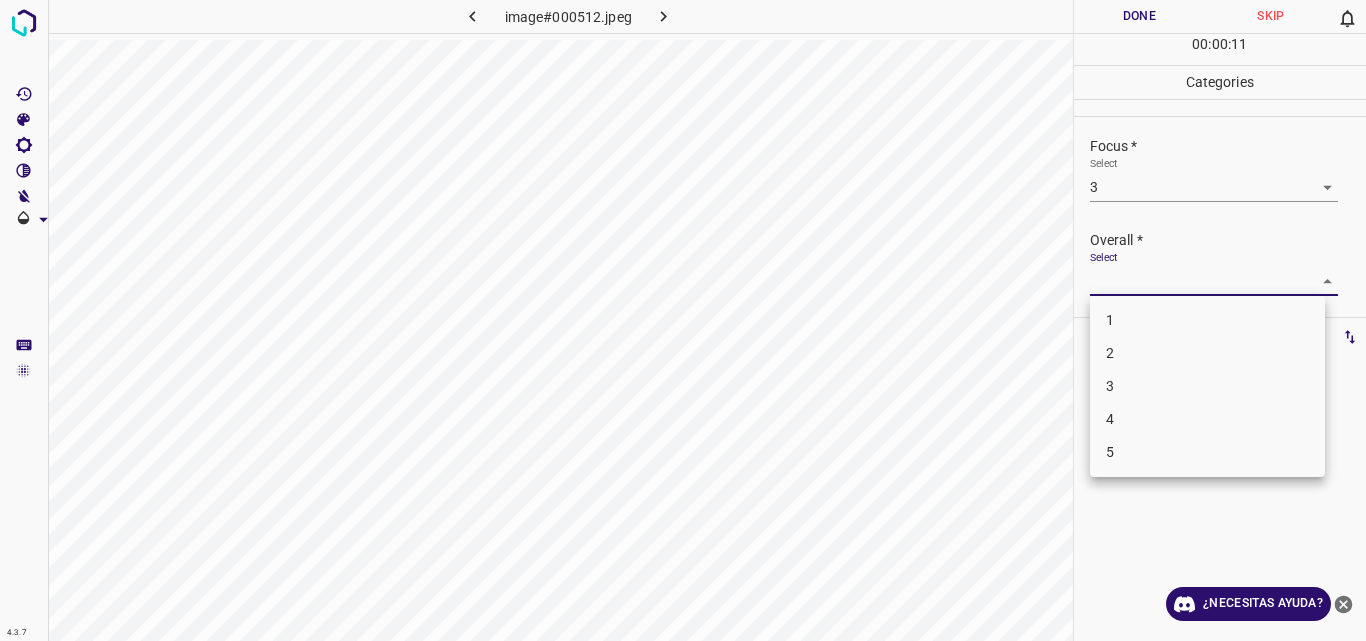 click on "4.3.7 image#000512.jpeg Done Skip 0 00   : 00   : 11   Categories Lighting *  Select 3 3 Focus *  Select 3 3 Overall *  Select ​ Labels   0 Categories 1 Lighting 2 Focus 3 Overall Tools Space Change between modes (Draw & Edit) I Auto labeling R Restore zoom M Zoom in N Zoom out Delete Delete selecte label Filters Z Restore filters X Saturation filter C Brightness filter V Contrast filter B Gray scale filter General O Download ¿Necesitas ayuda? Original text Rate this translation Your feedback will be used to help improve Google Translate - Texto - Esconder - Borrar 1 2 3 4 5" at bounding box center (683, 320) 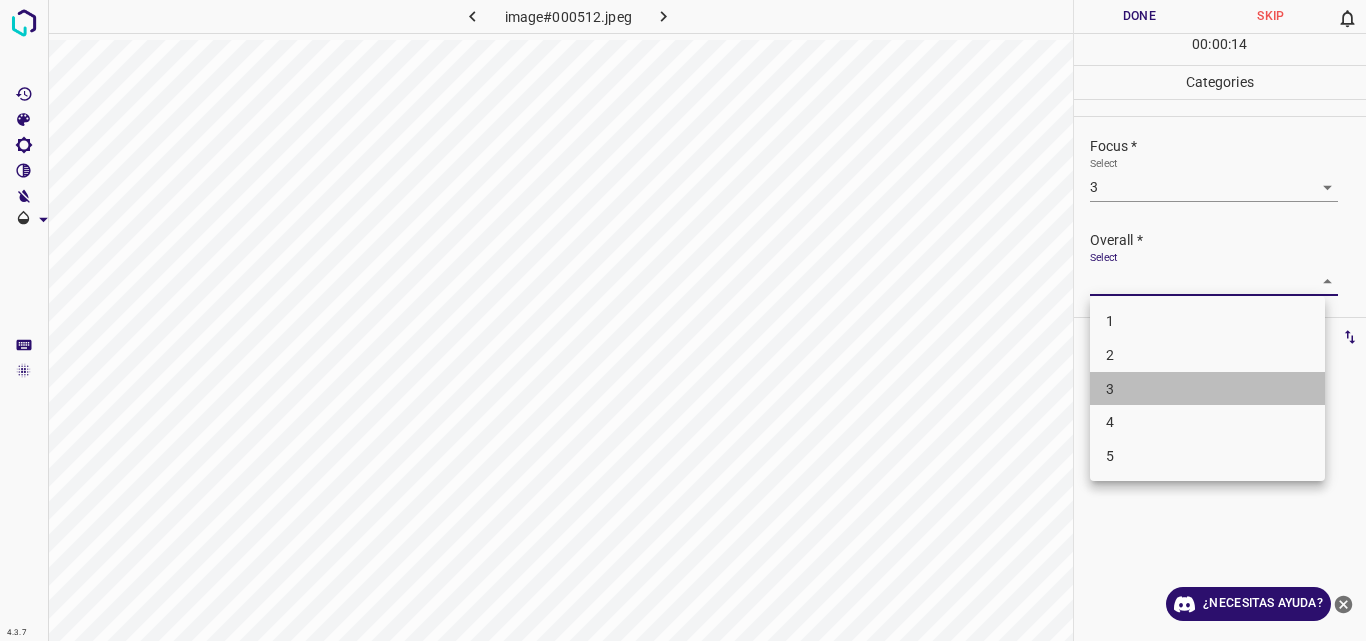 click on "3" at bounding box center [1207, 389] 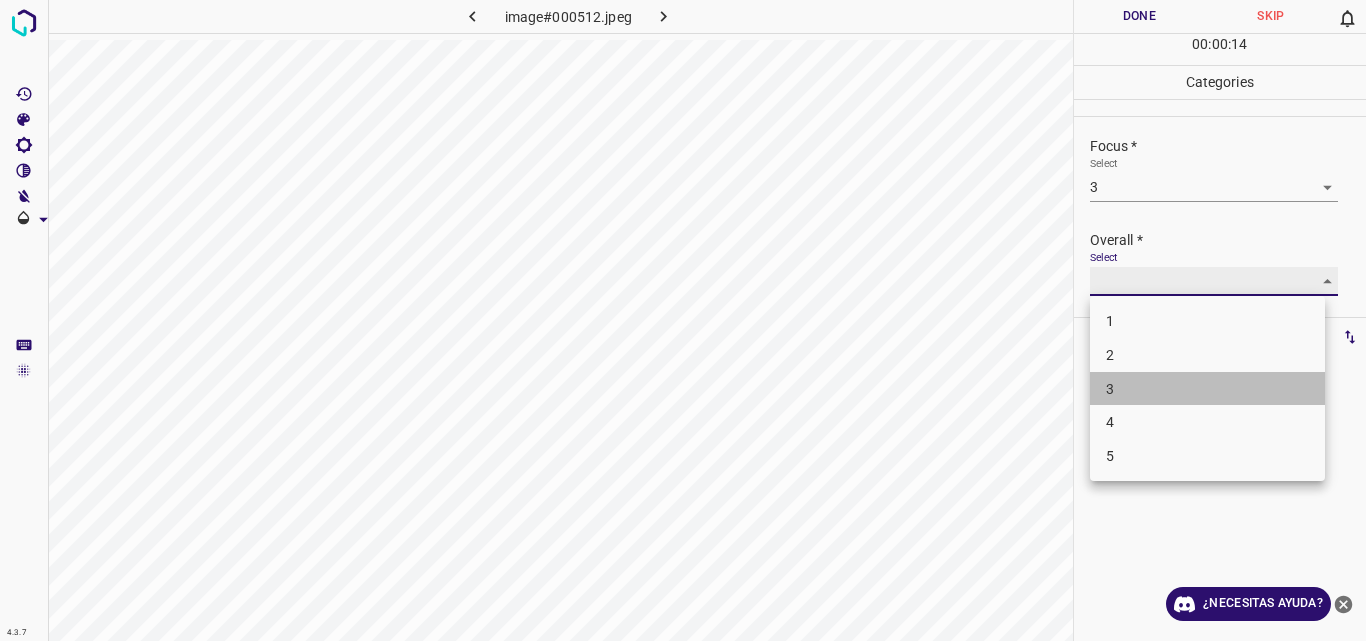 type on "3" 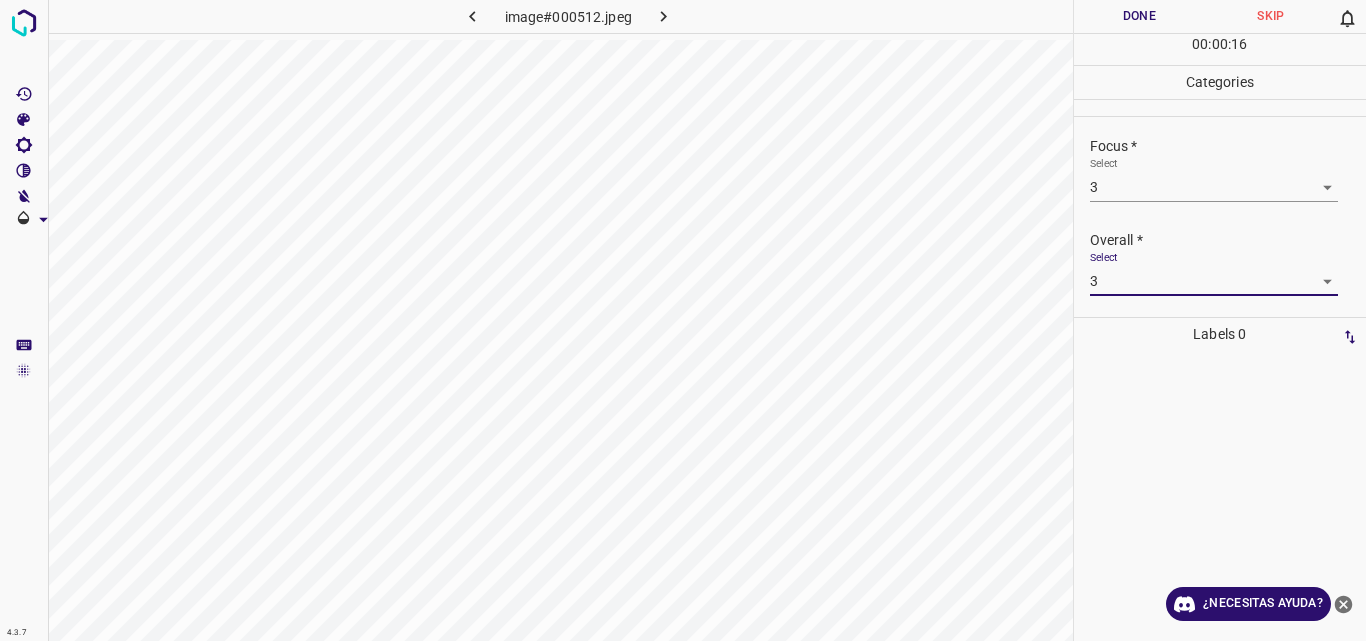 click on "Done" at bounding box center (1140, 16) 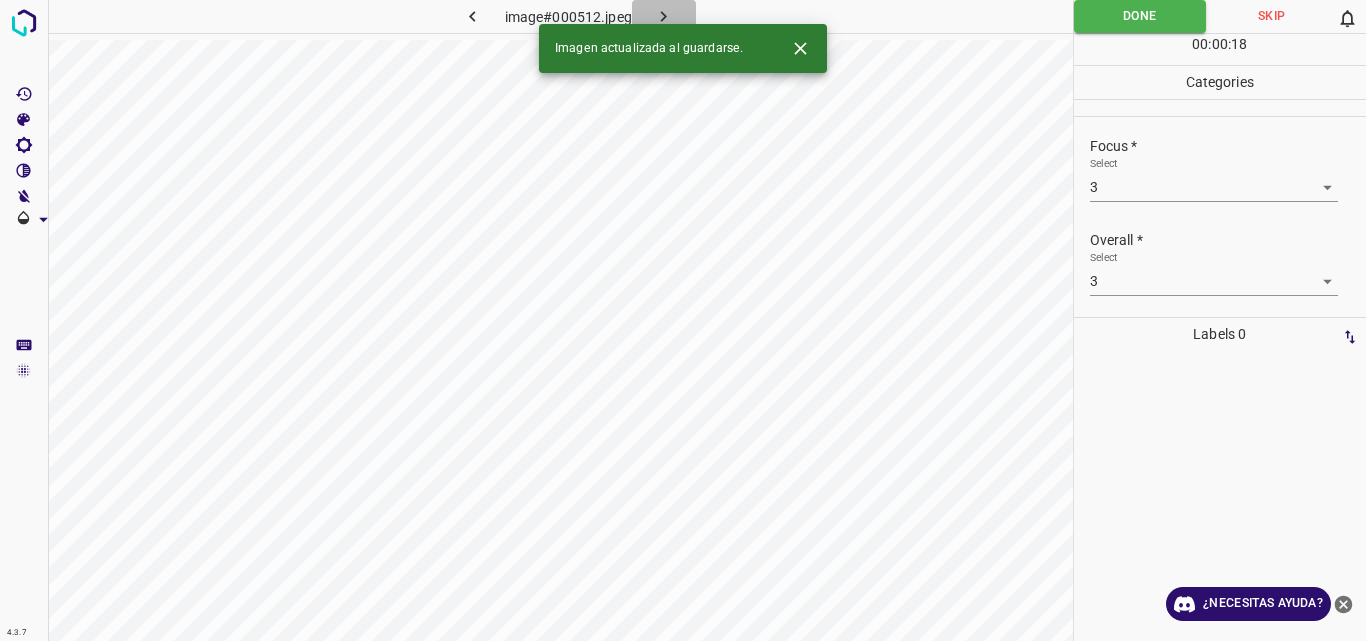 click 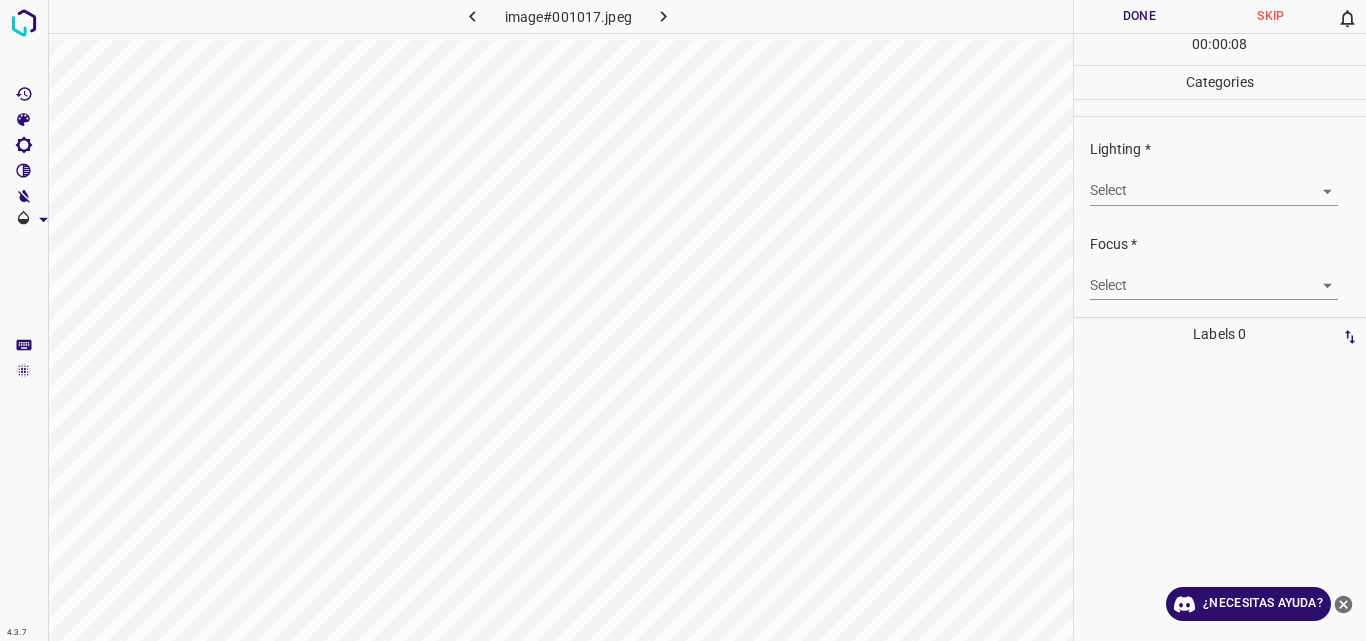 click on "4.3.7 image#001017.jpeg Done Skip 0 00   : 00   : 08   Categories Lighting *  Select ​ Focus *  Select ​ Overall *  Select ​ Labels   0 Categories 1 Lighting 2 Focus 3 Overall Tools Space Change between modes (Draw & Edit) I Auto labeling R Restore zoom M Zoom in N Zoom out Delete Delete selecte label Filters Z Restore filters X Saturation filter C Brightness filter V Contrast filter B Gray scale filter General O Download ¿Necesitas ayuda? Original text Rate this translation Your feedback will be used to help improve Google Translate - Texto - Esconder - Borrar" at bounding box center (683, 320) 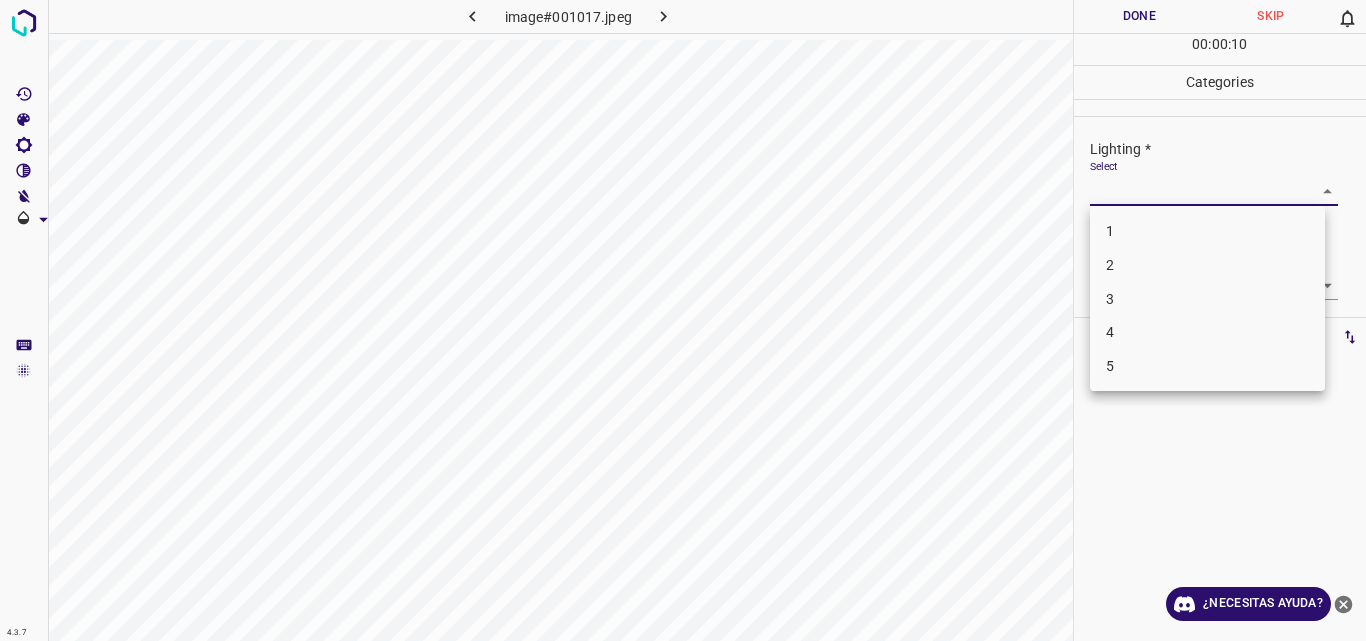 click on "3" at bounding box center (1207, 299) 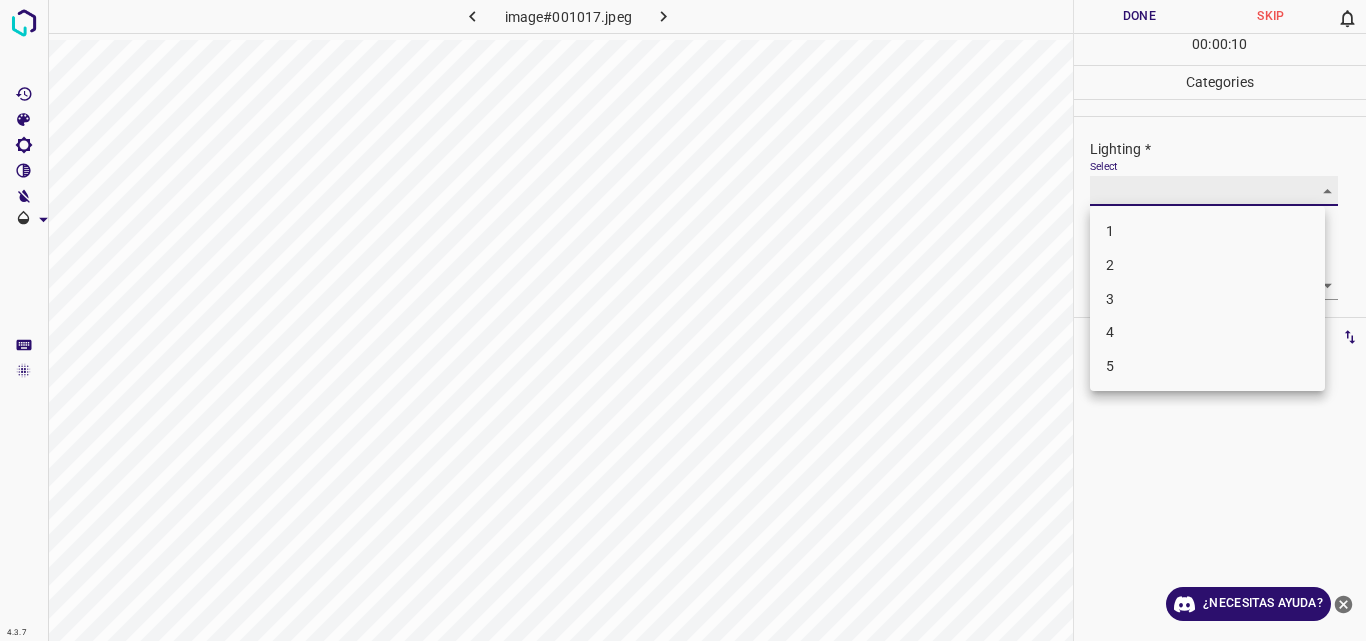 type on "3" 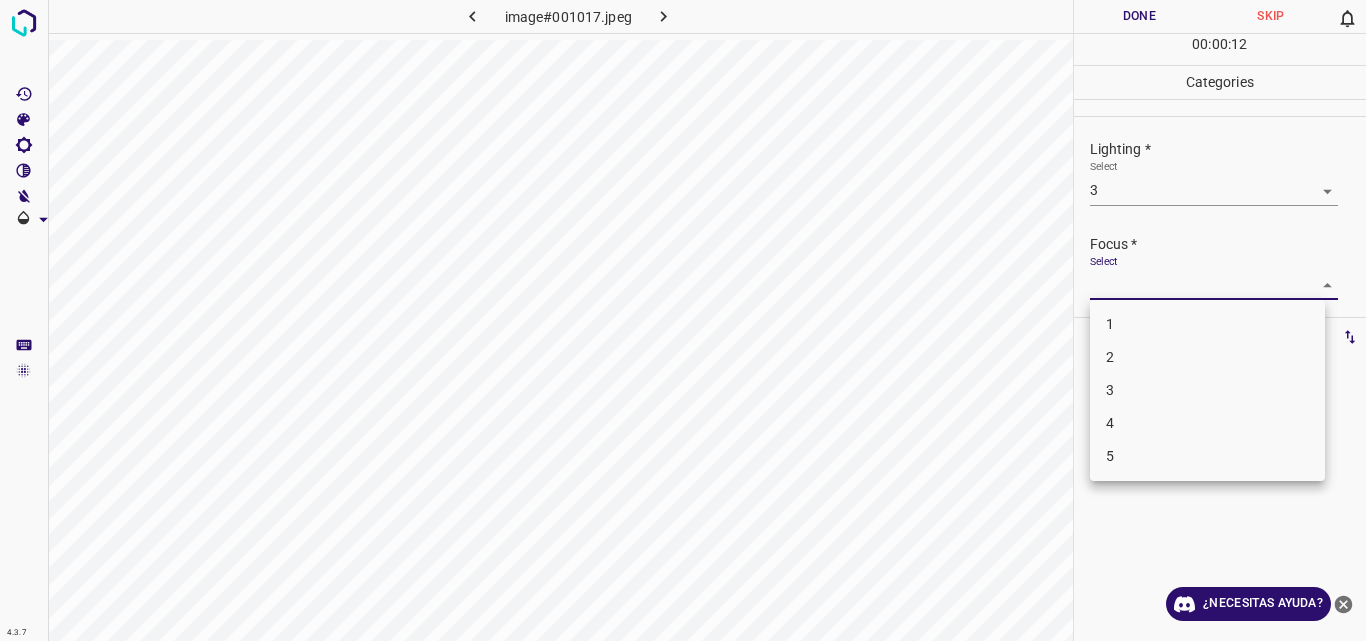 click on "4.3.7 image#001017.jpeg Done Skip 0 00   : 00   : 12   Categories Lighting *  Select 3 3 Focus *  Select ​ Overall *  Select ​ Labels   0 Categories 1 Lighting 2 Focus 3 Overall Tools Space Change between modes (Draw & Edit) I Auto labeling R Restore zoom M Zoom in N Zoom out Delete Delete selecte label Filters Z Restore filters X Saturation filter C Brightness filter V Contrast filter B Gray scale filter General O Download ¿Necesitas ayuda? Original text Rate this translation Your feedback will be used to help improve Google Translate - Texto - Esconder - Borrar 1 2 3 4 5" at bounding box center (683, 320) 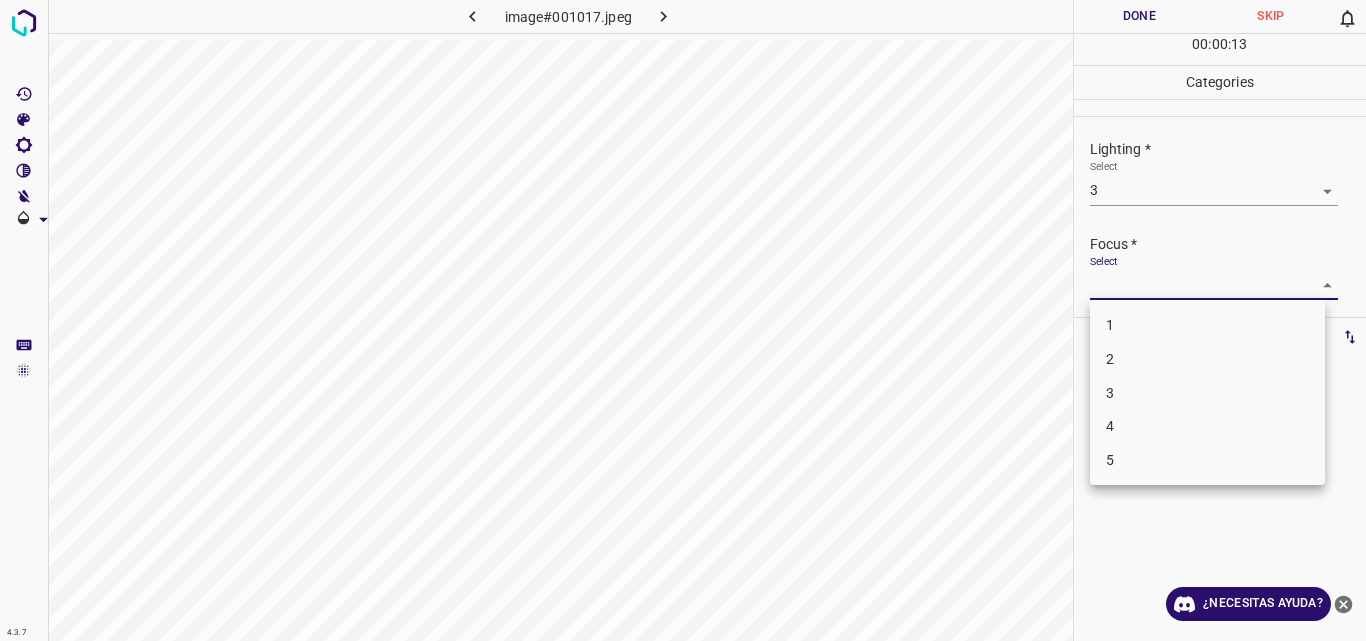 click on "3" at bounding box center [1207, 393] 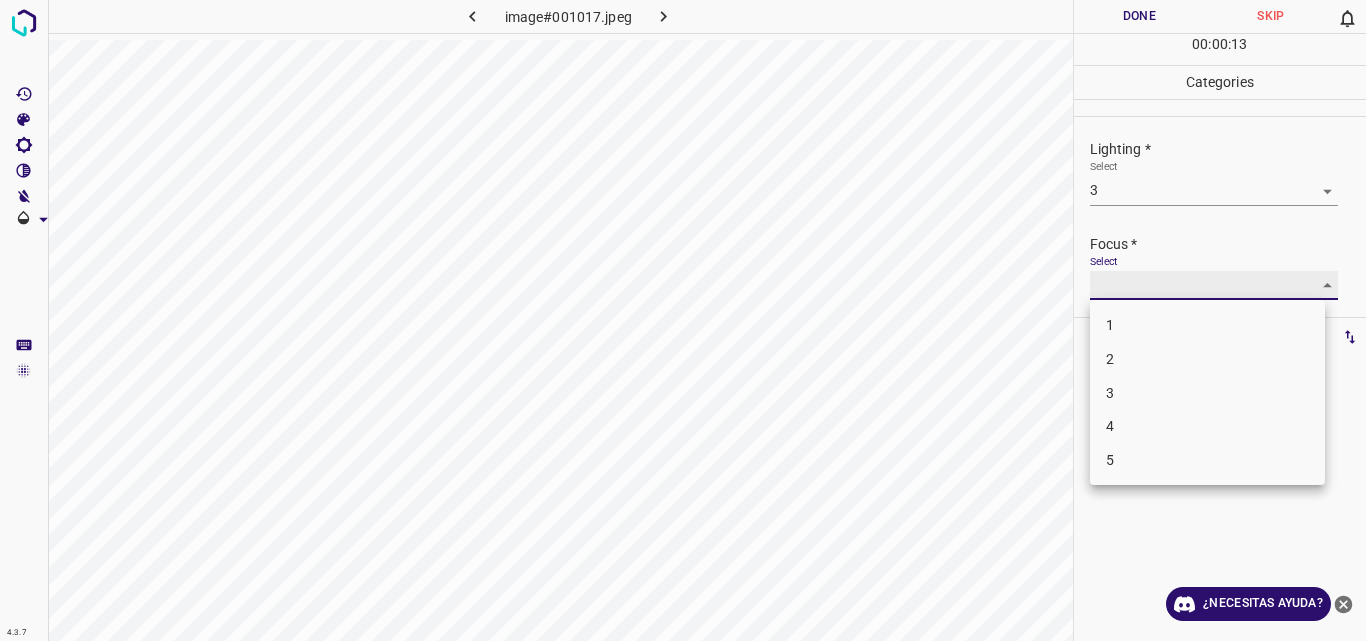 type on "3" 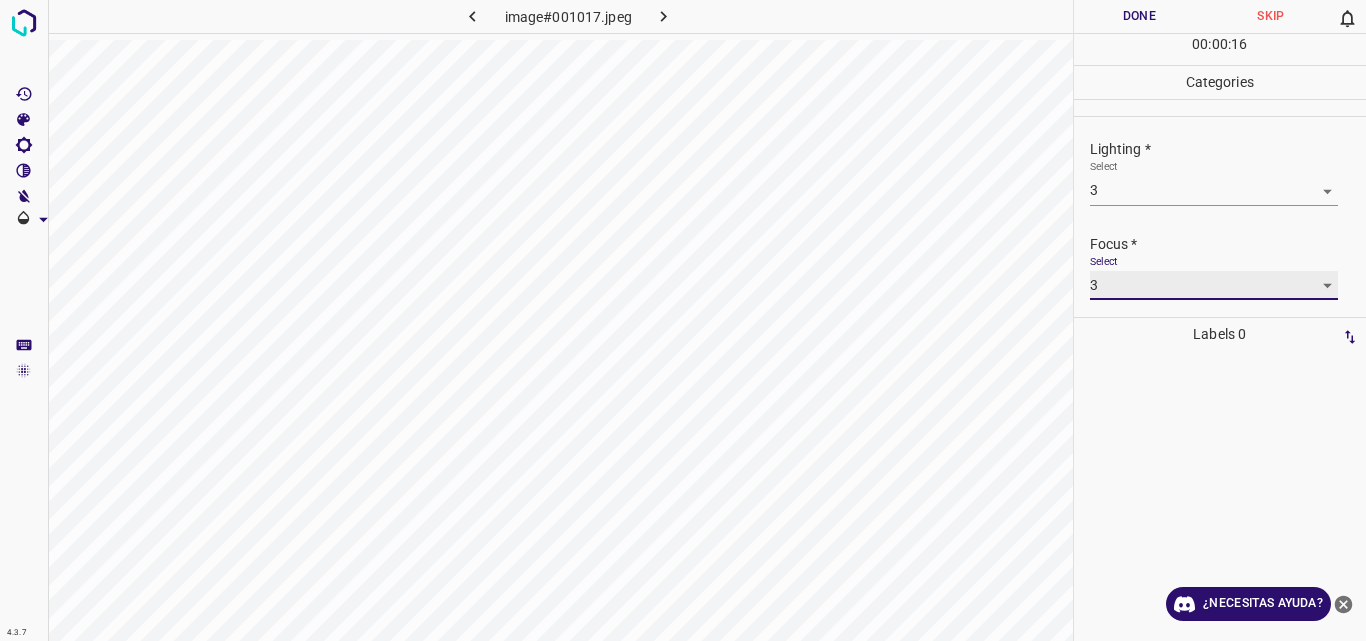 scroll, scrollTop: 98, scrollLeft: 0, axis: vertical 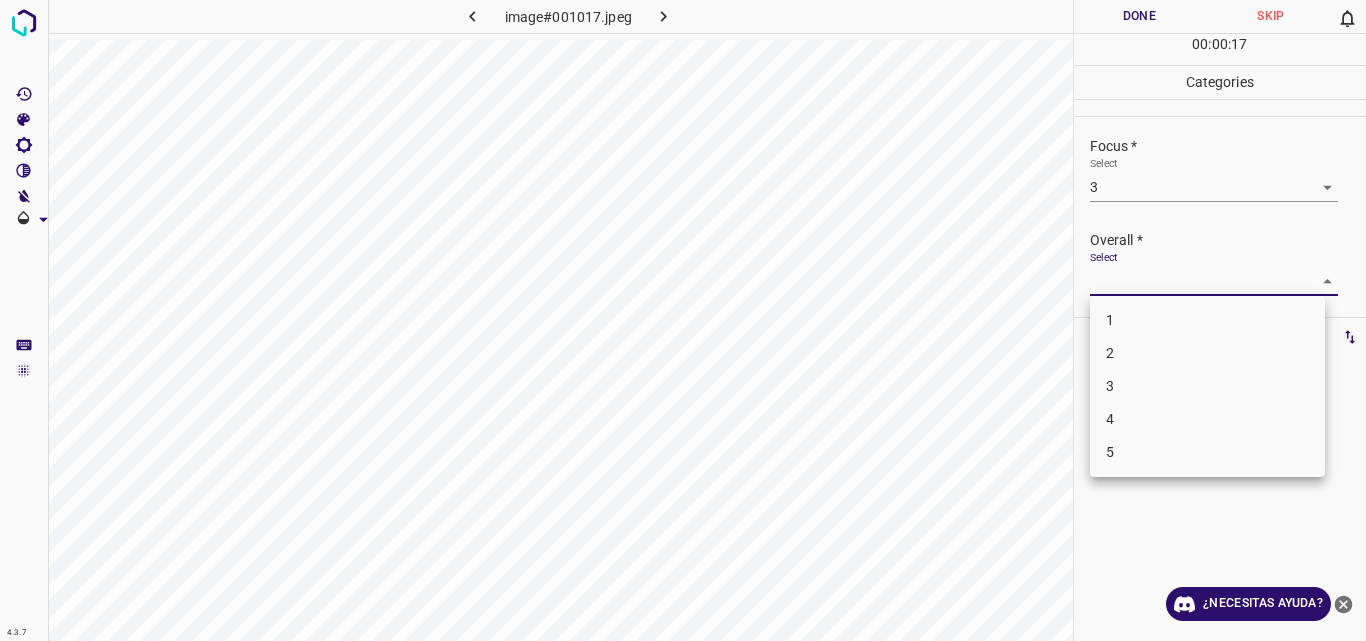 click on "4.3.7 image#001017.jpeg Done Skip 0 00   : 00   : 17   Categories Lighting *  Select 3 3 Focus *  Select 3 3 Overall *  Select ​ Labels   0 Categories 1 Lighting 2 Focus 3 Overall Tools Space Change between modes (Draw & Edit) I Auto labeling R Restore zoom M Zoom in N Zoom out Delete Delete selecte label Filters Z Restore filters X Saturation filter C Brightness filter V Contrast filter B Gray scale filter General O Download ¿Necesitas ayuda? Original text Rate this translation Your feedback will be used to help improve Google Translate - Texto - Esconder - Borrar 1 2 3 4 5" at bounding box center (683, 320) 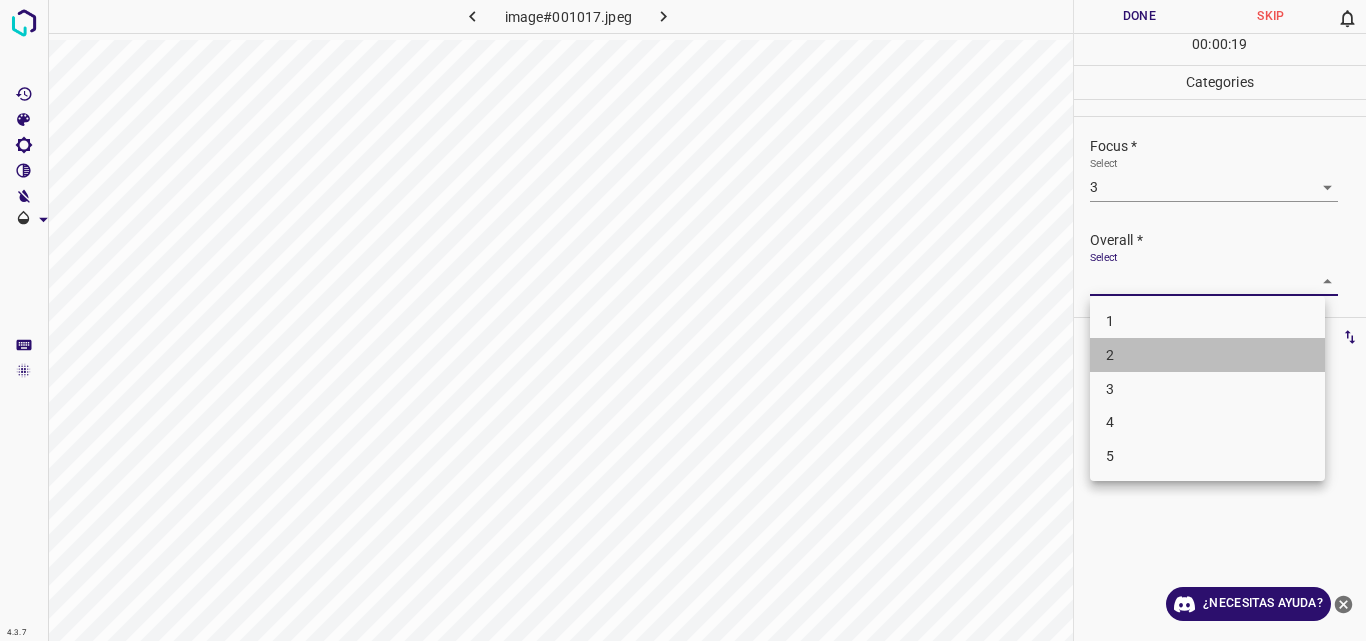 click on "2" at bounding box center [1207, 355] 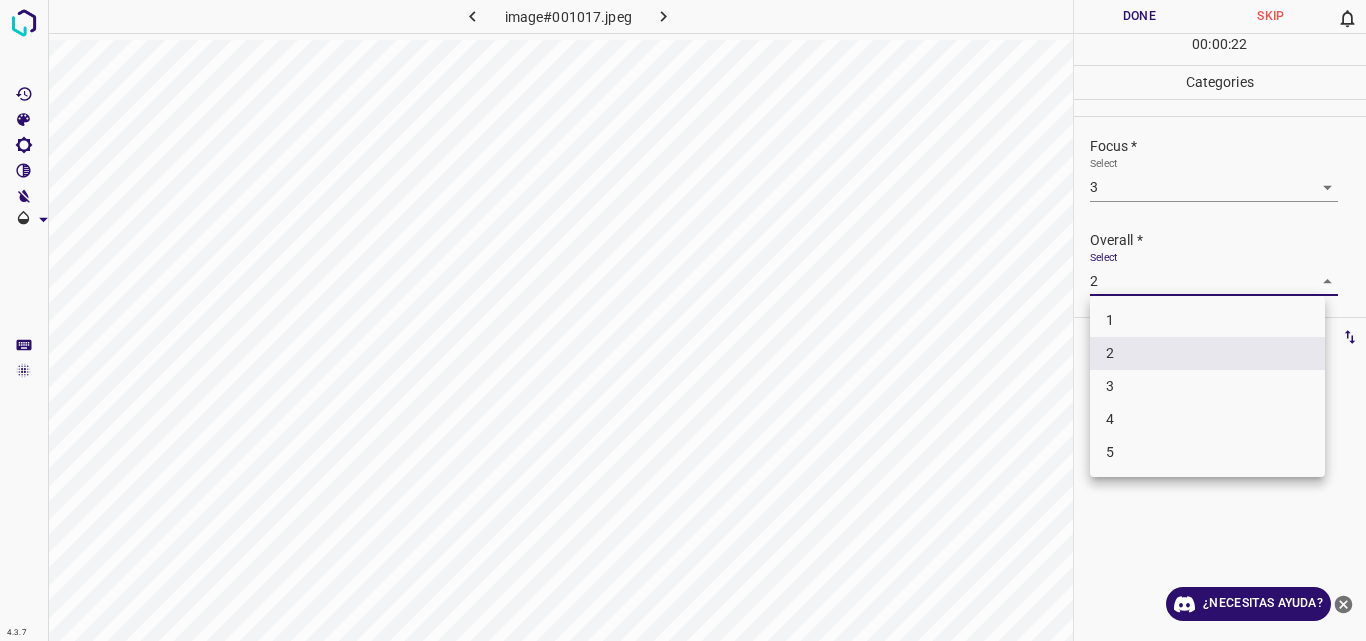 click on "4.3.7 image#001017.jpeg Done Skip 0 00   : 00   : 22   Categories Lighting *  Select 3 3 Focus *  Select 3 3 Overall *  Select 2 2 Labels   0 Categories 1 Lighting 2 Focus 3 Overall Tools Space Change between modes (Draw & Edit) I Auto labeling R Restore zoom M Zoom in N Zoom out Delete Delete selecte label Filters Z Restore filters X Saturation filter C Brightness filter V Contrast filter B Gray scale filter General O Download ¿Necesitas ayuda? Original text Rate this translation Your feedback will be used to help improve Google Translate - Texto - Esconder - Borrar 1 2 3 4 5" at bounding box center [683, 320] 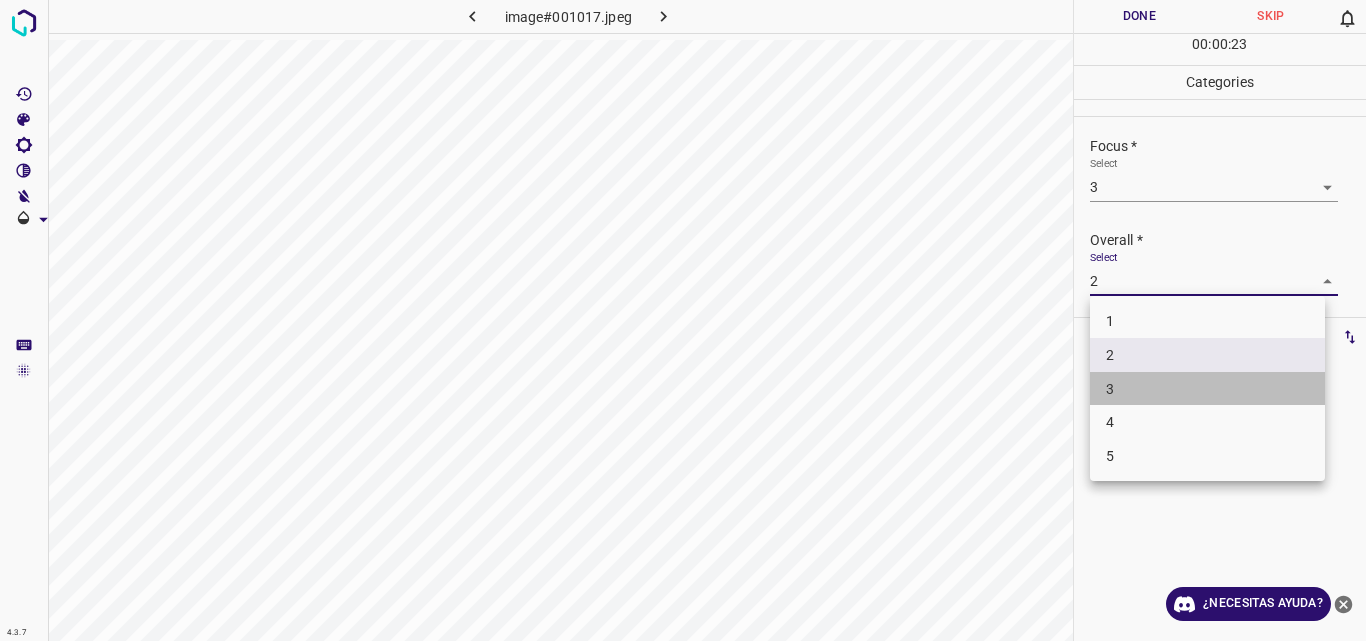 click on "3" at bounding box center [1207, 389] 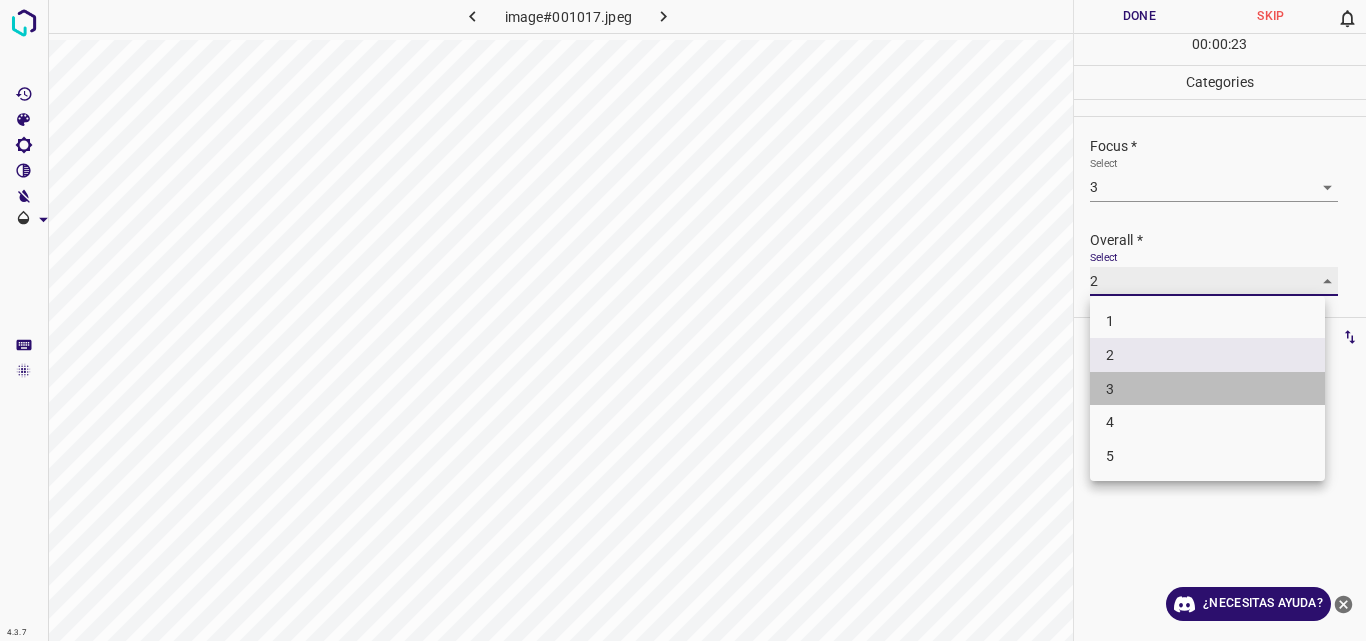 type on "3" 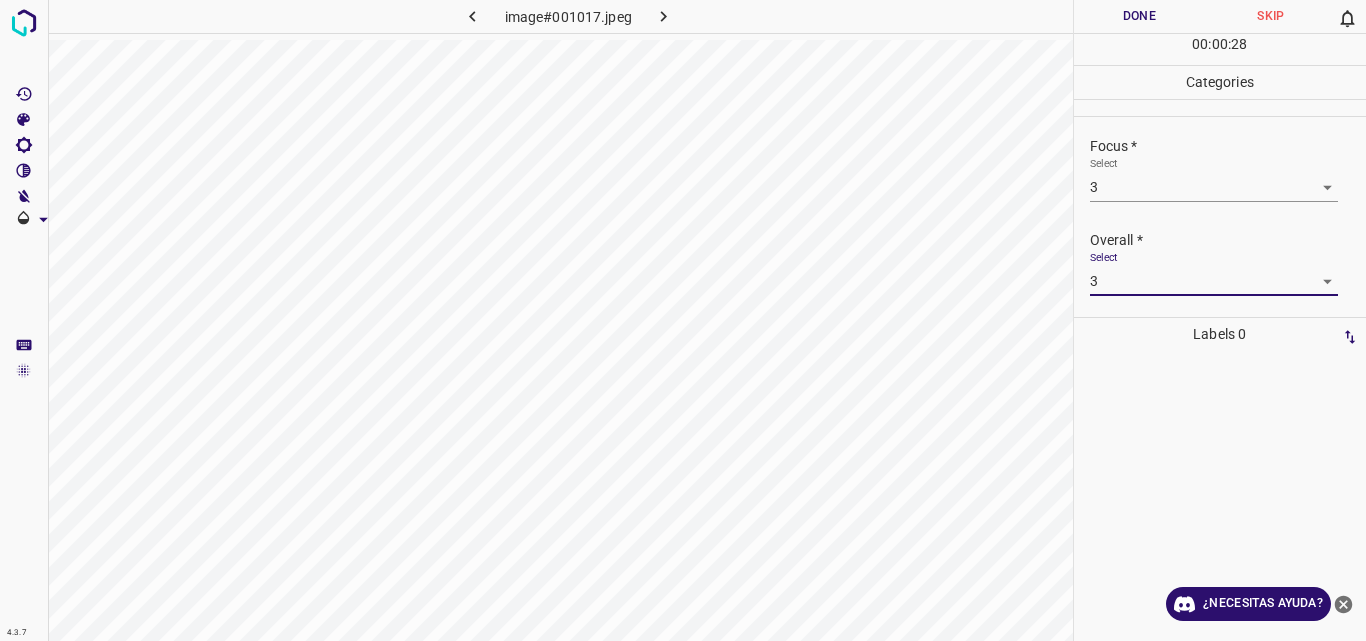 click on "Done" at bounding box center [1140, 16] 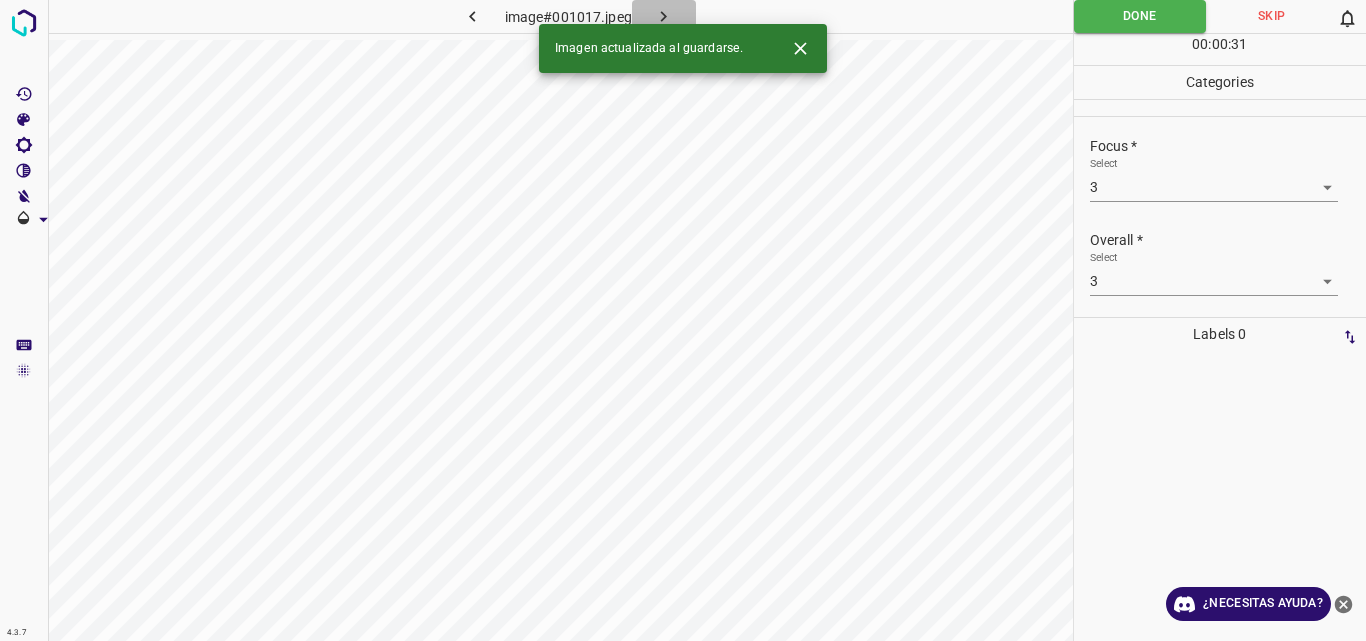 click 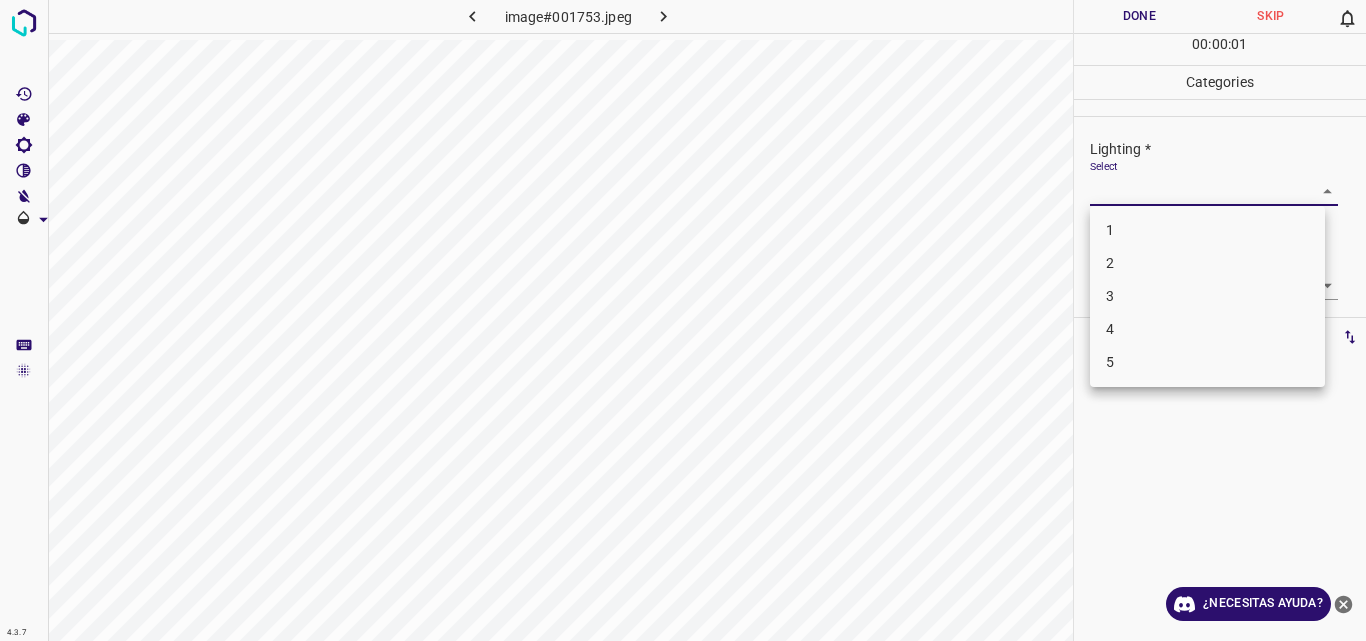 click on "4.3.7 image#001753.jpeg Done Skip 0 00   : 00   : 01   Categories Lighting *  Select ​ Focus *  Select ​ Overall *  Select ​ Labels   0 Categories 1 Lighting 2 Focus 3 Overall Tools Space Change between modes (Draw & Edit) I Auto labeling R Restore zoom M Zoom in N Zoom out Delete Delete selecte label Filters Z Restore filters X Saturation filter C Brightness filter V Contrast filter B Gray scale filter General O Download ¿Necesitas ayuda? Original text Rate this translation Your feedback will be used to help improve Google Translate - Texto - Esconder - Borrar 1 2 3 4 5" at bounding box center (683, 320) 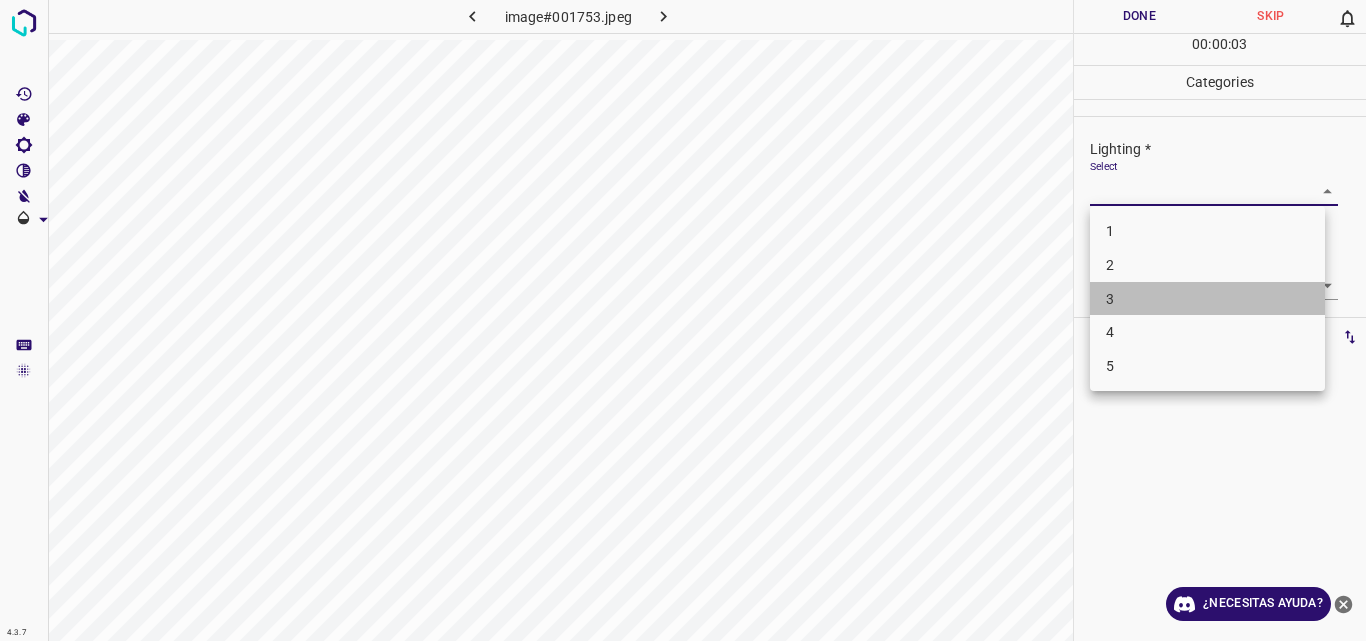 click on "3" at bounding box center [1207, 299] 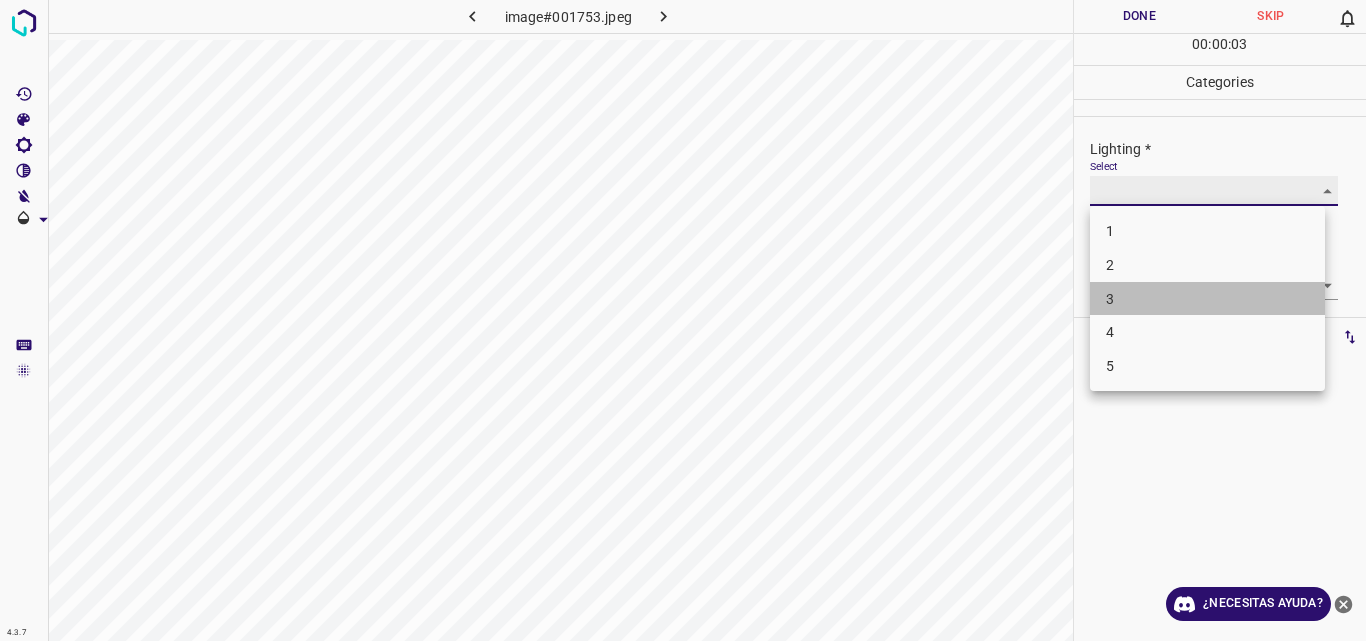 type on "3" 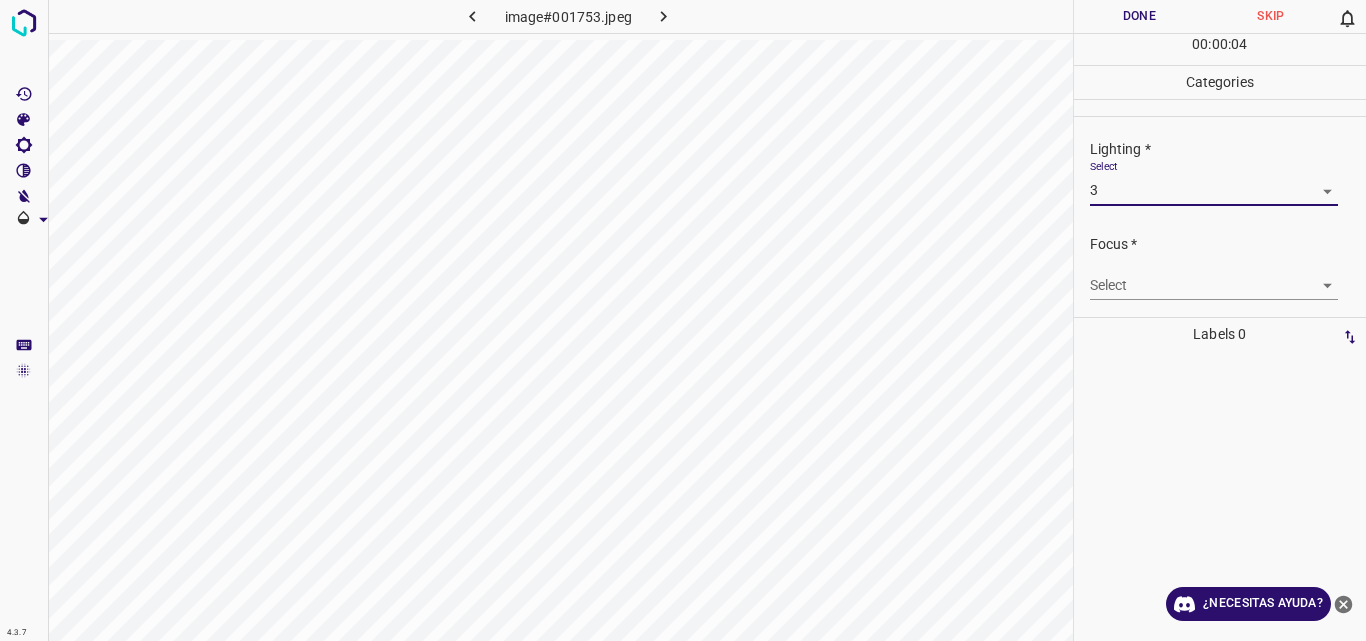 click on "4.3.7 image#001753.jpeg Done Skip 0 00   : 00   : 04   Categories Lighting *  Select 3 3 Focus *  Select ​ Overall *  Select ​ Labels   0 Categories 1 Lighting 2 Focus 3 Overall Tools Space Change between modes (Draw & Edit) I Auto labeling R Restore zoom M Zoom in N Zoom out Delete Delete selecte label Filters Z Restore filters X Saturation filter C Brightness filter V Contrast filter B Gray scale filter General O Download ¿Necesitas ayuda? Original text Rate this translation Your feedback will be used to help improve Google Translate - Texto - Esconder - Borrar" at bounding box center (683, 320) 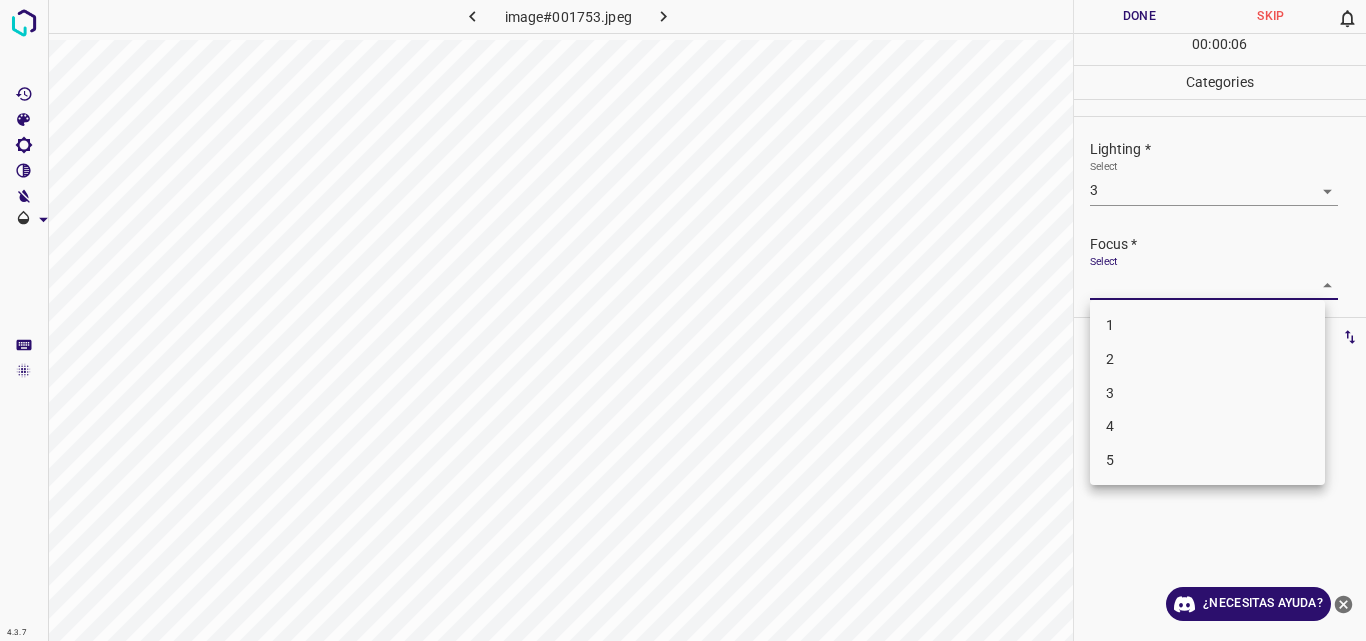 click on "3" at bounding box center (1207, 393) 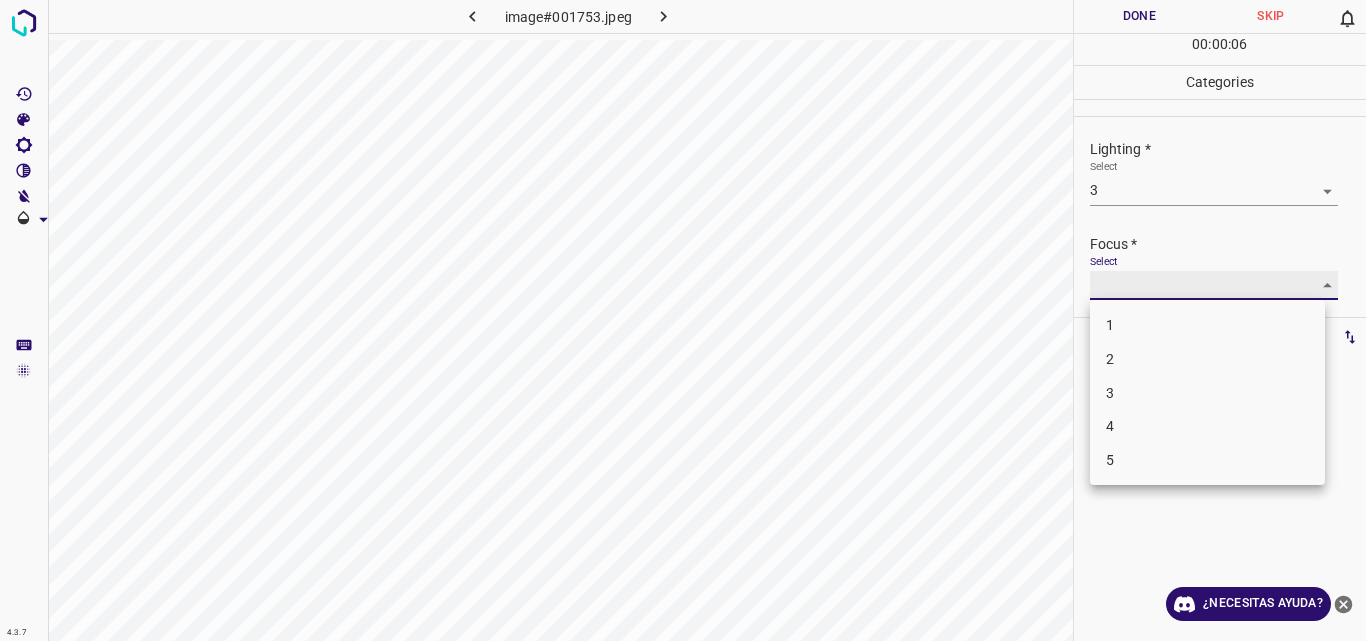 type on "3" 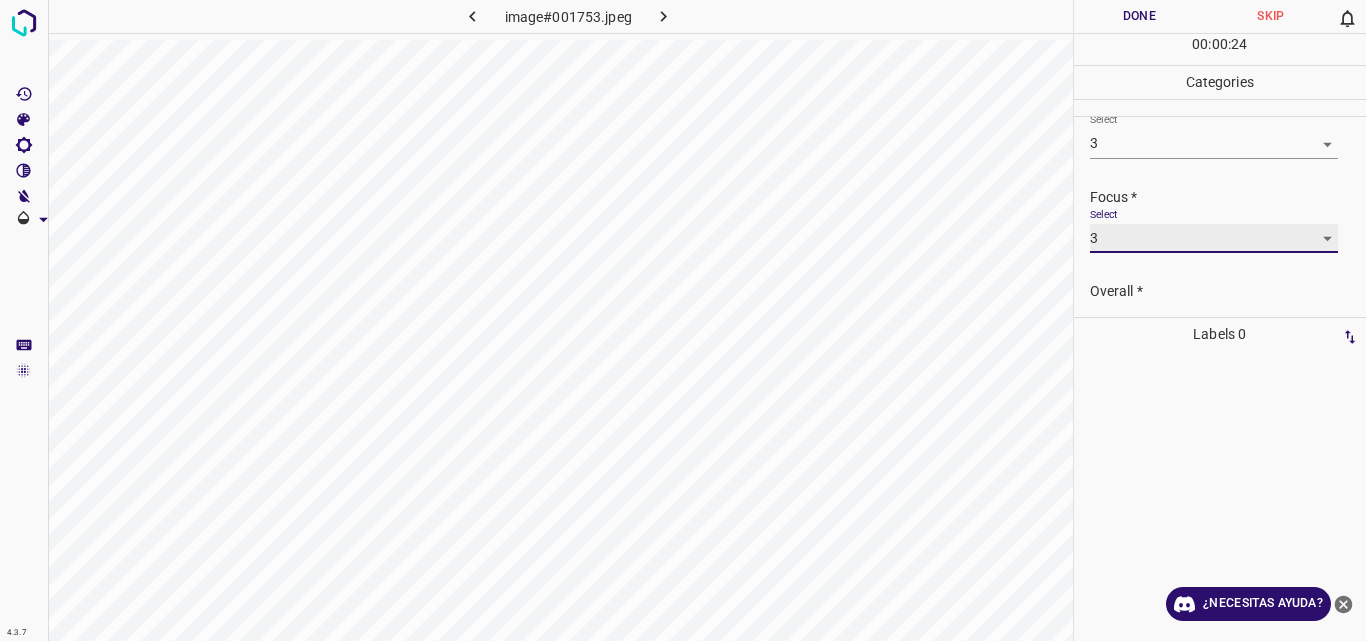scroll, scrollTop: 0, scrollLeft: 0, axis: both 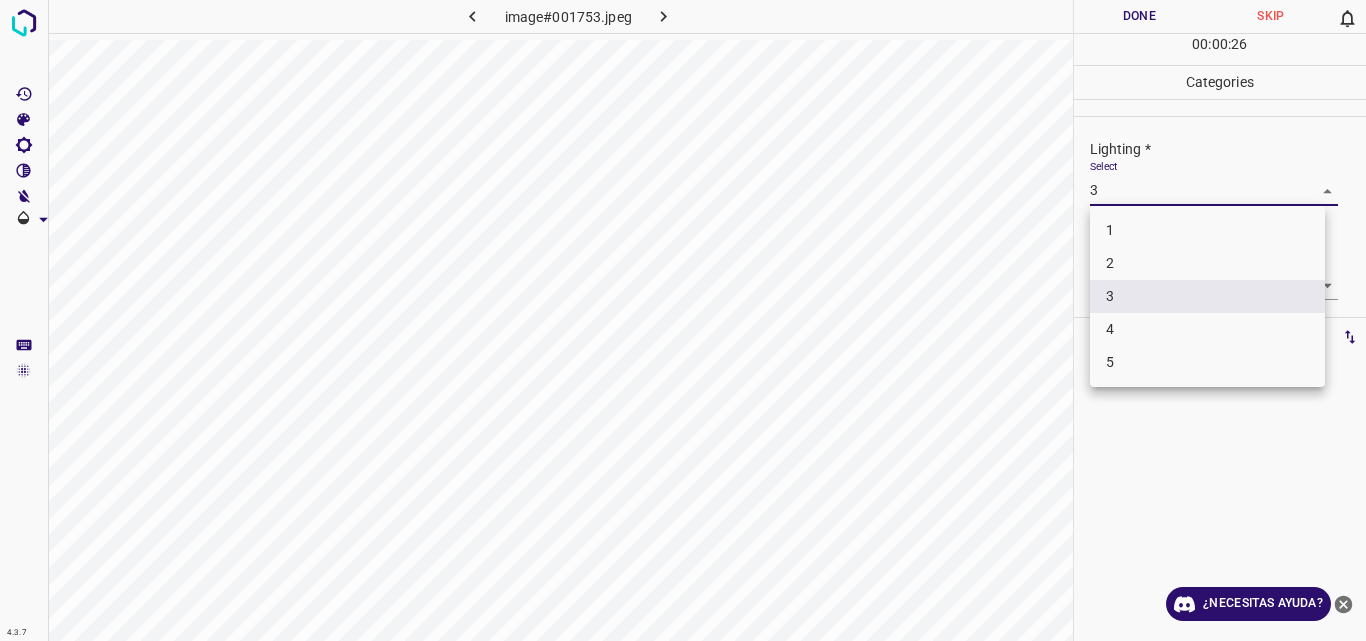 click on "4.3.7 image#001753.jpeg Done Skip 0 00   : 00   : 26   Categories Lighting *  Select 3 3 Focus *  Select 3 3 Overall *  Select ​ Labels   0 Categories 1 Lighting 2 Focus 3 Overall Tools Space Change between modes (Draw & Edit) I Auto labeling R Restore zoom M Zoom in N Zoom out Delete Delete selecte label Filters Z Restore filters X Saturation filter C Brightness filter V Contrast filter B Gray scale filter General O Download ¿Necesitas ayuda? Original text Rate this translation Your feedback will be used to help improve Google Translate - Texto - Esconder - Borrar 1 2 3 4 5" at bounding box center [683, 320] 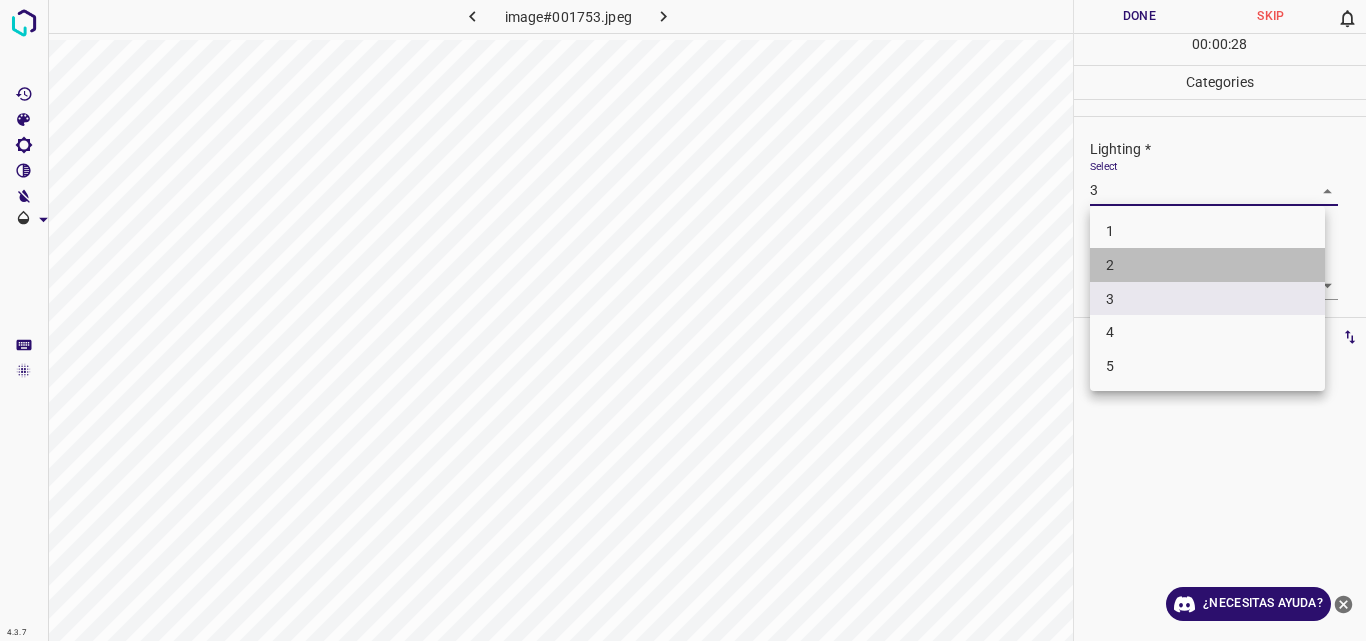 click on "2" at bounding box center [1207, 265] 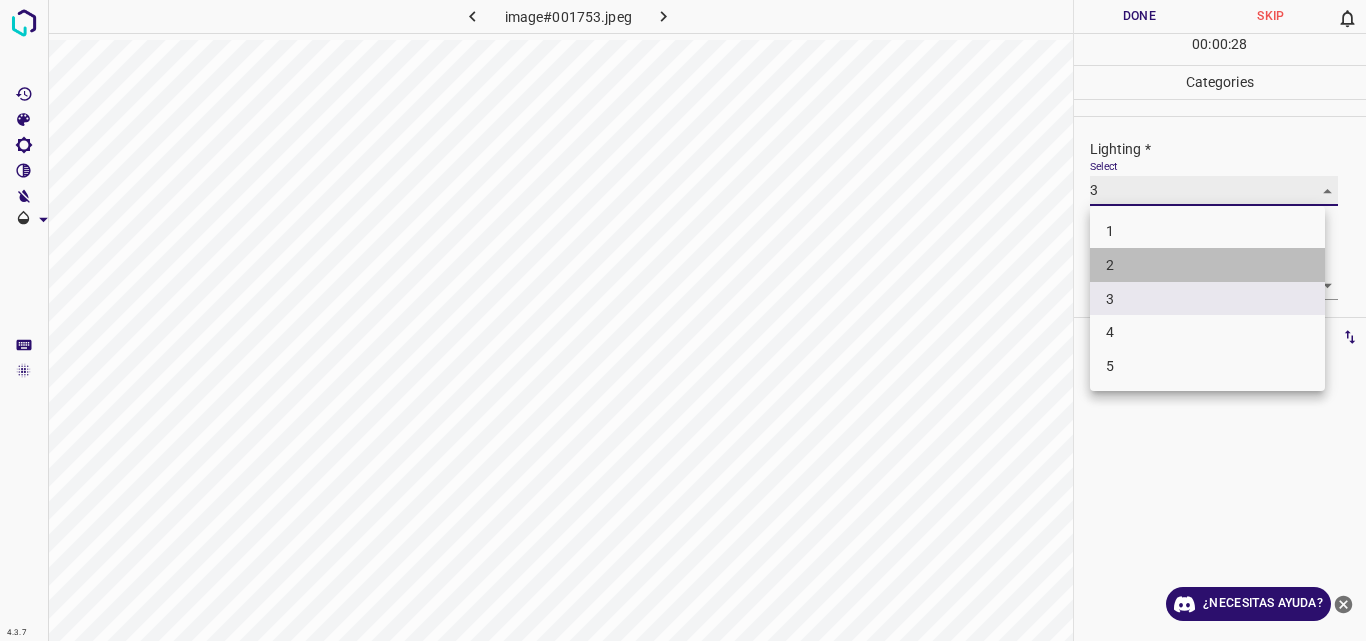 type on "2" 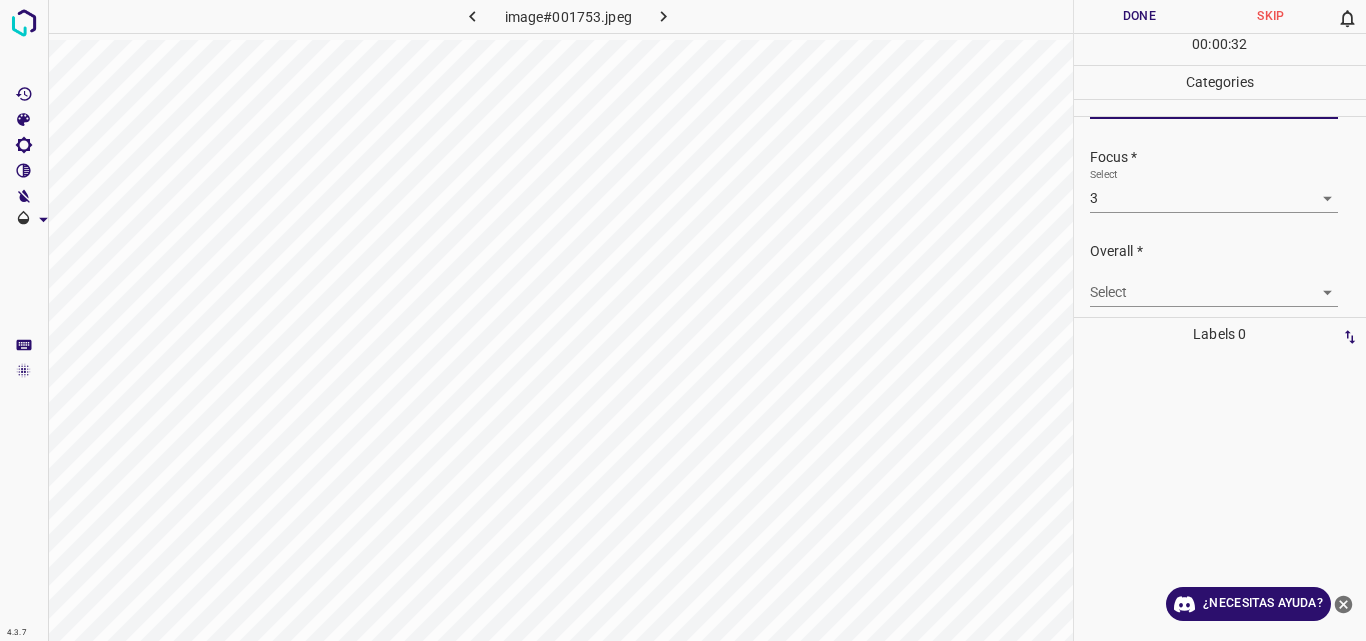 scroll, scrollTop: 98, scrollLeft: 0, axis: vertical 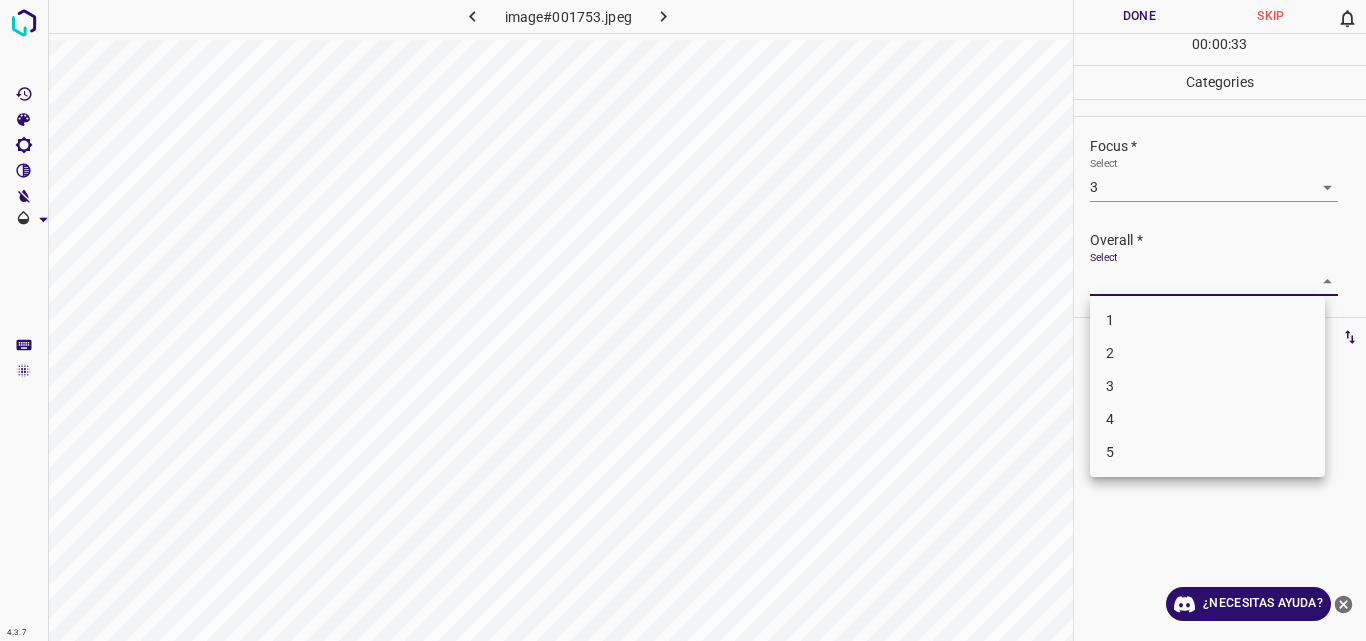 click on "4.3.7 image#001753.jpeg Done Skip 0 00   : 00   : 33   Categories Lighting *  Select 2 2 Focus *  Select 3 3 Overall *  Select ​ Labels   0 Categories 1 Lighting 2 Focus 3 Overall Tools Space Change between modes (Draw & Edit) I Auto labeling R Restore zoom M Zoom in N Zoom out Delete Delete selecte label Filters Z Restore filters X Saturation filter C Brightness filter V Contrast filter B Gray scale filter General O Download ¿Necesitas ayuda? Original text Rate this translation Your feedback will be used to help improve Google Translate - Texto - Esconder - Borrar 1 2 3 4 5" at bounding box center (683, 320) 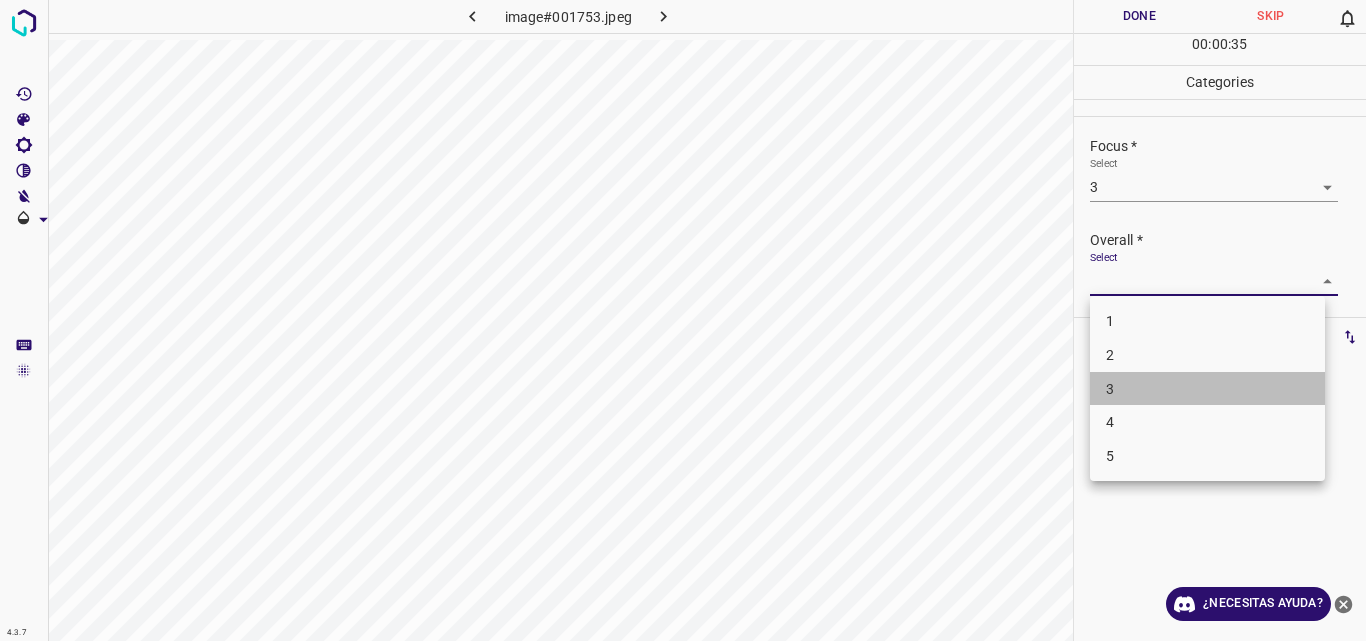 click on "3" at bounding box center [1207, 389] 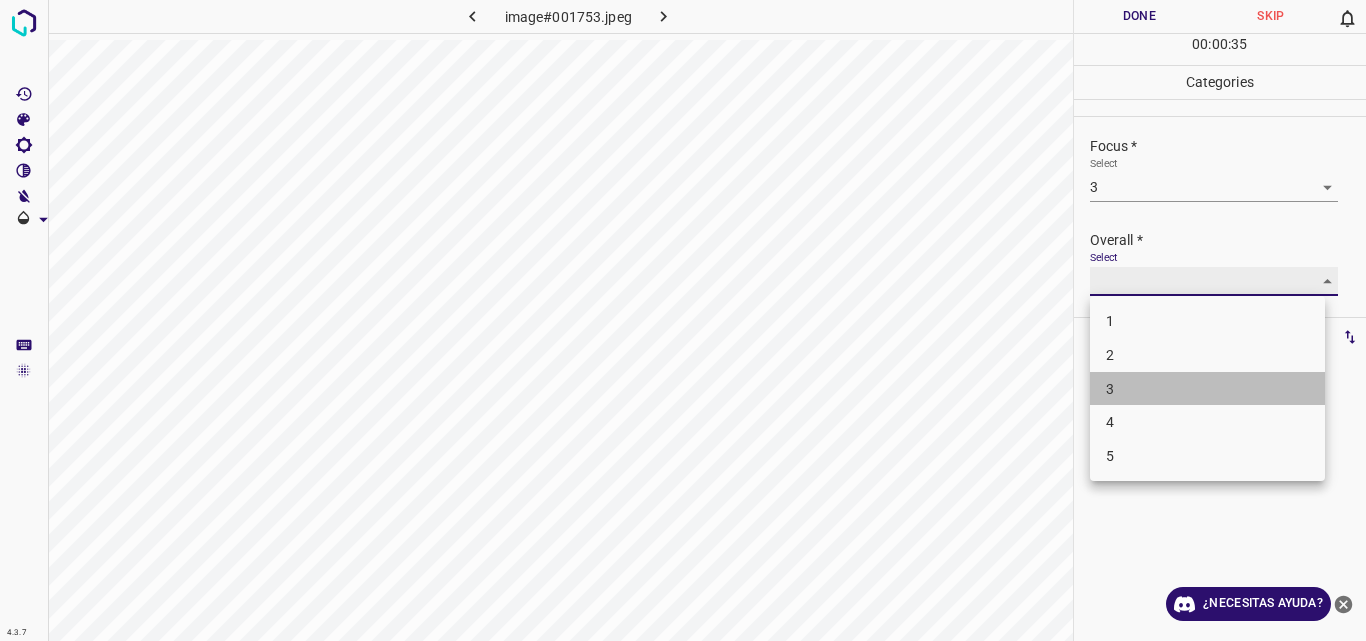 type on "3" 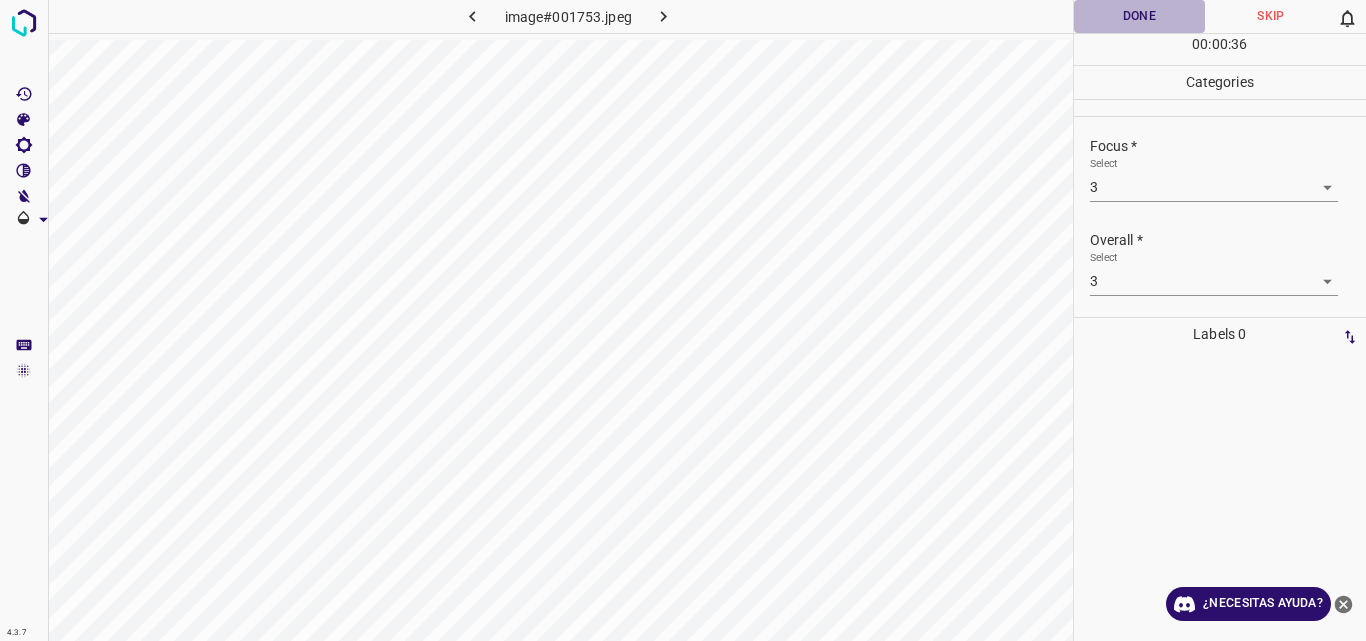 click on "Done" at bounding box center [1140, 16] 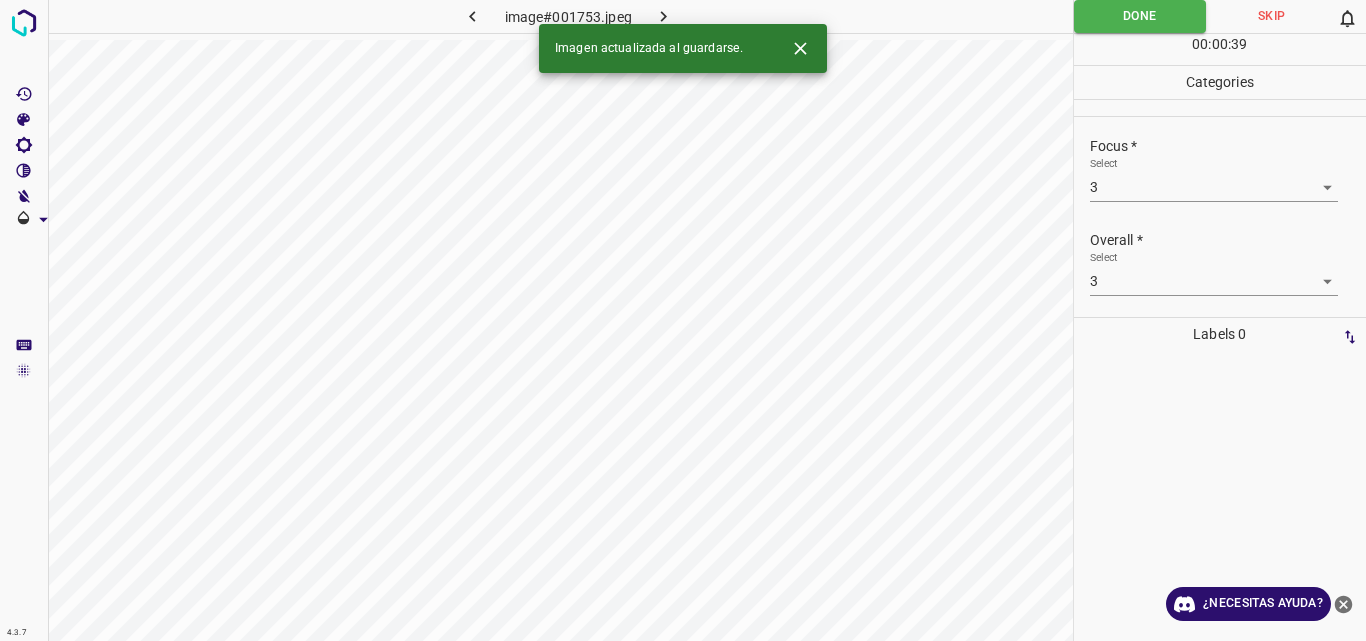 click 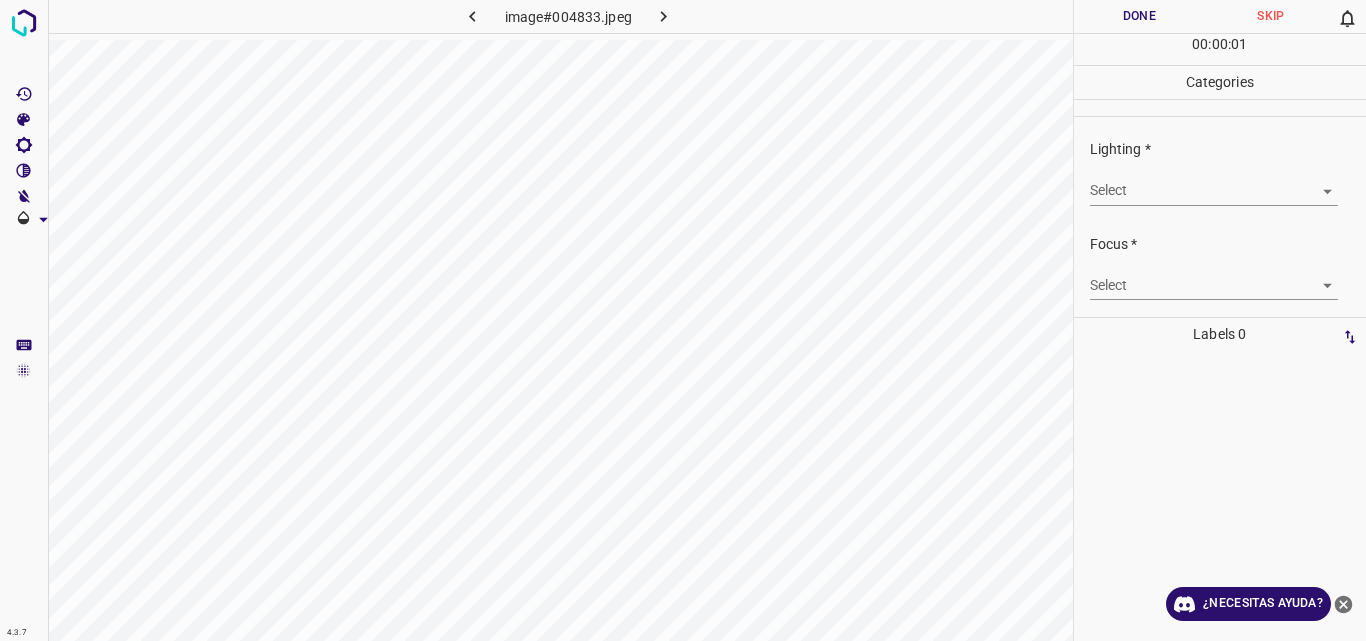 click on "4.3.7 image#004833.jpeg Done Skip 0 00   : 00   : 01   Categories Lighting *  Select ​ Focus *  Select ​ Overall *  Select ​ Labels   0 Categories 1 Lighting 2 Focus 3 Overall Tools Space Change between modes (Draw & Edit) I Auto labeling R Restore zoom M Zoom in N Zoom out Delete Delete selecte label Filters Z Restore filters X Saturation filter C Brightness filter V Contrast filter B Gray scale filter General O Download ¿Necesitas ayuda? Original text Rate this translation Your feedback will be used to help improve Google Translate - Texto - Esconder - Borrar" at bounding box center [683, 320] 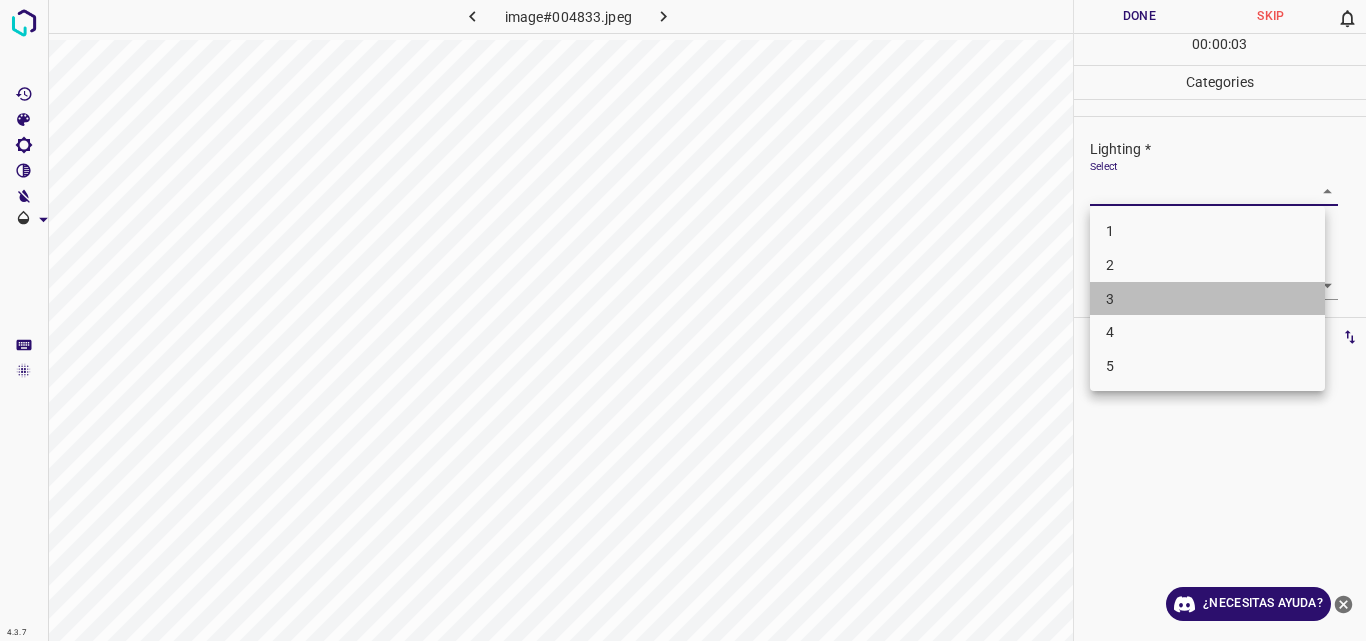 click on "3" at bounding box center (1207, 299) 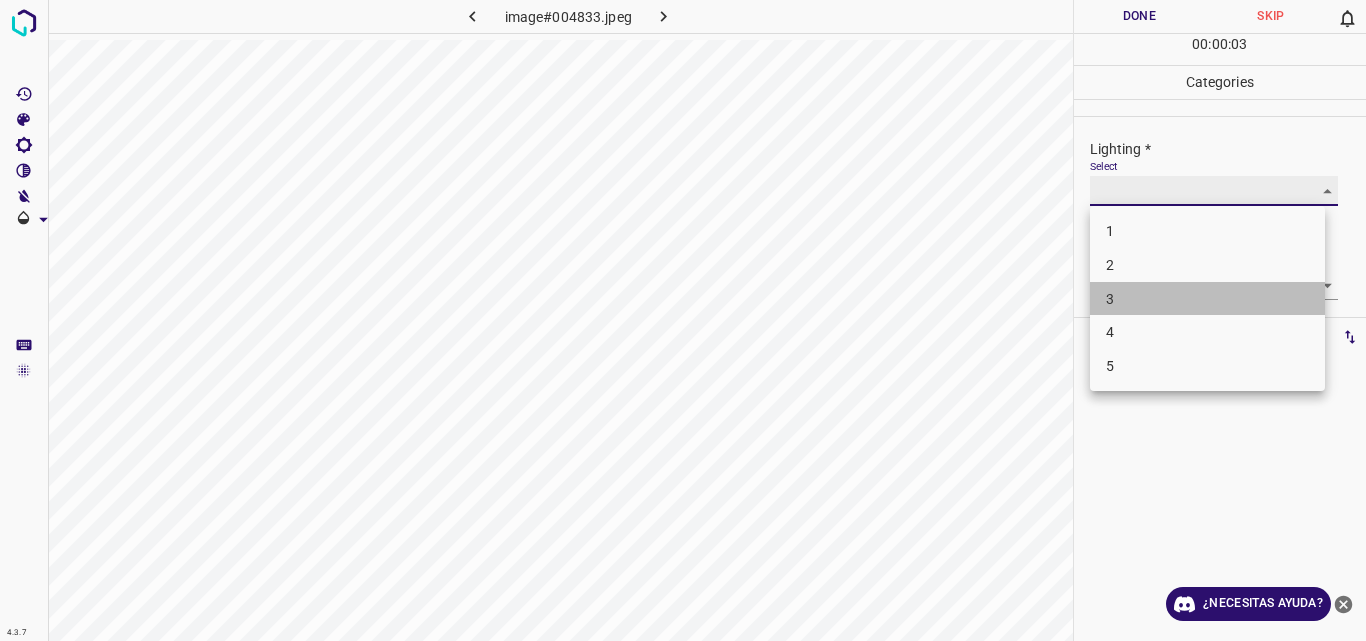 type on "3" 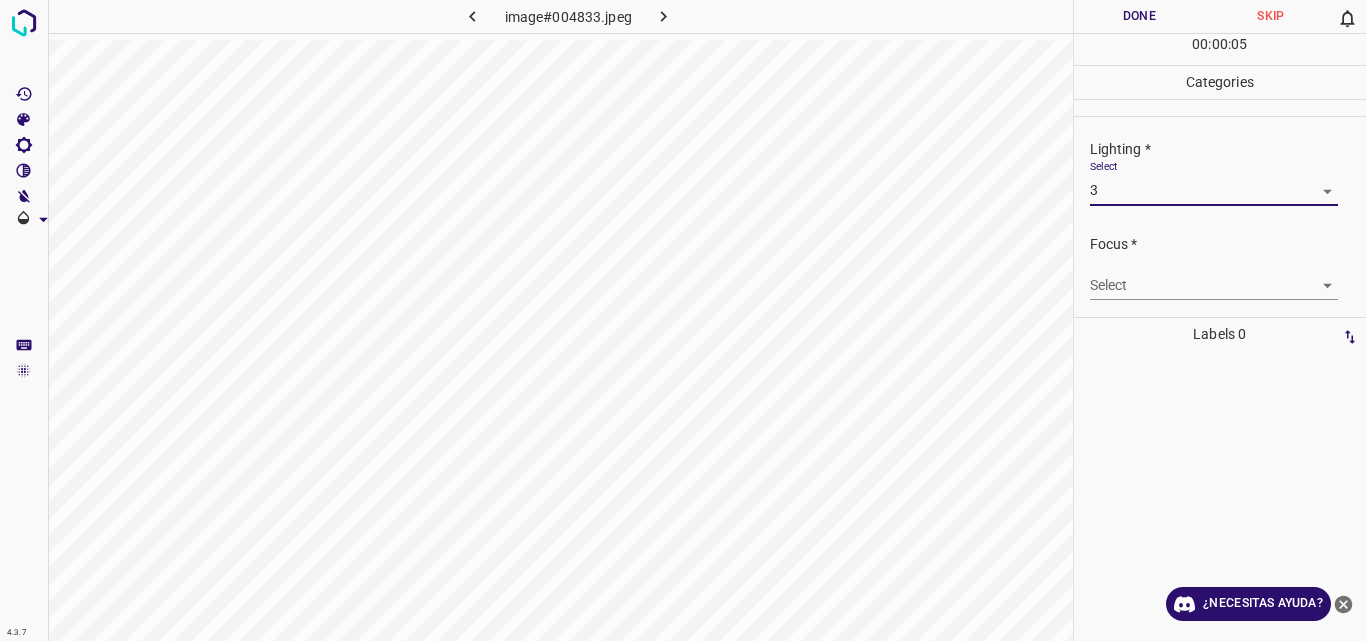 click on "4.3.7 image#004833.jpeg Done Skip 0 00   : 00   : 05   Categories Lighting *  Select 3 3 Focus *  Select ​ Overall *  Select ​ Labels   0 Categories 1 Lighting 2 Focus 3 Overall Tools Space Change between modes (Draw & Edit) I Auto labeling R Restore zoom M Zoom in N Zoom out Delete Delete selecte label Filters Z Restore filters X Saturation filter C Brightness filter V Contrast filter B Gray scale filter General O Download ¿Necesitas ayuda? Original text Rate this translation Your feedback will be used to help improve Google Translate - Texto - Esconder - Borrar" at bounding box center (683, 320) 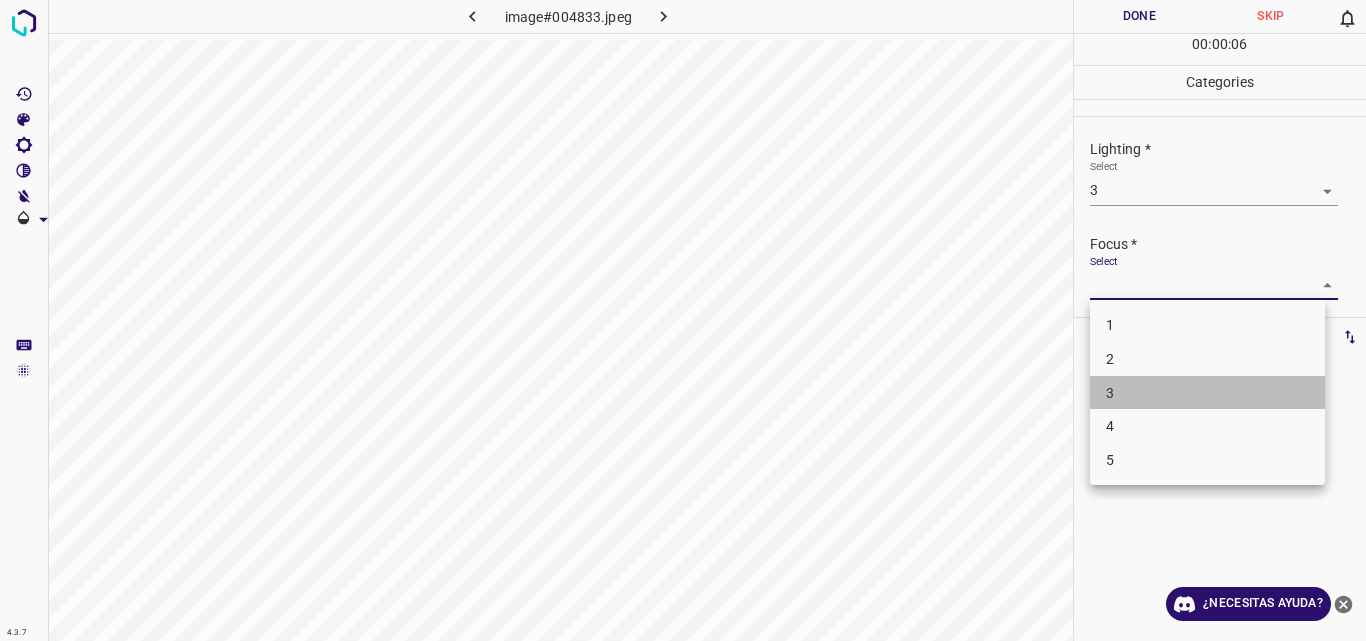 click on "3" at bounding box center (1207, 393) 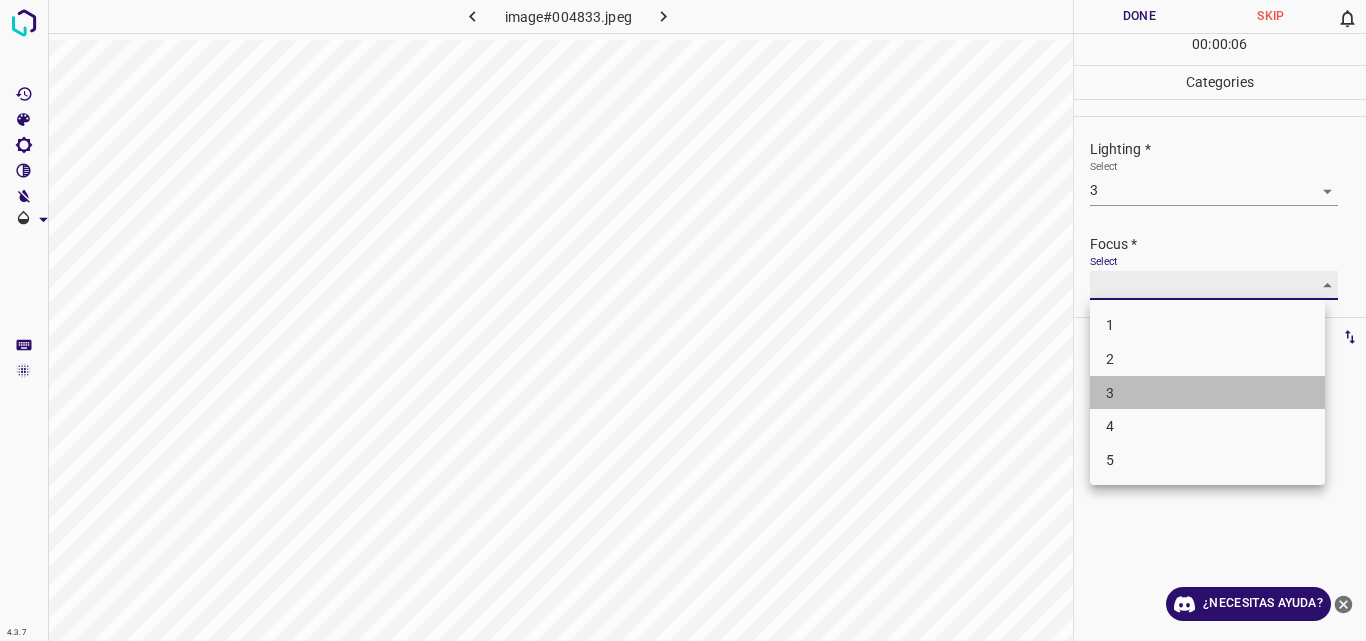 type on "3" 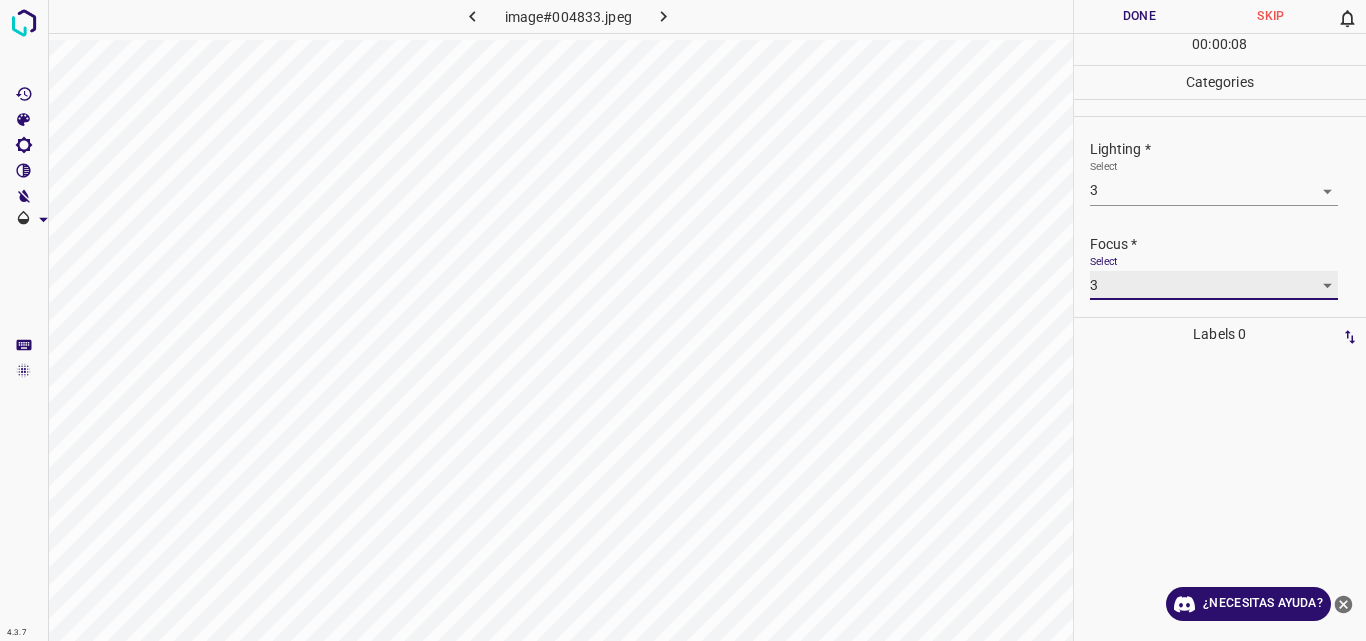 scroll, scrollTop: 98, scrollLeft: 0, axis: vertical 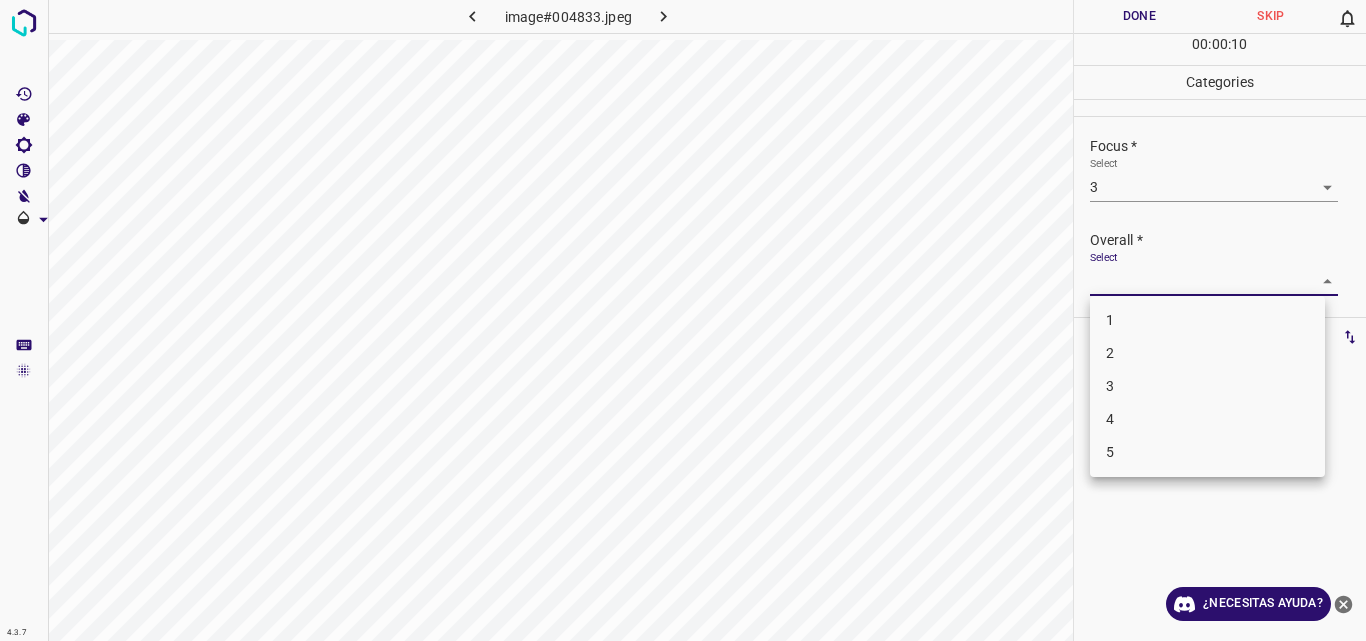 click on "4.3.7 image#004833.jpeg Done Skip 0 00   : 00   : 10   Categories Lighting *  Select 3 3 Focus *  Select 3 3 Overall *  Select ​ Labels   0 Categories 1 Lighting 2 Focus 3 Overall Tools Space Change between modes (Draw & Edit) I Auto labeling R Restore zoom M Zoom in N Zoom out Delete Delete selecte label Filters Z Restore filters X Saturation filter C Brightness filter V Contrast filter B Gray scale filter General O Download ¿Necesitas ayuda? Original text Rate this translation Your feedback will be used to help improve Google Translate - Texto - Esconder - Borrar 1 2 3 4 5" at bounding box center (683, 320) 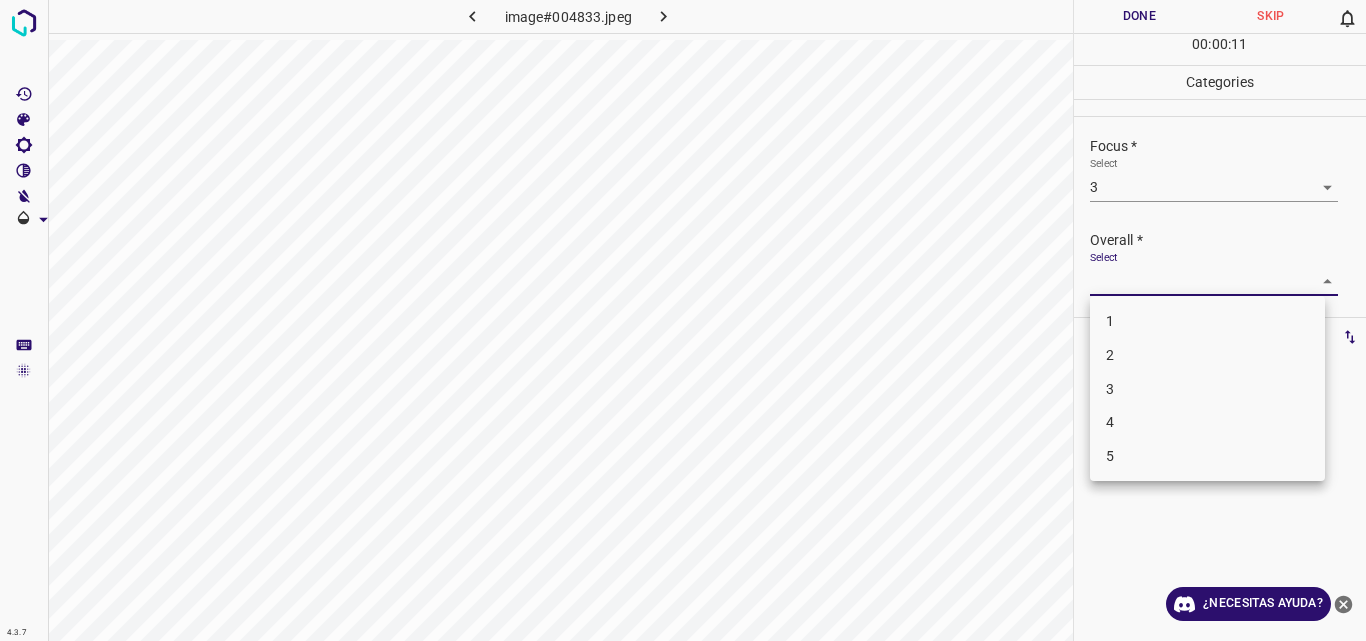 click on "3" at bounding box center (1207, 389) 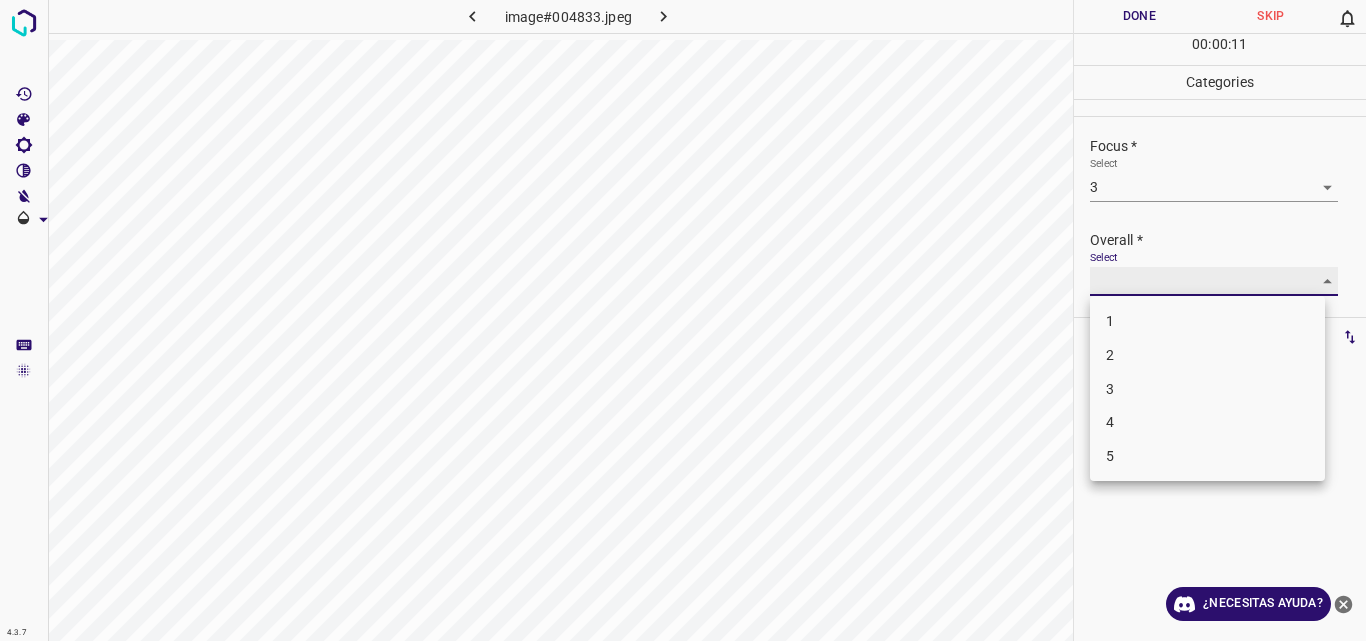 type on "3" 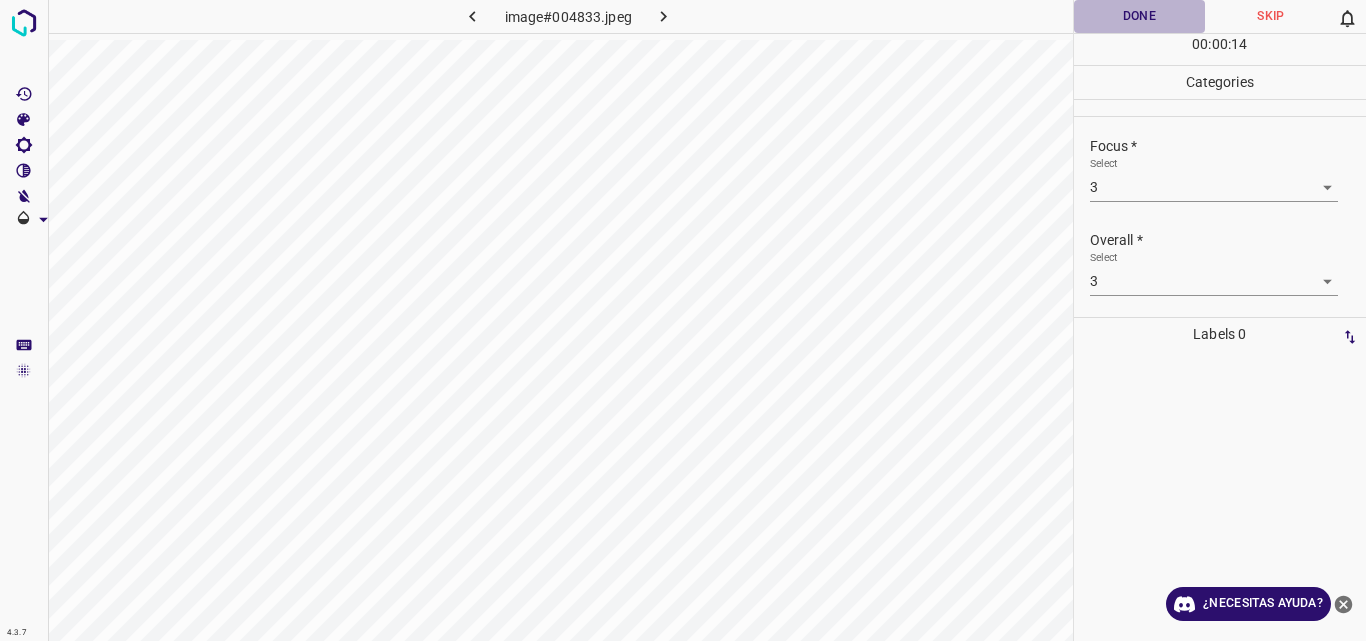 click on "Done" at bounding box center (1140, 16) 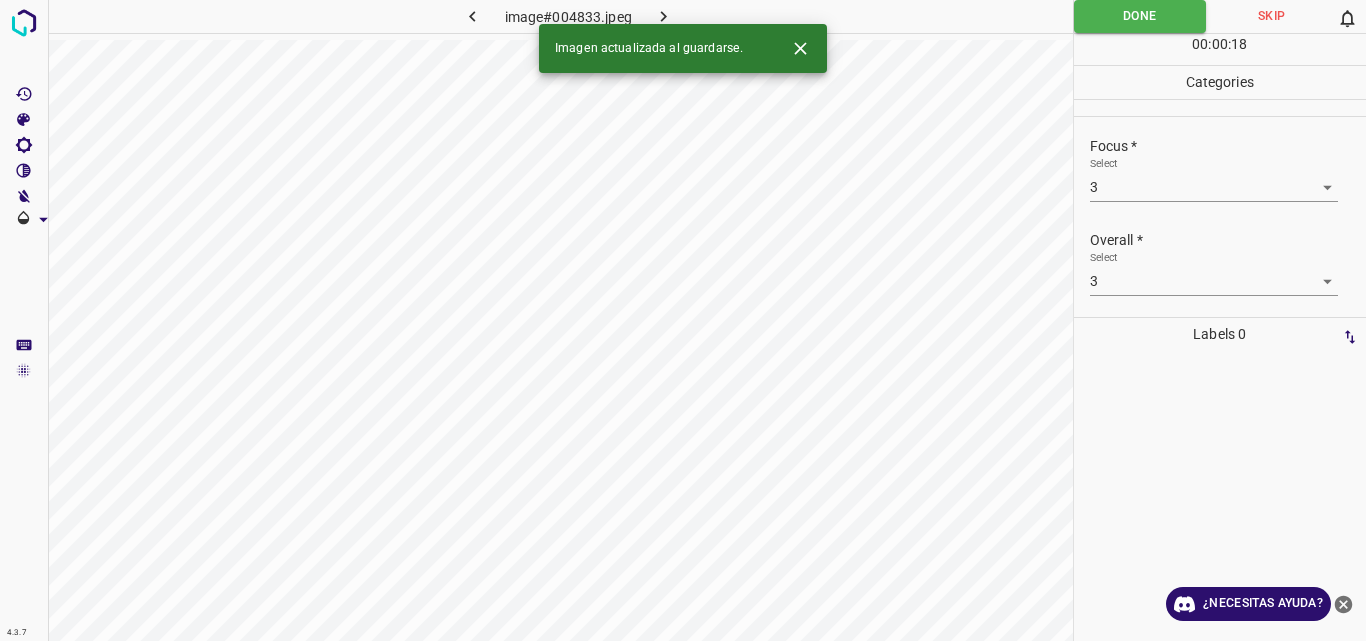 click 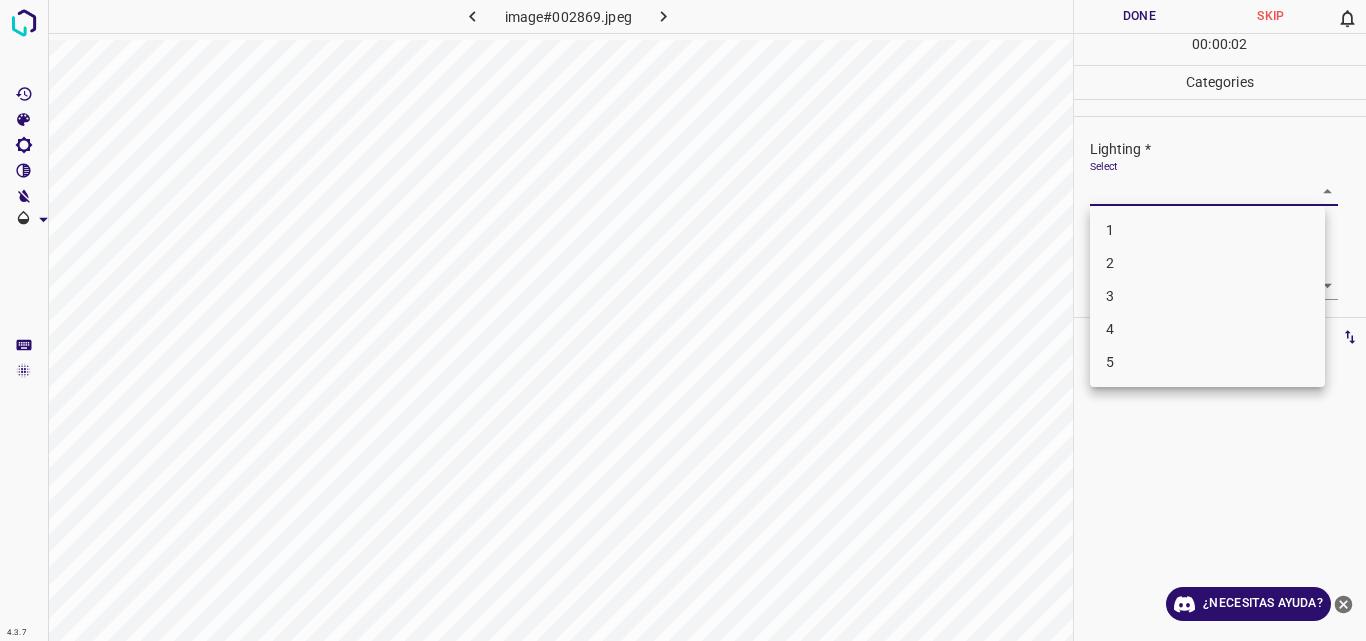 click on "4.3.7 image#002869.jpeg Done Skip 0 00   : 00   : 02   Categories Lighting *  Select ​ Focus *  Select ​ Overall *  Select ​ Labels   0 Categories 1 Lighting 2 Focus 3 Overall Tools Space Change between modes (Draw & Edit) I Auto labeling R Restore zoom M Zoom in N Zoom out Delete Delete selecte label Filters Z Restore filters X Saturation filter C Brightness filter V Contrast filter B Gray scale filter General O Download ¿Necesitas ayuda? Original text Rate this translation Your feedback will be used to help improve Google Translate - Texto - Esconder - Borrar 1 2 3 4 5" at bounding box center [683, 320] 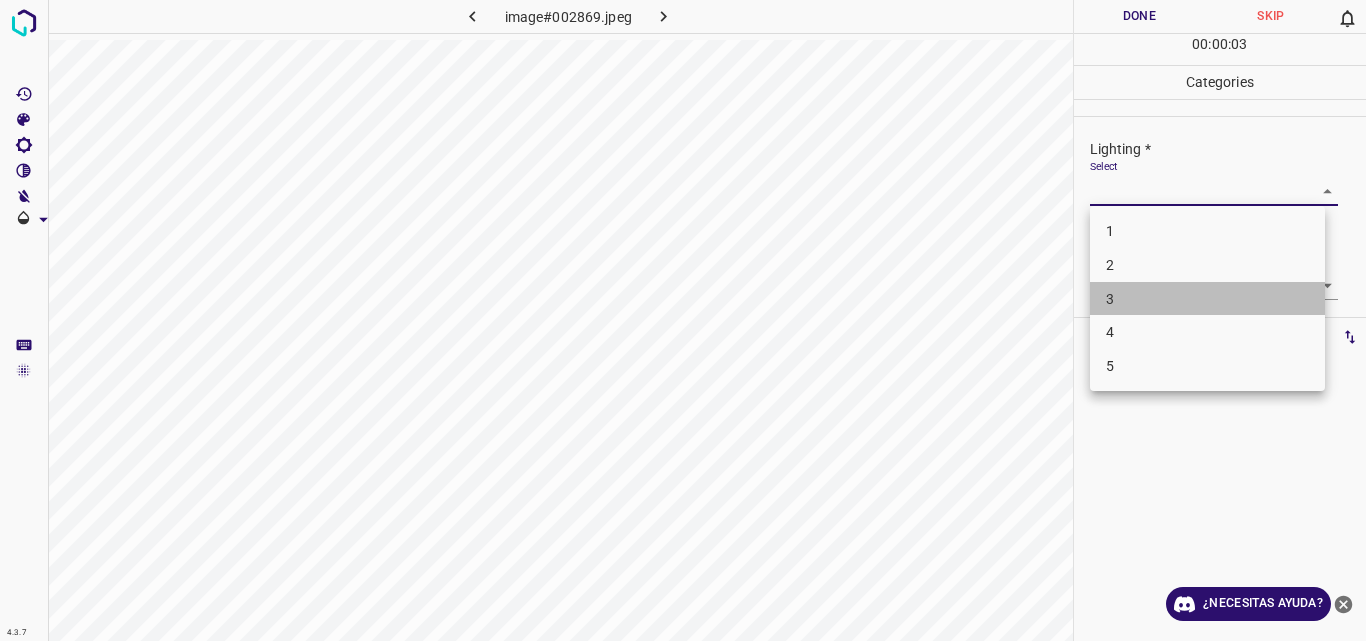 click on "3" at bounding box center (1207, 299) 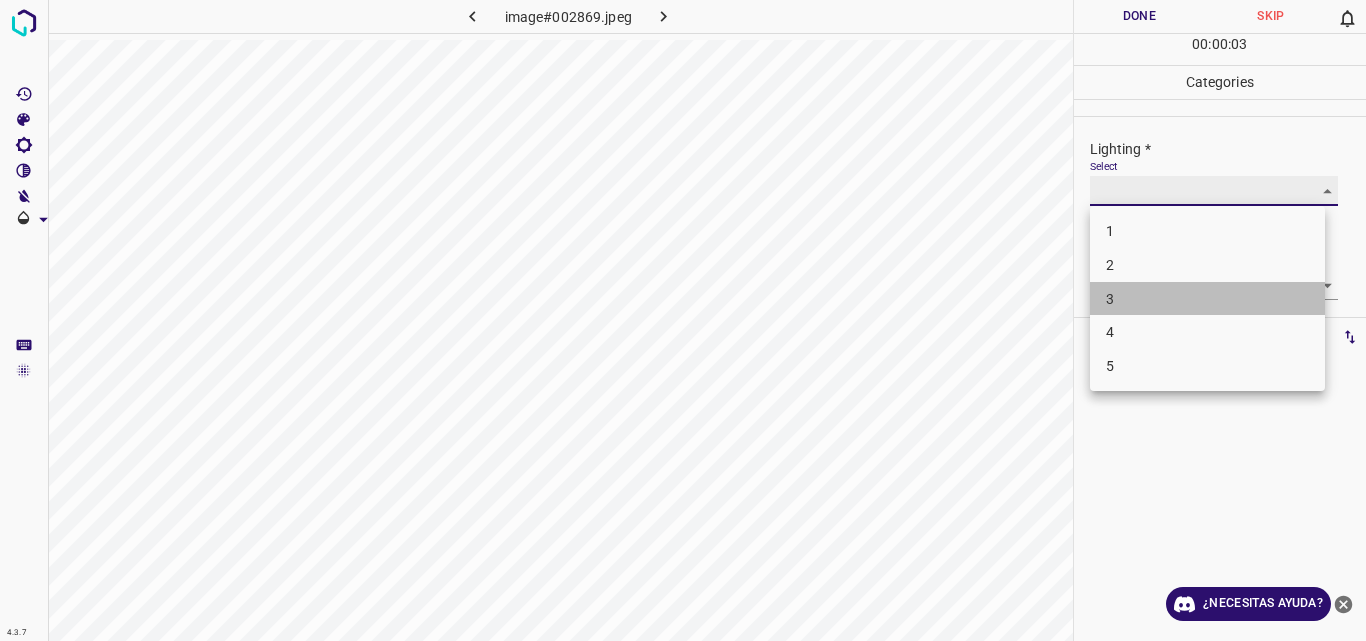 type on "3" 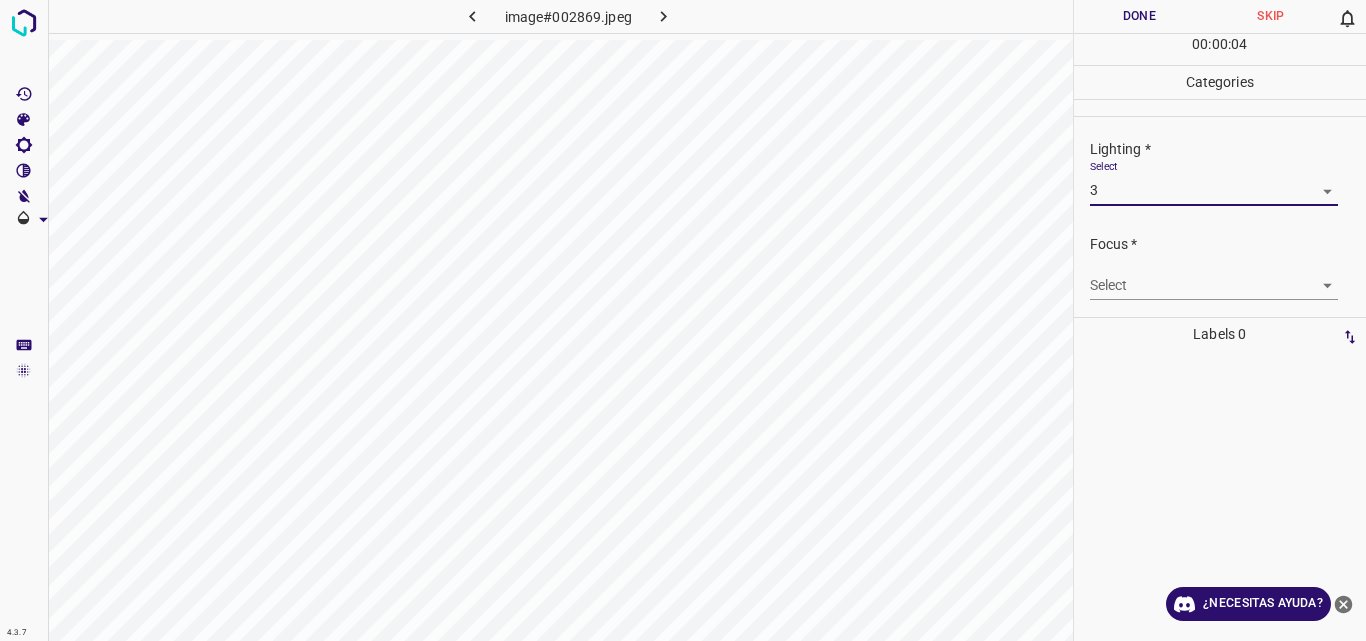 click on "4.3.7 image#002869.jpeg Done Skip 0 00   : 00   : 04   Categories Lighting *  Select 3 3 Focus *  Select ​ Overall *  Select ​ Labels   0 Categories 1 Lighting 2 Focus 3 Overall Tools Space Change between modes (Draw & Edit) I Auto labeling R Restore zoom M Zoom in N Zoom out Delete Delete selecte label Filters Z Restore filters X Saturation filter C Brightness filter V Contrast filter B Gray scale filter General O Download ¿Necesitas ayuda? Original text Rate this translation Your feedback will be used to help improve Google Translate - Texto - Esconder - Borrar" at bounding box center (683, 320) 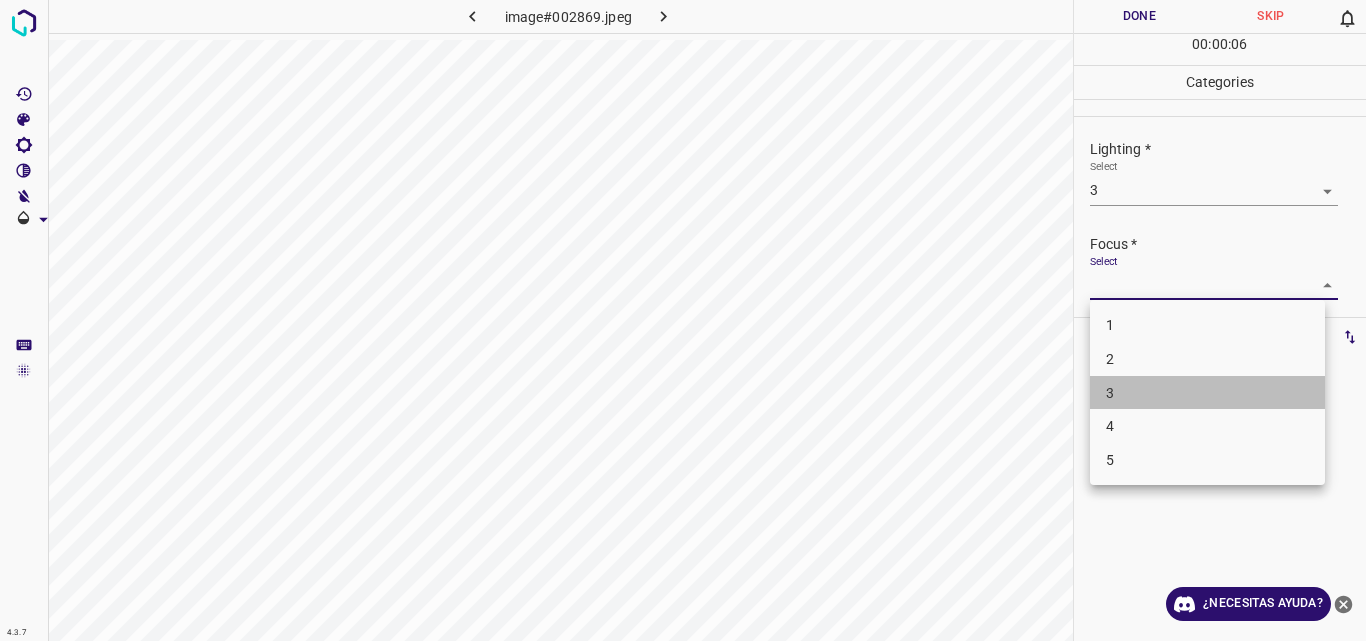 click on "3" at bounding box center (1207, 393) 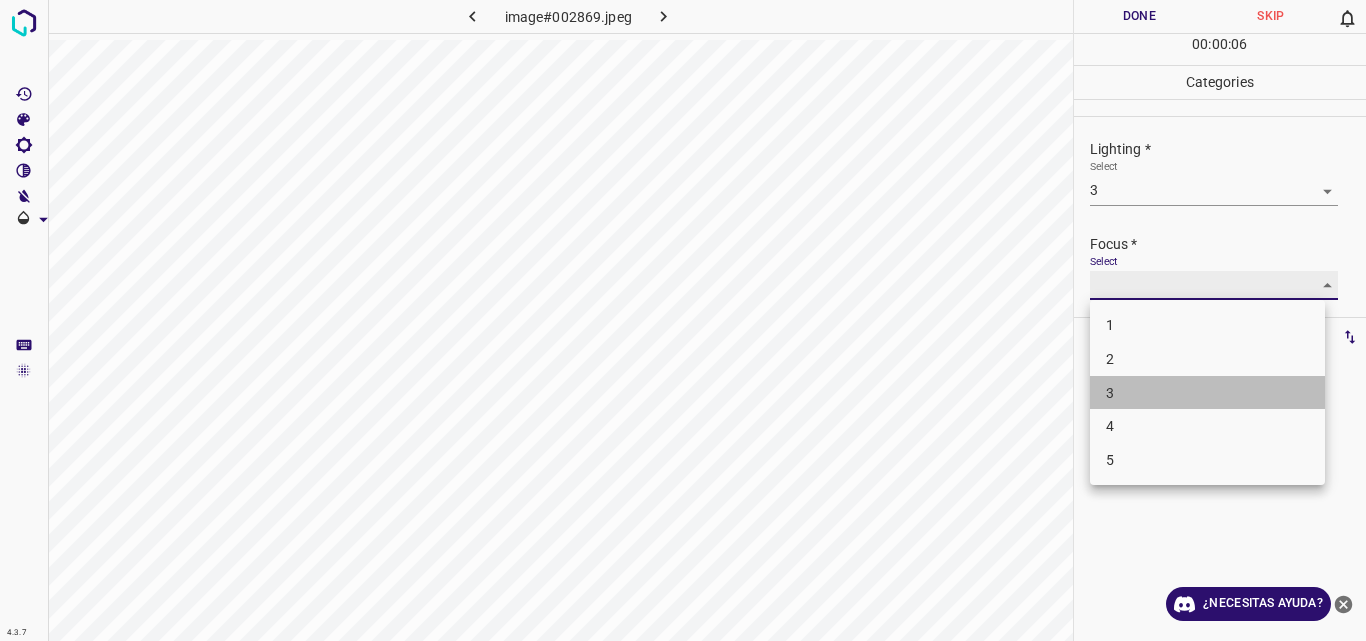 type on "3" 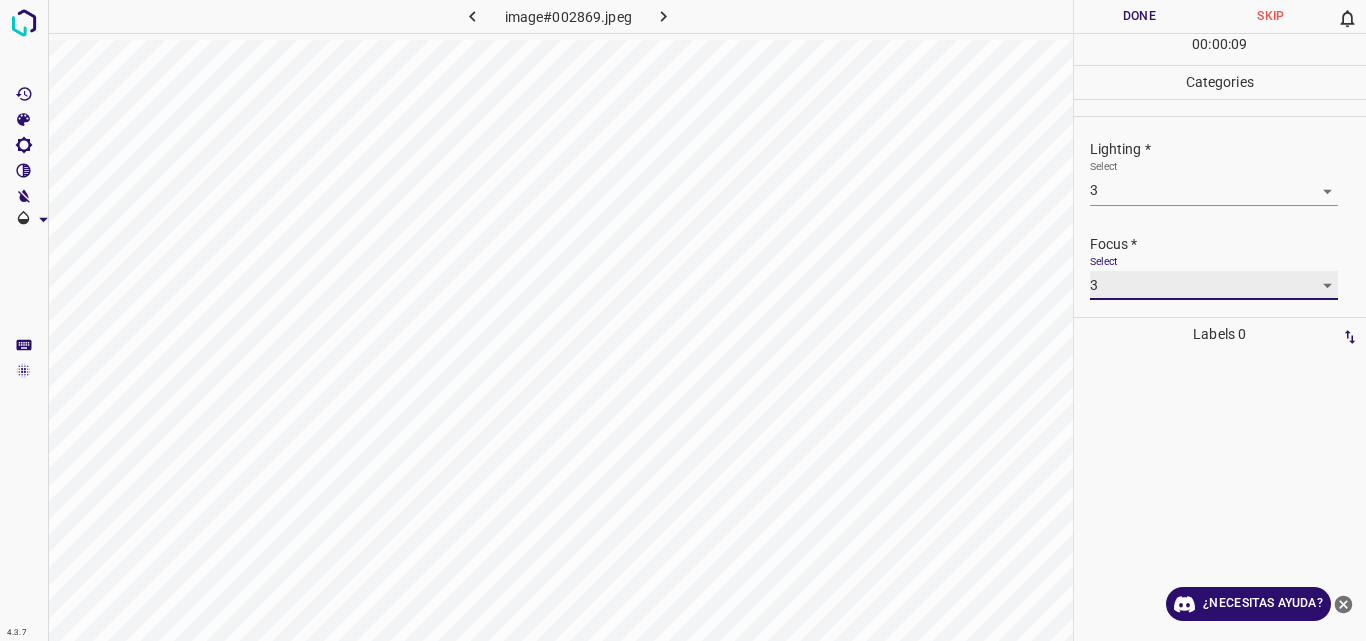 scroll, scrollTop: 98, scrollLeft: 0, axis: vertical 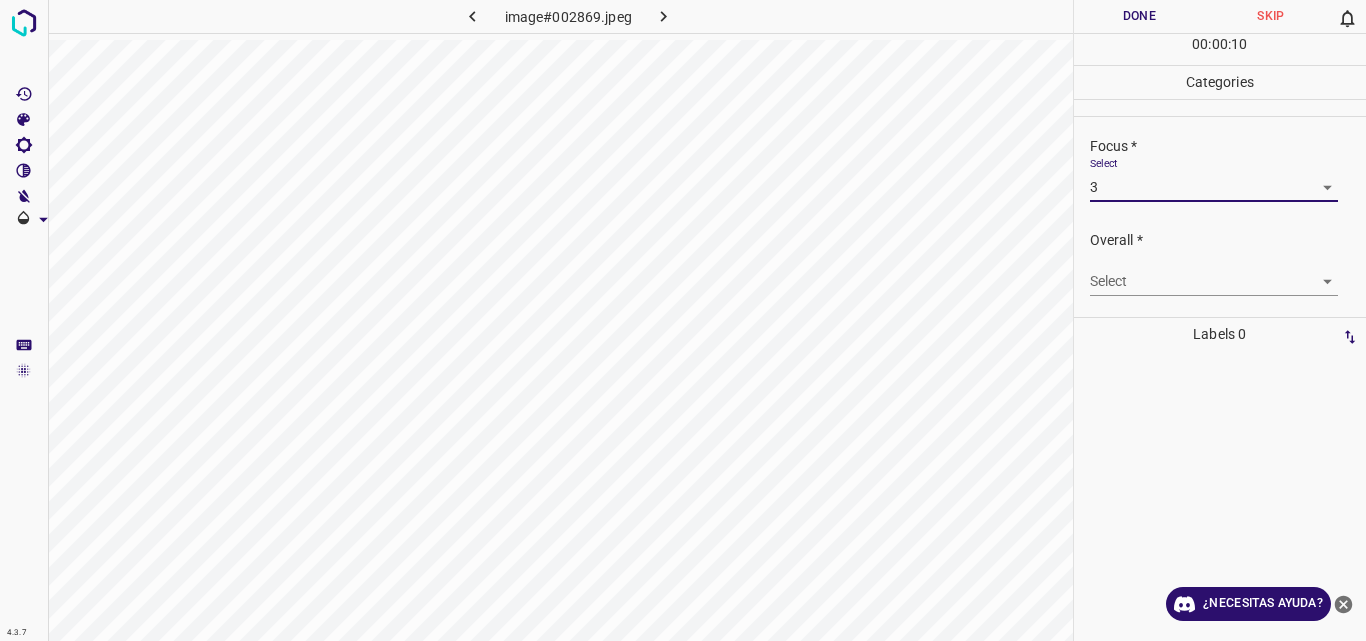 click on "4.3.7 image#002869.jpeg Done Skip 0 00   : 00   : 10   Categories Lighting *  Select 3 3 Focus *  Select 3 3 Overall *  Select ​ Labels   0 Categories 1 Lighting 2 Focus 3 Overall Tools Space Change between modes (Draw & Edit) I Auto labeling R Restore zoom M Zoom in N Zoom out Delete Delete selecte label Filters Z Restore filters X Saturation filter C Brightness filter V Contrast filter B Gray scale filter General O Download ¿Necesitas ayuda? Original text Rate this translation Your feedback will be used to help improve Google Translate - Texto - Esconder - Borrar" at bounding box center (683, 320) 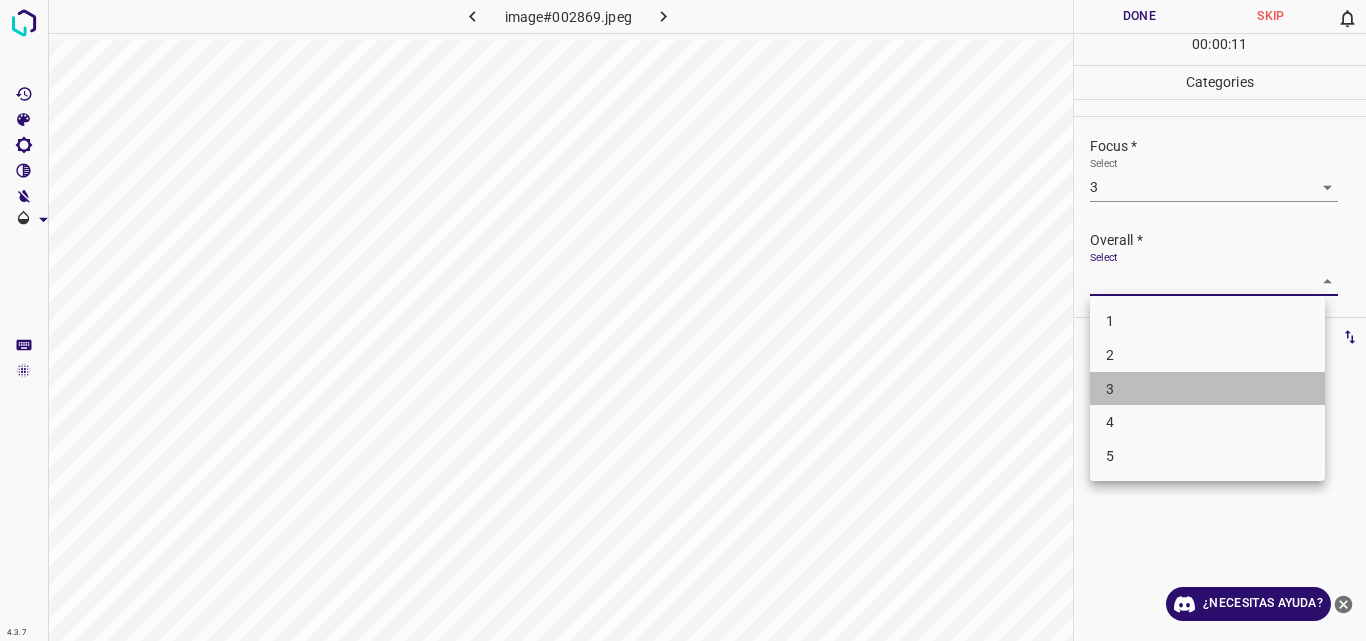 click on "3" at bounding box center [1207, 389] 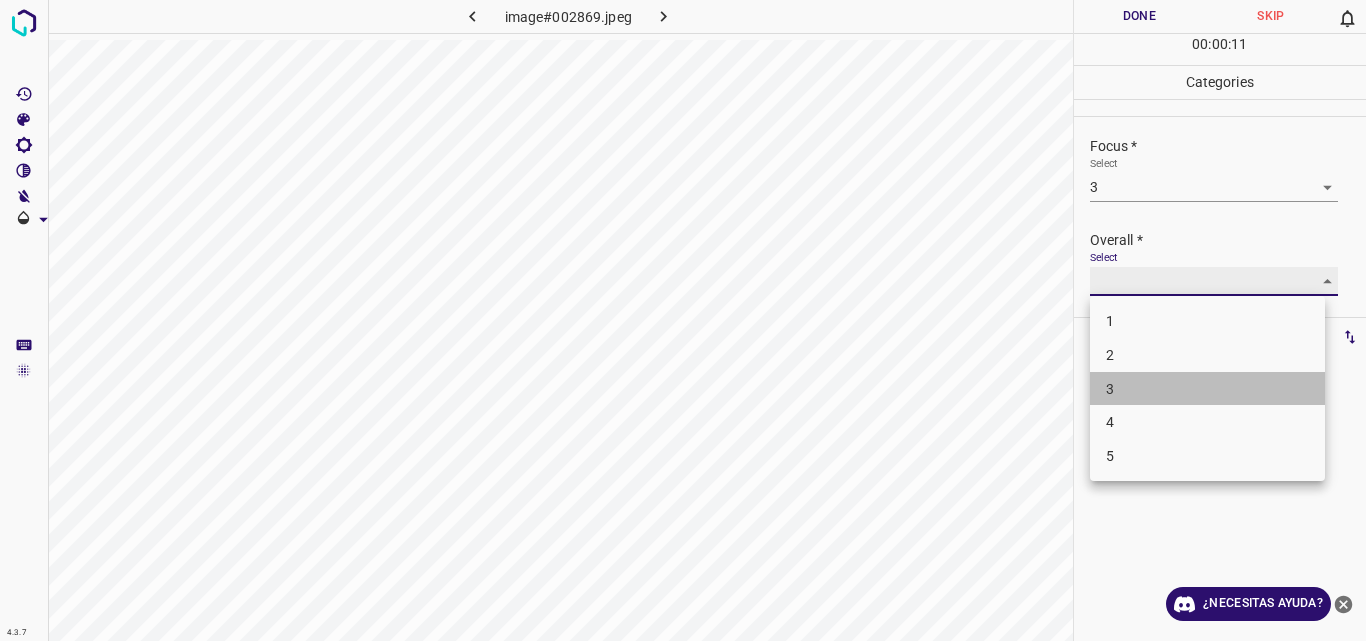 type on "3" 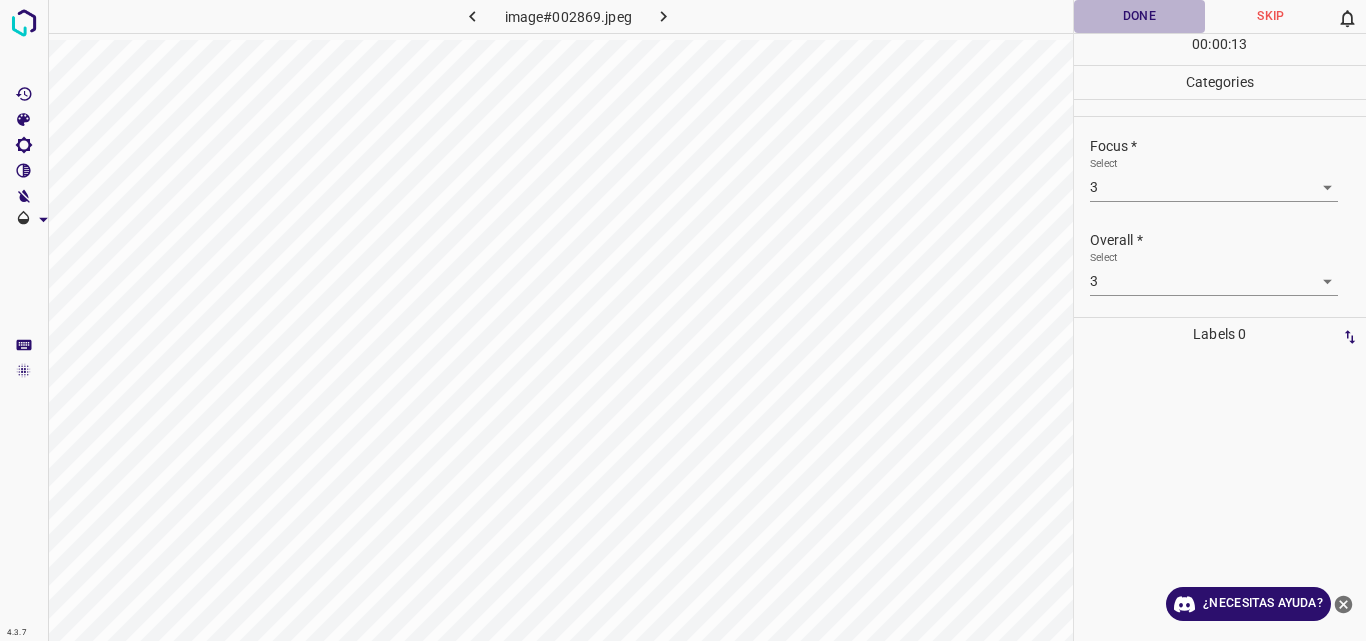 click on "Done" at bounding box center [1140, 16] 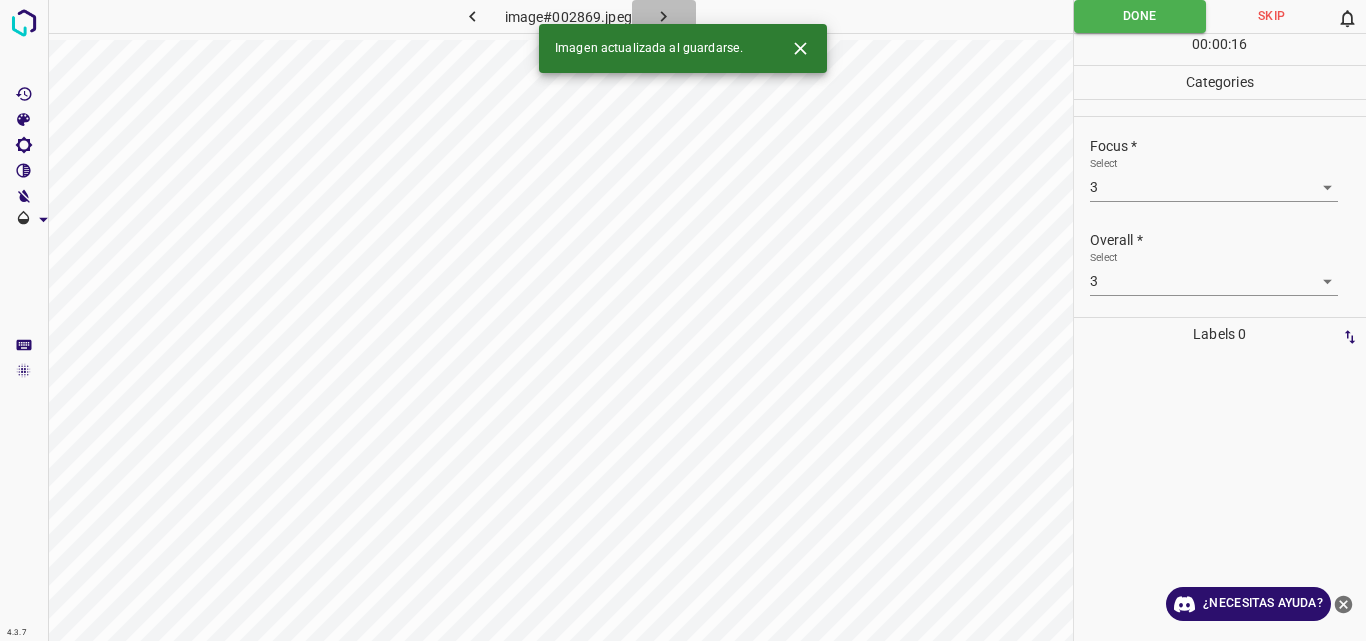 click 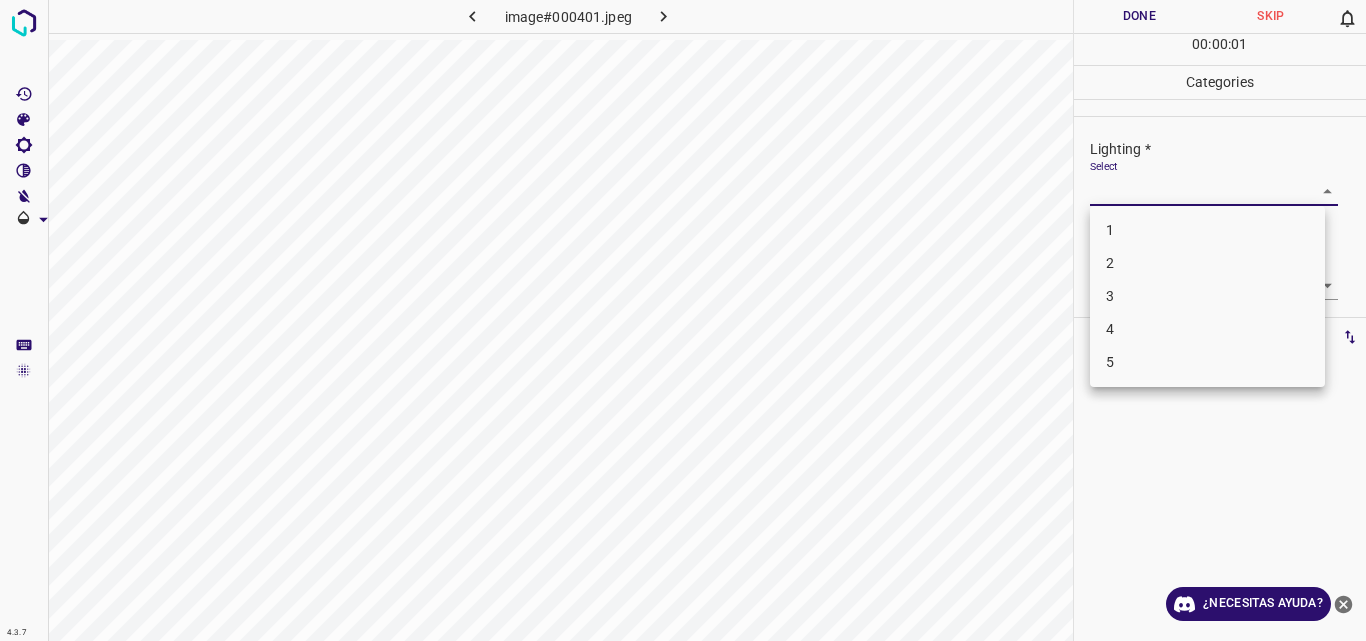 click on "4.3.7 image#000401.jpeg Done Skip 0 00   : 00   : 01   Categories Lighting *  Select ​ Focus *  Select ​ Overall *  Select ​ Labels   0 Categories 1 Lighting 2 Focus 3 Overall Tools Space Change between modes (Draw & Edit) I Auto labeling R Restore zoom M Zoom in N Zoom out Delete Delete selecte label Filters Z Restore filters X Saturation filter C Brightness filter V Contrast filter B Gray scale filter General O Download ¿Necesitas ayuda? Original text Rate this translation Your feedback will be used to help improve Google Translate - Texto - Esconder - Borrar 1 2 3 4 5" at bounding box center [683, 320] 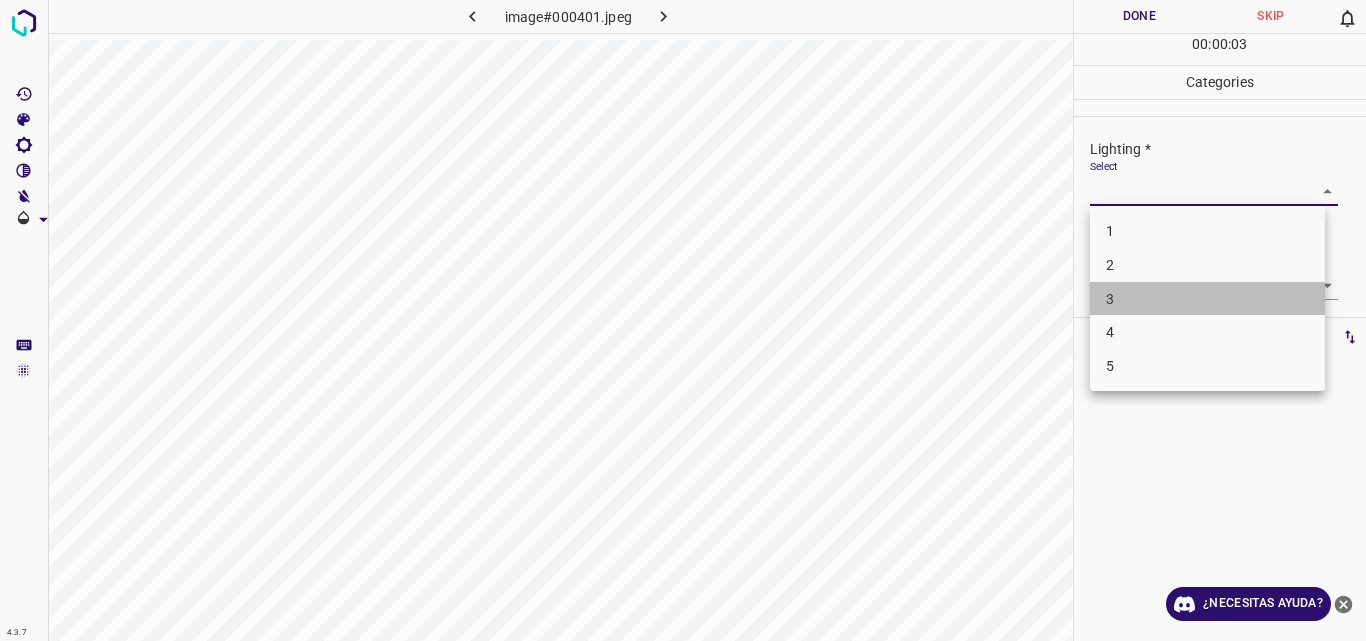 click on "3" at bounding box center [1207, 299] 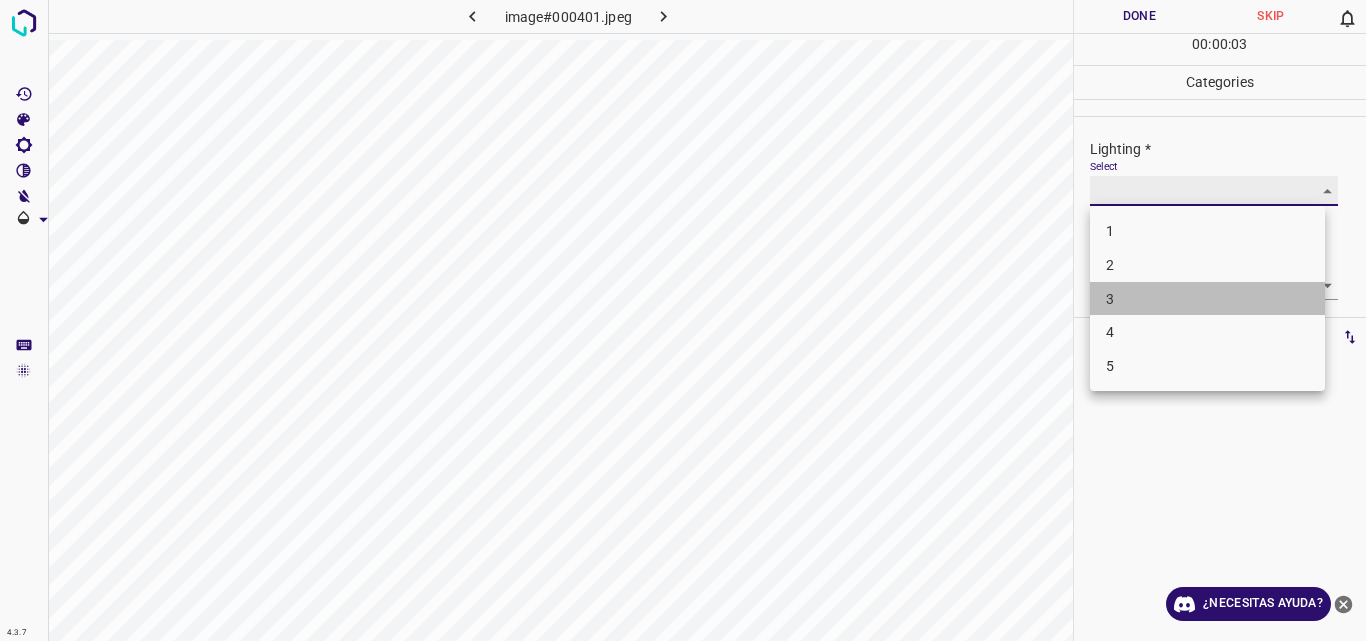 type on "3" 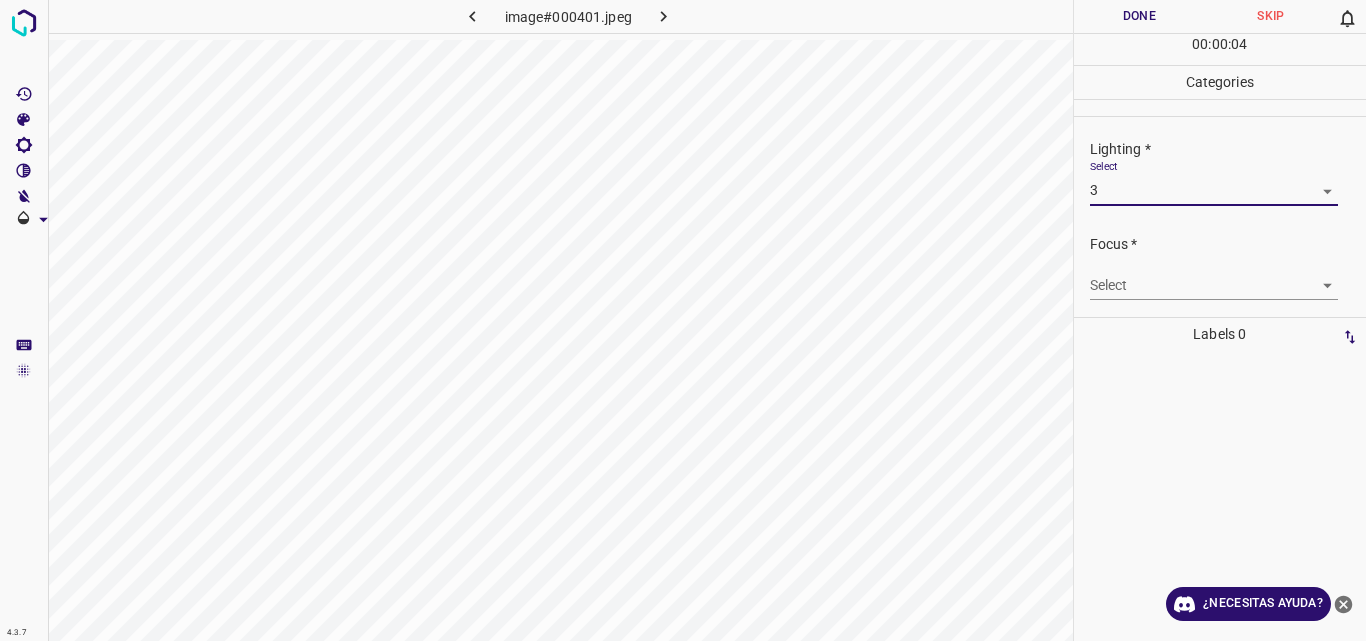 click on "4.3.7 image#000401.jpeg Done Skip 0 00   : 00   : 04   Categories Lighting *  Select 3 3 Focus *  Select ​ Overall *  Select ​ Labels   0 Categories 1 Lighting 2 Focus 3 Overall Tools Space Change between modes (Draw & Edit) I Auto labeling R Restore zoom M Zoom in N Zoom out Delete Delete selecte label Filters Z Restore filters X Saturation filter C Brightness filter V Contrast filter B Gray scale filter General O Download ¿Necesitas ayuda? Original text Rate this translation Your feedback will be used to help improve Google Translate - Texto - Esconder - Borrar" at bounding box center [683, 320] 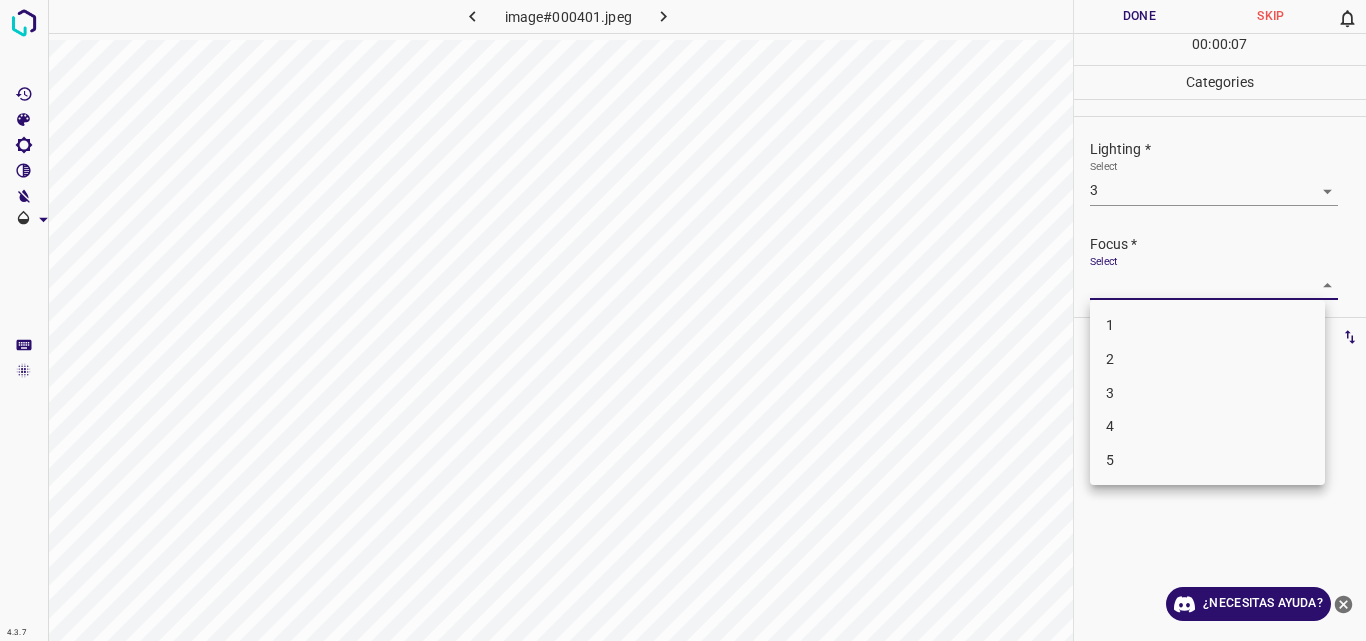 click on "4" at bounding box center (1207, 426) 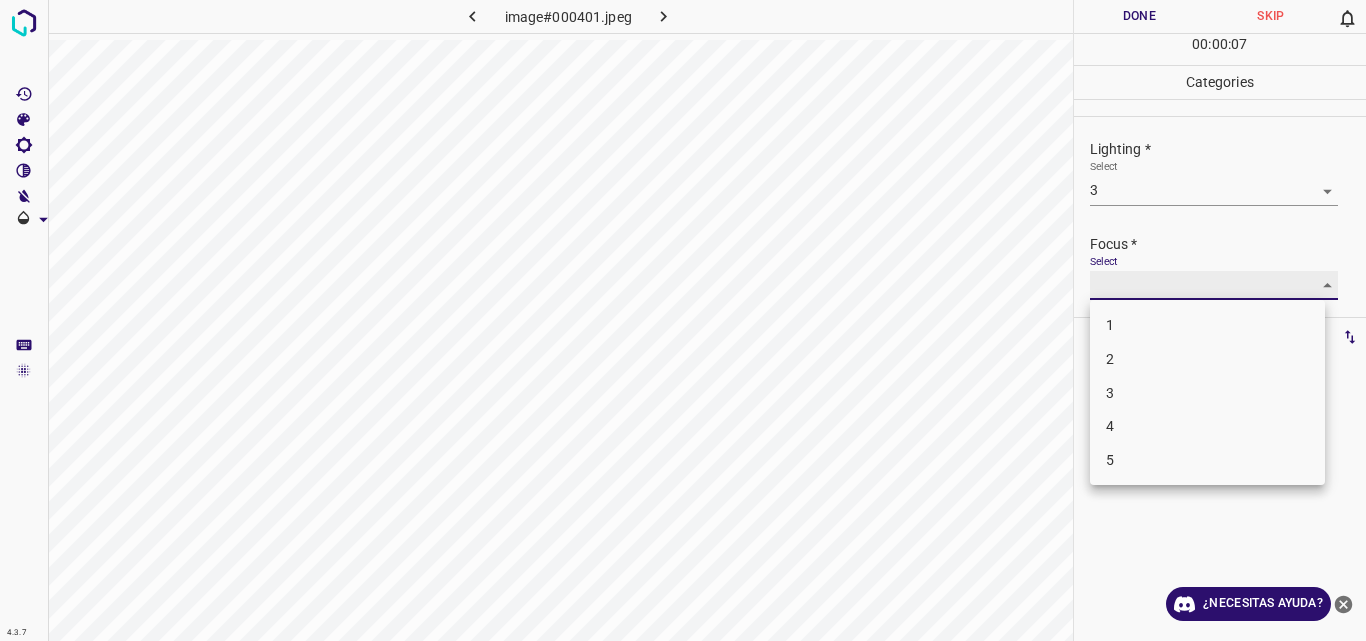 type on "4" 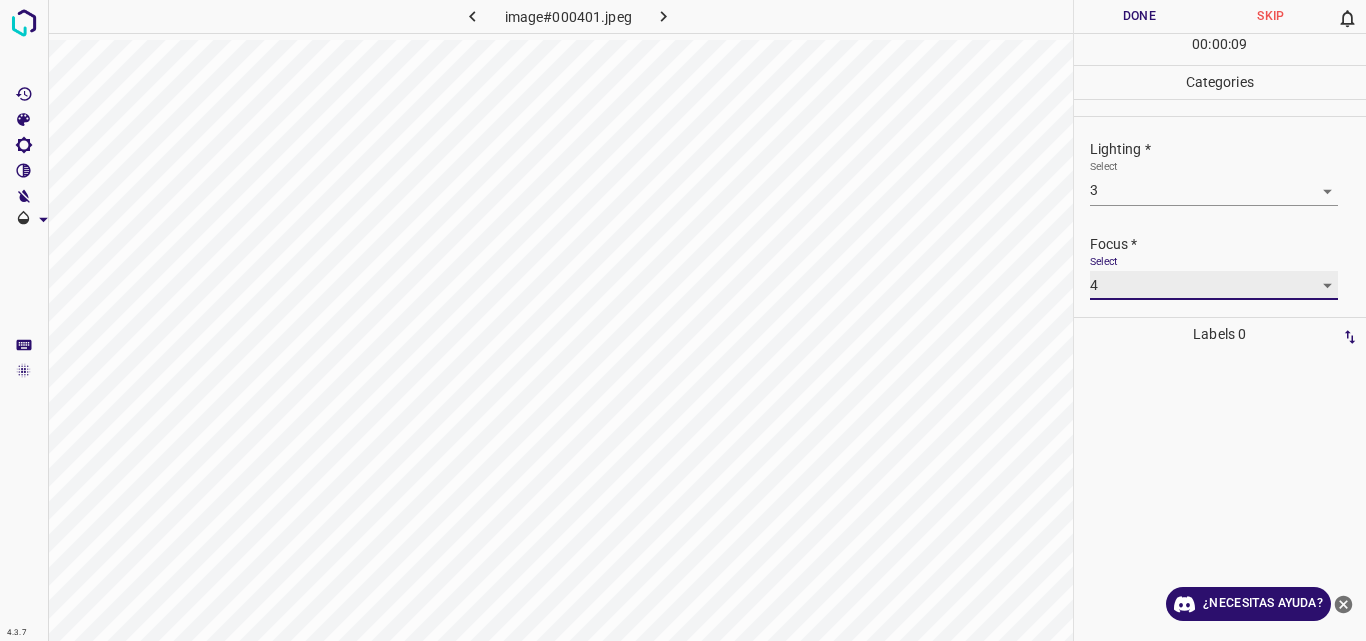 scroll, scrollTop: 98, scrollLeft: 0, axis: vertical 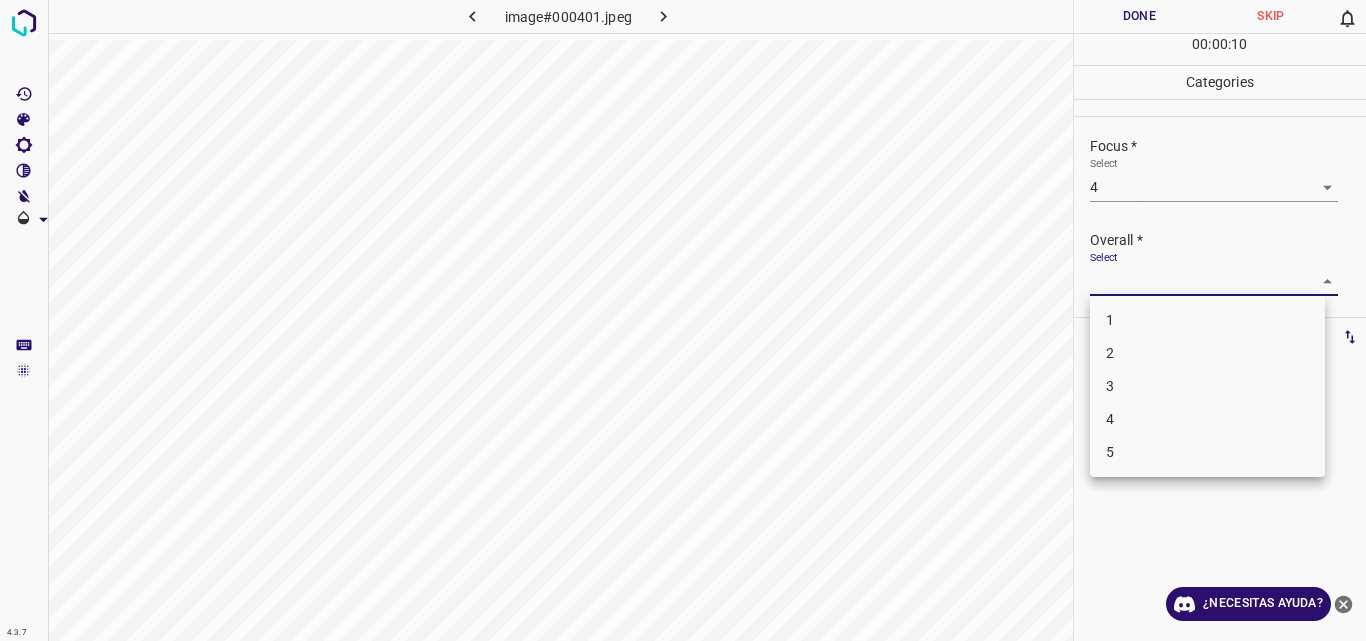 click on "4.3.7 image#000401.jpeg Done Skip 0 00   : 00   : 10   Categories Lighting *  Select 3 3 Focus *  Select 4 4 Overall *  Select ​ Labels   0 Categories 1 Lighting 2 Focus 3 Overall Tools Space Change between modes (Draw & Edit) I Auto labeling R Restore zoom M Zoom in N Zoom out Delete Delete selecte label Filters Z Restore filters X Saturation filter C Brightness filter V Contrast filter B Gray scale filter General O Download ¿Necesitas ayuda? Original text Rate this translation Your feedback will be used to help improve Google Translate - Texto - Esconder - Borrar 1 2 3 4 5" at bounding box center [683, 320] 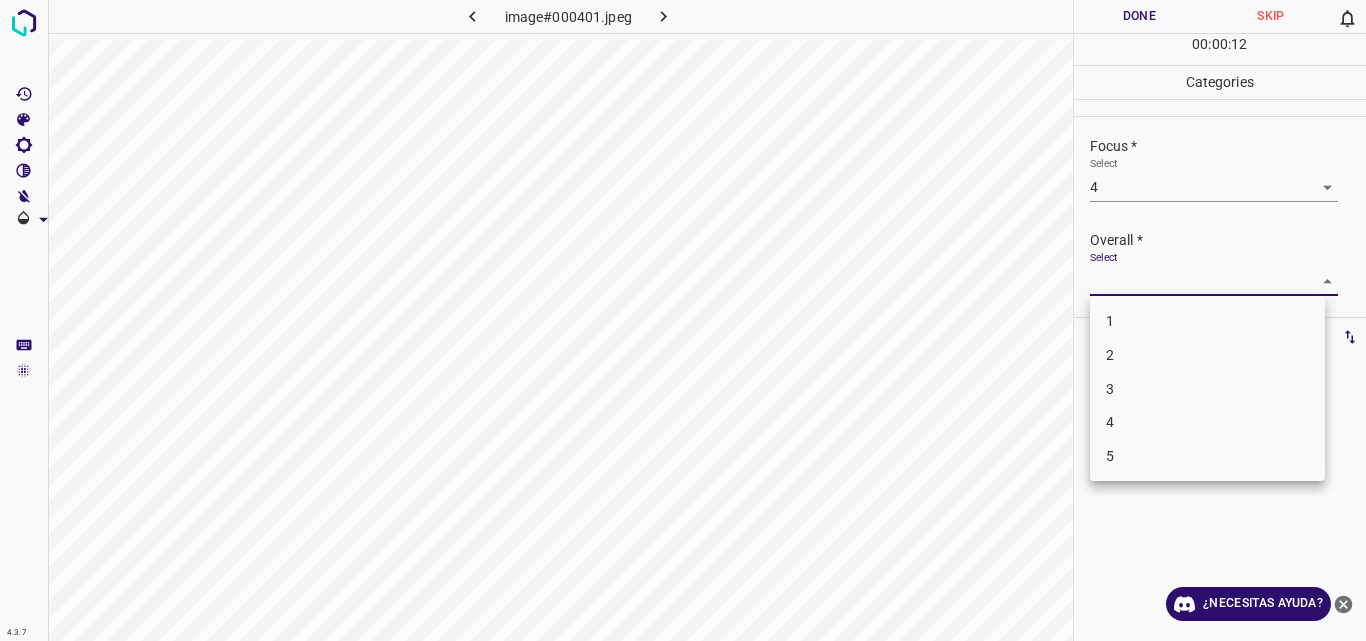 click on "4" at bounding box center (1207, 422) 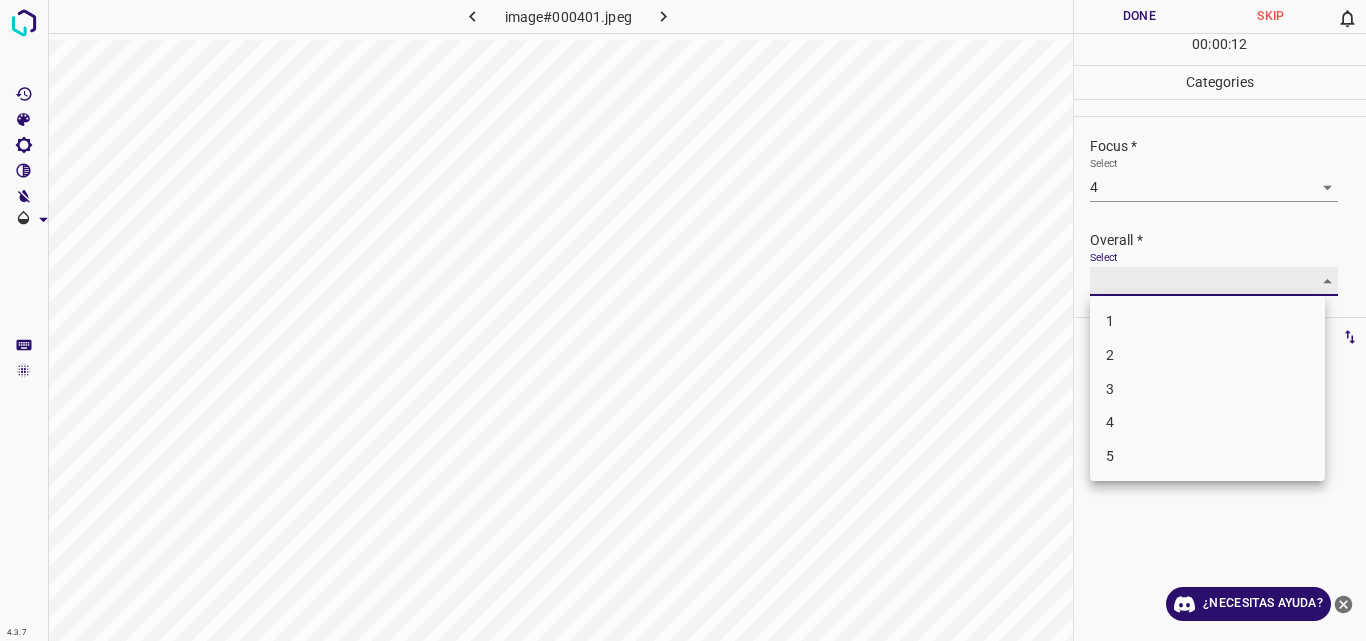 type on "4" 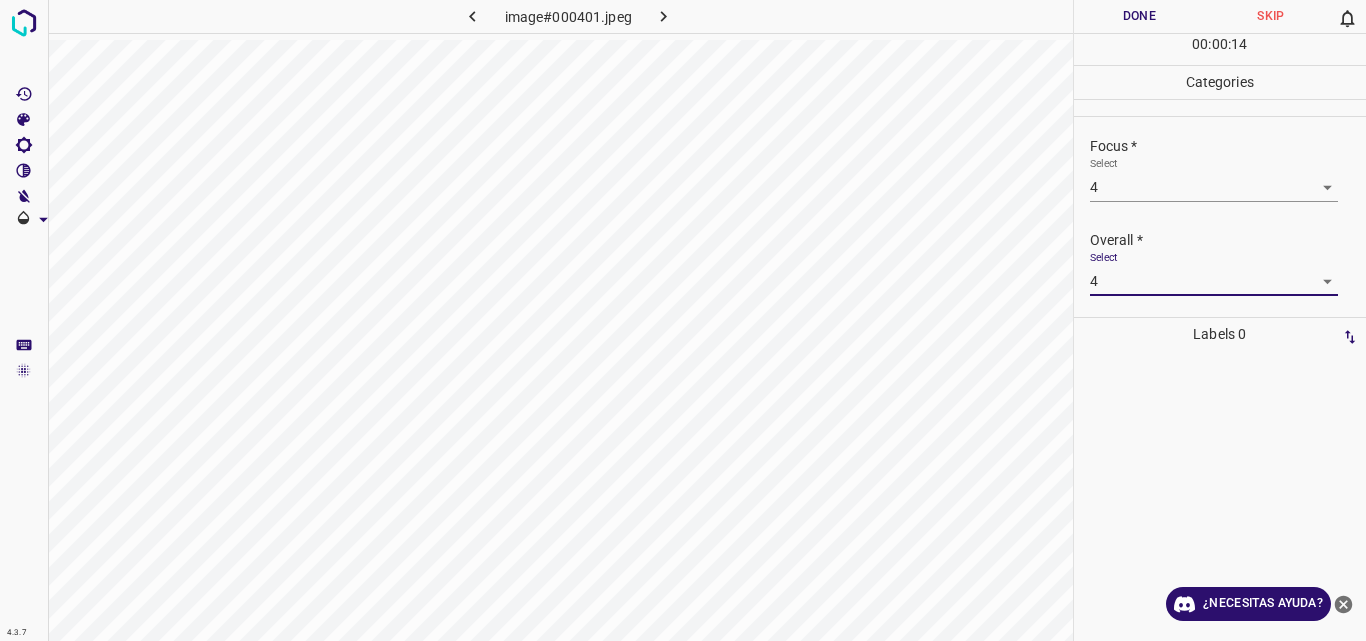 click on "Done" at bounding box center [1140, 16] 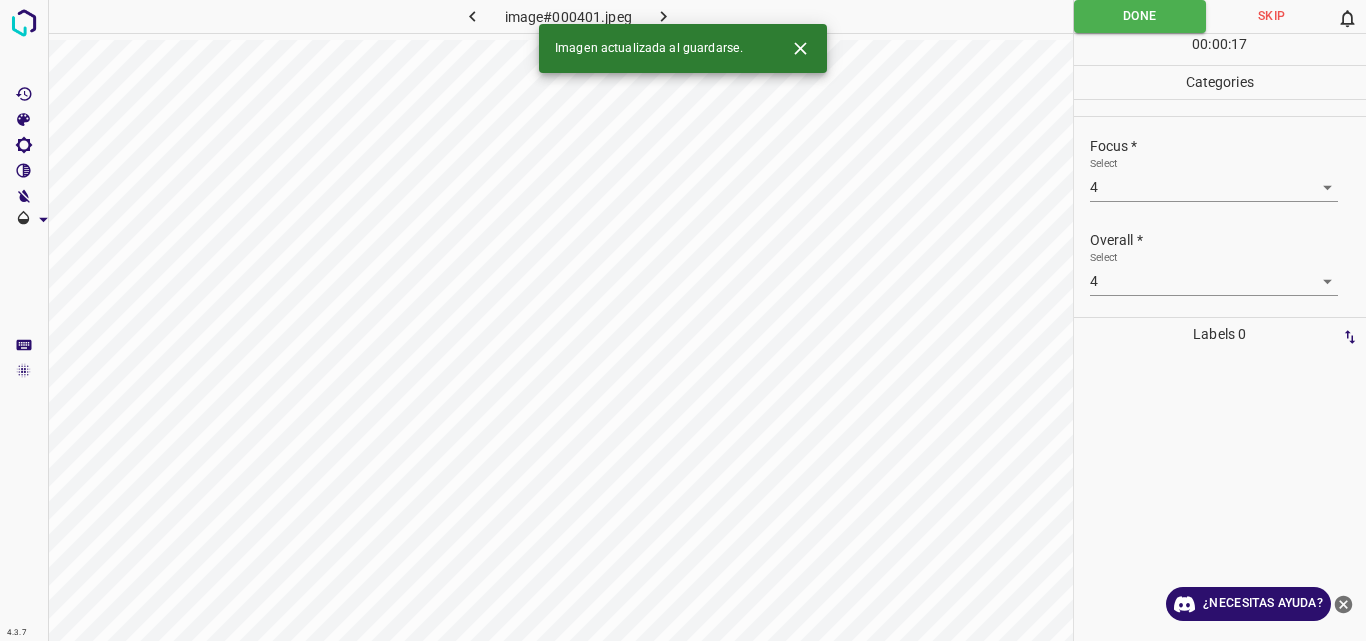 click 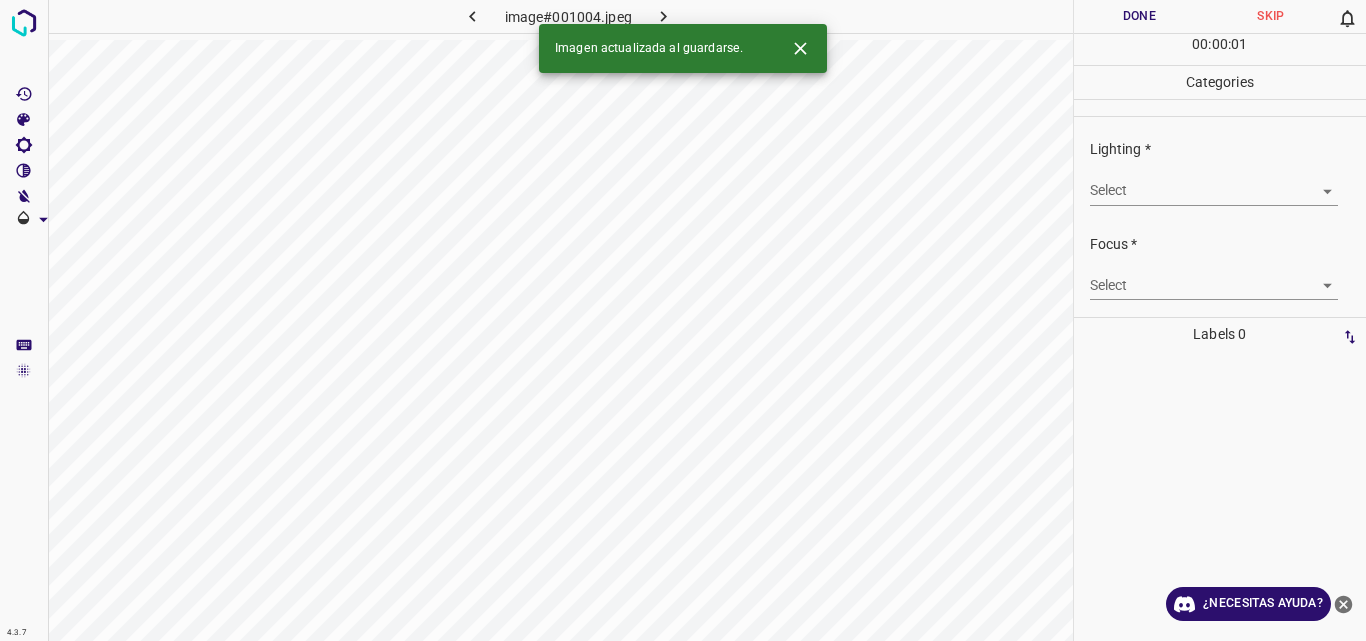click on "4.3.7 image#001004.jpeg Done Skip 0 00   : 00   : 01   Categories Lighting *  Select ​ Focus *  Select ​ Overall *  Select ​ Labels   0 Categories 1 Lighting 2 Focus 3 Overall Tools Space Change between modes (Draw & Edit) I Auto labeling R Restore zoom M Zoom in N Zoom out Delete Delete selecte label Filters Z Restore filters X Saturation filter C Brightness filter V Contrast filter B Gray scale filter General O Download Imagen actualizada al guardarse. ¿Necesitas ayuda? Original text Rate this translation Your feedback will be used to help improve Google Translate - Texto - Esconder - Borrar" at bounding box center (683, 320) 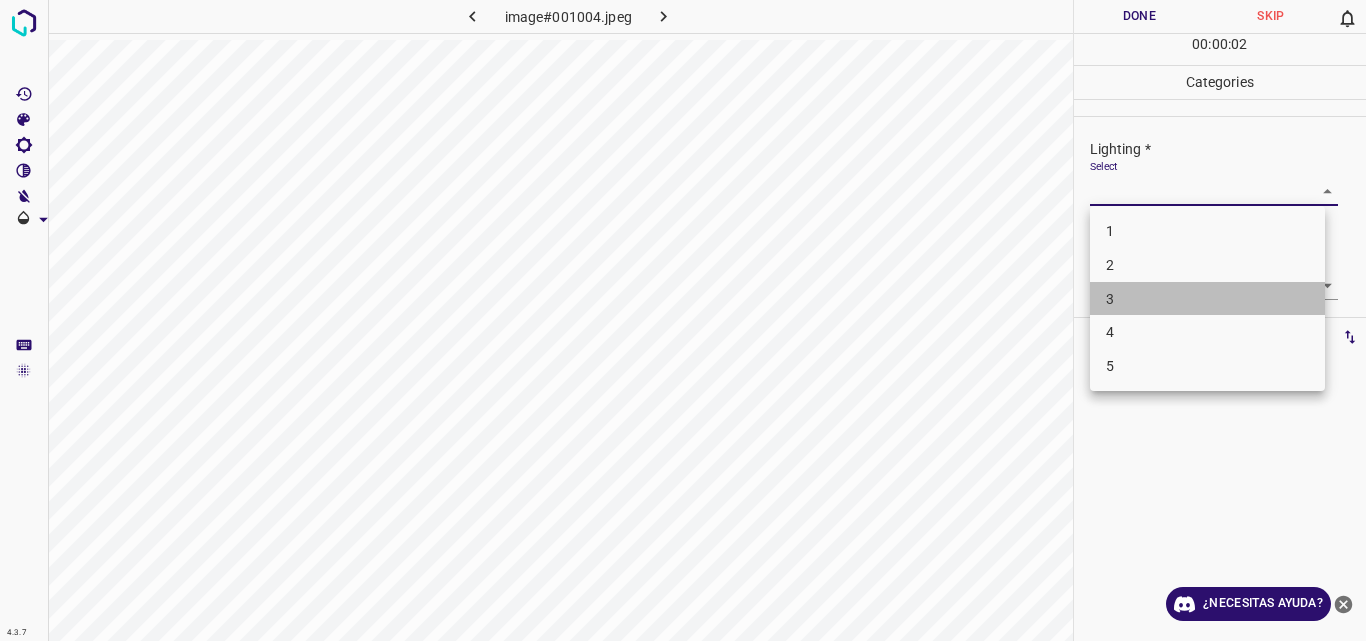 click on "3" at bounding box center (1207, 299) 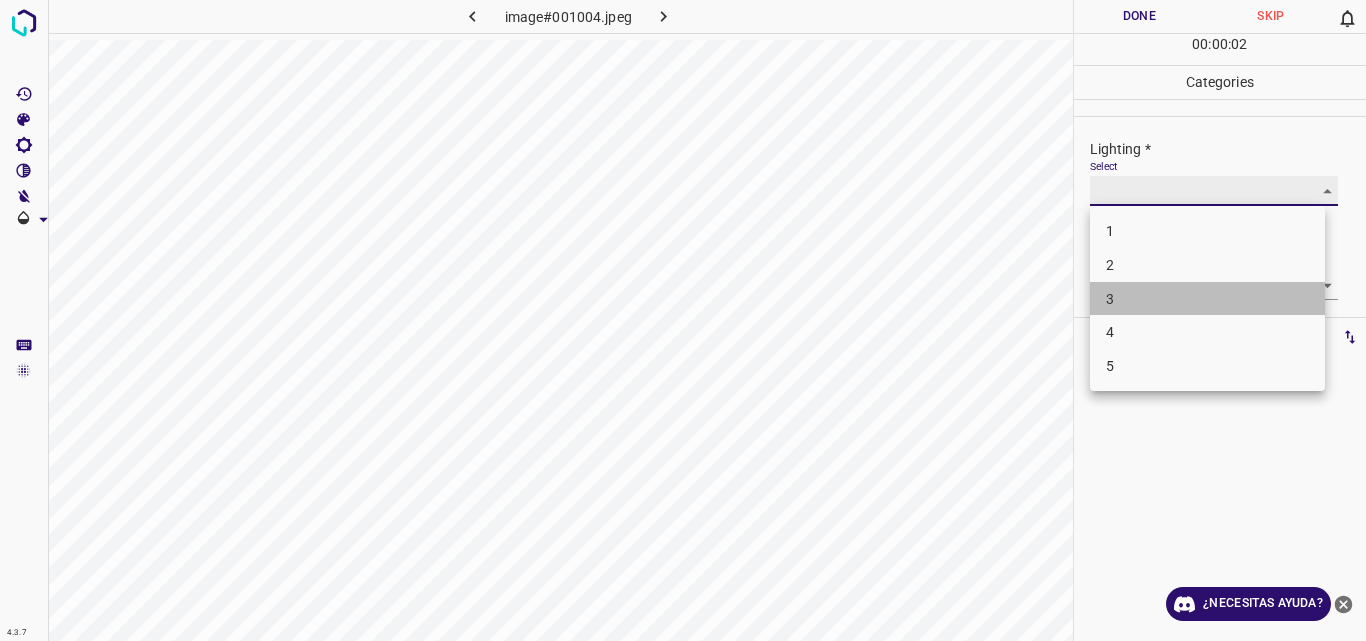 type on "3" 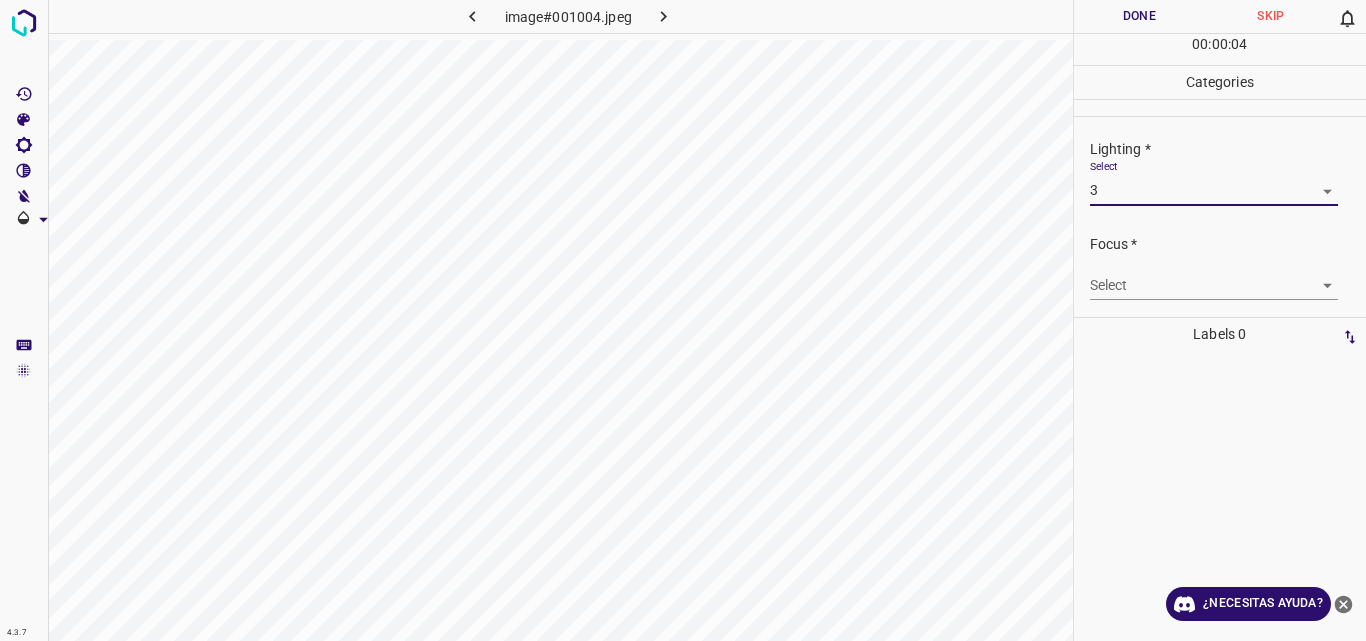click on "4.3.7 image#001004.jpeg Done Skip 0 00   : 00   : 04   Categories Lighting *  Select 3 3 Focus *  Select ​ Overall *  Select ​ Labels   0 Categories 1 Lighting 2 Focus 3 Overall Tools Space Change between modes (Draw & Edit) I Auto labeling R Restore zoom M Zoom in N Zoom out Delete Delete selecte label Filters Z Restore filters X Saturation filter C Brightness filter V Contrast filter B Gray scale filter General O Download ¿Necesitas ayuda? Original text Rate this translation Your feedback will be used to help improve Google Translate - Texto - Esconder - Borrar" at bounding box center (683, 320) 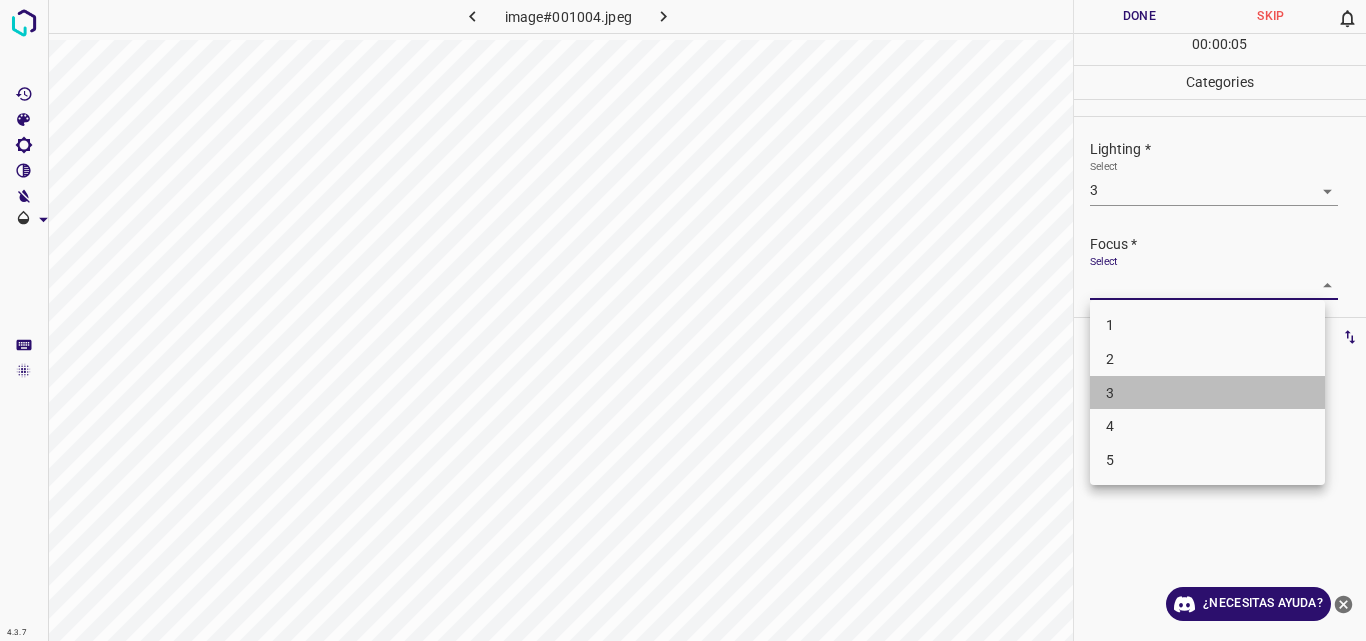 click on "3" at bounding box center (1207, 393) 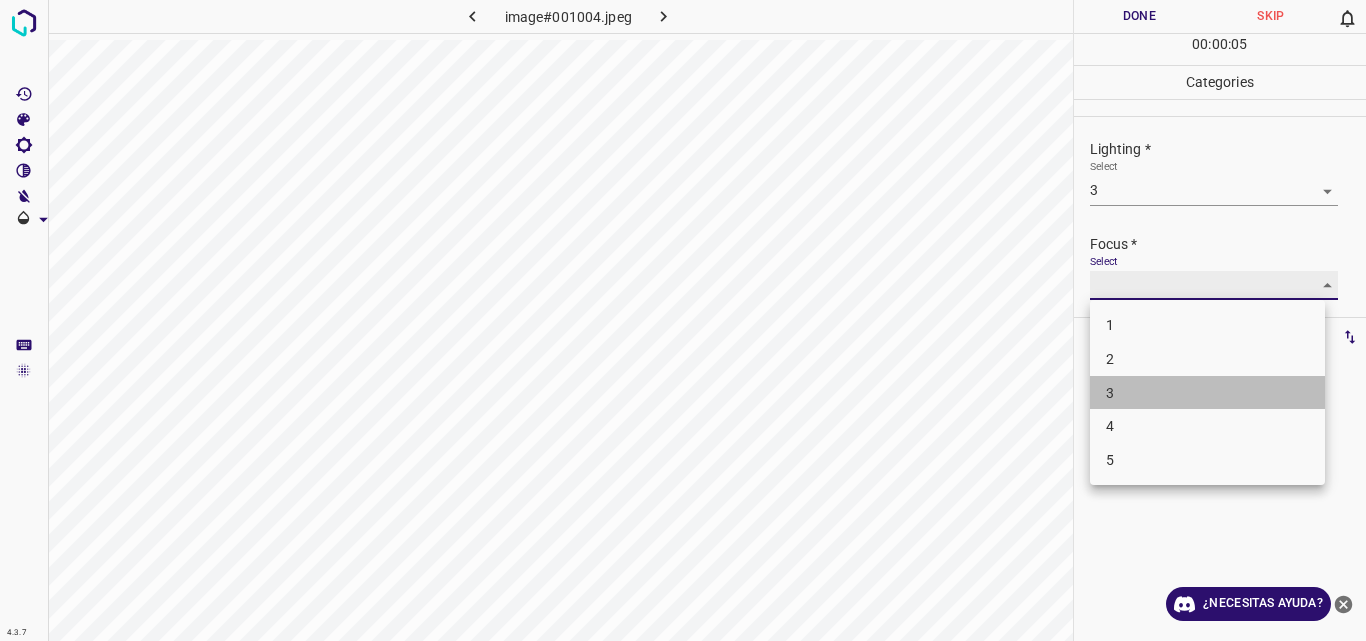 type on "3" 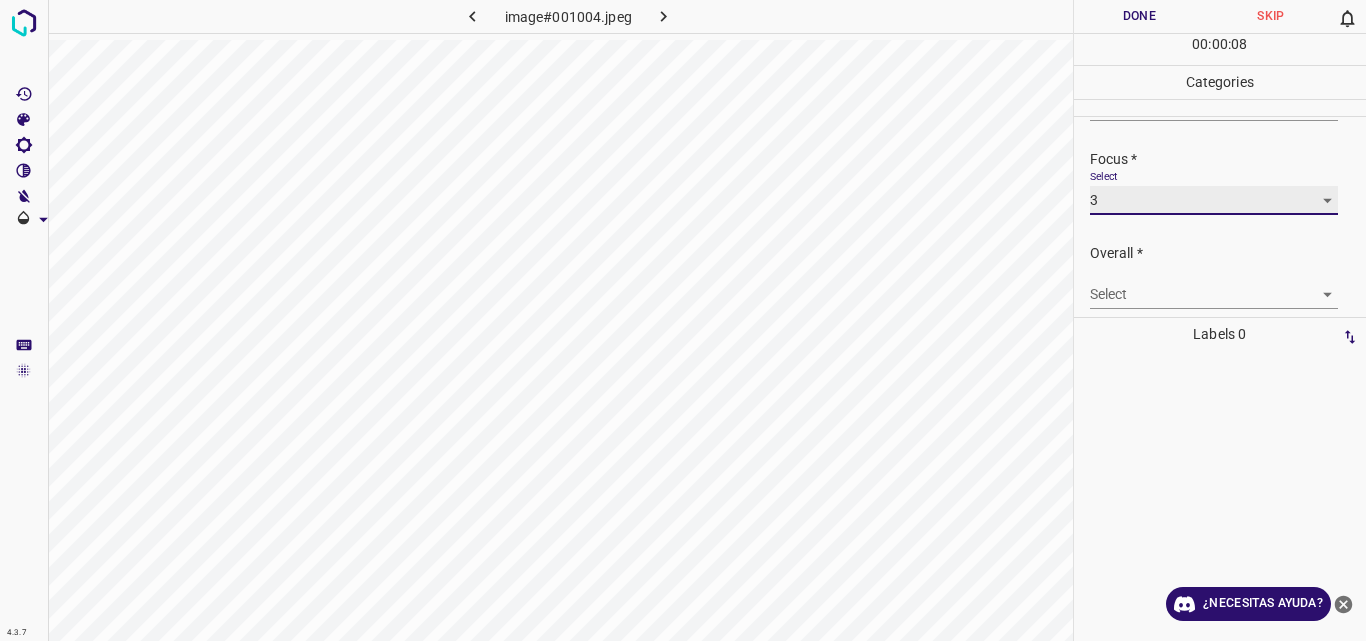 scroll, scrollTop: 98, scrollLeft: 0, axis: vertical 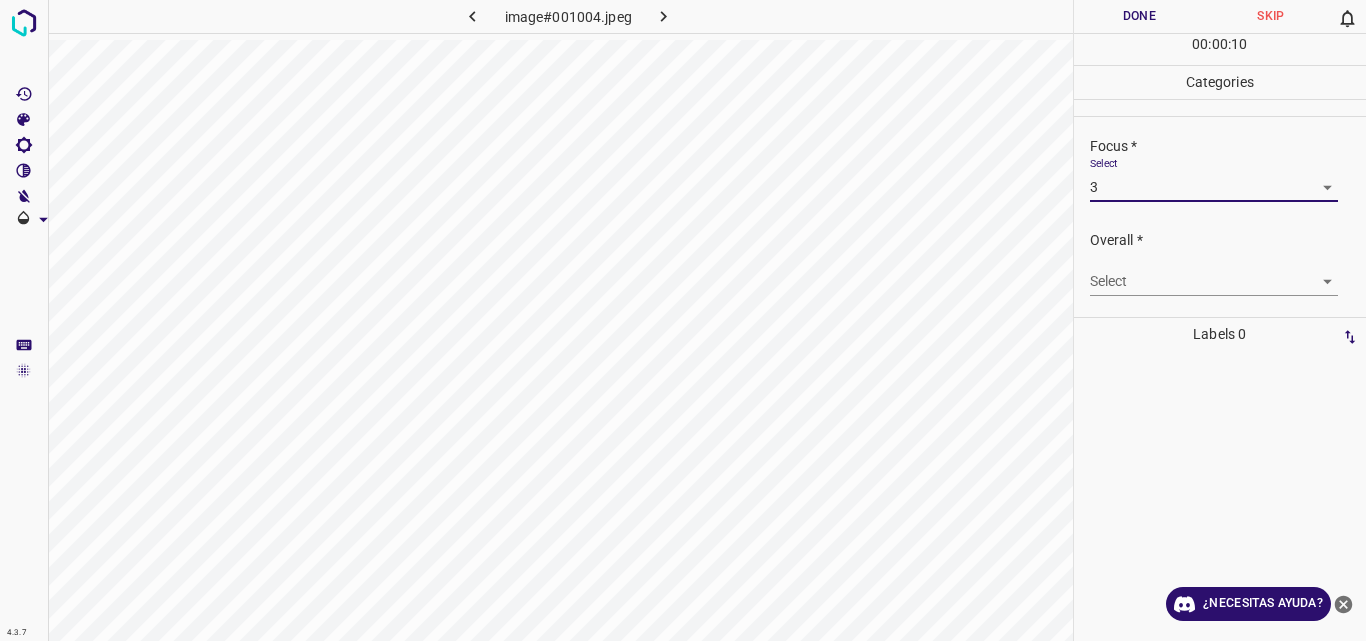 click on "4.3.7 image#001004.jpeg Done Skip 0 00   : 00   : 10   Categories Lighting *  Select 3 3 Focus *  Select 3 3 Overall *  Select ​ Labels   0 Categories 1 Lighting 2 Focus 3 Overall Tools Space Change between modes (Draw & Edit) I Auto labeling R Restore zoom M Zoom in N Zoom out Delete Delete selecte label Filters Z Restore filters X Saturation filter C Brightness filter V Contrast filter B Gray scale filter General O Download ¿Necesitas ayuda? Original text Rate this translation Your feedback will be used to help improve Google Translate - Texto - Esconder - Borrar" at bounding box center (683, 320) 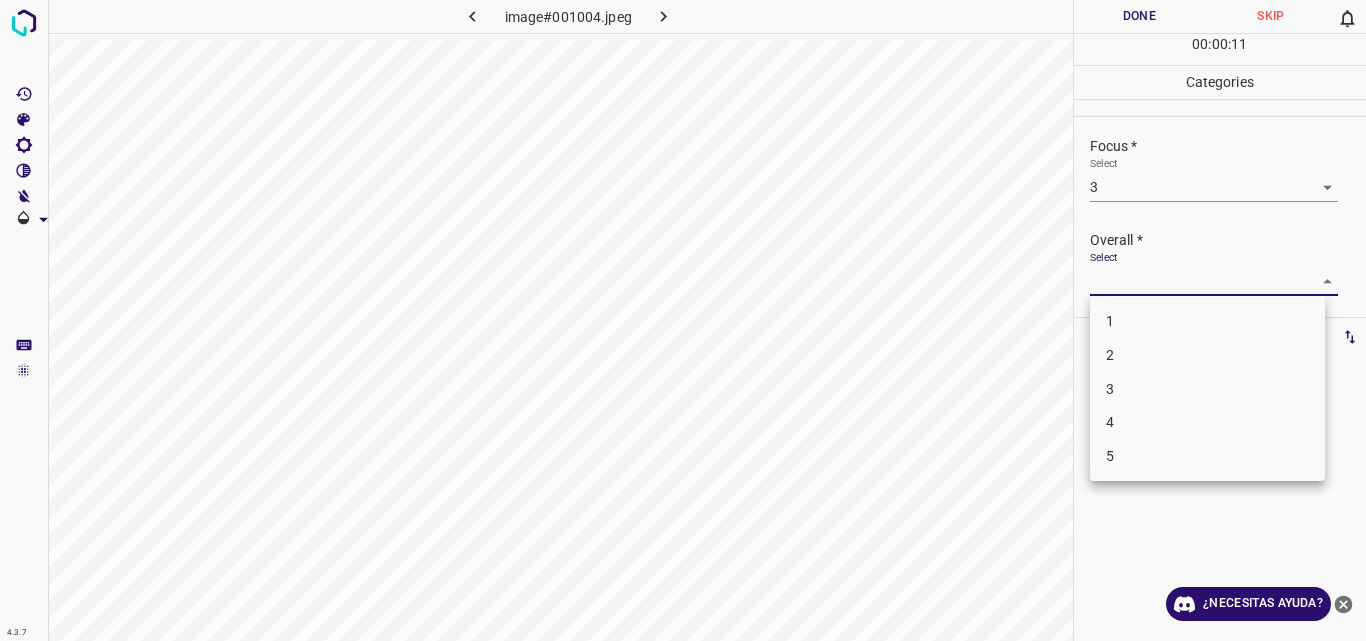 click on "3" at bounding box center (1207, 389) 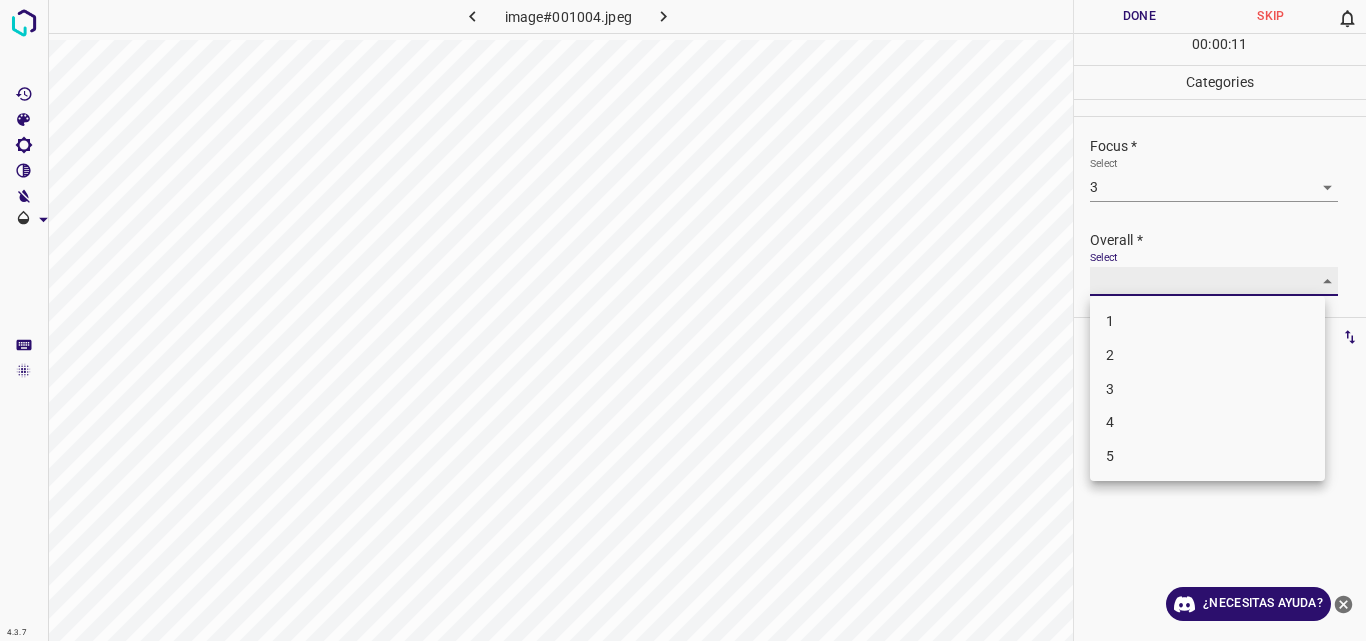 type on "3" 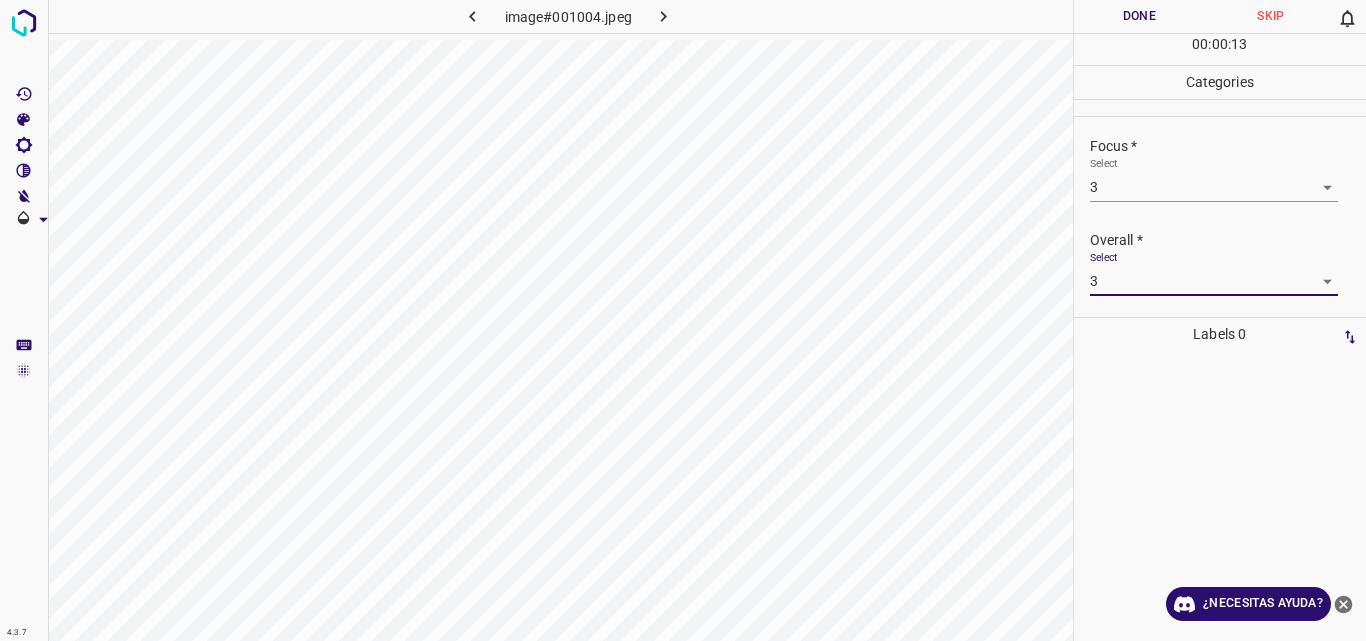 click on "Done" at bounding box center [1140, 16] 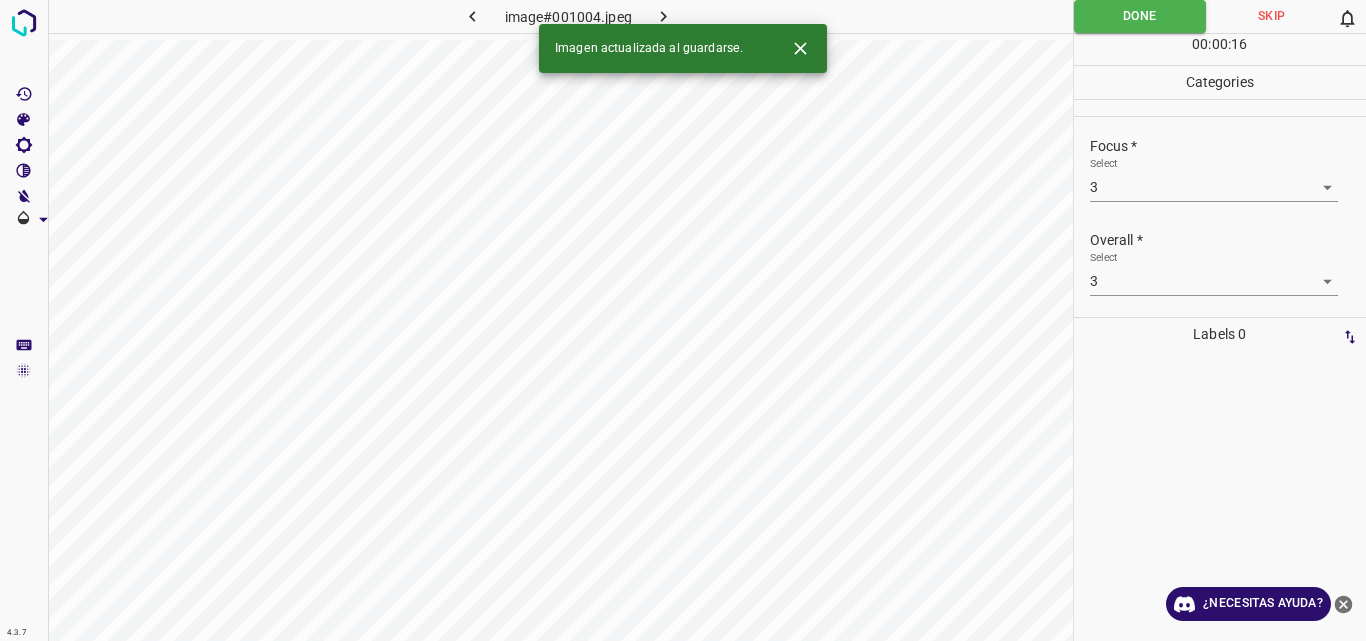 click 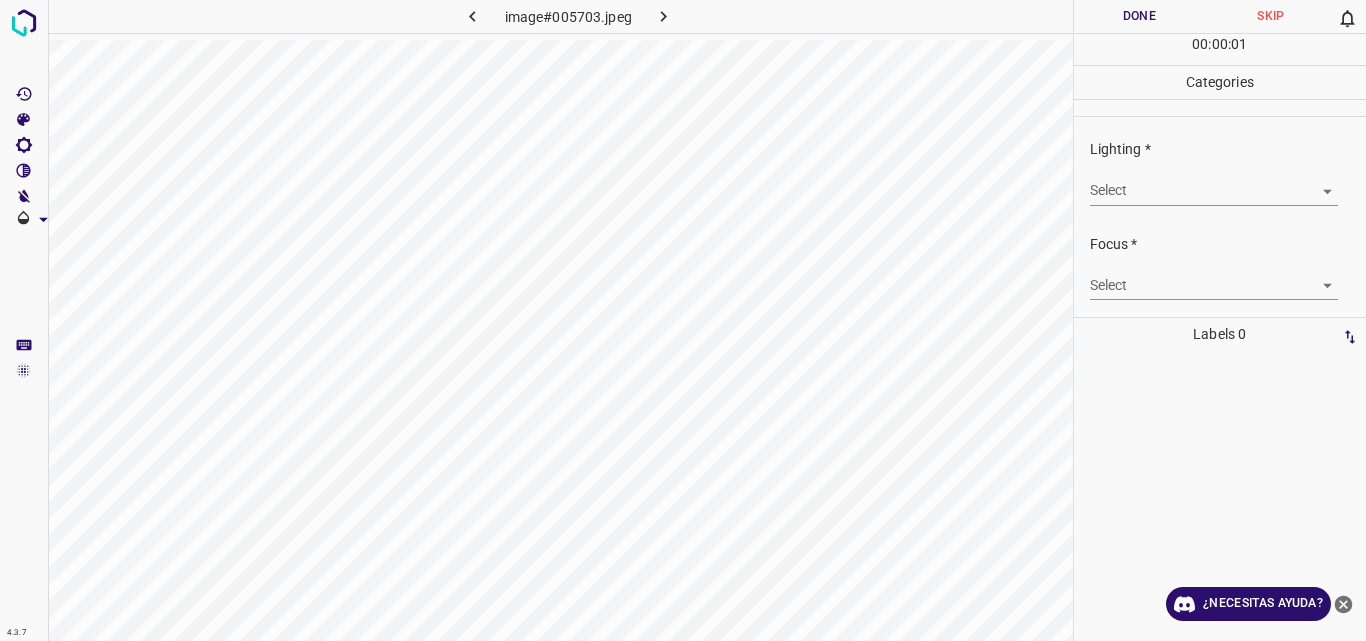 click on "4.3.7 image#005703.jpeg Done Skip 0 00   : 00   : 01   Categories Lighting *  Select ​ Focus *  Select ​ Overall *  Select ​ Labels   0 Categories 1 Lighting 2 Focus 3 Overall Tools Space Change between modes (Draw & Edit) I Auto labeling R Restore zoom M Zoom in N Zoom out Delete Delete selecte label Filters Z Restore filters X Saturation filter C Brightness filter V Contrast filter B Gray scale filter General O Download ¿Necesitas ayuda? Original text Rate this translation Your feedback will be used to help improve Google Translate - Texto - Esconder - Borrar" at bounding box center [683, 320] 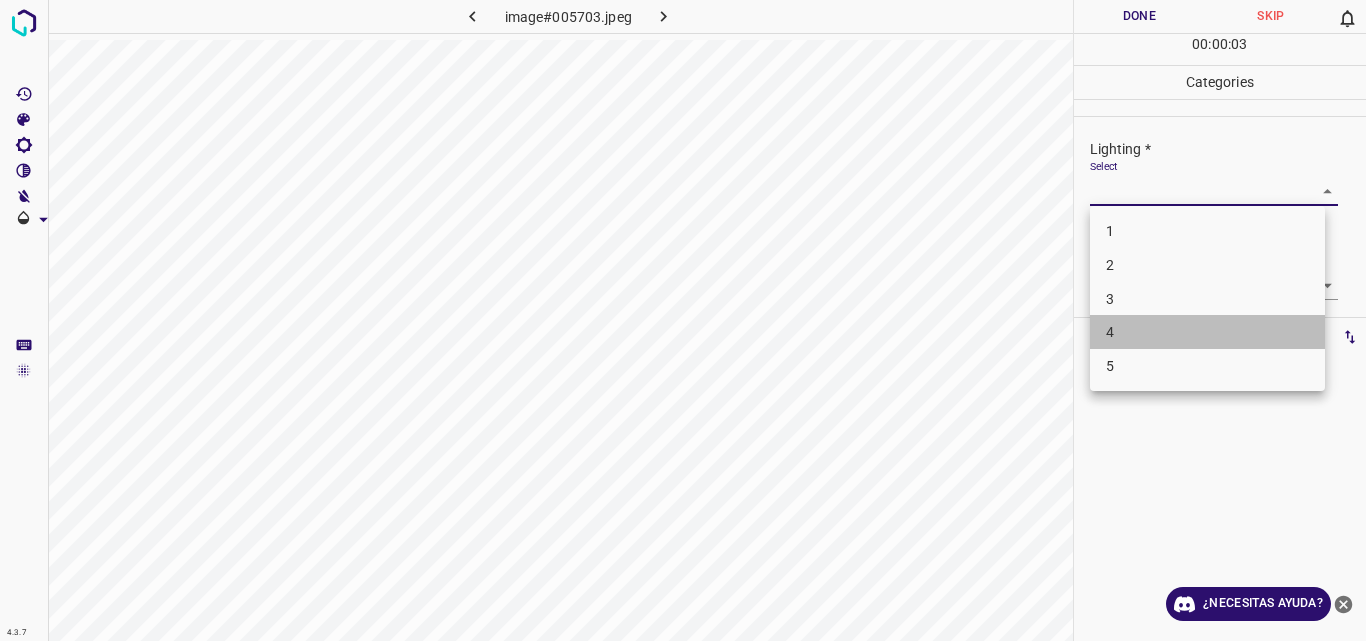 click on "4" at bounding box center [1207, 332] 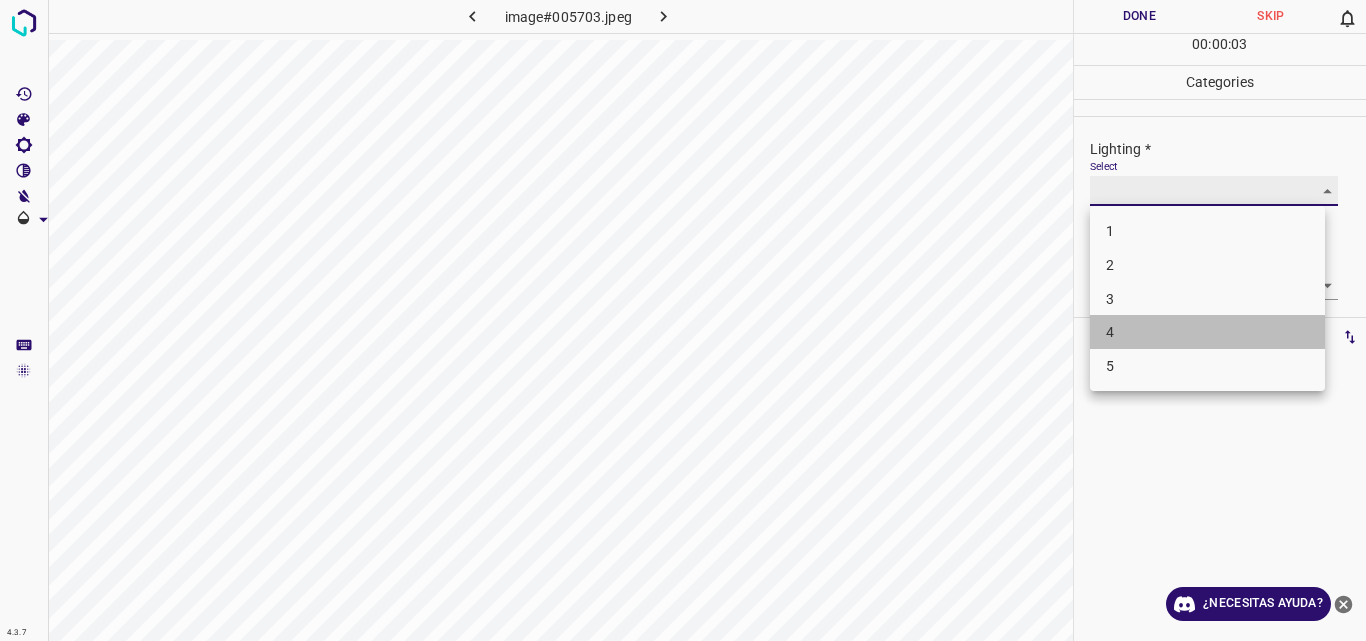 type on "4" 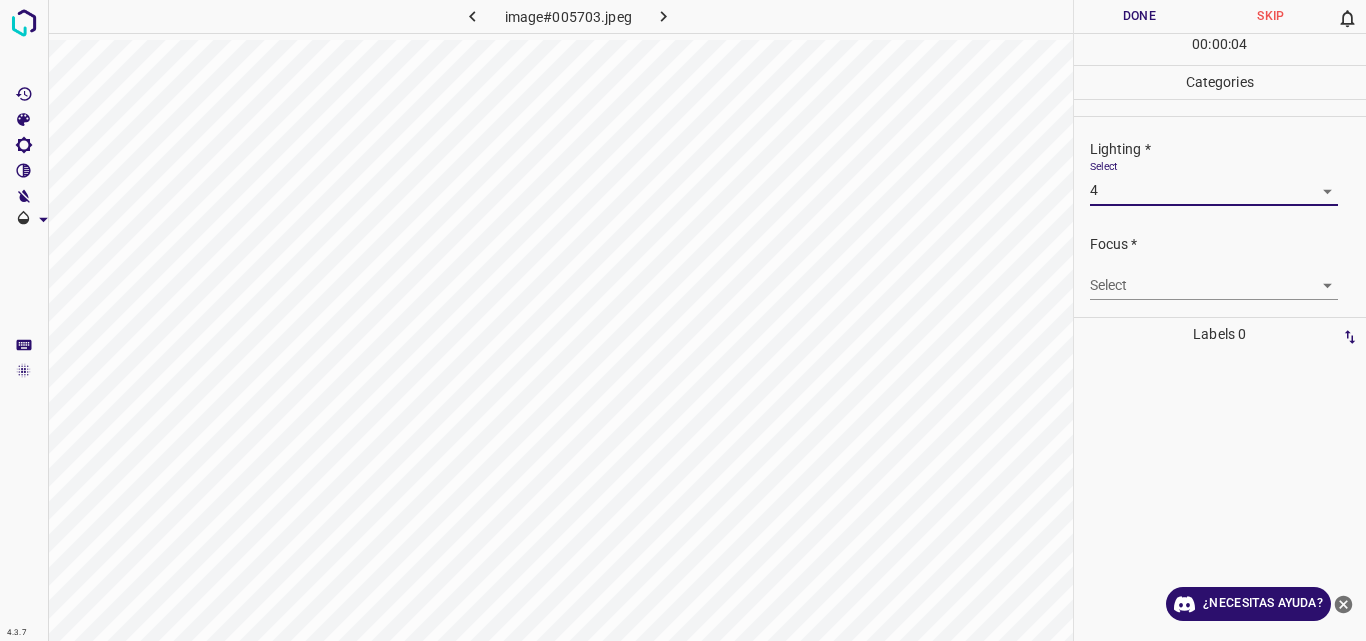 click on "4.3.7 image#005703.jpeg Done Skip 0 00   : 00   : 04   Categories Lighting *  Select 4 4 Focus *  Select ​ Overall *  Select ​ Labels   0 Categories 1 Lighting 2 Focus 3 Overall Tools Space Change between modes (Draw & Edit) I Auto labeling R Restore zoom M Zoom in N Zoom out Delete Delete selecte label Filters Z Restore filters X Saturation filter C Brightness filter V Contrast filter B Gray scale filter General O Download ¿Necesitas ayuda? Original text Rate this translation Your feedback will be used to help improve Google Translate - Texto - Esconder - Borrar" at bounding box center (683, 320) 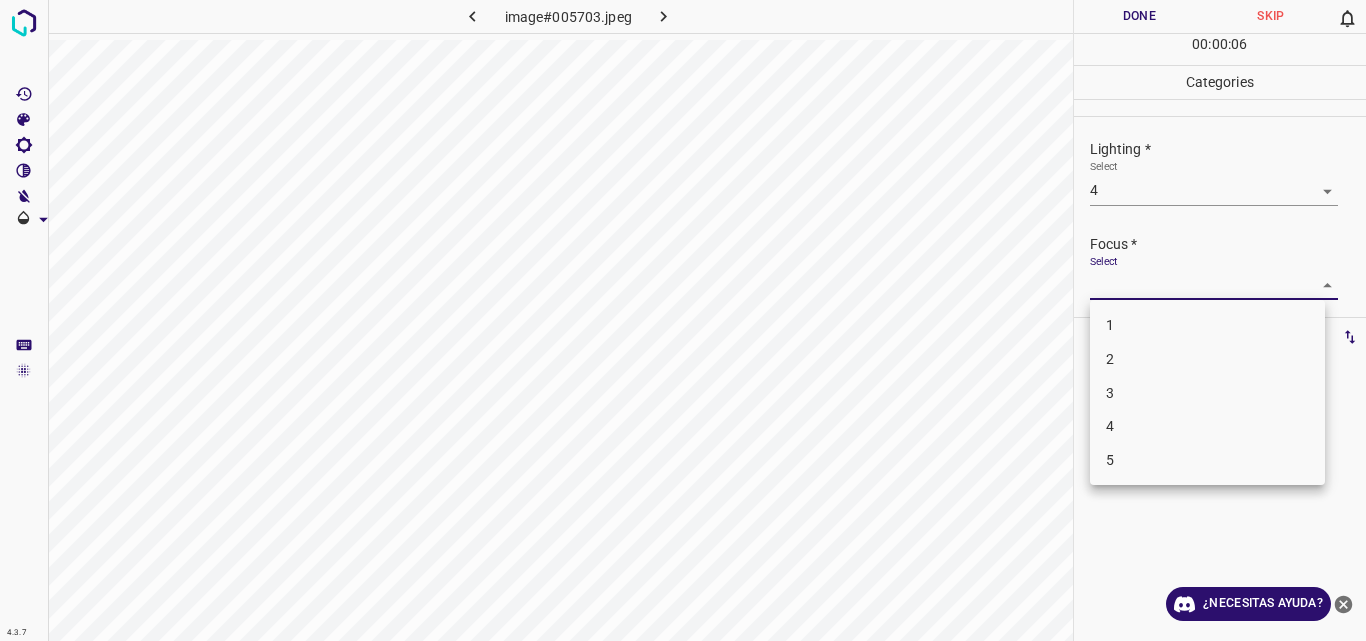 click on "4" at bounding box center (1207, 426) 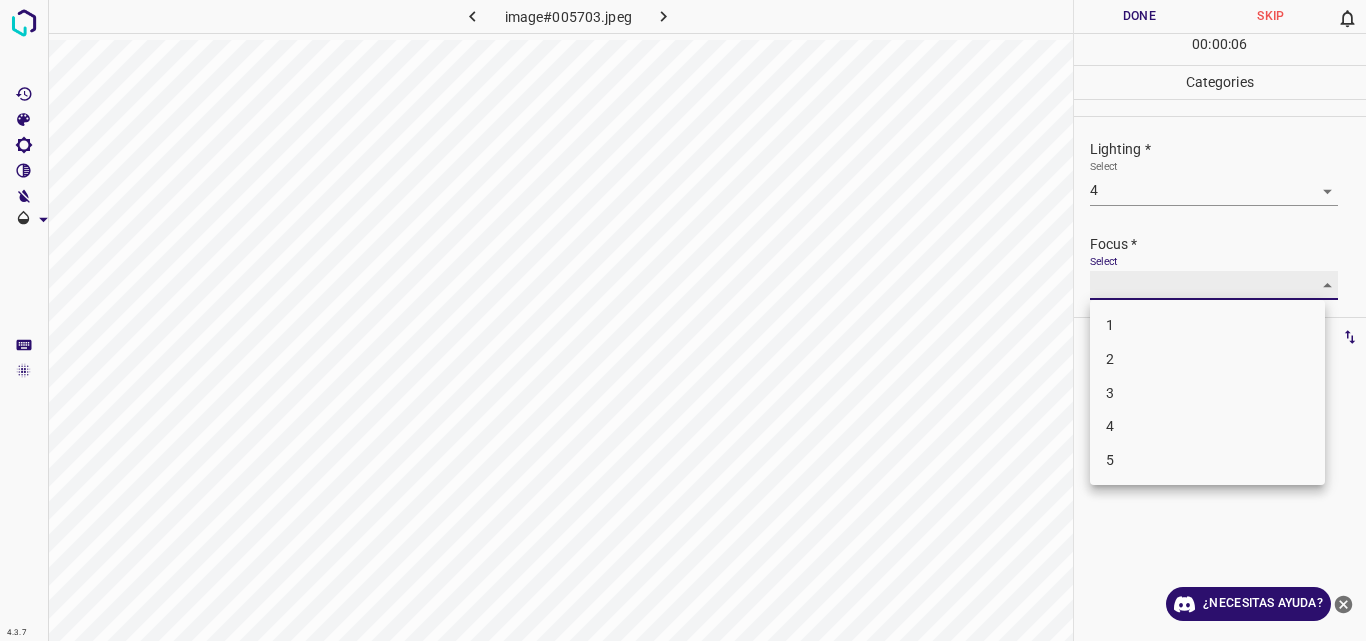 type on "4" 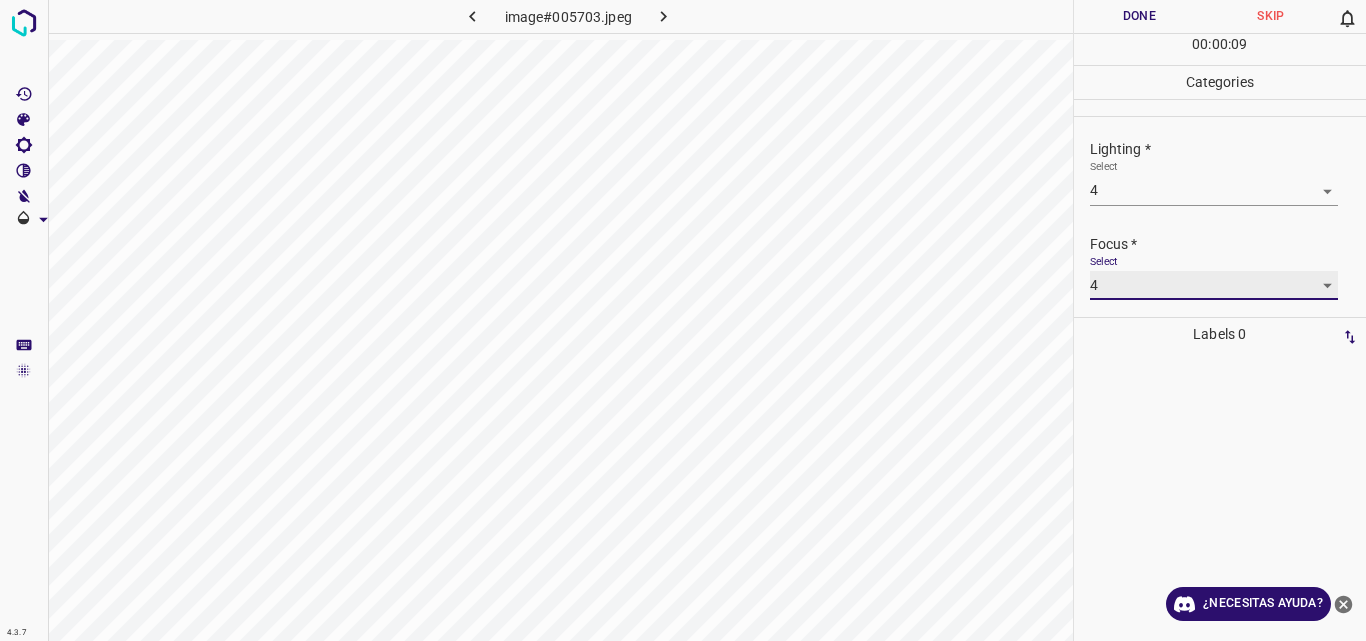 scroll, scrollTop: 98, scrollLeft: 0, axis: vertical 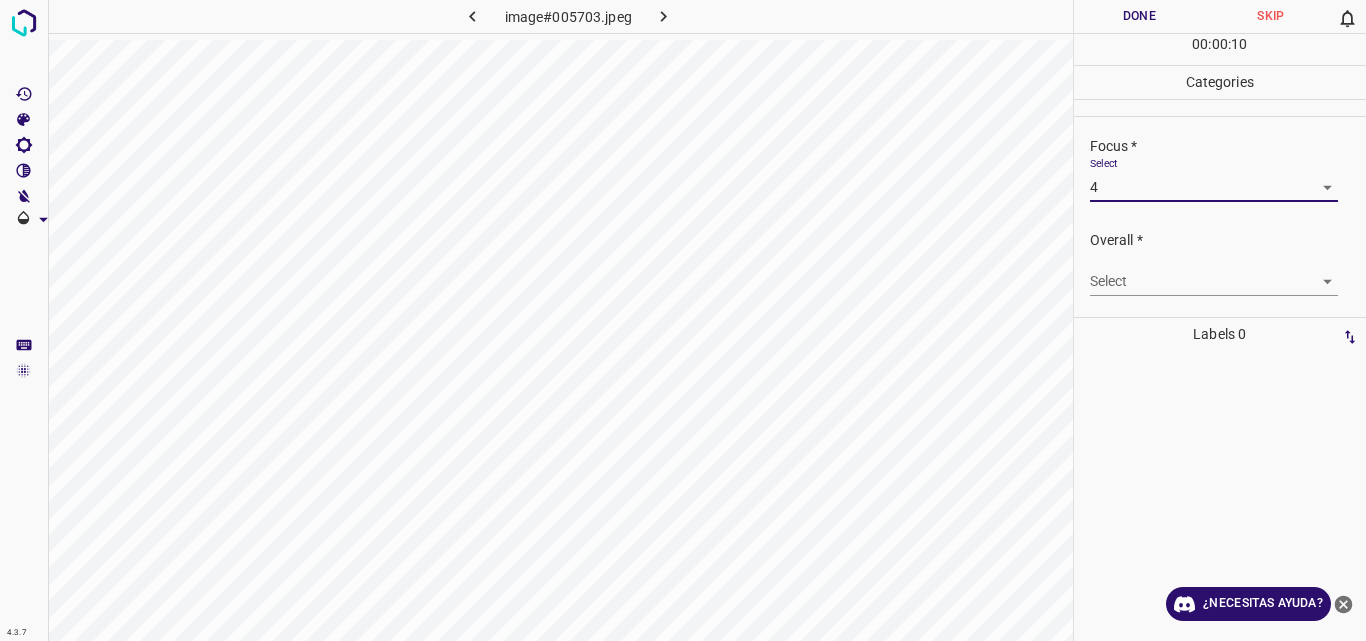 click on "4.3.7 image#005703.jpeg Done Skip 0 00   : 00   : 10   Categories Lighting *  Select 4 4 Focus *  Select 4 4 Overall *  Select ​ Labels   0 Categories 1 Lighting 2 Focus 3 Overall Tools Space Change between modes (Draw & Edit) I Auto labeling R Restore zoom M Zoom in N Zoom out Delete Delete selecte label Filters Z Restore filters X Saturation filter C Brightness filter V Contrast filter B Gray scale filter General O Download ¿Necesitas ayuda? Original text Rate this translation Your feedback will be used to help improve Google Translate - Texto - Esconder - Borrar" at bounding box center (683, 320) 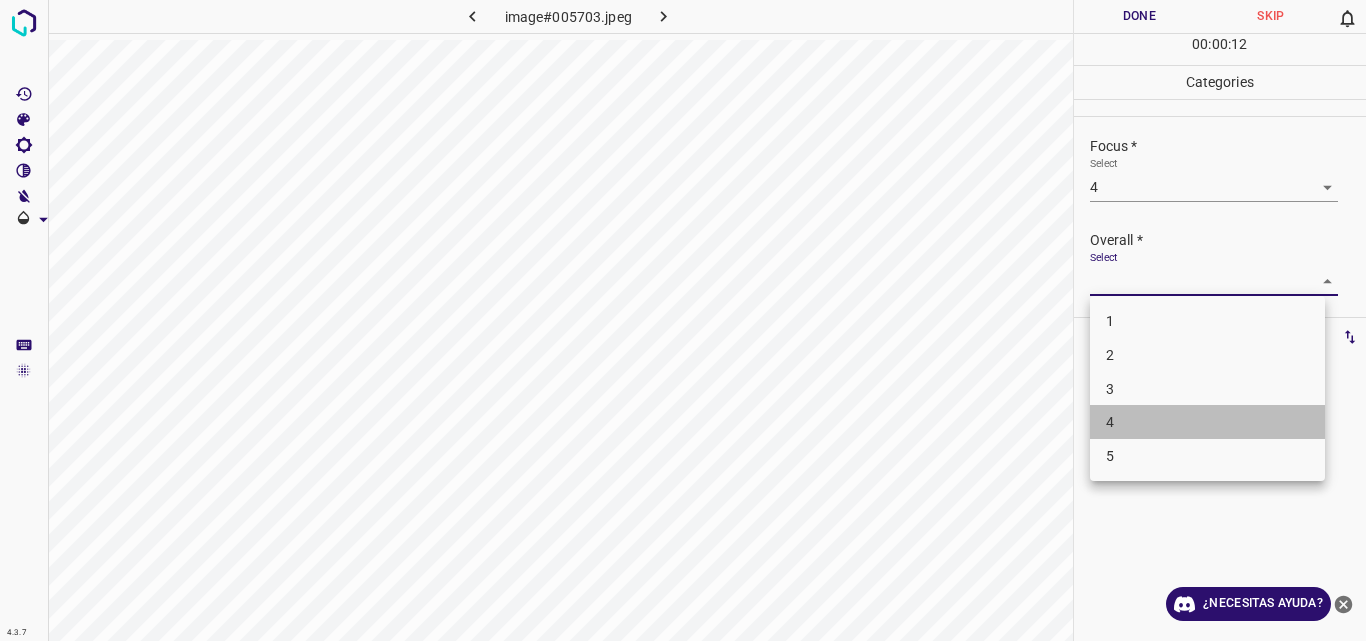 click on "4" at bounding box center (1207, 422) 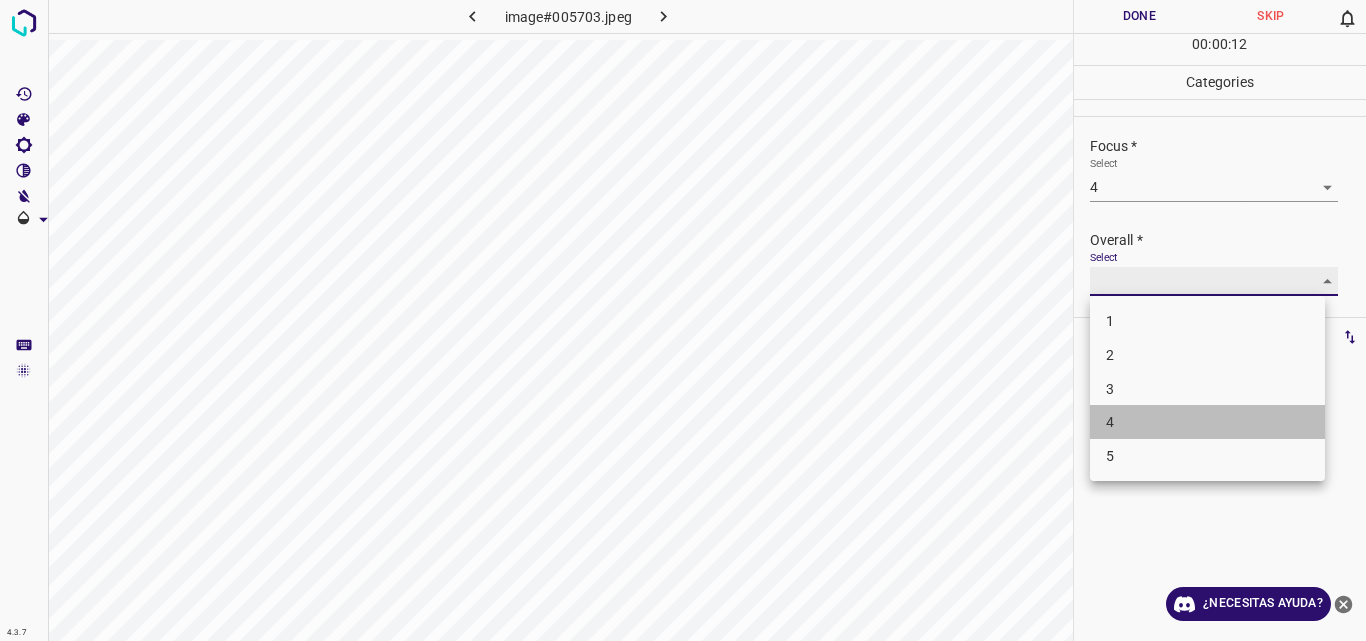 type on "4" 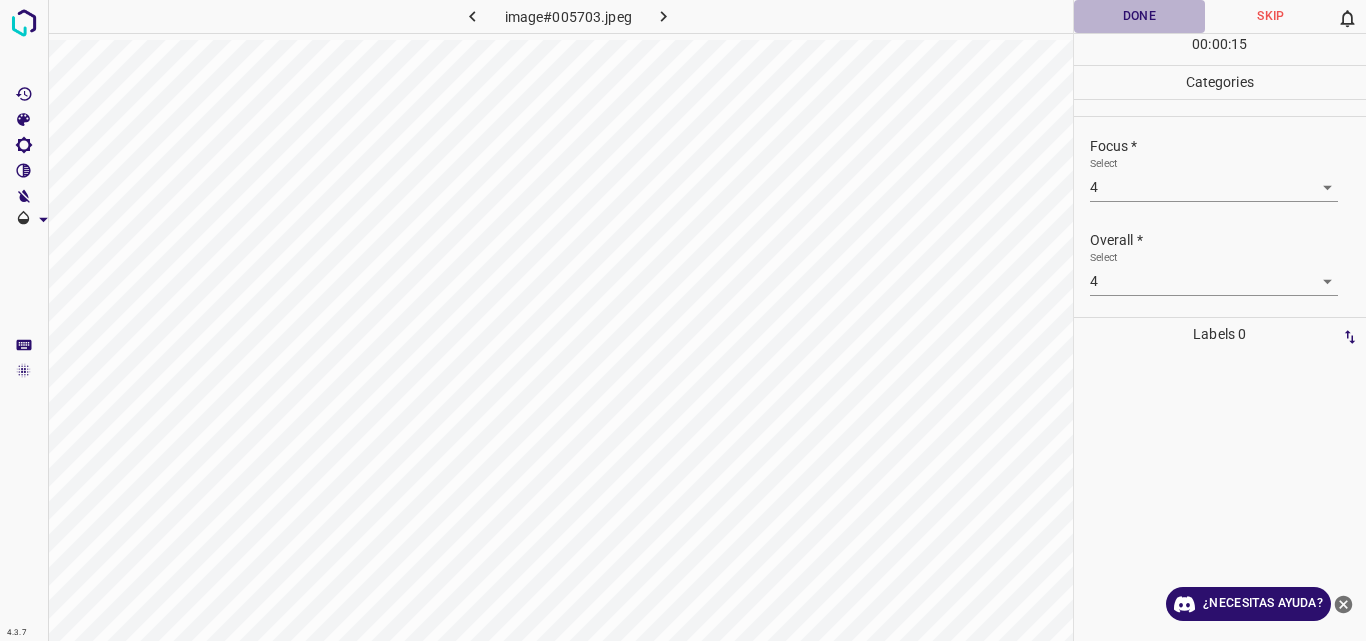 click on "Done" at bounding box center [1140, 16] 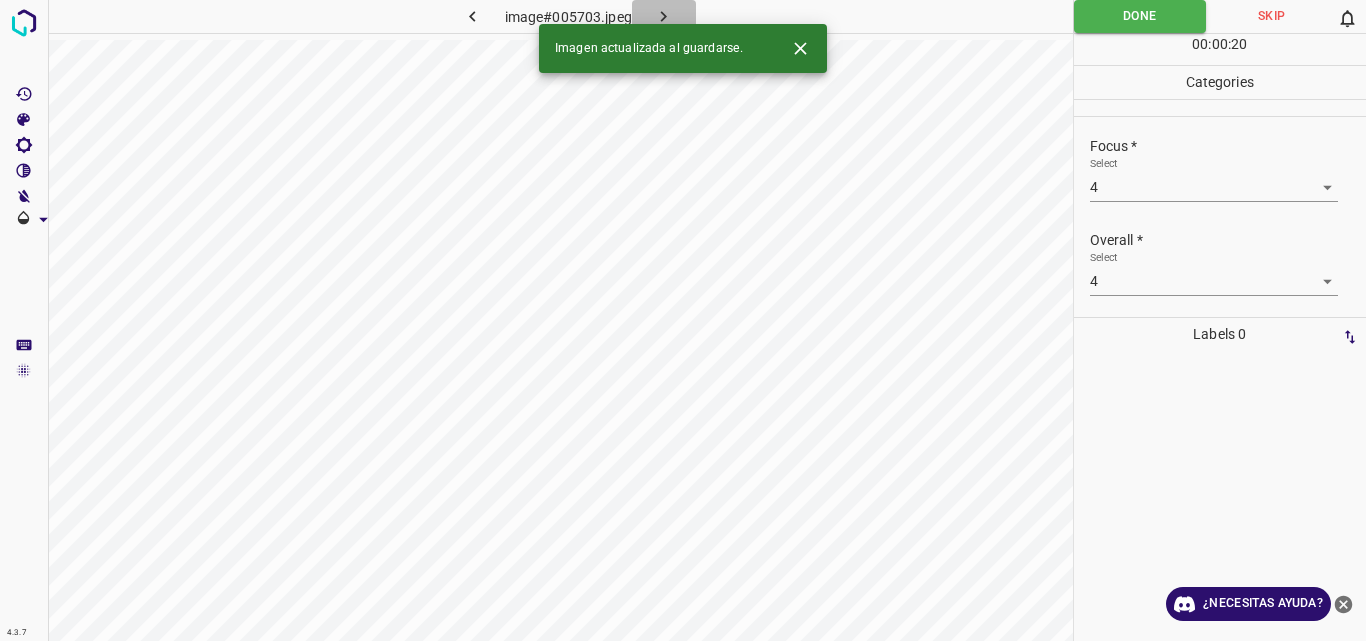 click 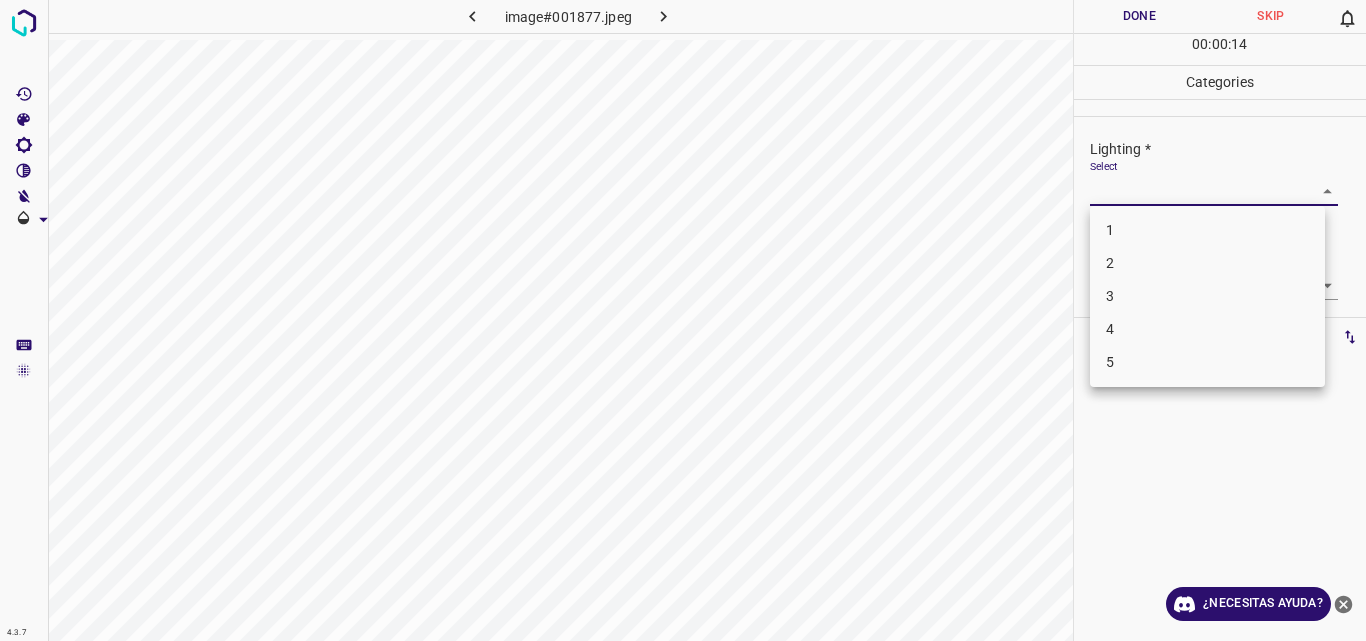 click on "4.3.7 image#001877.jpeg Done Skip 0 00   : 00   : 14   Categories Lighting *  Select ​ Focus *  Select ​ Overall *  Select ​ Labels   0 Categories 1 Lighting 2 Focus 3 Overall Tools Space Change between modes (Draw & Edit) I Auto labeling R Restore zoom M Zoom in N Zoom out Delete Delete selecte label Filters Z Restore filters X Saturation filter C Brightness filter V Contrast filter B Gray scale filter General O Download ¿Necesitas ayuda? Original text Rate this translation Your feedback will be used to help improve Google Translate - Texto - Esconder - Borrar 1 2 3 4 5" at bounding box center (683, 320) 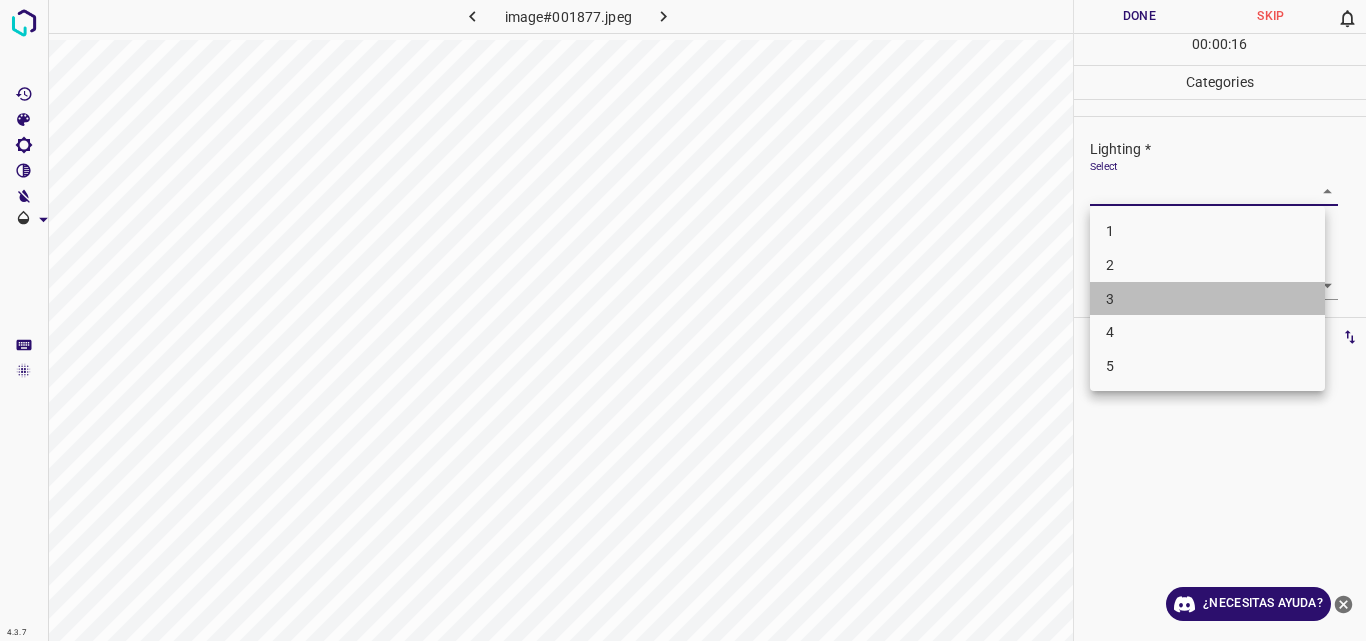 click on "3" at bounding box center (1207, 299) 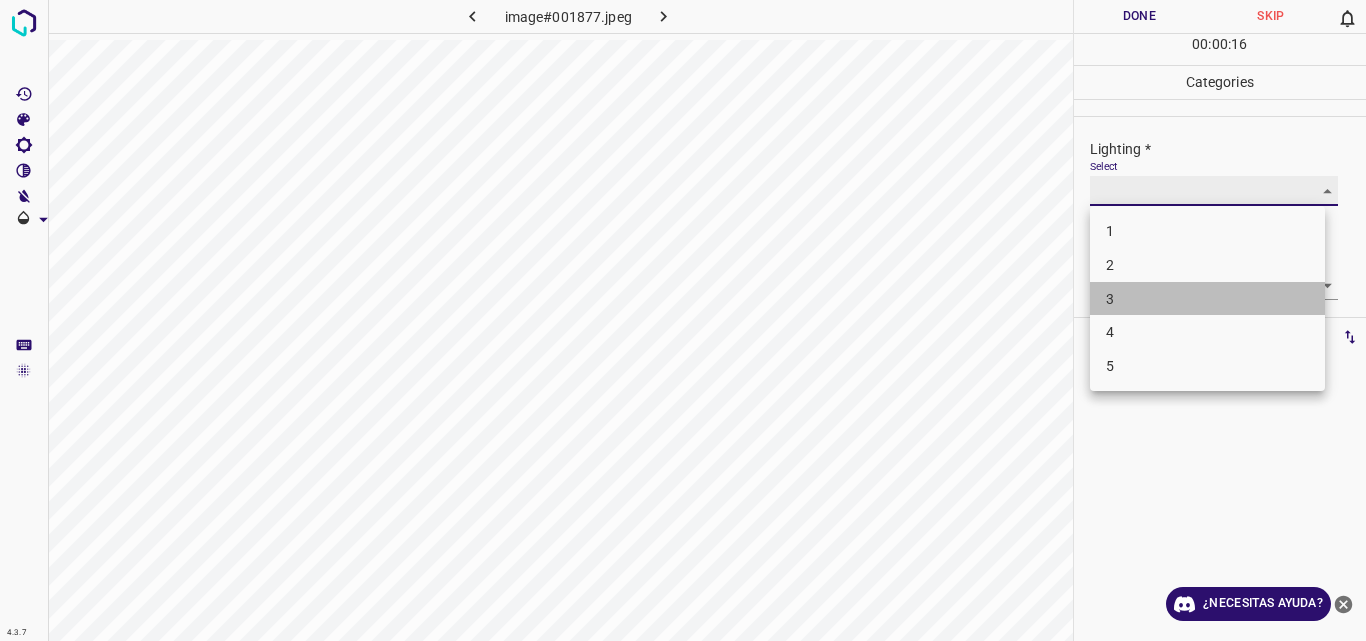 type on "3" 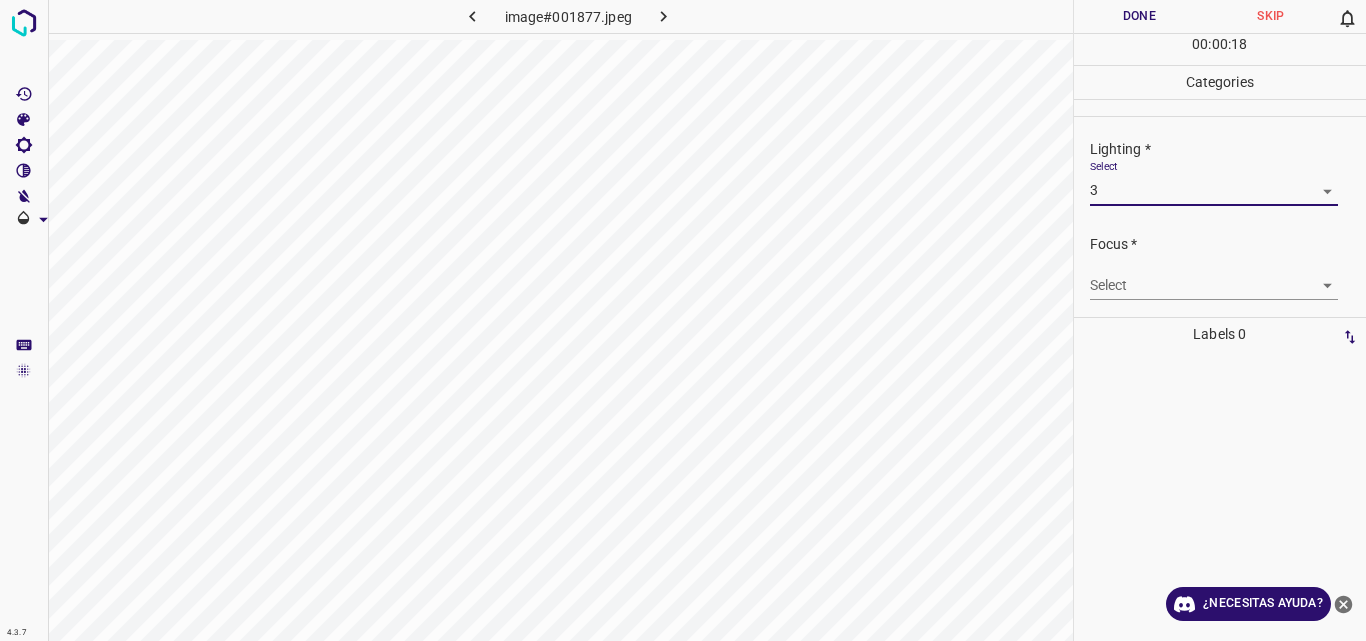 click on "4.3.7 image#001877.jpeg Done Skip 0 00   : 00   : 18   Categories Lighting *  Select 3 3 Focus *  Select ​ Overall *  Select ​ Labels   0 Categories 1 Lighting 2 Focus 3 Overall Tools Space Change between modes (Draw & Edit) I Auto labeling R Restore zoom M Zoom in N Zoom out Delete Delete selecte label Filters Z Restore filters X Saturation filter C Brightness filter V Contrast filter B Gray scale filter General O Download ¿Necesitas ayuda? Original text Rate this translation Your feedback will be used to help improve Google Translate - Texto - Esconder - Borrar" at bounding box center (683, 320) 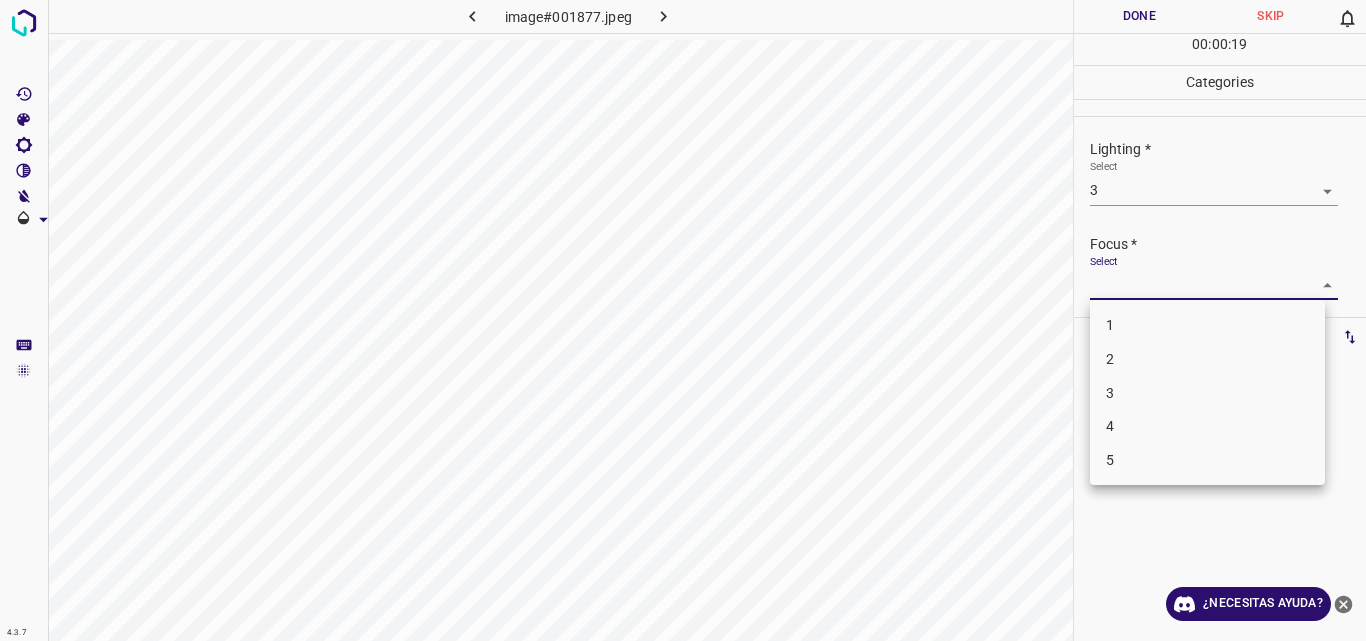 click on "3" at bounding box center (1207, 393) 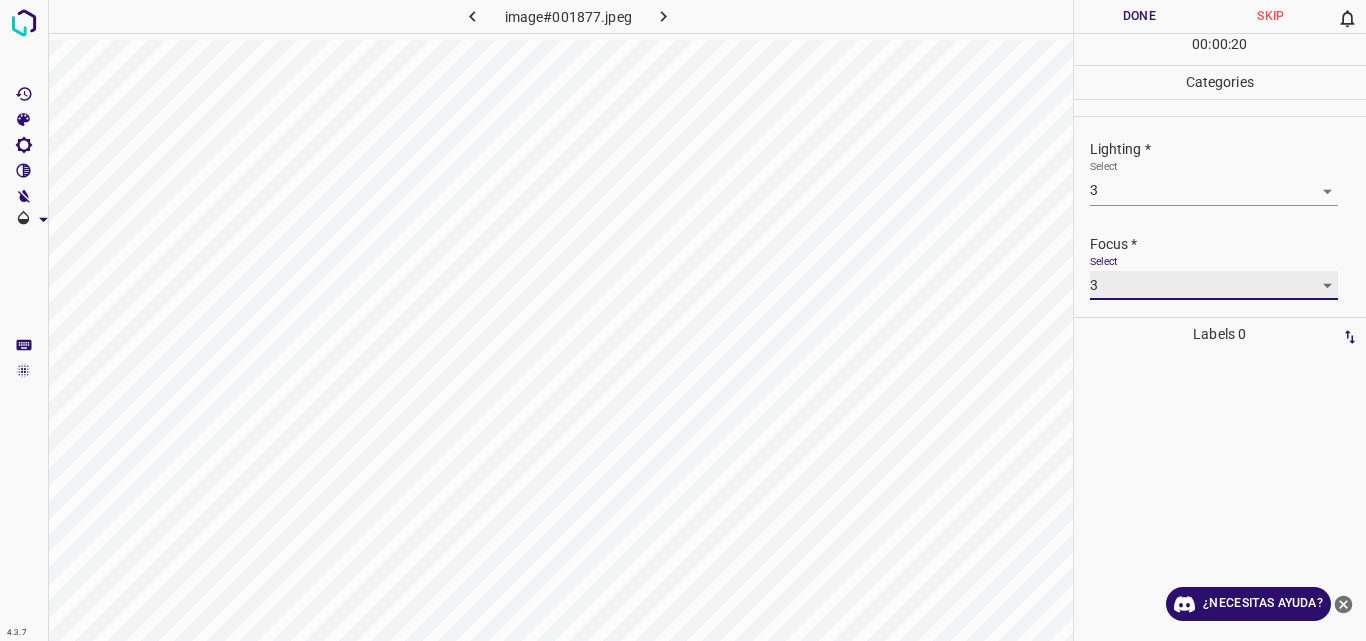 type on "3" 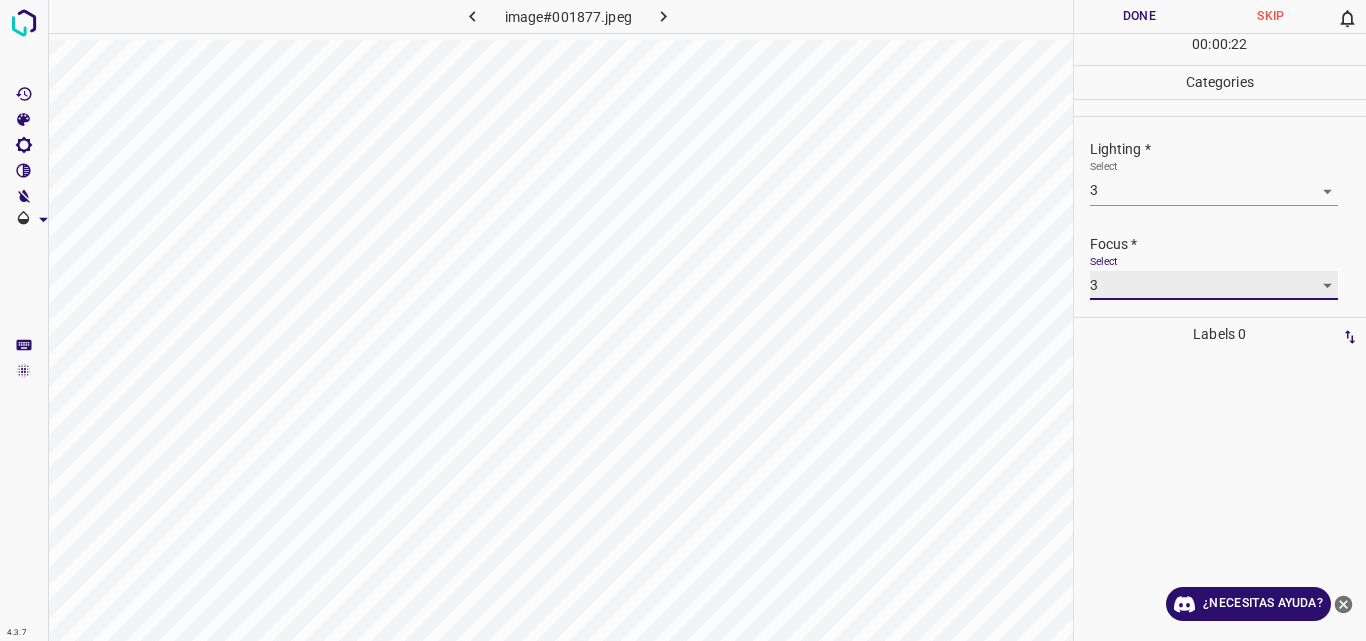 scroll, scrollTop: 98, scrollLeft: 0, axis: vertical 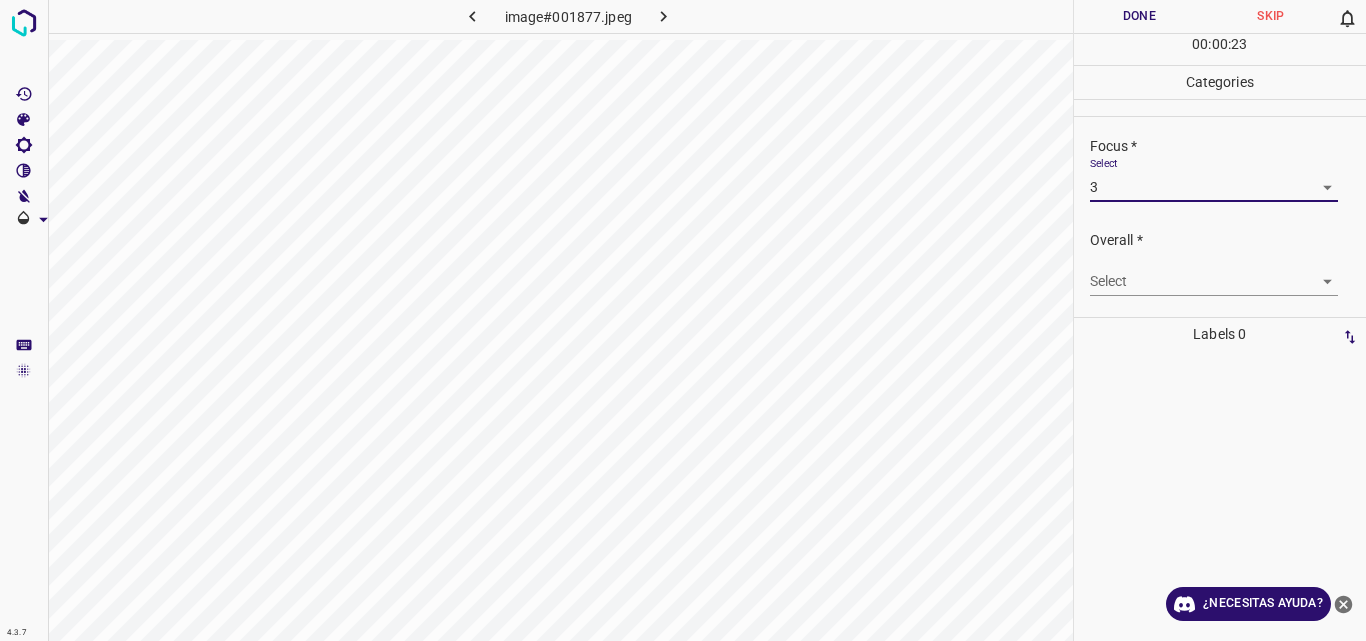 click on "4.3.7 image#001877.jpeg Done Skip 0 00   : 00   : 23   Categories Lighting *  Select 3 3 Focus *  Select 3 3 Overall *  Select ​ Labels   0 Categories 1 Lighting 2 Focus 3 Overall Tools Space Change between modes (Draw & Edit) I Auto labeling R Restore zoom M Zoom in N Zoom out Delete Delete selecte label Filters Z Restore filters X Saturation filter C Brightness filter V Contrast filter B Gray scale filter General O Download ¿Necesitas ayuda? Original text Rate this translation Your feedback will be used to help improve Google Translate - Texto - Esconder - Borrar" at bounding box center (683, 320) 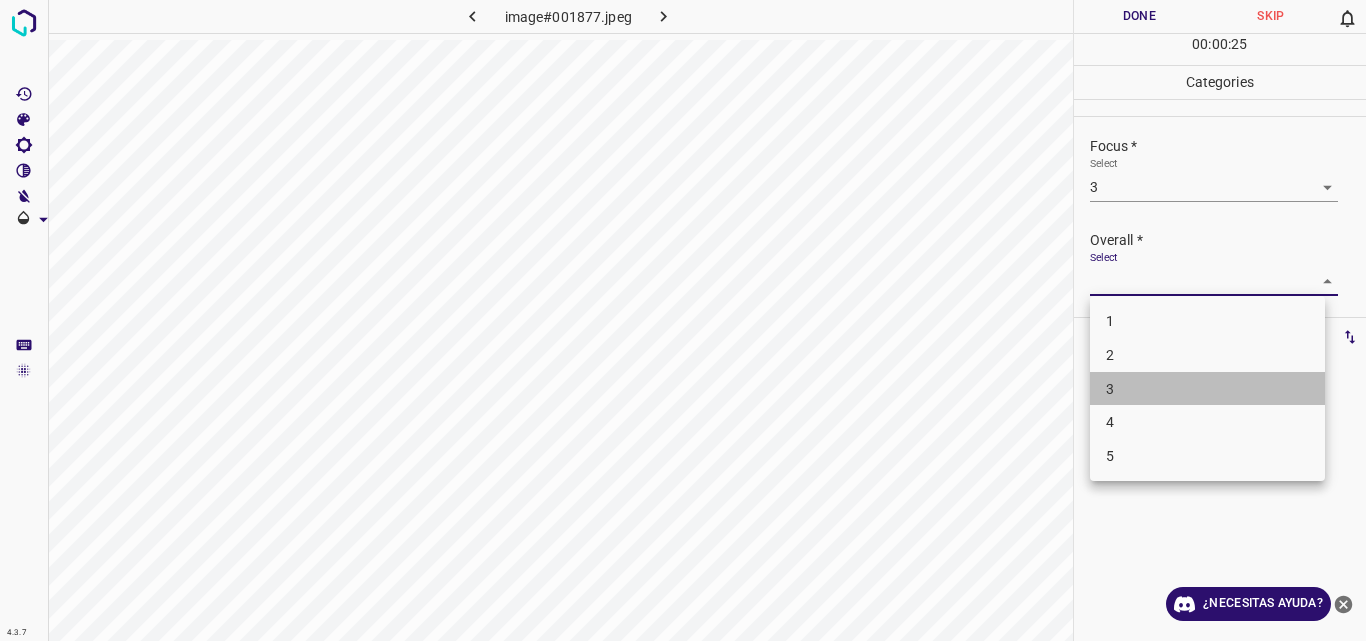 click on "3" at bounding box center (1207, 389) 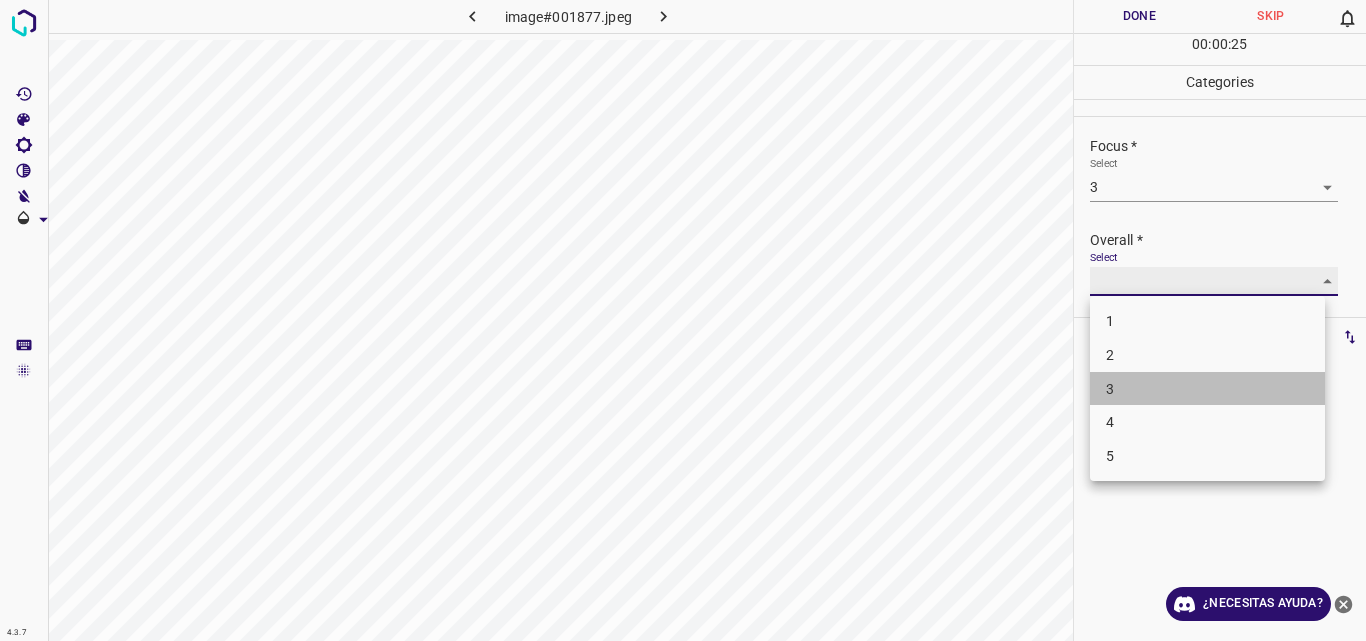 type on "3" 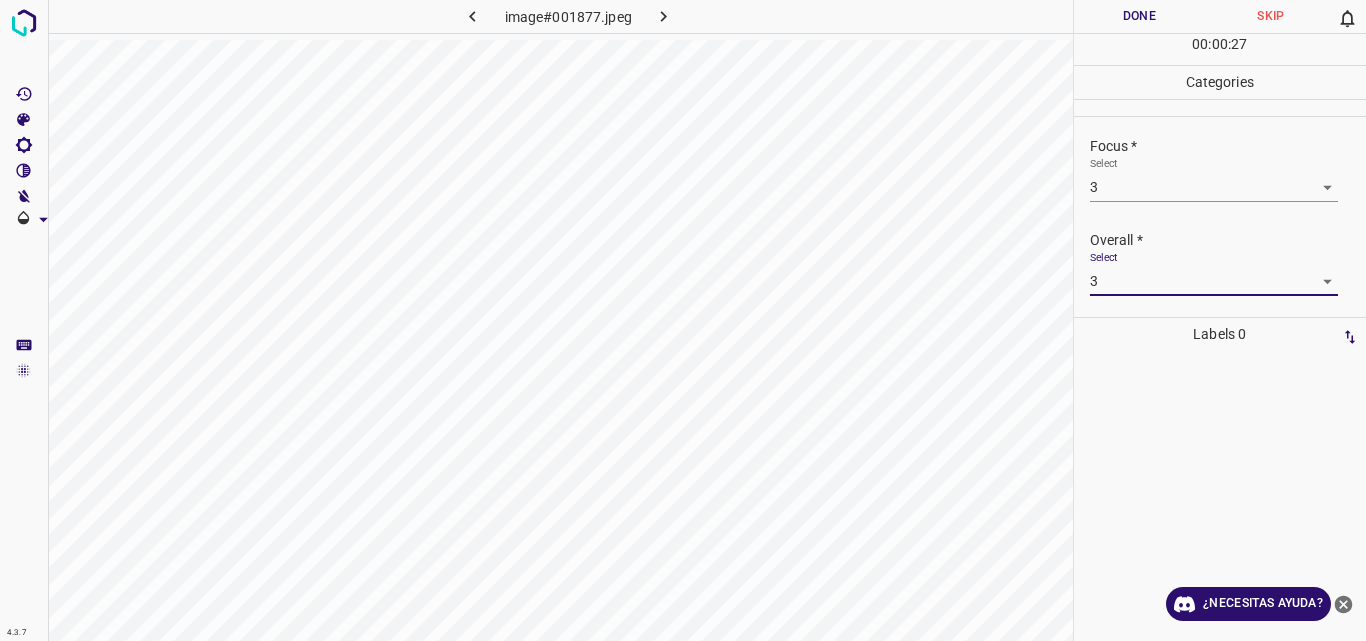 click on "Done" at bounding box center [1140, 16] 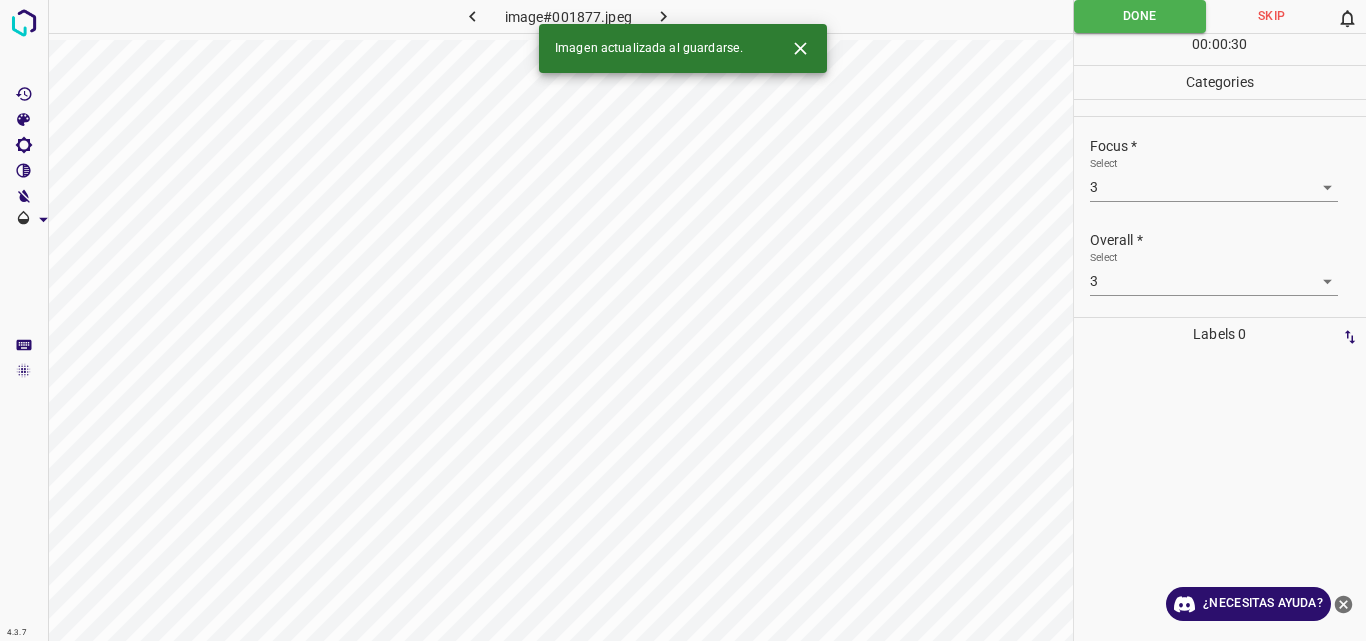 click 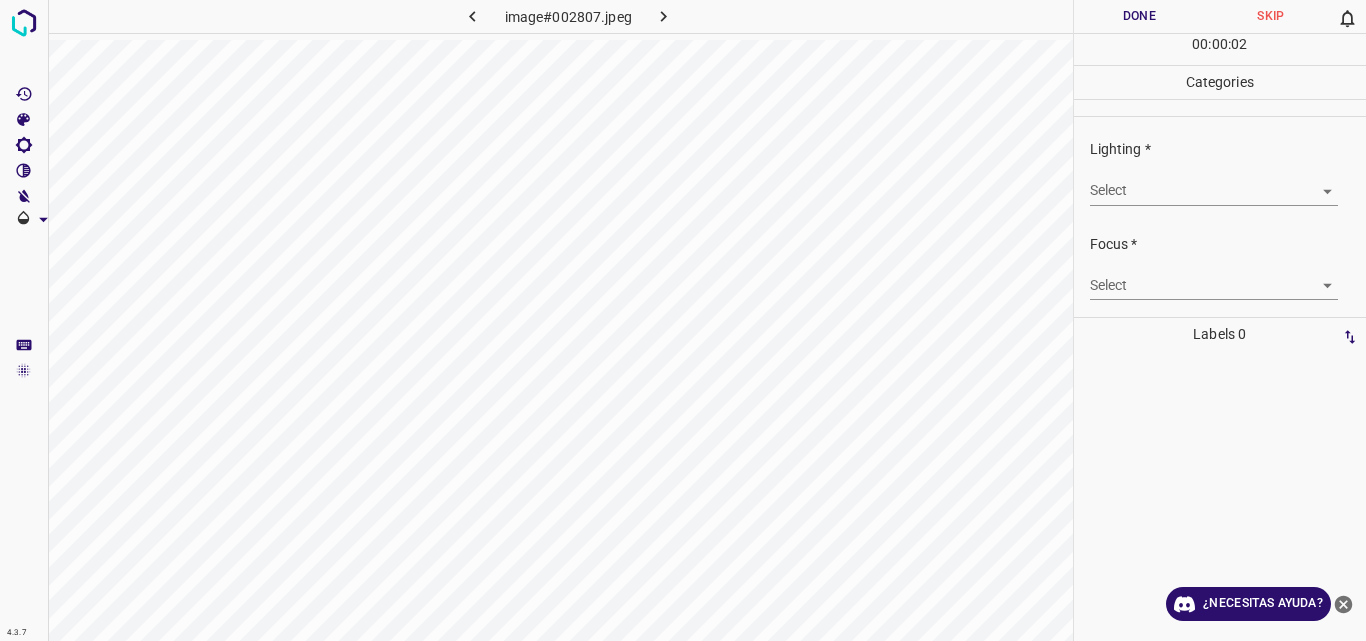 click on "4.3.7 image#002807.jpeg Done Skip 0 00   : 00   : 02   Categories Lighting *  Select ​ Focus *  Select ​ Overall *  Select ​ Labels   0 Categories 1 Lighting 2 Focus 3 Overall Tools Space Change between modes (Draw & Edit) I Auto labeling R Restore zoom M Zoom in N Zoom out Delete Delete selecte label Filters Z Restore filters X Saturation filter C Brightness filter V Contrast filter B Gray scale filter General O Download ¿Necesitas ayuda? Original text Rate this translation Your feedback will be used to help improve Google Translate - Texto - Esconder - Borrar" at bounding box center [683, 320] 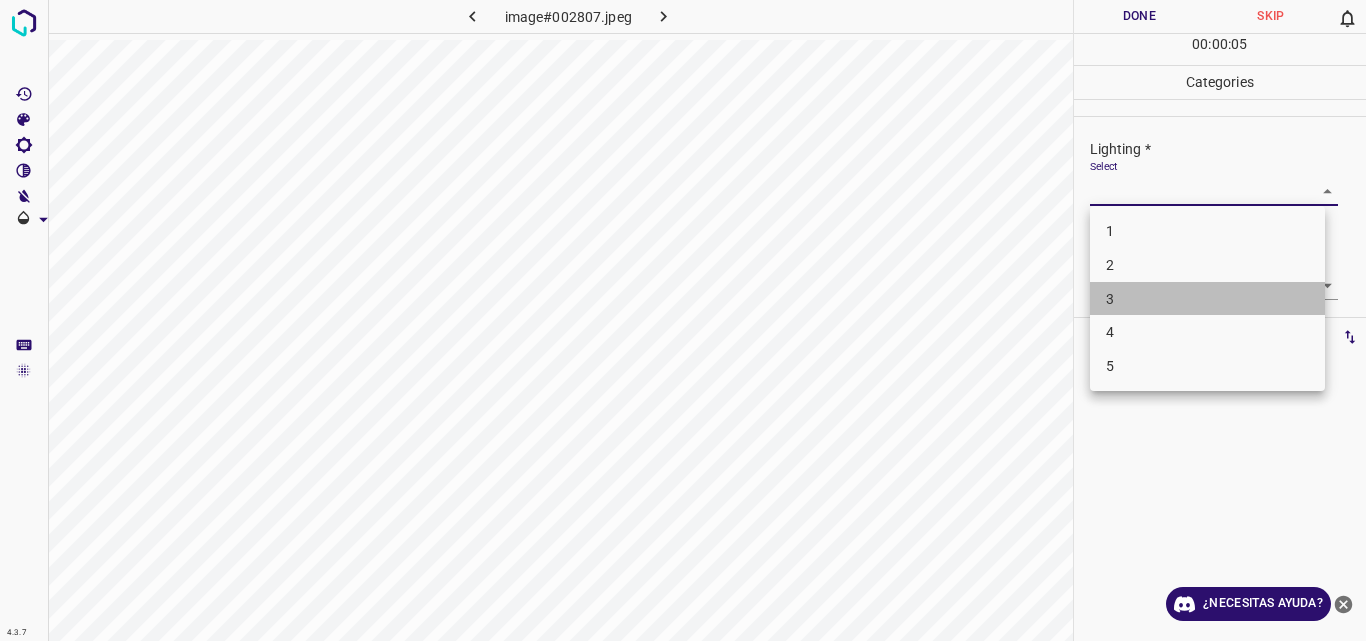 click on "3" at bounding box center [1207, 299] 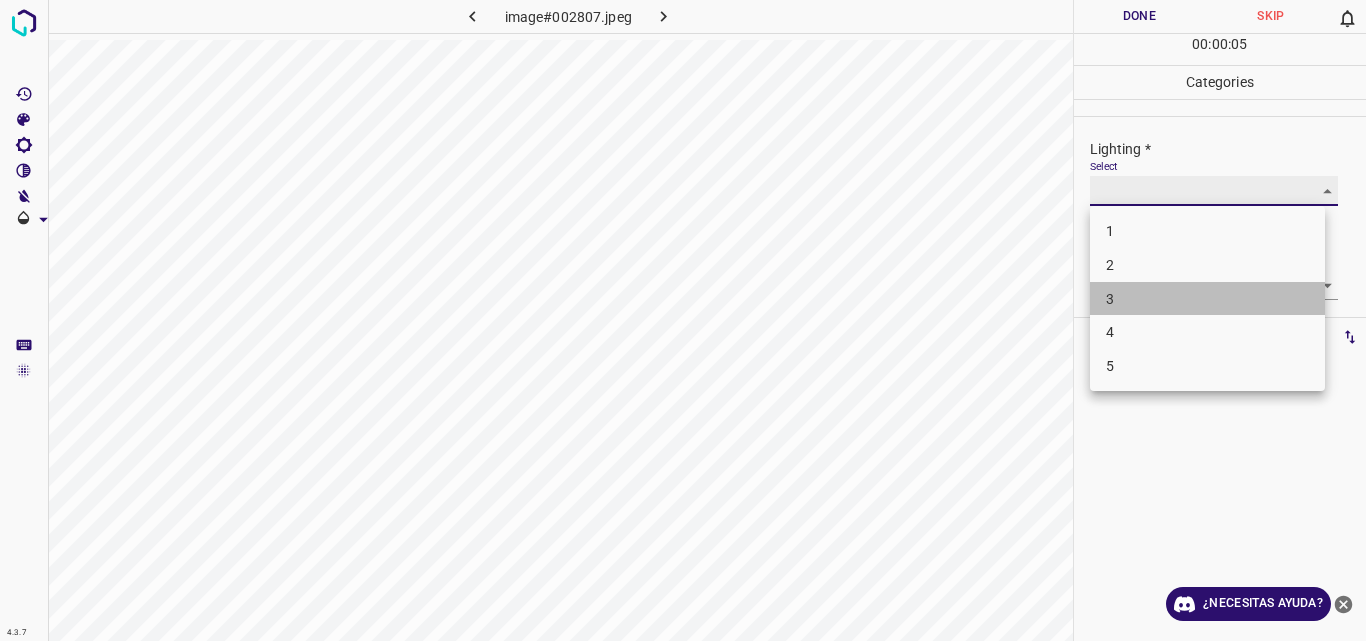 type on "3" 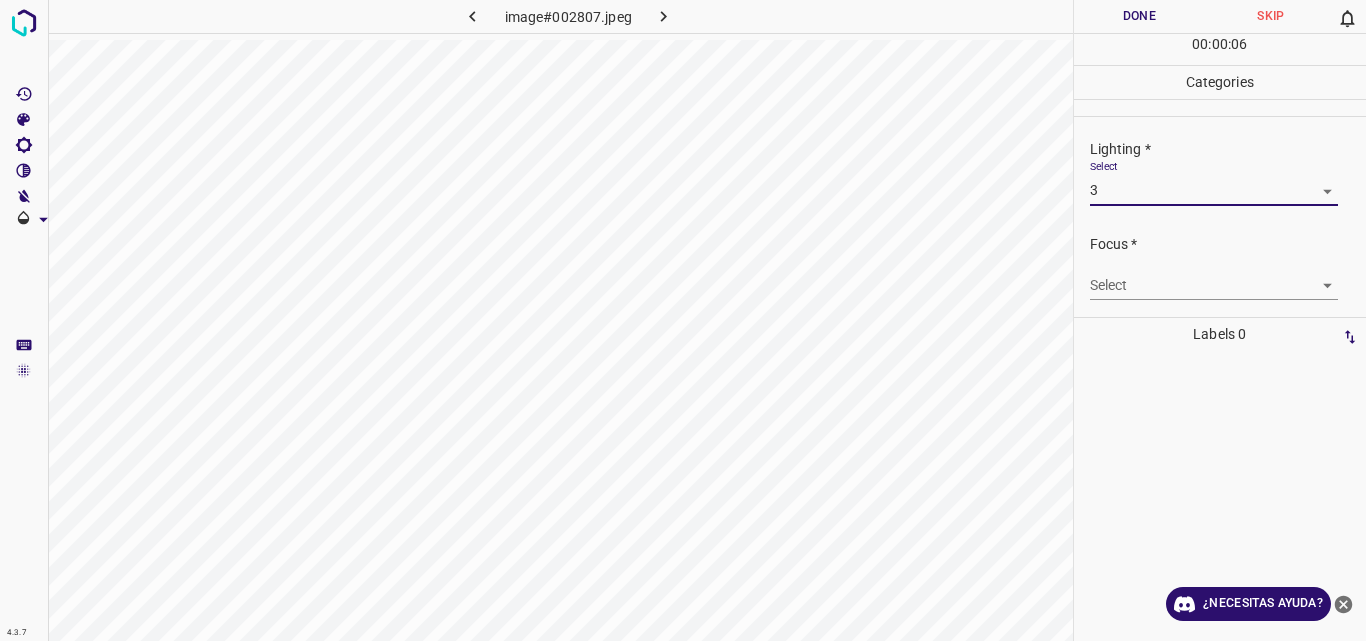 click on "4.3.7 image#002807.jpeg Done Skip 0 00   : 00   : 06   Categories Lighting *  Select 3 3 Focus *  Select ​ Overall *  Select ​ Labels   0 Categories 1 Lighting 2 Focus 3 Overall Tools Space Change between modes (Draw & Edit) I Auto labeling R Restore zoom M Zoom in N Zoom out Delete Delete selecte label Filters Z Restore filters X Saturation filter C Brightness filter V Contrast filter B Gray scale filter General O Download ¿Necesitas ayuda? Original text Rate this translation Your feedback will be used to help improve Google Translate - Texto - Esconder - Borrar" at bounding box center [683, 320] 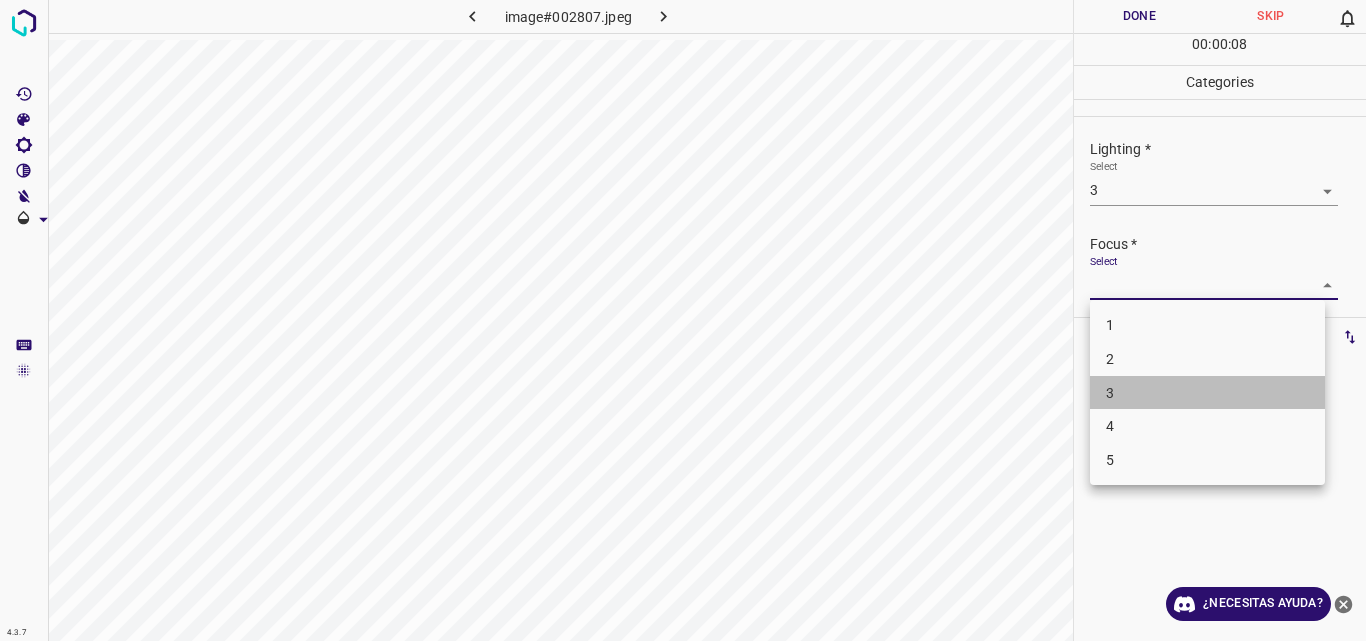 click on "3" at bounding box center [1207, 393] 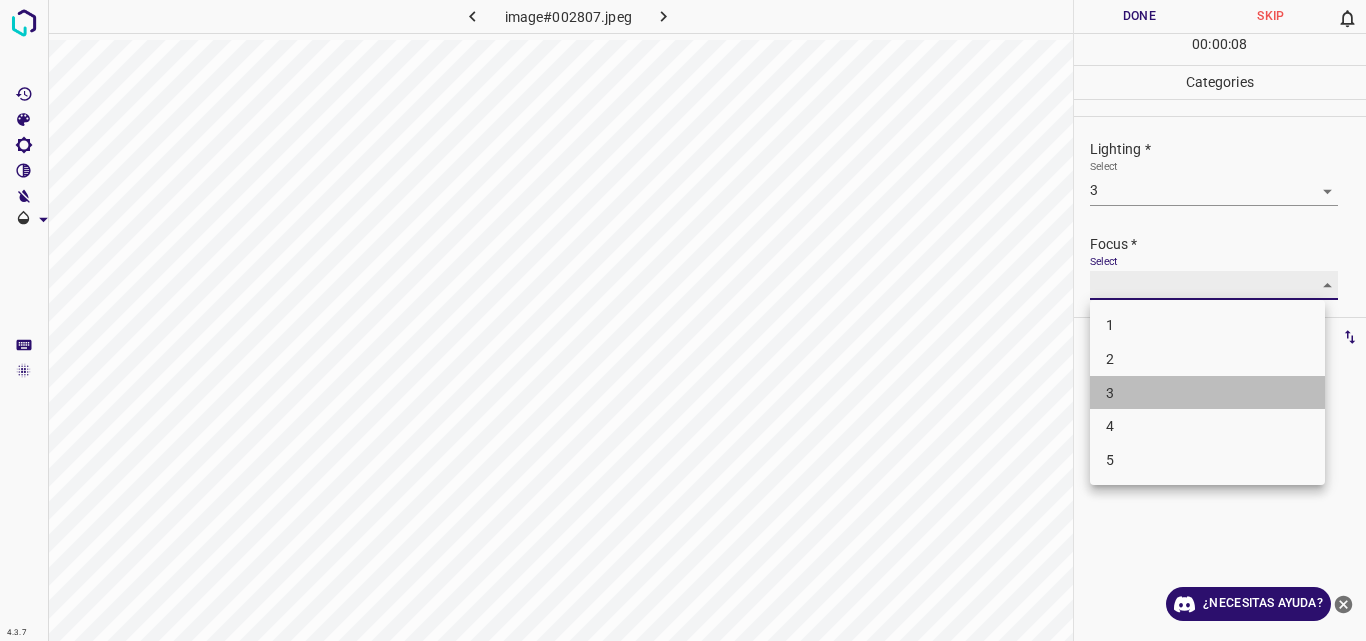 type on "3" 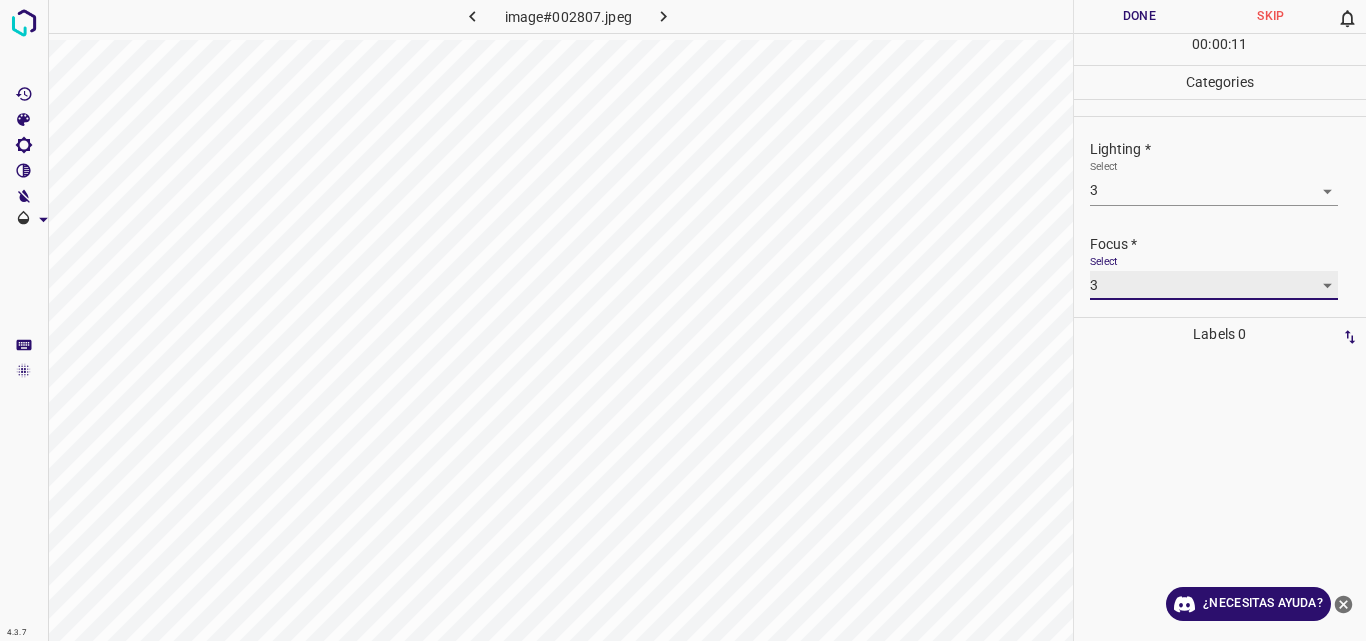scroll, scrollTop: 98, scrollLeft: 0, axis: vertical 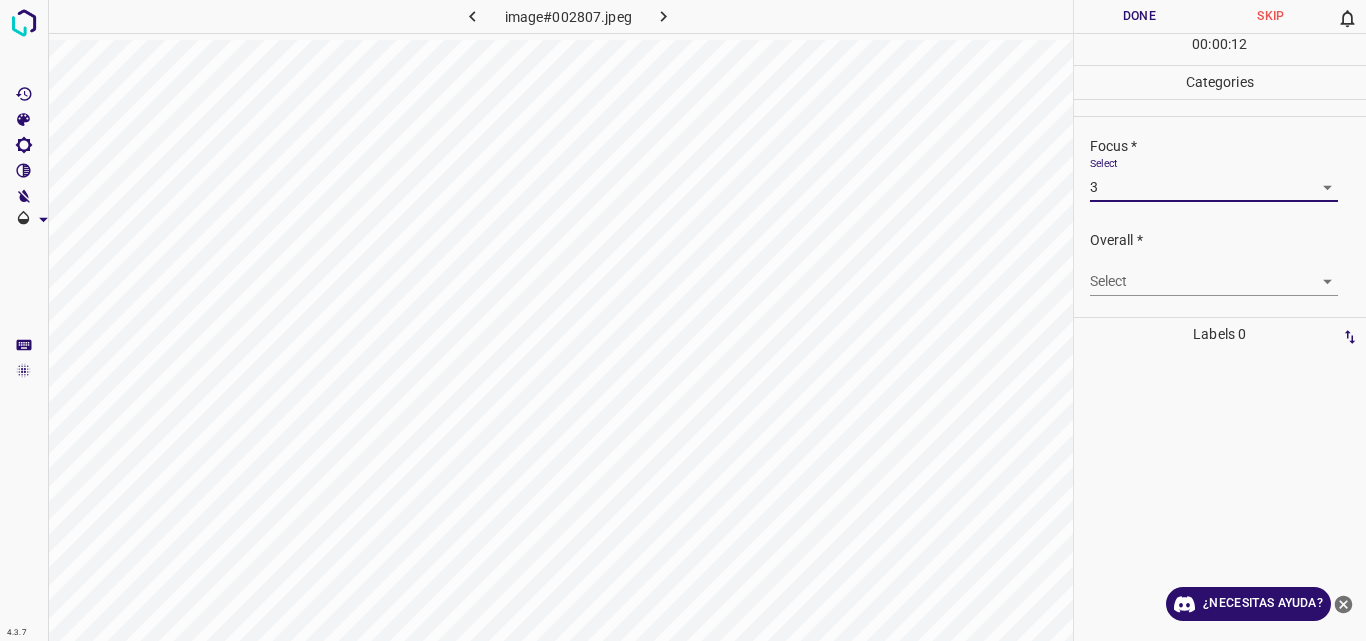 click on "4.3.7 image#002807.jpeg Done Skip 0 00   : 00   : 12   Categories Lighting *  Select 3 3 Focus *  Select 3 3 Overall *  Select ​ Labels   0 Categories 1 Lighting 2 Focus 3 Overall Tools Space Change between modes (Draw & Edit) I Auto labeling R Restore zoom M Zoom in N Zoom out Delete Delete selecte label Filters Z Restore filters X Saturation filter C Brightness filter V Contrast filter B Gray scale filter General O Download ¿Necesitas ayuda? Original text Rate this translation Your feedback will be used to help improve Google Translate - Texto - Esconder - Borrar" at bounding box center [683, 320] 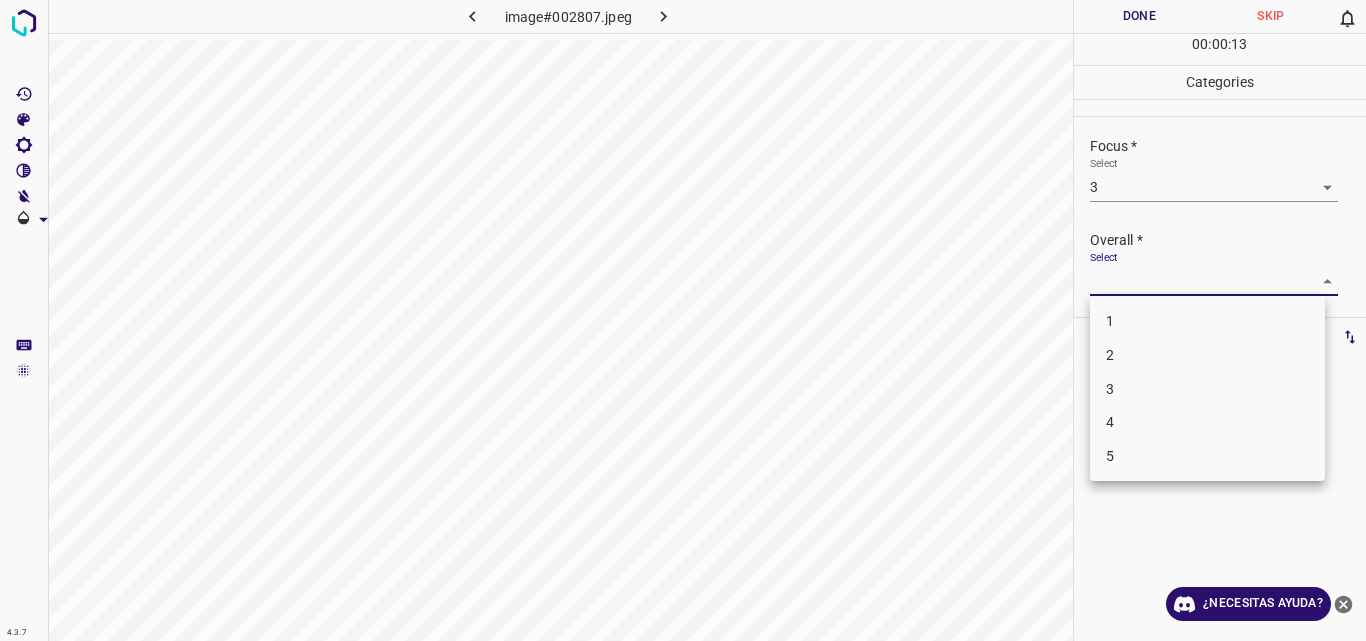 click on "3" at bounding box center [1207, 389] 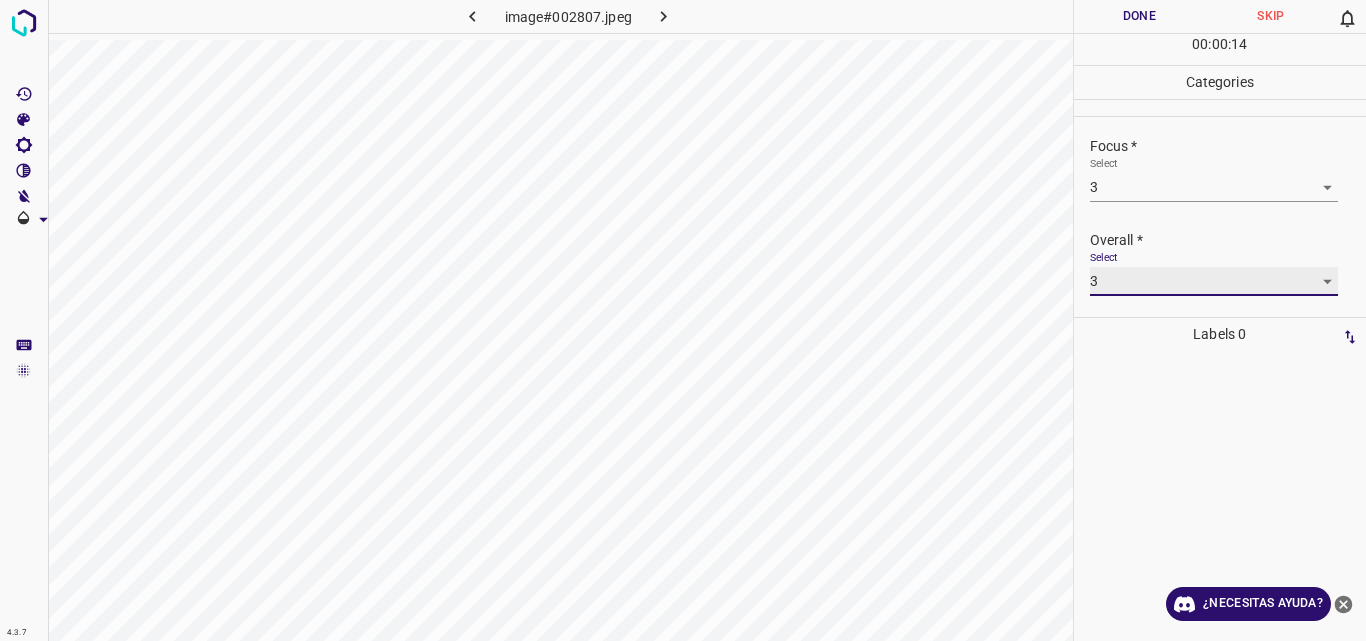 type on "3" 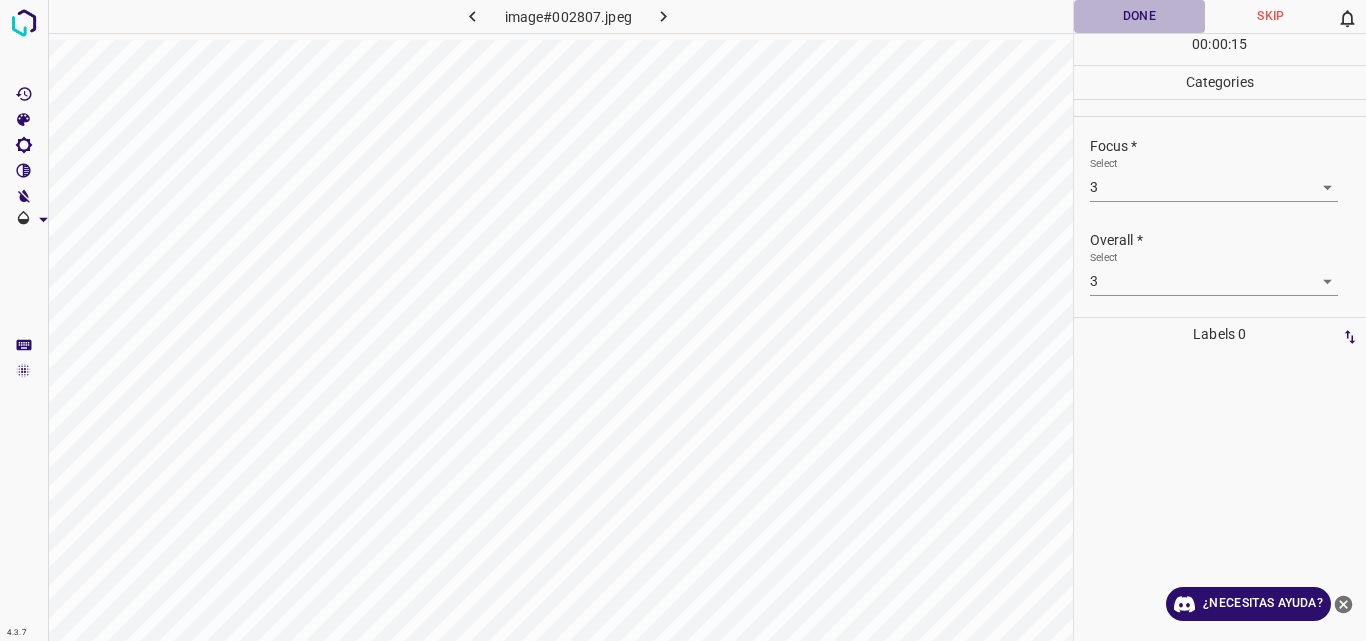 click on "Done" at bounding box center (1140, 16) 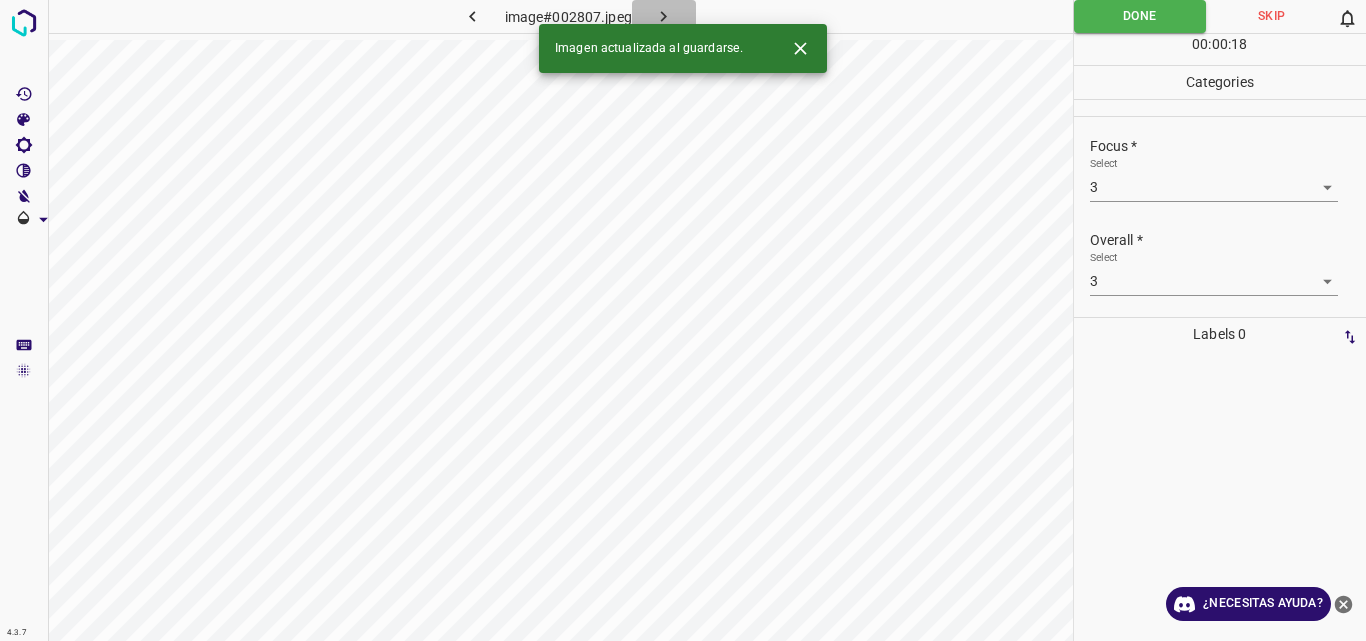 click 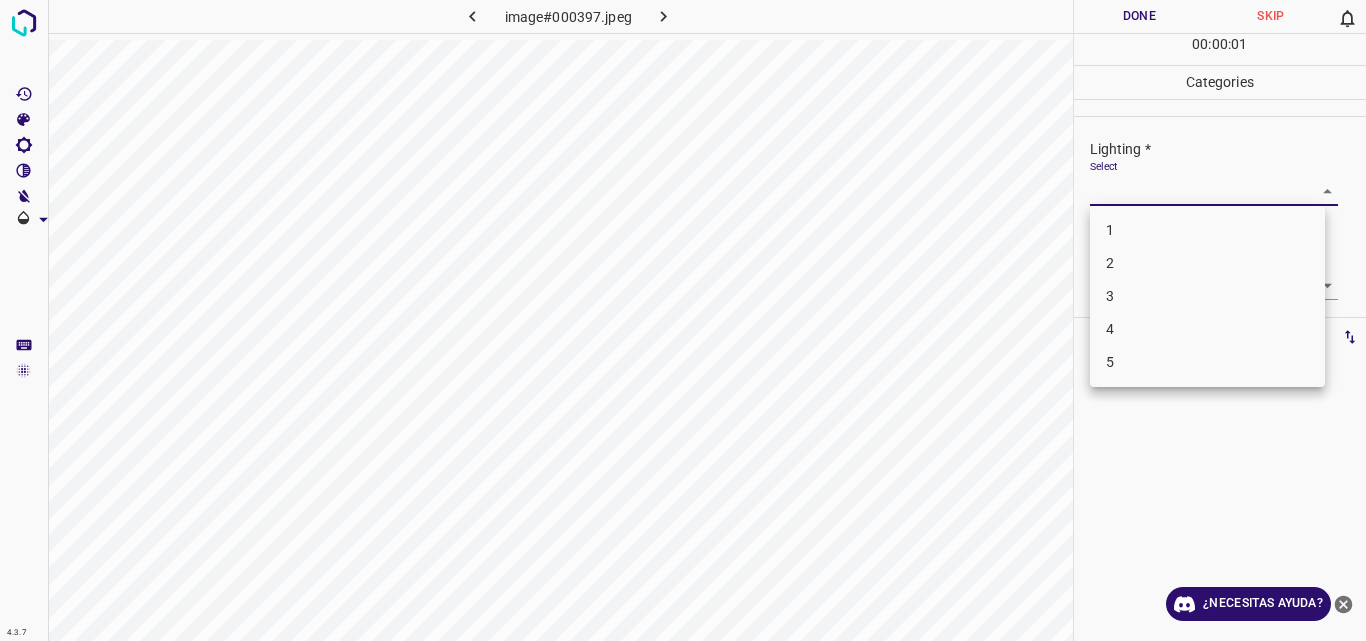 click on "4.3.7 image#000397.jpeg Done Skip 0 00   : 00   : 01   Categories Lighting *  Select ​ Focus *  Select ​ Overall *  Select ​ Labels   0 Categories 1 Lighting 2 Focus 3 Overall Tools Space Change between modes (Draw & Edit) I Auto labeling R Restore zoom M Zoom in N Zoom out Delete Delete selecte label Filters Z Restore filters X Saturation filter C Brightness filter V Contrast filter B Gray scale filter General O Download ¿Necesitas ayuda? Original text Rate this translation Your feedback will be used to help improve Google Translate - Texto - Esconder - Borrar 1 2 3 4 5" at bounding box center [683, 320] 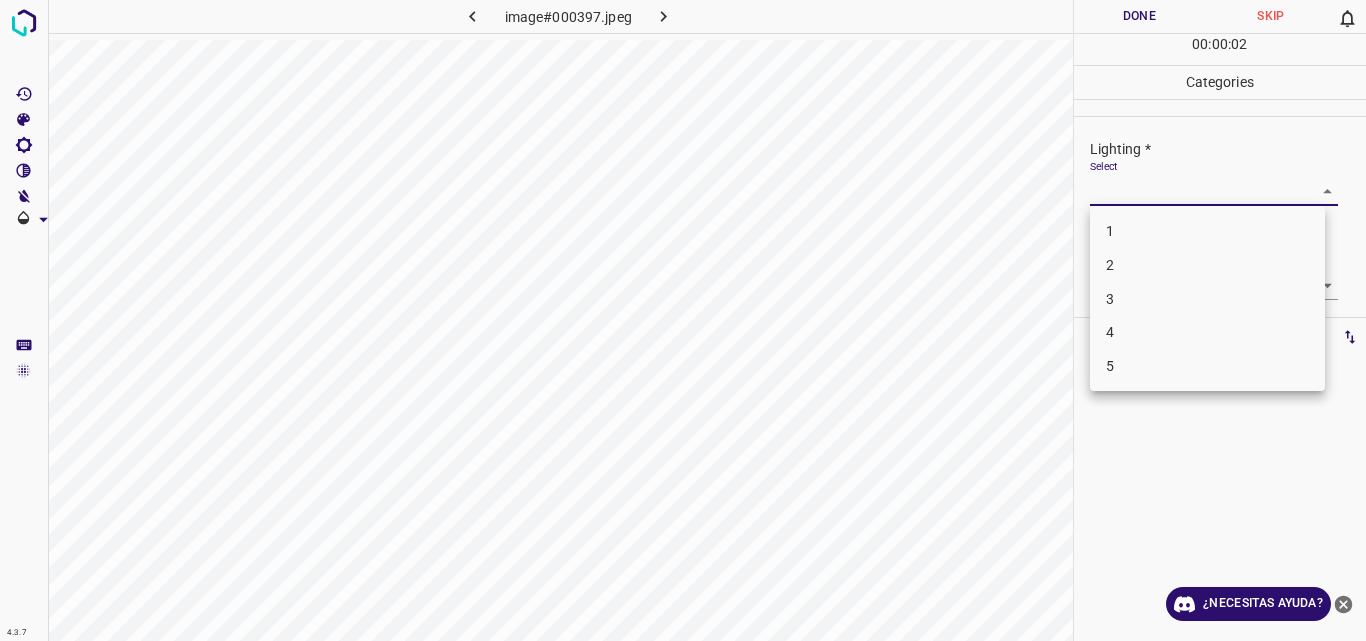 click on "3" at bounding box center [1207, 299] 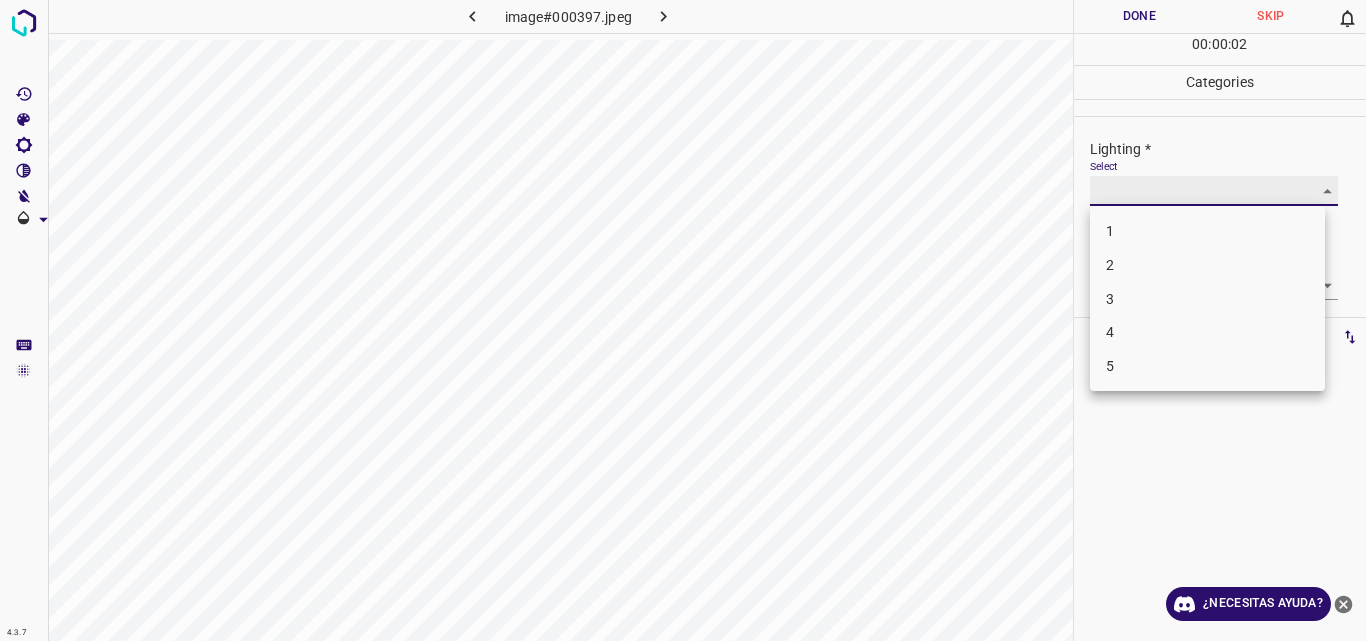 type on "3" 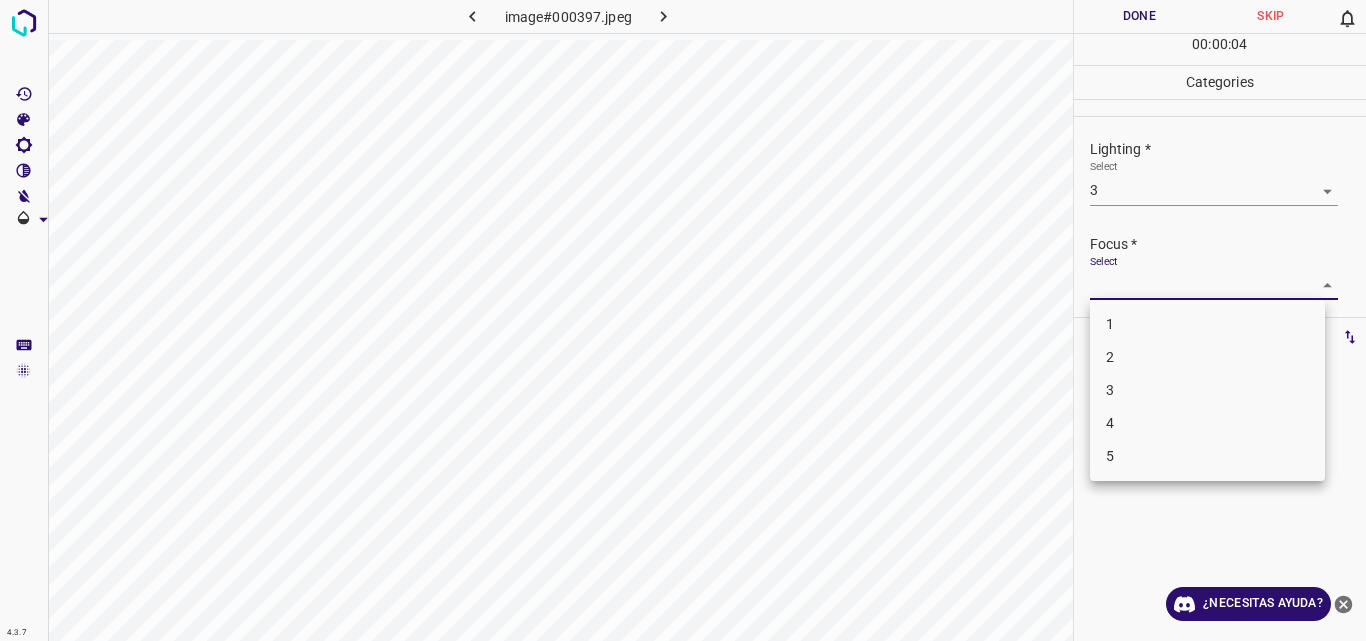 click on "4.3.7 image#000397.jpeg Done Skip 0 00   : 00   : 04   Categories Lighting *  Select 3 3 Focus *  Select ​ Overall *  Select ​ Labels   0 Categories 1 Lighting 2 Focus 3 Overall Tools Space Change between modes (Draw & Edit) I Auto labeling R Restore zoom M Zoom in N Zoom out Delete Delete selecte label Filters Z Restore filters X Saturation filter C Brightness filter V Contrast filter B Gray scale filter General O Download ¿Necesitas ayuda? Original text Rate this translation Your feedback will be used to help improve Google Translate - Texto - Esconder - Borrar 1 2 3 4 5" at bounding box center (683, 320) 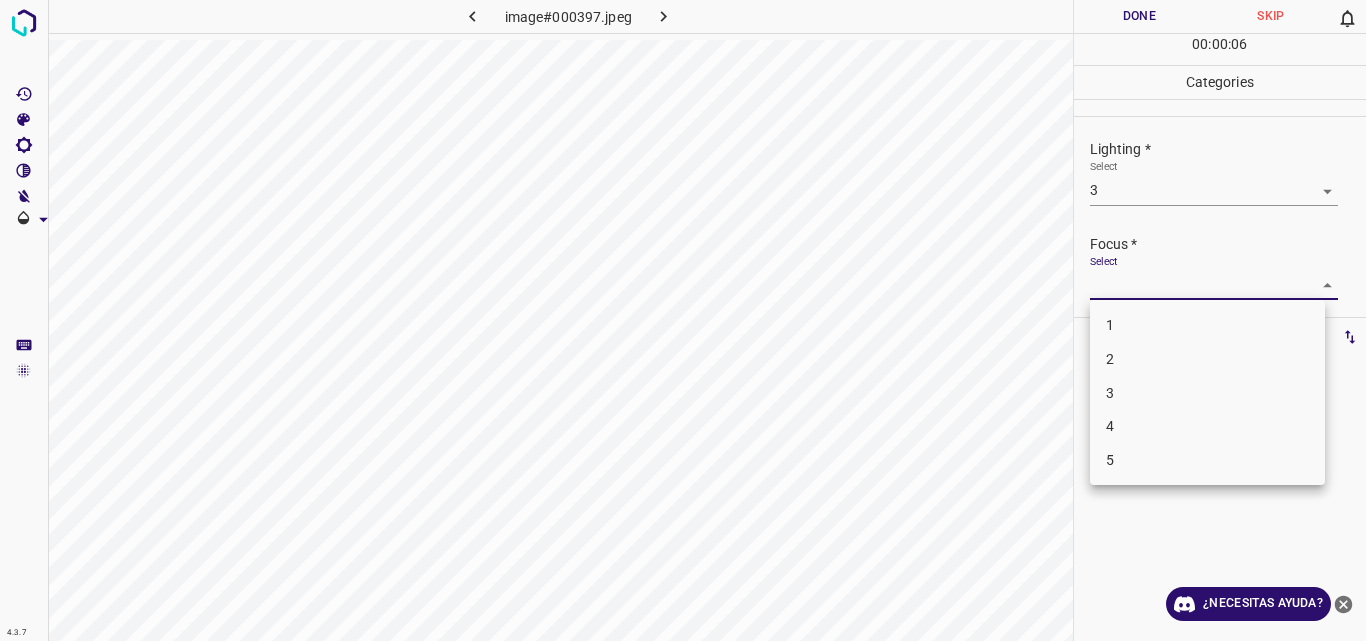 click on "3" at bounding box center (1207, 393) 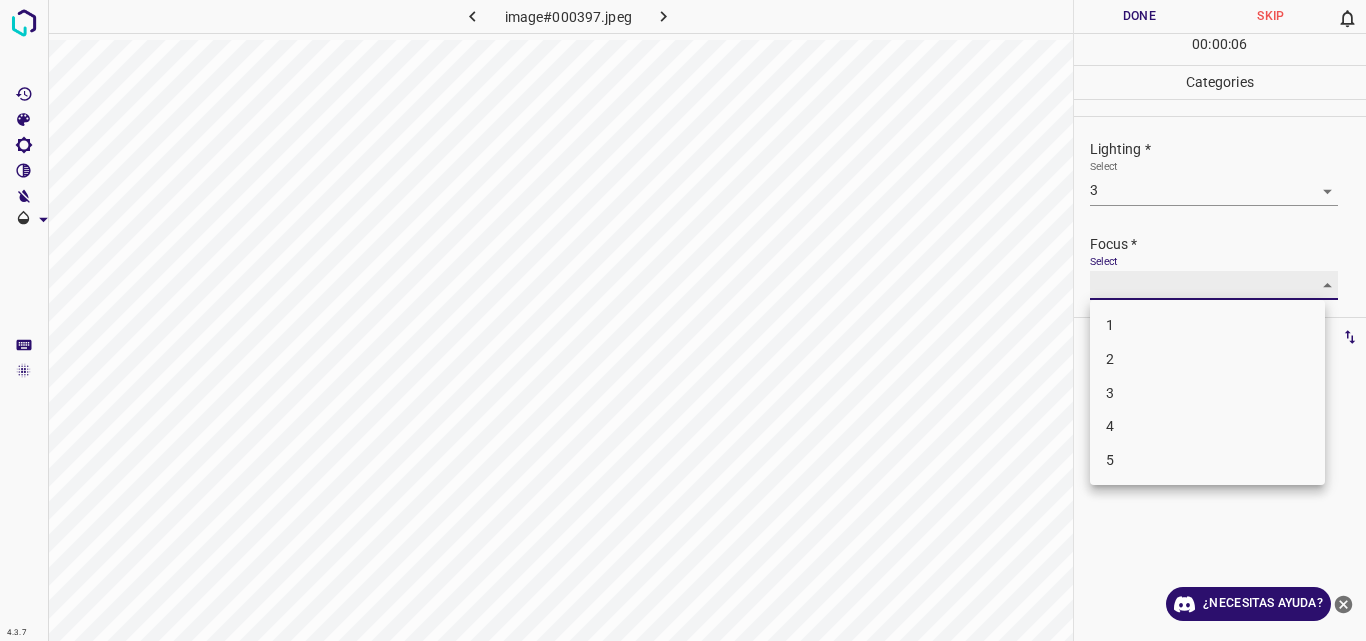 type on "3" 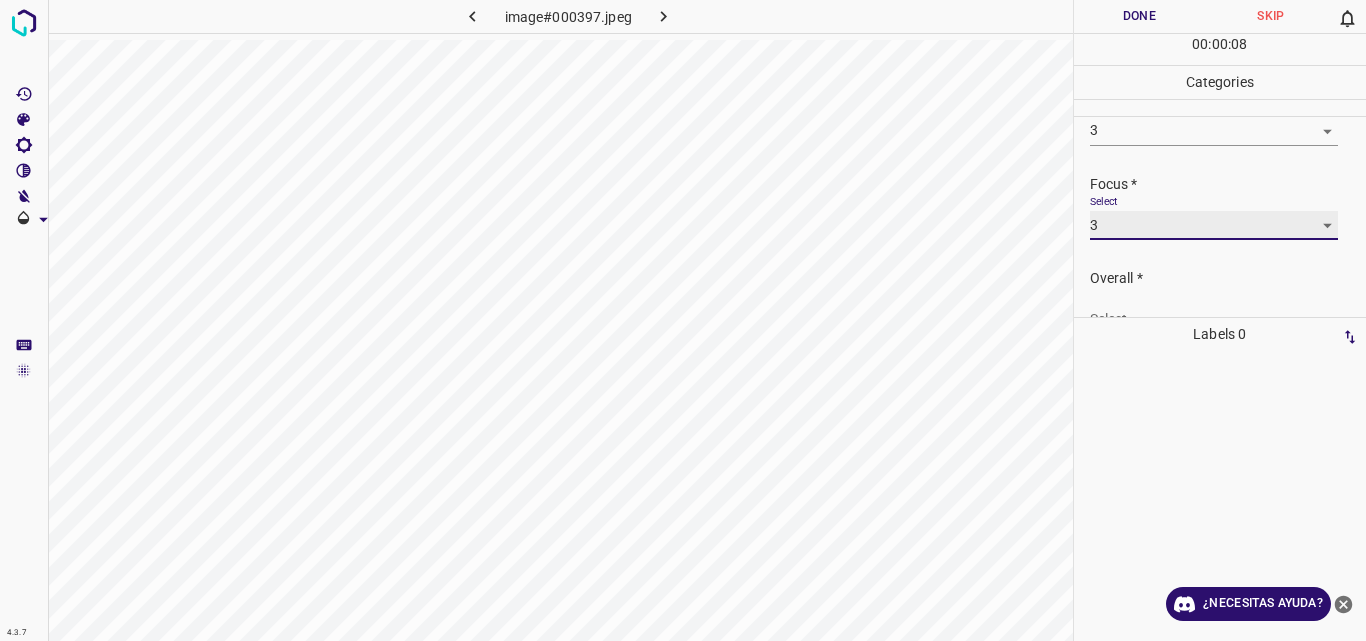 scroll, scrollTop: 98, scrollLeft: 0, axis: vertical 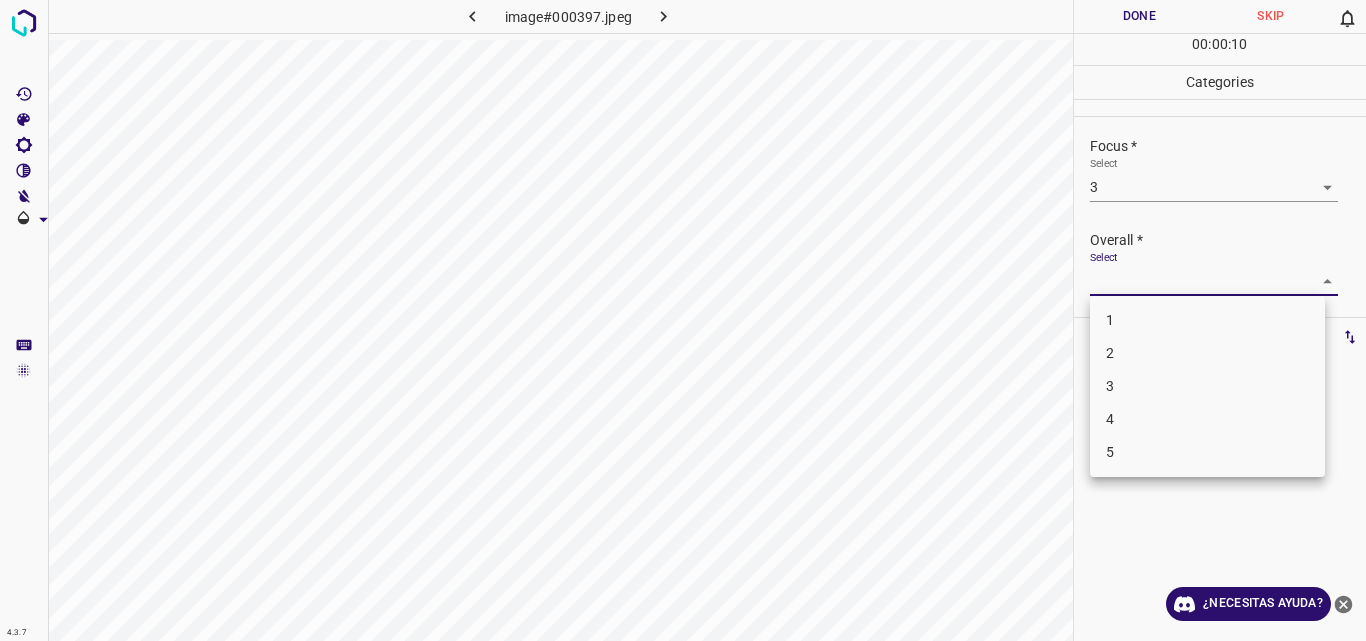click on "4.3.7 image#000397.jpeg Done Skip 0 00   : 00   : 10   Categories Lighting *  Select 3 3 Focus *  Select 3 3 Overall *  Select ​ Labels   0 Categories 1 Lighting 2 Focus 3 Overall Tools Space Change between modes (Draw & Edit) I Auto labeling R Restore zoom M Zoom in N Zoom out Delete Delete selecte label Filters Z Restore filters X Saturation filter C Brightness filter V Contrast filter B Gray scale filter General O Download ¿Necesitas ayuda? Original text Rate this translation Your feedback will be used to help improve Google Translate - Texto - Esconder - Borrar 1 2 3 4 5" at bounding box center (683, 320) 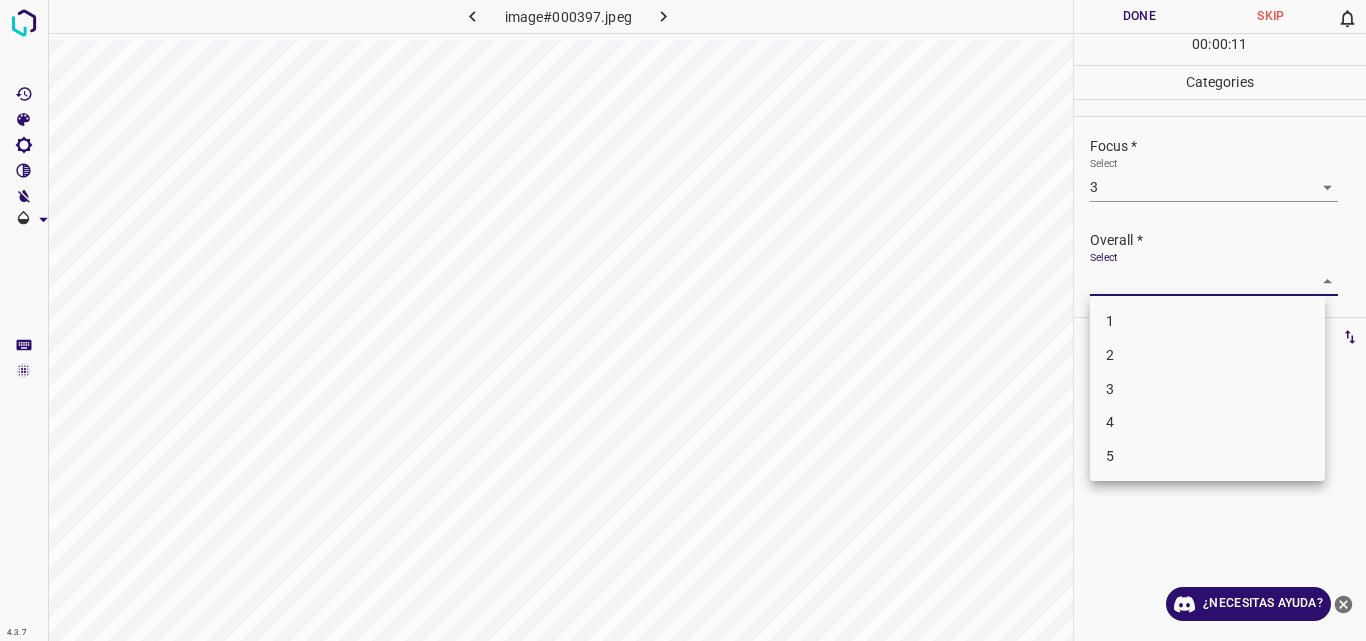 click on "3" at bounding box center (1207, 389) 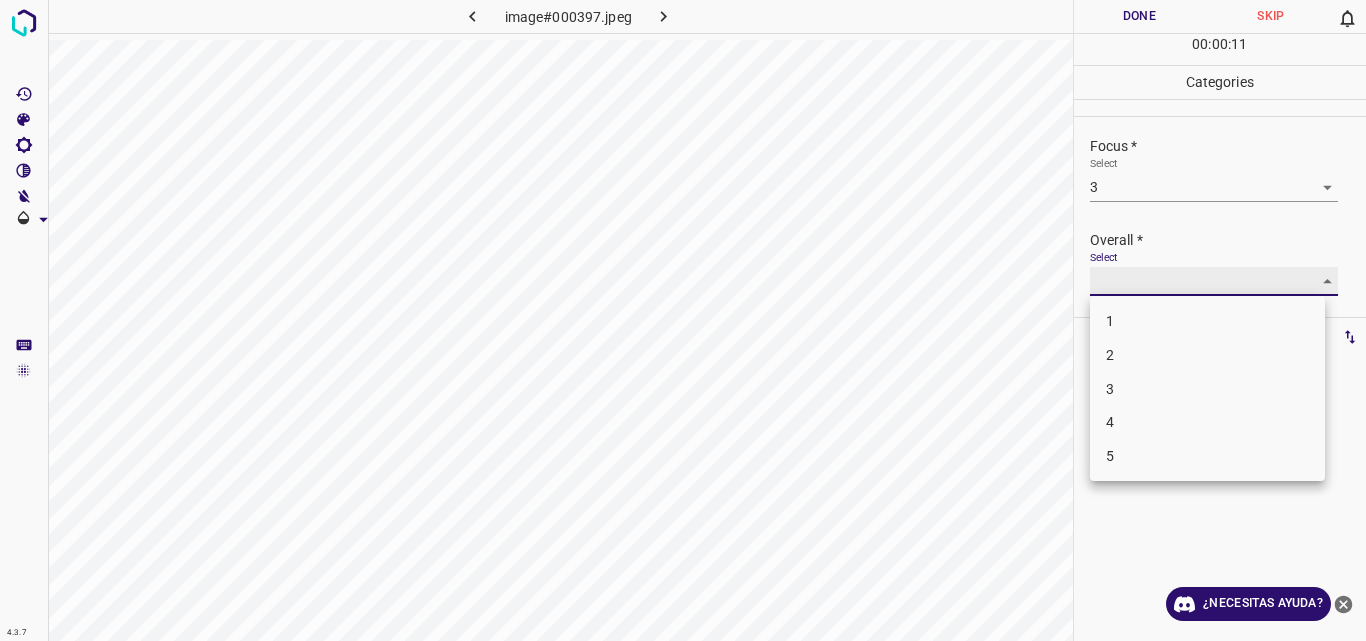 type on "3" 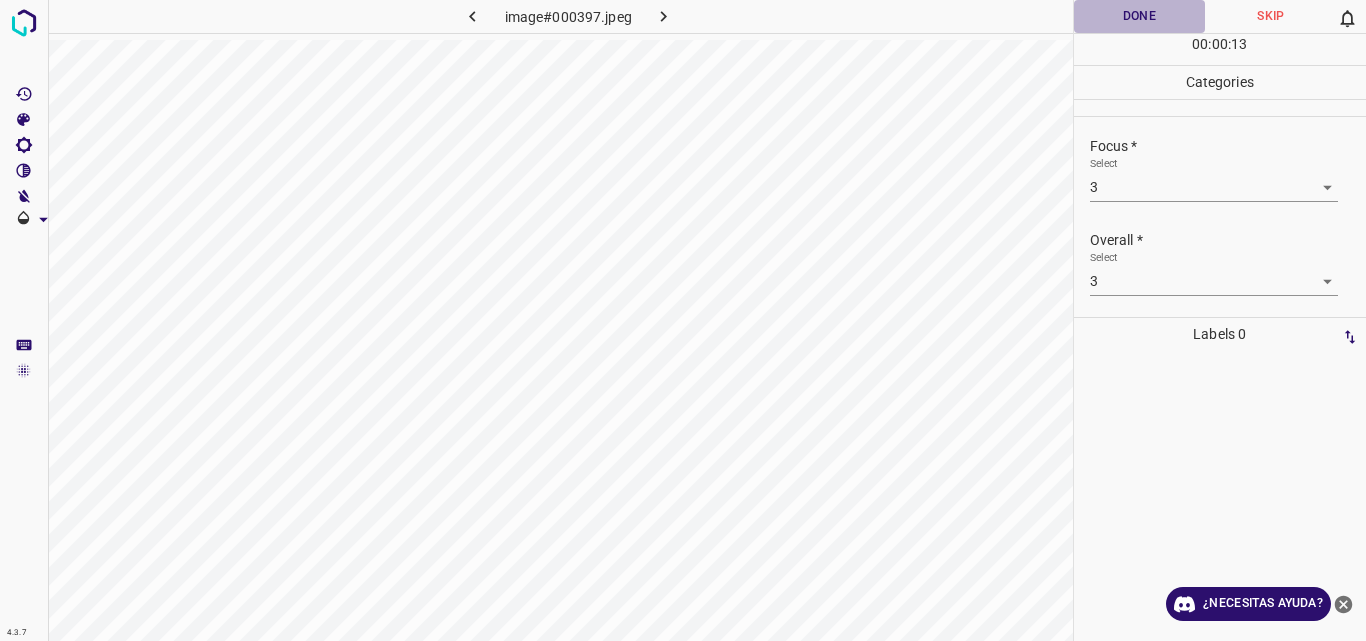 click on "Done" at bounding box center [1140, 16] 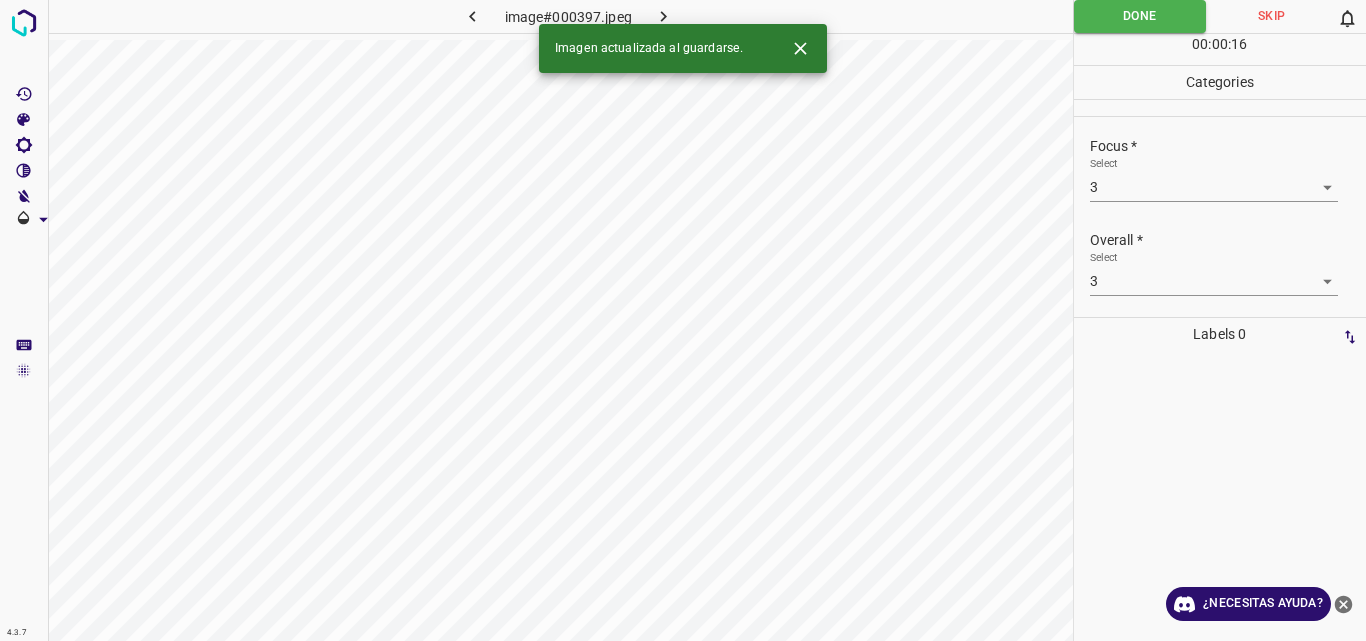 click 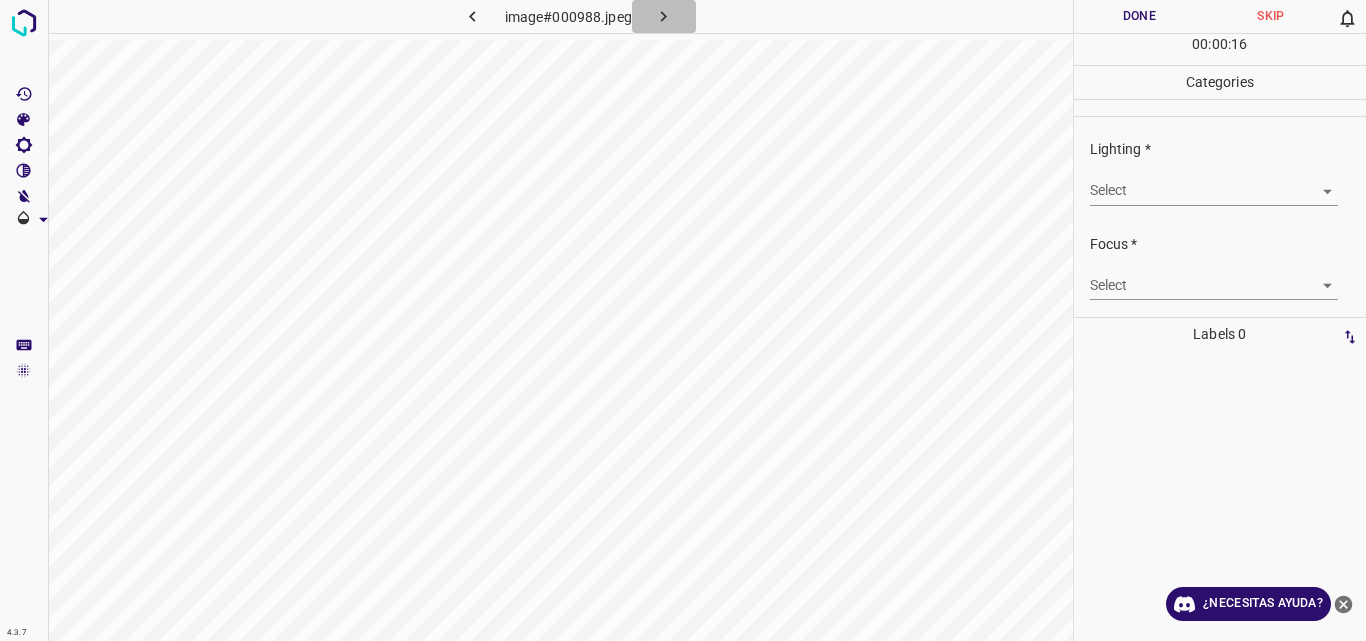 click 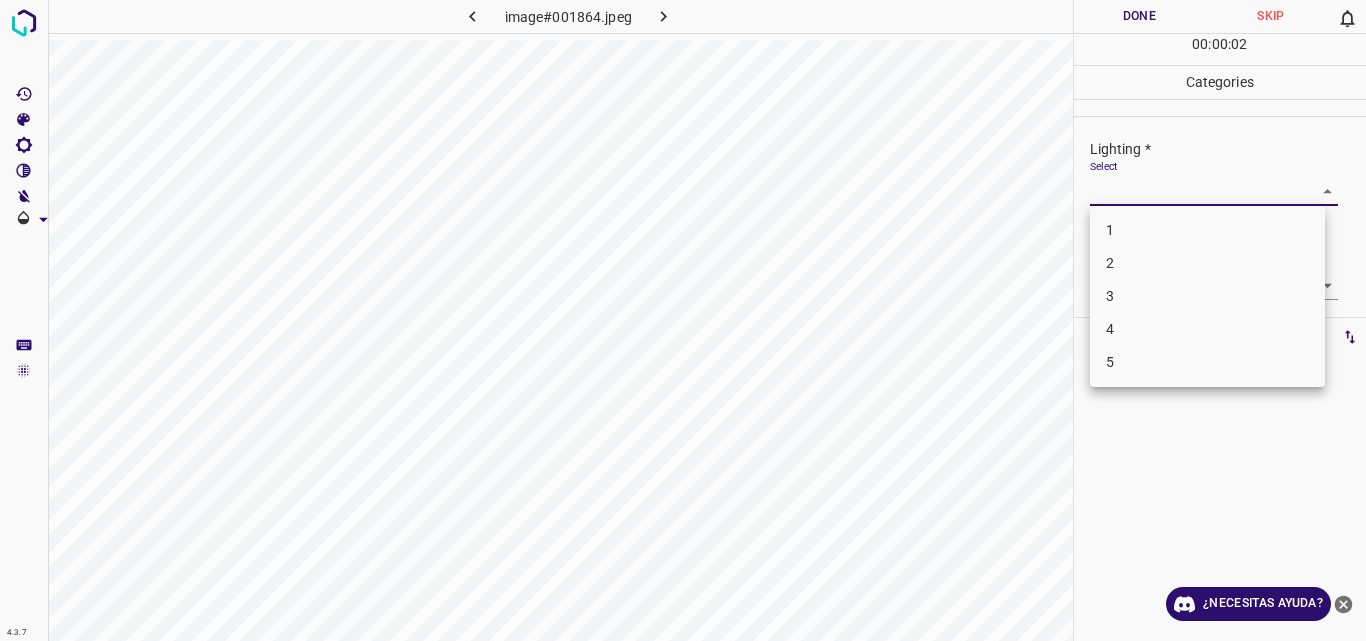 click on "4.3.7 image#001864.jpeg Done Skip 0 00   : 00   : 02   Categories Lighting *  Select ​ Focus *  Select ​ Overall *  Select ​ Labels   0 Categories 1 Lighting 2 Focus 3 Overall Tools Space Change between modes (Draw & Edit) I Auto labeling R Restore zoom M Zoom in N Zoom out Delete Delete selecte label Filters Z Restore filters X Saturation filter C Brightness filter V Contrast filter B Gray scale filter General O Download ¿Necesitas ayuda? Original text Rate this translation Your feedback will be used to help improve Google Translate - Texto - Esconder - Borrar 1 2 3 4 5" at bounding box center [683, 320] 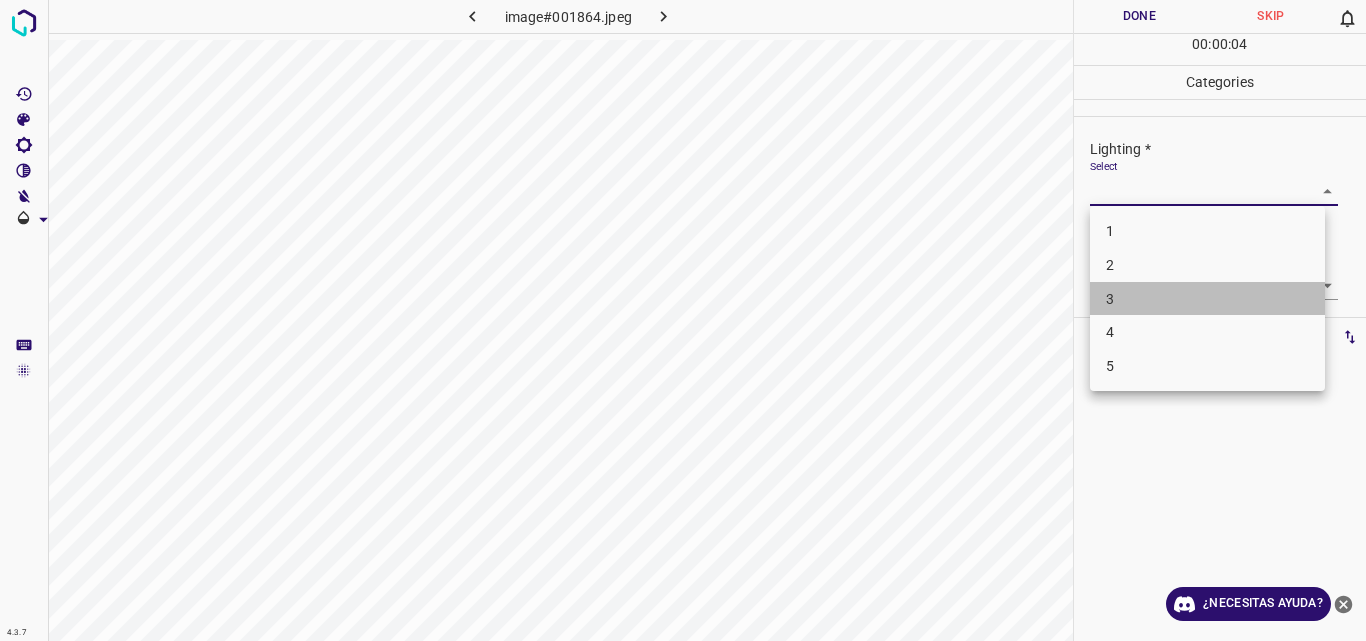 click on "3" at bounding box center (1207, 299) 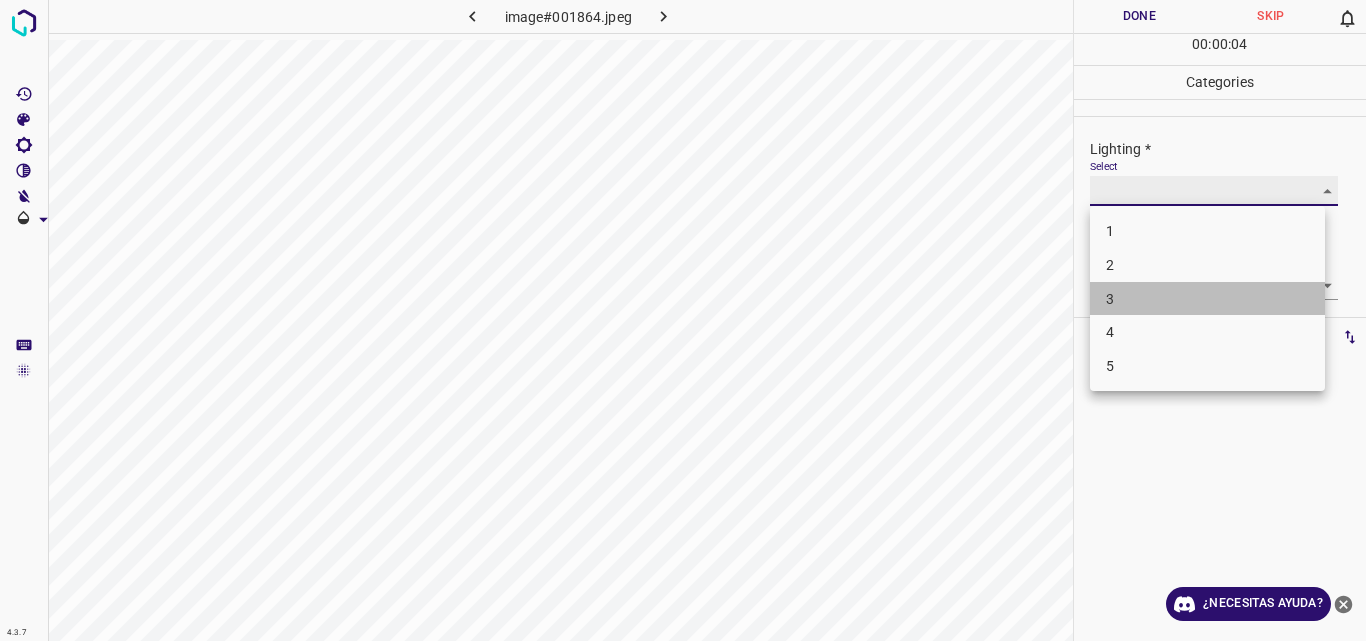 type on "3" 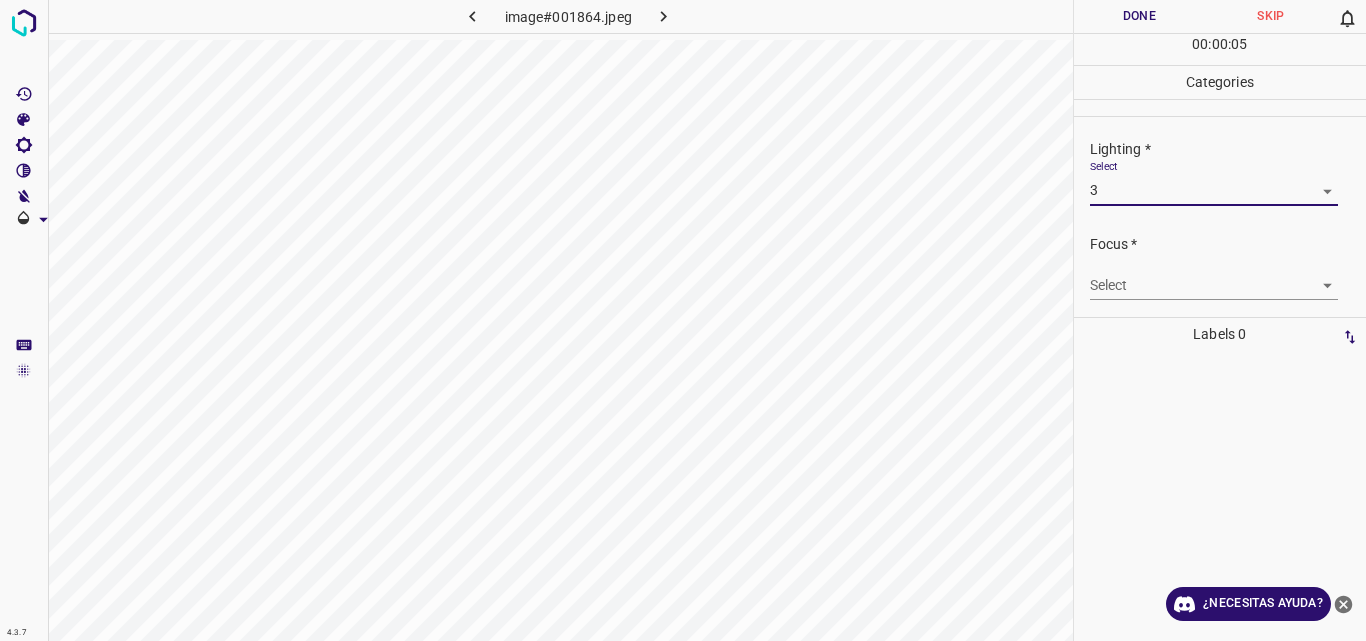 click on "4.3.7 image#001864.jpeg Done Skip 0 00   : 00   : 05   Categories Lighting *  Select 3 3 Focus *  Select ​ Overall *  Select ​ Labels   0 Categories 1 Lighting 2 Focus 3 Overall Tools Space Change between modes (Draw & Edit) I Auto labeling R Restore zoom M Zoom in N Zoom out Delete Delete selecte label Filters Z Restore filters X Saturation filter C Brightness filter V Contrast filter B Gray scale filter General O Download ¿Necesitas ayuda? Original text Rate this translation Your feedback will be used to help improve Google Translate - Texto - Esconder - Borrar" at bounding box center (683, 320) 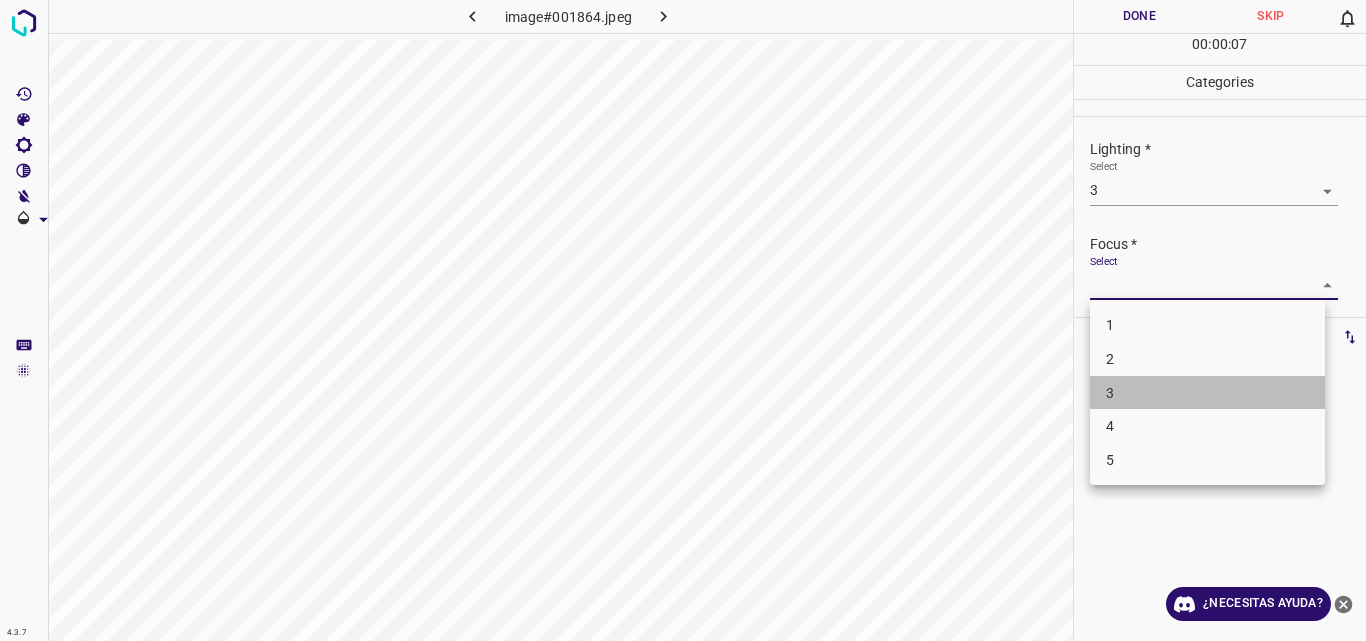 click on "3" at bounding box center (1207, 393) 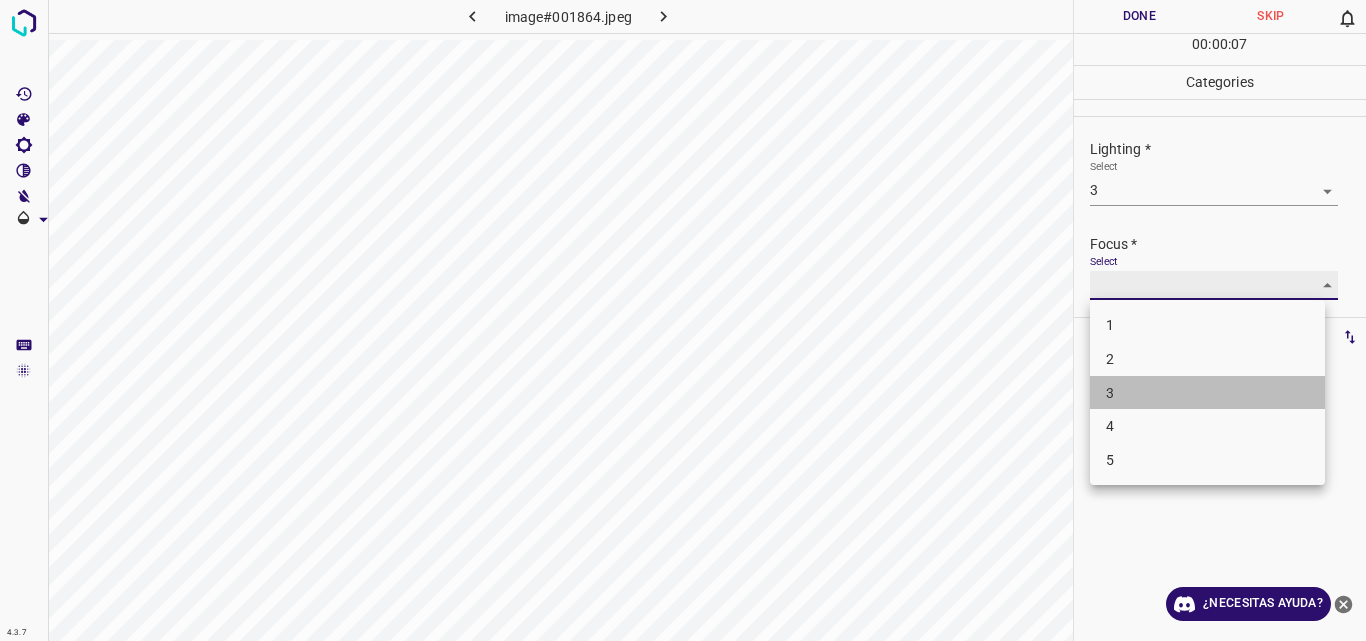type on "3" 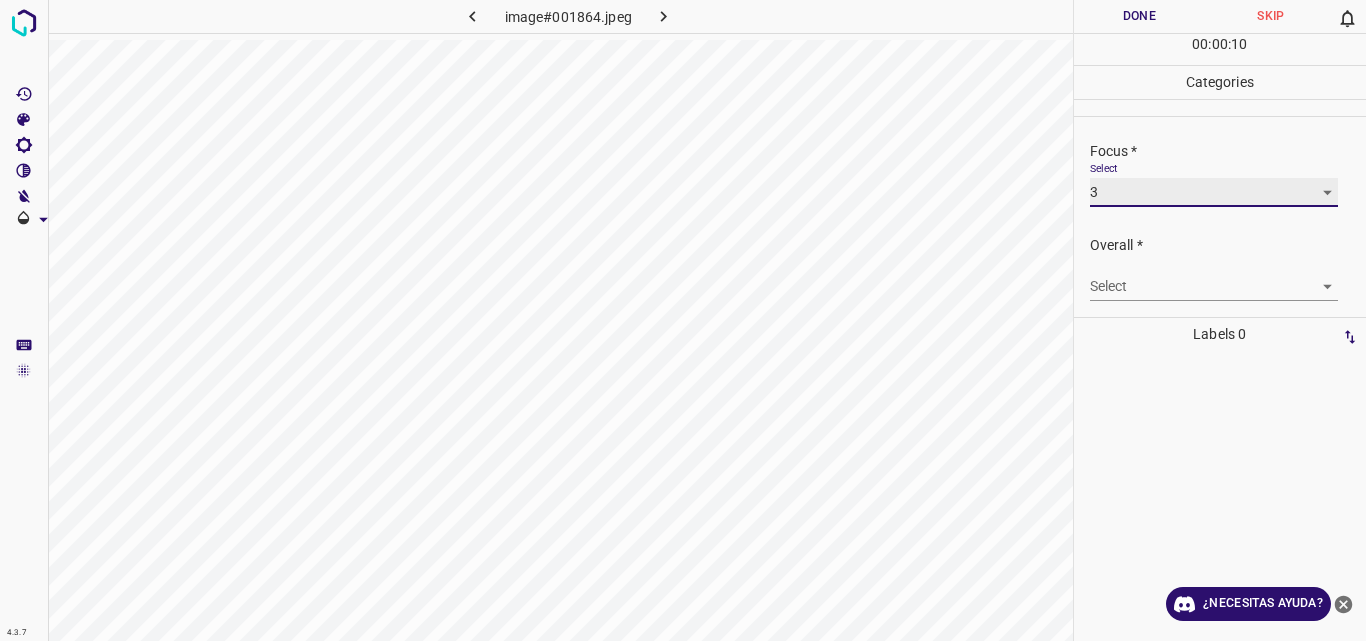 scroll, scrollTop: 98, scrollLeft: 0, axis: vertical 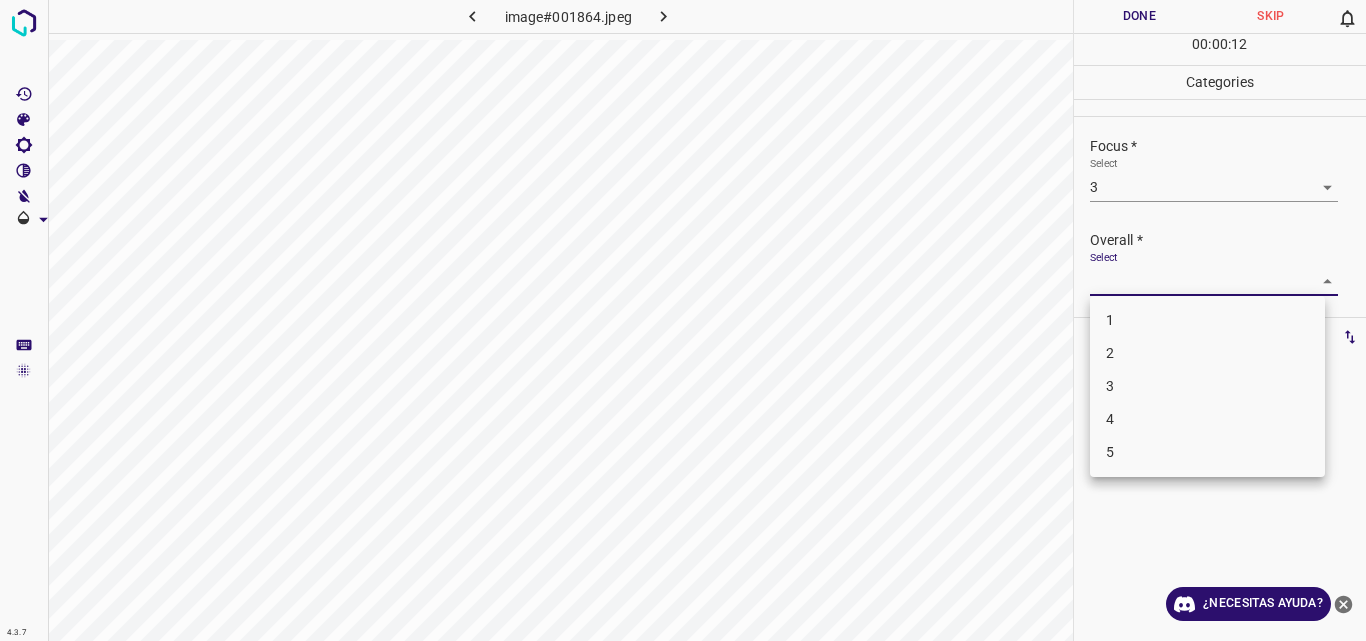 click on "4.3.7 image#001864.jpeg Done Skip 0 00   : 00   : 12   Categories Lighting *  Select 3 3 Focus *  Select 3 3 Overall *  Select ​ Labels   0 Categories 1 Lighting 2 Focus 3 Overall Tools Space Change between modes (Draw & Edit) I Auto labeling R Restore zoom M Zoom in N Zoom out Delete Delete selecte label Filters Z Restore filters X Saturation filter C Brightness filter V Contrast filter B Gray scale filter General O Download ¿Necesitas ayuda? Original text Rate this translation Your feedback will be used to help improve Google Translate - Texto - Esconder - Borrar 1 2 3 4 5" at bounding box center [683, 320] 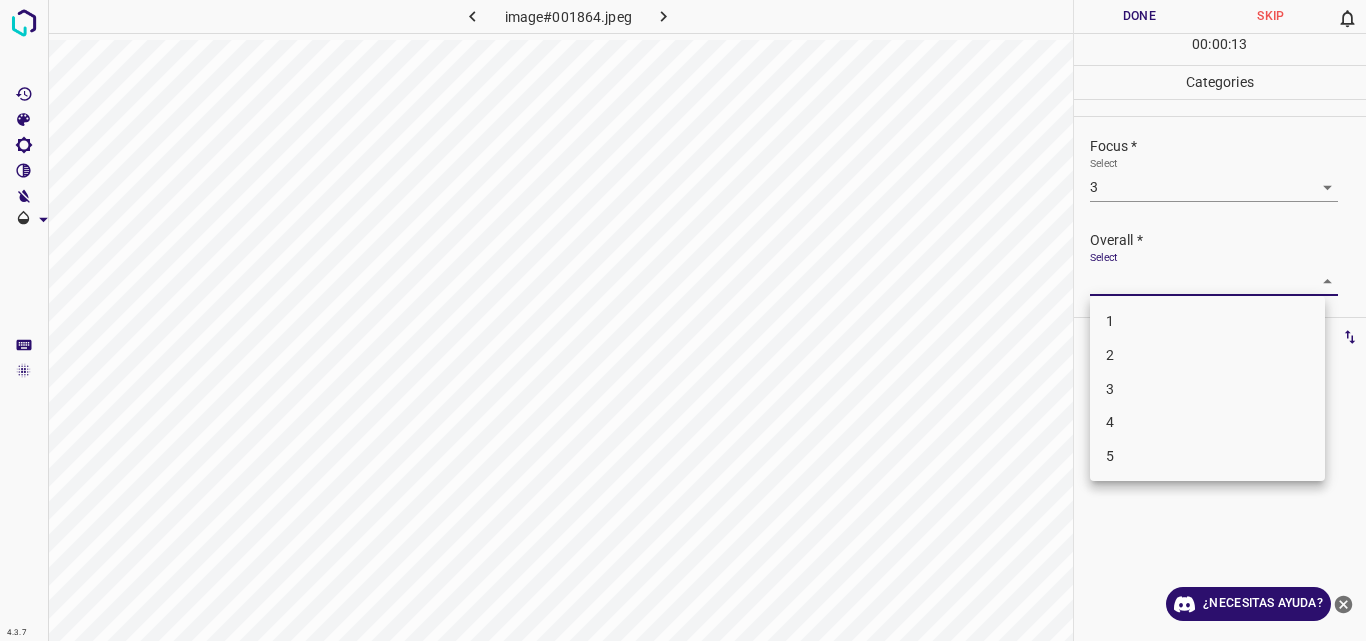 click on "3" at bounding box center [1207, 389] 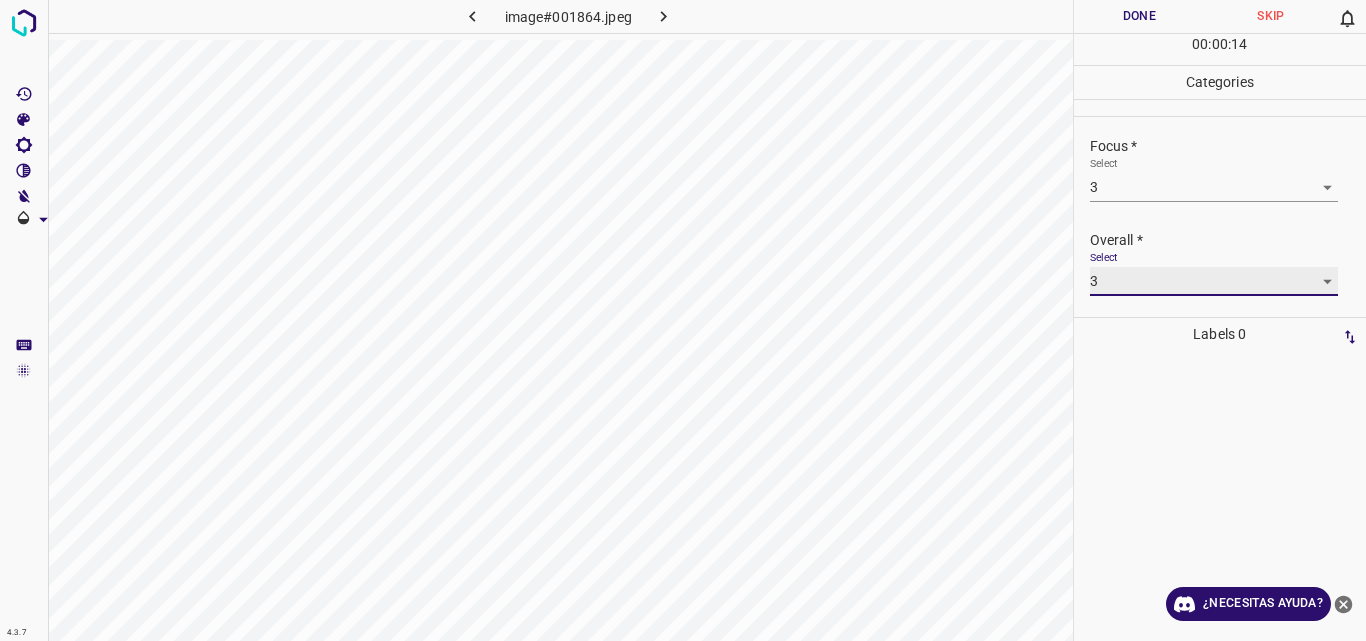 type on "3" 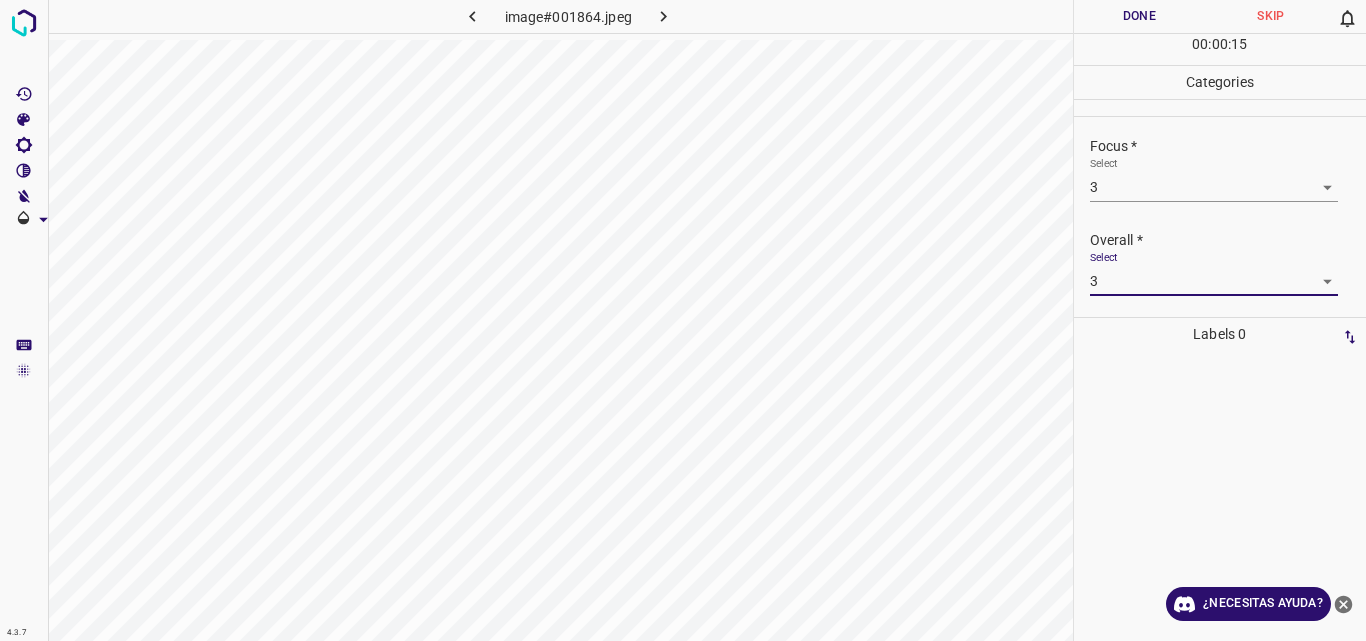 click on "Done" at bounding box center [1140, 16] 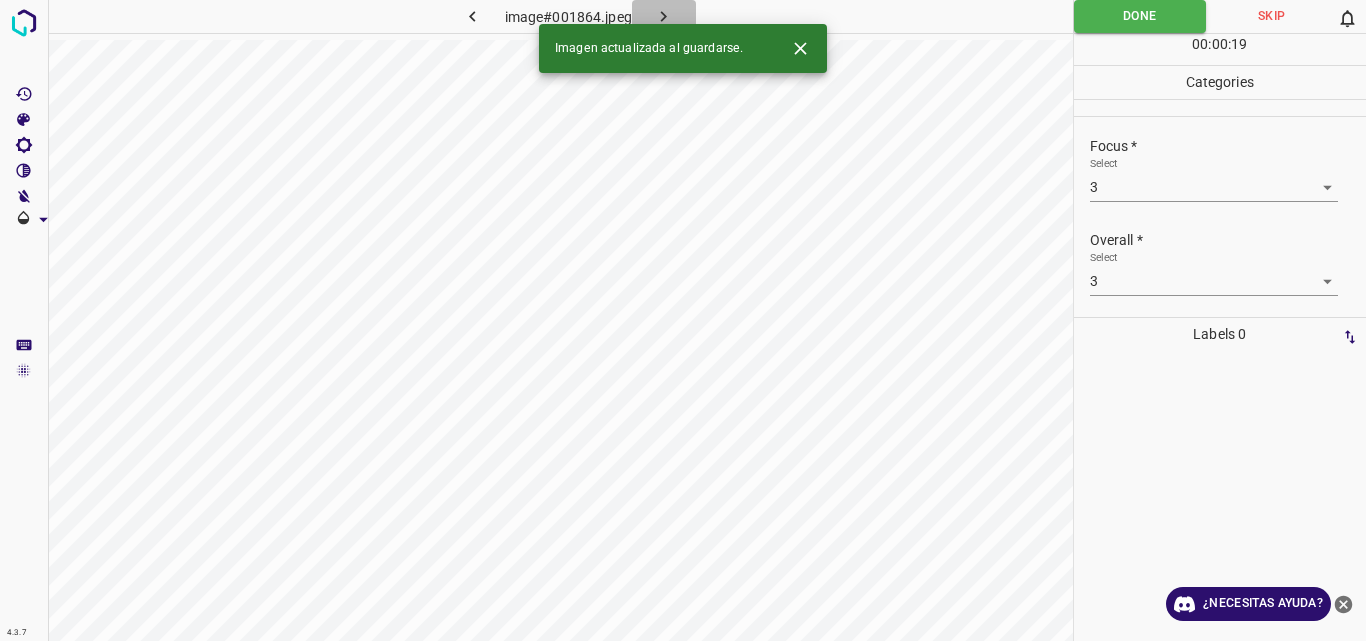click 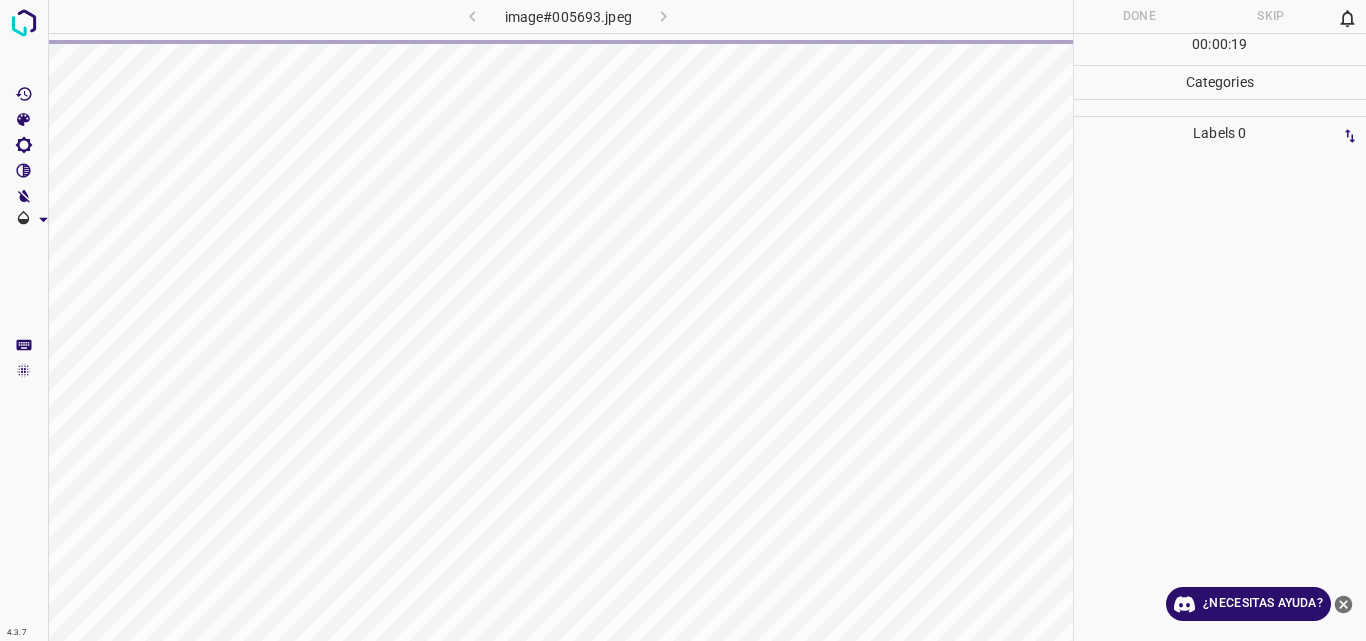 drag, startPoint x: 661, startPoint y: 17, endPoint x: 769, endPoint y: 29, distance: 108.66462 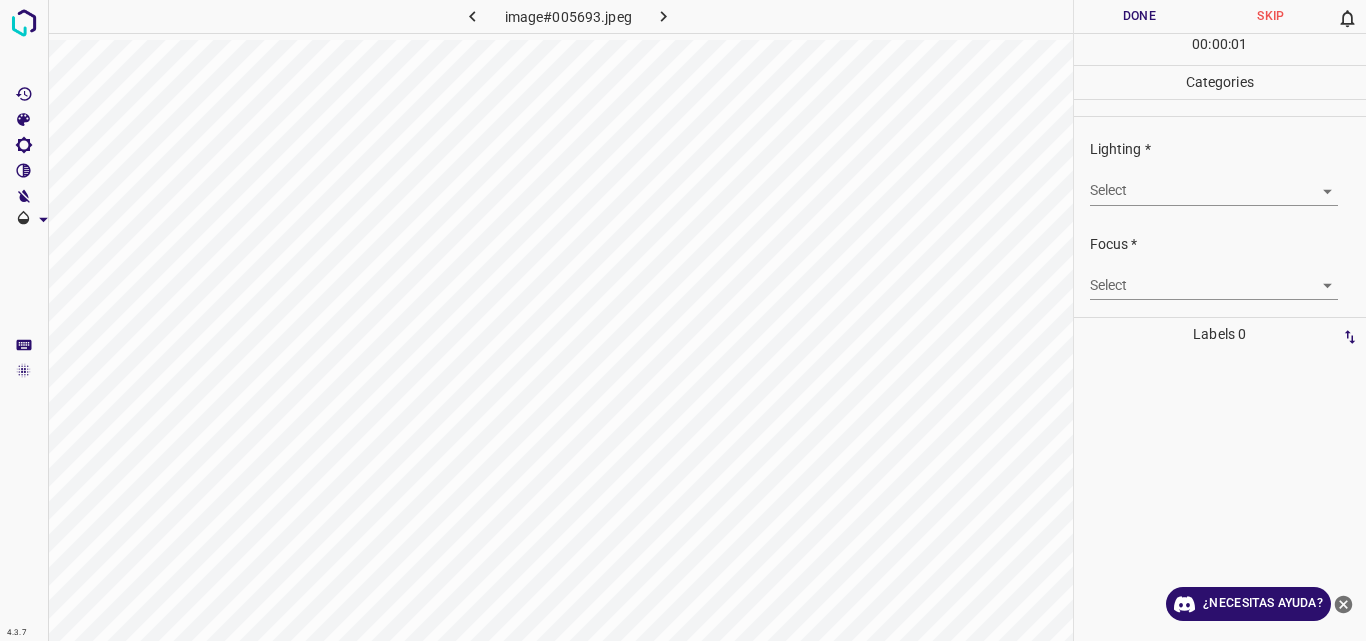 click on "4.3.7 image#005693.jpeg Done Skip 0 00   : 00   : 01   Categories Lighting *  Select ​ Focus *  Select ​ Overall *  Select ​ Labels   0 Categories 1 Lighting 2 Focus 3 Overall Tools Space Change between modes (Draw & Edit) I Auto labeling R Restore zoom M Zoom in N Zoom out Delete Delete selecte label Filters Z Restore filters X Saturation filter C Brightness filter V Contrast filter B Gray scale filter General O Download ¿Necesitas ayuda? Original text Rate this translation Your feedback will be used to help improve Google Translate - Texto - Esconder - Borrar" at bounding box center [683, 320] 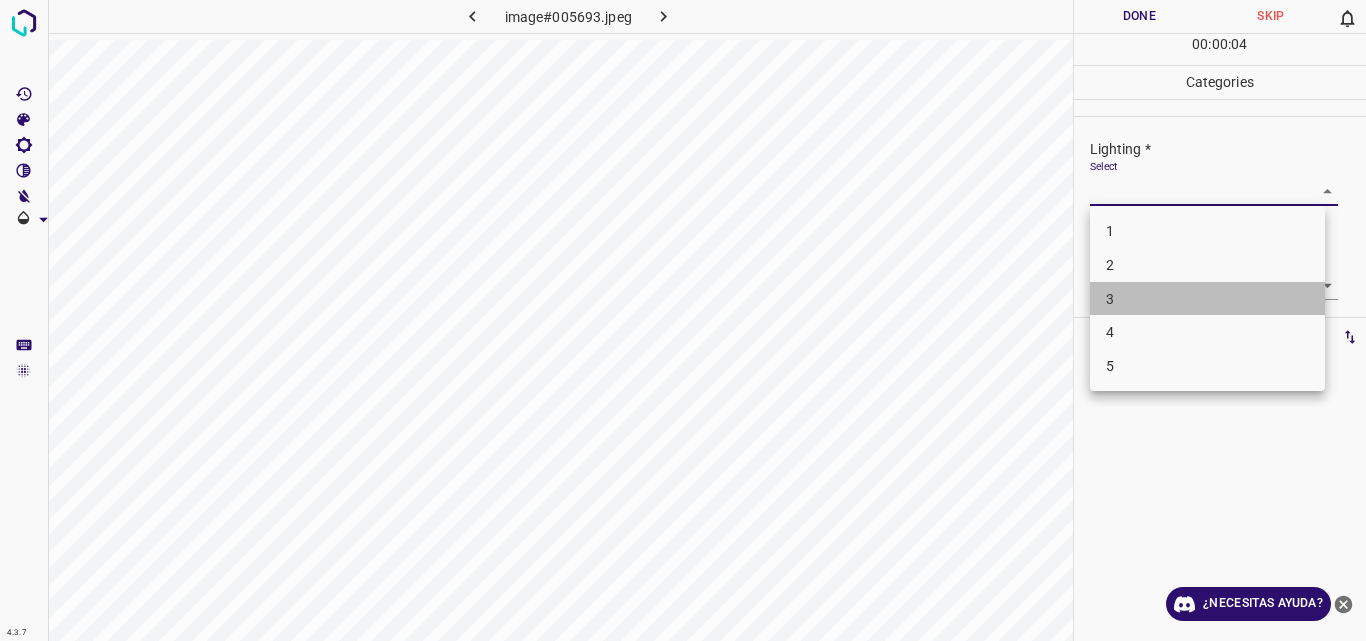 click on "3" at bounding box center [1207, 299] 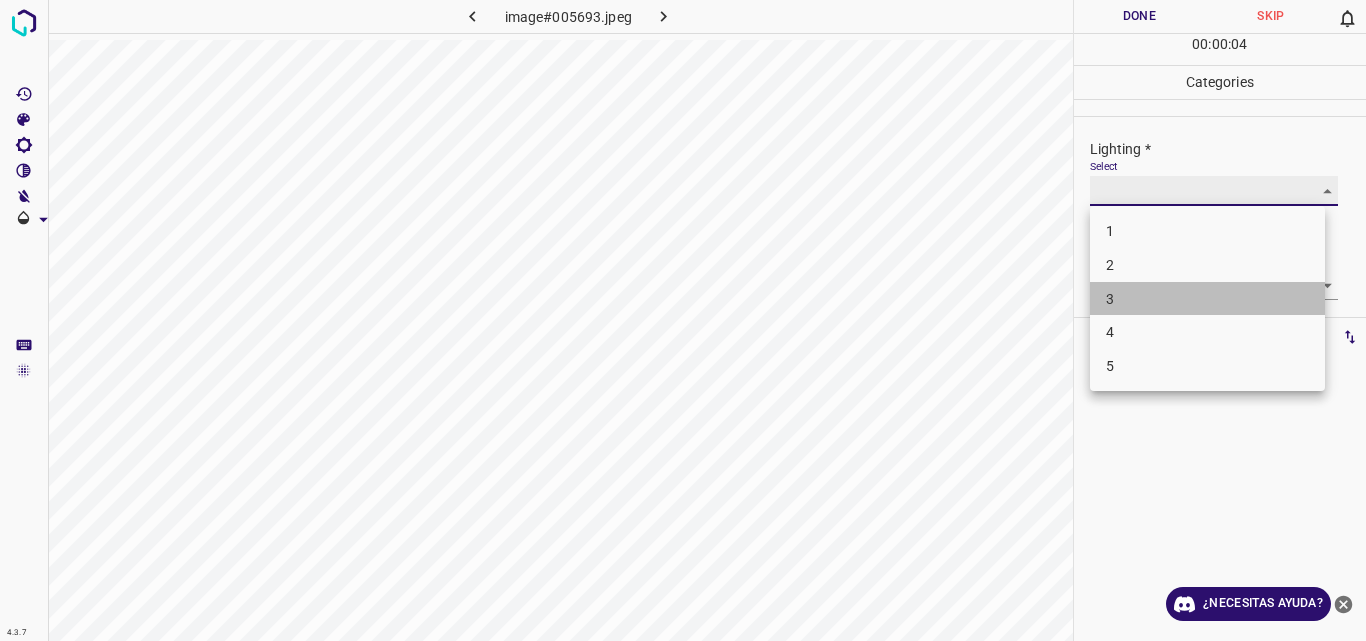 type on "3" 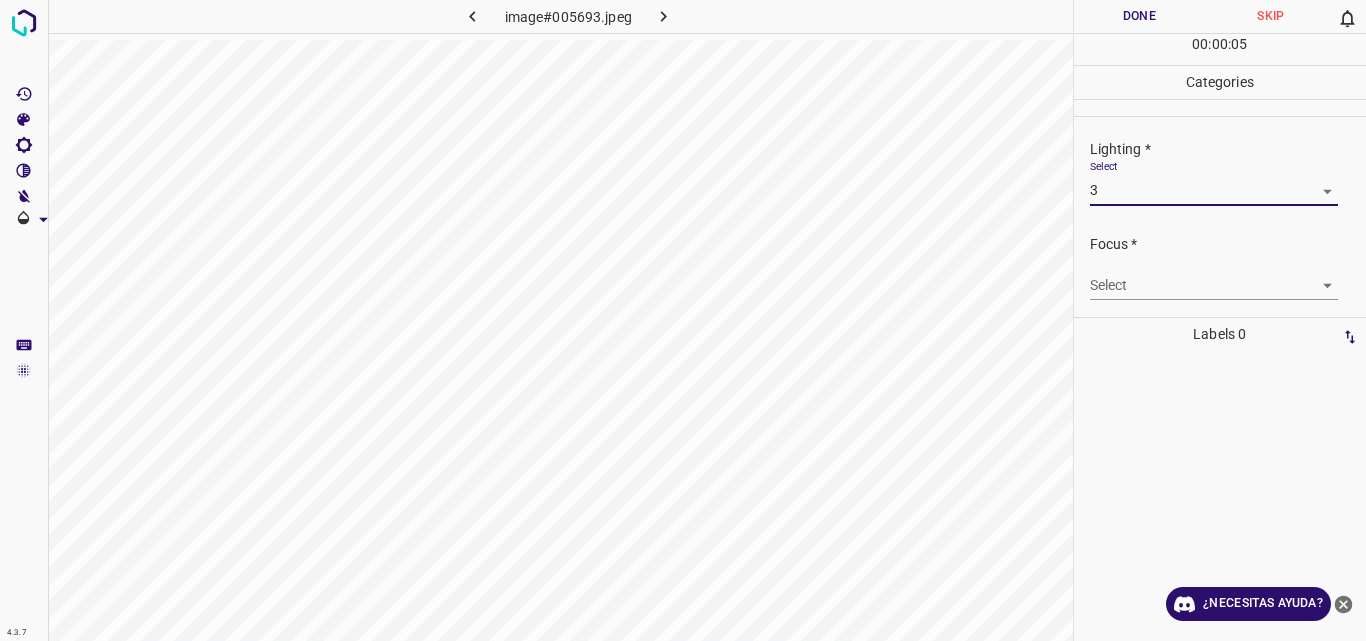 click on "4.3.7 image#005693.jpeg Done Skip 0 00   : 00   : 05   Categories Lighting *  Select 3 3 Focus *  Select ​ Overall *  Select ​ Labels   0 Categories 1 Lighting 2 Focus 3 Overall Tools Space Change between modes (Draw & Edit) I Auto labeling R Restore zoom M Zoom in N Zoom out Delete Delete selecte label Filters Z Restore filters X Saturation filter C Brightness filter V Contrast filter B Gray scale filter General O Download ¿Necesitas ayuda? Original text Rate this translation Your feedback will be used to help improve Google Translate - Texto - Esconder - Borrar" at bounding box center (683, 320) 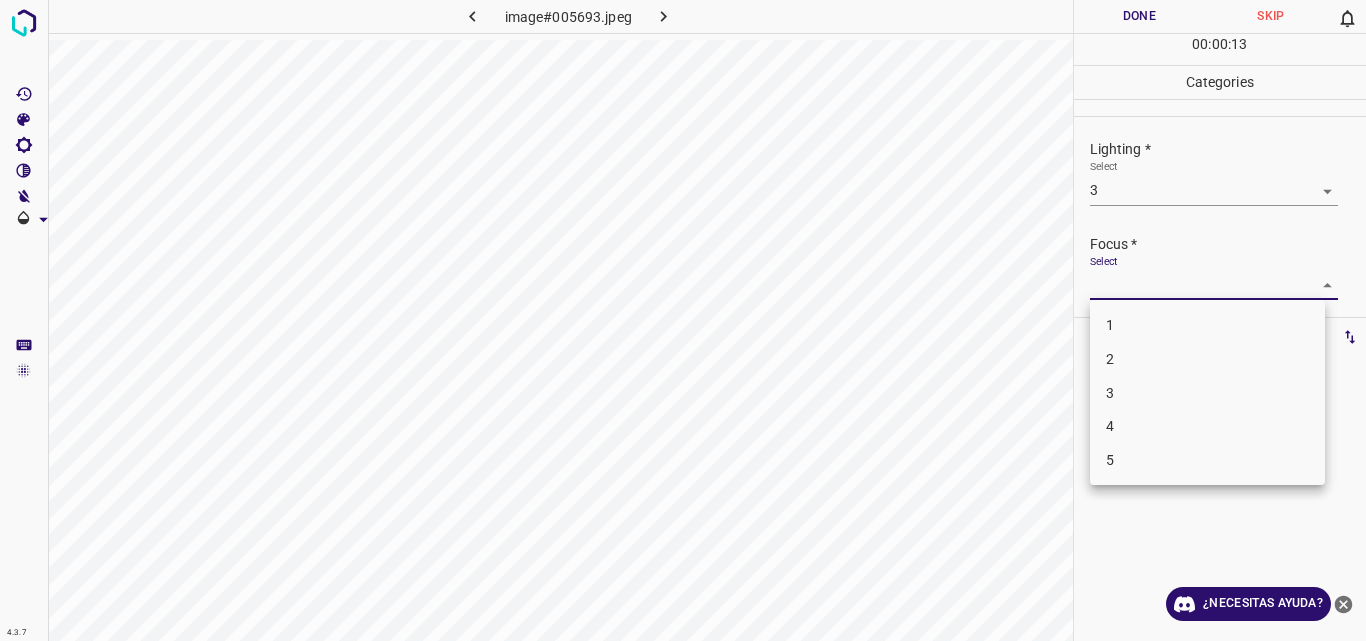 click on "4" at bounding box center (1207, 426) 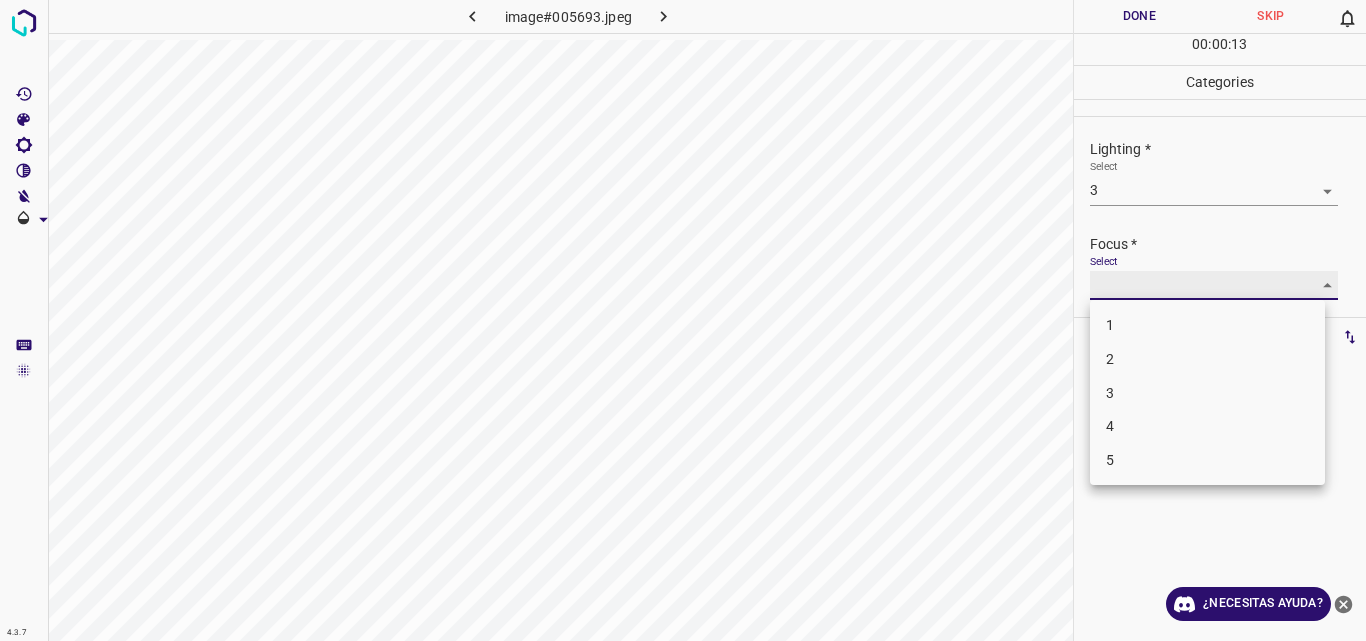 type on "4" 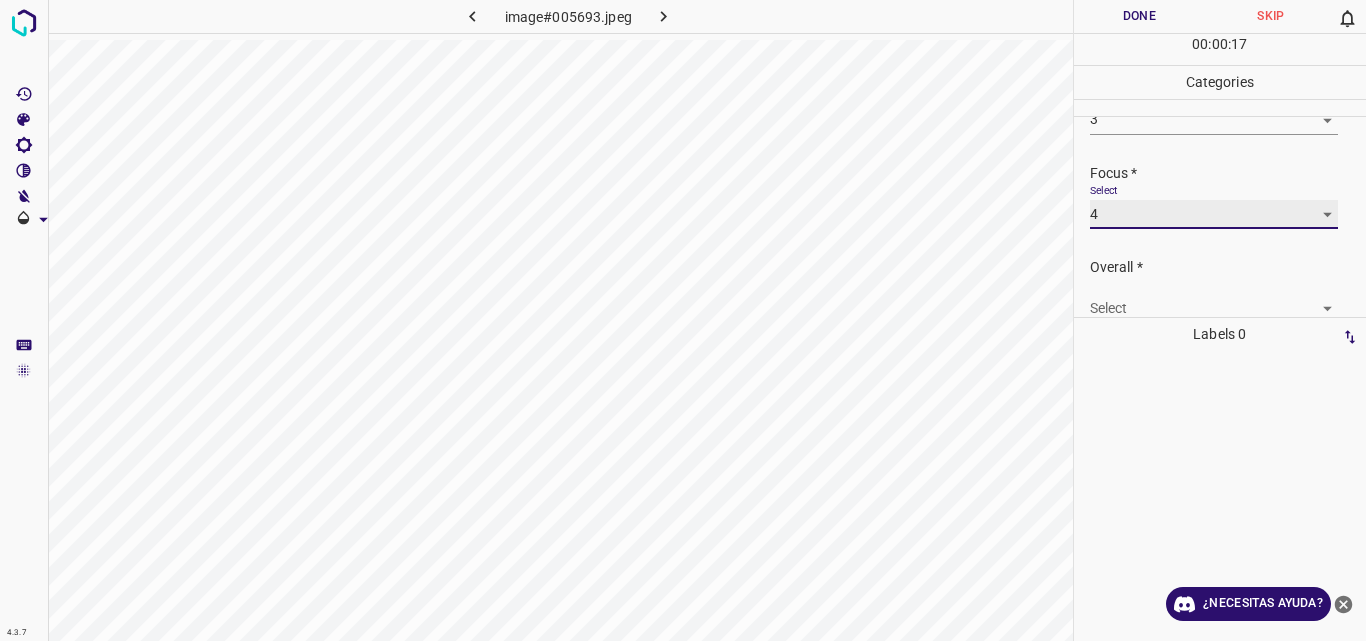 scroll, scrollTop: 83, scrollLeft: 0, axis: vertical 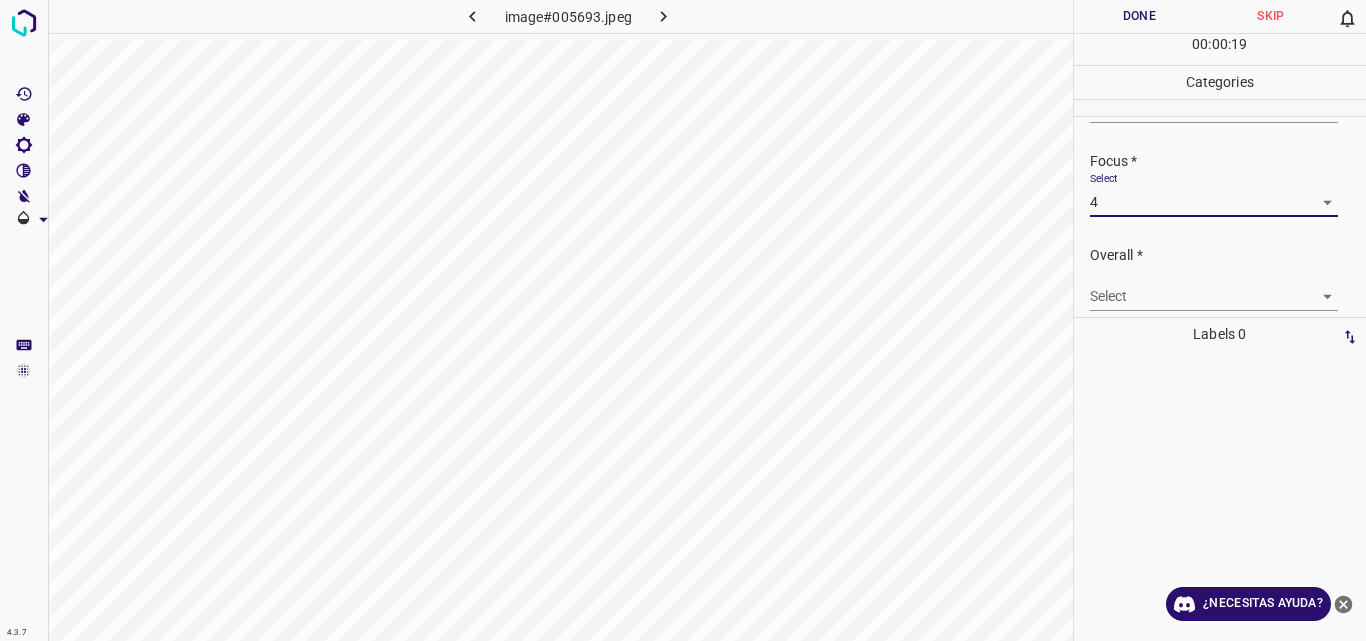 click on "4.3.7 image#005693.jpeg Done Skip 0 00   : 00   : 19   Categories Lighting *  Select 3 3 Focus *  Select 4 4 Overall *  Select ​ Labels   0 Categories 1 Lighting 2 Focus 3 Overall Tools Space Change between modes (Draw & Edit) I Auto labeling R Restore zoom M Zoom in N Zoom out Delete Delete selecte label Filters Z Restore filters X Saturation filter C Brightness filter V Contrast filter B Gray scale filter General O Download ¿Necesitas ayuda? Original text Rate this translation Your feedback will be used to help improve Google Translate - Texto - Esconder - Borrar" at bounding box center (683, 320) 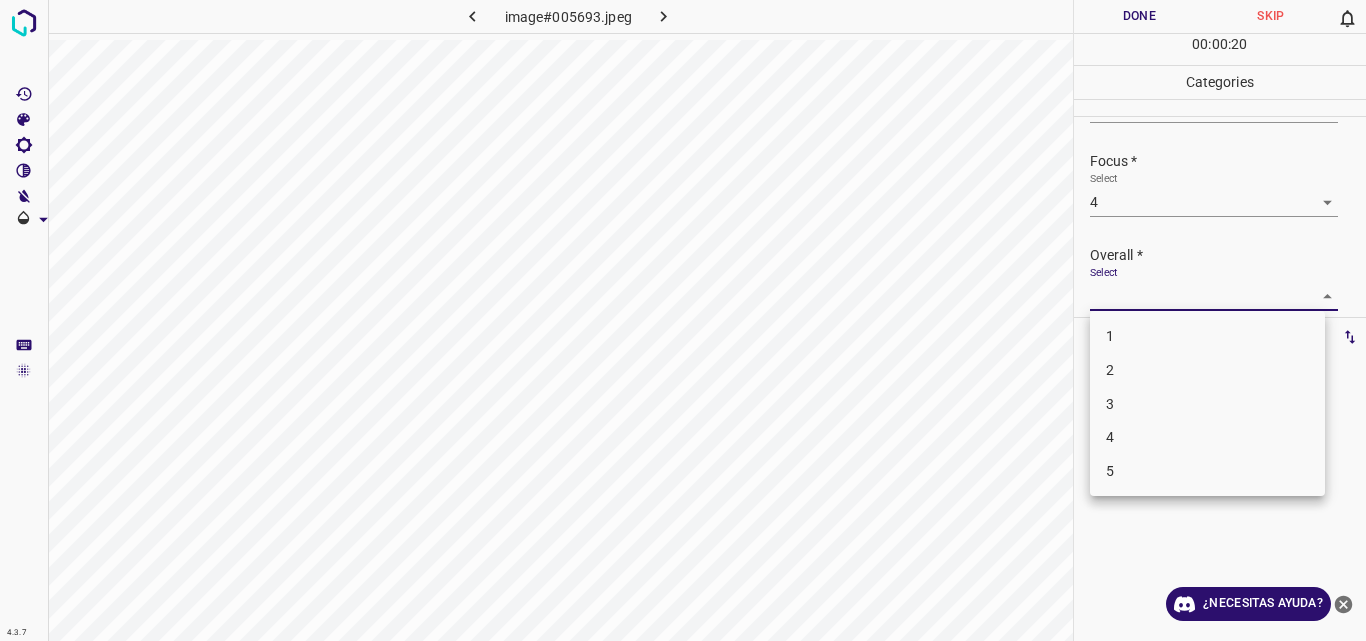 click on "3" at bounding box center (1207, 404) 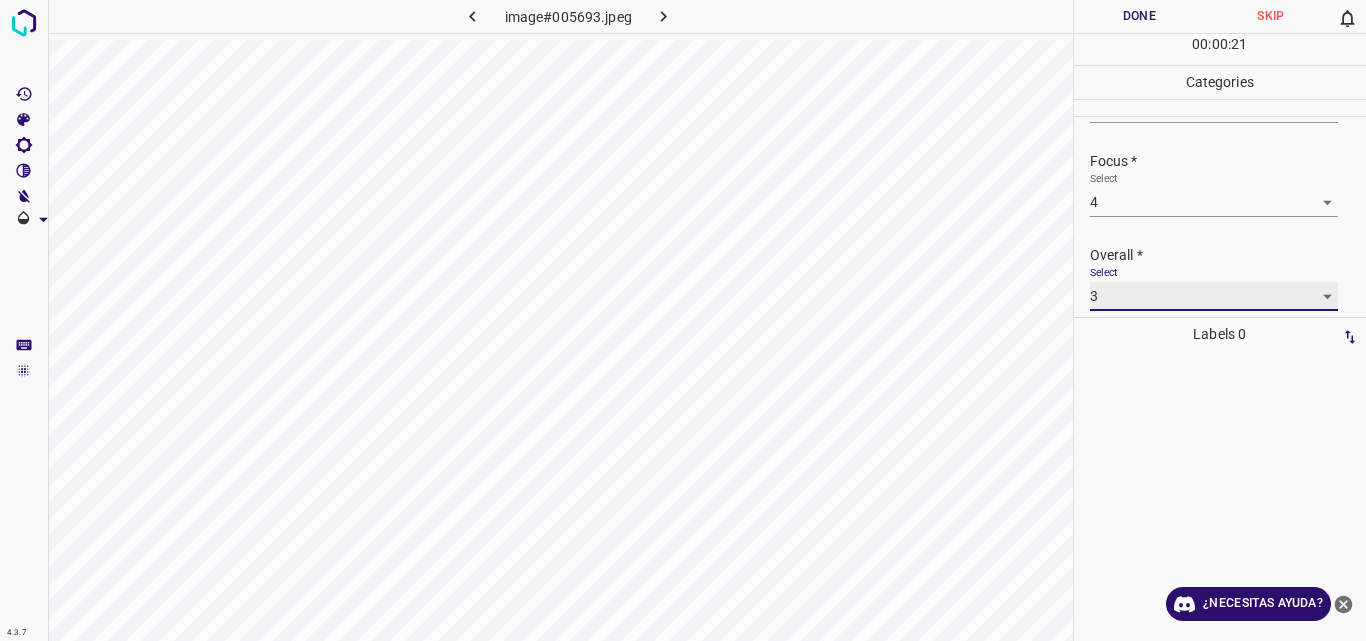 type on "3" 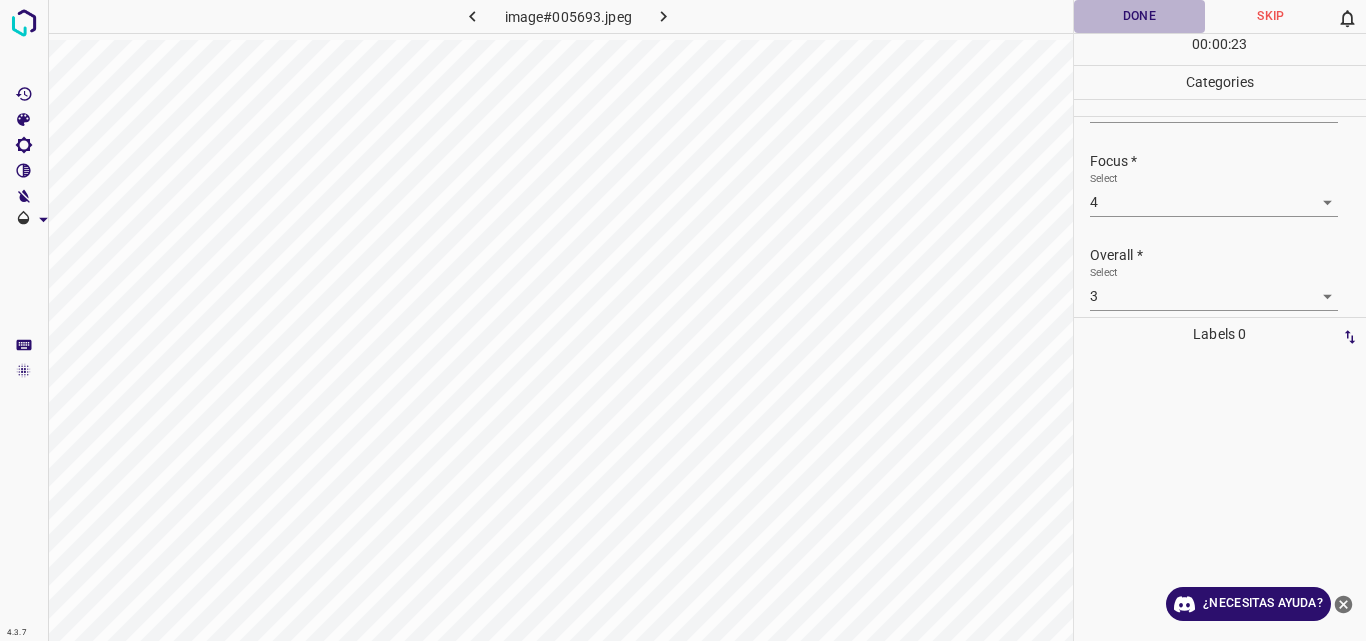 click on "Done" at bounding box center (1140, 16) 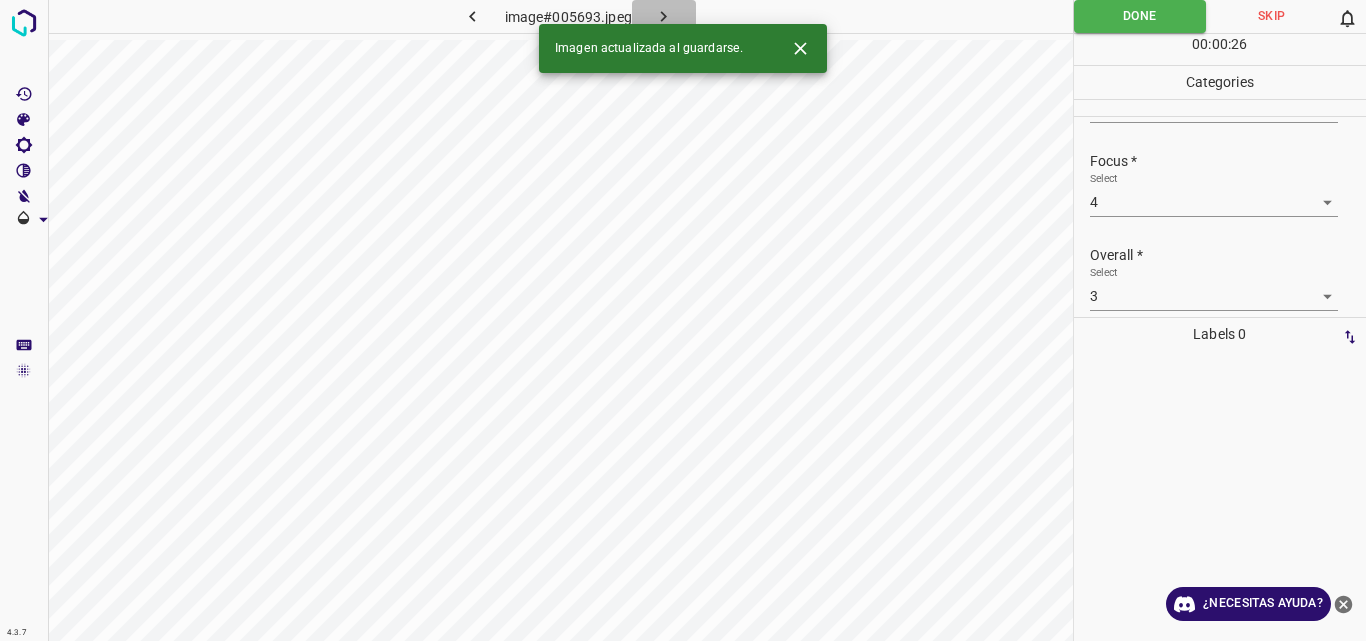 click 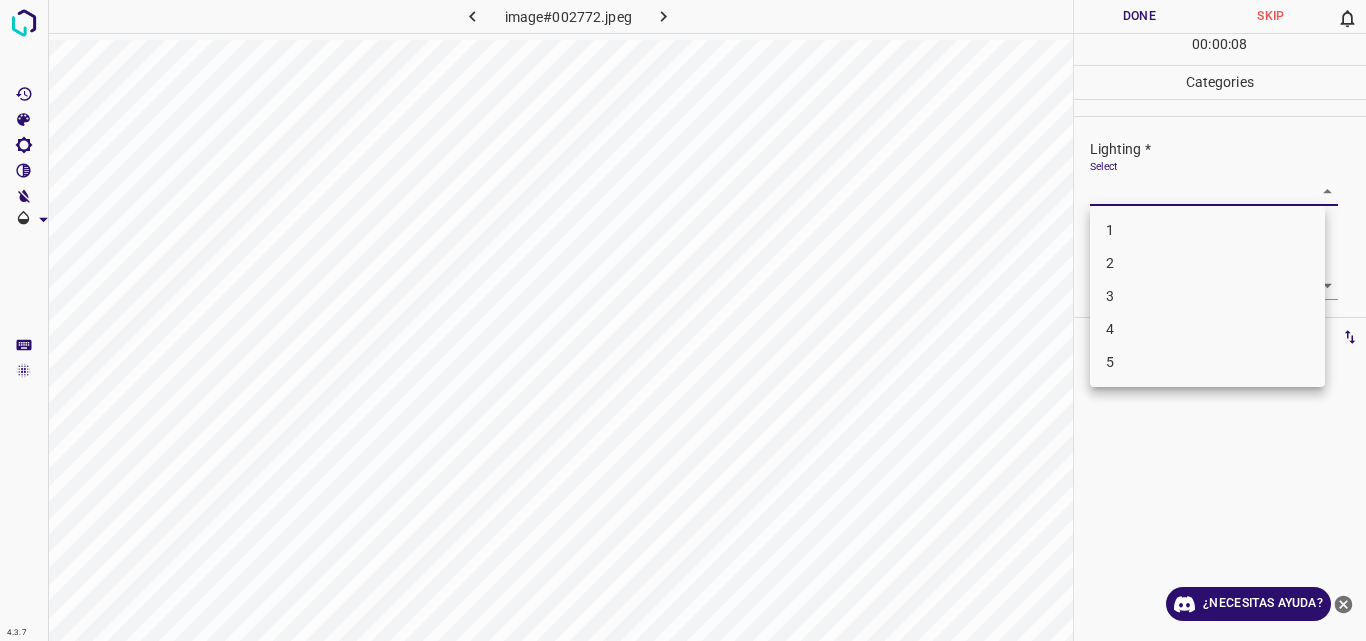 click on "4.3.7 image#002772.jpeg Done Skip 0 00   : 00   : 08   Categories Lighting *  Select ​ Focus *  Select ​ Overall *  Select ​ Labels   0 Categories 1 Lighting 2 Focus 3 Overall Tools Space Change between modes (Draw & Edit) I Auto labeling R Restore zoom M Zoom in N Zoom out Delete Delete selecte label Filters Z Restore filters X Saturation filter C Brightness filter V Contrast filter B Gray scale filter General O Download ¿Necesitas ayuda? Original text Rate this translation Your feedback will be used to help improve Google Translate - Texto - Esconder - Borrar 1 2 3 4 5" at bounding box center (683, 320) 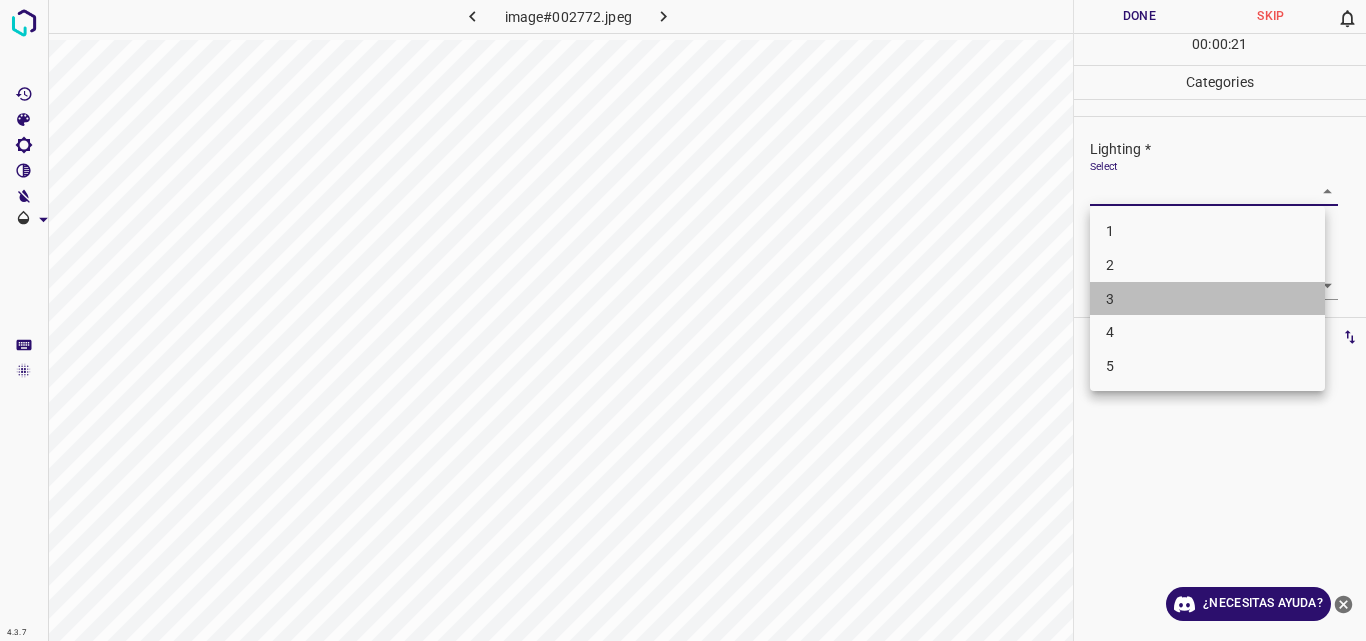 click on "3" at bounding box center (1207, 299) 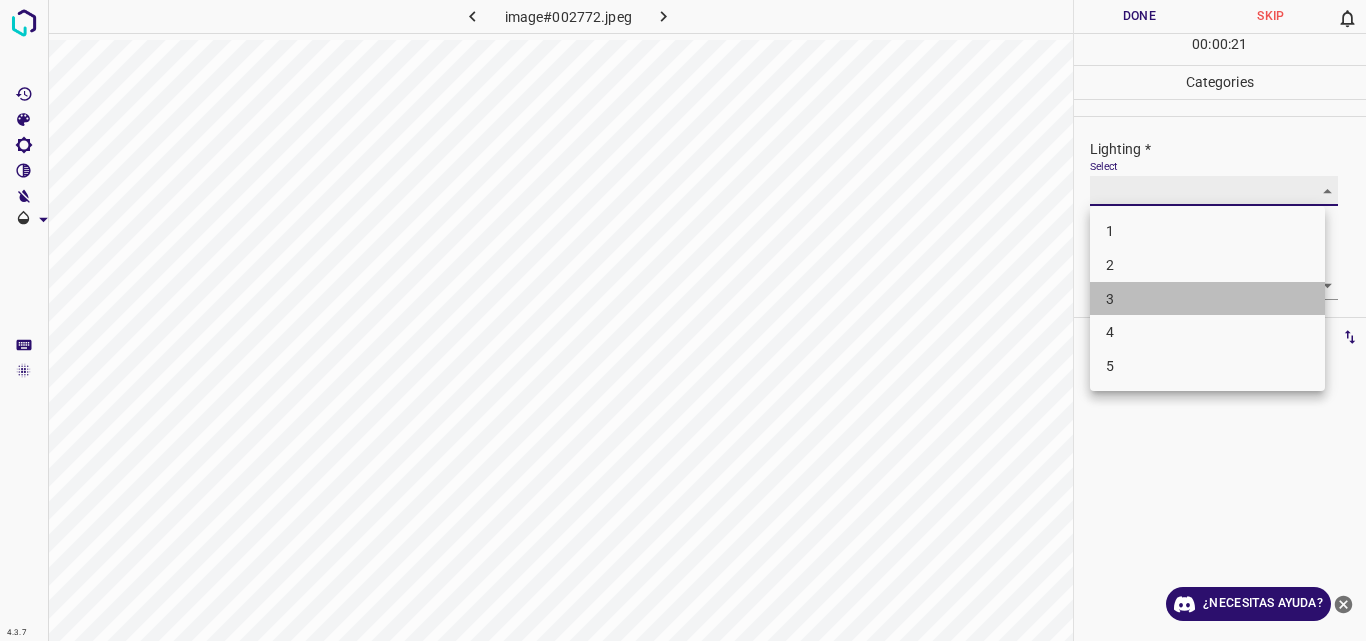 type on "3" 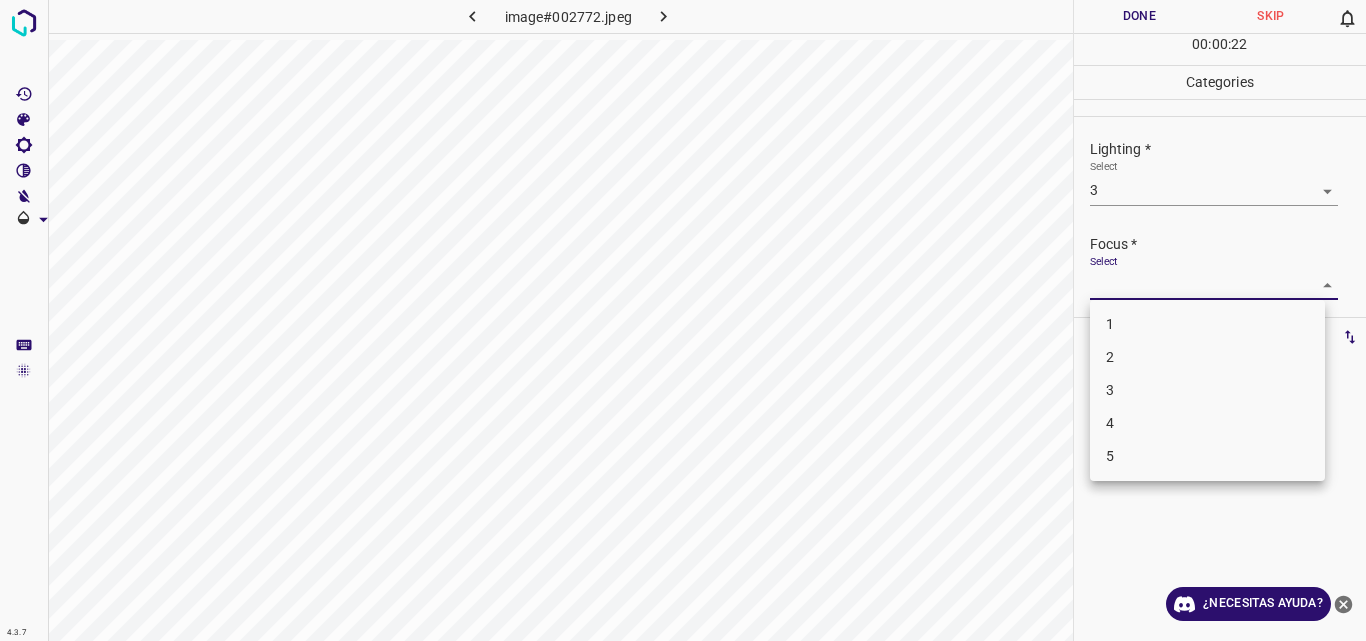 click on "4.3.7 image#002772.jpeg Done Skip 0 00   : 00   : 22   Categories Lighting *  Select 3 3 Focus *  Select ​ Overall *  Select ​ Labels   0 Categories 1 Lighting 2 Focus 3 Overall Tools Space Change between modes (Draw & Edit) I Auto labeling R Restore zoom M Zoom in N Zoom out Delete Delete selecte label Filters Z Restore filters X Saturation filter C Brightness filter V Contrast filter B Gray scale filter General O Download ¿Necesitas ayuda? Original text Rate this translation Your feedback will be used to help improve Google Translate - Texto - Esconder - Borrar 1 2 3 4 5" at bounding box center (683, 320) 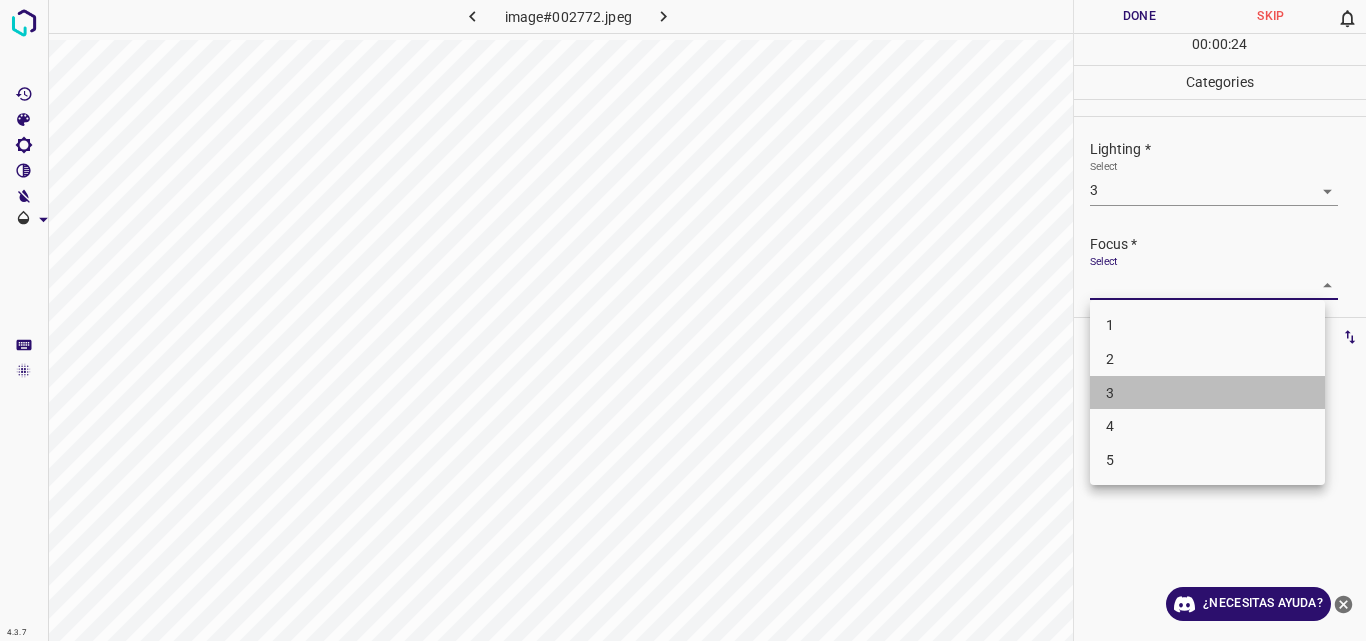 click on "3" at bounding box center [1207, 393] 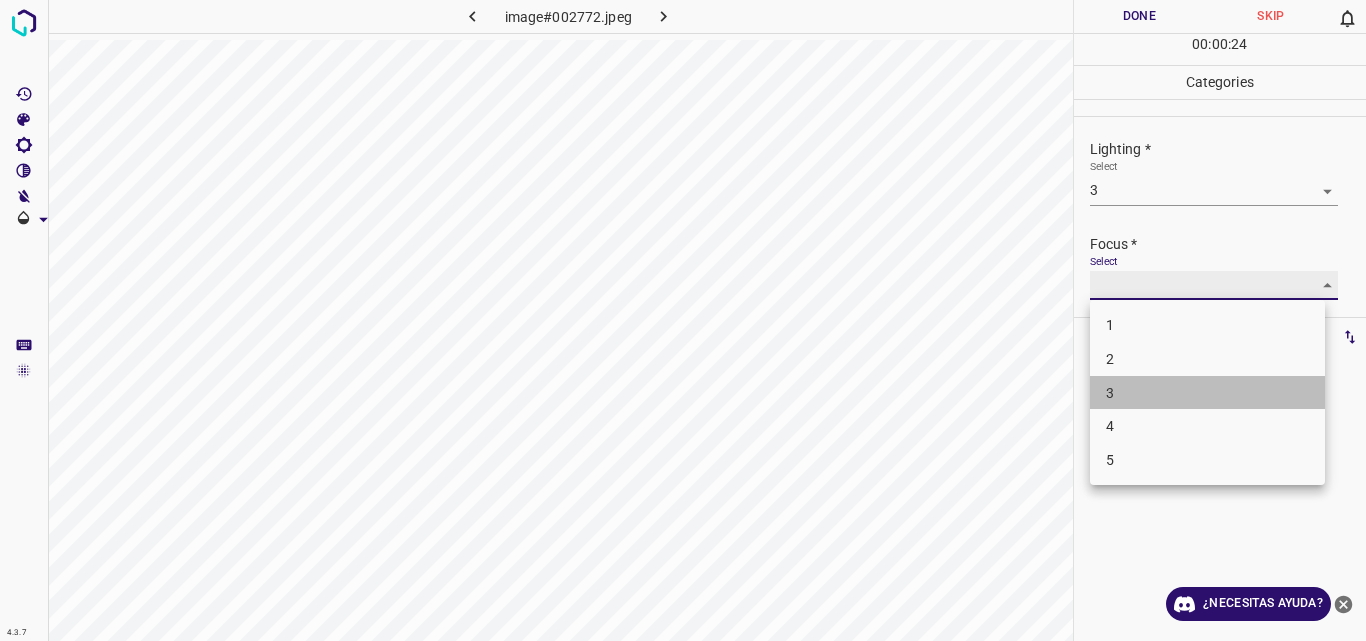 type on "3" 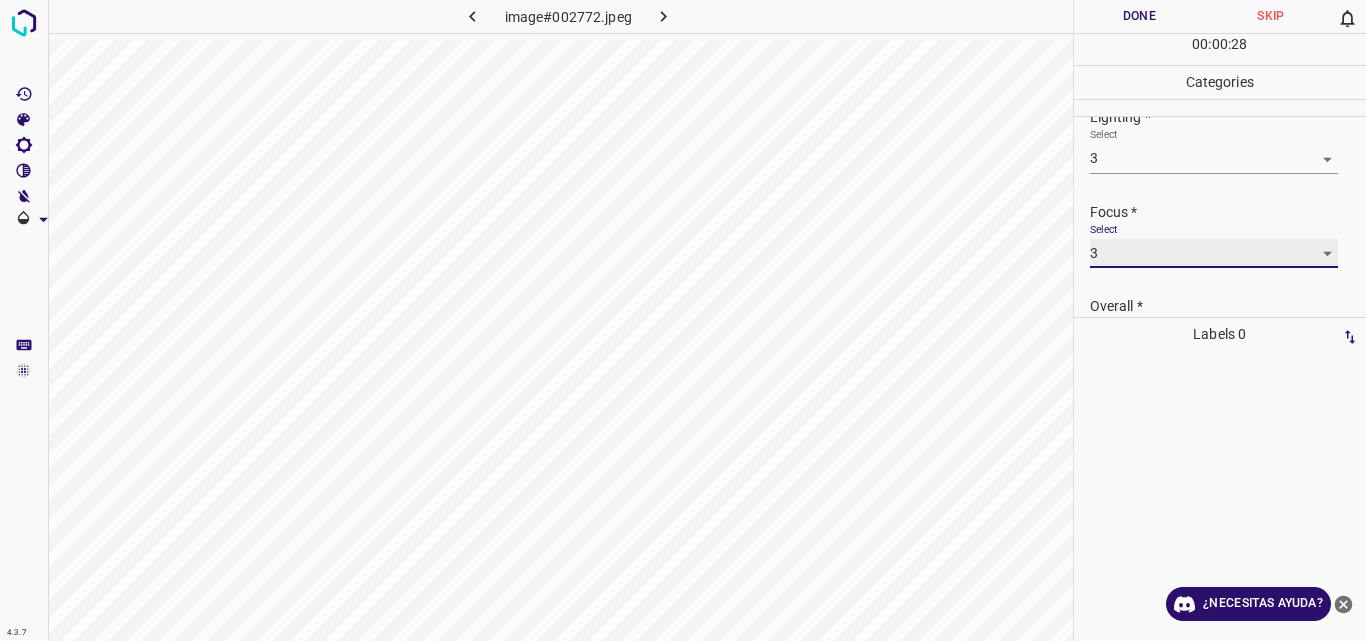 scroll, scrollTop: 98, scrollLeft: 0, axis: vertical 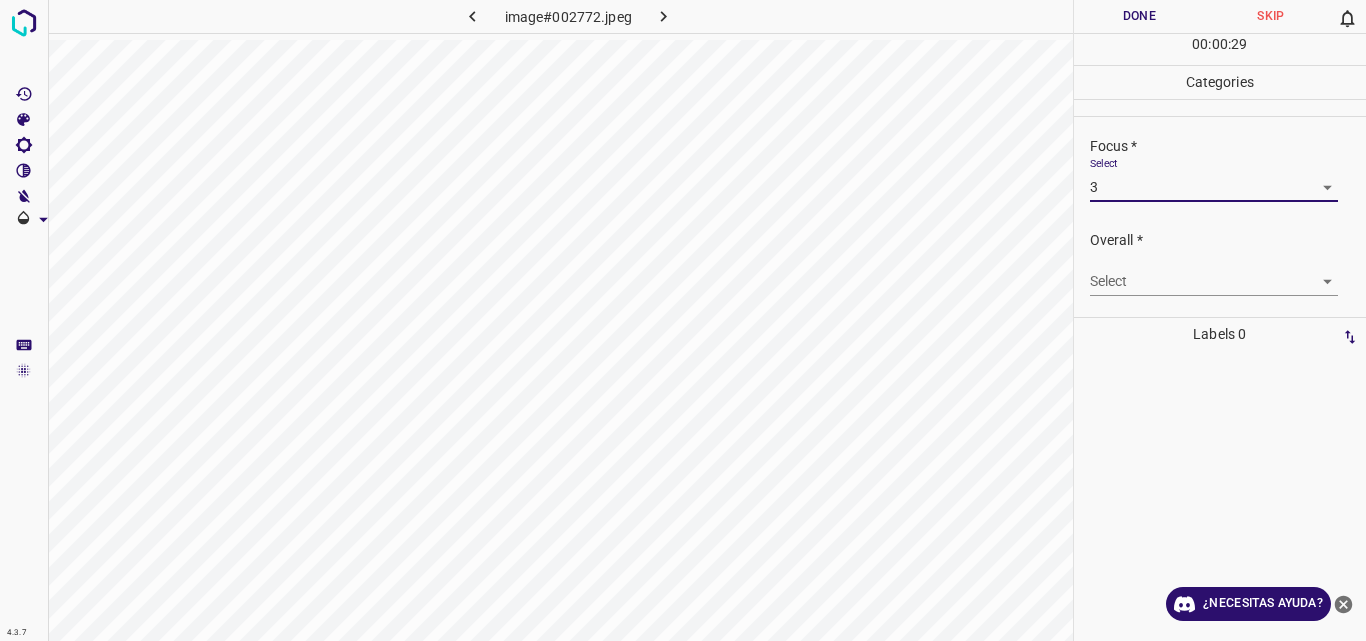 click on "4.3.7 image#002772.jpeg Done Skip 0 00   : 00   : 29   Categories Lighting *  Select 3 3 Focus *  Select 3 3 Overall *  Select ​ Labels   0 Categories 1 Lighting 2 Focus 3 Overall Tools Space Change between modes (Draw & Edit) I Auto labeling R Restore zoom M Zoom in N Zoom out Delete Delete selecte label Filters Z Restore filters X Saturation filter C Brightness filter V Contrast filter B Gray scale filter General O Download ¿Necesitas ayuda? Original text Rate this translation Your feedback will be used to help improve Google Translate - Texto - Esconder - Borrar" at bounding box center [683, 320] 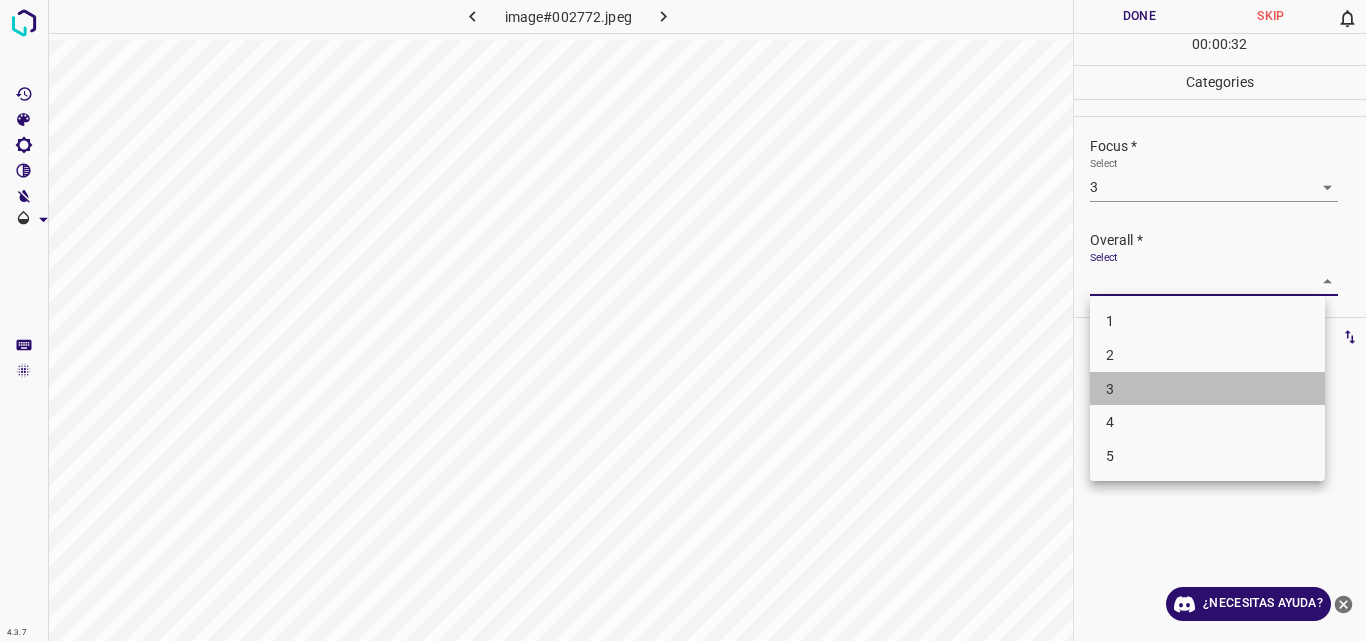 click on "3" at bounding box center (1207, 389) 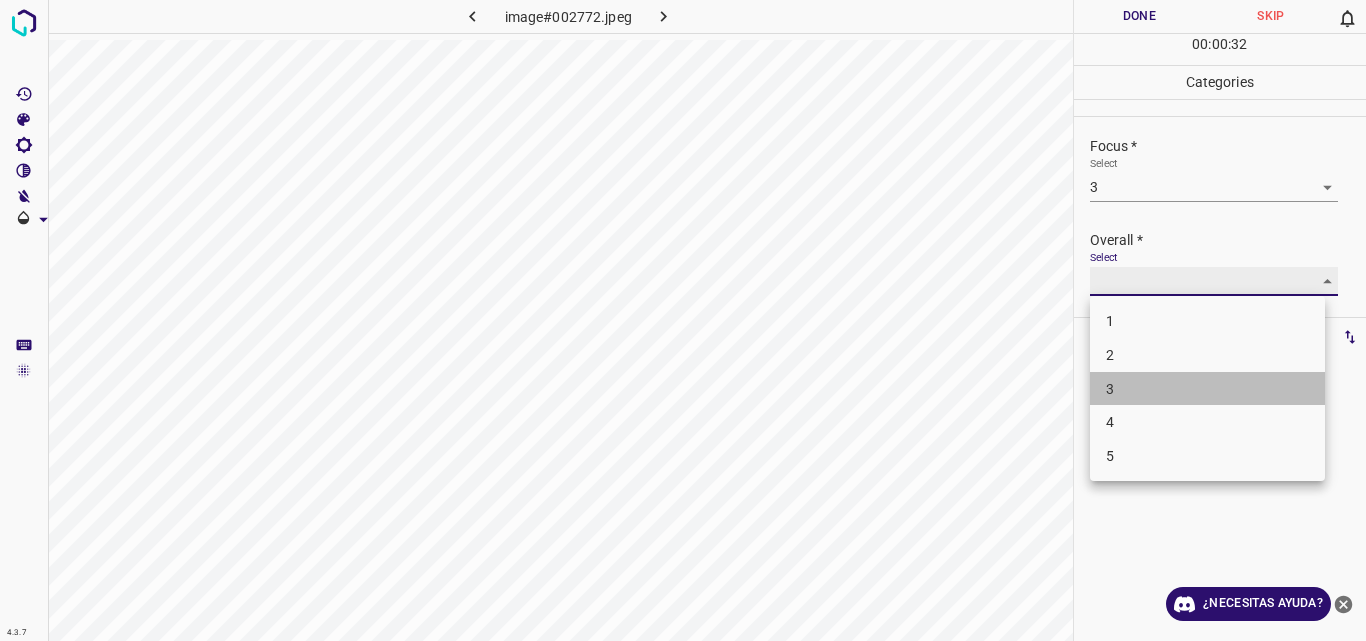type on "3" 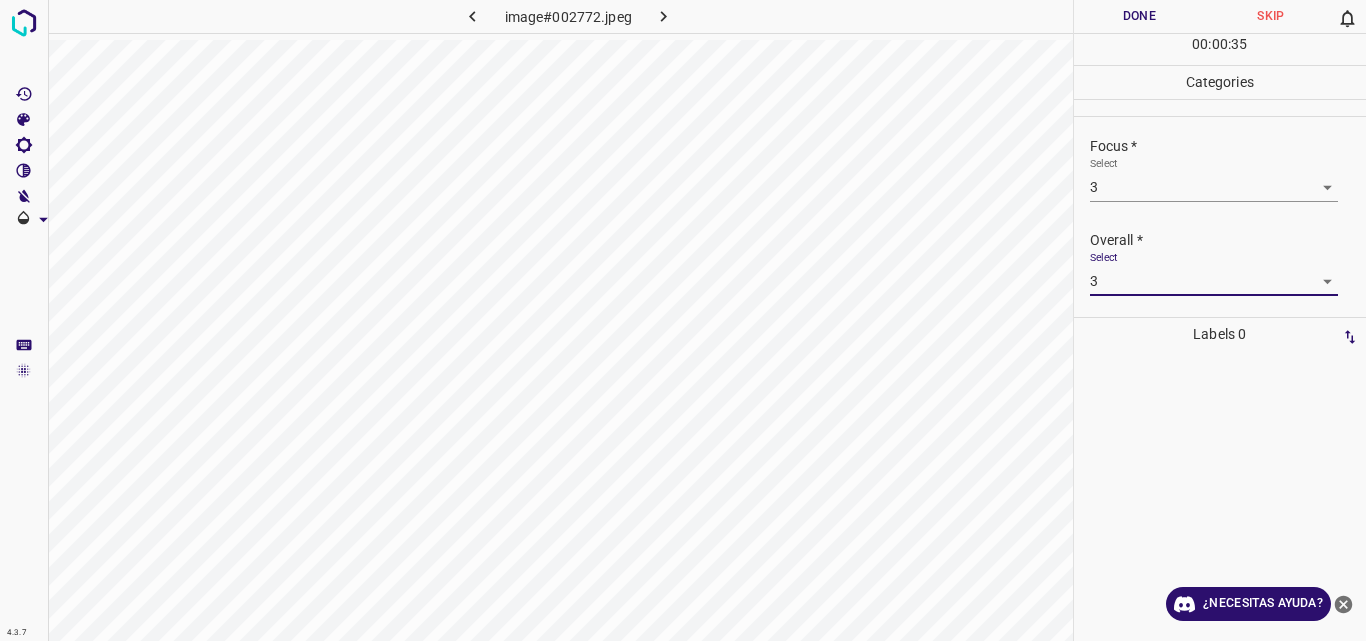 click on "Done" at bounding box center [1140, 16] 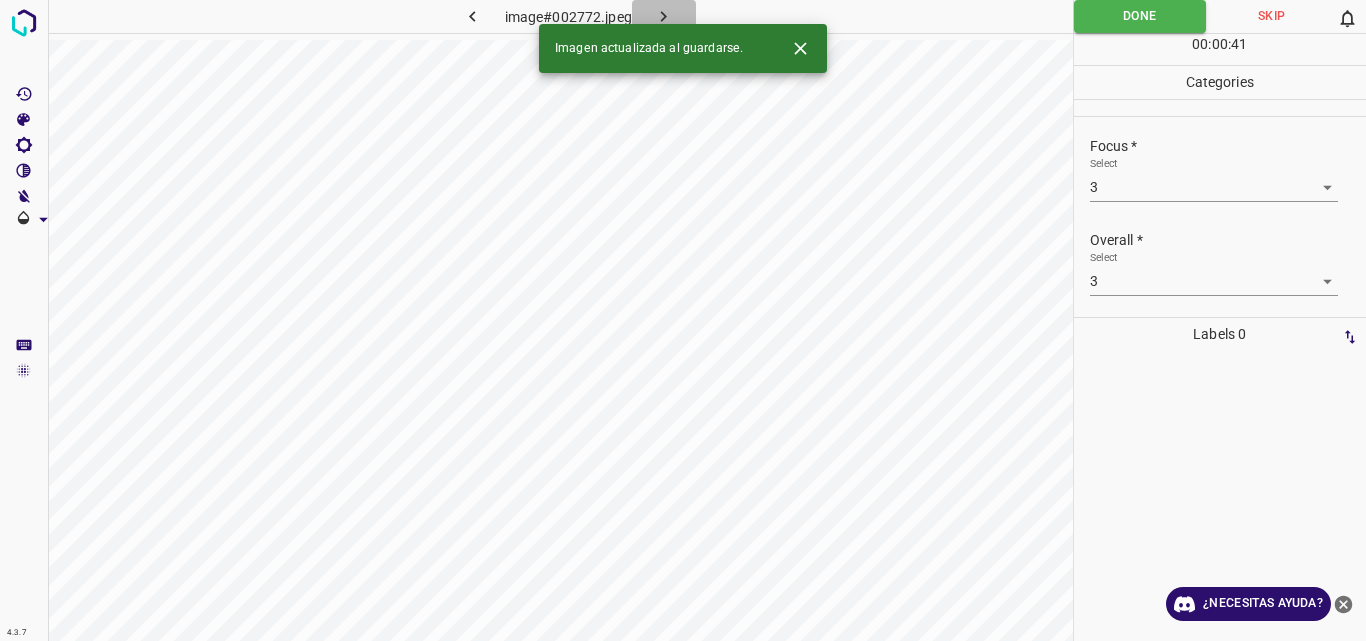 click 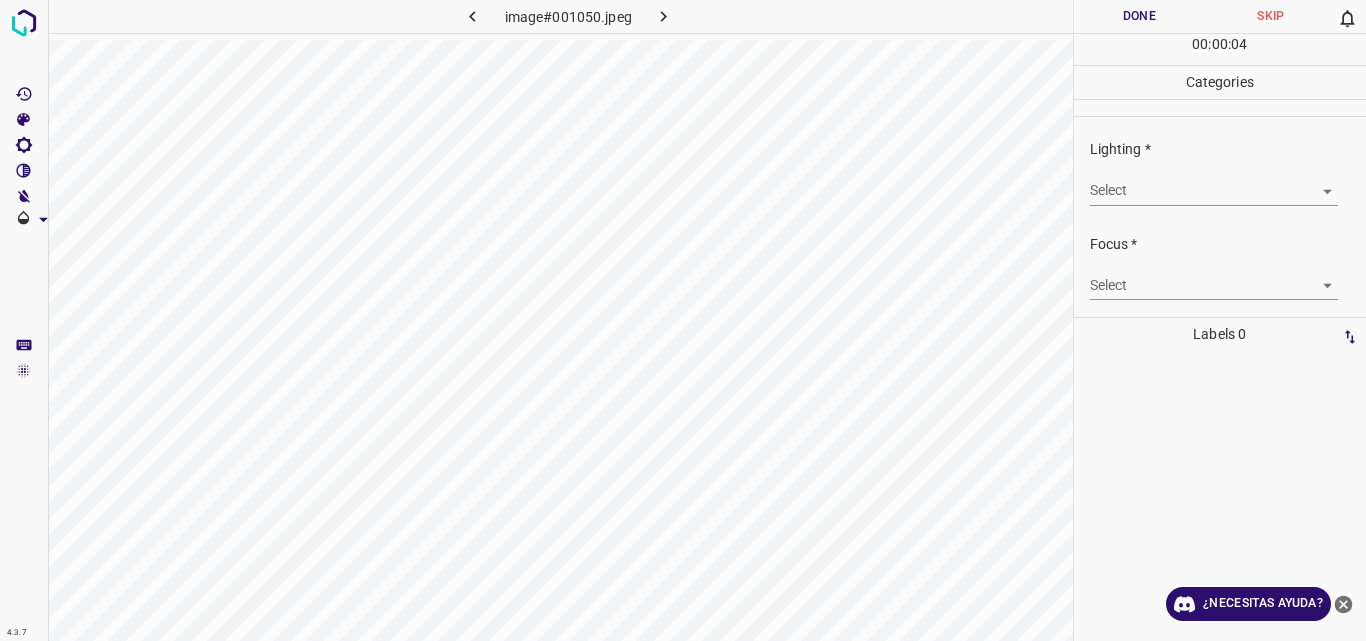 click on "4.3.7 image#001050.jpeg Done Skip 0 00   : 00   : 04   Categories Lighting *  Select ​ Focus *  Select ​ Overall *  Select ​ Labels   0 Categories 1 Lighting 2 Focus 3 Overall Tools Space Change between modes (Draw & Edit) I Auto labeling R Restore zoom M Zoom in N Zoom out Delete Delete selecte label Filters Z Restore filters X Saturation filter C Brightness filter V Contrast filter B Gray scale filter General O Download ¿Necesitas ayuda? Original text Rate this translation Your feedback will be used to help improve Google Translate - Texto - Esconder - Borrar" at bounding box center (683, 320) 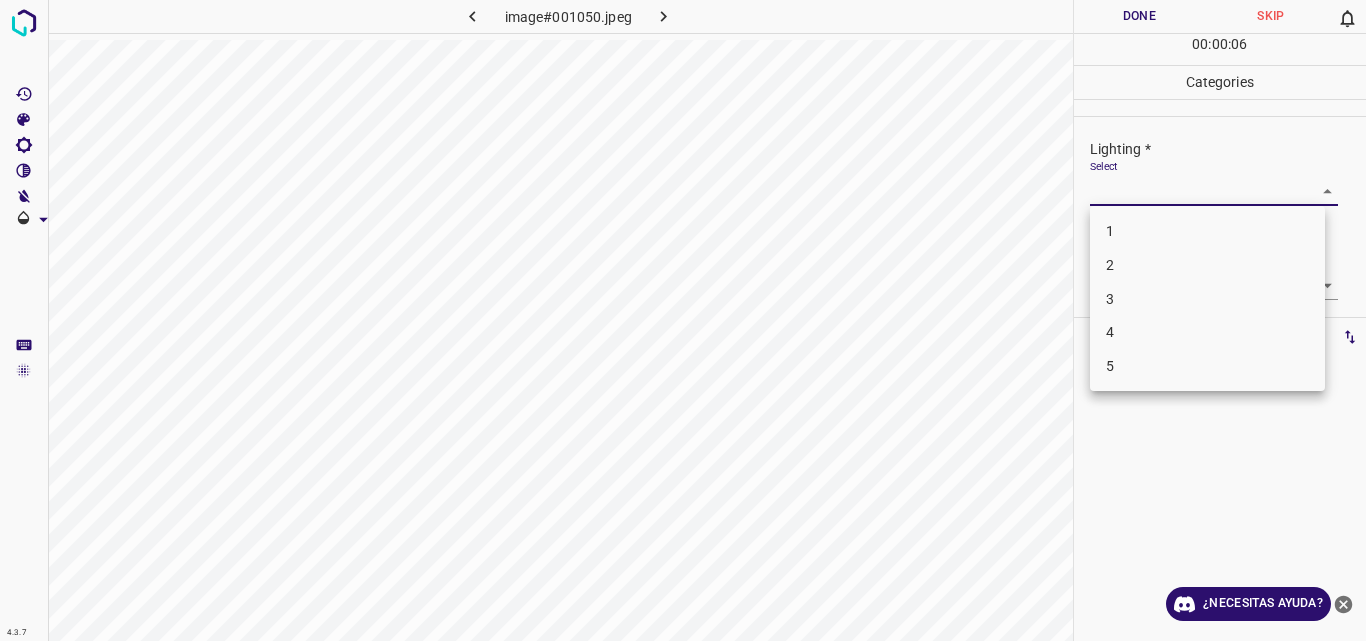 click on "3" at bounding box center [1207, 299] 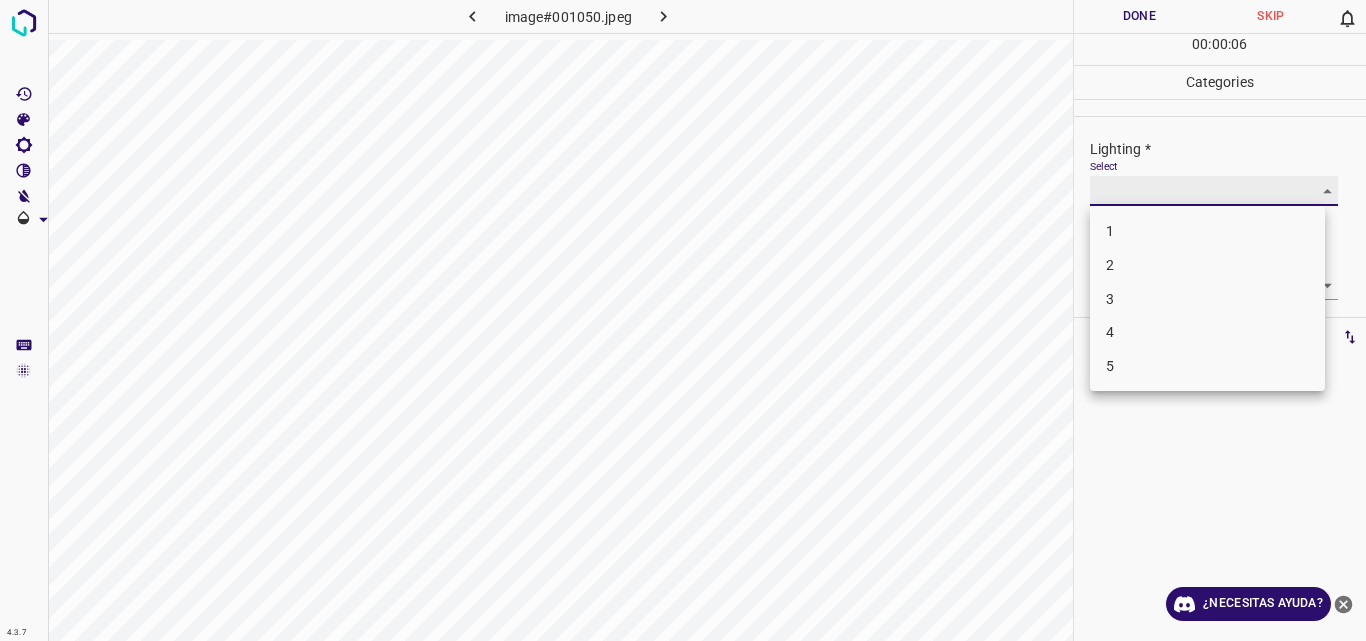 type on "3" 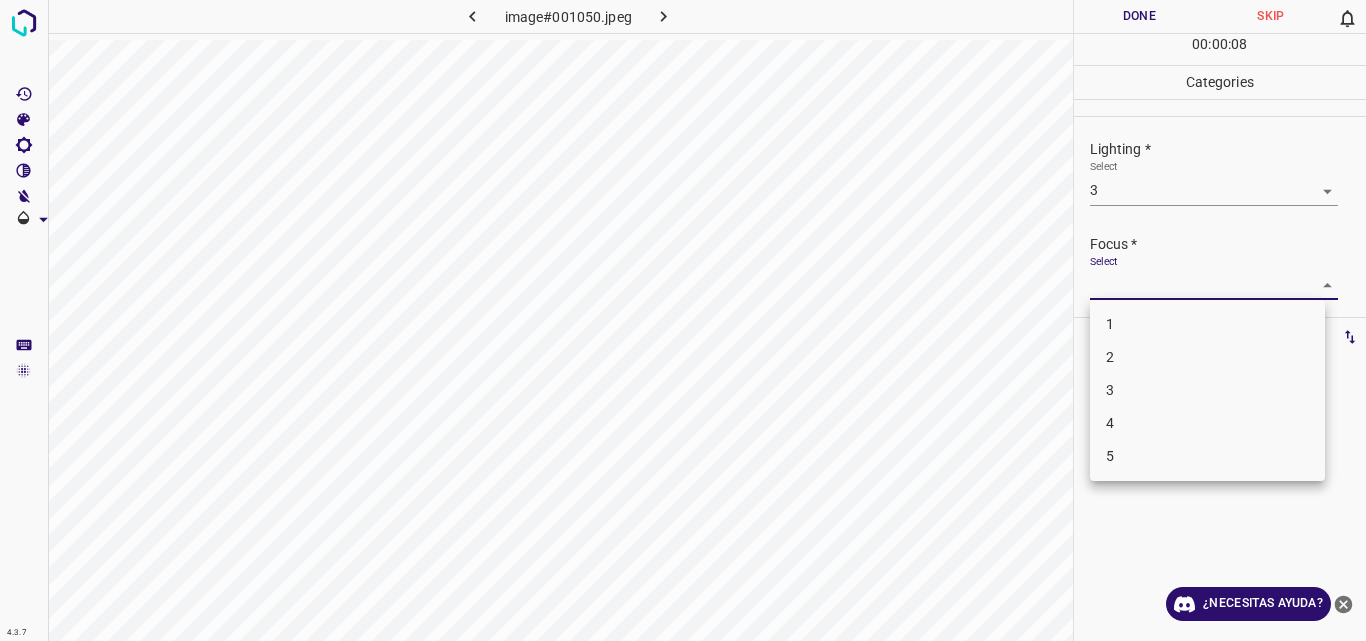 click on "4.3.7 image#001050.jpeg Done Skip 0 00   : 00   : 08   Categories Lighting *  Select 3 3 Focus *  Select ​ Overall *  Select ​ Labels   0 Categories 1 Lighting 2 Focus 3 Overall Tools Space Change between modes (Draw & Edit) I Auto labeling R Restore zoom M Zoom in N Zoom out Delete Delete selecte label Filters Z Restore filters X Saturation filter C Brightness filter V Contrast filter B Gray scale filter General O Download ¿Necesitas ayuda? Original text Rate this translation Your feedback will be used to help improve Google Translate - Texto - Esconder - Borrar 1 2 3 4 5" at bounding box center [683, 320] 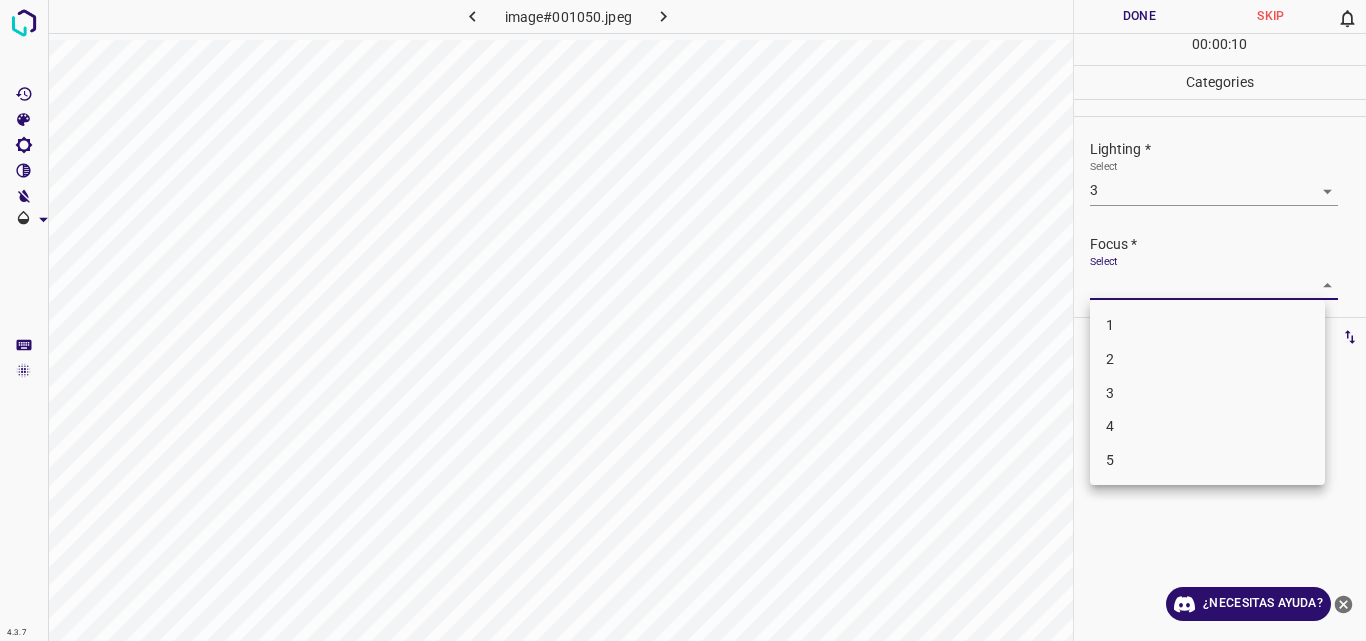 click on "3" at bounding box center [1207, 393] 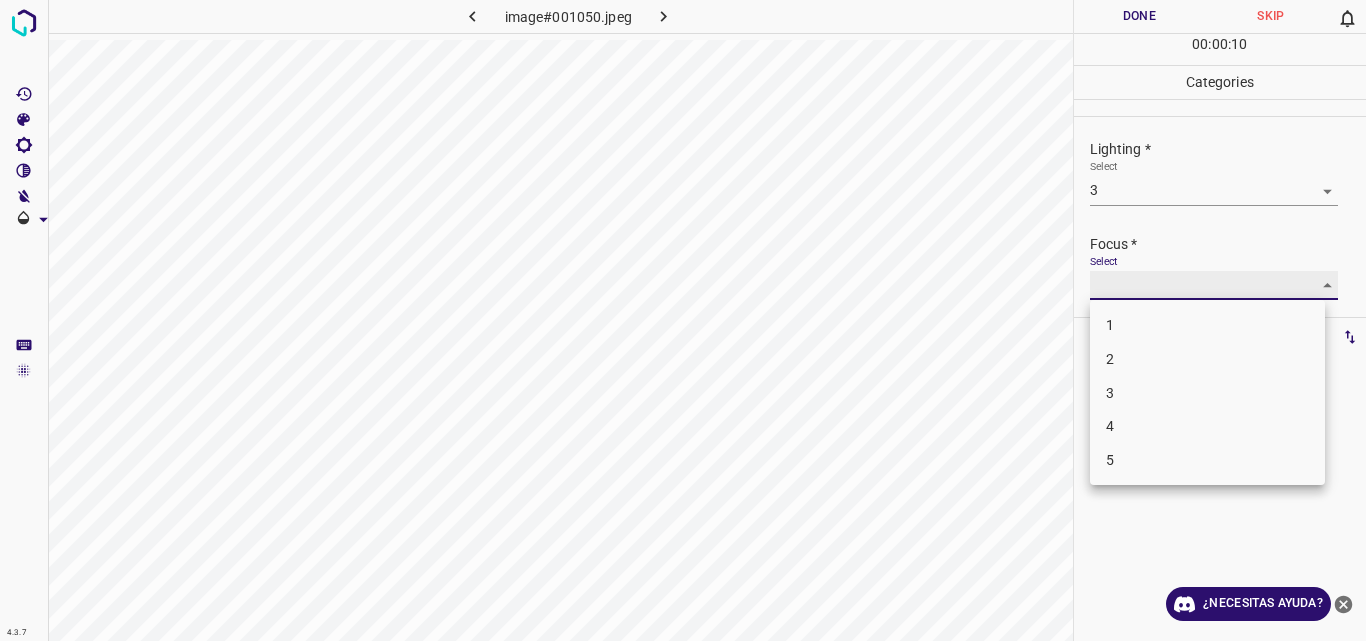 type on "3" 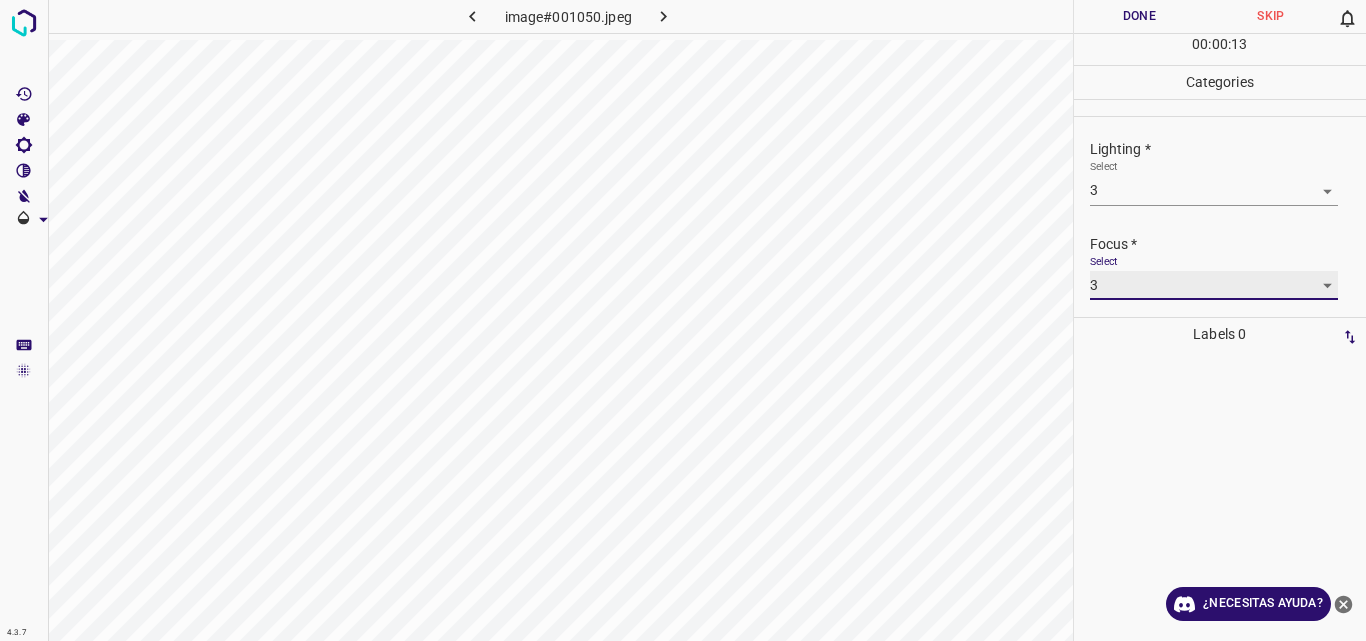 scroll, scrollTop: 98, scrollLeft: 0, axis: vertical 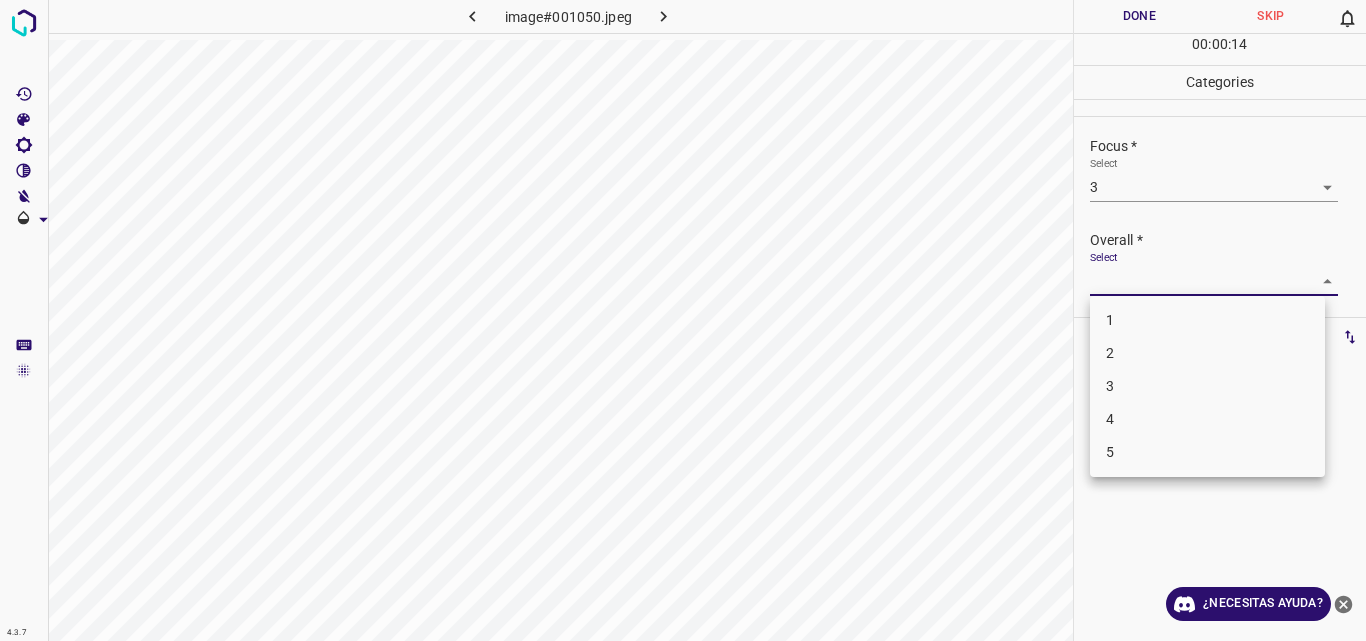 click on "4.3.7 image#001050.jpeg Done Skip 0 00   : 00   : 14   Categories Lighting *  Select 3 3 Focus *  Select 3 3 Overall *  Select ​ Labels   0 Categories 1 Lighting 2 Focus 3 Overall Tools Space Change between modes (Draw & Edit) I Auto labeling R Restore zoom M Zoom in N Zoom out Delete Delete selecte label Filters Z Restore filters X Saturation filter C Brightness filter V Contrast filter B Gray scale filter General O Download ¿Necesitas ayuda? Original text Rate this translation Your feedback will be used to help improve Google Translate - Texto - Esconder - Borrar 1 2 3 4 5" at bounding box center [683, 320] 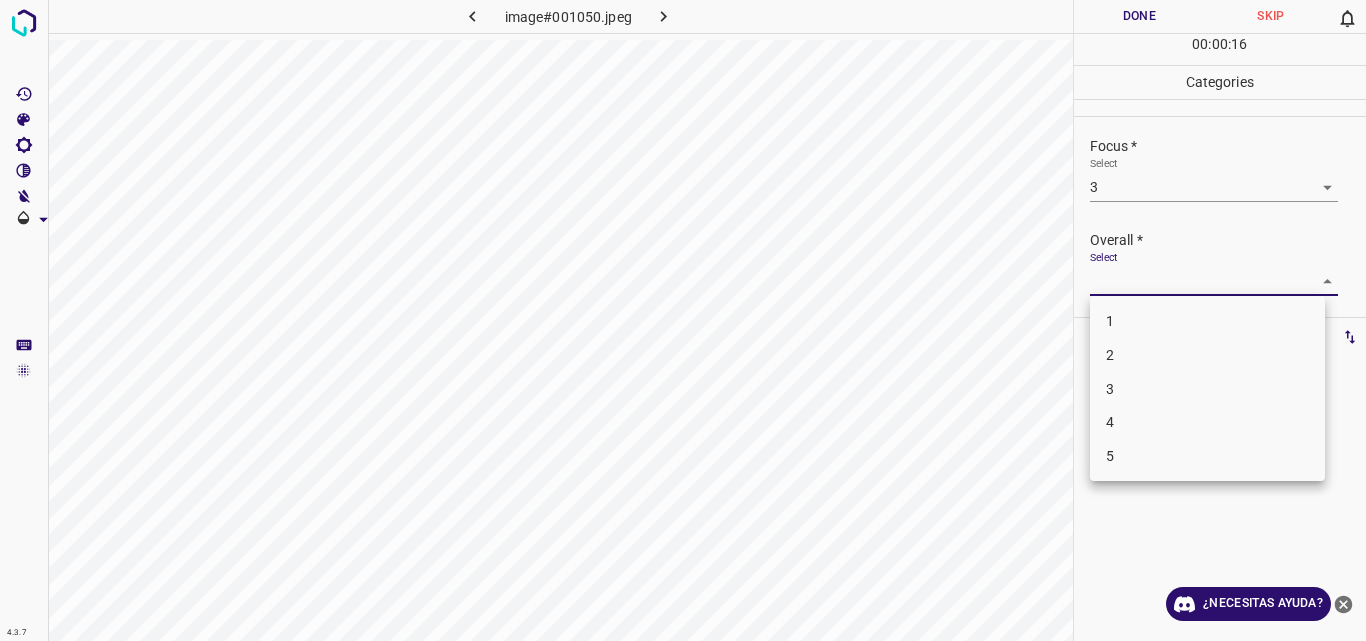 click on "3" at bounding box center [1207, 389] 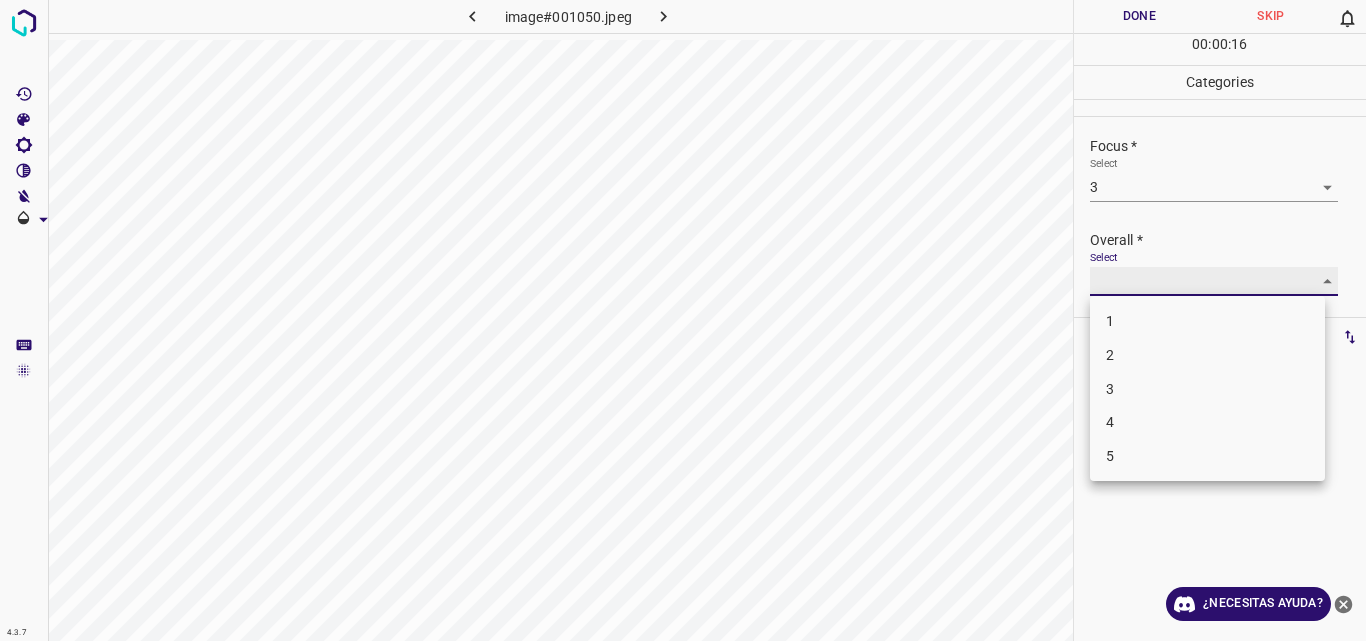 type on "3" 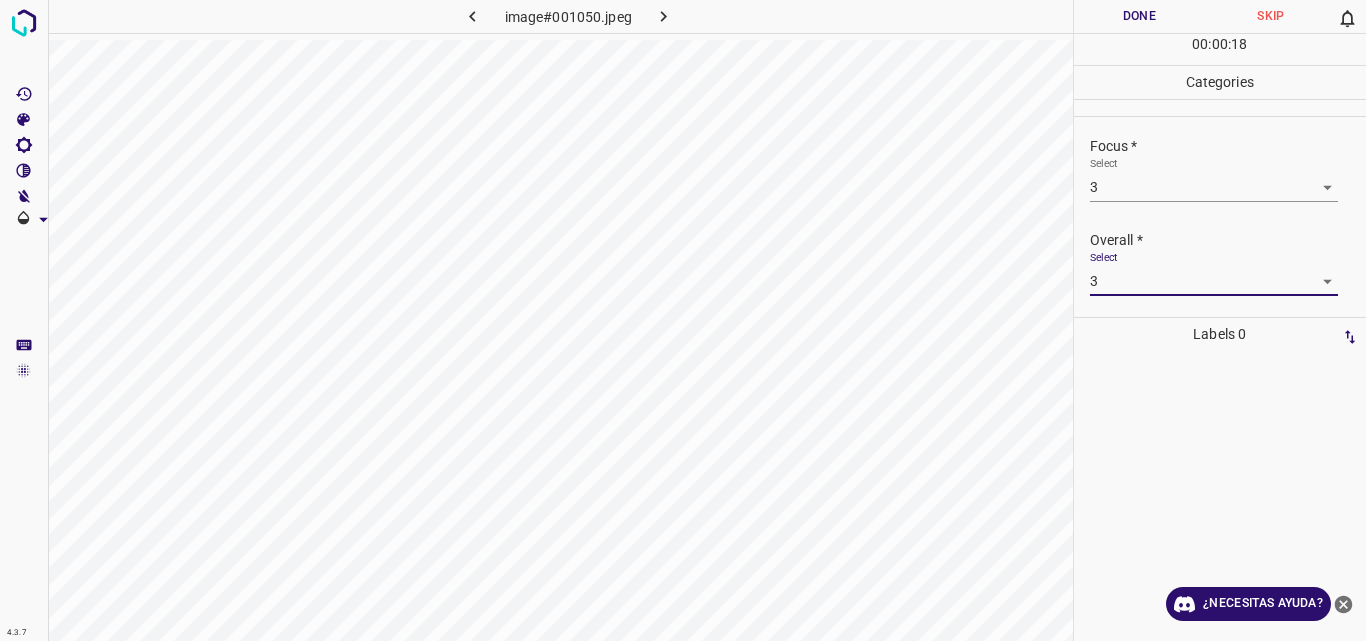 click on "Done" at bounding box center [1140, 16] 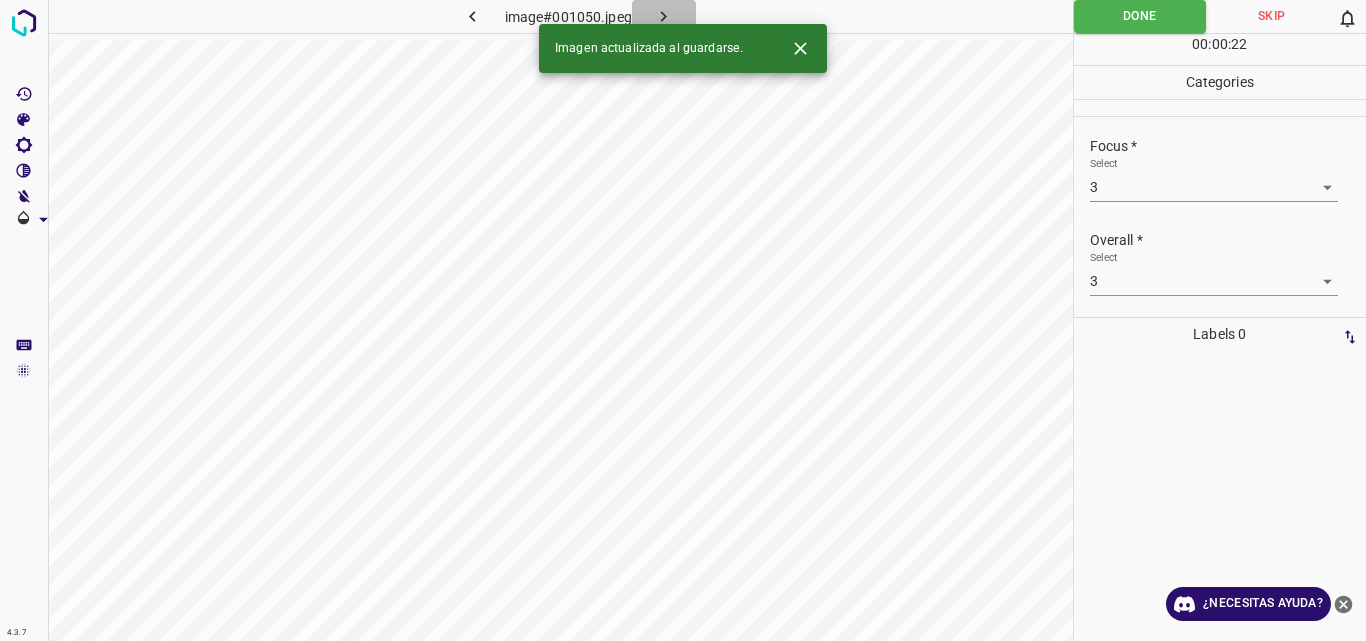 click 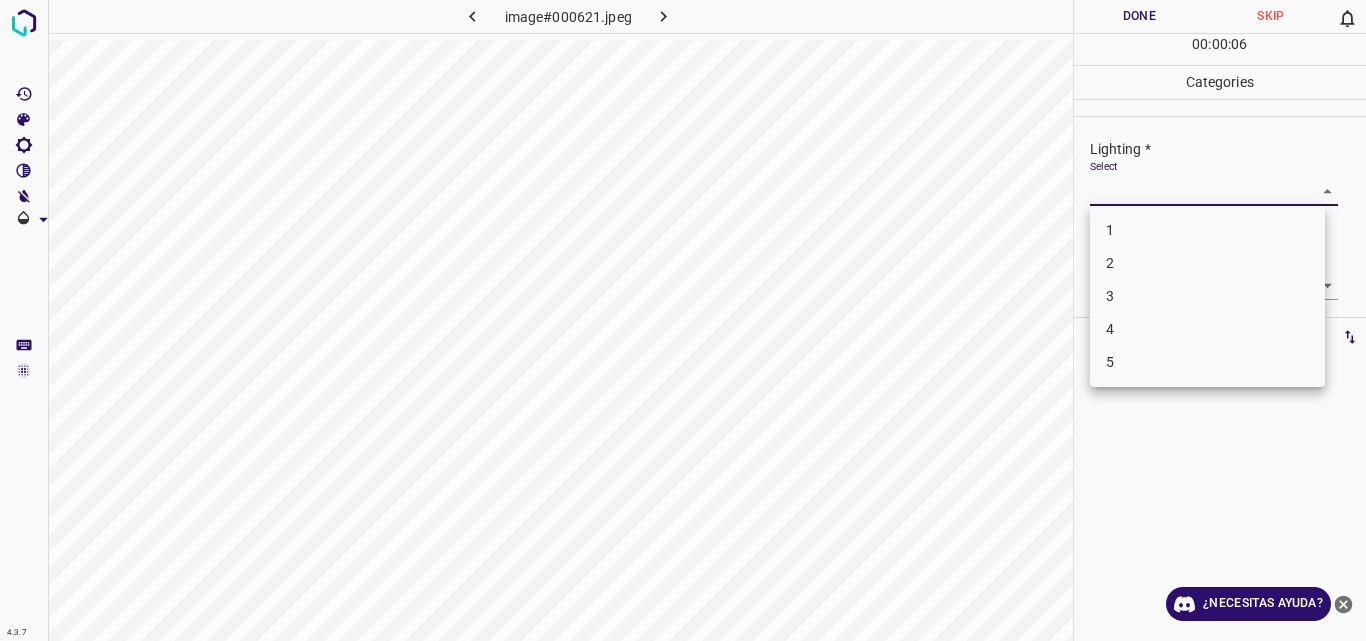 click on "4.3.7 image#000621.jpeg Done Skip 0 00   : 00   : 06   Categories Lighting *  Select ​ Focus *  Select ​ Overall *  Select ​ Labels   0 Categories 1 Lighting 2 Focus 3 Overall Tools Space Change between modes (Draw & Edit) I Auto labeling R Restore zoom M Zoom in N Zoom out Delete Delete selecte label Filters Z Restore filters X Saturation filter C Brightness filter V Contrast filter B Gray scale filter General O Download ¿Necesitas ayuda? Original text Rate this translation Your feedback will be used to help improve Google Translate - Texto - Esconder - Borrar 1 2 3 4 5" at bounding box center [683, 320] 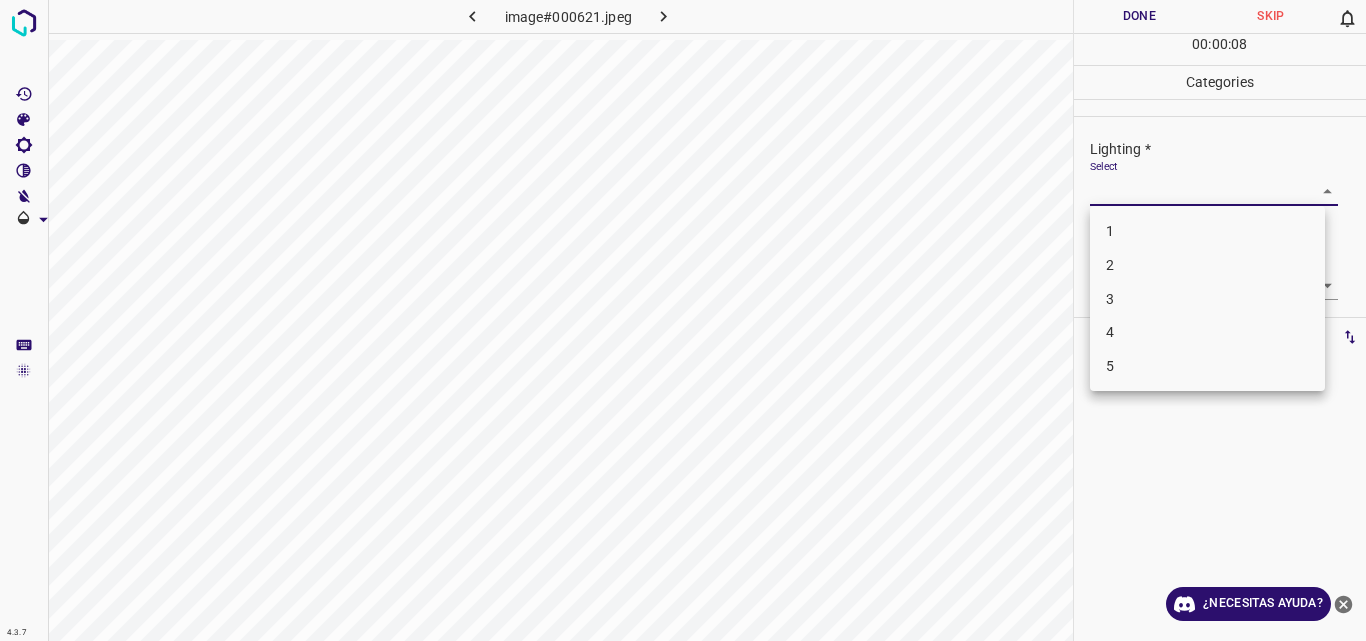 click on "2" at bounding box center [1207, 265] 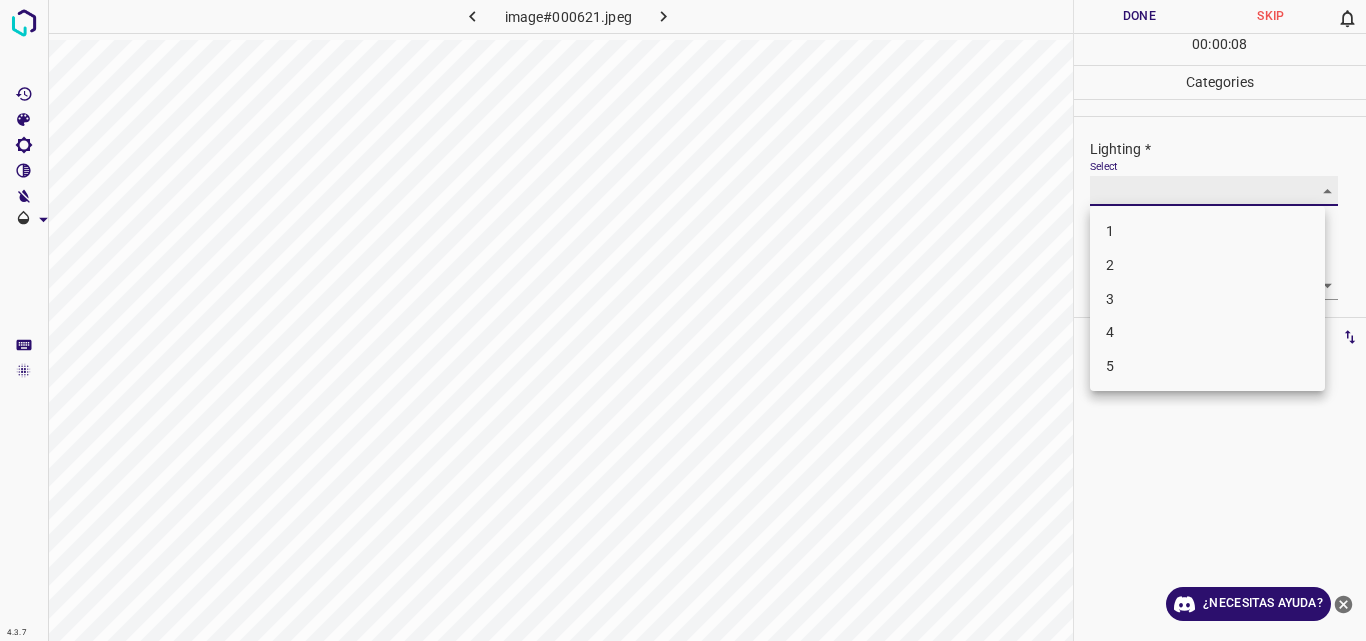 type on "2" 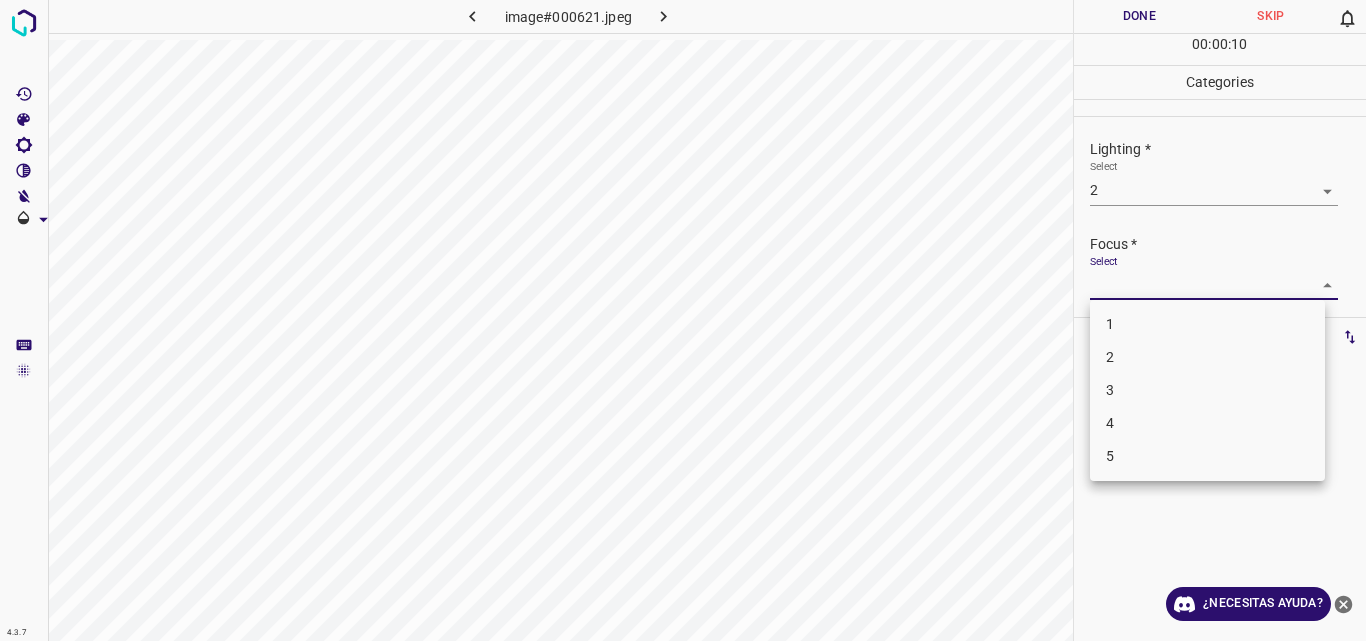 click on "4.3.7 image#000621.jpeg Done Skip 0 00   : 00   : 10   Categories Lighting *  Select 2 2 Focus *  Select ​ Overall *  Select ​ Labels   0 Categories 1 Lighting 2 Focus 3 Overall Tools Space Change between modes (Draw & Edit) I Auto labeling R Restore zoom M Zoom in N Zoom out Delete Delete selecte label Filters Z Restore filters X Saturation filter C Brightness filter V Contrast filter B Gray scale filter General O Download ¿Necesitas ayuda? Original text Rate this translation Your feedback will be used to help improve Google Translate - Texto - Esconder - Borrar 1 2 3 4 5" at bounding box center (683, 320) 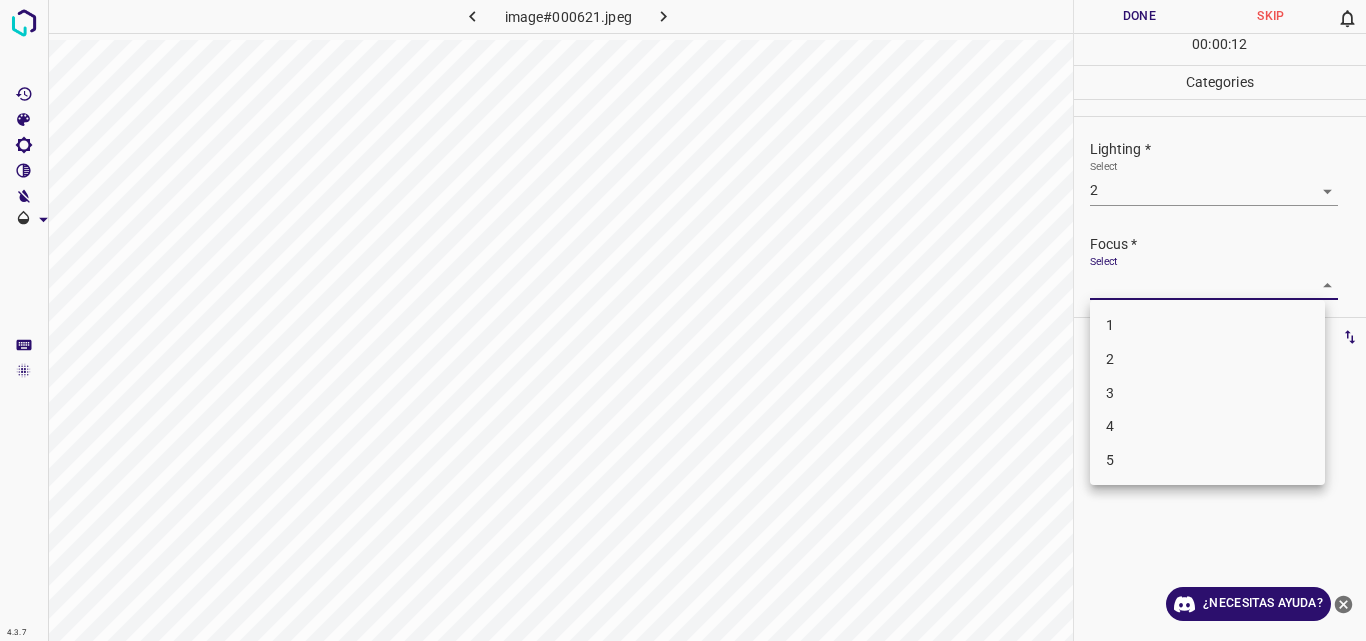 click on "2" at bounding box center [1207, 359] 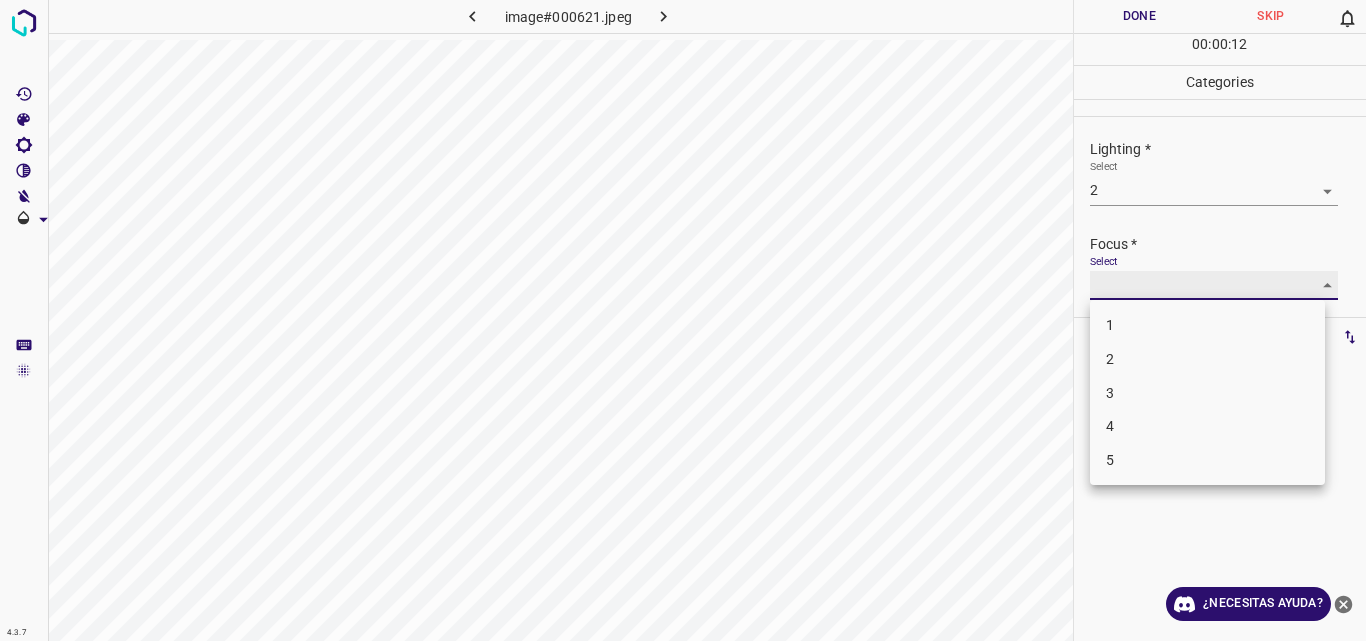 type on "2" 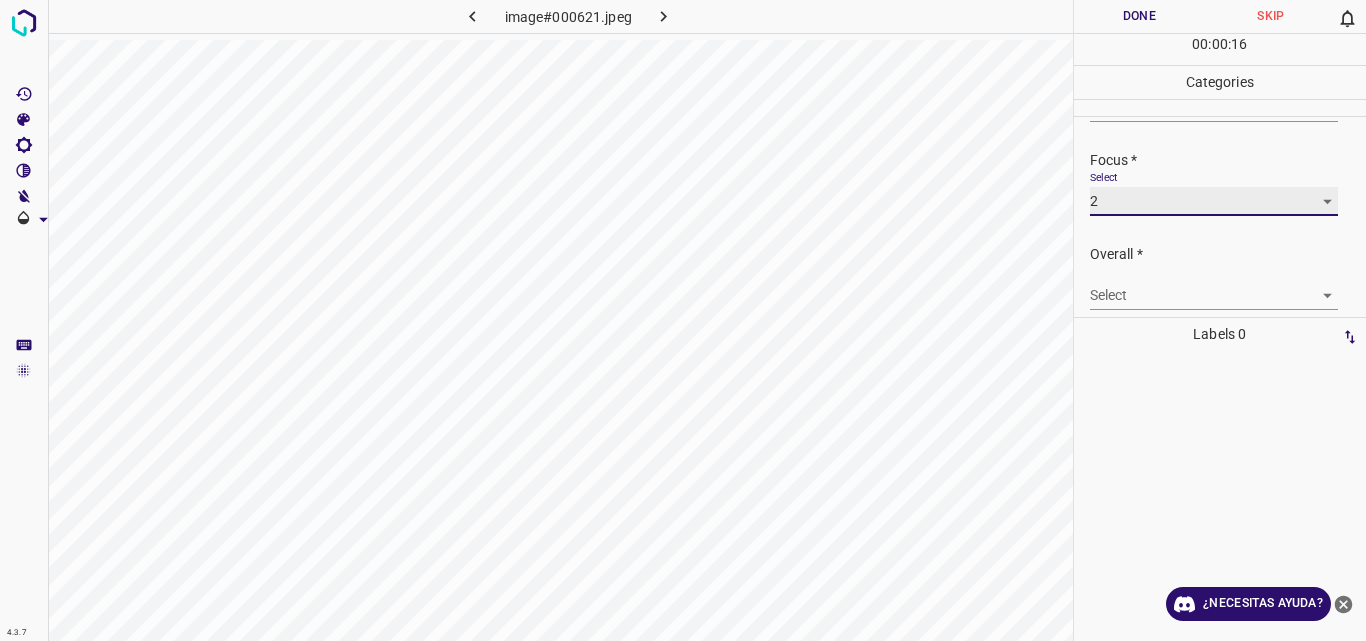 scroll, scrollTop: 85, scrollLeft: 0, axis: vertical 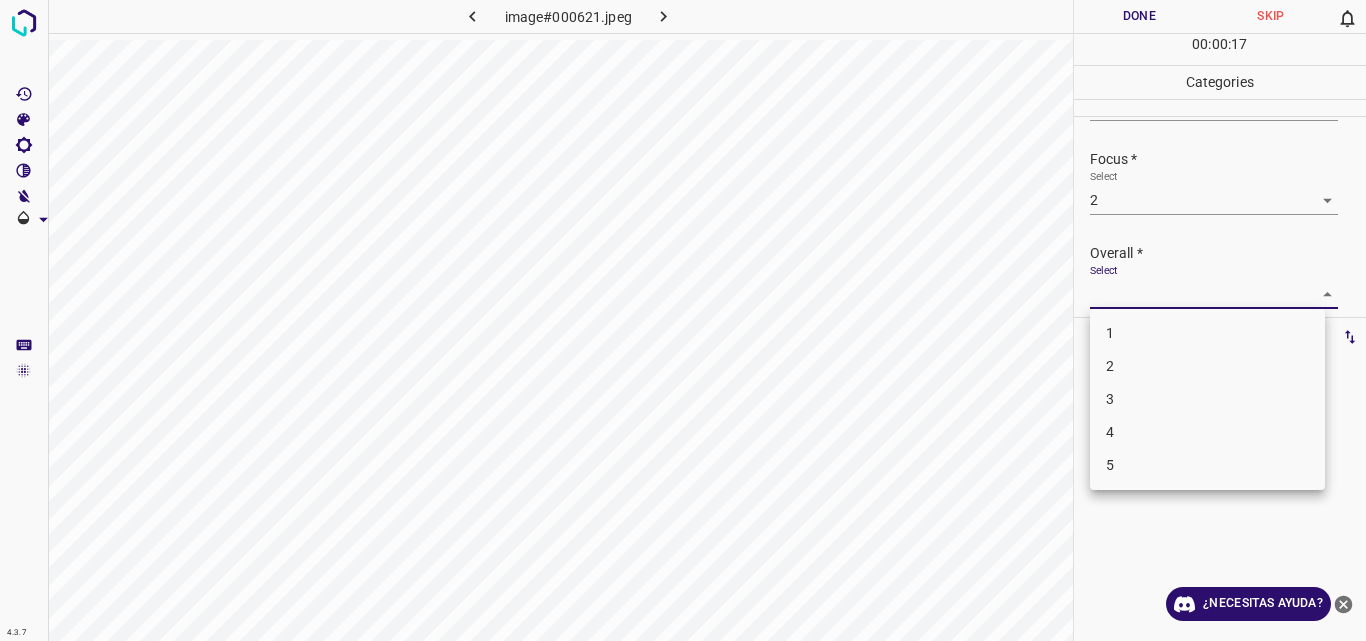 click on "4.3.7 image#000621.jpeg Done Skip 0 00   : 00   : 17   Categories Lighting *  Select 2 2 Focus *  Select 2 2 Overall *  Select ​ Labels   0 Categories 1 Lighting 2 Focus 3 Overall Tools Space Change between modes (Draw & Edit) I Auto labeling R Restore zoom M Zoom in N Zoom out Delete Delete selecte label Filters Z Restore filters X Saturation filter C Brightness filter V Contrast filter B Gray scale filter General O Download ¿Necesitas ayuda? Original text Rate this translation Your feedback will be used to help improve Google Translate - Texto - Esconder - Borrar 1 2 3 4 5" at bounding box center [683, 320] 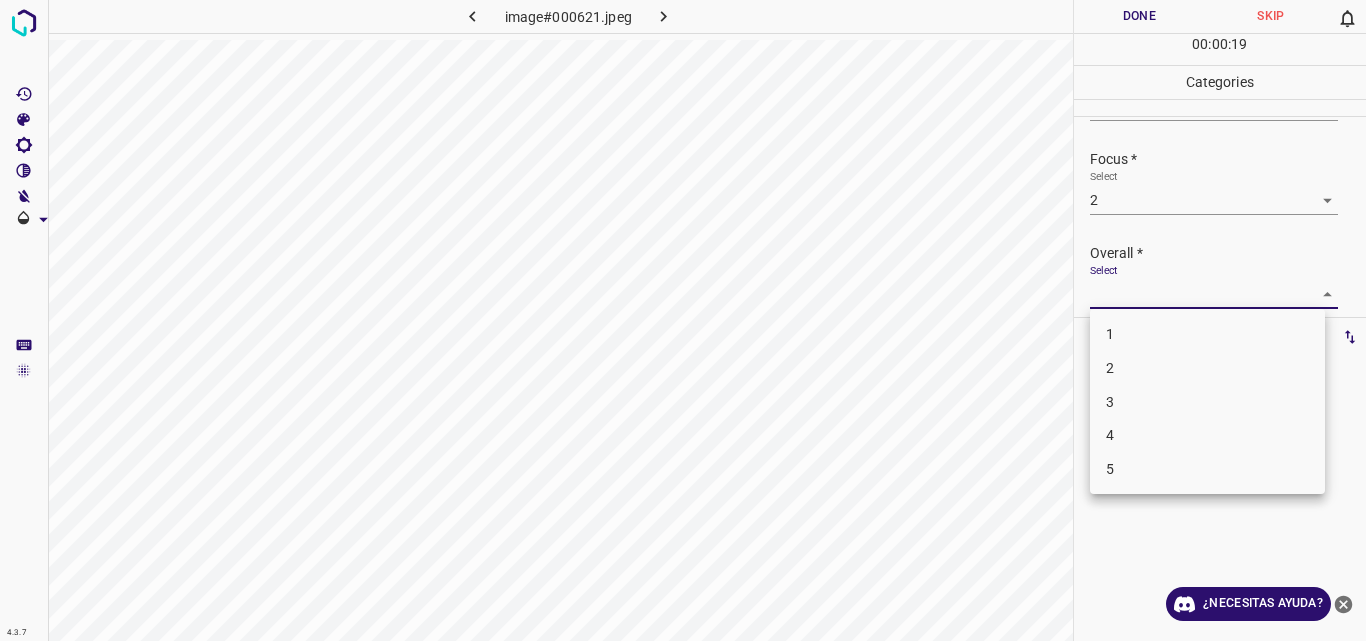 click on "2" at bounding box center (1207, 368) 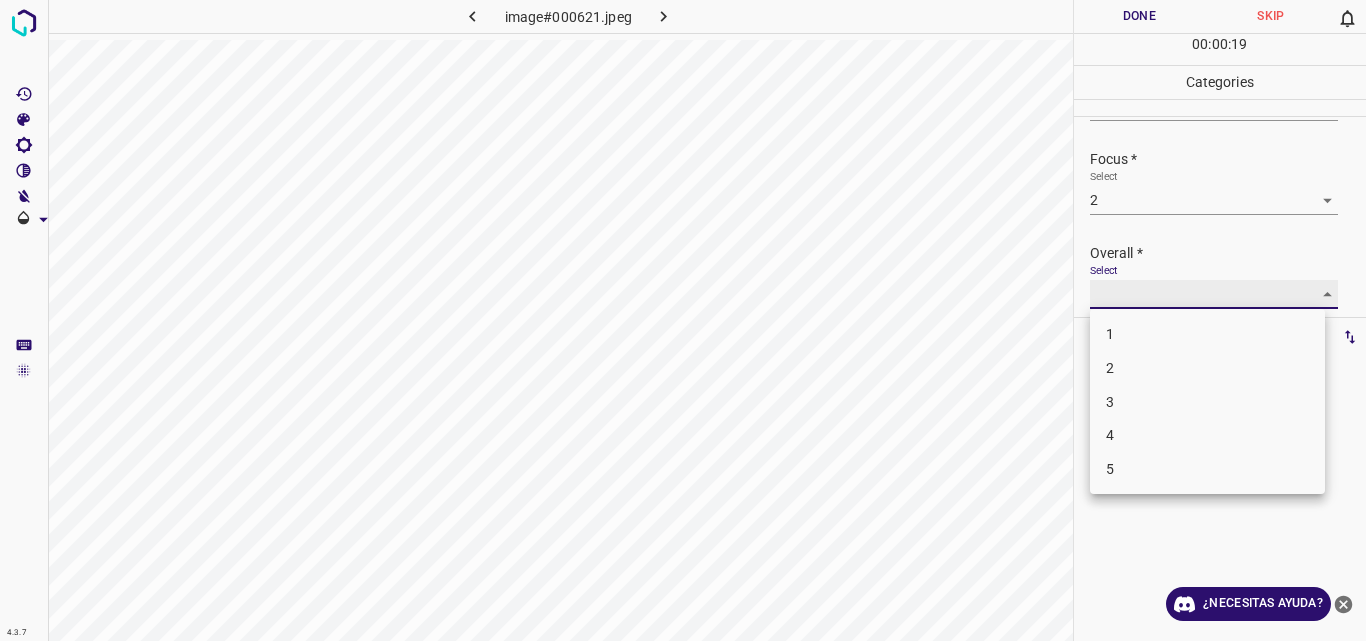type on "2" 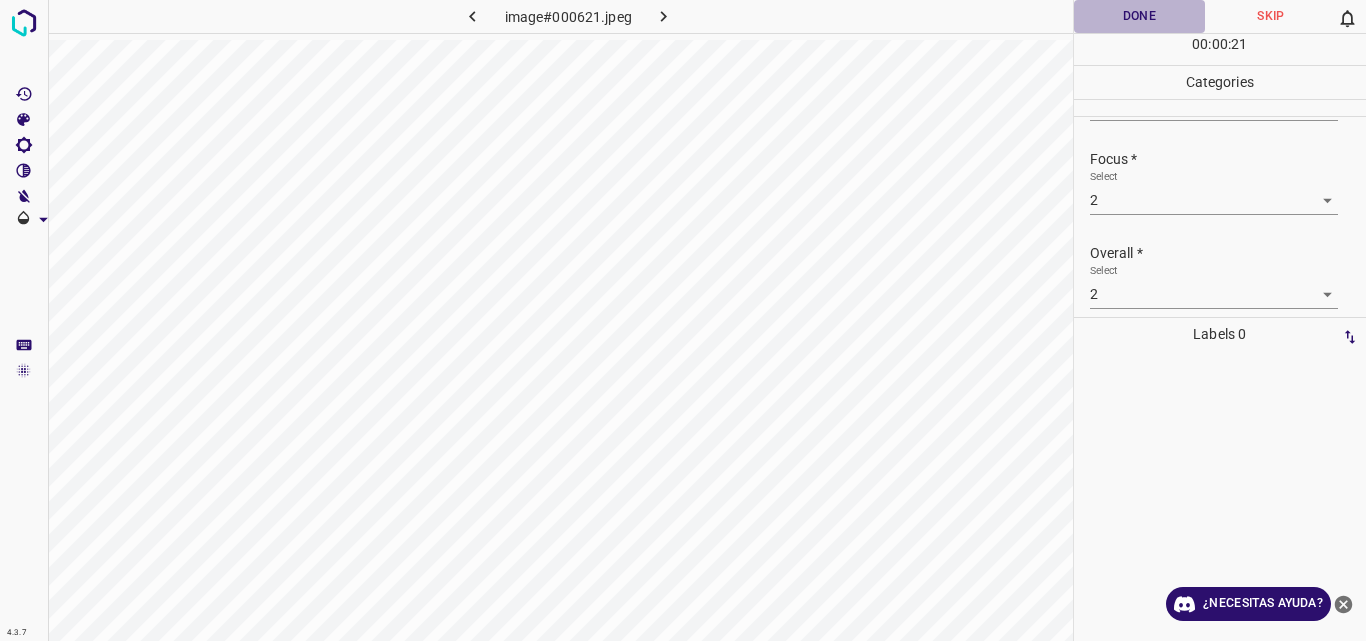 click on "Done" at bounding box center (1140, 16) 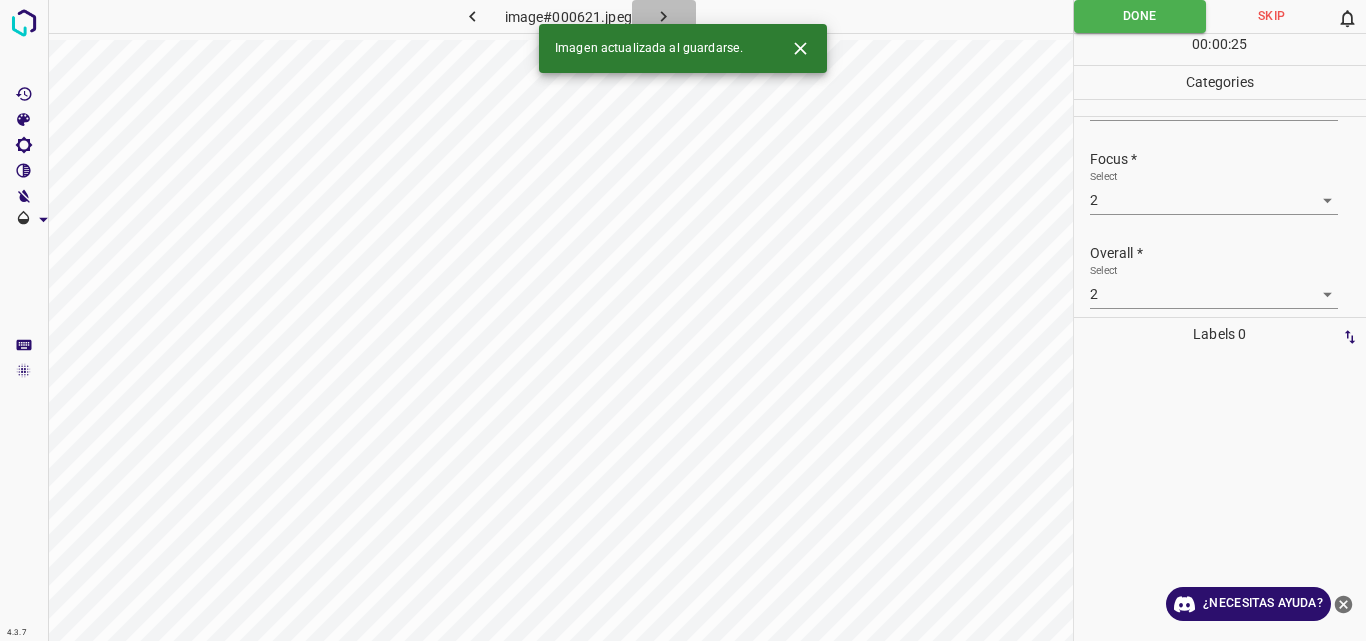 click 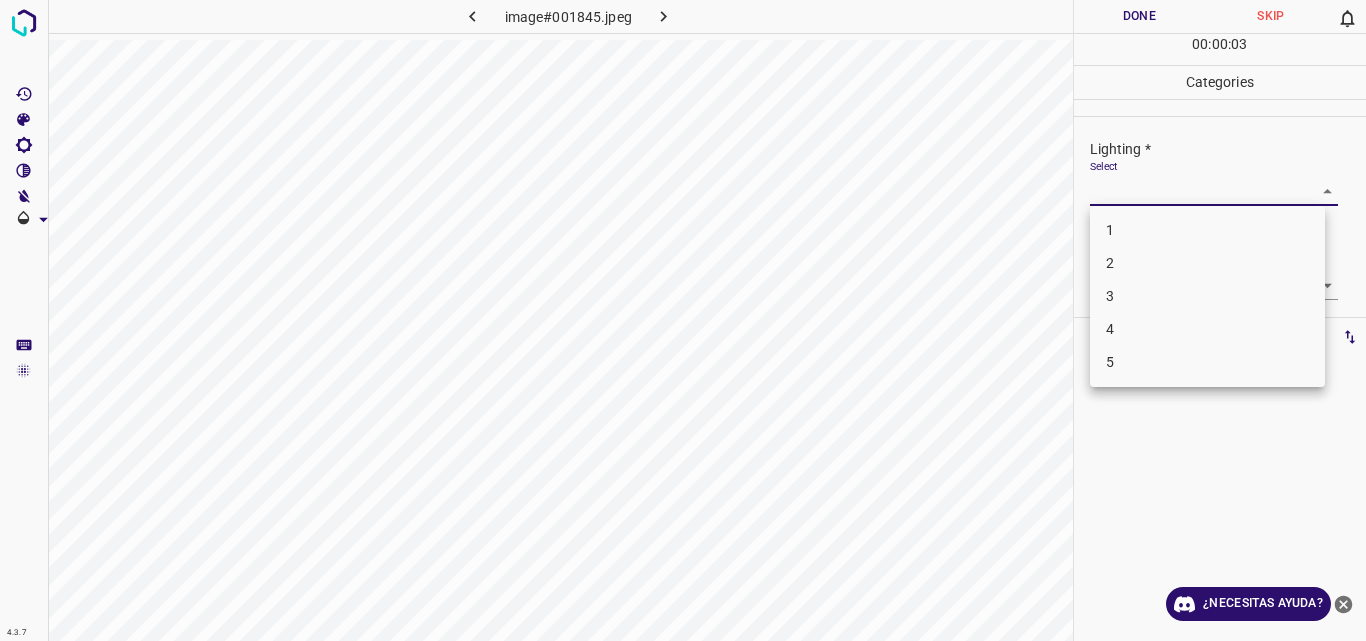 click on "4.3.7 image#001845.jpeg Done Skip 0 00   : 00   : 03   Categories Lighting *  Select ​ Focus *  Select ​ Overall *  Select ​ Labels   0 Categories 1 Lighting 2 Focus 3 Overall Tools Space Change between modes (Draw & Edit) I Auto labeling R Restore zoom M Zoom in N Zoom out Delete Delete selecte label Filters Z Restore filters X Saturation filter C Brightness filter V Contrast filter B Gray scale filter General O Download ¿Necesitas ayuda? Original text Rate this translation Your feedback will be used to help improve Google Translate - Texto - Esconder - Borrar 1 2 3 4 5" at bounding box center [683, 320] 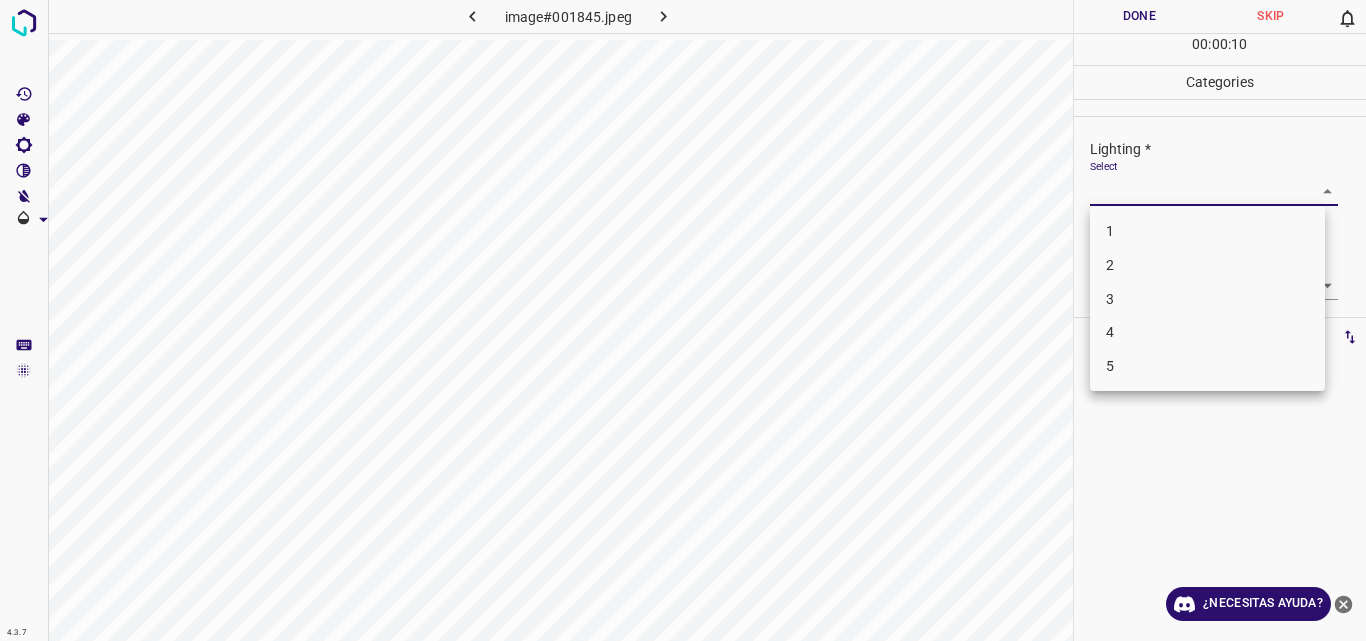click on "3" at bounding box center [1207, 299] 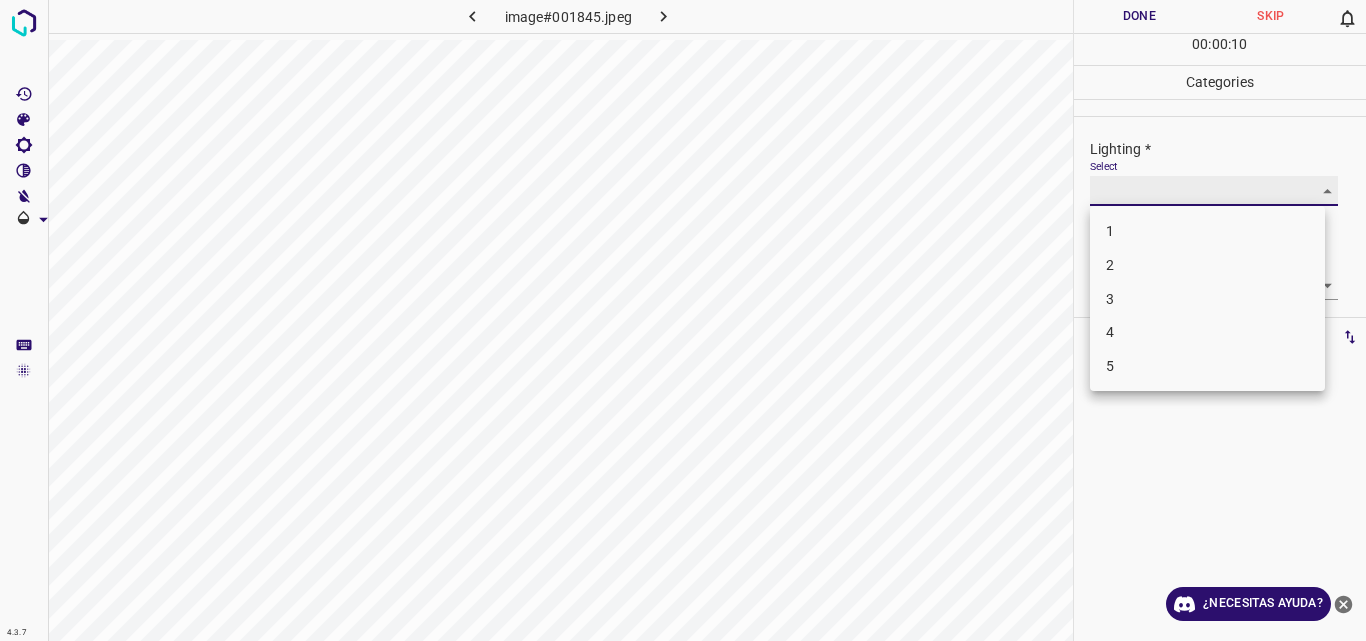 type on "3" 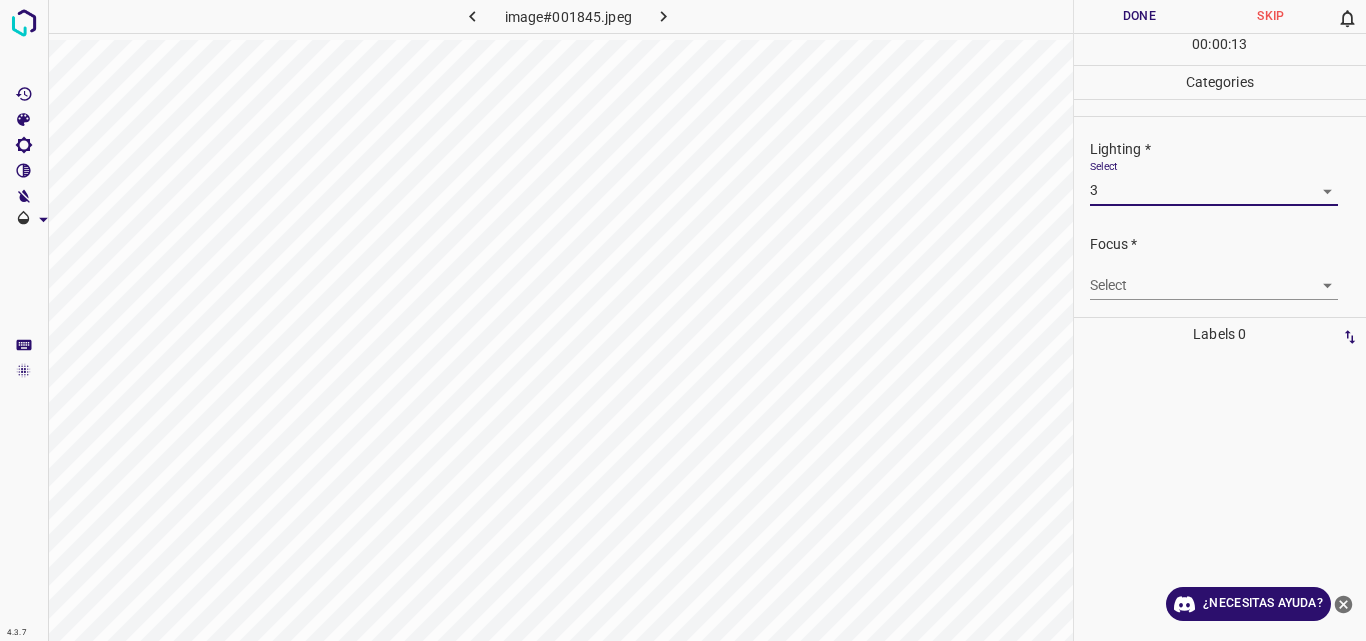 click on "4.3.7 image#001845.jpeg Done Skip 0 00   : 00   : 13   Categories Lighting *  Select 3 3 Focus *  Select ​ Overall *  Select ​ Labels   0 Categories 1 Lighting 2 Focus 3 Overall Tools Space Change between modes (Draw & Edit) I Auto labeling R Restore zoom M Zoom in N Zoom out Delete Delete selecte label Filters Z Restore filters X Saturation filter C Brightness filter V Contrast filter B Gray scale filter General O Download ¿Necesitas ayuda? Original text Rate this translation Your feedback will be used to help improve Google Translate - Texto - Esconder - Borrar" at bounding box center (683, 320) 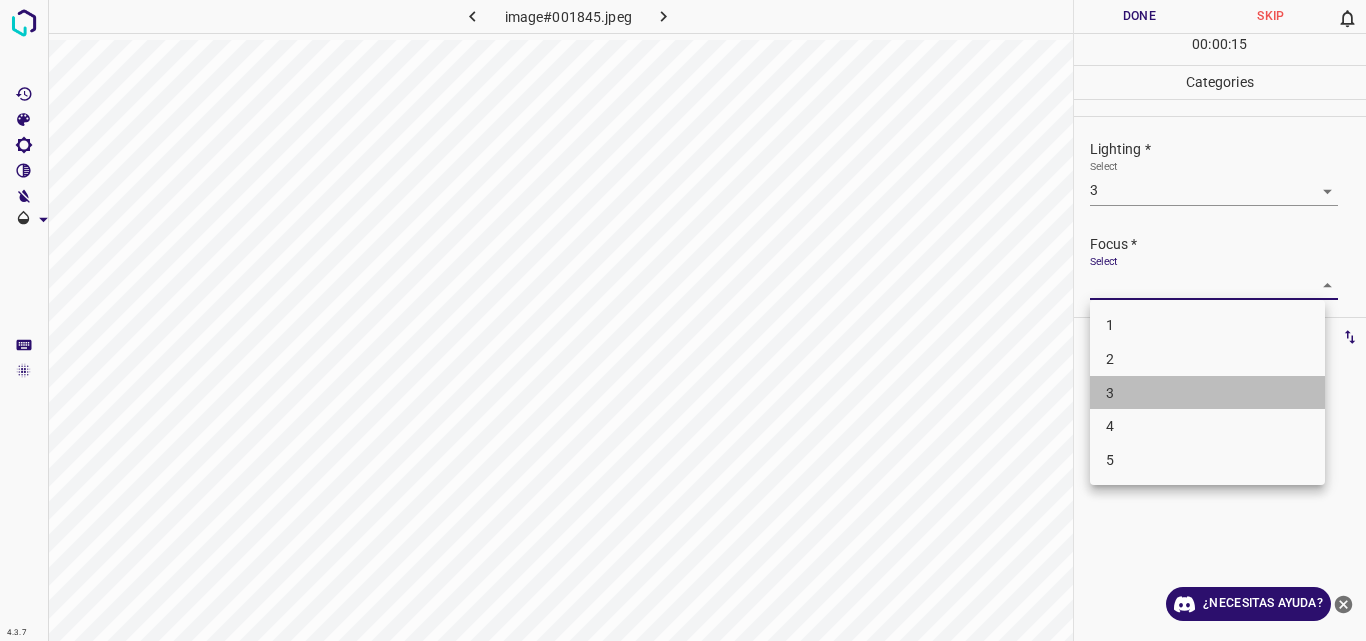 click on "3" at bounding box center [1207, 393] 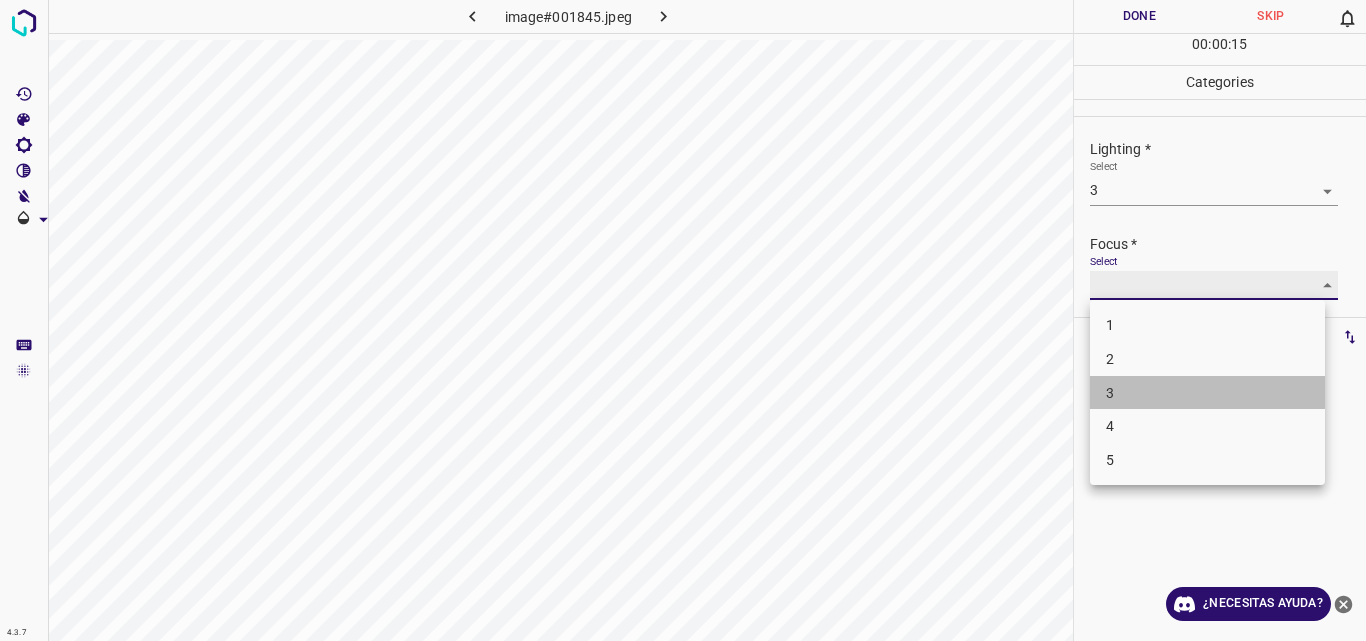type on "3" 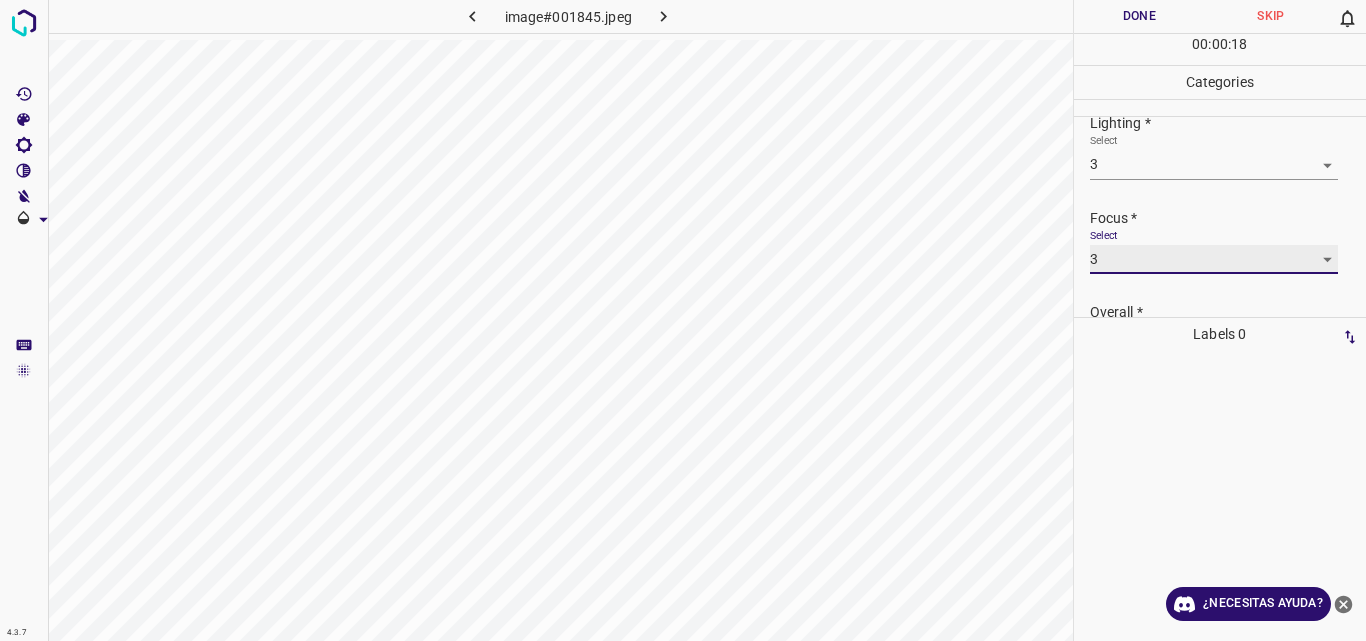 scroll, scrollTop: 98, scrollLeft: 0, axis: vertical 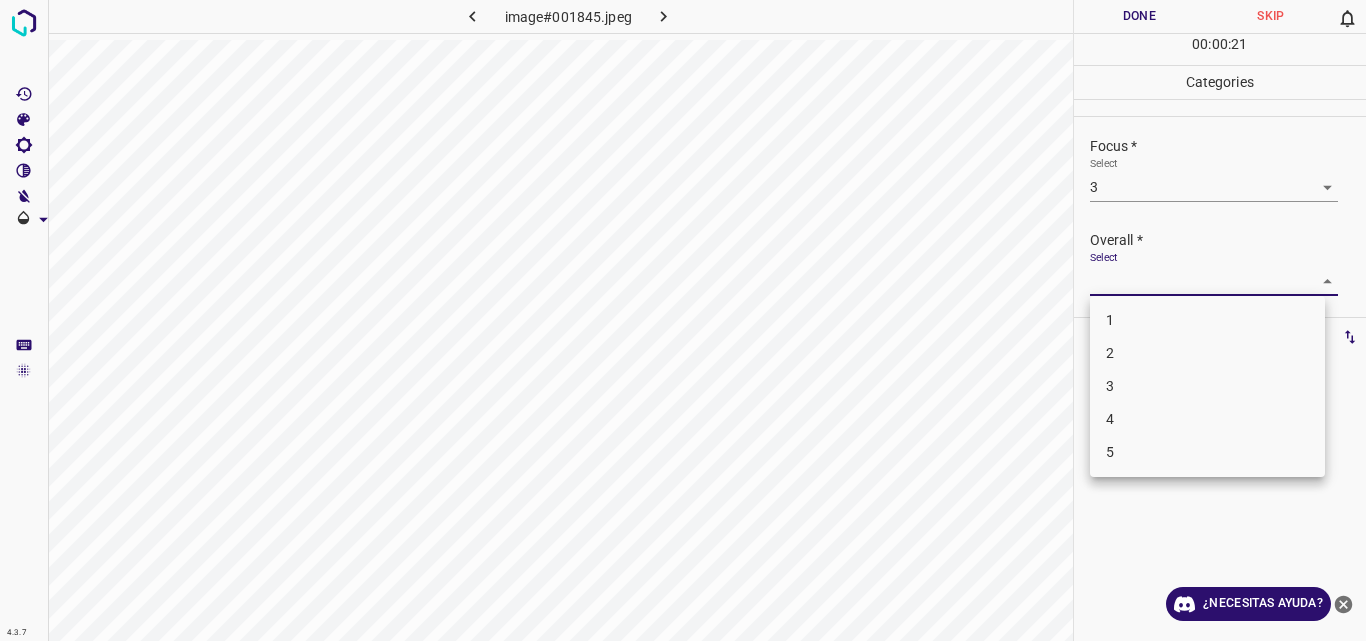 click on "4.3.7 image#001845.jpeg Done Skip 0 00   : 00   : 21   Categories Lighting *  Select 3 3 Focus *  Select 3 3 Overall *  Select ​ Labels   0 Categories 1 Lighting 2 Focus 3 Overall Tools Space Change between modes (Draw & Edit) I Auto labeling R Restore zoom M Zoom in N Zoom out Delete Delete selecte label Filters Z Restore filters X Saturation filter C Brightness filter V Contrast filter B Gray scale filter General O Download ¿Necesitas ayuda? Original text Rate this translation Your feedback will be used to help improve Google Translate - Texto - Esconder - Borrar 1 2 3 4 5" at bounding box center (683, 320) 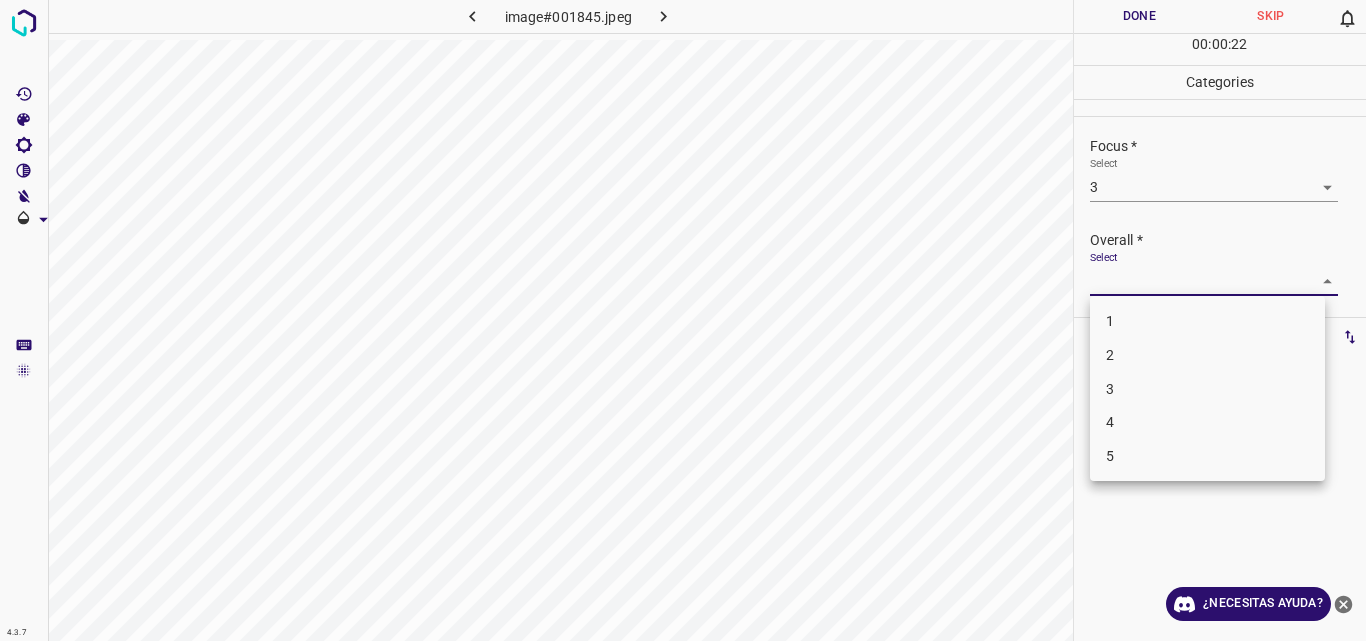 click on "3" at bounding box center (1207, 389) 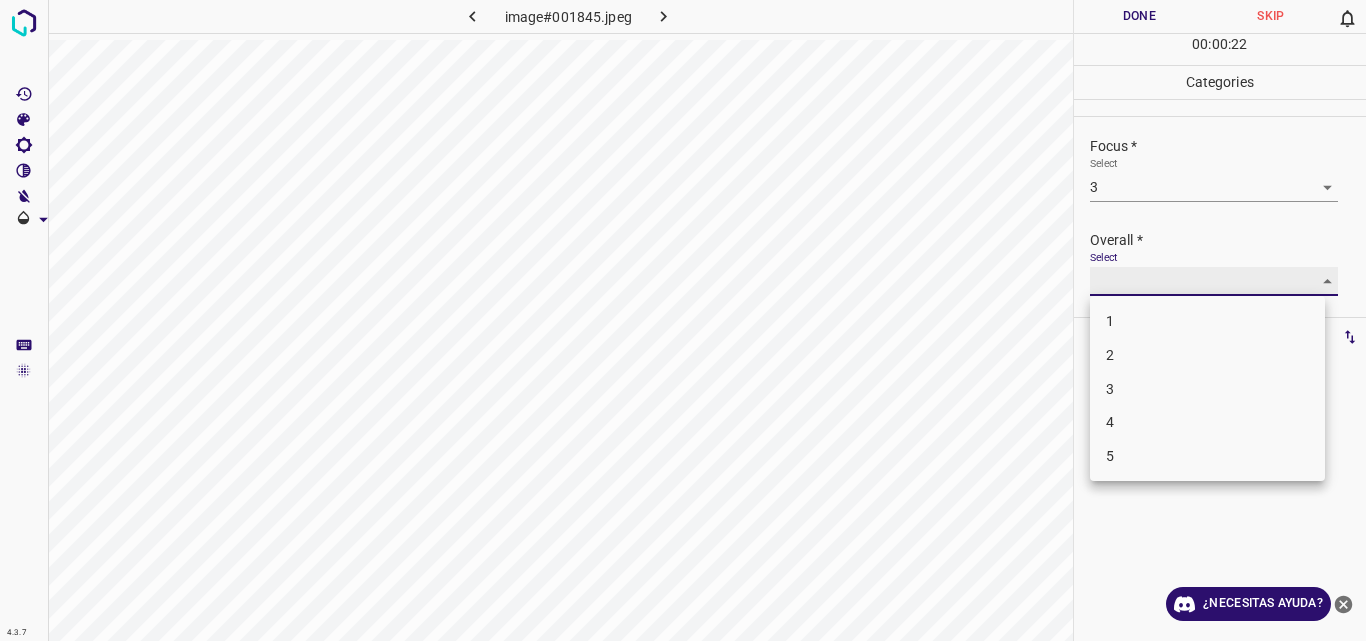 type on "3" 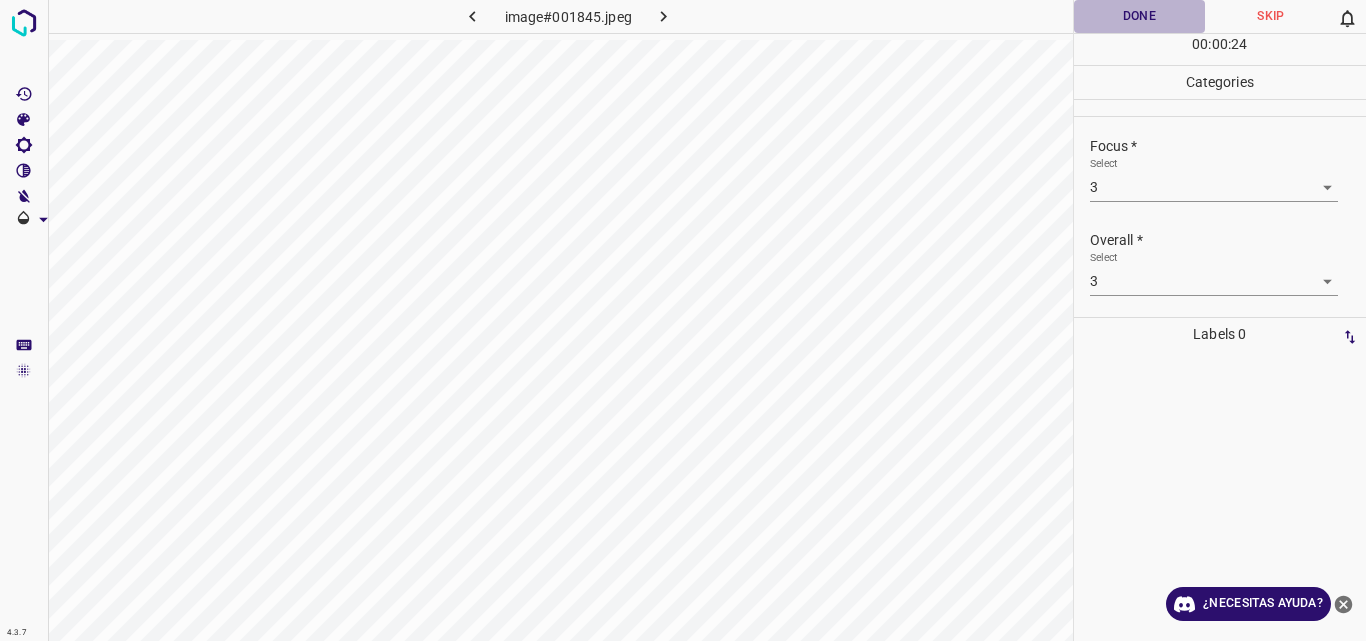 click on "Done" at bounding box center [1140, 16] 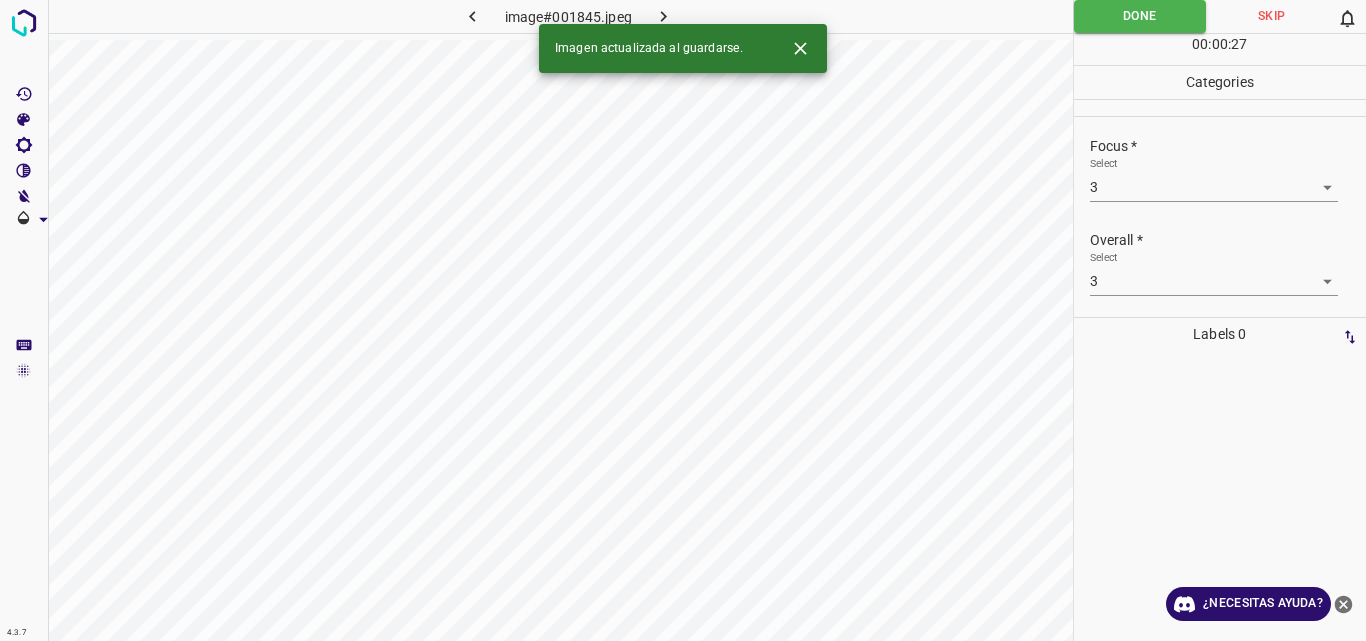 click 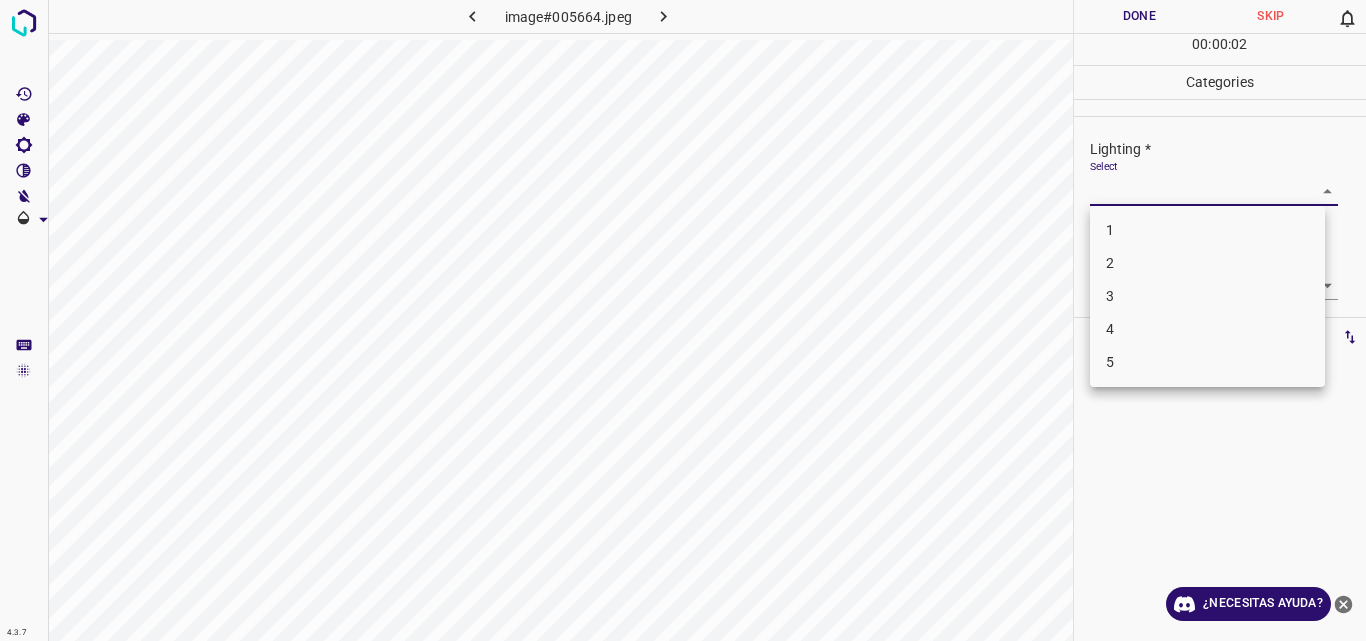 click on "4.3.7 image#005664.jpeg Done Skip 0 00   : 00   : 02   Categories Lighting *  Select ​ Focus *  Select ​ Overall *  Select ​ Labels   0 Categories 1 Lighting 2 Focus 3 Overall Tools Space Change between modes (Draw & Edit) I Auto labeling R Restore zoom M Zoom in N Zoom out Delete Delete selecte label Filters Z Restore filters X Saturation filter C Brightness filter V Contrast filter B Gray scale filter General O Download ¿Necesitas ayuda? Original text Rate this translation Your feedback will be used to help improve Google Translate - Texto - Esconder - Borrar 1 2 3 4 5" at bounding box center [683, 320] 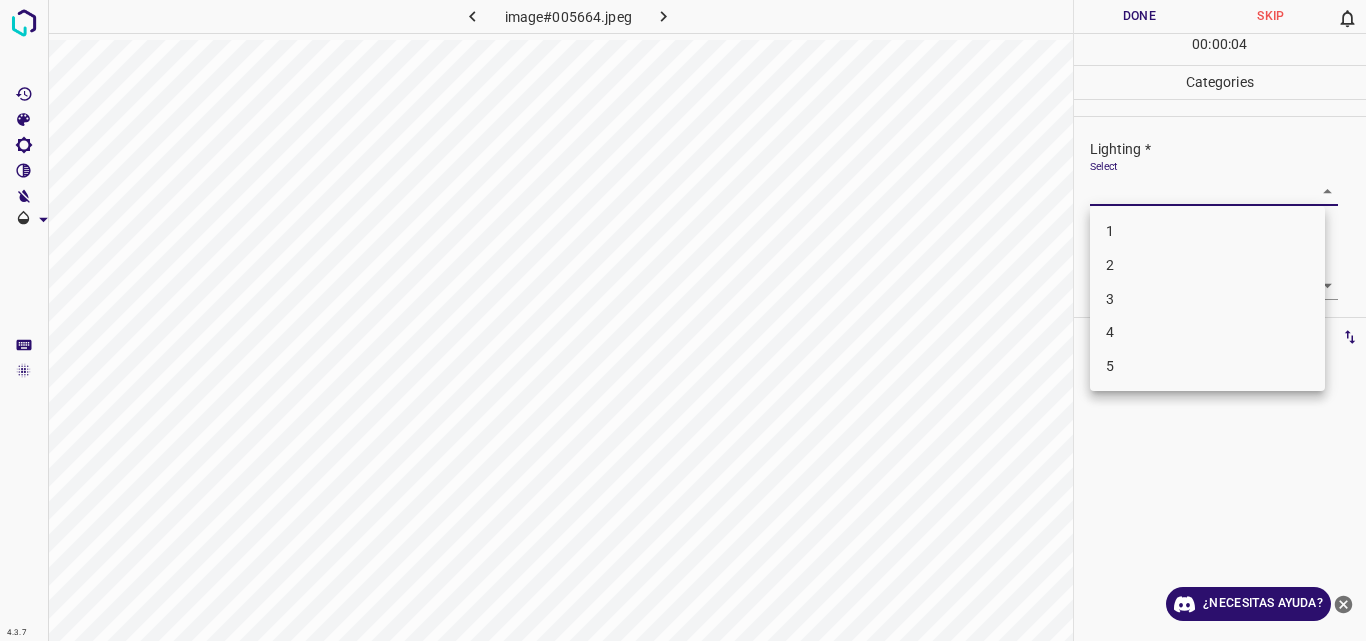 click on "3" at bounding box center [1207, 299] 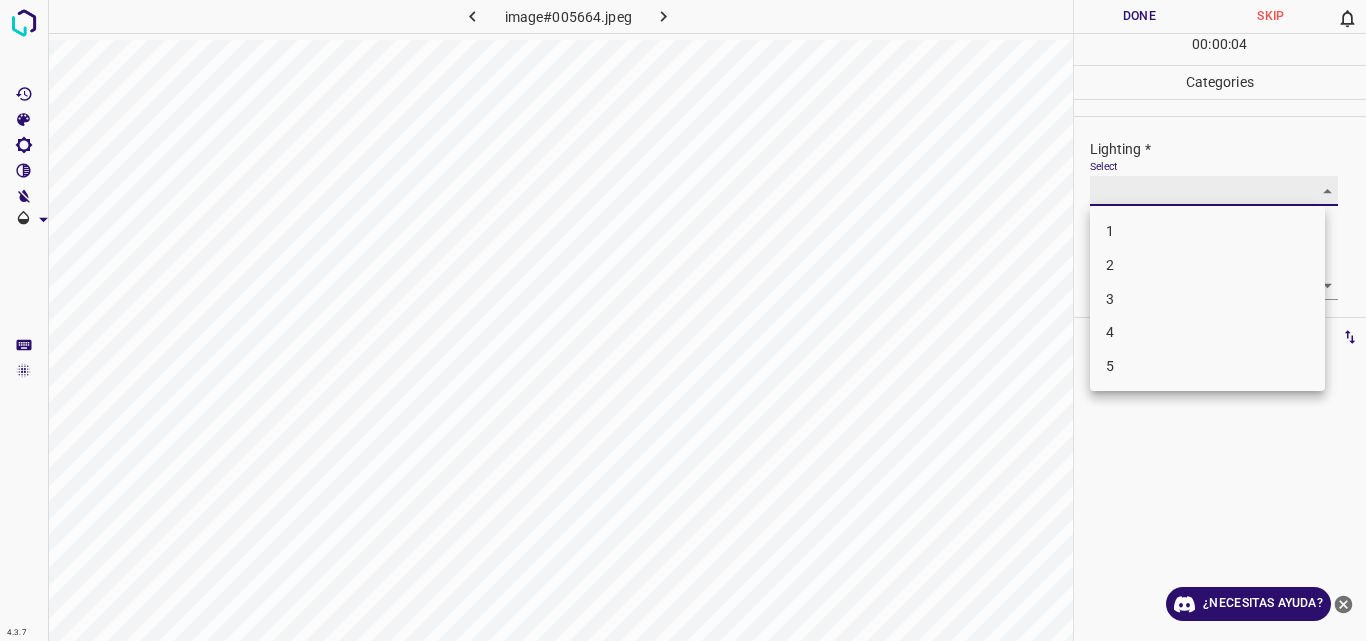 type on "3" 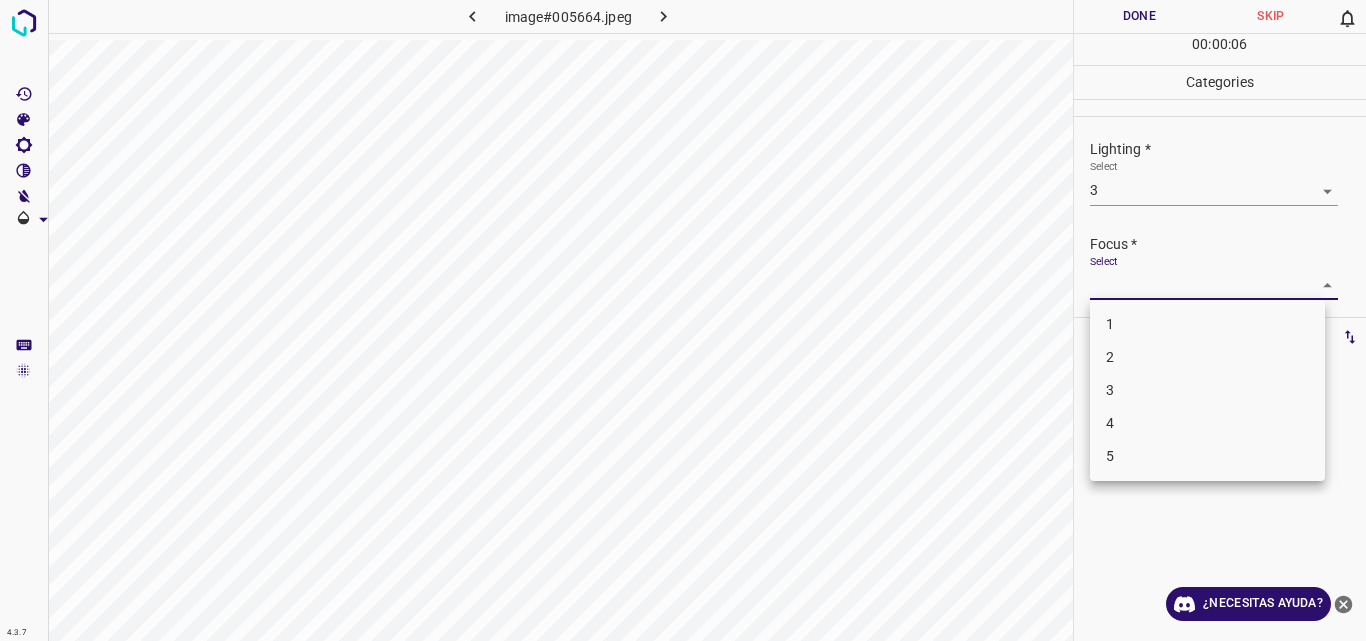 click on "4.3.7 image#005664.jpeg Done Skip 0 00   : 00   : 06   Categories Lighting *  Select 3 3 Focus *  Select ​ Overall *  Select ​ Labels   0 Categories 1 Lighting 2 Focus 3 Overall Tools Space Change between modes (Draw & Edit) I Auto labeling R Restore zoom M Zoom in N Zoom out Delete Delete selecte label Filters Z Restore filters X Saturation filter C Brightness filter V Contrast filter B Gray scale filter General O Download ¿Necesitas ayuda? Original text Rate this translation Your feedback will be used to help improve Google Translate - Texto - Esconder - Borrar 1 2 3 4 5" at bounding box center [683, 320] 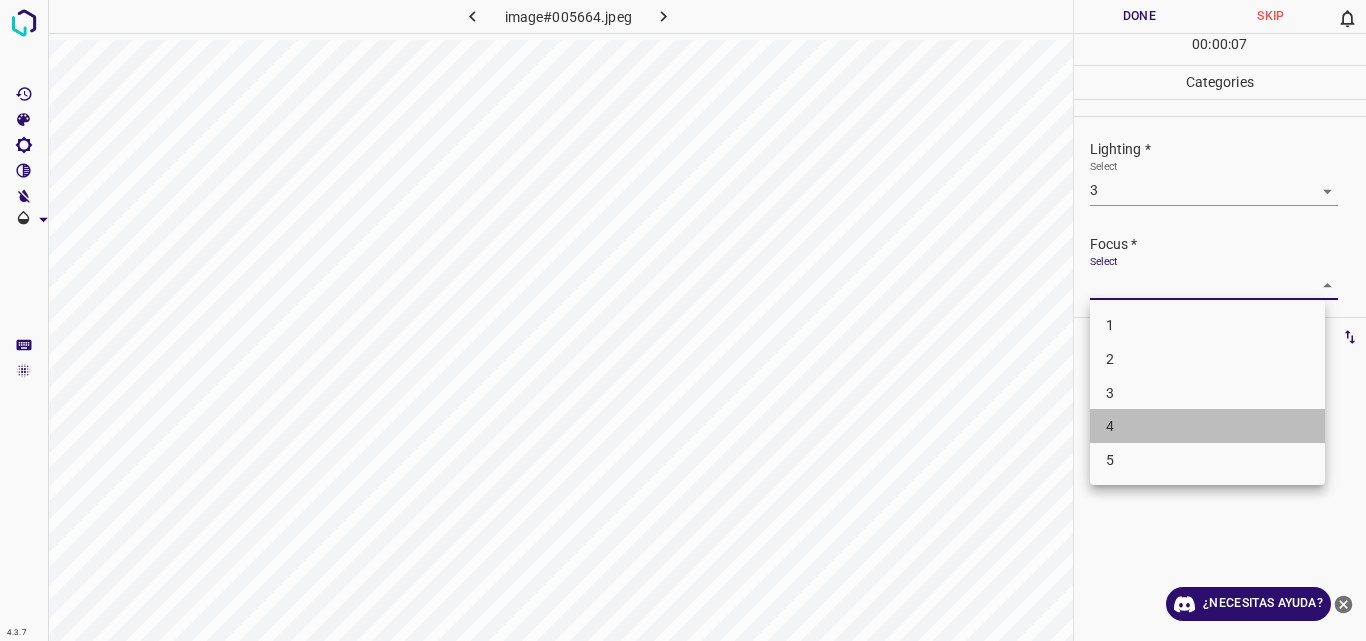 click on "4" at bounding box center [1207, 426] 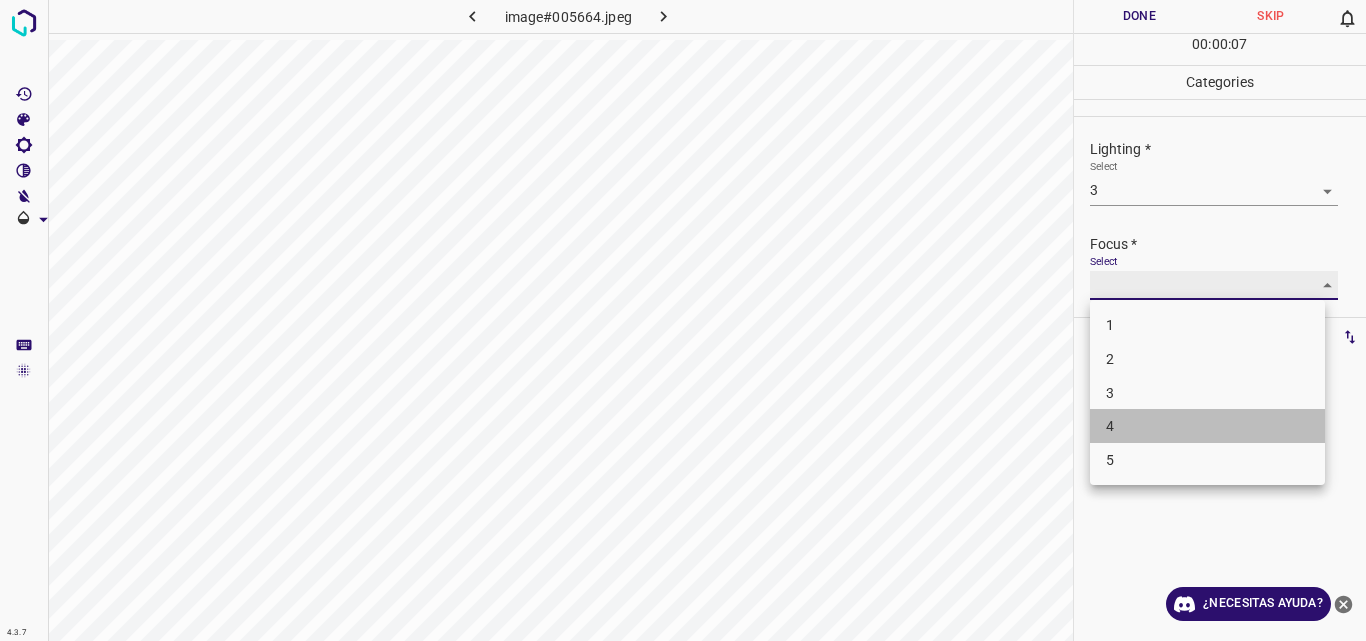 type on "4" 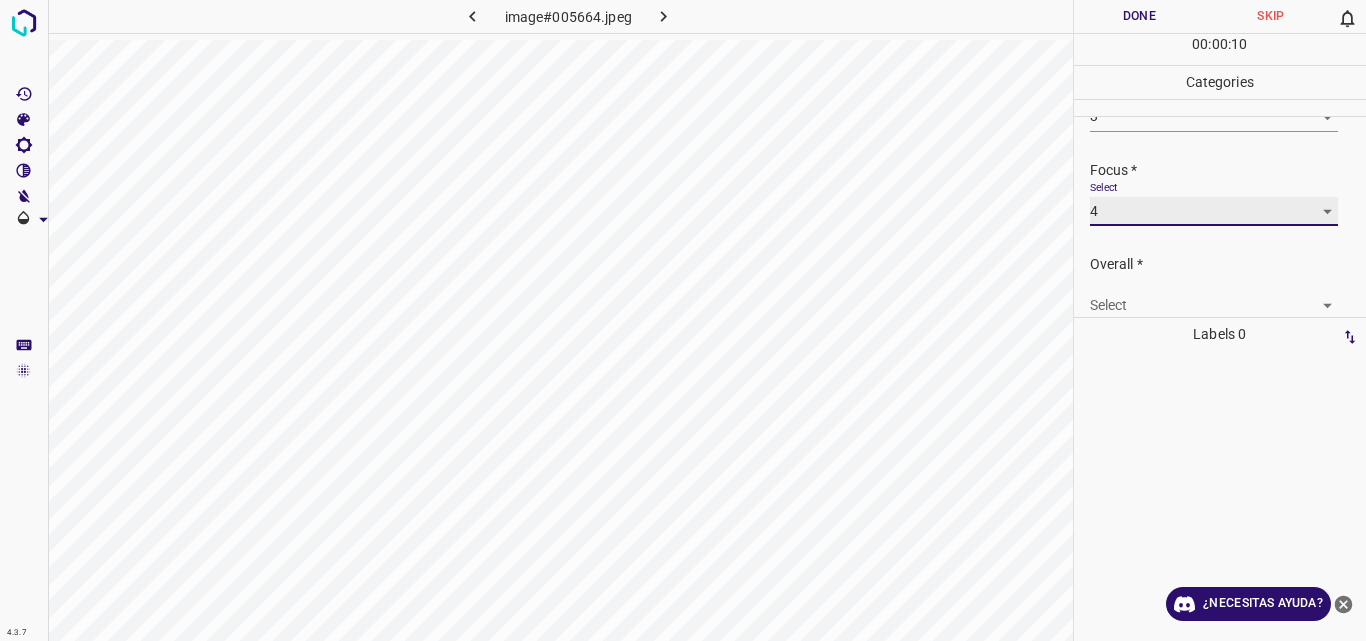 scroll, scrollTop: 98, scrollLeft: 0, axis: vertical 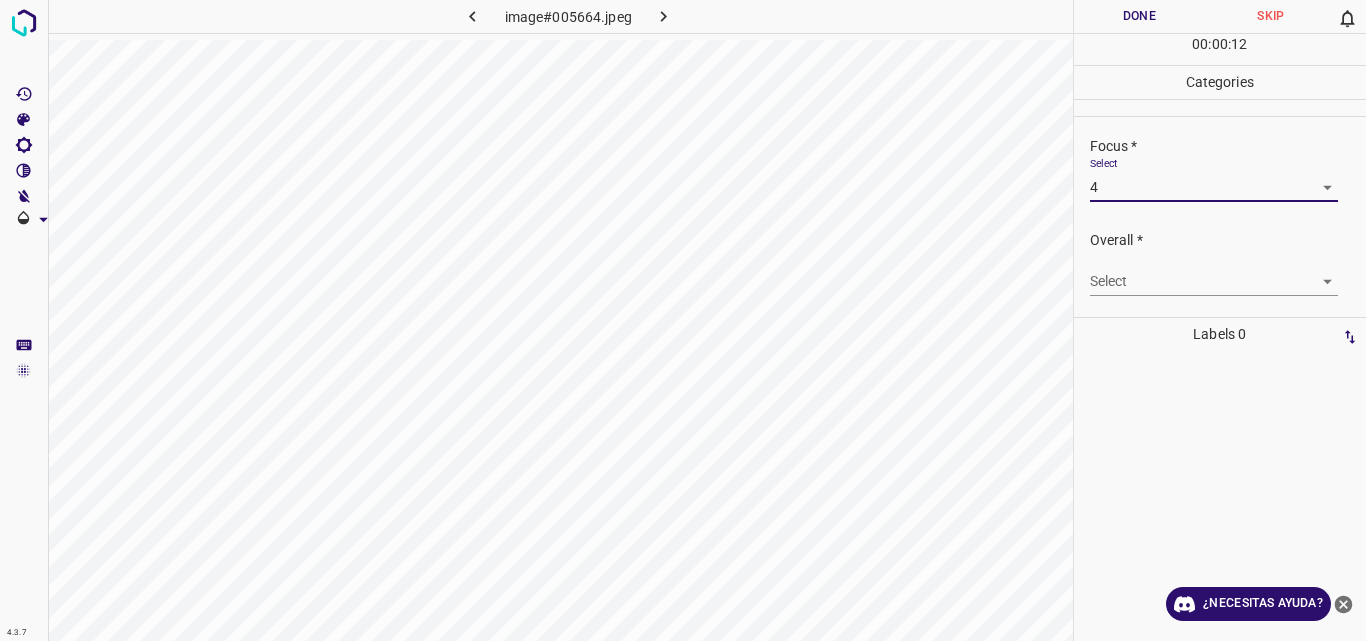 click on "4.3.7 image#005664.jpeg Done Skip 0 00   : 00   : 12   Categories Lighting *  Select 3 3 Focus *  Select 4 4 Overall *  Select ​ Labels   0 Categories 1 Lighting 2 Focus 3 Overall Tools Space Change between modes (Draw & Edit) I Auto labeling R Restore zoom M Zoom in N Zoom out Delete Delete selecte label Filters Z Restore filters X Saturation filter C Brightness filter V Contrast filter B Gray scale filter General O Download ¿Necesitas ayuda? Original text Rate this translation Your feedback will be used to help improve Google Translate - Texto - Esconder - Borrar" at bounding box center (683, 320) 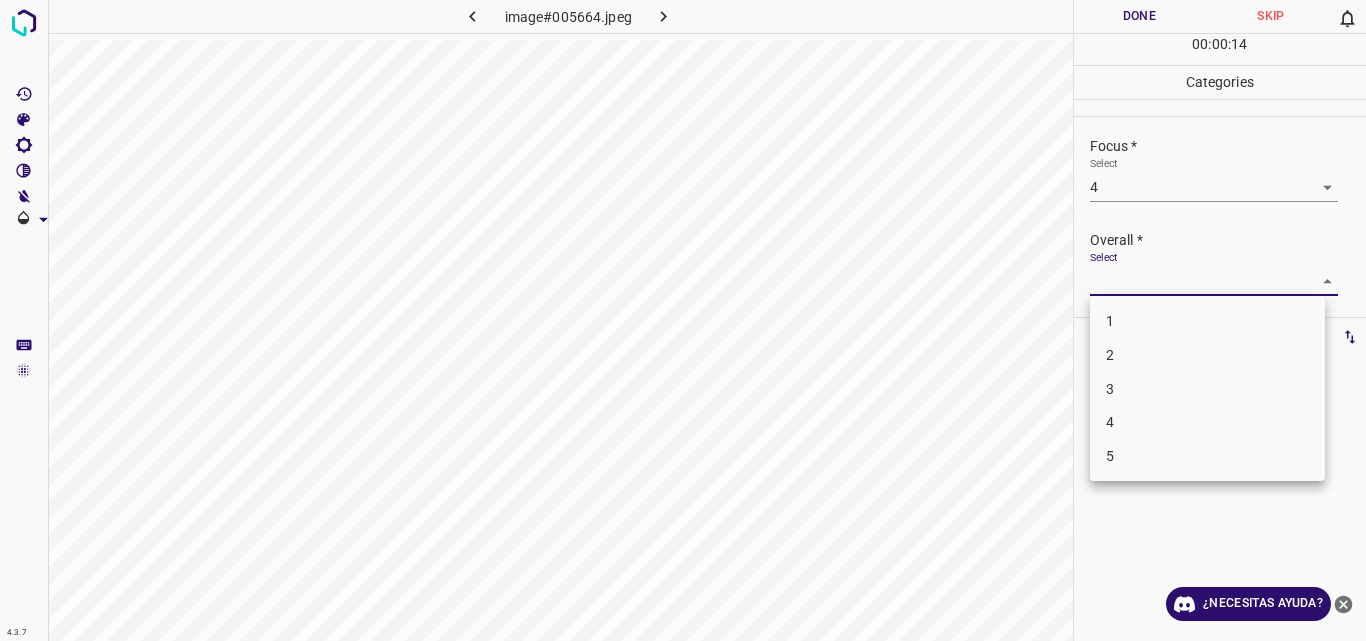 click on "3" at bounding box center [1207, 389] 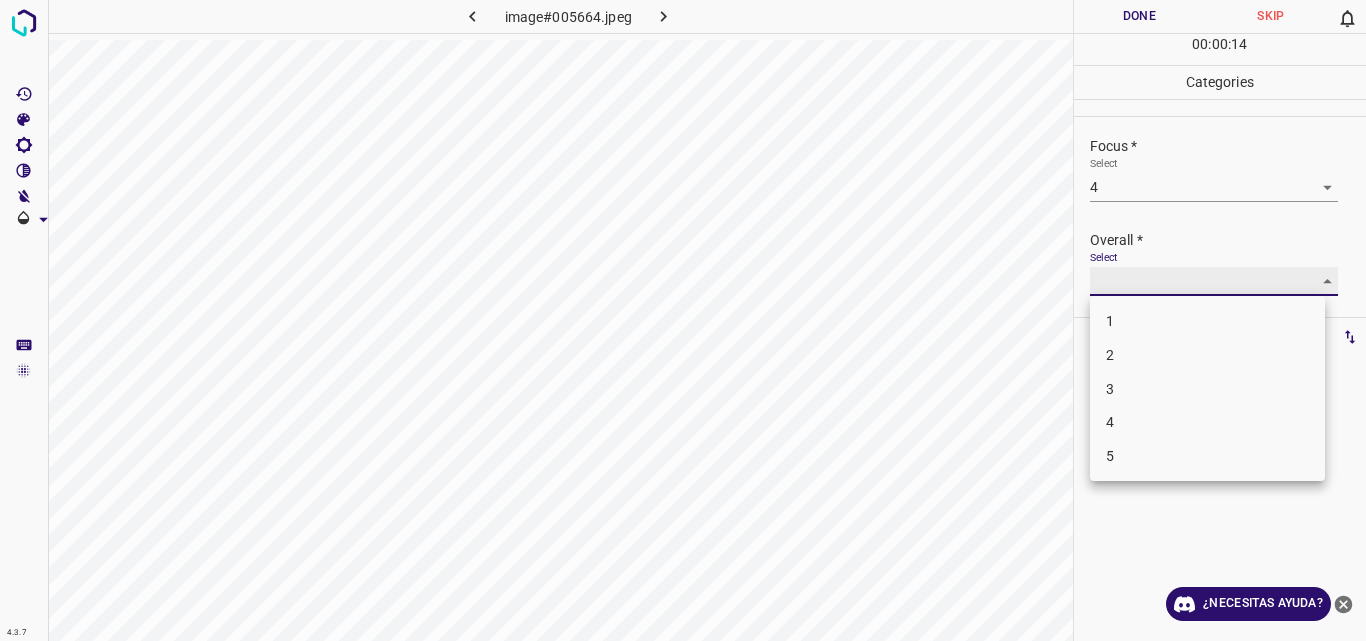 type on "3" 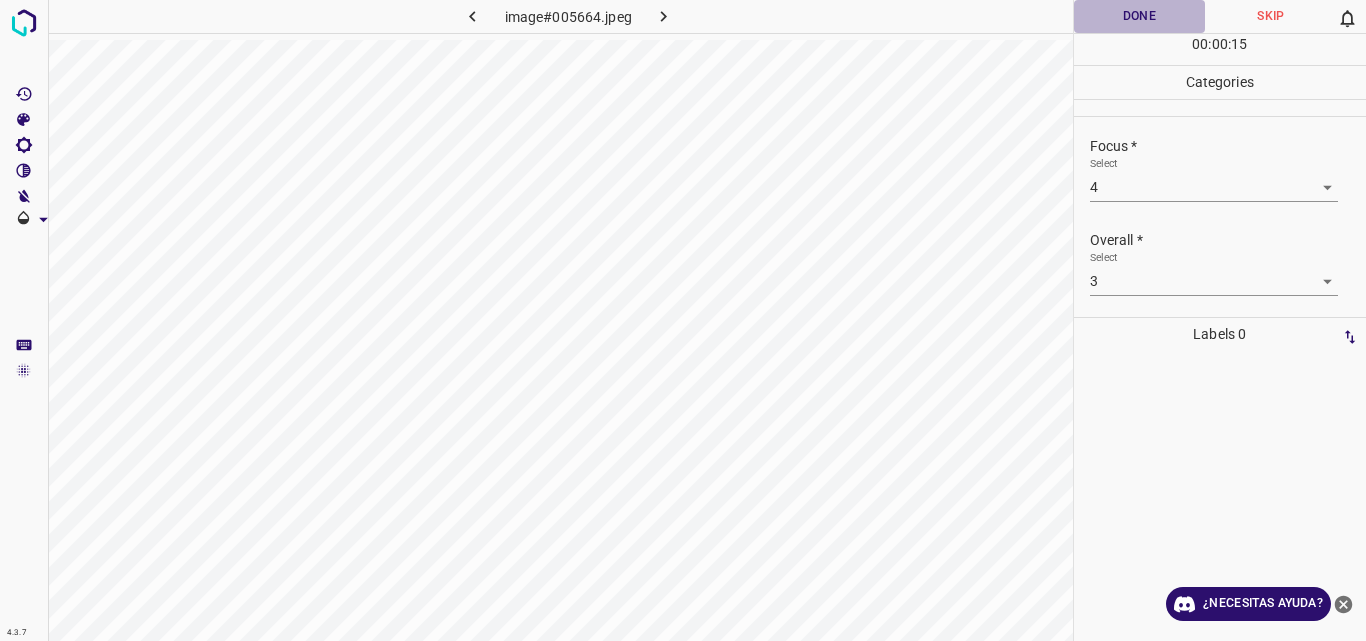 click on "Done" at bounding box center (1140, 16) 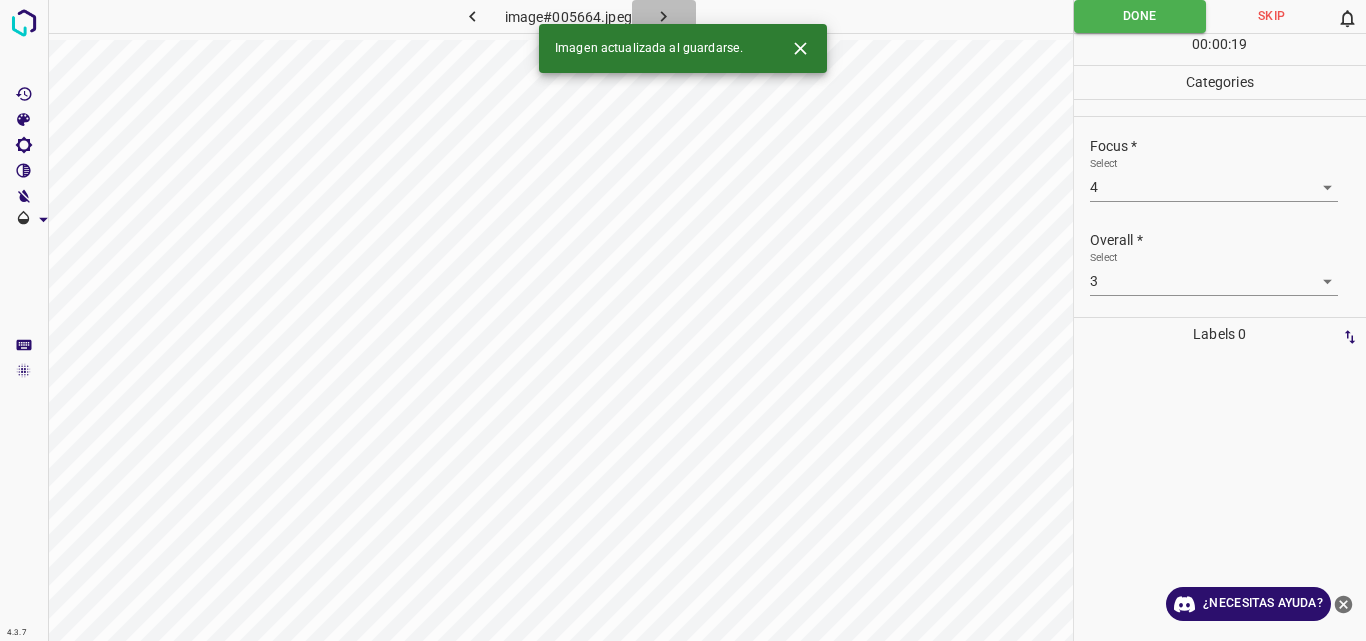 click 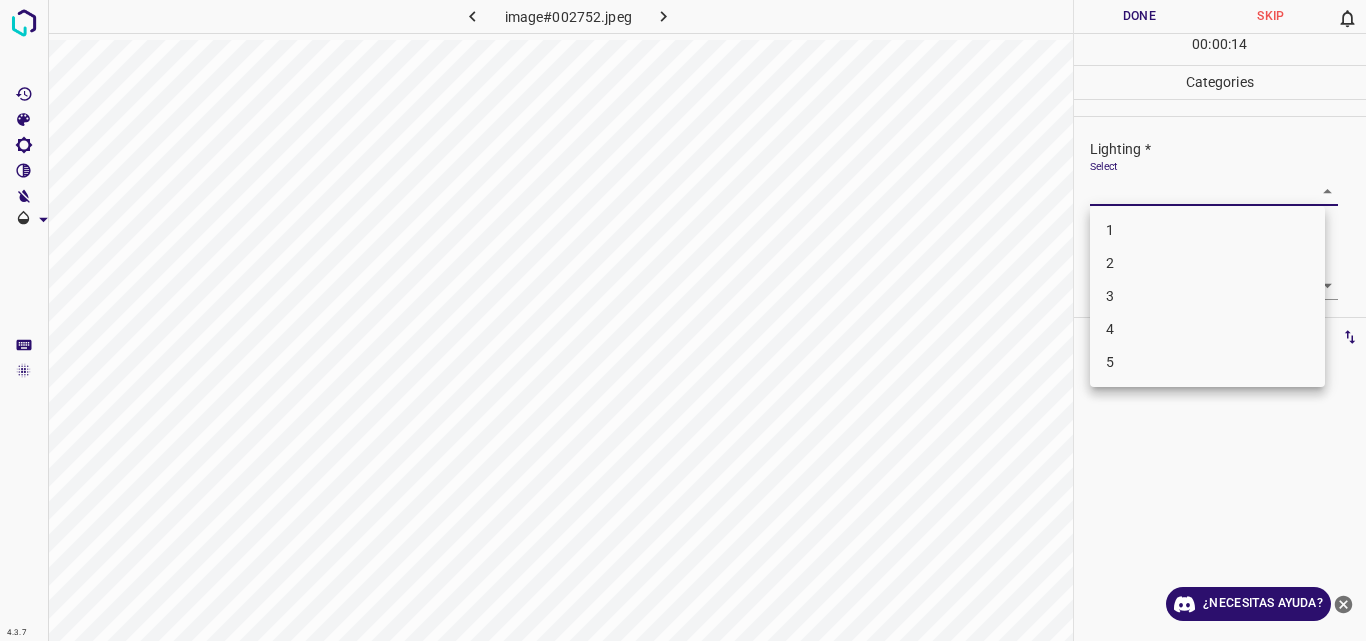 click on "4.3.7 image#002752.jpeg Done Skip 0 00   : 00   : 14   Categories Lighting *  Select ​ Focus *  Select ​ Overall *  Select ​ Labels   0 Categories 1 Lighting 2 Focus 3 Overall Tools Space Change between modes (Draw & Edit) I Auto labeling R Restore zoom M Zoom in N Zoom out Delete Delete selecte label Filters Z Restore filters X Saturation filter C Brightness filter V Contrast filter B Gray scale filter General O Download ¿Necesitas ayuda? Original text Rate this translation Your feedback will be used to help improve Google Translate - Texto - Esconder - Borrar 1 2 3 4 5" at bounding box center (683, 320) 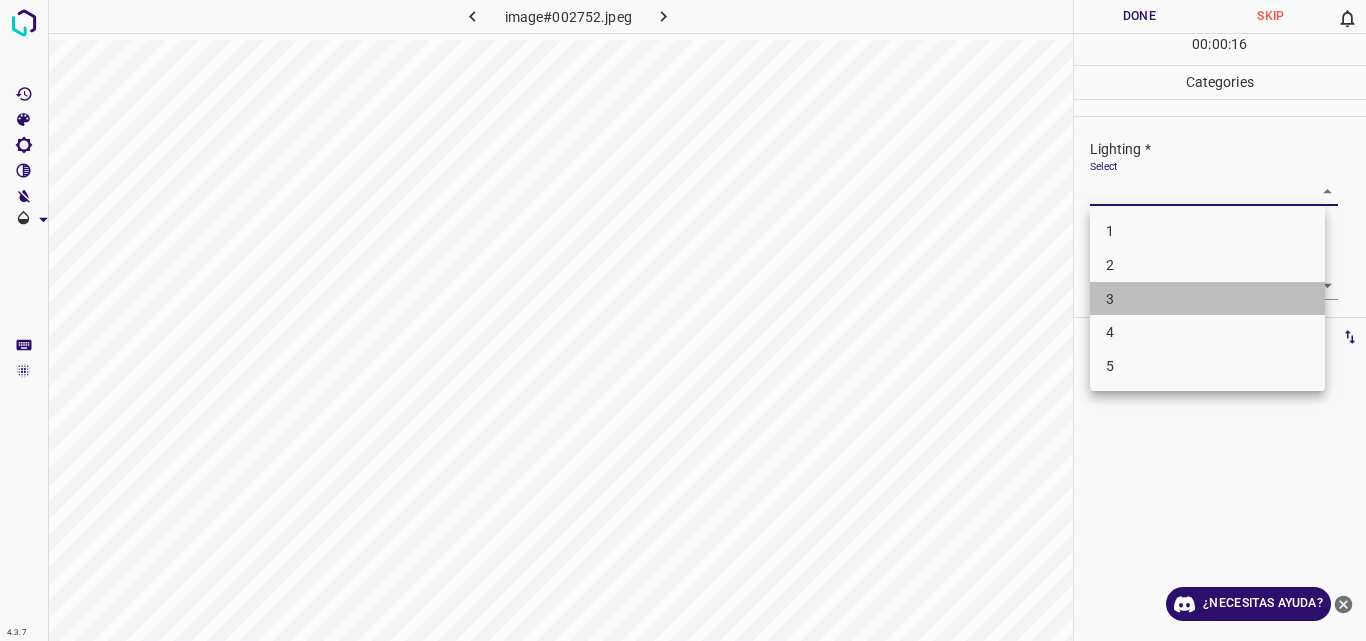 click on "3" at bounding box center (1207, 299) 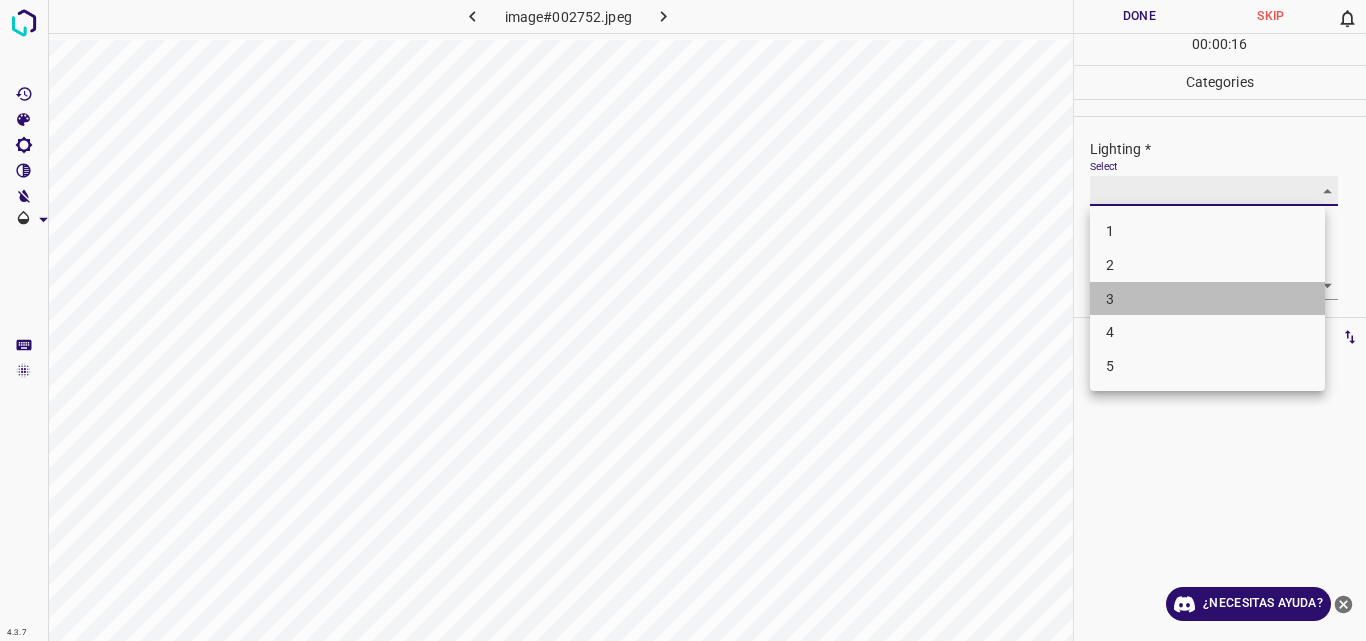 type on "3" 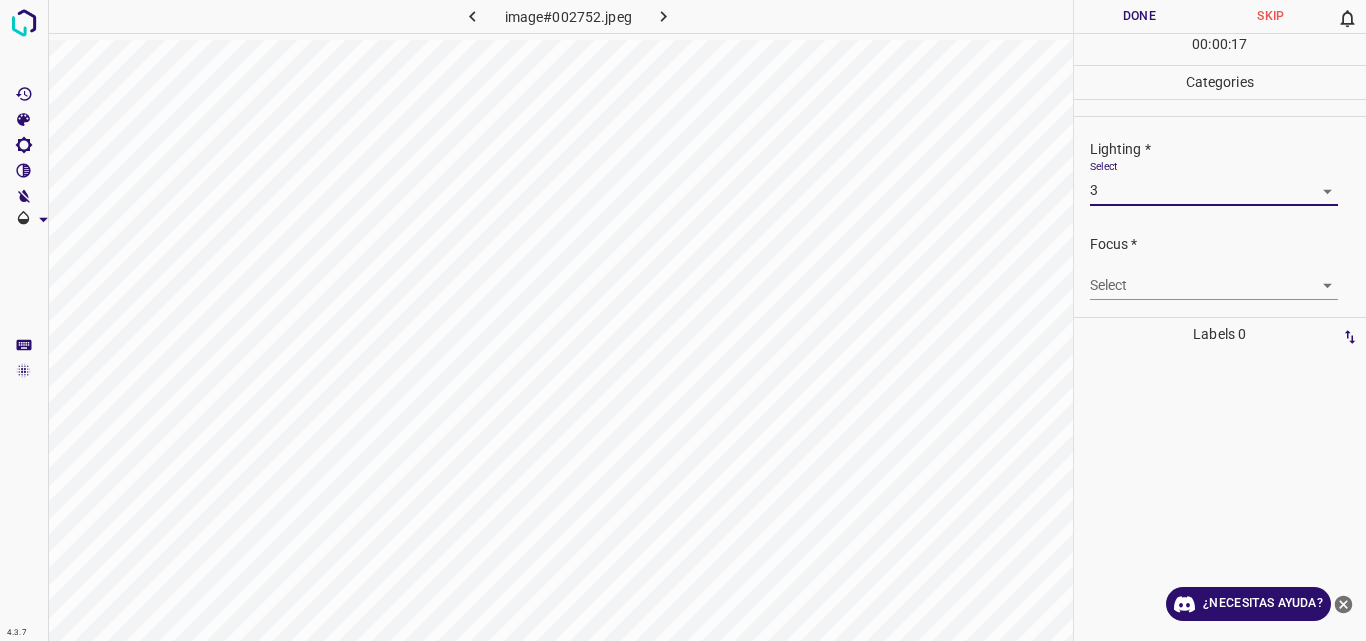 click on "4.3.7 image#002752.jpeg Done Skip 0 00   : 00   : 17   Categories Lighting *  Select 3 3 Focus *  Select ​ Overall *  Select ​ Labels   0 Categories 1 Lighting 2 Focus 3 Overall Tools Space Change between modes (Draw & Edit) I Auto labeling R Restore zoom M Zoom in N Zoom out Delete Delete selecte label Filters Z Restore filters X Saturation filter C Brightness filter V Contrast filter B Gray scale filter General O Download ¿Necesitas ayuda? Original text Rate this translation Your feedback will be used to help improve Google Translate - Texto - Esconder - Borrar" at bounding box center [683, 320] 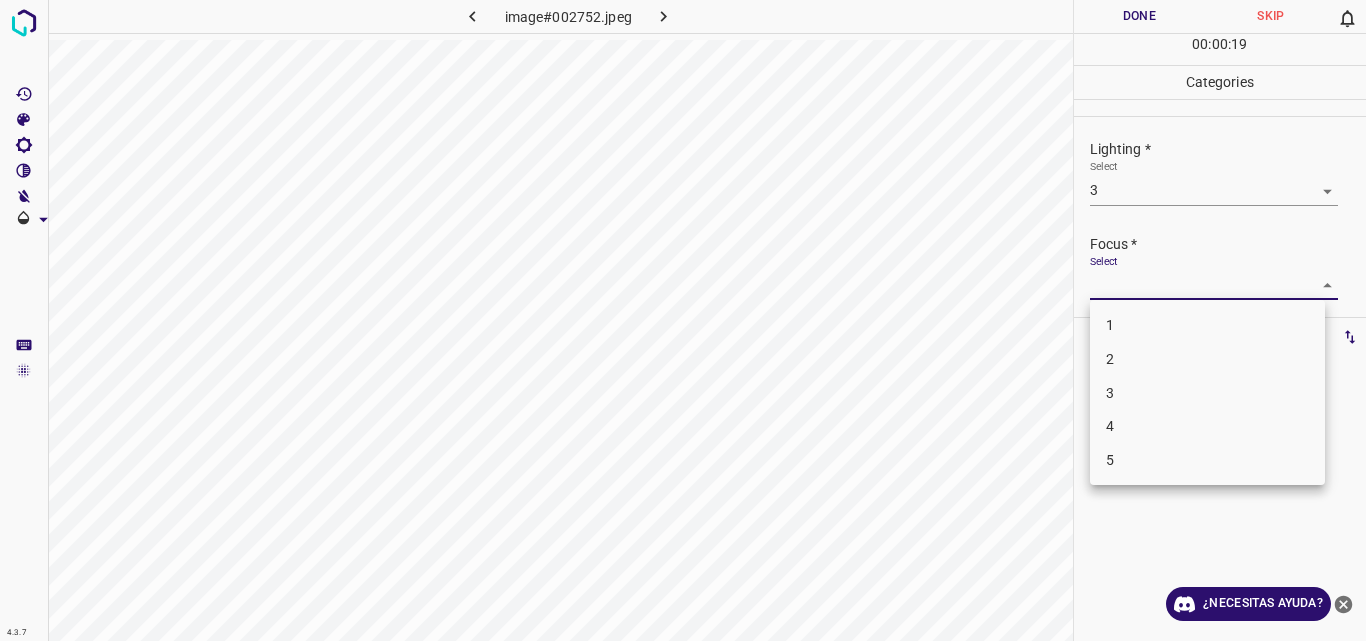 click on "3" at bounding box center [1207, 393] 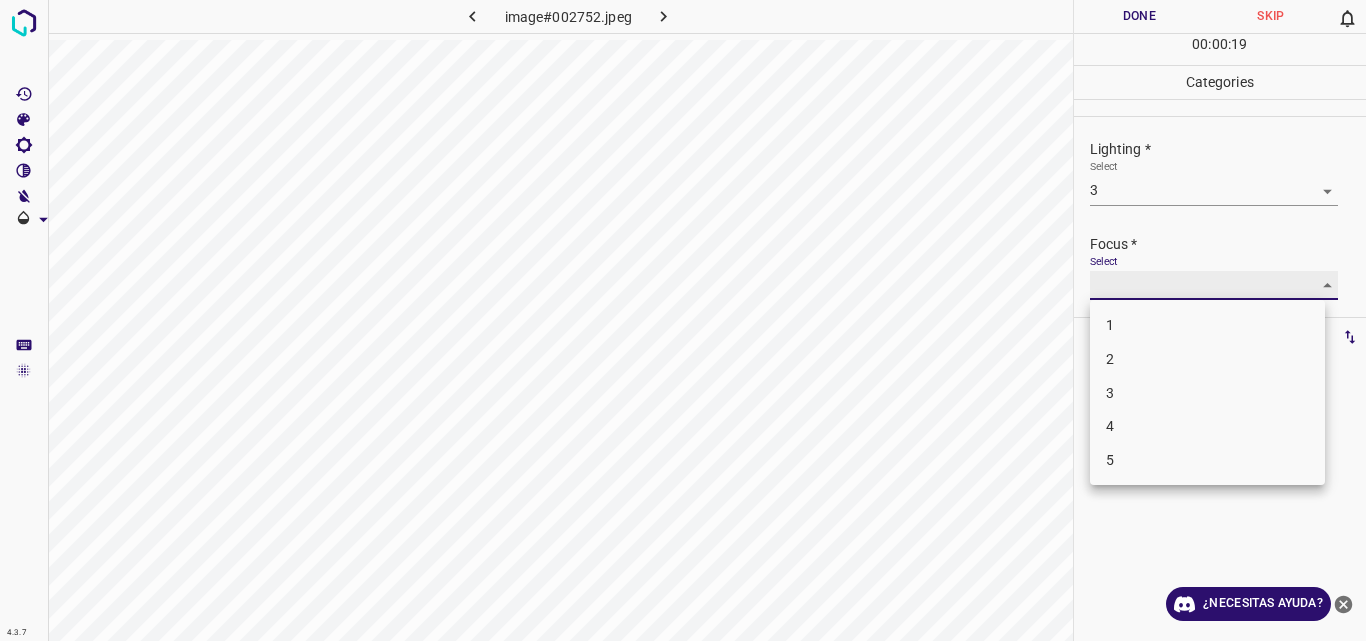 type on "3" 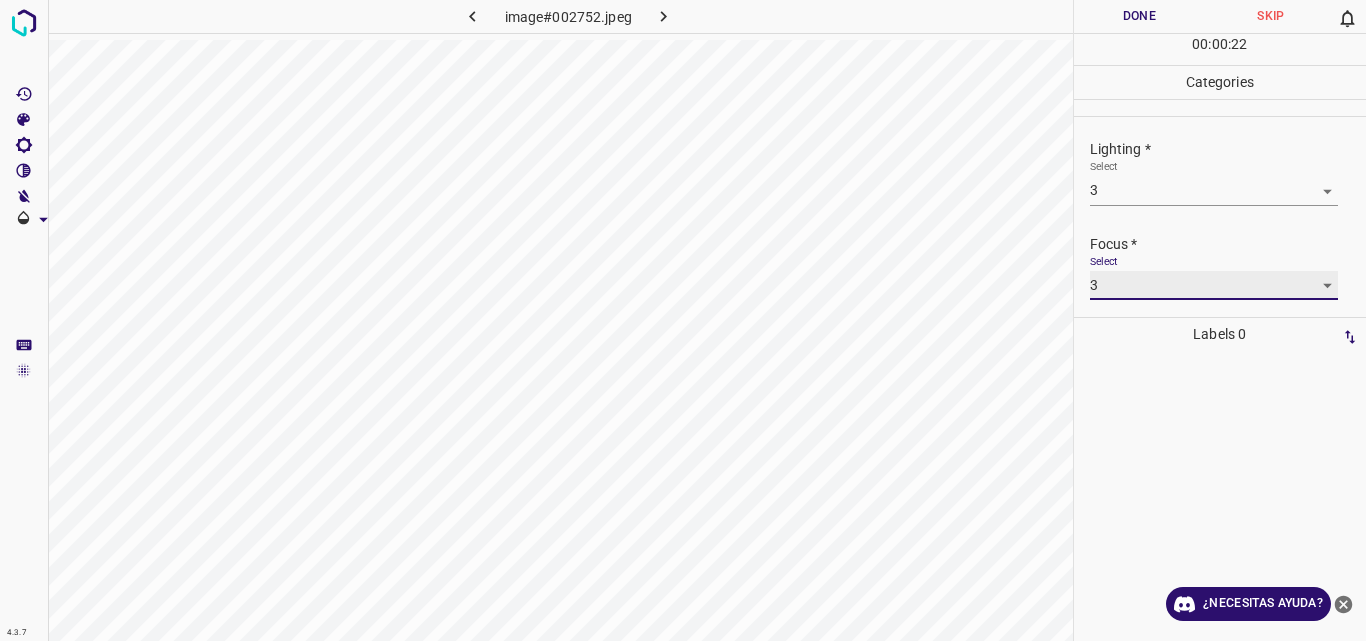 scroll, scrollTop: 98, scrollLeft: 0, axis: vertical 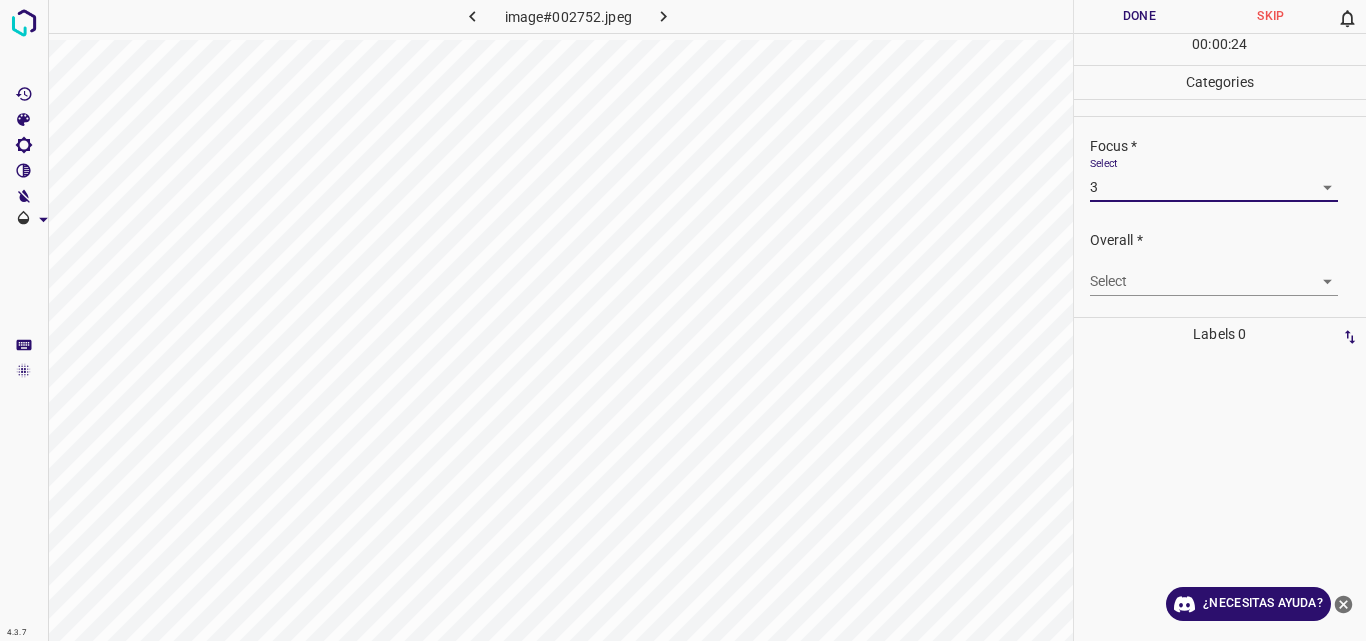 click on "4.3.7 image#002752.jpeg Done Skip 0 00   : 00   : 24   Categories Lighting *  Select 3 3 Focus *  Select 3 3 Overall *  Select ​ Labels   0 Categories 1 Lighting 2 Focus 3 Overall Tools Space Change between modes (Draw & Edit) I Auto labeling R Restore zoom M Zoom in N Zoom out Delete Delete selecte label Filters Z Restore filters X Saturation filter C Brightness filter V Contrast filter B Gray scale filter General O Download ¿Necesitas ayuda? Original text Rate this translation Your feedback will be used to help improve Google Translate - Texto - Esconder - Borrar" at bounding box center [683, 320] 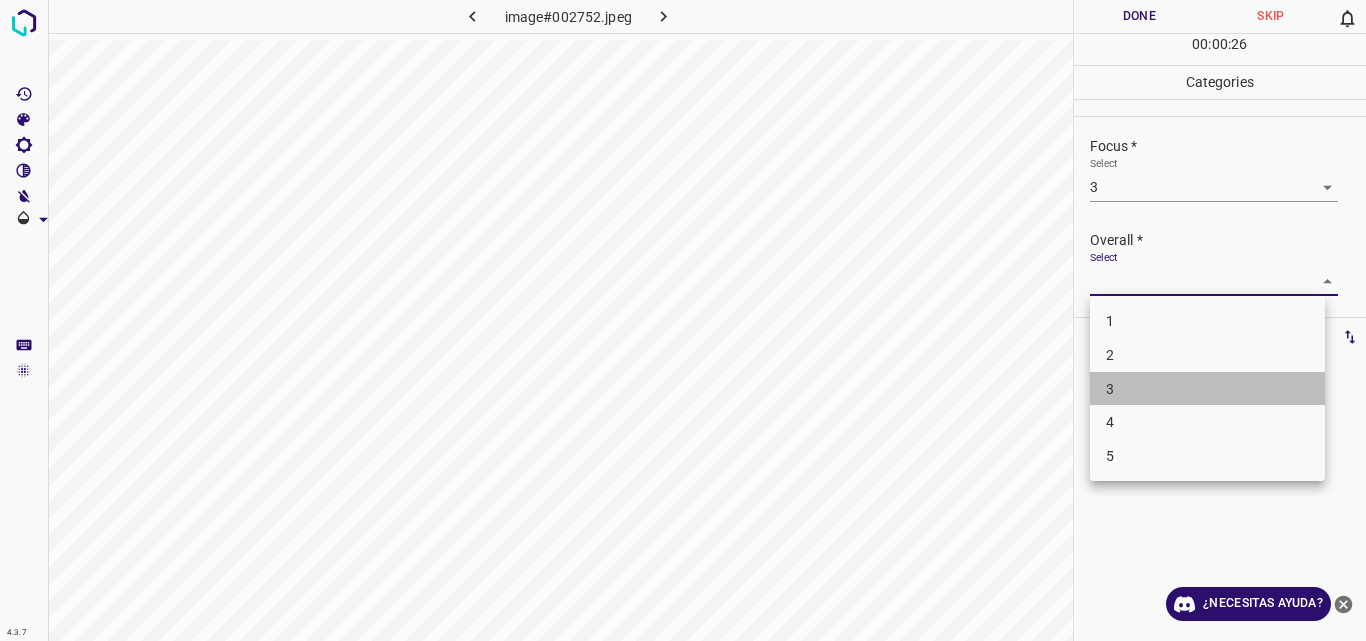 click on "3" at bounding box center (1207, 389) 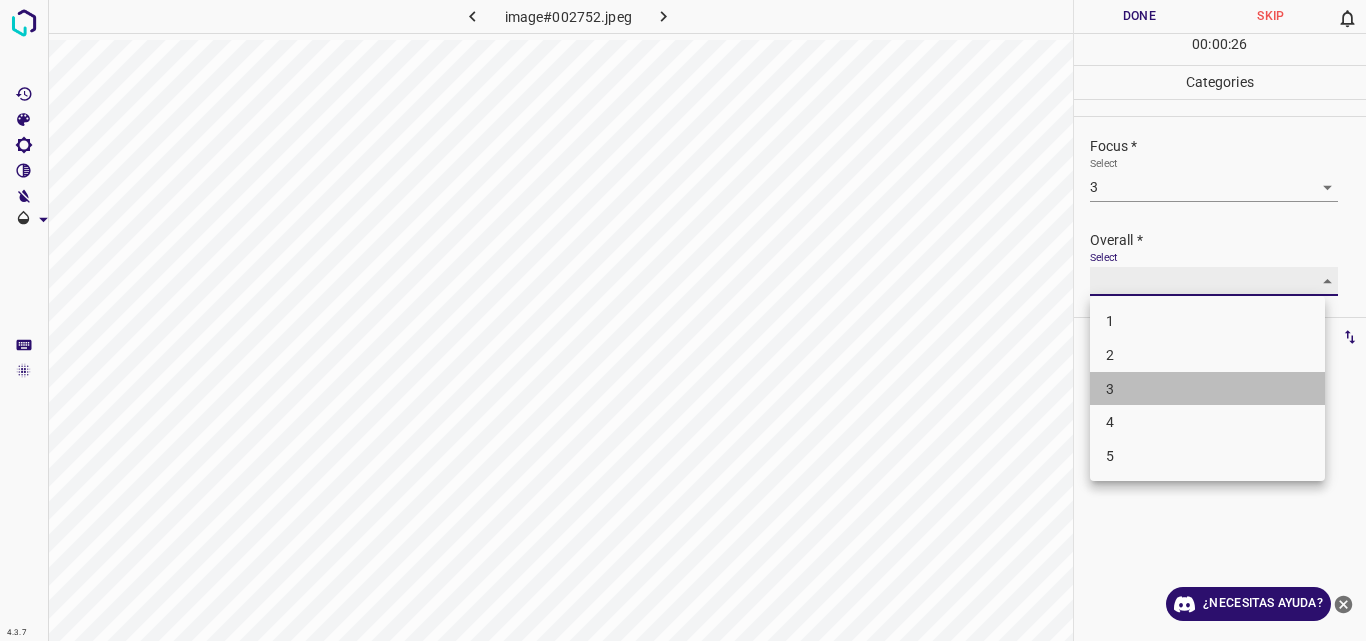 type on "3" 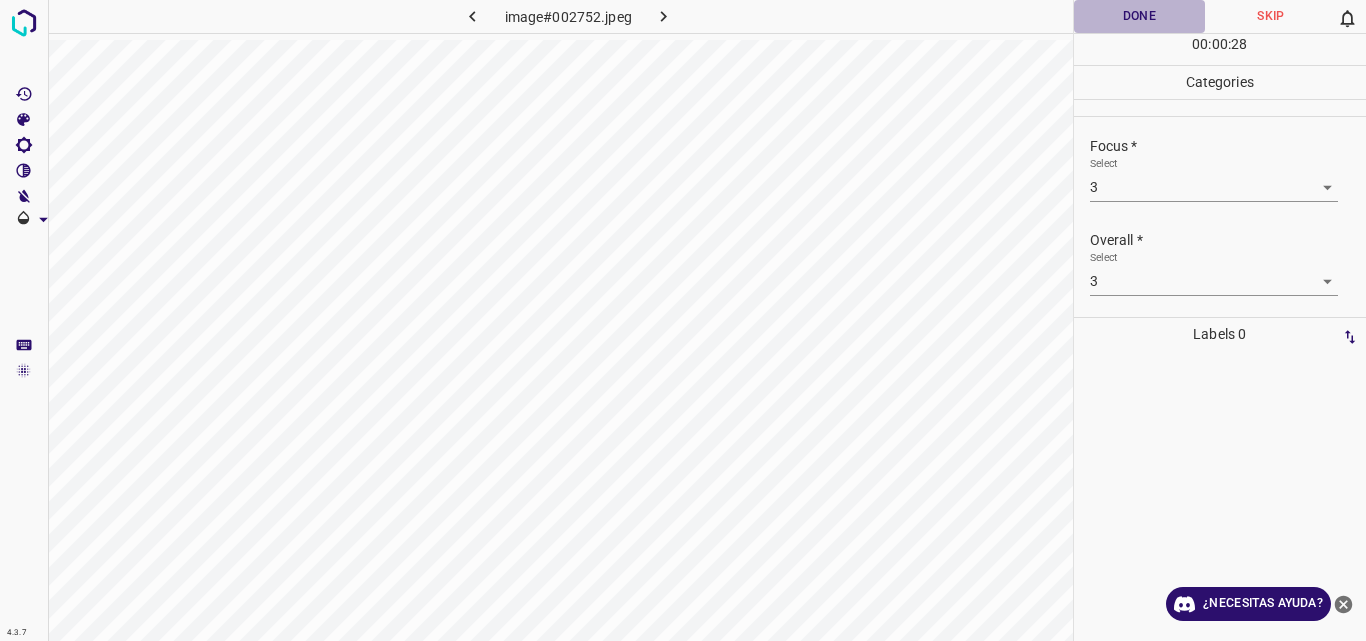 click on "Done" at bounding box center [1140, 16] 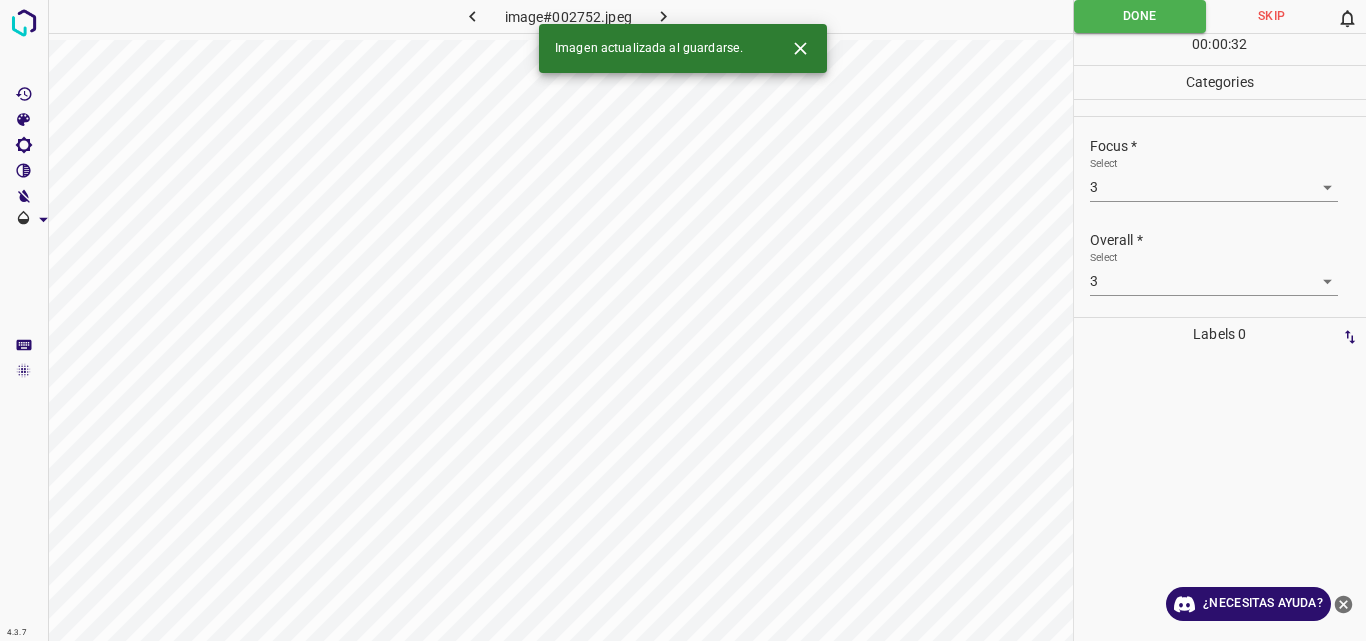 click 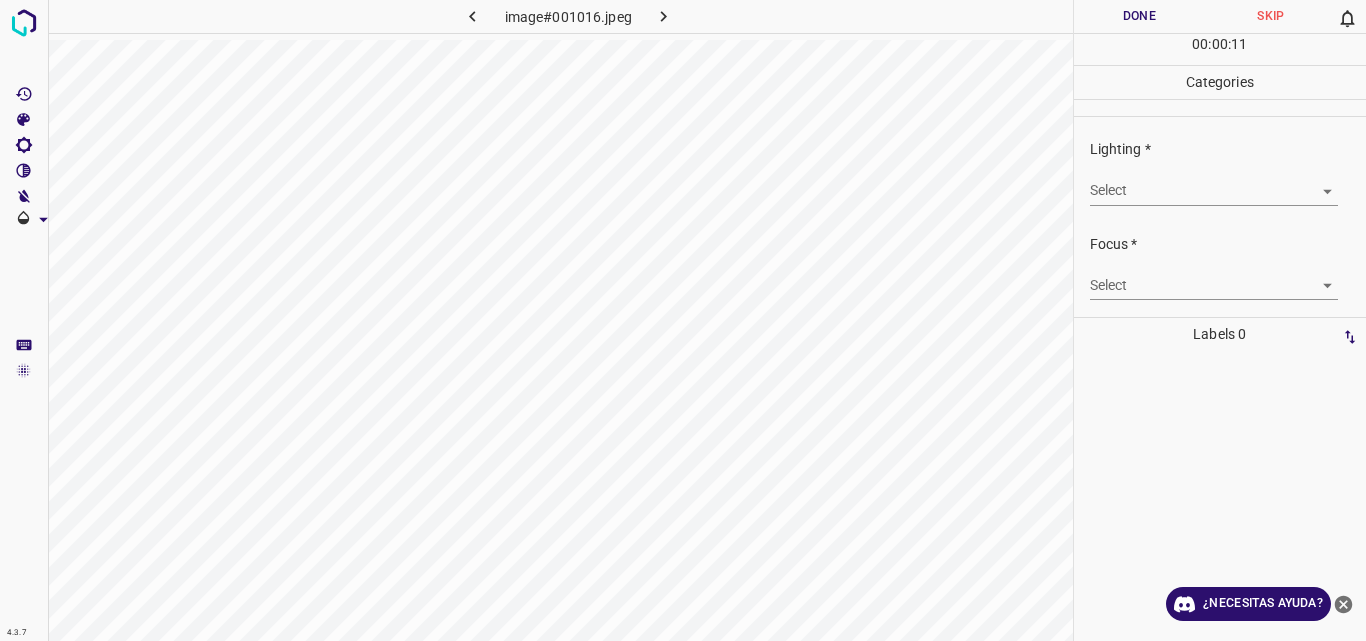 click on "4.3.7 image#001016.jpeg Done Skip 0 00   : 00   : 11   Categories Lighting *  Select ​ Focus *  Select ​ Overall *  Select ​ Labels   0 Categories 1 Lighting 2 Focus 3 Overall Tools Space Change between modes (Draw & Edit) I Auto labeling R Restore zoom M Zoom in N Zoom out Delete Delete selecte label Filters Z Restore filters X Saturation filter C Brightness filter V Contrast filter B Gray scale filter General O Download ¿Necesitas ayuda? Original text Rate this translation Your feedback will be used to help improve Google Translate - Texto - Esconder - Borrar" at bounding box center (683, 320) 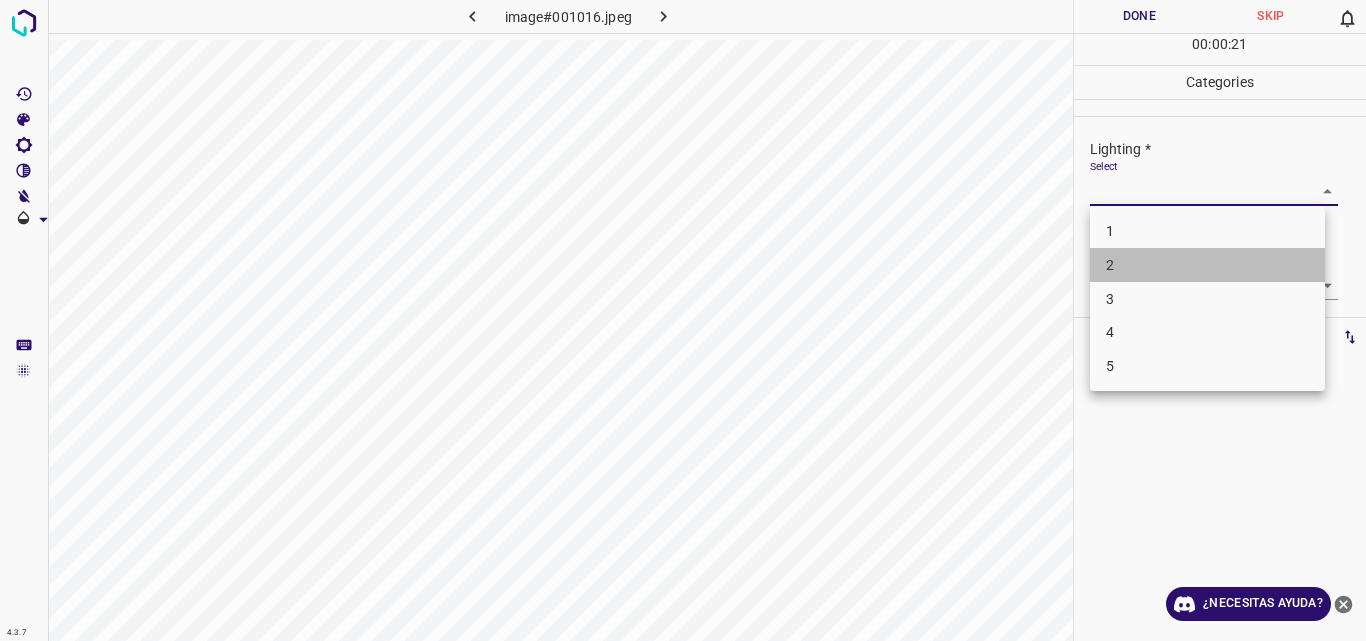 click on "2" at bounding box center (1207, 265) 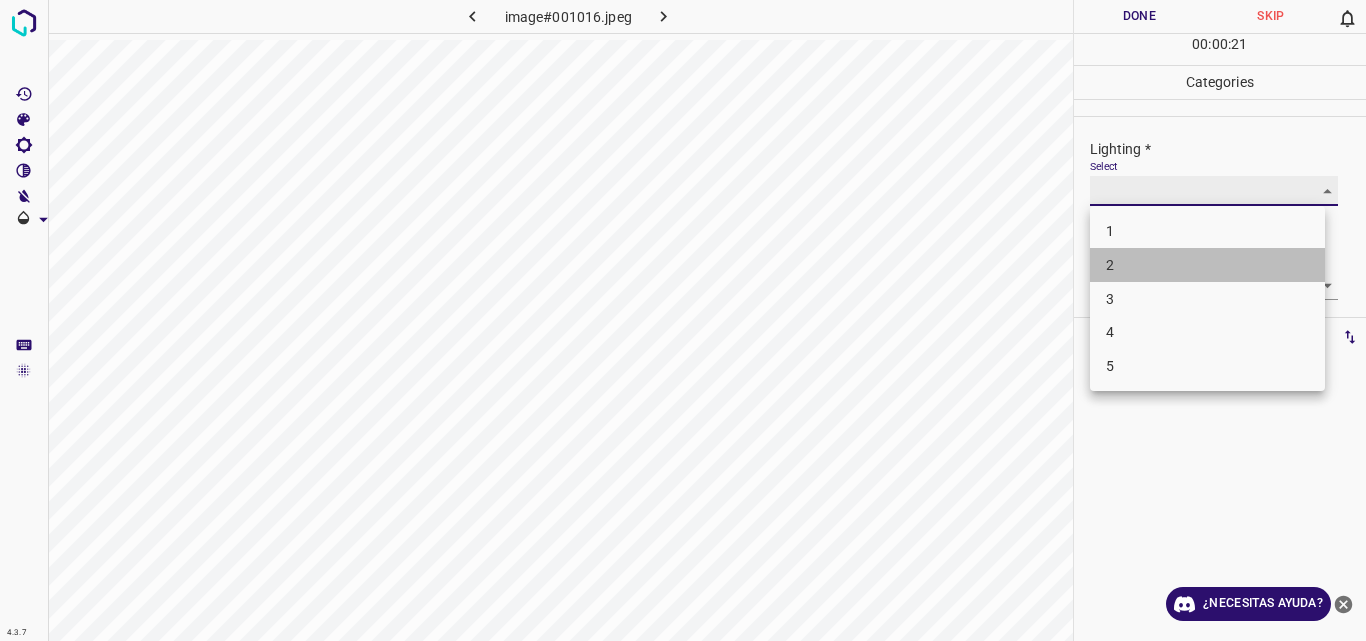 type on "2" 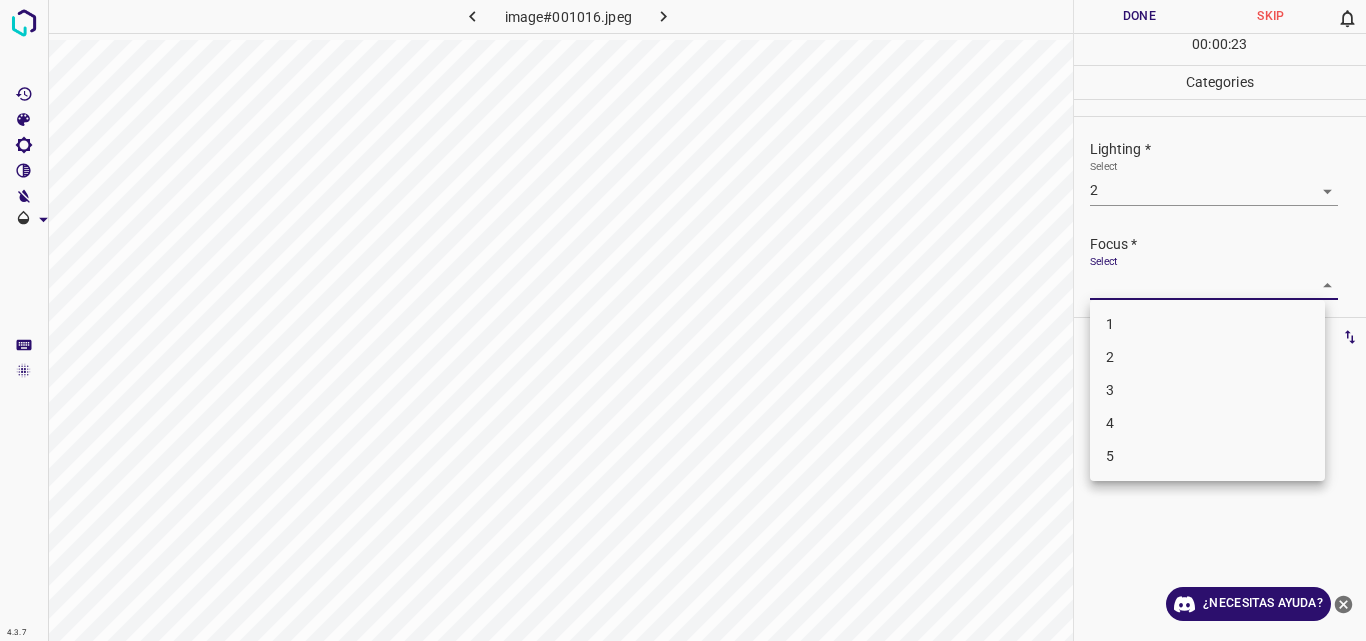 click on "4.3.7 image#001016.jpeg Done Skip 0 00   : 00   : 23   Categories Lighting *  Select 2 2 Focus *  Select ​ Overall *  Select ​ Labels   0 Categories 1 Lighting 2 Focus 3 Overall Tools Space Change between modes (Draw & Edit) I Auto labeling R Restore zoom M Zoom in N Zoom out Delete Delete selecte label Filters Z Restore filters X Saturation filter C Brightness filter V Contrast filter B Gray scale filter General O Download ¿Necesitas ayuda? Original text Rate this translation Your feedback will be used to help improve Google Translate - Texto - Esconder - Borrar 1 2 3 4 5" at bounding box center (683, 320) 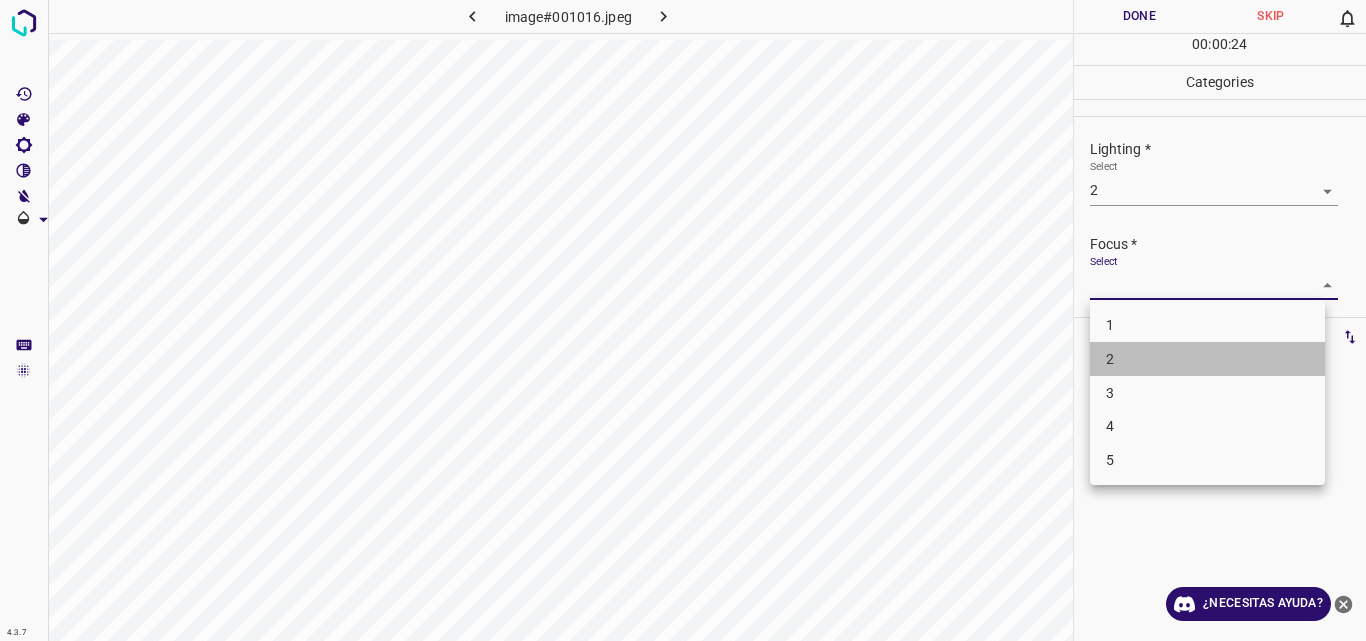 click on "2" at bounding box center [1207, 359] 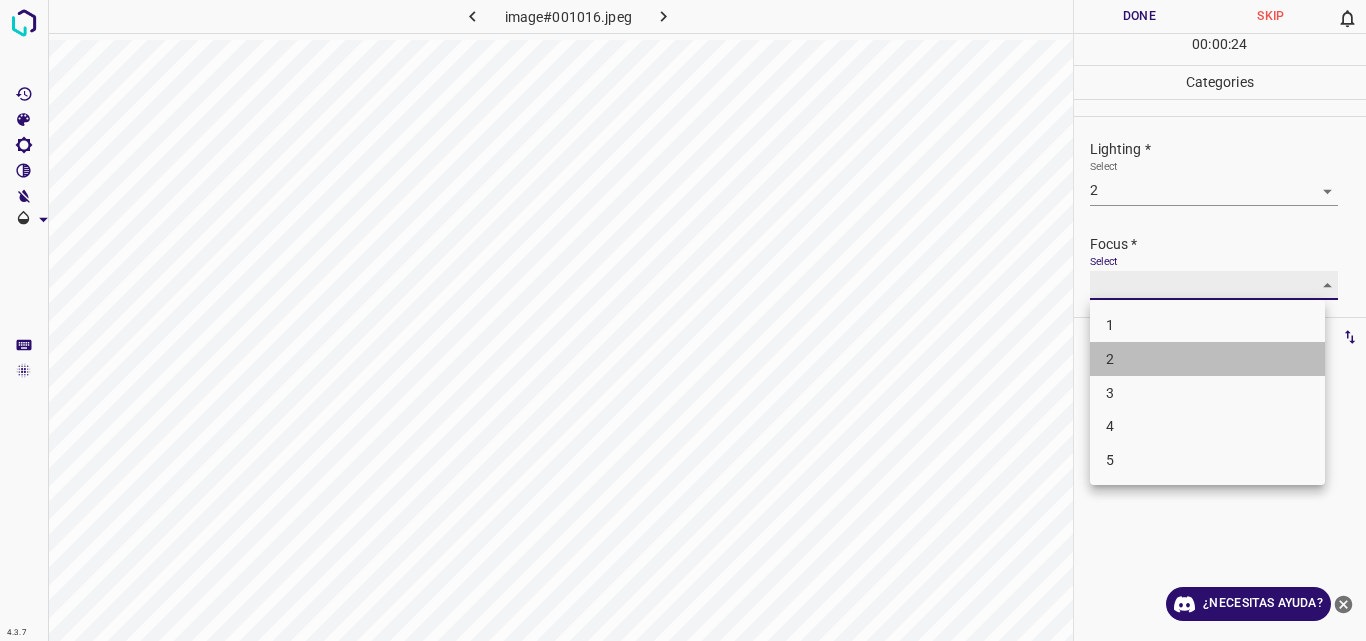 type on "2" 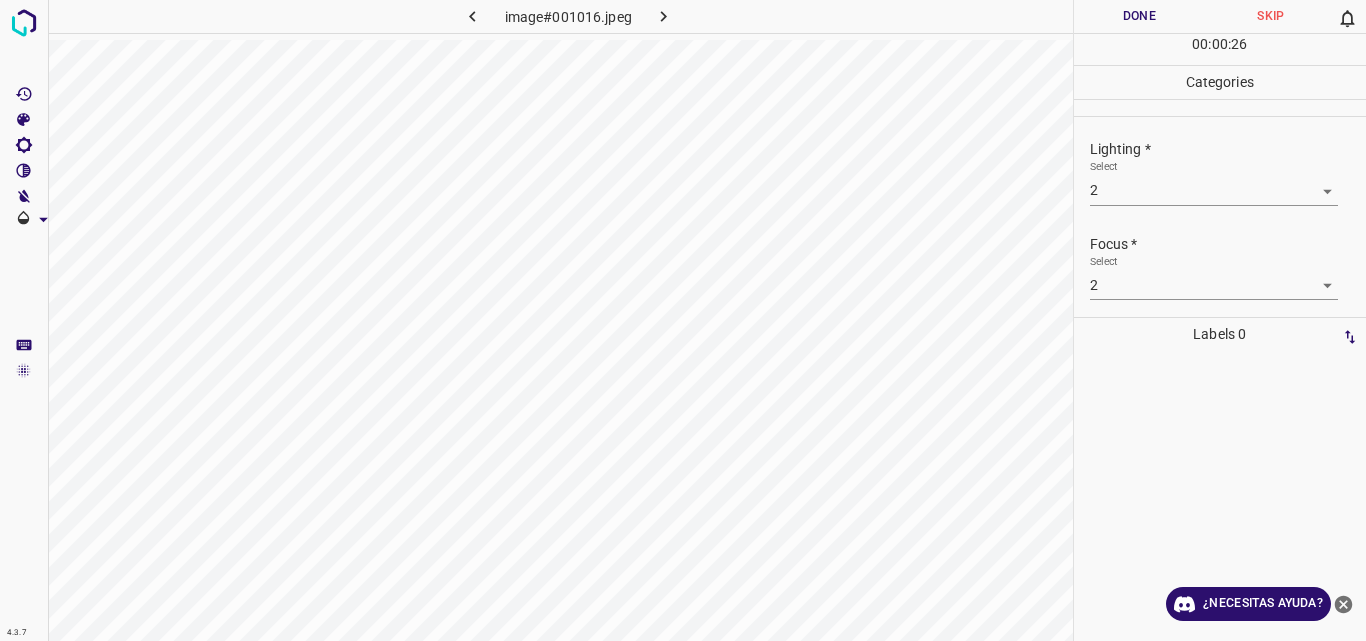 click on "Overall *  Select ​" at bounding box center [1220, 361] 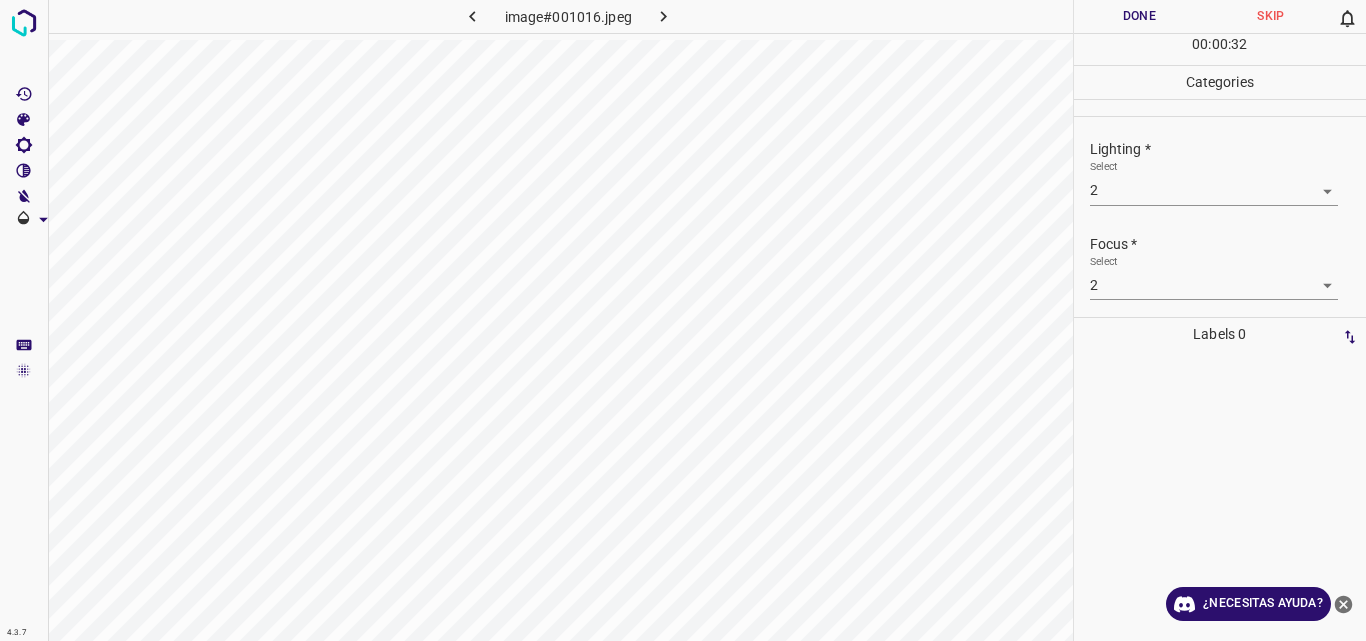 scroll, scrollTop: 98, scrollLeft: 0, axis: vertical 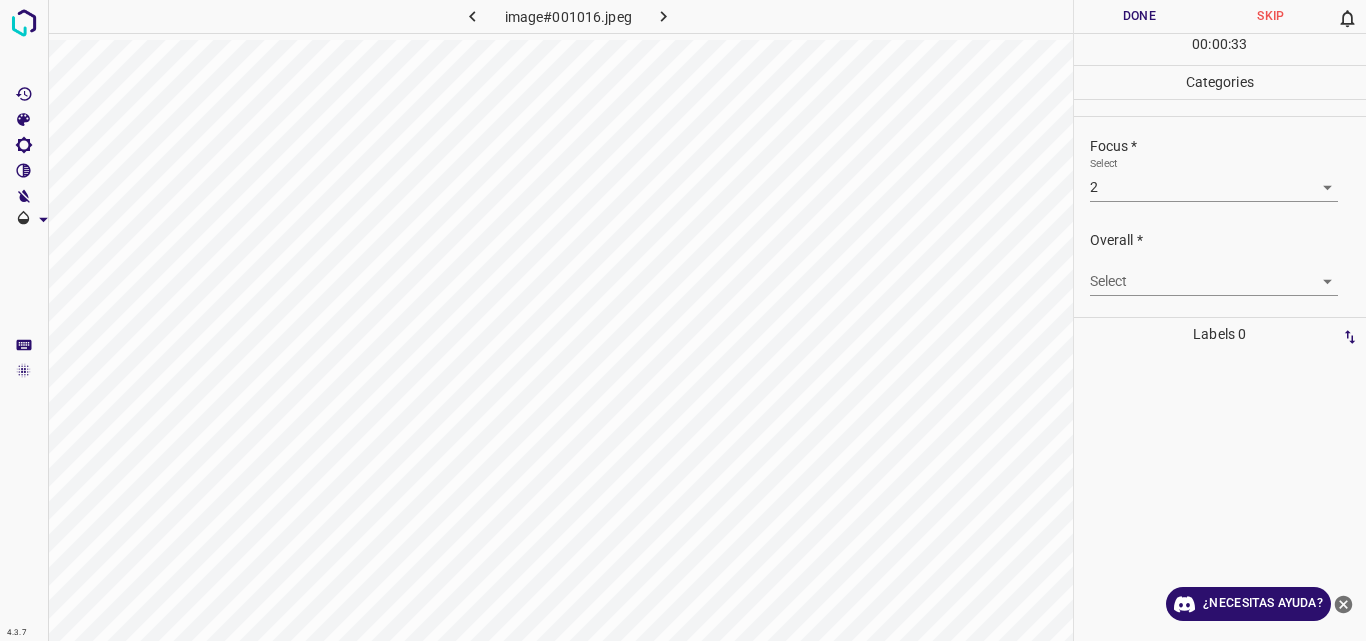click on "4.3.7 image#001016.jpeg Done Skip 0 00   : 00   : 33   Categories Lighting *  Select 2 2 Focus *  Select 2 2 Overall *  Select ​ Labels   0 Categories 1 Lighting 2 Focus 3 Overall Tools Space Change between modes (Draw & Edit) I Auto labeling R Restore zoom M Zoom in N Zoom out Delete Delete selecte label Filters Z Restore filters X Saturation filter C Brightness filter V Contrast filter B Gray scale filter General O Download ¿Necesitas ayuda? Original text Rate this translation Your feedback will be used to help improve Google Translate - Texto - Esconder - Borrar" at bounding box center (683, 320) 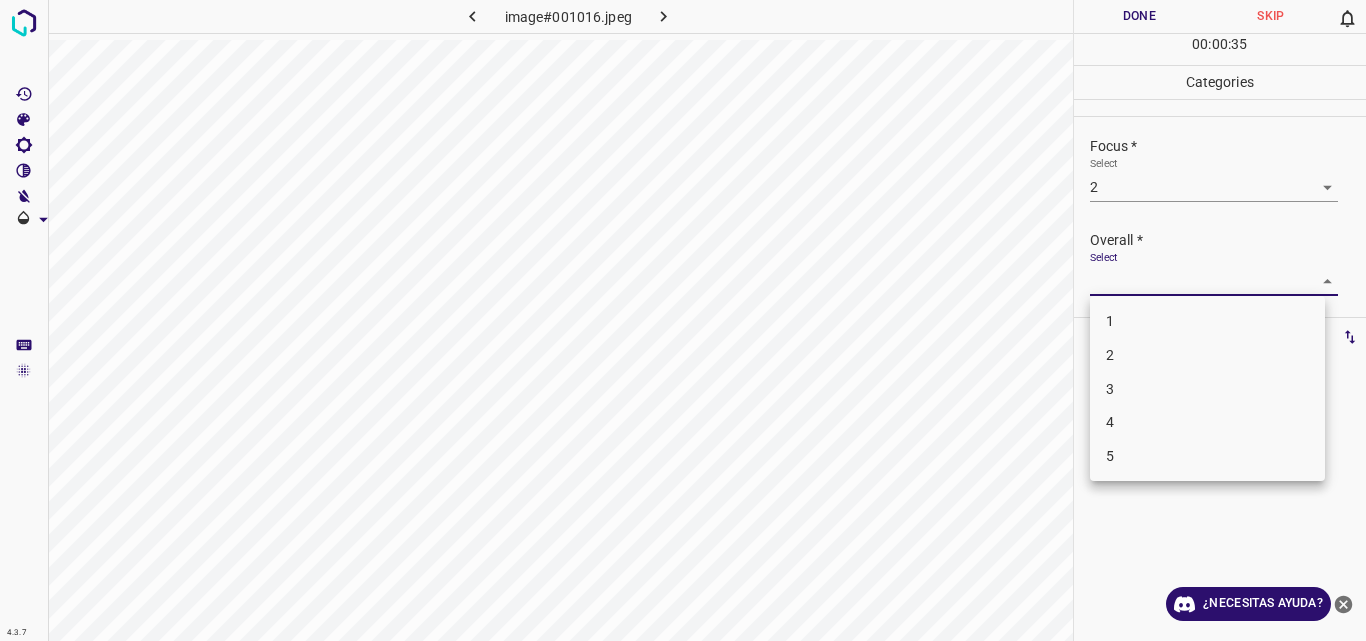 click on "3" at bounding box center [1207, 389] 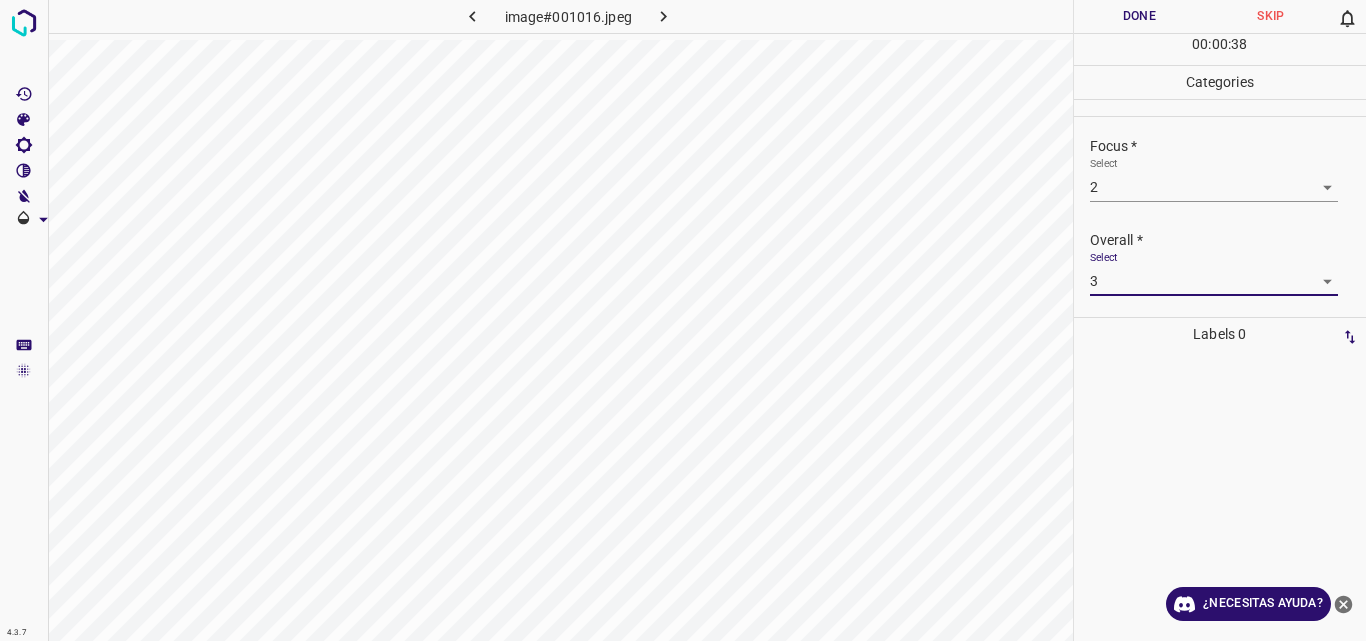 click on "4.3.7 image#001016.jpeg Done Skip 0 00   : 00   : 38   Categories Lighting *  Select 2 2 Focus *  Select 2 2 Overall *  Select 3 3 Labels   0 Categories 1 Lighting 2 Focus 3 Overall Tools Space Change between modes (Draw & Edit) I Auto labeling R Restore zoom M Zoom in N Zoom out Delete Delete selecte label Filters Z Restore filters X Saturation filter C Brightness filter V Contrast filter B Gray scale filter General O Download ¿Necesitas ayuda? Original text Rate this translation Your feedback will be used to help improve Google Translate - Texto - Esconder - Borrar" at bounding box center [683, 320] 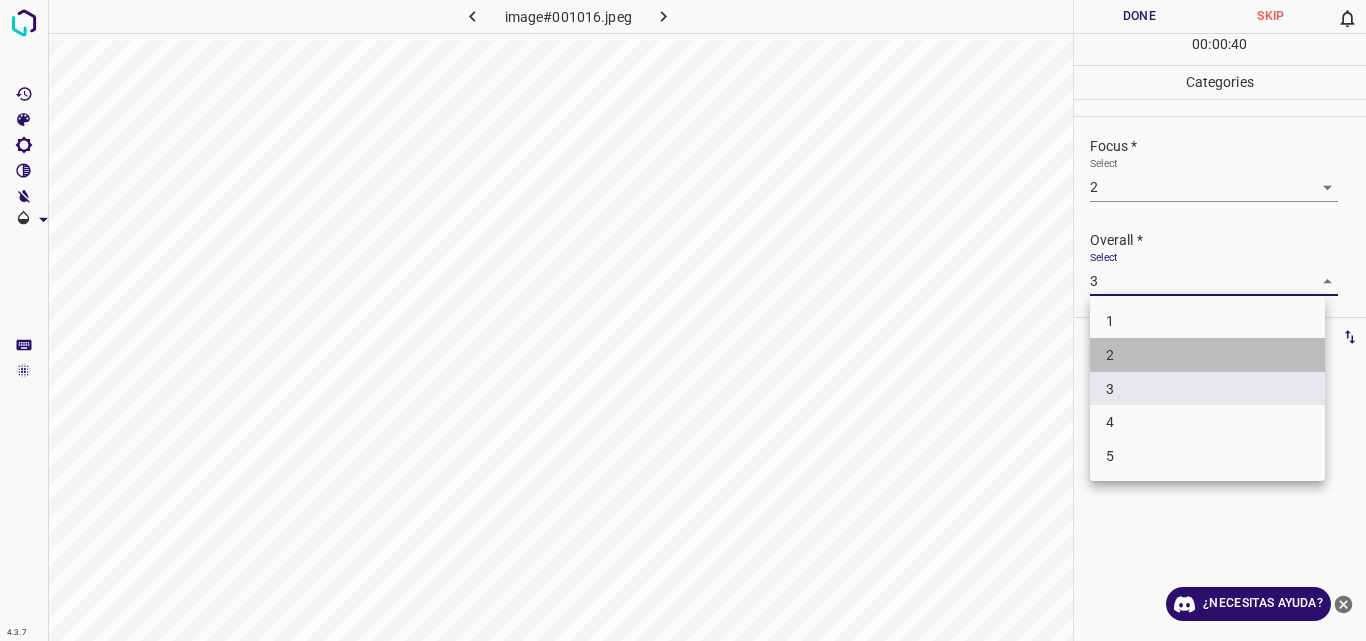 click on "2" at bounding box center (1207, 355) 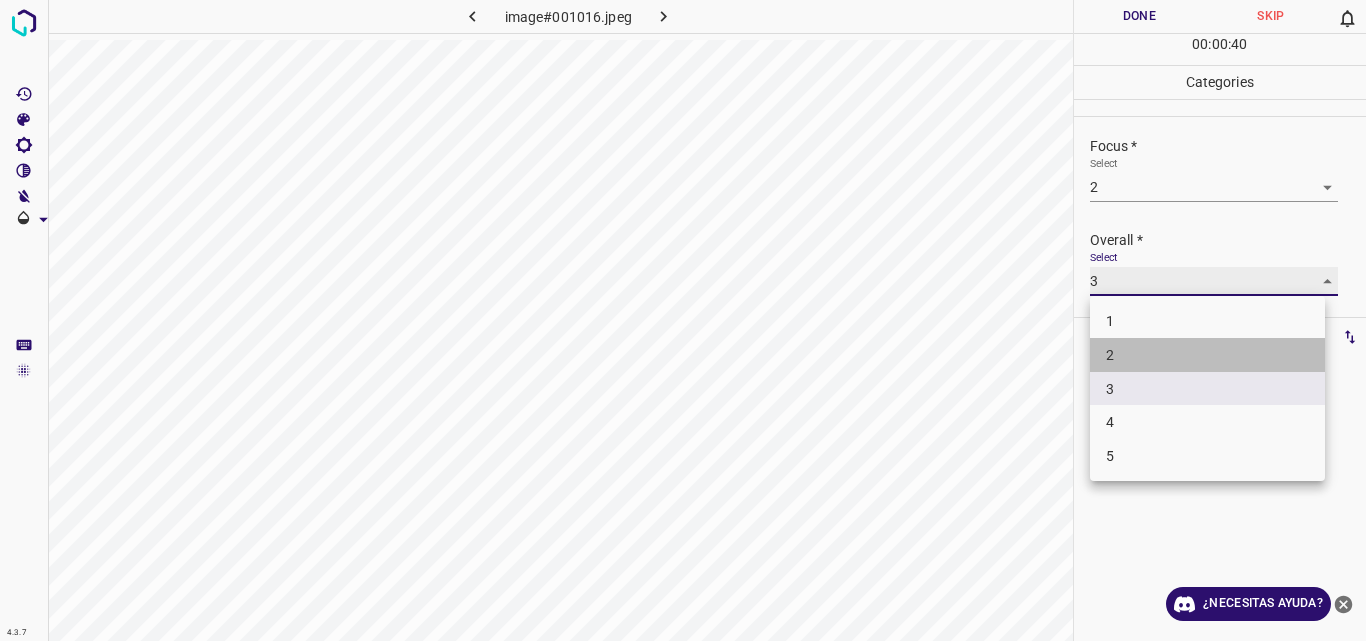 type on "2" 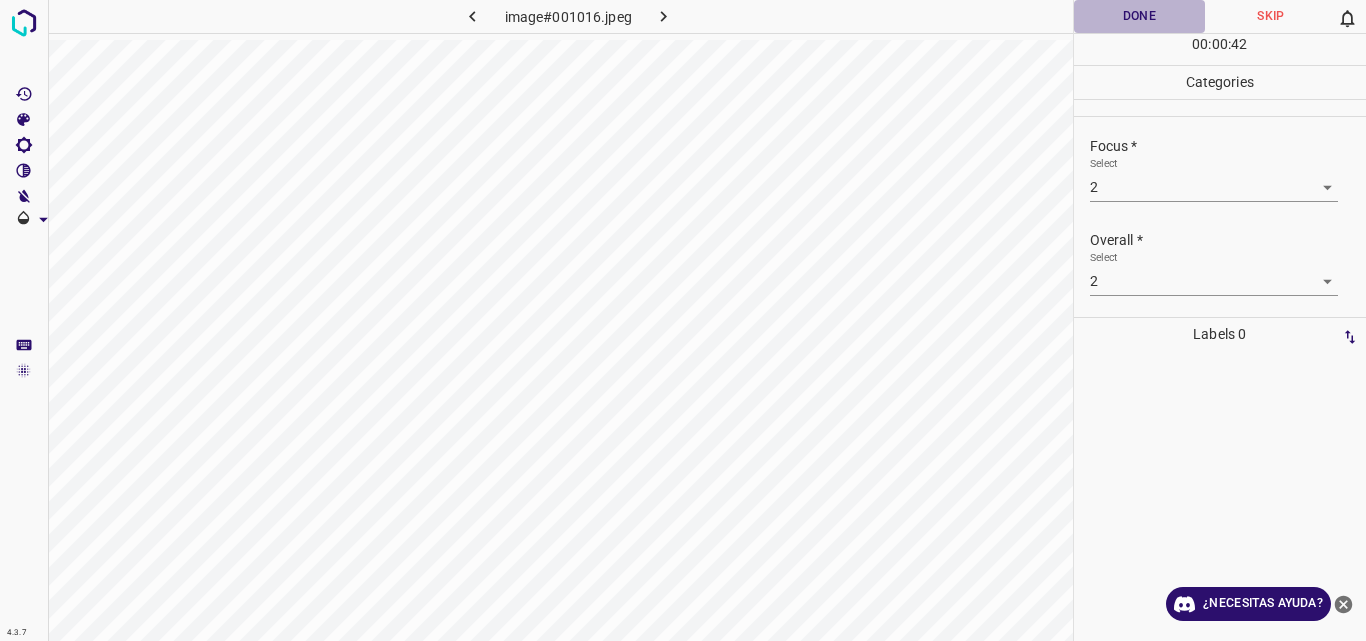 click on "Done" at bounding box center [1140, 16] 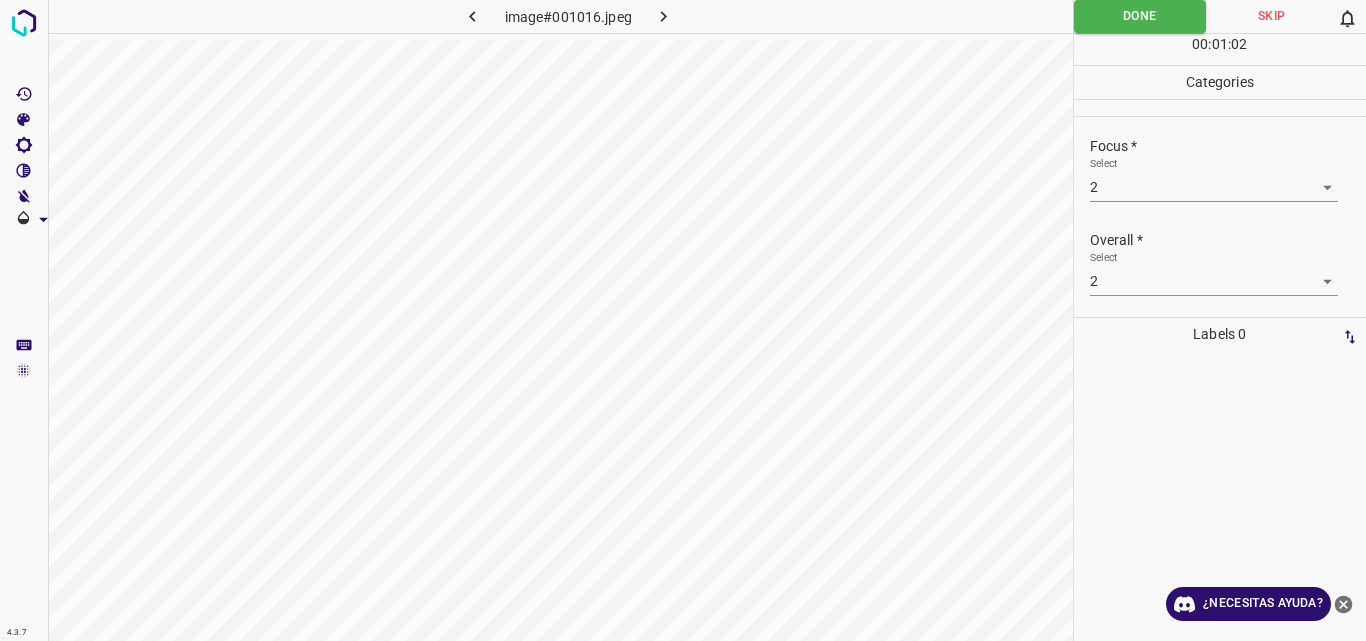click 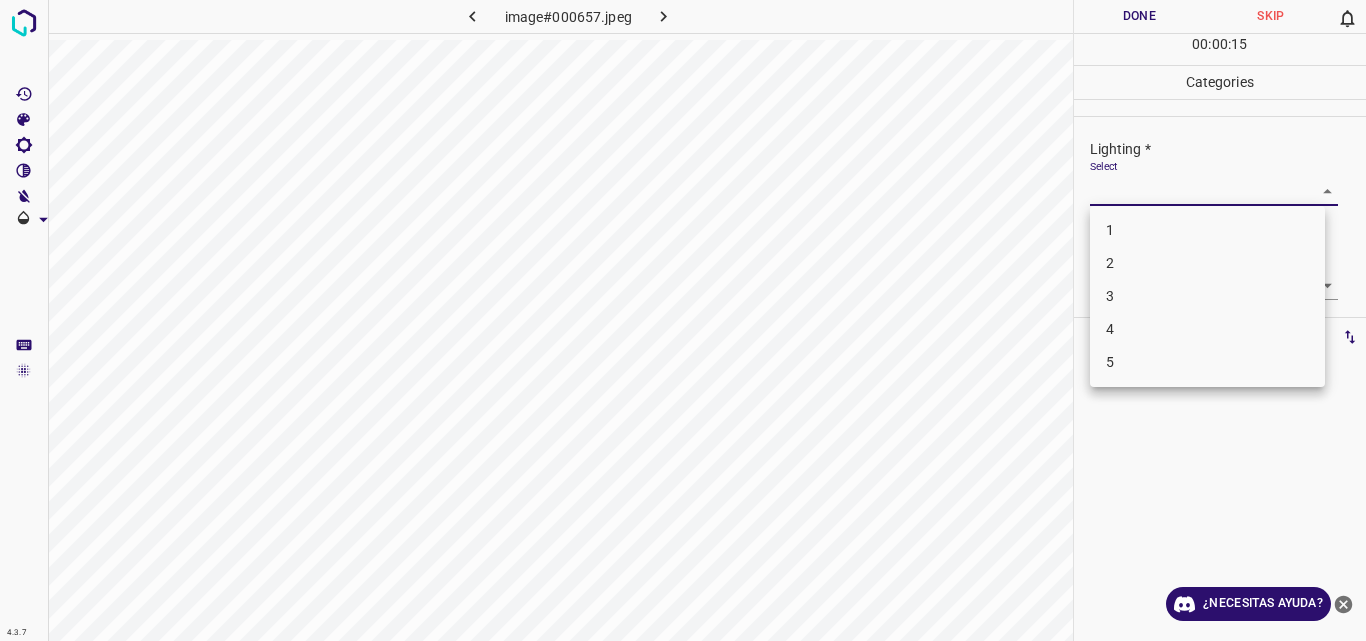 click on "4.3.7 image#000657.jpeg Done Skip 0 00   : 00   : 15   Categories Lighting *  Select ​ Focus *  Select ​ Overall *  Select ​ Labels   0 Categories 1 Lighting 2 Focus 3 Overall Tools Space Change between modes (Draw & Edit) I Auto labeling R Restore zoom M Zoom in N Zoom out Delete Delete selecte label Filters Z Restore filters X Saturation filter C Brightness filter V Contrast filter B Gray scale filter General O Download ¿Necesitas ayuda? Original text Rate this translation Your feedback will be used to help improve Google Translate - Texto - Esconder - Borrar 1 2 3 4 5" at bounding box center (683, 320) 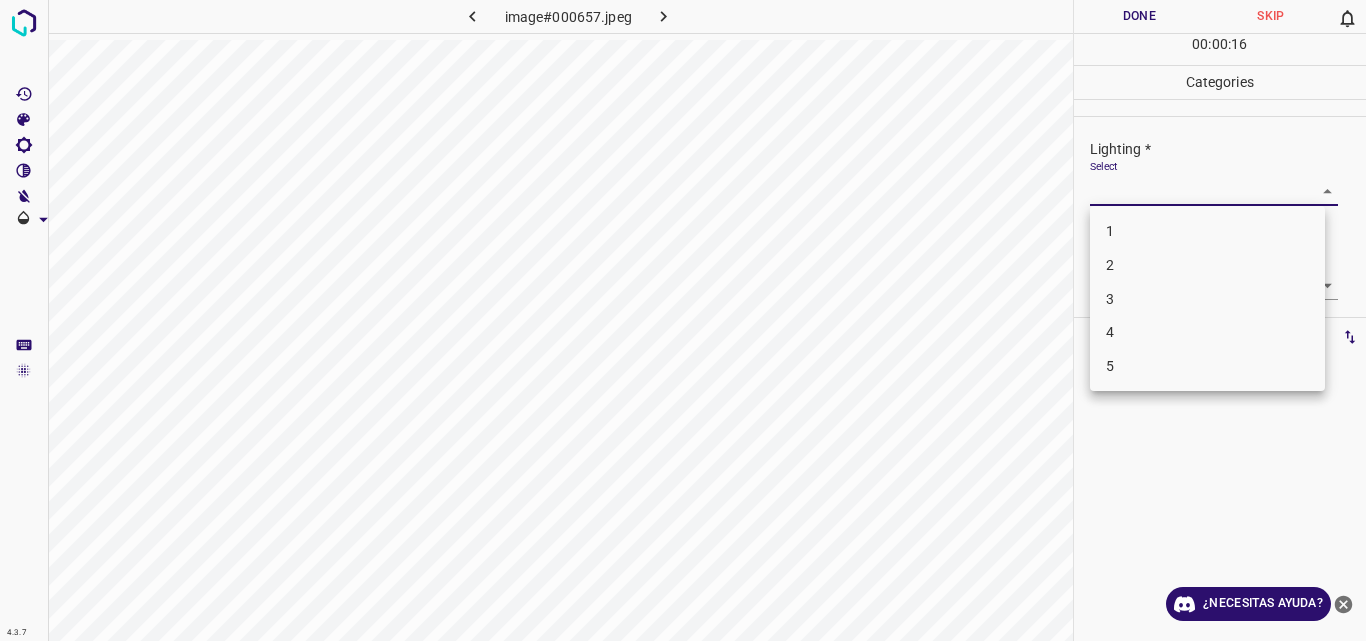 click on "3" at bounding box center (1207, 299) 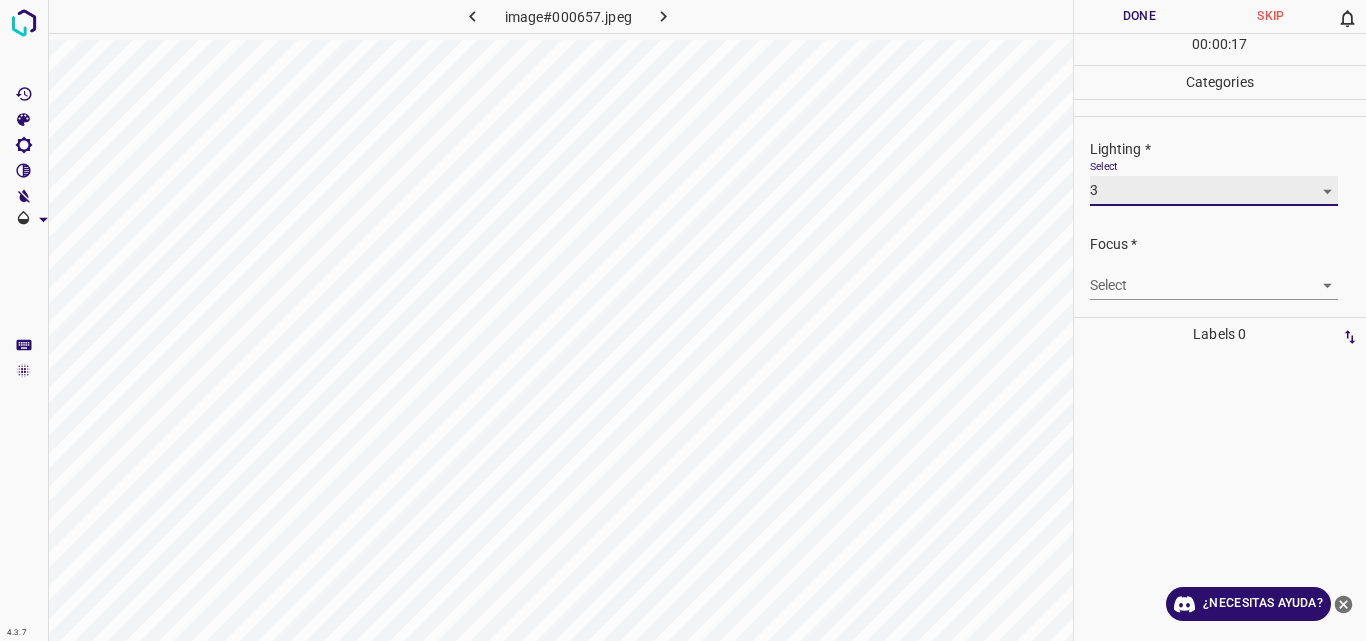 type on "3" 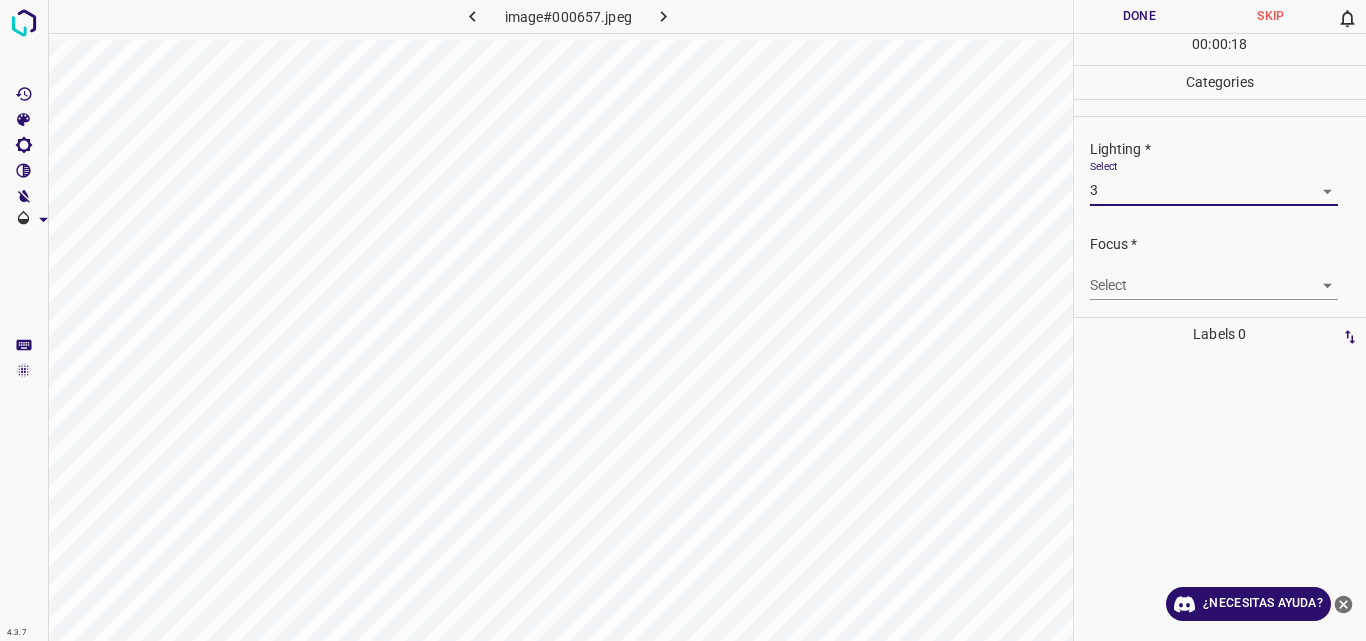 click on "4.3.7 image#000657.jpeg Done Skip 0 00   : 00   : 18   Categories Lighting *  Select 3 3 Focus *  Select ​ Overall *  Select ​ Labels   0 Categories 1 Lighting 2 Focus 3 Overall Tools Space Change between modes (Draw & Edit) I Auto labeling R Restore zoom M Zoom in N Zoom out Delete Delete selecte label Filters Z Restore filters X Saturation filter C Brightness filter V Contrast filter B Gray scale filter General O Download ¿Necesitas ayuda? Original text Rate this translation Your feedback will be used to help improve Google Translate - Texto - Esconder - Borrar" at bounding box center (683, 320) 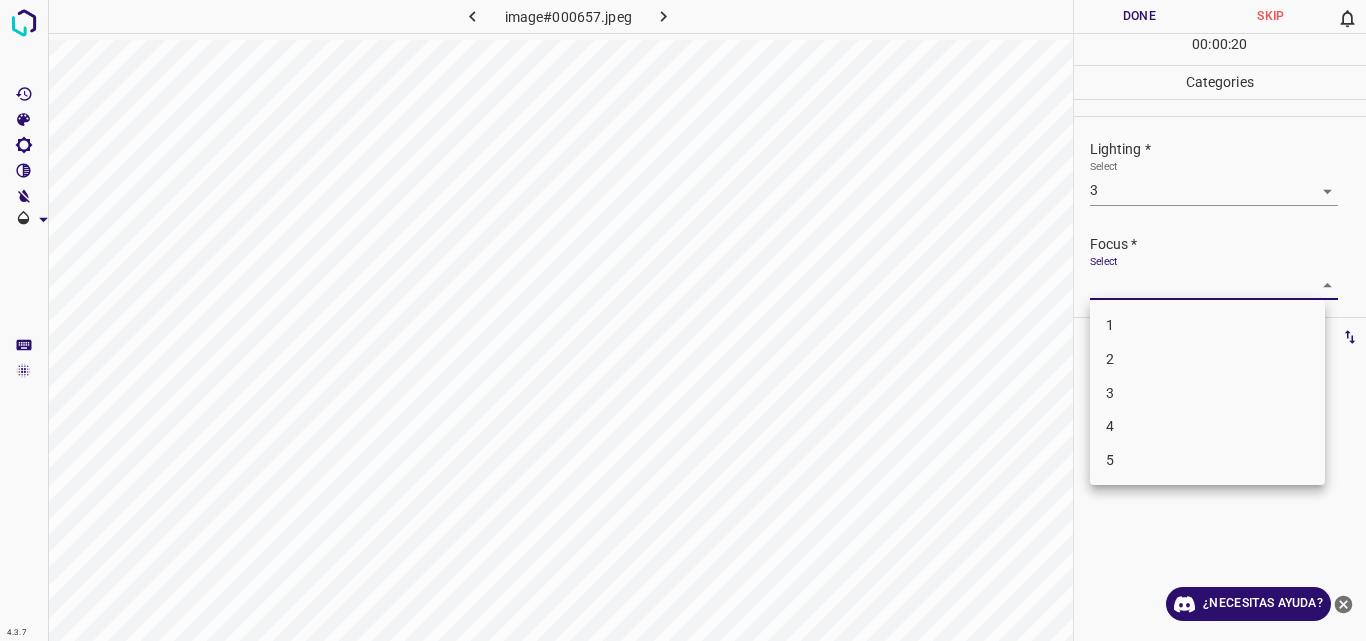 click on "3" at bounding box center (1207, 393) 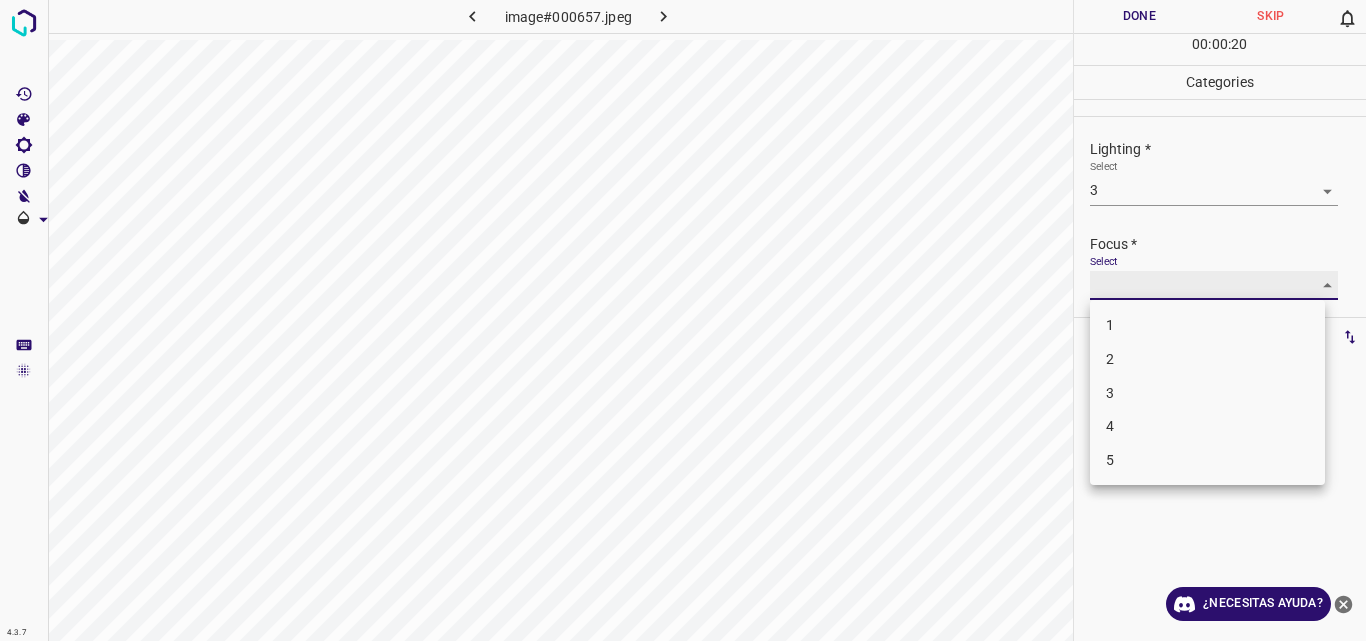 type on "3" 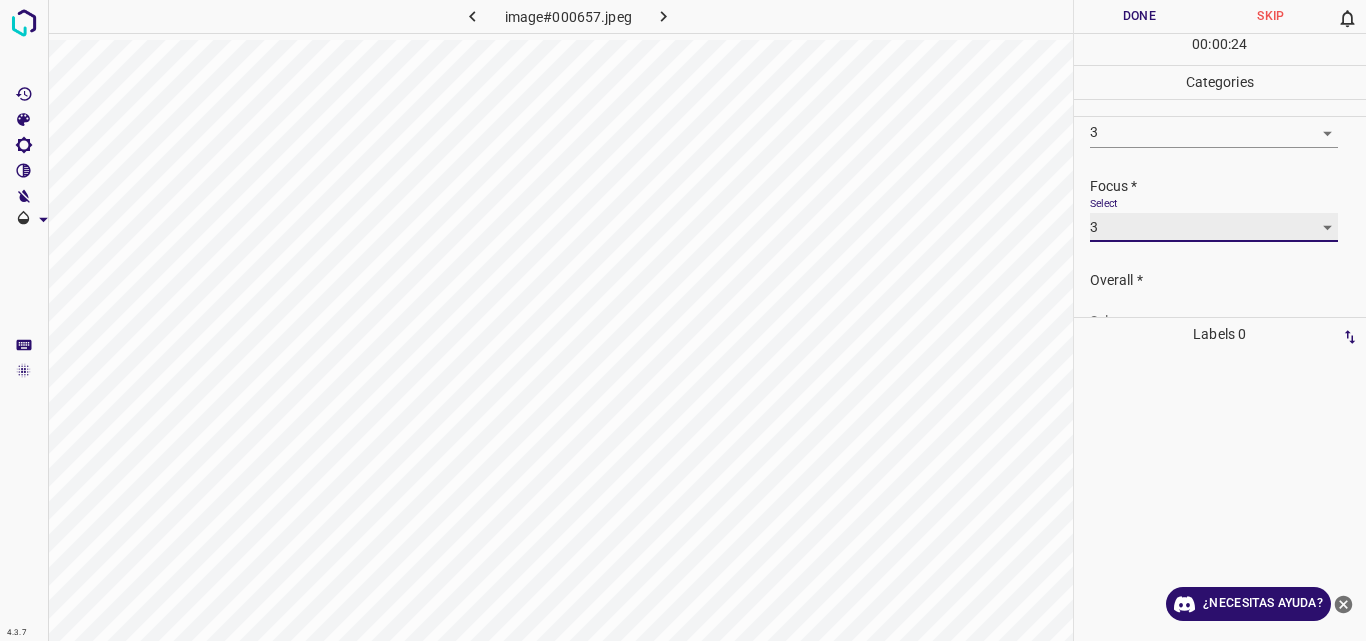 scroll, scrollTop: 98, scrollLeft: 0, axis: vertical 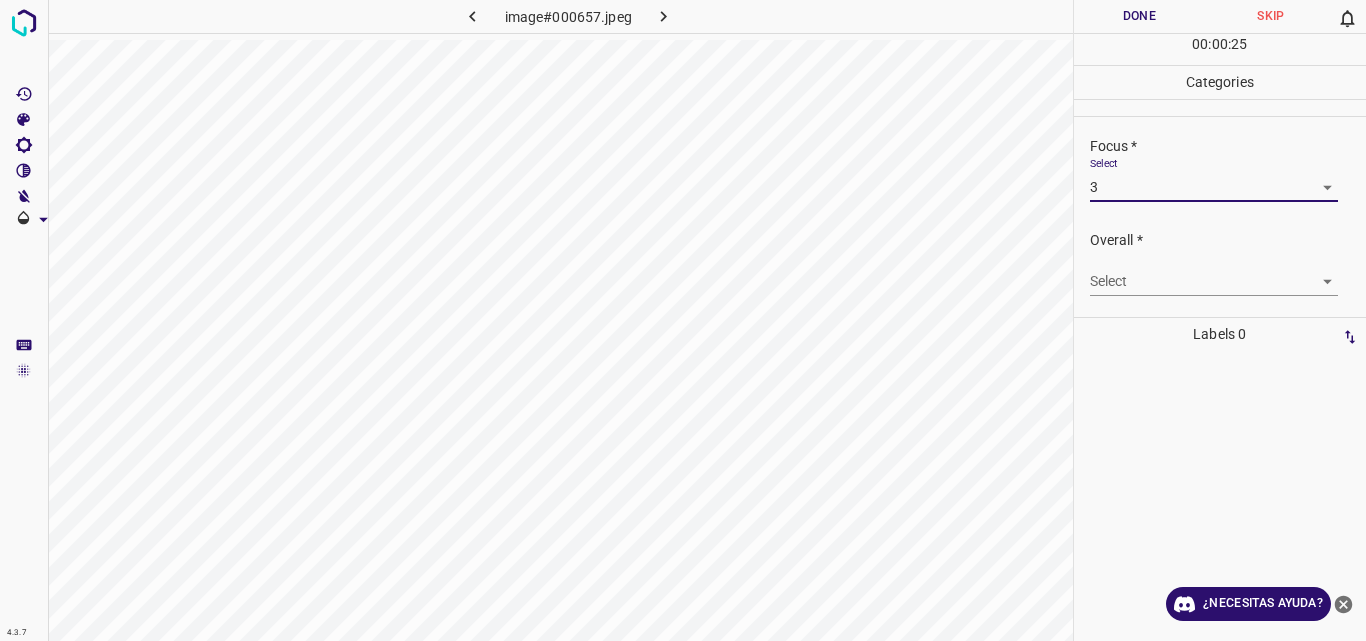 click on "4.3.7 image#000657.jpeg Done Skip 0 00   : 00   : 25   Categories Lighting *  Select 3 3 Focus *  Select 3 3 Overall *  Select ​ Labels   0 Categories 1 Lighting 2 Focus 3 Overall Tools Space Change between modes (Draw & Edit) I Auto labeling R Restore zoom M Zoom in N Zoom out Delete Delete selecte label Filters Z Restore filters X Saturation filter C Brightness filter V Contrast filter B Gray scale filter General O Download ¿Necesitas ayuda? Original text Rate this translation Your feedback will be used to help improve Google Translate - Texto - Esconder - Borrar" at bounding box center [683, 320] 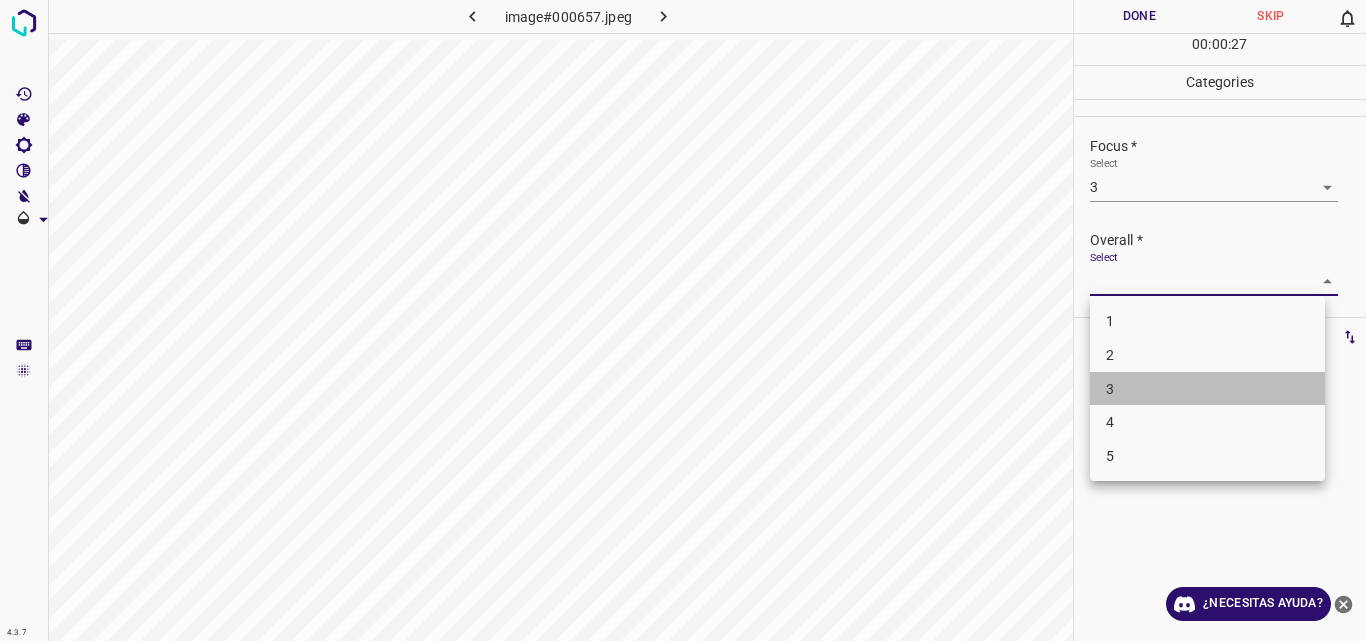 click on "3" at bounding box center (1207, 389) 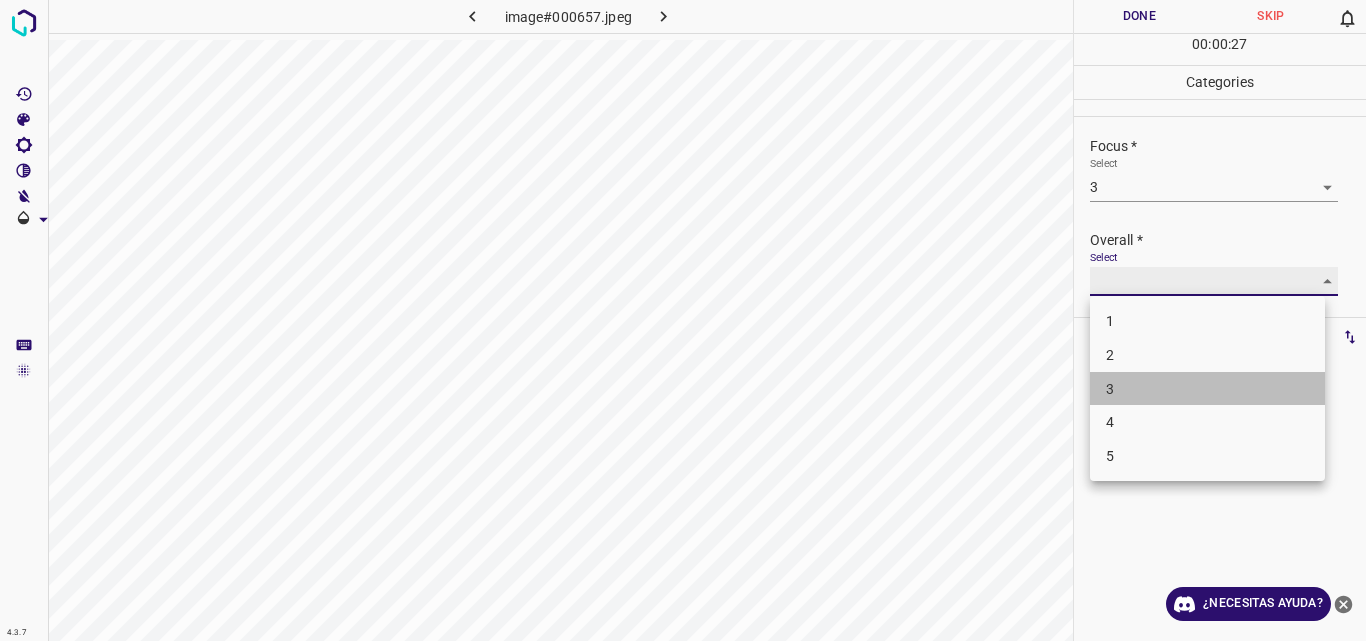 type on "3" 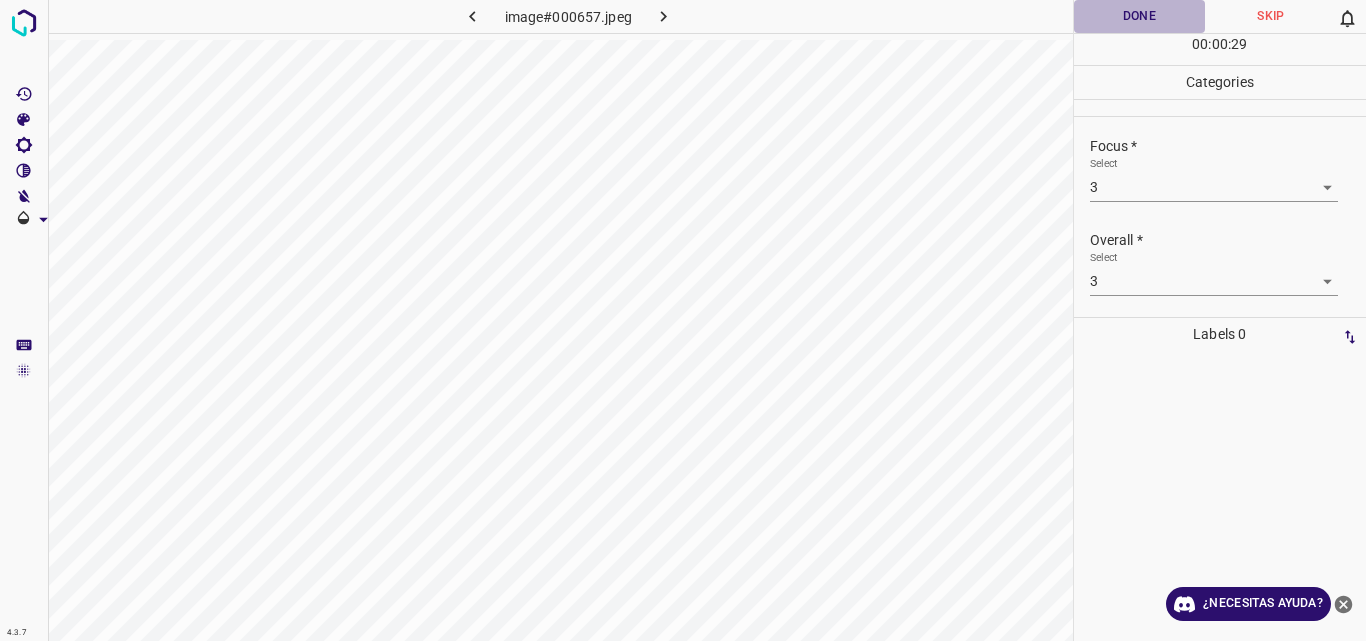 click on "Done" at bounding box center [1140, 16] 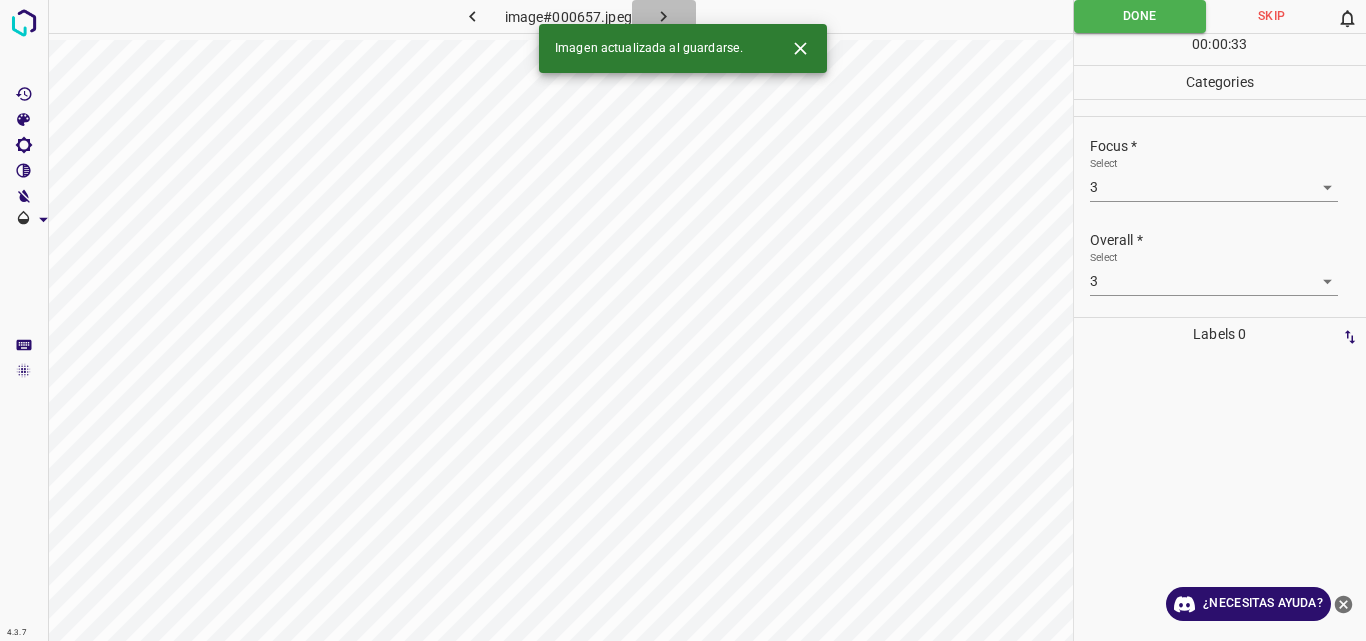 click 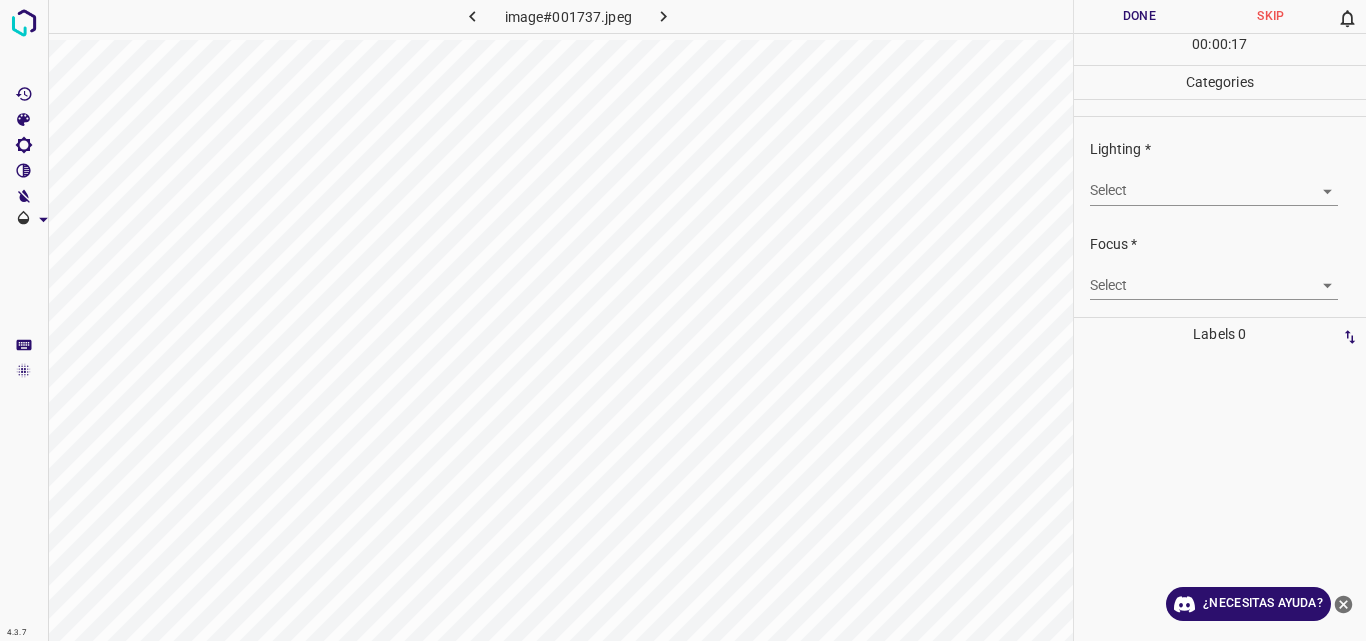click on "4.3.7 image#001737.jpeg Done Skip 0 00   : 00   : 17   Categories Lighting *  Select ​ Focus *  Select ​ Overall *  Select ​ Labels   0 Categories 1 Lighting 2 Focus 3 Overall Tools Space Change between modes (Draw & Edit) I Auto labeling R Restore zoom M Zoom in N Zoom out Delete Delete selecte label Filters Z Restore filters X Saturation filter C Brightness filter V Contrast filter B Gray scale filter General O Download ¿Necesitas ayuda? Original text Rate this translation Your feedback will be used to help improve Google Translate - Texto - Esconder - Borrar" at bounding box center [683, 320] 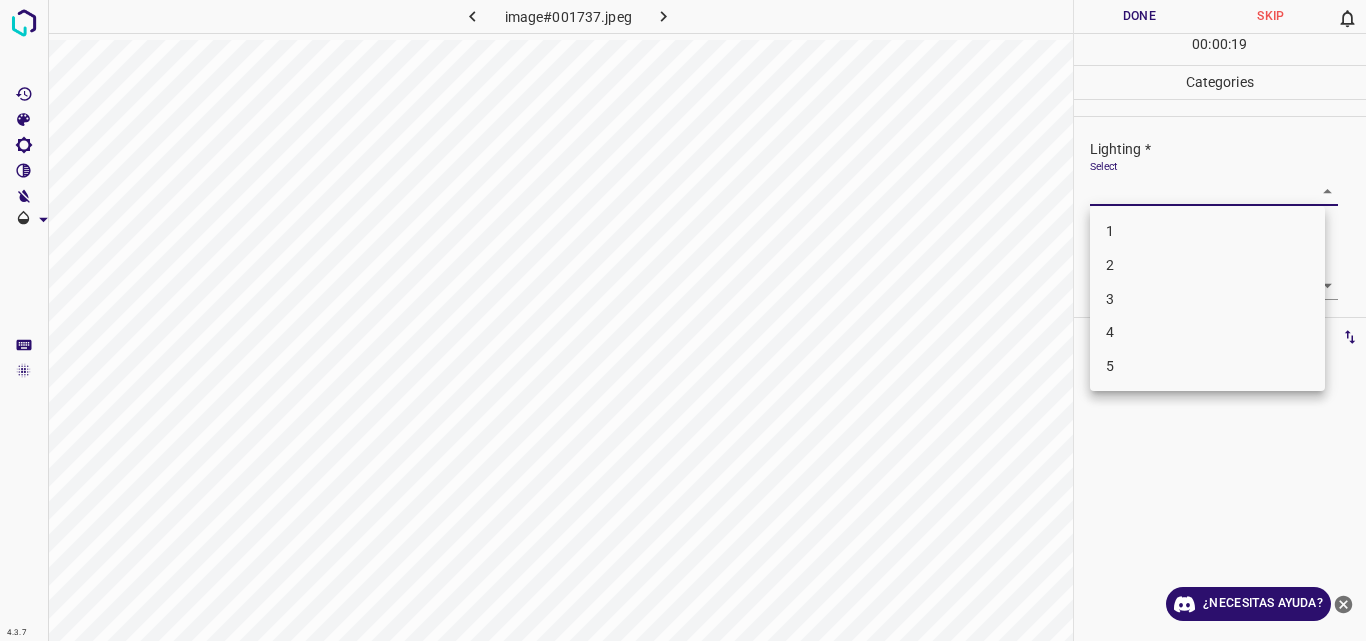 click on "3" at bounding box center [1207, 299] 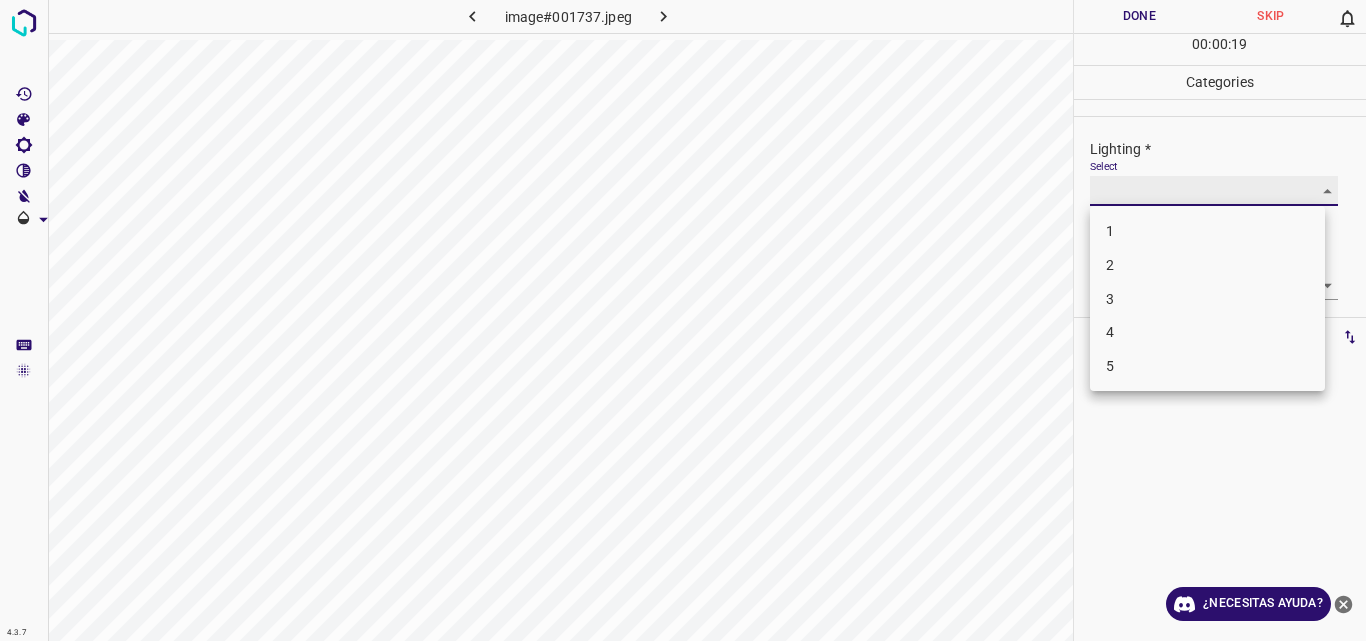 type on "3" 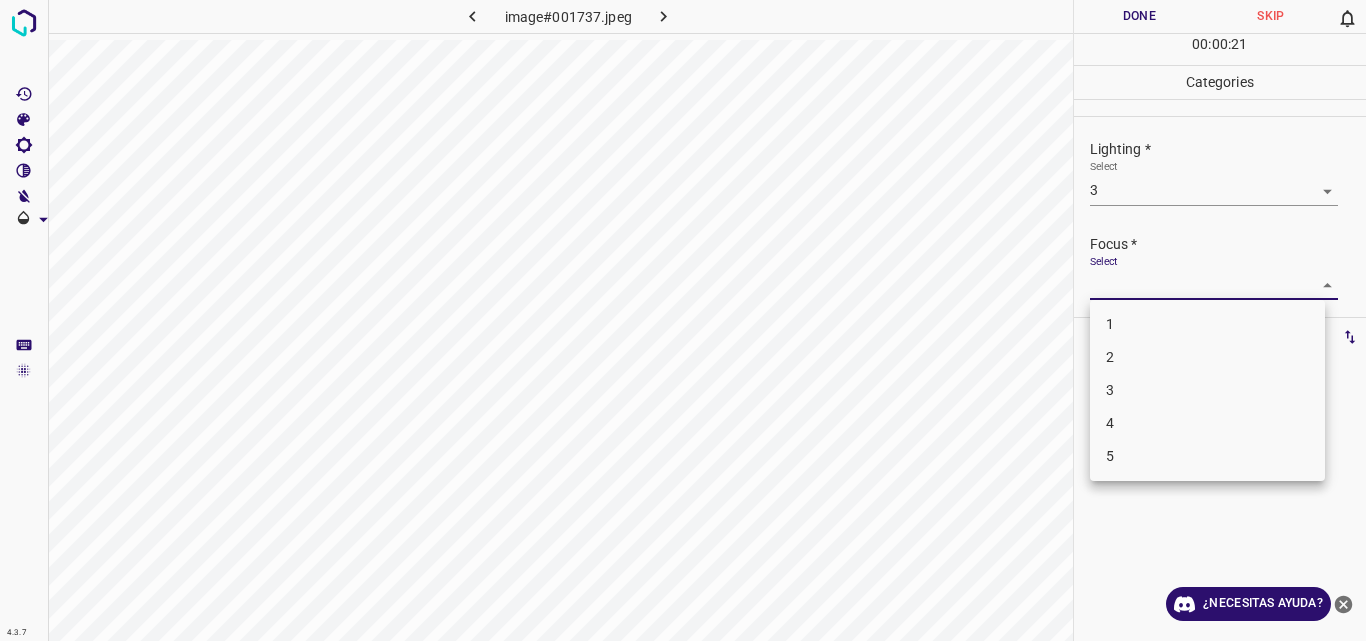 click on "4.3.7 image#001737.jpeg Done Skip 0 00   : 00   : 21   Categories Lighting *  Select 3 3 Focus *  Select ​ Overall *  Select ​ Labels   0 Categories 1 Lighting 2 Focus 3 Overall Tools Space Change between modes (Draw & Edit) I Auto labeling R Restore zoom M Zoom in N Zoom out Delete Delete selecte label Filters Z Restore filters X Saturation filter C Brightness filter V Contrast filter B Gray scale filter General O Download ¿Necesitas ayuda? Original text Rate this translation Your feedback will be used to help improve Google Translate - Texto - Esconder - Borrar 1 2 3 4 5" at bounding box center [683, 320] 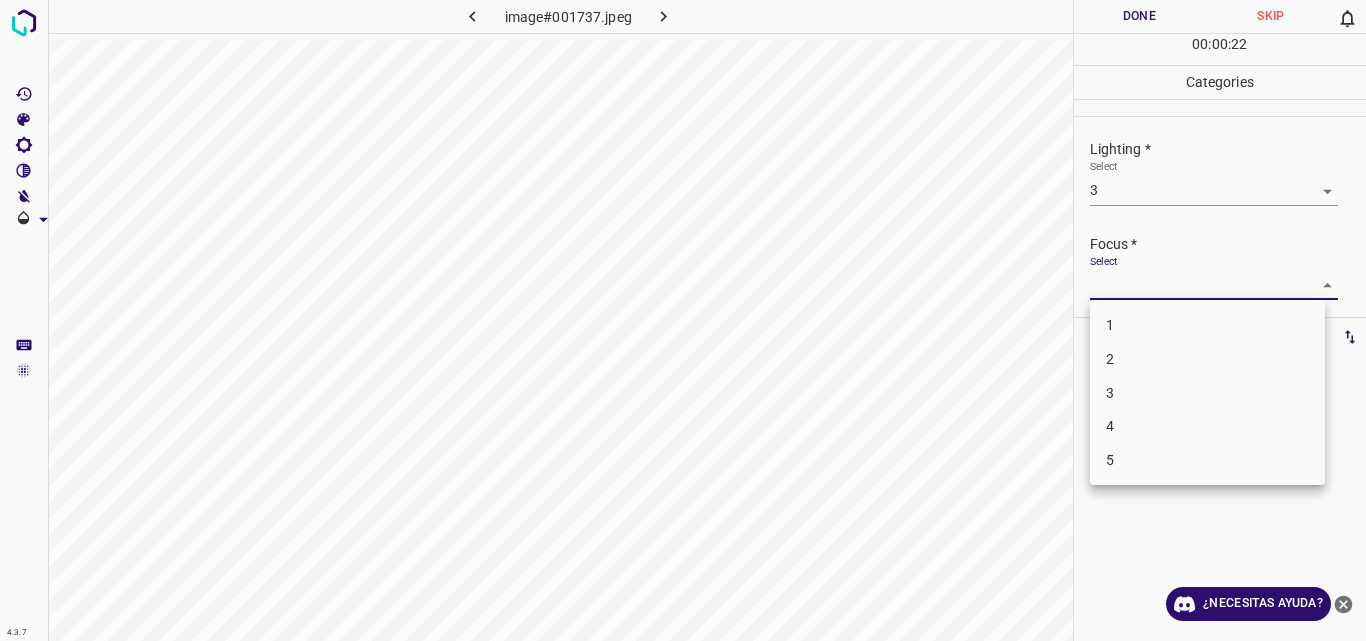 click on "3" at bounding box center (1207, 393) 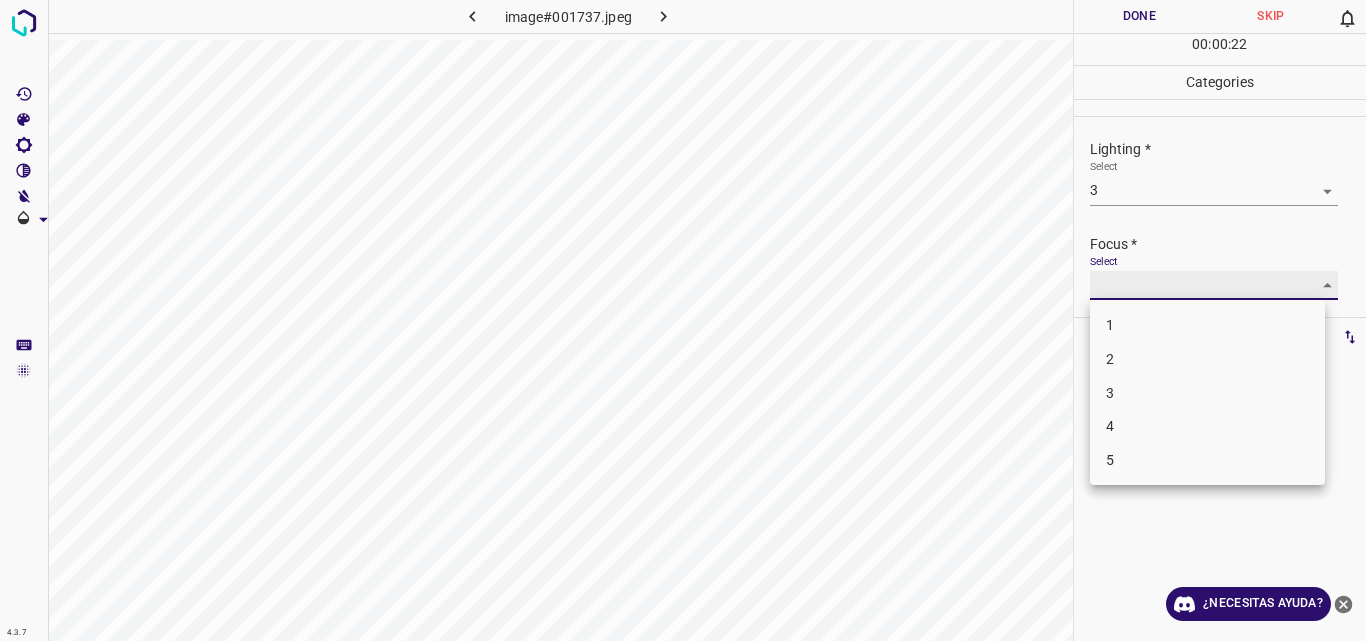 type on "3" 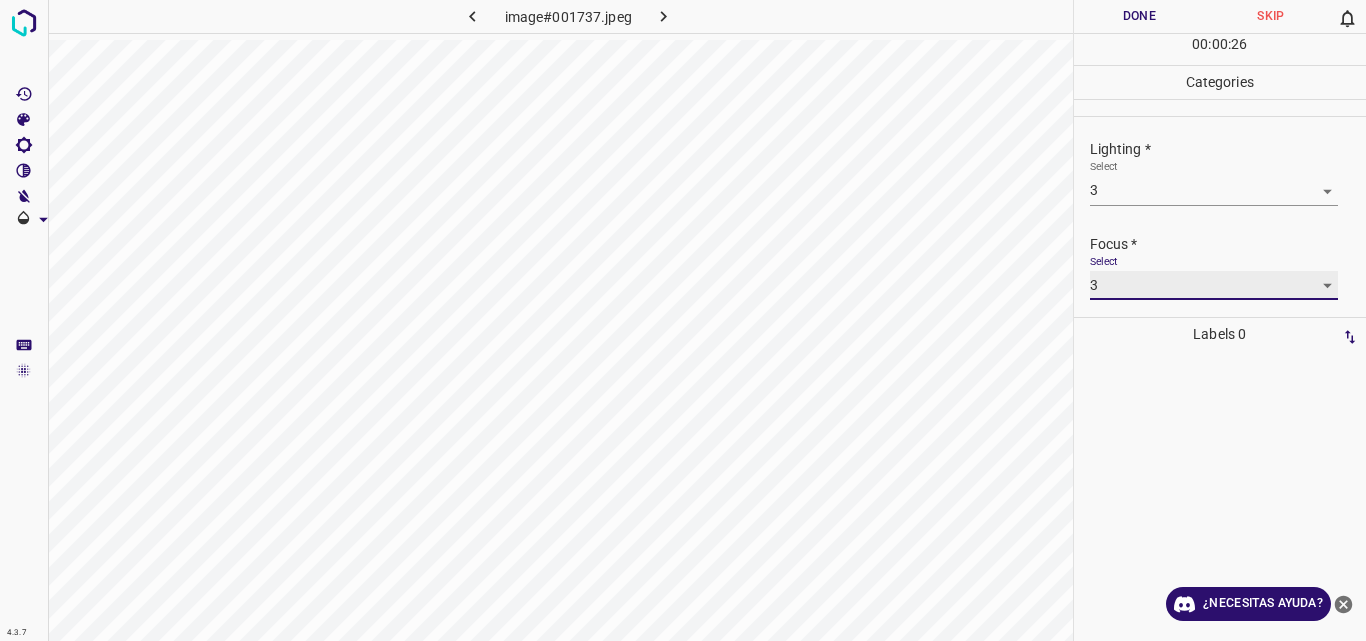 scroll, scrollTop: 98, scrollLeft: 0, axis: vertical 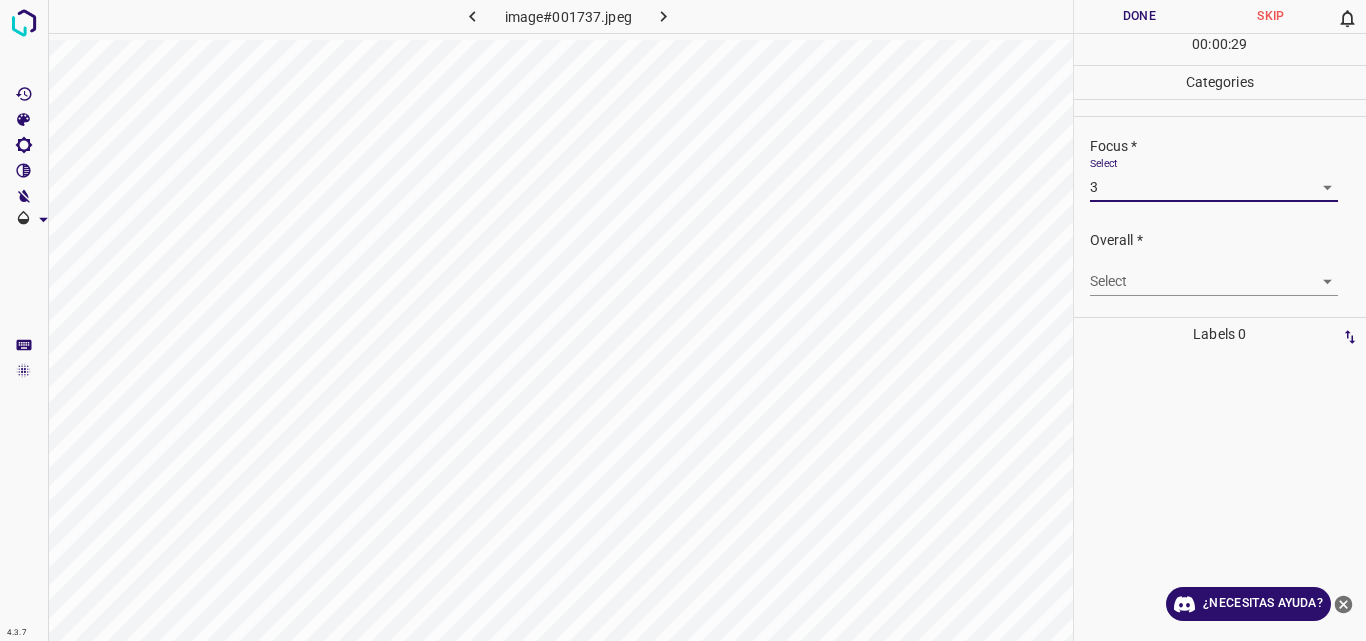 click on "4.3.7 image#001737.jpeg Done Skip 0 00   : 00   : 29   Categories Lighting *  Select 3 3 Focus *  Select 3 3 Overall *  Select ​ Labels   0 Categories 1 Lighting 2 Focus 3 Overall Tools Space Change between modes (Draw & Edit) I Auto labeling R Restore zoom M Zoom in N Zoom out Delete Delete selecte label Filters Z Restore filters X Saturation filter C Brightness filter V Contrast filter B Gray scale filter General O Download ¿Necesitas ayuda? Original text Rate this translation Your feedback will be used to help improve Google Translate - Texto - Esconder - Borrar" at bounding box center [683, 320] 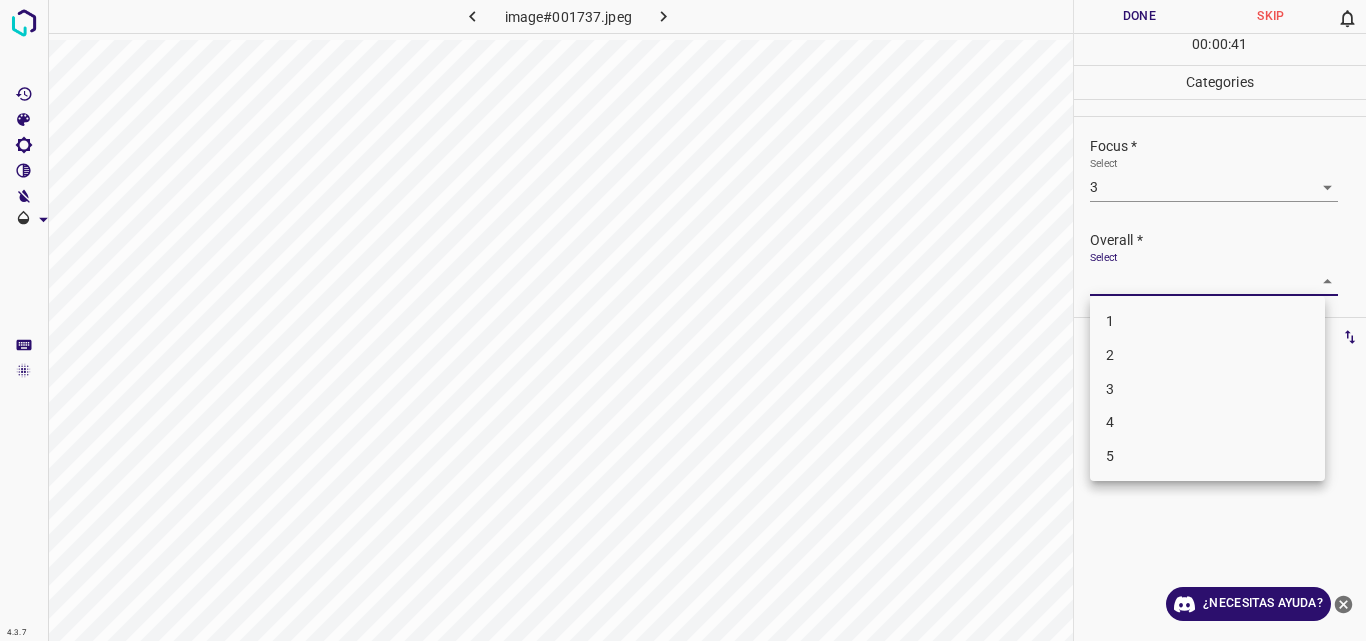 click on "3" at bounding box center (1207, 389) 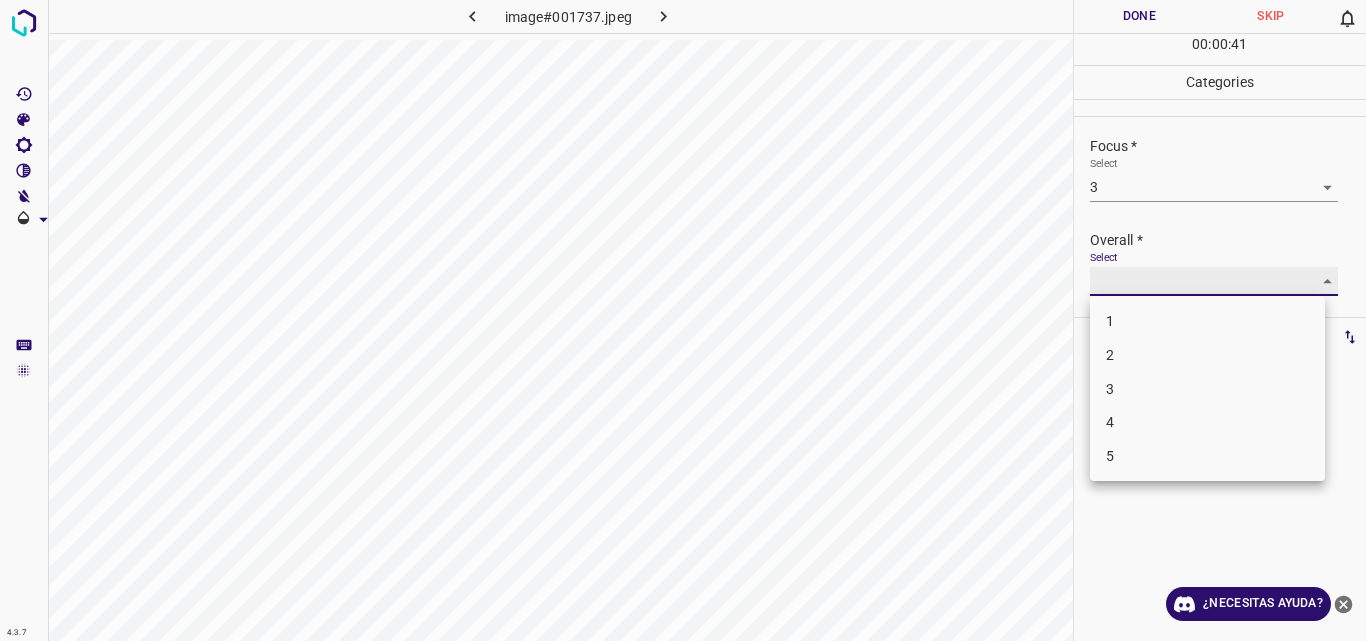type on "3" 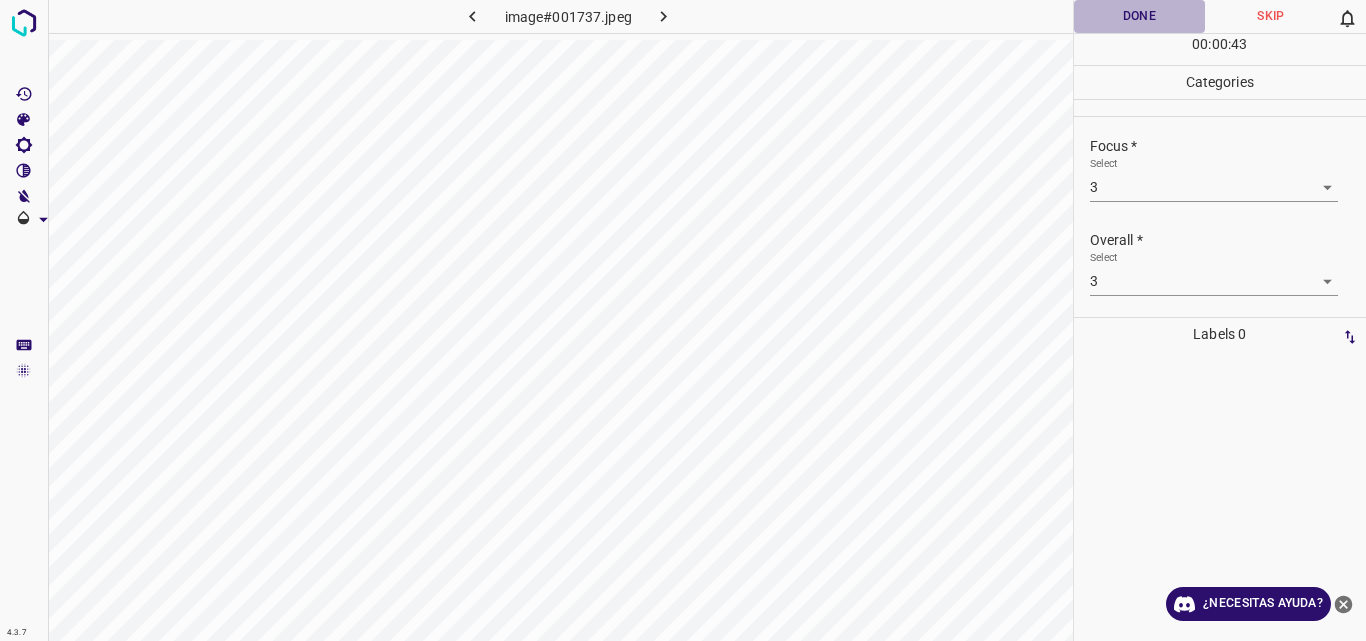 click on "Done" at bounding box center (1140, 16) 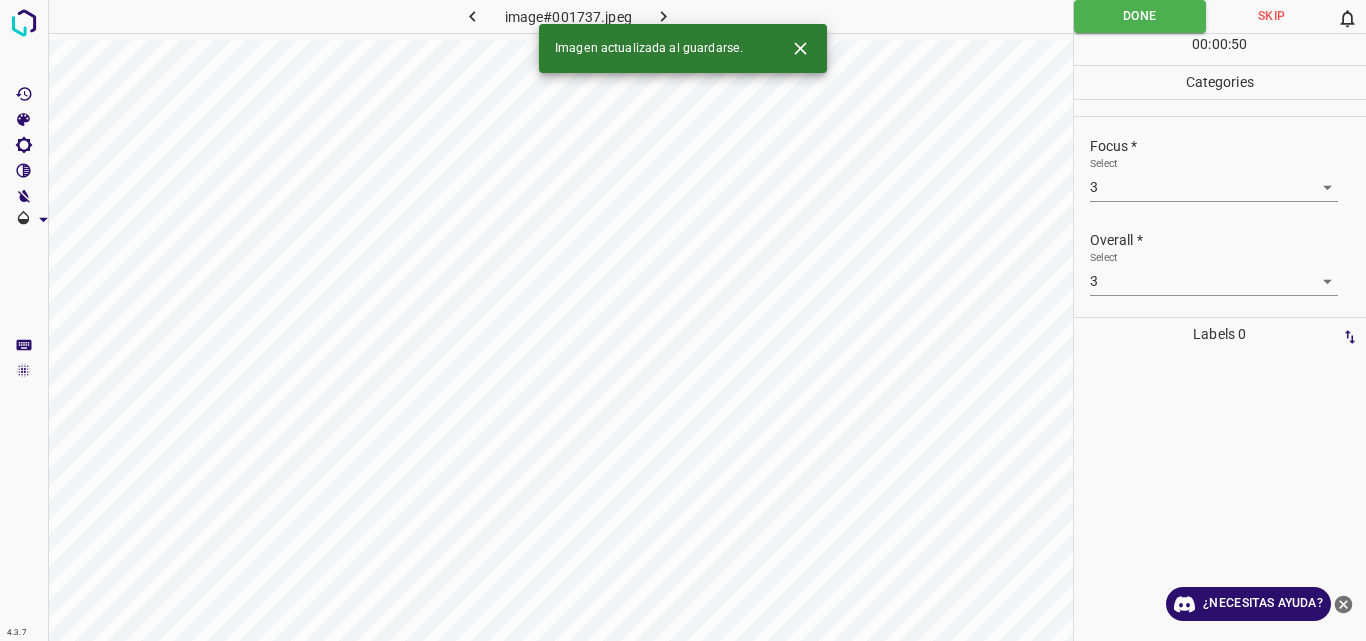 click on "Imagen actualizada al guardarse." at bounding box center (683, 48) 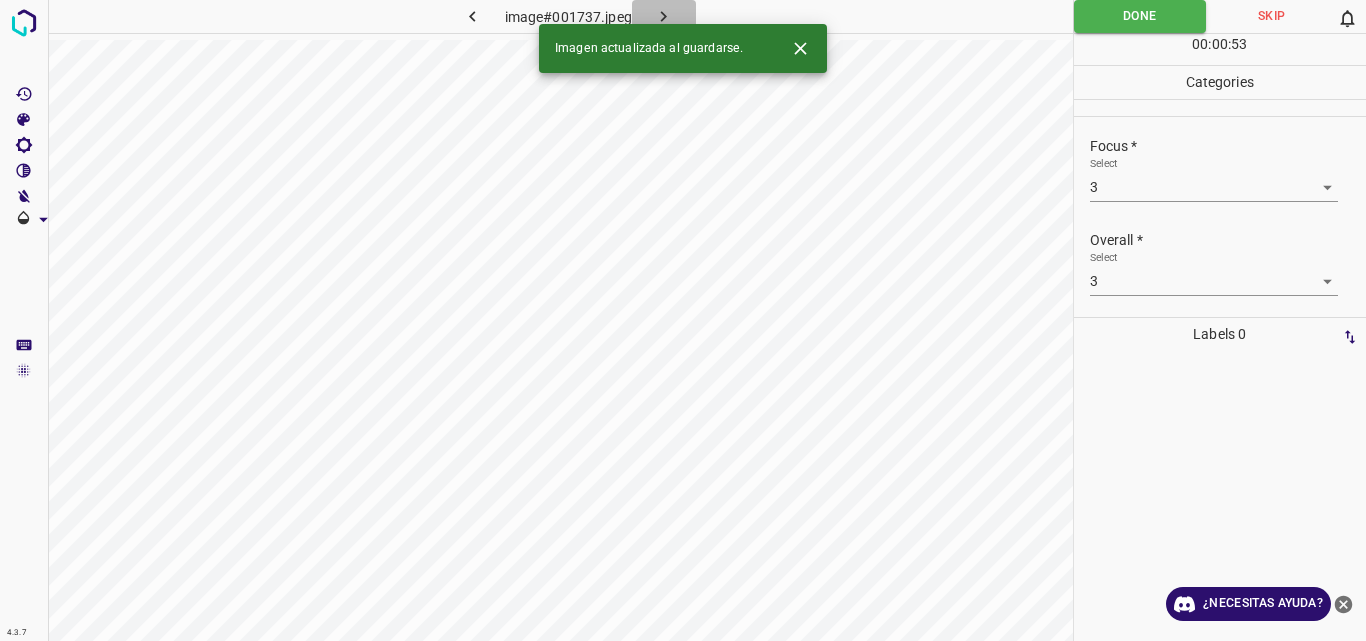 click 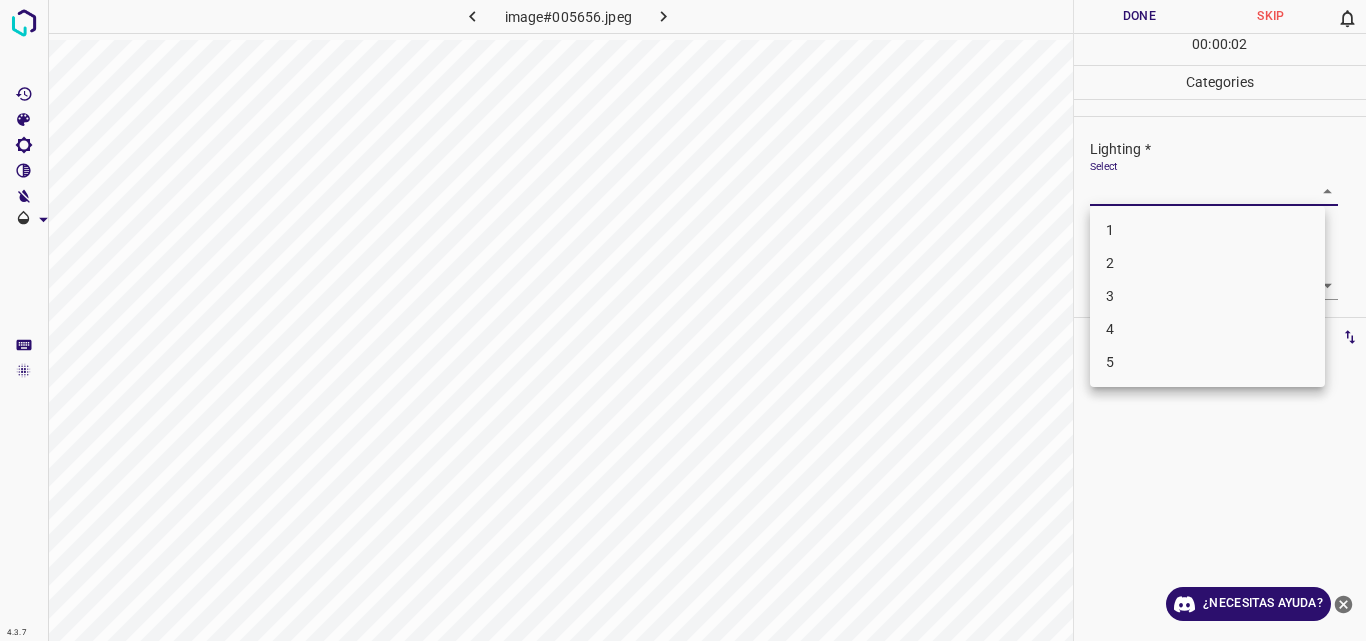 click on "4.3.7 image#005656.jpeg Done Skip 0 00   : 00   : 02   Categories Lighting *  Select ​ Focus *  Select ​ Overall *  Select ​ Labels   0 Categories 1 Lighting 2 Focus 3 Overall Tools Space Change between modes (Draw & Edit) I Auto labeling R Restore zoom M Zoom in N Zoom out Delete Delete selecte label Filters Z Restore filters X Saturation filter C Brightness filter V Contrast filter B Gray scale filter General O Download ¿Necesitas ayuda? Original text Rate this translation Your feedback will be used to help improve Google Translate - Texto - Esconder - Borrar 1 2 3 4 5" at bounding box center (683, 320) 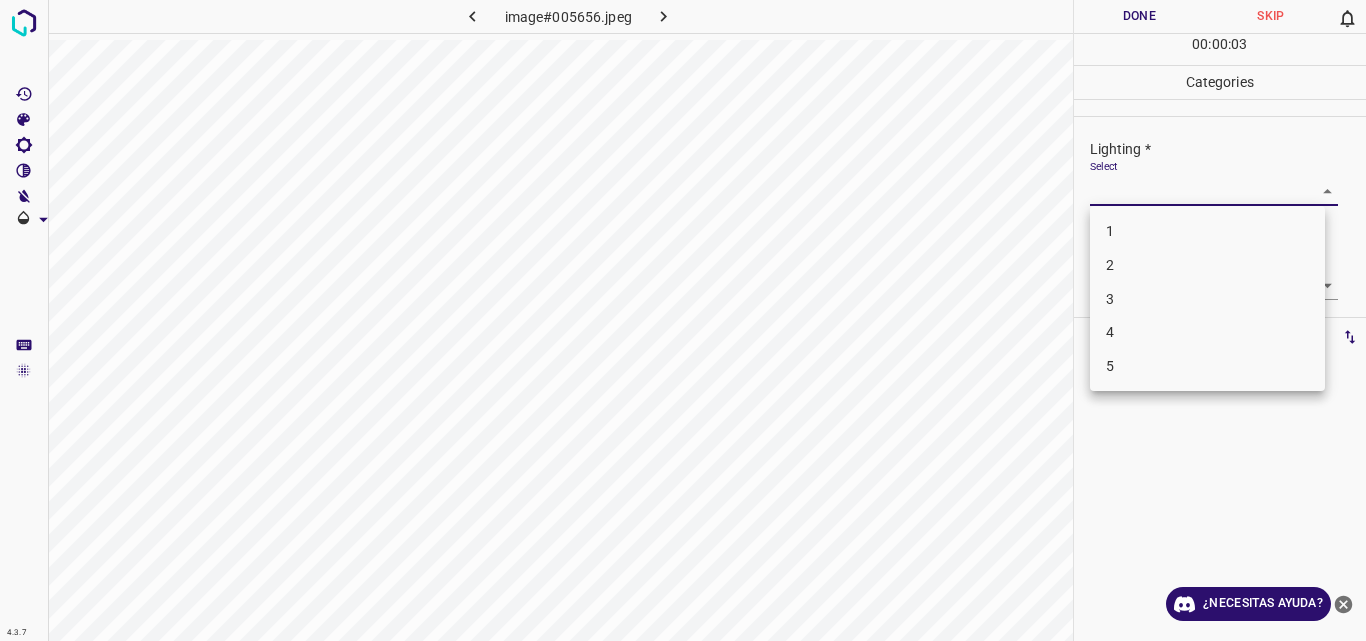 click on "3" at bounding box center [1207, 299] 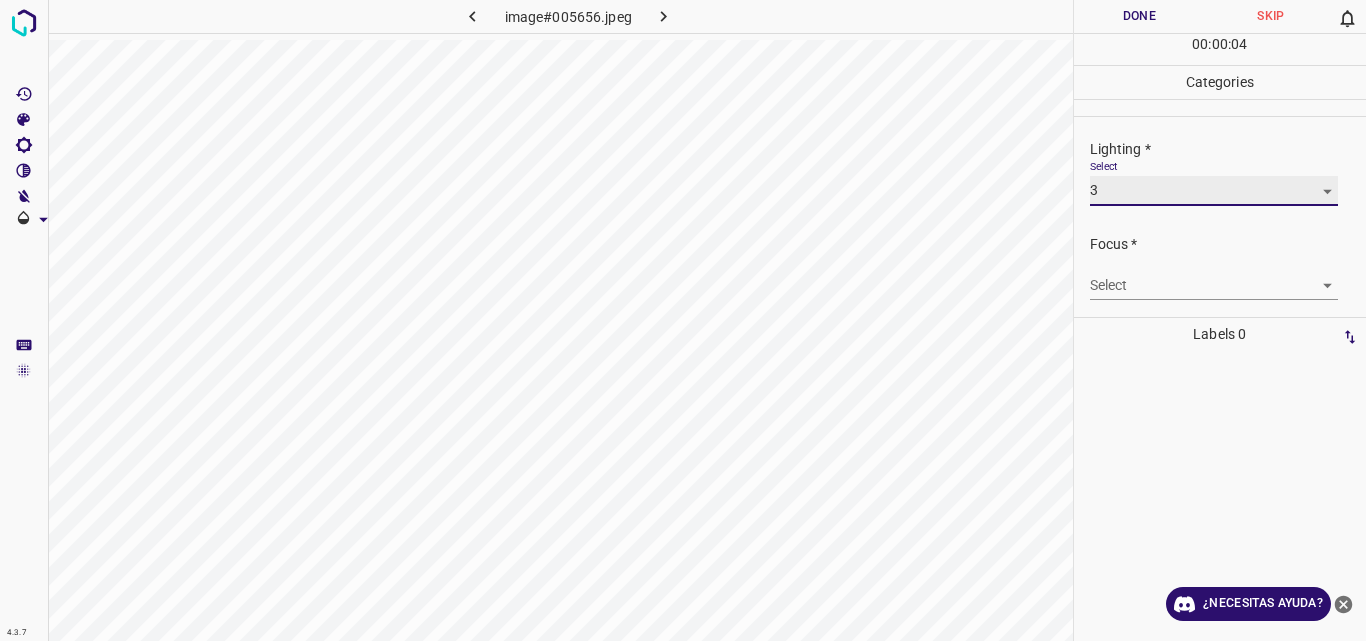 type on "3" 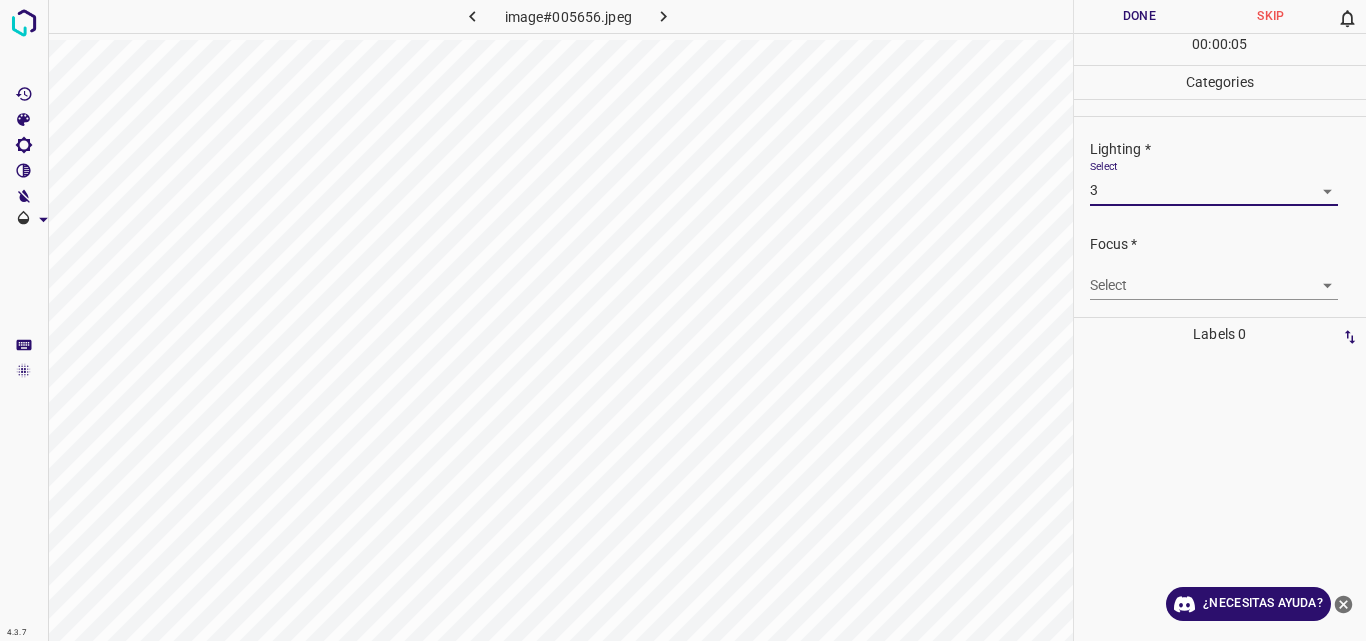 click on "4.3.7 image#005656.jpeg Done Skip 0 00   : 00   : 05   Categories Lighting *  Select 3 3 Focus *  Select ​ Overall *  Select ​ Labels   0 Categories 1 Lighting 2 Focus 3 Overall Tools Space Change between modes (Draw & Edit) I Auto labeling R Restore zoom M Zoom in N Zoom out Delete Delete selecte label Filters Z Restore filters X Saturation filter C Brightness filter V Contrast filter B Gray scale filter General O Download ¿Necesitas ayuda? Original text Rate this translation Your feedback will be used to help improve Google Translate - Texto - Esconder - Borrar" at bounding box center [683, 320] 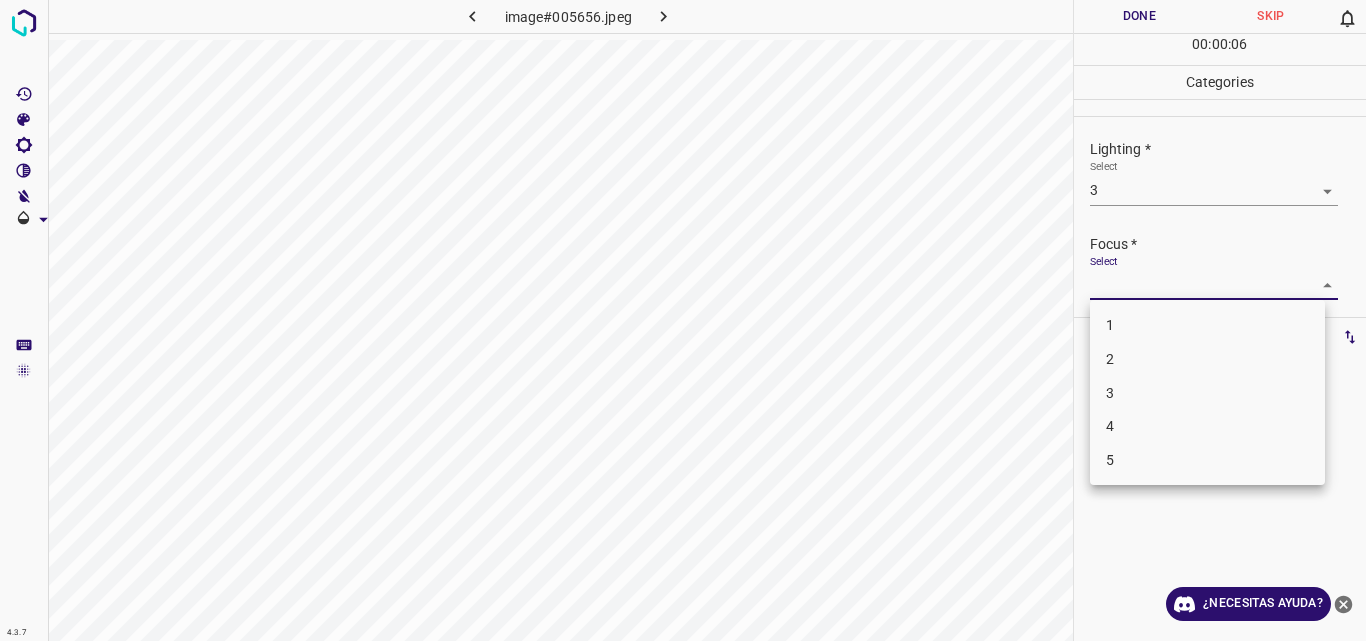 click on "3" at bounding box center (1207, 393) 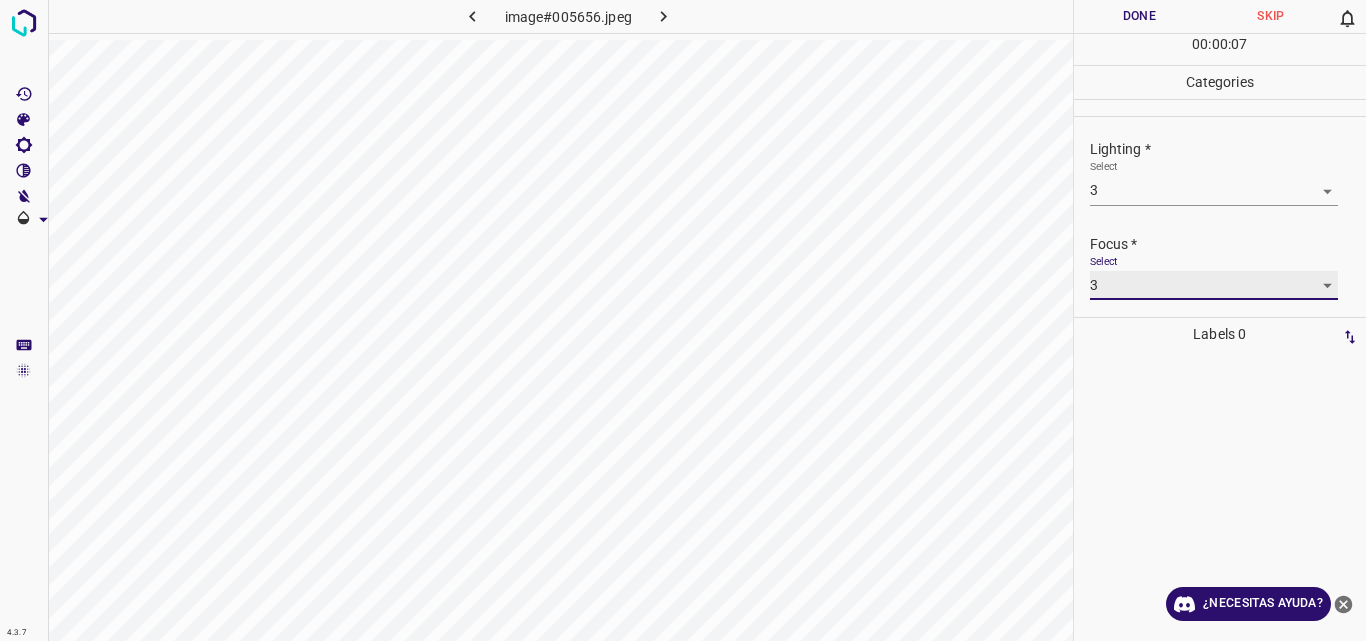 type on "3" 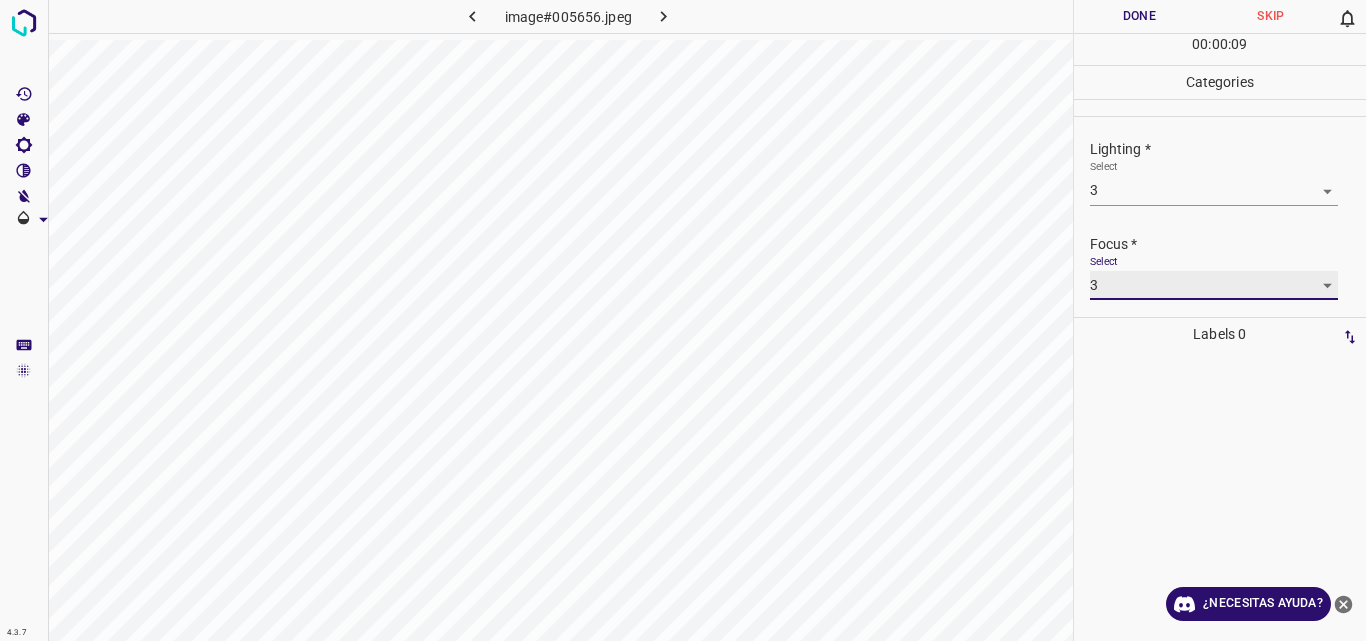 scroll, scrollTop: 98, scrollLeft: 0, axis: vertical 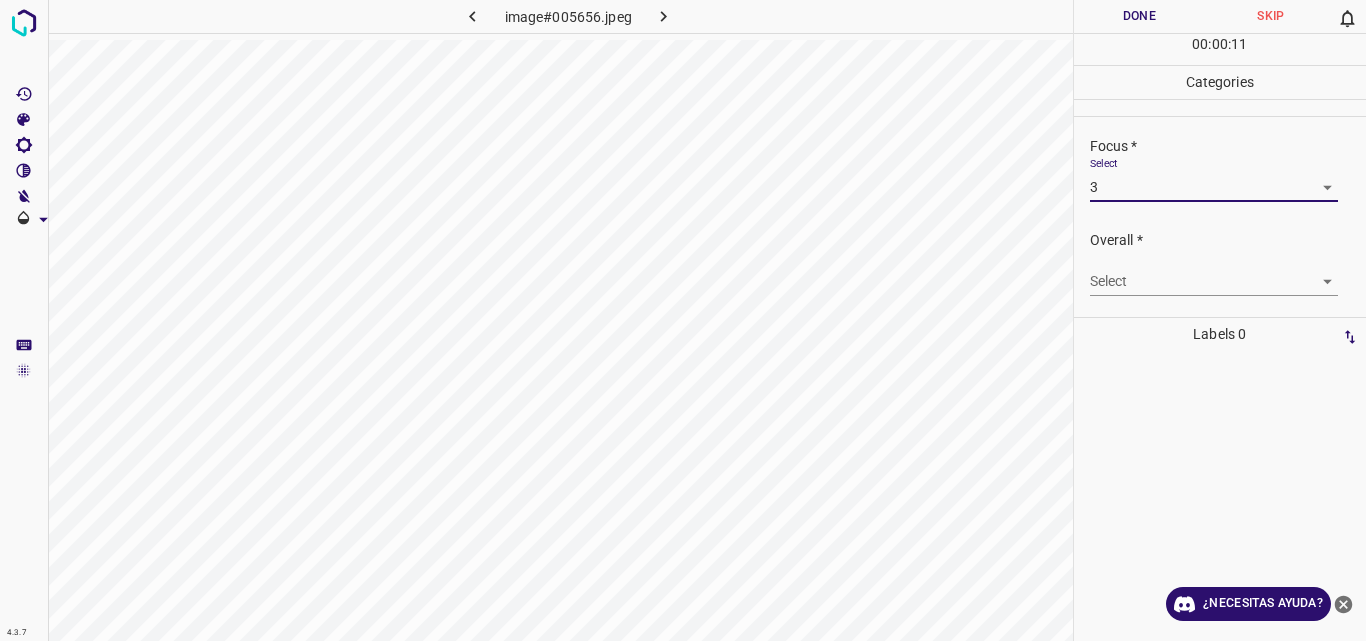 click on "4.3.7 image#005656.jpeg Done Skip 0 00   : 00   : 11   Categories Lighting *  Select 3 3 Focus *  Select 3 3 Overall *  Select ​ Labels   0 Categories 1 Lighting 2 Focus 3 Overall Tools Space Change between modes (Draw & Edit) I Auto labeling R Restore zoom M Zoom in N Zoom out Delete Delete selecte label Filters Z Restore filters X Saturation filter C Brightness filter V Contrast filter B Gray scale filter General O Download ¿Necesitas ayuda? Original text Rate this translation Your feedback will be used to help improve Google Translate - Texto - Esconder - Borrar" at bounding box center (683, 320) 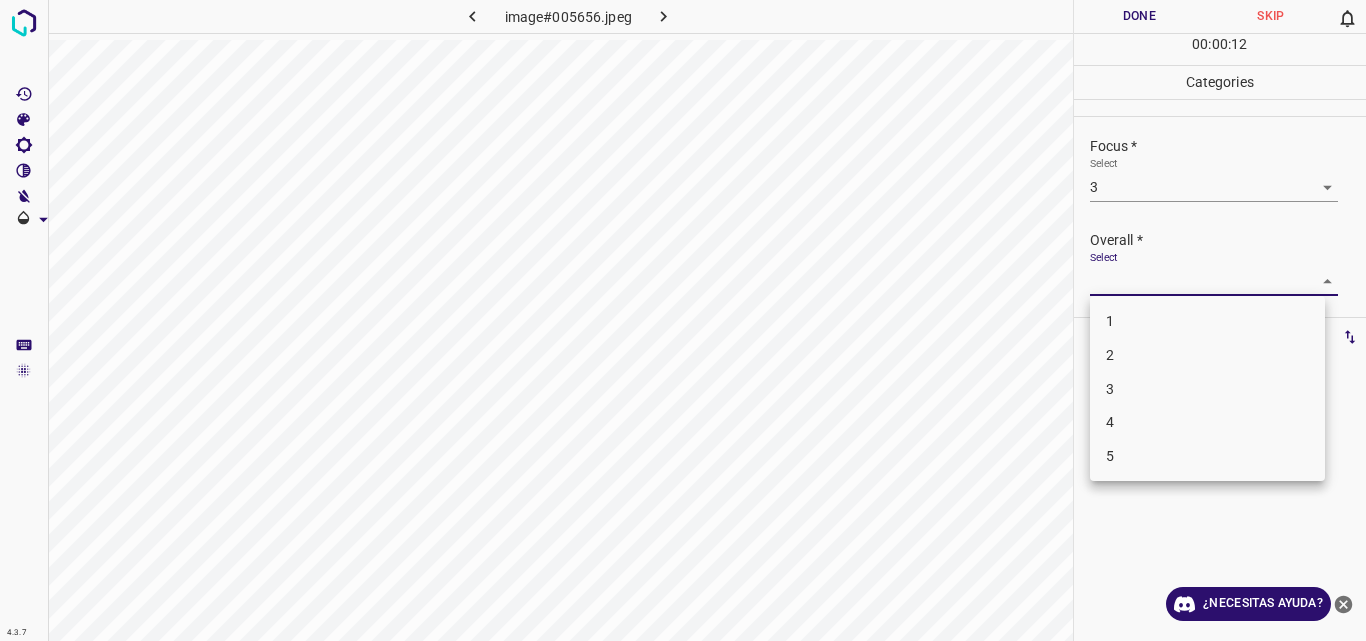 click on "3" at bounding box center [1207, 389] 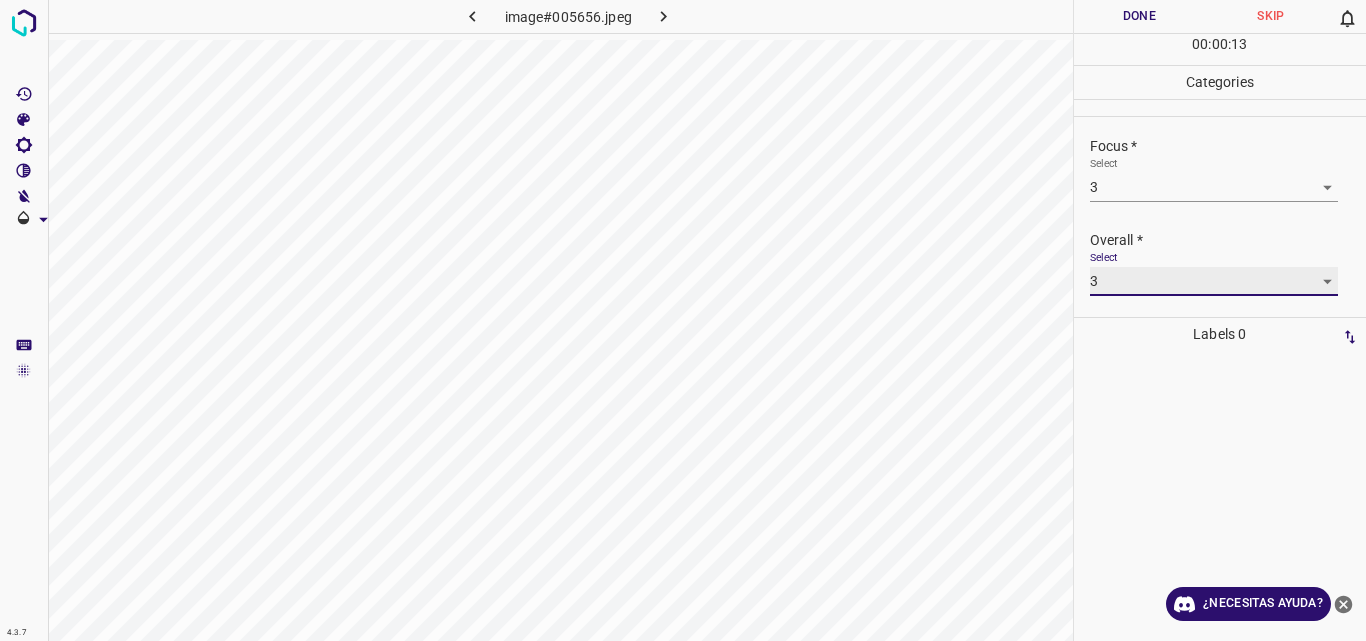 type on "3" 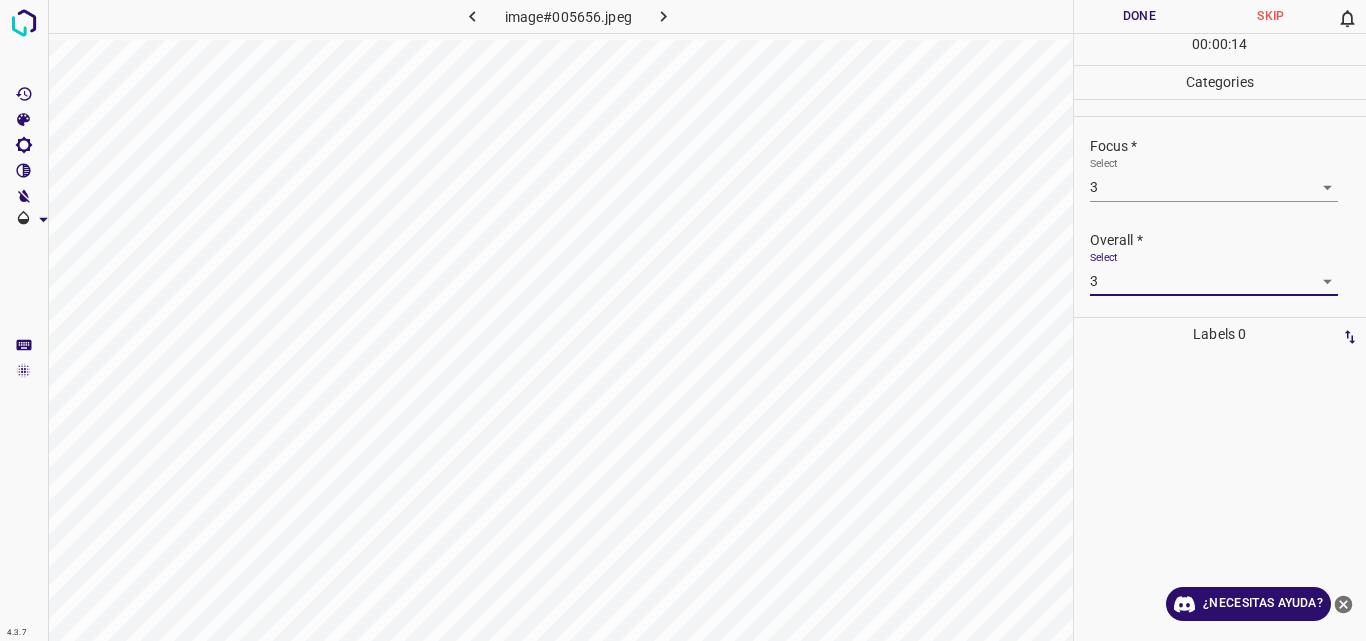 click on "Done" at bounding box center [1140, 16] 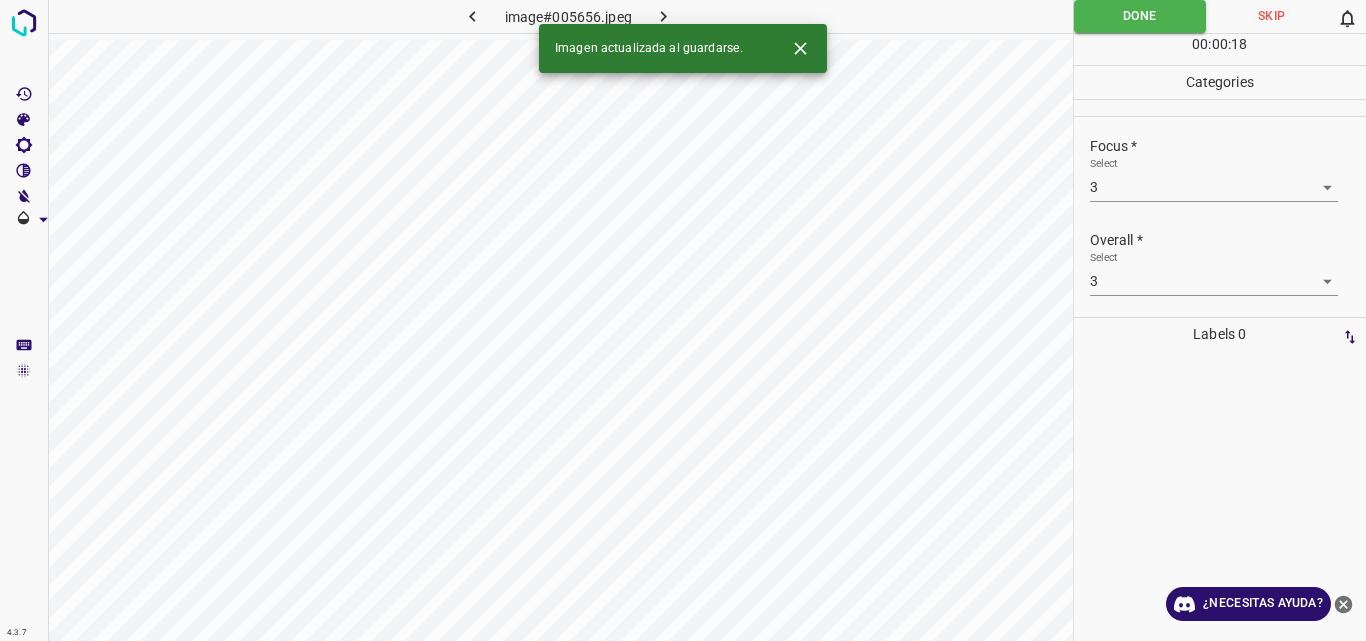 click 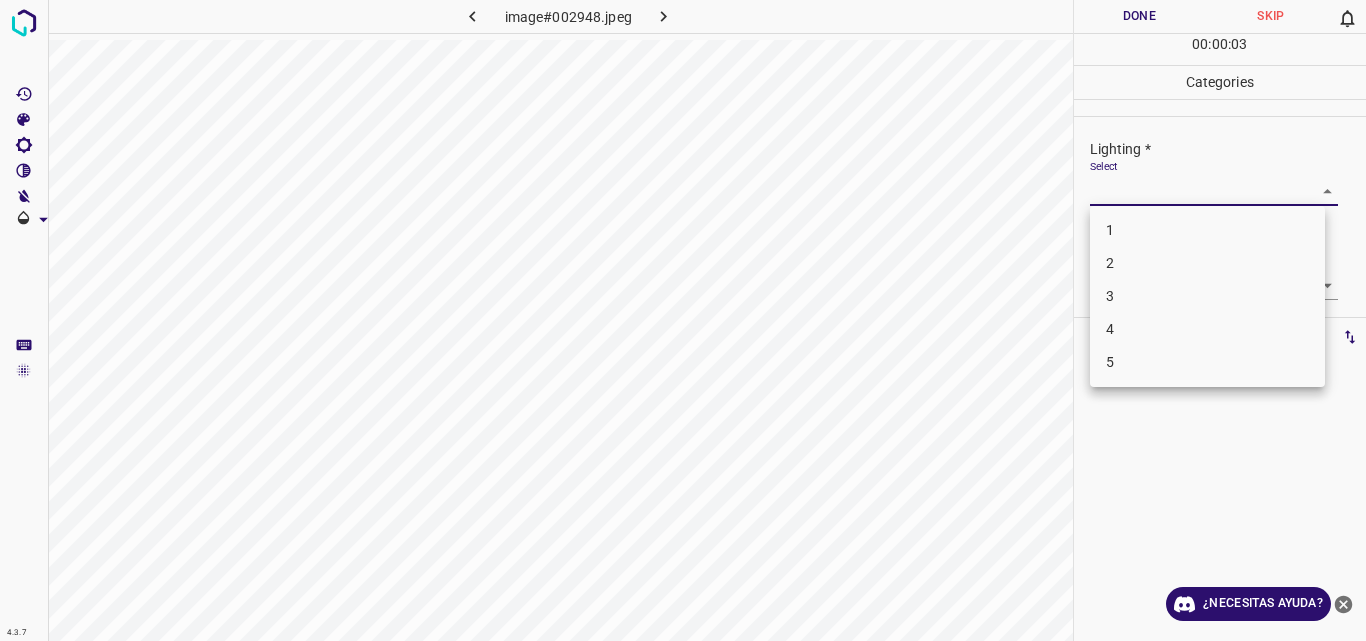 click on "4.3.7 image#002948.jpeg Done Skip 0 00   : 00   : 03   Categories Lighting *  Select ​ Focus *  Select ​ Overall *  Select ​ Labels   0 Categories 1 Lighting 2 Focus 3 Overall Tools Space Change between modes (Draw & Edit) I Auto labeling R Restore zoom M Zoom in N Zoom out Delete Delete selecte label Filters Z Restore filters X Saturation filter C Brightness filter V Contrast filter B Gray scale filter General O Download ¿Necesitas ayuda? Original text Rate this translation Your feedback will be used to help improve Google Translate - Texto - Esconder - Borrar 1 2 3 4 5" at bounding box center [683, 320] 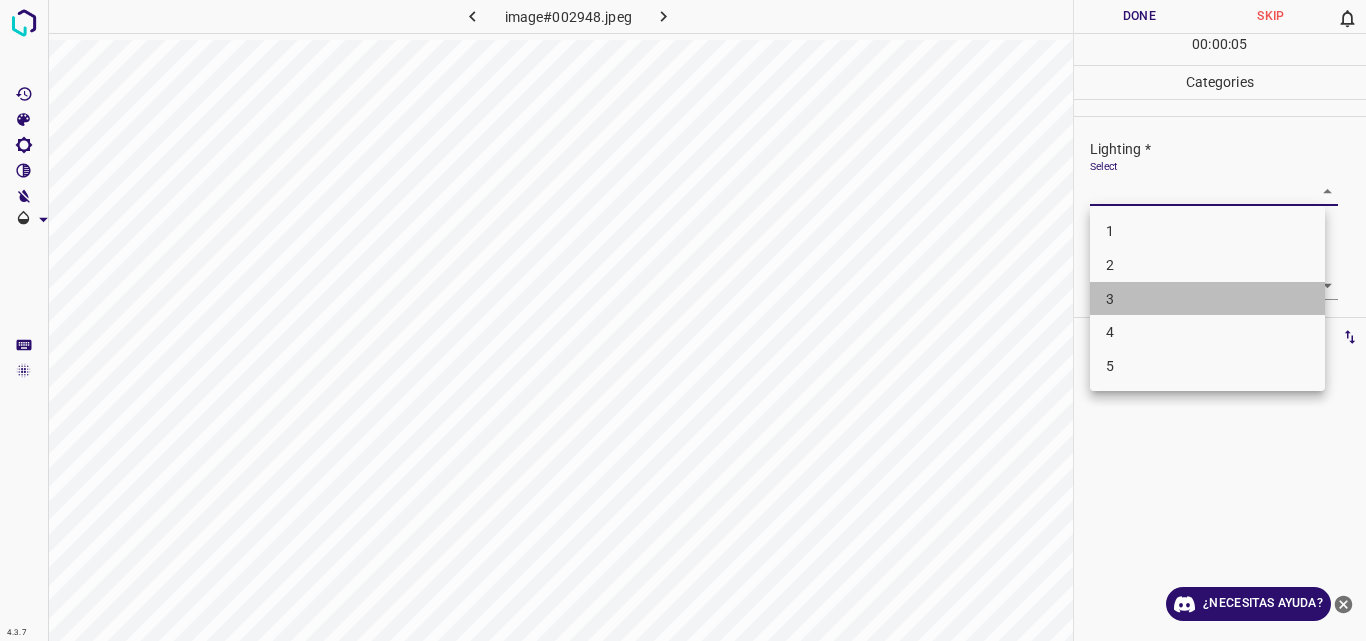 click on "3" at bounding box center (1207, 299) 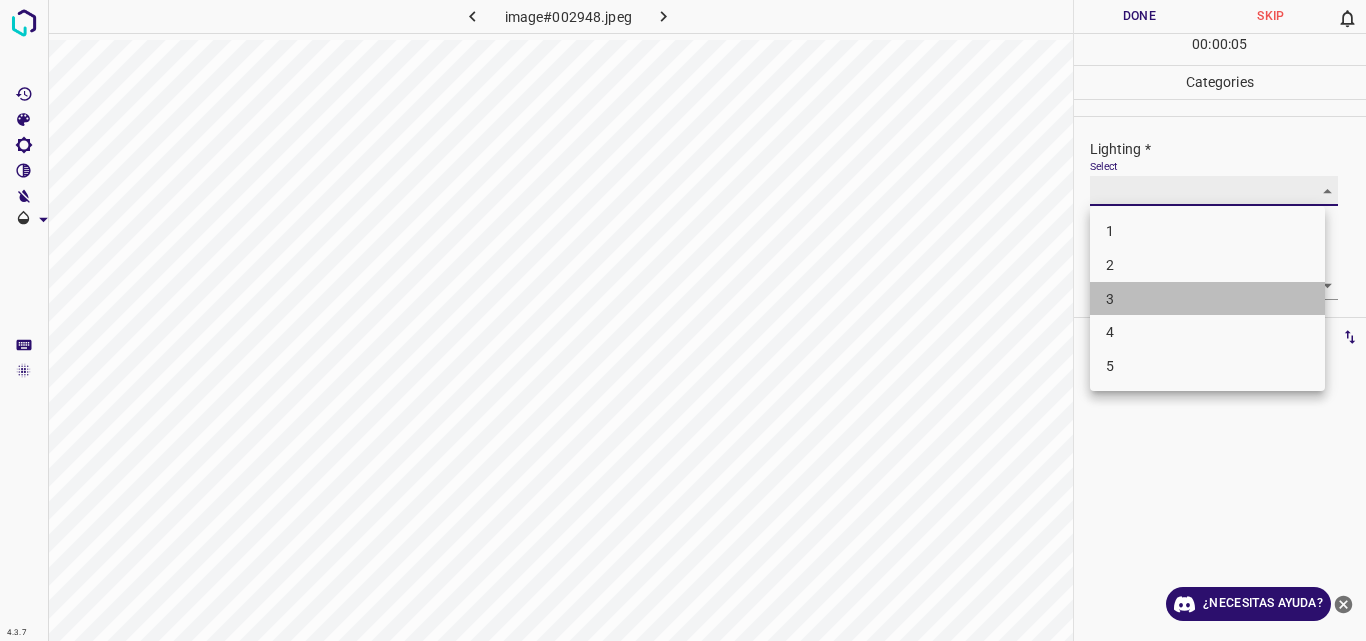 type on "3" 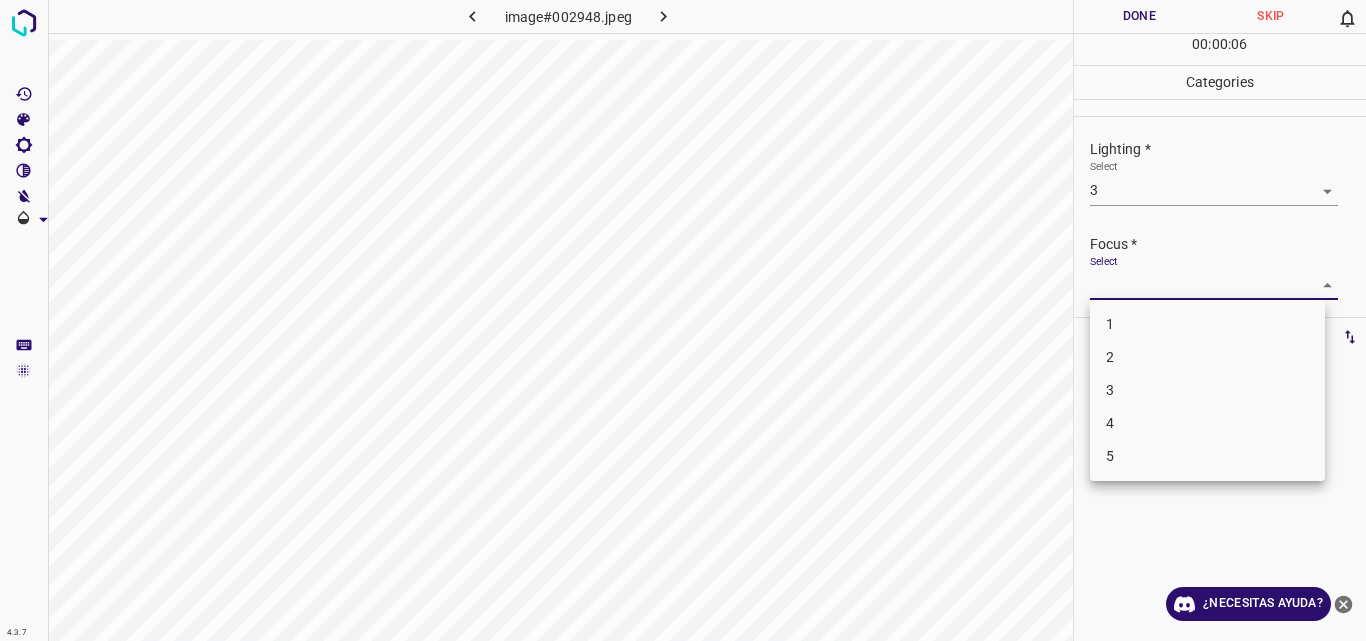 click on "4.3.7 image#002948.jpeg Done Skip 0 00   : 00   : 06   Categories Lighting *  Select 3 3 Focus *  Select ​ Overall *  Select ​ Labels   0 Categories 1 Lighting 2 Focus 3 Overall Tools Space Change between modes (Draw & Edit) I Auto labeling R Restore zoom M Zoom in N Zoom out Delete Delete selecte label Filters Z Restore filters X Saturation filter C Brightness filter V Contrast filter B Gray scale filter General O Download ¿Necesitas ayuda? Original text Rate this translation Your feedback will be used to help improve Google Translate - Texto - Esconder - Borrar 1 2 3 4 5" at bounding box center [683, 320] 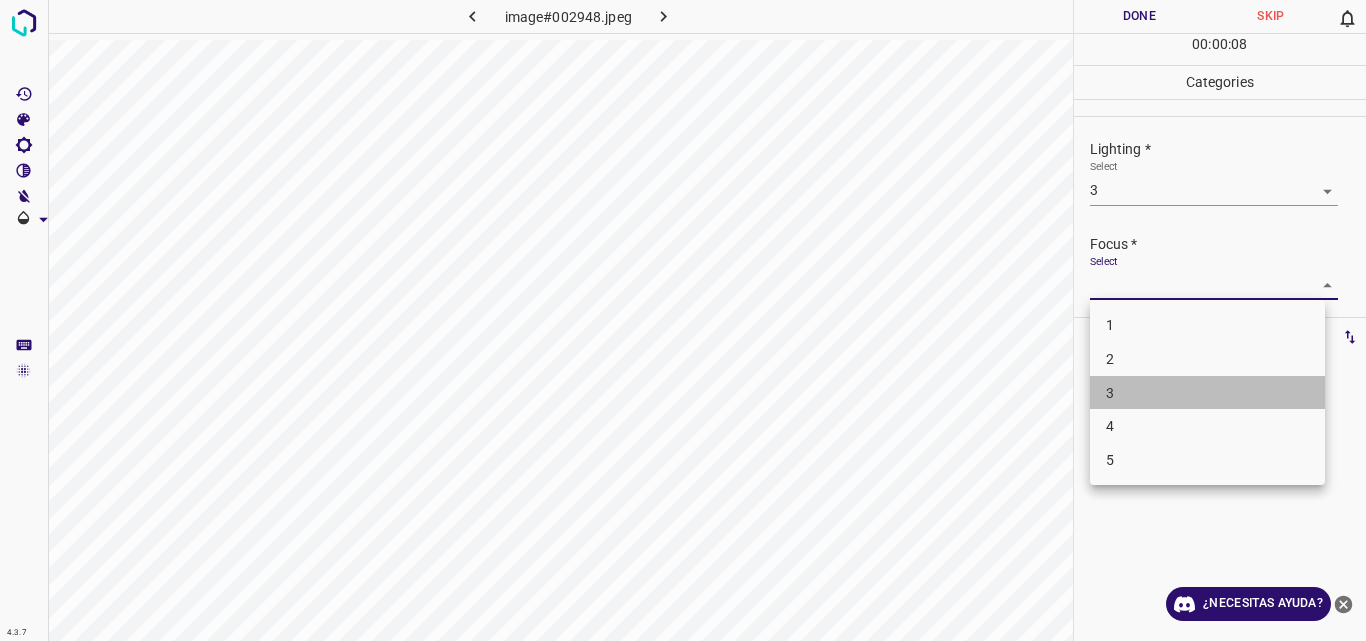 click on "3" at bounding box center [1207, 393] 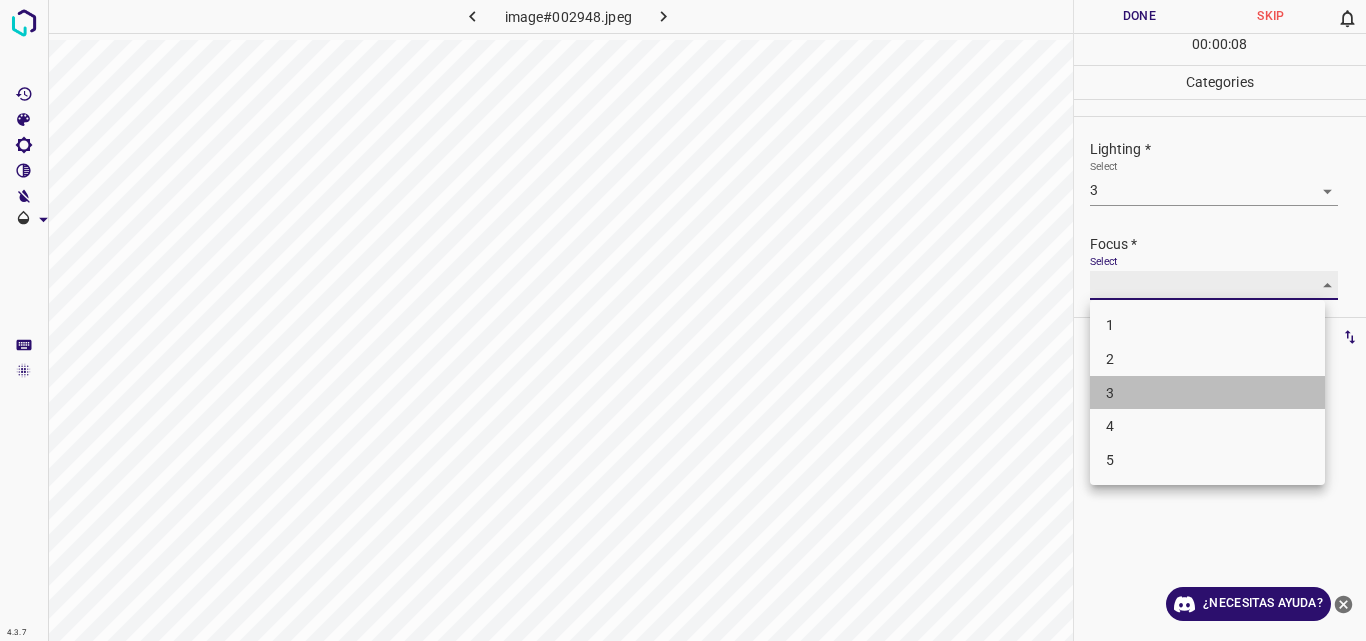 type on "3" 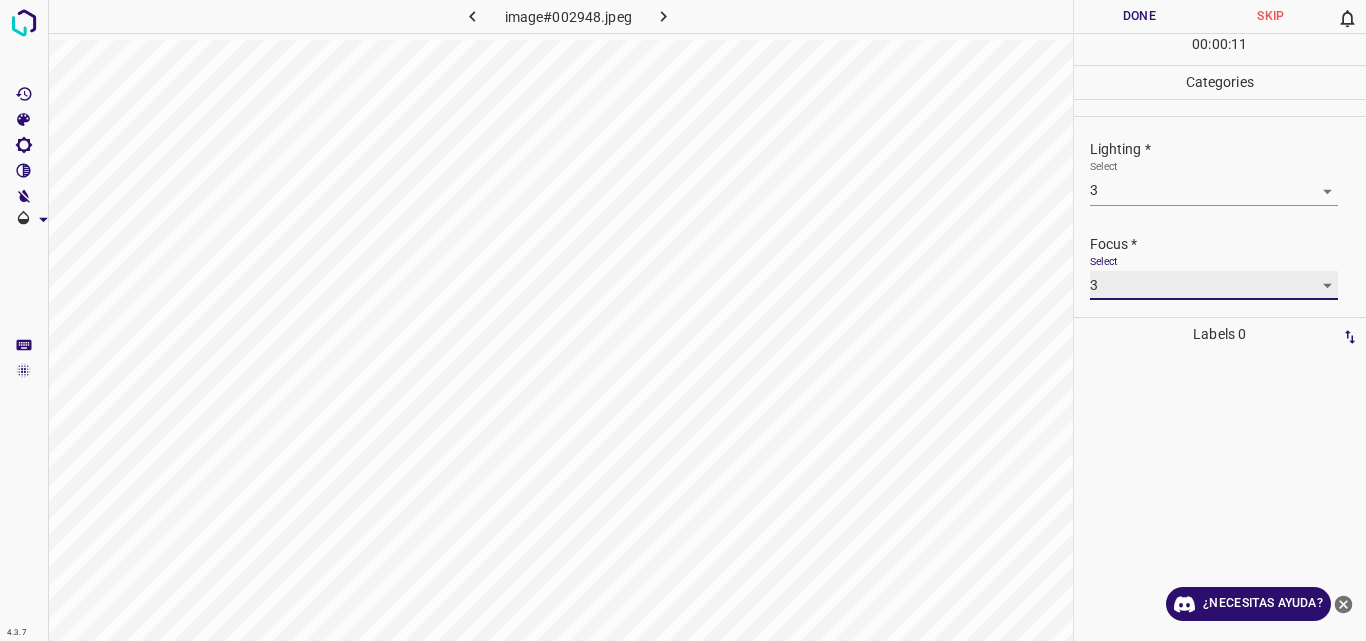 scroll, scrollTop: 98, scrollLeft: 0, axis: vertical 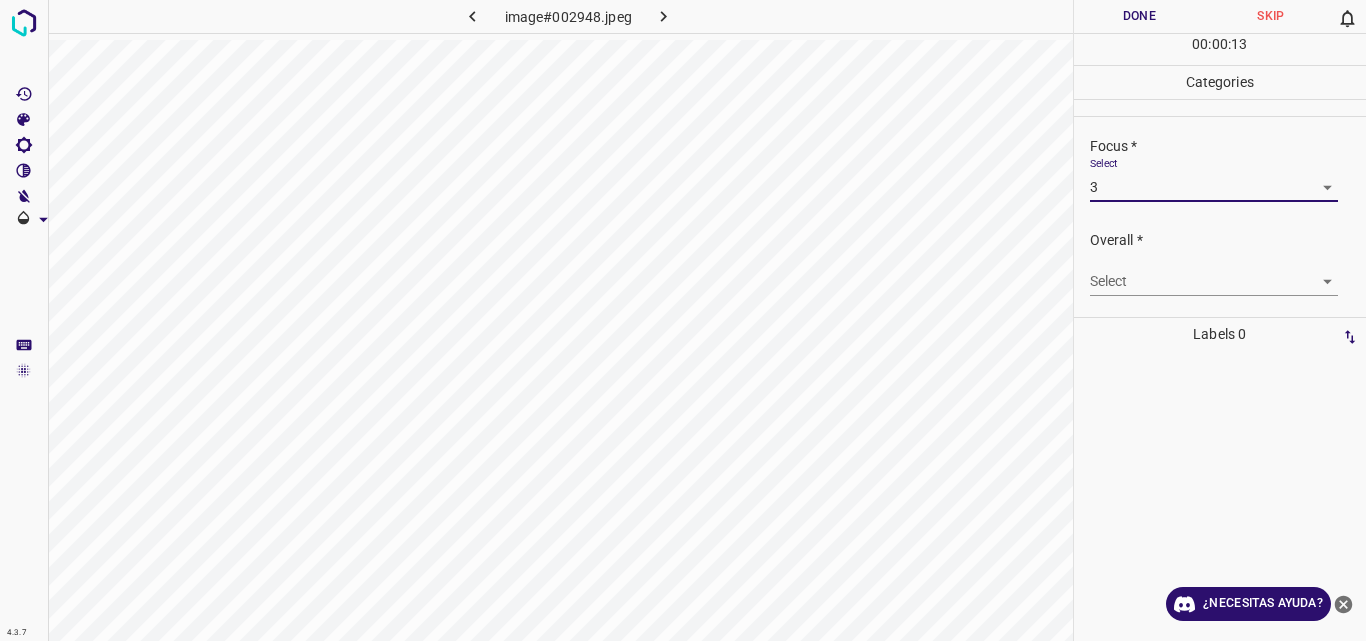 click on "4.3.7 image#002948.jpeg Done Skip 0 00   : 00   : 13   Categories Lighting *  Select 3 3 Focus *  Select 3 3 Overall *  Select ​ Labels   0 Categories 1 Lighting 2 Focus 3 Overall Tools Space Change between modes (Draw & Edit) I Auto labeling R Restore zoom M Zoom in N Zoom out Delete Delete selecte label Filters Z Restore filters X Saturation filter C Brightness filter V Contrast filter B Gray scale filter General O Download ¿Necesitas ayuda? Original text Rate this translation Your feedback will be used to help improve Google Translate - Texto - Esconder - Borrar" at bounding box center (683, 320) 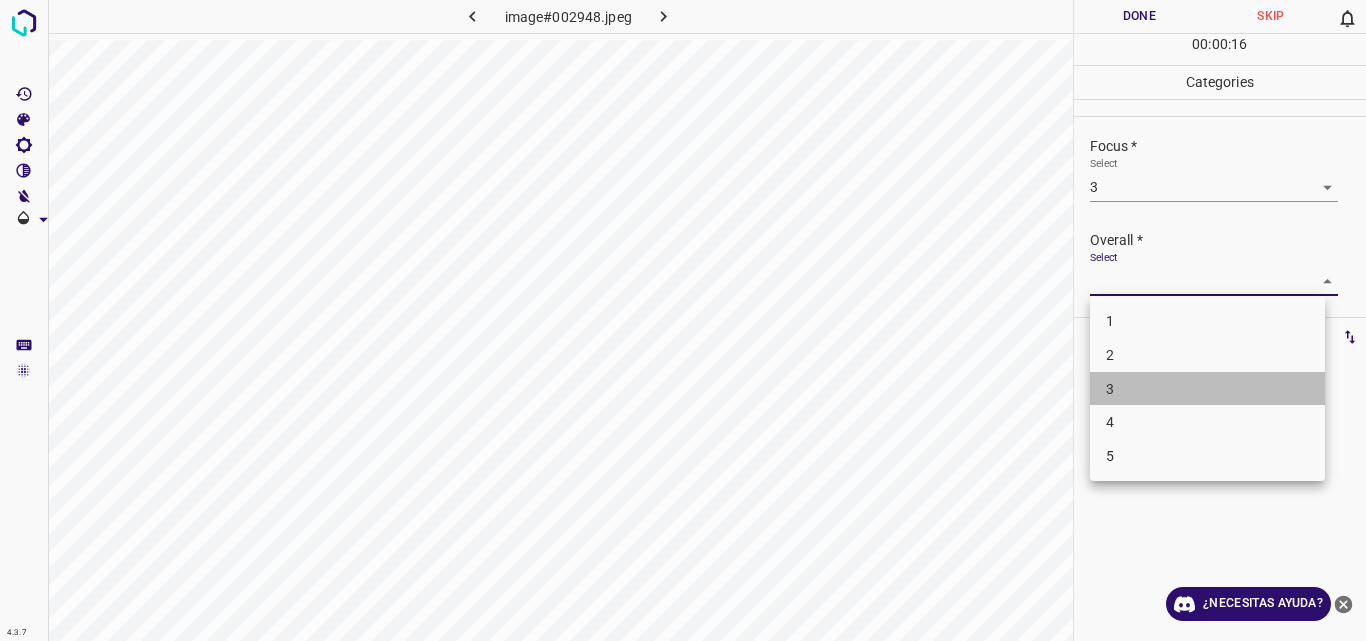 click on "3" at bounding box center [1207, 389] 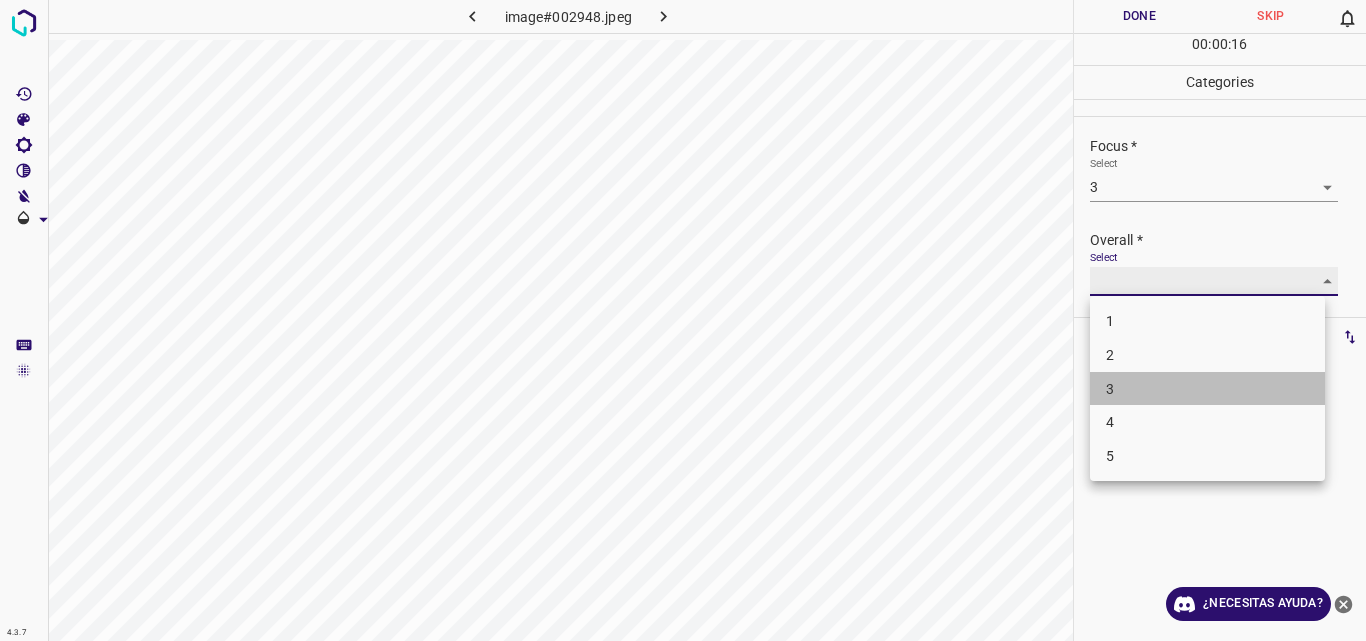 type on "3" 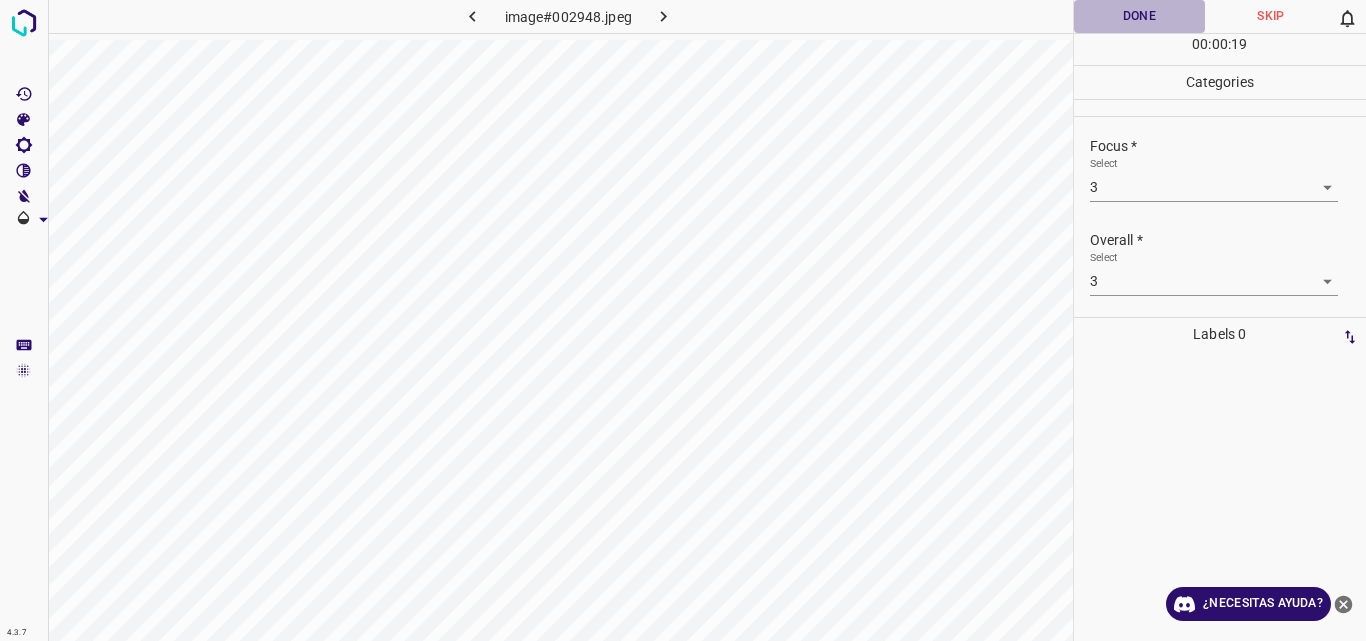 click on "Done" at bounding box center (1140, 16) 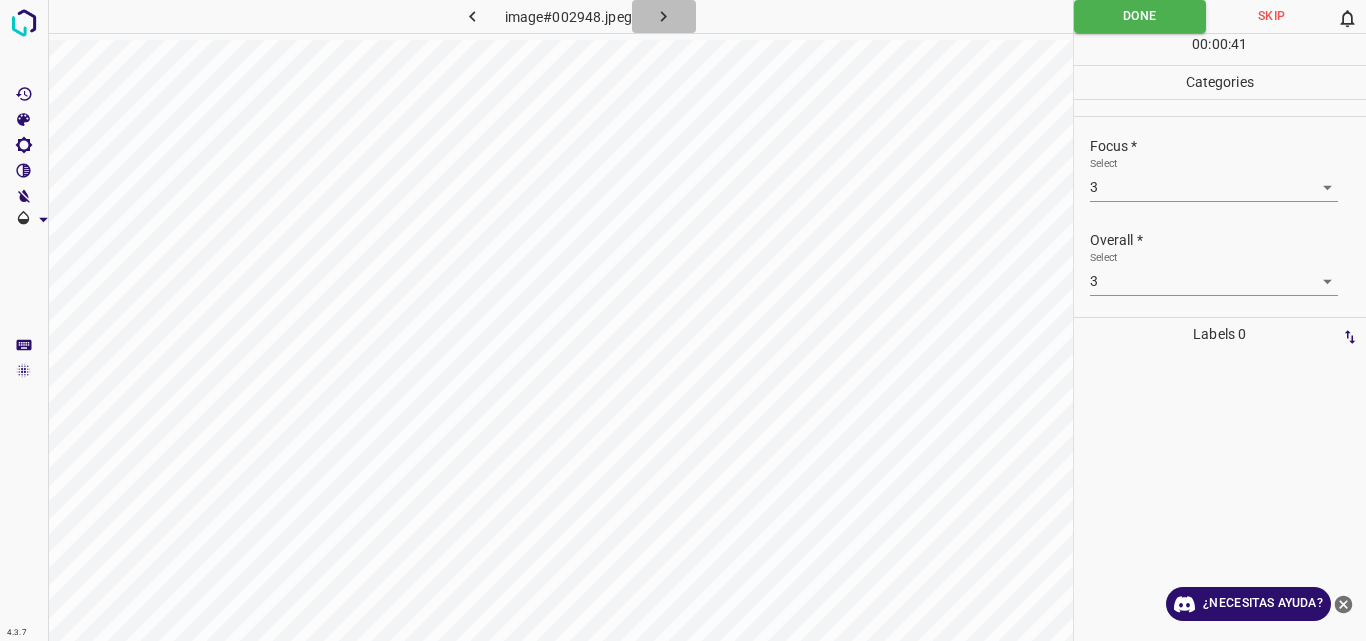 click 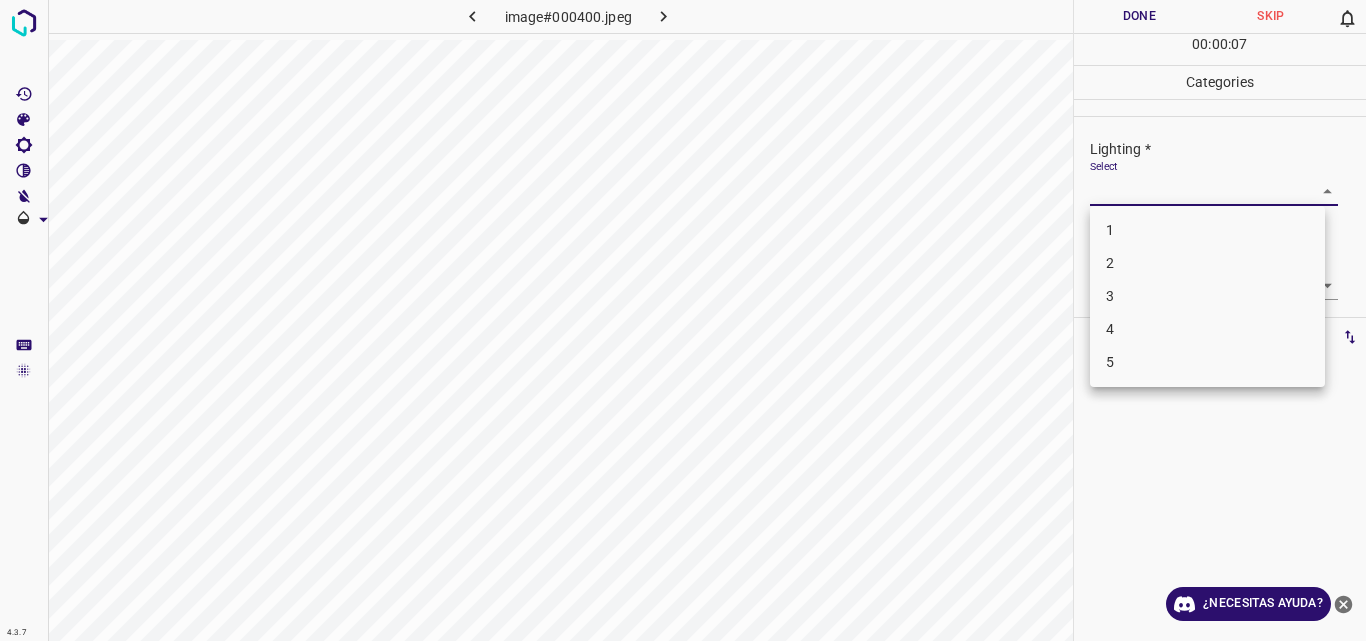 click on "4.3.7 image#000400.jpeg Done Skip 0 00   : 00   : 07   Categories Lighting *  Select ​ Focus *  Select ​ Overall *  Select ​ Labels   0 Categories 1 Lighting 2 Focus 3 Overall Tools Space Change between modes (Draw & Edit) I Auto labeling R Restore zoom M Zoom in N Zoom out Delete Delete selecte label Filters Z Restore filters X Saturation filter C Brightness filter V Contrast filter B Gray scale filter General O Download ¿Necesitas ayuda? Original text Rate this translation Your feedback will be used to help improve Google Translate - Texto - Esconder - Borrar 1 2 3 4 5" at bounding box center [683, 320] 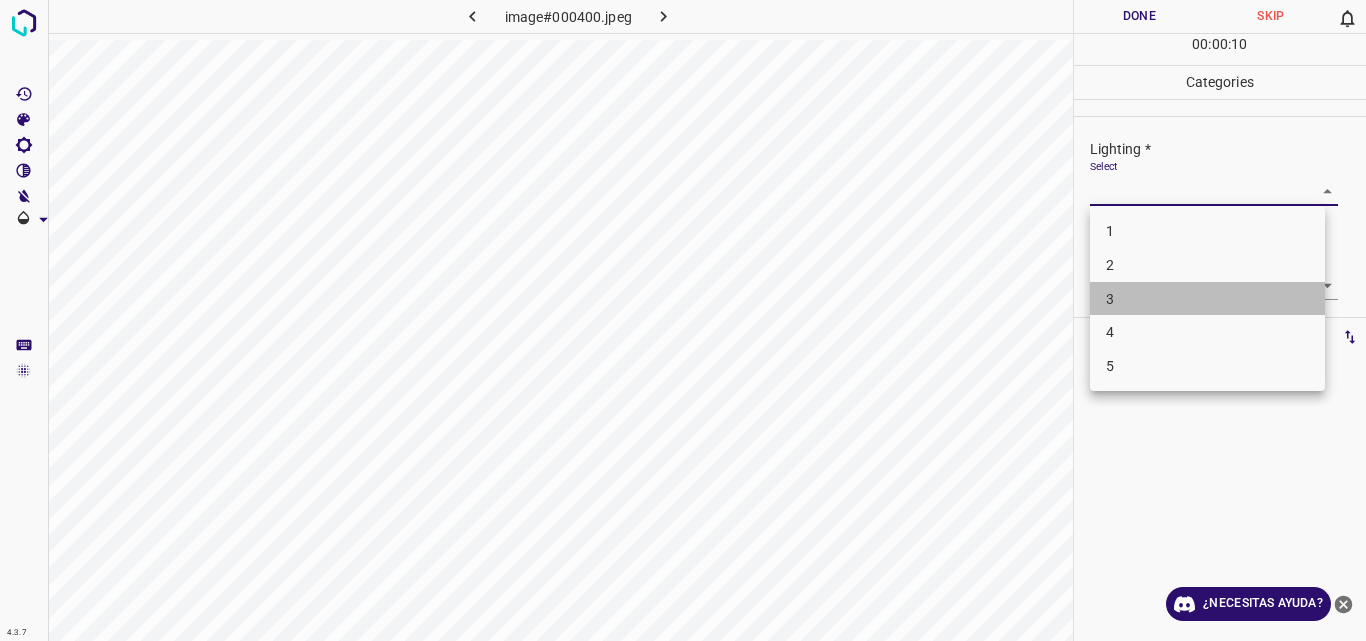 click on "3" at bounding box center (1207, 299) 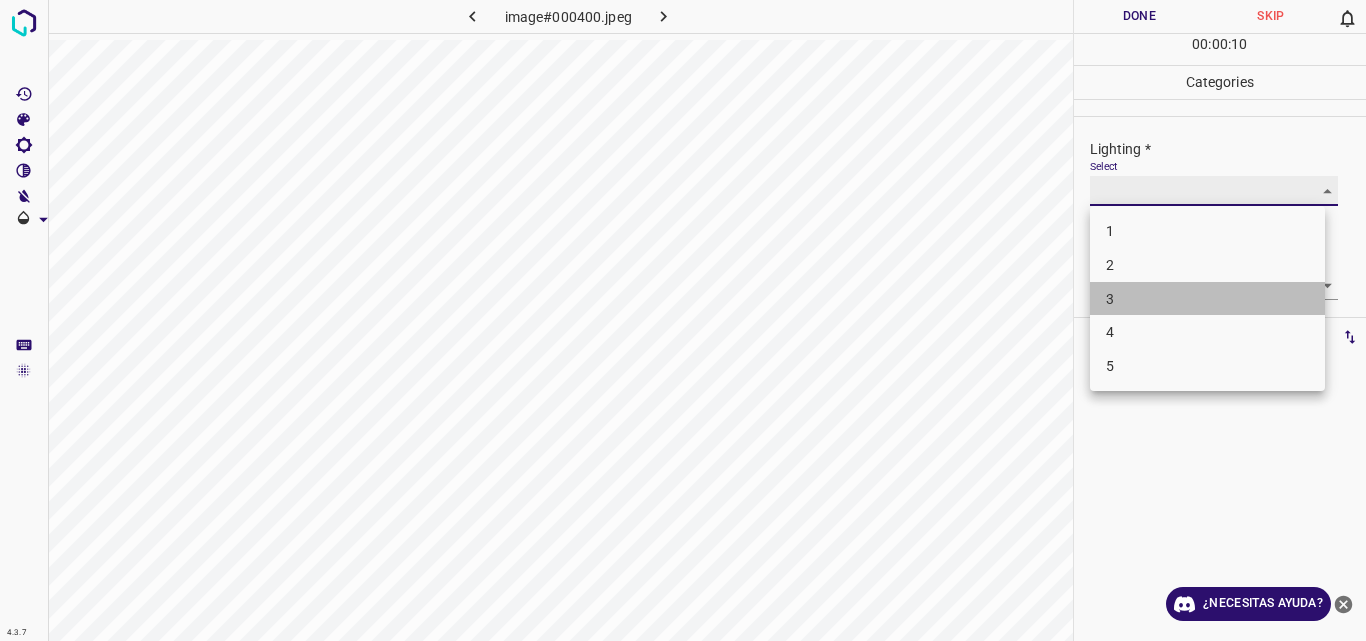 type on "3" 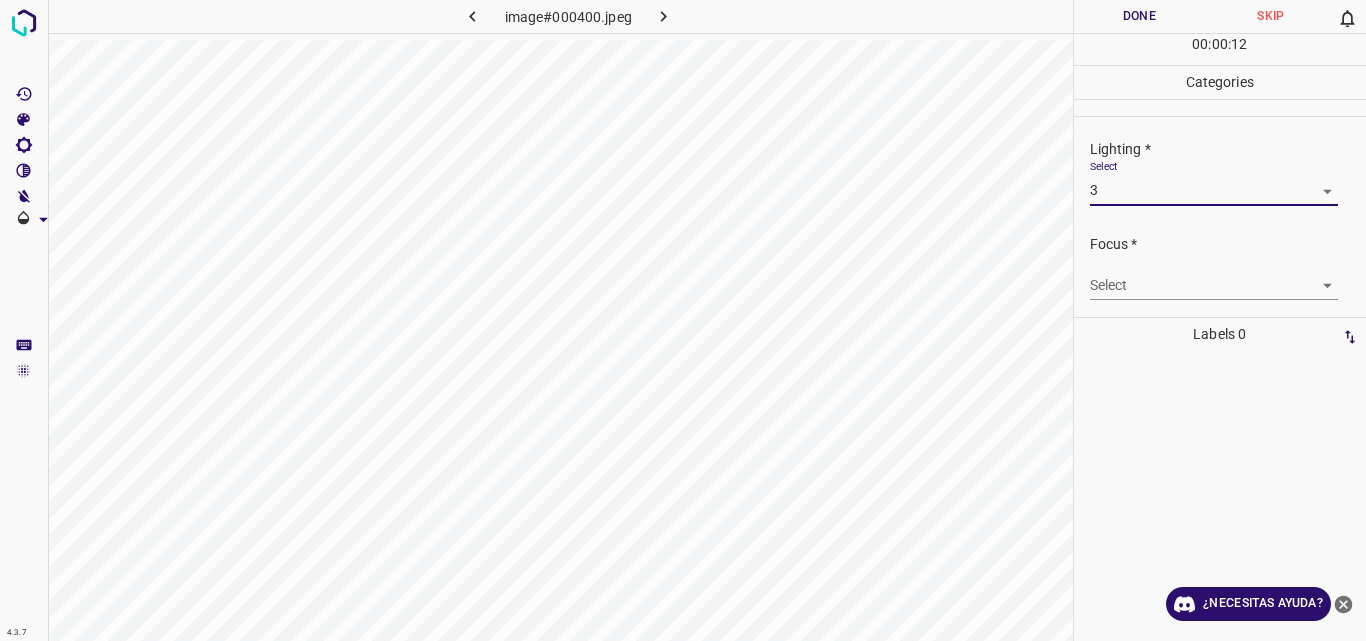 click on "4.3.7 image#000400.jpeg Done Skip 0 00   : 00   : 12   Categories Lighting *  Select 3 3 Focus *  Select ​ Overall *  Select ​ Labels   0 Categories 1 Lighting 2 Focus 3 Overall Tools Space Change between modes (Draw & Edit) I Auto labeling R Restore zoom M Zoom in N Zoom out Delete Delete selecte label Filters Z Restore filters X Saturation filter C Brightness filter V Contrast filter B Gray scale filter General O Download ¿Necesitas ayuda? Original text Rate this translation Your feedback will be used to help improve Google Translate - Texto - Esconder - Borrar" at bounding box center (683, 320) 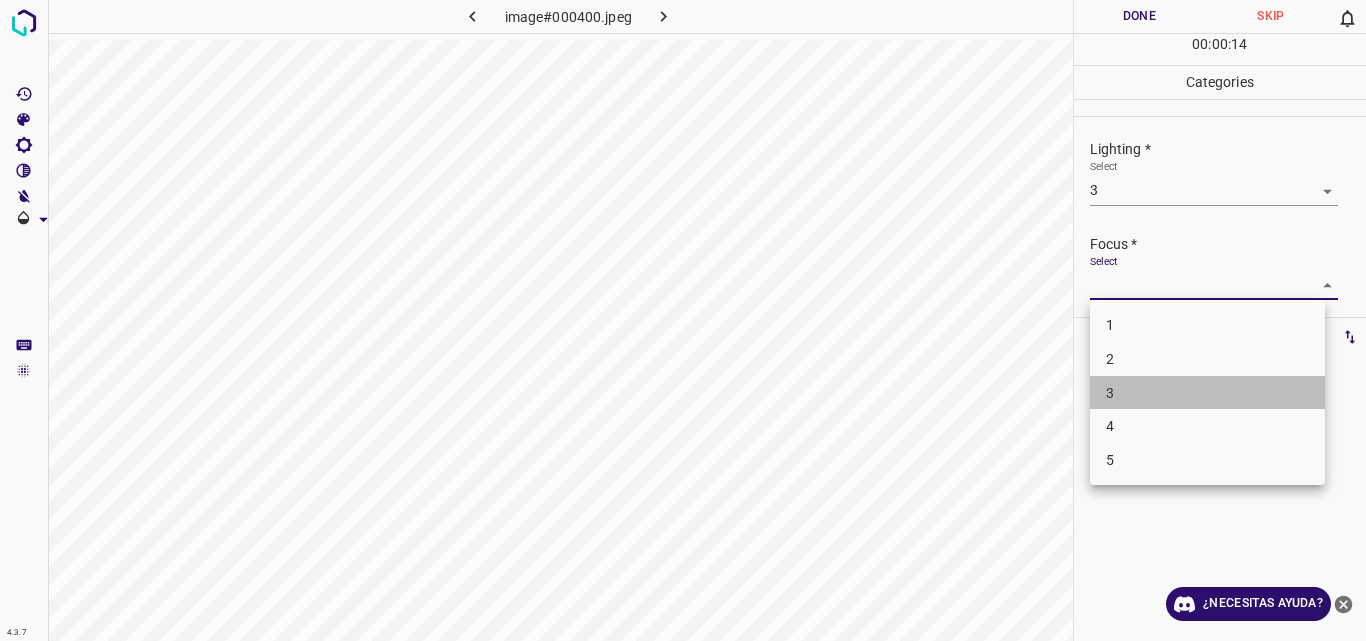 click on "3" at bounding box center [1207, 393] 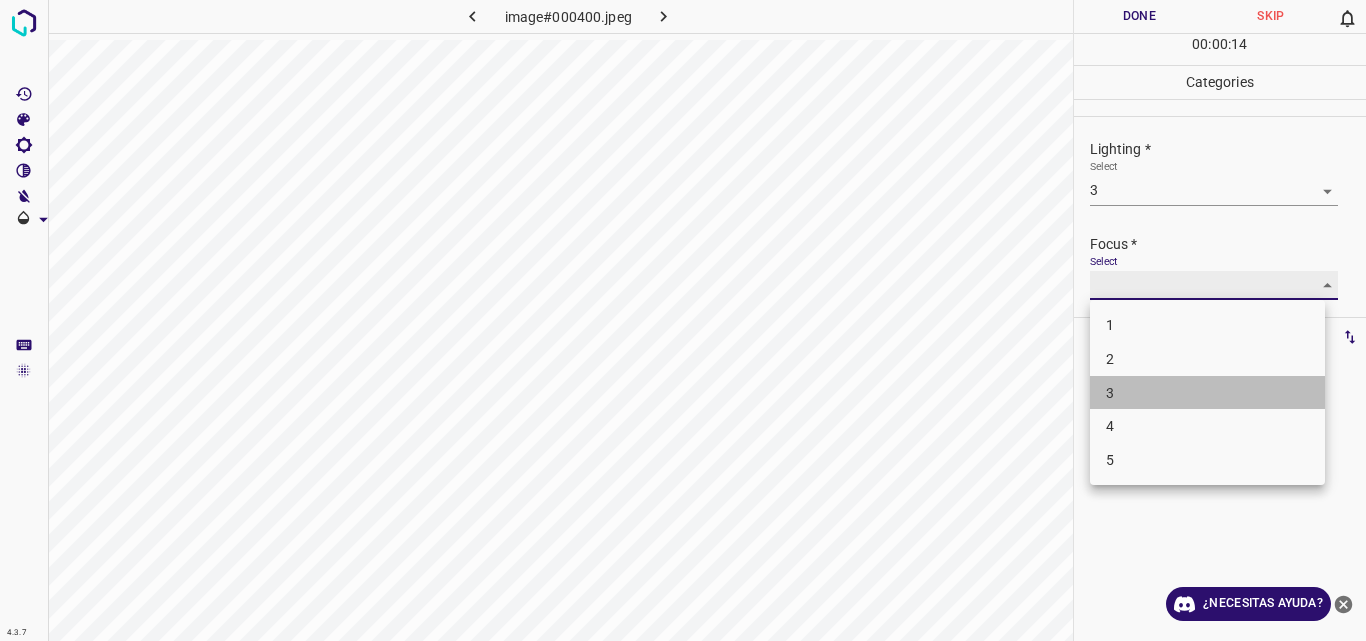 type on "3" 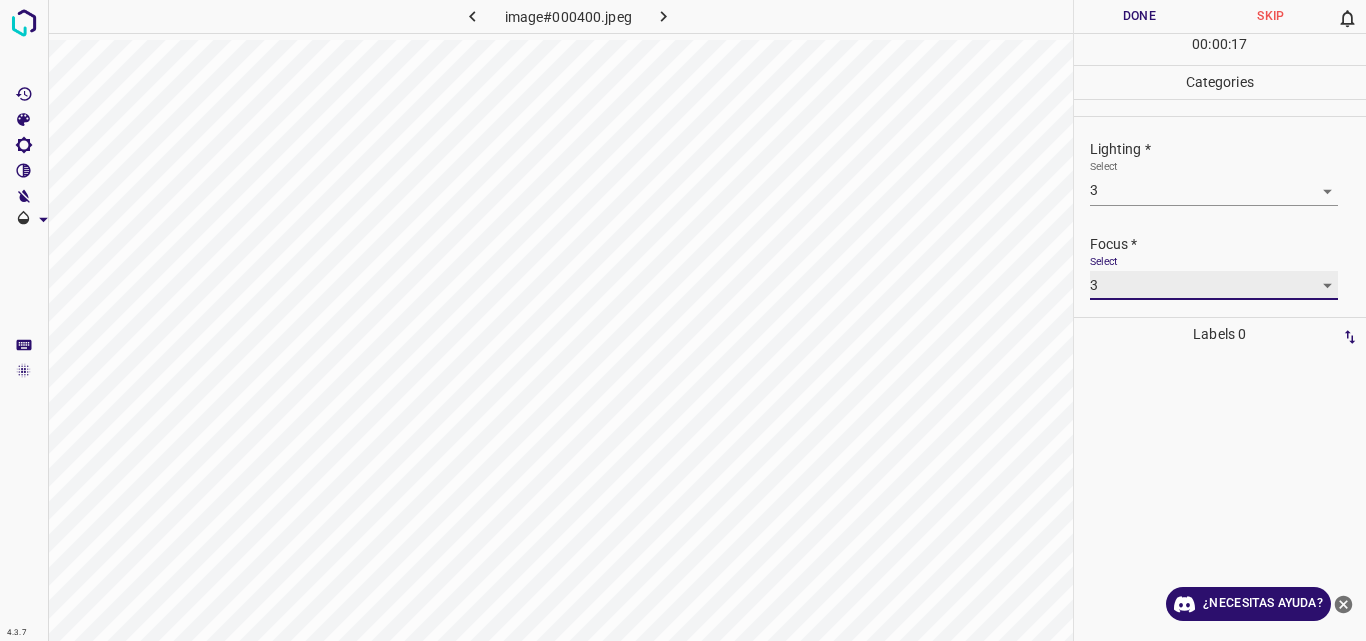scroll, scrollTop: 98, scrollLeft: 0, axis: vertical 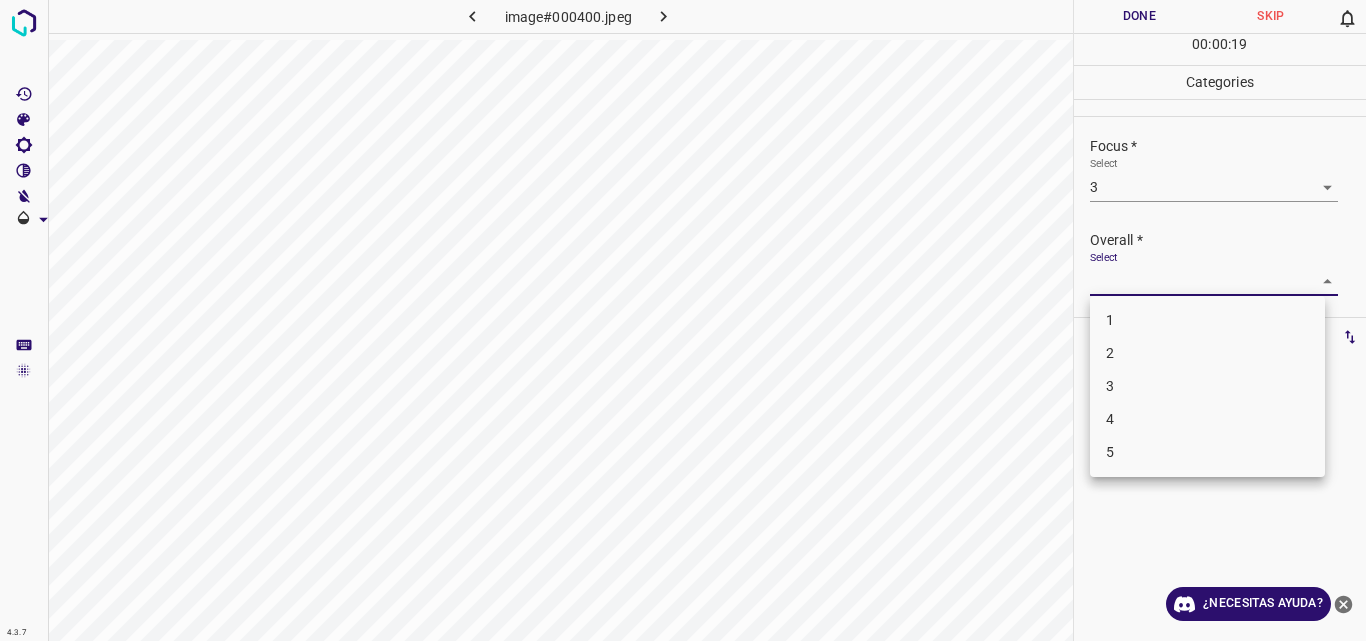 click on "4.3.7 image#000400.jpeg Done Skip 0 00   : 00   : 19   Categories Lighting *  Select 3 3 Focus *  Select 3 3 Overall *  Select ​ Labels   0 Categories 1 Lighting 2 Focus 3 Overall Tools Space Change between modes (Draw & Edit) I Auto labeling R Restore zoom M Zoom in N Zoom out Delete Delete selecte label Filters Z Restore filters X Saturation filter C Brightness filter V Contrast filter B Gray scale filter General O Download ¿Necesitas ayuda? Original text Rate this translation Your feedback will be used to help improve Google Translate - Texto - Esconder - Borrar 1 2 3 4 5" at bounding box center (683, 320) 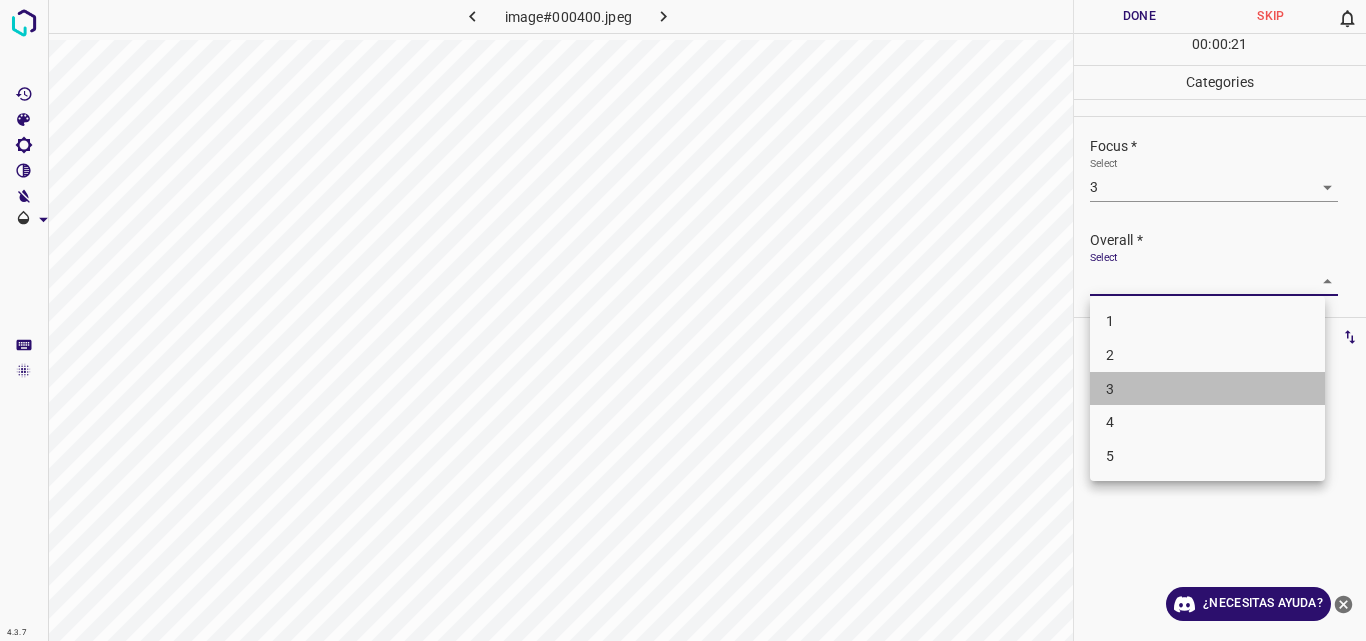 click on "3" at bounding box center (1207, 389) 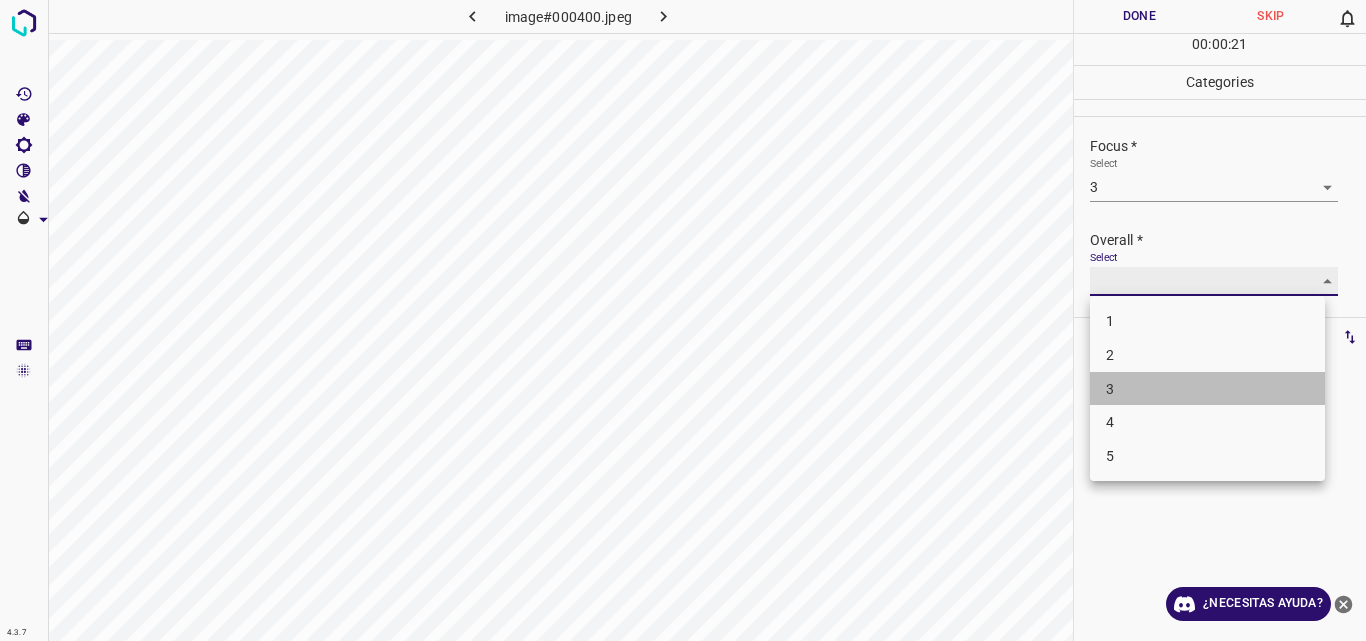 type on "3" 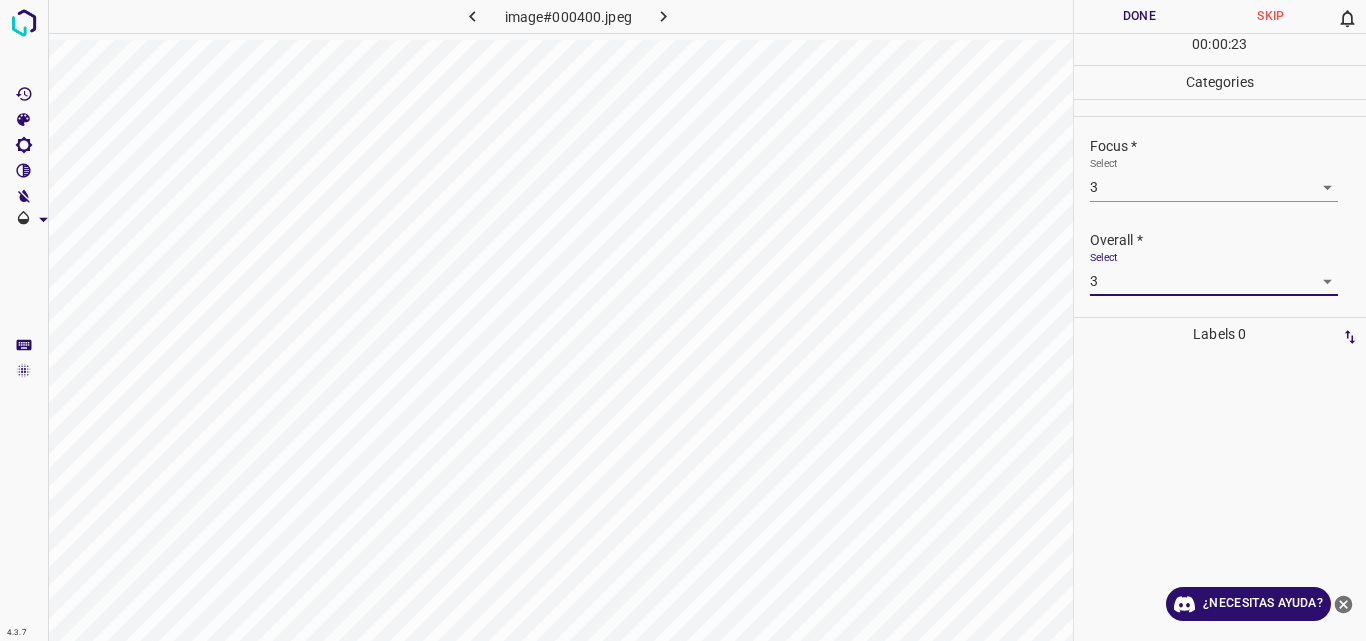 click on "Done" at bounding box center (1140, 16) 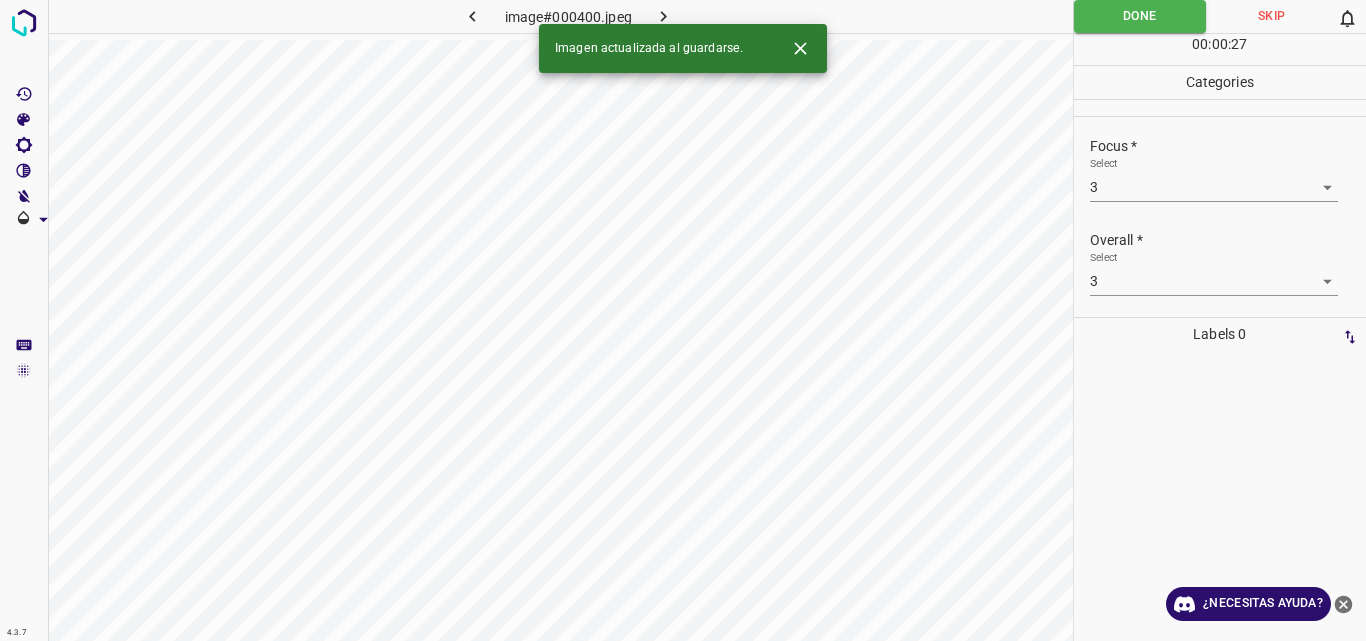 click 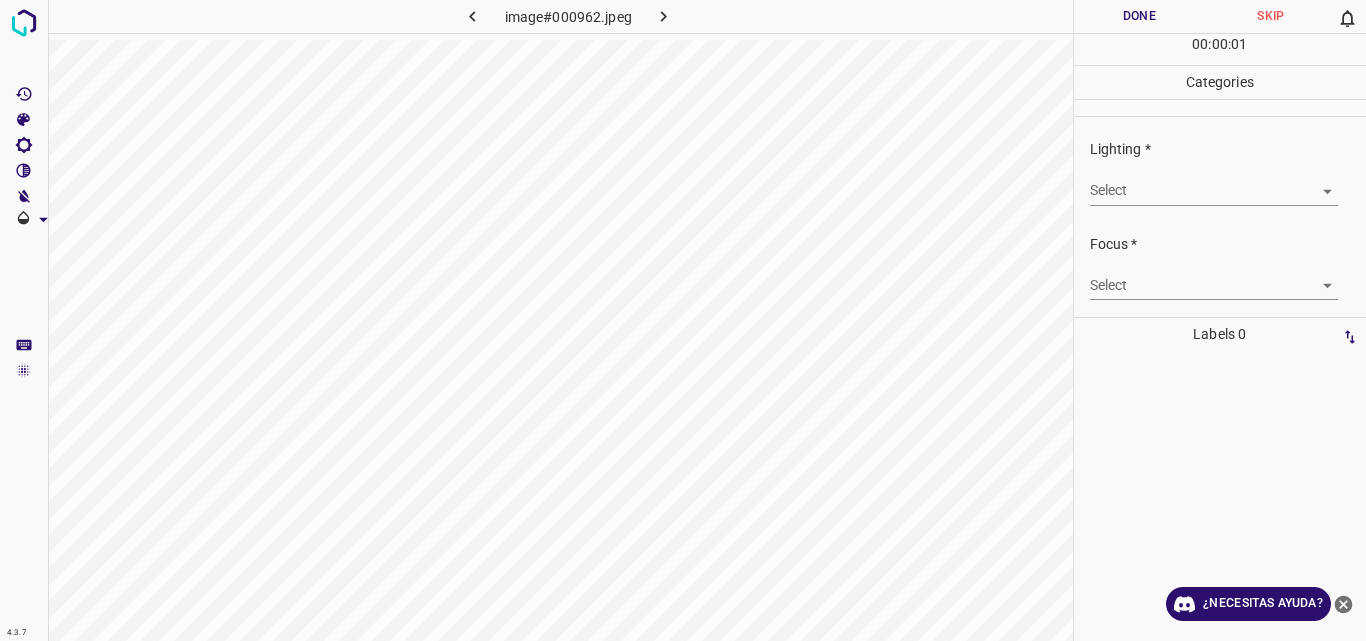 click on "4.3.7 image#000962.jpeg Done Skip 0 00   : 00   : 01   Categories Lighting *  Select ​ Focus *  Select ​ Overall *  Select ​ Labels   0 Categories 1 Lighting 2 Focus 3 Overall Tools Space Change between modes (Draw & Edit) I Auto labeling R Restore zoom M Zoom in N Zoom out Delete Delete selecte label Filters Z Restore filters X Saturation filter C Brightness filter V Contrast filter B Gray scale filter General O Download ¿Necesitas ayuda? Original text Rate this translation Your feedback will be used to help improve Google Translate - Texto - Esconder - Borrar" at bounding box center (683, 320) 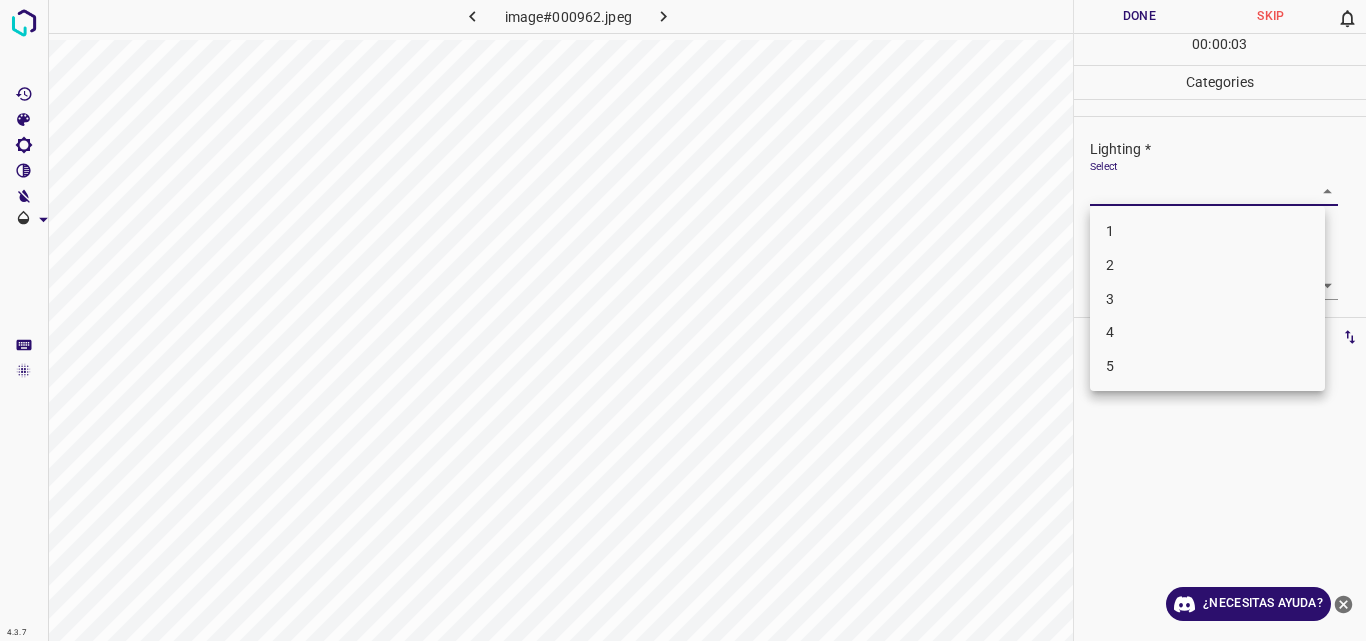 click on "3" at bounding box center [1207, 299] 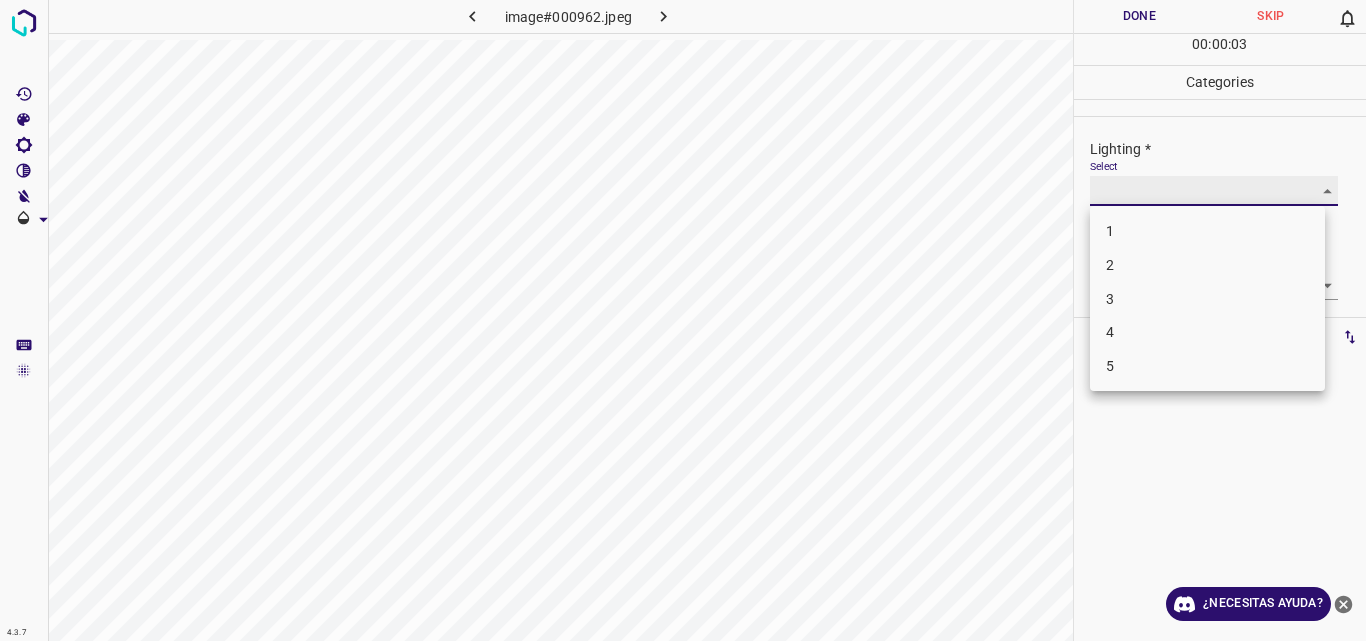 type on "3" 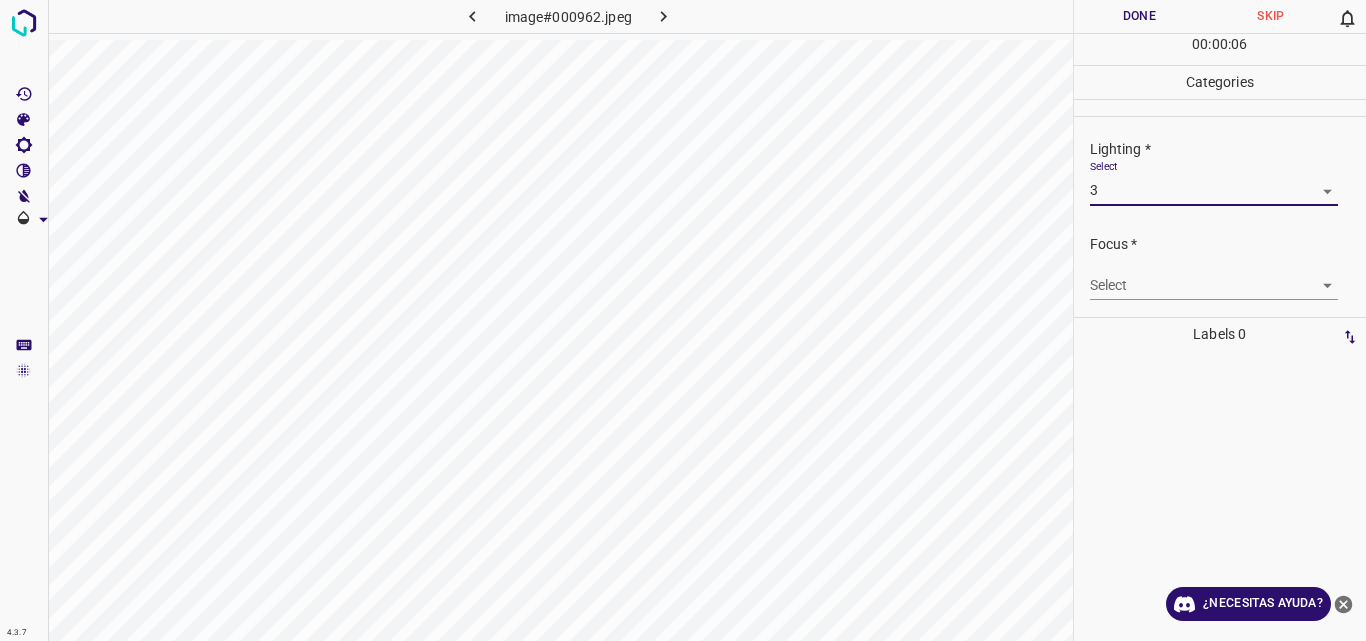 click on "4.3.7 image#000962.jpeg Done Skip 0 00   : 00   : 06   Categories Lighting *  Select 3 3 Focus *  Select ​ Overall *  Select ​ Labels   0 Categories 1 Lighting 2 Focus 3 Overall Tools Space Change between modes (Draw & Edit) I Auto labeling R Restore zoom M Zoom in N Zoom out Delete Delete selecte label Filters Z Restore filters X Saturation filter C Brightness filter V Contrast filter B Gray scale filter General O Download ¿Necesitas ayuda? Original text Rate this translation Your feedback will be used to help improve Google Translate - Texto - Esconder - Borrar" at bounding box center (683, 320) 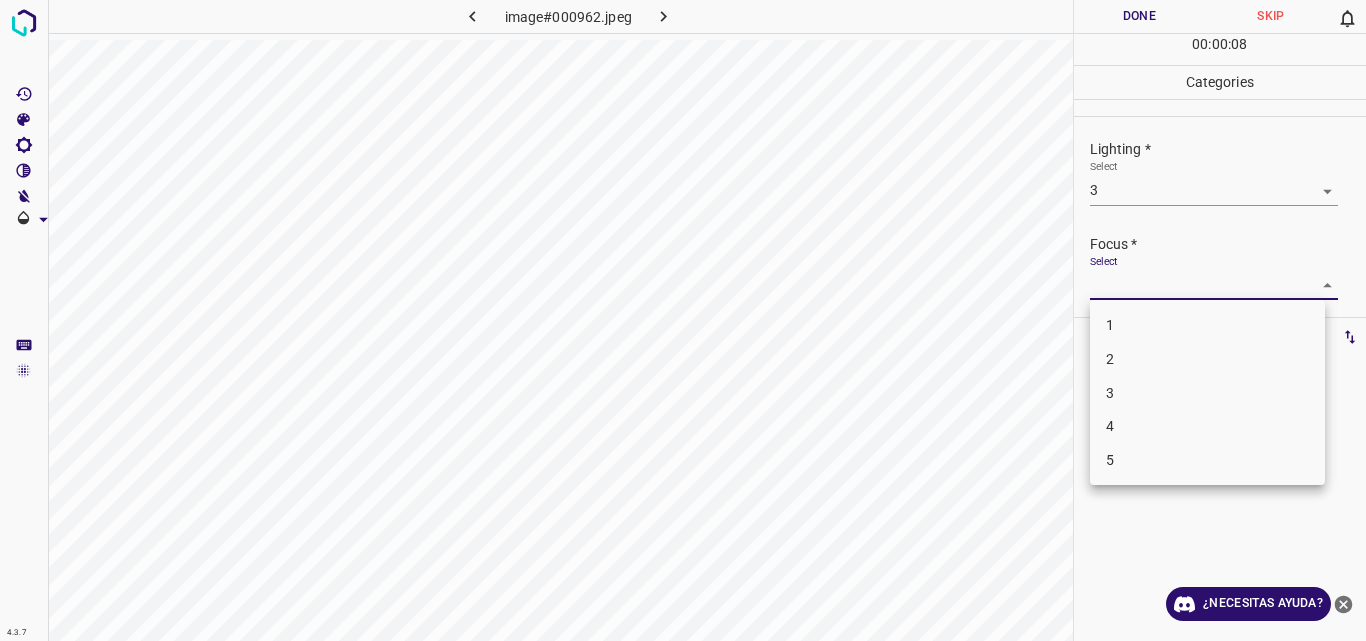 click on "3" at bounding box center [1207, 393] 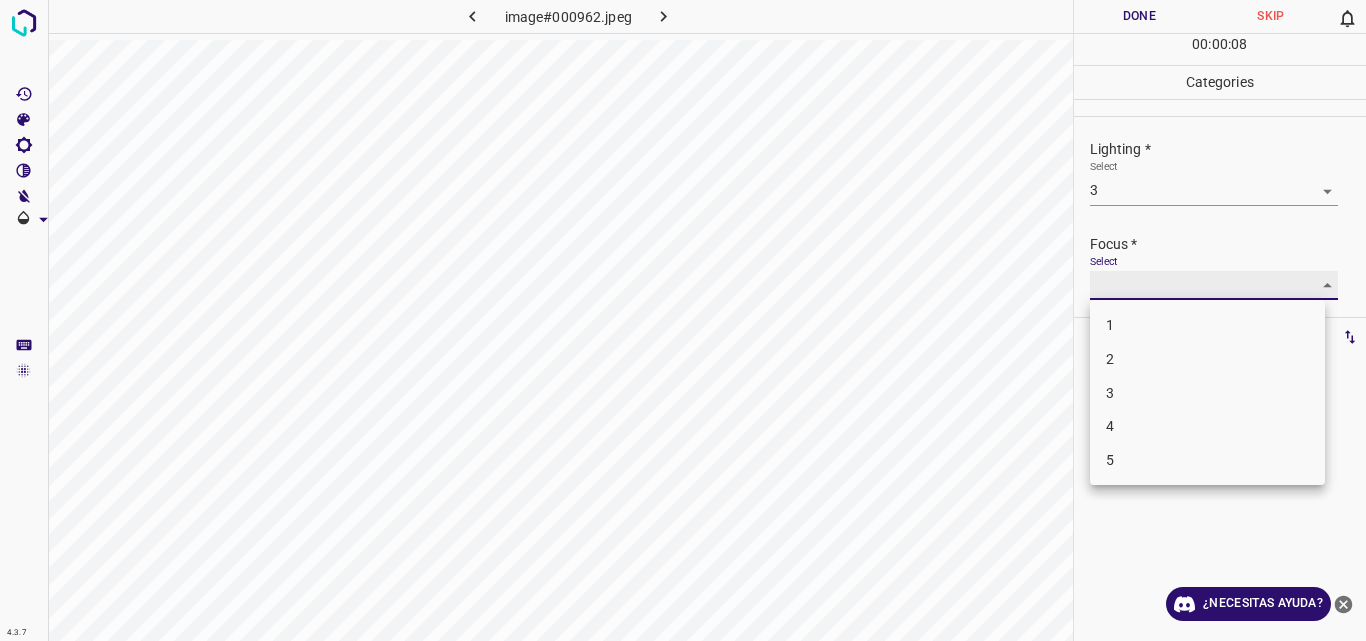 type on "3" 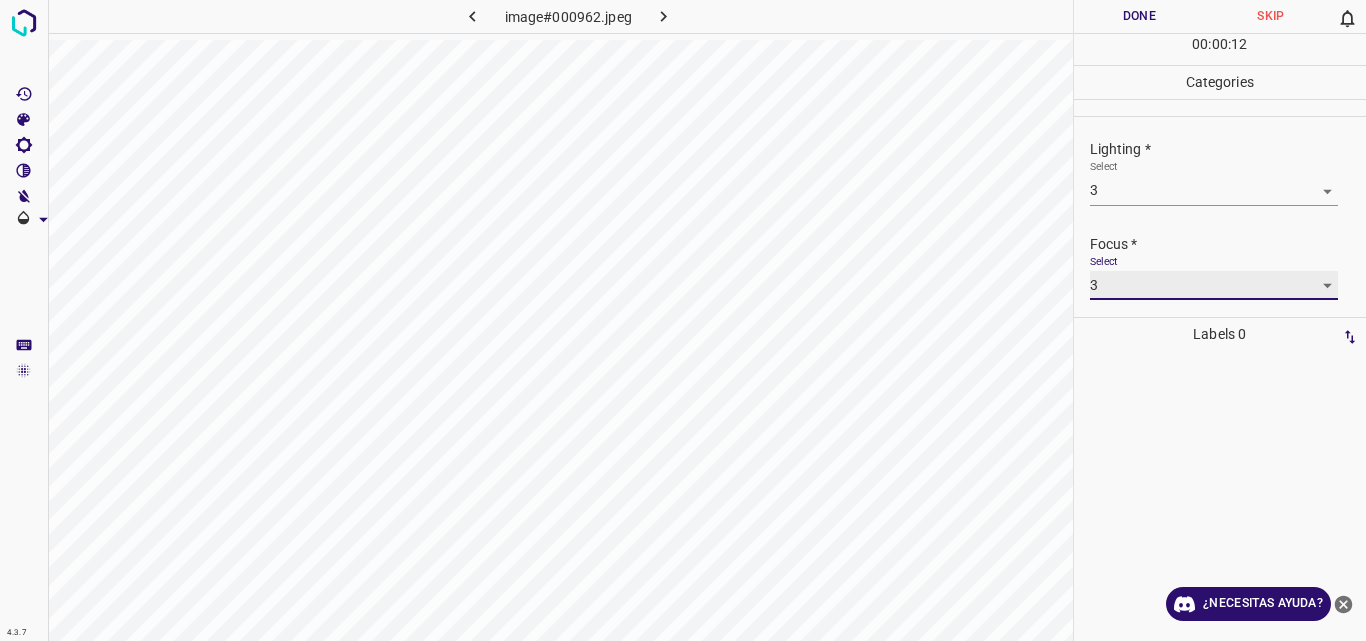 scroll, scrollTop: 98, scrollLeft: 0, axis: vertical 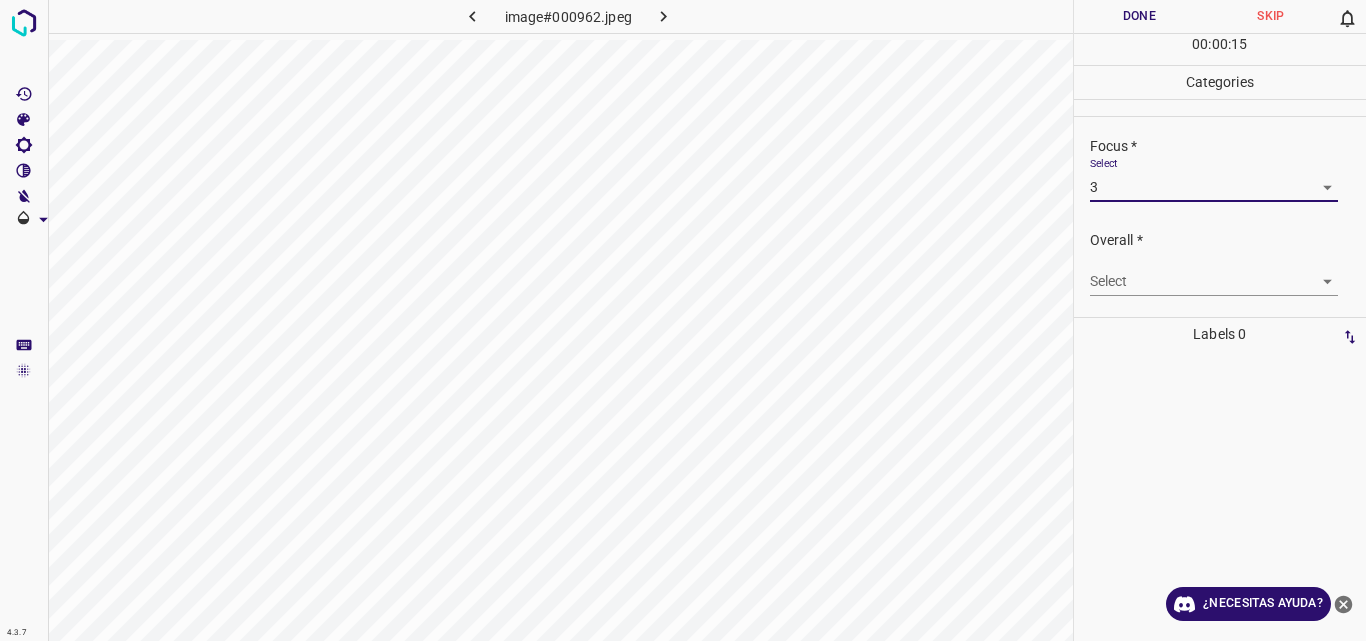 click on "4.3.7 image#000962.jpeg Done Skip 0 00   : 00   : 15   Categories Lighting *  Select 3 3 Focus *  Select 3 3 Overall *  Select ​ Labels   0 Categories 1 Lighting 2 Focus 3 Overall Tools Space Change between modes (Draw & Edit) I Auto labeling R Restore zoom M Zoom in N Zoom out Delete Delete selecte label Filters Z Restore filters X Saturation filter C Brightness filter V Contrast filter B Gray scale filter General O Download ¿Necesitas ayuda? Original text Rate this translation Your feedback will be used to help improve Google Translate - Texto - Esconder - Borrar" at bounding box center [683, 320] 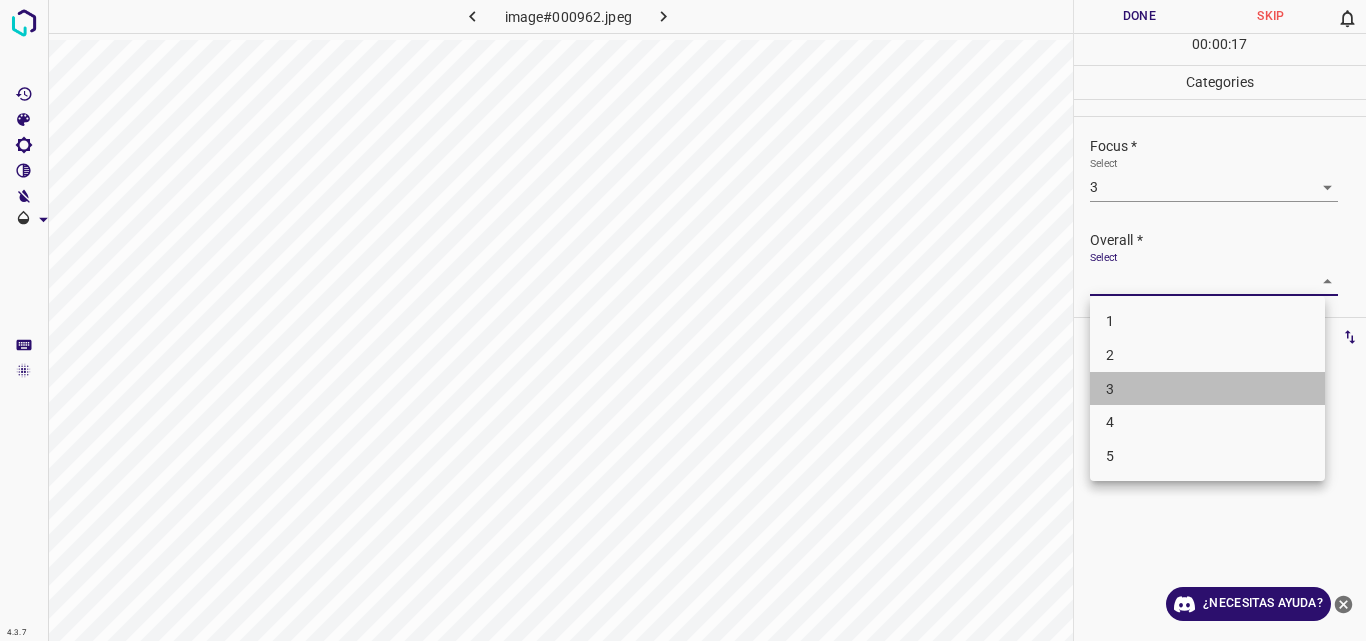click on "3" at bounding box center (1207, 389) 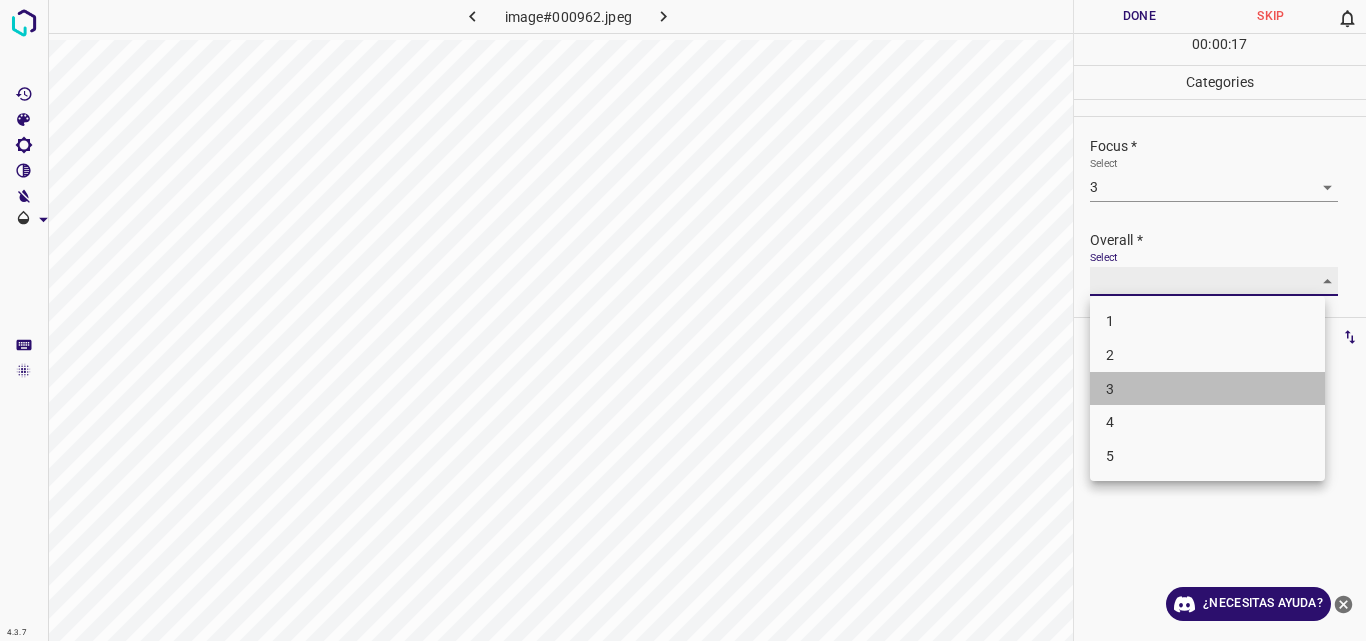 type on "3" 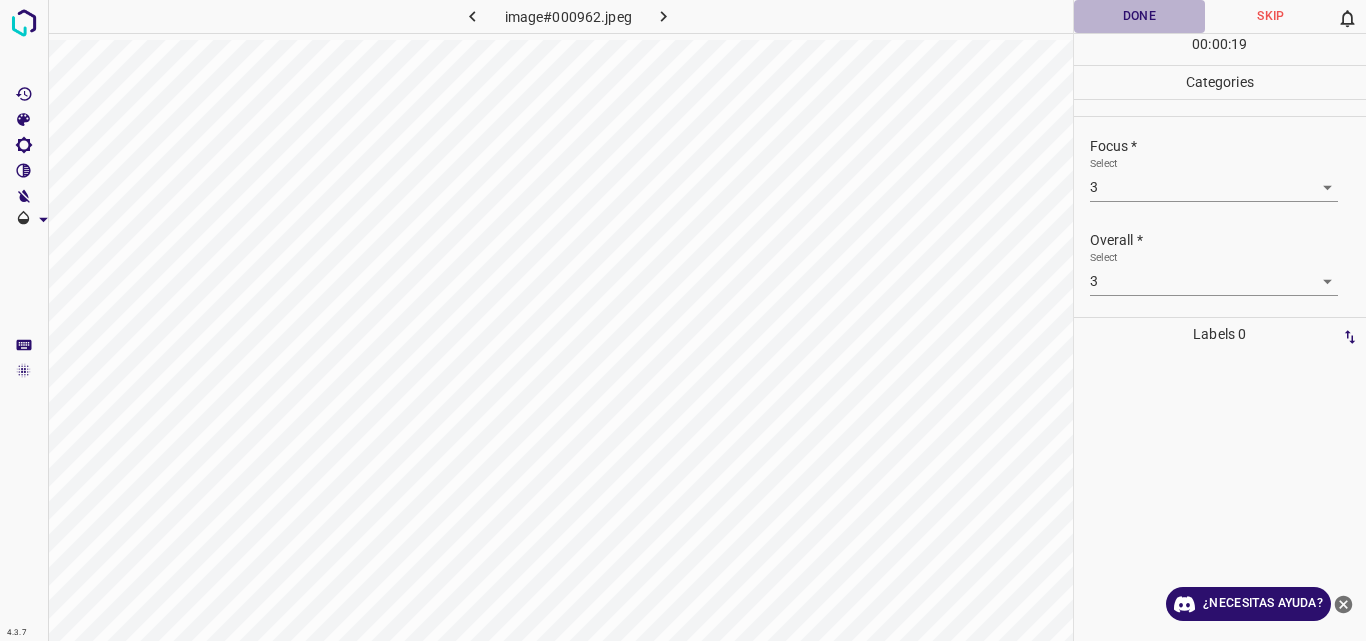 click on "Done" at bounding box center (1140, 16) 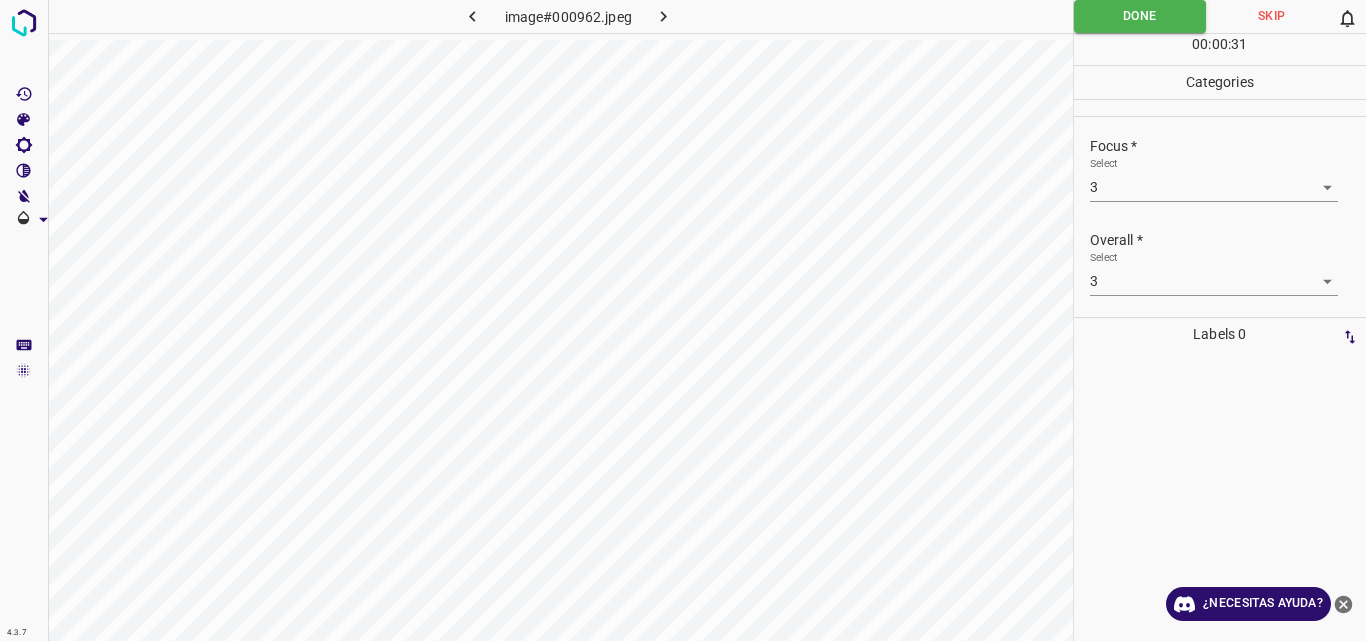 click 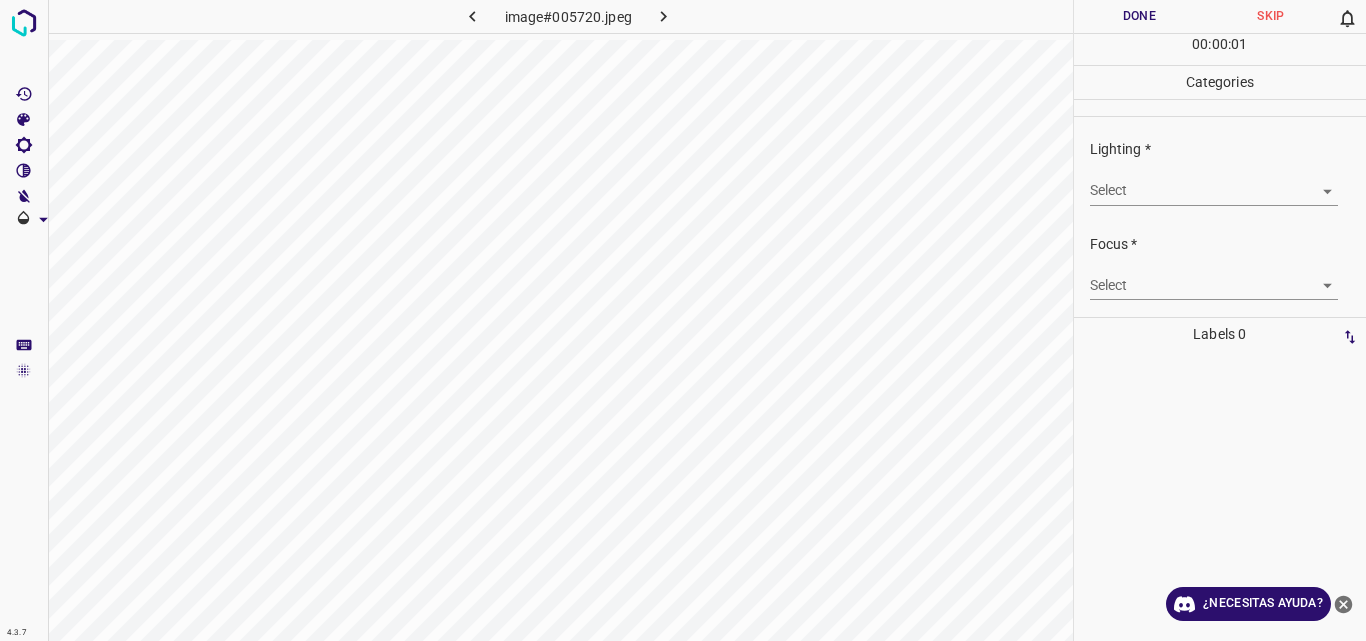 click on "4.3.7 image#005720.jpeg Done Skip 0 00   : 00   : 01   Categories Lighting *  Select ​ Focus *  Select ​ Overall *  Select ​ Labels   0 Categories 1 Lighting 2 Focus 3 Overall Tools Space Change between modes (Draw & Edit) I Auto labeling R Restore zoom M Zoom in N Zoom out Delete Delete selecte label Filters Z Restore filters X Saturation filter C Brightness filter V Contrast filter B Gray scale filter General O Download ¿Necesitas ayuda? Original text Rate this translation Your feedback will be used to help improve Google Translate - Texto - Esconder - Borrar" at bounding box center [683, 320] 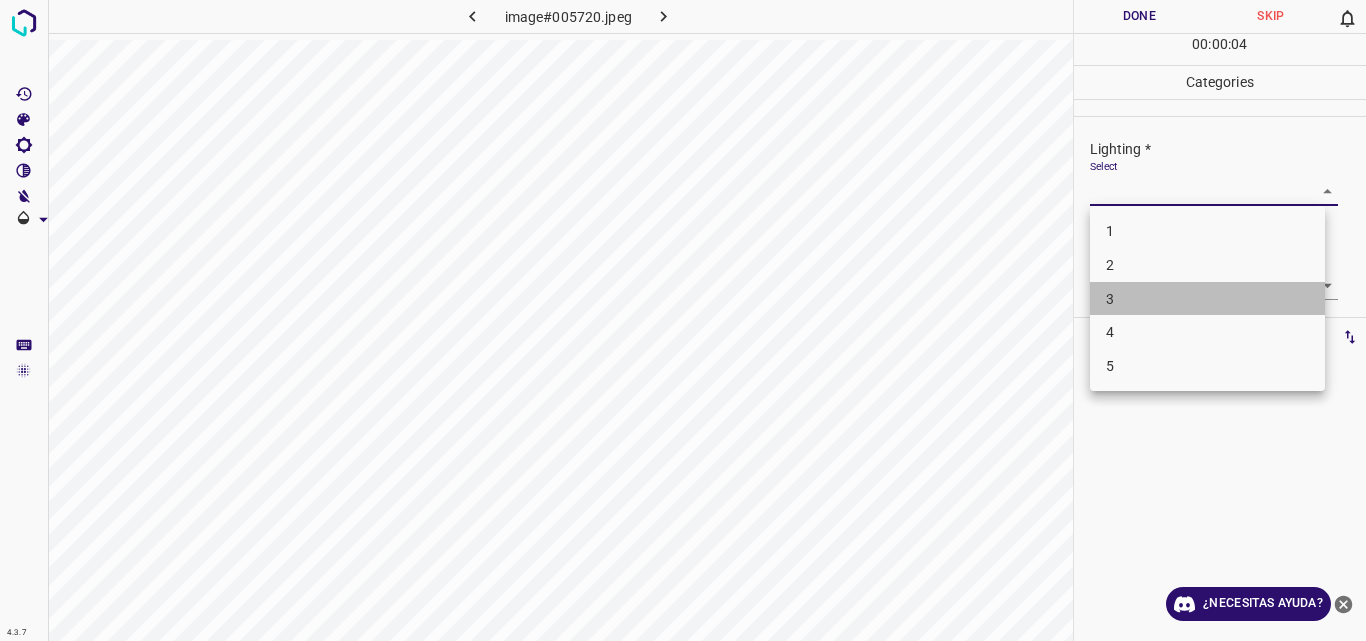 click on "3" at bounding box center [1207, 299] 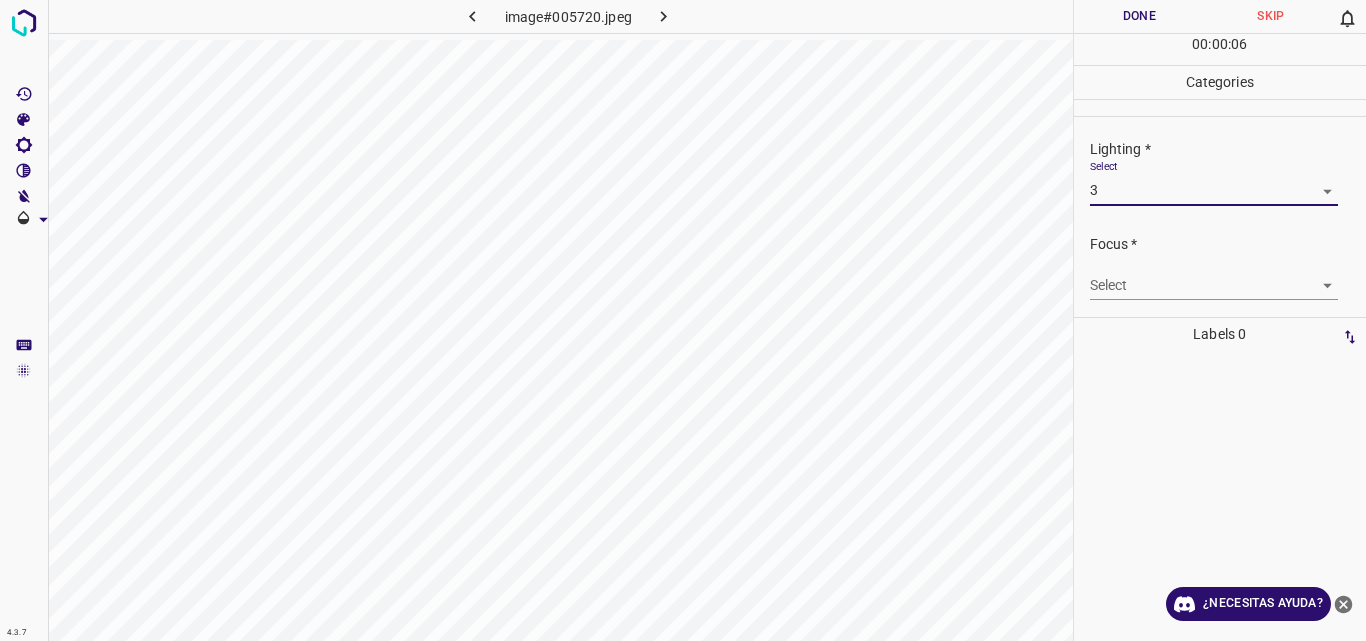 click on "4.3.7 image#005720.jpeg Done Skip 0 00   : 00   : 06   Categories Lighting *  Select 3 3 Focus *  Select ​ Overall *  Select ​ Labels   0 Categories 1 Lighting 2 Focus 3 Overall Tools Space Change between modes (Draw & Edit) I Auto labeling R Restore zoom M Zoom in N Zoom out Delete Delete selecte label Filters Z Restore filters X Saturation filter C Brightness filter V Contrast filter B Gray scale filter General O Download ¿Necesitas ayuda? Original text Rate this translation Your feedback will be used to help improve Google Translate - Texto - Esconder - Borrar" at bounding box center [683, 320] 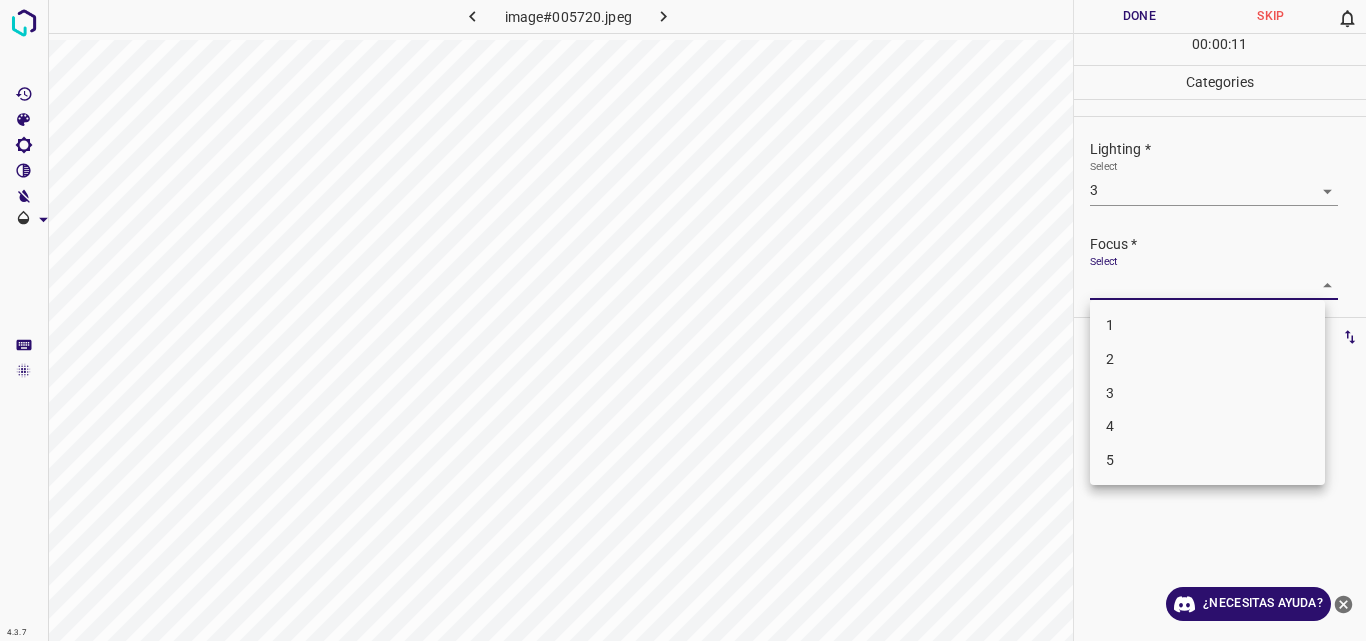 click at bounding box center (683, 320) 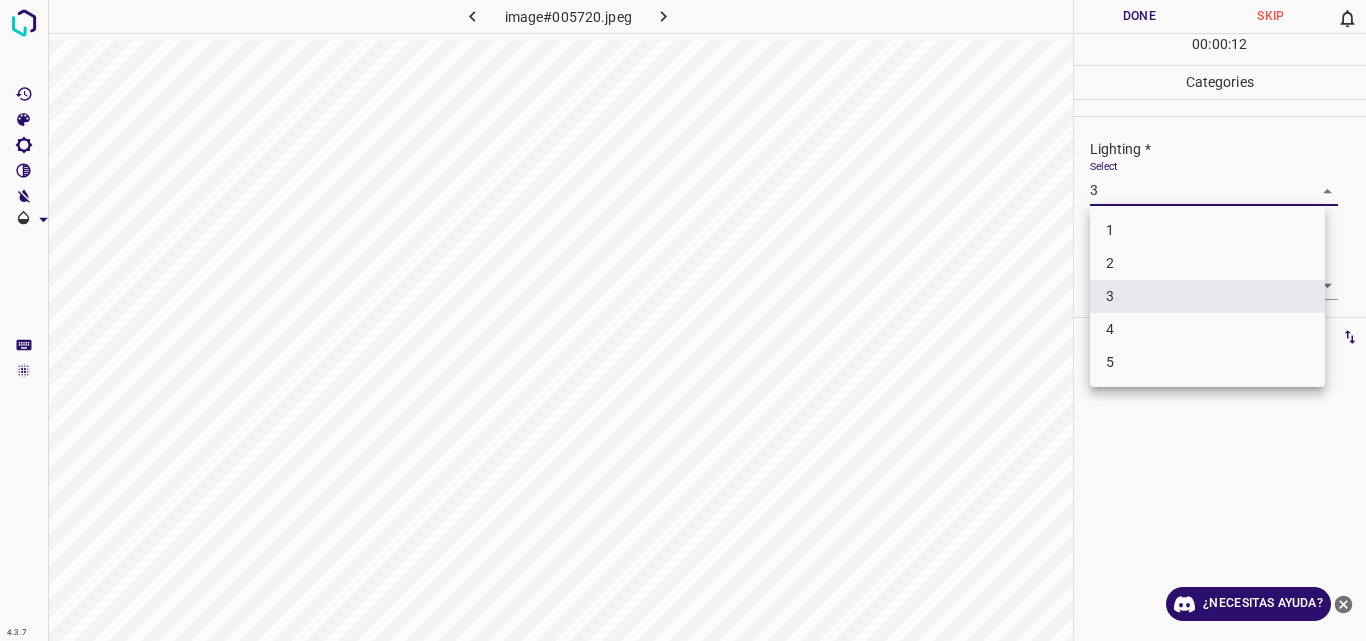 click on "4.3.7 image#005720.jpeg Done Skip 0 00   : 00   : 12   Categories Lighting *  Select 3 3 Focus *  Select ​ Overall *  Select ​ Labels   0 Categories 1 Lighting 2 Focus 3 Overall Tools Space Change between modes (Draw & Edit) I Auto labeling R Restore zoom M Zoom in N Zoom out Delete Delete selecte label Filters Z Restore filters X Saturation filter C Brightness filter V Contrast filter B Gray scale filter General O Download ¿Necesitas ayuda? Original text Rate this translation Your feedback will be used to help improve Google Translate - Texto - Esconder - Borrar 1 2 3 4 5" at bounding box center [683, 320] 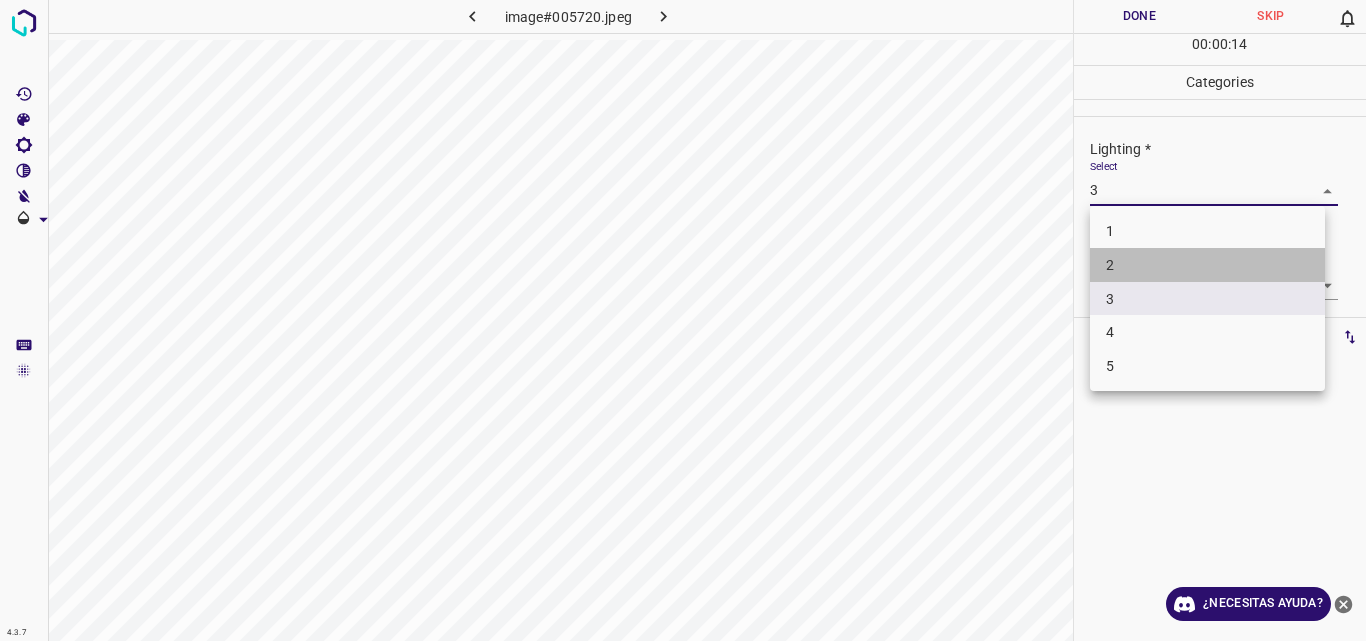 click on "2" at bounding box center (1207, 265) 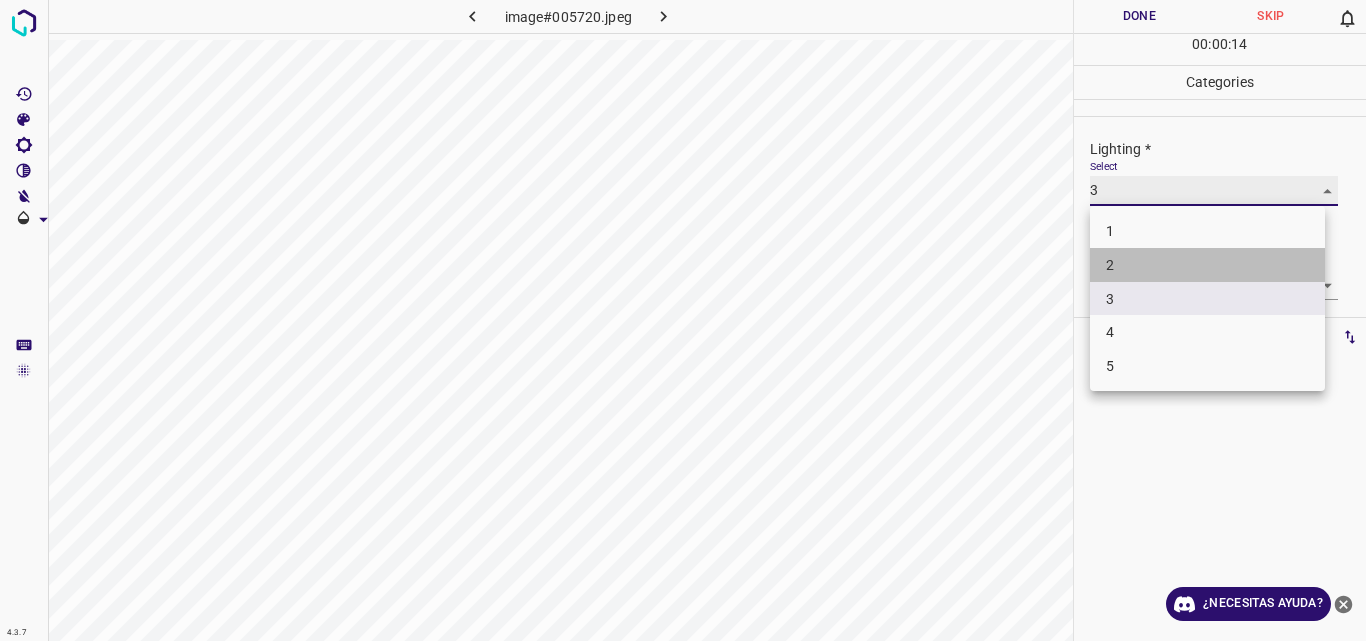 type on "2" 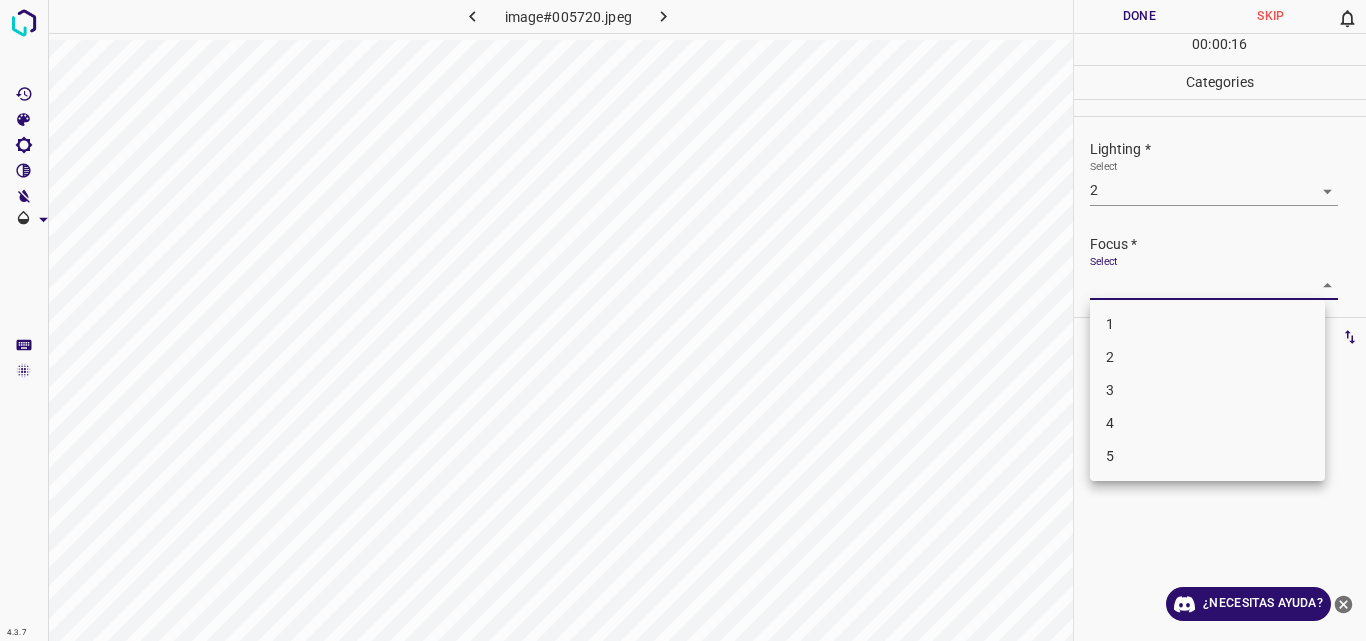 click on "4.3.7 image#005720.jpeg Done Skip 0 00   : 00   : 16   Categories Lighting *  Select 2 2 Focus *  Select ​ Overall *  Select ​ Labels   0 Categories 1 Lighting 2 Focus 3 Overall Tools Space Change between modes (Draw & Edit) I Auto labeling R Restore zoom M Zoom in N Zoom out Delete Delete selecte label Filters Z Restore filters X Saturation filter C Brightness filter V Contrast filter B Gray scale filter General O Download ¿Necesitas ayuda? Original text Rate this translation Your feedback will be used to help improve Google Translate - Texto - Esconder - Borrar 1 2 3 4 5" at bounding box center (683, 320) 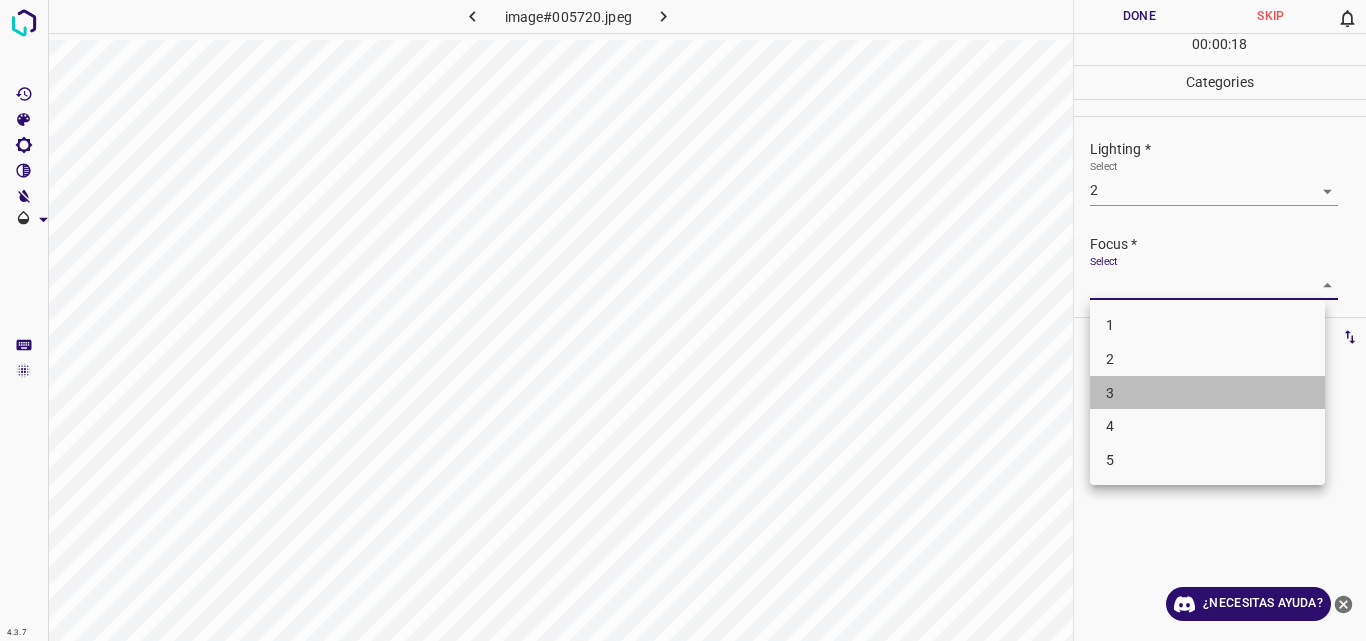 click on "3" at bounding box center [1207, 393] 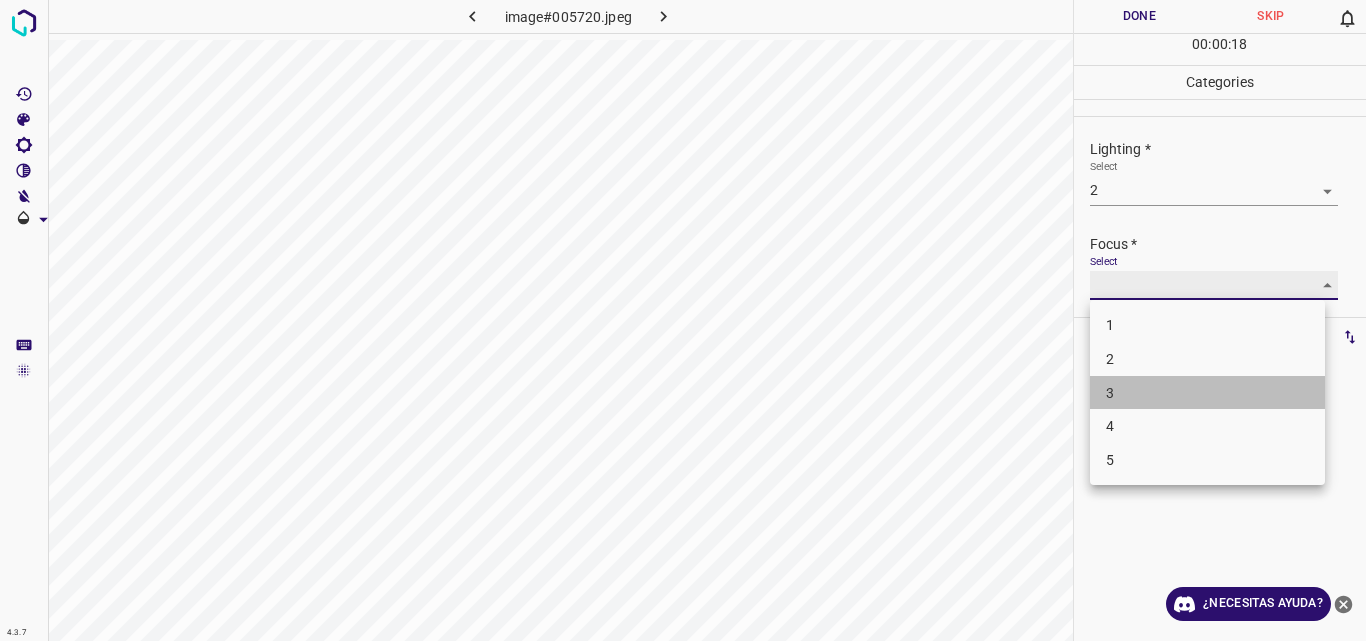 type on "3" 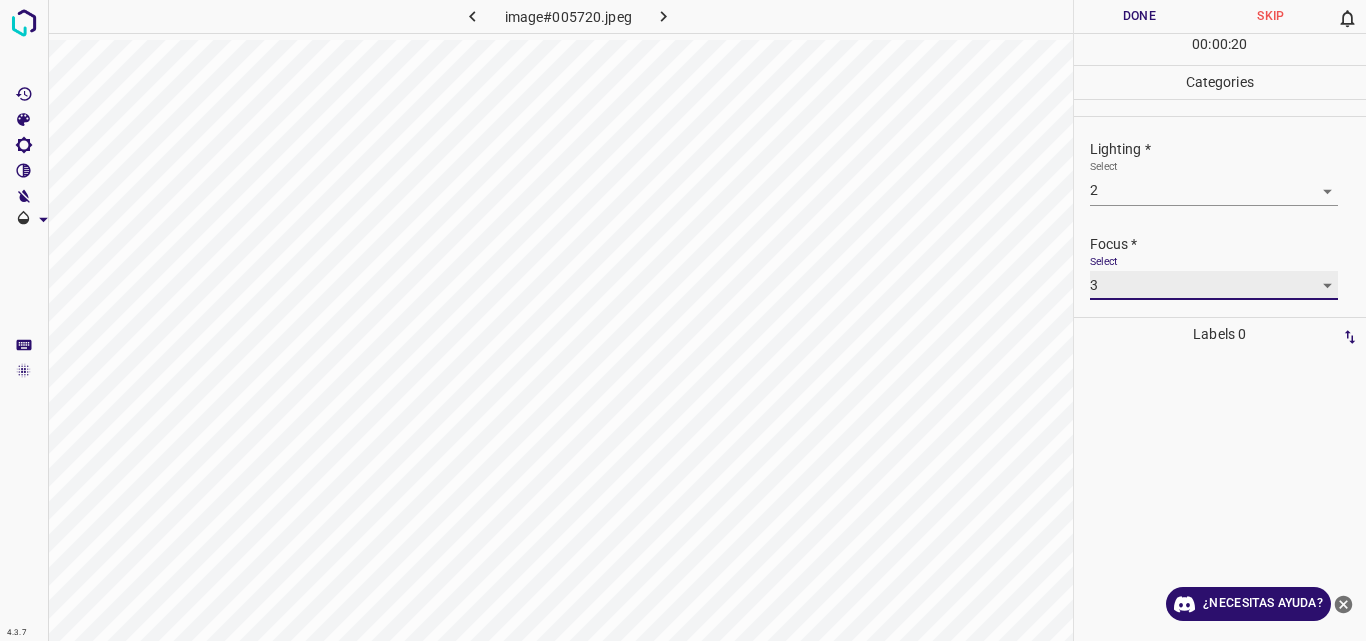 scroll, scrollTop: 98, scrollLeft: 0, axis: vertical 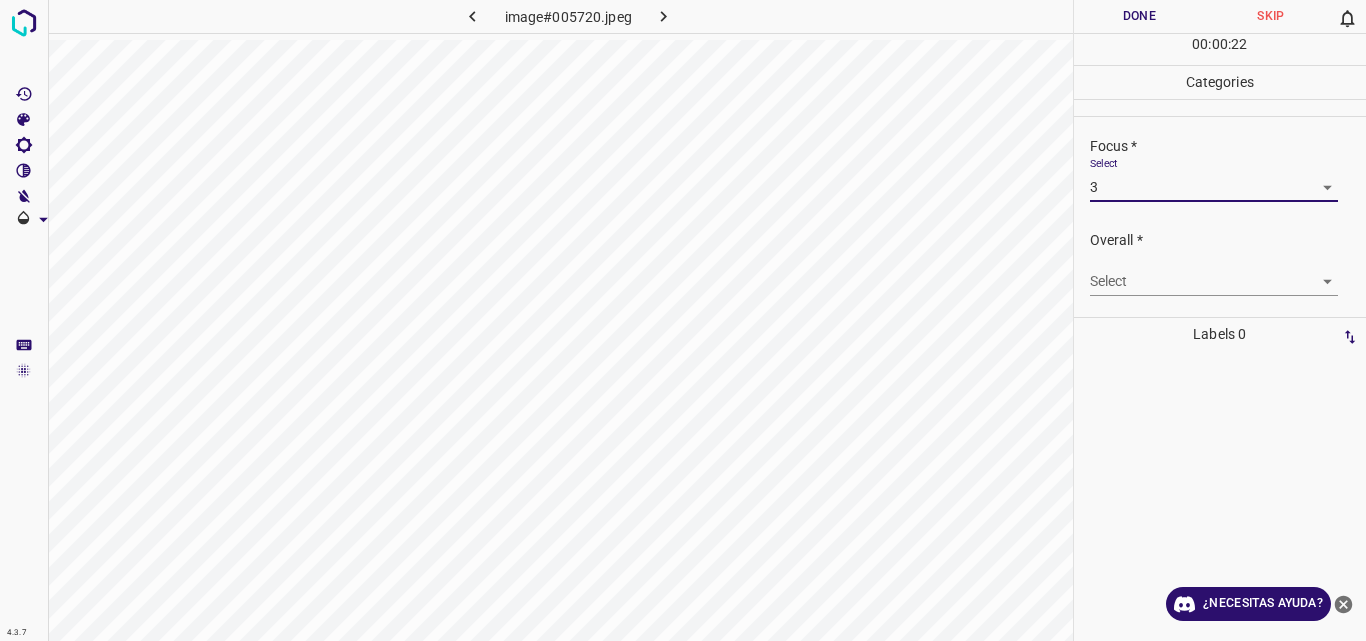 click on "4.3.7 image#005720.jpeg Done Skip 0 00   : 00   : 22   Categories Lighting *  Select 2 2 Focus *  Select 3 3 Overall *  Select ​ Labels   0 Categories 1 Lighting 2 Focus 3 Overall Tools Space Change between modes (Draw & Edit) I Auto labeling R Restore zoom M Zoom in N Zoom out Delete Delete selecte label Filters Z Restore filters X Saturation filter C Brightness filter V Contrast filter B Gray scale filter General O Download ¿Necesitas ayuda? Original text Rate this translation Your feedback will be used to help improve Google Translate - Texto - Esconder - Borrar" at bounding box center (683, 320) 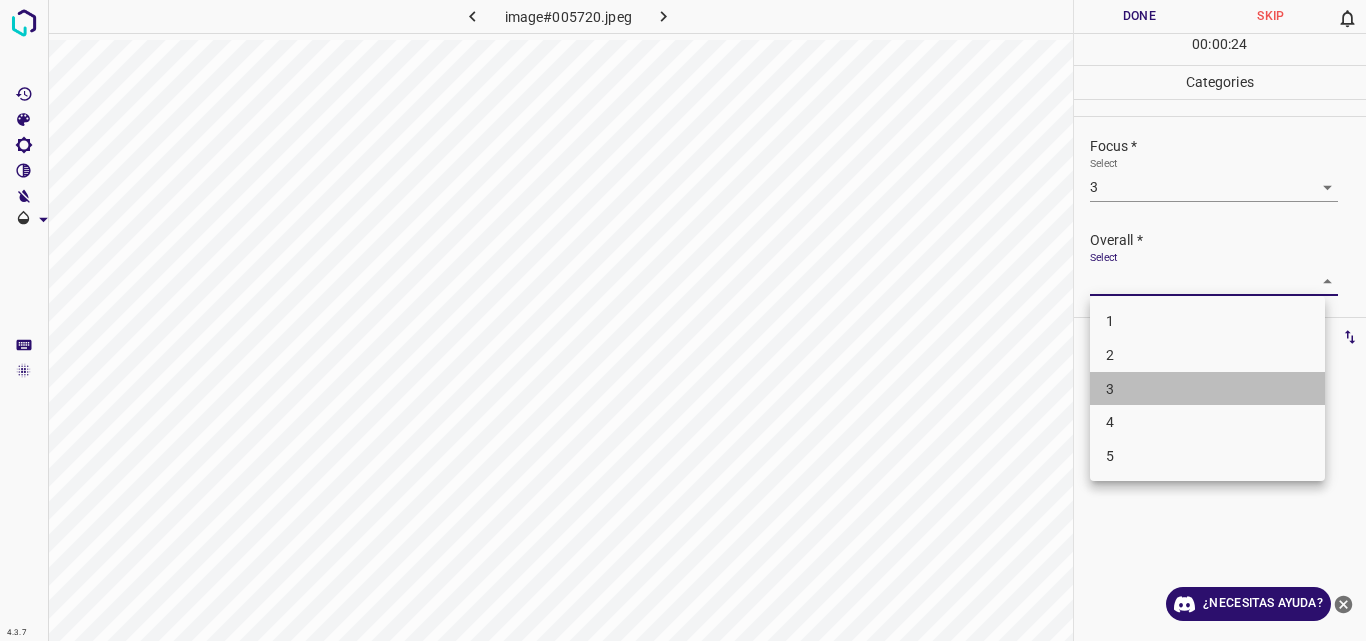 click on "3" at bounding box center [1207, 389] 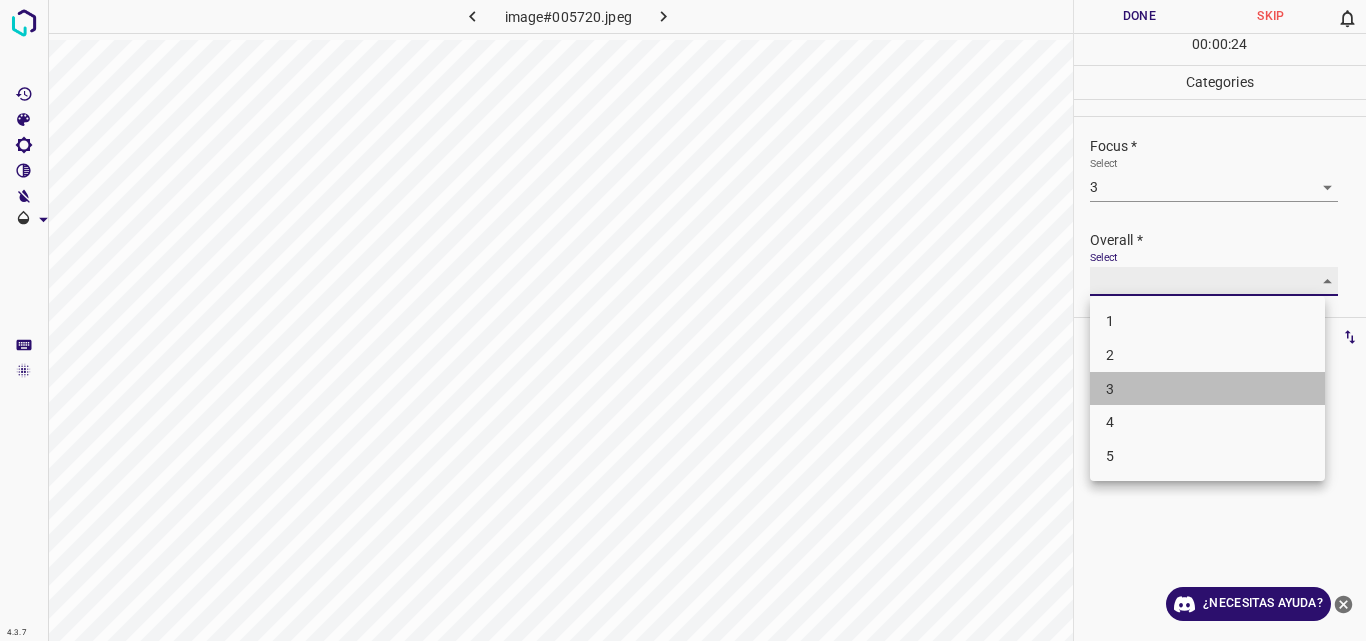 type on "3" 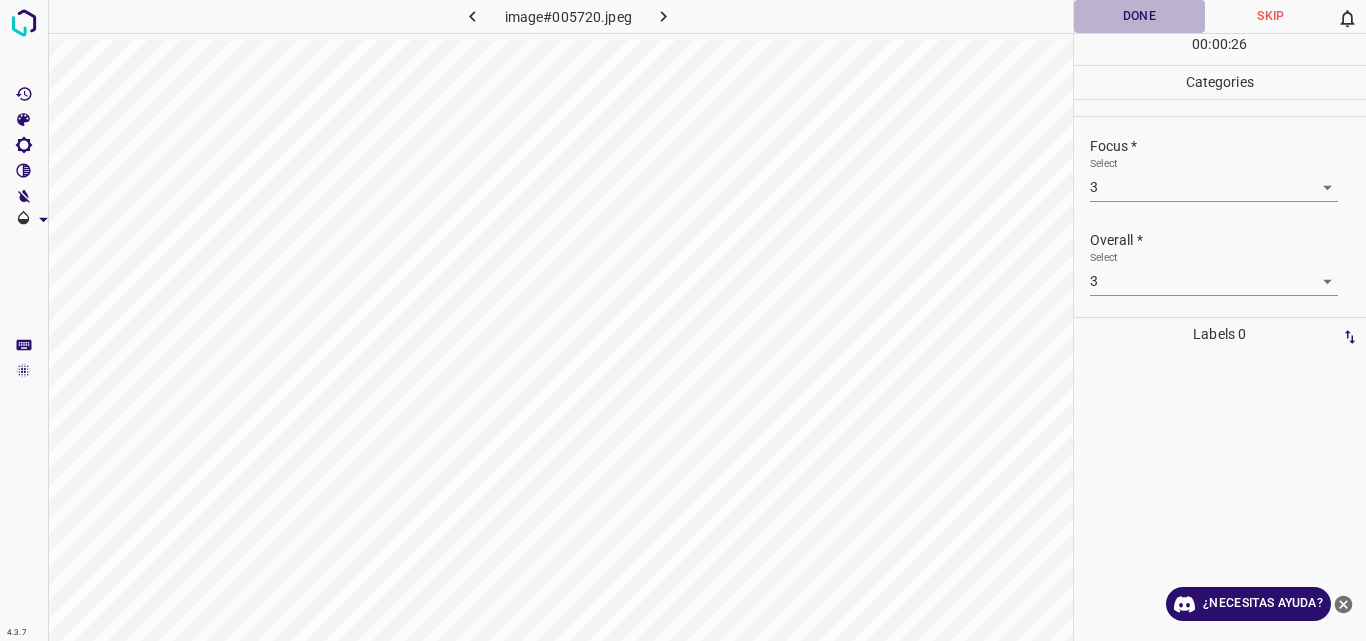 click on "Done" at bounding box center (1140, 16) 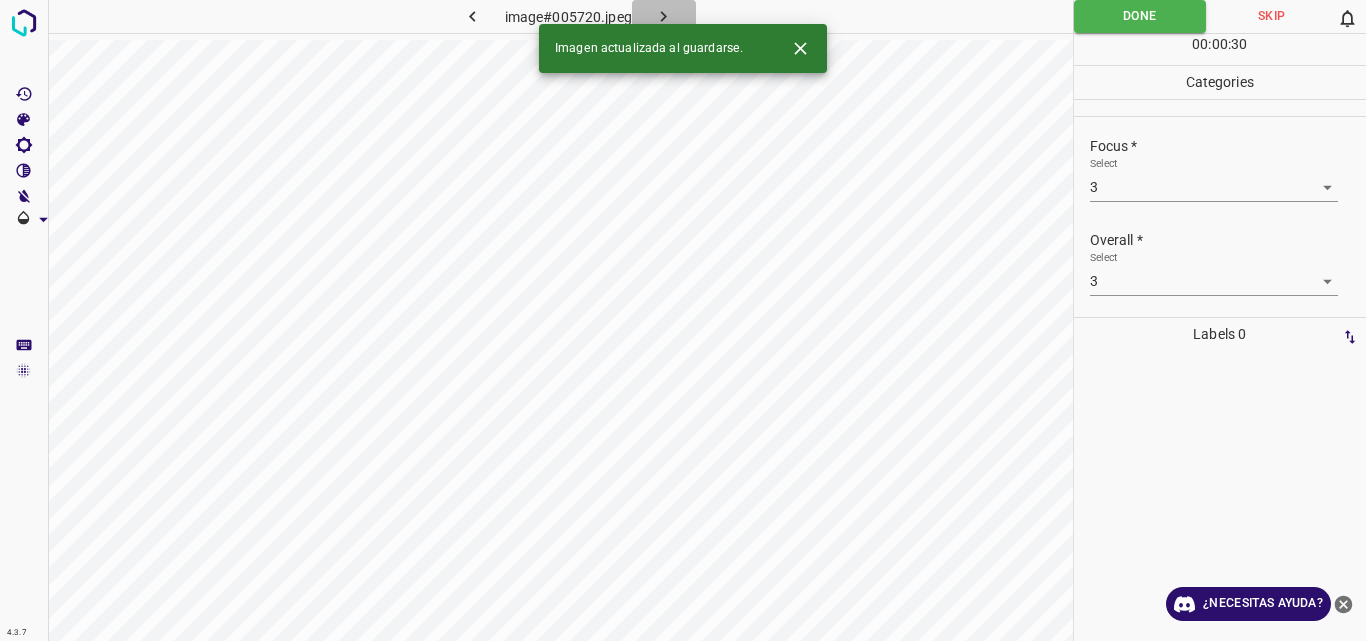 click at bounding box center [664, 16] 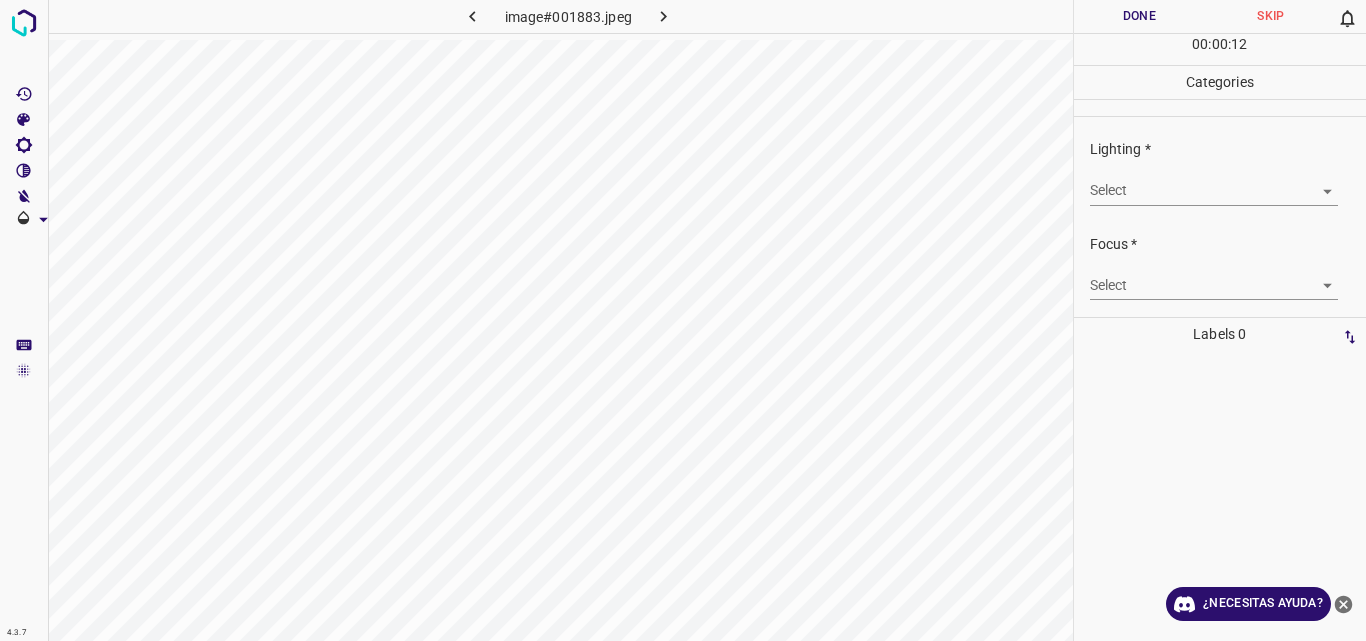 click on "4.3.7 image#001883.jpeg Done Skip 0 00   : 00   : 12   Categories Lighting *  Select ​ Focus *  Select ​ Overall *  Select ​ Labels   0 Categories 1 Lighting 2 Focus 3 Overall Tools Space Change between modes (Draw & Edit) I Auto labeling R Restore zoom M Zoom in N Zoom out Delete Delete selecte label Filters Z Restore filters X Saturation filter C Brightness filter V Contrast filter B Gray scale filter General O Download ¿Necesitas ayuda? Original text Rate this translation Your feedback will be used to help improve Google Translate - Texto - Esconder - Borrar" at bounding box center [683, 320] 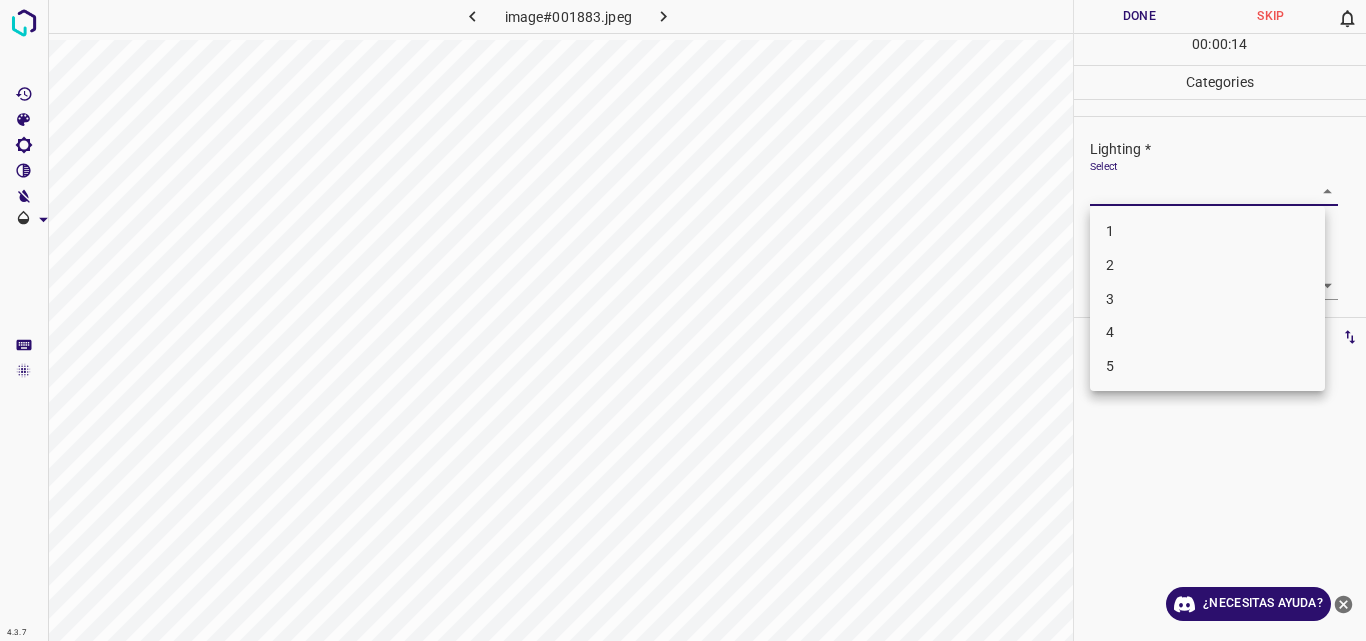 click on "3" at bounding box center [1207, 299] 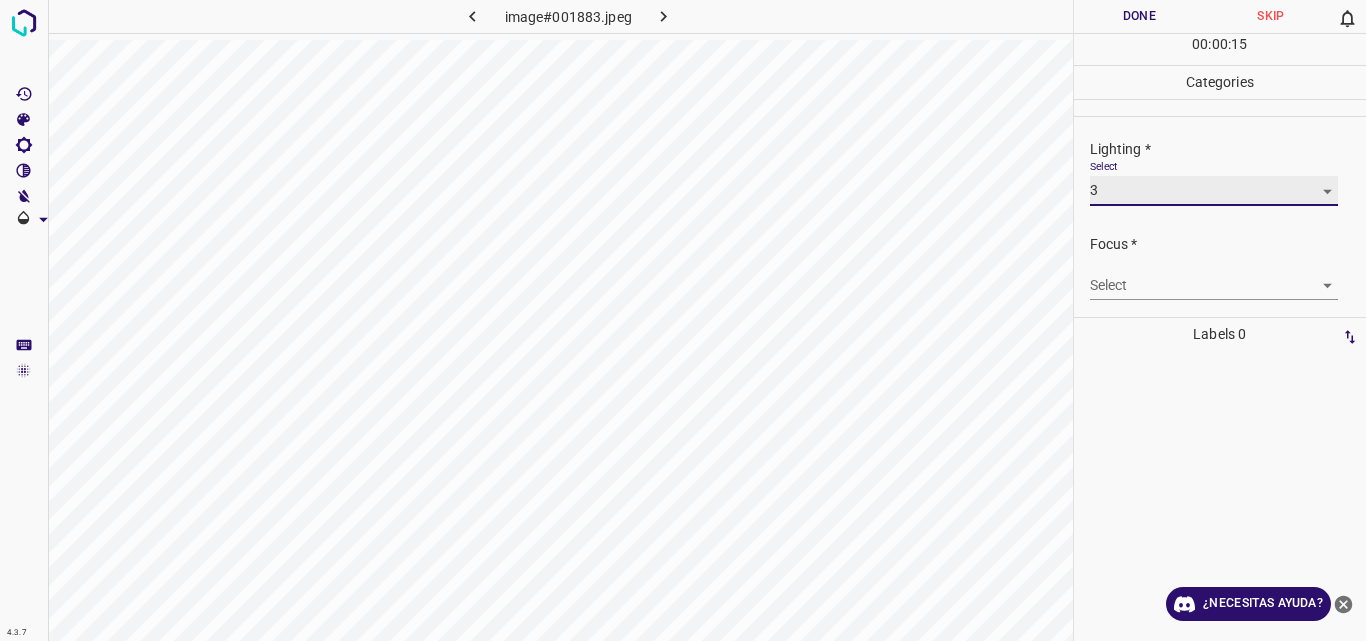 type on "3" 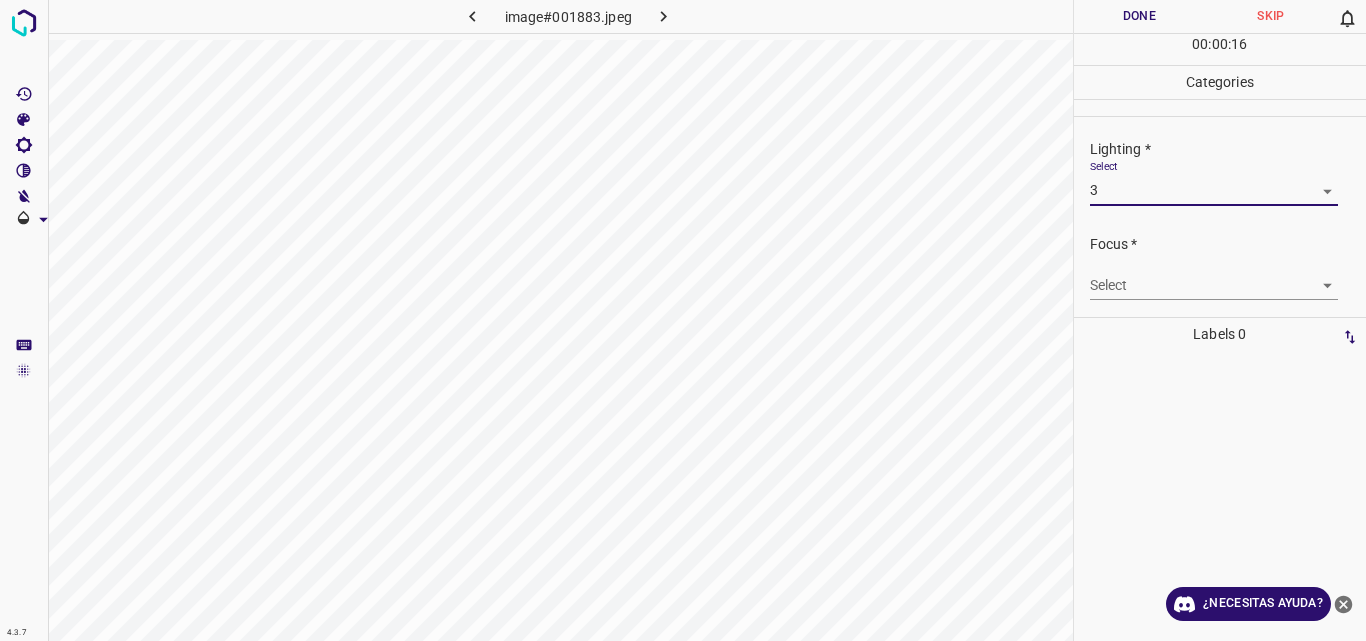 click on "4.3.7 image#001883.jpeg Done Skip 0 00   : 00   : 16   Categories Lighting *  Select 3 3 Focus *  Select ​ Overall *  Select ​ Labels   0 Categories 1 Lighting 2 Focus 3 Overall Tools Space Change between modes (Draw & Edit) I Auto labeling R Restore zoom M Zoom in N Zoom out Delete Delete selecte label Filters Z Restore filters X Saturation filter C Brightness filter V Contrast filter B Gray scale filter General O Download ¿Necesitas ayuda? Original text Rate this translation Your feedback will be used to help improve Google Translate - Texto - Esconder - Borrar" at bounding box center [683, 320] 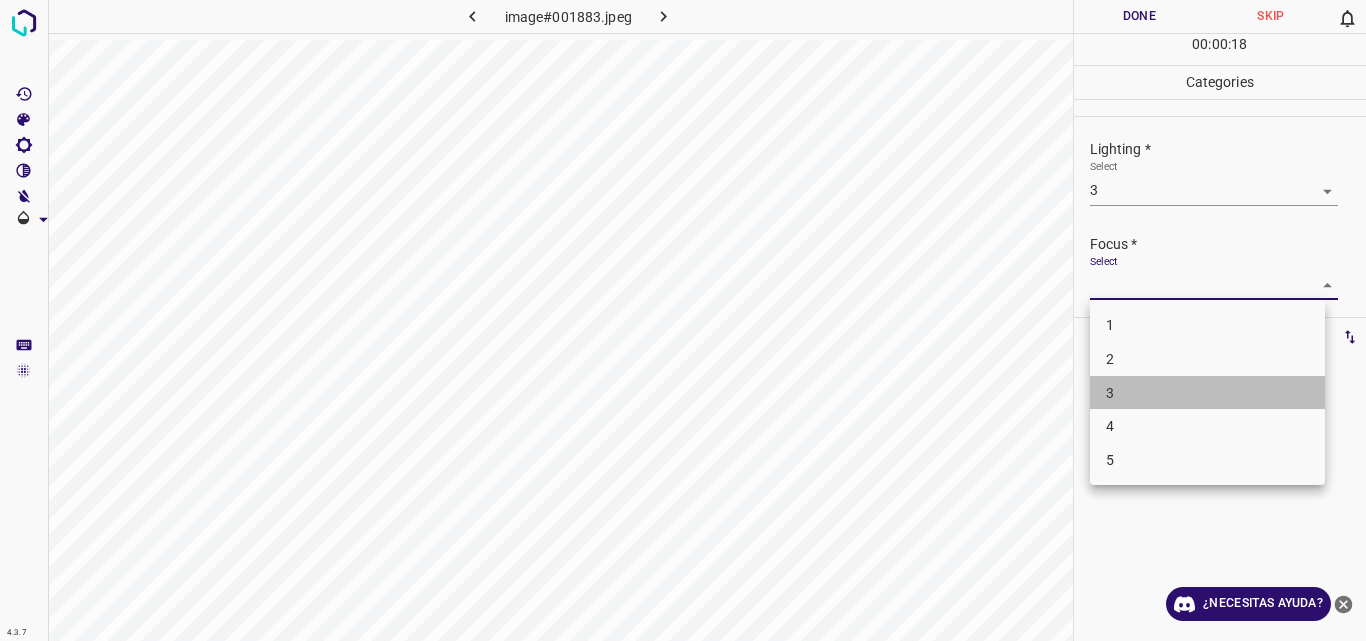 click on "3" at bounding box center (1207, 393) 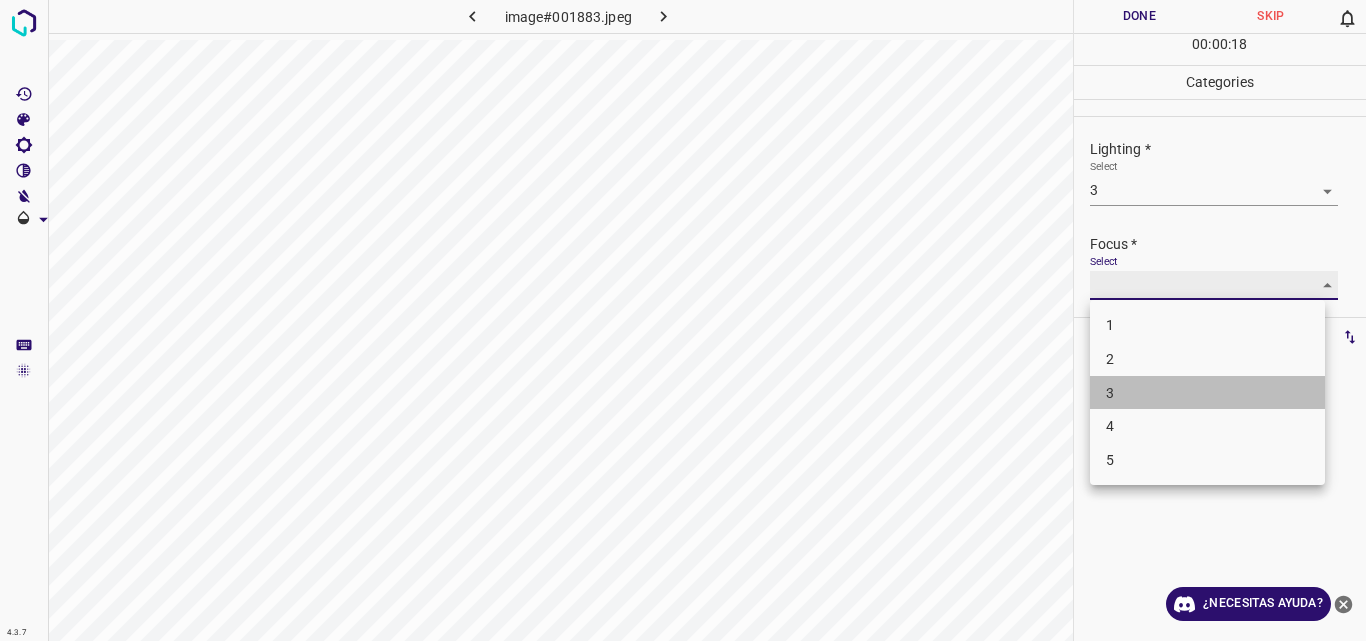 type on "3" 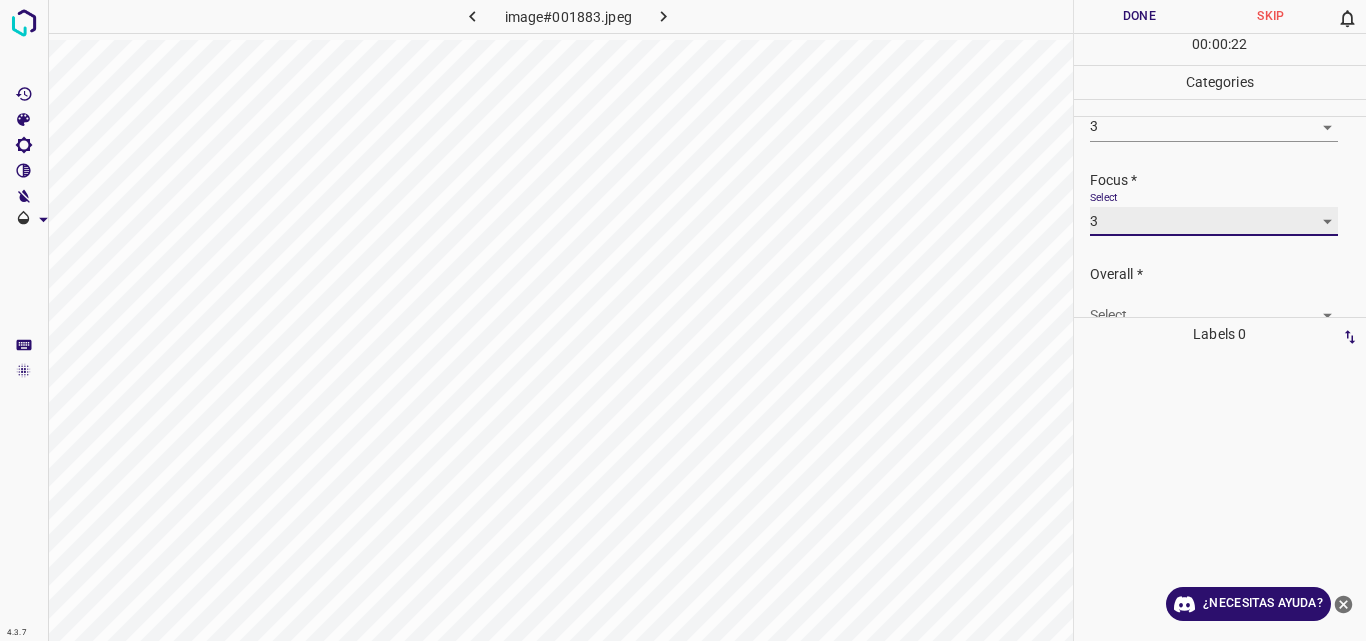 scroll, scrollTop: 98, scrollLeft: 0, axis: vertical 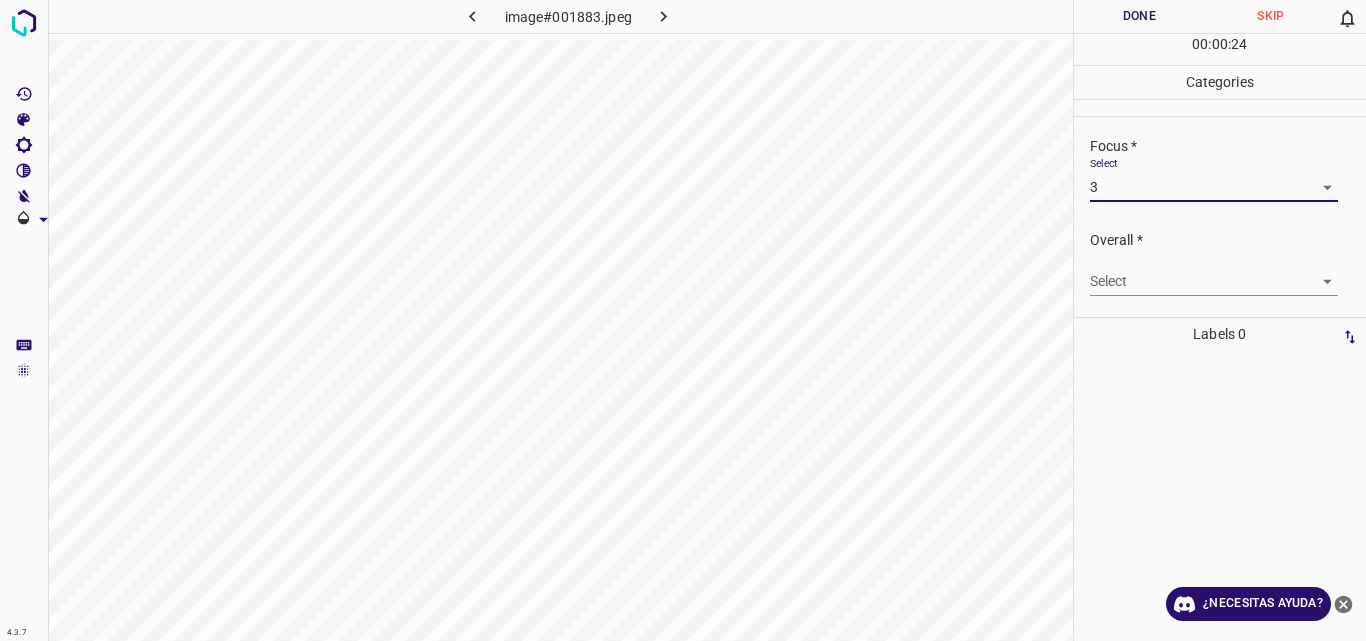 click on "4.3.7 image#001883.jpeg Done Skip 0 00   : 00   : 24   Categories Lighting *  Select 3 3 Focus *  Select 3 3 Overall *  Select ​ Labels   0 Categories 1 Lighting 2 Focus 3 Overall Tools Space Change between modes (Draw & Edit) I Auto labeling R Restore zoom M Zoom in N Zoom out Delete Delete selecte label Filters Z Restore filters X Saturation filter C Brightness filter V Contrast filter B Gray scale filter General O Download ¿Necesitas ayuda? Original text Rate this translation Your feedback will be used to help improve Google Translate - Texto - Esconder - Borrar" at bounding box center [683, 320] 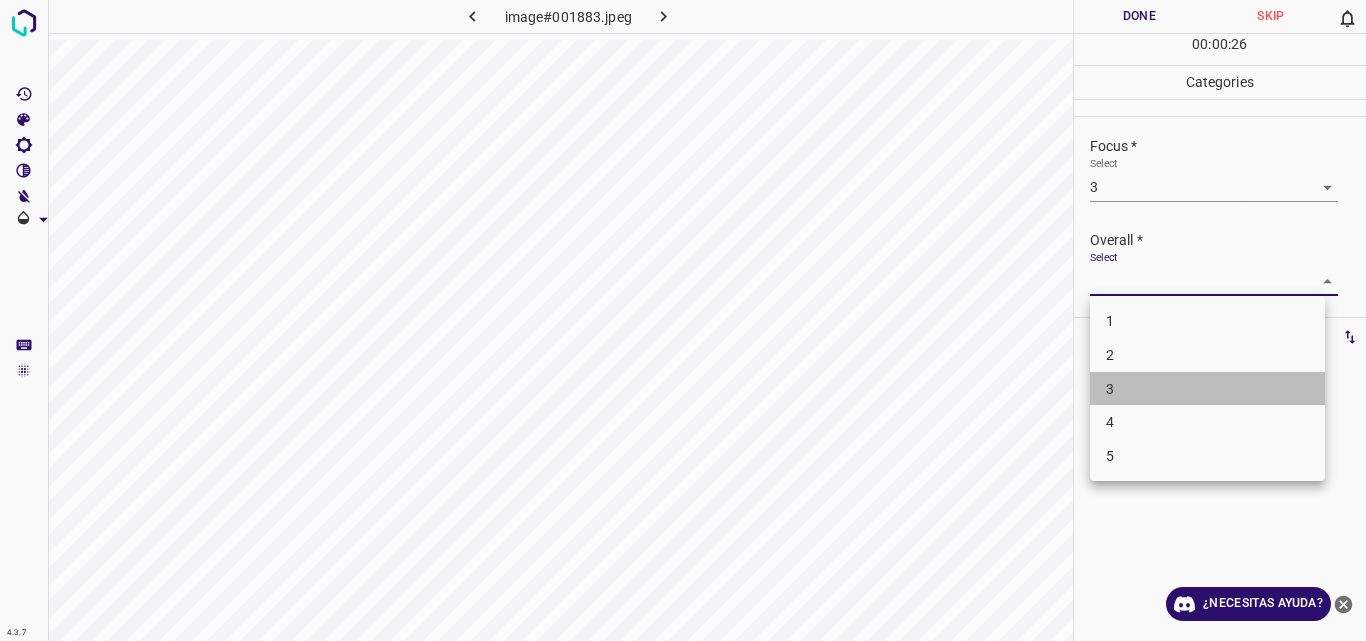 click on "3" at bounding box center [1207, 389] 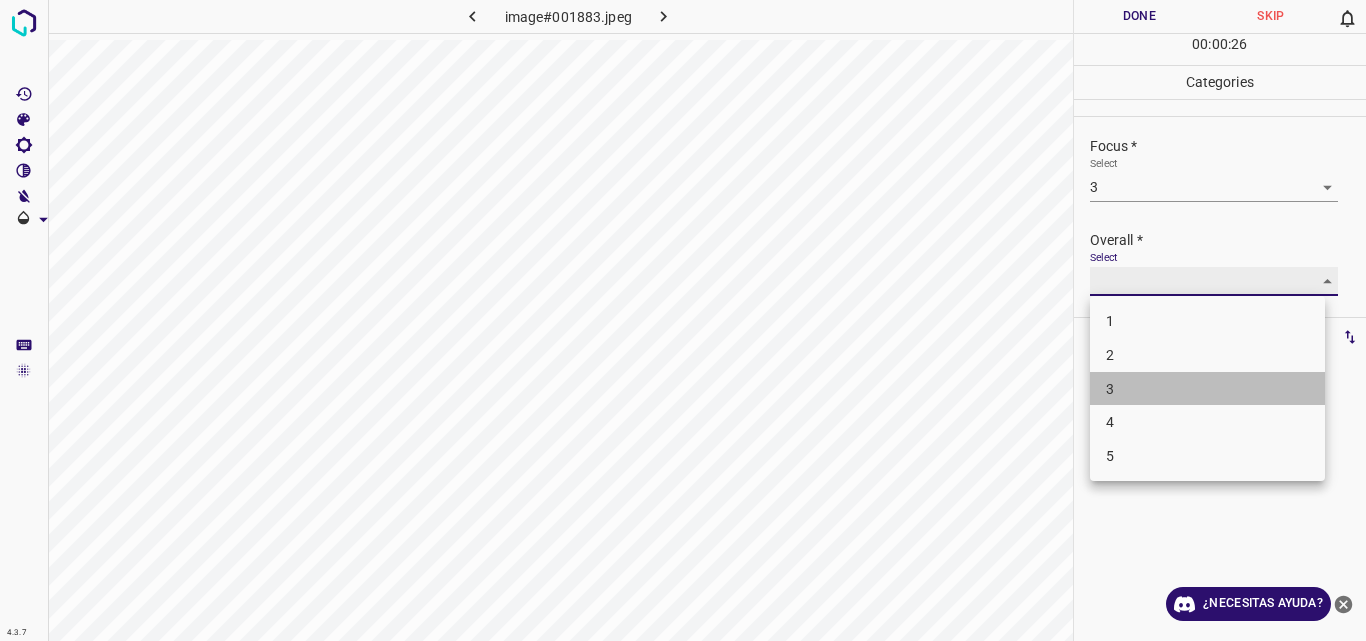 type on "3" 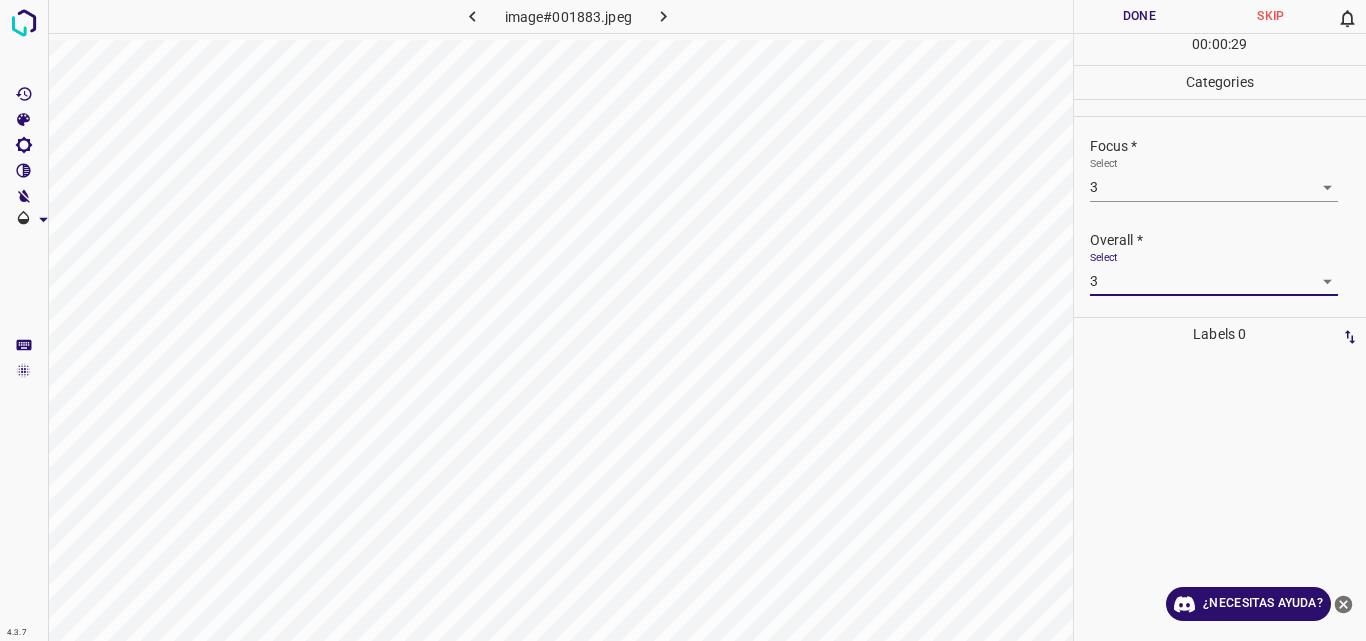 click on "Done" at bounding box center (1140, 16) 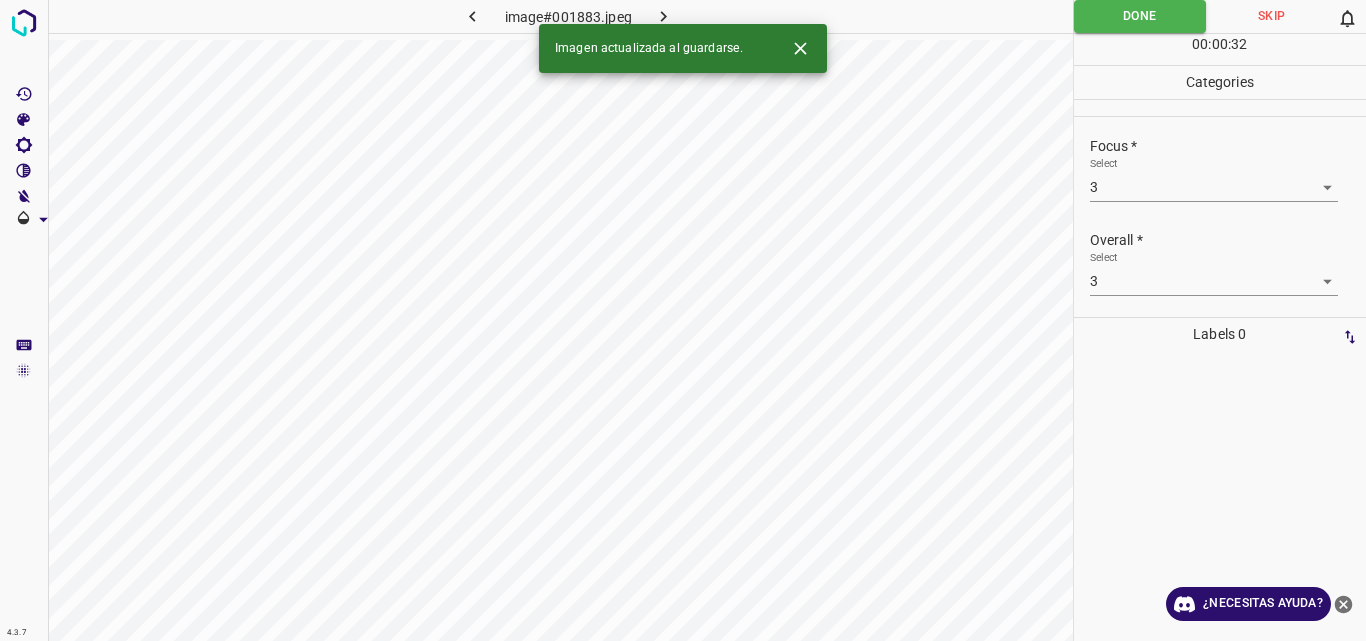 click 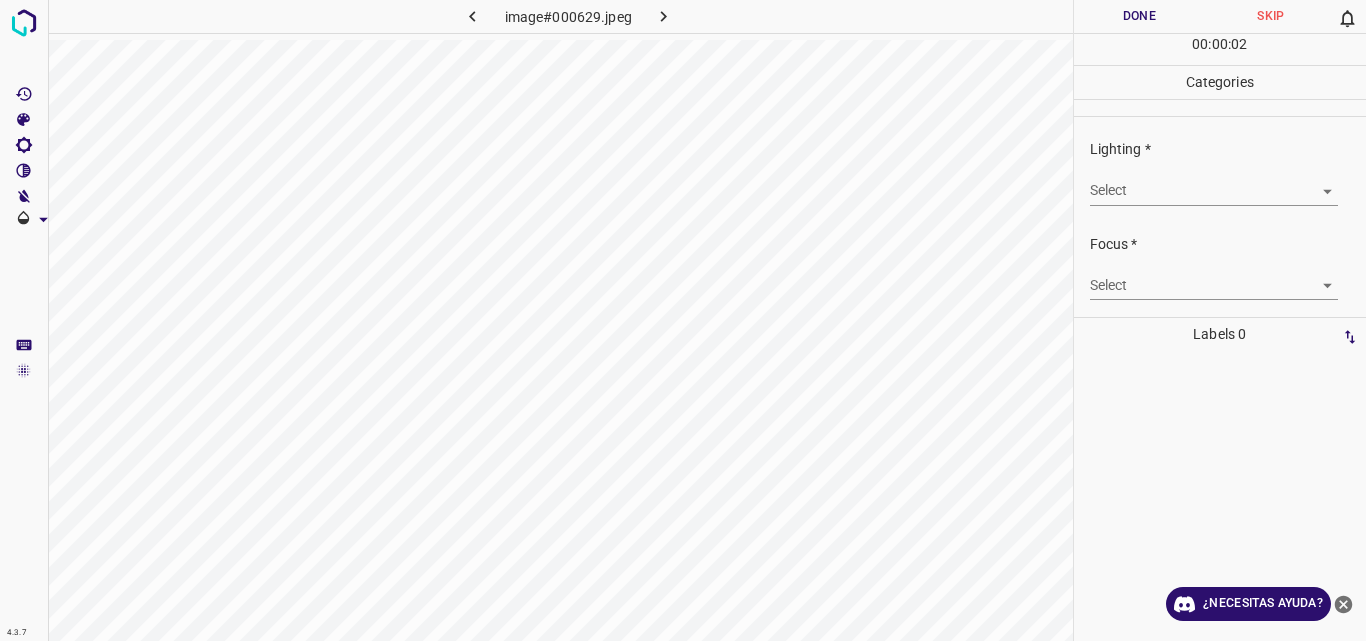 click on "4.3.7 image#000629.jpeg Done Skip 0 00   : 00   : 02   Categories Lighting *  Select ​ Focus *  Select ​ Overall *  Select ​ Labels   0 Categories 1 Lighting 2 Focus 3 Overall Tools Space Change between modes (Draw & Edit) I Auto labeling R Restore zoom M Zoom in N Zoom out Delete Delete selecte label Filters Z Restore filters X Saturation filter C Brightness filter V Contrast filter B Gray scale filter General O Download ¿Necesitas ayuda? Original text Rate this translation Your feedback will be used to help improve Google Translate - Texto - Esconder - Borrar" at bounding box center [683, 320] 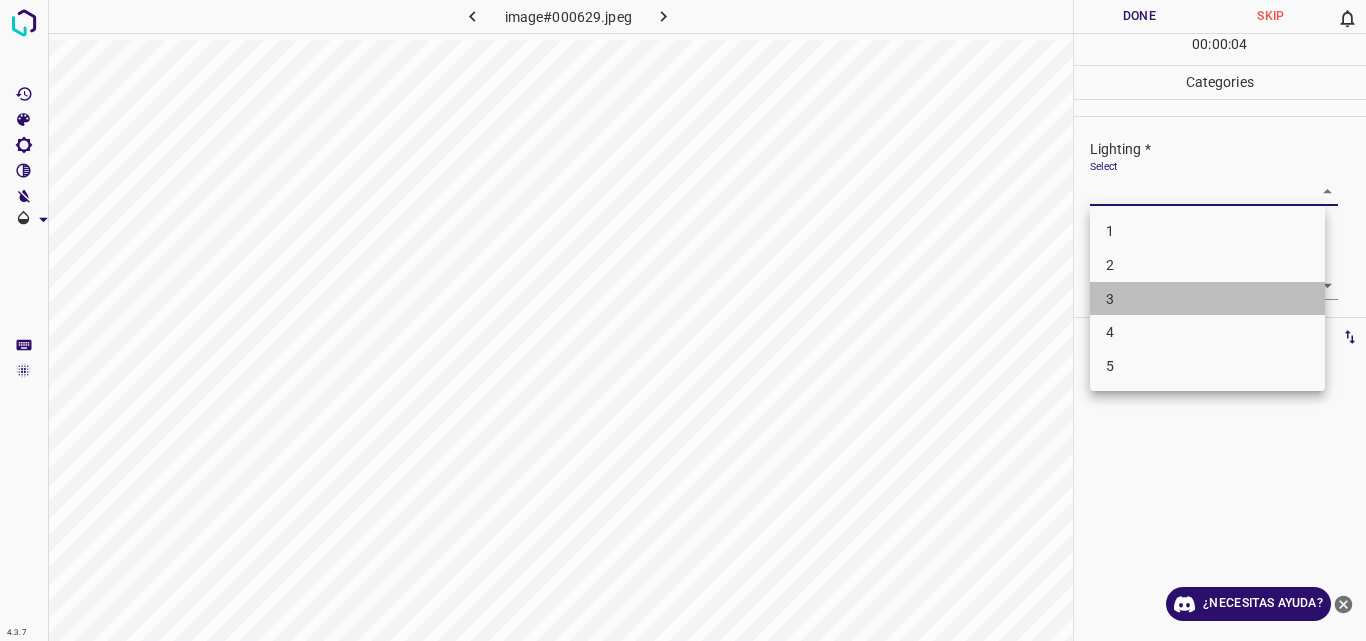 click on "3" at bounding box center (1207, 299) 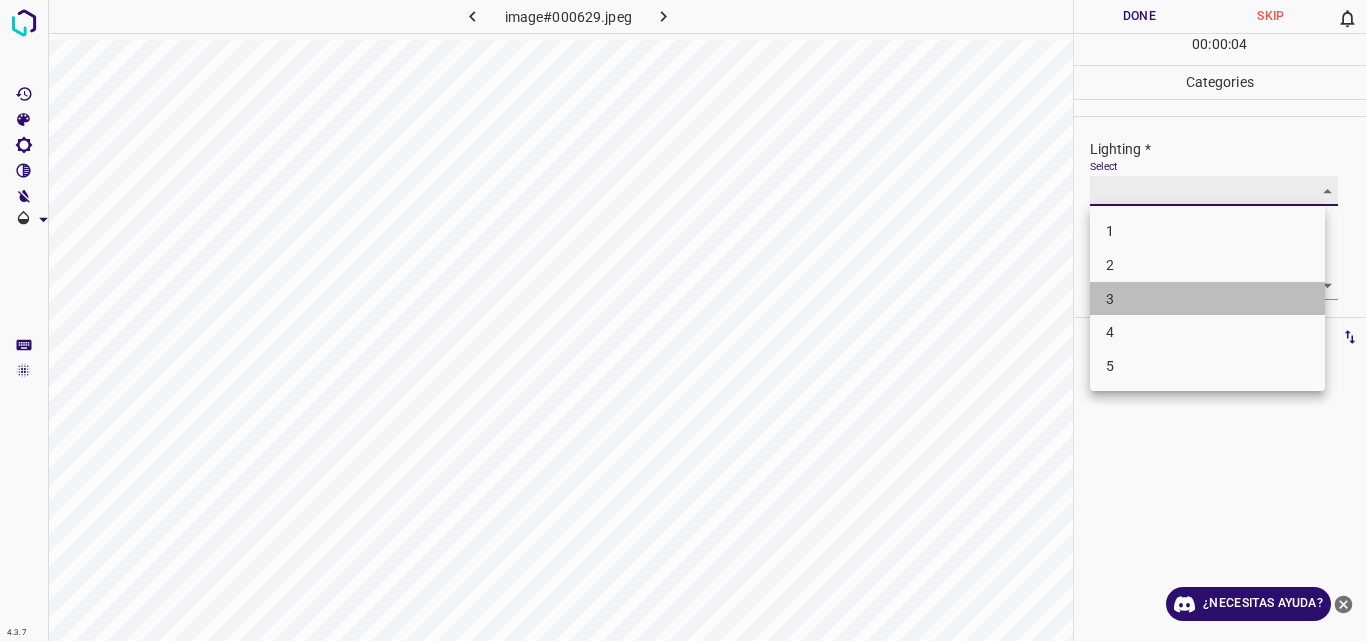 type on "3" 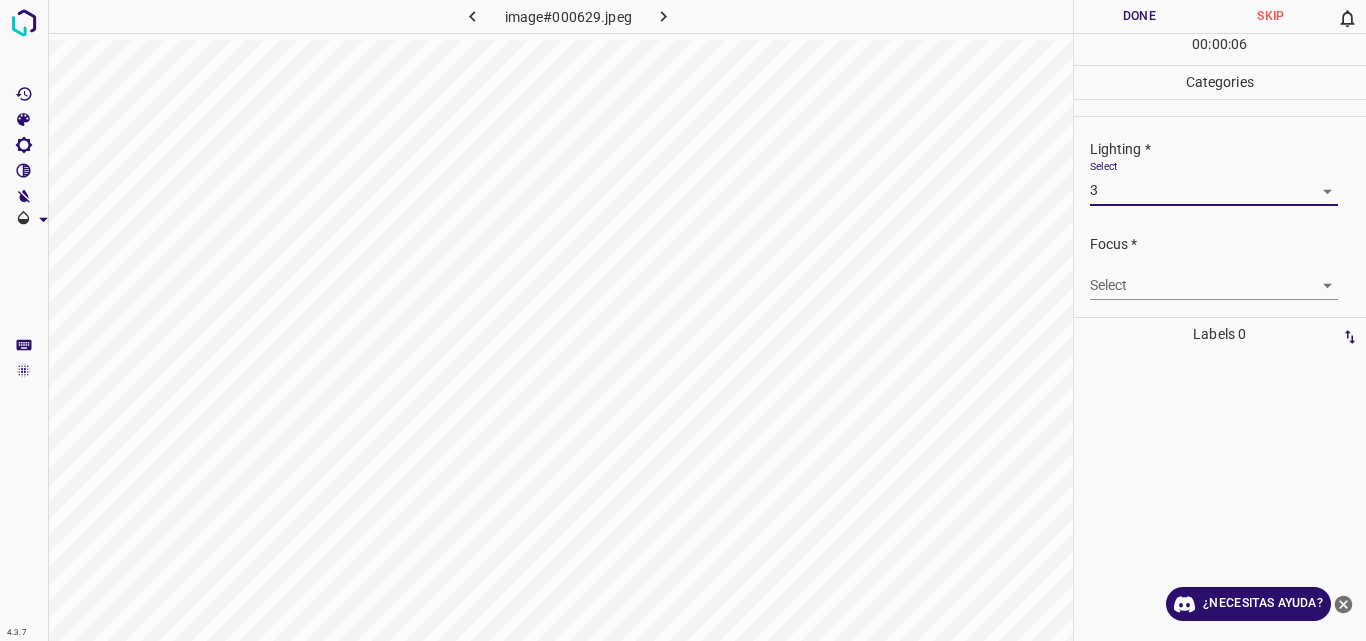 click on "4.3.7 image#000629.jpeg Done Skip 0 00   : 00   : 06   Categories Lighting *  Select 3 3 Focus *  Select ​ Overall *  Select ​ Labels   0 Categories 1 Lighting 2 Focus 3 Overall Tools Space Change between modes (Draw & Edit) I Auto labeling R Restore zoom M Zoom in N Zoom out Delete Delete selecte label Filters Z Restore filters X Saturation filter C Brightness filter V Contrast filter B Gray scale filter General O Download ¿Necesitas ayuda? Original text Rate this translation Your feedback will be used to help improve Google Translate - Texto - Esconder - Borrar" at bounding box center (683, 320) 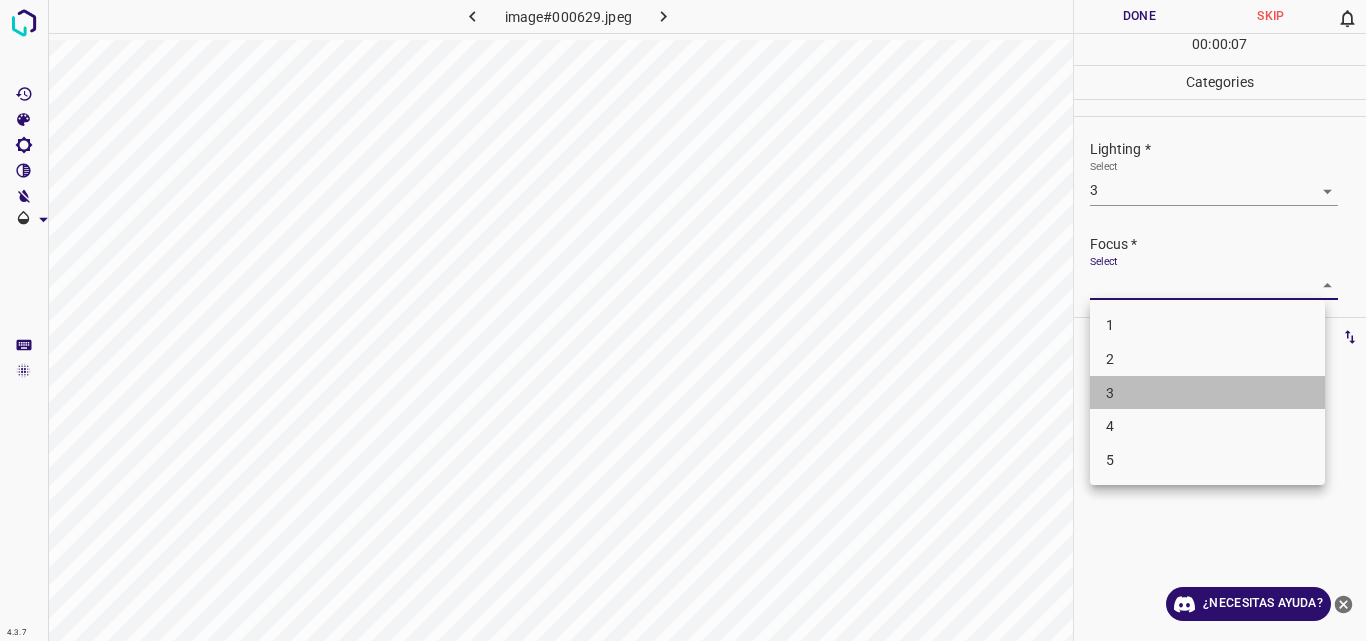 click on "3" at bounding box center (1207, 393) 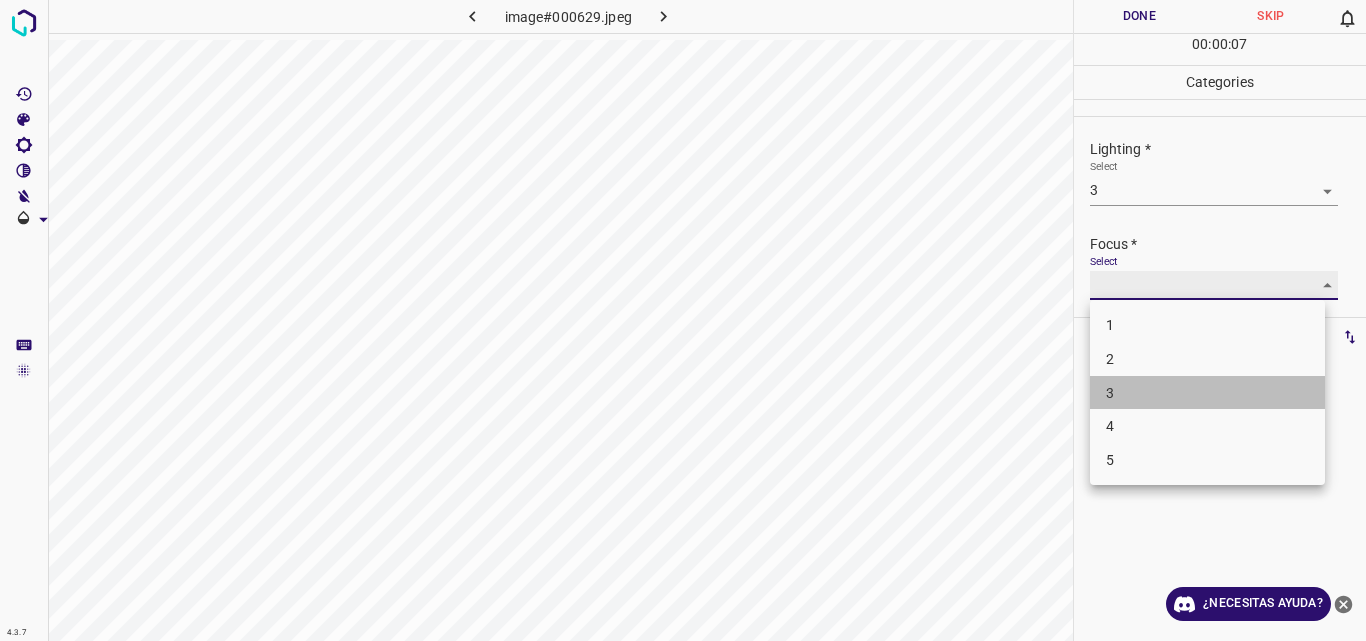 type on "3" 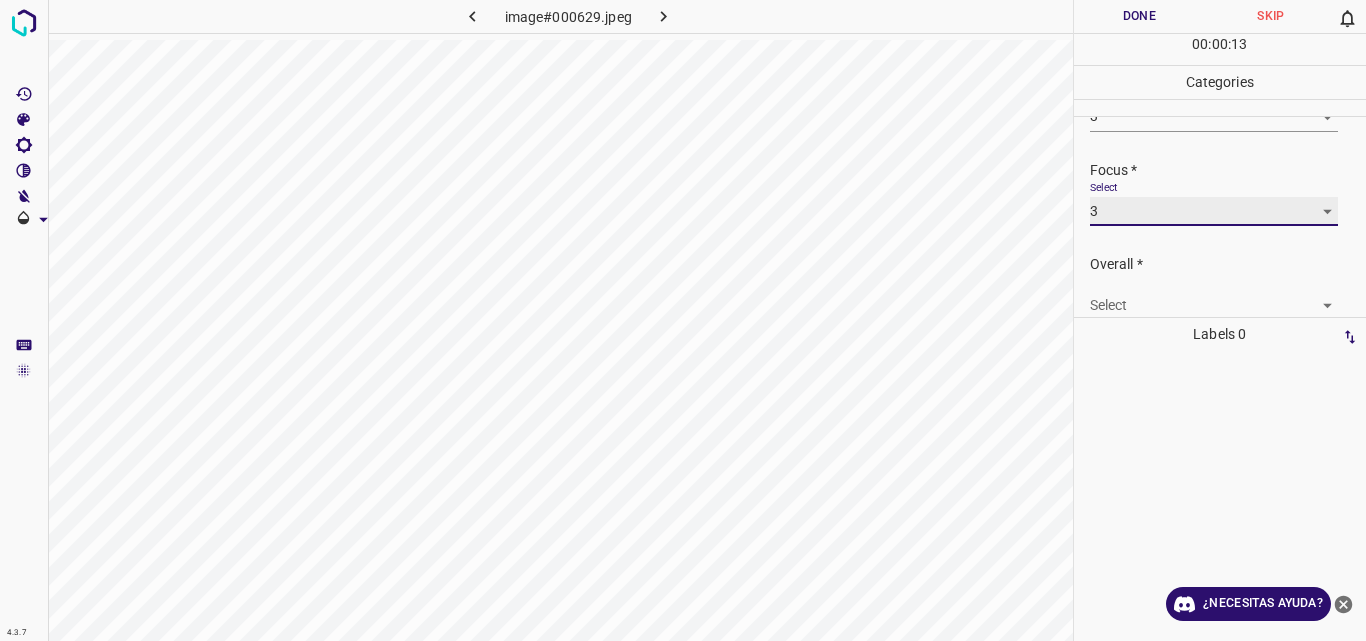 scroll, scrollTop: 98, scrollLeft: 0, axis: vertical 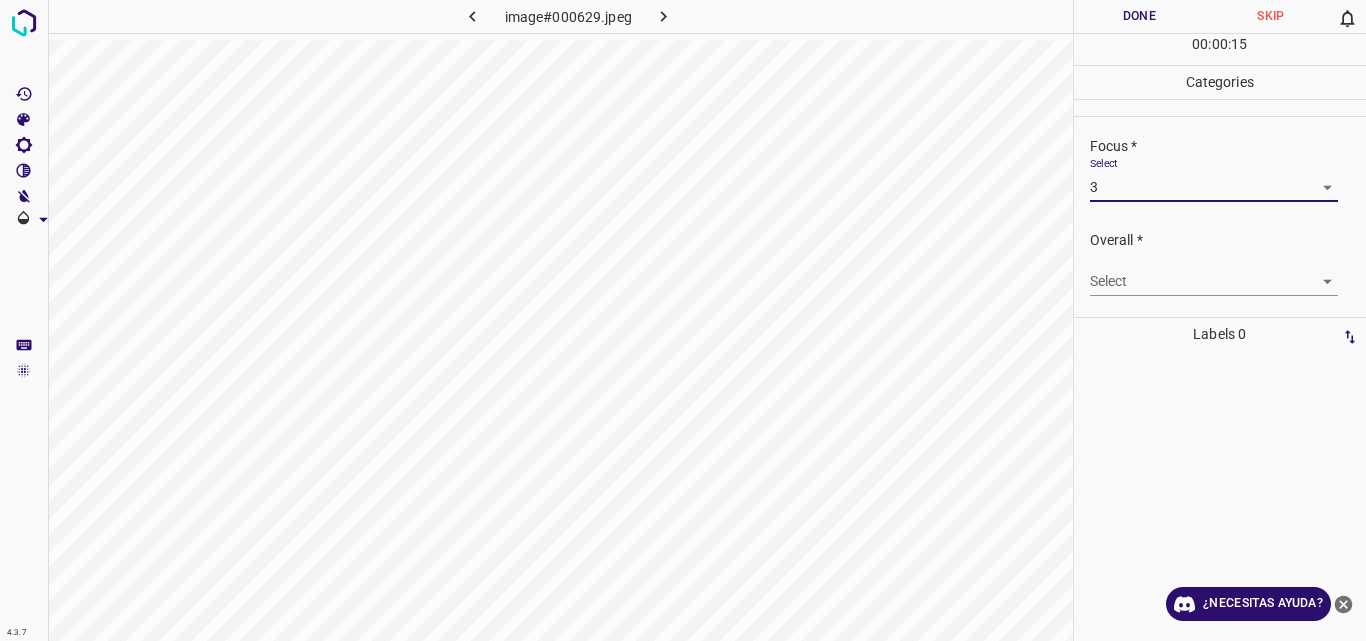 click on "4.3.7 image#000629.jpeg Done Skip 0 00   : 00   : 15   Categories Lighting *  Select 3 3 Focus *  Select 3 3 Overall *  Select ​ Labels   0 Categories 1 Lighting 2 Focus 3 Overall Tools Space Change between modes (Draw & Edit) I Auto labeling R Restore zoom M Zoom in N Zoom out Delete Delete selecte label Filters Z Restore filters X Saturation filter C Brightness filter V Contrast filter B Gray scale filter General O Download ¿Necesitas ayuda? Original text Rate this translation Your feedback will be used to help improve Google Translate - Texto - Esconder - Borrar" at bounding box center [683, 320] 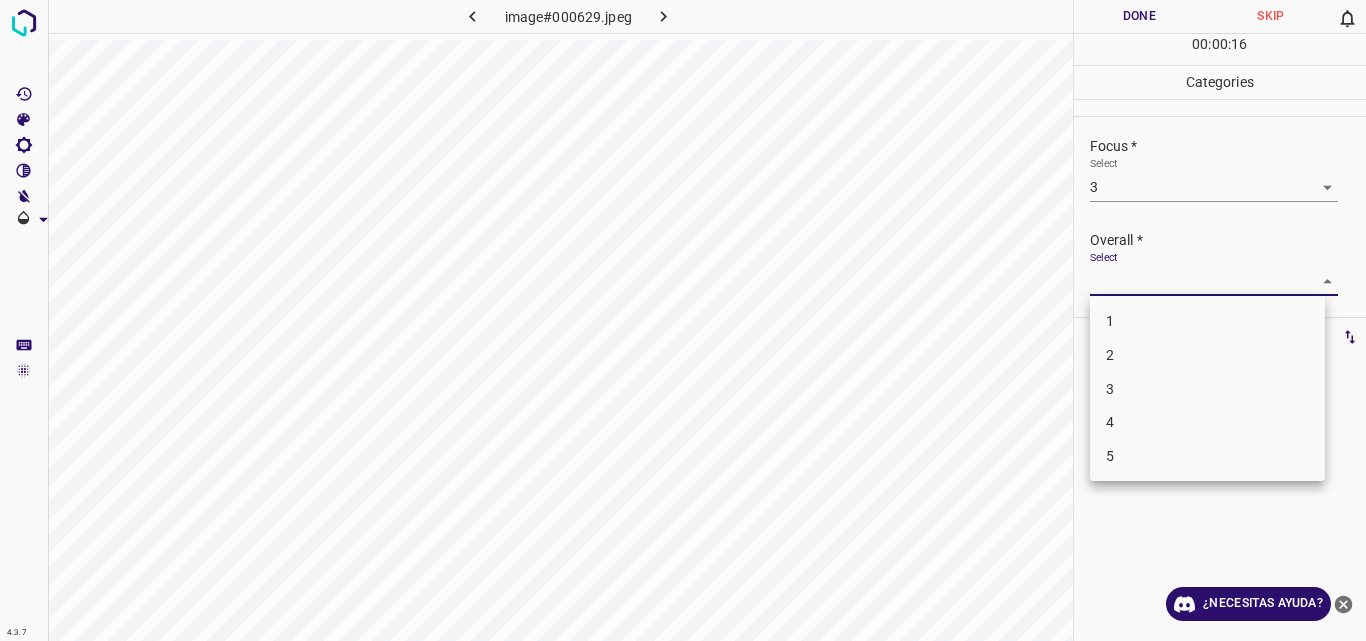 drag, startPoint x: 1308, startPoint y: 276, endPoint x: 1269, endPoint y: 323, distance: 61.073727 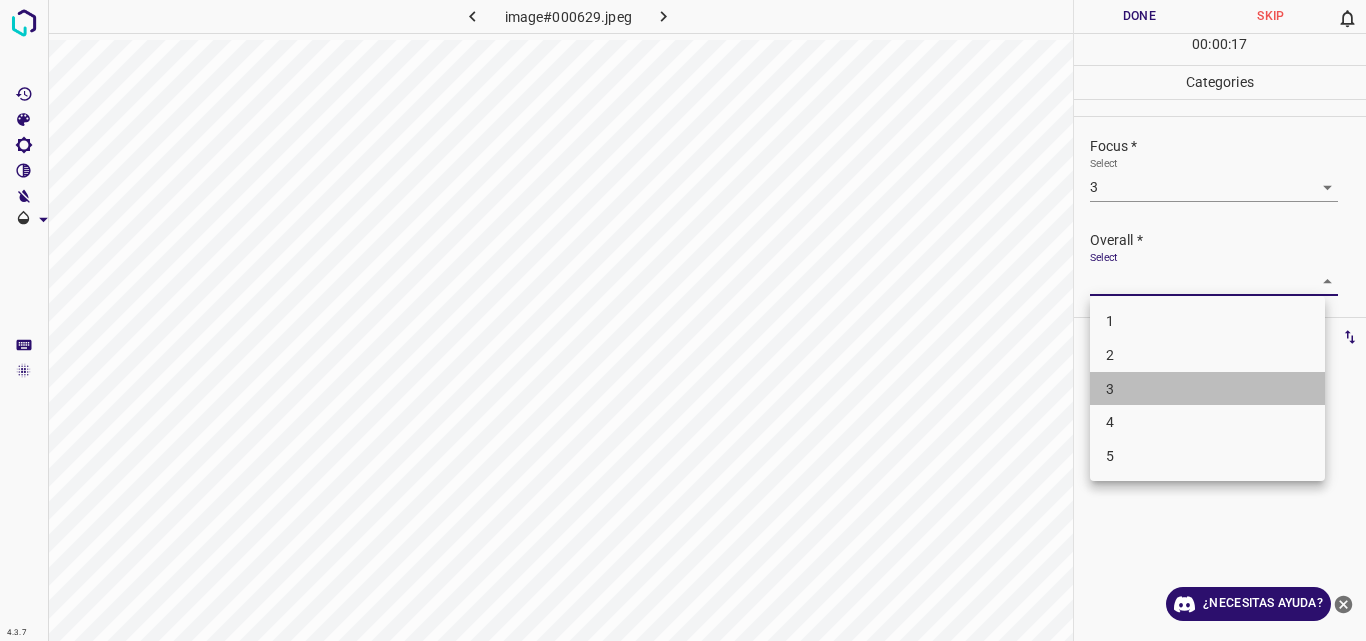click on "3" at bounding box center [1207, 389] 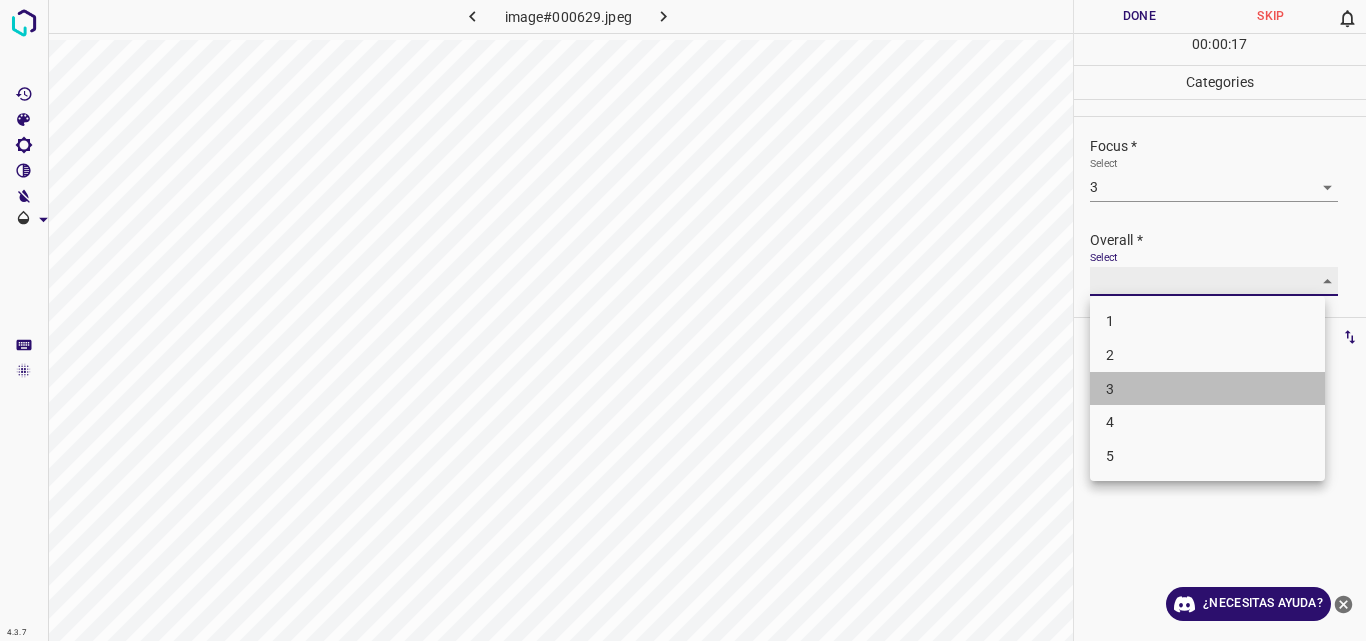 type on "3" 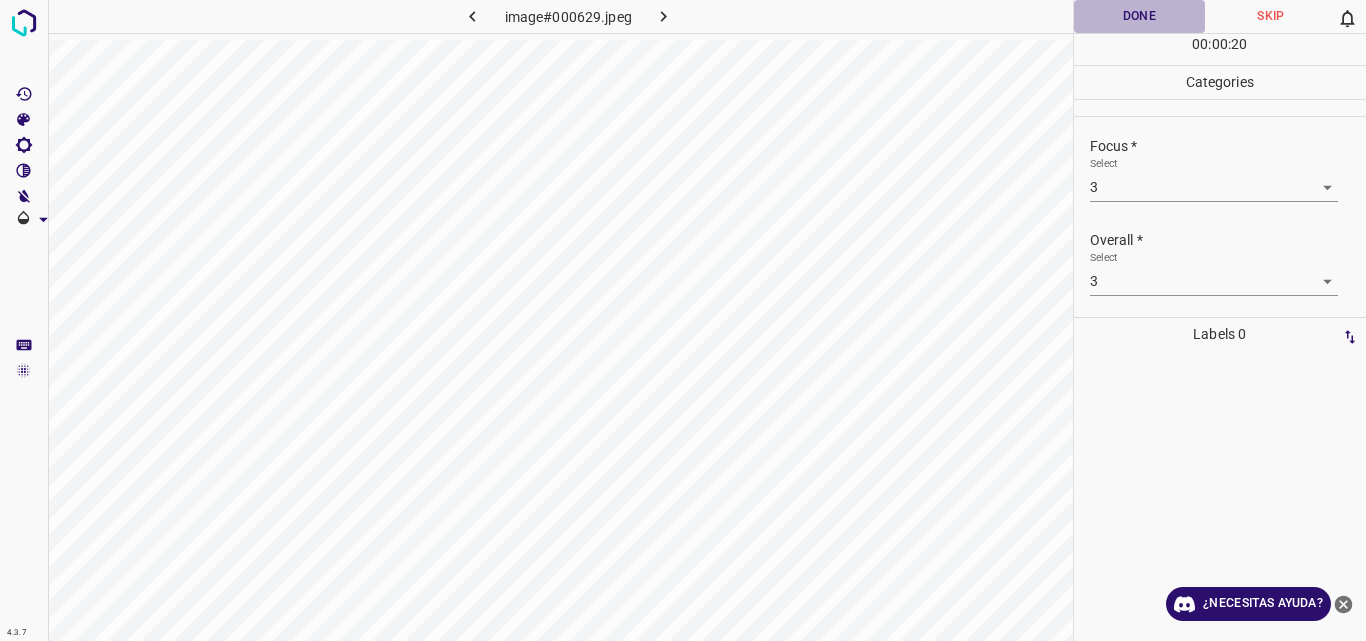 click on "Done" at bounding box center (1140, 16) 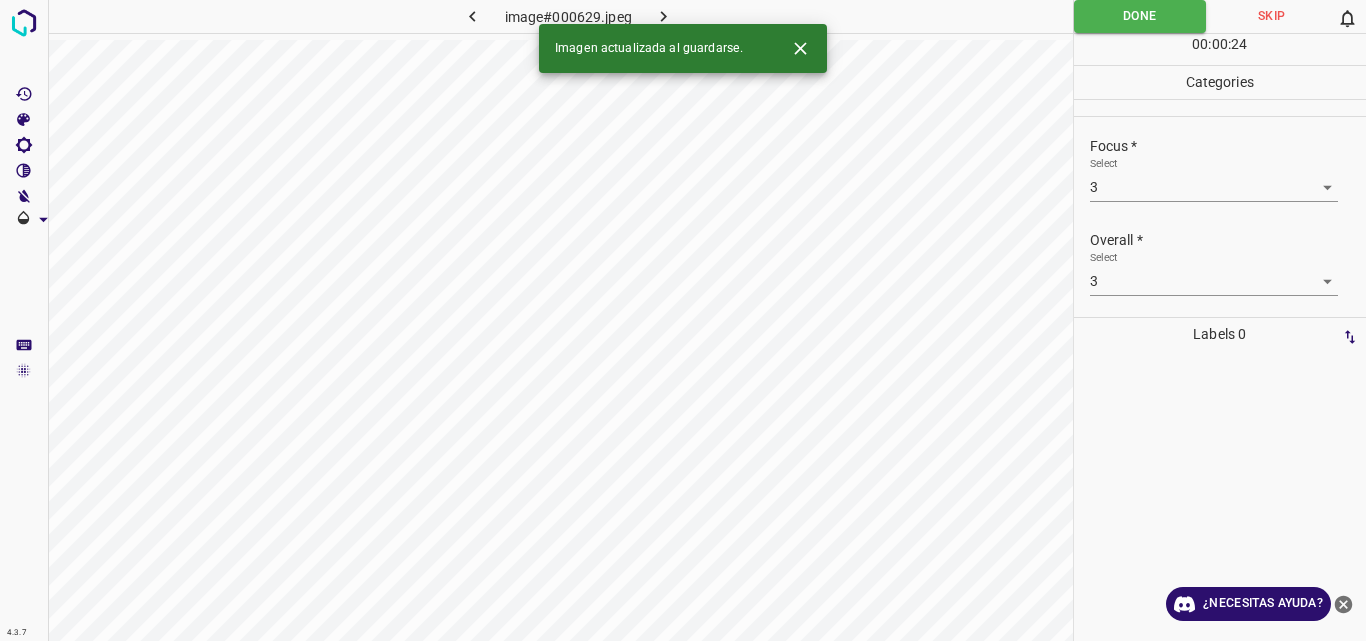 click on "Imagen actualizada al guardarse." at bounding box center (683, 48) 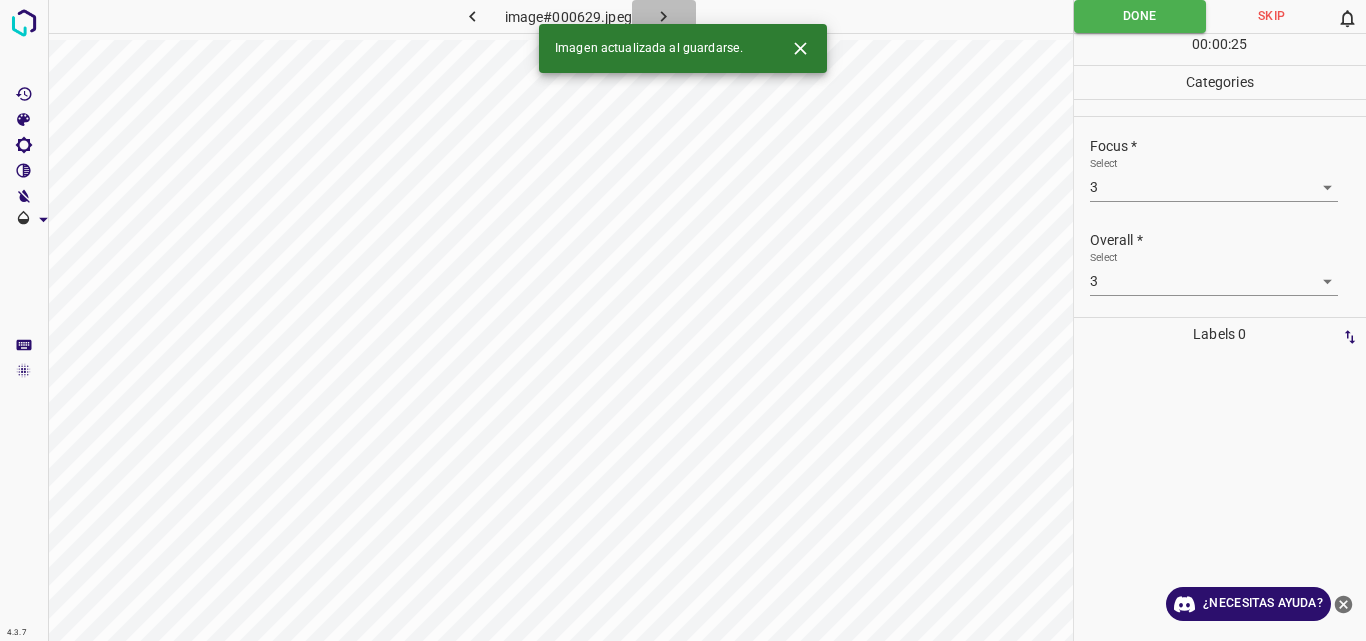 click 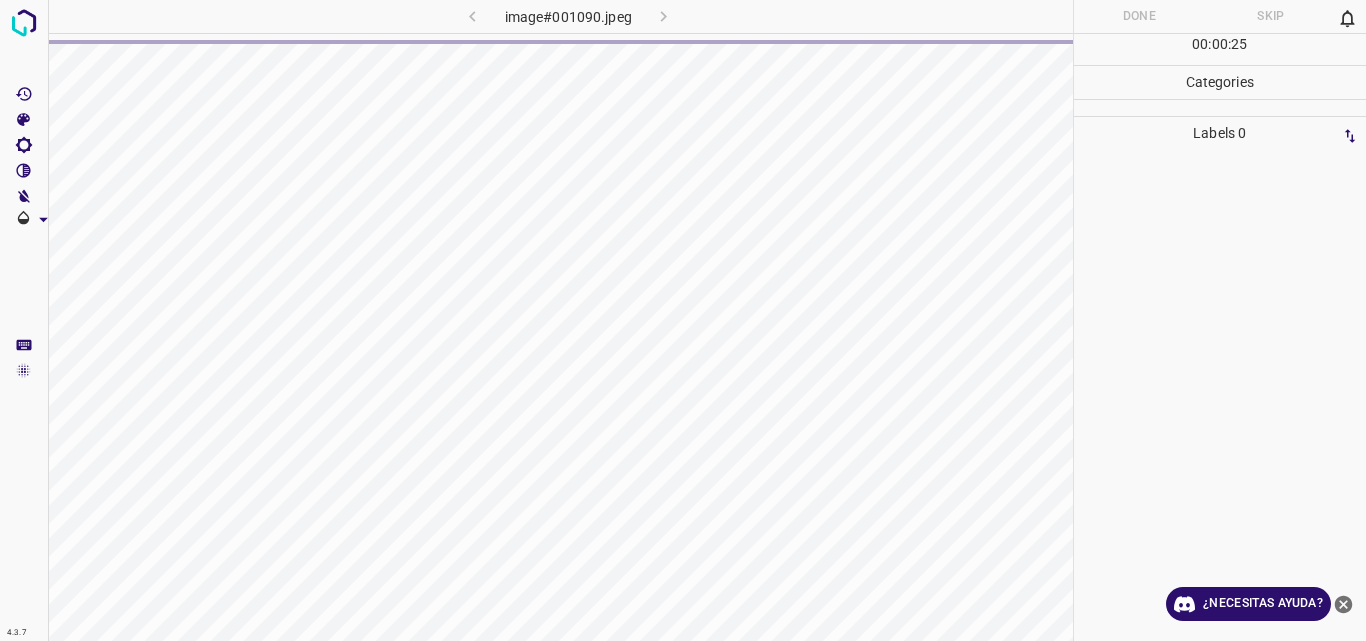click on "image#001090.jpeg" at bounding box center (568, 16) 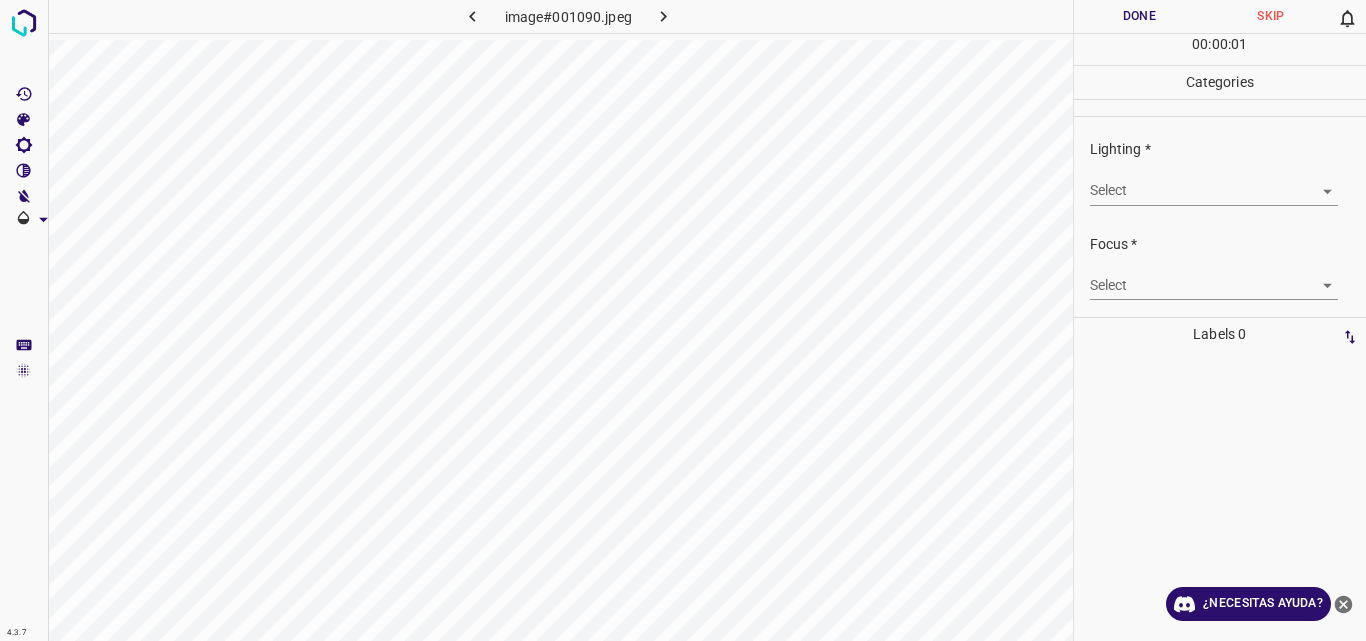 click on "Select ​" at bounding box center [1228, 182] 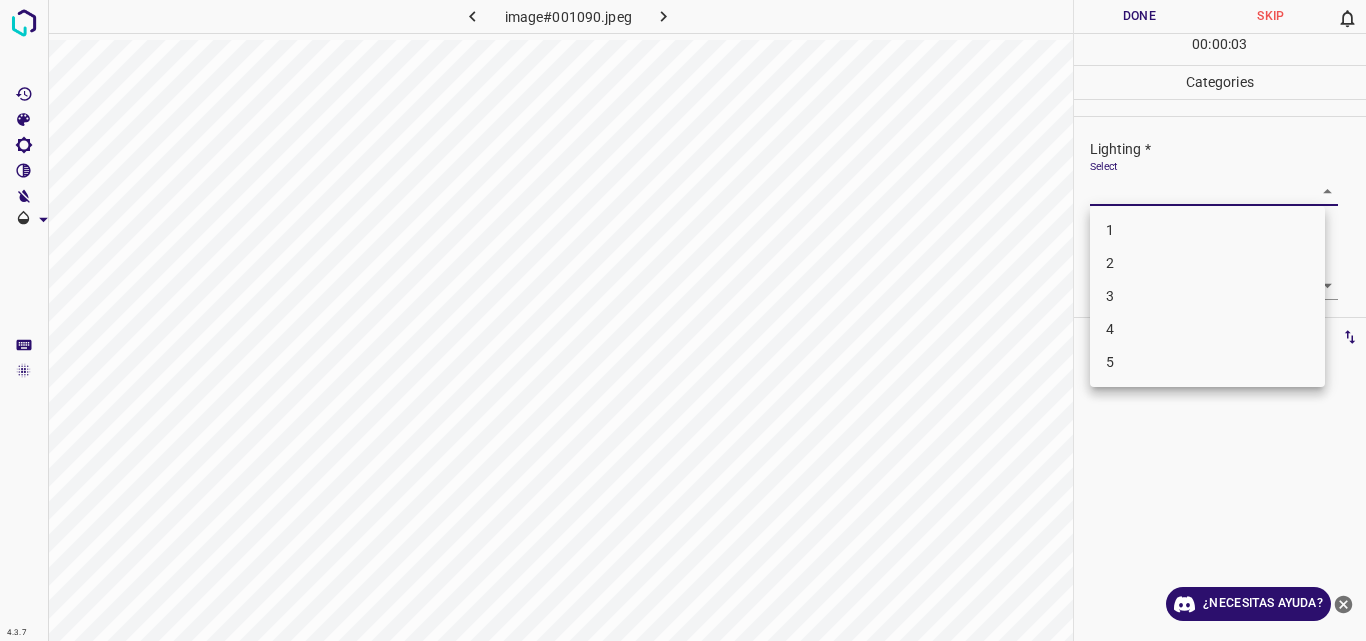 click on "4.3.7 image#001090.jpeg Done Skip 0 00   : 00   : 03   Categories Lighting *  Select ​ Focus *  Select ​ Overall *  Select ​ Labels   0 Categories 1 Lighting 2 Focus 3 Overall Tools Space Change between modes (Draw & Edit) I Auto labeling R Restore zoom M Zoom in N Zoom out Delete Delete selecte label Filters Z Restore filters X Saturation filter C Brightness filter V Contrast filter B Gray scale filter General O Download ¿Necesitas ayuda? Original text Rate this translation Your feedback will be used to help improve Google Translate - Texto - Esconder - Borrar 1 2 3 4 5" at bounding box center [683, 320] 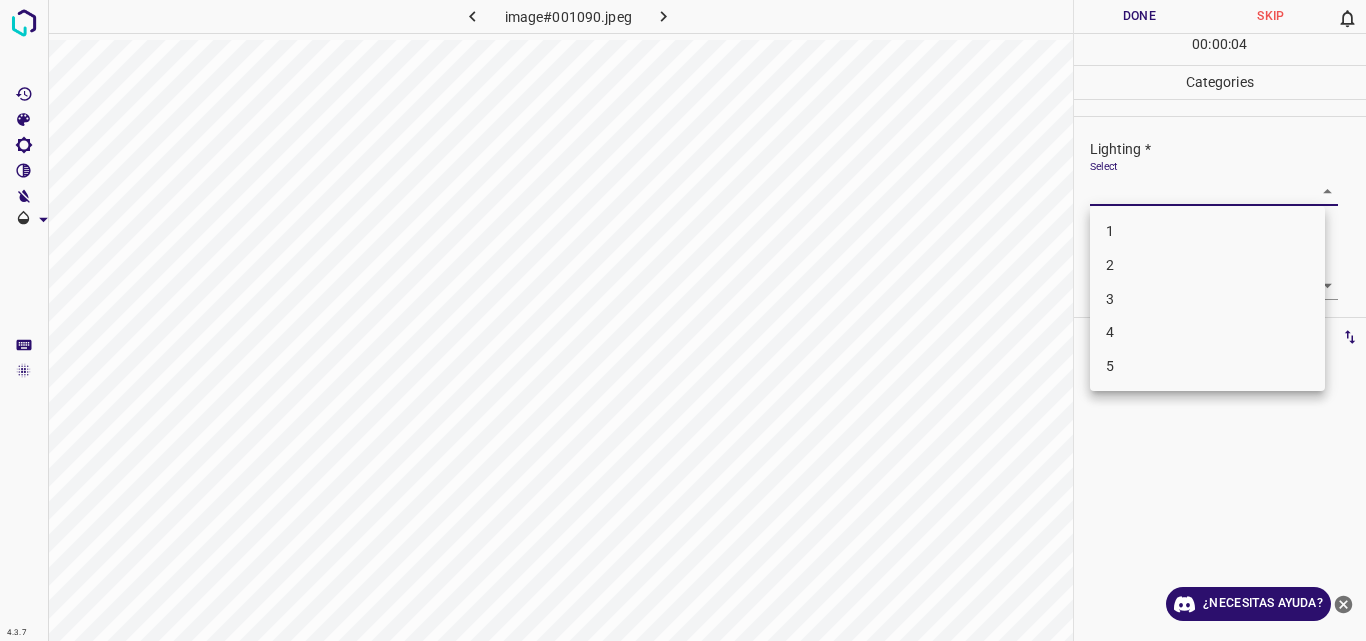 click on "2" at bounding box center [1207, 265] 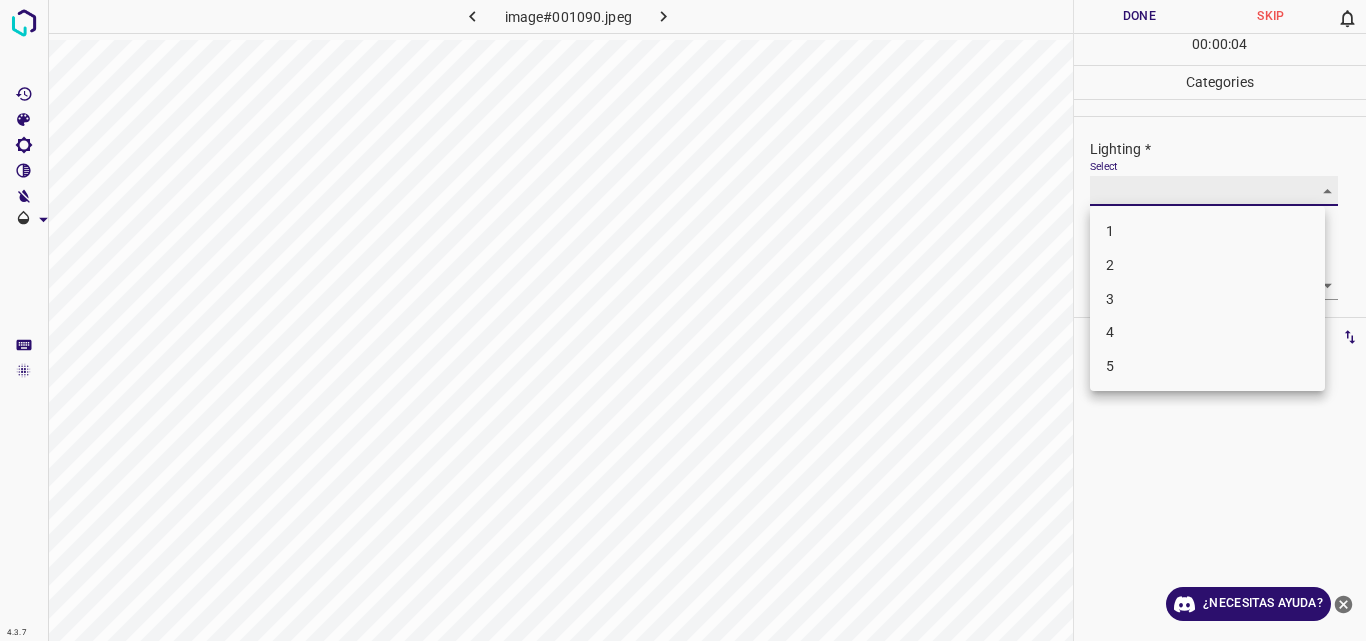 type on "2" 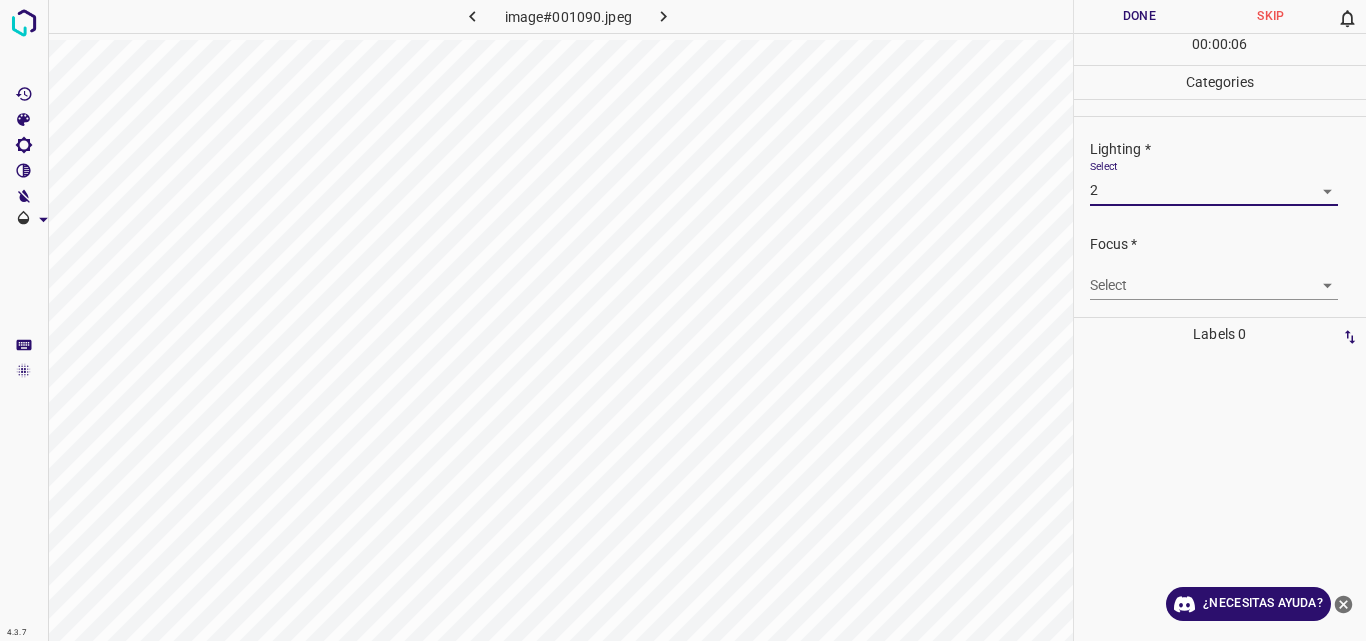 click on "4.3.7 image#001090.jpeg Done Skip 0 00   : 00   : 06   Categories Lighting *  Select 2 2 Focus *  Select ​ Overall *  Select ​ Labels   0 Categories 1 Lighting 2 Focus 3 Overall Tools Space Change between modes (Draw & Edit) I Auto labeling R Restore zoom M Zoom in N Zoom out Delete Delete selecte label Filters Z Restore filters X Saturation filter C Brightness filter V Contrast filter B Gray scale filter General O Download ¿Necesitas ayuda? Original text Rate this translation Your feedback will be used to help improve Google Translate - Texto - Esconder - Borrar" at bounding box center [683, 320] 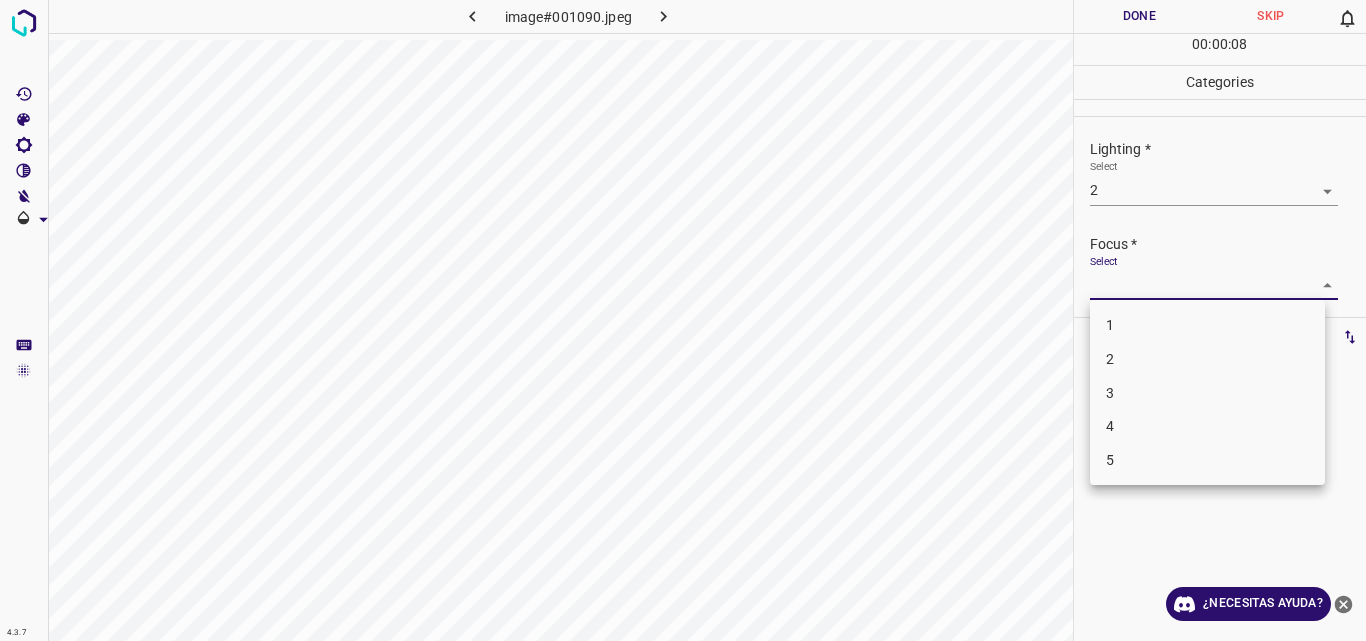 click on "2" at bounding box center [1207, 359] 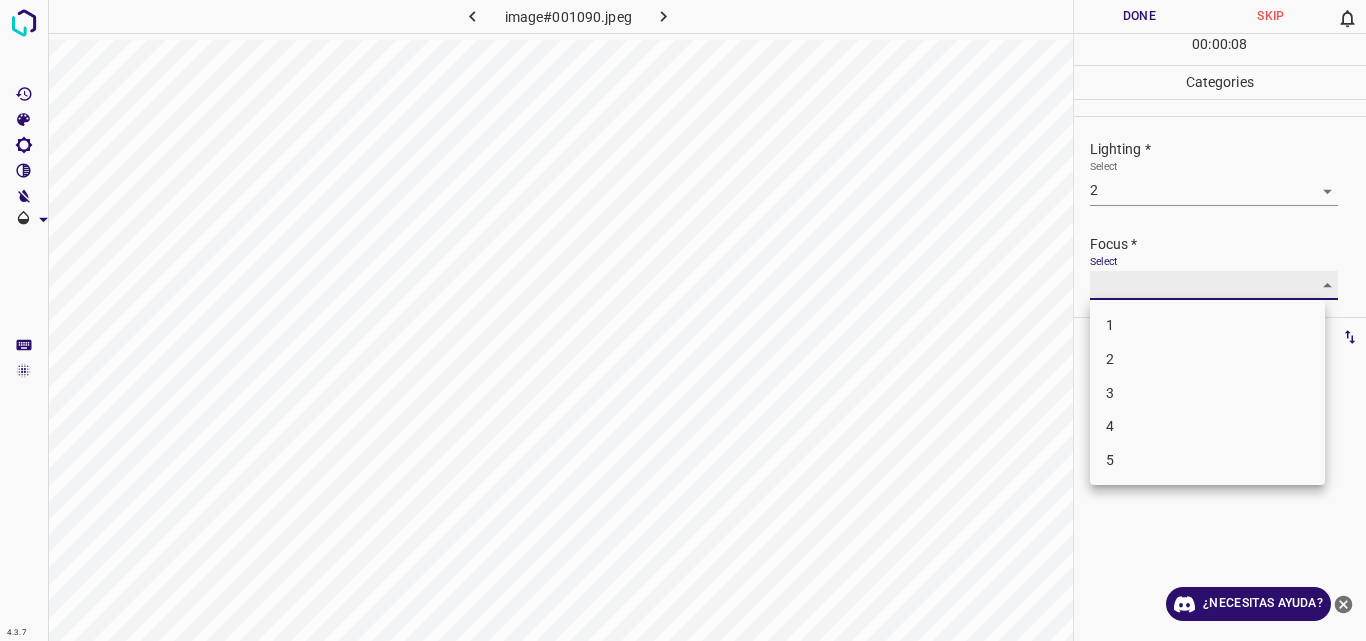 type on "2" 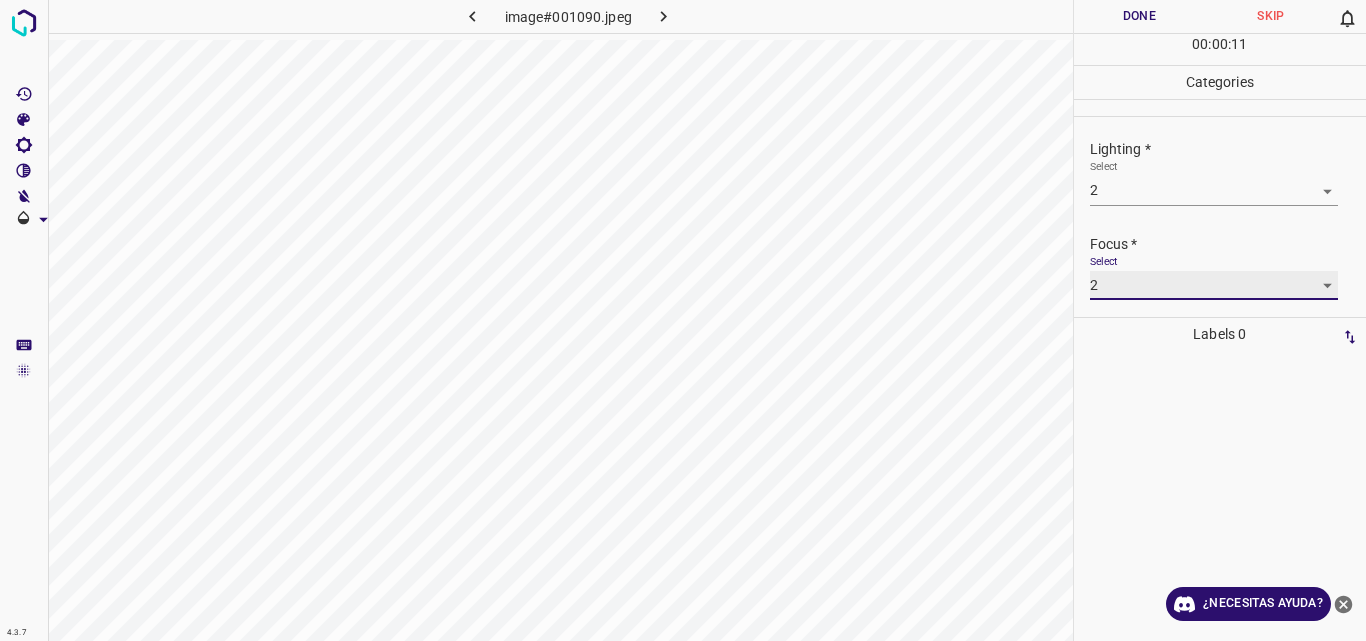 scroll, scrollTop: 98, scrollLeft: 0, axis: vertical 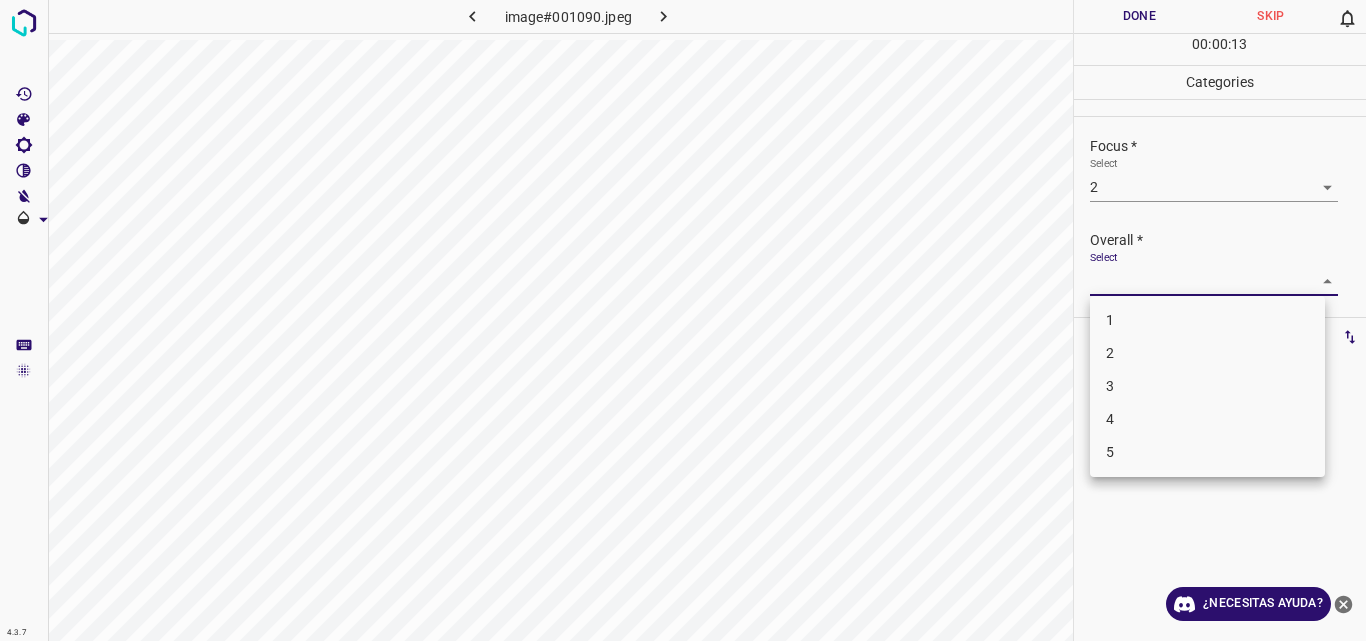 click on "4.3.7 image#001090.jpeg Done Skip 0 00   : 00   : 13   Categories Lighting *  Select 2 2 Focus *  Select 2 2 Overall *  Select ​ Labels   0 Categories 1 Lighting 2 Focus 3 Overall Tools Space Change between modes (Draw & Edit) I Auto labeling R Restore zoom M Zoom in N Zoom out Delete Delete selecte label Filters Z Restore filters X Saturation filter C Brightness filter V Contrast filter B Gray scale filter General O Download ¿Necesitas ayuda? Original text Rate this translation Your feedback will be used to help improve Google Translate - Texto - Esconder - Borrar 1 2 3 4 5" at bounding box center [683, 320] 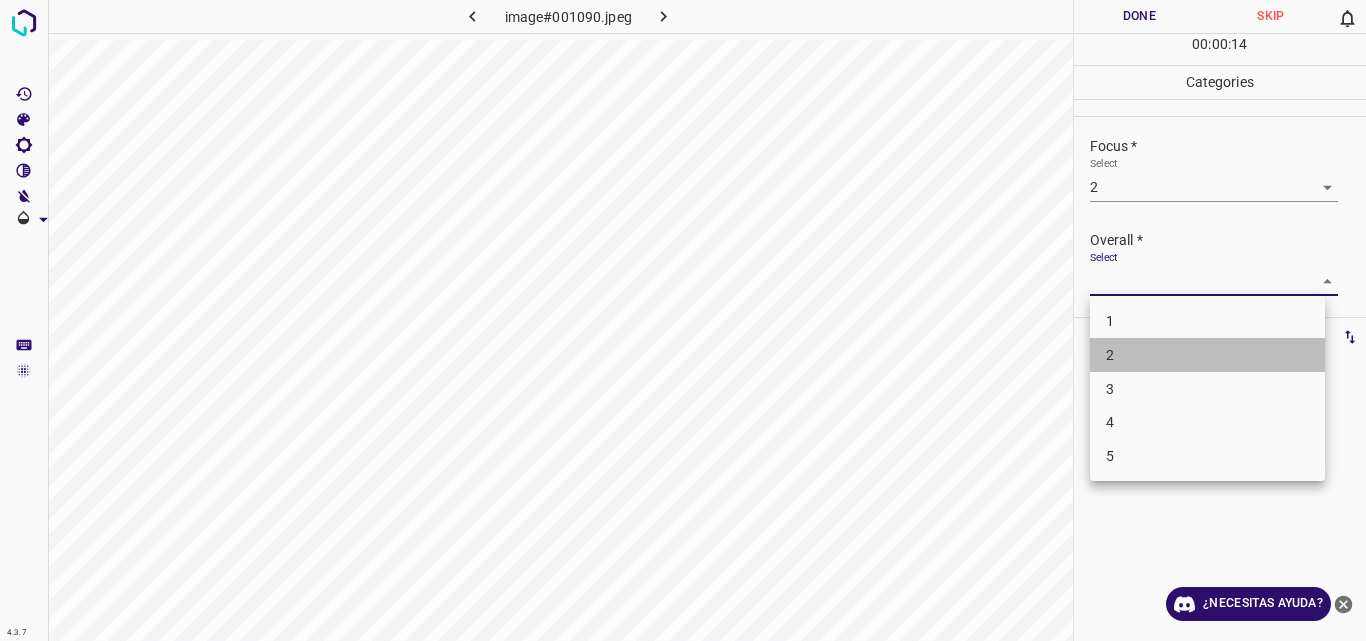 click on "2" at bounding box center (1207, 355) 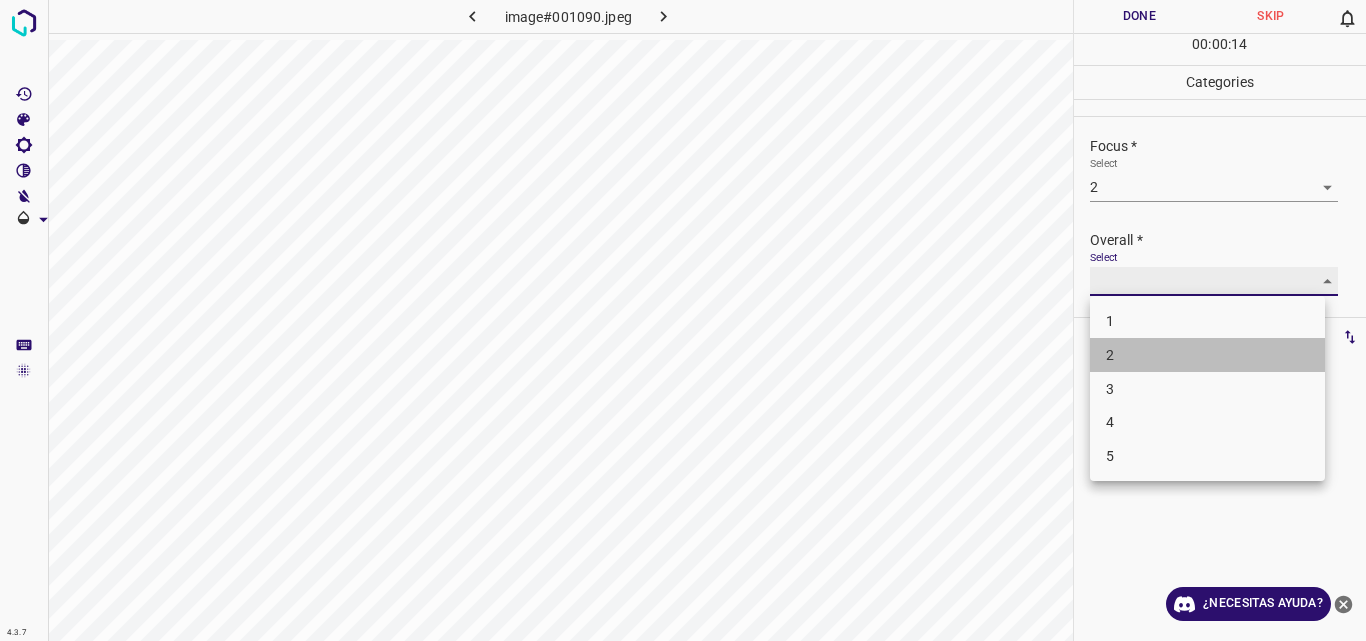 type on "2" 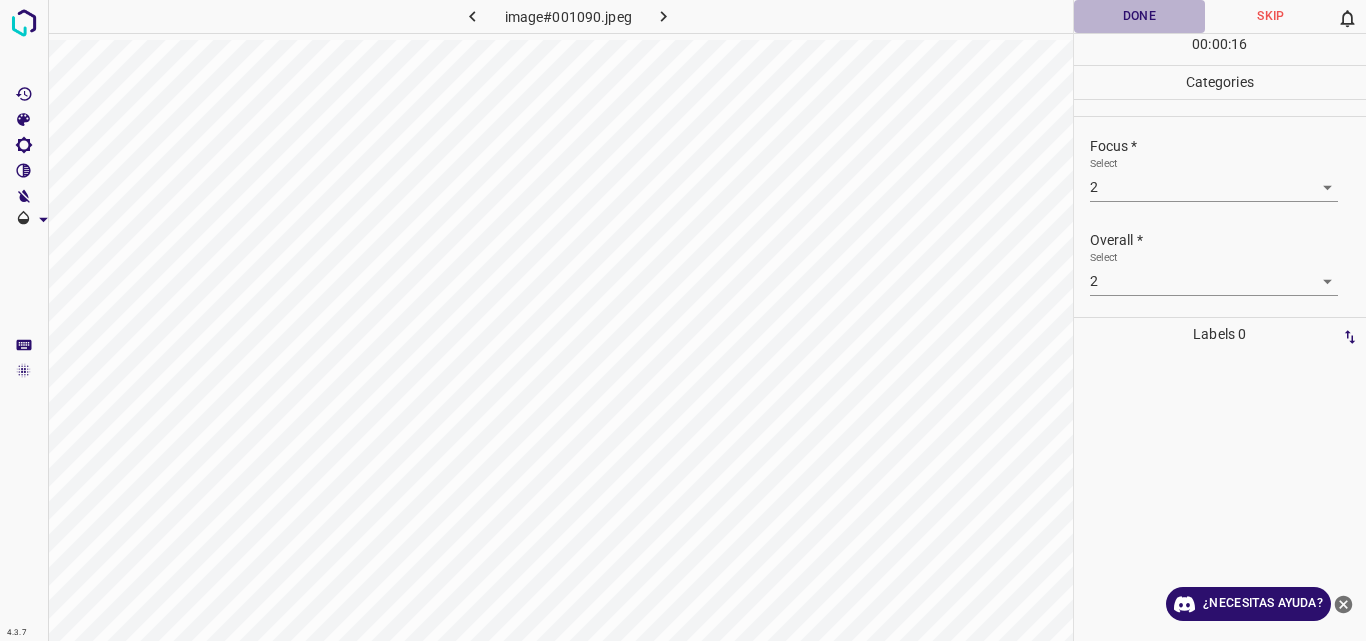 click on "Done" at bounding box center [1140, 16] 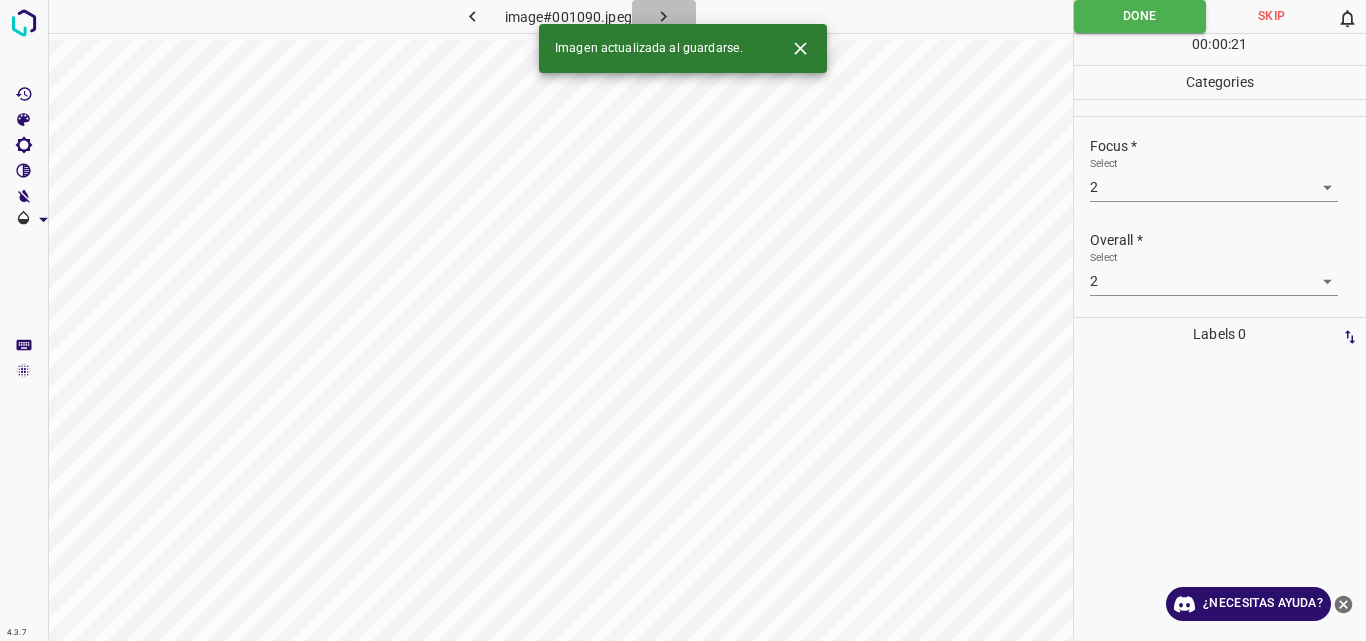 click 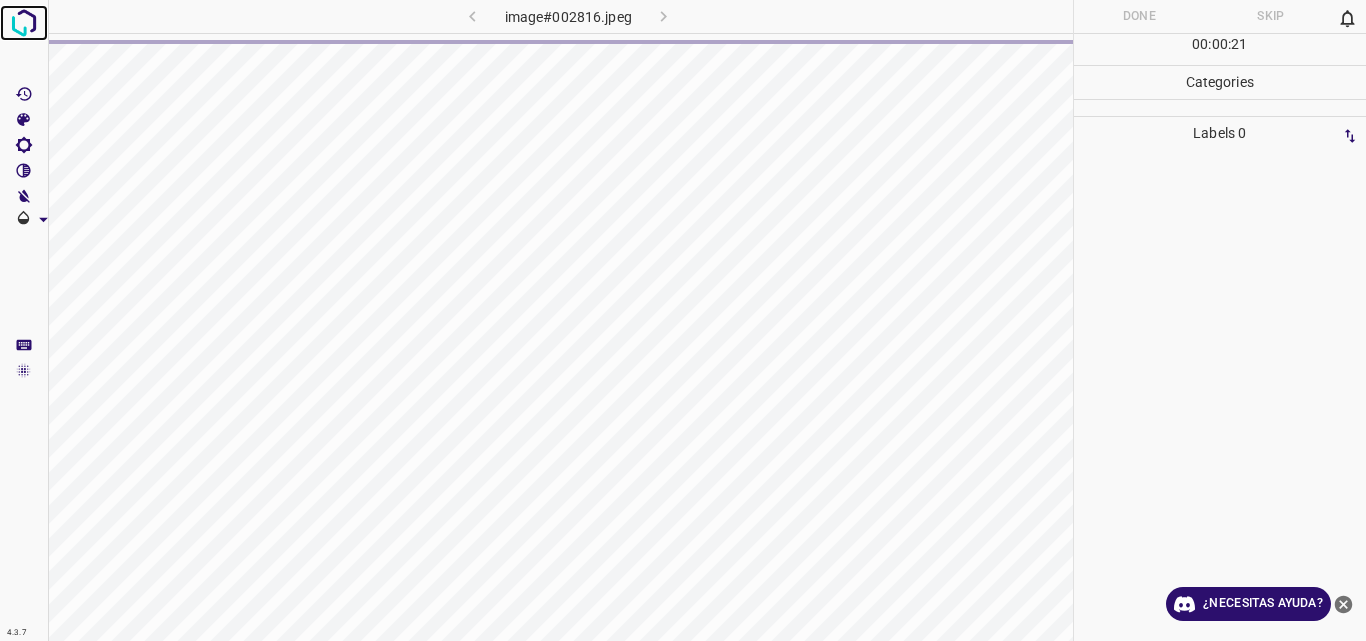 click at bounding box center [24, 23] 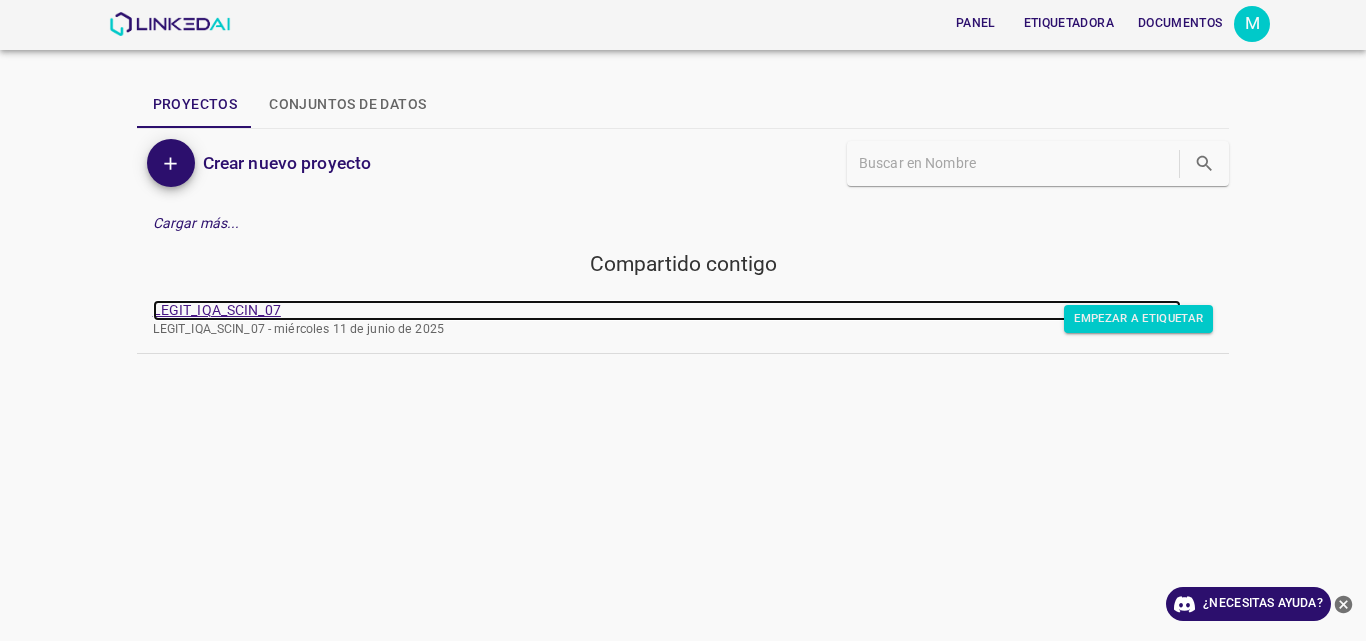 click on "LEGIT_IQA_SCIN_07" at bounding box center (217, 310) 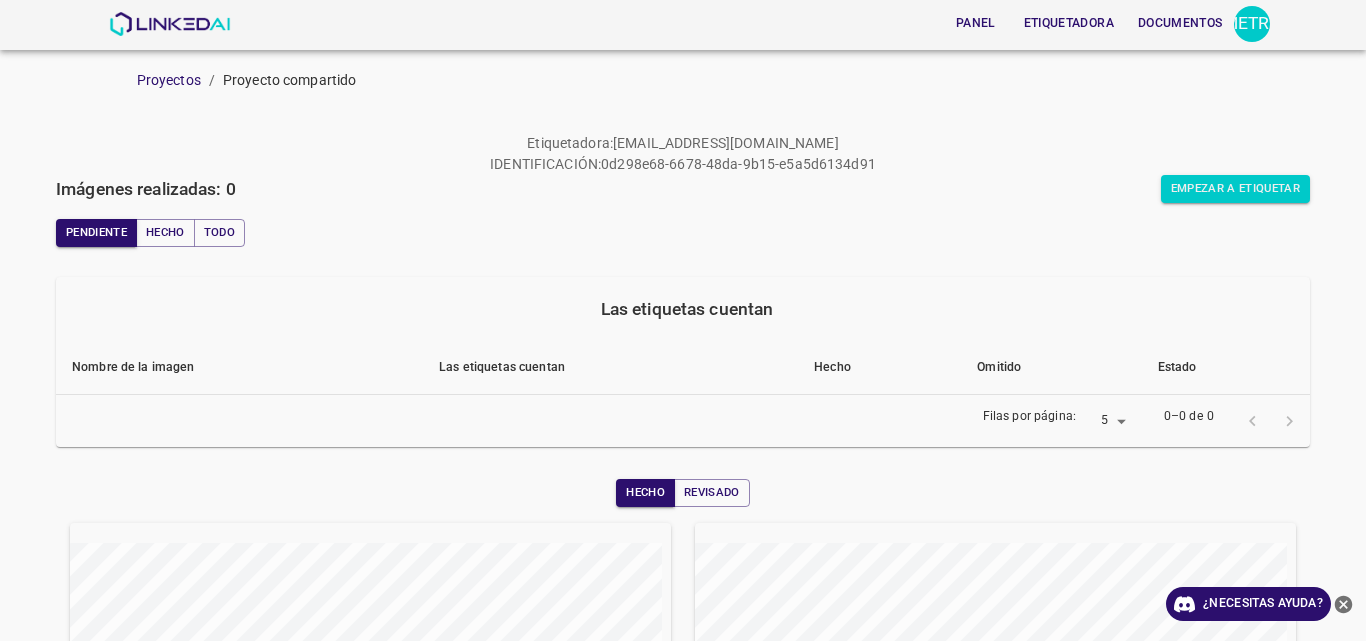 scroll, scrollTop: 0, scrollLeft: 0, axis: both 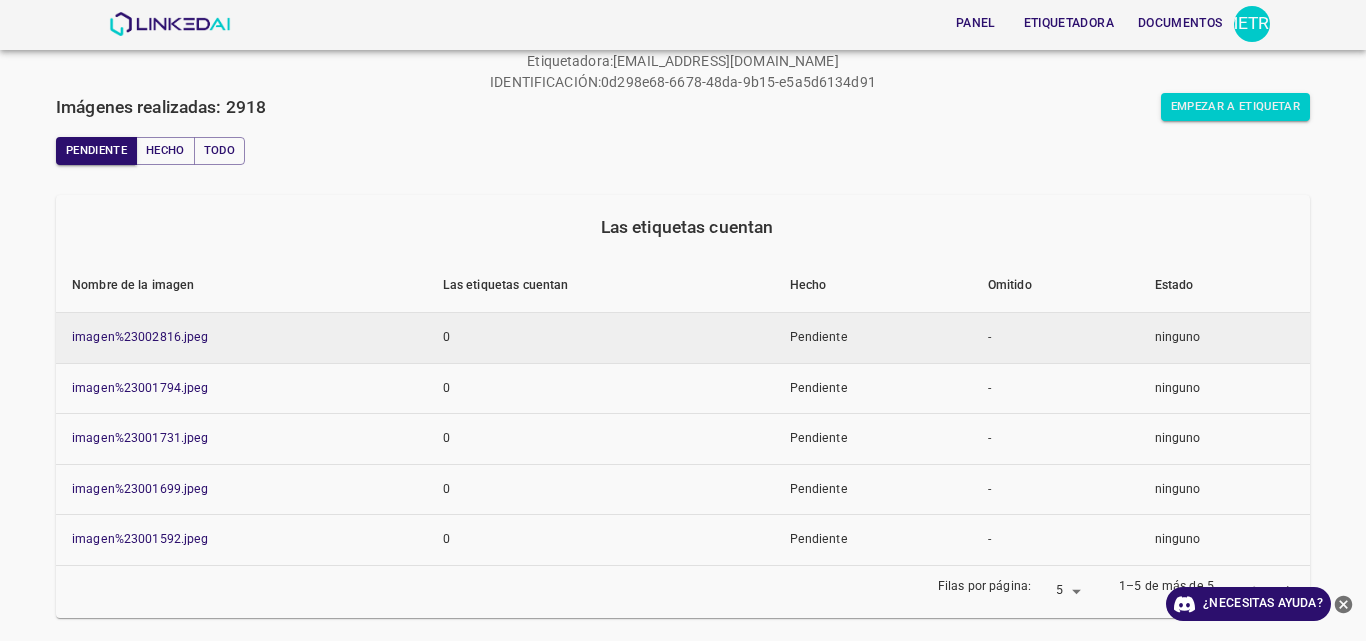 click on "imagen%23002816.jpeg" at bounding box center [241, 338] 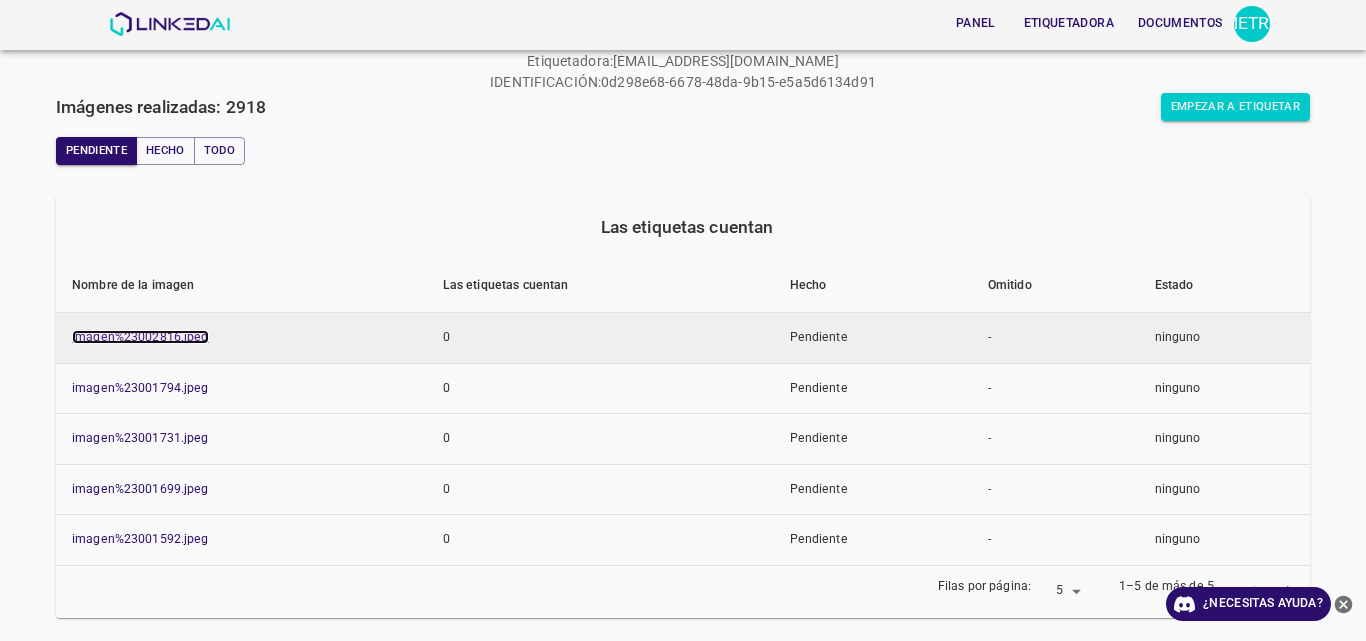 click on "imagen%23002816.jpeg" at bounding box center [140, 337] 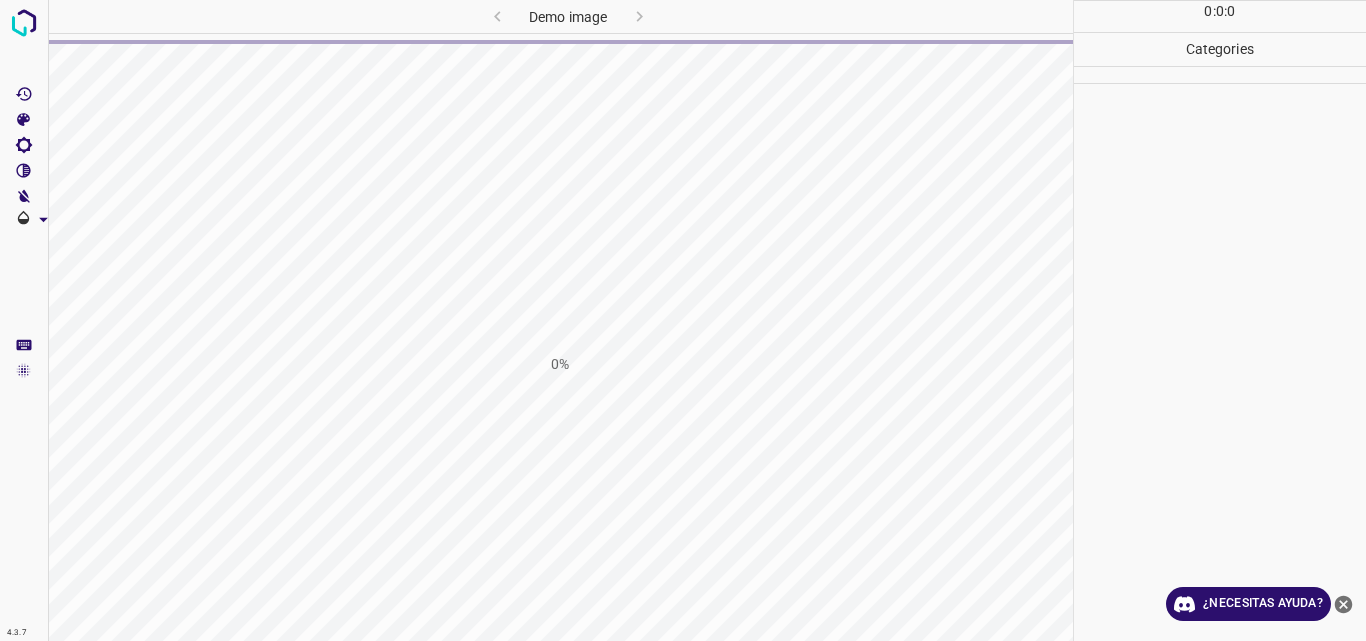 scroll, scrollTop: 0, scrollLeft: 0, axis: both 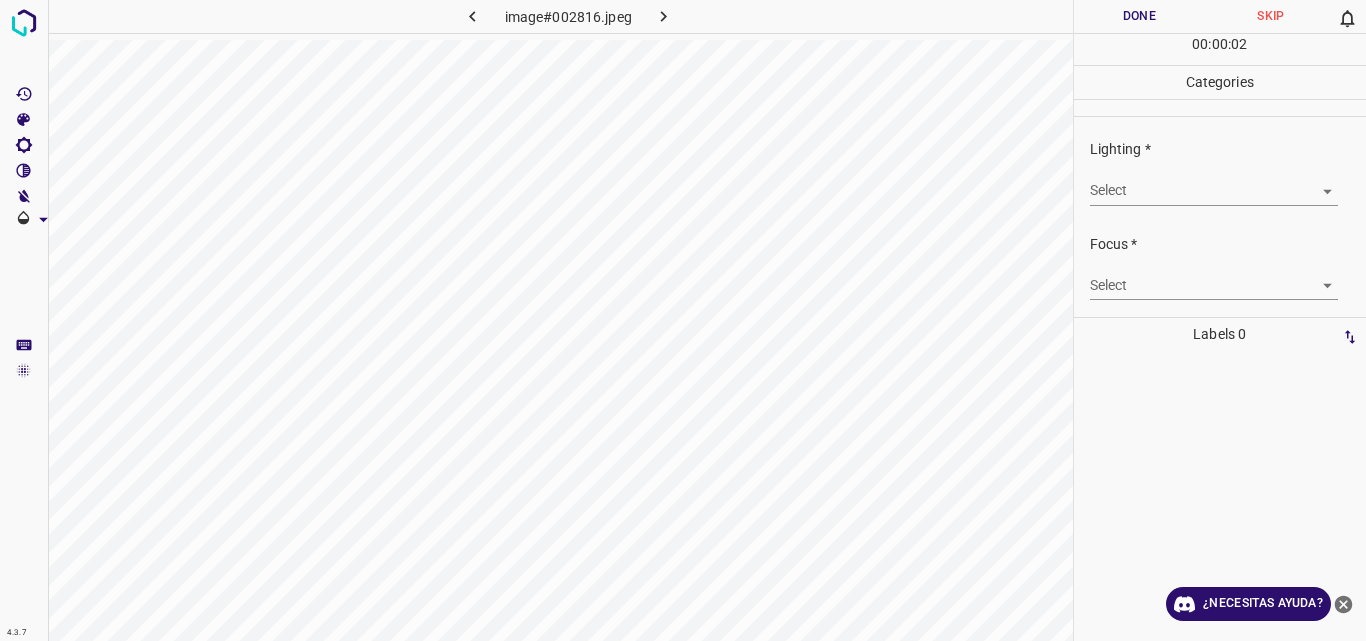 click on "4.3.7 image#002816.jpeg Done Skip 0 00   : 00   : 02   Categories Lighting *  Select ​ Focus *  Select ​ Overall *  Select ​ Labels   0 Categories 1 Lighting 2 Focus 3 Overall Tools Space Change between modes (Draw & Edit) I Auto labeling R Restore zoom M Zoom in N Zoom out Delete Delete selecte label Filters Z Restore filters X Saturation filter C Brightness filter V Contrast filter B Gray scale filter General O Download ¿Necesitas ayuda? Original text Rate this translation Your feedback will be used to help improve Google Translate - Texto - Esconder - Borrar" at bounding box center (683, 320) 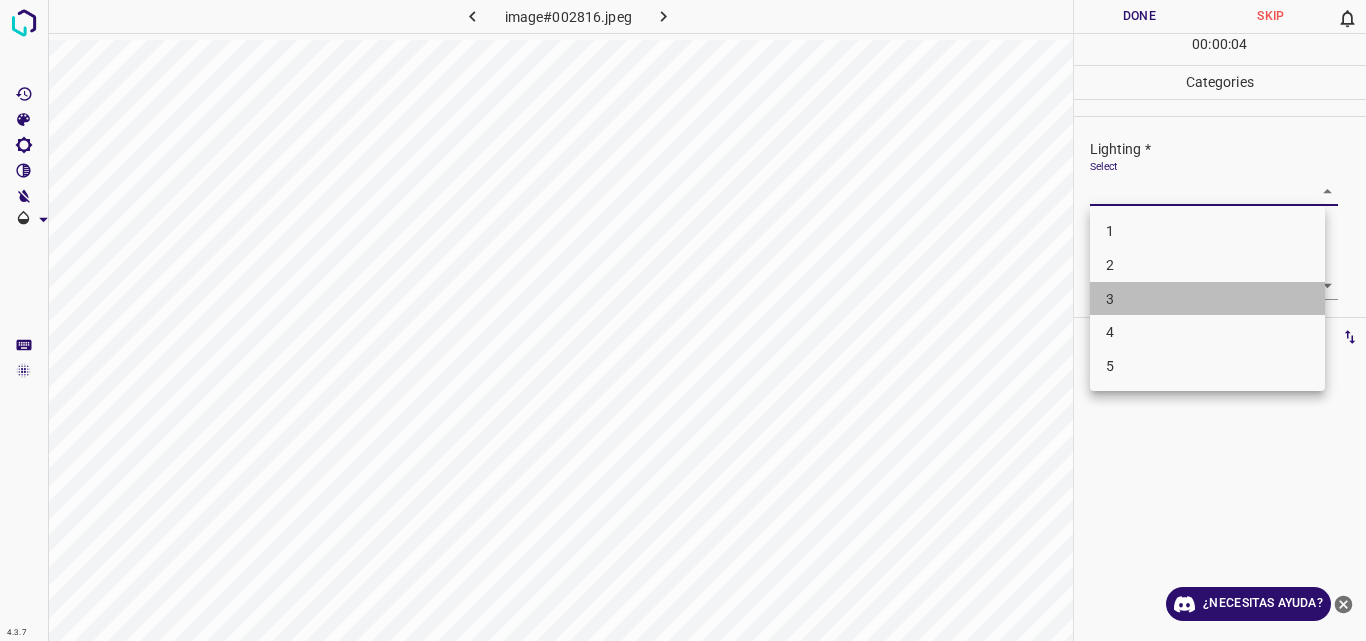 click on "3" at bounding box center [1207, 299] 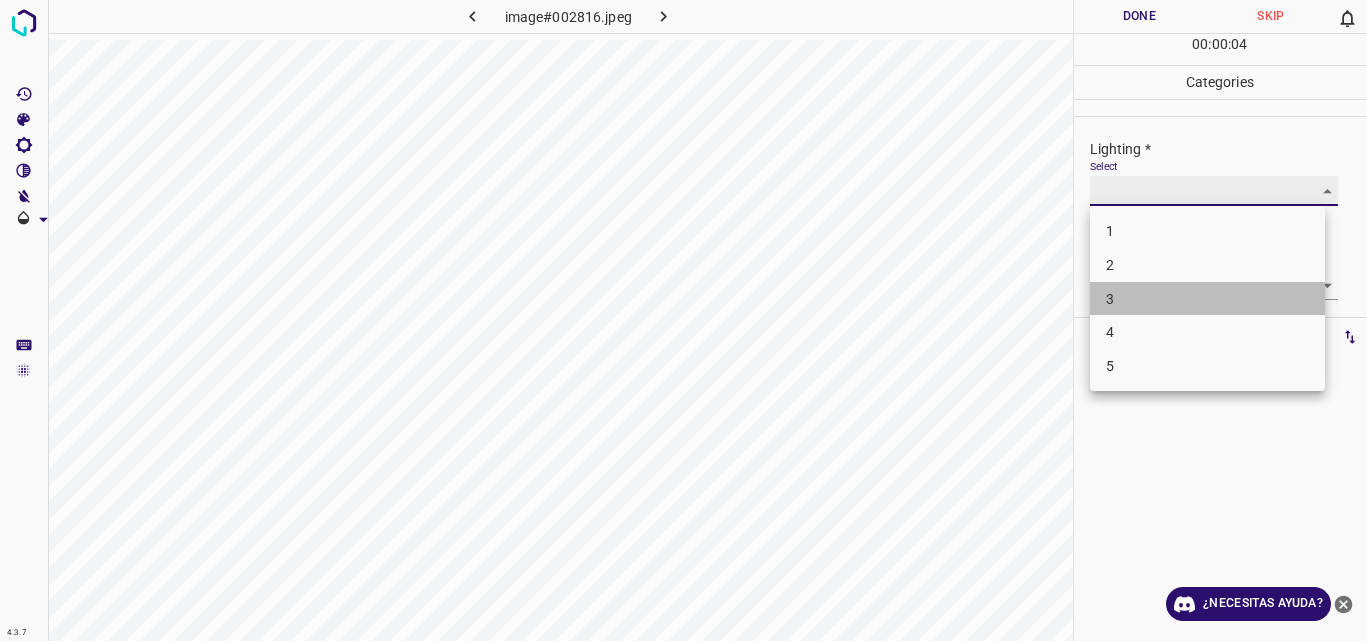 type on "3" 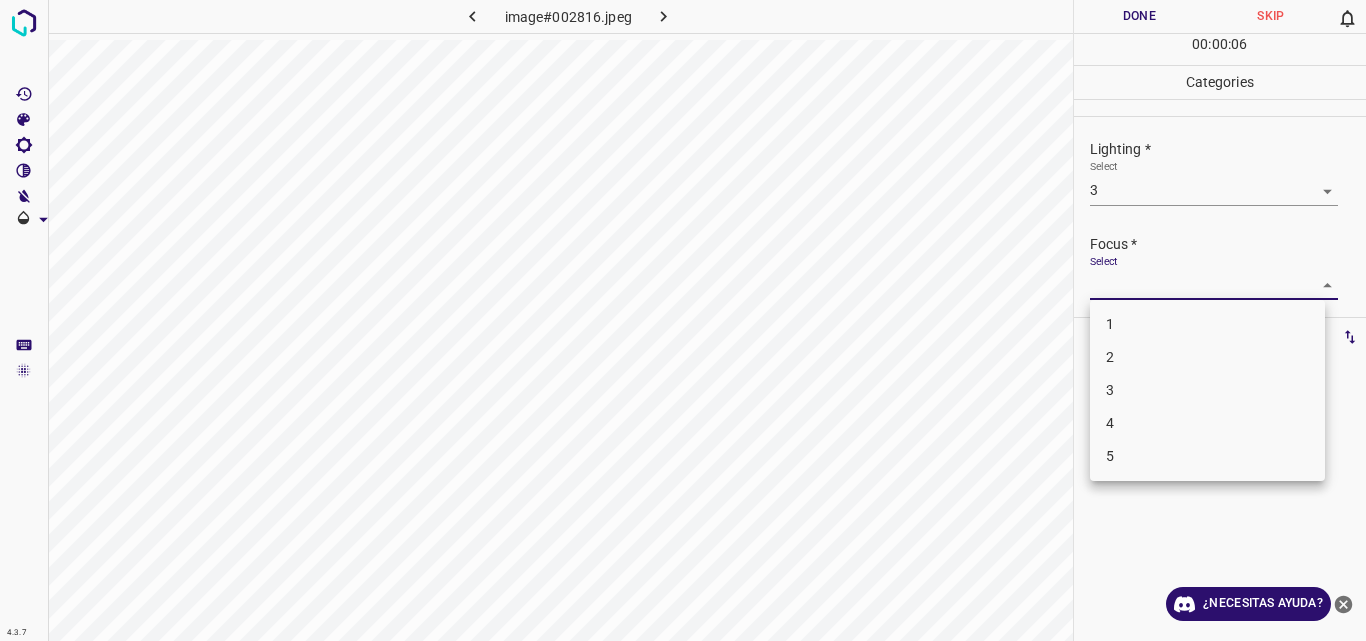click on "4.3.7 image#002816.jpeg Done Skip 0 00   : 00   : 06   Categories Lighting *  Select 3 3 Focus *  Select ​ Overall *  Select ​ Labels   0 Categories 1 Lighting 2 Focus 3 Overall Tools Space Change between modes (Draw & Edit) I Auto labeling R Restore zoom M Zoom in N Zoom out Delete Delete selecte label Filters Z Restore filters X Saturation filter C Brightness filter V Contrast filter B Gray scale filter General O Download ¿Necesitas ayuda? Original text Rate this translation Your feedback will be used to help improve Google Translate - Texto - Esconder - Borrar 1 2 3 4 5" at bounding box center [683, 320] 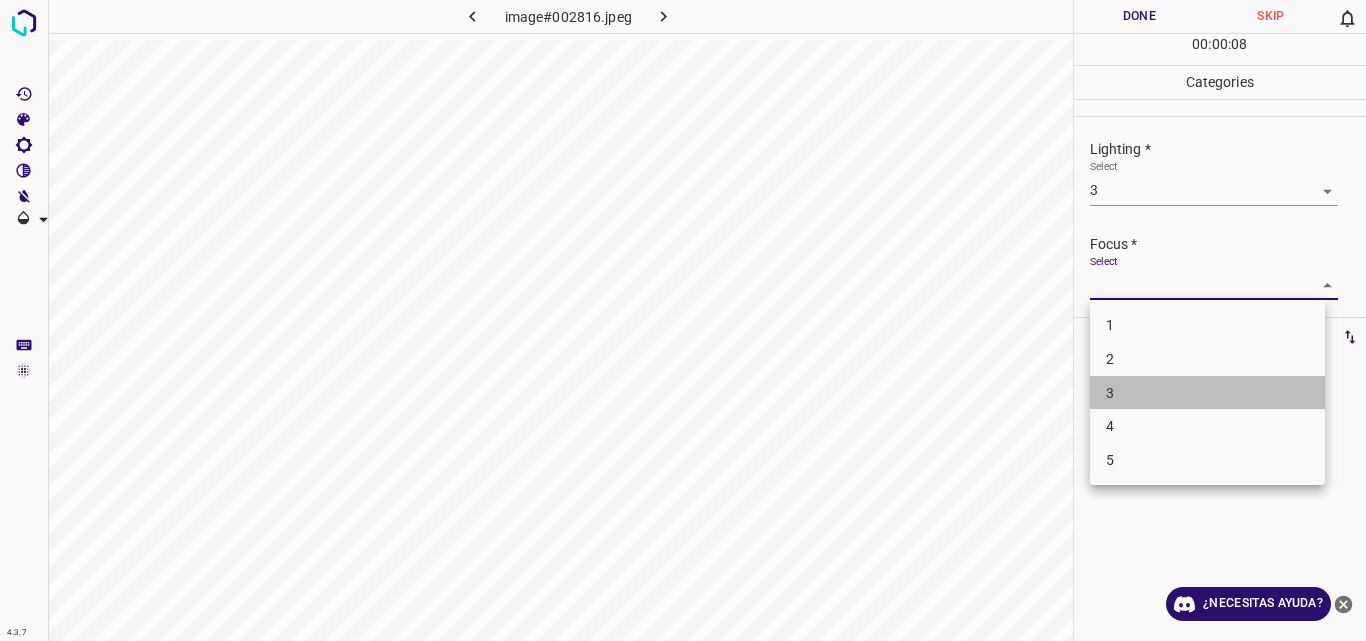 click on "3" at bounding box center (1207, 393) 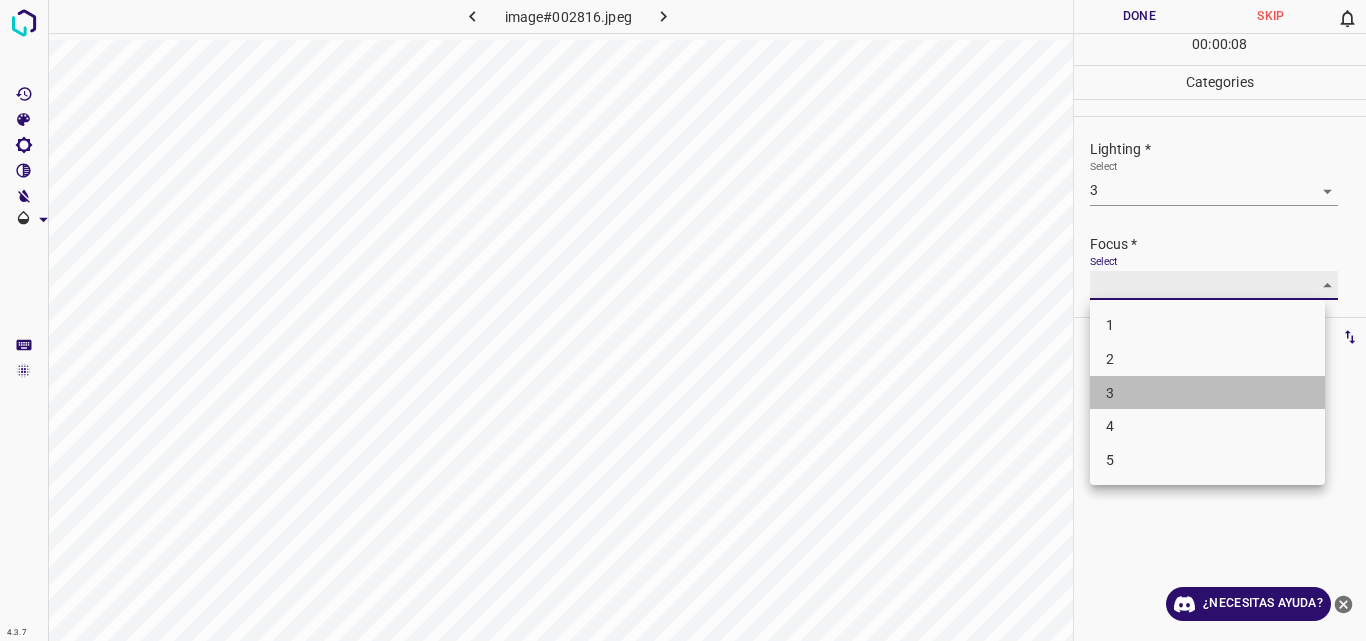 type on "3" 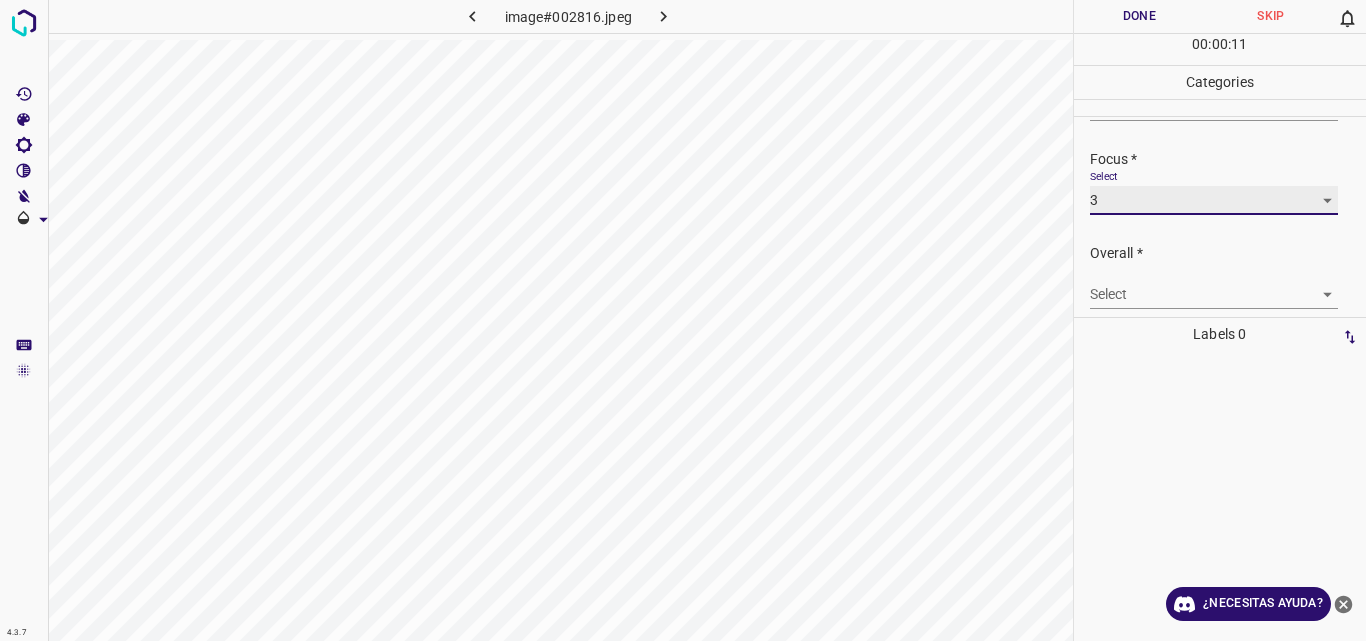 scroll, scrollTop: 98, scrollLeft: 0, axis: vertical 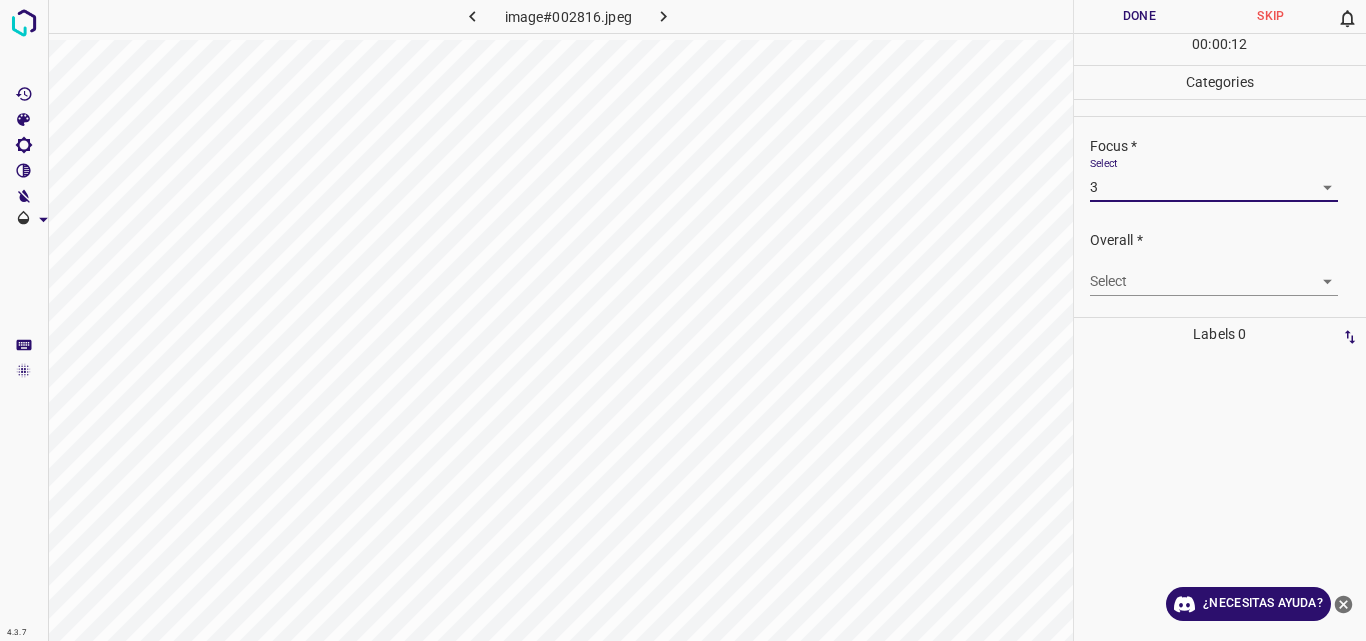 click on "4.3.7 image#002816.jpeg Done Skip 0 00   : 00   : 12   Categories Lighting *  Select 3 3 Focus *  Select 3 3 Overall *  Select ​ Labels   0 Categories 1 Lighting 2 Focus 3 Overall Tools Space Change between modes (Draw & Edit) I Auto labeling R Restore zoom M Zoom in N Zoom out Delete Delete selecte label Filters Z Restore filters X Saturation filter C Brightness filter V Contrast filter B Gray scale filter General O Download ¿Necesitas ayuda? Original text Rate this translation Your feedback will be used to help improve Google Translate - Texto - Esconder - Borrar" at bounding box center [683, 320] 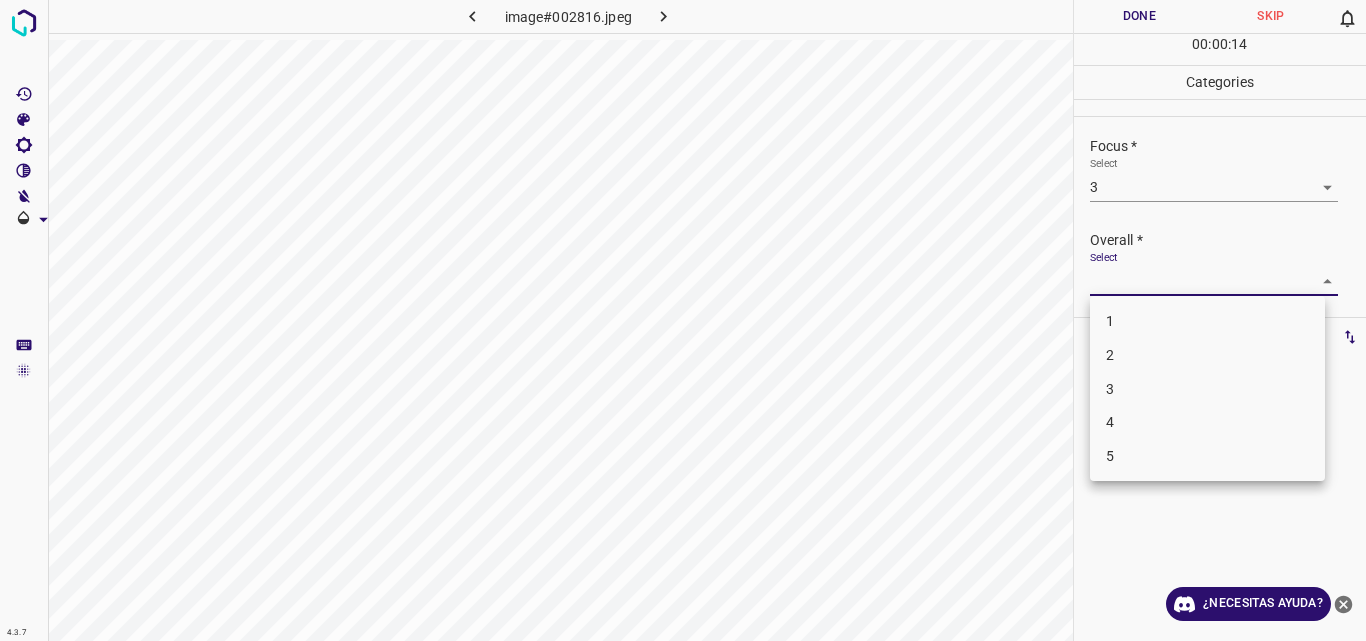 click on "3" at bounding box center [1207, 389] 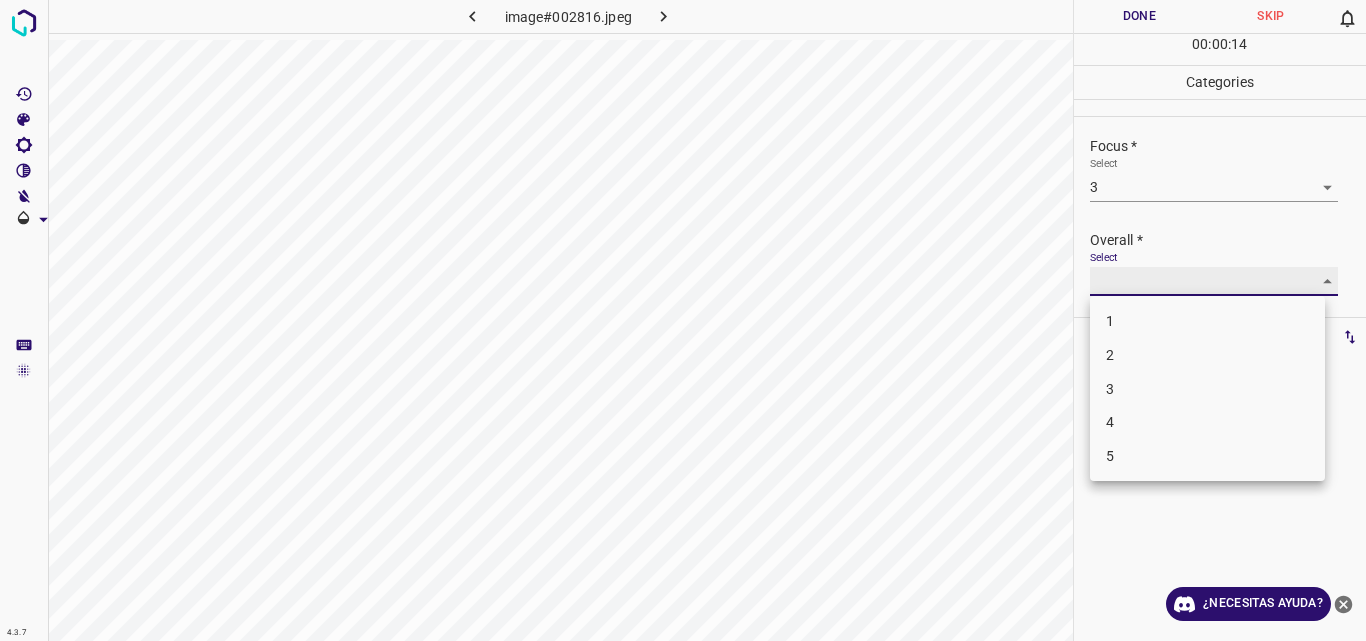 type on "3" 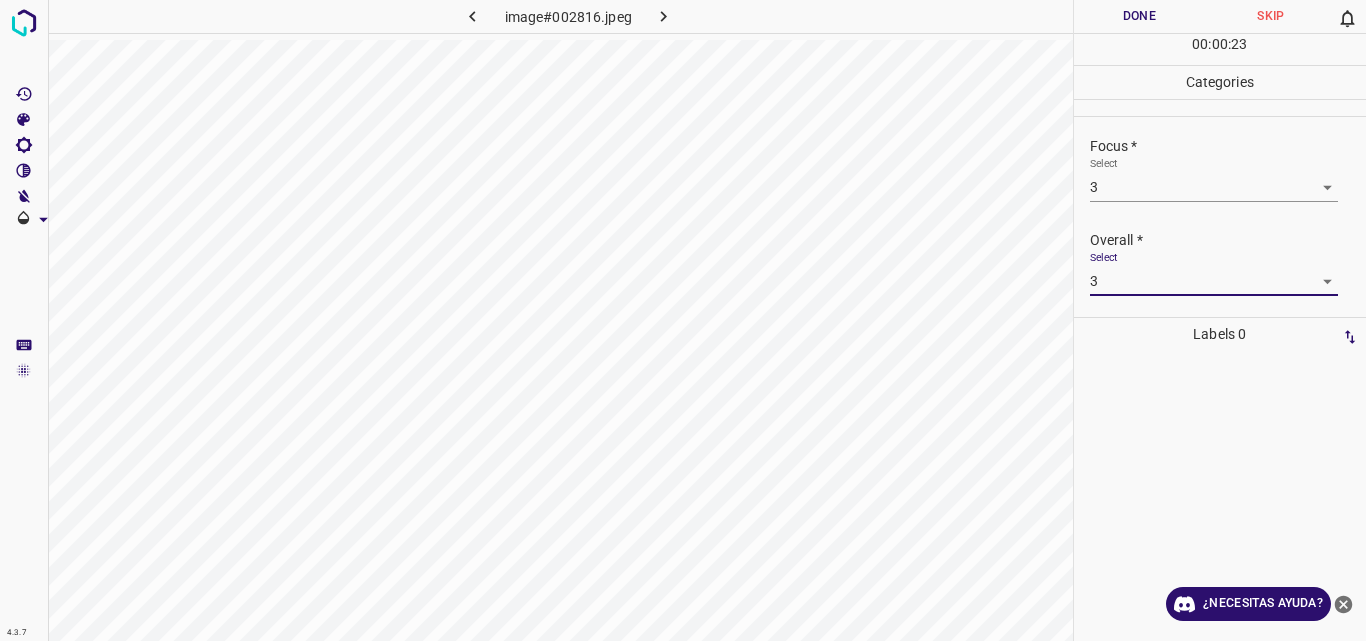 click 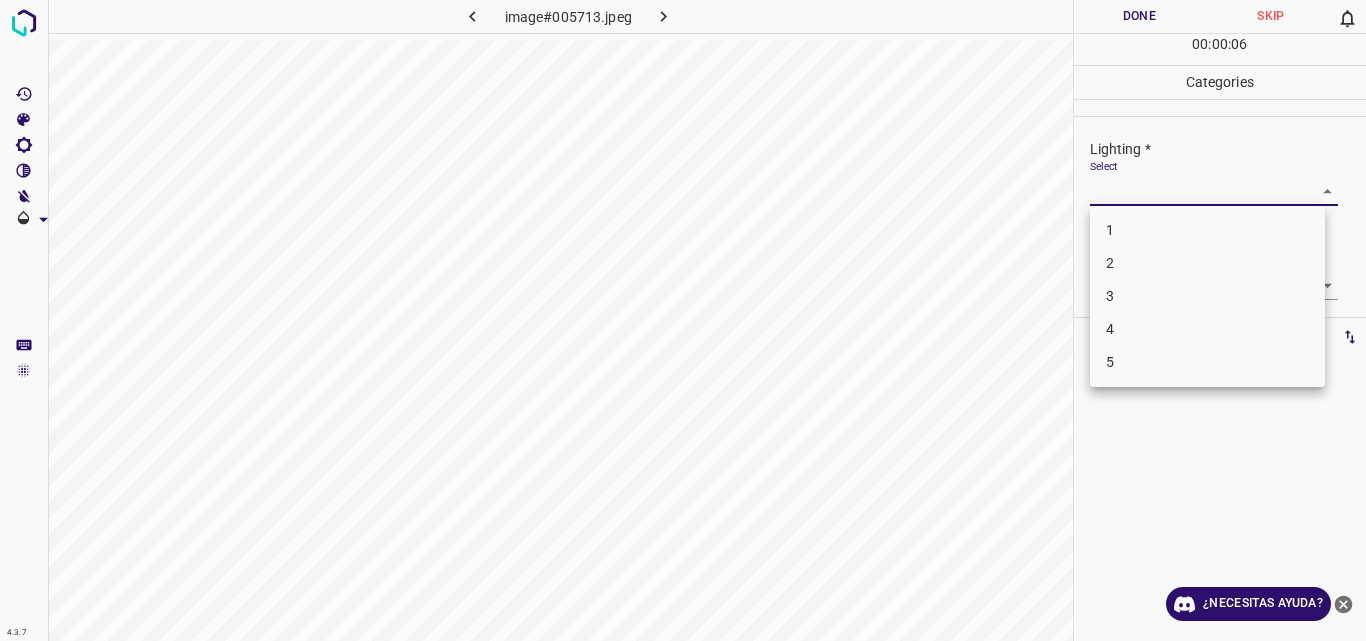 click on "4.3.7 image#005713.jpeg Done Skip 0 00   : 00   : 06   Categories Lighting *  Select ​ Focus *  Select ​ Overall *  Select ​ Labels   0 Categories 1 Lighting 2 Focus 3 Overall Tools Space Change between modes (Draw & Edit) I Auto labeling R Restore zoom M Zoom in N Zoom out Delete Delete selecte label Filters Z Restore filters X Saturation filter C Brightness filter V Contrast filter B Gray scale filter General O Download ¿Necesitas ayuda? Original text Rate this translation Your feedback will be used to help improve Google Translate - Texto - Esconder - Borrar 1 2 3 4 5" at bounding box center [683, 320] 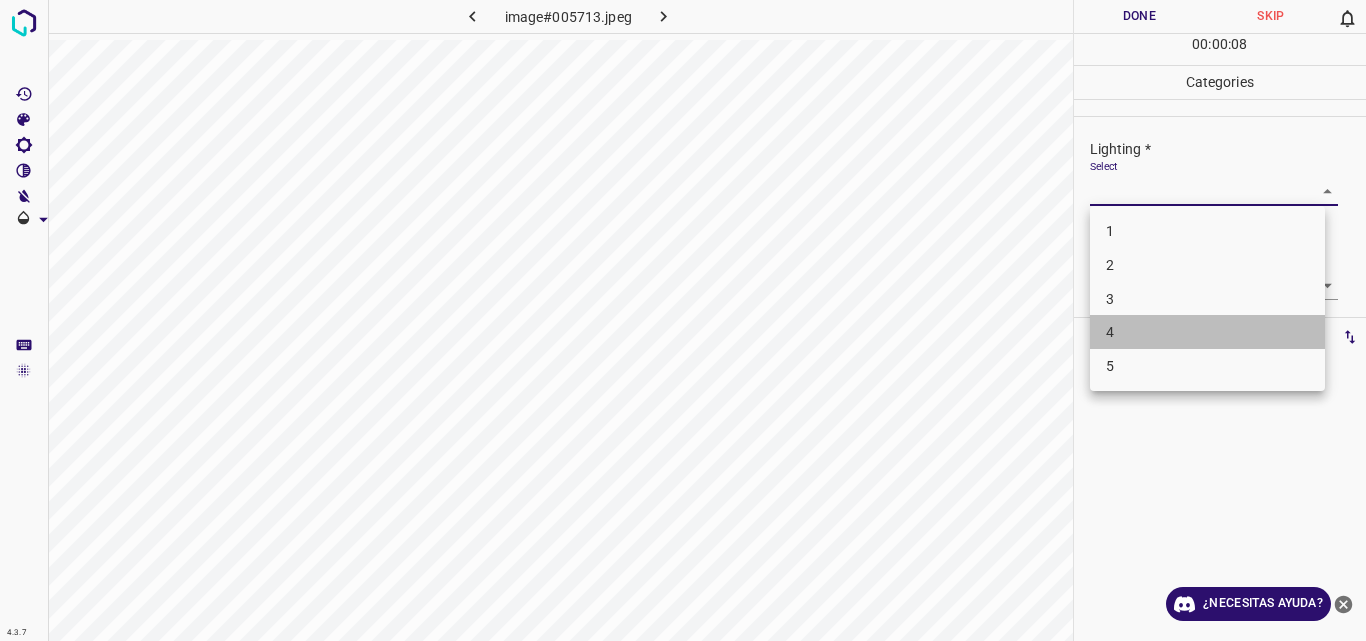 click on "4" at bounding box center [1207, 332] 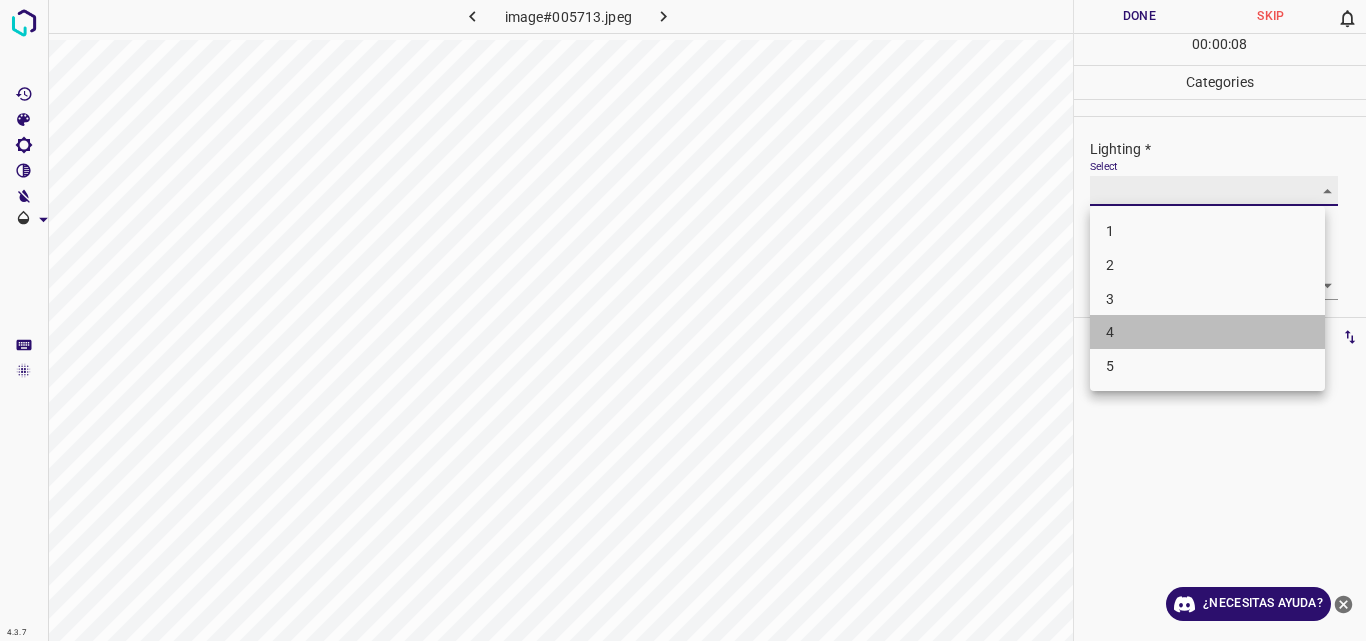 type on "4" 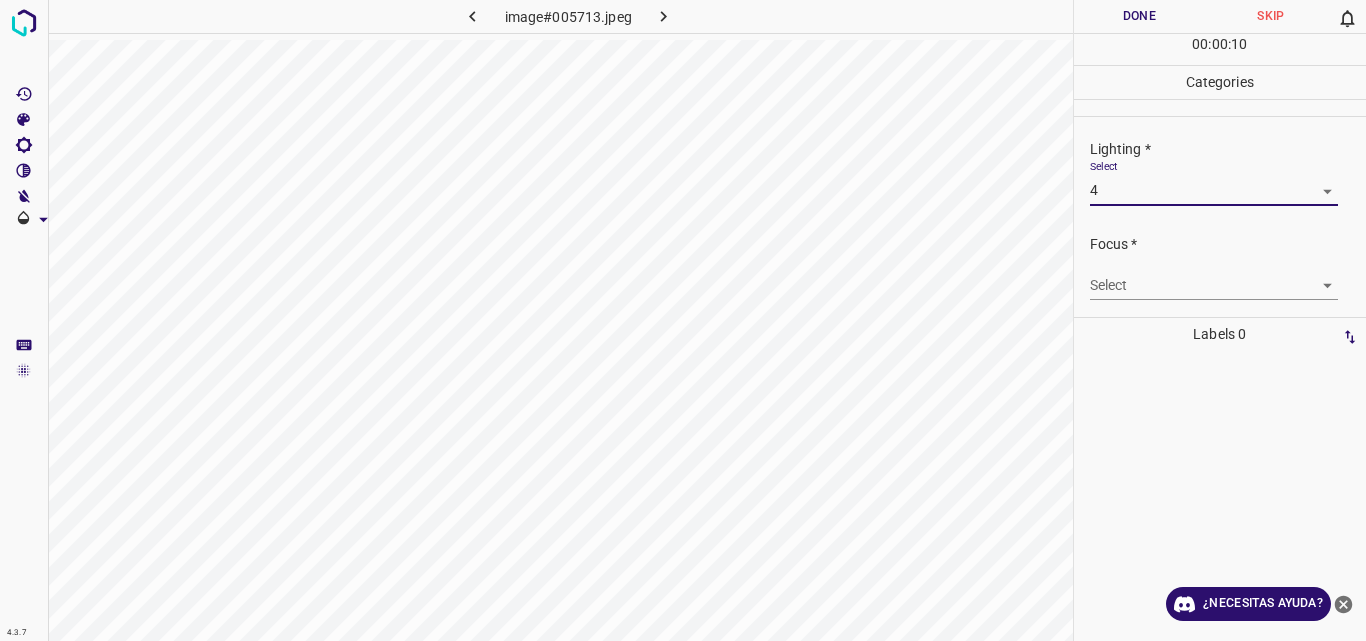 click on "4.3.7 image#005713.jpeg Done Skip 0 00   : 00   : 10   Categories Lighting *  Select 4 4 Focus *  Select ​ Overall *  Select ​ Labels   0 Categories 1 Lighting 2 Focus 3 Overall Tools Space Change between modes (Draw & Edit) I Auto labeling R Restore zoom M Zoom in N Zoom out Delete Delete selecte label Filters Z Restore filters X Saturation filter C Brightness filter V Contrast filter B Gray scale filter General O Download ¿Necesitas ayuda? Original text Rate this translation Your feedback will be used to help improve Google Translate - Texto - Esconder - Borrar" at bounding box center [683, 320] 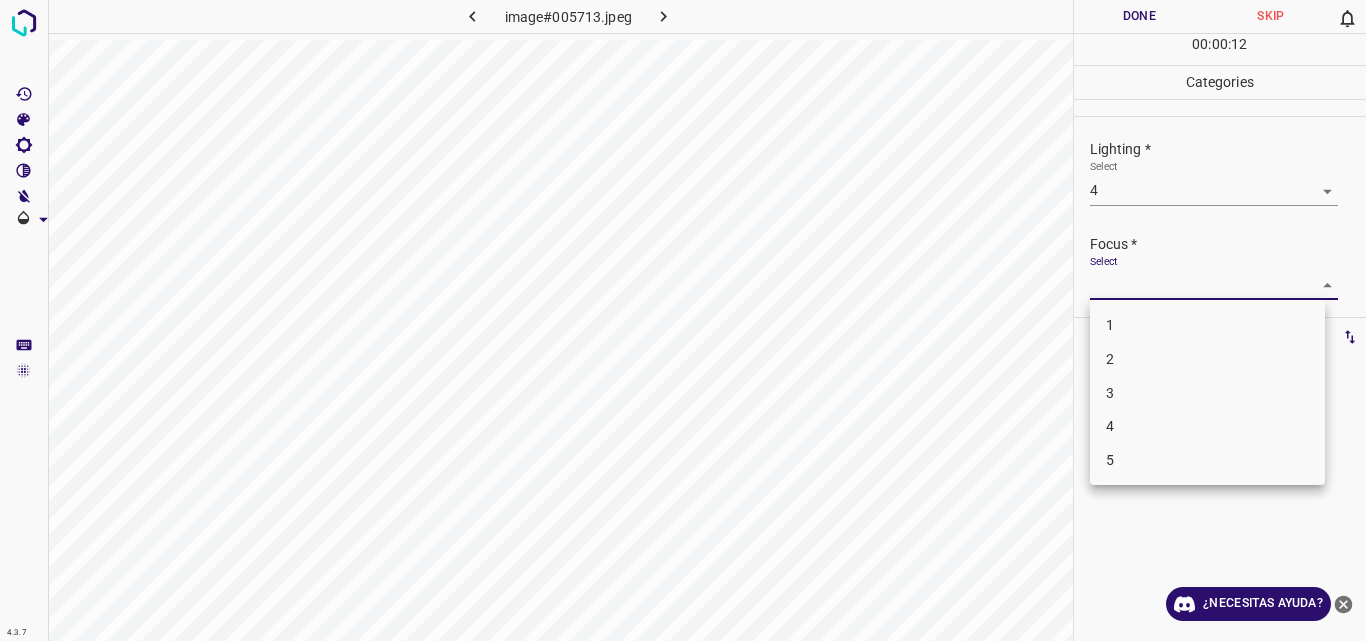 click on "4" at bounding box center [1207, 426] 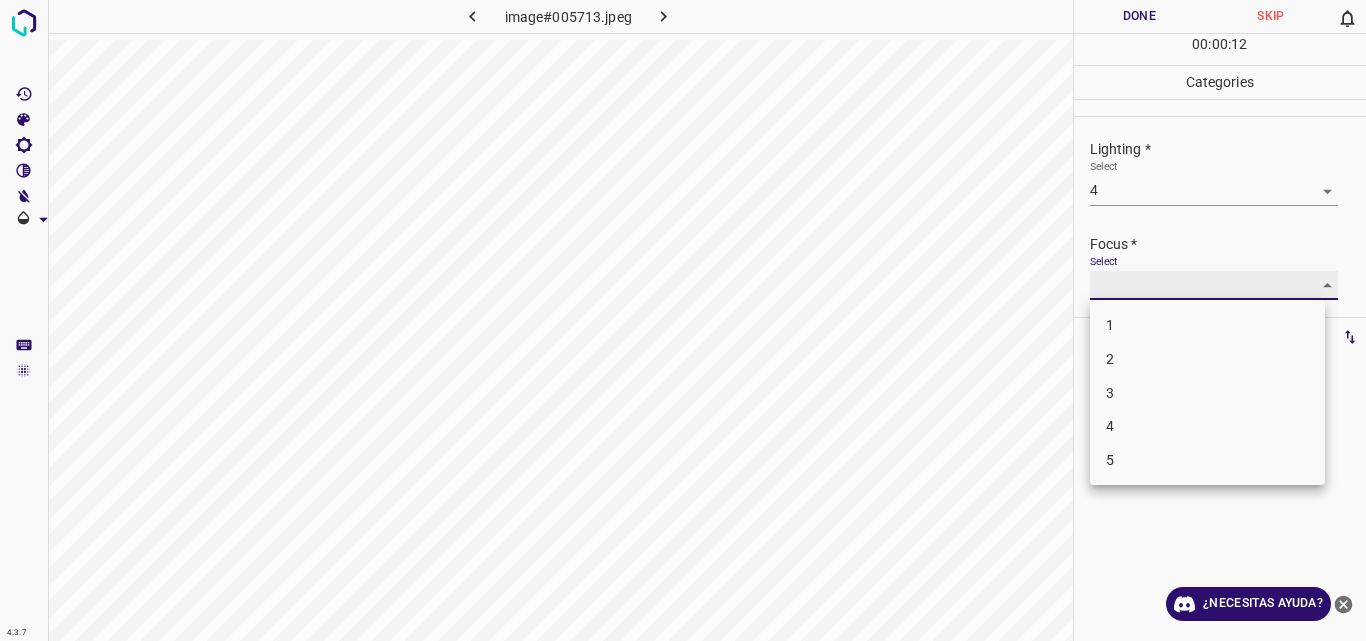 type on "4" 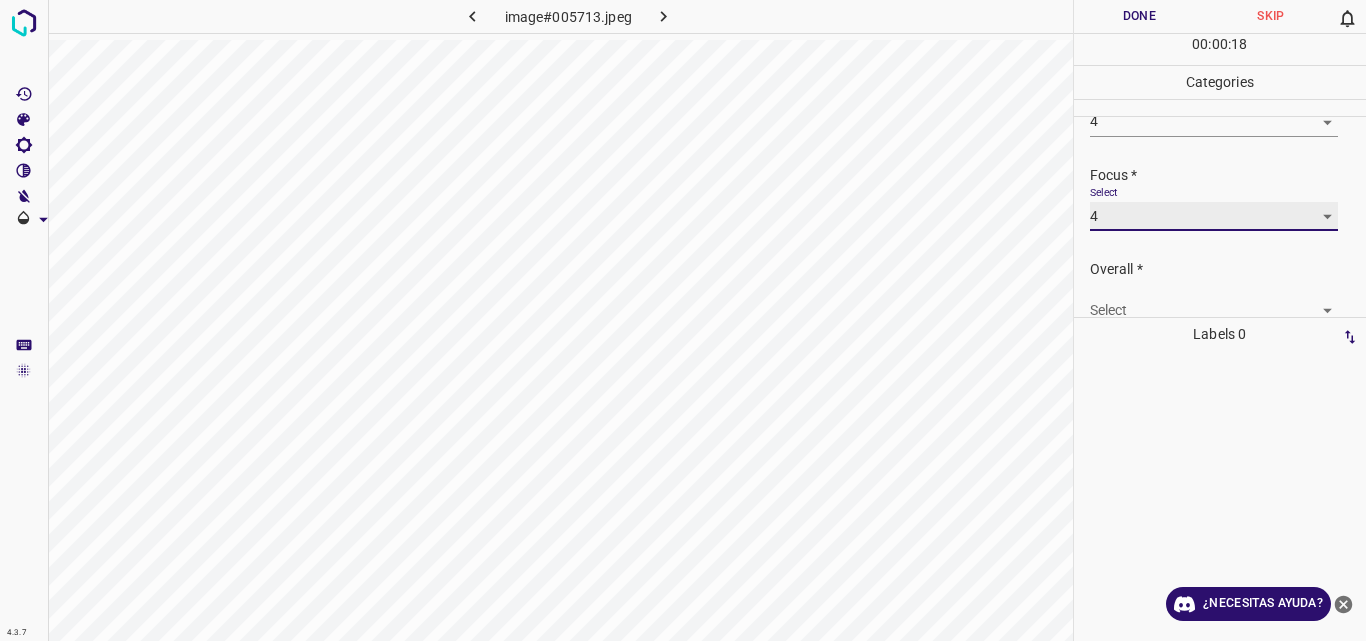 scroll, scrollTop: 98, scrollLeft: 0, axis: vertical 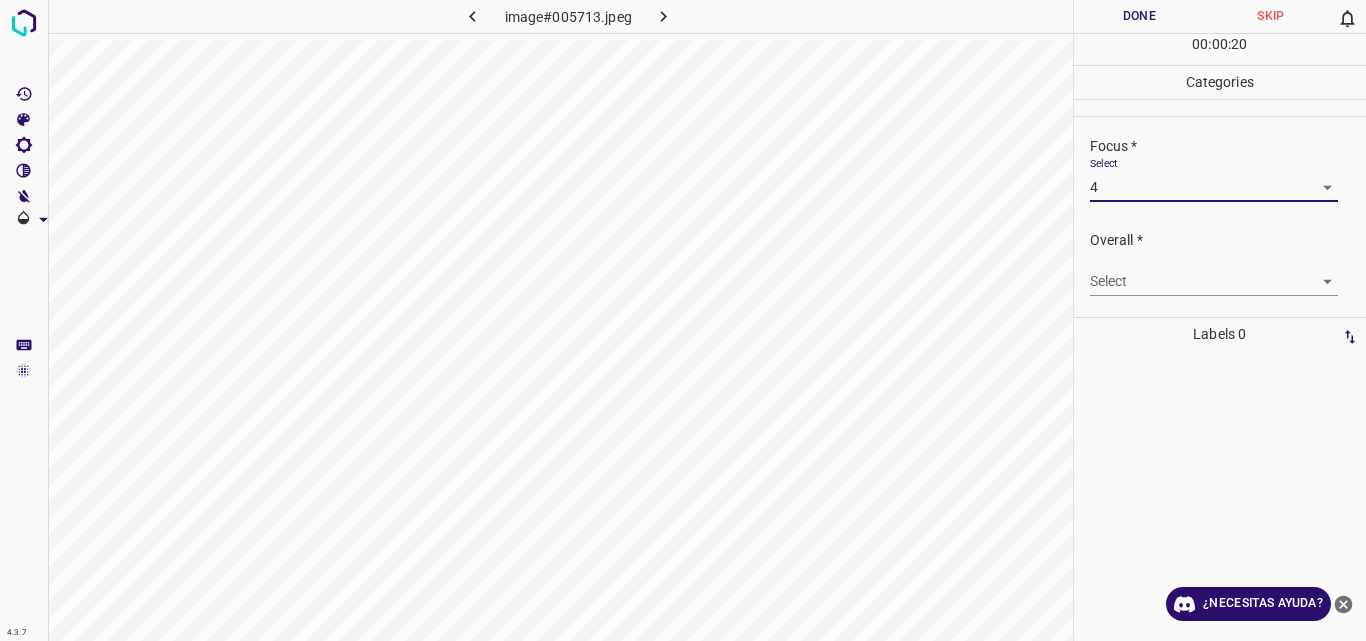 click on "4.3.7 image#005713.jpeg Done Skip 0 00   : 00   : 20   Categories Lighting *  Select 4 4 Focus *  Select 4 4 Overall *  Select ​ Labels   0 Categories 1 Lighting 2 Focus 3 Overall Tools Space Change between modes (Draw & Edit) I Auto labeling R Restore zoom M Zoom in N Zoom out Delete Delete selecte label Filters Z Restore filters X Saturation filter C Brightness filter V Contrast filter B Gray scale filter General O Download ¿Necesitas ayuda? Original text Rate this translation Your feedback will be used to help improve Google Translate - Texto - Esconder - Borrar" at bounding box center [683, 320] 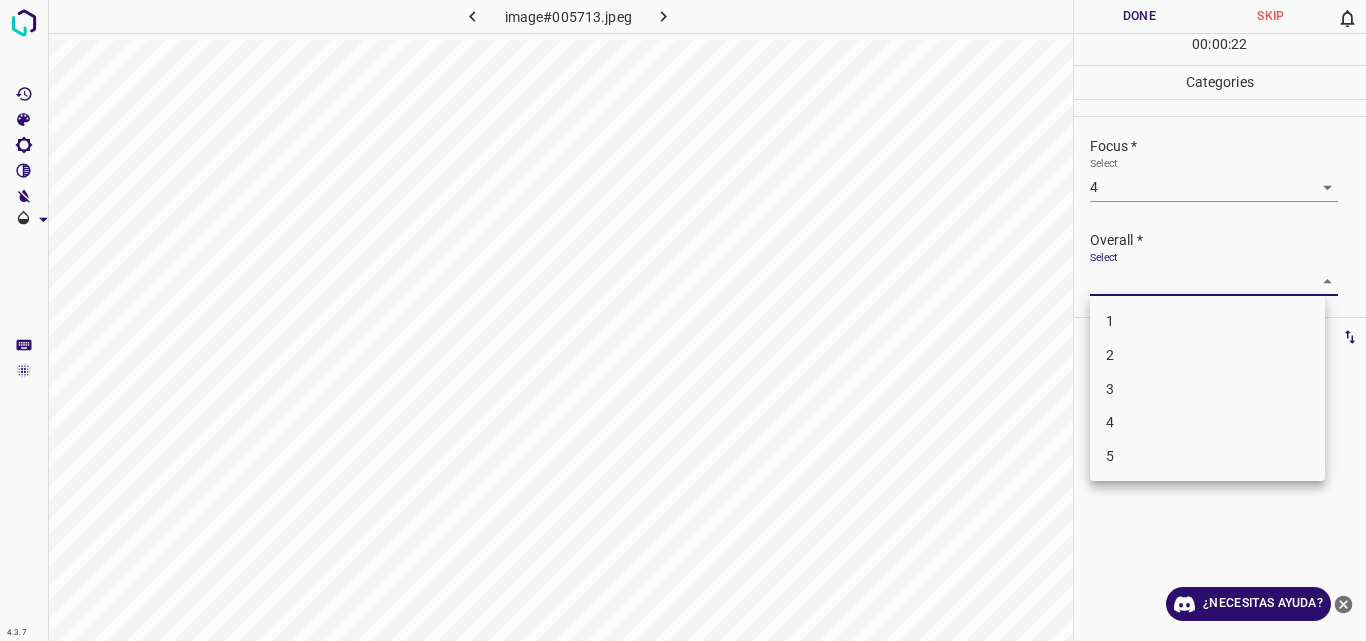 click on "4" at bounding box center [1207, 422] 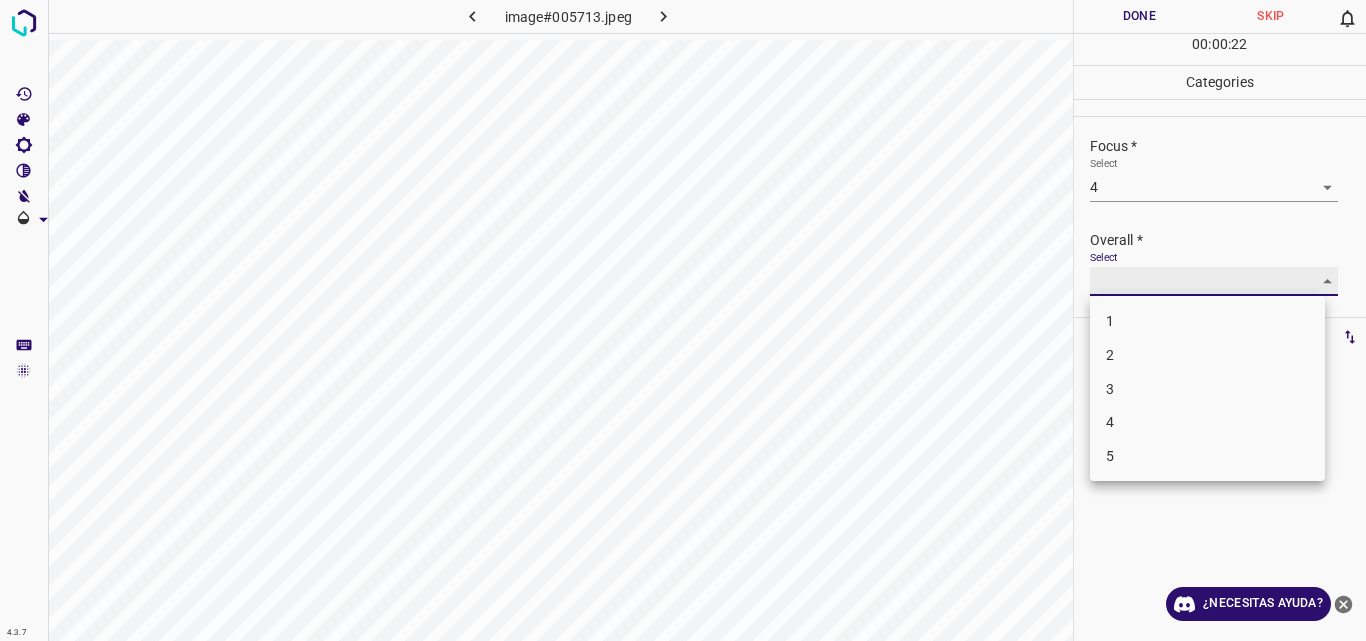 type on "4" 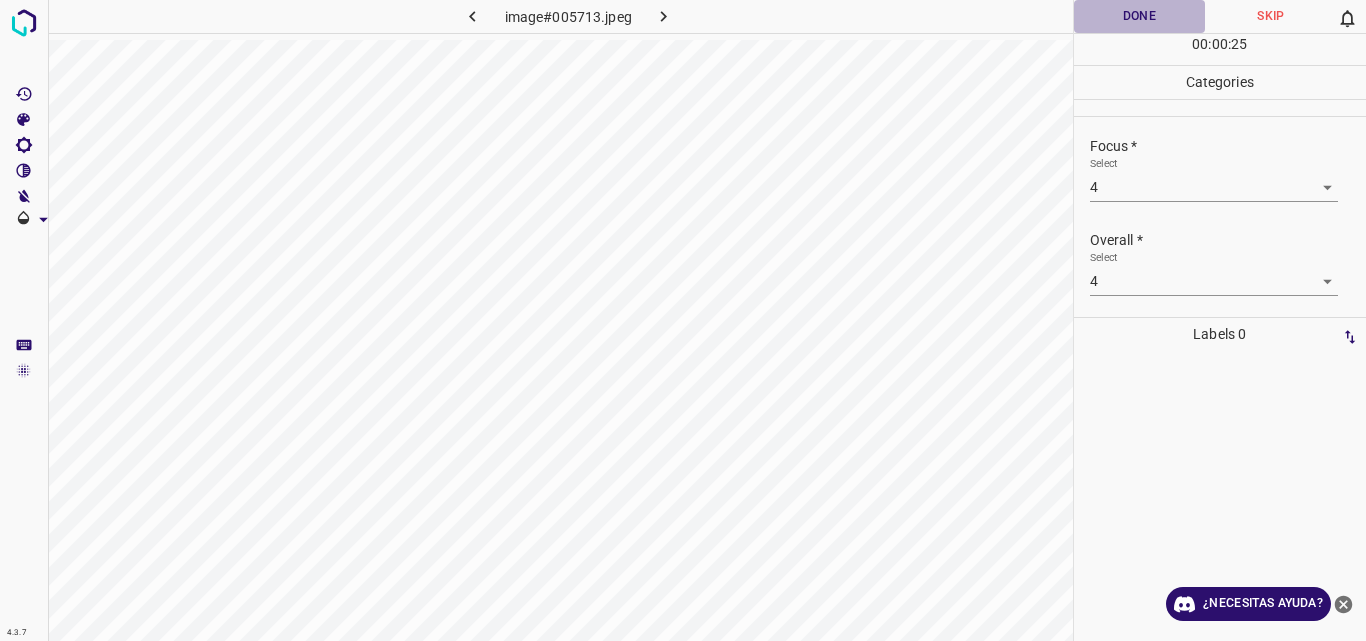 click on "Done" at bounding box center (1140, 16) 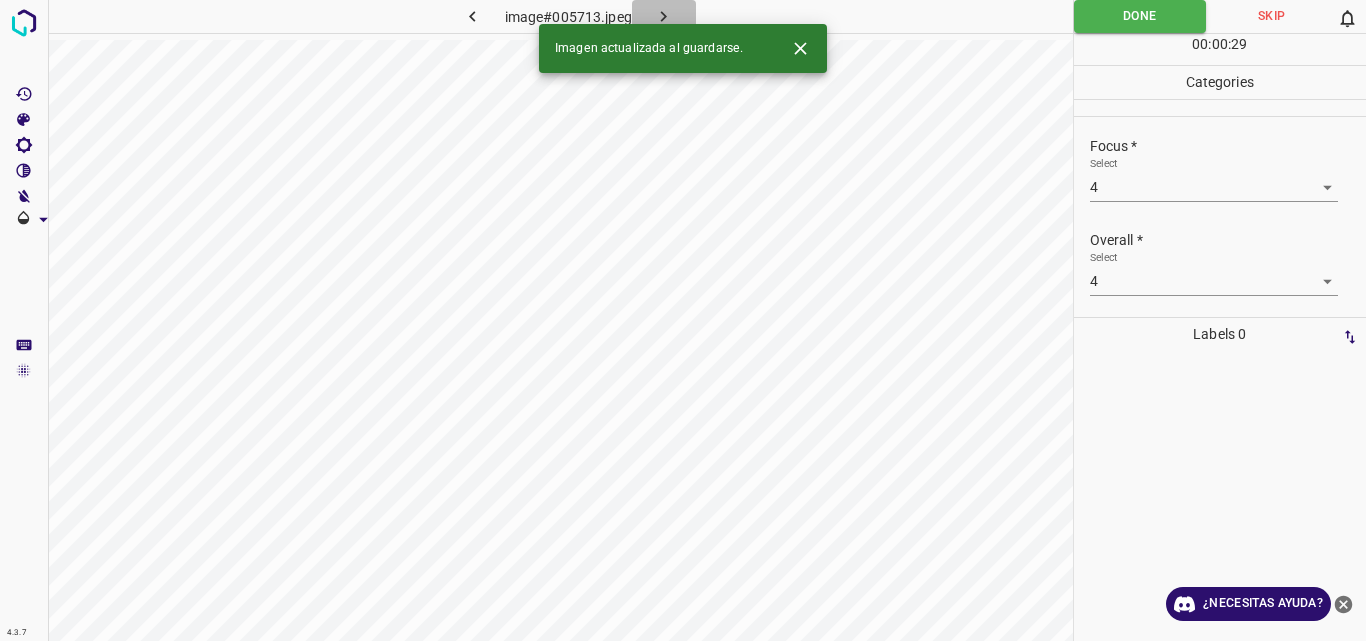 click 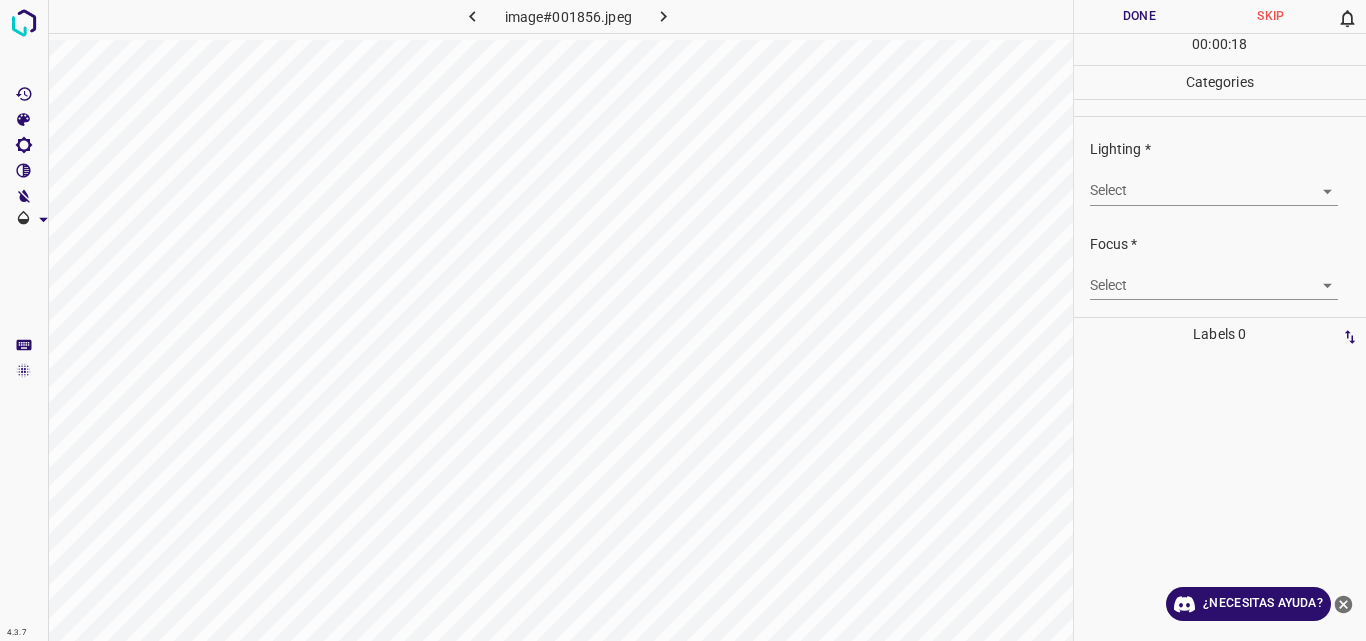 click on "4.3.7 image#001856.jpeg Done Skip 0 00   : 00   : 18   Categories Lighting *  Select ​ Focus *  Select ​ Overall *  Select ​ Labels   0 Categories 1 Lighting 2 Focus 3 Overall Tools Space Change between modes (Draw & Edit) I Auto labeling R Restore zoom M Zoom in N Zoom out Delete Delete selecte label Filters Z Restore filters X Saturation filter C Brightness filter V Contrast filter B Gray scale filter General O Download ¿Necesitas ayuda? Original text Rate this translation Your feedback will be used to help improve Google Translate - Texto - Esconder - Borrar" at bounding box center (683, 320) 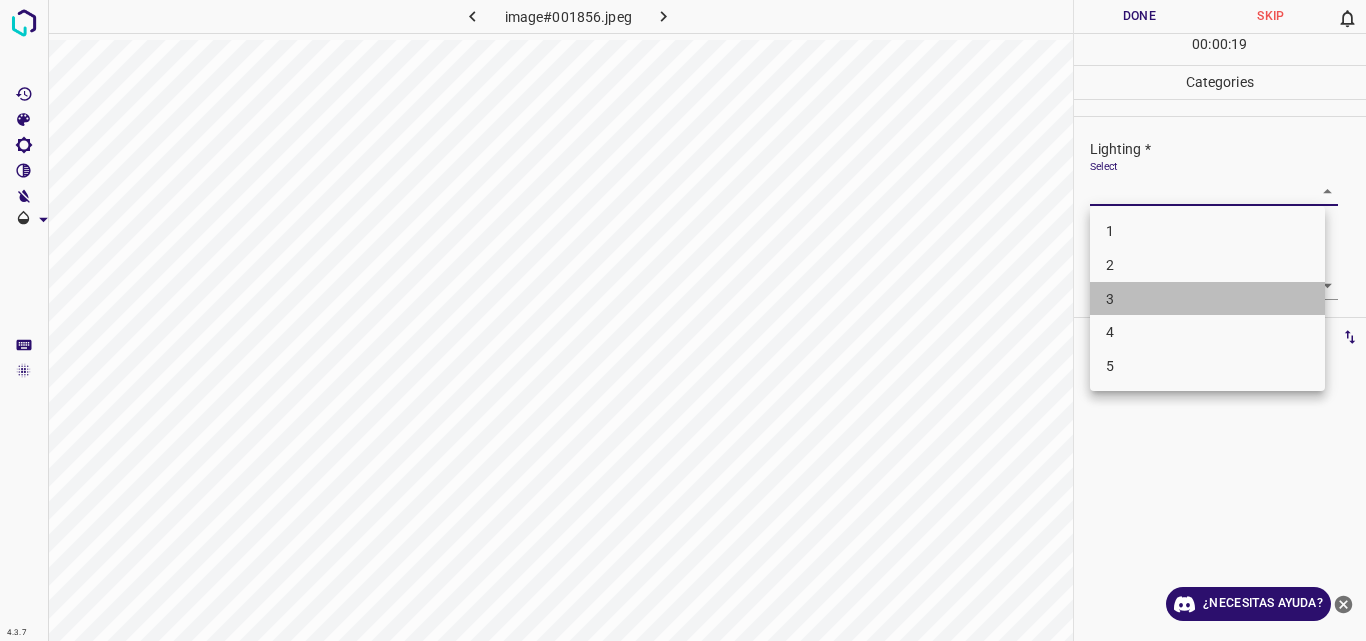 click on "3" at bounding box center [1207, 299] 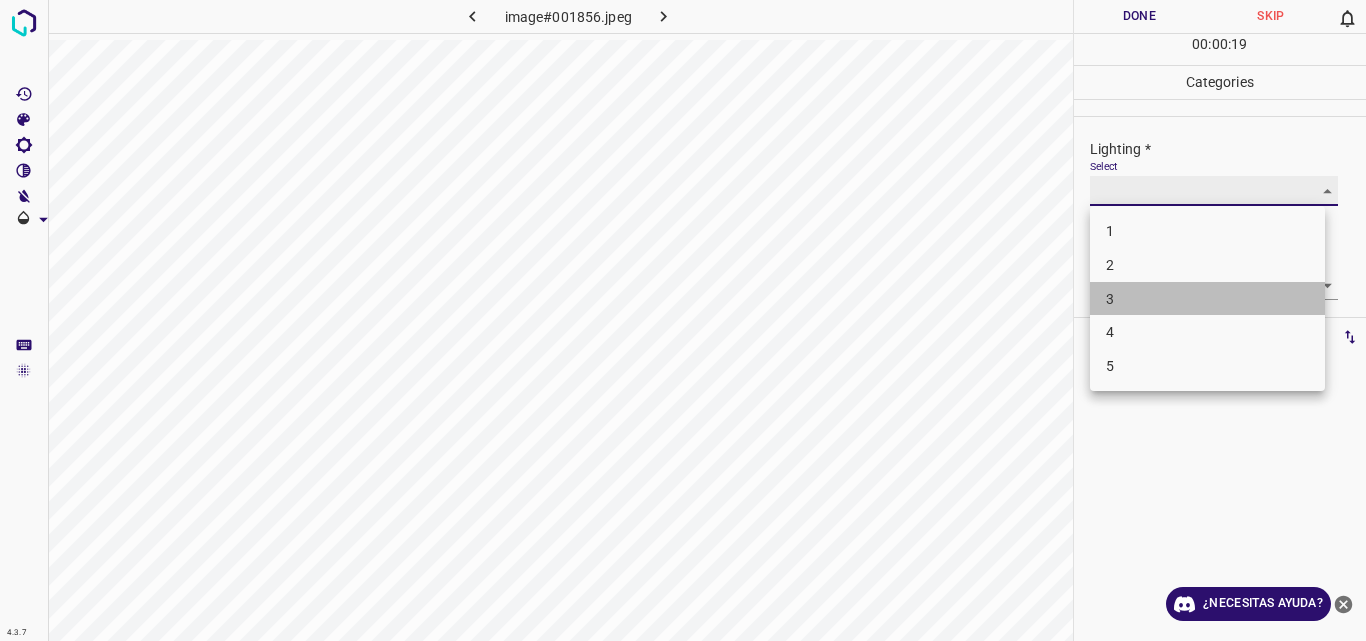 type on "3" 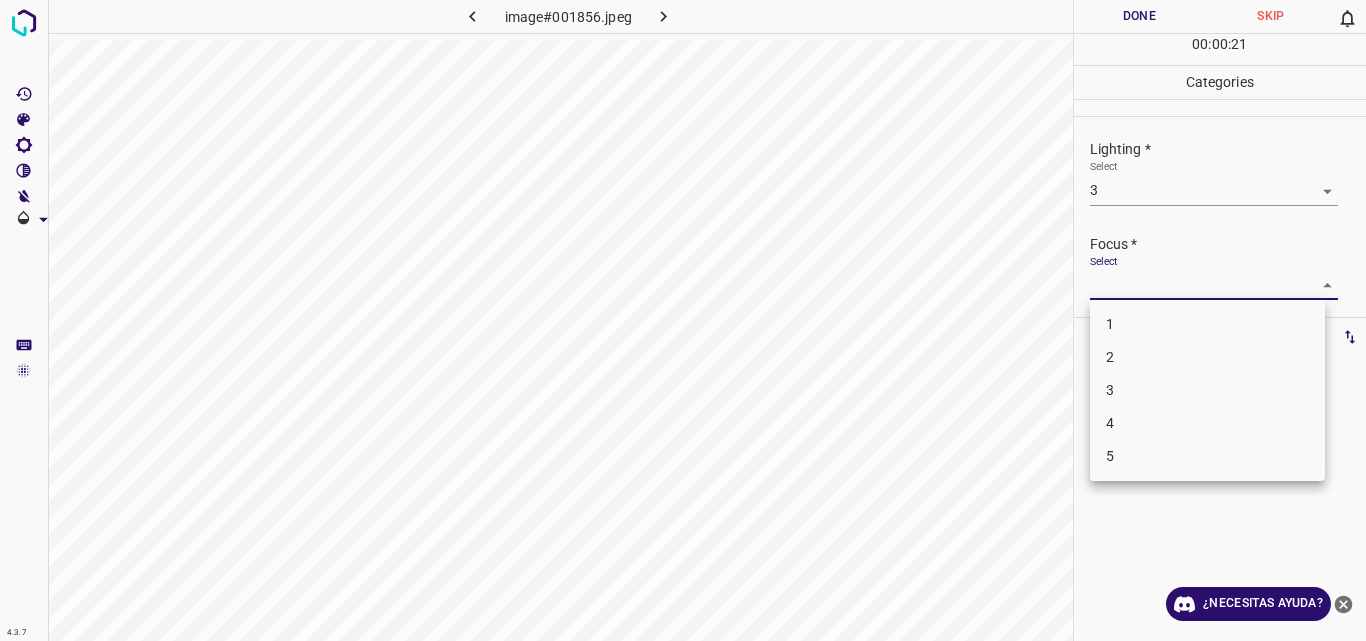click on "4.3.7 image#001856.jpeg Done Skip 0 00   : 00   : 21   Categories Lighting *  Select 3 3 Focus *  Select ​ Overall *  Select ​ Labels   0 Categories 1 Lighting 2 Focus 3 Overall Tools Space Change between modes (Draw & Edit) I Auto labeling R Restore zoom M Zoom in N Zoom out Delete Delete selecte label Filters Z Restore filters X Saturation filter C Brightness filter V Contrast filter B Gray scale filter General O Download ¿Necesitas ayuda? Original text Rate this translation Your feedback will be used to help improve Google Translate - Texto - Esconder - Borrar 1 2 3 4 5" at bounding box center [683, 320] 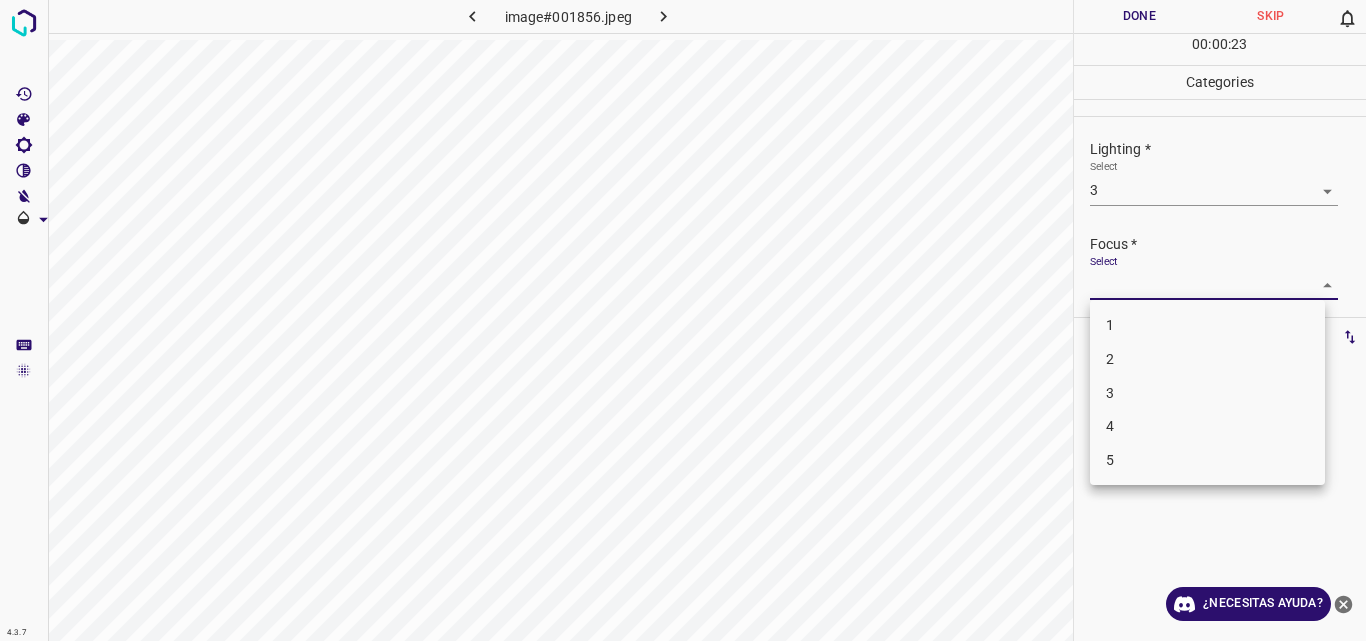 click on "2" at bounding box center (1207, 359) 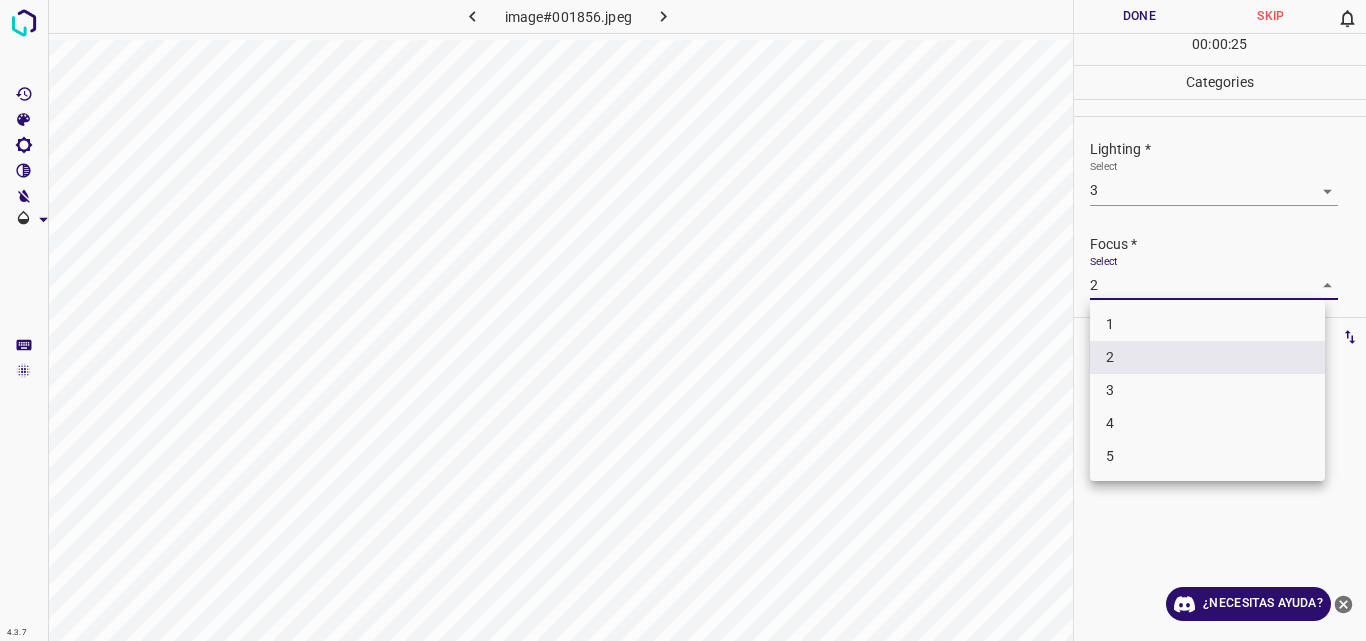 click on "4.3.7 image#001856.jpeg Done Skip 0 00   : 00   : 25   Categories Lighting *  Select 3 3 Focus *  Select 2 2 Overall *  Select ​ Labels   0 Categories 1 Lighting 2 Focus 3 Overall Tools Space Change between modes (Draw & Edit) I Auto labeling R Restore zoom M Zoom in N Zoom out Delete Delete selecte label Filters Z Restore filters X Saturation filter C Brightness filter V Contrast filter B Gray scale filter General O Download ¿Necesitas ayuda? Original text Rate this translation Your feedback will be used to help improve Google Translate - Texto - Esconder - Borrar 1 2 3 4 5" at bounding box center (683, 320) 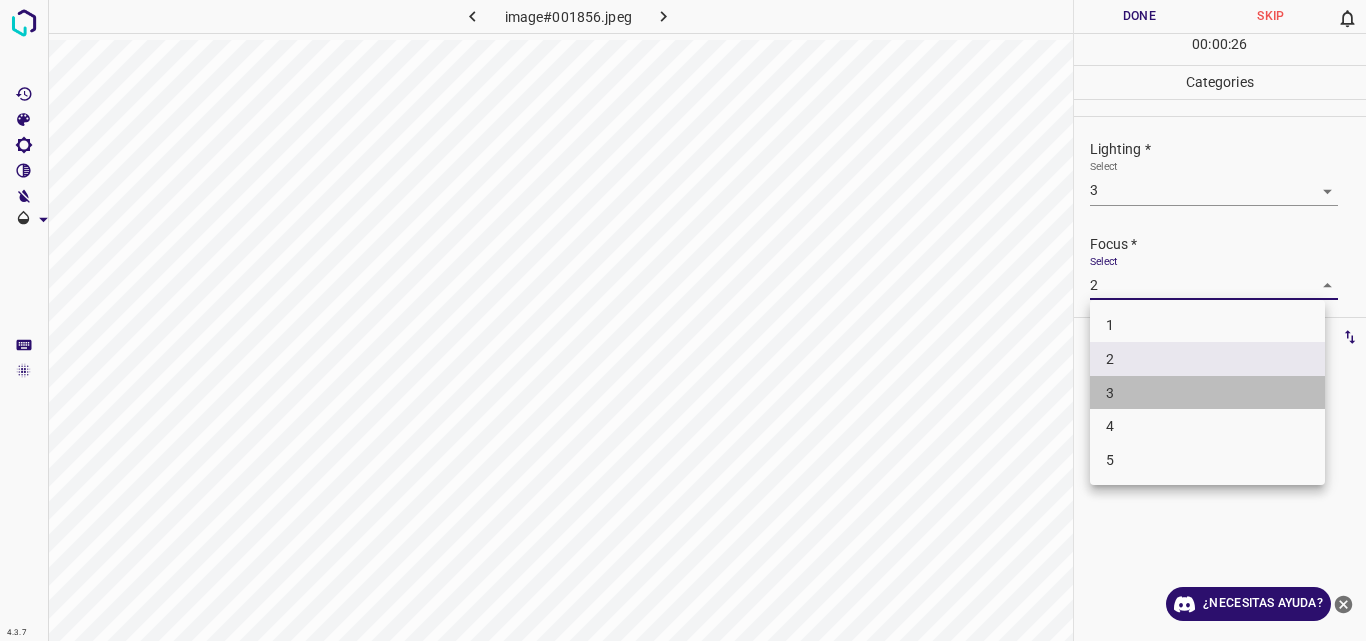 click on "3" at bounding box center (1207, 393) 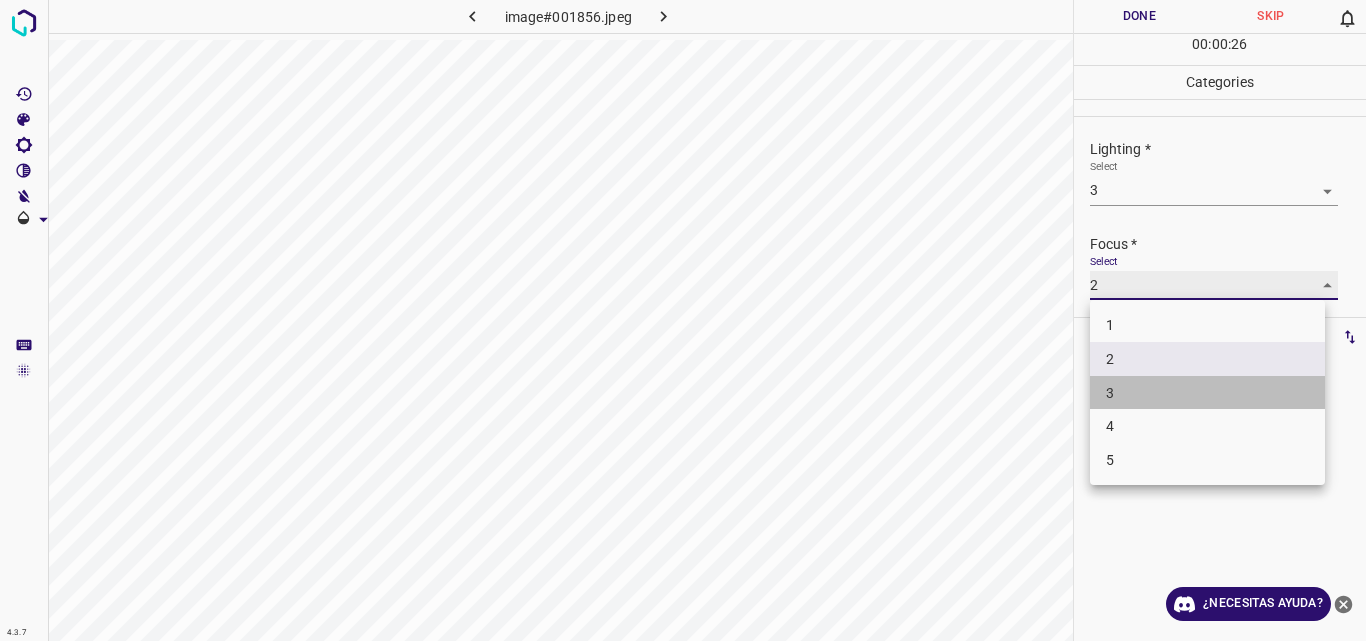 type on "3" 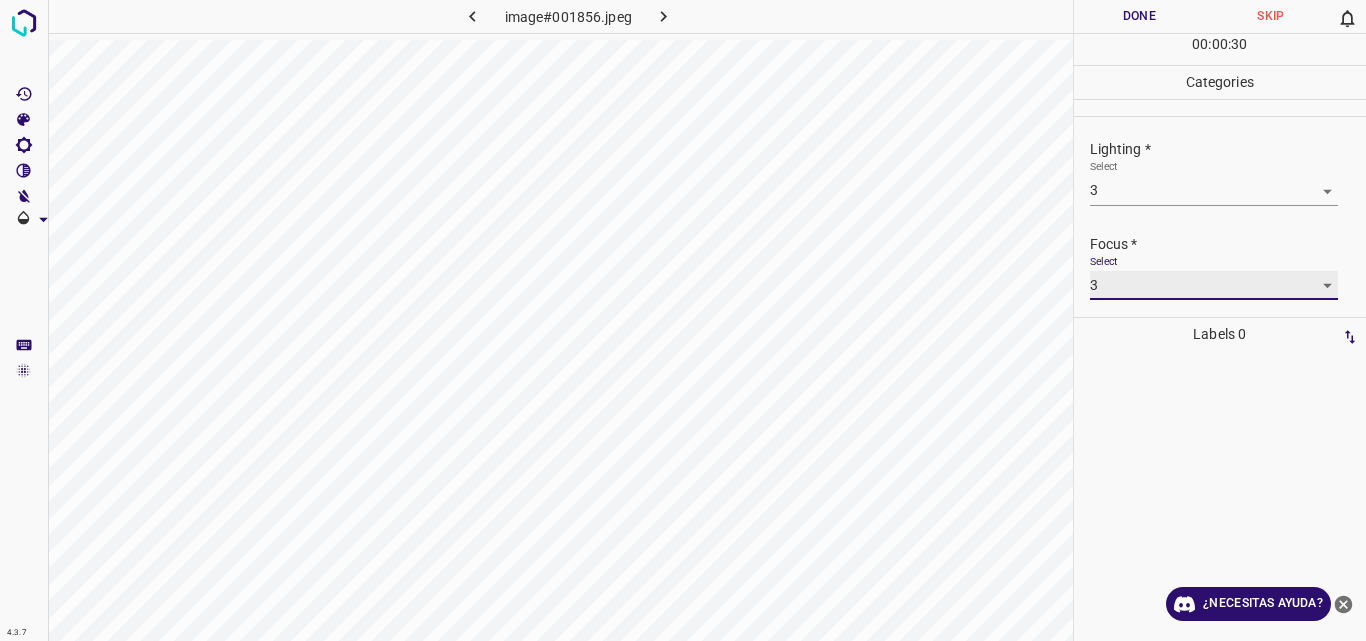 scroll, scrollTop: 98, scrollLeft: 0, axis: vertical 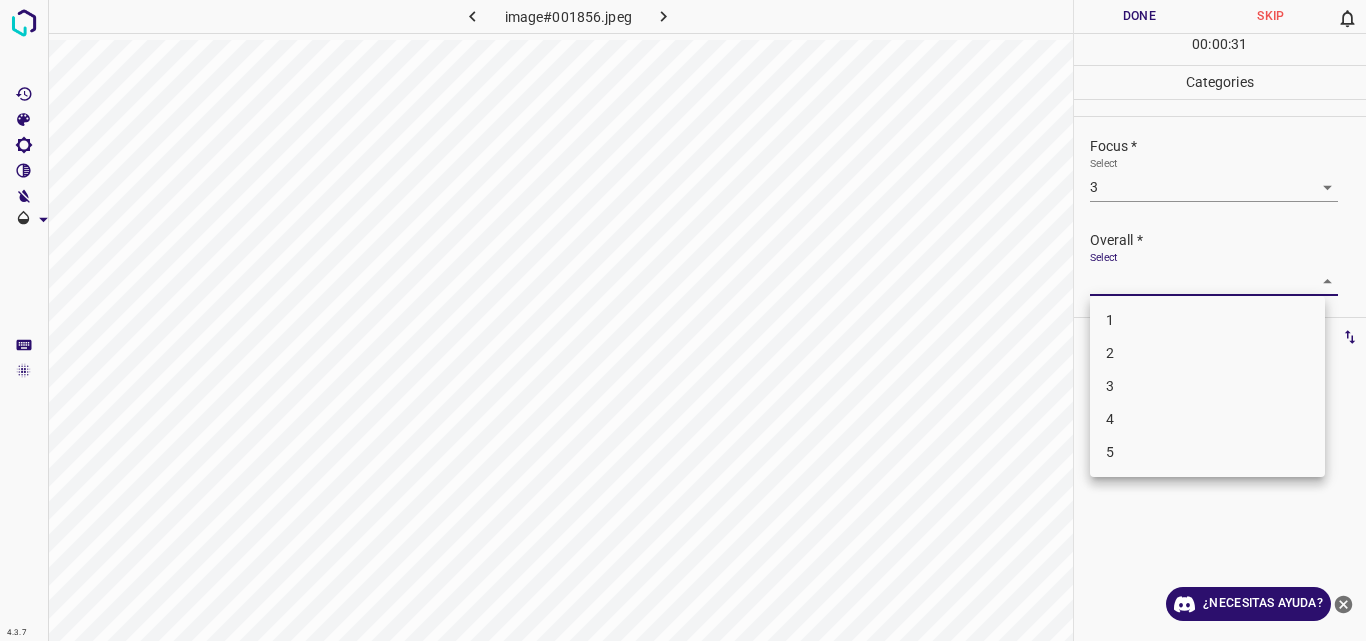 click on "4.3.7 image#001856.jpeg Done Skip 0 00   : 00   : 31   Categories Lighting *  Select 3 3 Focus *  Select 3 3 Overall *  Select ​ Labels   0 Categories 1 Lighting 2 Focus 3 Overall Tools Space Change between modes (Draw & Edit) I Auto labeling R Restore zoom M Zoom in N Zoom out Delete Delete selecte label Filters Z Restore filters X Saturation filter C Brightness filter V Contrast filter B Gray scale filter General O Download ¿Necesitas ayuda? Original text Rate this translation Your feedback will be used to help improve Google Translate - Texto - Esconder - Borrar 1 2 3 4 5" at bounding box center (683, 320) 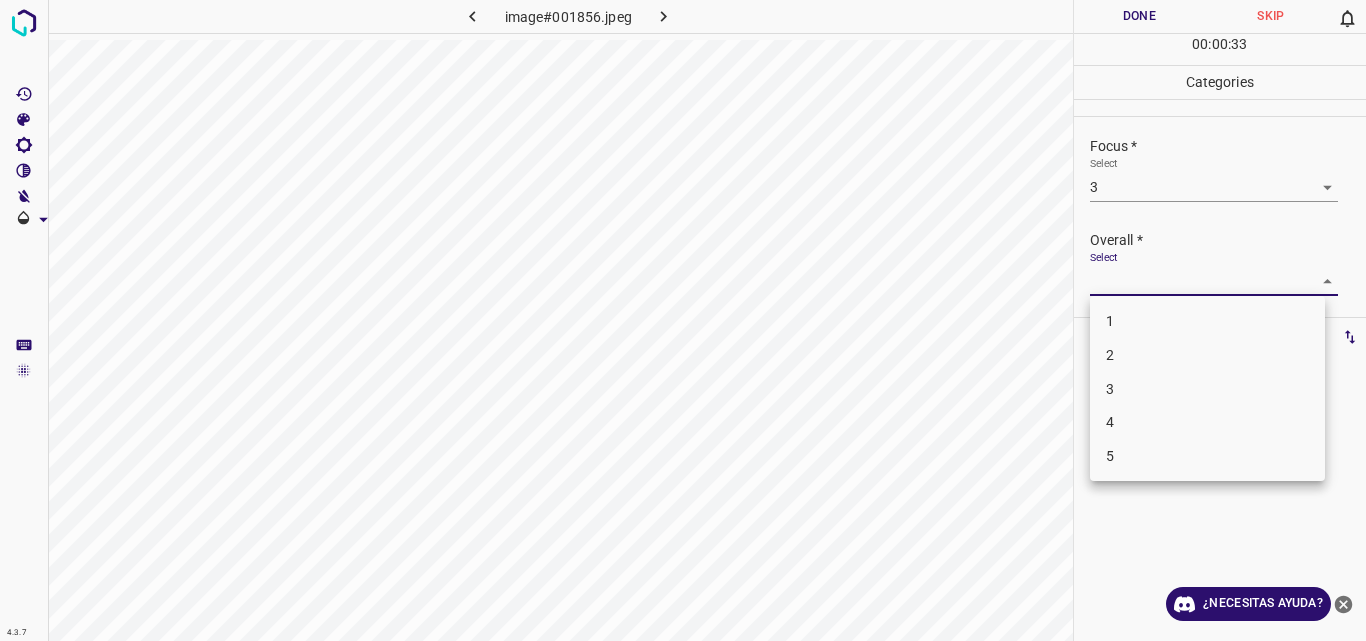 click on "3" at bounding box center [1207, 389] 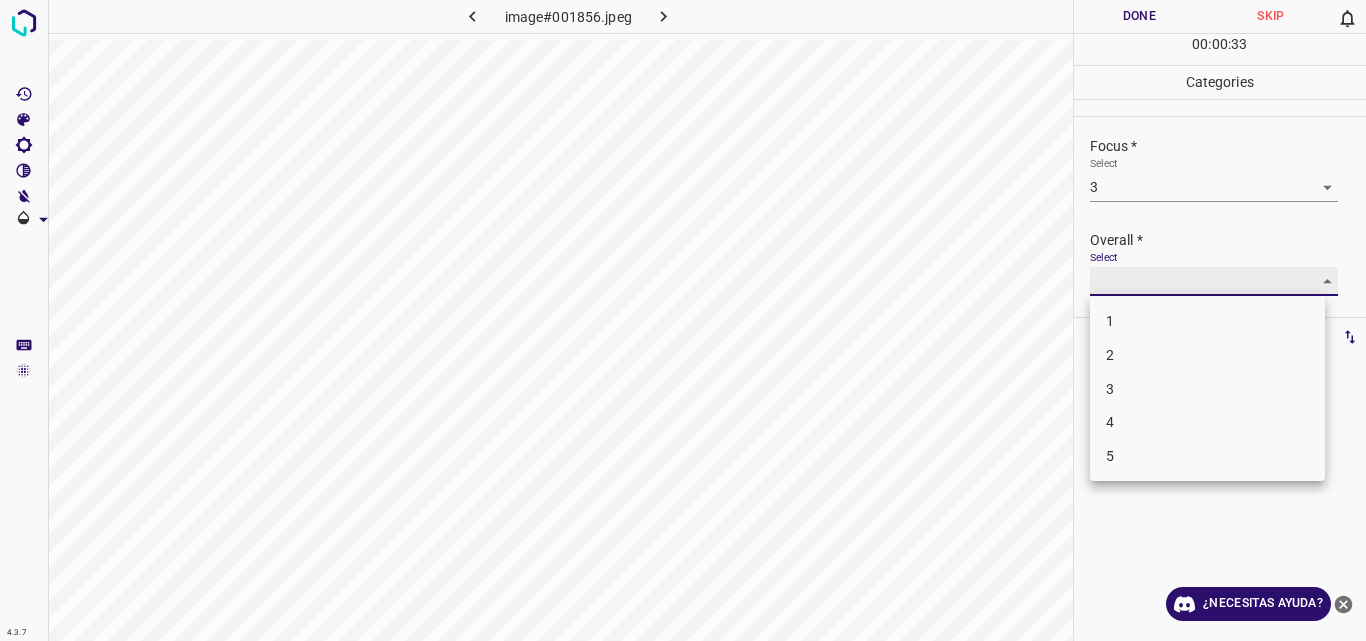 type on "3" 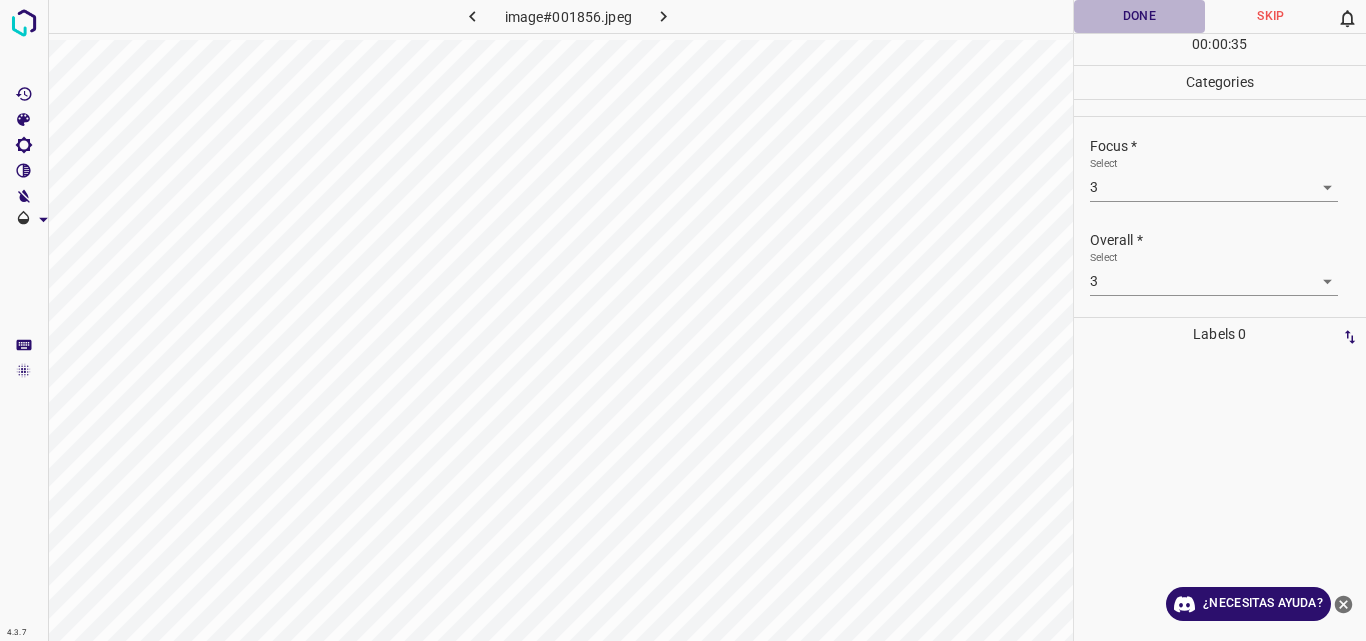 click on "Done" at bounding box center (1140, 16) 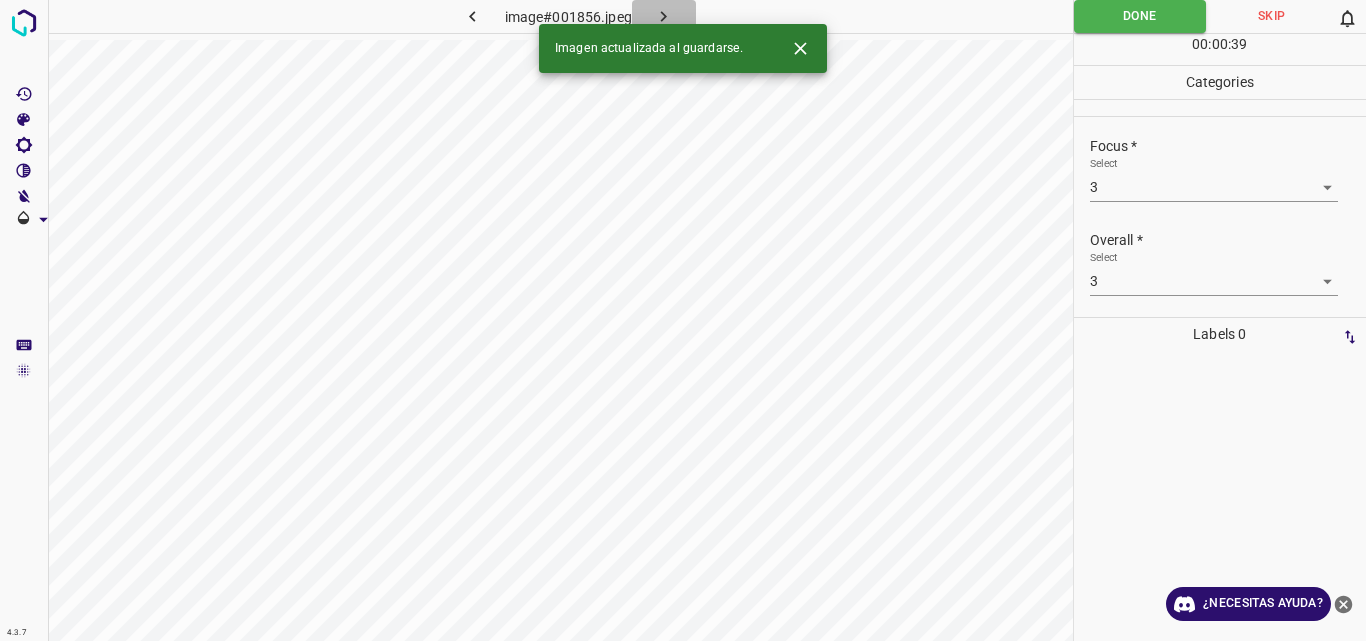 click 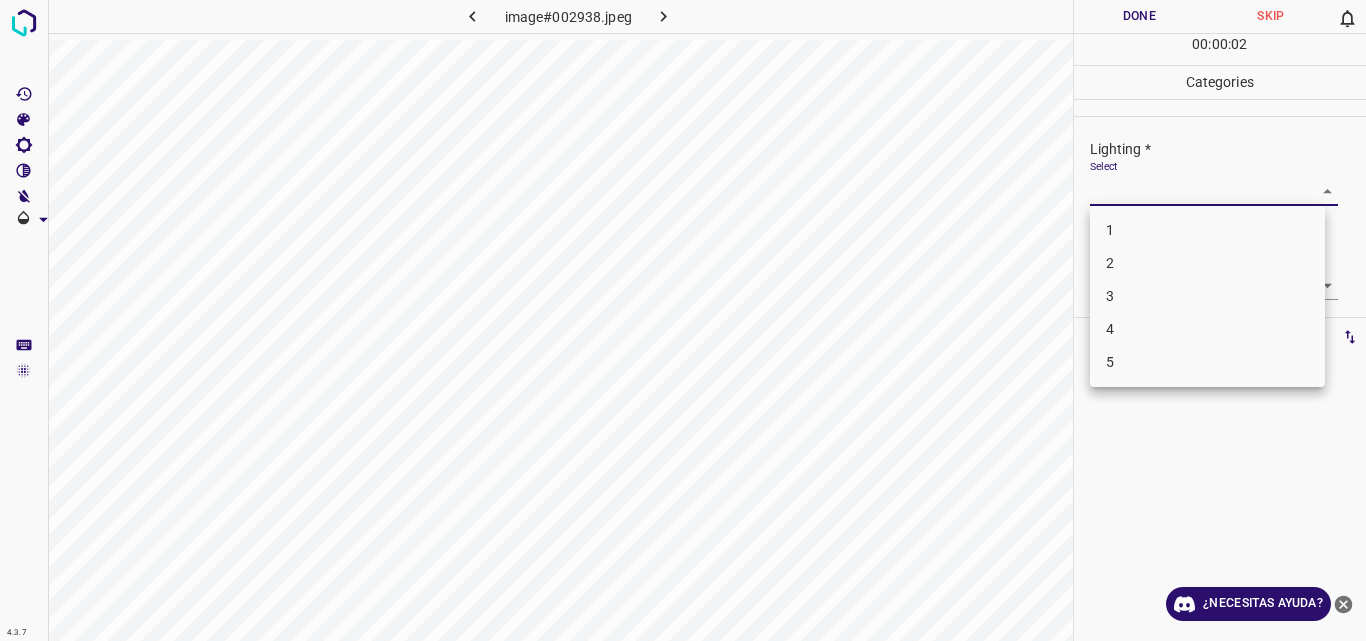 click on "4.3.7 image#002938.jpeg Done Skip 0 00   : 00   : 02   Categories Lighting *  Select ​ Focus *  Select ​ Overall *  Select ​ Labels   0 Categories 1 Lighting 2 Focus 3 Overall Tools Space Change between modes (Draw & Edit) I Auto labeling R Restore zoom M Zoom in N Zoom out Delete Delete selecte label Filters Z Restore filters X Saturation filter C Brightness filter V Contrast filter B Gray scale filter General O Download ¿Necesitas ayuda? Original text Rate this translation Your feedback will be used to help improve Google Translate - Texto - Esconder - Borrar 1 2 3 4 5" at bounding box center (683, 320) 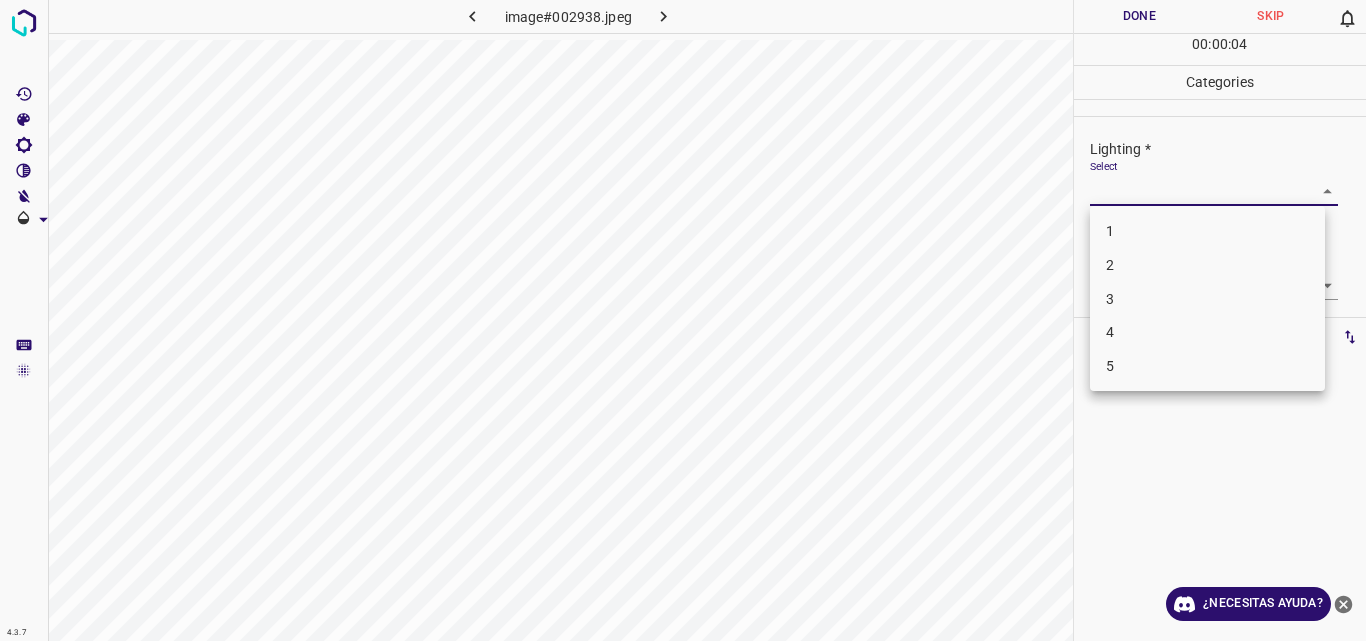 click on "3" at bounding box center (1207, 299) 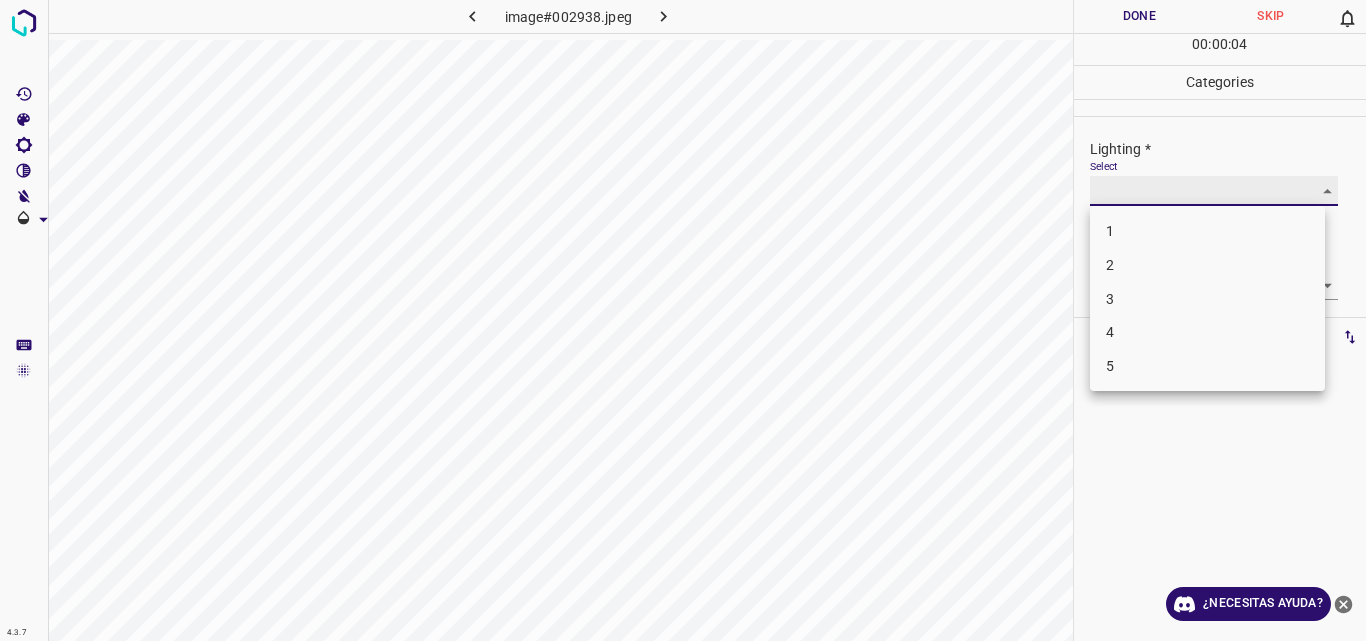 type on "3" 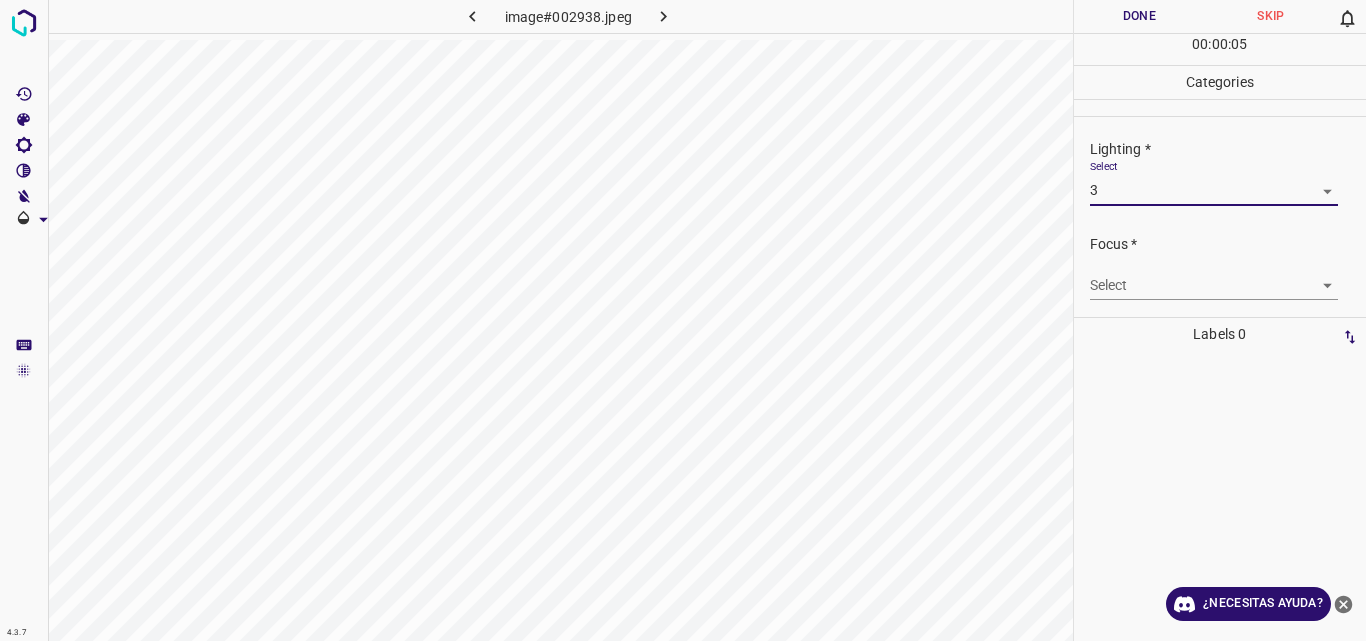 click on "4.3.7 image#002938.jpeg Done Skip 0 00   : 00   : 05   Categories Lighting *  Select 3 3 Focus *  Select ​ Overall *  Select ​ Labels   0 Categories 1 Lighting 2 Focus 3 Overall Tools Space Change between modes (Draw & Edit) I Auto labeling R Restore zoom M Zoom in N Zoom out Delete Delete selecte label Filters Z Restore filters X Saturation filter C Brightness filter V Contrast filter B Gray scale filter General O Download ¿Necesitas ayuda? Original text Rate this translation Your feedback will be used to help improve Google Translate - Texto - Esconder - Borrar" at bounding box center [683, 320] 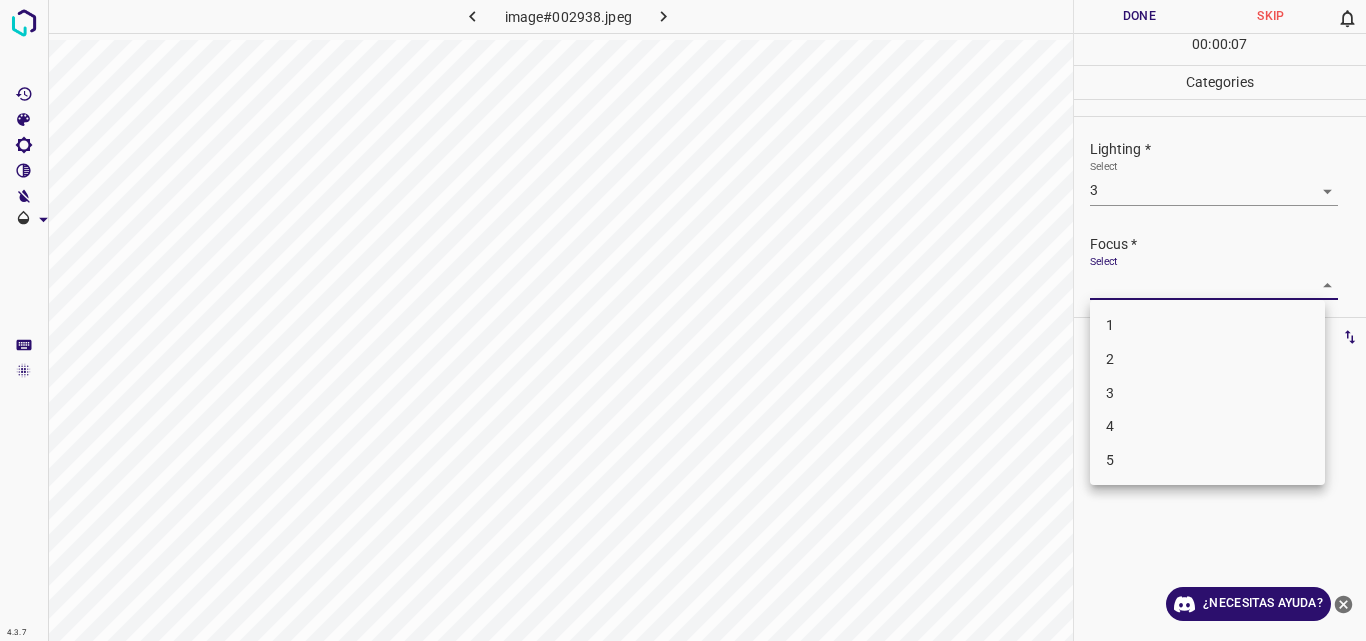 click on "3" at bounding box center (1207, 393) 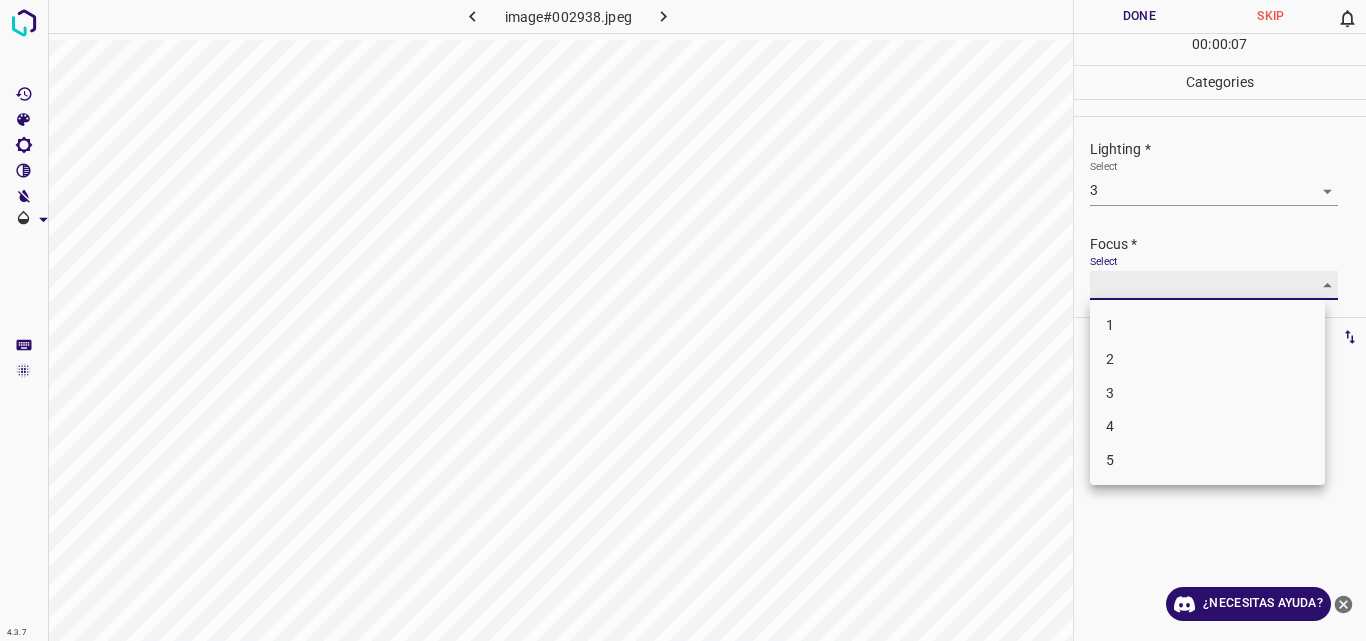 type on "3" 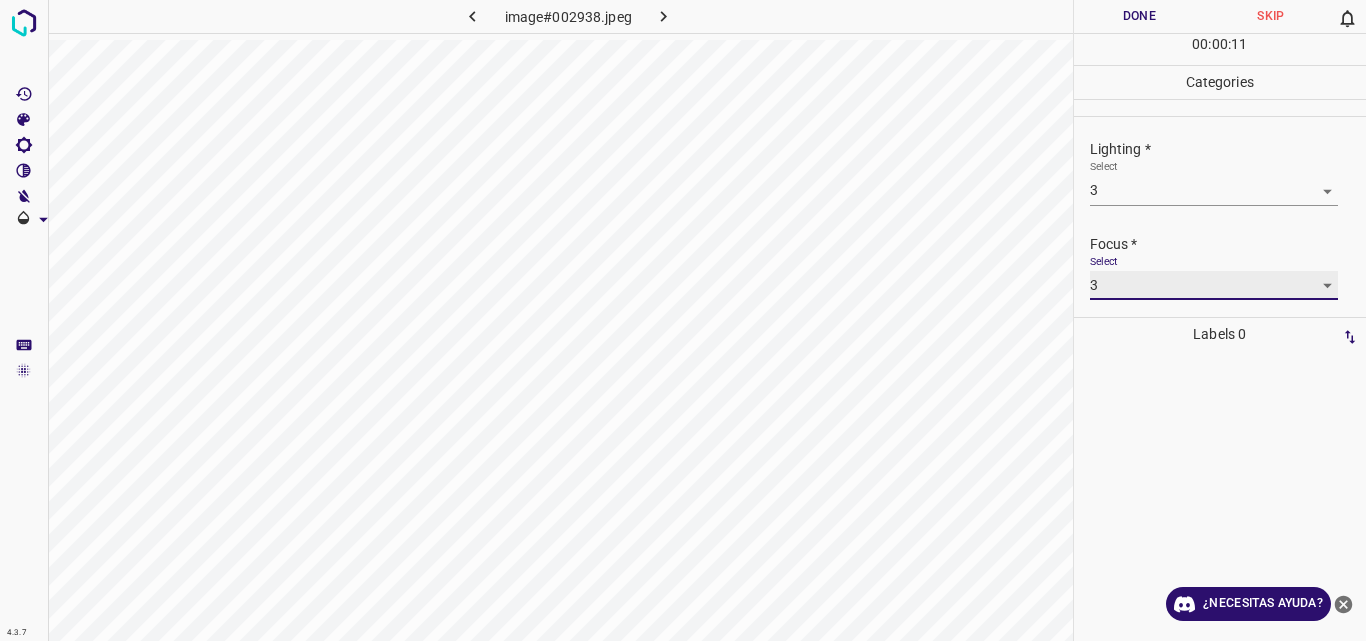 scroll, scrollTop: 98, scrollLeft: 0, axis: vertical 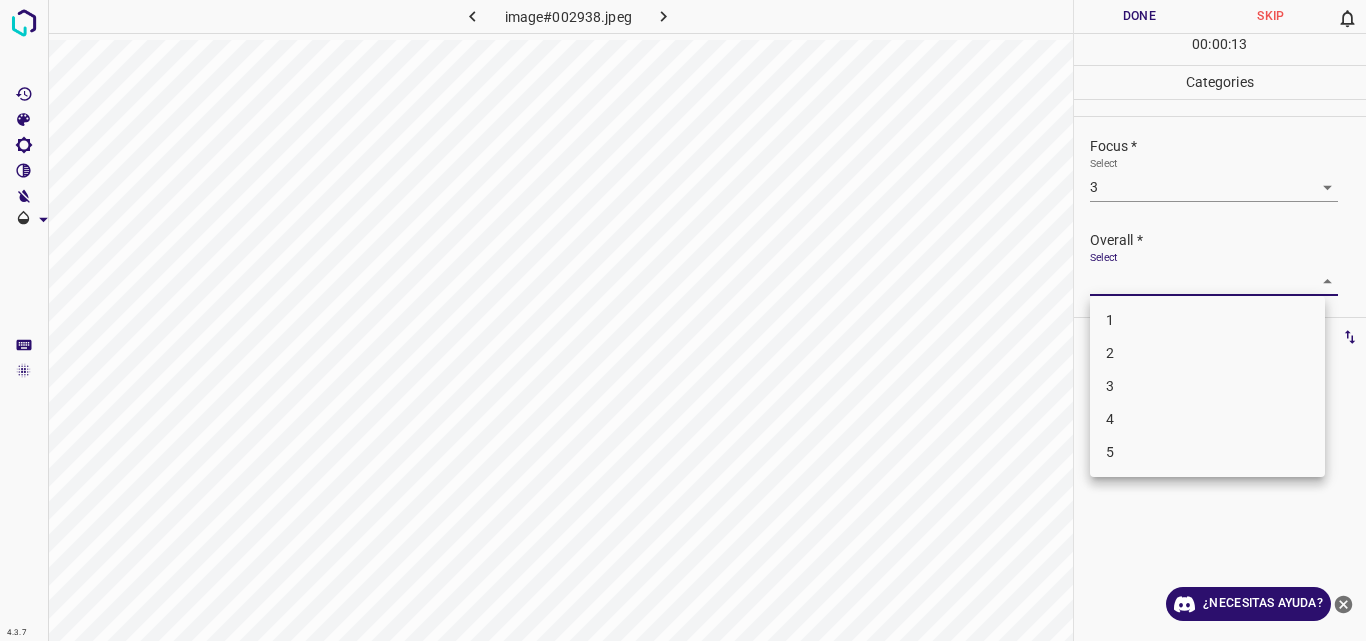 click on "4.3.7 image#002938.jpeg Done Skip 0 00   : 00   : 13   Categories Lighting *  Select 3 3 Focus *  Select 3 3 Overall *  Select ​ Labels   0 Categories 1 Lighting 2 Focus 3 Overall Tools Space Change between modes (Draw & Edit) I Auto labeling R Restore zoom M Zoom in N Zoom out Delete Delete selecte label Filters Z Restore filters X Saturation filter C Brightness filter V Contrast filter B Gray scale filter General O Download ¿Necesitas ayuda? Original text Rate this translation Your feedback will be used to help improve Google Translate - Texto - Esconder - Borrar 1 2 3 4 5" at bounding box center (683, 320) 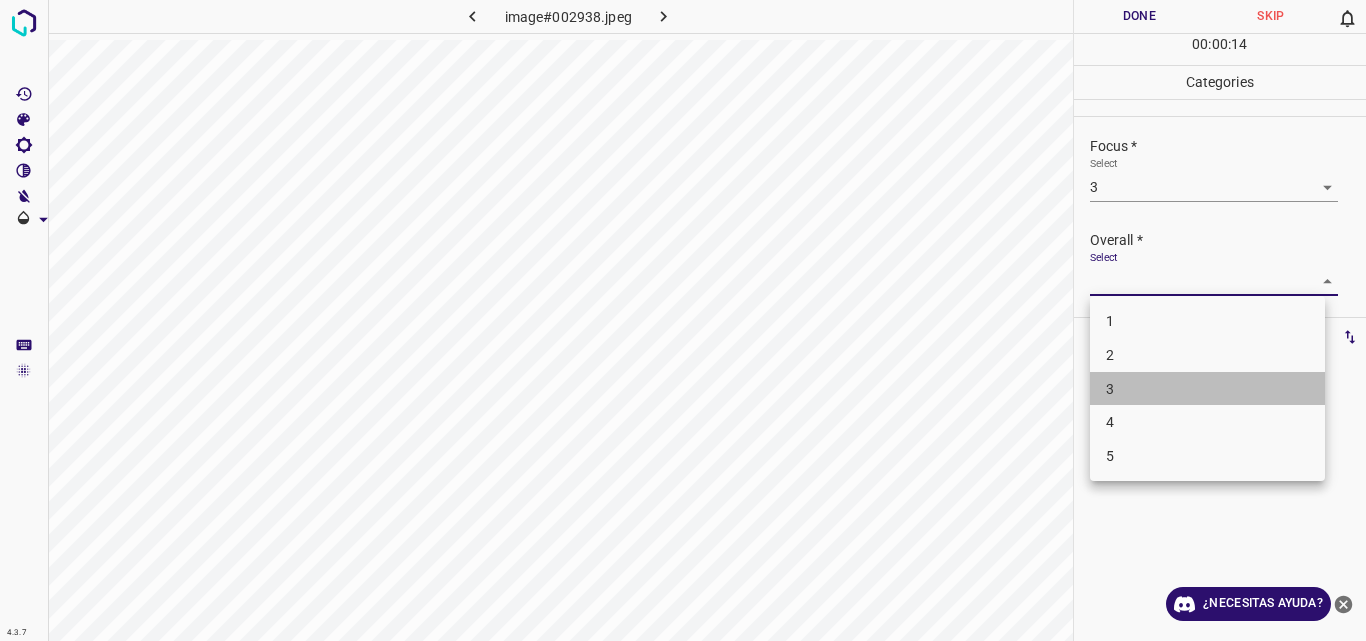 click on "3" at bounding box center [1207, 389] 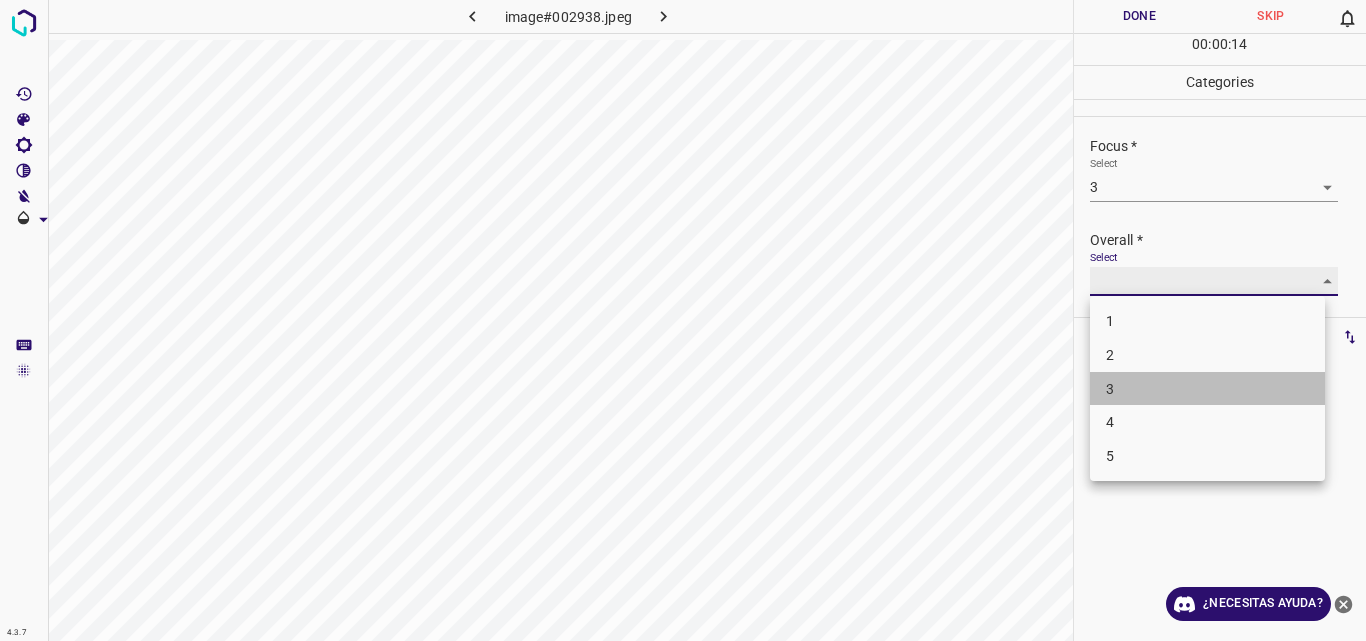 type on "3" 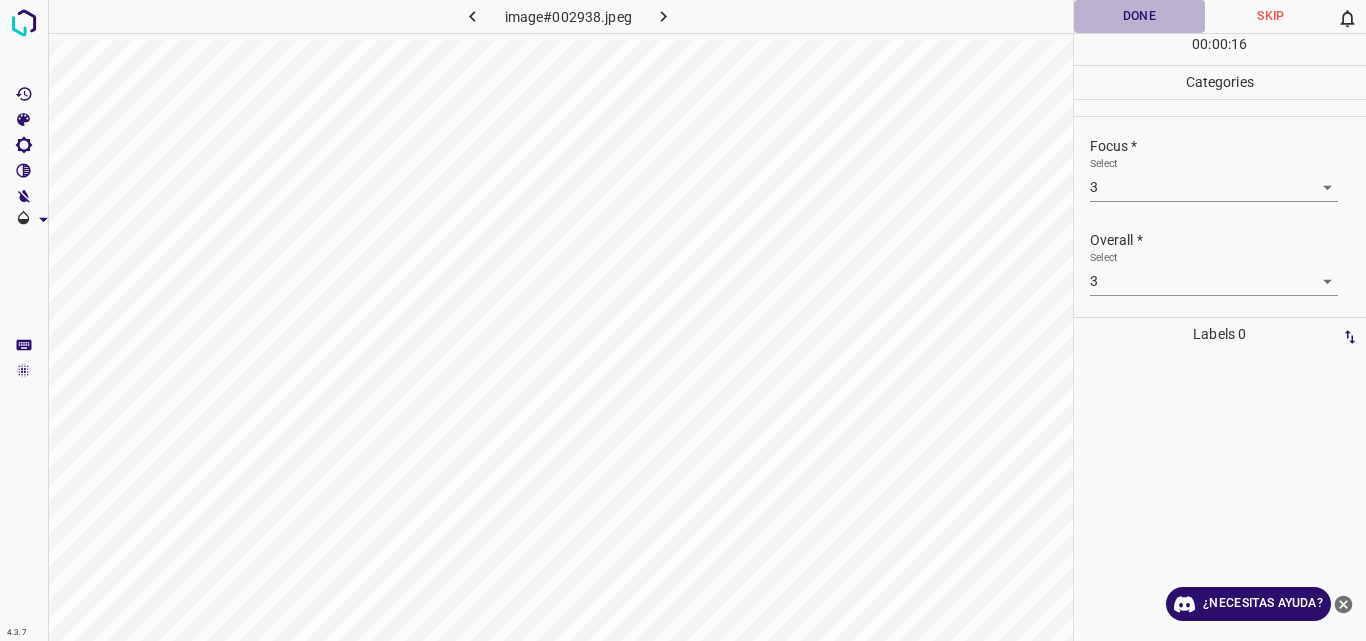 click on "Done" at bounding box center [1140, 16] 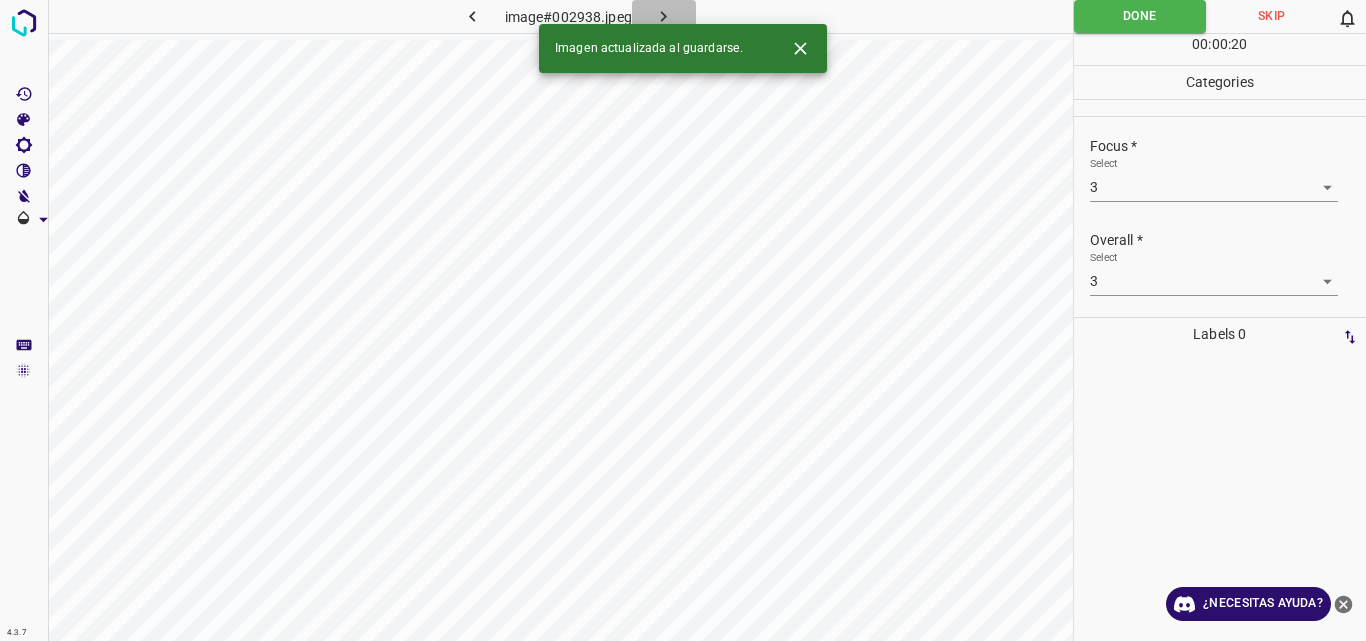 click 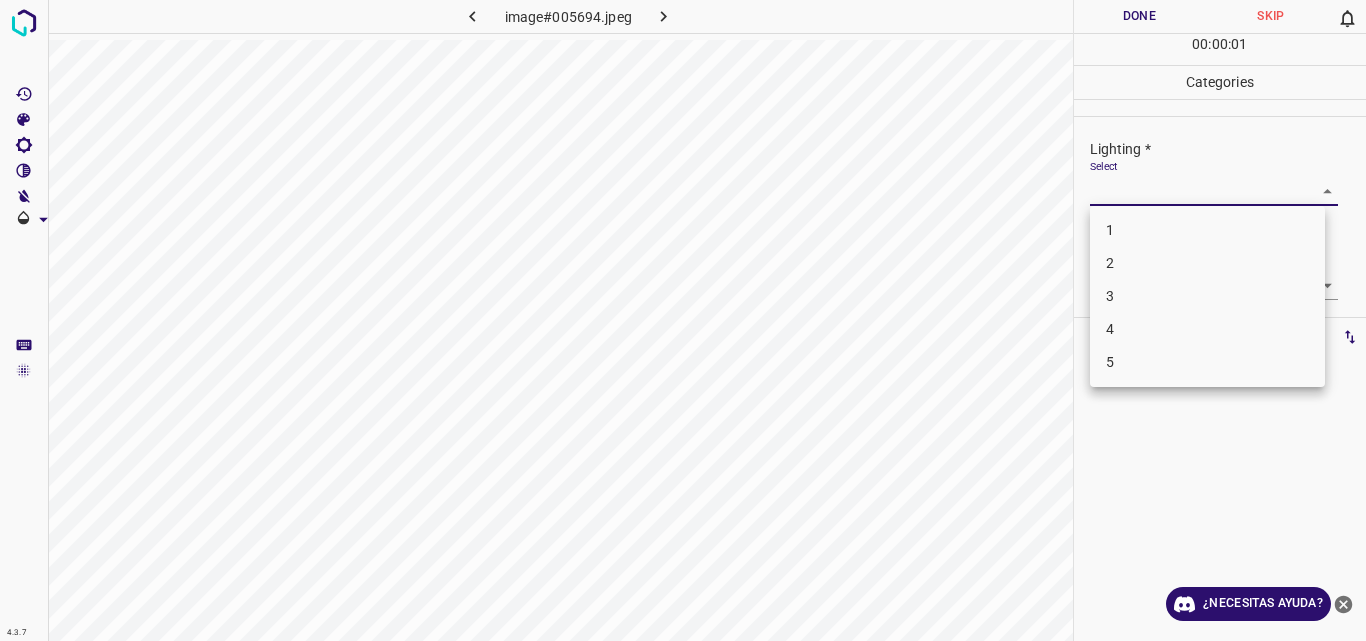 click on "4.3.7 image#005694.jpeg Done Skip 0 00   : 00   : 01   Categories Lighting *  Select ​ Focus *  Select ​ Overall *  Select ​ Labels   0 Categories 1 Lighting 2 Focus 3 Overall Tools Space Change between modes (Draw & Edit) I Auto labeling R Restore zoom M Zoom in N Zoom out Delete Delete selecte label Filters Z Restore filters X Saturation filter C Brightness filter V Contrast filter B Gray scale filter General O Download ¿Necesitas ayuda? Original text Rate this translation Your feedback will be used to help improve Google Translate - Texto - Esconder - Borrar 1 2 3 4 5" at bounding box center (683, 320) 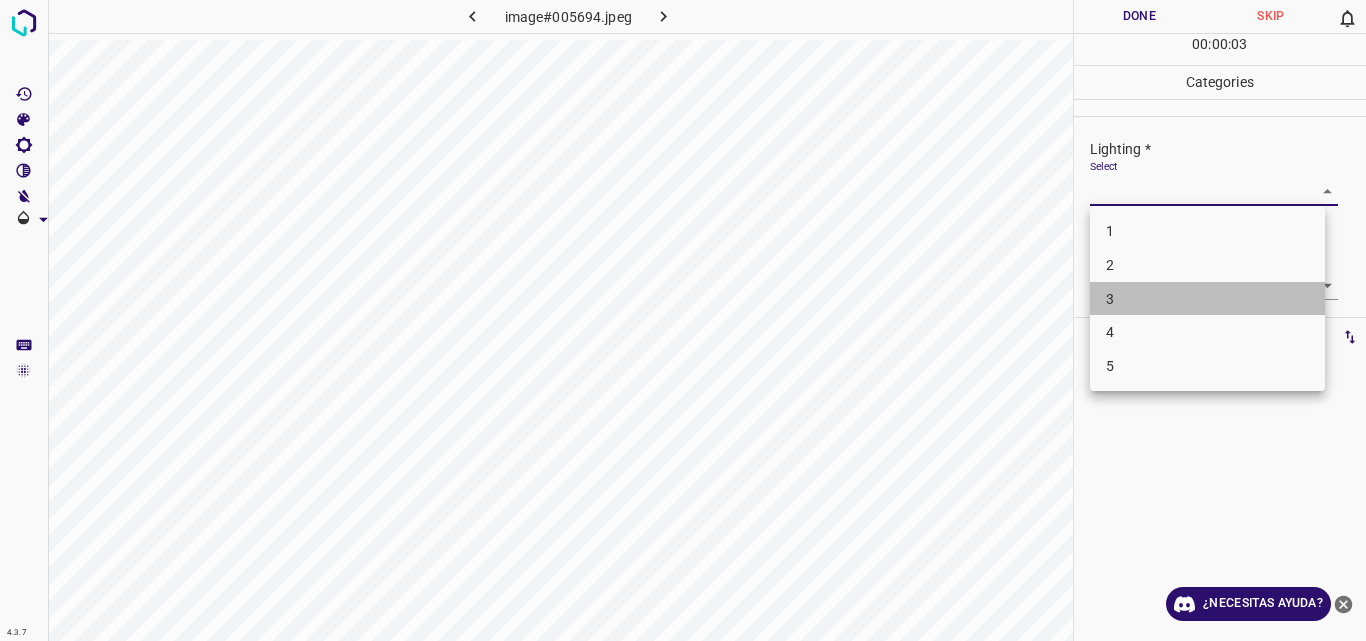 click on "3" at bounding box center (1207, 299) 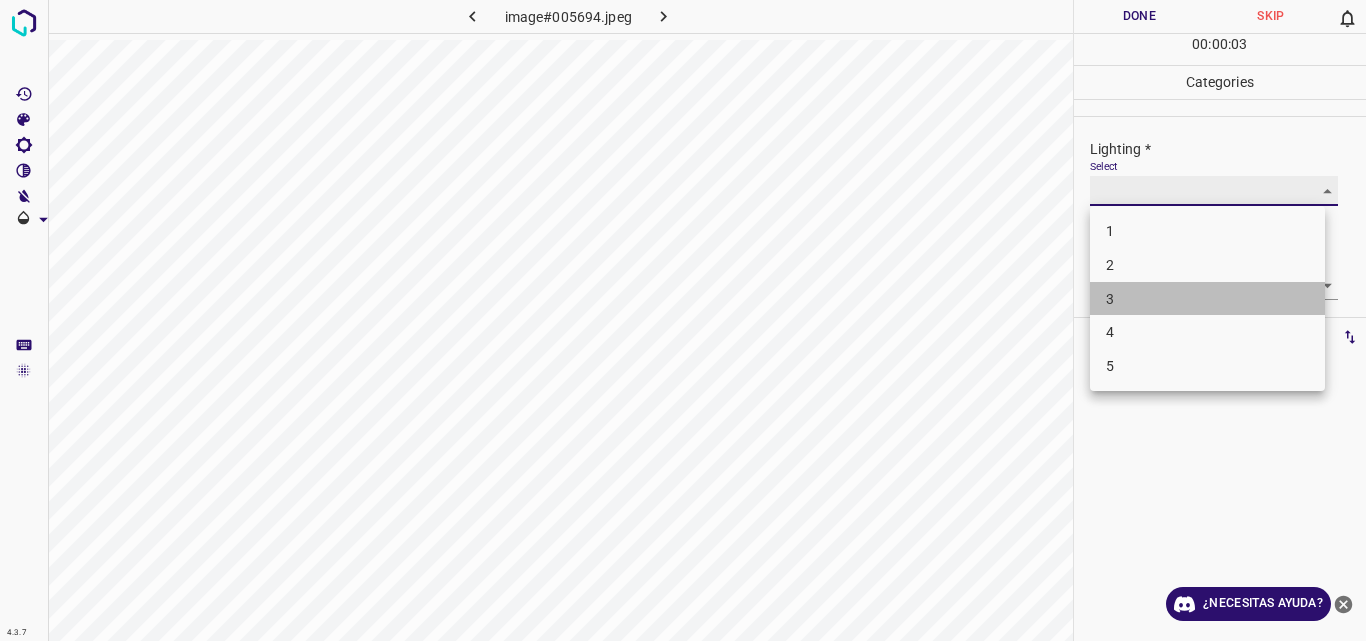 type on "3" 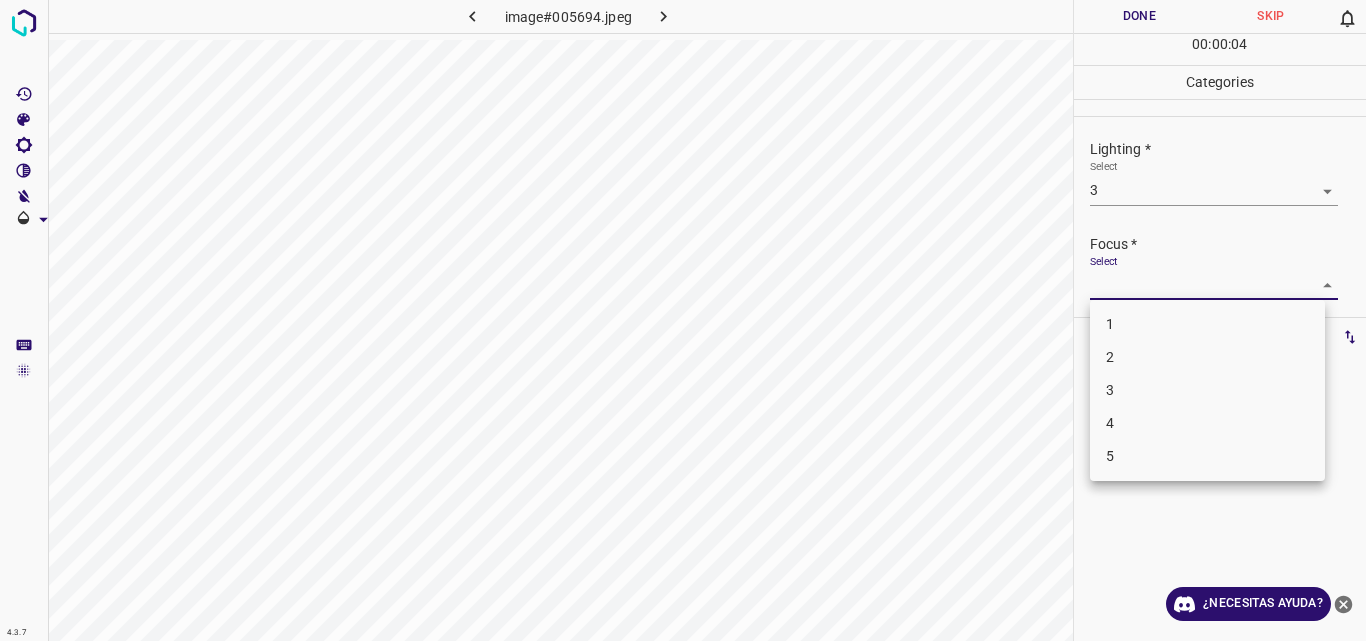 click on "4.3.7 image#005694.jpeg Done Skip 0 00   : 00   : 04   Categories Lighting *  Select 3 3 Focus *  Select ​ Overall *  Select ​ Labels   0 Categories 1 Lighting 2 Focus 3 Overall Tools Space Change between modes (Draw & Edit) I Auto labeling R Restore zoom M Zoom in N Zoom out Delete Delete selecte label Filters Z Restore filters X Saturation filter C Brightness filter V Contrast filter B Gray scale filter General O Download ¿Necesitas ayuda? Original text Rate this translation Your feedback will be used to help improve Google Translate - Texto - Esconder - Borrar 1 2 3 4 5" at bounding box center [683, 320] 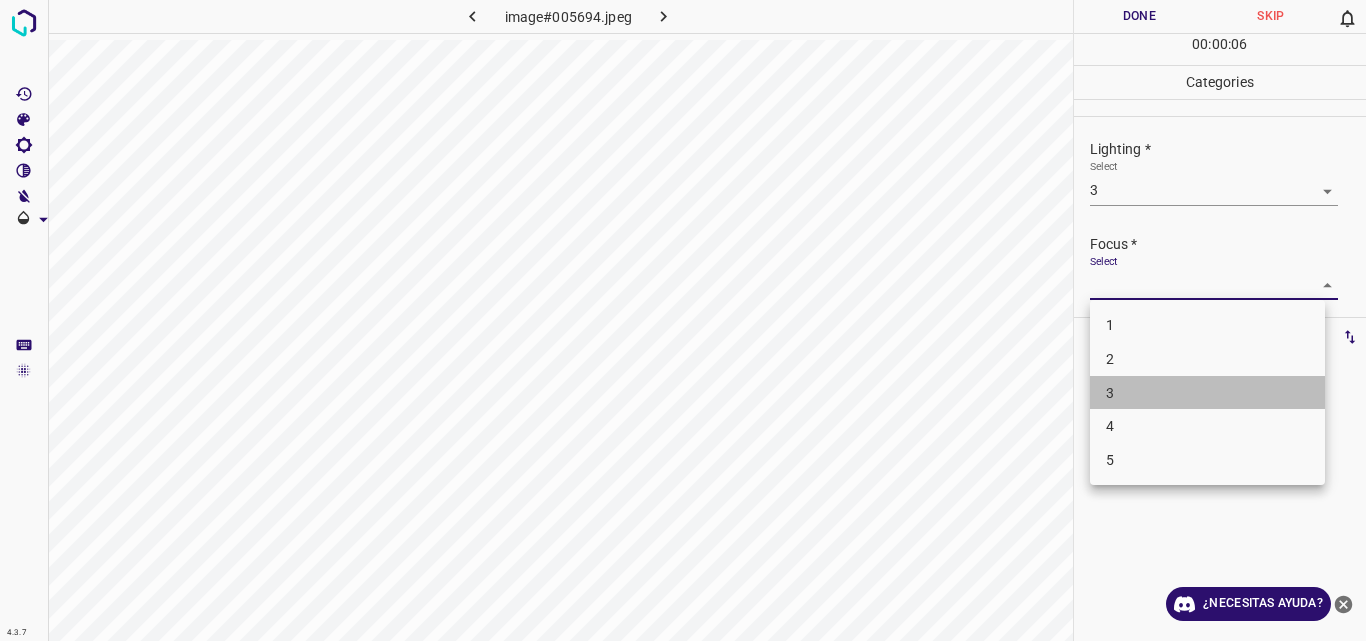 click on "3" at bounding box center [1207, 393] 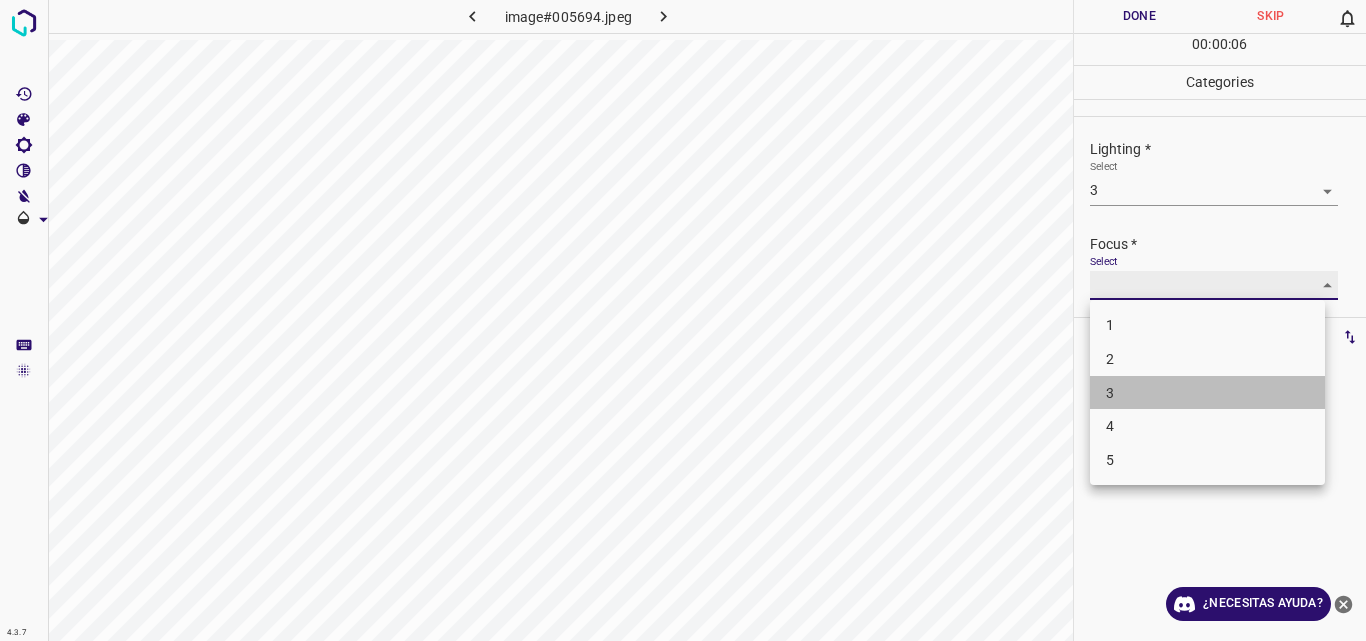 type on "3" 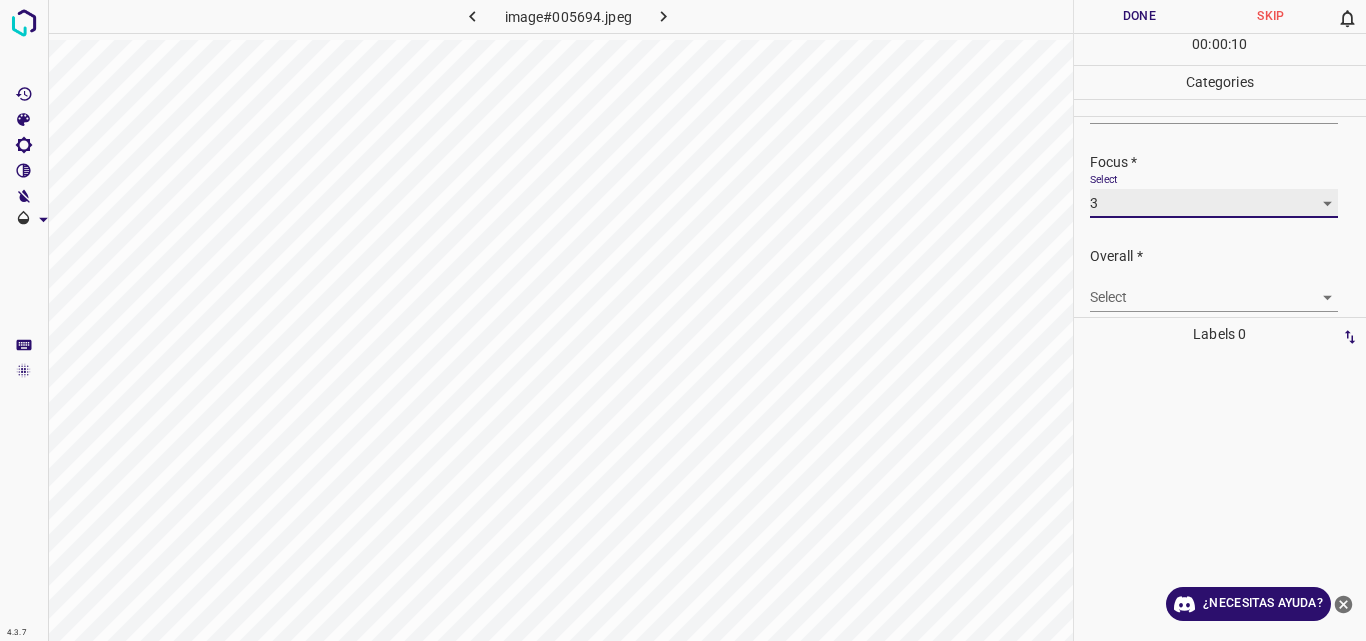 scroll, scrollTop: 98, scrollLeft: 0, axis: vertical 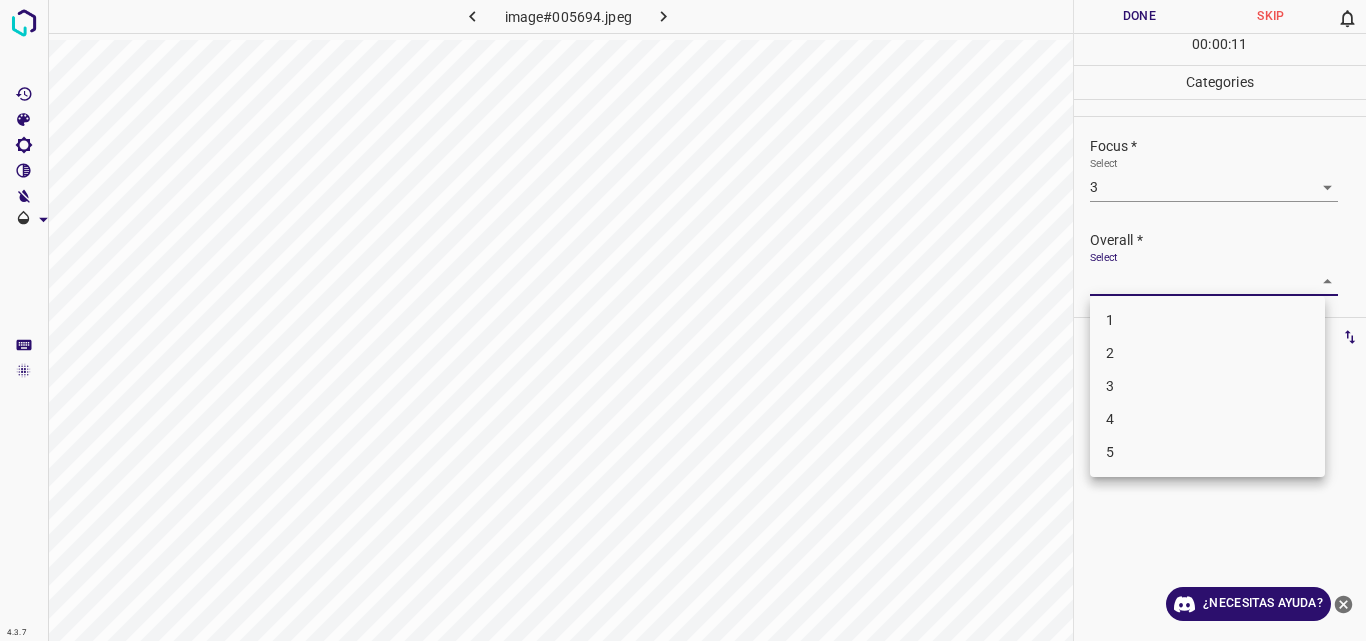 click on "4.3.7 image#005694.jpeg Done Skip 0 00   : 00   : 11   Categories Lighting *  Select 3 3 Focus *  Select 3 3 Overall *  Select ​ Labels   0 Categories 1 Lighting 2 Focus 3 Overall Tools Space Change between modes (Draw & Edit) I Auto labeling R Restore zoom M Zoom in N Zoom out Delete Delete selecte label Filters Z Restore filters X Saturation filter C Brightness filter V Contrast filter B Gray scale filter General O Download ¿Necesitas ayuda? Original text Rate this translation Your feedback will be used to help improve Google Translate - Texto - Esconder - Borrar 1 2 3 4 5" at bounding box center (683, 320) 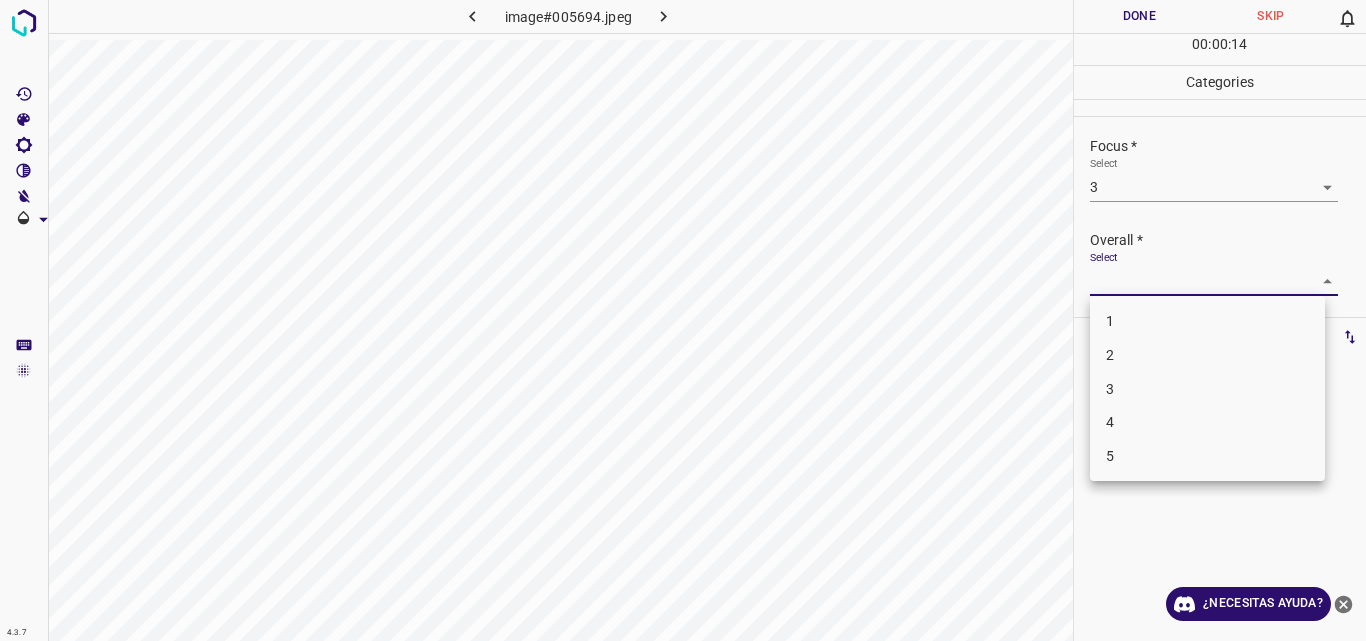 click on "3" at bounding box center [1207, 389] 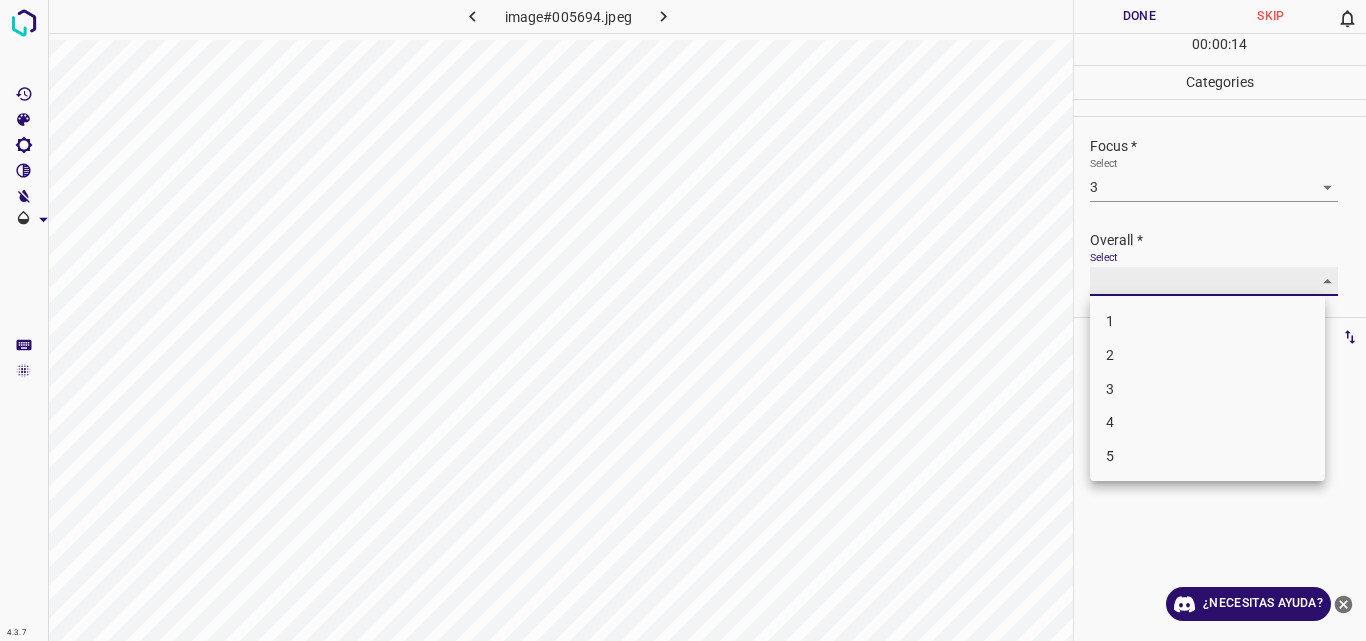type on "3" 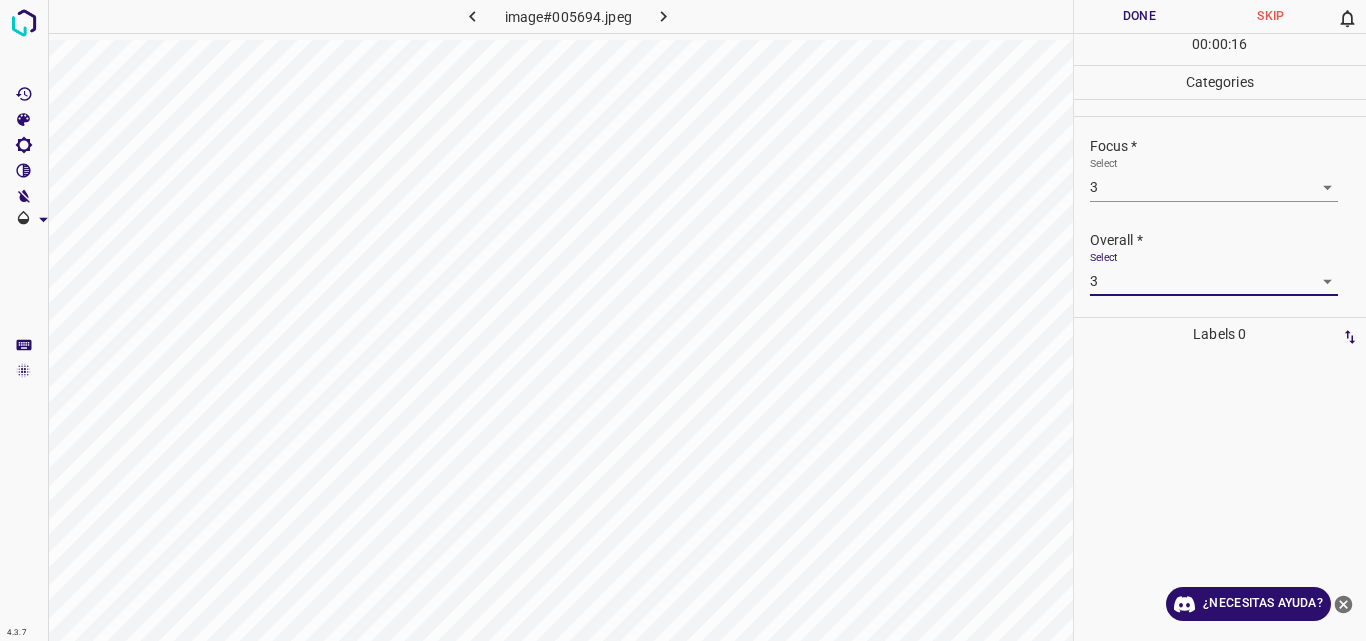 click on "Done" at bounding box center (1140, 16) 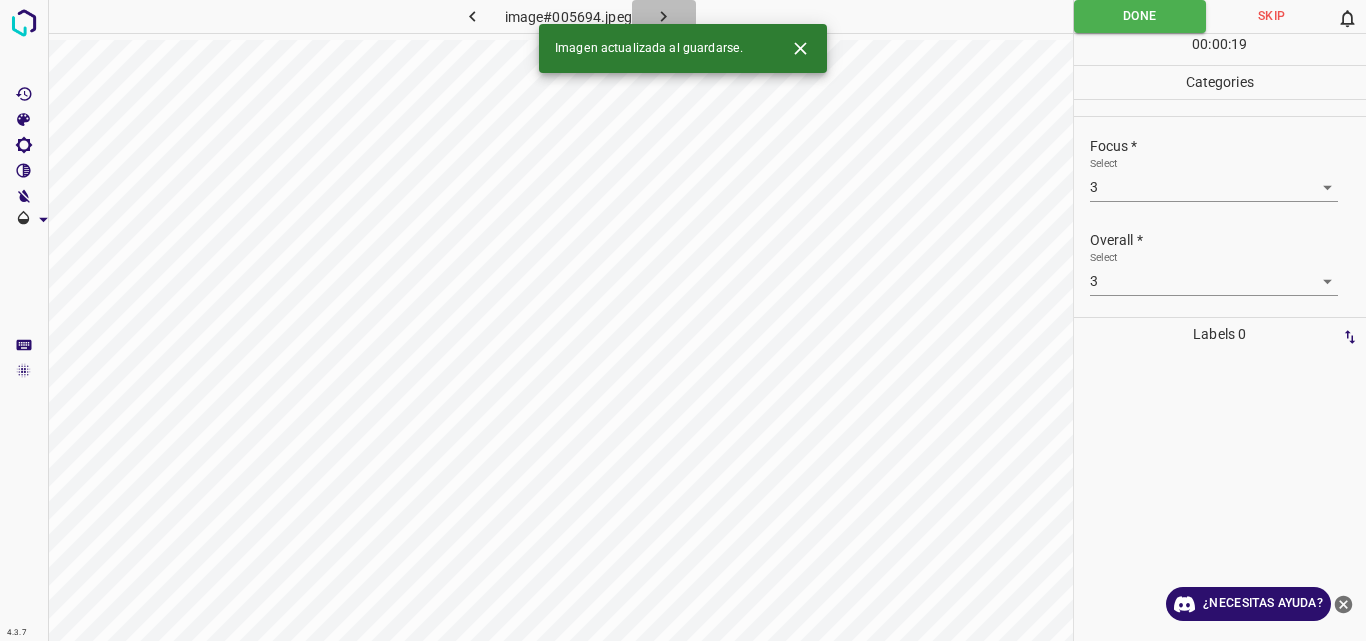click 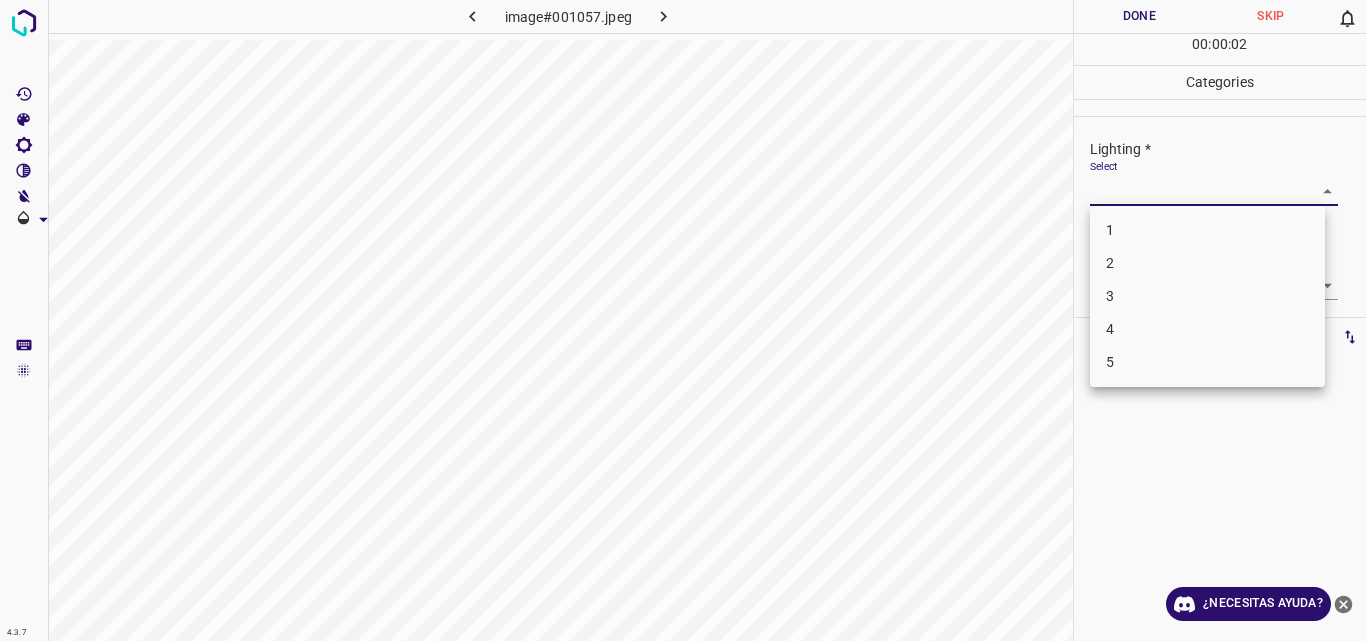 click on "4.3.7 image#001057.jpeg Done Skip 0 00   : 00   : 02   Categories Lighting *  Select ​ Focus *  Select ​ Overall *  Select ​ Labels   0 Categories 1 Lighting 2 Focus 3 Overall Tools Space Change between modes (Draw & Edit) I Auto labeling R Restore zoom M Zoom in N Zoom out Delete Delete selecte label Filters Z Restore filters X Saturation filter C Brightness filter V Contrast filter B Gray scale filter General O Download ¿Necesitas ayuda? Original text Rate this translation Your feedback will be used to help improve Google Translate - Texto - Esconder - Borrar 1 2 3 4 5" at bounding box center [683, 320] 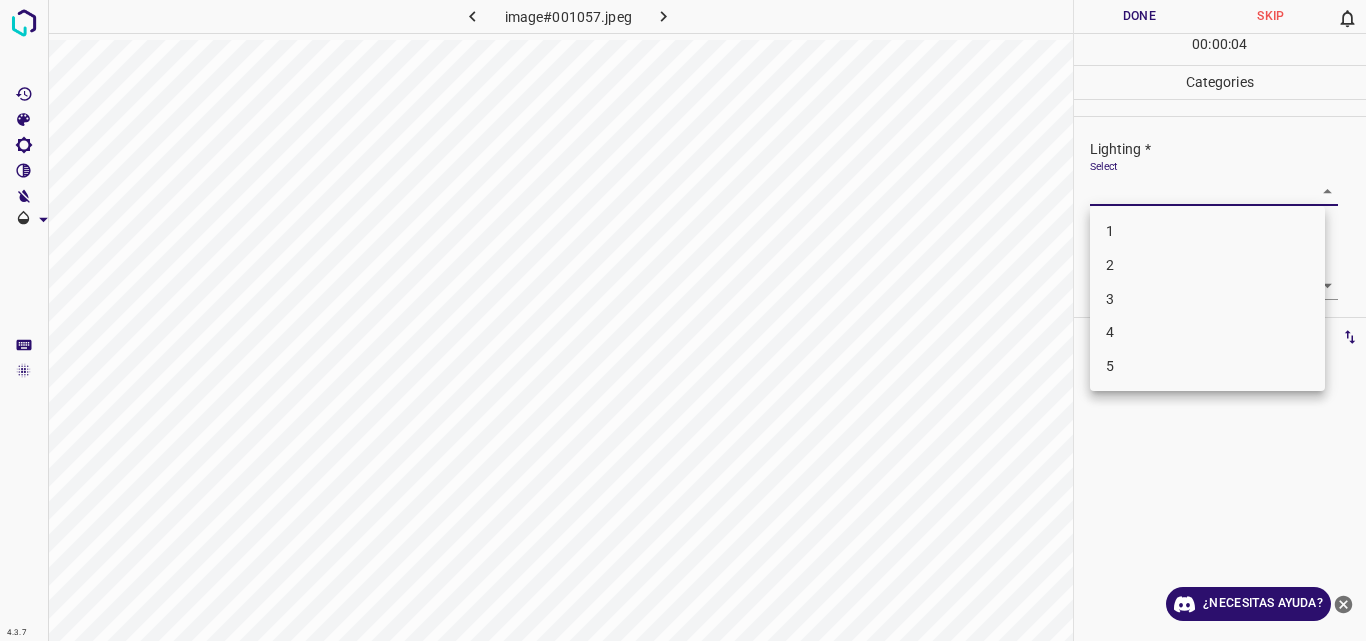 click on "2" at bounding box center (1207, 265) 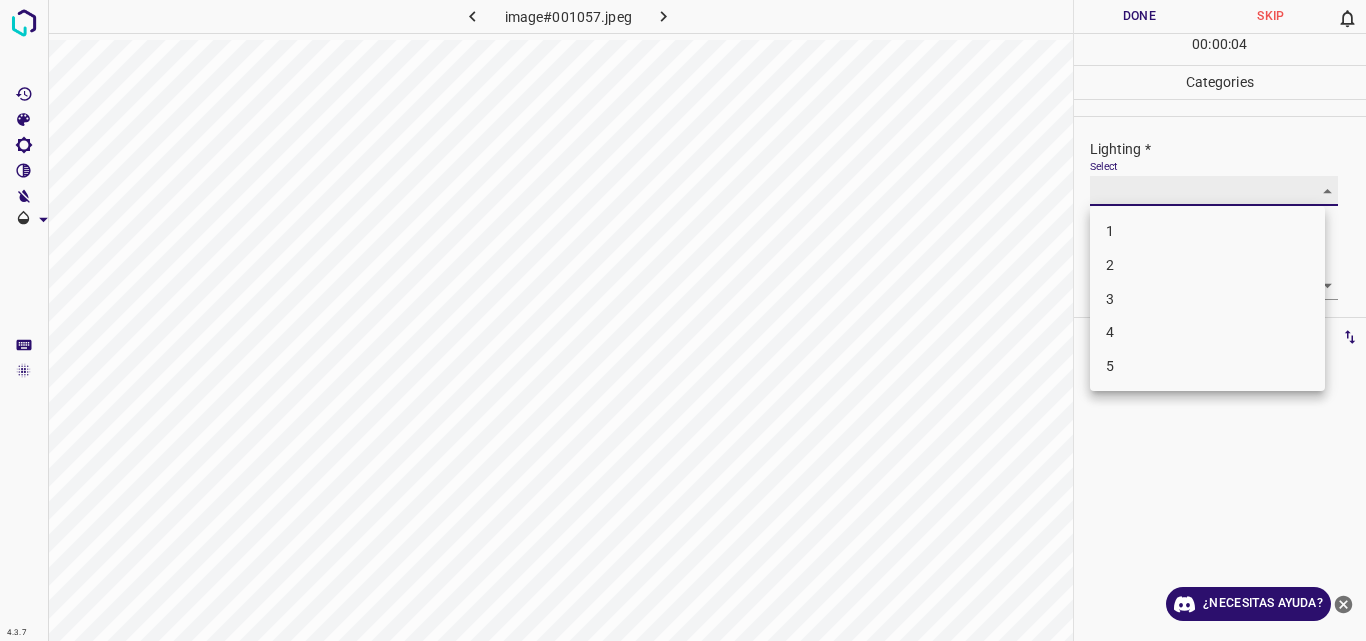 type on "2" 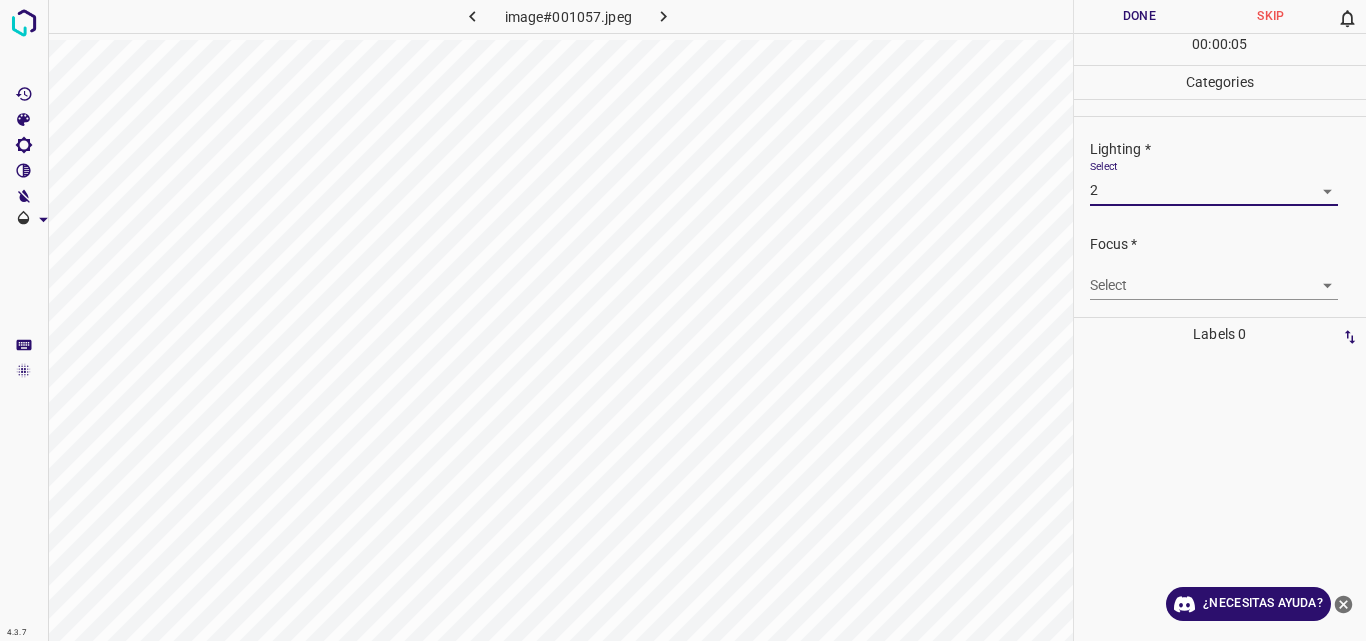 click on "4.3.7 image#001057.jpeg Done Skip 0 00   : 00   : 05   Categories Lighting *  Select 2 2 Focus *  Select ​ Overall *  Select ​ Labels   0 Categories 1 Lighting 2 Focus 3 Overall Tools Space Change between modes (Draw & Edit) I Auto labeling R Restore zoom M Zoom in N Zoom out Delete Delete selecte label Filters Z Restore filters X Saturation filter C Brightness filter V Contrast filter B Gray scale filter General O Download ¿Necesitas ayuda? Original text Rate this translation Your feedback will be used to help improve Google Translate - Texto - Esconder - Borrar" at bounding box center (683, 320) 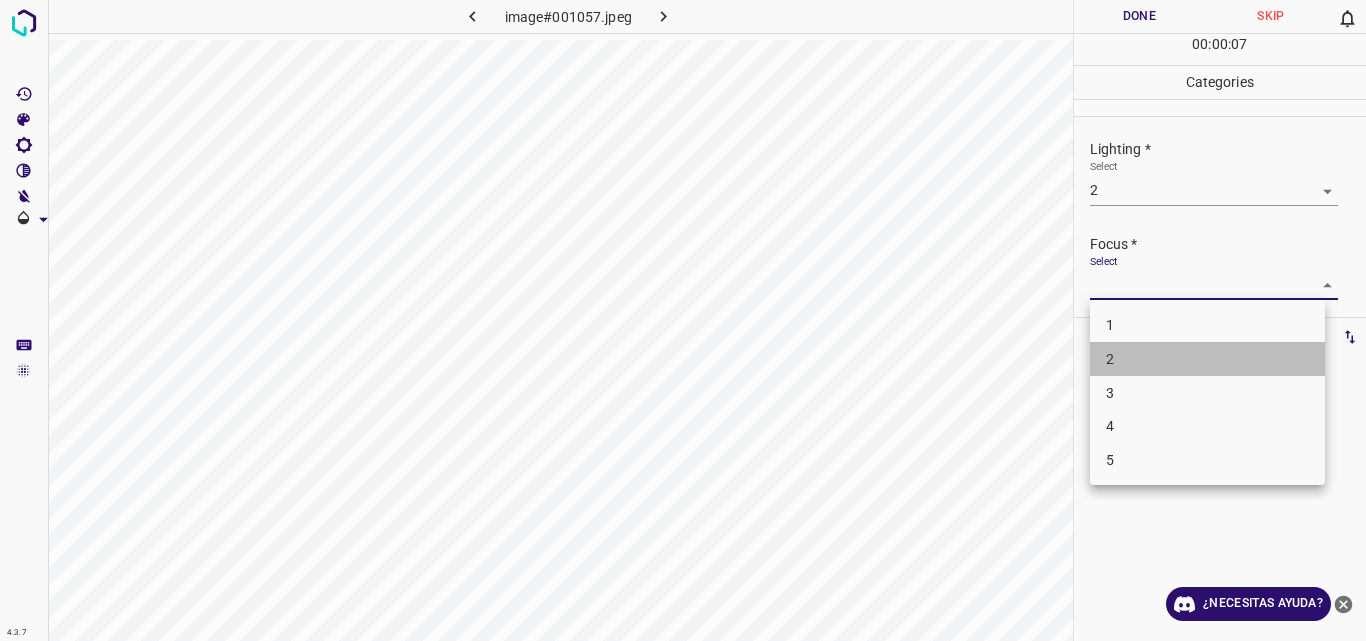 click on "2" at bounding box center [1207, 359] 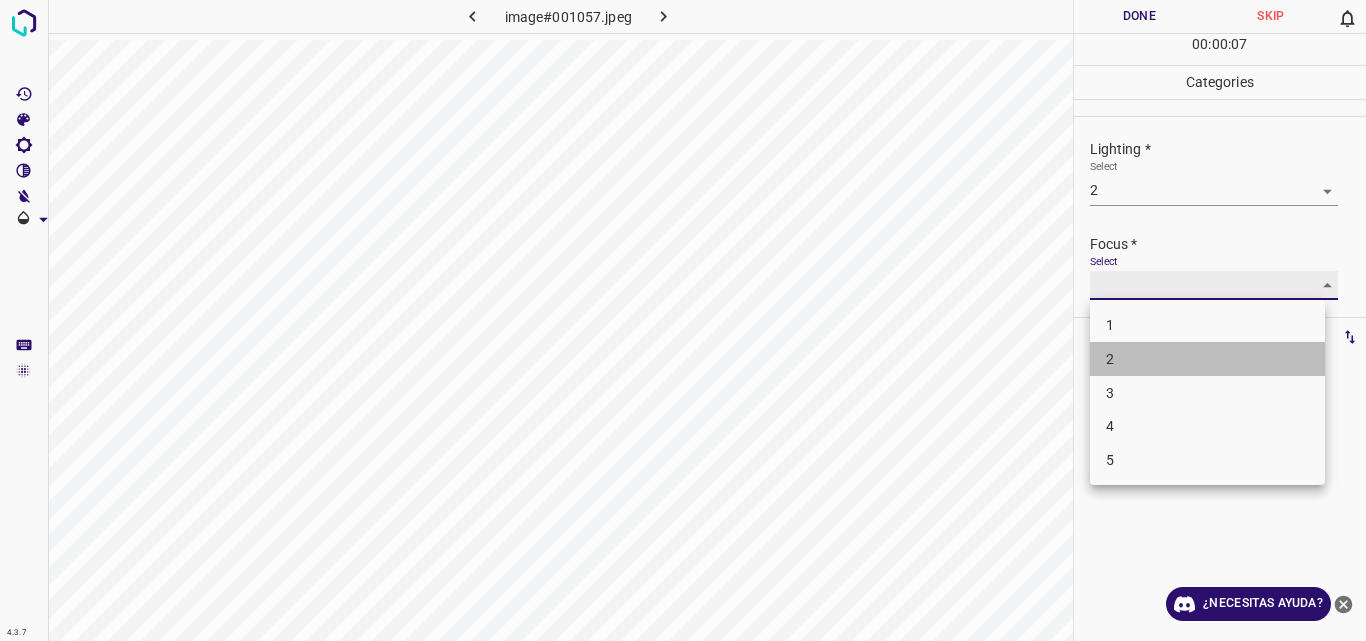 type on "2" 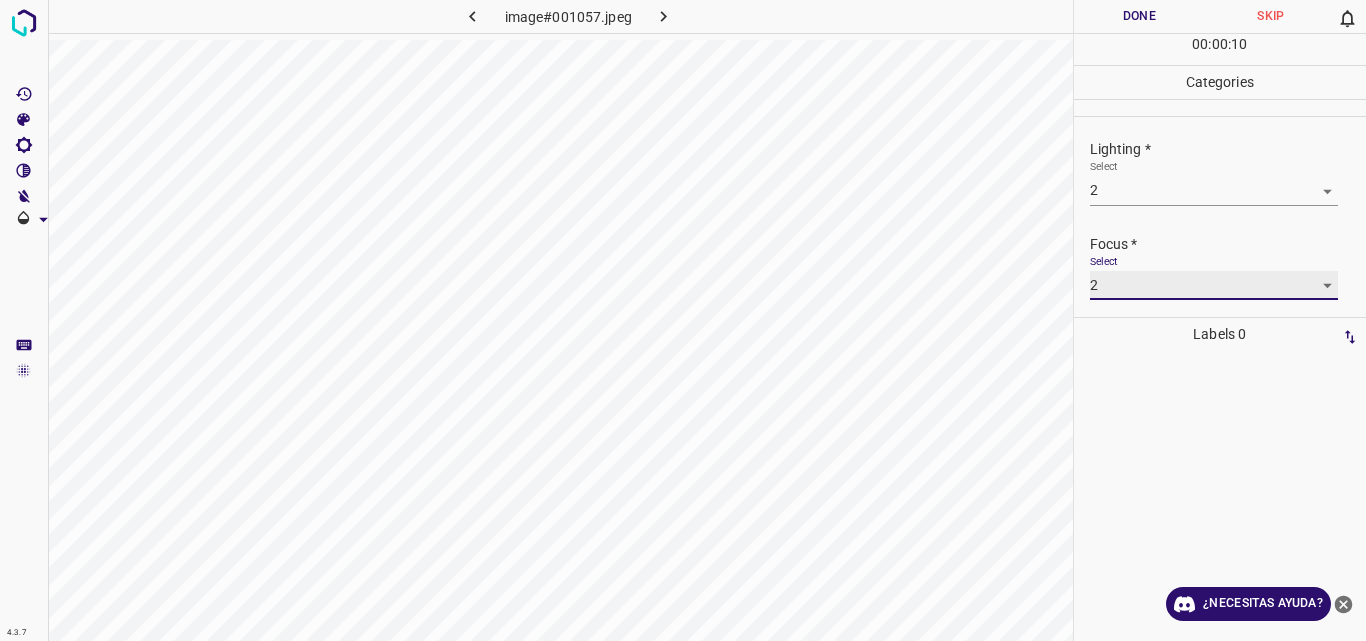 scroll, scrollTop: 98, scrollLeft: 0, axis: vertical 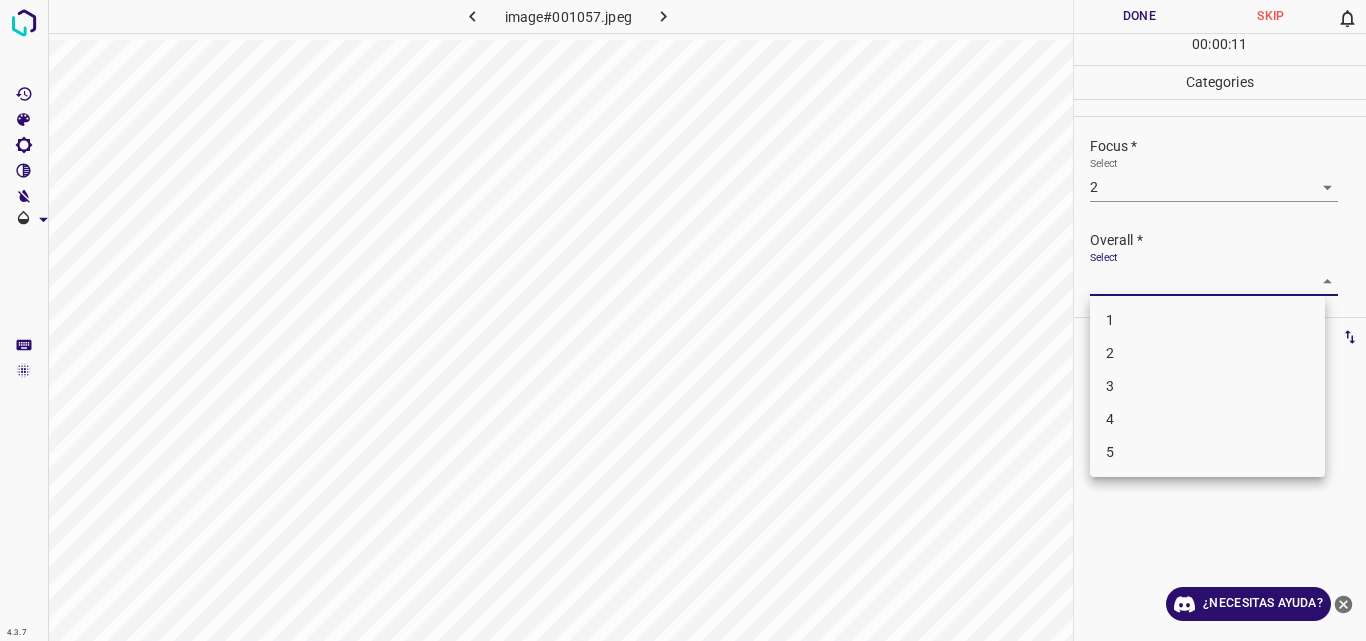 click on "4.3.7 image#001057.jpeg Done Skip 0 00   : 00   : 11   Categories Lighting *  Select 2 2 Focus *  Select 2 2 Overall *  Select ​ Labels   0 Categories 1 Lighting 2 Focus 3 Overall Tools Space Change between modes (Draw & Edit) I Auto labeling R Restore zoom M Zoom in N Zoom out Delete Delete selecte label Filters Z Restore filters X Saturation filter C Brightness filter V Contrast filter B Gray scale filter General O Download ¿Necesitas ayuda? Original text Rate this translation Your feedback will be used to help improve Google Translate - Texto - Esconder - Borrar 1 2 3 4 5" at bounding box center (683, 320) 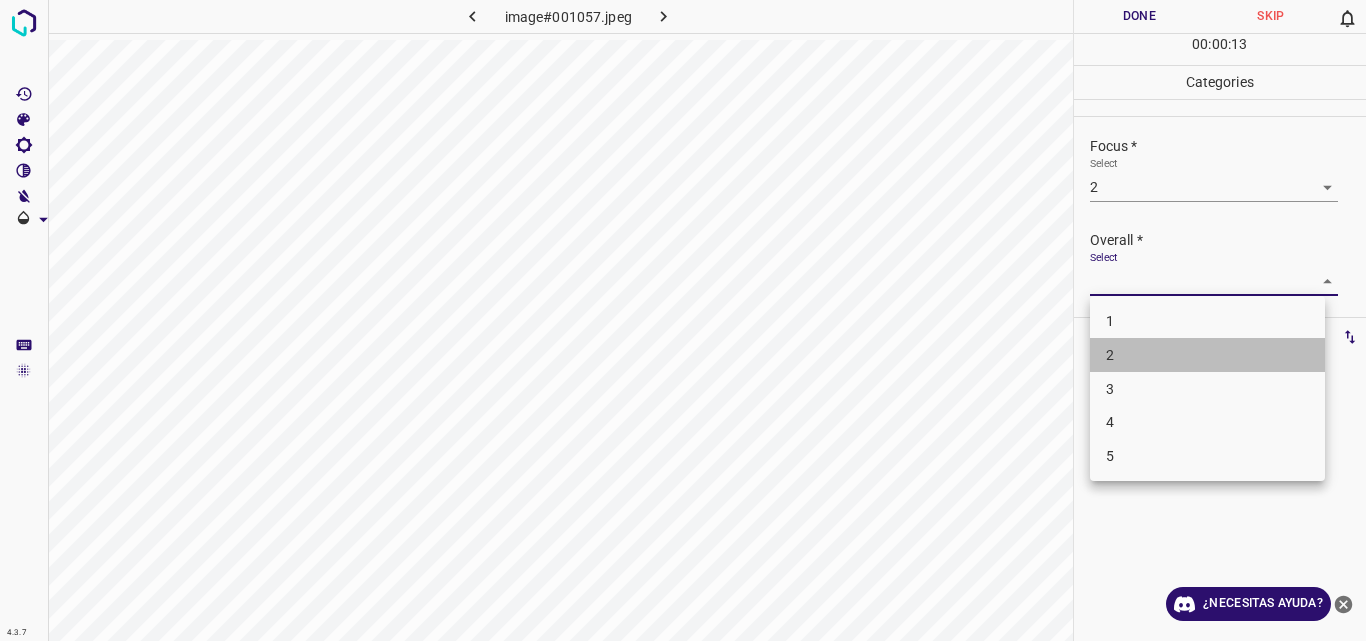 click on "2" at bounding box center [1207, 355] 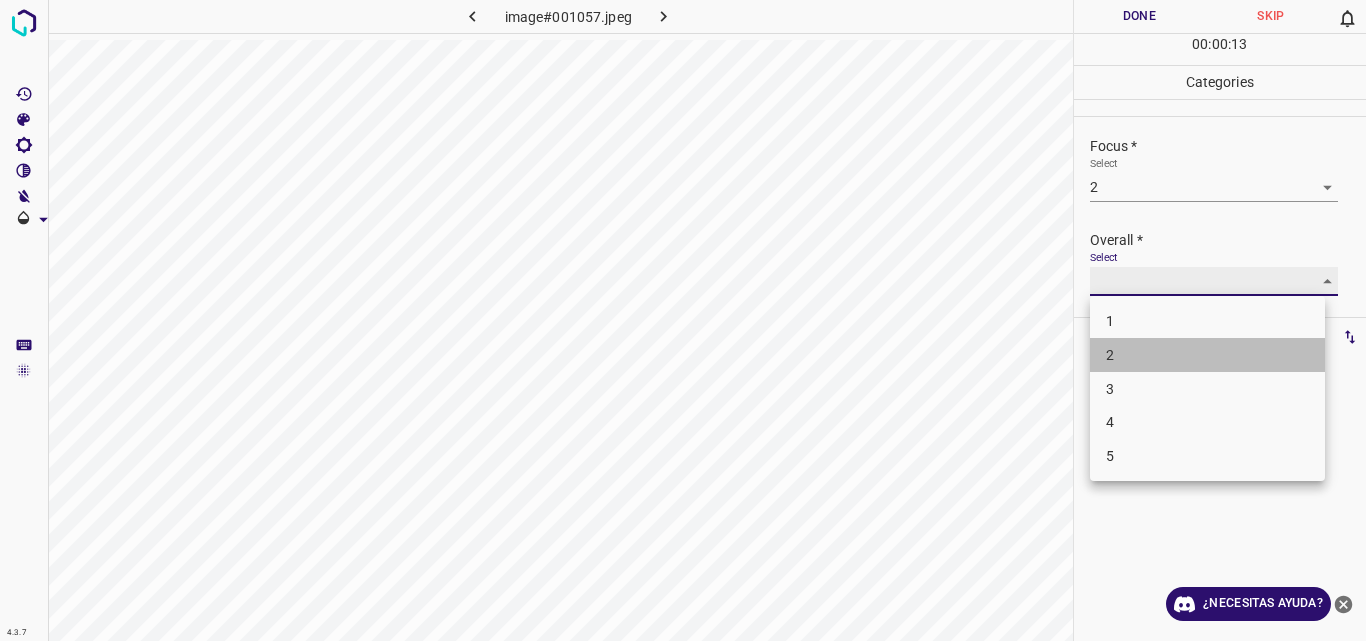 type on "2" 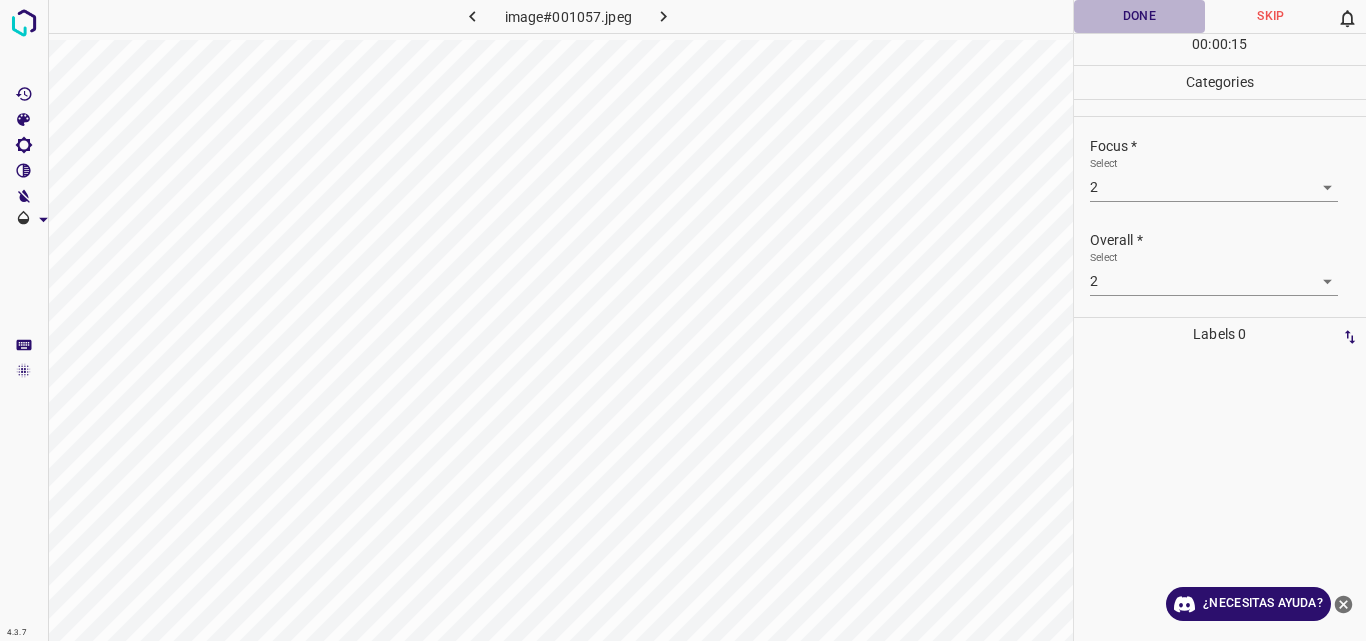 click on "Done" at bounding box center [1140, 16] 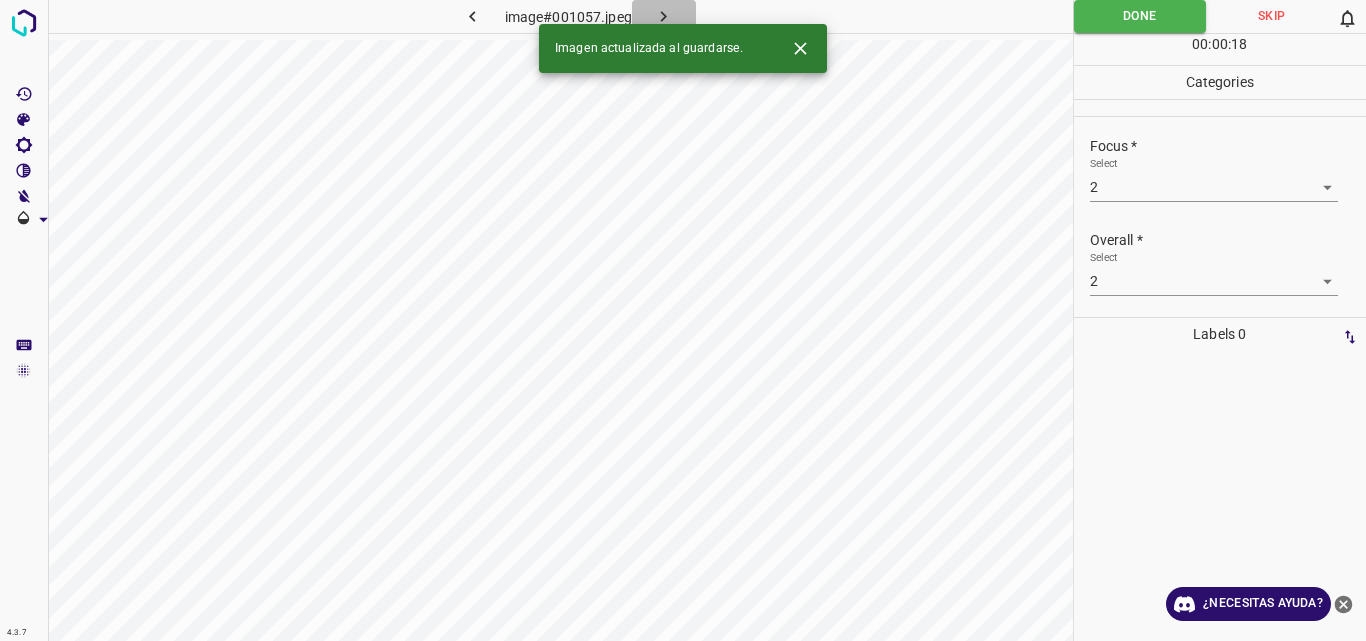 click 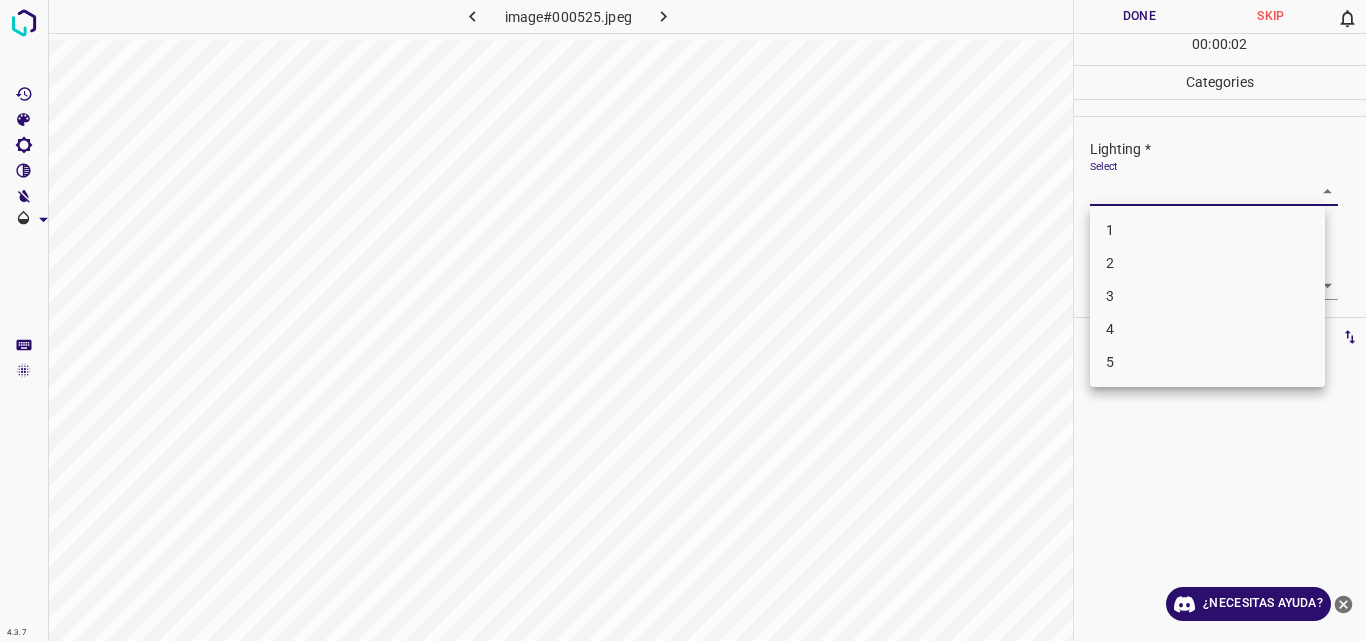 click on "4.3.7 image#000525.jpeg Done Skip 0 00   : 00   : 02   Categories Lighting *  Select ​ Focus *  Select ​ Overall *  Select ​ Labels   0 Categories 1 Lighting 2 Focus 3 Overall Tools Space Change between modes (Draw & Edit) I Auto labeling R Restore zoom M Zoom in N Zoom out Delete Delete selecte label Filters Z Restore filters X Saturation filter C Brightness filter V Contrast filter B Gray scale filter General O Download ¿Necesitas ayuda? Original text Rate this translation Your feedback will be used to help improve Google Translate - Texto - Esconder - Borrar 1 2 3 4 5" at bounding box center [683, 320] 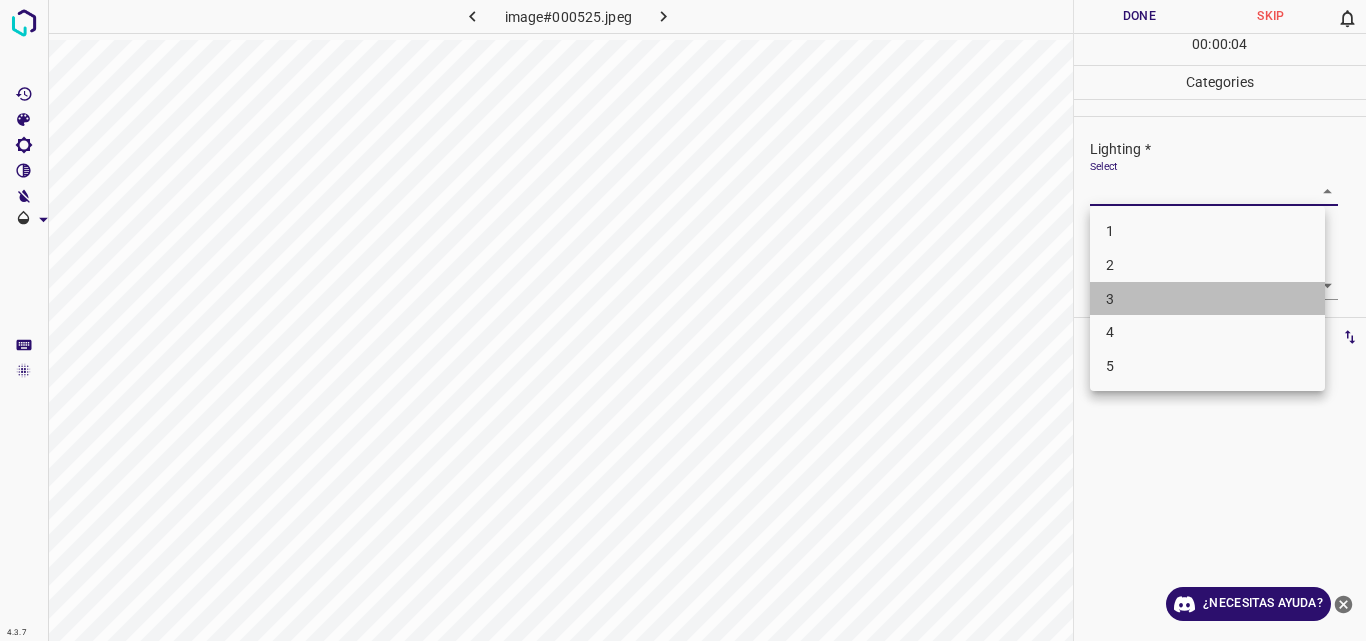 click on "3" at bounding box center (1207, 299) 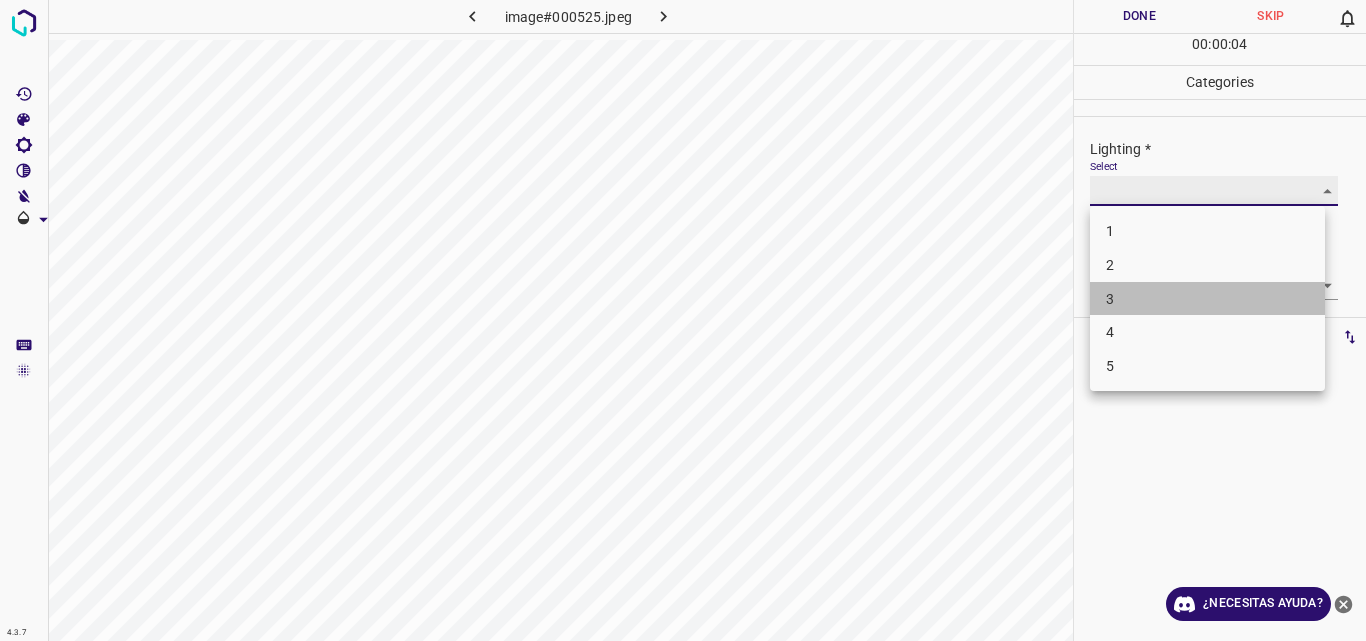 type on "3" 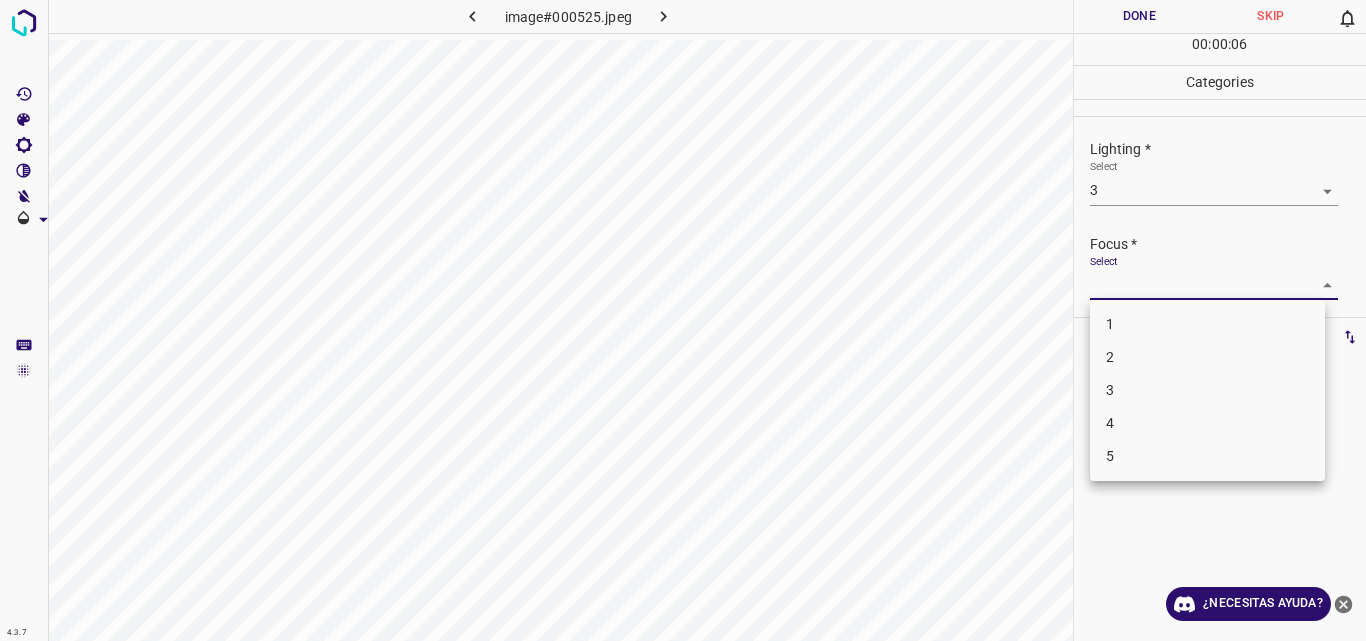 click on "4.3.7 image#000525.jpeg Done Skip 0 00   : 00   : 06   Categories Lighting *  Select 3 3 Focus *  Select ​ Overall *  Select ​ Labels   0 Categories 1 Lighting 2 Focus 3 Overall Tools Space Change between modes (Draw & Edit) I Auto labeling R Restore zoom M Zoom in N Zoom out Delete Delete selecte label Filters Z Restore filters X Saturation filter C Brightness filter V Contrast filter B Gray scale filter General O Download ¿Necesitas ayuda? Original text Rate this translation Your feedback will be used to help improve Google Translate - Texto - Esconder - Borrar 1 2 3 4 5" at bounding box center (683, 320) 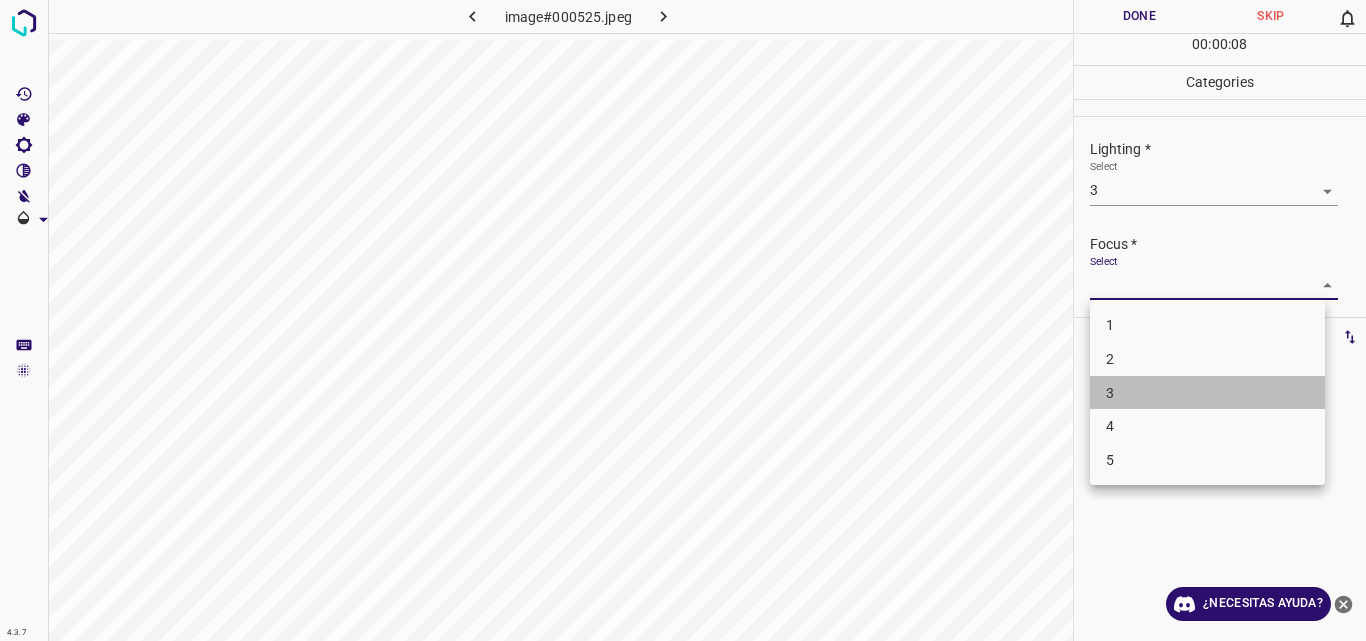 click on "3" at bounding box center [1207, 393] 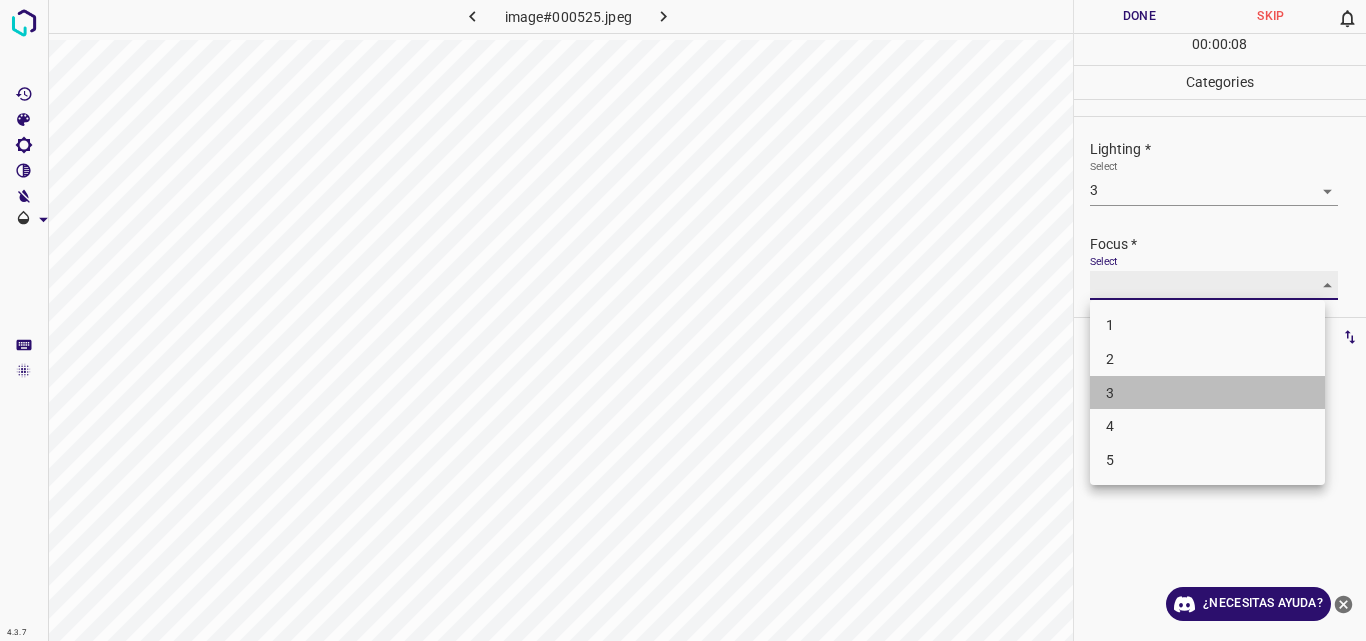 type on "3" 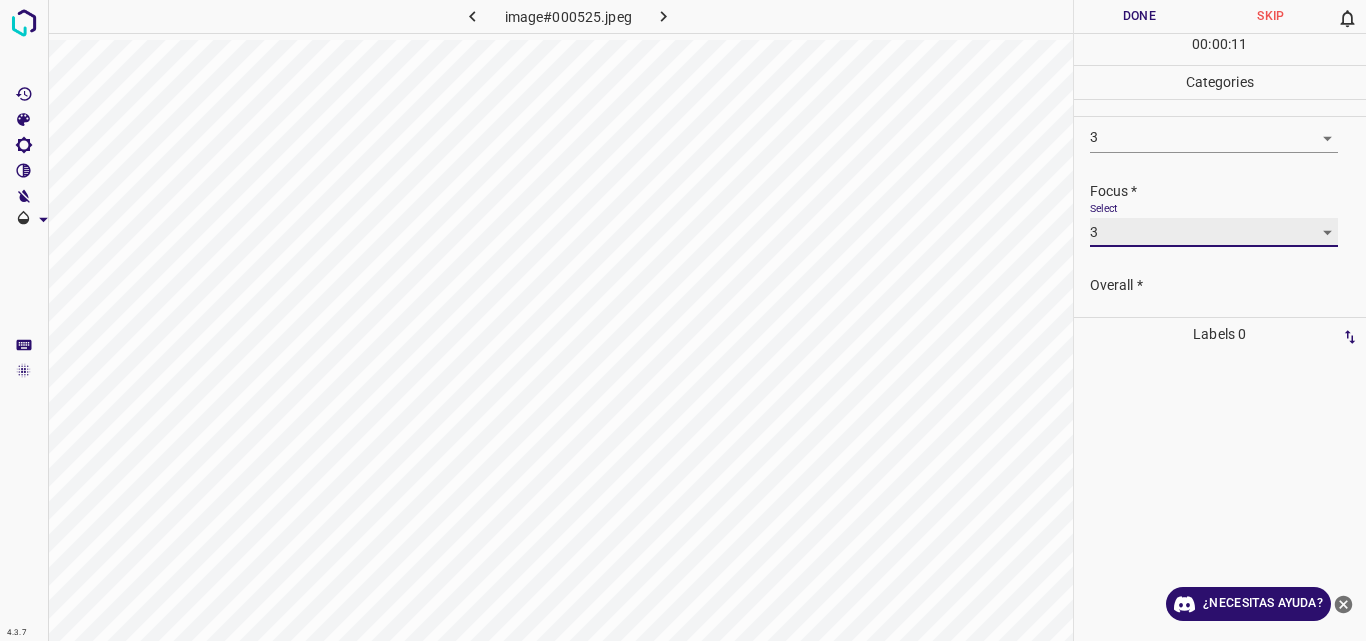 scroll, scrollTop: 98, scrollLeft: 0, axis: vertical 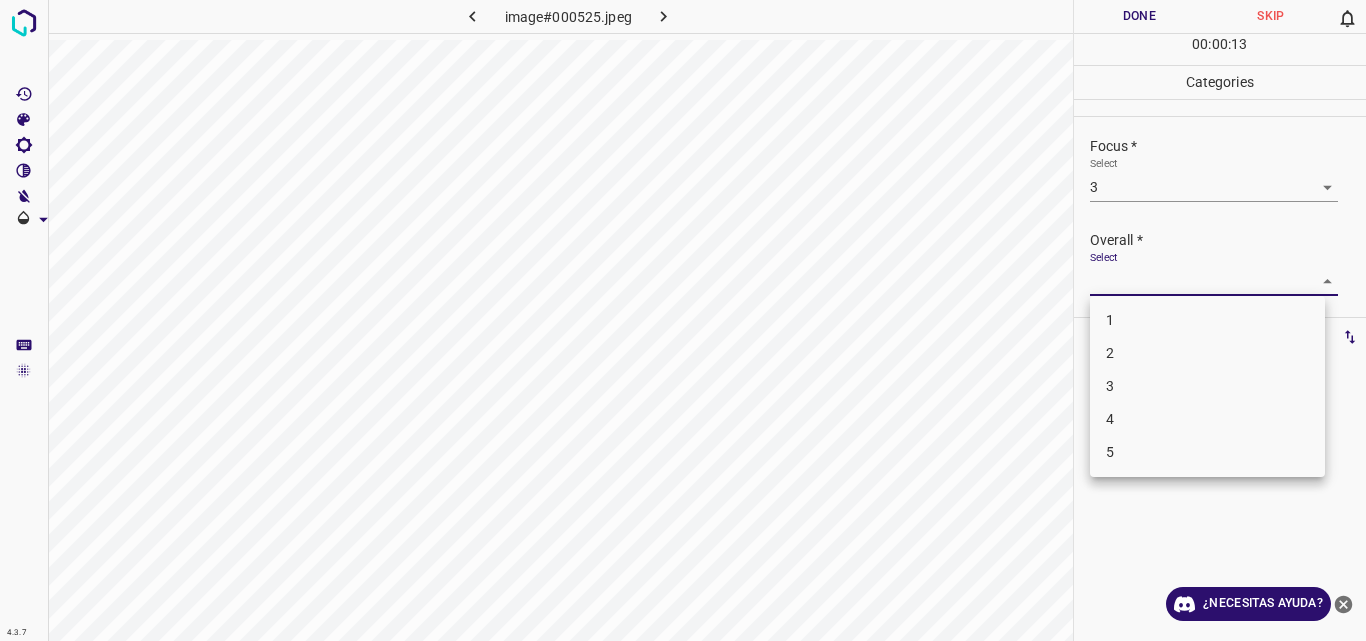click on "4.3.7 image#000525.jpeg Done Skip 0 00   : 00   : 13   Categories Lighting *  Select 3 3 Focus *  Select 3 3 Overall *  Select ​ Labels   0 Categories 1 Lighting 2 Focus 3 Overall Tools Space Change between modes (Draw & Edit) I Auto labeling R Restore zoom M Zoom in N Zoom out Delete Delete selecte label Filters Z Restore filters X Saturation filter C Brightness filter V Contrast filter B Gray scale filter General O Download ¿Necesitas ayuda? Original text Rate this translation Your feedback will be used to help improve Google Translate - Texto - Esconder - Borrar 1 2 3 4 5" at bounding box center [683, 320] 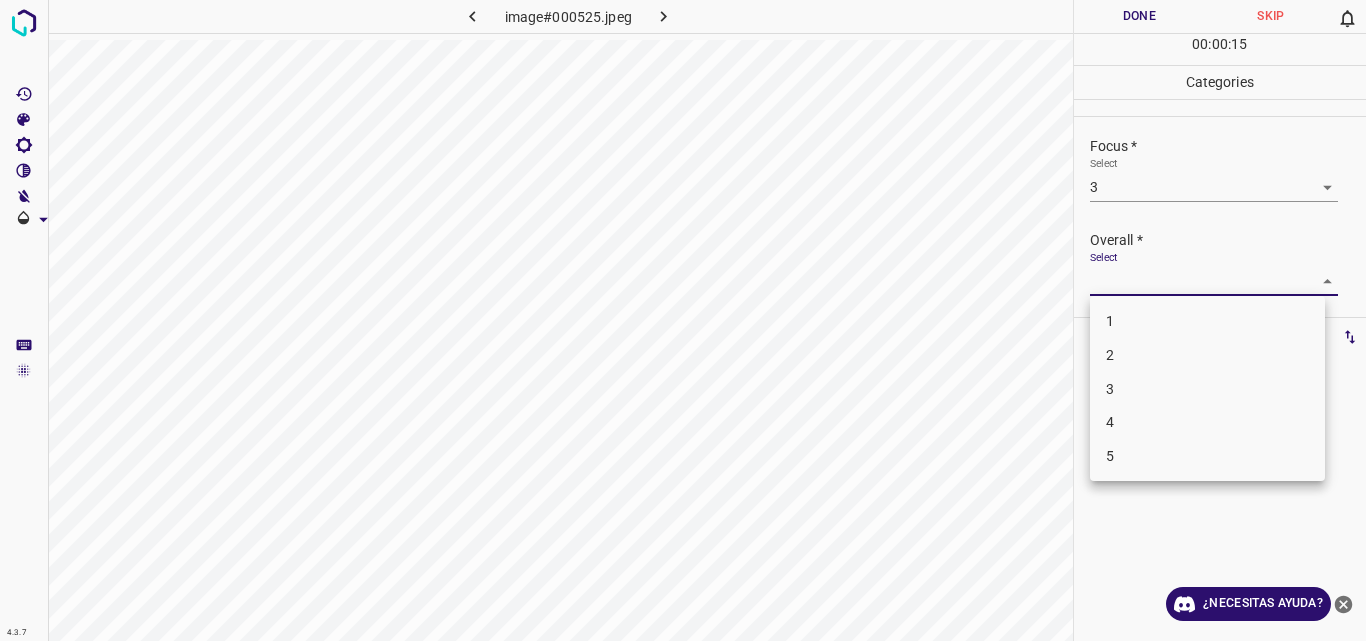 click on "3" at bounding box center [1207, 389] 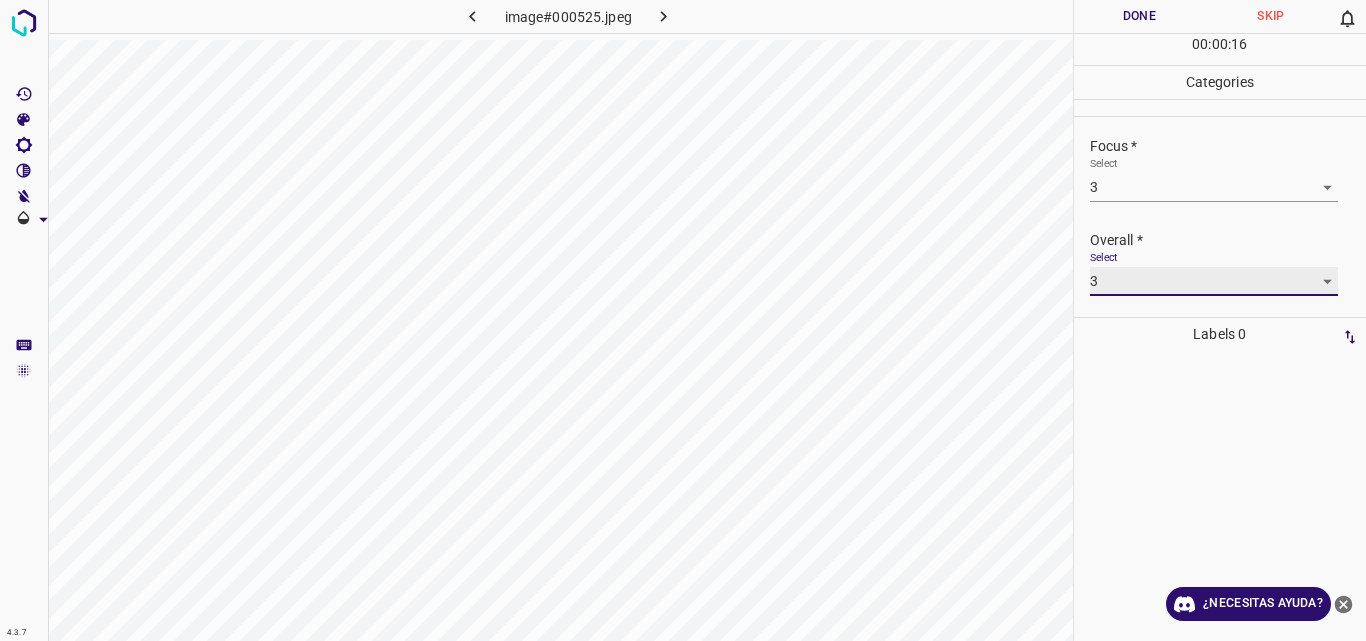 type on "3" 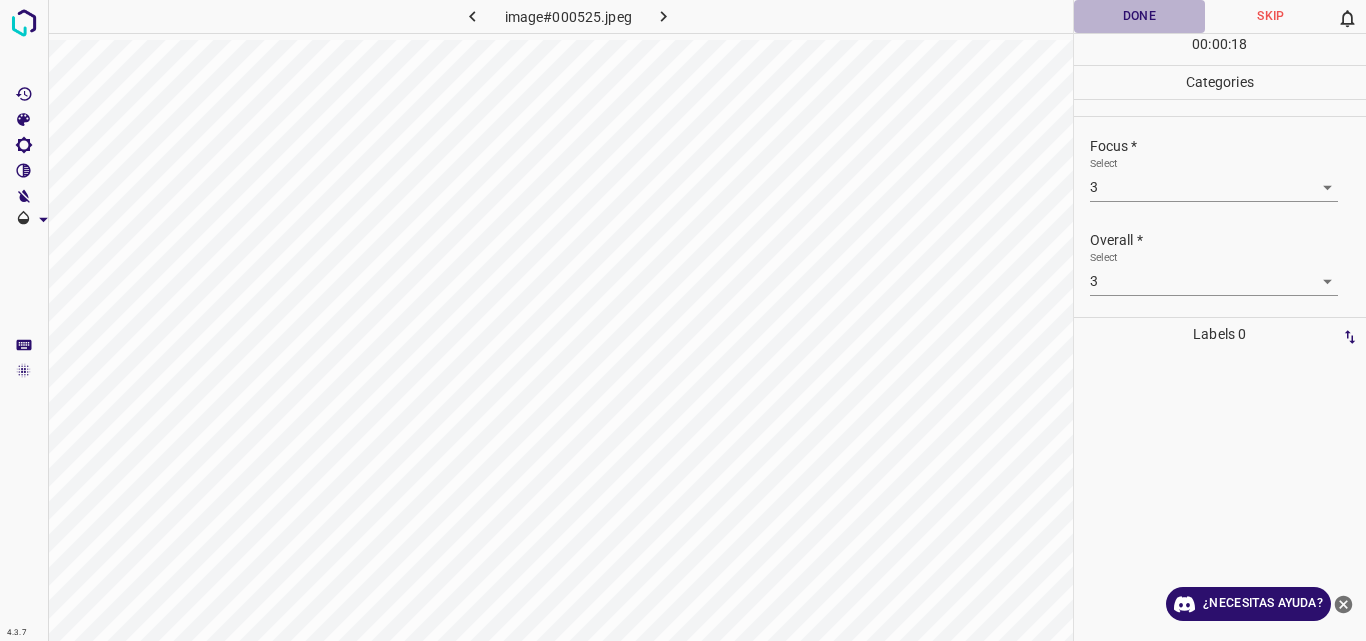 click on "Done" at bounding box center [1140, 16] 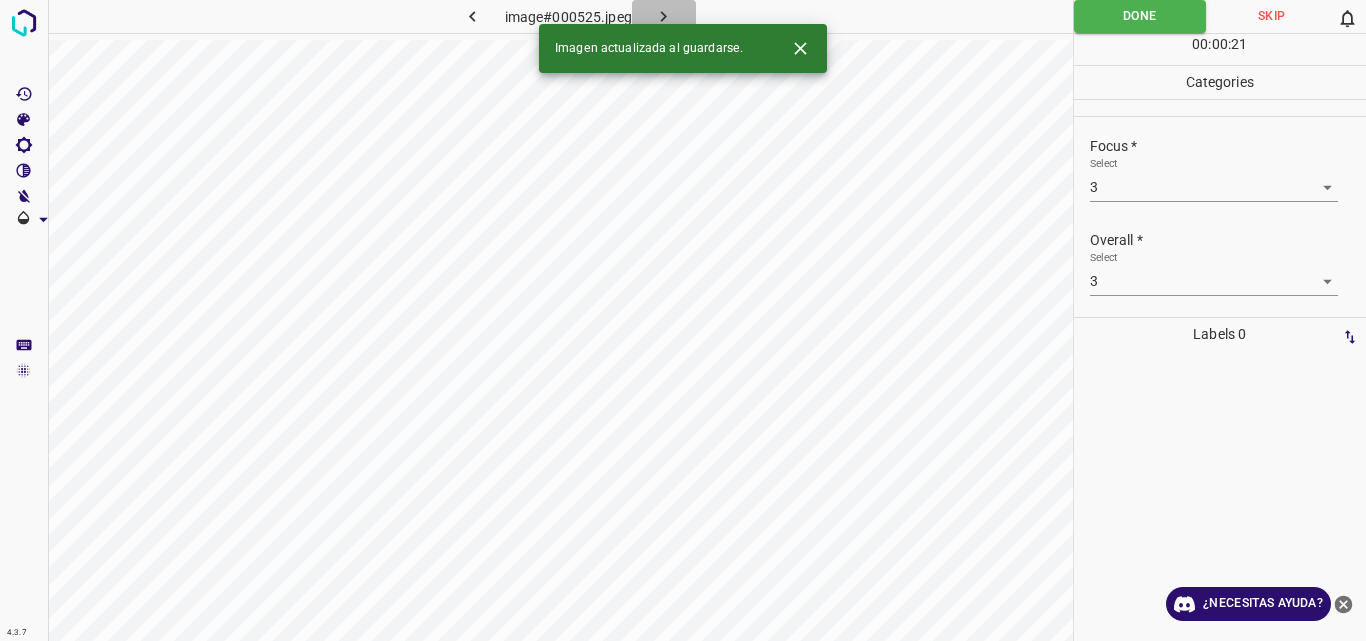 click 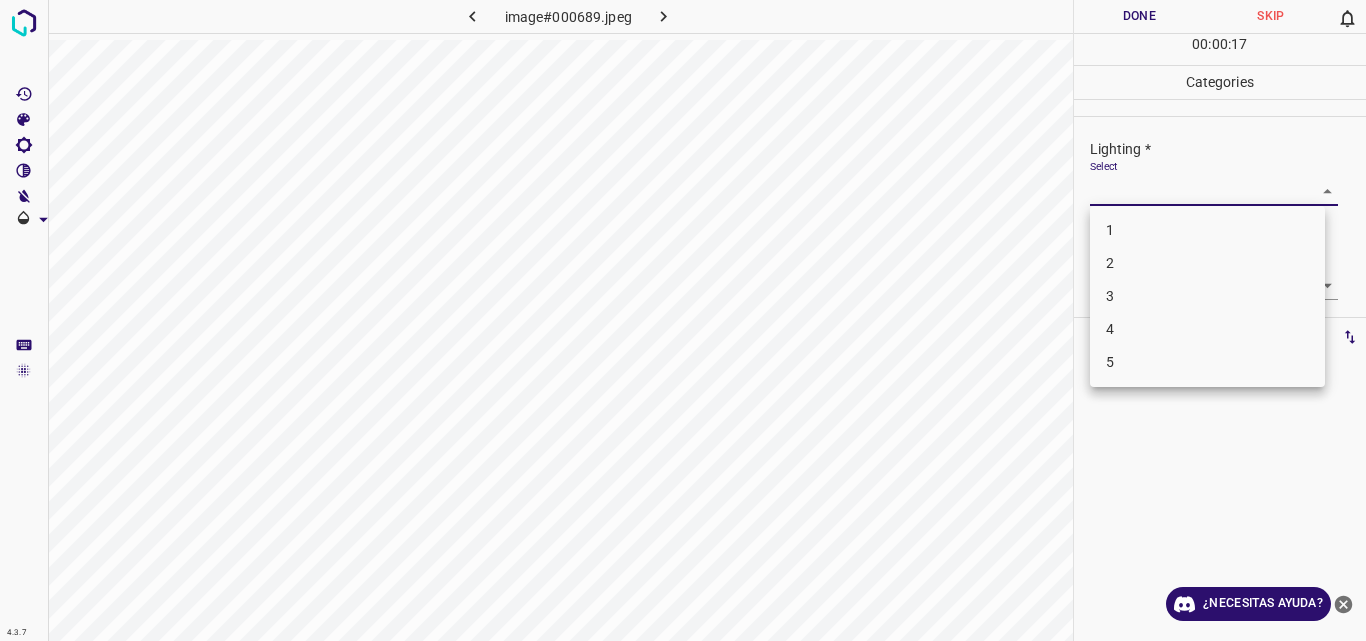 click on "4.3.7 image#000689.jpeg Done Skip 0 00   : 00   : 17   Categories Lighting *  Select ​ Focus *  Select ​ Overall *  Select ​ Labels   0 Categories 1 Lighting 2 Focus 3 Overall Tools Space Change between modes (Draw & Edit) I Auto labeling R Restore zoom M Zoom in N Zoom out Delete Delete selecte label Filters Z Restore filters X Saturation filter C Brightness filter V Contrast filter B Gray scale filter General O Download ¿Necesitas ayuda? Original text Rate this translation Your feedback will be used to help improve Google Translate - Texto - Esconder - Borrar 1 2 3 4 5" at bounding box center [683, 320] 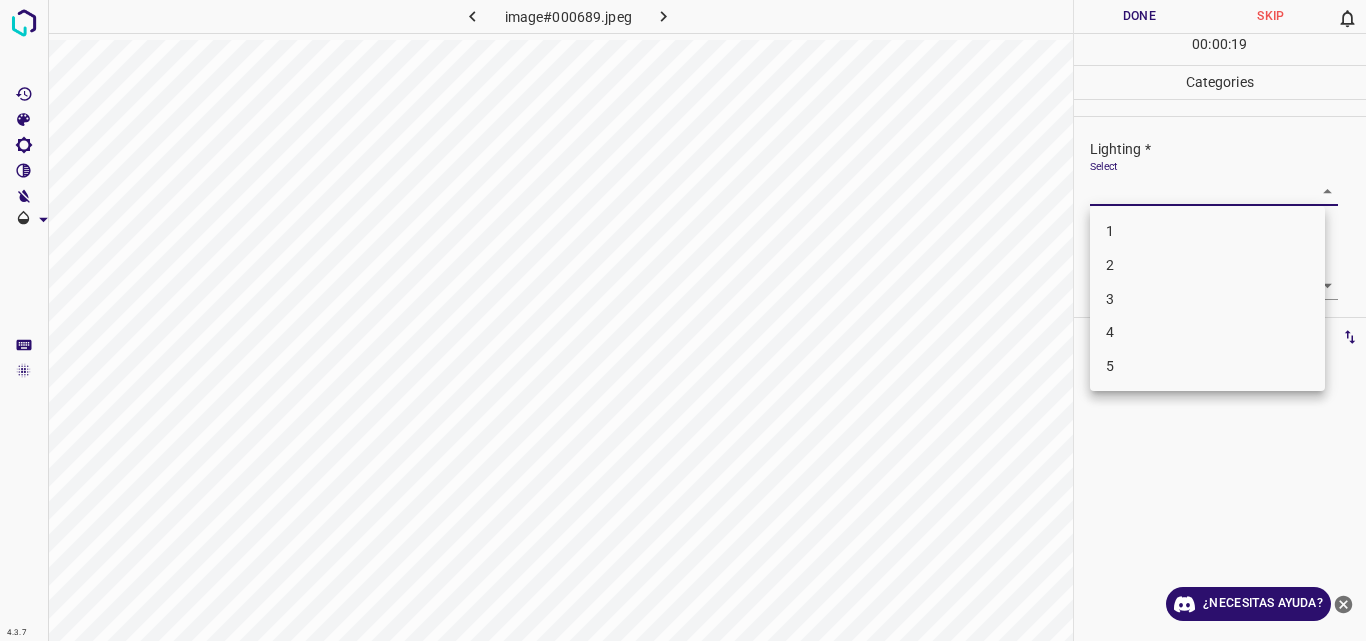 click on "3" at bounding box center (1207, 299) 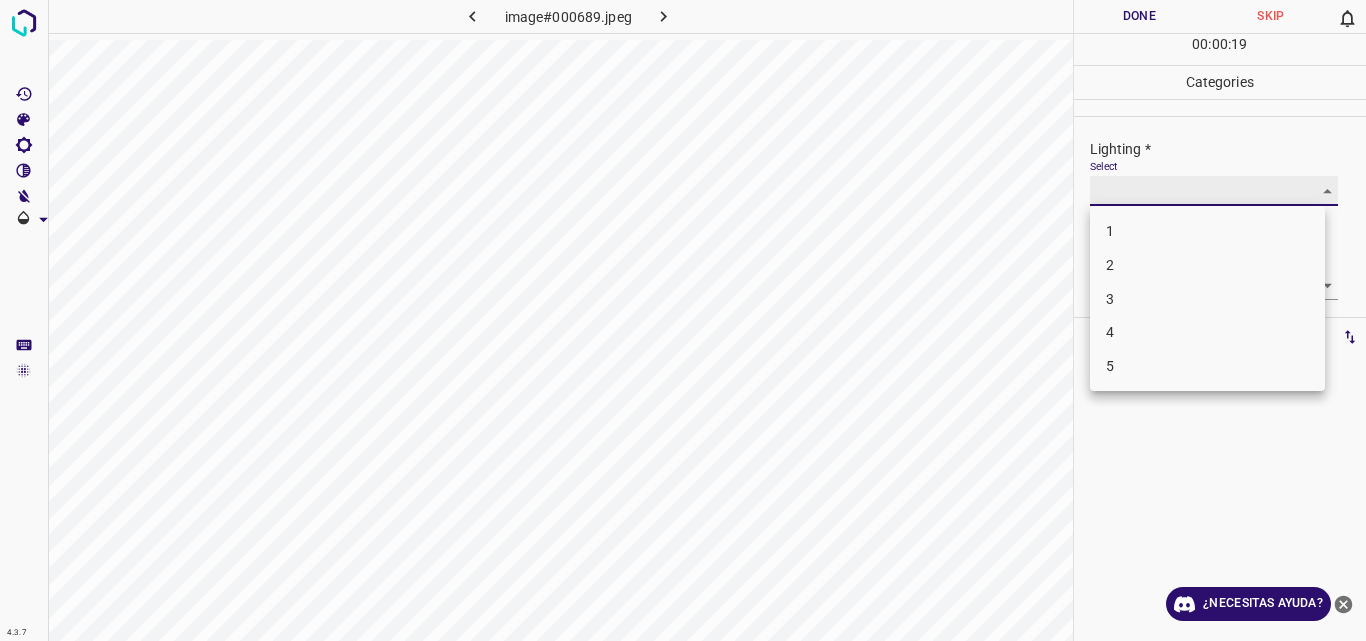 type on "3" 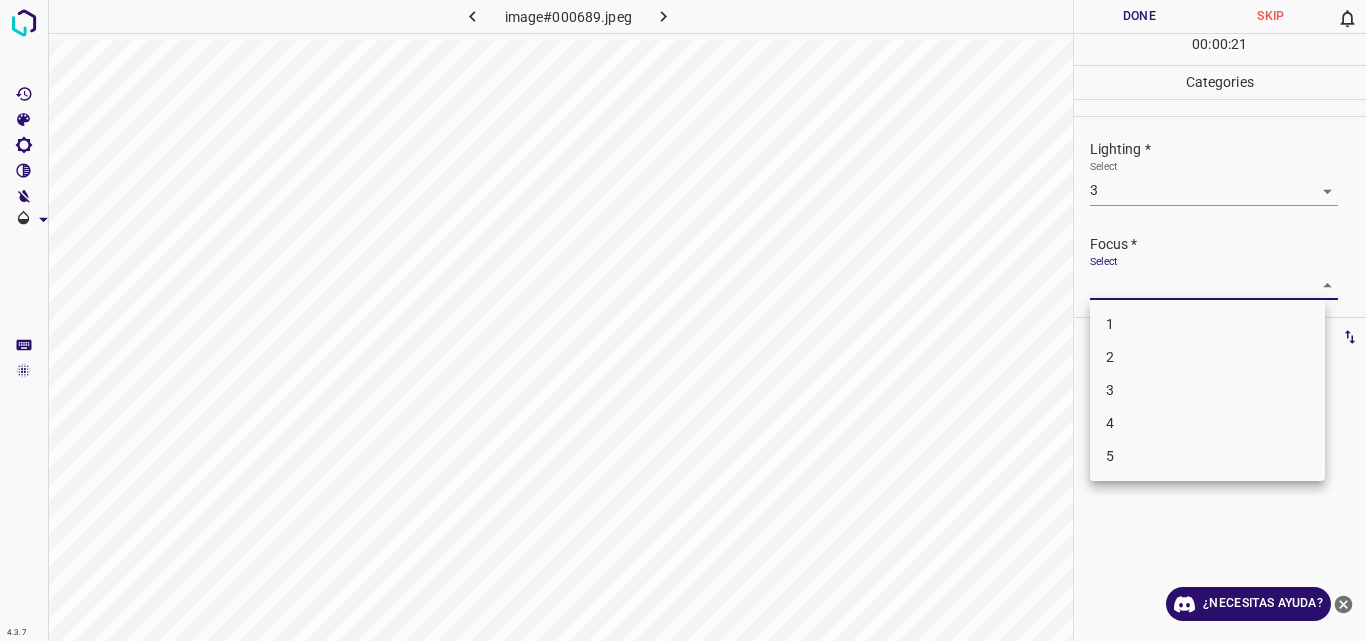 click on "4.3.7 image#000689.jpeg Done Skip 0 00   : 00   : 21   Categories Lighting *  Select 3 3 Focus *  Select ​ Overall *  Select ​ Labels   0 Categories 1 Lighting 2 Focus 3 Overall Tools Space Change between modes (Draw & Edit) I Auto labeling R Restore zoom M Zoom in N Zoom out Delete Delete selecte label Filters Z Restore filters X Saturation filter C Brightness filter V Contrast filter B Gray scale filter General O Download ¿Necesitas ayuda? Original text Rate this translation Your feedback will be used to help improve Google Translate - Texto - Esconder - Borrar 1 2 3 4 5" at bounding box center (683, 320) 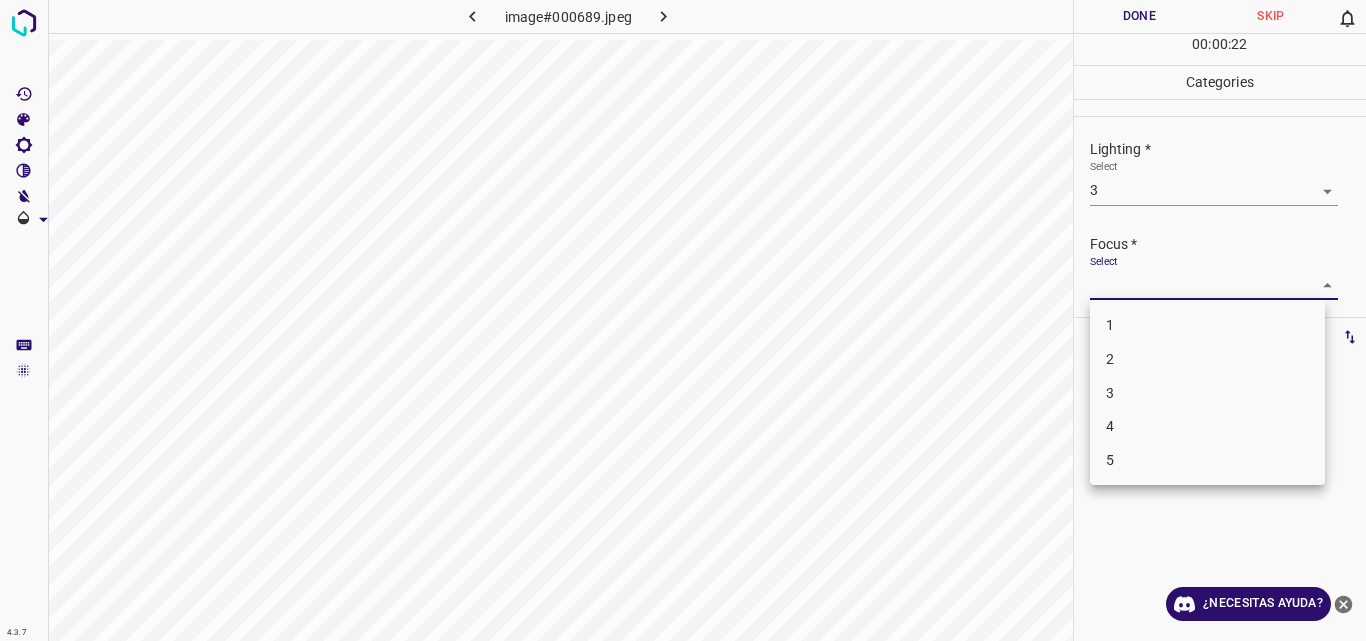 click on "3" at bounding box center (1207, 393) 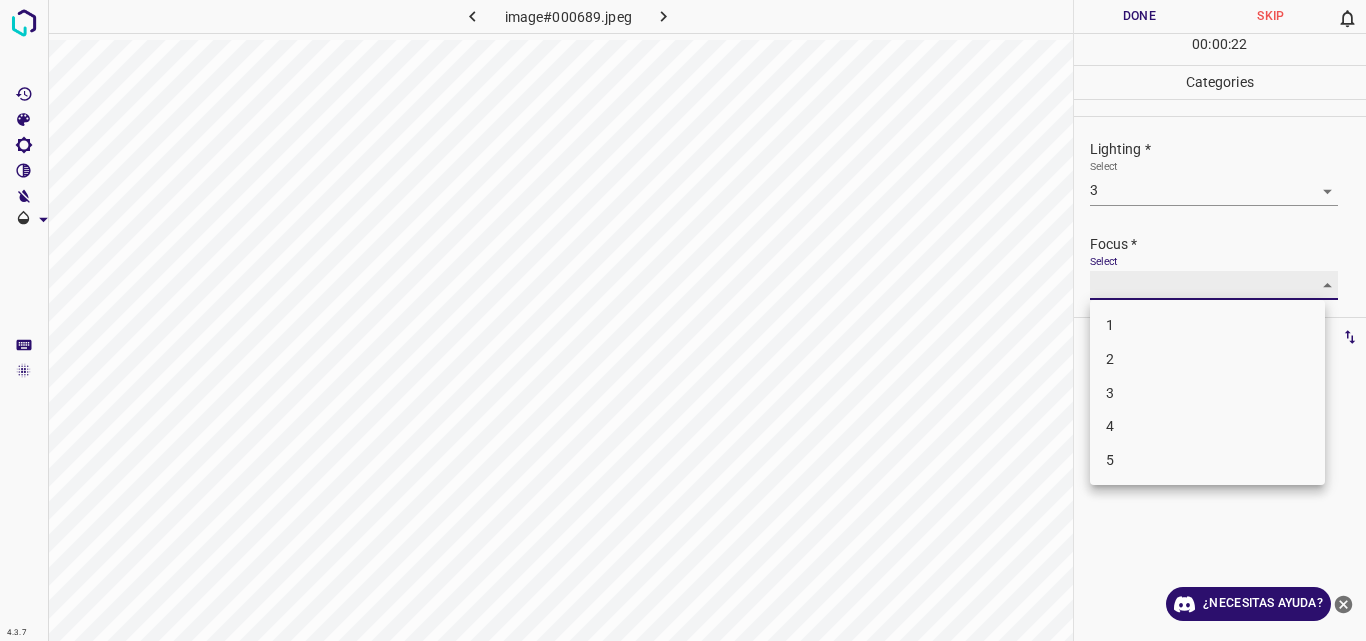 type on "3" 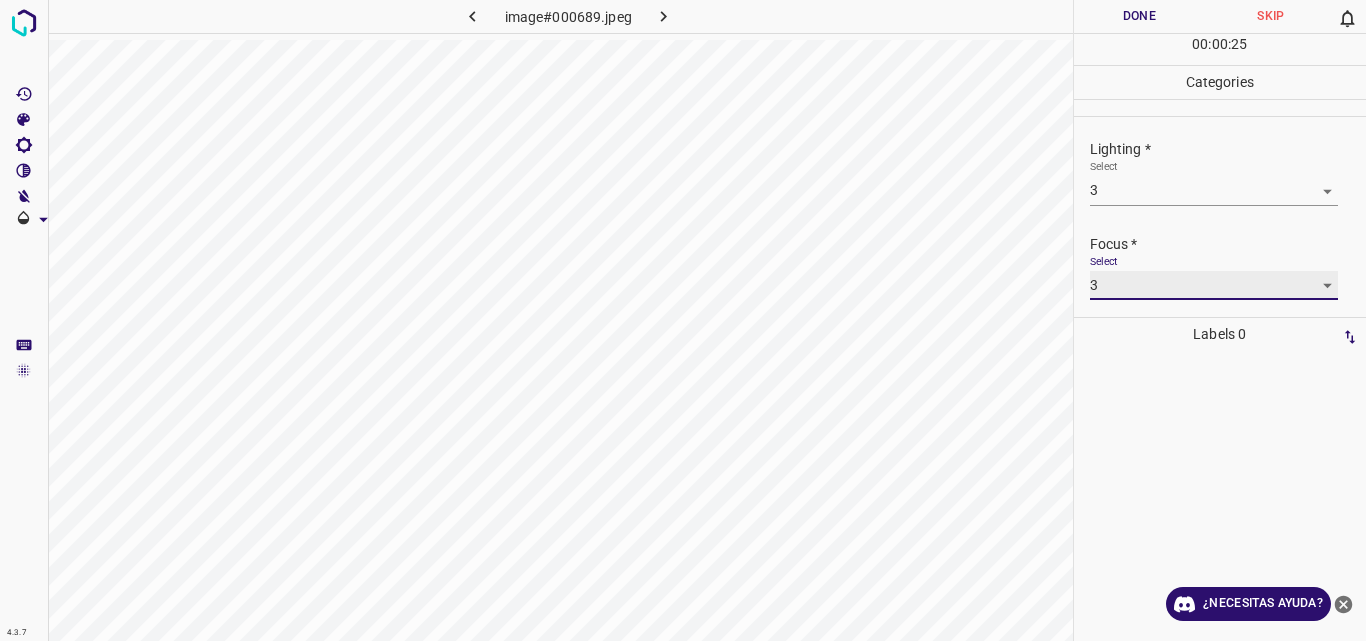 scroll, scrollTop: 69, scrollLeft: 0, axis: vertical 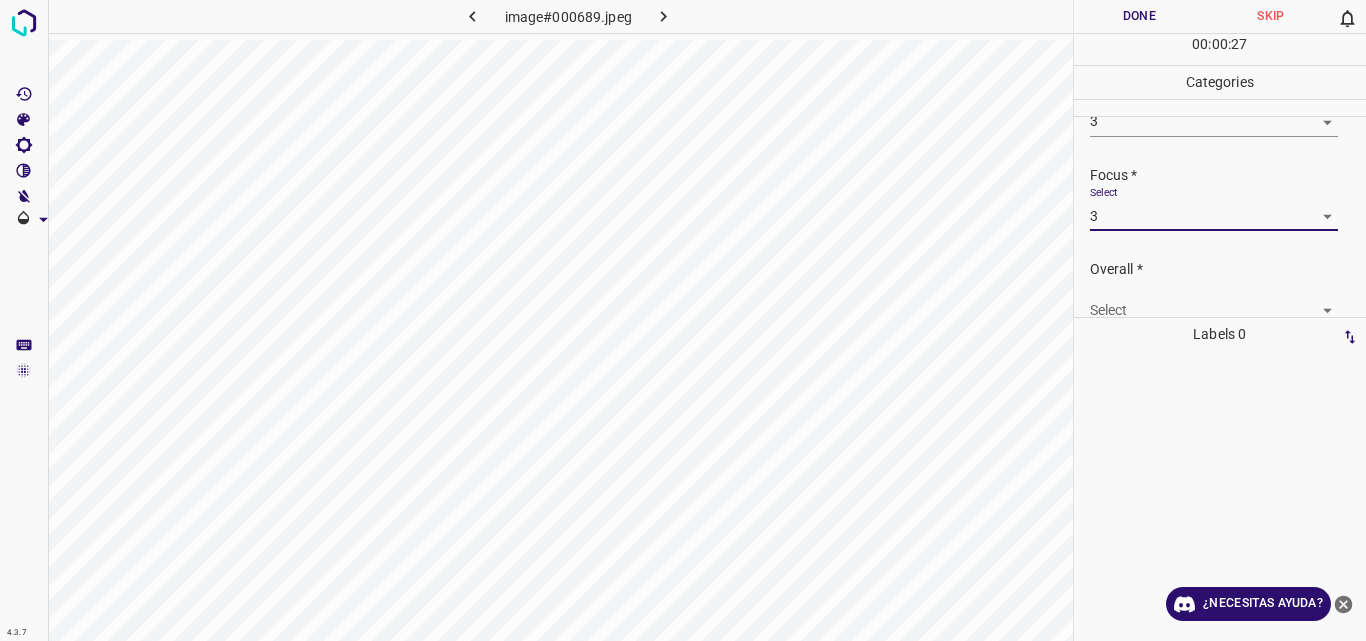 click on "4.3.7 image#000689.jpeg Done Skip 0 00   : 00   : 27   Categories Lighting *  Select 3 3 Focus *  Select 3 3 Overall *  Select ​ Labels   0 Categories 1 Lighting 2 Focus 3 Overall Tools Space Change between modes (Draw & Edit) I Auto labeling R Restore zoom M Zoom in N Zoom out Delete Delete selecte label Filters Z Restore filters X Saturation filter C Brightness filter V Contrast filter B Gray scale filter General O Download ¿Necesitas ayuda? Original text Rate this translation Your feedback will be used to help improve Google Translate - Texto - Esconder - Borrar" at bounding box center [683, 320] 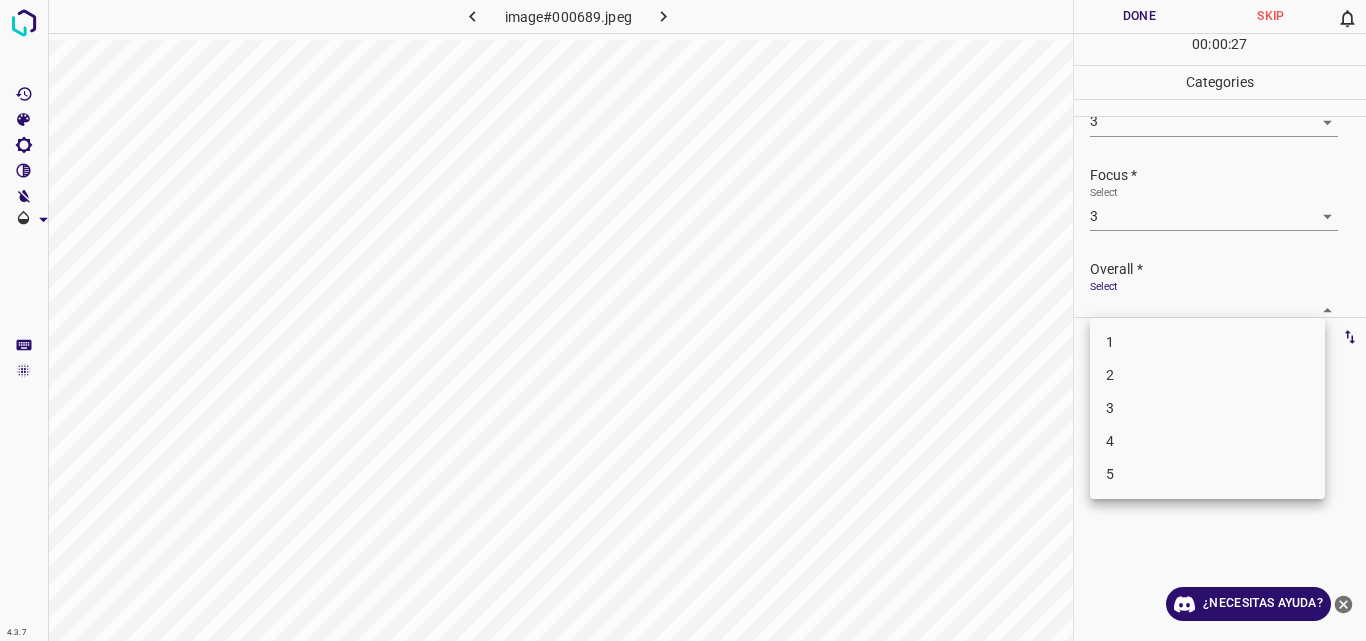 scroll, scrollTop: 76, scrollLeft: 0, axis: vertical 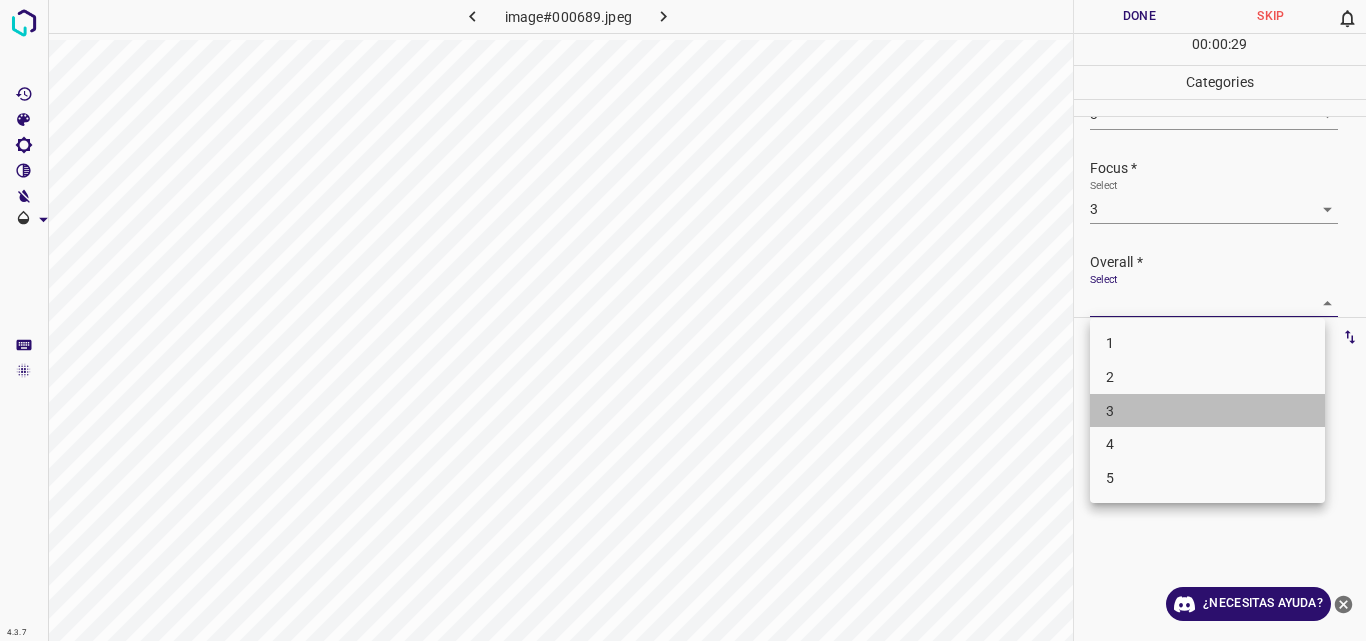 click on "3" at bounding box center (1207, 411) 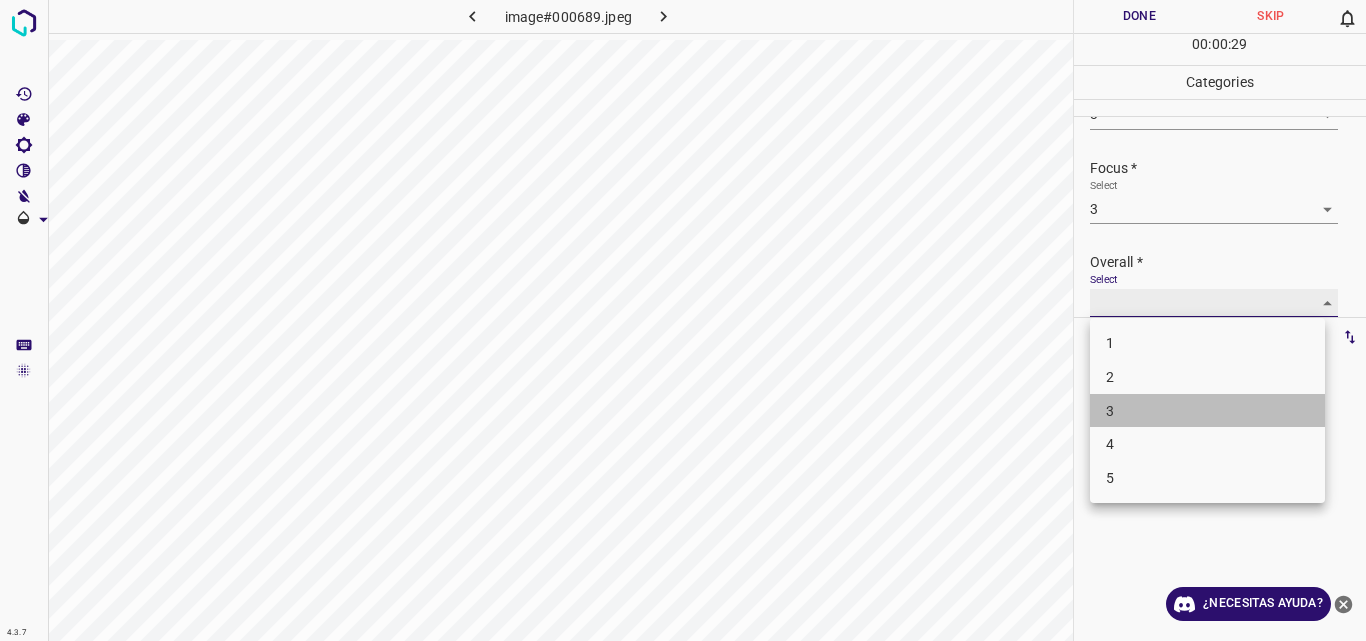 type on "3" 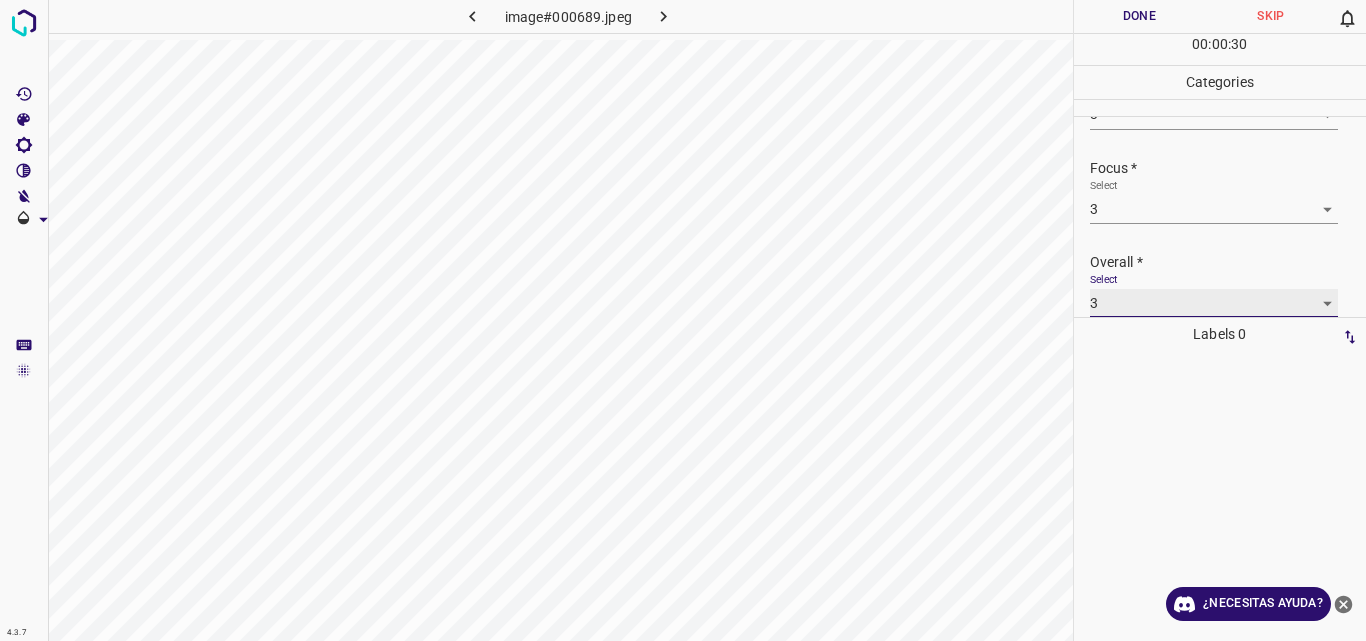 scroll, scrollTop: 76, scrollLeft: 0, axis: vertical 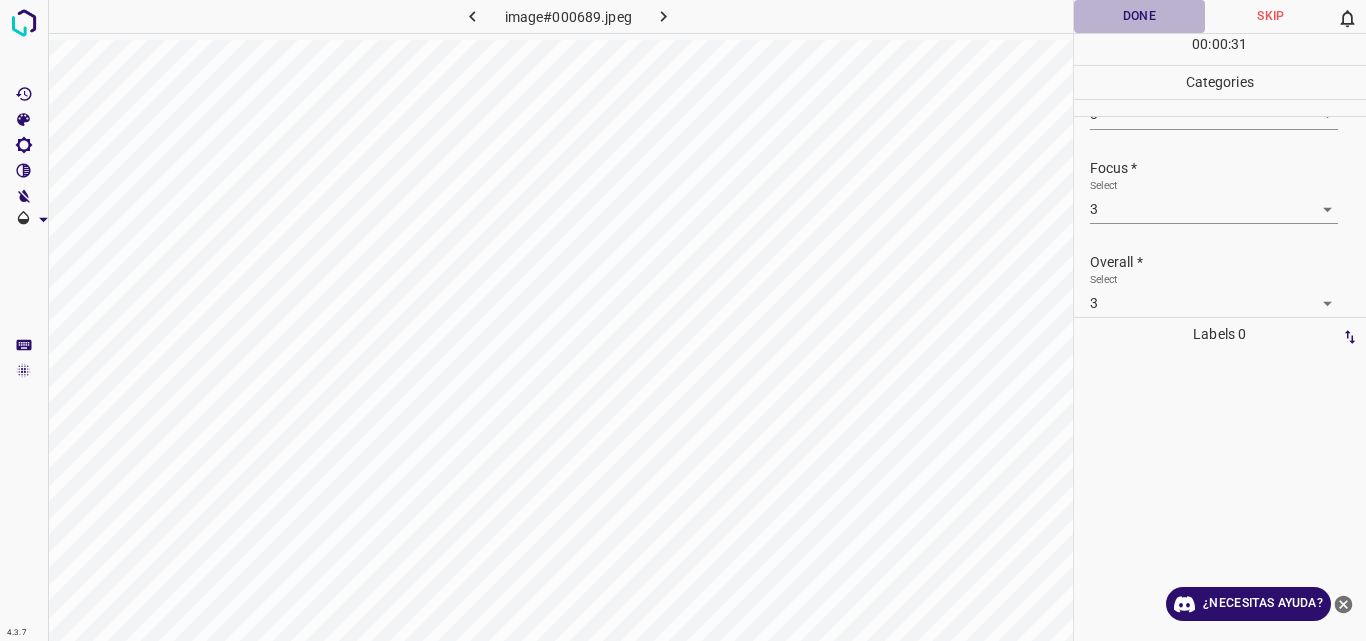 click on "Done" at bounding box center (1140, 16) 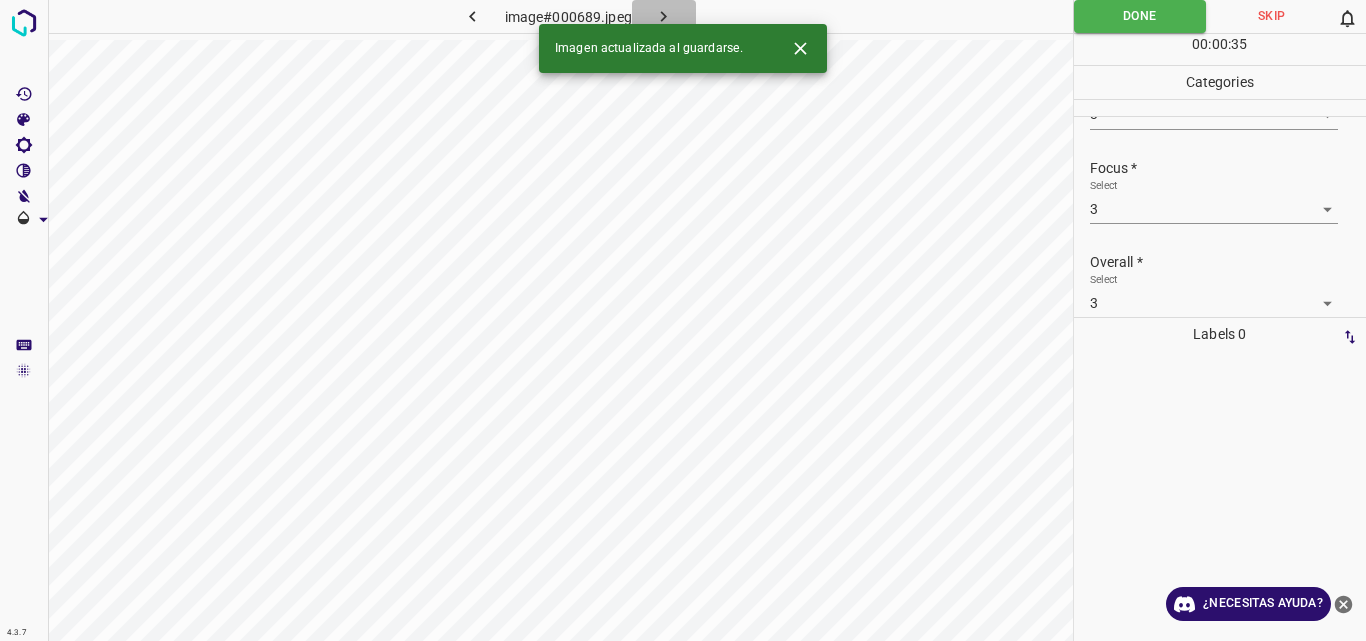 click 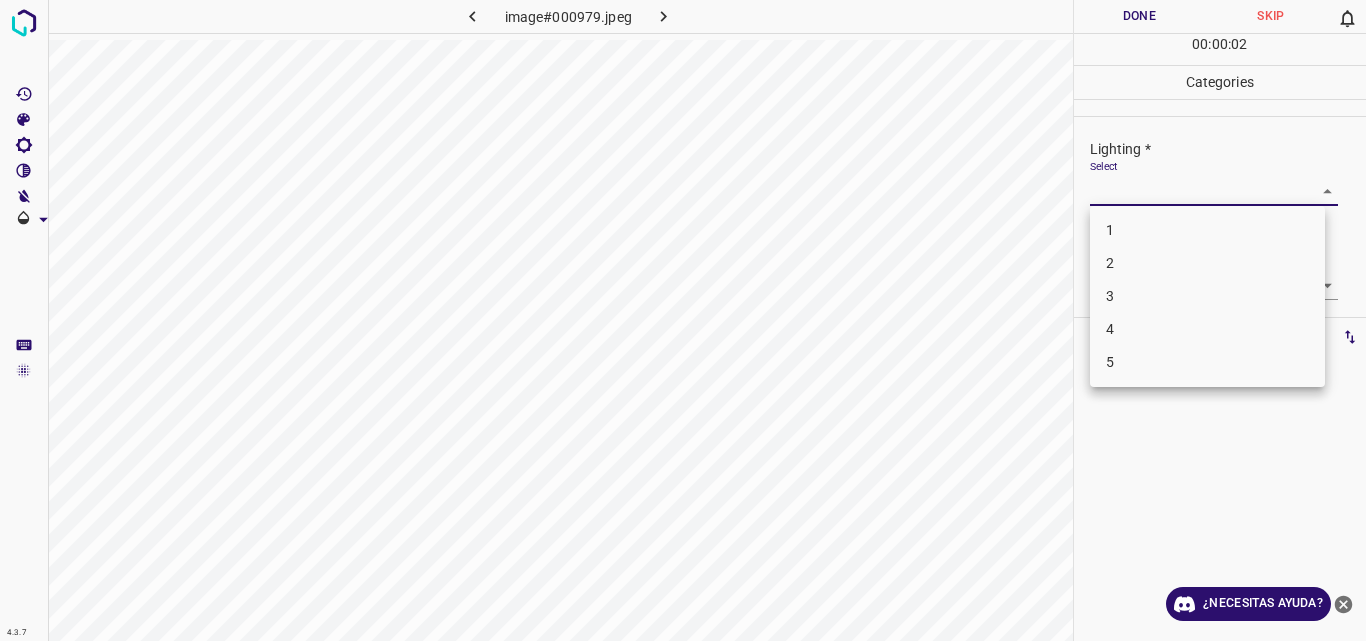 click on "4.3.7 image#000979.jpeg Done Skip 0 00   : 00   : 02   Categories Lighting *  Select ​ Focus *  Select ​ Overall *  Select ​ Labels   0 Categories 1 Lighting 2 Focus 3 Overall Tools Space Change between modes (Draw & Edit) I Auto labeling R Restore zoom M Zoom in N Zoom out Delete Delete selecte label Filters Z Restore filters X Saturation filter C Brightness filter V Contrast filter B Gray scale filter General O Download ¿Necesitas ayuda? Original text Rate this translation Your feedback will be used to help improve Google Translate - Texto - Esconder - Borrar 1 2 3 4 5" at bounding box center [683, 320] 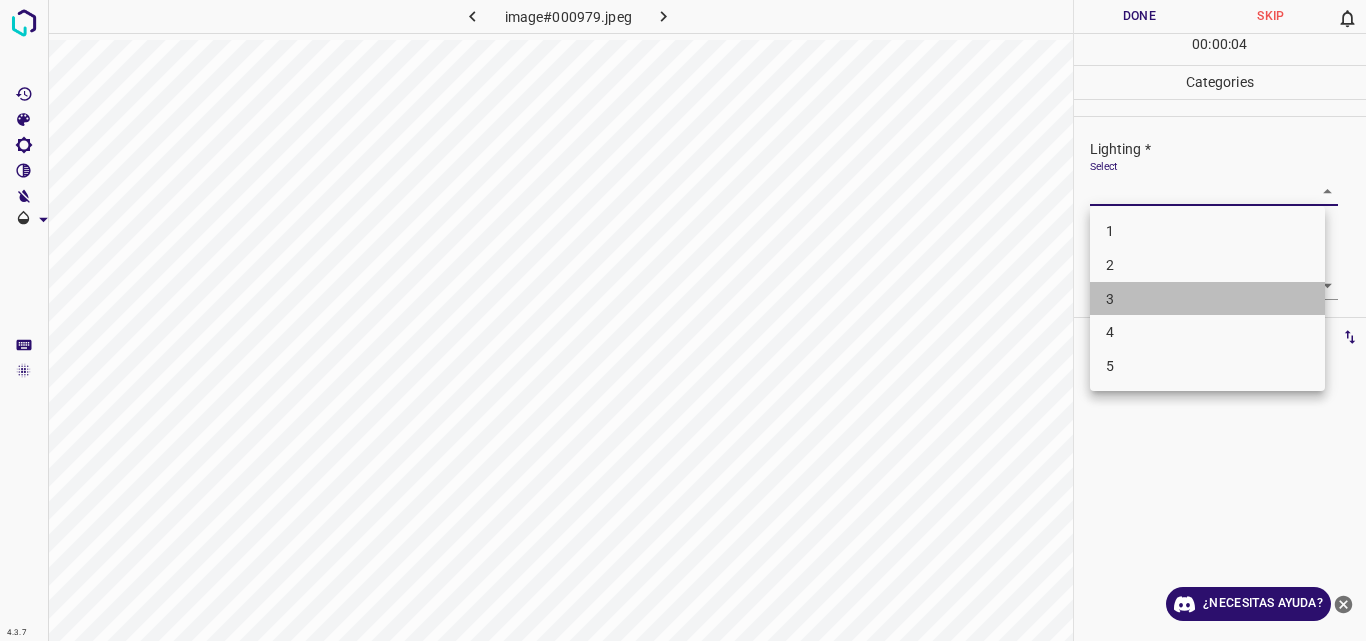 click on "3" at bounding box center [1207, 299] 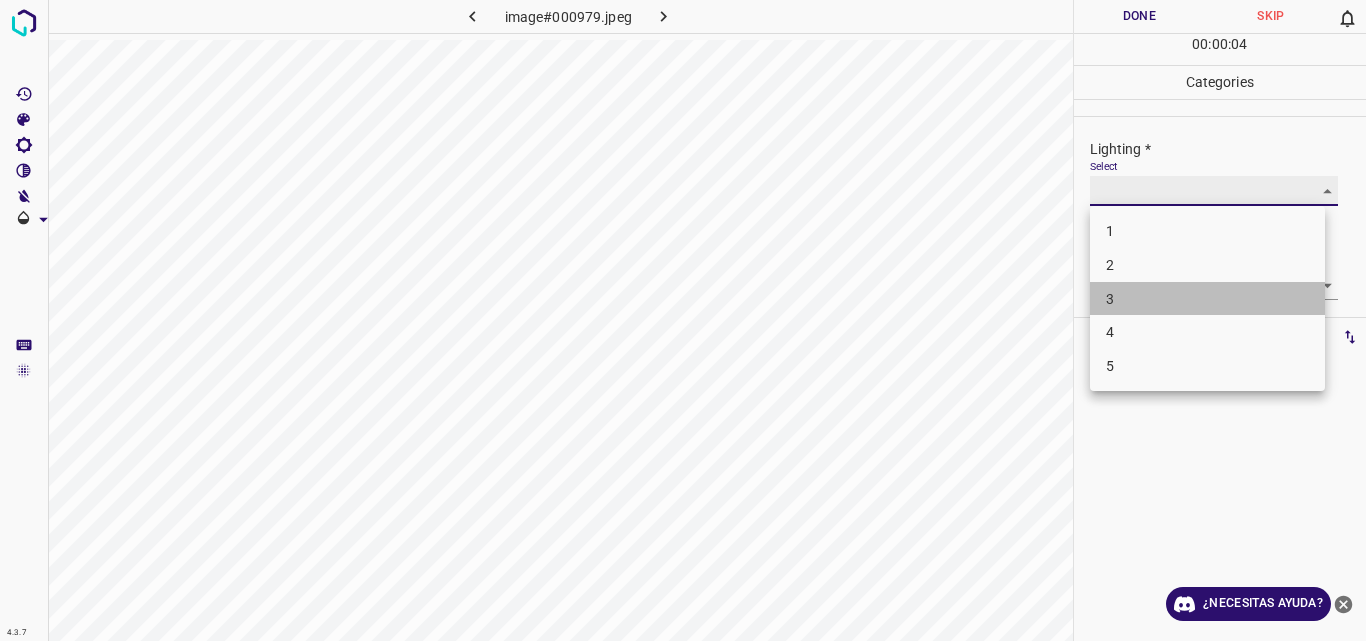 type on "3" 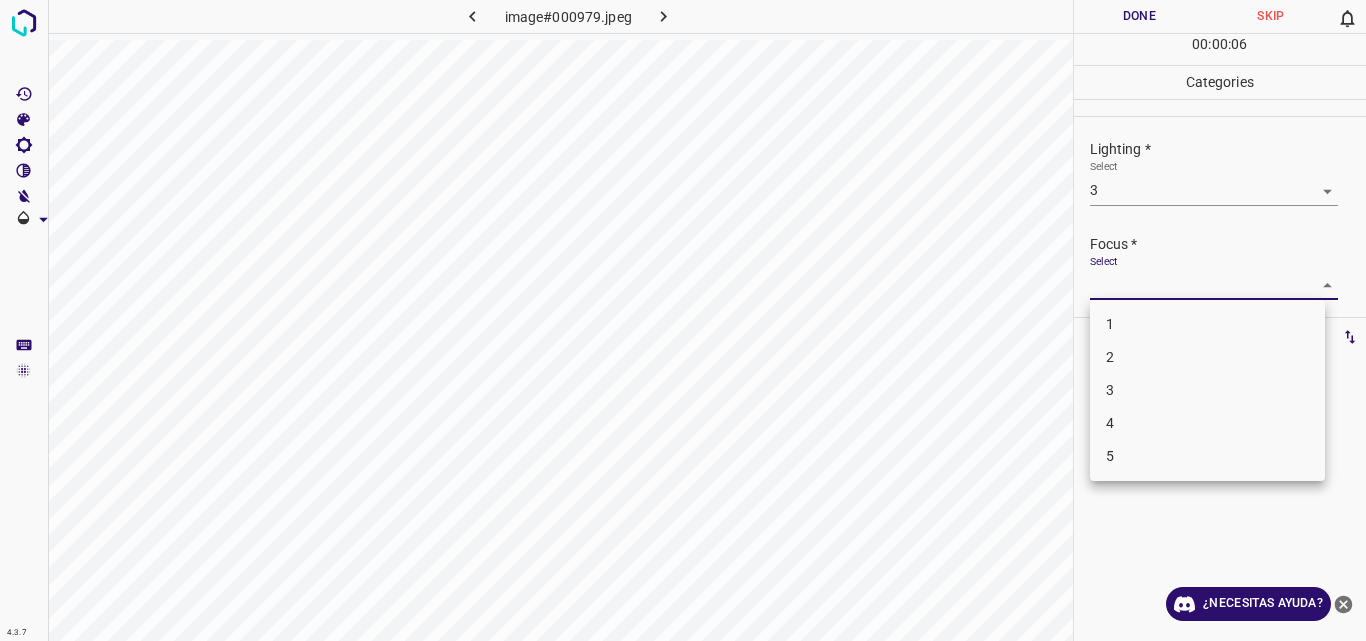 click on "4.3.7 image#000979.jpeg Done Skip 0 00   : 00   : 06   Categories Lighting *  Select 3 3 Focus *  Select ​ Overall *  Select ​ Labels   0 Categories 1 Lighting 2 Focus 3 Overall Tools Space Change between modes (Draw & Edit) I Auto labeling R Restore zoom M Zoom in N Zoom out Delete Delete selecte label Filters Z Restore filters X Saturation filter C Brightness filter V Contrast filter B Gray scale filter General O Download ¿Necesitas ayuda? Original text Rate this translation Your feedback will be used to help improve Google Translate - Texto - Esconder - Borrar 1 2 3 4 5" at bounding box center (683, 320) 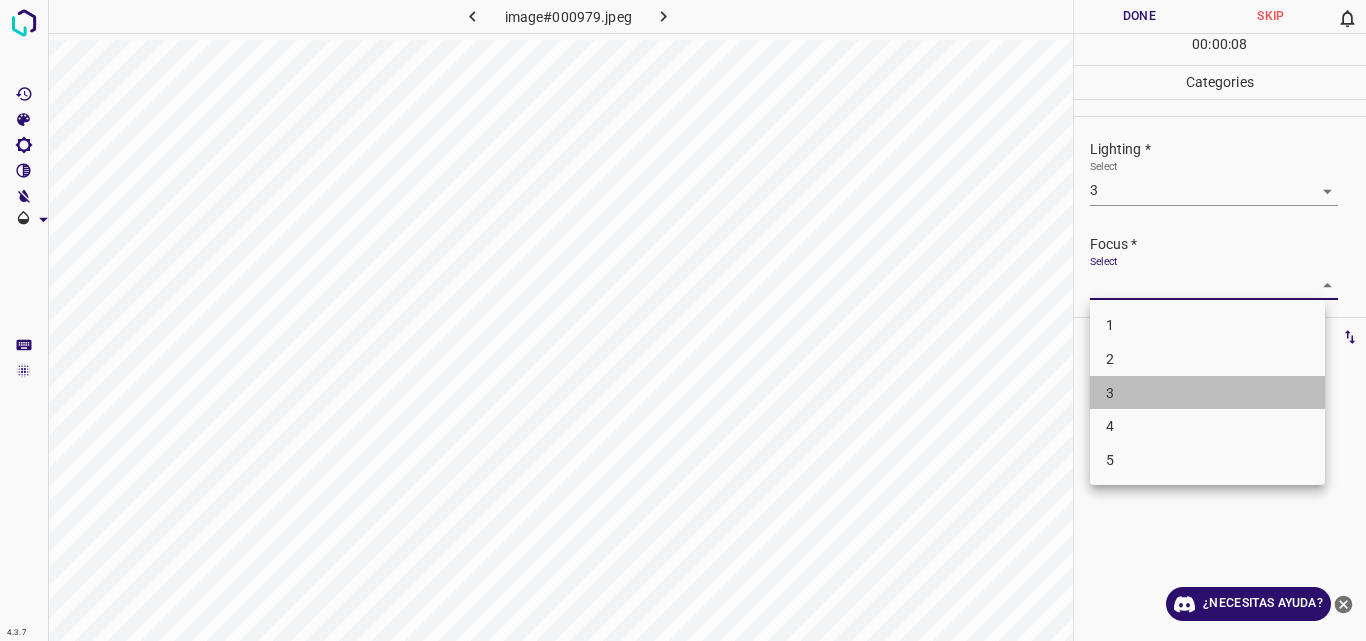 click on "3" at bounding box center [1207, 393] 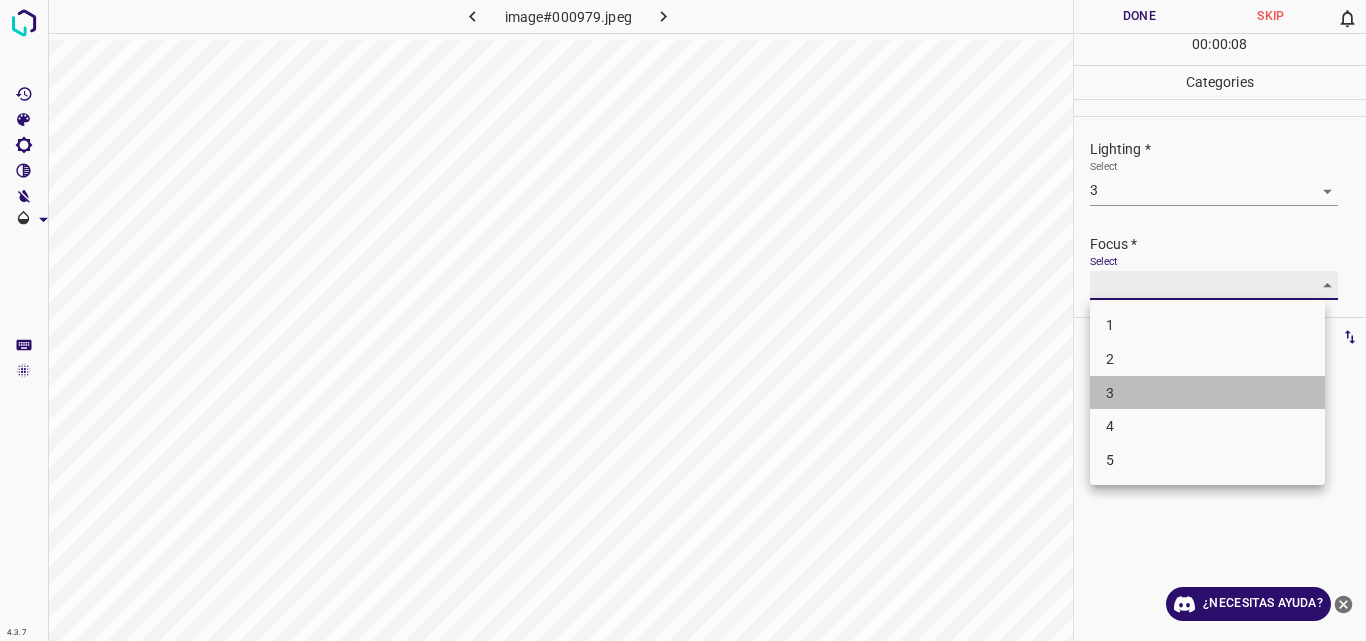 type on "3" 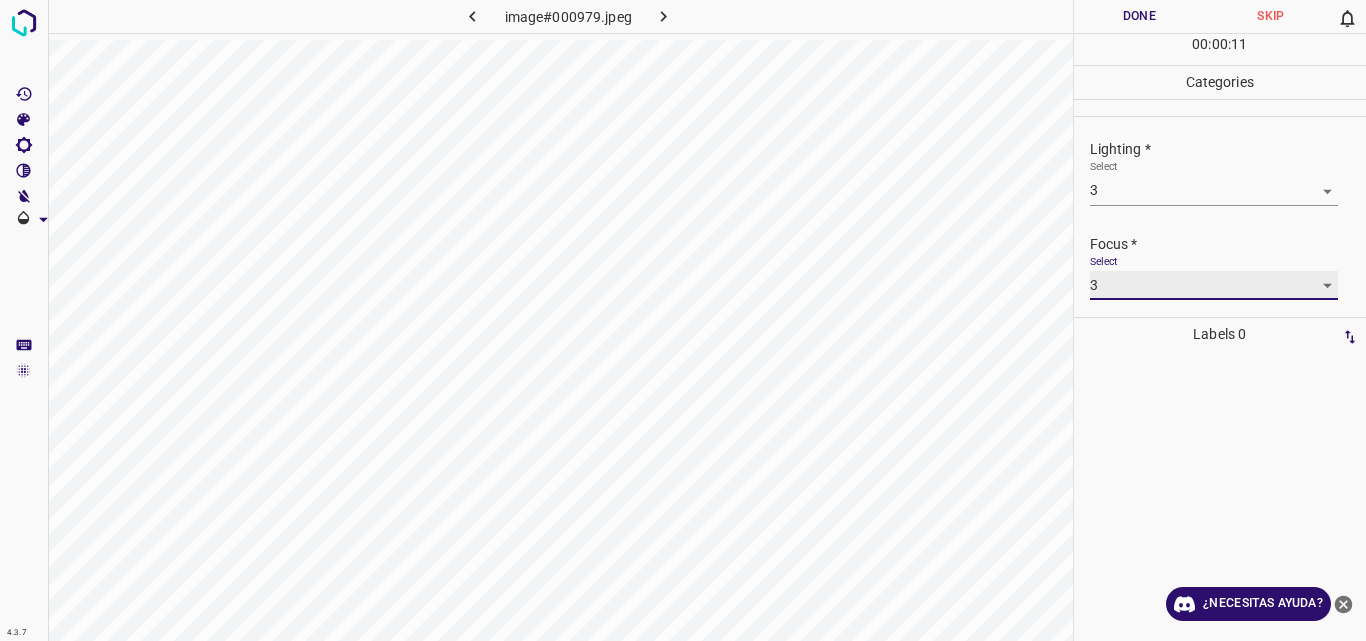 scroll, scrollTop: 98, scrollLeft: 0, axis: vertical 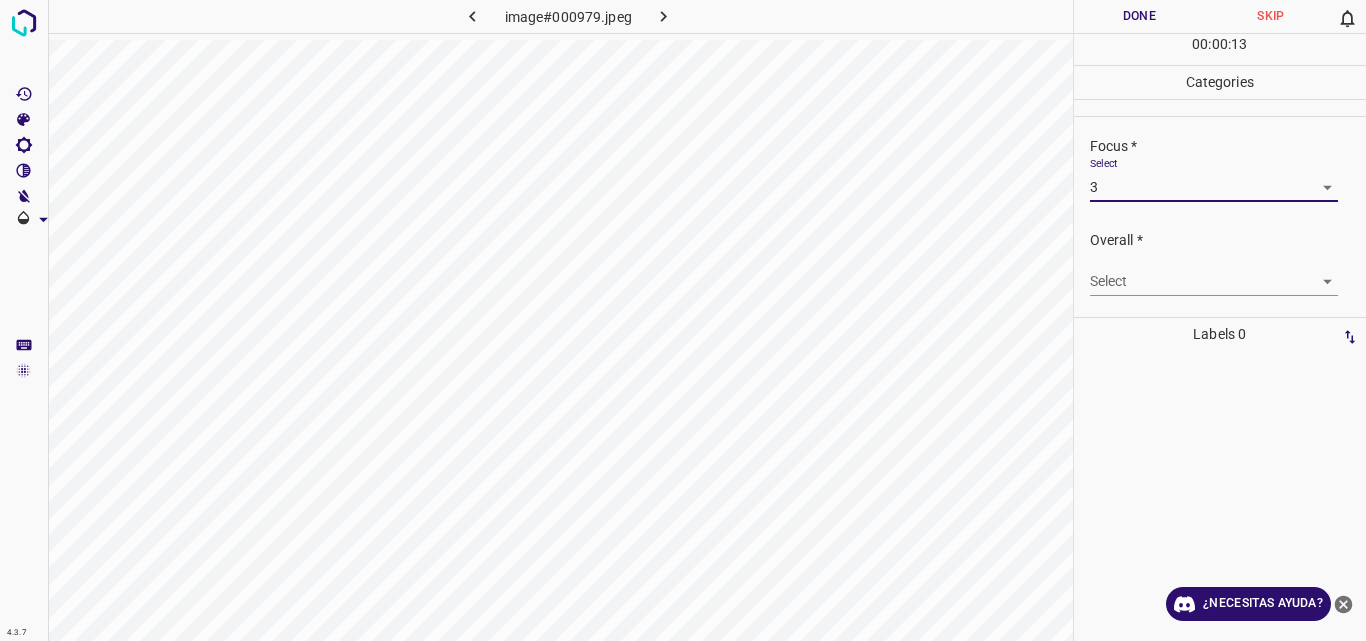 click on "4.3.7 image#000979.jpeg Done Skip 0 00   : 00   : 13   Categories Lighting *  Select 3 3 Focus *  Select 3 3 Overall *  Select ​ Labels   0 Categories 1 Lighting 2 Focus 3 Overall Tools Space Change between modes (Draw & Edit) I Auto labeling R Restore zoom M Zoom in N Zoom out Delete Delete selecte label Filters Z Restore filters X Saturation filter C Brightness filter V Contrast filter B Gray scale filter General O Download ¿Necesitas ayuda? Original text Rate this translation Your feedback will be used to help improve Google Translate - Texto - Esconder - Borrar" at bounding box center [683, 320] 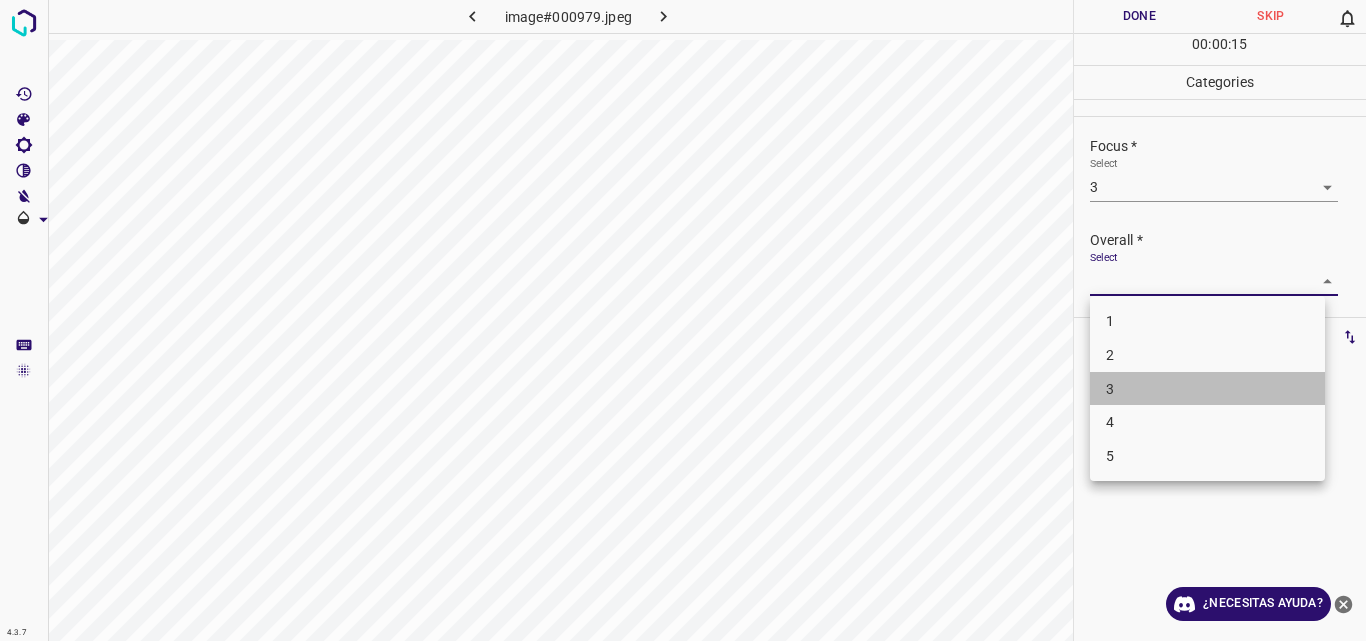 click on "3" at bounding box center [1207, 389] 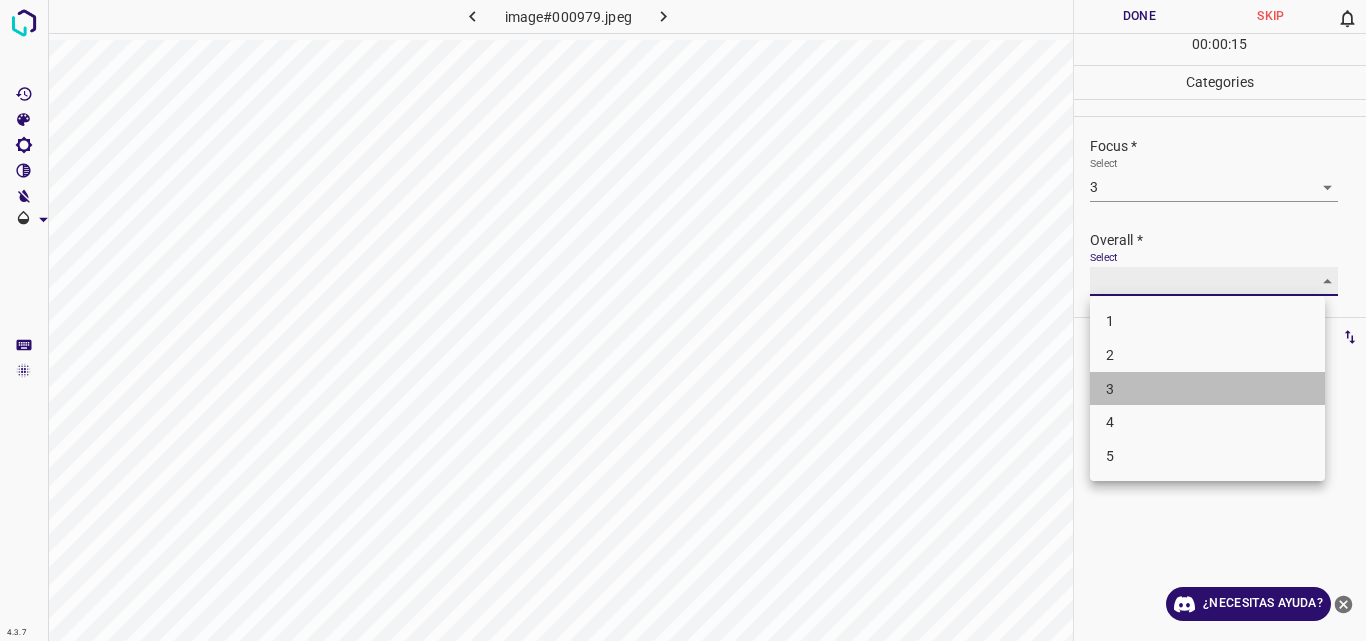 type on "3" 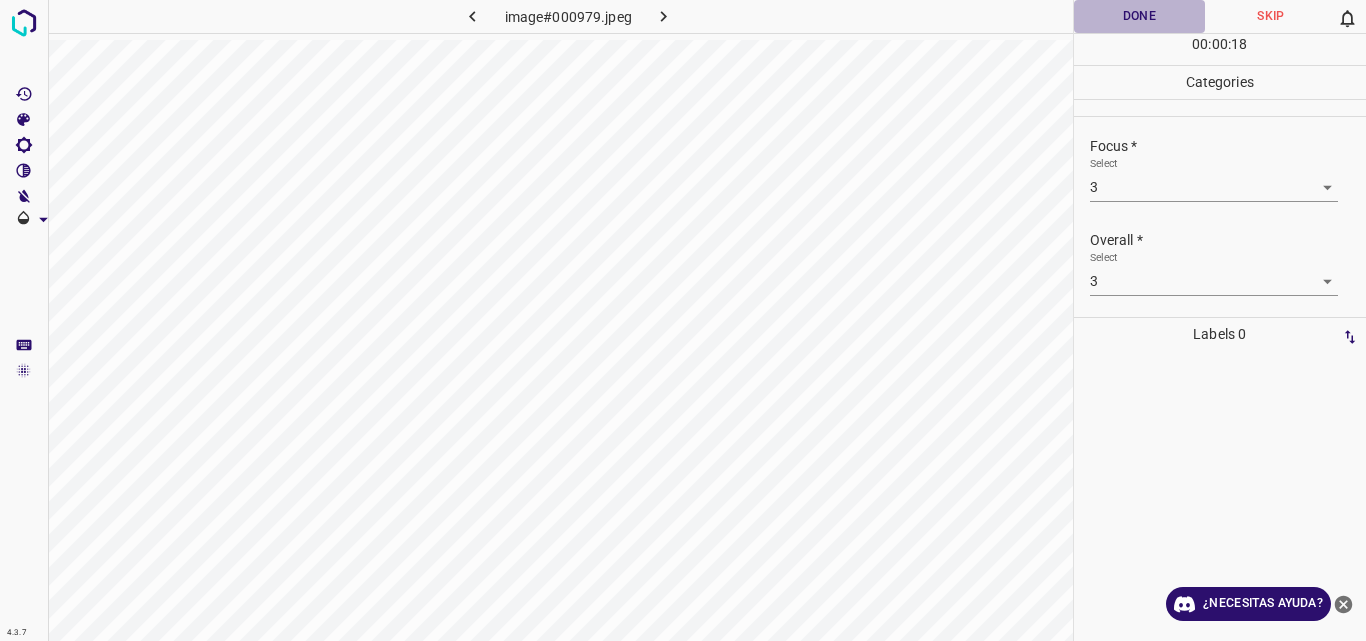 click on "Done" at bounding box center [1140, 16] 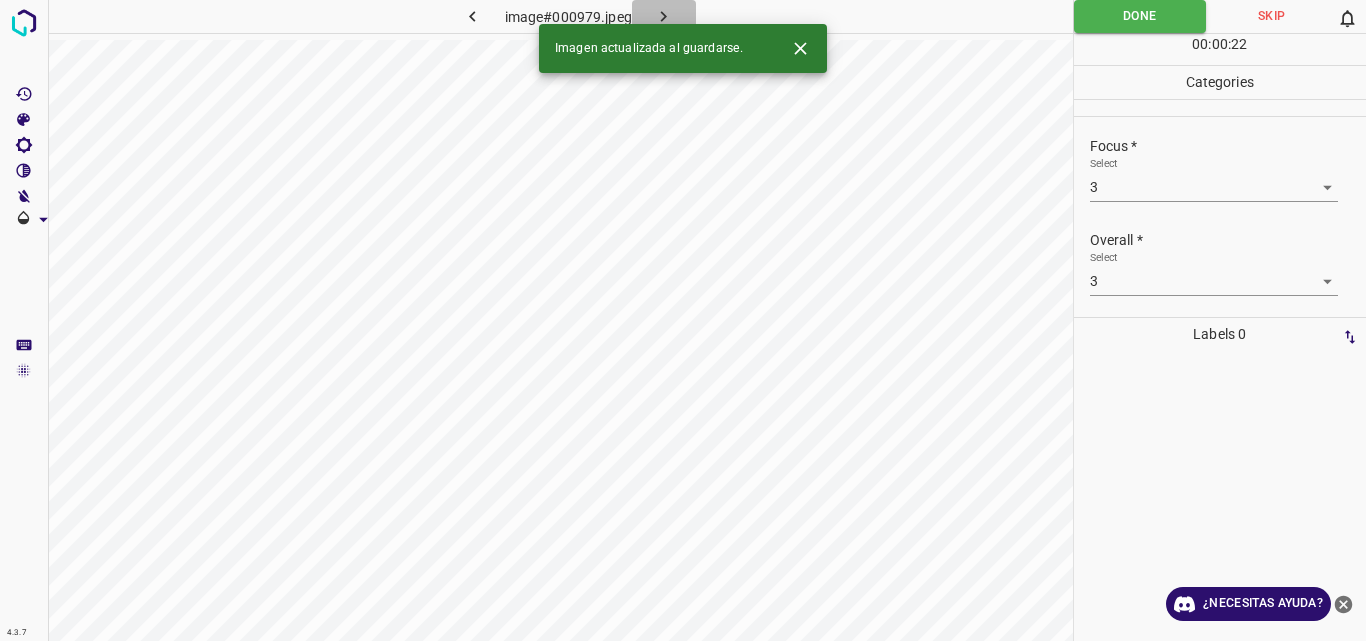 click 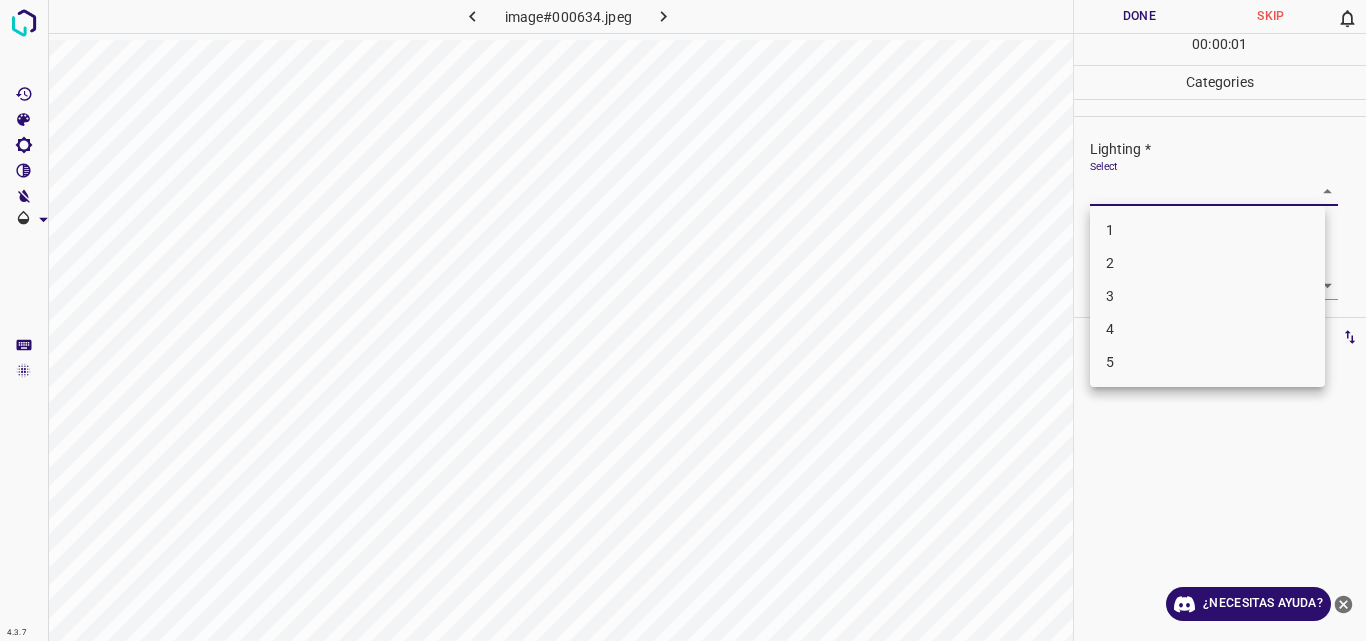click on "4.3.7 image#000634.jpeg Done Skip 0 00   : 00   : 01   Categories Lighting *  Select ​ Focus *  Select ​ Overall *  Select ​ Labels   0 Categories 1 Lighting 2 Focus 3 Overall Tools Space Change between modes (Draw & Edit) I Auto labeling R Restore zoom M Zoom in N Zoom out Delete Delete selecte label Filters Z Restore filters X Saturation filter C Brightness filter V Contrast filter B Gray scale filter General O Download ¿Necesitas ayuda? Original text Rate this translation Your feedback will be used to help improve Google Translate - Texto - Esconder - Borrar 1 2 3 4 5" at bounding box center [683, 320] 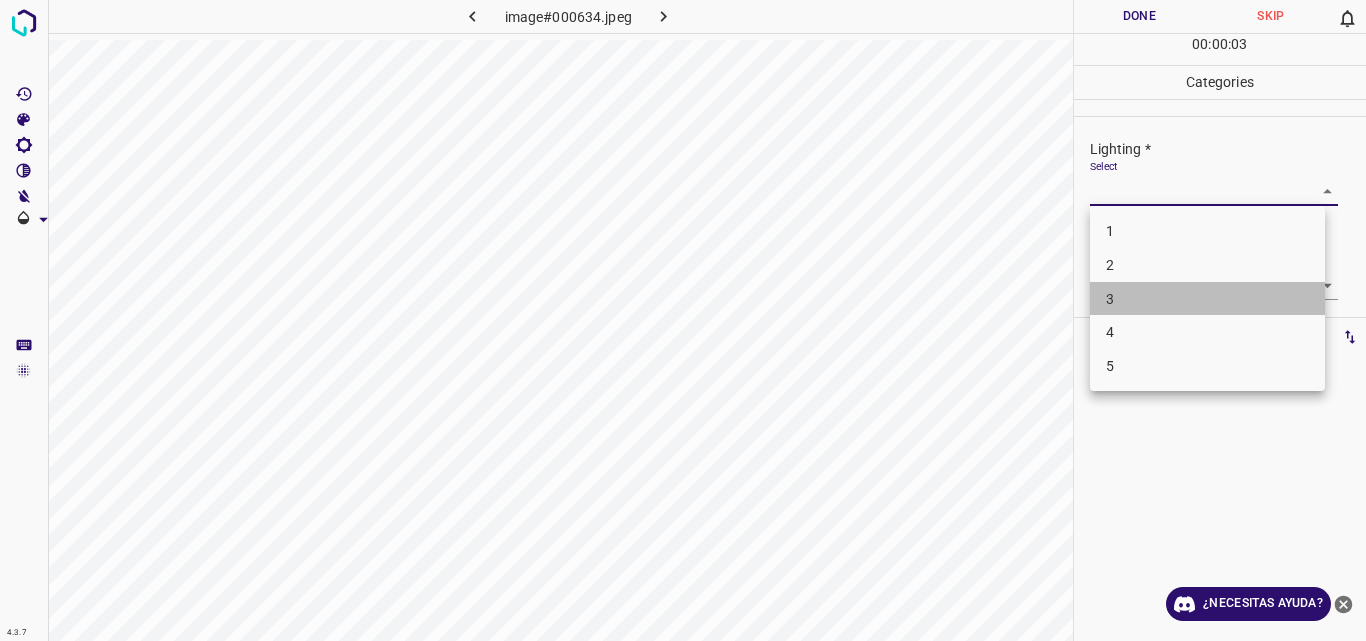 click on "3" at bounding box center [1207, 299] 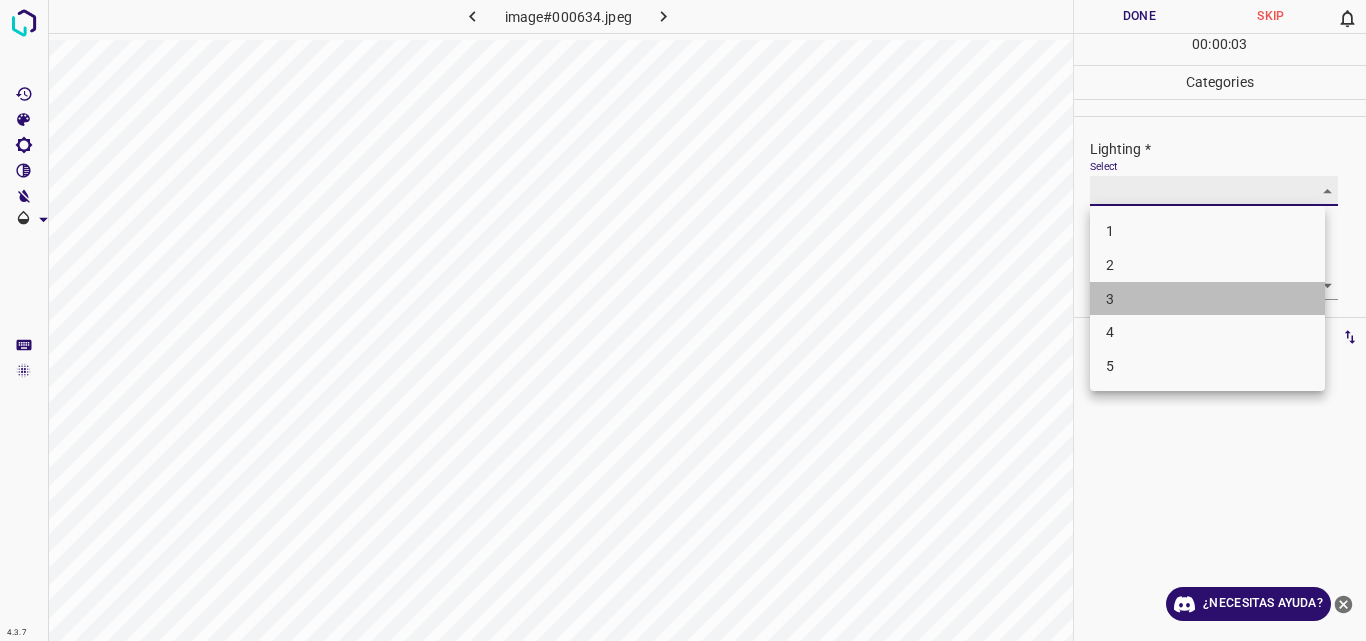 type on "3" 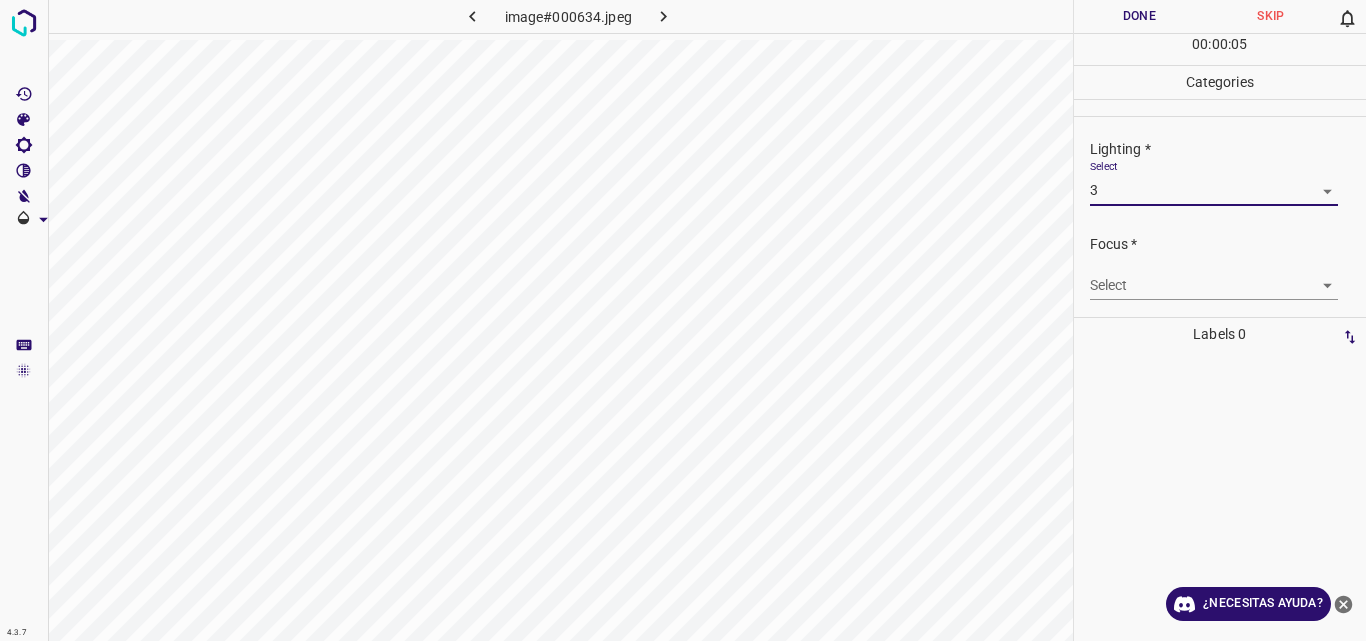 click on "4.3.7 image#000634.jpeg Done Skip 0 00   : 00   : 05   Categories Lighting *  Select 3 3 Focus *  Select ​ Overall *  Select ​ Labels   0 Categories 1 Lighting 2 Focus 3 Overall Tools Space Change between modes (Draw & Edit) I Auto labeling R Restore zoom M Zoom in N Zoom out Delete Delete selecte label Filters Z Restore filters X Saturation filter C Brightness filter V Contrast filter B Gray scale filter General O Download ¿Necesitas ayuda? Original text Rate this translation Your feedback will be used to help improve Google Translate - Texto - Esconder - Borrar" at bounding box center [683, 320] 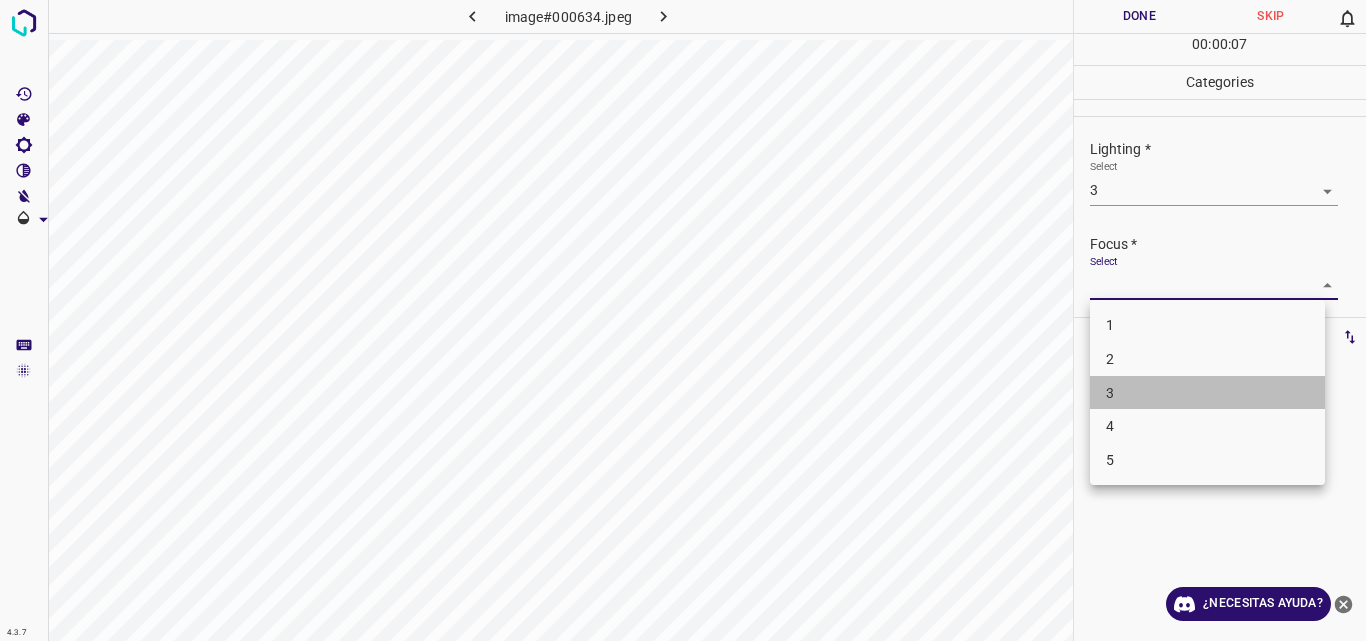 click on "3" at bounding box center (1207, 393) 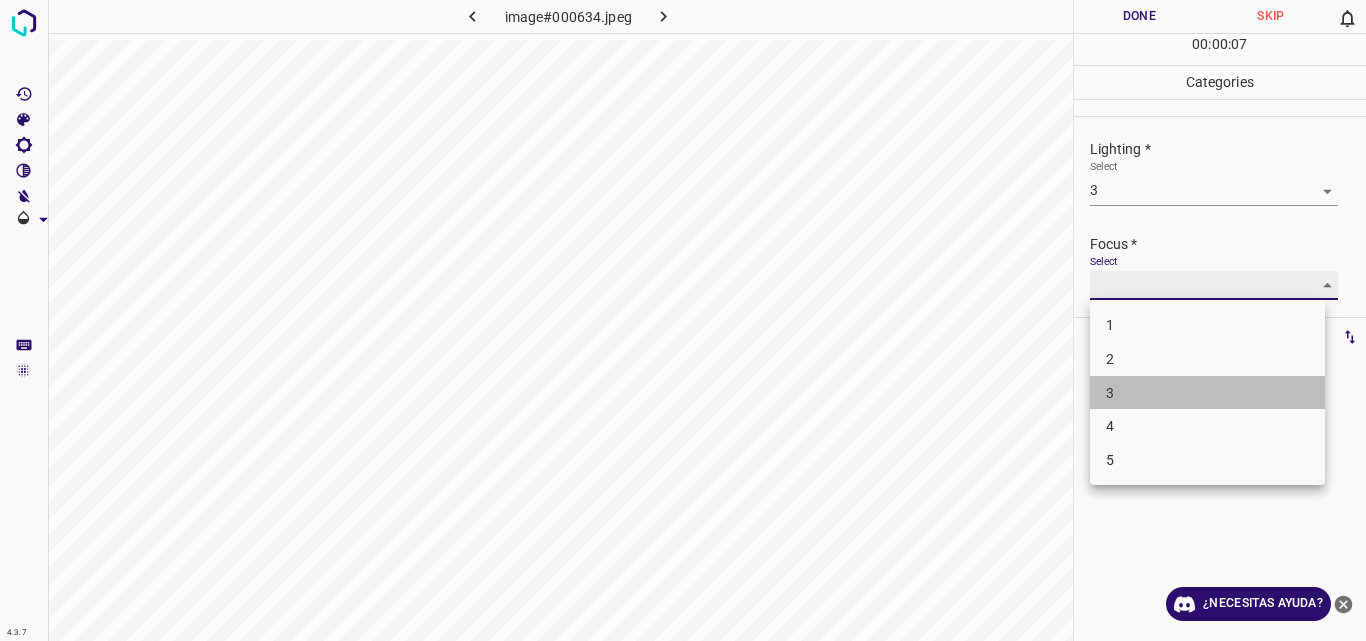 type on "3" 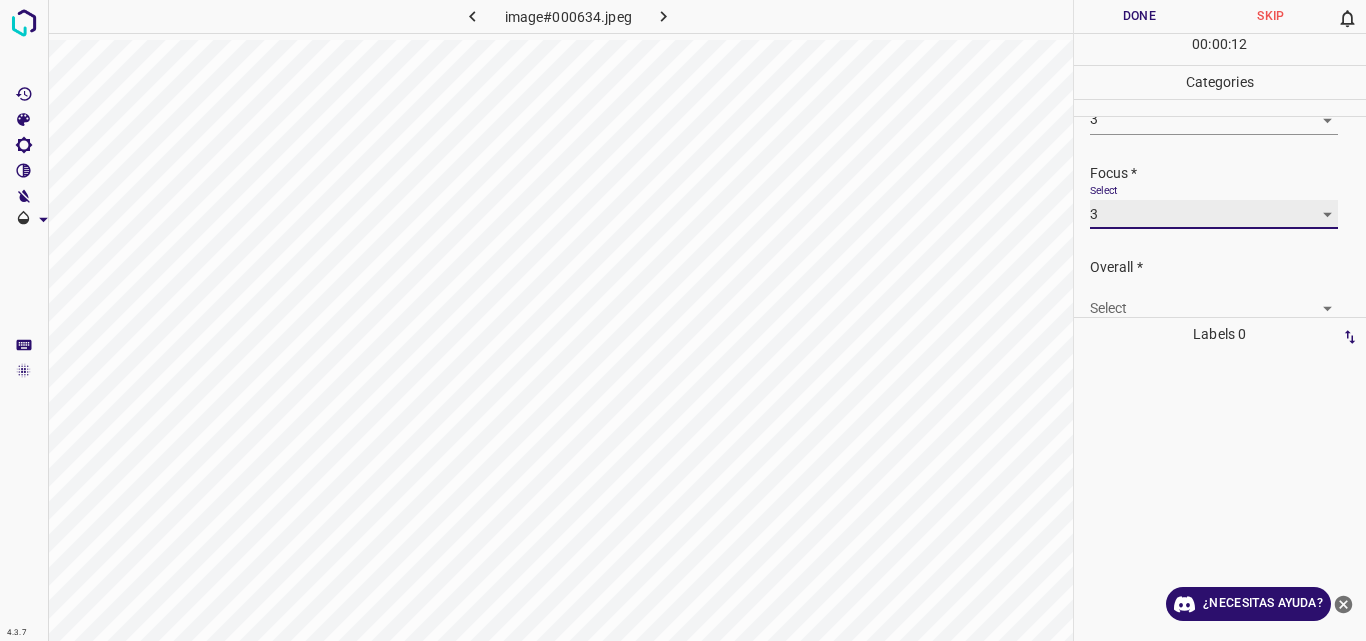 scroll, scrollTop: 94, scrollLeft: 0, axis: vertical 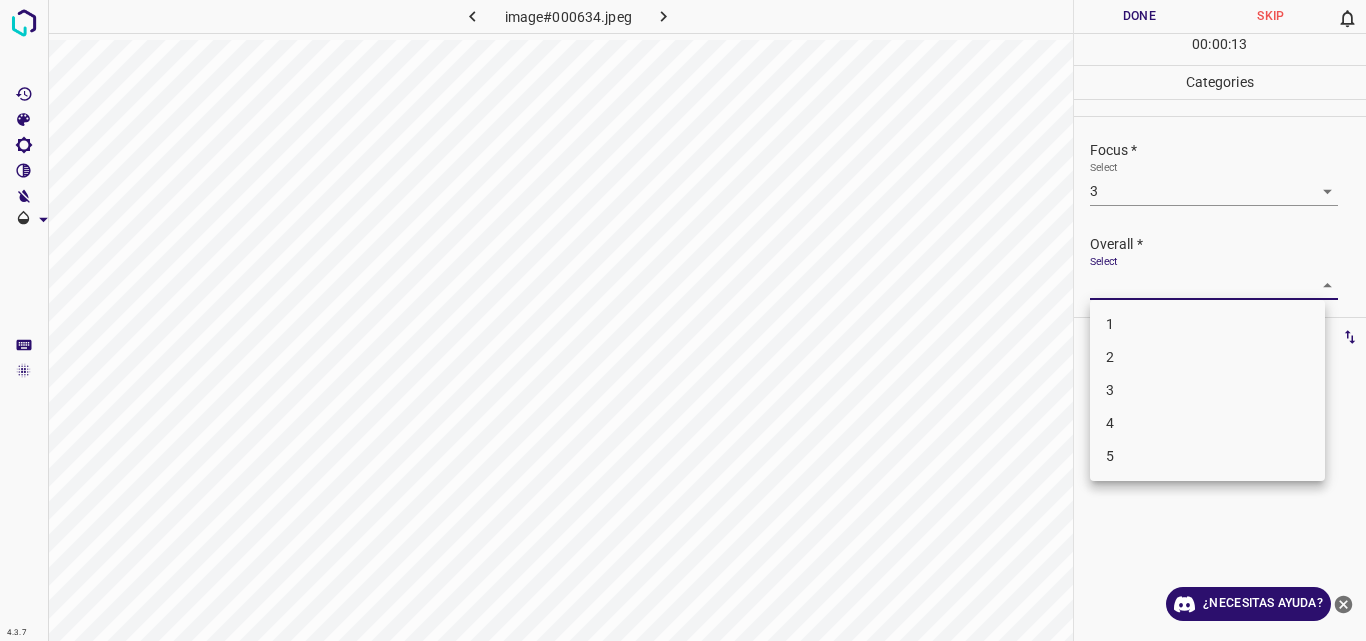 click on "4.3.7 image#000634.jpeg Done Skip 0 00   : 00   : 13   Categories Lighting *  Select 3 3 Focus *  Select 3 3 Overall *  Select ​ Labels   0 Categories 1 Lighting 2 Focus 3 Overall Tools Space Change between modes (Draw & Edit) I Auto labeling R Restore zoom M Zoom in N Zoom out Delete Delete selecte label Filters Z Restore filters X Saturation filter C Brightness filter V Contrast filter B Gray scale filter General O Download ¿Necesitas ayuda? Original text Rate this translation Your feedback will be used to help improve Google Translate - Texto - Esconder - Borrar 1 2 3 4 5" at bounding box center (683, 320) 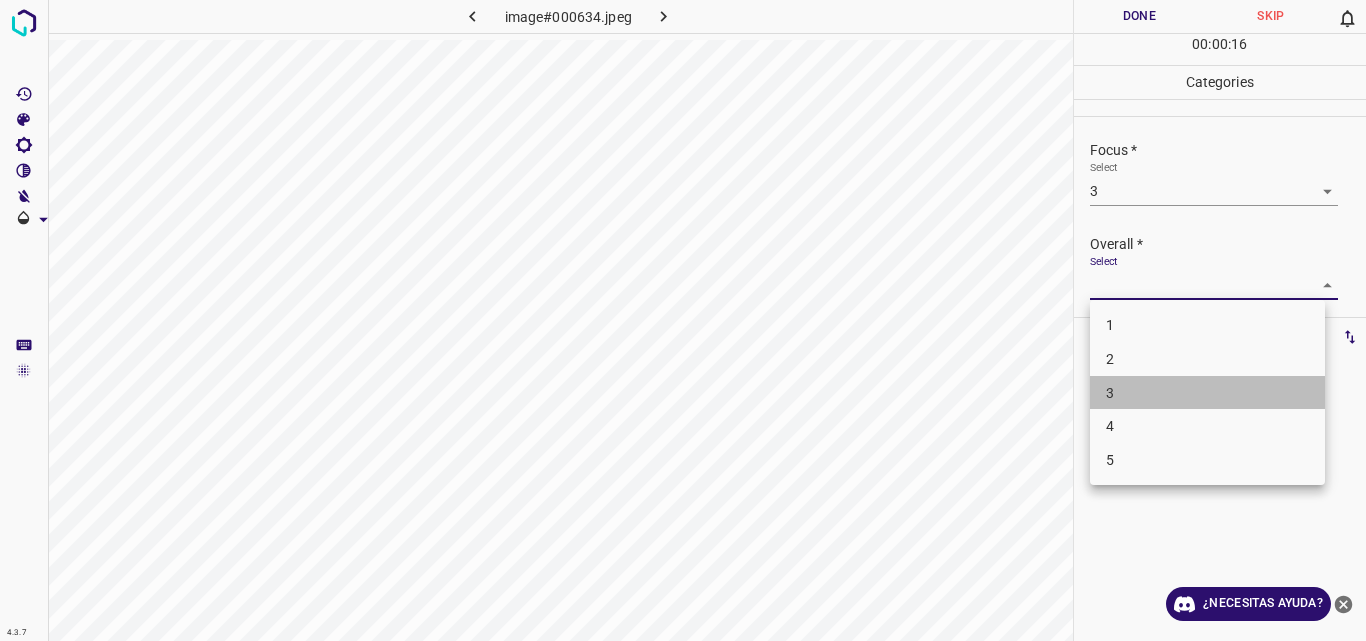 click on "3" at bounding box center (1207, 393) 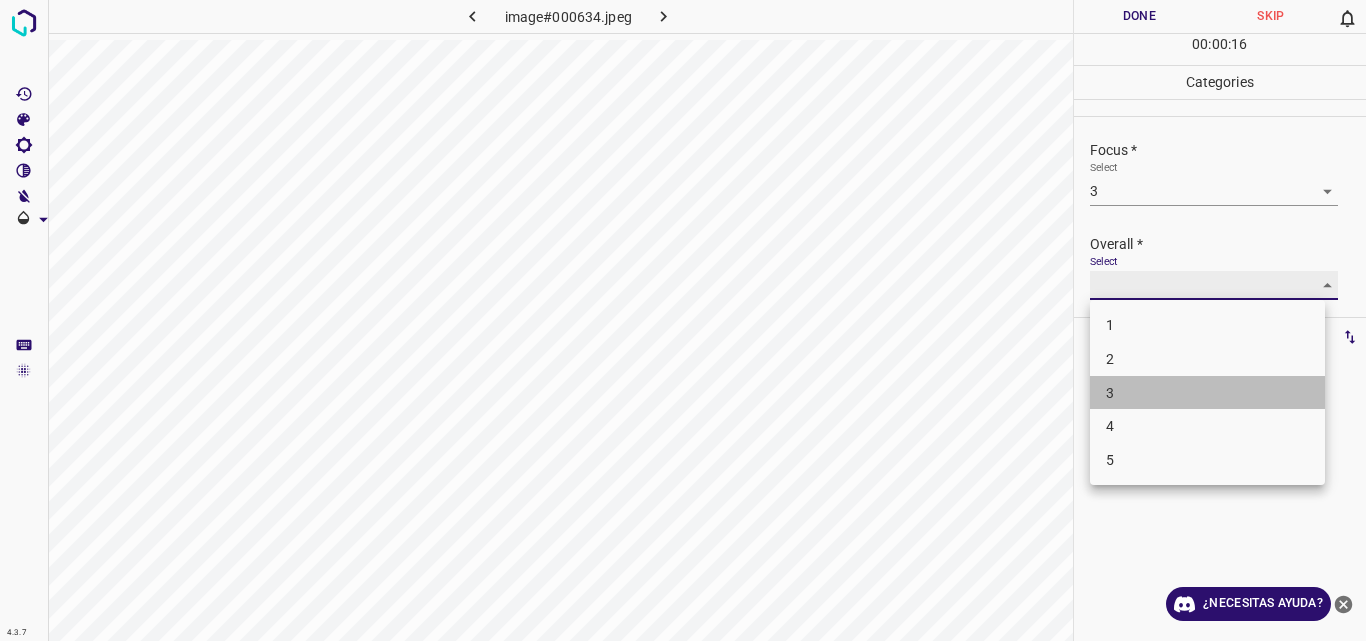 type on "3" 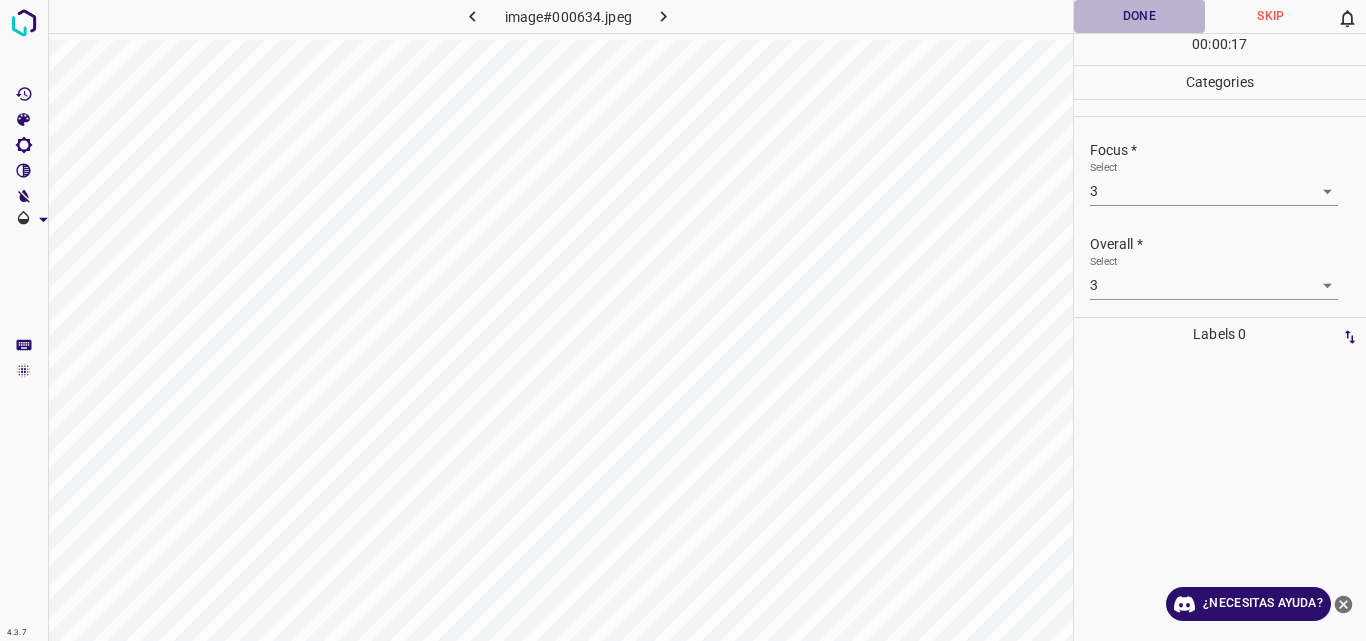 click on "Done" at bounding box center (1140, 16) 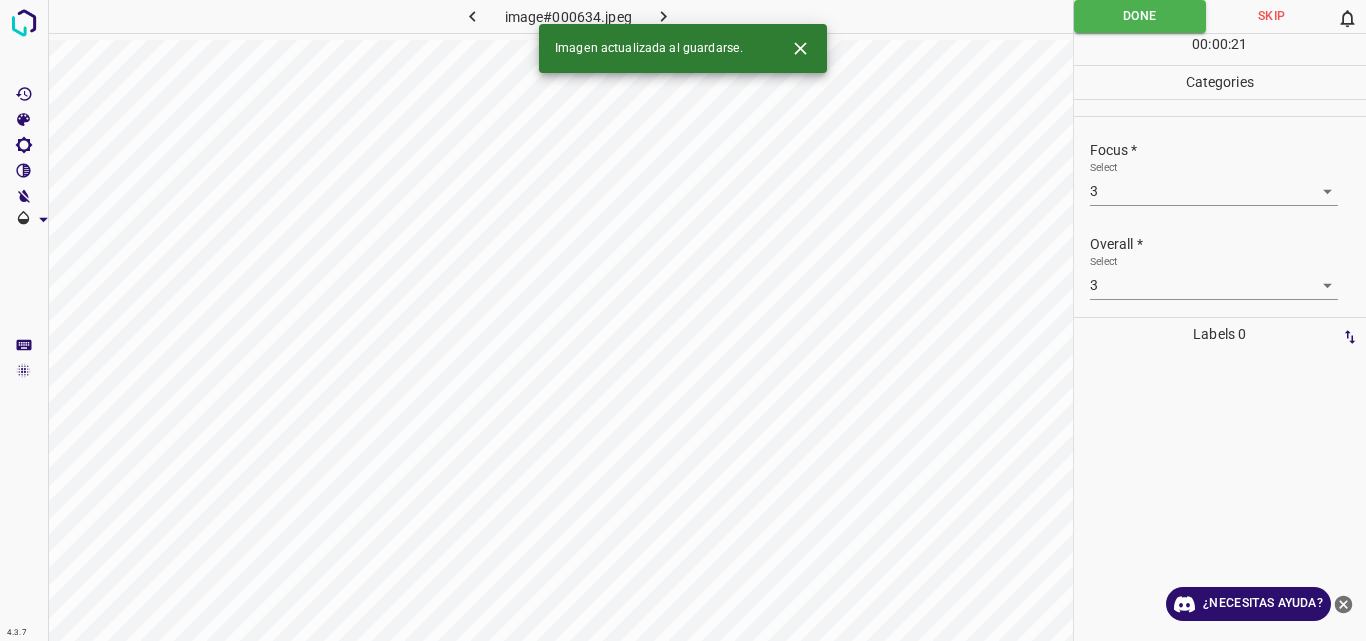 click 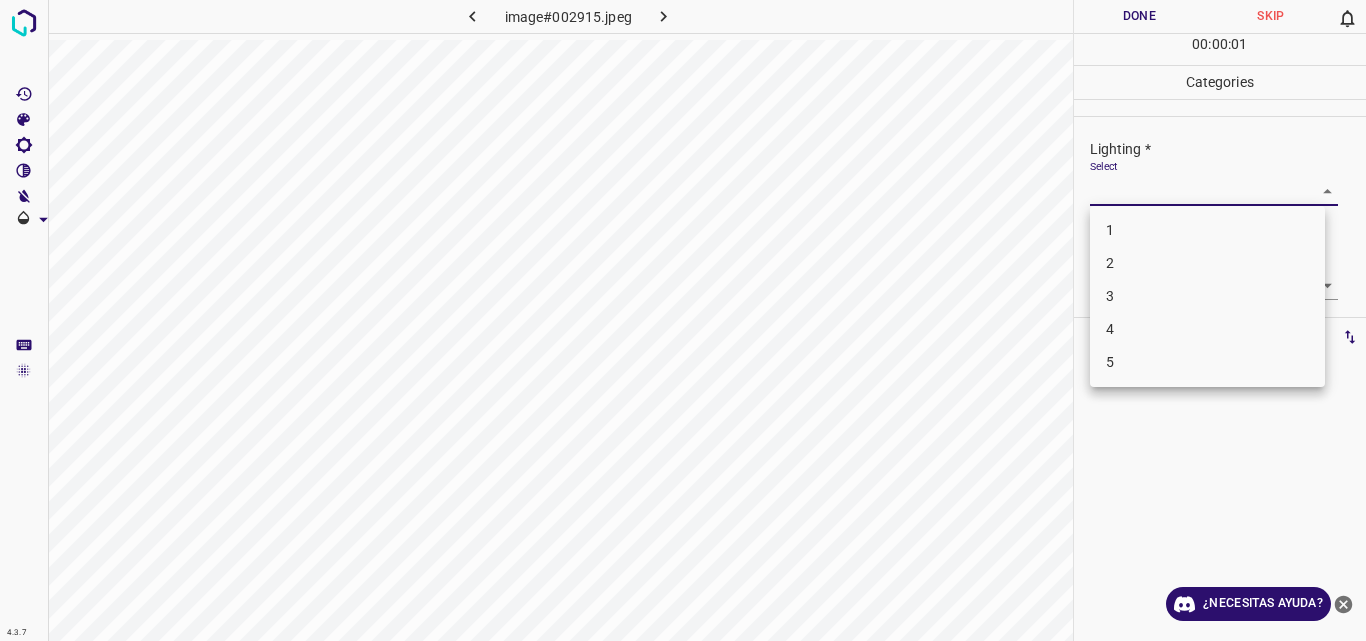 click on "4.3.7 image#002915.jpeg Done Skip 0 00   : 00   : 01   Categories Lighting *  Select ​ Focus *  Select ​ Overall *  Select ​ Labels   0 Categories 1 Lighting 2 Focus 3 Overall Tools Space Change between modes (Draw & Edit) I Auto labeling R Restore zoom M Zoom in N Zoom out Delete Delete selecte label Filters Z Restore filters X Saturation filter C Brightness filter V Contrast filter B Gray scale filter General O Download ¿Necesitas ayuda? Original text Rate this translation Your feedback will be used to help improve Google Translate - Texto - Esconder - Borrar 1 2 3 4 5" at bounding box center [683, 320] 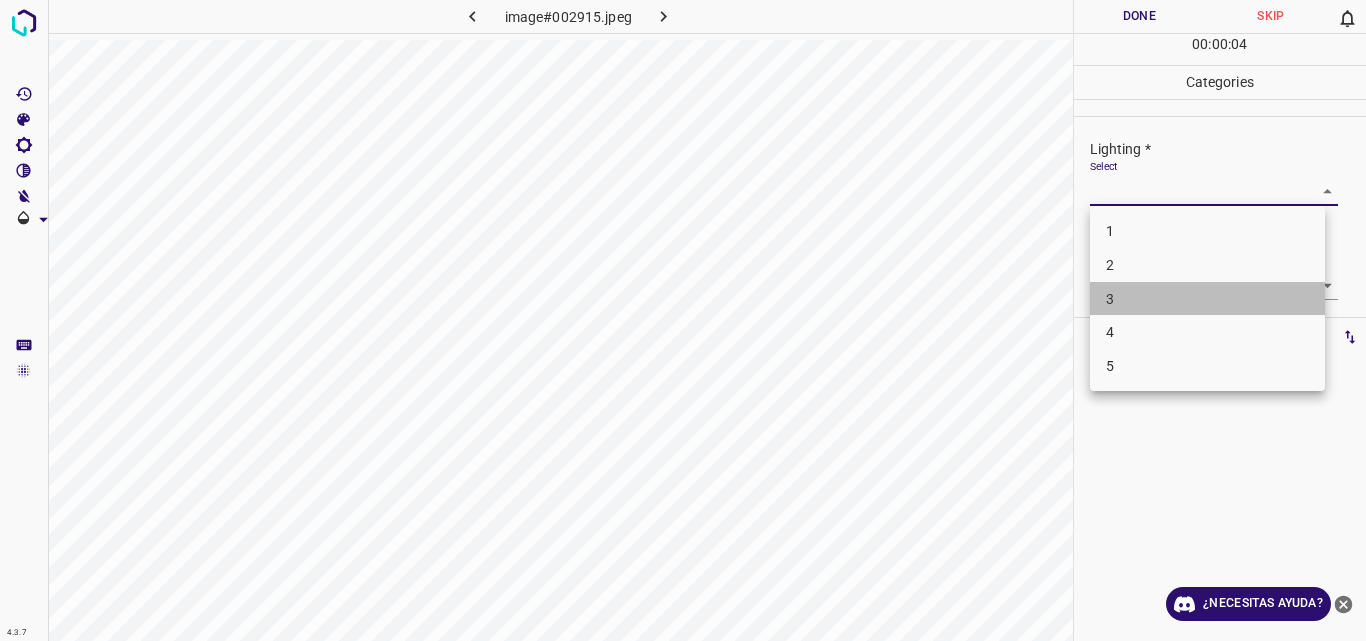 click on "3" at bounding box center [1207, 299] 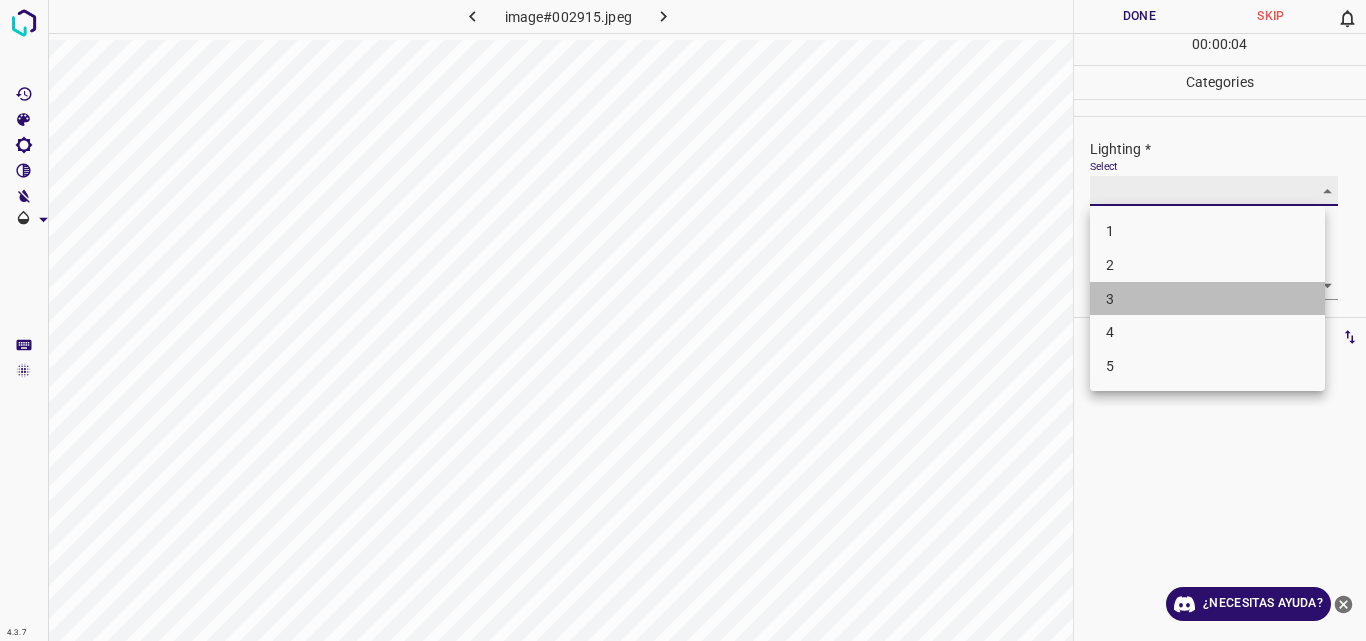 type on "3" 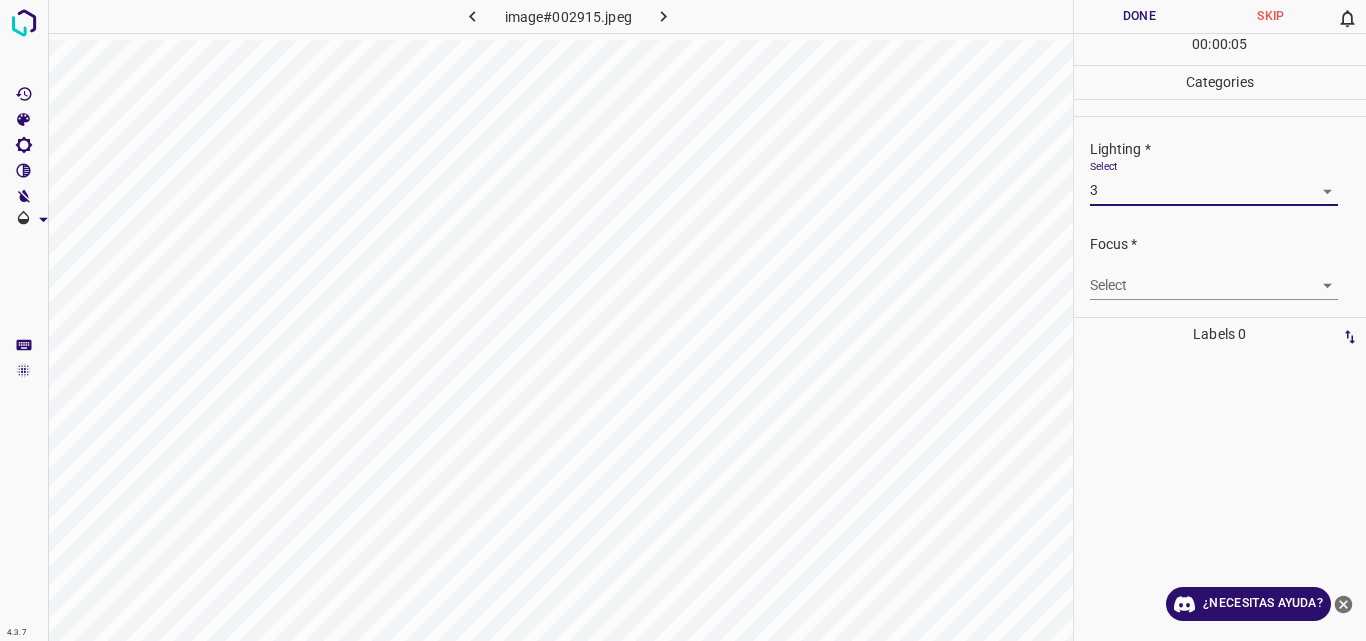 click on "4.3.7 image#002915.jpeg Done Skip 0 00   : 00   : 05   Categories Lighting *  Select 3 3 Focus *  Select ​ Overall *  Select ​ Labels   0 Categories 1 Lighting 2 Focus 3 Overall Tools Space Change between modes (Draw & Edit) I Auto labeling R Restore zoom M Zoom in N Zoom out Delete Delete selecte label Filters Z Restore filters X Saturation filter C Brightness filter V Contrast filter B Gray scale filter General O Download ¿Necesitas ayuda? Original text Rate this translation Your feedback will be used to help improve Google Translate - Texto - Esconder - Borrar" at bounding box center (683, 320) 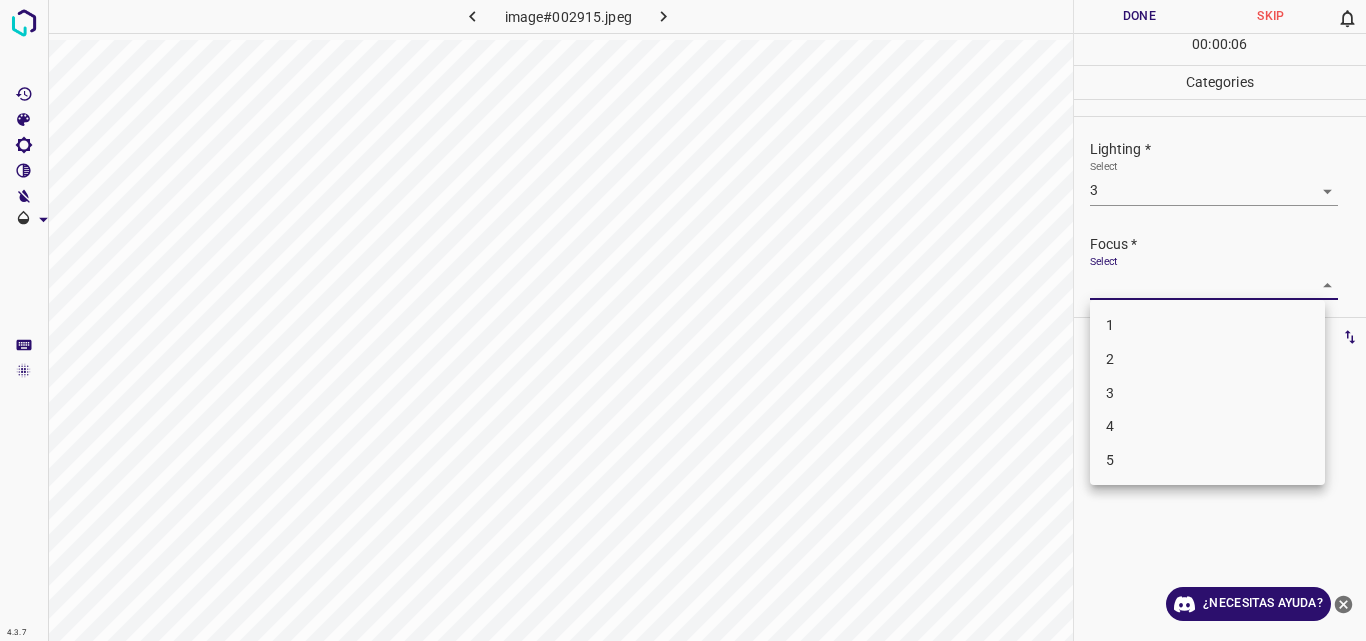 click on "3" at bounding box center [1207, 393] 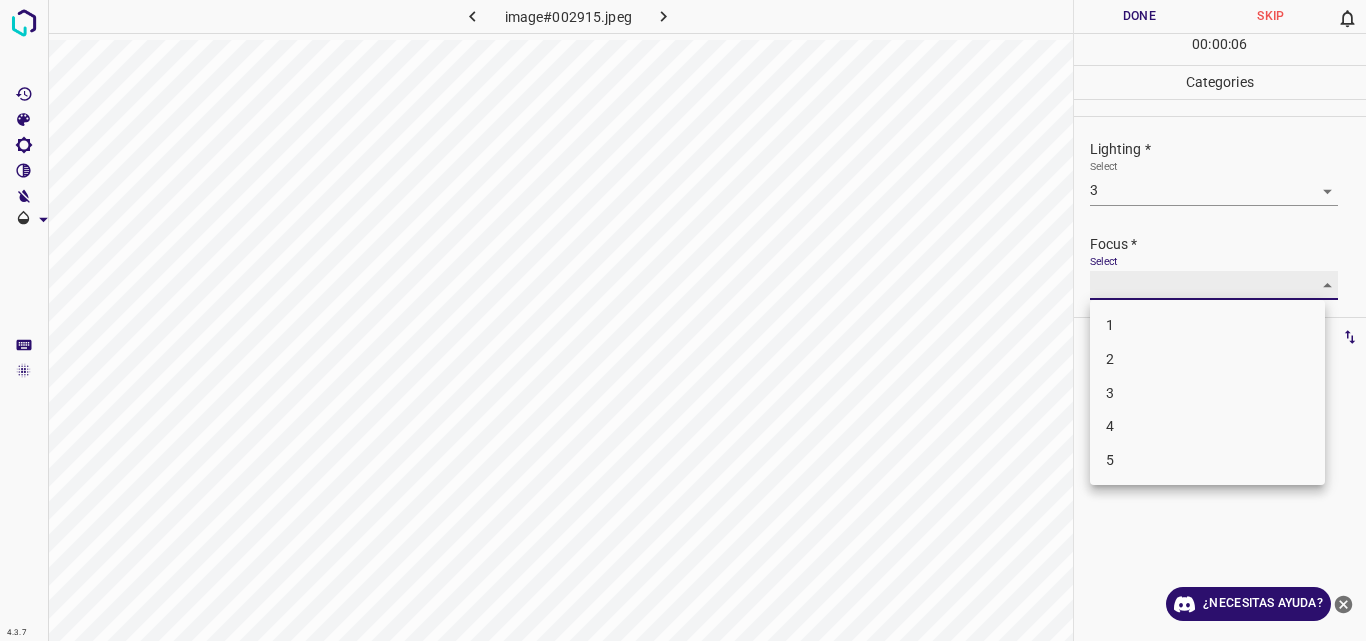 type on "3" 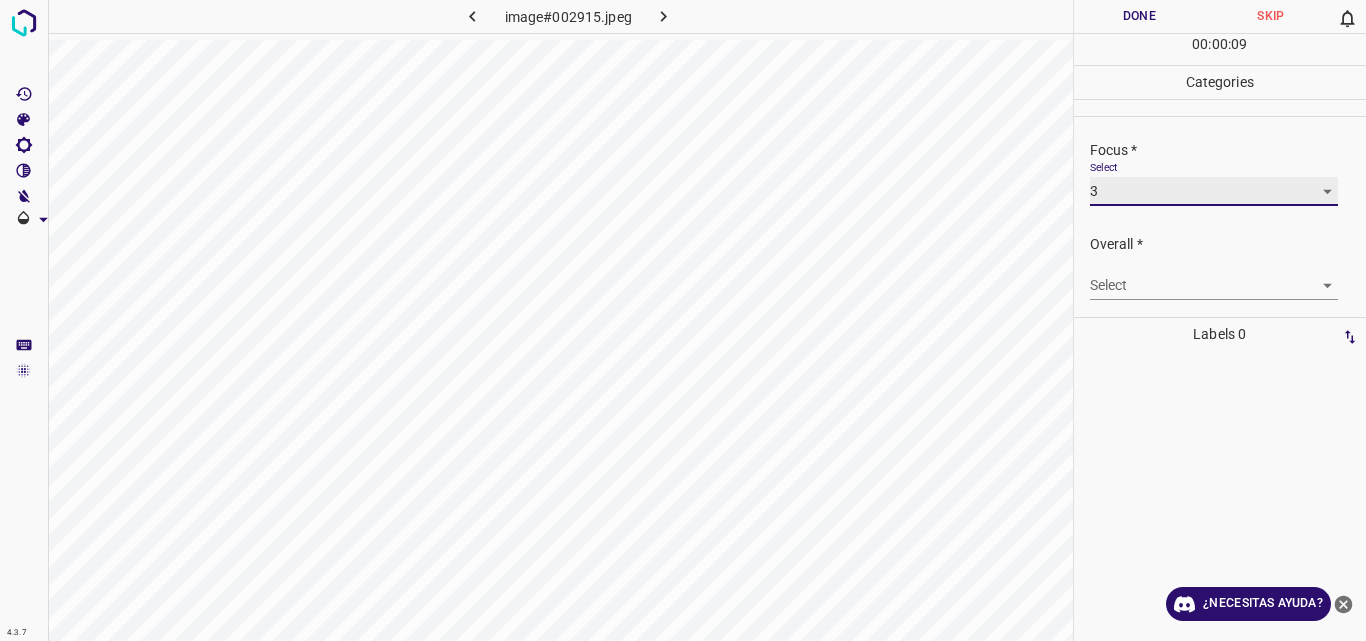 scroll, scrollTop: 98, scrollLeft: 0, axis: vertical 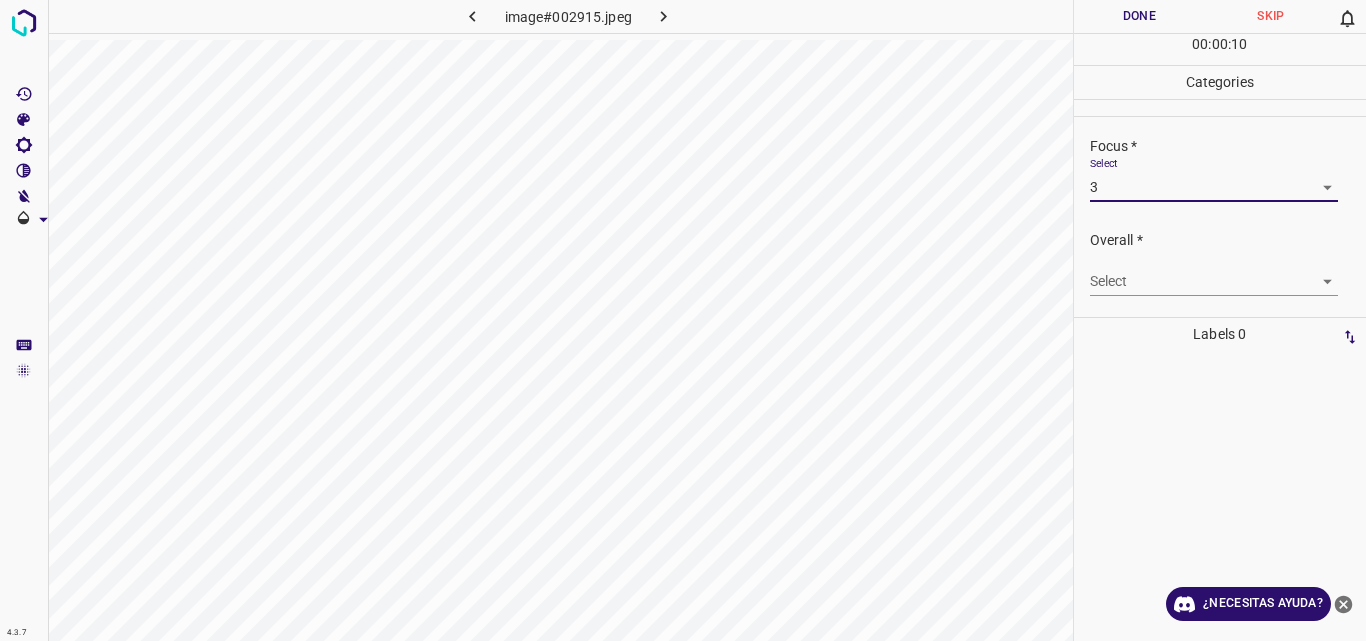 click on "4.3.7 image#002915.jpeg Done Skip 0 00   : 00   : 10   Categories Lighting *  Select 3 3 Focus *  Select 3 3 Overall *  Select ​ Labels   0 Categories 1 Lighting 2 Focus 3 Overall Tools Space Change between modes (Draw & Edit) I Auto labeling R Restore zoom M Zoom in N Zoom out Delete Delete selecte label Filters Z Restore filters X Saturation filter C Brightness filter V Contrast filter B Gray scale filter General O Download ¿Necesitas ayuda? Original text Rate this translation Your feedback will be used to help improve Google Translate - Texto - Esconder - Borrar" at bounding box center (683, 320) 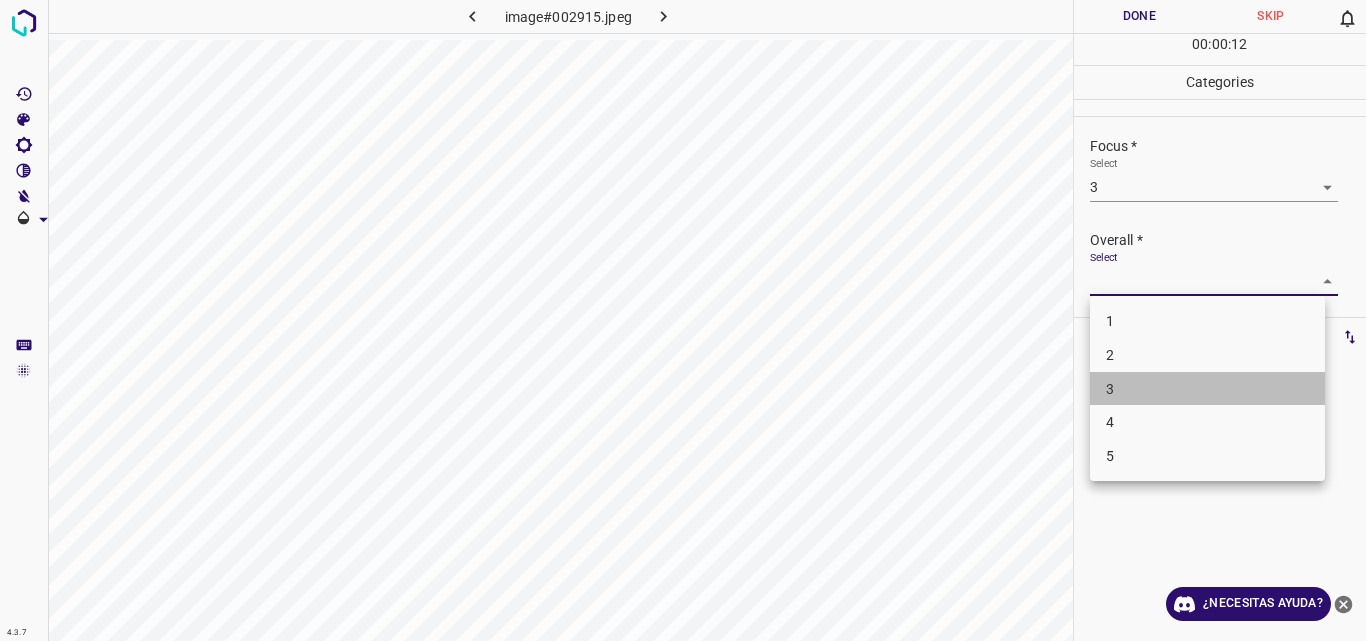 click on "3" at bounding box center [1207, 389] 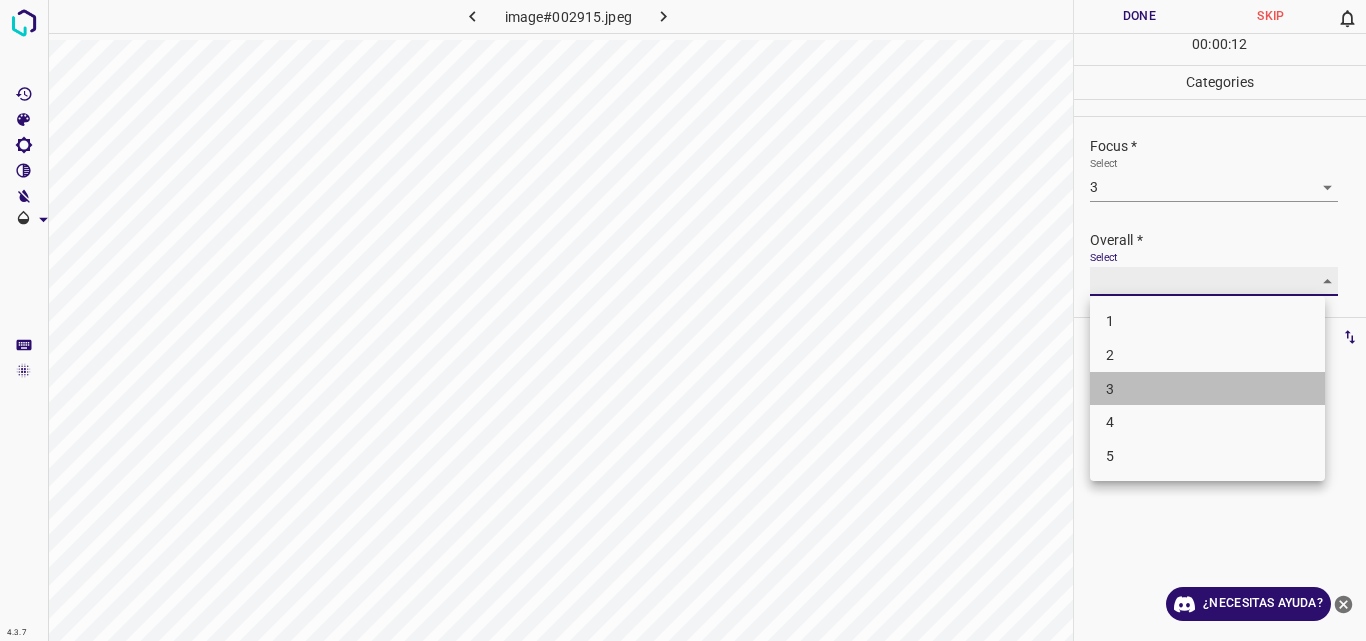 type on "3" 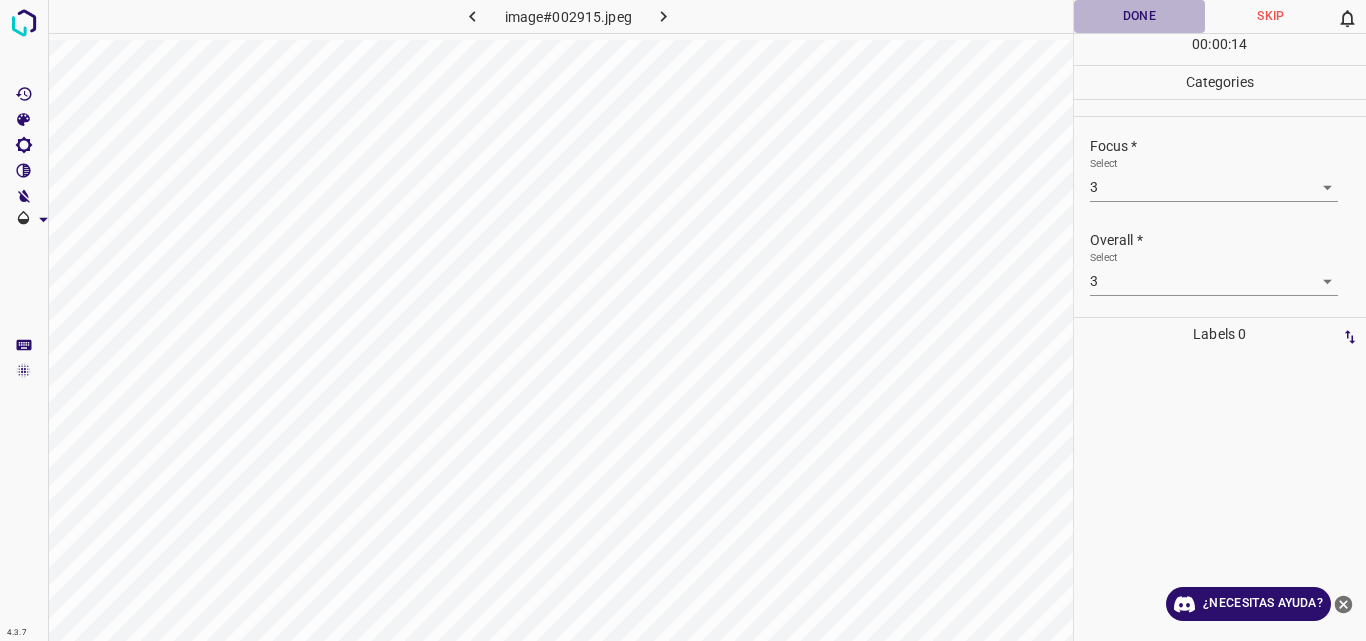 click on "Done" at bounding box center [1140, 16] 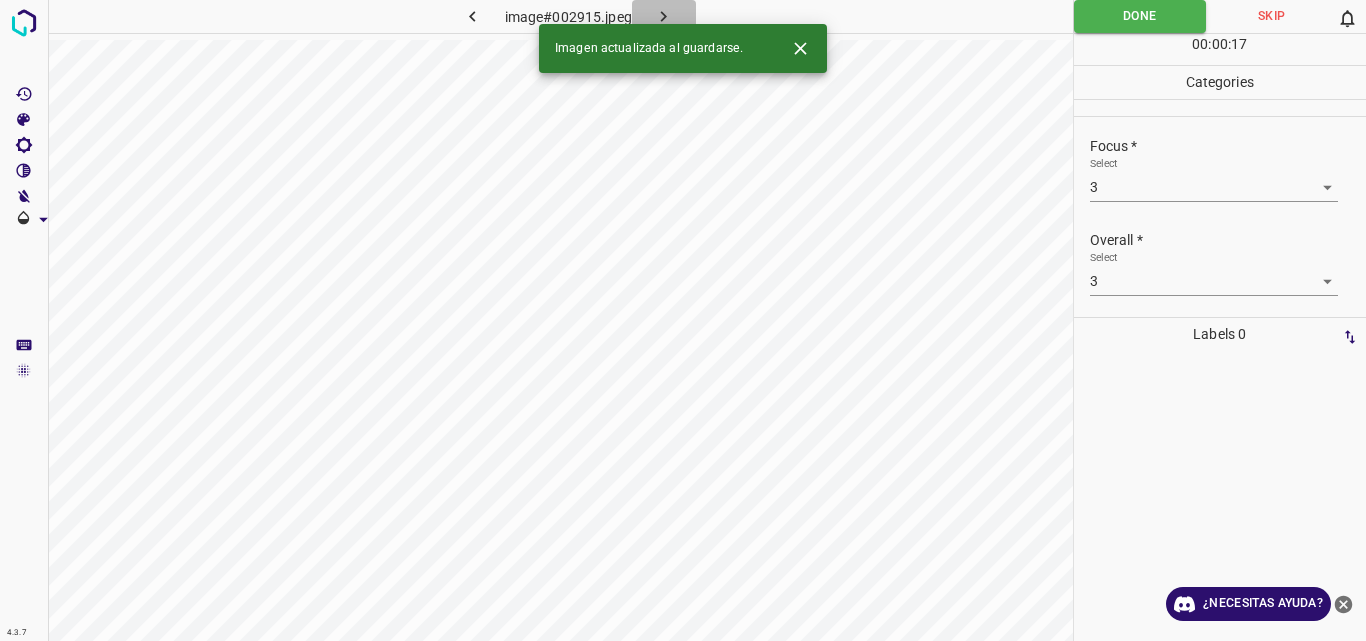 click 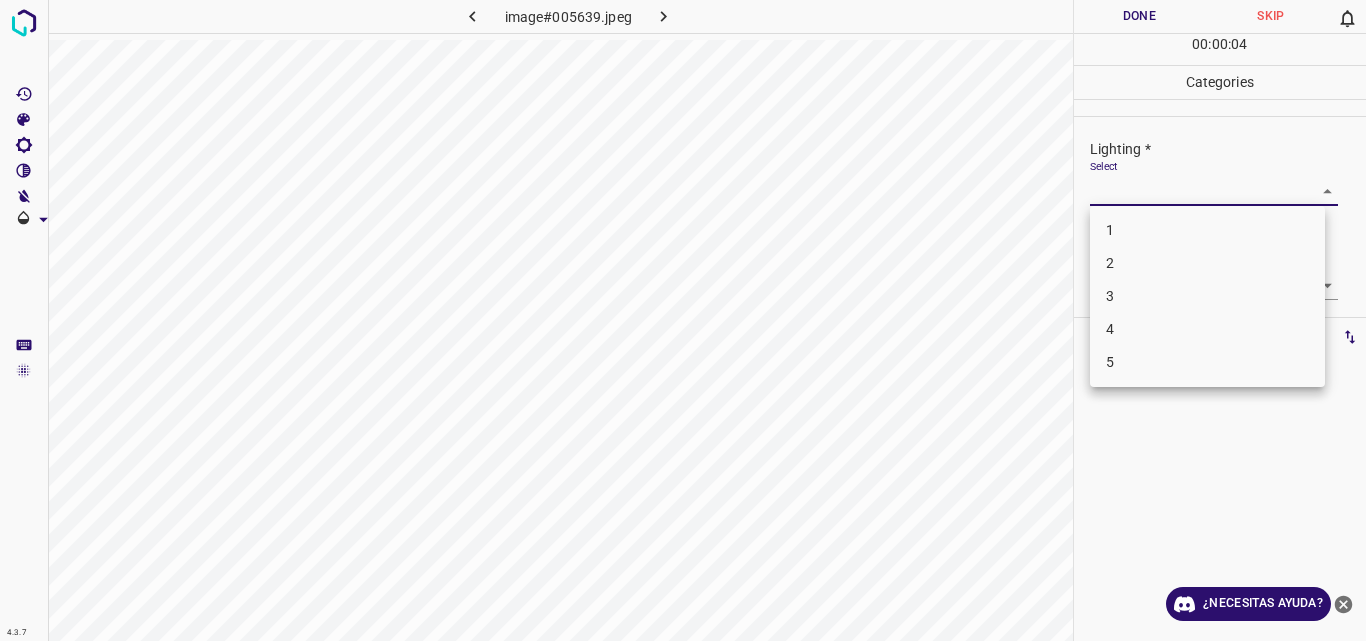 click on "4.3.7 image#005639.jpeg Done Skip 0 00   : 00   : 04   Categories Lighting *  Select ​ Focus *  Select ​ Overall *  Select ​ Labels   0 Categories 1 Lighting 2 Focus 3 Overall Tools Space Change between modes (Draw & Edit) I Auto labeling R Restore zoom M Zoom in N Zoom out Delete Delete selecte label Filters Z Restore filters X Saturation filter C Brightness filter V Contrast filter B Gray scale filter General O Download ¿Necesitas ayuda? Original text Rate this translation Your feedback will be used to help improve Google Translate - Texto - Esconder - Borrar 1 2 3 4 5" at bounding box center (683, 320) 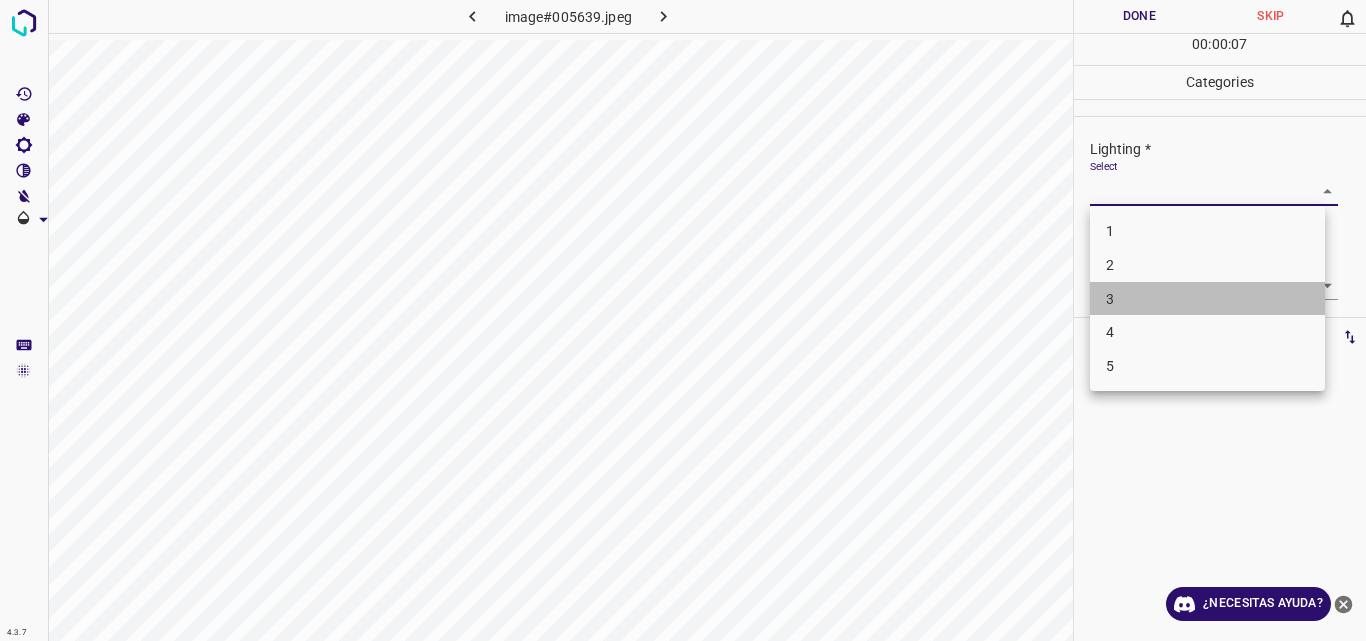 click on "3" at bounding box center (1207, 299) 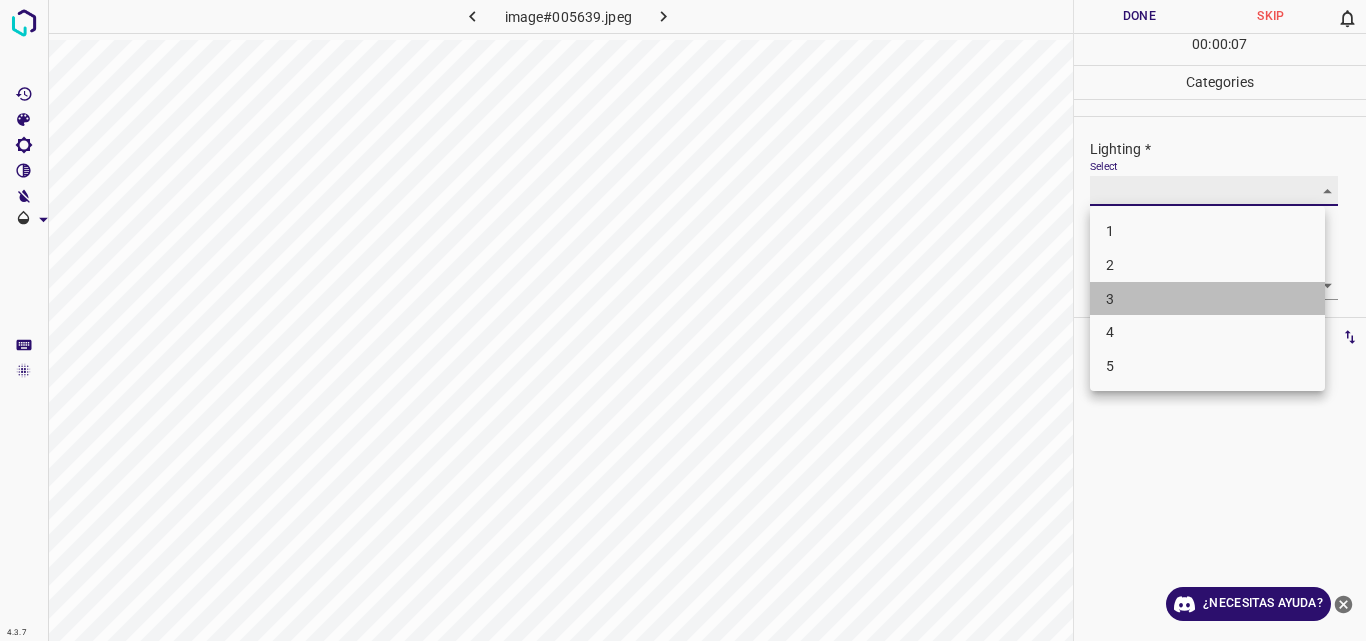 type on "3" 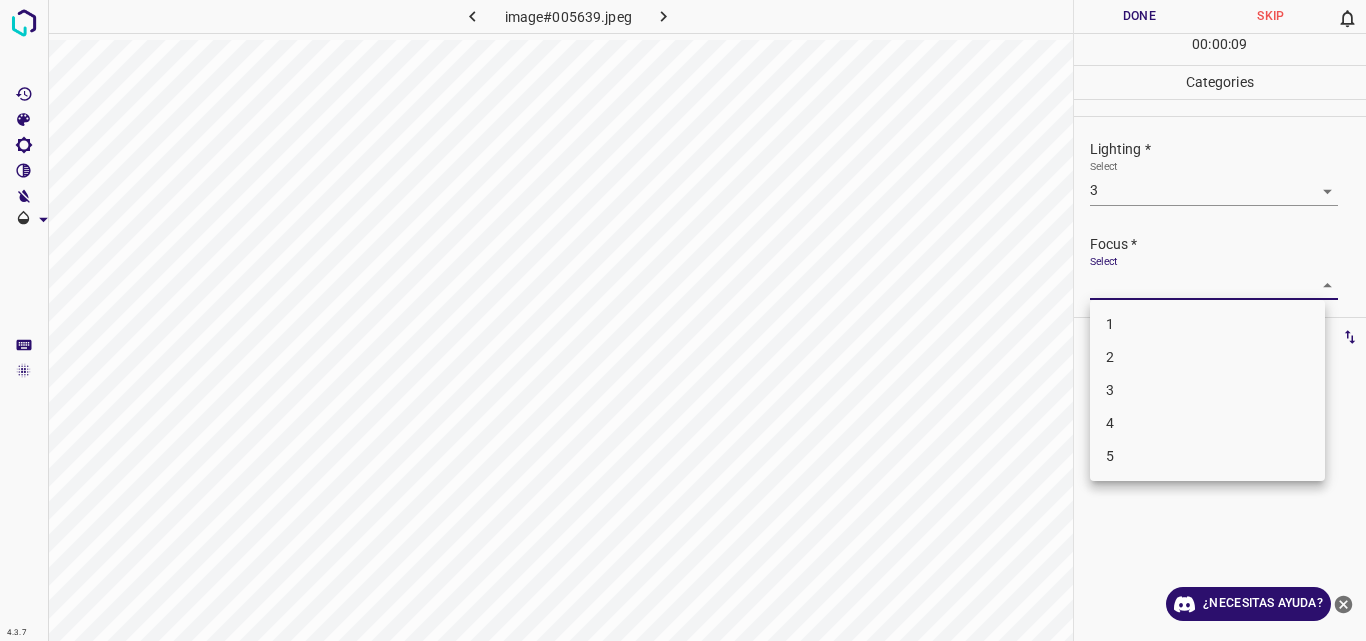 click on "4.3.7 image#005639.jpeg Done Skip 0 00   : 00   : 09   Categories Lighting *  Select 3 3 Focus *  Select ​ Overall *  Select ​ Labels   0 Categories 1 Lighting 2 Focus 3 Overall Tools Space Change between modes (Draw & Edit) I Auto labeling R Restore zoom M Zoom in N Zoom out Delete Delete selecte label Filters Z Restore filters X Saturation filter C Brightness filter V Contrast filter B Gray scale filter General O Download ¿Necesitas ayuda? Original text Rate this translation Your feedback will be used to help improve Google Translate - Texto - Esconder - Borrar 1 2 3 4 5" at bounding box center [683, 320] 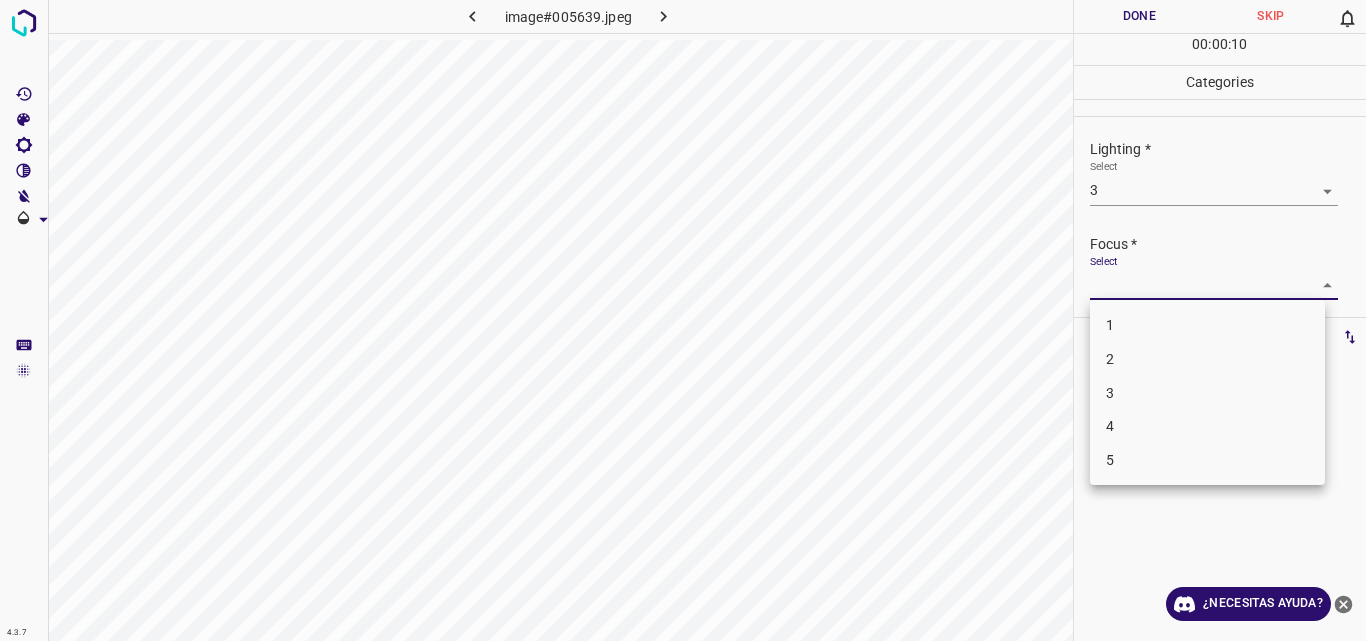 click at bounding box center [683, 320] 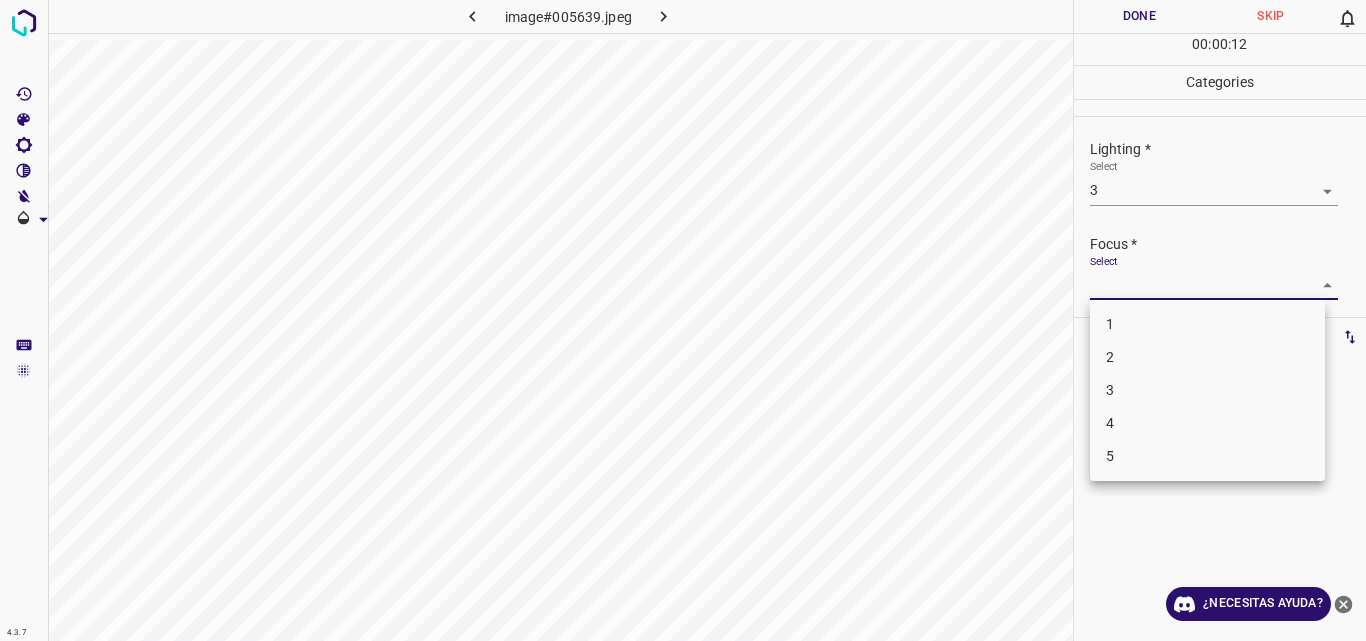 click on "4.3.7 image#005639.jpeg Done Skip 0 00   : 00   : 12   Categories Lighting *  Select 3 3 Focus *  Select ​ Overall *  Select ​ Labels   0 Categories 1 Lighting 2 Focus 3 Overall Tools Space Change between modes (Draw & Edit) I Auto labeling R Restore zoom M Zoom in N Zoom out Delete Delete selecte label Filters Z Restore filters X Saturation filter C Brightness filter V Contrast filter B Gray scale filter General O Download ¿Necesitas ayuda? Original text Rate this translation Your feedback will be used to help improve Google Translate - Texto - Esconder - Borrar 1 2 3 4 5" at bounding box center [683, 320] 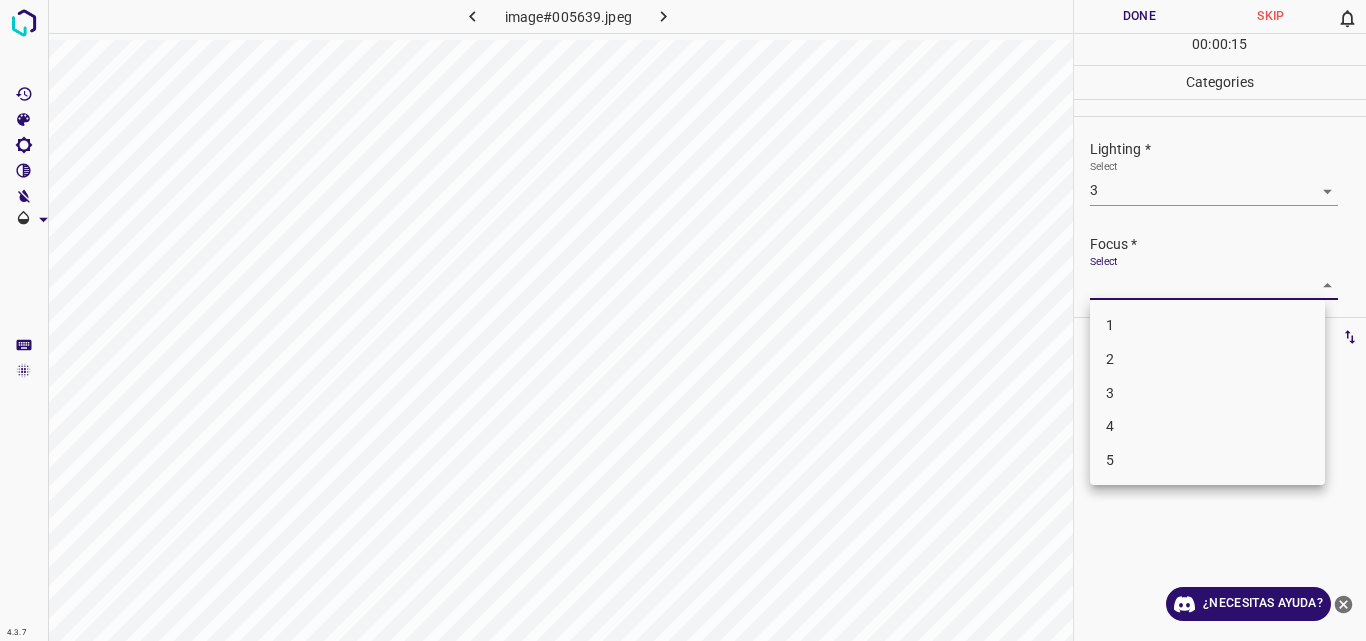 click on "3" at bounding box center [1207, 393] 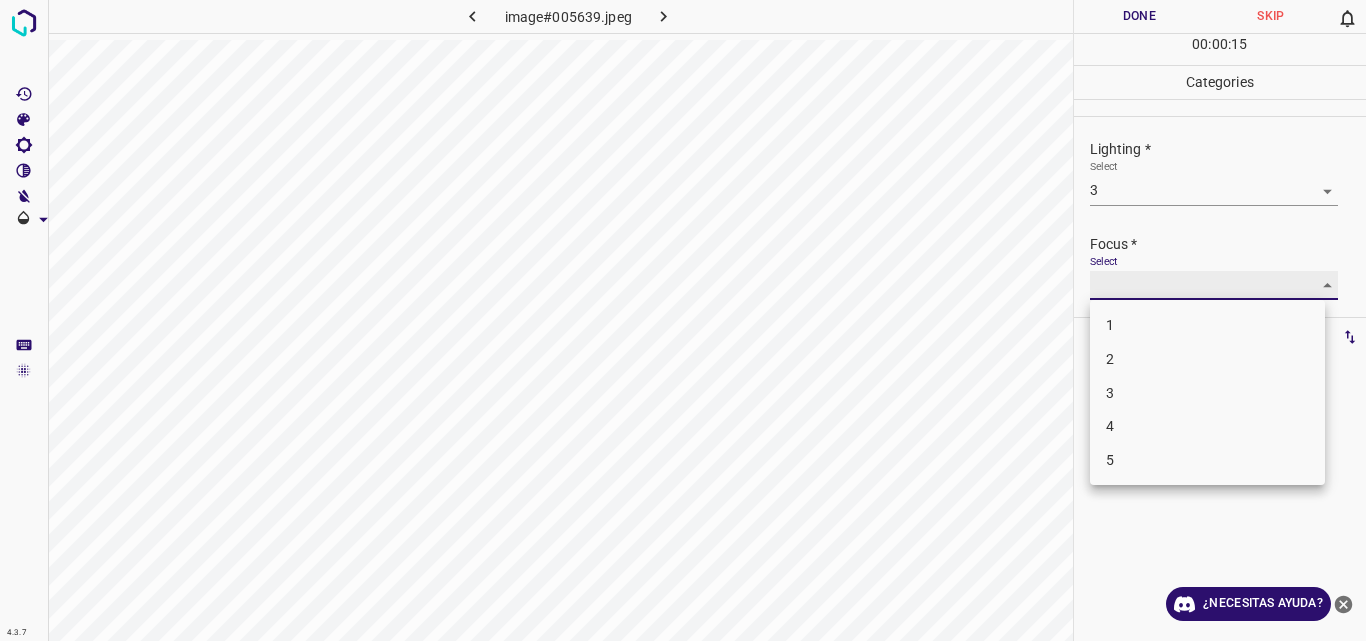 type on "3" 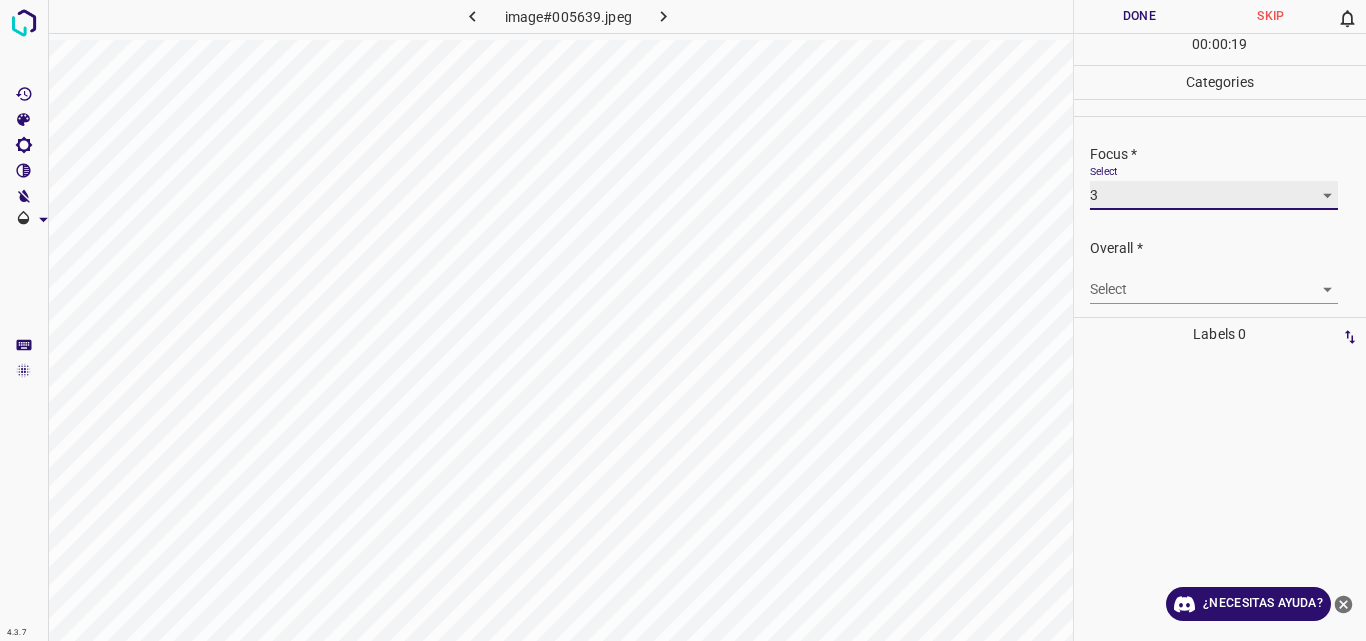 scroll, scrollTop: 98, scrollLeft: 0, axis: vertical 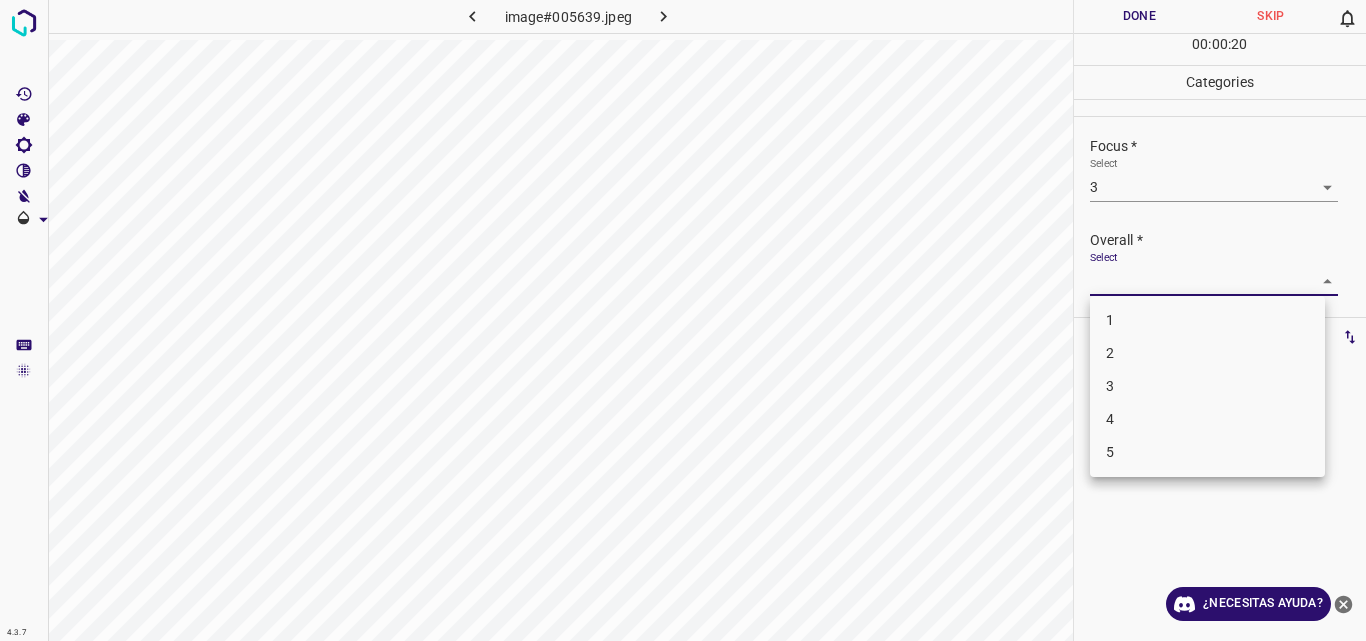 click on "4.3.7 image#005639.jpeg Done Skip 0 00   : 00   : 20   Categories Lighting *  Select 3 3 Focus *  Select 3 3 Overall *  Select ​ Labels   0 Categories 1 Lighting 2 Focus 3 Overall Tools Space Change between modes (Draw & Edit) I Auto labeling R Restore zoom M Zoom in N Zoom out Delete Delete selecte label Filters Z Restore filters X Saturation filter C Brightness filter V Contrast filter B Gray scale filter General O Download ¿Necesitas ayuda? Original text Rate this translation Your feedback will be used to help improve Google Translate - Texto - Esconder - Borrar 1 2 3 4 5" at bounding box center (683, 320) 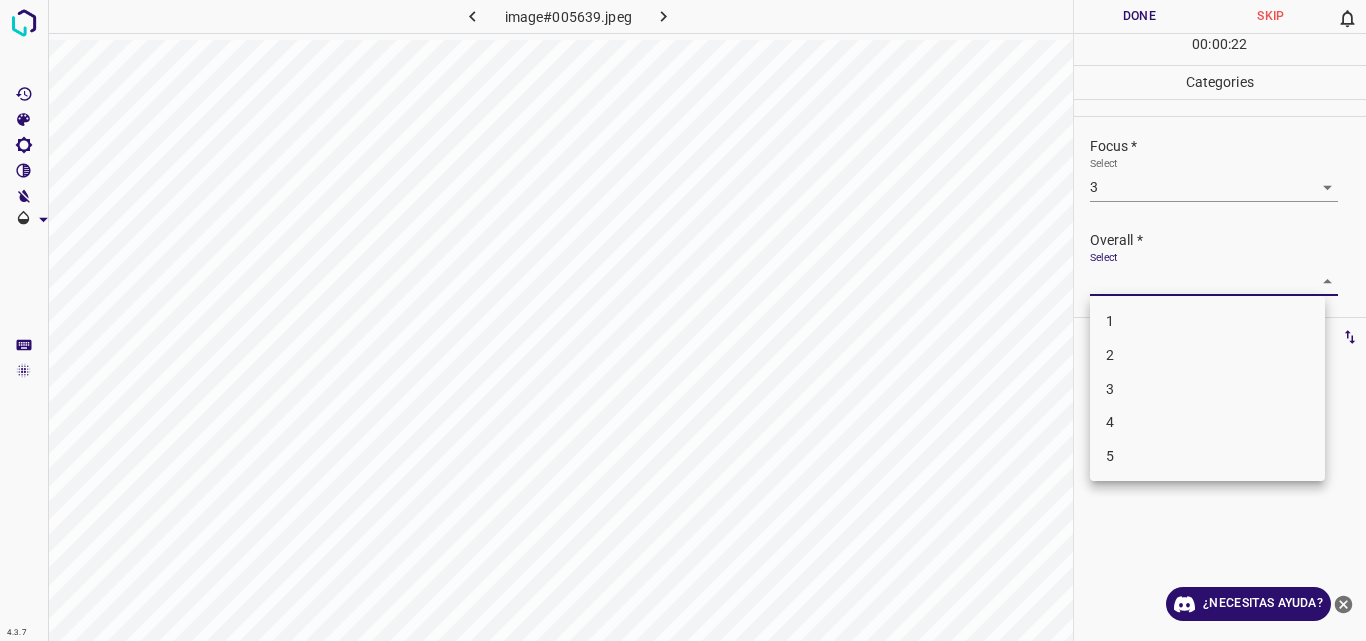 click on "3" at bounding box center (1207, 389) 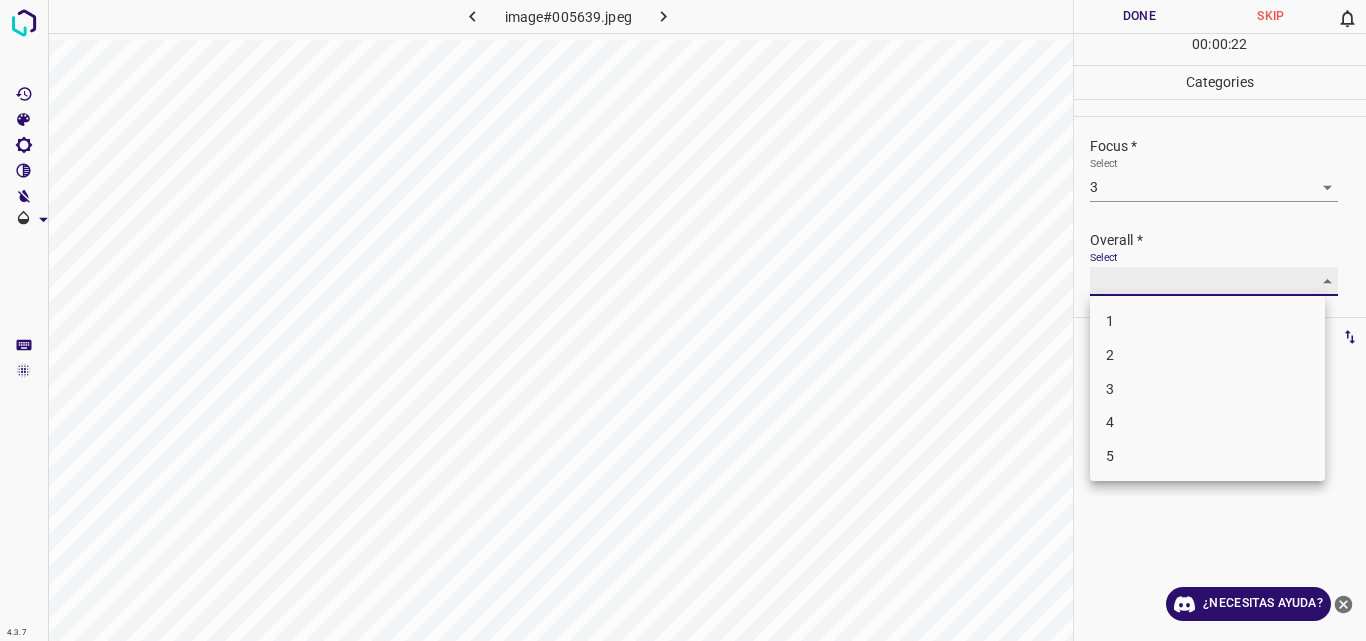 type on "3" 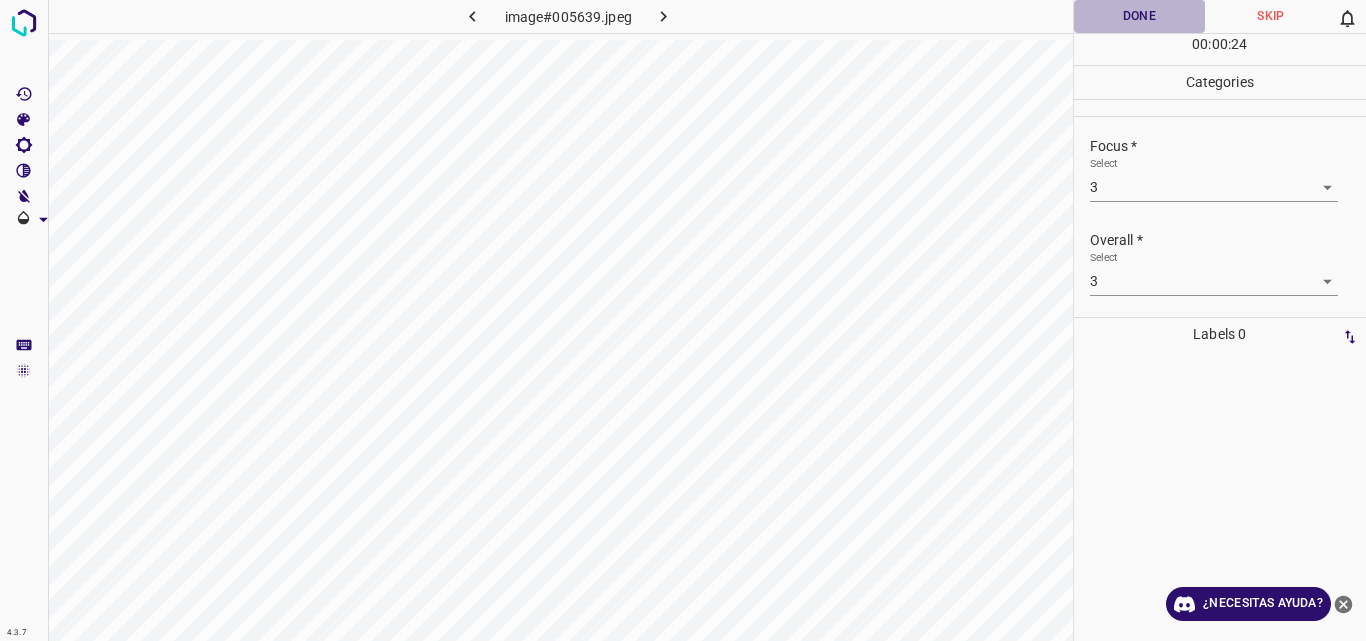 click on "Done" at bounding box center (1140, 16) 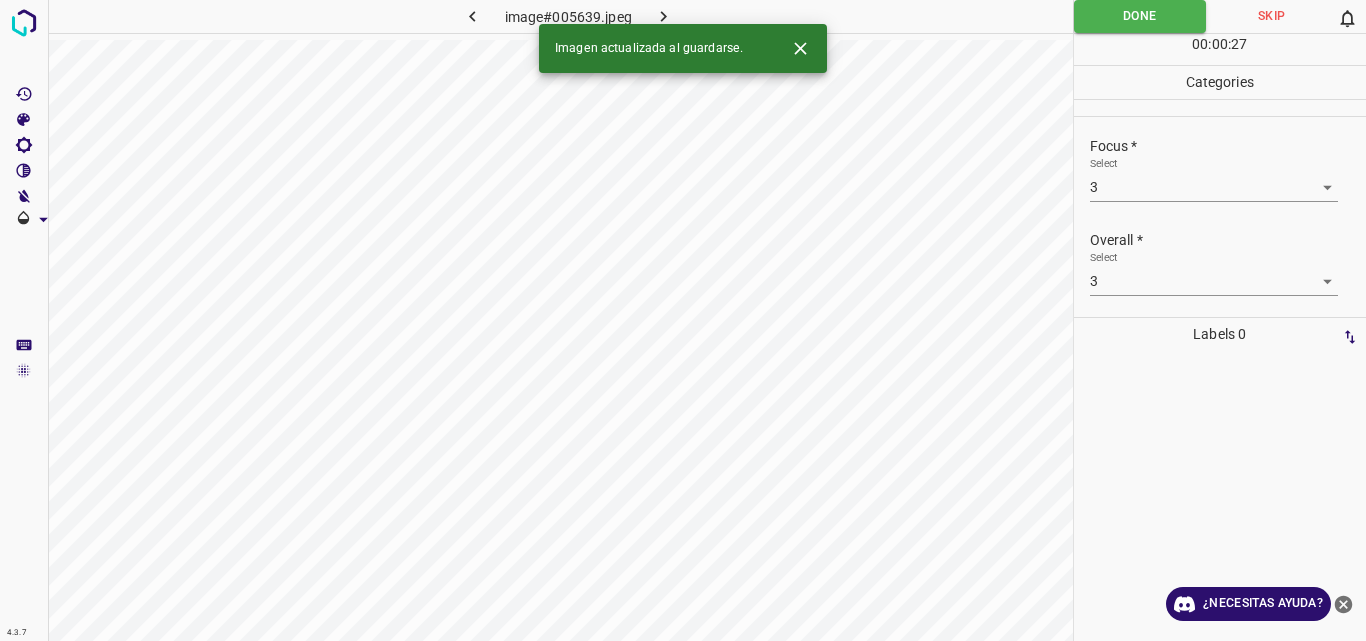 click at bounding box center (664, 16) 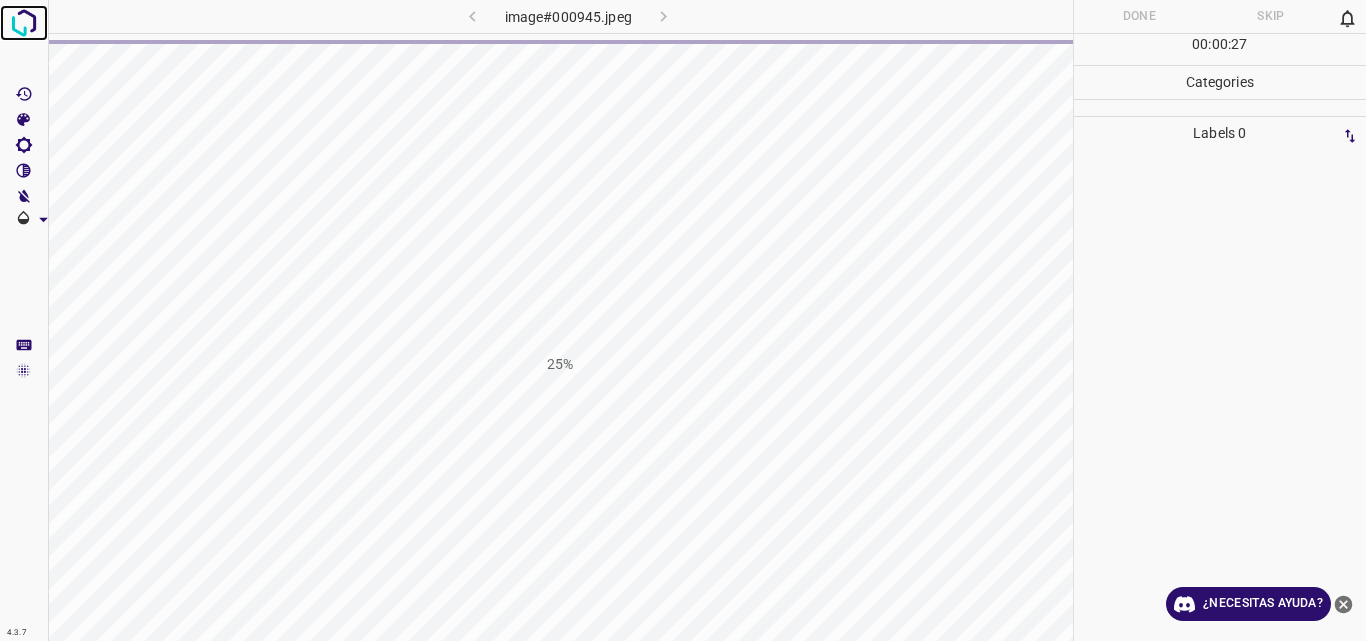 click at bounding box center (24, 23) 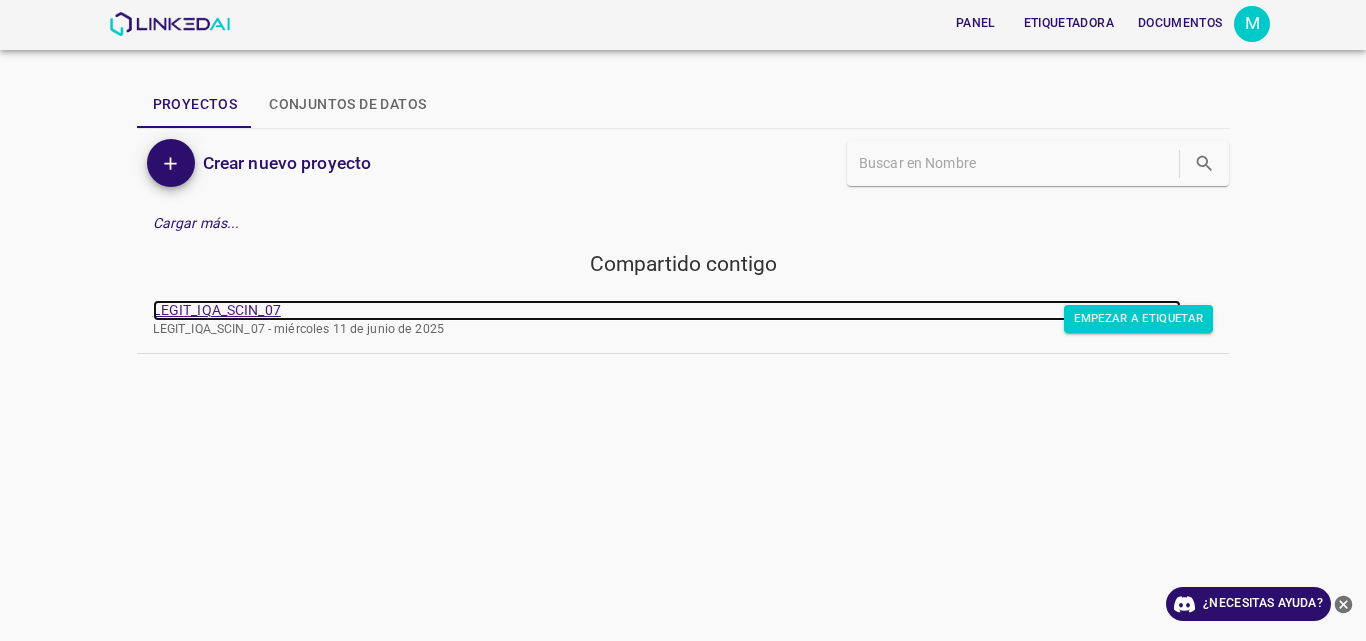 click on "LEGIT_IQA_SCIN_07" at bounding box center (217, 310) 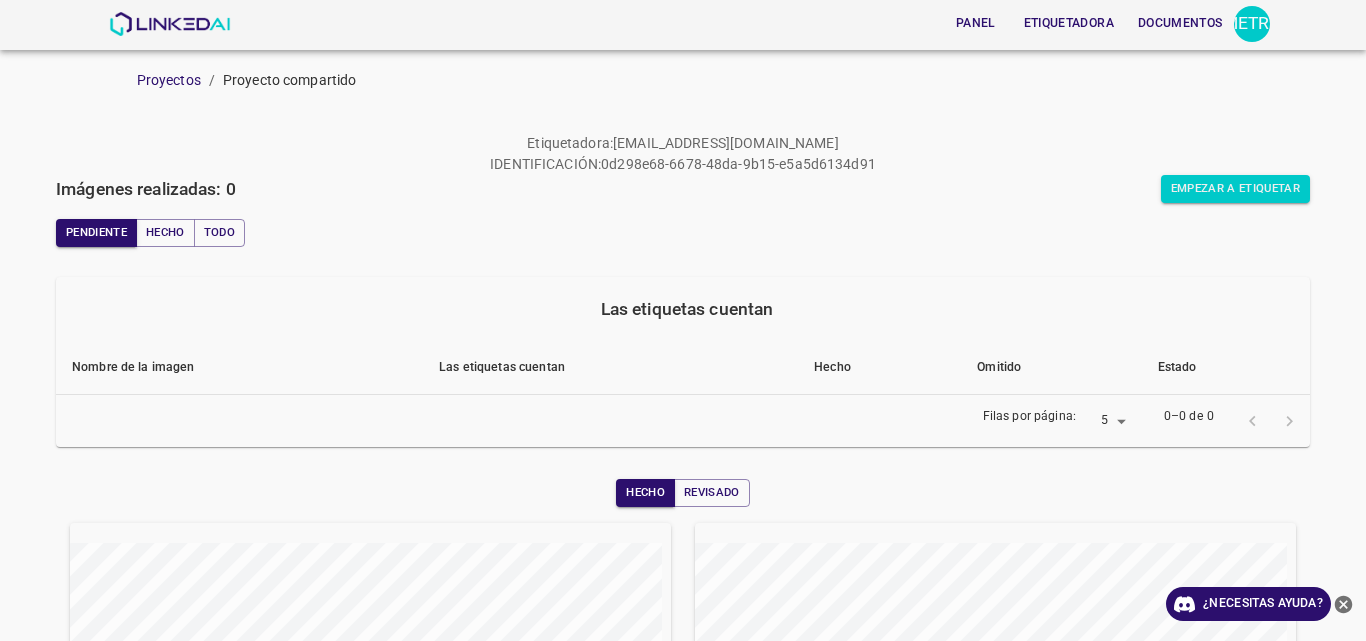 scroll, scrollTop: 0, scrollLeft: 0, axis: both 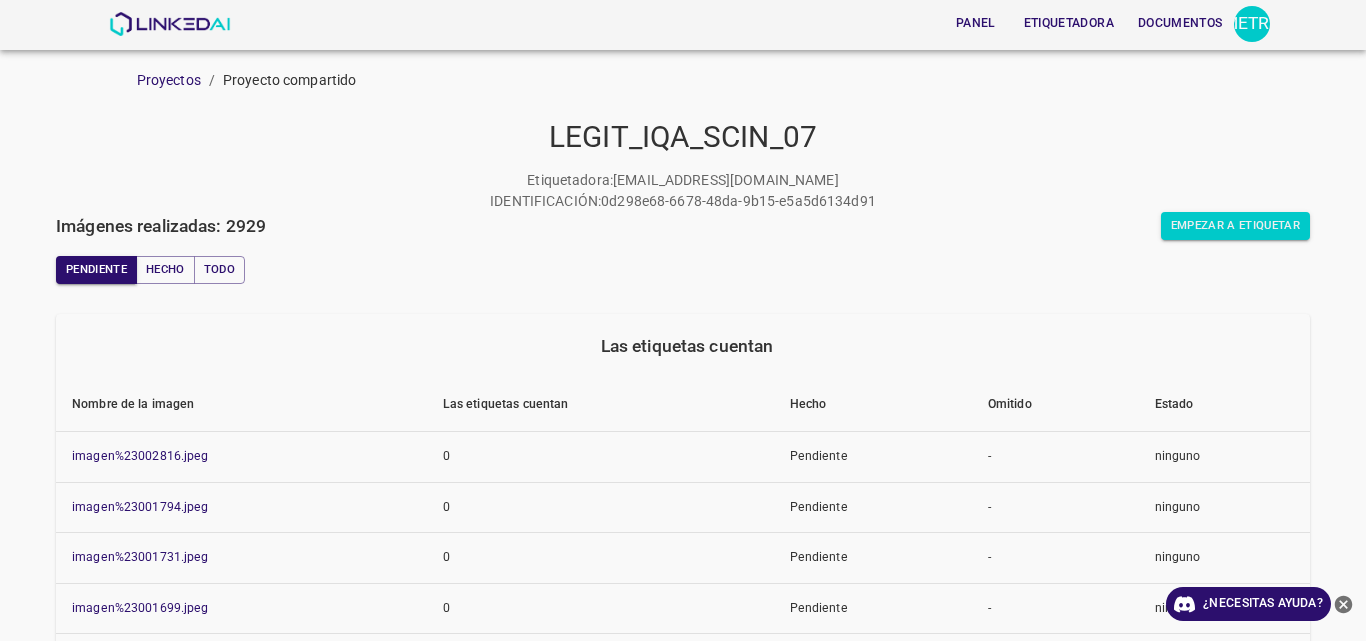 click on "Nombre de la imagen" at bounding box center (241, 405) 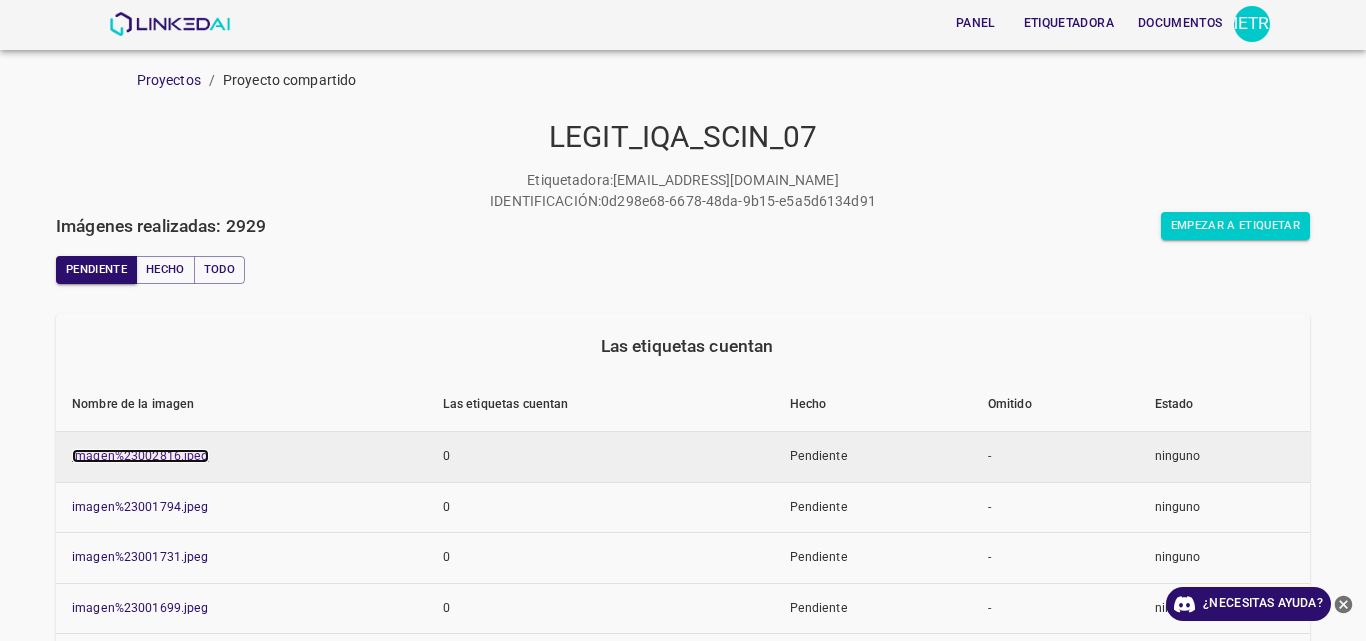 click on "imagen%23002816.jpeg" at bounding box center (140, 456) 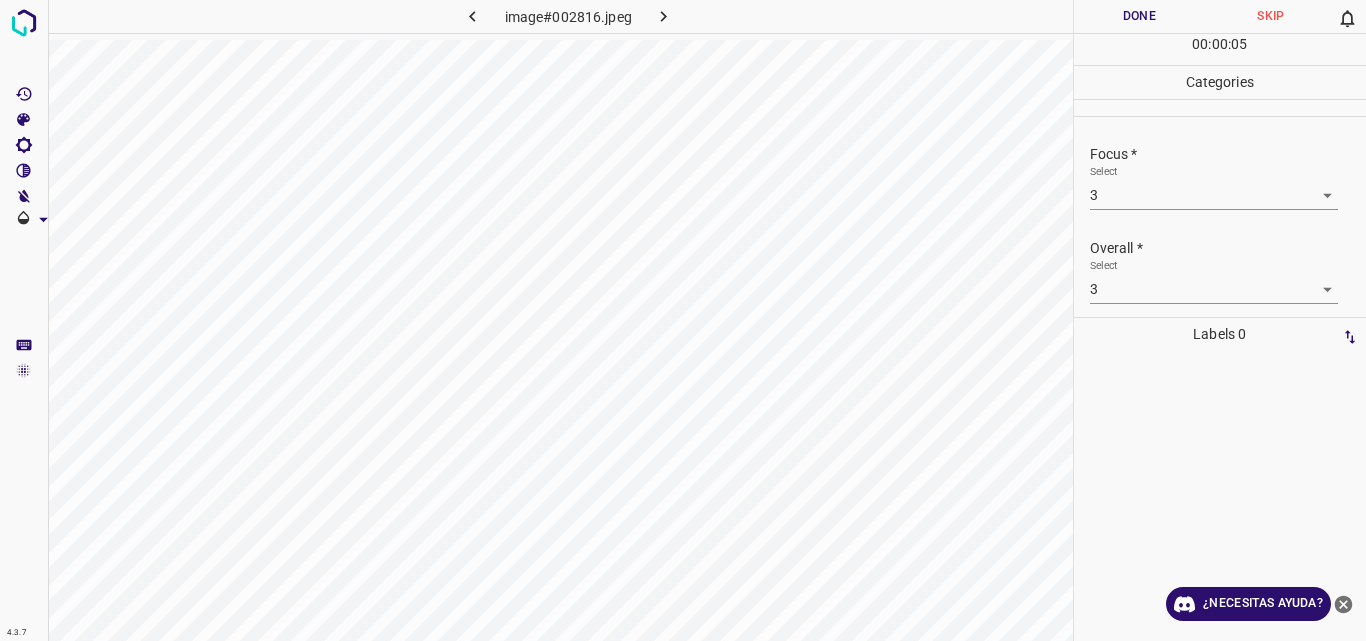 scroll, scrollTop: 98, scrollLeft: 0, axis: vertical 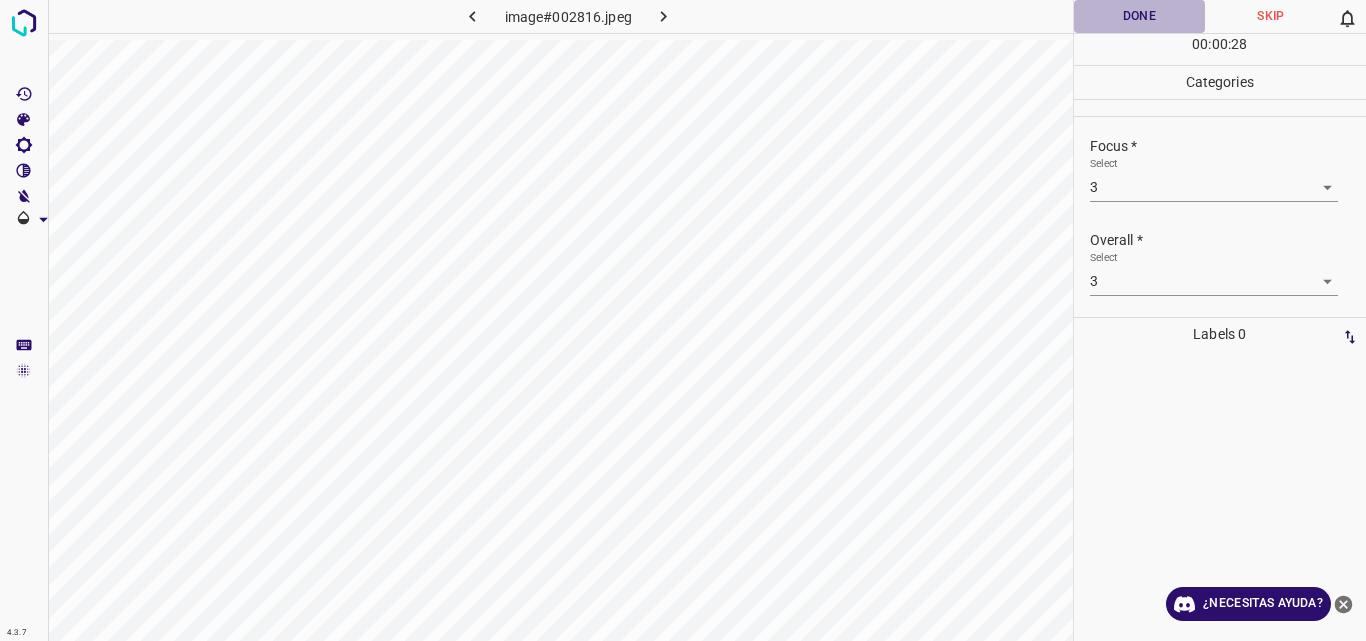 click on "Done" at bounding box center (1140, 16) 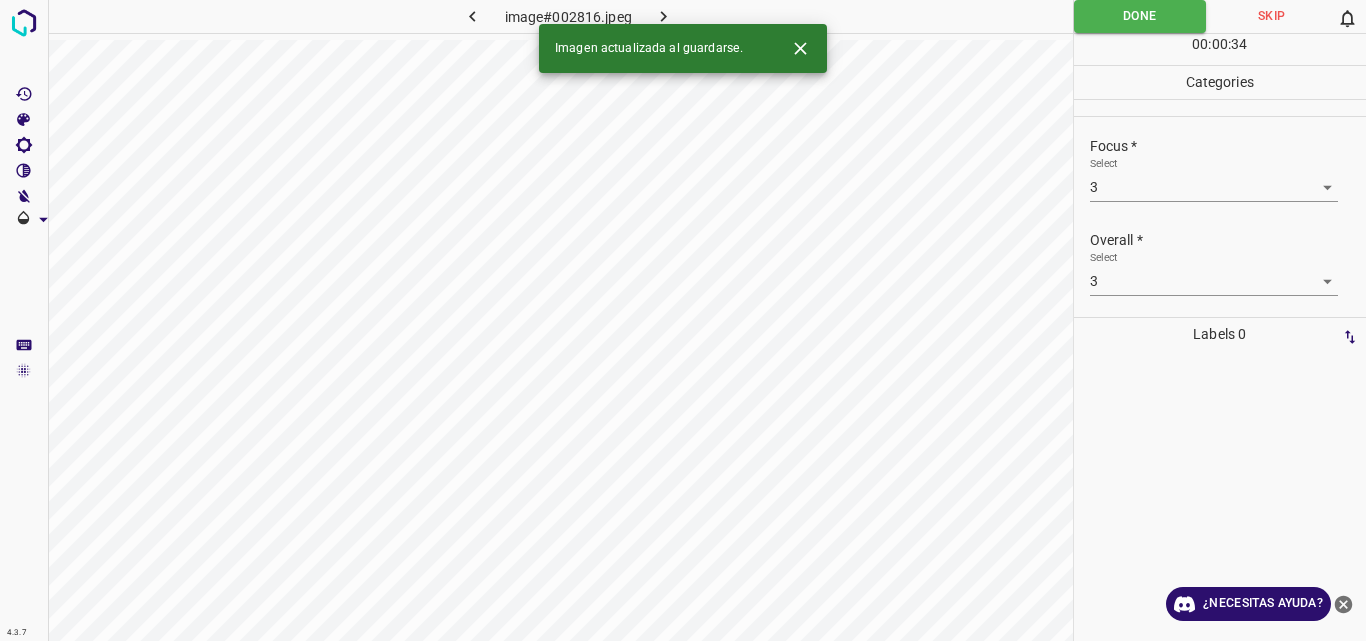 click on "Imagen actualizada al guardarse." at bounding box center (683, 48) 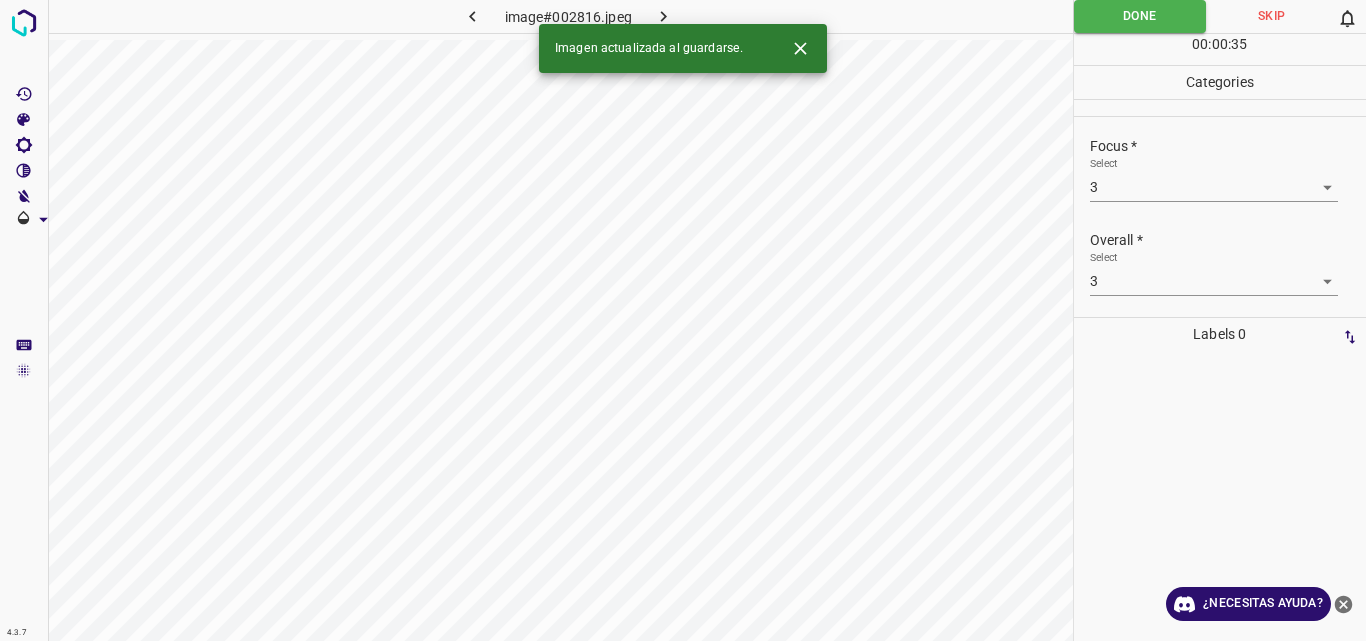 click 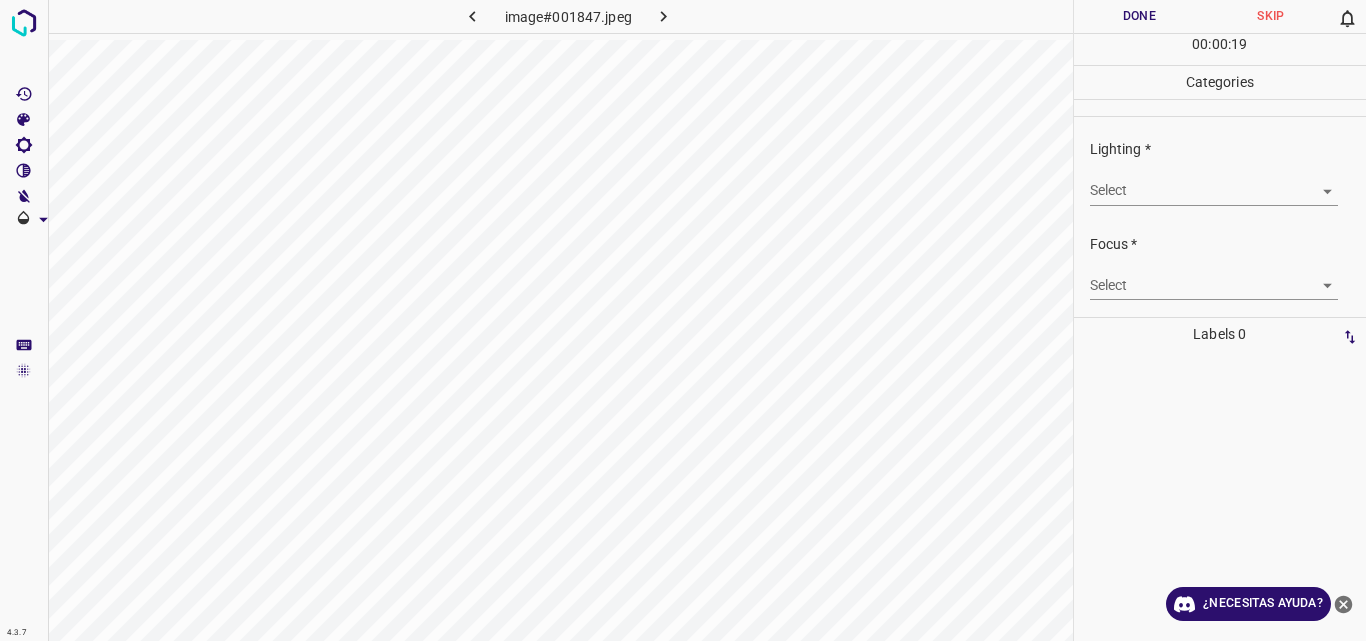 click on "4.3.7 image#001847.jpeg Done Skip 0 00   : 00   : 19   Categories Lighting *  Select ​ Focus *  Select ​ Overall *  Select ​ Labels   0 Categories 1 Lighting 2 Focus 3 Overall Tools Space Change between modes (Draw & Edit) I Auto labeling R Restore zoom M Zoom in N Zoom out Delete Delete selecte label Filters Z Restore filters X Saturation filter C Brightness filter V Contrast filter B Gray scale filter General O Download ¿Necesitas ayuda? Original text Rate this translation Your feedback will be used to help improve Google Translate - Texto - Esconder - Borrar" at bounding box center [683, 320] 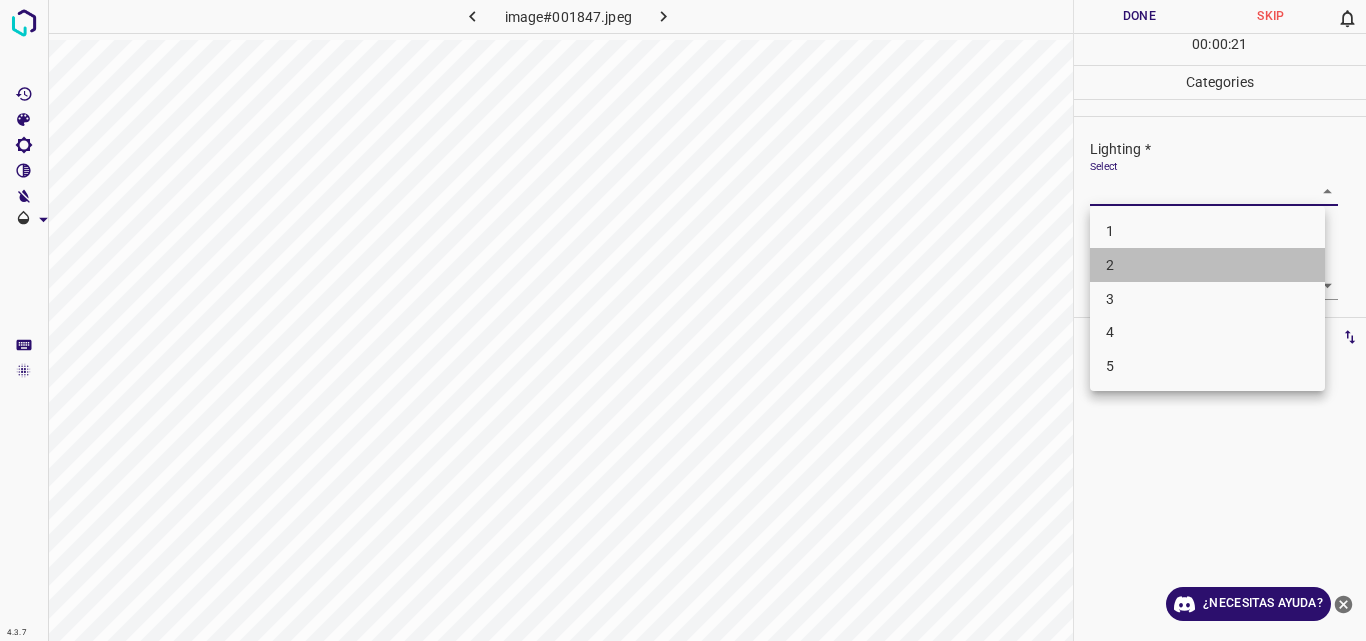 click on "2" at bounding box center (1207, 265) 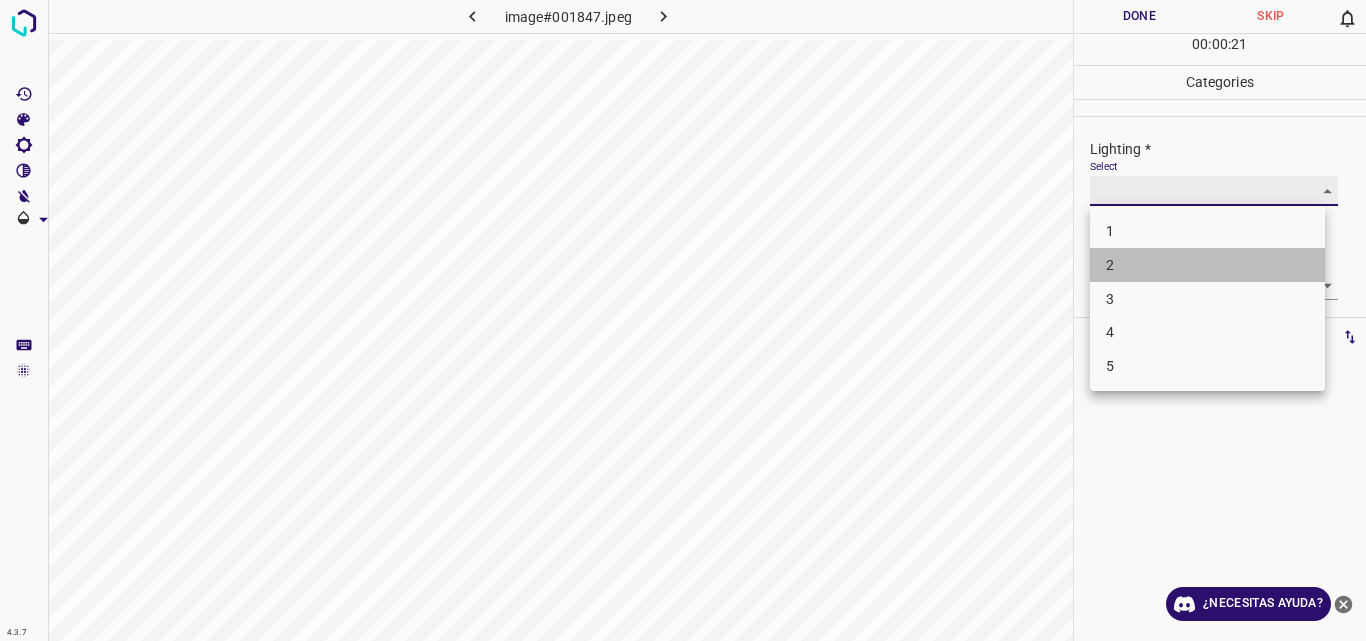 type on "2" 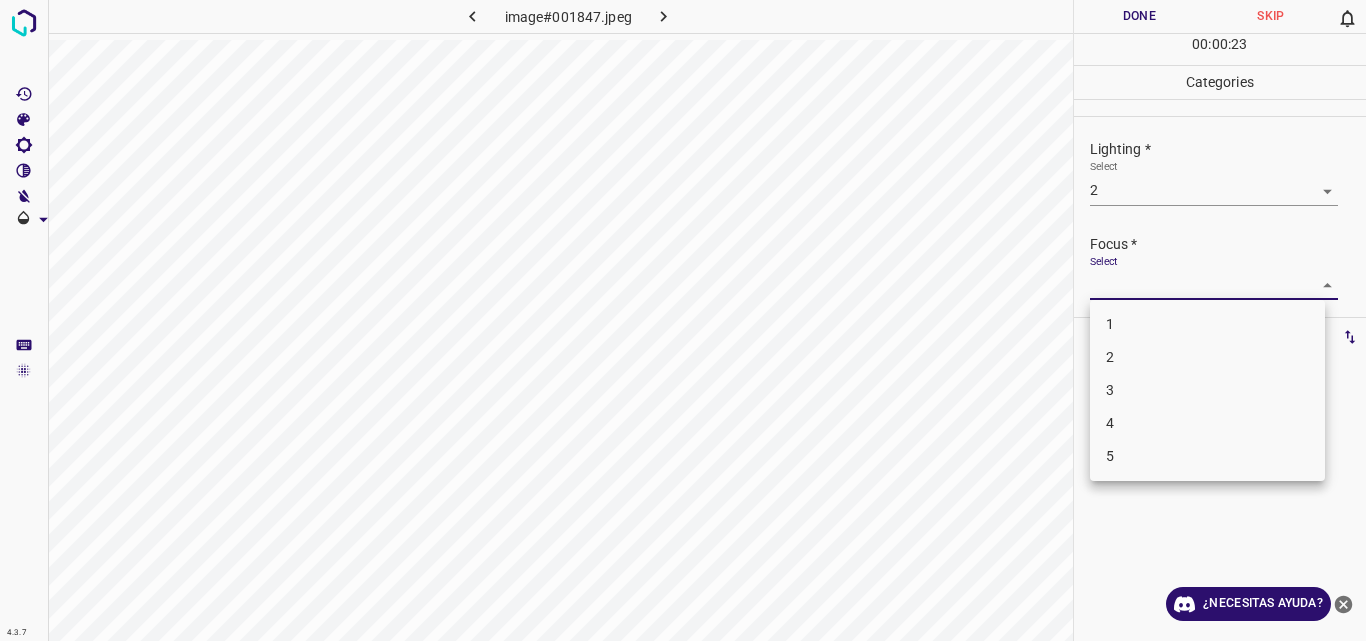 click on "4.3.7 image#001847.jpeg Done Skip 0 00   : 00   : 23   Categories Lighting *  Select 2 2 Focus *  Select ​ Overall *  Select ​ Labels   0 Categories 1 Lighting 2 Focus 3 Overall Tools Space Change between modes (Draw & Edit) I Auto labeling R Restore zoom M Zoom in N Zoom out Delete Delete selecte label Filters Z Restore filters X Saturation filter C Brightness filter V Contrast filter B Gray scale filter General O Download ¿Necesitas ayuda? Original text Rate this translation Your feedback will be used to help improve Google Translate - Texto - Esconder - Borrar 1 2 3 4 5" at bounding box center (683, 320) 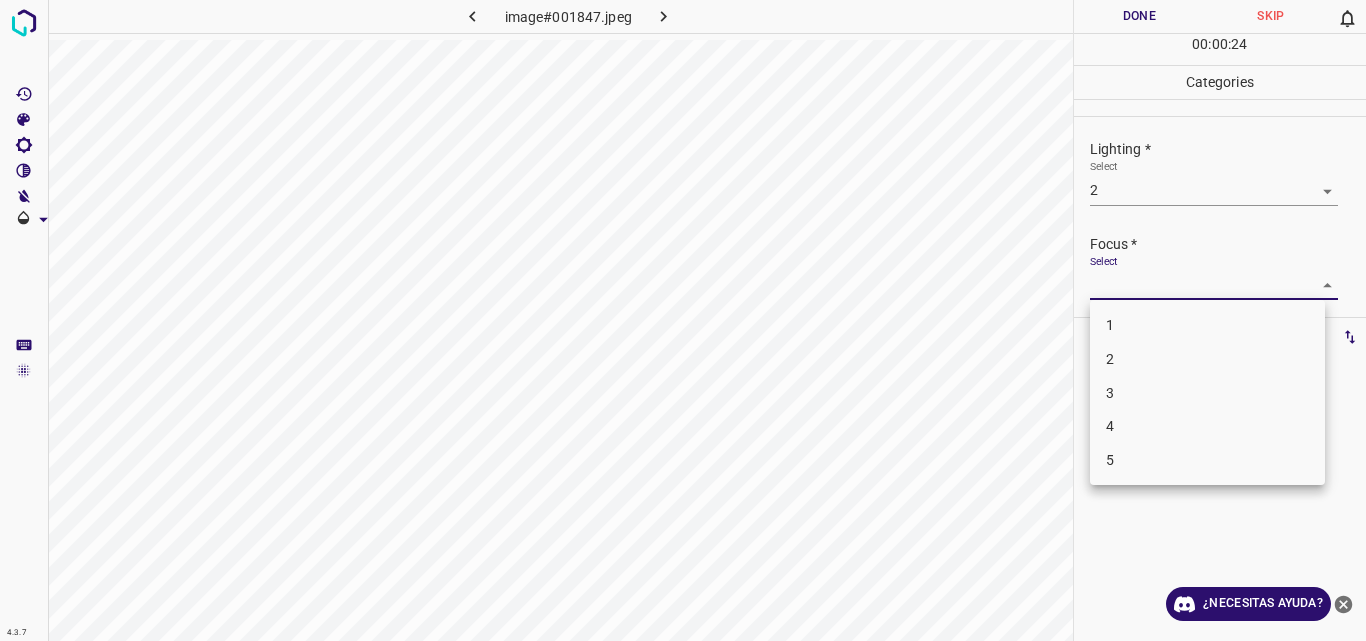 click on "2" at bounding box center (1207, 359) 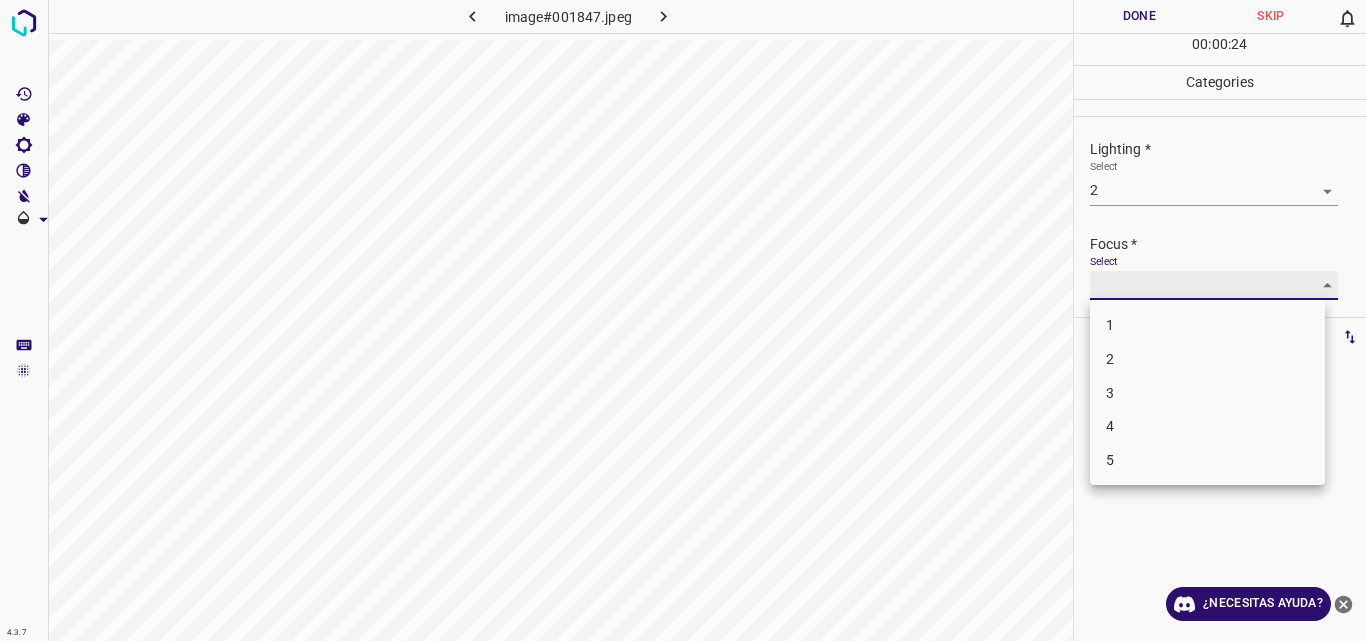 type on "2" 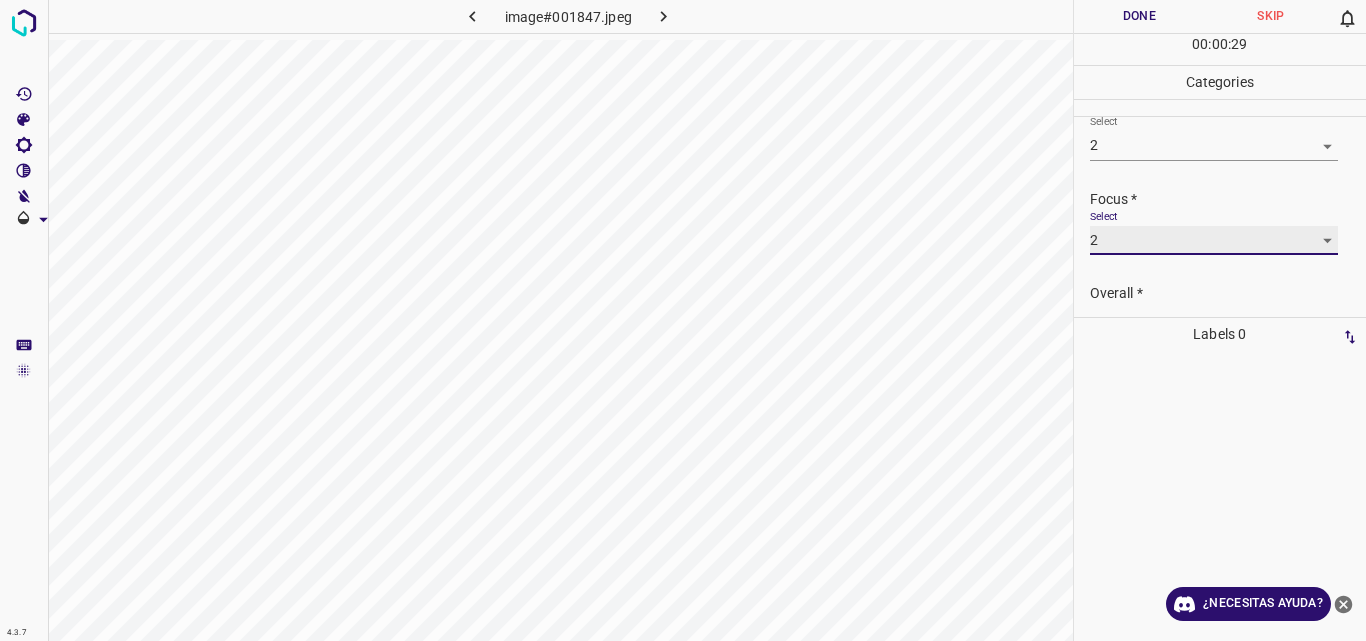 scroll, scrollTop: 98, scrollLeft: 0, axis: vertical 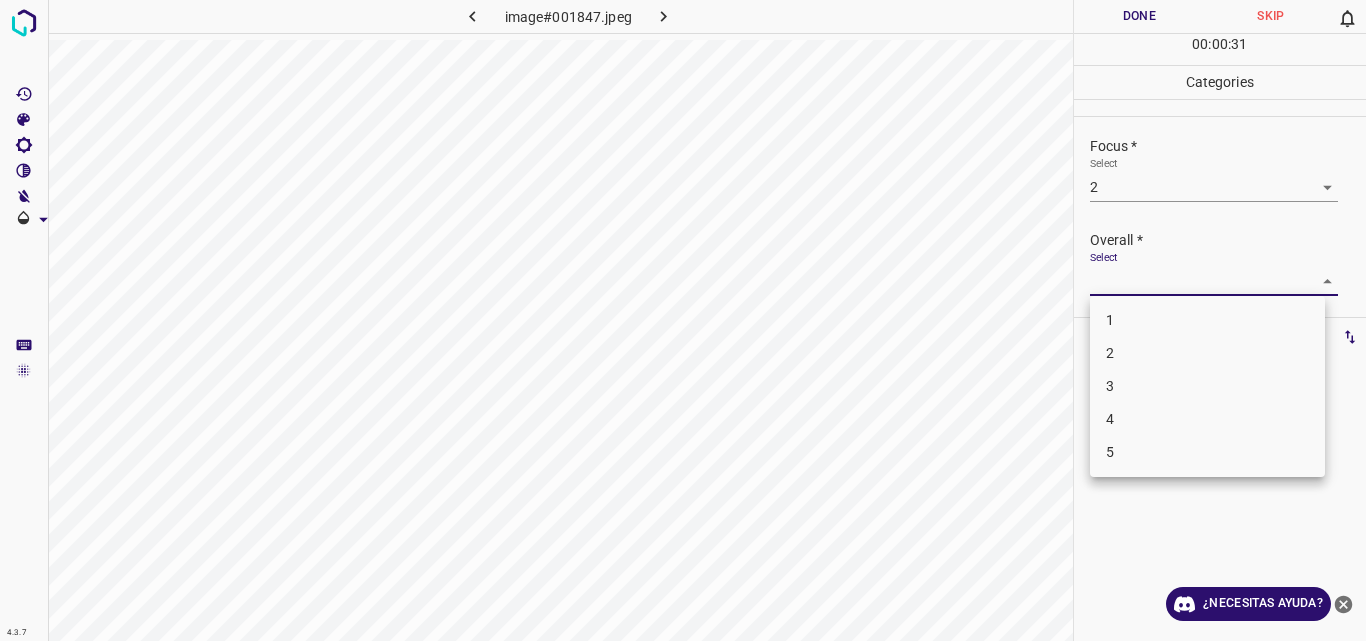 click on "4.3.7 image#001847.jpeg Done Skip 0 00   : 00   : 31   Categories Lighting *  Select 2 2 Focus *  Select 2 2 Overall *  Select ​ Labels   0 Categories 1 Lighting 2 Focus 3 Overall Tools Space Change between modes (Draw & Edit) I Auto labeling R Restore zoom M Zoom in N Zoom out Delete Delete selecte label Filters Z Restore filters X Saturation filter C Brightness filter V Contrast filter B Gray scale filter General O Download ¿Necesitas ayuda? Original text Rate this translation Your feedback will be used to help improve Google Translate - Texto - Esconder - Borrar 1 2 3 4 5" at bounding box center (683, 320) 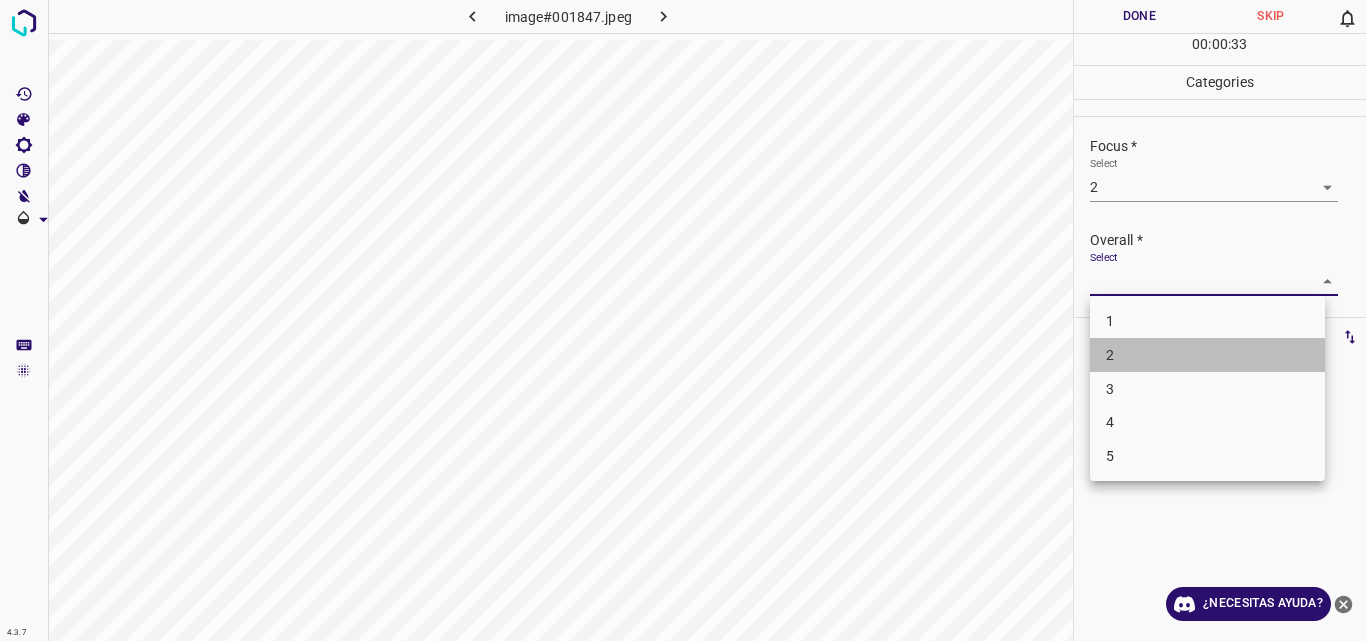 click on "2" at bounding box center (1207, 355) 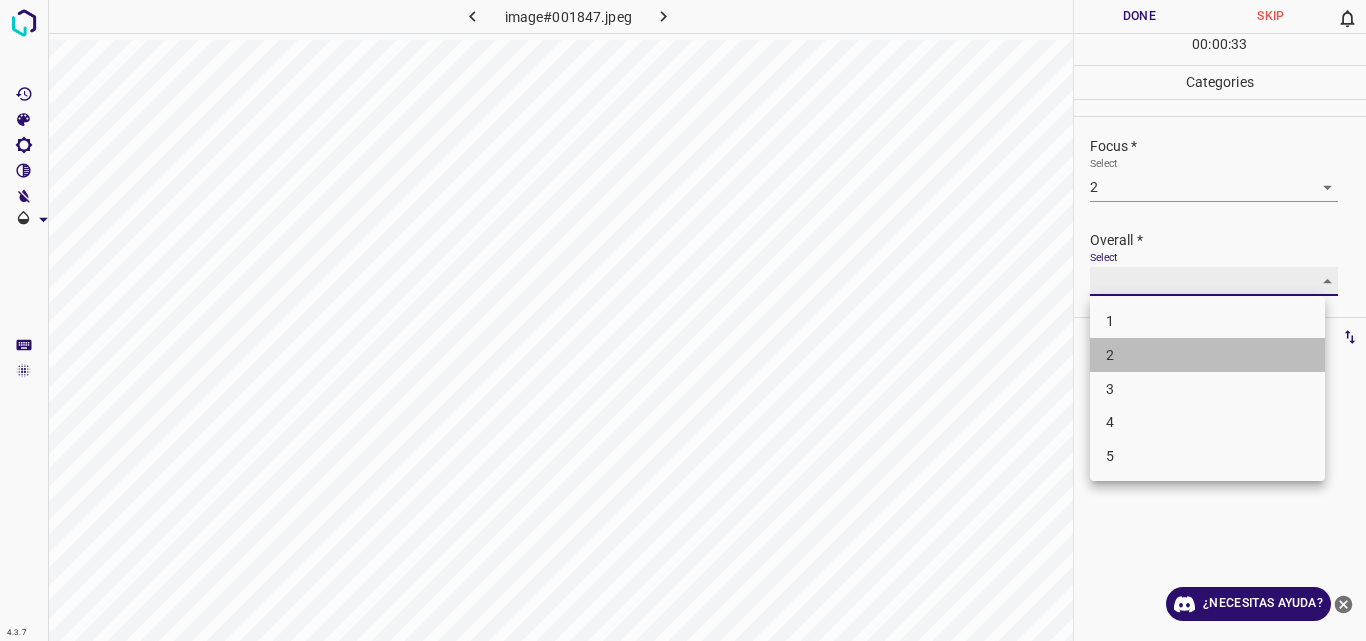 type on "2" 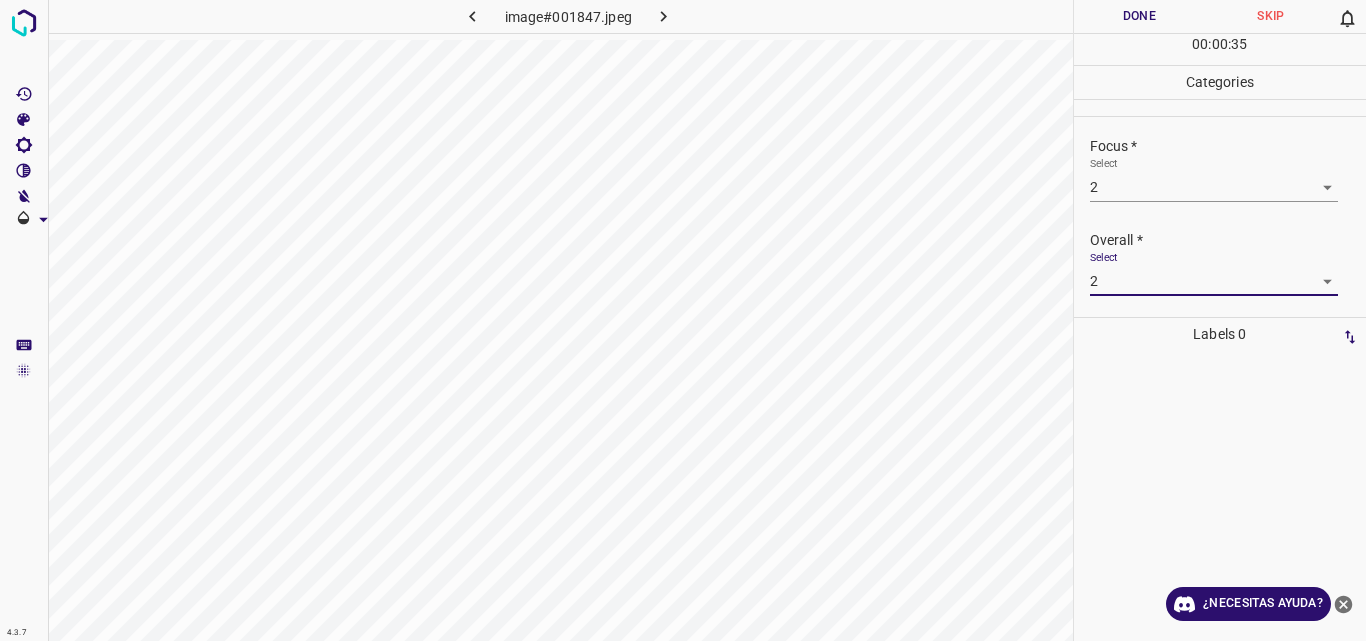 click on "Done" at bounding box center (1140, 16) 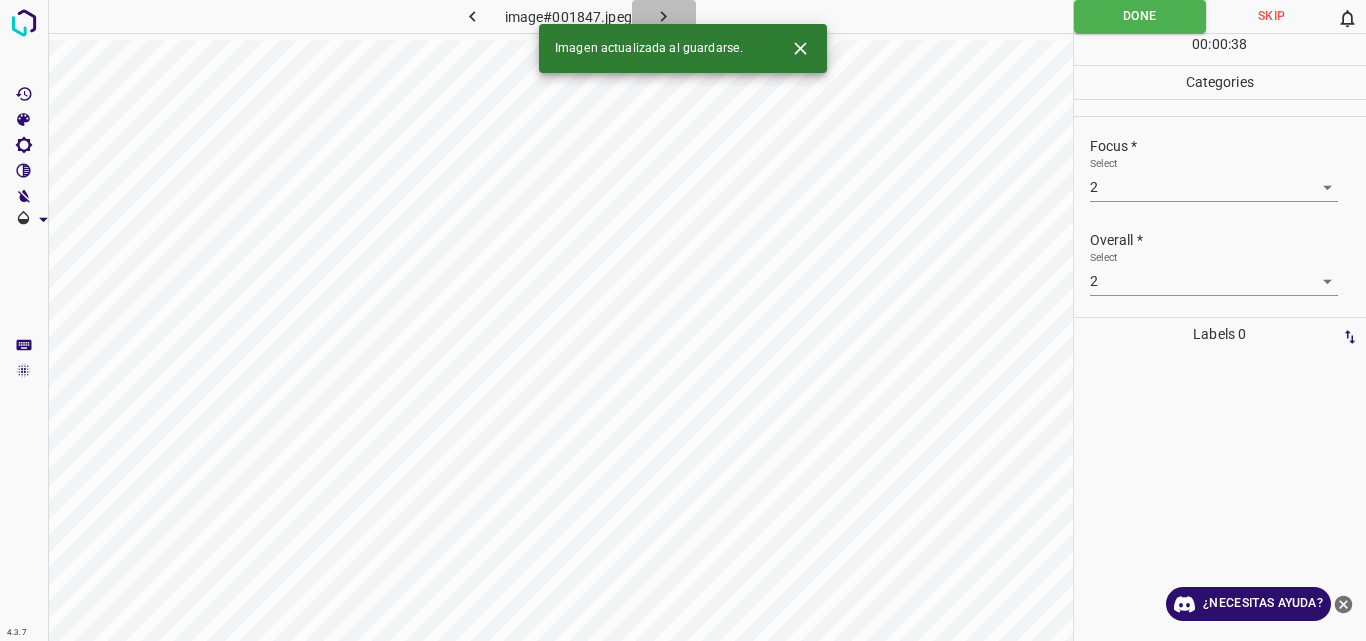 click 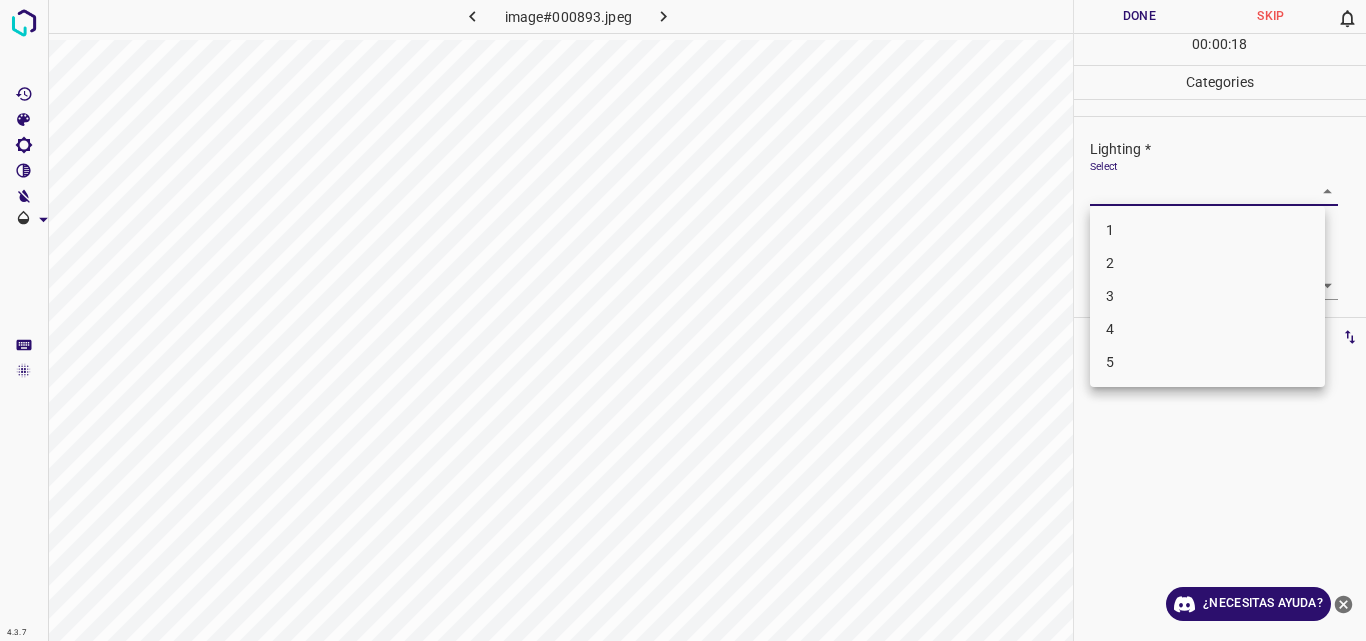 click on "4.3.7 image#000893.jpeg Done Skip 0 00   : 00   : 18   Categories Lighting *  Select ​ Focus *  Select ​ Overall *  Select ​ Labels   0 Categories 1 Lighting 2 Focus 3 Overall Tools Space Change between modes (Draw & Edit) I Auto labeling R Restore zoom M Zoom in N Zoom out Delete Delete selecte label Filters Z Restore filters X Saturation filter C Brightness filter V Contrast filter B Gray scale filter General O Download ¿Necesitas ayuda? Original text Rate this translation Your feedback will be used to help improve Google Translate - Texto - Esconder - Borrar 1 2 3 4 5" at bounding box center (683, 320) 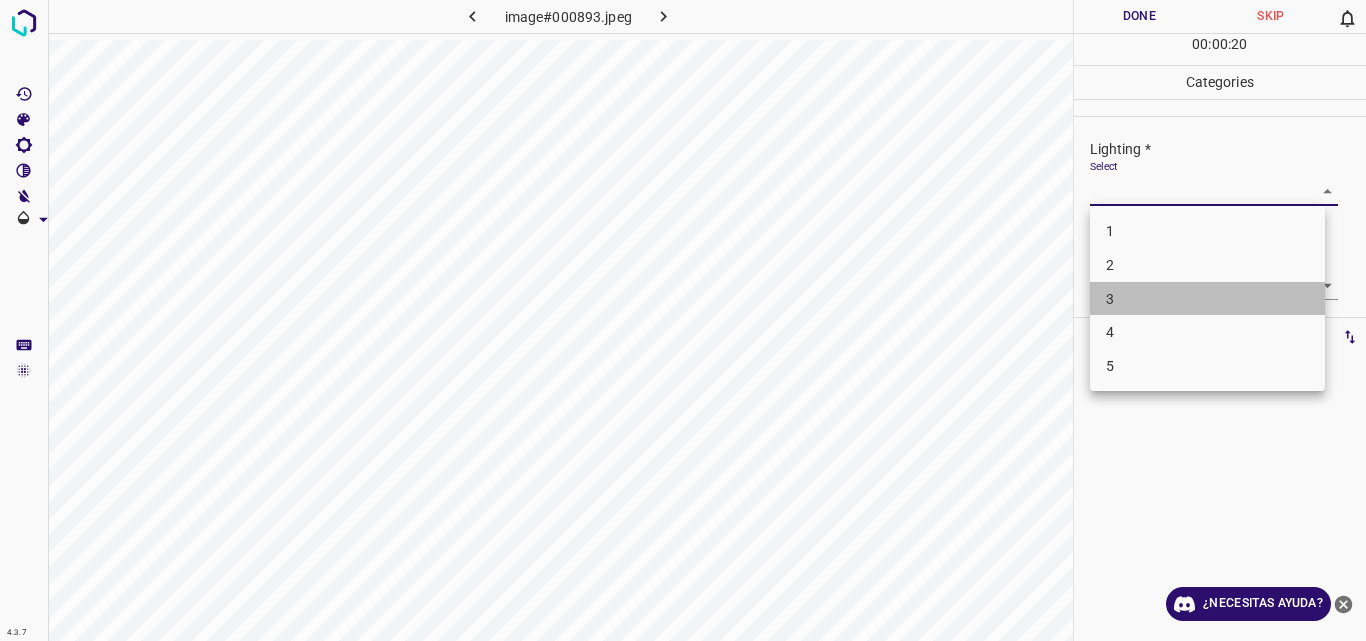 click on "3" at bounding box center (1207, 299) 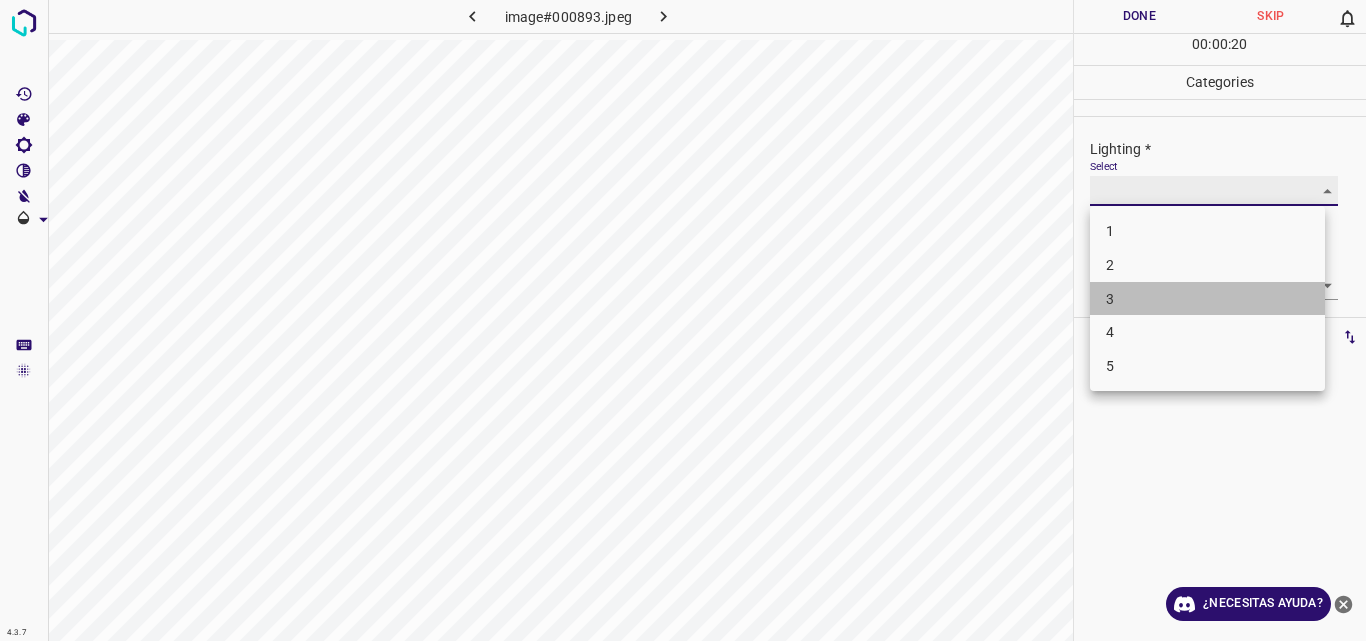 type on "3" 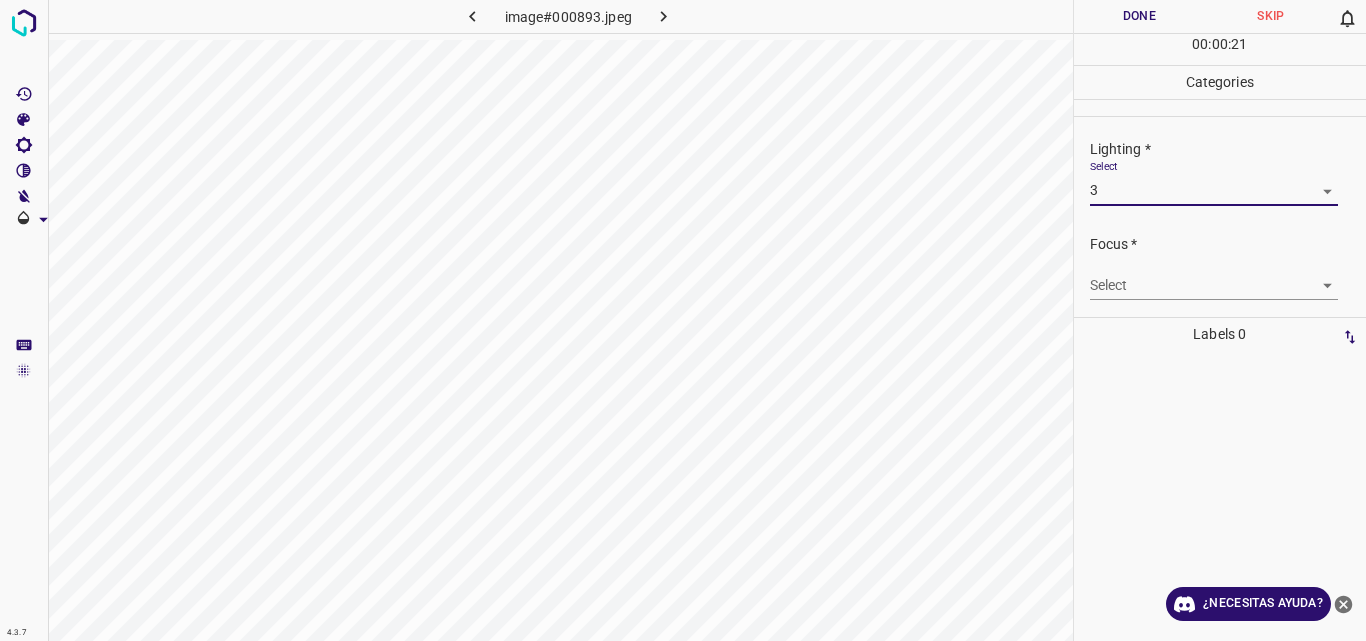 click on "4.3.7 image#000893.jpeg Done Skip 0 00   : 00   : 21   Categories Lighting *  Select 3 3 Focus *  Select ​ Overall *  Select ​ Labels   0 Categories 1 Lighting 2 Focus 3 Overall Tools Space Change between modes (Draw & Edit) I Auto labeling R Restore zoom M Zoom in N Zoom out Delete Delete selecte label Filters Z Restore filters X Saturation filter C Brightness filter V Contrast filter B Gray scale filter General O Download ¿Necesitas ayuda? Original text Rate this translation Your feedback will be used to help improve Google Translate - Texto - Esconder - Borrar" at bounding box center [683, 320] 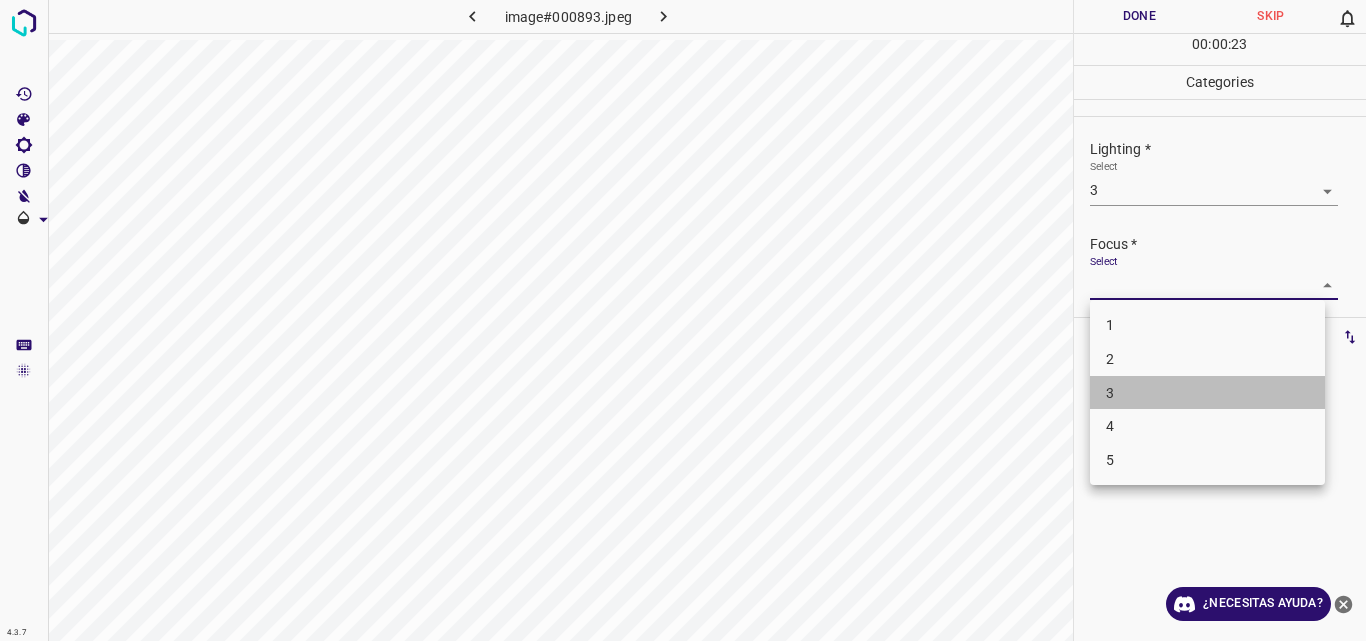 click on "3" at bounding box center (1207, 393) 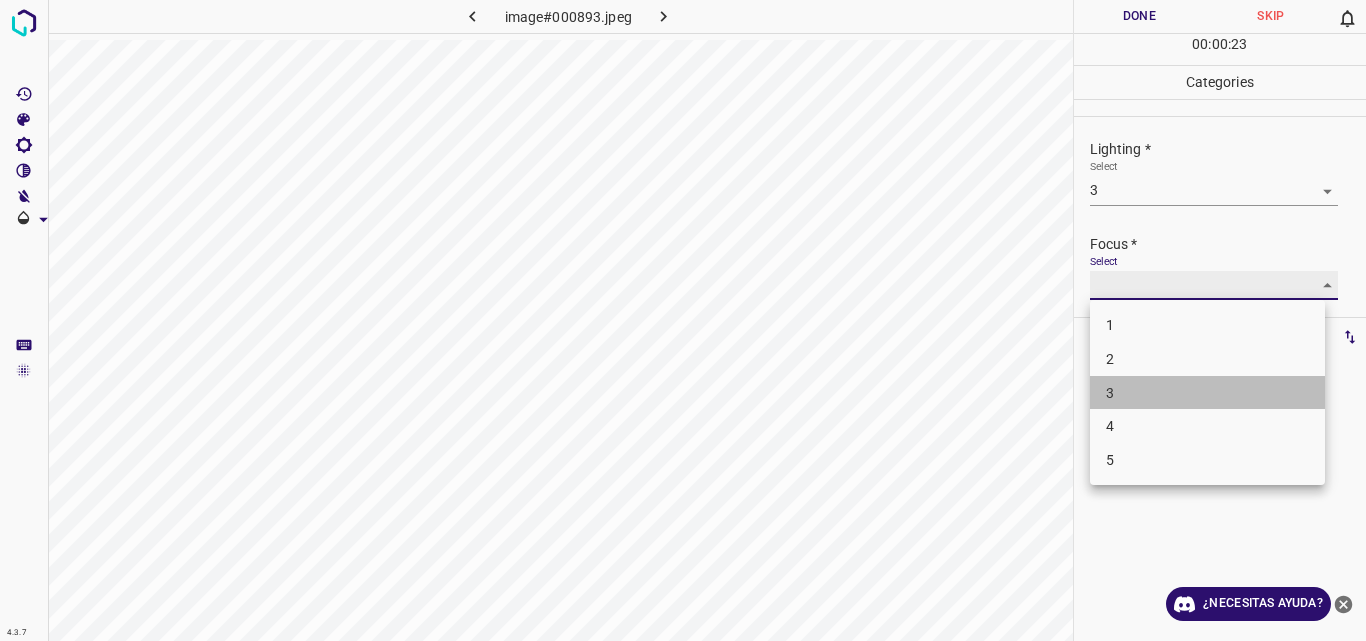 type on "3" 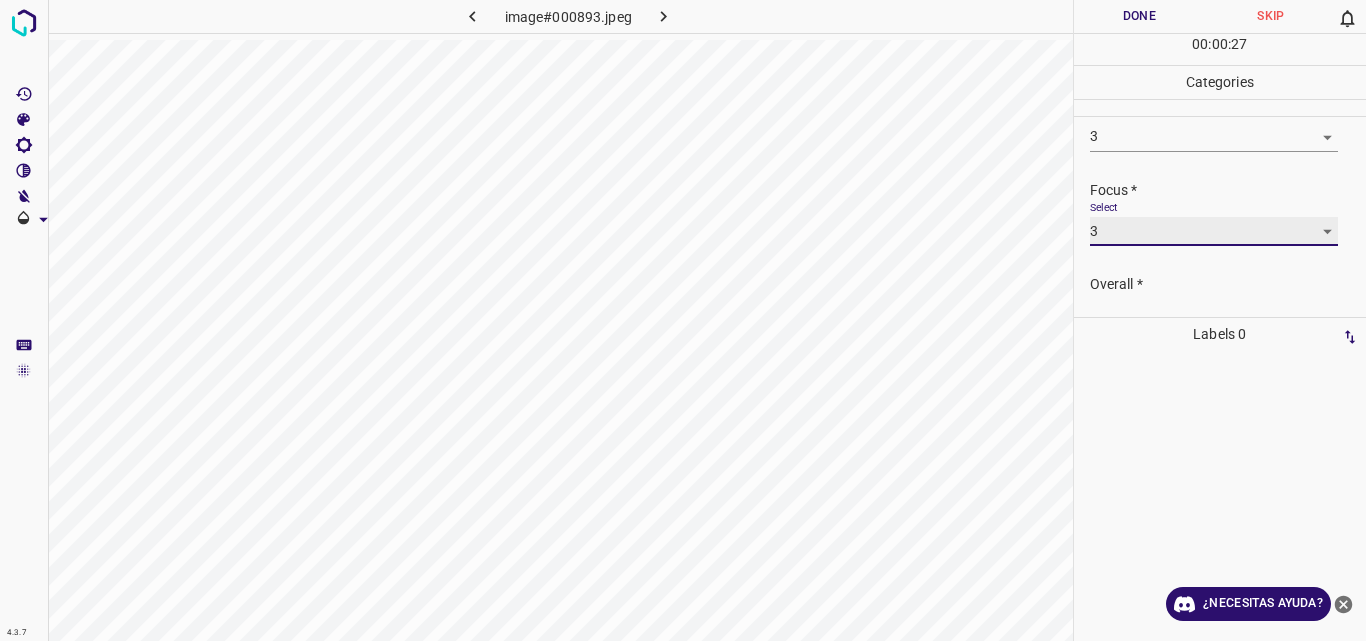 scroll, scrollTop: 98, scrollLeft: 0, axis: vertical 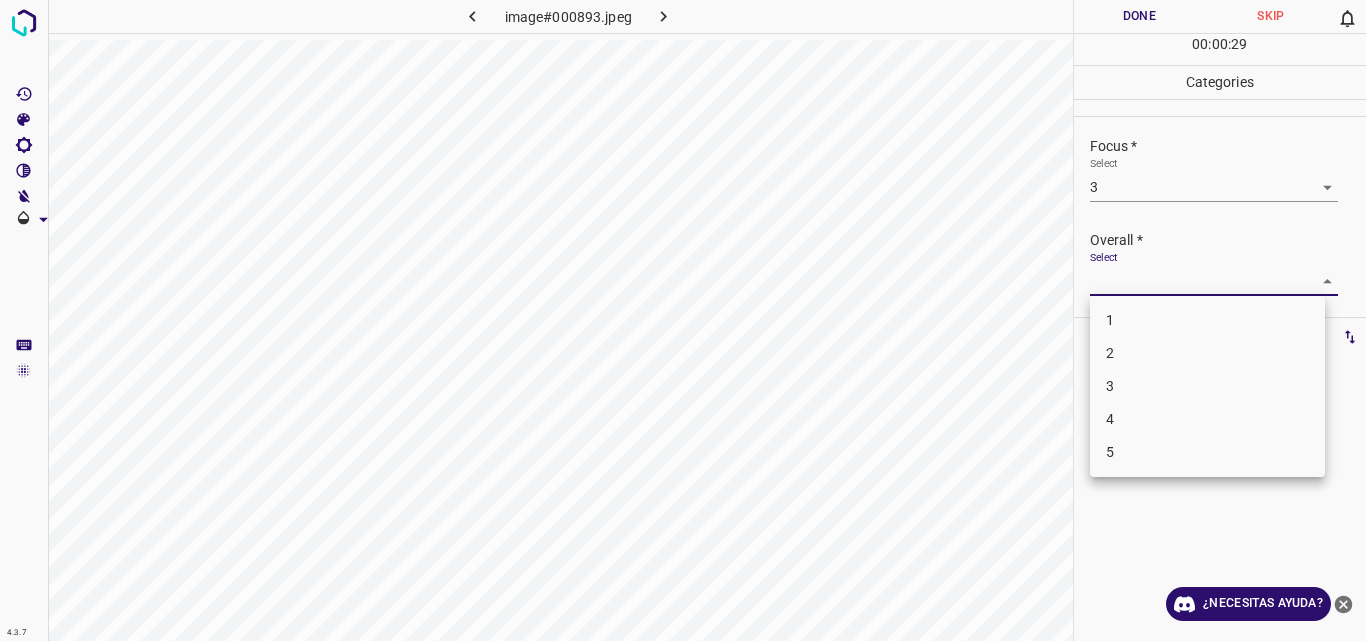 click on "4.3.7 image#000893.jpeg Done Skip 0 00   : 00   : 29   Categories Lighting *  Select 3 3 Focus *  Select 3 3 Overall *  Select ​ Labels   0 Categories 1 Lighting 2 Focus 3 Overall Tools Space Change between modes (Draw & Edit) I Auto labeling R Restore zoom M Zoom in N Zoom out Delete Delete selecte label Filters Z Restore filters X Saturation filter C Brightness filter V Contrast filter B Gray scale filter General O Download ¿Necesitas ayuda? Original text Rate this translation Your feedback will be used to help improve Google Translate - Texto - Esconder - Borrar 1 2 3 4 5" at bounding box center (683, 320) 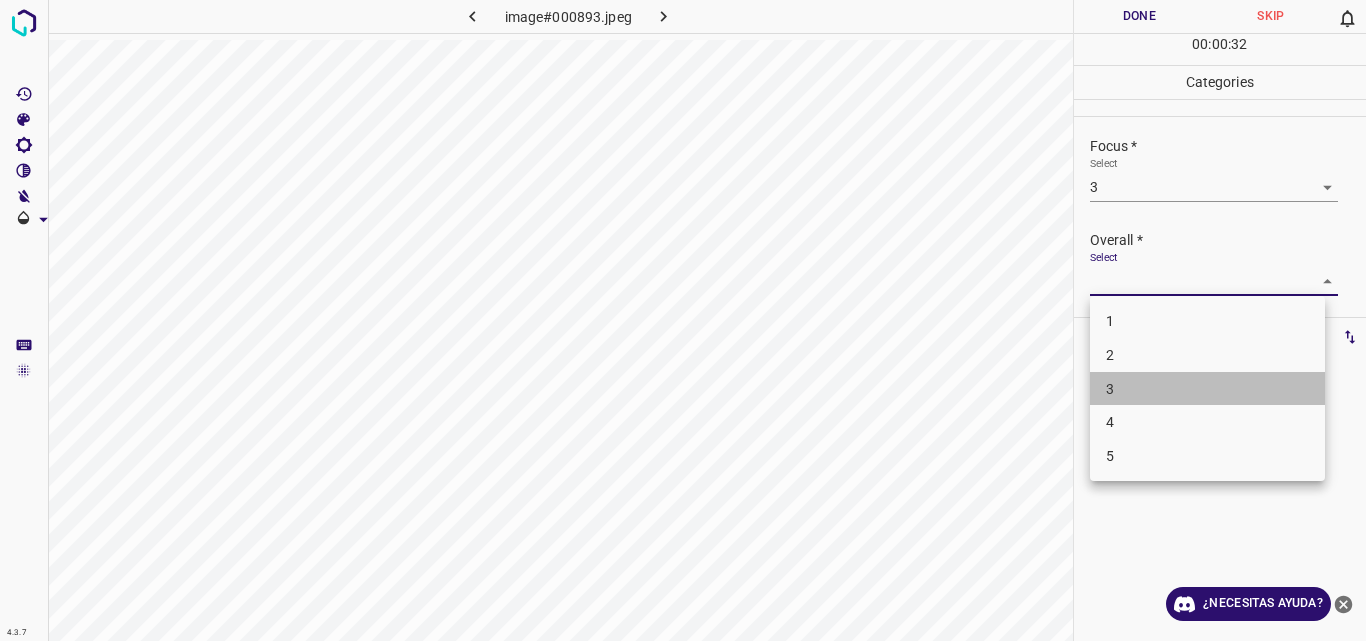 click on "3" at bounding box center (1207, 389) 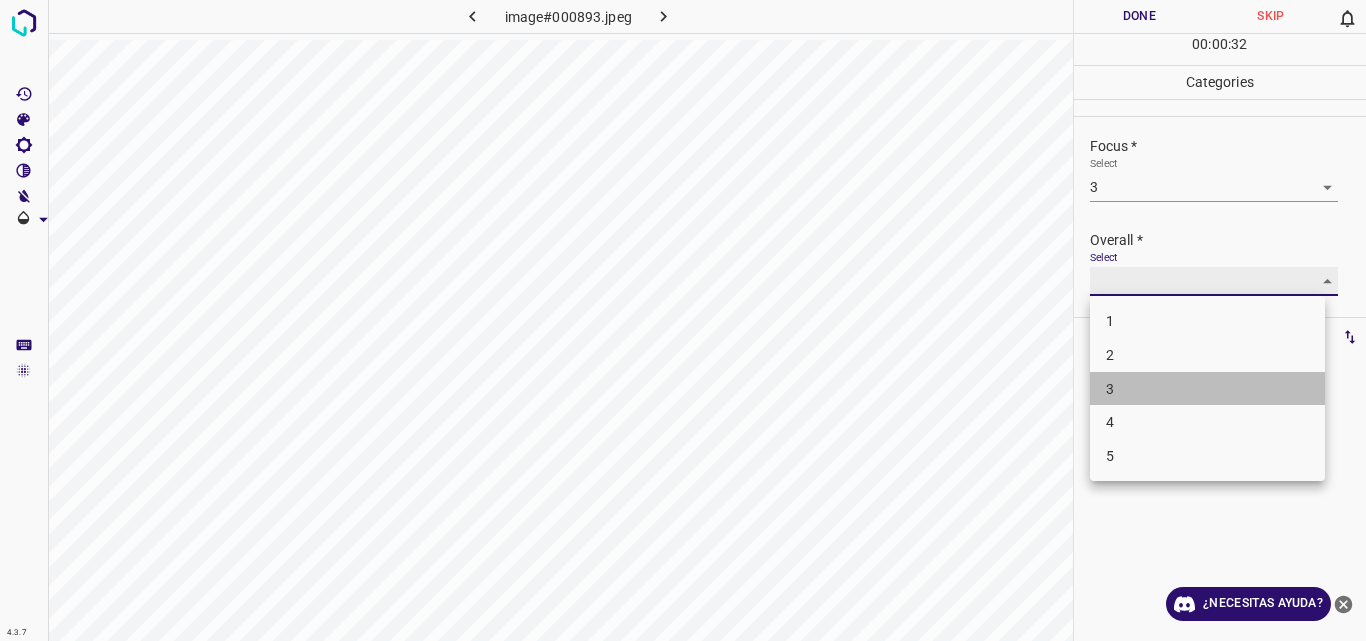 type on "3" 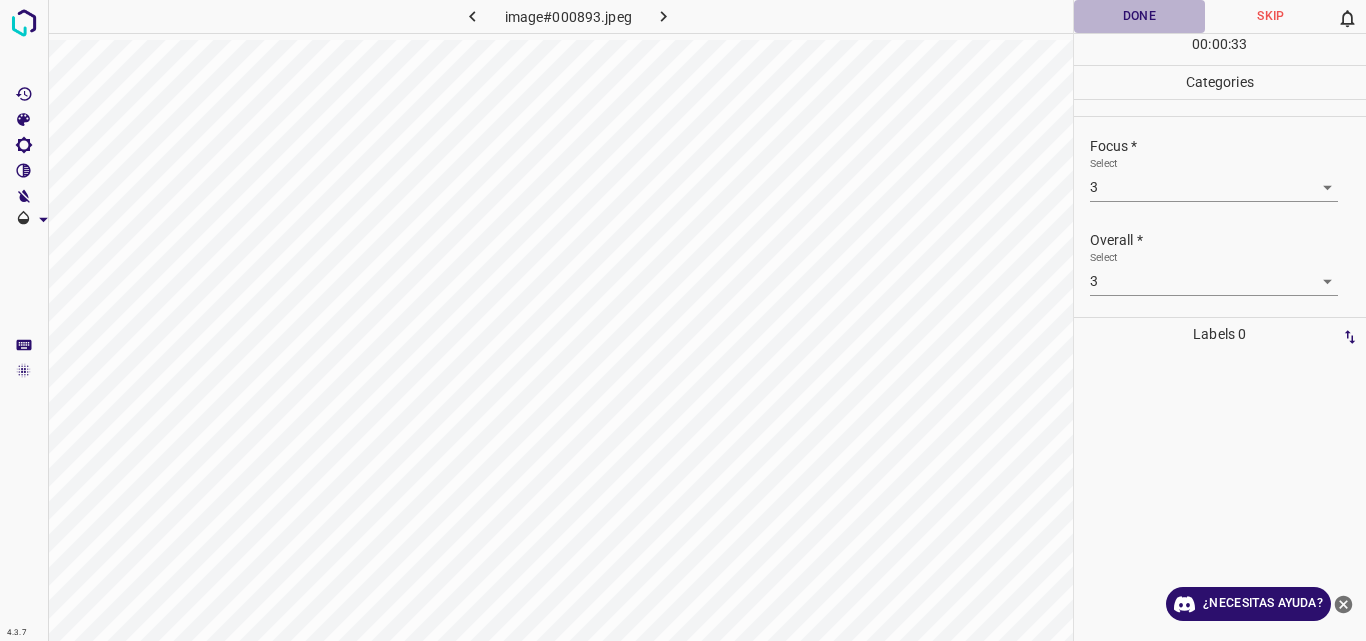 click on "Done" at bounding box center (1140, 16) 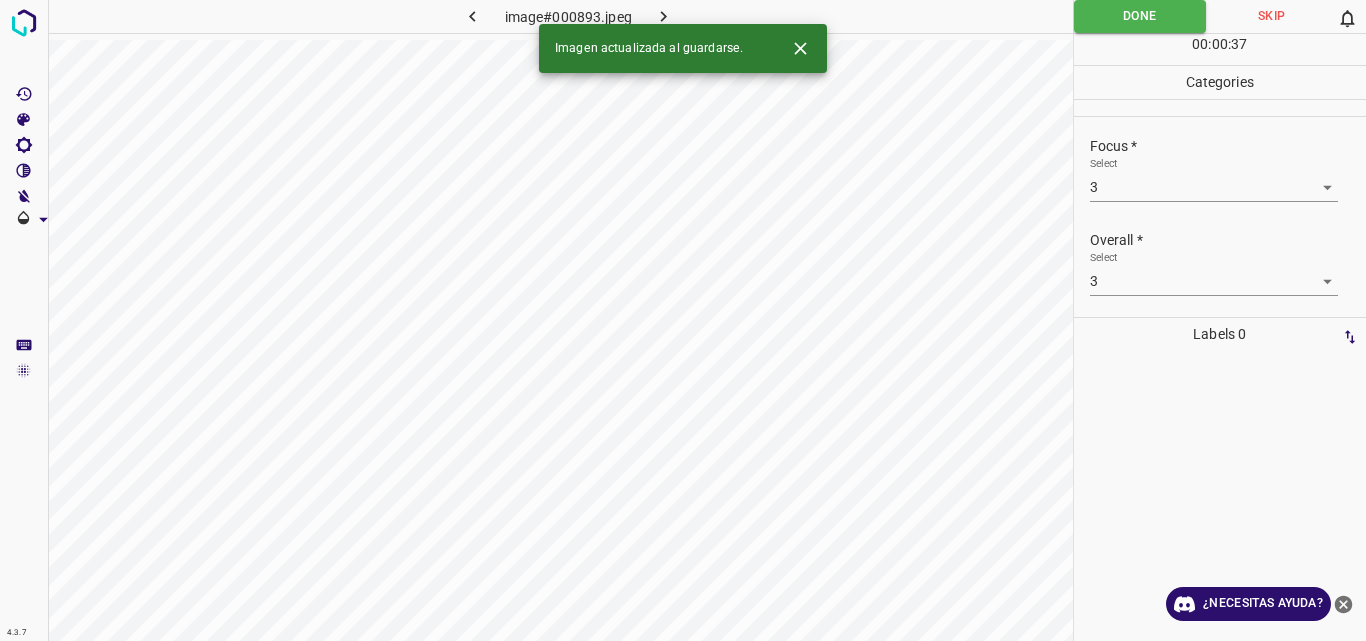 click 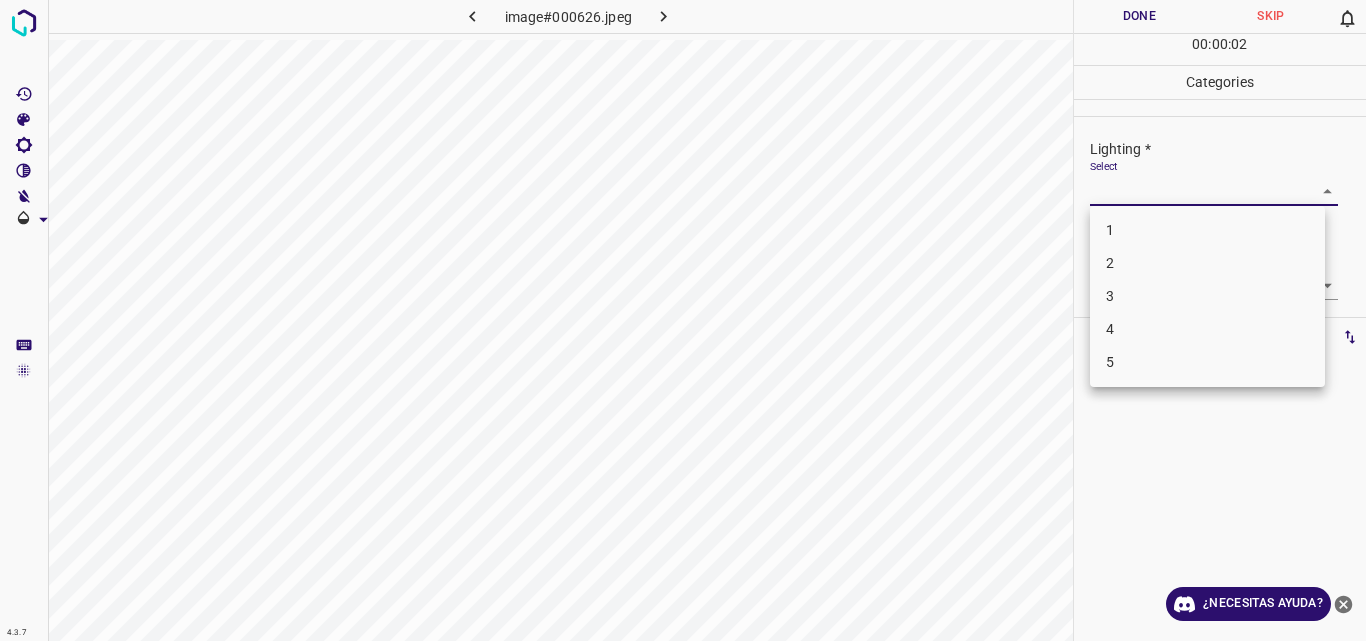 click on "4.3.7 image#000626.jpeg Done Skip 0 00   : 00   : 02   Categories Lighting *  Select ​ Focus *  Select ​ Overall *  Select ​ Labels   0 Categories 1 Lighting 2 Focus 3 Overall Tools Space Change between modes (Draw & Edit) I Auto labeling R Restore zoom M Zoom in N Zoom out Delete Delete selecte label Filters Z Restore filters X Saturation filter C Brightness filter V Contrast filter B Gray scale filter General O Download ¿Necesitas ayuda? Original text Rate this translation Your feedback will be used to help improve Google Translate - Texto - Esconder - Borrar 1 2 3 4 5" at bounding box center (683, 320) 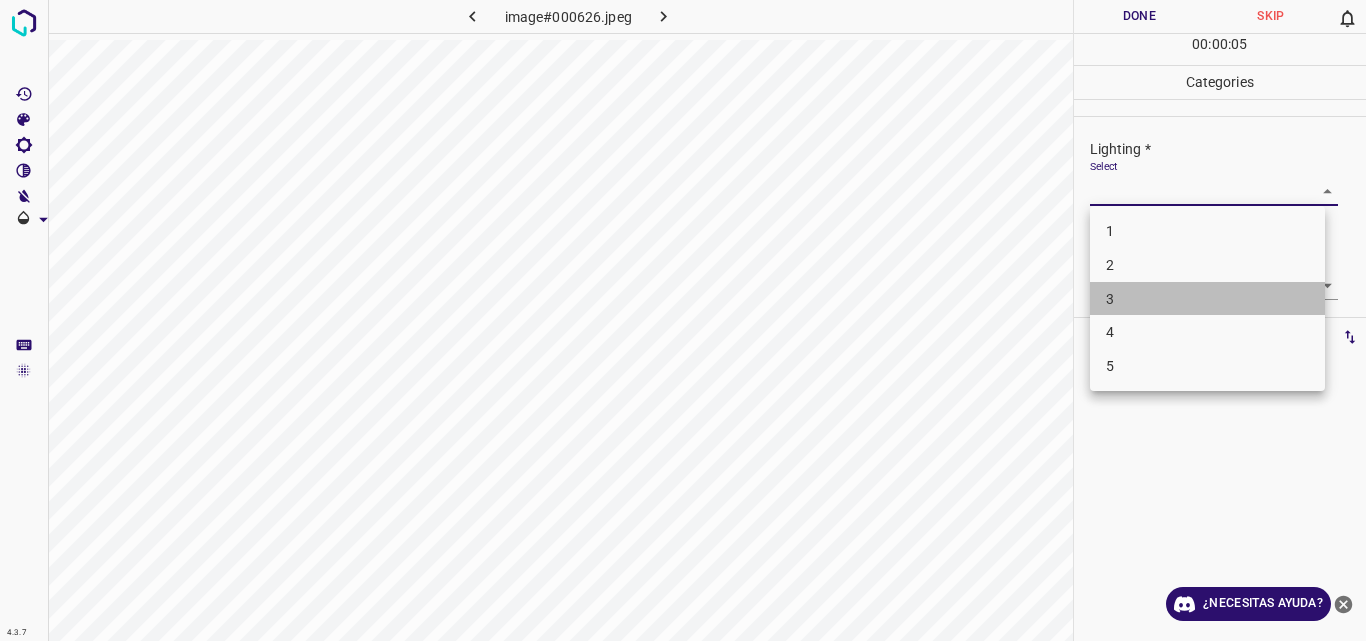 click on "3" at bounding box center [1207, 299] 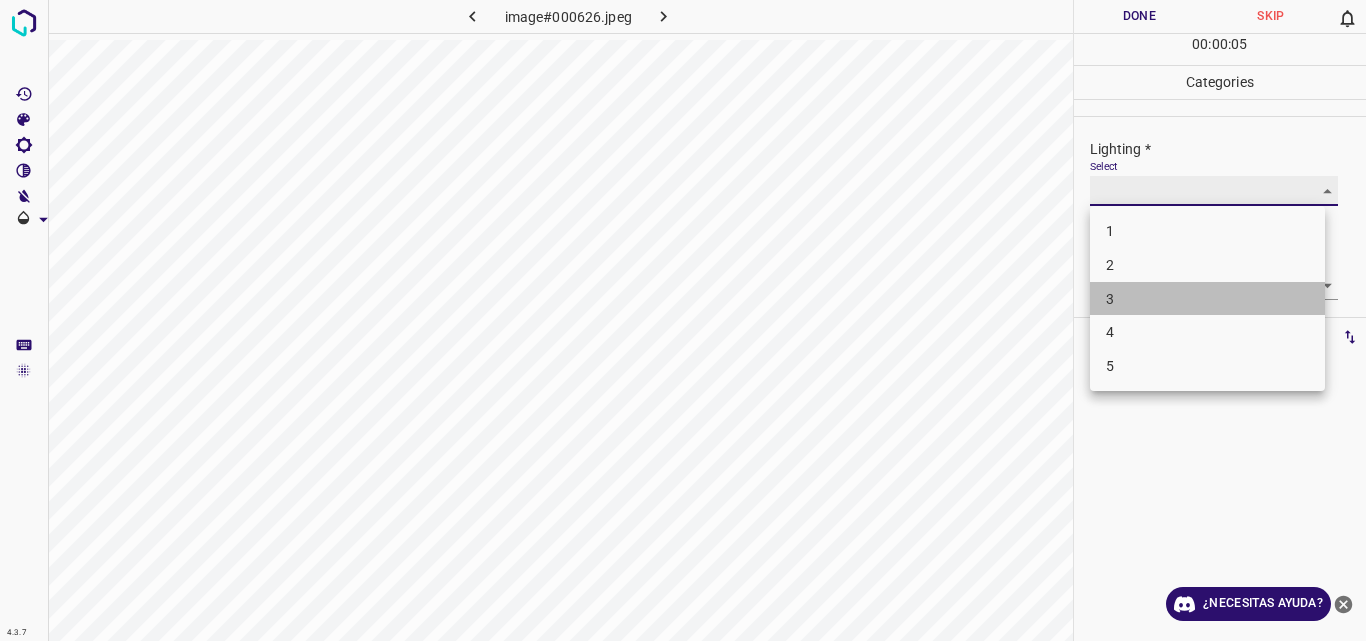 type on "3" 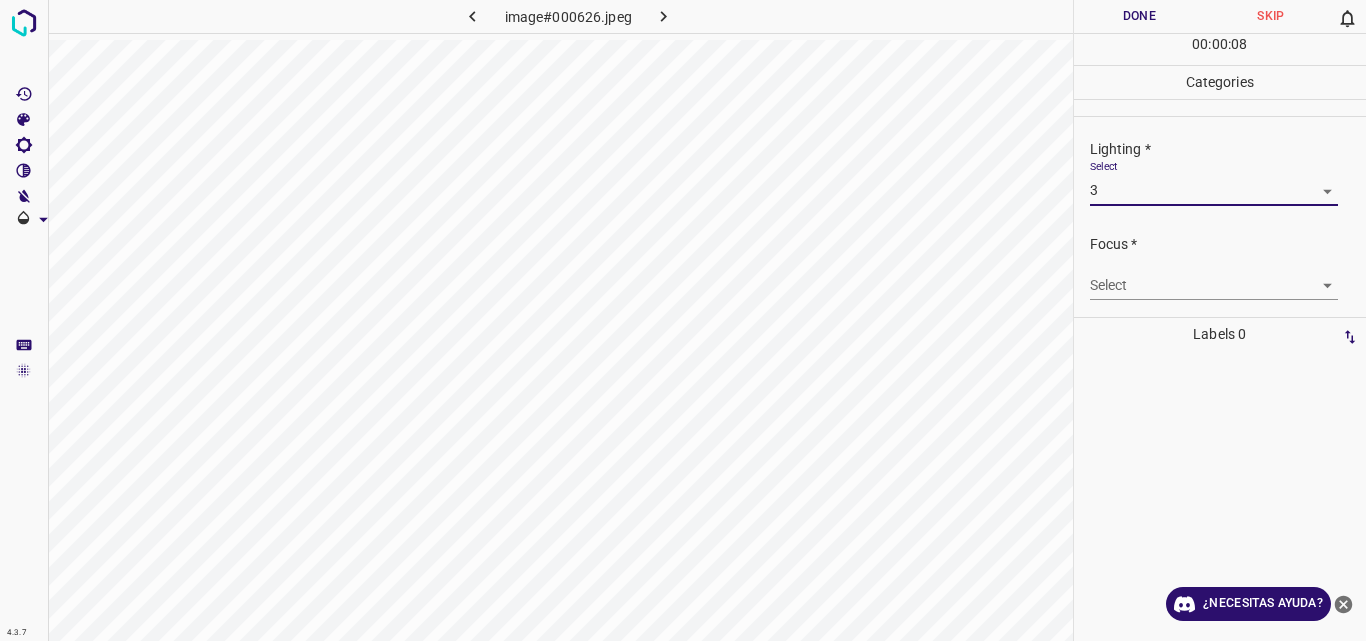click on "4.3.7 image#000626.jpeg Done Skip 0 00   : 00   : 08   Categories Lighting *  Select 3 3 Focus *  Select ​ Overall *  Select ​ Labels   0 Categories 1 Lighting 2 Focus 3 Overall Tools Space Change between modes (Draw & Edit) I Auto labeling R Restore zoom M Zoom in N Zoom out Delete Delete selecte label Filters Z Restore filters X Saturation filter C Brightness filter V Contrast filter B Gray scale filter General O Download ¿Necesitas ayuda? Original text Rate this translation Your feedback will be used to help improve Google Translate - Texto - Esconder - Borrar" at bounding box center (683, 320) 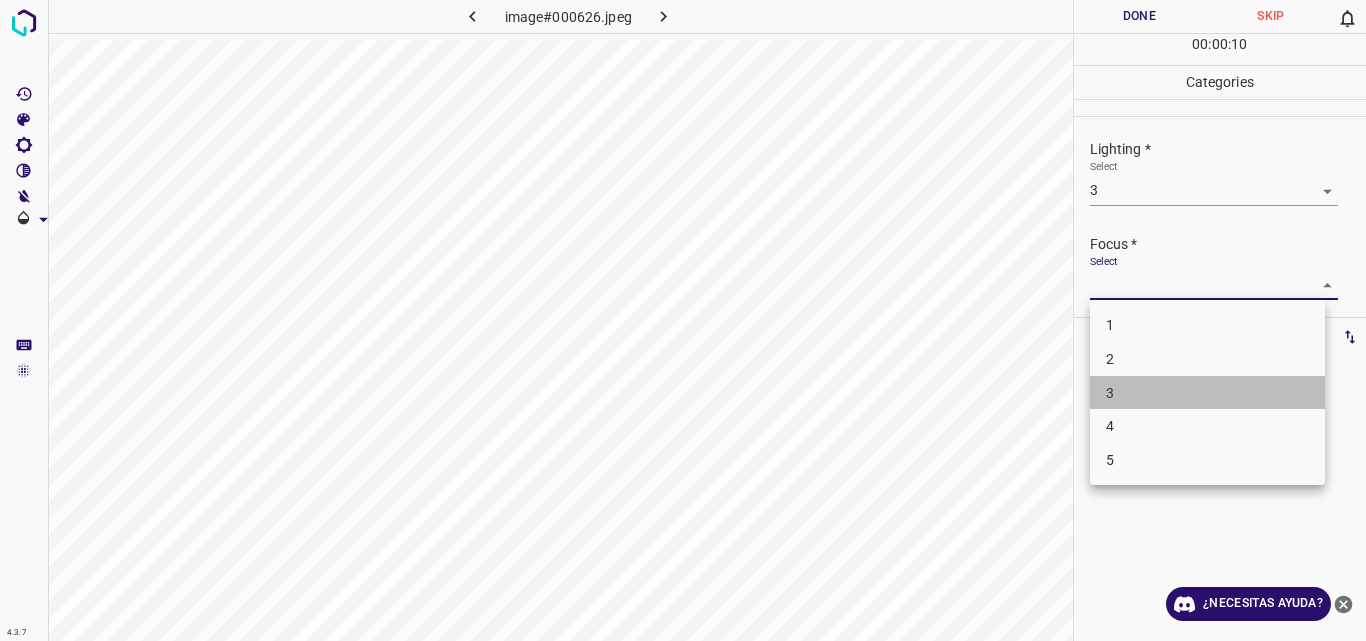 click on "3" at bounding box center [1207, 393] 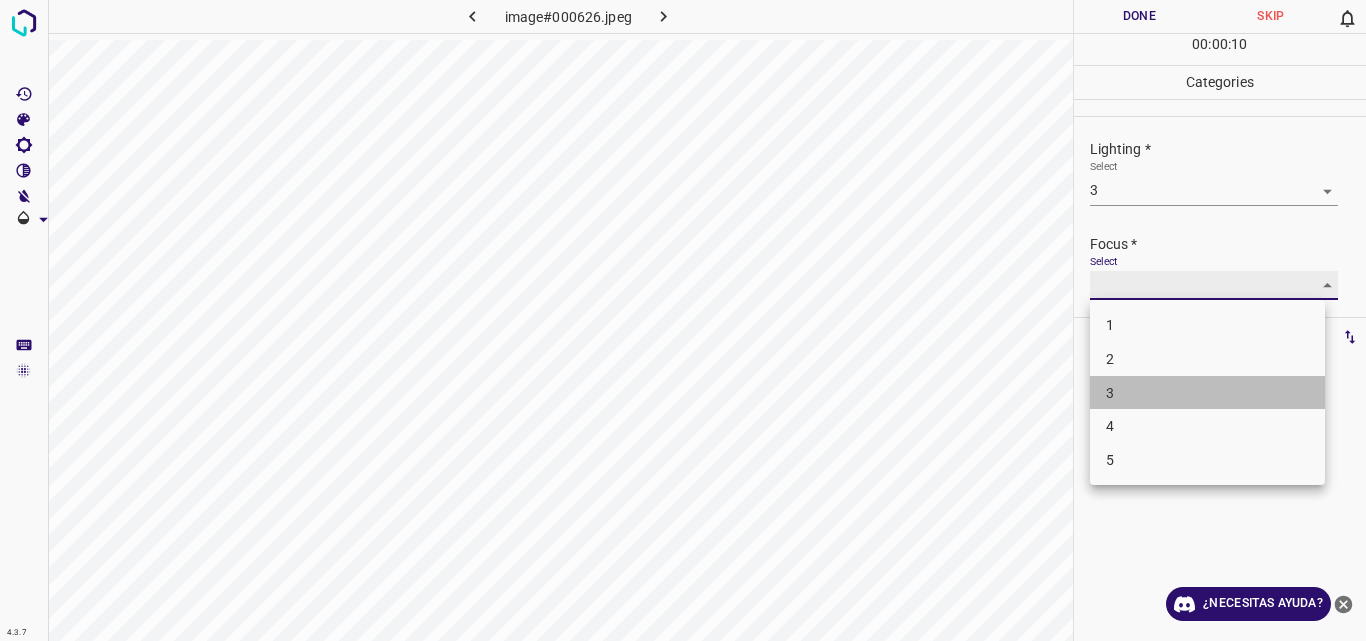 type on "3" 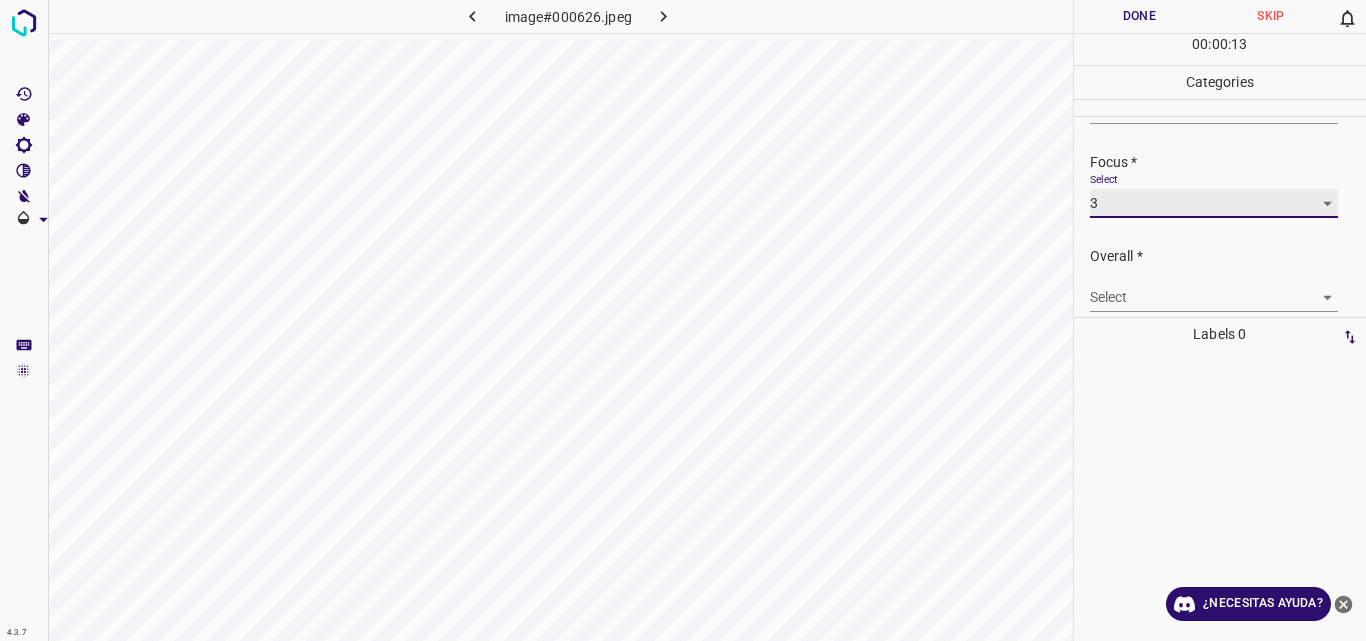scroll, scrollTop: 98, scrollLeft: 0, axis: vertical 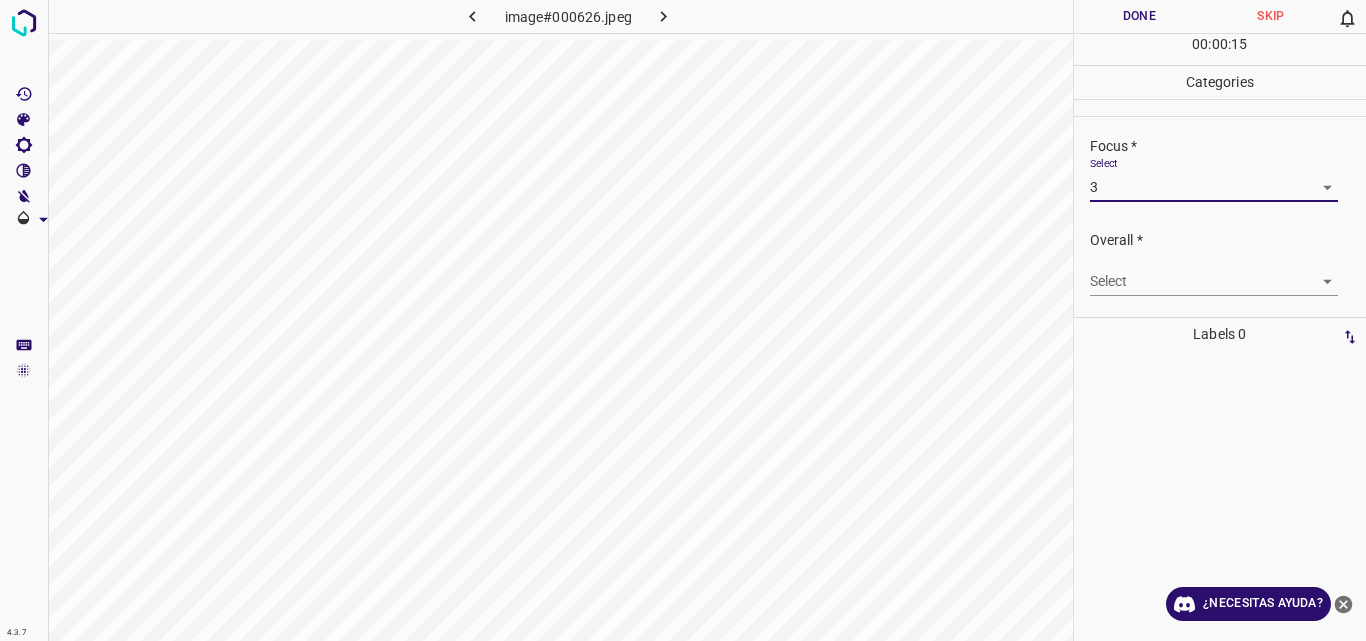 click on "4.3.7 image#000626.jpeg Done Skip 0 00   : 00   : 15   Categories Lighting *  Select 3 3 Focus *  Select 3 3 Overall *  Select ​ Labels   0 Categories 1 Lighting 2 Focus 3 Overall Tools Space Change between modes (Draw & Edit) I Auto labeling R Restore zoom M Zoom in N Zoom out Delete Delete selecte label Filters Z Restore filters X Saturation filter C Brightness filter V Contrast filter B Gray scale filter General O Download ¿Necesitas ayuda? Original text Rate this translation Your feedback will be used to help improve Google Translate - Texto - Esconder - Borrar" at bounding box center (683, 320) 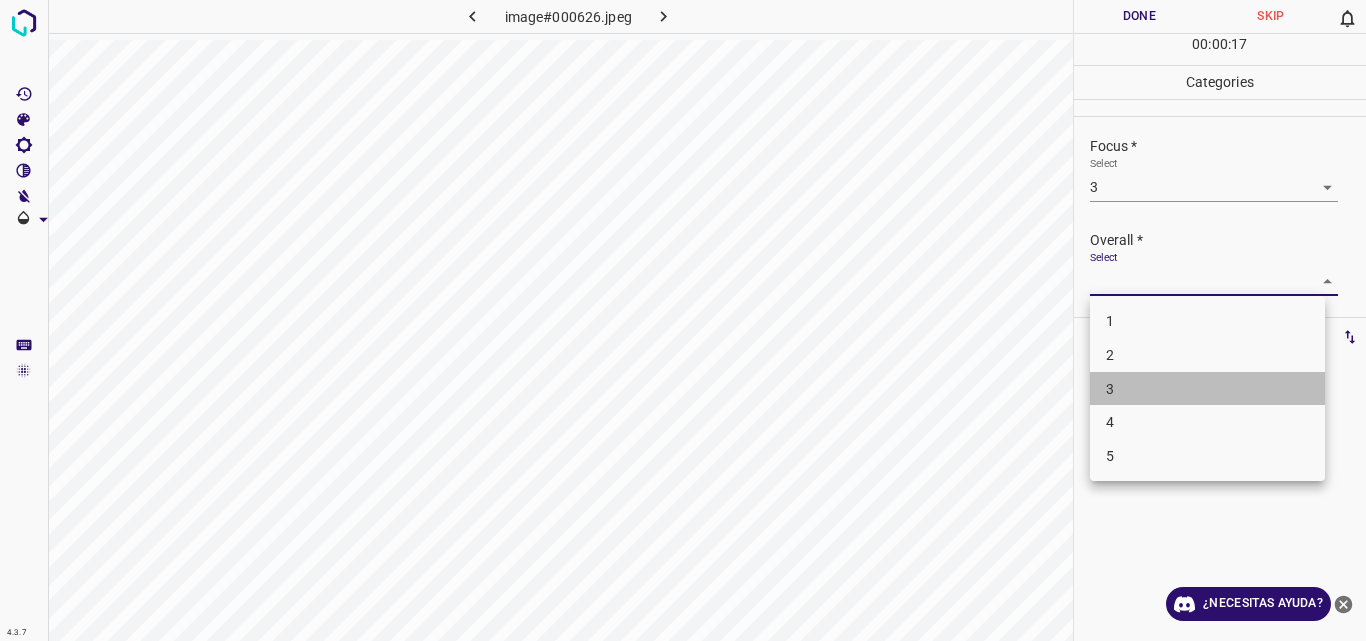 click on "3" at bounding box center [1207, 389] 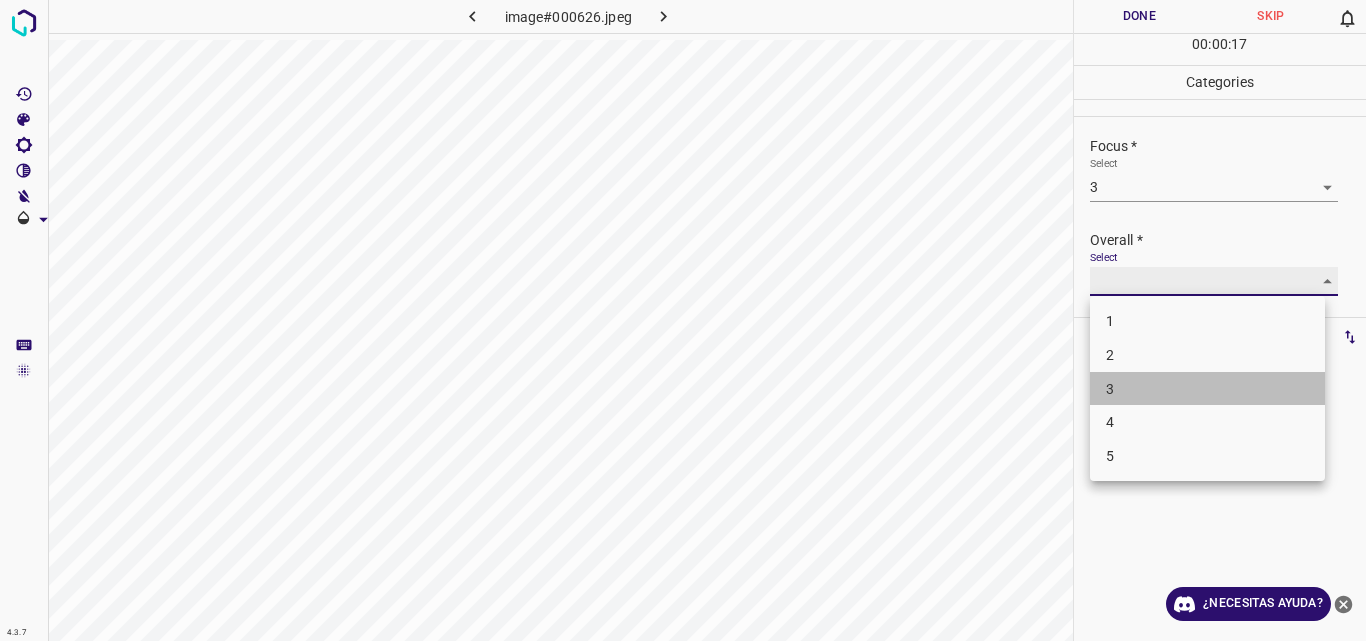 type on "3" 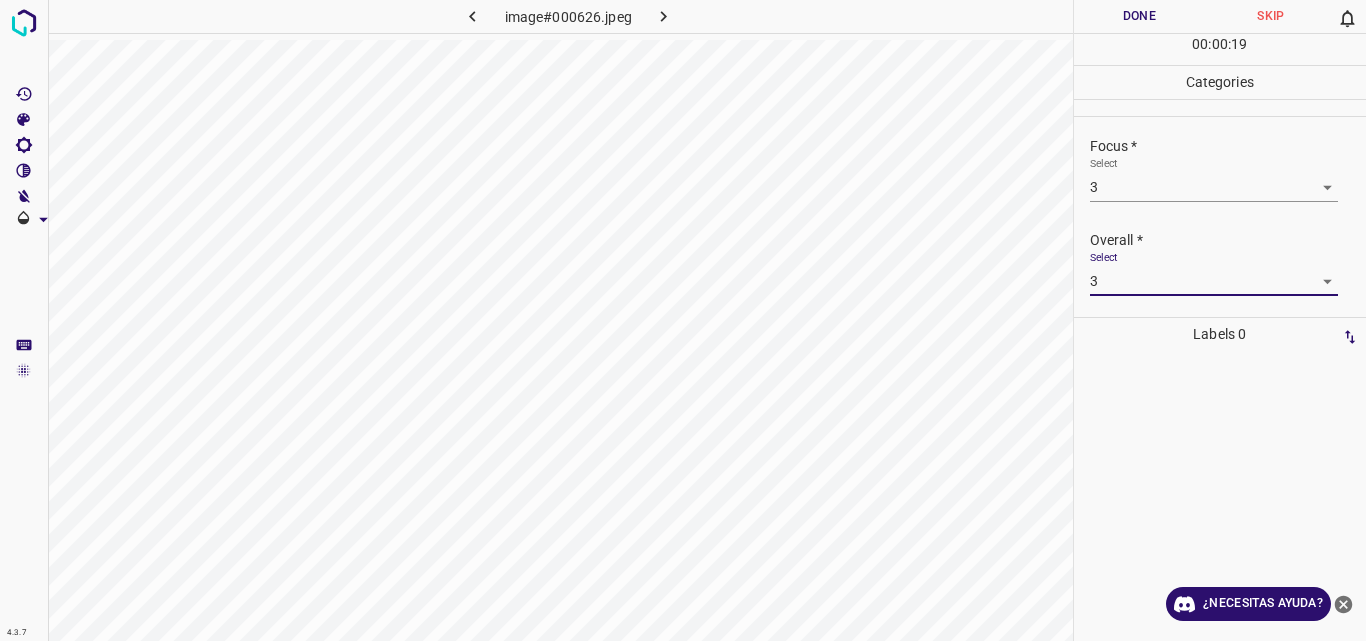 click on "Done" at bounding box center [1140, 16] 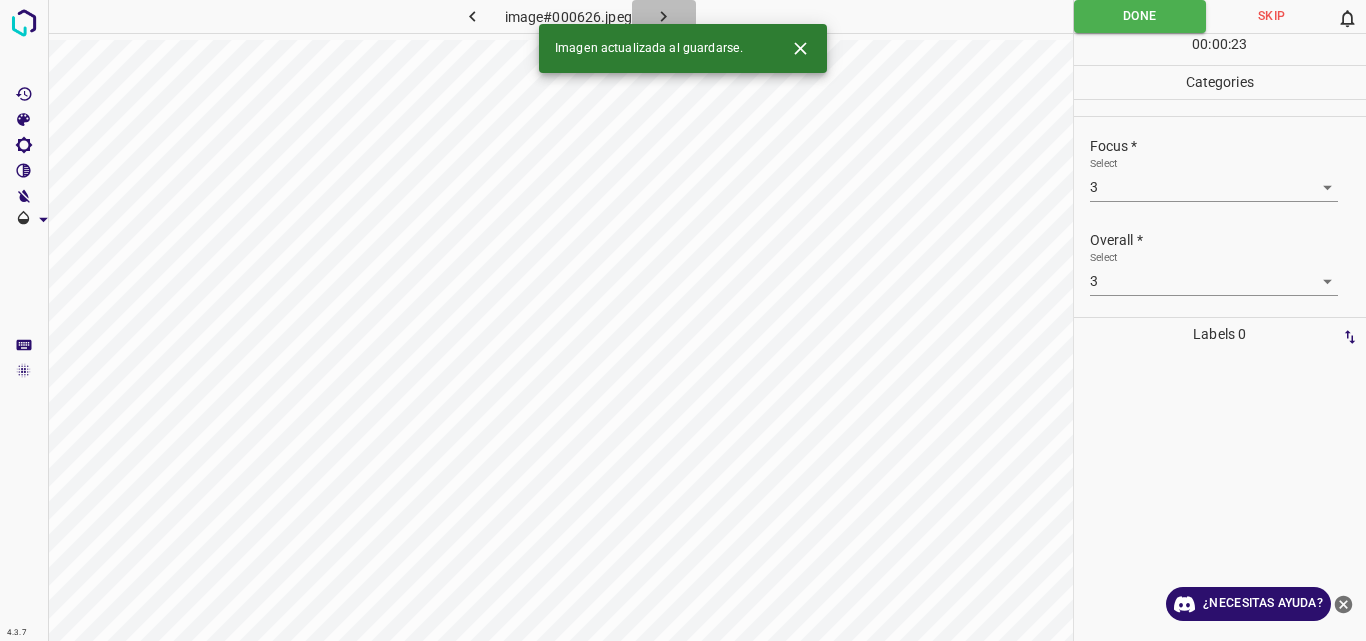 click 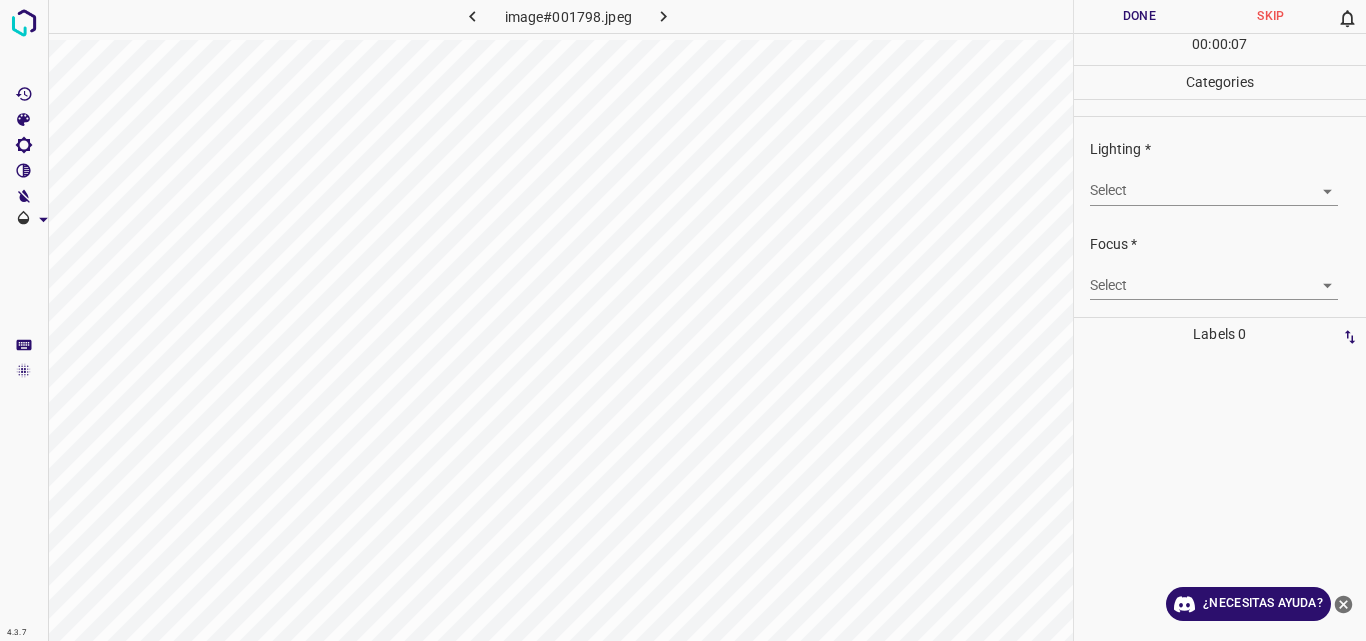 click on "4.3.7 image#001798.jpeg Done Skip 0 00   : 00   : 07   Categories Lighting *  Select ​ Focus *  Select ​ Overall *  Select ​ Labels   0 Categories 1 Lighting 2 Focus 3 Overall Tools Space Change between modes (Draw & Edit) I Auto labeling R Restore zoom M Zoom in N Zoom out Delete Delete selecte label Filters Z Restore filters X Saturation filter C Brightness filter V Contrast filter B Gray scale filter General O Download ¿Necesitas ayuda? Original text Rate this translation Your feedback will be used to help improve Google Translate - Texto - Esconder - Borrar" at bounding box center [683, 320] 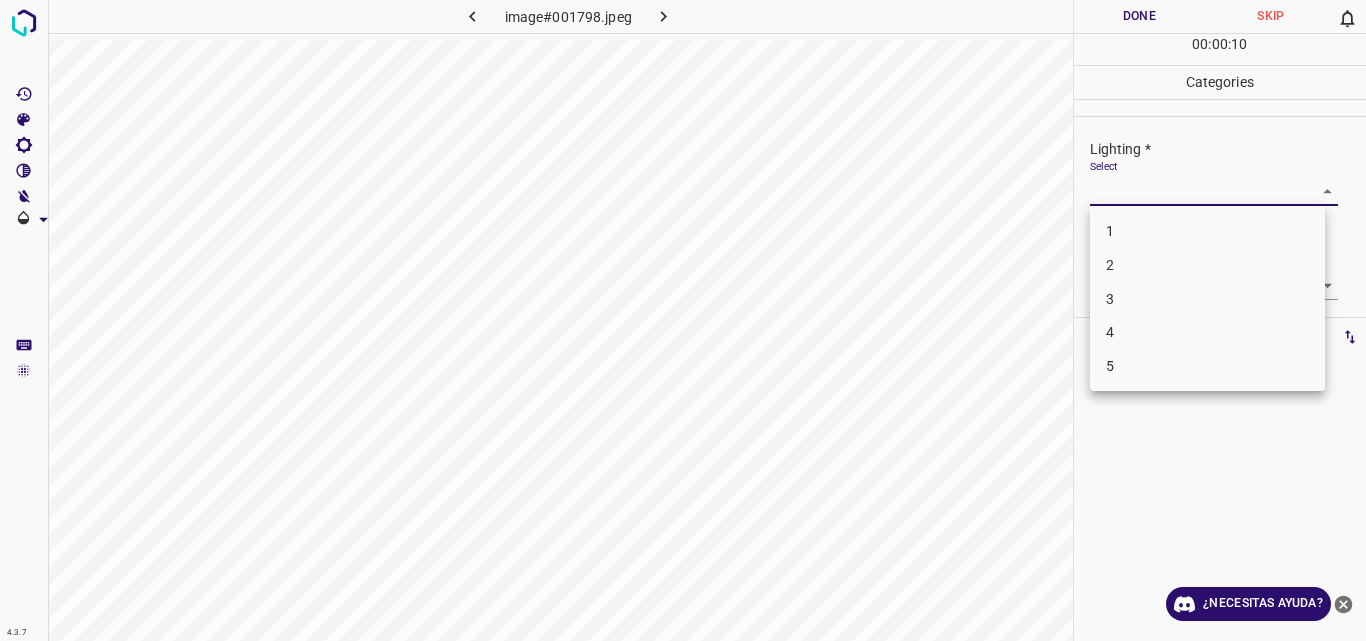 click on "2" at bounding box center (1207, 265) 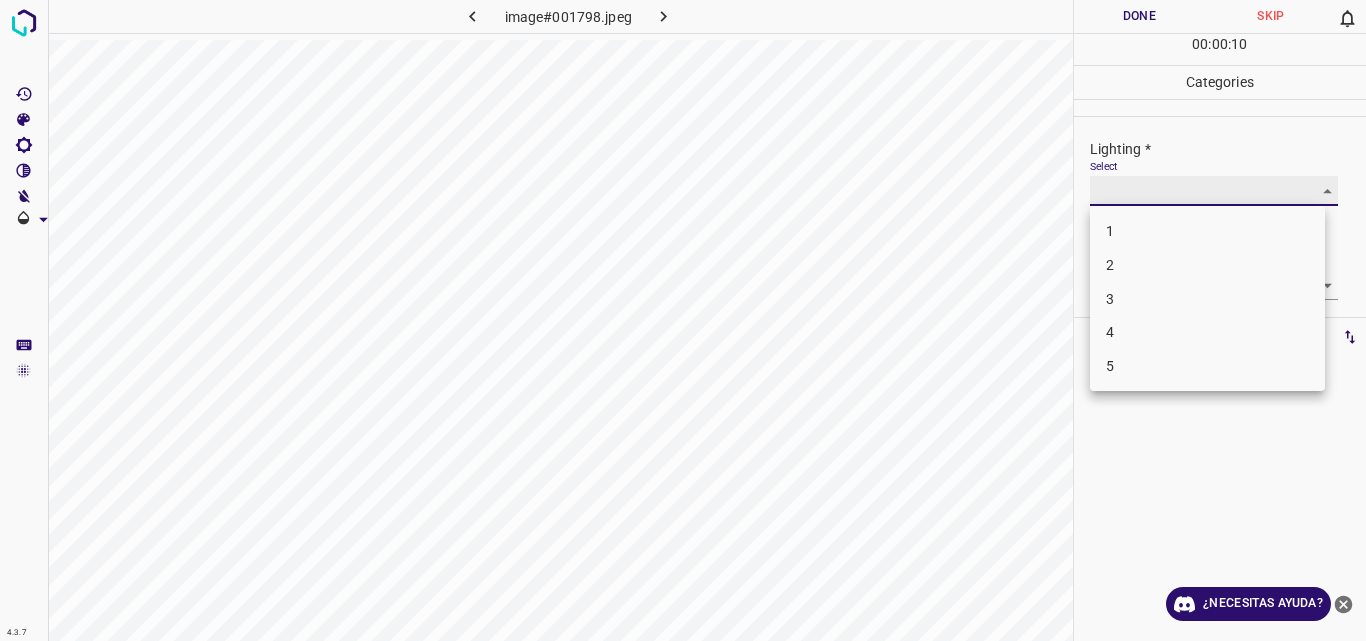 type on "2" 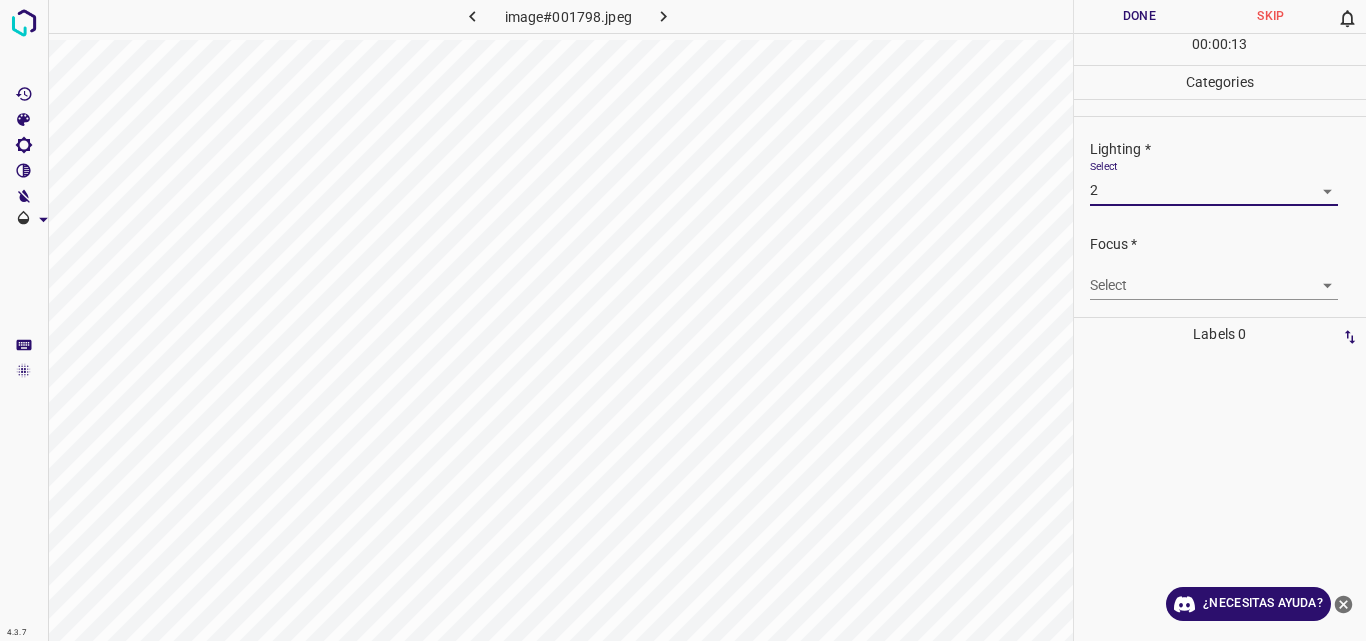click on "4.3.7 image#001798.jpeg Done Skip 0 00   : 00   : 13   Categories Lighting *  Select 2 2 Focus *  Select ​ Overall *  Select ​ Labels   0 Categories 1 Lighting 2 Focus 3 Overall Tools Space Change between modes (Draw & Edit) I Auto labeling R Restore zoom M Zoom in N Zoom out Delete Delete selecte label Filters Z Restore filters X Saturation filter C Brightness filter V Contrast filter B Gray scale filter General O Download ¿Necesitas ayuda? Original text Rate this translation Your feedback will be used to help improve Google Translate - Texto - Esconder - Borrar" at bounding box center (683, 320) 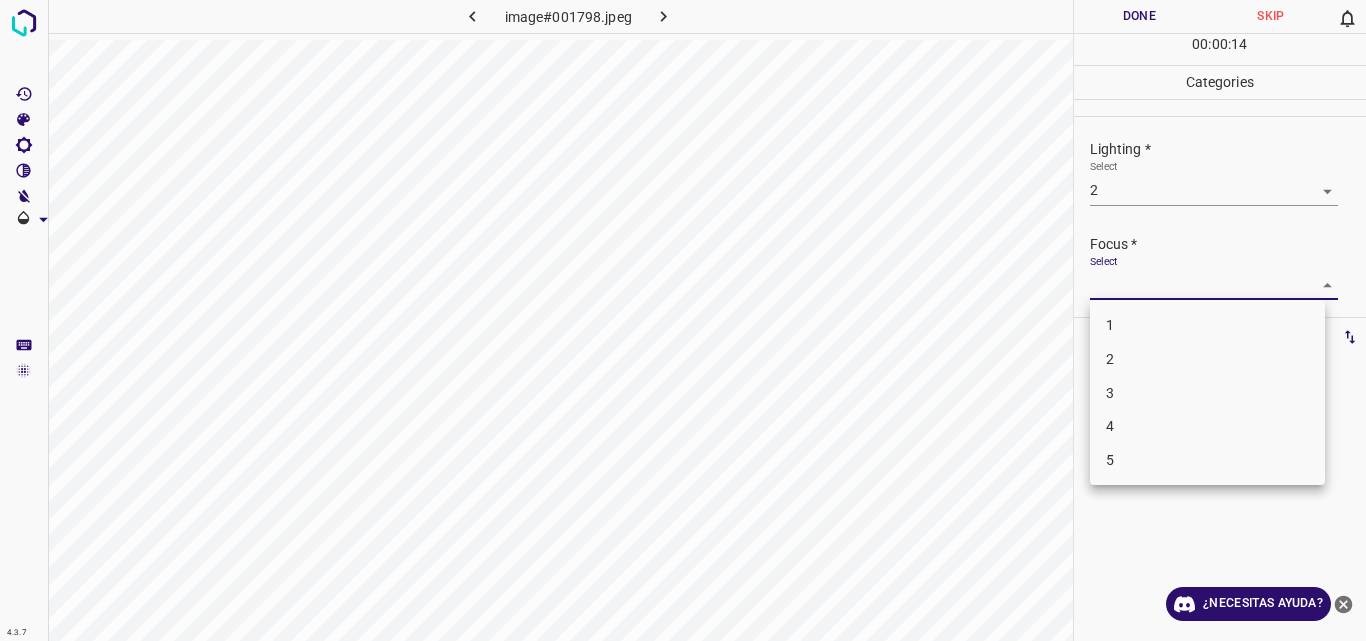 click on "2" at bounding box center (1207, 359) 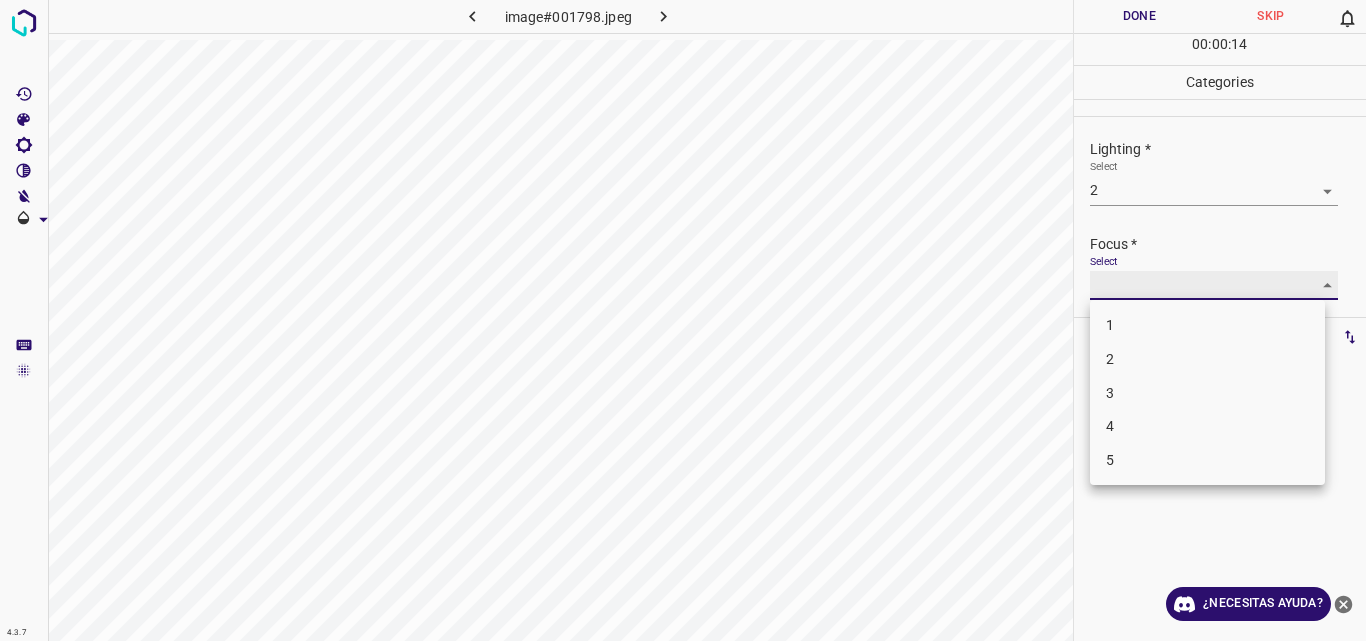 type on "2" 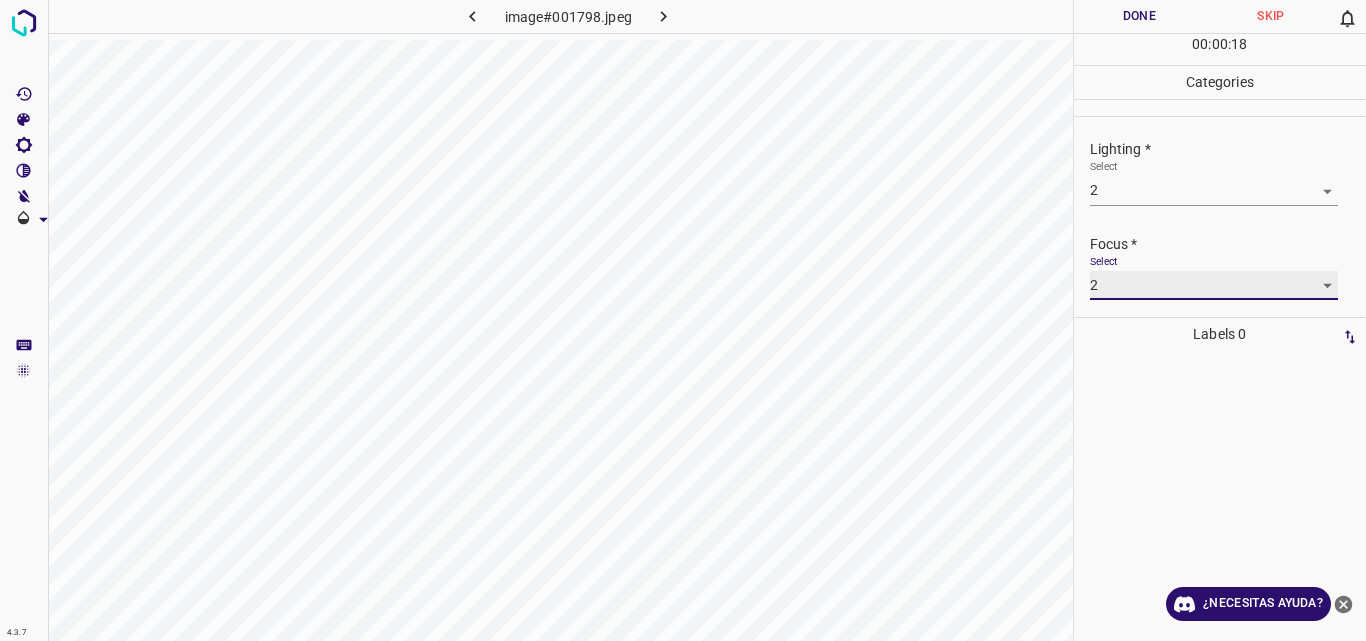 scroll, scrollTop: 98, scrollLeft: 0, axis: vertical 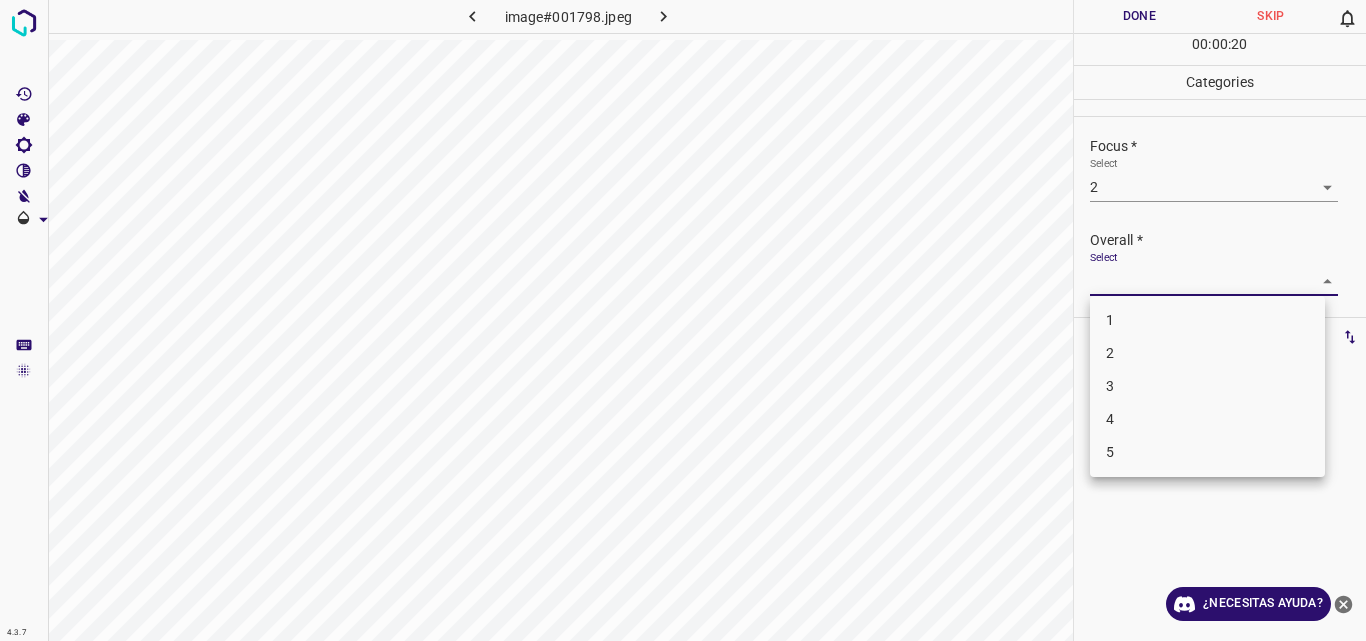 click on "4.3.7 image#001798.jpeg Done Skip 0 00   : 00   : 20   Categories Lighting *  Select 2 2 Focus *  Select 2 2 Overall *  Select ​ Labels   0 Categories 1 Lighting 2 Focus 3 Overall Tools Space Change between modes (Draw & Edit) I Auto labeling R Restore zoom M Zoom in N Zoom out Delete Delete selecte label Filters Z Restore filters X Saturation filter C Brightness filter V Contrast filter B Gray scale filter General O Download ¿Necesitas ayuda? Original text Rate this translation Your feedback will be used to help improve Google Translate - Texto - Esconder - Borrar 1 2 3 4 5" at bounding box center [683, 320] 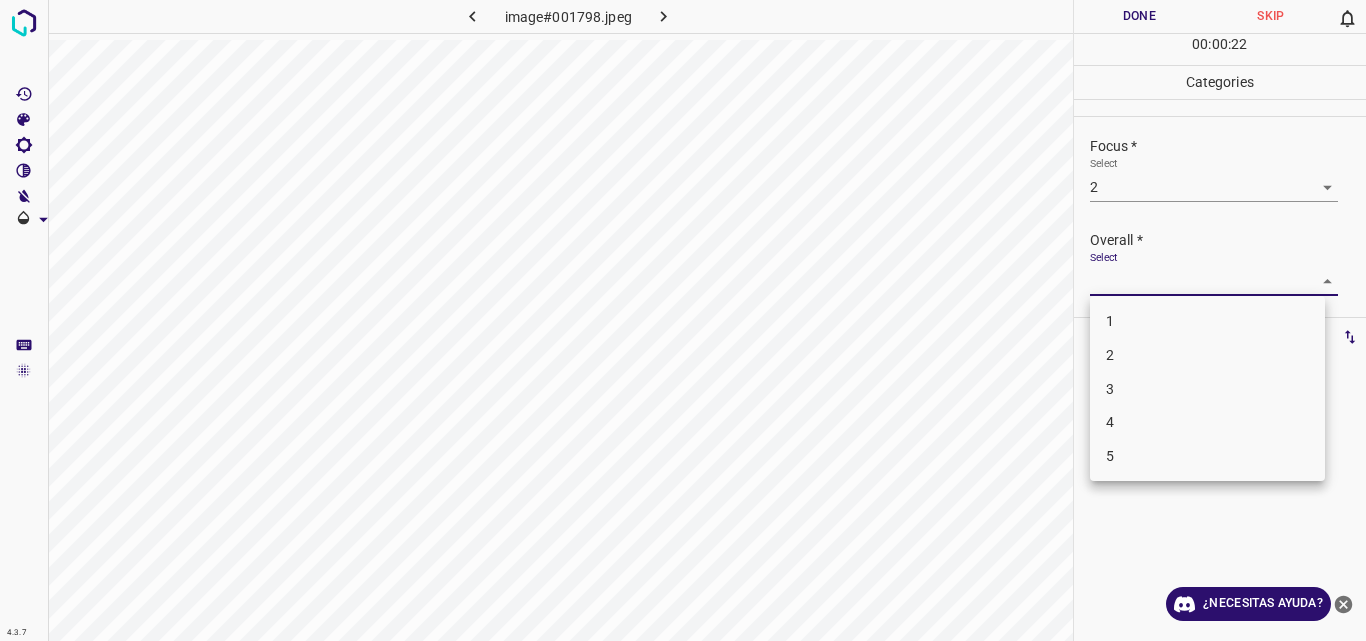 click on "2" at bounding box center (1207, 355) 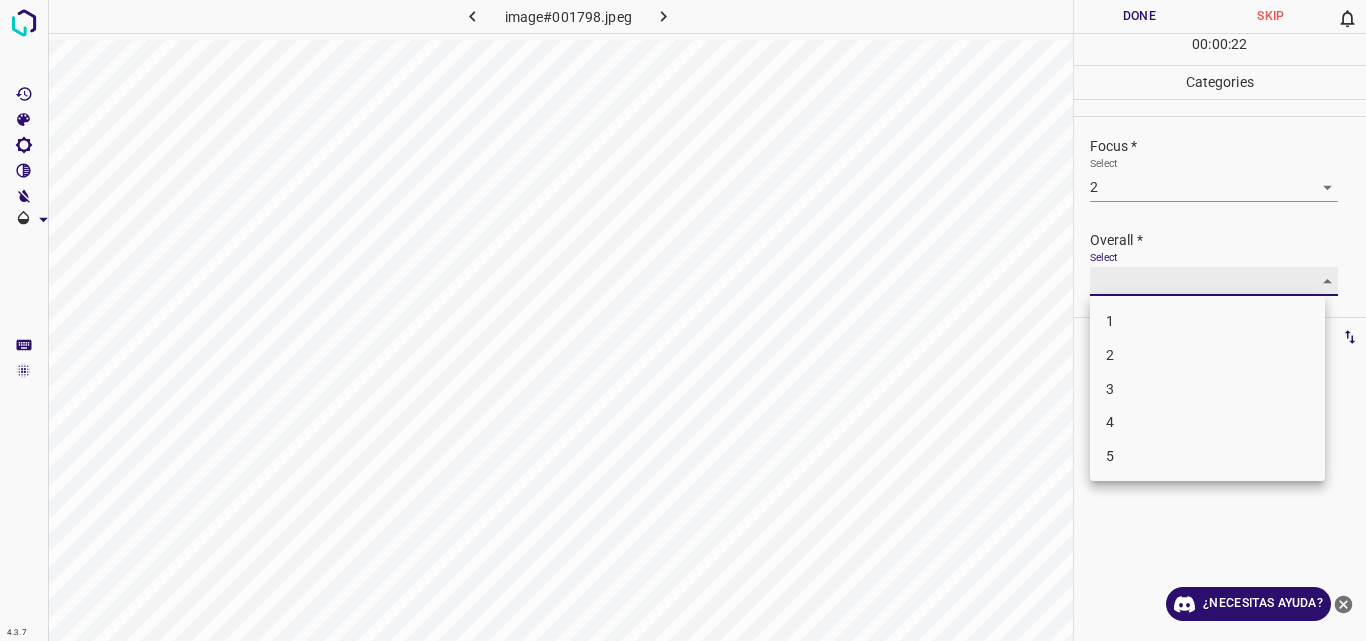 type on "2" 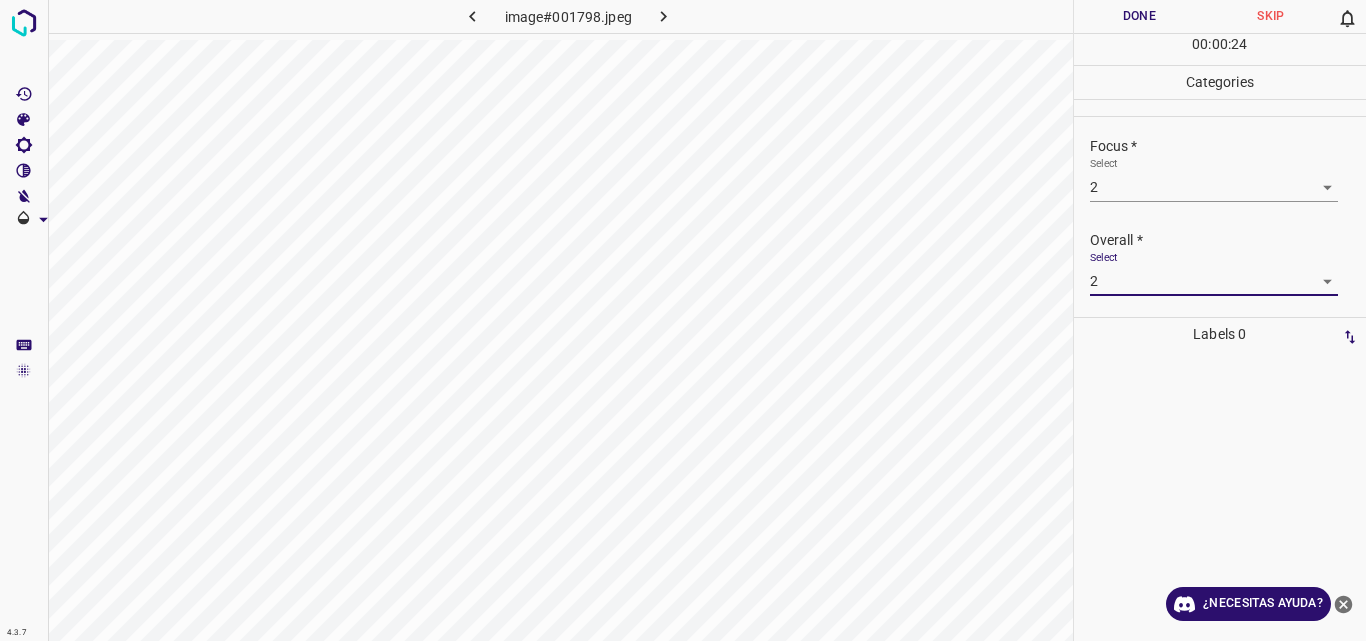 click on "Done" at bounding box center [1140, 16] 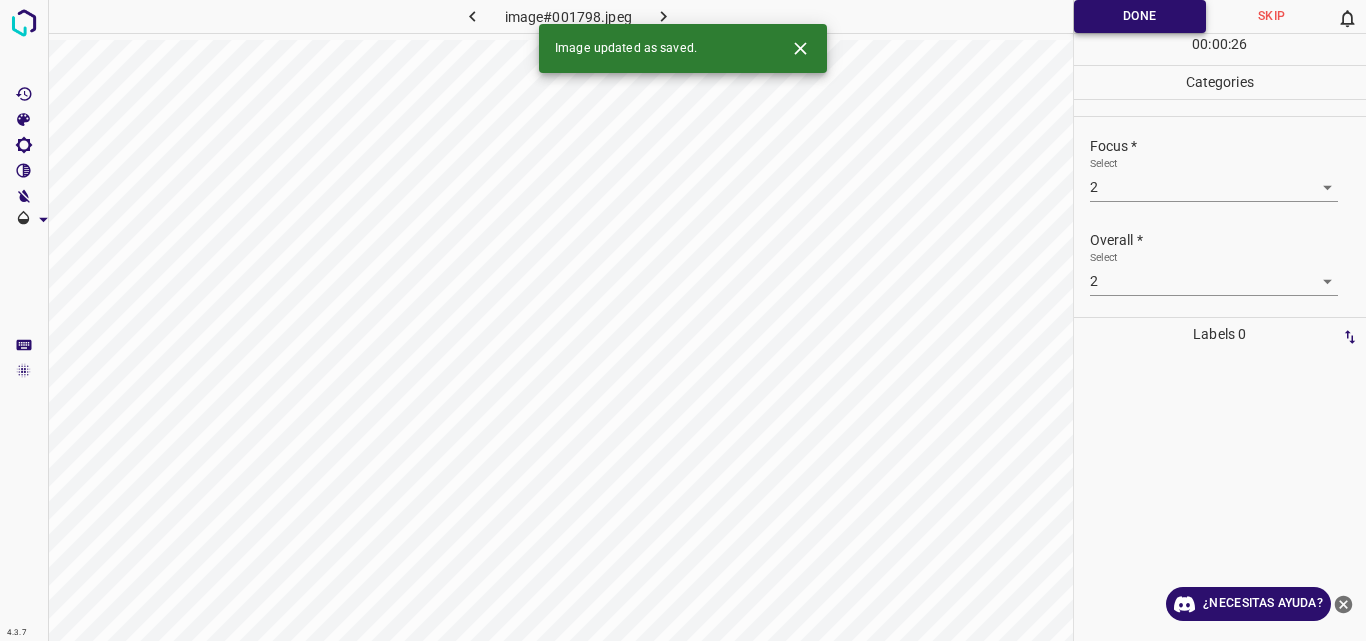 click on "Done" at bounding box center (1140, 16) 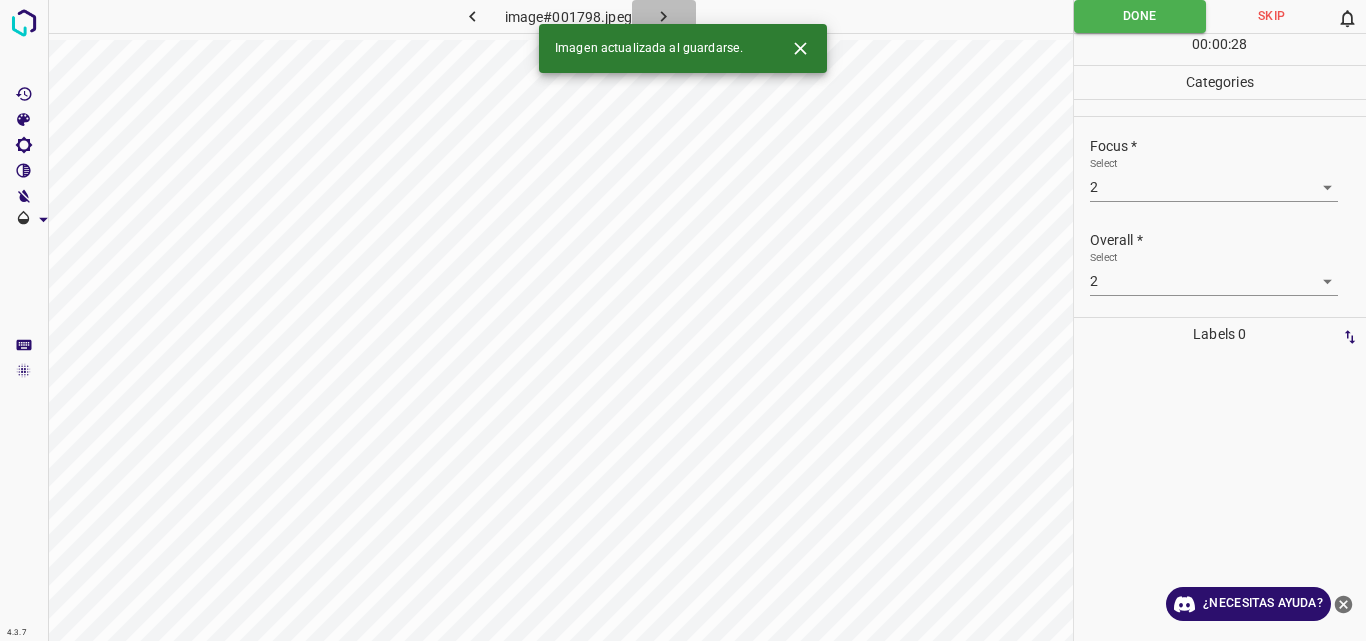 click 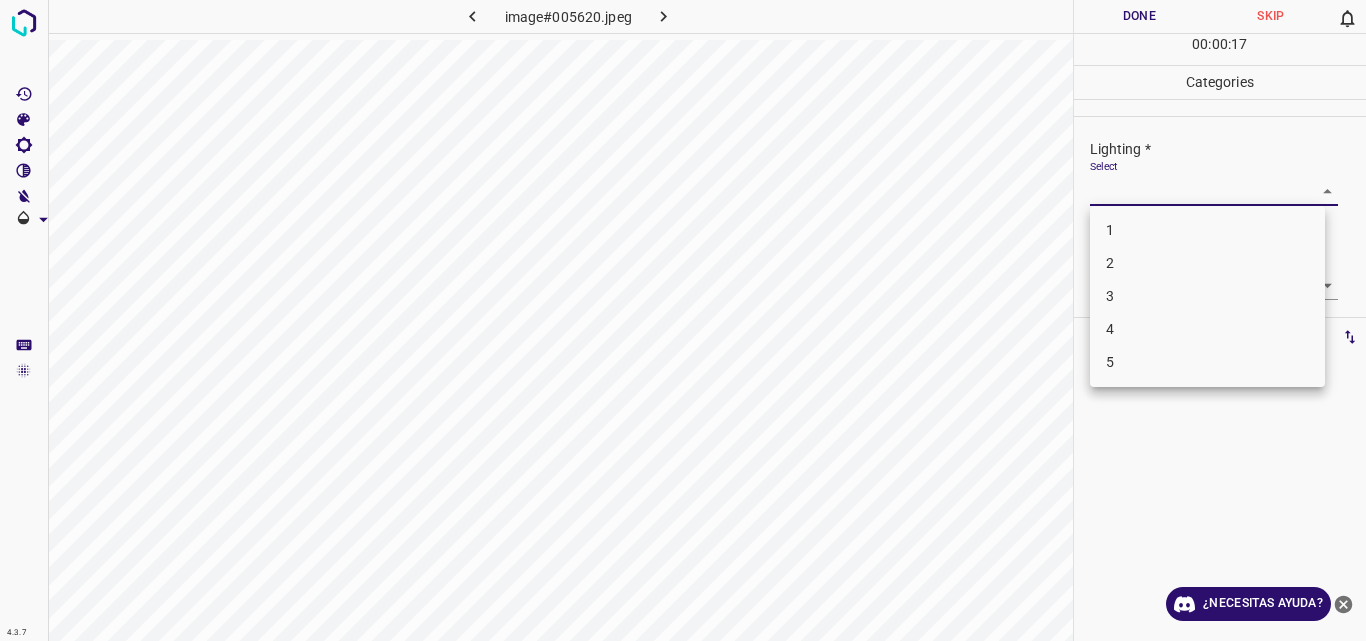 click on "4.3.7 image#005620.jpeg Done Skip 0 00   : 00   : 17   Categories Lighting *  Select ​ Focus *  Select ​ Overall *  Select ​ Labels   0 Categories 1 Lighting 2 Focus 3 Overall Tools Space Change between modes (Draw & Edit) I Auto labeling R Restore zoom M Zoom in N Zoom out Delete Delete selecte label Filters Z Restore filters X Saturation filter C Brightness filter V Contrast filter B Gray scale filter General O Download ¿Necesitas ayuda? Original text Rate this translation Your feedback will be used to help improve Google Translate - Texto - Esconder - Borrar 1 2 3 4 5" at bounding box center (683, 320) 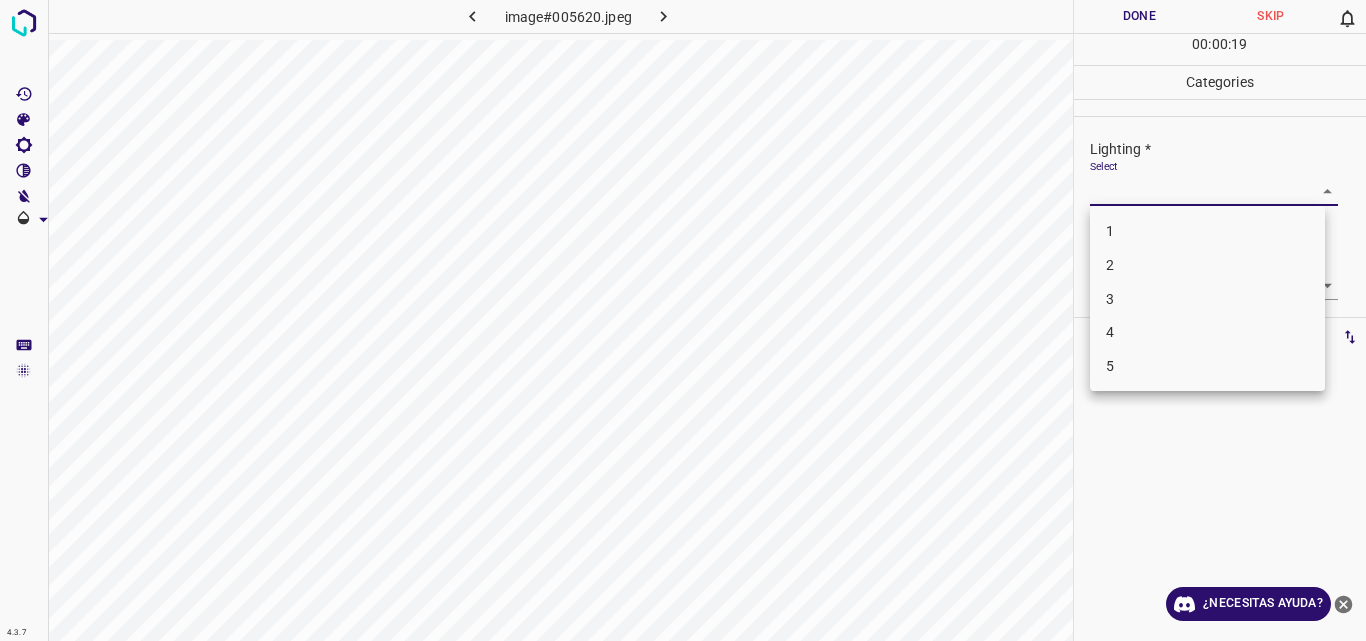 click on "3" at bounding box center [1207, 299] 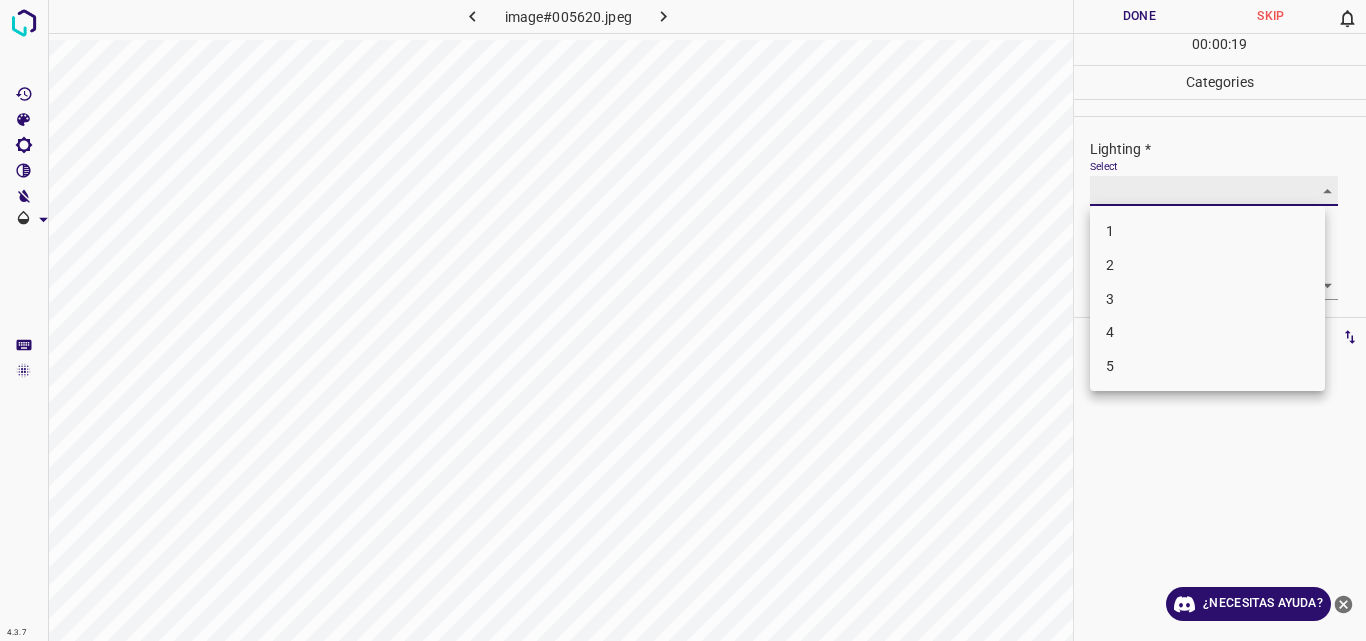 type on "3" 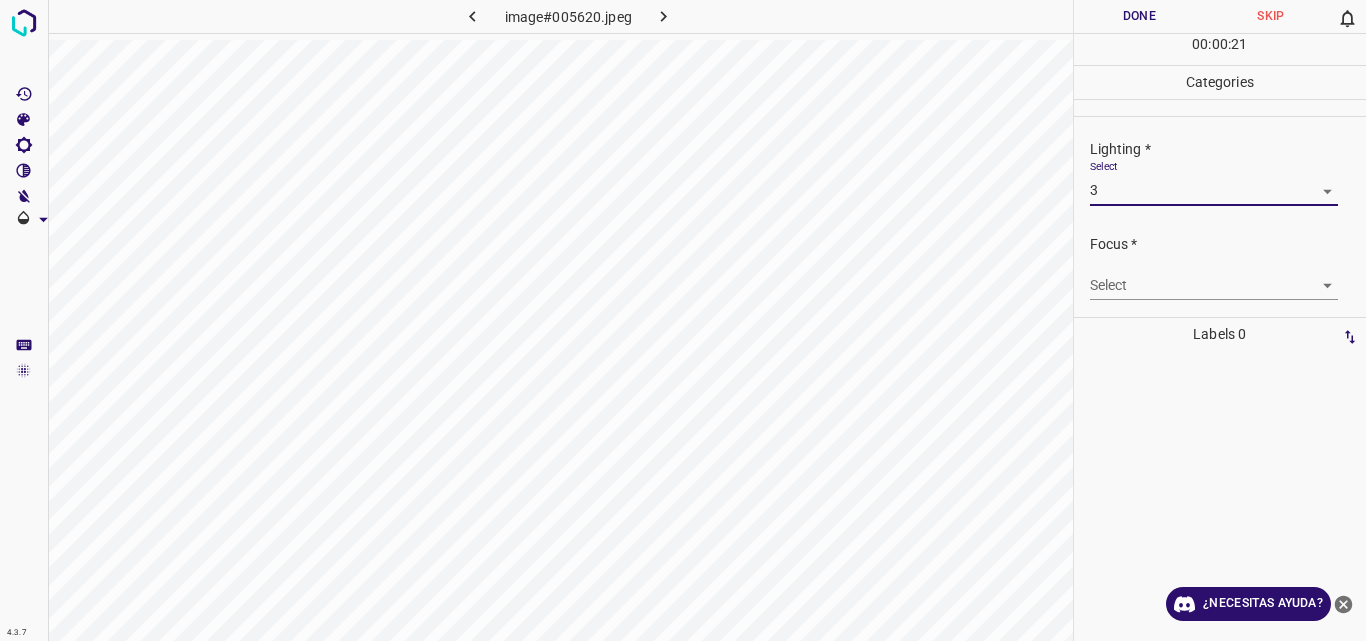 click on "4.3.7 image#005620.jpeg Done Skip 0 00   : 00   : 21   Categories Lighting *  Select 3 3 Focus *  Select ​ Overall *  Select ​ Labels   0 Categories 1 Lighting 2 Focus 3 Overall Tools Space Change between modes (Draw & Edit) I Auto labeling R Restore zoom M Zoom in N Zoom out Delete Delete selecte label Filters Z Restore filters X Saturation filter C Brightness filter V Contrast filter B Gray scale filter General O Download ¿Necesitas ayuda? Original text Rate this translation Your feedback will be used to help improve Google Translate - Texto - Esconder - Borrar" at bounding box center [683, 320] 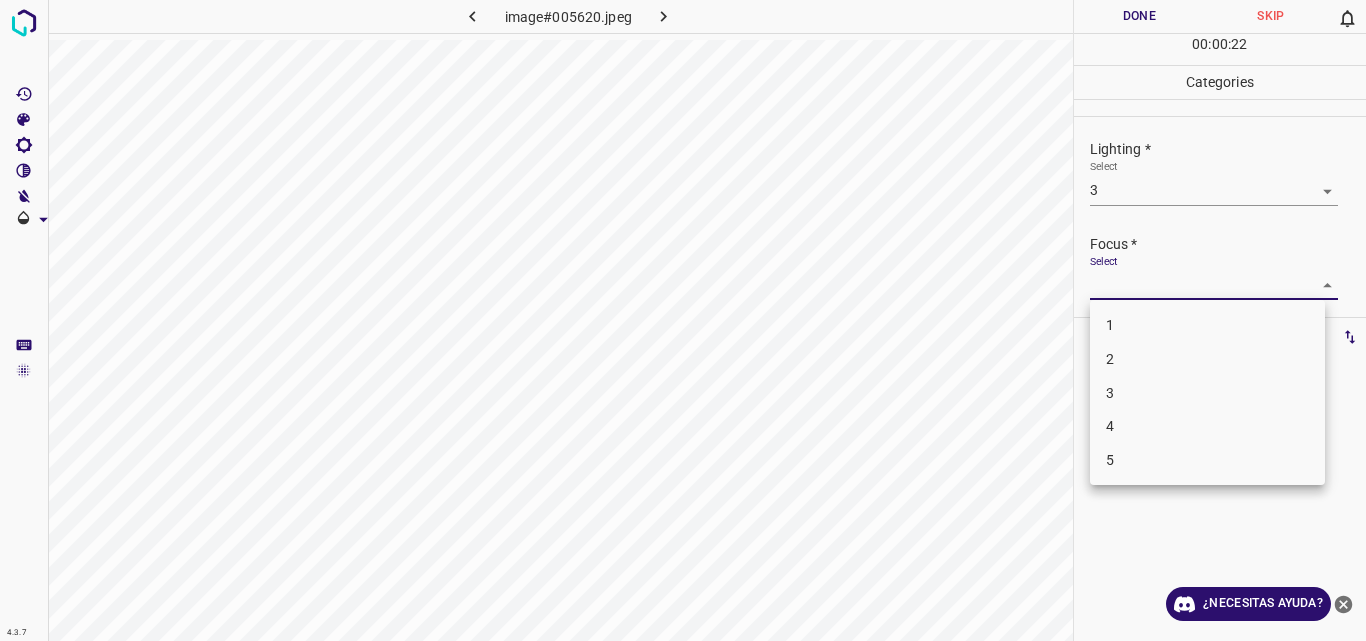 click on "3" at bounding box center (1207, 393) 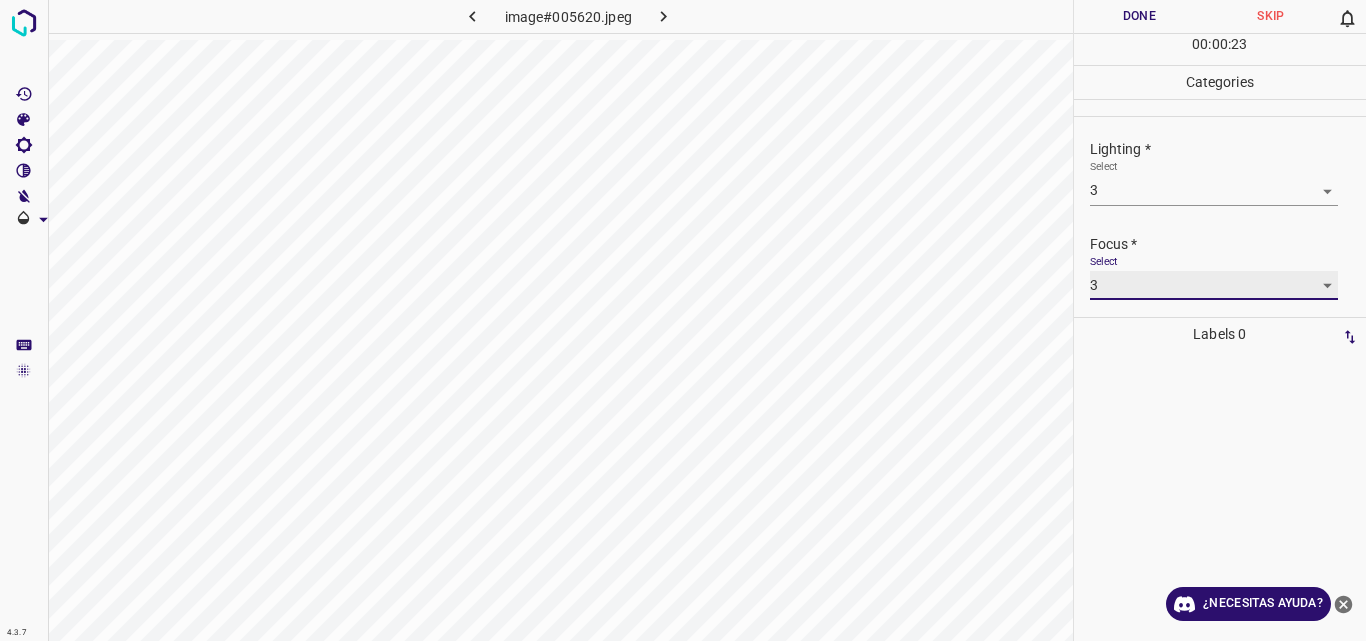 type on "3" 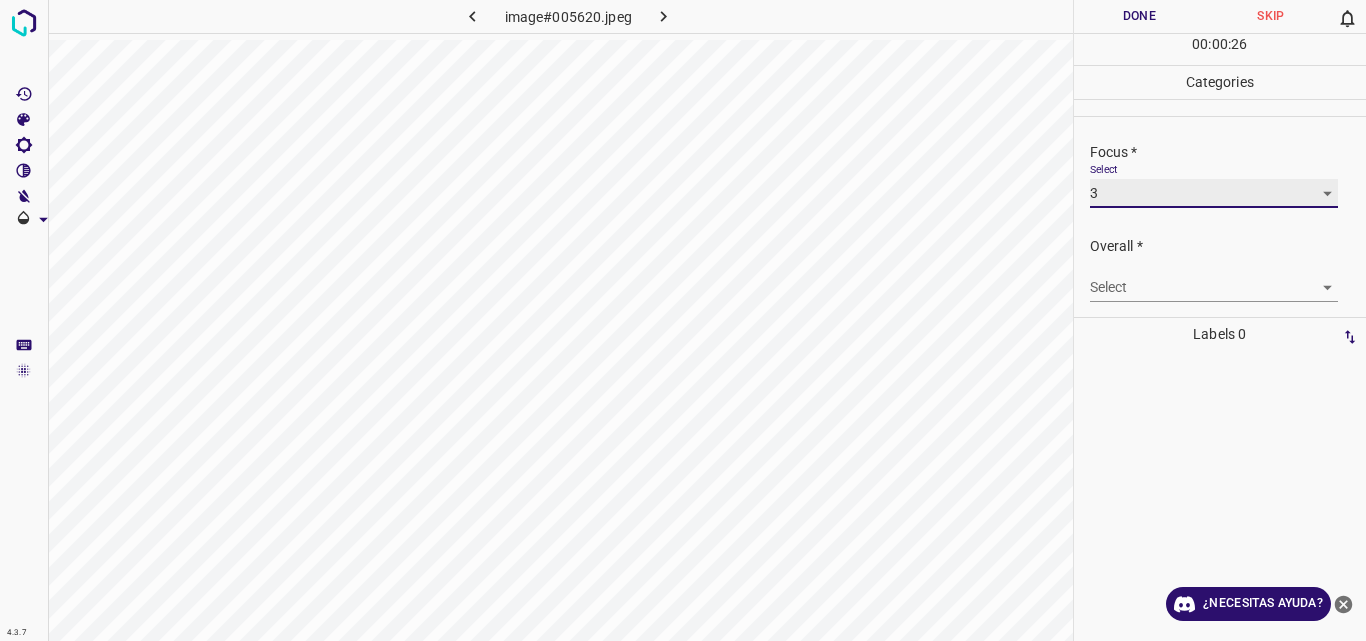scroll, scrollTop: 98, scrollLeft: 0, axis: vertical 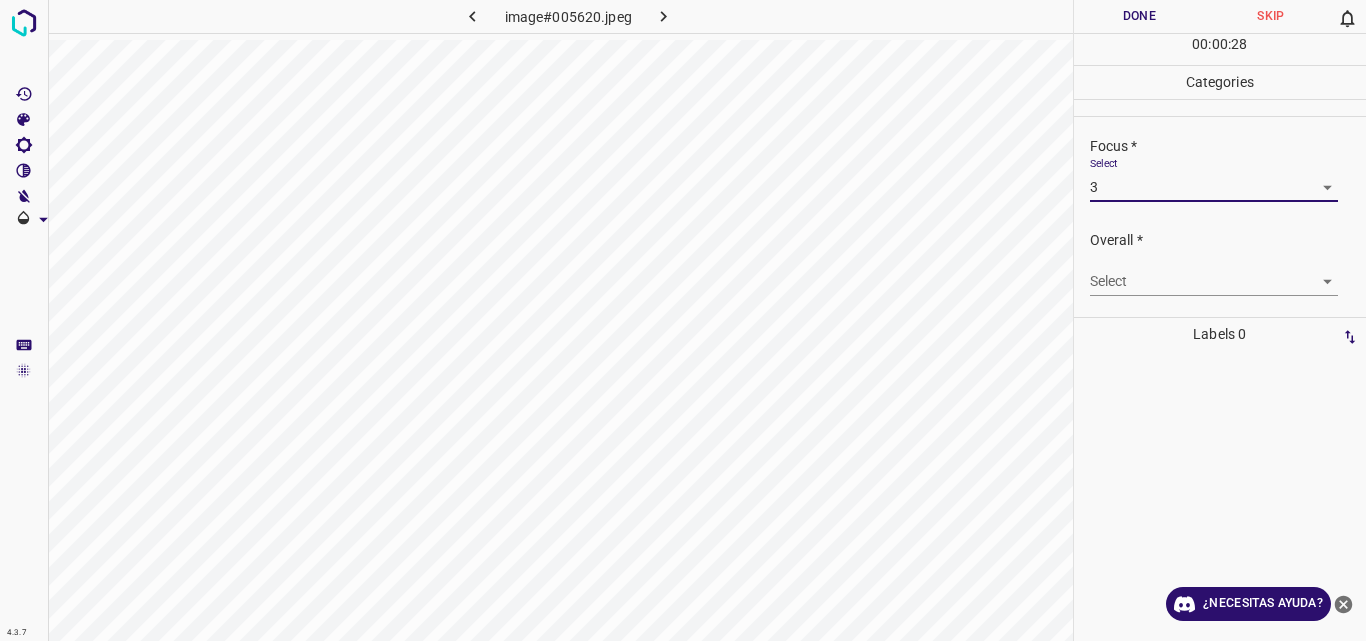 click on "4.3.7 image#005620.jpeg Done Skip 0 00   : 00   : 28   Categories Lighting *  Select 3 3 Focus *  Select 3 3 Overall *  Select ​ Labels   0 Categories 1 Lighting 2 Focus 3 Overall Tools Space Change between modes (Draw & Edit) I Auto labeling R Restore zoom M Zoom in N Zoom out Delete Delete selecte label Filters Z Restore filters X Saturation filter C Brightness filter V Contrast filter B Gray scale filter General O Download ¿Necesitas ayuda? Original text Rate this translation Your feedback will be used to help improve Google Translate - Texto - Esconder - Borrar" at bounding box center (683, 320) 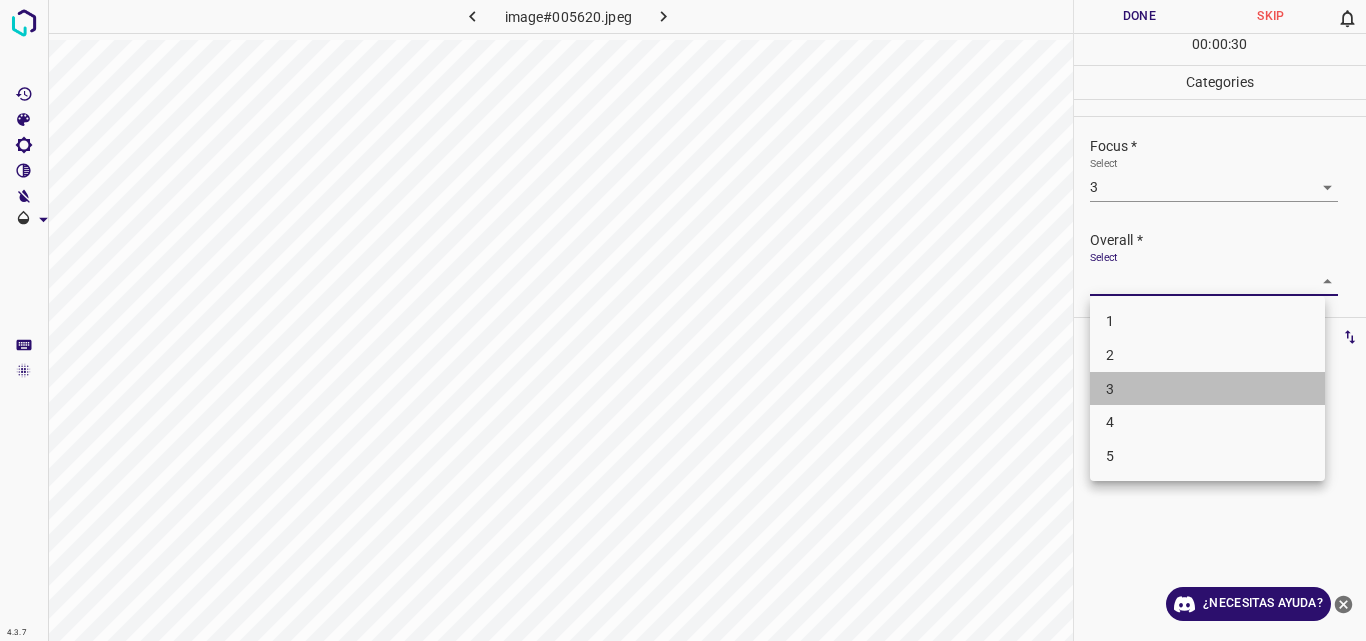click on "3" at bounding box center [1207, 389] 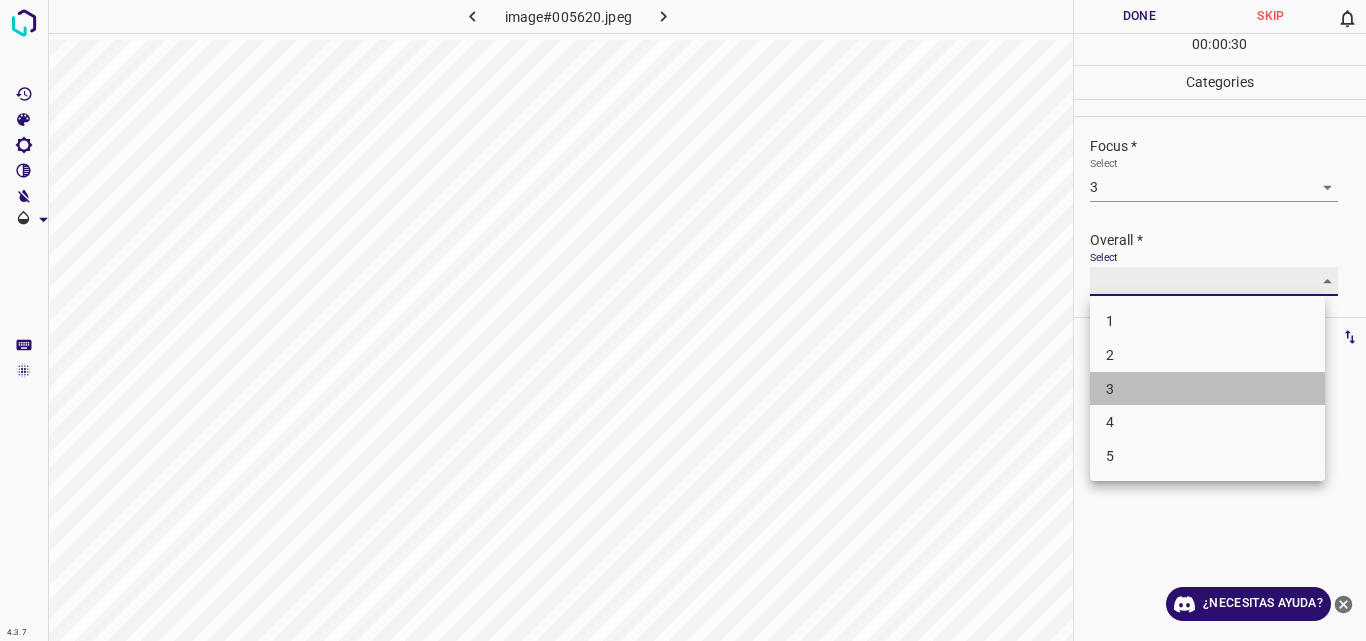 type on "3" 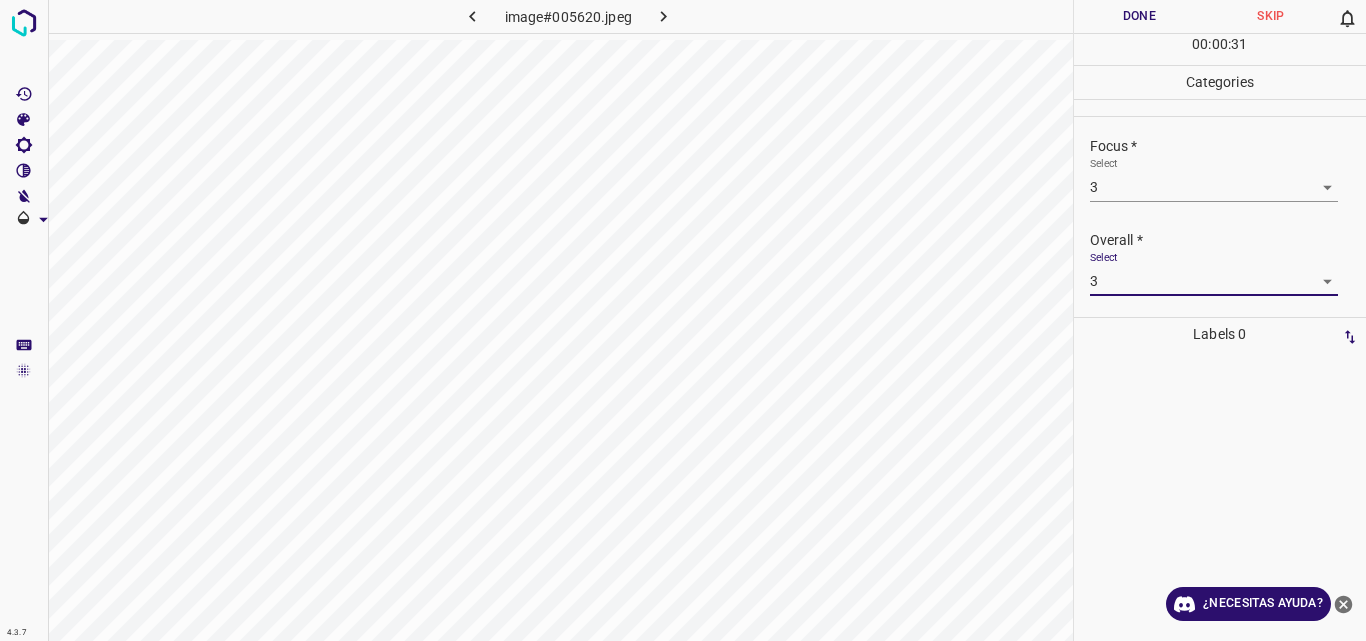 click on "Done" at bounding box center (1140, 16) 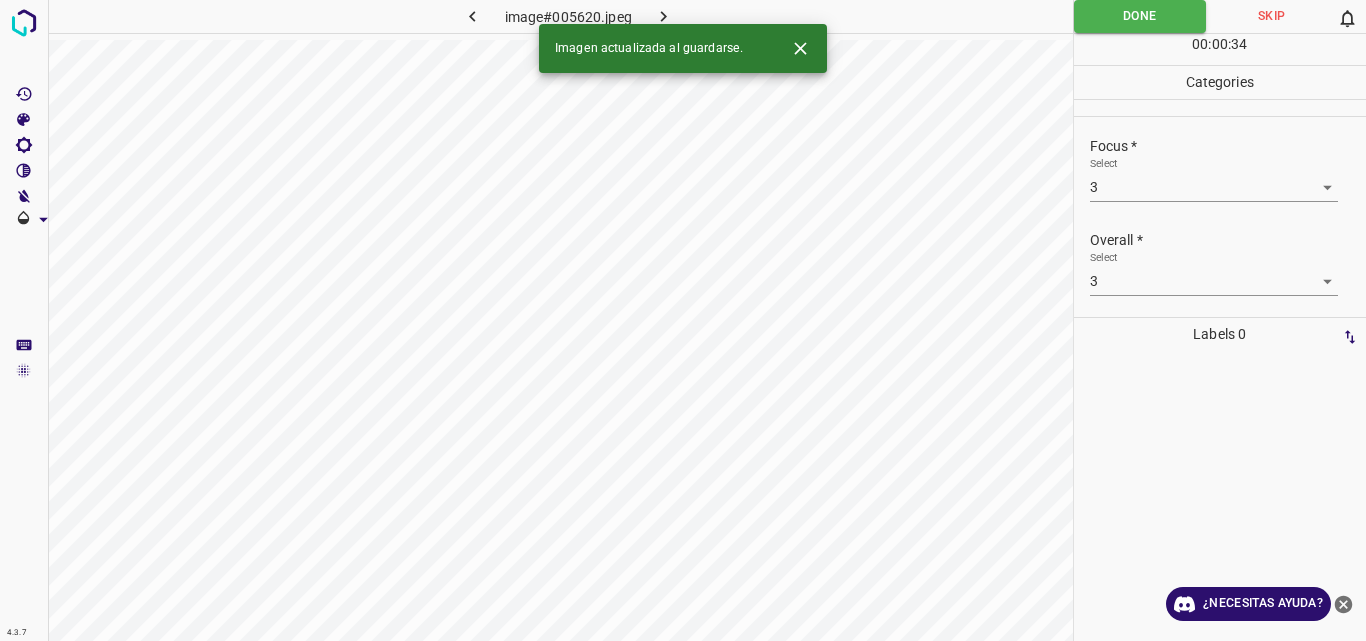 click 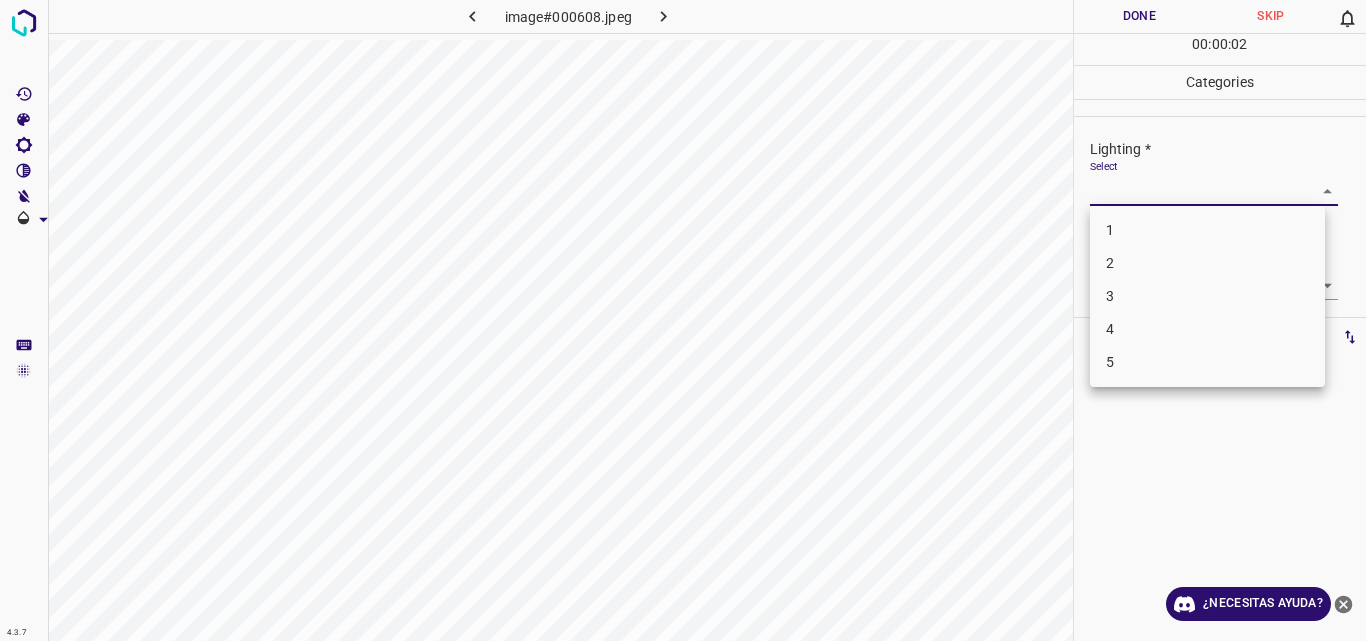 click on "4.3.7 image#000608.jpeg Done Skip 0 00   : 00   : 02   Categories Lighting *  Select ​ Focus *  Select ​ Overall *  Select ​ Labels   0 Categories 1 Lighting 2 Focus 3 Overall Tools Space Change between modes (Draw & Edit) I Auto labeling R Restore zoom M Zoom in N Zoom out Delete Delete selecte label Filters Z Restore filters X Saturation filter C Brightness filter V Contrast filter B Gray scale filter General O Download ¿Necesitas ayuda? Original text Rate this translation Your feedback will be used to help improve Google Translate - Texto - Esconder - Borrar 1 2 3 4 5" at bounding box center (683, 320) 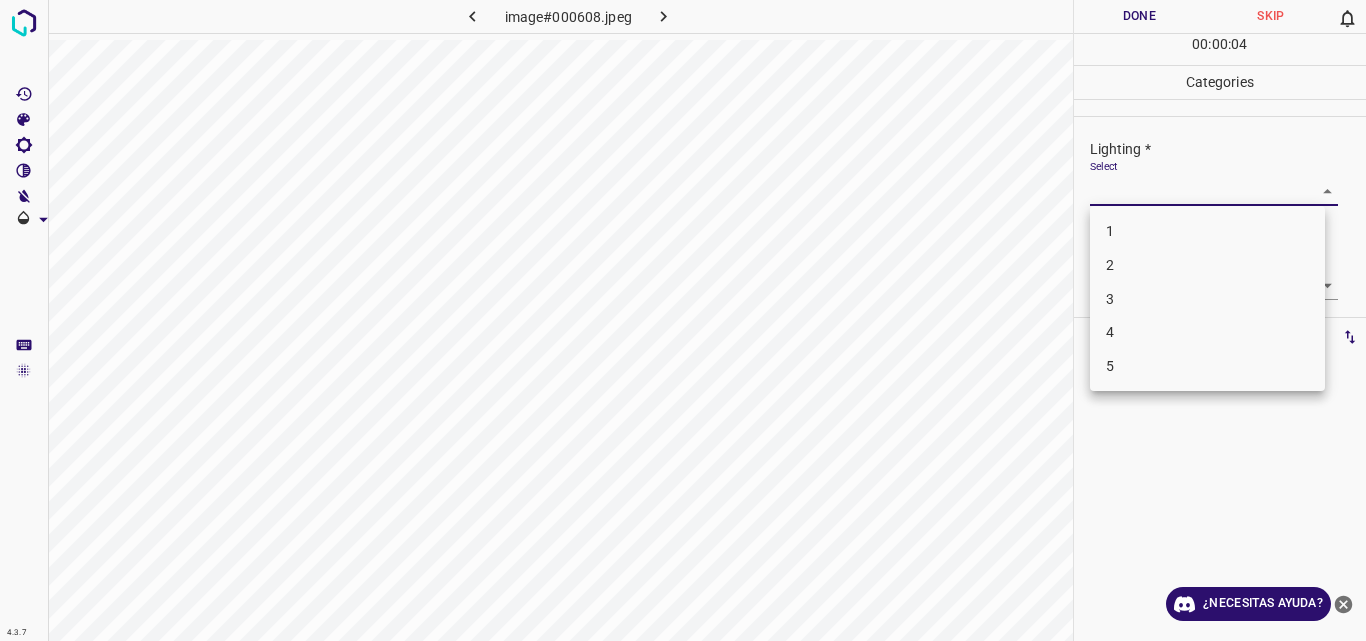 click on "3" at bounding box center (1207, 299) 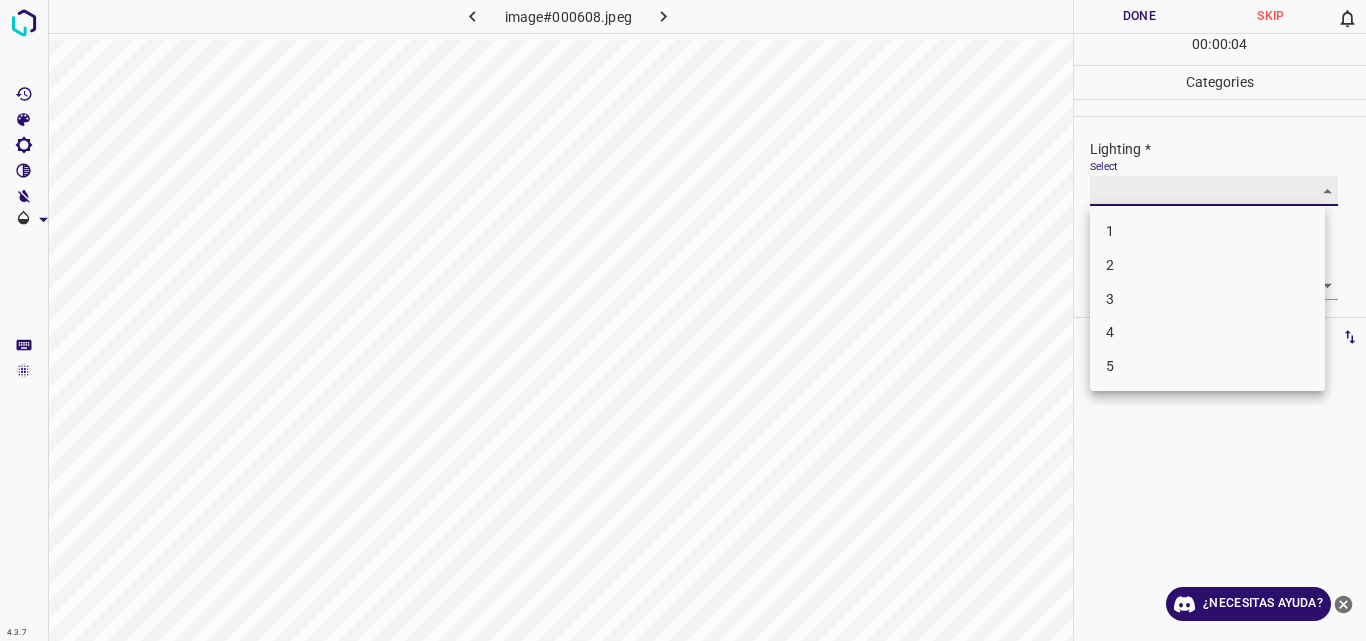 type on "3" 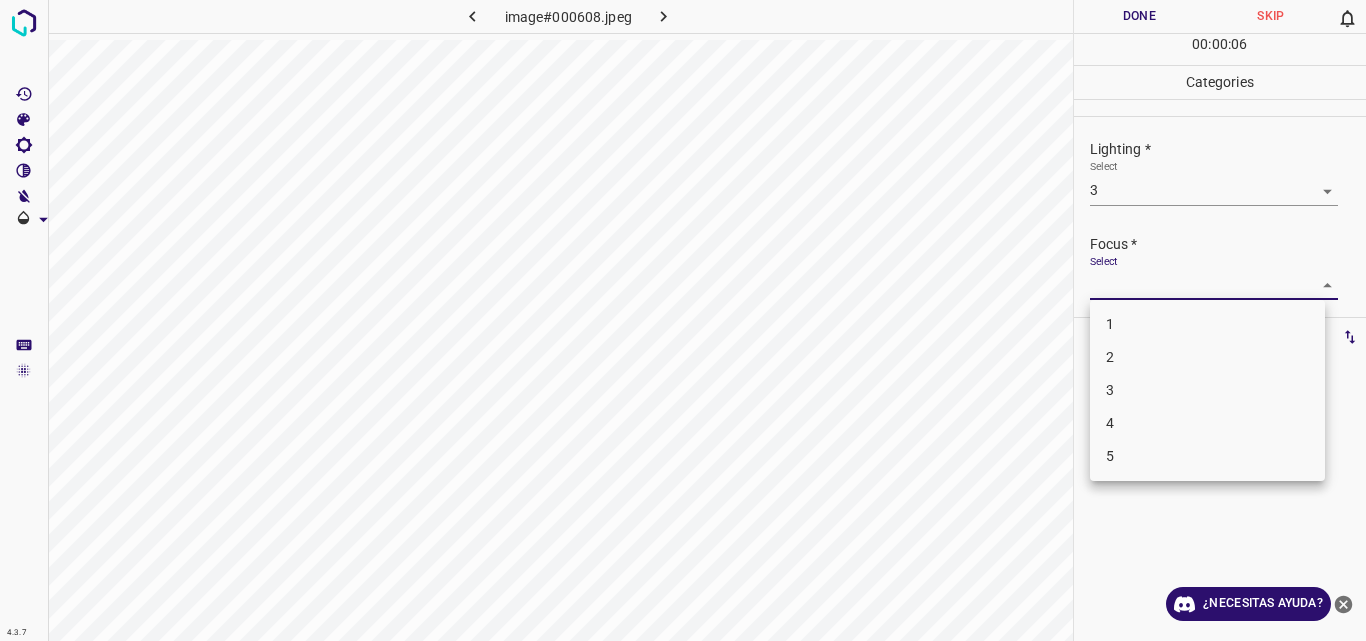 click on "4.3.7 image#000608.jpeg Done Skip 0 00   : 00   : 06   Categories Lighting *  Select 3 3 Focus *  Select ​ Overall *  Select ​ Labels   0 Categories 1 Lighting 2 Focus 3 Overall Tools Space Change between modes (Draw & Edit) I Auto labeling R Restore zoom M Zoom in N Zoom out Delete Delete selecte label Filters Z Restore filters X Saturation filter C Brightness filter V Contrast filter B Gray scale filter General O Download ¿Necesitas ayuda? Original text Rate this translation Your feedback will be used to help improve Google Translate - Texto - Esconder - Borrar 1 2 3 4 5" at bounding box center [683, 320] 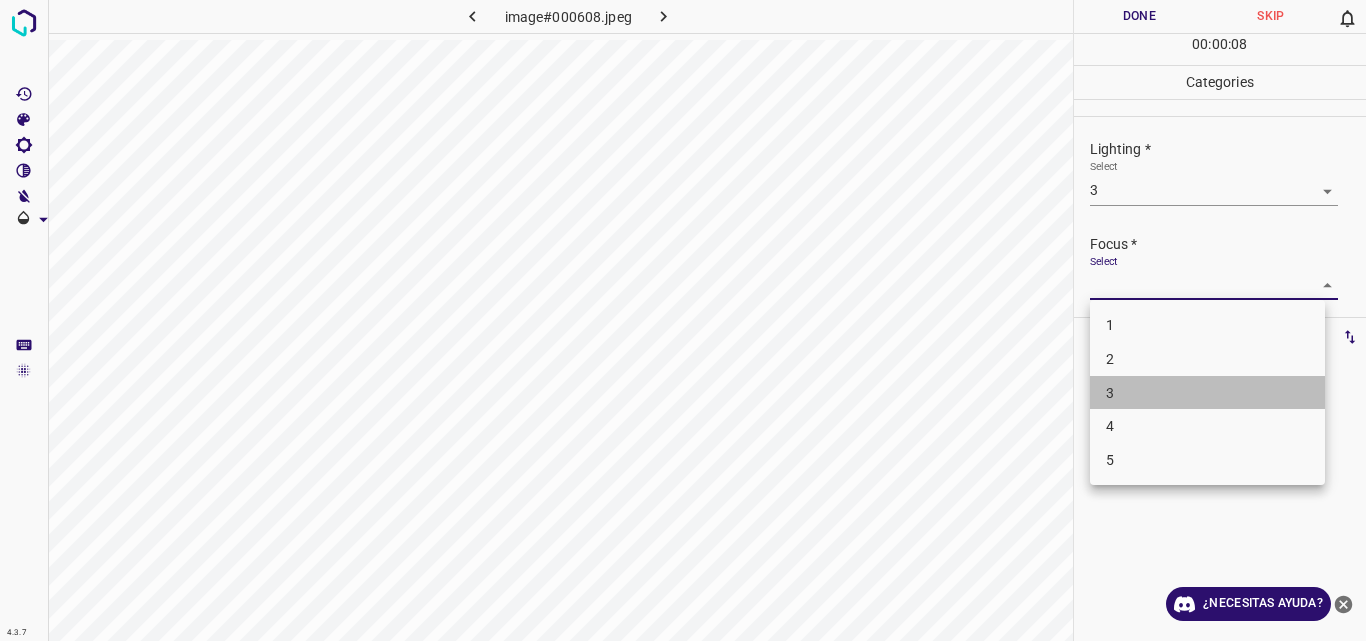 click on "3" at bounding box center [1207, 393] 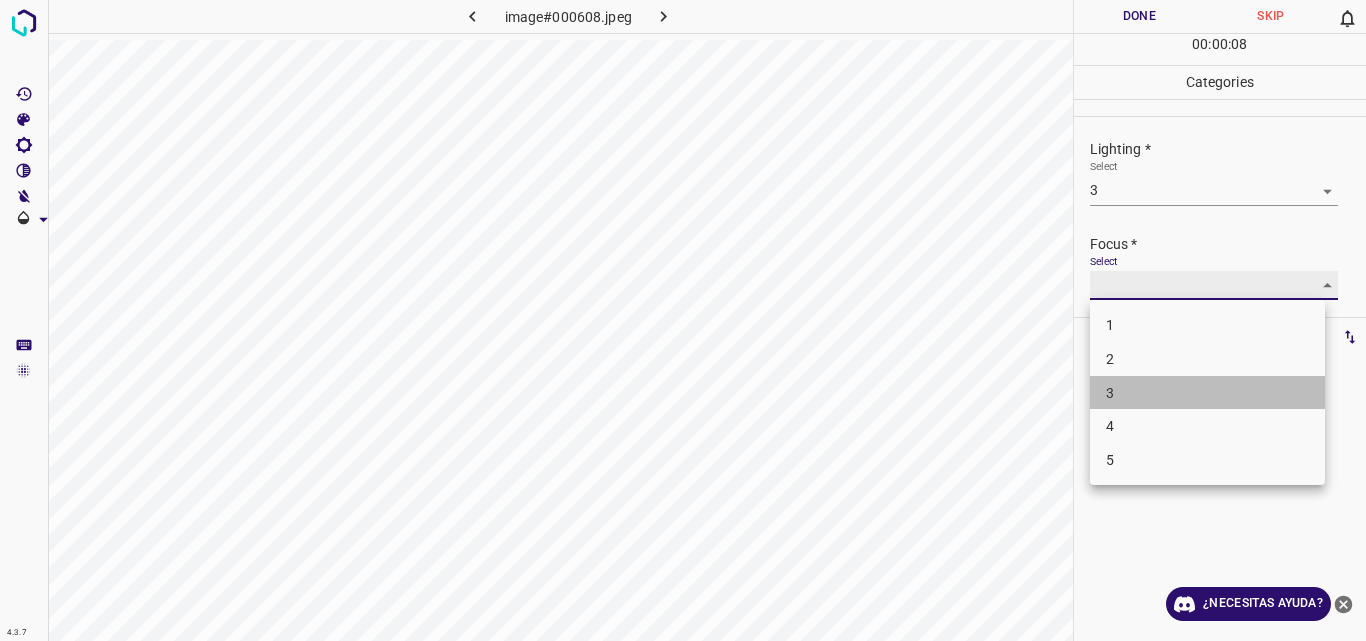 type on "3" 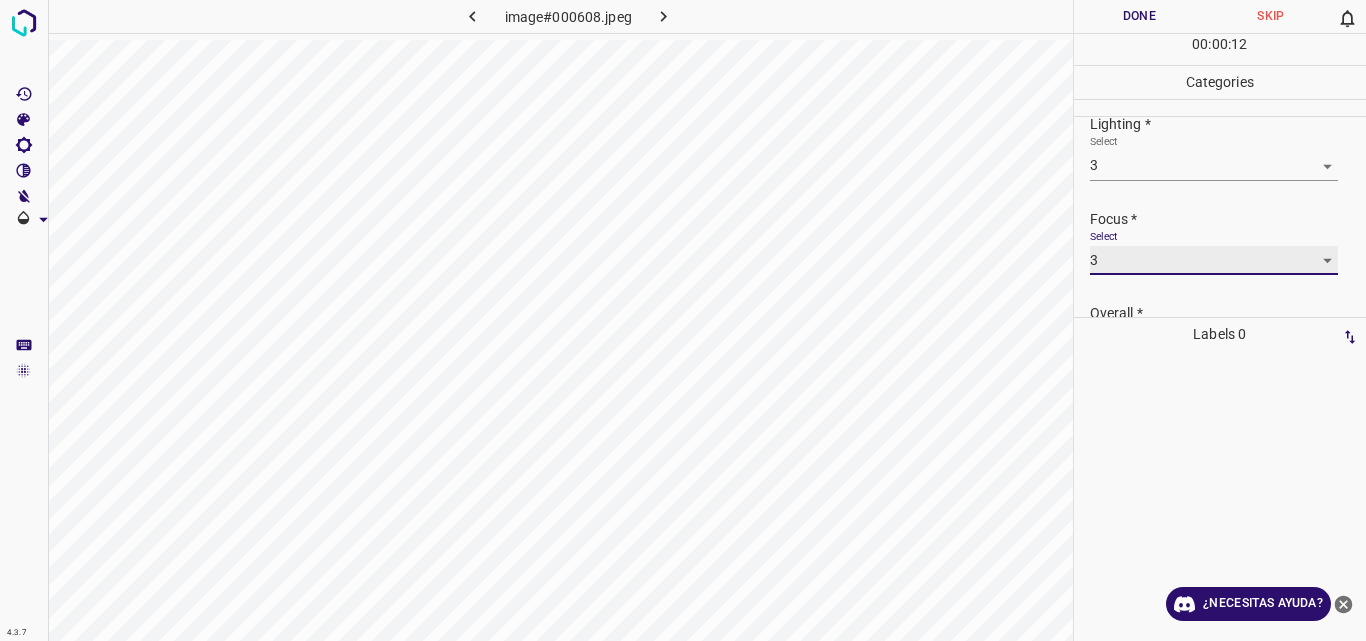 scroll, scrollTop: 98, scrollLeft: 0, axis: vertical 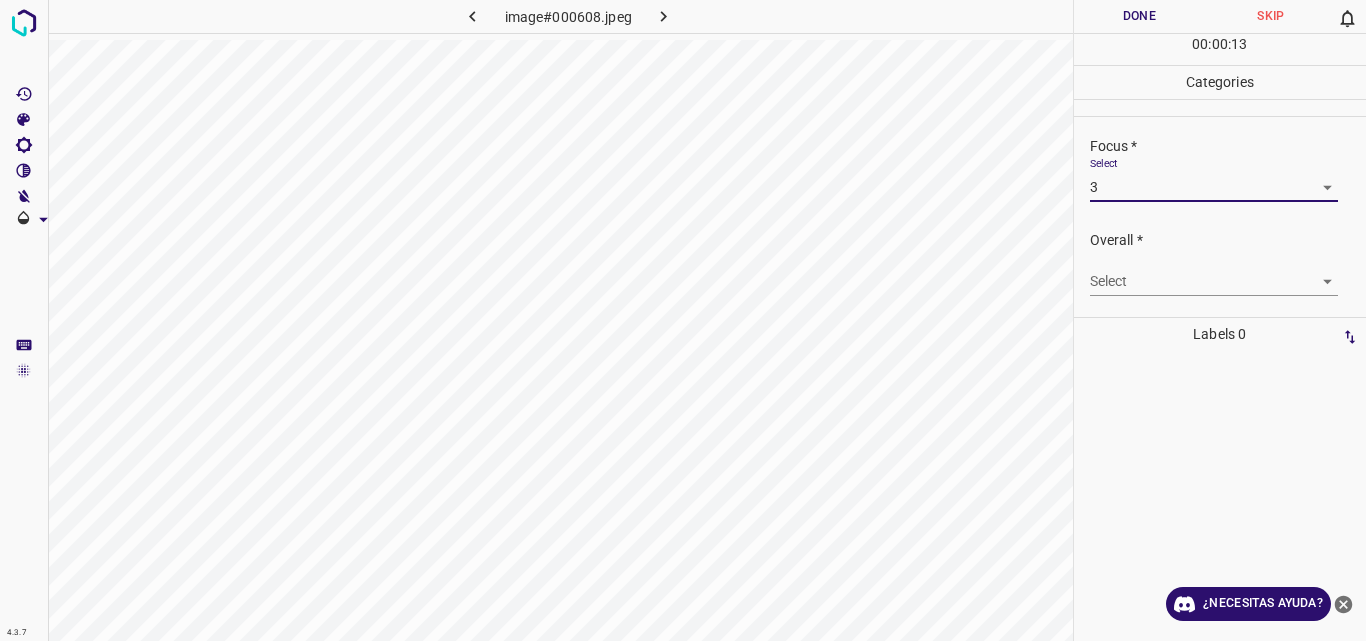 click on "4.3.7 image#000608.jpeg Done Skip 0 00   : 00   : 13   Categories Lighting *  Select 3 3 Focus *  Select 3 3 Overall *  Select ​ Labels   0 Categories 1 Lighting 2 Focus 3 Overall Tools Space Change between modes (Draw & Edit) I Auto labeling R Restore zoom M Zoom in N Zoom out Delete Delete selecte label Filters Z Restore filters X Saturation filter C Brightness filter V Contrast filter B Gray scale filter General O Download ¿Necesitas ayuda? Original text Rate this translation Your feedback will be used to help improve Google Translate - Texto - Esconder - Borrar" at bounding box center (683, 320) 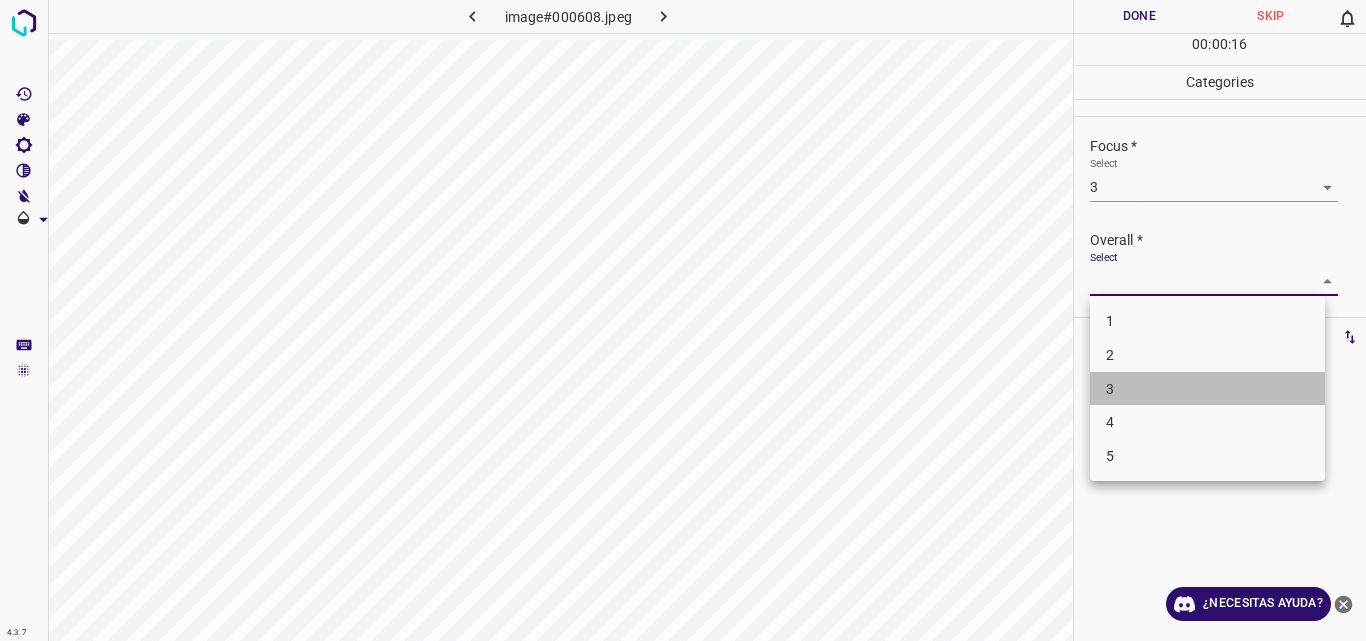 click on "3" at bounding box center (1207, 389) 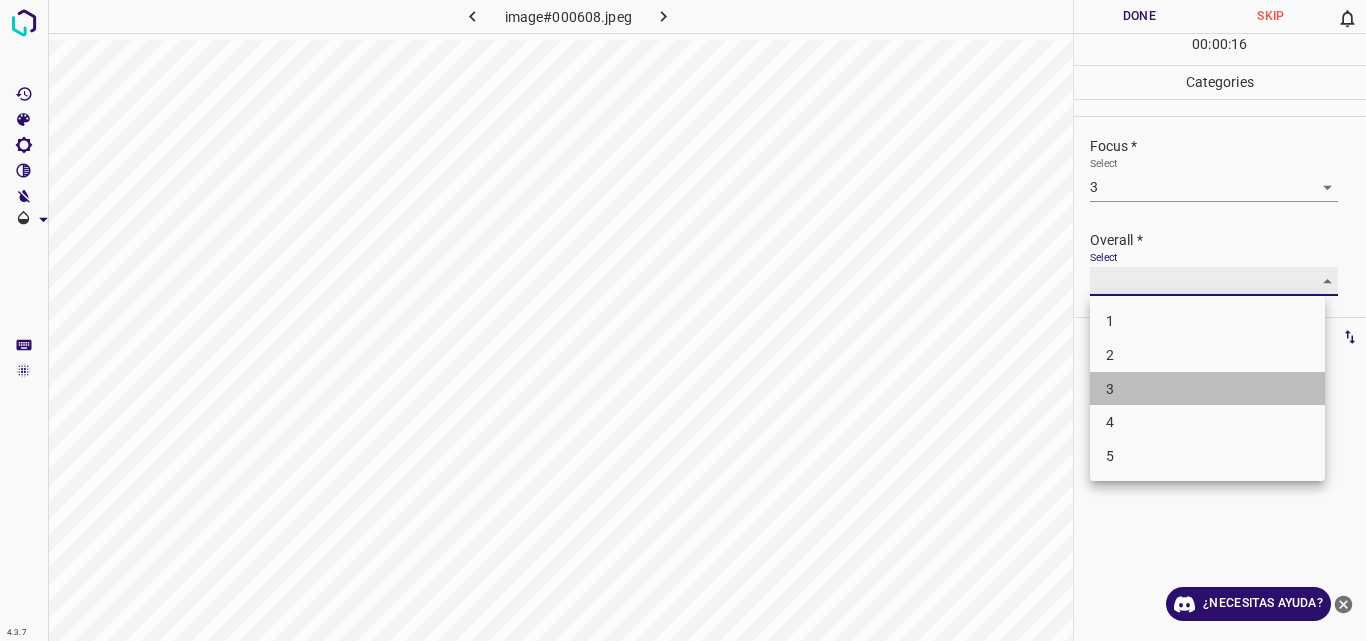 type on "3" 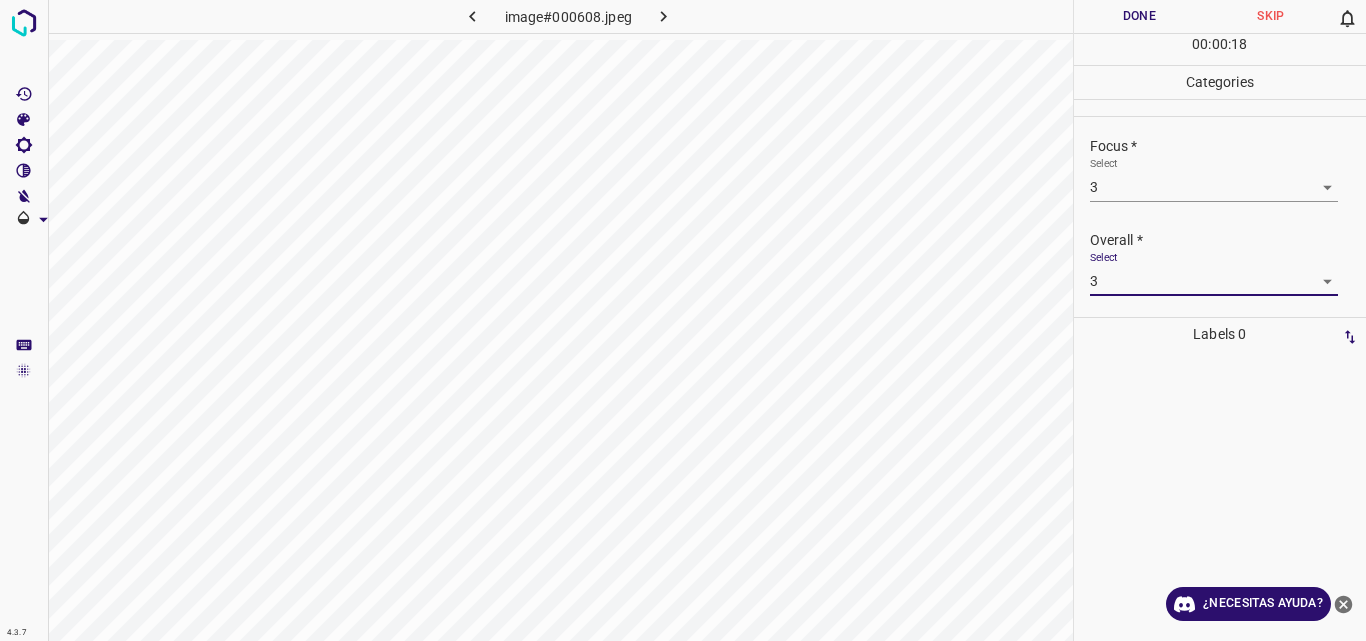 click on "Done" at bounding box center [1140, 16] 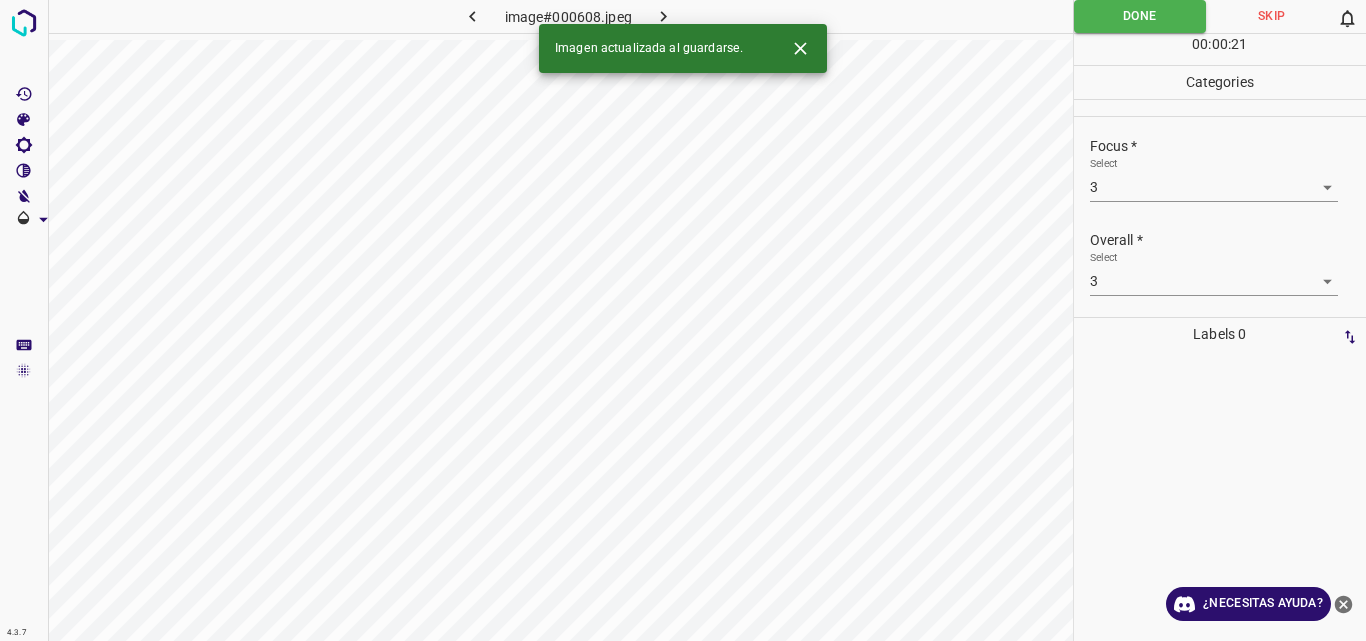 click 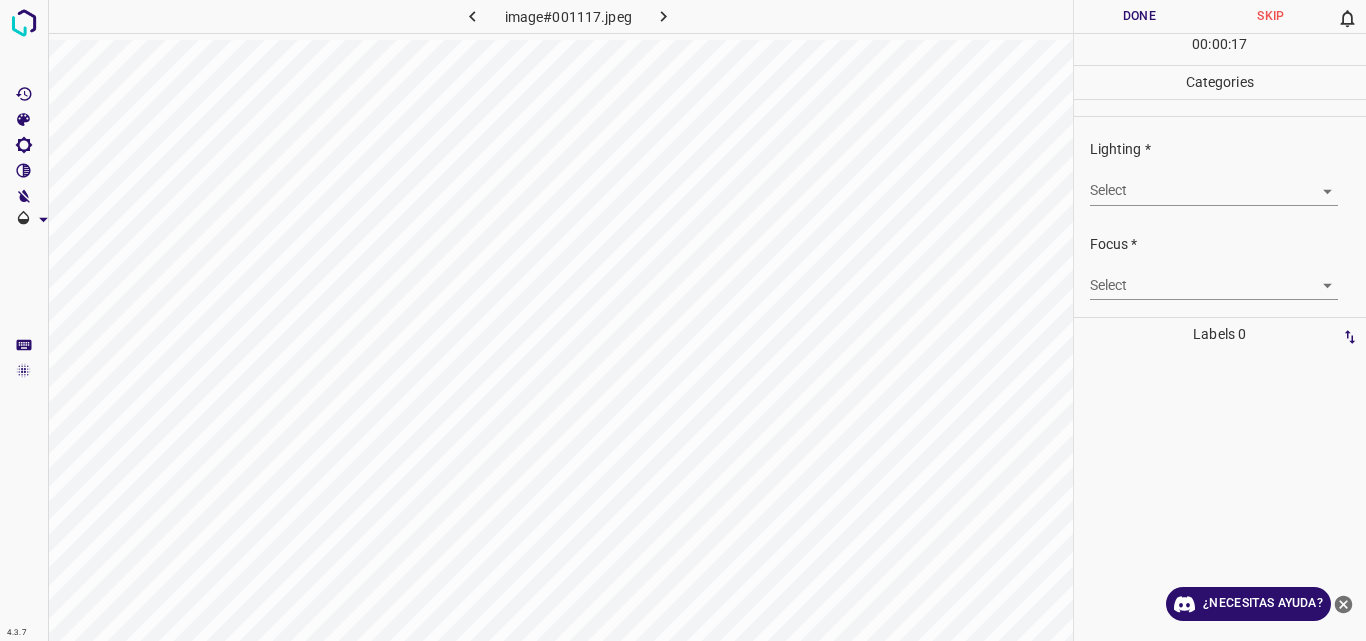 click on "4.3.7 image#001117.jpeg Done Skip 0 00   : 00   : 17   Categories Lighting *  Select ​ Focus *  Select ​ Overall *  Select ​ Labels   0 Categories 1 Lighting 2 Focus 3 Overall Tools Space Change between modes (Draw & Edit) I Auto labeling R Restore zoom M Zoom in N Zoom out Delete Delete selecte label Filters Z Restore filters X Saturation filter C Brightness filter V Contrast filter B Gray scale filter General O Download ¿Necesitas ayuda? Original text Rate this translation Your feedback will be used to help improve Google Translate - Texto - Esconder - Borrar" at bounding box center (683, 320) 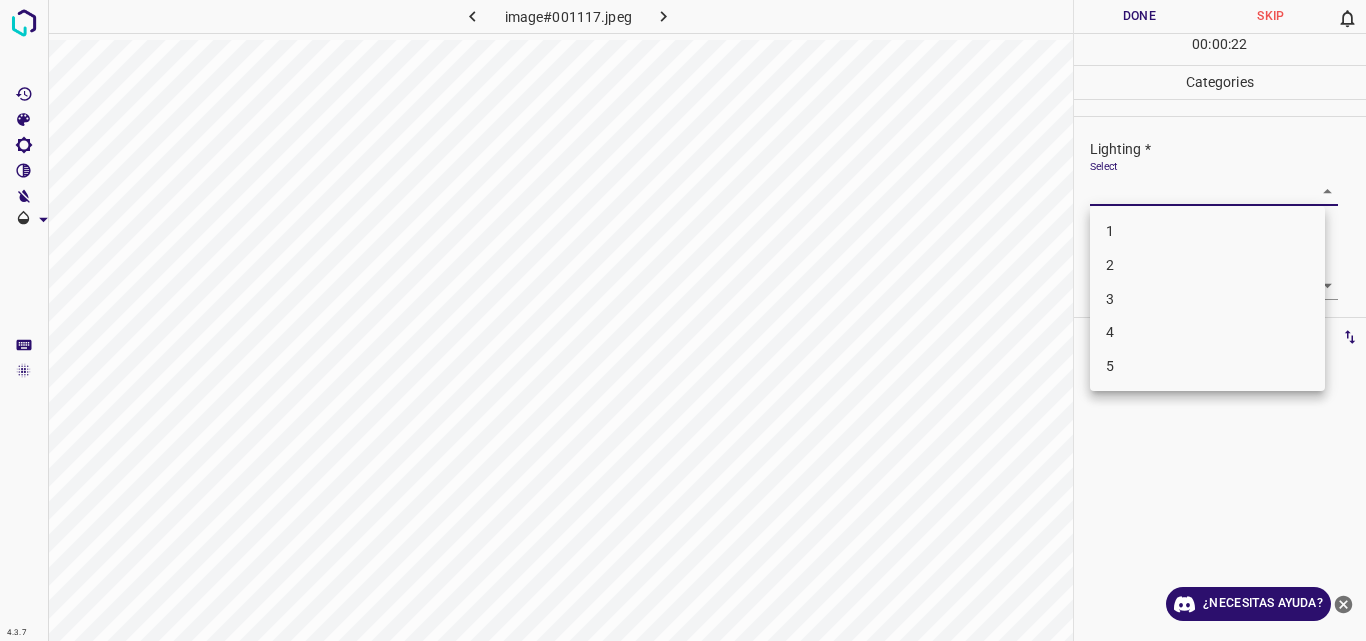 click on "2" at bounding box center [1207, 265] 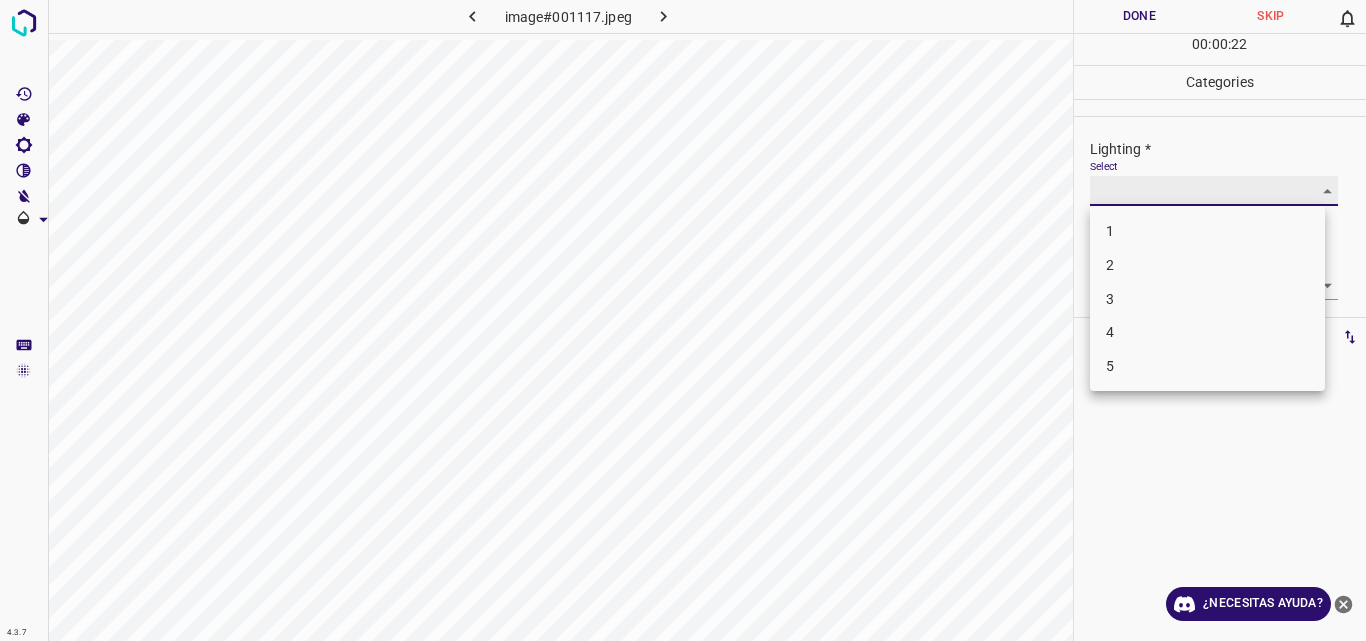 type on "2" 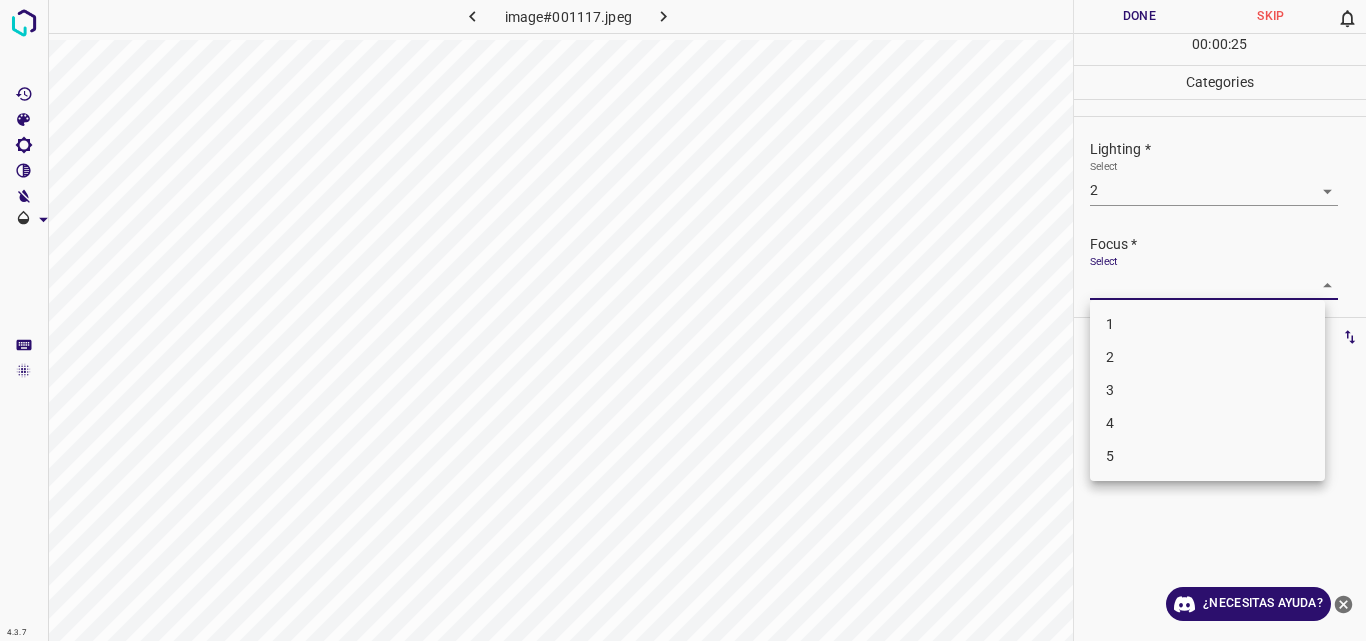 click on "4.3.7 image#001117.jpeg Done Skip 0 00   : 00   : 25   Categories Lighting *  Select 2 2 Focus *  Select ​ Overall *  Select ​ Labels   0 Categories 1 Lighting 2 Focus 3 Overall Tools Space Change between modes (Draw & Edit) I Auto labeling R Restore zoom M Zoom in N Zoom out Delete Delete selecte label Filters Z Restore filters X Saturation filter C Brightness filter V Contrast filter B Gray scale filter General O Download ¿Necesitas ayuda? Original text Rate this translation Your feedback will be used to help improve Google Translate - Texto - Esconder - Borrar 1 2 3 4 5" at bounding box center (683, 320) 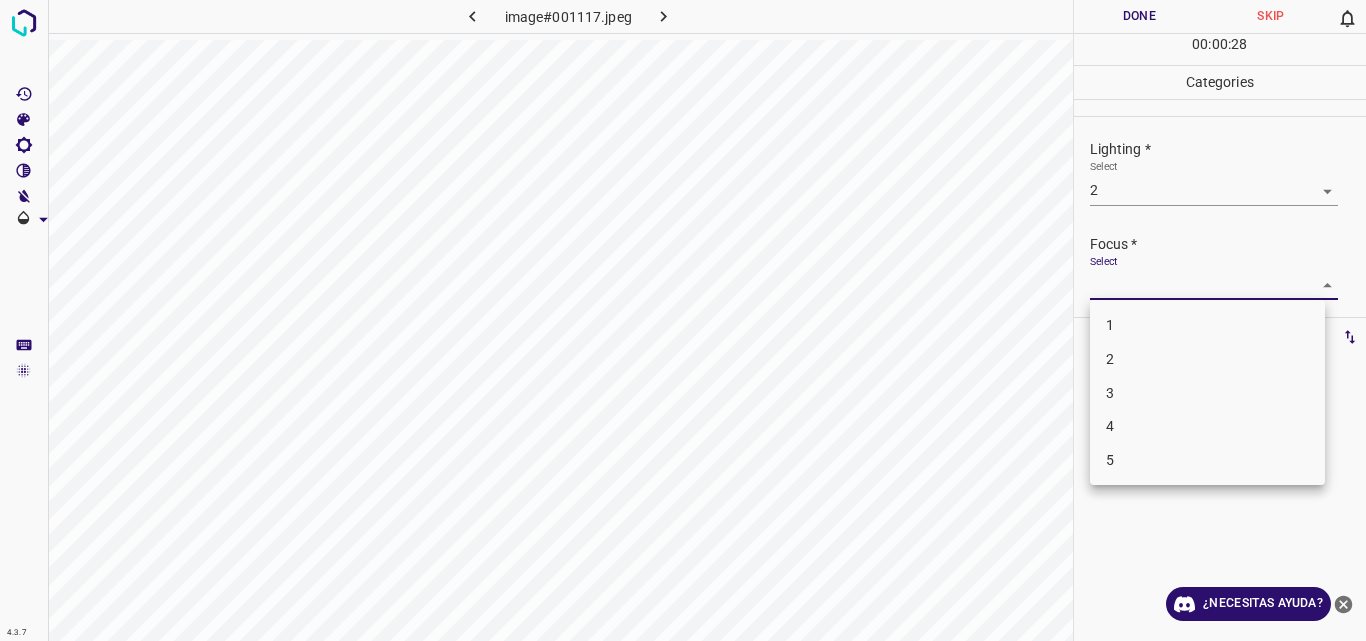 click on "3" at bounding box center (1207, 393) 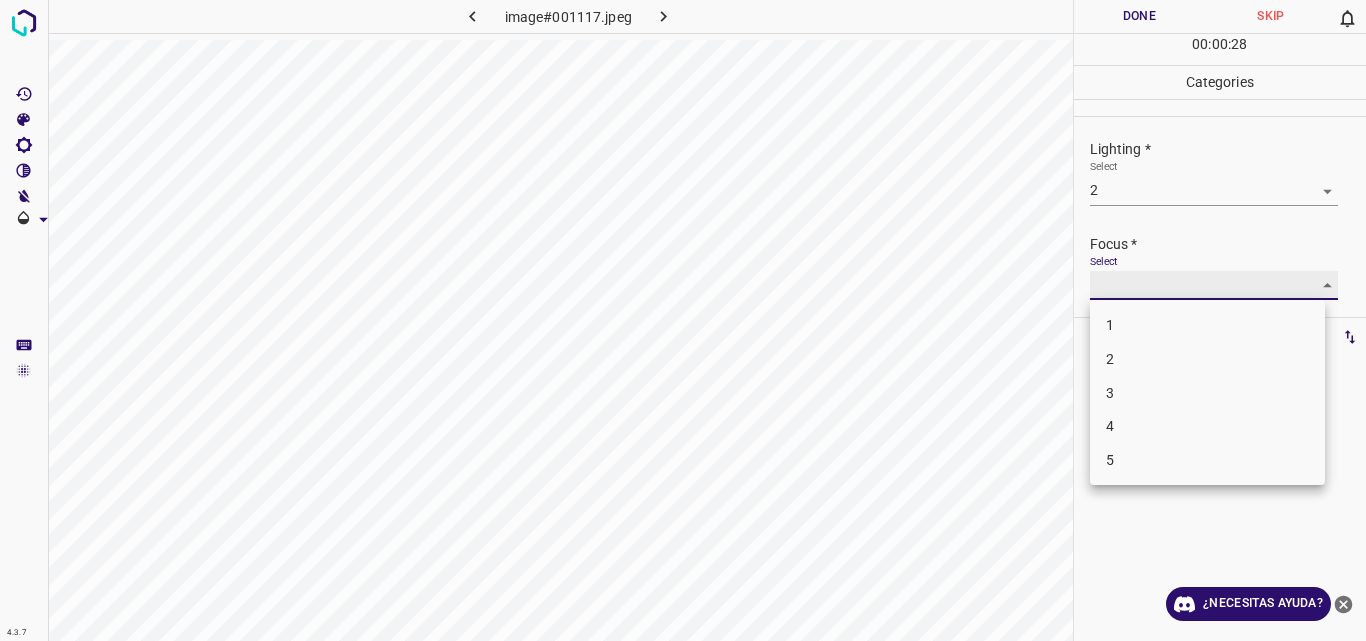 type on "3" 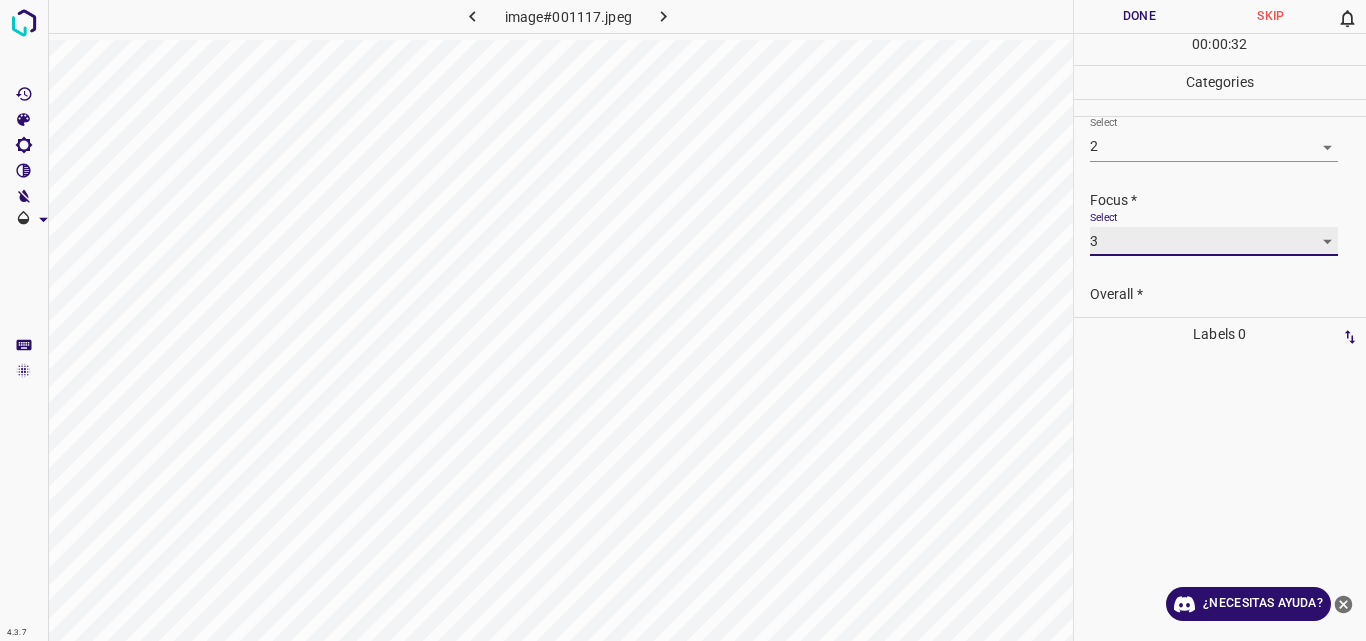 scroll, scrollTop: 98, scrollLeft: 0, axis: vertical 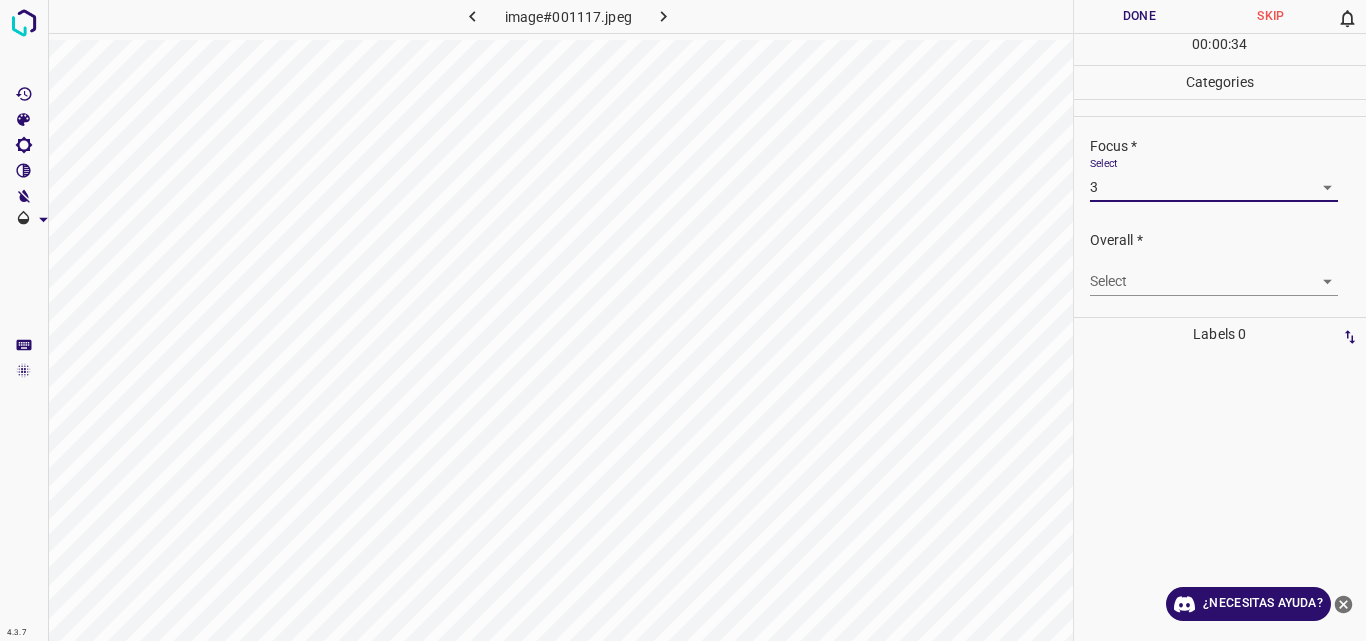 click on "4.3.7 image#001117.jpeg Done Skip 0 00   : 00   : 34   Categories Lighting *  Select 2 2 Focus *  Select 3 3 Overall *  Select ​ Labels   0 Categories 1 Lighting 2 Focus 3 Overall Tools Space Change between modes (Draw & Edit) I Auto labeling R Restore zoom M Zoom in N Zoom out Delete Delete selecte label Filters Z Restore filters X Saturation filter C Brightness filter V Contrast filter B Gray scale filter General O Download ¿Necesitas ayuda? Original text Rate this translation Your feedback will be used to help improve Google Translate - Texto - Esconder - Borrar" at bounding box center (683, 320) 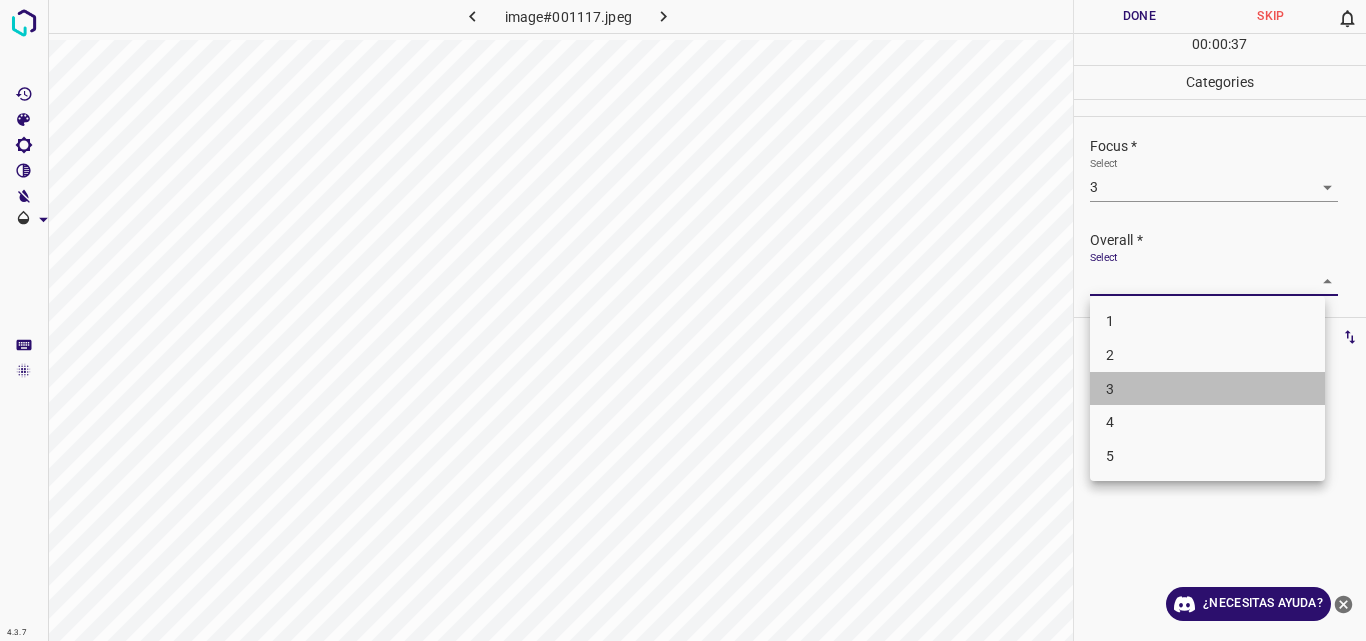 click on "3" at bounding box center [1207, 389] 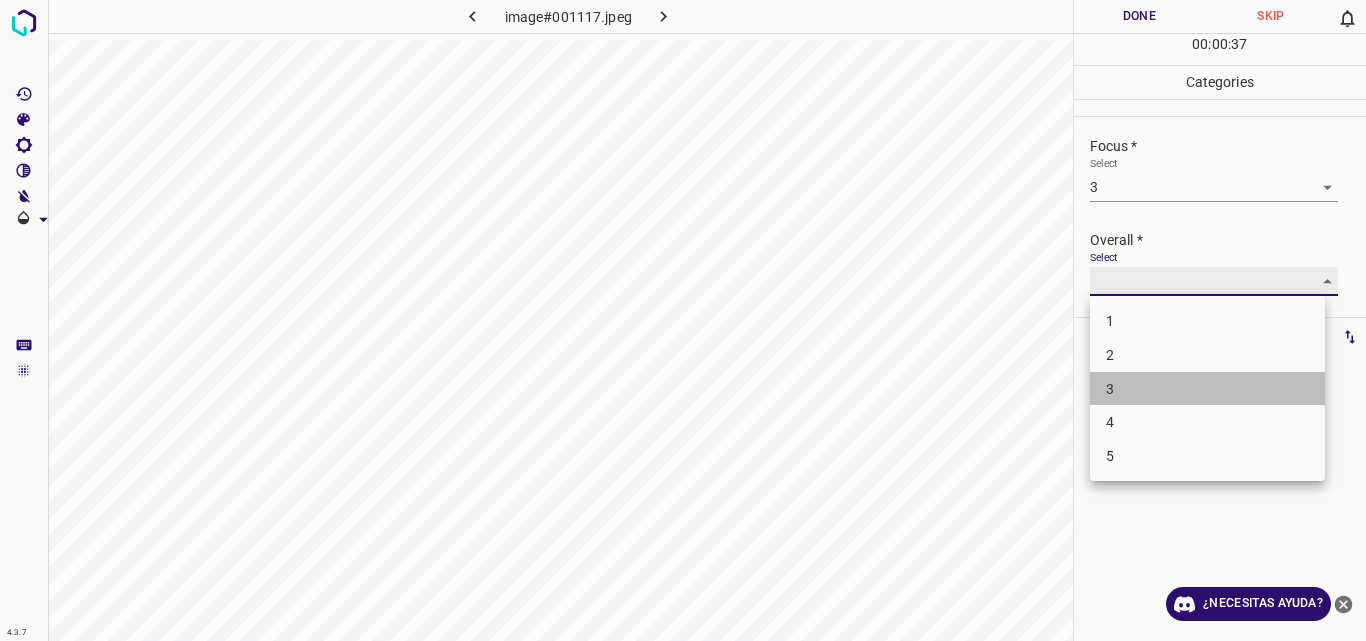 type on "3" 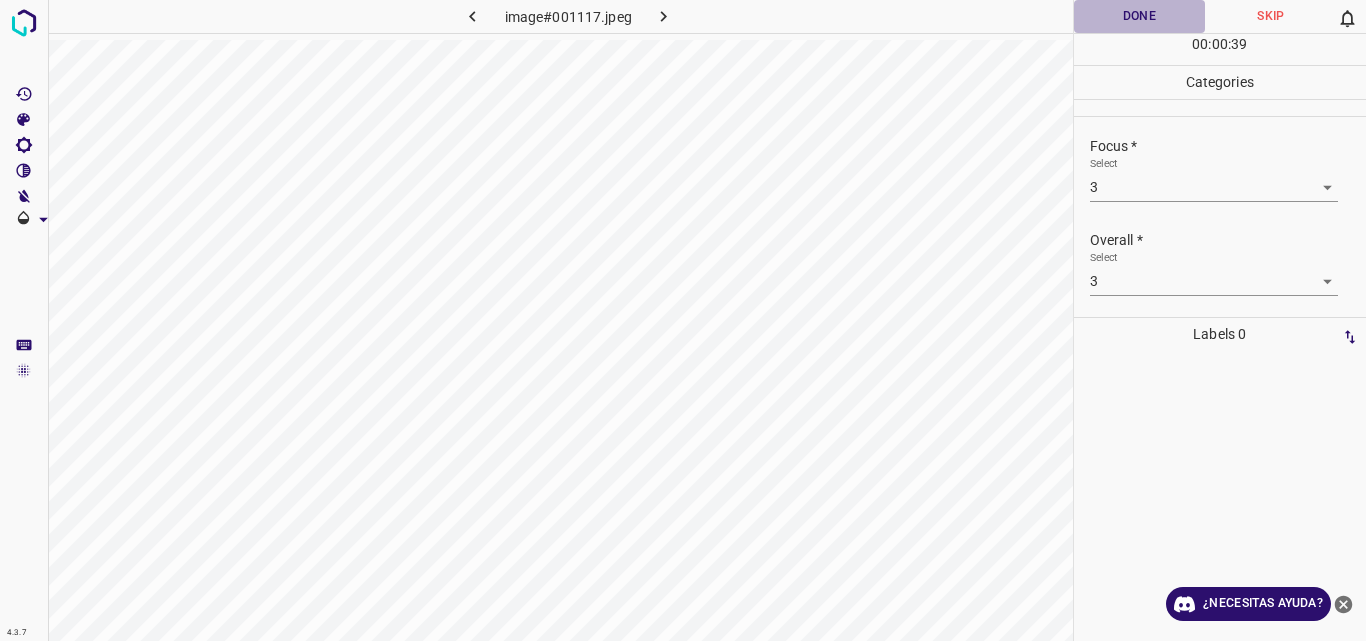 click on "Done" at bounding box center (1140, 16) 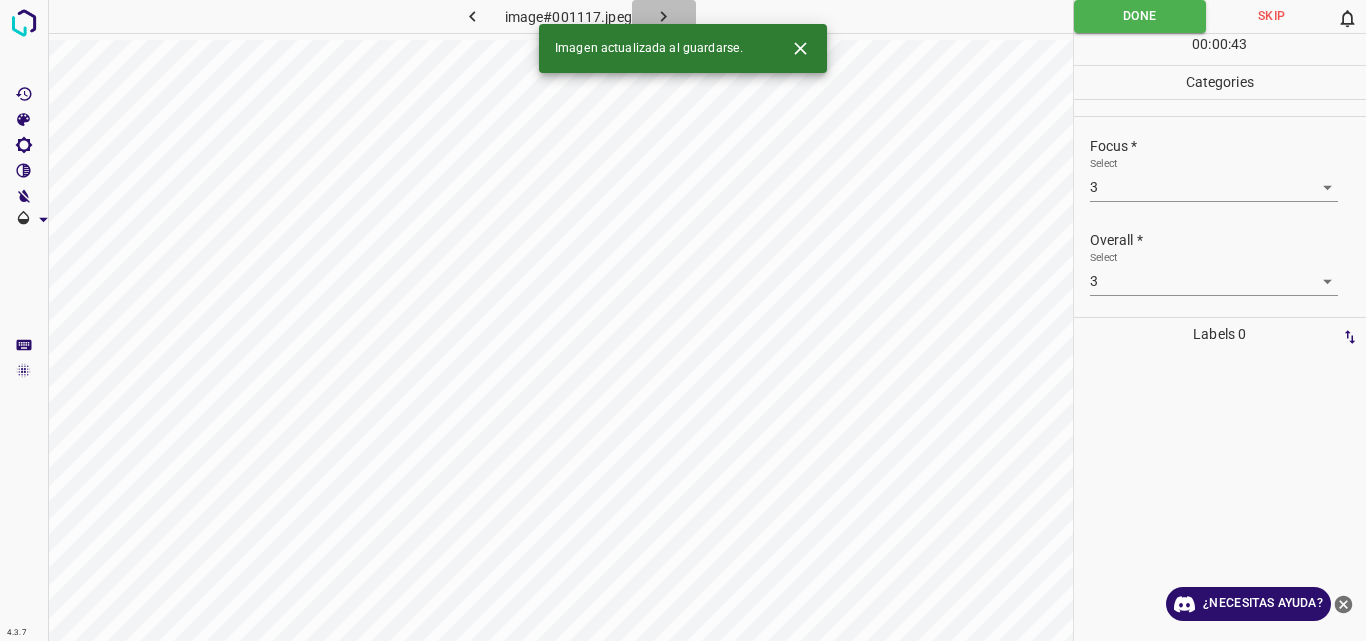 click 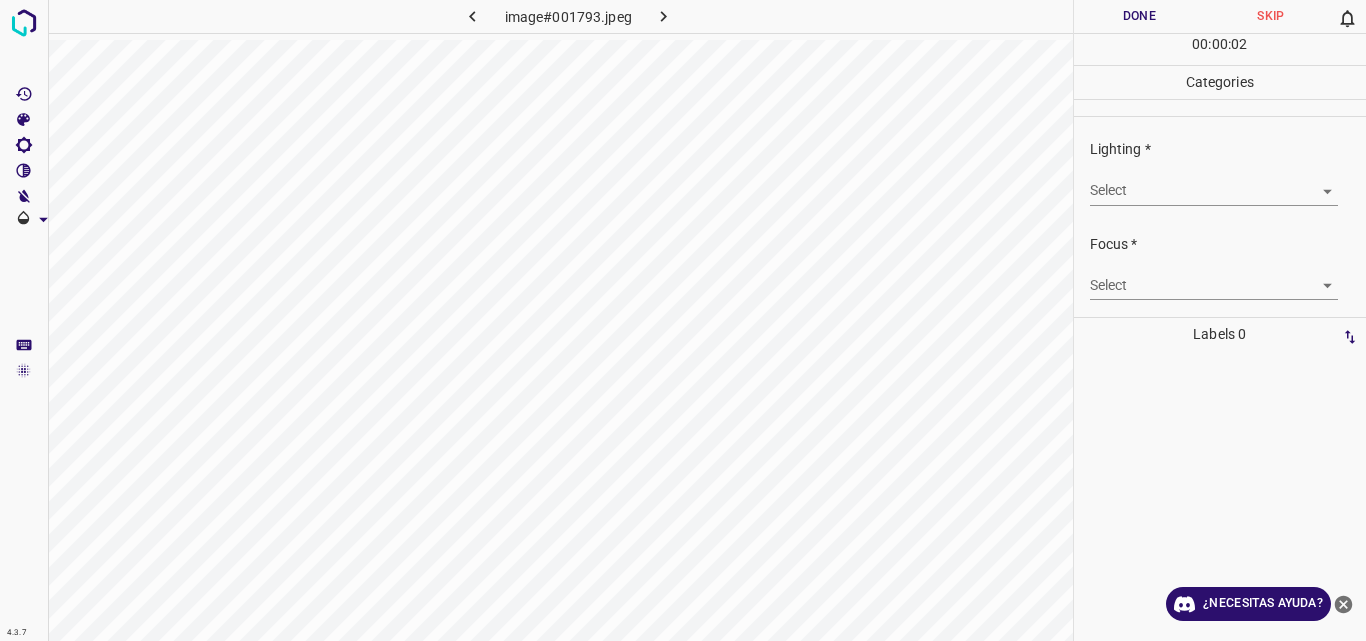 click on "4.3.7 image#001793.jpeg Done Skip 0 00   : 00   : 02   Categories Lighting *  Select ​ Focus *  Select ​ Overall *  Select ​ Labels   0 Categories 1 Lighting 2 Focus 3 Overall Tools Space Change between modes (Draw & Edit) I Auto labeling R Restore zoom M Zoom in N Zoom out Delete Delete selecte label Filters Z Restore filters X Saturation filter C Brightness filter V Contrast filter B Gray scale filter General O Download ¿Necesitas ayuda? Original text Rate this translation Your feedback will be used to help improve Google Translate - Texto - Esconder - Borrar" at bounding box center (683, 320) 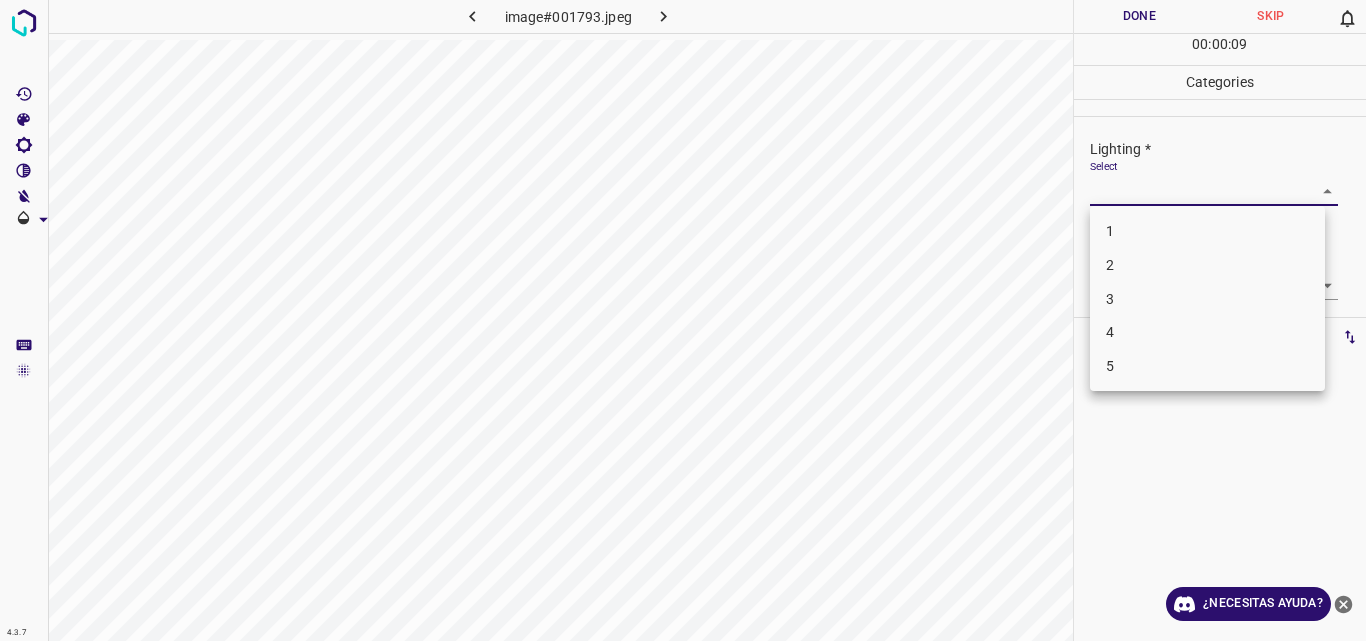 click on "3" at bounding box center (1207, 299) 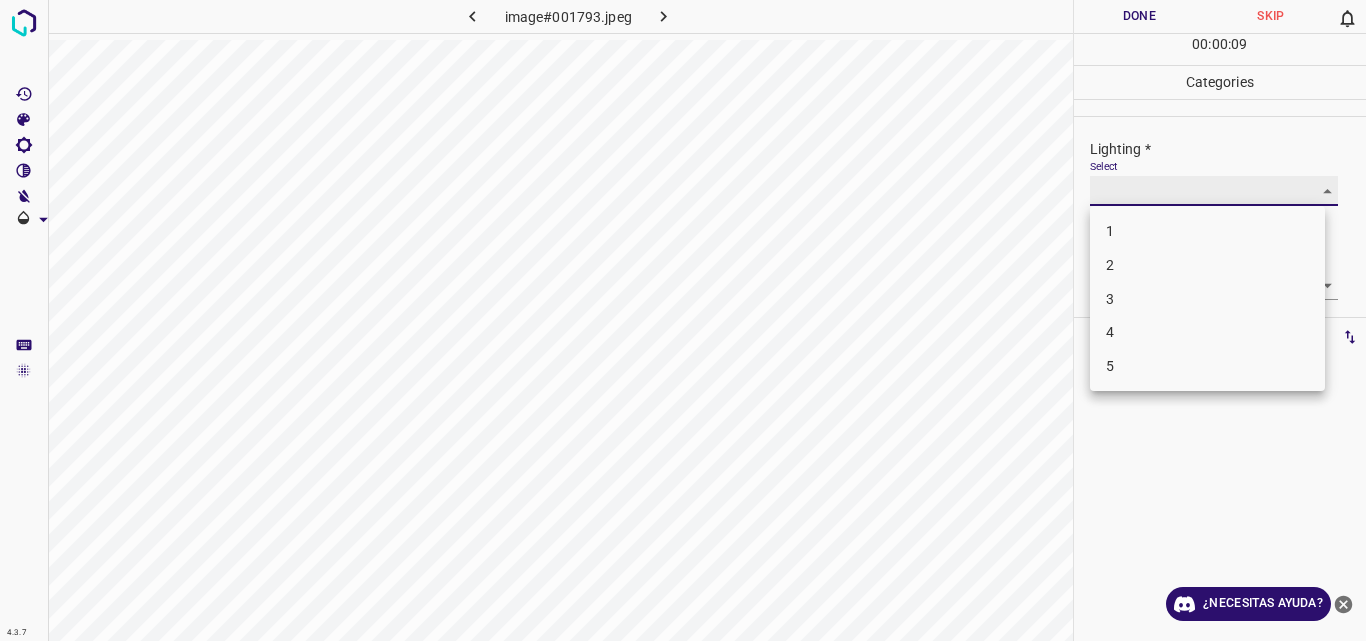 type on "3" 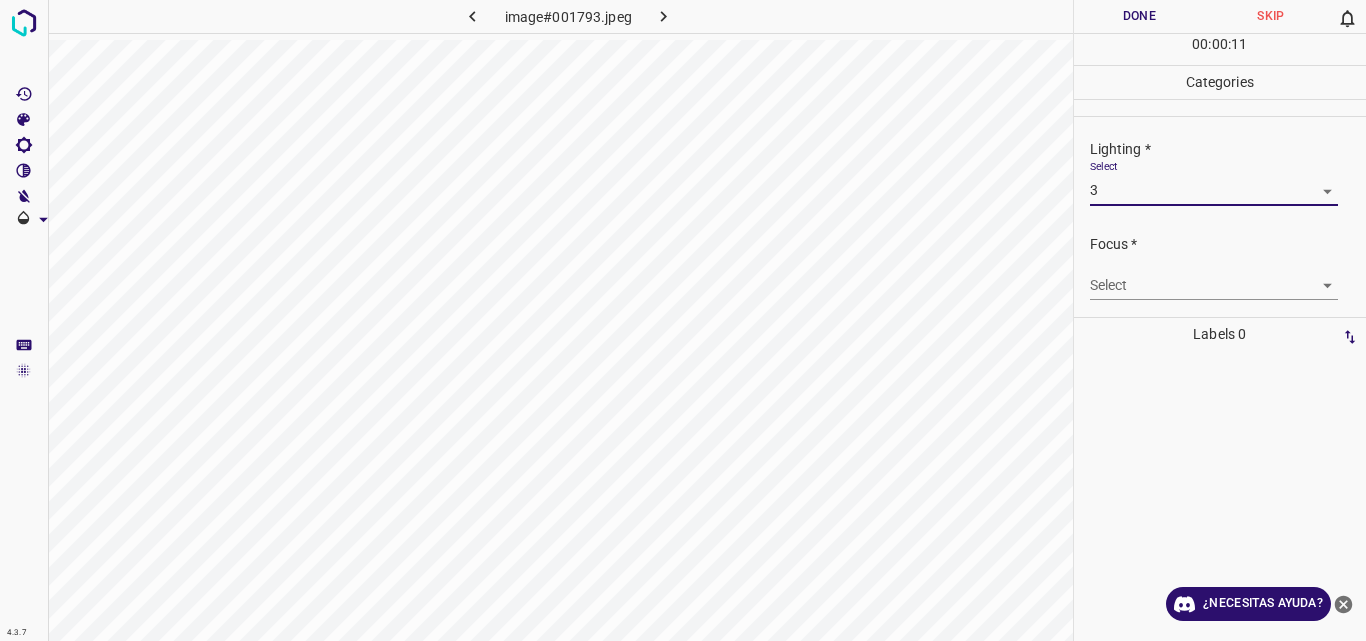 click on "4.3.7 image#001793.jpeg Done Skip 0 00   : 00   : 11   Categories Lighting *  Select 3 3 Focus *  Select ​ Overall *  Select ​ Labels   0 Categories 1 Lighting 2 Focus 3 Overall Tools Space Change between modes (Draw & Edit) I Auto labeling R Restore zoom M Zoom in N Zoom out Delete Delete selecte label Filters Z Restore filters X Saturation filter C Brightness filter V Contrast filter B Gray scale filter General O Download ¿Necesitas ayuda? Original text Rate this translation Your feedback will be used to help improve Google Translate - Texto - Esconder - Borrar" at bounding box center [683, 320] 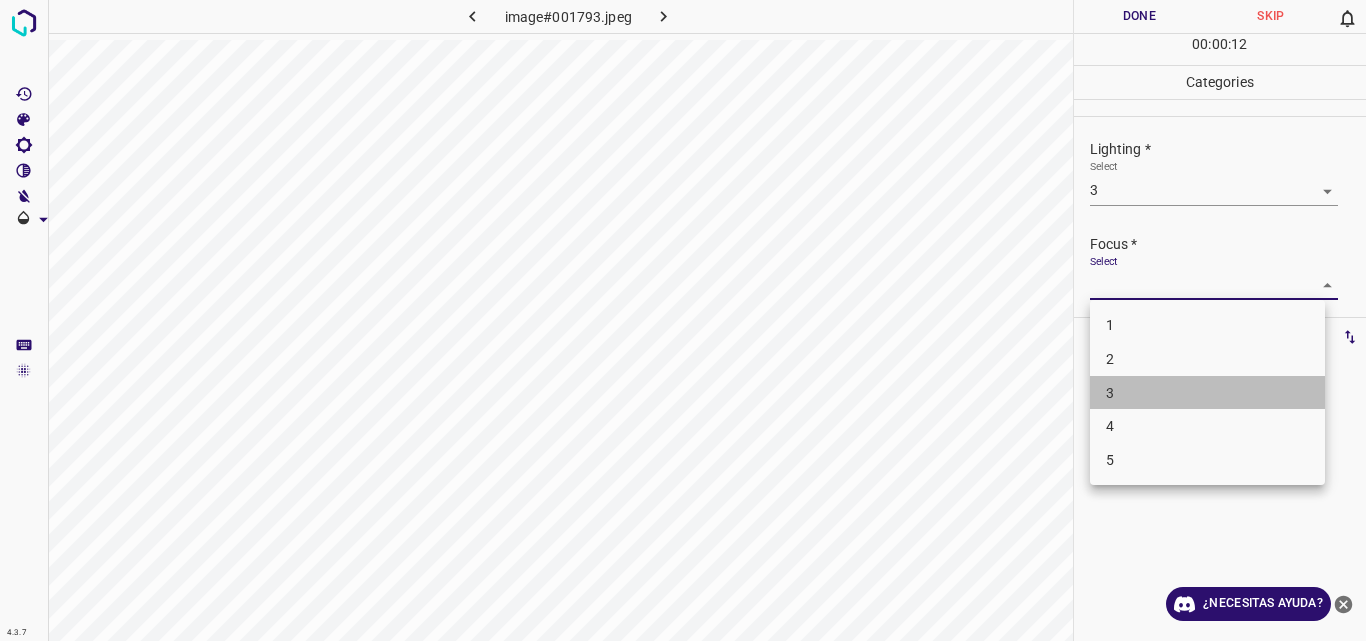 click on "3" at bounding box center [1207, 393] 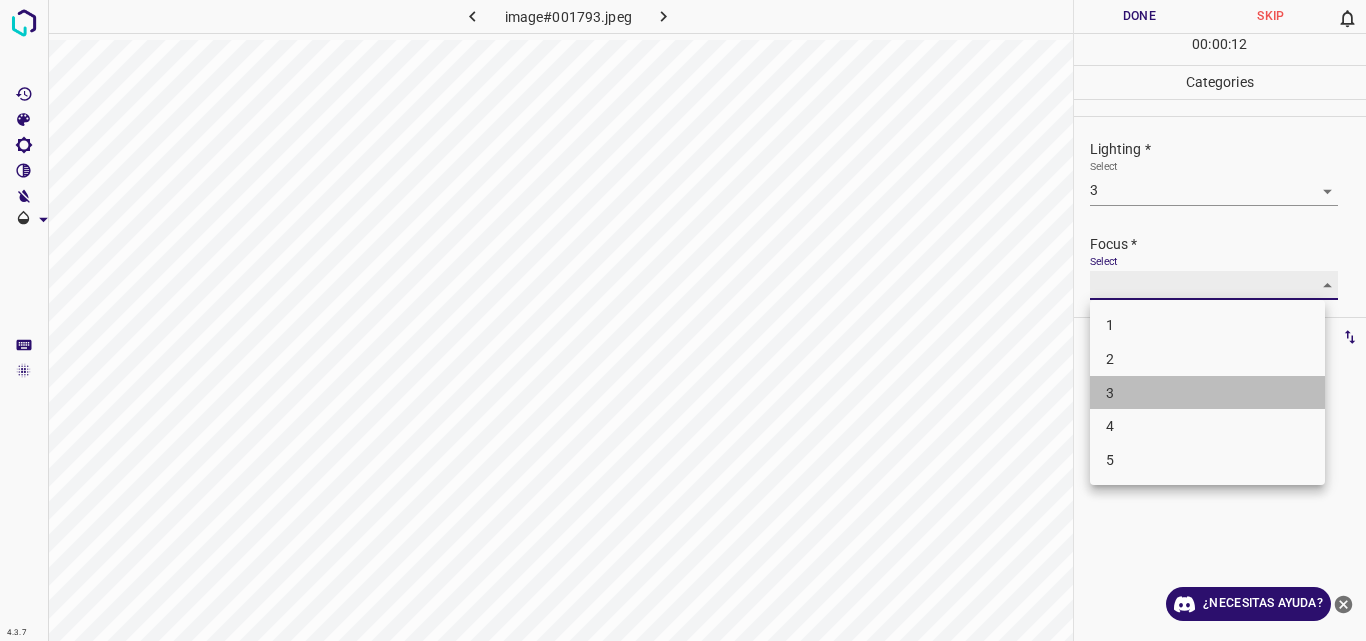 type on "3" 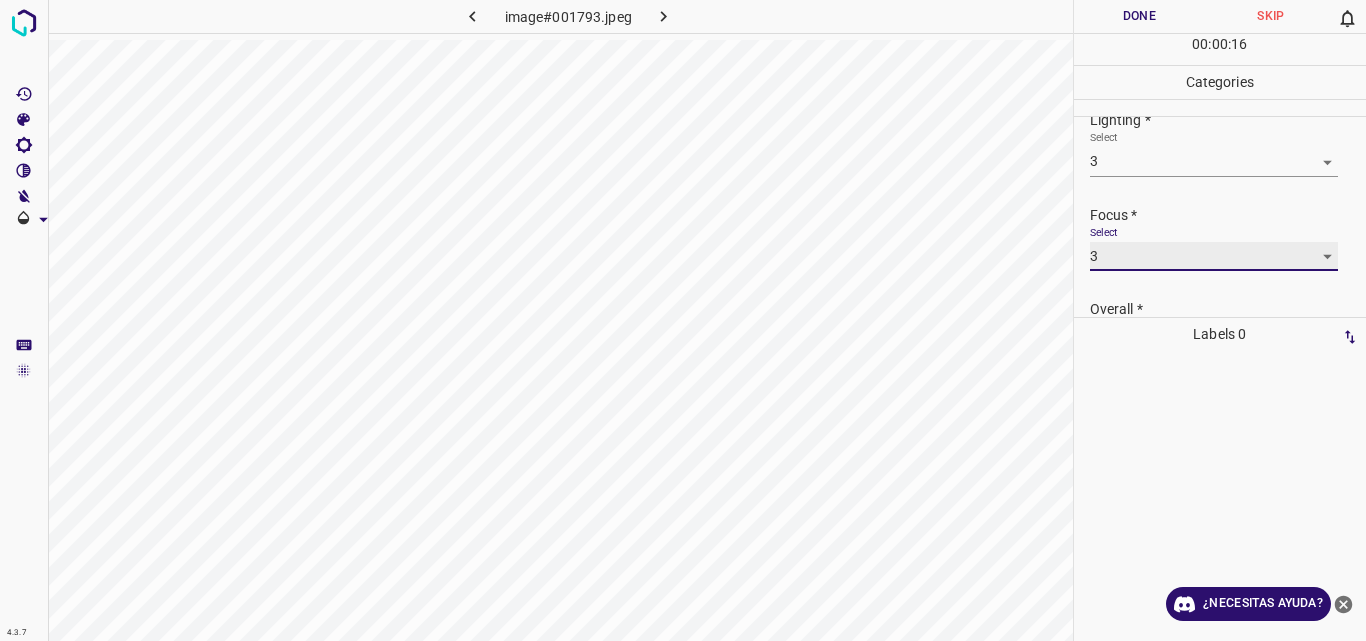 scroll, scrollTop: 98, scrollLeft: 0, axis: vertical 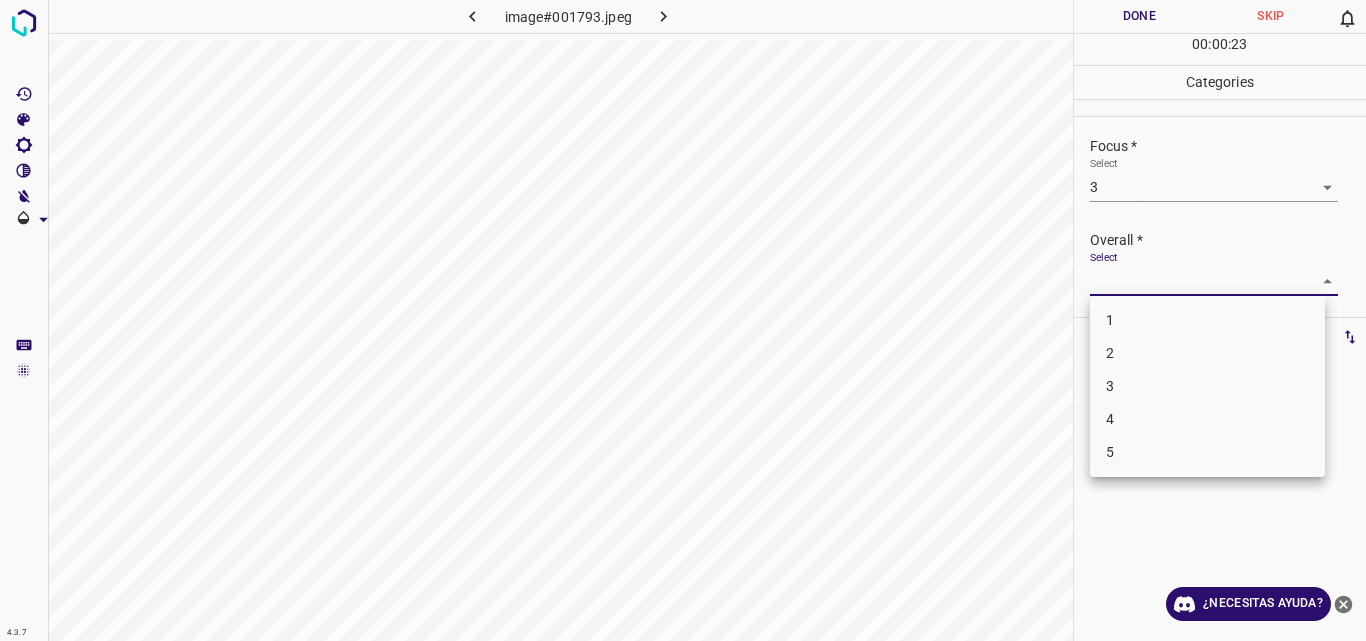 click on "4.3.7 image#001793.jpeg Done Skip 0 00   : 00   : 23   Categories Lighting *  Select 3 3 Focus *  Select 3 3 Overall *  Select ​ Labels   0 Categories 1 Lighting 2 Focus 3 Overall Tools Space Change between modes (Draw & Edit) I Auto labeling R Restore zoom M Zoom in N Zoom out Delete Delete selecte label Filters Z Restore filters X Saturation filter C Brightness filter V Contrast filter B Gray scale filter General O Download ¿Necesitas ayuda? Original text Rate this translation Your feedback will be used to help improve Google Translate - Texto - Esconder - Borrar 1 2 3 4 5" at bounding box center (683, 320) 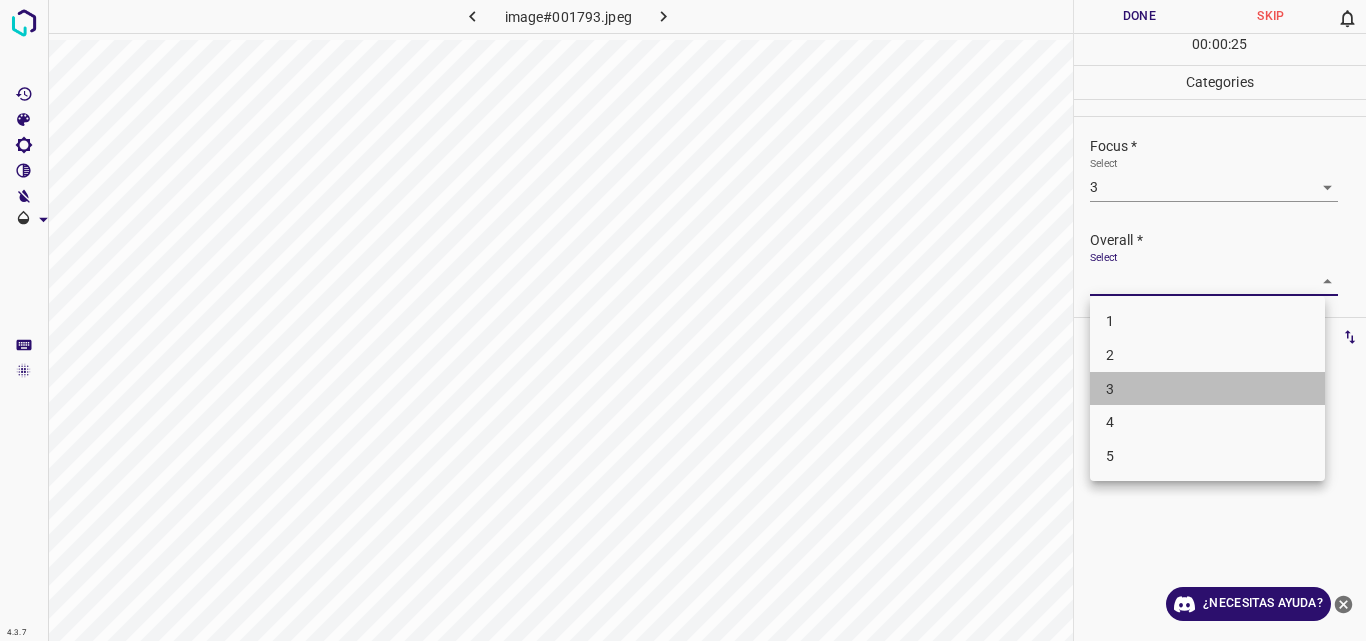 click on "3" at bounding box center (1207, 389) 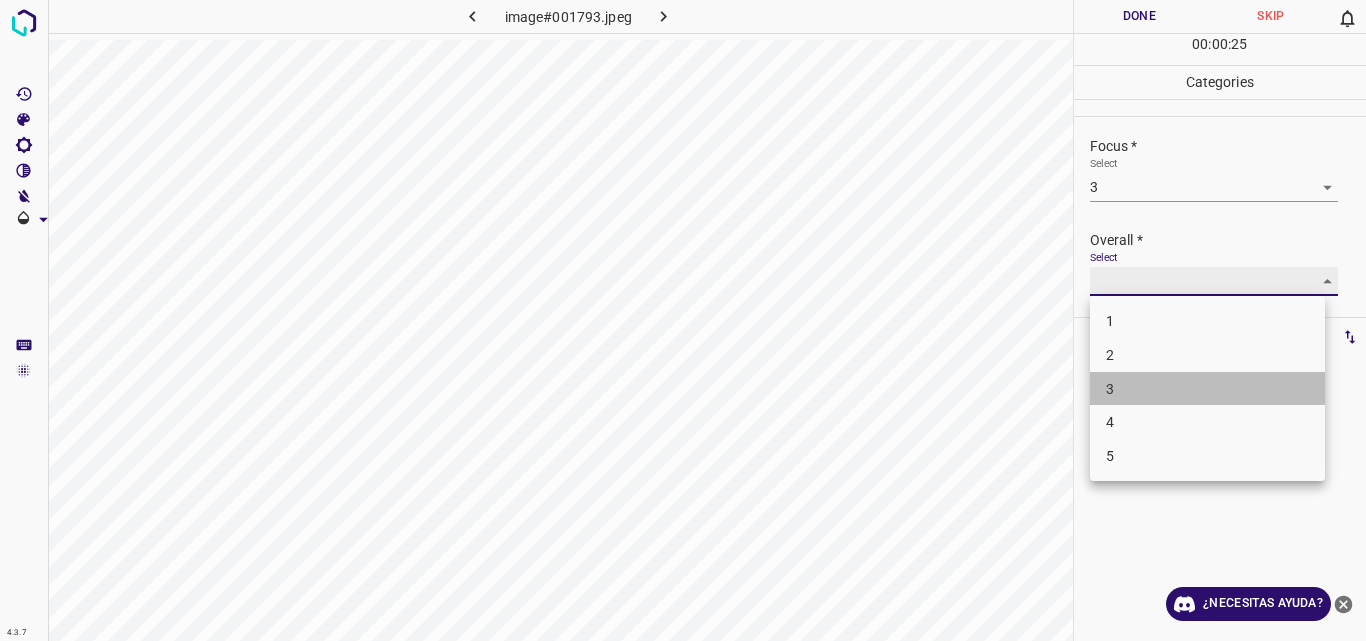 type on "3" 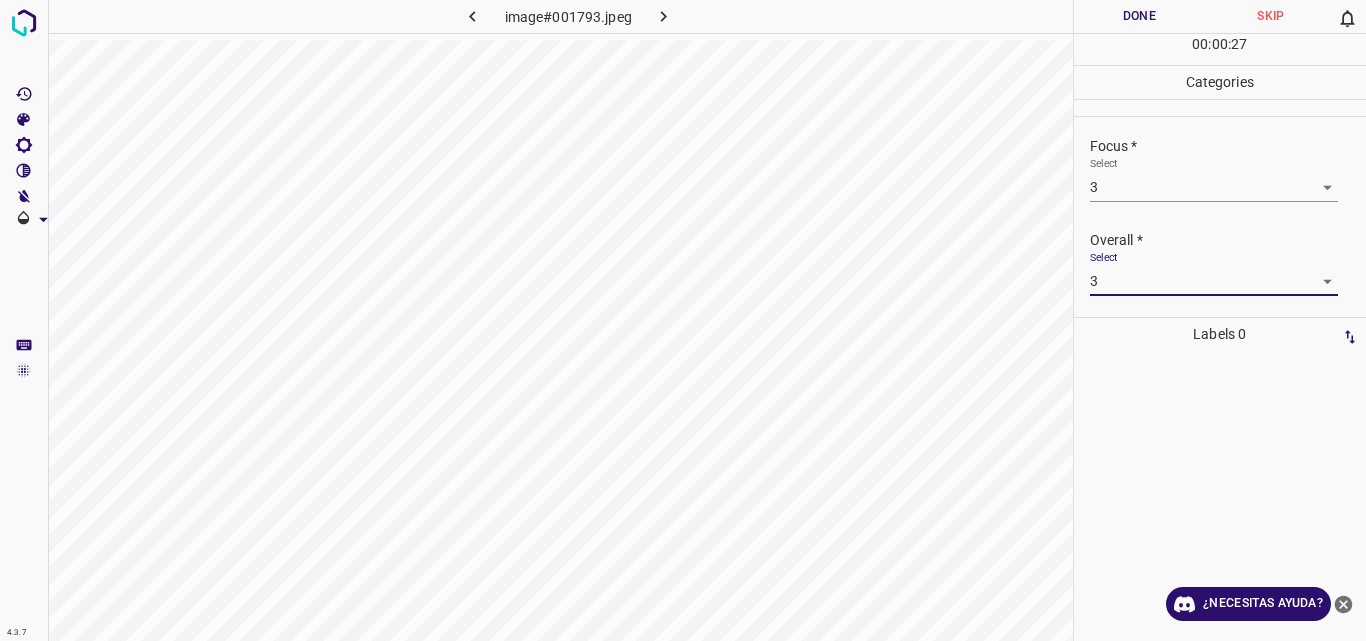 click on "Done" at bounding box center (1140, 16) 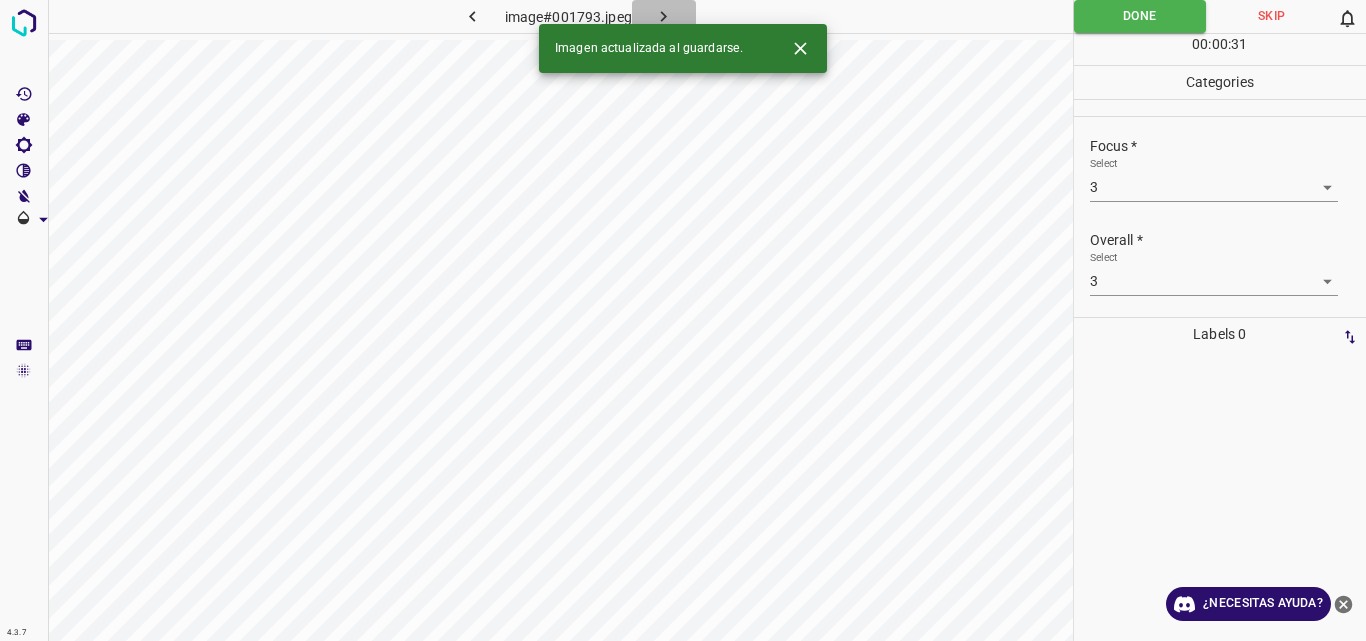 click 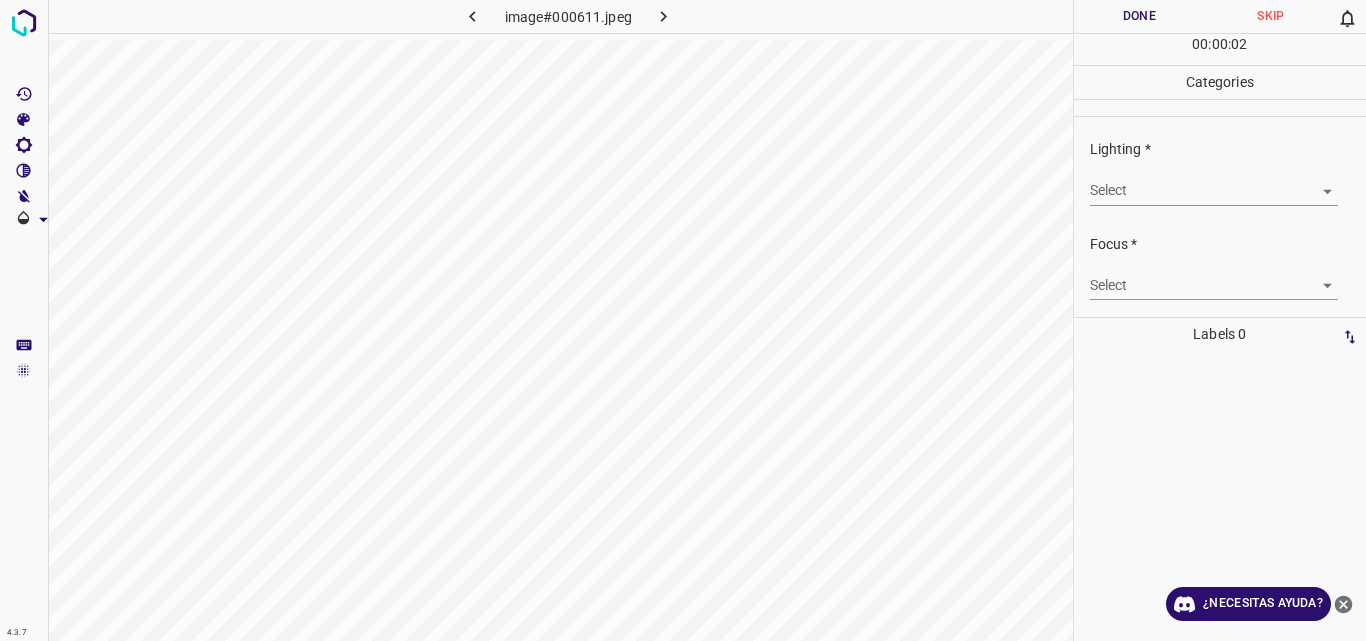 click on "4.3.7 image#000611.jpeg Done Skip 0 00   : 00   : 02   Categories Lighting *  Select ​ Focus *  Select ​ Overall *  Select ​ Labels   0 Categories 1 Lighting 2 Focus 3 Overall Tools Space Change between modes (Draw & Edit) I Auto labeling R Restore zoom M Zoom in N Zoom out Delete Delete selecte label Filters Z Restore filters X Saturation filter C Brightness filter V Contrast filter B Gray scale filter General O Download ¿Necesitas ayuda? Original text Rate this translation Your feedback will be used to help improve Google Translate - Texto - Esconder - Borrar" at bounding box center (683, 320) 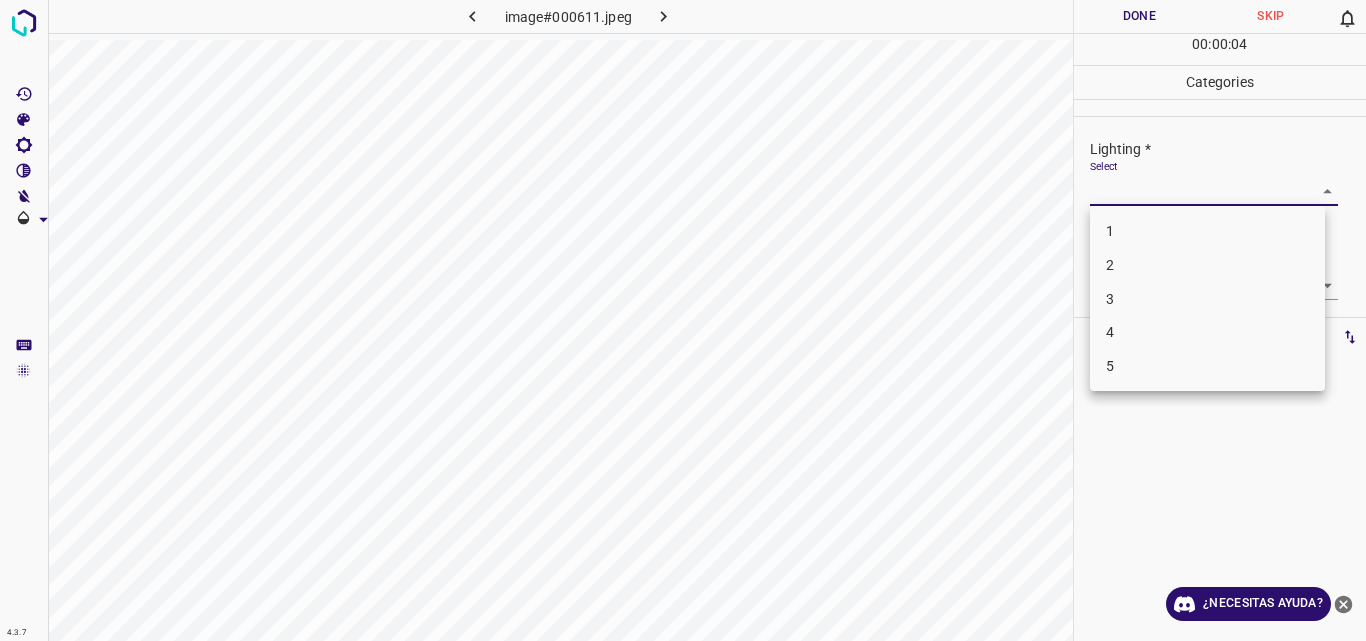 click on "2" at bounding box center (1207, 265) 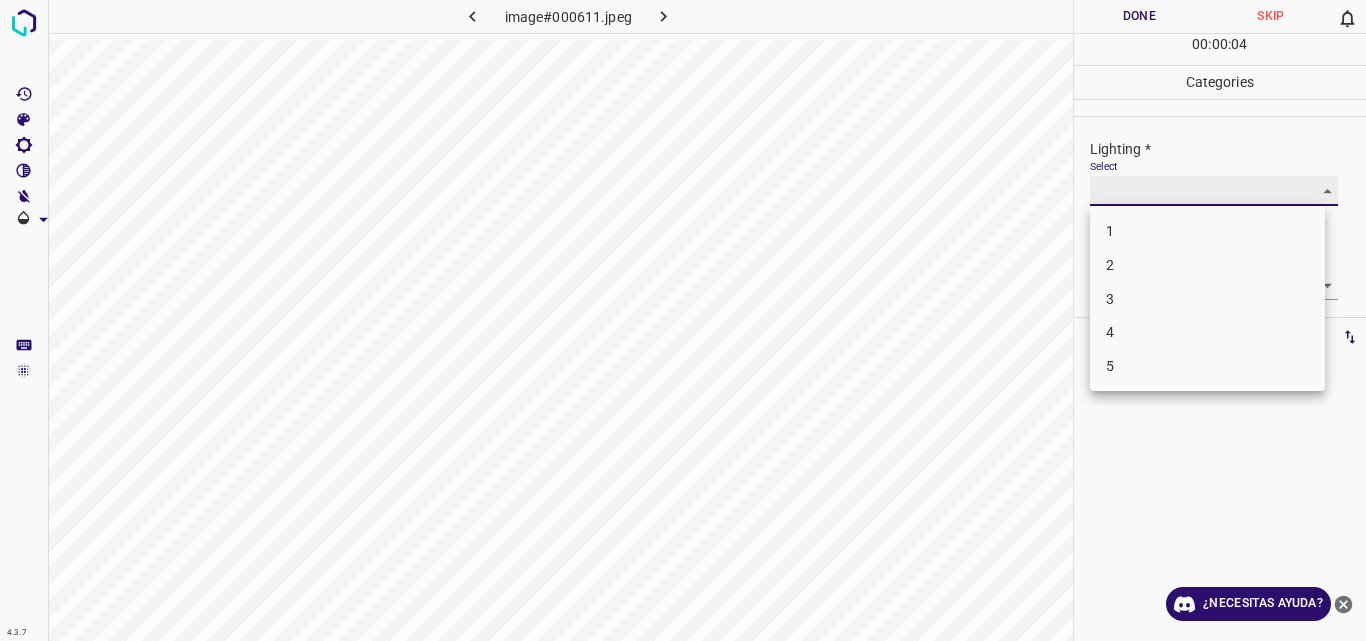 type on "2" 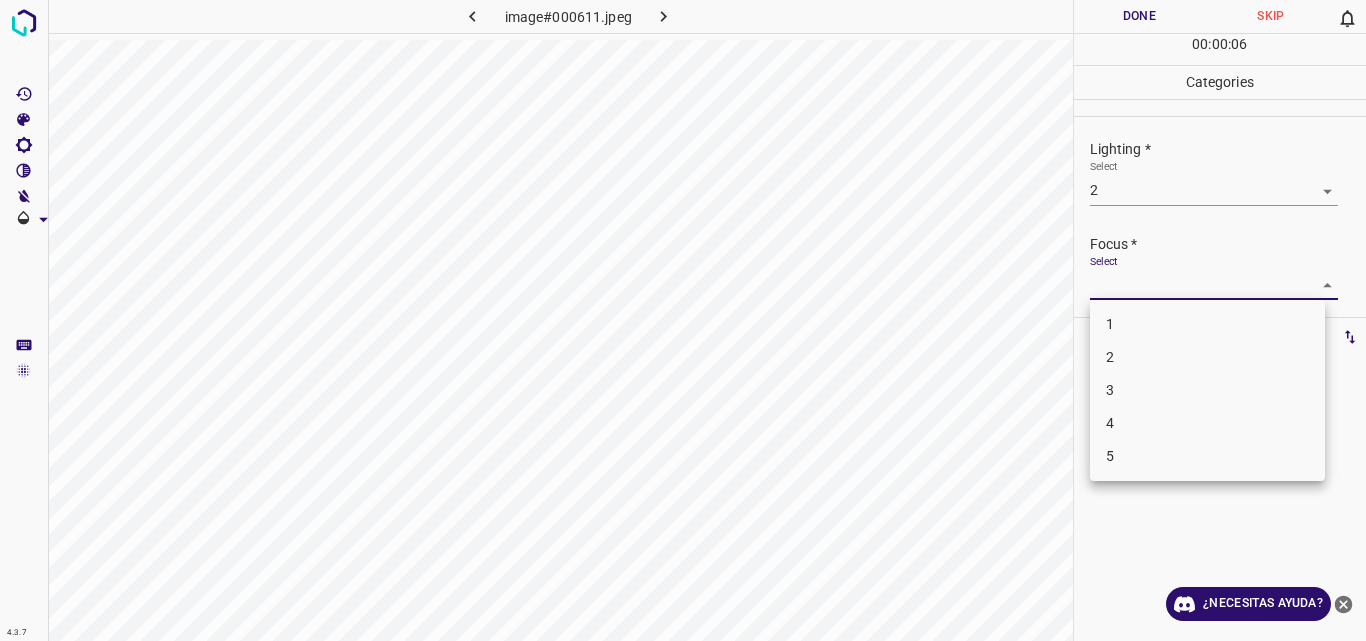 click on "4.3.7 image#000611.jpeg Done Skip 0 00   : 00   : 06   Categories Lighting *  Select 2 2 Focus *  Select ​ Overall *  Select ​ Labels   0 Categories 1 Lighting 2 Focus 3 Overall Tools Space Change between modes (Draw & Edit) I Auto labeling R Restore zoom M Zoom in N Zoom out Delete Delete selecte label Filters Z Restore filters X Saturation filter C Brightness filter V Contrast filter B Gray scale filter General O Download ¿Necesitas ayuda? Original text Rate this translation Your feedback will be used to help improve Google Translate - Texto - Esconder - Borrar 1 2 3 4 5" at bounding box center (683, 320) 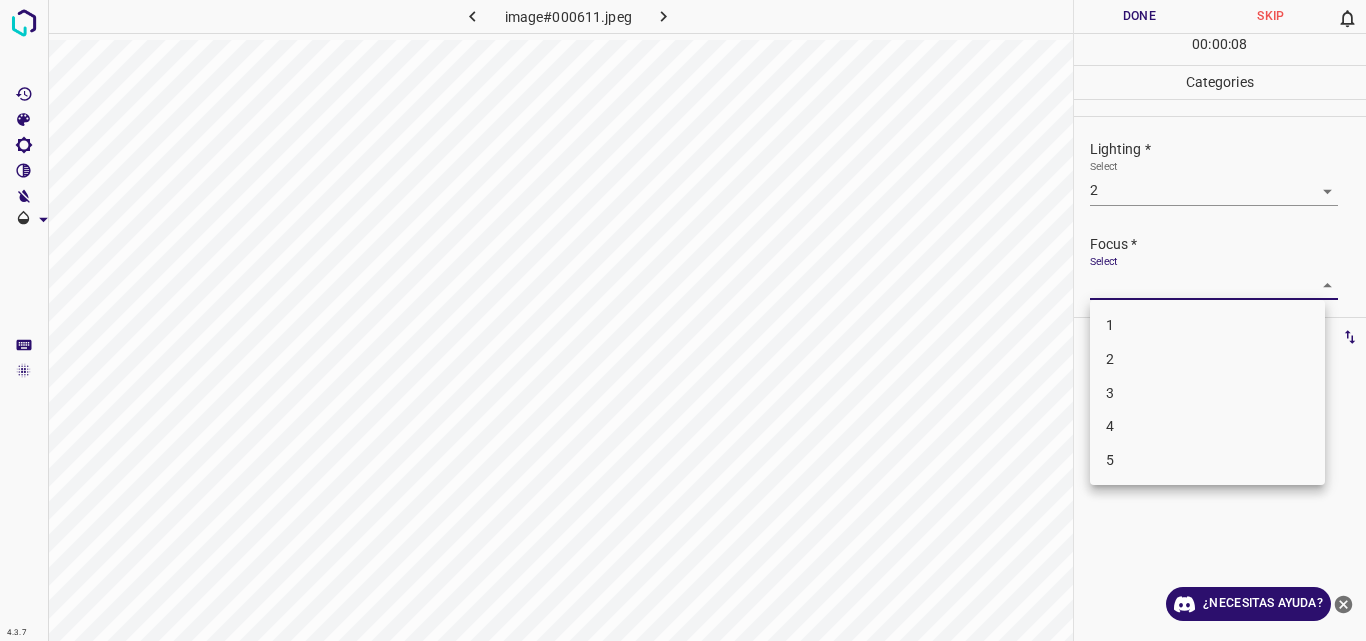 click on "2" at bounding box center [1207, 359] 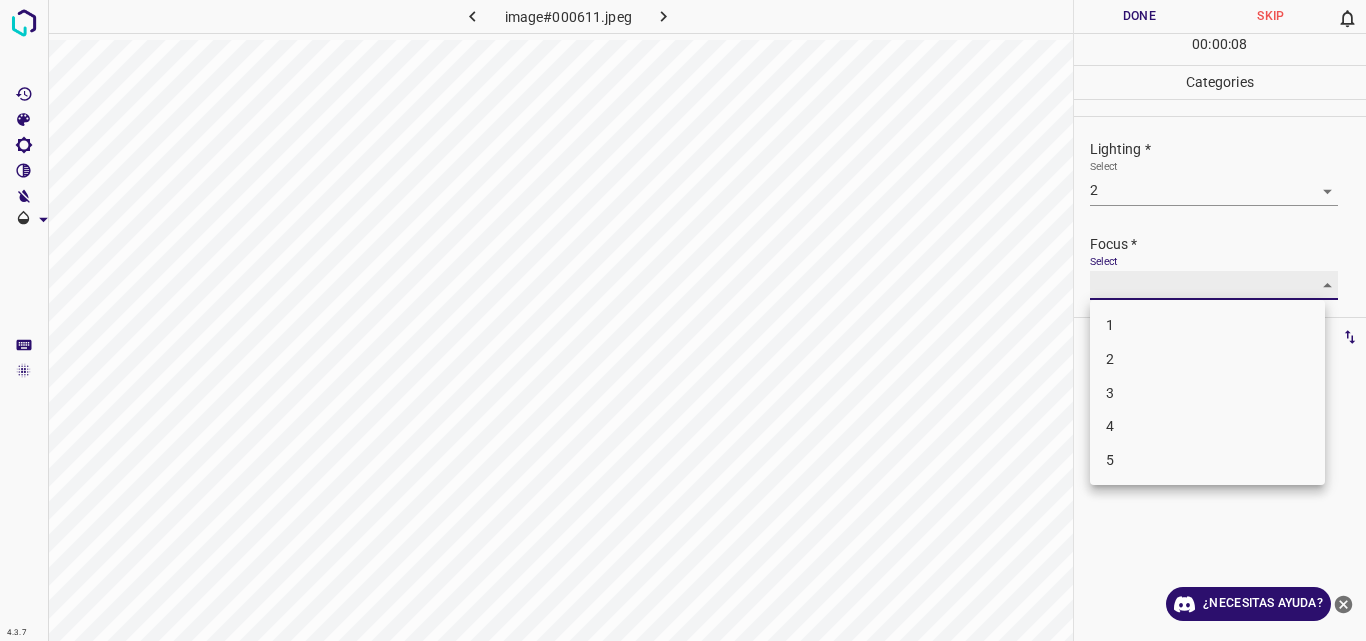 type on "2" 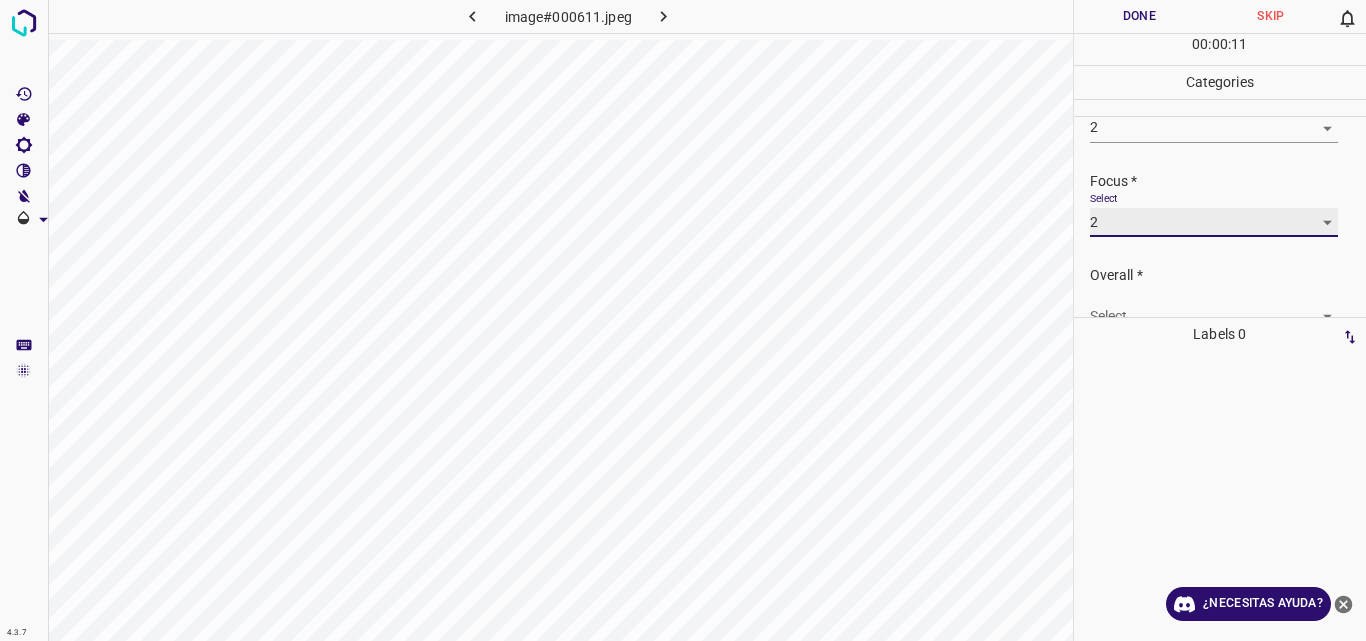 scroll, scrollTop: 98, scrollLeft: 0, axis: vertical 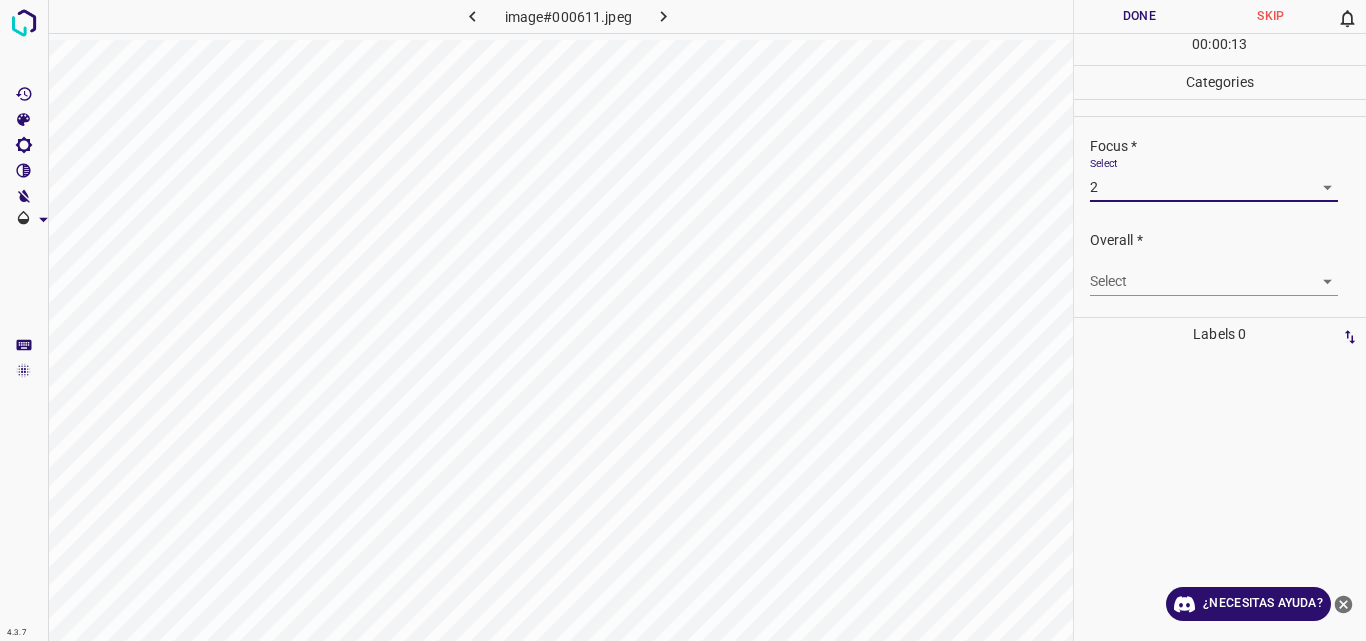 click on "4.3.7 image#000611.jpeg Done Skip 0 00   : 00   : 13   Categories Lighting *  Select 2 2 Focus *  Select 2 2 Overall *  Select ​ Labels   0 Categories 1 Lighting 2 Focus 3 Overall Tools Space Change between modes (Draw & Edit) I Auto labeling R Restore zoom M Zoom in N Zoom out Delete Delete selecte label Filters Z Restore filters X Saturation filter C Brightness filter V Contrast filter B Gray scale filter General O Download ¿Necesitas ayuda? Original text Rate this translation Your feedback will be used to help improve Google Translate - Texto - Esconder - Borrar" at bounding box center (683, 320) 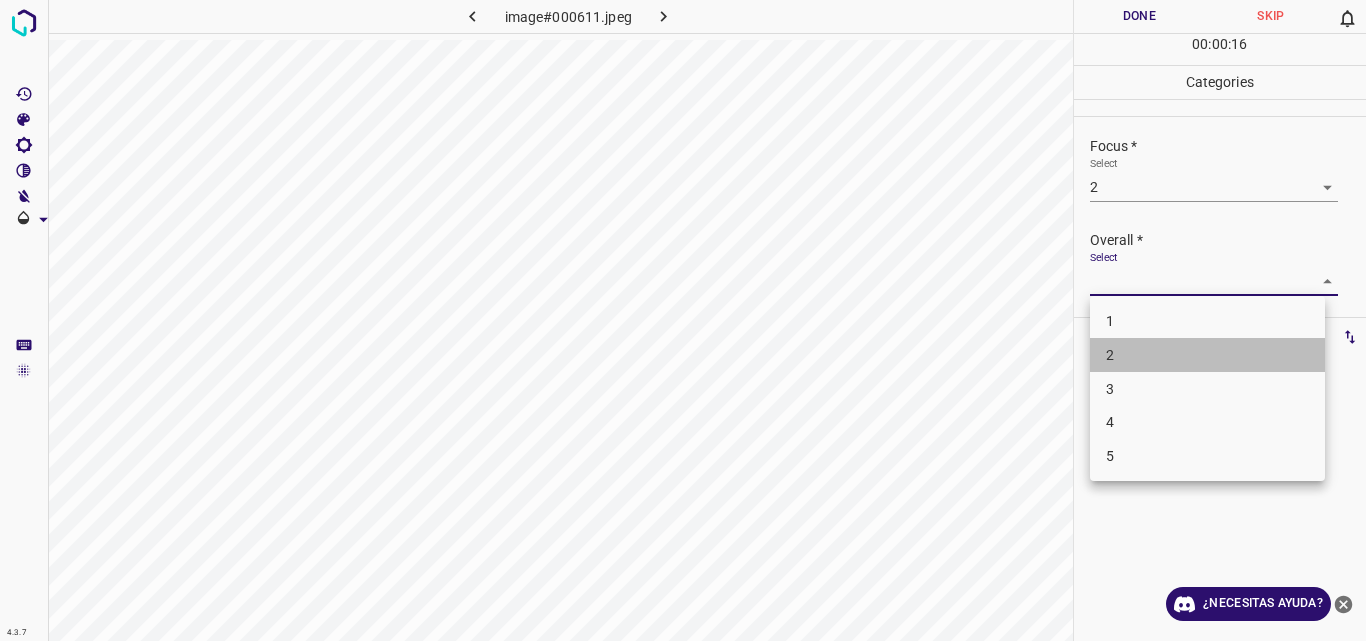 click on "2" at bounding box center [1207, 355] 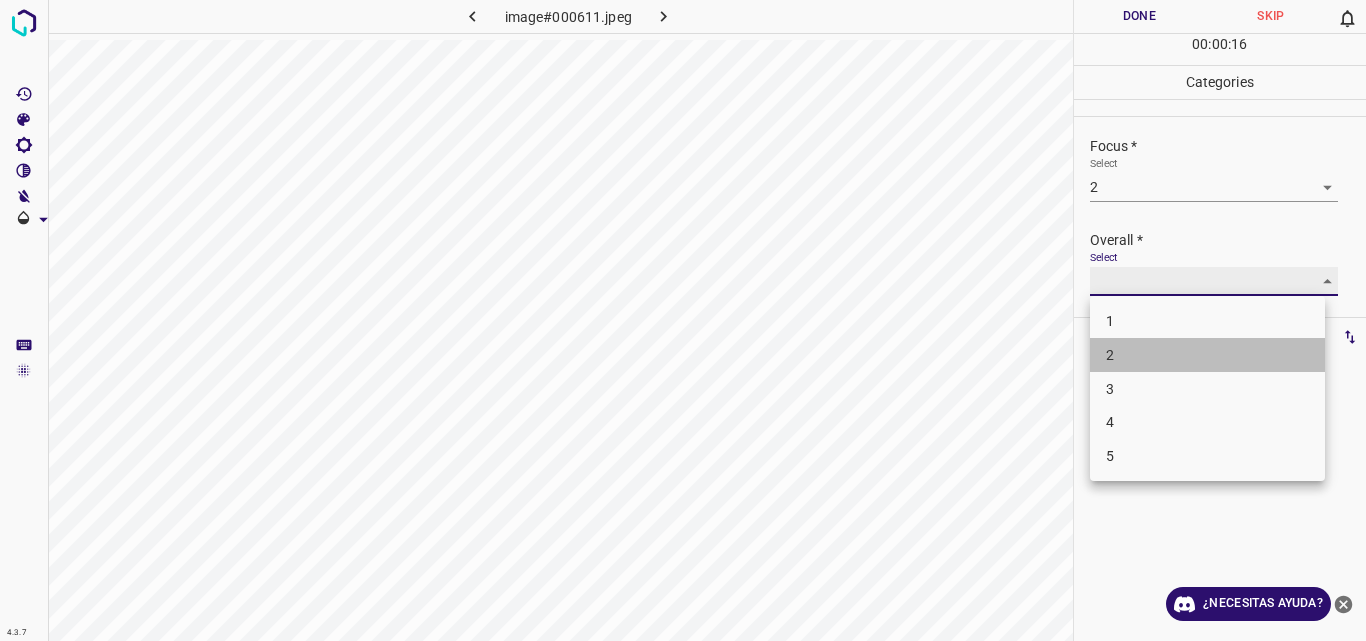 type on "2" 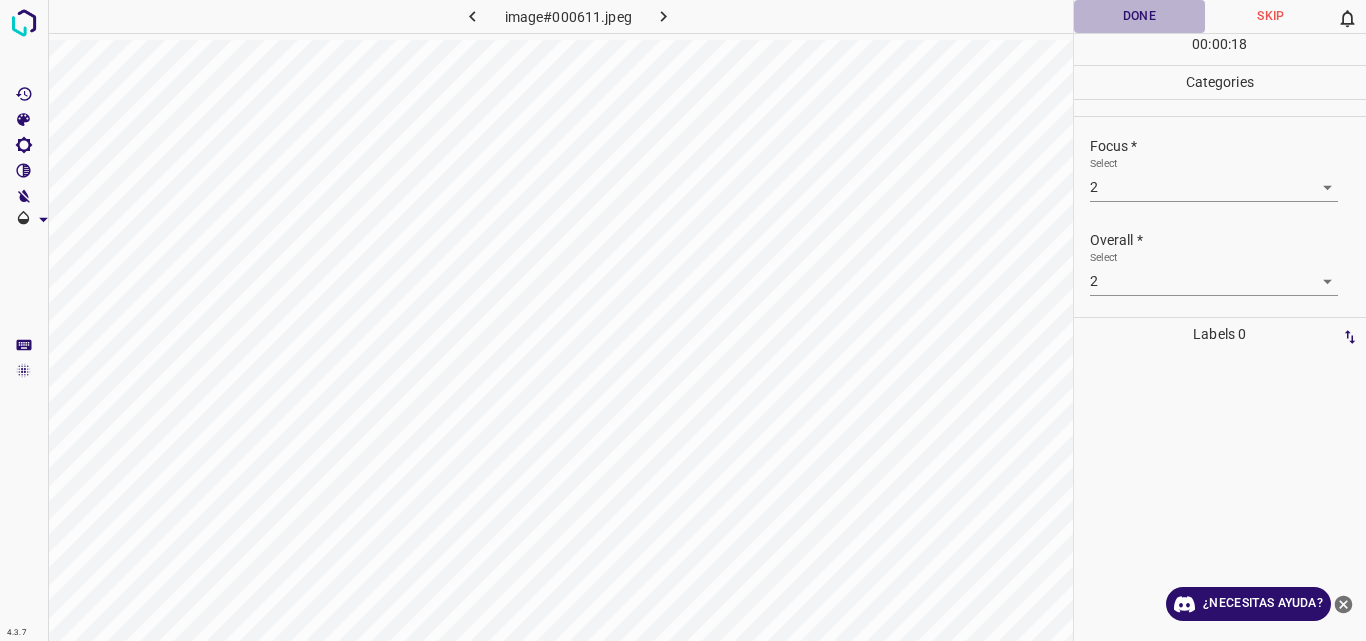 click on "Done" at bounding box center (1140, 16) 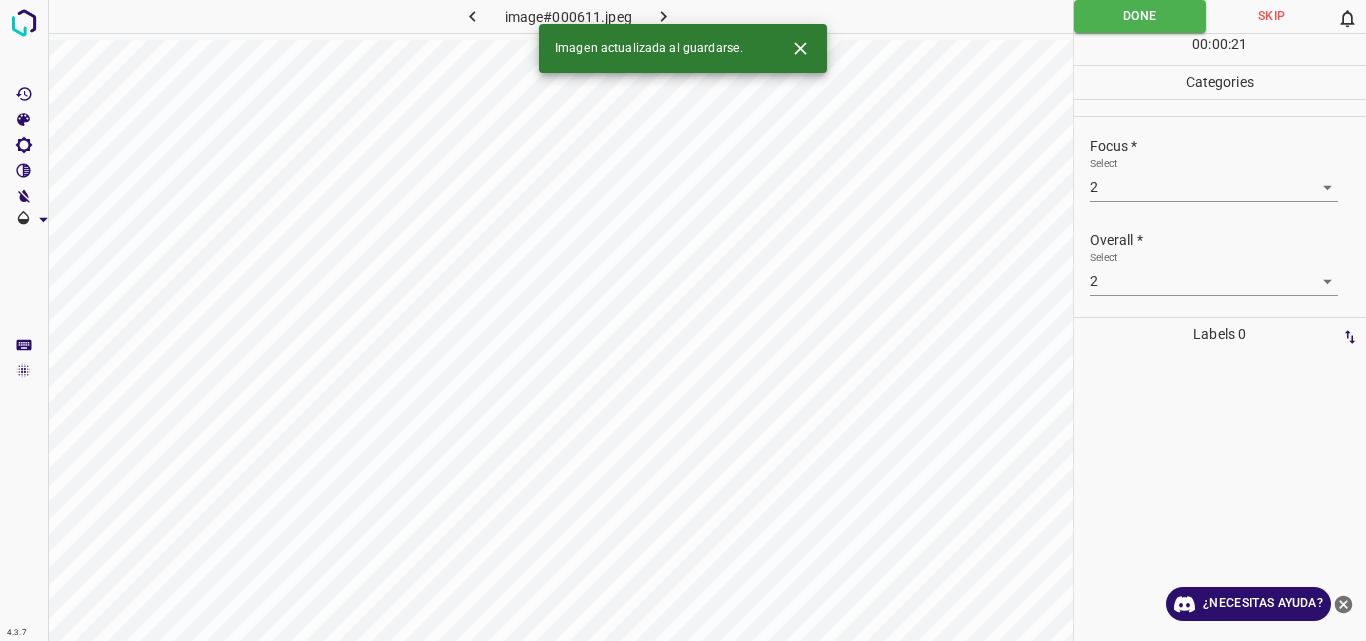 click 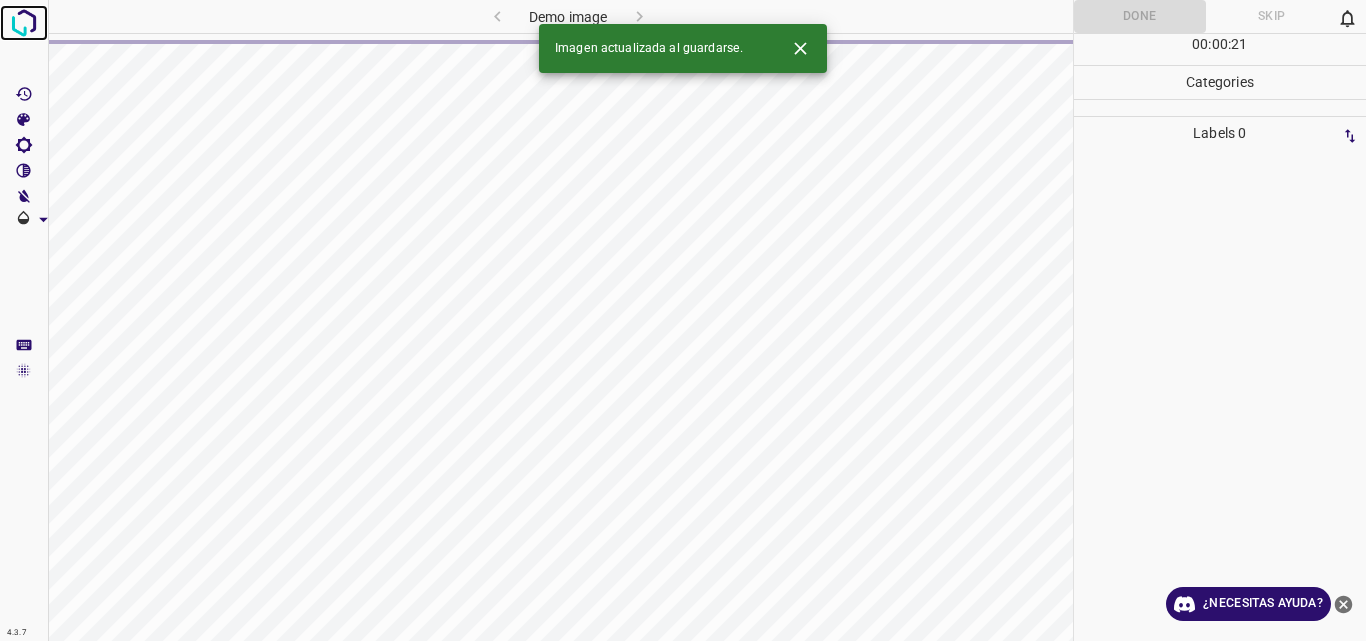click at bounding box center [24, 23] 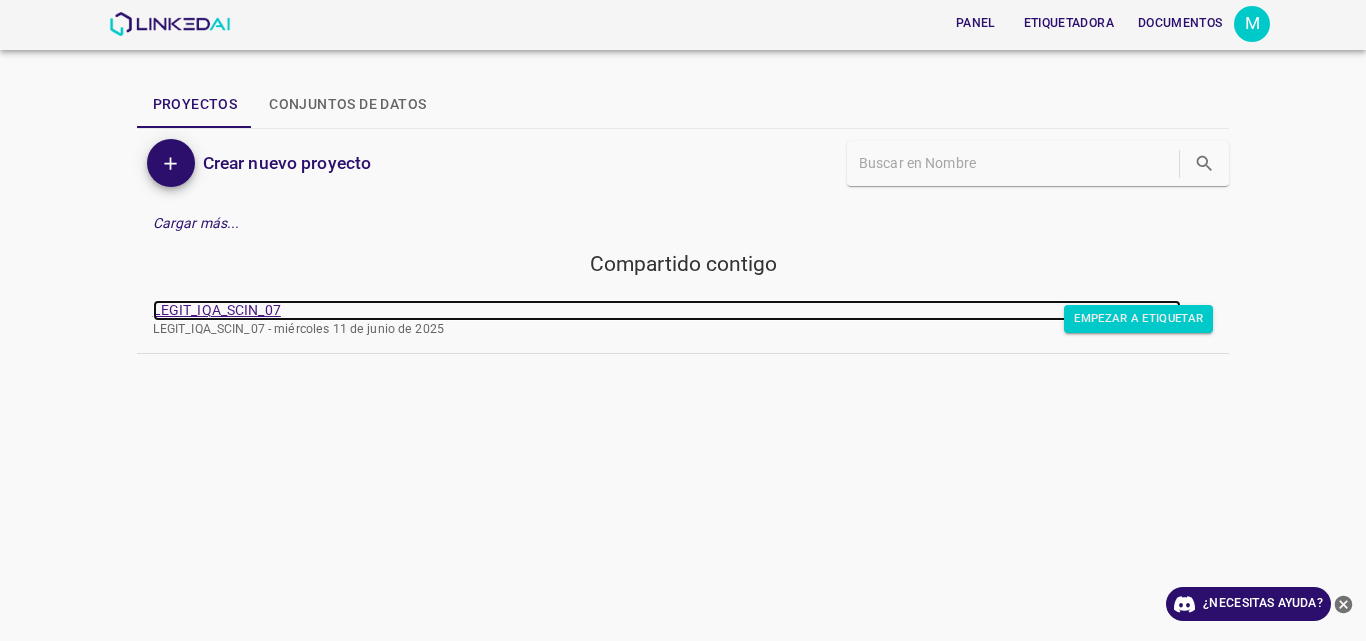 click on "LEGIT_IQA_SCIN_07" at bounding box center [217, 310] 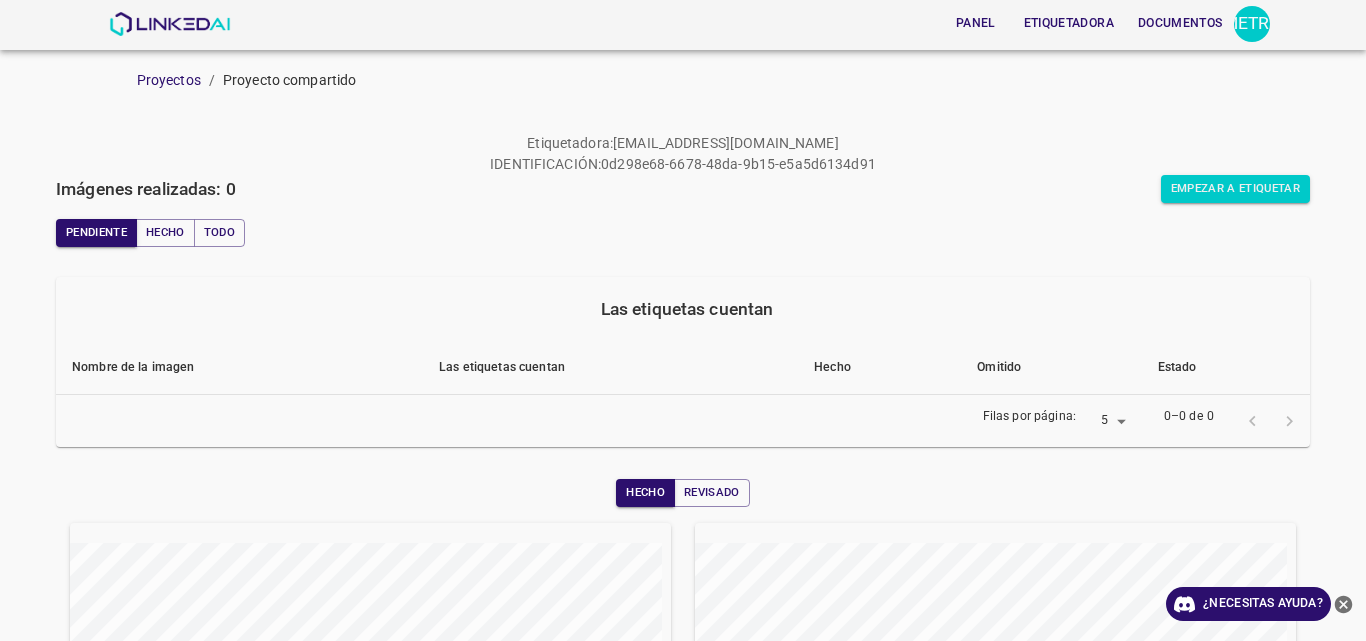 scroll, scrollTop: 0, scrollLeft: 0, axis: both 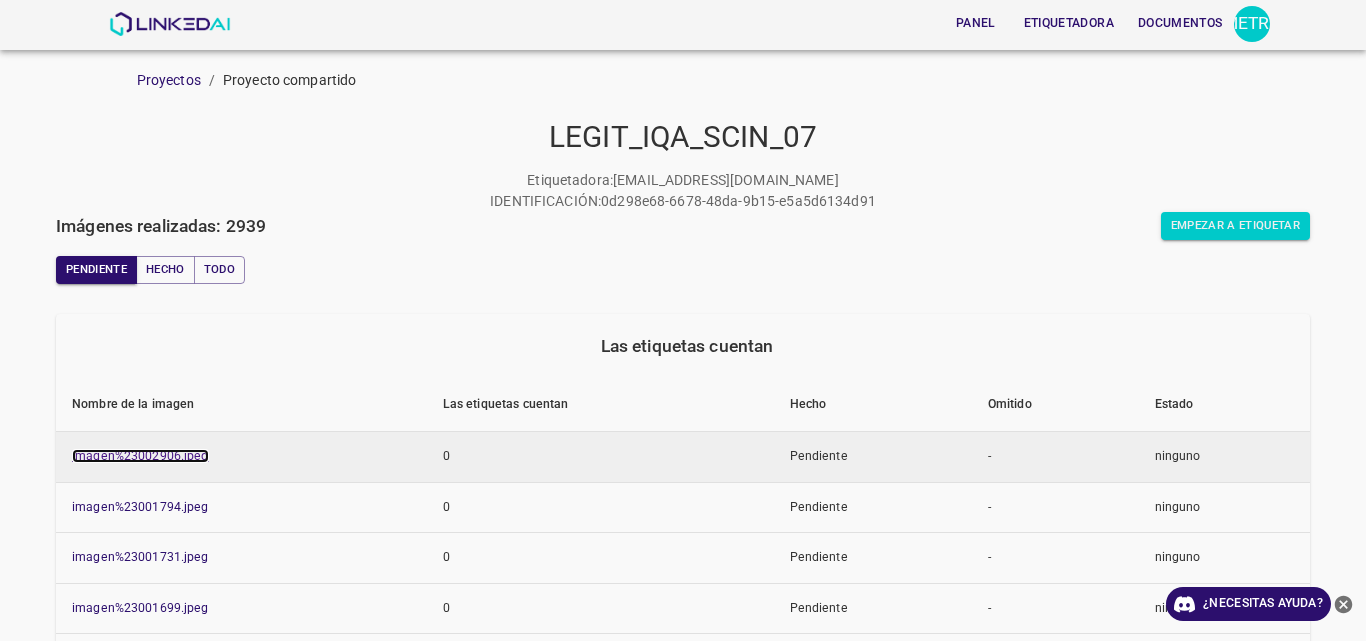 click on "imagen%23002906.jpeg" at bounding box center [140, 456] 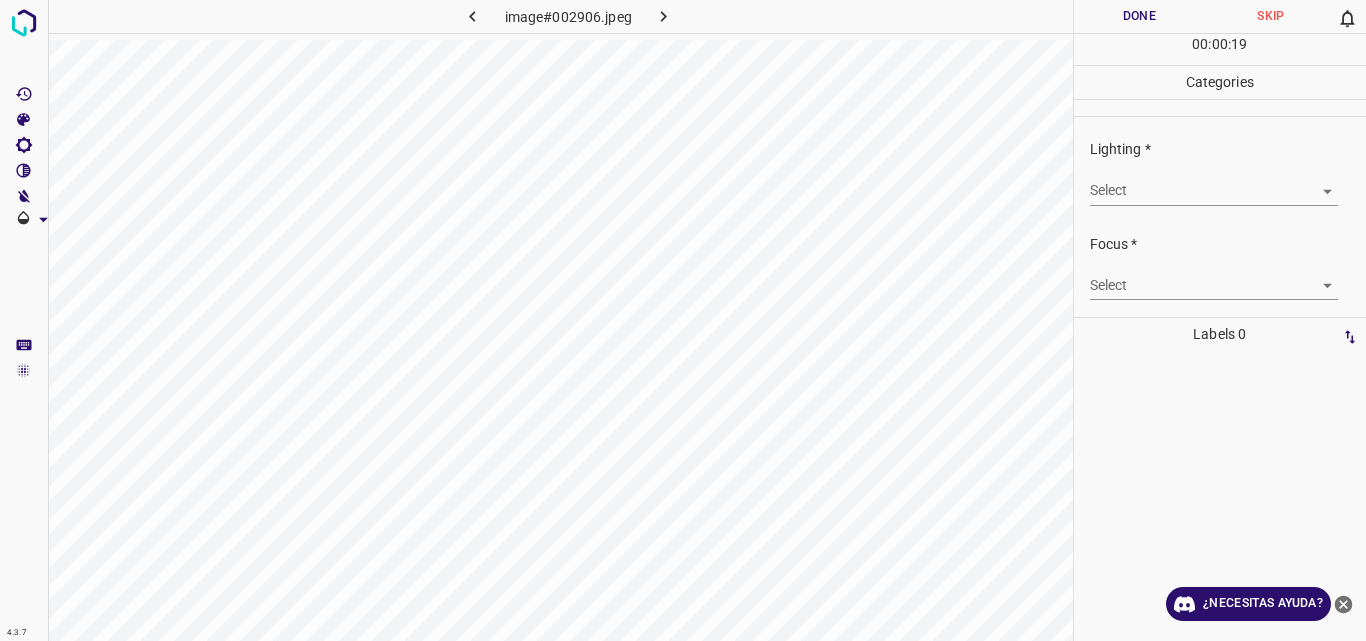 click on "4.3.7 image#002906.jpeg Done Skip 0 00   : 00   : 19   Categories Lighting *  Select ​ Focus *  Select ​ Overall *  Select ​ Labels   0 Categories 1 Lighting 2 Focus 3 Overall Tools Space Change between modes (Draw & Edit) I Auto labeling R Restore zoom M Zoom in N Zoom out Delete Delete selecte label Filters Z Restore filters X Saturation filter C Brightness filter V Contrast filter B Gray scale filter General O Download ¿Necesitas ayuda? Original text Rate this translation Your feedback will be used to help improve Google Translate - Texto - Esconder - Borrar" at bounding box center [683, 320] 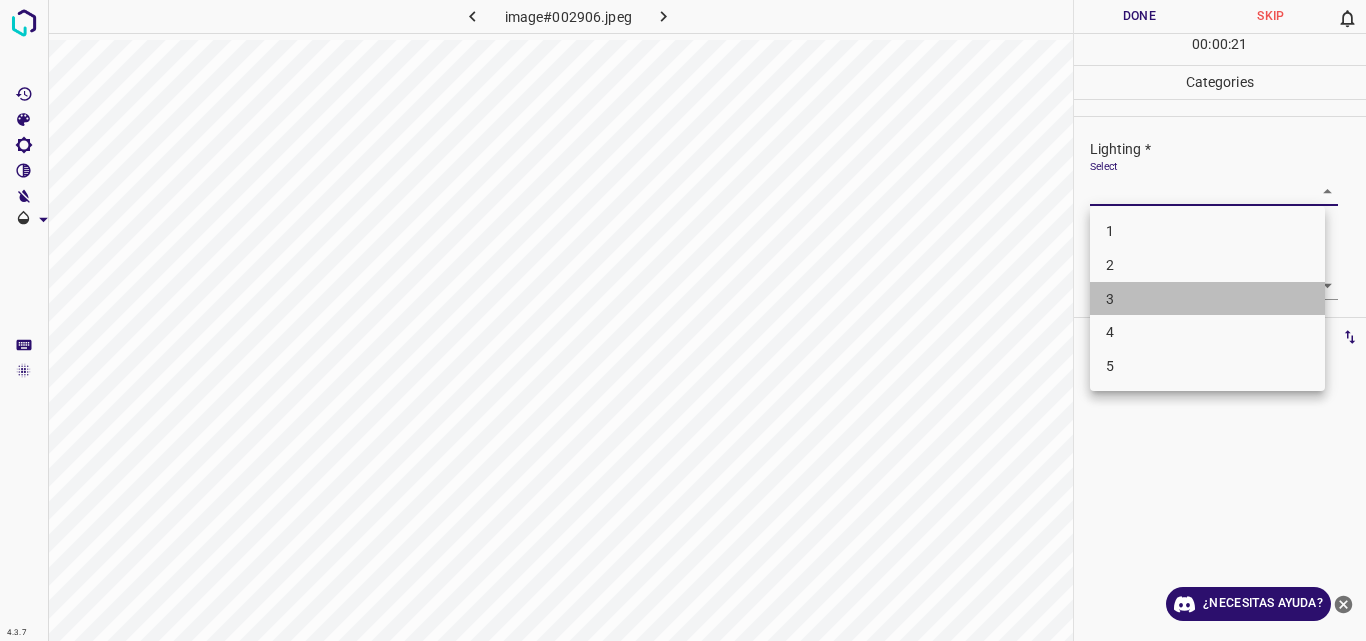 click on "3" at bounding box center (1207, 299) 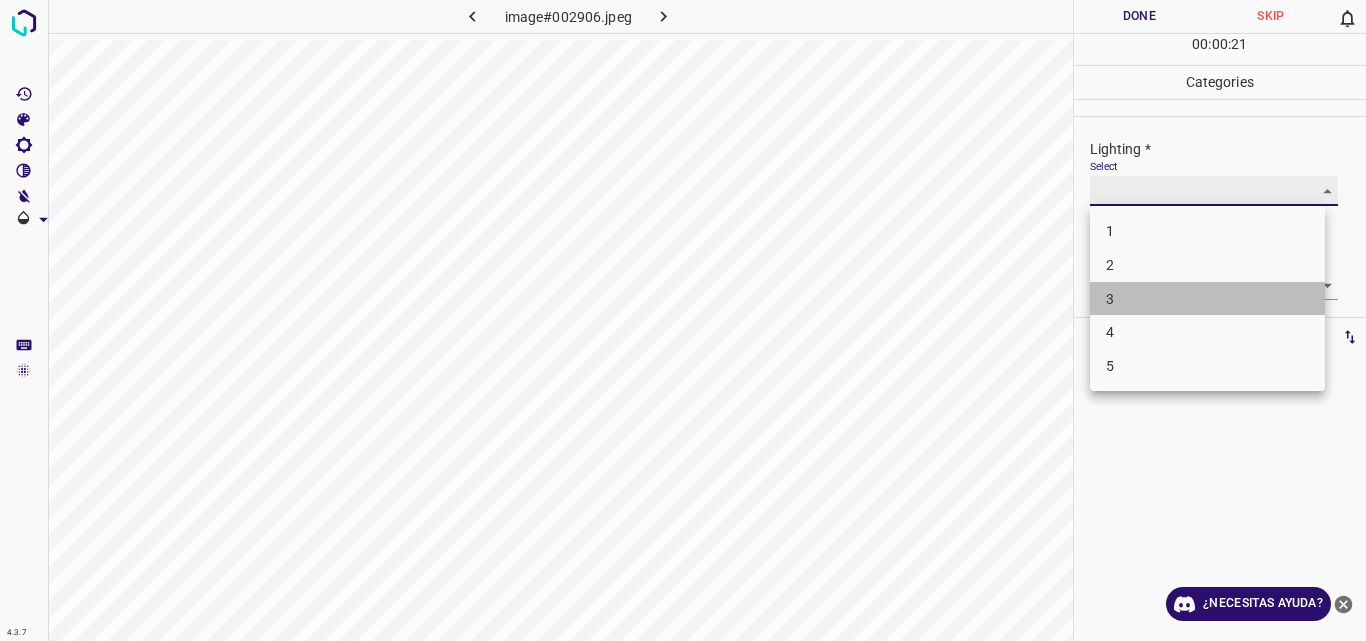type on "3" 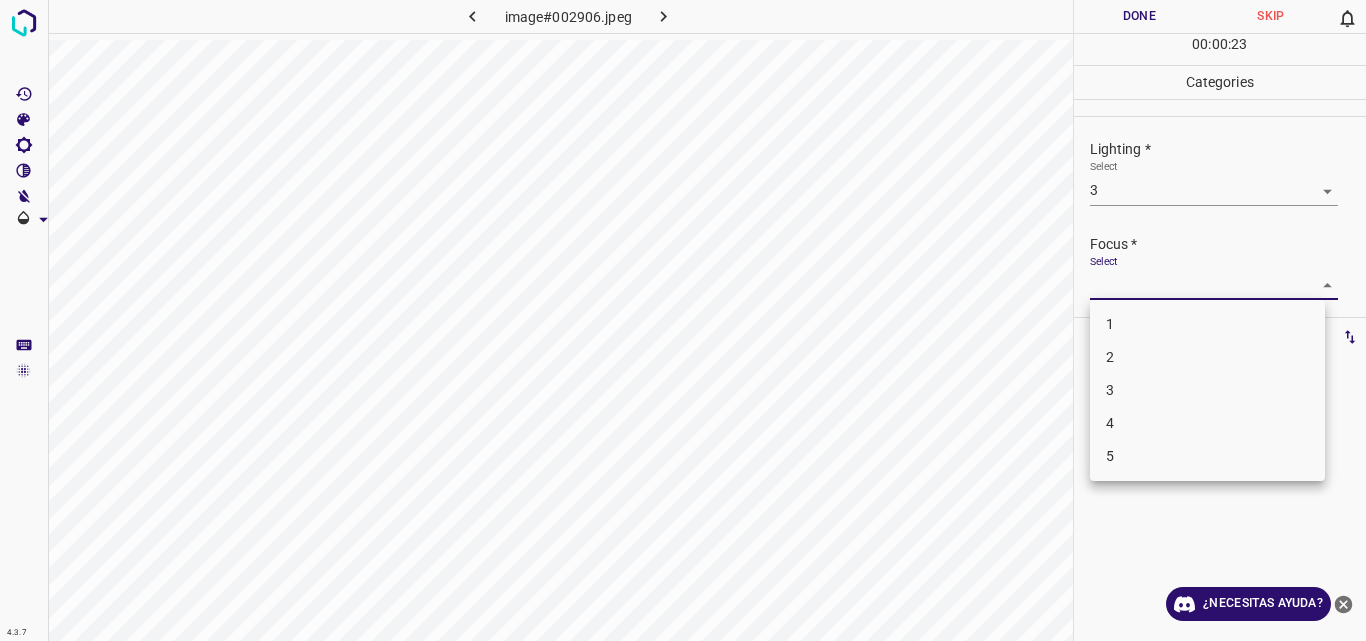click on "4.3.7 image#002906.jpeg Done Skip 0 00   : 00   : 23   Categories Lighting *  Select 3 3 Focus *  Select ​ Overall *  Select ​ Labels   0 Categories 1 Lighting 2 Focus 3 Overall Tools Space Change between modes (Draw & Edit) I Auto labeling R Restore zoom M Zoom in N Zoom out Delete Delete selecte label Filters Z Restore filters X Saturation filter C Brightness filter V Contrast filter B Gray scale filter General O Download ¿Necesitas ayuda? Original text Rate this translation Your feedback will be used to help improve Google Translate - Texto - Esconder - Borrar 1 2 3 4 5" at bounding box center [683, 320] 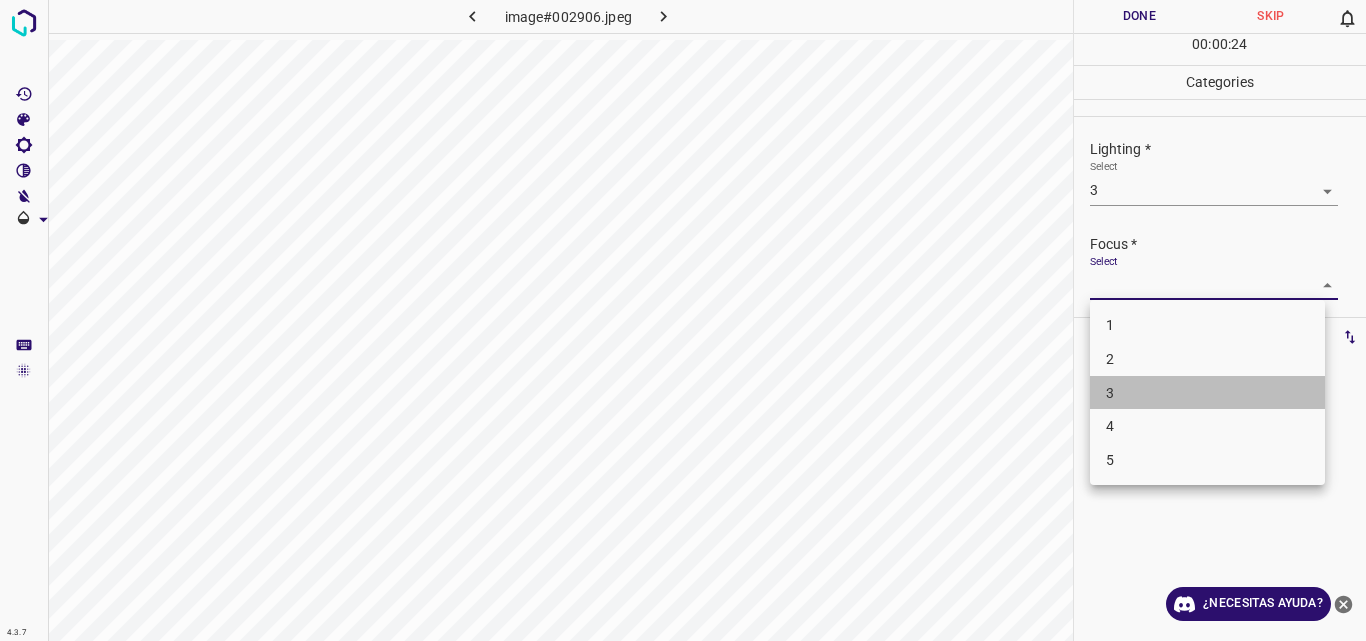 click on "3" at bounding box center [1207, 393] 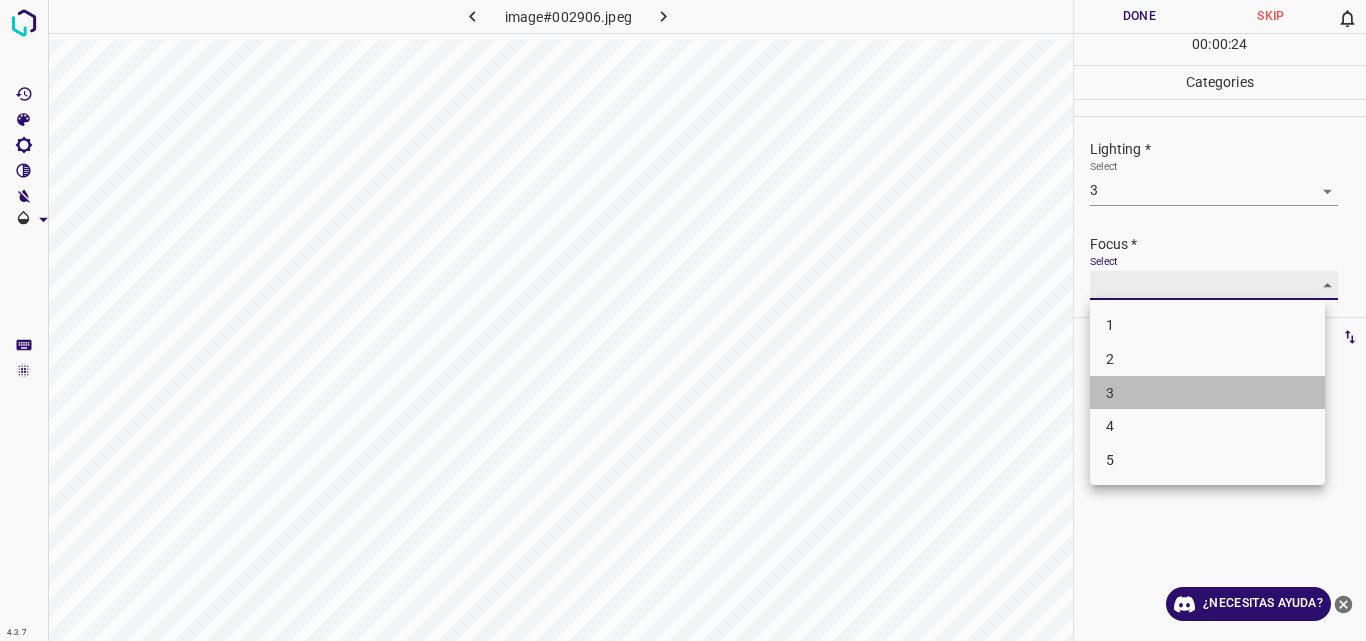 type on "3" 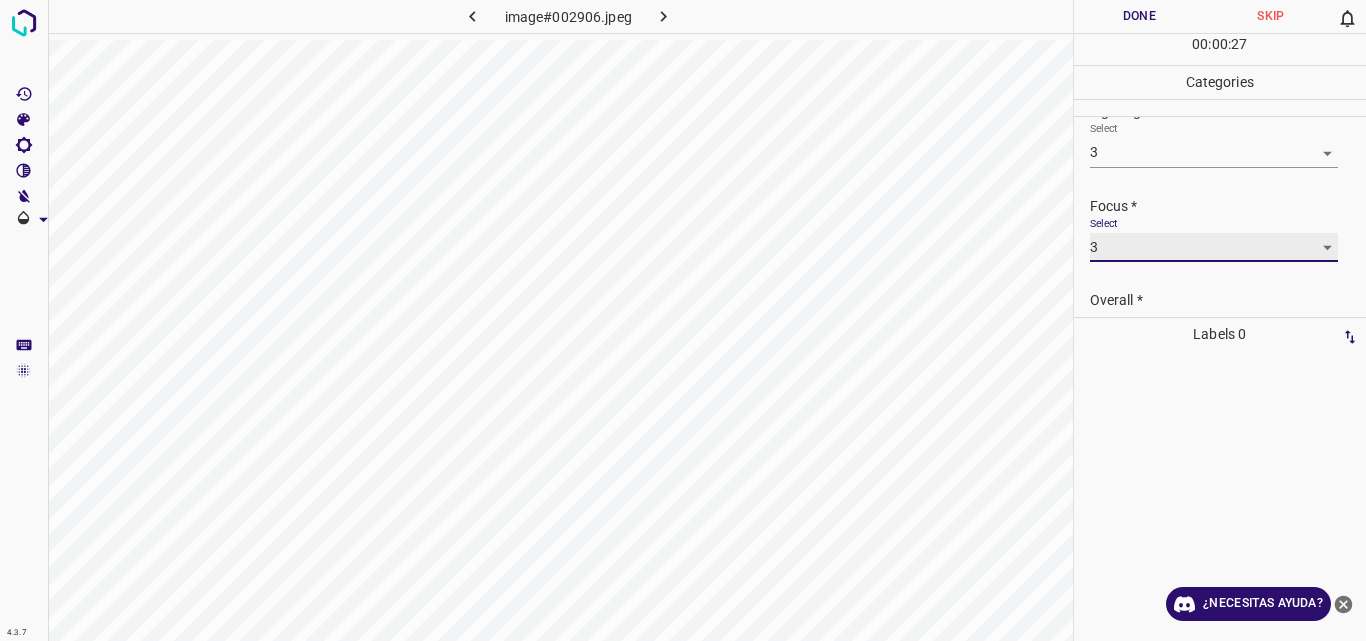scroll, scrollTop: 98, scrollLeft: 0, axis: vertical 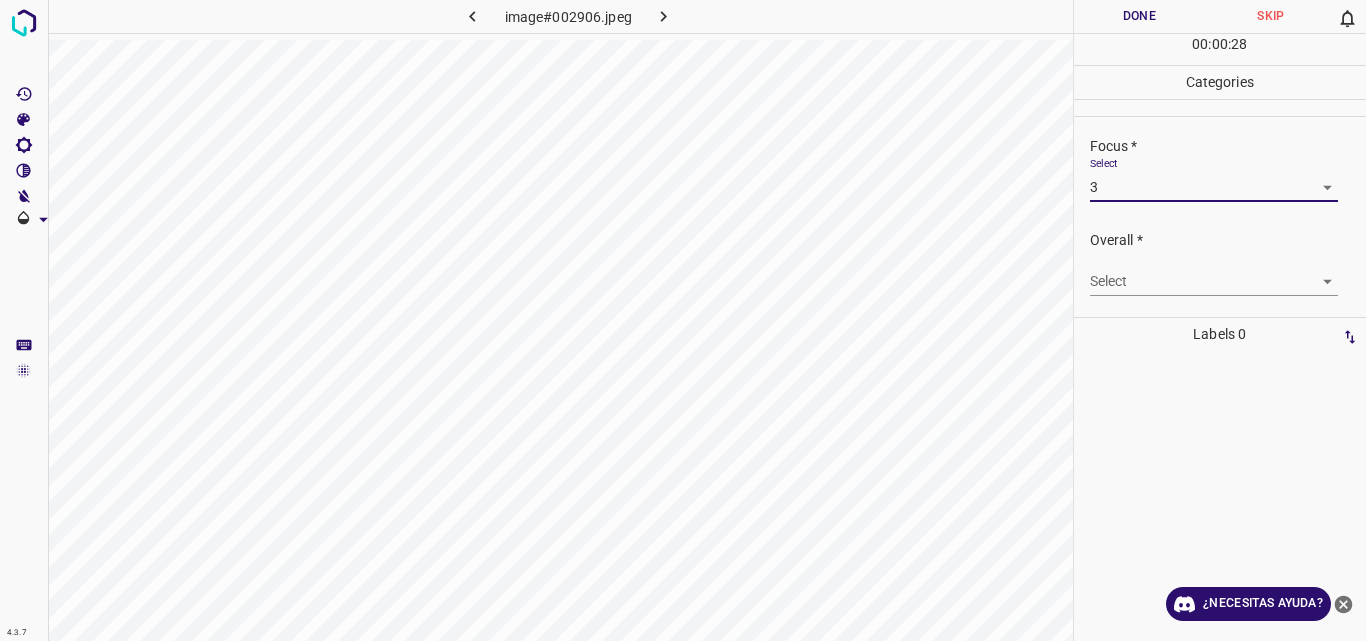 click on "4.3.7 image#002906.jpeg Done Skip 0 00   : 00   : 28   Categories Lighting *  Select 3 3 Focus *  Select 3 3 Overall *  Select ​ Labels   0 Categories 1 Lighting 2 Focus 3 Overall Tools Space Change between modes (Draw & Edit) I Auto labeling R Restore zoom M Zoom in N Zoom out Delete Delete selecte label Filters Z Restore filters X Saturation filter C Brightness filter V Contrast filter B Gray scale filter General O Download ¿Necesitas ayuda? Original text Rate this translation Your feedback will be used to help improve Google Translate - Texto - Esconder - Borrar" at bounding box center [683, 320] 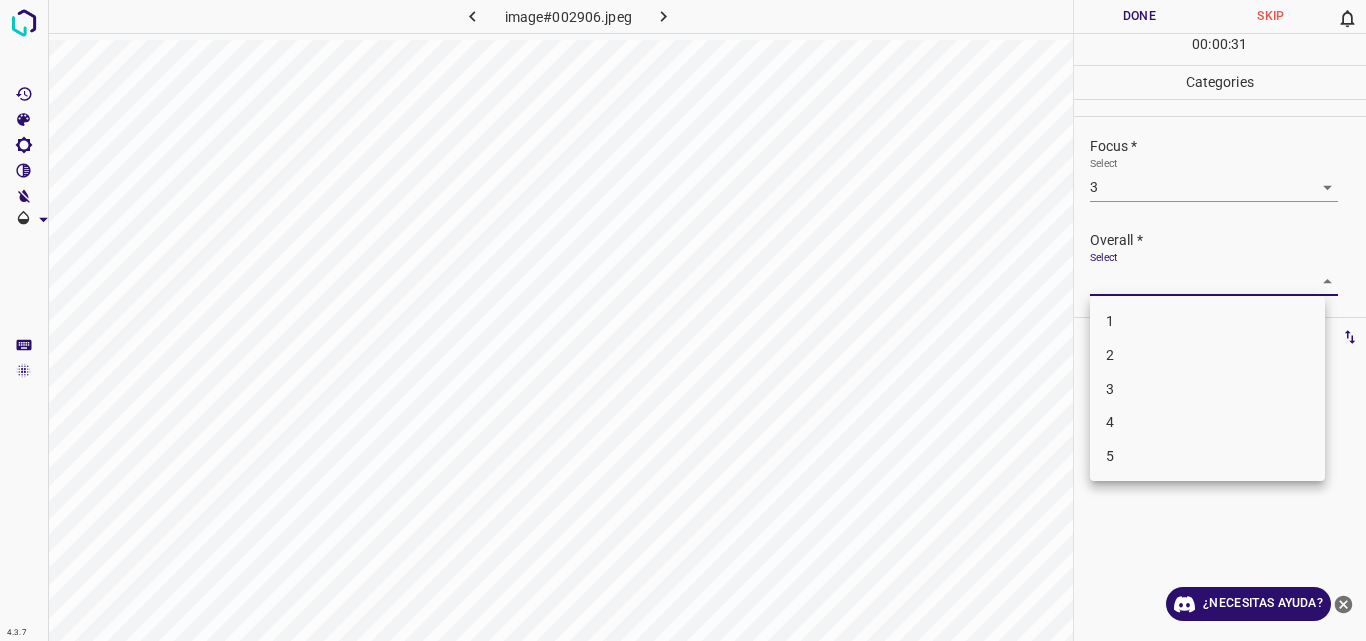 click on "3" at bounding box center [1207, 389] 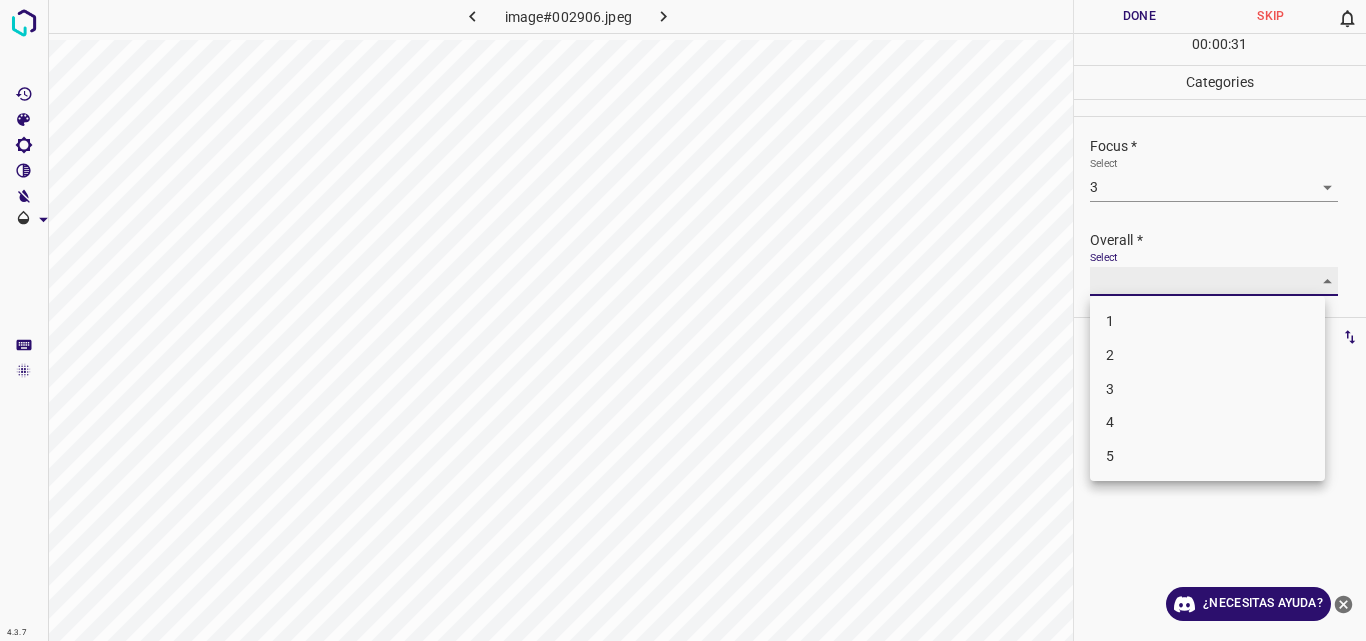 type on "3" 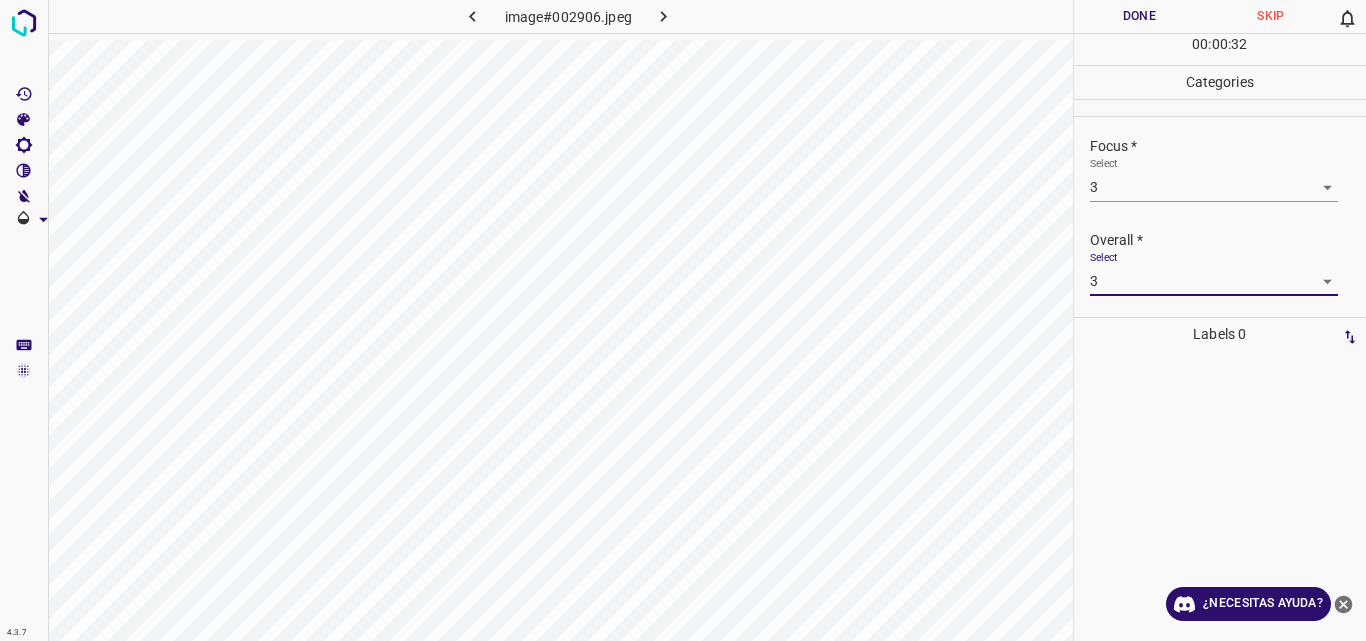click on "Done" at bounding box center (1140, 16) 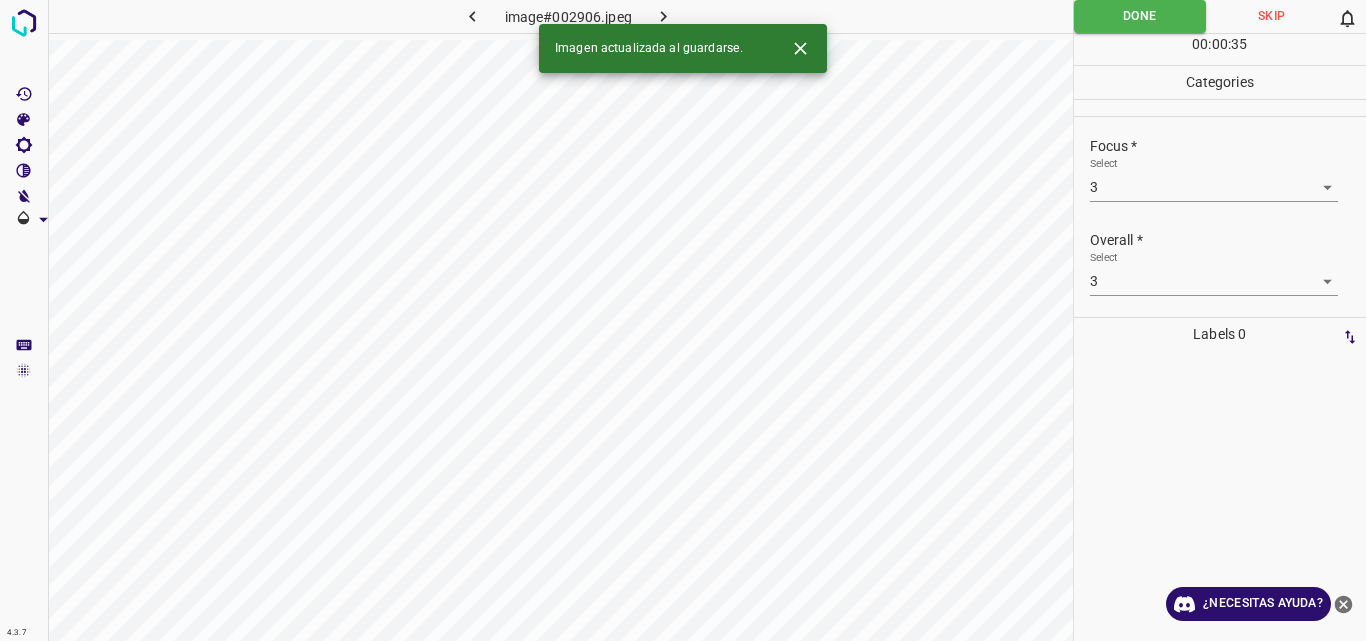 click 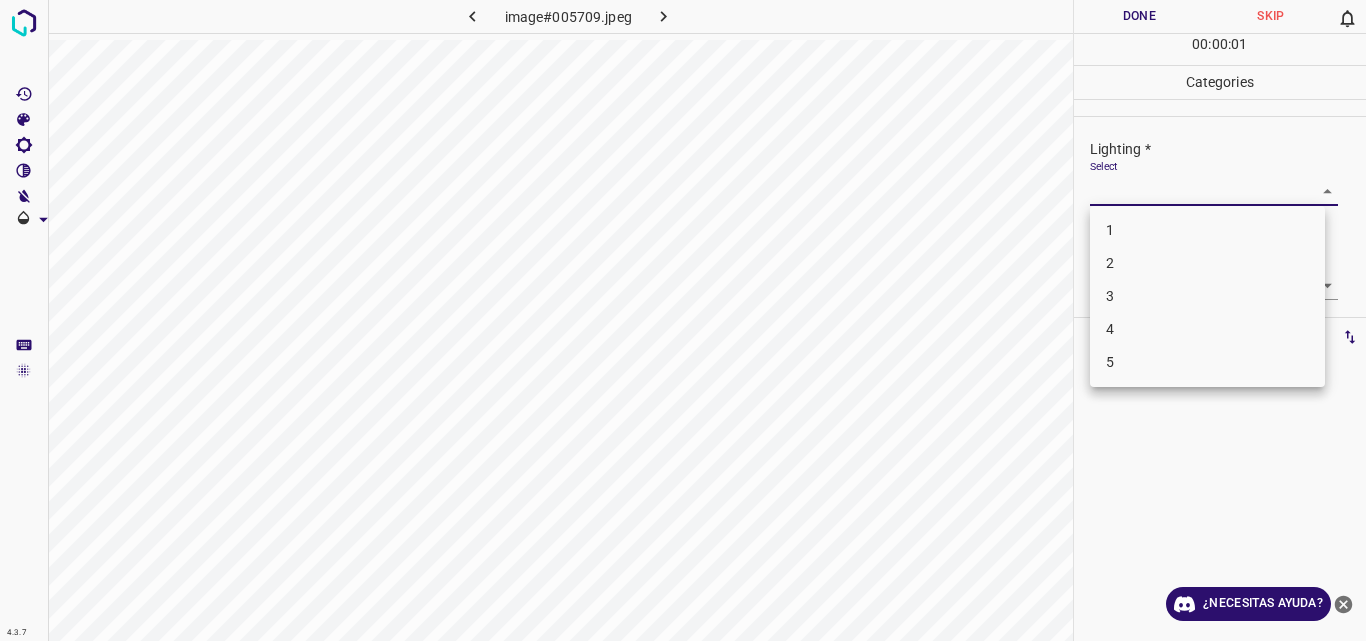 click on "4.3.7 image#005709.jpeg Done Skip 0 00   : 00   : 01   Categories Lighting *  Select ​ Focus *  Select ​ Overall *  Select ​ Labels   0 Categories 1 Lighting 2 Focus 3 Overall Tools Space Change between modes (Draw & Edit) I Auto labeling R Restore zoom M Zoom in N Zoom out Delete Delete selecte label Filters Z Restore filters X Saturation filter C Brightness filter V Contrast filter B Gray scale filter General O Download ¿Necesitas ayuda? Original text Rate this translation Your feedback will be used to help improve Google Translate - Texto - Esconder - Borrar 1 2 3 4 5" at bounding box center [683, 320] 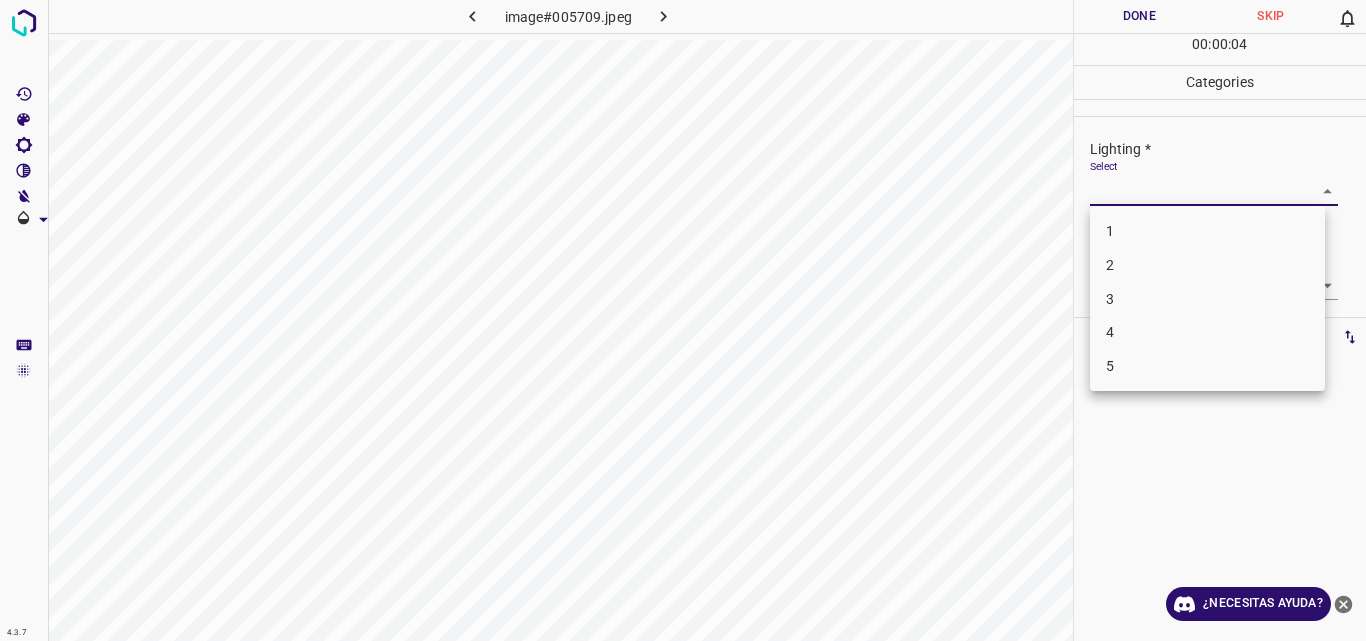 click on "3" at bounding box center (1207, 299) 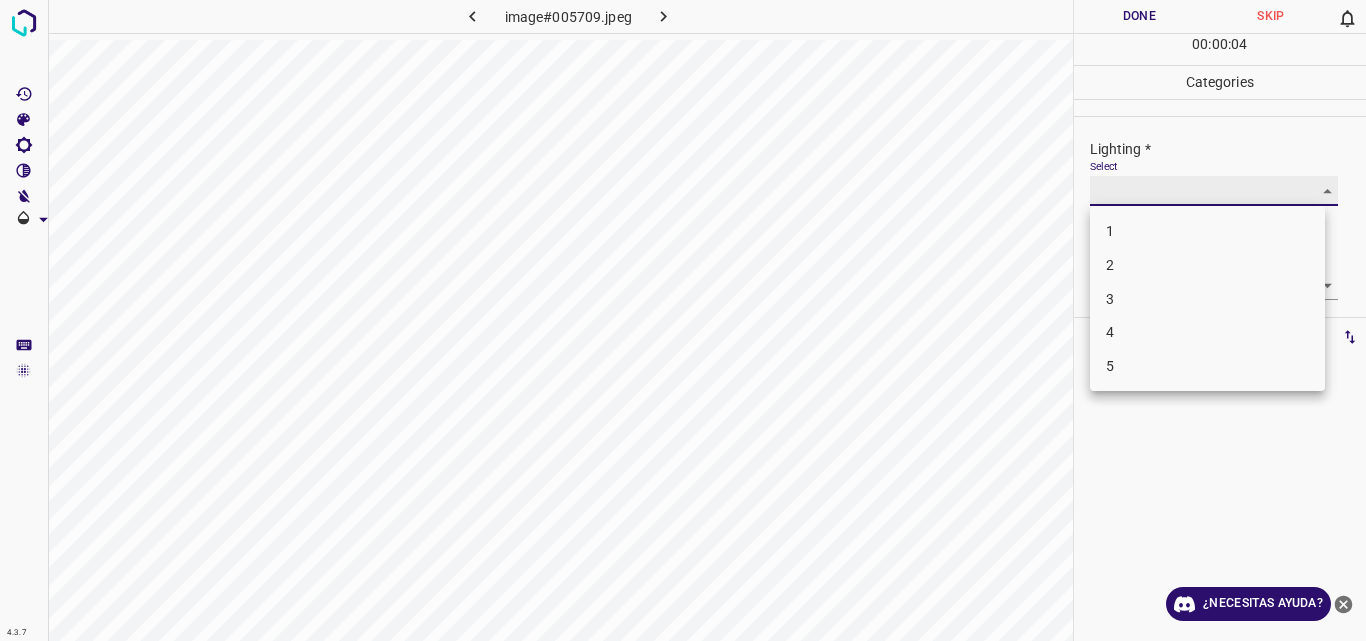 type on "3" 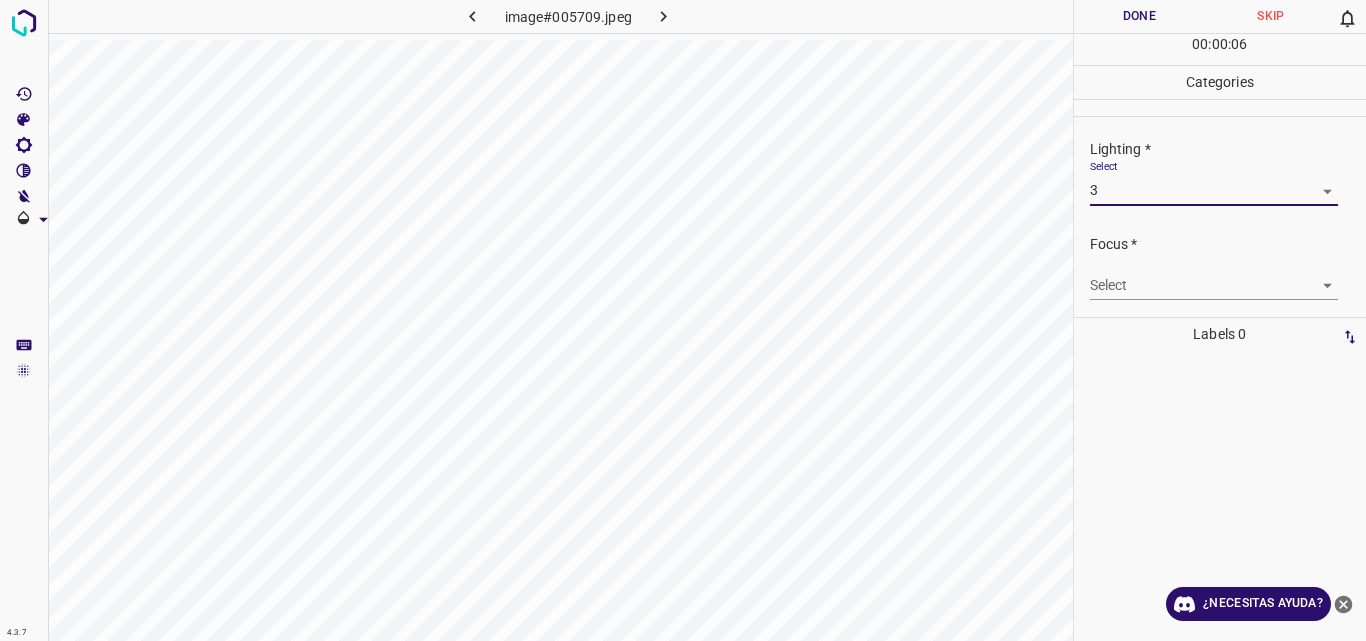click on "4.3.7 image#005709.jpeg Done Skip 0 00   : 00   : 06   Categories Lighting *  Select 3 3 Focus *  Select ​ Overall *  Select ​ Labels   0 Categories 1 Lighting 2 Focus 3 Overall Tools Space Change between modes (Draw & Edit) I Auto labeling R Restore zoom M Zoom in N Zoom out Delete Delete selecte label Filters Z Restore filters X Saturation filter C Brightness filter V Contrast filter B Gray scale filter General O Download ¿Necesitas ayuda? Original text Rate this translation Your feedback will be used to help improve Google Translate - Texto - Esconder - Borrar" at bounding box center (683, 320) 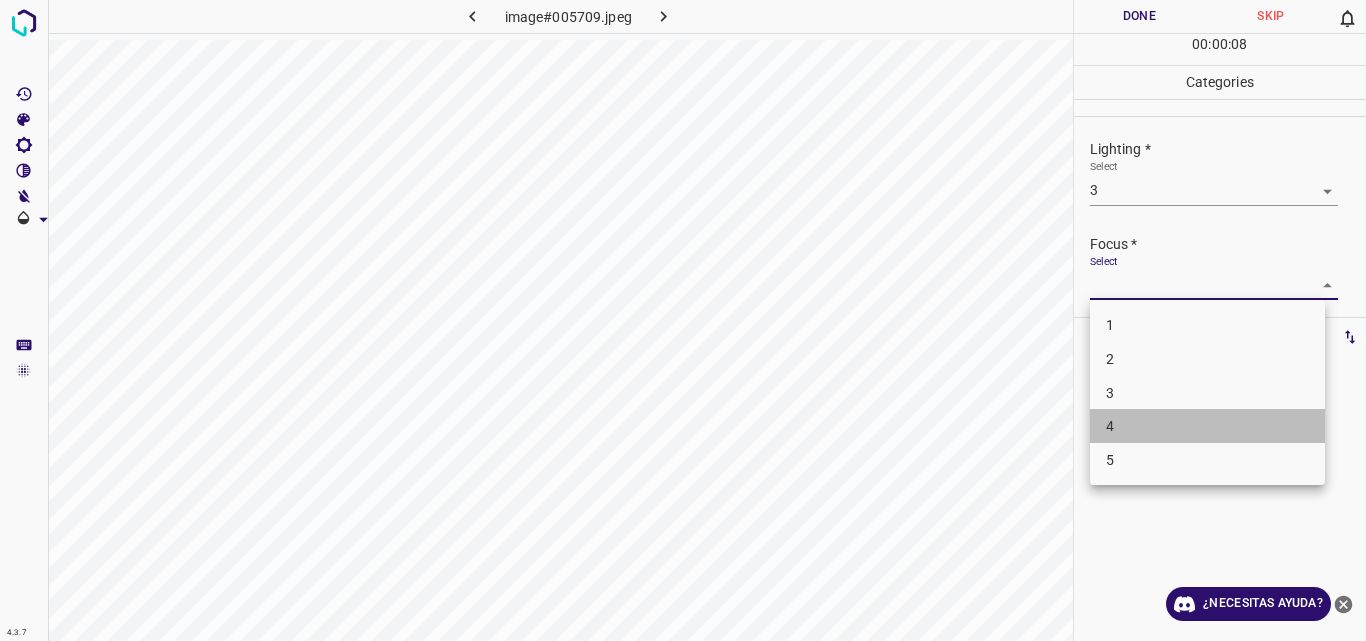 click on "4" at bounding box center [1207, 426] 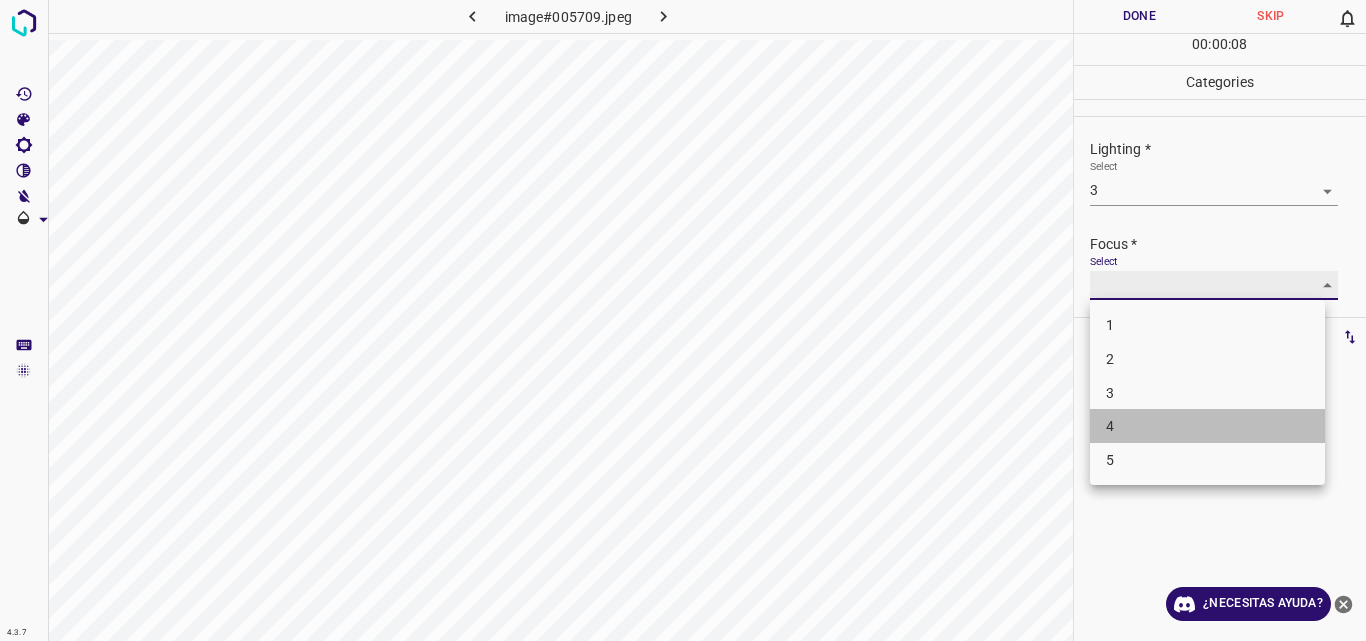 type on "4" 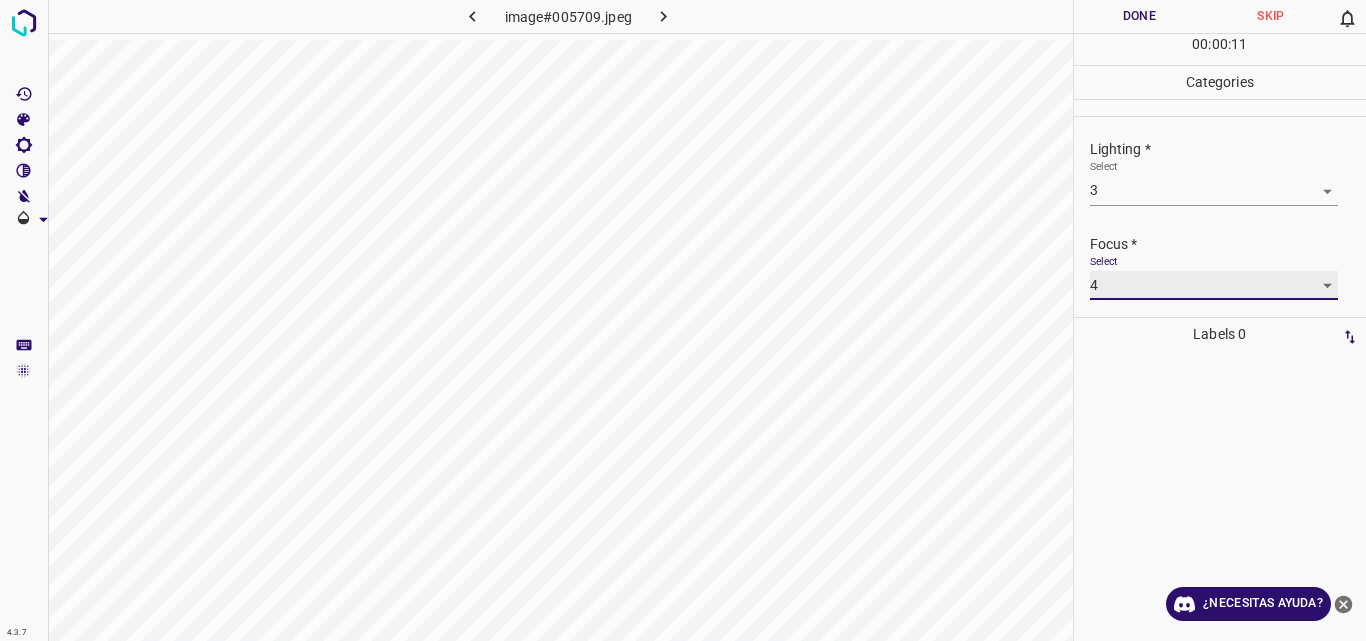 scroll, scrollTop: 98, scrollLeft: 0, axis: vertical 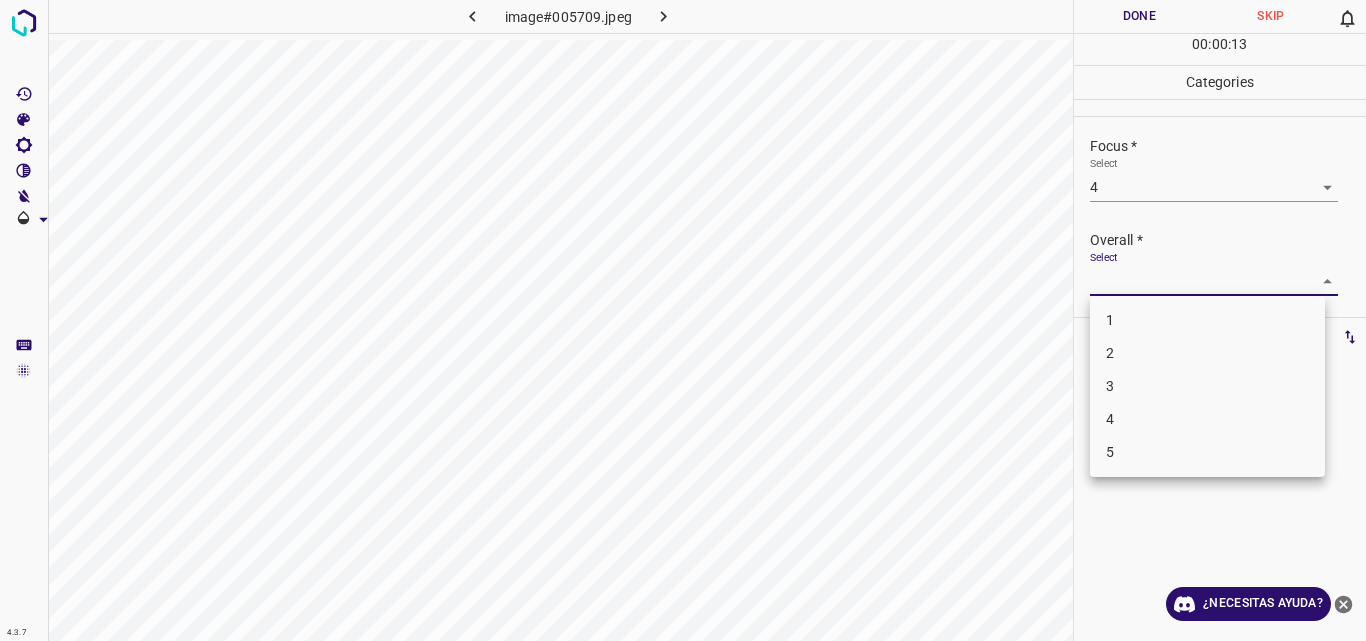 click on "4.3.7 image#005709.jpeg Done Skip 0 00   : 00   : 13   Categories Lighting *  Select 3 3 Focus *  Select 4 4 Overall *  Select ​ Labels   0 Categories 1 Lighting 2 Focus 3 Overall Tools Space Change between modes (Draw & Edit) I Auto labeling R Restore zoom M Zoom in N Zoom out Delete Delete selecte label Filters Z Restore filters X Saturation filter C Brightness filter V Contrast filter B Gray scale filter General O Download ¿Necesitas ayuda? Original text Rate this translation Your feedback will be used to help improve Google Translate - Texto - Esconder - Borrar 1 2 3 4 5" at bounding box center (683, 320) 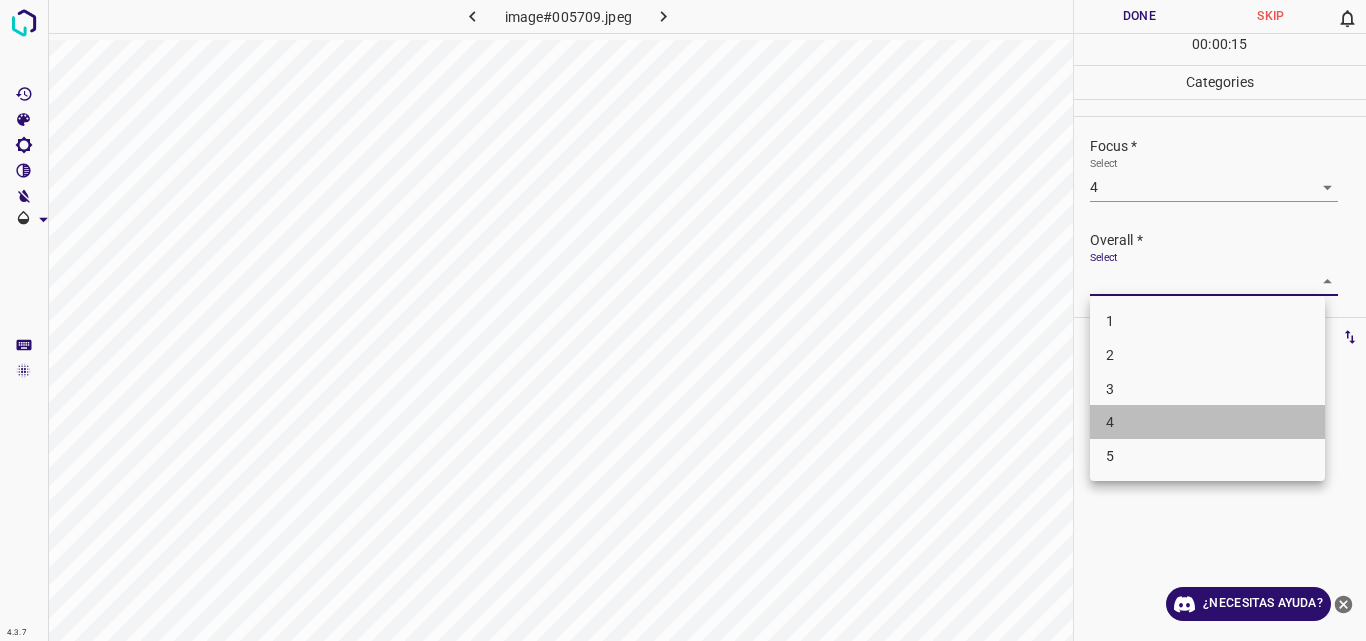 click on "4" at bounding box center [1207, 422] 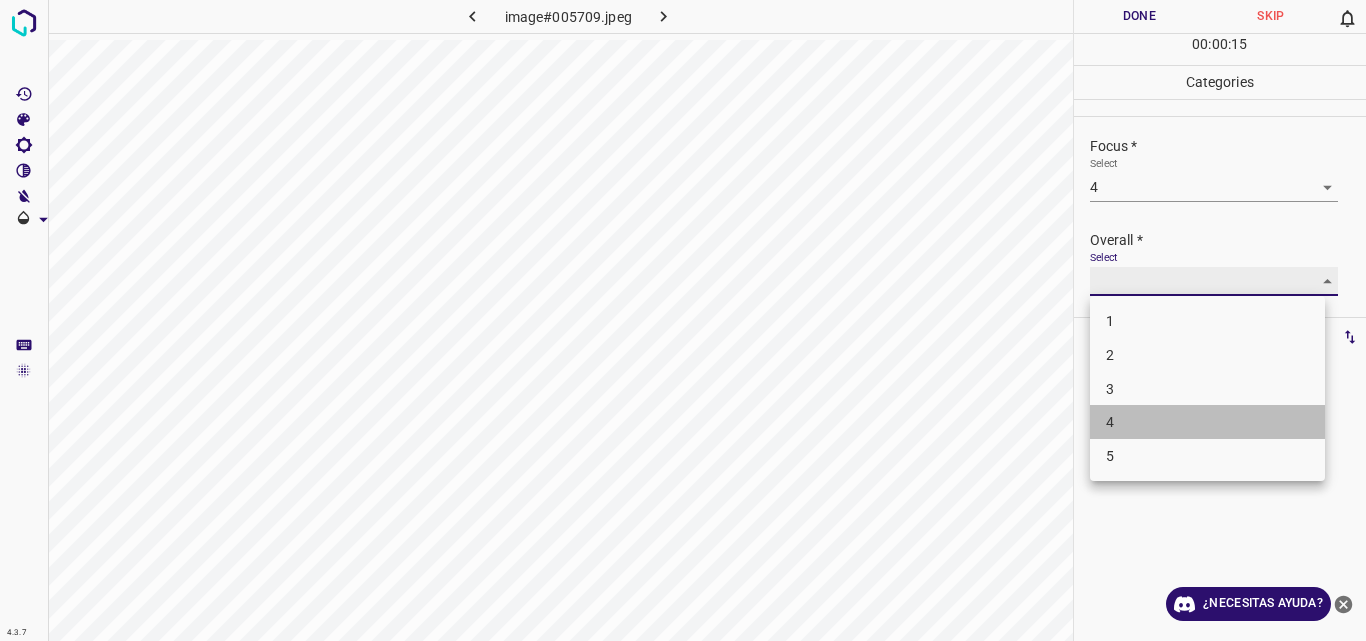 type on "4" 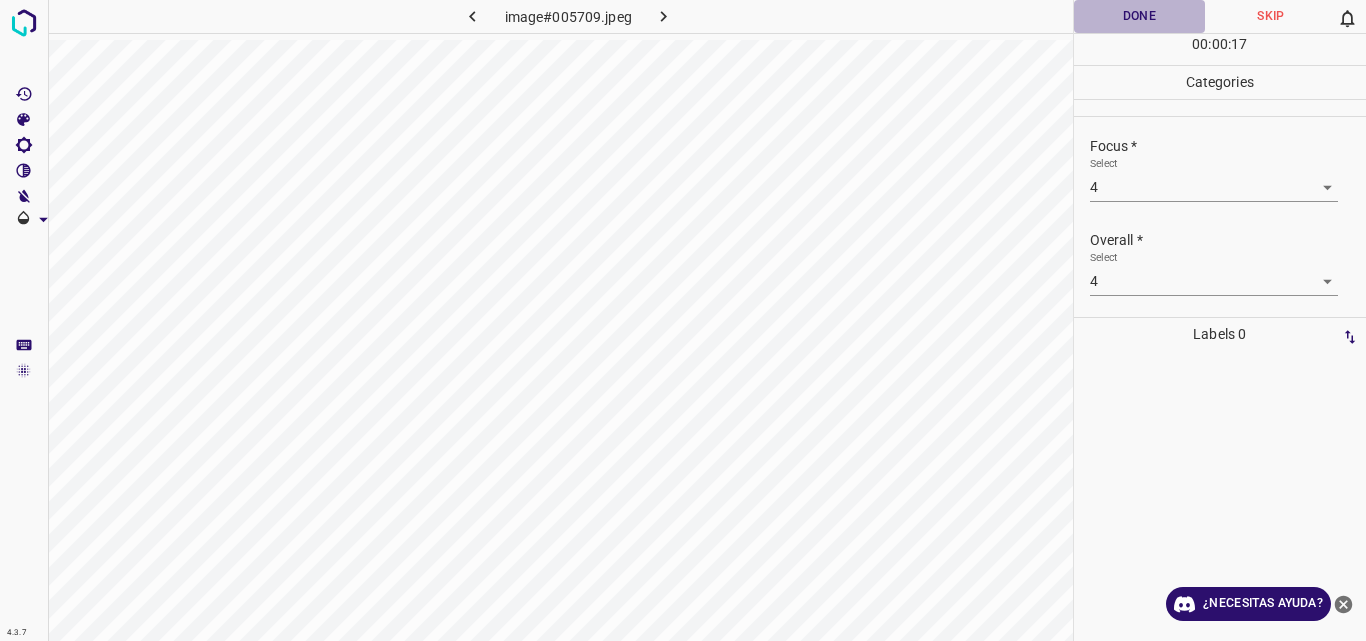 click on "Done" at bounding box center [1140, 16] 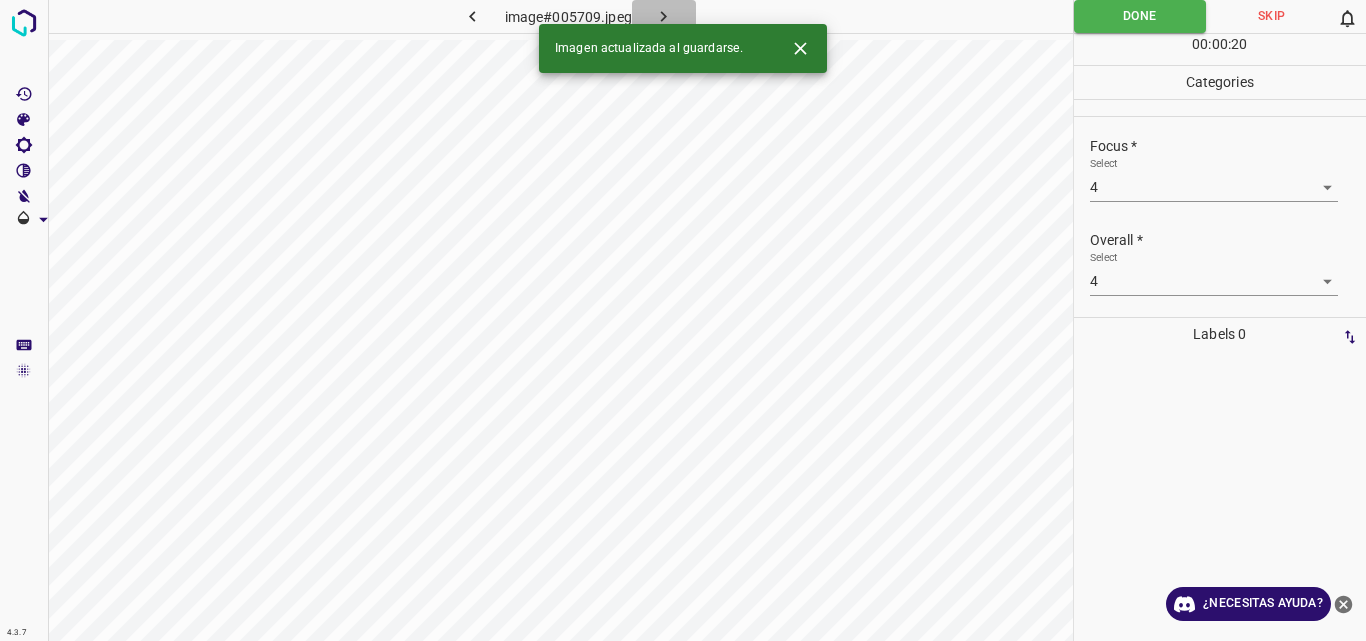 click at bounding box center (664, 16) 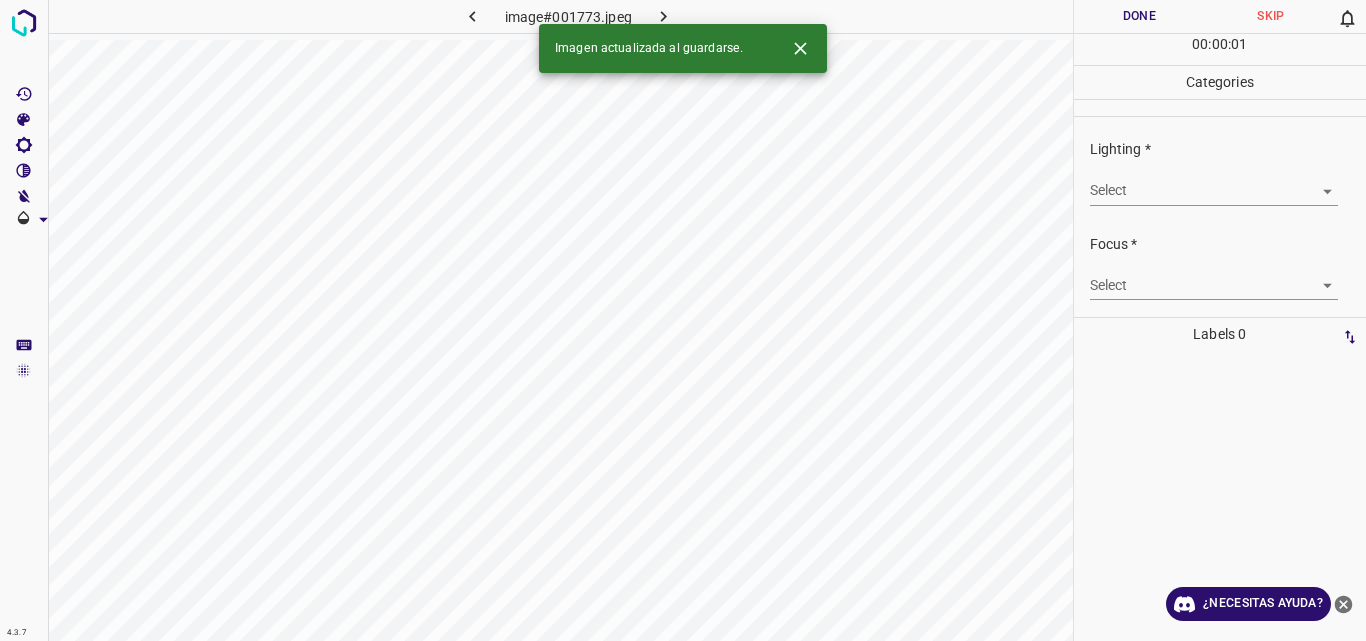 click on "4.3.7 image#001773.jpeg Done Skip 0 00   : 00   : 01   Categories Lighting *  Select ​ Focus *  Select ​ Overall *  Select ​ Labels   0 Categories 1 Lighting 2 Focus 3 Overall Tools Space Change between modes (Draw & Edit) I Auto labeling R Restore zoom M Zoom in N Zoom out Delete Delete selecte label Filters Z Restore filters X Saturation filter C Brightness filter V Contrast filter B Gray scale filter General O Download Imagen actualizada al guardarse. ¿Necesitas ayuda? Original text Rate this translation Your feedback will be used to help improve Google Translate - Texto - Esconder - Borrar" at bounding box center [683, 320] 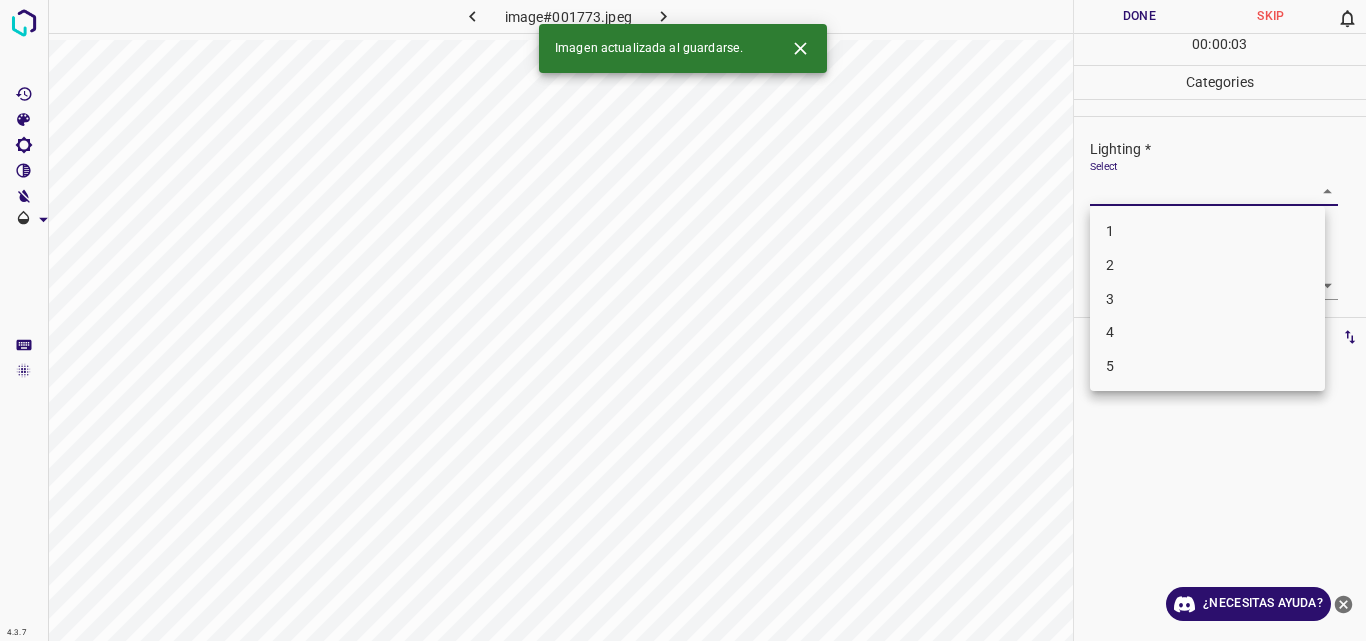 click on "3" at bounding box center (1207, 299) 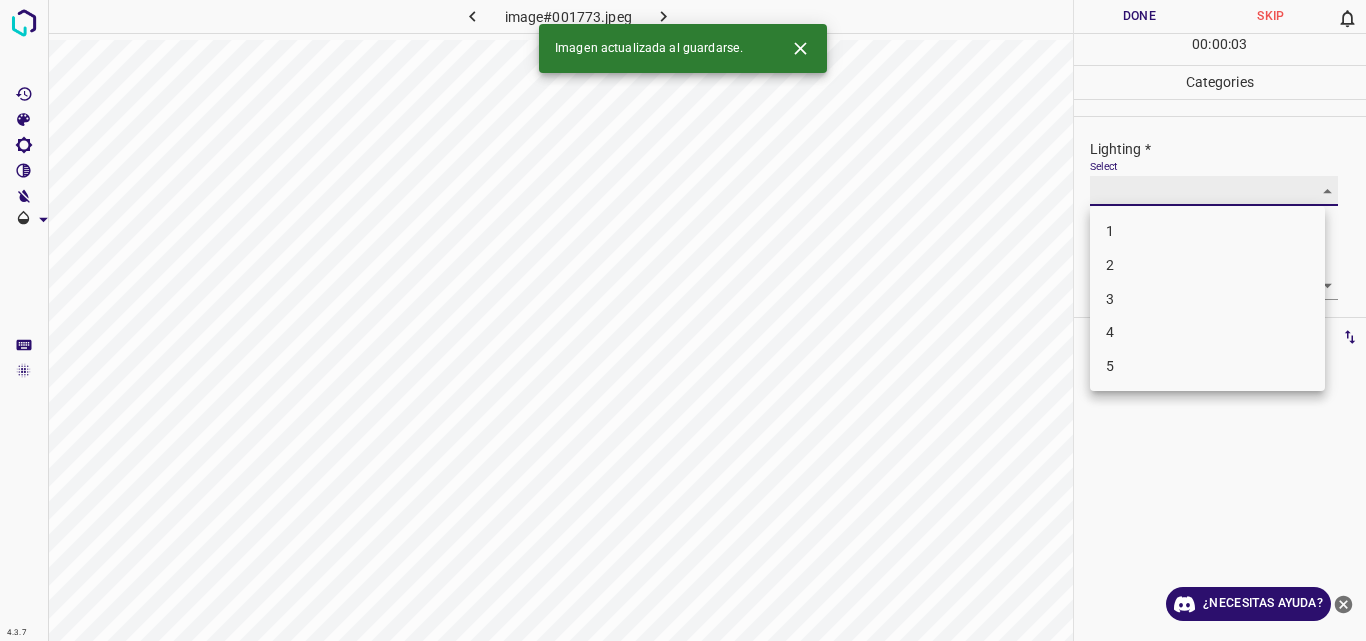 type on "3" 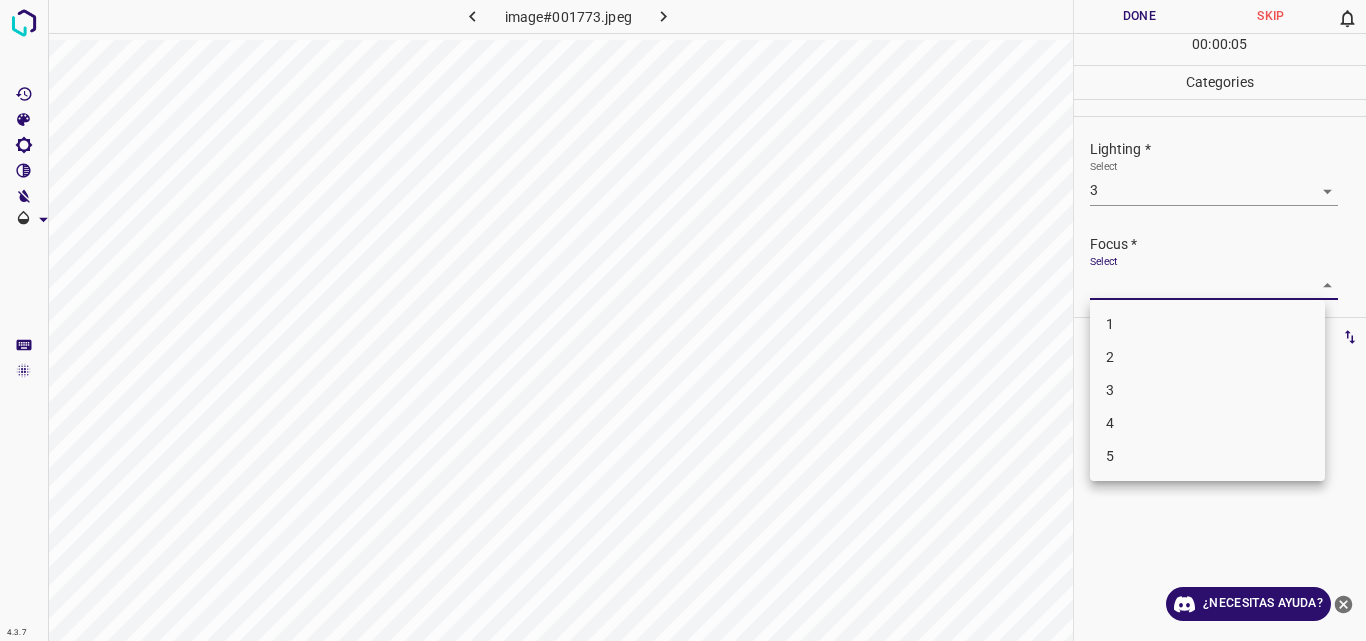click on "4.3.7 image#001773.jpeg Done Skip 0 00   : 00   : 05   Categories Lighting *  Select 3 3 Focus *  Select ​ Overall *  Select ​ Labels   0 Categories 1 Lighting 2 Focus 3 Overall Tools Space Change between modes (Draw & Edit) I Auto labeling R Restore zoom M Zoom in N Zoom out Delete Delete selecte label Filters Z Restore filters X Saturation filter C Brightness filter V Contrast filter B Gray scale filter General O Download ¿Necesitas ayuda? Original text Rate this translation Your feedback will be used to help improve Google Translate - Texto - Esconder - Borrar 1 2 3 4 5" at bounding box center (683, 320) 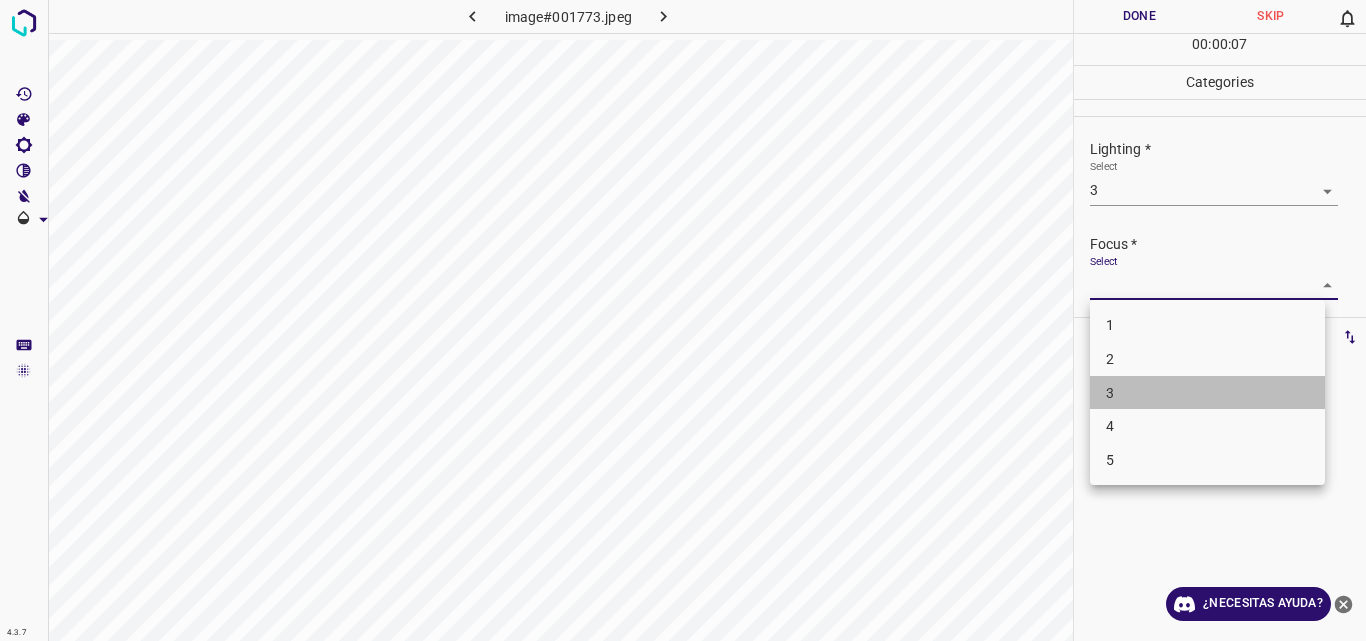 click on "3" at bounding box center (1207, 393) 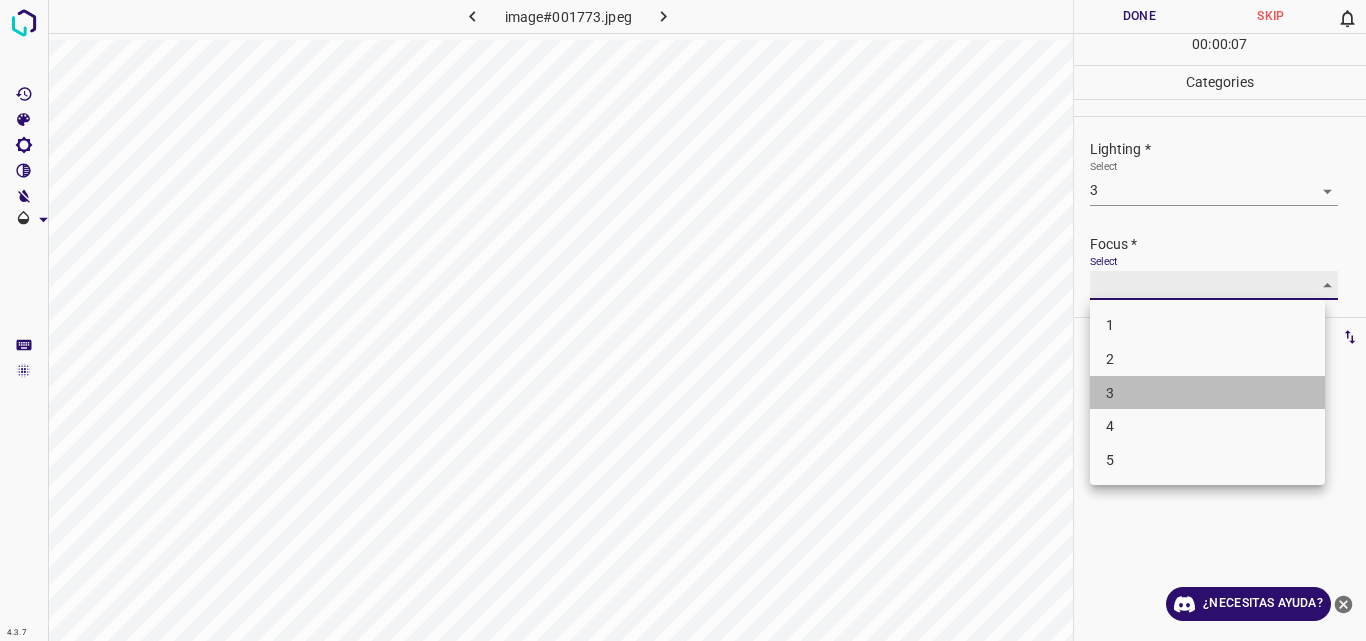 type on "3" 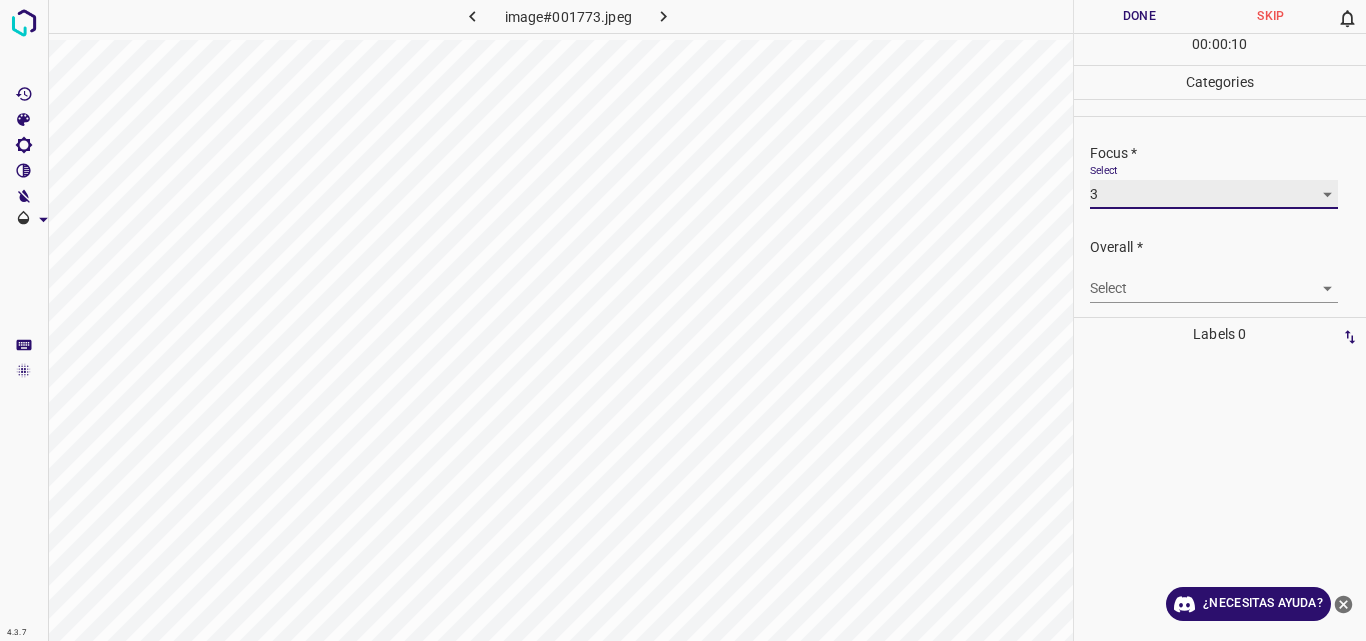 scroll, scrollTop: 98, scrollLeft: 0, axis: vertical 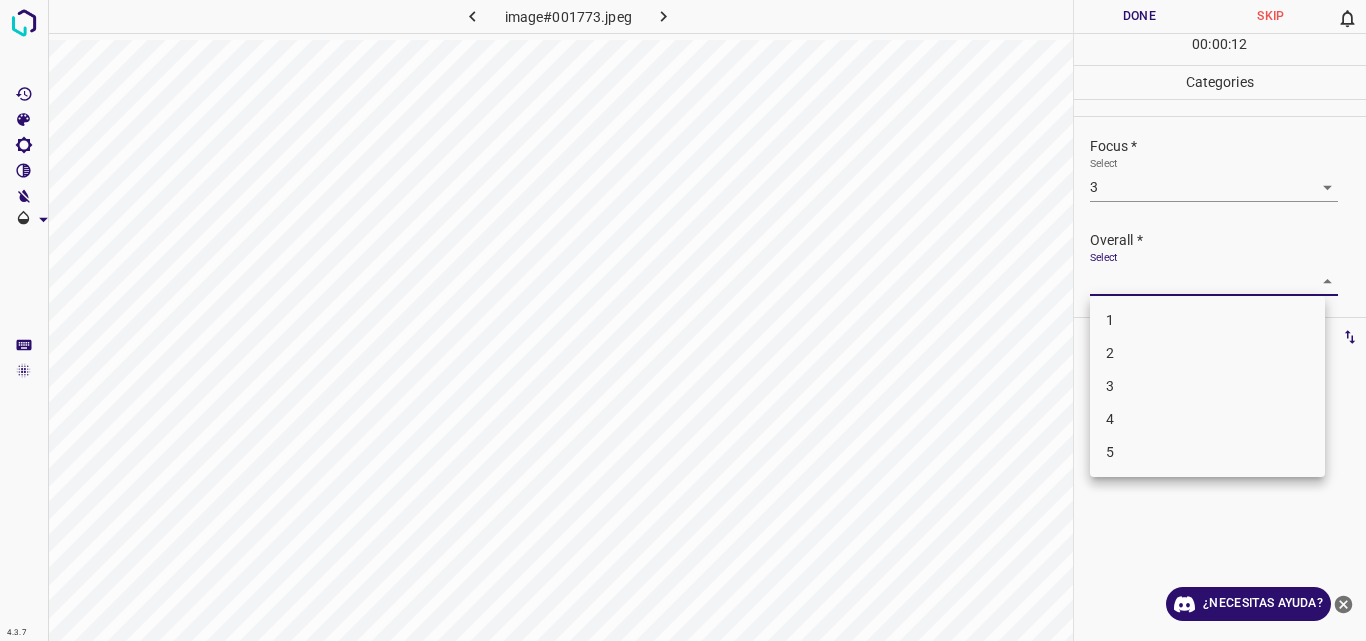 click on "4.3.7 image#001773.jpeg Done Skip 0 00   : 00   : 12   Categories Lighting *  Select 3 3 Focus *  Select 3 3 Overall *  Select ​ Labels   0 Categories 1 Lighting 2 Focus 3 Overall Tools Space Change between modes (Draw & Edit) I Auto labeling R Restore zoom M Zoom in N Zoom out Delete Delete selecte label Filters Z Restore filters X Saturation filter C Brightness filter V Contrast filter B Gray scale filter General O Download ¿Necesitas ayuda? Original text Rate this translation Your feedback will be used to help improve Google Translate - Texto - Esconder - Borrar 1 2 3 4 5" at bounding box center (683, 320) 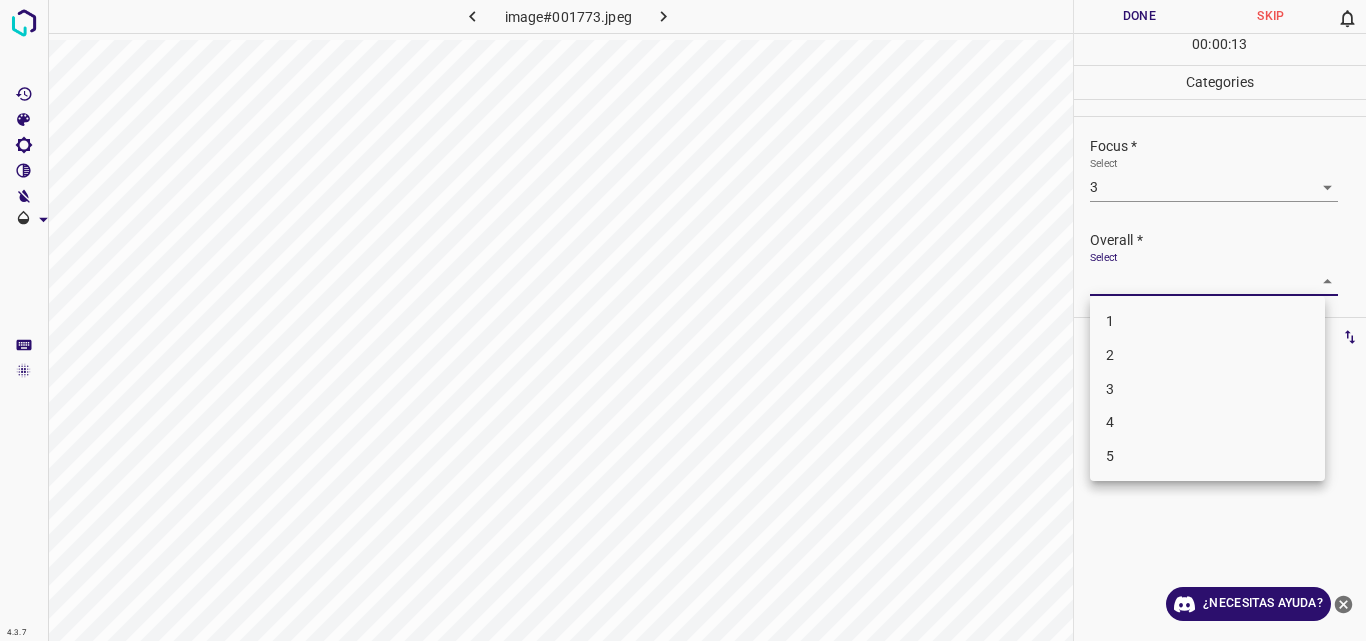 click on "3" at bounding box center [1207, 389] 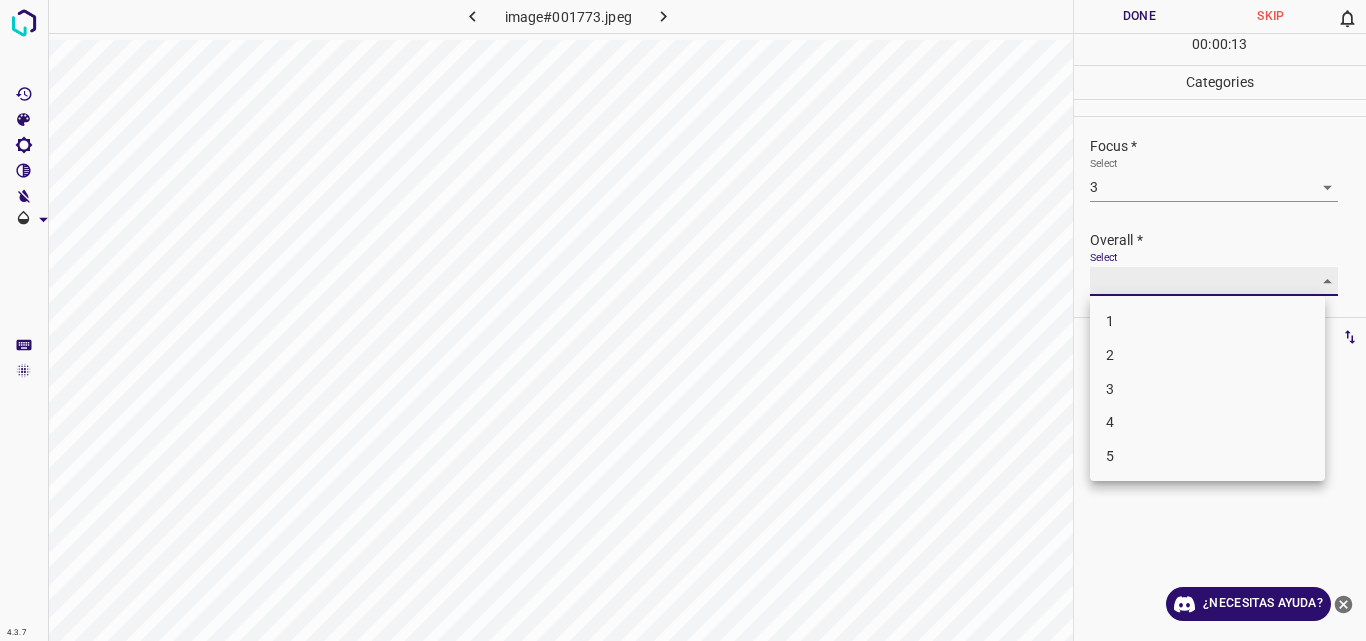 type on "3" 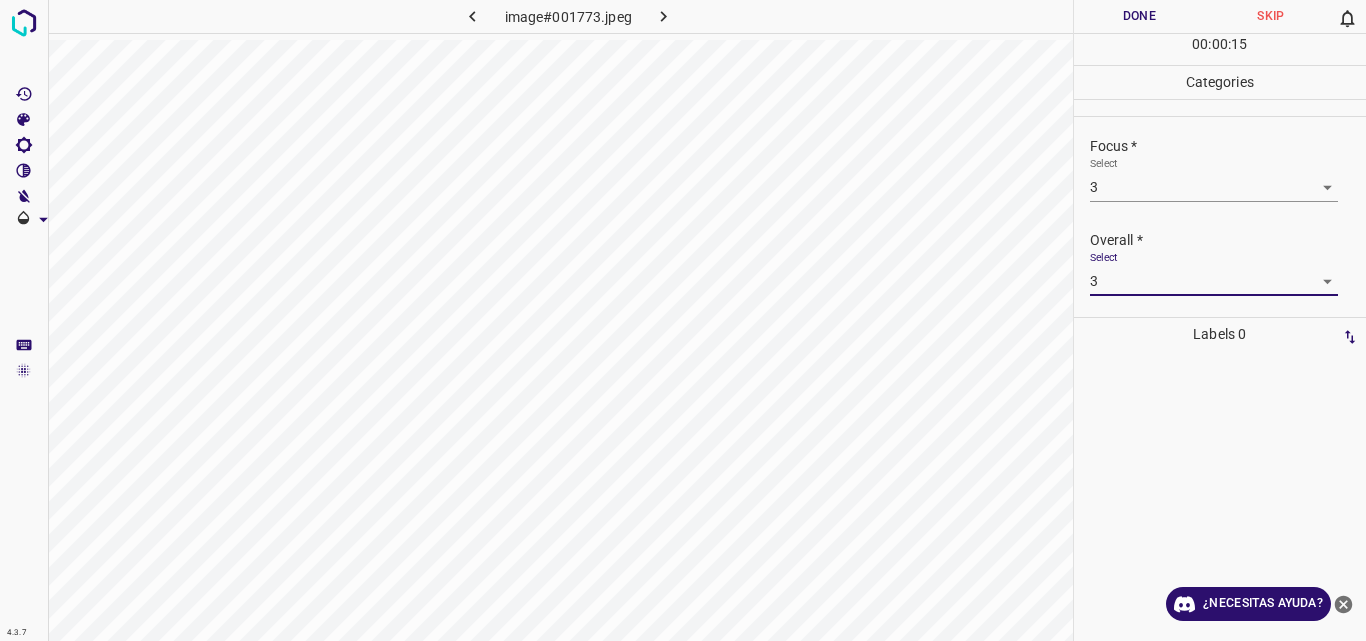 click on "Done" at bounding box center (1140, 16) 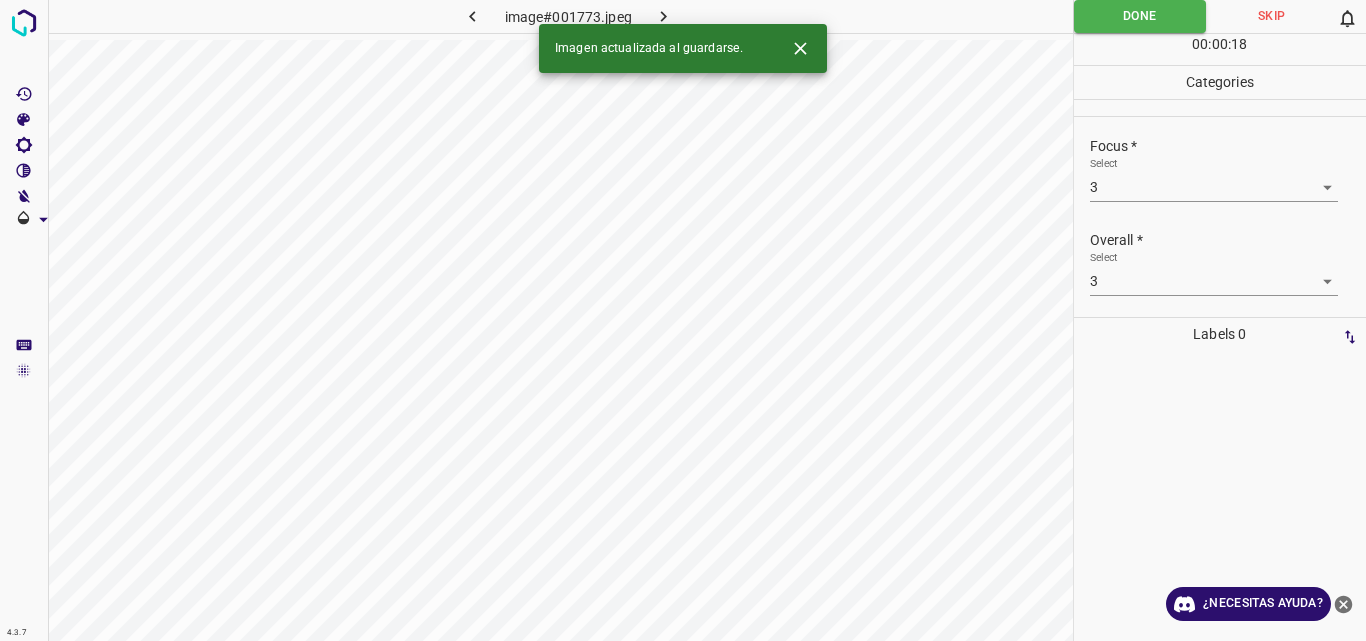 click 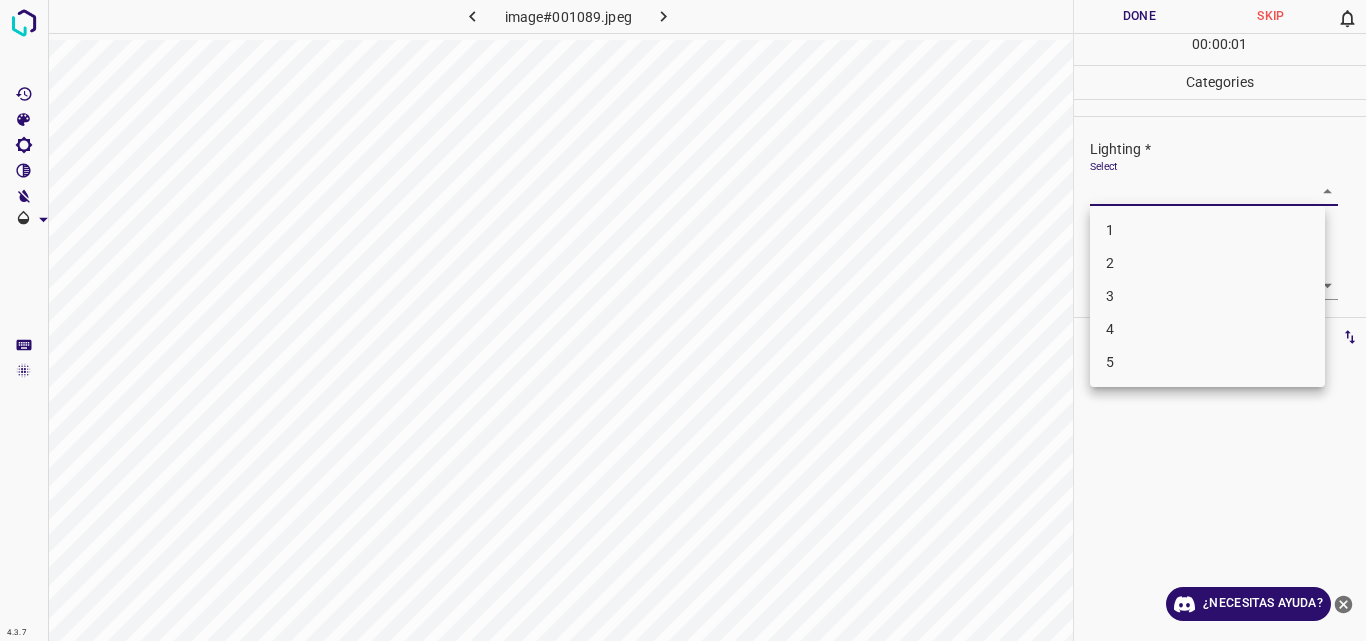 click on "4.3.7 image#001089.jpeg Done Skip 0 00   : 00   : 01   Categories Lighting *  Select ​ Focus *  Select ​ Overall *  Select ​ Labels   0 Categories 1 Lighting 2 Focus 3 Overall Tools Space Change between modes (Draw & Edit) I Auto labeling R Restore zoom M Zoom in N Zoom out Delete Delete selecte label Filters Z Restore filters X Saturation filter C Brightness filter V Contrast filter B Gray scale filter General O Download ¿Necesitas ayuda? Original text Rate this translation Your feedback will be used to help improve Google Translate - Texto - Esconder - Borrar 1 2 3 4 5" at bounding box center (683, 320) 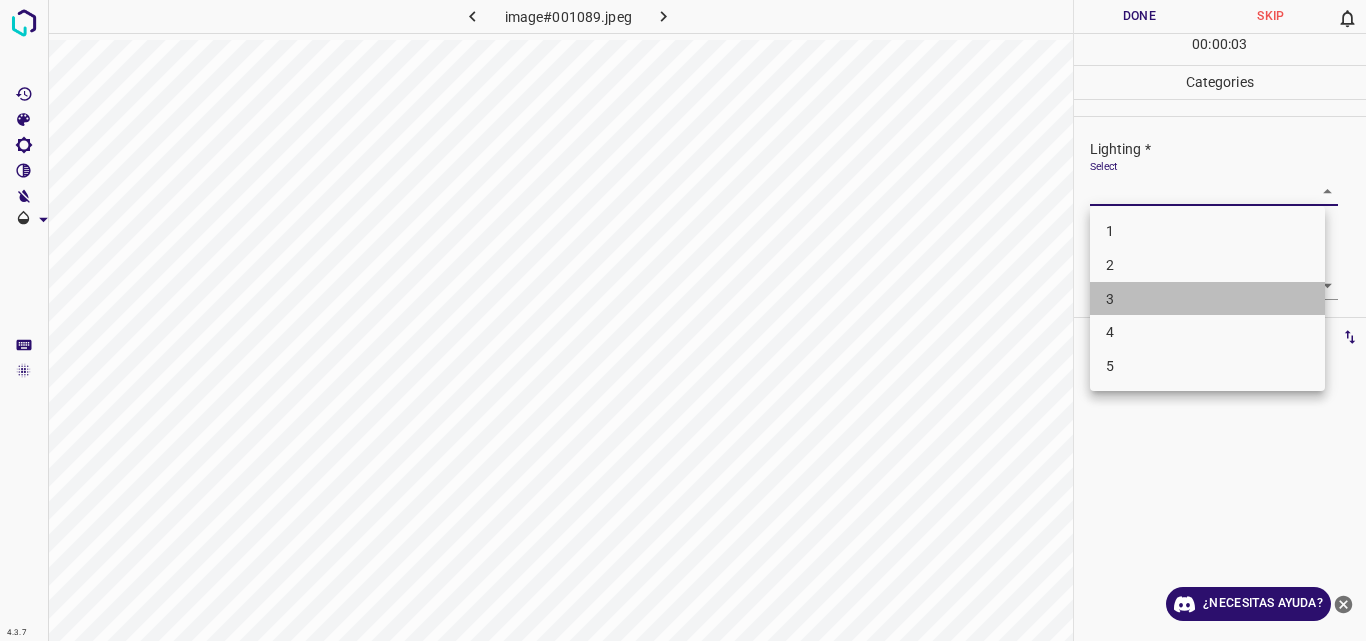click on "3" at bounding box center (1207, 299) 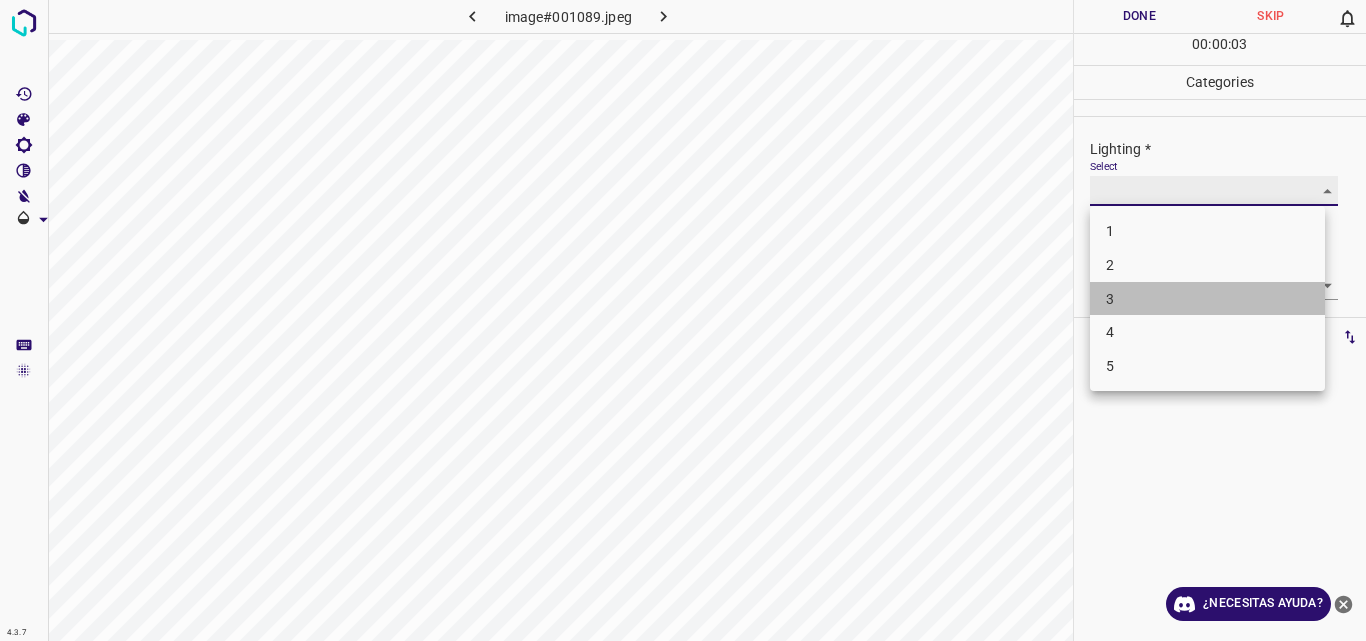 type on "3" 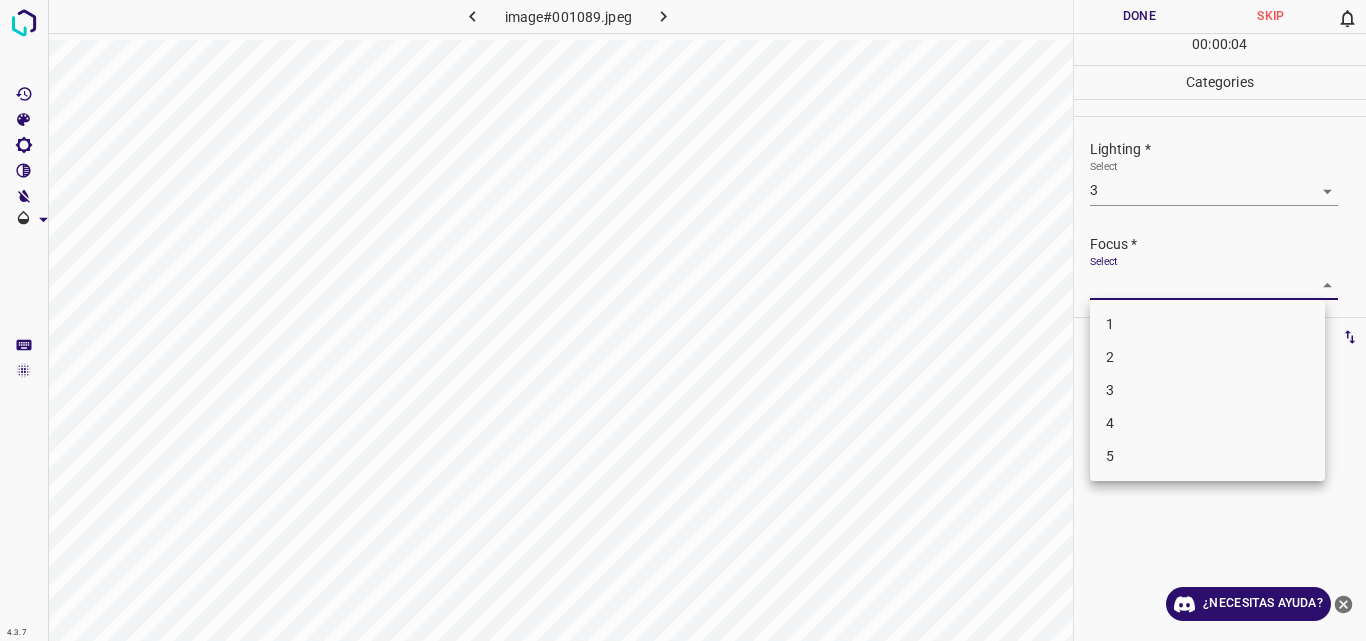 click on "4.3.7 image#001089.jpeg Done Skip 0 00   : 00   : 04   Categories Lighting *  Select 3 3 Focus *  Select ​ Overall *  Select ​ Labels   0 Categories 1 Lighting 2 Focus 3 Overall Tools Space Change between modes (Draw & Edit) I Auto labeling R Restore zoom M Zoom in N Zoom out Delete Delete selecte label Filters Z Restore filters X Saturation filter C Brightness filter V Contrast filter B Gray scale filter General O Download ¿Necesitas ayuda? Original text Rate this translation Your feedback will be used to help improve Google Translate - Texto - Esconder - Borrar 1 2 3 4 5" at bounding box center (683, 320) 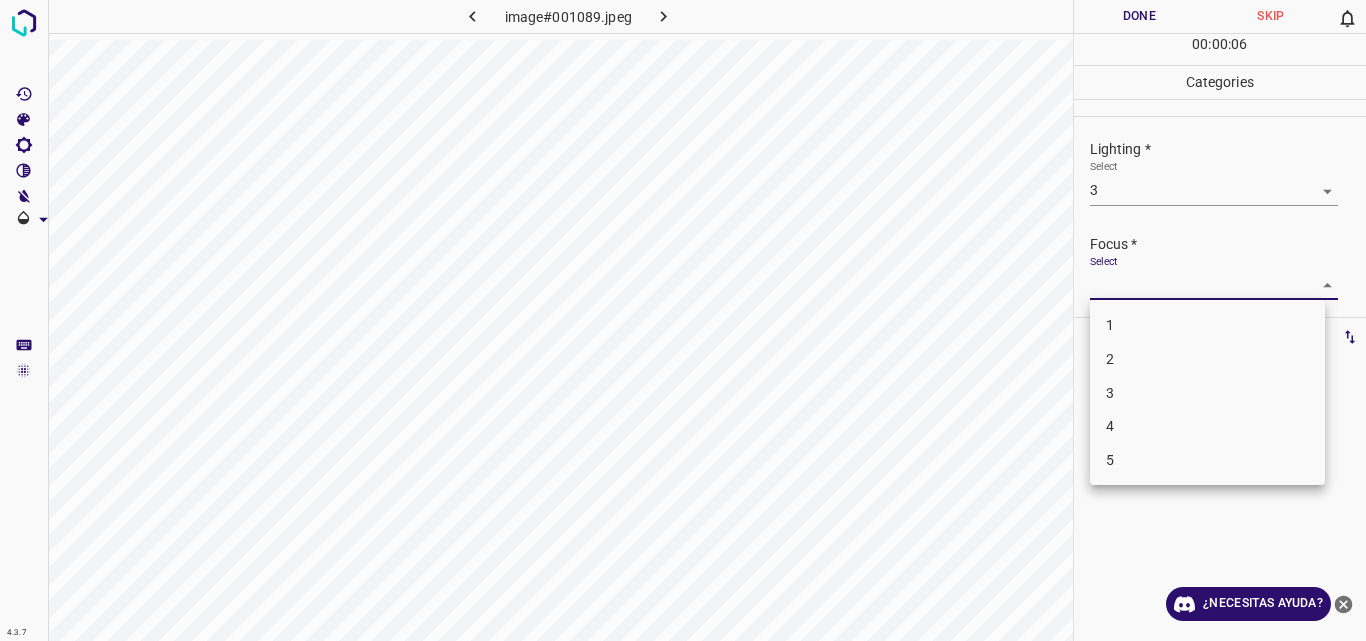 click on "3" at bounding box center [1207, 393] 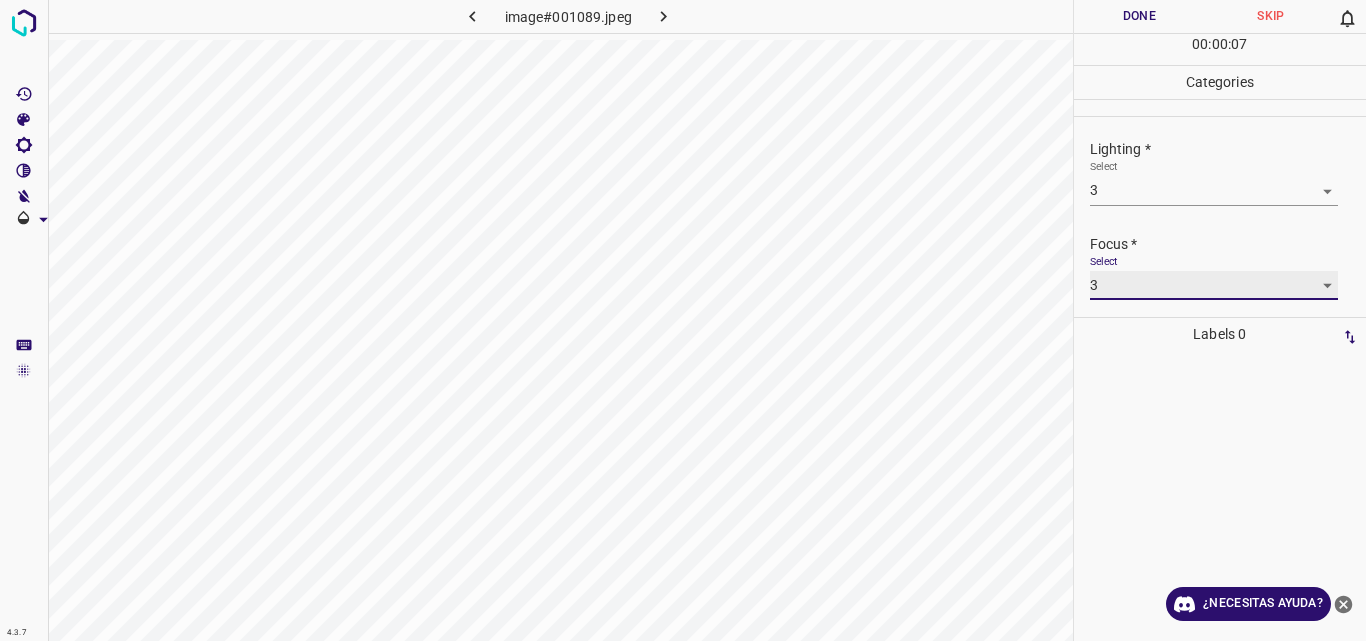 type on "3" 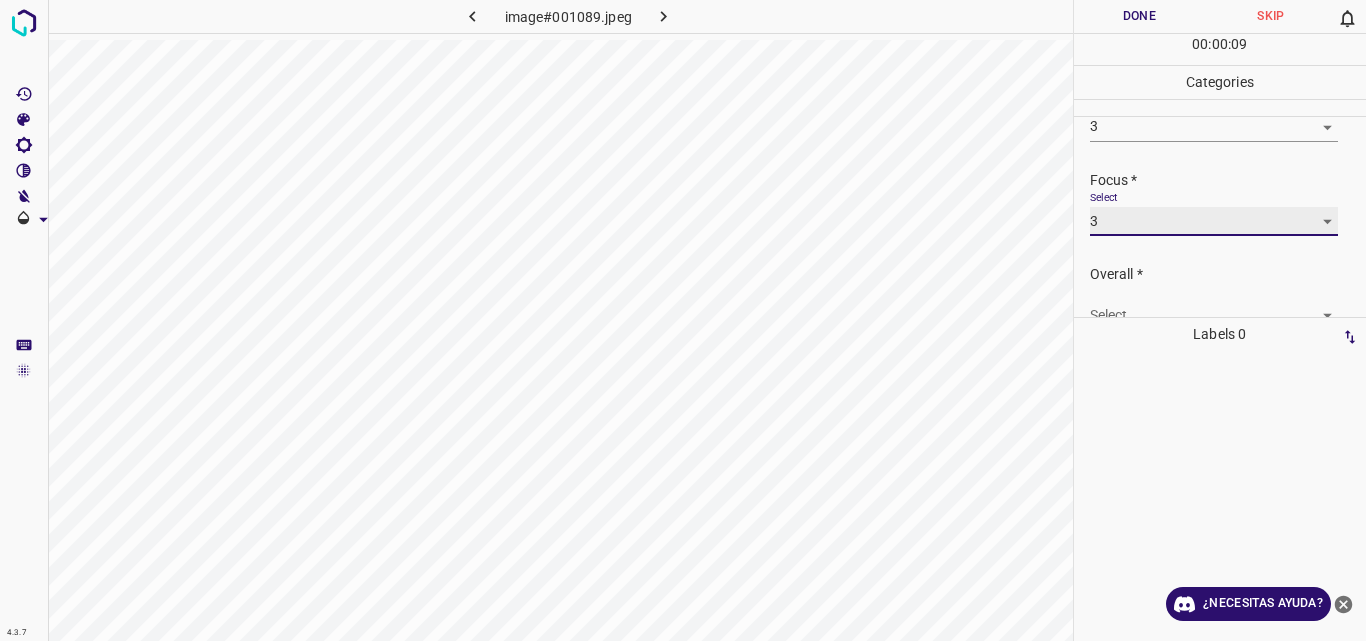 scroll, scrollTop: 98, scrollLeft: 0, axis: vertical 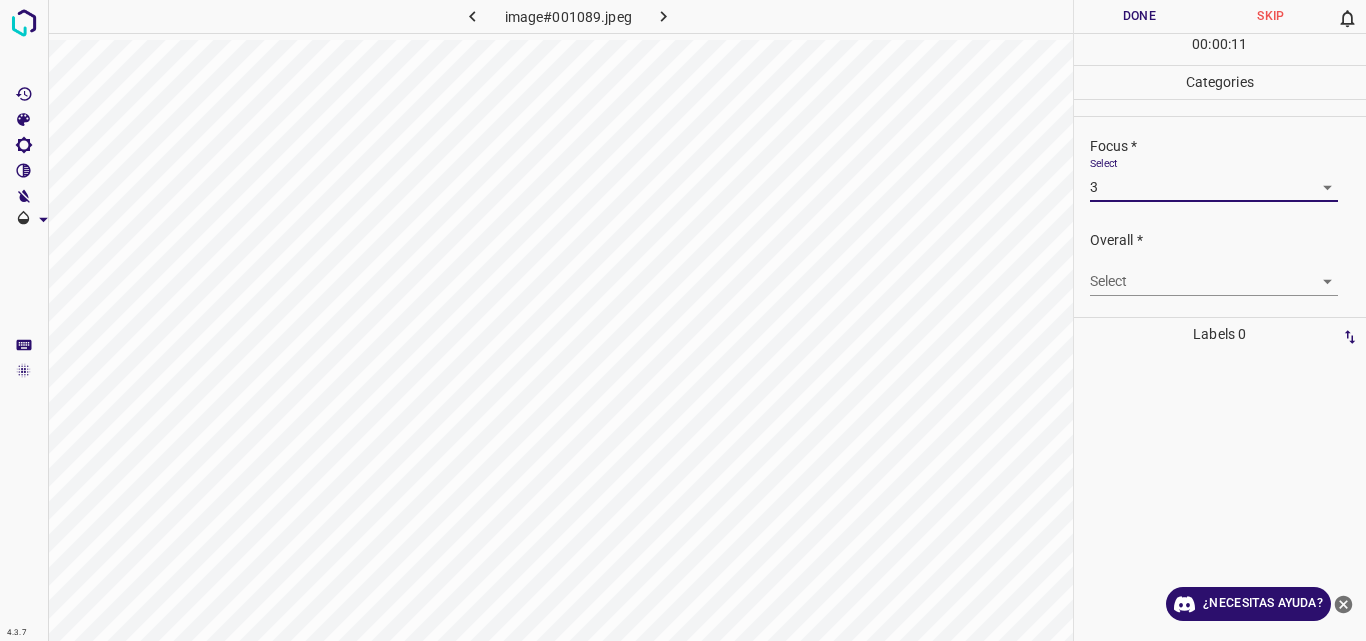 click on "4.3.7 image#001089.jpeg Done Skip 0 00   : 00   : 11   Categories Lighting *  Select 3 3 Focus *  Select 3 3 Overall *  Select ​ Labels   0 Categories 1 Lighting 2 Focus 3 Overall Tools Space Change between modes (Draw & Edit) I Auto labeling R Restore zoom M Zoom in N Zoom out Delete Delete selecte label Filters Z Restore filters X Saturation filter C Brightness filter V Contrast filter B Gray scale filter General O Download ¿Necesitas ayuda? Original text Rate this translation Your feedback will be used to help improve Google Translate - Texto - Esconder - Borrar" at bounding box center [683, 320] 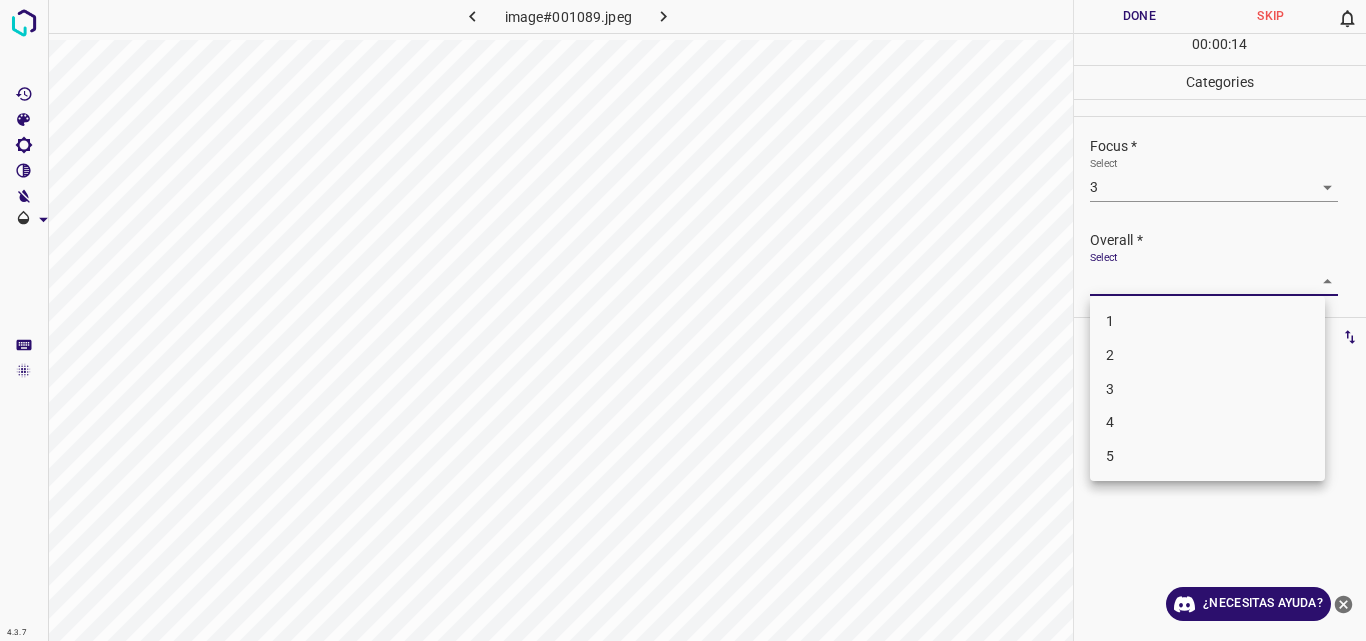 click on "3" at bounding box center (1207, 389) 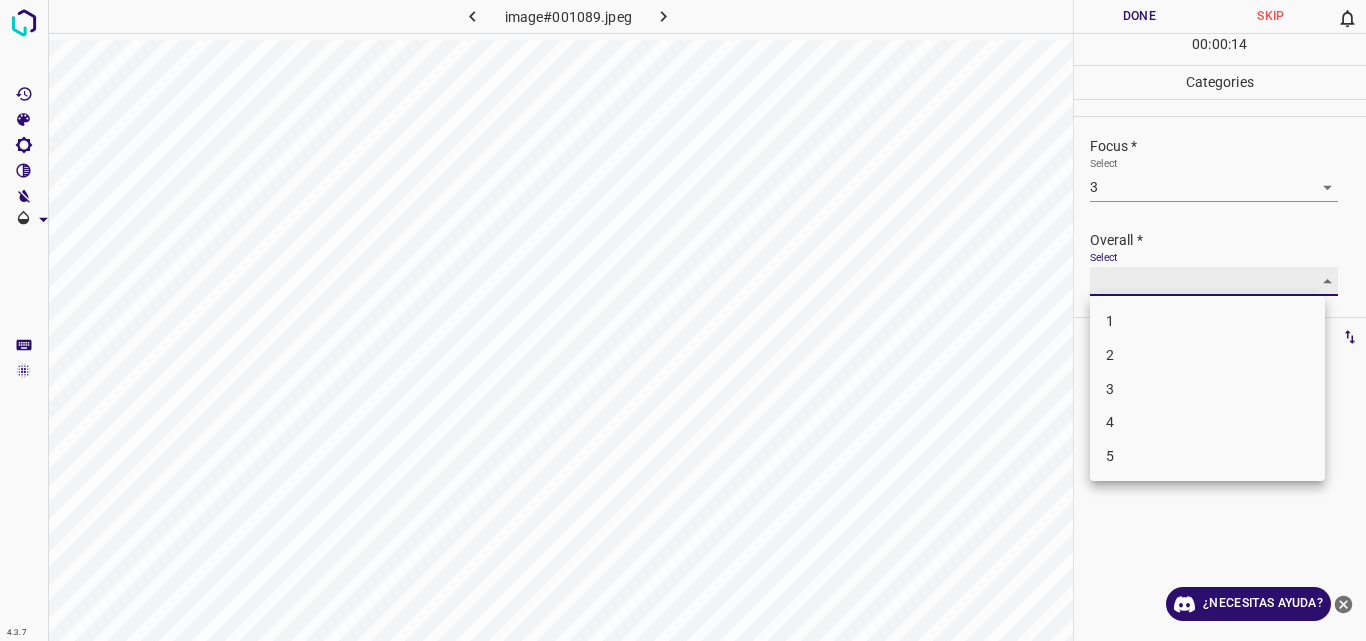type on "3" 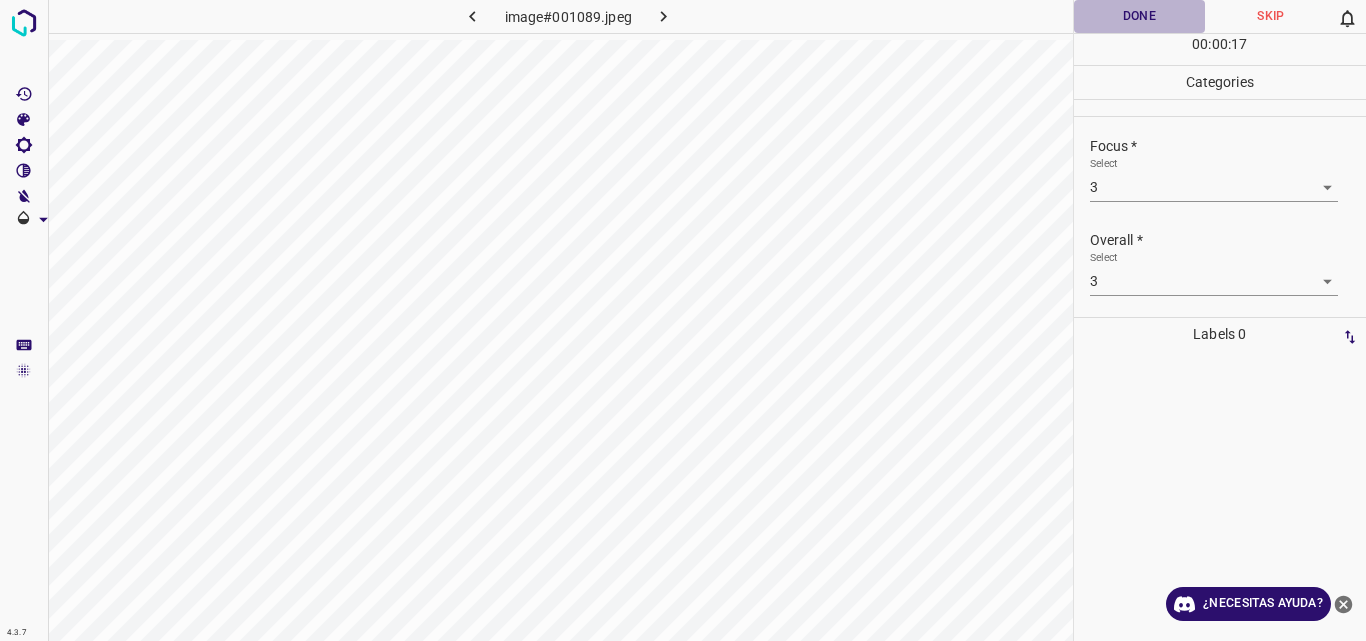 click on "Done" at bounding box center [1140, 16] 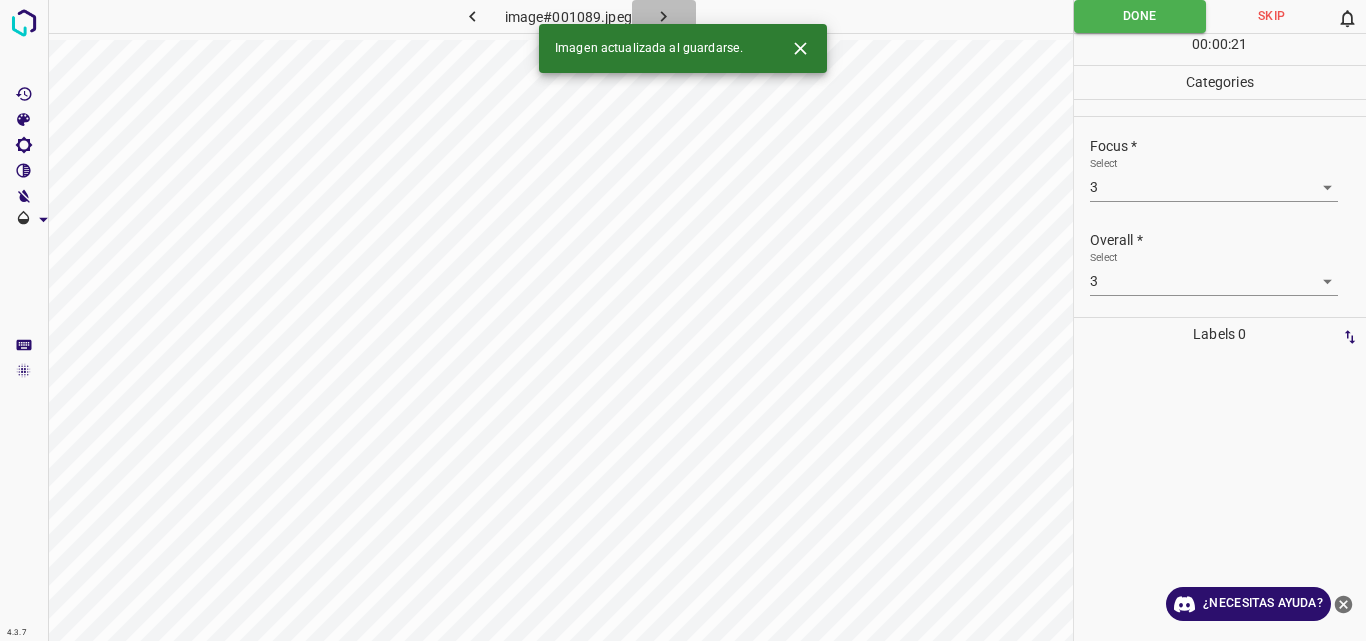 click 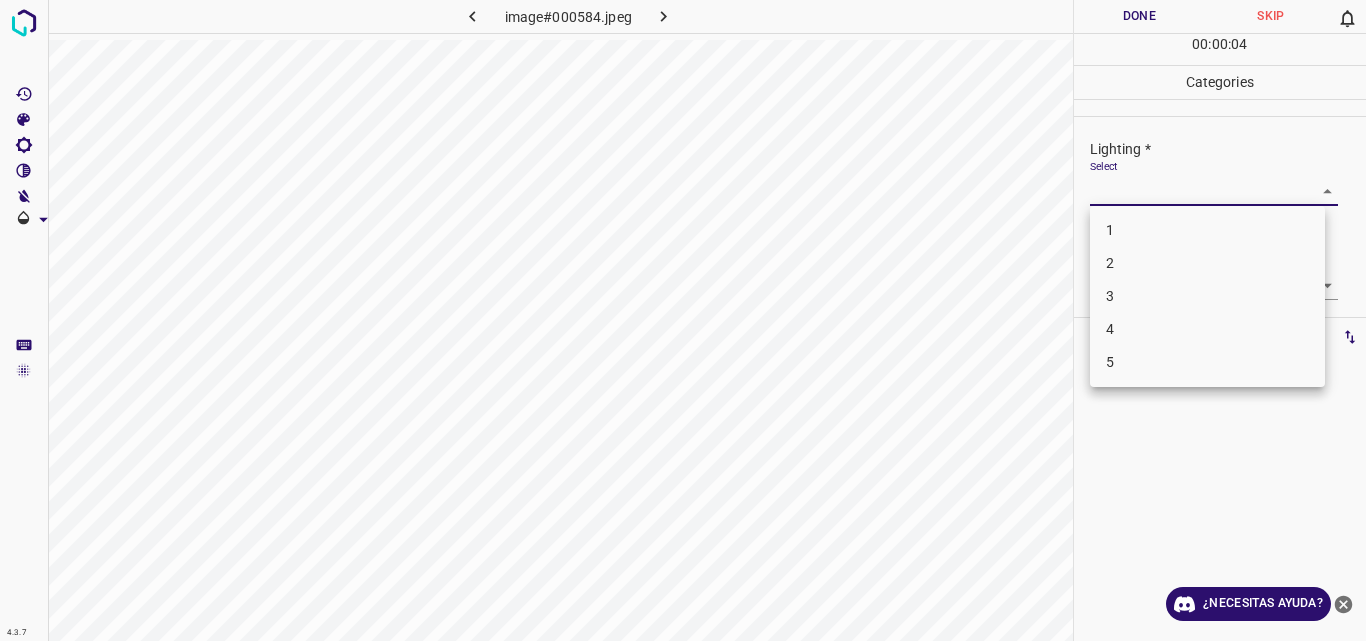 click on "4.3.7 image#000584.jpeg Done Skip 0 00   : 00   : 04   Categories Lighting *  Select ​ Focus *  Select ​ Overall *  Select ​ Labels   0 Categories 1 Lighting 2 Focus 3 Overall Tools Space Change between modes (Draw & Edit) I Auto labeling R Restore zoom M Zoom in N Zoom out Delete Delete selecte label Filters Z Restore filters X Saturation filter C Brightness filter V Contrast filter B Gray scale filter General O Download ¿Necesitas ayuda? Original text Rate this translation Your feedback will be used to help improve Google Translate - Texto - Esconder - Borrar 1 2 3 4 5" at bounding box center [683, 320] 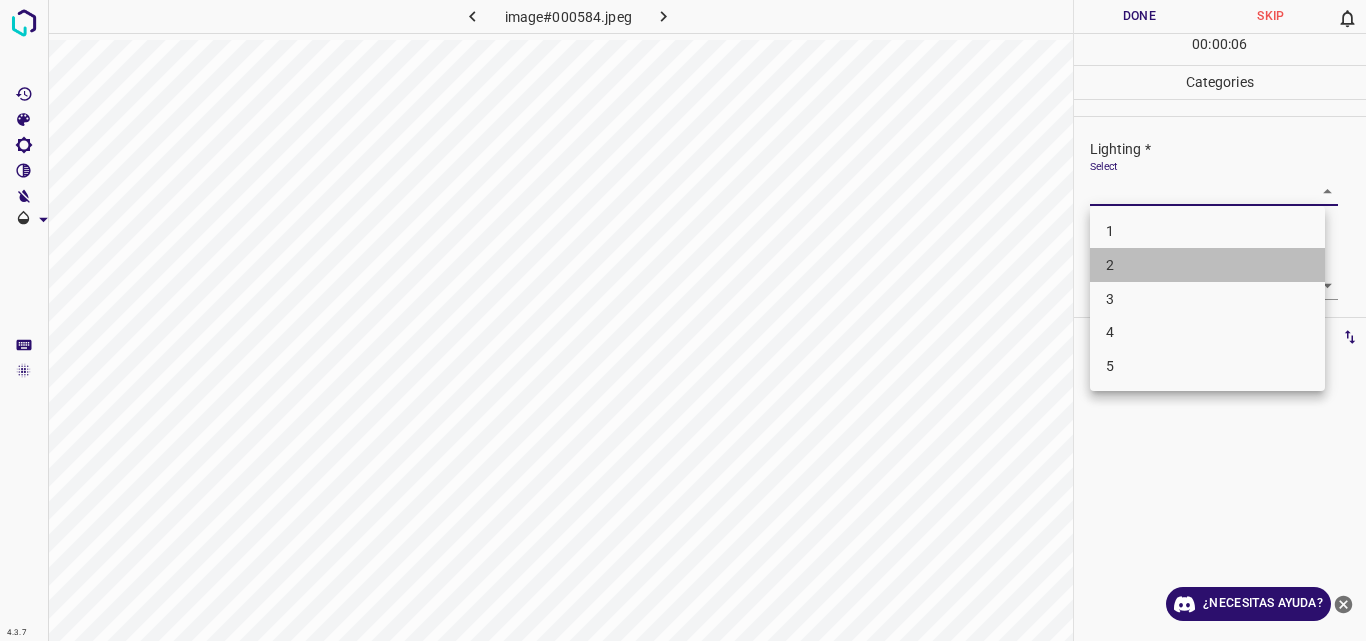 click on "2" at bounding box center [1207, 265] 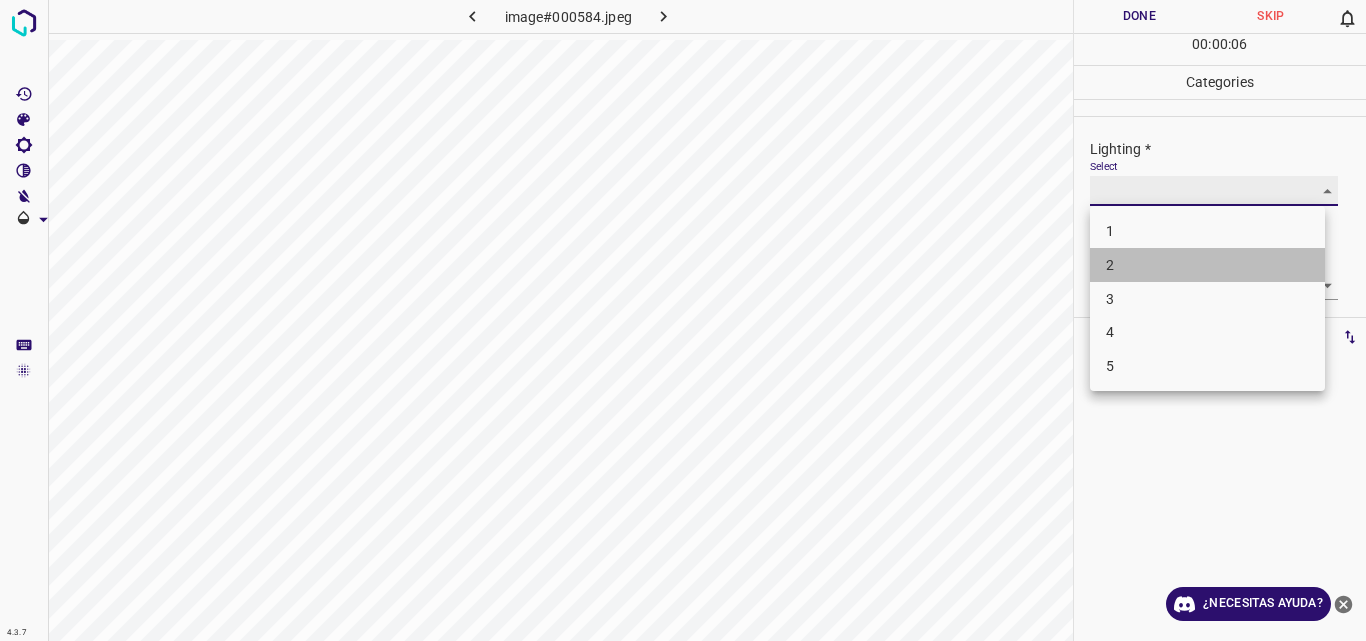 type on "2" 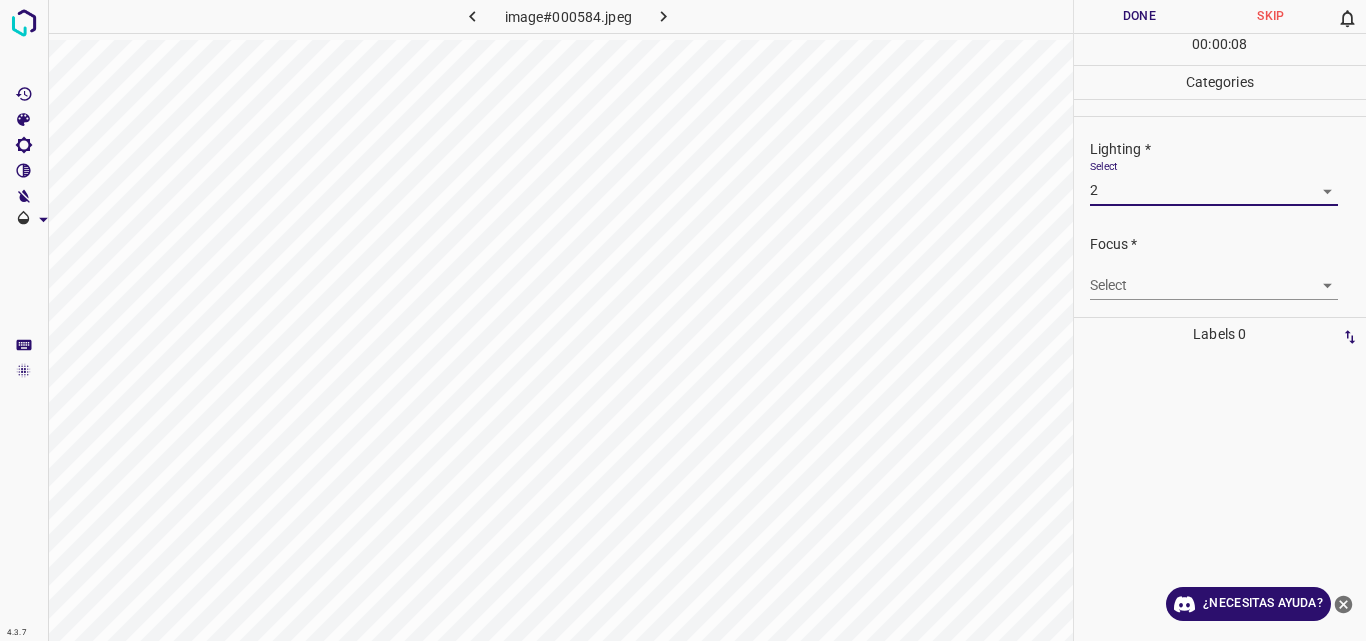 click on "4.3.7 image#000584.jpeg Done Skip 0 00   : 00   : 08   Categories Lighting *  Select 2 2 Focus *  Select ​ Overall *  Select ​ Labels   0 Categories 1 Lighting 2 Focus 3 Overall Tools Space Change between modes (Draw & Edit) I Auto labeling R Restore zoom M Zoom in N Zoom out Delete Delete selecte label Filters Z Restore filters X Saturation filter C Brightness filter V Contrast filter B Gray scale filter General O Download ¿Necesitas ayuda? Original text Rate this translation Your feedback will be used to help improve Google Translate - Texto - Esconder - Borrar" at bounding box center [683, 320] 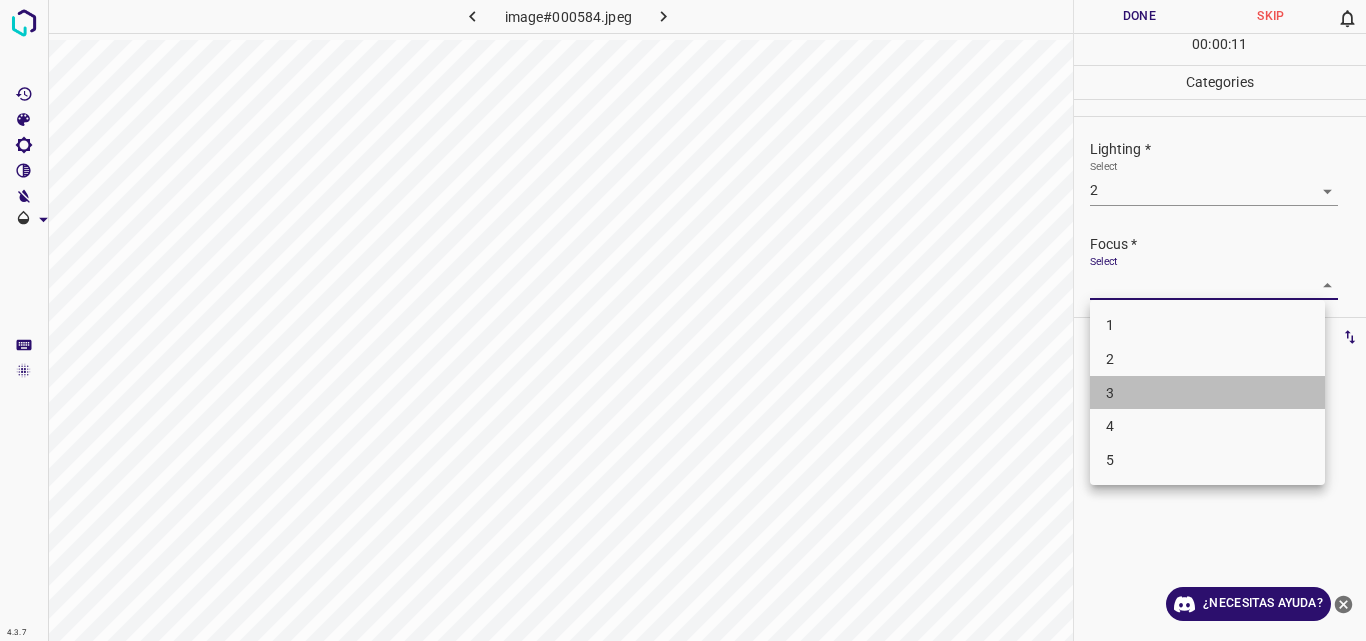 click on "3" at bounding box center (1207, 393) 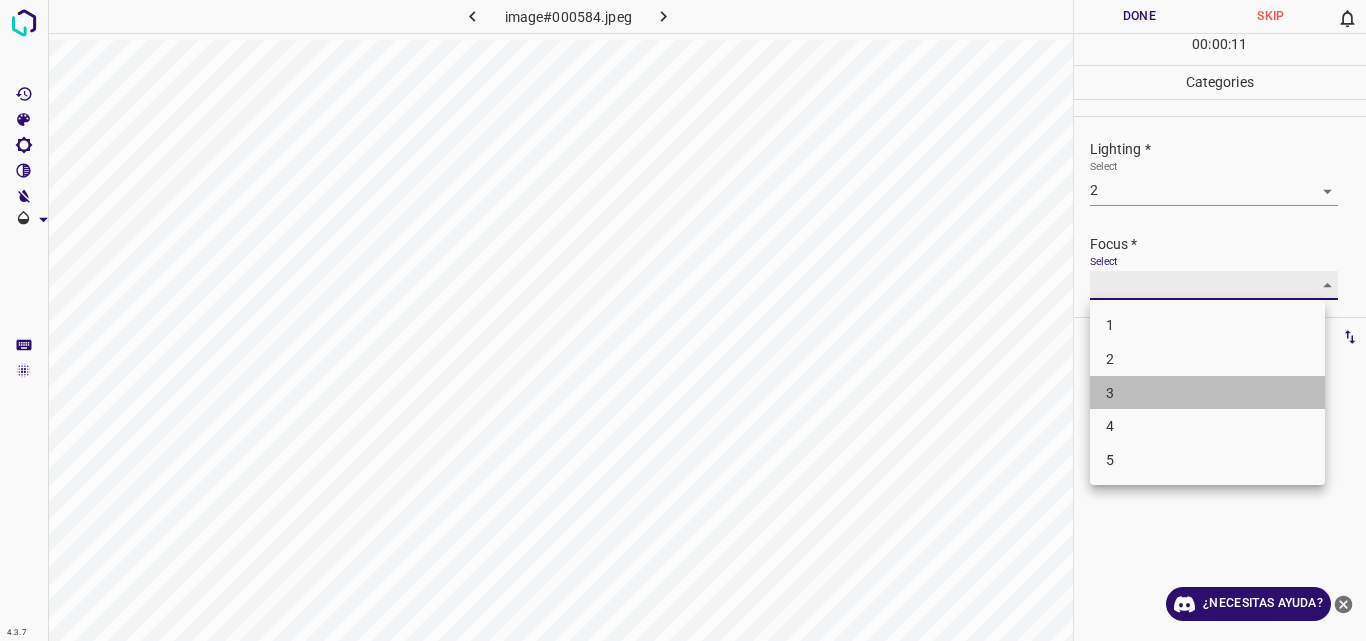 type on "3" 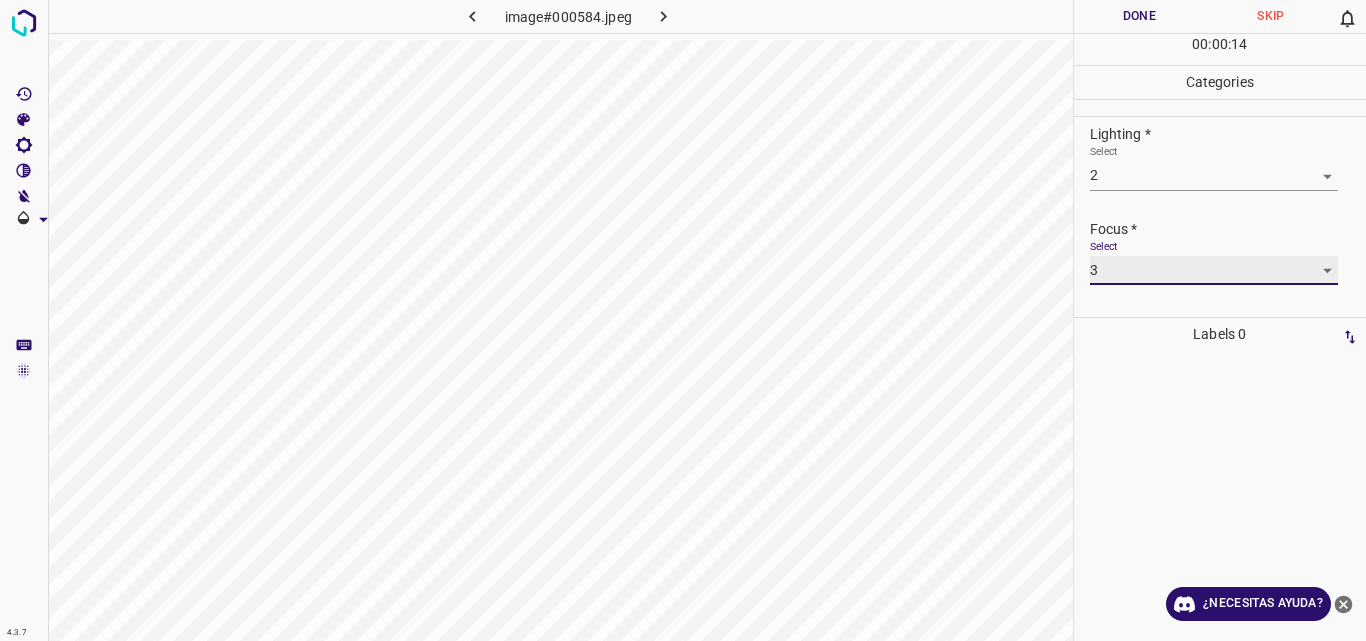 scroll, scrollTop: 98, scrollLeft: 0, axis: vertical 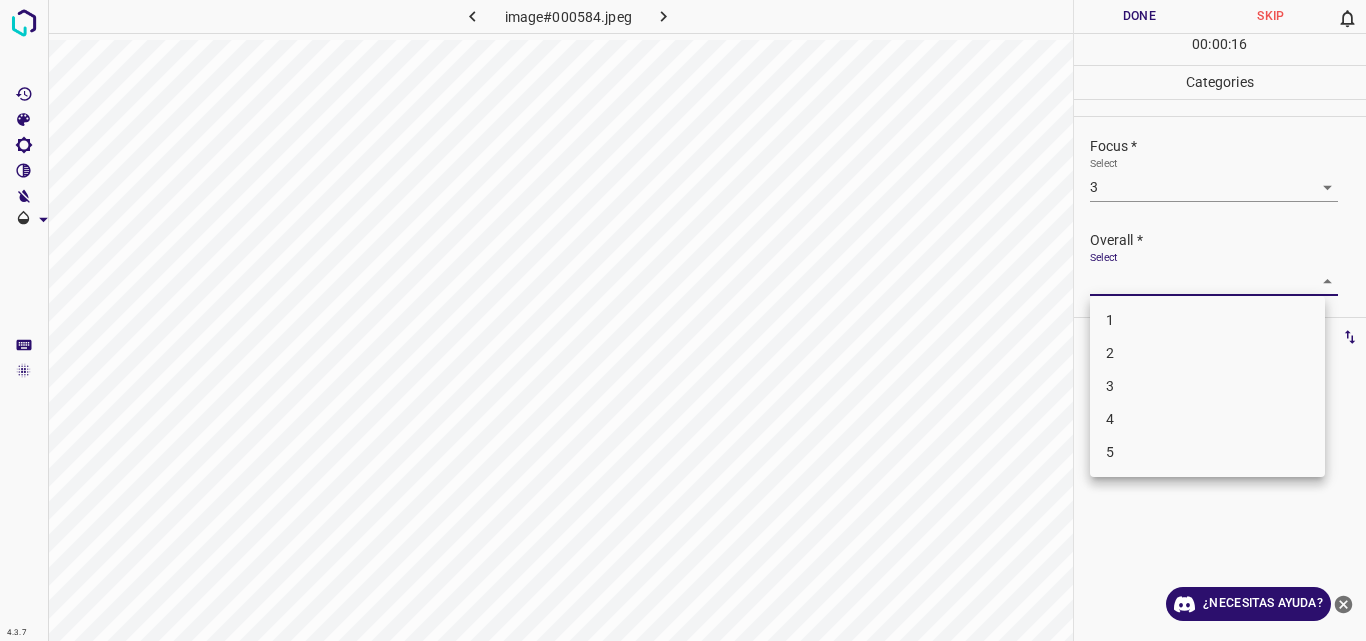 click on "4.3.7 image#000584.jpeg Done Skip 0 00   : 00   : 16   Categories Lighting *  Select 2 2 Focus *  Select 3 3 Overall *  Select ​ Labels   0 Categories 1 Lighting 2 Focus 3 Overall Tools Space Change between modes (Draw & Edit) I Auto labeling R Restore zoom M Zoom in N Zoom out Delete Delete selecte label Filters Z Restore filters X Saturation filter C Brightness filter V Contrast filter B Gray scale filter General O Download ¿Necesitas ayuda? Original text Rate this translation Your feedback will be used to help improve Google Translate - Texto - Esconder - Borrar 1 2 3 4 5" at bounding box center [683, 320] 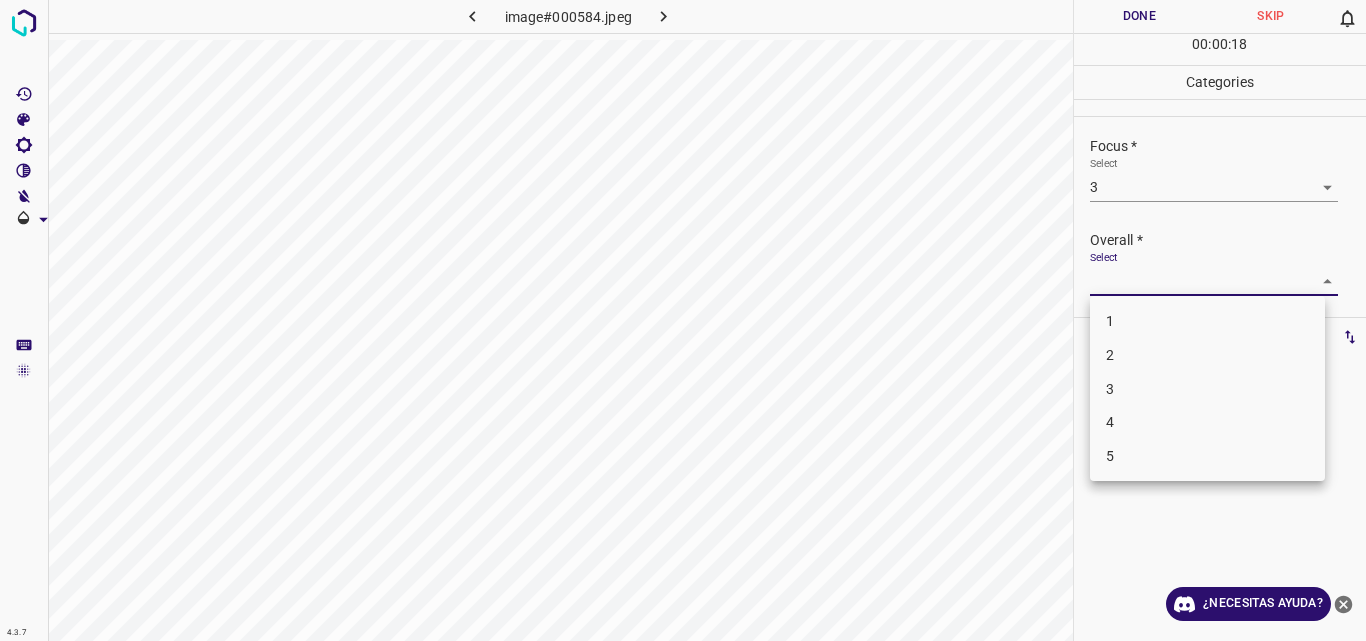 click on "3" at bounding box center (1207, 389) 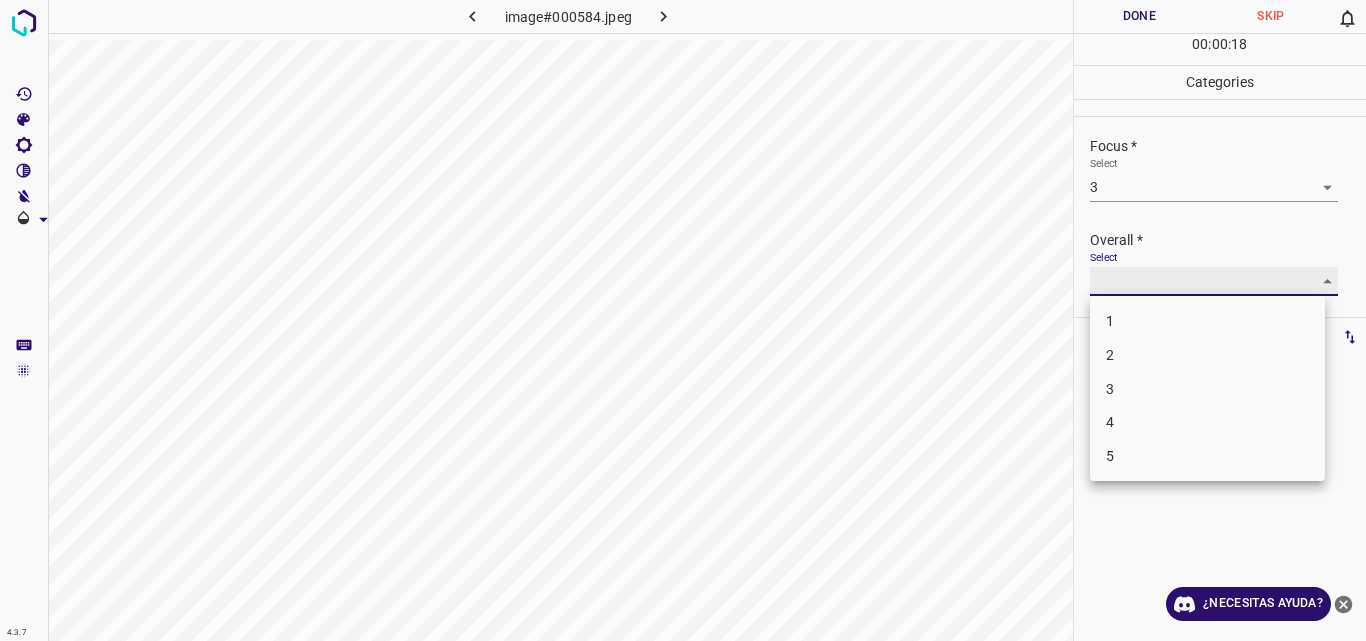 type on "3" 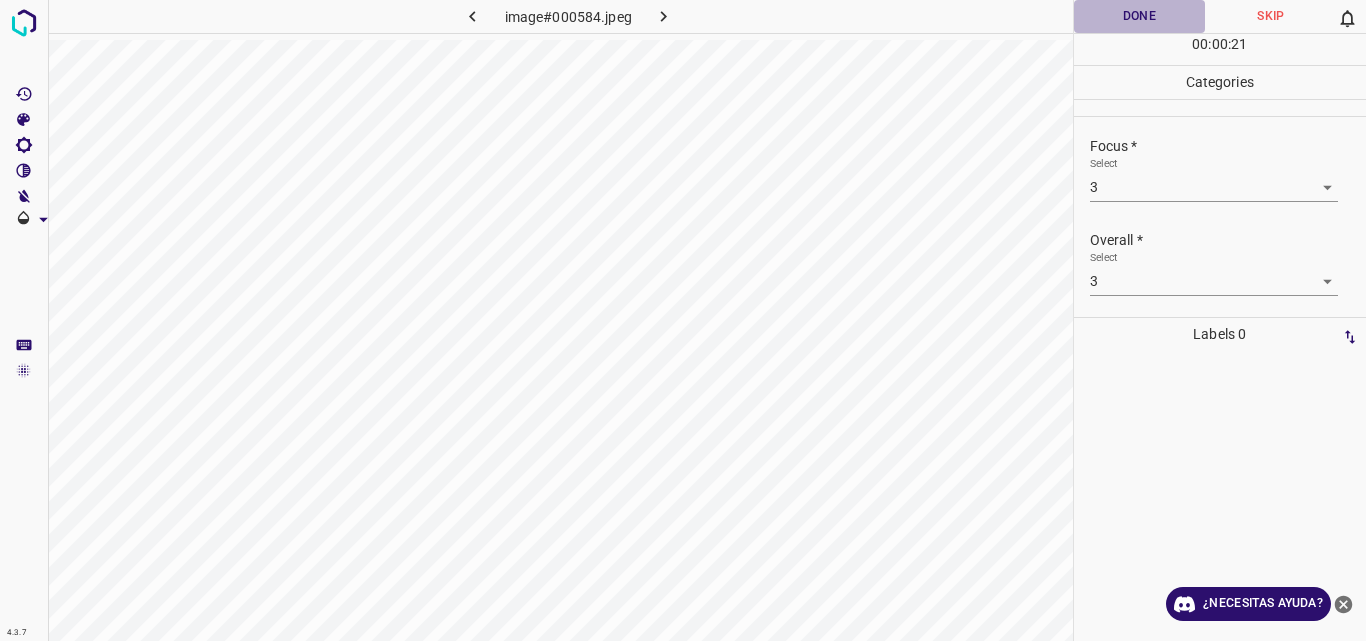 click on "Done" at bounding box center (1140, 16) 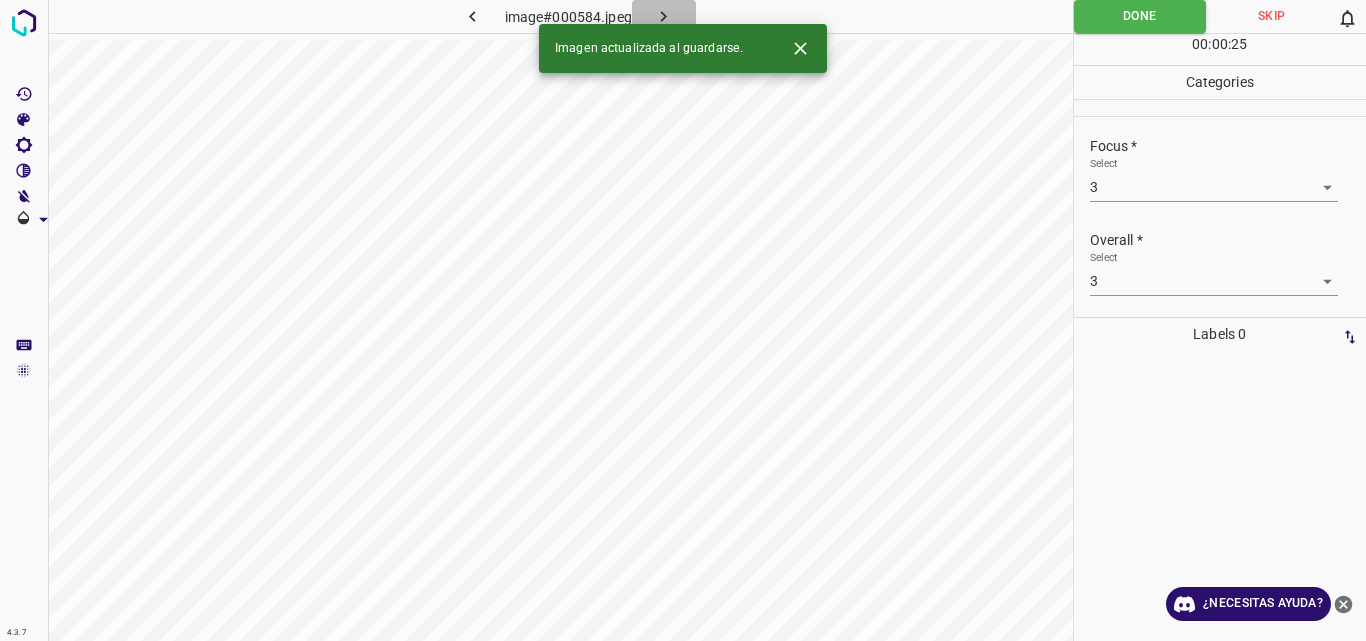 click 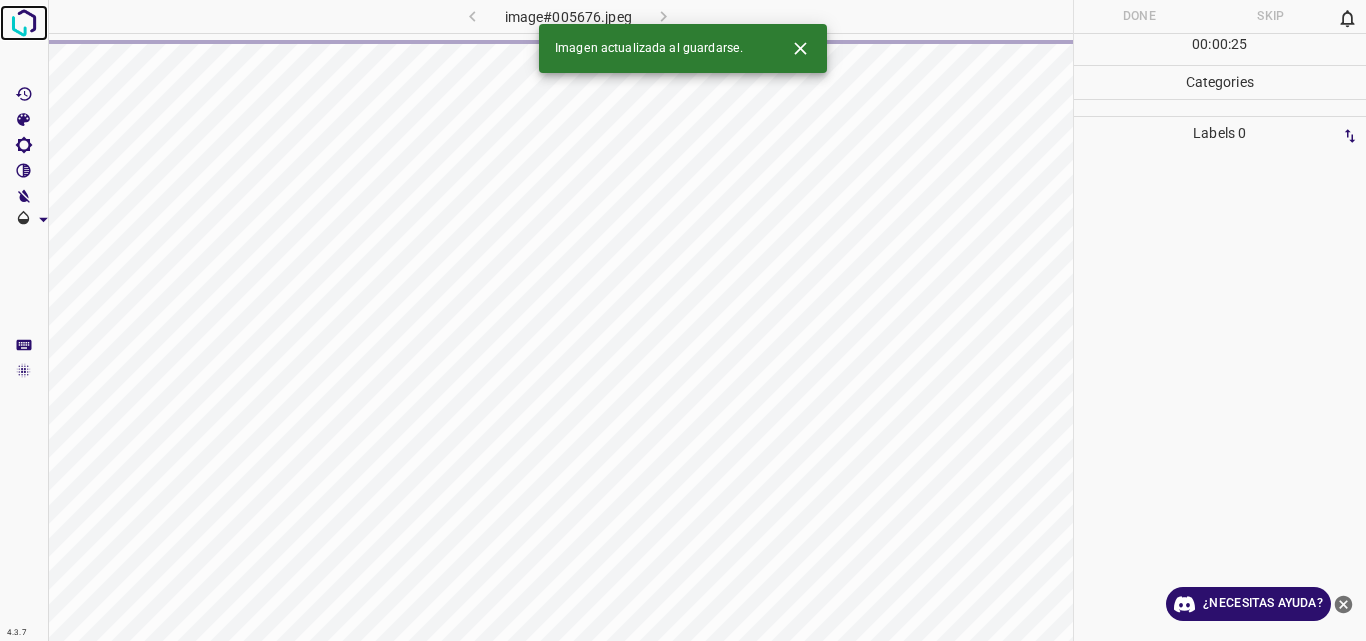 click at bounding box center (24, 23) 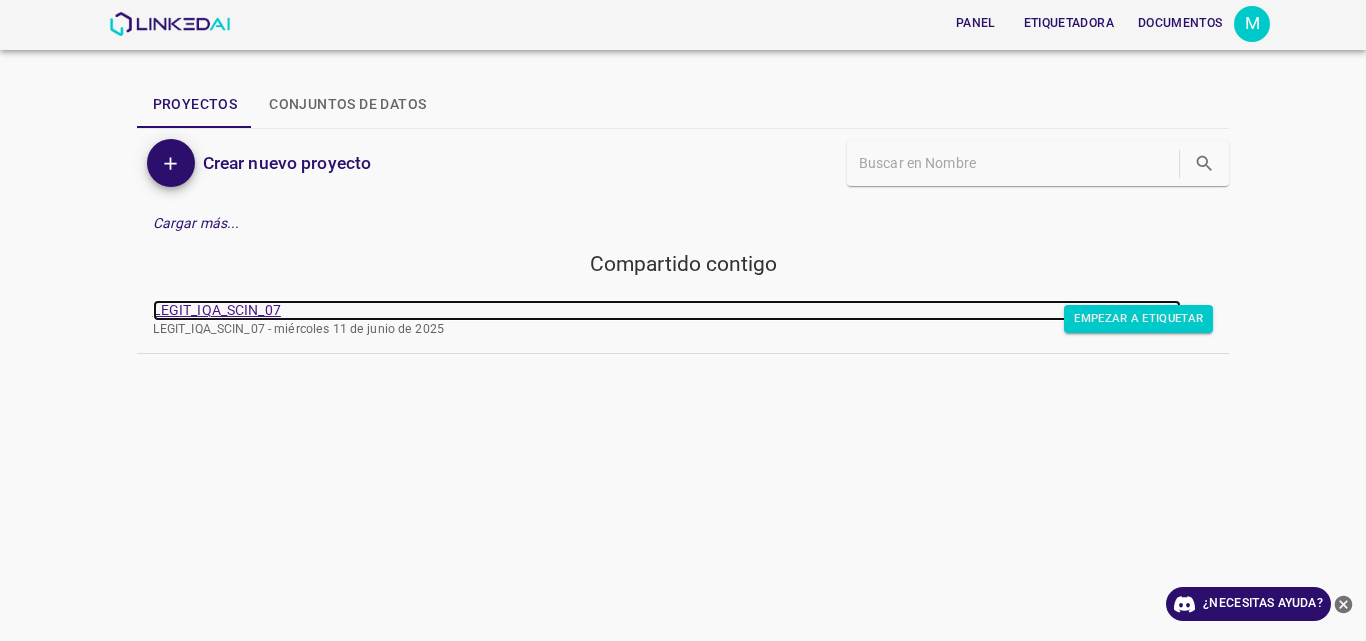 click on "LEGIT_IQA_SCIN_07" at bounding box center [217, 310] 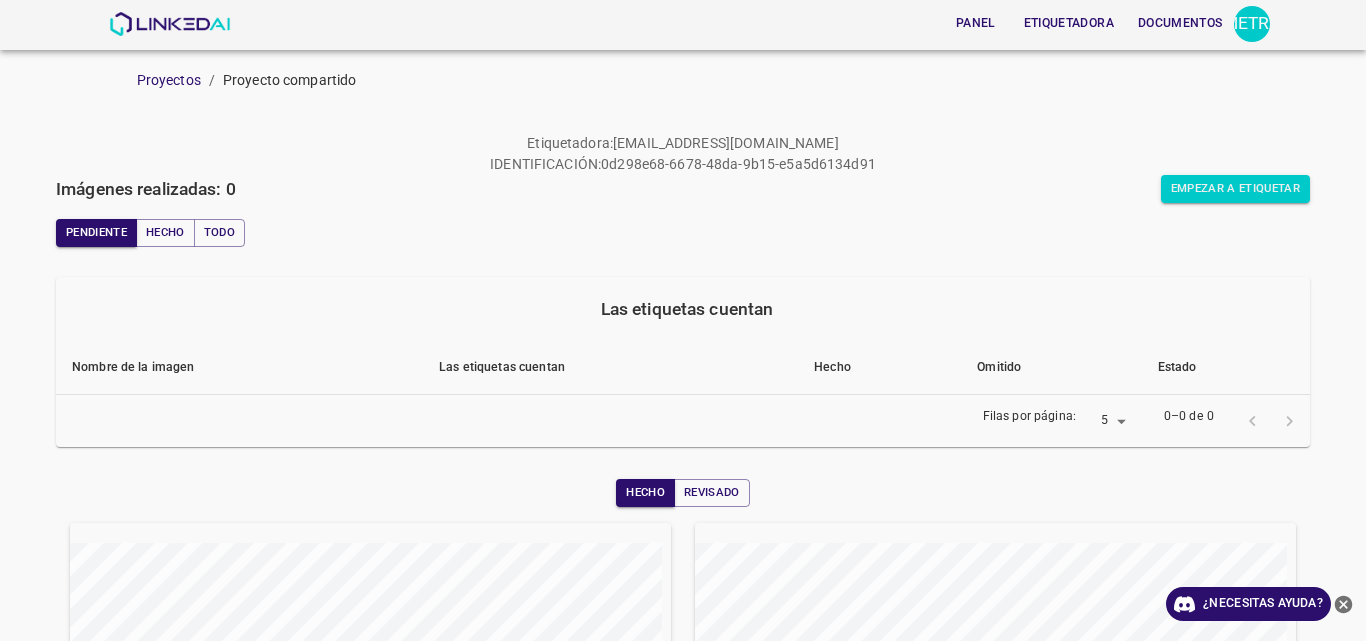 scroll, scrollTop: 0, scrollLeft: 0, axis: both 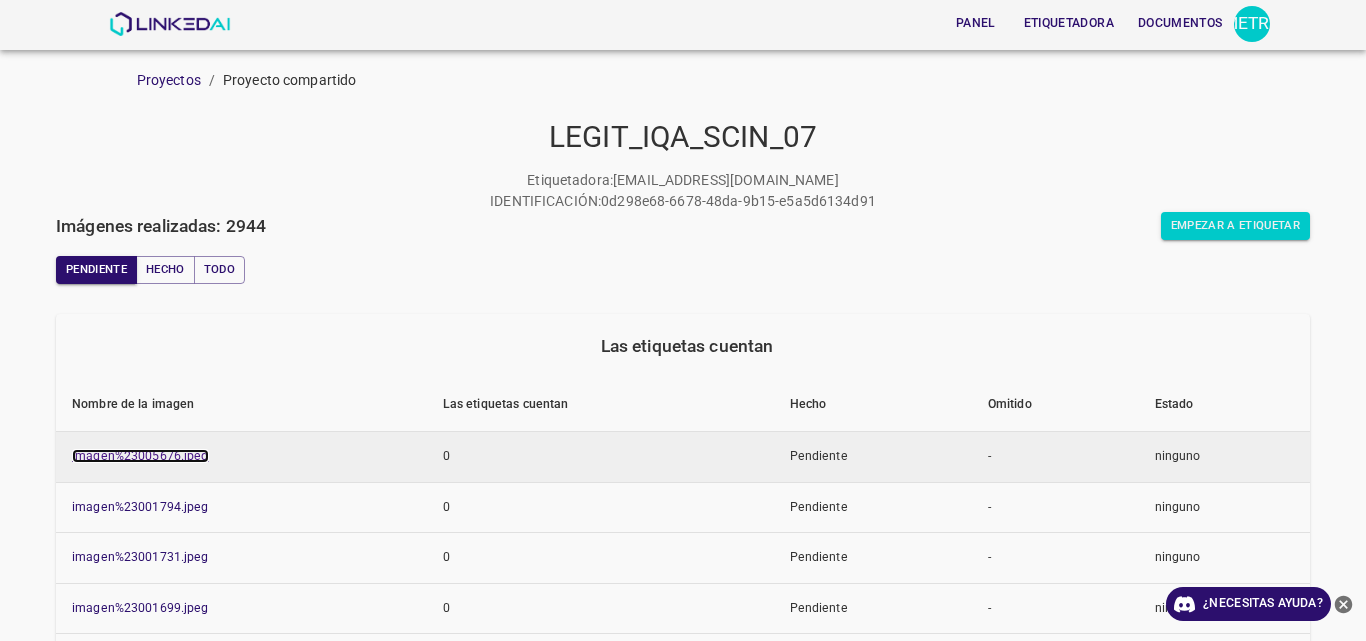 click on "imagen%23005676.jpeg" at bounding box center [140, 456] 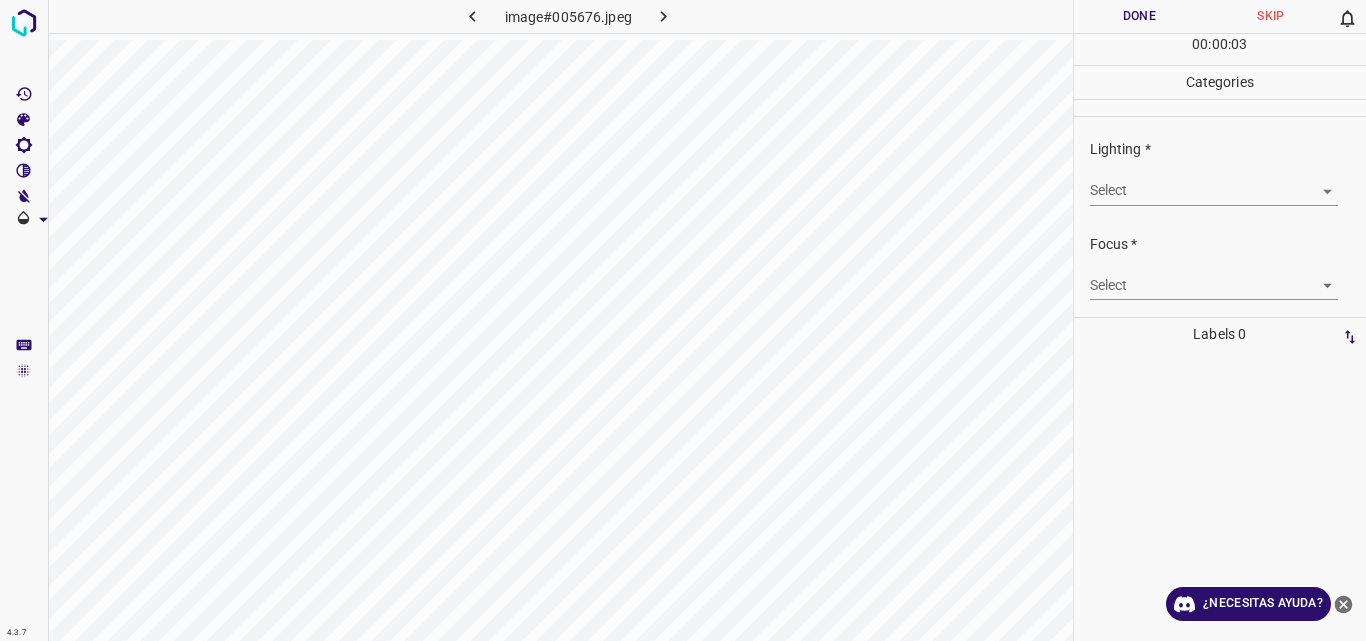 click on "4.3.7 image#005676.jpeg Done Skip 0 00   : 00   : 03   Categories Lighting *  Select ​ Focus *  Select ​ Overall *  Select ​ Labels   0 Categories 1 Lighting 2 Focus 3 Overall Tools Space Change between modes (Draw & Edit) I Auto labeling R Restore zoom M Zoom in N Zoom out Delete Delete selecte label Filters Z Restore filters X Saturation filter C Brightness filter V Contrast filter B Gray scale filter General O Download ¿Necesitas ayuda? Original text Rate this translation Your feedback will be used to help improve Google Translate - Texto - Esconder - Borrar" at bounding box center [683, 320] 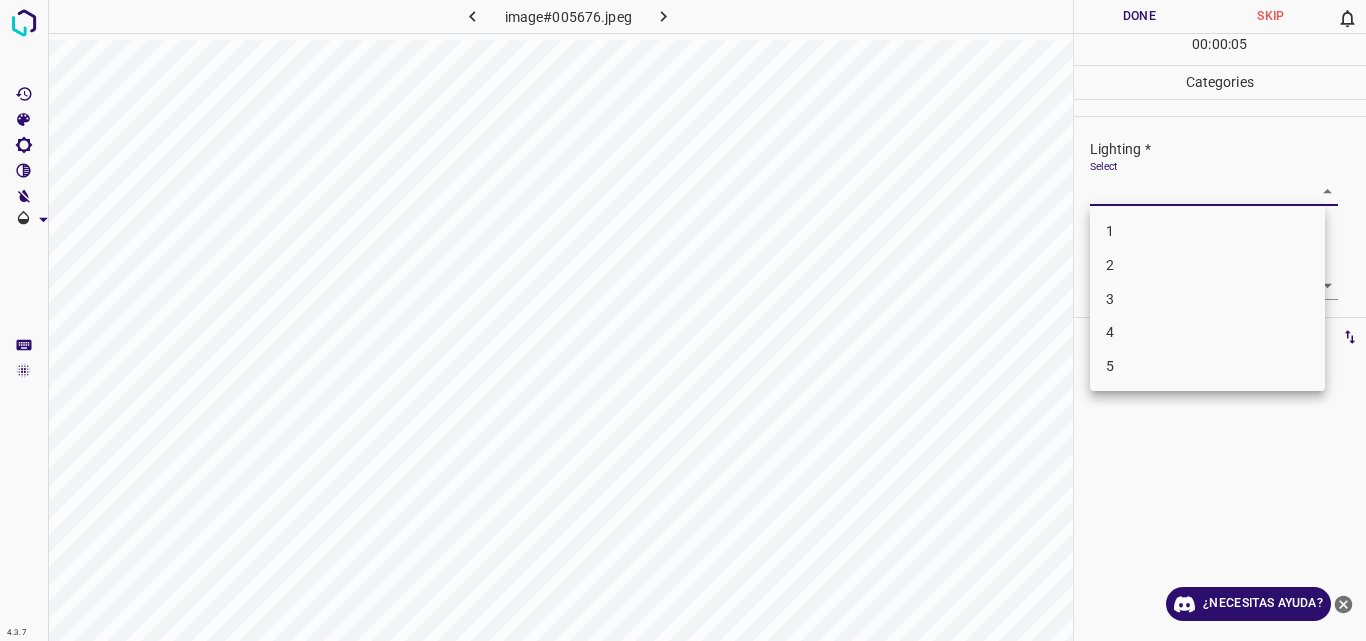 click on "3" at bounding box center [1207, 299] 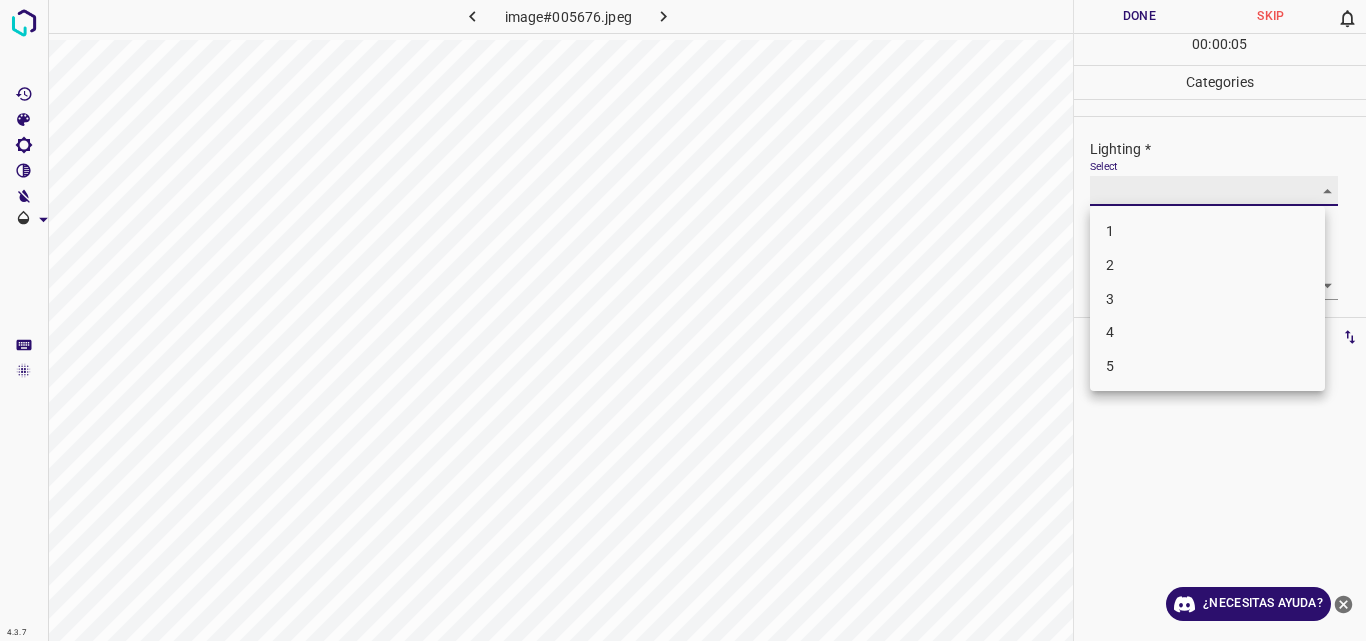 type on "3" 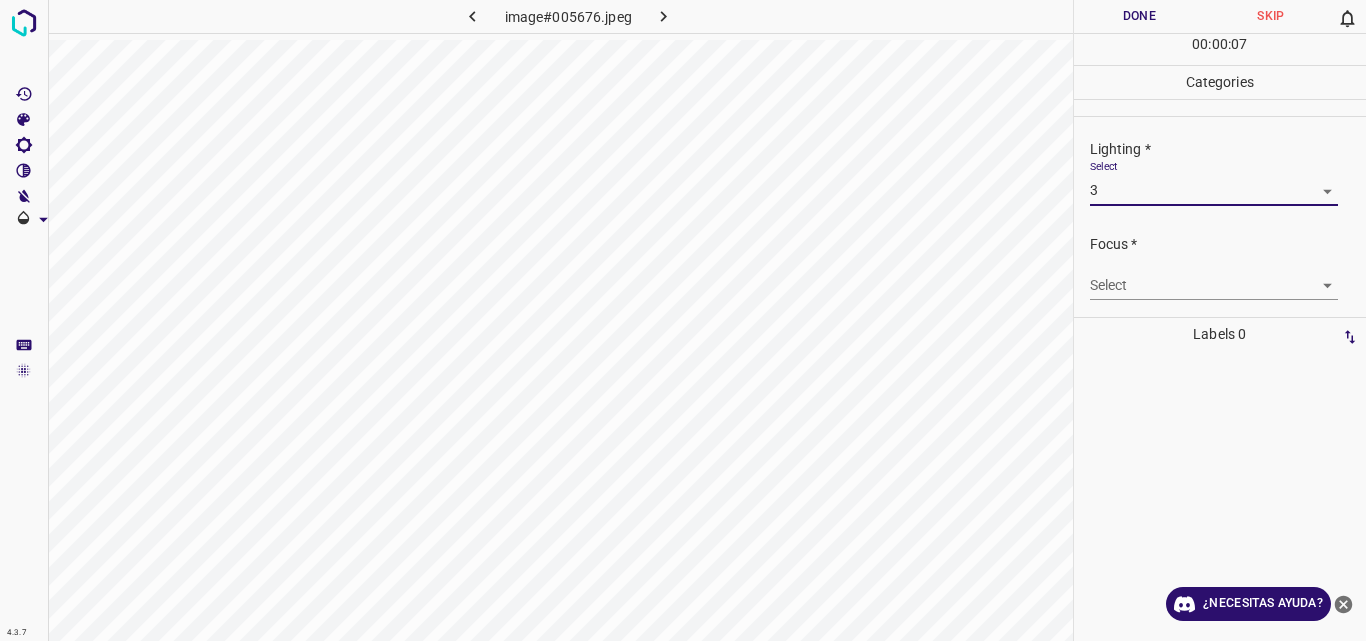 click on "4.3.7 image#005676.jpeg Done Skip 0 00   : 00   : 07   Categories Lighting *  Select 3 3 Focus *  Select ​ Overall *  Select ​ Labels   0 Categories 1 Lighting 2 Focus 3 Overall Tools Space Change between modes (Draw & Edit) I Auto labeling R Restore zoom M Zoom in N Zoom out Delete Delete selecte label Filters Z Restore filters X Saturation filter C Brightness filter V Contrast filter B Gray scale filter General O Download ¿Necesitas ayuda? Original text Rate this translation Your feedback will be used to help improve Google Translate - Texto - Esconder - Borrar" at bounding box center [683, 320] 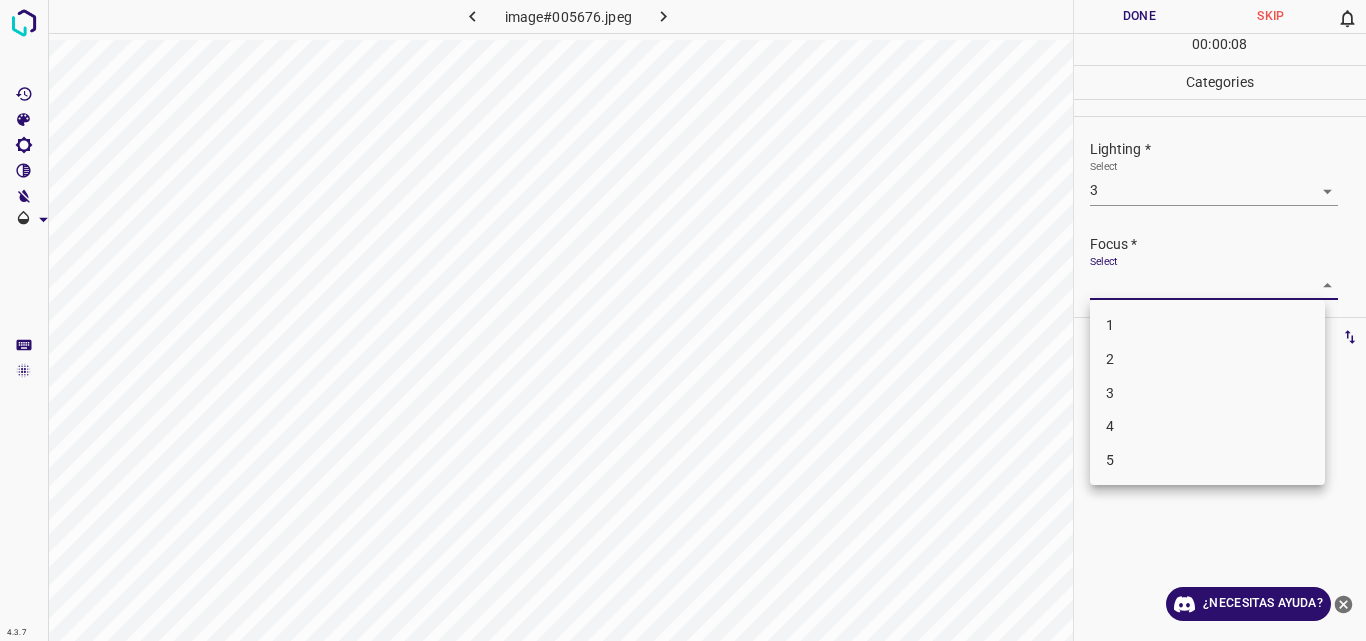 click on "4" at bounding box center (1207, 426) 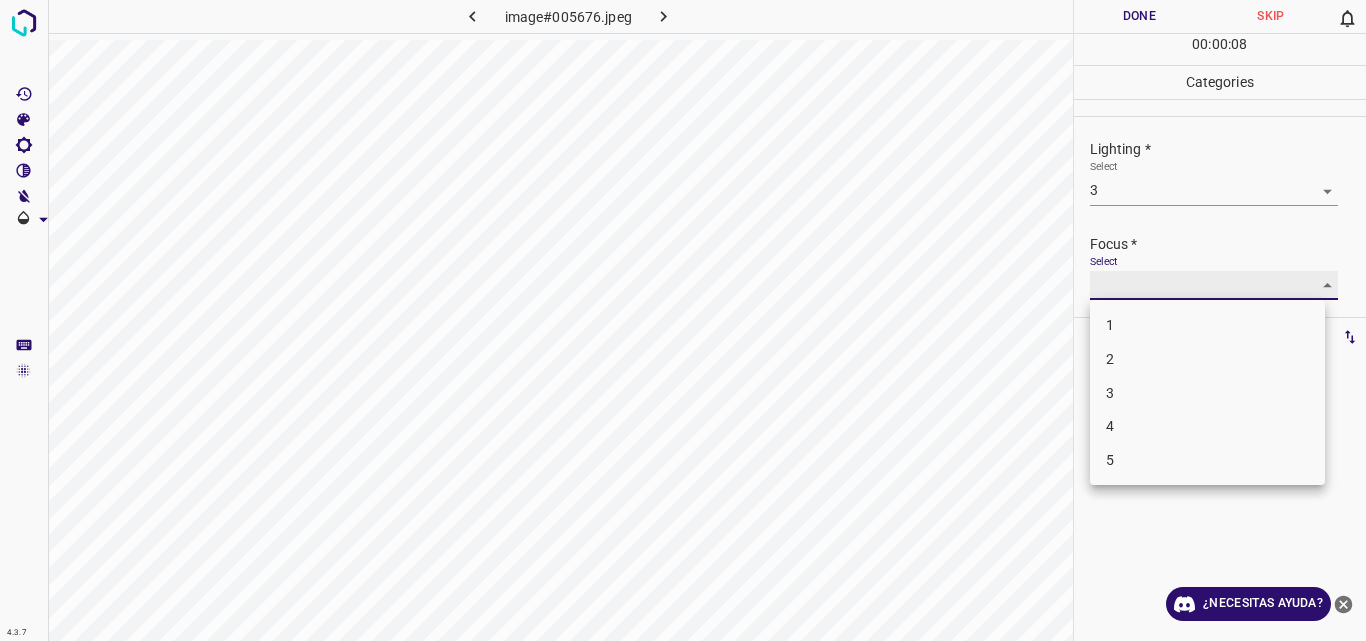type on "4" 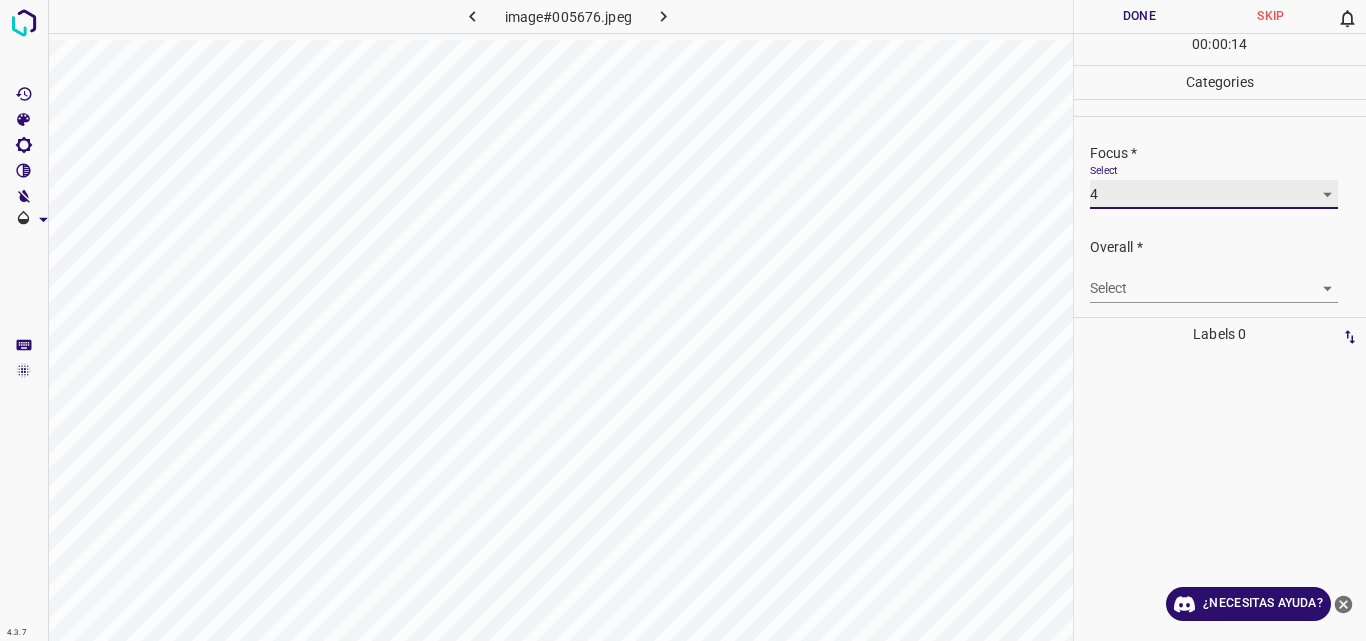 scroll, scrollTop: 98, scrollLeft: 0, axis: vertical 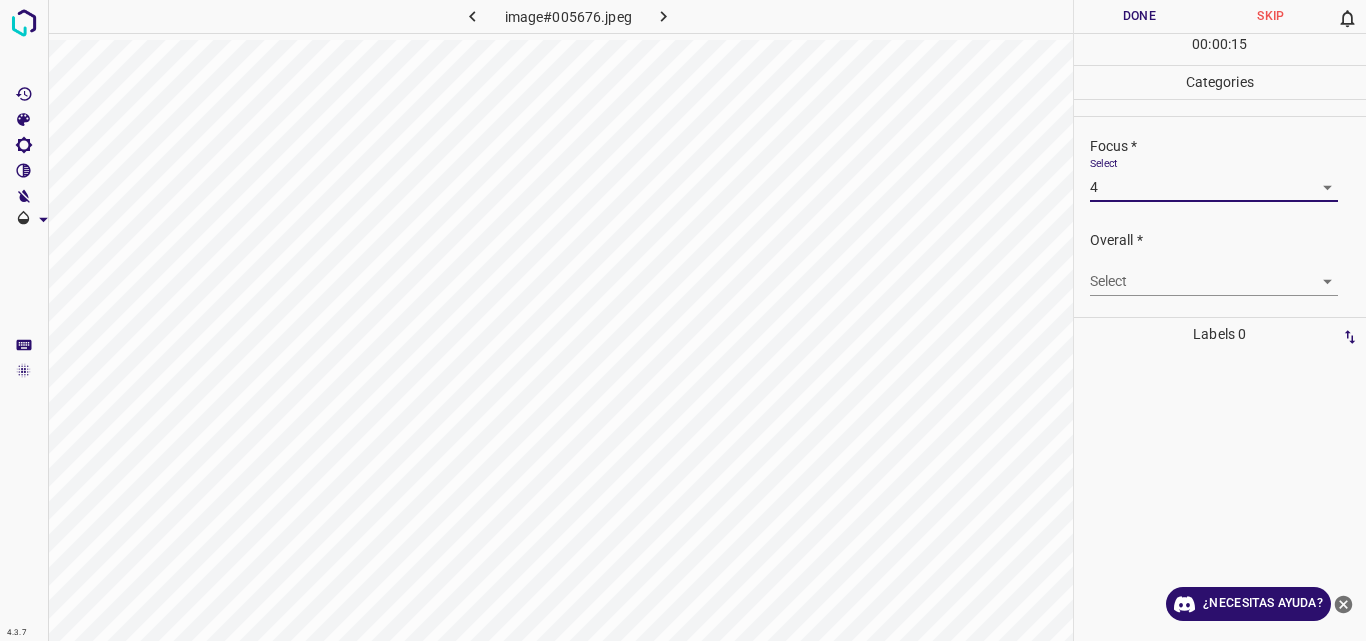 click on "4.3.7 image#005676.jpeg Done Skip 0 00   : 00   : 15   Categories Lighting *  Select 3 3 Focus *  Select 4 4 Overall *  Select ​ Labels   0 Categories 1 Lighting 2 Focus 3 Overall Tools Space Change between modes (Draw & Edit) I Auto labeling R Restore zoom M Zoom in N Zoom out Delete Delete selecte label Filters Z Restore filters X Saturation filter C Brightness filter V Contrast filter B Gray scale filter General O Download ¿Necesitas ayuda? Original text Rate this translation Your feedback will be used to help improve Google Translate - Texto - Esconder - Borrar" at bounding box center [683, 320] 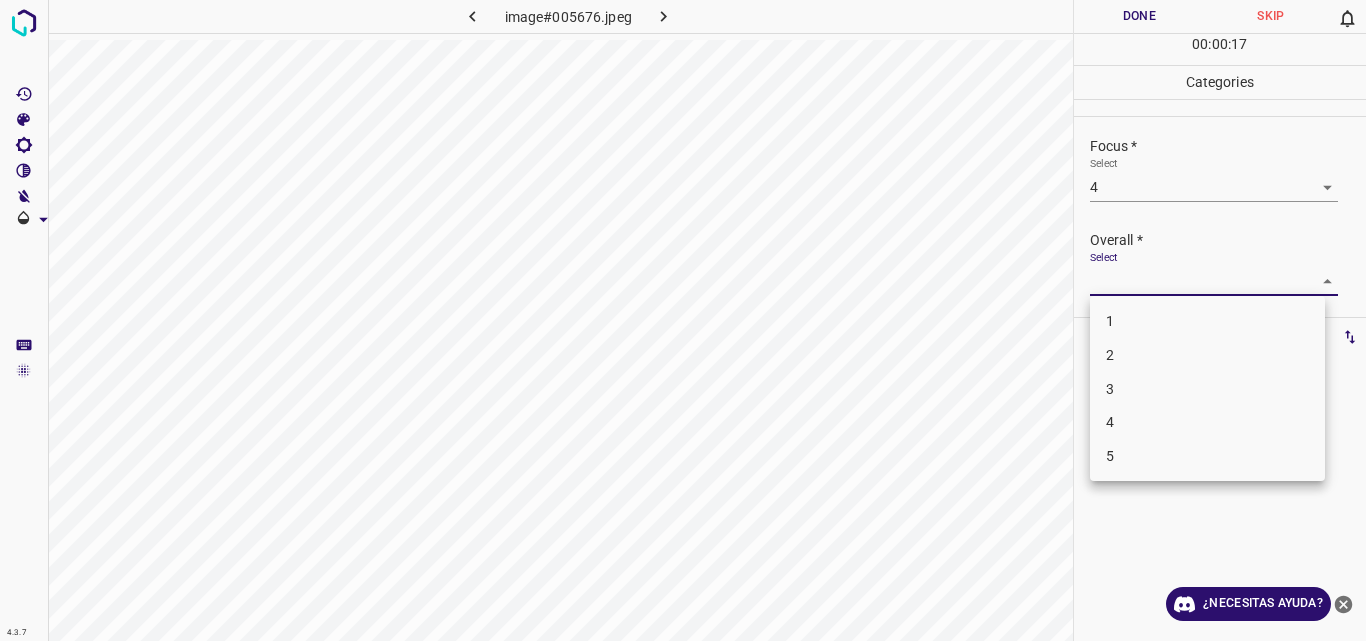 click on "3" at bounding box center (1207, 389) 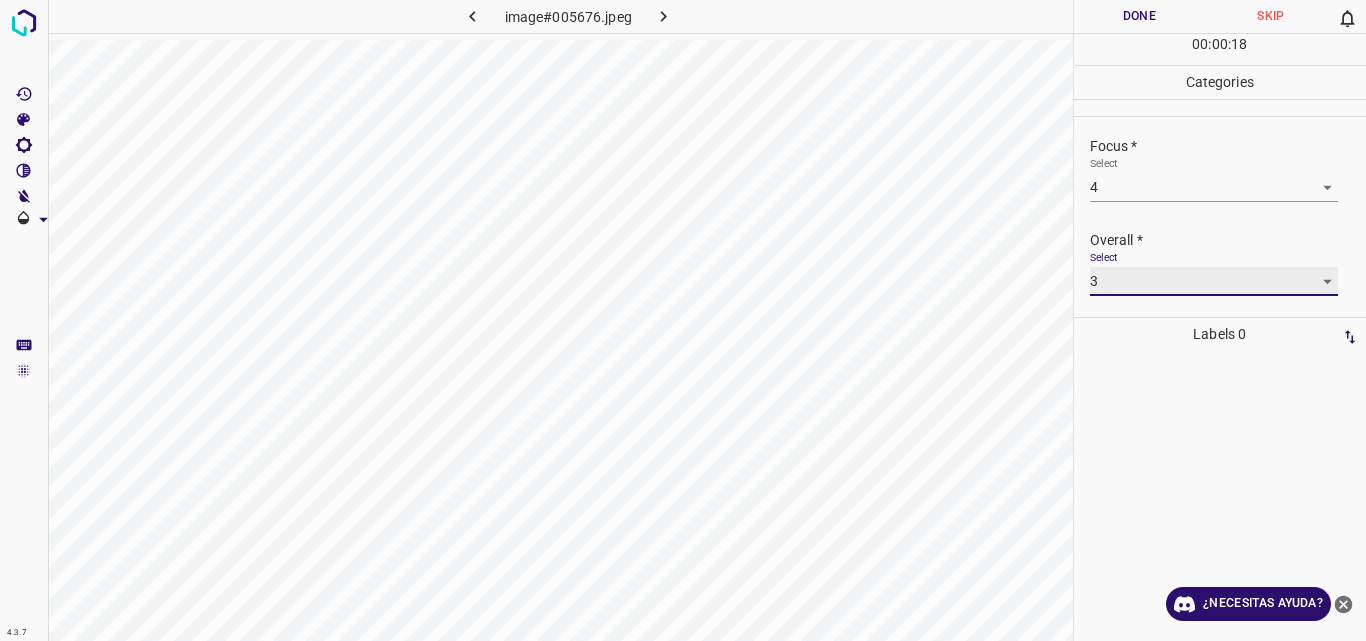 type on "3" 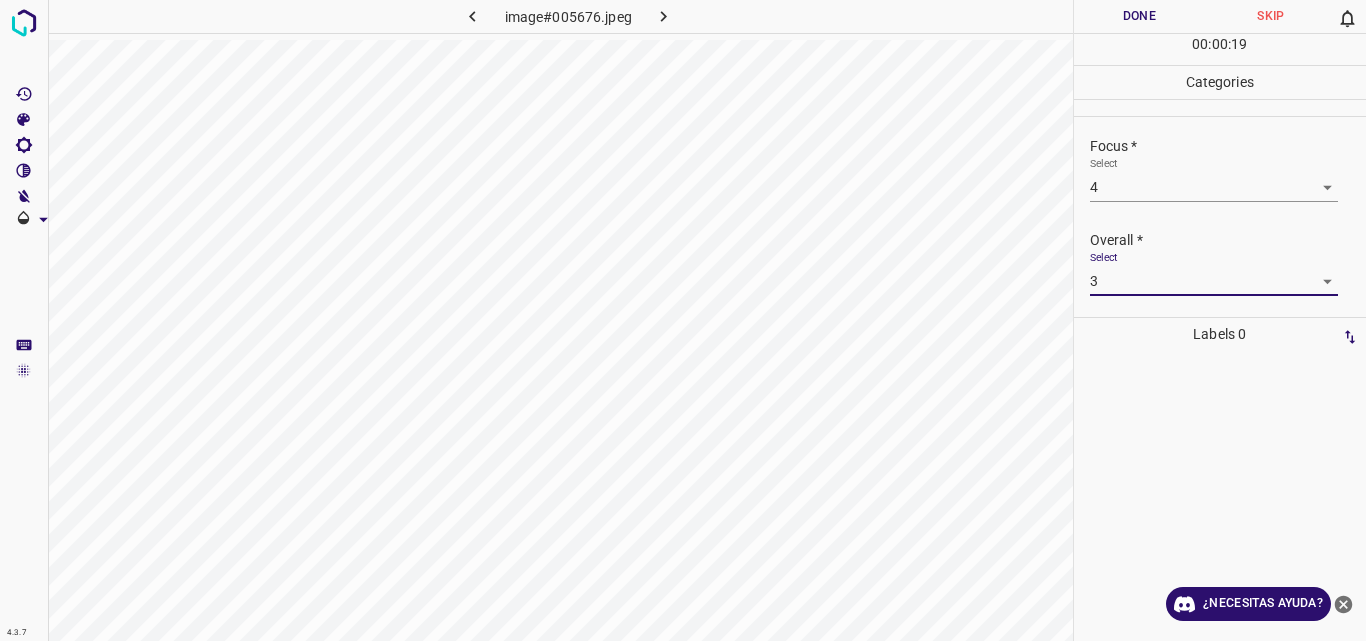 click on "Done" at bounding box center [1140, 16] 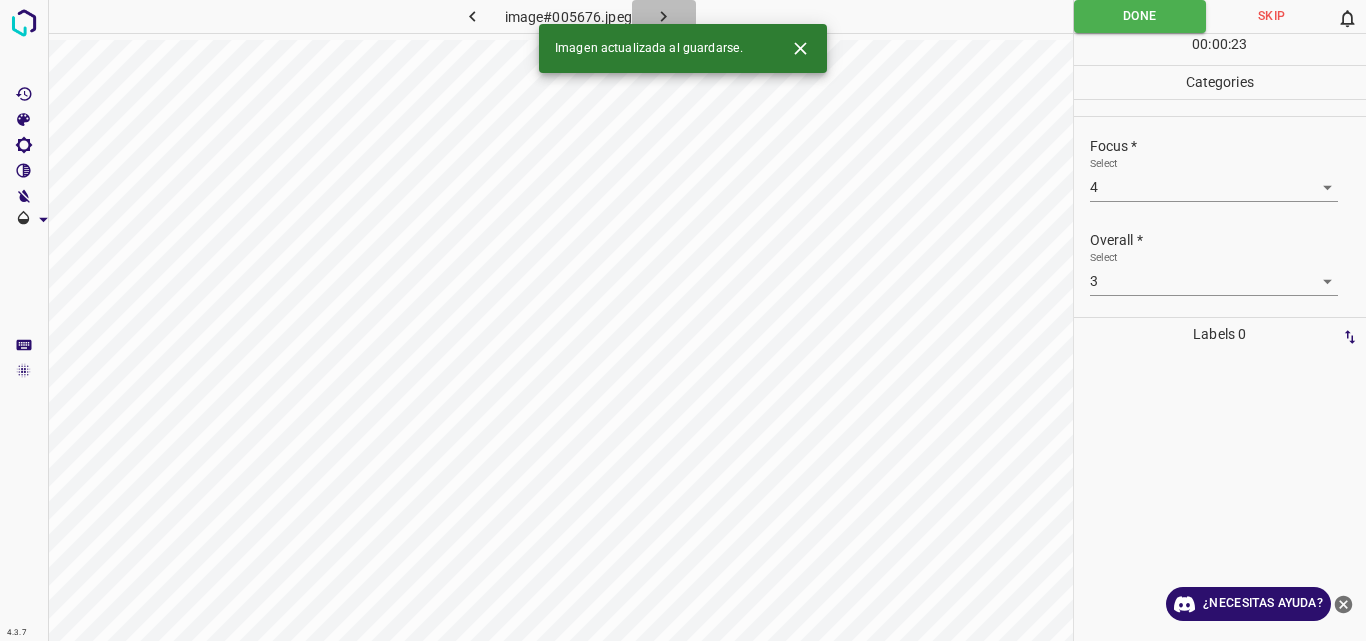 click 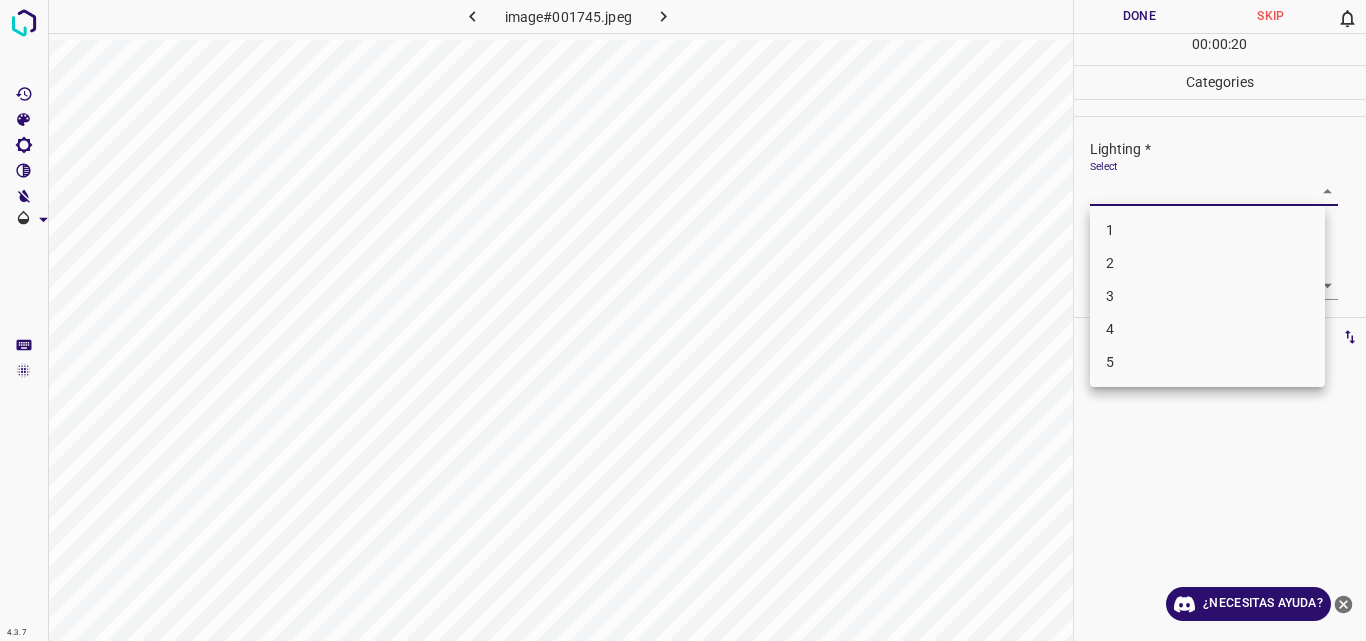 click on "4.3.7 image#001745.jpeg Done Skip 0 00   : 00   : 20   Categories Lighting *  Select ​ Focus *  Select ​ Overall *  Select ​ Labels   0 Categories 1 Lighting 2 Focus 3 Overall Tools Space Change between modes (Draw & Edit) I Auto labeling R Restore zoom M Zoom in N Zoom out Delete Delete selecte label Filters Z Restore filters X Saturation filter C Brightness filter V Contrast filter B Gray scale filter General O Download ¿Necesitas ayuda? Original text Rate this translation Your feedback will be used to help improve Google Translate - Texto - Esconder - Borrar 1 2 3 4 5" at bounding box center (683, 320) 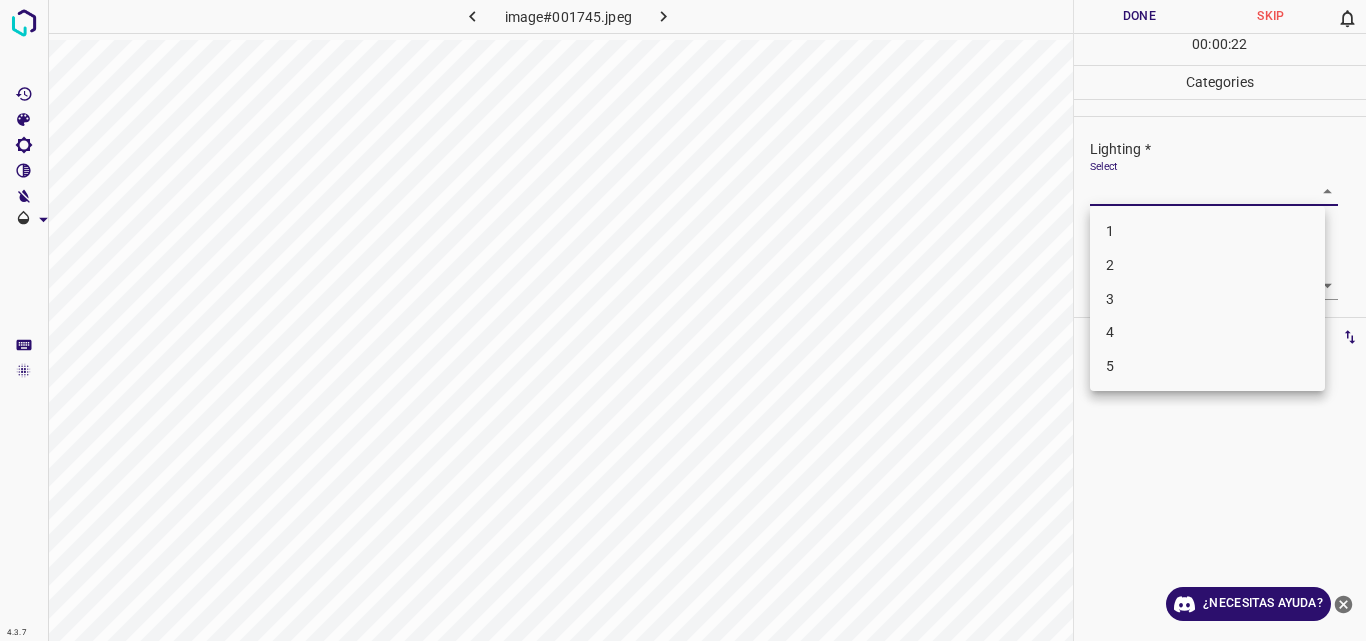 click on "3" at bounding box center [1207, 299] 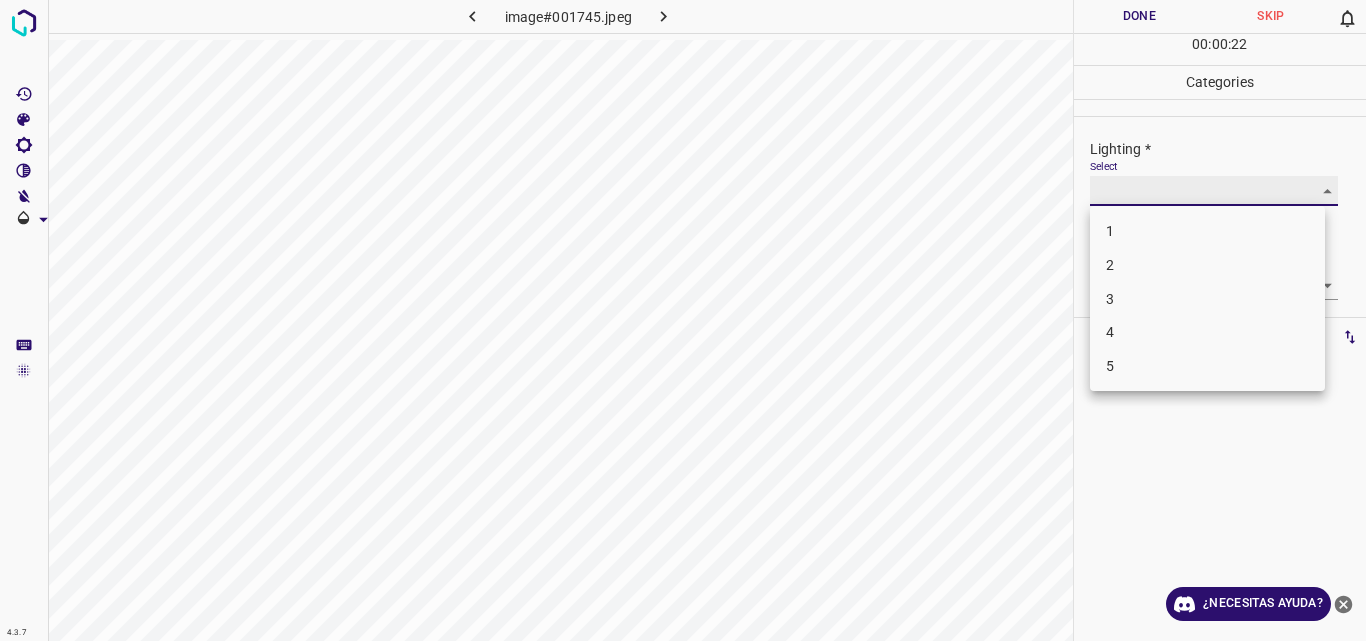 type on "3" 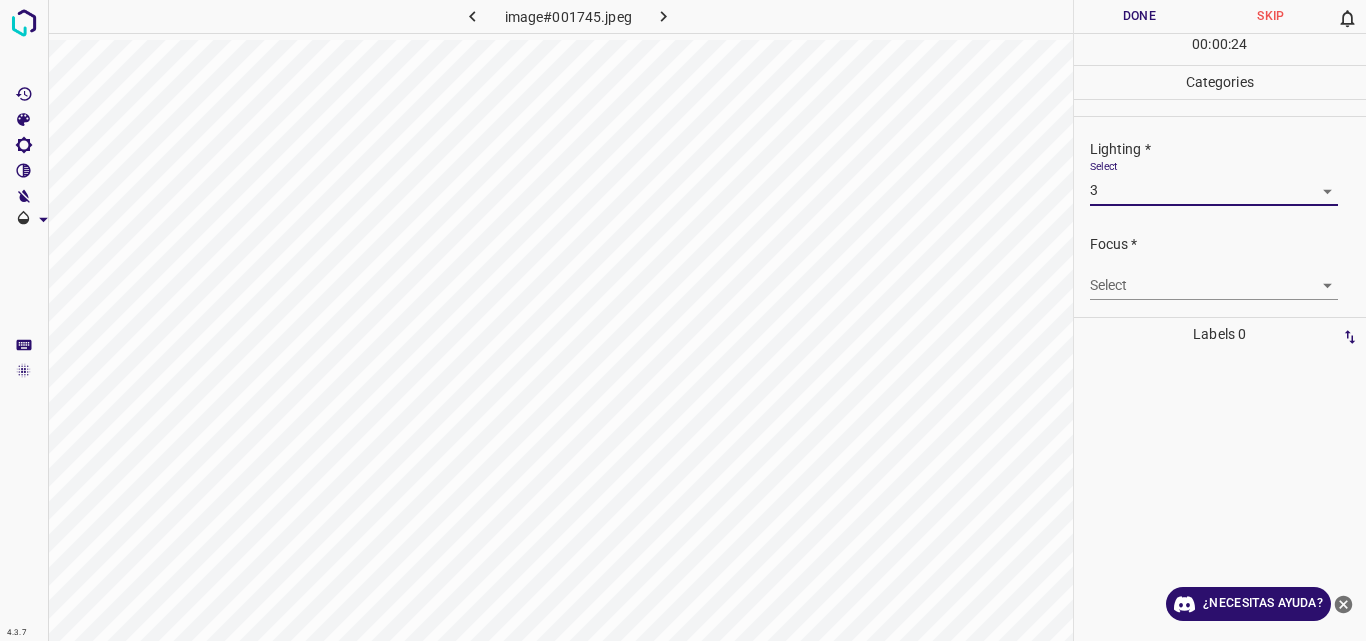 click on "4.3.7 image#001745.jpeg Done Skip 0 00   : 00   : 24   Categories Lighting *  Select 3 3 Focus *  Select ​ Overall *  Select ​ Labels   0 Categories 1 Lighting 2 Focus 3 Overall Tools Space Change between modes (Draw & Edit) I Auto labeling R Restore zoom M Zoom in N Zoom out Delete Delete selecte label Filters Z Restore filters X Saturation filter C Brightness filter V Contrast filter B Gray scale filter General O Download ¿Necesitas ayuda? Original text Rate this translation Your feedback will be used to help improve Google Translate - Texto - Esconder - Borrar" at bounding box center [683, 320] 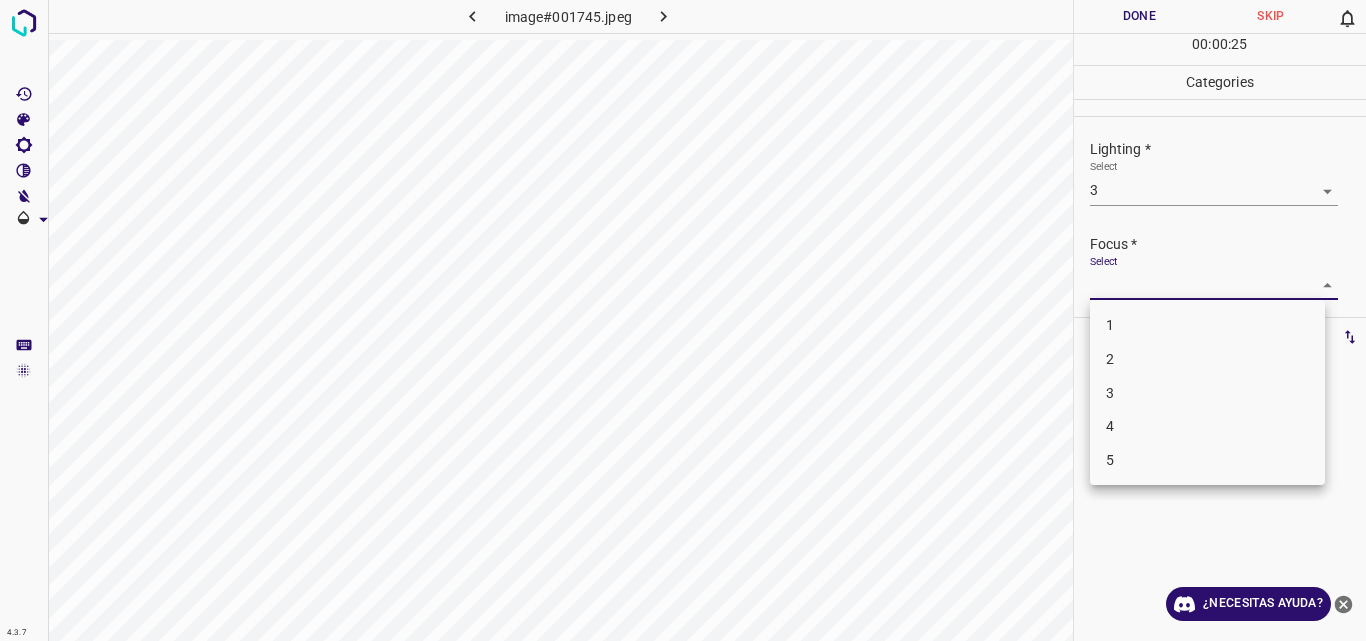 click on "3" at bounding box center [1207, 393] 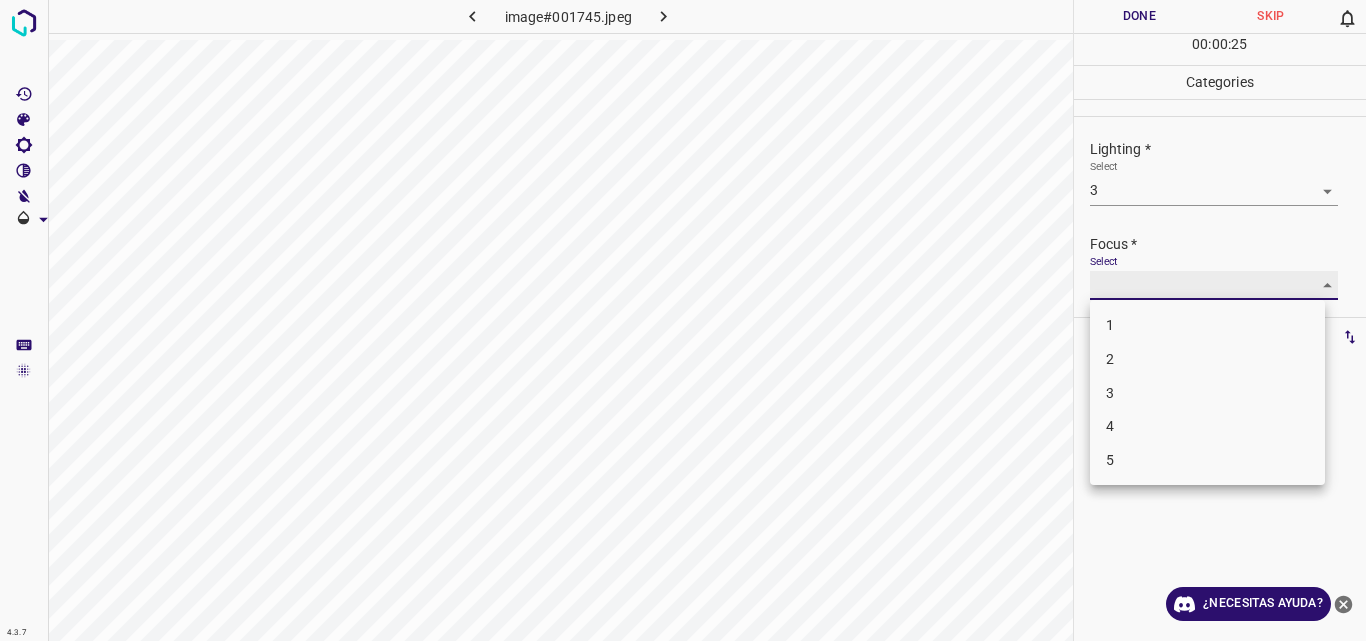 type on "3" 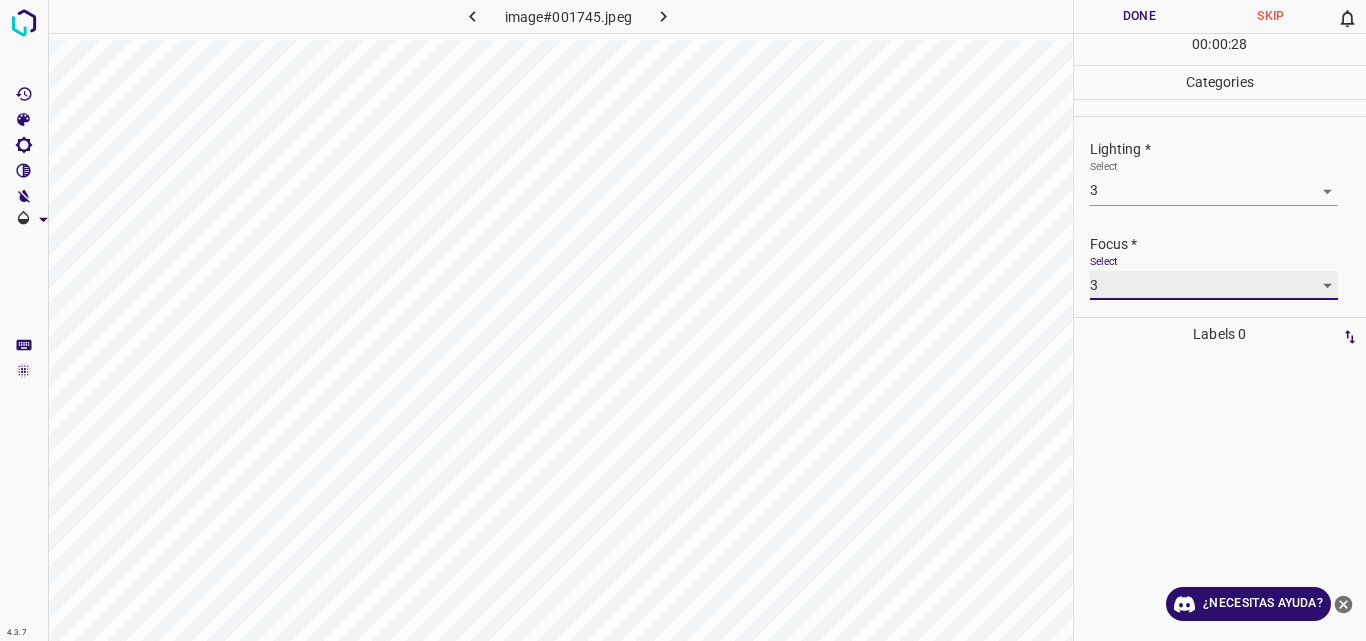 scroll, scrollTop: 98, scrollLeft: 0, axis: vertical 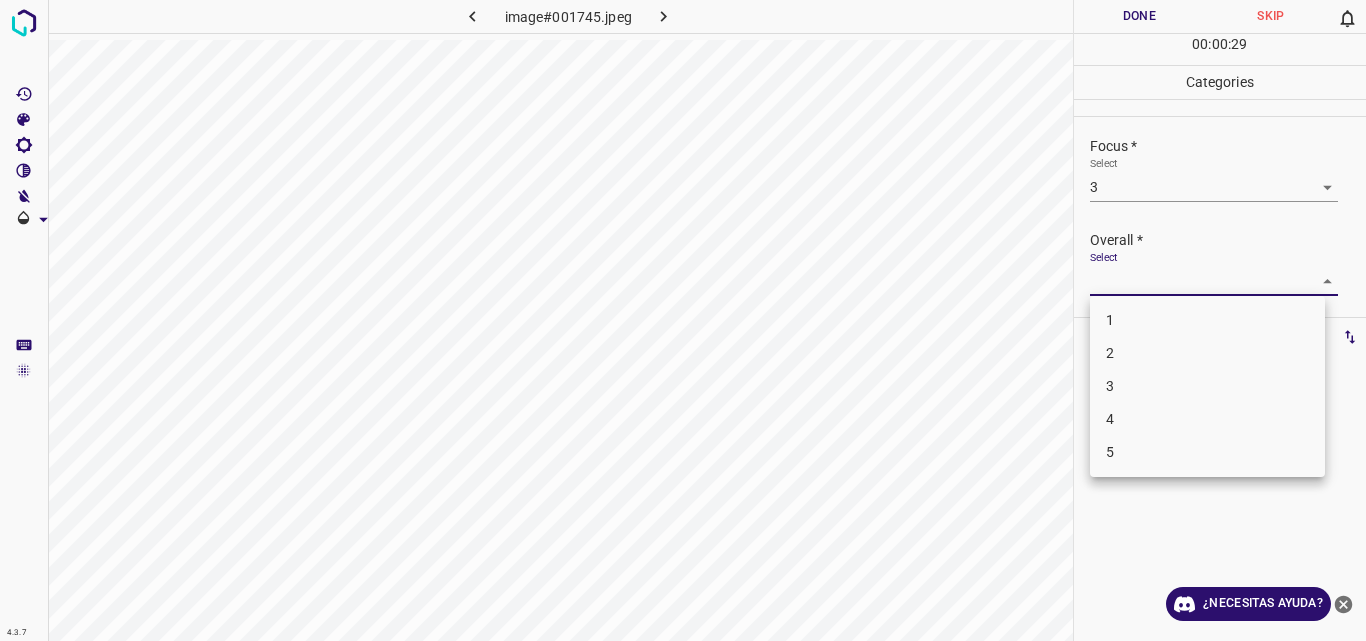 click on "4.3.7 image#001745.jpeg Done Skip 0 00   : 00   : 29   Categories Lighting *  Select 3 3 Focus *  Select 3 3 Overall *  Select ​ Labels   0 Categories 1 Lighting 2 Focus 3 Overall Tools Space Change between modes (Draw & Edit) I Auto labeling R Restore zoom M Zoom in N Zoom out Delete Delete selecte label Filters Z Restore filters X Saturation filter C Brightness filter V Contrast filter B Gray scale filter General O Download ¿Necesitas ayuda? Original text Rate this translation Your feedback will be used to help improve Google Translate - Texto - Esconder - Borrar 1 2 3 4 5" at bounding box center (683, 320) 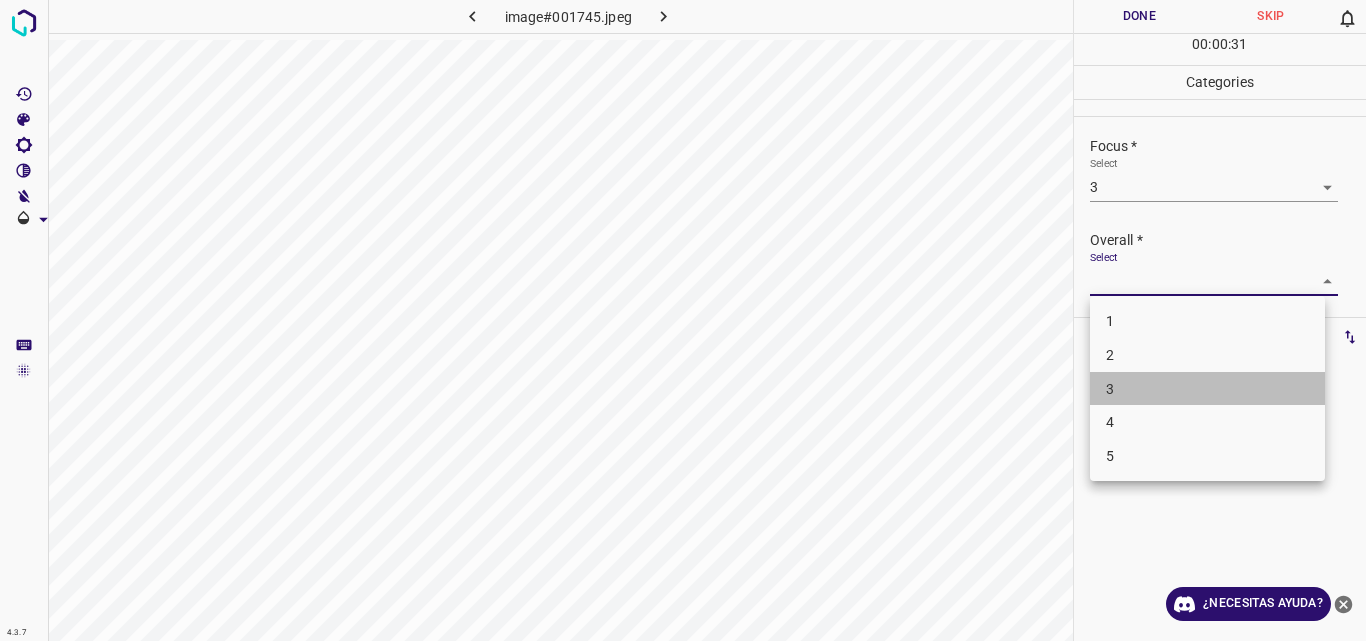 click on "3" at bounding box center [1207, 389] 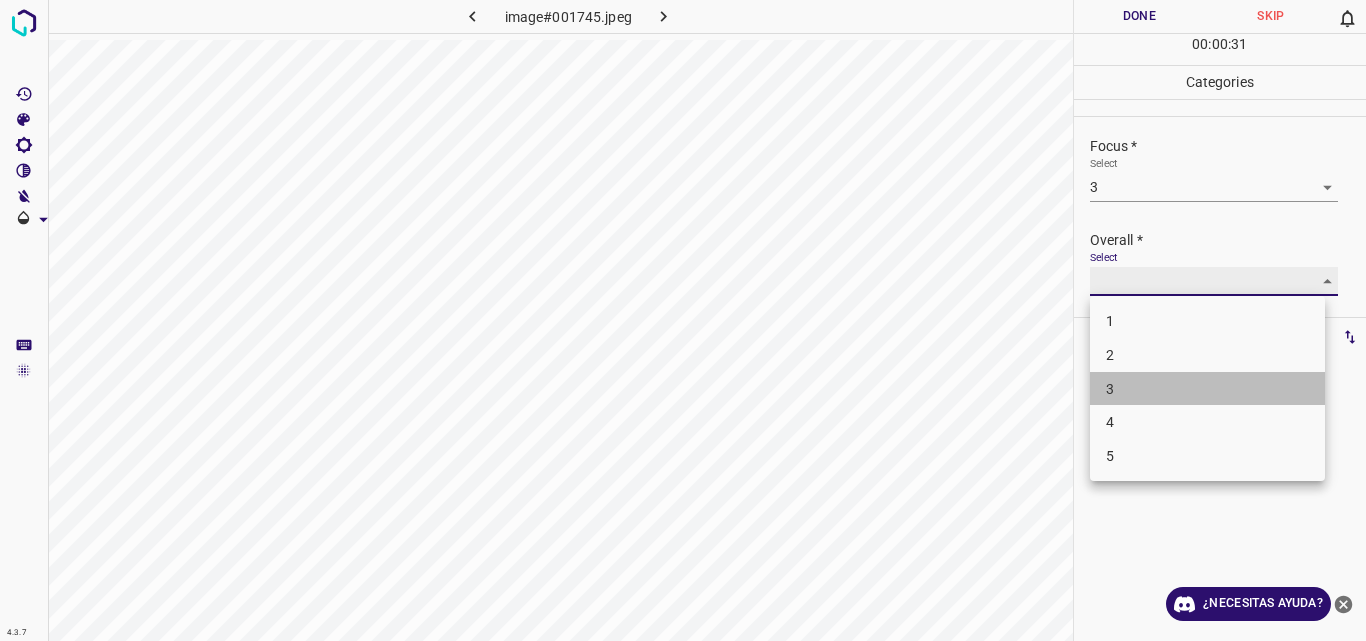 type on "3" 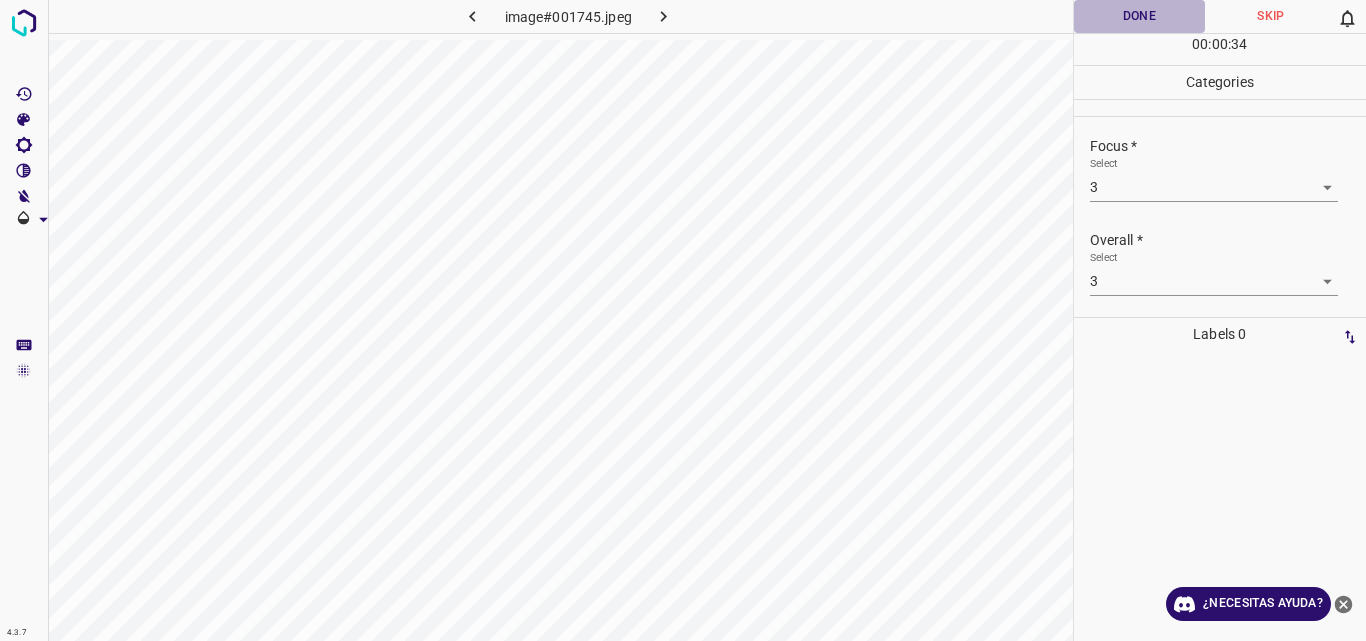 click on "Done" at bounding box center [1140, 16] 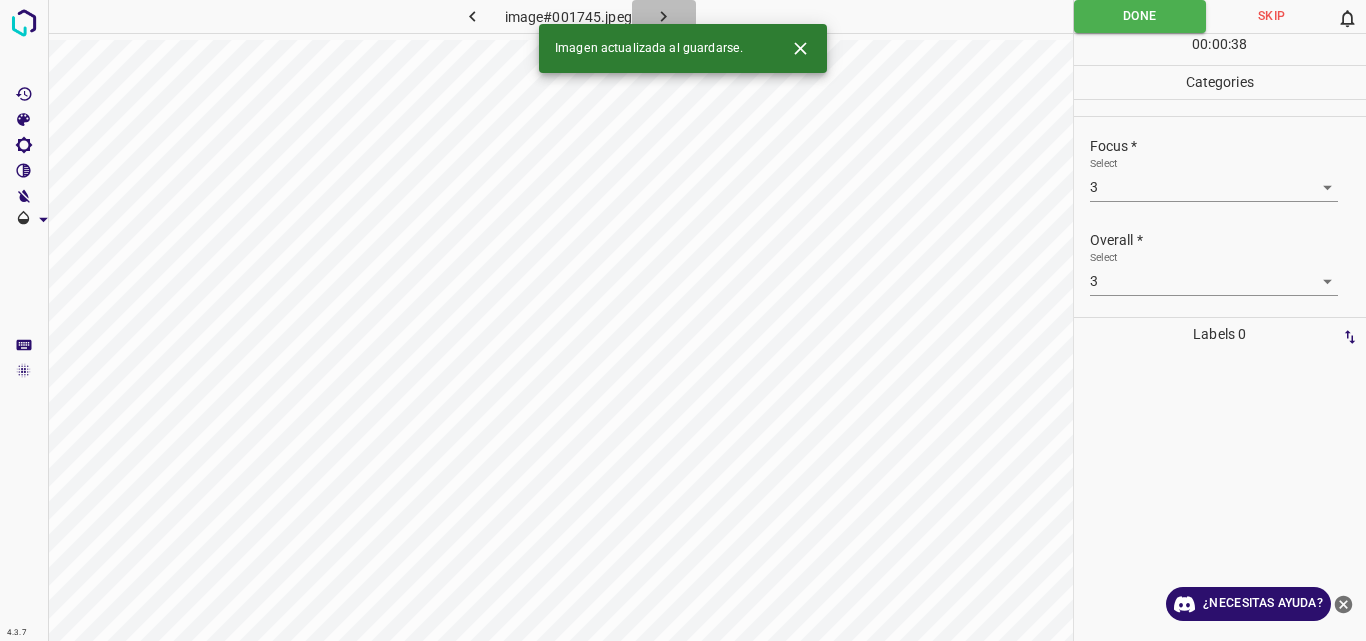 click 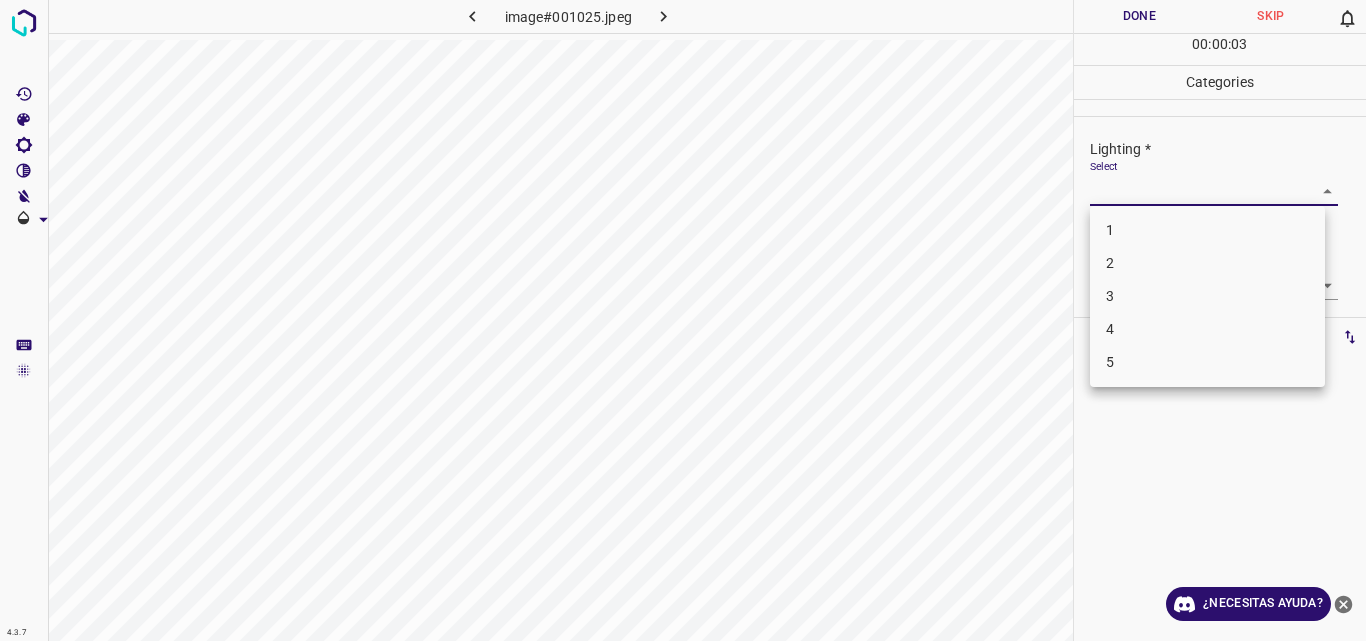 click on "4.3.7 image#001025.jpeg Done Skip 0 00   : 00   : 03   Categories Lighting *  Select ​ Focus *  Select ​ Overall *  Select ​ Labels   0 Categories 1 Lighting 2 Focus 3 Overall Tools Space Change between modes (Draw & Edit) I Auto labeling R Restore zoom M Zoom in N Zoom out Delete Delete selecte label Filters Z Restore filters X Saturation filter C Brightness filter V Contrast filter B Gray scale filter General O Download ¿Necesitas ayuda? Original text Rate this translation Your feedback will be used to help improve Google Translate - Texto - Esconder - Borrar 1 2 3 4 5" at bounding box center (683, 320) 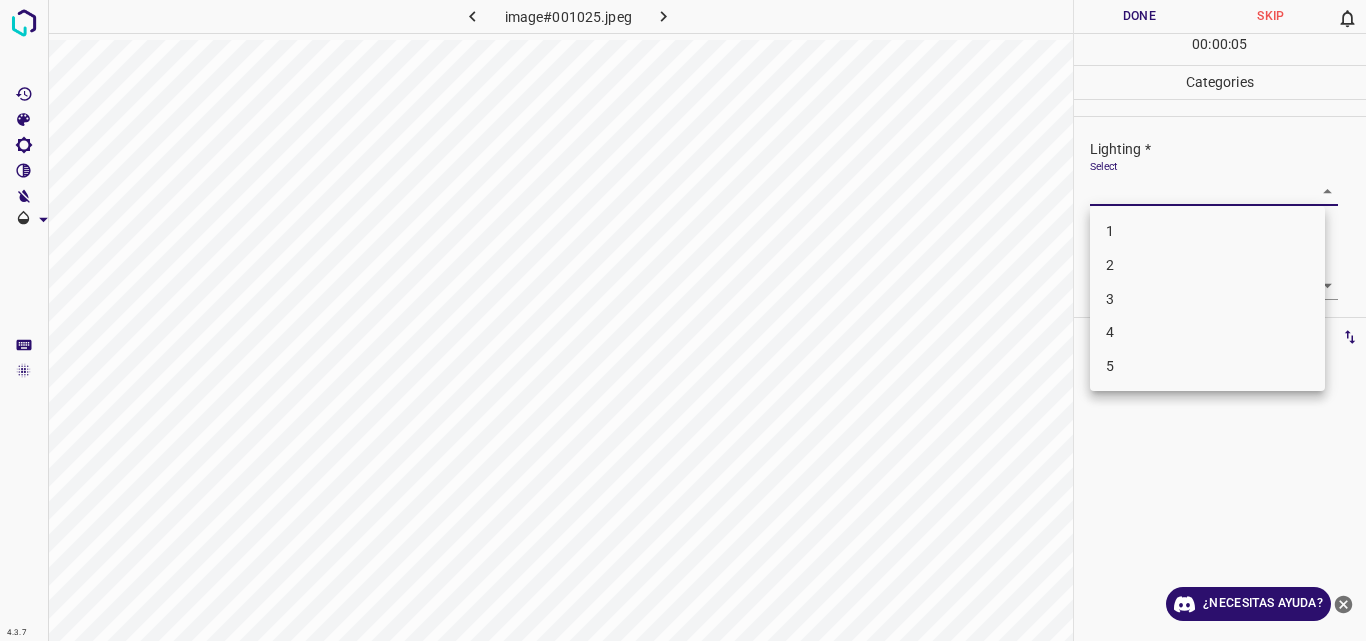 click on "3" at bounding box center [1207, 299] 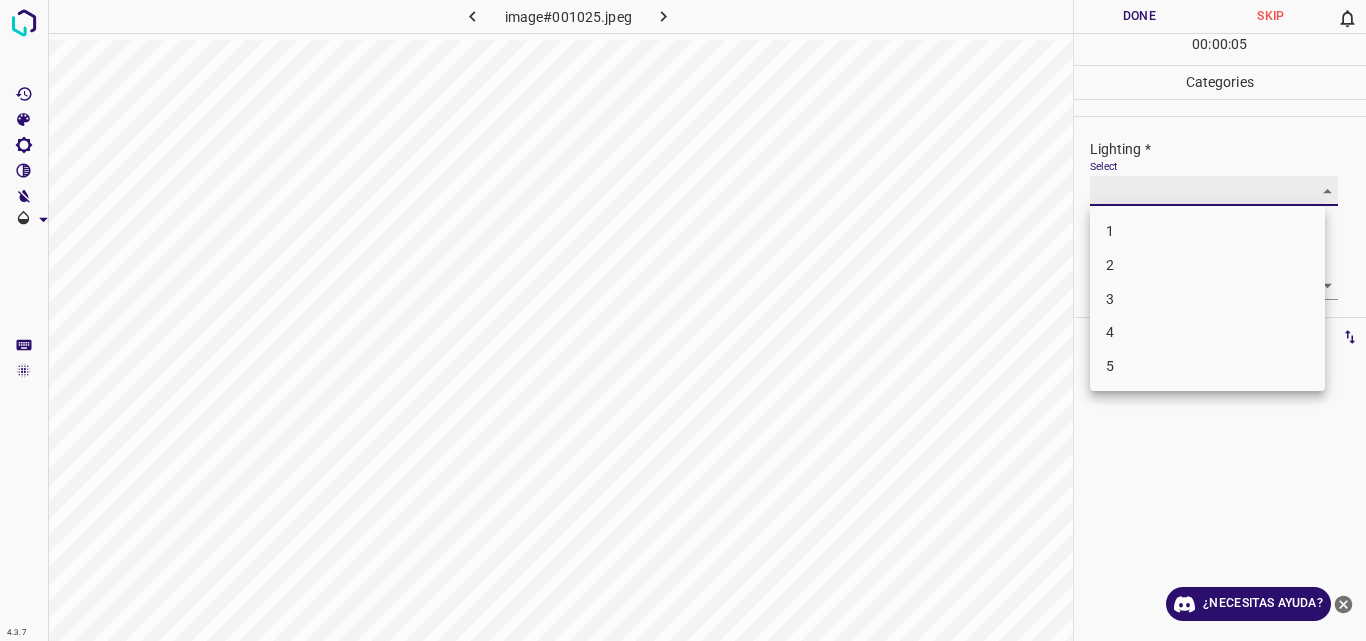 type on "3" 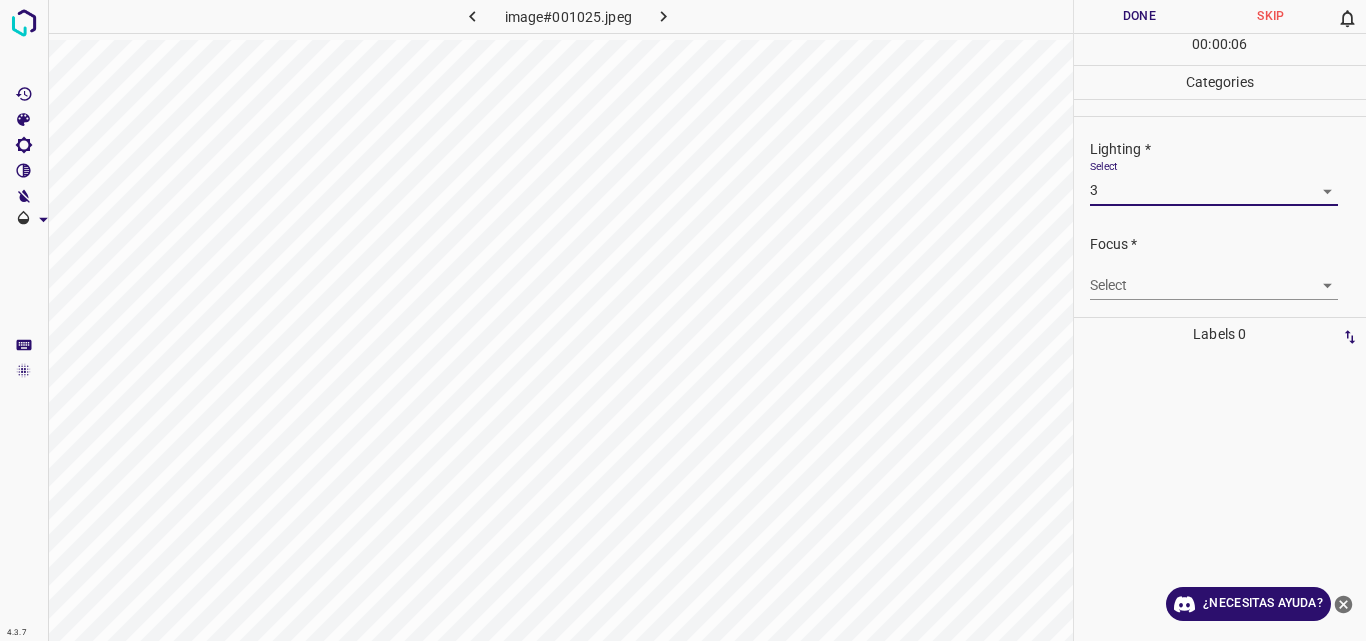 click on "4.3.7 image#001025.jpeg Done Skip 0 00   : 00   : 06   Categories Lighting *  Select 3 3 Focus *  Select ​ Overall *  Select ​ Labels   0 Categories 1 Lighting 2 Focus 3 Overall Tools Space Change between modes (Draw & Edit) I Auto labeling R Restore zoom M Zoom in N Zoom out Delete Delete selecte label Filters Z Restore filters X Saturation filter C Brightness filter V Contrast filter B Gray scale filter General O Download ¿Necesitas ayuda? Original text Rate this translation Your feedback will be used to help improve Google Translate - Texto - Esconder - Borrar" at bounding box center [683, 320] 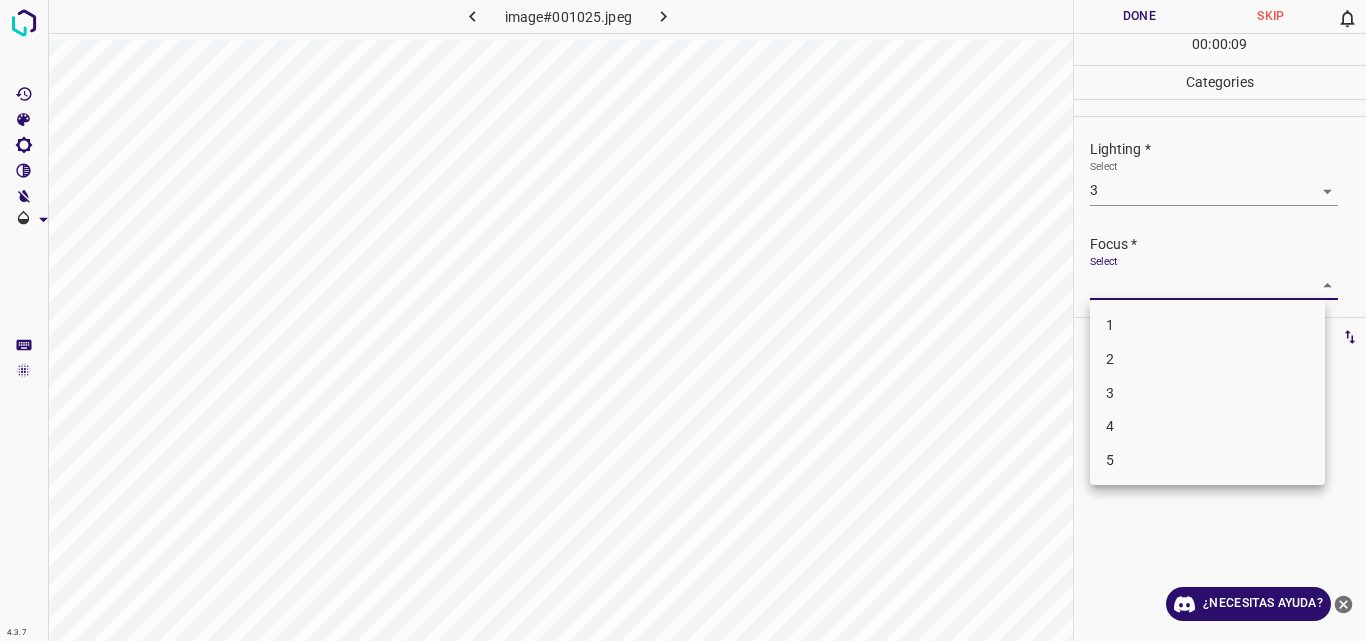 click on "3" at bounding box center (1207, 393) 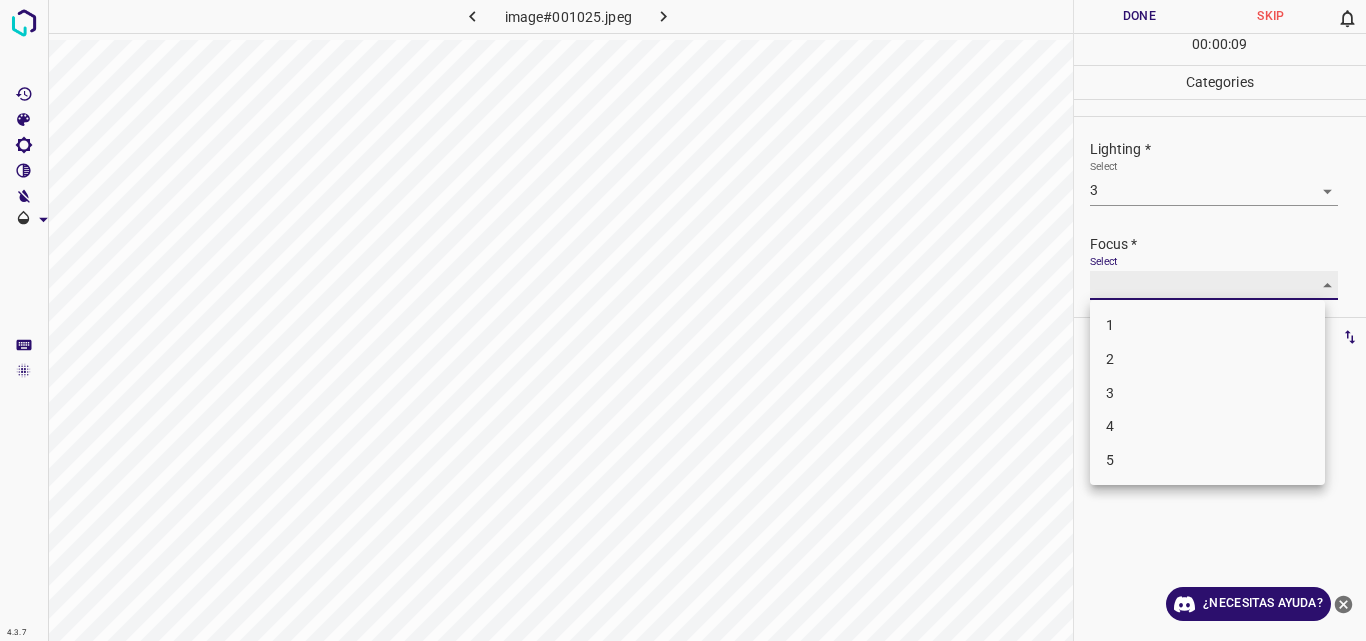 type on "3" 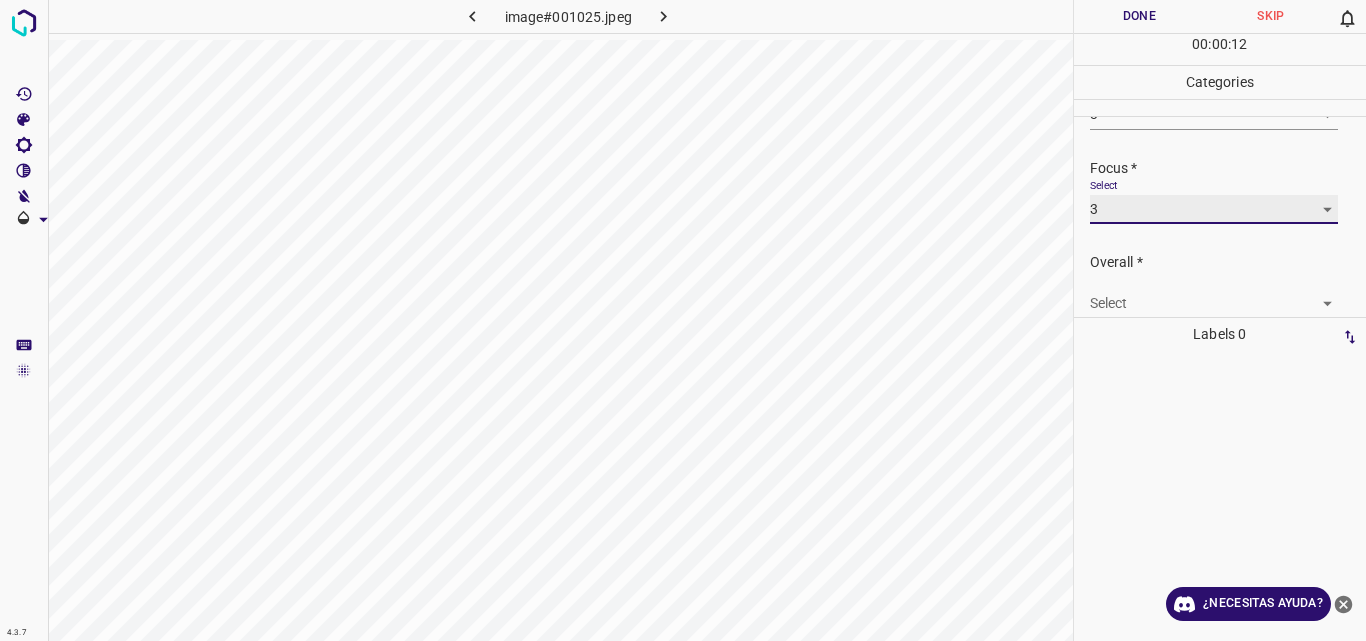 scroll, scrollTop: 98, scrollLeft: 0, axis: vertical 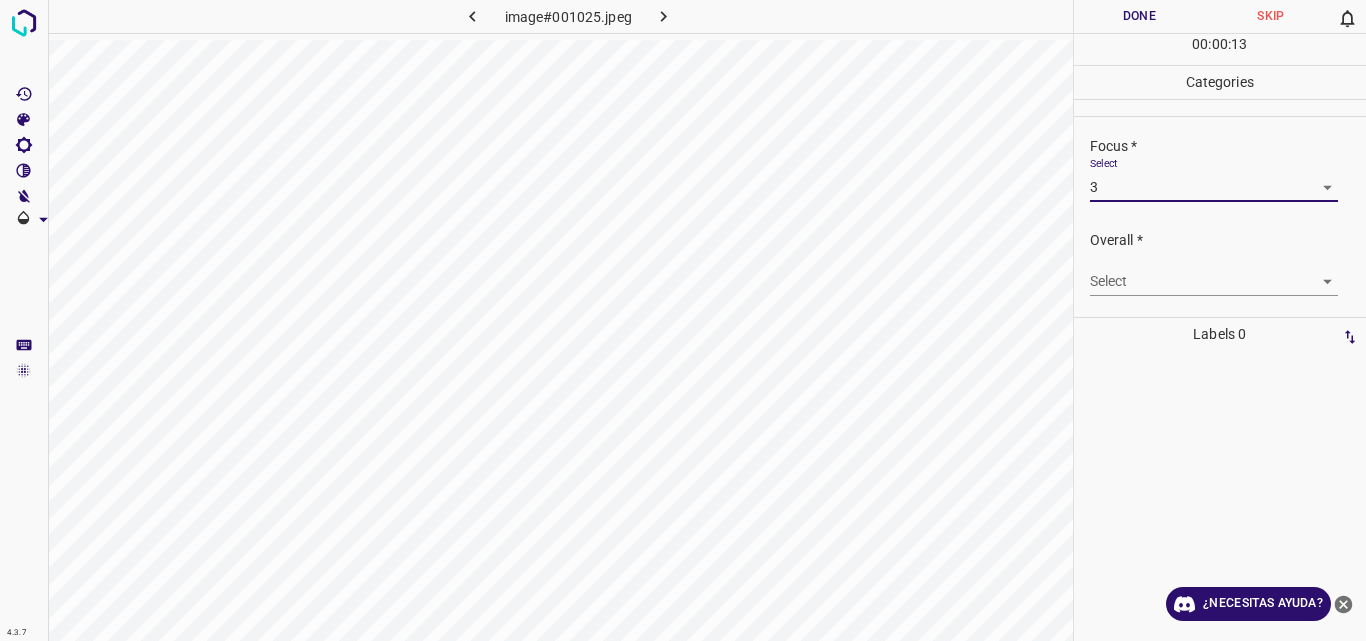 click on "4.3.7 image#001025.jpeg Done Skip 0 00   : 00   : 13   Categories Lighting *  Select 3 3 Focus *  Select 3 3 Overall *  Select ​ Labels   0 Categories 1 Lighting 2 Focus 3 Overall Tools Space Change between modes (Draw & Edit) I Auto labeling R Restore zoom M Zoom in N Zoom out Delete Delete selecte label Filters Z Restore filters X Saturation filter C Brightness filter V Contrast filter B Gray scale filter General O Download ¿Necesitas ayuda? Original text Rate this translation Your feedback will be used to help improve Google Translate - Texto - Esconder - Borrar" at bounding box center (683, 320) 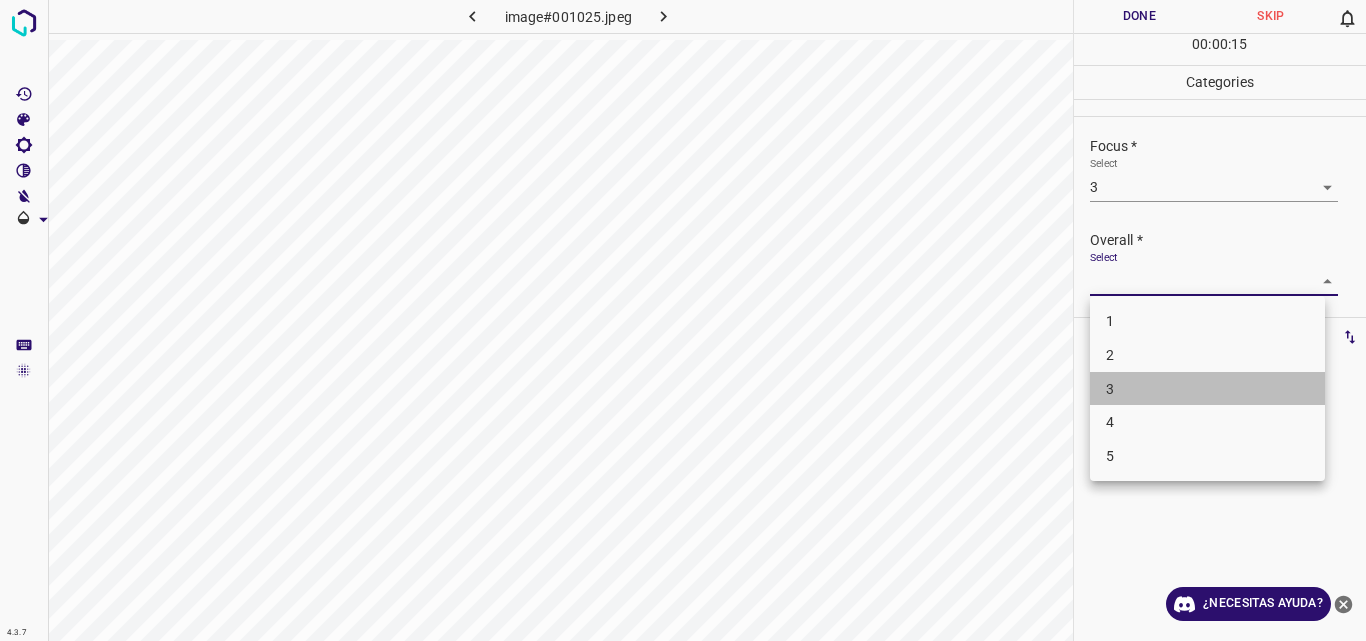 click on "3" at bounding box center [1207, 389] 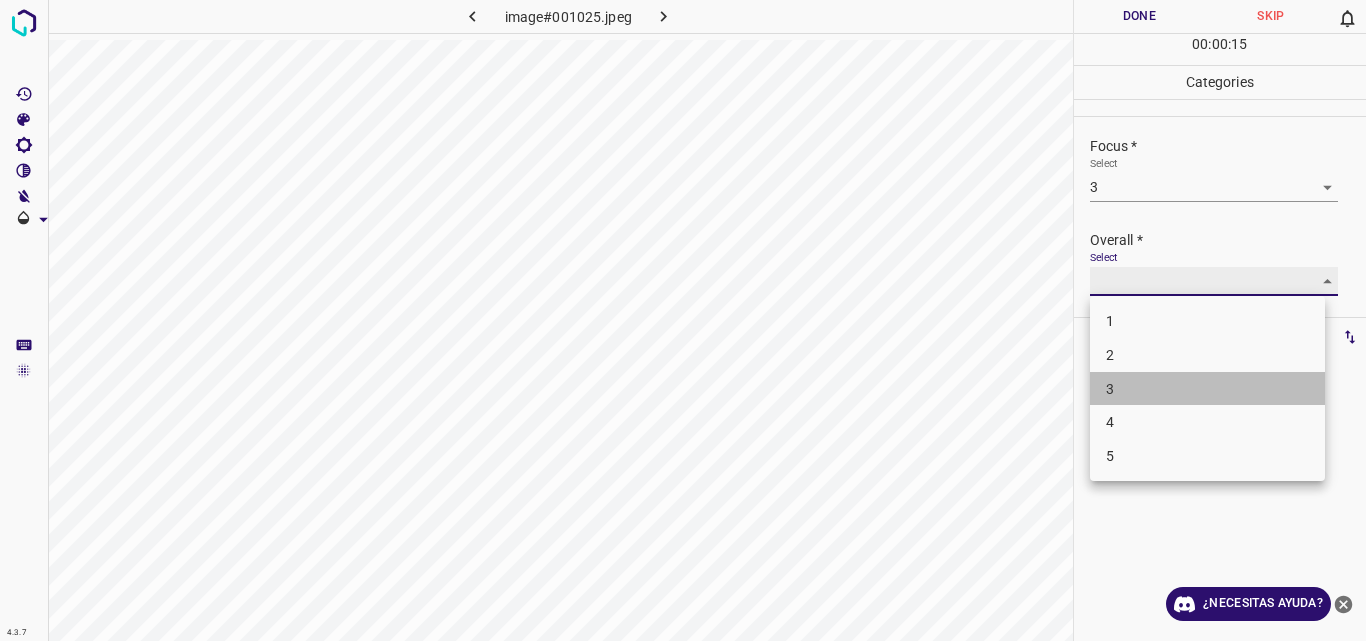type on "3" 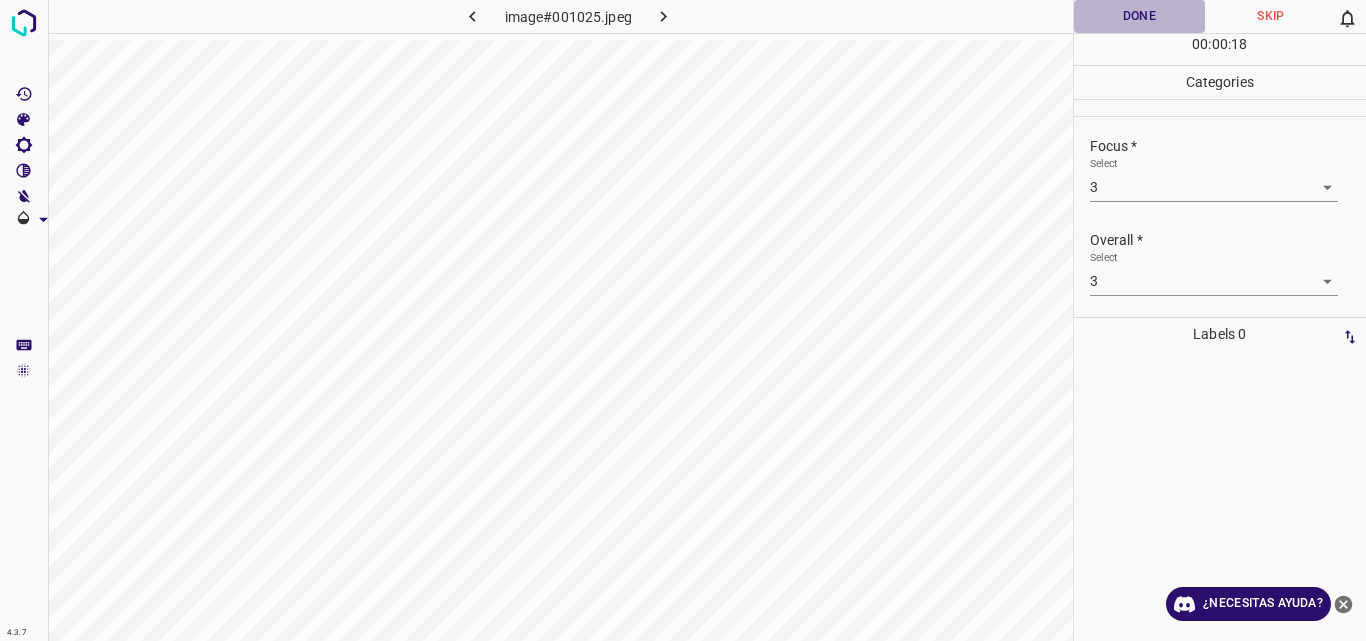 click on "Done" at bounding box center (1140, 16) 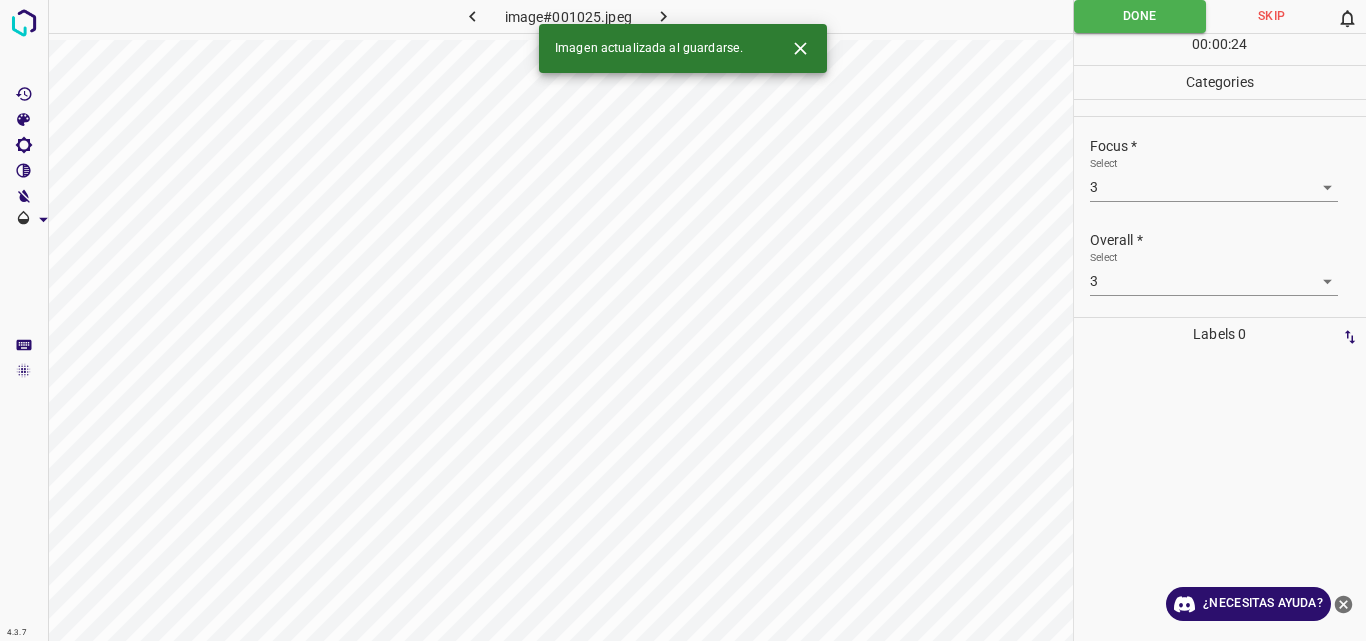 click 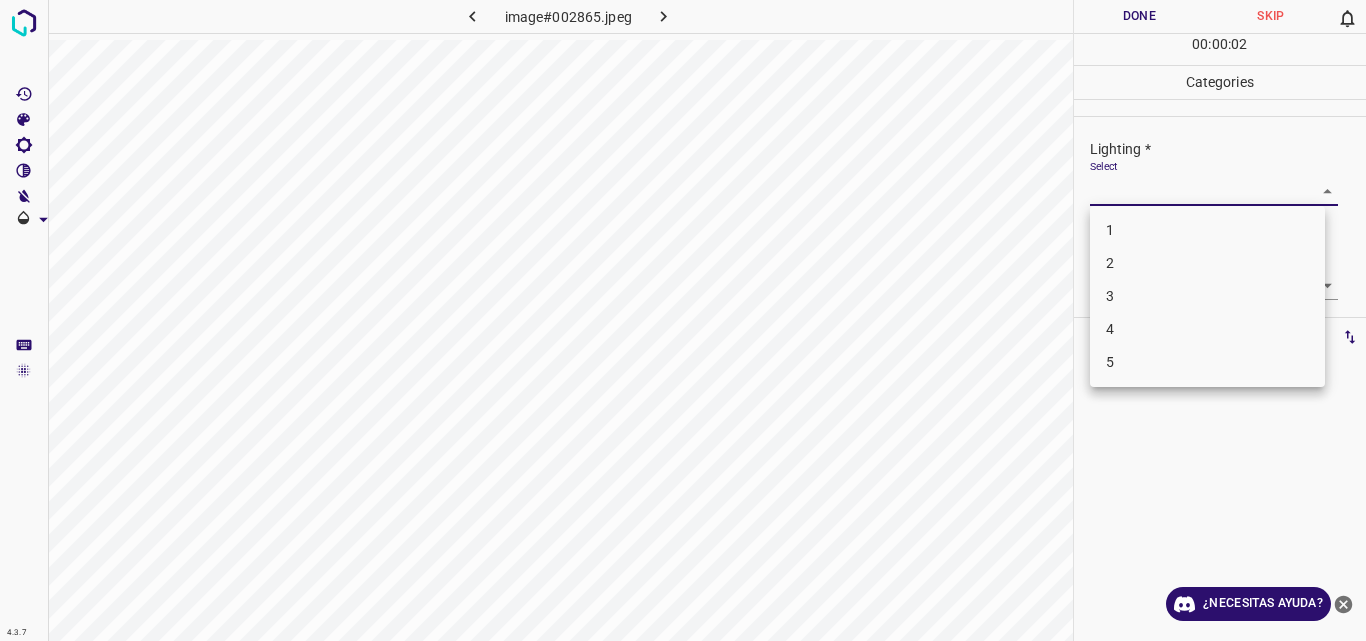 click on "4.3.7 image#002865.jpeg Done Skip 0 00   : 00   : 02   Categories Lighting *  Select ​ Focus *  Select ​ Overall *  Select ​ Labels   0 Categories 1 Lighting 2 Focus 3 Overall Tools Space Change between modes (Draw & Edit) I Auto labeling R Restore zoom M Zoom in N Zoom out Delete Delete selecte label Filters Z Restore filters X Saturation filter C Brightness filter V Contrast filter B Gray scale filter General O Download ¿Necesitas ayuda? Original text Rate this translation Your feedback will be used to help improve Google Translate - Texto - Esconder - Borrar 1 2 3 4 5" at bounding box center [683, 320] 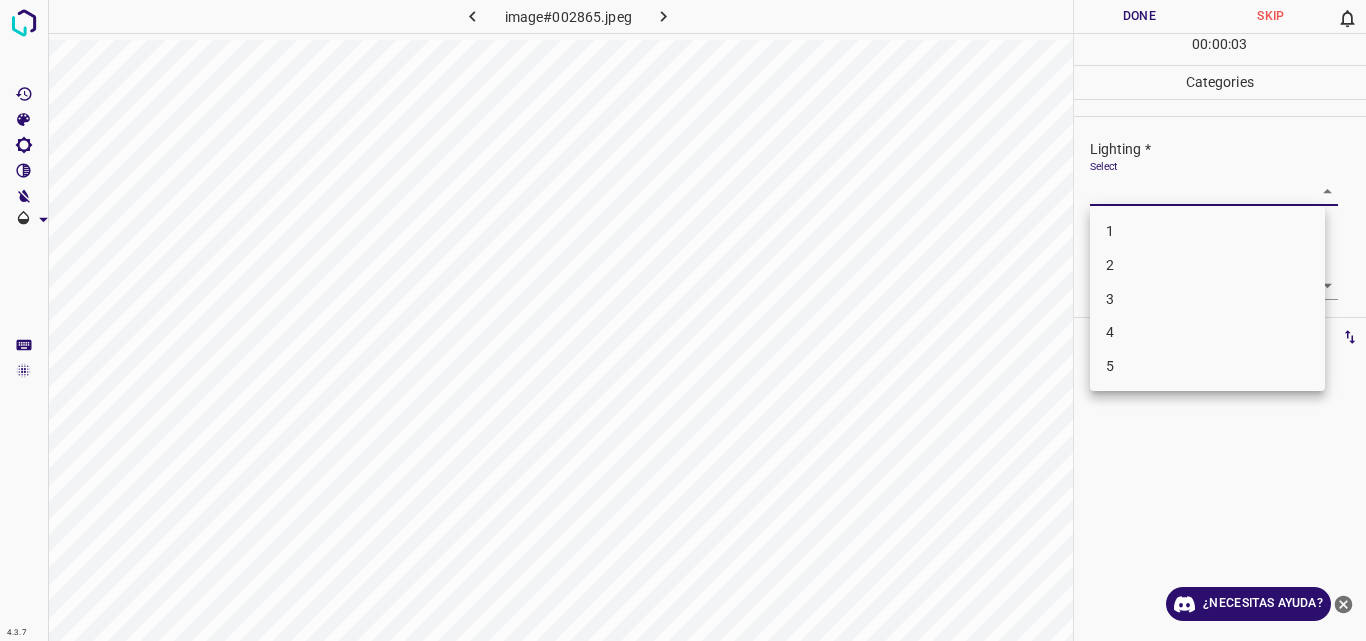 click on "2" at bounding box center (1207, 265) 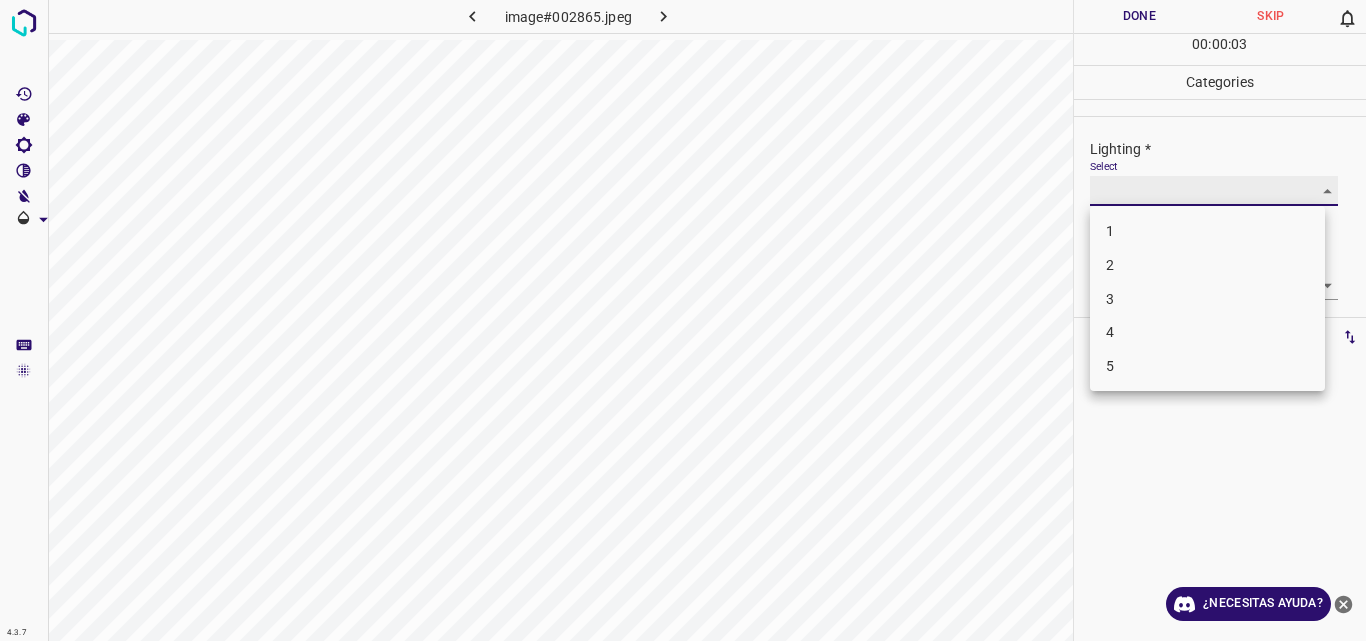 type on "2" 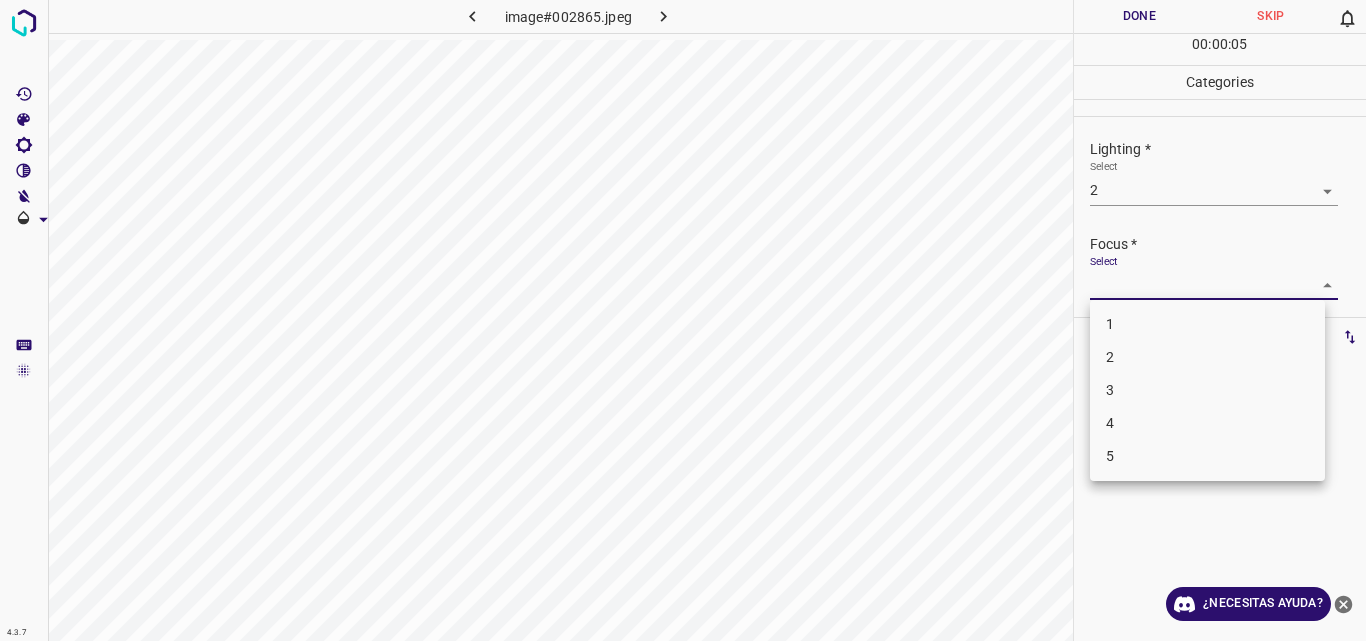 click on "4.3.7 image#002865.jpeg Done Skip 0 00   : 00   : 05   Categories Lighting *  Select 2 2 Focus *  Select ​ Overall *  Select ​ Labels   0 Categories 1 Lighting 2 Focus 3 Overall Tools Space Change between modes (Draw & Edit) I Auto labeling R Restore zoom M Zoom in N Zoom out Delete Delete selecte label Filters Z Restore filters X Saturation filter C Brightness filter V Contrast filter B Gray scale filter General O Download ¿Necesitas ayuda? Original text Rate this translation Your feedback will be used to help improve Google Translate - Texto - Esconder - Borrar 1 2 3 4 5" at bounding box center (683, 320) 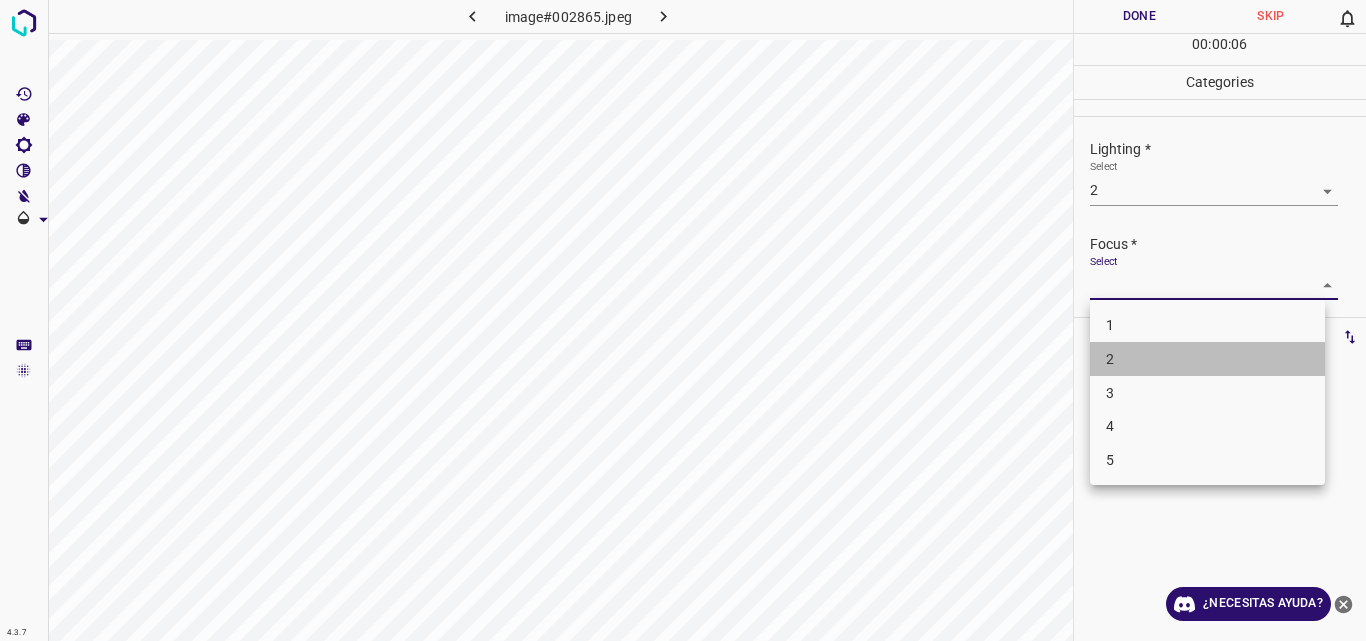 click on "2" at bounding box center [1207, 359] 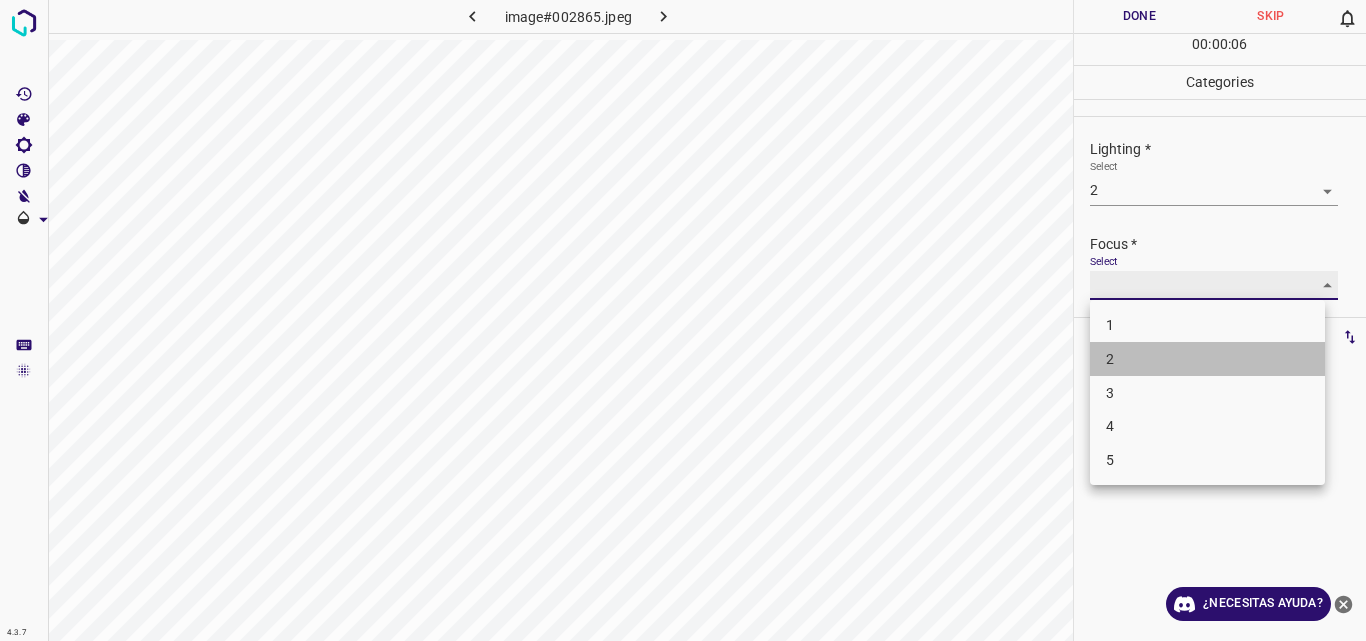 type on "2" 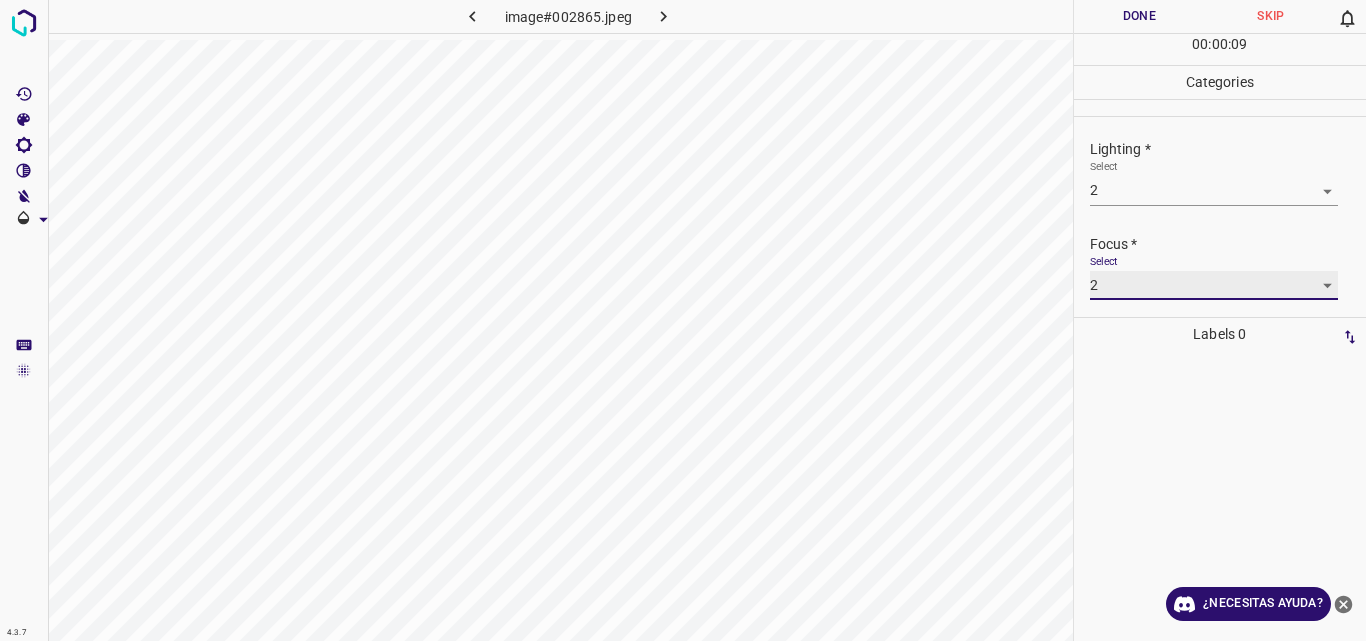 scroll, scrollTop: 98, scrollLeft: 0, axis: vertical 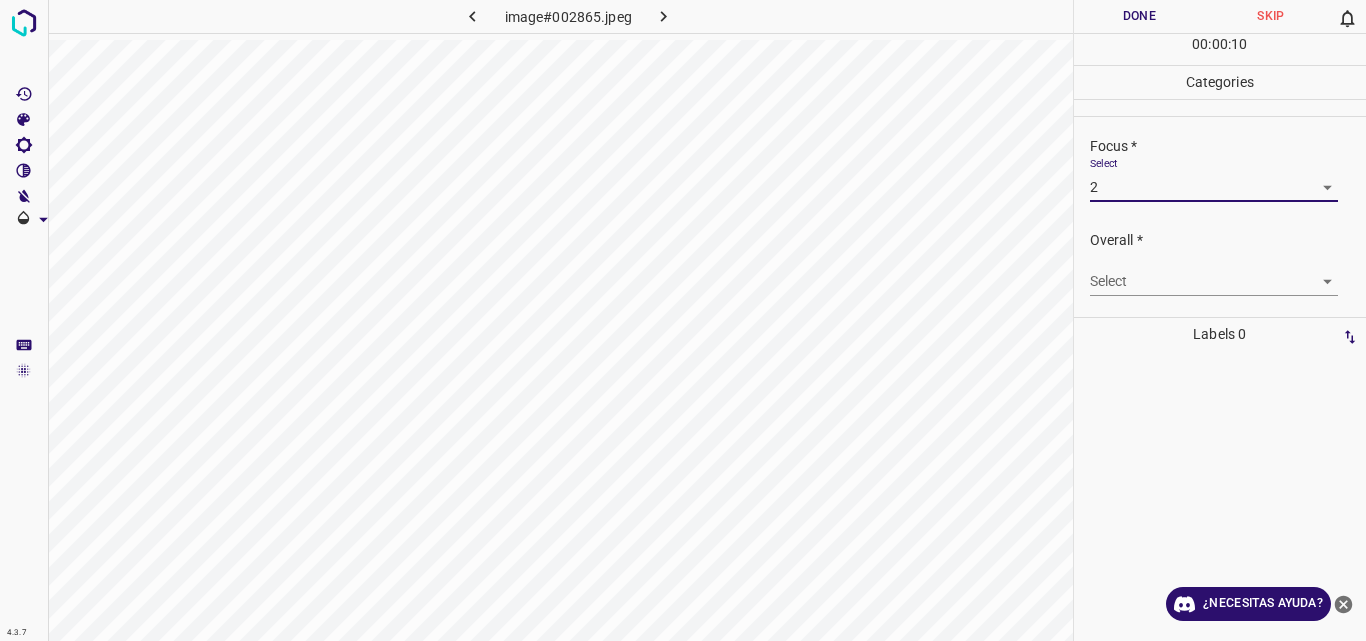 click on "4.3.7 image#002865.jpeg Done Skip 0 00   : 00   : 10   Categories Lighting *  Select 2 2 Focus *  Select 2 2 Overall *  Select ​ Labels   0 Categories 1 Lighting 2 Focus 3 Overall Tools Space Change between modes (Draw & Edit) I Auto labeling R Restore zoom M Zoom in N Zoom out Delete Delete selecte label Filters Z Restore filters X Saturation filter C Brightness filter V Contrast filter B Gray scale filter General O Download ¿Necesitas ayuda? Original text Rate this translation Your feedback will be used to help improve Google Translate - Texto - Esconder - Borrar" at bounding box center (683, 320) 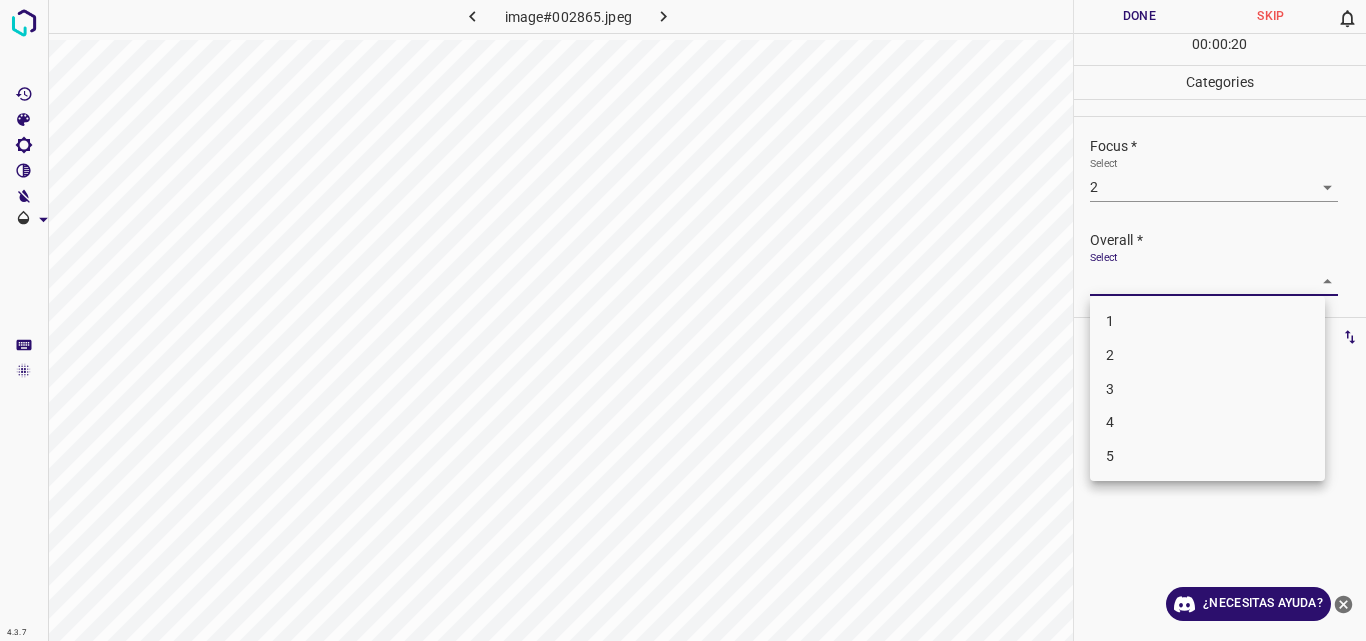 click on "2" at bounding box center (1207, 355) 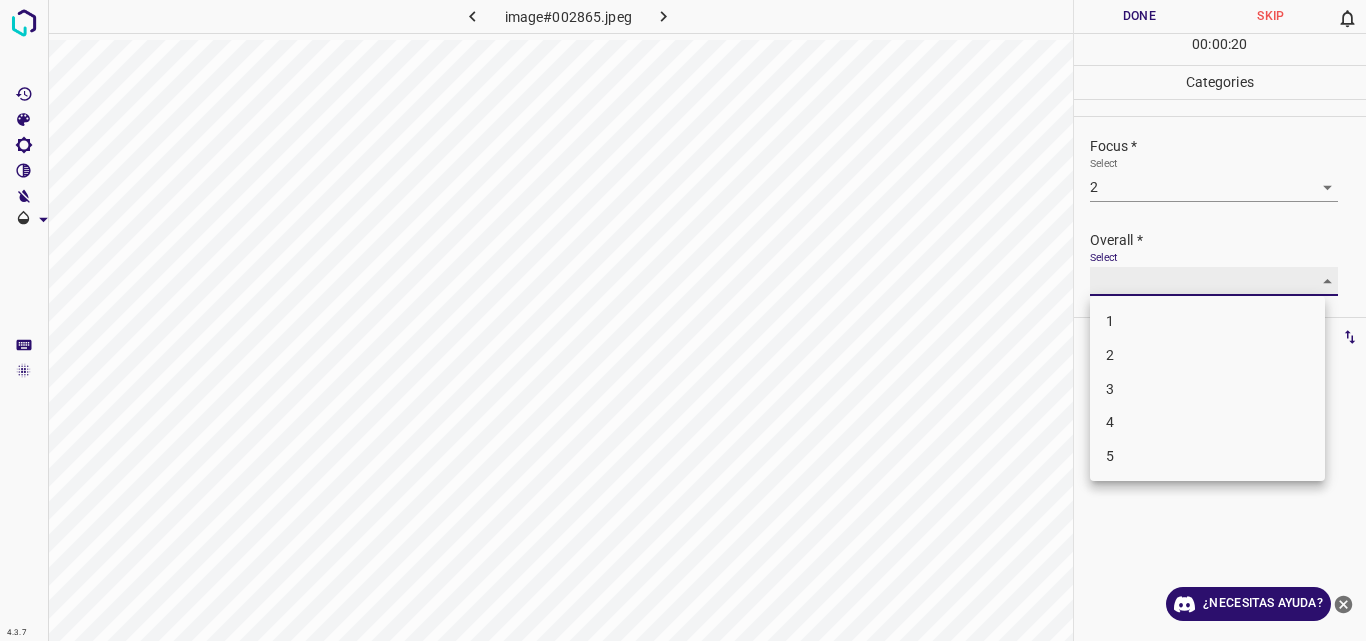 type on "2" 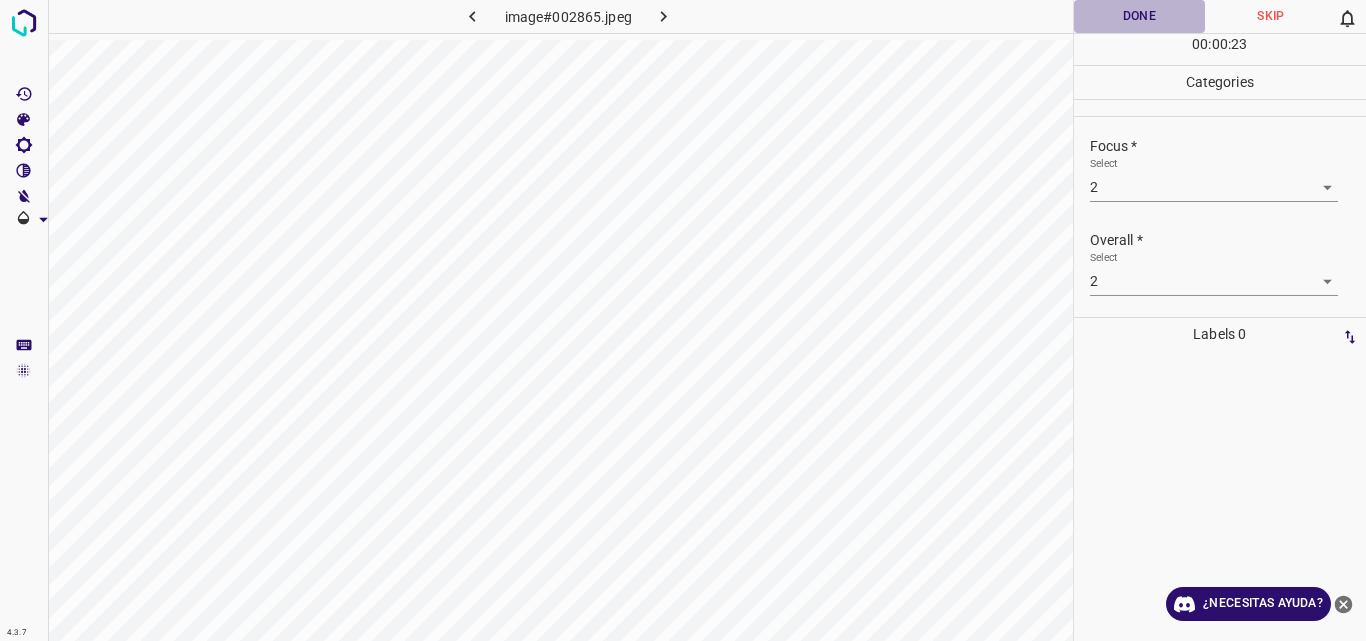 click on "Done" at bounding box center (1140, 16) 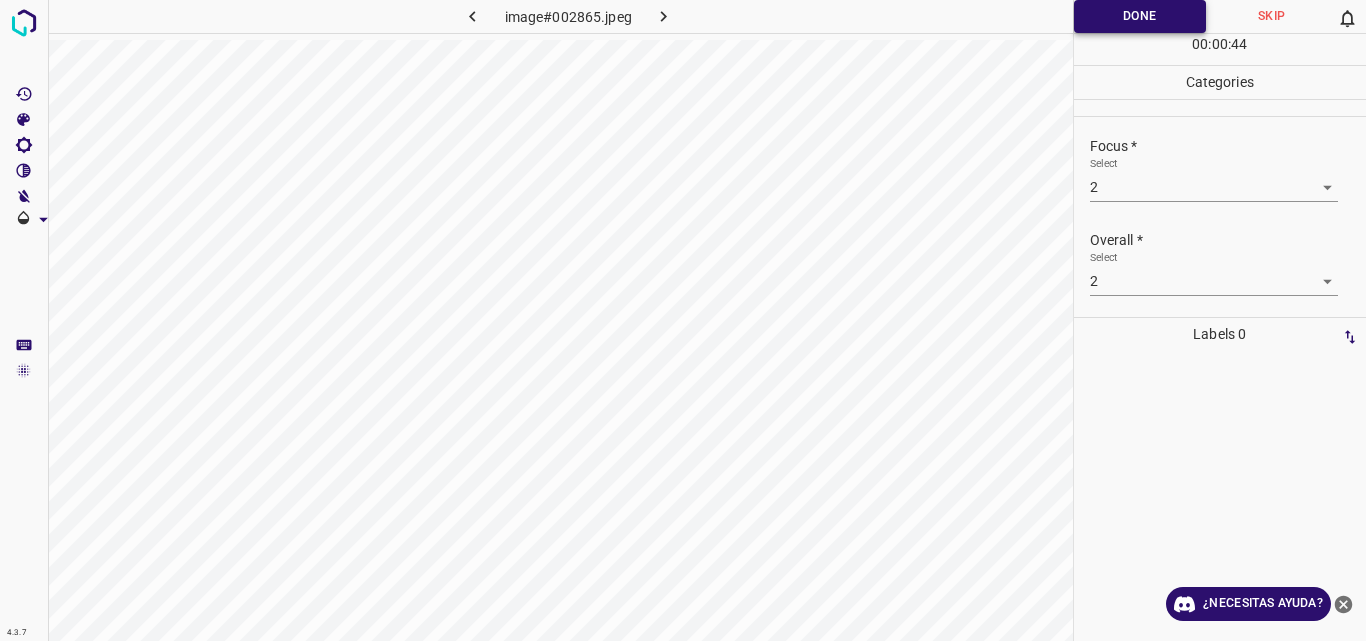 click on "Done" at bounding box center [1140, 16] 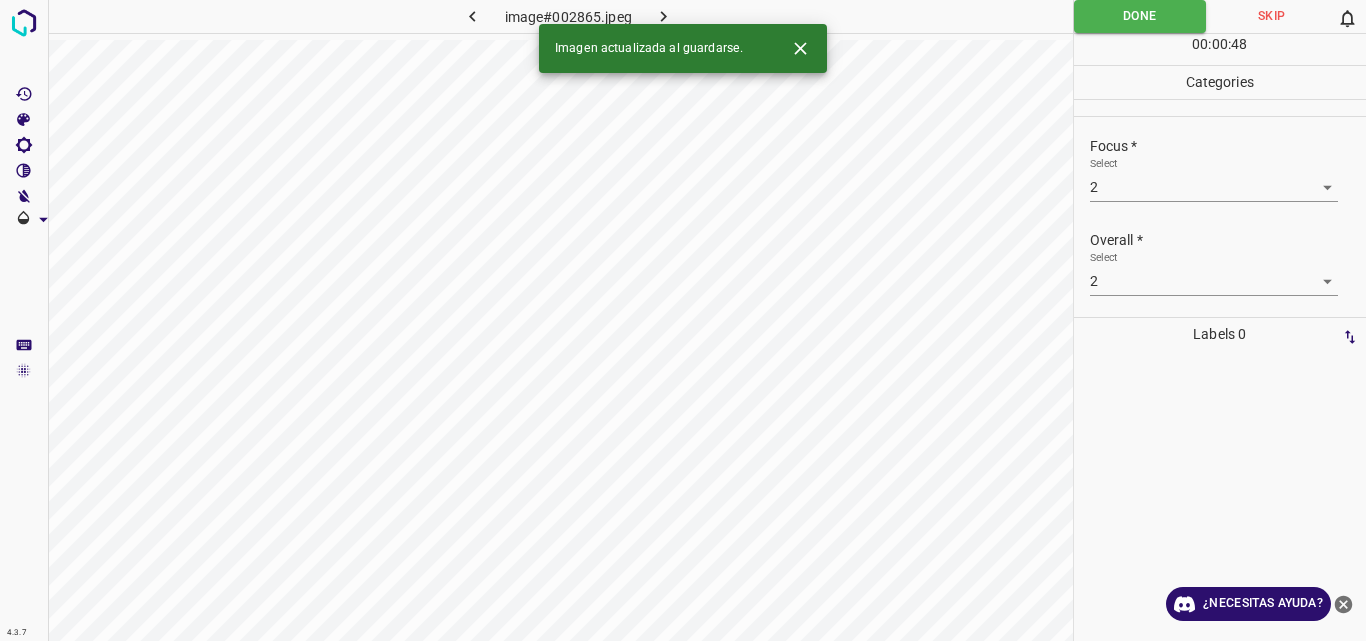click 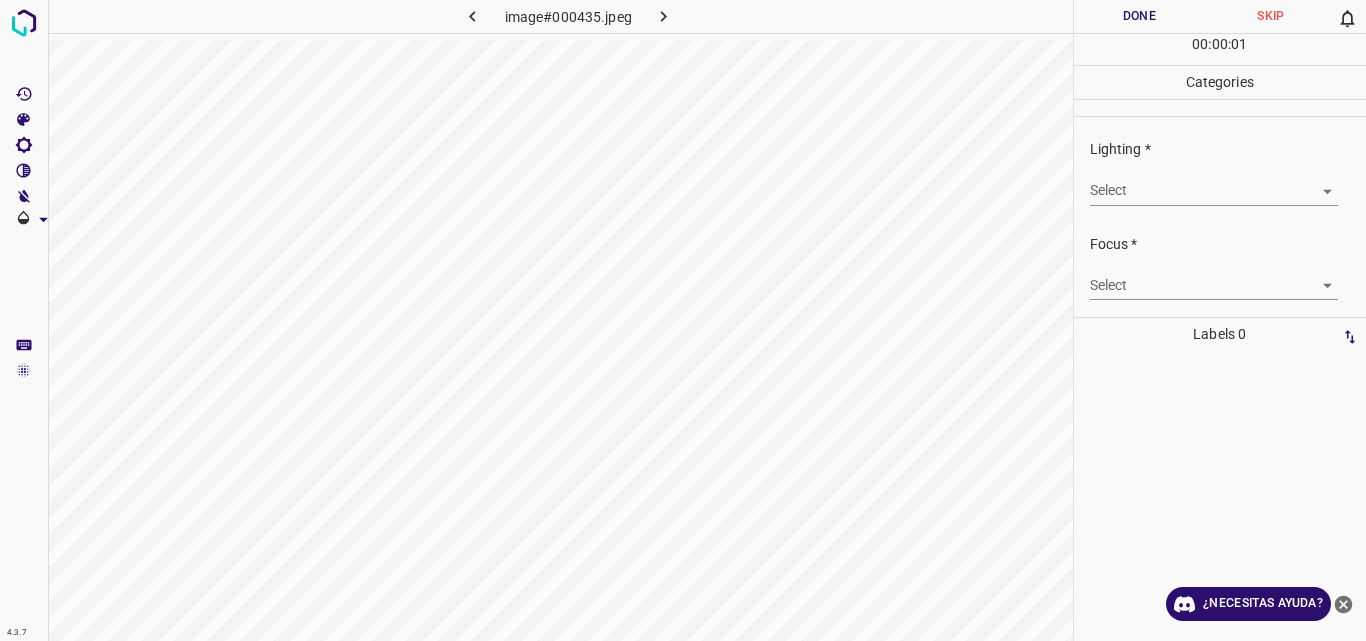 click on "4.3.7 image#000435.jpeg Done Skip 0 00   : 00   : 01   Categories Lighting *  Select ​ Focus *  Select ​ Overall *  Select ​ Labels   0 Categories 1 Lighting 2 Focus 3 Overall Tools Space Change between modes (Draw & Edit) I Auto labeling R Restore zoom M Zoom in N Zoom out Delete Delete selecte label Filters Z Restore filters X Saturation filter C Brightness filter V Contrast filter B Gray scale filter General O Download ¿Necesitas ayuda? Original text Rate this translation Your feedback will be used to help improve Google Translate - Texto - Esconder - Borrar" at bounding box center [683, 320] 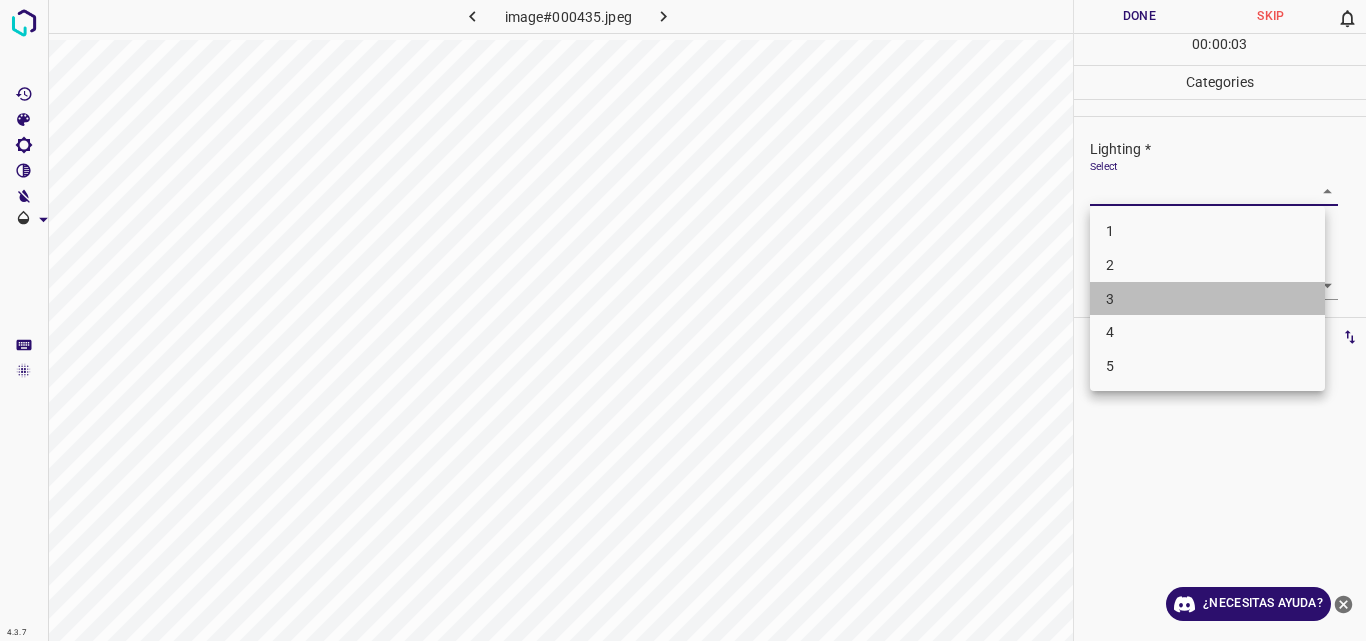 click on "3" at bounding box center (1207, 299) 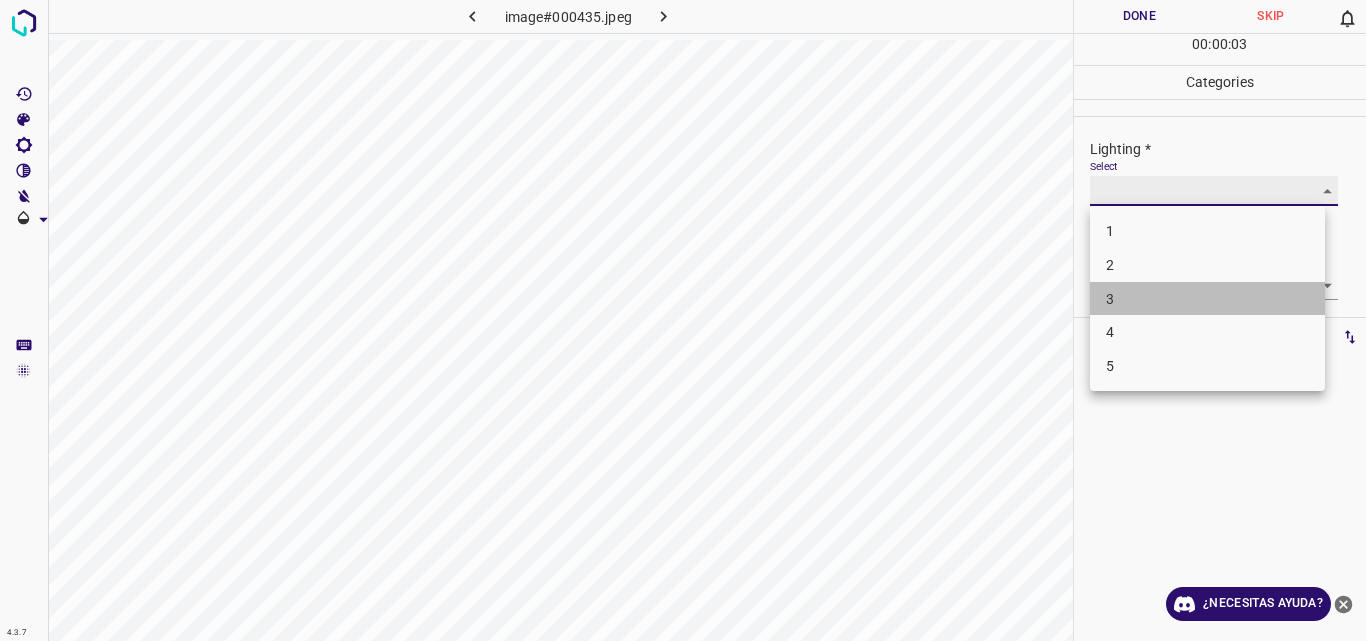 type on "3" 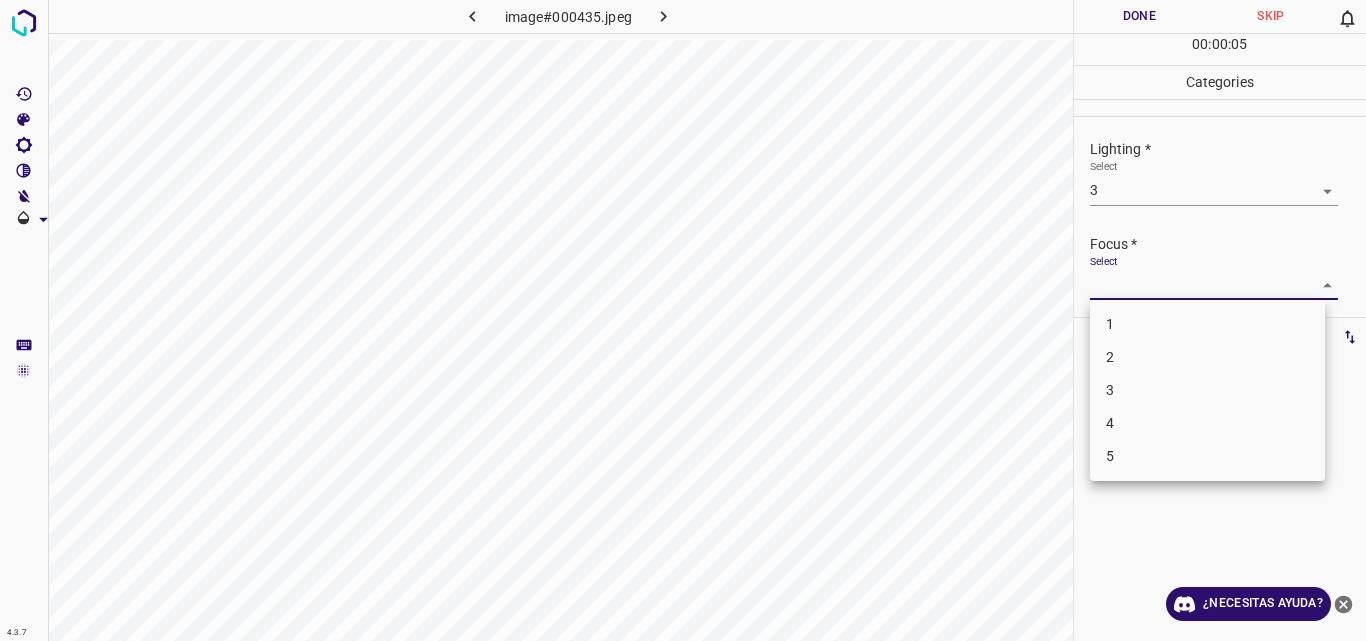 click on "4.3.7 image#000435.jpeg Done Skip 0 00   : 00   : 05   Categories Lighting *  Select 3 3 Focus *  Select ​ Overall *  Select ​ Labels   0 Categories 1 Lighting 2 Focus 3 Overall Tools Space Change between modes (Draw & Edit) I Auto labeling R Restore zoom M Zoom in N Zoom out Delete Delete selecte label Filters Z Restore filters X Saturation filter C Brightness filter V Contrast filter B Gray scale filter General O Download ¿Necesitas ayuda? Original text Rate this translation Your feedback will be used to help improve Google Translate - Texto - Esconder - Borrar 1 2 3 4 5" at bounding box center [683, 320] 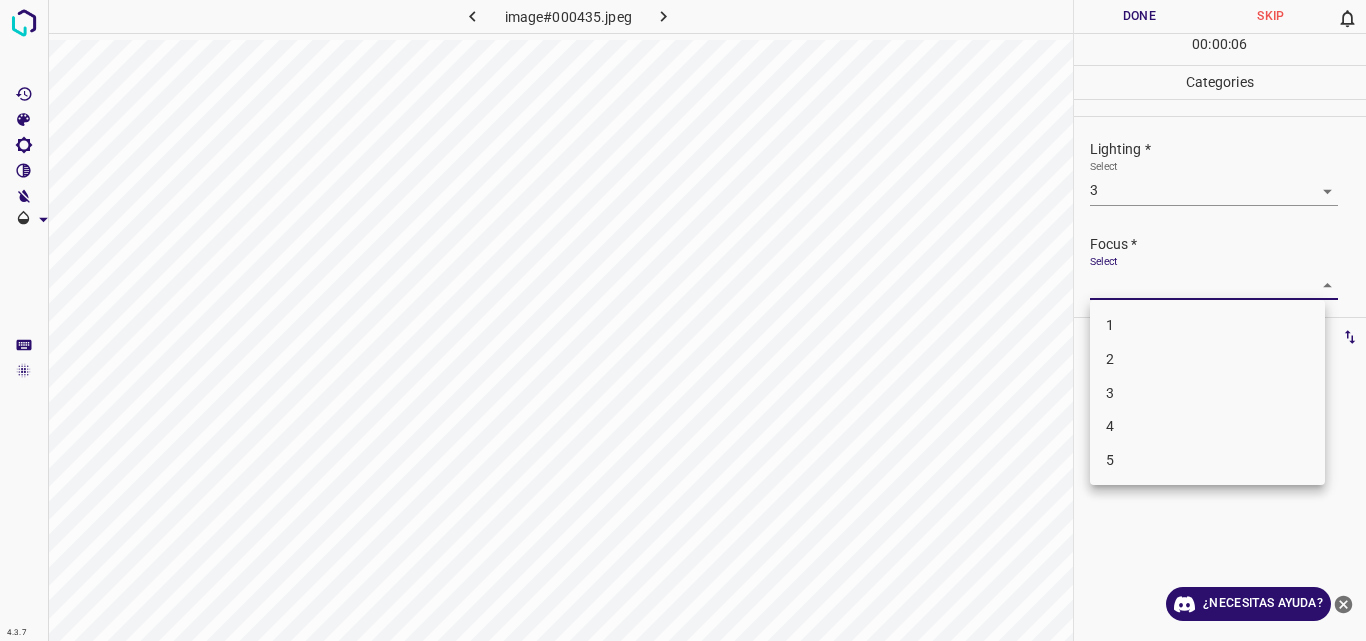 click on "3" at bounding box center [1207, 393] 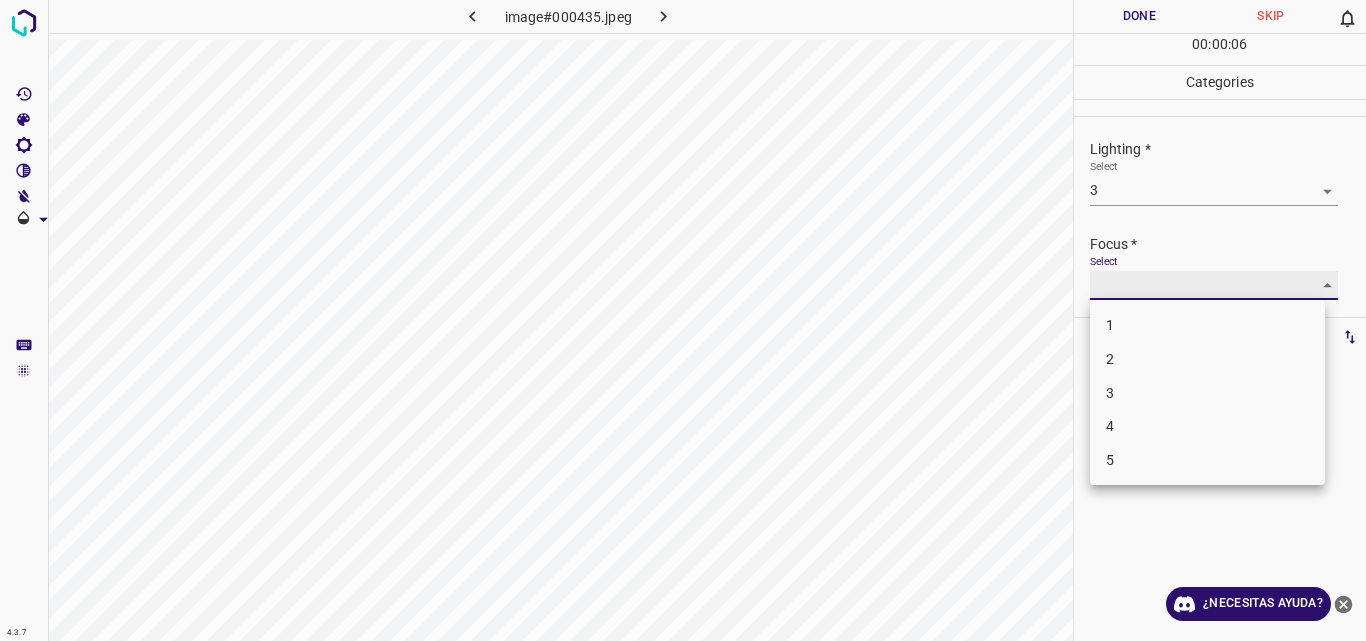 type on "3" 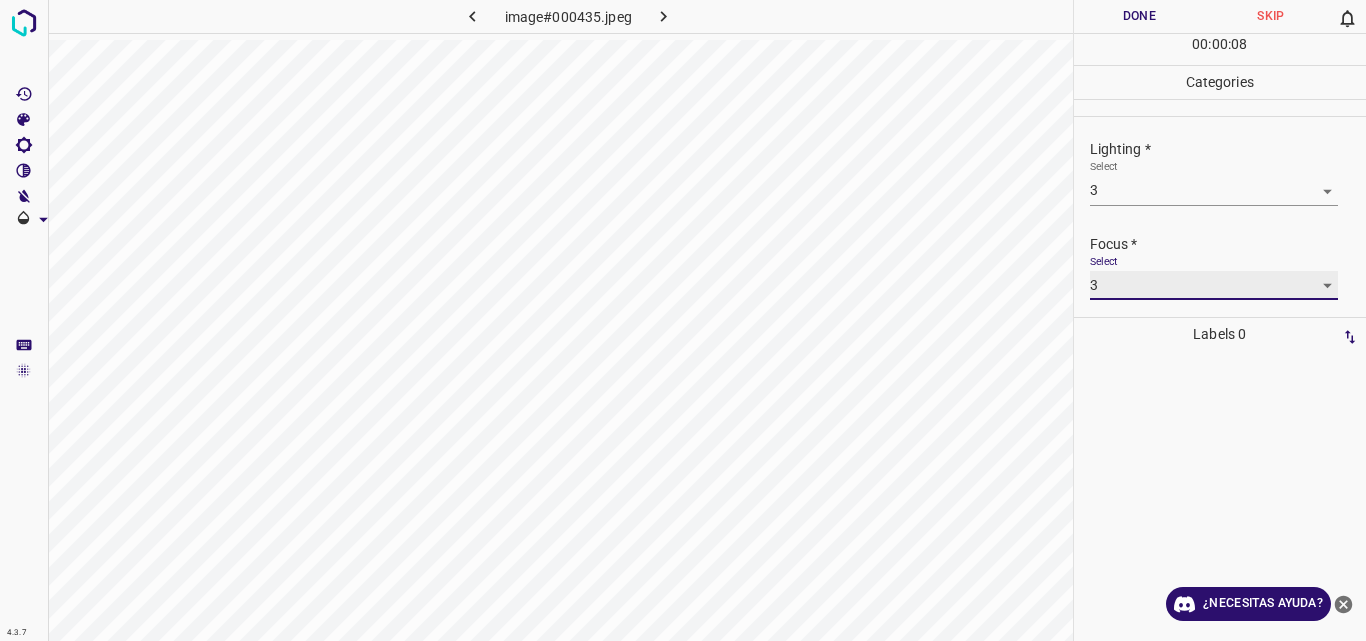 scroll, scrollTop: 98, scrollLeft: 0, axis: vertical 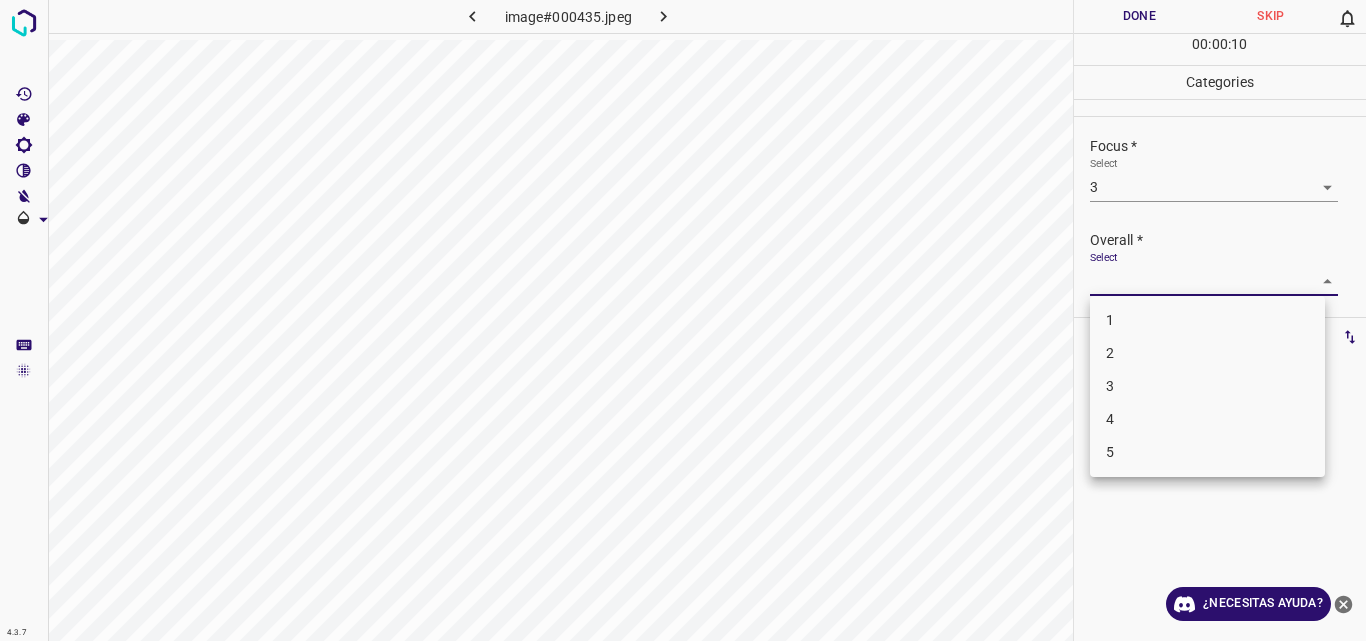 click on "4.3.7 image#000435.jpeg Done Skip 0 00   : 00   : 10   Categories Lighting *  Select 3 3 Focus *  Select 3 3 Overall *  Select ​ Labels   0 Categories 1 Lighting 2 Focus 3 Overall Tools Space Change between modes (Draw & Edit) I Auto labeling R Restore zoom M Zoom in N Zoom out Delete Delete selecte label Filters Z Restore filters X Saturation filter C Brightness filter V Contrast filter B Gray scale filter General O Download ¿Necesitas ayuda? Original text Rate this translation Your feedback will be used to help improve Google Translate - Texto - Esconder - Borrar 1 2 3 4 5" at bounding box center [683, 320] 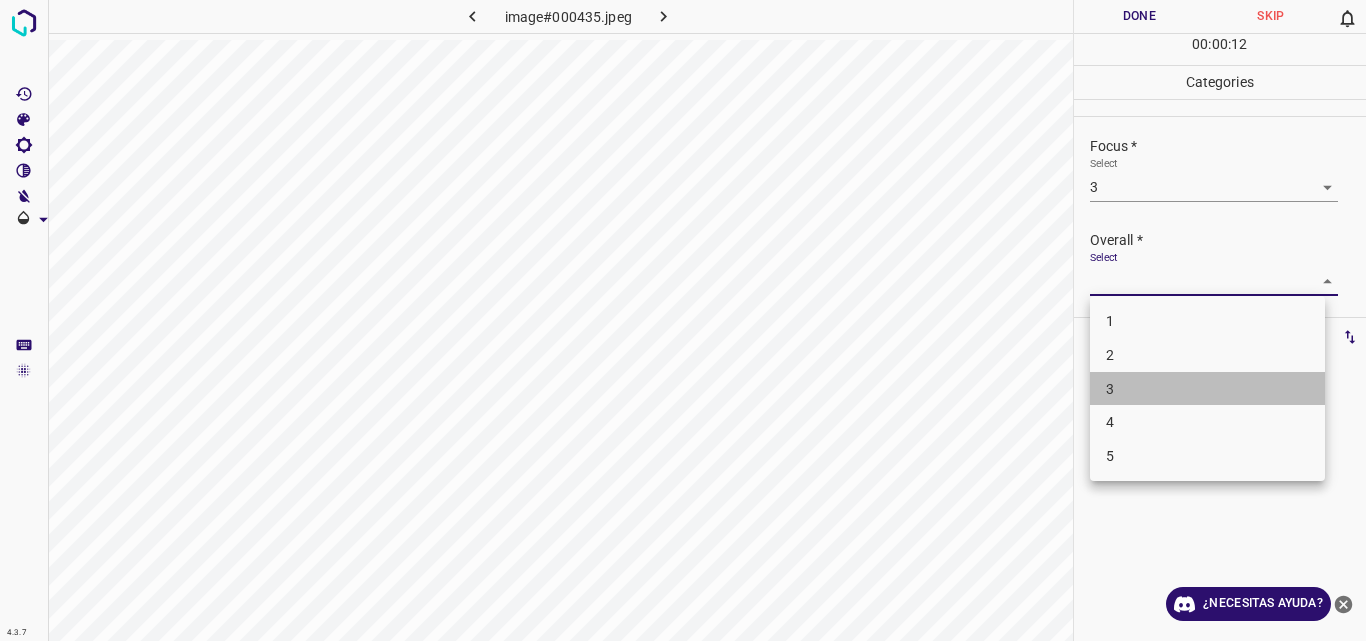 click on "3" at bounding box center [1207, 389] 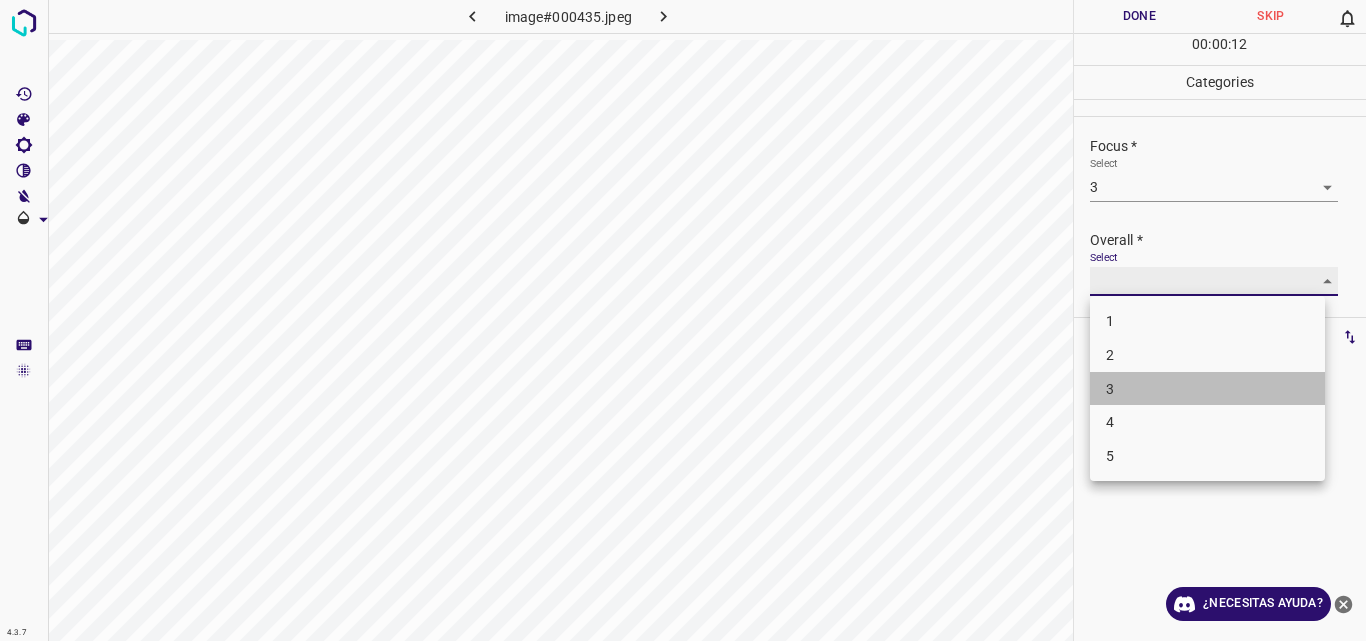 type on "3" 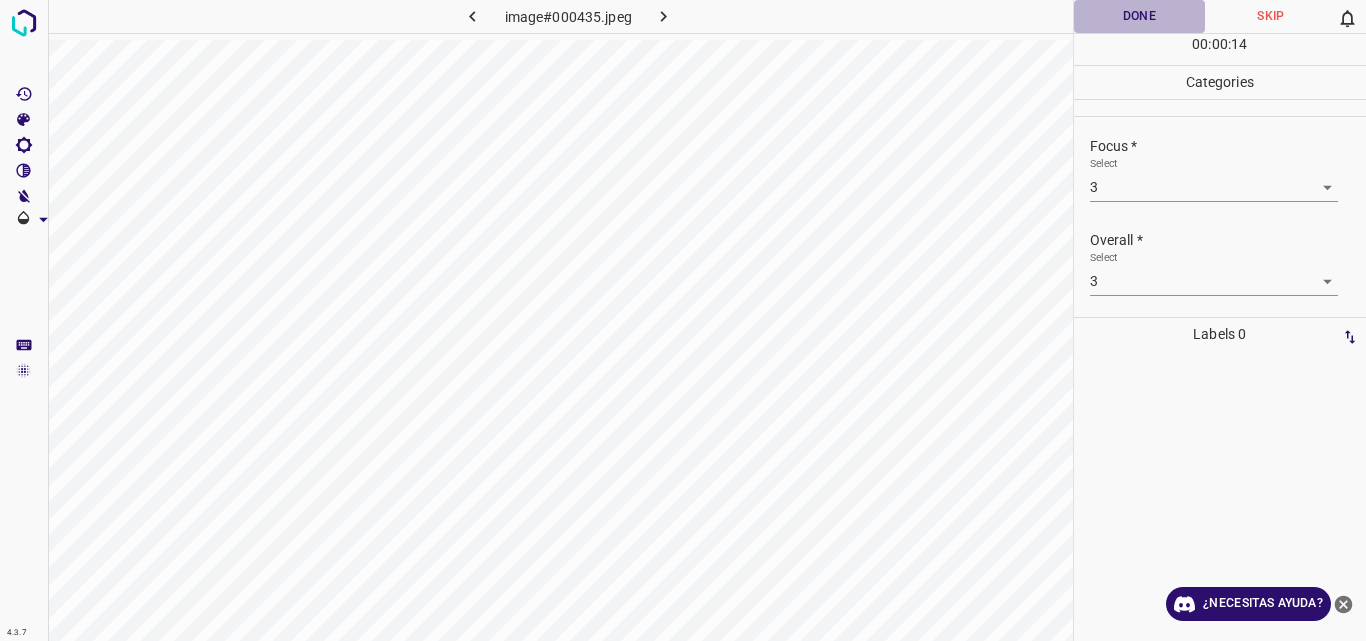 click on "Done" at bounding box center [1140, 16] 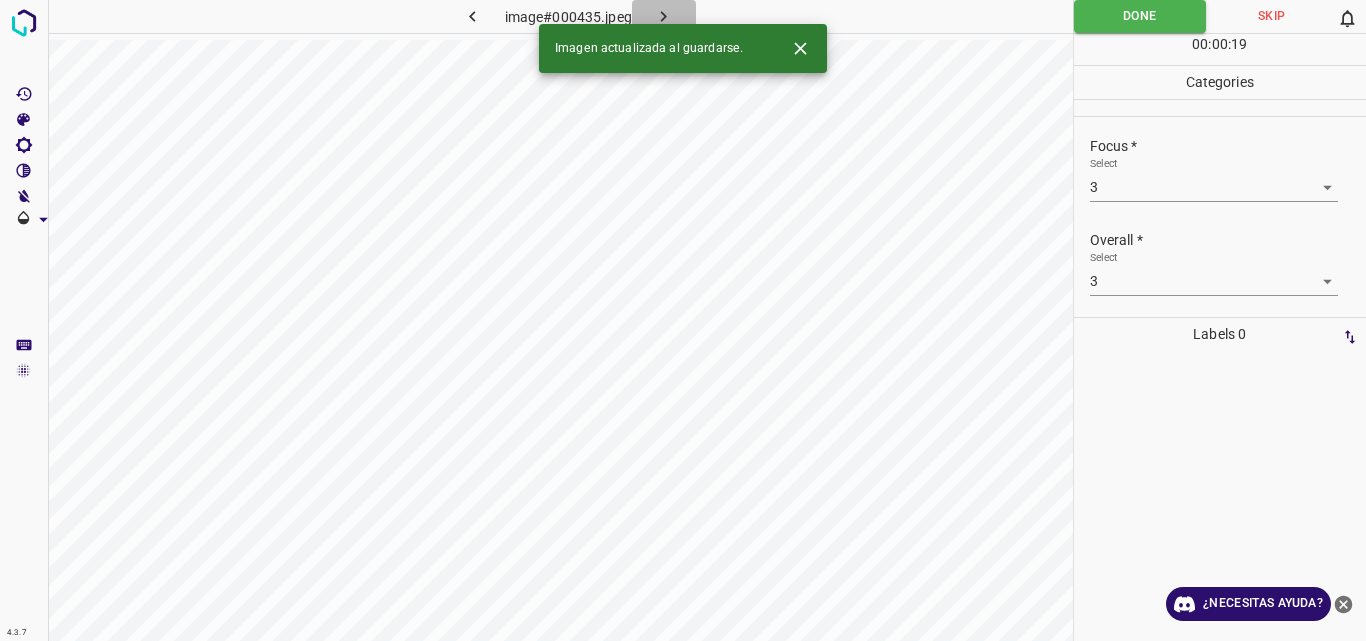 click 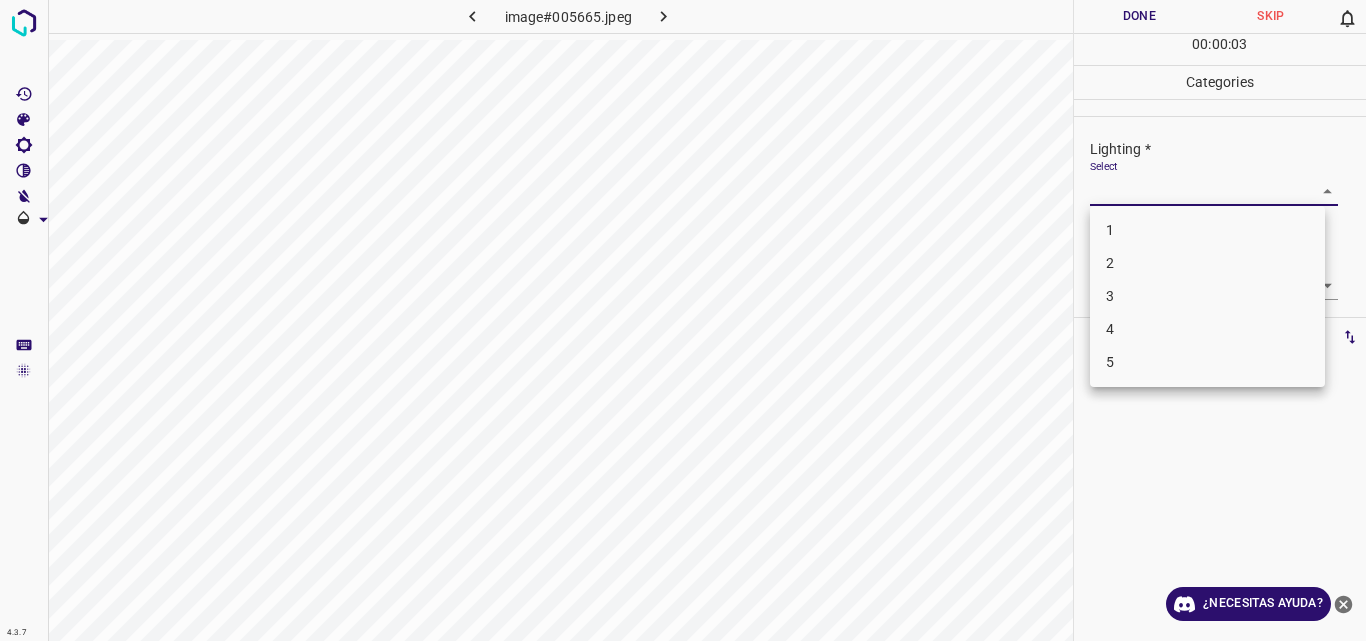 click on "4.3.7 image#005665.jpeg Done Skip 0 00   : 00   : 03   Categories Lighting *  Select ​ Focus *  Select ​ Overall *  Select ​ Labels   0 Categories 1 Lighting 2 Focus 3 Overall Tools Space Change between modes (Draw & Edit) I Auto labeling R Restore zoom M Zoom in N Zoom out Delete Delete selecte label Filters Z Restore filters X Saturation filter C Brightness filter V Contrast filter B Gray scale filter General O Download ¿Necesitas ayuda? Original text Rate this translation Your feedback will be used to help improve Google Translate - Texto - Esconder - Borrar 1 2 3 4 5" at bounding box center [683, 320] 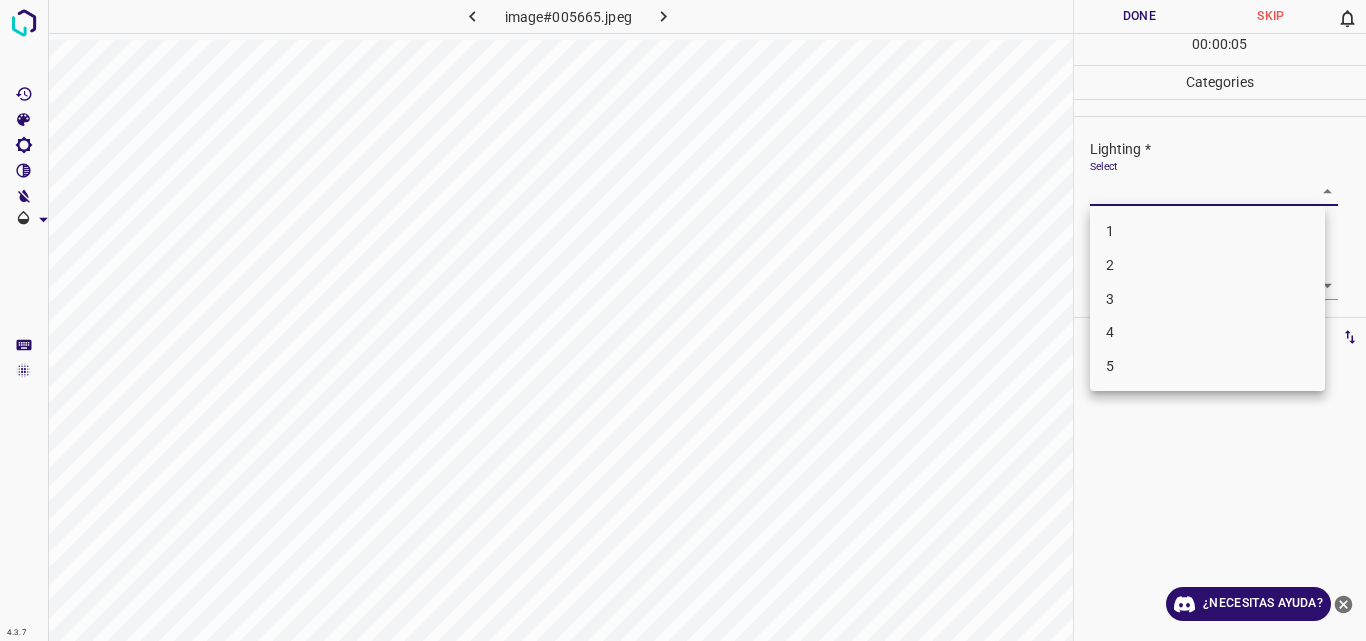 click on "2" at bounding box center (1207, 265) 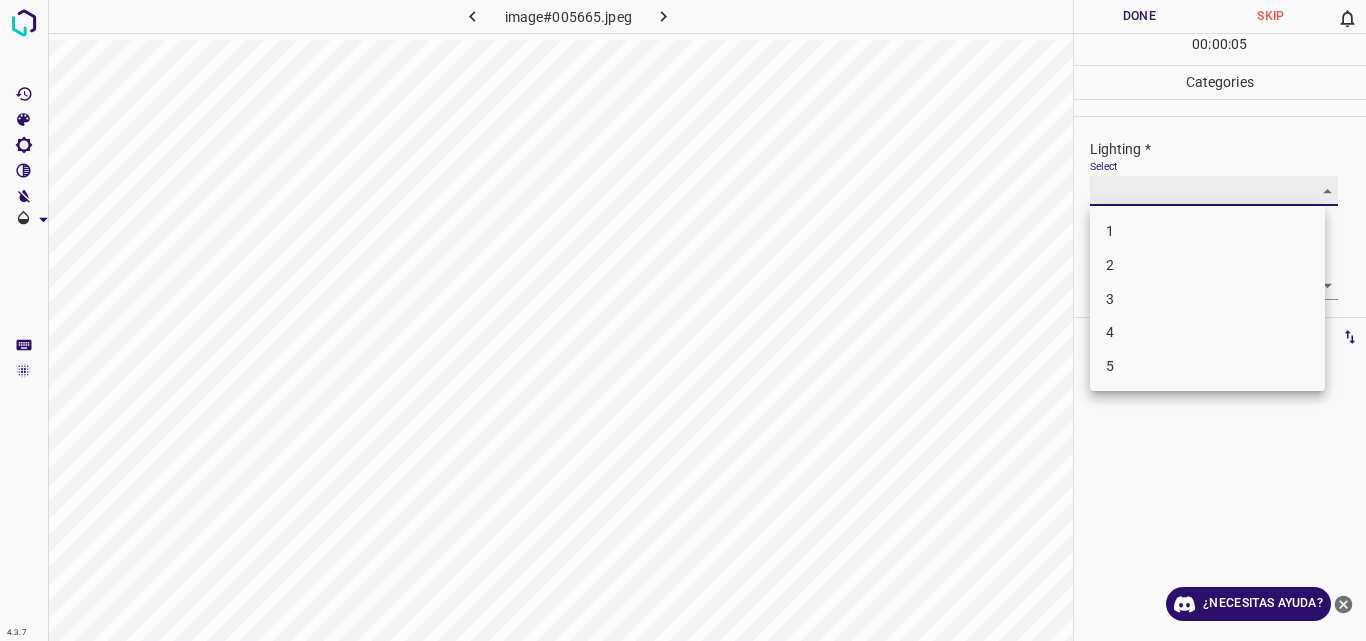 type on "2" 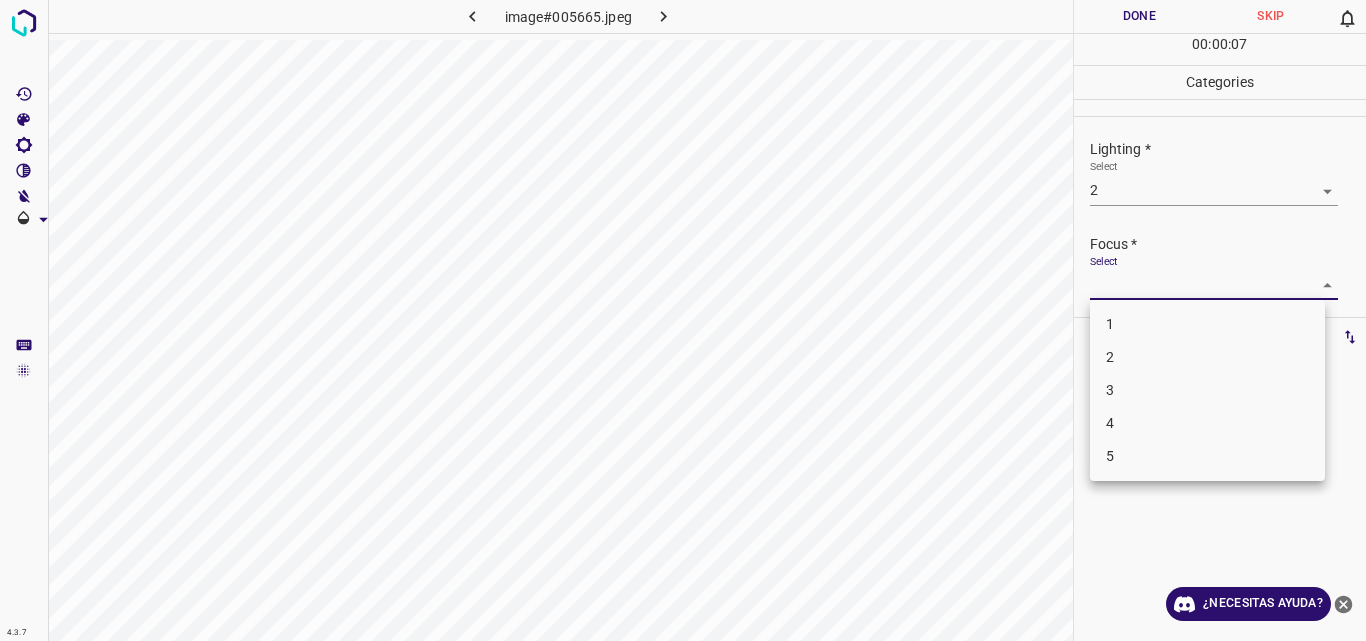 click on "4.3.7 image#005665.jpeg Done Skip 0 00   : 00   : 07   Categories Lighting *  Select 2 2 Focus *  Select ​ Overall *  Select ​ Labels   0 Categories 1 Lighting 2 Focus 3 Overall Tools Space Change between modes (Draw & Edit) I Auto labeling R Restore zoom M Zoom in N Zoom out Delete Delete selecte label Filters Z Restore filters X Saturation filter C Brightness filter V Contrast filter B Gray scale filter General O Download ¿Necesitas ayuda? Original text Rate this translation Your feedback will be used to help improve Google Translate - Texto - Esconder - Borrar 1 2 3 4 5" at bounding box center (683, 320) 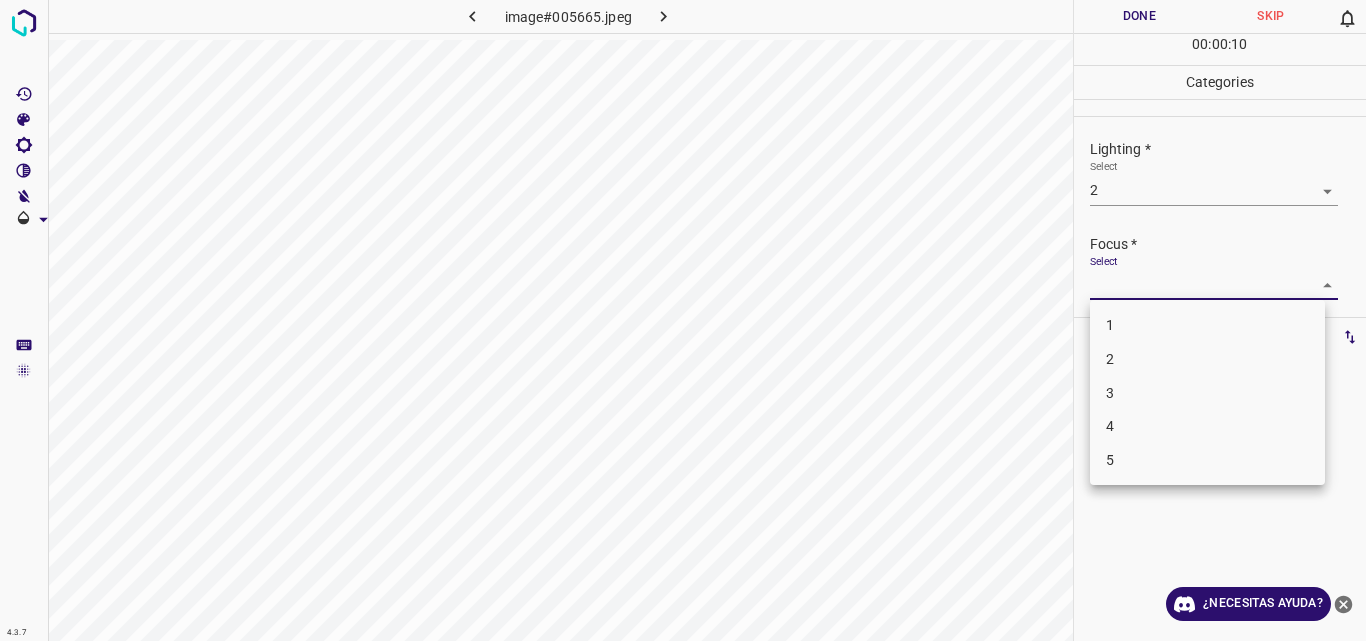 click on "2" at bounding box center [1207, 359] 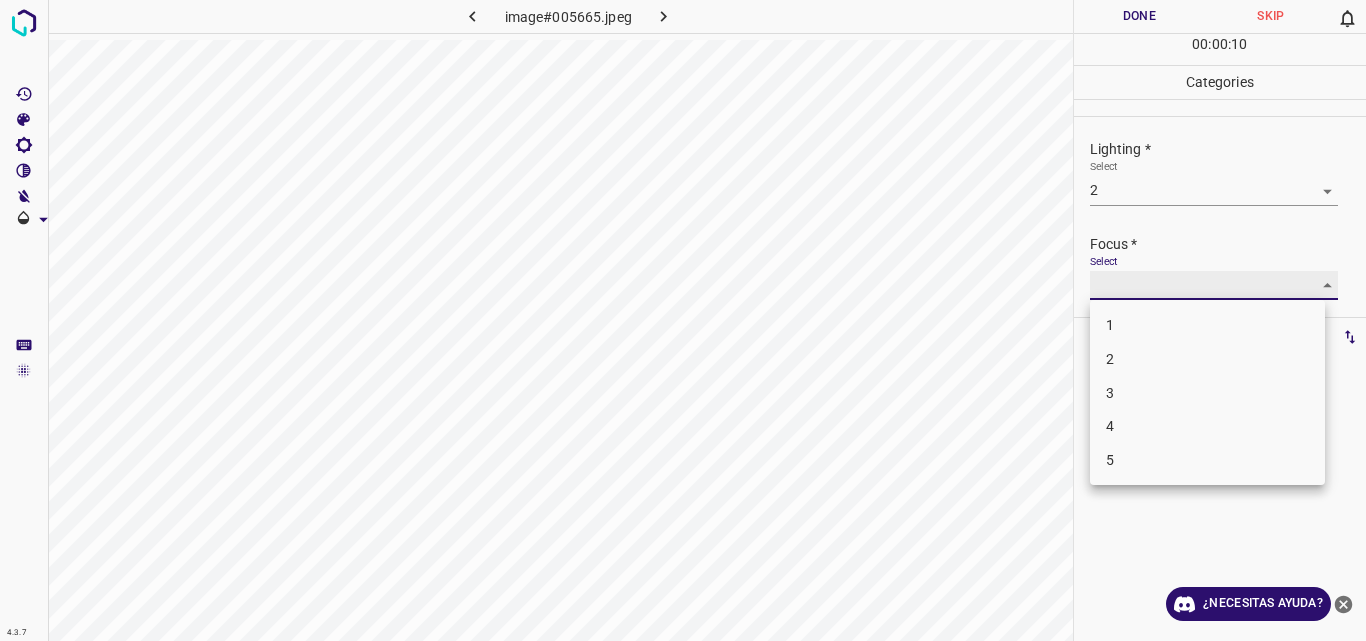 type on "2" 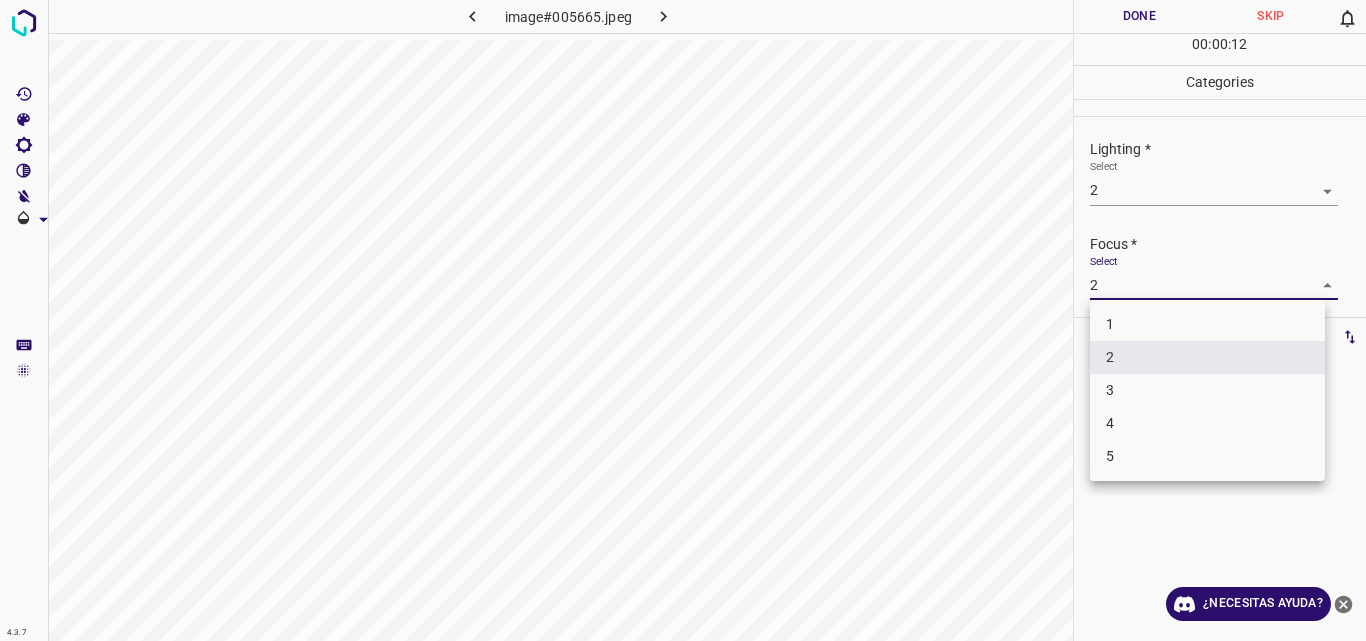 click on "4.3.7 image#005665.jpeg Done Skip 0 00   : 00   : 12   Categories Lighting *  Select 2 2 Focus *  Select 2 2 Overall *  Select ​ Labels   0 Categories 1 Lighting 2 Focus 3 Overall Tools Space Change between modes (Draw & Edit) I Auto labeling R Restore zoom M Zoom in N Zoom out Delete Delete selecte label Filters Z Restore filters X Saturation filter C Brightness filter V Contrast filter B Gray scale filter General O Download ¿Necesitas ayuda? Original text Rate this translation Your feedback will be used to help improve Google Translate - Texto - Esconder - Borrar 1 2 3 4 5" at bounding box center (683, 320) 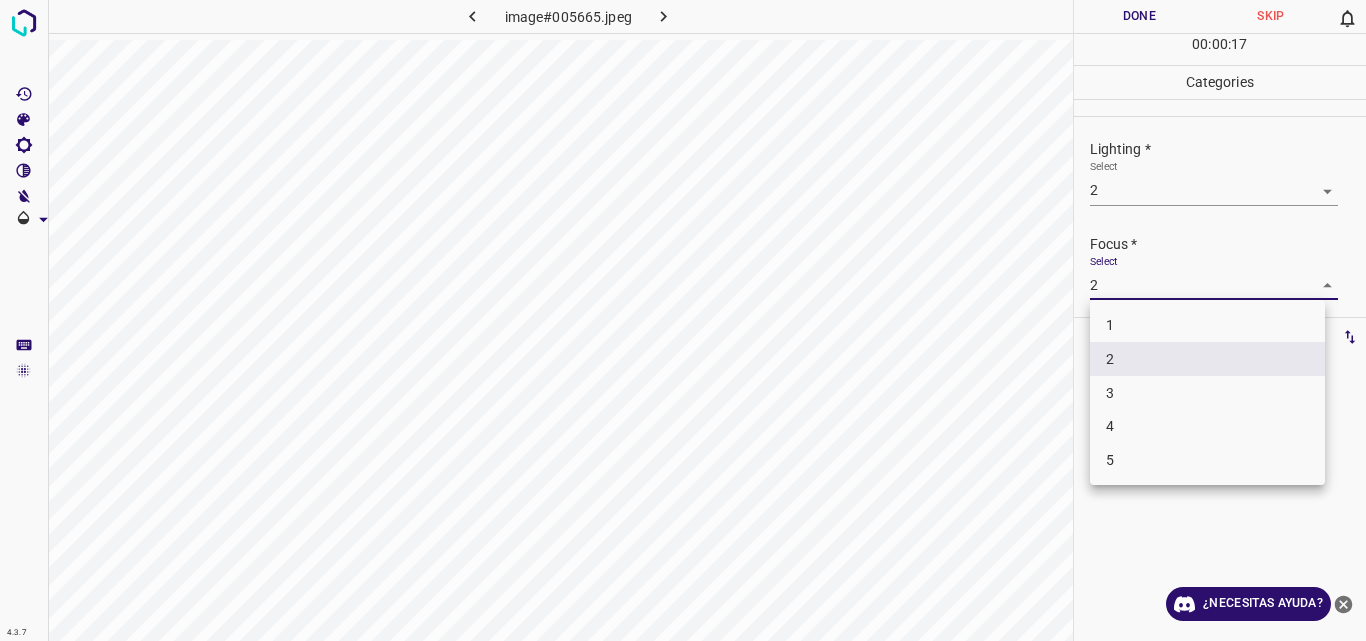 drag, startPoint x: 1362, startPoint y: 172, endPoint x: 1345, endPoint y: 245, distance: 74.953316 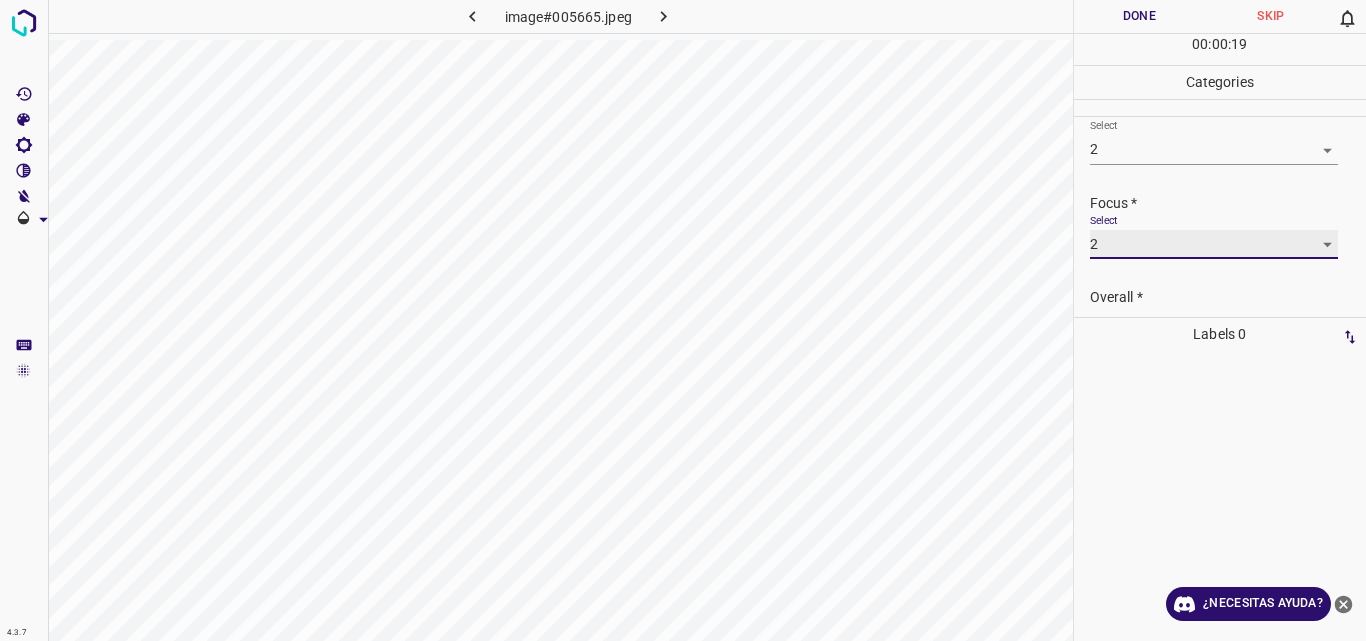 scroll, scrollTop: 98, scrollLeft: 0, axis: vertical 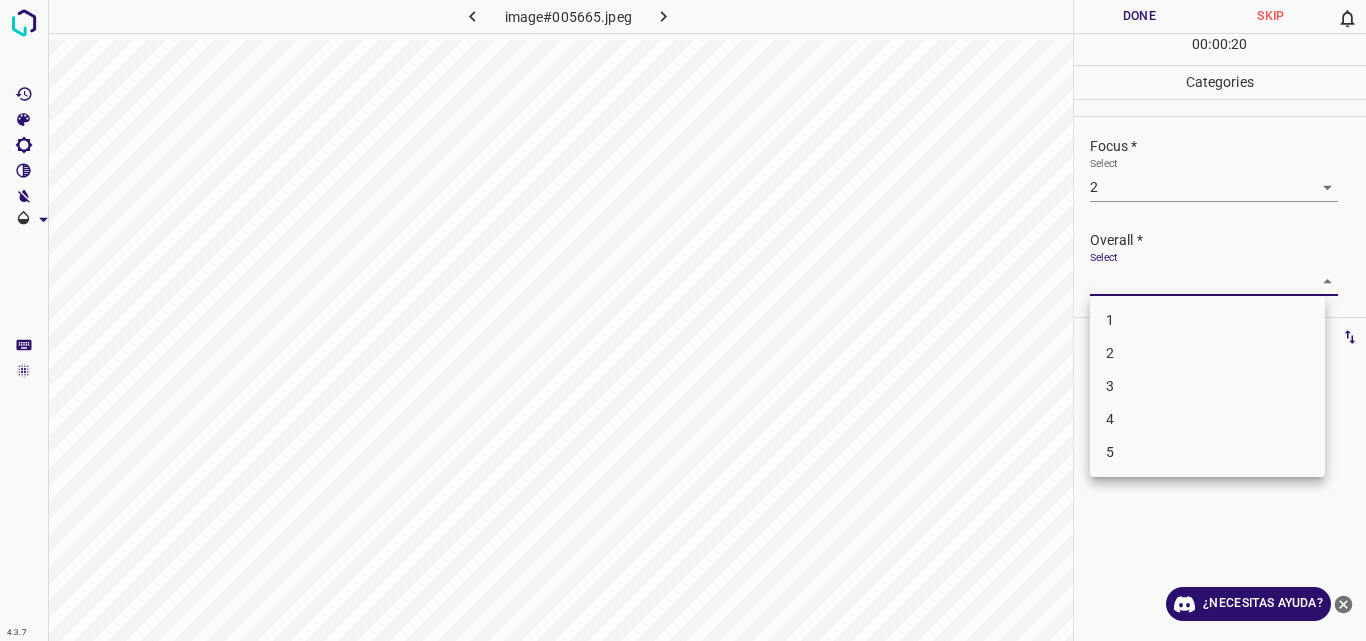 click on "4.3.7 image#005665.jpeg Done Skip 0 00   : 00   : 20   Categories Lighting *  Select 2 2 Focus *  Select 2 2 Overall *  Select ​ Labels   0 Categories 1 Lighting 2 Focus 3 Overall Tools Space Change between modes (Draw & Edit) I Auto labeling R Restore zoom M Zoom in N Zoom out Delete Delete selecte label Filters Z Restore filters X Saturation filter C Brightness filter V Contrast filter B Gray scale filter General O Download ¿Necesitas ayuda? Original text Rate this translation Your feedback will be used to help improve Google Translate - Texto - Esconder - Borrar 1 2 3 4 5" at bounding box center [683, 320] 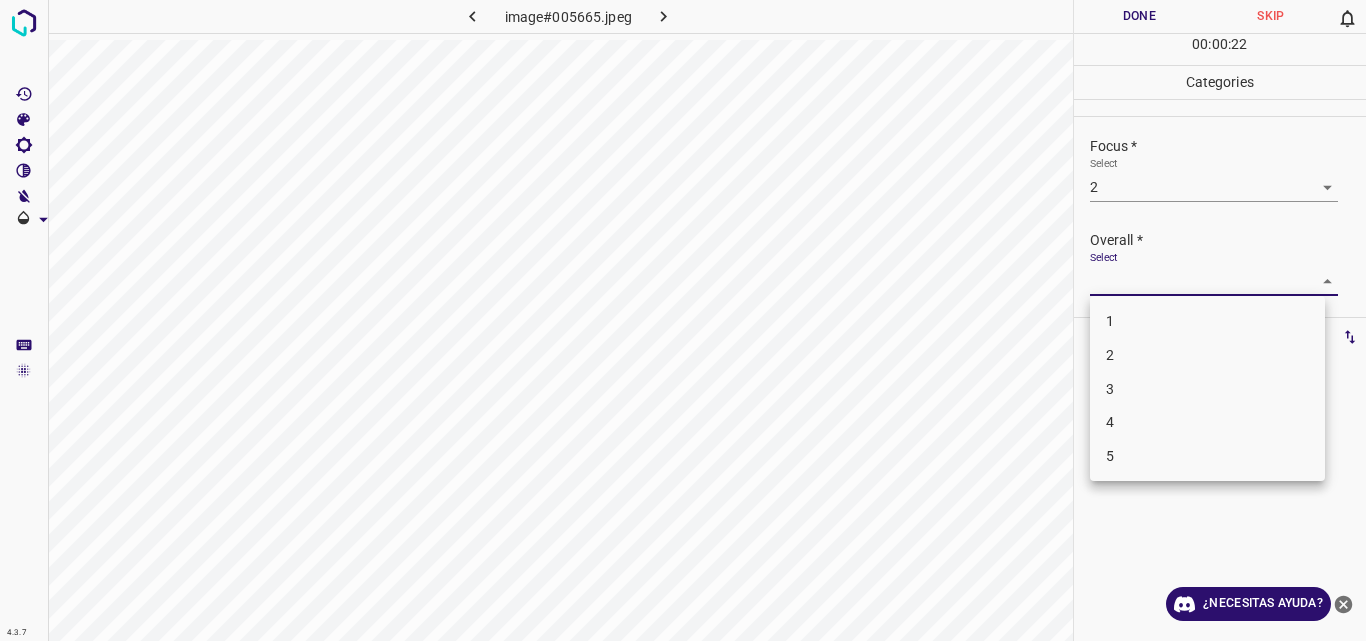 click on "2" at bounding box center (1207, 355) 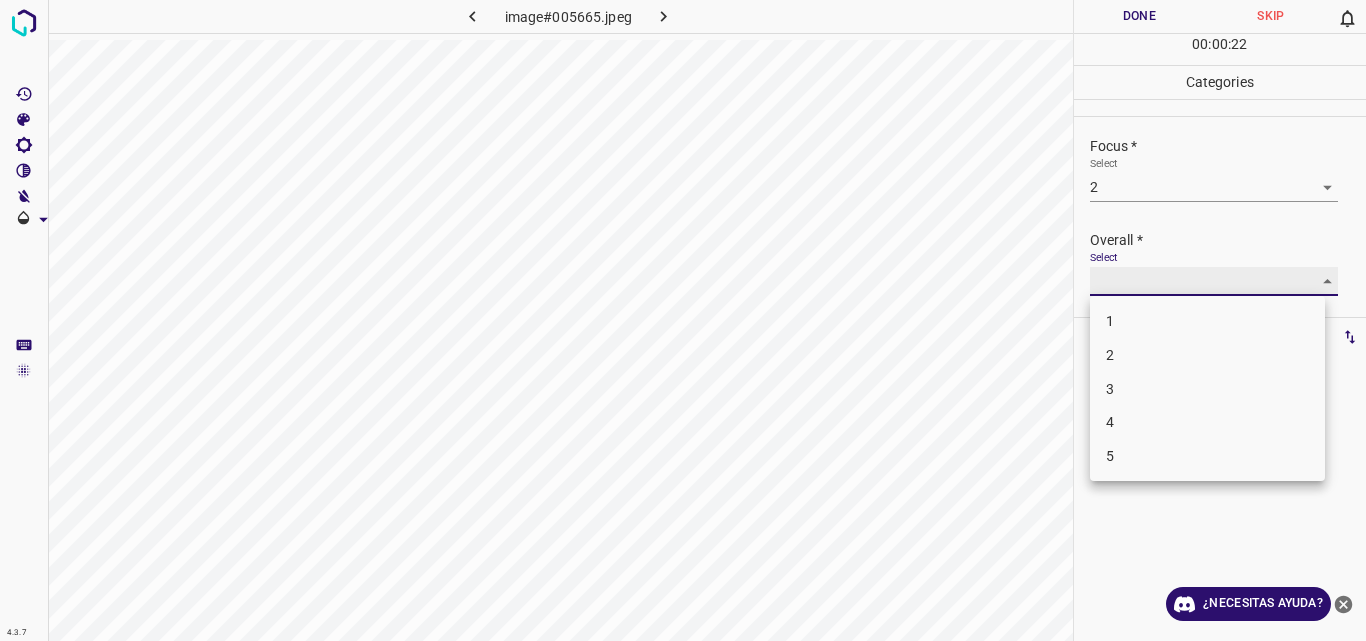 type on "2" 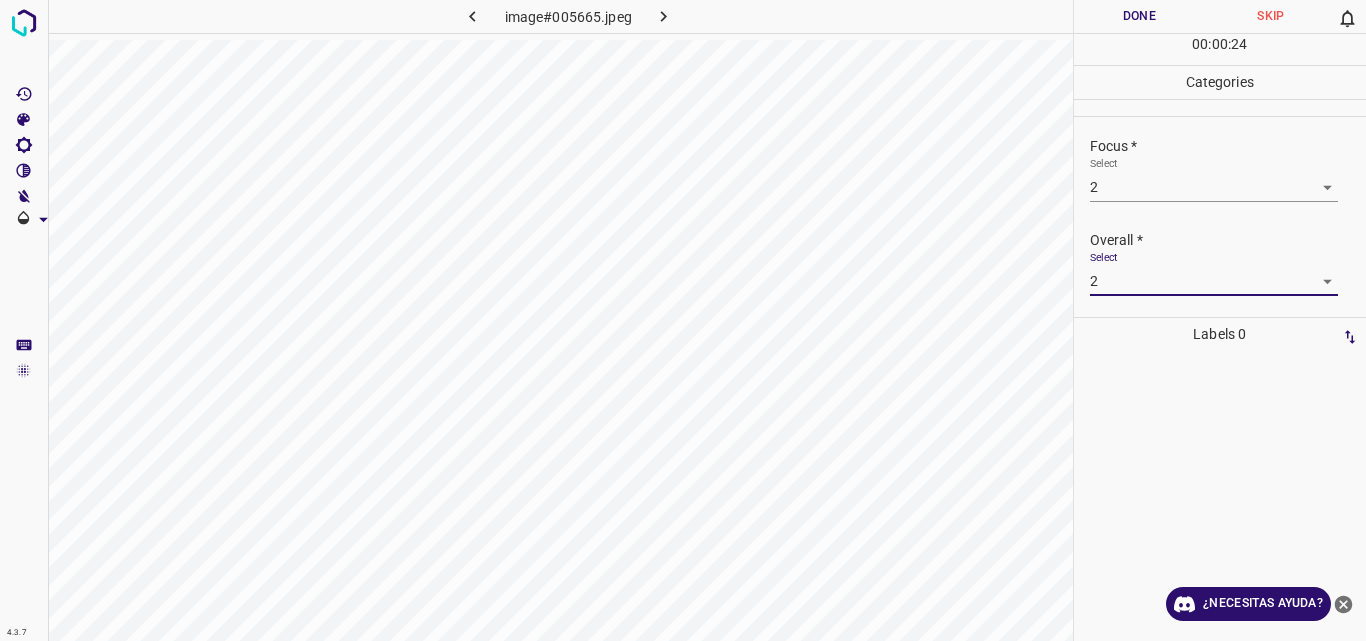 click on "Done" at bounding box center (1140, 16) 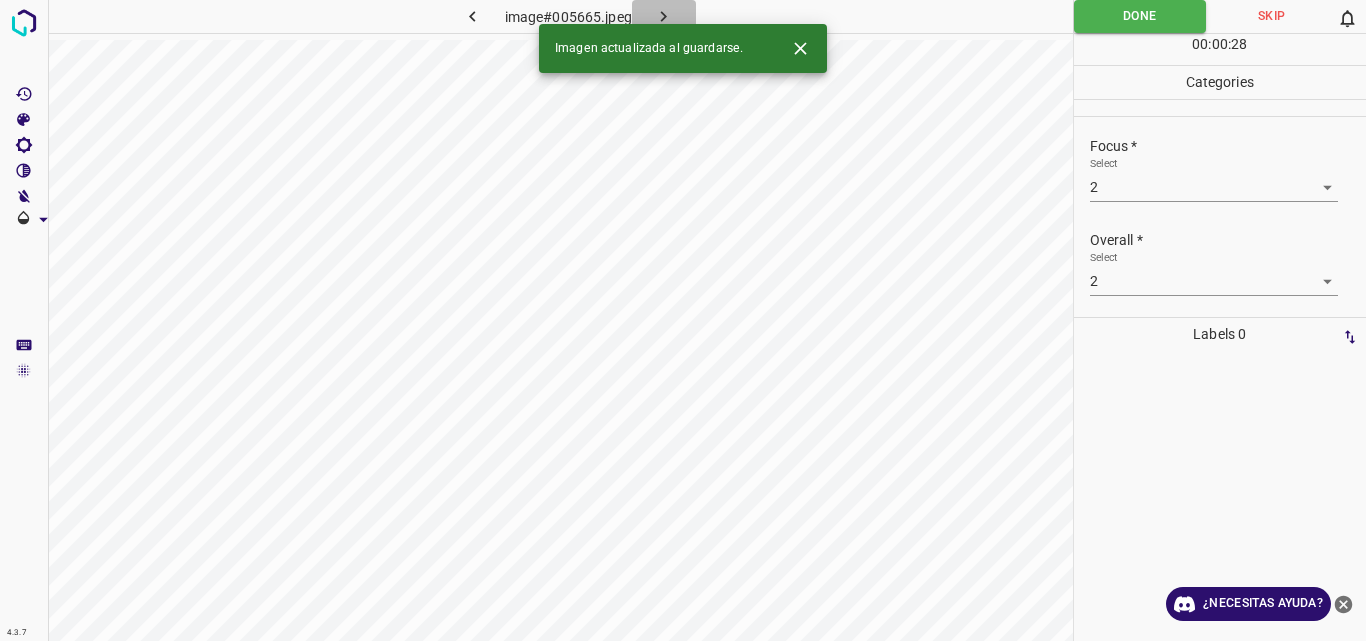 click 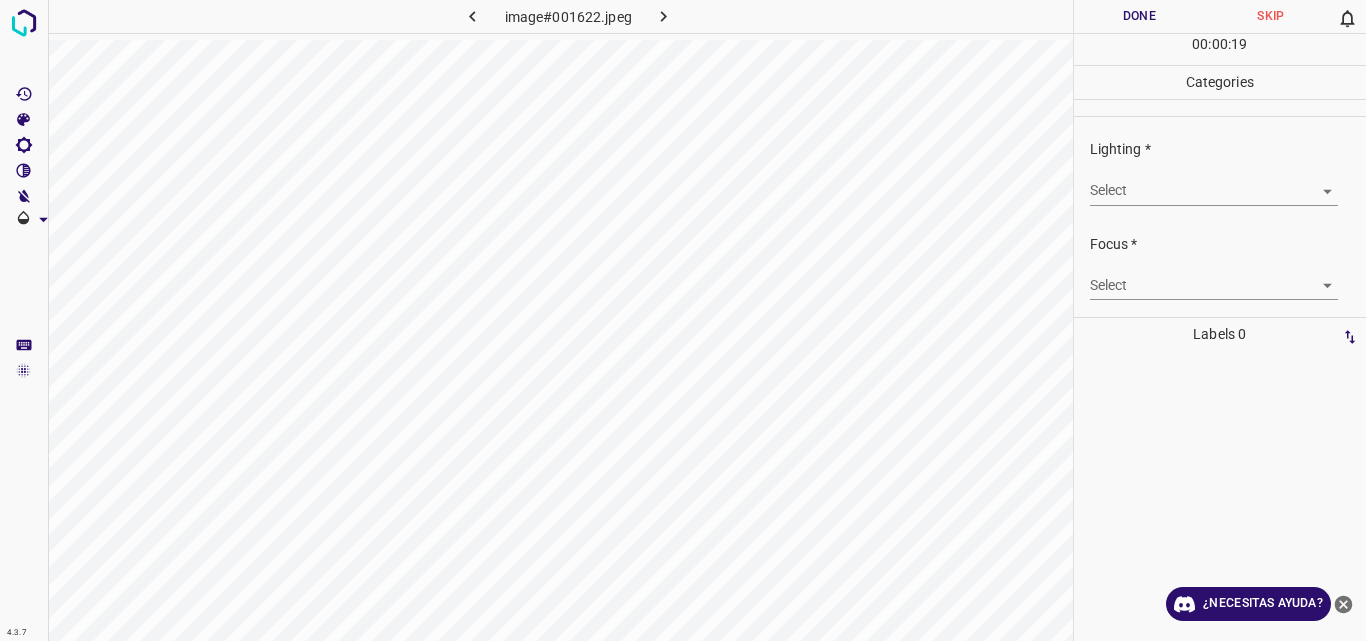 click on "4.3.7 image#001622.jpeg Done Skip 0 00   : 00   : 19   Categories Lighting *  Select ​ Focus *  Select ​ Overall *  Select ​ Labels   0 Categories 1 Lighting 2 Focus 3 Overall Tools Space Change between modes (Draw & Edit) I Auto labeling R Restore zoom M Zoom in N Zoom out Delete Delete selecte label Filters Z Restore filters X Saturation filter C Brightness filter V Contrast filter B Gray scale filter General O Download ¿Necesitas ayuda? Original text Rate this translation Your feedback will be used to help improve Google Translate - Texto - Esconder - Borrar" at bounding box center [683, 320] 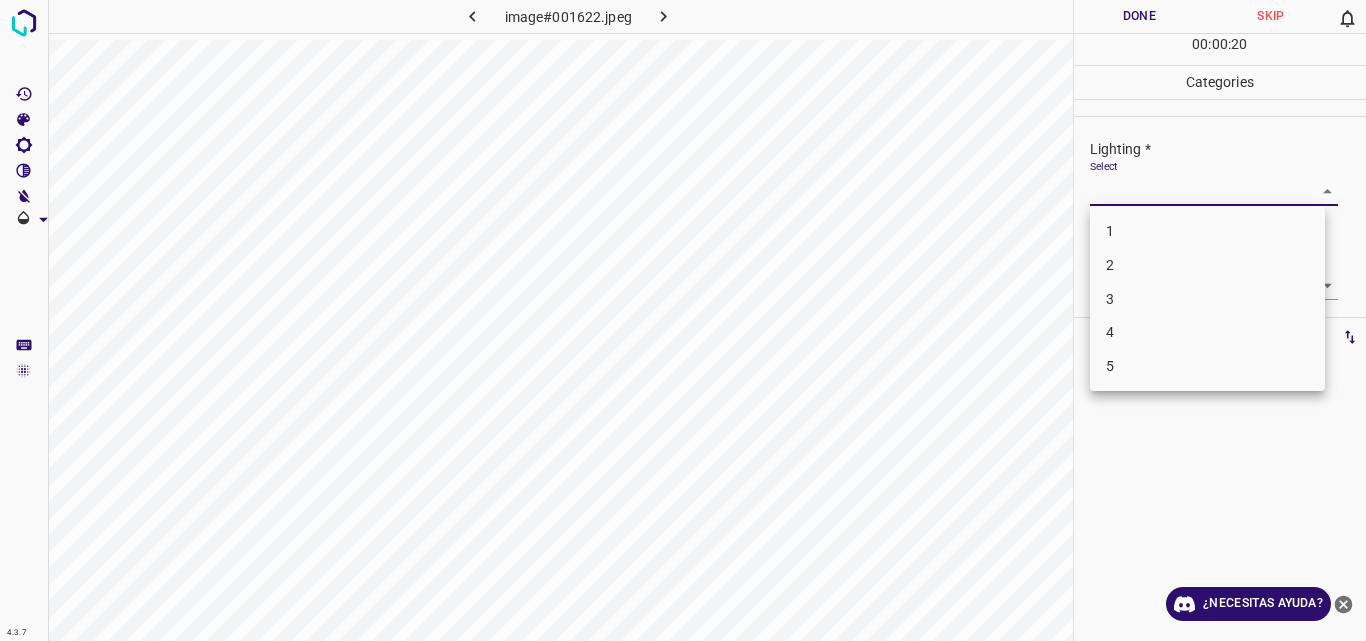 click on "3" at bounding box center (1207, 299) 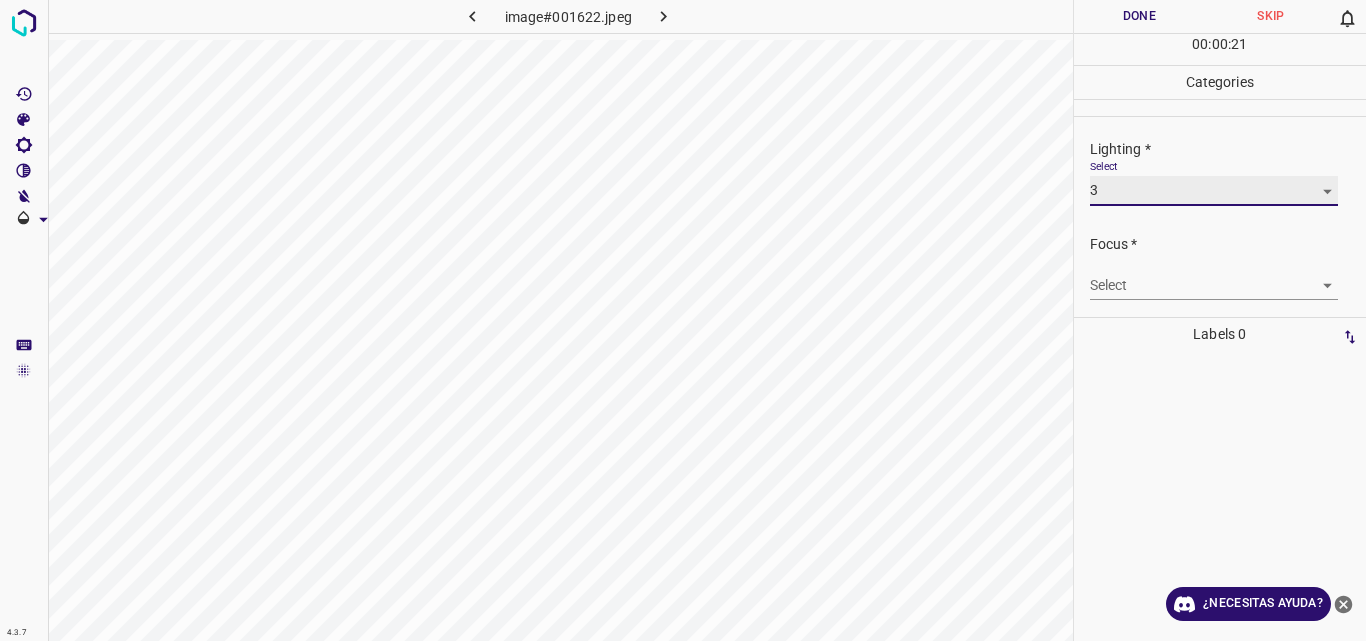 type on "3" 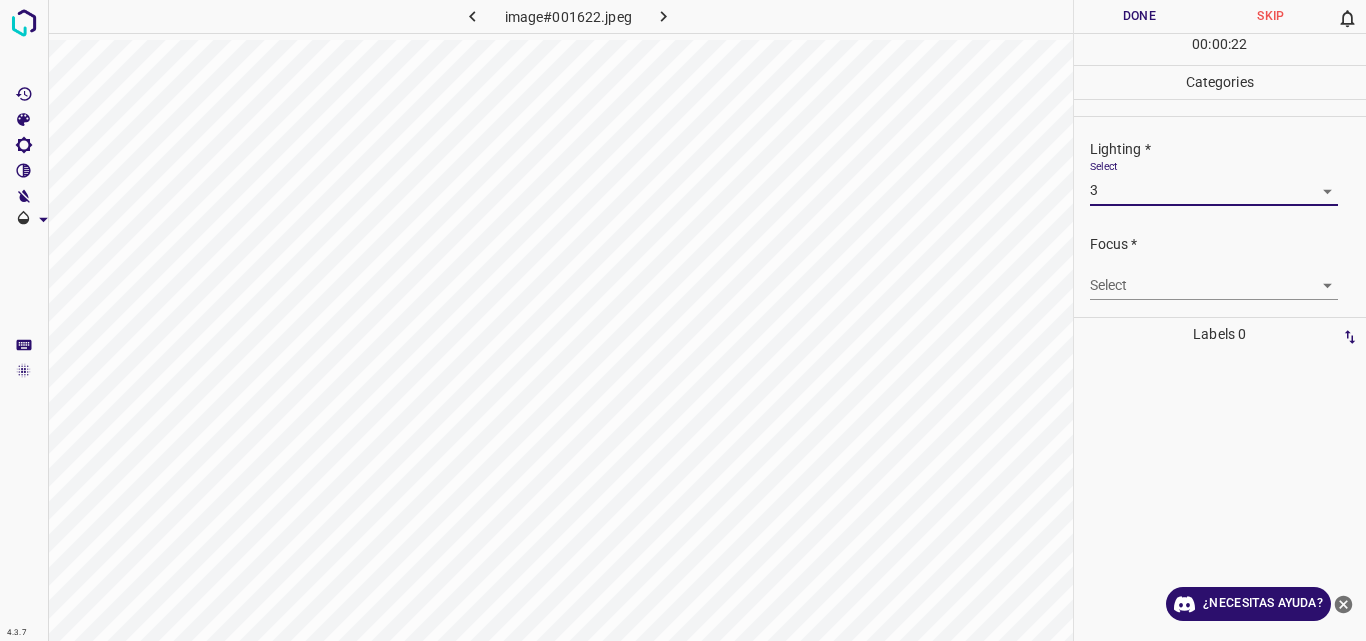 click on "4.3.7 image#001622.jpeg Done Skip 0 00   : 00   : 22   Categories Lighting *  Select 3 3 Focus *  Select ​ Overall *  Select ​ Labels   0 Categories 1 Lighting 2 Focus 3 Overall Tools Space Change between modes (Draw & Edit) I Auto labeling R Restore zoom M Zoom in N Zoom out Delete Delete selecte label Filters Z Restore filters X Saturation filter C Brightness filter V Contrast filter B Gray scale filter General O Download ¿Necesitas ayuda? Original text Rate this translation Your feedback will be used to help improve Google Translate - Texto - Esconder - Borrar" at bounding box center [683, 320] 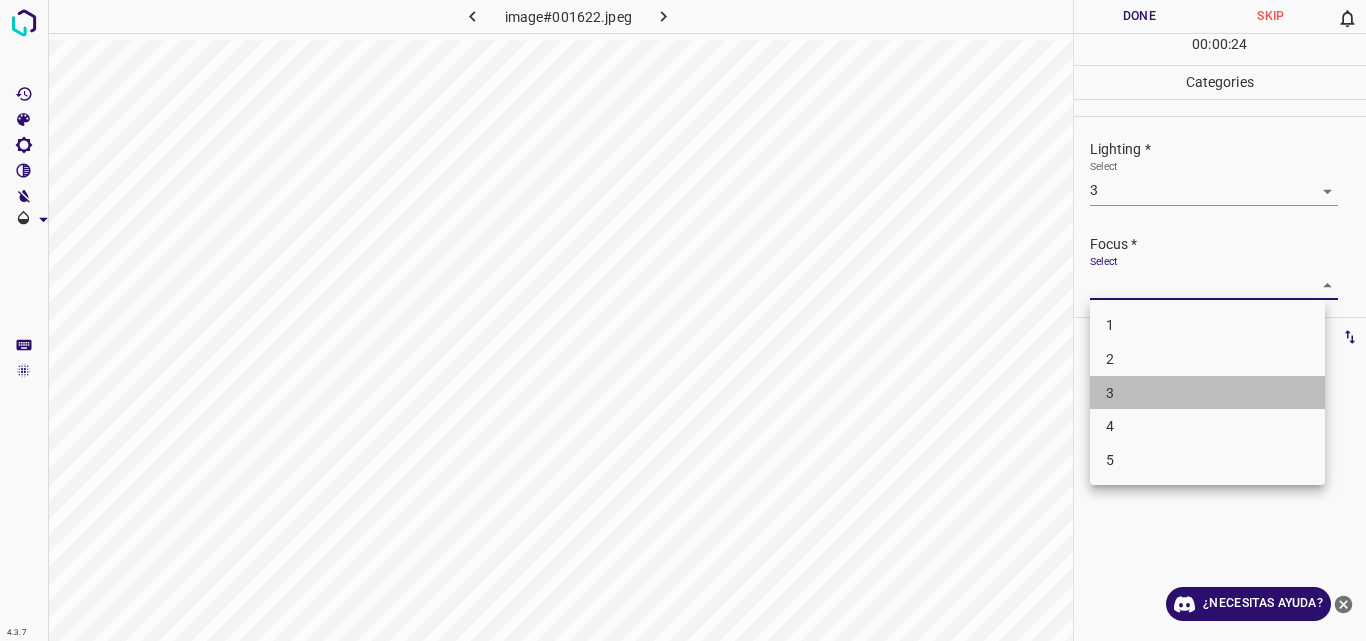 click on "3" at bounding box center (1207, 393) 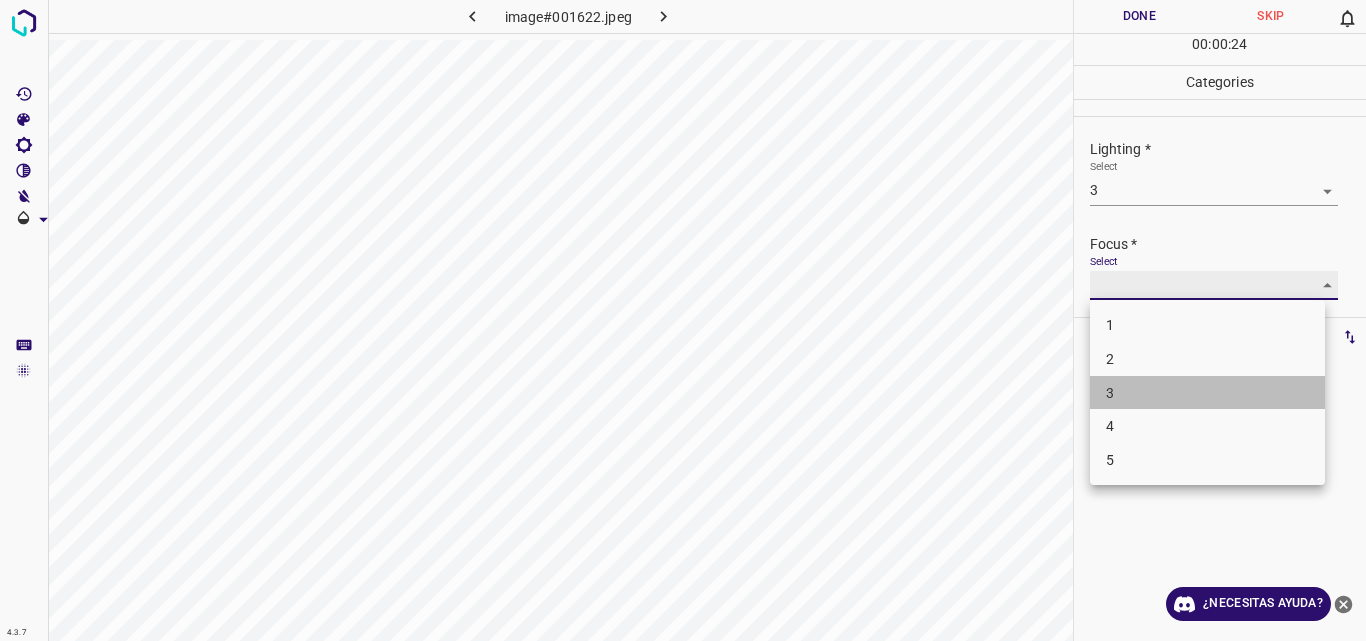 type on "3" 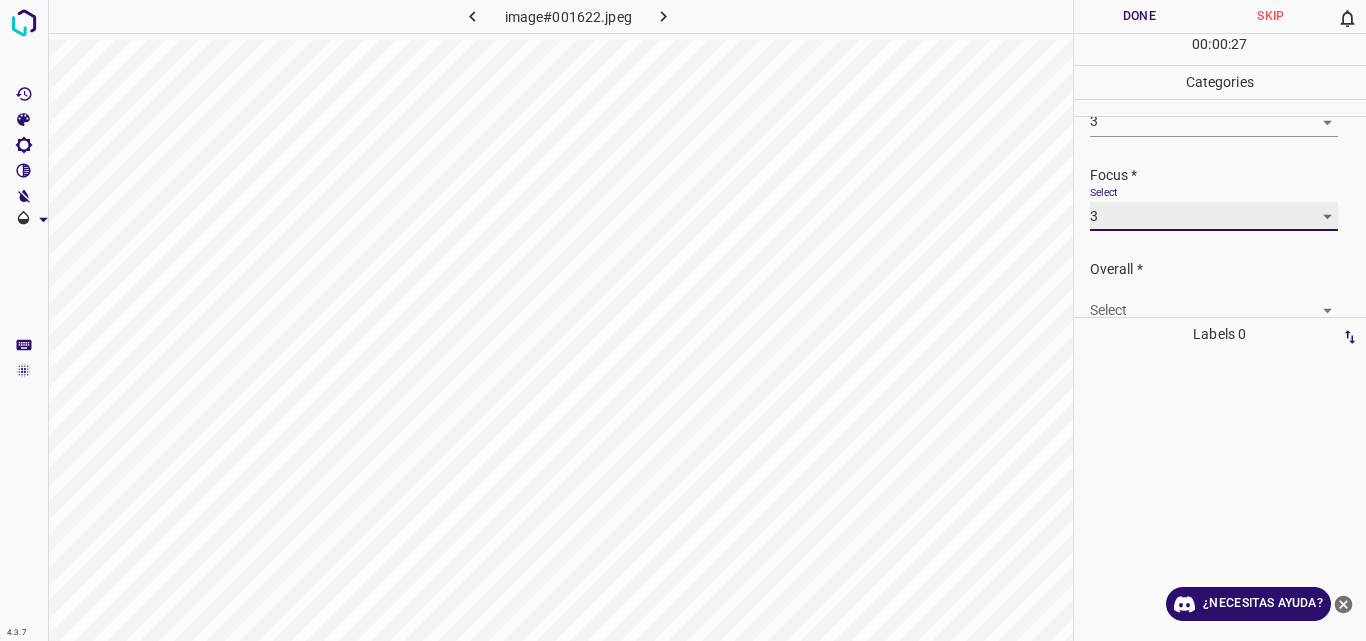 scroll, scrollTop: 98, scrollLeft: 0, axis: vertical 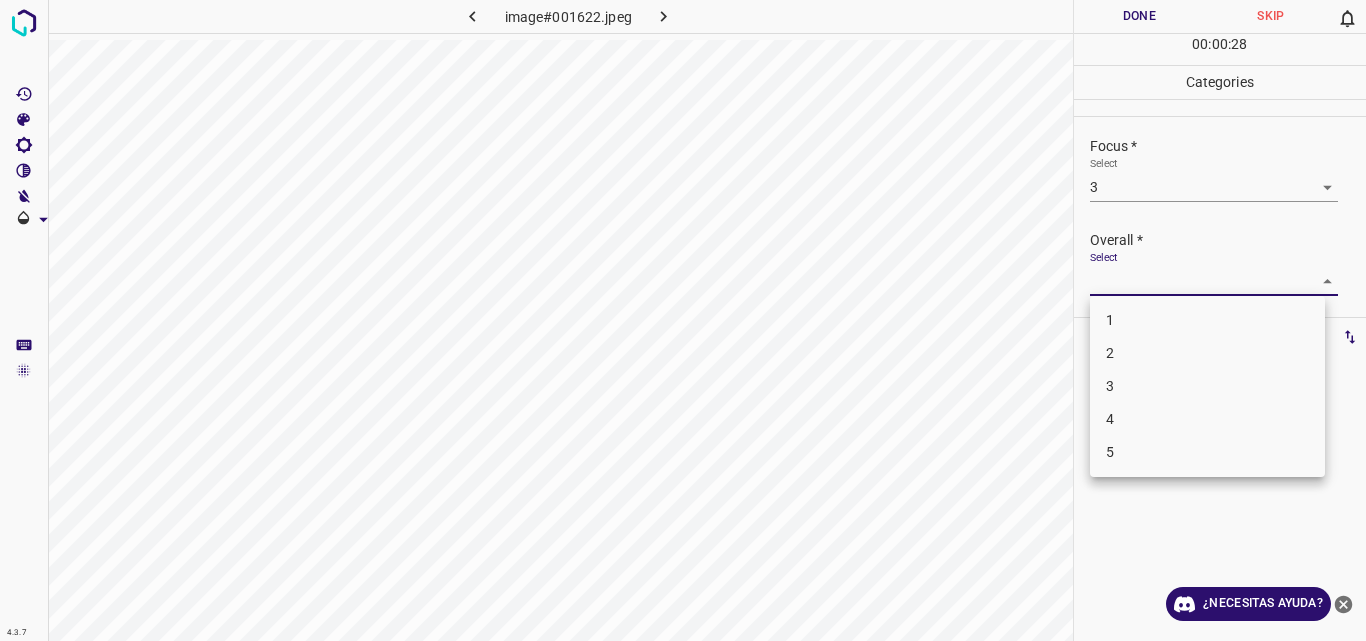 click on "4.3.7 image#001622.jpeg Done Skip 0 00   : 00   : 28   Categories Lighting *  Select 3 3 Focus *  Select 3 3 Overall *  Select ​ Labels   0 Categories 1 Lighting 2 Focus 3 Overall Tools Space Change between modes (Draw & Edit) I Auto labeling R Restore zoom M Zoom in N Zoom out Delete Delete selecte label Filters Z Restore filters X Saturation filter C Brightness filter V Contrast filter B Gray scale filter General O Download ¿Necesitas ayuda? Original text Rate this translation Your feedback will be used to help improve Google Translate - Texto - Esconder - Borrar 1 2 3 4 5" at bounding box center (683, 320) 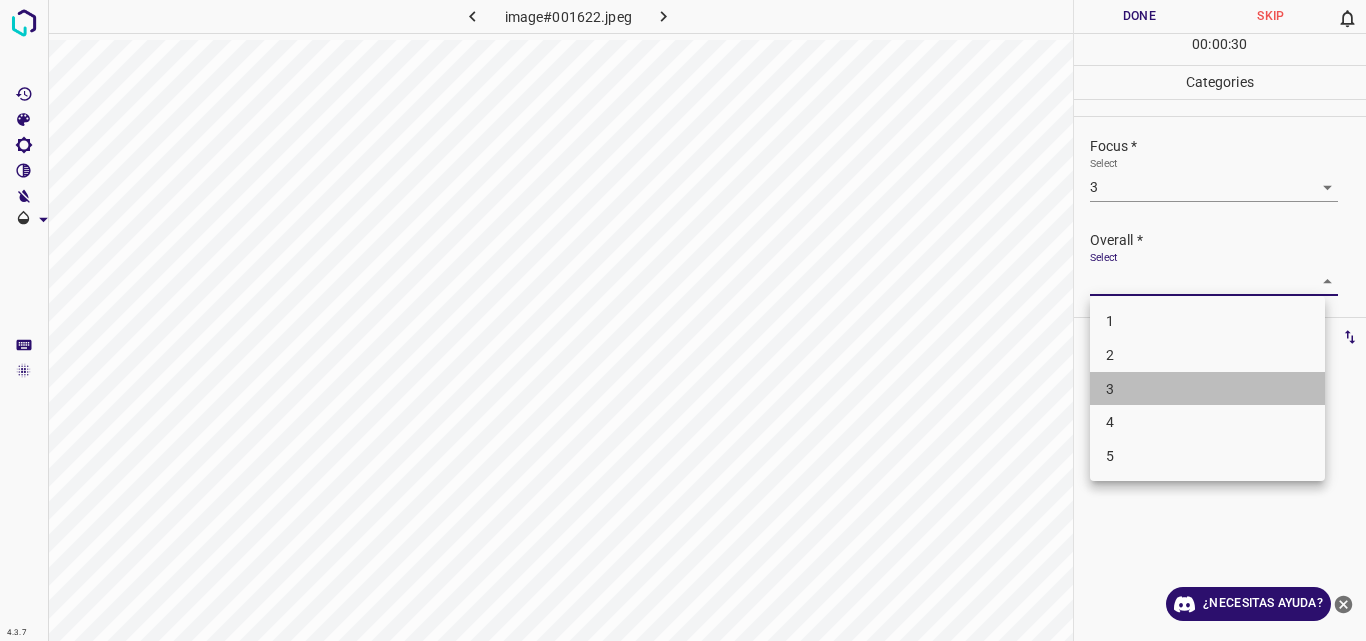 click on "3" at bounding box center (1207, 389) 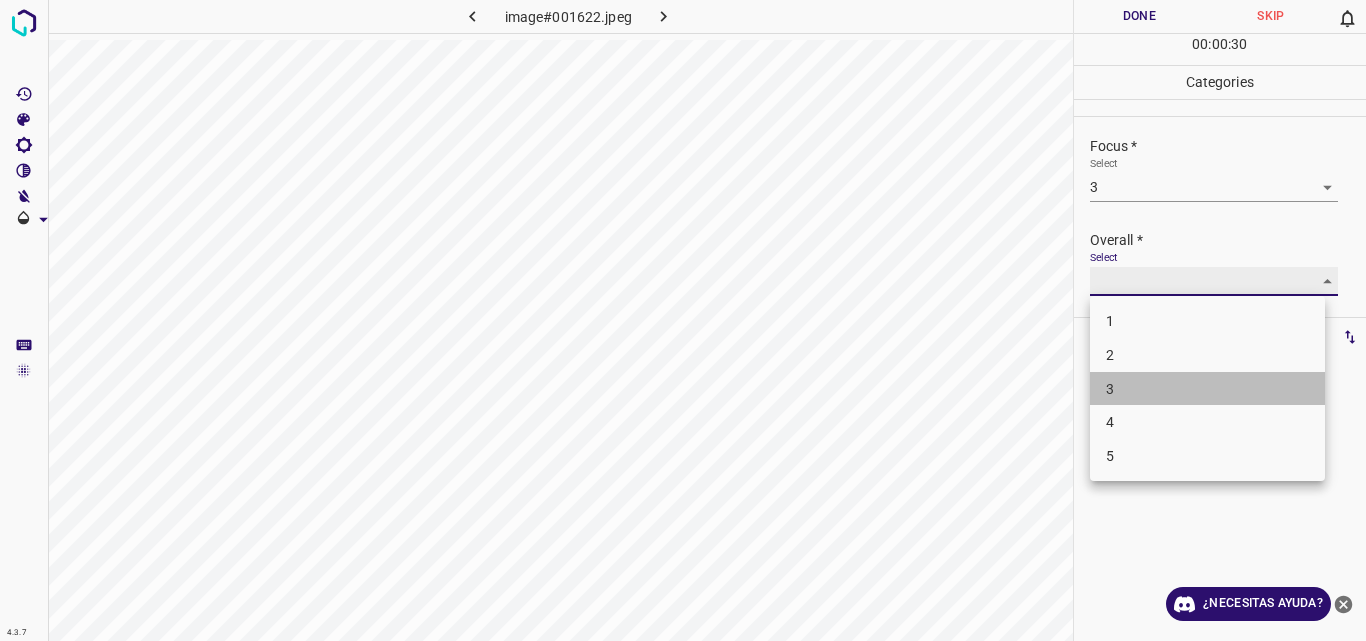 type on "3" 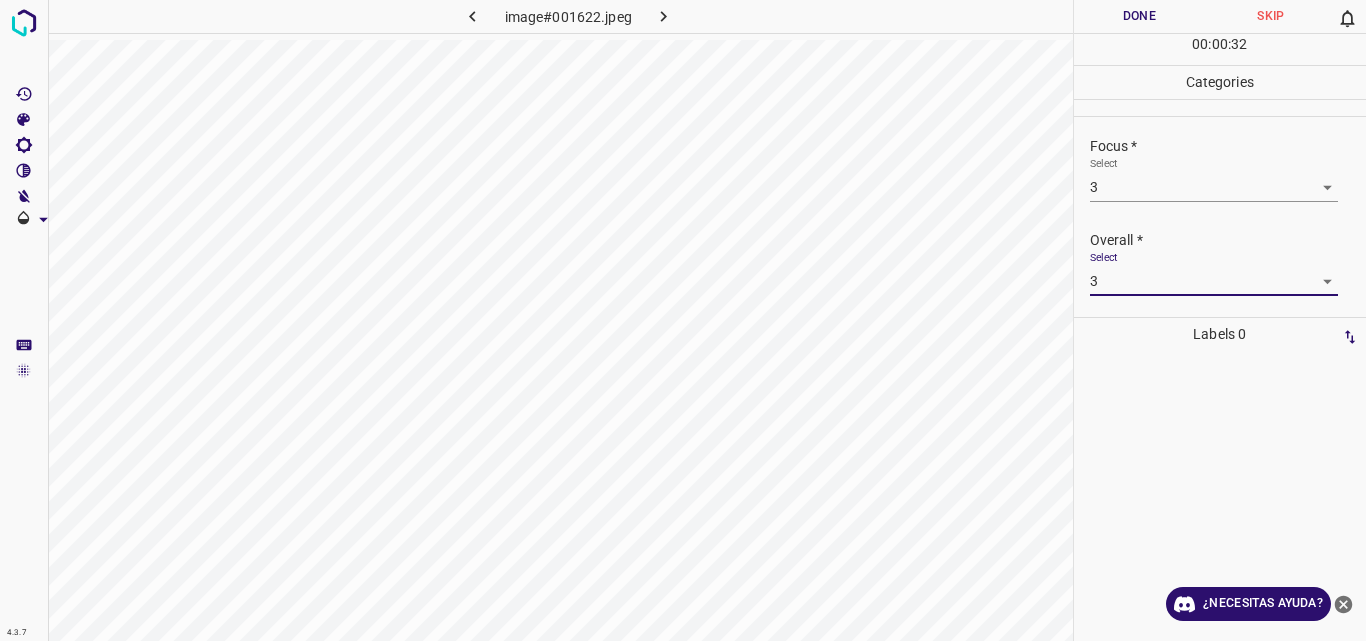 click on "Done" at bounding box center [1140, 16] 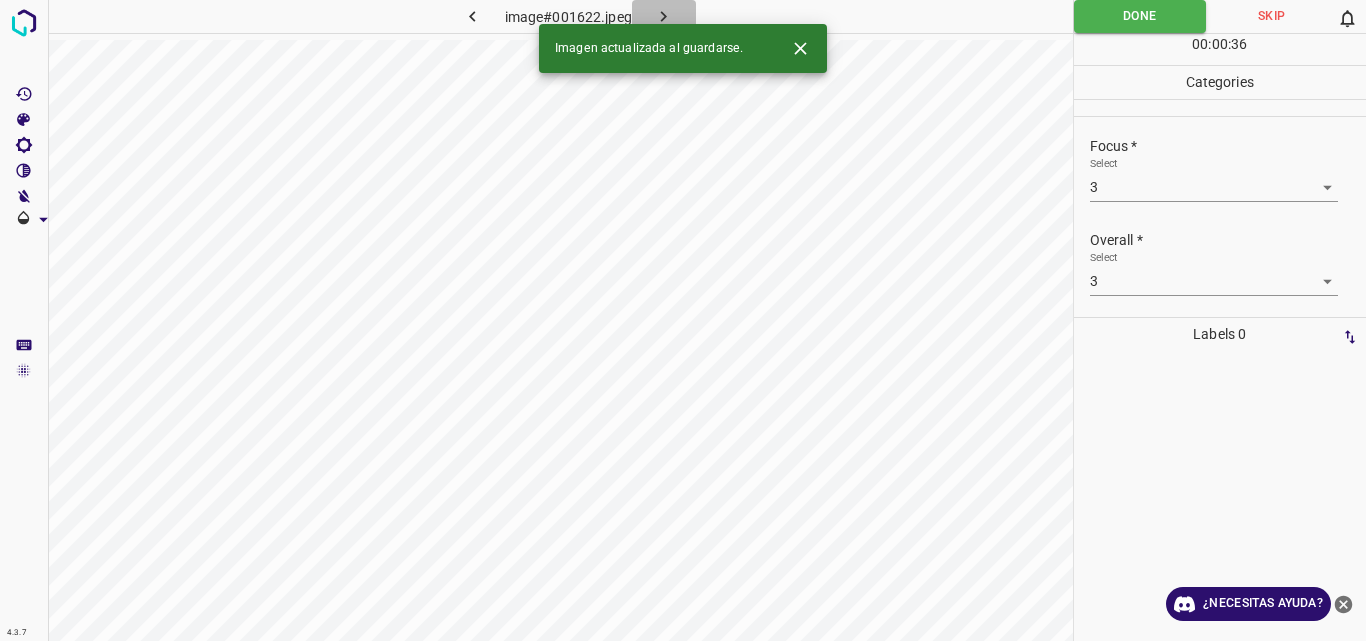click 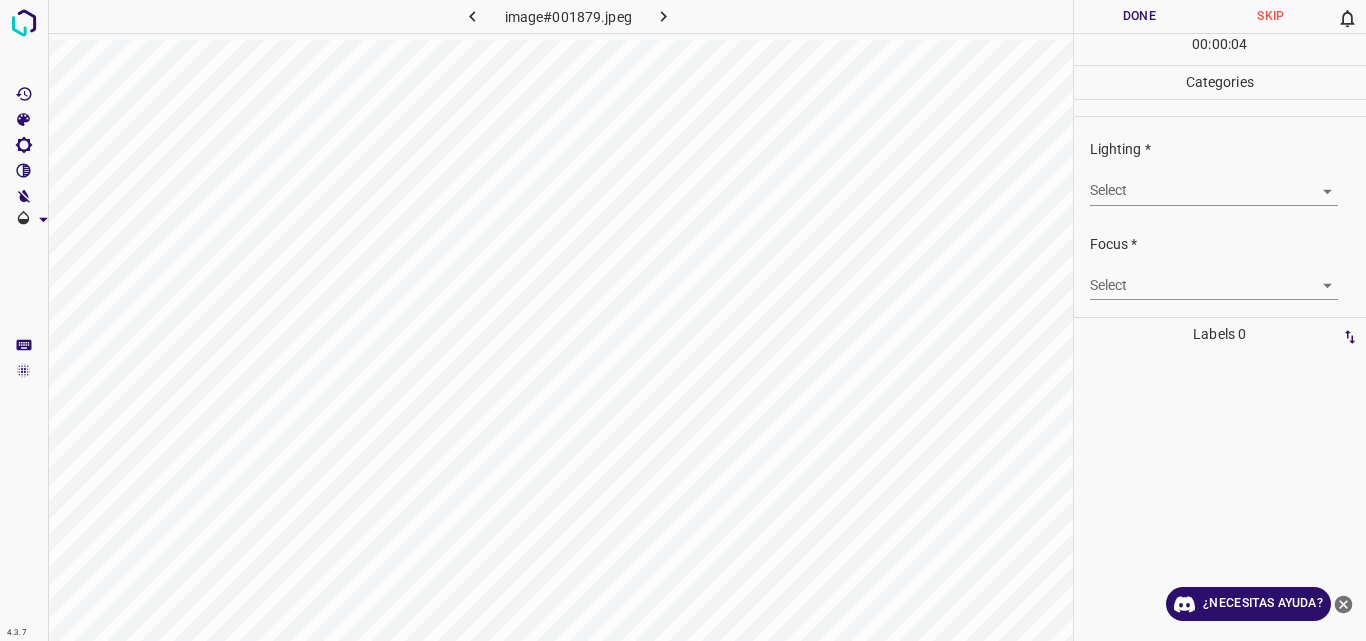 click on "4.3.7 image#001879.jpeg Done Skip 0 00   : 00   : 04   Categories Lighting *  Select ​ Focus *  Select ​ Overall *  Select ​ Labels   0 Categories 1 Lighting 2 Focus 3 Overall Tools Space Change between modes (Draw & Edit) I Auto labeling R Restore zoom M Zoom in N Zoom out Delete Delete selecte label Filters Z Restore filters X Saturation filter C Brightness filter V Contrast filter B Gray scale filter General O Download ¿Necesitas ayuda? Original text Rate this translation Your feedback will be used to help improve Google Translate - Texto - Esconder - Borrar" at bounding box center [683, 320] 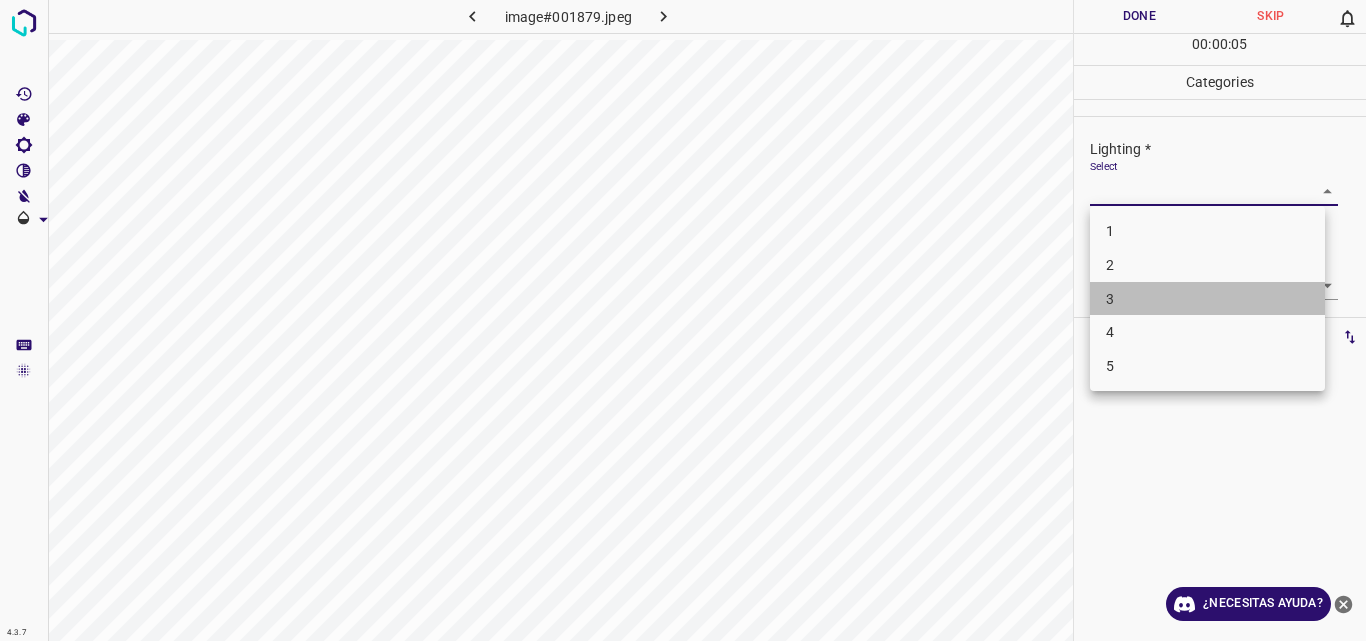 click on "3" at bounding box center [1207, 299] 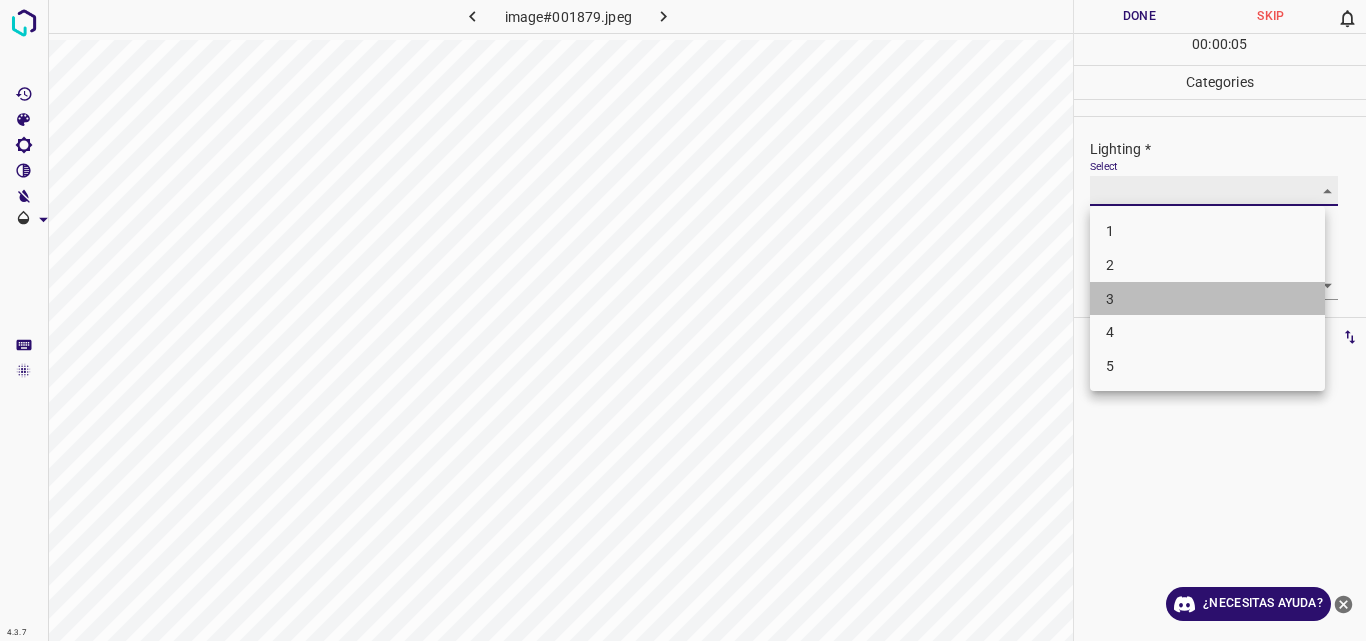 type on "3" 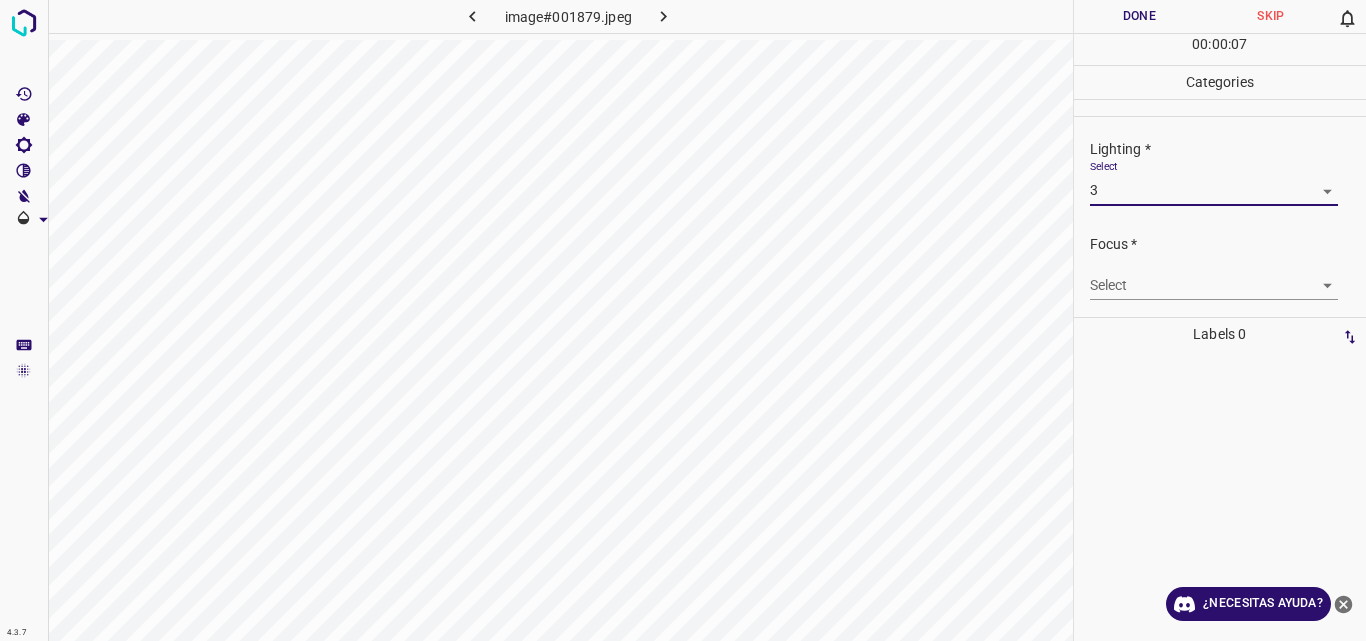 click on "4.3.7 image#001879.jpeg Done Skip 0 00   : 00   : 07   Categories Lighting *  Select 3 3 Focus *  Select ​ Overall *  Select ​ Labels   0 Categories 1 Lighting 2 Focus 3 Overall Tools Space Change between modes (Draw & Edit) I Auto labeling R Restore zoom M Zoom in N Zoom out Delete Delete selecte label Filters Z Restore filters X Saturation filter C Brightness filter V Contrast filter B Gray scale filter General O Download ¿Necesitas ayuda? Original text Rate this translation Your feedback will be used to help improve Google Translate - Texto - Esconder - Borrar" at bounding box center (683, 320) 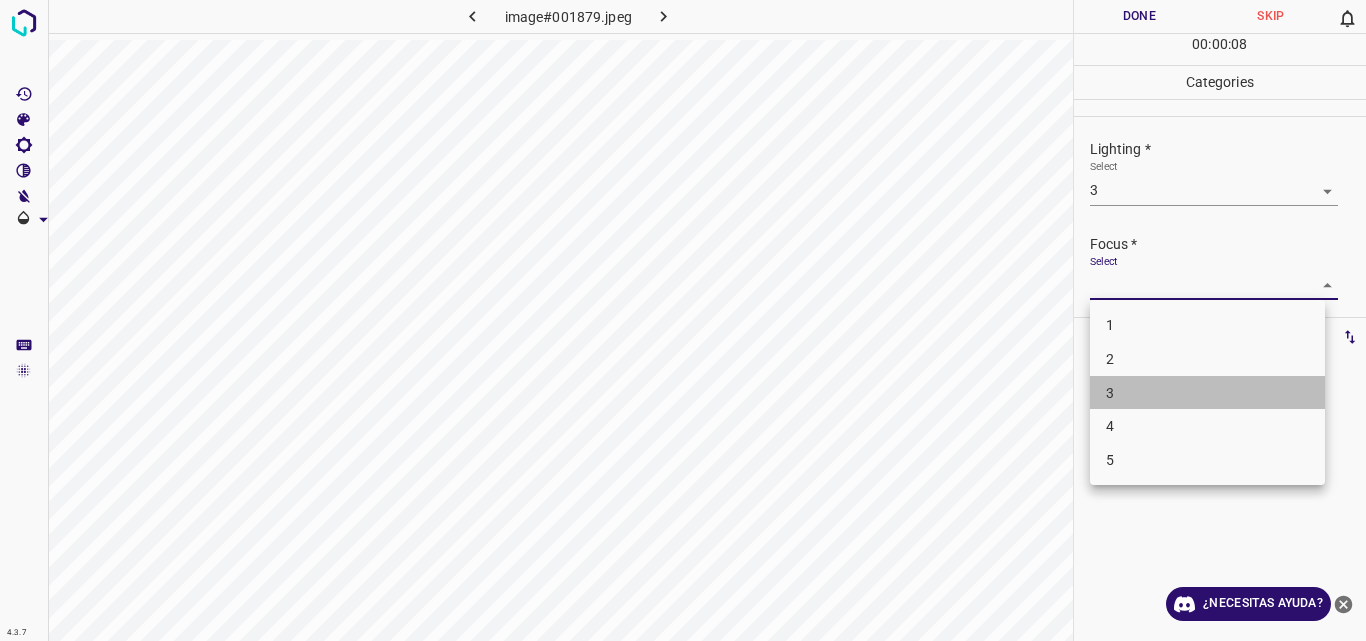 click on "3" at bounding box center (1207, 393) 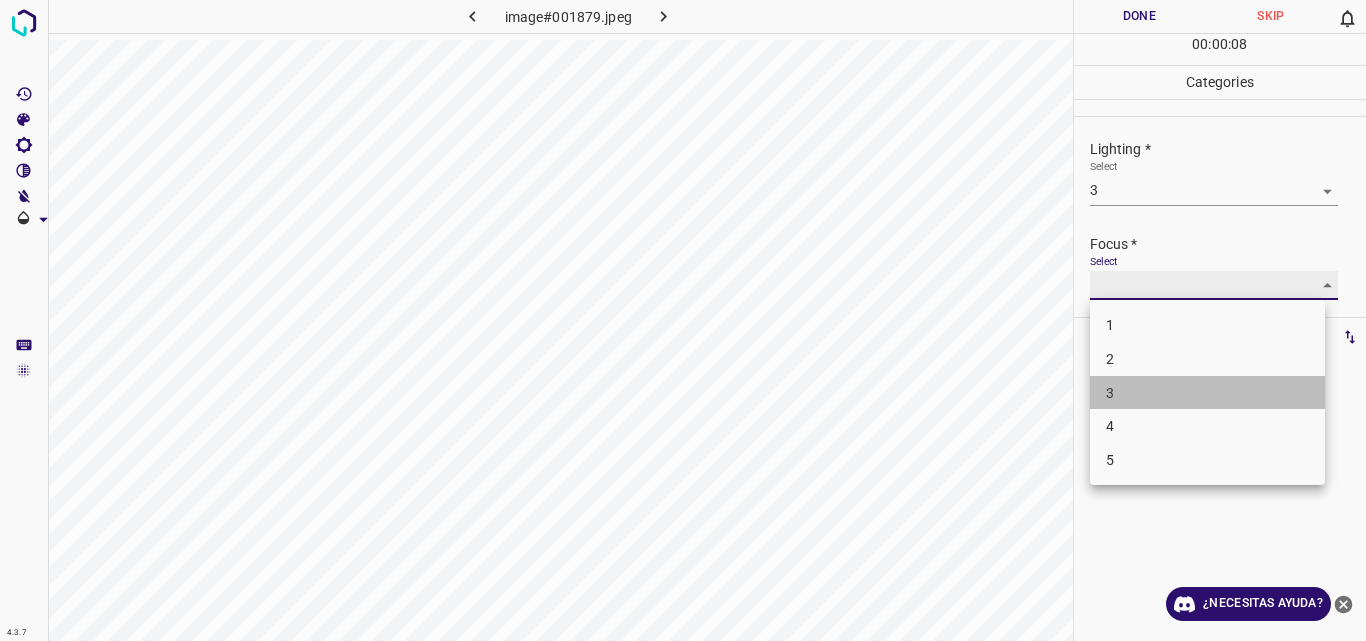 type on "3" 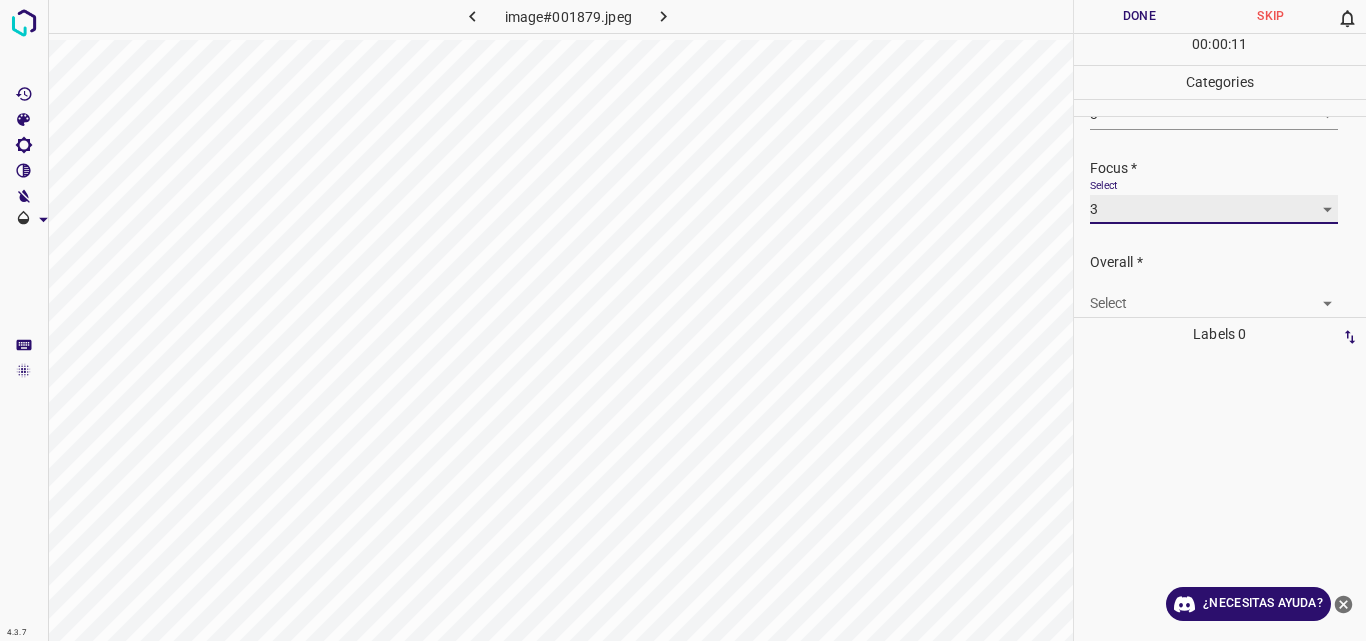 scroll, scrollTop: 98, scrollLeft: 0, axis: vertical 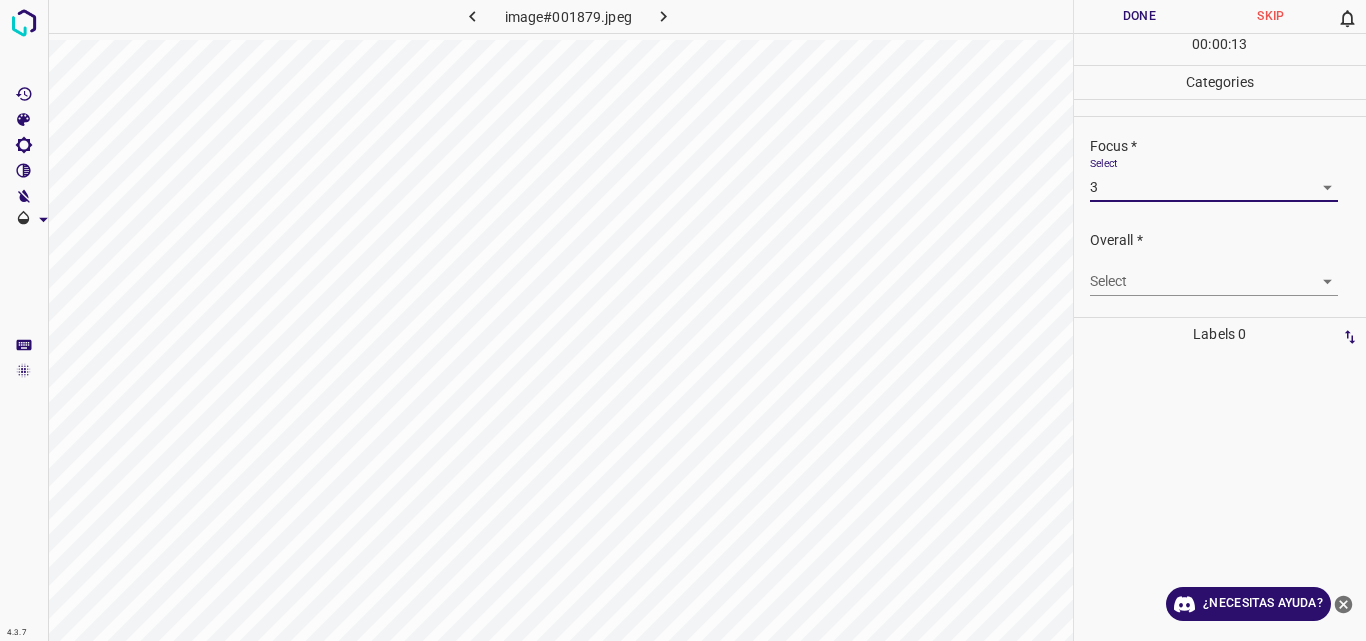 click on "4.3.7 image#001879.jpeg Done Skip 0 00   : 00   : 13   Categories Lighting *  Select 3 3 Focus *  Select 3 3 Overall *  Select ​ Labels   0 Categories 1 Lighting 2 Focus 3 Overall Tools Space Change between modes (Draw & Edit) I Auto labeling R Restore zoom M Zoom in N Zoom out Delete Delete selecte label Filters Z Restore filters X Saturation filter C Brightness filter V Contrast filter B Gray scale filter General O Download ¿Necesitas ayuda? Original text Rate this translation Your feedback will be used to help improve Google Translate - Texto - Esconder - Borrar" at bounding box center (683, 320) 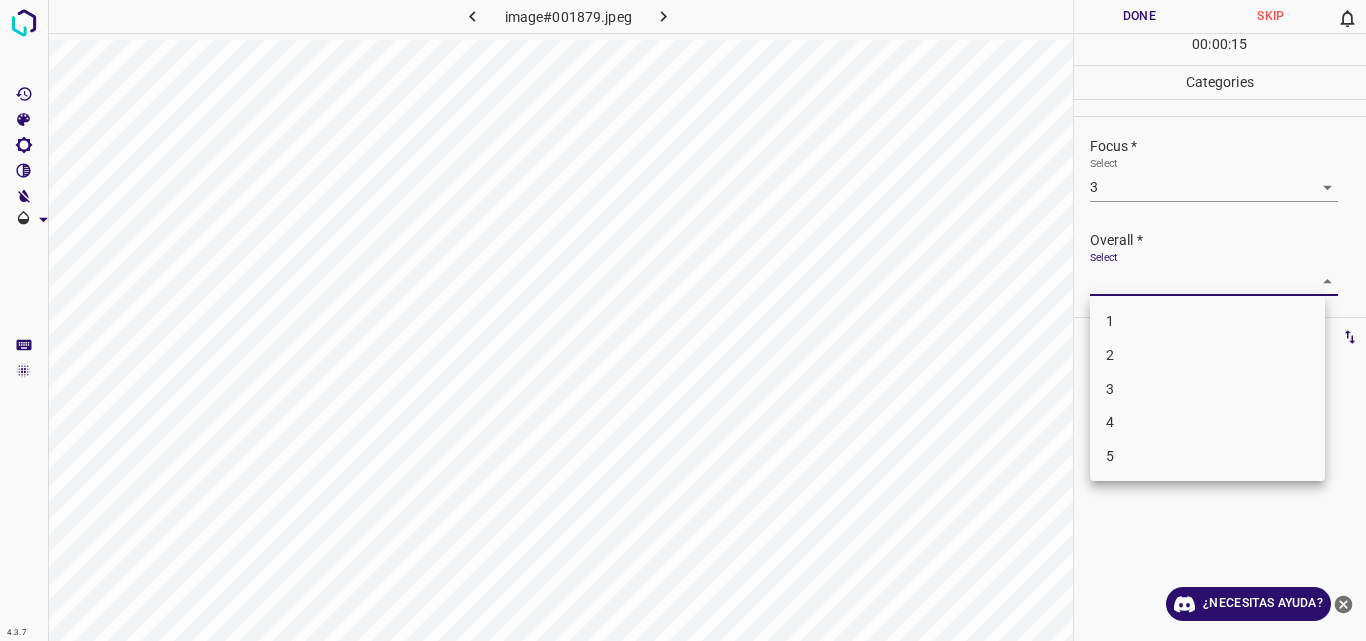 click on "3" at bounding box center [1207, 389] 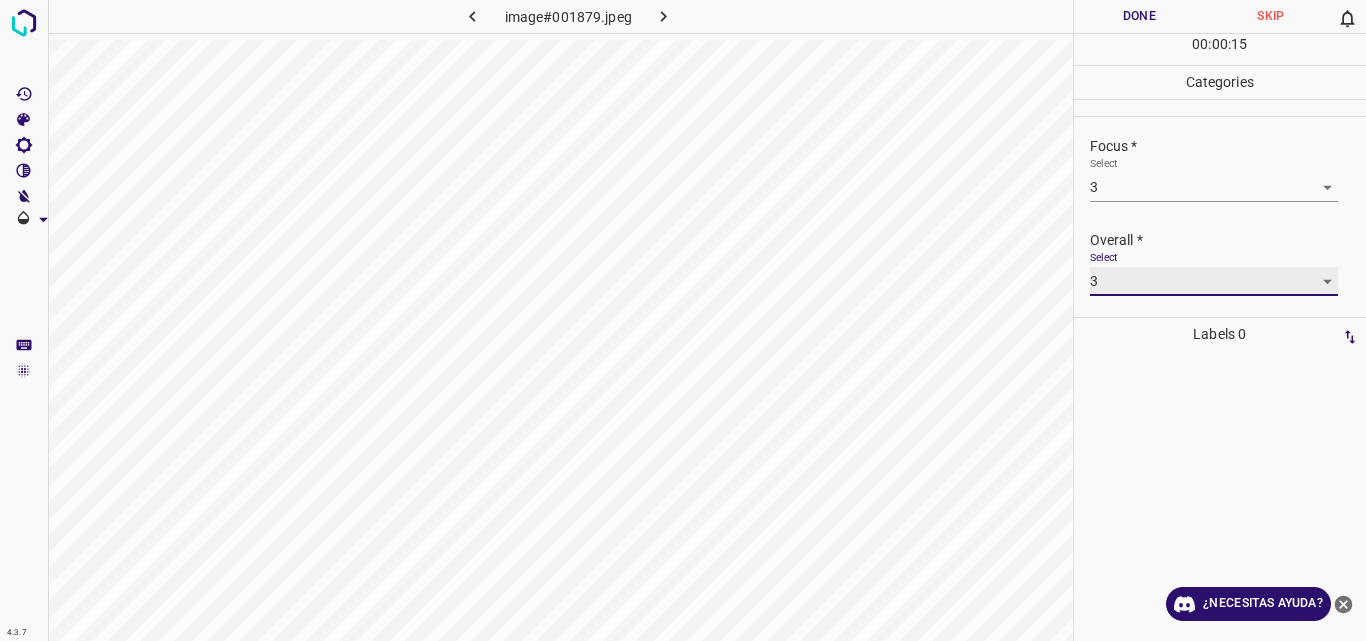type on "3" 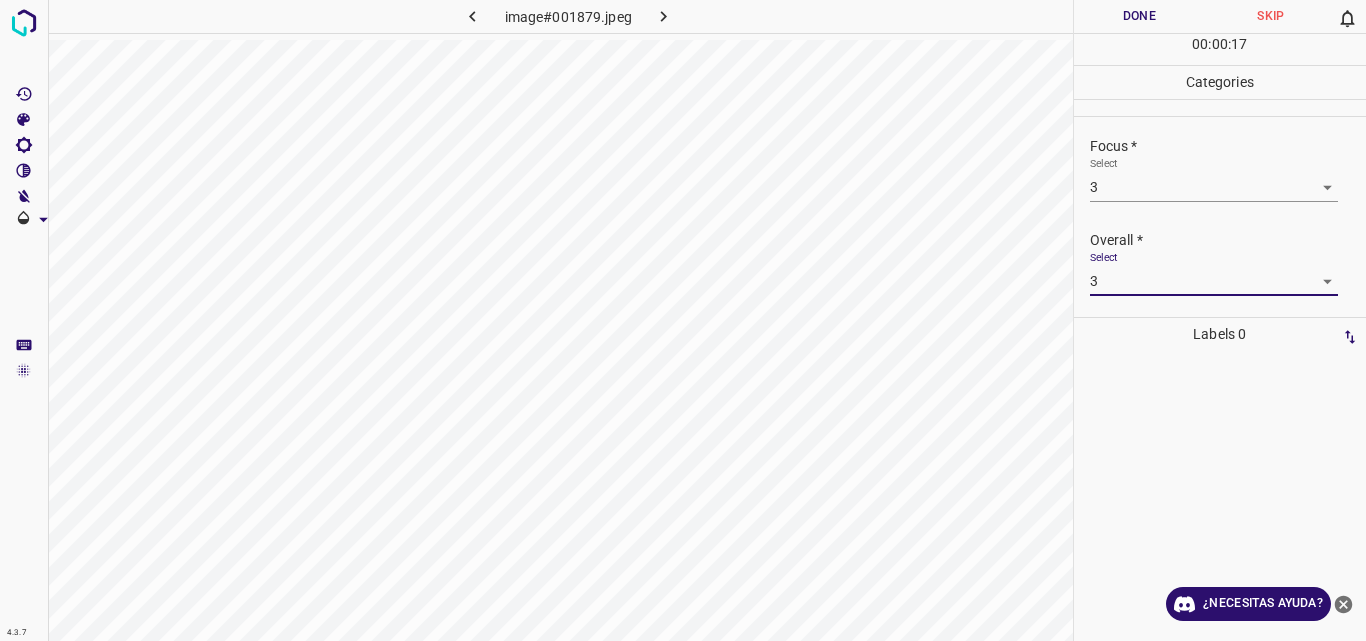 click on "Done" at bounding box center [1140, 16] 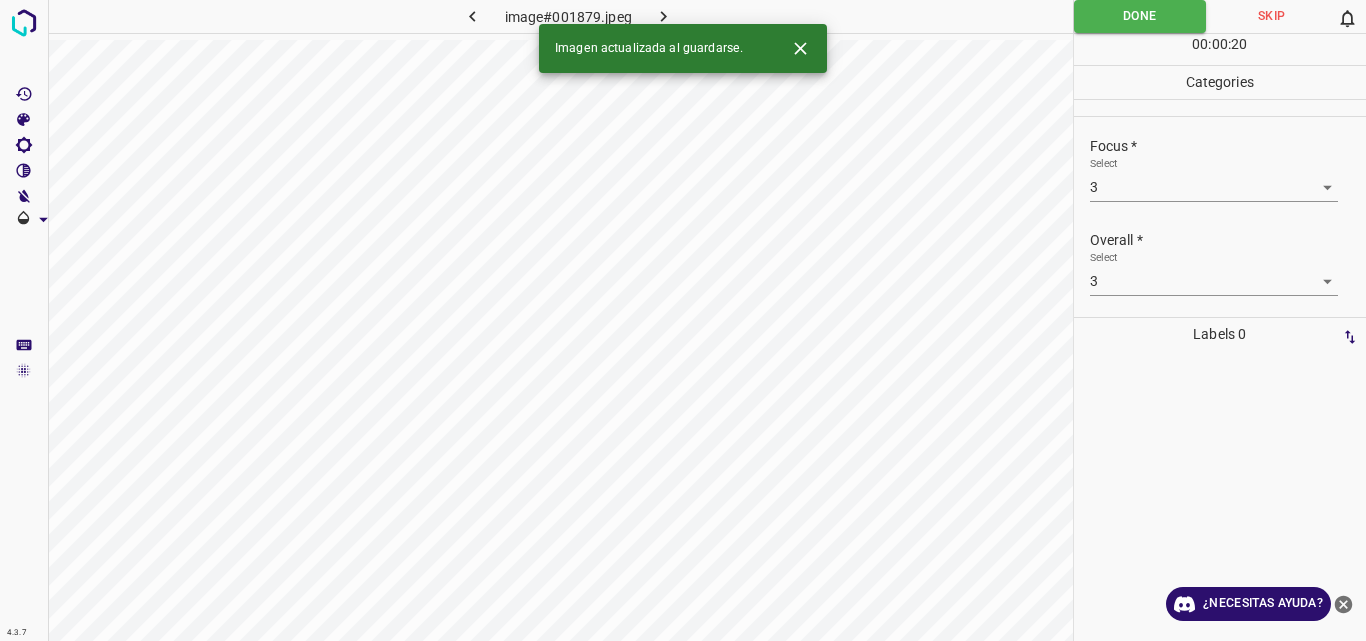 click 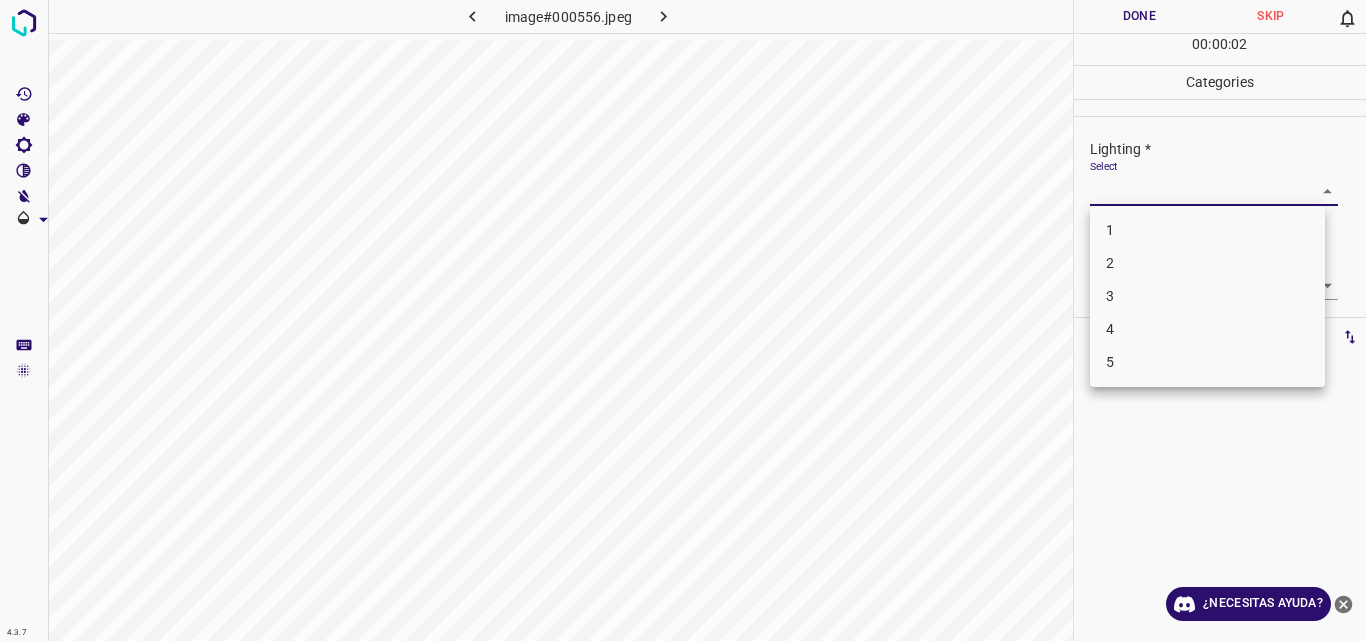 click on "4.3.7 image#000556.jpeg Done Skip 0 00   : 00   : 02   Categories Lighting *  Select ​ Focus *  Select ​ Overall *  Select ​ Labels   0 Categories 1 Lighting 2 Focus 3 Overall Tools Space Change between modes (Draw & Edit) I Auto labeling R Restore zoom M Zoom in N Zoom out Delete Delete selecte label Filters Z Restore filters X Saturation filter C Brightness filter V Contrast filter B Gray scale filter General O Download ¿Necesitas ayuda? Original text Rate this translation Your feedback will be used to help improve Google Translate - Texto - Esconder - Borrar 1 2 3 4 5" at bounding box center [683, 320] 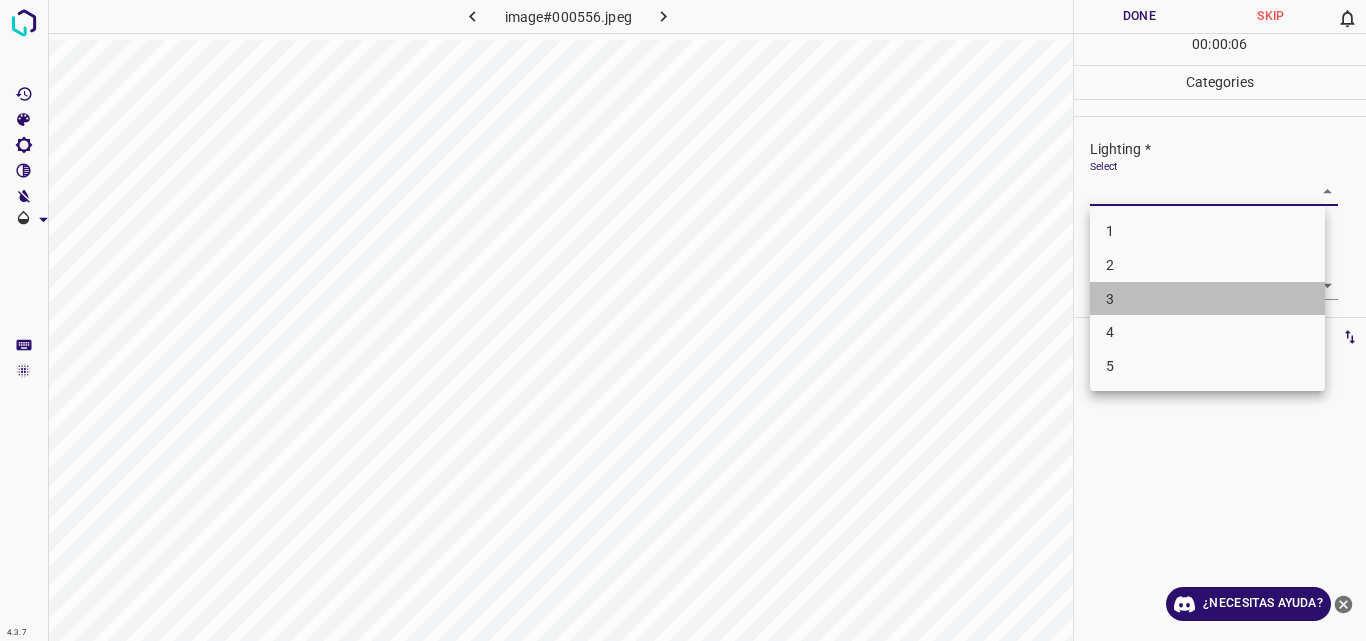 click on "3" at bounding box center [1207, 299] 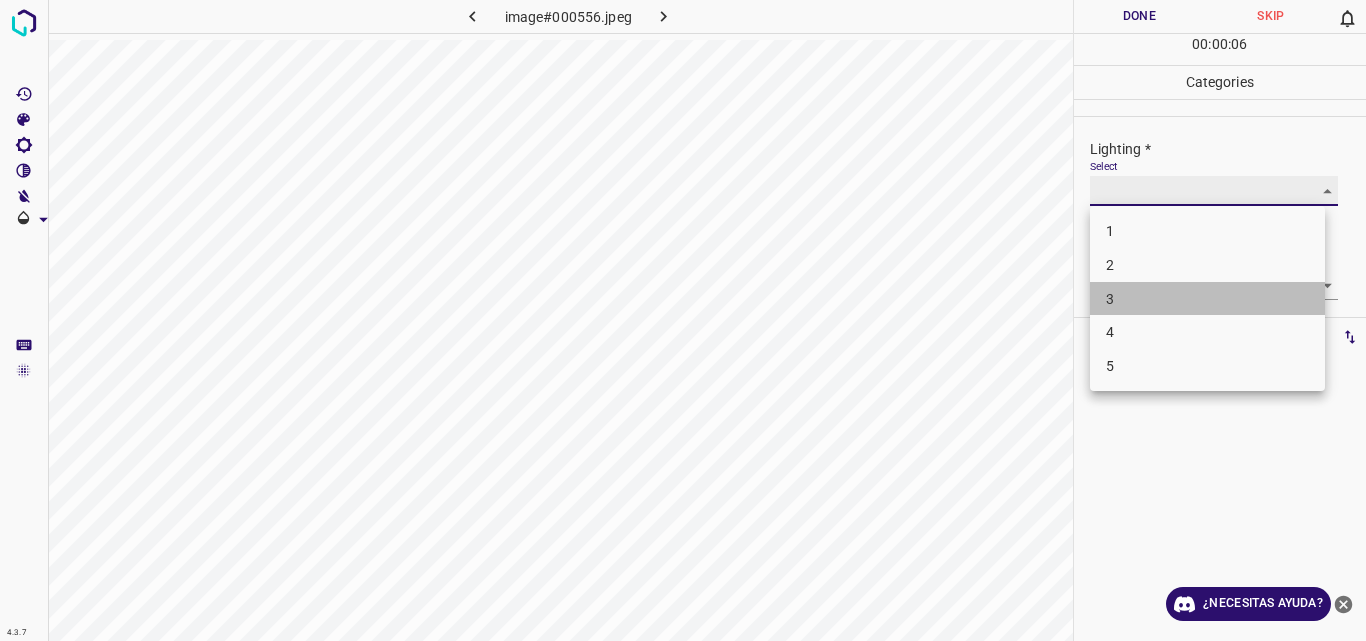 type on "3" 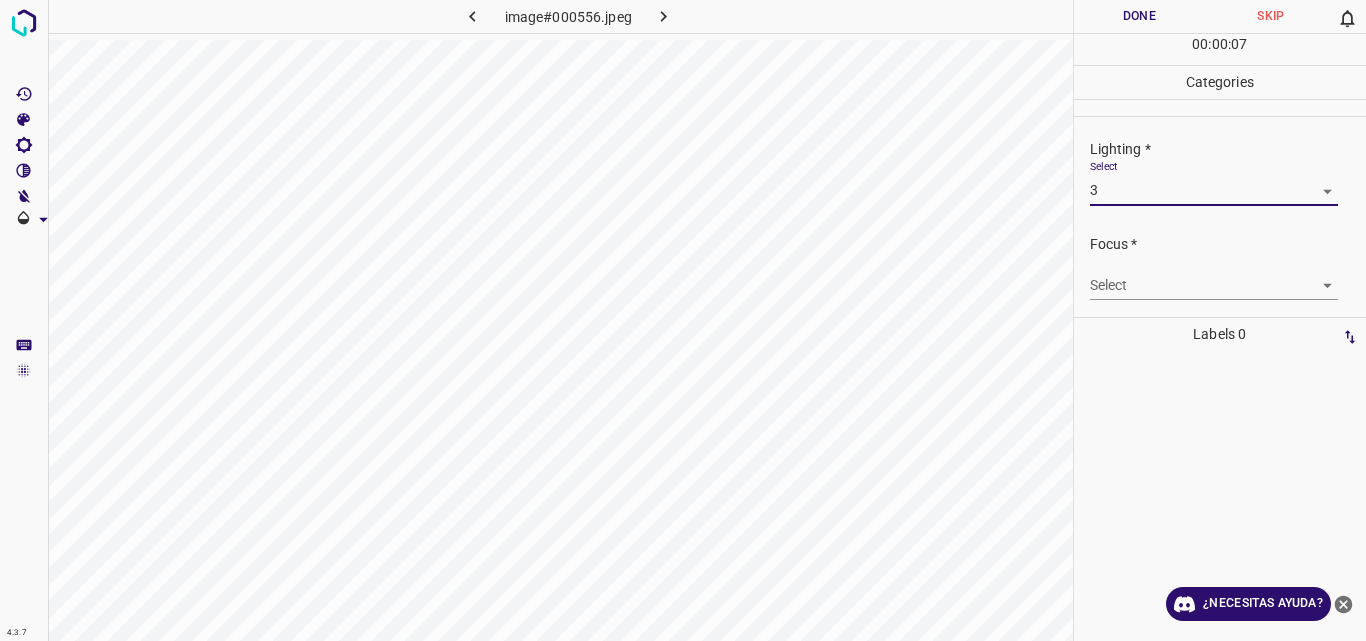 click on "4.3.7 image#000556.jpeg Done Skip 0 00   : 00   : 07   Categories Lighting *  Select 3 3 Focus *  Select ​ Overall *  Select ​ Labels   0 Categories 1 Lighting 2 Focus 3 Overall Tools Space Change between modes (Draw & Edit) I Auto labeling R Restore zoom M Zoom in N Zoom out Delete Delete selecte label Filters Z Restore filters X Saturation filter C Brightness filter V Contrast filter B Gray scale filter General O Download ¿Necesitas ayuda? Original text Rate this translation Your feedback will be used to help improve Google Translate - Texto - Esconder - Borrar" at bounding box center (683, 320) 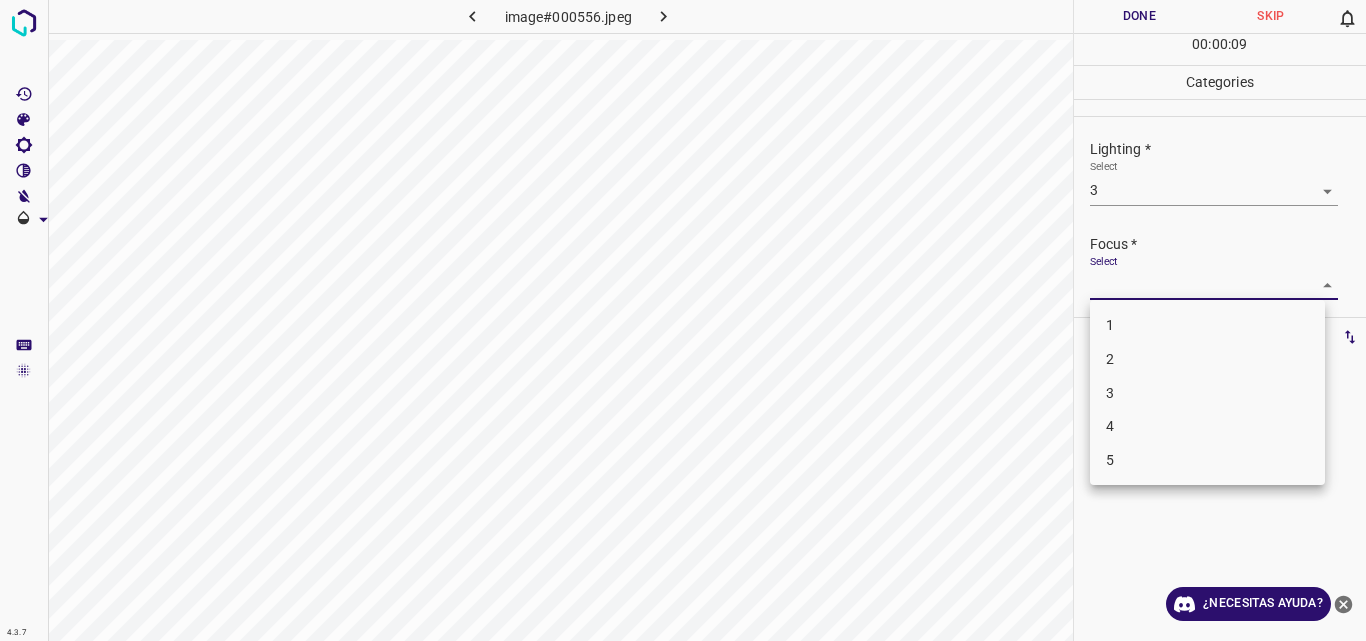 click on "3" at bounding box center [1207, 393] 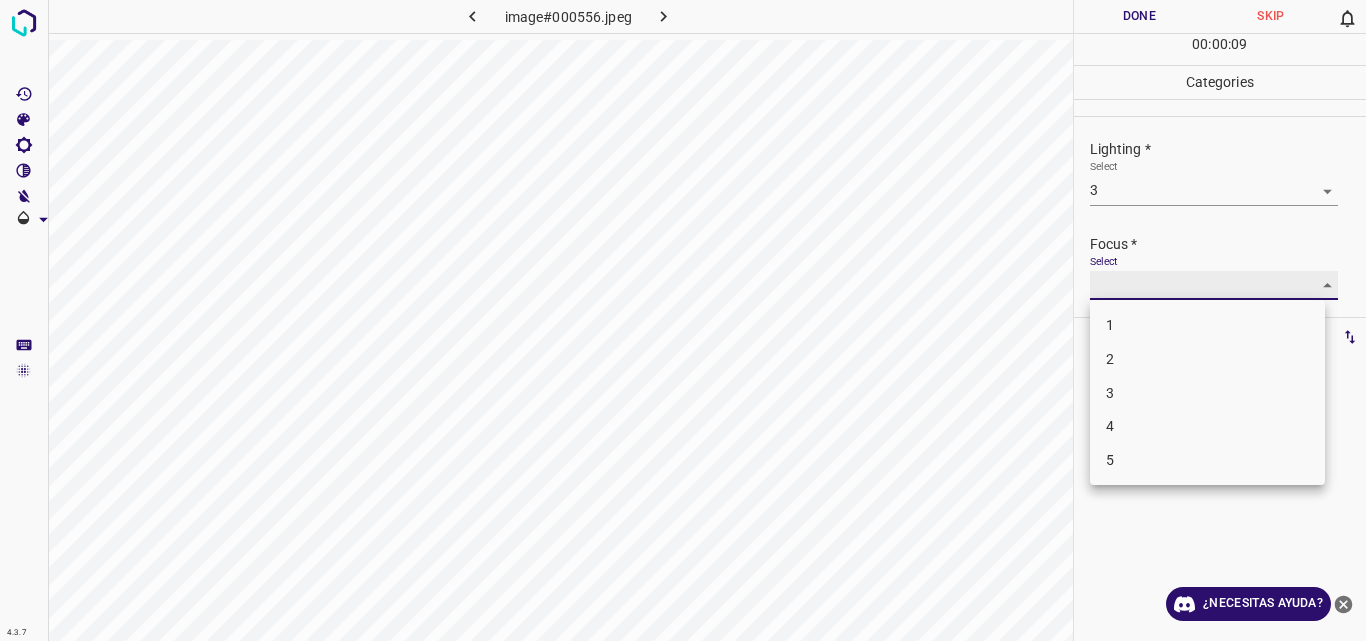 type on "3" 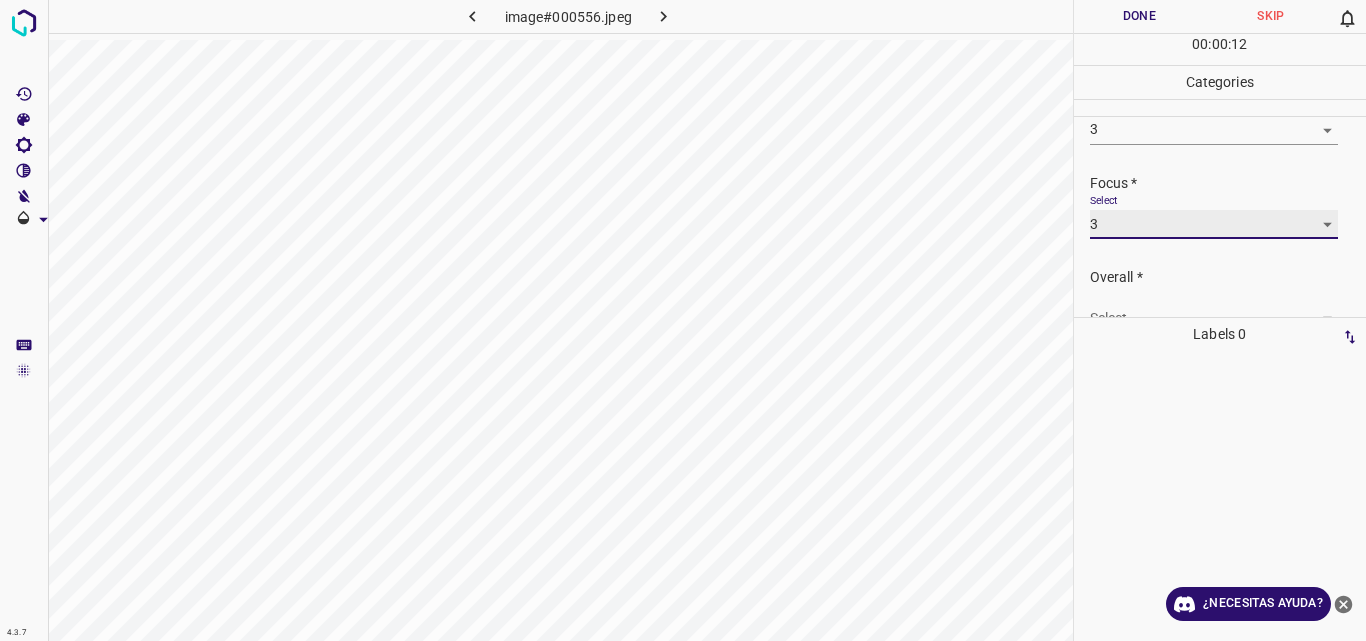 scroll, scrollTop: 98, scrollLeft: 0, axis: vertical 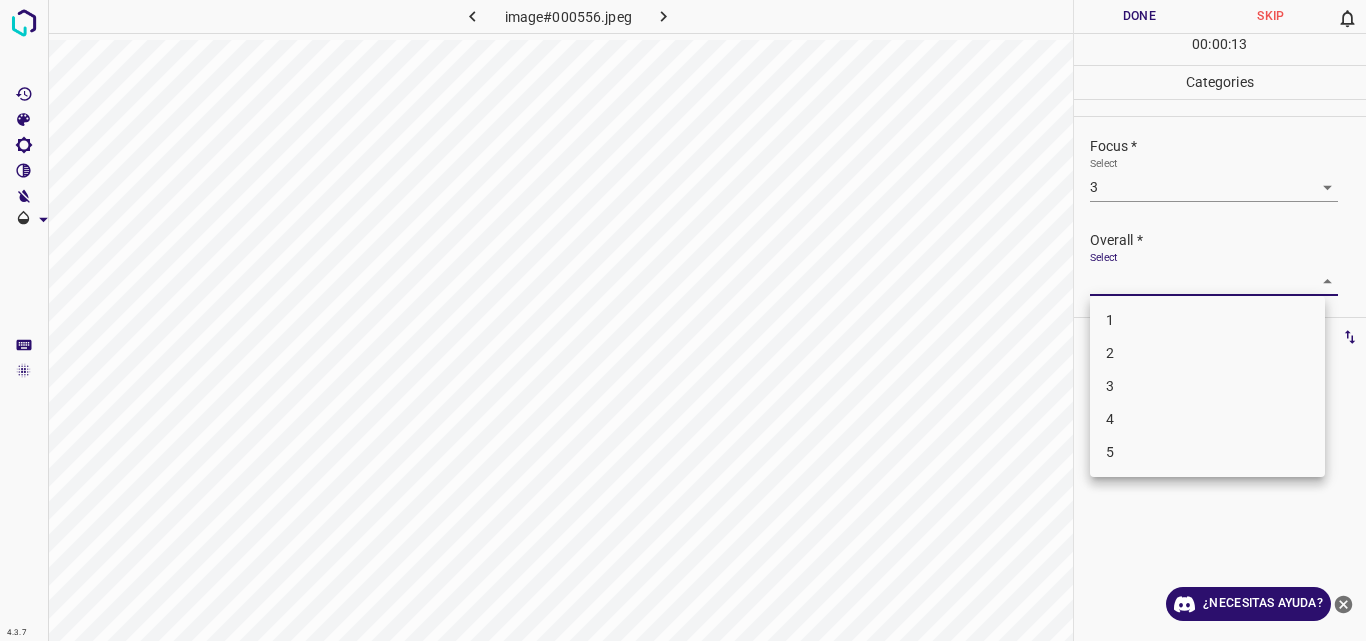 click on "4.3.7 image#000556.jpeg Done Skip 0 00   : 00   : 13   Categories Lighting *  Select 3 3 Focus *  Select 3 3 Overall *  Select ​ Labels   0 Categories 1 Lighting 2 Focus 3 Overall Tools Space Change between modes (Draw & Edit) I Auto labeling R Restore zoom M Zoom in N Zoom out Delete Delete selecte label Filters Z Restore filters X Saturation filter C Brightness filter V Contrast filter B Gray scale filter General O Download ¿Necesitas ayuda? Original text Rate this translation Your feedback will be used to help improve Google Translate - Texto - Esconder - Borrar 1 2 3 4 5" at bounding box center (683, 320) 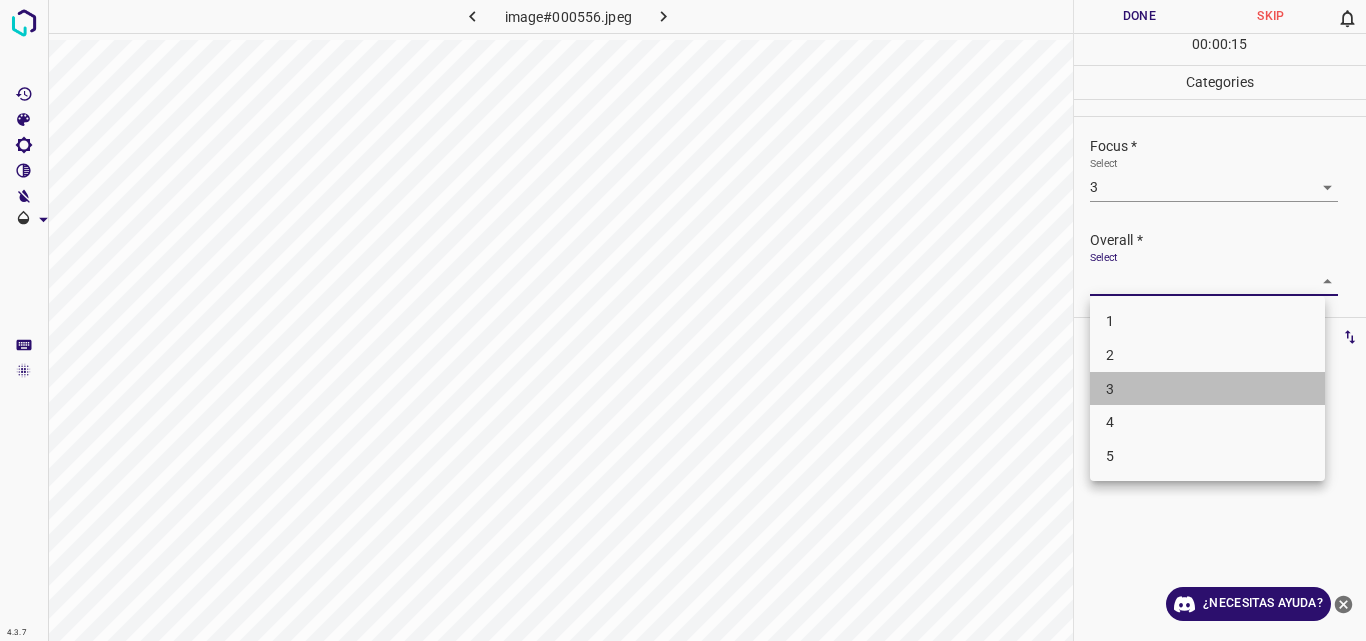 click on "3" at bounding box center (1207, 389) 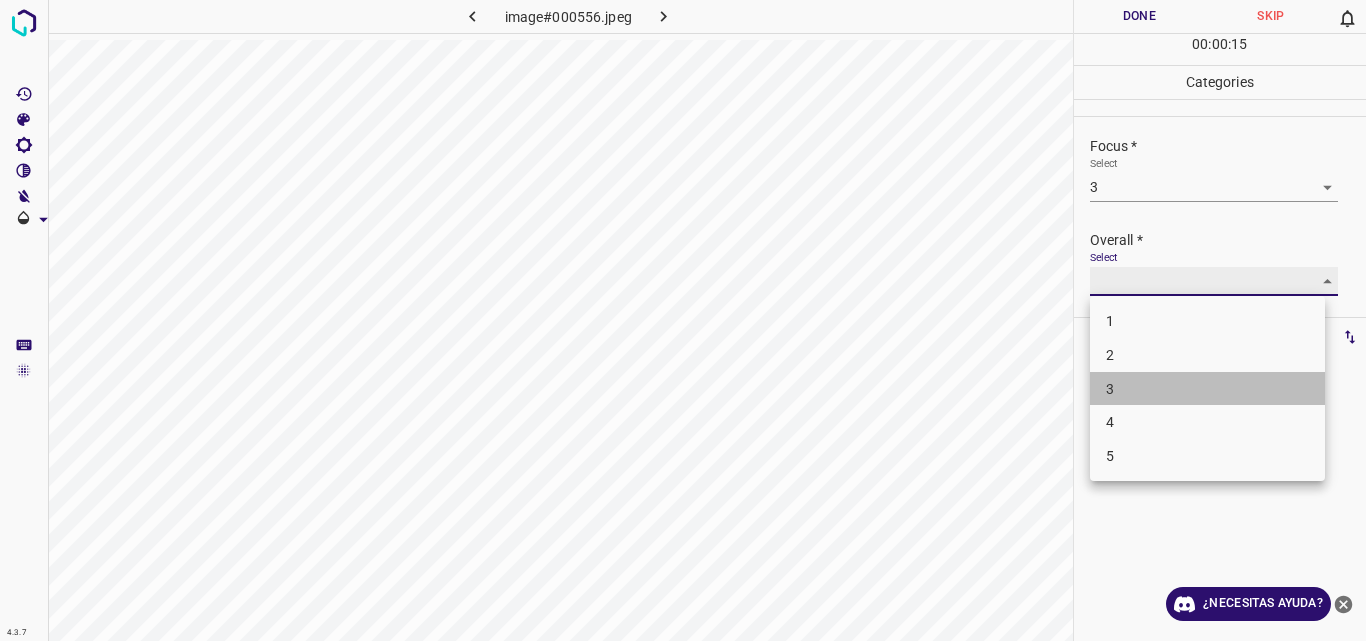 type on "3" 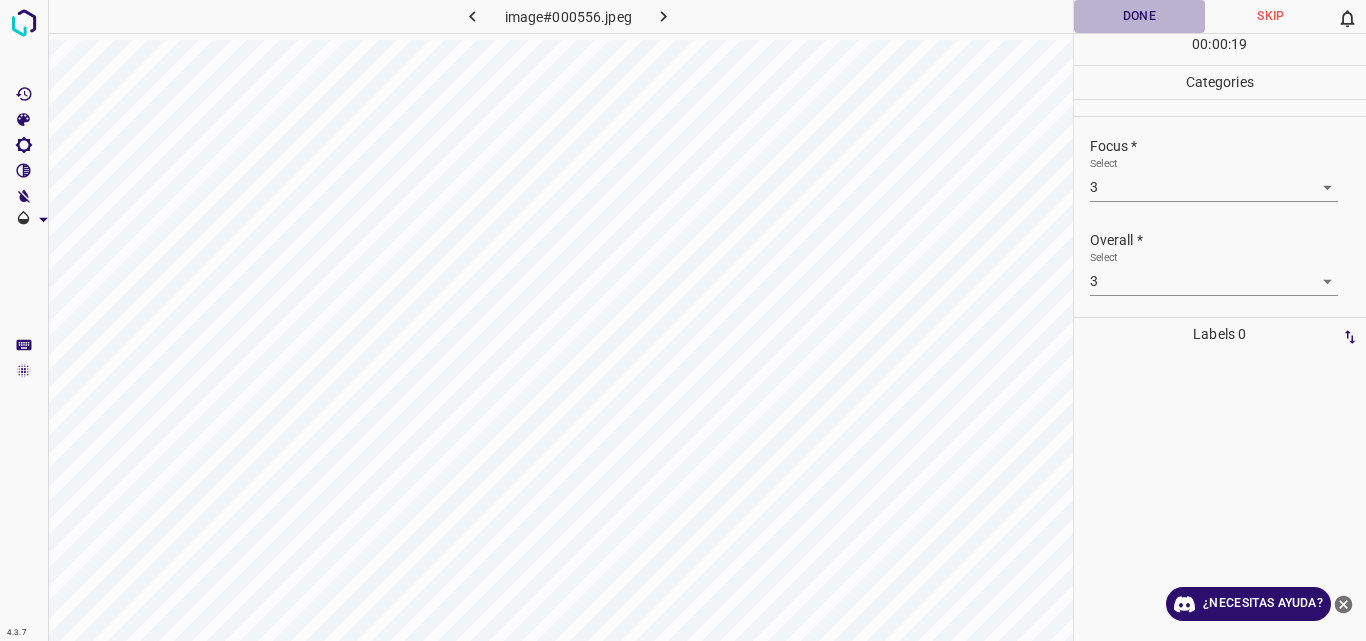 click on "Done" at bounding box center [1140, 16] 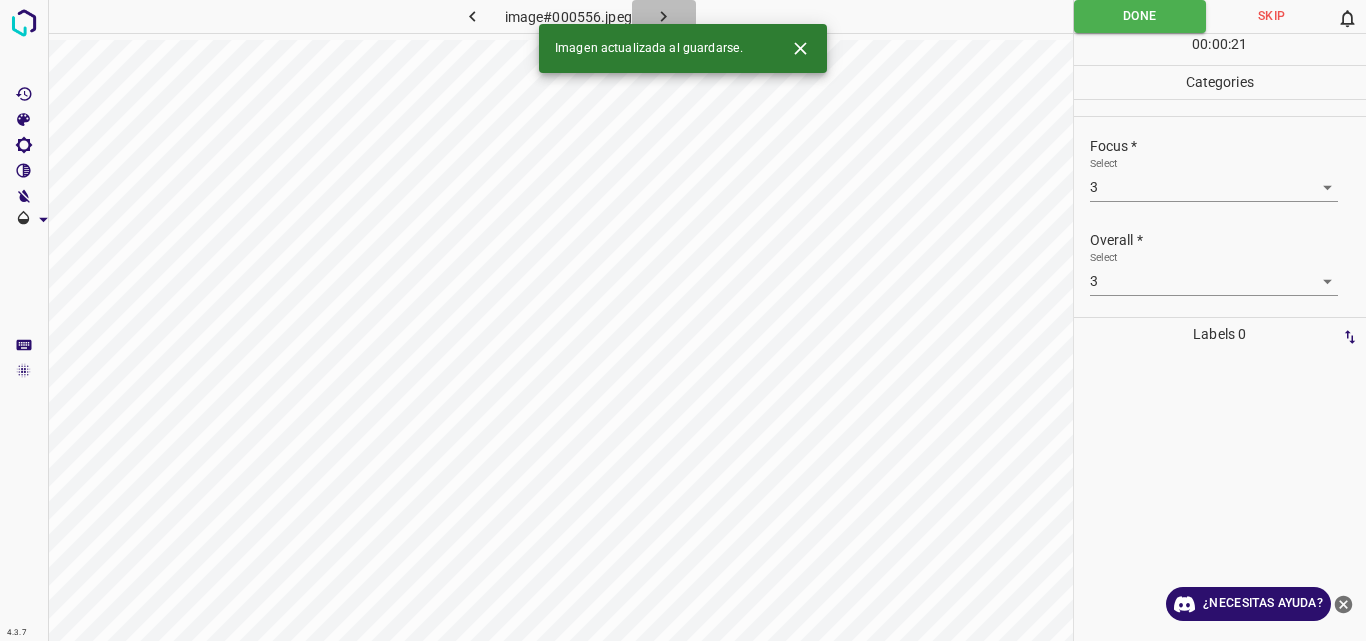 click 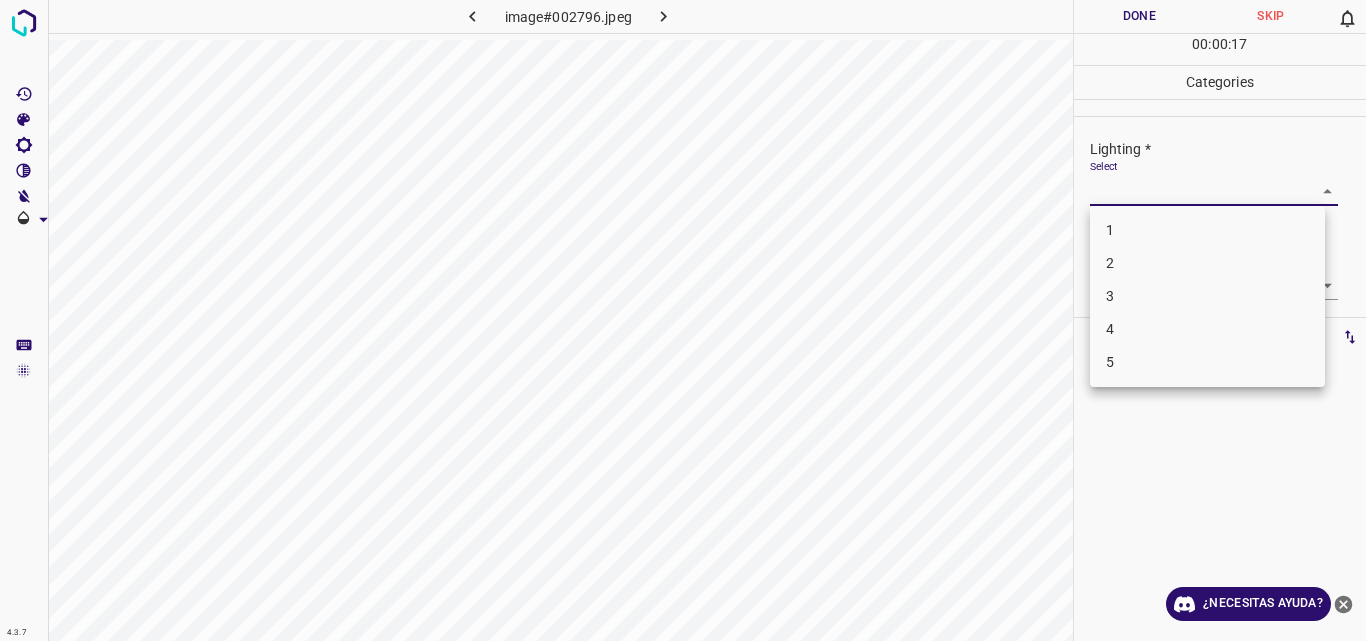 click on "4.3.7 image#002796.jpeg Done Skip 0 00   : 00   : 17   Categories Lighting *  Select ​ Focus *  Select ​ Overall *  Select ​ Labels   0 Categories 1 Lighting 2 Focus 3 Overall Tools Space Change between modes (Draw & Edit) I Auto labeling R Restore zoom M Zoom in N Zoom out Delete Delete selecte label Filters Z Restore filters X Saturation filter C Brightness filter V Contrast filter B Gray scale filter General O Download ¿Necesitas ayuda? Original text Rate this translation Your feedback will be used to help improve Google Translate - Texto - Esconder - Borrar 1 2 3 4 5" at bounding box center (683, 320) 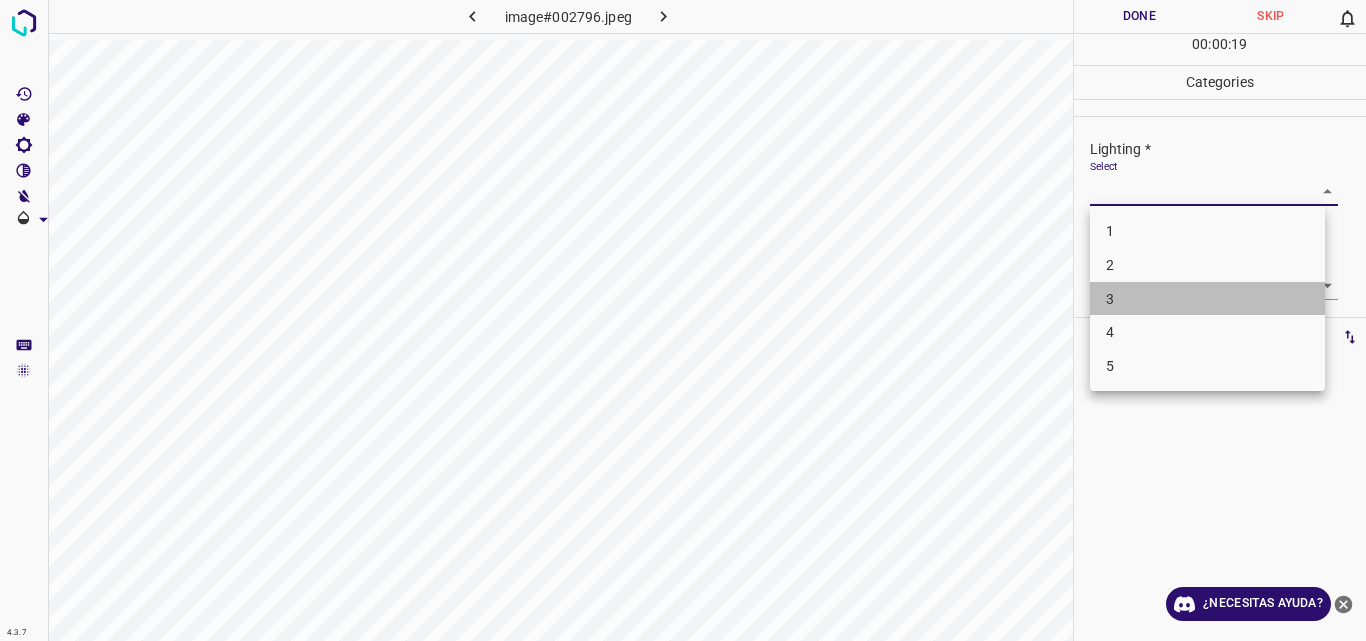 click on "3" at bounding box center (1207, 299) 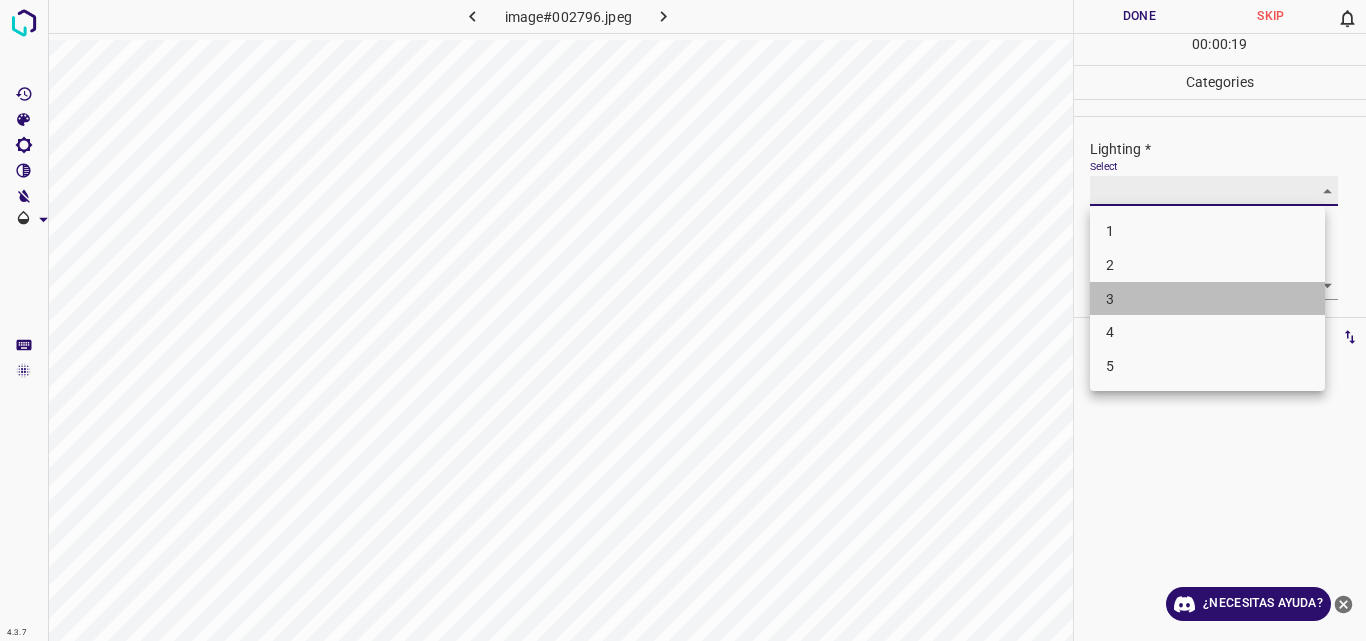 type on "3" 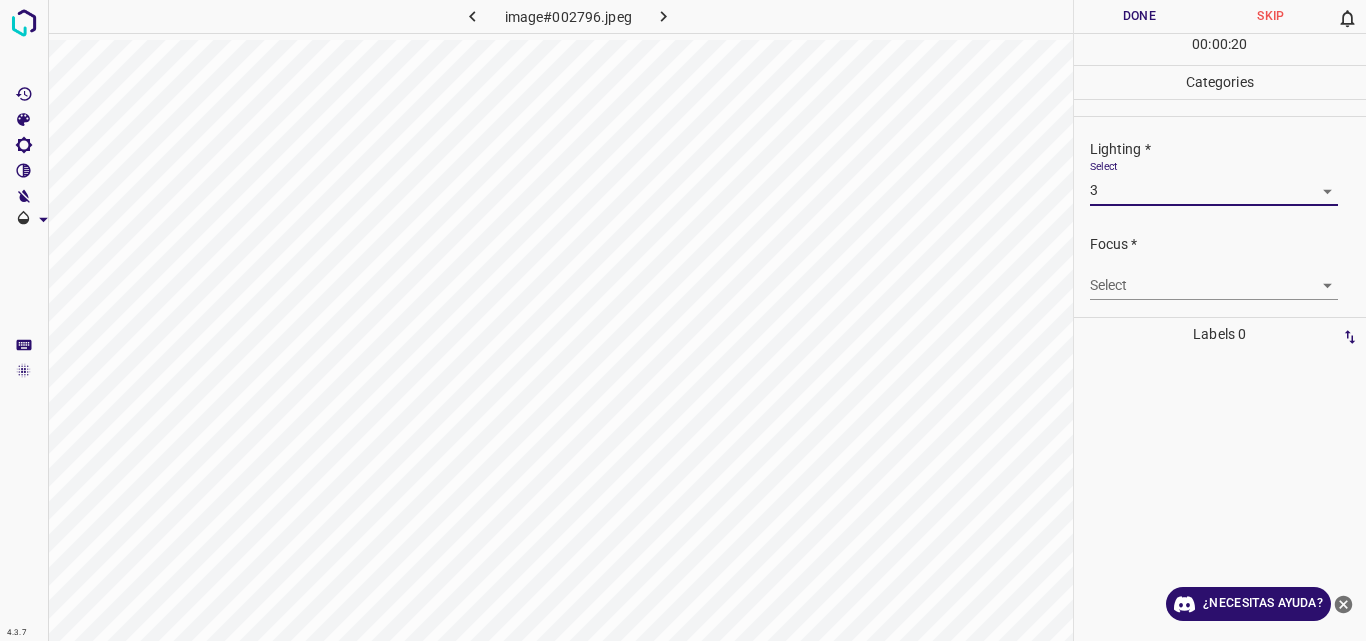 click on "4.3.7 image#002796.jpeg Done Skip 0 00   : 00   : 20   Categories Lighting *  Select 3 3 Focus *  Select ​ Overall *  Select ​ Labels   0 Categories 1 Lighting 2 Focus 3 Overall Tools Space Change between modes (Draw & Edit) I Auto labeling R Restore zoom M Zoom in N Zoom out Delete Delete selecte label Filters Z Restore filters X Saturation filter C Brightness filter V Contrast filter B Gray scale filter General O Download ¿Necesitas ayuda? Original text Rate this translation Your feedback will be used to help improve Google Translate - Texto - Esconder - Borrar" at bounding box center [683, 320] 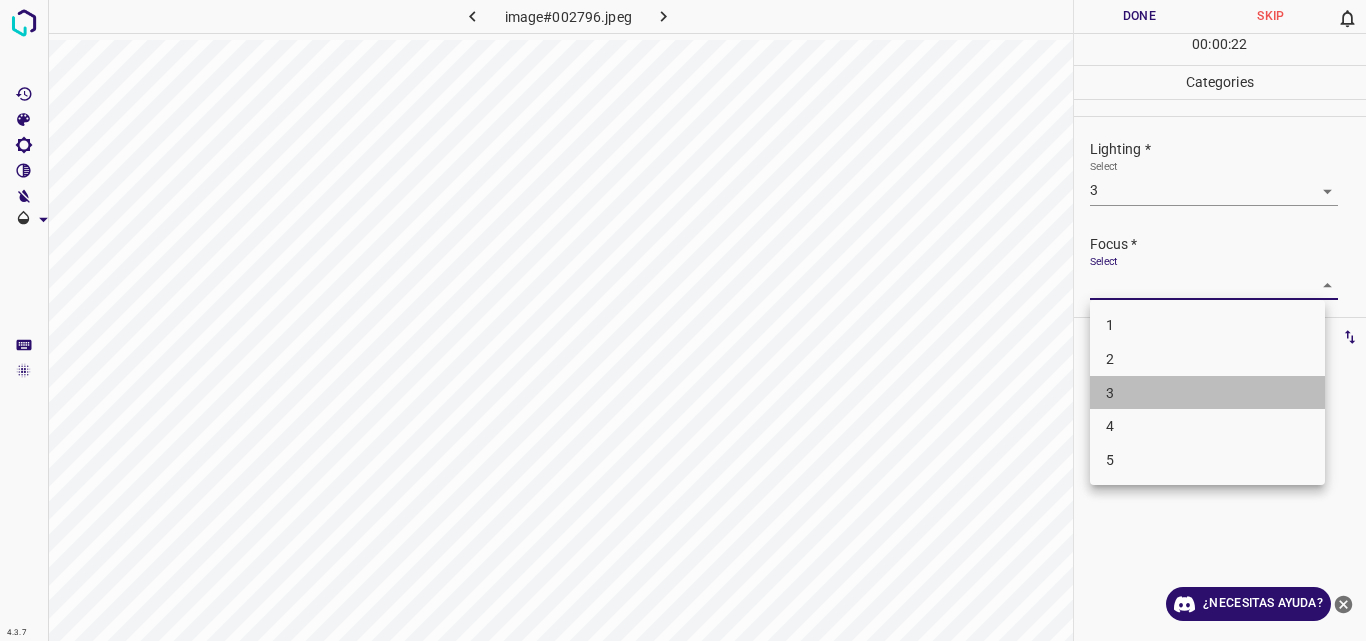 click on "3" at bounding box center (1207, 393) 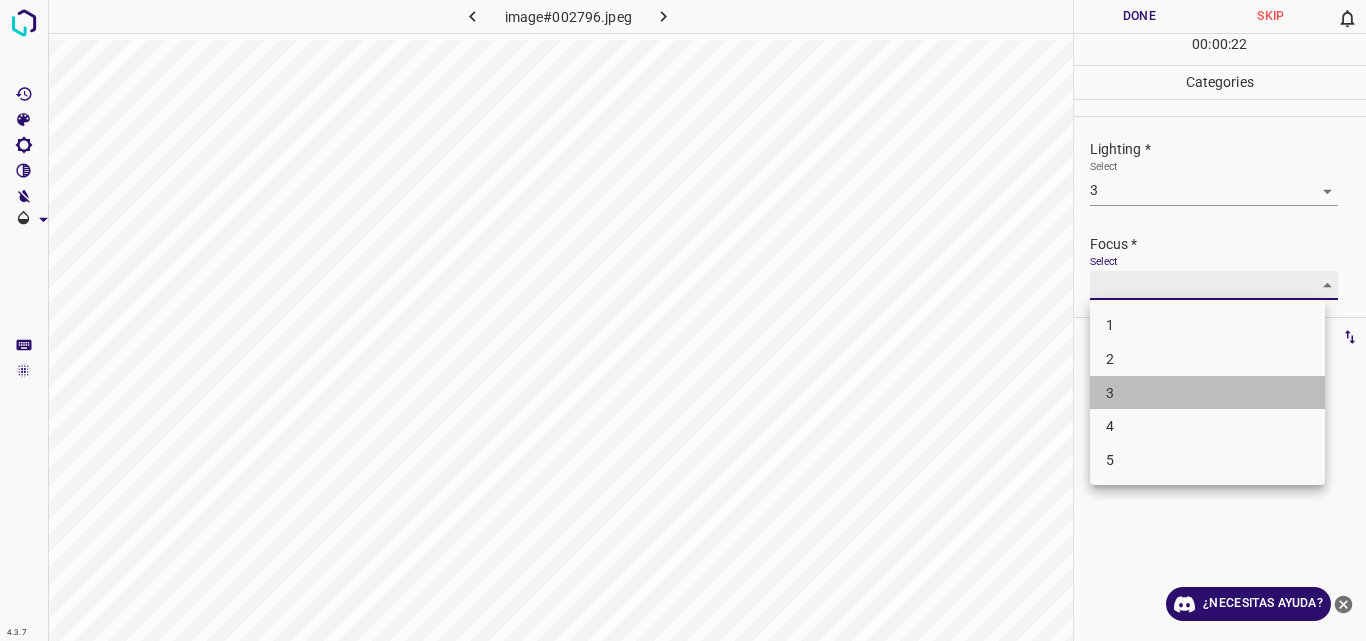 type on "3" 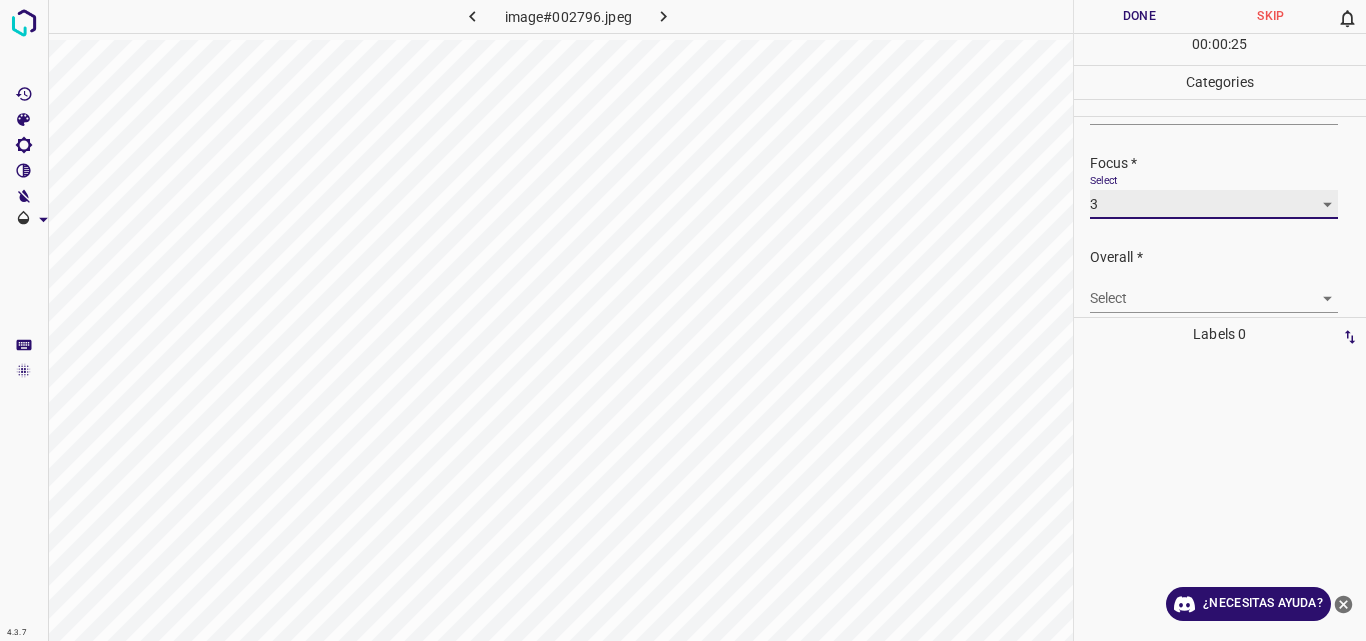 scroll, scrollTop: 98, scrollLeft: 0, axis: vertical 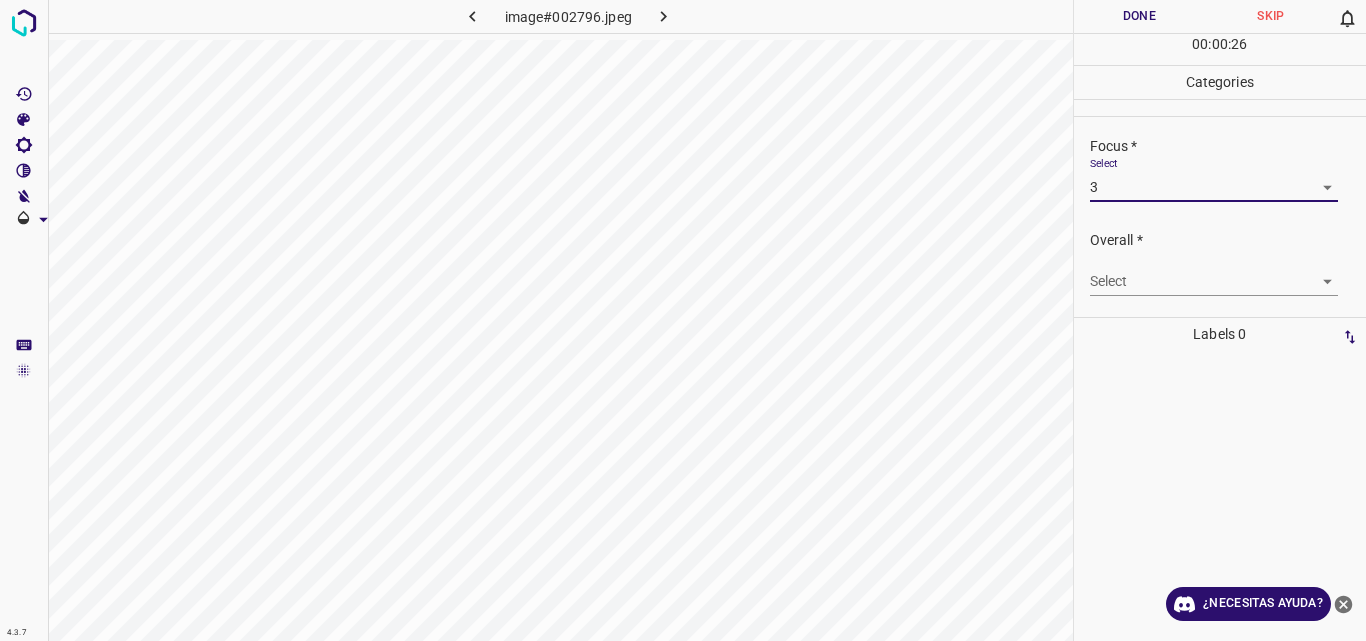 click on "4.3.7 image#002796.jpeg Done Skip 0 00   : 00   : 26   Categories Lighting *  Select 3 3 Focus *  Select 3 3 Overall *  Select ​ Labels   0 Categories 1 Lighting 2 Focus 3 Overall Tools Space Change between modes (Draw & Edit) I Auto labeling R Restore zoom M Zoom in N Zoom out Delete Delete selecte label Filters Z Restore filters X Saturation filter C Brightness filter V Contrast filter B Gray scale filter General O Download ¿Necesitas ayuda? Original text Rate this translation Your feedback will be used to help improve Google Translate - Texto - Esconder - Borrar" at bounding box center [683, 320] 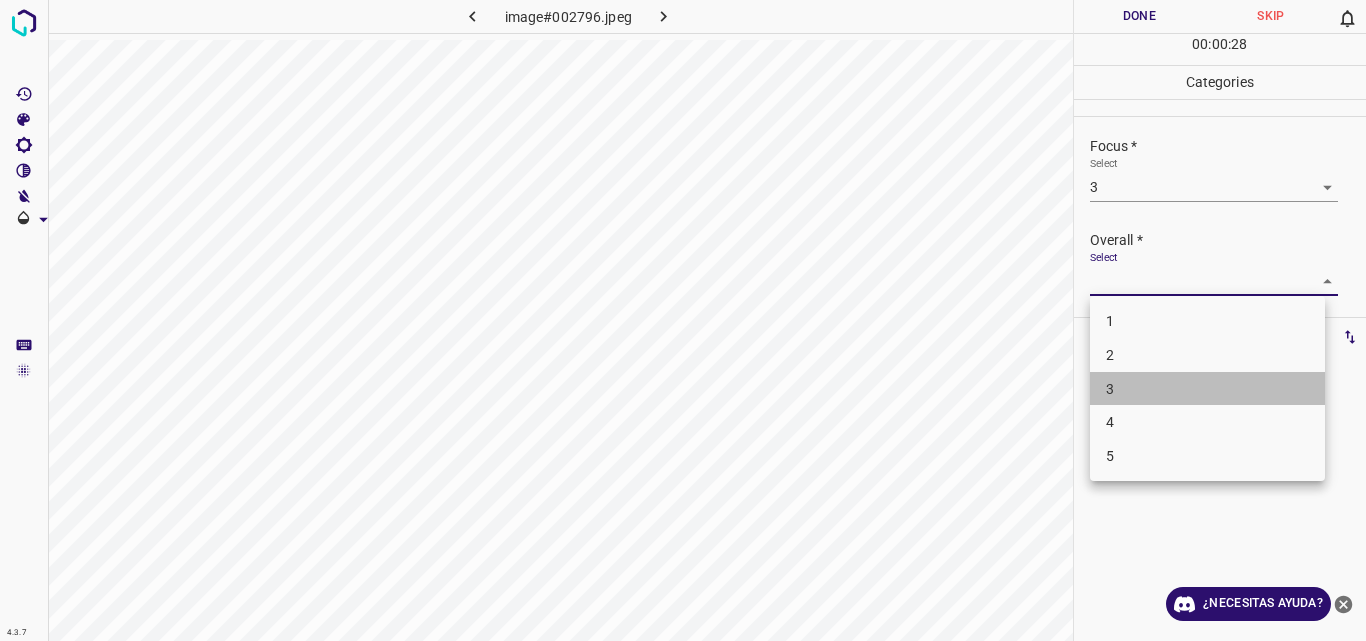 click on "3" at bounding box center (1207, 389) 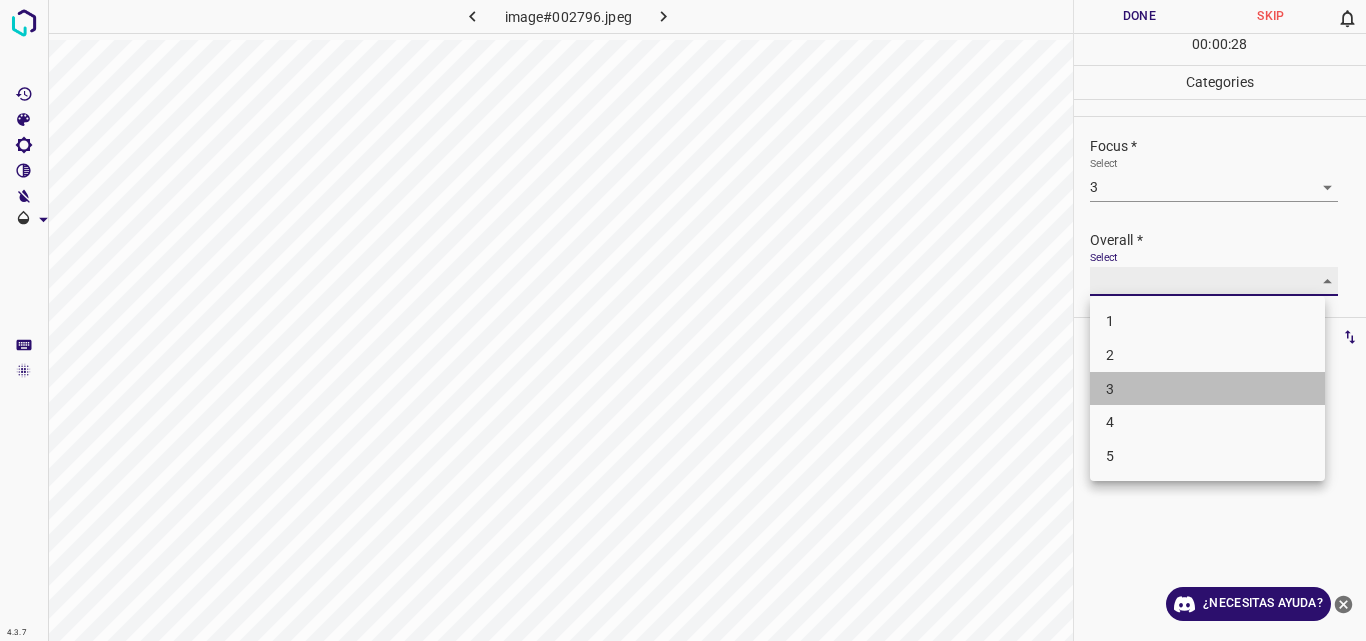 type on "3" 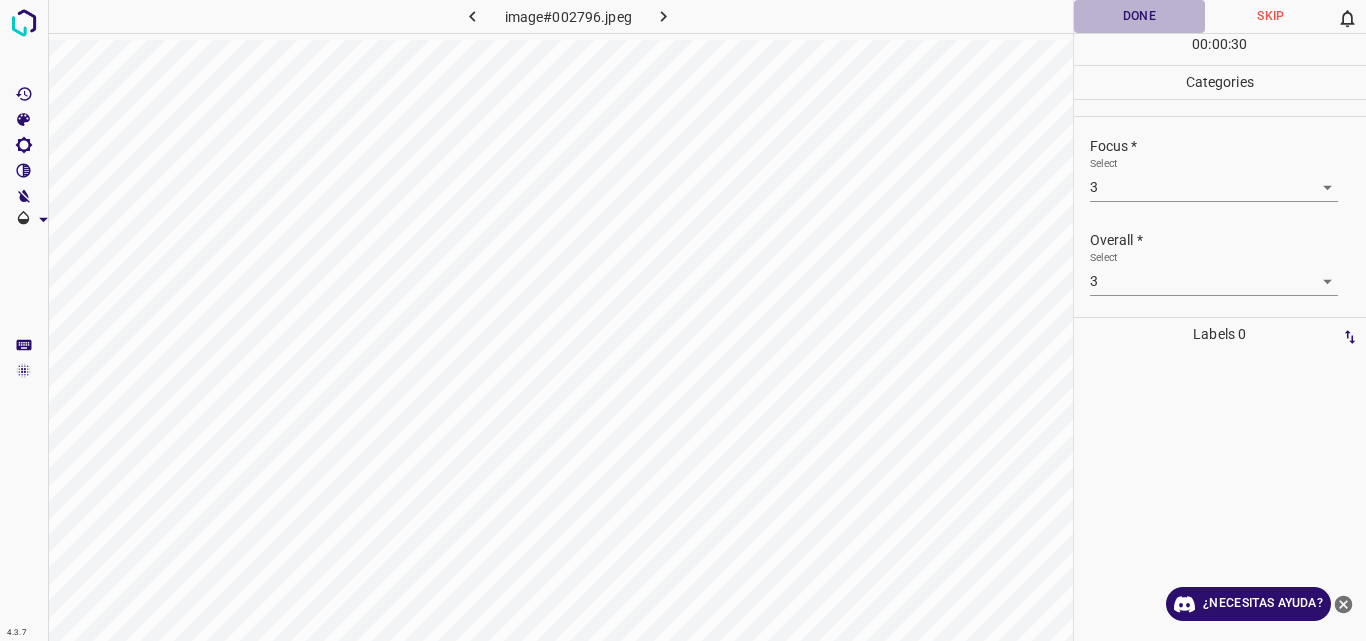 click on "Done" at bounding box center (1140, 16) 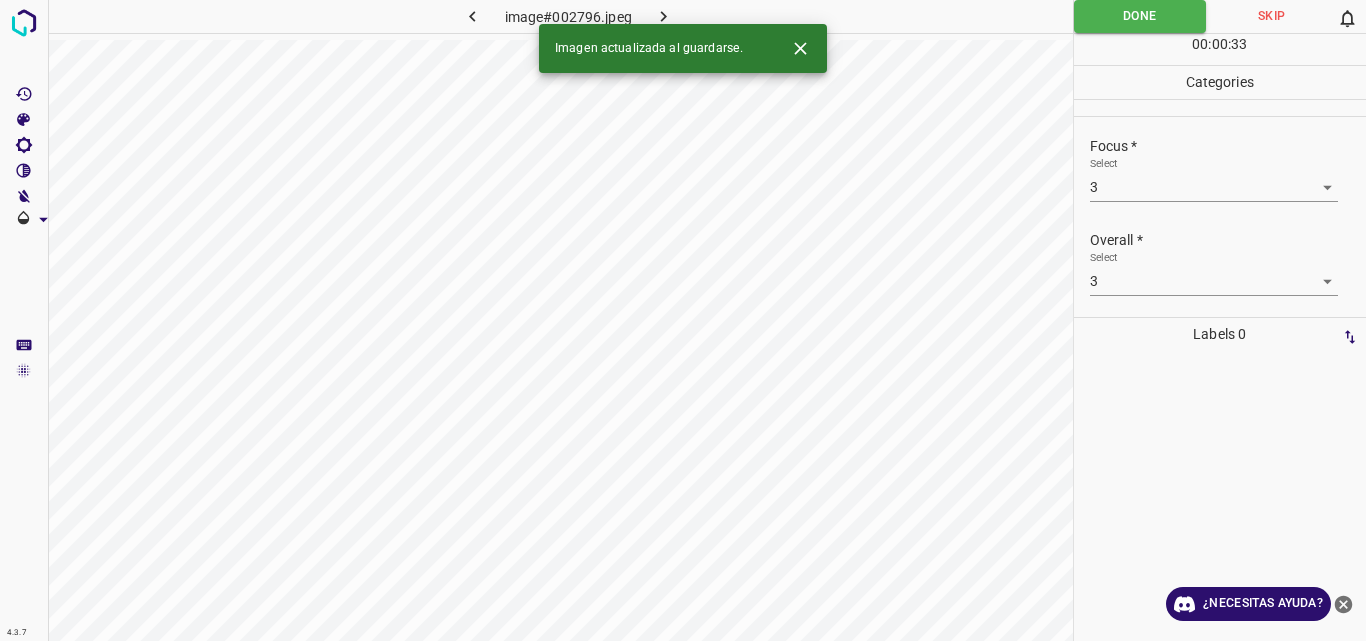 click 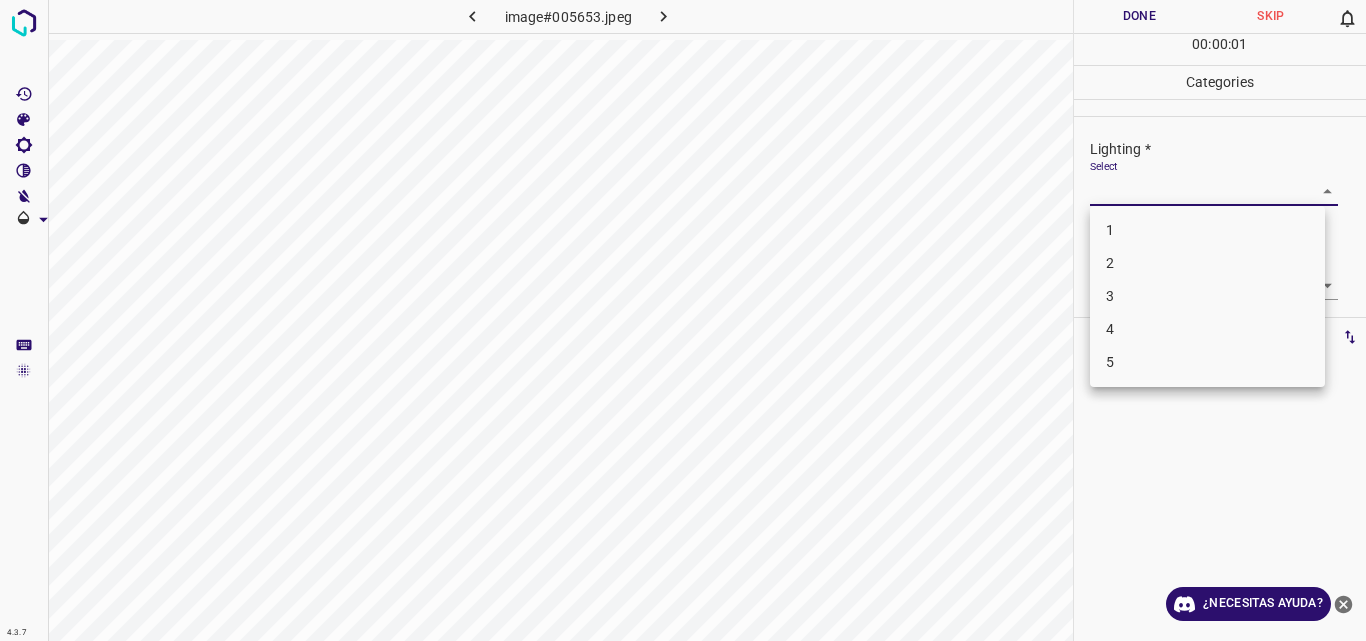 click on "4.3.7 image#005653.jpeg Done Skip 0 00   : 00   : 01   Categories Lighting *  Select ​ Focus *  Select ​ Overall *  Select ​ Labels   0 Categories 1 Lighting 2 Focus 3 Overall Tools Space Change between modes (Draw & Edit) I Auto labeling R Restore zoom M Zoom in N Zoom out Delete Delete selecte label Filters Z Restore filters X Saturation filter C Brightness filter V Contrast filter B Gray scale filter General O Download ¿Necesitas ayuda? Original text Rate this translation Your feedback will be used to help improve Google Translate - Texto - Esconder - Borrar 1 2 3 4 5" at bounding box center [683, 320] 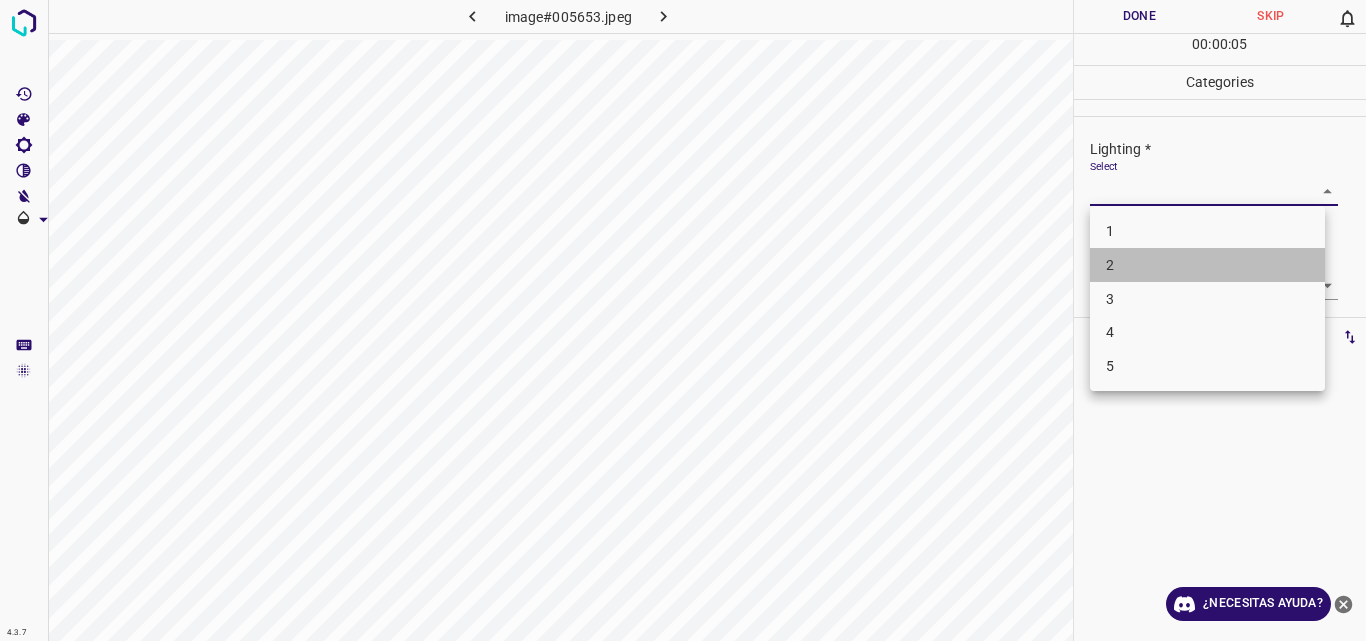 click on "2" at bounding box center [1207, 265] 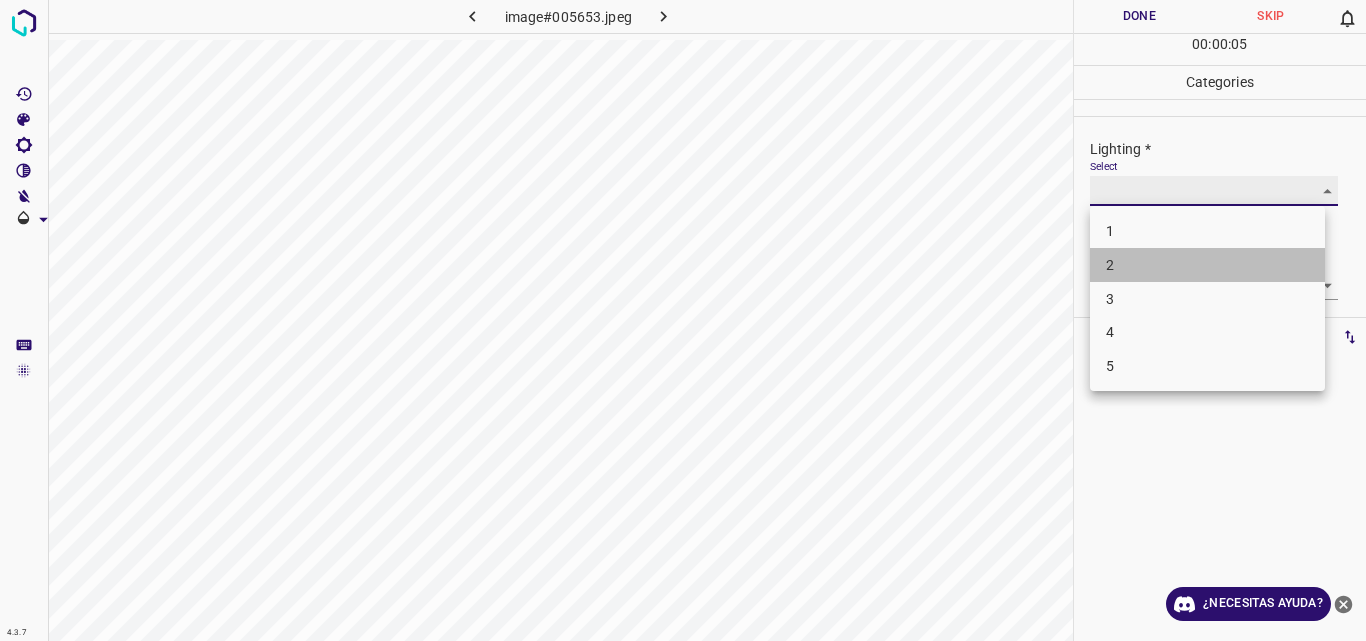 type on "2" 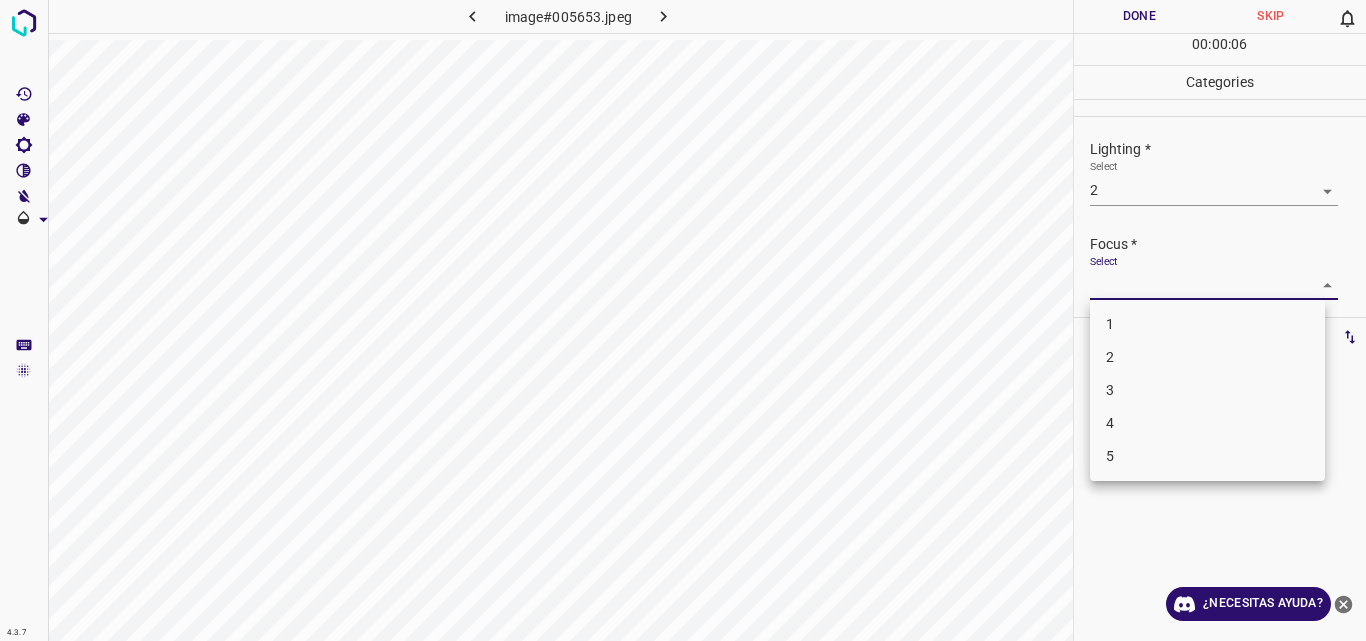 click on "4.3.7 image#005653.jpeg Done Skip 0 00   : 00   : 06   Categories Lighting *  Select 2 2 Focus *  Select ​ Overall *  Select ​ Labels   0 Categories 1 Lighting 2 Focus 3 Overall Tools Space Change between modes (Draw & Edit) I Auto labeling R Restore zoom M Zoom in N Zoom out Delete Delete selecte label Filters Z Restore filters X Saturation filter C Brightness filter V Contrast filter B Gray scale filter General O Download ¿Necesitas ayuda? Original text Rate this translation Your feedback will be used to help improve Google Translate - Texto - Esconder - Borrar 1 2 3 4 5" at bounding box center (683, 320) 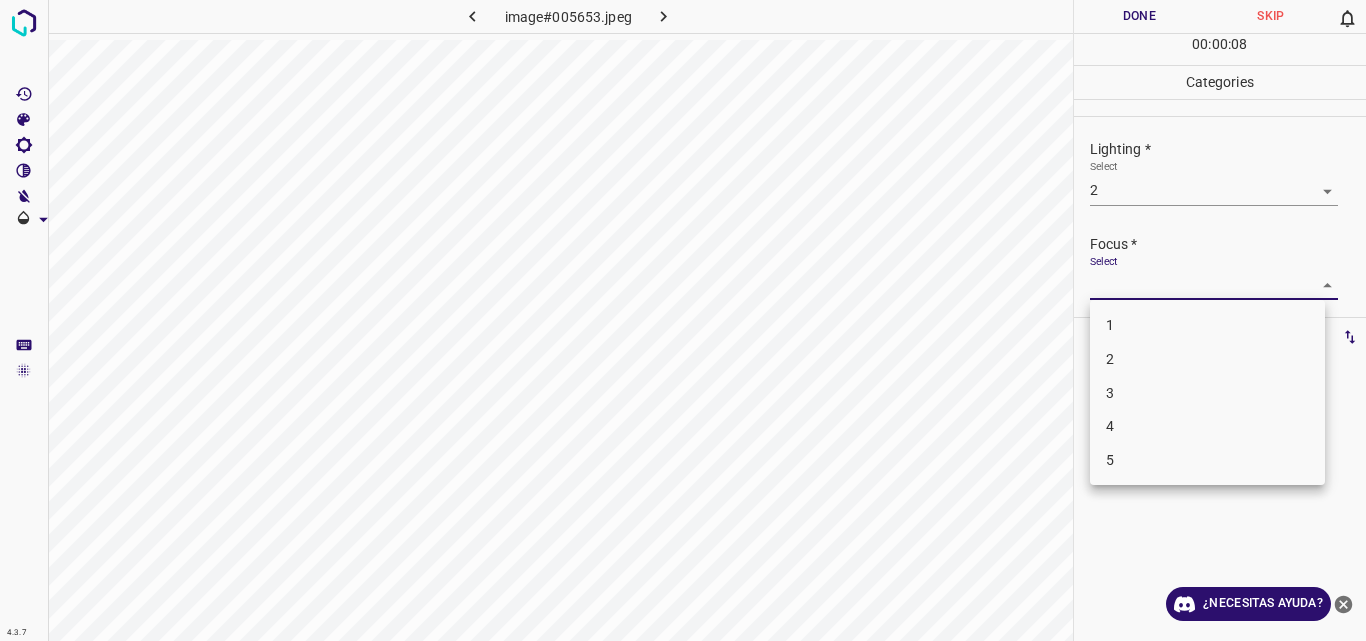 click on "3" at bounding box center [1207, 393] 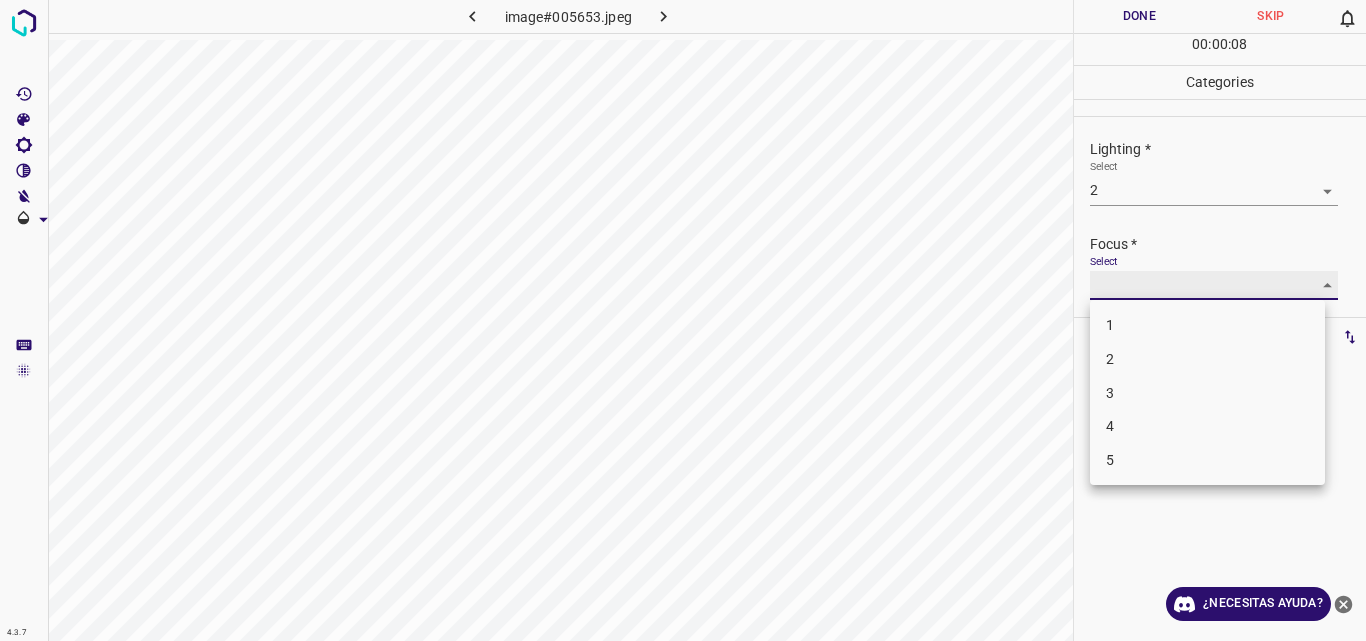 type on "3" 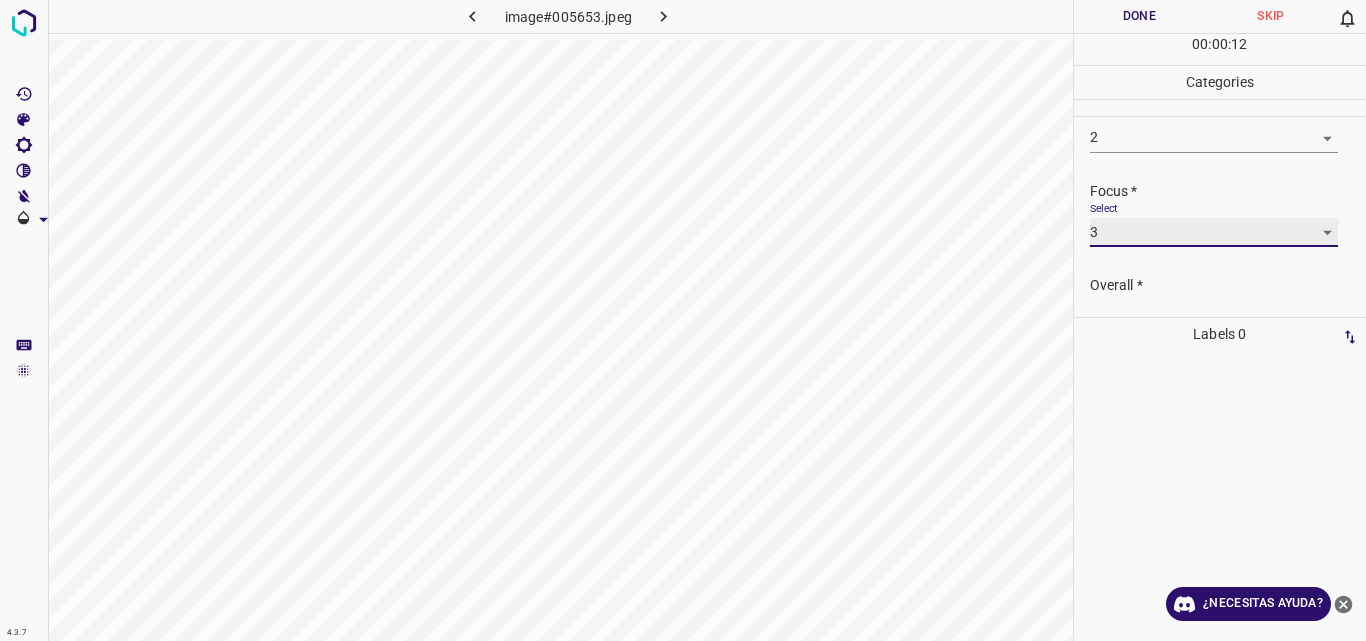 scroll, scrollTop: 98, scrollLeft: 0, axis: vertical 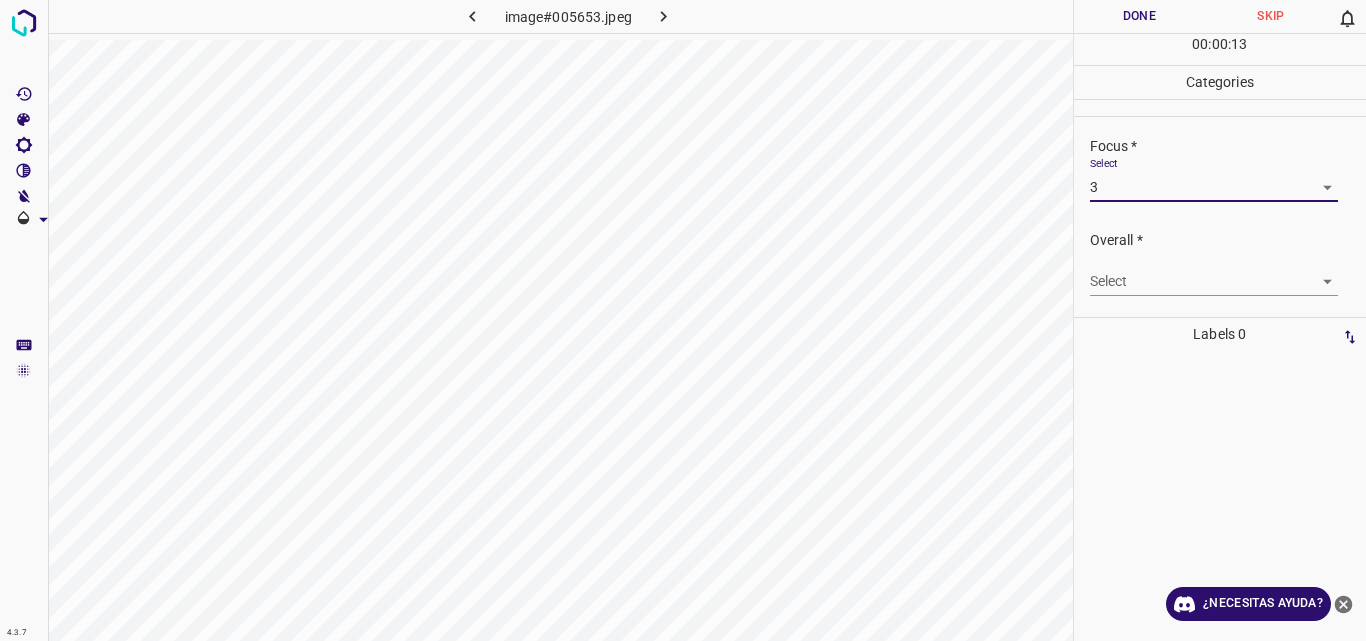 click on "4.3.7 image#005653.jpeg Done Skip 0 00   : 00   : 13   Categories Lighting *  Select 2 2 Focus *  Select 3 3 Overall *  Select ​ Labels   0 Categories 1 Lighting 2 Focus 3 Overall Tools Space Change between modes (Draw & Edit) I Auto labeling R Restore zoom M Zoom in N Zoom out Delete Delete selecte label Filters Z Restore filters X Saturation filter C Brightness filter V Contrast filter B Gray scale filter General O Download ¿Necesitas ayuda? Original text Rate this translation Your feedback will be used to help improve Google Translate - Texto - Esconder - Borrar" at bounding box center (683, 320) 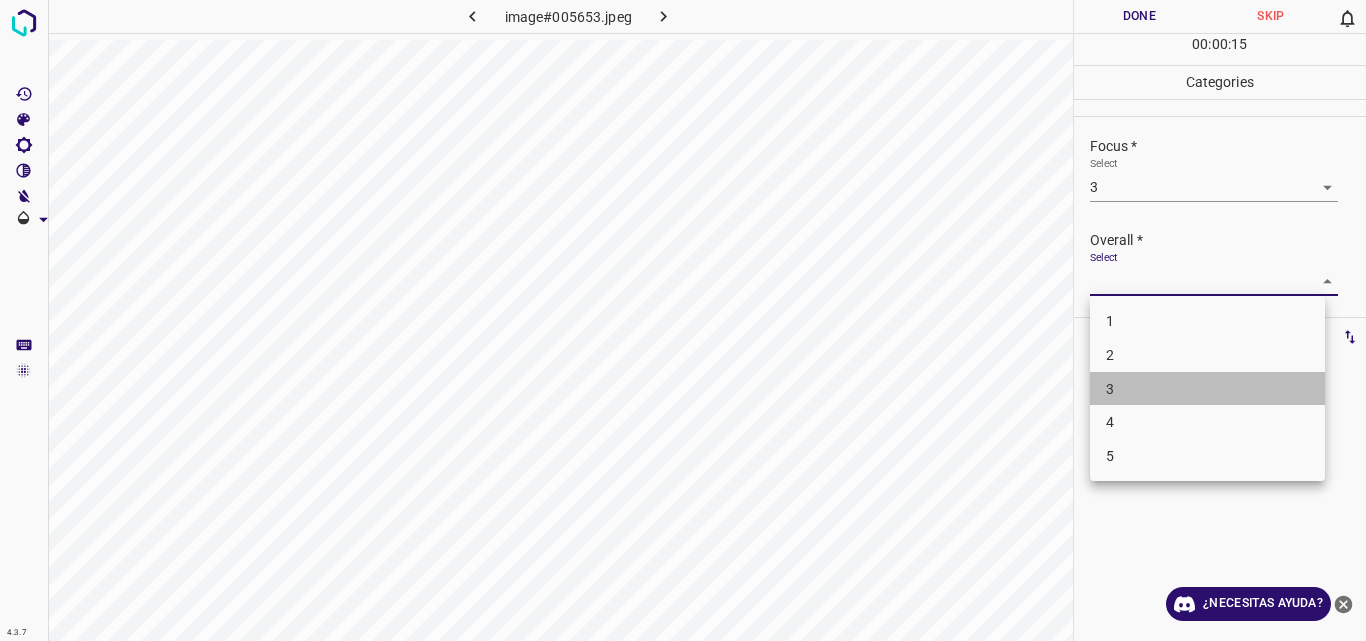 click on "3" at bounding box center (1207, 389) 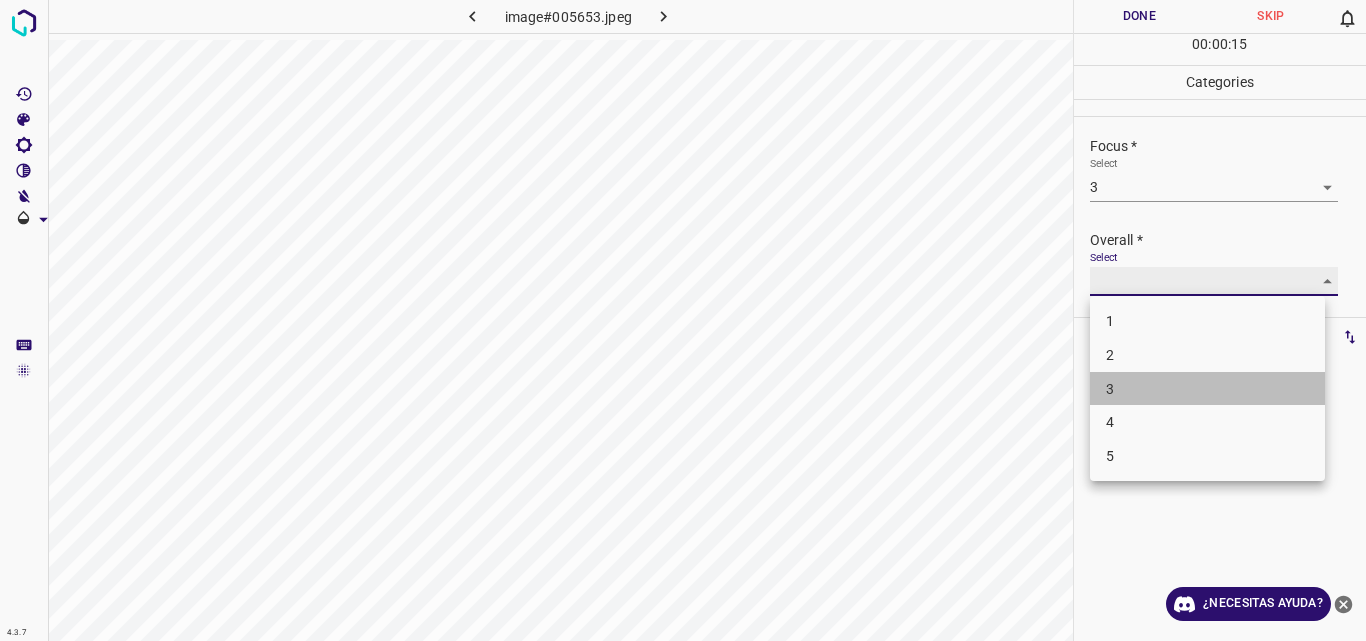 type on "3" 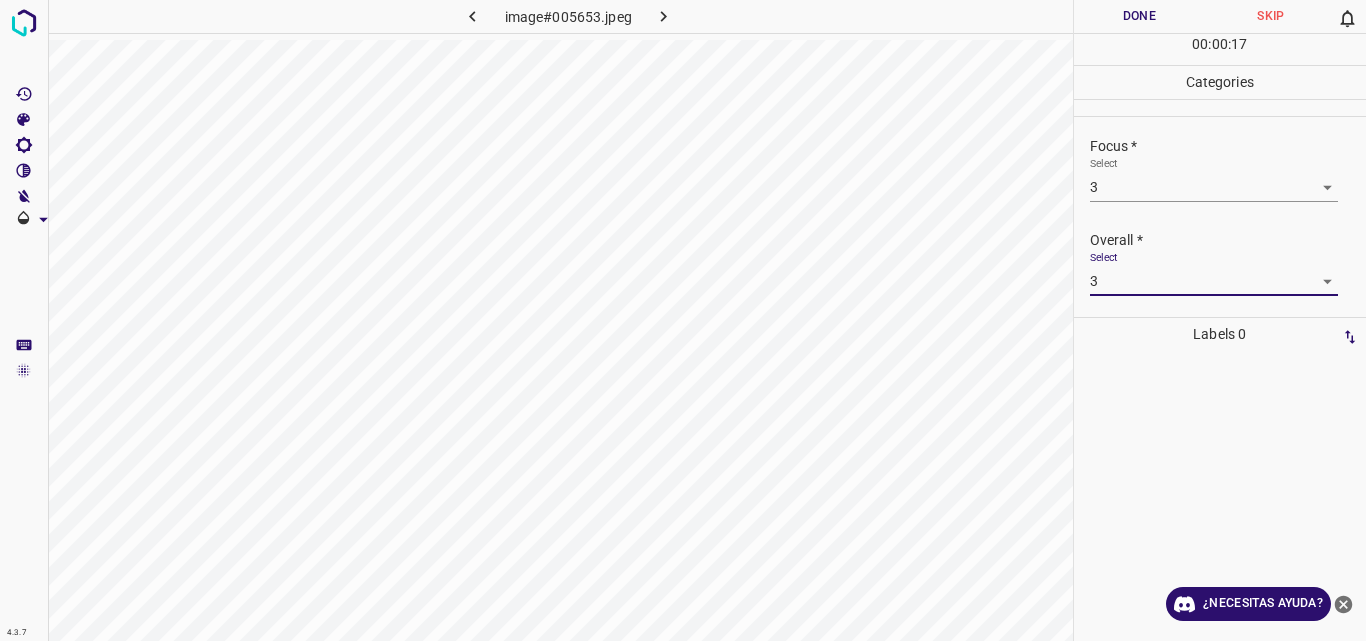 click on "Done" at bounding box center (1140, 16) 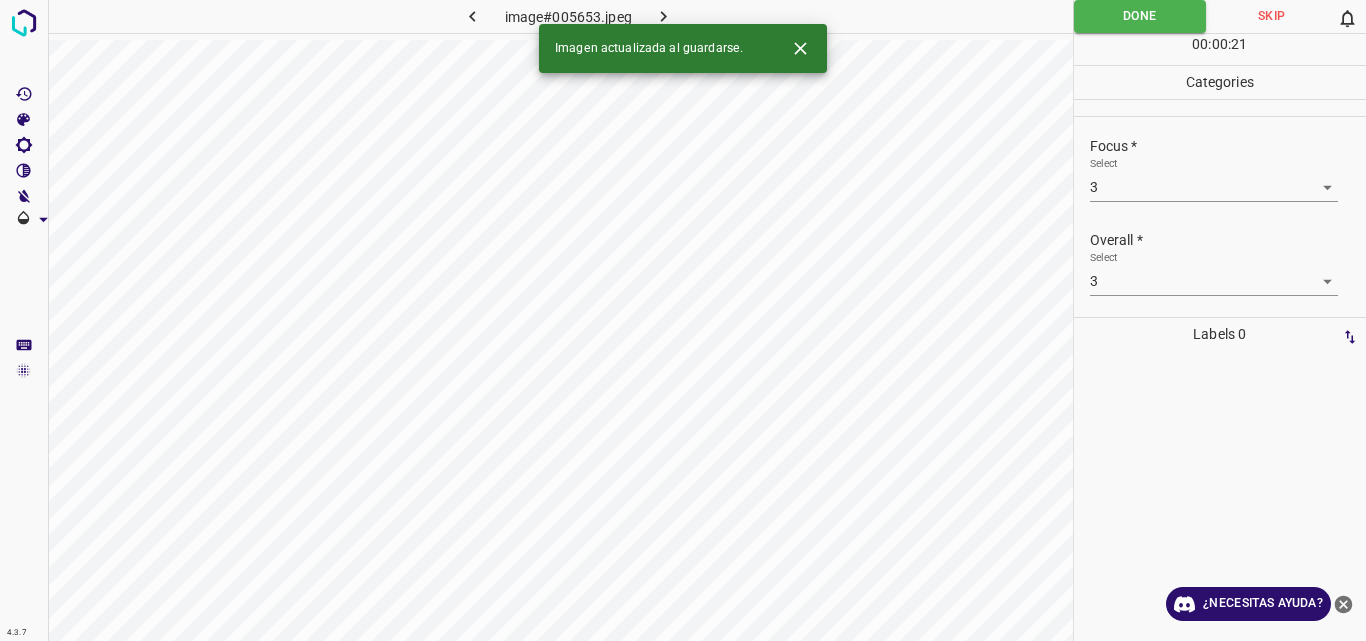 click 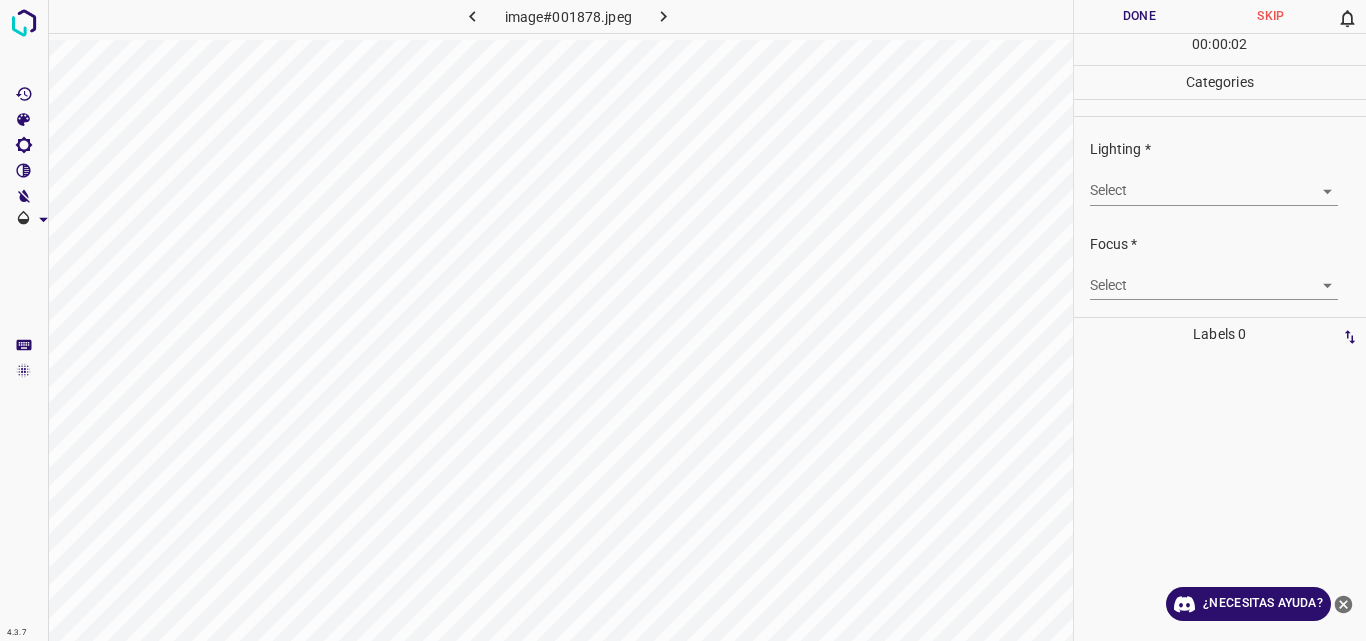 click on "4.3.7 image#001878.jpeg Done Skip 0 00   : 00   : 02   Categories Lighting *  Select ​ Focus *  Select ​ Overall *  Select ​ Labels   0 Categories 1 Lighting 2 Focus 3 Overall Tools Space Change between modes (Draw & Edit) I Auto labeling R Restore zoom M Zoom in N Zoom out Delete Delete selecte label Filters Z Restore filters X Saturation filter C Brightness filter V Contrast filter B Gray scale filter General O Download ¿Necesitas ayuda? Original text Rate this translation Your feedback will be used to help improve Google Translate - Texto - Esconder - Borrar" at bounding box center [683, 320] 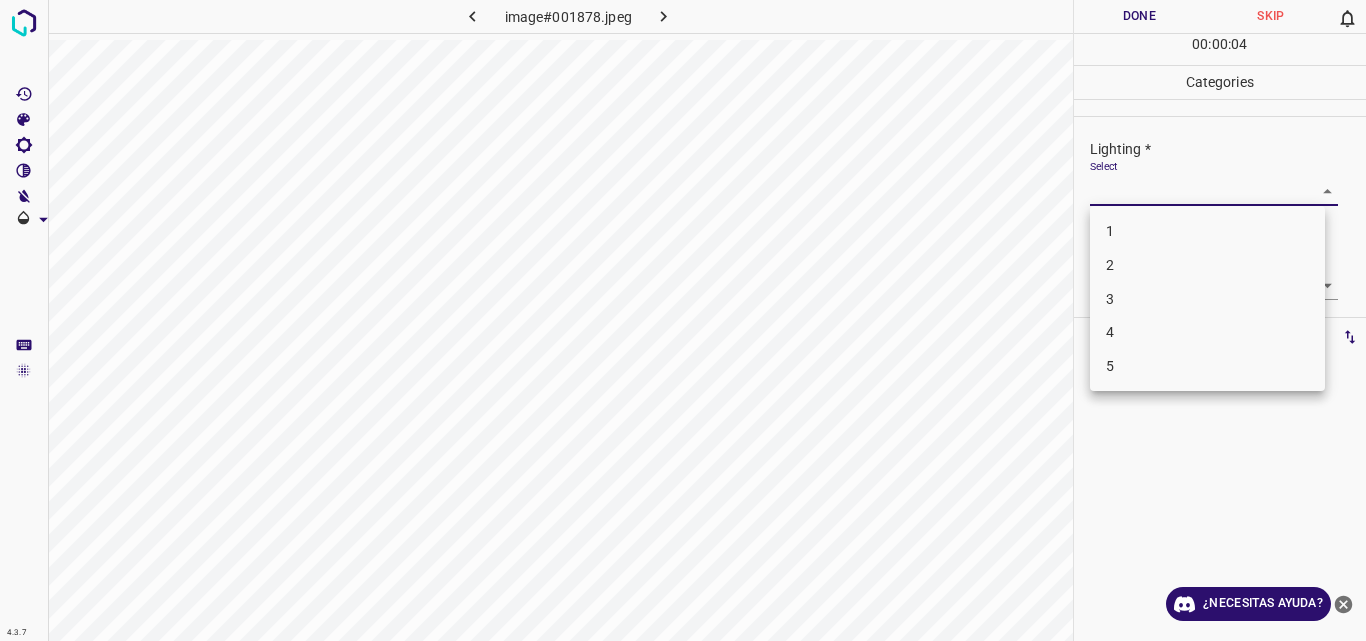 click on "2" at bounding box center [1207, 265] 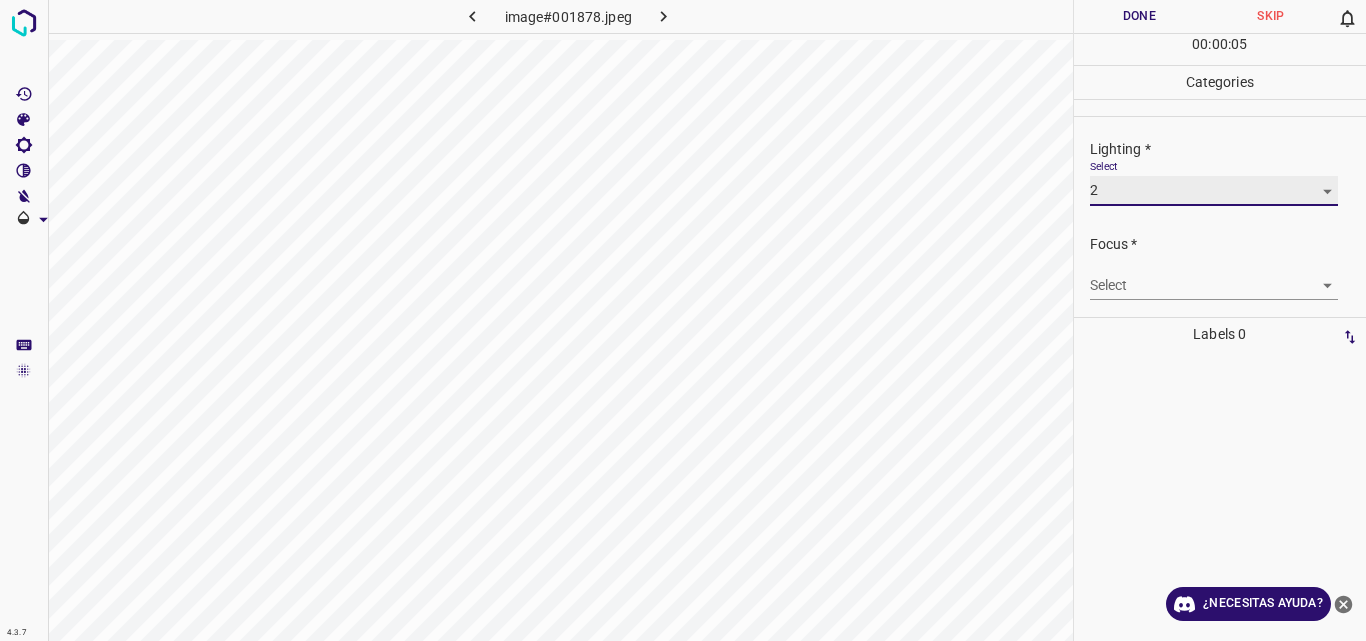 type on "2" 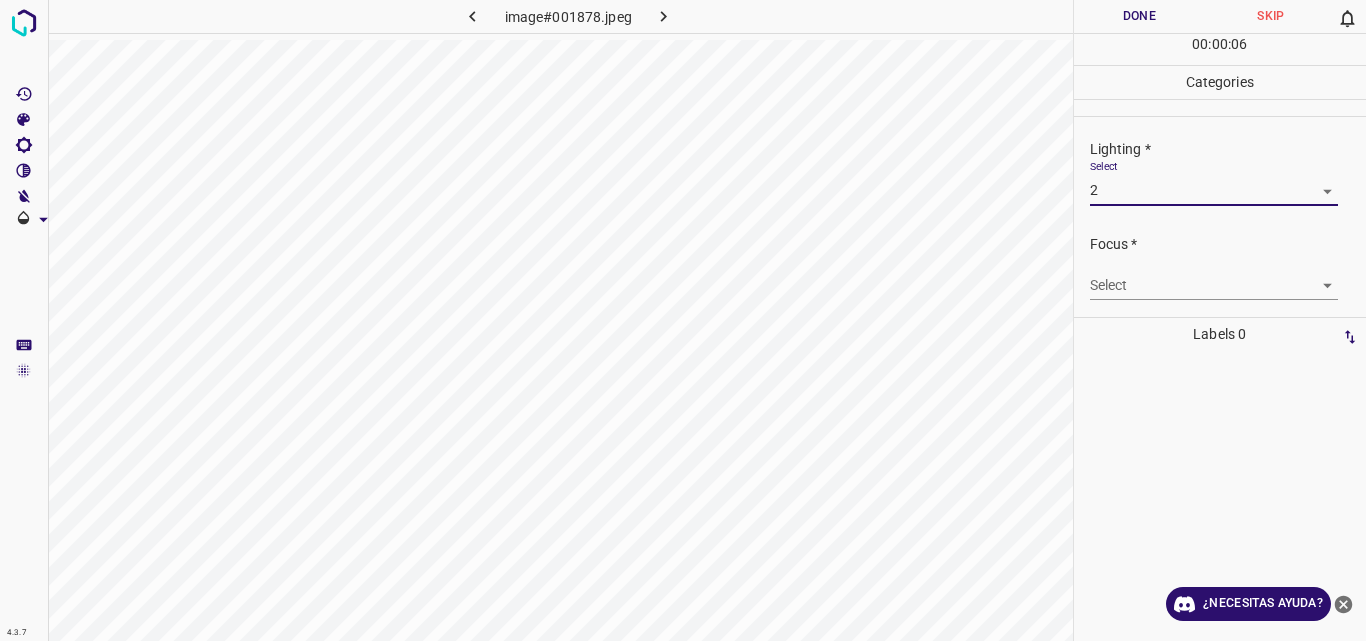 click on "4.3.7 image#001878.jpeg Done Skip 0 00   : 00   : 06   Categories Lighting *  Select 2 2 Focus *  Select ​ Overall *  Select ​ Labels   0 Categories 1 Lighting 2 Focus 3 Overall Tools Space Change between modes (Draw & Edit) I Auto labeling R Restore zoom M Zoom in N Zoom out Delete Delete selecte label Filters Z Restore filters X Saturation filter C Brightness filter V Contrast filter B Gray scale filter General O Download ¿Necesitas ayuda? Original text Rate this translation Your feedback will be used to help improve Google Translate - Texto - Esconder - Borrar" at bounding box center (683, 320) 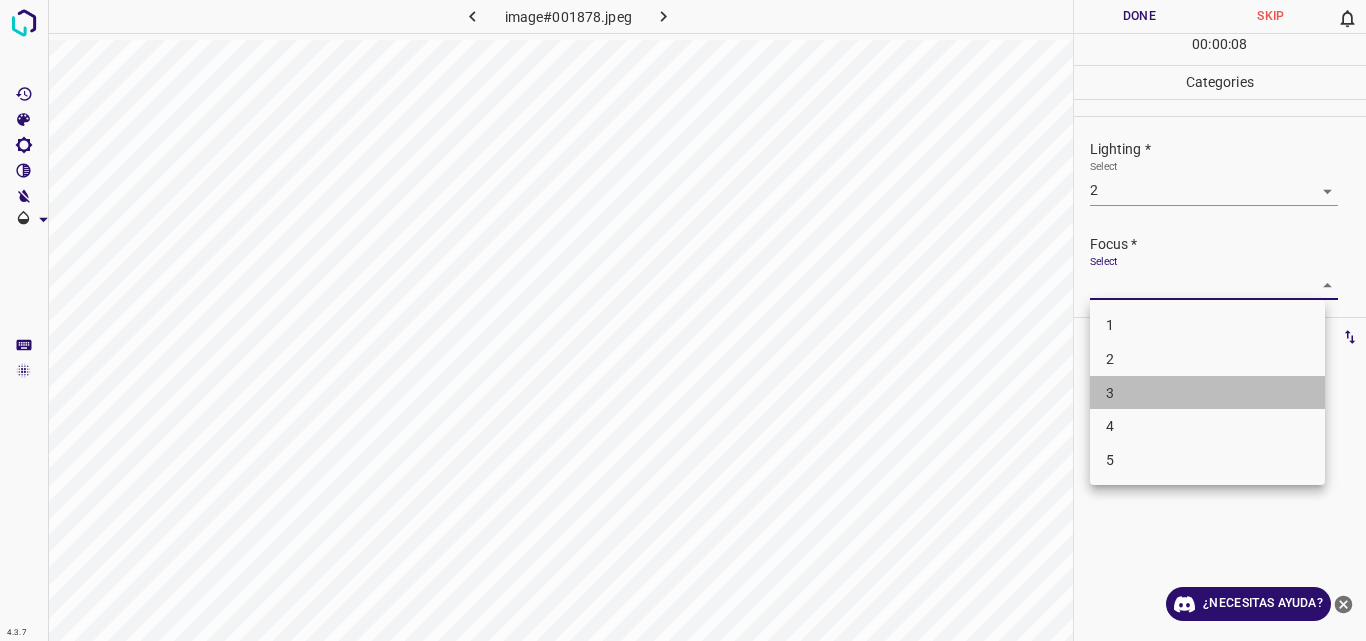 click on "3" at bounding box center (1207, 393) 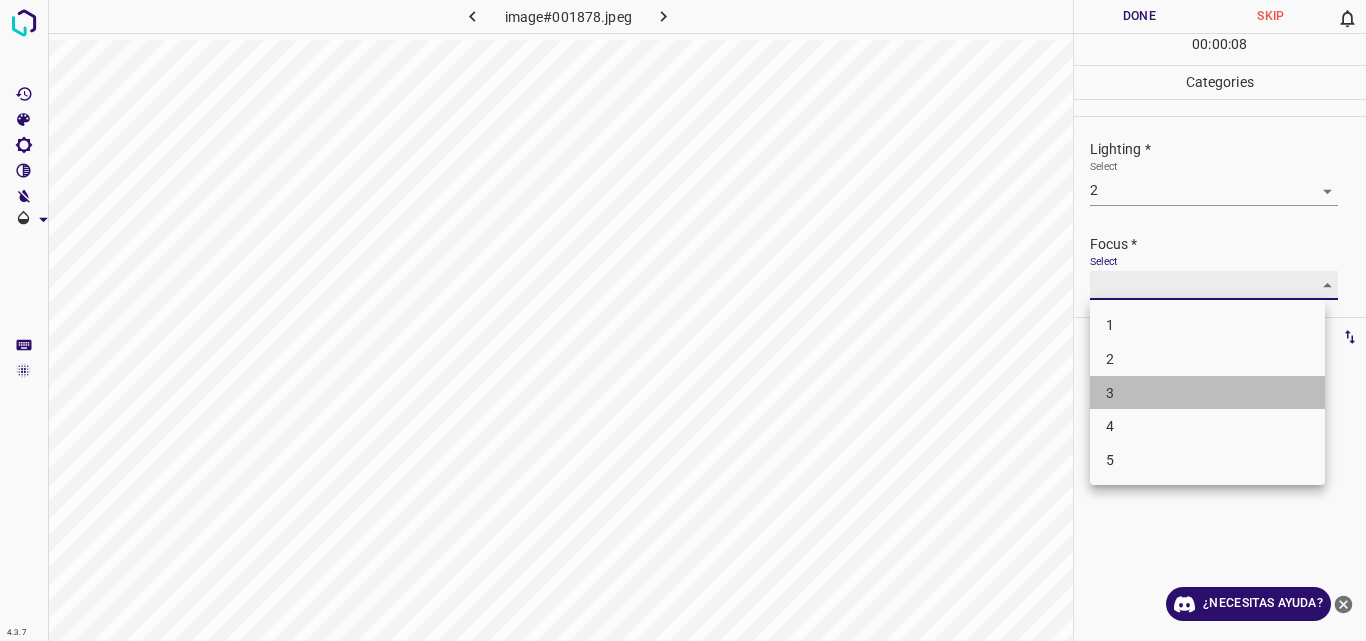type on "3" 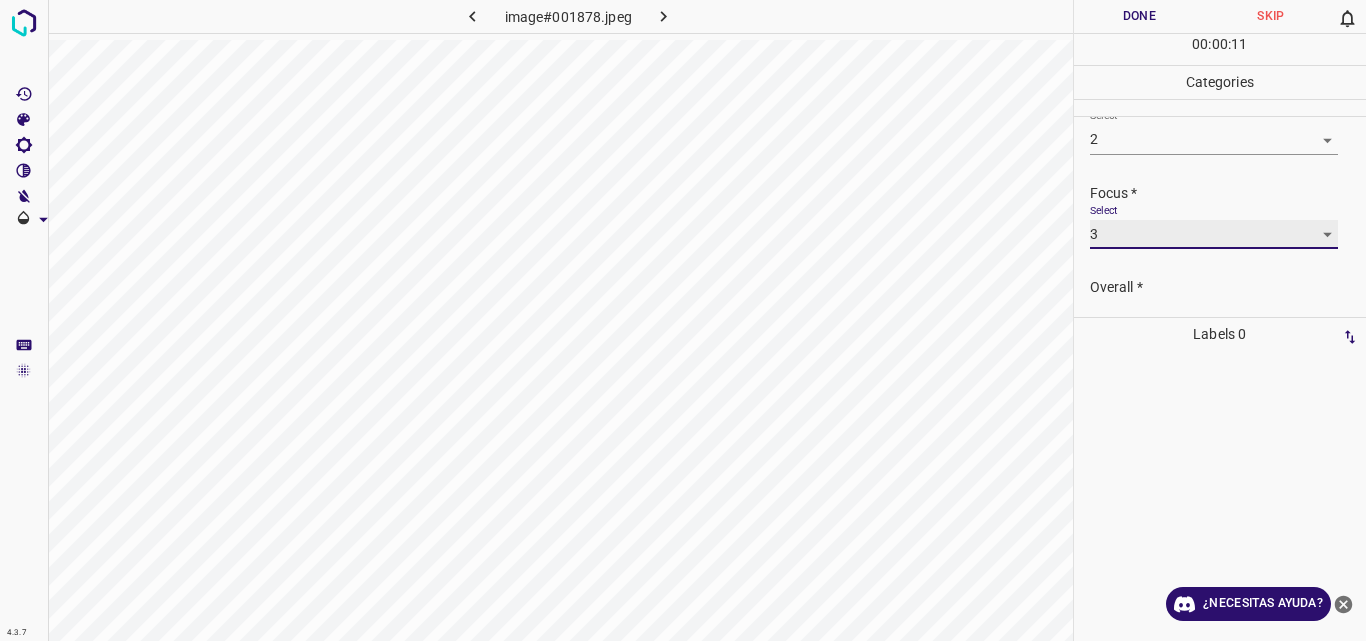 scroll, scrollTop: 98, scrollLeft: 0, axis: vertical 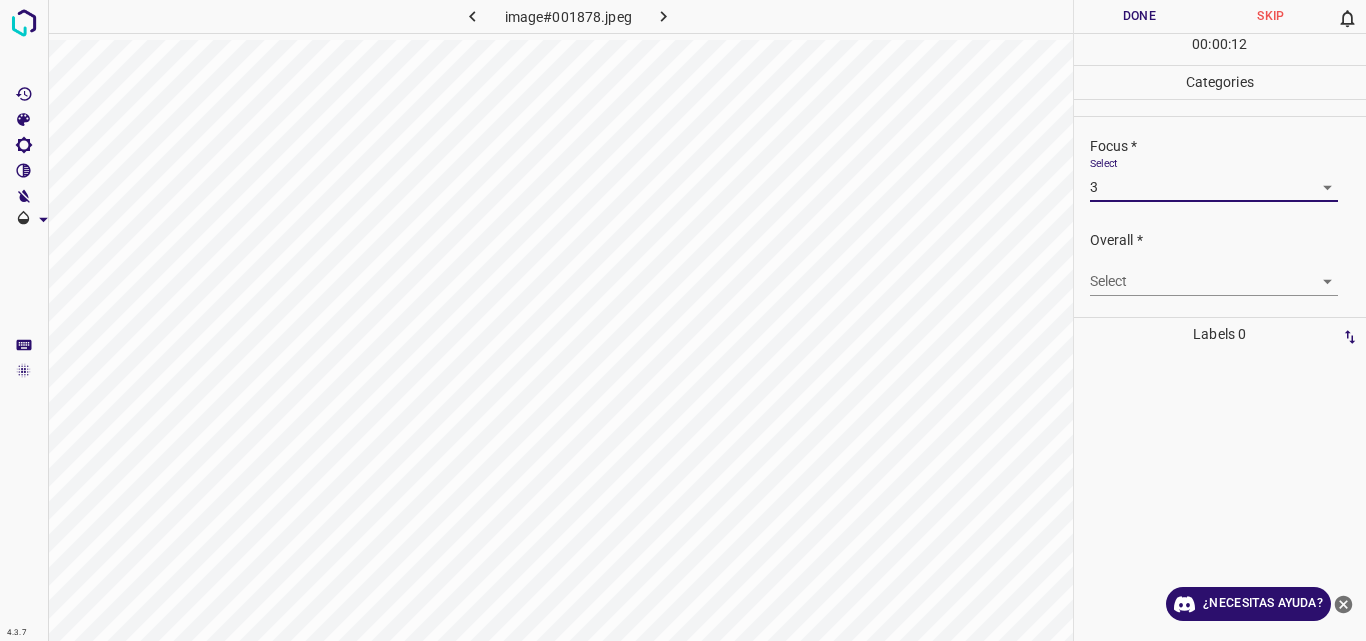 click on "4.3.7 image#001878.jpeg Done Skip 0 00   : 00   : 12   Categories Lighting *  Select 2 2 Focus *  Select 3 3 Overall *  Select ​ Labels   0 Categories 1 Lighting 2 Focus 3 Overall Tools Space Change between modes (Draw & Edit) I Auto labeling R Restore zoom M Zoom in N Zoom out Delete Delete selecte label Filters Z Restore filters X Saturation filter C Brightness filter V Contrast filter B Gray scale filter General O Download ¿Necesitas ayuda? Original text Rate this translation Your feedback will be used to help improve Google Translate - Texto - Esconder - Borrar" at bounding box center (683, 320) 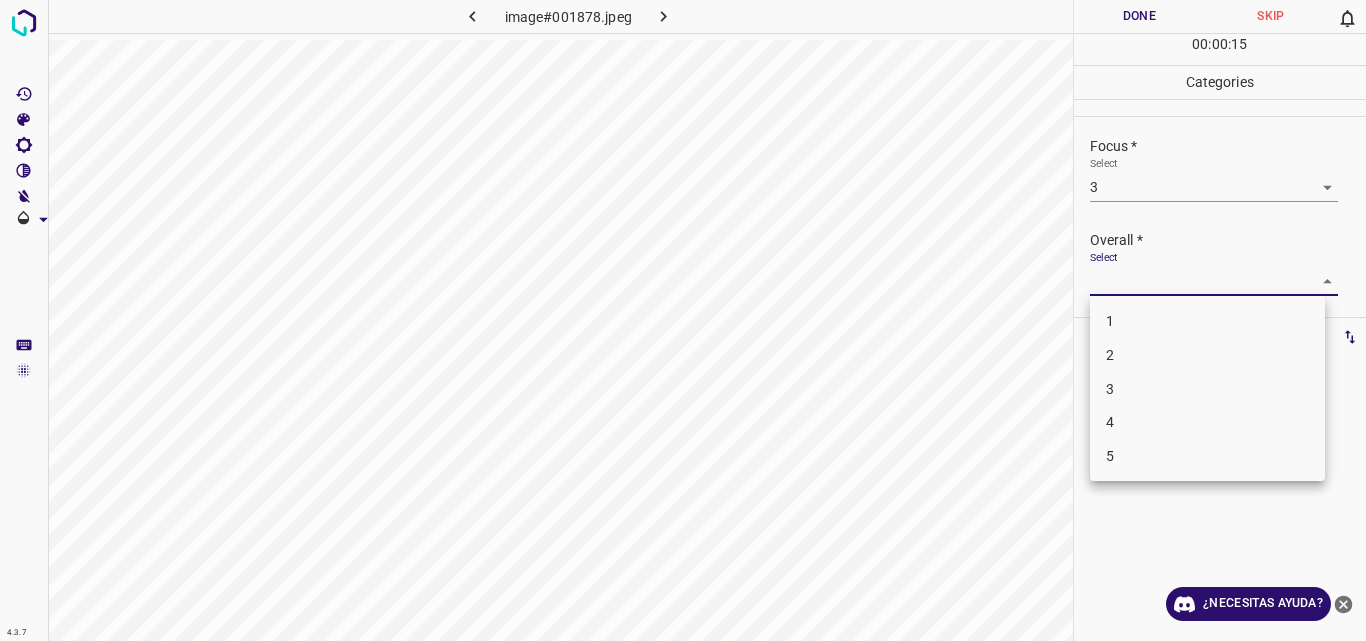 click on "3" at bounding box center (1207, 389) 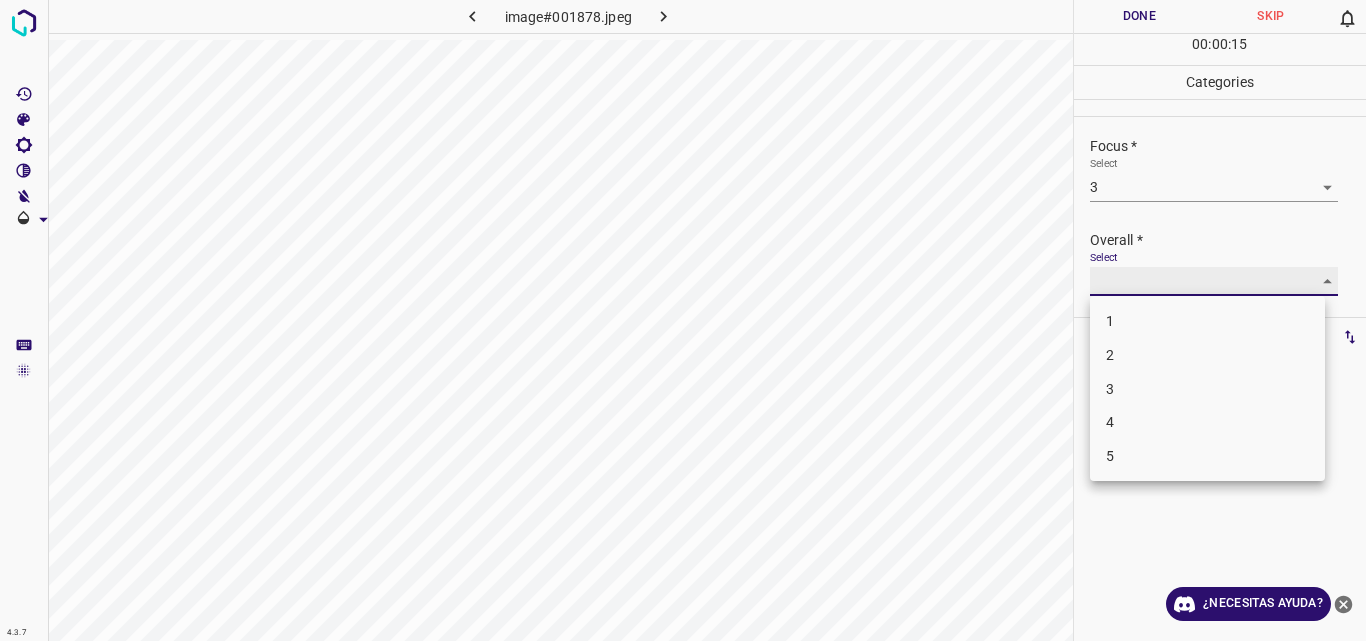 type on "3" 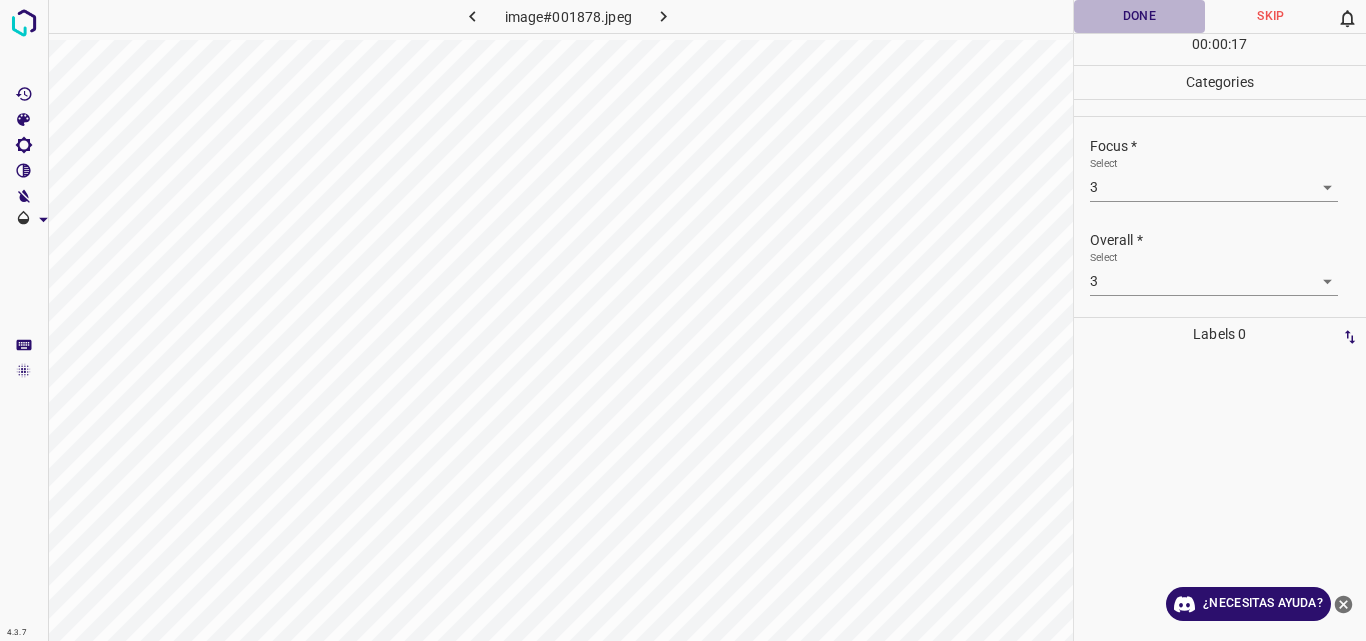 click on "Done" at bounding box center (1140, 16) 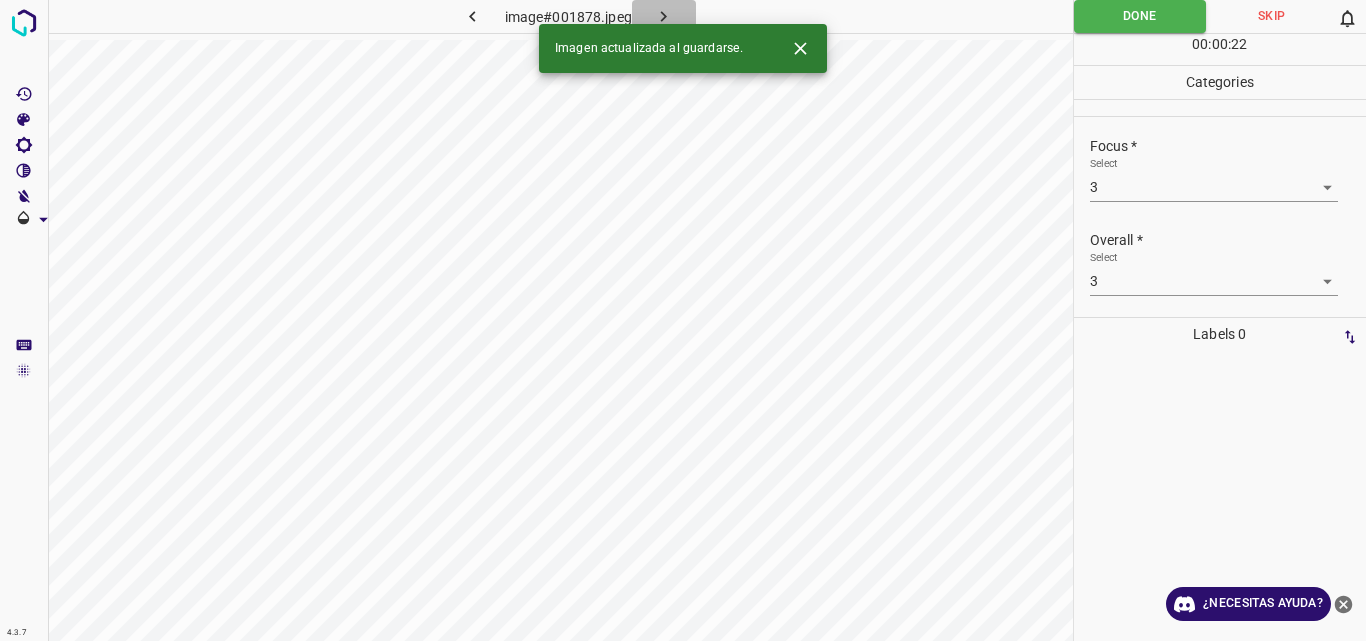 click 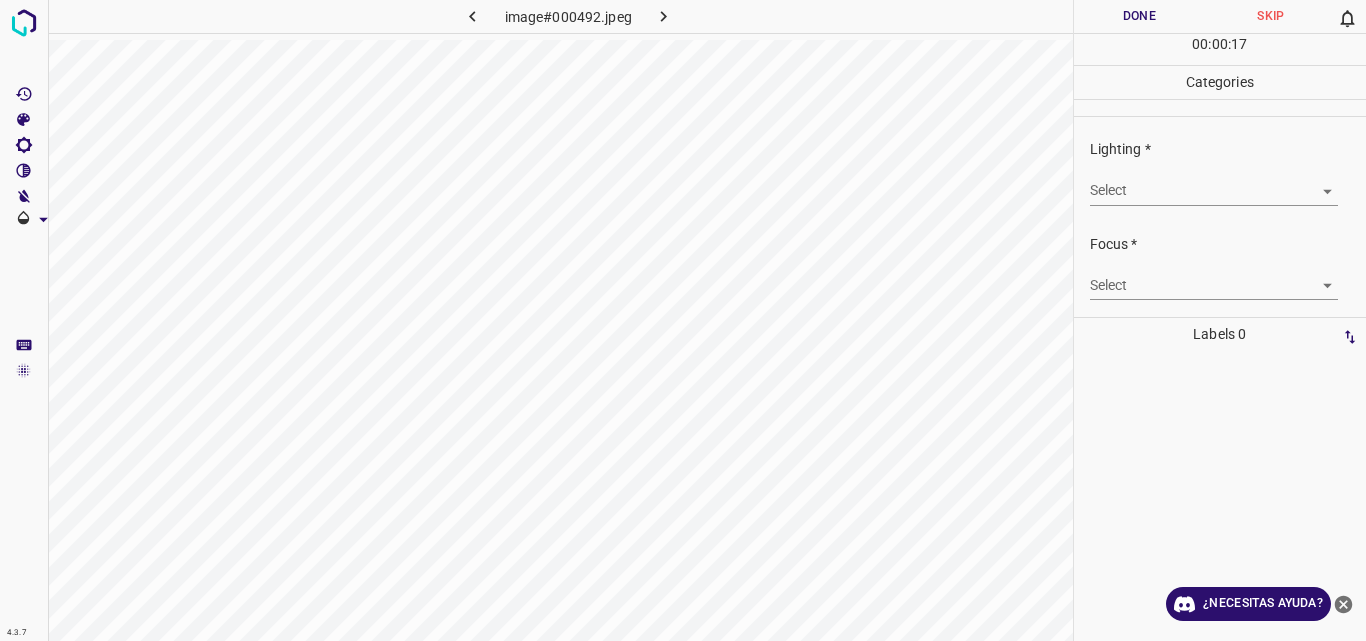 click on "4.3.7 image#000492.jpeg Done Skip 0 00   : 00   : 17   Categories Lighting *  Select ​ Focus *  Select ​ Overall *  Select ​ Labels   0 Categories 1 Lighting 2 Focus 3 Overall Tools Space Change between modes (Draw & Edit) I Auto labeling R Restore zoom M Zoom in N Zoom out Delete Delete selecte label Filters Z Restore filters X Saturation filter C Brightness filter V Contrast filter B Gray scale filter General O Download ¿Necesitas ayuda? Original text Rate this translation Your feedback will be used to help improve Google Translate - Texto - Esconder - Borrar" at bounding box center (683, 320) 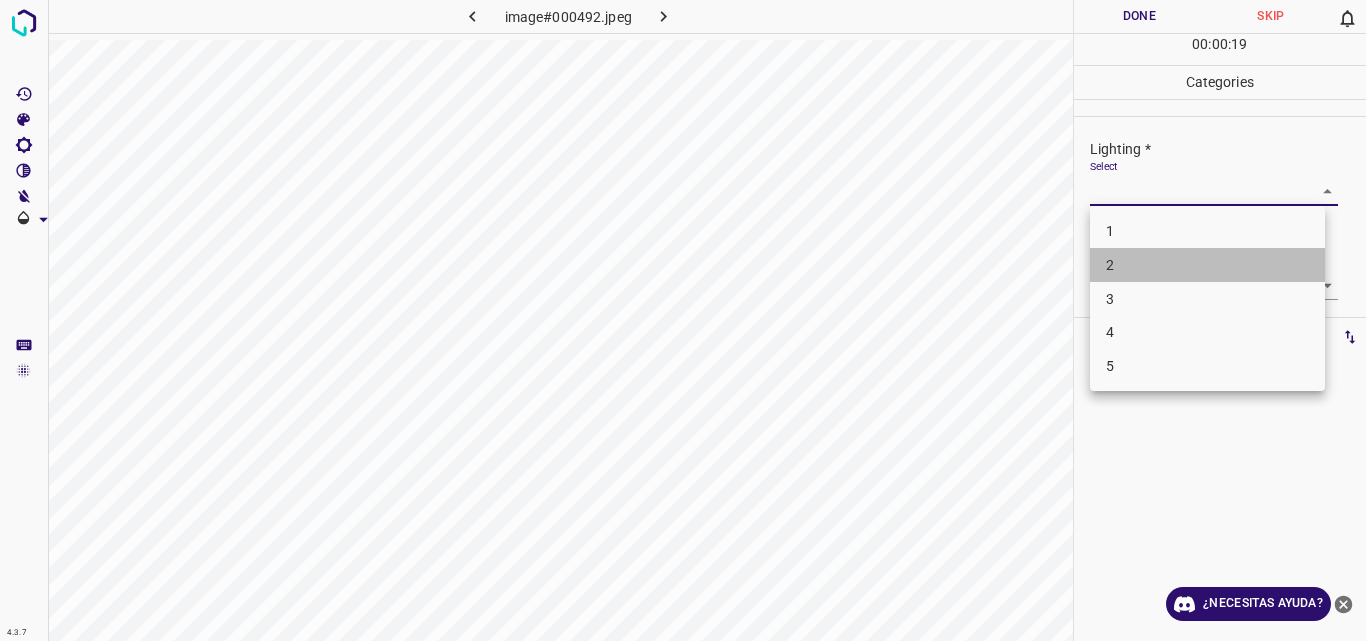 click on "2" at bounding box center [1207, 265] 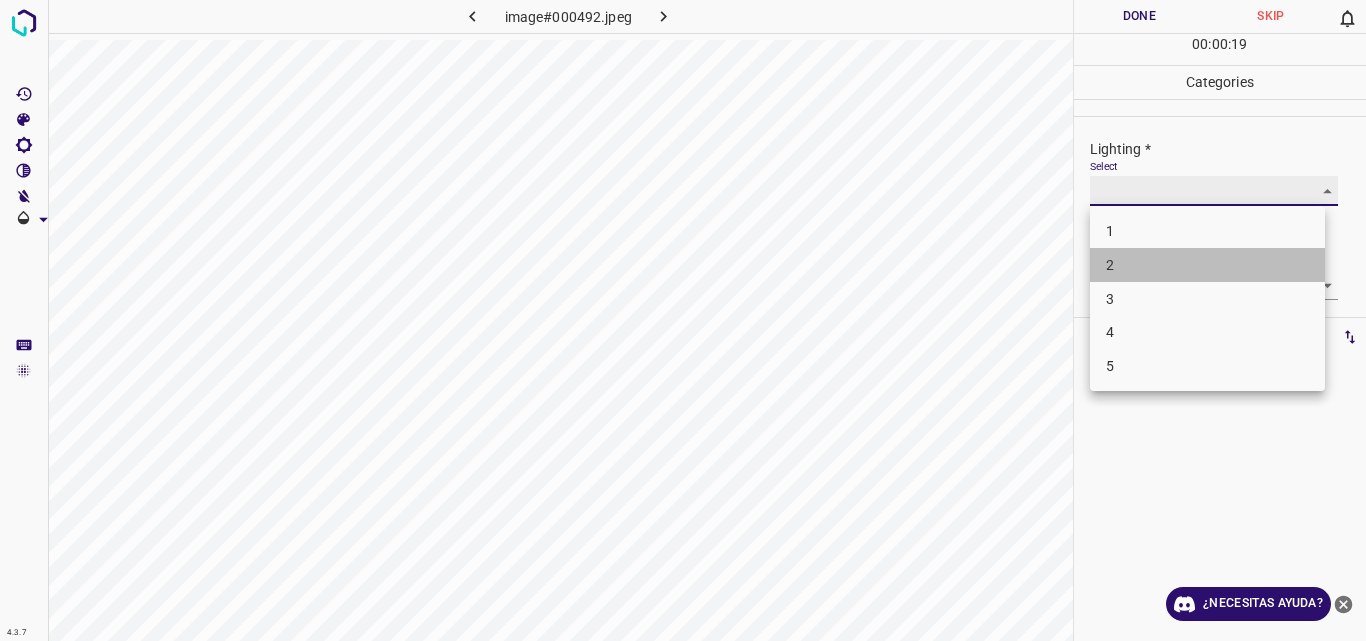 type on "2" 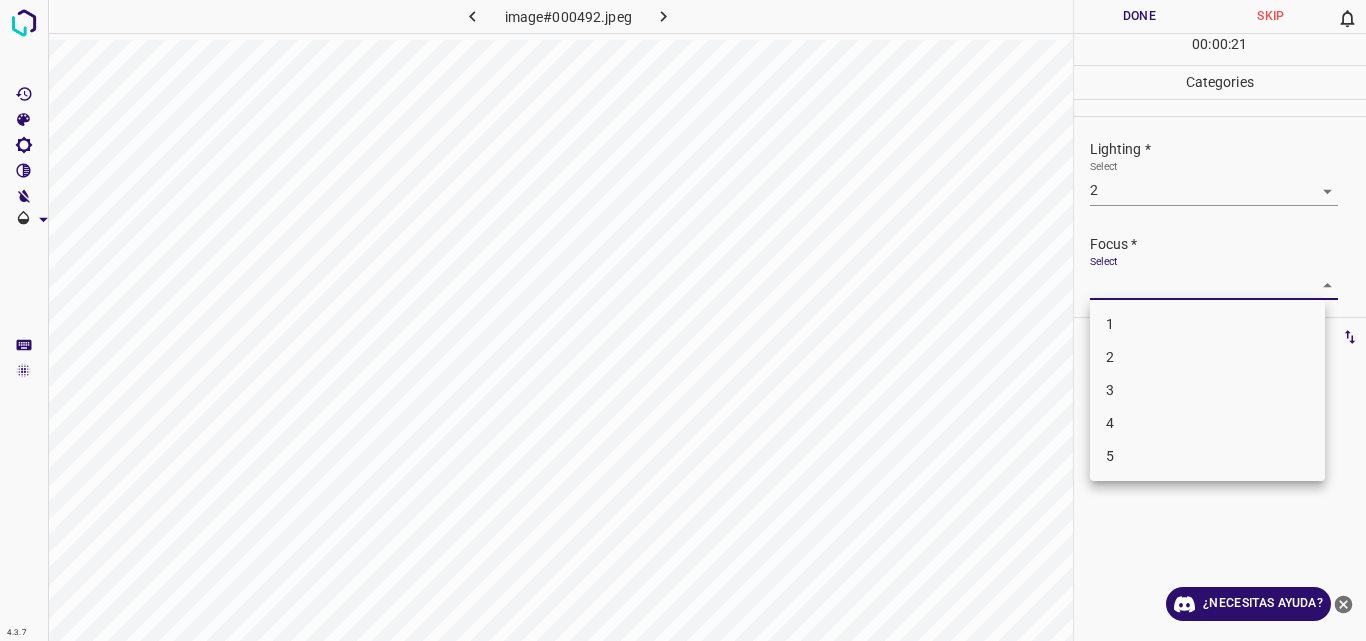 click on "4.3.7 image#000492.jpeg Done Skip 0 00   : 00   : 21   Categories Lighting *  Select 2 2 Focus *  Select ​ Overall *  Select ​ Labels   0 Categories 1 Lighting 2 Focus 3 Overall Tools Space Change between modes (Draw & Edit) I Auto labeling R Restore zoom M Zoom in N Zoom out Delete Delete selecte label Filters Z Restore filters X Saturation filter C Brightness filter V Contrast filter B Gray scale filter General O Download ¿Necesitas ayuda? Original text Rate this translation Your feedback will be used to help improve Google Translate - Texto - Esconder - Borrar 1 2 3 4 5" at bounding box center (683, 320) 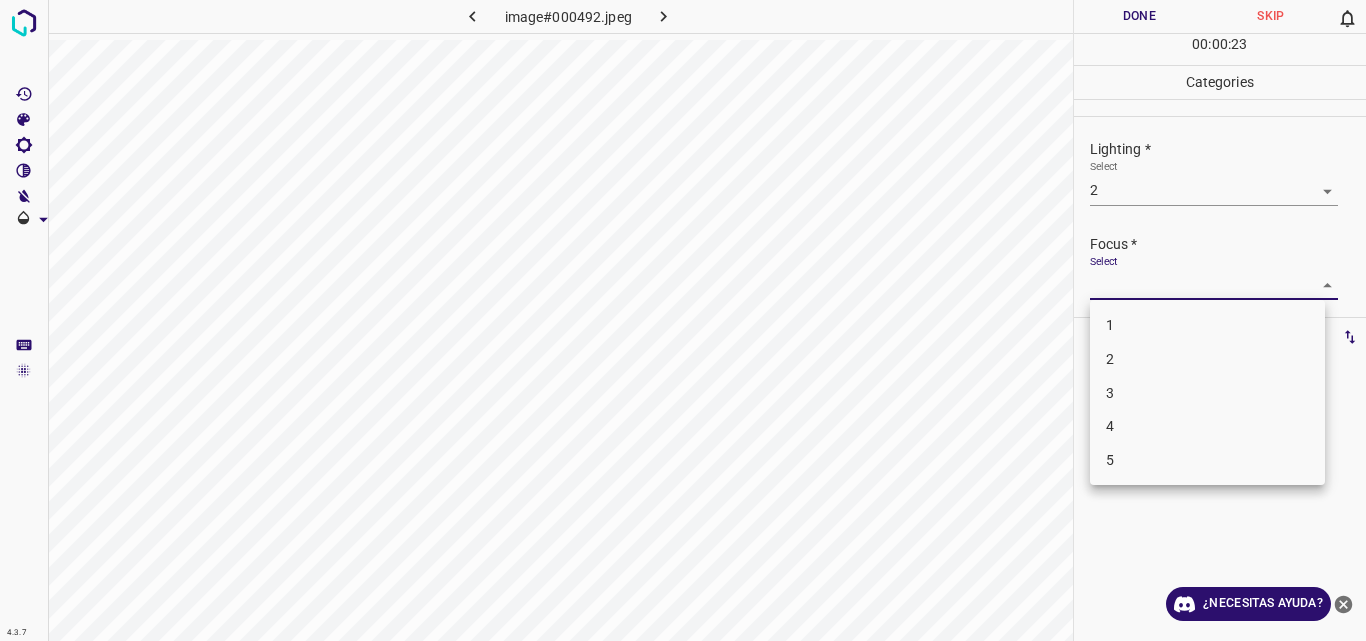 click on "3" at bounding box center (1207, 393) 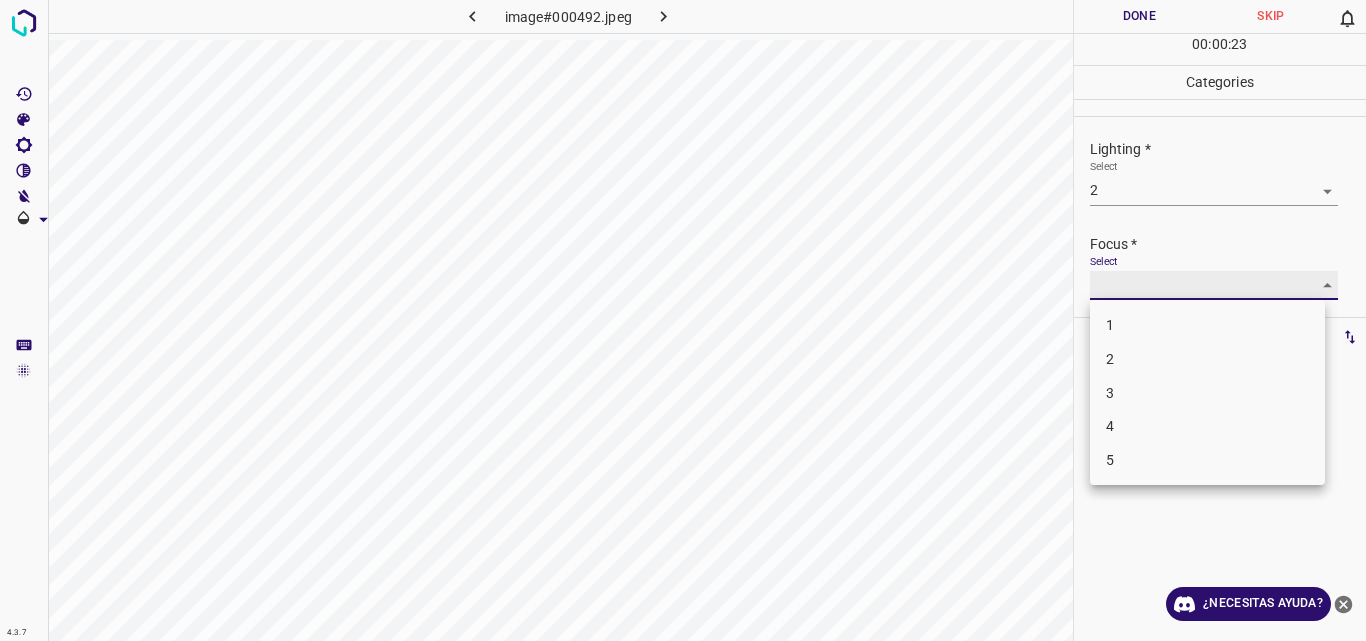 type on "3" 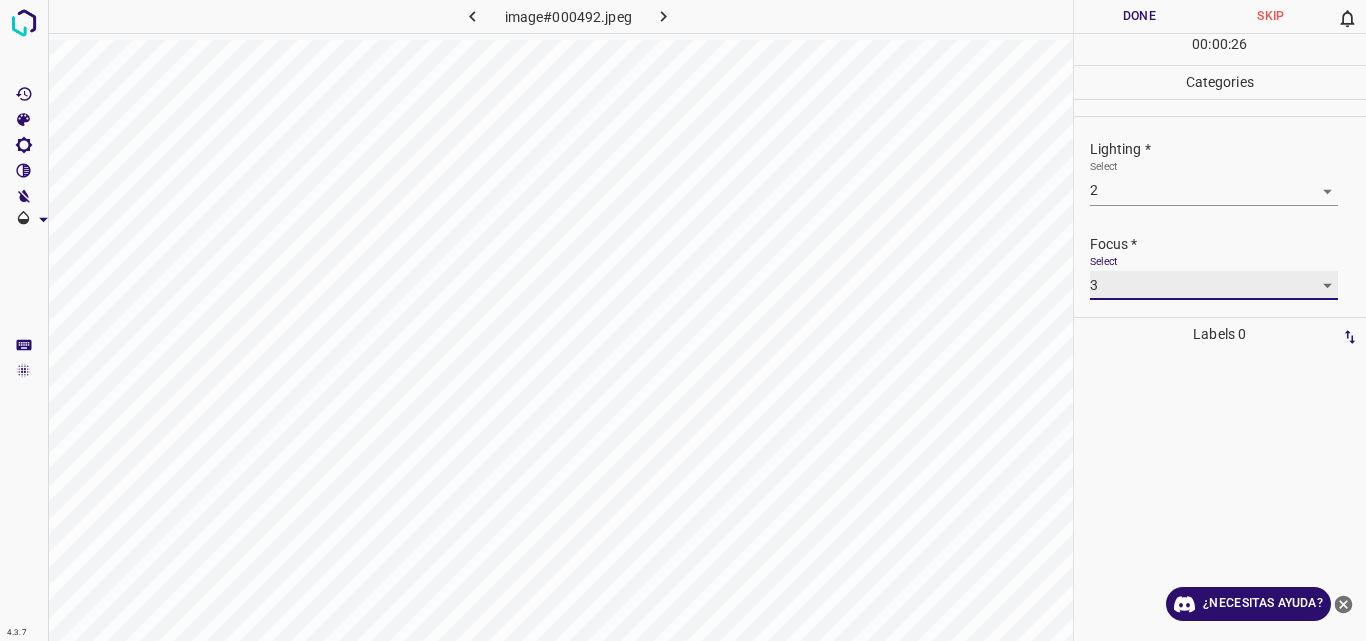 scroll, scrollTop: 98, scrollLeft: 0, axis: vertical 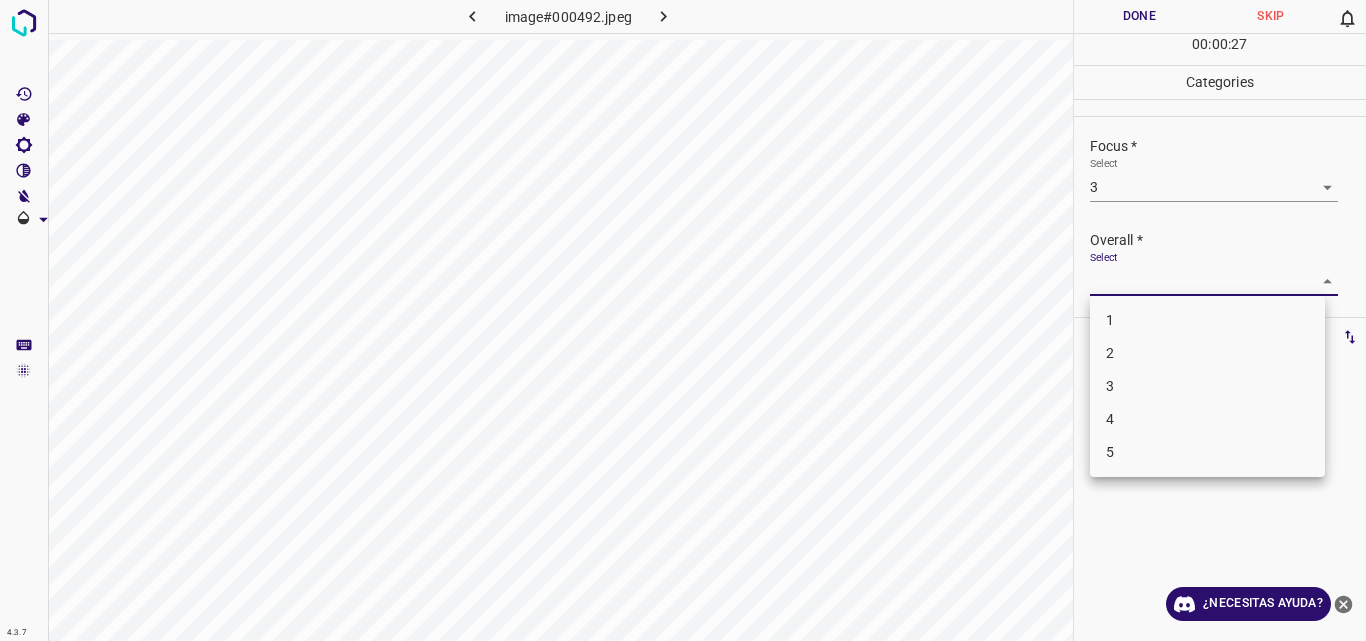 click on "4.3.7 image#000492.jpeg Done Skip 0 00   : 00   : 27   Categories Lighting *  Select 2 2 Focus *  Select 3 3 Overall *  Select ​ Labels   0 Categories 1 Lighting 2 Focus 3 Overall Tools Space Change between modes (Draw & Edit) I Auto labeling R Restore zoom M Zoom in N Zoom out Delete Delete selecte label Filters Z Restore filters X Saturation filter C Brightness filter V Contrast filter B Gray scale filter General O Download ¿Necesitas ayuda? Original text Rate this translation Your feedback will be used to help improve Google Translate - Texto - Esconder - Borrar 1 2 3 4 5" at bounding box center (683, 320) 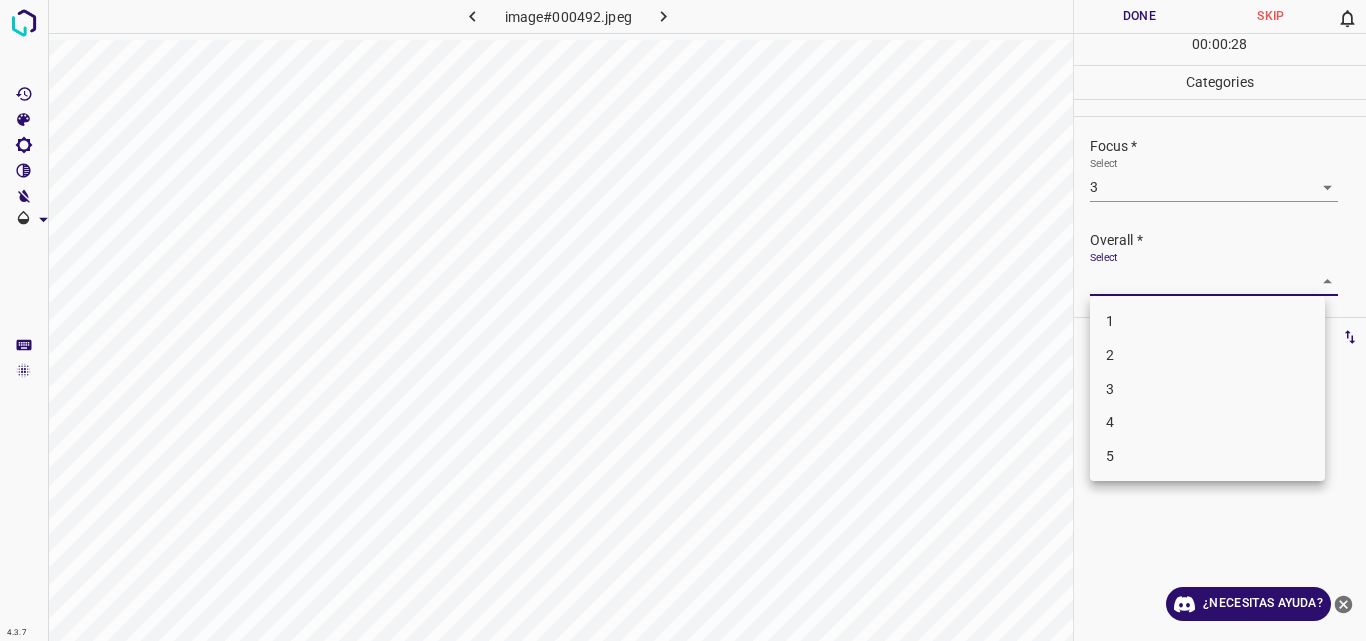 click at bounding box center [683, 320] 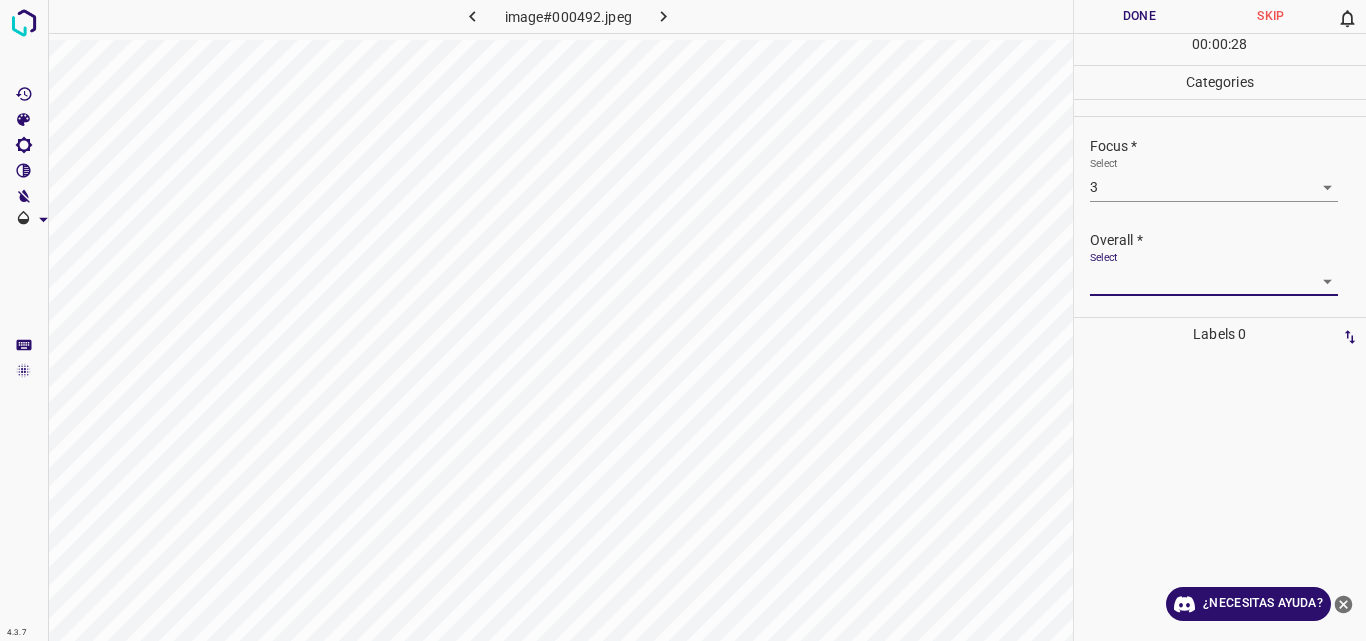 click on "4.3.7 image#000492.jpeg Done Skip 0 00   : 00   : 28   Categories Lighting *  Select 2 2 Focus *  Select 3 3 Overall *  Select ​ Labels   0 Categories 1 Lighting 2 Focus 3 Overall Tools Space Change between modes (Draw & Edit) I Auto labeling R Restore zoom M Zoom in N Zoom out Delete Delete selecte label Filters Z Restore filters X Saturation filter C Brightness filter V Contrast filter B Gray scale filter General O Download ¿Necesitas ayuda? Original text Rate this translation Your feedback will be used to help improve Google Translate - Texto - Esconder - Borrar" at bounding box center [683, 320] 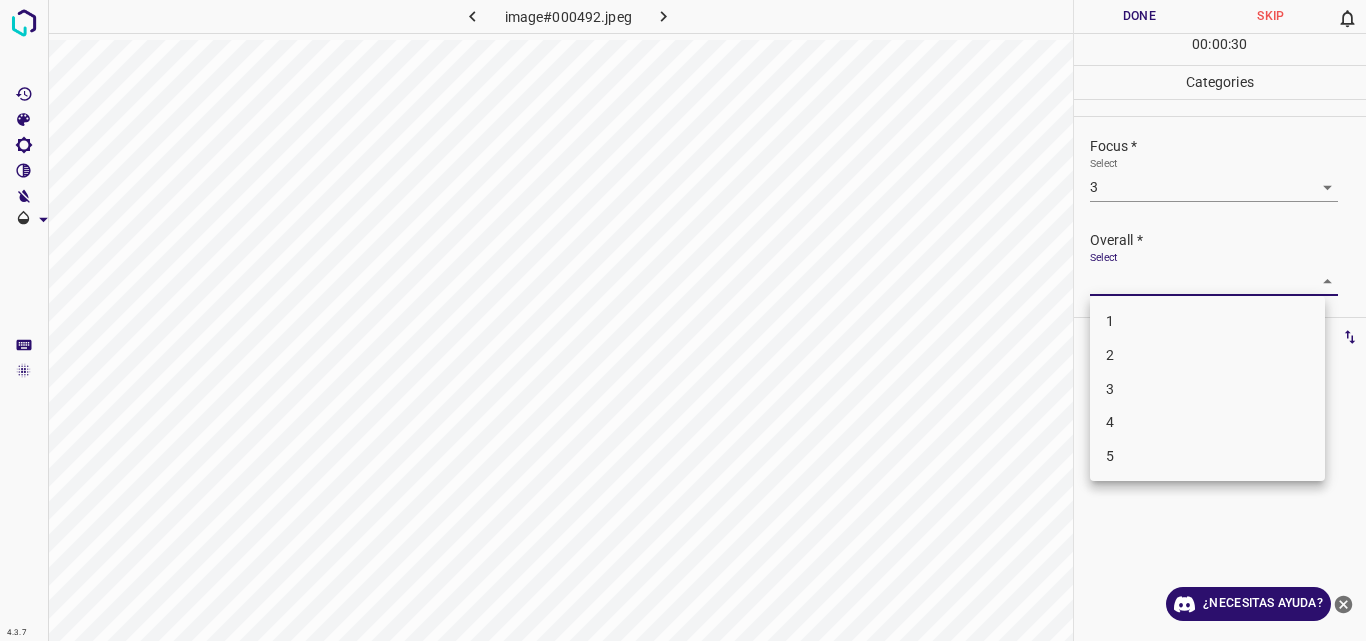 click on "3" at bounding box center [1207, 389] 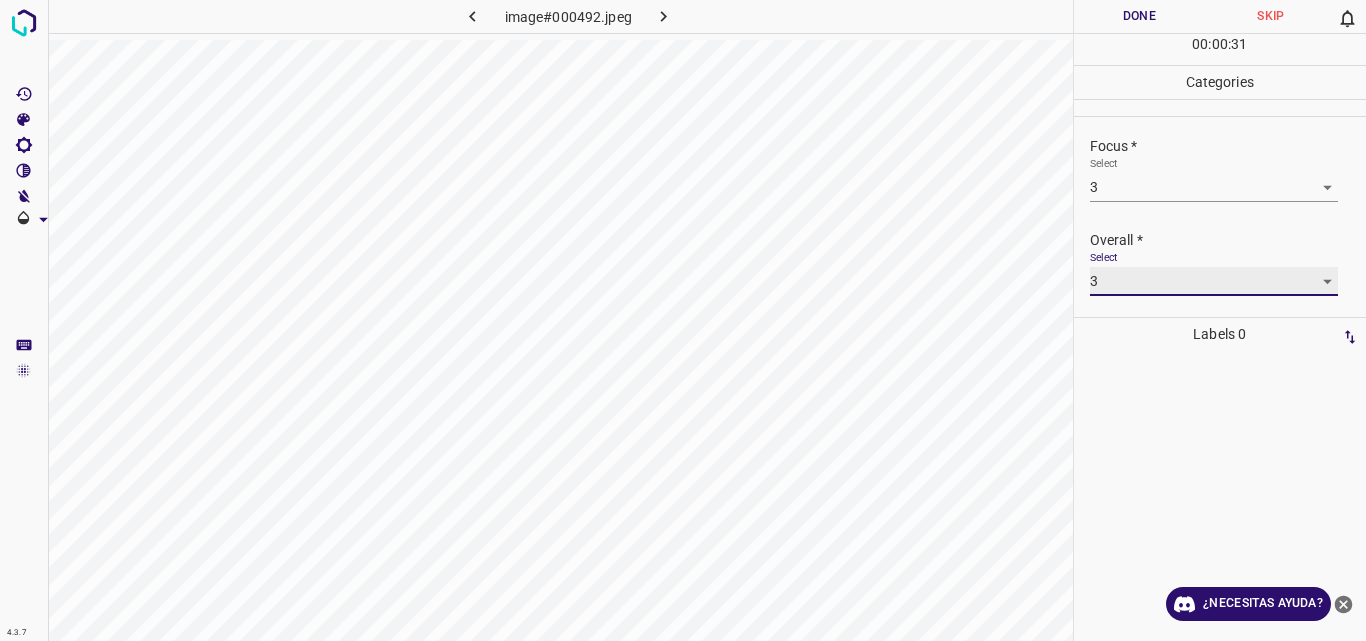 type on "3" 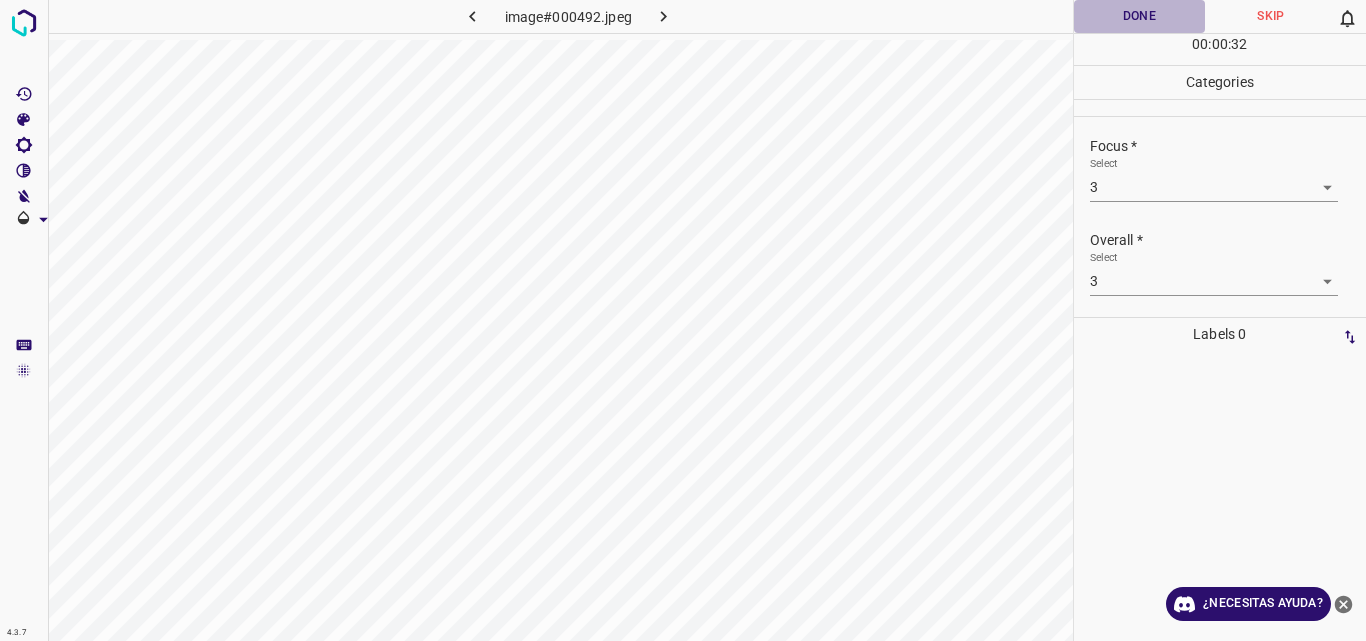 click on "Done" at bounding box center [1140, 16] 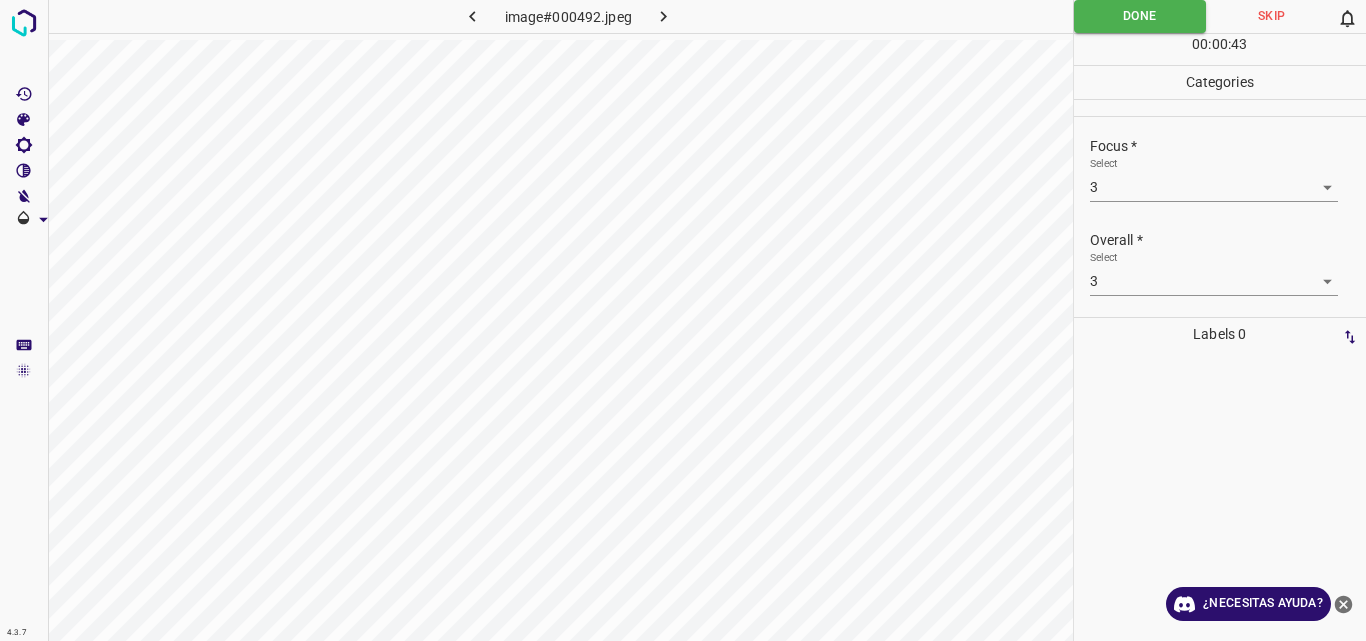 click 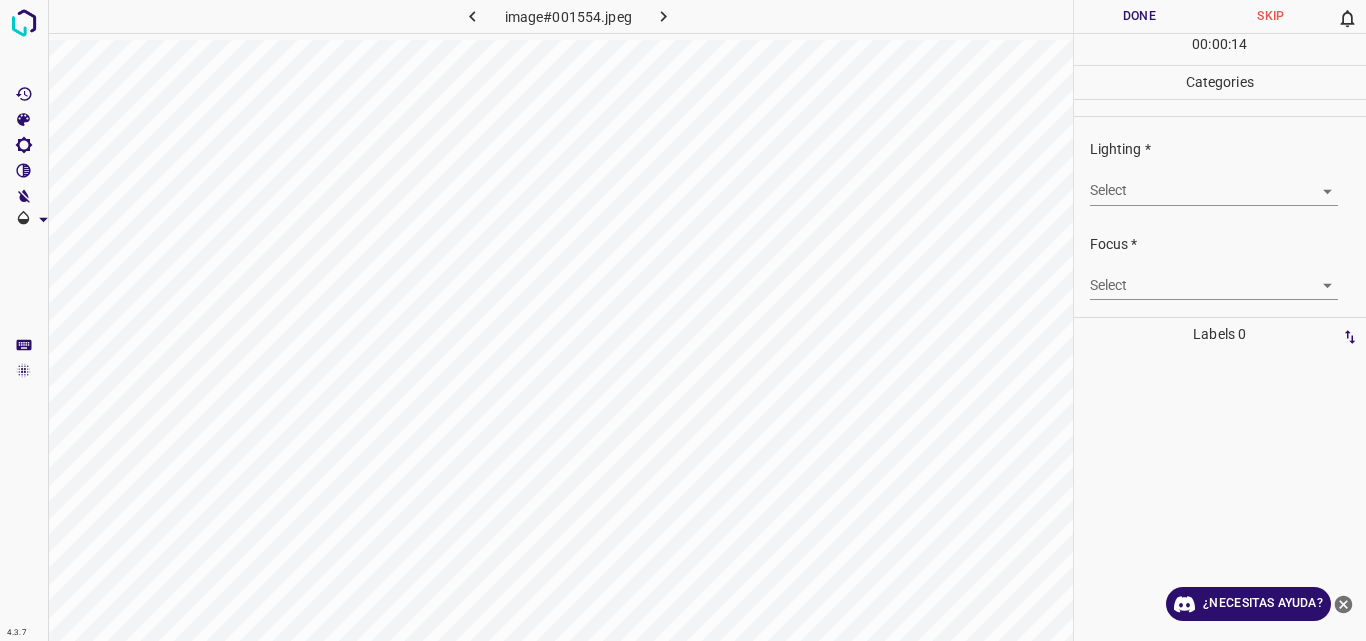 click on "4.3.7 image#001554.jpeg Done Skip 0 00   : 00   : 14   Categories Lighting *  Select ​ Focus *  Select ​ Overall *  Select ​ Labels   0 Categories 1 Lighting 2 Focus 3 Overall Tools Space Change between modes (Draw & Edit) I Auto labeling R Restore zoom M Zoom in N Zoom out Delete Delete selecte label Filters Z Restore filters X Saturation filter C Brightness filter V Contrast filter B Gray scale filter General O Download ¿Necesitas ayuda? Original text Rate this translation Your feedback will be used to help improve Google Translate - Texto - Esconder - Borrar" at bounding box center [683, 320] 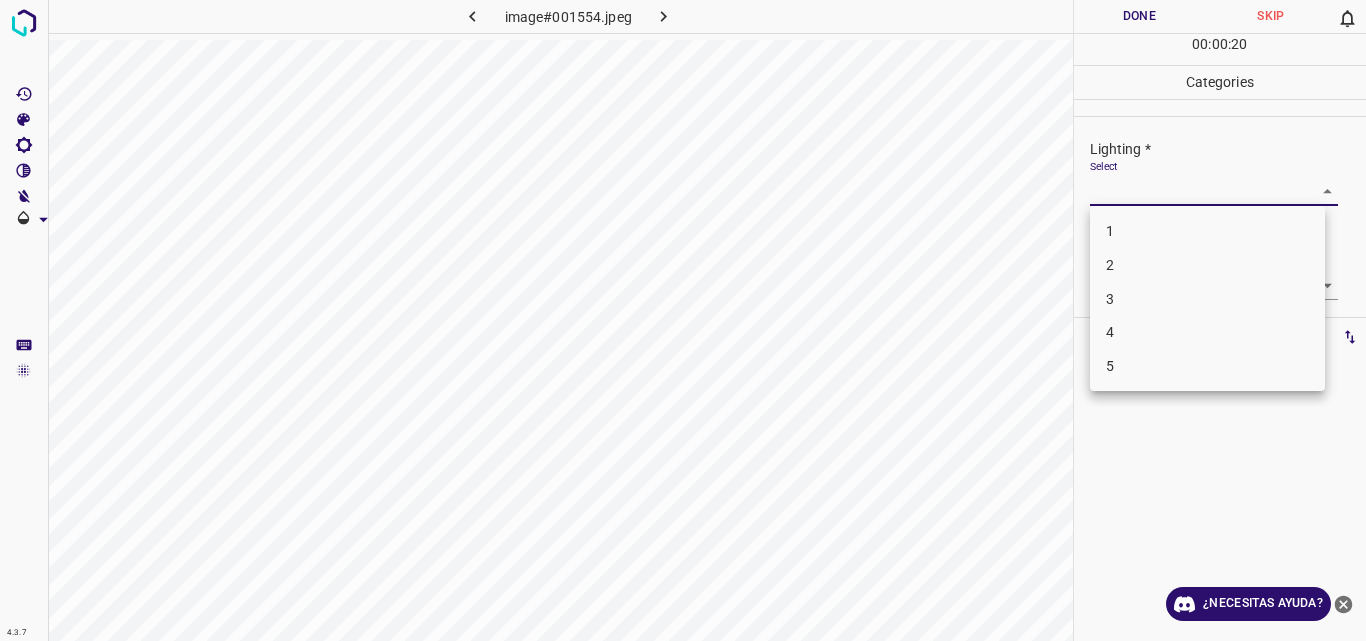 click on "3" at bounding box center (1207, 299) 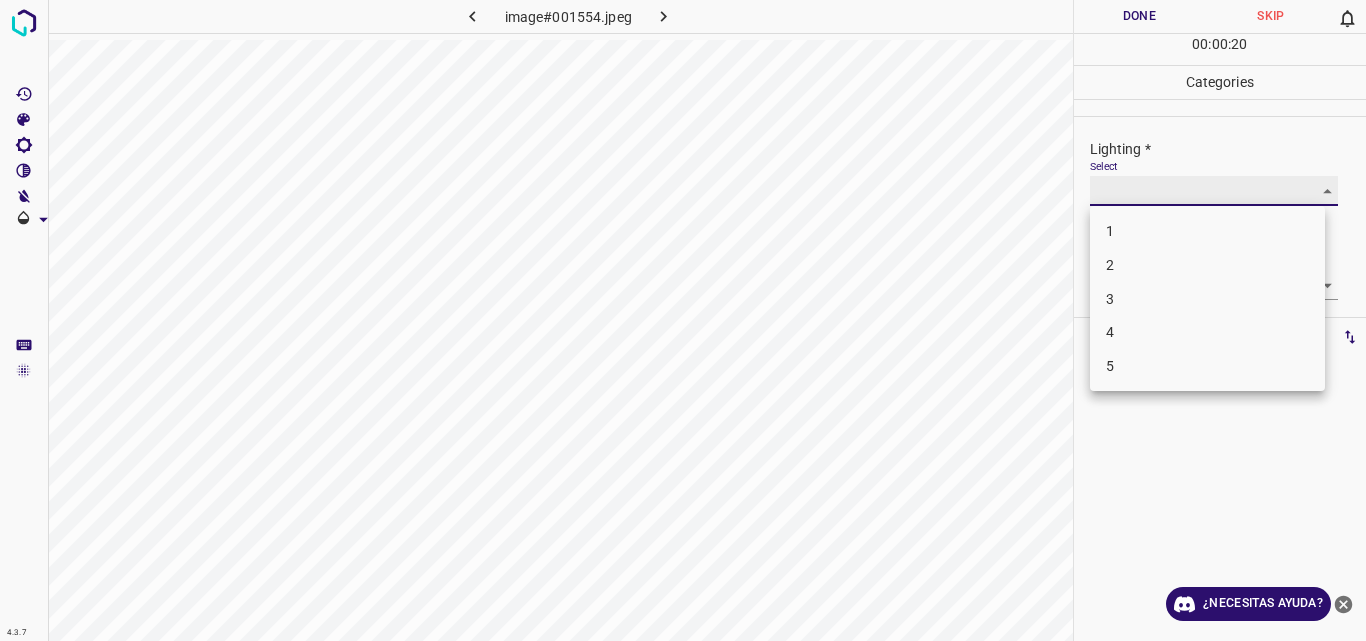 type on "3" 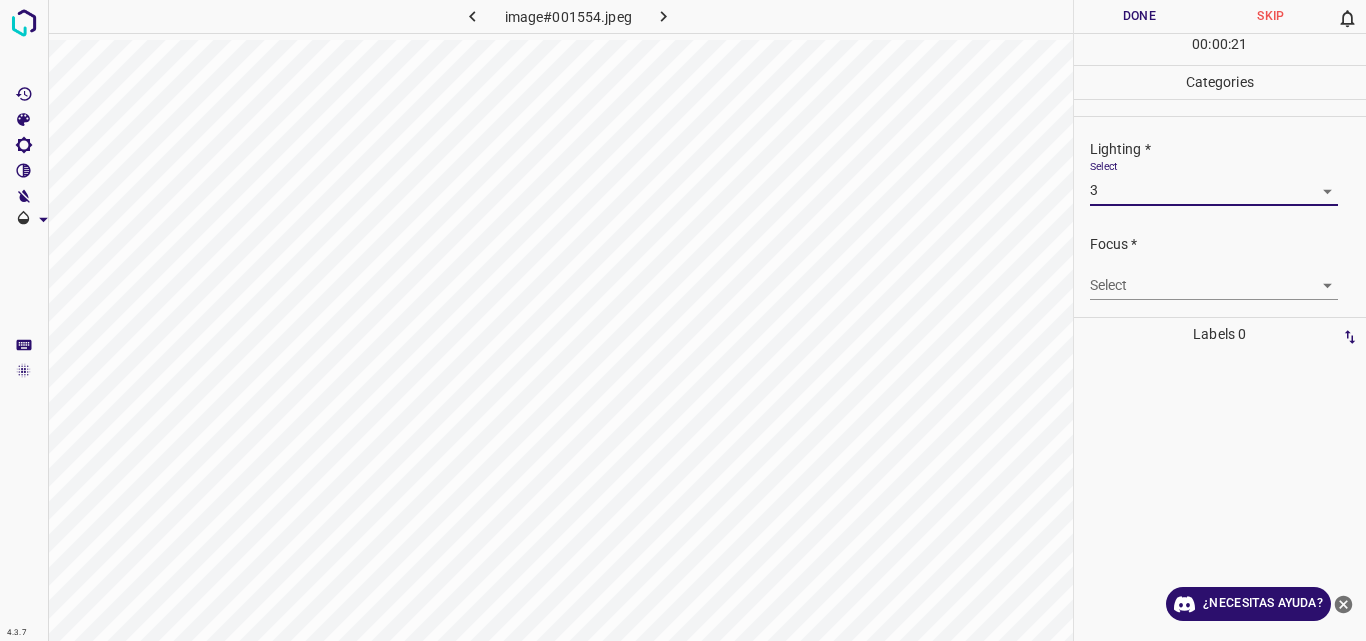 click on "4.3.7 image#001554.jpeg Done Skip 0 00   : 00   : 21   Categories Lighting *  Select 3 3 Focus *  Select ​ Overall *  Select ​ Labels   0 Categories 1 Lighting 2 Focus 3 Overall Tools Space Change between modes (Draw & Edit) I Auto labeling R Restore zoom M Zoom in N Zoom out Delete Delete selecte label Filters Z Restore filters X Saturation filter C Brightness filter V Contrast filter B Gray scale filter General O Download ¿Necesitas ayuda? Original text Rate this translation Your feedback will be used to help improve Google Translate - Texto - Esconder - Borrar" at bounding box center [683, 320] 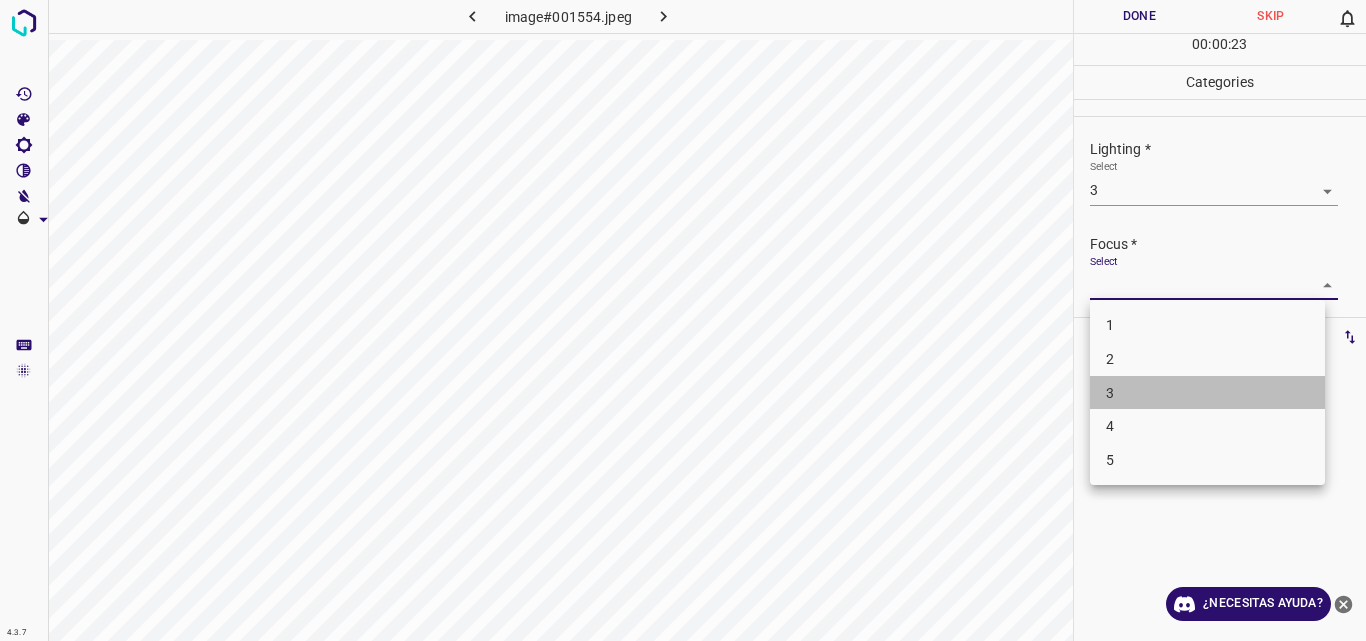 click on "3" at bounding box center [1207, 393] 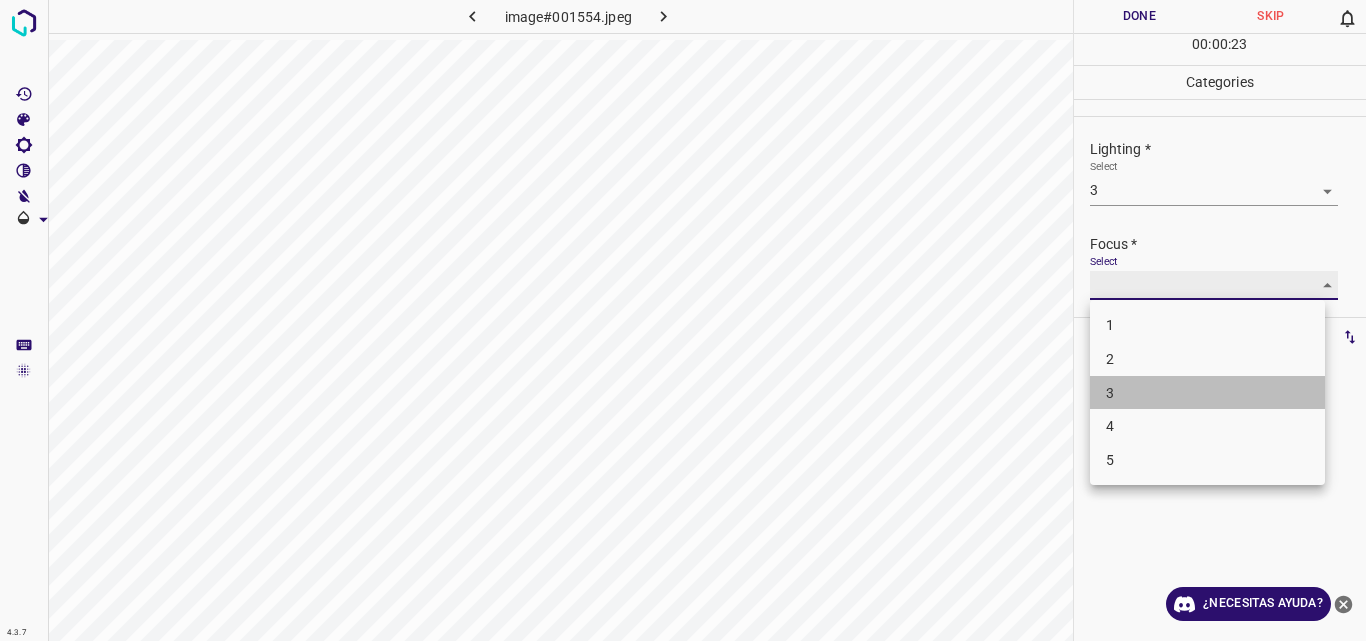 type on "3" 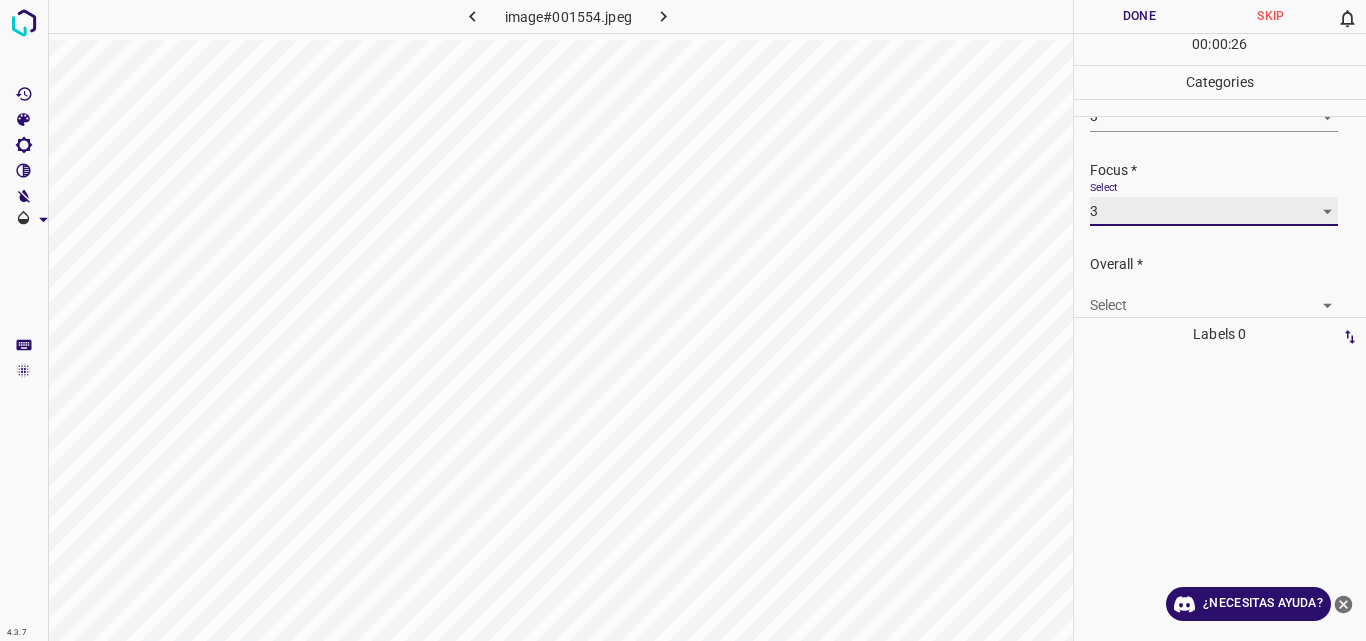 scroll, scrollTop: 98, scrollLeft: 0, axis: vertical 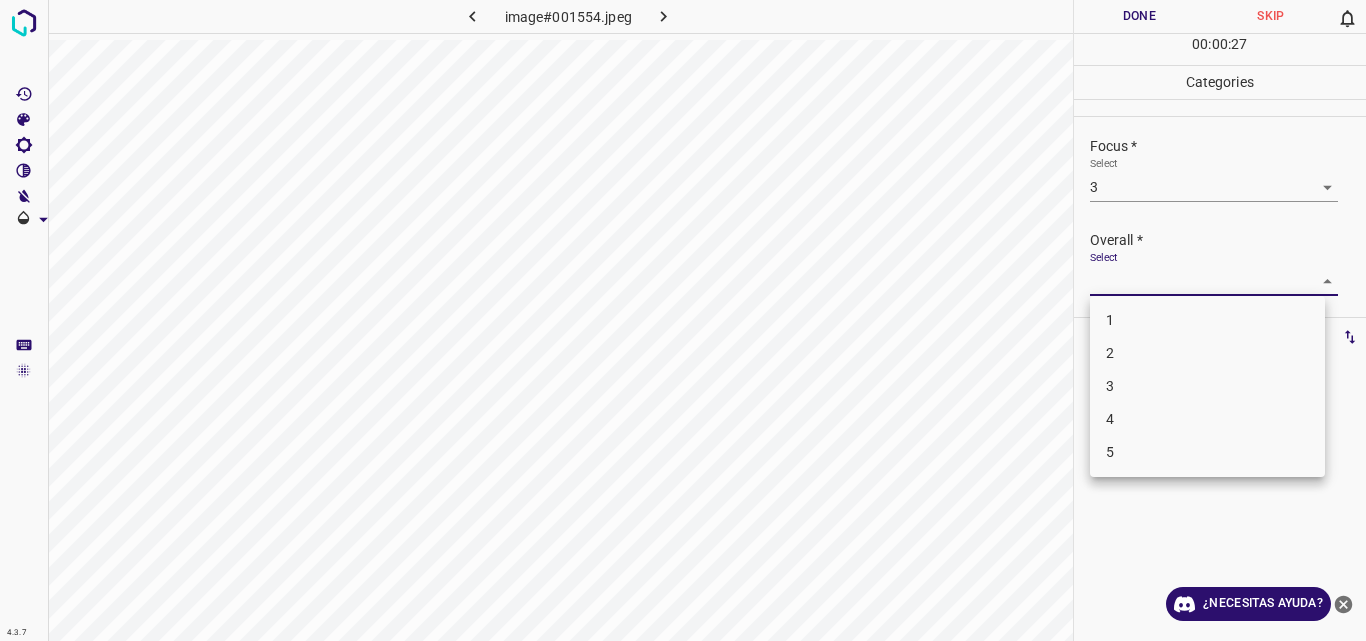 click on "4.3.7 image#001554.jpeg Done Skip 0 00   : 00   : 27   Categories Lighting *  Select 3 3 Focus *  Select 3 3 Overall *  Select ​ Labels   0 Categories 1 Lighting 2 Focus 3 Overall Tools Space Change between modes (Draw & Edit) I Auto labeling R Restore zoom M Zoom in N Zoom out Delete Delete selecte label Filters Z Restore filters X Saturation filter C Brightness filter V Contrast filter B Gray scale filter General O Download ¿Necesitas ayuda? Original text Rate this translation Your feedback will be used to help improve Google Translate - Texto - Esconder - Borrar 1 2 3 4 5" at bounding box center (683, 320) 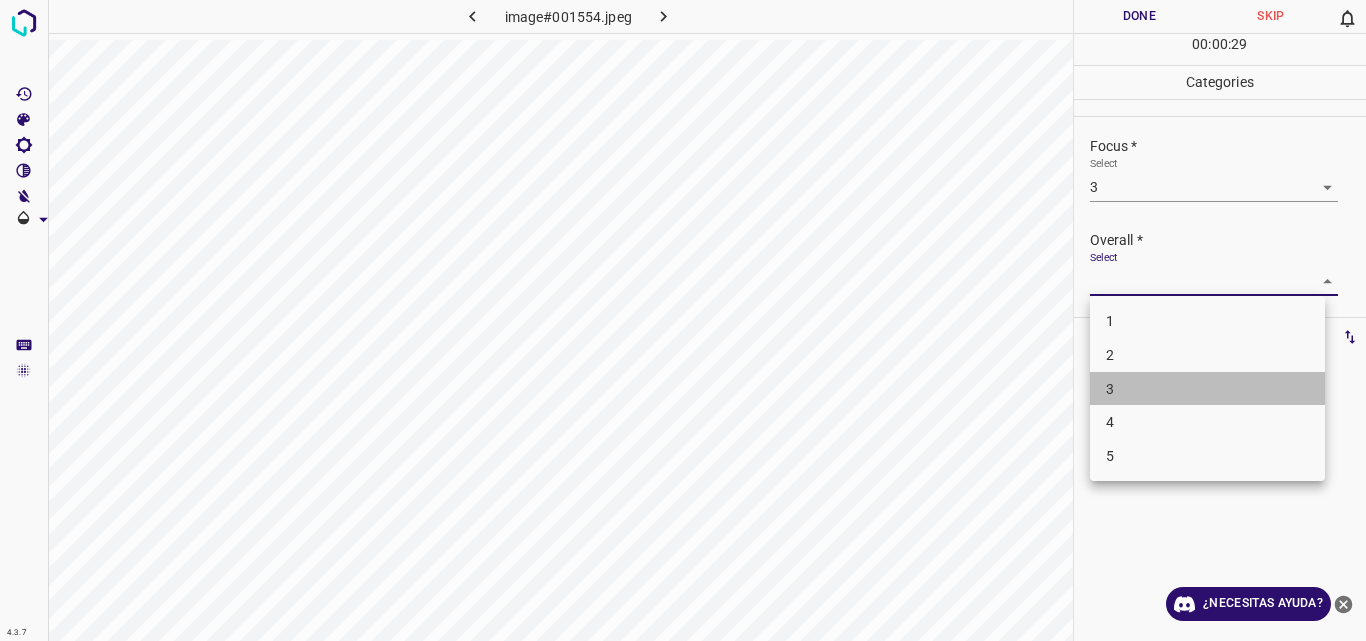 click on "3" at bounding box center (1207, 389) 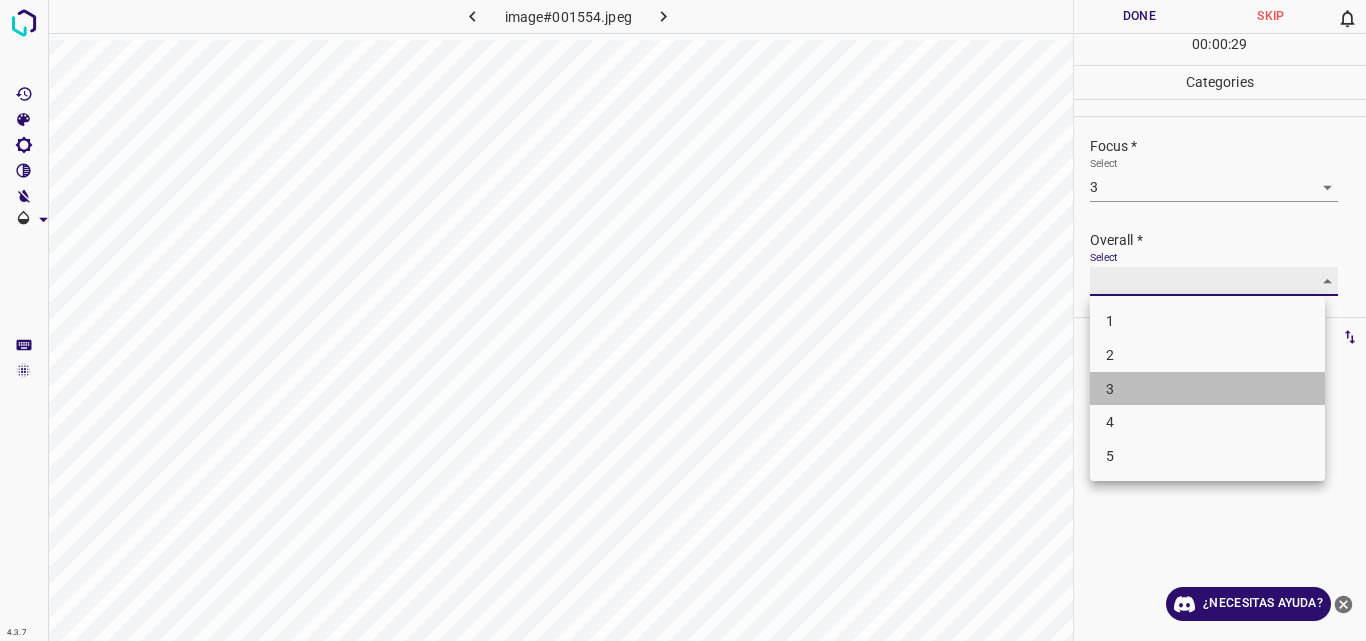 type on "3" 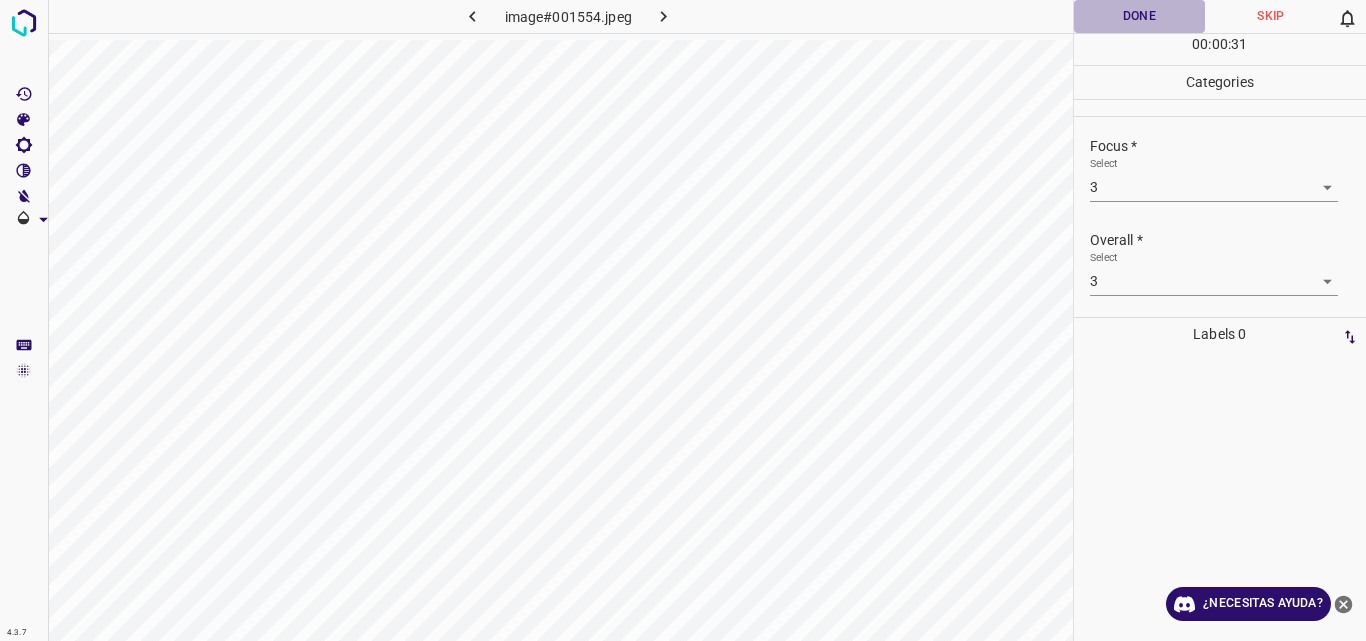 click on "Done" at bounding box center (1140, 16) 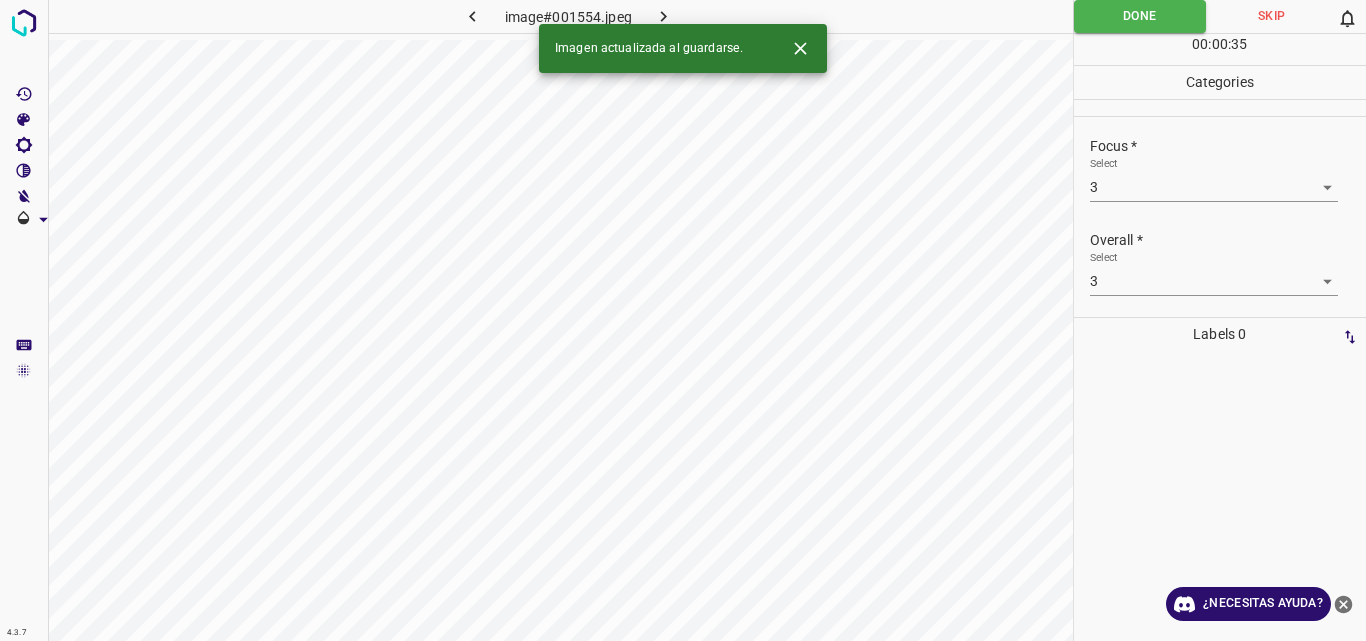 click 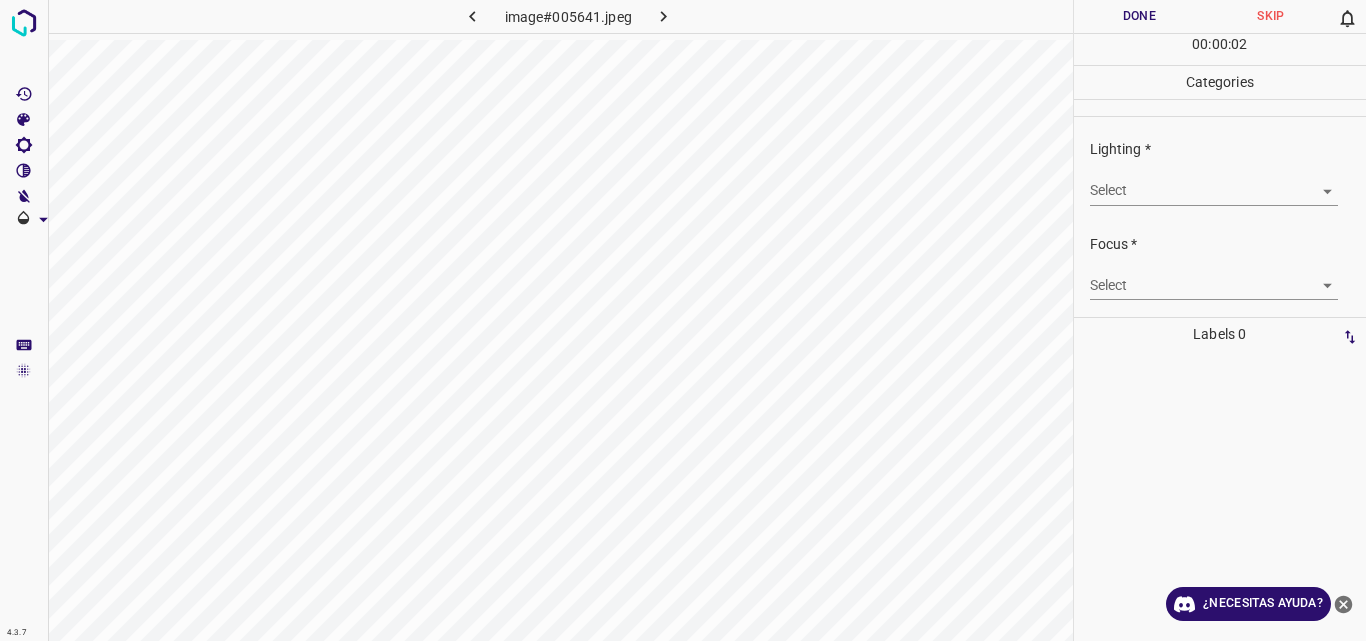 click on "4.3.7 image#005641.jpeg Done Skip 0 00   : 00   : 02   Categories Lighting *  Select ​ Focus *  Select ​ Overall *  Select ​ Labels   0 Categories 1 Lighting 2 Focus 3 Overall Tools Space Change between modes (Draw & Edit) I Auto labeling R Restore zoom M Zoom in N Zoom out Delete Delete selecte label Filters Z Restore filters X Saturation filter C Brightness filter V Contrast filter B Gray scale filter General O Download ¿Necesitas ayuda? Original text Rate this translation Your feedback will be used to help improve Google Translate - Texto - Esconder - Borrar" at bounding box center (683, 320) 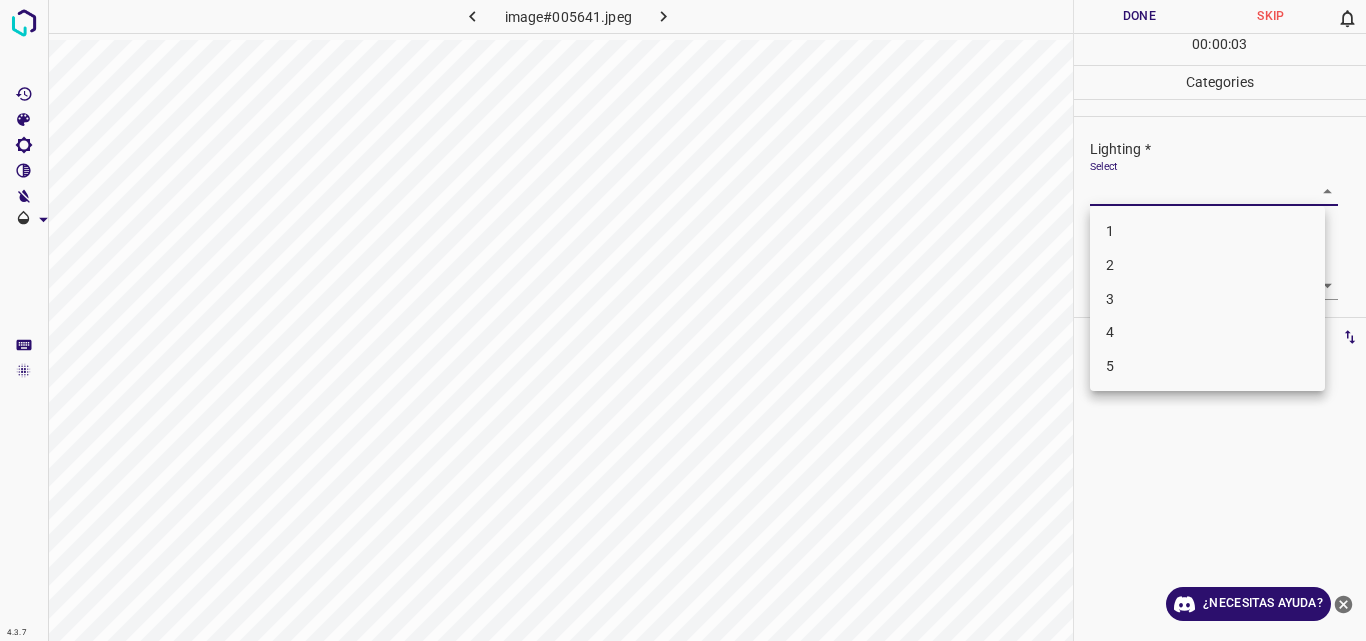 click on "2" at bounding box center (1207, 265) 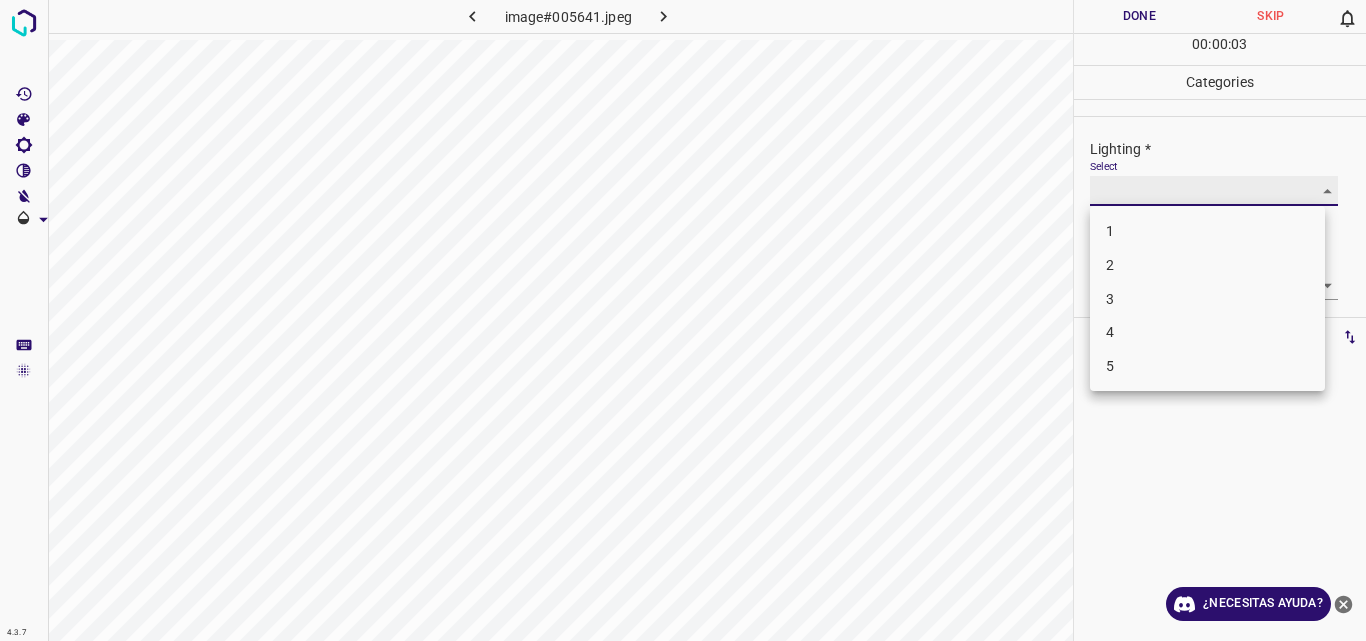 type on "2" 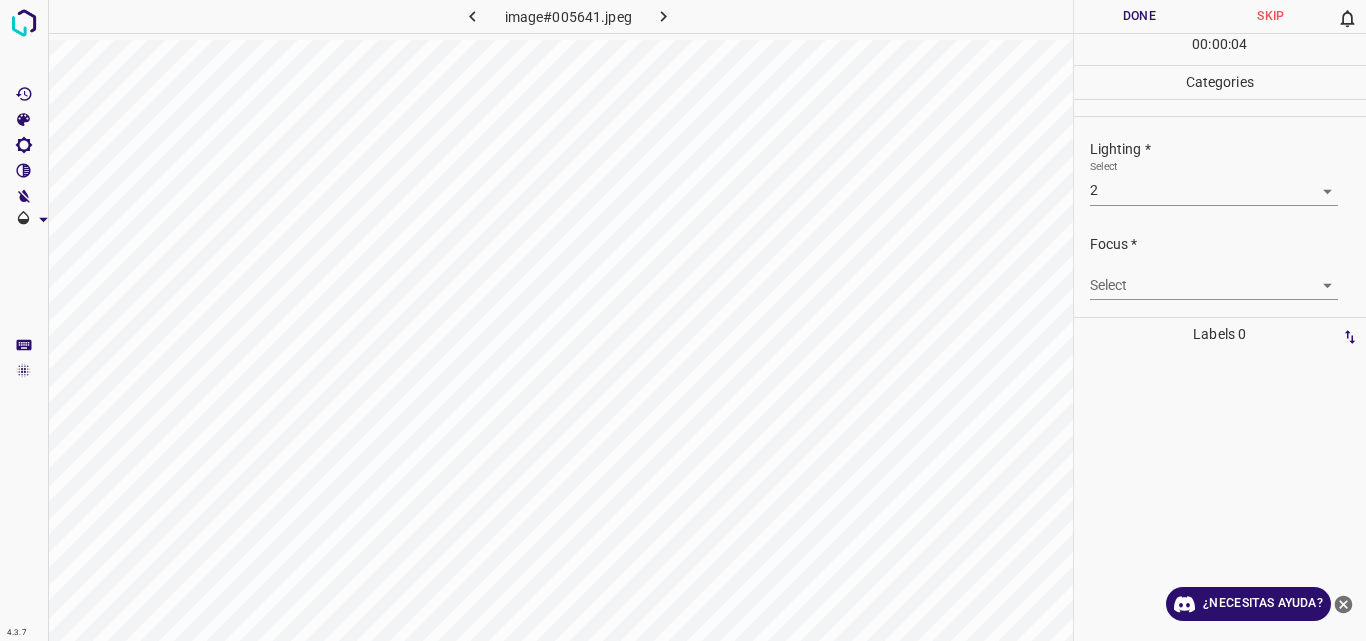 click on "2" at bounding box center [1207, 239] 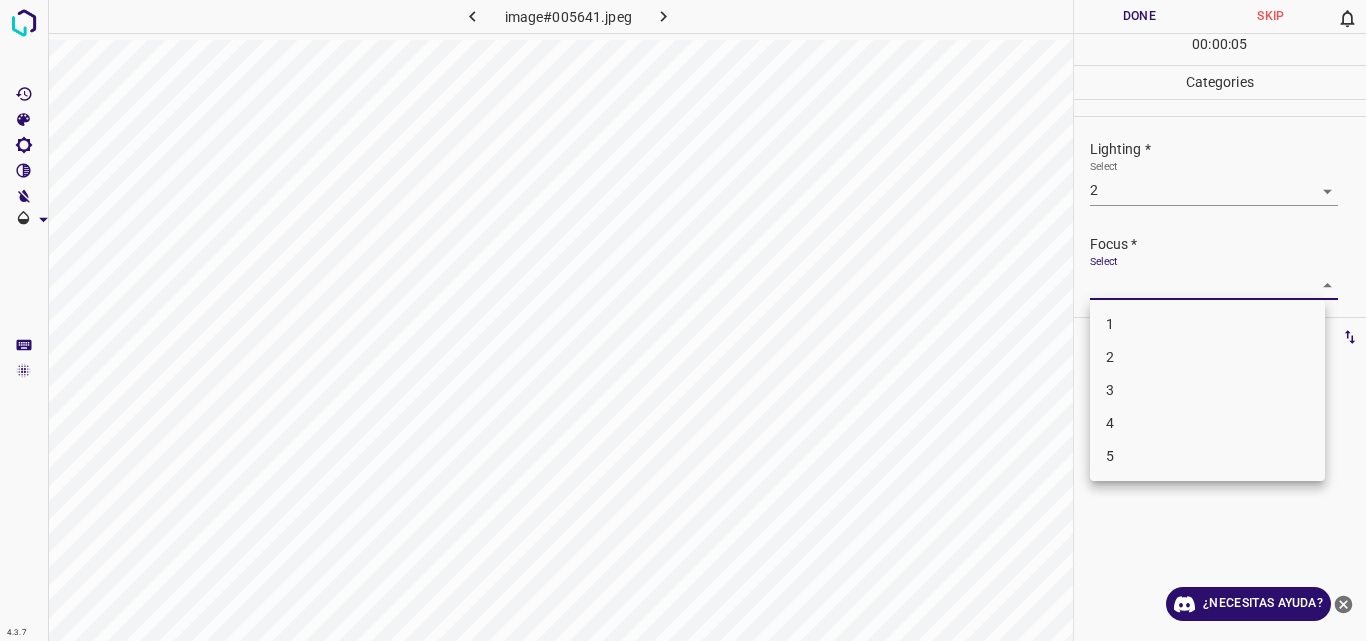click on "4.3.7 image#005641.jpeg Done Skip 0 00   : 00   : 05   Categories Lighting *  Select 2 2 Focus *  Select ​ Overall *  Select ​ Labels   0 Categories 1 Lighting 2 Focus 3 Overall Tools Space Change between modes (Draw & Edit) I Auto labeling R Restore zoom M Zoom in N Zoom out Delete Delete selecte label Filters Z Restore filters X Saturation filter C Brightness filter V Contrast filter B Gray scale filter General O Download ¿Necesitas ayuda? Original text Rate this translation Your feedback will be used to help improve Google Translate - Texto - Esconder - Borrar 1 2 3 4 5" at bounding box center (683, 320) 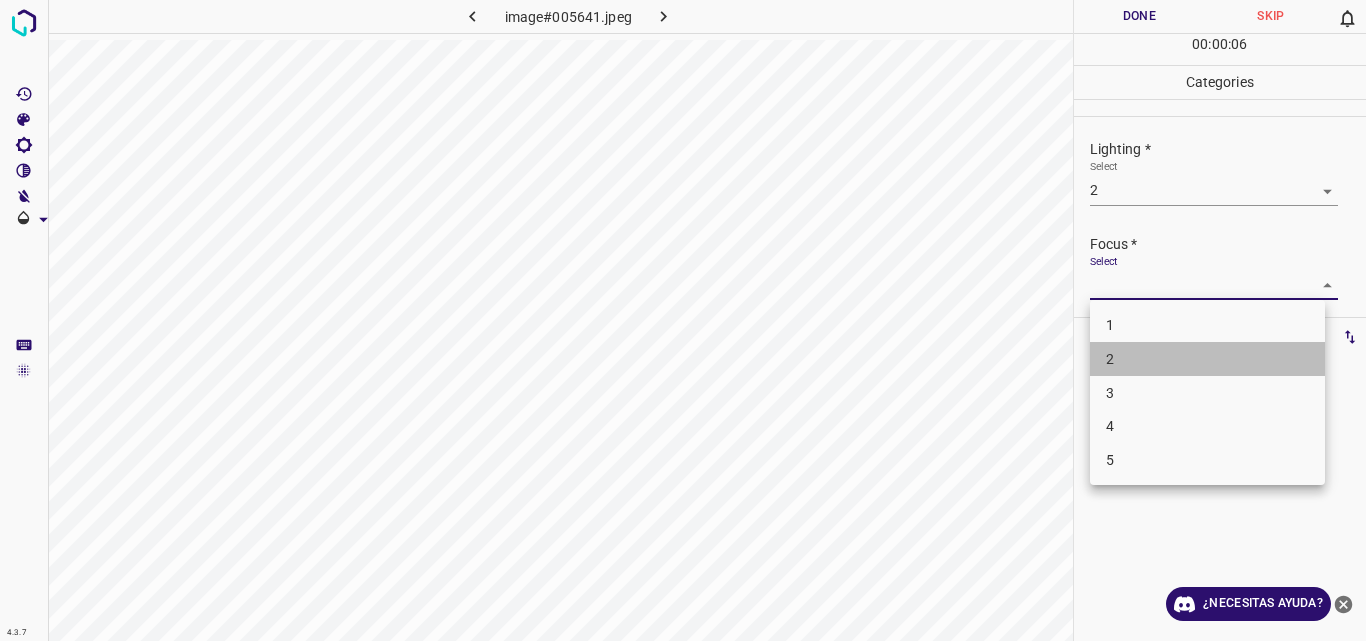 click on "2" at bounding box center [1207, 359] 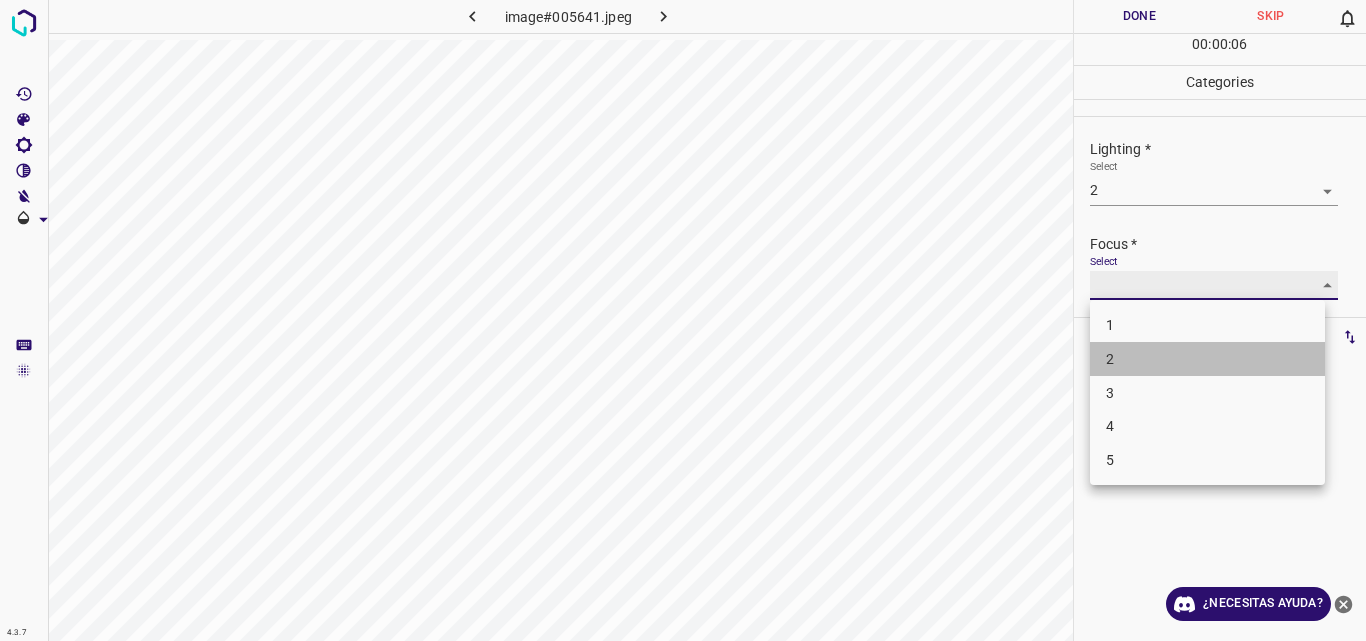 type on "2" 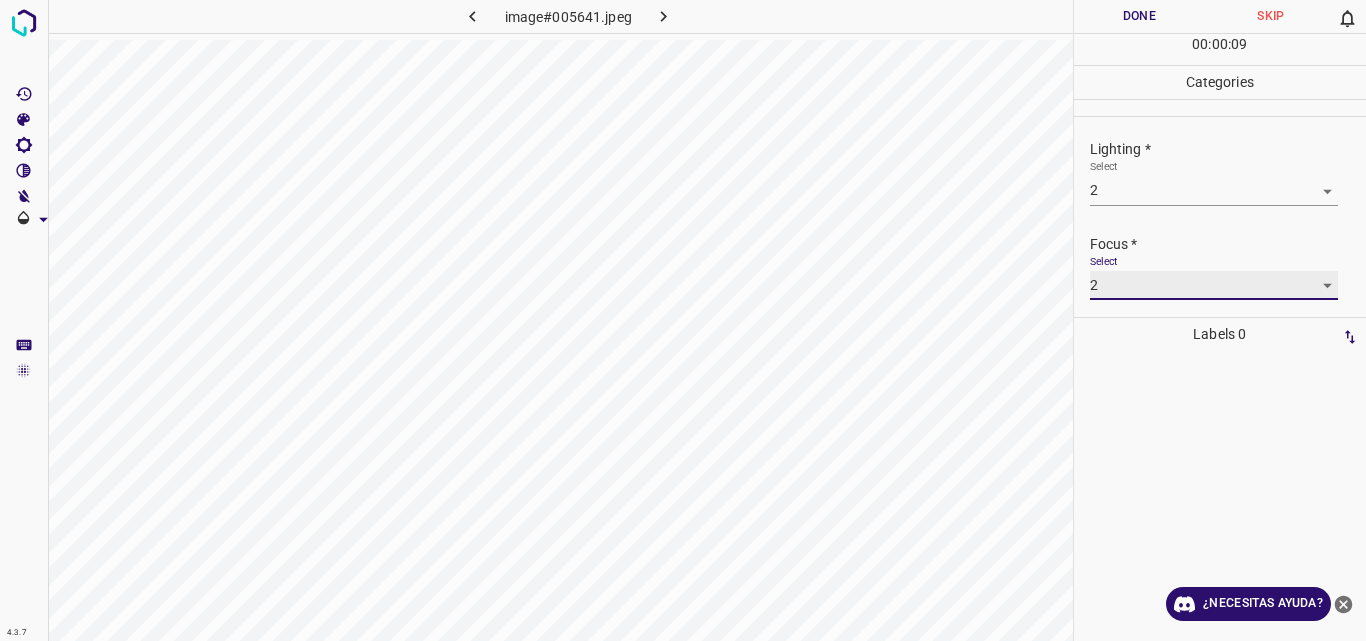 scroll, scrollTop: 98, scrollLeft: 0, axis: vertical 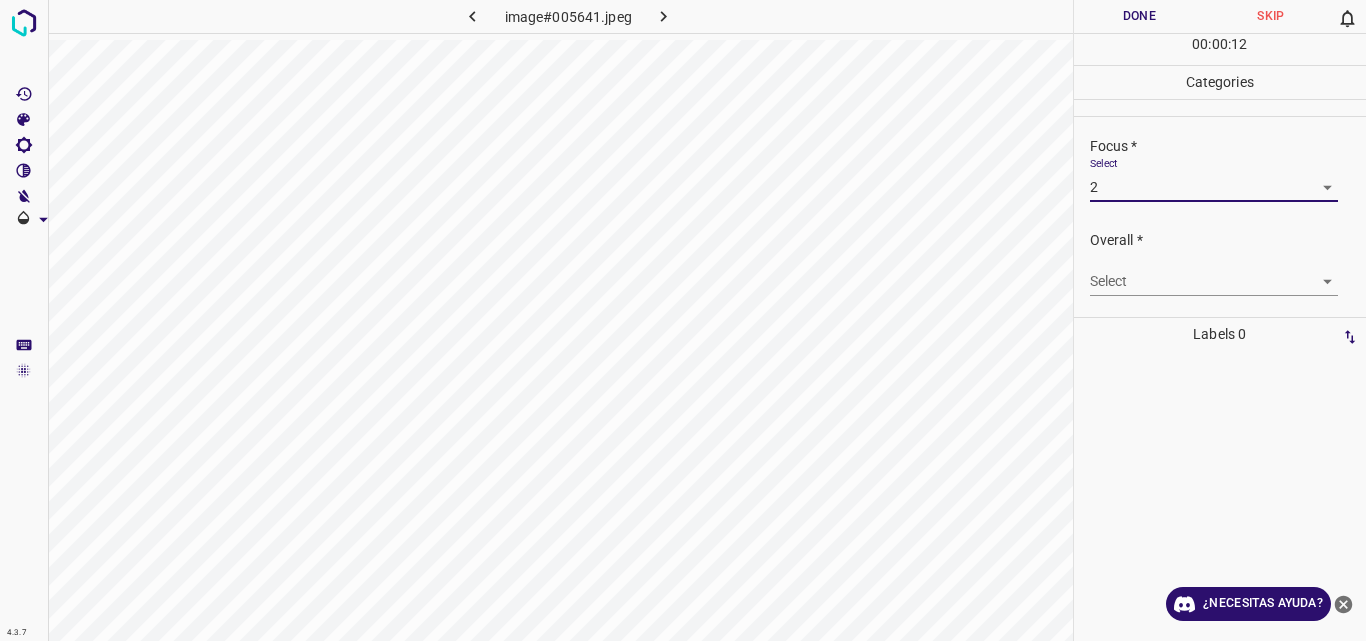 click on "4.3.7 image#005641.jpeg Done Skip 0 00   : 00   : 12   Categories Lighting *  Select 2 2 Focus *  Select 2 2 Overall *  Select ​ Labels   0 Categories 1 Lighting 2 Focus 3 Overall Tools Space Change between modes (Draw & Edit) I Auto labeling R Restore zoom M Zoom in N Zoom out Delete Delete selecte label Filters Z Restore filters X Saturation filter C Brightness filter V Contrast filter B Gray scale filter General O Download ¿Necesitas ayuda? Original text Rate this translation Your feedback will be used to help improve Google Translate - Texto - Esconder - Borrar" at bounding box center [683, 320] 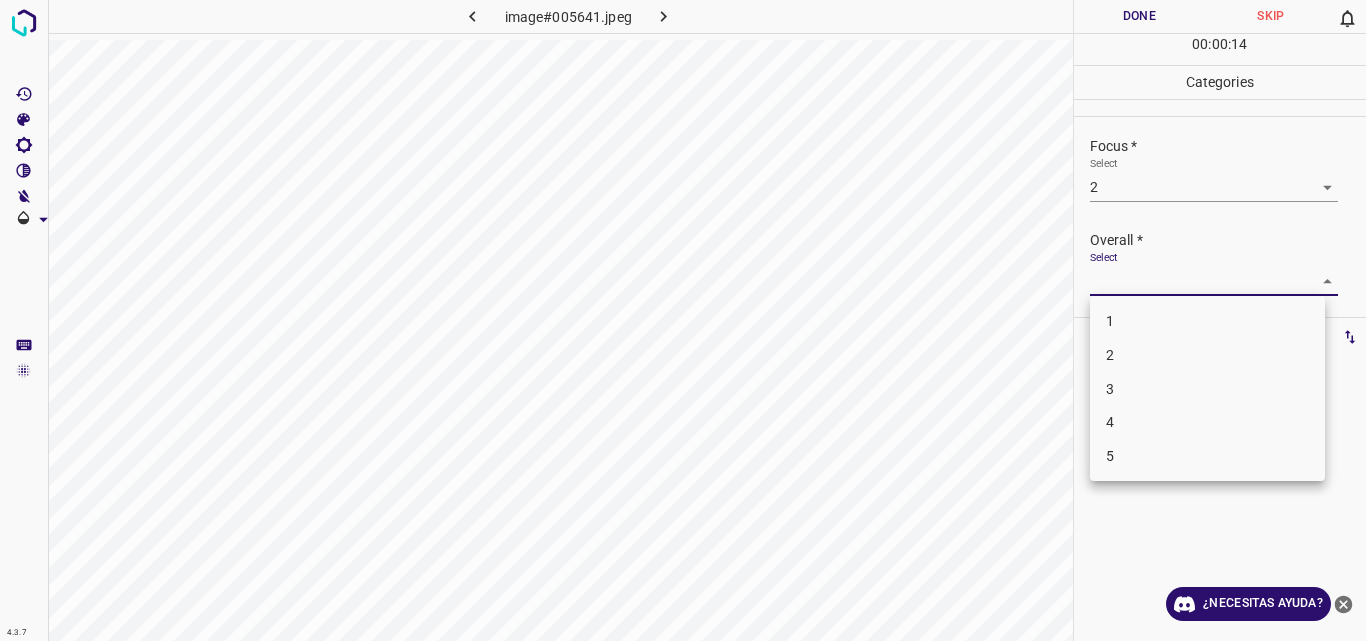 click on "2" at bounding box center (1207, 355) 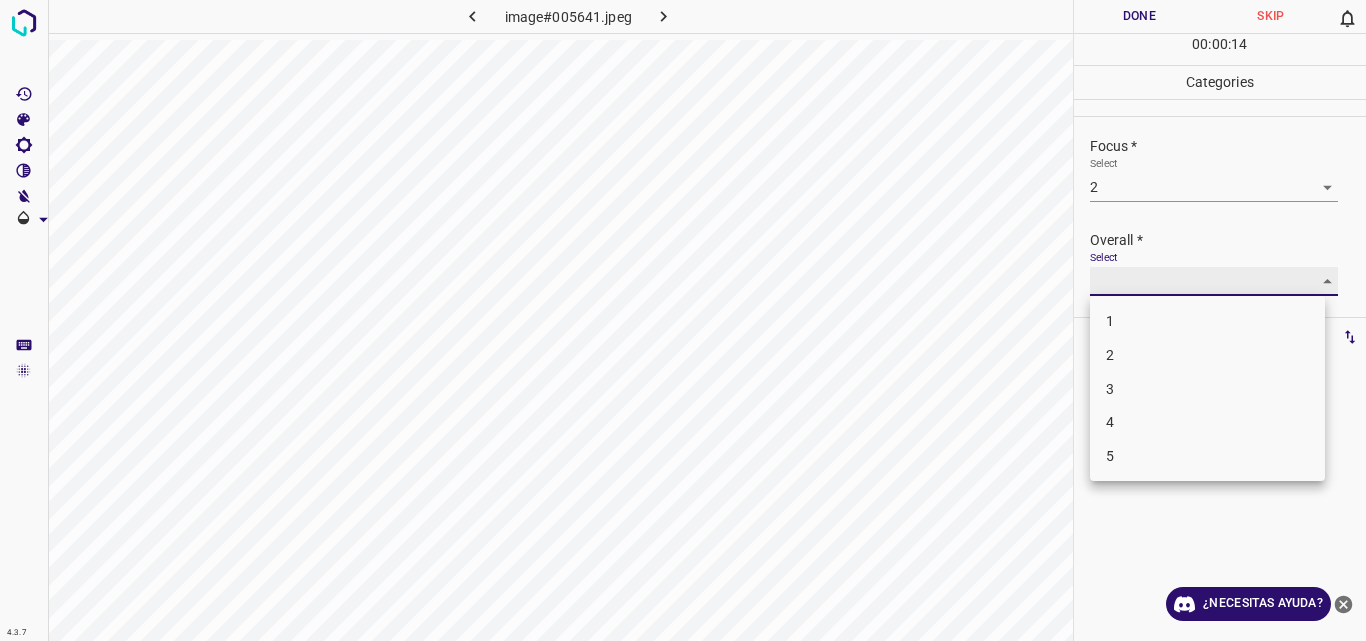 type on "2" 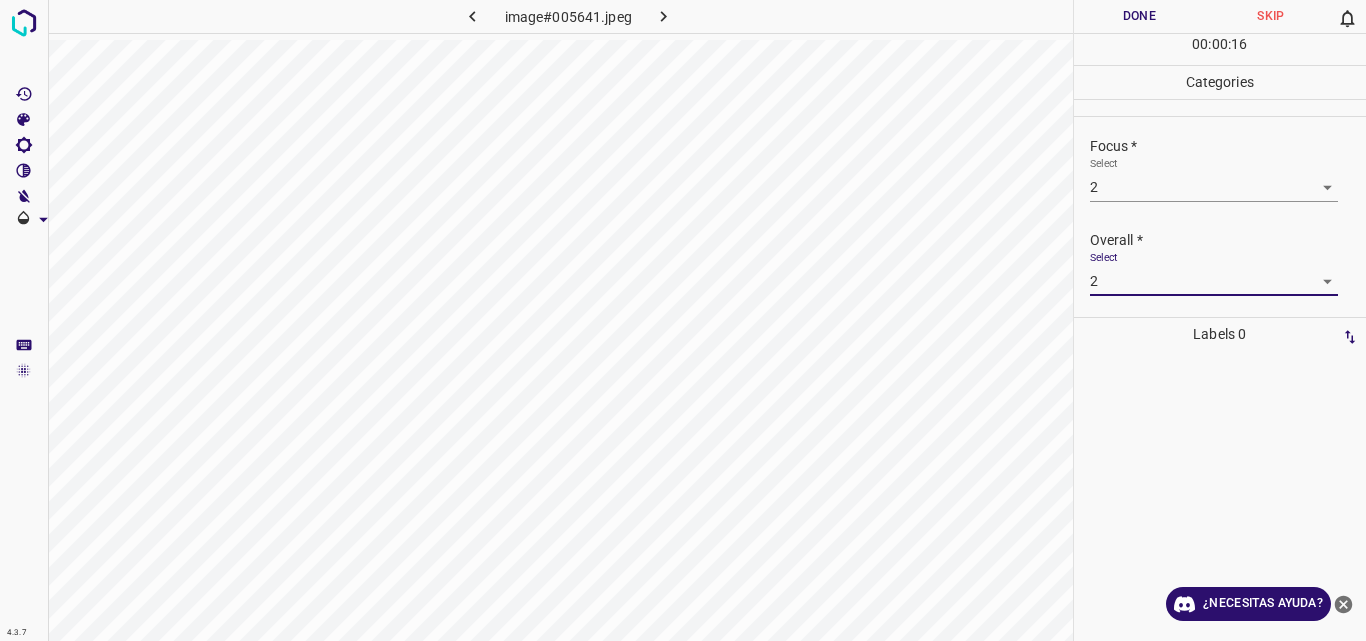 click on "Done" at bounding box center [1140, 16] 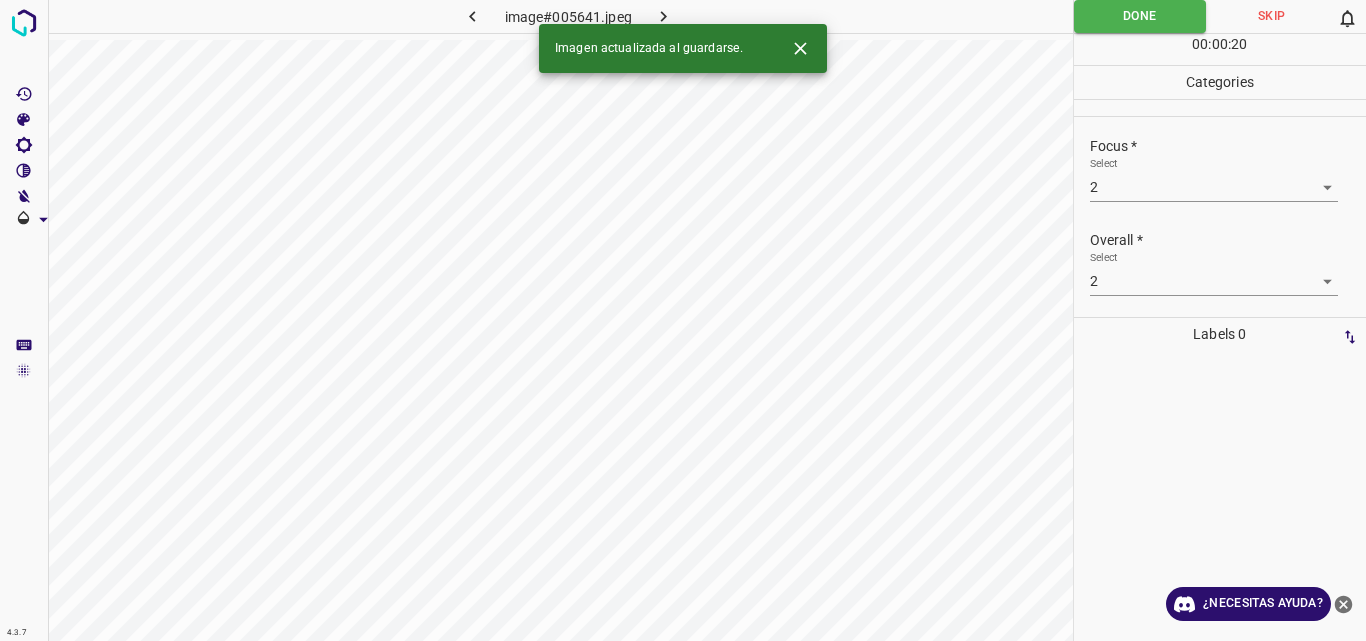 click 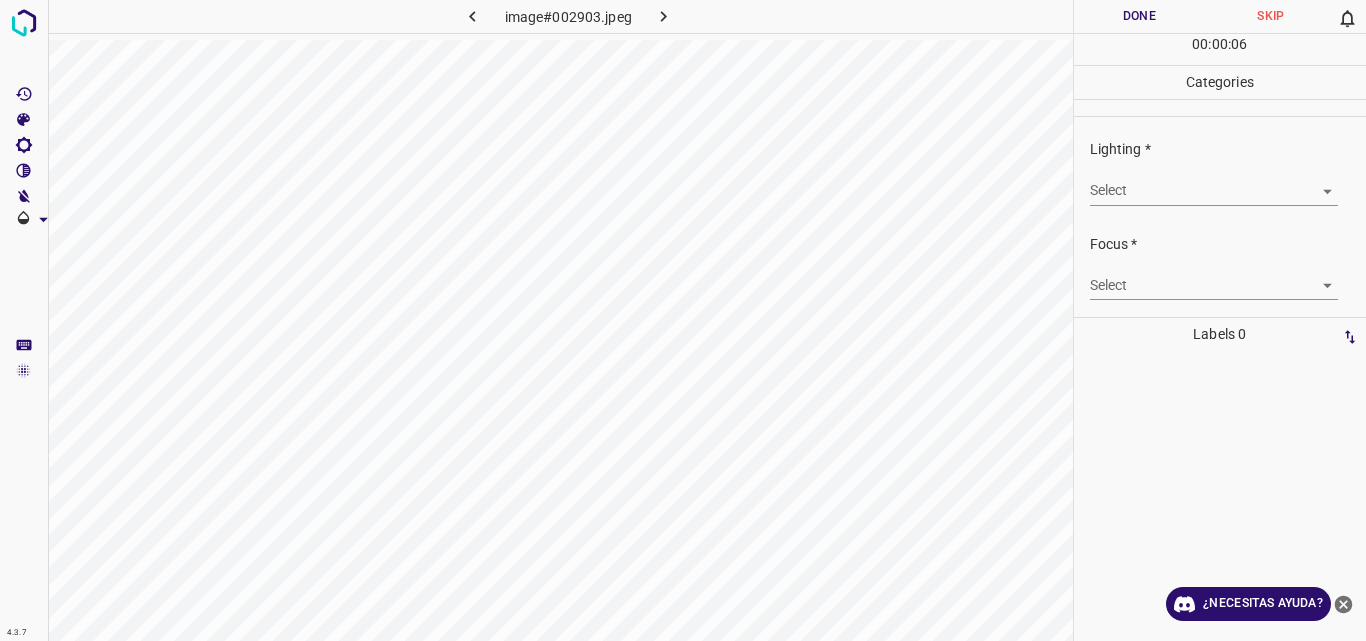 click on "4.3.7 image#002903.jpeg Done Skip 0 00   : 00   : 06   Categories Lighting *  Select ​ Focus *  Select ​ Overall *  Select ​ Labels   0 Categories 1 Lighting 2 Focus 3 Overall Tools Space Change between modes (Draw & Edit) I Auto labeling R Restore zoom M Zoom in N Zoom out Delete Delete selecte label Filters Z Restore filters X Saturation filter C Brightness filter V Contrast filter B Gray scale filter General O Download ¿Necesitas ayuda? Original text Rate this translation Your feedback will be used to help improve Google Translate - Texto - Esconder - Borrar" at bounding box center [683, 320] 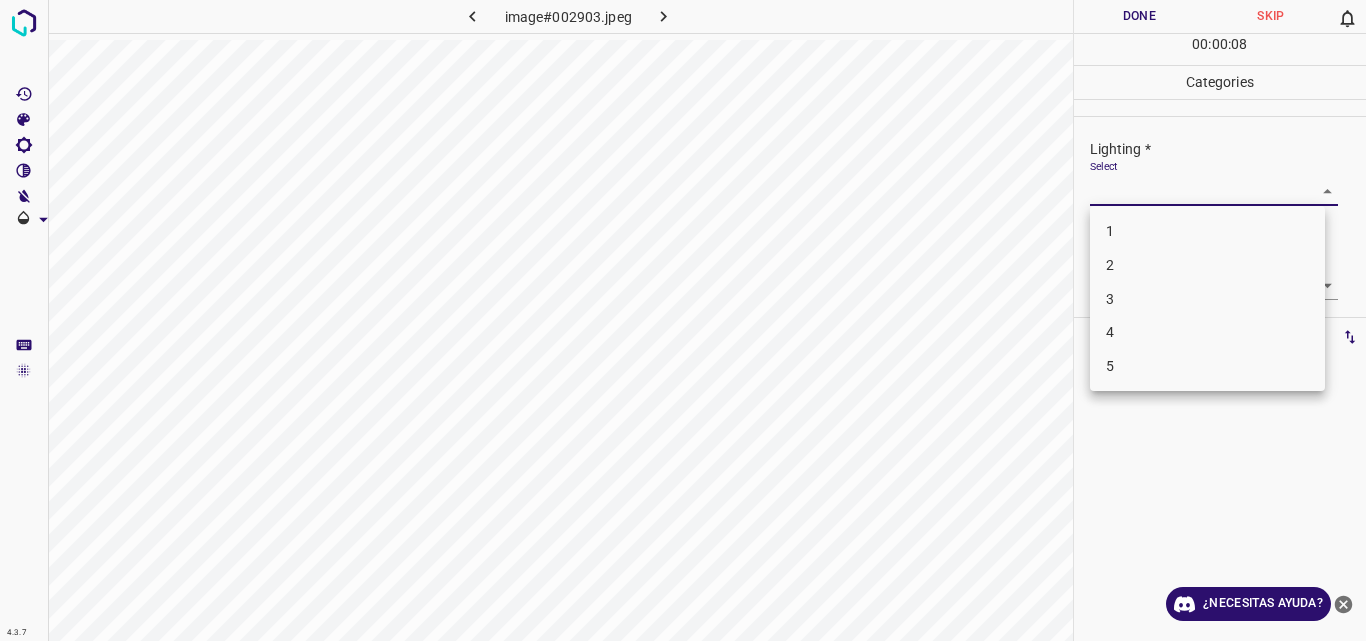 click on "3" at bounding box center [1207, 299] 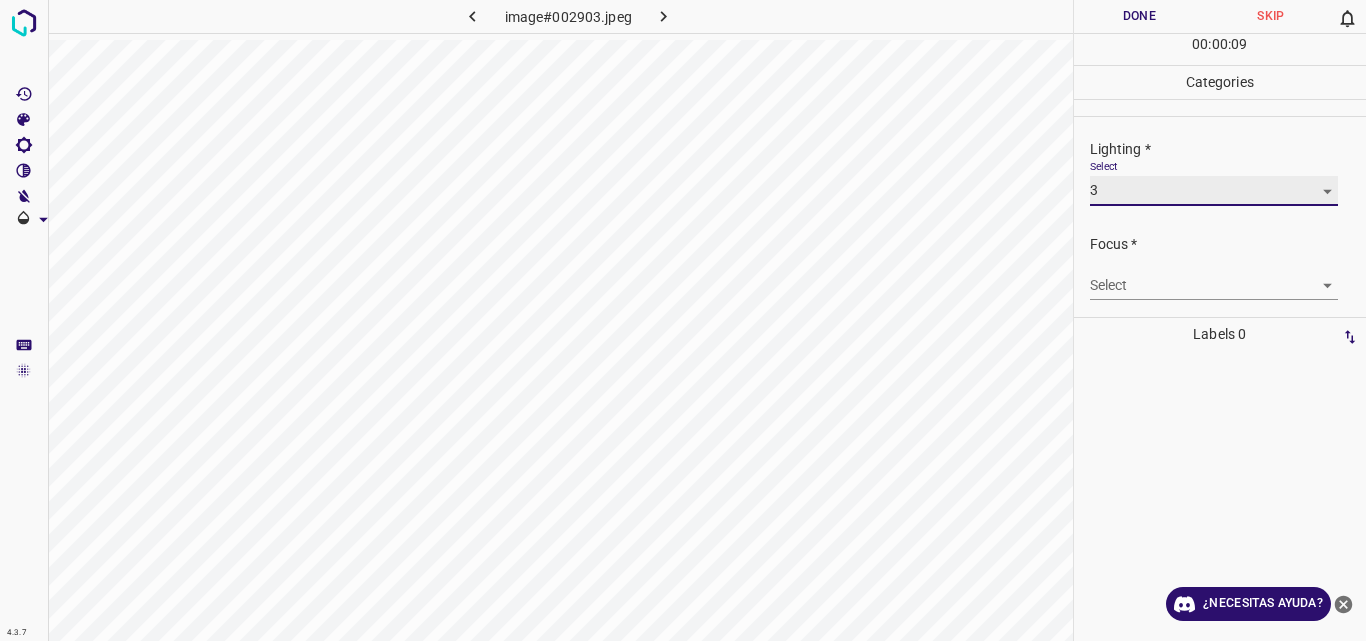 type on "3" 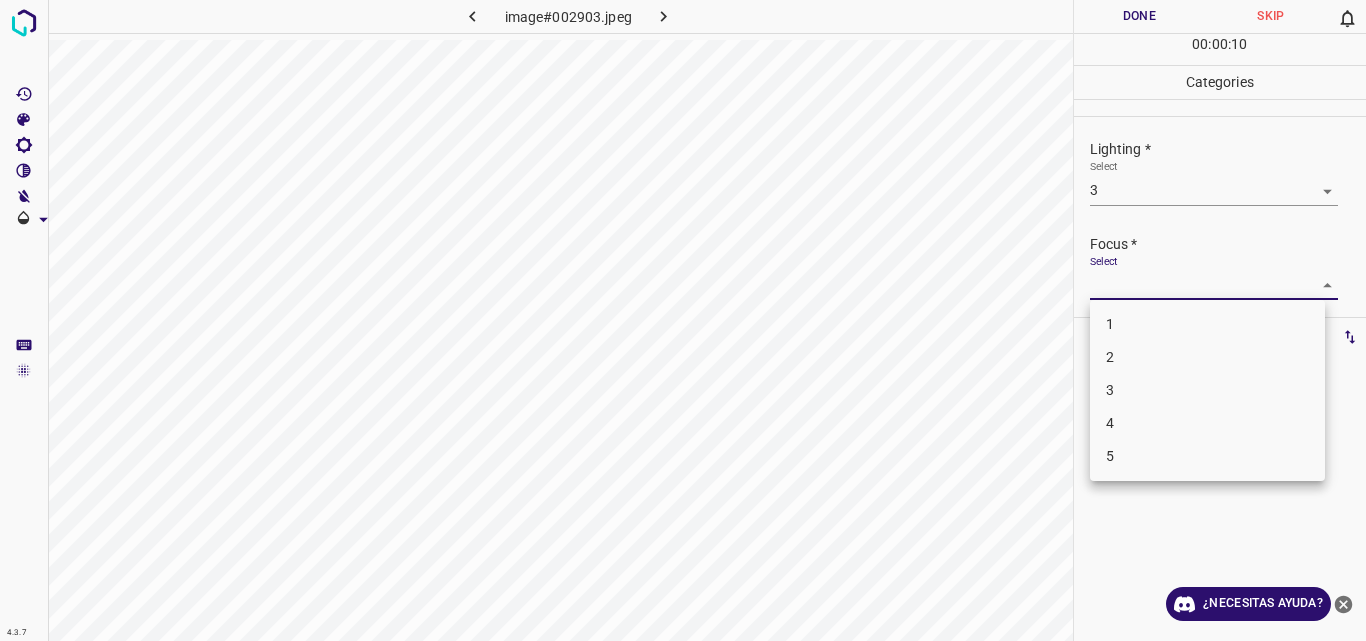 click on "4.3.7 image#002903.jpeg Done Skip 0 00   : 00   : 10   Categories Lighting *  Select 3 3 Focus *  Select ​ Overall *  Select ​ Labels   0 Categories 1 Lighting 2 Focus 3 Overall Tools Space Change between modes (Draw & Edit) I Auto labeling R Restore zoom M Zoom in N Zoom out Delete Delete selecte label Filters Z Restore filters X Saturation filter C Brightness filter V Contrast filter B Gray scale filter General O Download ¿Necesitas ayuda? Original text Rate this translation Your feedback will be used to help improve Google Translate - Texto - Esconder - Borrar 1 2 3 4 5" at bounding box center (683, 320) 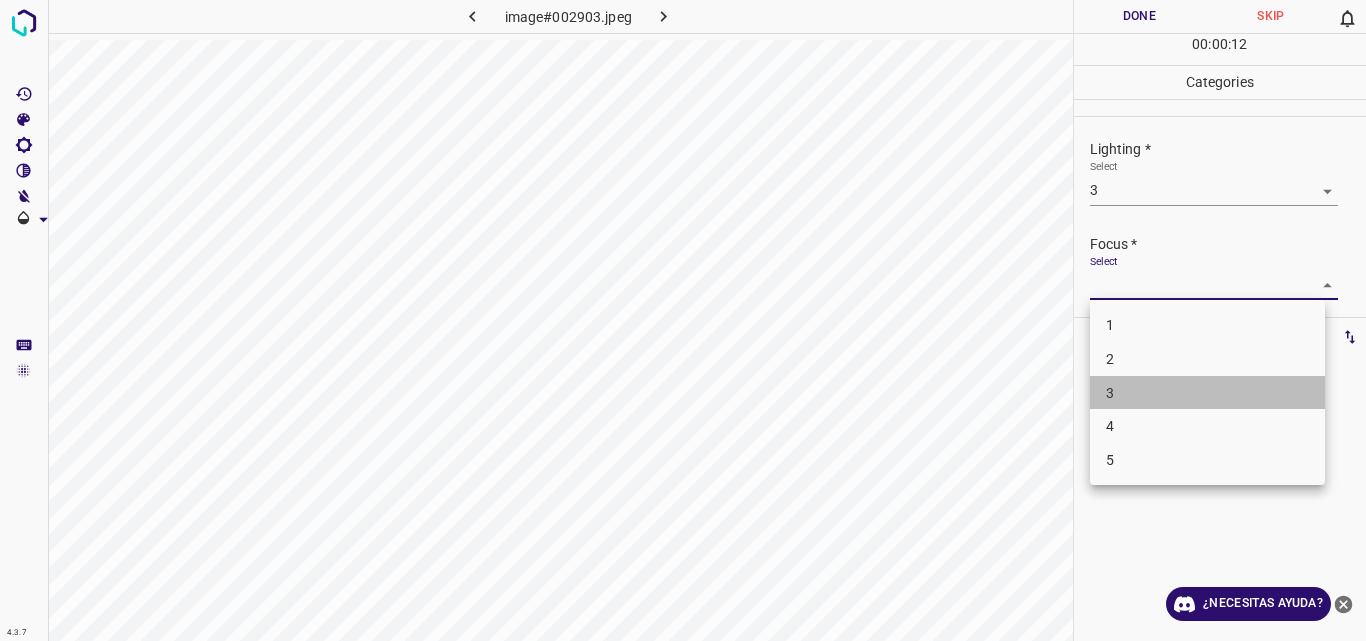 click on "3" at bounding box center (1207, 393) 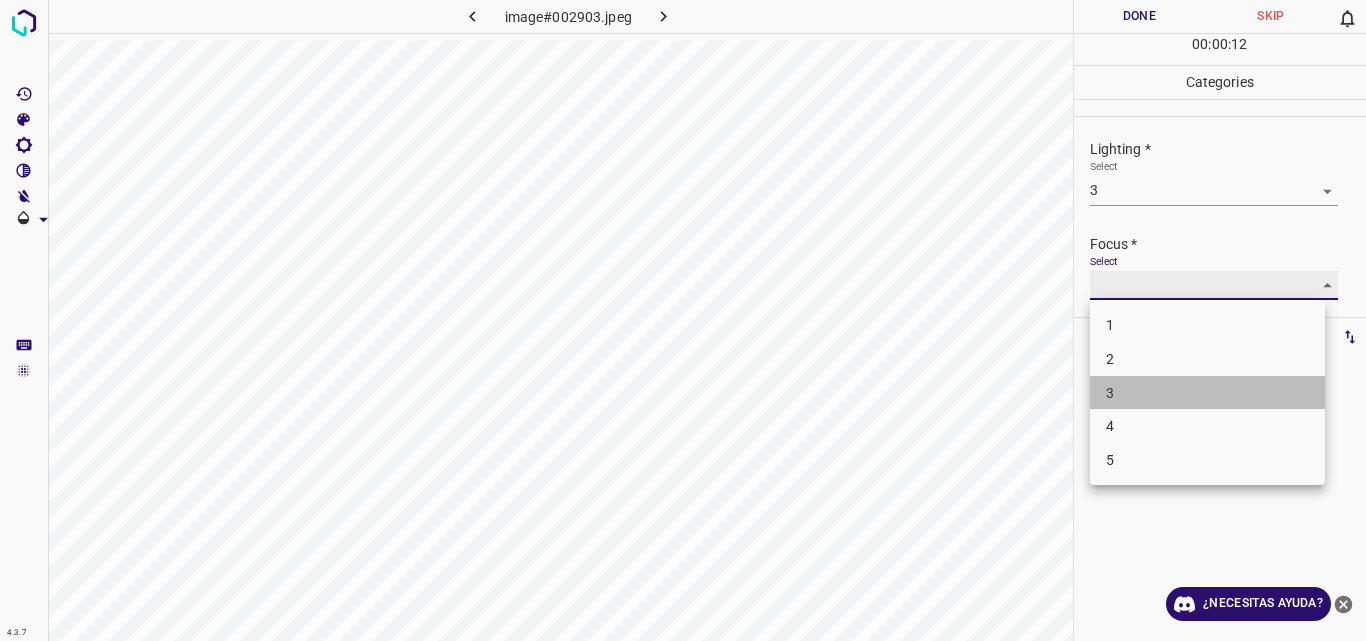 type on "3" 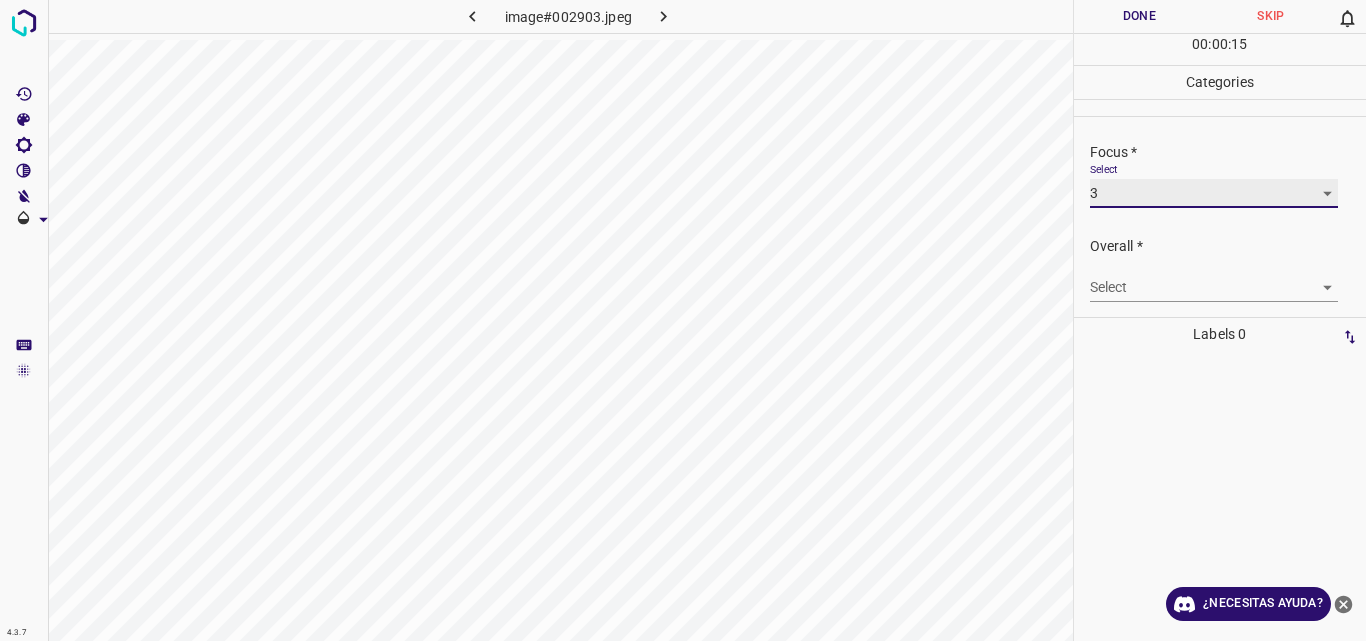scroll, scrollTop: 98, scrollLeft: 0, axis: vertical 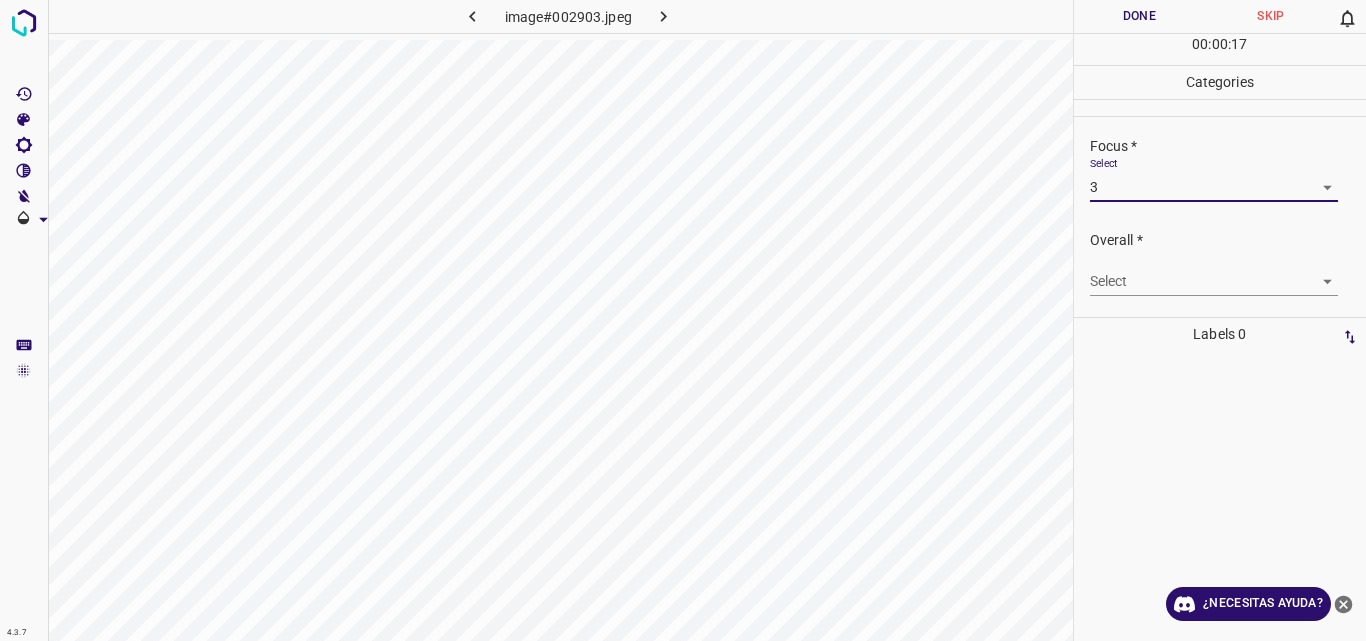 click on "4.3.7 image#002903.jpeg Done Skip 0 00   : 00   : 17   Categories Lighting *  Select 3 3 Focus *  Select 3 3 Overall *  Select ​ Labels   0 Categories 1 Lighting 2 Focus 3 Overall Tools Space Change between modes (Draw & Edit) I Auto labeling R Restore zoom M Zoom in N Zoom out Delete Delete selecte label Filters Z Restore filters X Saturation filter C Brightness filter V Contrast filter B Gray scale filter General O Download ¿Necesitas ayuda? Original text Rate this translation Your feedback will be used to help improve Google Translate - Texto - Esconder - Borrar" at bounding box center [683, 320] 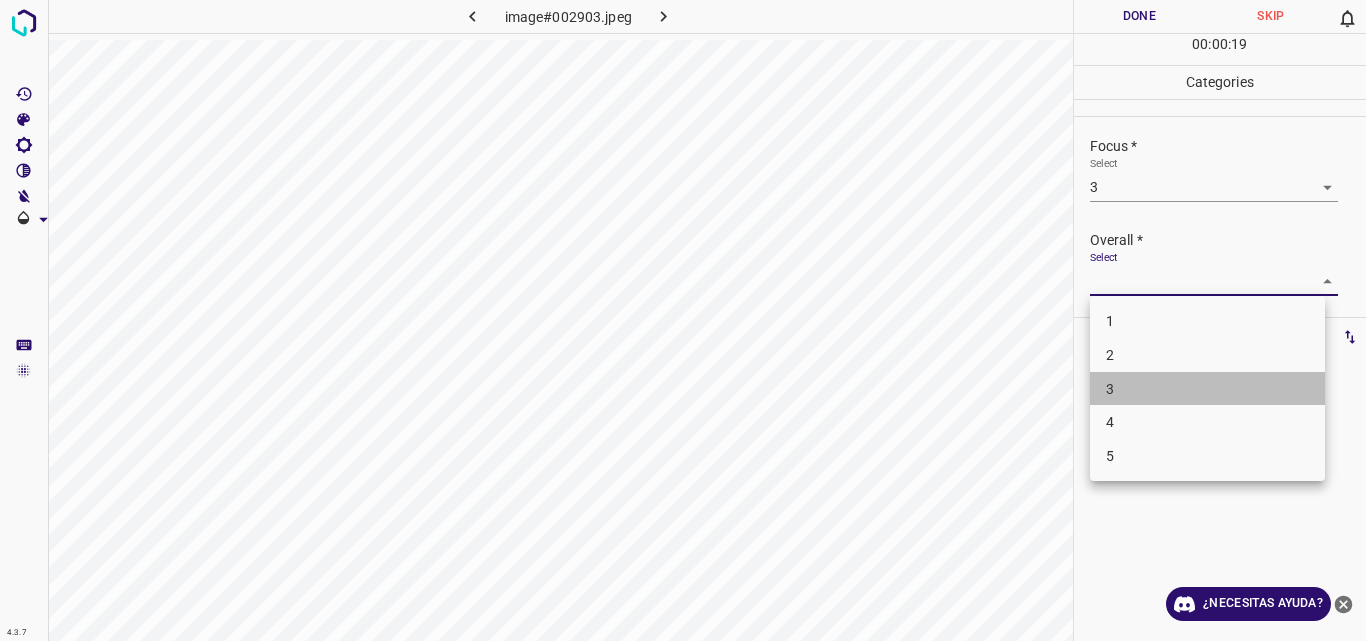 click on "3" at bounding box center [1207, 389] 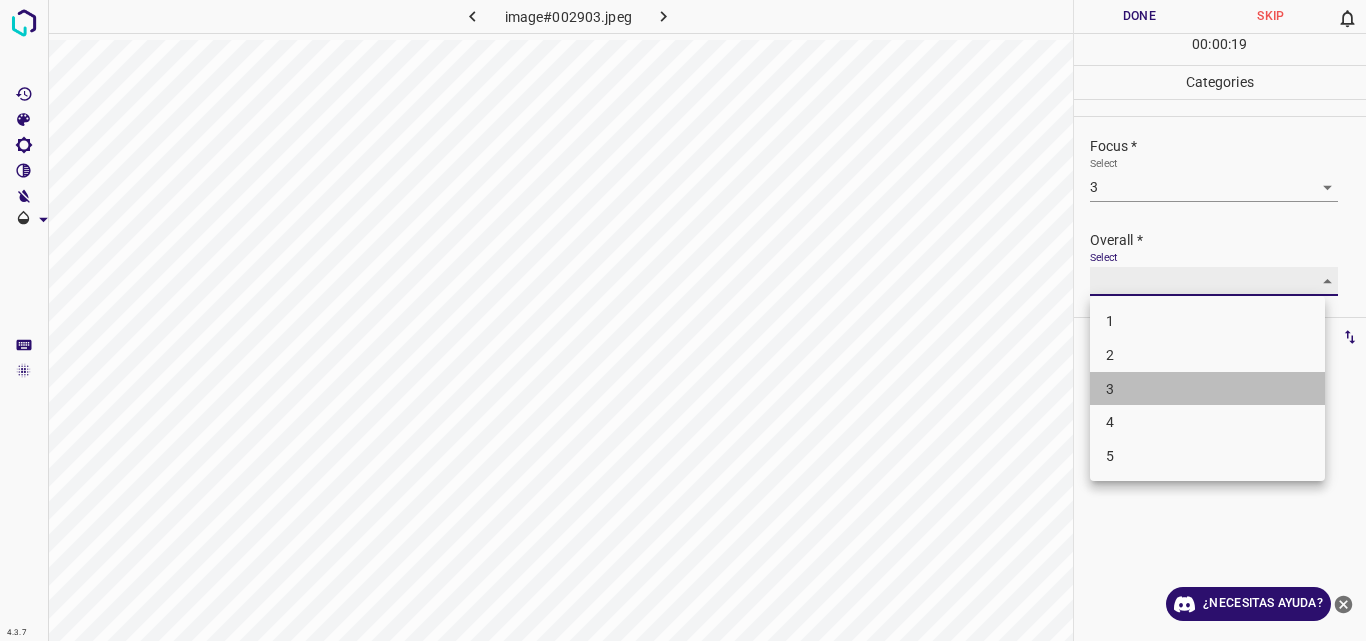 type on "3" 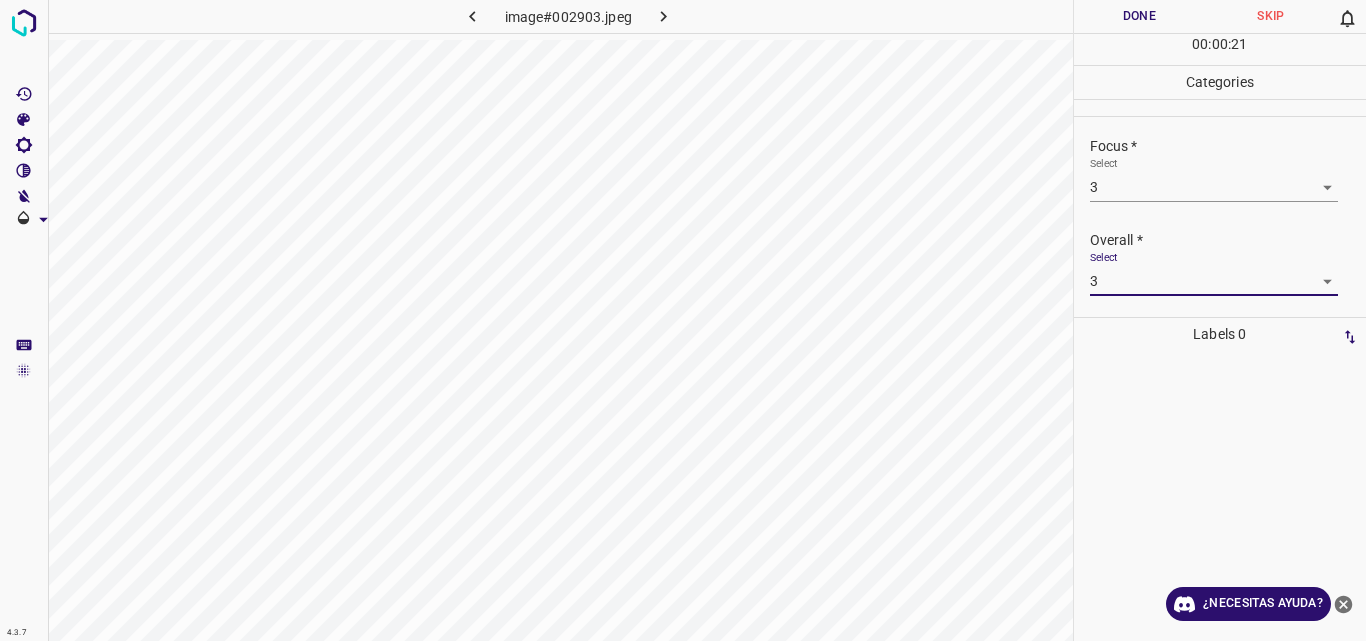click on "Done" at bounding box center [1140, 16] 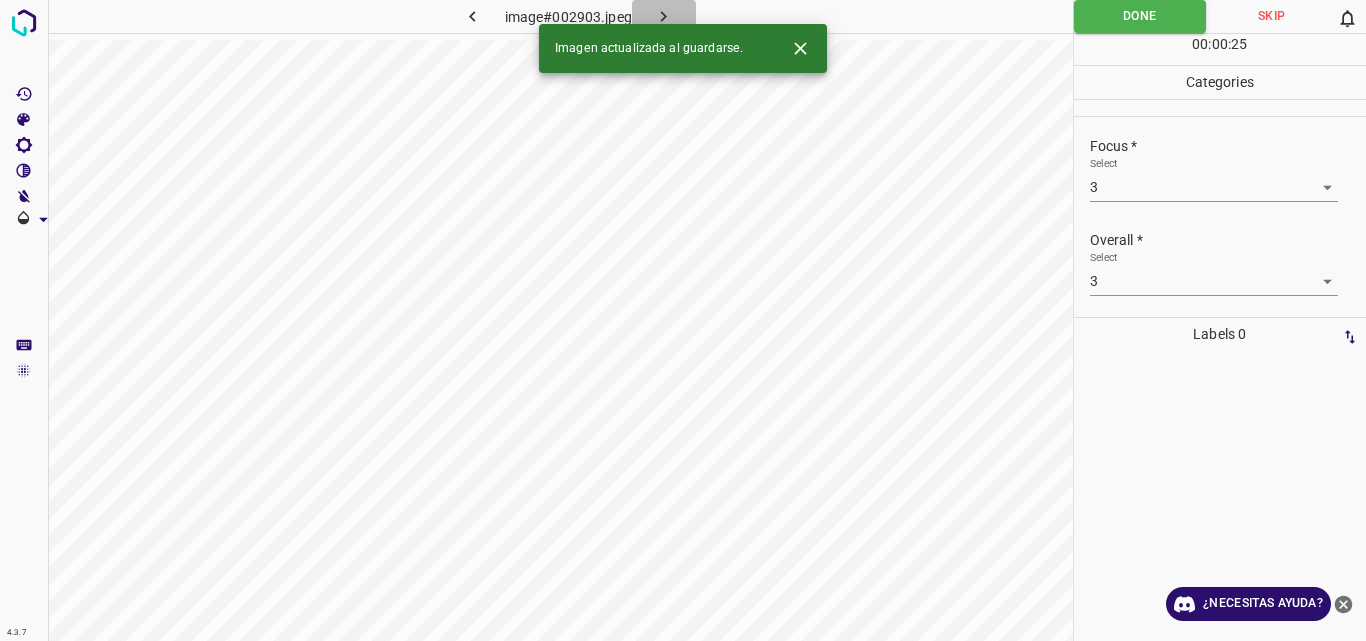 click 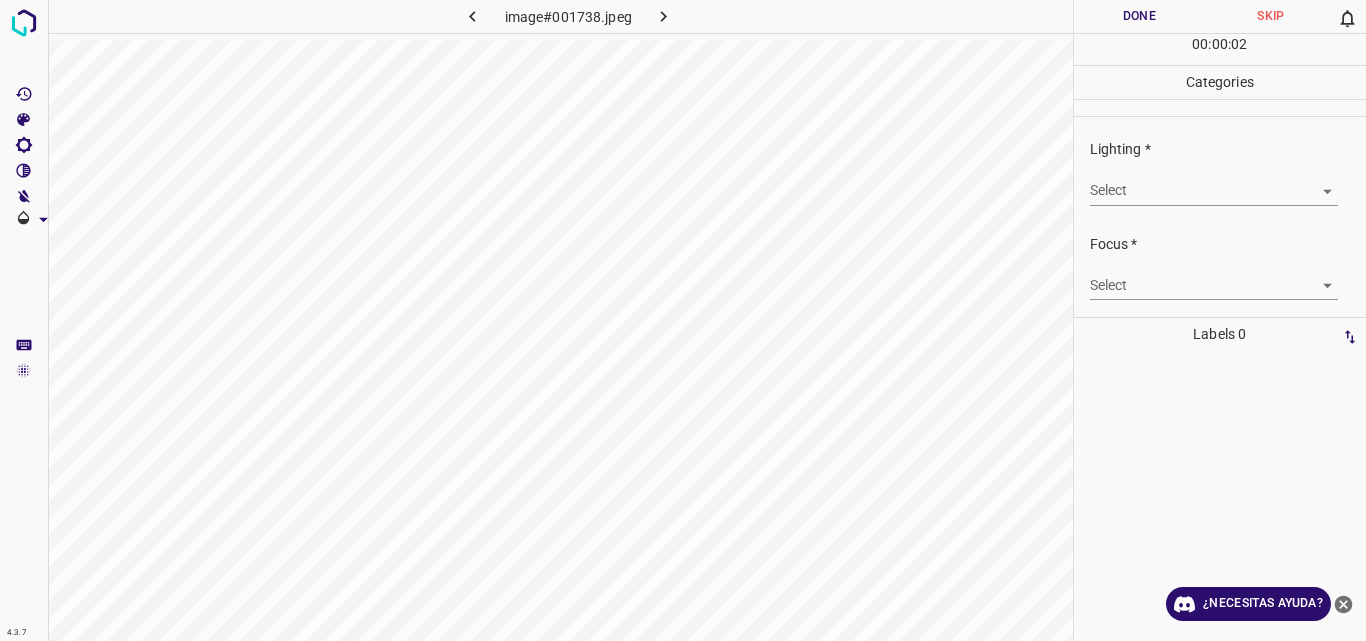 click on "4.3.7 image#001738.jpeg Done Skip 0 00   : 00   : 02   Categories Lighting *  Select ​ Focus *  Select ​ Overall *  Select ​ Labels   0 Categories 1 Lighting 2 Focus 3 Overall Tools Space Change between modes (Draw & Edit) I Auto labeling R Restore zoom M Zoom in N Zoom out Delete Delete selecte label Filters Z Restore filters X Saturation filter C Brightness filter V Contrast filter B Gray scale filter General O Download ¿Necesitas ayuda? Original text Rate this translation Your feedback will be used to help improve Google Translate - Texto - Esconder - Borrar" at bounding box center (683, 320) 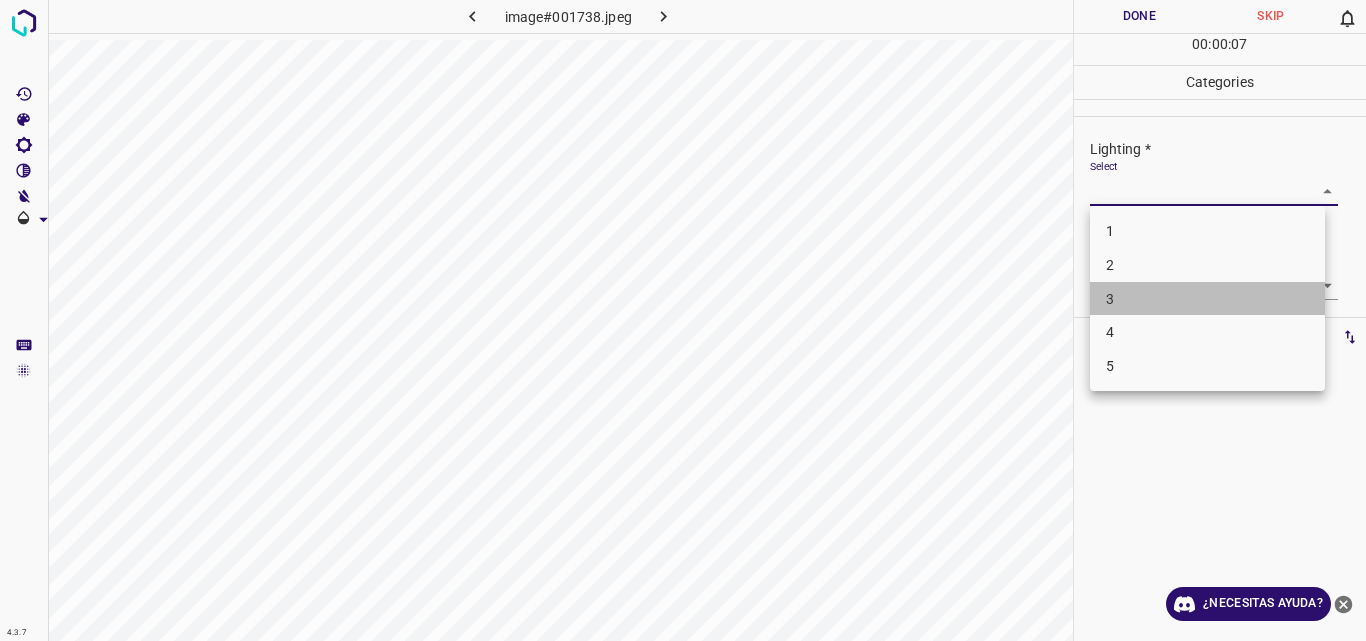 click on "3" at bounding box center [1207, 299] 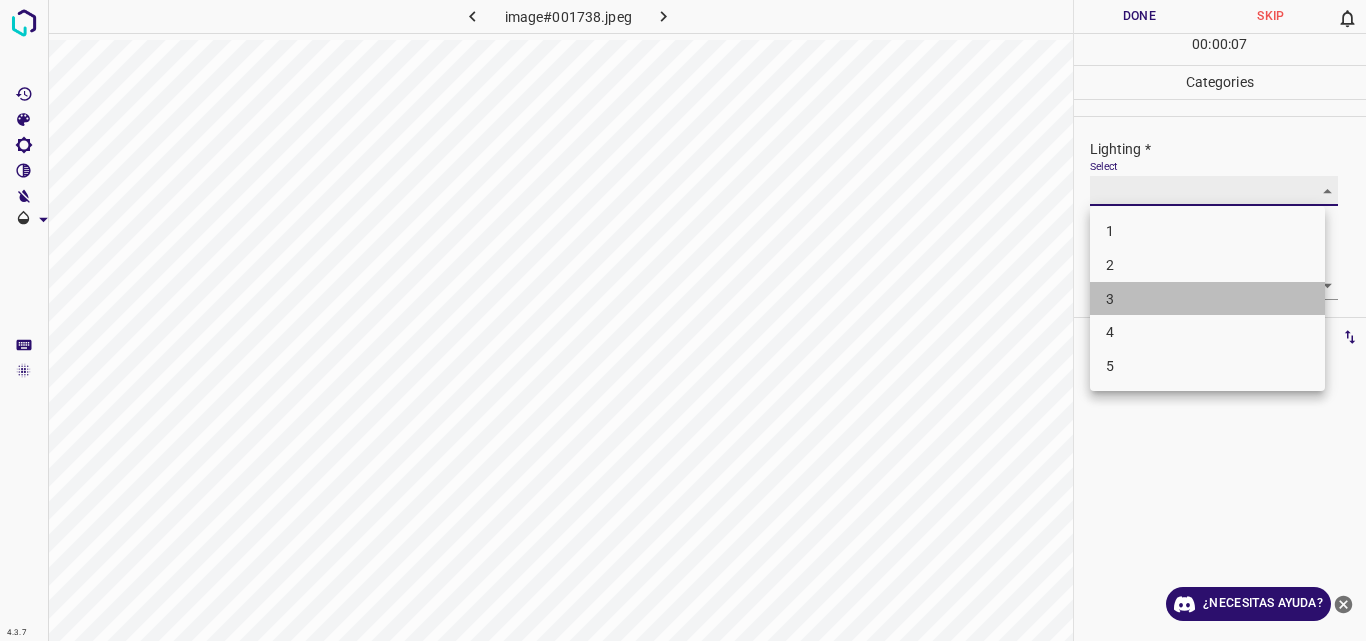 type on "3" 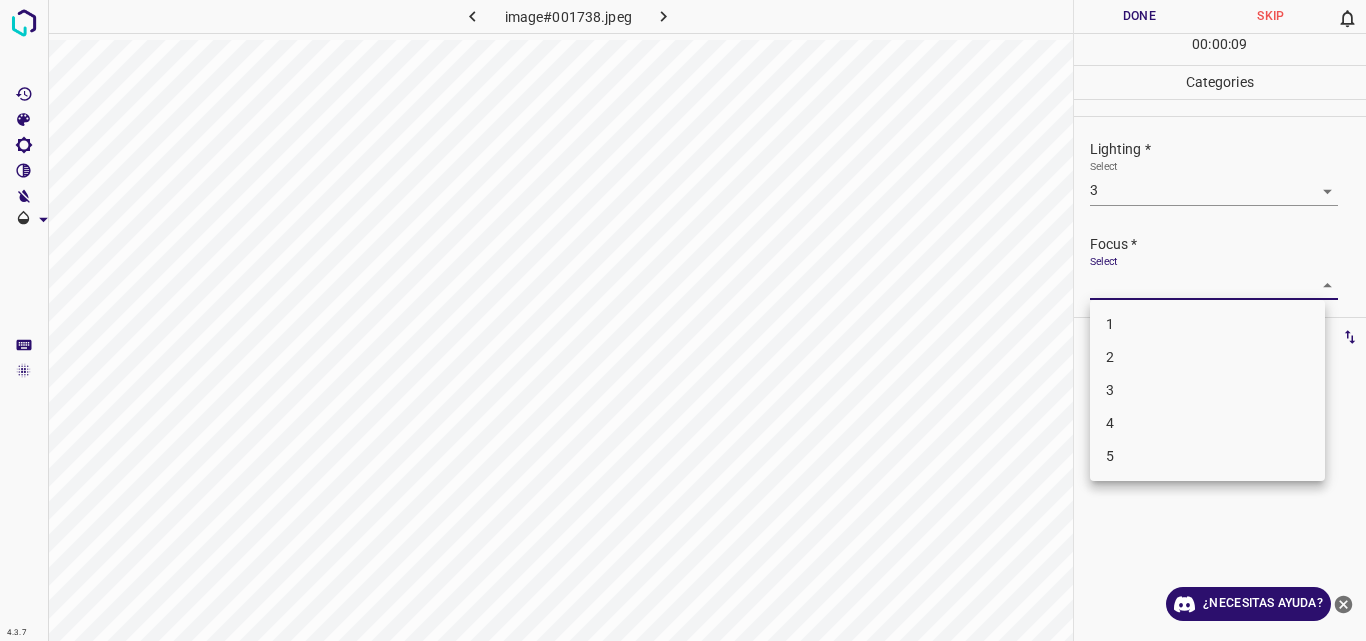click on "4.3.7 image#001738.jpeg Done Skip 0 00   : 00   : 09   Categories Lighting *  Select 3 3 Focus *  Select ​ Overall *  Select ​ Labels   0 Categories 1 Lighting 2 Focus 3 Overall Tools Space Change between modes (Draw & Edit) I Auto labeling R Restore zoom M Zoom in N Zoom out Delete Delete selecte label Filters Z Restore filters X Saturation filter C Brightness filter V Contrast filter B Gray scale filter General O Download ¿Necesitas ayuda? Original text Rate this translation Your feedback will be used to help improve Google Translate - Texto - Esconder - Borrar 1 2 3 4 5" at bounding box center (683, 320) 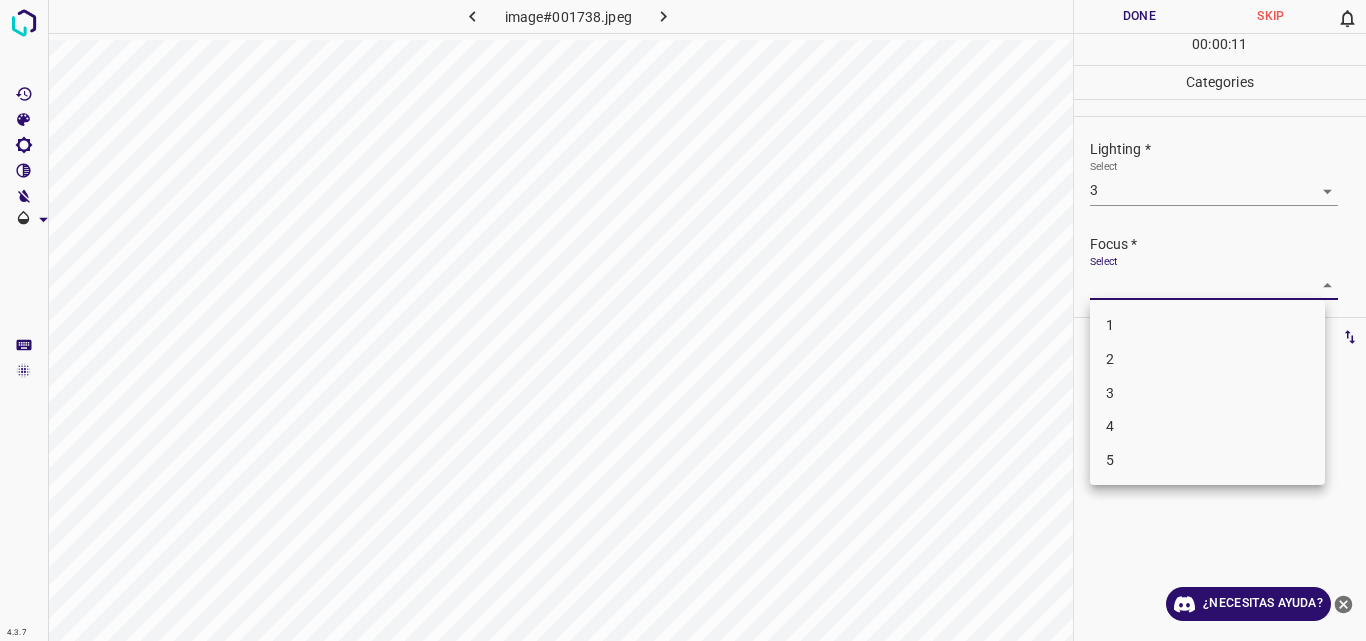 click on "3" at bounding box center (1207, 393) 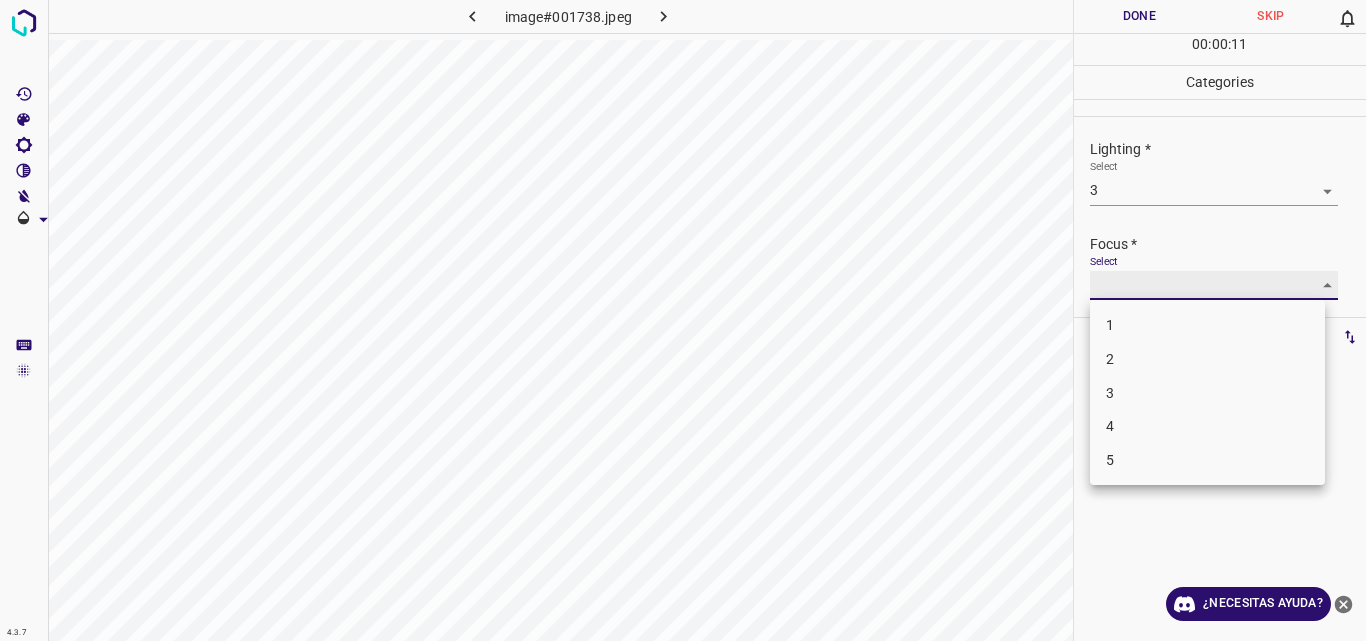 type on "3" 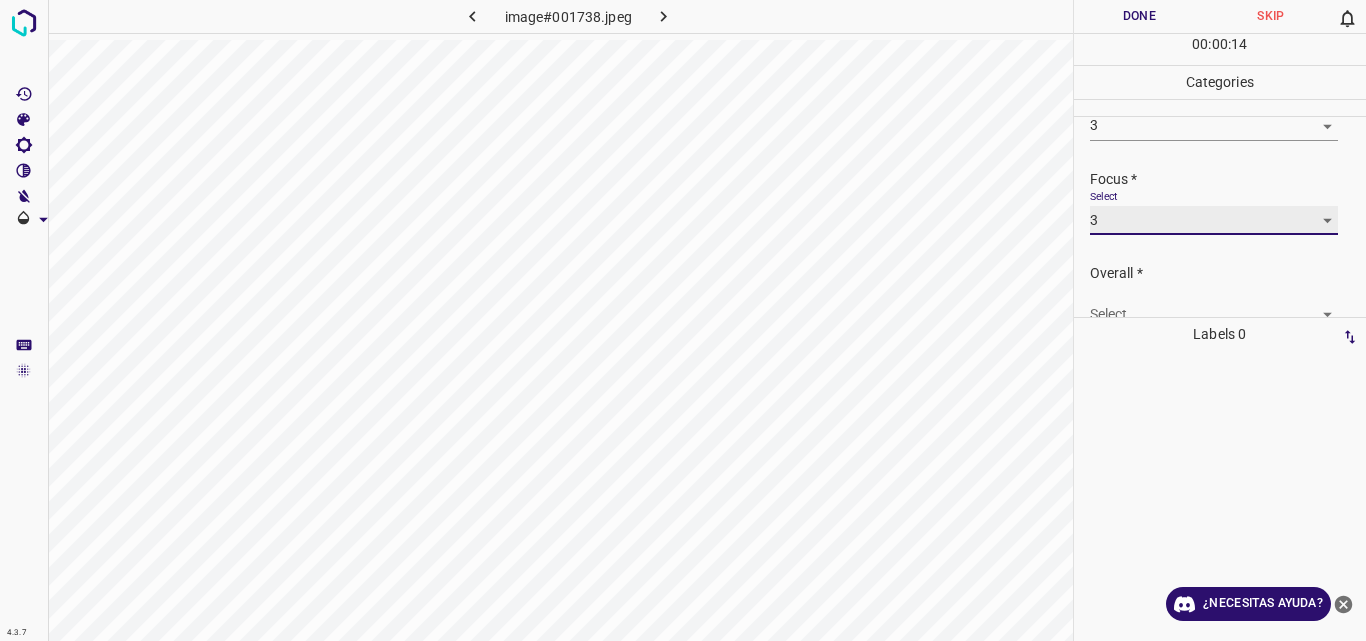 scroll, scrollTop: 98, scrollLeft: 0, axis: vertical 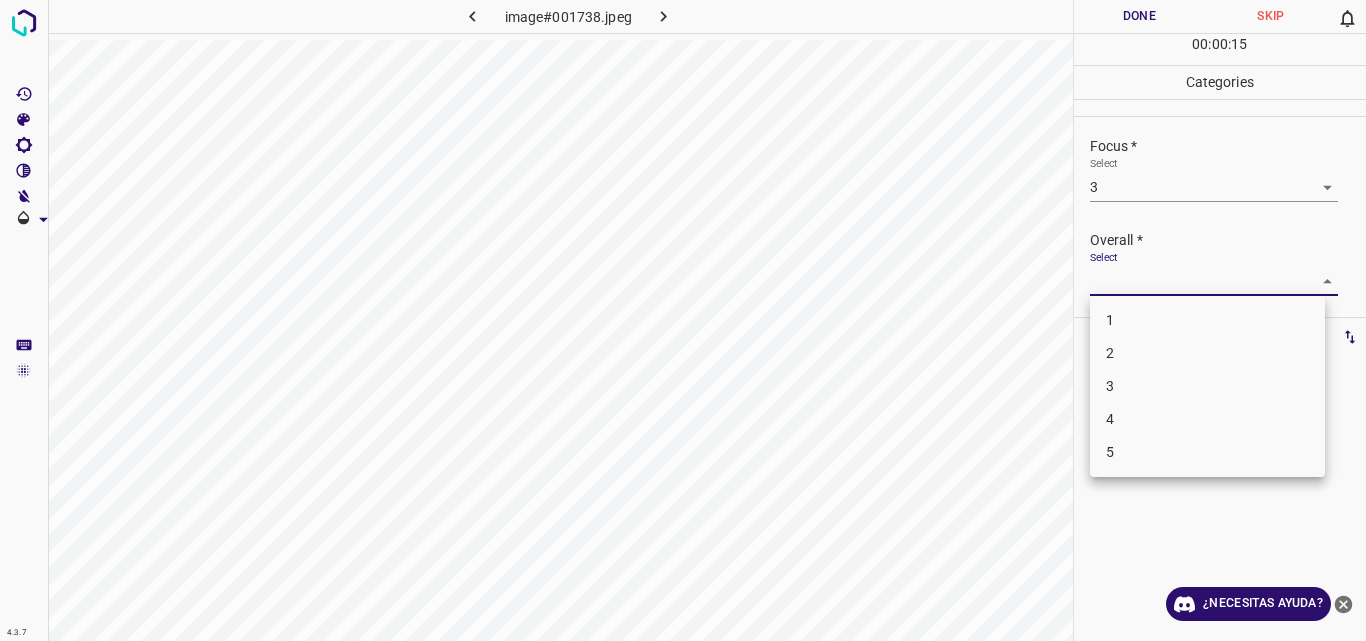 click on "4.3.7 image#001738.jpeg Done Skip 0 00   : 00   : 15   Categories Lighting *  Select 3 3 Focus *  Select 3 3 Overall *  Select ​ Labels   0 Categories 1 Lighting 2 Focus 3 Overall Tools Space Change between modes (Draw & Edit) I Auto labeling R Restore zoom M Zoom in N Zoom out Delete Delete selecte label Filters Z Restore filters X Saturation filter C Brightness filter V Contrast filter B Gray scale filter General O Download ¿Necesitas ayuda? Original text Rate this translation Your feedback will be used to help improve Google Translate - Texto - Esconder - Borrar 1 2 3 4 5" at bounding box center (683, 320) 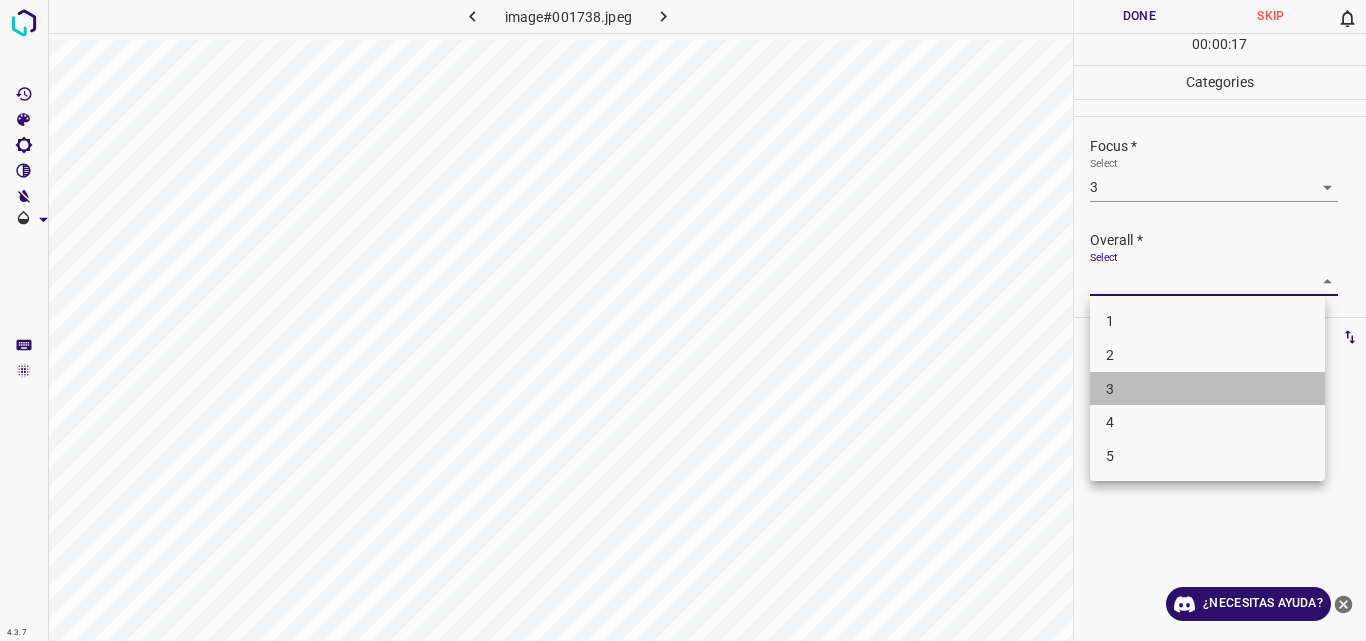 click on "3" at bounding box center (1207, 389) 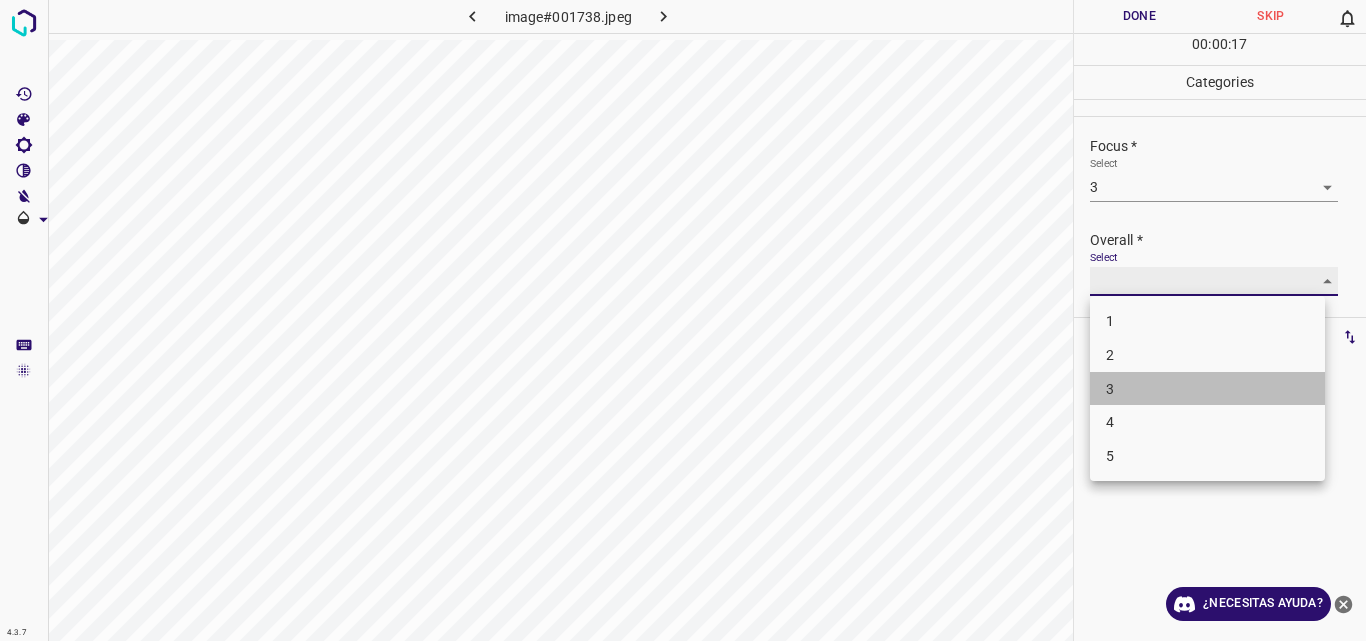 type on "3" 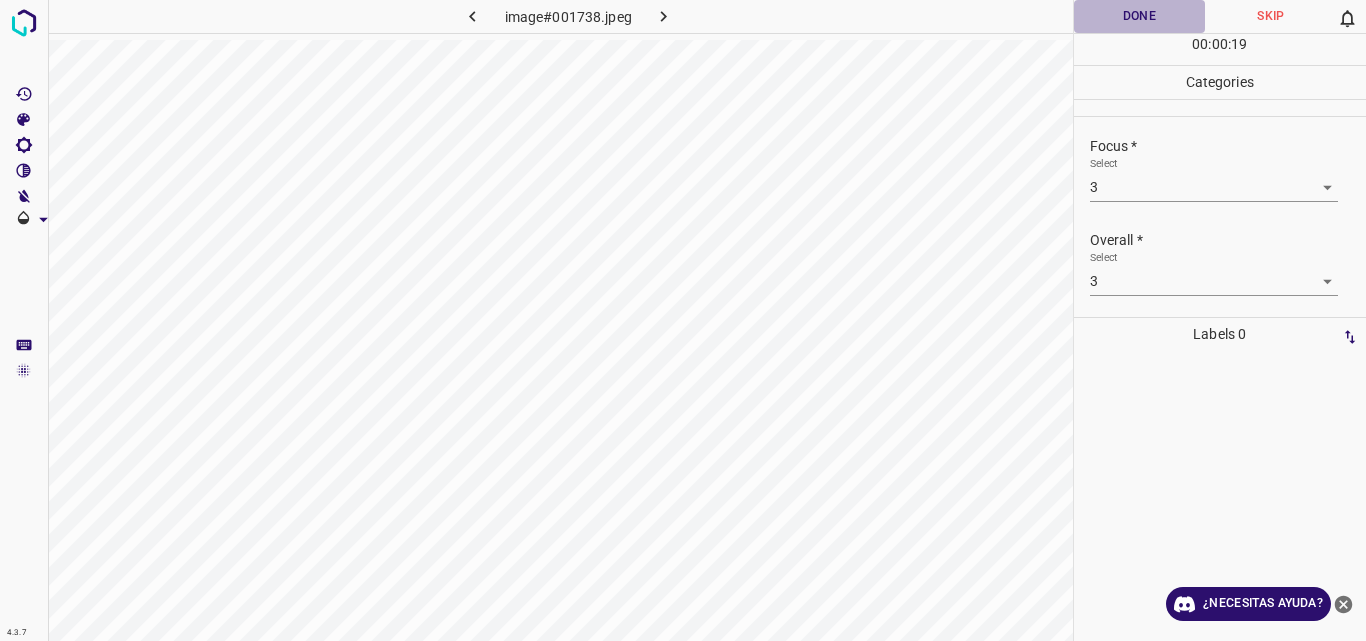 click on "Done" at bounding box center (1140, 16) 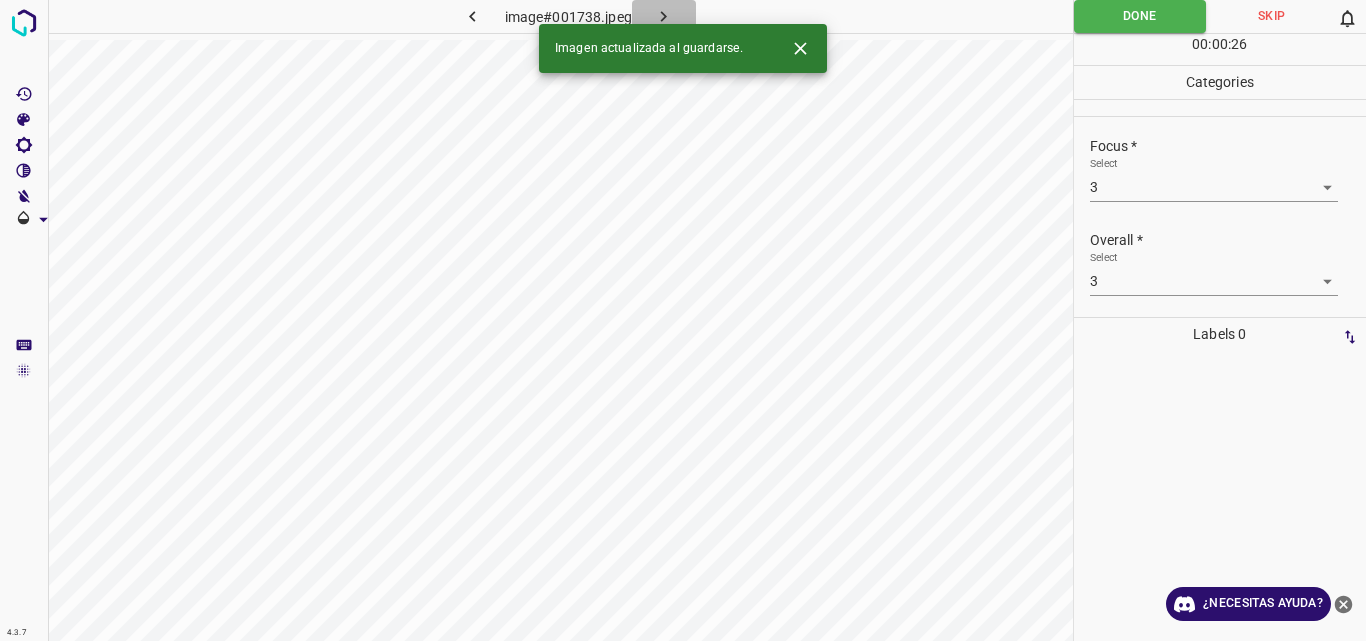 click 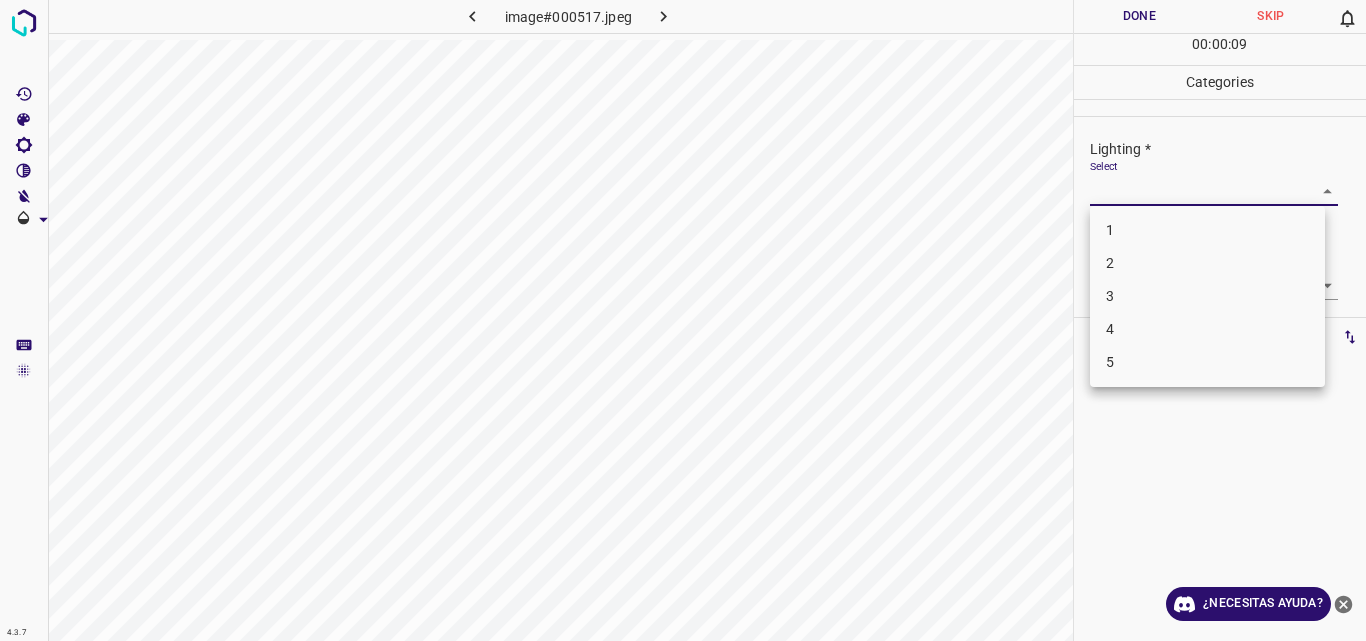 click on "4.3.7 image#000517.jpeg Done Skip 0 00   : 00   : 09   Categories Lighting *  Select ​ Focus *  Select ​ Overall *  Select ​ Labels   0 Categories 1 Lighting 2 Focus 3 Overall Tools Space Change between modes (Draw & Edit) I Auto labeling R Restore zoom M Zoom in N Zoom out Delete Delete selecte label Filters Z Restore filters X Saturation filter C Brightness filter V Contrast filter B Gray scale filter General O Download ¿Necesitas ayuda? Original text Rate this translation Your feedback will be used to help improve Google Translate - Texto - Esconder - Borrar 1 2 3 4 5" at bounding box center [683, 320] 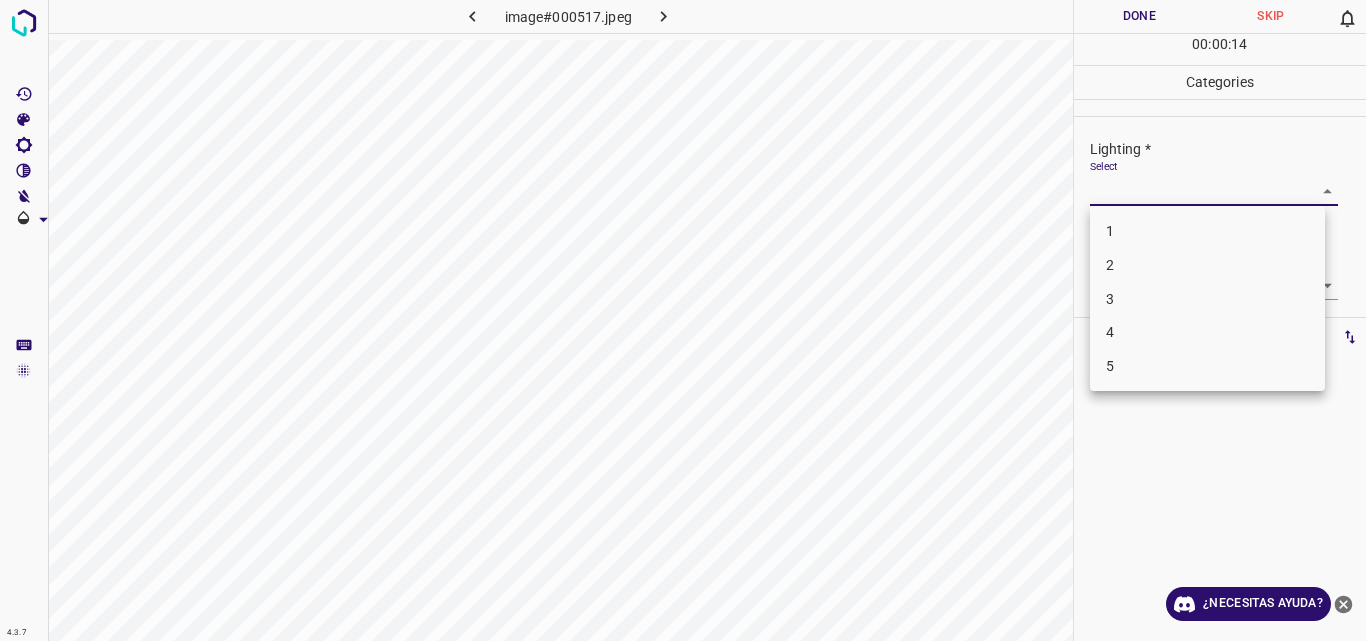 click on "2" at bounding box center [1207, 265] 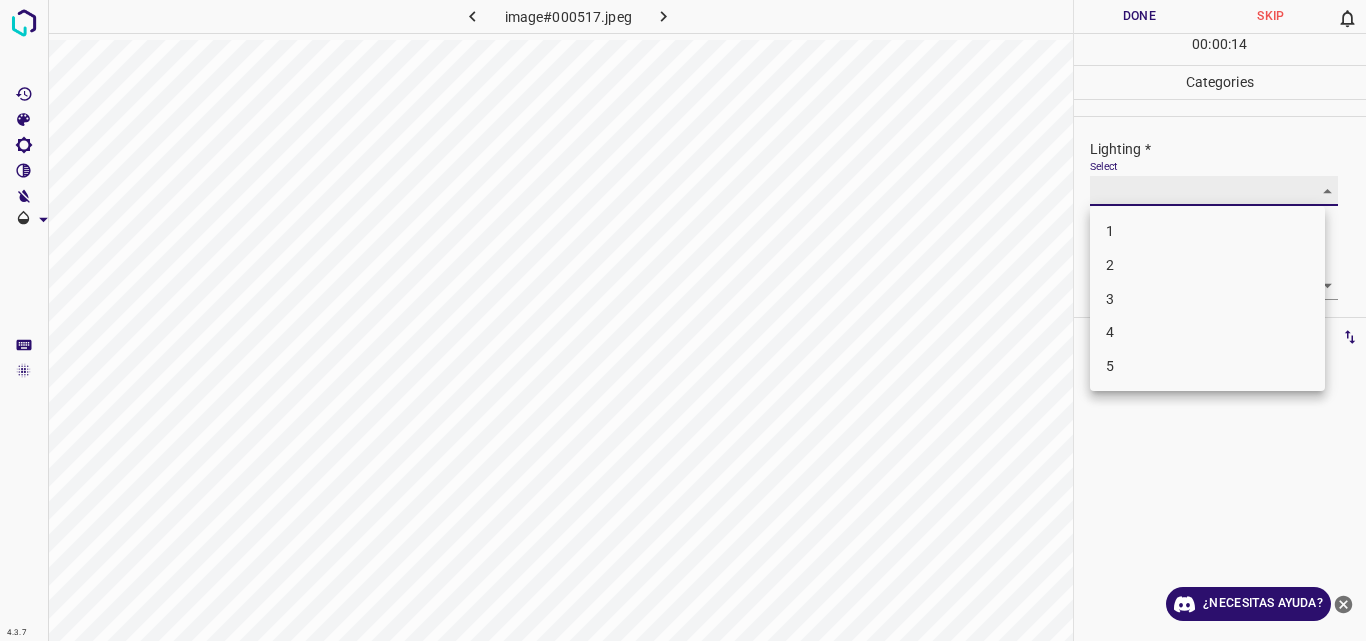 type on "2" 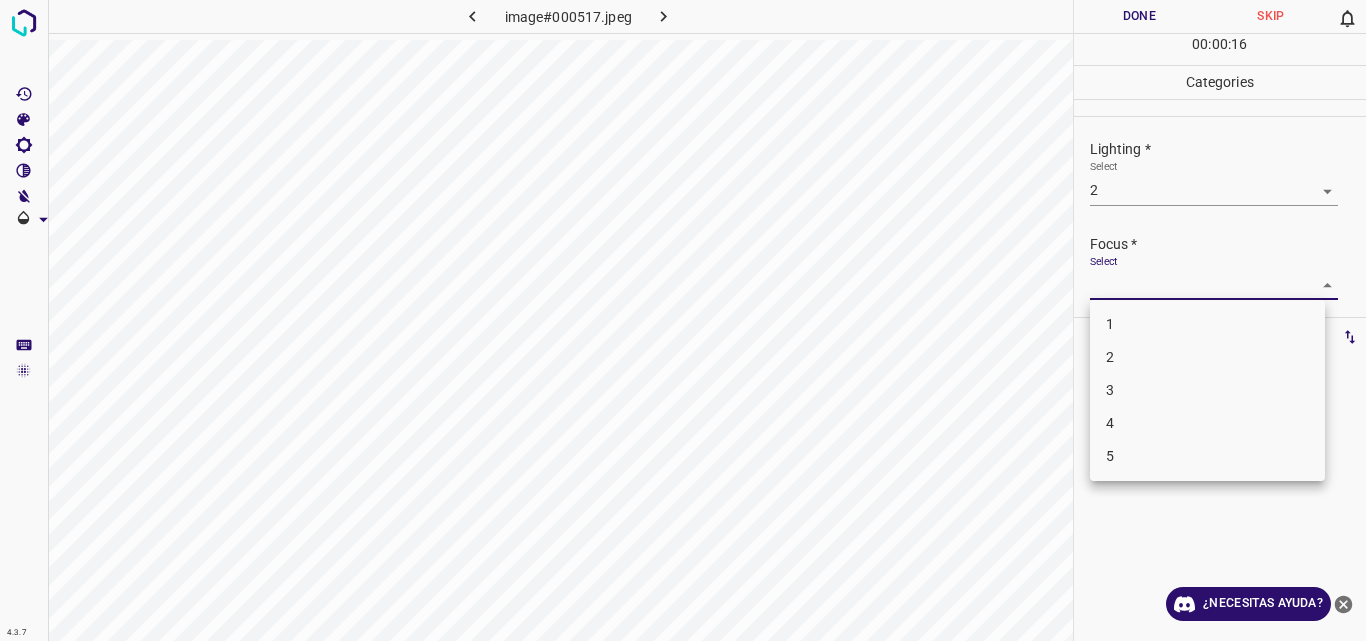 click on "4.3.7 image#000517.jpeg Done Skip 0 00   : 00   : 16   Categories Lighting *  Select 2 2 Focus *  Select ​ Overall *  Select ​ Labels   0 Categories 1 Lighting 2 Focus 3 Overall Tools Space Change between modes (Draw & Edit) I Auto labeling R Restore zoom M Zoom in N Zoom out Delete Delete selecte label Filters Z Restore filters X Saturation filter C Brightness filter V Contrast filter B Gray scale filter General O Download ¿Necesitas ayuda? Original text Rate this translation Your feedback will be used to help improve Google Translate - Texto - Esconder - Borrar 1 2 3 4 5" at bounding box center (683, 320) 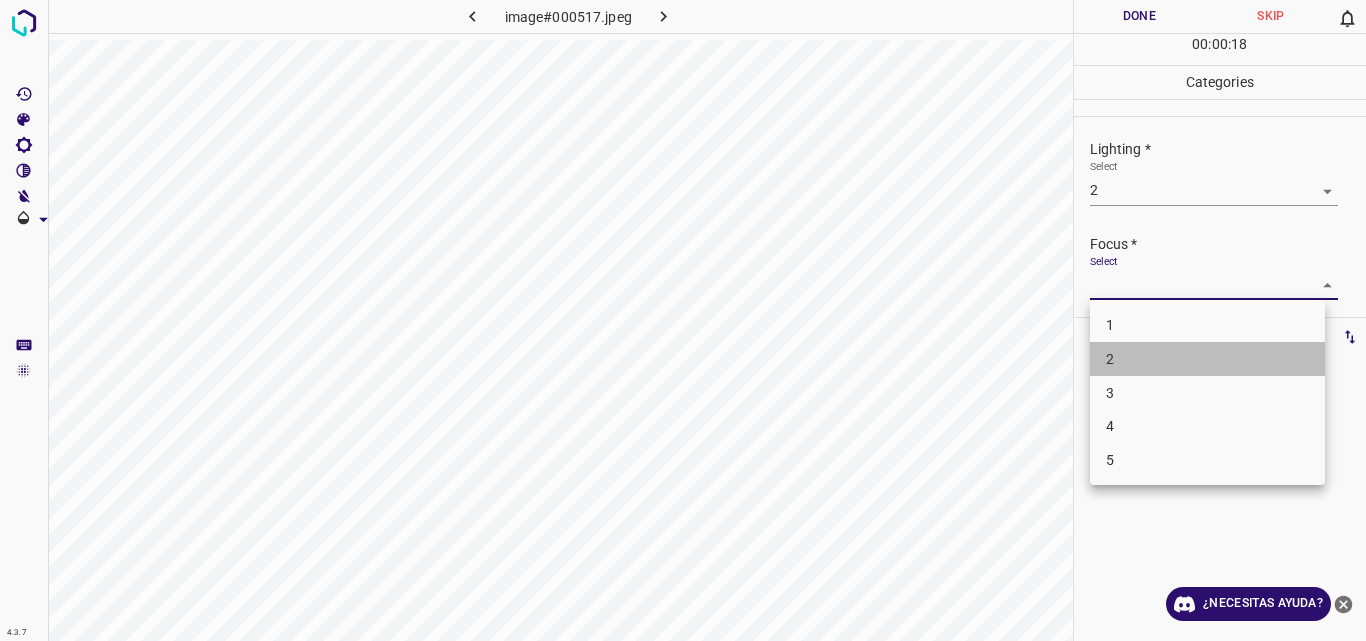 click on "2" at bounding box center [1207, 359] 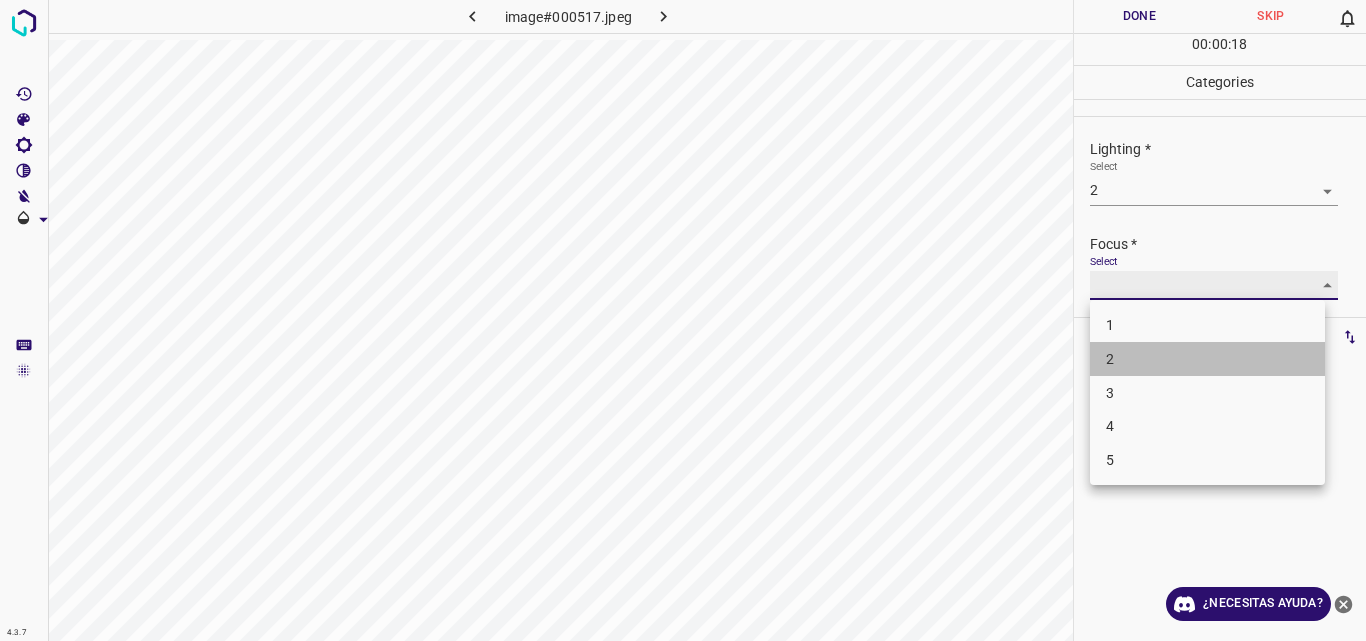 type on "2" 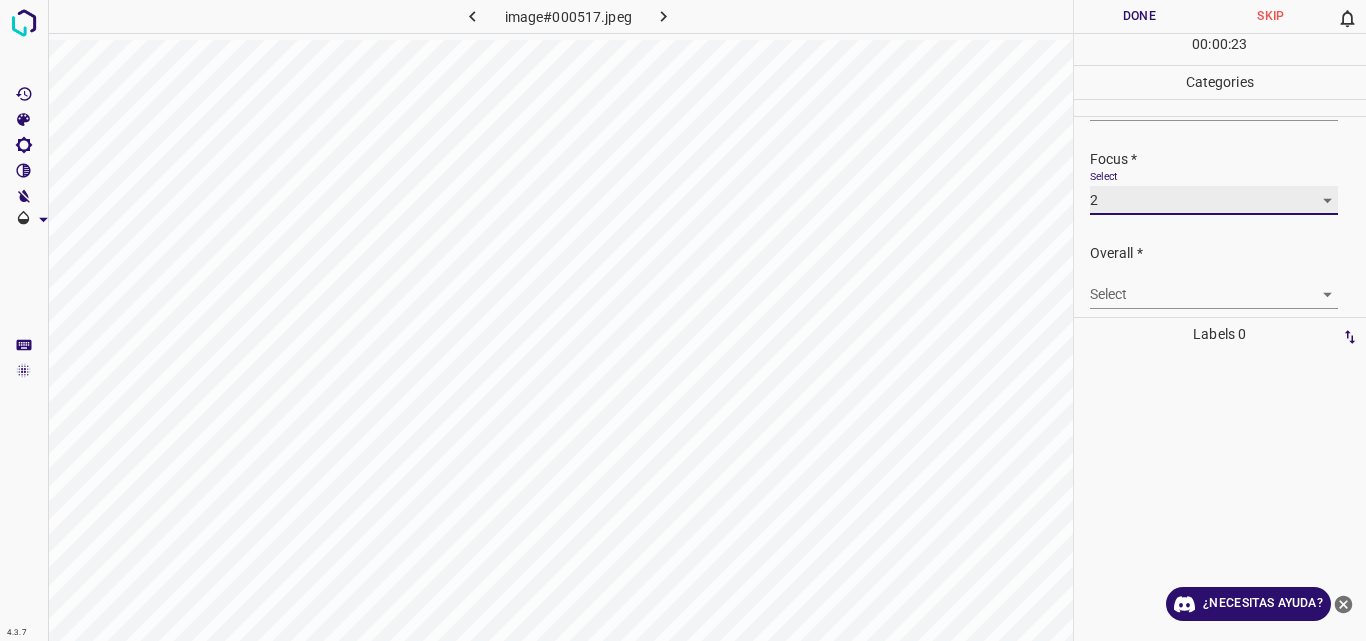 scroll, scrollTop: 98, scrollLeft: 0, axis: vertical 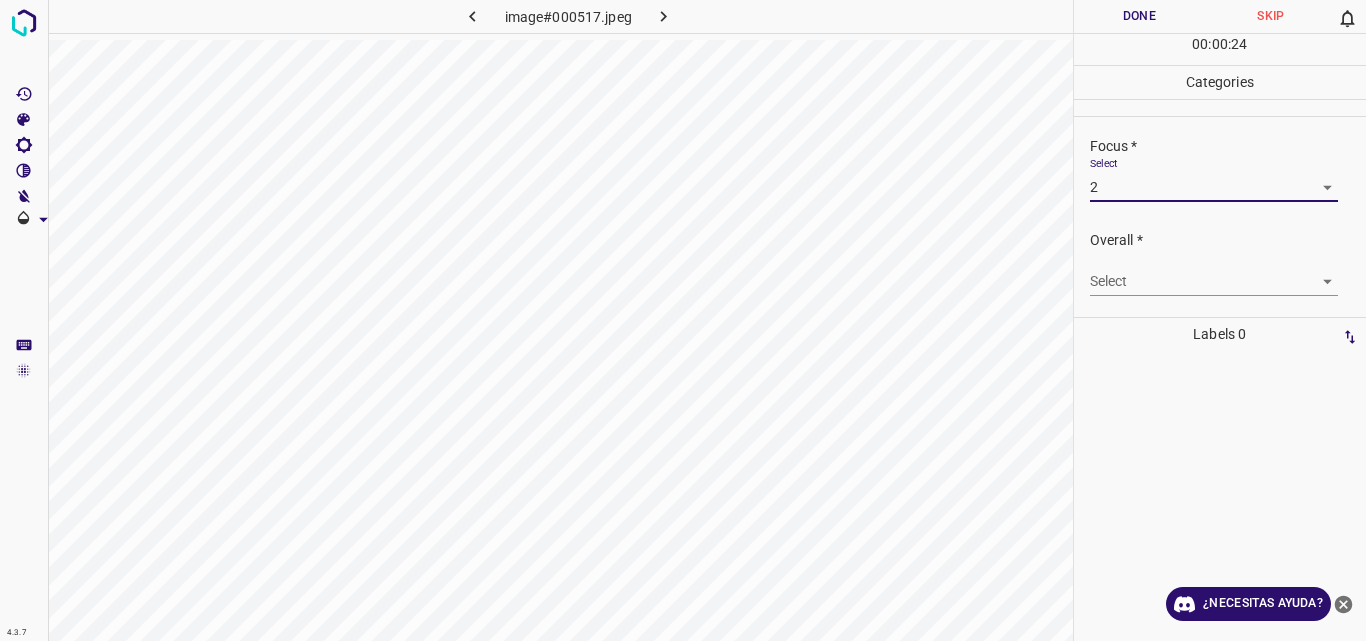 click on "4.3.7 image#000517.jpeg Done Skip 0 00   : 00   : 24   Categories Lighting *  Select 2 2 Focus *  Select 2 2 Overall *  Select ​ Labels   0 Categories 1 Lighting 2 Focus 3 Overall Tools Space Change between modes (Draw & Edit) I Auto labeling R Restore zoom M Zoom in N Zoom out Delete Delete selecte label Filters Z Restore filters X Saturation filter C Brightness filter V Contrast filter B Gray scale filter General O Download ¿Necesitas ayuda? Original text Rate this translation Your feedback will be used to help improve Google Translate - Texto - Esconder - Borrar" at bounding box center (683, 320) 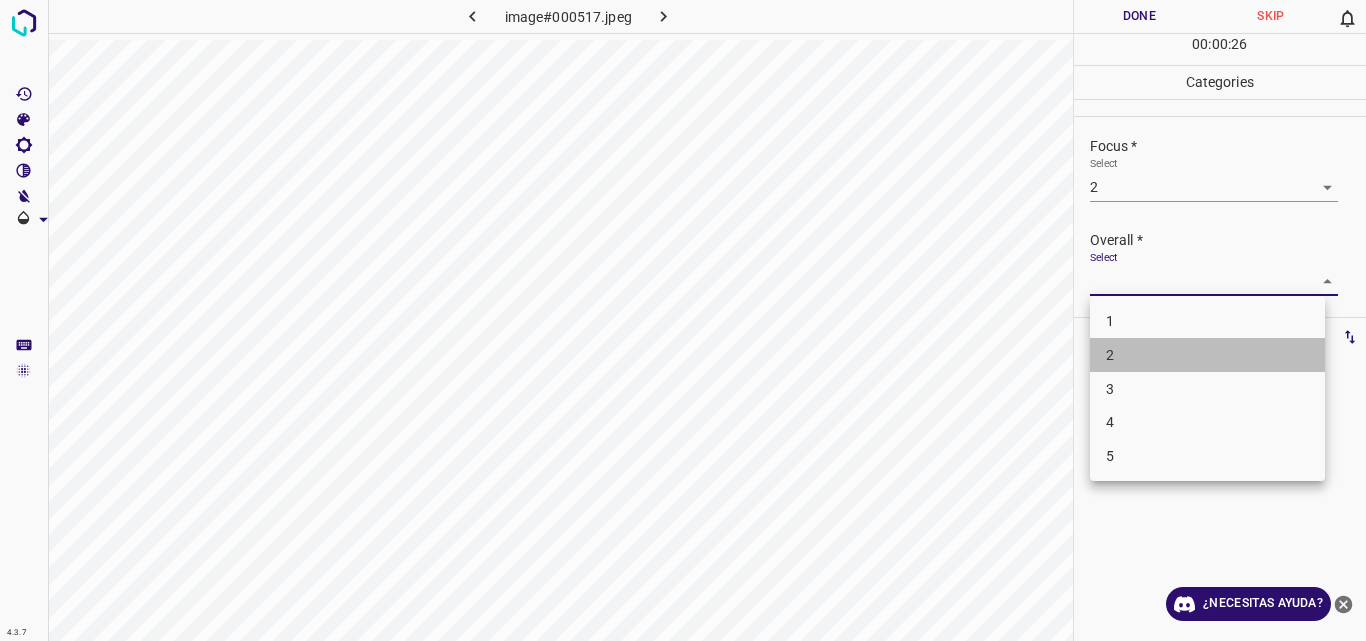 click on "2" at bounding box center (1207, 355) 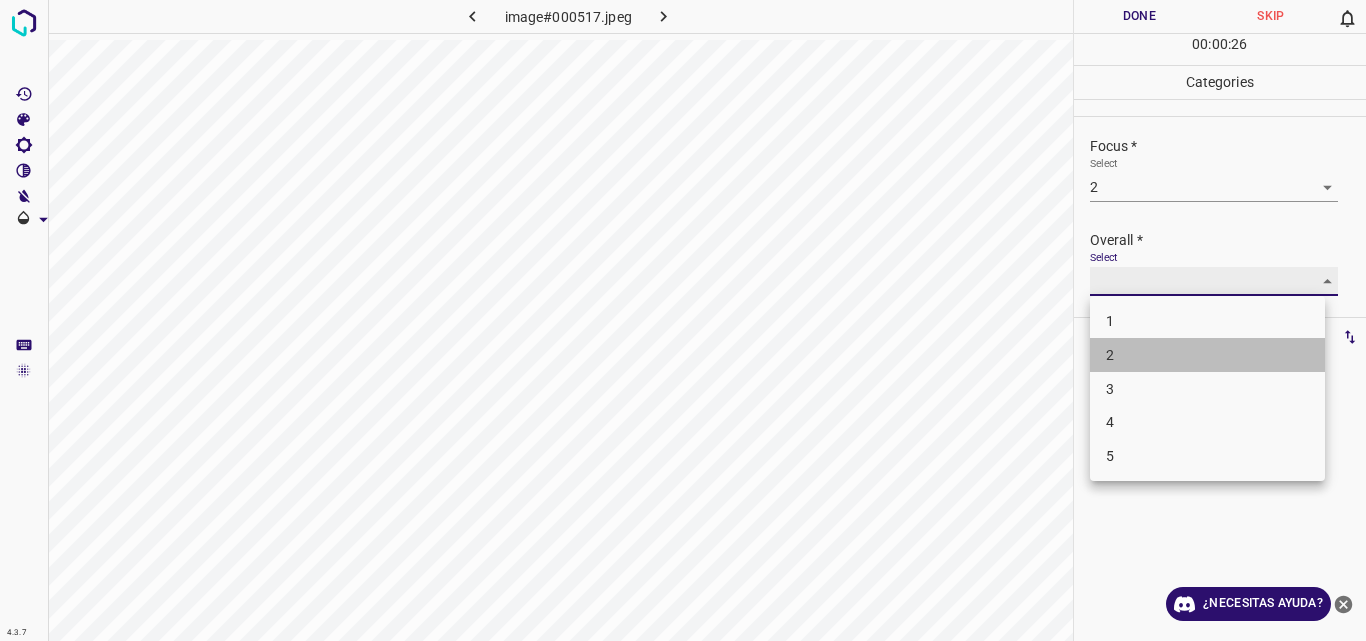 type on "2" 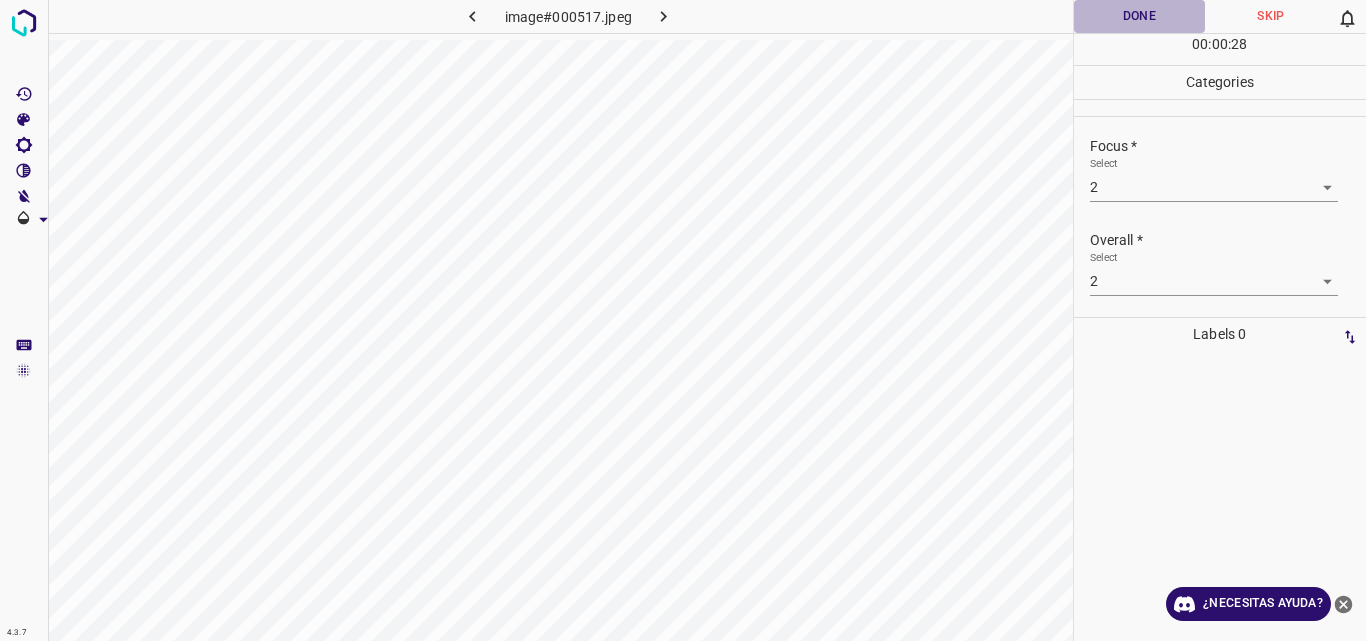 click on "Done" at bounding box center [1140, 16] 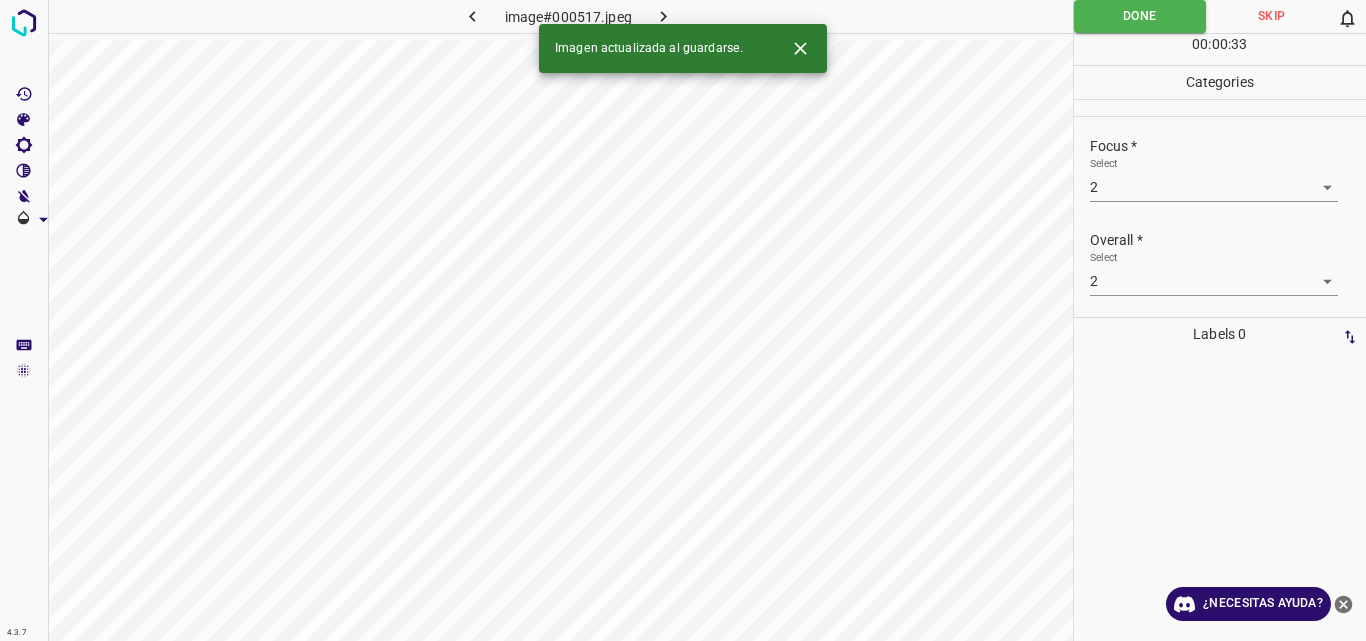 click 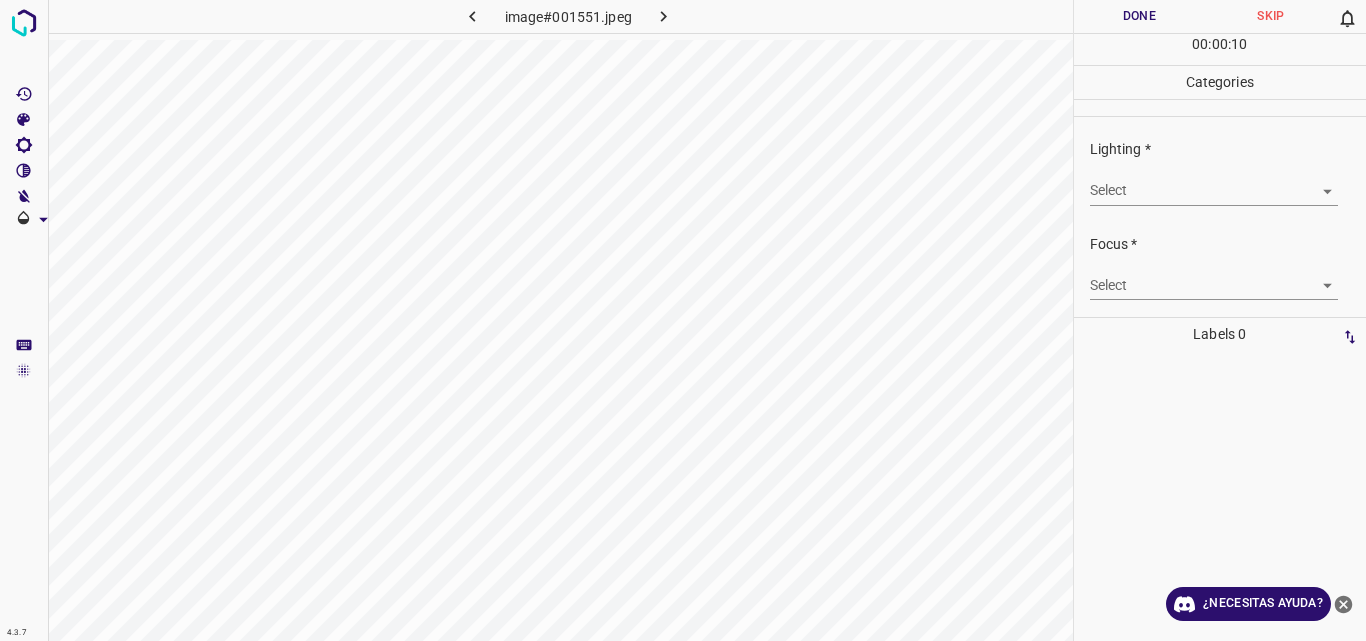 click on "4.3.7 image#001551.jpeg Done Skip 0 00   : 00   : 10   Categories Lighting *  Select ​ Focus *  Select ​ Overall *  Select ​ Labels   0 Categories 1 Lighting 2 Focus 3 Overall Tools Space Change between modes (Draw & Edit) I Auto labeling R Restore zoom M Zoom in N Zoom out Delete Delete selecte label Filters Z Restore filters X Saturation filter C Brightness filter V Contrast filter B Gray scale filter General O Download ¿Necesitas ayuda? Original text Rate this translation Your feedback will be used to help improve Google Translate - Texto - Esconder - Borrar" at bounding box center (683, 320) 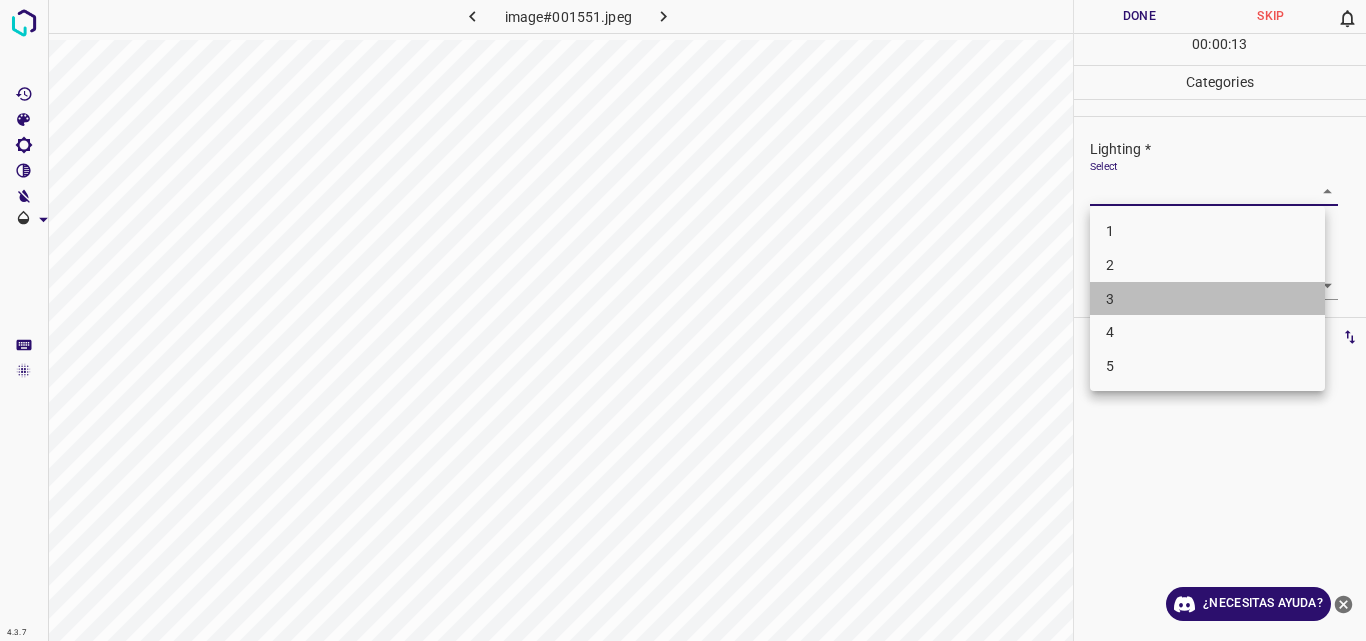 click on "3" at bounding box center [1207, 299] 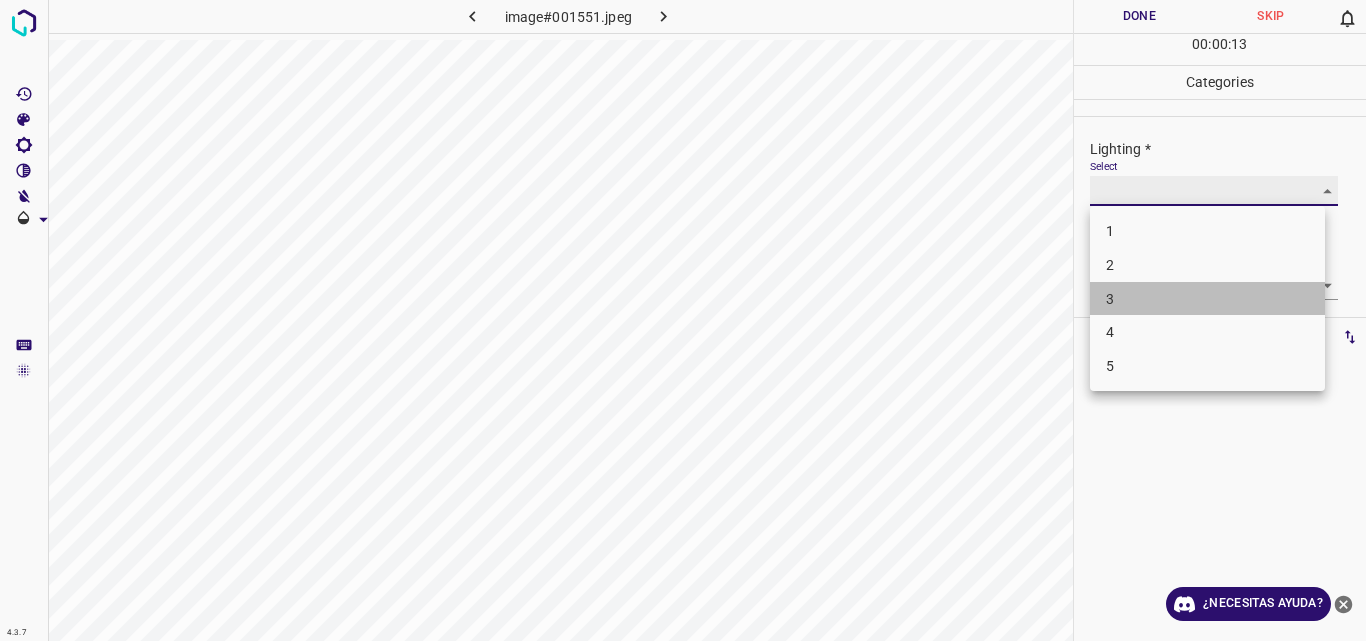 type on "3" 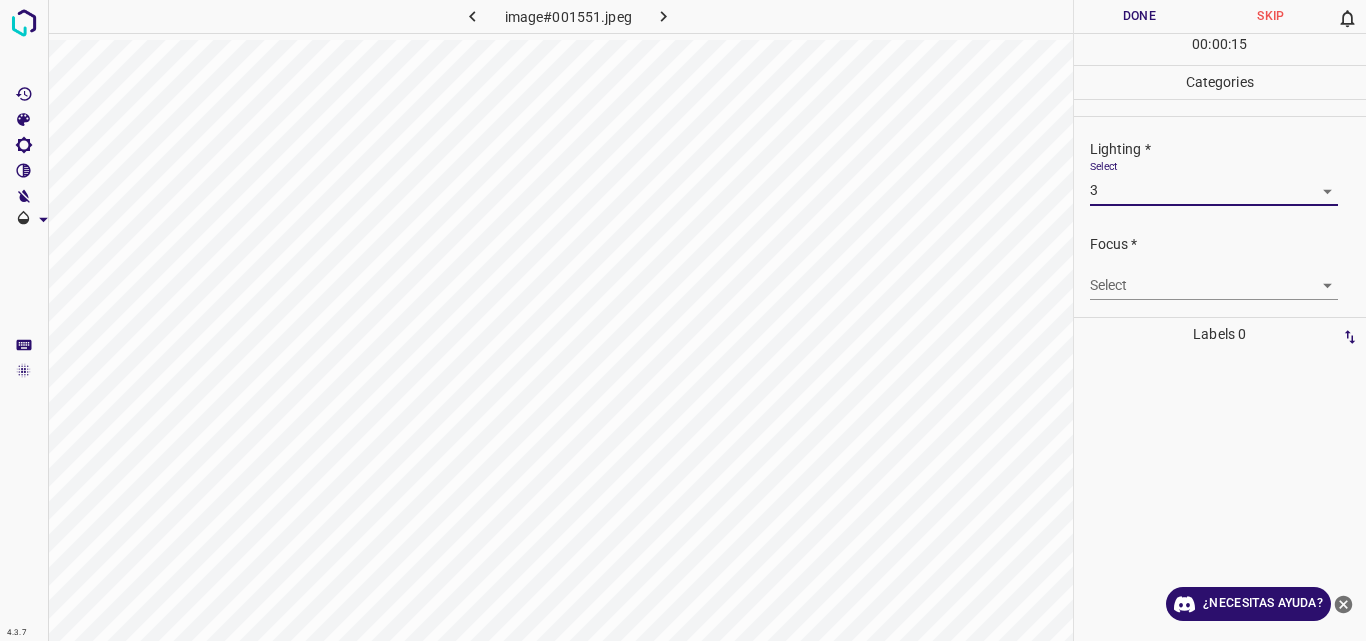 click on "4.3.7 image#001551.jpeg Done Skip 0 00   : 00   : 15   Categories Lighting *  Select 3 3 Focus *  Select ​ Overall *  Select ​ Labels   0 Categories 1 Lighting 2 Focus 3 Overall Tools Space Change between modes (Draw & Edit) I Auto labeling R Restore zoom M Zoom in N Zoom out Delete Delete selecte label Filters Z Restore filters X Saturation filter C Brightness filter V Contrast filter B Gray scale filter General O Download ¿Necesitas ayuda? Original text Rate this translation Your feedback will be used to help improve Google Translate - Texto - Esconder - Borrar" at bounding box center (683, 320) 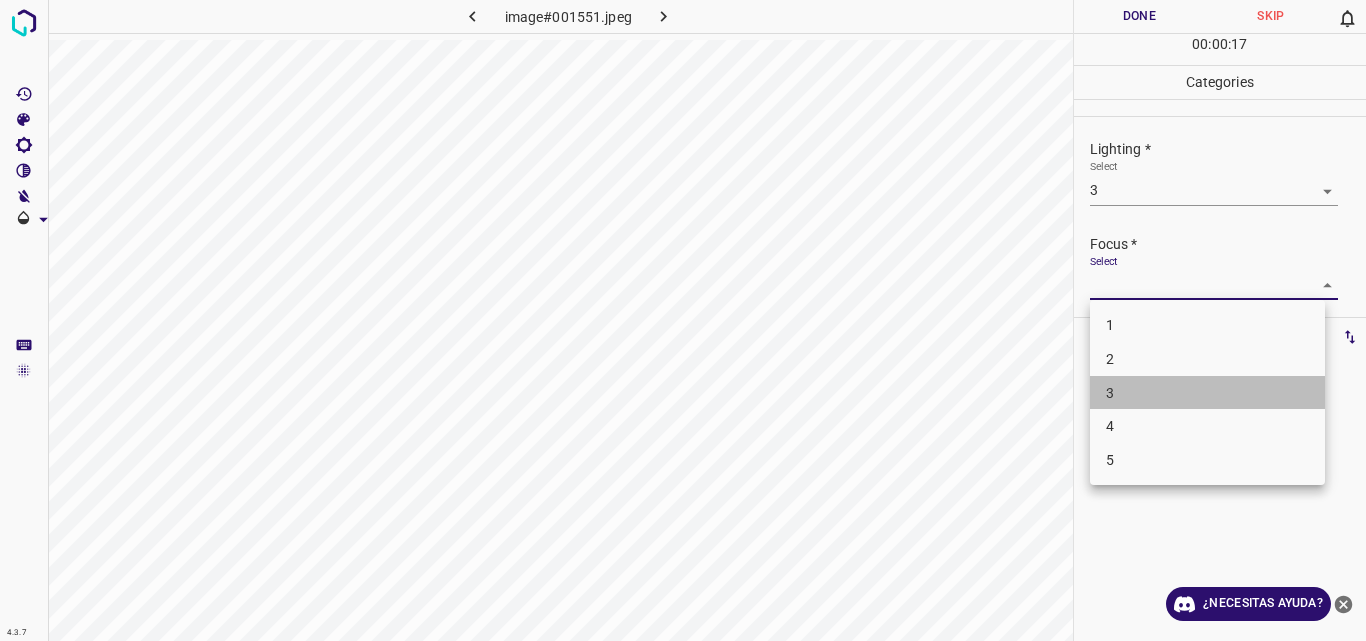 click on "3" at bounding box center (1207, 393) 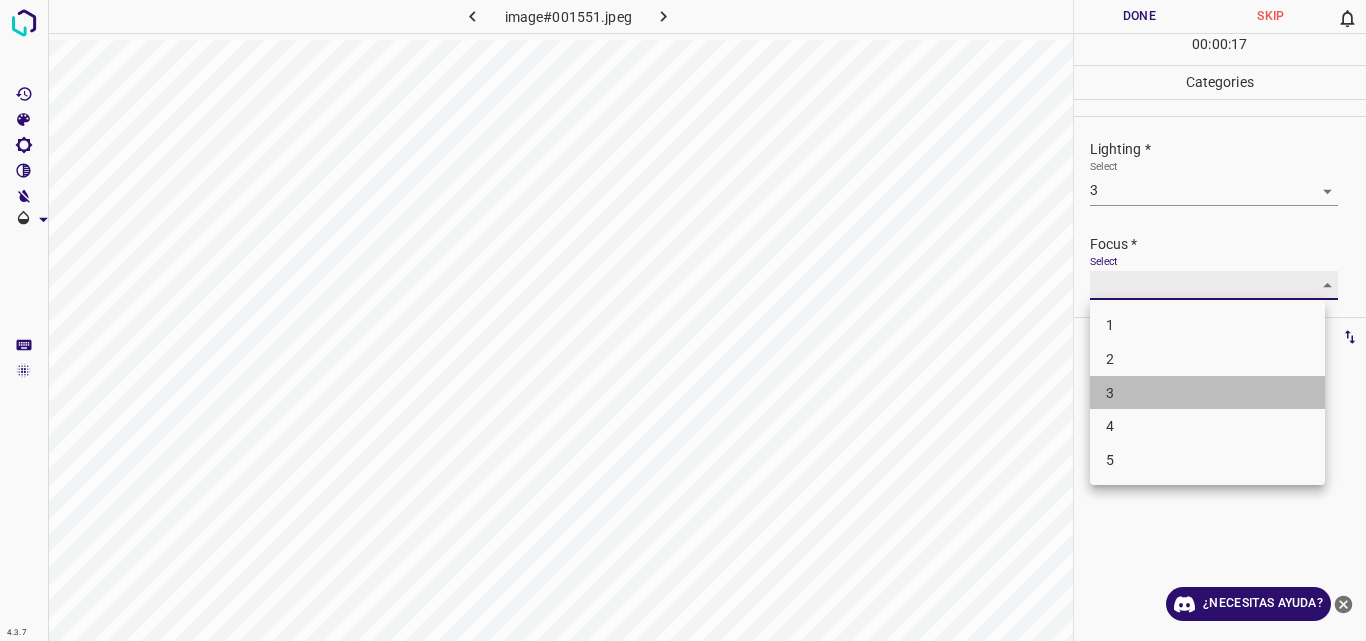 type on "3" 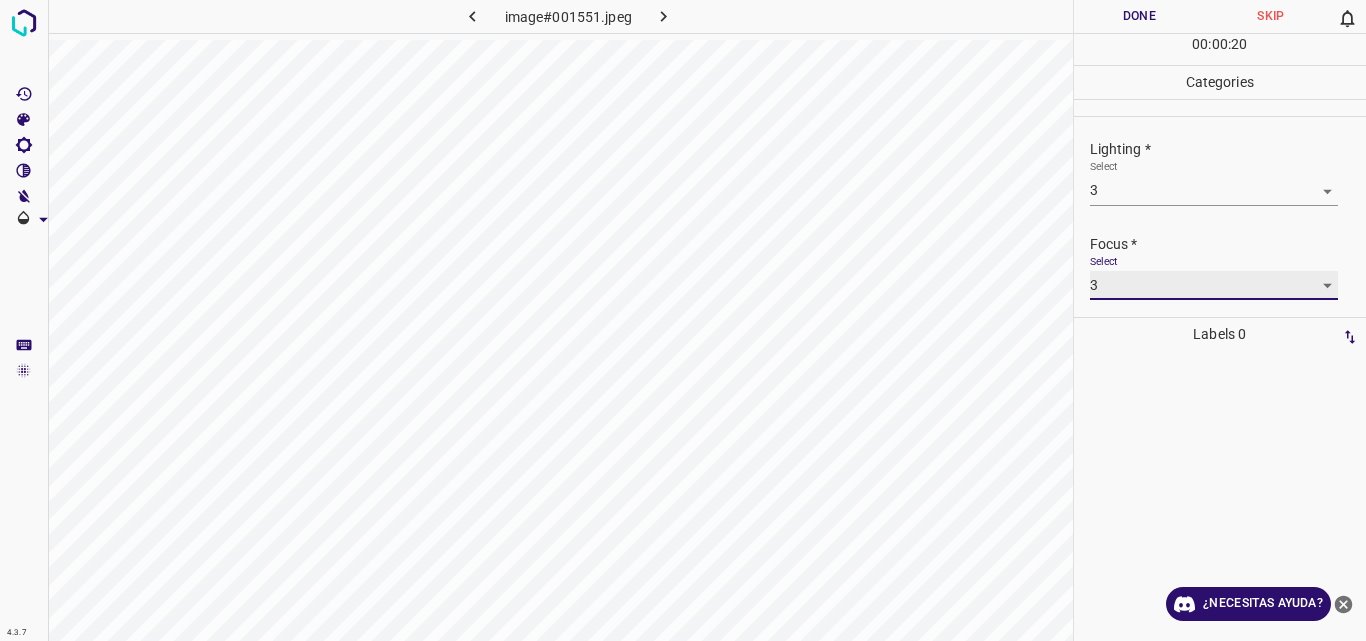 scroll, scrollTop: 98, scrollLeft: 0, axis: vertical 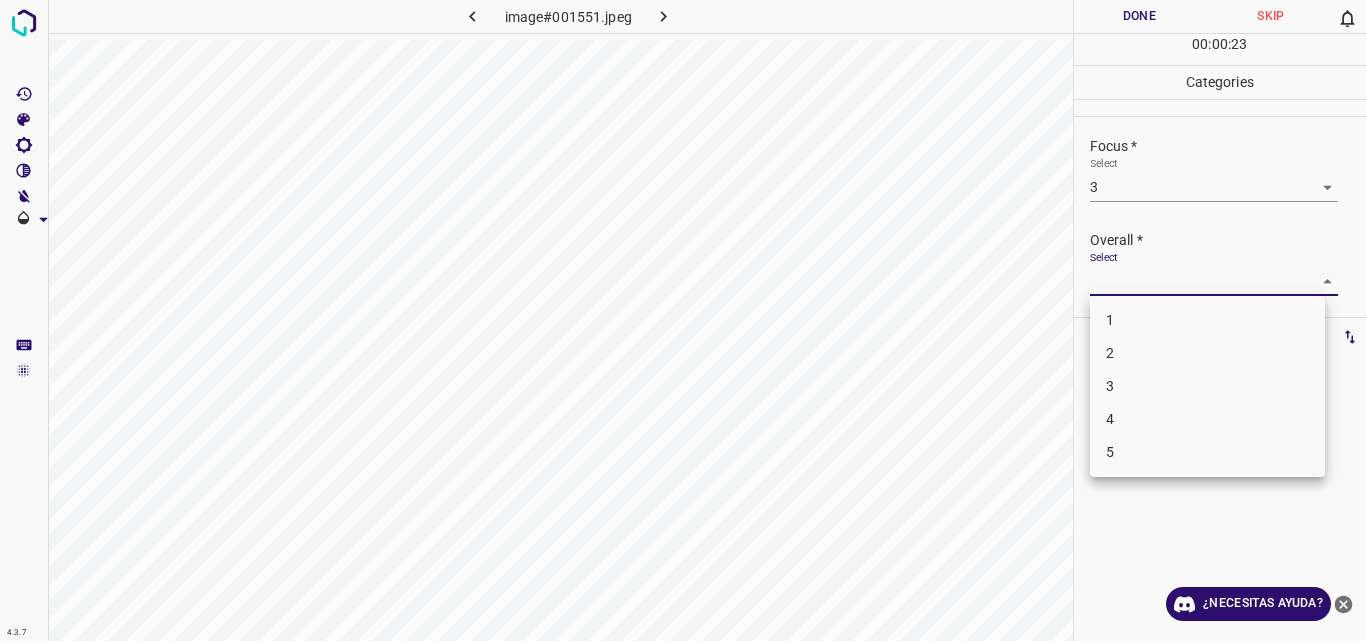 click on "4.3.7 image#001551.jpeg Done Skip 0 00   : 00   : 23   Categories Lighting *  Select 3 3 Focus *  Select 3 3 Overall *  Select ​ Labels   0 Categories 1 Lighting 2 Focus 3 Overall Tools Space Change between modes (Draw & Edit) I Auto labeling R Restore zoom M Zoom in N Zoom out Delete Delete selecte label Filters Z Restore filters X Saturation filter C Brightness filter V Contrast filter B Gray scale filter General O Download ¿Necesitas ayuda? Original text Rate this translation Your feedback will be used to help improve Google Translate - Texto - Esconder - Borrar 1 2 3 4 5" at bounding box center [683, 320] 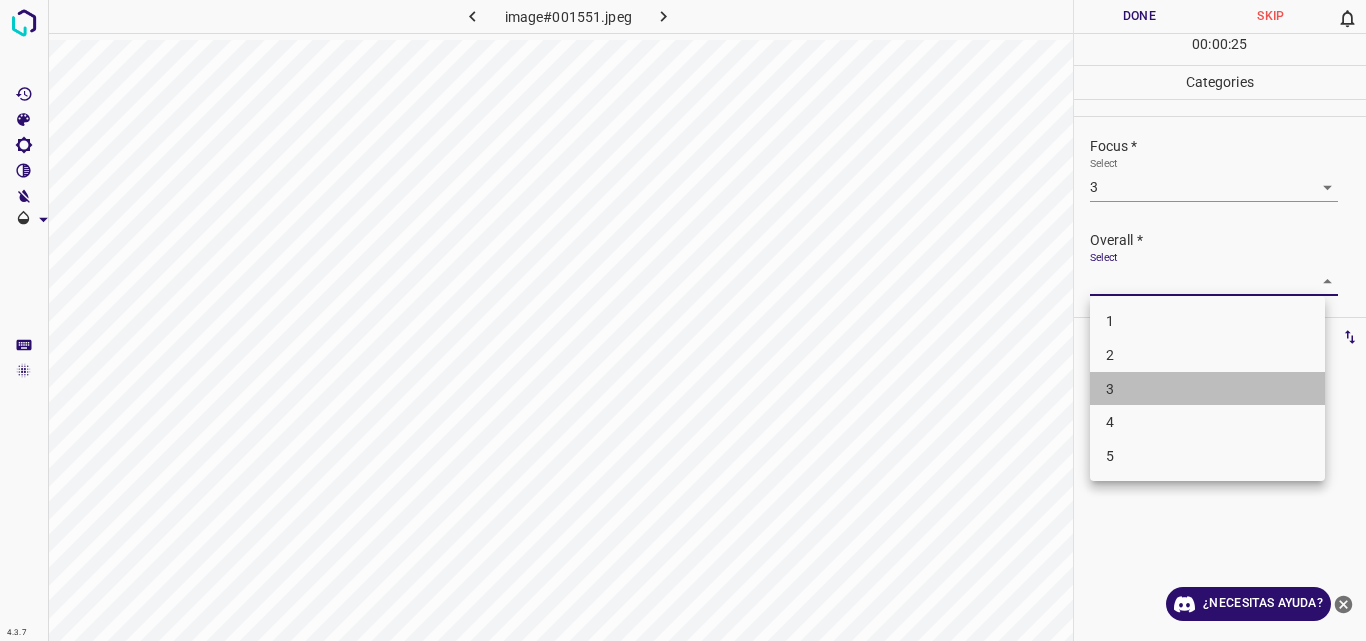 click on "3" at bounding box center [1207, 389] 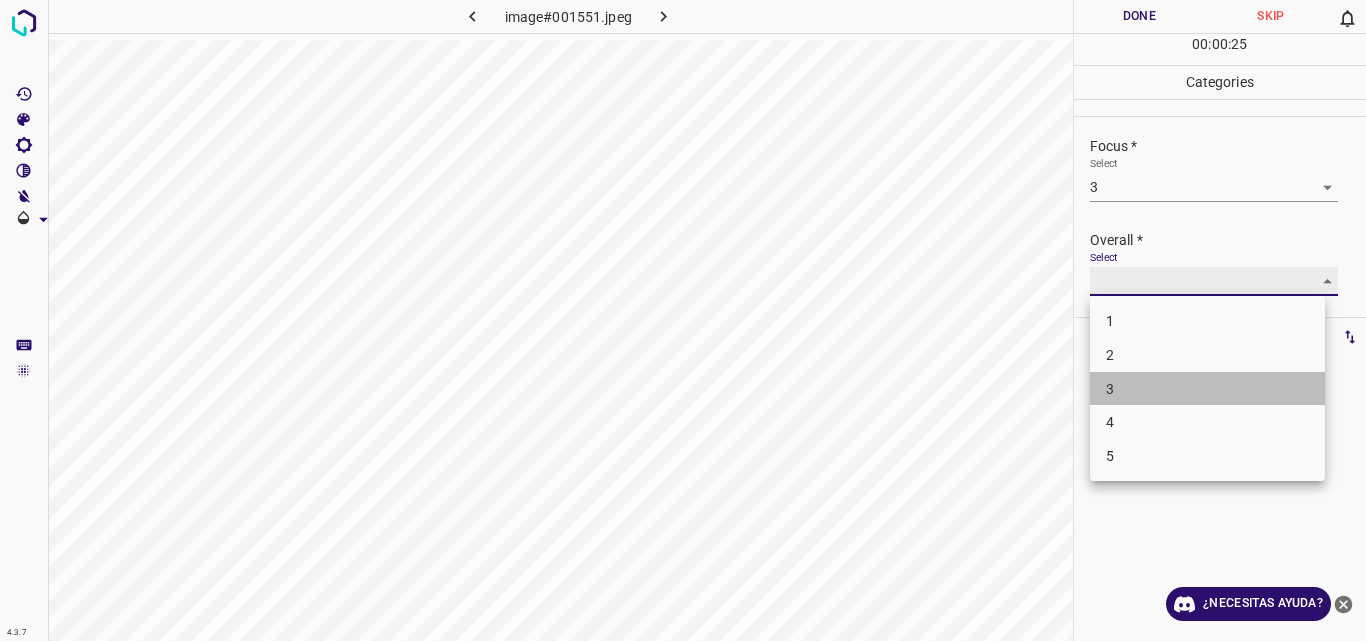type on "3" 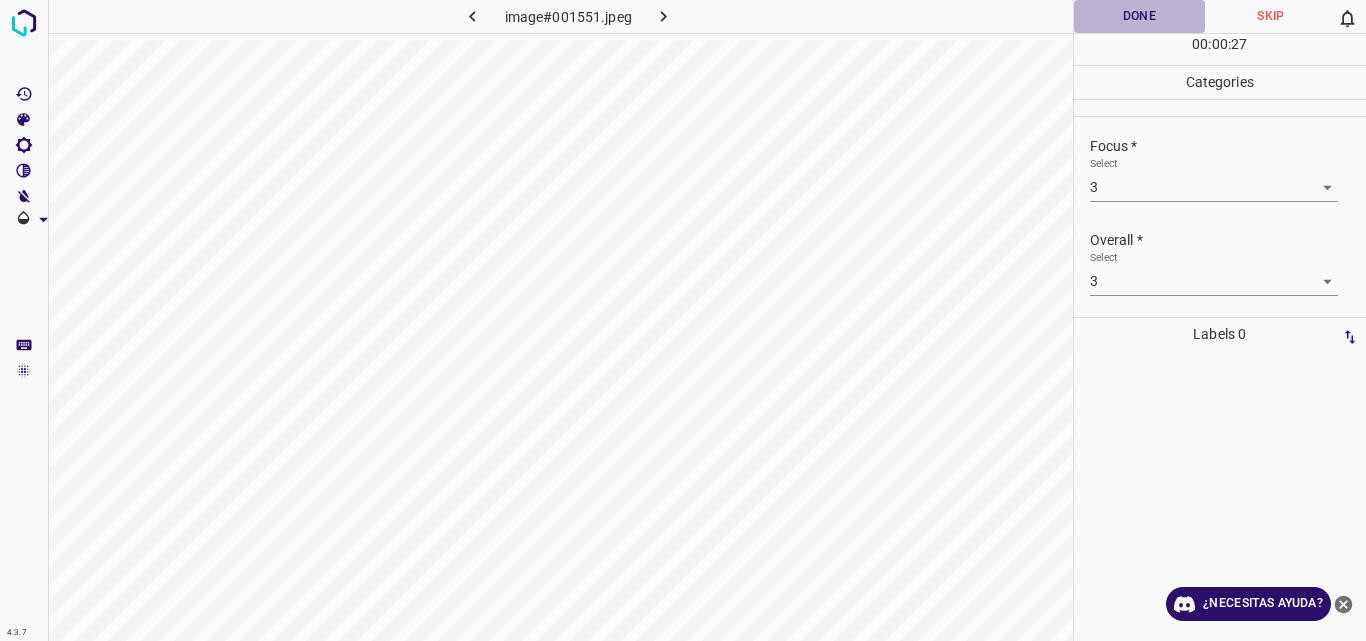 click on "Done" at bounding box center (1140, 16) 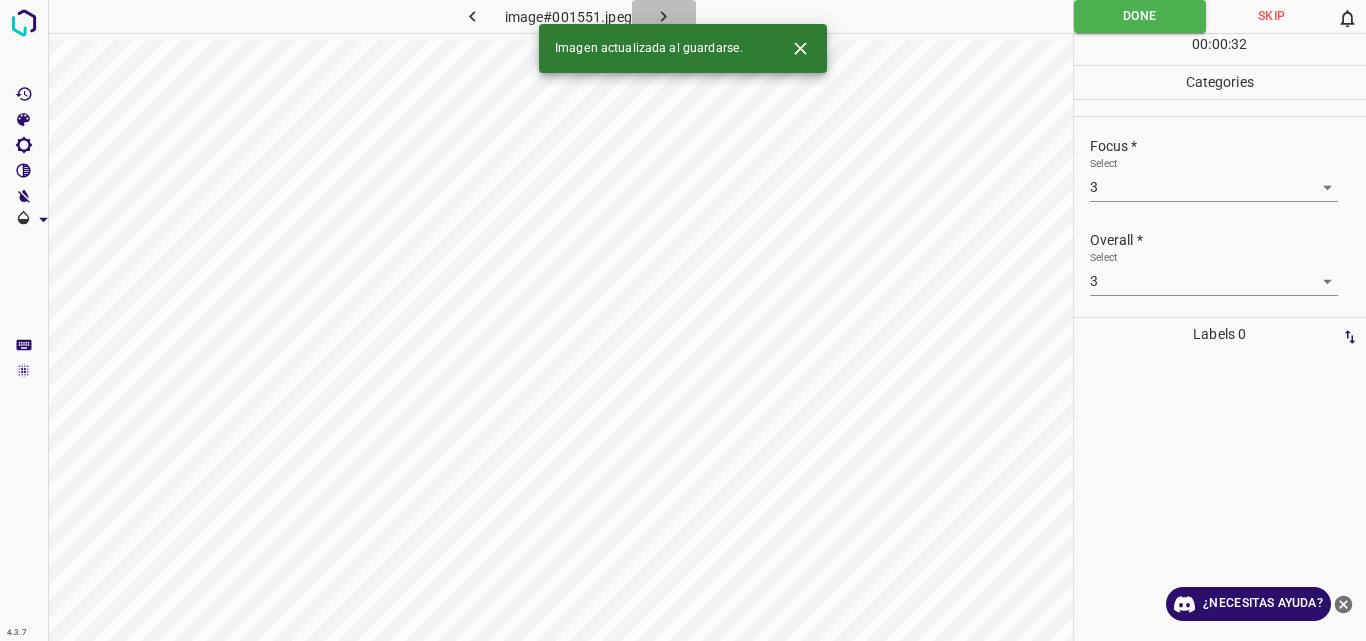 click 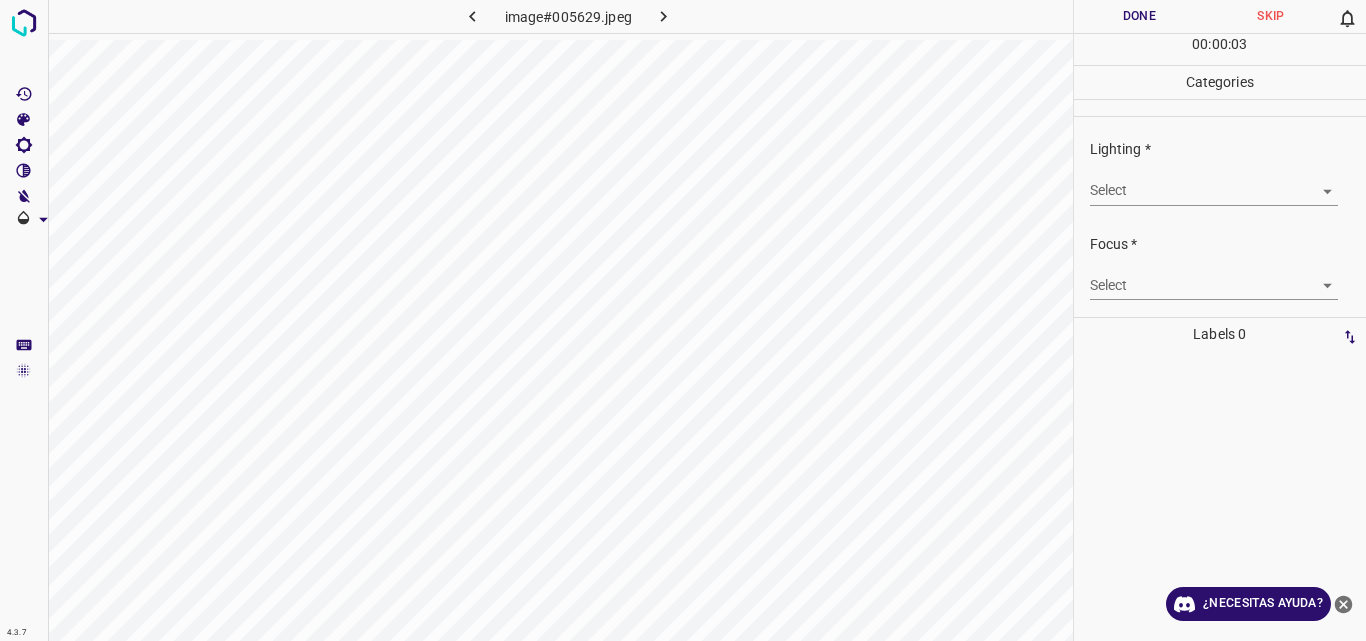 click on "4.3.7 image#005629.jpeg Done Skip 0 00   : 00   : 03   Categories Lighting *  Select ​ Focus *  Select ​ Overall *  Select ​ Labels   0 Categories 1 Lighting 2 Focus 3 Overall Tools Space Change between modes (Draw & Edit) I Auto labeling R Restore zoom M Zoom in N Zoom out Delete Delete selecte label Filters Z Restore filters X Saturation filter C Brightness filter V Contrast filter B Gray scale filter General O Download ¿Necesitas ayuda? Original text Rate this translation Your feedback will be used to help improve Google Translate - Texto - Esconder - Borrar" at bounding box center (683, 320) 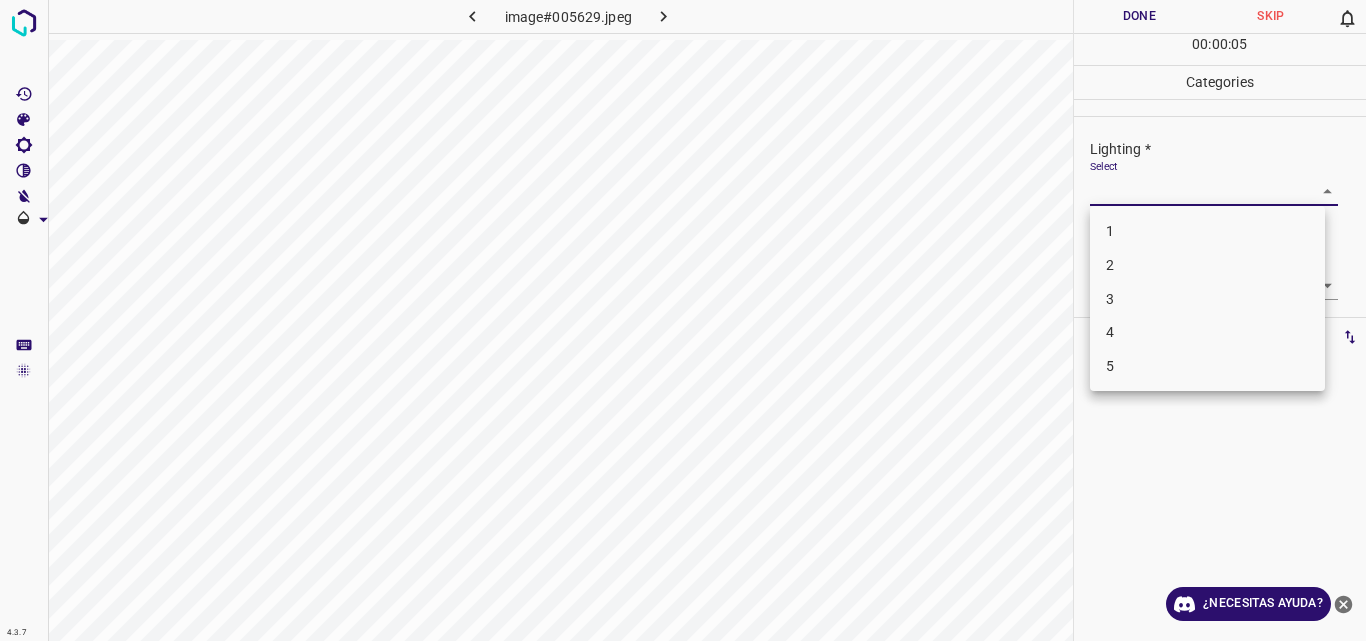 click on "2" at bounding box center (1207, 265) 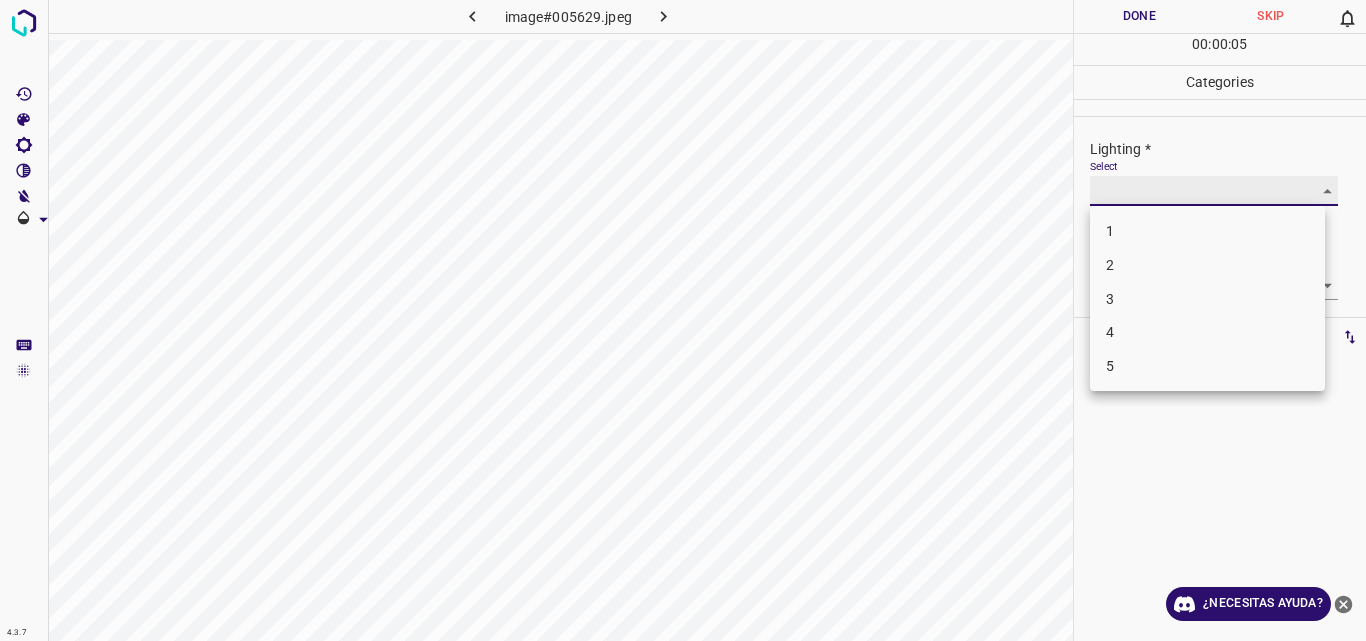 type on "2" 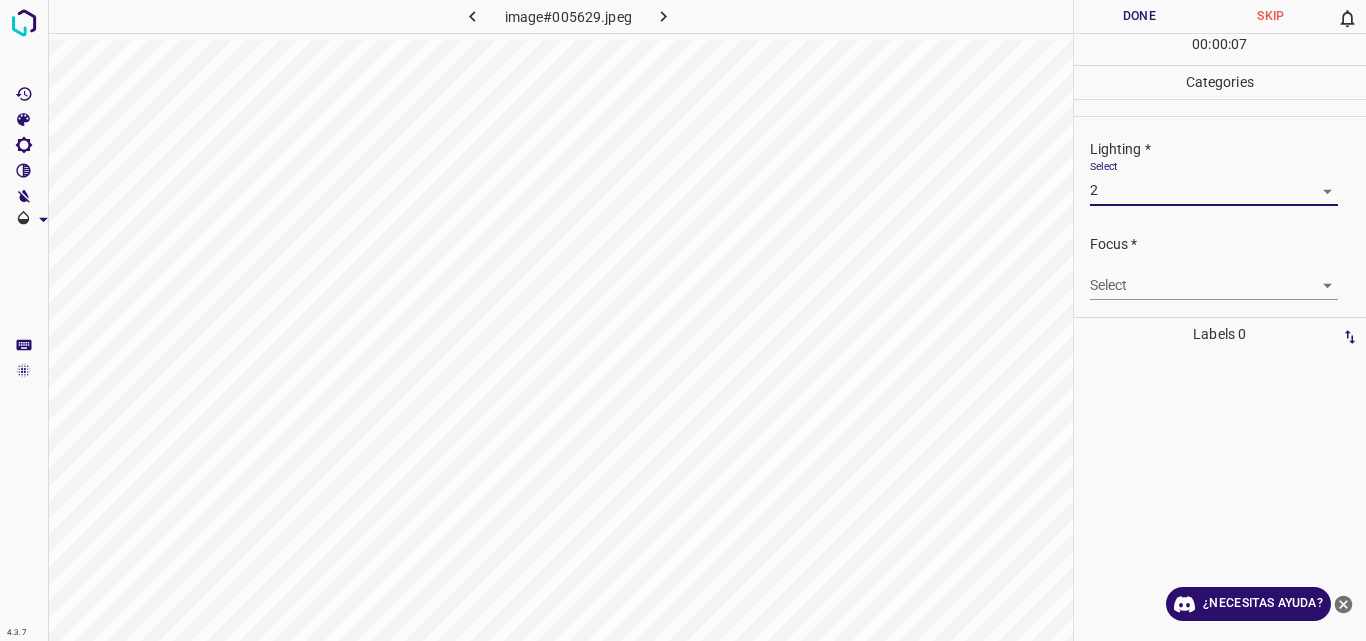 click on "4.3.7 image#005629.jpeg Done Skip 0 00   : 00   : 07   Categories Lighting *  Select 2 2 Focus *  Select ​ Overall *  Select ​ Labels   0 Categories 1 Lighting 2 Focus 3 Overall Tools Space Change between modes (Draw & Edit) I Auto labeling R Restore zoom M Zoom in N Zoom out Delete Delete selecte label Filters Z Restore filters X Saturation filter C Brightness filter V Contrast filter B Gray scale filter General O Download ¿Necesitas ayuda? Original text Rate this translation Your feedback will be used to help improve Google Translate - Texto - Esconder - Borrar" at bounding box center (683, 320) 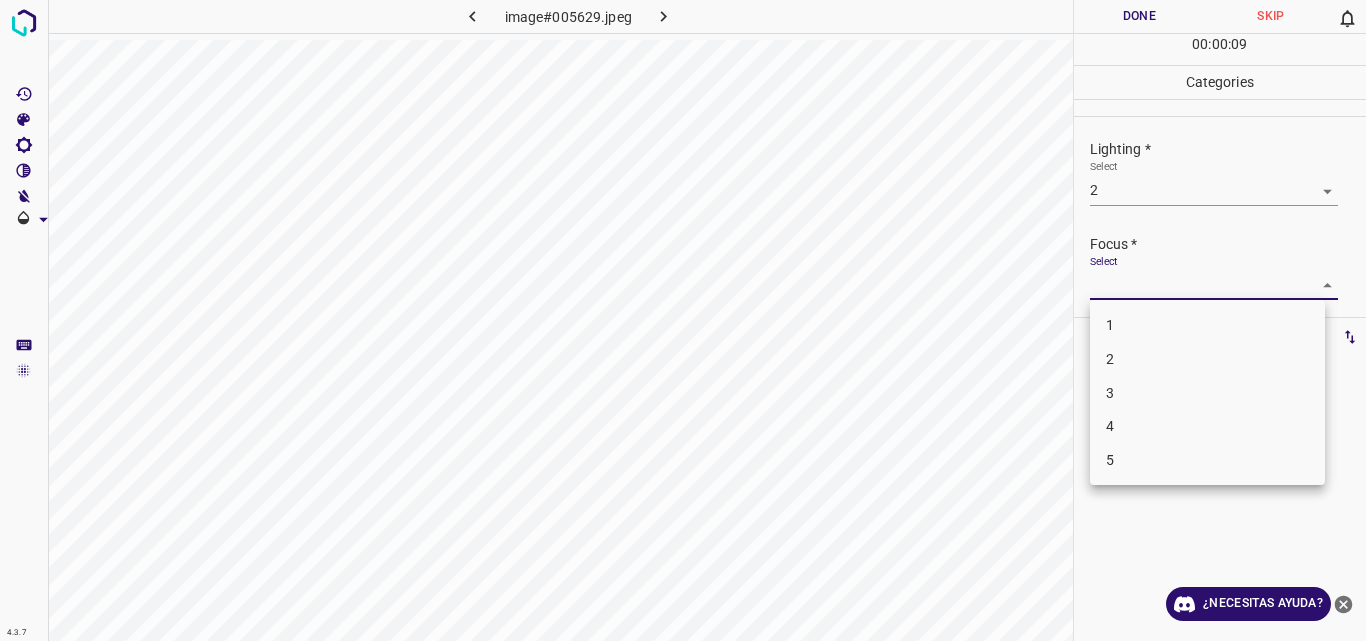 click on "3" at bounding box center [1207, 393] 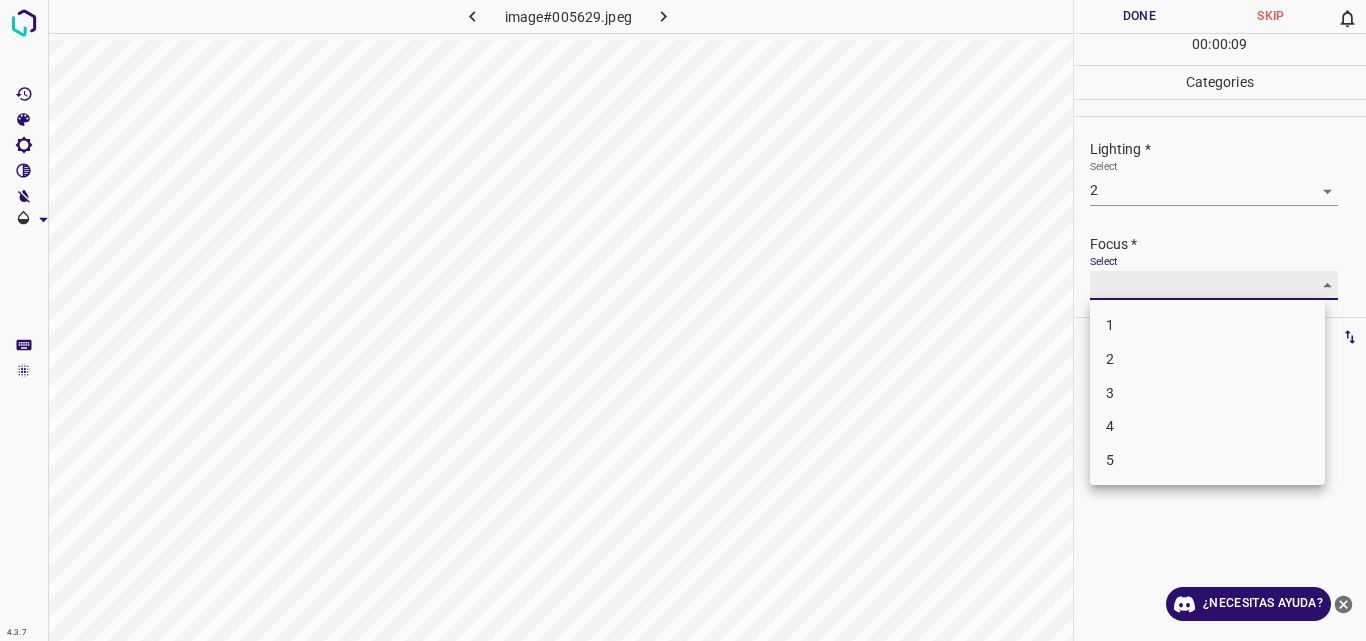 type on "3" 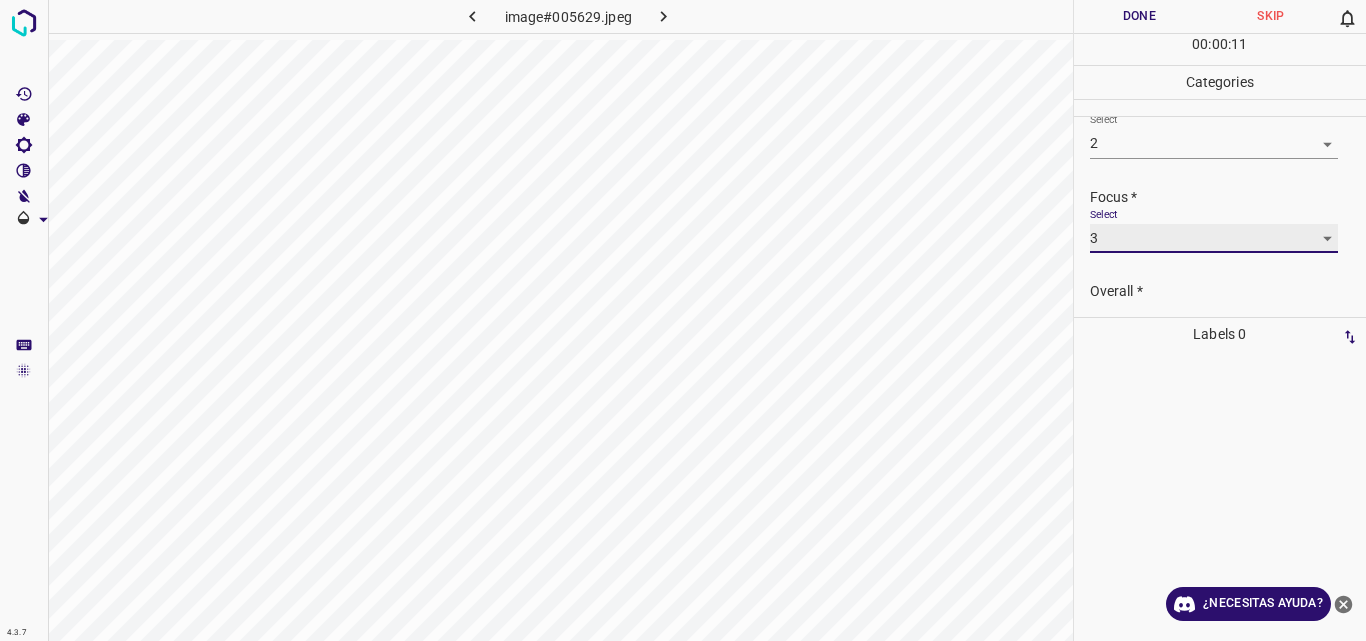 scroll, scrollTop: 98, scrollLeft: 0, axis: vertical 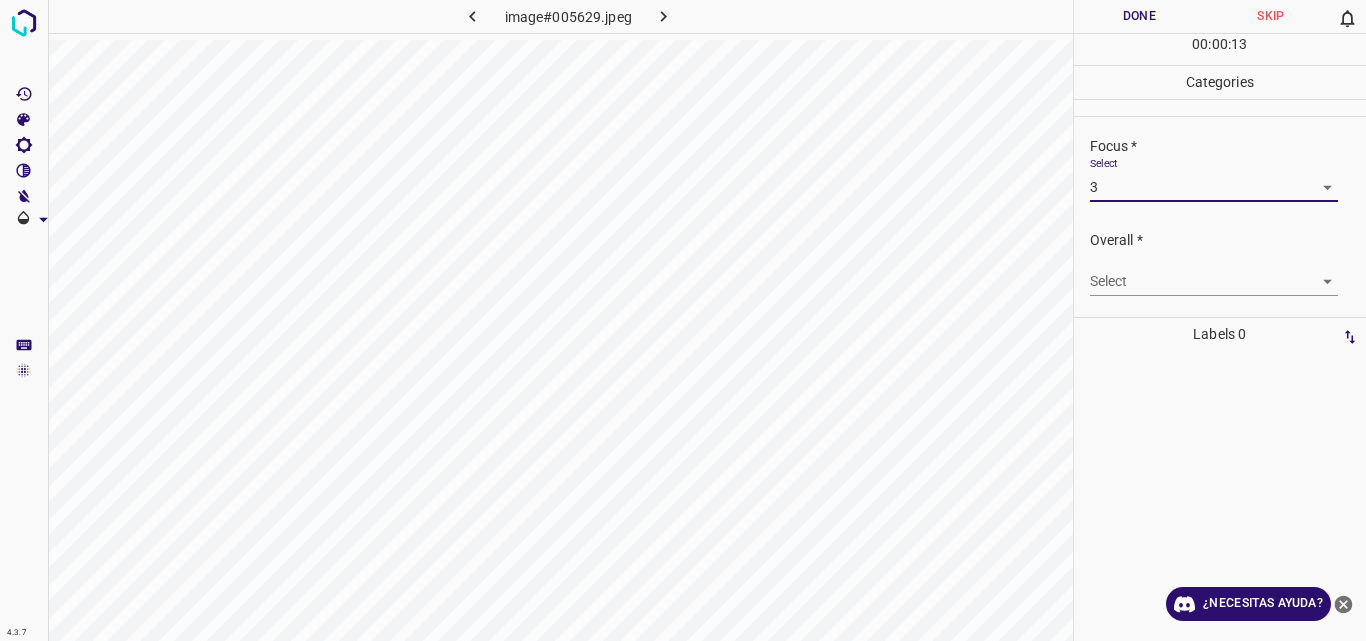 click on "4.3.7 image#005629.jpeg Done Skip 0 00   : 00   : 13   Categories Lighting *  Select 2 2 Focus *  Select 3 3 Overall *  Select ​ Labels   0 Categories 1 Lighting 2 Focus 3 Overall Tools Space Change between modes (Draw & Edit) I Auto labeling R Restore zoom M Zoom in N Zoom out Delete Delete selecte label Filters Z Restore filters X Saturation filter C Brightness filter V Contrast filter B Gray scale filter General O Download ¿Necesitas ayuda? Original text Rate this translation Your feedback will be used to help improve Google Translate - Texto - Esconder - Borrar" at bounding box center (683, 320) 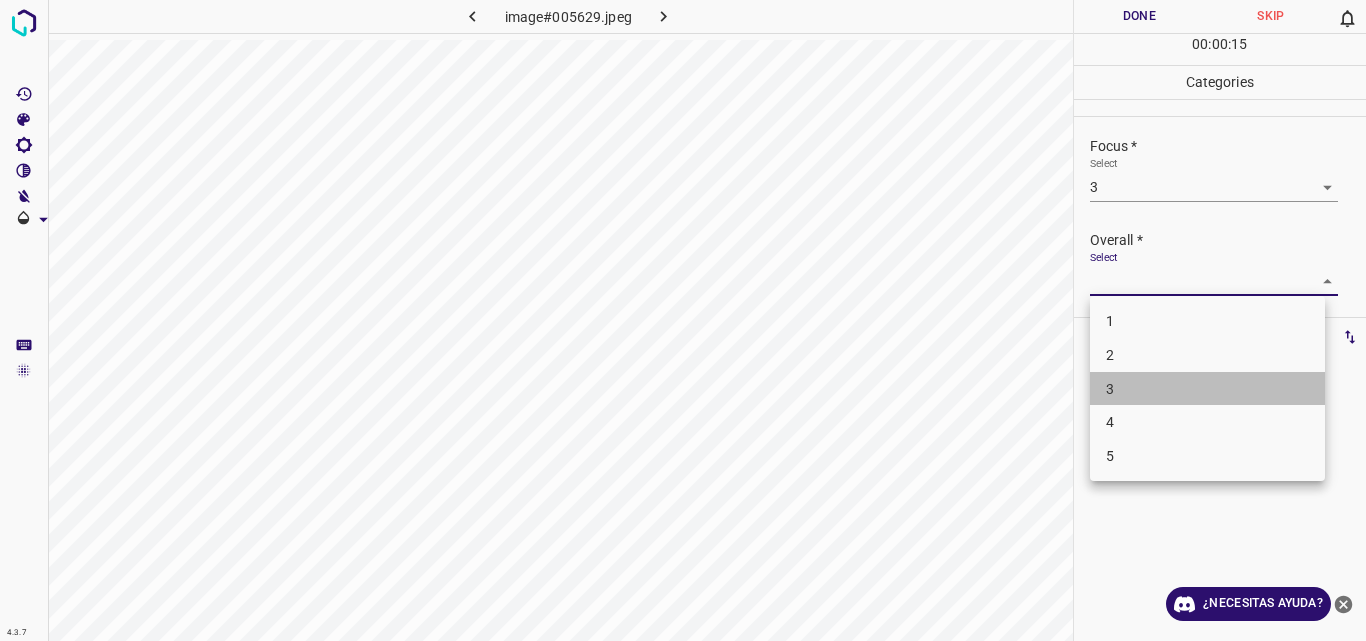 click on "3" at bounding box center [1207, 389] 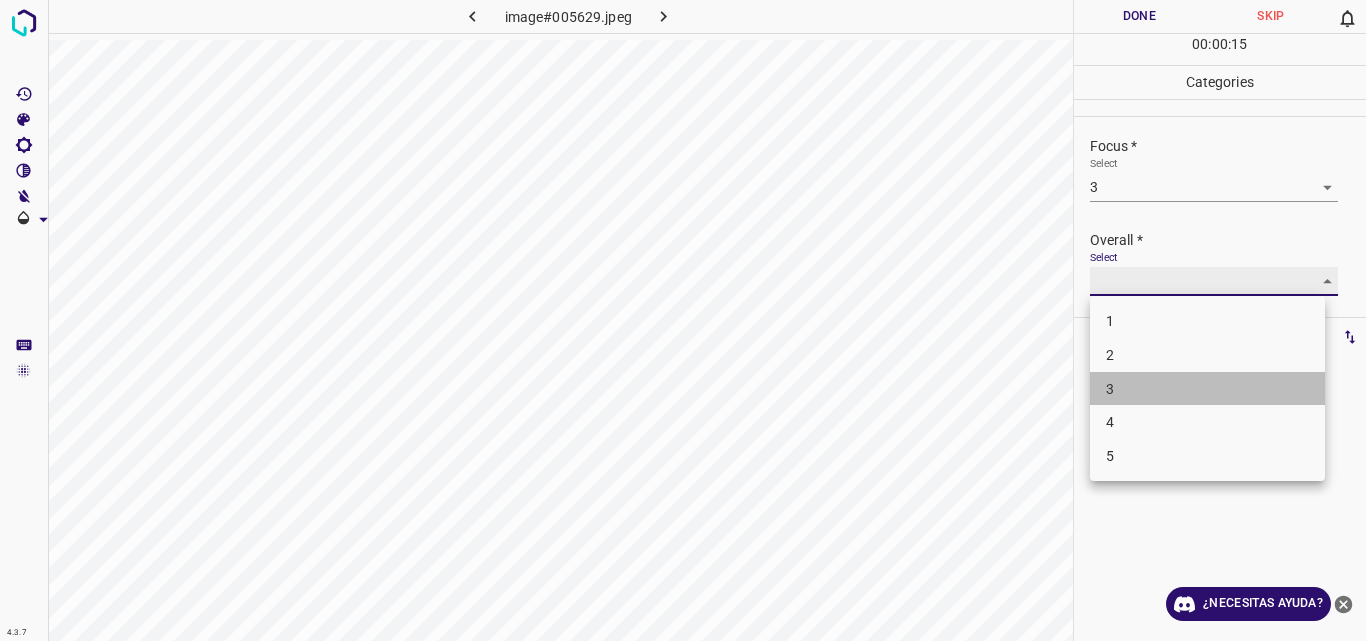 type on "3" 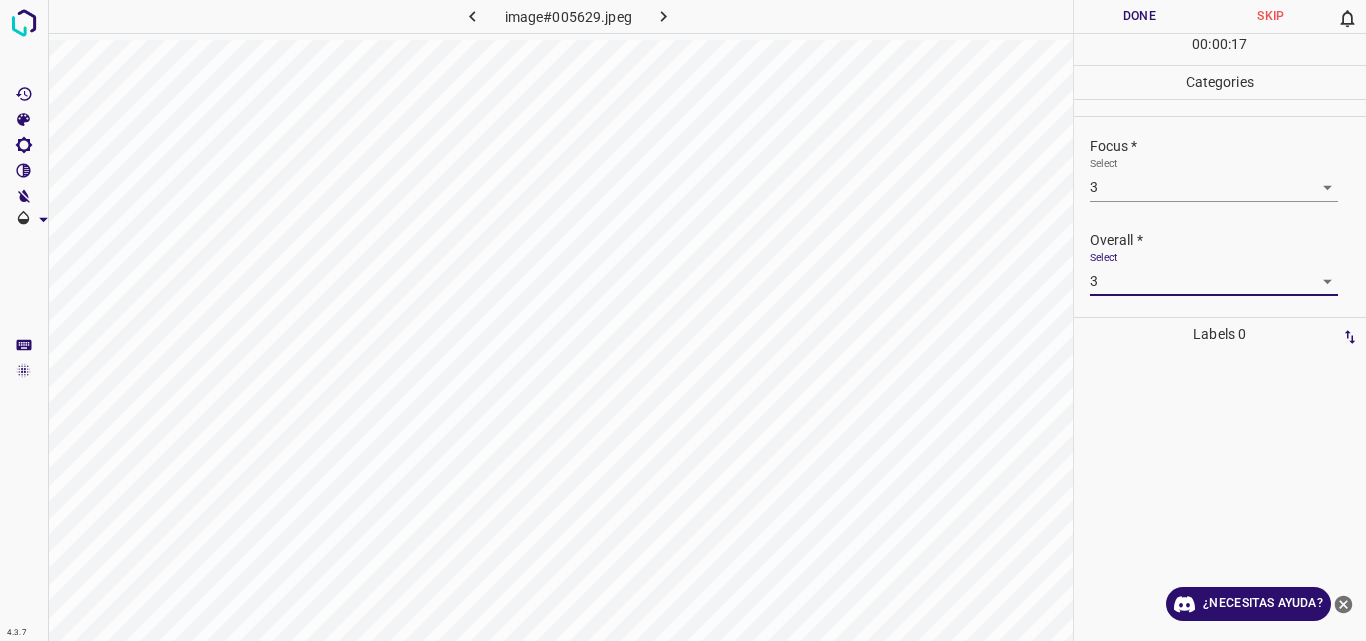 click on "Done" at bounding box center (1140, 16) 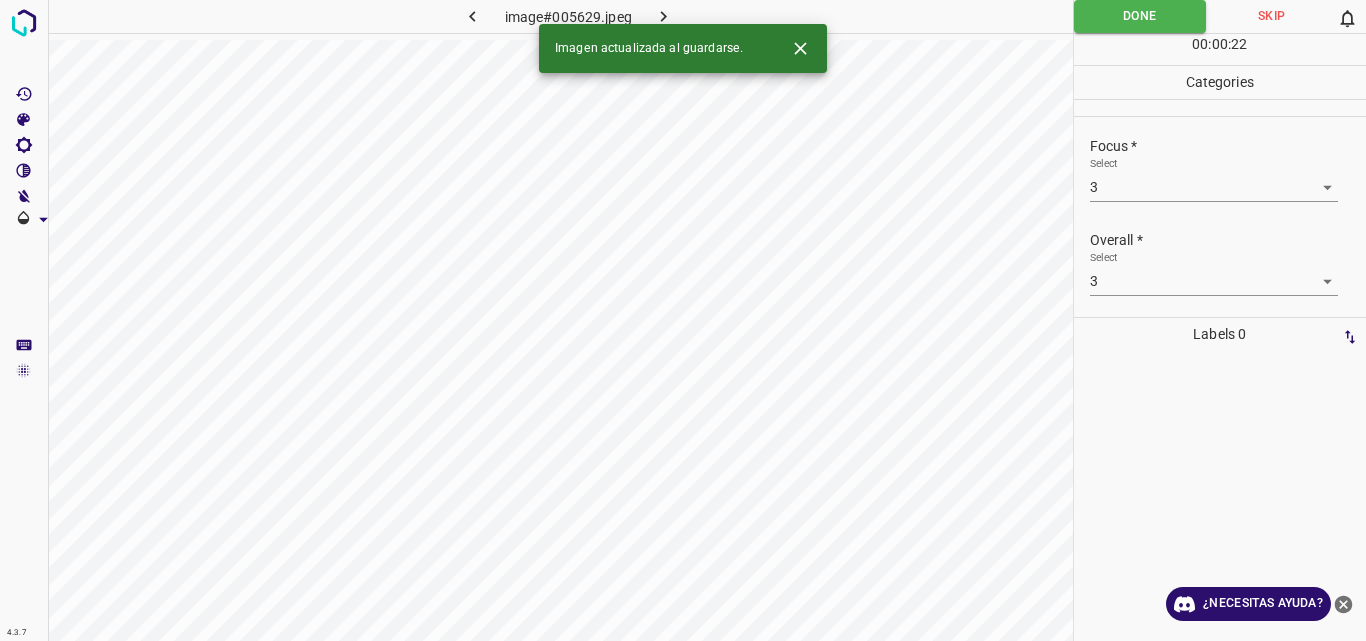click 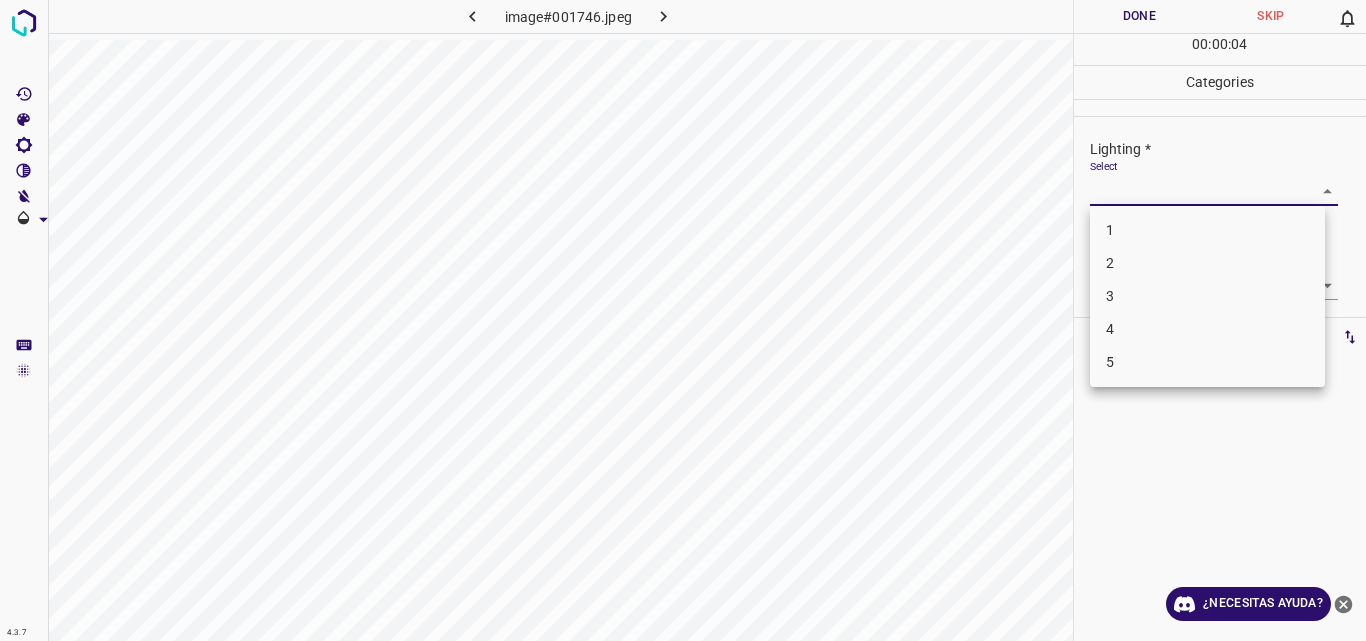 click on "4.3.7 image#001746.jpeg Done Skip 0 00   : 00   : 04   Categories Lighting *  Select ​ Focus *  Select ​ Overall *  Select ​ Labels   0 Categories 1 Lighting 2 Focus 3 Overall Tools Space Change between modes (Draw & Edit) I Auto labeling R Restore zoom M Zoom in N Zoom out Delete Delete selecte label Filters Z Restore filters X Saturation filter C Brightness filter V Contrast filter B Gray scale filter General O Download ¿Necesitas ayuda? Original text Rate this translation Your feedback will be used to help improve Google Translate - Texto - Esconder - Borrar 1 2 3 4 5" at bounding box center [683, 320] 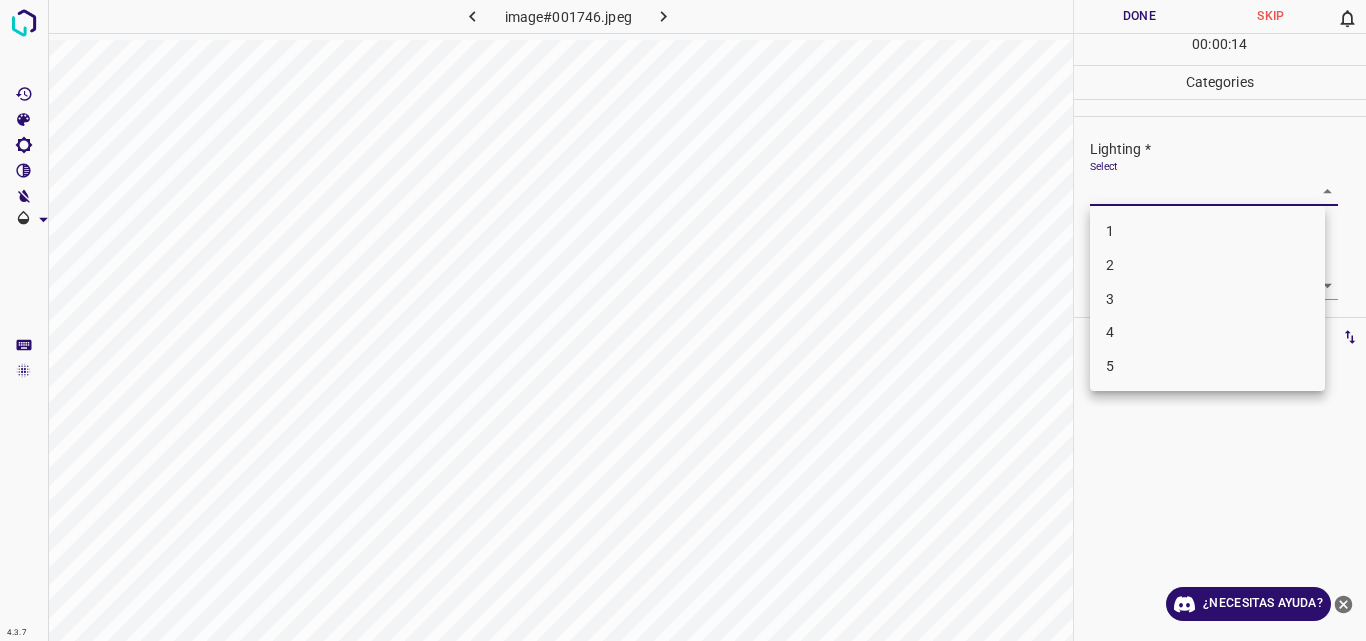 click on "3" at bounding box center (1207, 299) 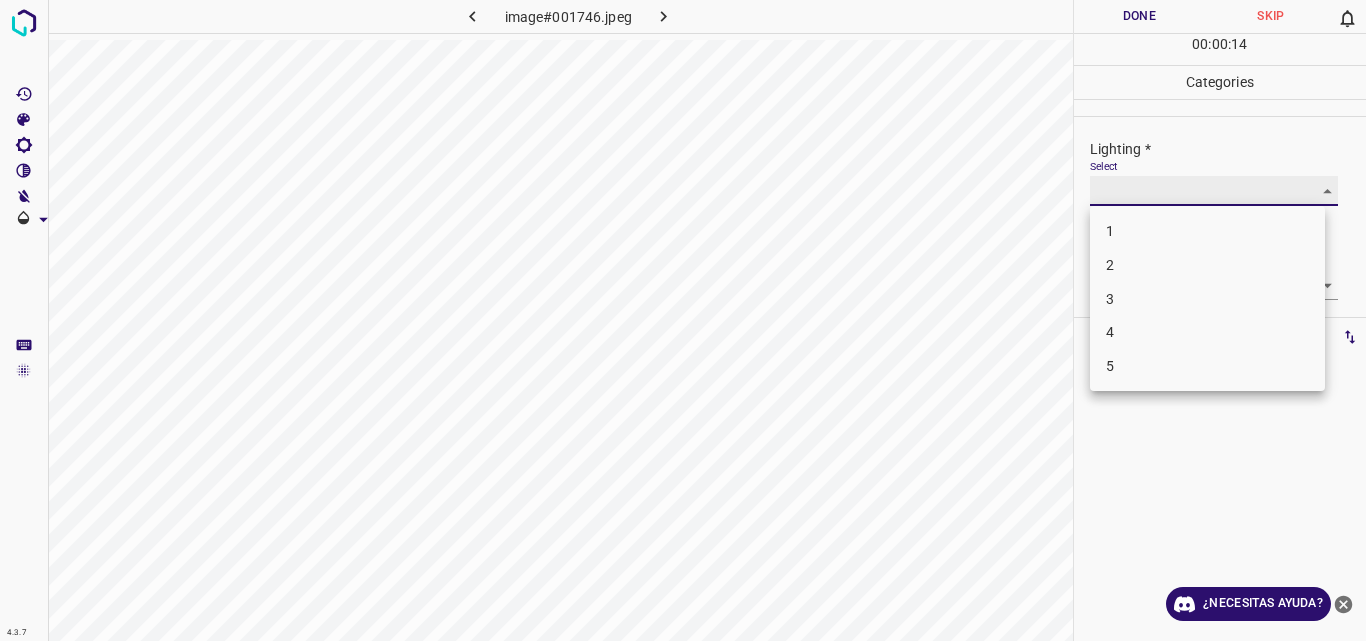 type on "3" 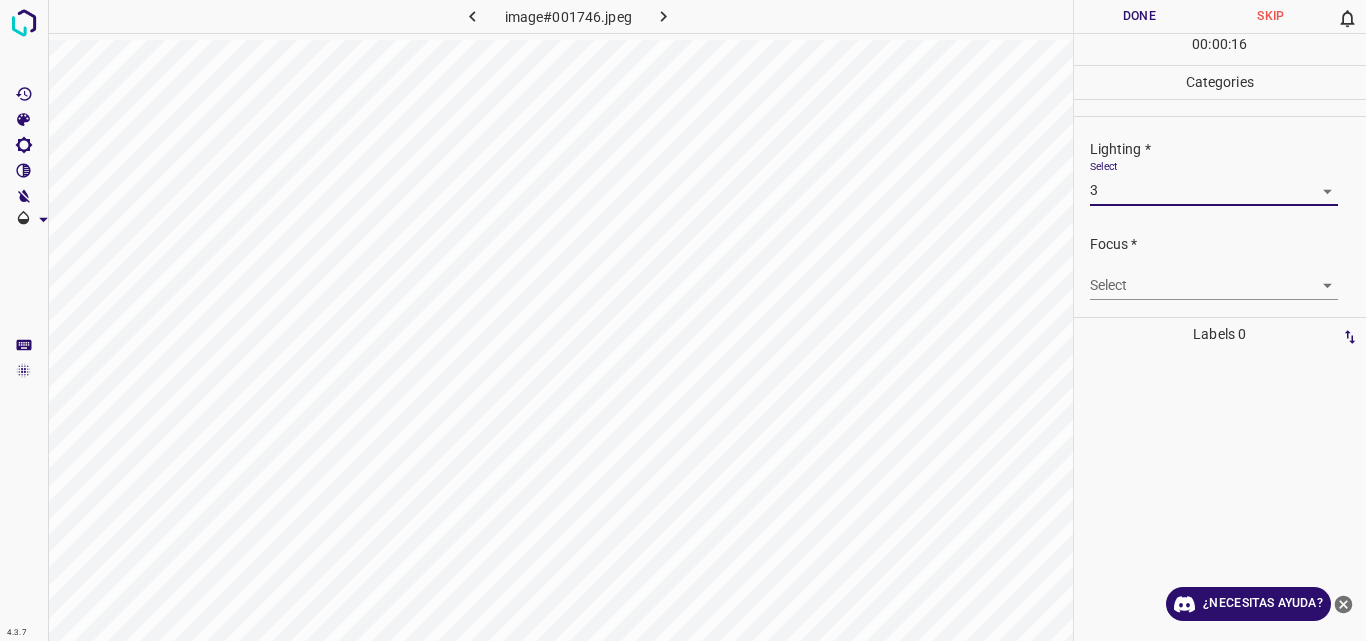 click on "4.3.7 image#001746.jpeg Done Skip 0 00   : 00   : 16   Categories Lighting *  Select 3 3 Focus *  Select ​ Overall *  Select ​ Labels   0 Categories 1 Lighting 2 Focus 3 Overall Tools Space Change between modes (Draw & Edit) I Auto labeling R Restore zoom M Zoom in N Zoom out Delete Delete selecte label Filters Z Restore filters X Saturation filter C Brightness filter V Contrast filter B Gray scale filter General O Download ¿Necesitas ayuda? Original text Rate this translation Your feedback will be used to help improve Google Translate - Texto - Esconder - Borrar" at bounding box center (683, 320) 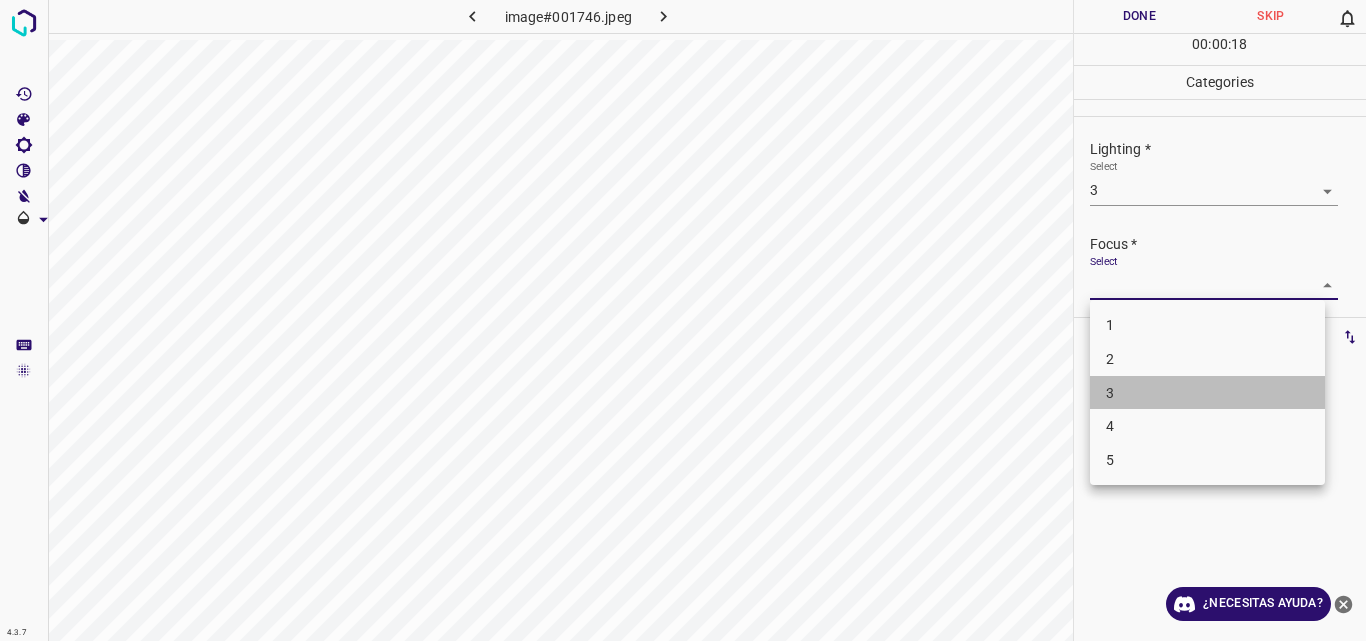 click on "3" at bounding box center (1207, 393) 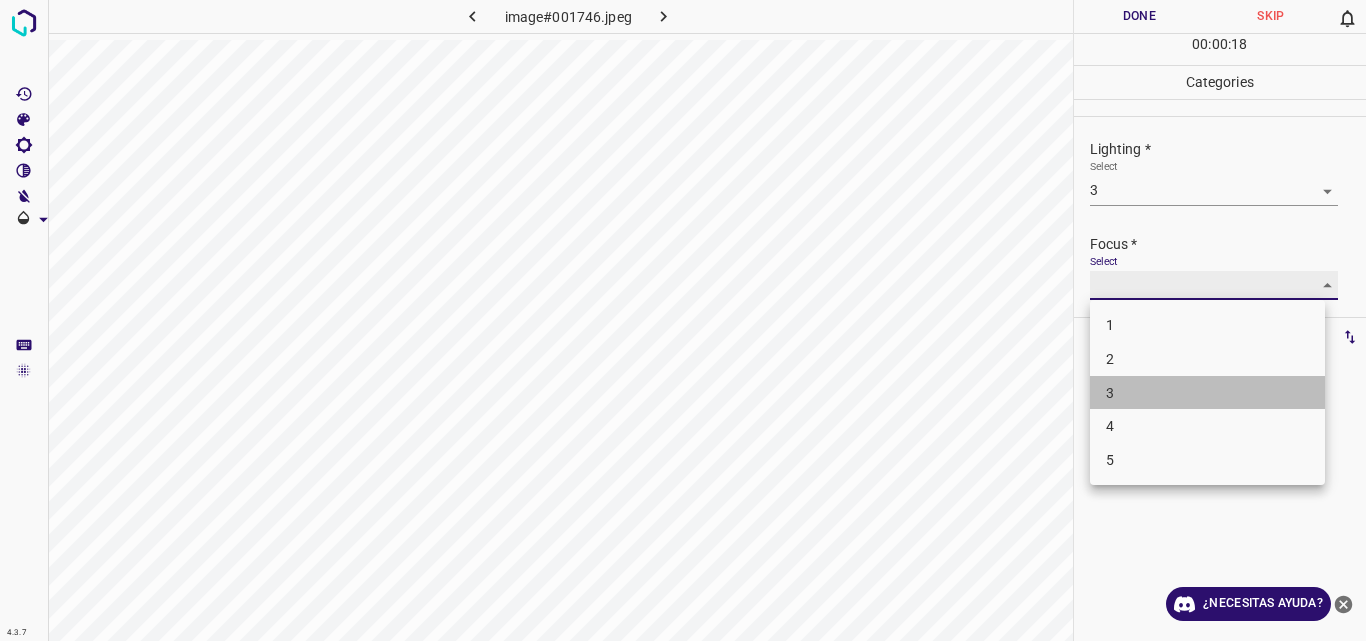 type on "3" 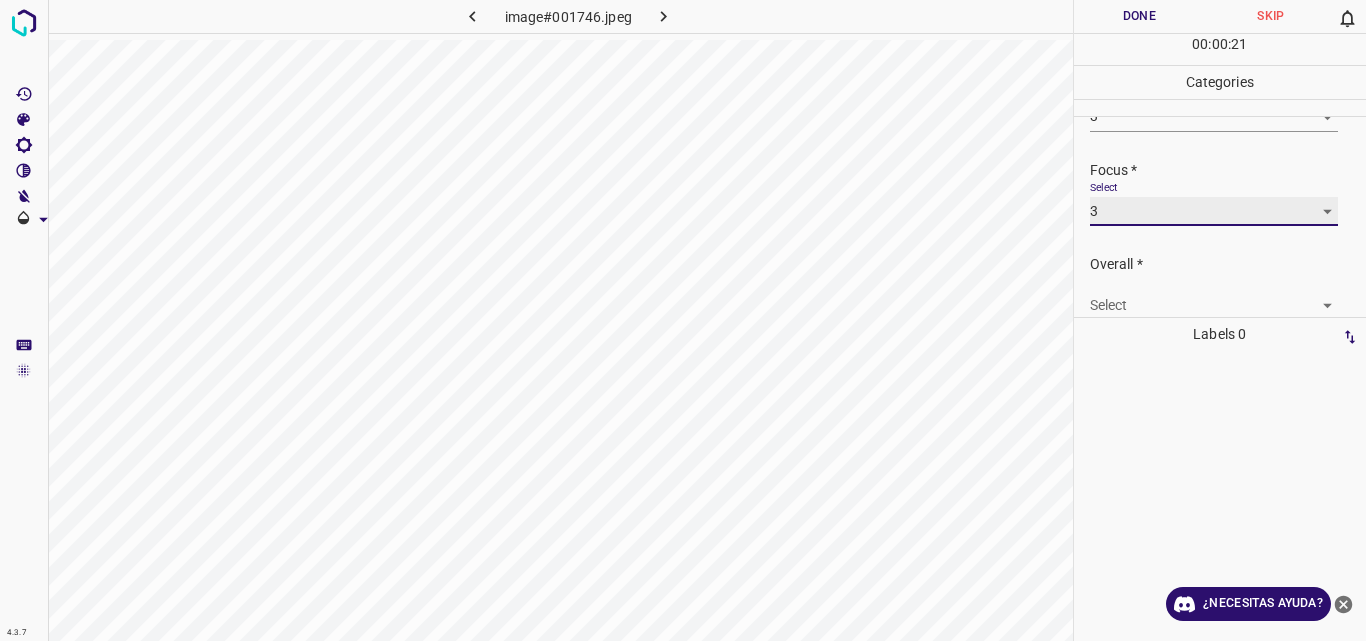 scroll, scrollTop: 98, scrollLeft: 0, axis: vertical 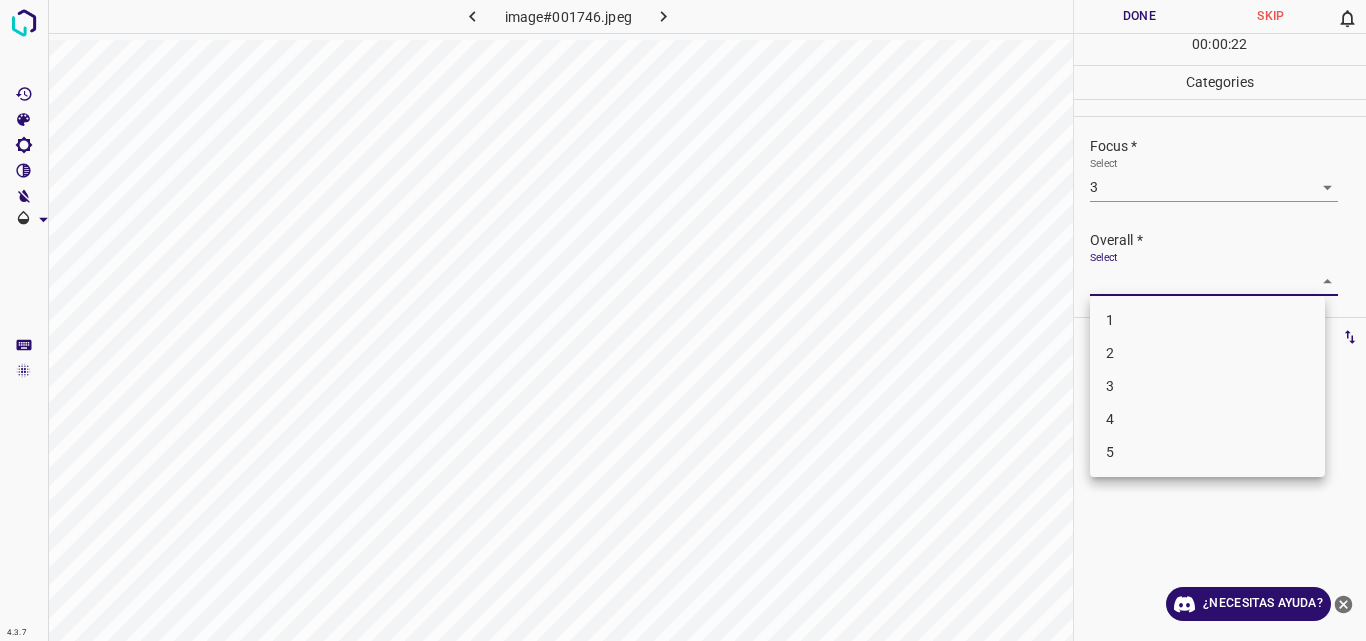 click on "4.3.7 image#001746.jpeg Done Skip 0 00   : 00   : 22   Categories Lighting *  Select 3 3 Focus *  Select 3 3 Overall *  Select ​ Labels   0 Categories 1 Lighting 2 Focus 3 Overall Tools Space Change between modes (Draw & Edit) I Auto labeling R Restore zoom M Zoom in N Zoom out Delete Delete selecte label Filters Z Restore filters X Saturation filter C Brightness filter V Contrast filter B Gray scale filter General O Download ¿Necesitas ayuda? Original text Rate this translation Your feedback will be used to help improve Google Translate - Texto - Esconder - Borrar 1 2 3 4 5" at bounding box center [683, 320] 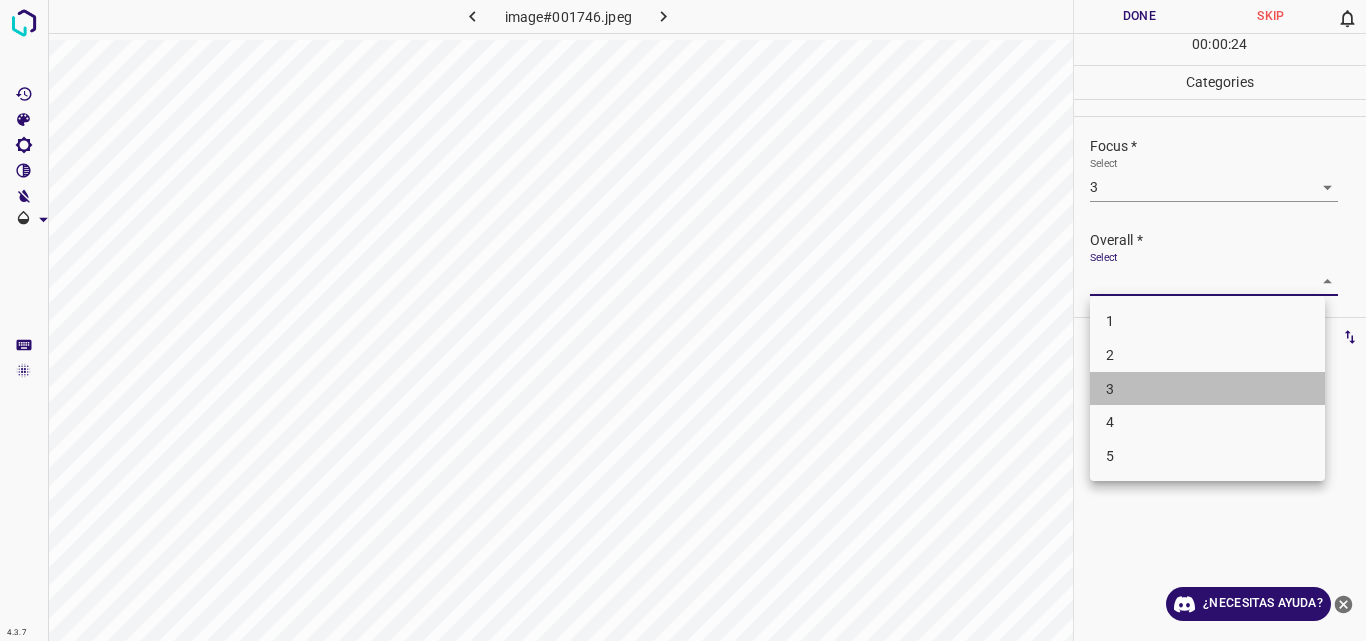 click on "3" at bounding box center [1207, 389] 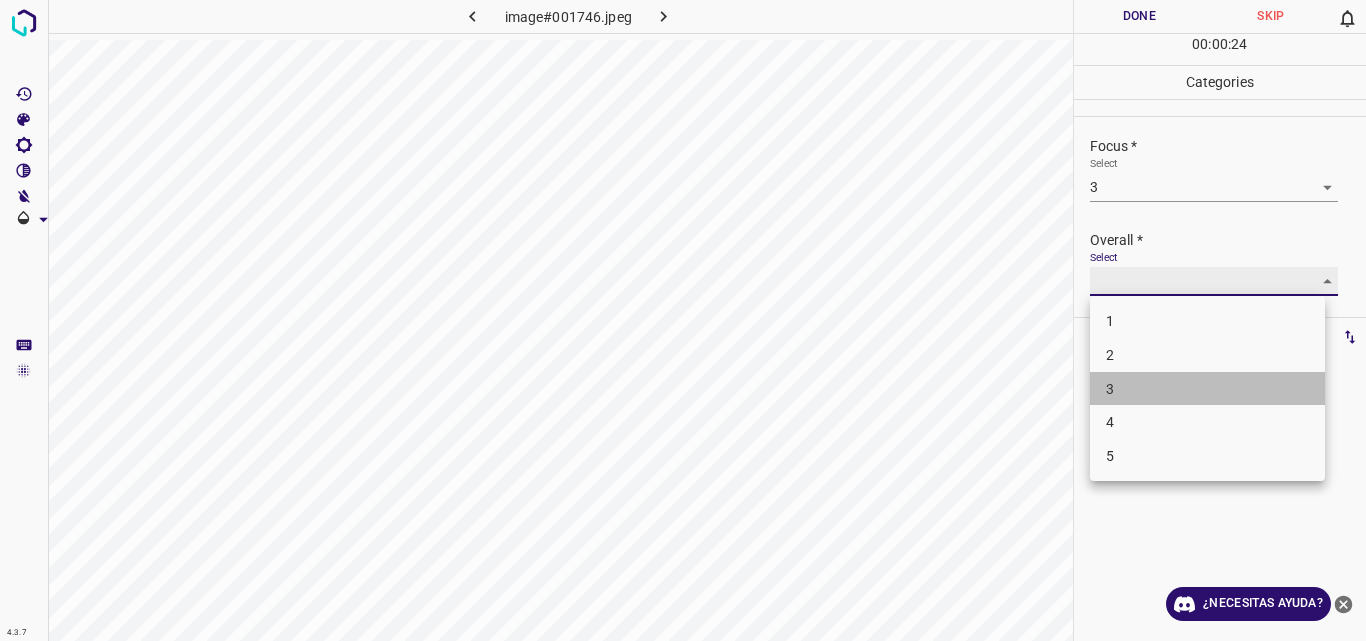 type on "3" 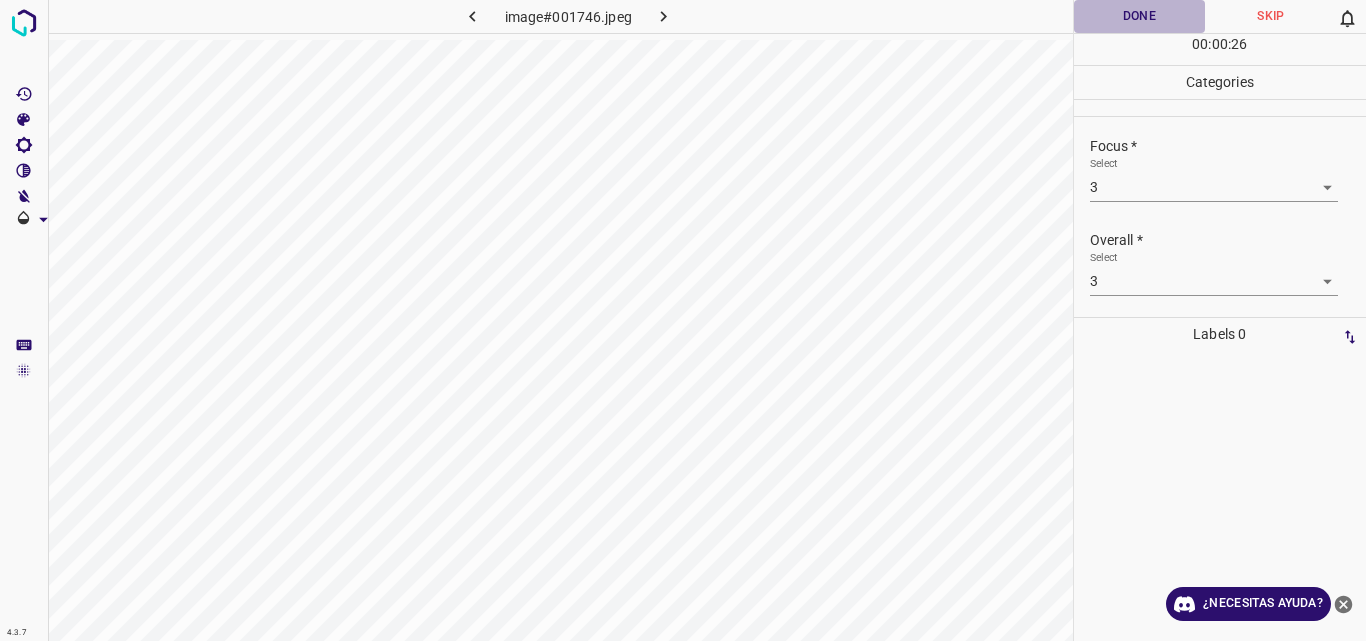 click on "Done" at bounding box center [1140, 16] 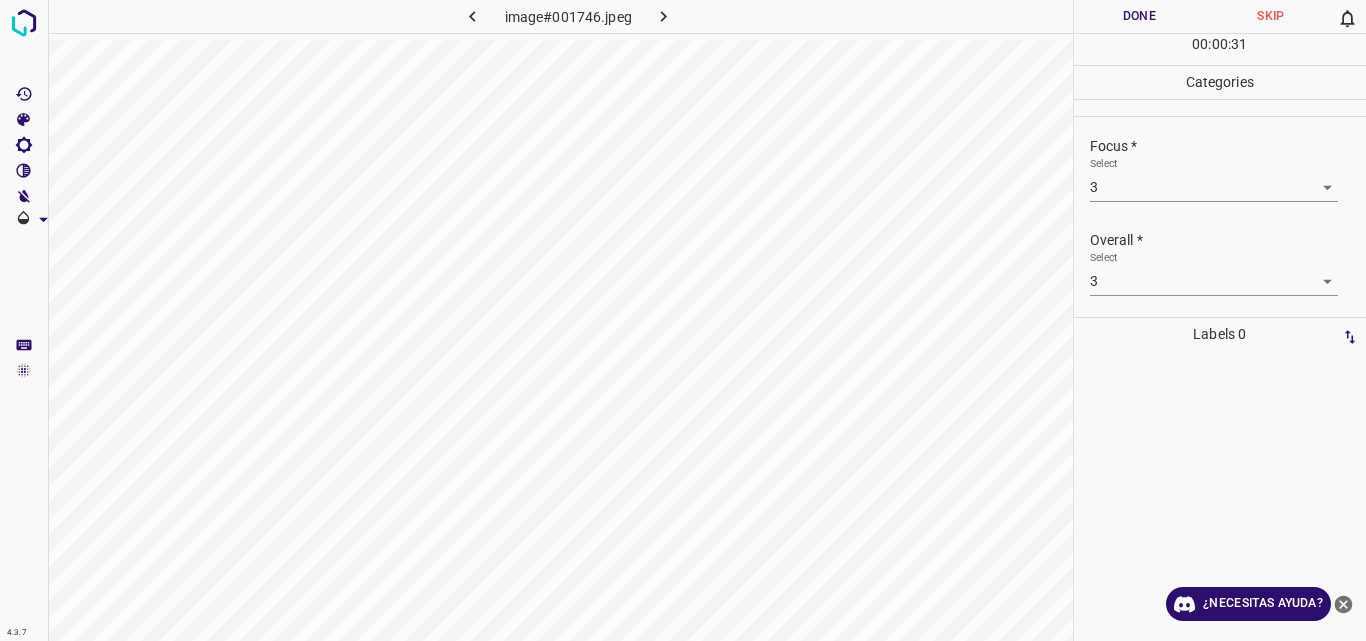 click on "Done" at bounding box center [1140, 16] 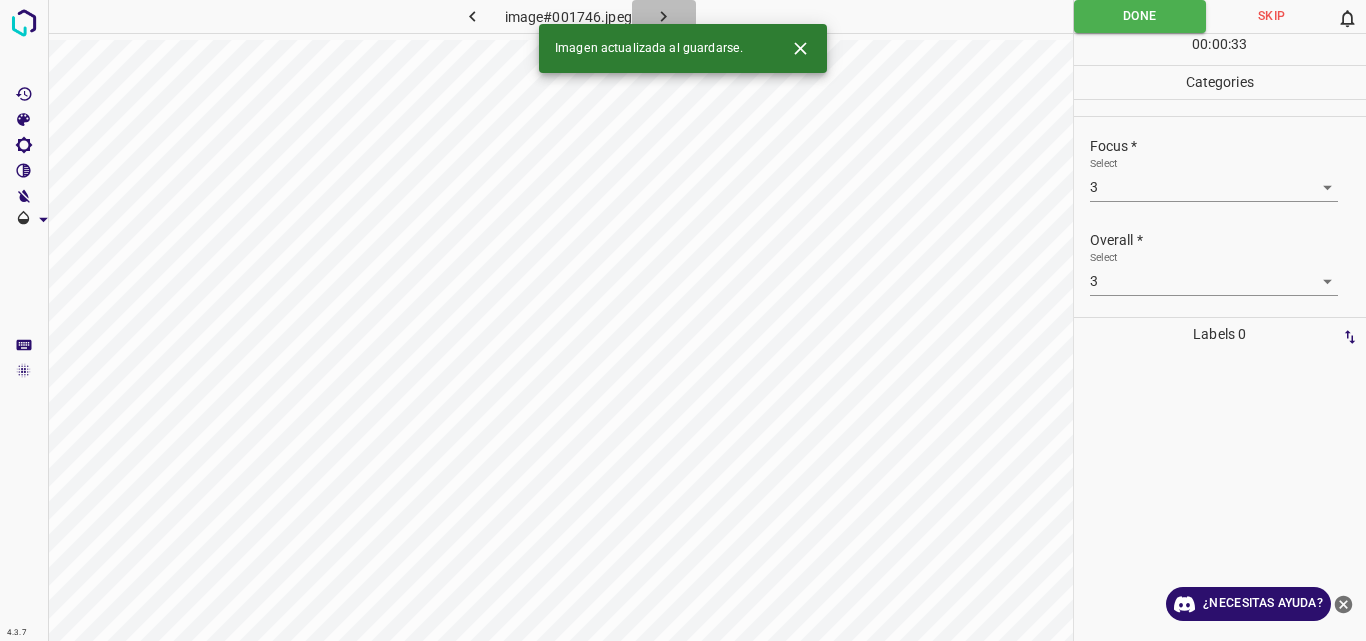 click 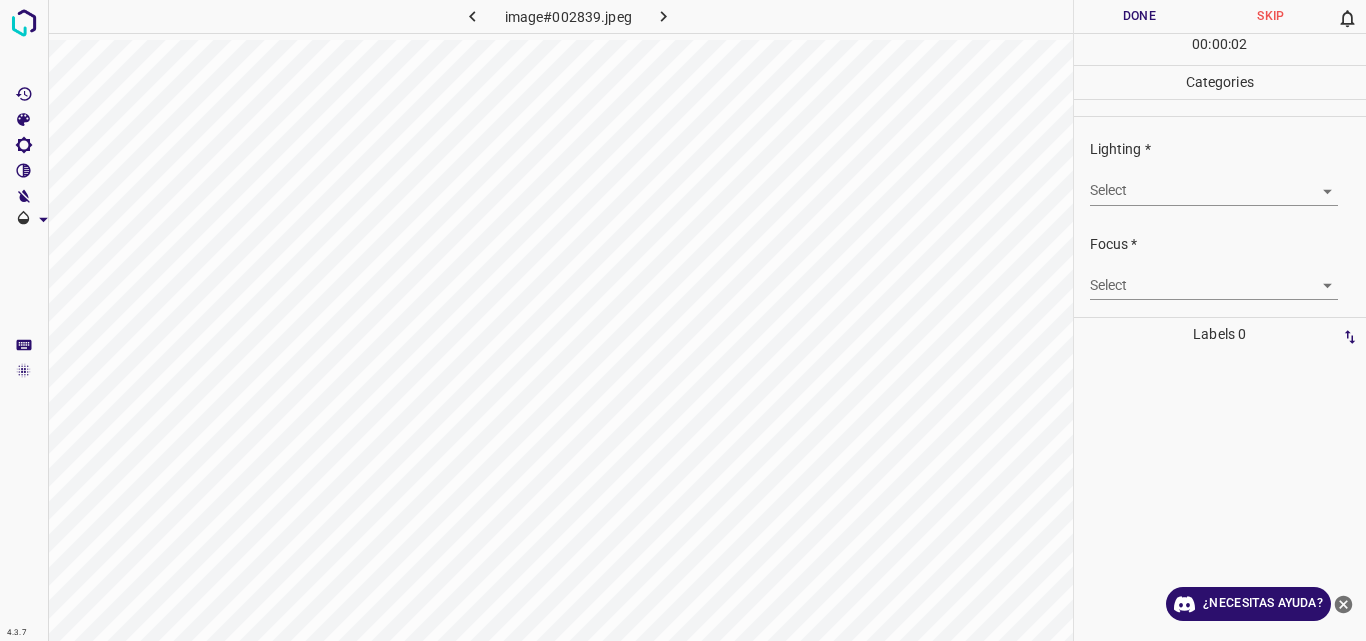 click on "4.3.7 image#002839.jpeg Done Skip 0 00   : 00   : 02   Categories Lighting *  Select ​ Focus *  Select ​ Overall *  Select ​ Labels   0 Categories 1 Lighting 2 Focus 3 Overall Tools Space Change between modes (Draw & Edit) I Auto labeling R Restore zoom M Zoom in N Zoom out Delete Delete selecte label Filters Z Restore filters X Saturation filter C Brightness filter V Contrast filter B Gray scale filter General O Download ¿Necesitas ayuda? Original text Rate this translation Your feedback will be used to help improve Google Translate - Texto - Esconder - Borrar" at bounding box center [683, 320] 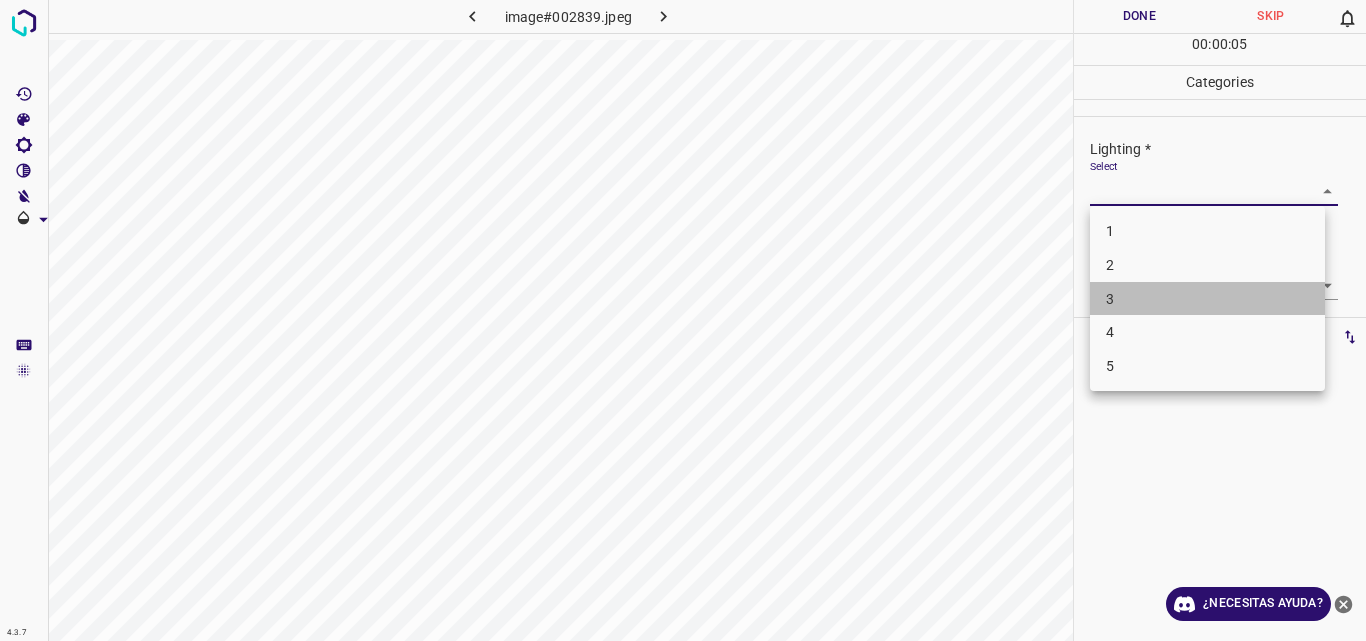 click on "3" at bounding box center (1207, 299) 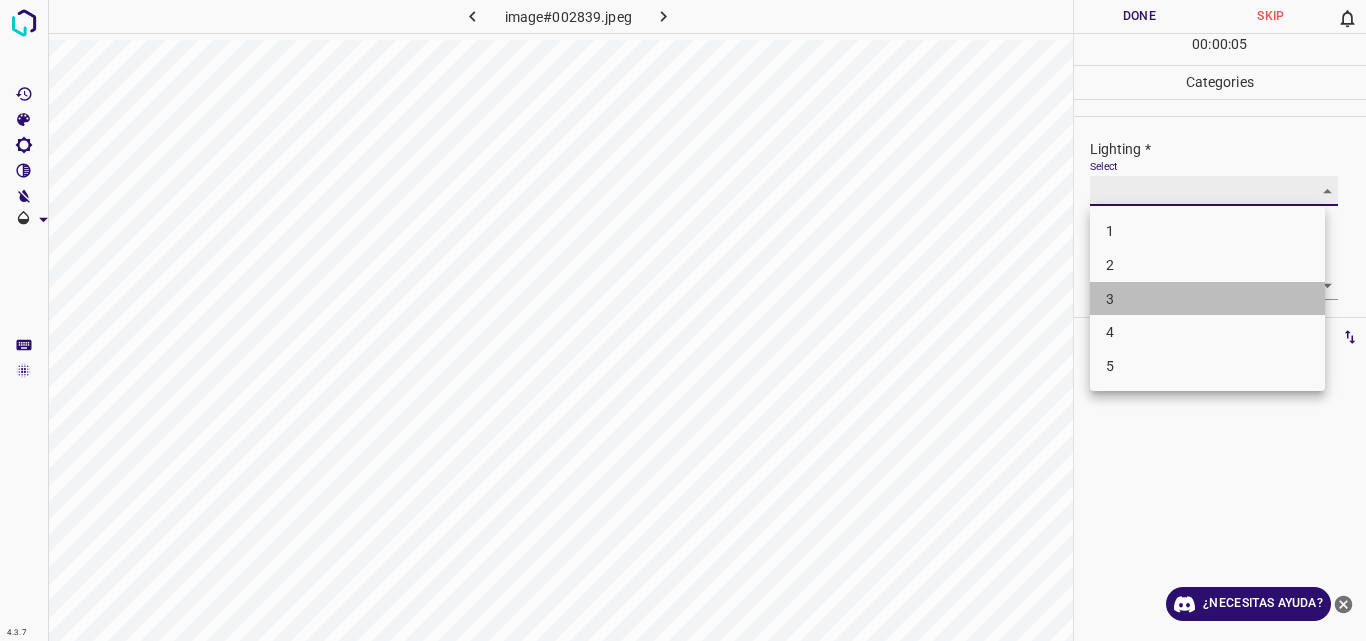 type on "3" 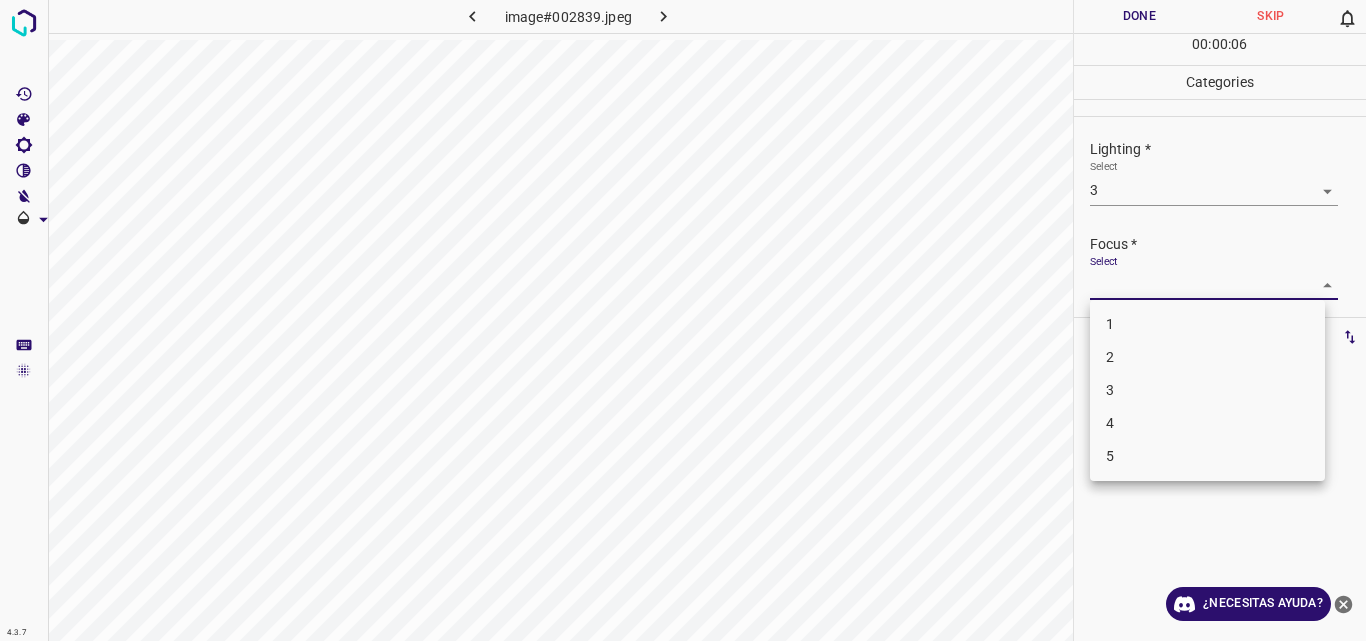 click on "4.3.7 image#002839.jpeg Done Skip 0 00   : 00   : 06   Categories Lighting *  Select 3 3 Focus *  Select ​ Overall *  Select ​ Labels   0 Categories 1 Lighting 2 Focus 3 Overall Tools Space Change between modes (Draw & Edit) I Auto labeling R Restore zoom M Zoom in N Zoom out Delete Delete selecte label Filters Z Restore filters X Saturation filter C Brightness filter V Contrast filter B Gray scale filter General O Download ¿Necesitas ayuda? Original text Rate this translation Your feedback will be used to help improve Google Translate - Texto - Esconder - Borrar 1 2 3 4 5" at bounding box center [683, 320] 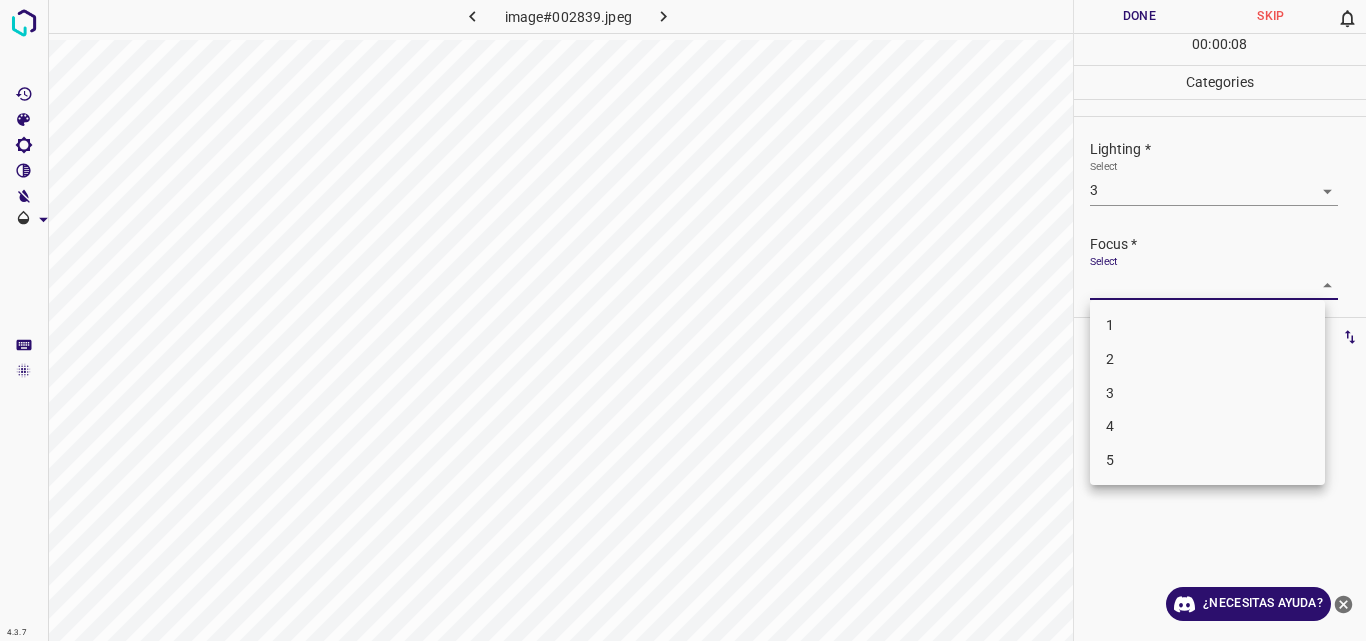 click on "4" at bounding box center [1207, 426] 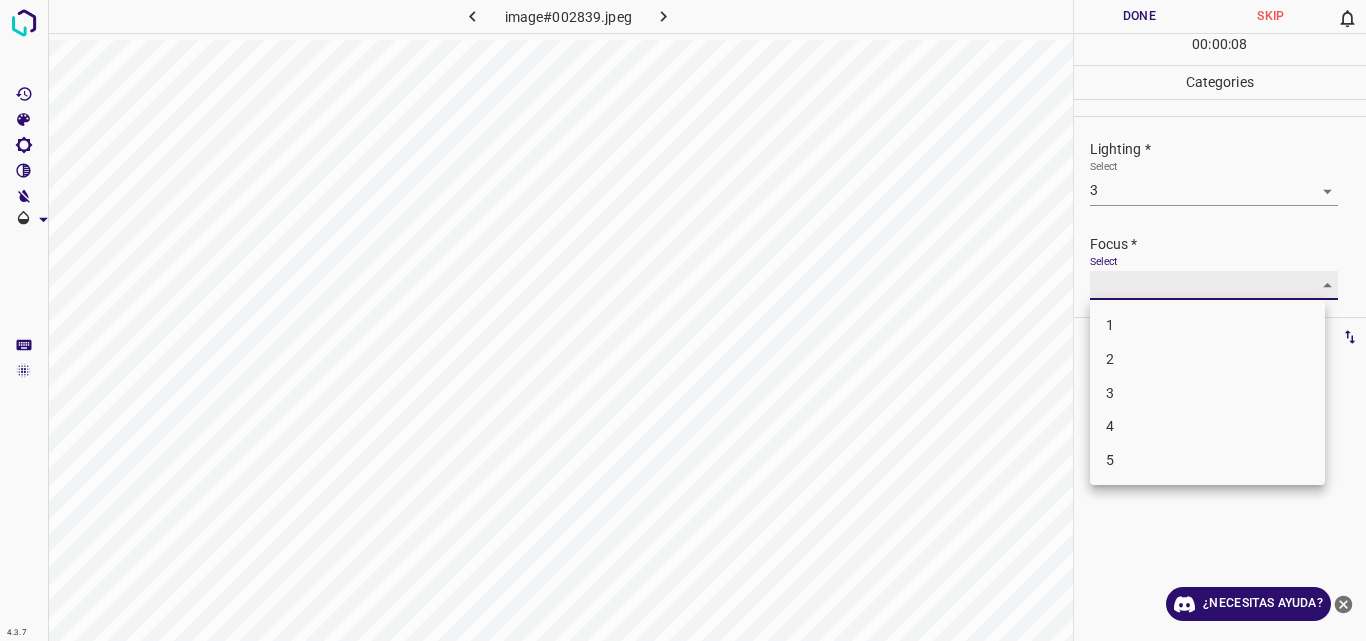 type on "4" 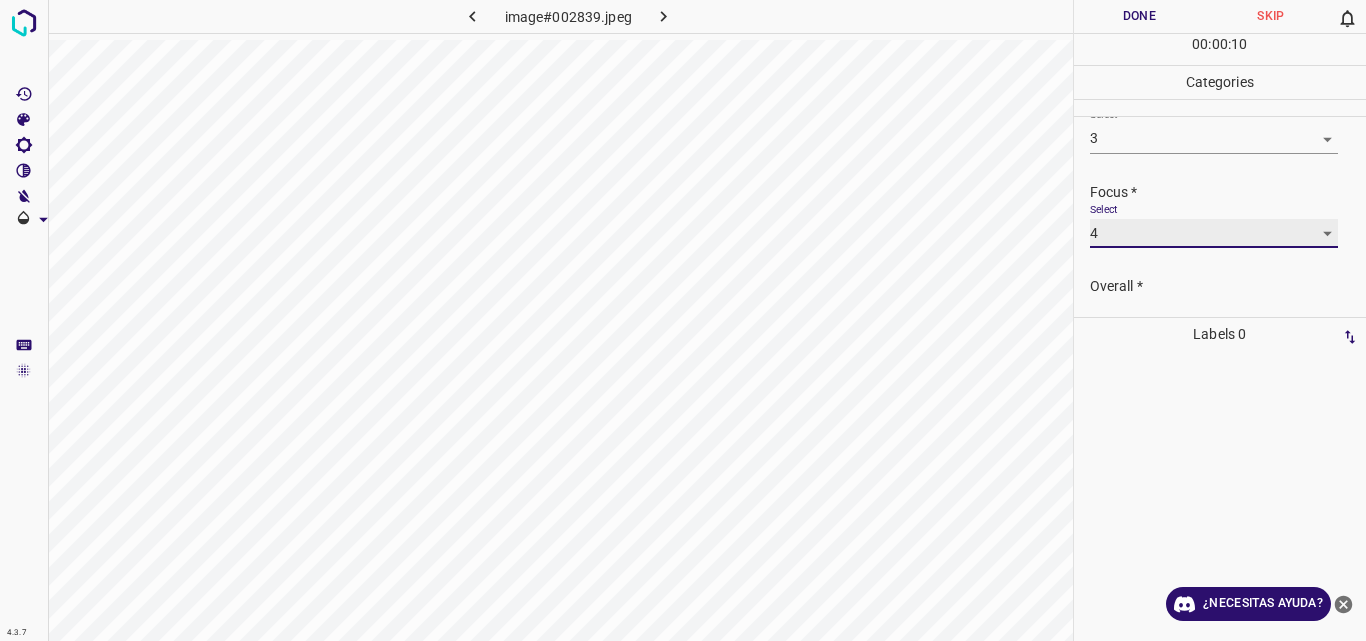 scroll, scrollTop: 98, scrollLeft: 0, axis: vertical 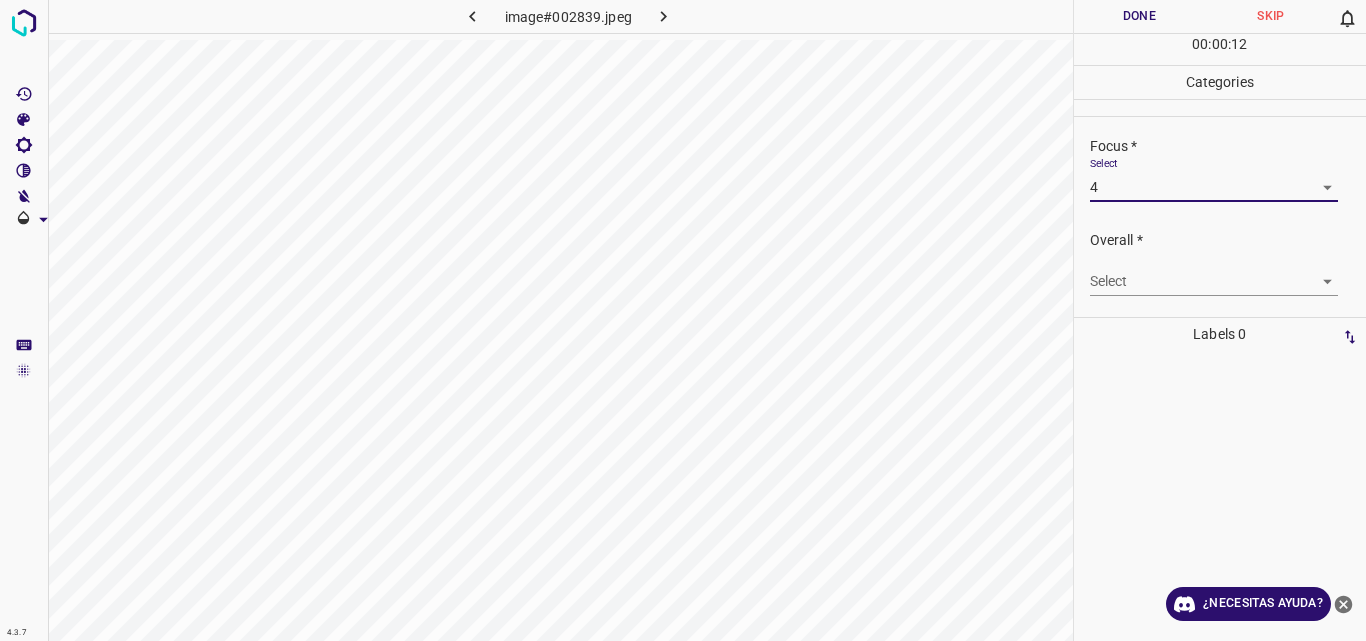 click on "4.3.7 image#002839.jpeg Done Skip 0 00   : 00   : 12   Categories Lighting *  Select 3 3 Focus *  Select 4 4 Overall *  Select ​ Labels   0 Categories 1 Lighting 2 Focus 3 Overall Tools Space Change between modes (Draw & Edit) I Auto labeling R Restore zoom M Zoom in N Zoom out Delete Delete selecte label Filters Z Restore filters X Saturation filter C Brightness filter V Contrast filter B Gray scale filter General O Download ¿Necesitas ayuda? Original text Rate this translation Your feedback will be used to help improve Google Translate - Texto - Esconder - Borrar" at bounding box center [683, 320] 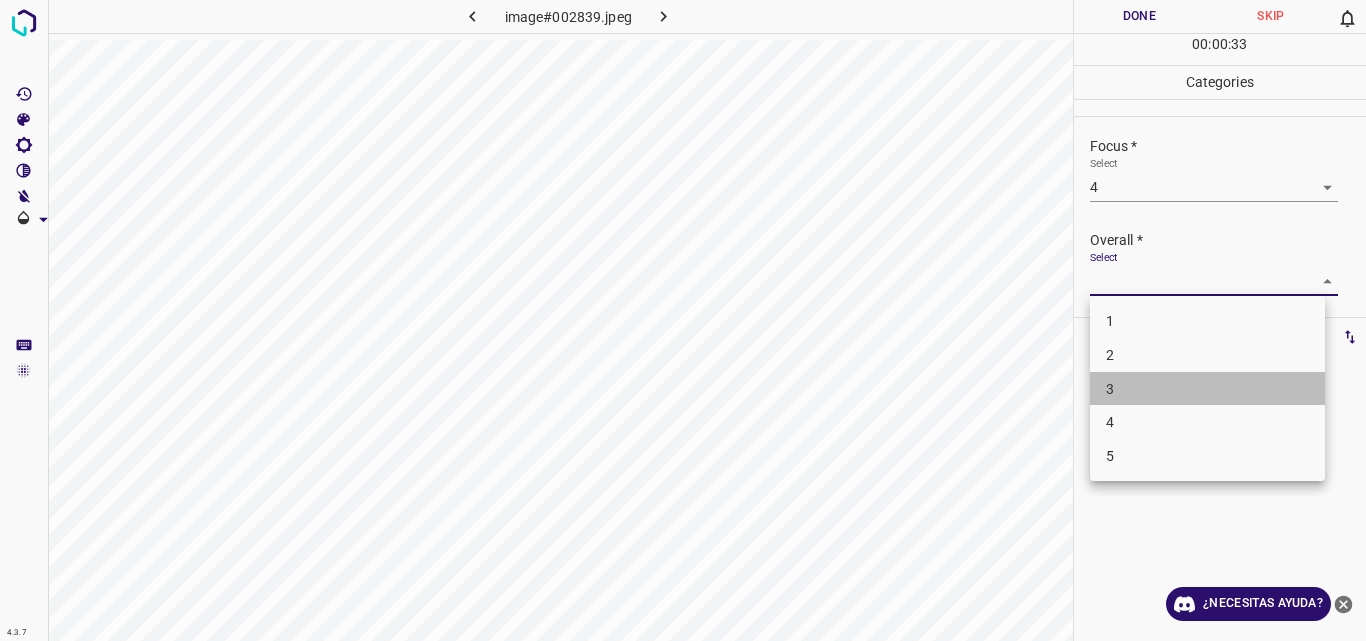 click on "3" at bounding box center [1207, 389] 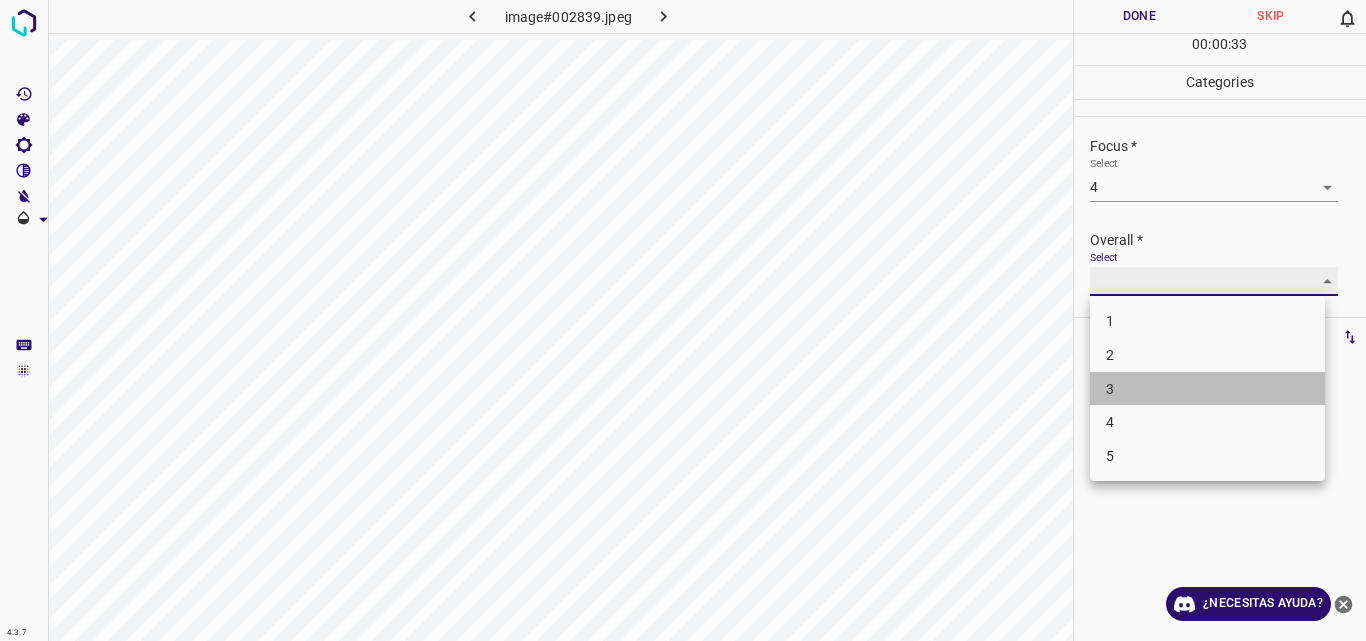 type on "3" 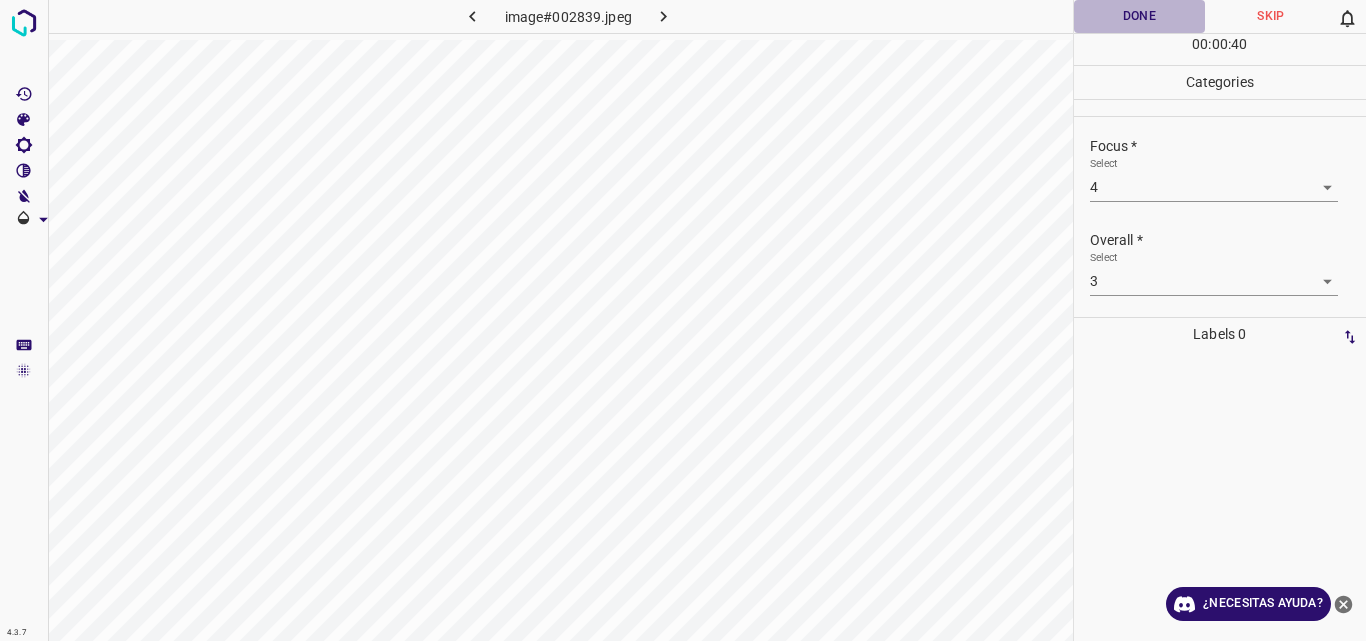 click on "Done" at bounding box center [1140, 16] 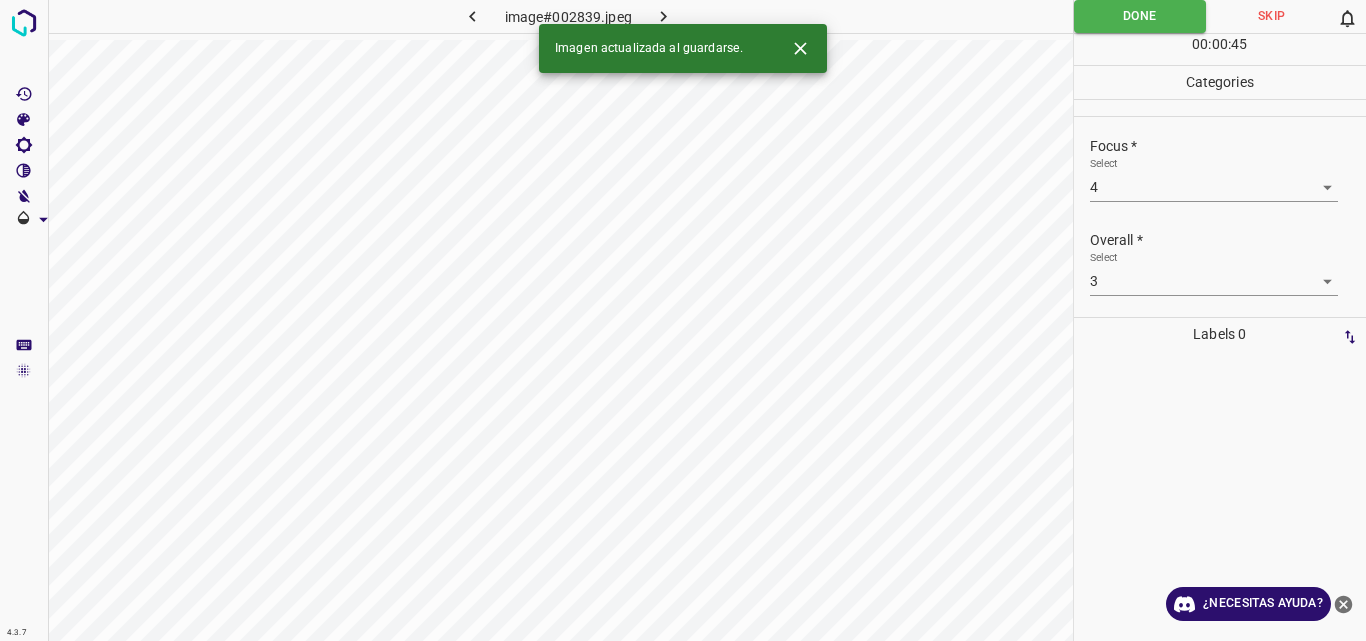 click 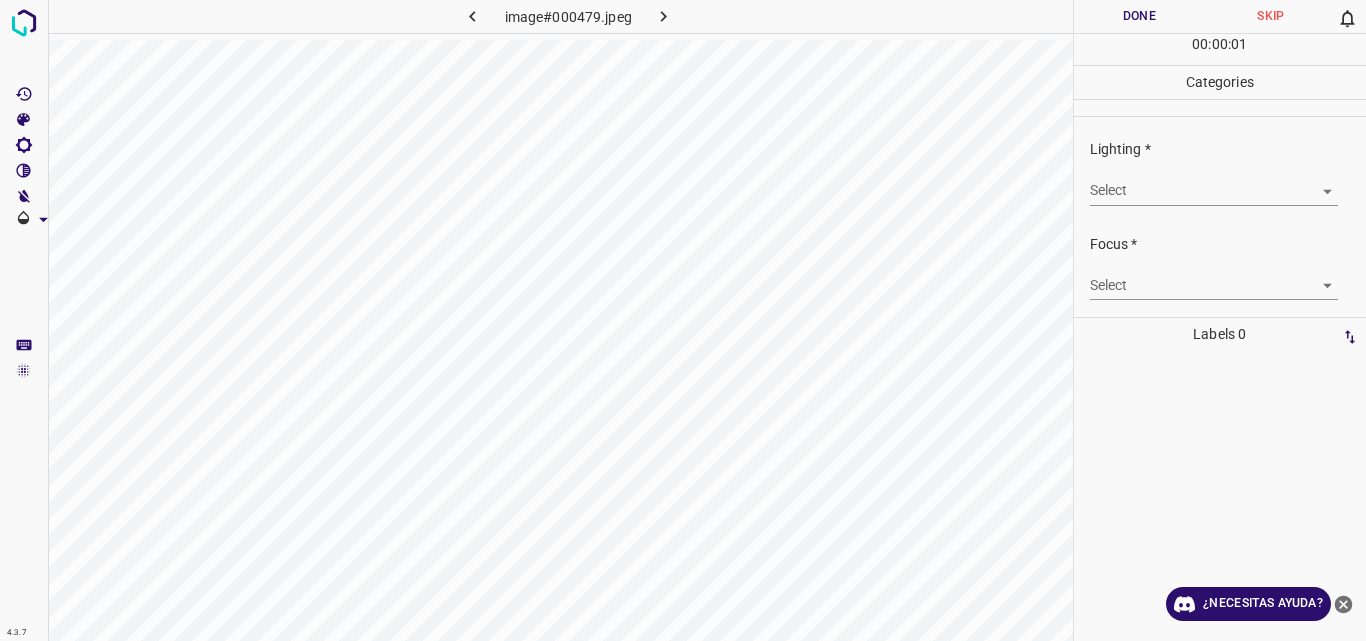 click on "4.3.7 image#000479.jpeg Done Skip 0 00   : 00   : 01   Categories Lighting *  Select ​ Focus *  Select ​ Overall *  Select ​ Labels   0 Categories 1 Lighting 2 Focus 3 Overall Tools Space Change between modes (Draw & Edit) I Auto labeling R Restore zoom M Zoom in N Zoom out Delete Delete selecte label Filters Z Restore filters X Saturation filter C Brightness filter V Contrast filter B Gray scale filter General O Download ¿Necesitas ayuda? Original text Rate this translation Your feedback will be used to help improve Google Translate - Texto - Esconder - Borrar" at bounding box center (683, 320) 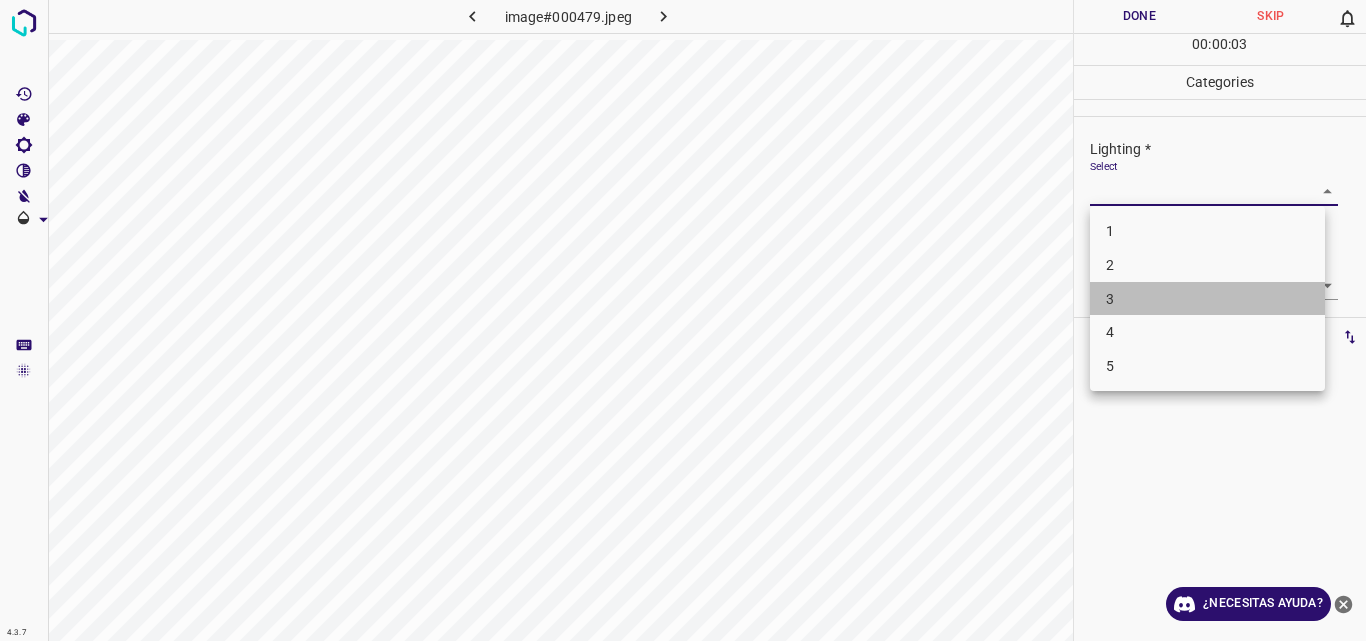 click on "3" at bounding box center (1207, 299) 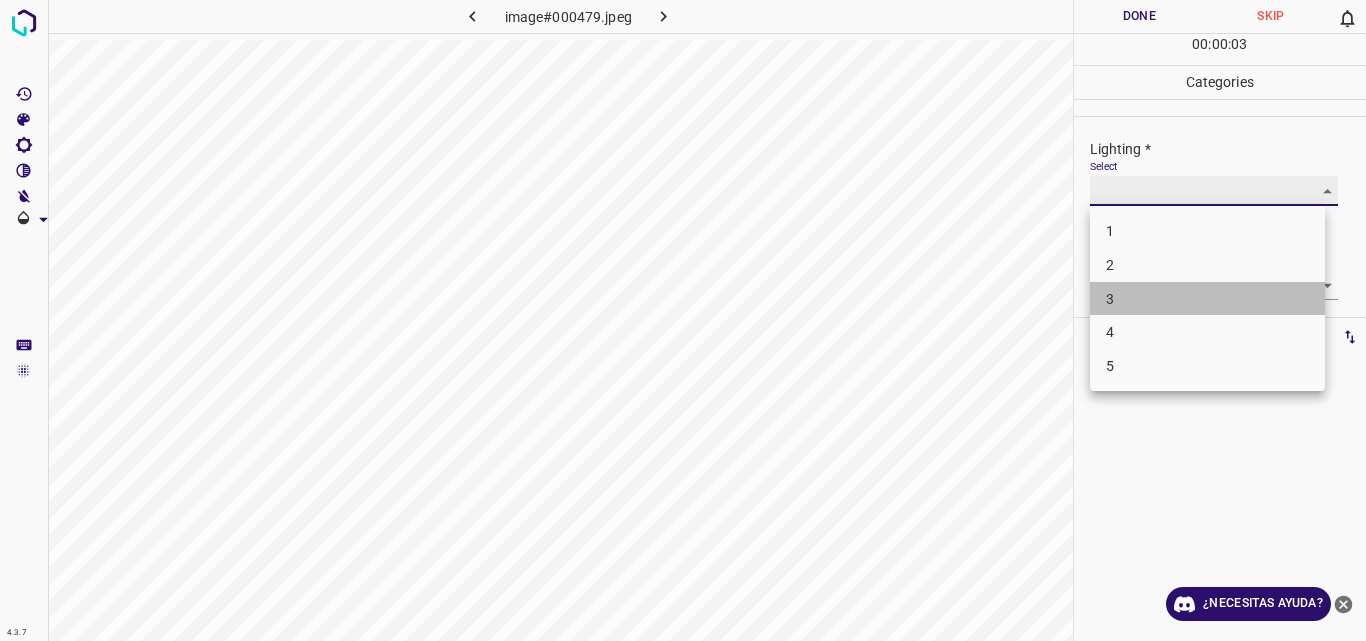 type on "3" 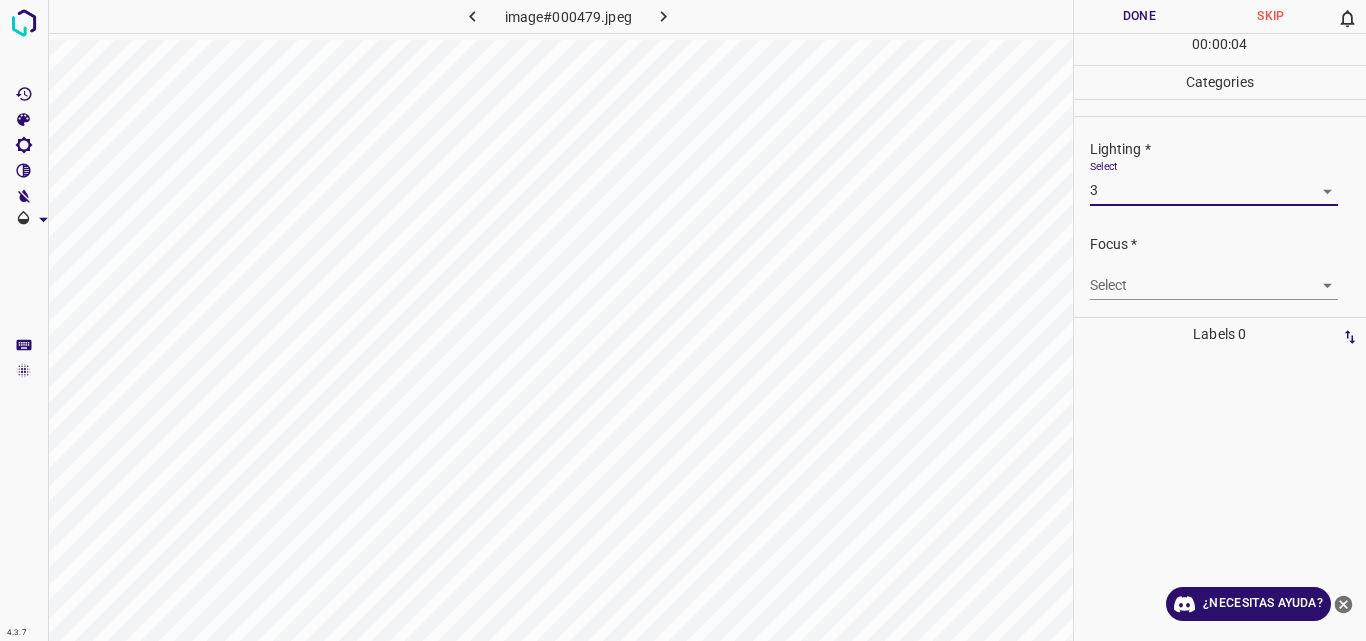 click on "4.3.7 image#000479.jpeg Done Skip 0 00   : 00   : 04   Categories Lighting *  Select 3 3 Focus *  Select ​ Overall *  Select ​ Labels   0 Categories 1 Lighting 2 Focus 3 Overall Tools Space Change between modes (Draw & Edit) I Auto labeling R Restore zoom M Zoom in N Zoom out Delete Delete selecte label Filters Z Restore filters X Saturation filter C Brightness filter V Contrast filter B Gray scale filter General O Download ¿Necesitas ayuda? Original text Rate this translation Your feedback will be used to help improve Google Translate - Texto - Esconder - Borrar" at bounding box center (683, 320) 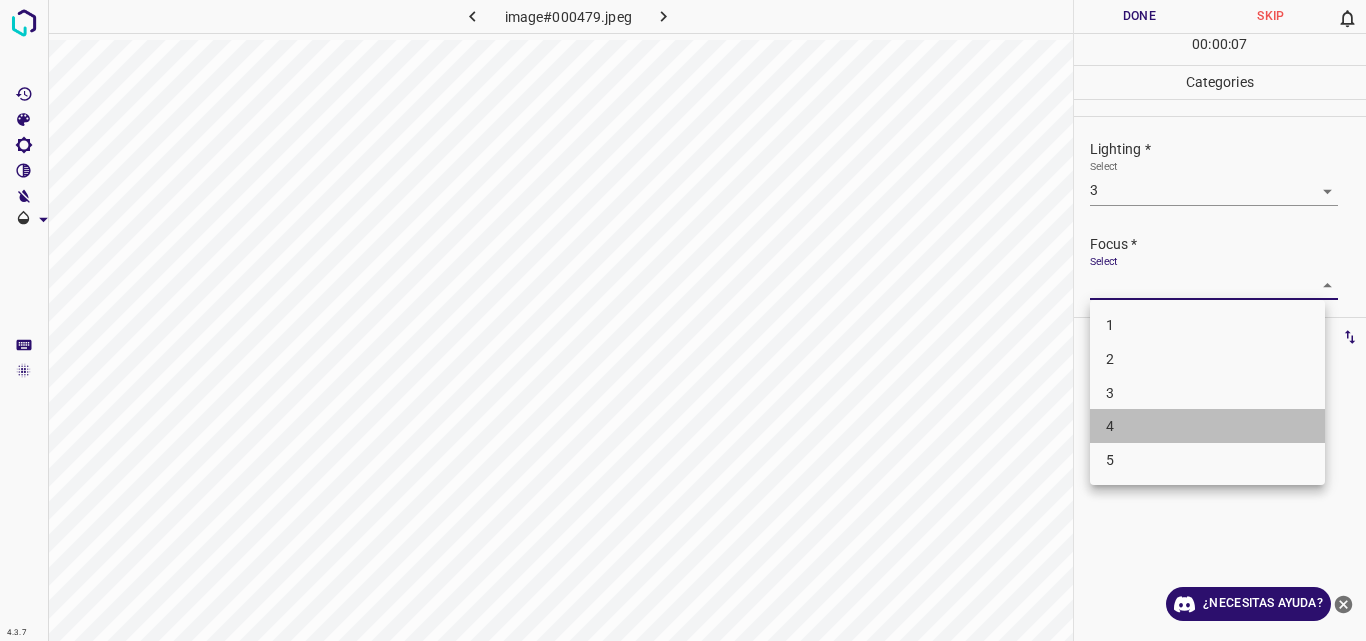 click on "4" at bounding box center [1207, 426] 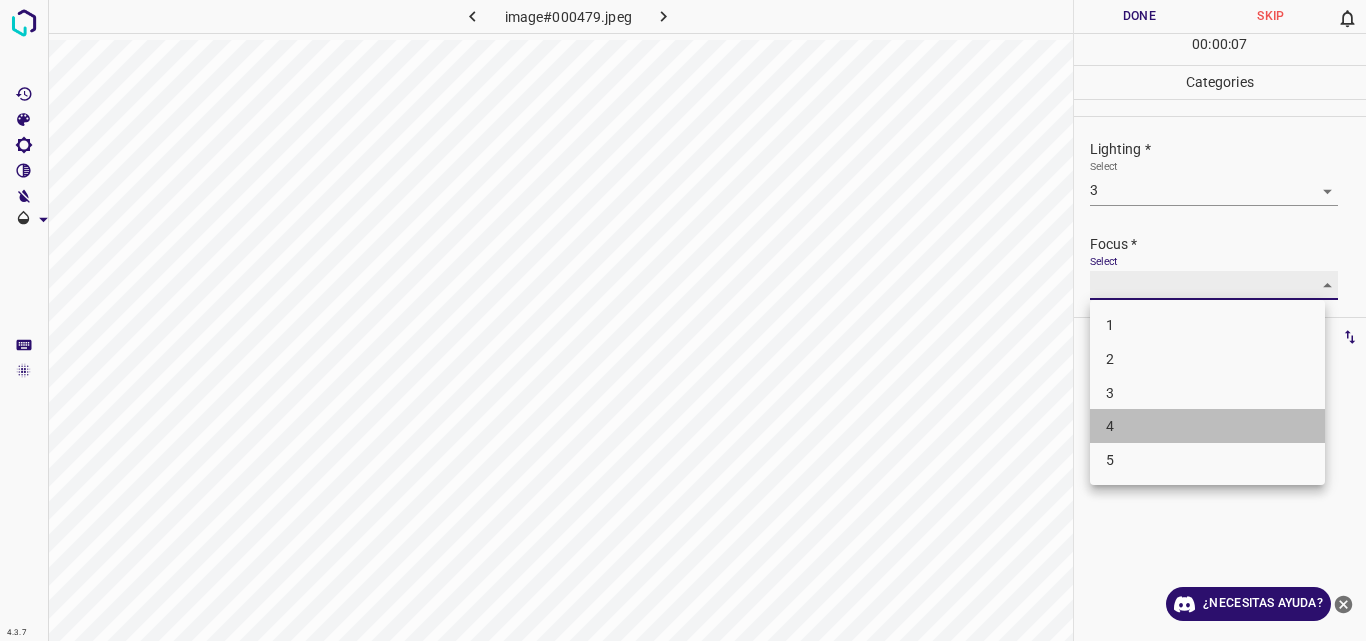 type on "4" 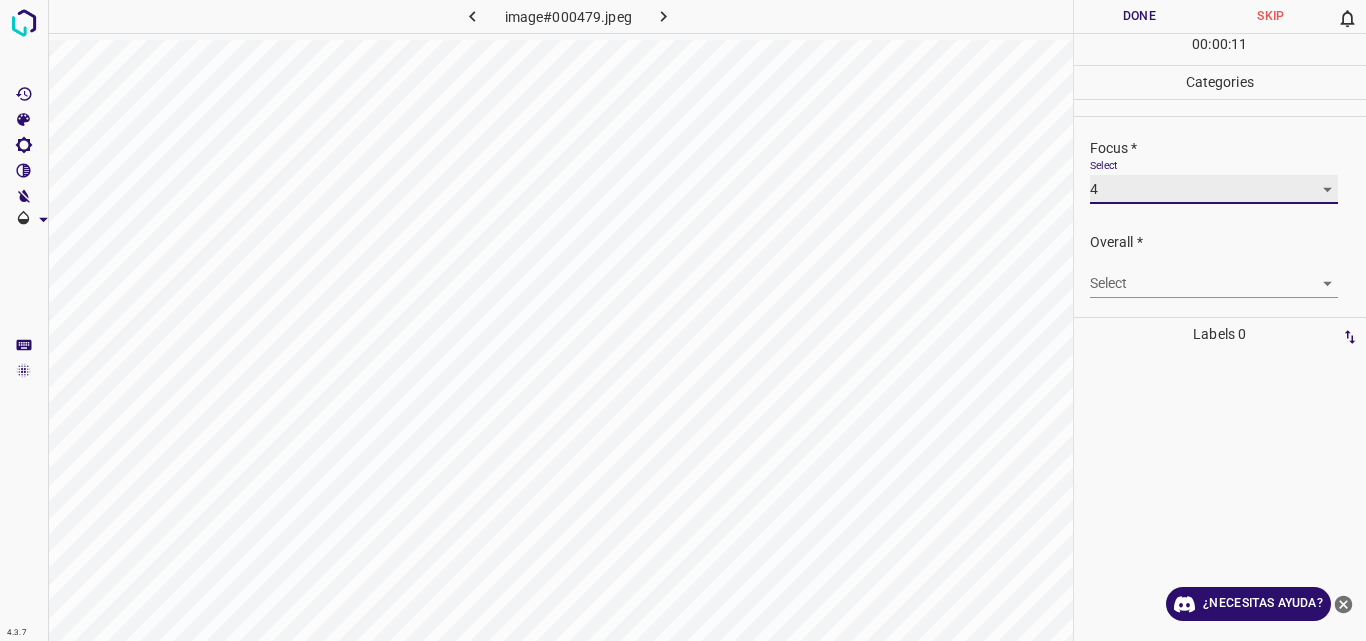 scroll, scrollTop: 98, scrollLeft: 0, axis: vertical 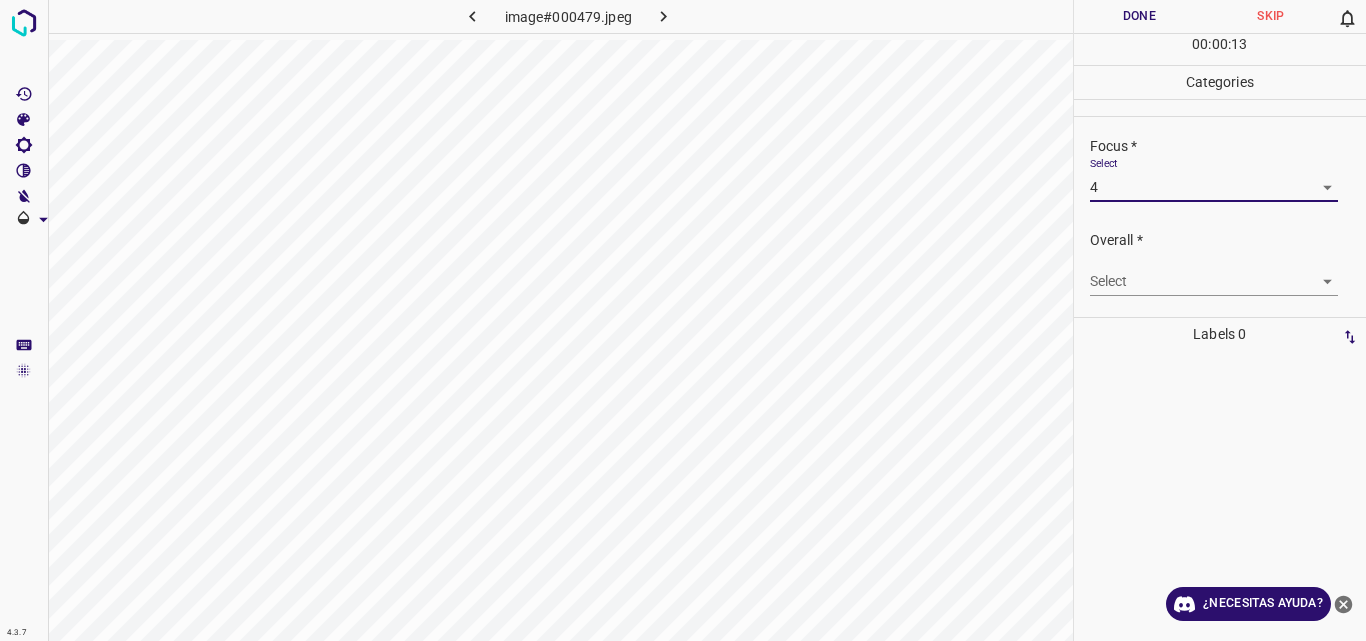 click on "4.3.7 image#000479.jpeg Done Skip 0 00   : 00   : 13   Categories Lighting *  Select 3 3 Focus *  Select 4 4 Overall *  Select ​ Labels   0 Categories 1 Lighting 2 Focus 3 Overall Tools Space Change between modes (Draw & Edit) I Auto labeling R Restore zoom M Zoom in N Zoom out Delete Delete selecte label Filters Z Restore filters X Saturation filter C Brightness filter V Contrast filter B Gray scale filter General O Download ¿Necesitas ayuda? Original text Rate this translation Your feedback will be used to help improve Google Translate - Texto - Esconder - Borrar" at bounding box center (683, 320) 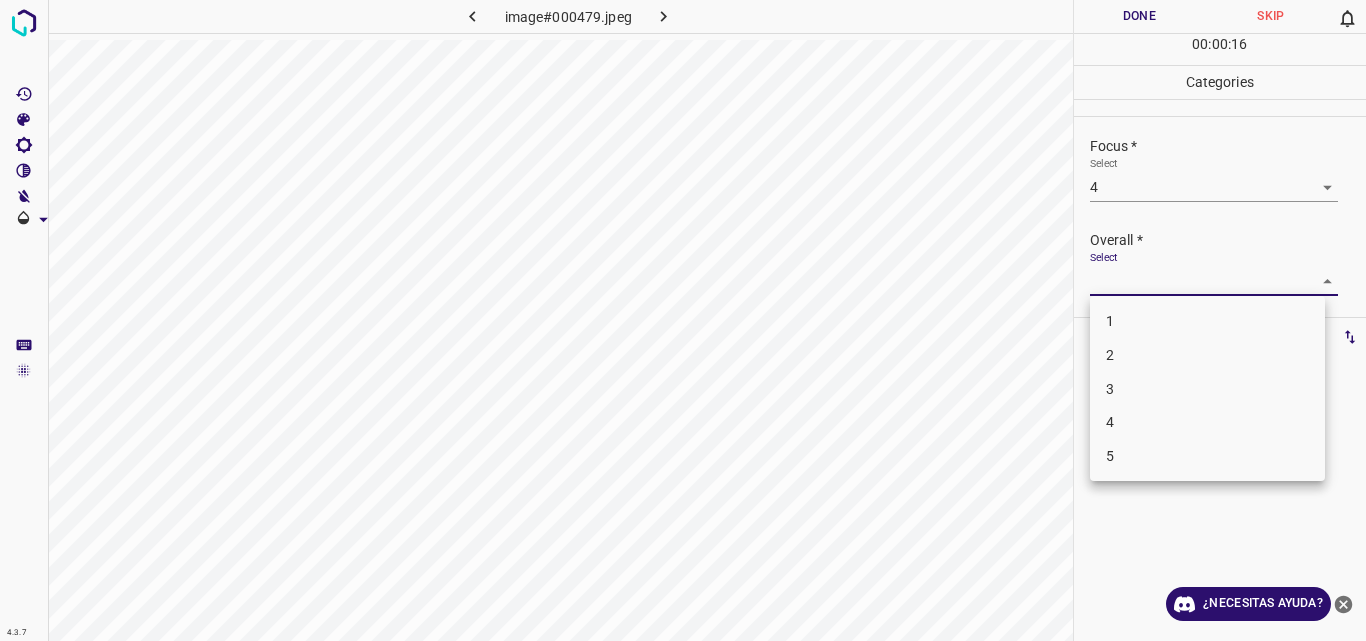 click on "3" at bounding box center (1207, 389) 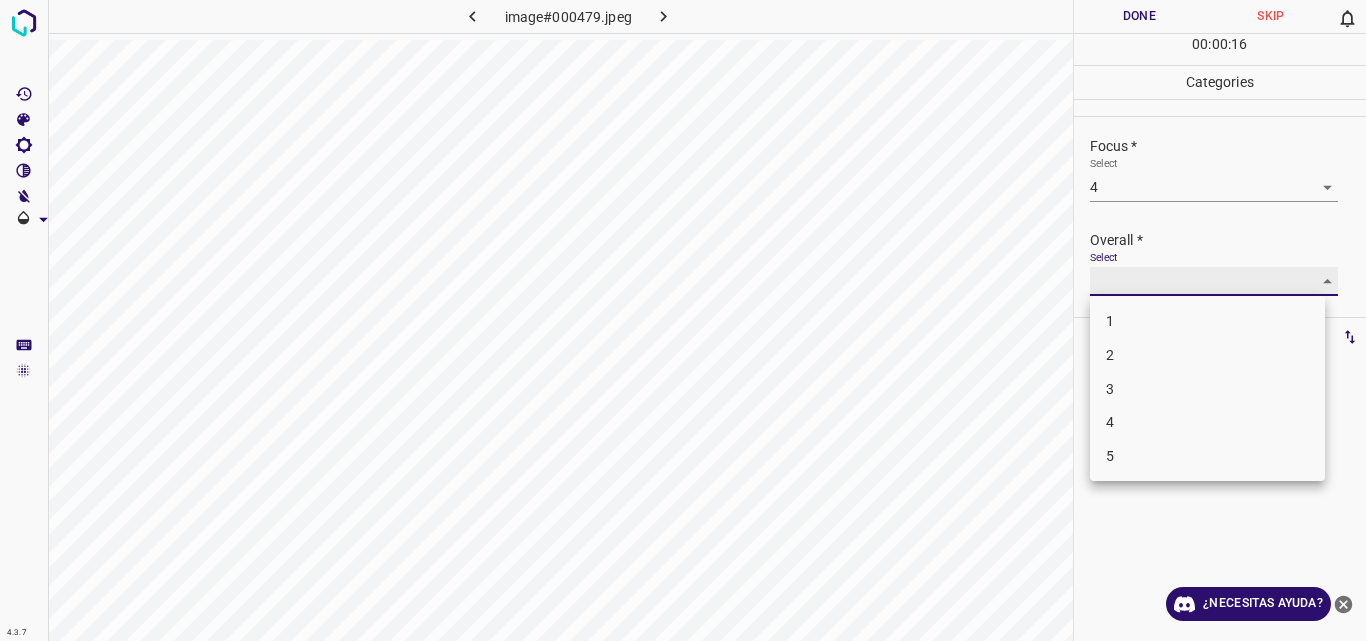 type on "3" 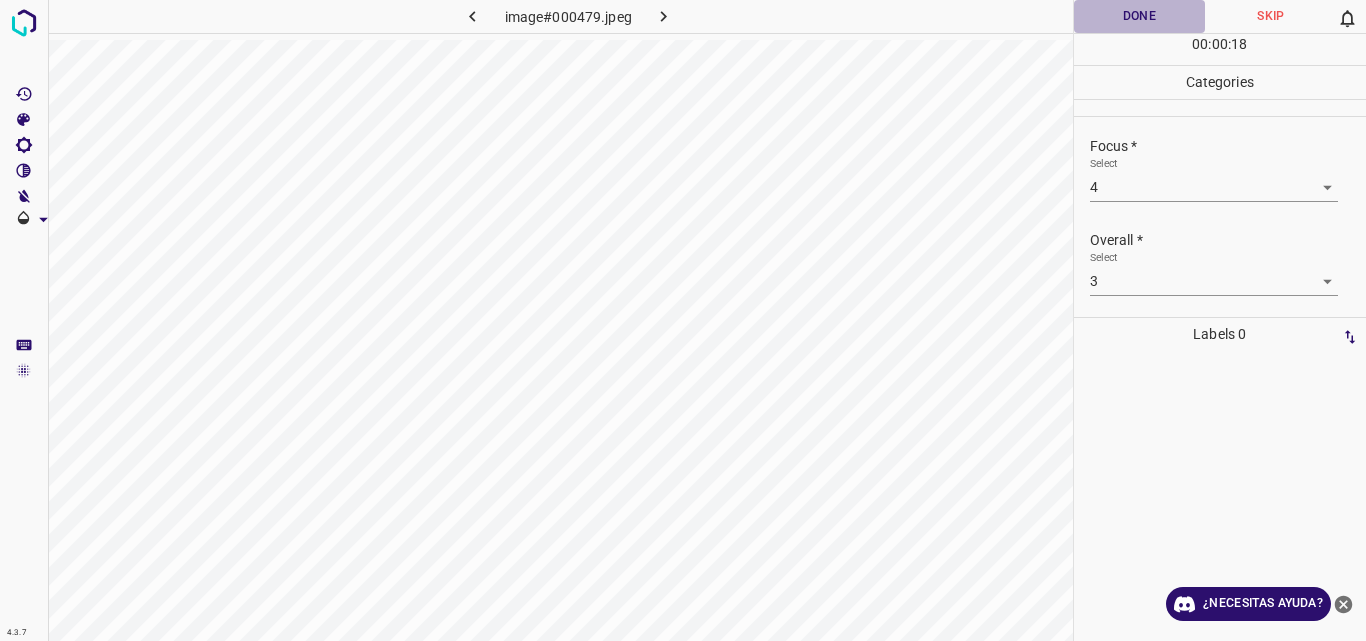 click on "Done" at bounding box center [1140, 16] 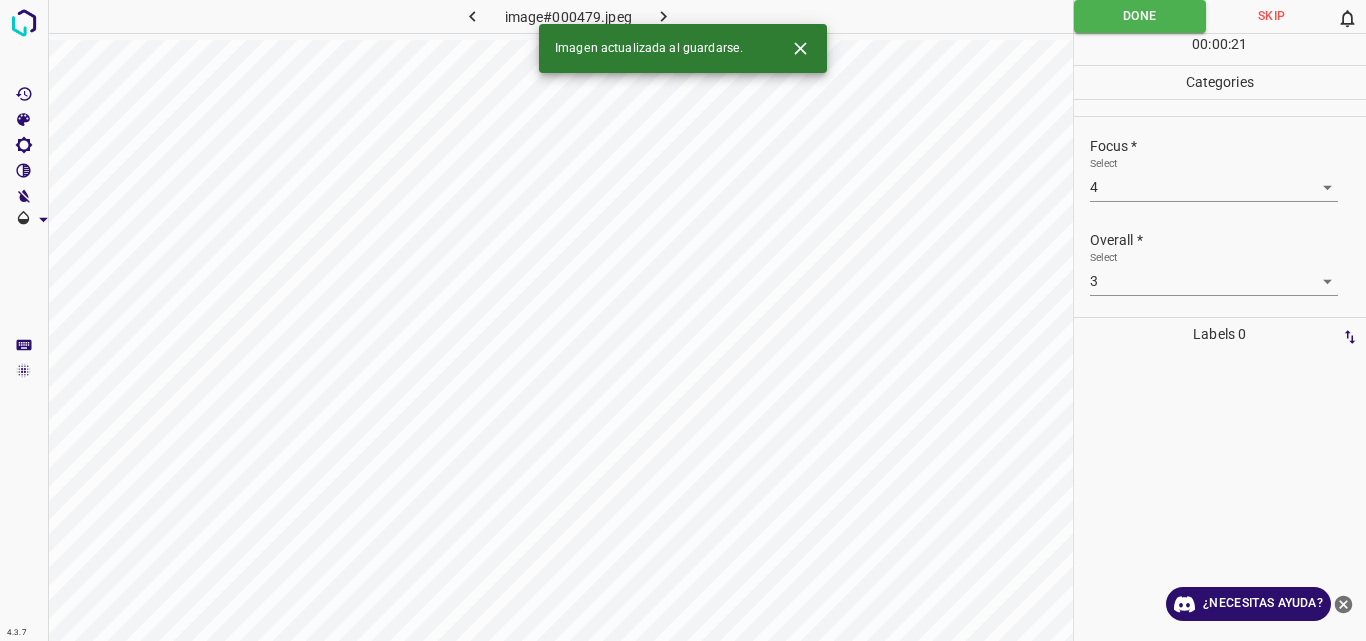 click 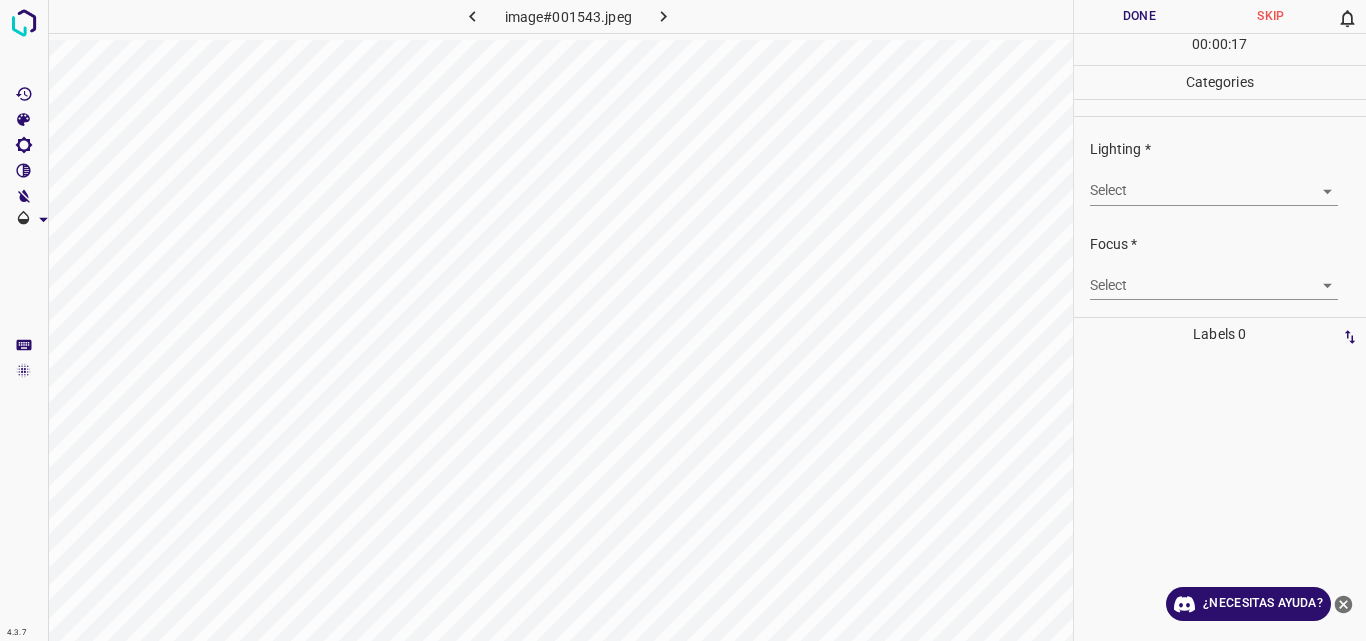 click on "4.3.7 image#001543.jpeg Done Skip 0 00   : 00   : 17   Categories Lighting *  Select ​ Focus *  Select ​ Overall *  Select ​ Labels   0 Categories 1 Lighting 2 Focus 3 Overall Tools Space Change between modes (Draw & Edit) I Auto labeling R Restore zoom M Zoom in N Zoom out Delete Delete selecte label Filters Z Restore filters X Saturation filter C Brightness filter V Contrast filter B Gray scale filter General O Download ¿Necesitas ayuda? Original text Rate this translation Your feedback will be used to help improve Google Translate - Texto - Esconder - Borrar" at bounding box center [683, 320] 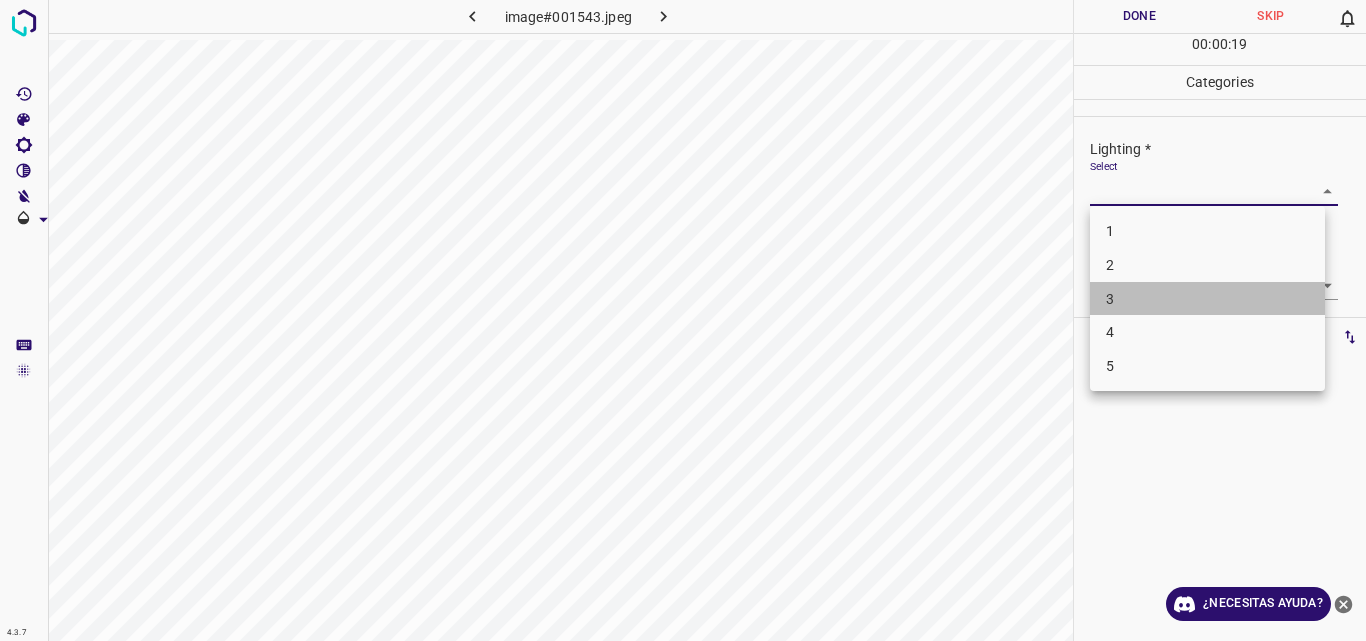 click on "3" at bounding box center (1207, 299) 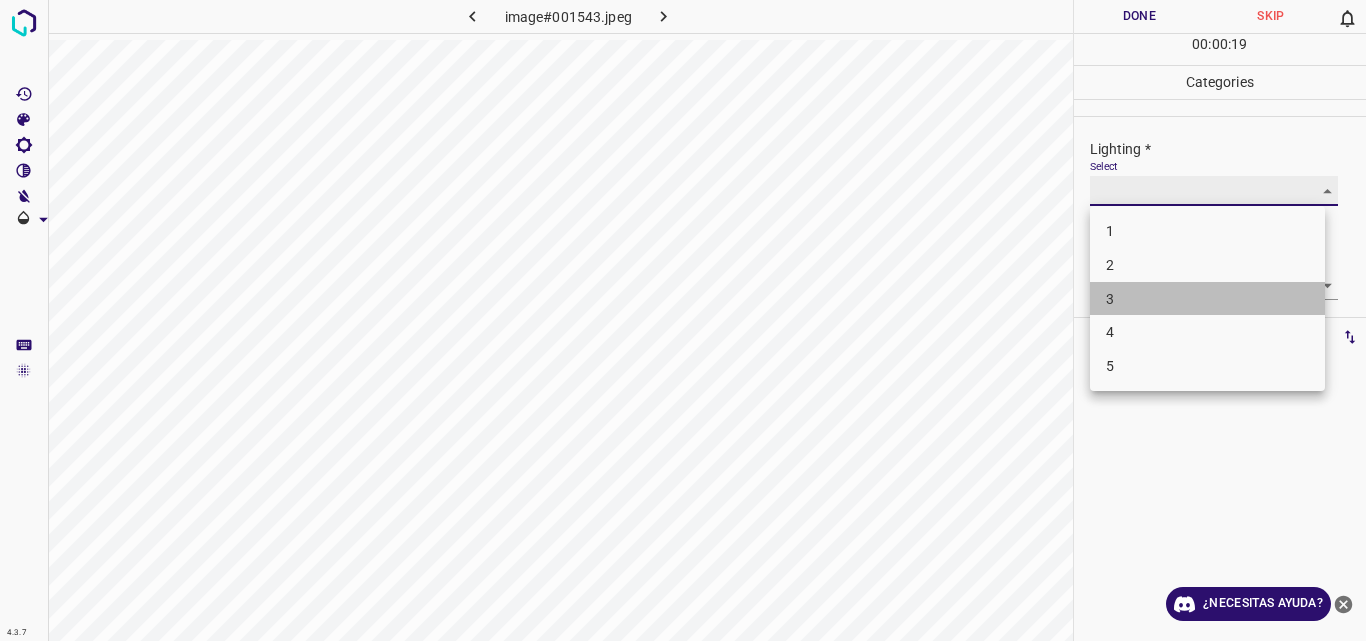 type on "3" 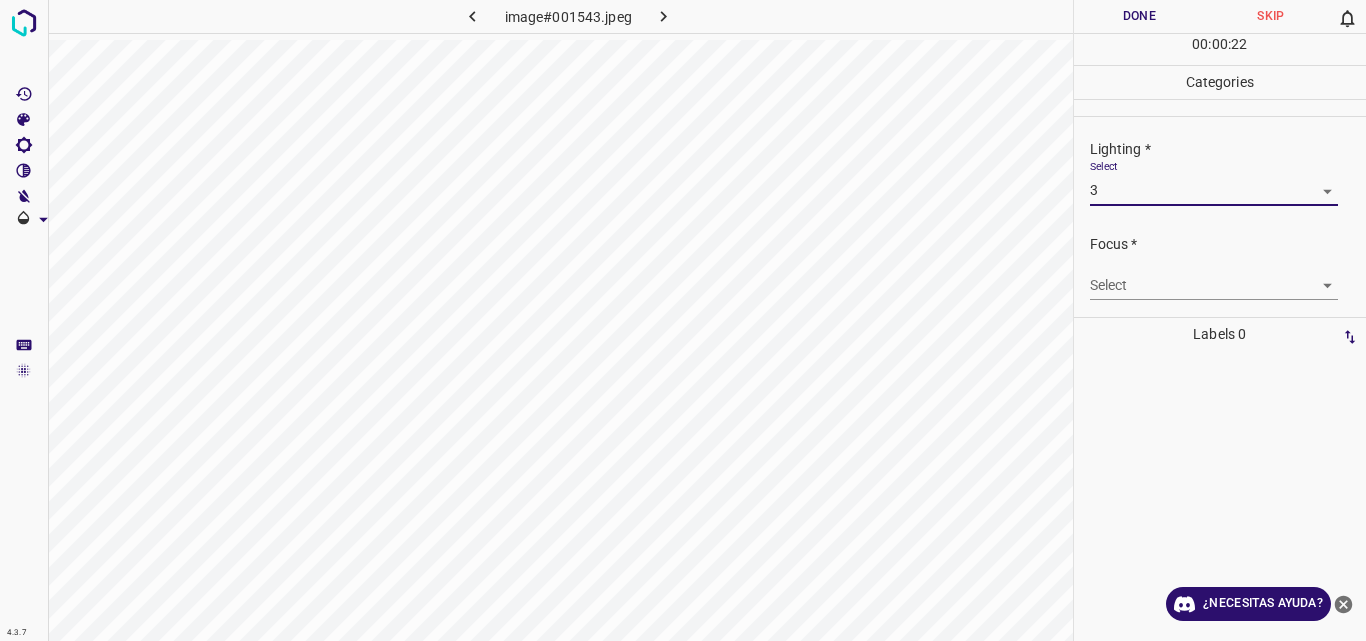 click on "4.3.7 image#001543.jpeg Done Skip 0 00   : 00   : 22   Categories Lighting *  Select 3 3 Focus *  Select ​ Overall *  Select ​ Labels   0 Categories 1 Lighting 2 Focus 3 Overall Tools Space Change between modes (Draw & Edit) I Auto labeling R Restore zoom M Zoom in N Zoom out Delete Delete selecte label Filters Z Restore filters X Saturation filter C Brightness filter V Contrast filter B Gray scale filter General O Download ¿Necesitas ayuda? Original text Rate this translation Your feedback will be used to help improve Google Translate - Texto - Esconder - Borrar" at bounding box center [683, 320] 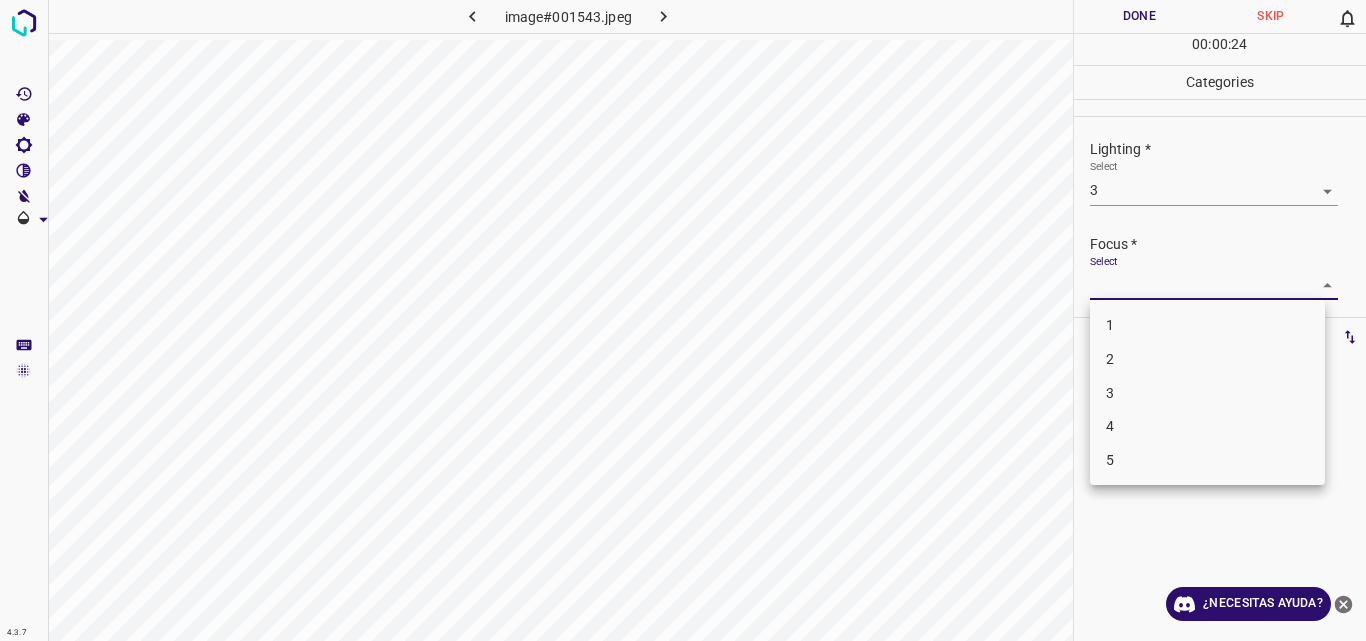click on "3" at bounding box center [1207, 393] 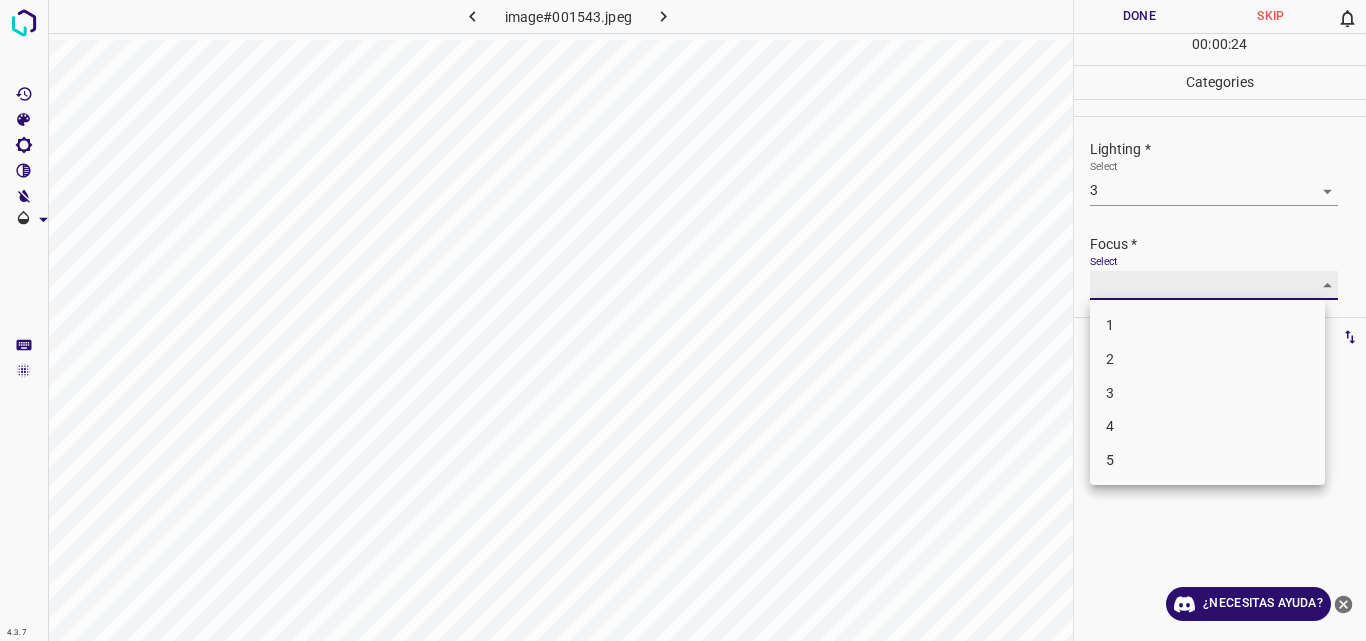 type on "3" 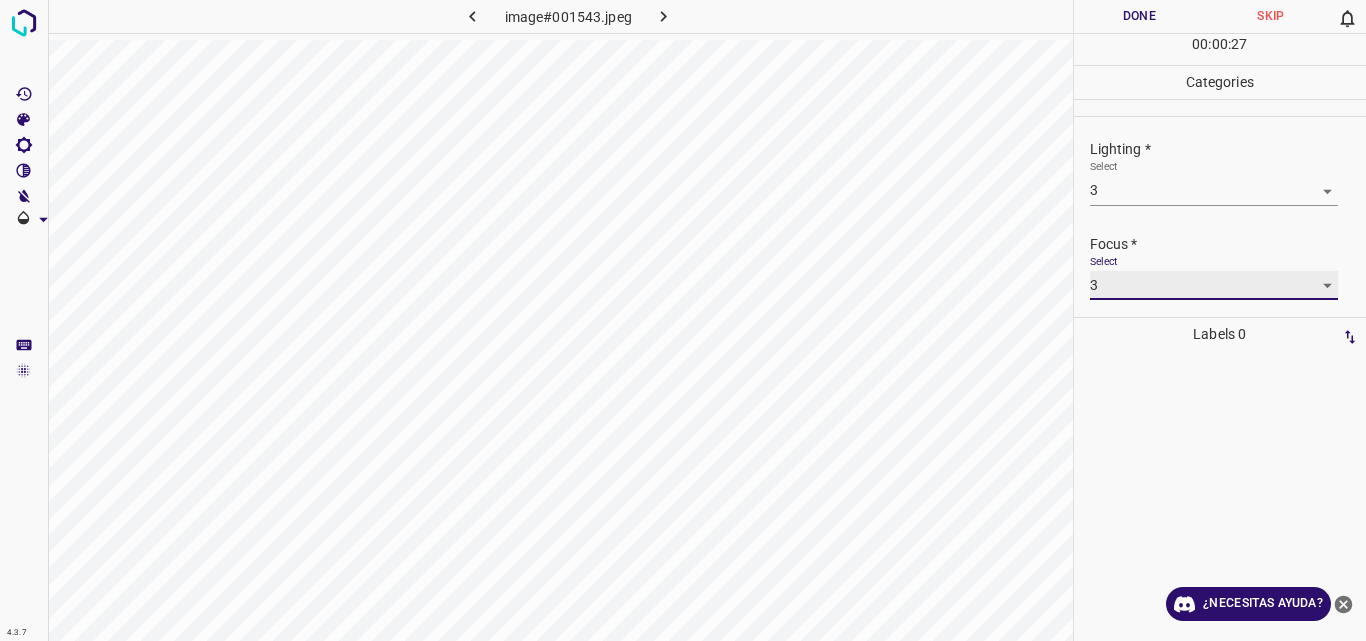 scroll, scrollTop: 98, scrollLeft: 0, axis: vertical 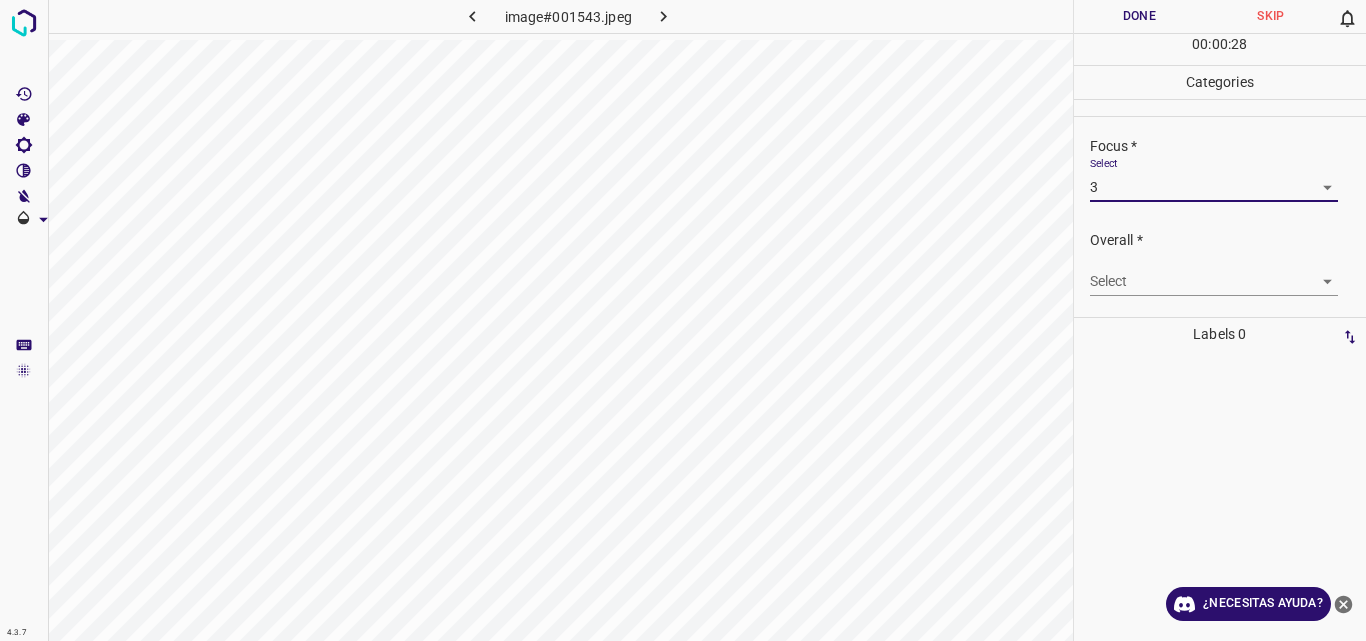 click on "4.3.7 image#001543.jpeg Done Skip 0 00   : 00   : 28   Categories Lighting *  Select 3 3 Focus *  Select 3 3 Overall *  Select ​ Labels   0 Categories 1 Lighting 2 Focus 3 Overall Tools Space Change between modes (Draw & Edit) I Auto labeling R Restore zoom M Zoom in N Zoom out Delete Delete selecte label Filters Z Restore filters X Saturation filter C Brightness filter V Contrast filter B Gray scale filter General O Download ¿Necesitas ayuda? Original text Rate this translation Your feedback will be used to help improve Google Translate - Texto - Esconder - Borrar" at bounding box center [683, 320] 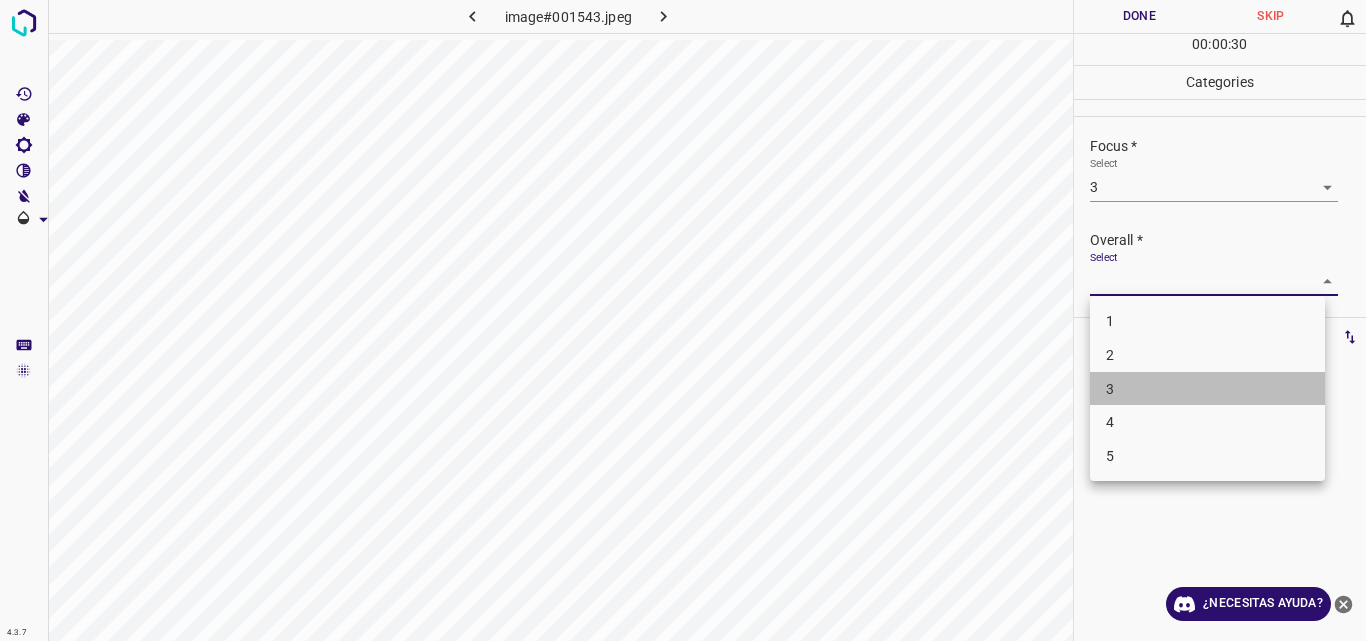 click on "3" at bounding box center (1207, 389) 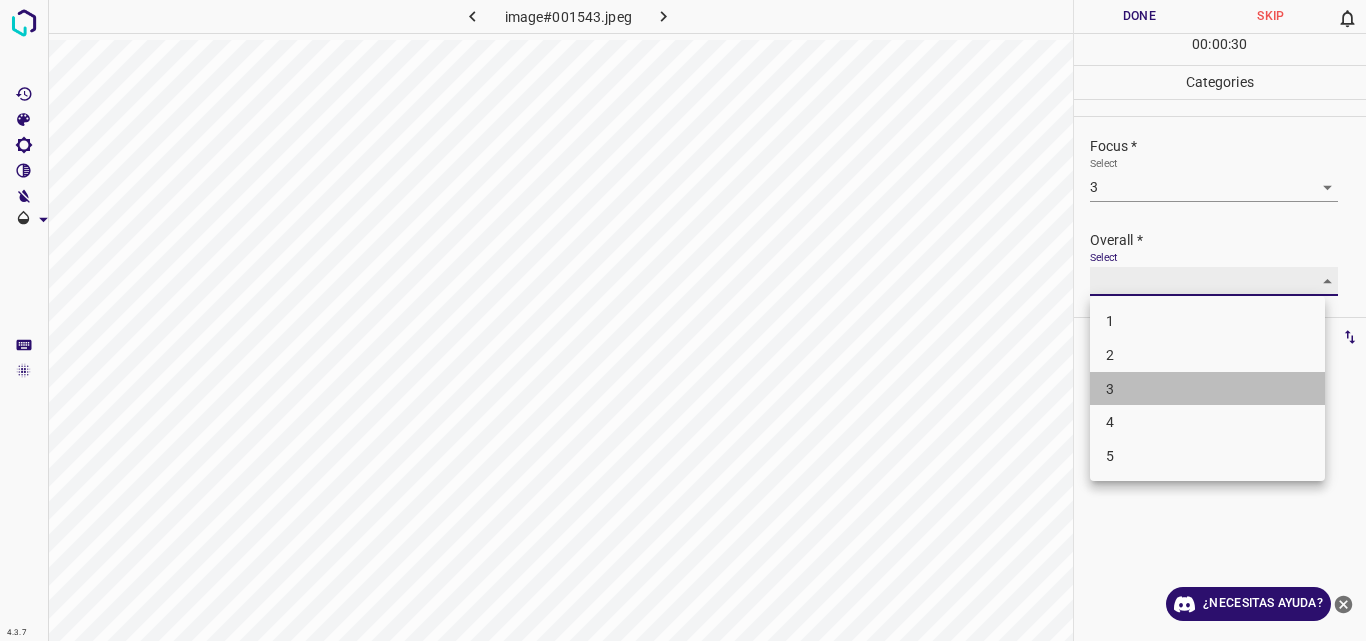 type on "3" 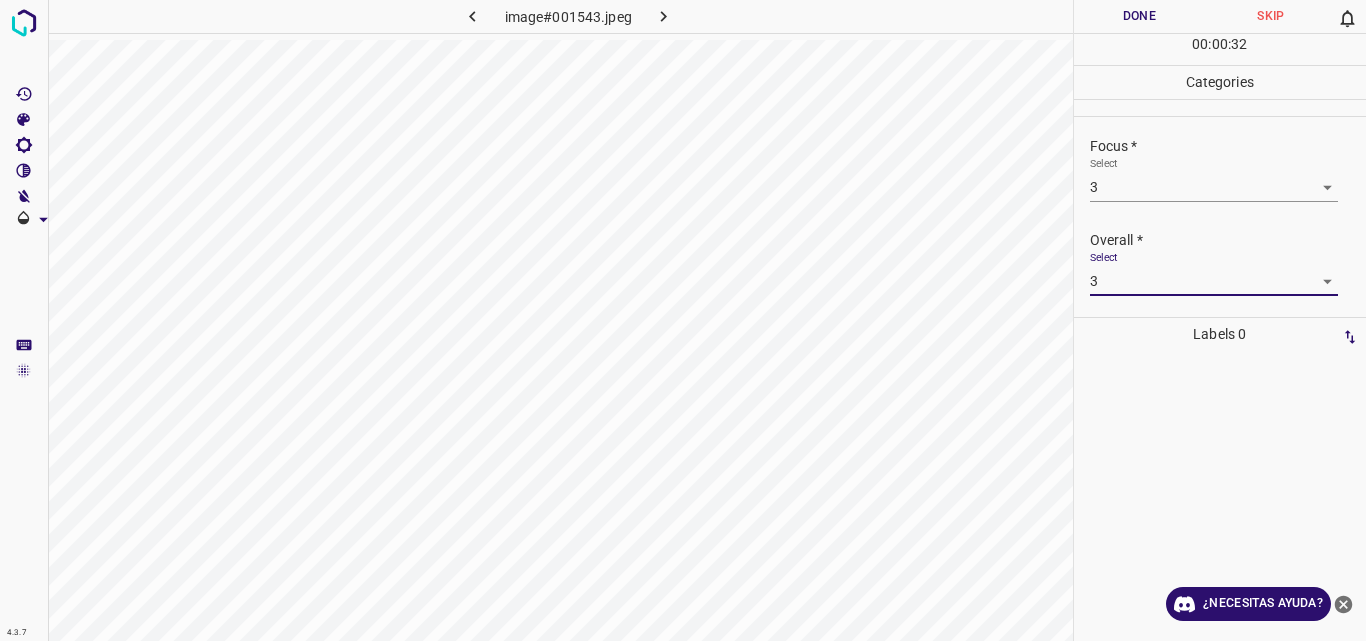 click on "Done" at bounding box center [1140, 16] 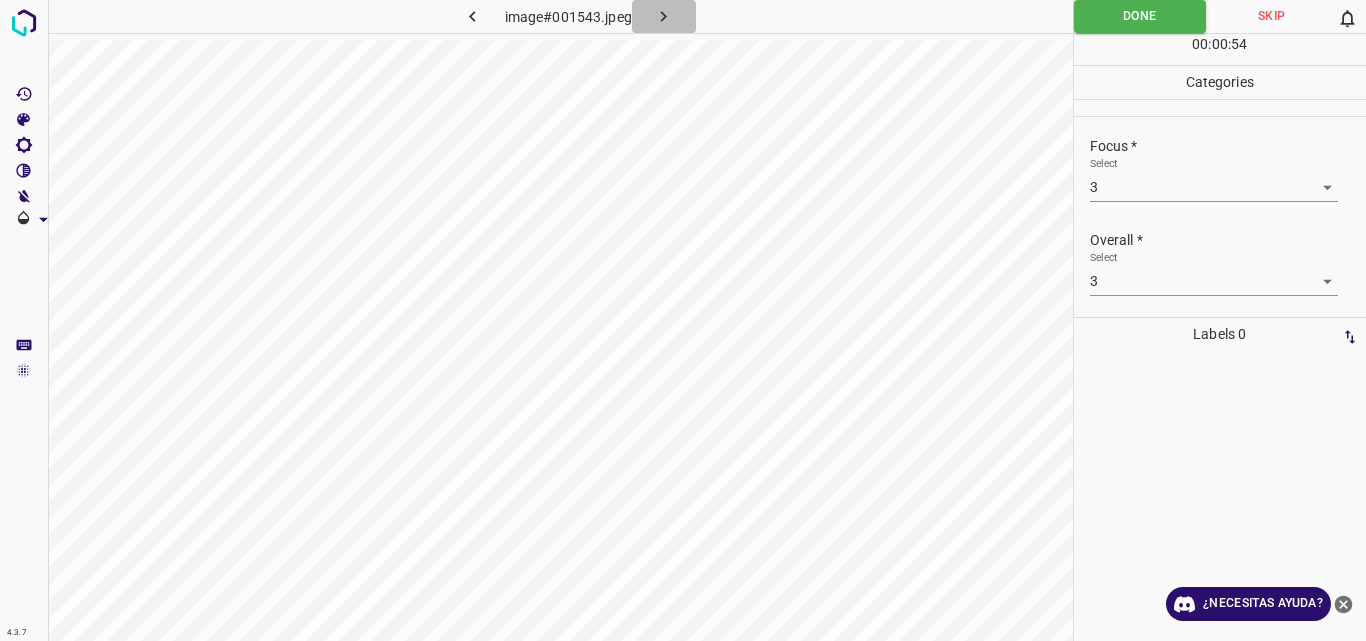 click 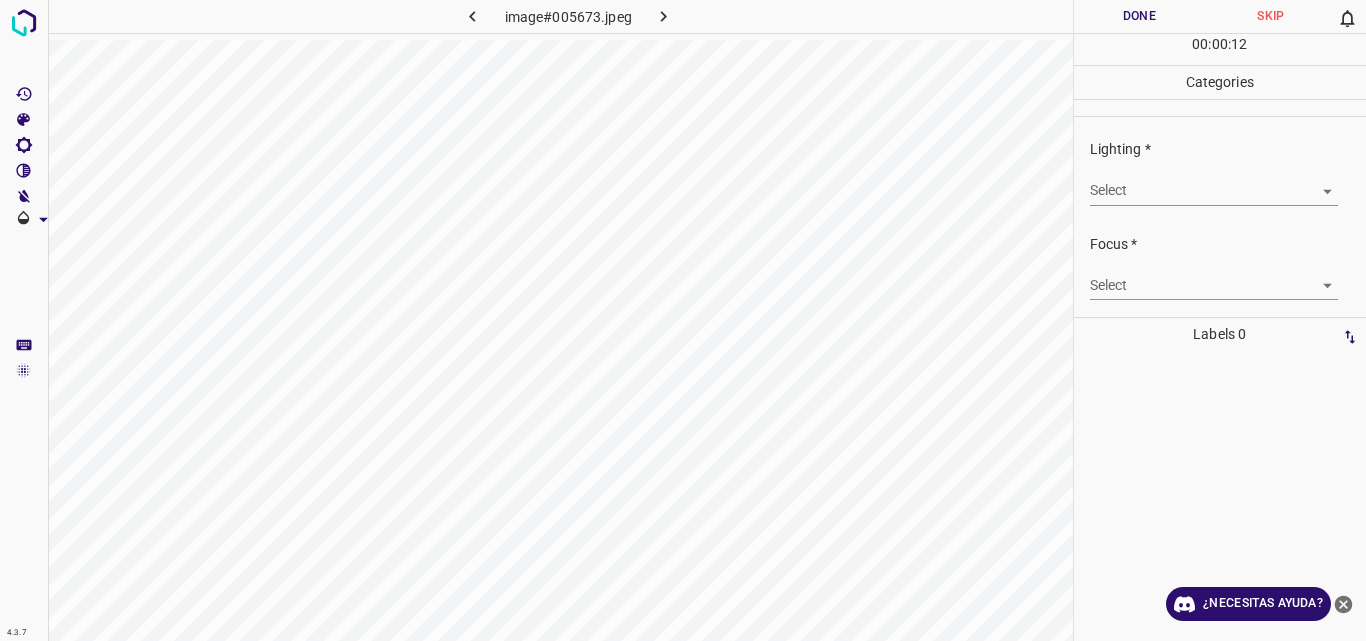 click on "4.3.7 image#005673.jpeg Done Skip 0 00   : 00   : 12   Categories Lighting *  Select ​ Focus *  Select ​ Overall *  Select ​ Labels   0 Categories 1 Lighting 2 Focus 3 Overall Tools Space Change between modes (Draw & Edit) I Auto labeling R Restore zoom M Zoom in N Zoom out Delete Delete selecte label Filters Z Restore filters X Saturation filter C Brightness filter V Contrast filter B Gray scale filter General O Download ¿Necesitas ayuda? Original text Rate this translation Your feedback will be used to help improve Google Translate - Texto - Esconder - Borrar" at bounding box center (683, 320) 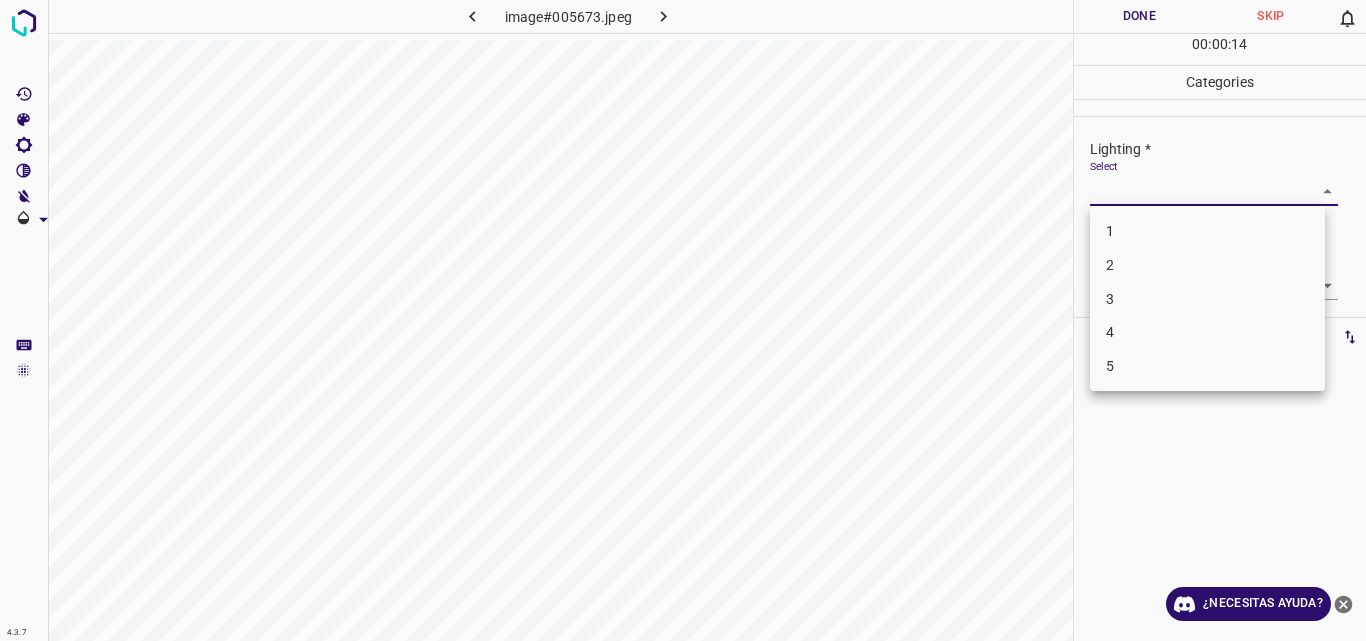click on "2" at bounding box center (1207, 265) 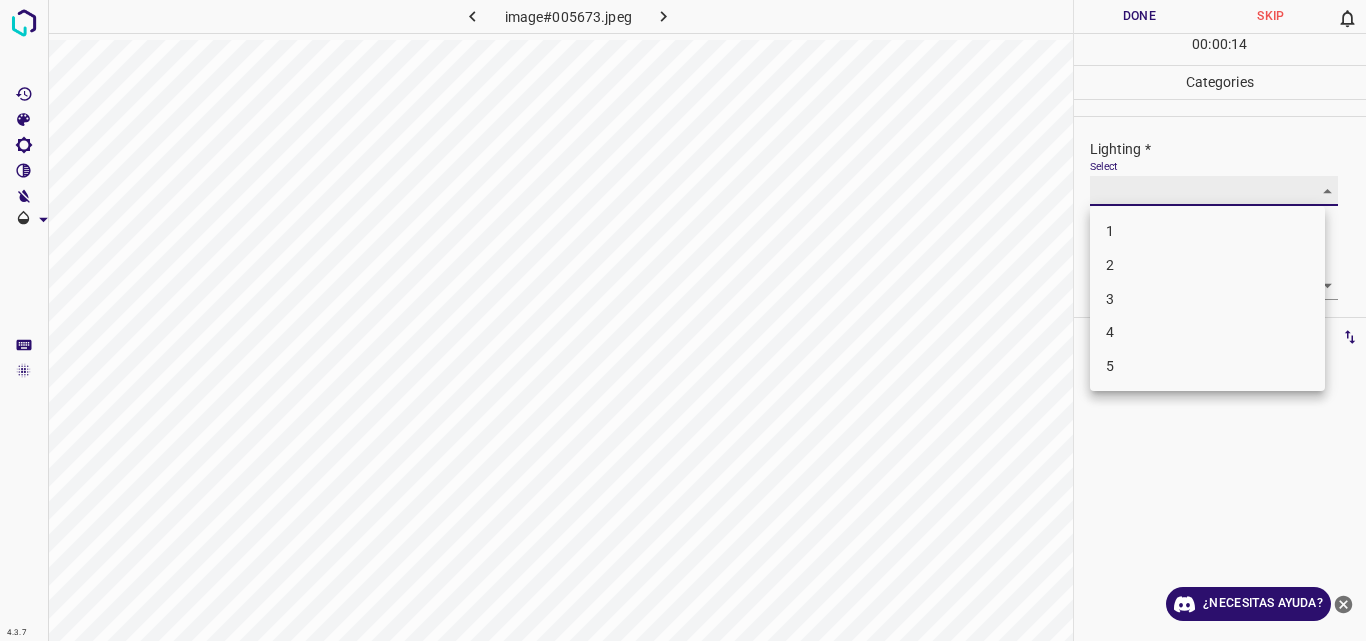 type on "2" 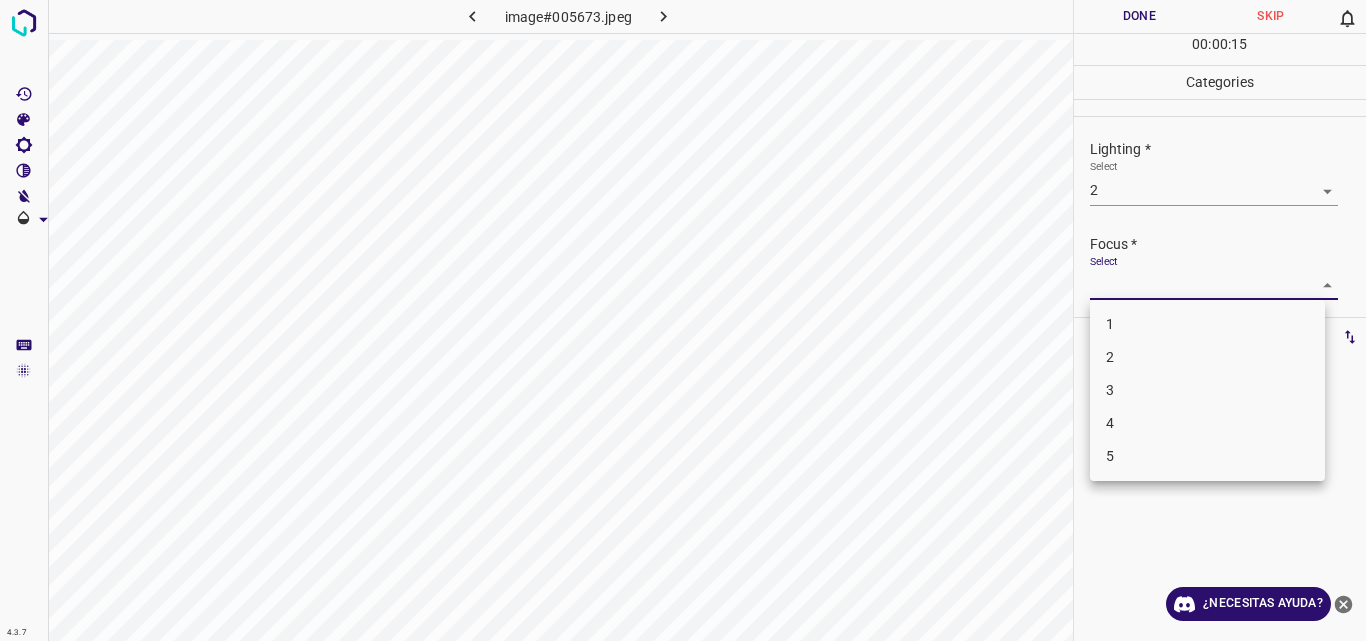click on "4.3.7 image#005673.jpeg Done Skip 0 00   : 00   : 15   Categories Lighting *  Select 2 2 Focus *  Select ​ Overall *  Select ​ Labels   0 Categories 1 Lighting 2 Focus 3 Overall Tools Space Change between modes (Draw & Edit) I Auto labeling R Restore zoom M Zoom in N Zoom out Delete Delete selecte label Filters Z Restore filters X Saturation filter C Brightness filter V Contrast filter B Gray scale filter General O Download ¿Necesitas ayuda? Original text Rate this translation Your feedback will be used to help improve Google Translate - Texto - Esconder - Borrar 1 2 3 4 5" at bounding box center (683, 320) 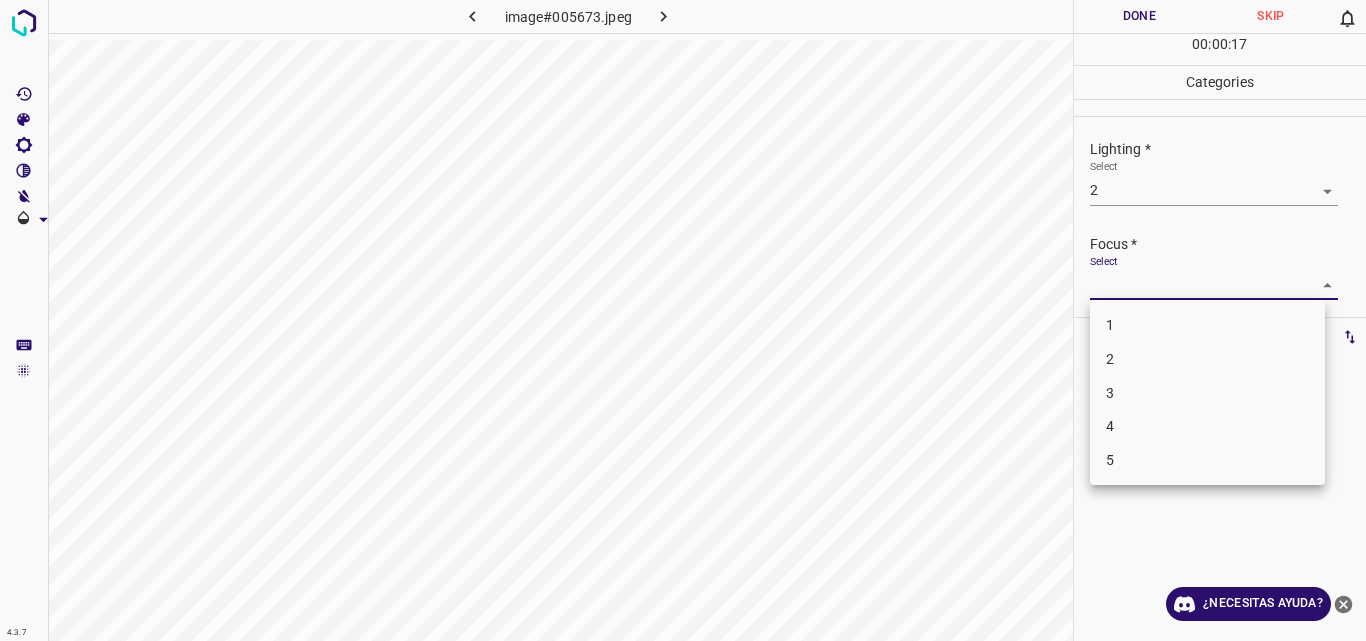 click on "2" at bounding box center (1207, 359) 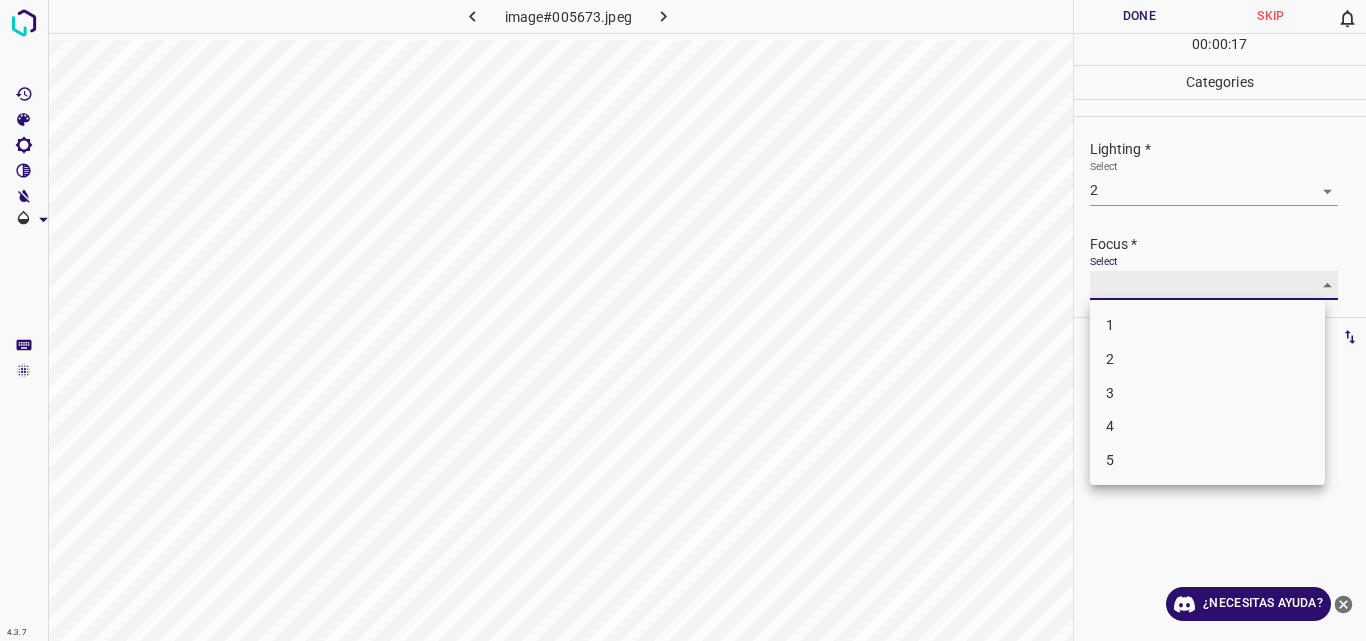 type on "2" 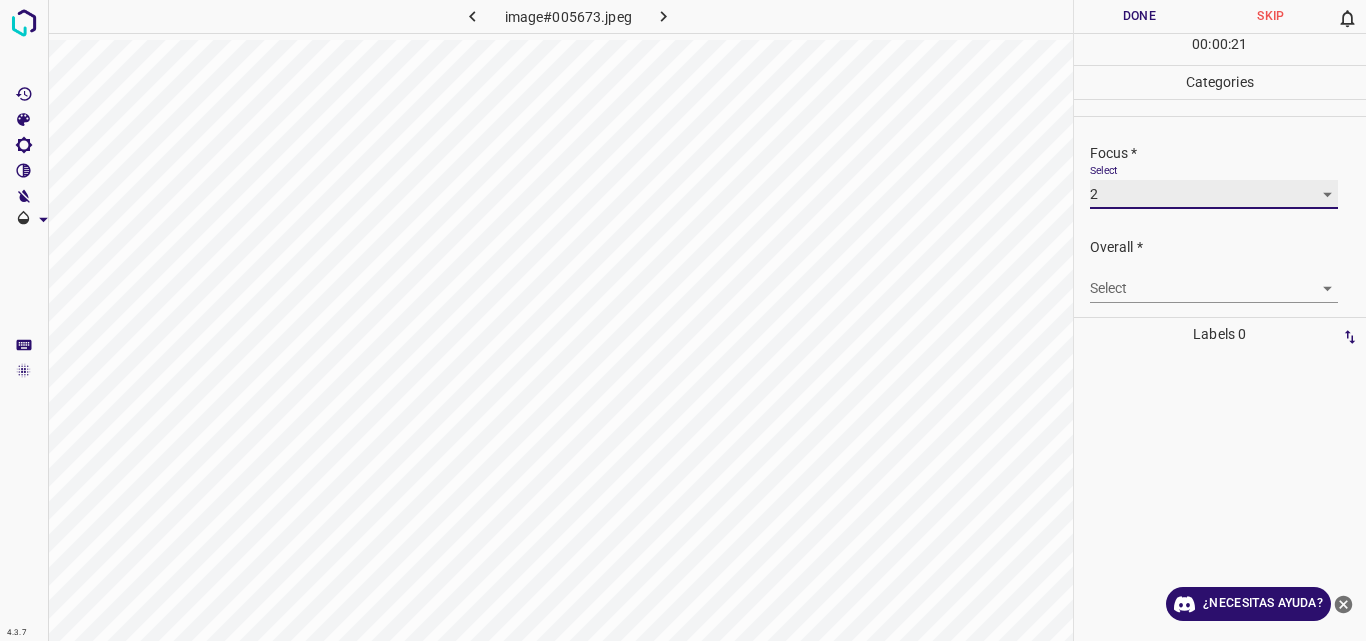 scroll, scrollTop: 98, scrollLeft: 0, axis: vertical 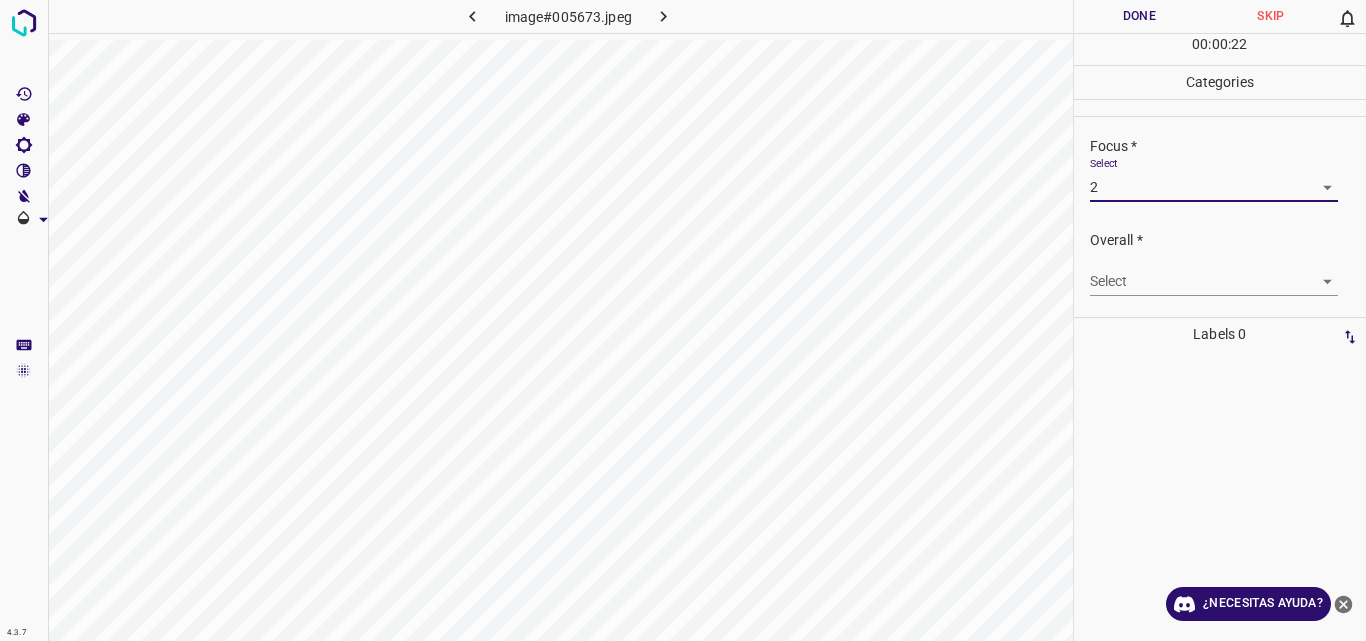 click on "4.3.7 image#005673.jpeg Done Skip 0 00   : 00   : 22   Categories Lighting *  Select 2 2 Focus *  Select 2 2 Overall *  Select ​ Labels   0 Categories 1 Lighting 2 Focus 3 Overall Tools Space Change between modes (Draw & Edit) I Auto labeling R Restore zoom M Zoom in N Zoom out Delete Delete selecte label Filters Z Restore filters X Saturation filter C Brightness filter V Contrast filter B Gray scale filter General O Download ¿Necesitas ayuda? Original text Rate this translation Your feedback will be used to help improve Google Translate - Texto - Esconder - Borrar" at bounding box center (683, 320) 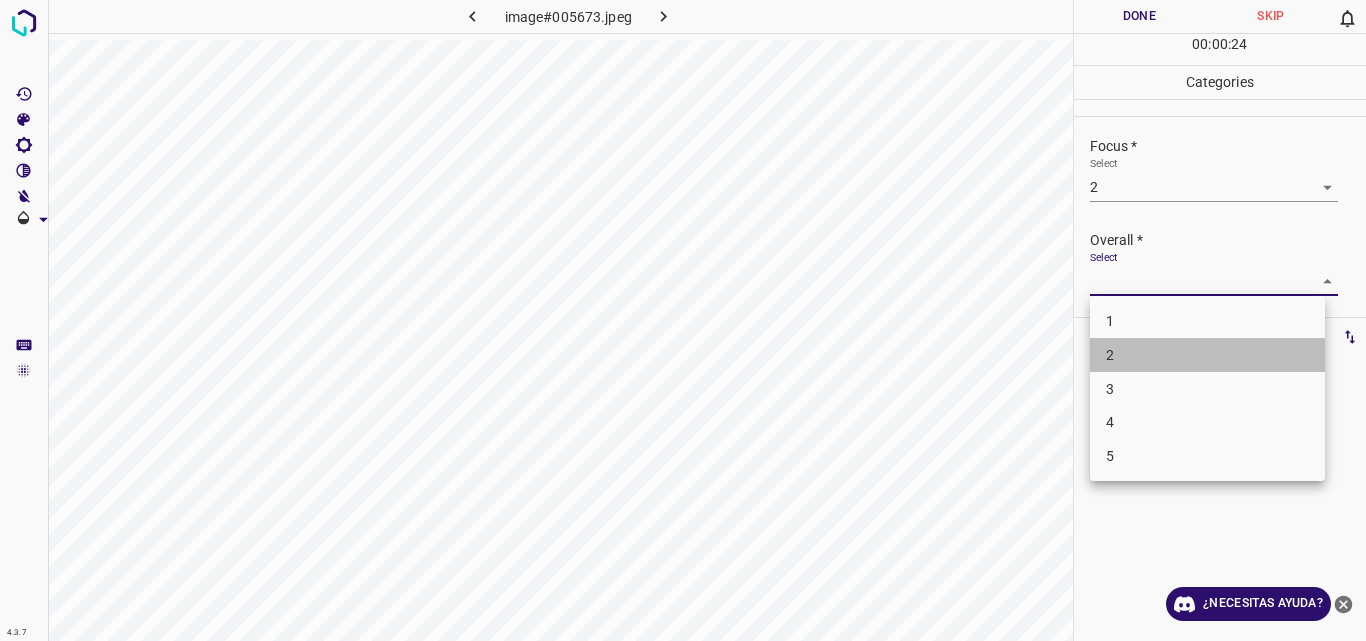 click on "2" at bounding box center (1207, 355) 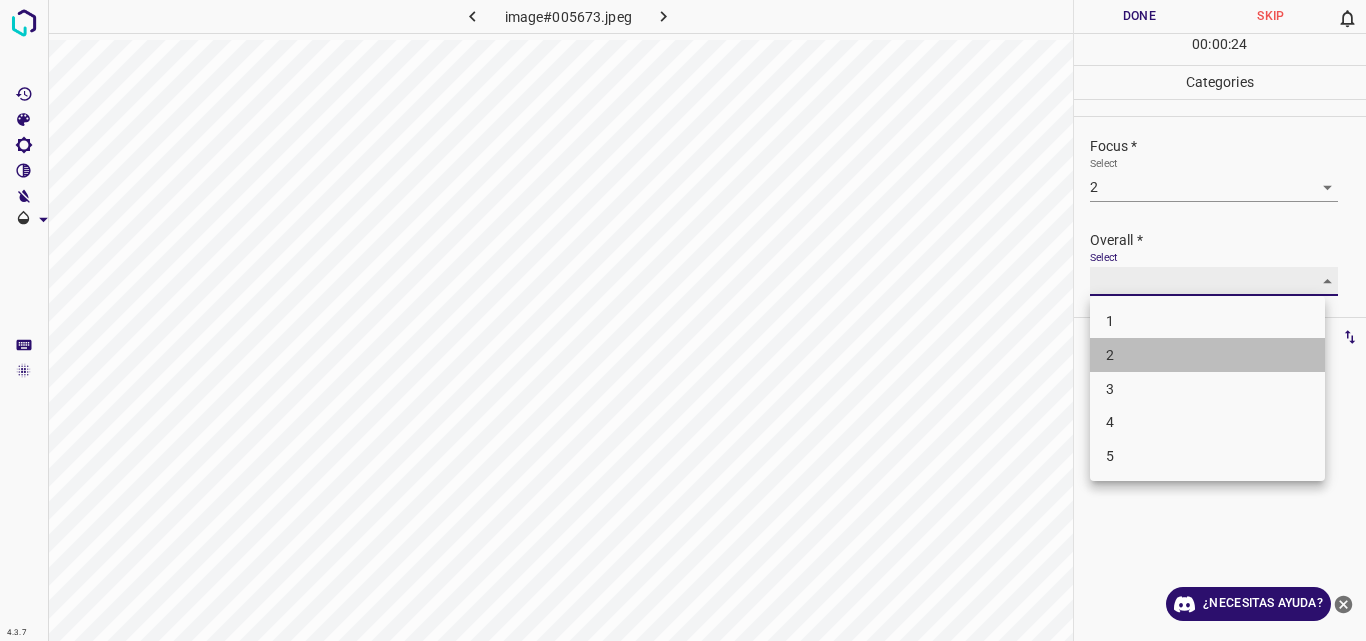 type on "2" 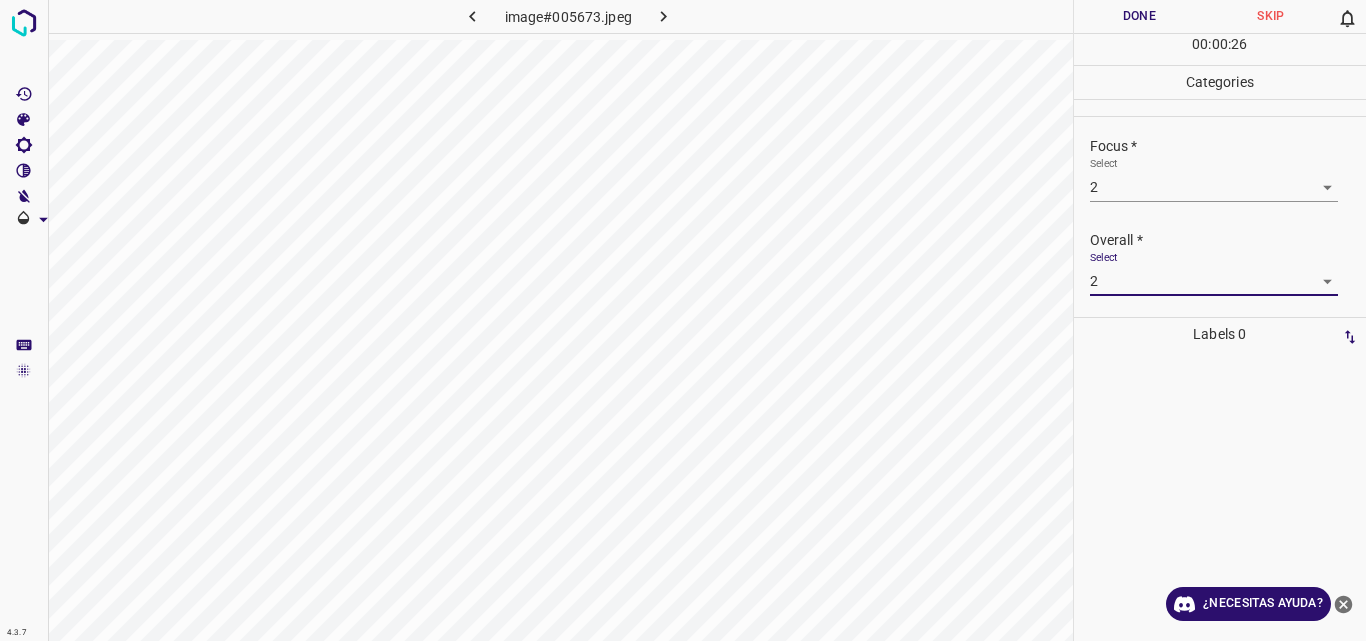click on "Done" at bounding box center [1140, 16] 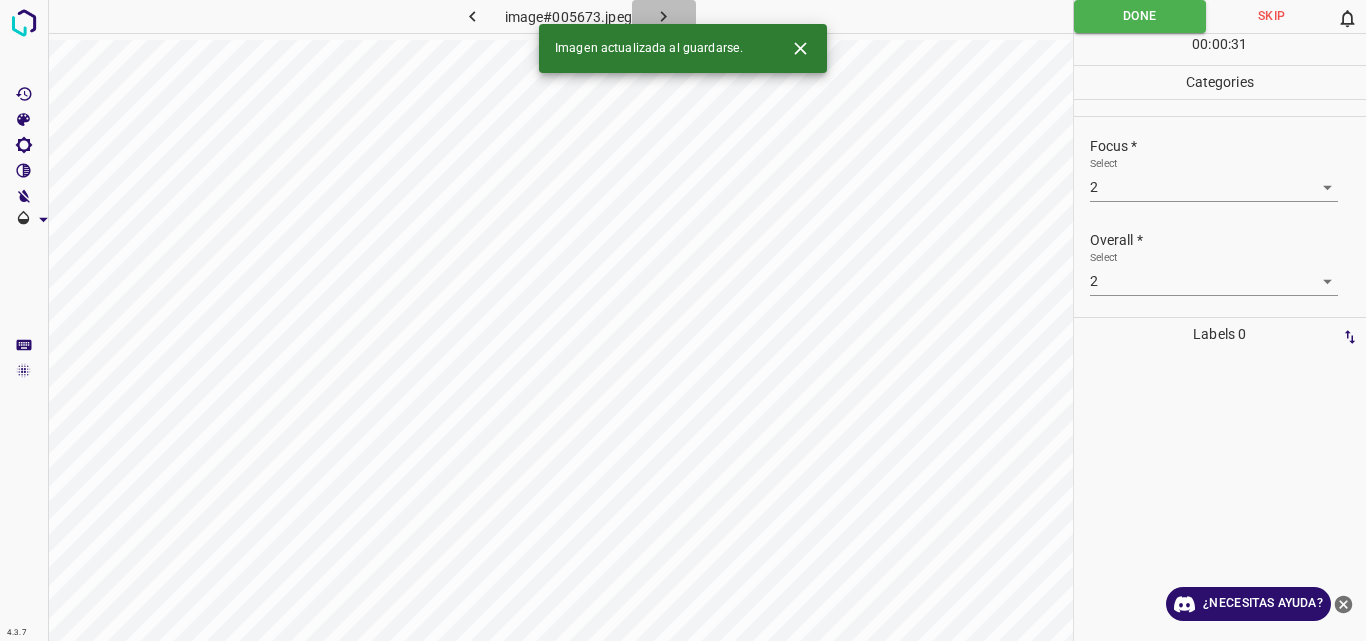 click 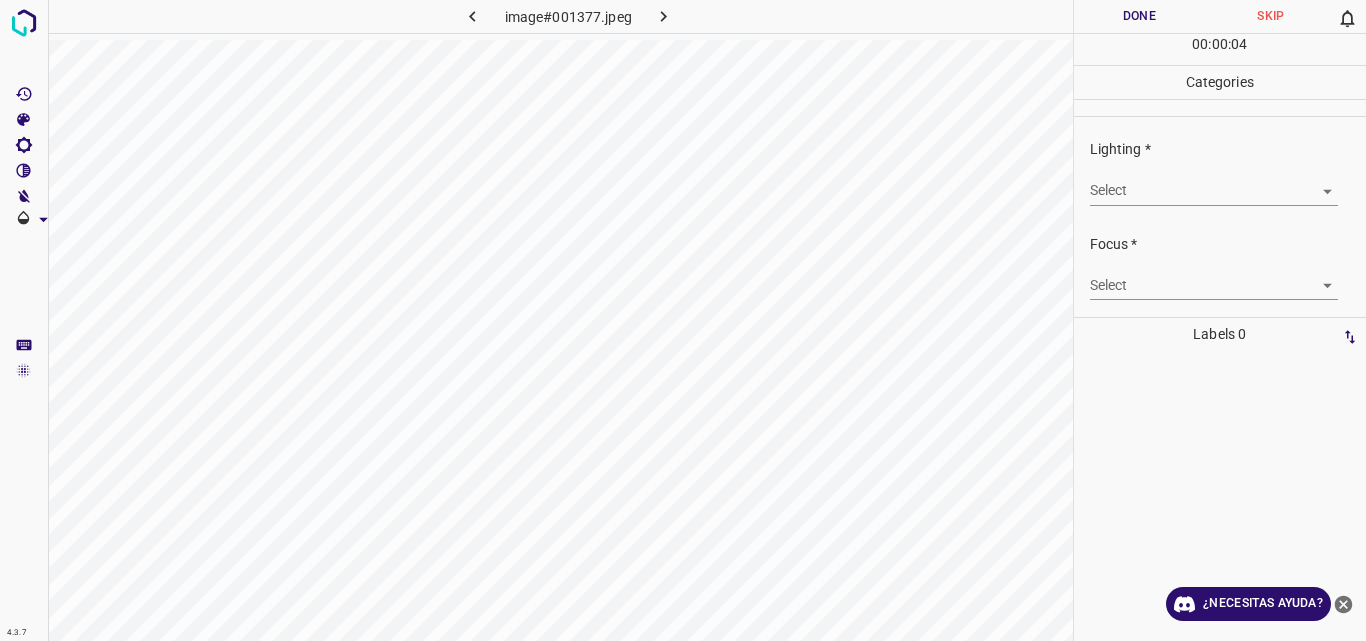 click on "4.3.7 image#001377.jpeg Done Skip 0 00   : 00   : 04   Categories Lighting *  Select ​ Focus *  Select ​ Overall *  Select ​ Labels   0 Categories 1 Lighting 2 Focus 3 Overall Tools Space Change between modes (Draw & Edit) I Auto labeling R Restore zoom M Zoom in N Zoom out Delete Delete selecte label Filters Z Restore filters X Saturation filter C Brightness filter V Contrast filter B Gray scale filter General O Download ¿Necesitas ayuda? Original text Rate this translation Your feedback will be used to help improve Google Translate - Texto - Esconder - Borrar" at bounding box center (683, 320) 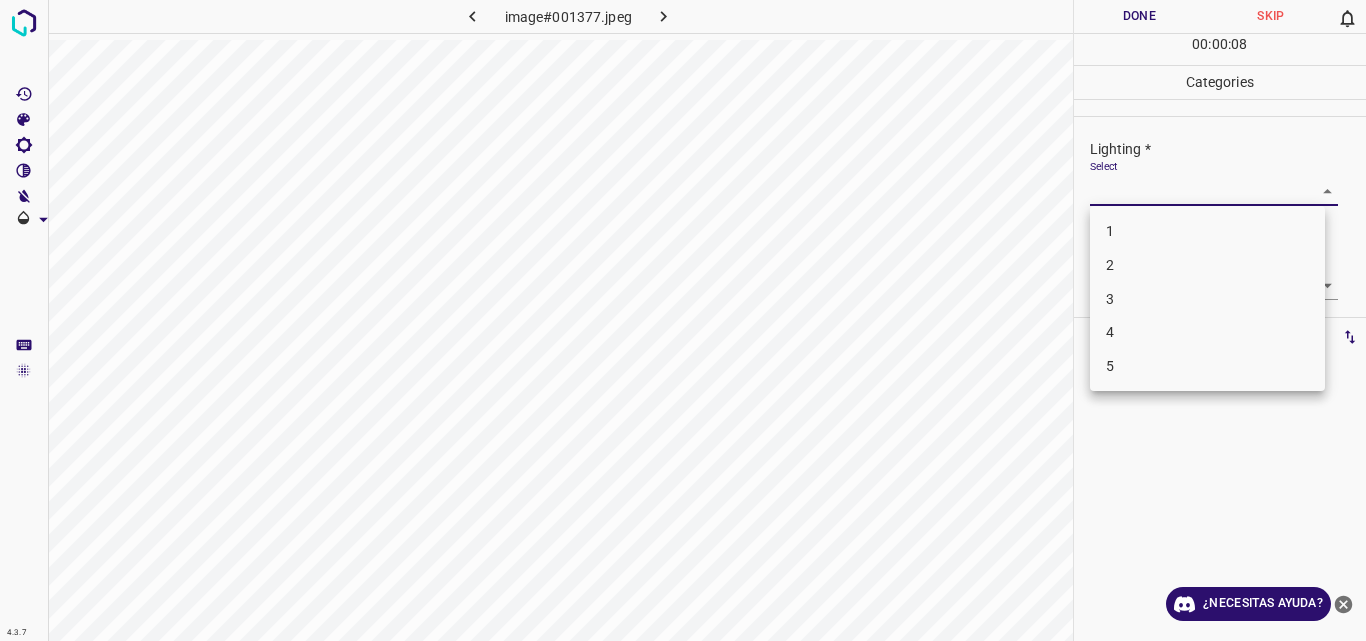 click on "4" at bounding box center [1207, 332] 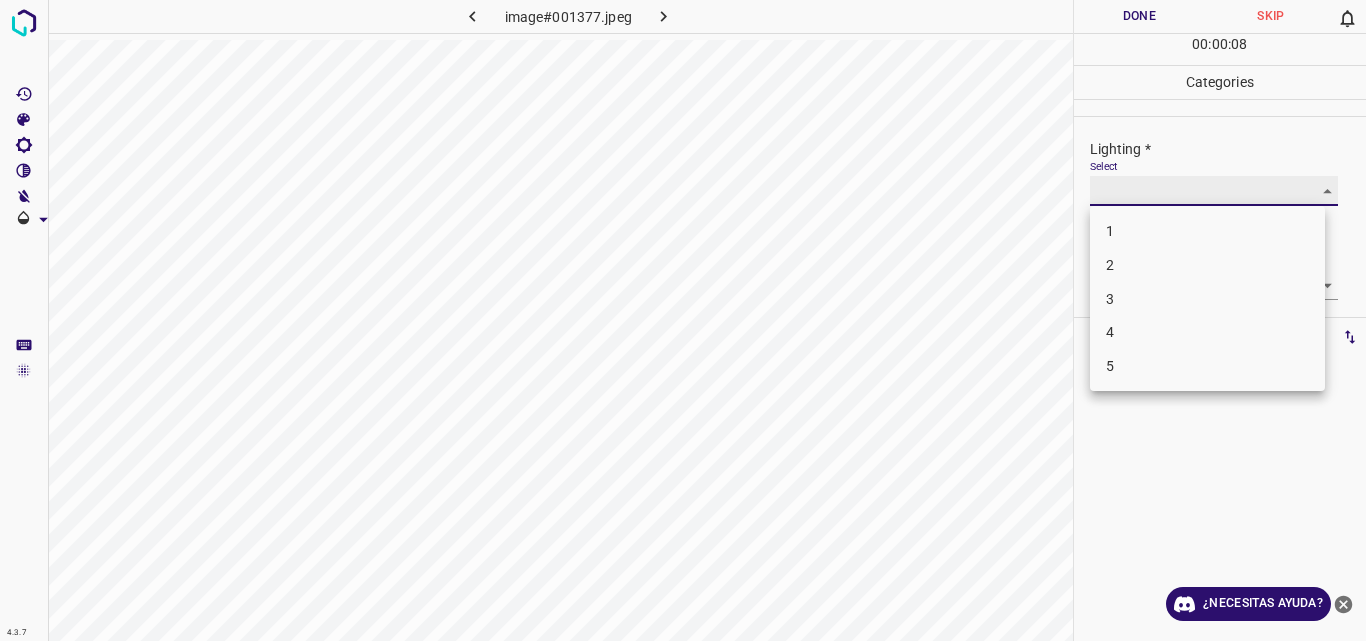 type on "4" 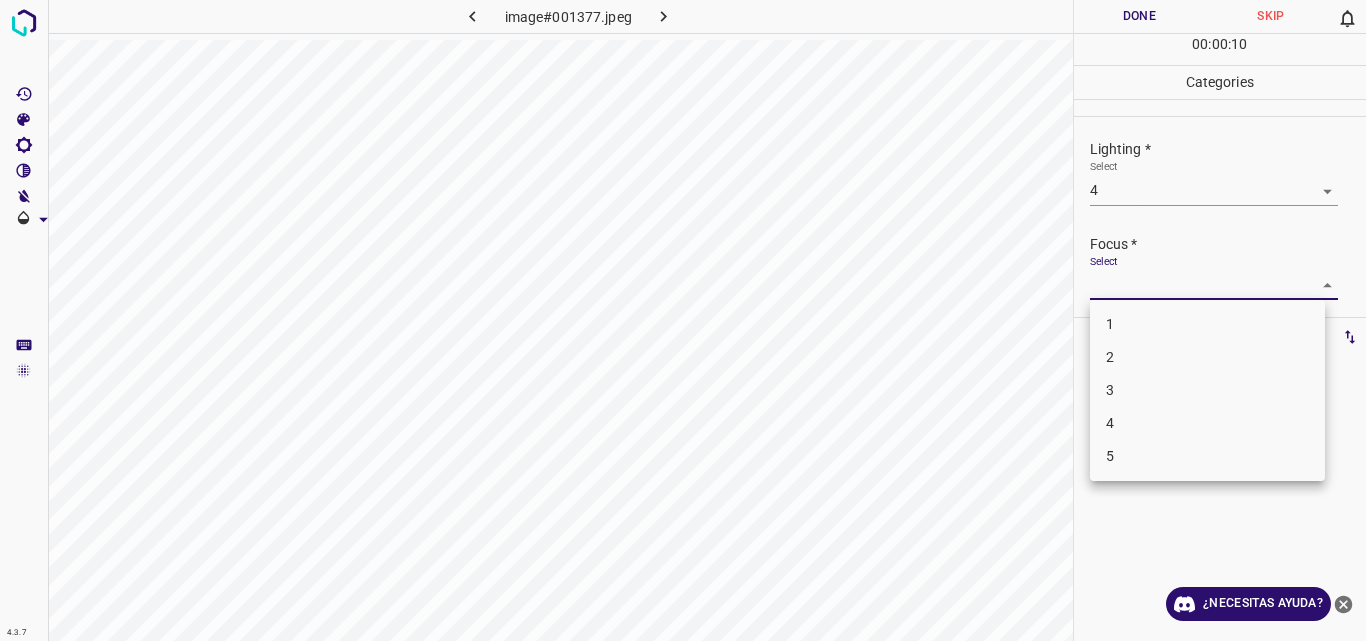 click on "4.3.7 image#001377.jpeg Done Skip 0 00   : 00   : 10   Categories Lighting *  Select 4 4 Focus *  Select ​ Overall *  Select ​ Labels   0 Categories 1 Lighting 2 Focus 3 Overall Tools Space Change between modes (Draw & Edit) I Auto labeling R Restore zoom M Zoom in N Zoom out Delete Delete selecte label Filters Z Restore filters X Saturation filter C Brightness filter V Contrast filter B Gray scale filter General O Download ¿Necesitas ayuda? Original text Rate this translation Your feedback will be used to help improve Google Translate - Texto - Esconder - Borrar 1 2 3 4 5" at bounding box center [683, 320] 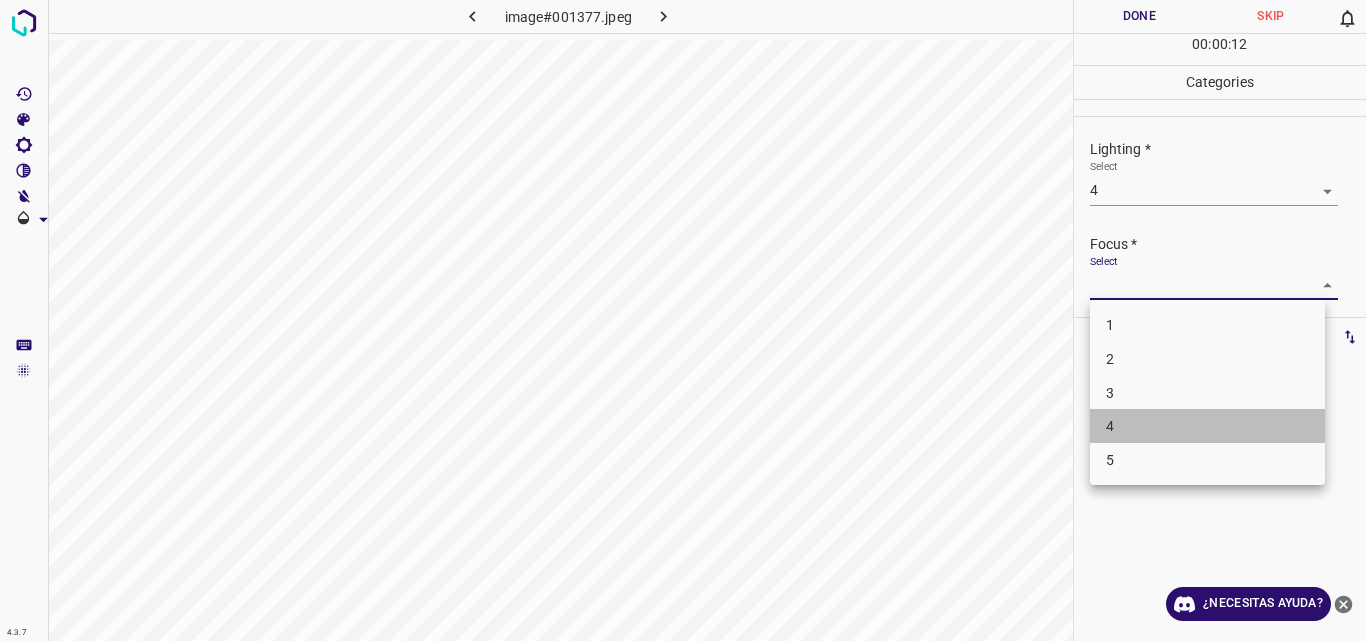 click on "4" at bounding box center (1207, 426) 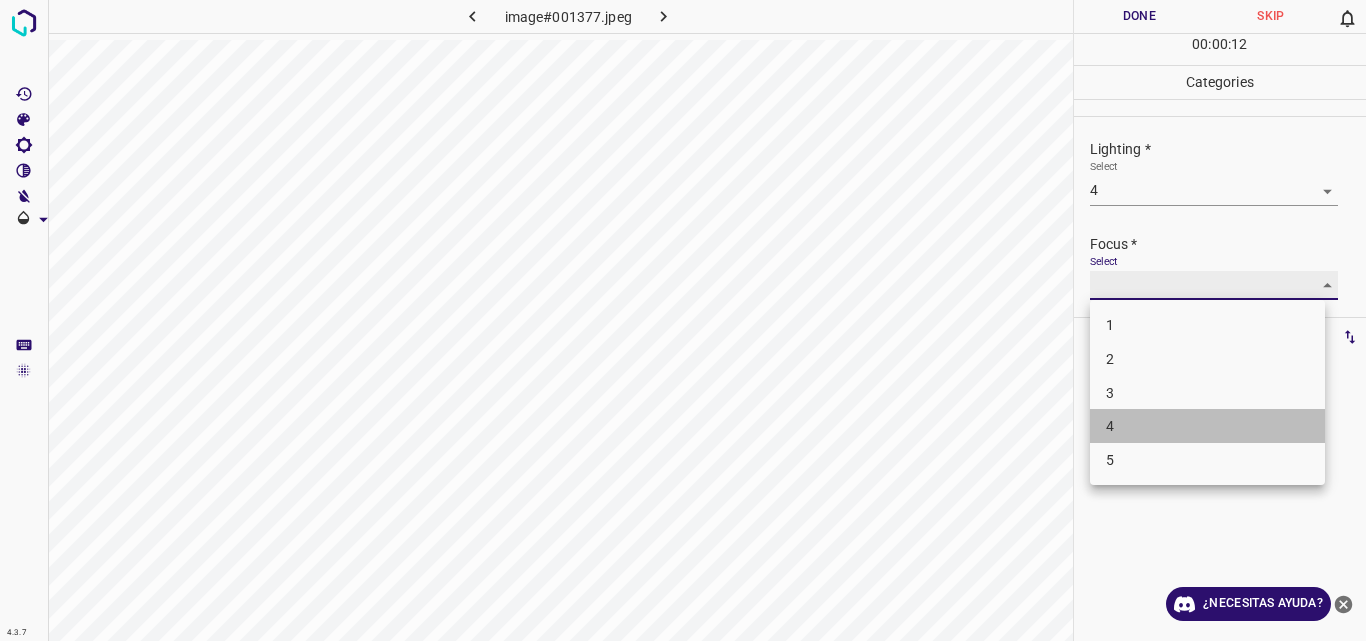 type on "4" 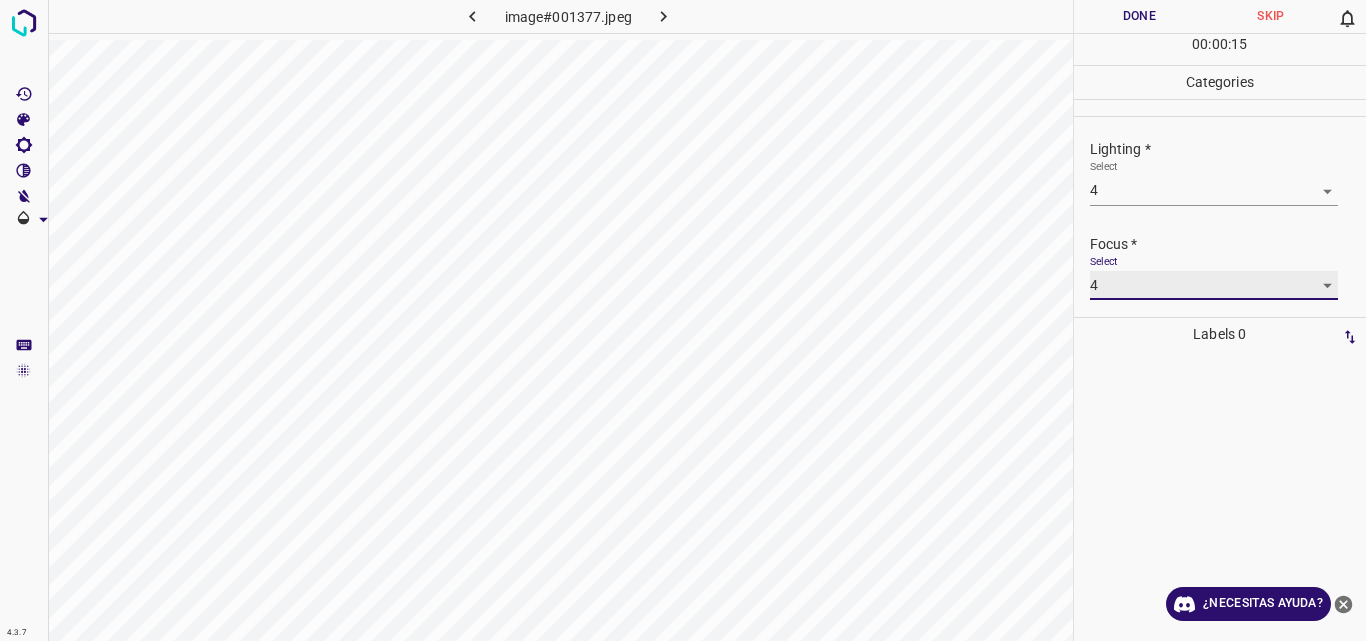 scroll, scrollTop: 98, scrollLeft: 0, axis: vertical 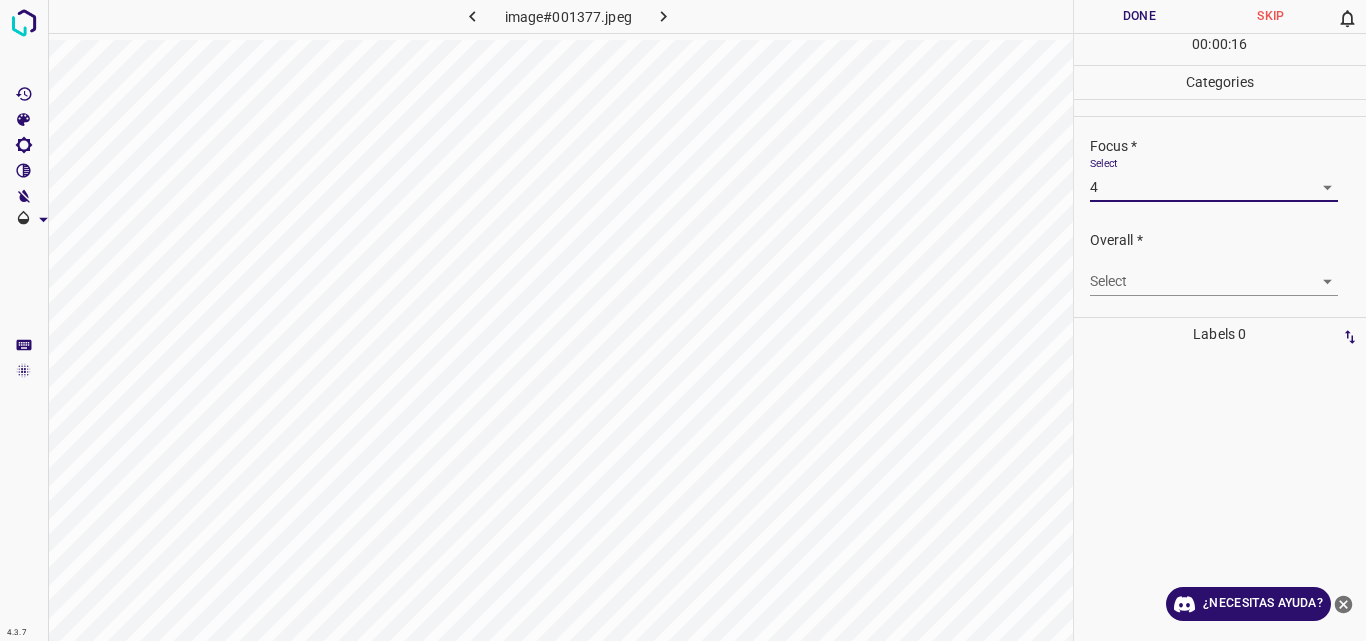 click on "4.3.7 image#001377.jpeg Done Skip 0 00   : 00   : 16   Categories Lighting *  Select 4 4 Focus *  Select 4 4 Overall *  Select ​ Labels   0 Categories 1 Lighting 2 Focus 3 Overall Tools Space Change between modes (Draw & Edit) I Auto labeling R Restore zoom M Zoom in N Zoom out Delete Delete selecte label Filters Z Restore filters X Saturation filter C Brightness filter V Contrast filter B Gray scale filter General O Download ¿Necesitas ayuda? Original text Rate this translation Your feedback will be used to help improve Google Translate - Texto - Esconder - Borrar" at bounding box center (683, 320) 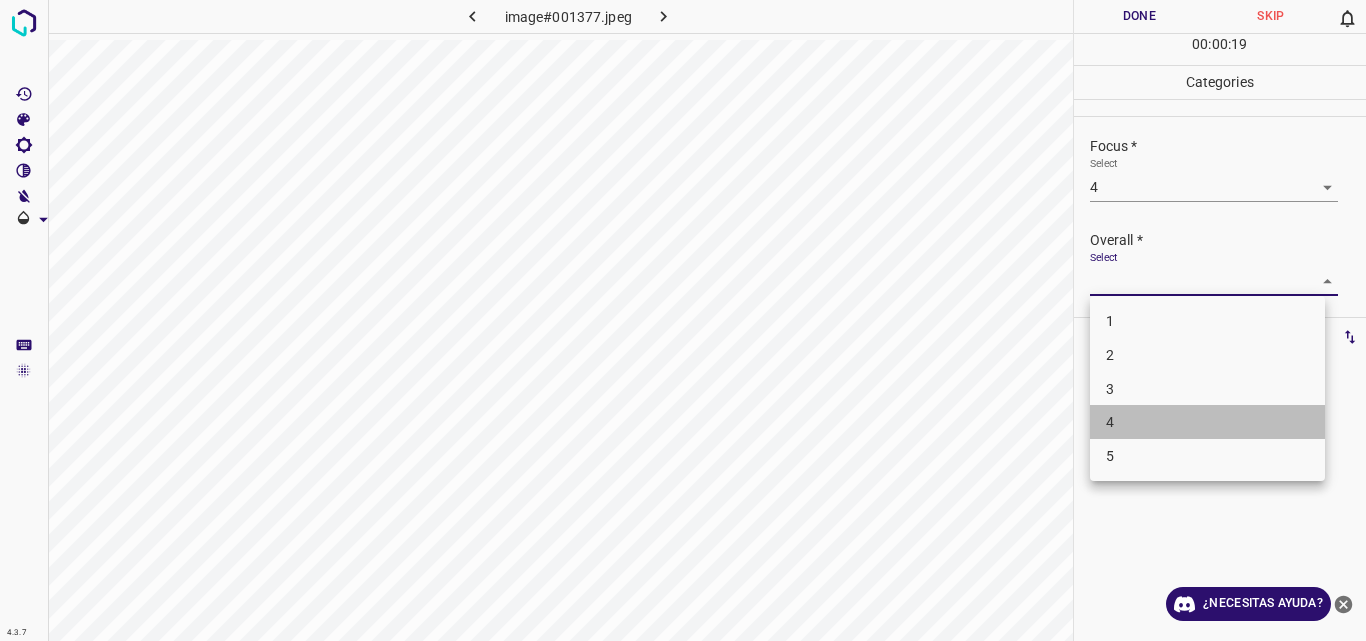click on "4" at bounding box center [1207, 422] 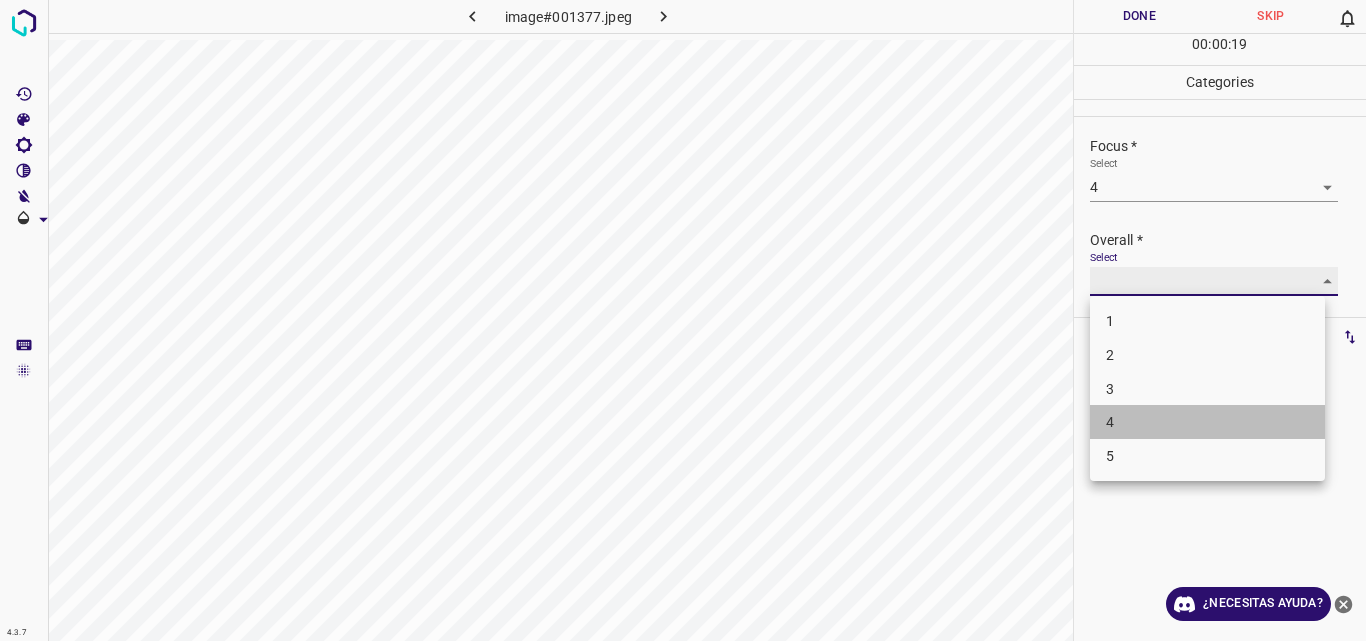 type on "4" 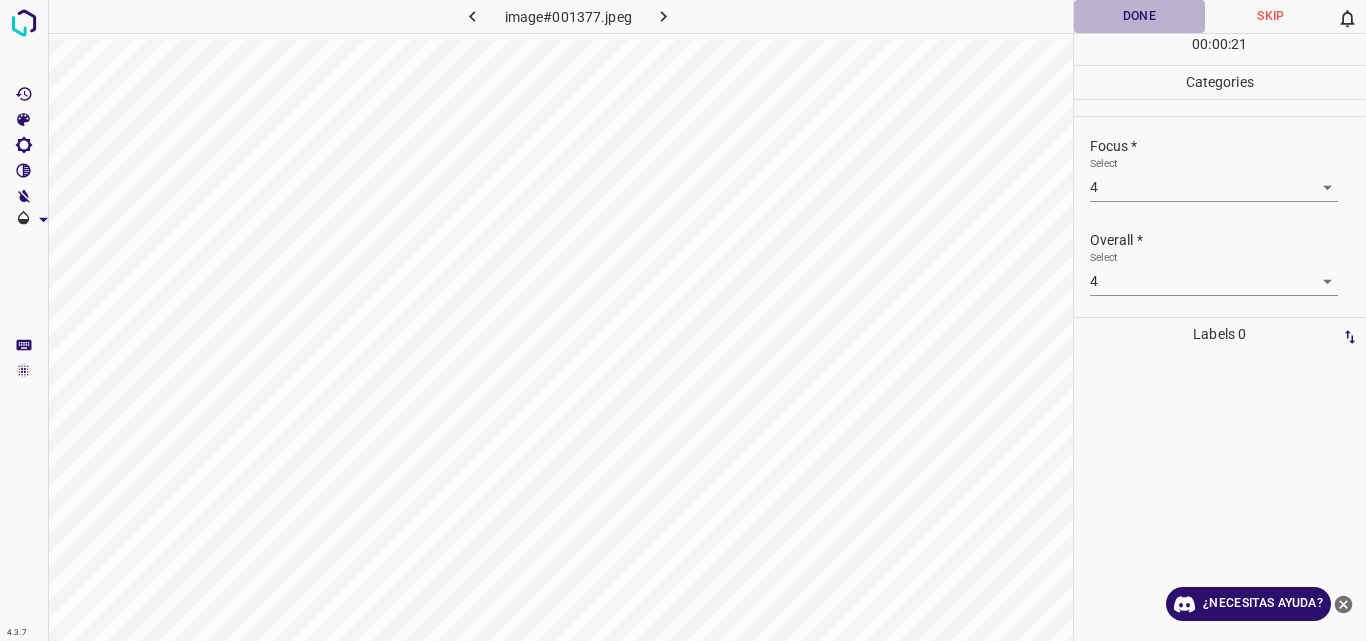 click on "Done" at bounding box center (1140, 16) 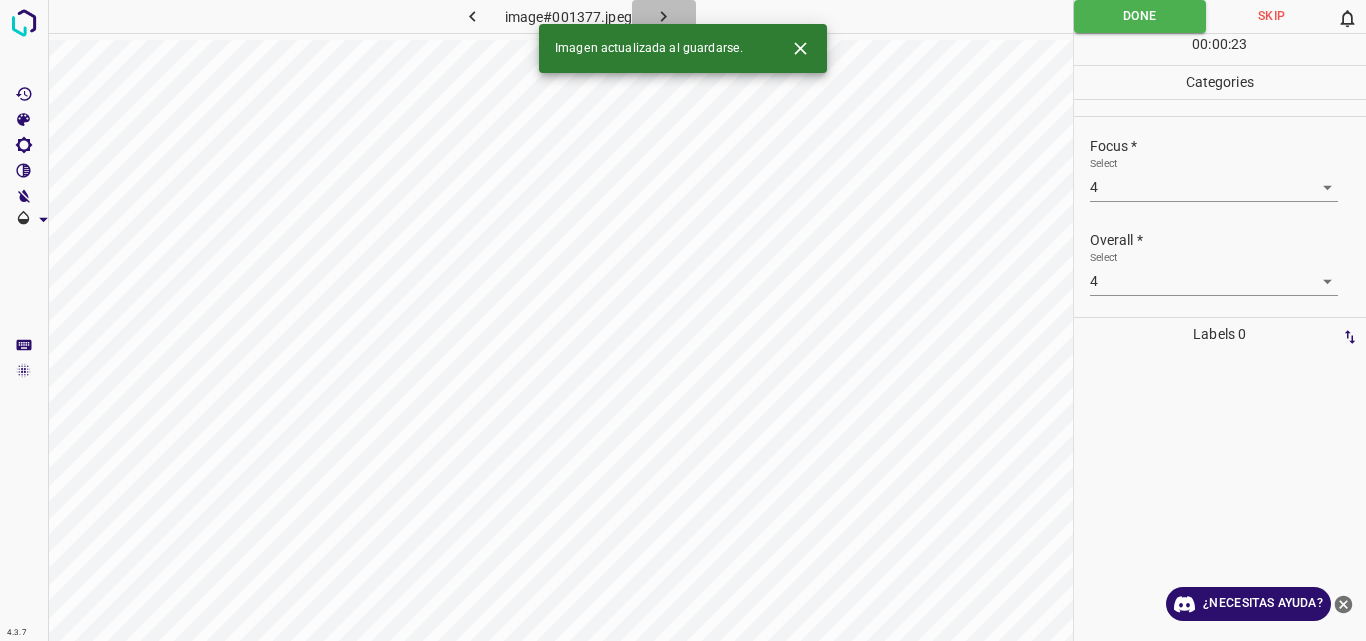 click 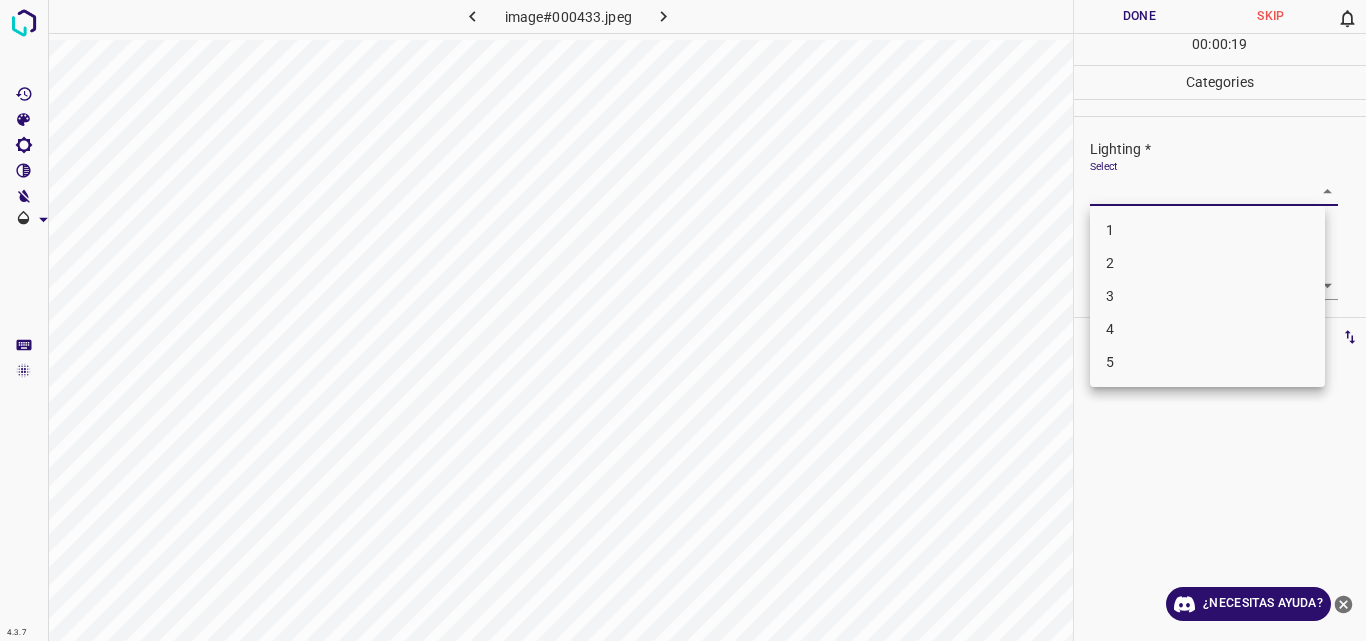 click on "4.3.7 image#000433.jpeg Done Skip 0 00   : 00   : 19   Categories Lighting *  Select ​ Focus *  Select ​ Overall *  Select ​ Labels   0 Categories 1 Lighting 2 Focus 3 Overall Tools Space Change between modes (Draw & Edit) I Auto labeling R Restore zoom M Zoom in N Zoom out Delete Delete selecte label Filters Z Restore filters X Saturation filter C Brightness filter V Contrast filter B Gray scale filter General O Download ¿Necesitas ayuda? Original text Rate this translation Your feedback will be used to help improve Google Translate - Texto - Esconder - Borrar 1 2 3 4 5" at bounding box center [683, 320] 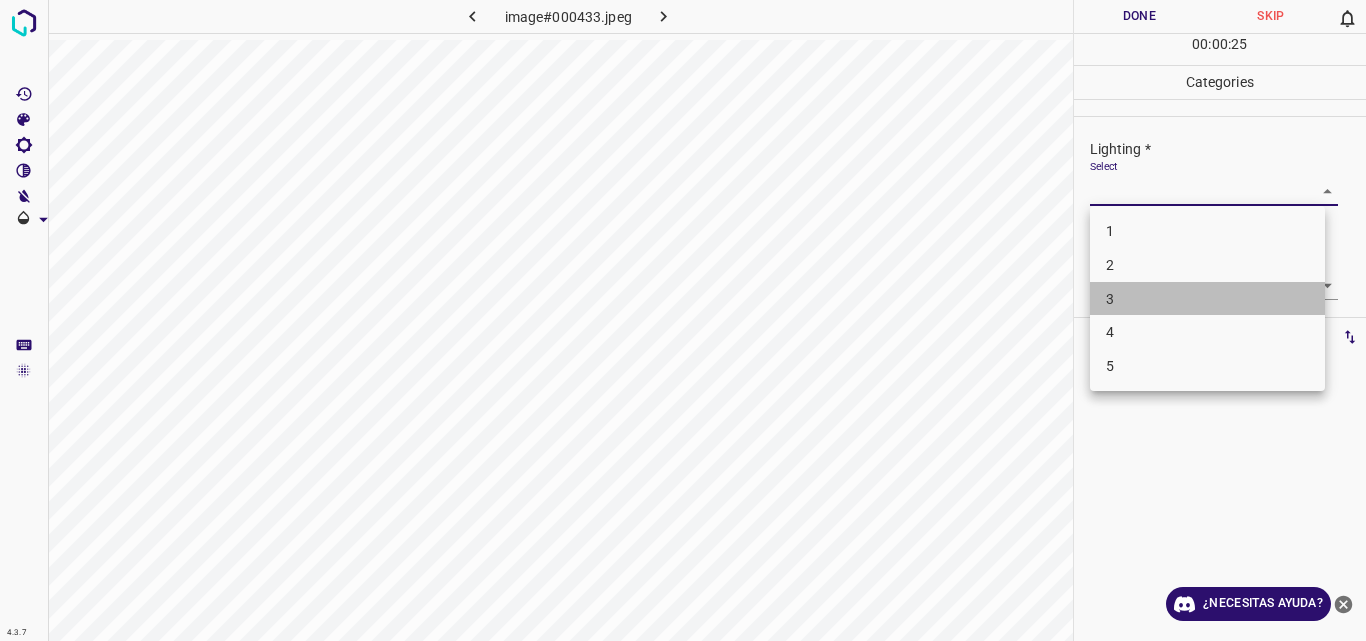 click on "3" at bounding box center (1207, 299) 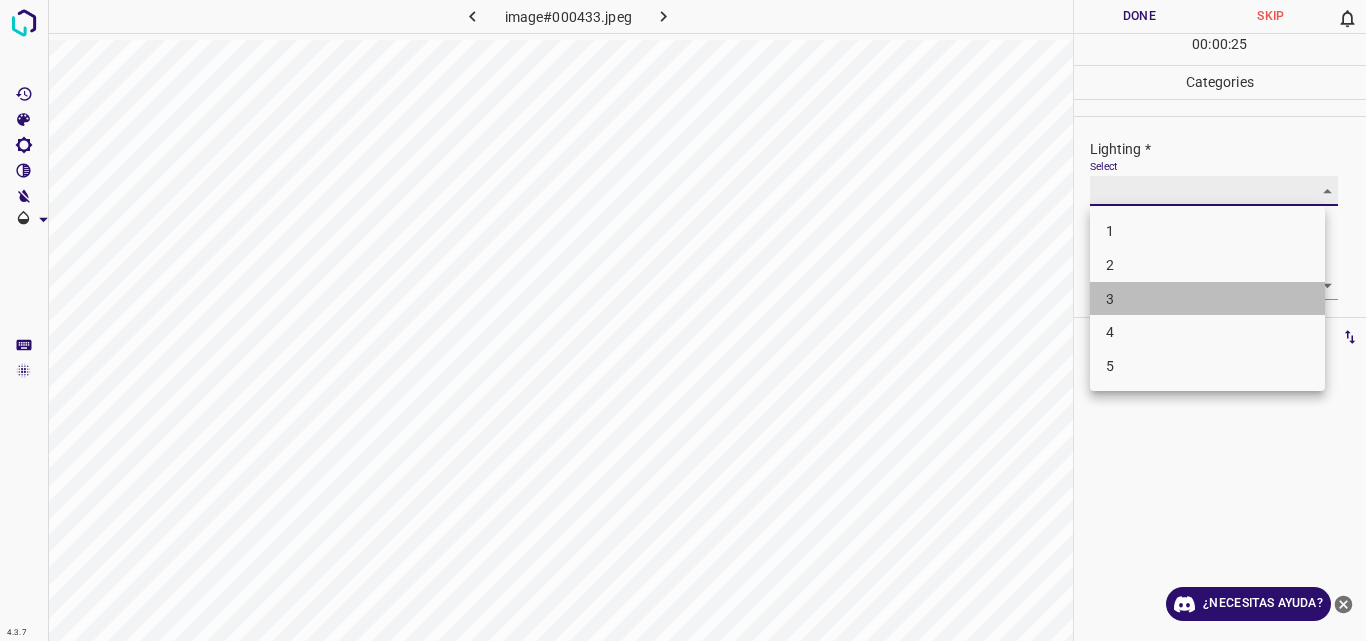 type on "3" 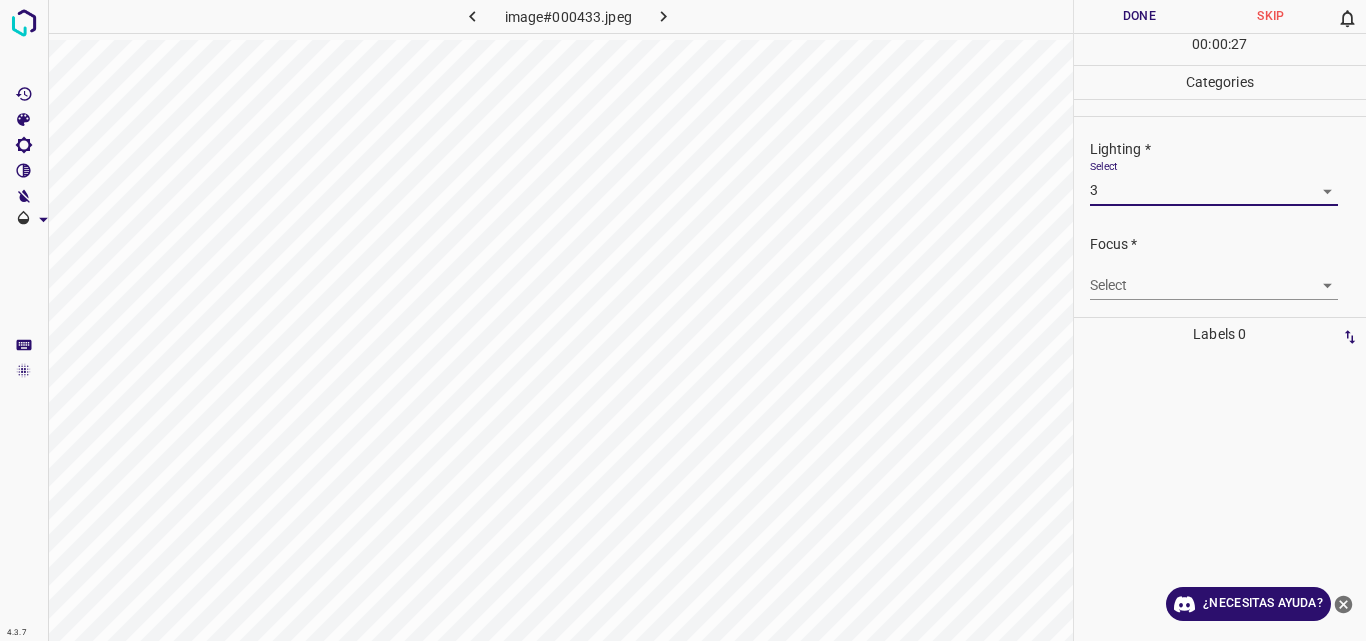 click on "4.3.7 image#000433.jpeg Done Skip 0 00   : 00   : 27   Categories Lighting *  Select 3 3 Focus *  Select ​ Overall *  Select ​ Labels   0 Categories 1 Lighting 2 Focus 3 Overall Tools Space Change between modes (Draw & Edit) I Auto labeling R Restore zoom M Zoom in N Zoom out Delete Delete selecte label Filters Z Restore filters X Saturation filter C Brightness filter V Contrast filter B Gray scale filter General O Download ¿Necesitas ayuda? Original text Rate this translation Your feedback will be used to help improve Google Translate - Texto - Esconder - Borrar" at bounding box center (683, 320) 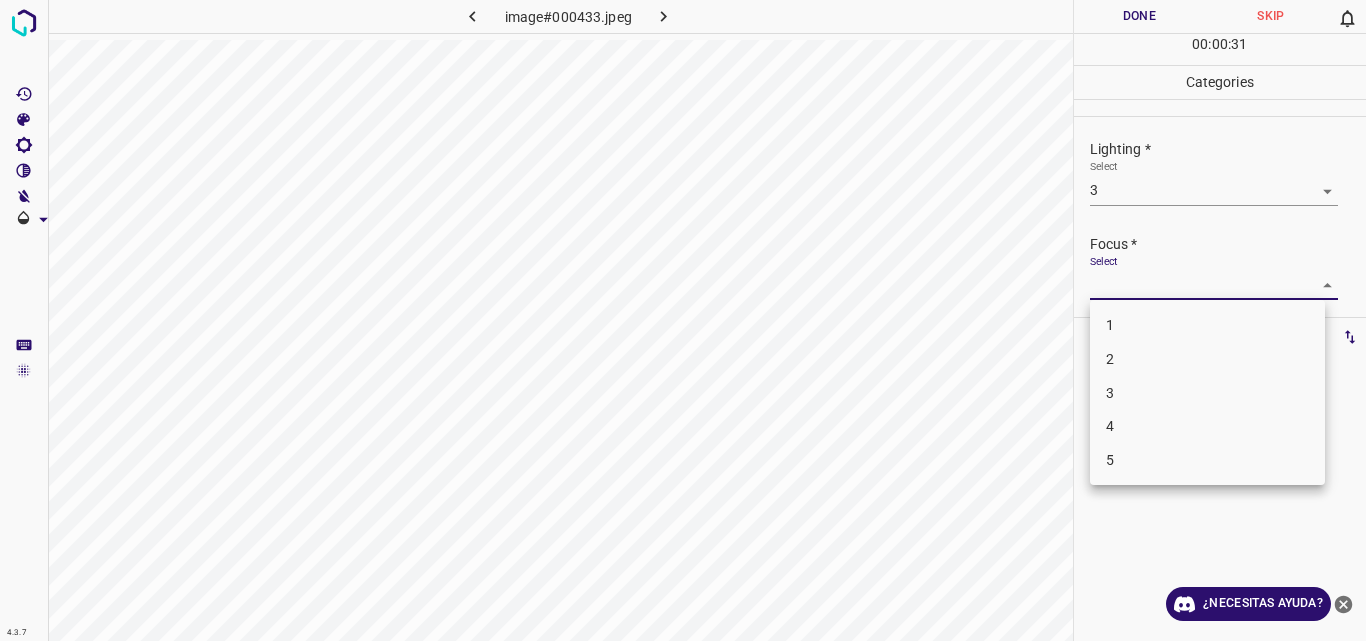 click on "3" at bounding box center (1207, 393) 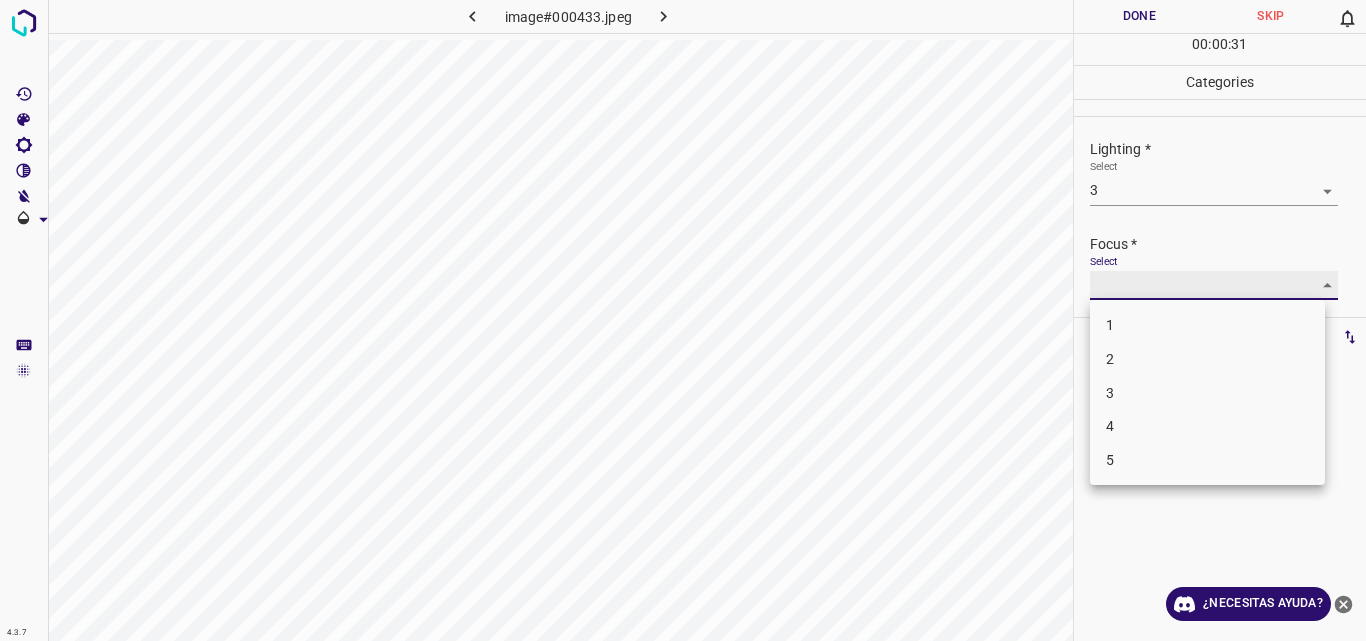type on "3" 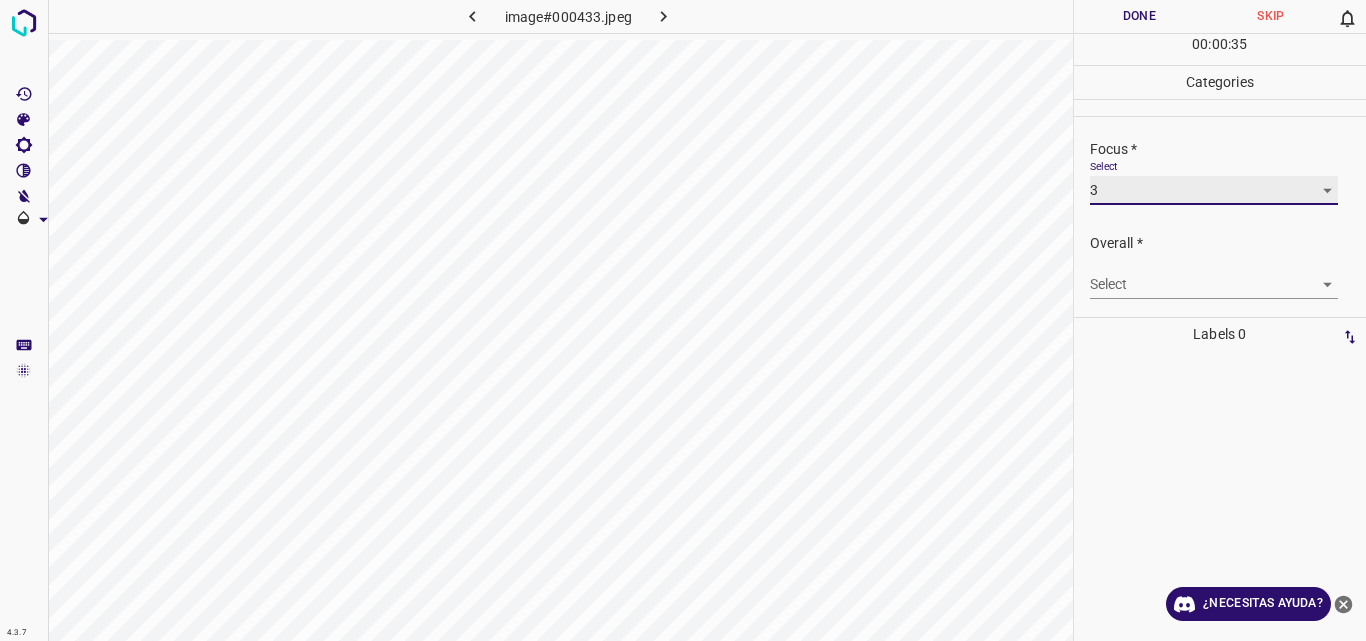 scroll, scrollTop: 98, scrollLeft: 0, axis: vertical 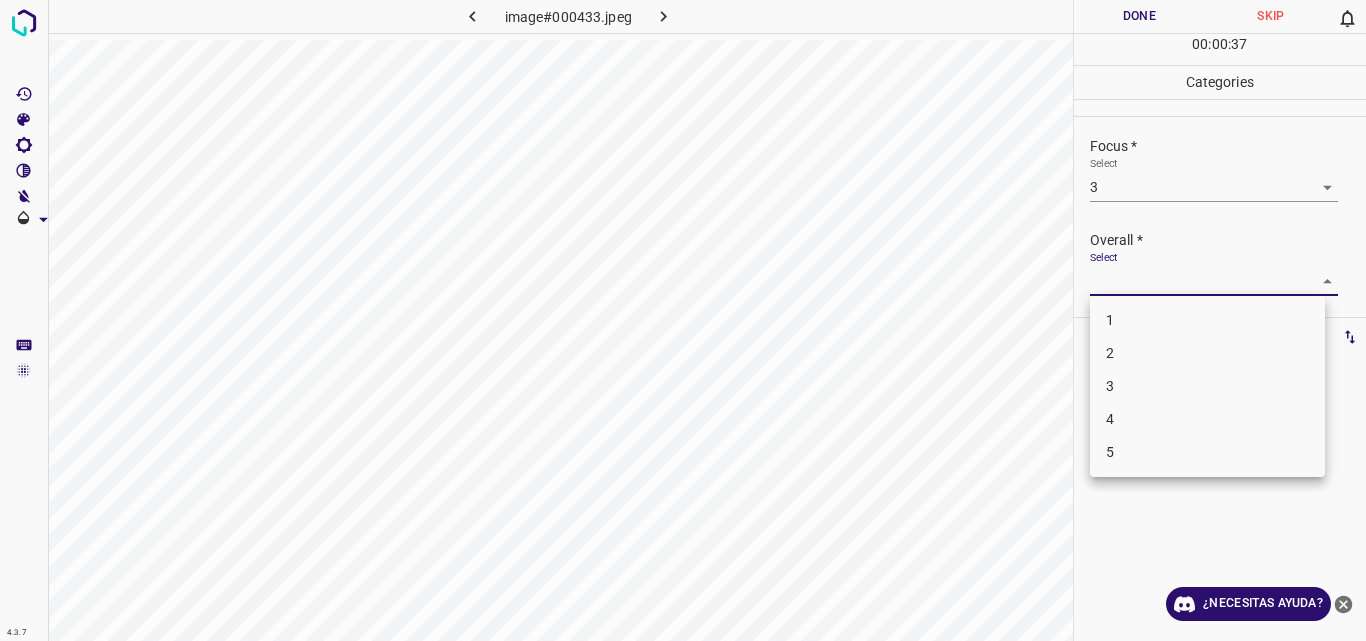 click on "4.3.7 image#000433.jpeg Done Skip 0 00   : 00   : 37   Categories Lighting *  Select 3 3 Focus *  Select 3 3 Overall *  Select ​ Labels   0 Categories 1 Lighting 2 Focus 3 Overall Tools Space Change between modes (Draw & Edit) I Auto labeling R Restore zoom M Zoom in N Zoom out Delete Delete selecte label Filters Z Restore filters X Saturation filter C Brightness filter V Contrast filter B Gray scale filter General O Download ¿Necesitas ayuda? Original text Rate this translation Your feedback will be used to help improve Google Translate - Texto - Esconder - Borrar 1 2 3 4 5" at bounding box center [683, 320] 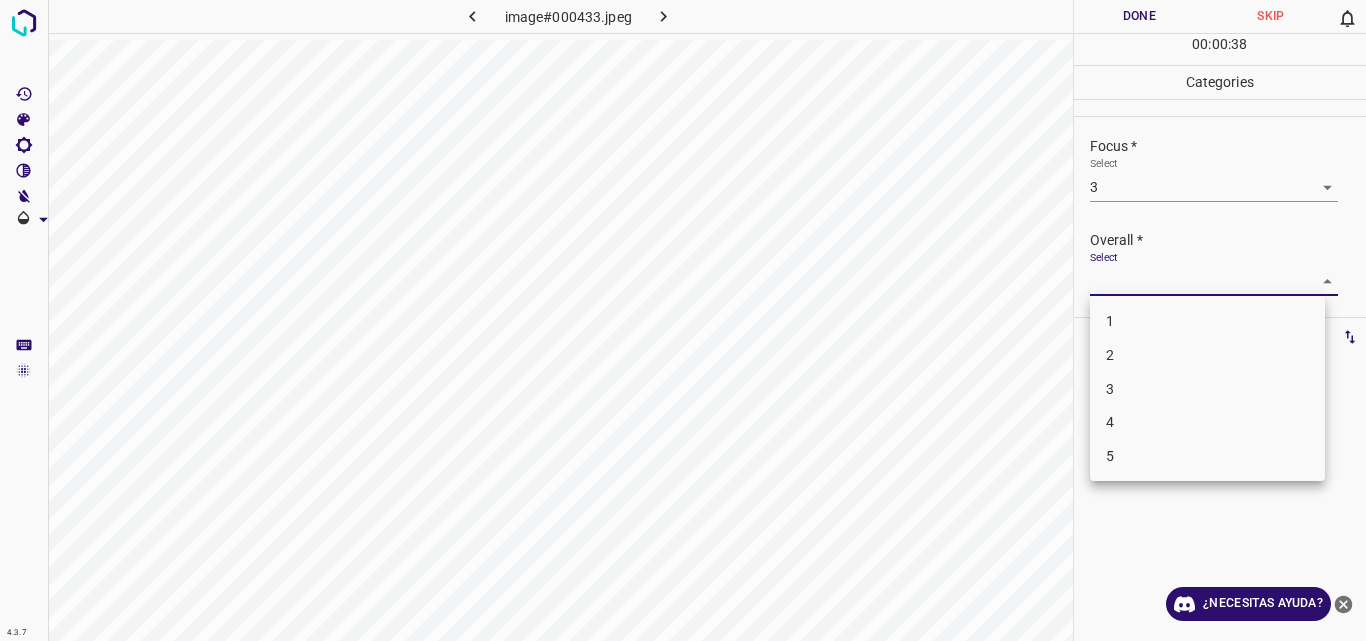 click on "2" at bounding box center [1207, 355] 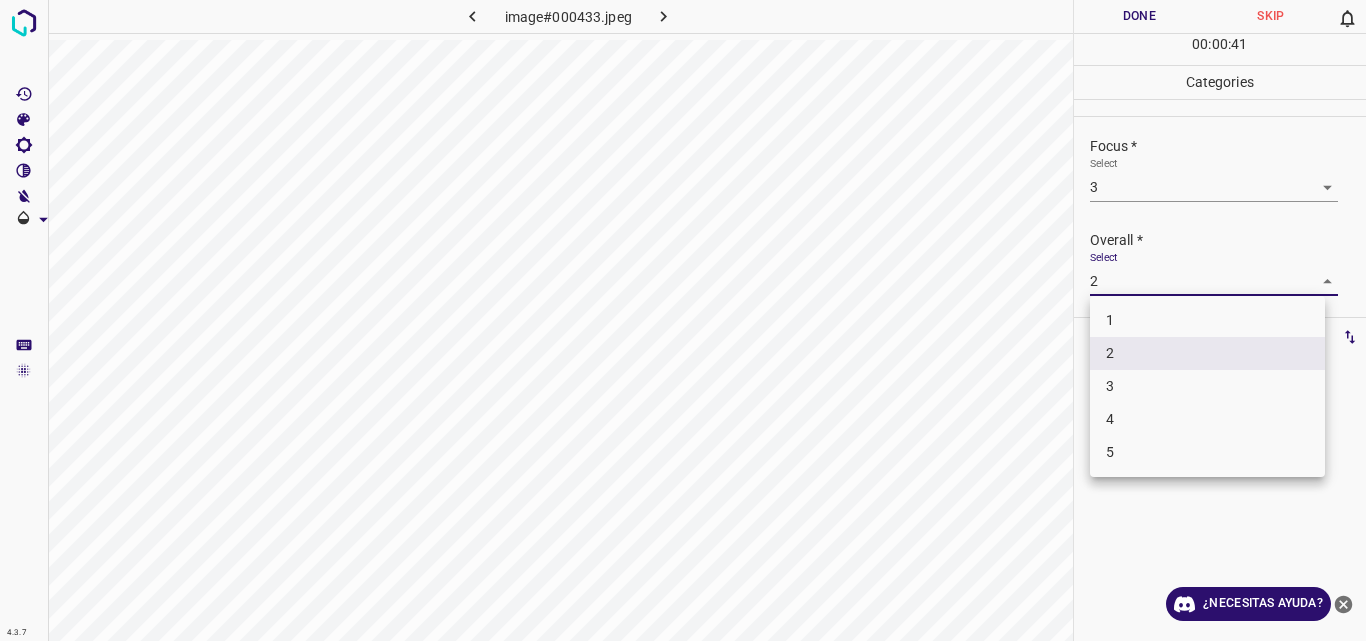 click on "4.3.7 image#000433.jpeg Done Skip 0 00   : 00   : 41   Categories Lighting *  Select 3 3 Focus *  Select 3 3 Overall *  Select 2 2 Labels   0 Categories 1 Lighting 2 Focus 3 Overall Tools Space Change between modes (Draw & Edit) I Auto labeling R Restore zoom M Zoom in N Zoom out Delete Delete selecte label Filters Z Restore filters X Saturation filter C Brightness filter V Contrast filter B Gray scale filter General O Download ¿Necesitas ayuda? Original text Rate this translation Your feedback will be used to help improve Google Translate - Texto - Esconder - Borrar 1 2 3 4 5" at bounding box center [683, 320] 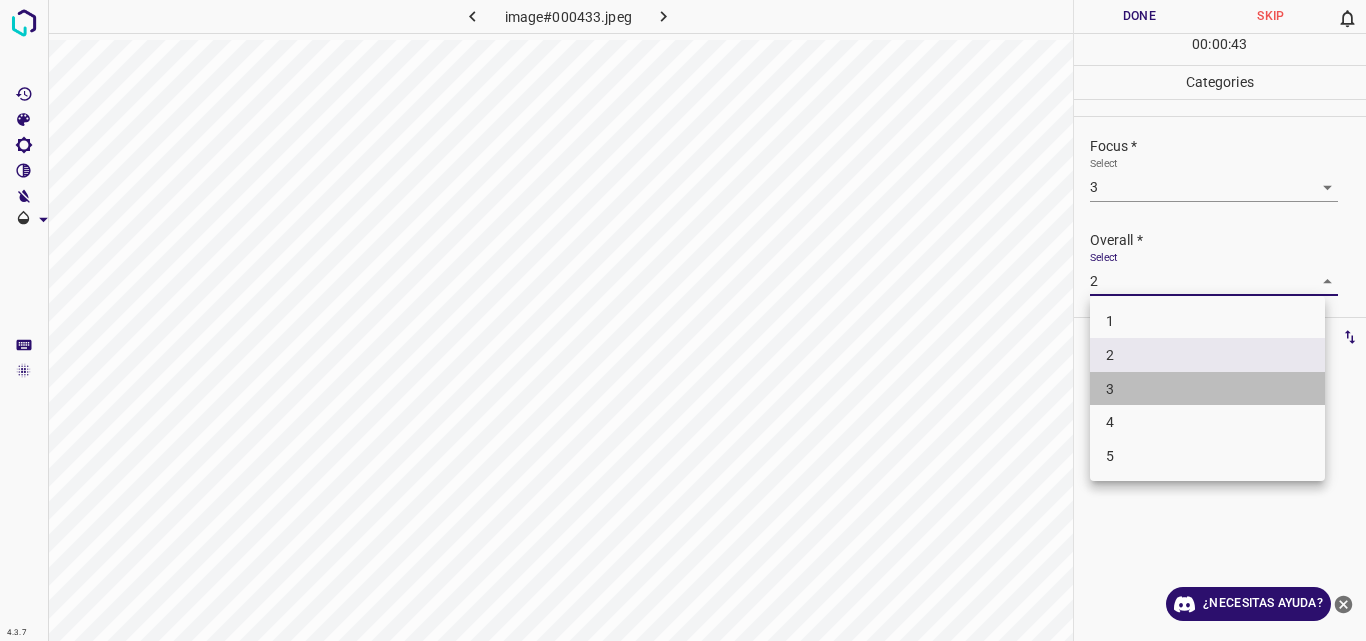 click on "3" at bounding box center [1207, 389] 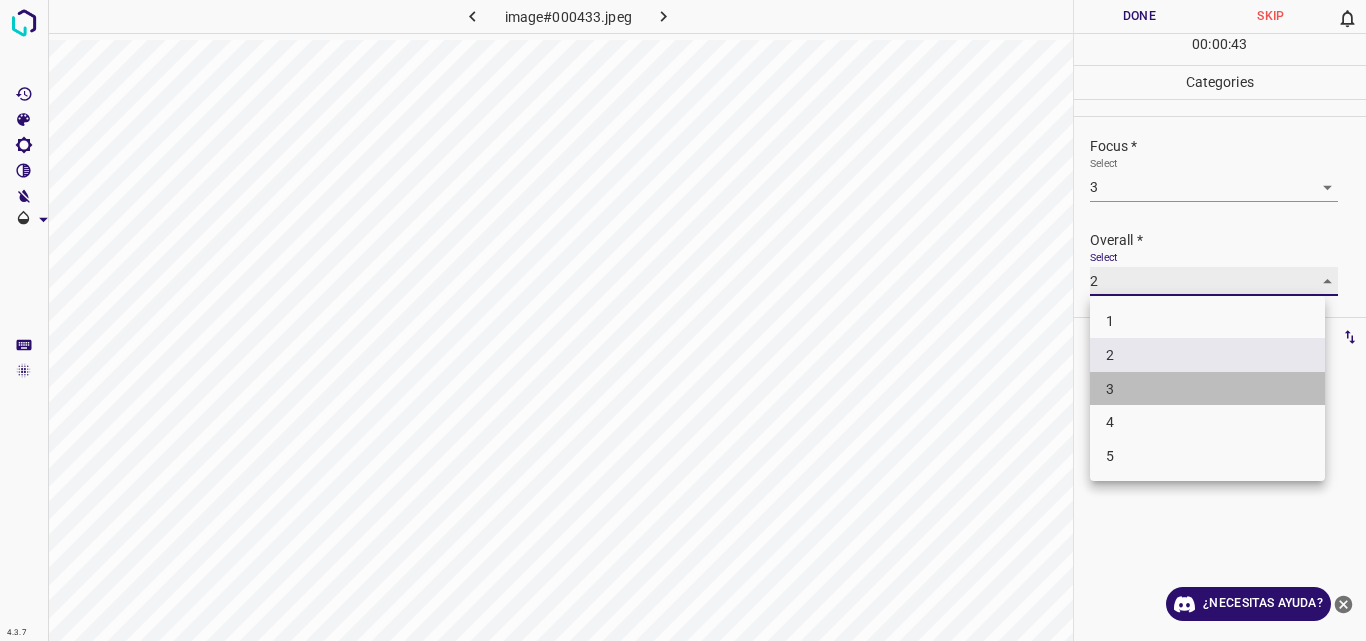 type on "3" 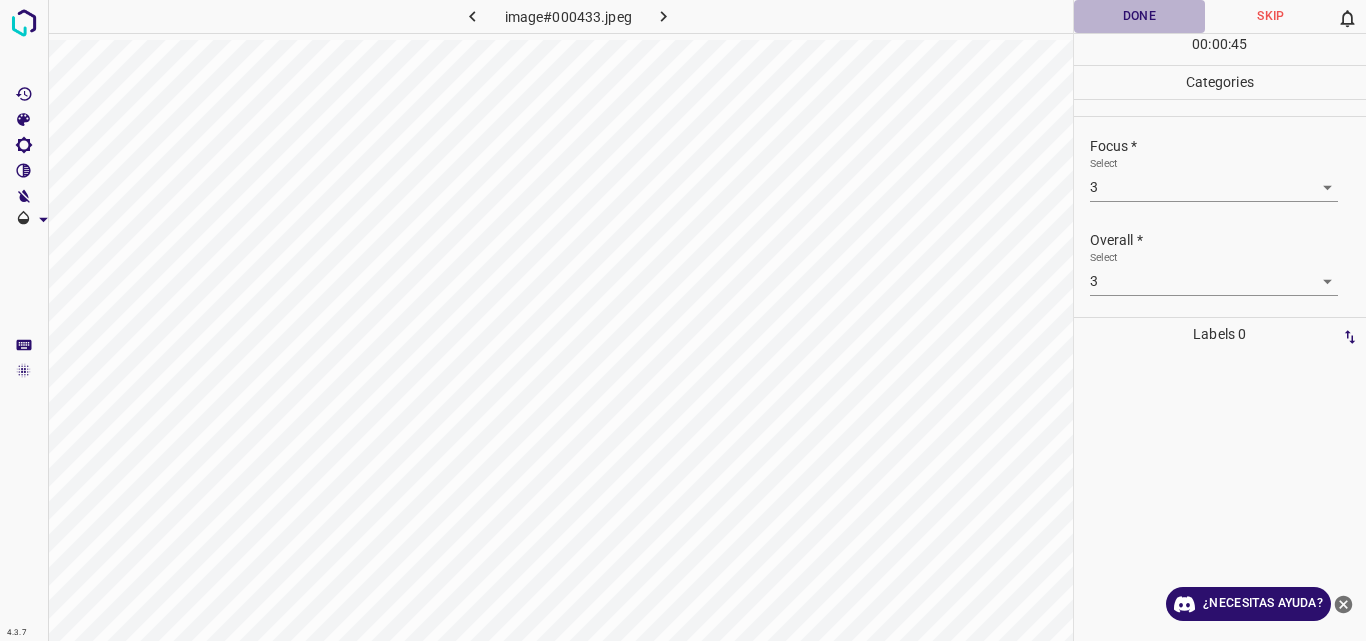 click on "Done" at bounding box center (1140, 16) 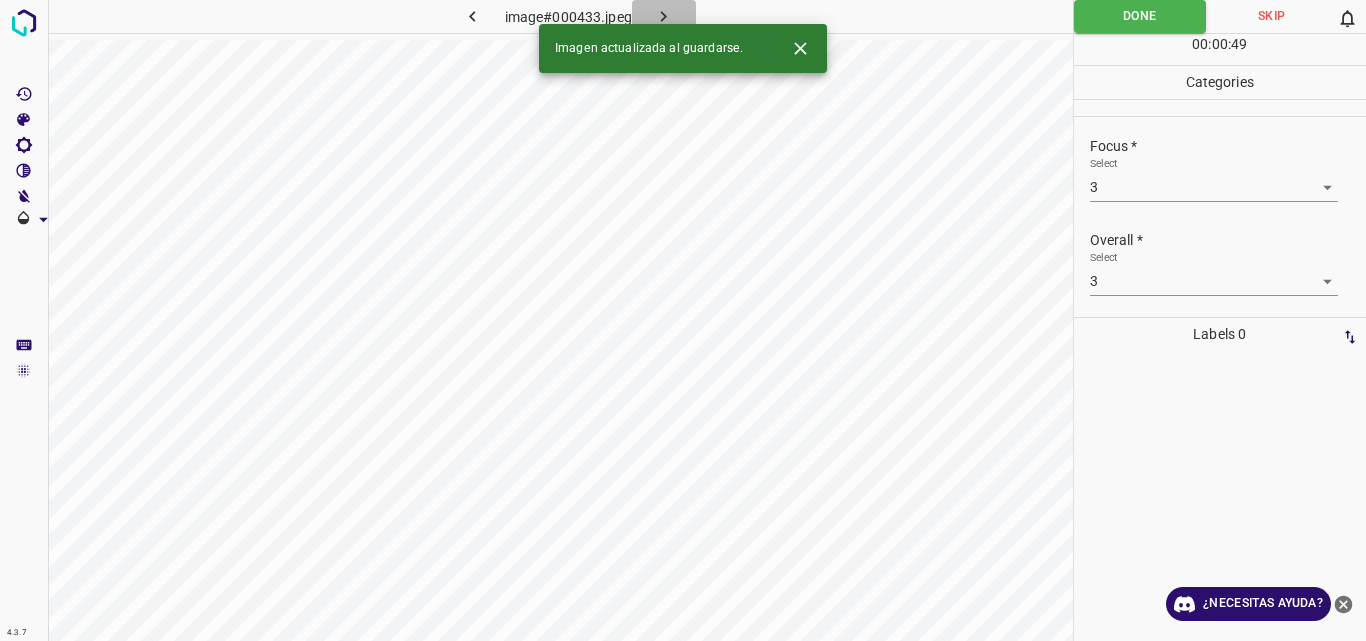 click 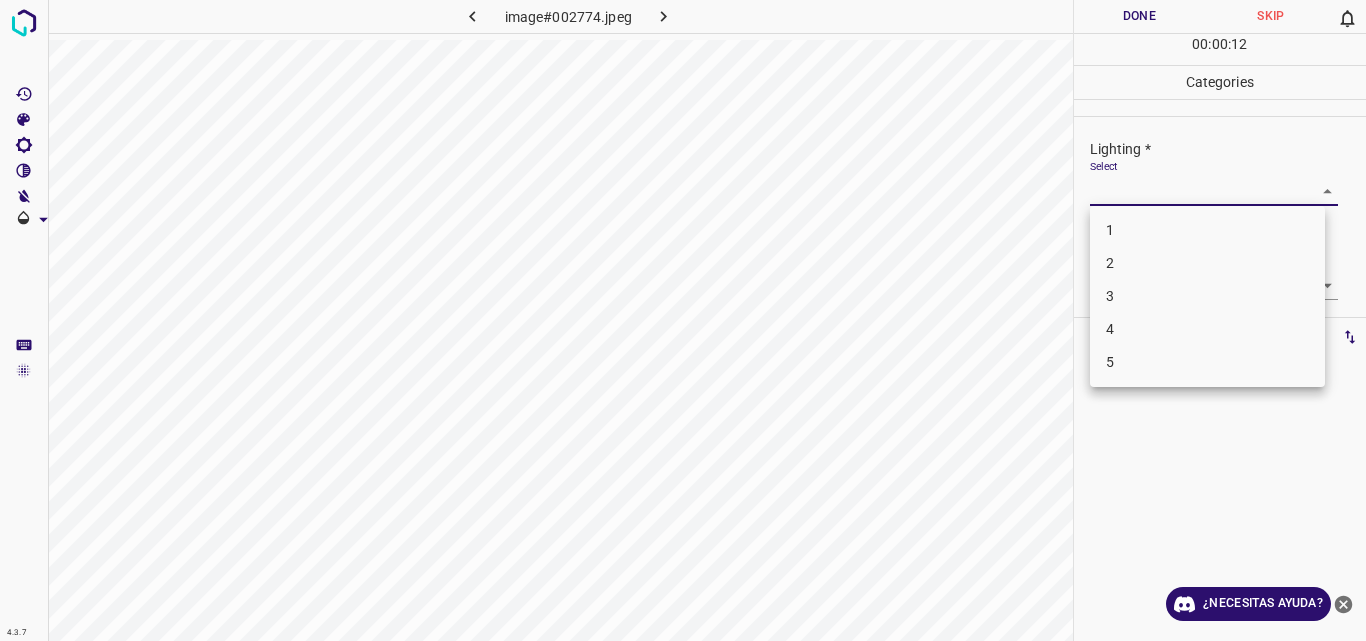 click on "4.3.7 image#002774.jpeg Done Skip 0 00   : 00   : 12   Categories Lighting *  Select ​ Focus *  Select ​ Overall *  Select ​ Labels   0 Categories 1 Lighting 2 Focus 3 Overall Tools Space Change between modes (Draw & Edit) I Auto labeling R Restore zoom M Zoom in N Zoom out Delete Delete selecte label Filters Z Restore filters X Saturation filter C Brightness filter V Contrast filter B Gray scale filter General O Download ¿Necesitas ayuda? Original text Rate this translation Your feedback will be used to help improve Google Translate - Texto - Esconder - Borrar 1 2 3 4 5" at bounding box center [683, 320] 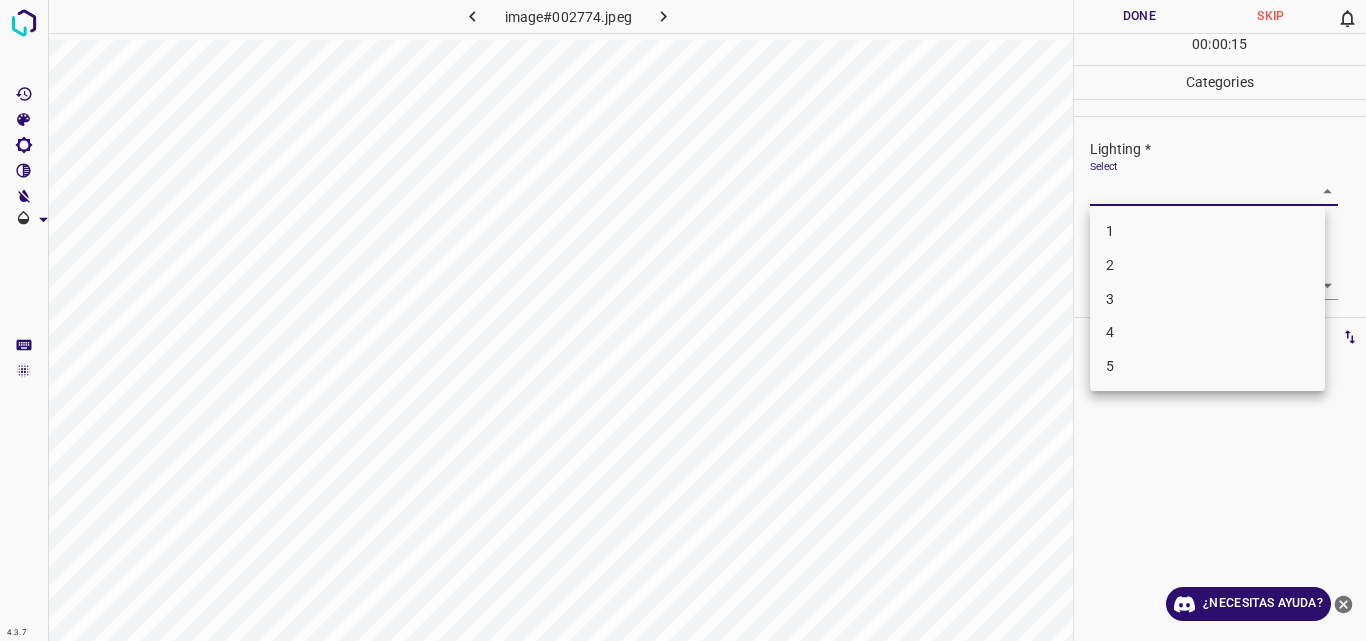 click on "3" at bounding box center [1207, 299] 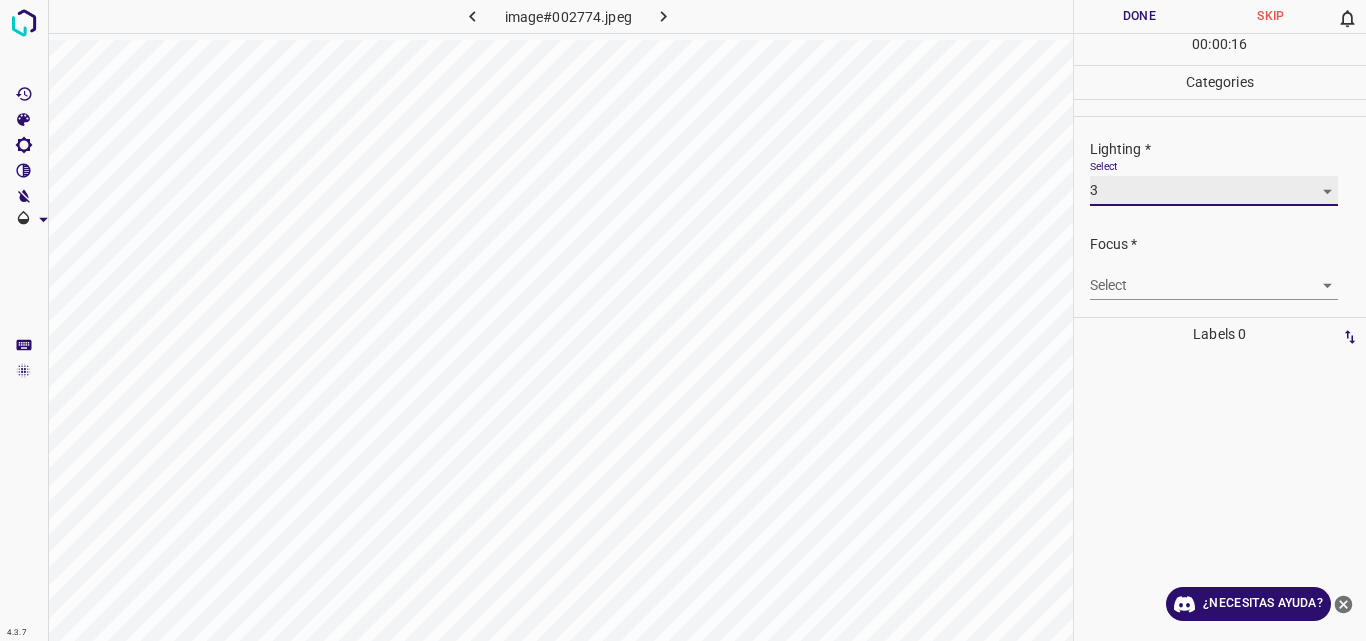 type on "3" 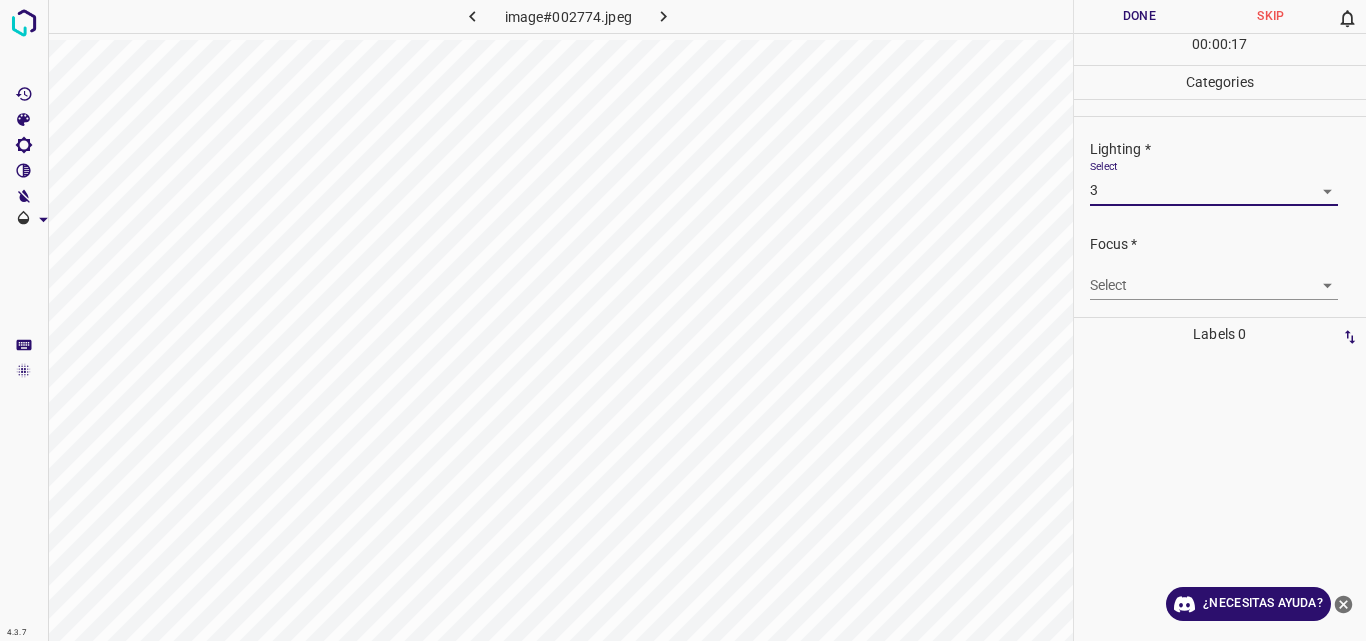 click on "4.3.7 image#002774.jpeg Done Skip 0 00   : 00   : 17   Categories Lighting *  Select 3 3 Focus *  Select ​ Overall *  Select ​ Labels   0 Categories 1 Lighting 2 Focus 3 Overall Tools Space Change between modes (Draw & Edit) I Auto labeling R Restore zoom M Zoom in N Zoom out Delete Delete selecte label Filters Z Restore filters X Saturation filter C Brightness filter V Contrast filter B Gray scale filter General O Download ¿Necesitas ayuda? Original text Rate this translation Your feedback will be used to help improve Google Translate - Texto - Esconder - Borrar" at bounding box center (683, 320) 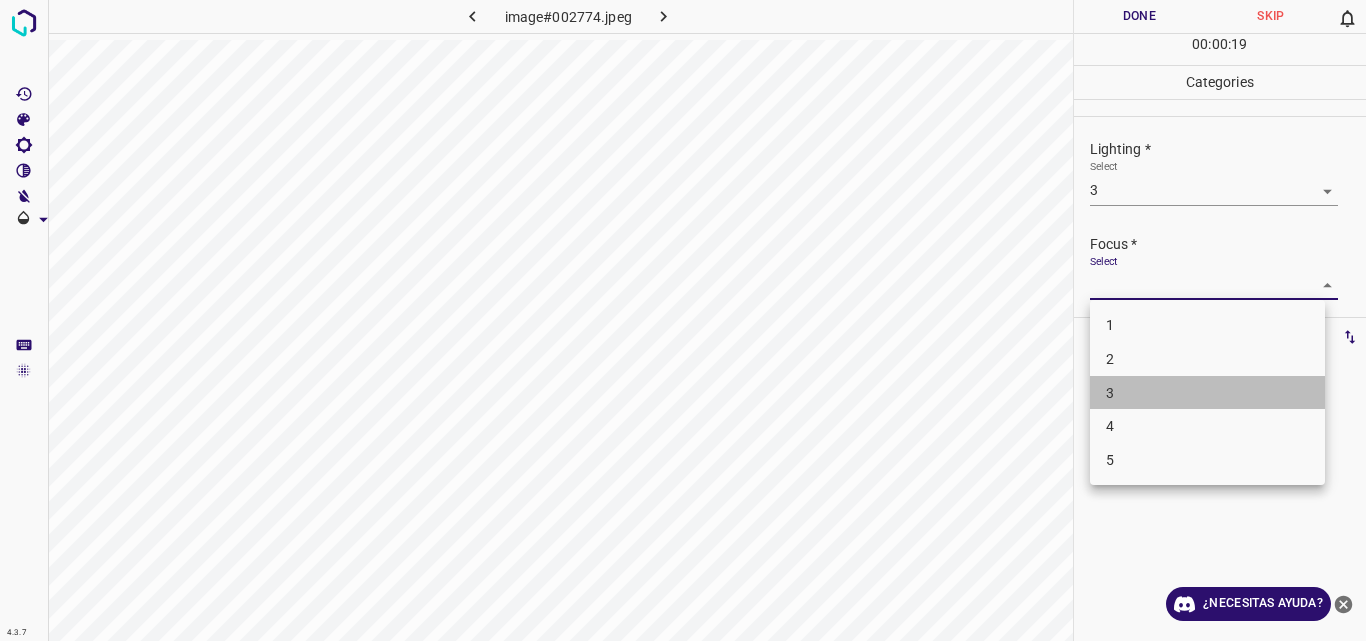 click on "3" at bounding box center [1207, 393] 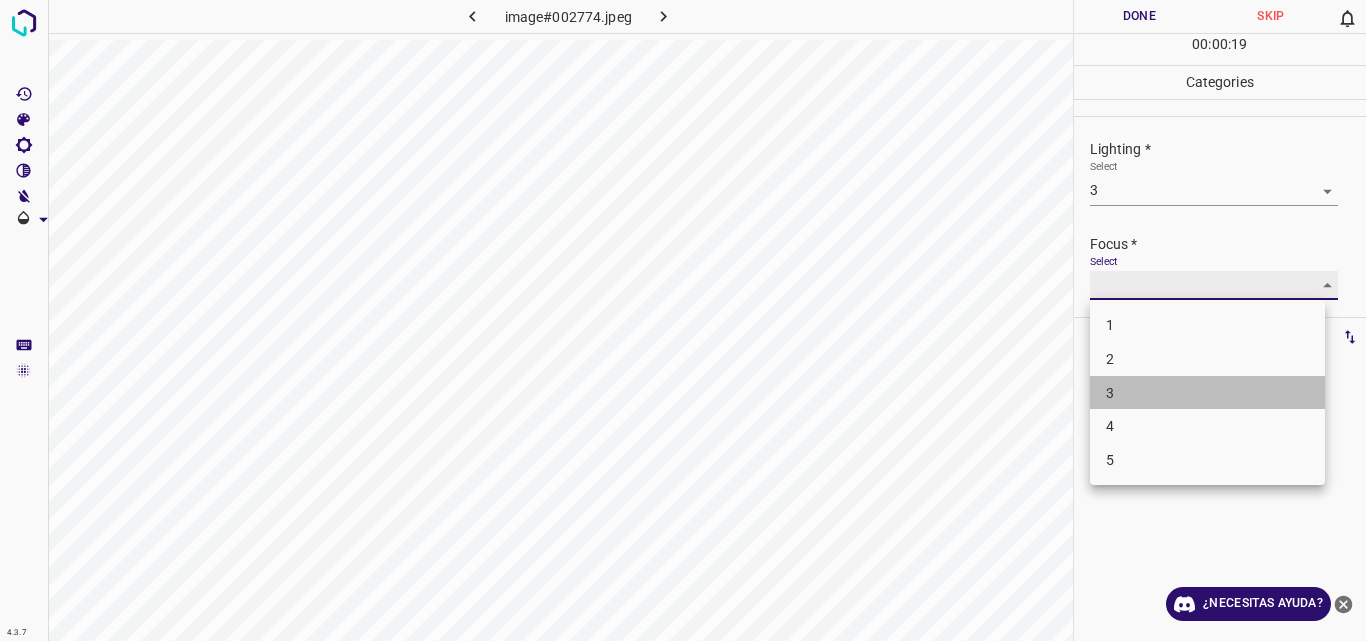 type on "3" 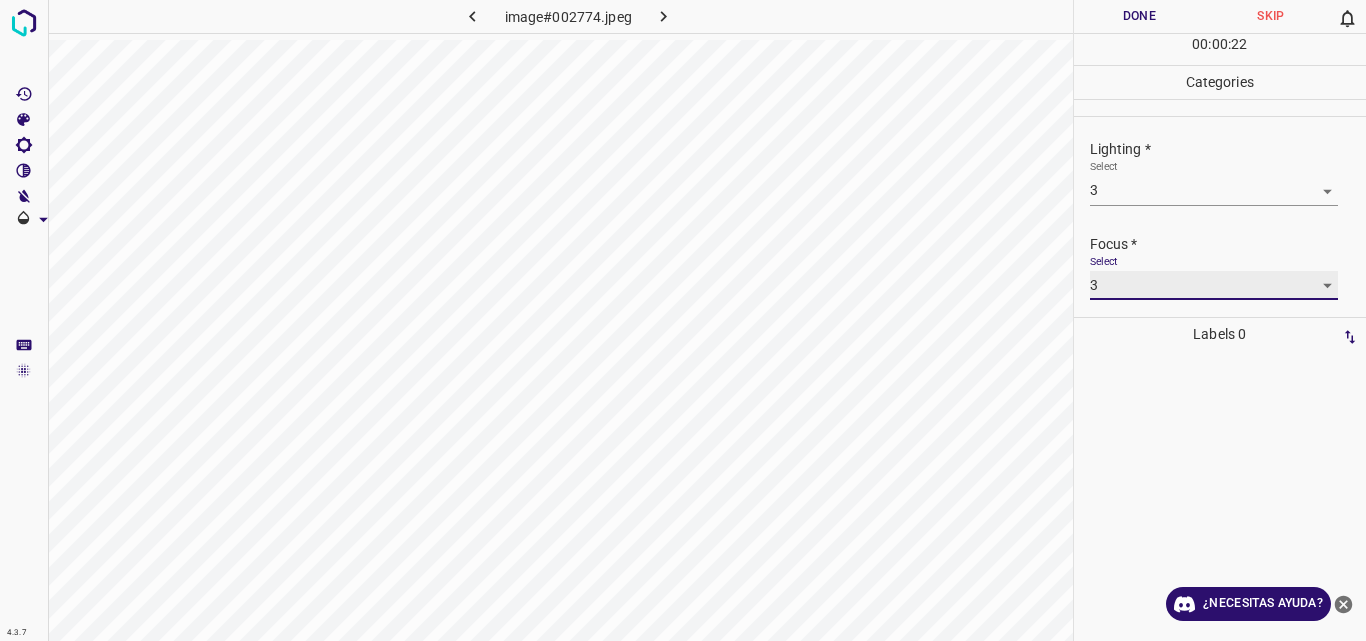 scroll, scrollTop: 98, scrollLeft: 0, axis: vertical 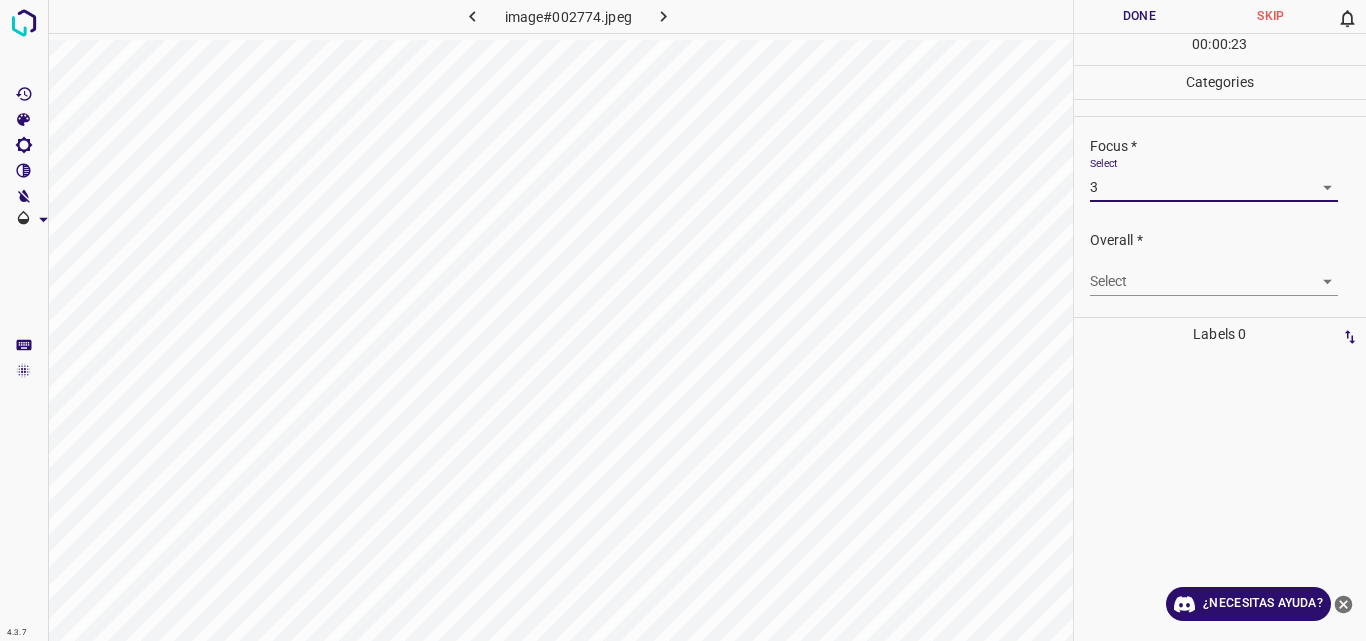 click on "Select ​" at bounding box center [1228, 273] 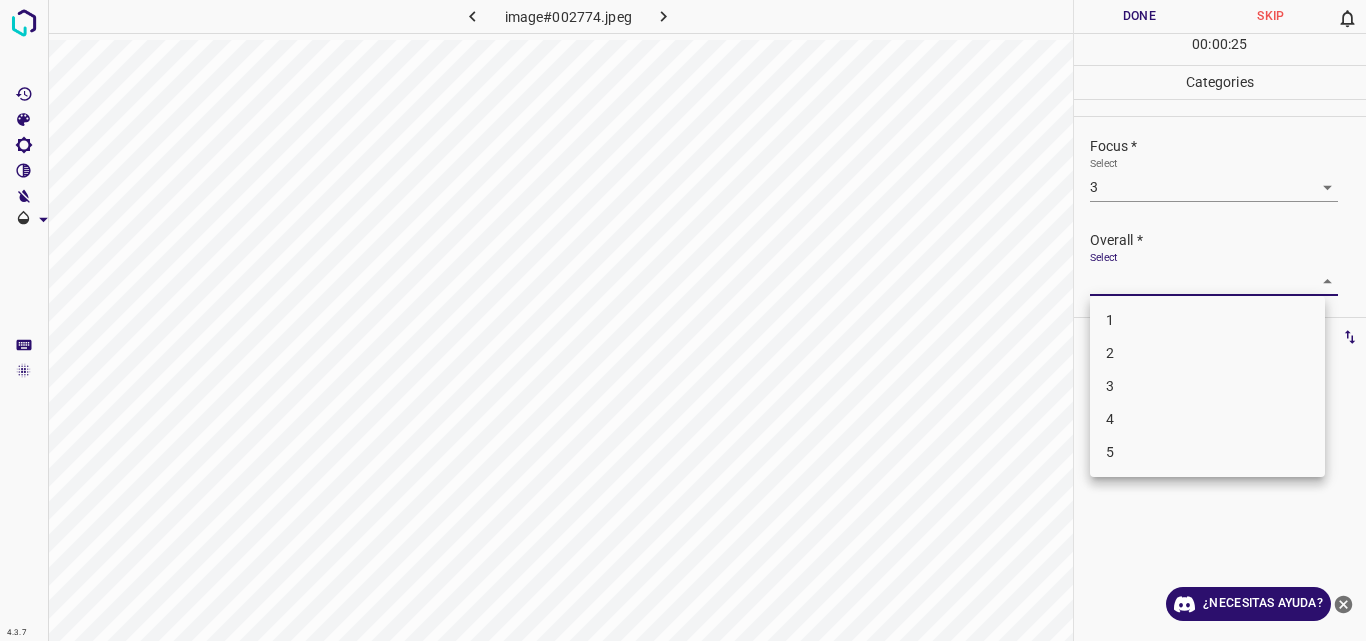 click on "4.3.7 image#002774.jpeg Done Skip 0 00   : 00   : 25   Categories Lighting *  Select 3 3 Focus *  Select 3 3 Overall *  Select ​ Labels   0 Categories 1 Lighting 2 Focus 3 Overall Tools Space Change between modes (Draw & Edit) I Auto labeling R Restore zoom M Zoom in N Zoom out Delete Delete selecte label Filters Z Restore filters X Saturation filter C Brightness filter V Contrast filter B Gray scale filter General O Download ¿Necesitas ayuda? Original text Rate this translation Your feedback will be used to help improve Google Translate - Texto - Esconder - Borrar 1 2 3 4 5" at bounding box center (683, 320) 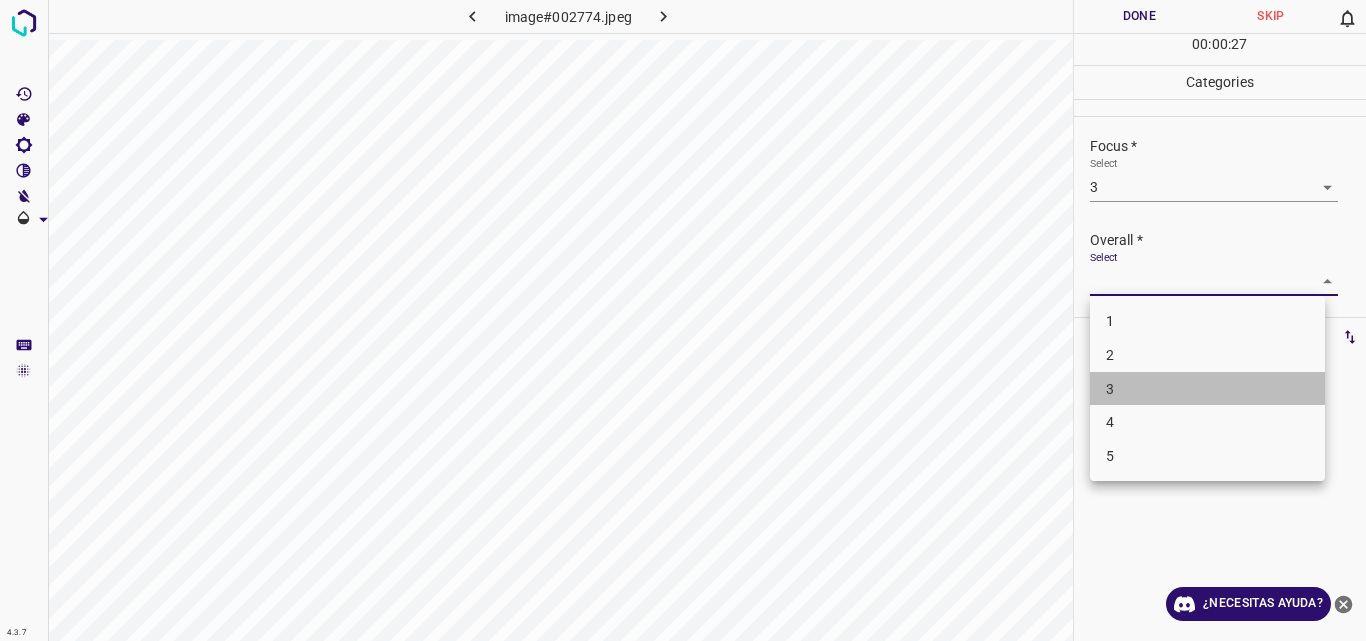 click on "3" at bounding box center (1207, 389) 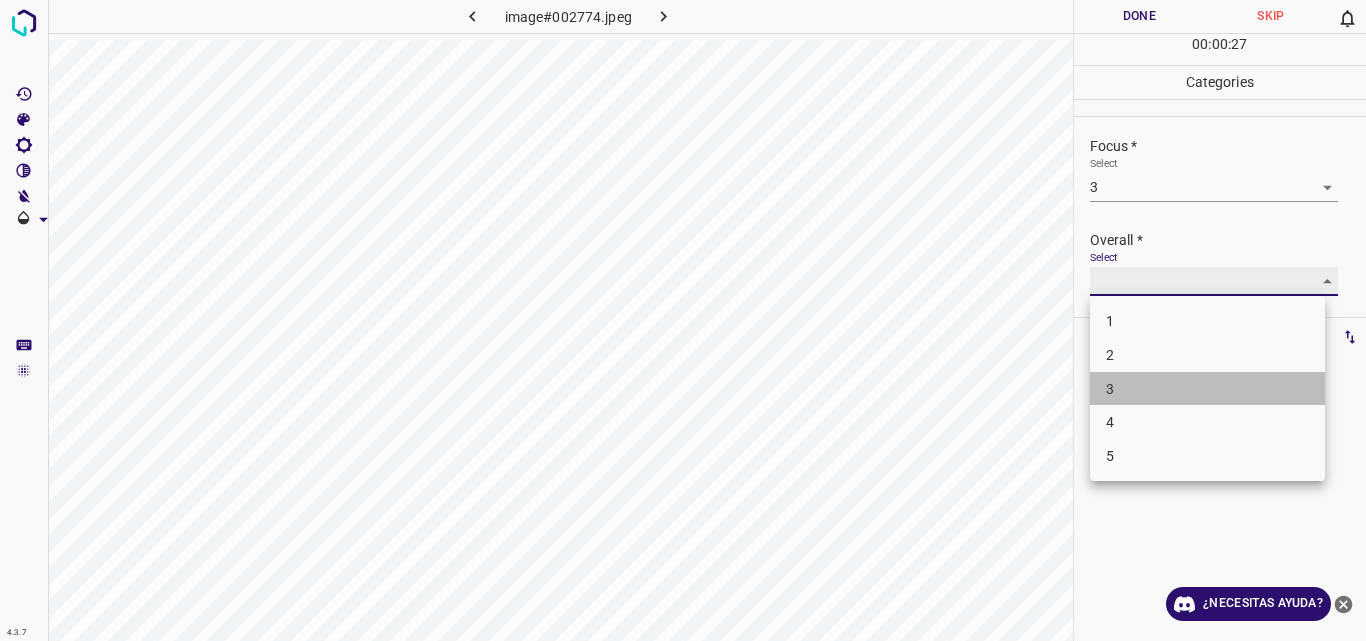 type on "3" 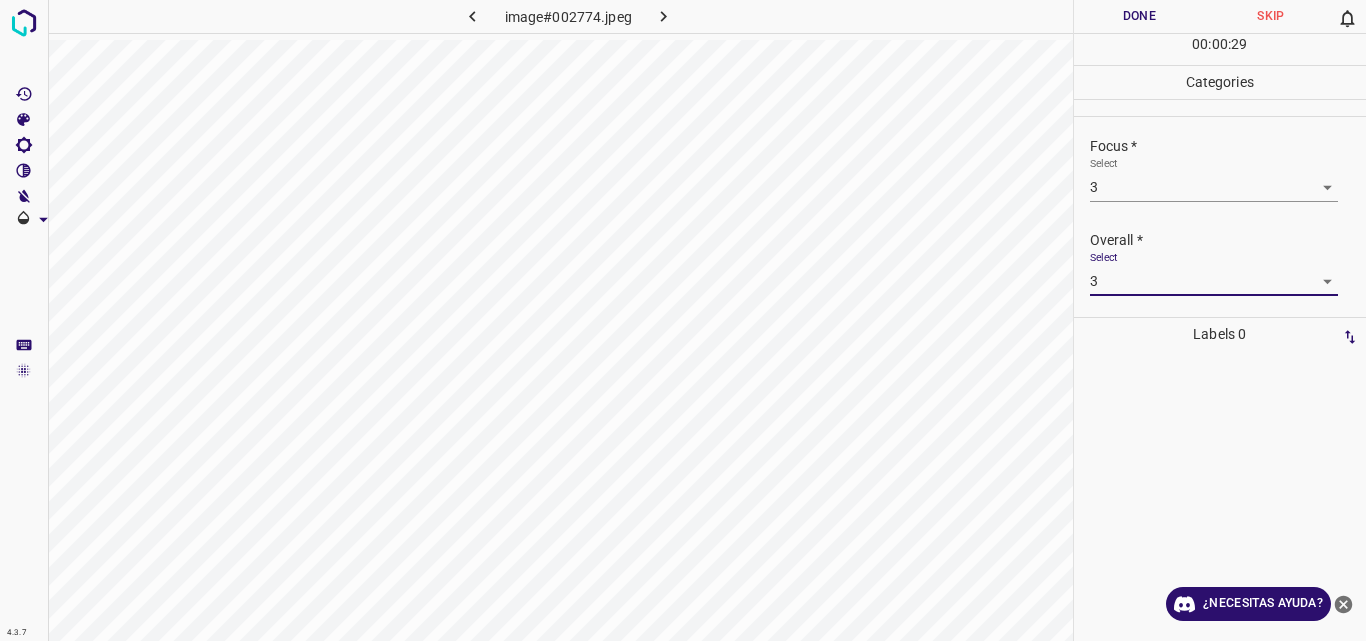 click on "Done" at bounding box center (1140, 16) 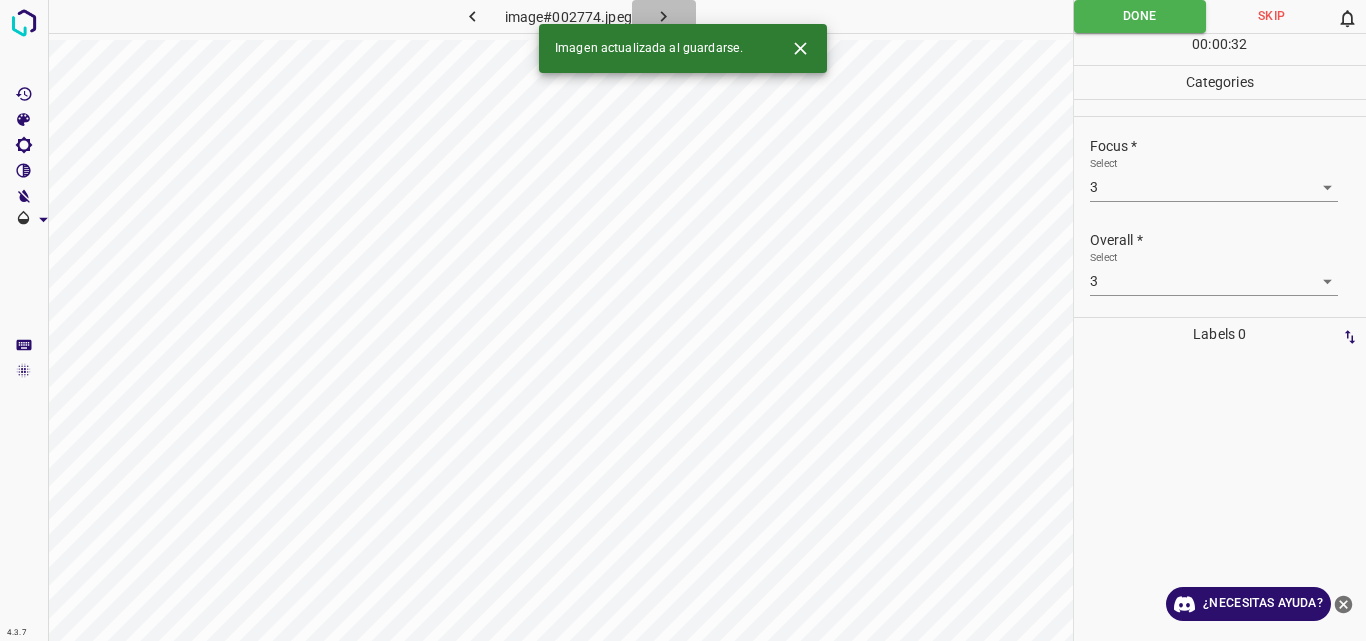 click 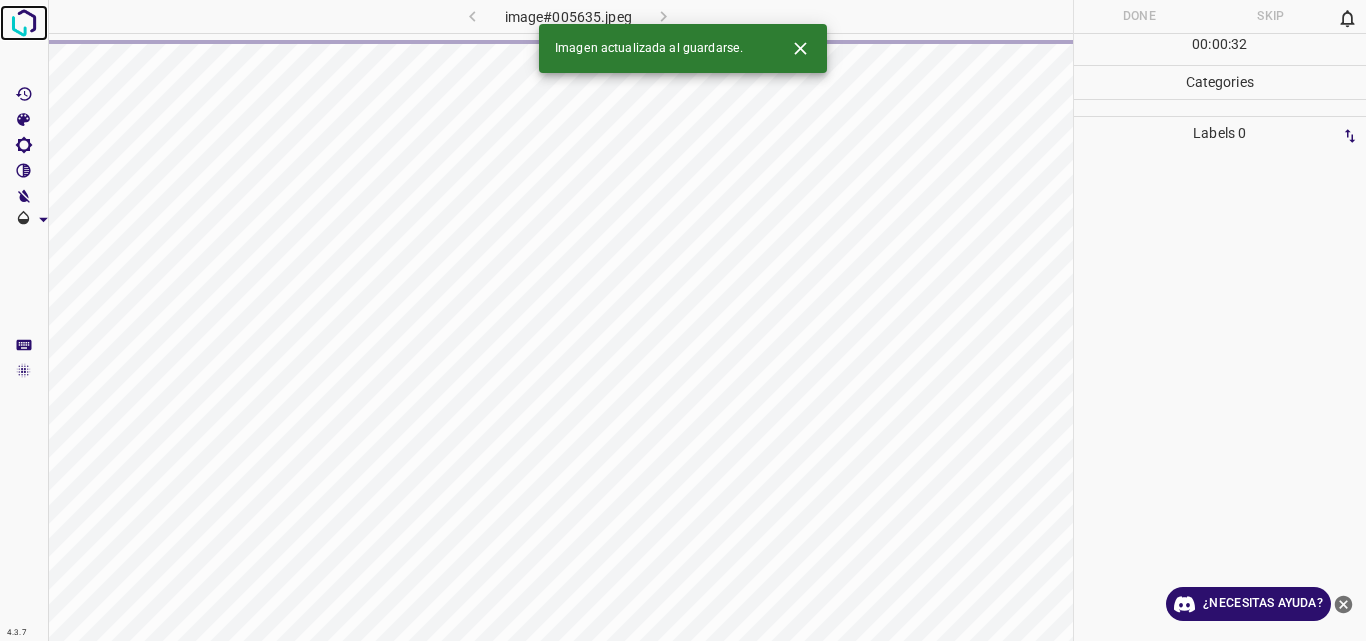 click at bounding box center (24, 23) 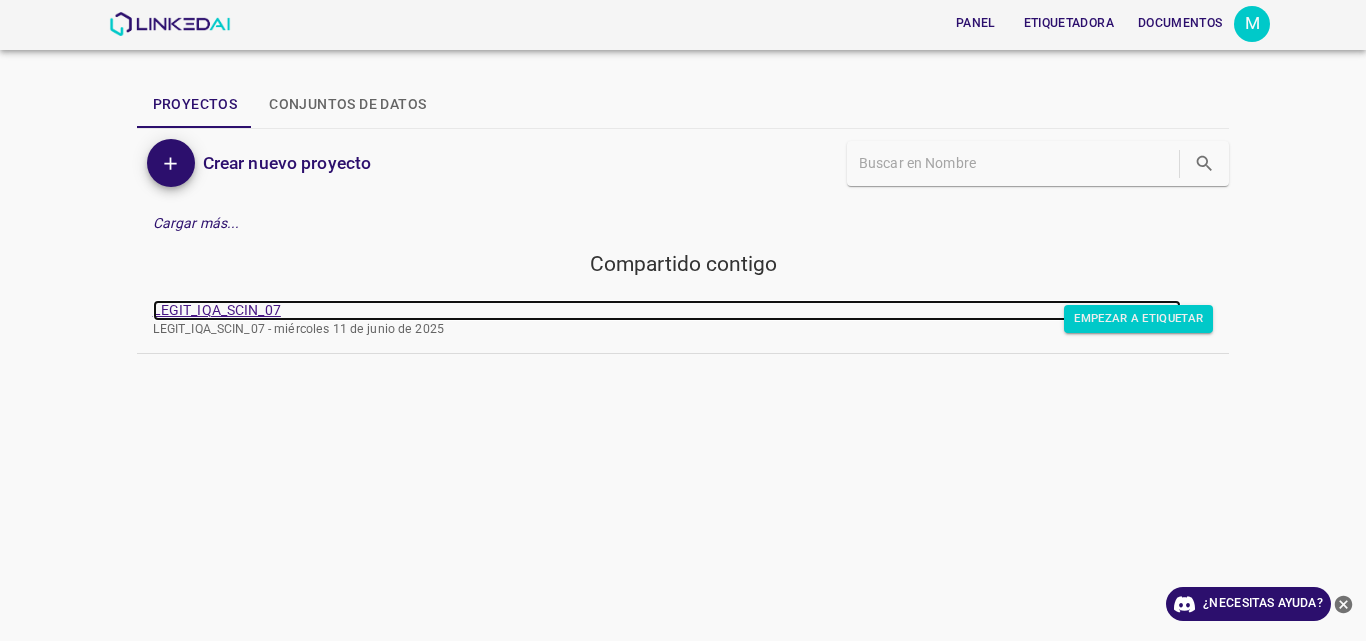 click on "LEGIT_IQA_SCIN_07" at bounding box center (217, 310) 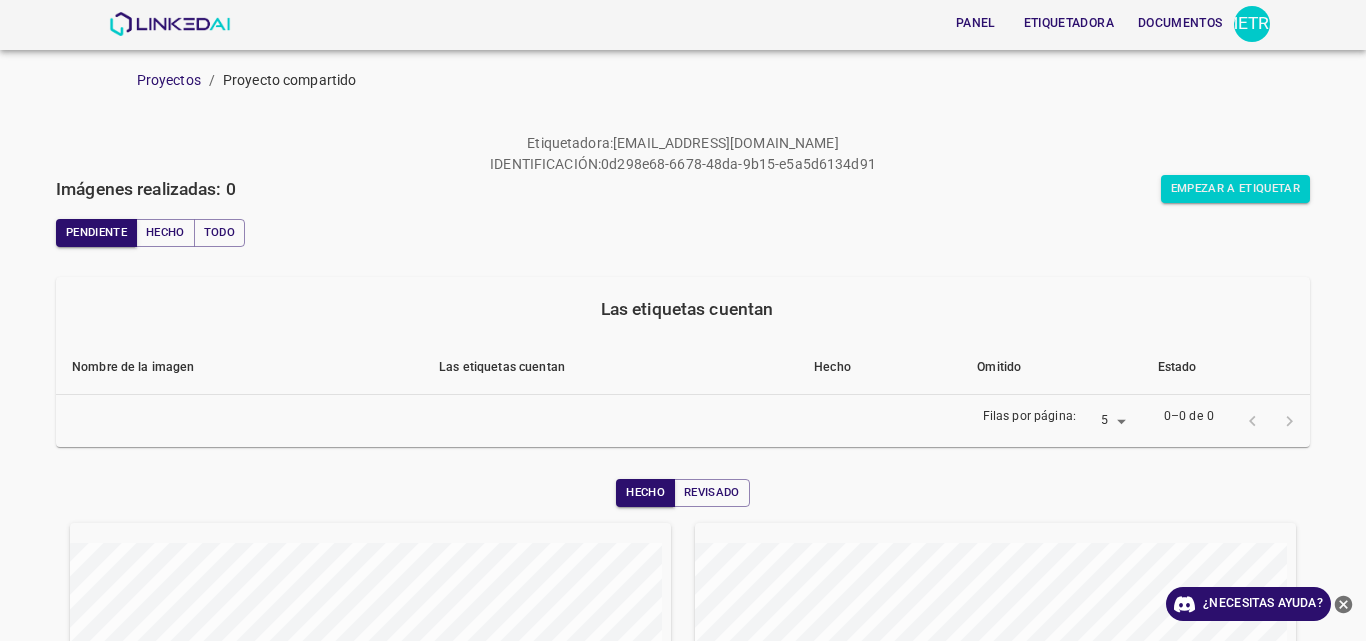 scroll, scrollTop: 0, scrollLeft: 0, axis: both 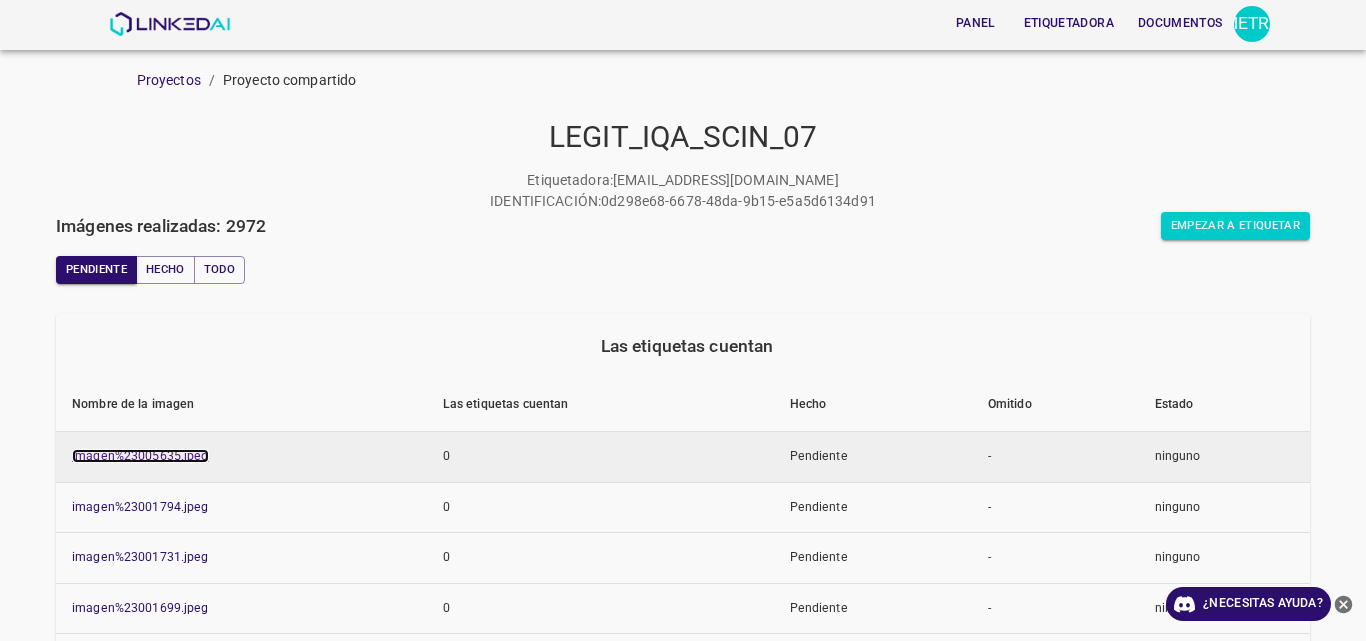 click on "imagen%23005635.jpeg" at bounding box center [140, 456] 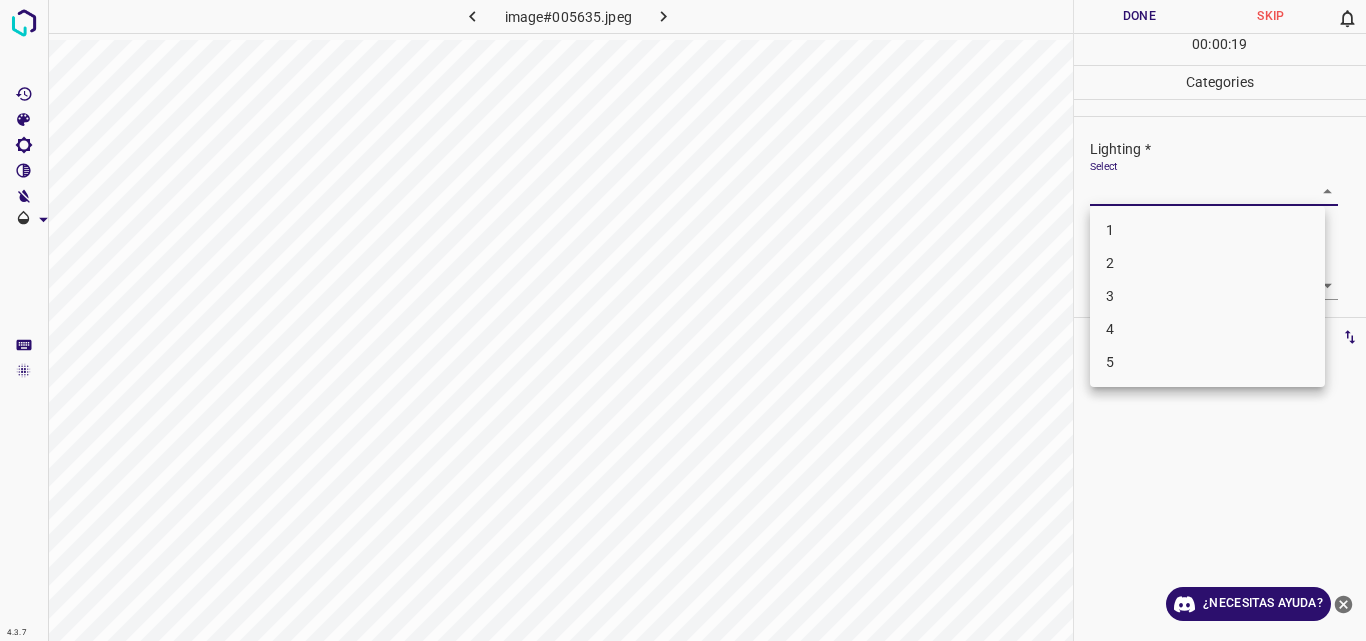 click on "4.3.7 image#005635.jpeg Done Skip 0 00   : 00   : 19   Categories Lighting *  Select ​ Focus *  Select ​ Overall *  Select ​ Labels   0 Categories 1 Lighting 2 Focus 3 Overall Tools Space Change between modes (Draw & Edit) I Auto labeling R Restore zoom M Zoom in N Zoom out Delete Delete selecte label Filters Z Restore filters X Saturation filter C Brightness filter V Contrast filter B Gray scale filter General O Download ¿Necesitas ayuda? Original text Rate this translation Your feedback will be used to help improve Google Translate - Texto - Esconder - Borrar 1 2 3 4 5" at bounding box center [683, 320] 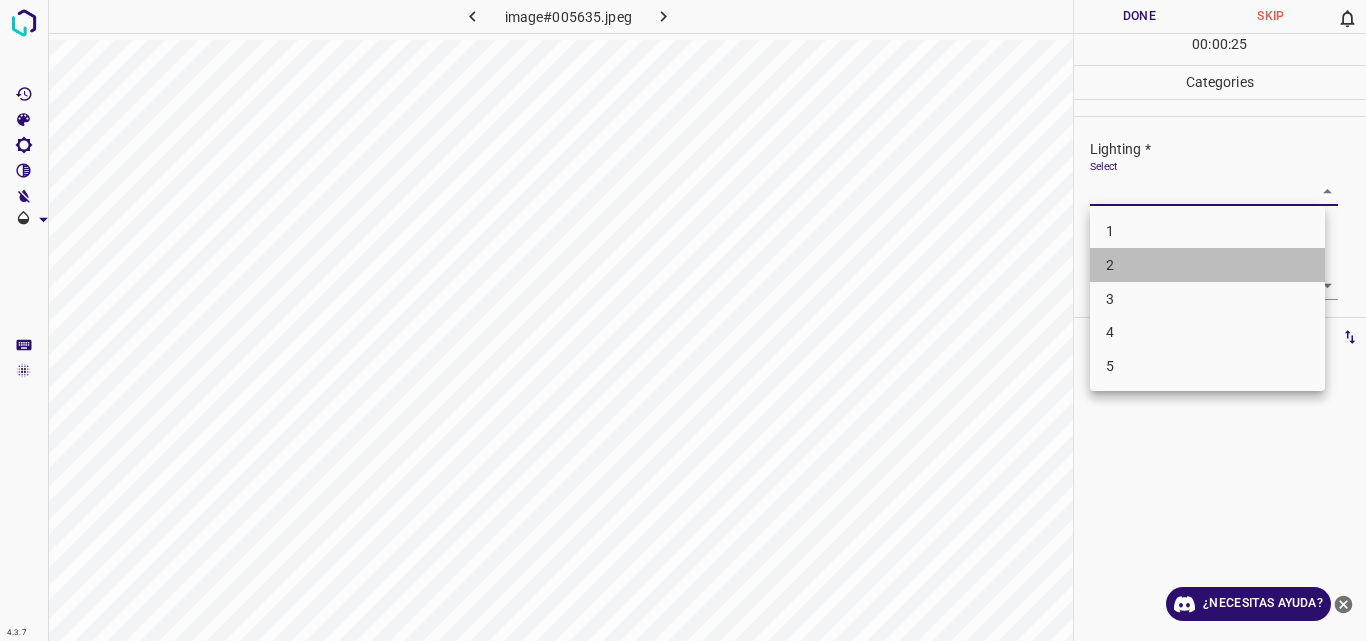 click on "2" at bounding box center (1207, 265) 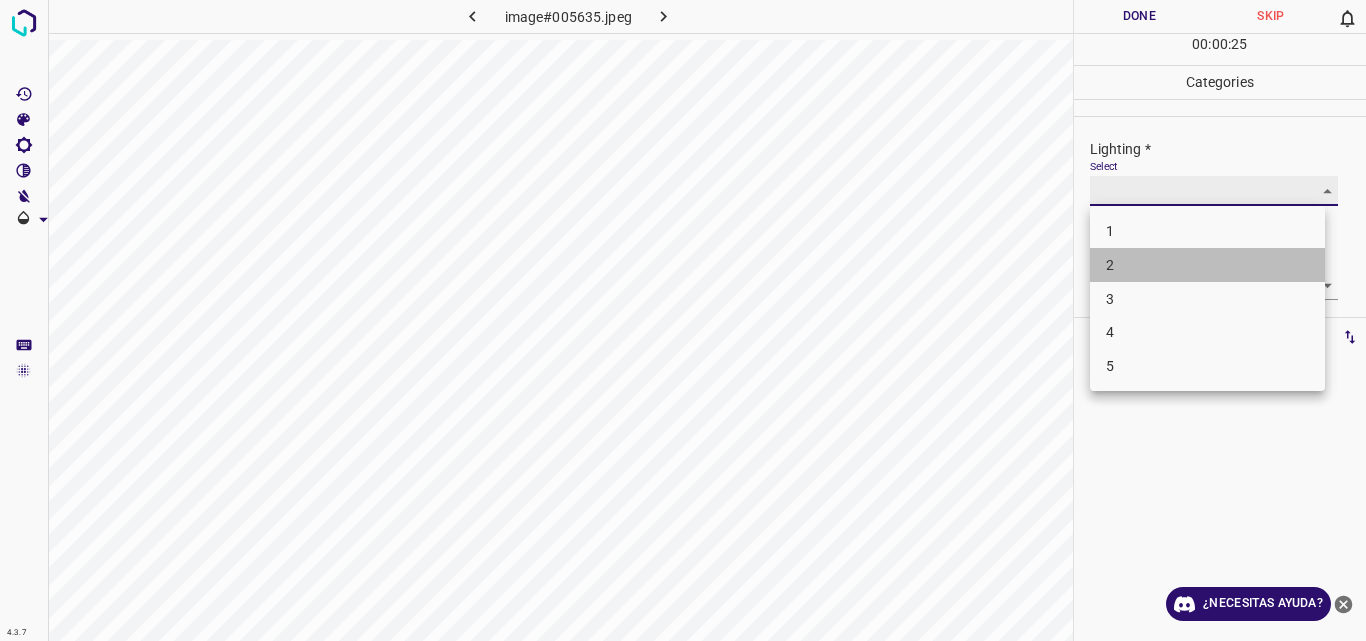 type on "2" 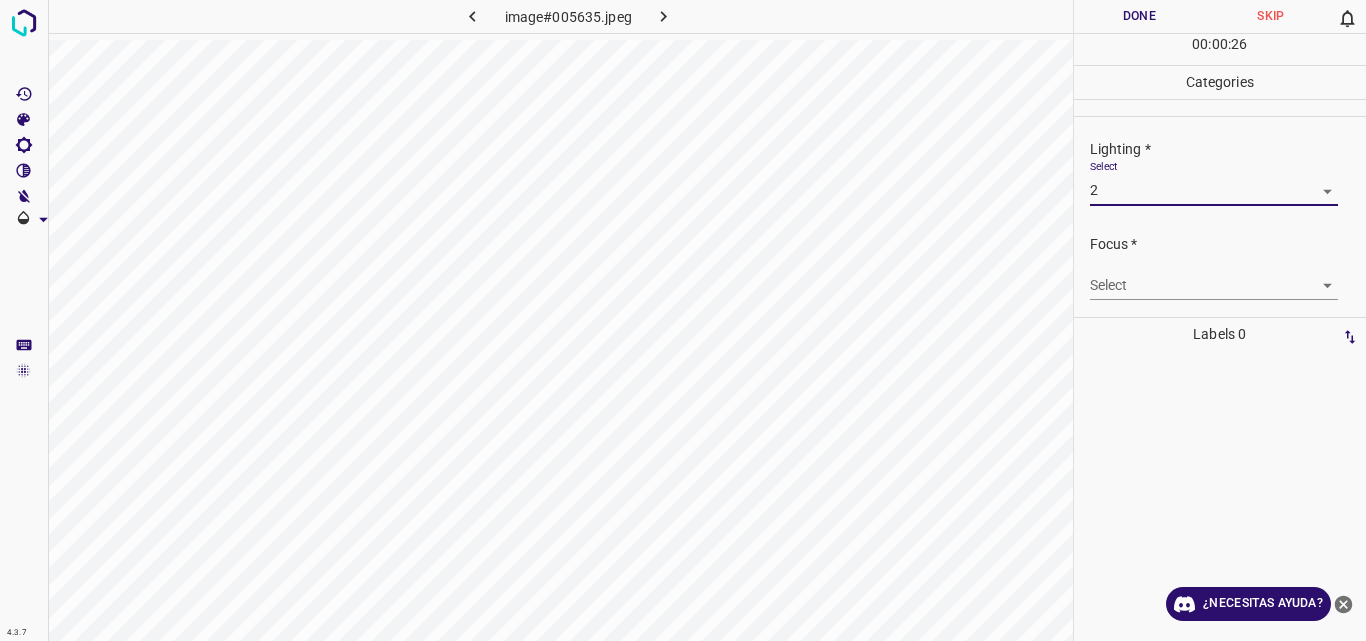 click on "4.3.7 image#005635.jpeg Done Skip 0 00   : 00   : 26   Categories Lighting *  Select 2 2 Focus *  Select ​ Overall *  Select ​ Labels   0 Categories 1 Lighting 2 Focus 3 Overall Tools Space Change between modes (Draw & Edit) I Auto labeling R Restore zoom M Zoom in N Zoom out Delete Delete selecte label Filters Z Restore filters X Saturation filter C Brightness filter V Contrast filter B Gray scale filter General O Download ¿Necesitas ayuda? Original text Rate this translation Your feedback will be used to help improve Google Translate - Texto - Esconder - Borrar" at bounding box center [683, 320] 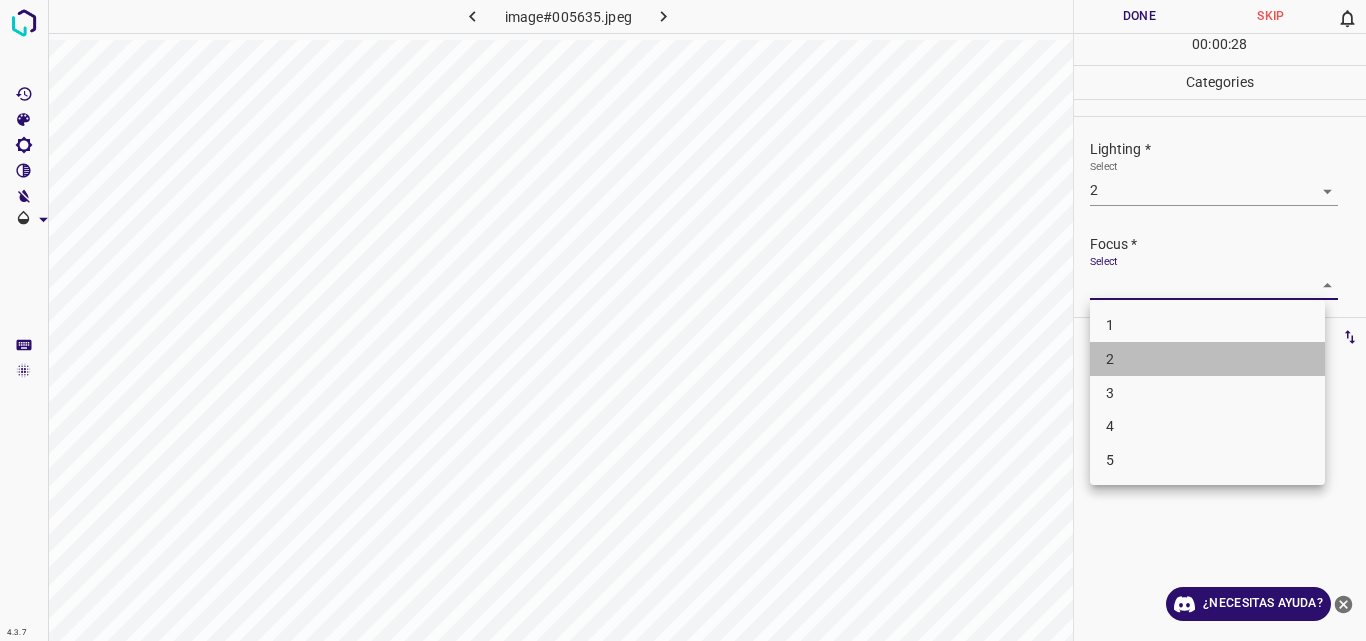 click on "2" at bounding box center [1207, 359] 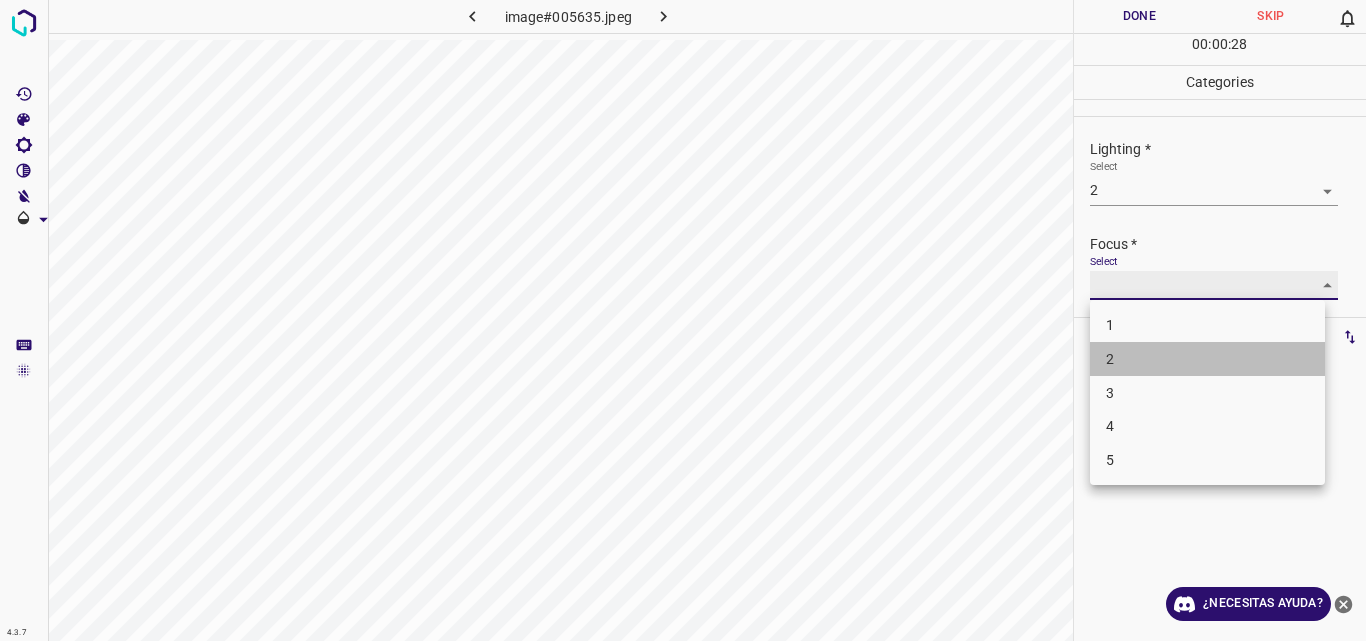 type on "2" 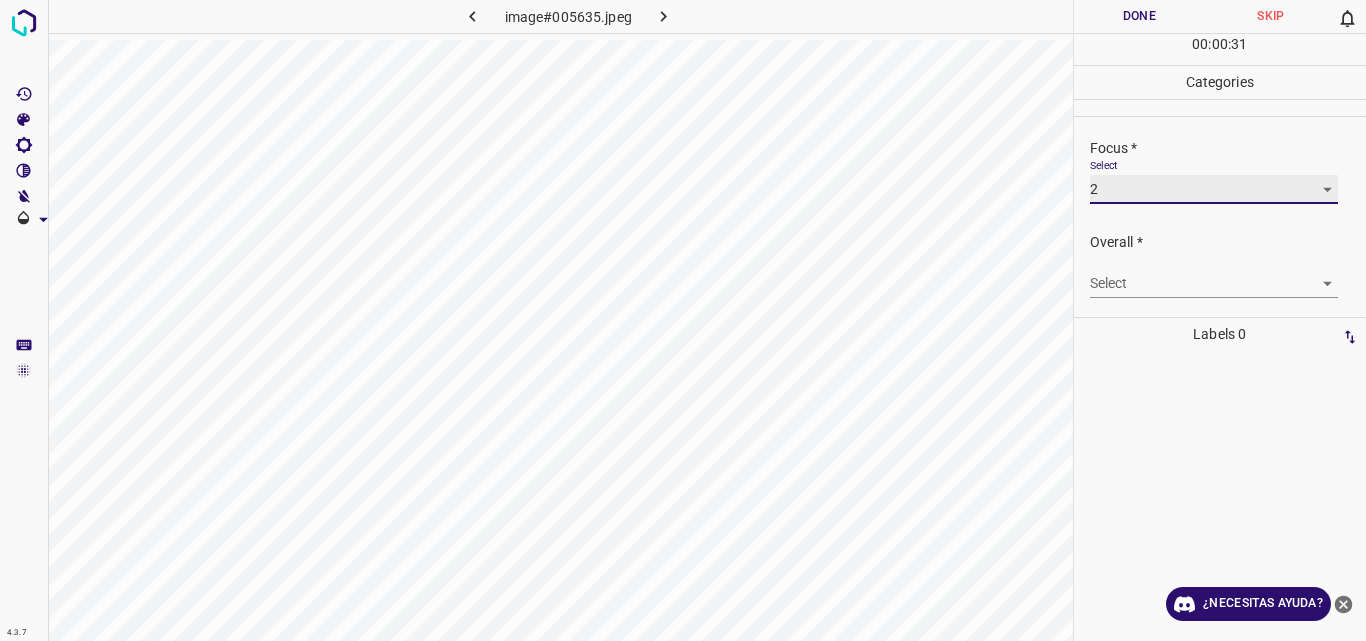 scroll, scrollTop: 98, scrollLeft: 0, axis: vertical 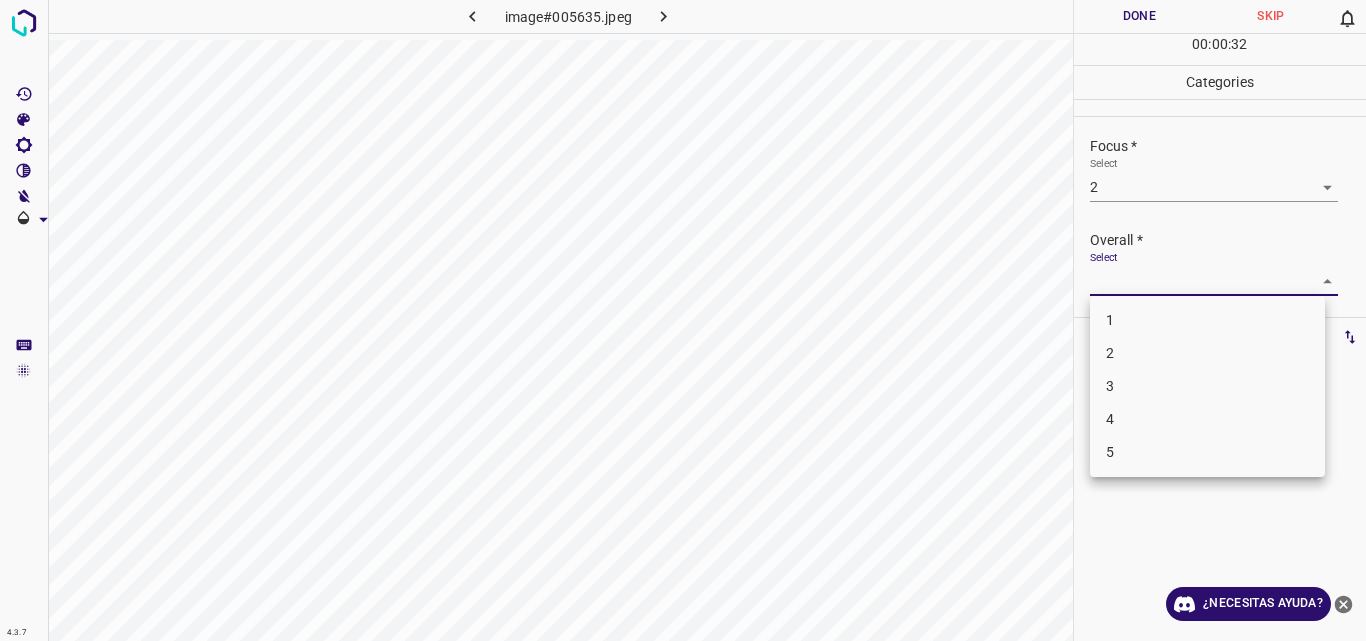 click on "4.3.7 image#005635.jpeg Done Skip 0 00   : 00   : 32   Categories Lighting *  Select 2 2 Focus *  Select 2 2 Overall *  Select ​ Labels   0 Categories 1 Lighting 2 Focus 3 Overall Tools Space Change between modes (Draw & Edit) I Auto labeling R Restore zoom M Zoom in N Zoom out Delete Delete selecte label Filters Z Restore filters X Saturation filter C Brightness filter V Contrast filter B Gray scale filter General O Download ¿Necesitas ayuda? Original text Rate this translation Your feedback will be used to help improve Google Translate - Texto - Esconder - Borrar 1 2 3 4 5" at bounding box center (683, 320) 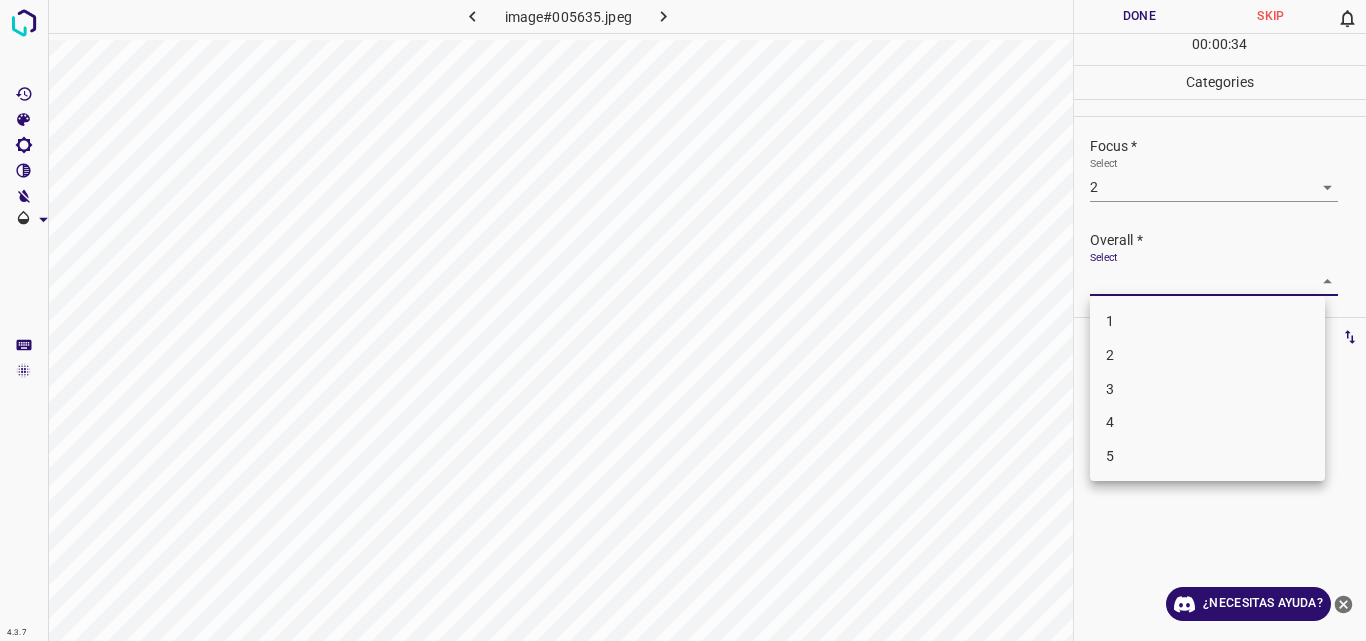 click on "2" at bounding box center [1110, 355] 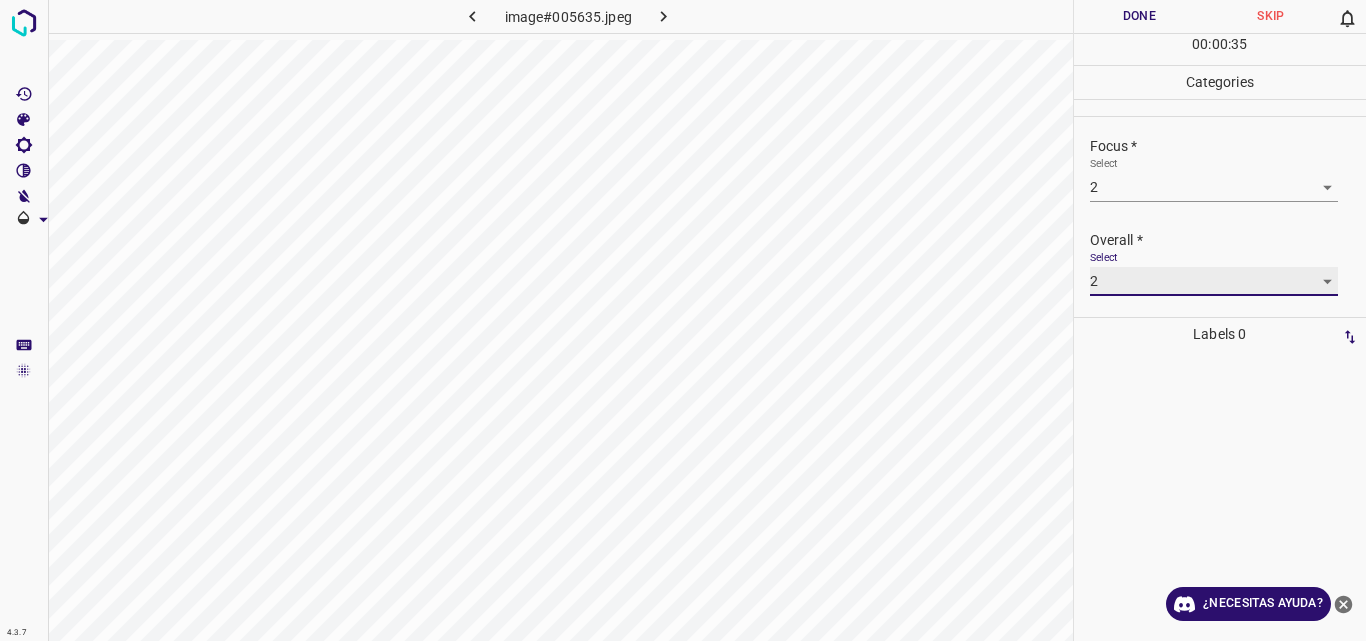 type on "2" 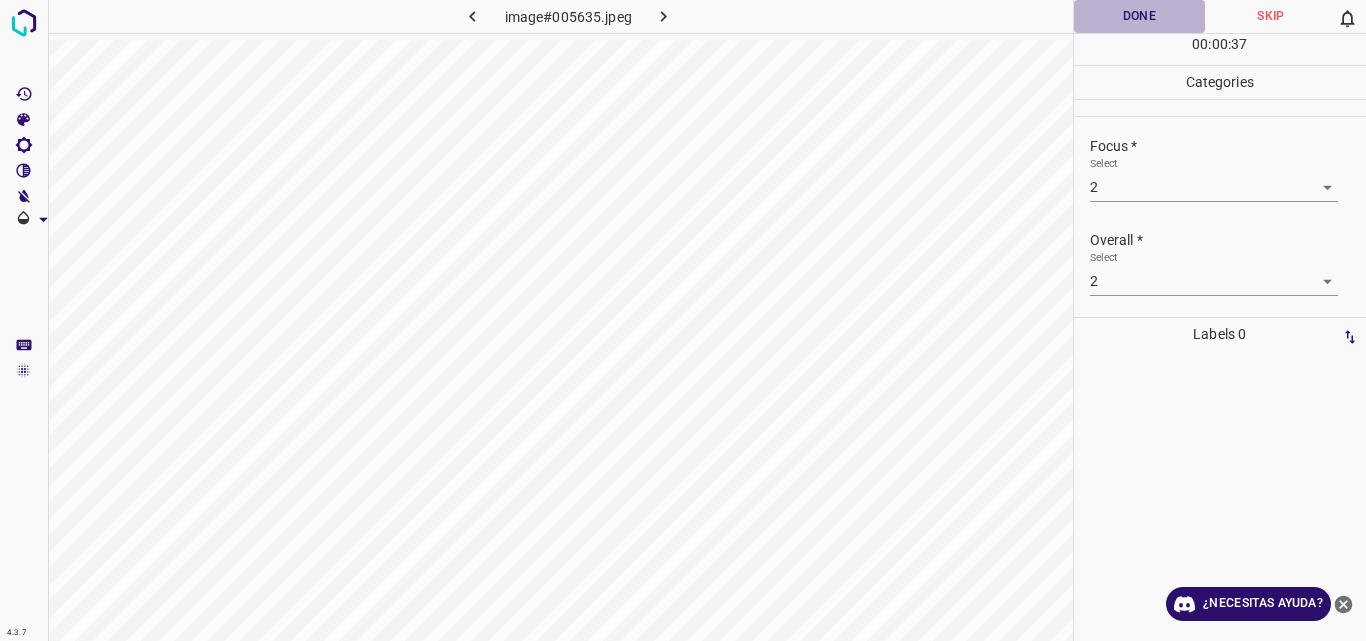 click on "Done" at bounding box center (1140, 16) 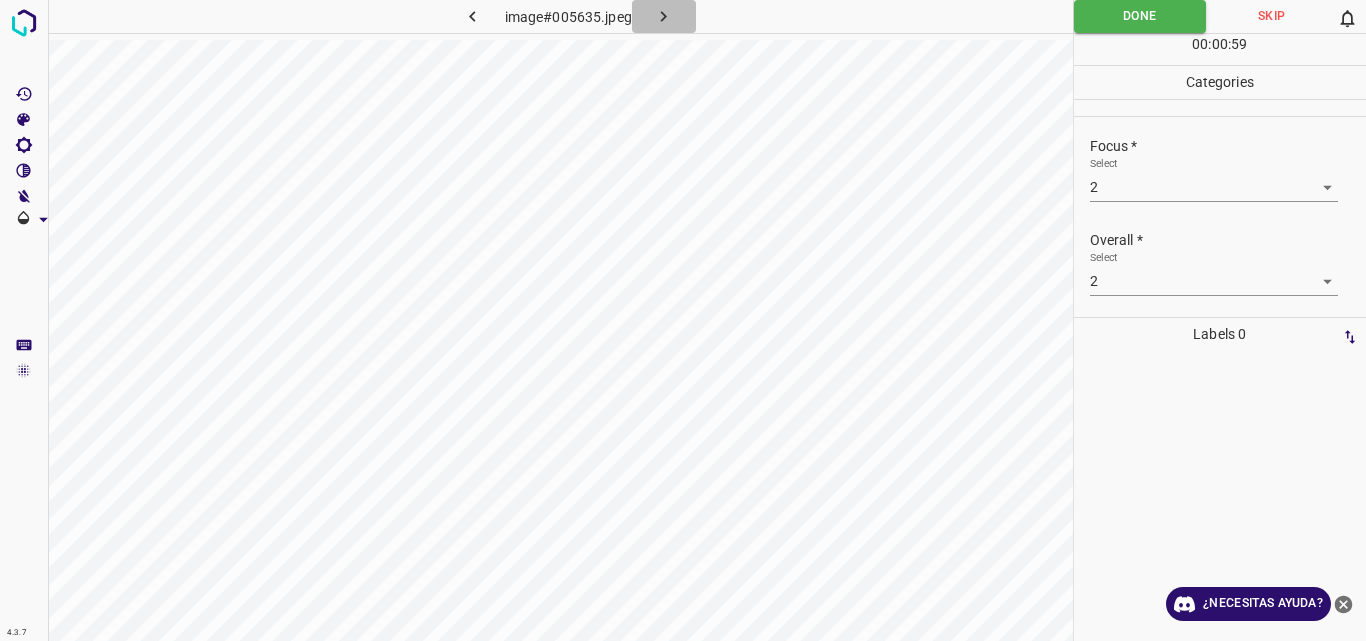 click at bounding box center [664, 16] 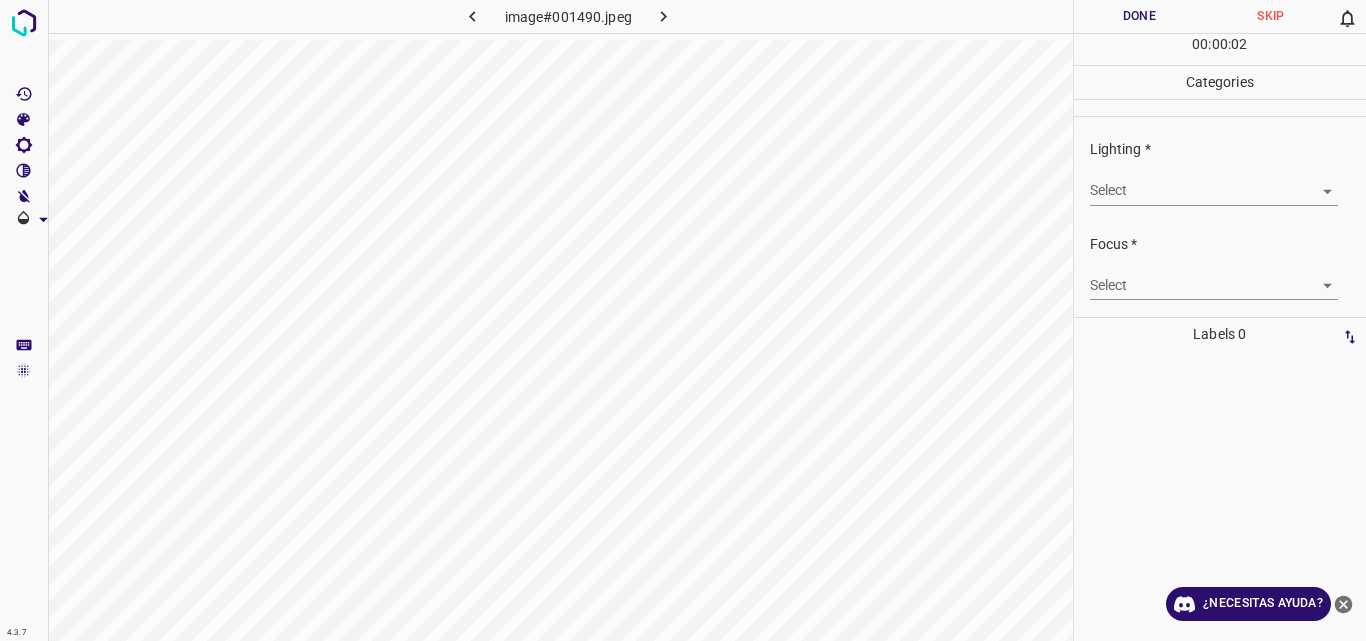 click on "4.3.7 image#001490.jpeg Done Skip 0 00   : 00   : 02   Categories Lighting *  Select ​ Focus *  Select ​ Overall *  Select ​ Labels   0 Categories 1 Lighting 2 Focus 3 Overall Tools Space Change between modes (Draw & Edit) I Auto labeling R Restore zoom M Zoom in N Zoom out Delete Delete selecte label Filters Z Restore filters X Saturation filter C Brightness filter V Contrast filter B Gray scale filter General O Download ¿Necesitas ayuda? Original text Rate this translation Your feedback will be used to help improve Google Translate - Texto - Esconder - Borrar" at bounding box center (683, 320) 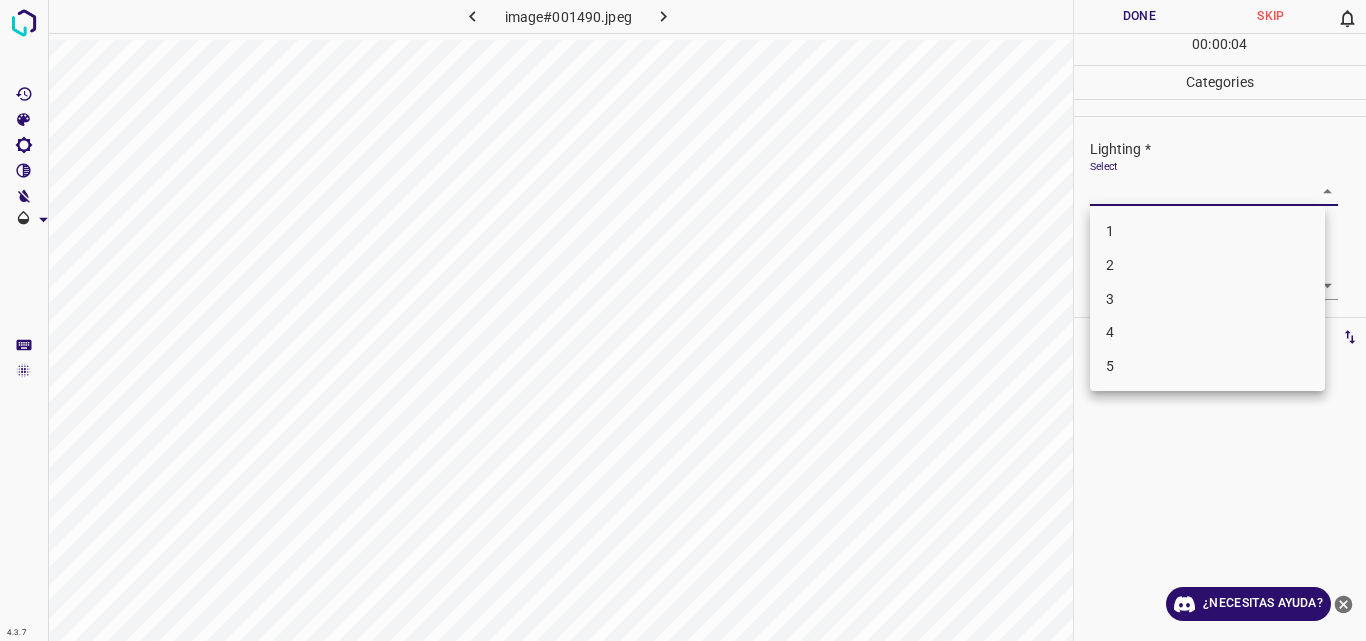 click on "3" at bounding box center [1207, 299] 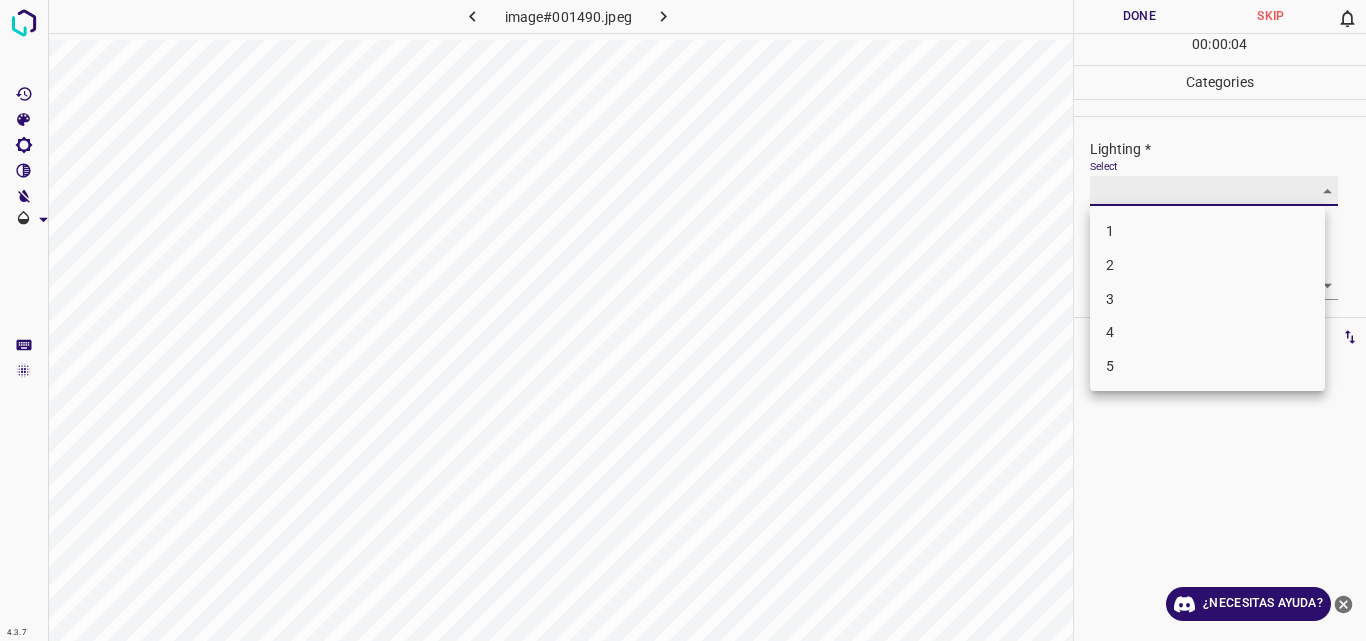type on "3" 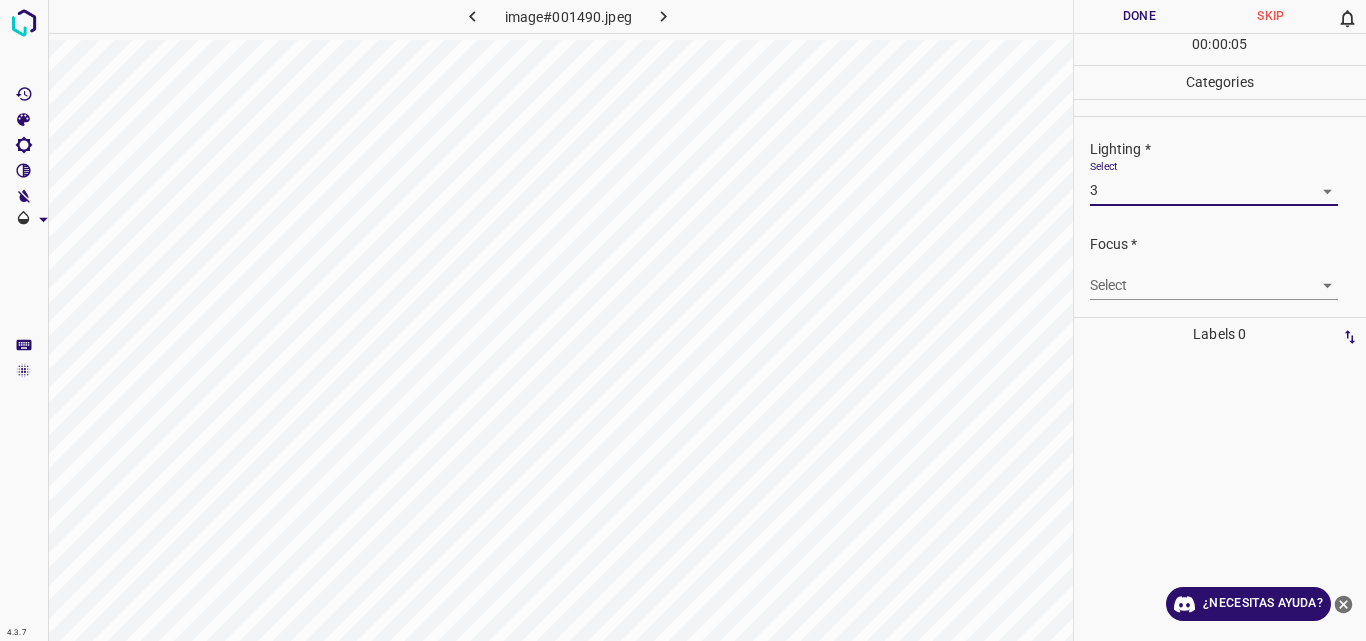 click on "4.3.7 image#001490.jpeg Done Skip 0 00   : 00   : 05   Categories Lighting *  Select 3 3 Focus *  Select ​ Overall *  Select ​ Labels   0 Categories 1 Lighting 2 Focus 3 Overall Tools Space Change between modes (Draw & Edit) I Auto labeling R Restore zoom M Zoom in N Zoom out Delete Delete selecte label Filters Z Restore filters X Saturation filter C Brightness filter V Contrast filter B Gray scale filter General O Download ¿Necesitas ayuda? Original text Rate this translation Your feedback will be used to help improve Google Translate - Texto - Esconder - Borrar" at bounding box center [683, 320] 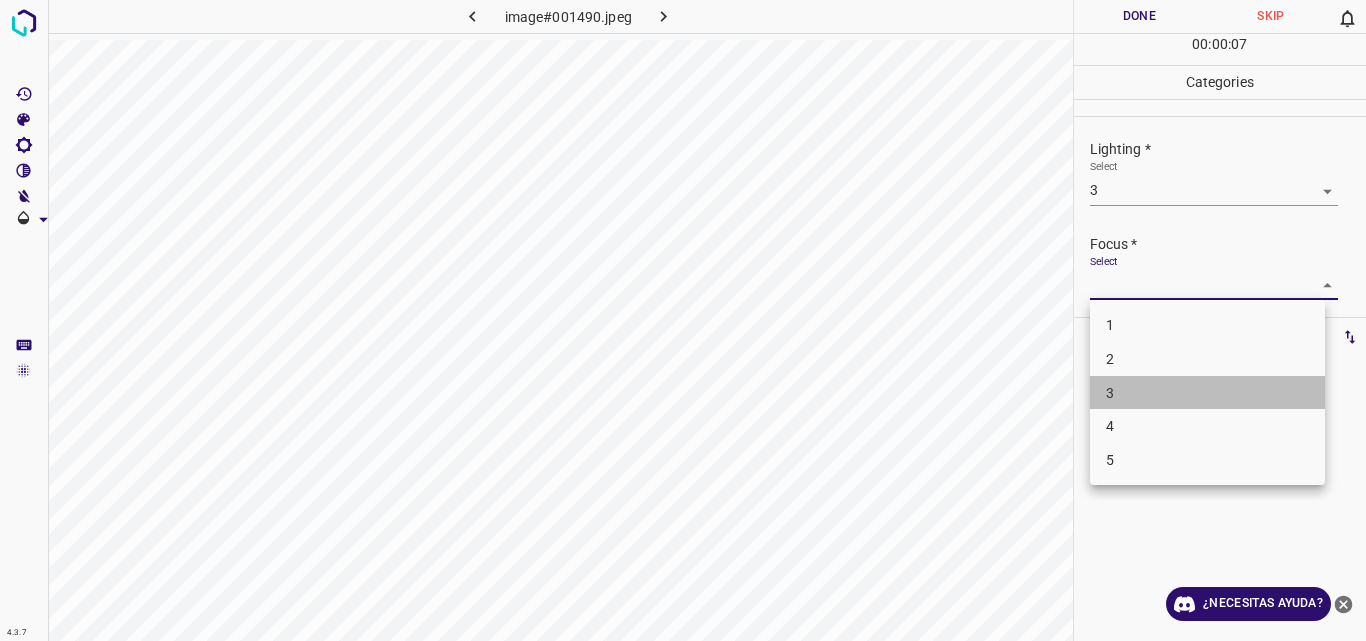 click on "3" at bounding box center [1207, 393] 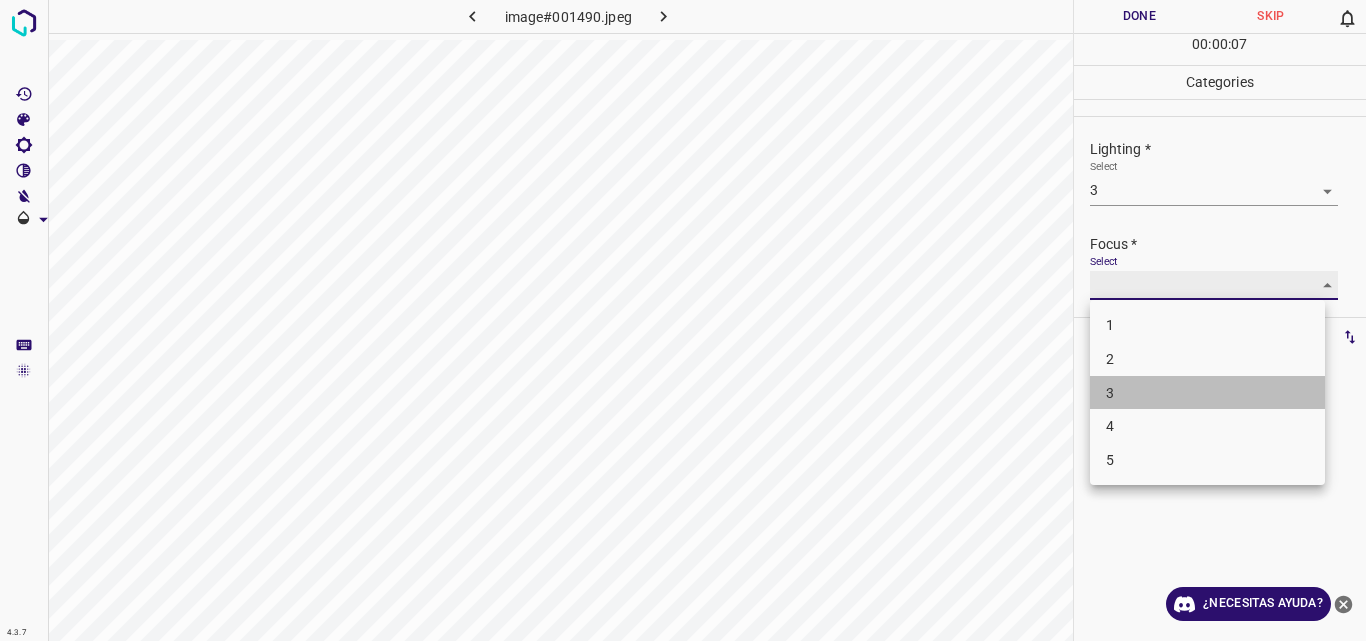 type on "3" 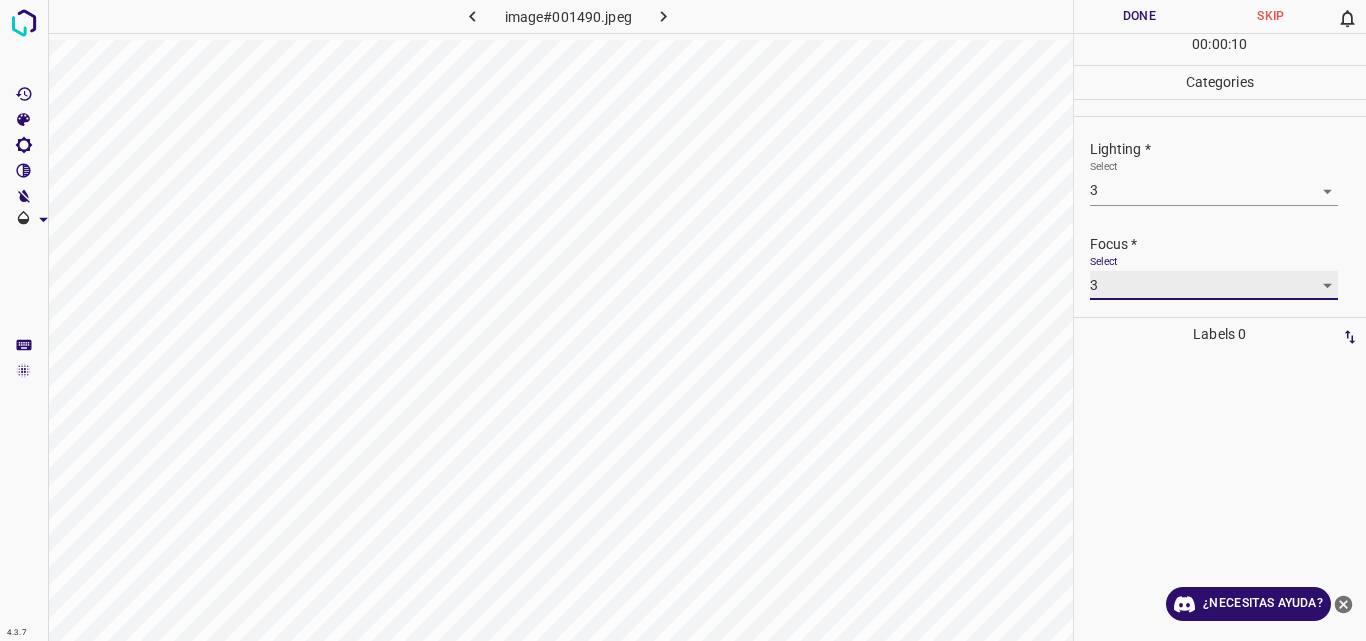 scroll, scrollTop: 98, scrollLeft: 0, axis: vertical 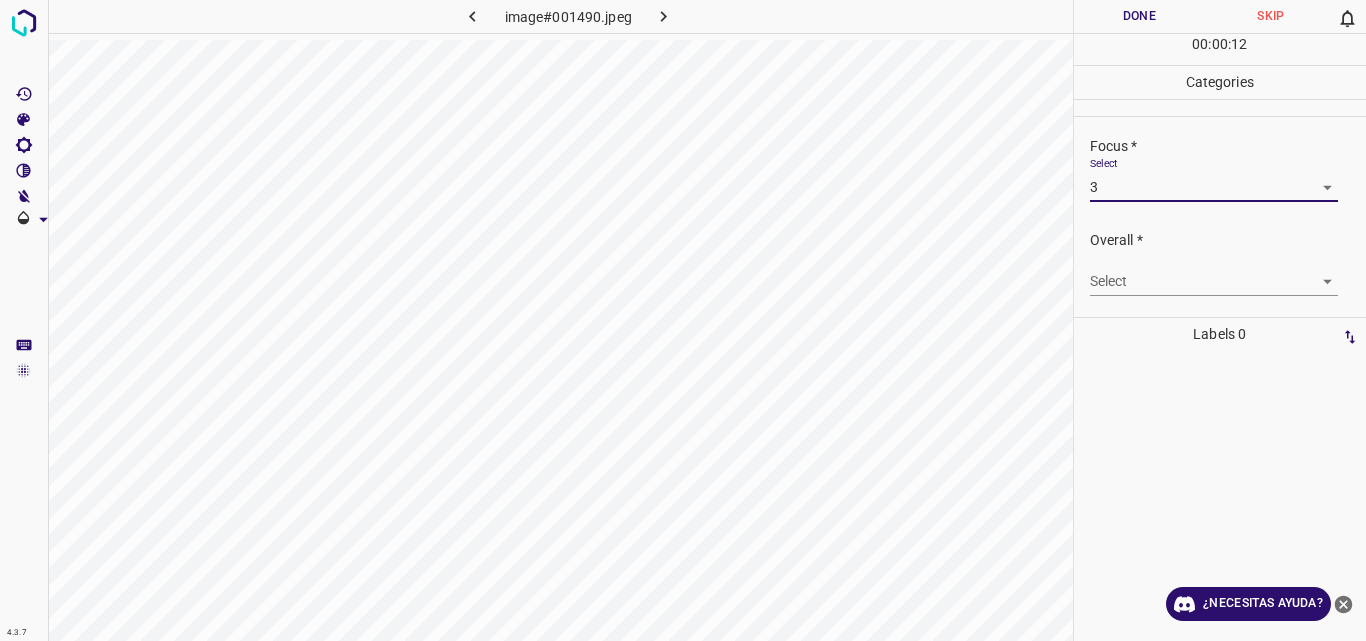 click on "4.3.7 image#001490.jpeg Done Skip 0 00   : 00   : 12   Categories Lighting *  Select 3 3 Focus *  Select 3 3 Overall *  Select ​ Labels   0 Categories 1 Lighting 2 Focus 3 Overall Tools Space Change between modes (Draw & Edit) I Auto labeling R Restore zoom M Zoom in N Zoom out Delete Delete selecte label Filters Z Restore filters X Saturation filter C Brightness filter V Contrast filter B Gray scale filter General O Download ¿Necesitas ayuda? Original text Rate this translation Your feedback will be used to help improve Google Translate - Texto - Esconder - Borrar" at bounding box center [683, 320] 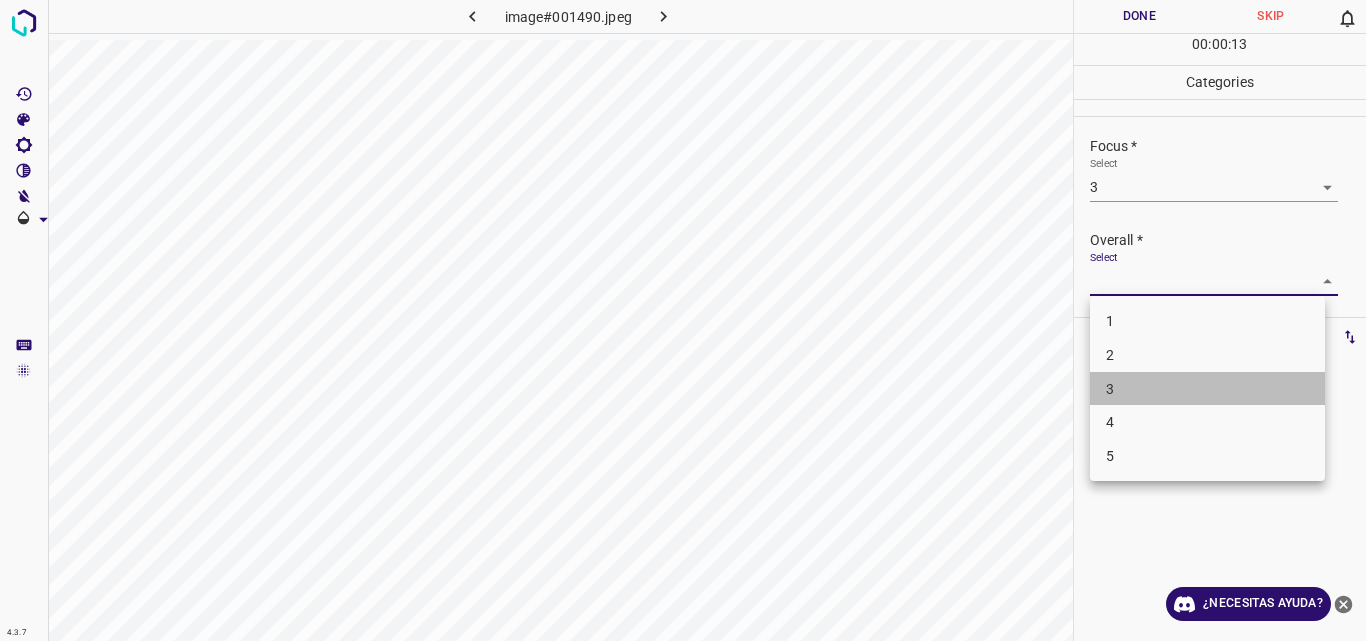 click on "3" at bounding box center [1207, 389] 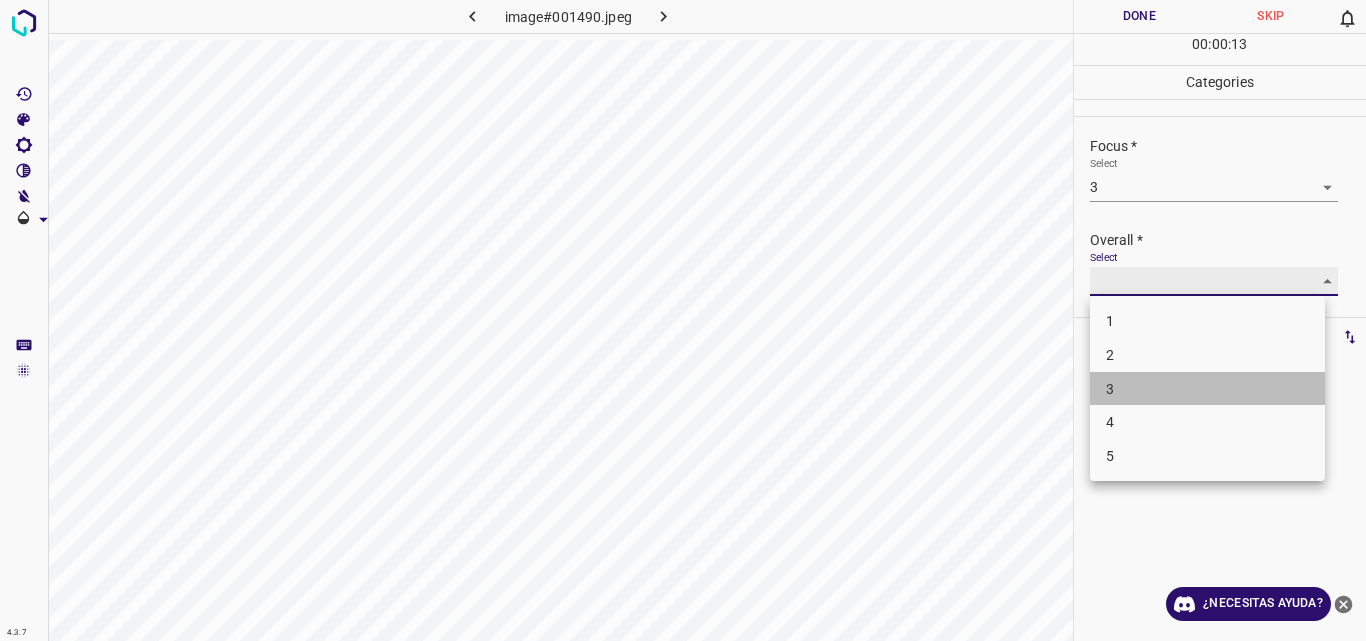 type on "3" 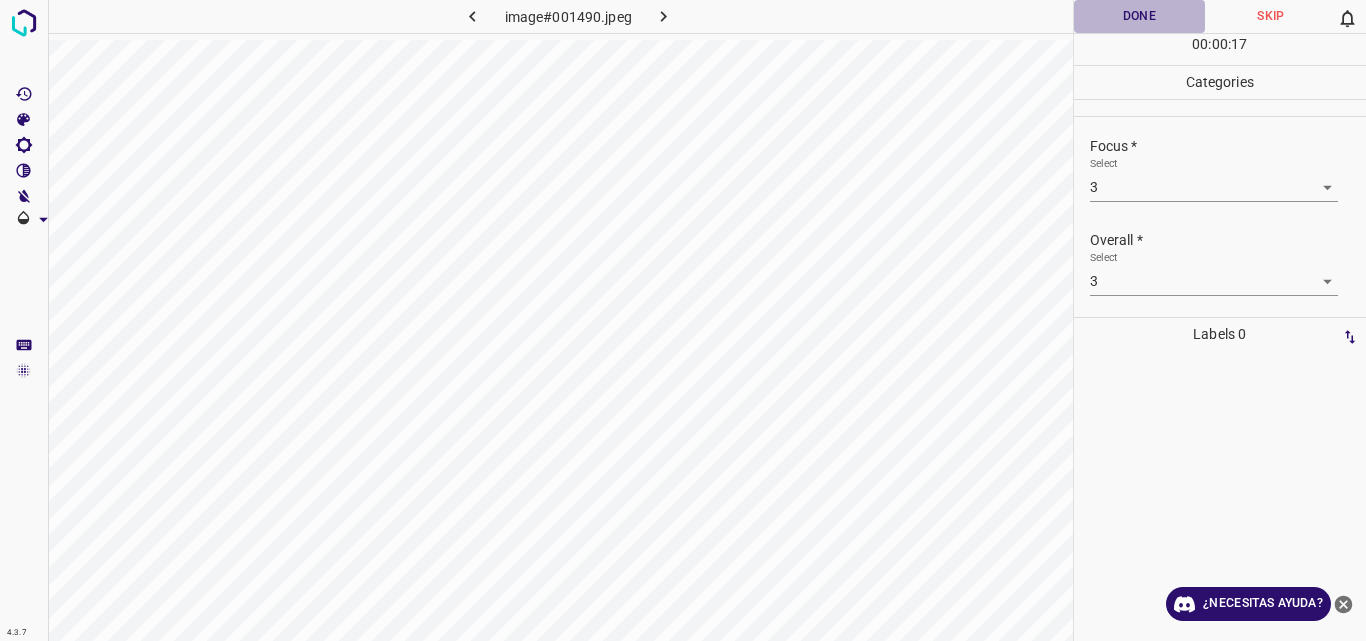 click on "Done" at bounding box center (1140, 16) 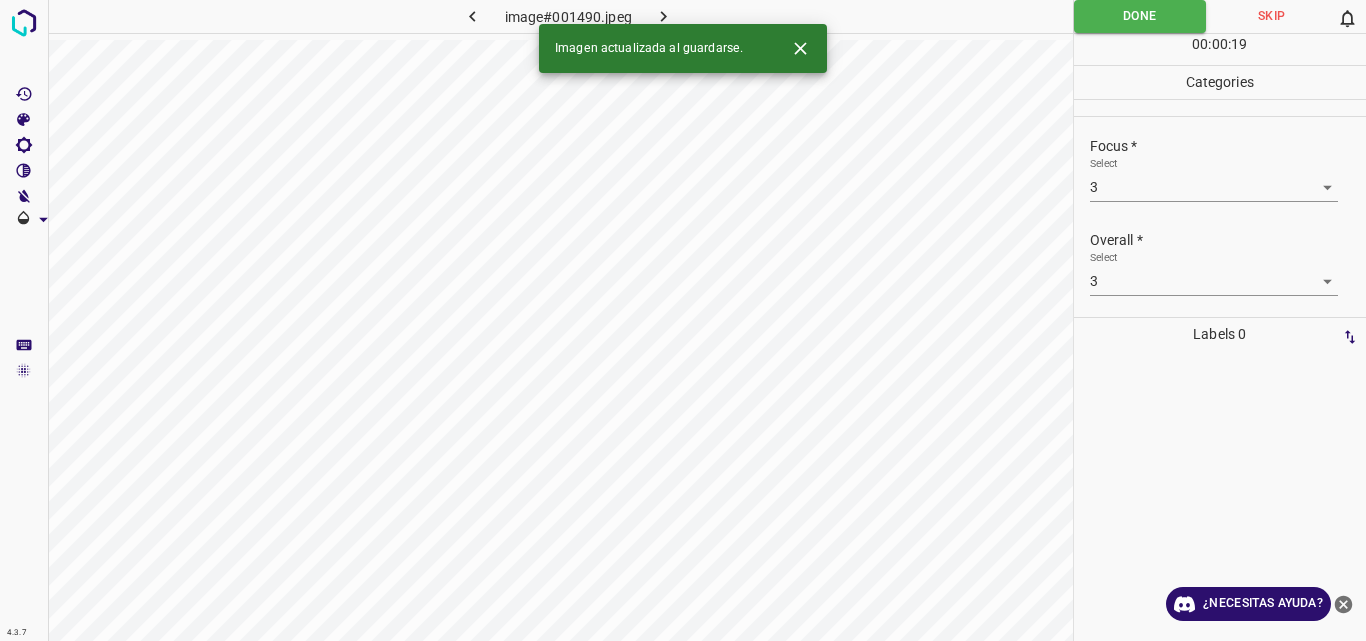 click 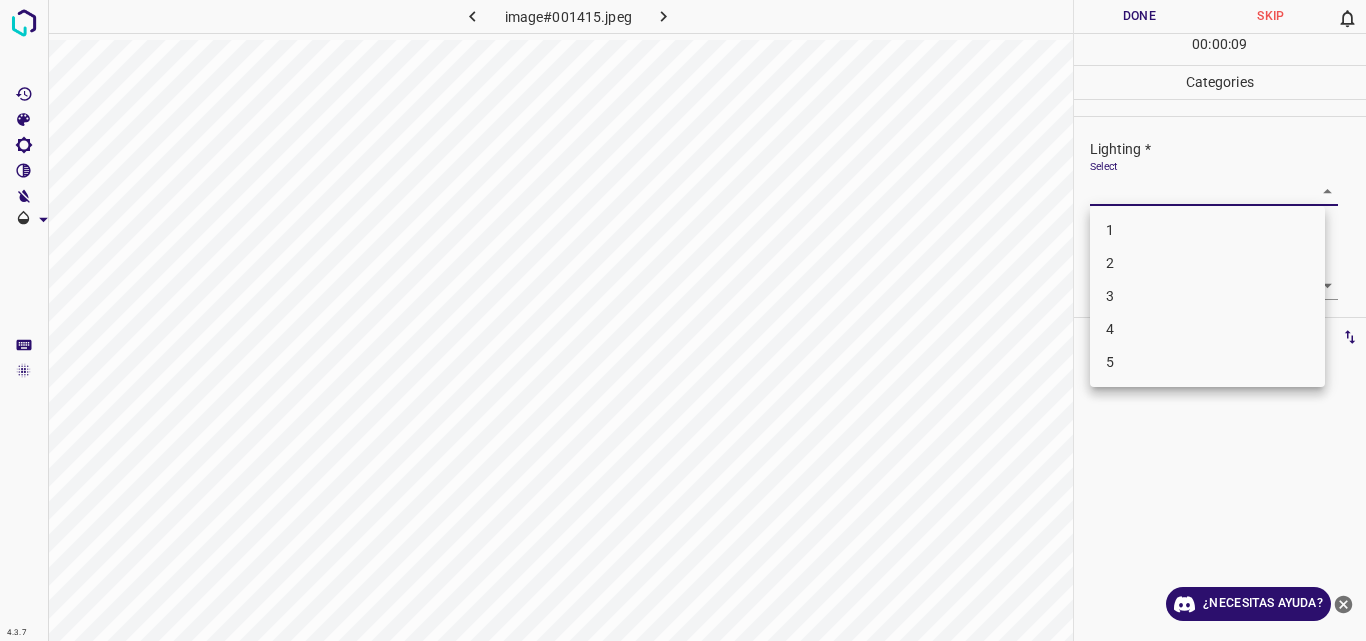 click on "4.3.7 image#001415.jpeg Done Skip 0 00   : 00   : 09   Categories Lighting *  Select ​ Focus *  Select ​ Overall *  Select ​ Labels   0 Categories 1 Lighting 2 Focus 3 Overall Tools Space Change between modes (Draw & Edit) I Auto labeling R Restore zoom M Zoom in N Zoom out Delete Delete selecte label Filters Z Restore filters X Saturation filter C Brightness filter V Contrast filter B Gray scale filter General O Download ¿Necesitas ayuda? Original text Rate this translation Your feedback will be used to help improve Google Translate - Texto - Esconder - Borrar 1 2 3 4 5" at bounding box center (683, 320) 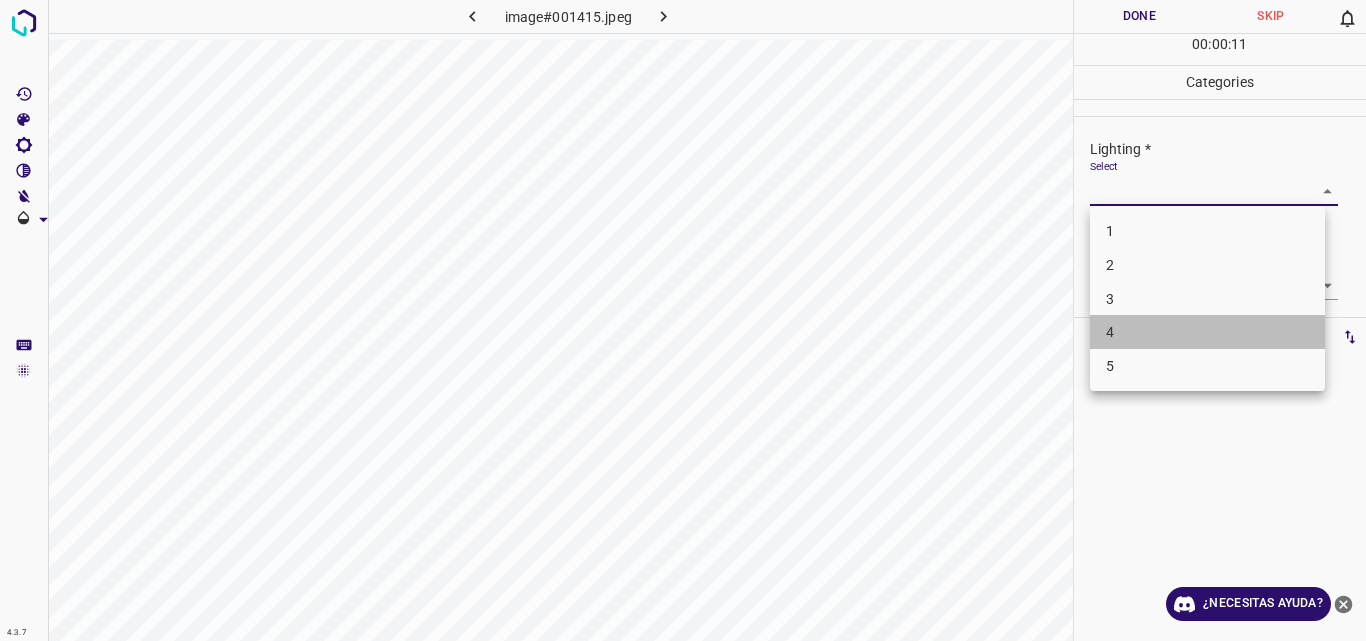 click on "4" at bounding box center [1207, 332] 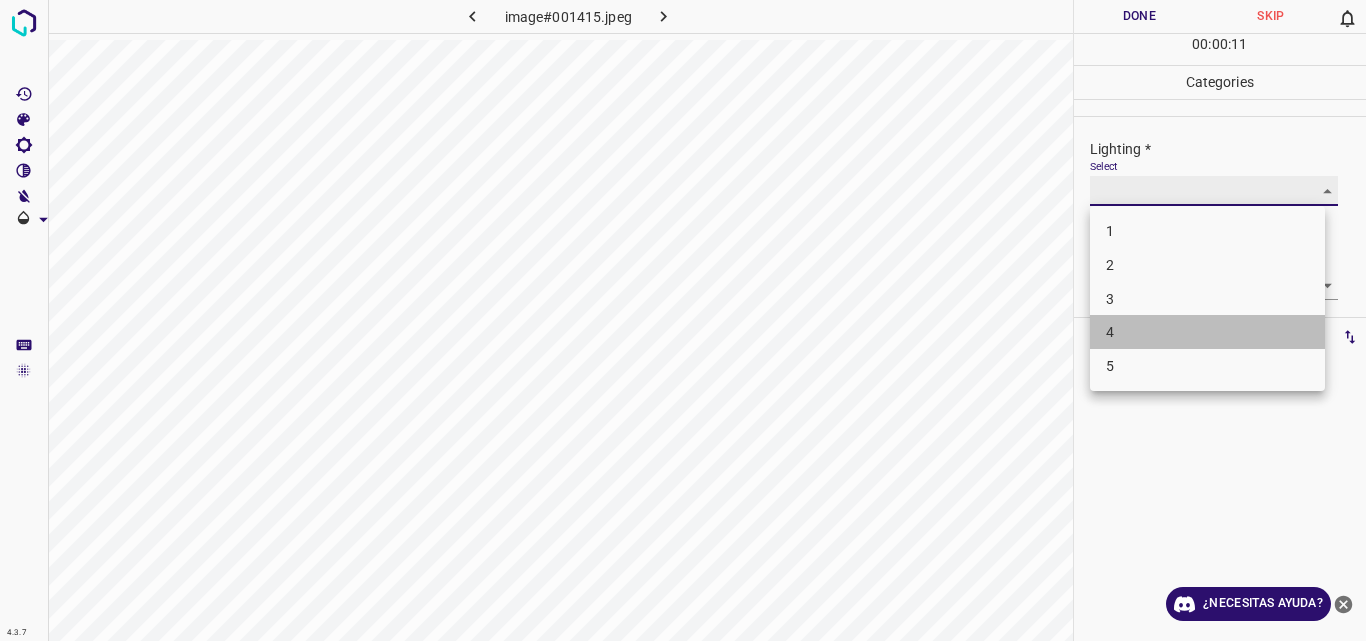 type on "4" 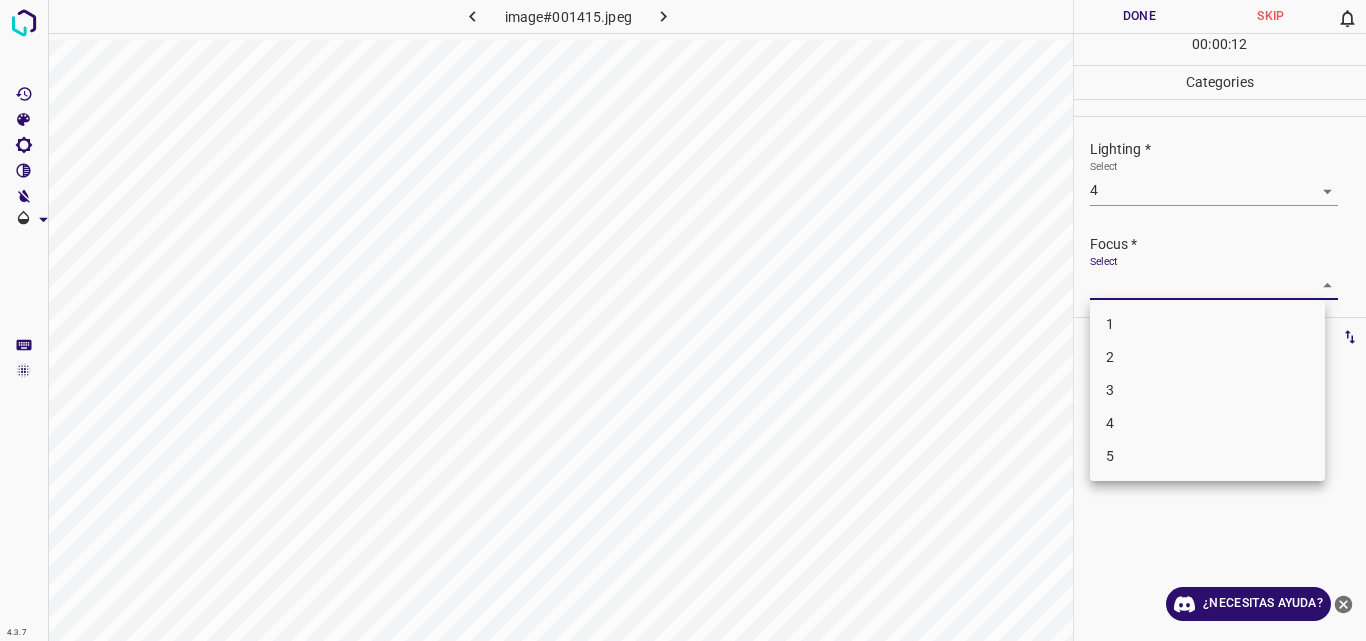 click on "4.3.7 image#001415.jpeg Done Skip 0 00   : 00   : 12   Categories Lighting *  Select 4 4 Focus *  Select ​ Overall *  Select ​ Labels   0 Categories 1 Lighting 2 Focus 3 Overall Tools Space Change between modes (Draw & Edit) I Auto labeling R Restore zoom M Zoom in N Zoom out Delete Delete selecte label Filters Z Restore filters X Saturation filter C Brightness filter V Contrast filter B Gray scale filter General O Download ¿Necesitas ayuda? Original text Rate this translation Your feedback will be used to help improve Google Translate - Texto - Esconder - Borrar 1 2 3 4 5" at bounding box center [683, 320] 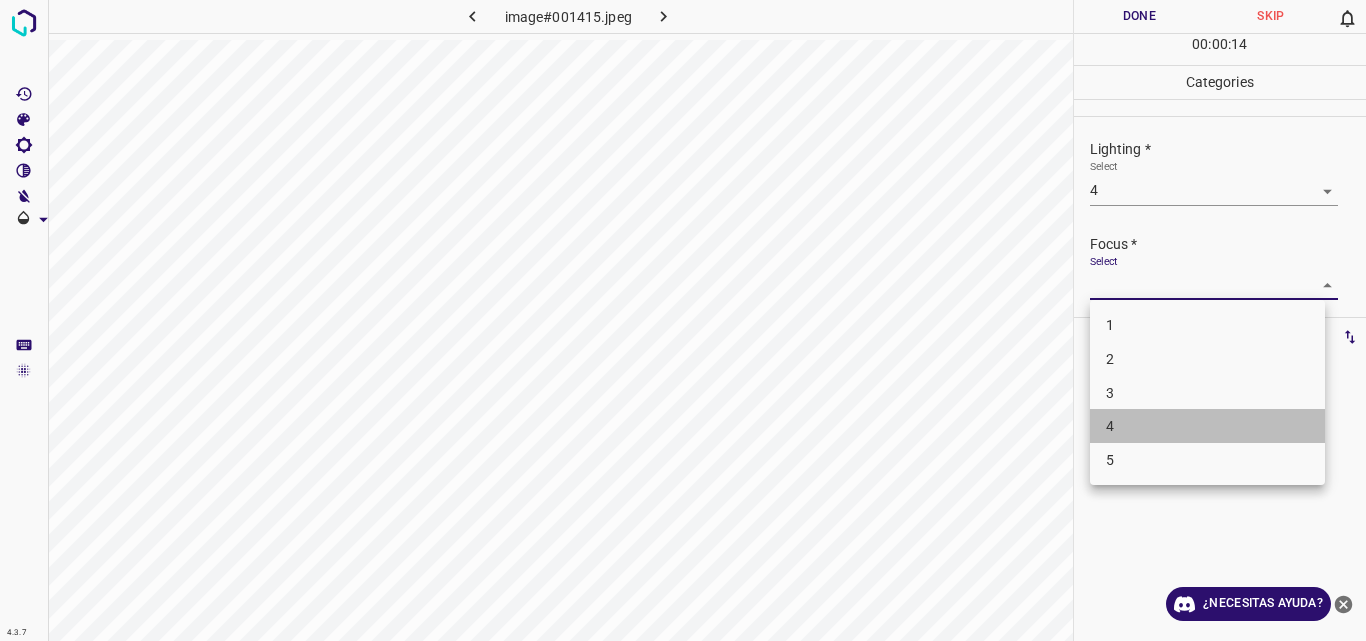 click on "4" at bounding box center [1207, 426] 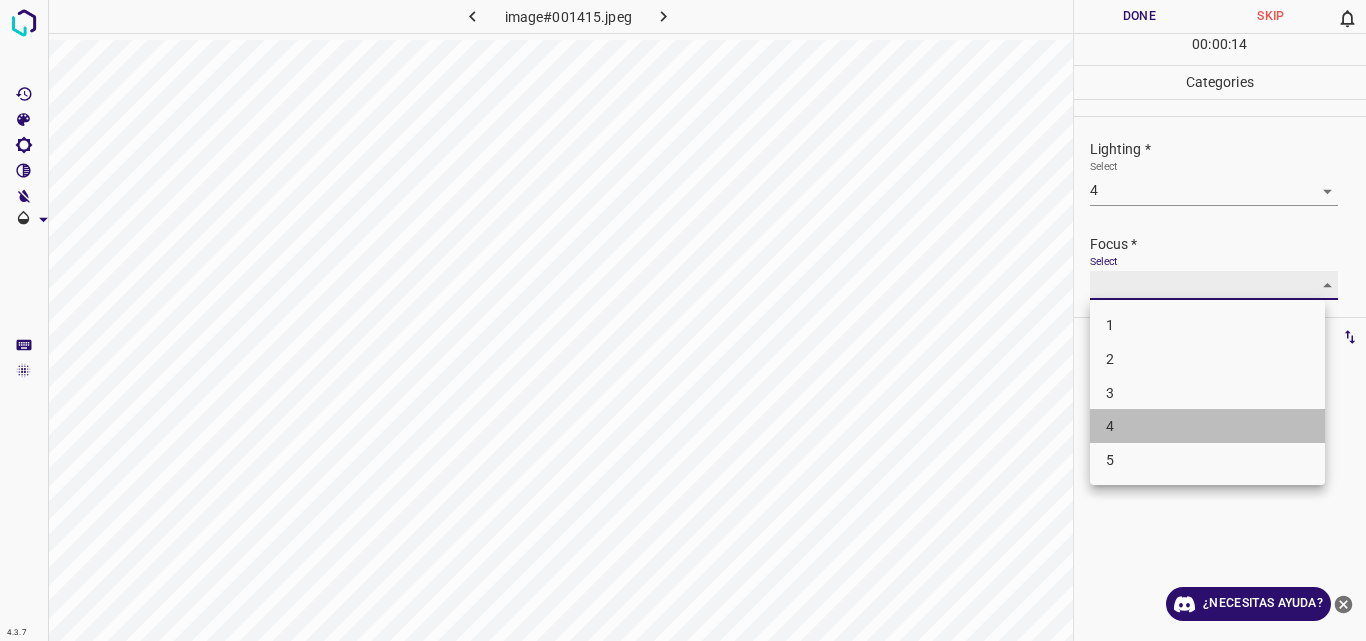 type on "4" 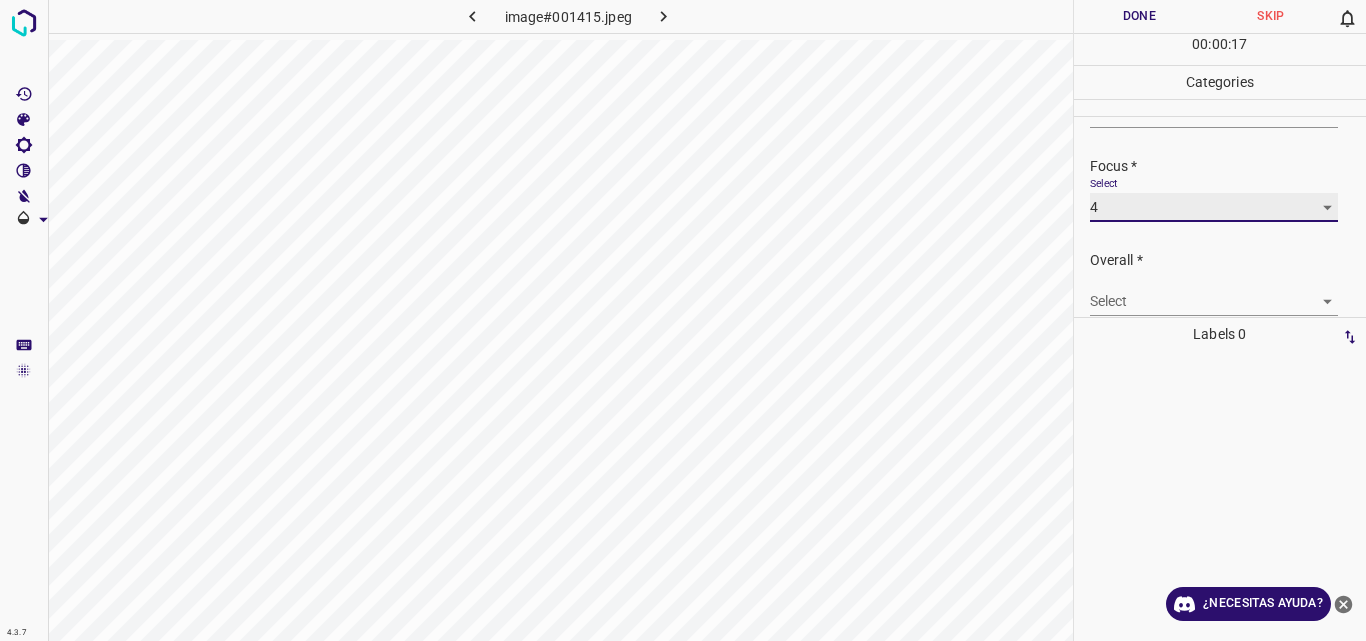 scroll, scrollTop: 98, scrollLeft: 0, axis: vertical 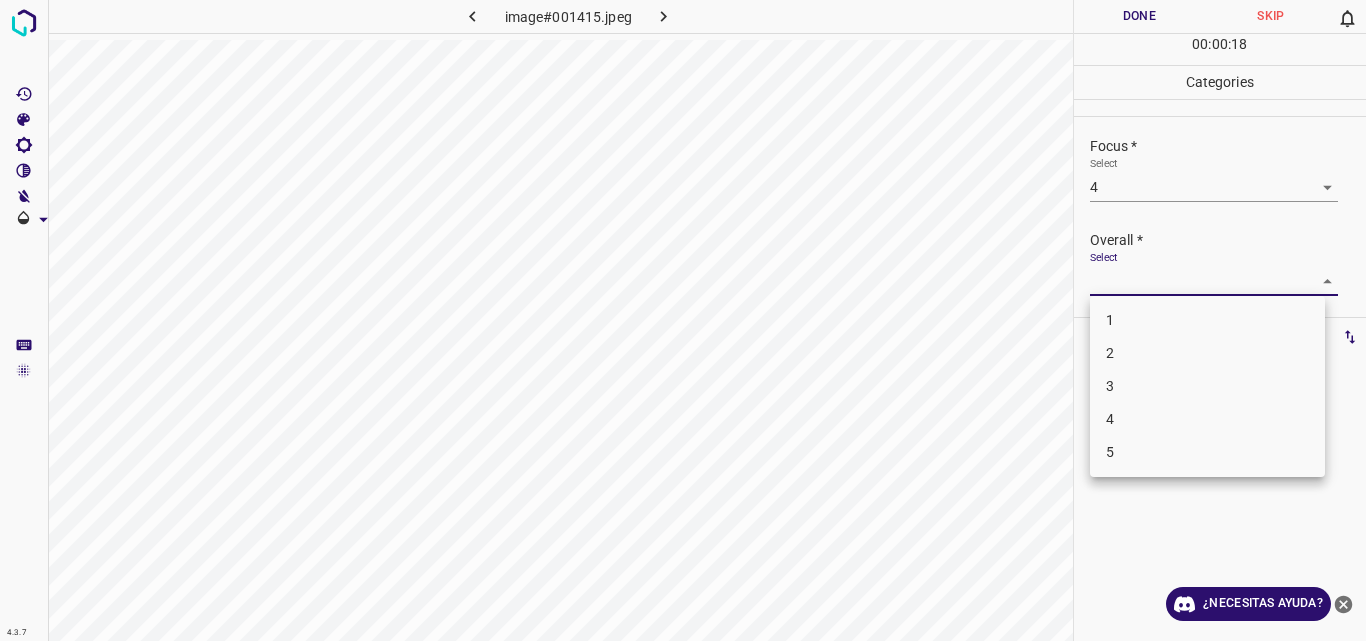 click on "4.3.7 image#001415.jpeg Done Skip 0 00   : 00   : 18   Categories Lighting *  Select 4 4 Focus *  Select 4 4 Overall *  Select ​ Labels   0 Categories 1 Lighting 2 Focus 3 Overall Tools Space Change between modes (Draw & Edit) I Auto labeling R Restore zoom M Zoom in N Zoom out Delete Delete selecte label Filters Z Restore filters X Saturation filter C Brightness filter V Contrast filter B Gray scale filter General O Download ¿Necesitas ayuda? Original text Rate this translation Your feedback will be used to help improve Google Translate - Texto - Esconder - Borrar 1 2 3 4 5" at bounding box center (683, 320) 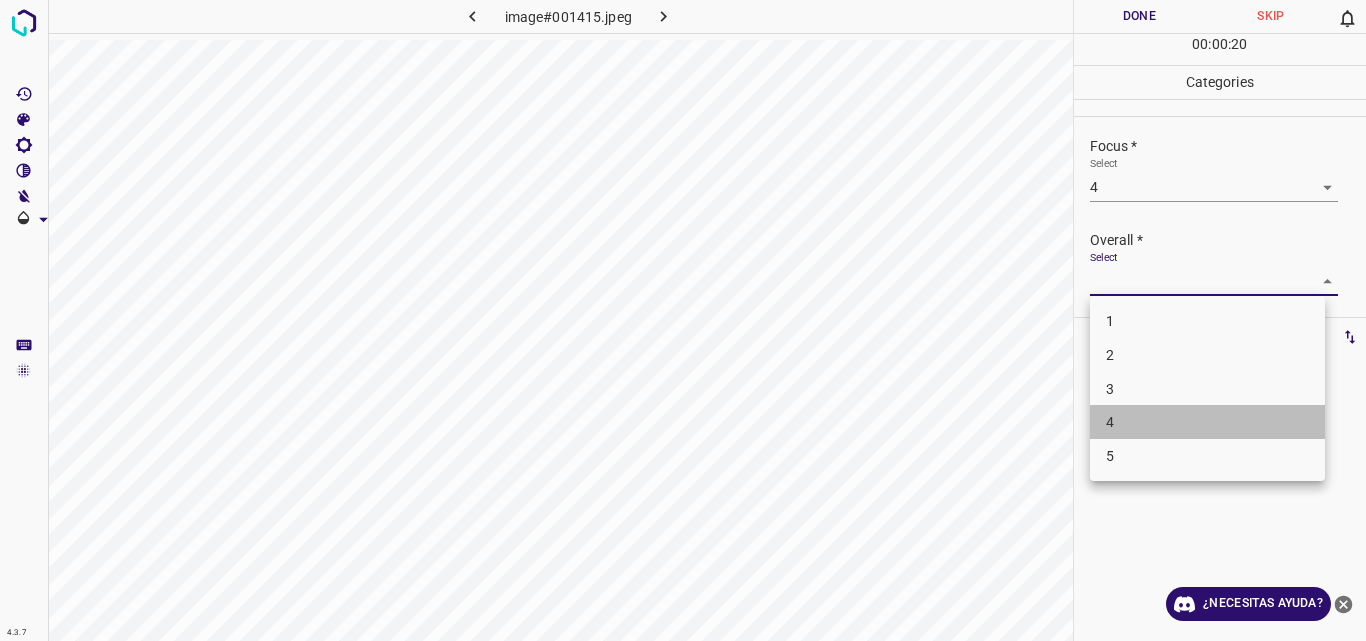 click on "4" at bounding box center (1207, 422) 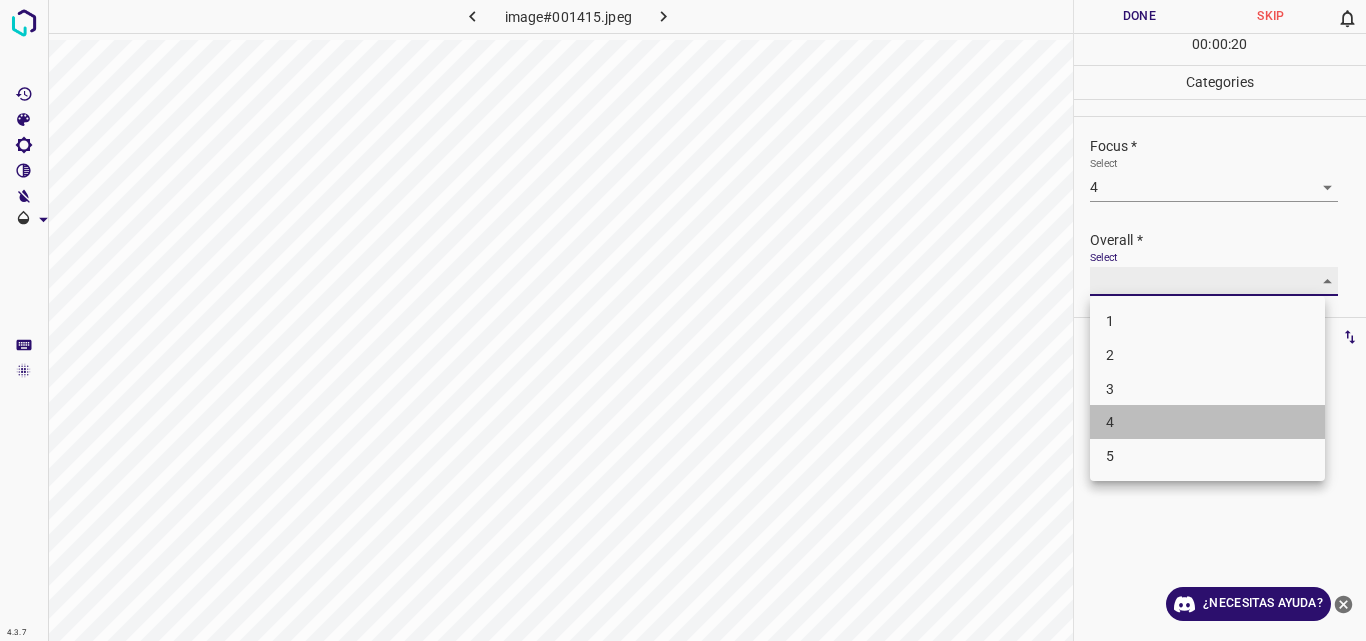 type on "4" 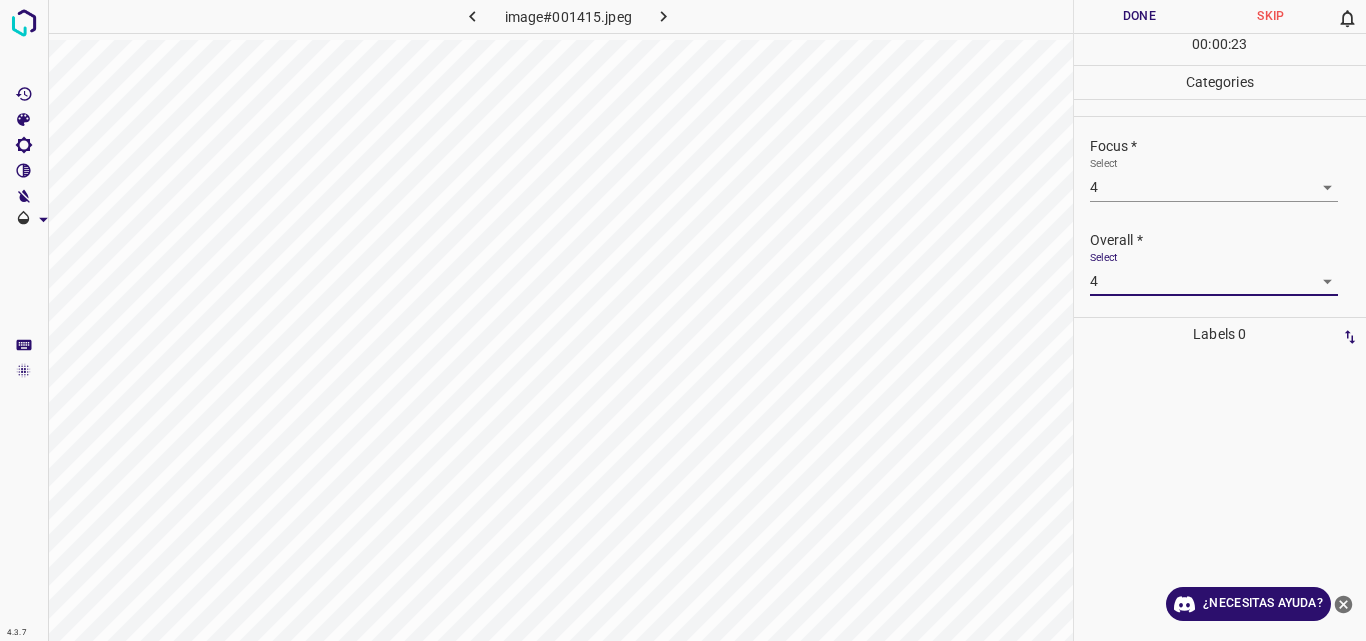click on "Done" at bounding box center [1140, 16] 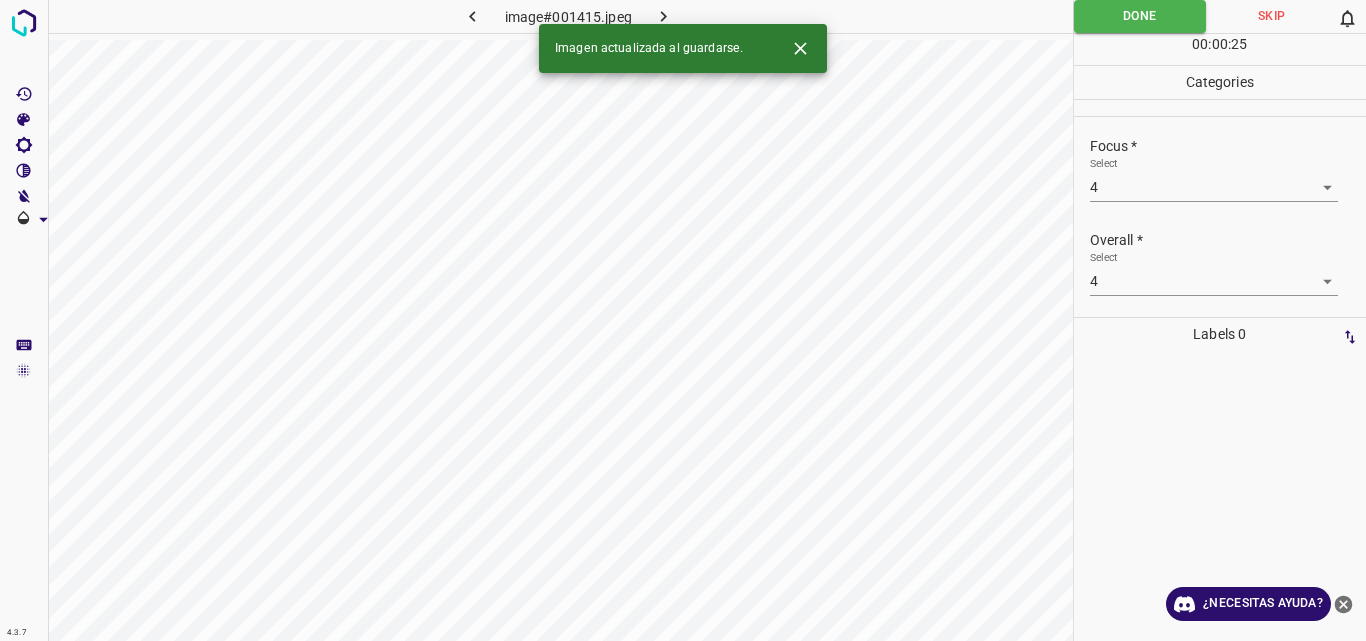 click 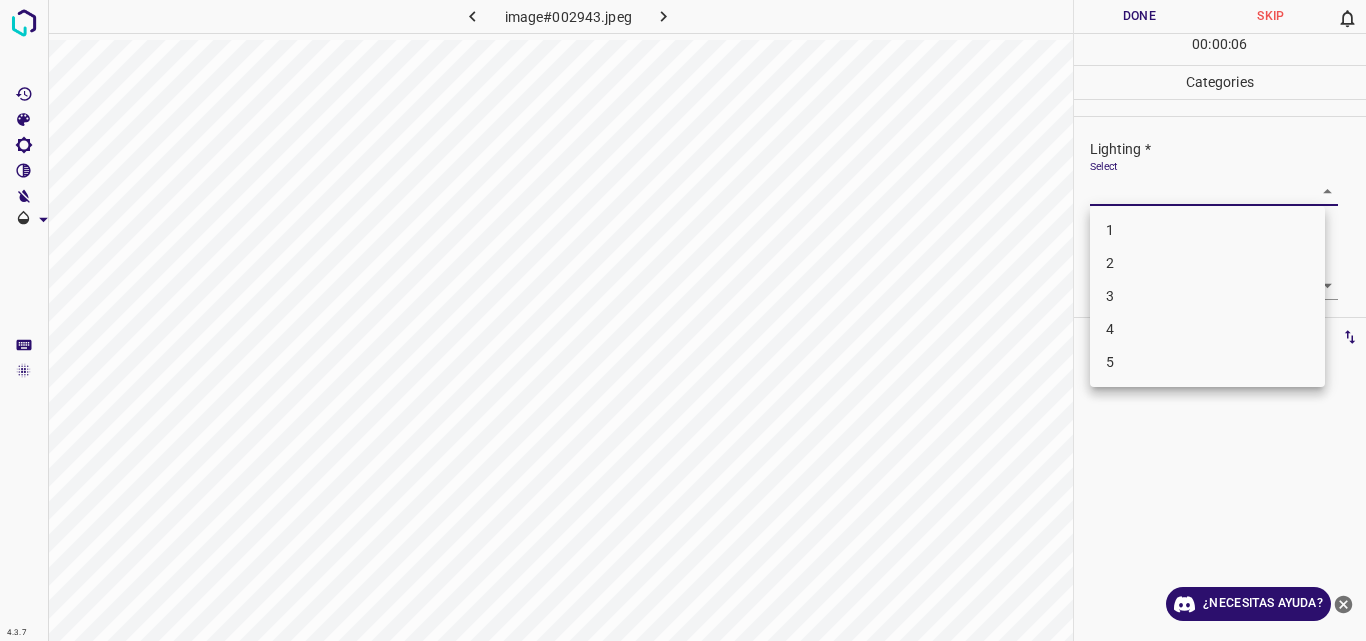 click on "4.3.7 image#002943.jpeg Done Skip 0 00   : 00   : 06   Categories Lighting *  Select ​ Focus *  Select ​ Overall *  Select ​ Labels   0 Categories 1 Lighting 2 Focus 3 Overall Tools Space Change between modes (Draw & Edit) I Auto labeling R Restore zoom M Zoom in N Zoom out Delete Delete selecte label Filters Z Restore filters X Saturation filter C Brightness filter V Contrast filter B Gray scale filter General O Download ¿Necesitas ayuda? Original text Rate this translation Your feedback will be used to help improve Google Translate - Texto - Esconder - Borrar 1 2 3 4 5" at bounding box center [683, 320] 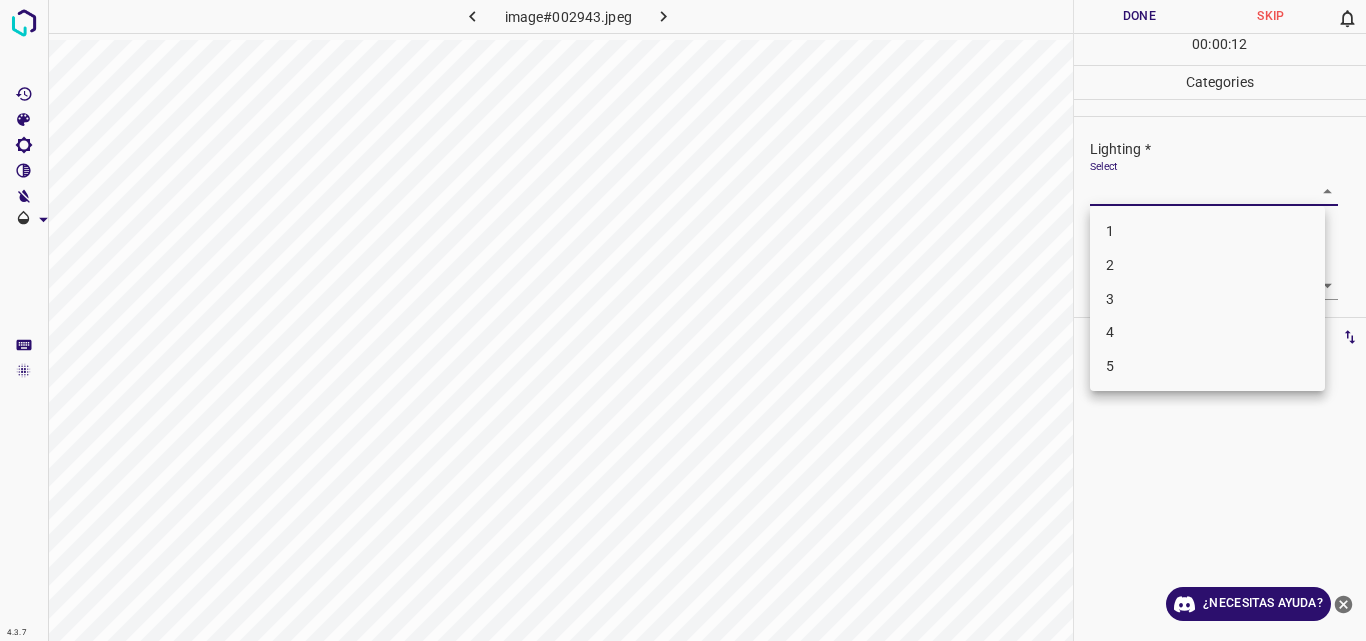 click on "3" at bounding box center [1207, 299] 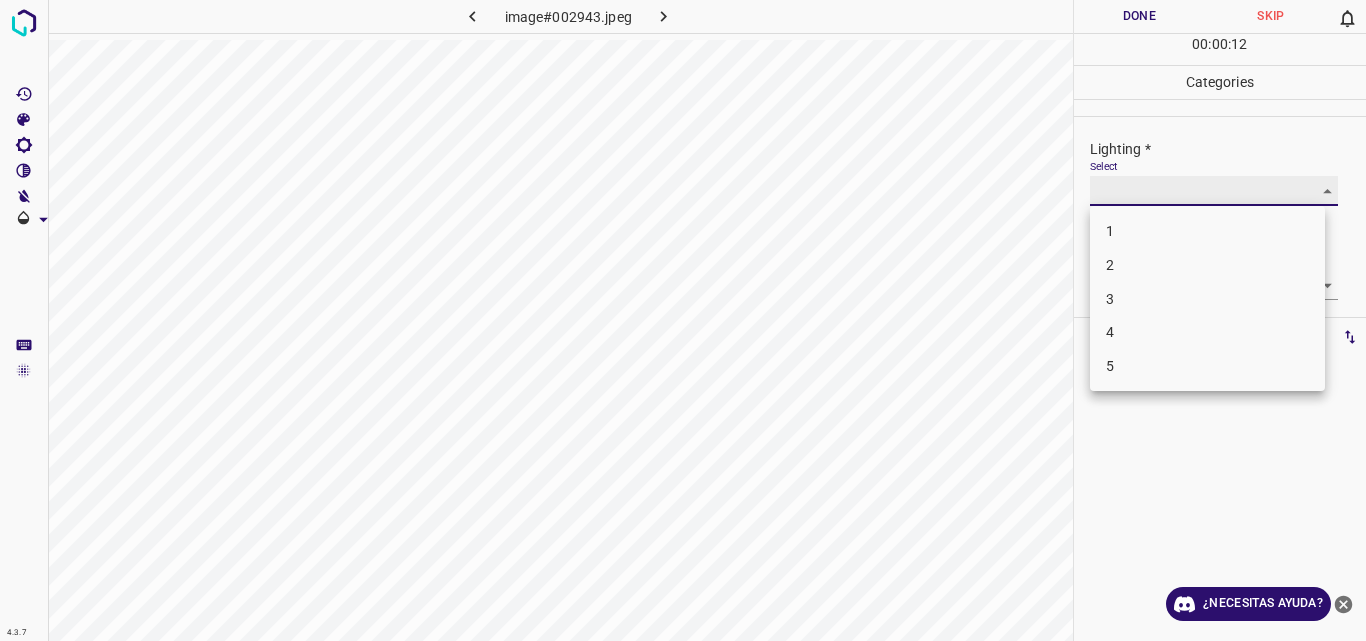 type on "3" 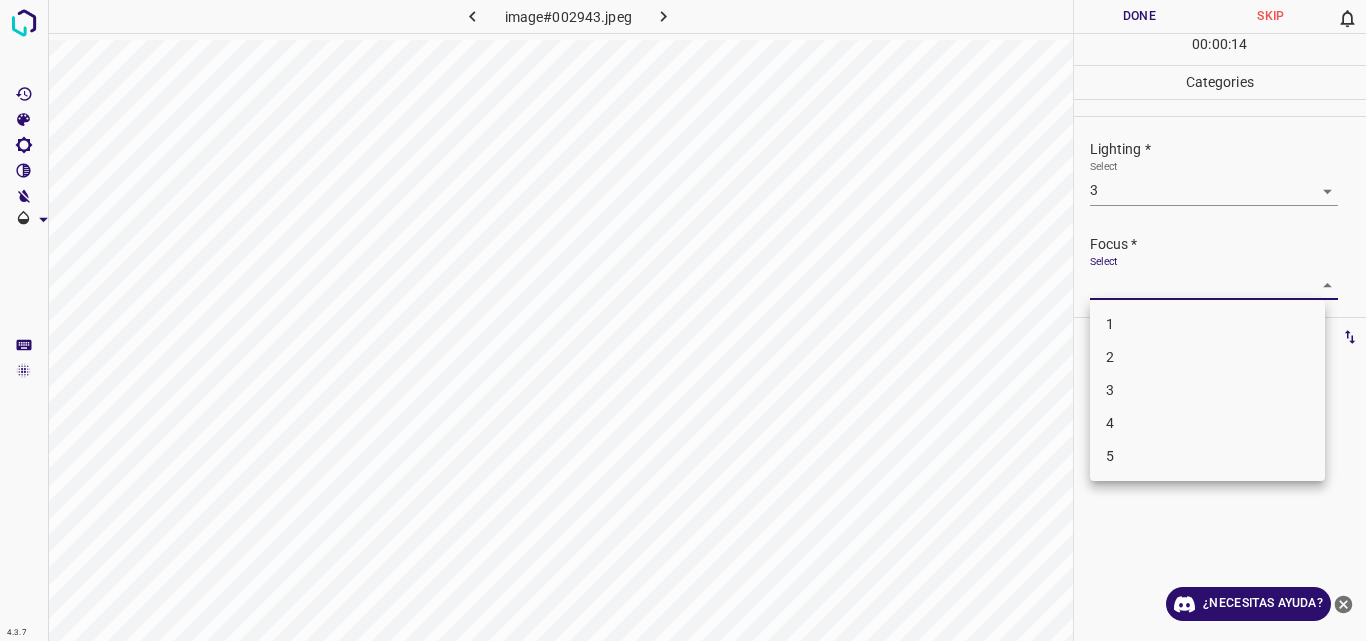 click on "4.3.7 image#002943.jpeg Done Skip 0 00   : 00   : 14   Categories Lighting *  Select 3 3 Focus *  Select ​ Overall *  Select ​ Labels   0 Categories 1 Lighting 2 Focus 3 Overall Tools Space Change between modes (Draw & Edit) I Auto labeling R Restore zoom M Zoom in N Zoom out Delete Delete selecte label Filters Z Restore filters X Saturation filter C Brightness filter V Contrast filter B Gray scale filter General O Download ¿Necesitas ayuda? Original text Rate this translation Your feedback will be used to help improve Google Translate - Texto - Esconder - Borrar 1 2 3 4 5" at bounding box center (683, 320) 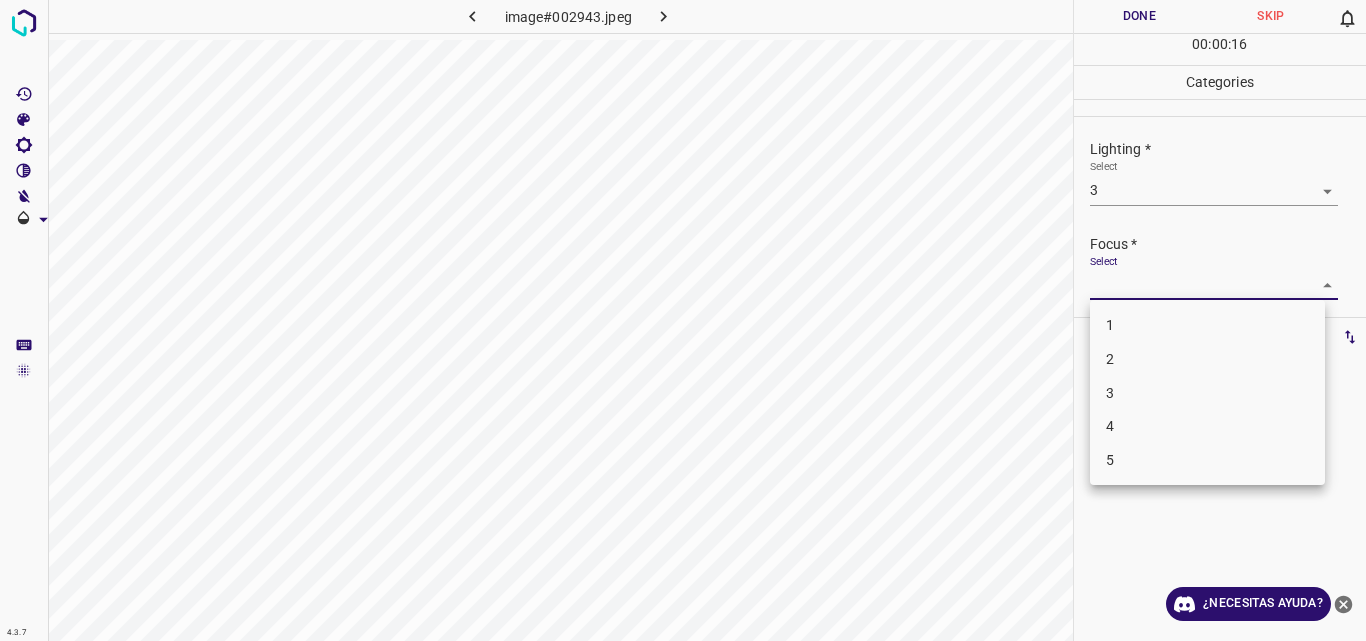 click on "3" at bounding box center [1207, 393] 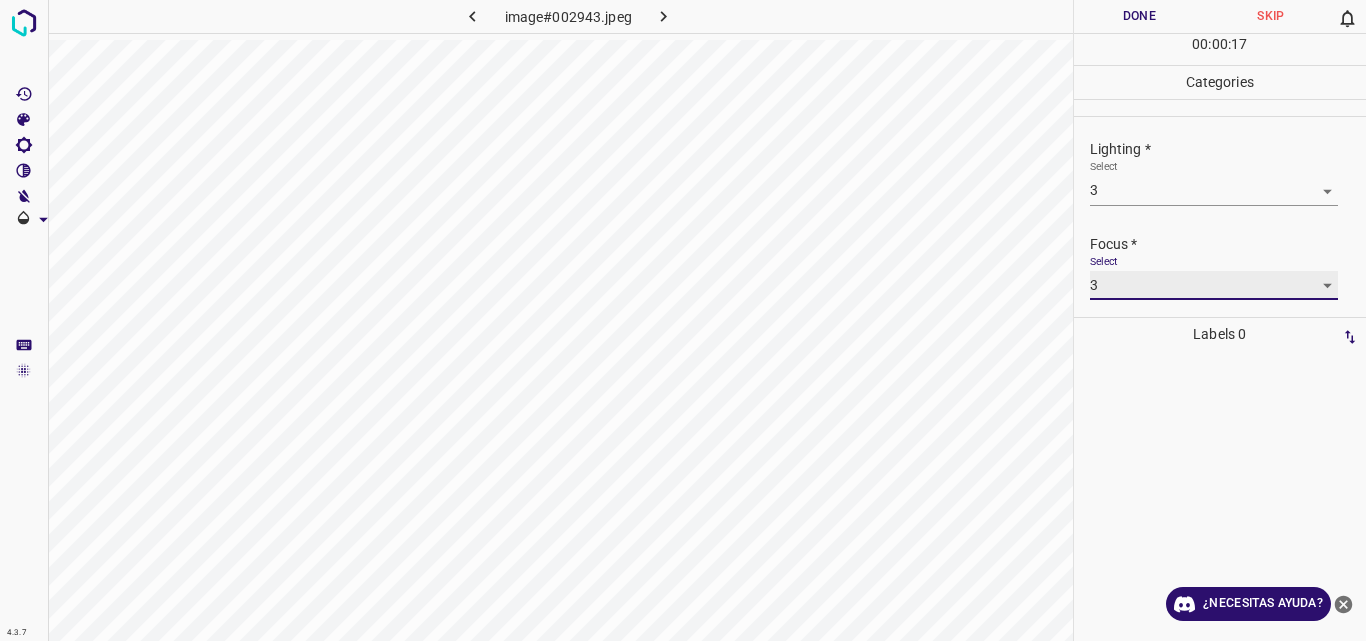 type on "3" 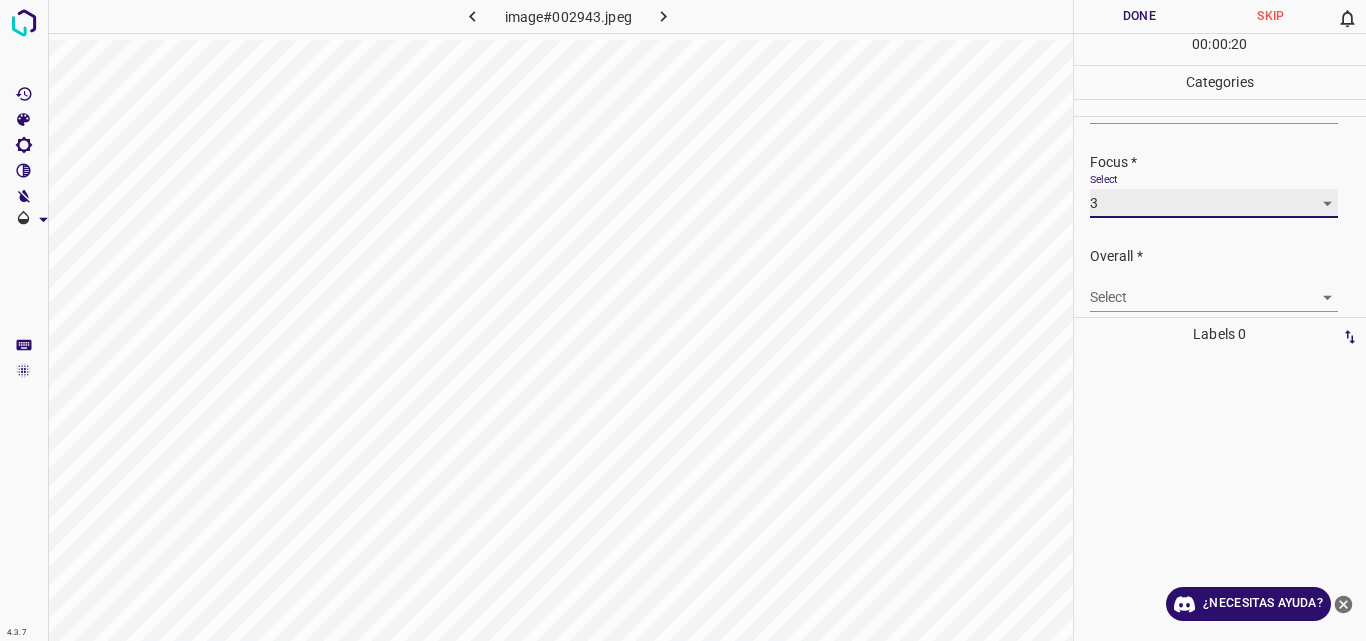 scroll, scrollTop: 98, scrollLeft: 0, axis: vertical 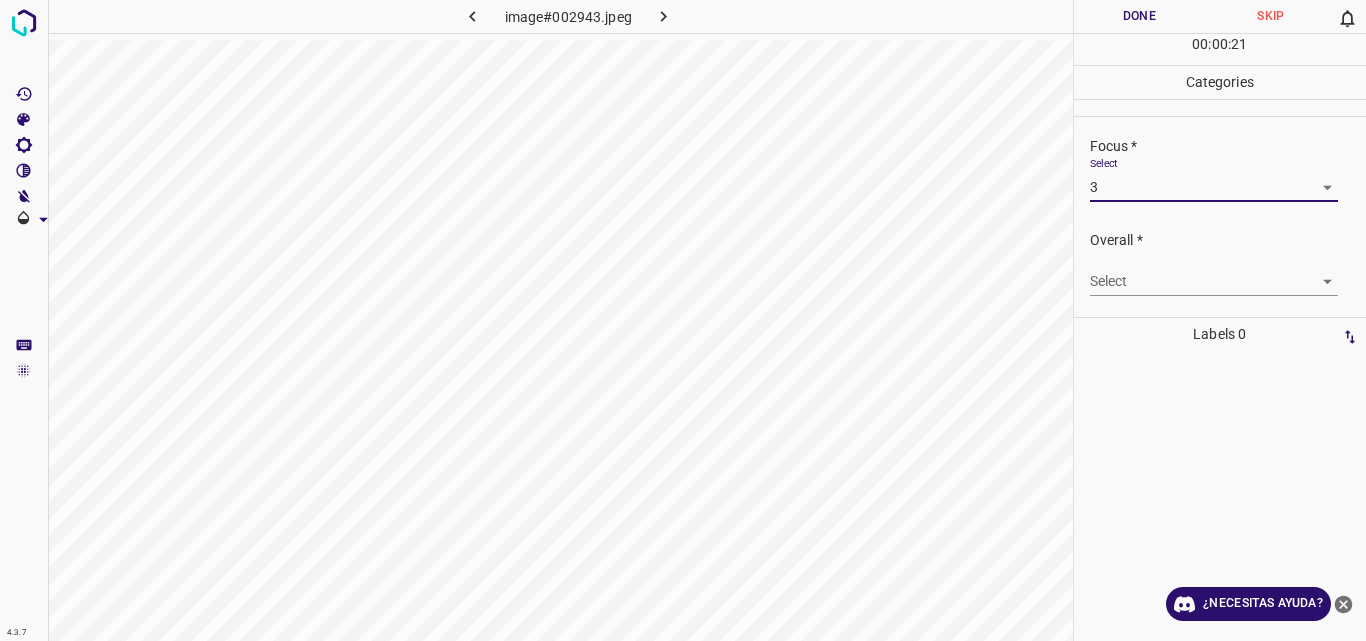 click on "4.3.7 image#002943.jpeg Done Skip 0 00   : 00   : 21   Categories Lighting *  Select 3 3 Focus *  Select 3 3 Overall *  Select ​ Labels   0 Categories 1 Lighting 2 Focus 3 Overall Tools Space Change between modes (Draw & Edit) I Auto labeling R Restore zoom M Zoom in N Zoom out Delete Delete selecte label Filters Z Restore filters X Saturation filter C Brightness filter V Contrast filter B Gray scale filter General O Download ¿Necesitas ayuda? Original text Rate this translation Your feedback will be used to help improve Google Translate - Texto - Esconder - Borrar" at bounding box center [683, 320] 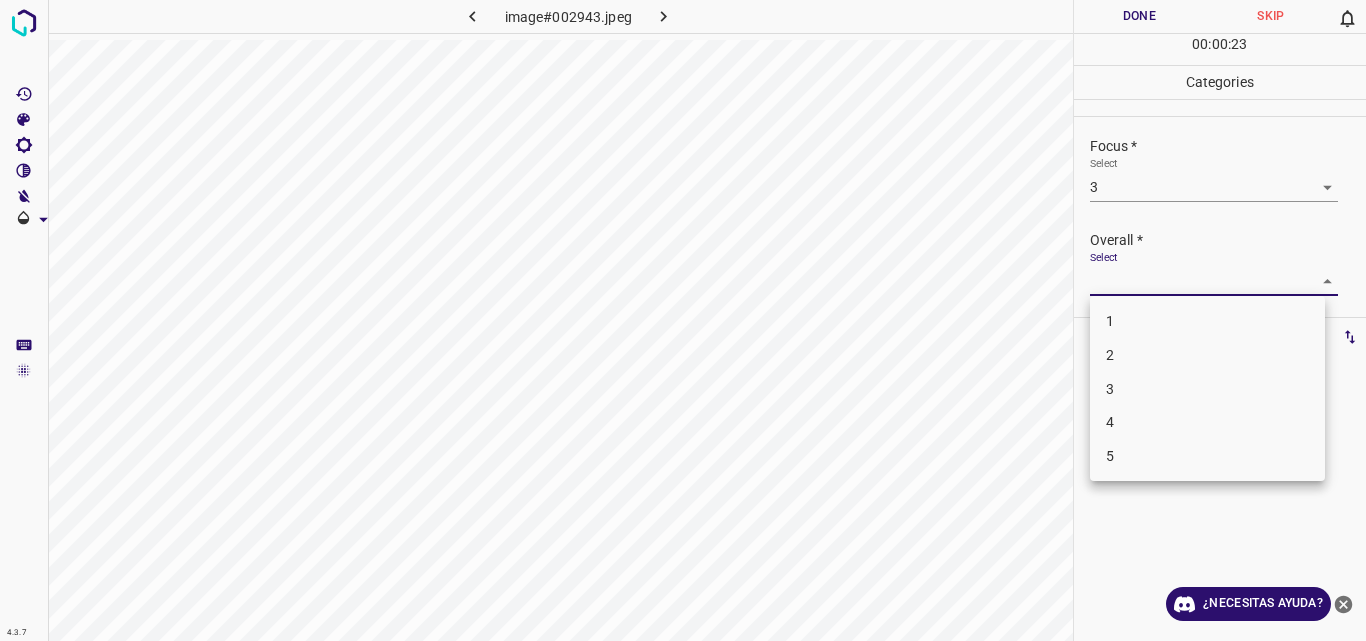 click on "3" at bounding box center (1207, 389) 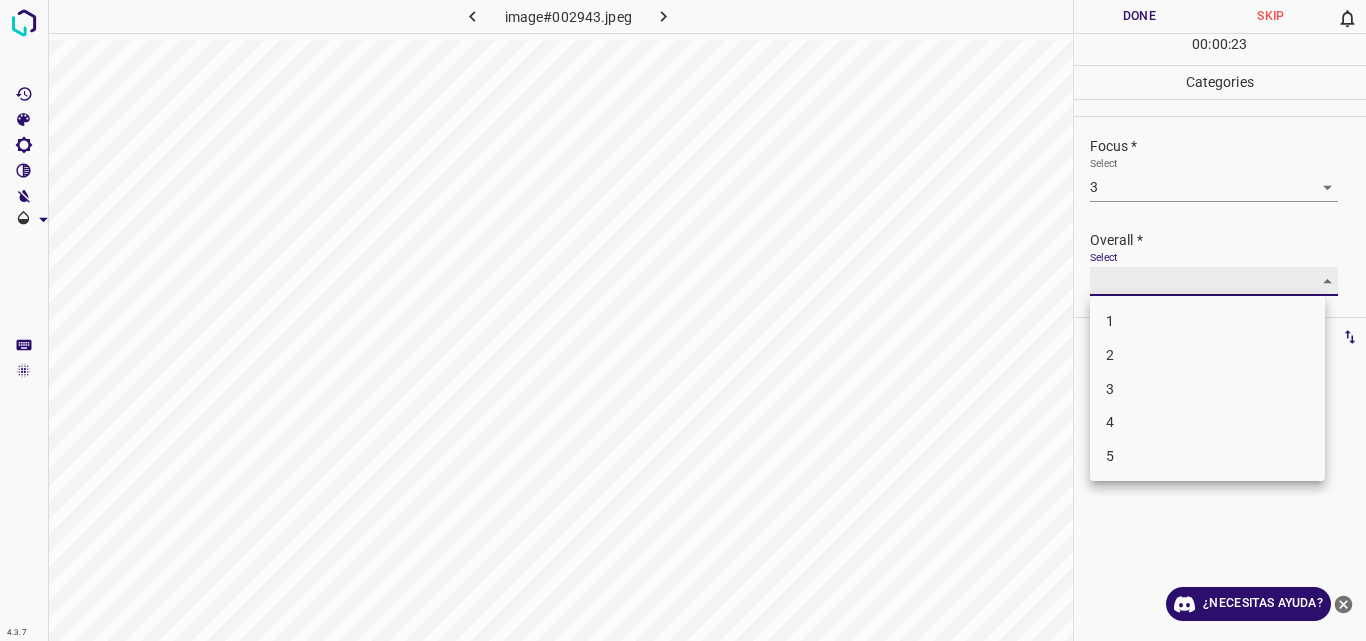 type on "3" 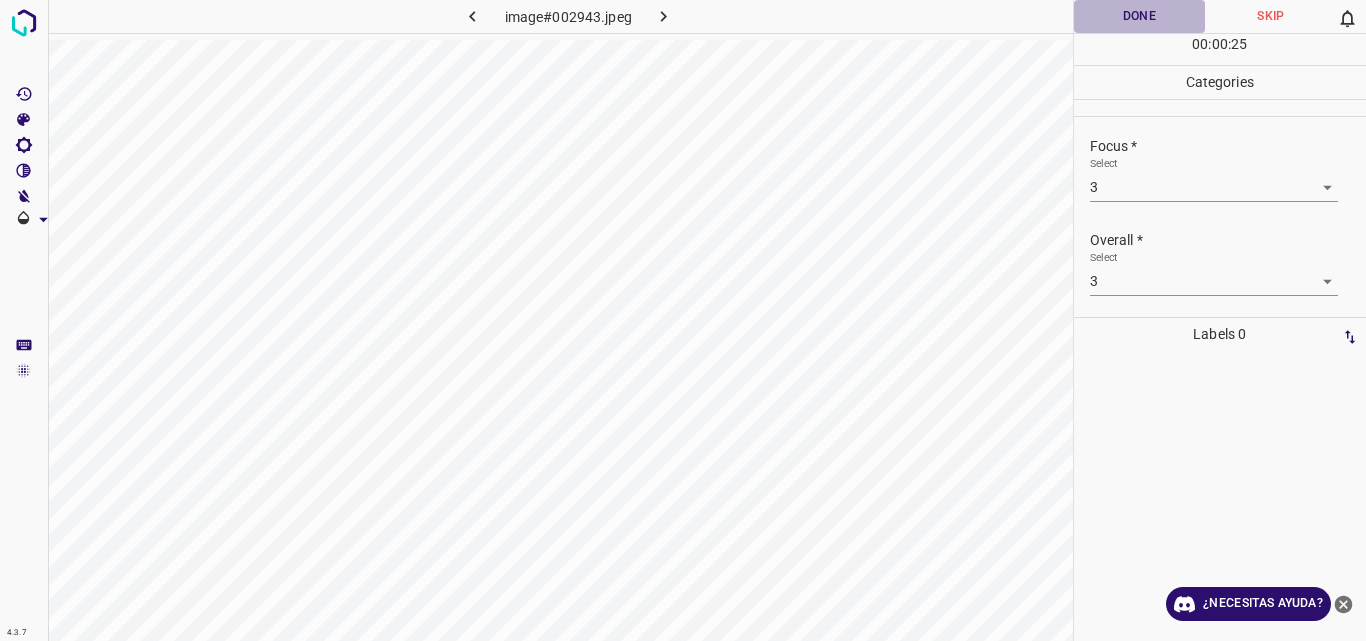 click on "Done" at bounding box center [1140, 16] 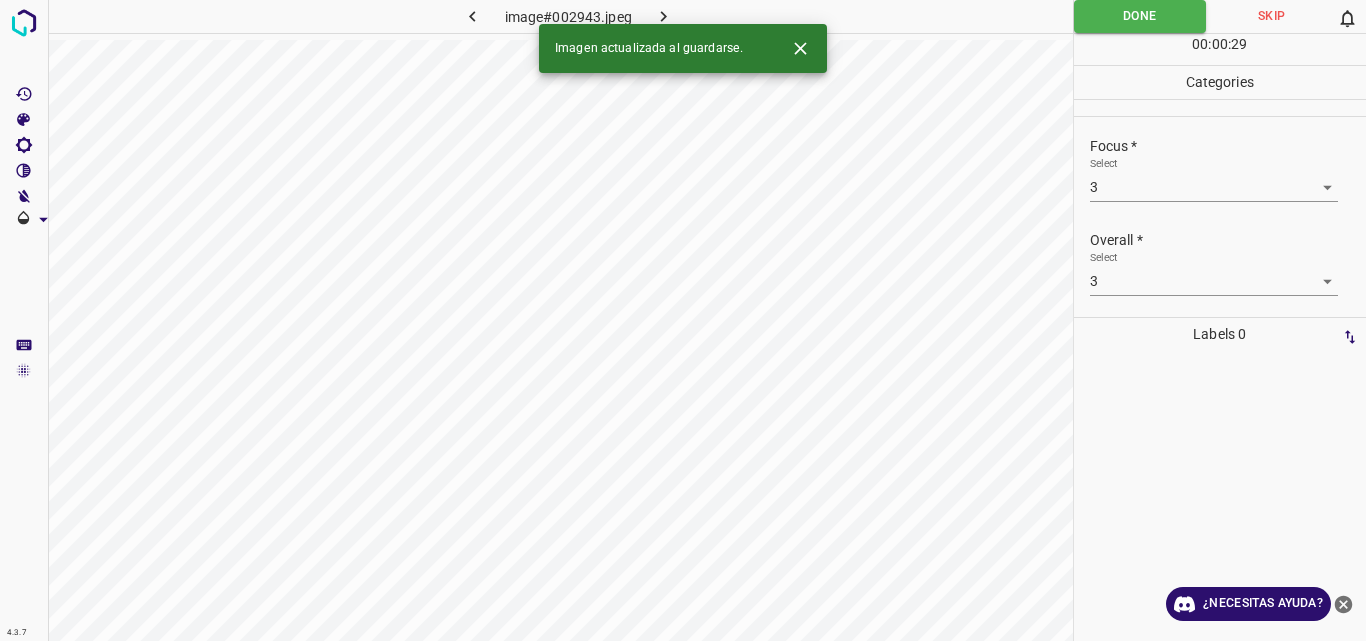 click 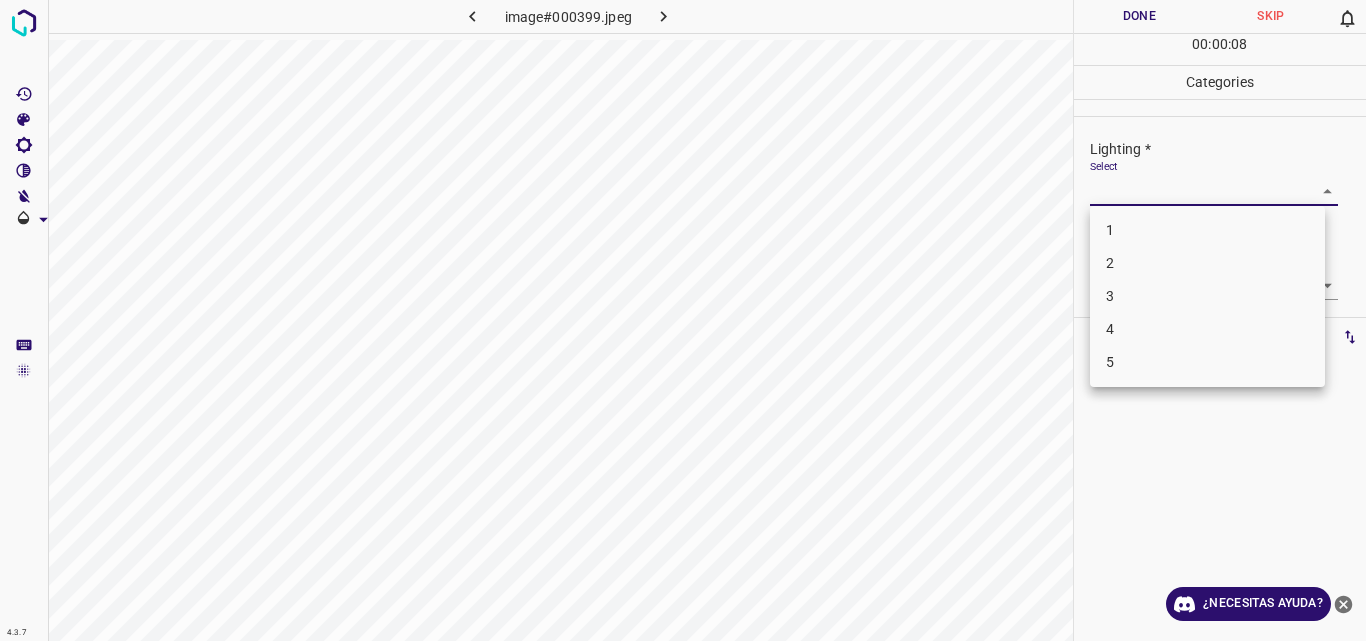 click on "4.3.7 image#000399.jpeg Done Skip 0 00   : 00   : 08   Categories Lighting *  Select ​ Focus *  Select ​ Overall *  Select ​ Labels   0 Categories 1 Lighting 2 Focus 3 Overall Tools Space Change between modes (Draw & Edit) I Auto labeling R Restore zoom M Zoom in N Zoom out Delete Delete selecte label Filters Z Restore filters X Saturation filter C Brightness filter V Contrast filter B Gray scale filter General O Download ¿Necesitas ayuda? Original text Rate this translation Your feedback will be used to help improve Google Translate - Texto - Esconder - Borrar 1 2 3 4 5" at bounding box center [683, 320] 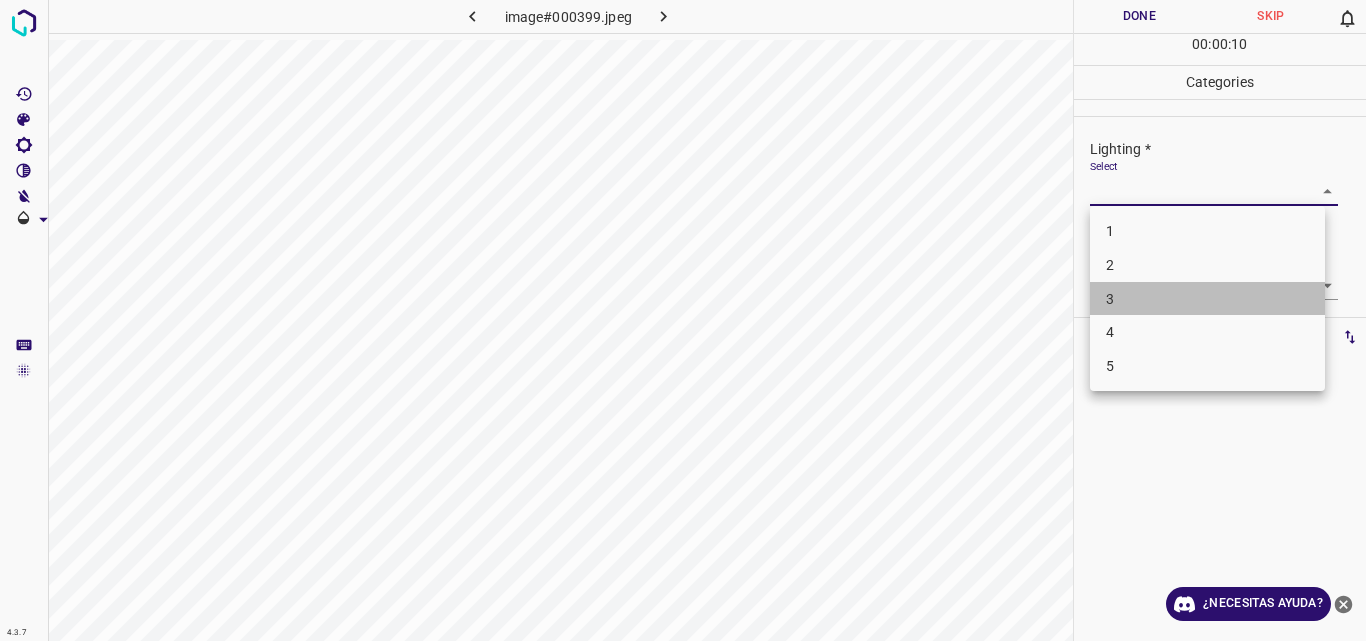 click on "3" at bounding box center (1207, 299) 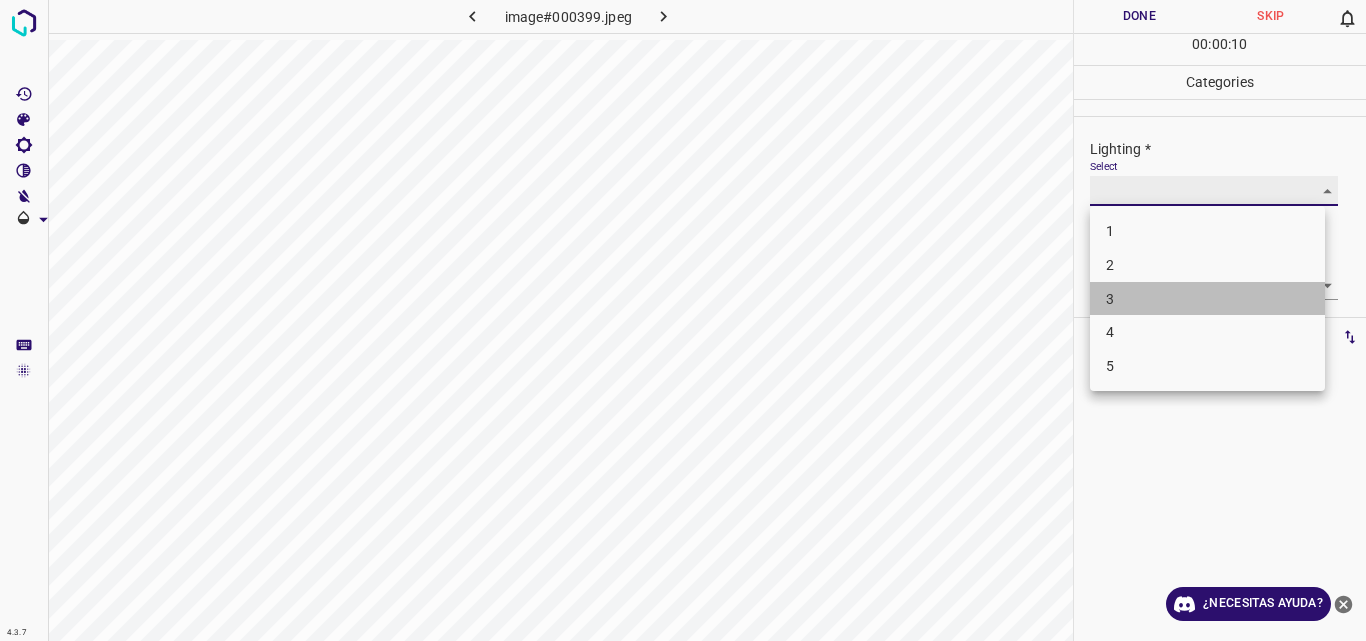type on "3" 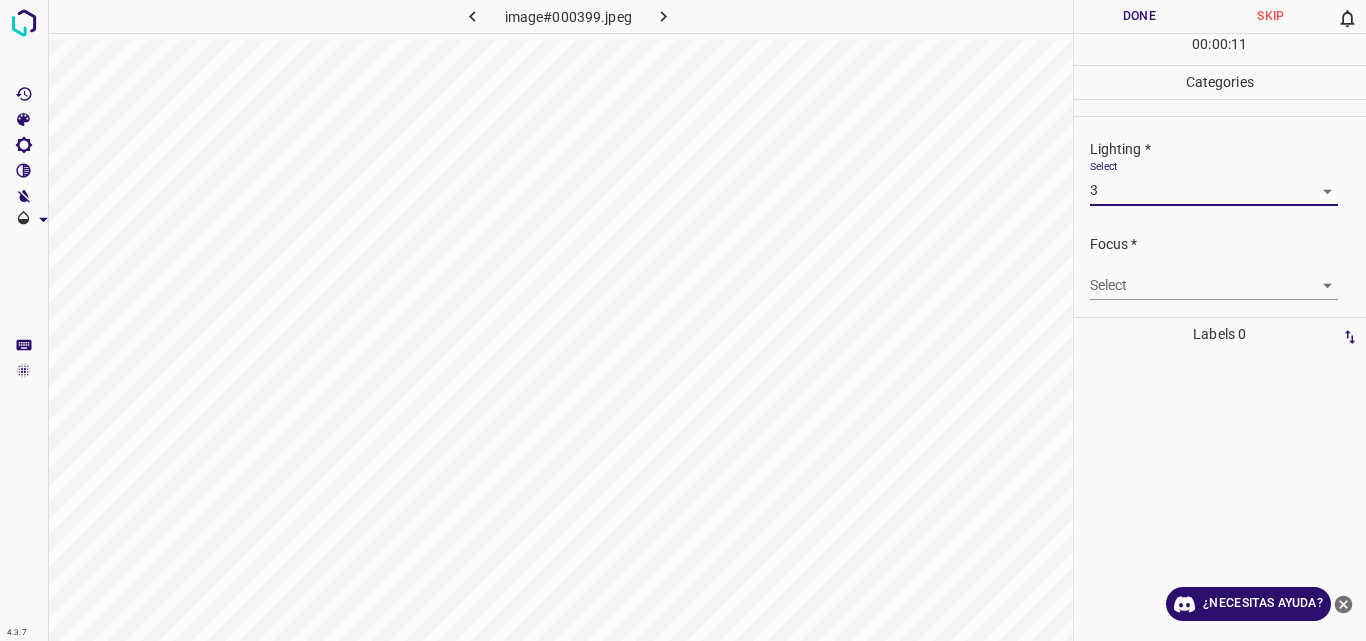 click on "4.3.7 image#000399.jpeg Done Skip 0 00   : 00   : 11   Categories Lighting *  Select 3 3 Focus *  Select ​ Overall *  Select ​ Labels   0 Categories 1 Lighting 2 Focus 3 Overall Tools Space Change between modes (Draw & Edit) I Auto labeling R Restore zoom M Zoom in N Zoom out Delete Delete selecte label Filters Z Restore filters X Saturation filter C Brightness filter V Contrast filter B Gray scale filter General O Download ¿Necesitas ayuda? Original text Rate this translation Your feedback will be used to help improve Google Translate - Texto - Esconder - Borrar" at bounding box center [683, 320] 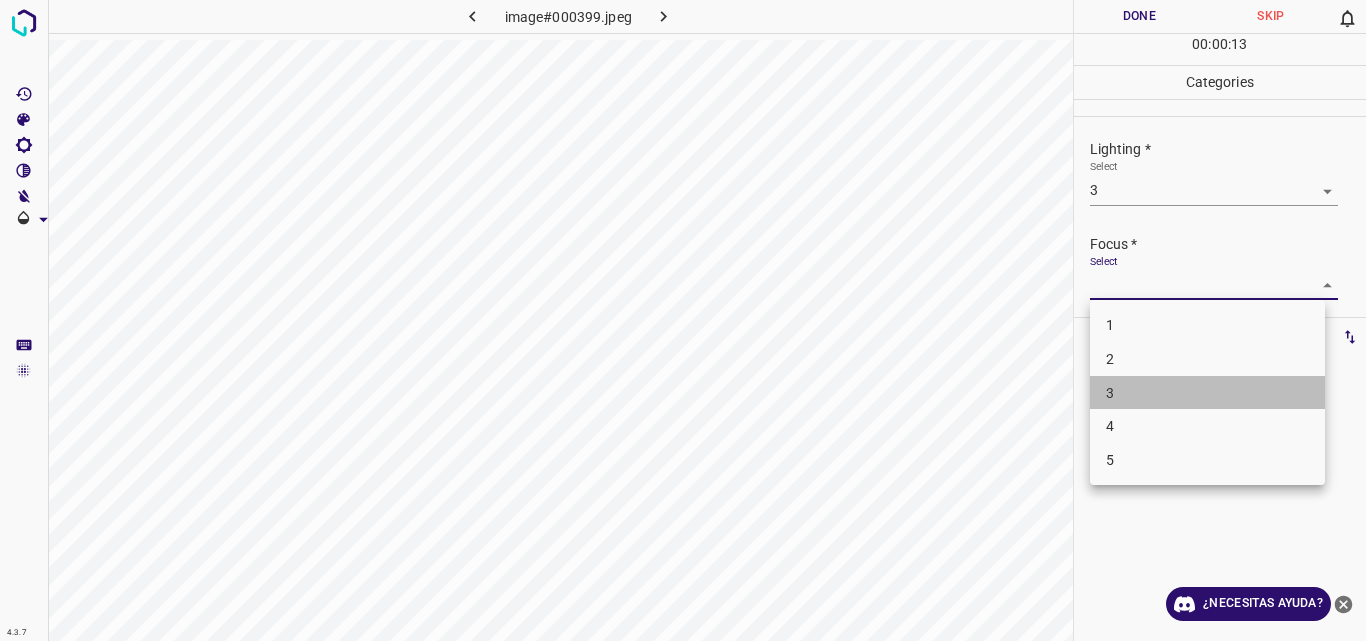click on "3" at bounding box center [1207, 393] 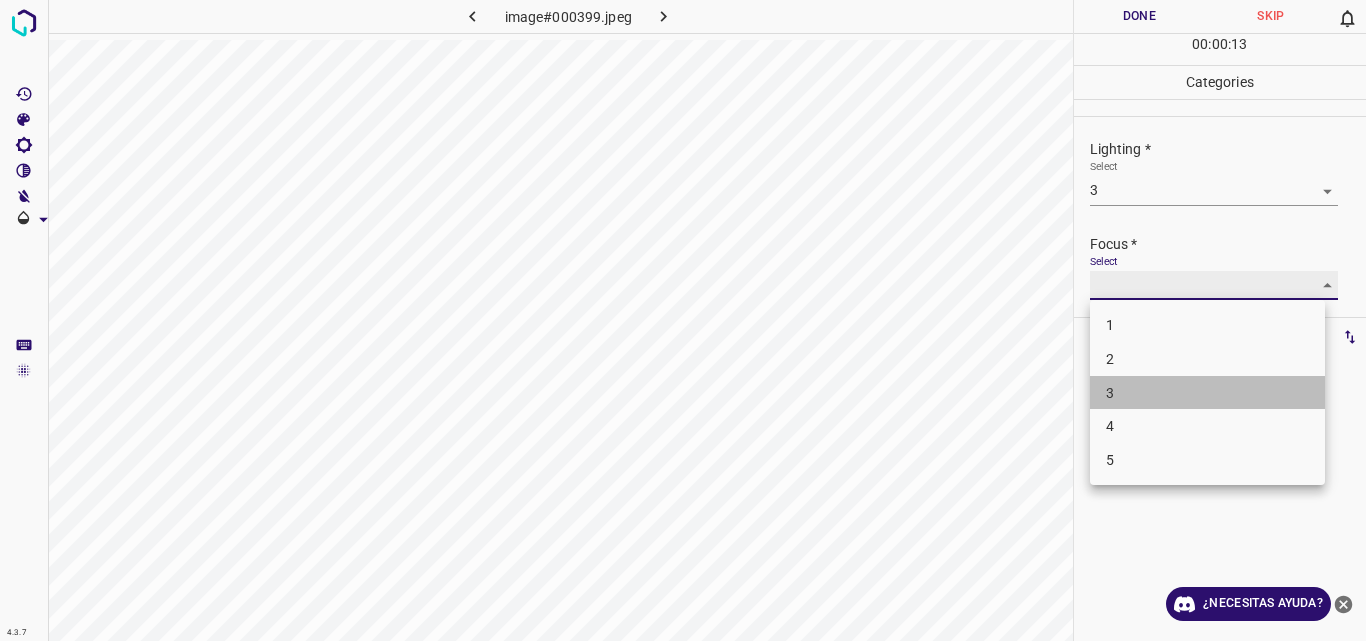type on "3" 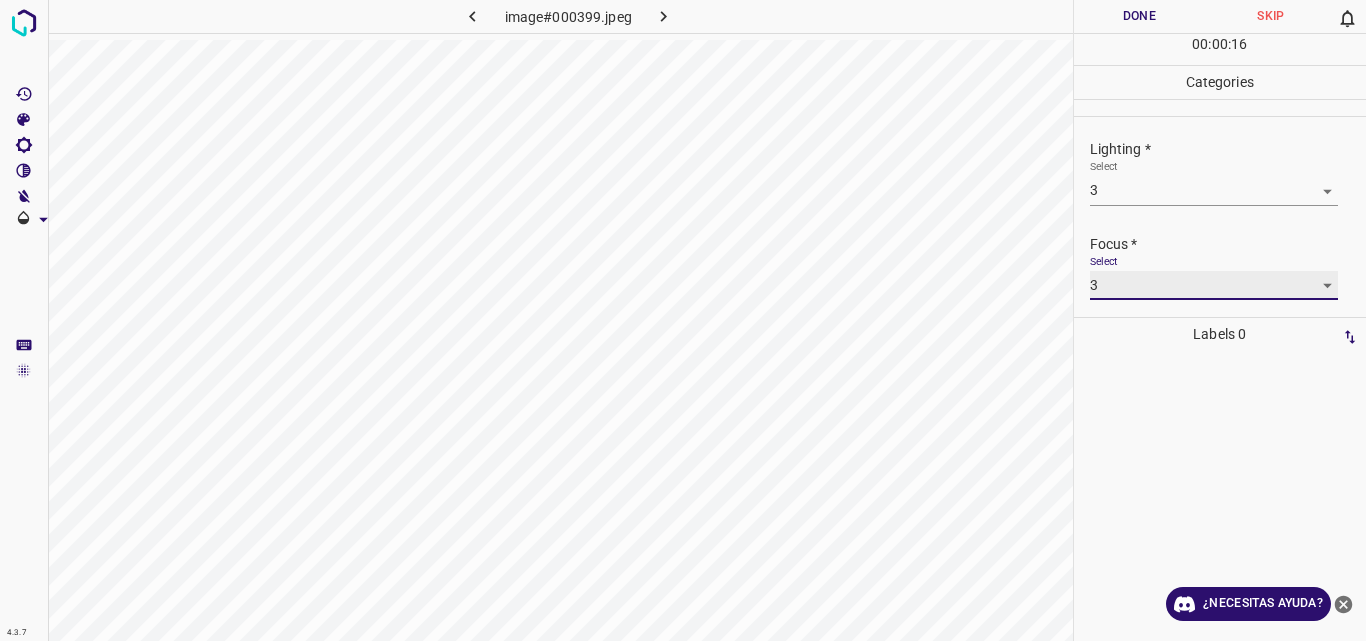 scroll, scrollTop: 98, scrollLeft: 0, axis: vertical 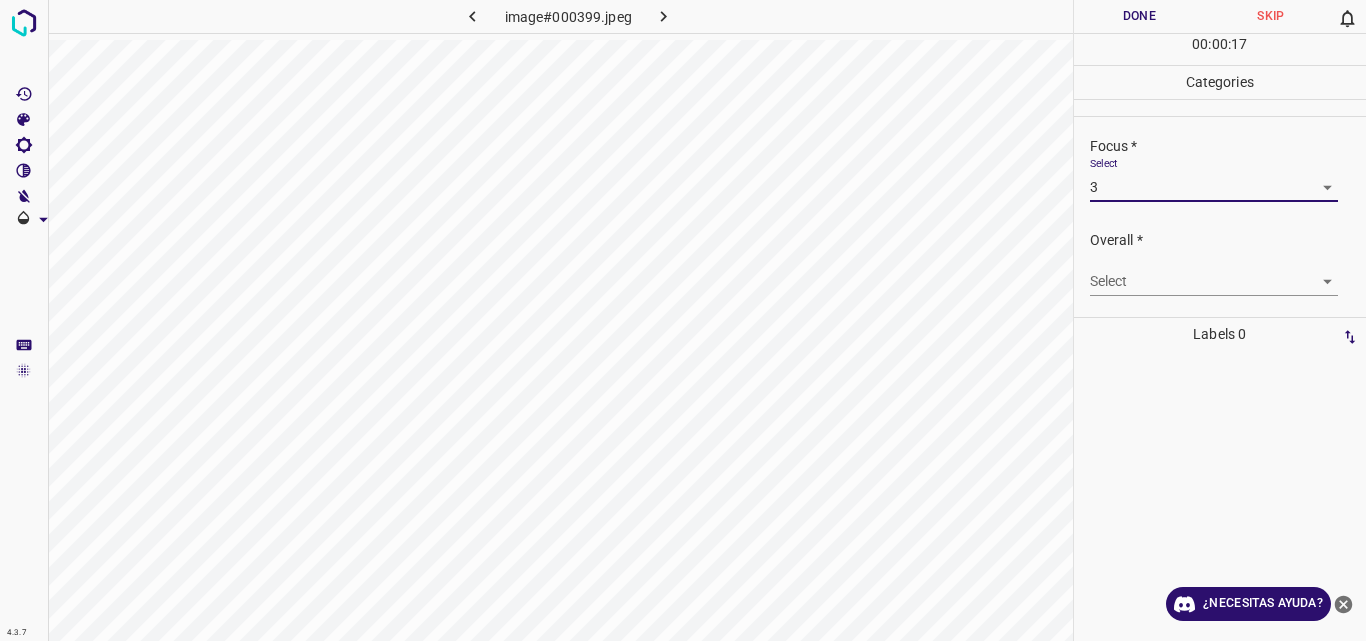 click on "4.3.7 image#000399.jpeg Done Skip 0 00   : 00   : 17   Categories Lighting *  Select 3 3 Focus *  Select 3 3 Overall *  Select ​ Labels   0 Categories 1 Lighting 2 Focus 3 Overall Tools Space Change between modes (Draw & Edit) I Auto labeling R Restore zoom M Zoom in N Zoom out Delete Delete selecte label Filters Z Restore filters X Saturation filter C Brightness filter V Contrast filter B Gray scale filter General O Download ¿Necesitas ayuda? Original text Rate this translation Your feedback will be used to help improve Google Translate - Texto - Esconder - Borrar" at bounding box center (683, 320) 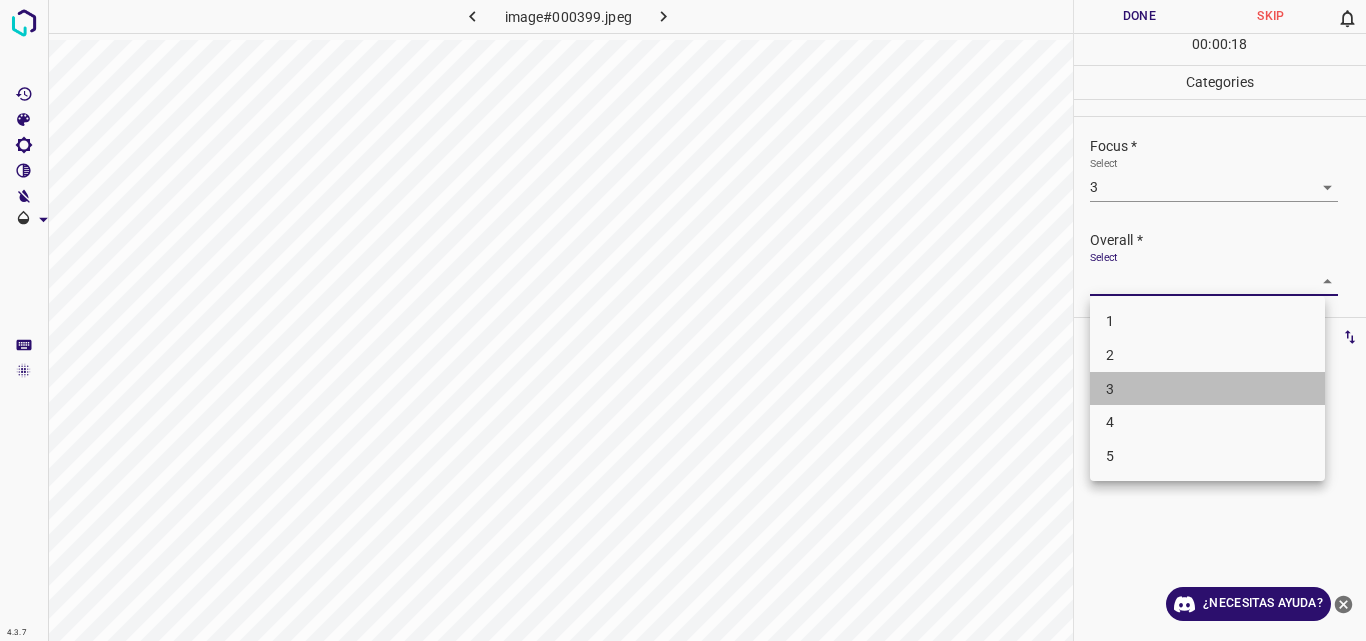 click on "3" at bounding box center [1207, 389] 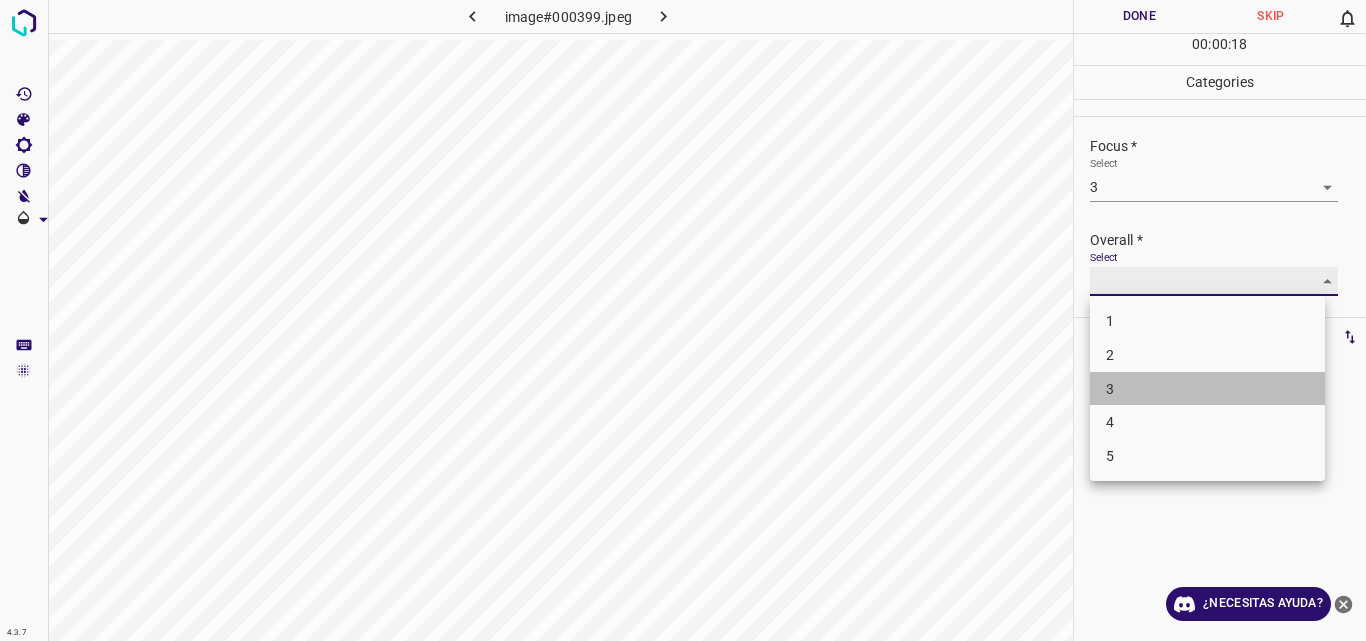 type on "3" 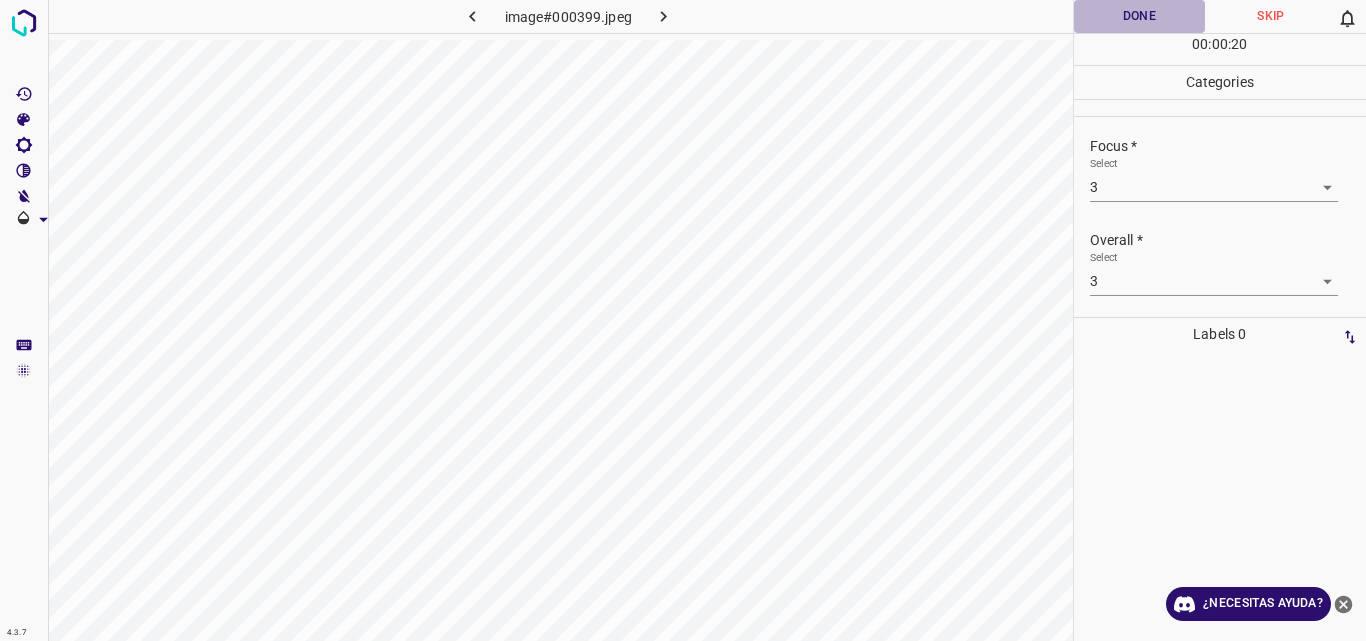 click on "Done" at bounding box center [1140, 16] 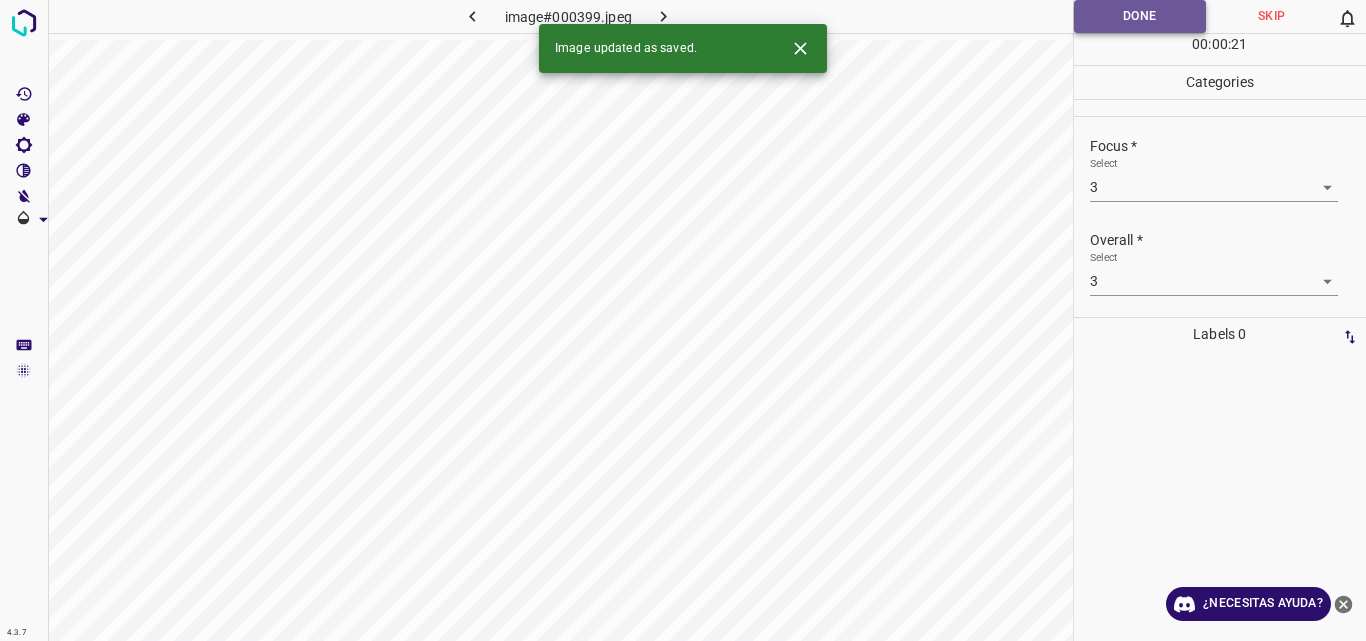 click on "Done" at bounding box center (1140, 16) 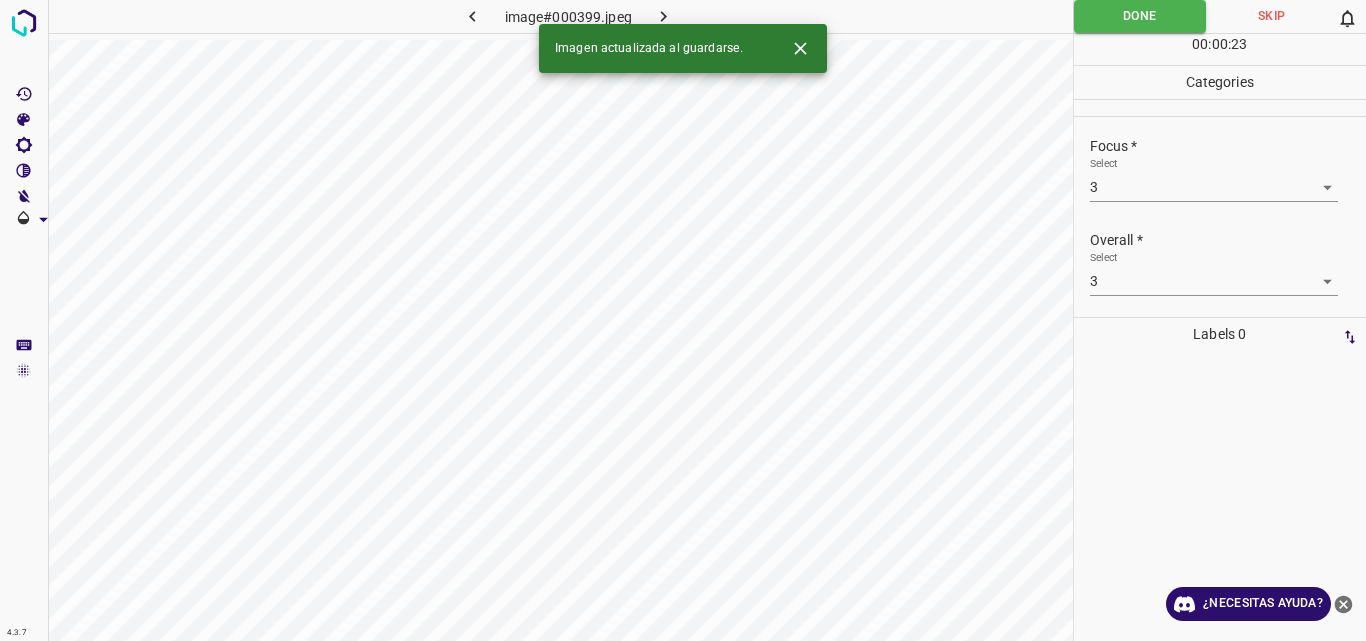 click on "Imagen actualizada al guardarse." at bounding box center (683, 48) 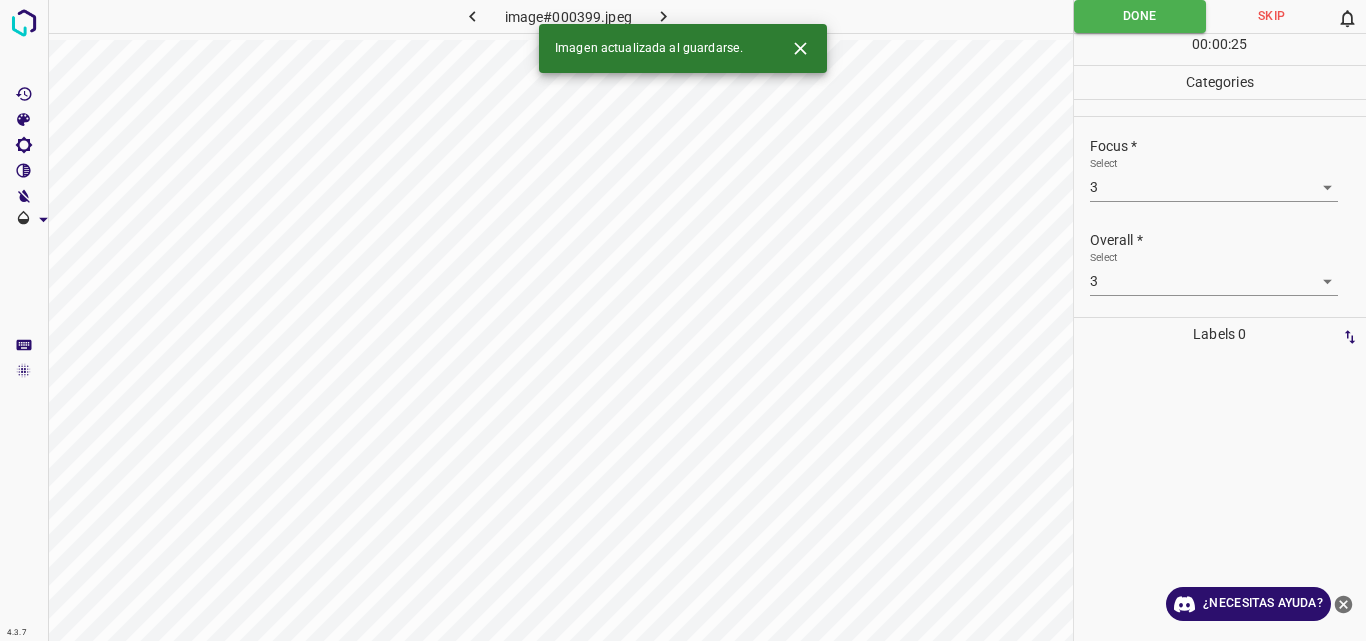 click 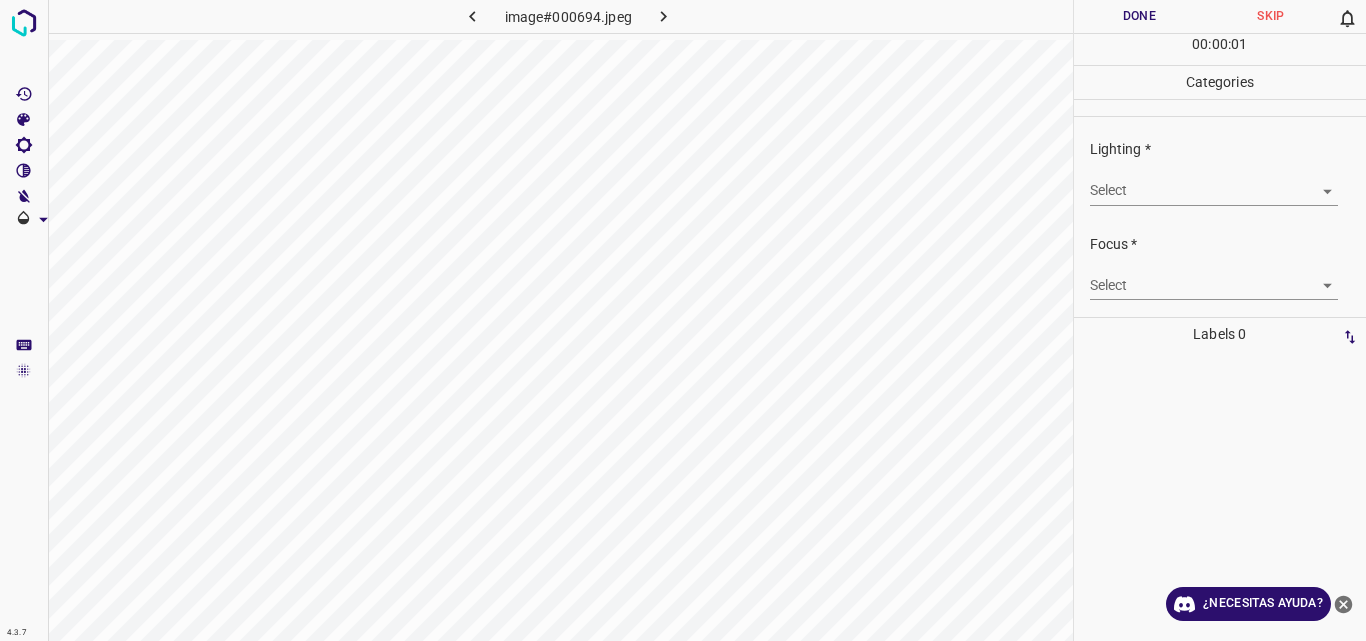 click on "4.3.7 image#000694.jpeg Done Skip 0 00   : 00   : 01   Categories Lighting *  Select ​ Focus *  Select ​ Overall *  Select ​ Labels   0 Categories 1 Lighting 2 Focus 3 Overall Tools Space Change between modes (Draw & Edit) I Auto labeling R Restore zoom M Zoom in N Zoom out Delete Delete selecte label Filters Z Restore filters X Saturation filter C Brightness filter V Contrast filter B Gray scale filter General O Download ¿Necesitas ayuda? Original text Rate this translation Your feedback will be used to help improve Google Translate - Texto - Esconder - Borrar" at bounding box center (683, 320) 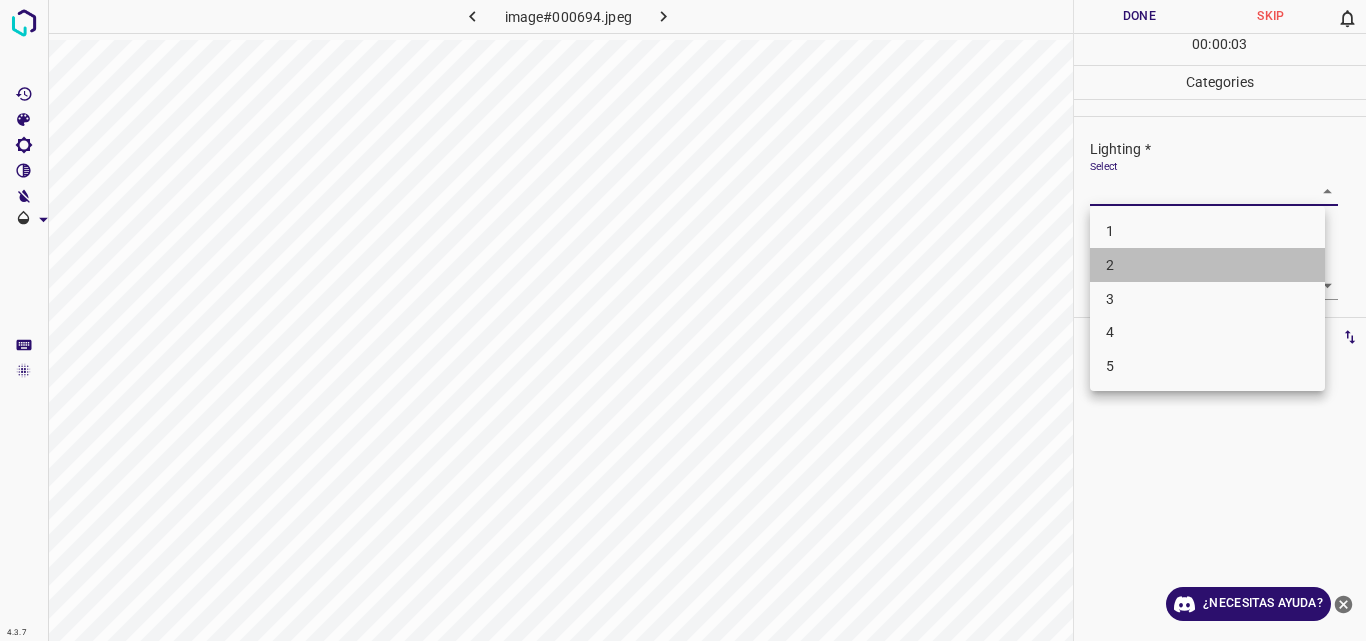 click on "2" at bounding box center (1207, 265) 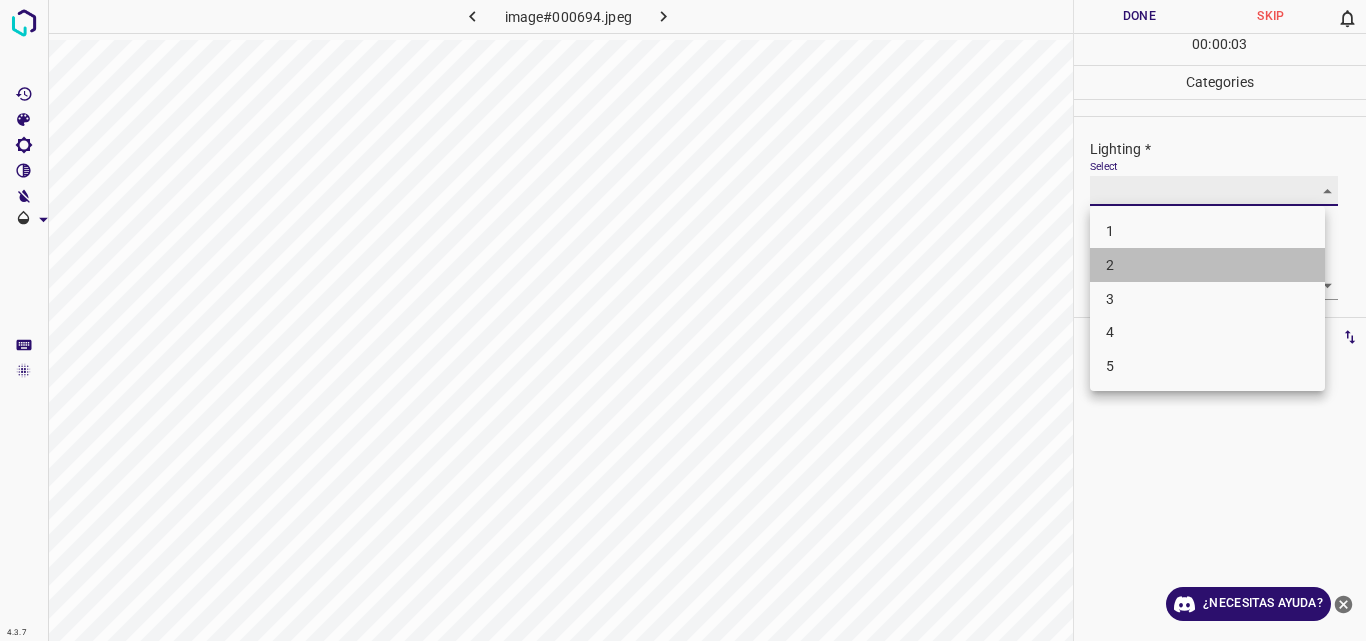 type on "2" 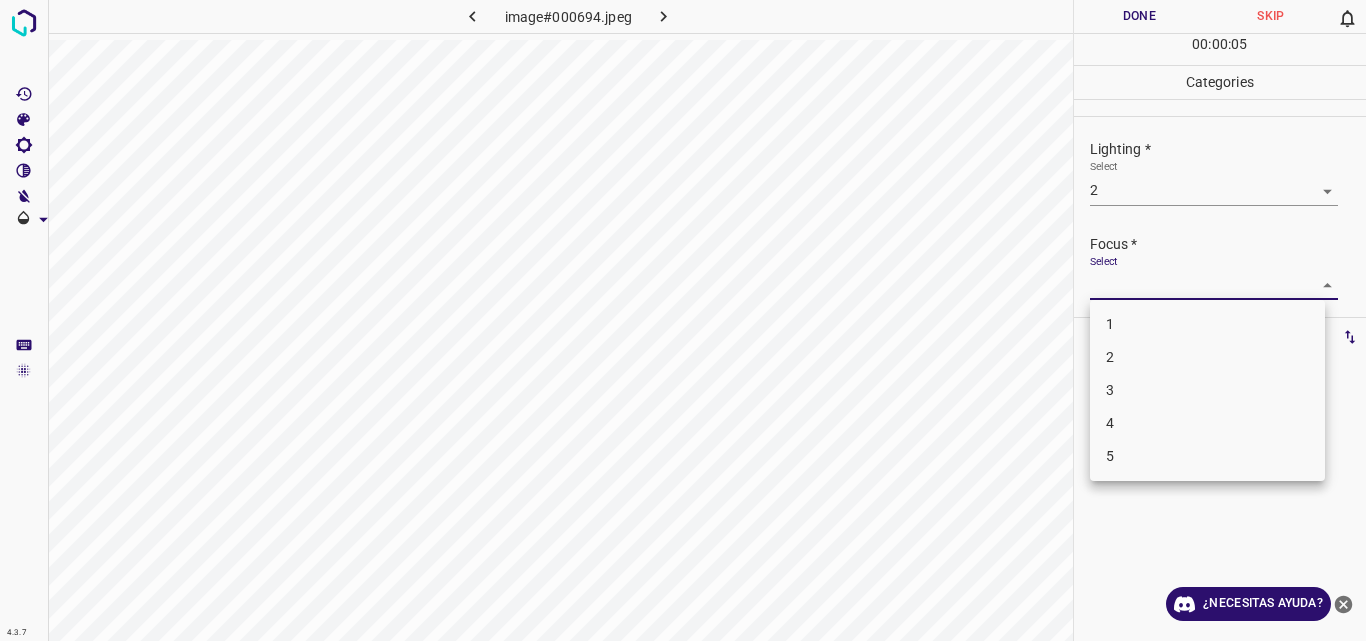 click on "4.3.7 image#000694.jpeg Done Skip 0 00   : 00   : 05   Categories Lighting *  Select 2 2 Focus *  Select ​ Overall *  Select ​ Labels   0 Categories 1 Lighting 2 Focus 3 Overall Tools Space Change between modes (Draw & Edit) I Auto labeling R Restore zoom M Zoom in N Zoom out Delete Delete selecte label Filters Z Restore filters X Saturation filter C Brightness filter V Contrast filter B Gray scale filter General O Download ¿Necesitas ayuda? Original text Rate this translation Your feedback will be used to help improve Google Translate - Texto - Esconder - Borrar 1 2 3 4 5" at bounding box center (683, 320) 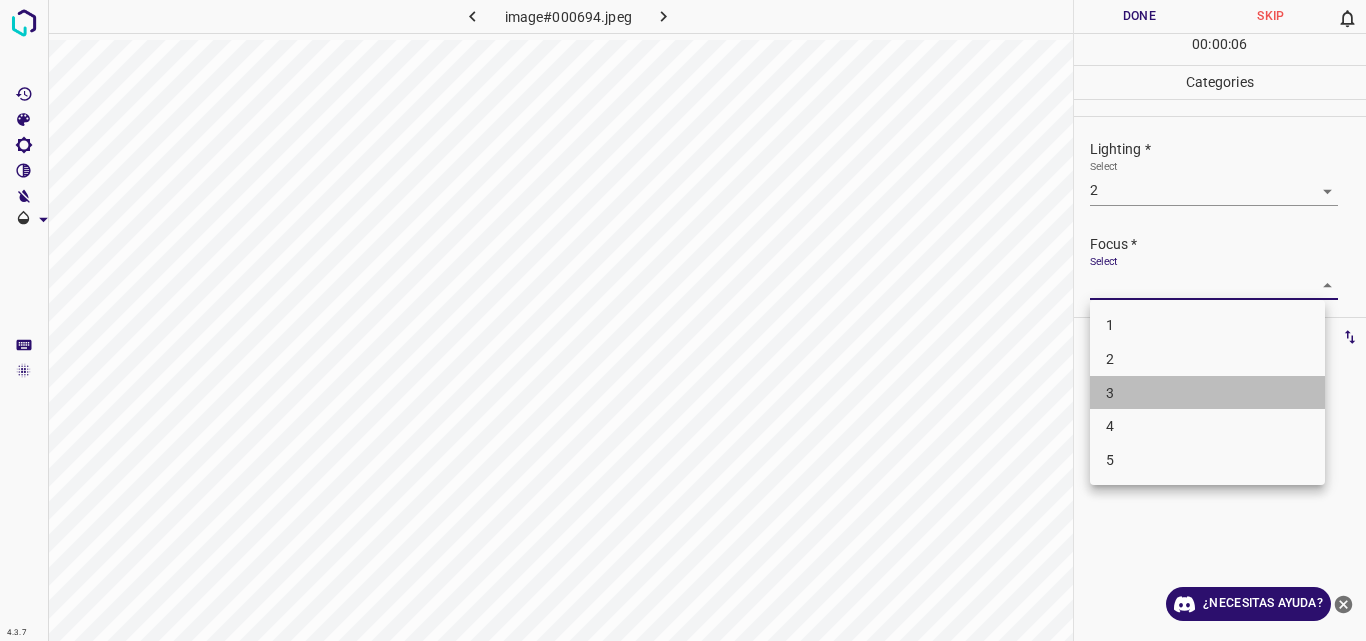 click on "3" at bounding box center [1207, 393] 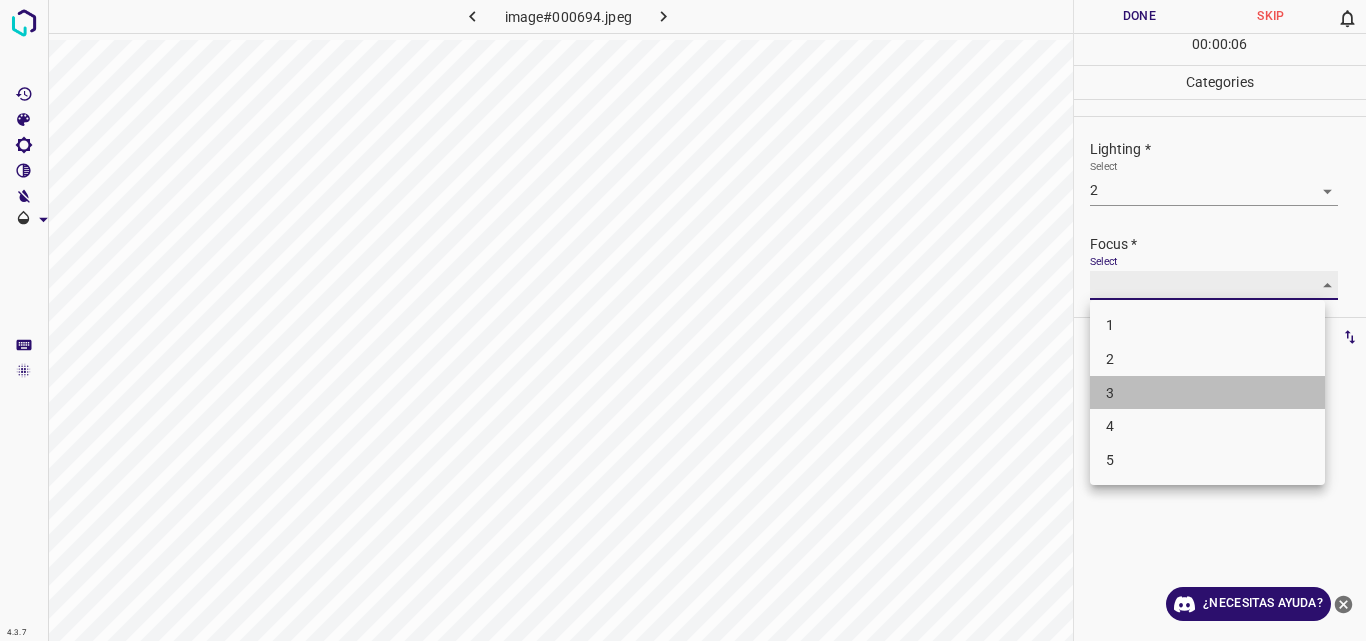 type on "3" 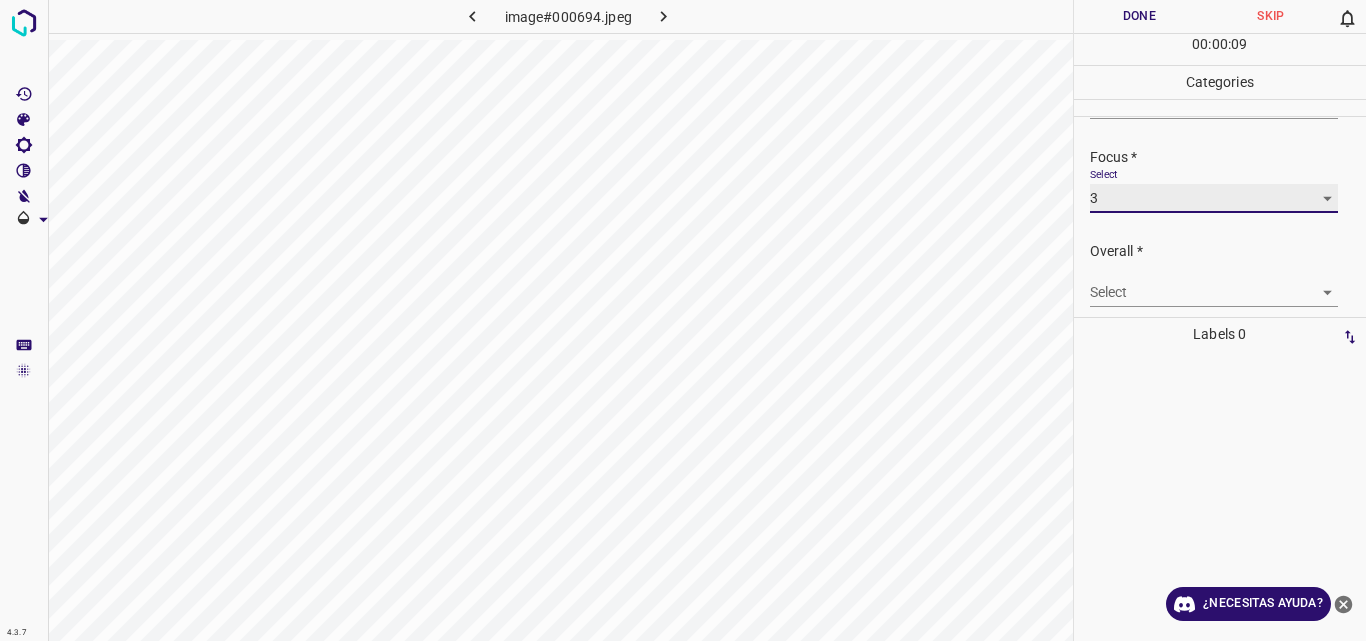 scroll, scrollTop: 98, scrollLeft: 0, axis: vertical 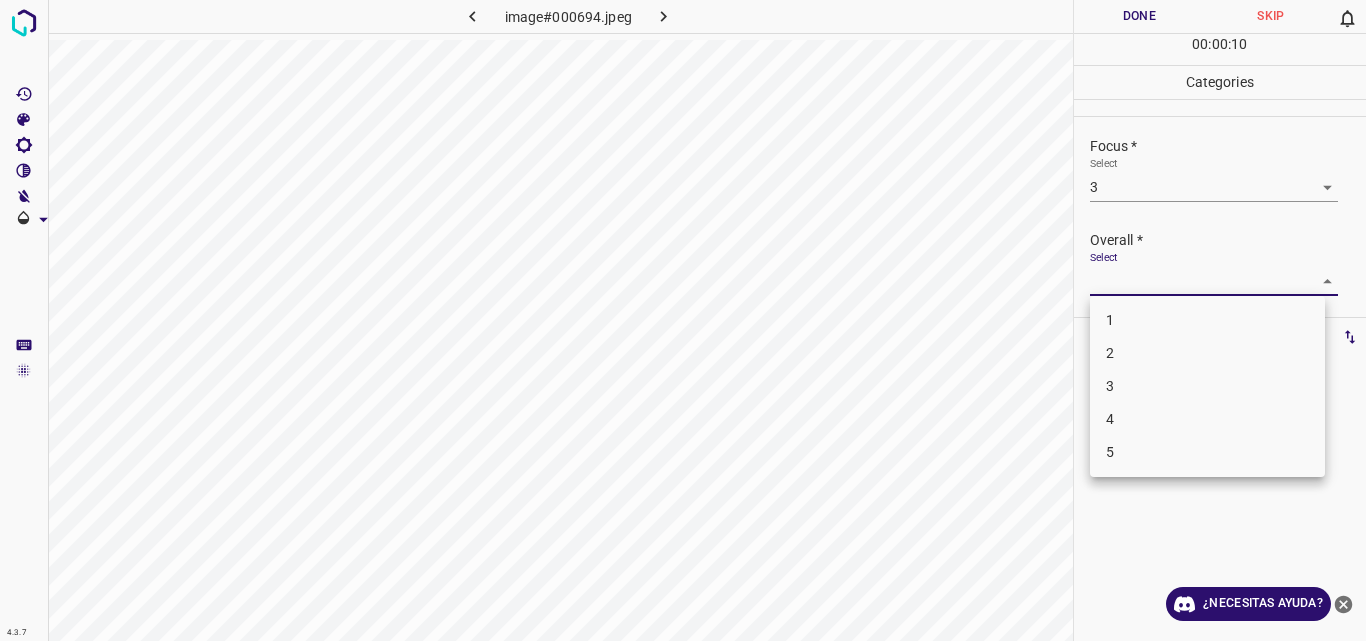 click on "4.3.7 image#000694.jpeg Done Skip 0 00   : 00   : 10   Categories Lighting *  Select 2 2 Focus *  Select 3 3 Overall *  Select ​ Labels   0 Categories 1 Lighting 2 Focus 3 Overall Tools Space Change between modes (Draw & Edit) I Auto labeling R Restore zoom M Zoom in N Zoom out Delete Delete selecte label Filters Z Restore filters X Saturation filter C Brightness filter V Contrast filter B Gray scale filter General O Download ¿Necesitas ayuda? Original text Rate this translation Your feedback will be used to help improve Google Translate - Texto - Esconder - Borrar 1 2 3 4 5" at bounding box center (683, 320) 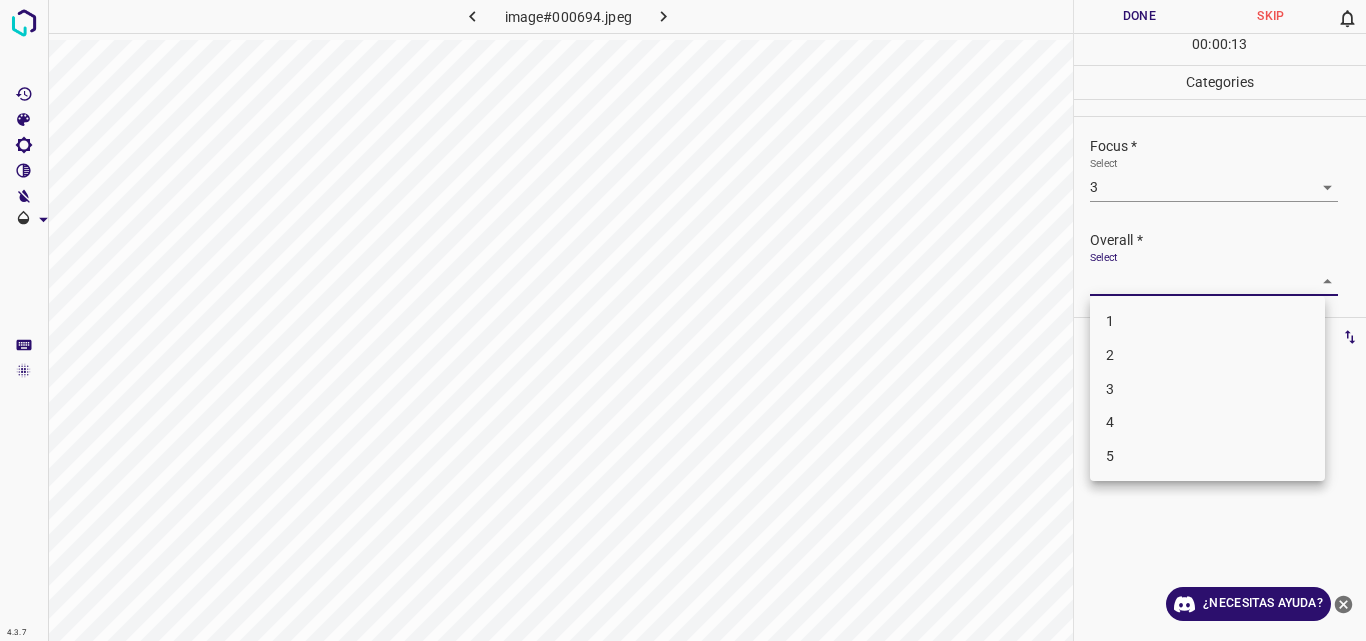 click on "3" at bounding box center (1207, 389) 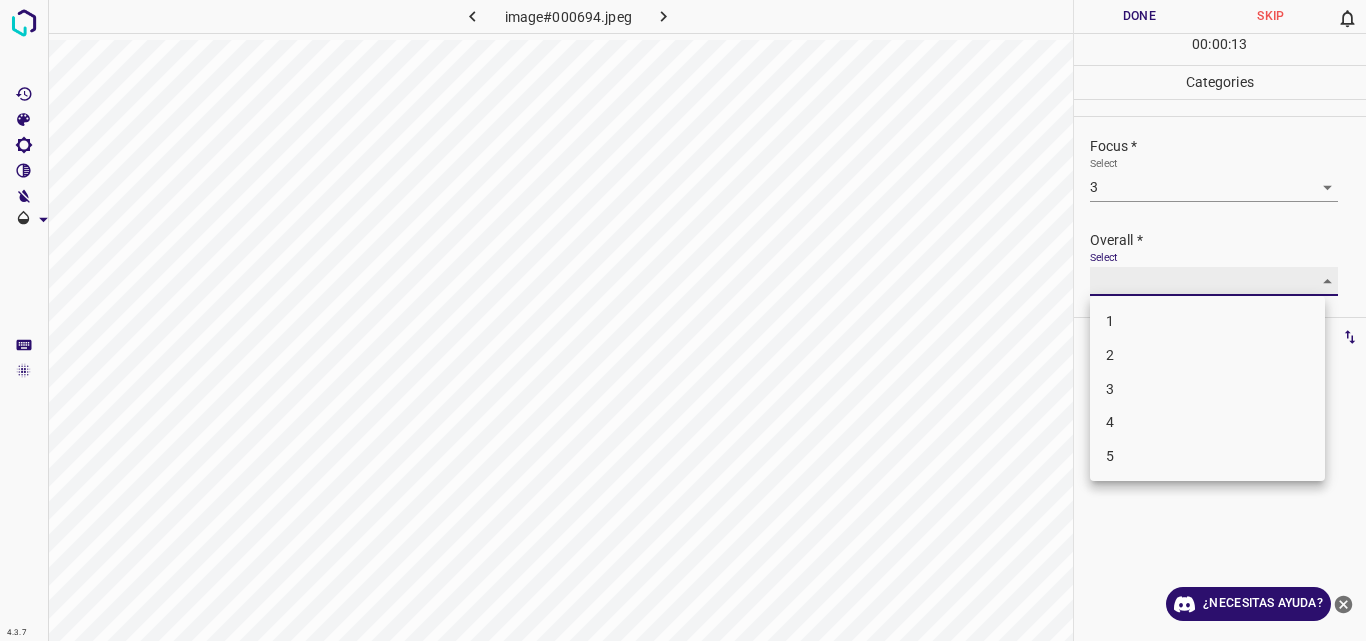type on "3" 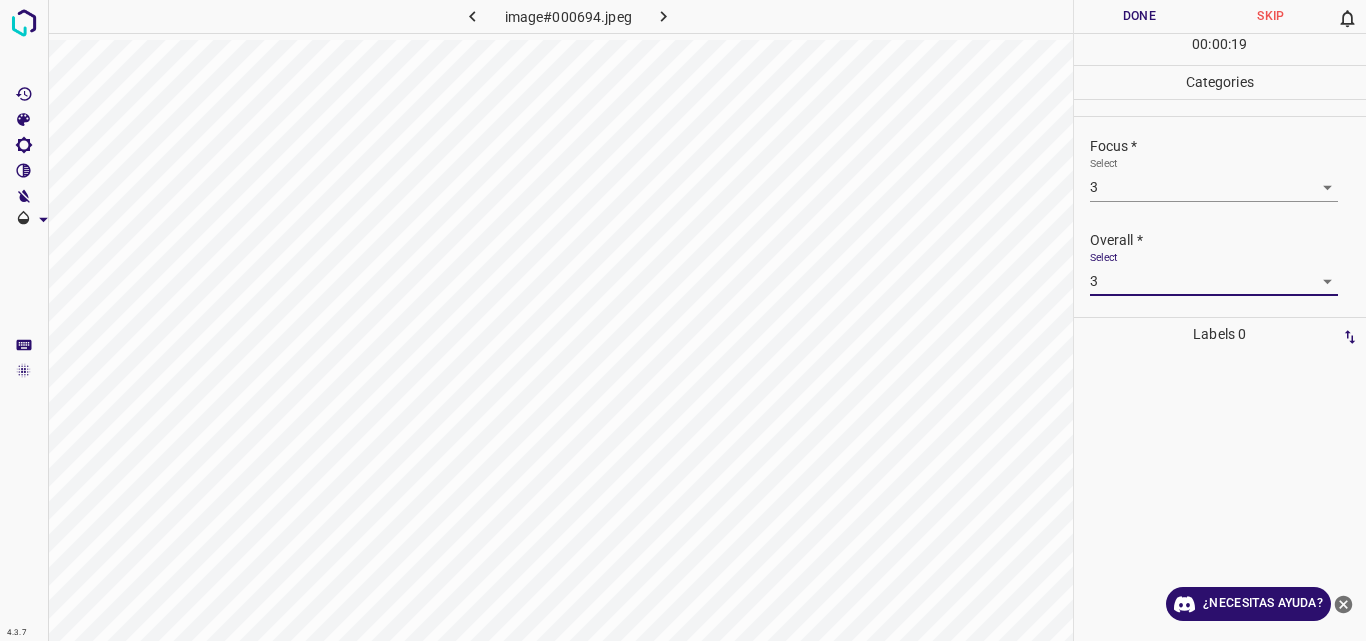 click on "Done" at bounding box center (1140, 16) 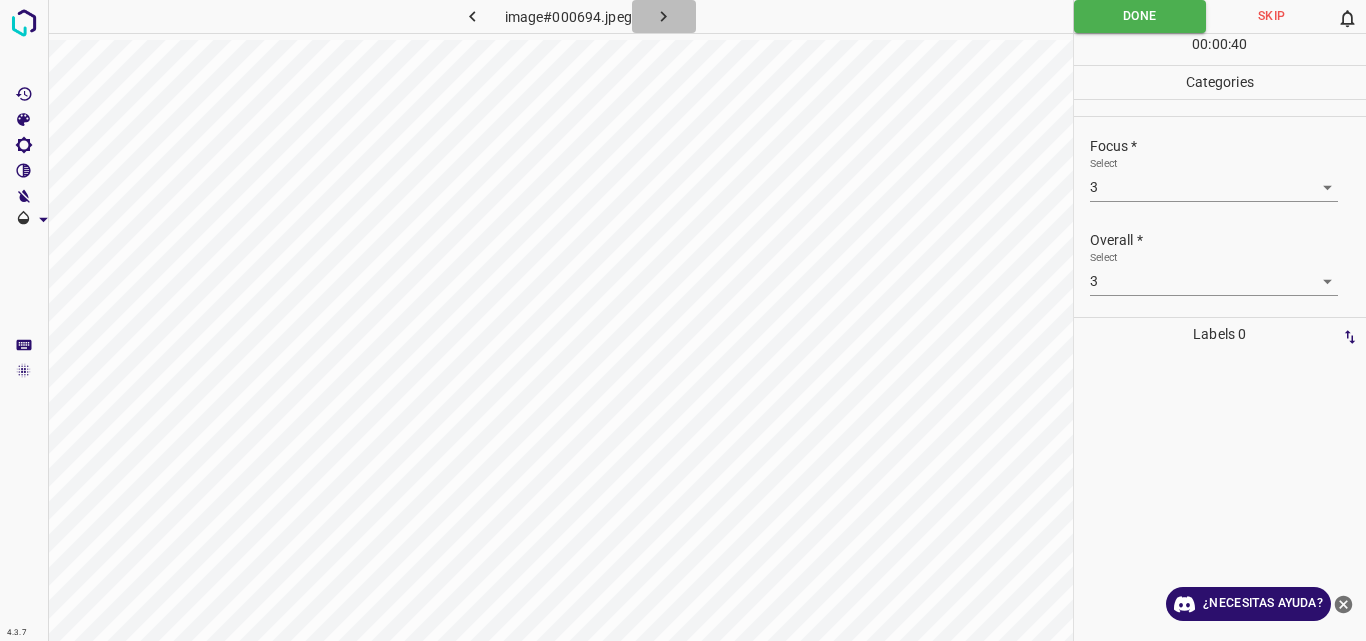 click at bounding box center [664, 16] 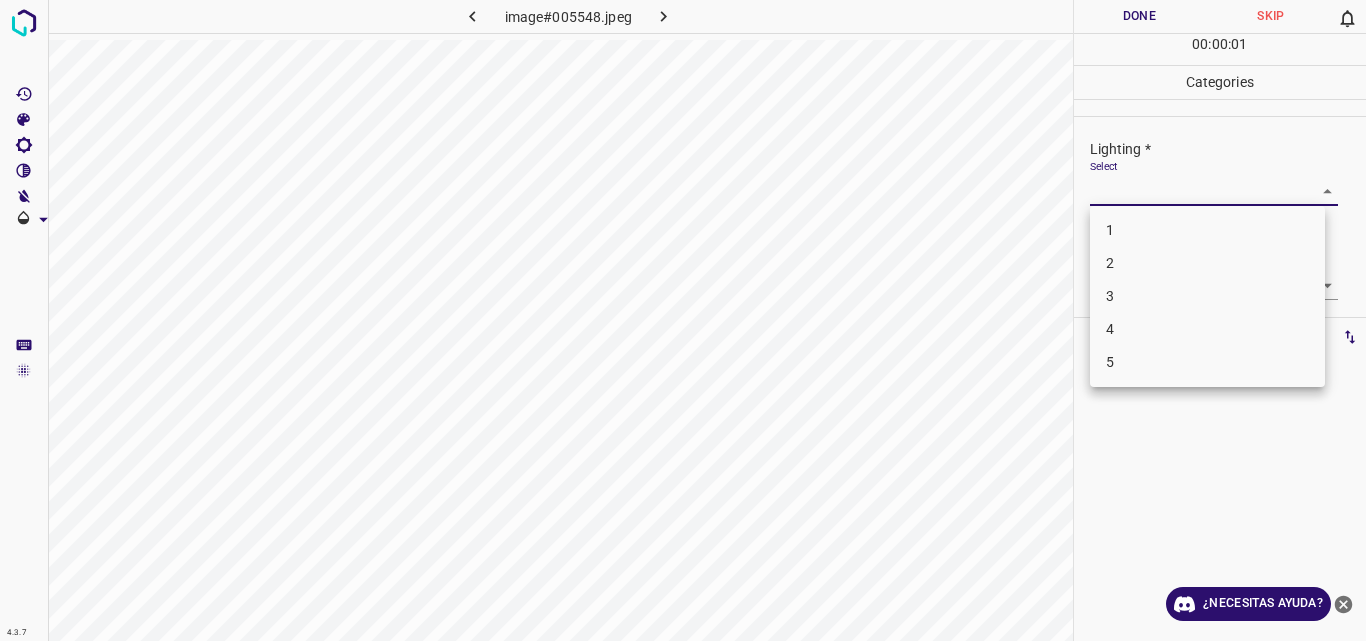 click on "4.3.7 image#005548.jpeg Done Skip 0 00   : 00   : 01   Categories Lighting *  Select ​ Focus *  Select ​ Overall *  Select ​ Labels   0 Categories 1 Lighting 2 Focus 3 Overall Tools Space Change between modes (Draw & Edit) I Auto labeling R Restore zoom M Zoom in N Zoom out Delete Delete selecte label Filters Z Restore filters X Saturation filter C Brightness filter V Contrast filter B Gray scale filter General O Download ¿Necesitas ayuda? Original text Rate this translation Your feedback will be used to help improve Google Translate - Texto - Esconder - Borrar 1 2 3 4 5" at bounding box center [683, 320] 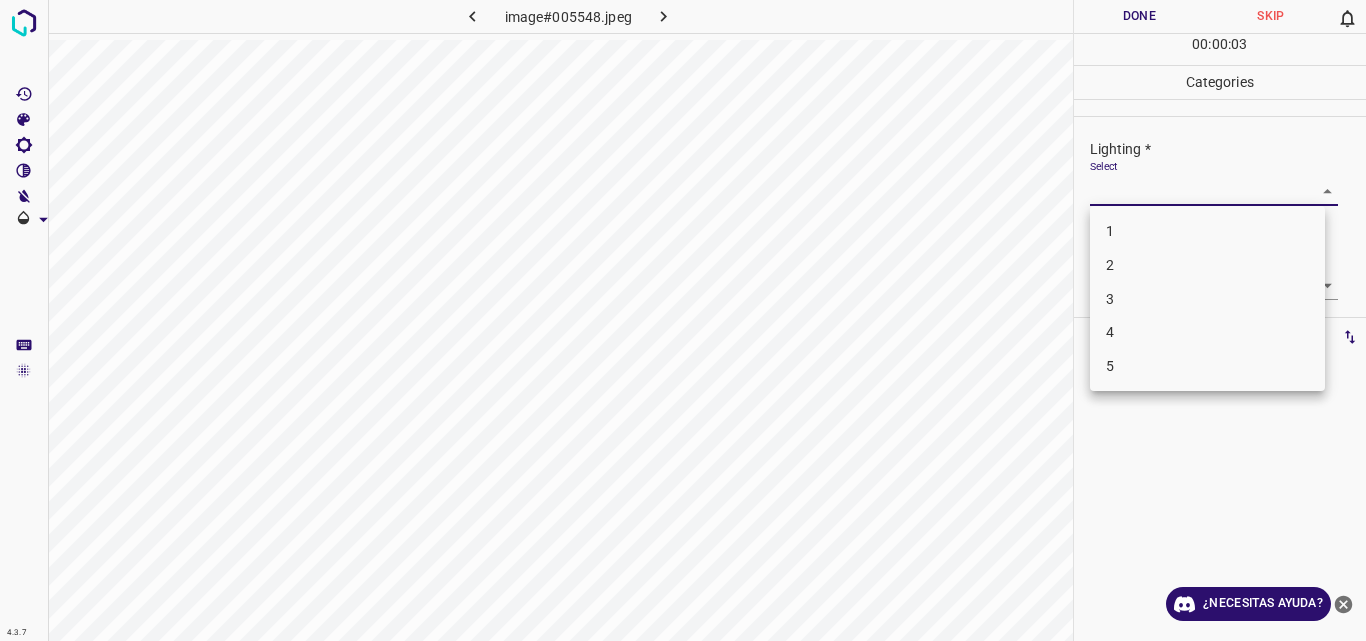 click on "3" at bounding box center [1207, 299] 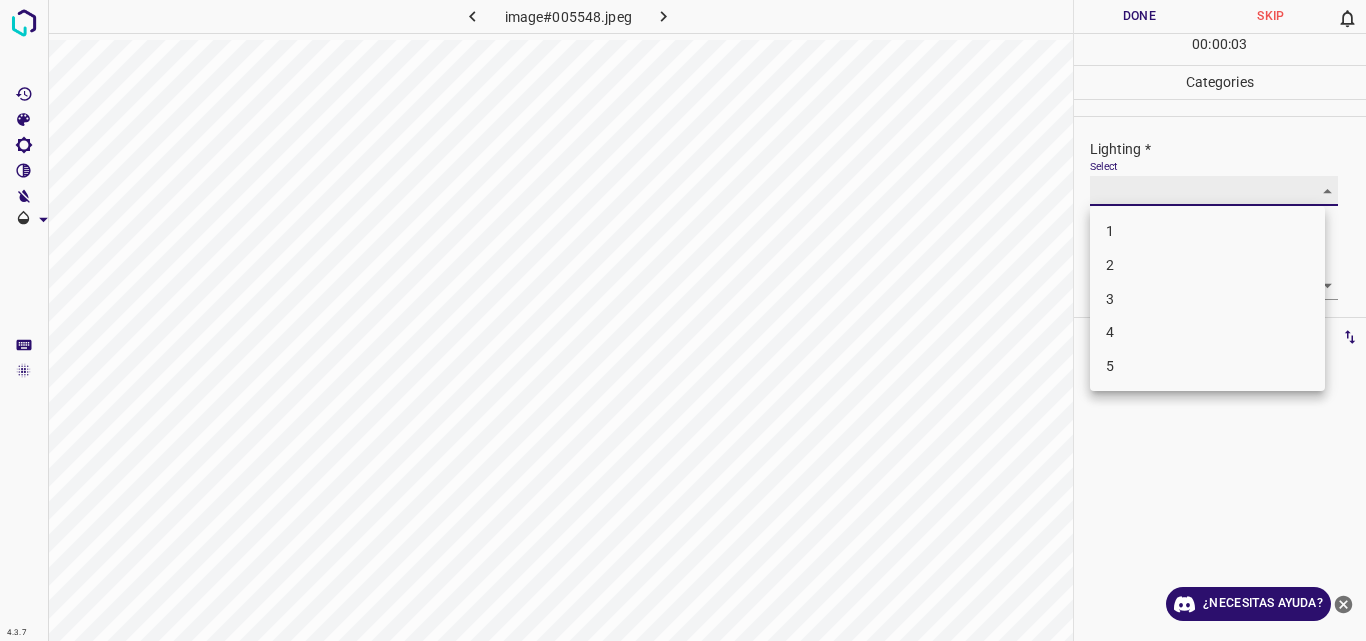 type on "3" 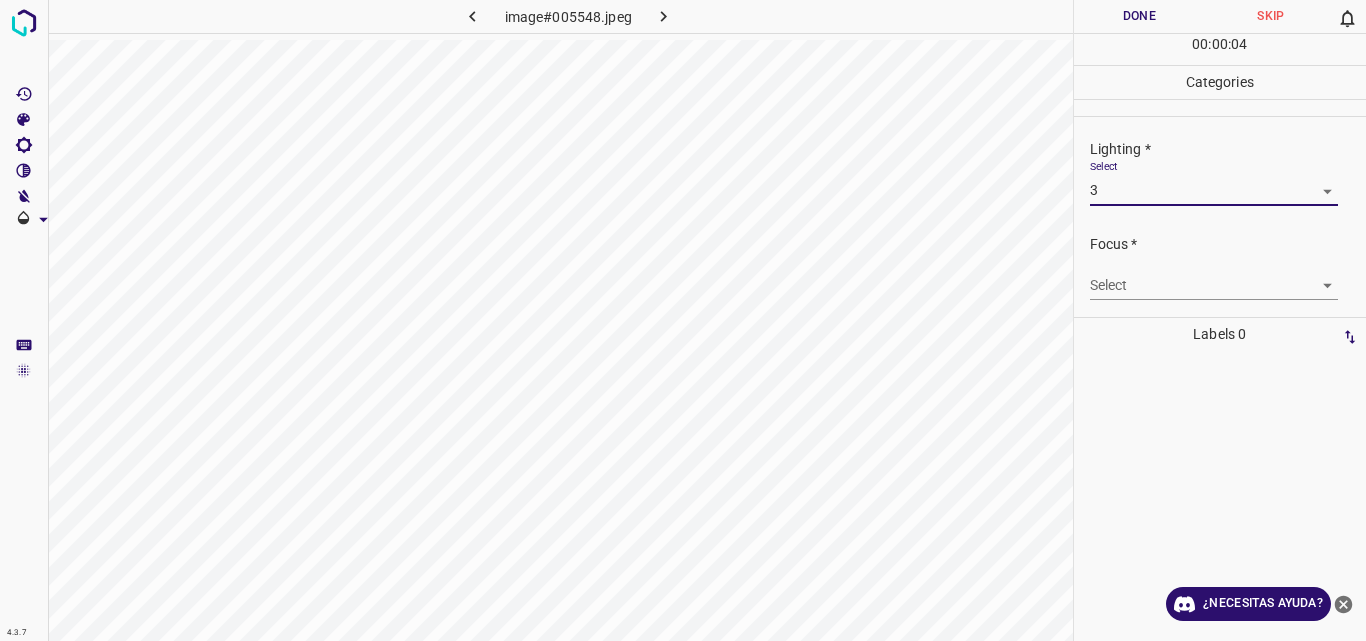 click on "4.3.7 image#005548.jpeg Done Skip 0 00   : 00   : 04   Categories Lighting *  Select 3 3 Focus *  Select ​ Overall *  Select ​ Labels   0 Categories 1 Lighting 2 Focus 3 Overall Tools Space Change between modes (Draw & Edit) I Auto labeling R Restore zoom M Zoom in N Zoom out Delete Delete selecte label Filters Z Restore filters X Saturation filter C Brightness filter V Contrast filter B Gray scale filter General O Download ¿Necesitas ayuda? Original text Rate this translation Your feedback will be used to help improve Google Translate - Texto - Esconder - Borrar" at bounding box center (683, 320) 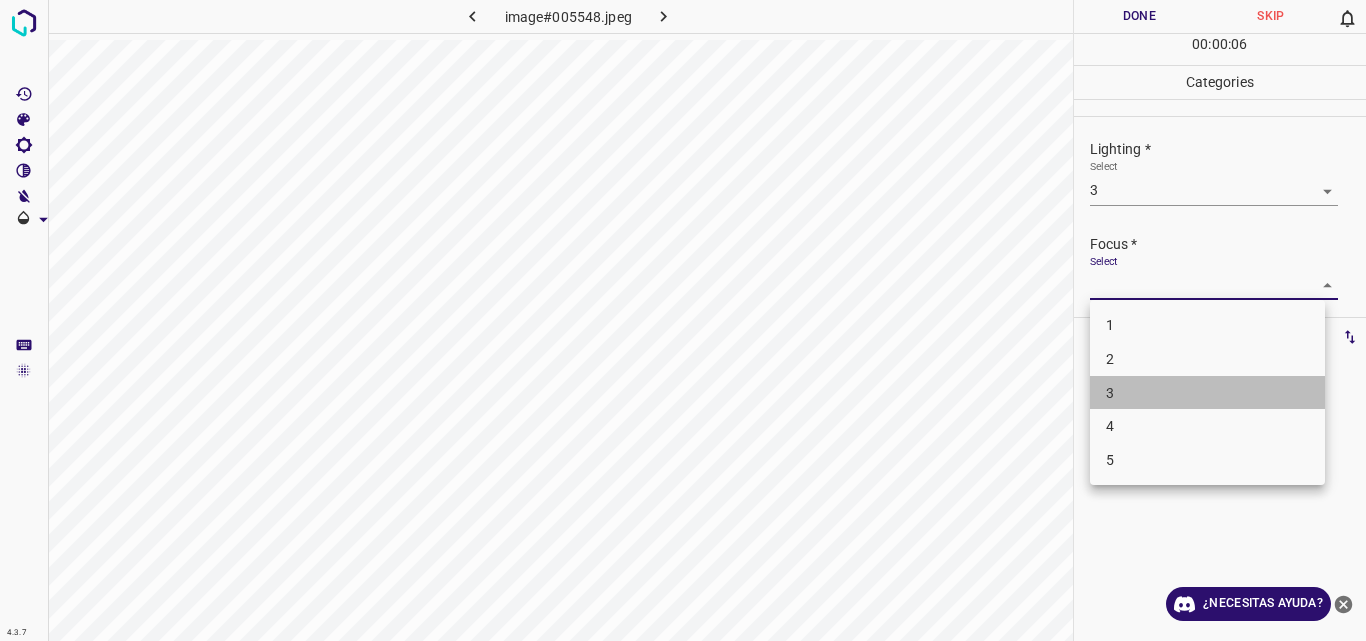 click on "3" at bounding box center (1207, 393) 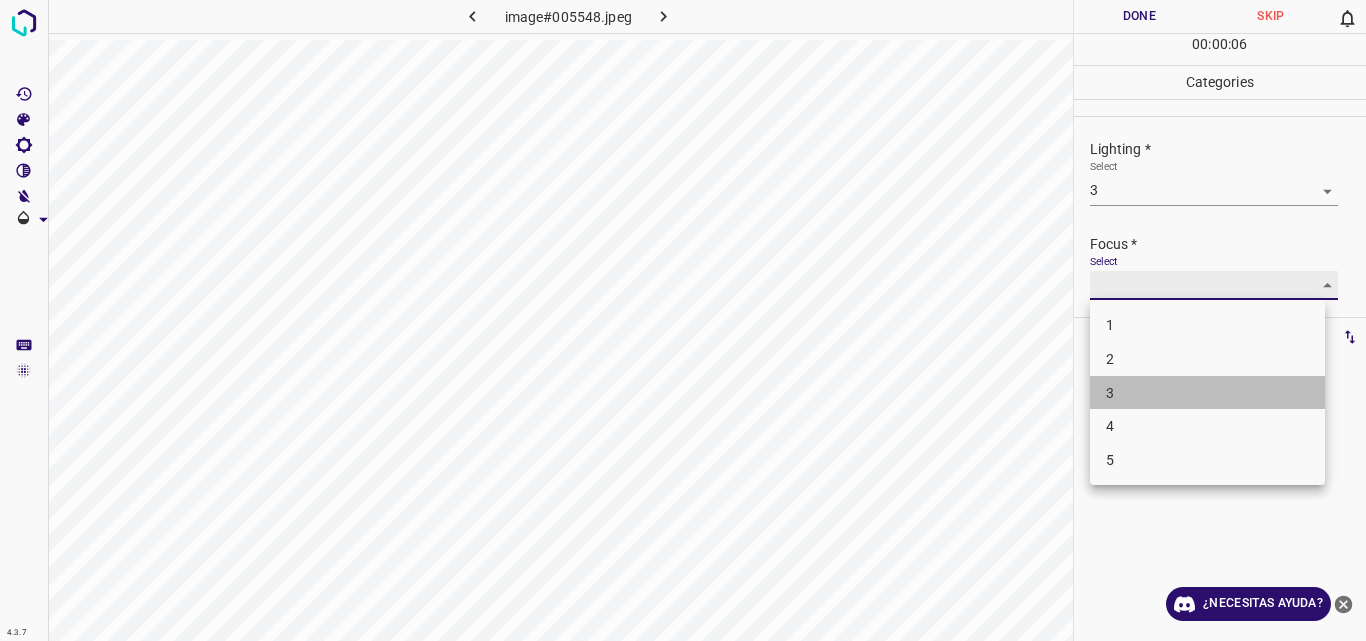 type on "3" 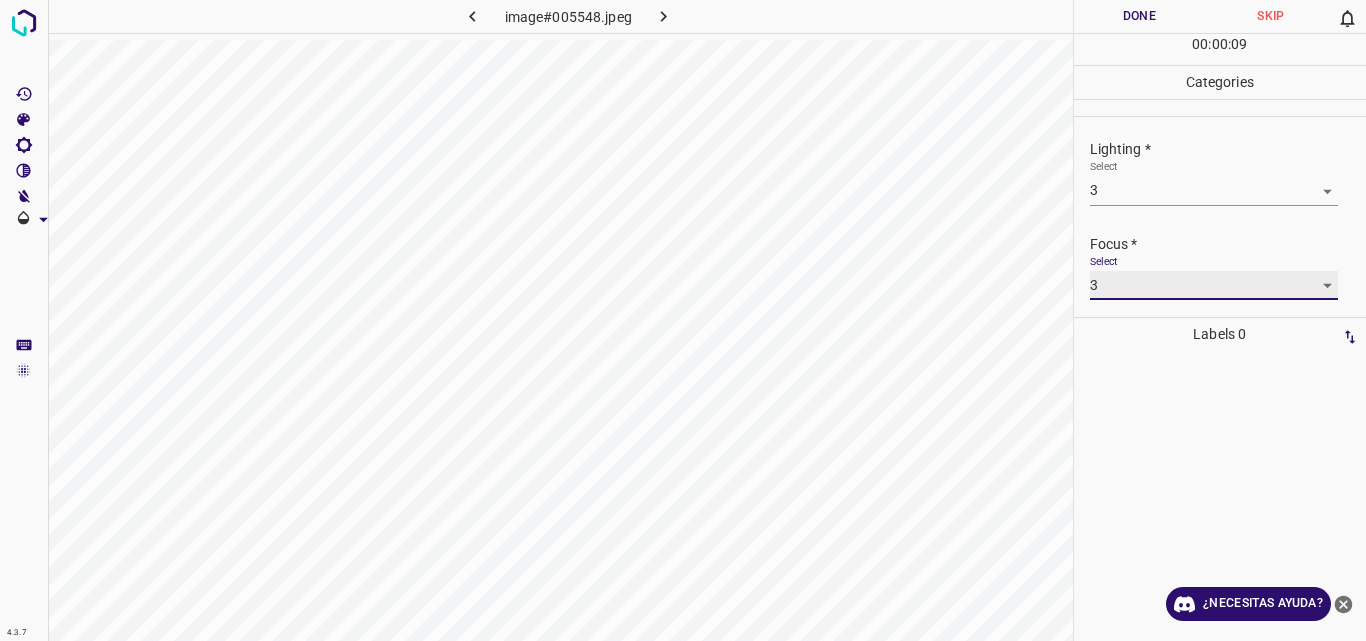 scroll, scrollTop: 98, scrollLeft: 0, axis: vertical 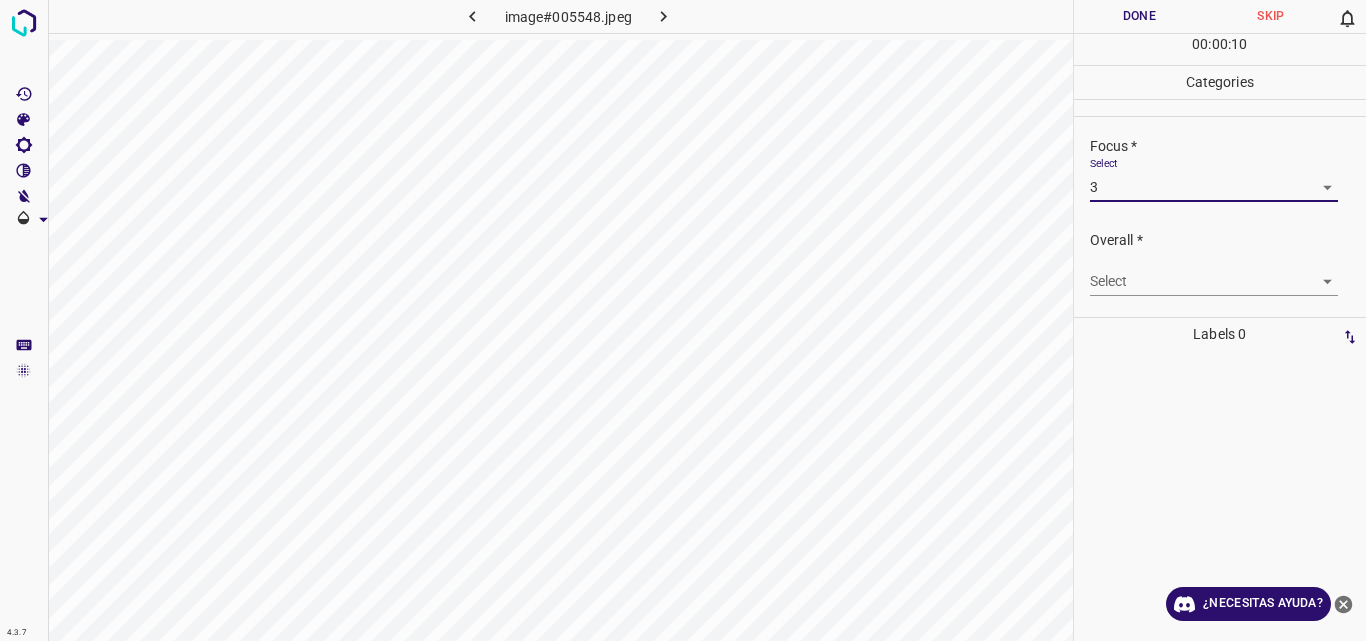 click on "4.3.7 image#005548.jpeg Done Skip 0 00   : 00   : 10   Categories Lighting *  Select 3 3 Focus *  Select 3 3 Overall *  Select ​ Labels   0 Categories 1 Lighting 2 Focus 3 Overall Tools Space Change between modes (Draw & Edit) I Auto labeling R Restore zoom M Zoom in N Zoom out Delete Delete selecte label Filters Z Restore filters X Saturation filter C Brightness filter V Contrast filter B Gray scale filter General O Download ¿Necesitas ayuda? Original text Rate this translation Your feedback will be used to help improve Google Translate - Texto - Esconder - Borrar" at bounding box center [683, 320] 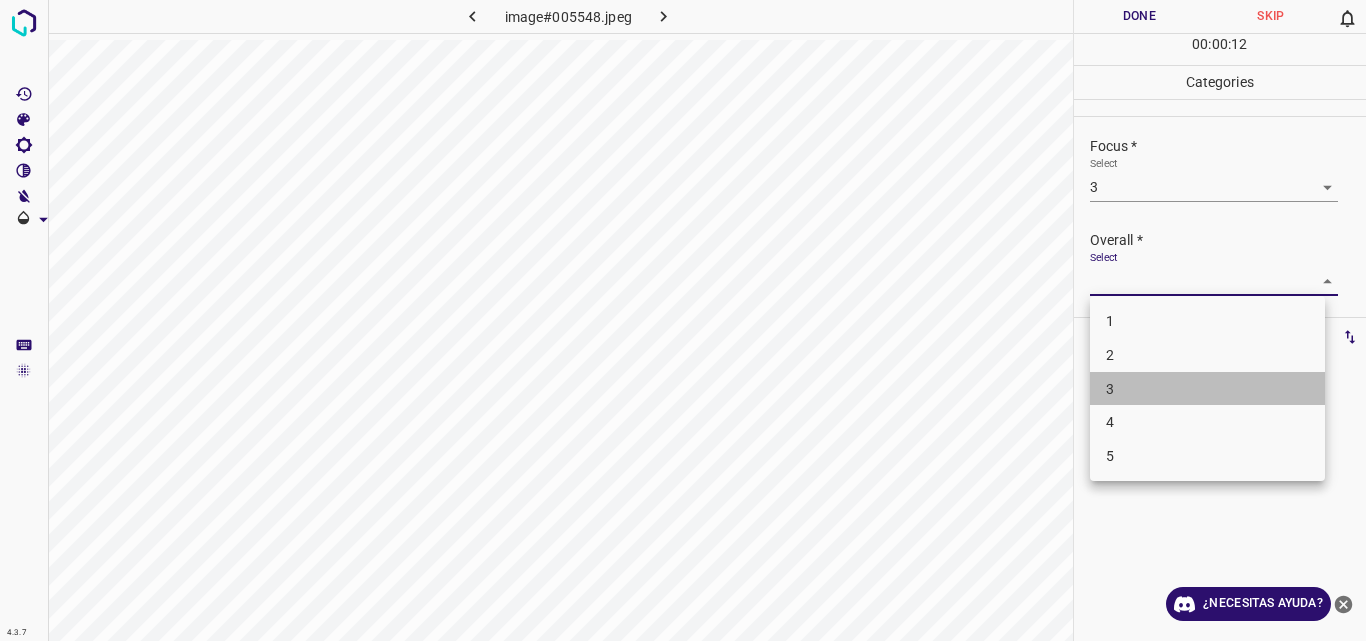 click on "3" at bounding box center (1207, 389) 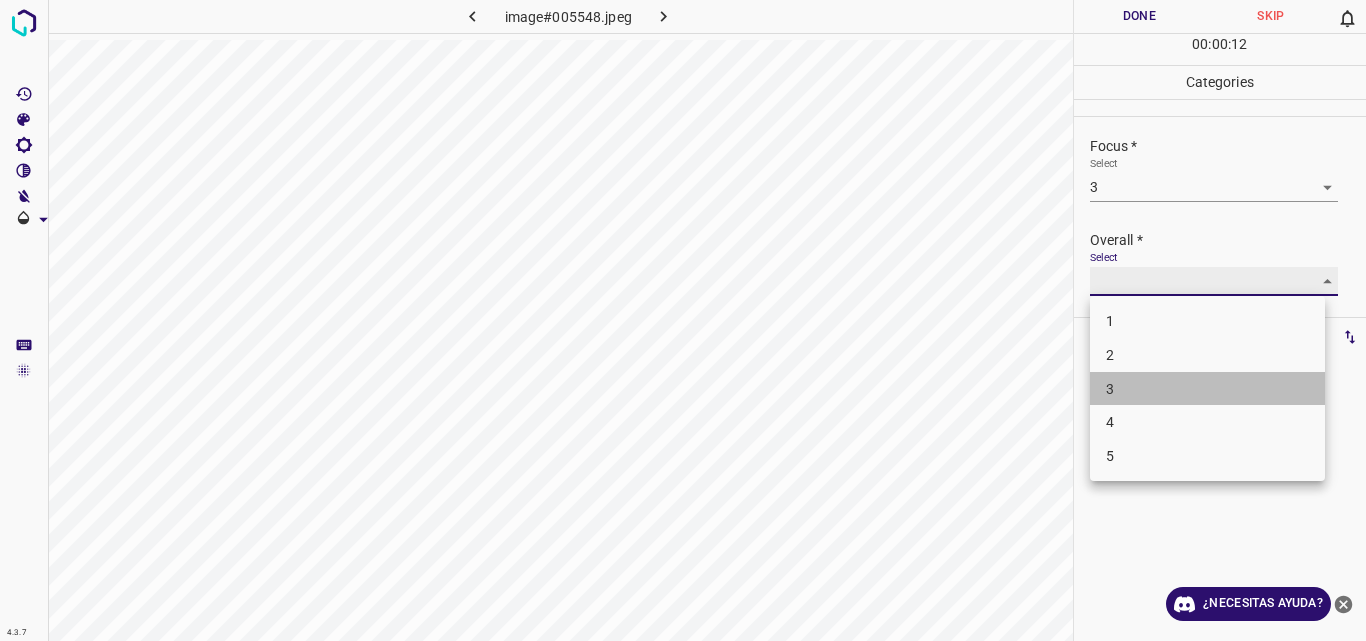 type on "3" 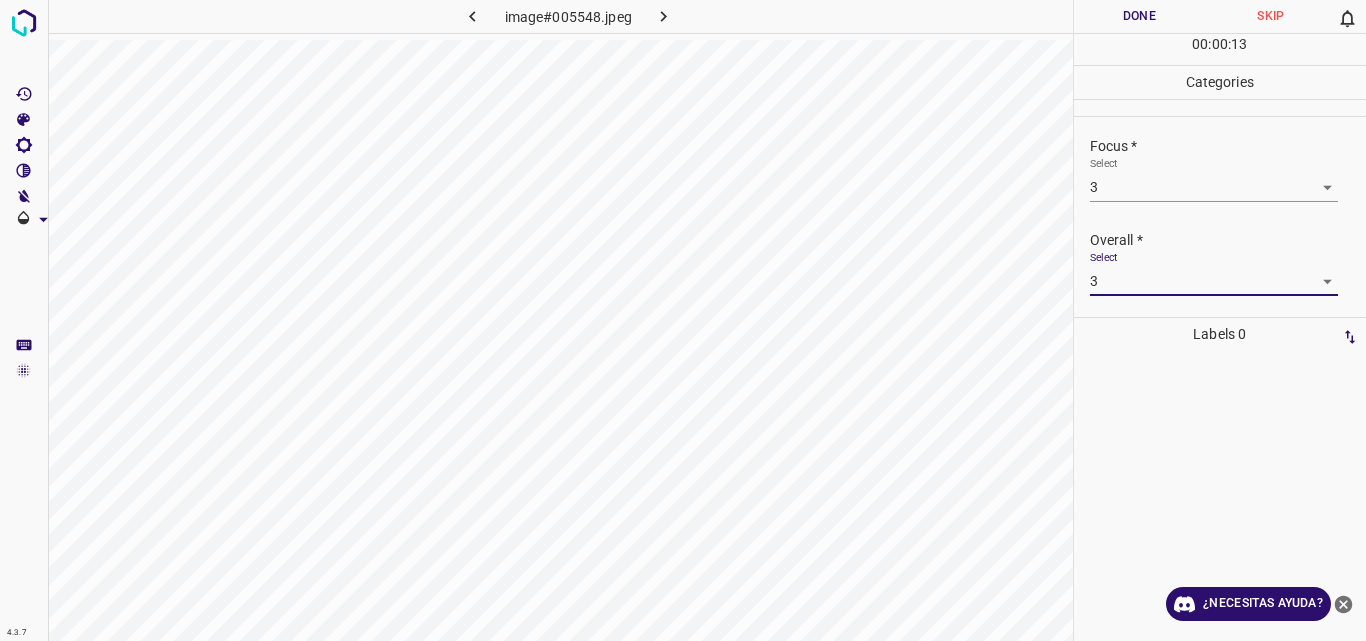 click on "Done" at bounding box center [1140, 16] 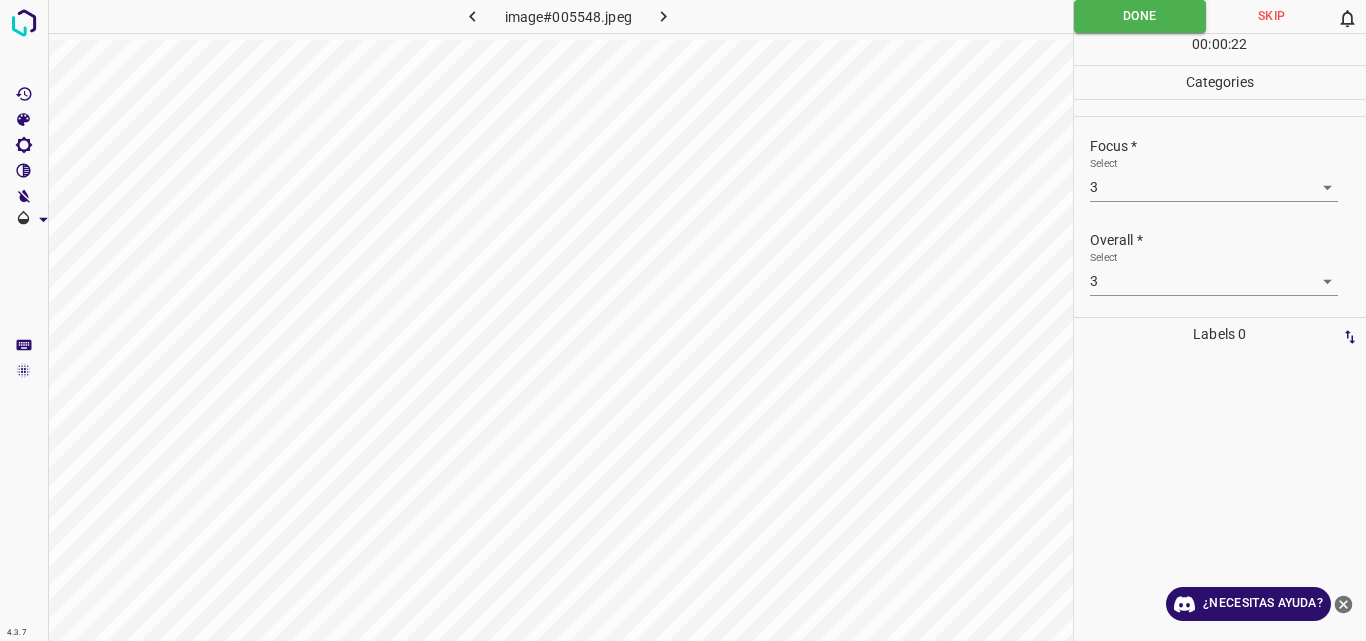 click 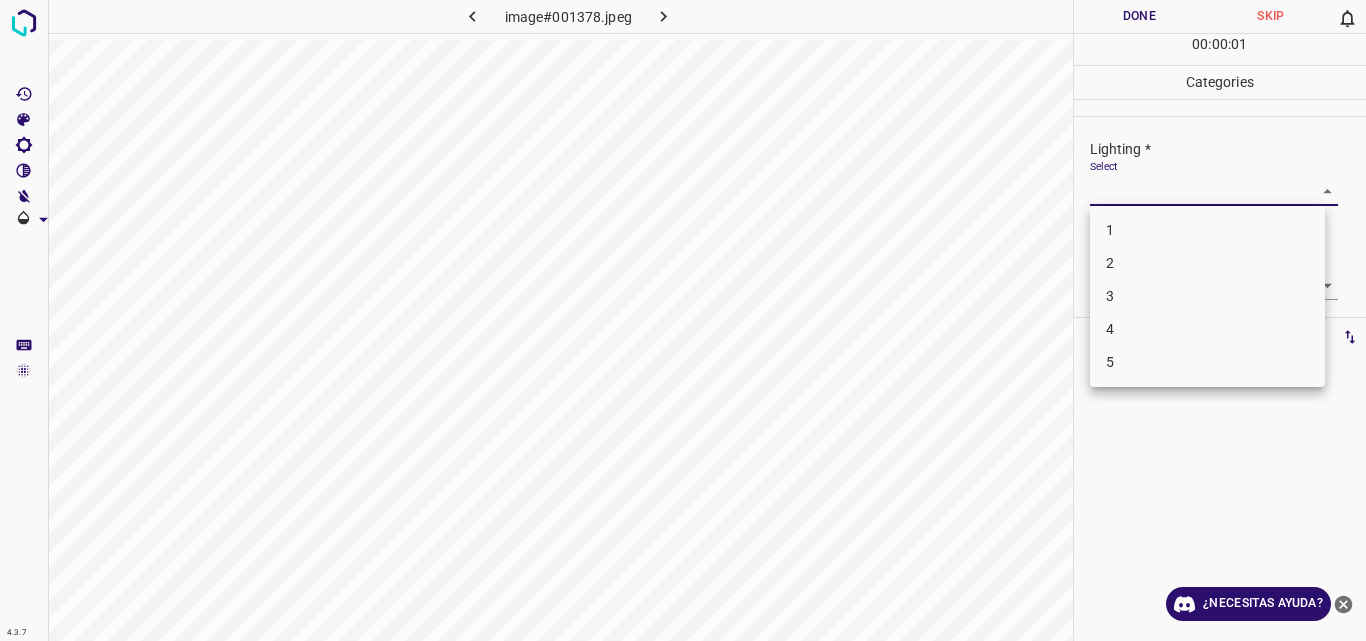 click on "4.3.7 image#001378.jpeg Done Skip 0 00   : 00   : 01   Categories Lighting *  Select ​ Focus *  Select ​ Overall *  Select ​ Labels   0 Categories 1 Lighting 2 Focus 3 Overall Tools Space Change between modes (Draw & Edit) I Auto labeling R Restore zoom M Zoom in N Zoom out Delete Delete selecte label Filters Z Restore filters X Saturation filter C Brightness filter V Contrast filter B Gray scale filter General O Download ¿Necesitas ayuda? Original text Rate this translation Your feedback will be used to help improve Google Translate - Texto - Esconder - Borrar 1 2 3 4 5" at bounding box center [683, 320] 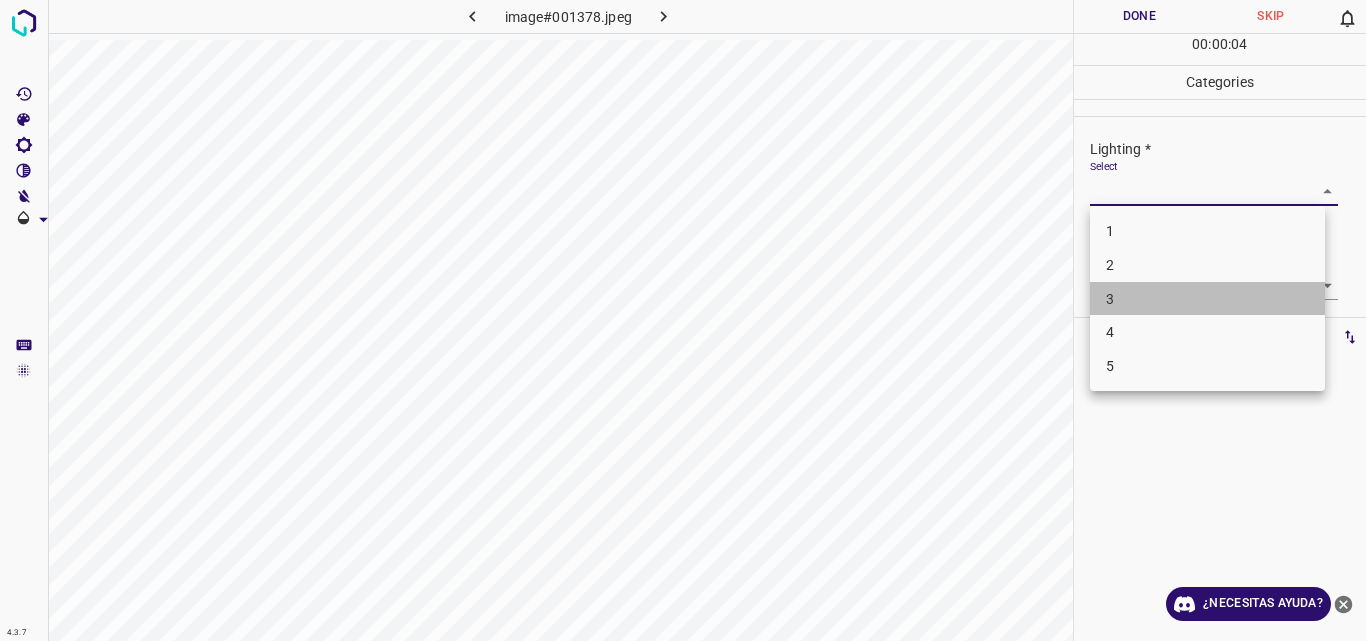click on "3" at bounding box center [1207, 299] 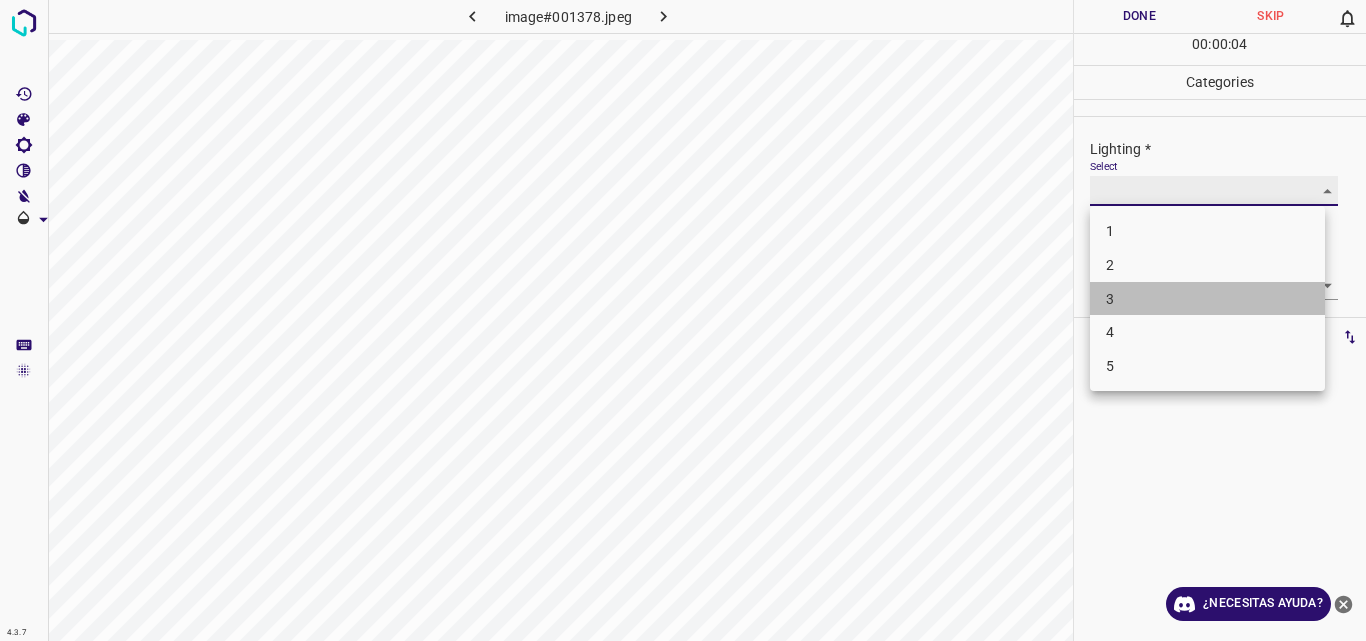 type on "3" 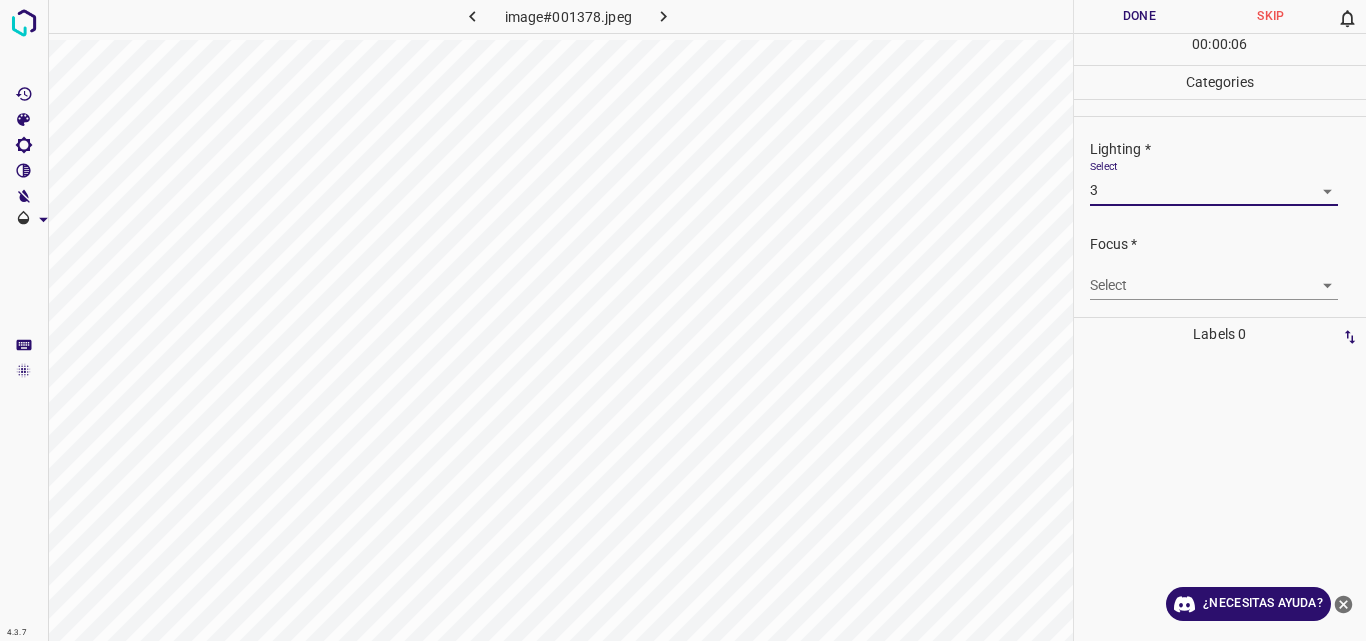 click on "4.3.7 image#001378.jpeg Done Skip 0 00   : 00   : 06   Categories Lighting *  Select 3 3 Focus *  Select ​ Overall *  Select ​ Labels   0 Categories 1 Lighting 2 Focus 3 Overall Tools Space Change between modes (Draw & Edit) I Auto labeling R Restore zoom M Zoom in N Zoom out Delete Delete selecte label Filters Z Restore filters X Saturation filter C Brightness filter V Contrast filter B Gray scale filter General O Download ¿Necesitas ayuda? Original text Rate this translation Your feedback will be used to help improve Google Translate - Texto - Esconder - Borrar" at bounding box center [683, 320] 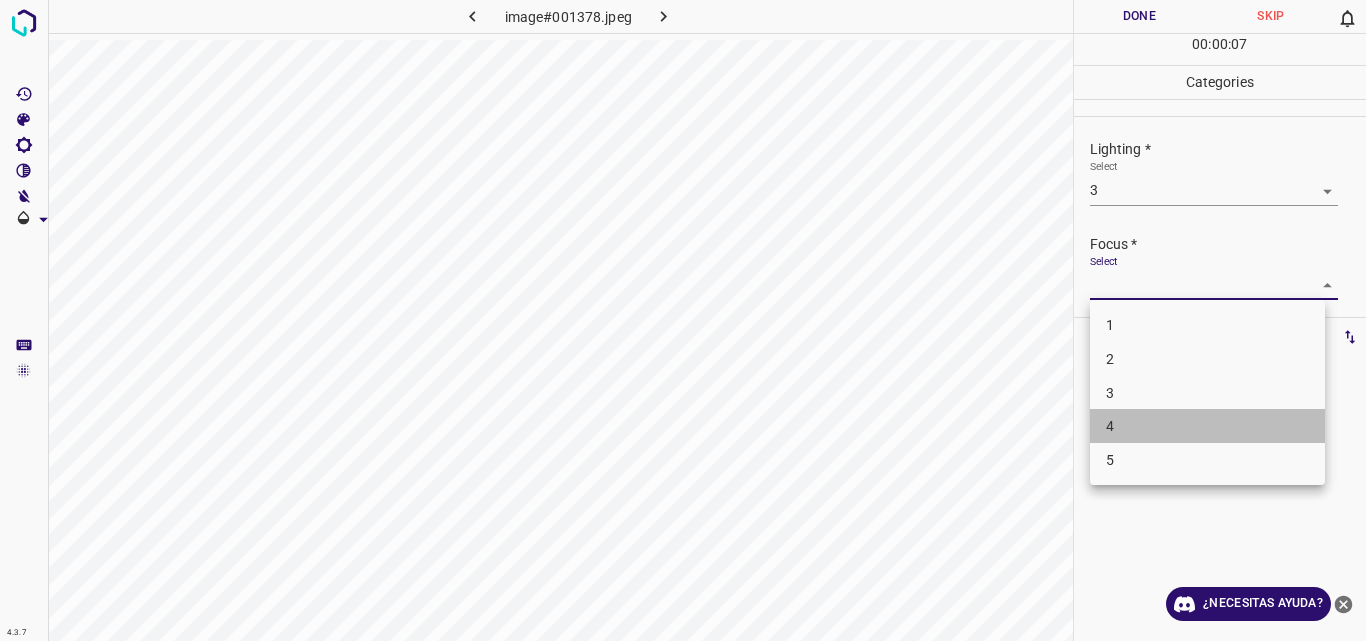 click on "4" at bounding box center (1207, 426) 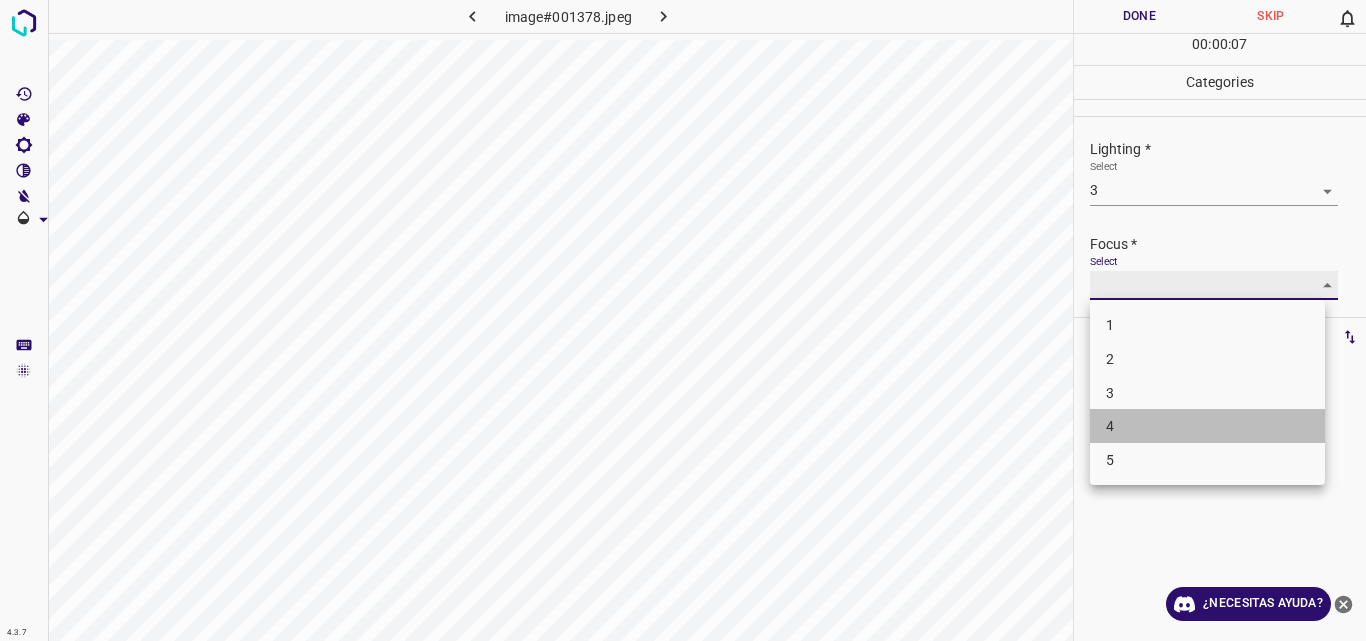 type on "4" 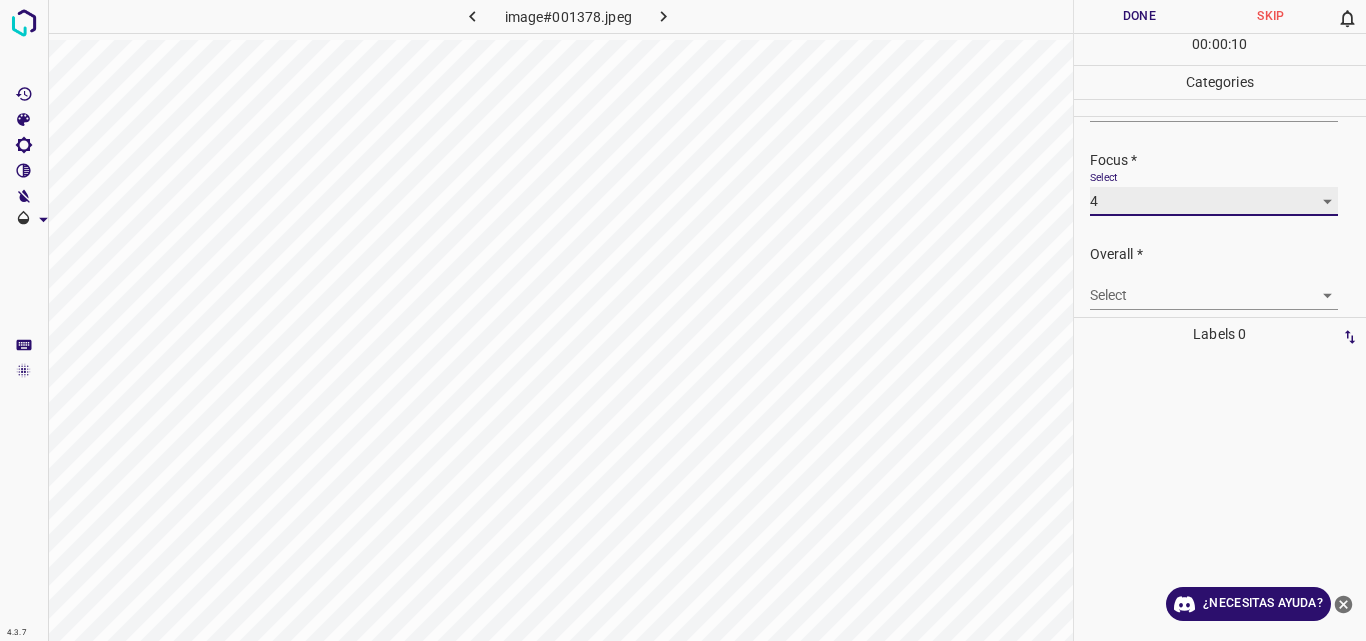 scroll, scrollTop: 98, scrollLeft: 0, axis: vertical 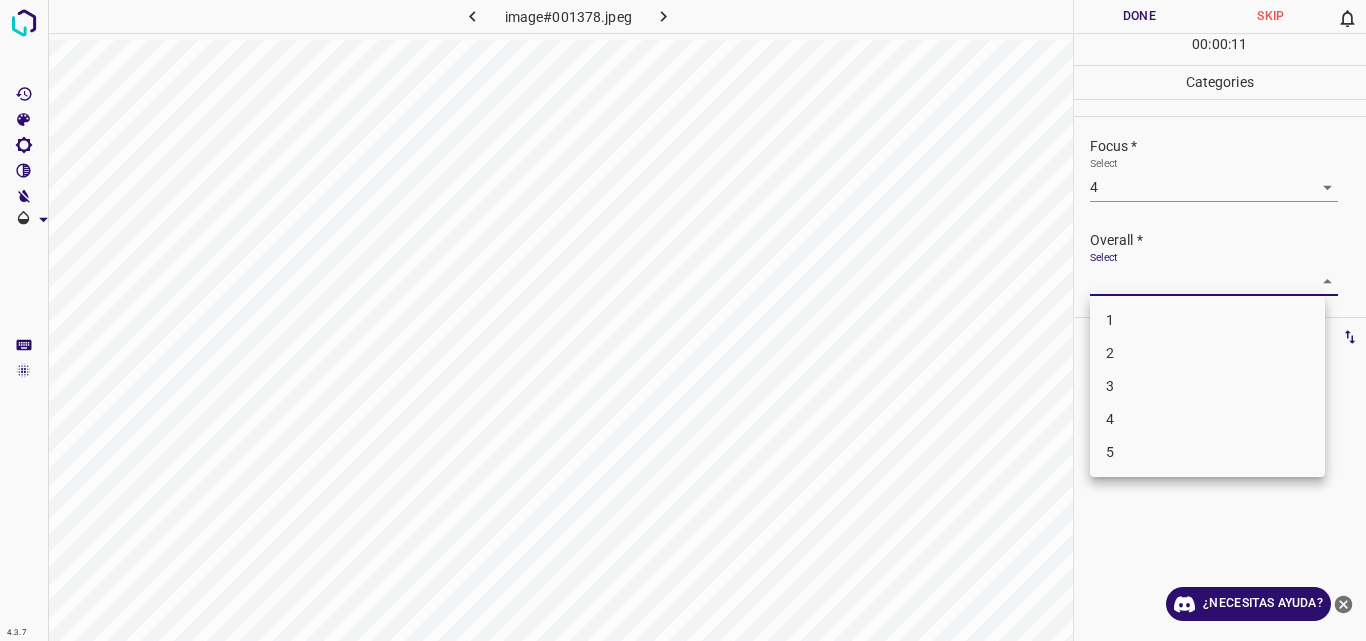 click on "4.3.7 image#001378.jpeg Done Skip 0 00   : 00   : 11   Categories Lighting *  Select 3 3 Focus *  Select 4 4 Overall *  Select ​ Labels   0 Categories 1 Lighting 2 Focus 3 Overall Tools Space Change between modes (Draw & Edit) I Auto labeling R Restore zoom M Zoom in N Zoom out Delete Delete selecte label Filters Z Restore filters X Saturation filter C Brightness filter V Contrast filter B Gray scale filter General O Download ¿Necesitas ayuda? Original text Rate this translation Your feedback will be used to help improve Google Translate - Texto - Esconder - Borrar 1 2 3 4 5" at bounding box center (683, 320) 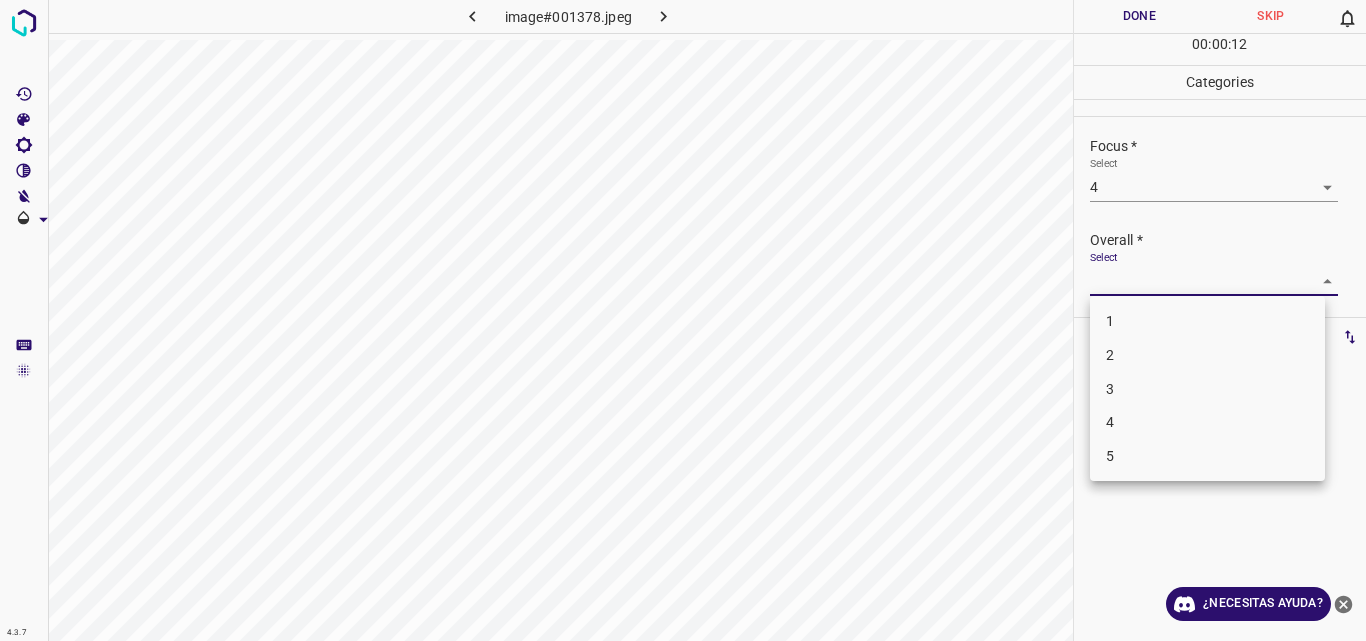 click on "4" at bounding box center (1207, 422) 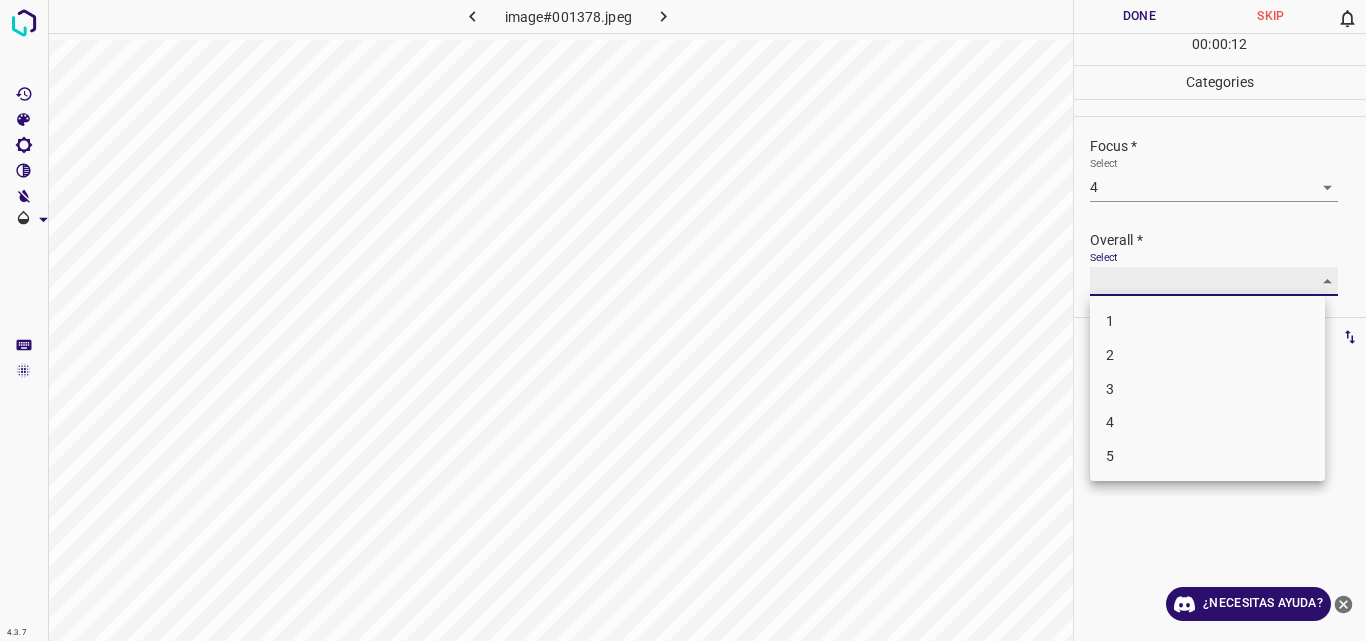 type on "4" 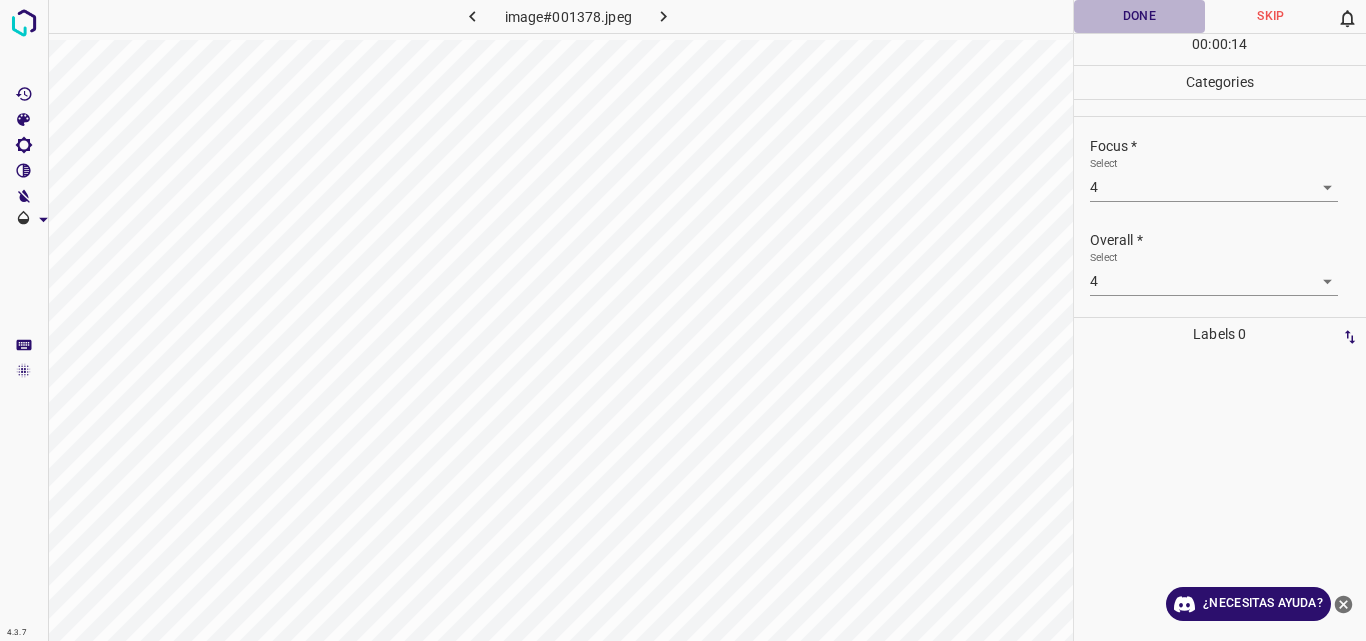 click on "Done" at bounding box center (1140, 16) 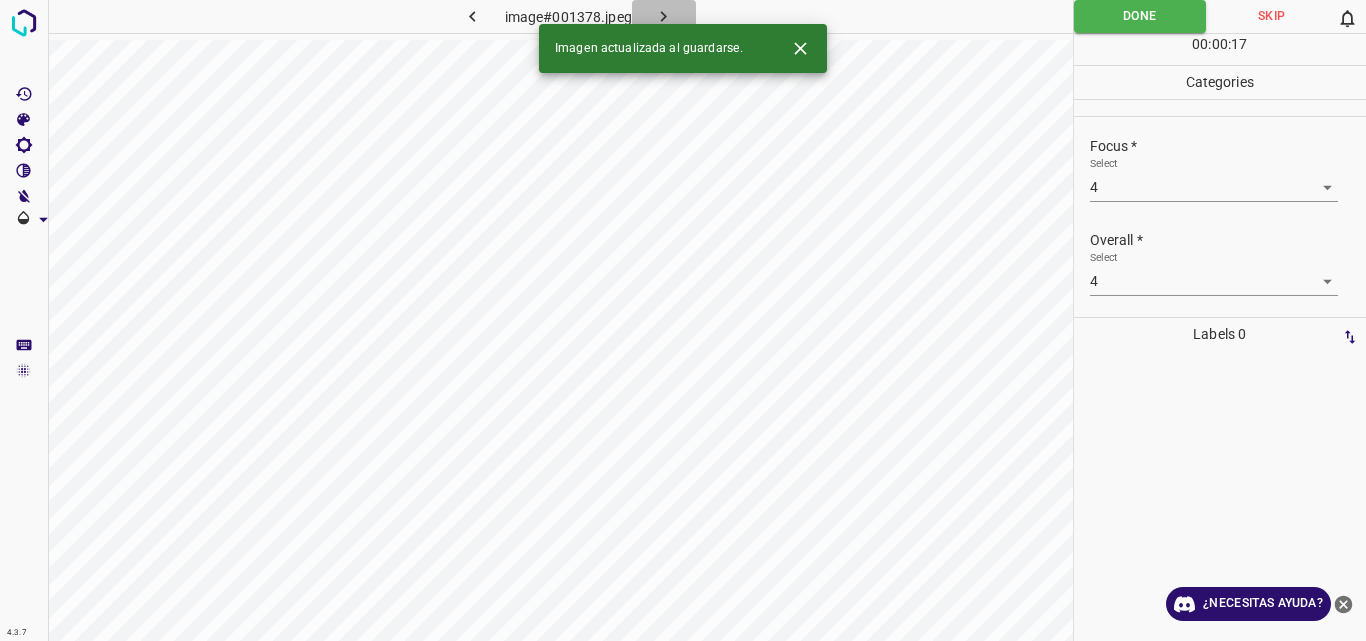 click 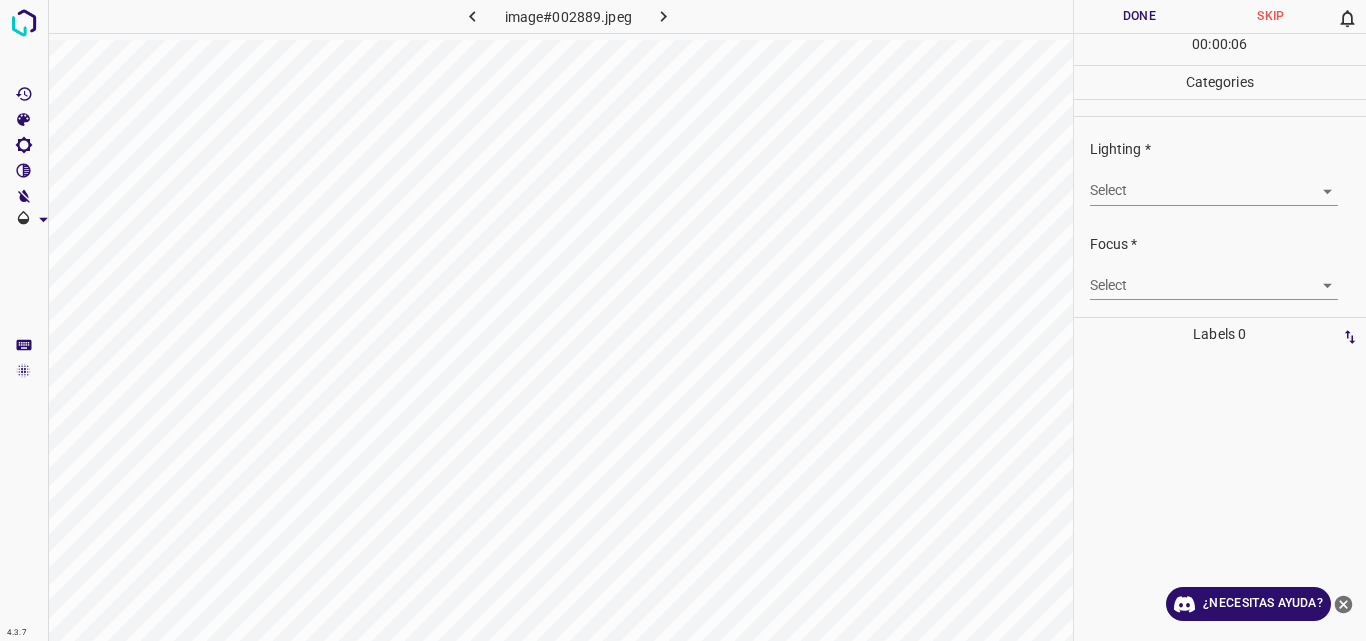 click on "4.3.7 image#002889.jpeg Done Skip 0 00   : 00   : 06   Categories Lighting *  Select ​ Focus *  Select ​ Overall *  Select ​ Labels   0 Categories 1 Lighting 2 Focus 3 Overall Tools Space Change between modes (Draw & Edit) I Auto labeling R Restore zoom M Zoom in N Zoom out Delete Delete selecte label Filters Z Restore filters X Saturation filter C Brightness filter V Contrast filter B Gray scale filter General O Download ¿Necesitas ayuda? Original text Rate this translation Your feedback will be used to help improve Google Translate - Texto - Esconder - Borrar" at bounding box center [683, 320] 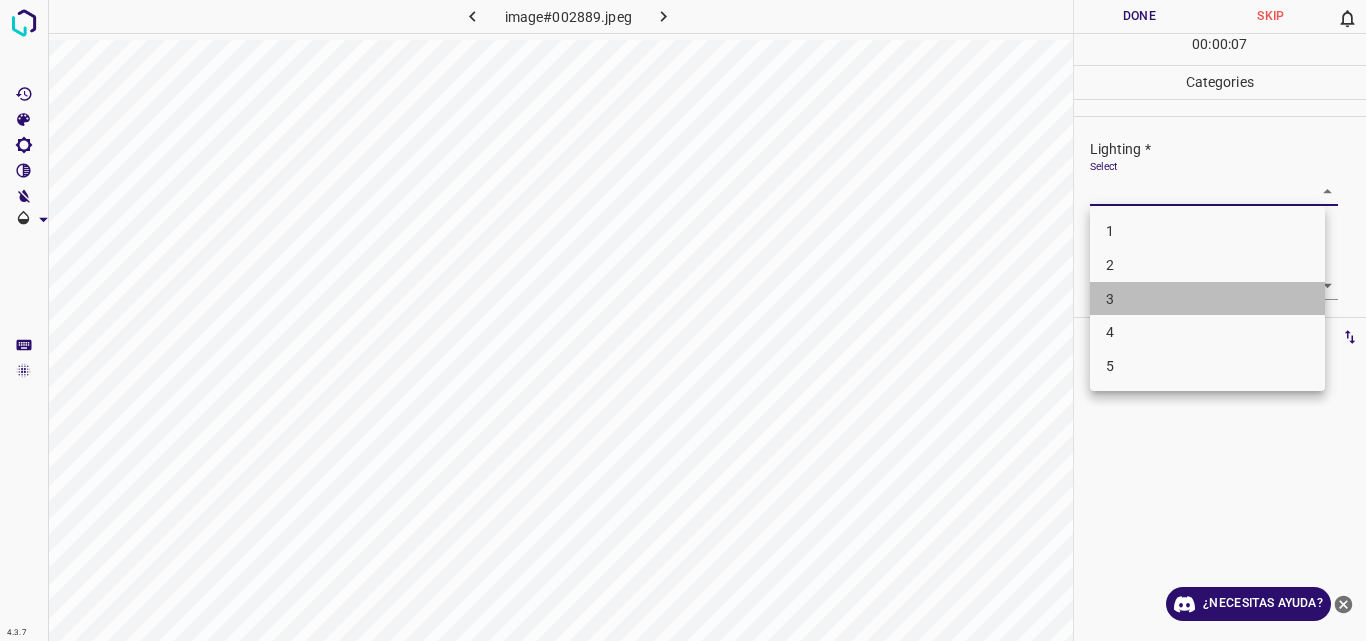 click on "3" at bounding box center (1207, 299) 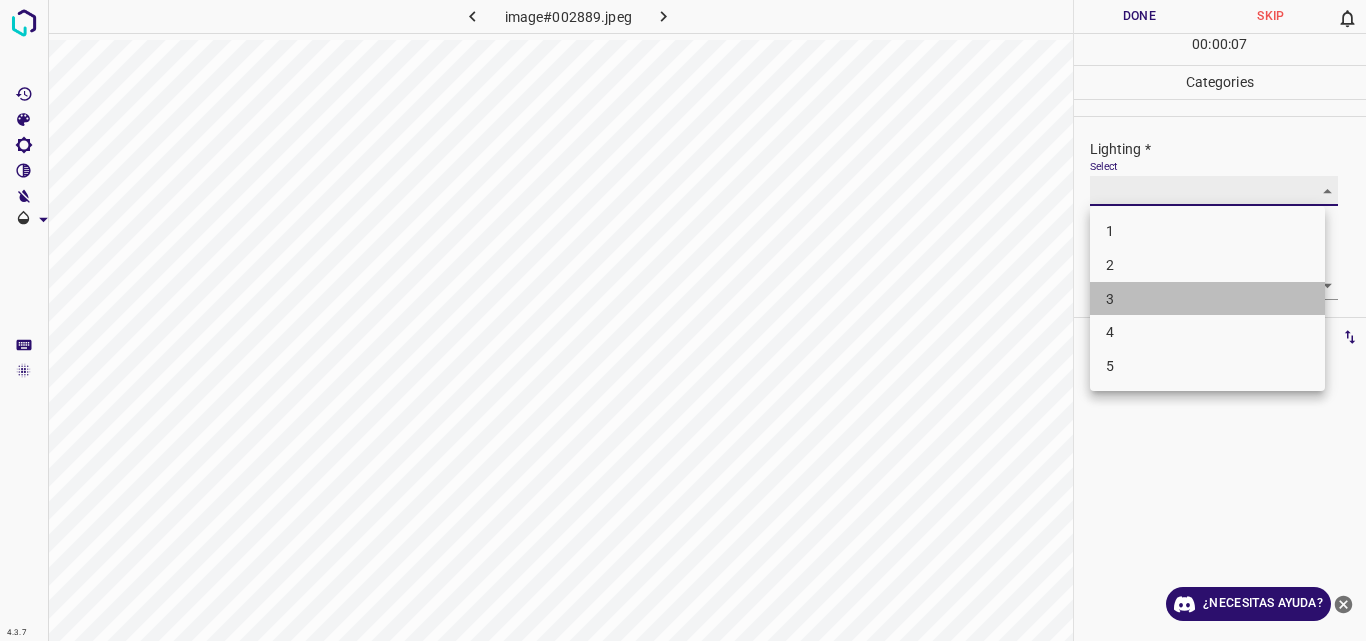type on "3" 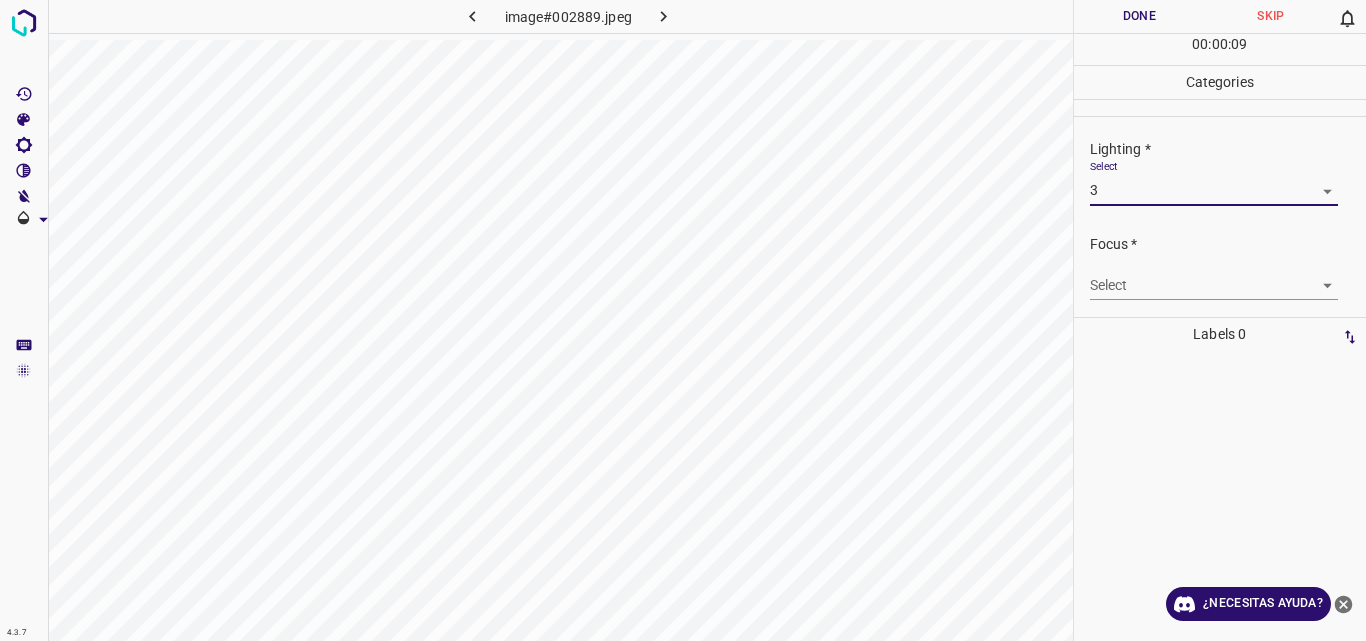 click on "4.3.7 image#002889.jpeg Done Skip 0 00   : 00   : 09   Categories Lighting *  Select 3 3 Focus *  Select ​ Overall *  Select ​ Labels   0 Categories 1 Lighting 2 Focus 3 Overall Tools Space Change between modes (Draw & Edit) I Auto labeling R Restore zoom M Zoom in N Zoom out Delete Delete selecte label Filters Z Restore filters X Saturation filter C Brightness filter V Contrast filter B Gray scale filter General O Download ¿Necesitas ayuda? Original text Rate this translation Your feedback will be used to help improve Google Translate - Texto - Esconder - Borrar" at bounding box center [683, 320] 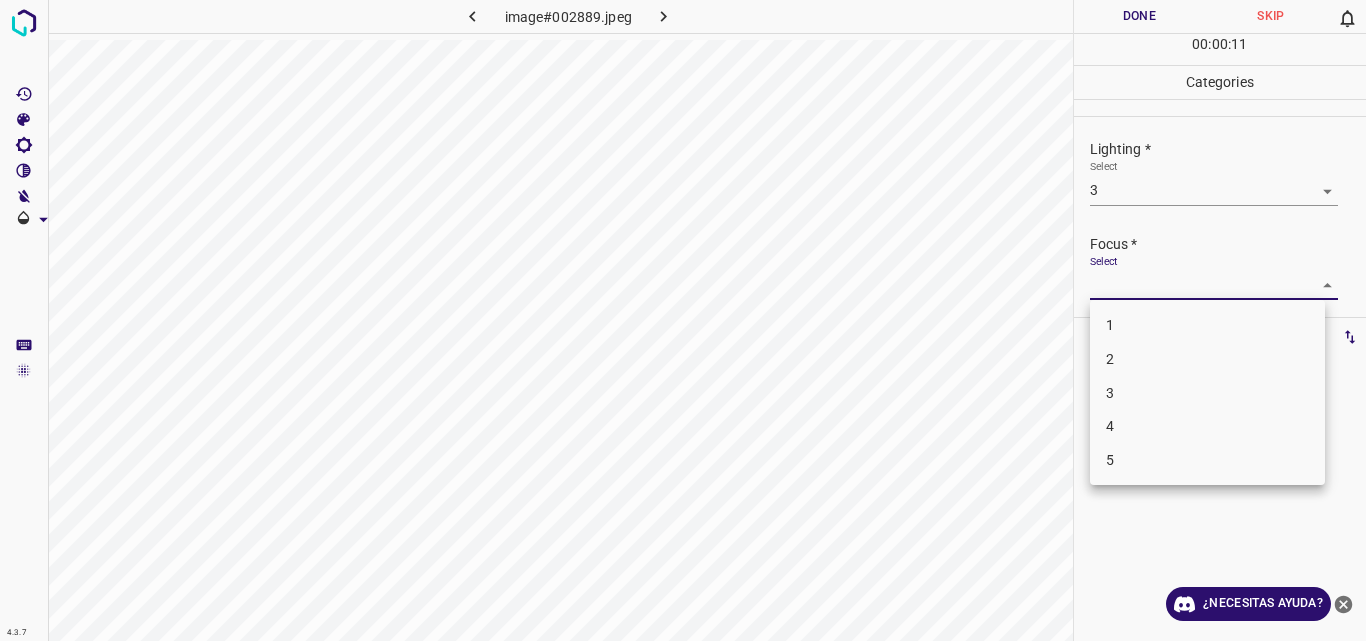 click on "3" at bounding box center [1207, 393] 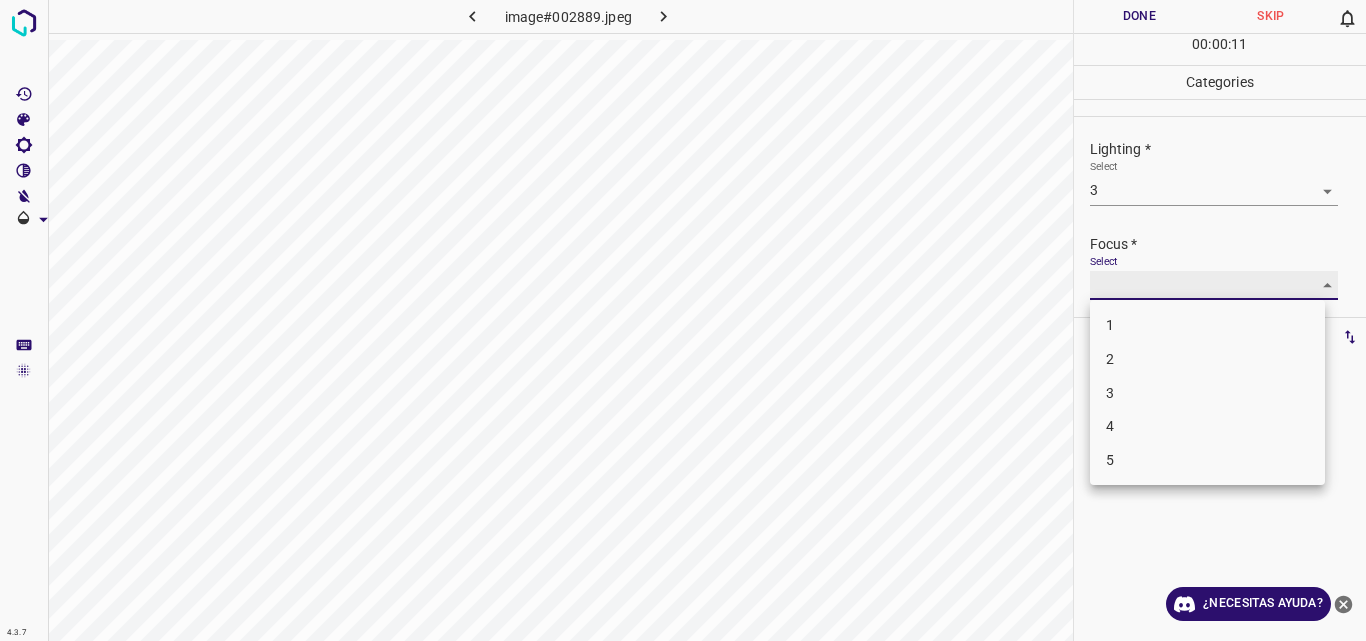 type on "3" 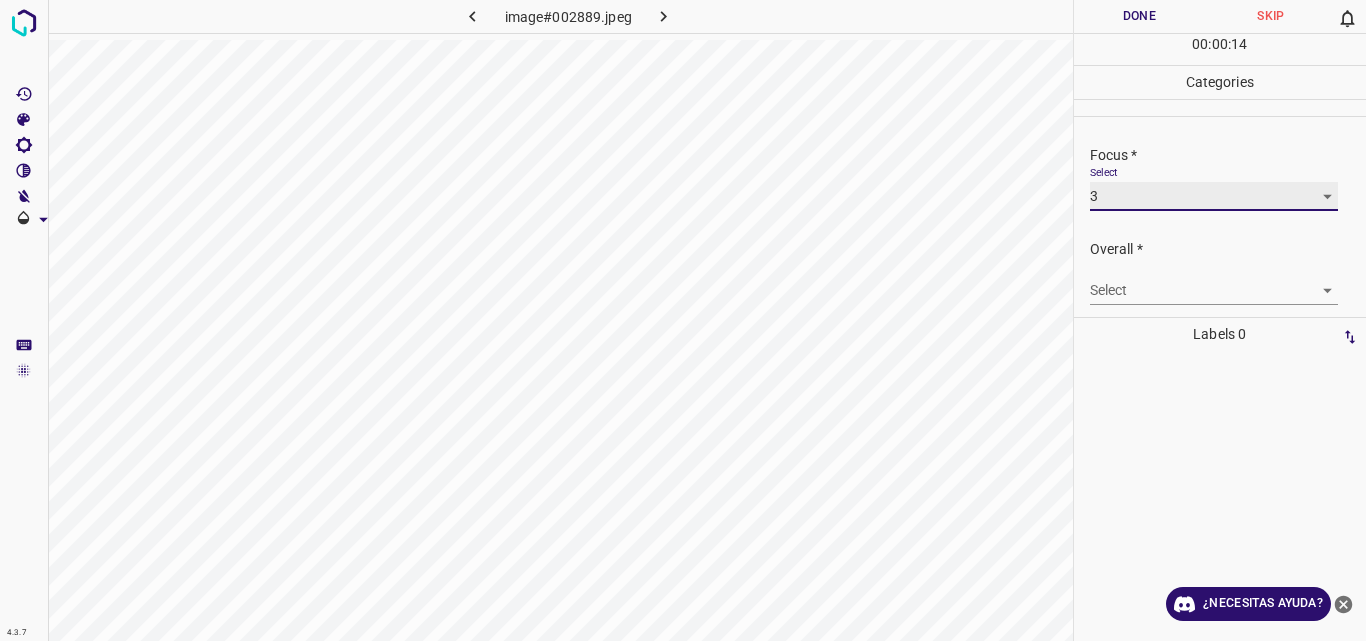 scroll, scrollTop: 98, scrollLeft: 0, axis: vertical 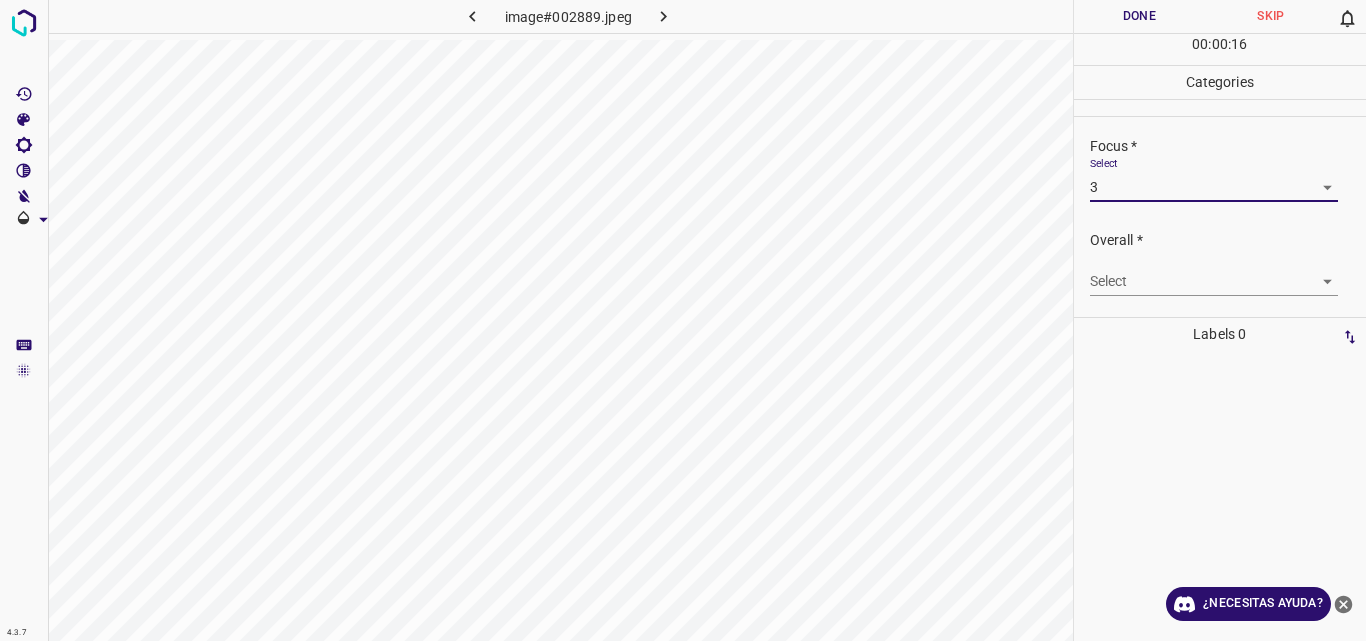 click on "4.3.7 image#002889.jpeg Done Skip 0 00   : 00   : 16   Categories Lighting *  Select 3 3 Focus *  Select 3 3 Overall *  Select ​ Labels   0 Categories 1 Lighting 2 Focus 3 Overall Tools Space Change between modes (Draw & Edit) I Auto labeling R Restore zoom M Zoom in N Zoom out Delete Delete selecte label Filters Z Restore filters X Saturation filter C Brightness filter V Contrast filter B Gray scale filter General O Download ¿Necesitas ayuda? Original text Rate this translation Your feedback will be used to help improve Google Translate - Texto - Esconder - Borrar" at bounding box center [683, 320] 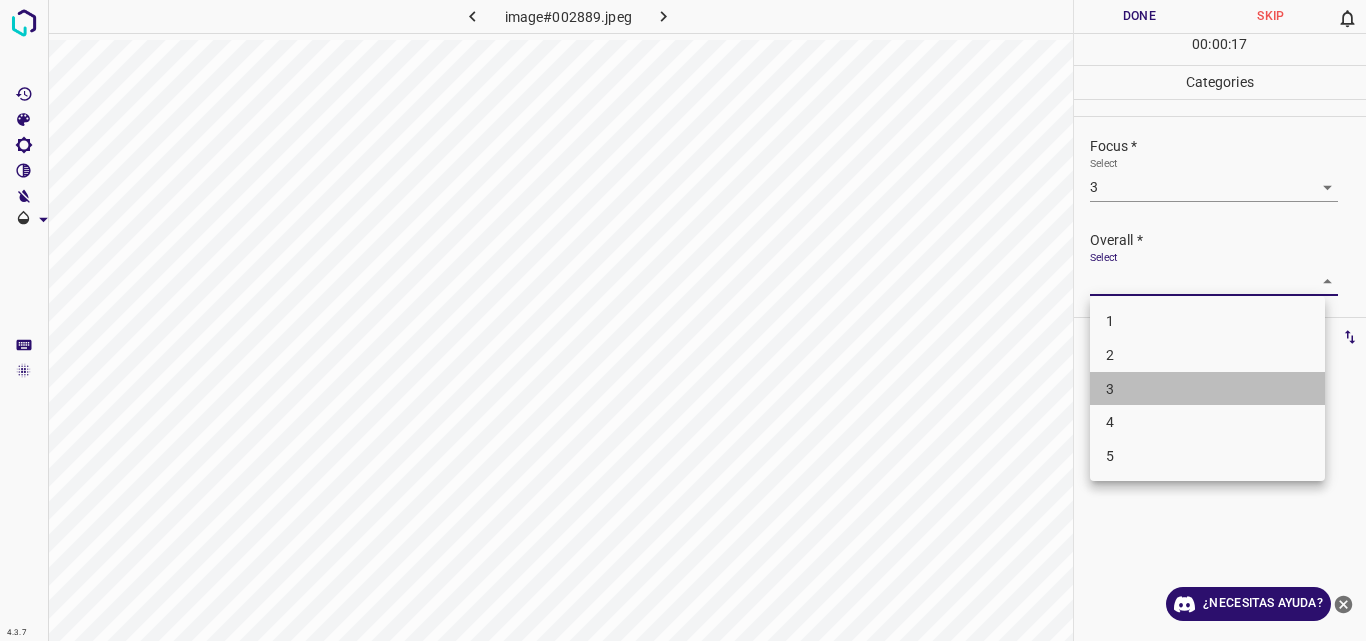 click on "3" at bounding box center (1207, 389) 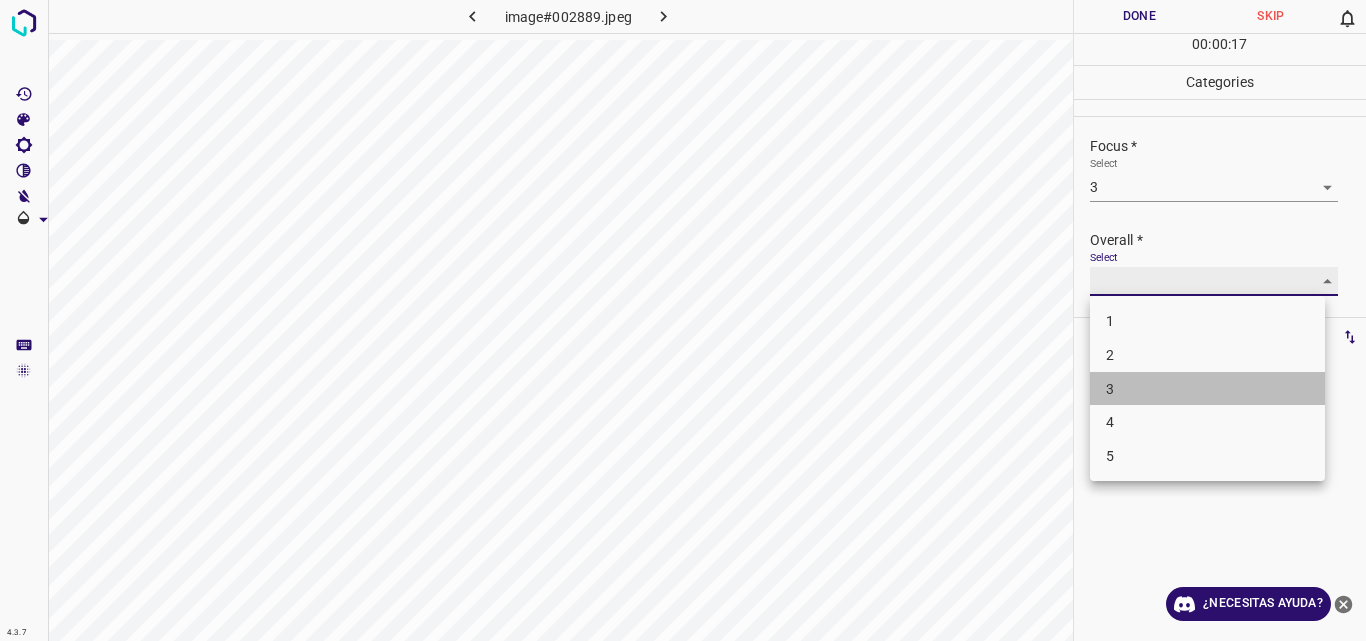 type on "3" 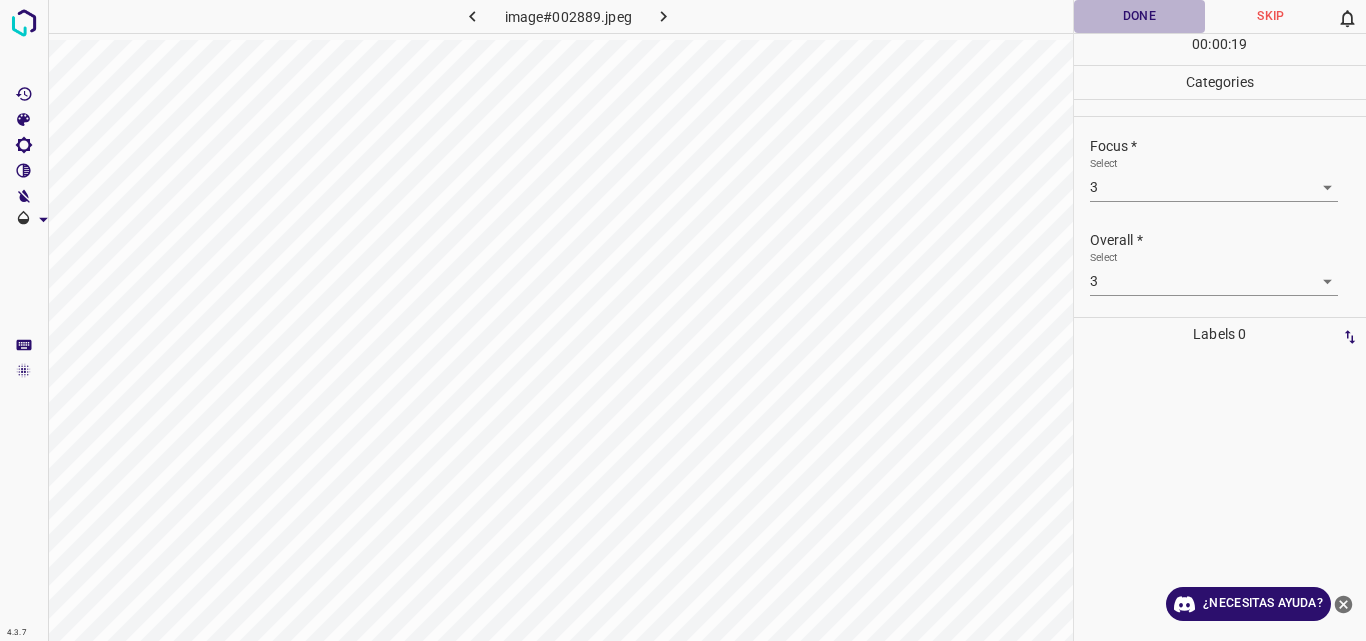 click on "Done" at bounding box center (1140, 16) 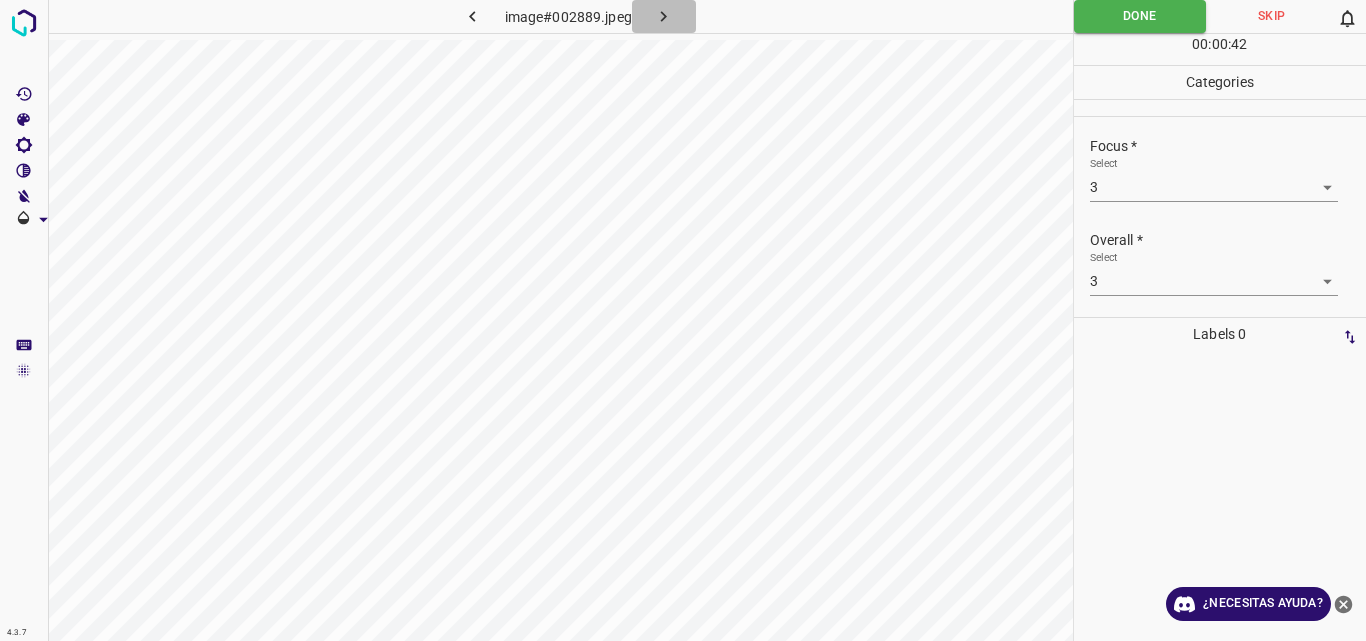 click 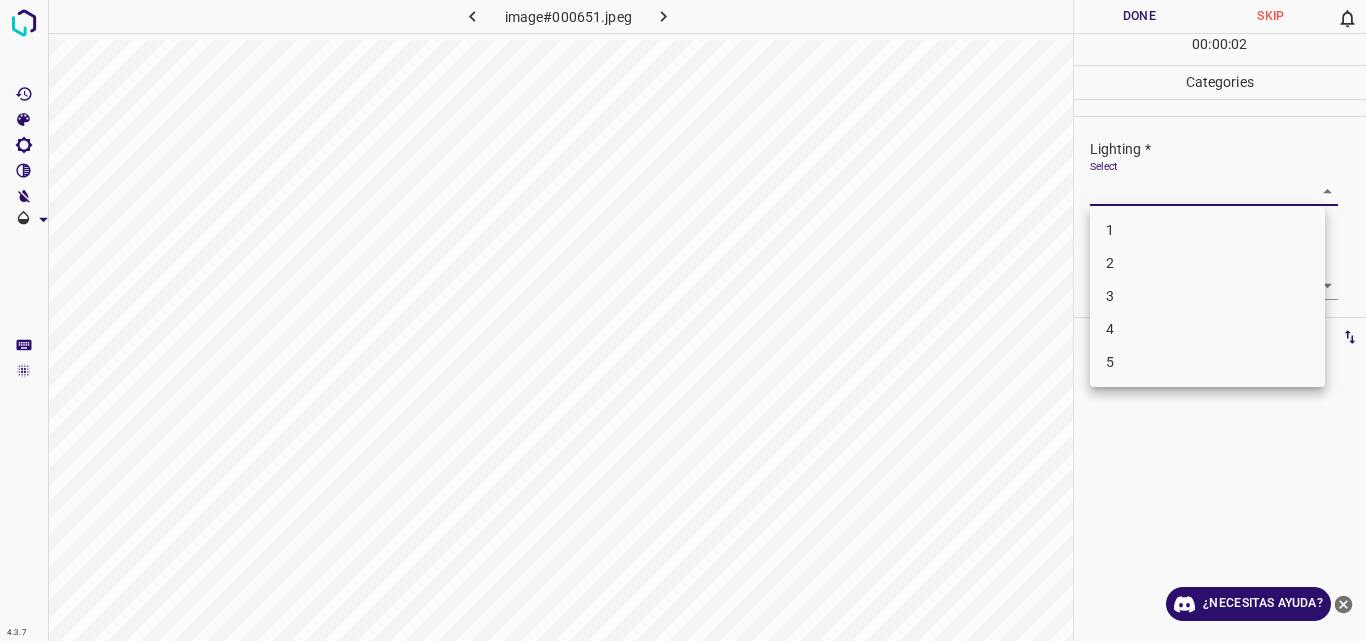 click on "4.3.7 image#000651.jpeg Done Skip 0 00   : 00   : 02   Categories Lighting *  Select ​ Focus *  Select ​ Overall *  Select ​ Labels   0 Categories 1 Lighting 2 Focus 3 Overall Tools Space Change between modes (Draw & Edit) I Auto labeling R Restore zoom M Zoom in N Zoom out Delete Delete selecte label Filters Z Restore filters X Saturation filter C Brightness filter V Contrast filter B Gray scale filter General O Download ¿Necesitas ayuda? Original text Rate this translation Your feedback will be used to help improve Google Translate - Texto - Esconder - Borrar 1 2 3 4 5" at bounding box center [683, 320] 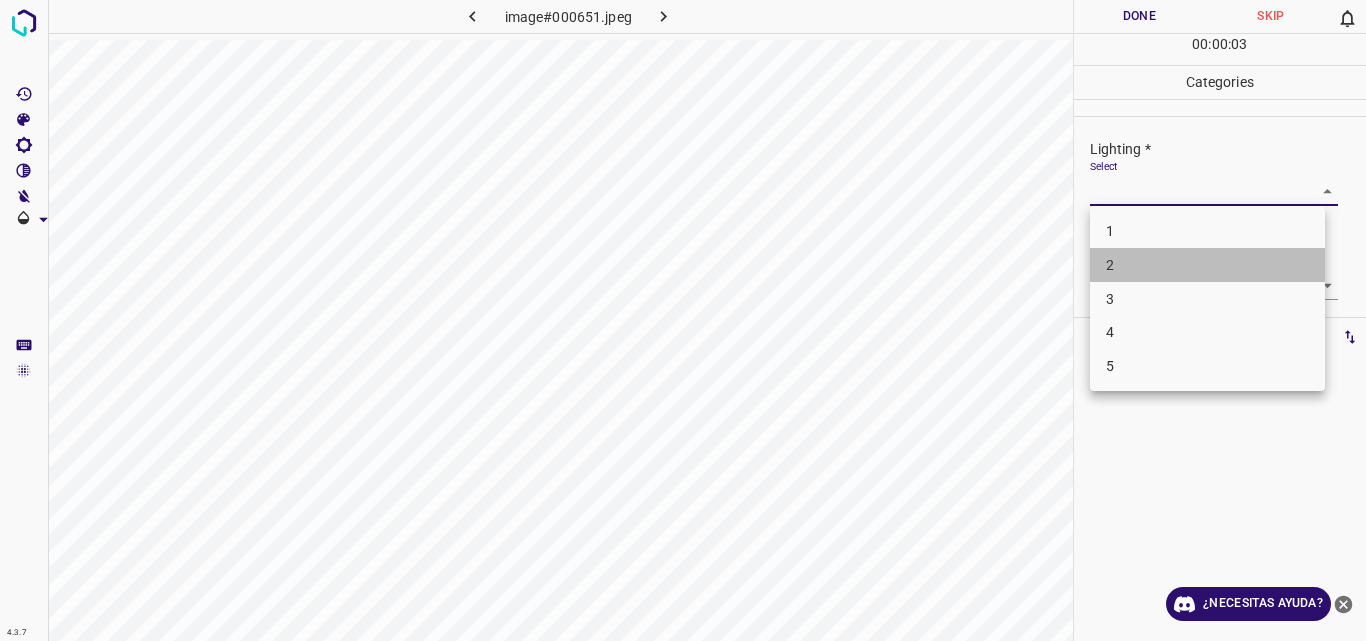 click on "2" at bounding box center [1207, 265] 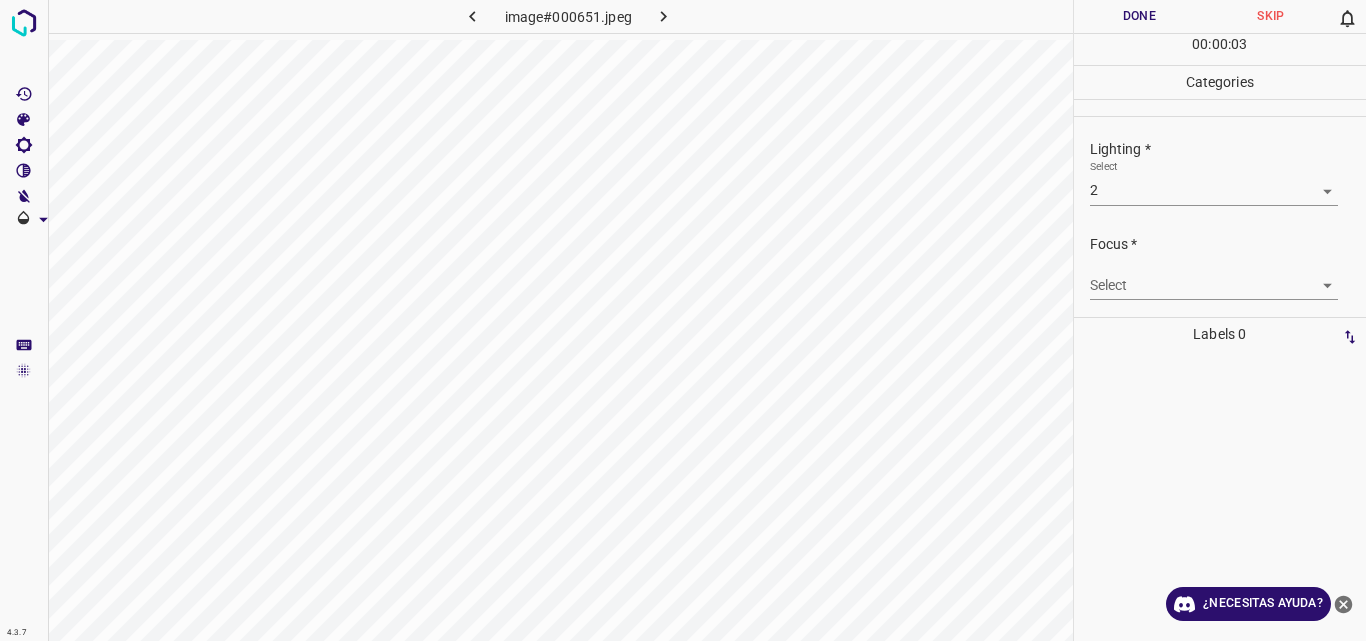 click on "2" at bounding box center [1207, 239] 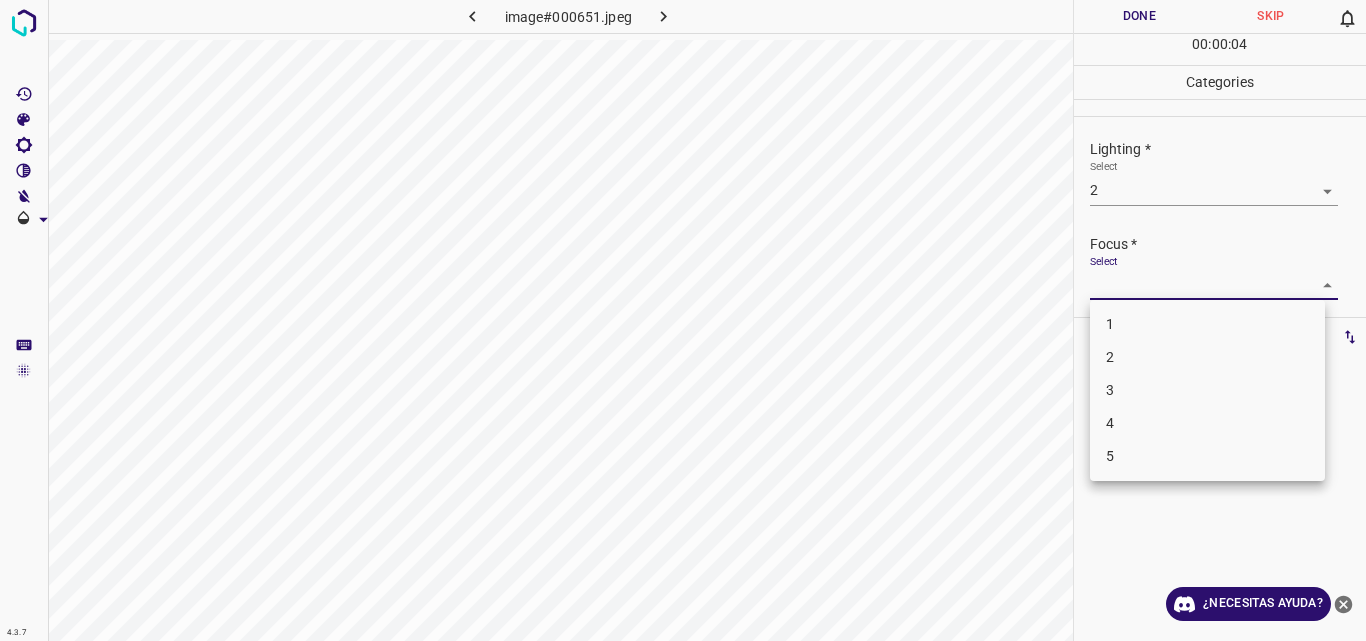 click on "4.3.7 image#000651.jpeg Done Skip 0 00   : 00   : 04   Categories Lighting *  Select 2 2 Focus *  Select ​ Overall *  Select ​ Labels   0 Categories 1 Lighting 2 Focus 3 Overall Tools Space Change between modes (Draw & Edit) I Auto labeling R Restore zoom M Zoom in N Zoom out Delete Delete selecte label Filters Z Restore filters X Saturation filter C Brightness filter V Contrast filter B Gray scale filter General O Download ¿Necesitas ayuda? Original text Rate this translation Your feedback will be used to help improve Google Translate - Texto - Esconder - Borrar 1 2 3 4 5" at bounding box center (683, 320) 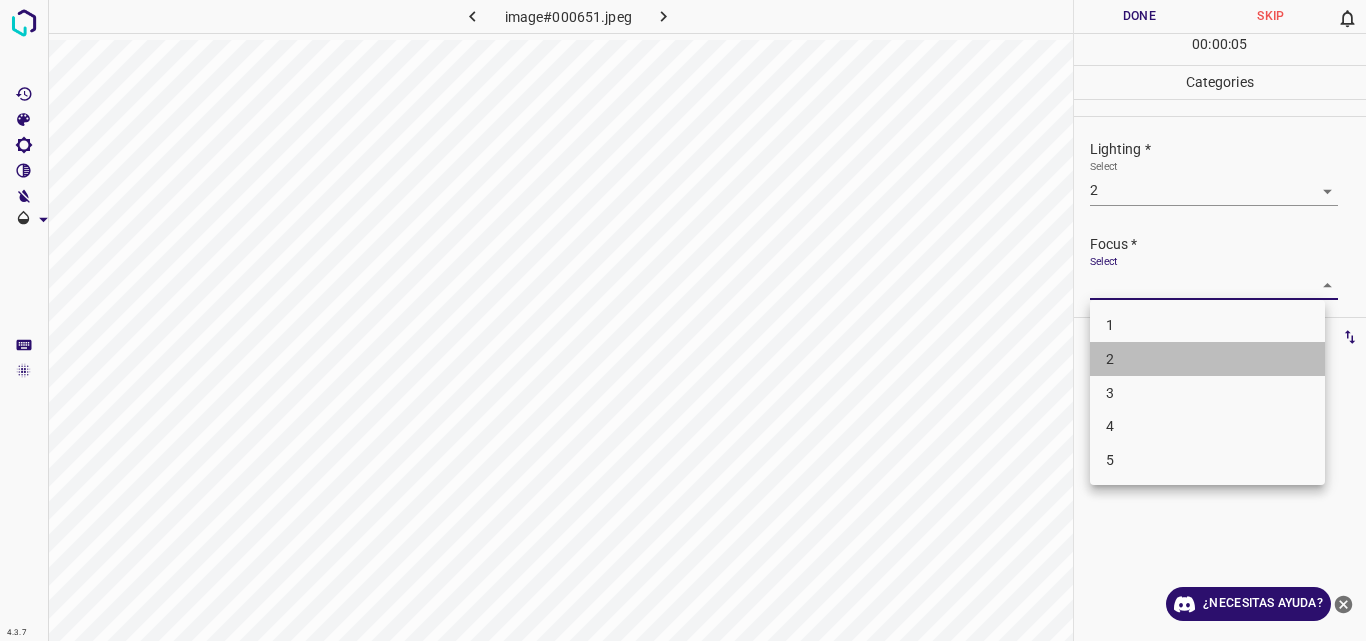 click on "2" at bounding box center (1207, 359) 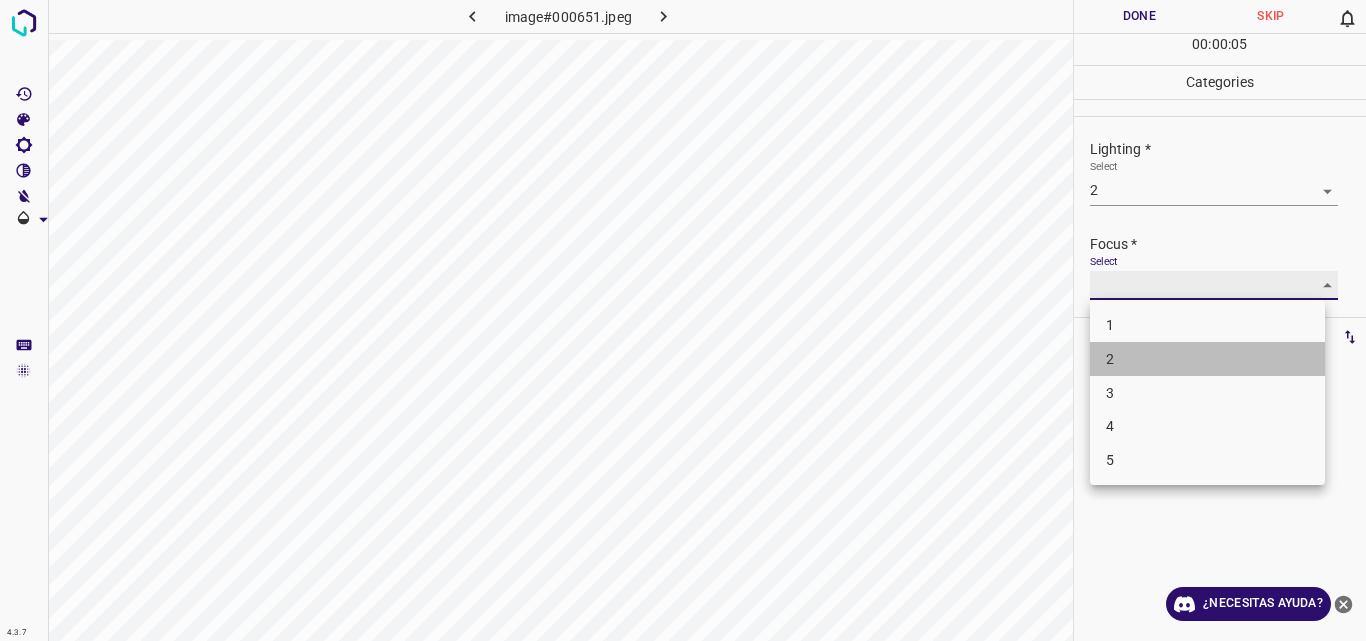 type on "2" 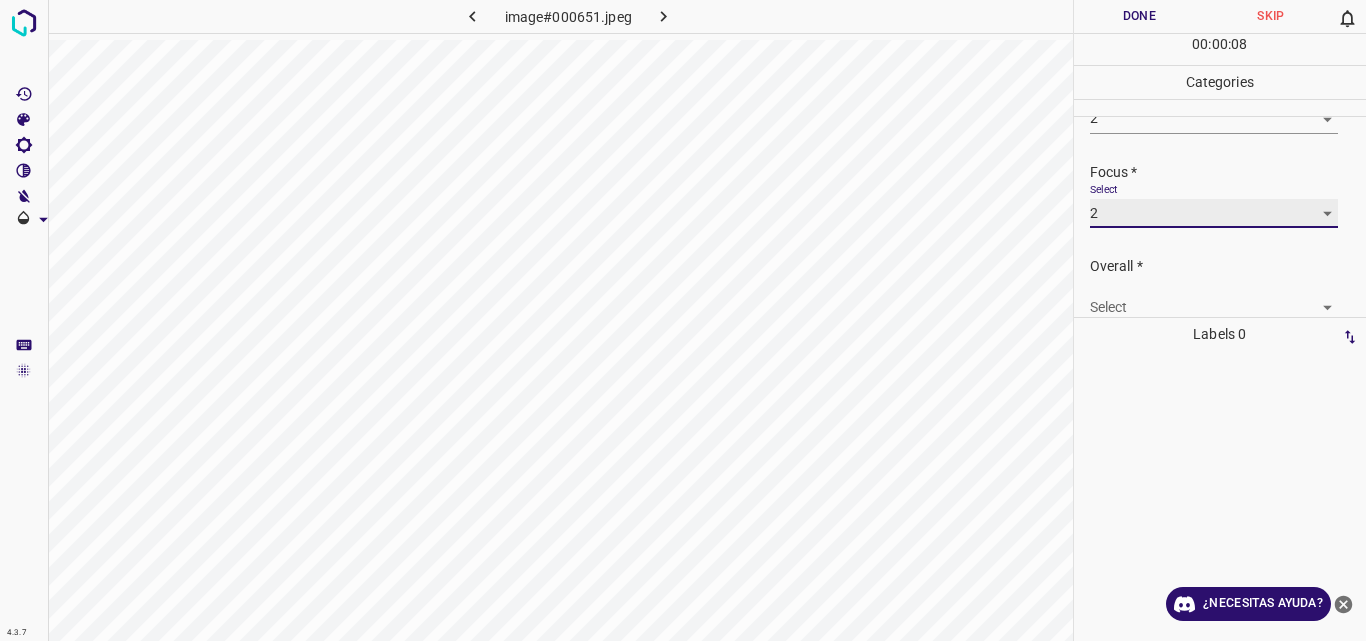 scroll, scrollTop: 98, scrollLeft: 0, axis: vertical 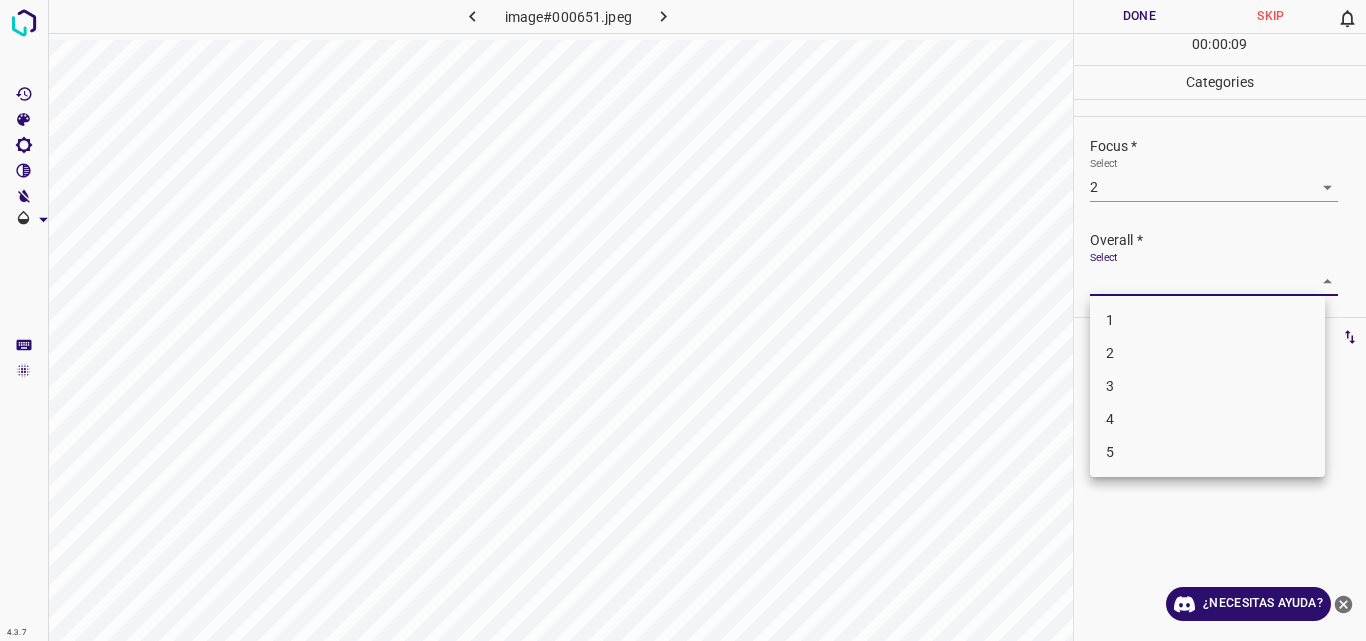 click on "4.3.7 image#000651.jpeg Done Skip 0 00   : 00   : 09   Categories Lighting *  Select 2 2 Focus *  Select 2 2 Overall *  Select ​ Labels   0 Categories 1 Lighting 2 Focus 3 Overall Tools Space Change between modes (Draw & Edit) I Auto labeling R Restore zoom M Zoom in N Zoom out Delete Delete selecte label Filters Z Restore filters X Saturation filter C Brightness filter V Contrast filter B Gray scale filter General O Download ¿Necesitas ayuda? Original text Rate this translation Your feedback will be used to help improve Google Translate - Texto - Esconder - Borrar 1 2 3 4 5" at bounding box center (683, 320) 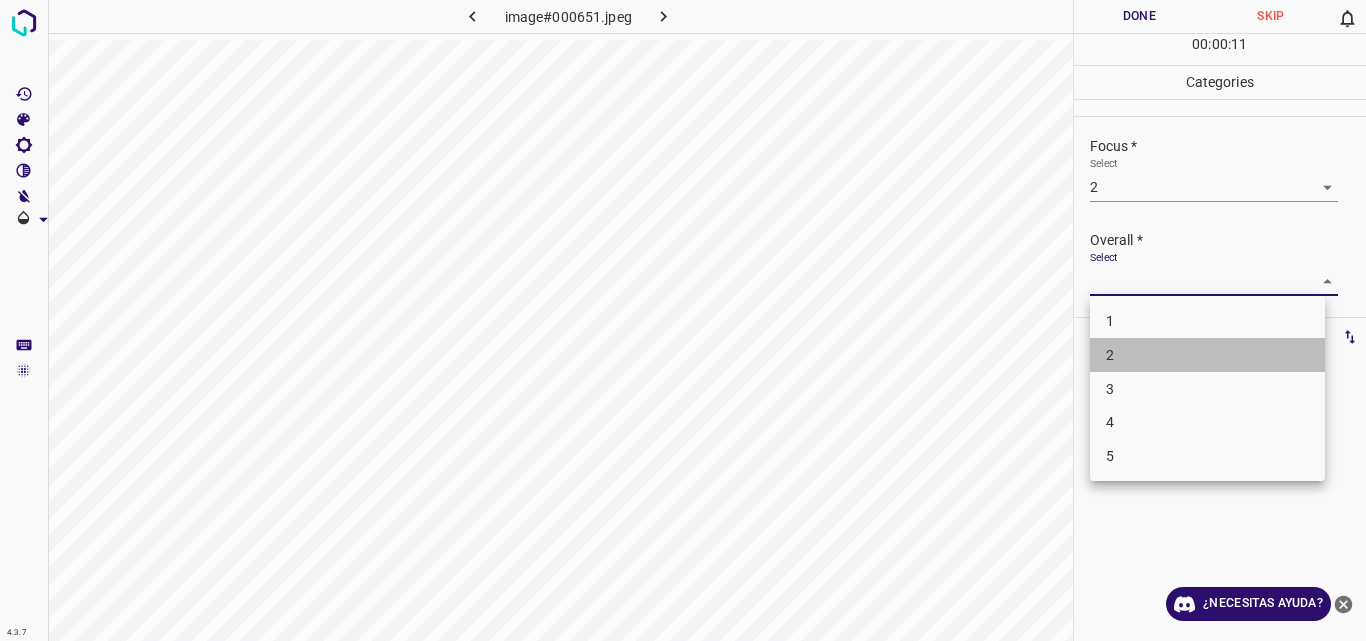 click on "2" at bounding box center (1207, 355) 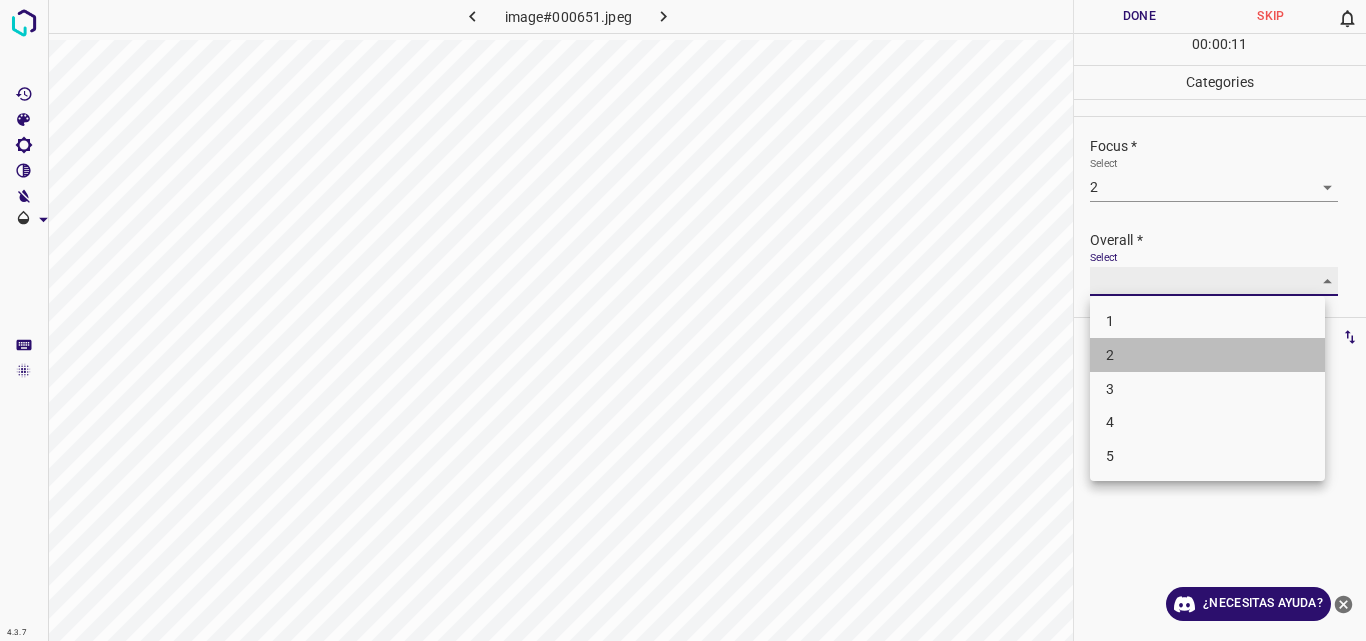 type on "2" 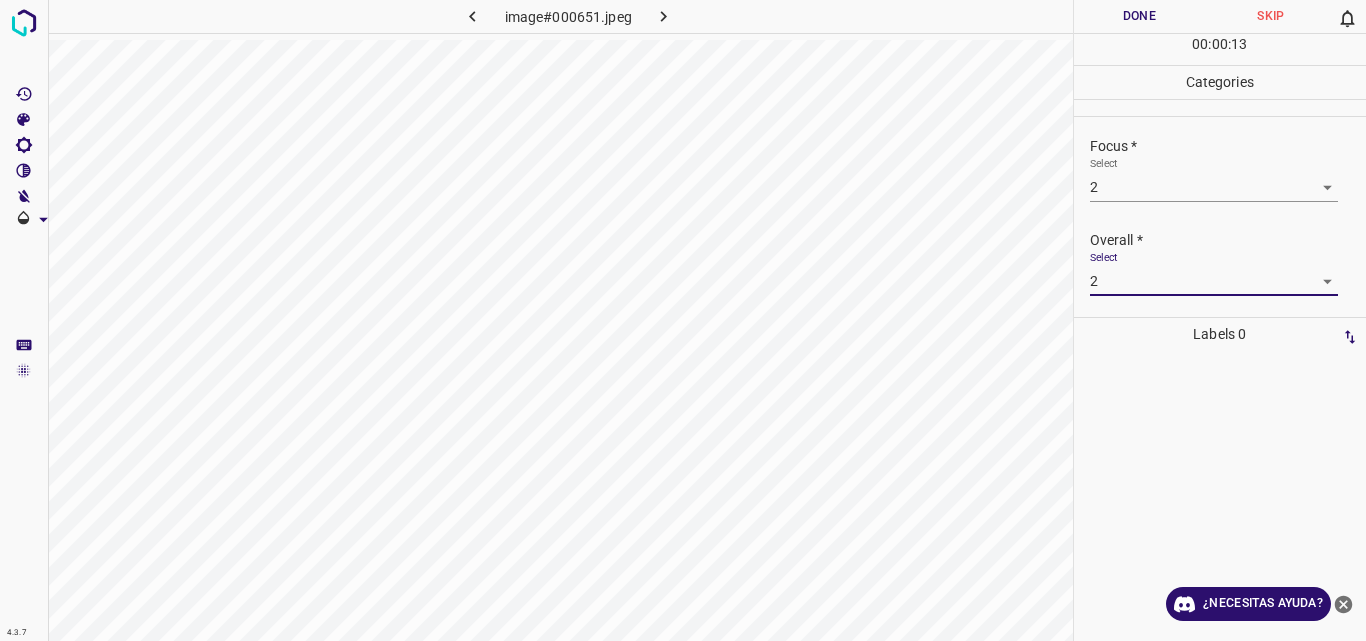 click on "Done" at bounding box center [1140, 16] 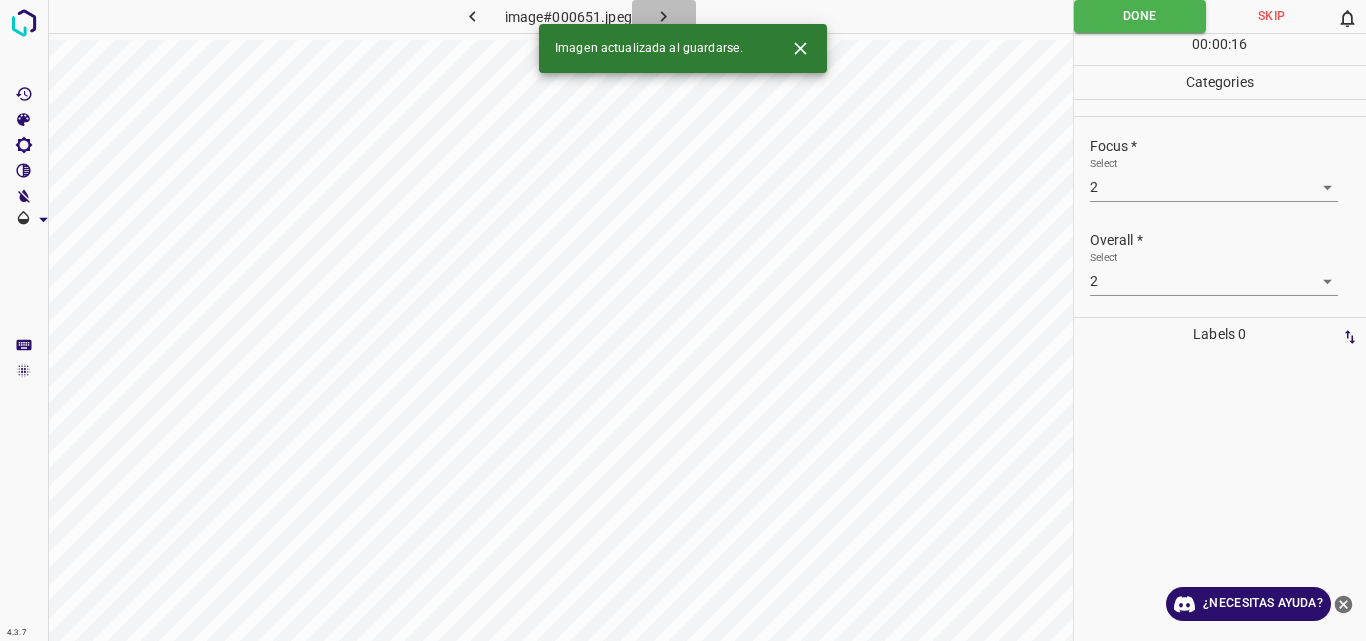 click 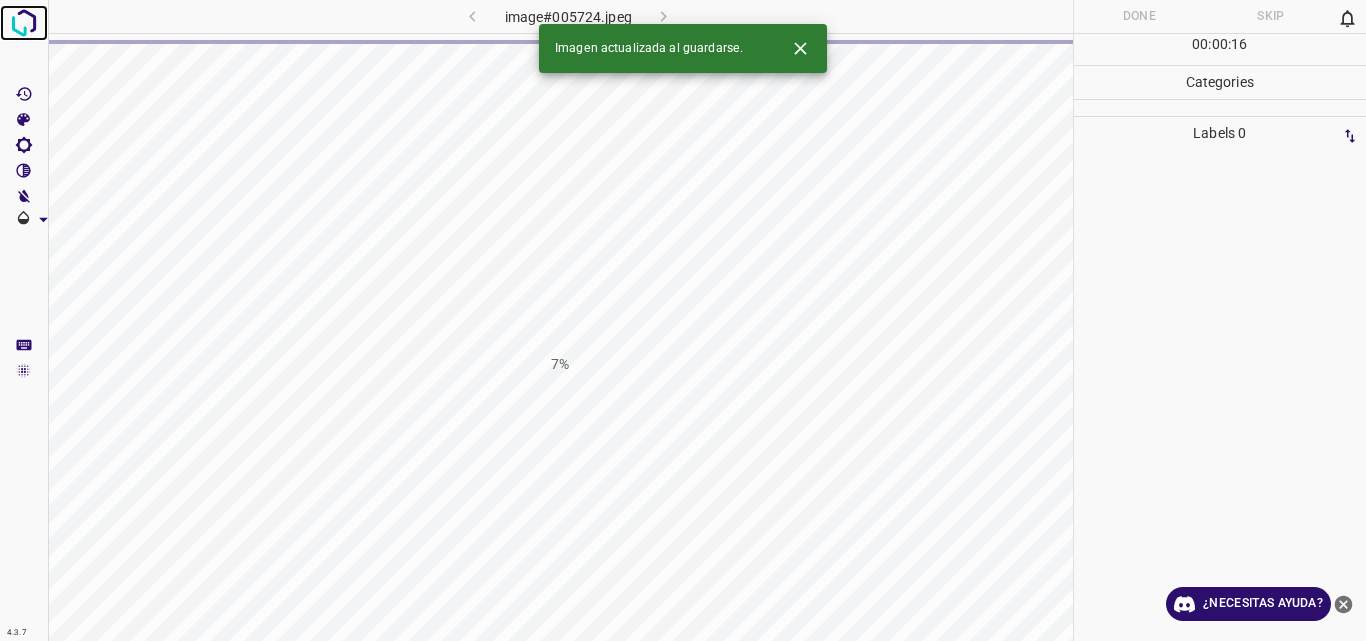 click at bounding box center [24, 23] 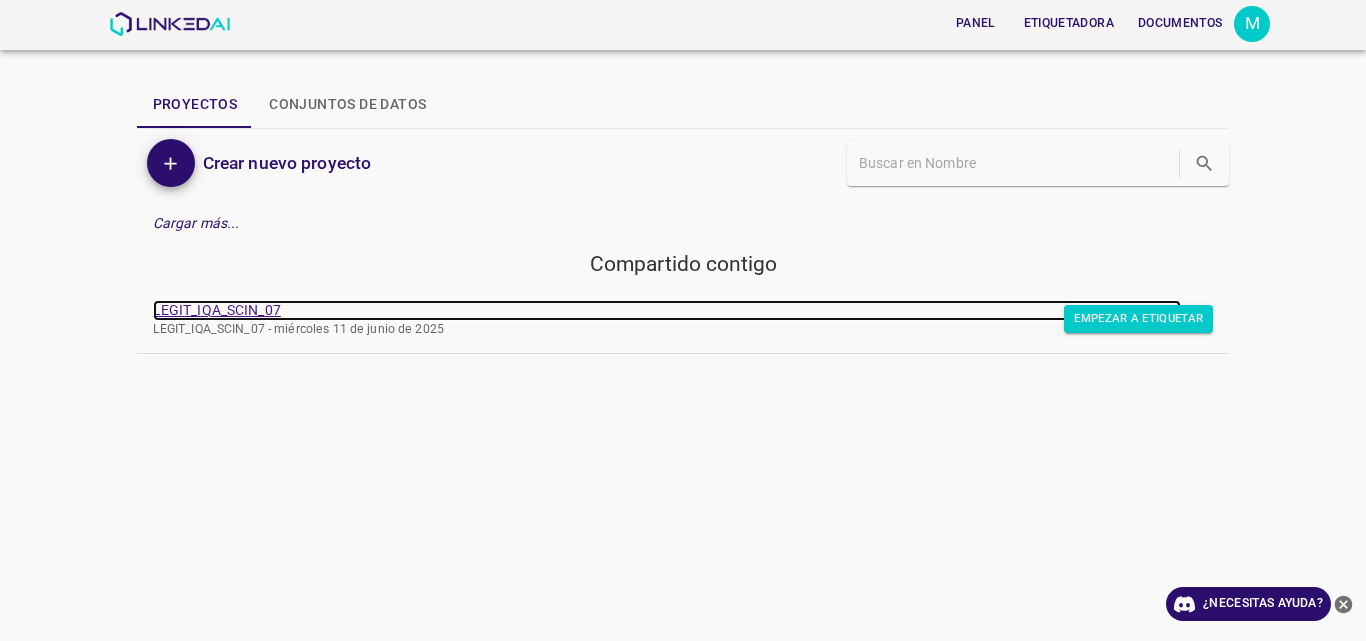 click on "LEGIT_IQA_SCIN_07" at bounding box center (217, 310) 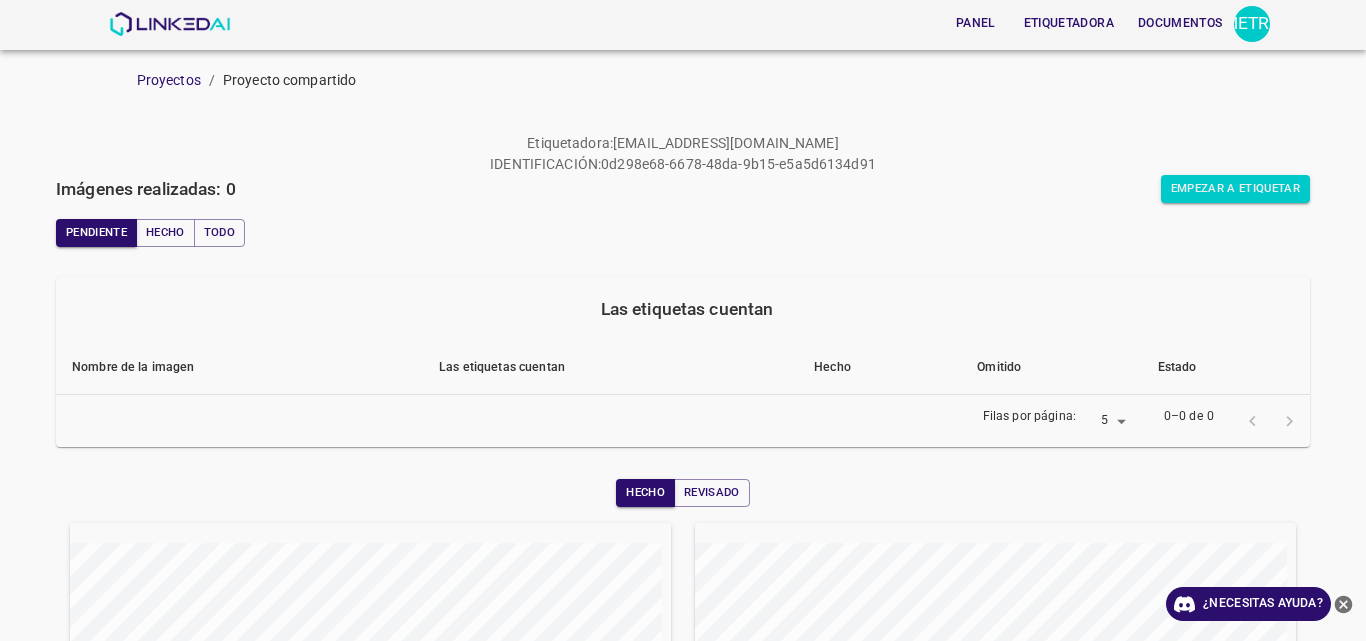 scroll, scrollTop: 0, scrollLeft: 0, axis: both 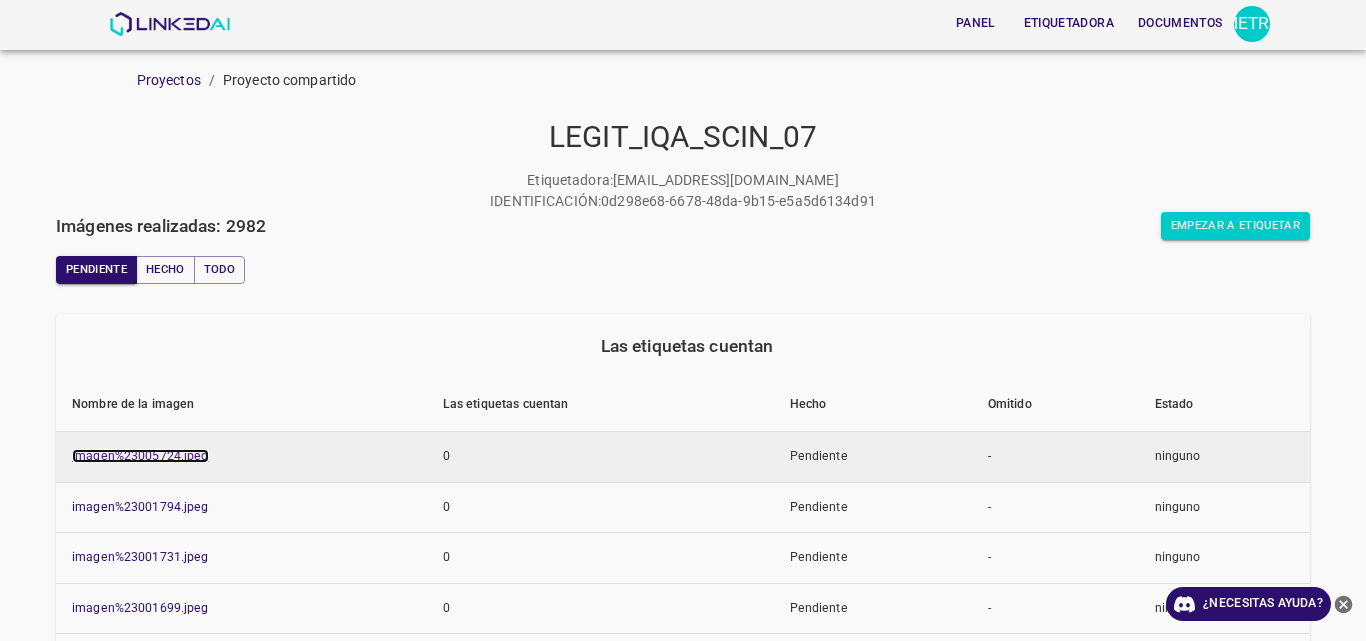 click on "imagen%23005724.jpeg" at bounding box center (140, 456) 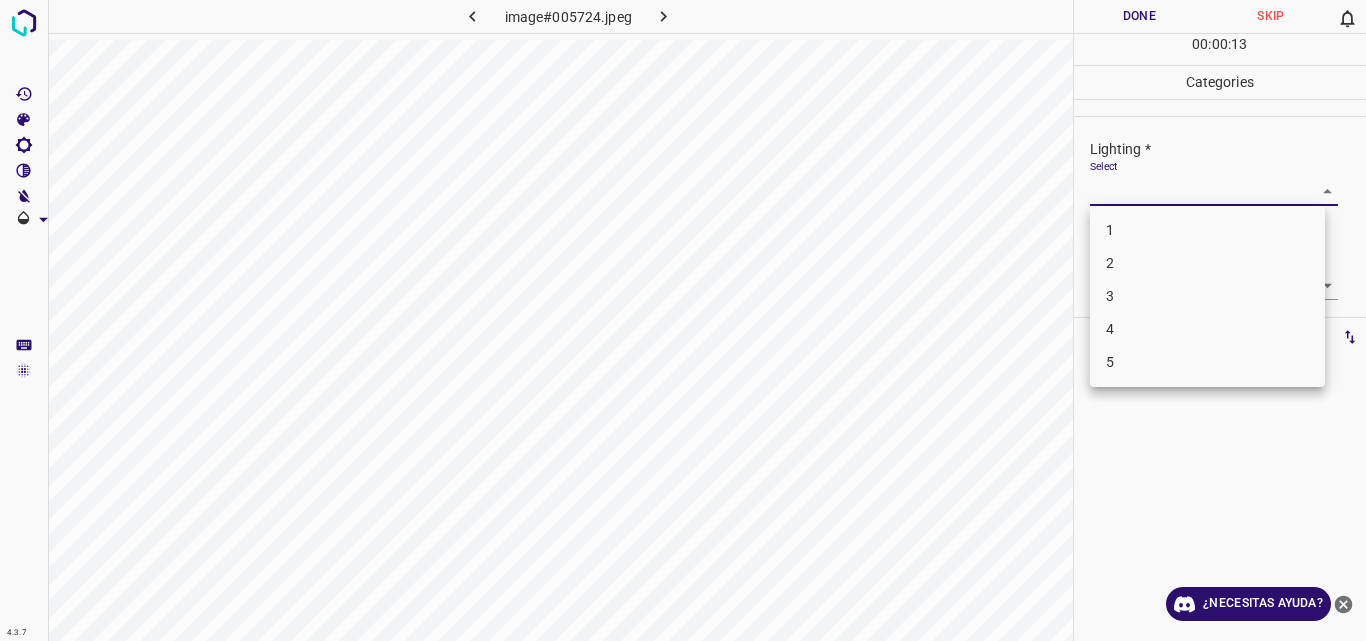 click on "4.3.7 image#005724.jpeg Done Skip 0 00   : 00   : 13   Categories Lighting *  Select ​ Focus *  Select ​ Overall *  Select ​ Labels   0 Categories 1 Lighting 2 Focus 3 Overall Tools Space Change between modes (Draw & Edit) I Auto labeling R Restore zoom M Zoom in N Zoom out Delete Delete selecte label Filters Z Restore filters X Saturation filter C Brightness filter V Contrast filter B Gray scale filter General O Download ¿Necesitas ayuda? Original text Rate this translation Your feedback will be used to help improve Google Translate - Texto - Esconder - Borrar 1 2 3 4 5" at bounding box center (683, 320) 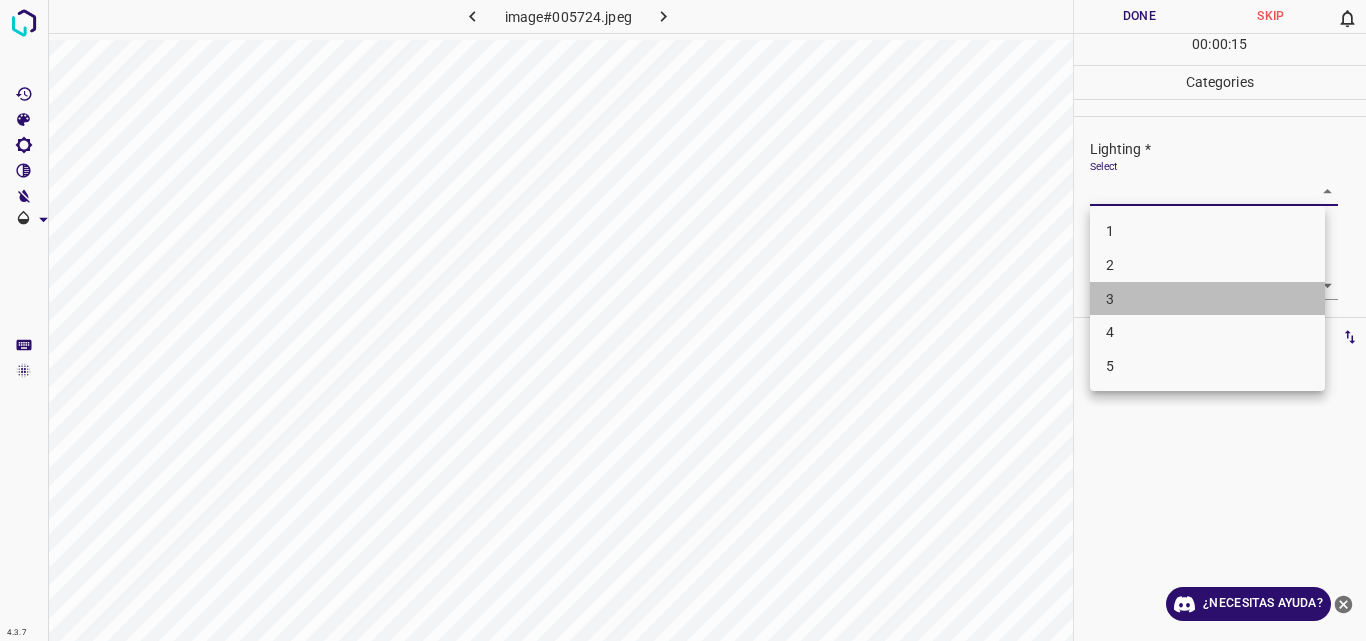 click on "3" at bounding box center (1207, 299) 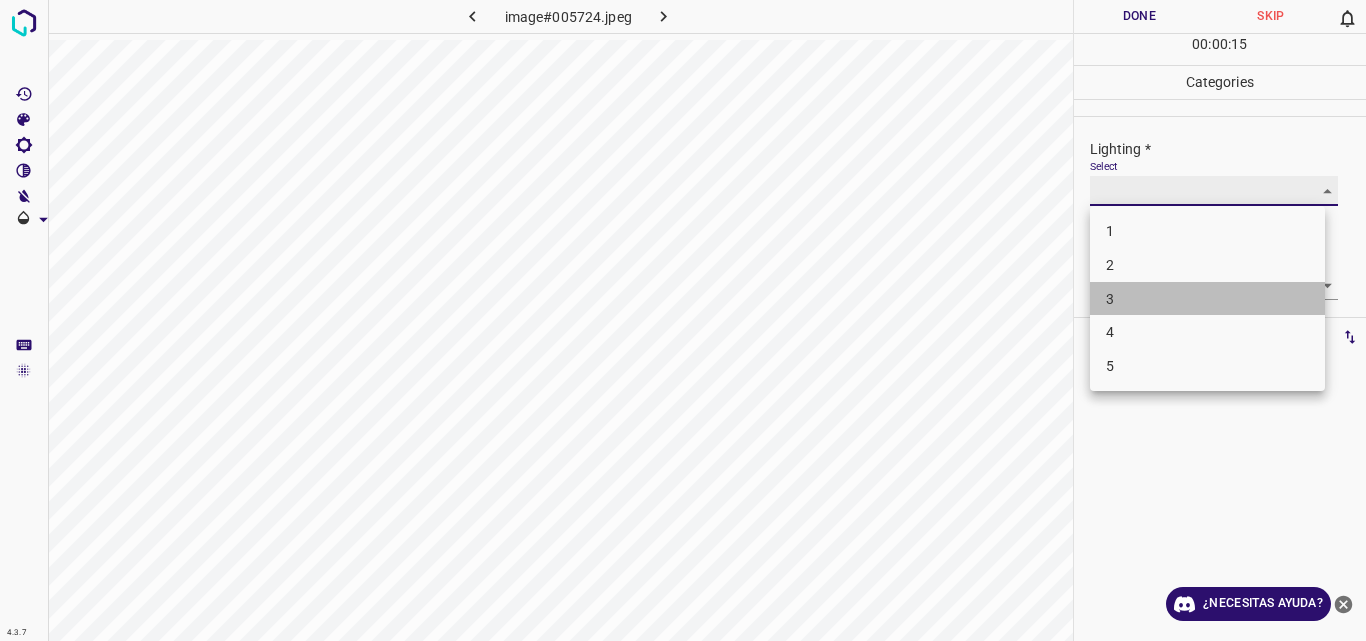 type on "3" 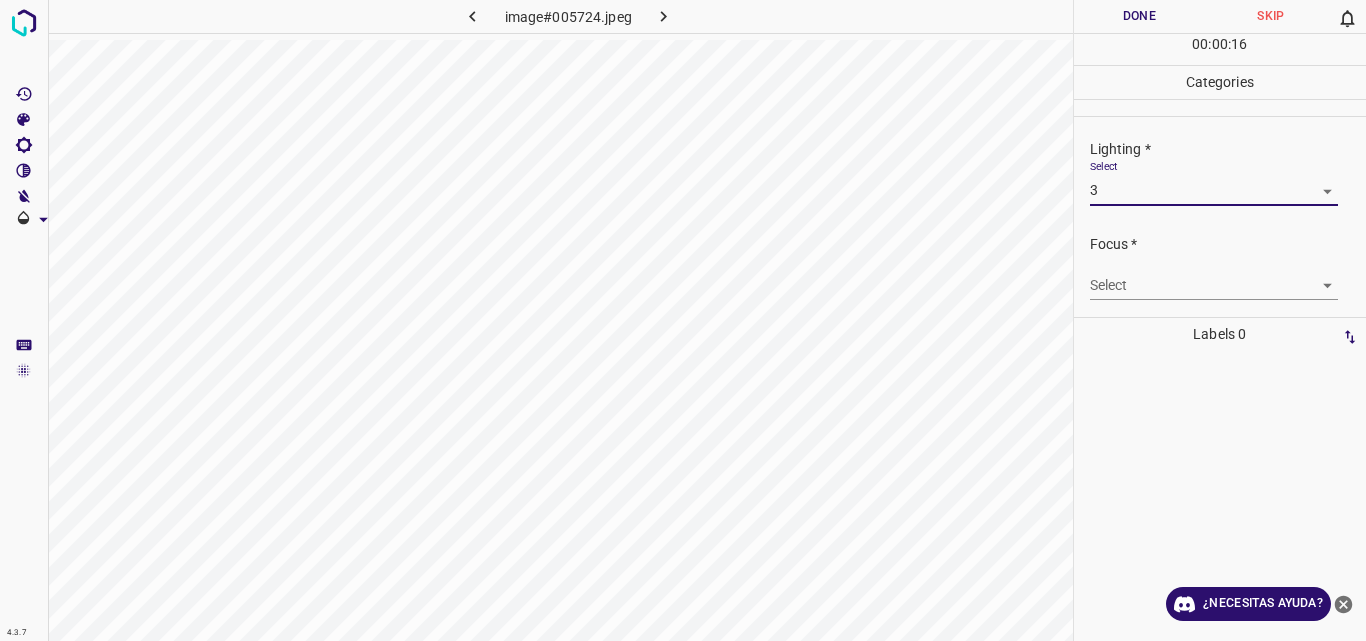 click on "4.3.7 image#005724.jpeg Done Skip 0 00   : 00   : 16   Categories Lighting *  Select 3 3 Focus *  Select ​ Overall *  Select ​ Labels   0 Categories 1 Lighting 2 Focus 3 Overall Tools Space Change between modes (Draw & Edit) I Auto labeling R Restore zoom M Zoom in N Zoom out Delete Delete selecte label Filters Z Restore filters X Saturation filter C Brightness filter V Contrast filter B Gray scale filter General O Download ¿Necesitas ayuda? Original text Rate this translation Your feedback will be used to help improve Google Translate - Texto - Esconder - Borrar" at bounding box center (683, 320) 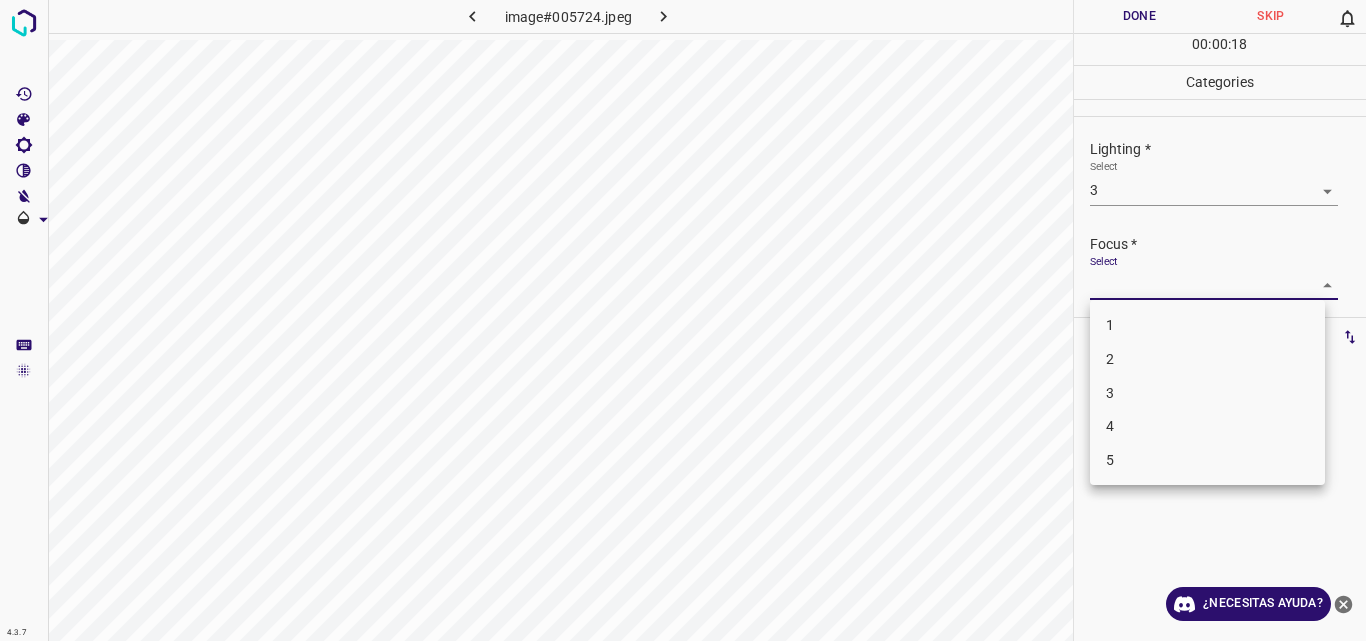 click on "4" at bounding box center [1207, 426] 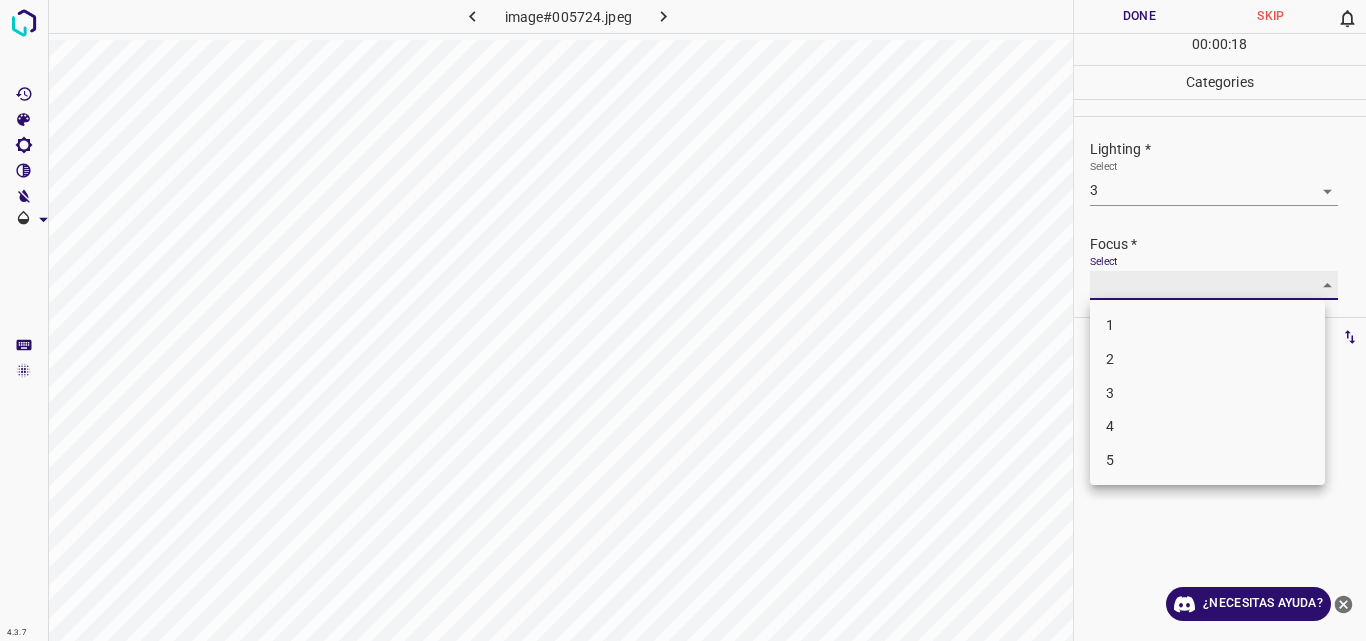 type on "4" 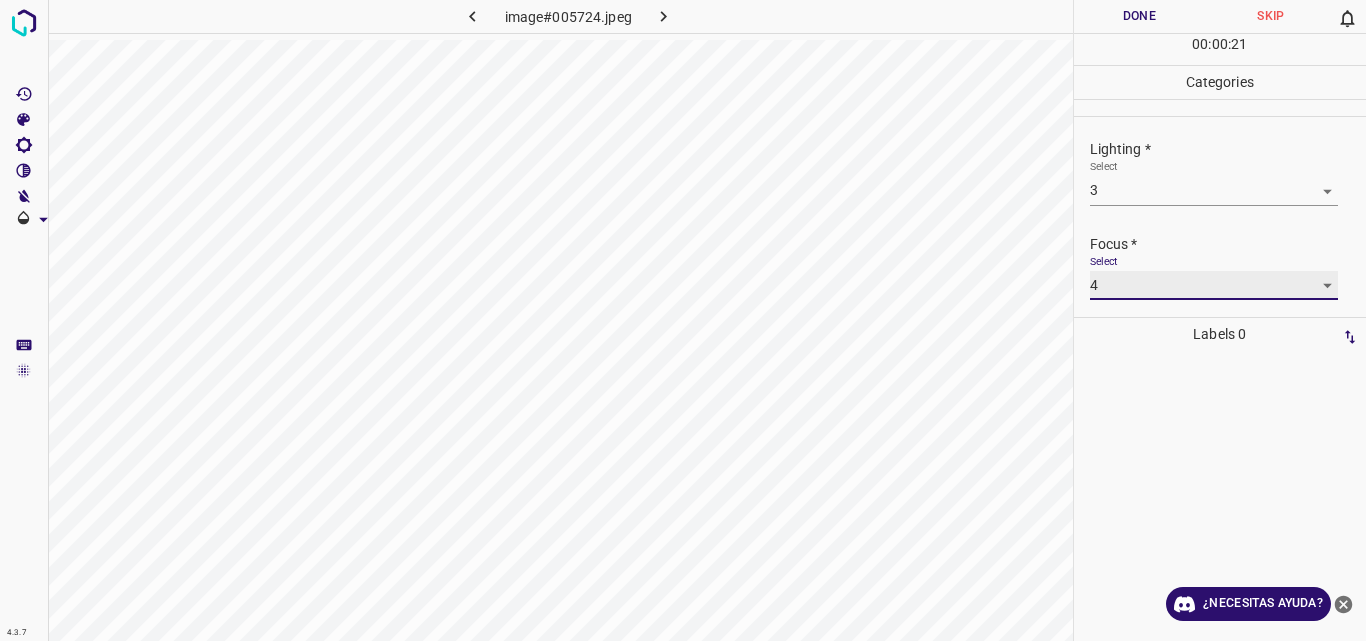 scroll, scrollTop: 98, scrollLeft: 0, axis: vertical 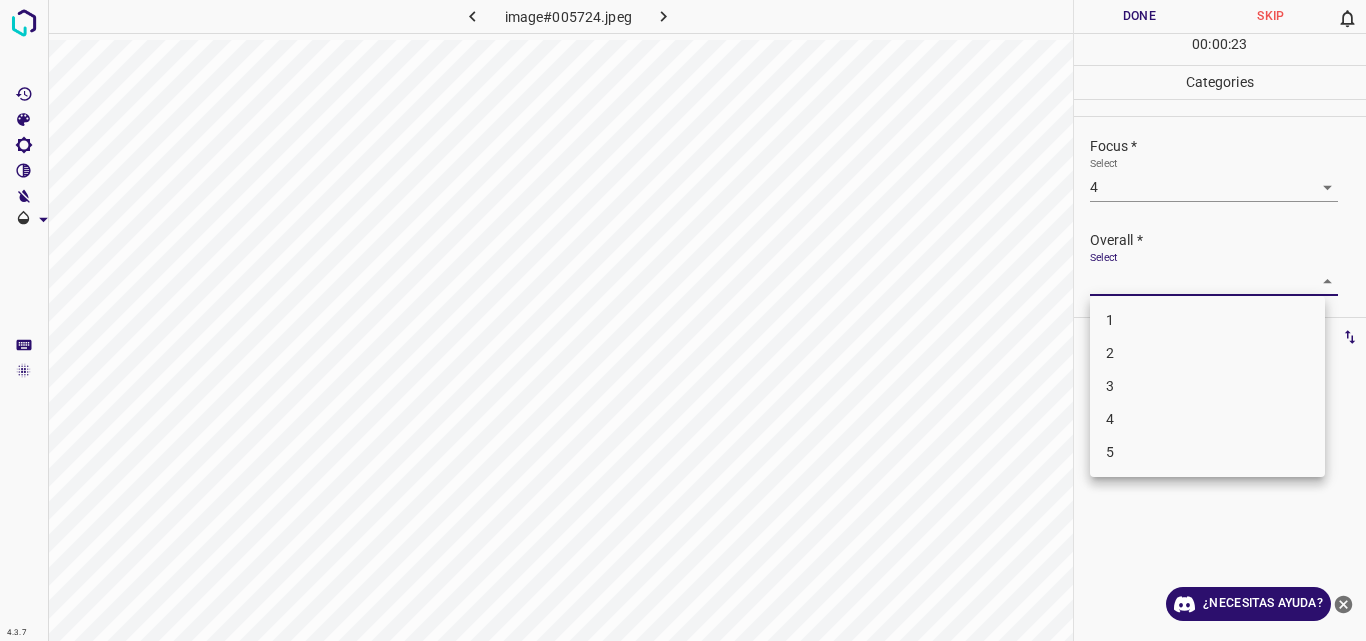 click on "4.3.7 image#005724.jpeg Done Skip 0 00   : 00   : 23   Categories Lighting *  Select 3 3 Focus *  Select 4 4 Overall *  Select ​ Labels   0 Categories 1 Lighting 2 Focus 3 Overall Tools Space Change between modes (Draw & Edit) I Auto labeling R Restore zoom M Zoom in N Zoom out Delete Delete selecte label Filters Z Restore filters X Saturation filter C Brightness filter V Contrast filter B Gray scale filter General O Download ¿Necesitas ayuda? Original text Rate this translation Your feedback will be used to help improve Google Translate - Texto - Esconder - Borrar 1 2 3 4 5" at bounding box center (683, 320) 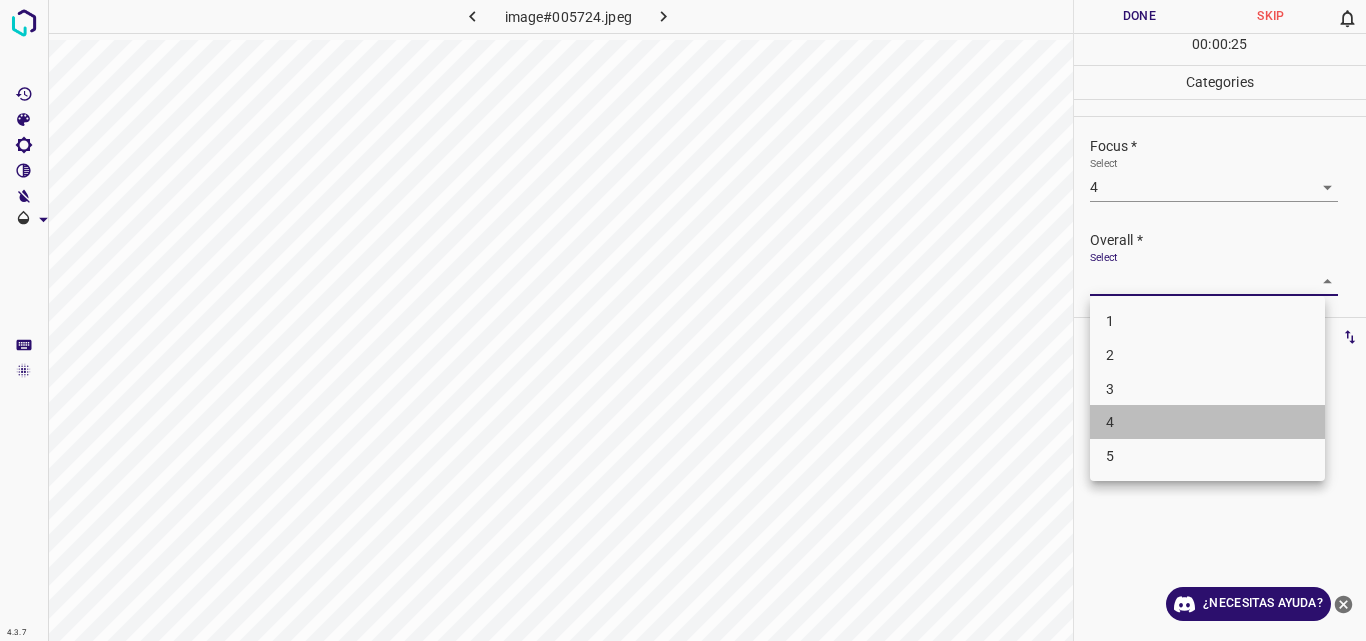 click on "4" at bounding box center (1207, 422) 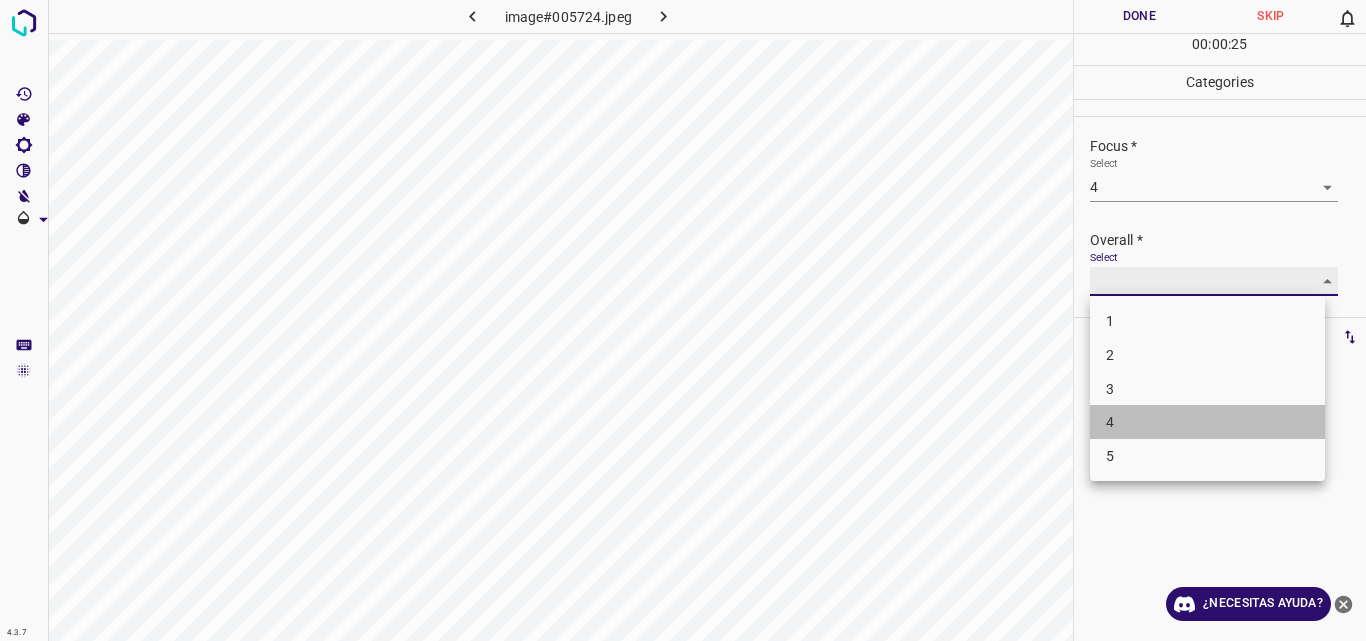 type on "4" 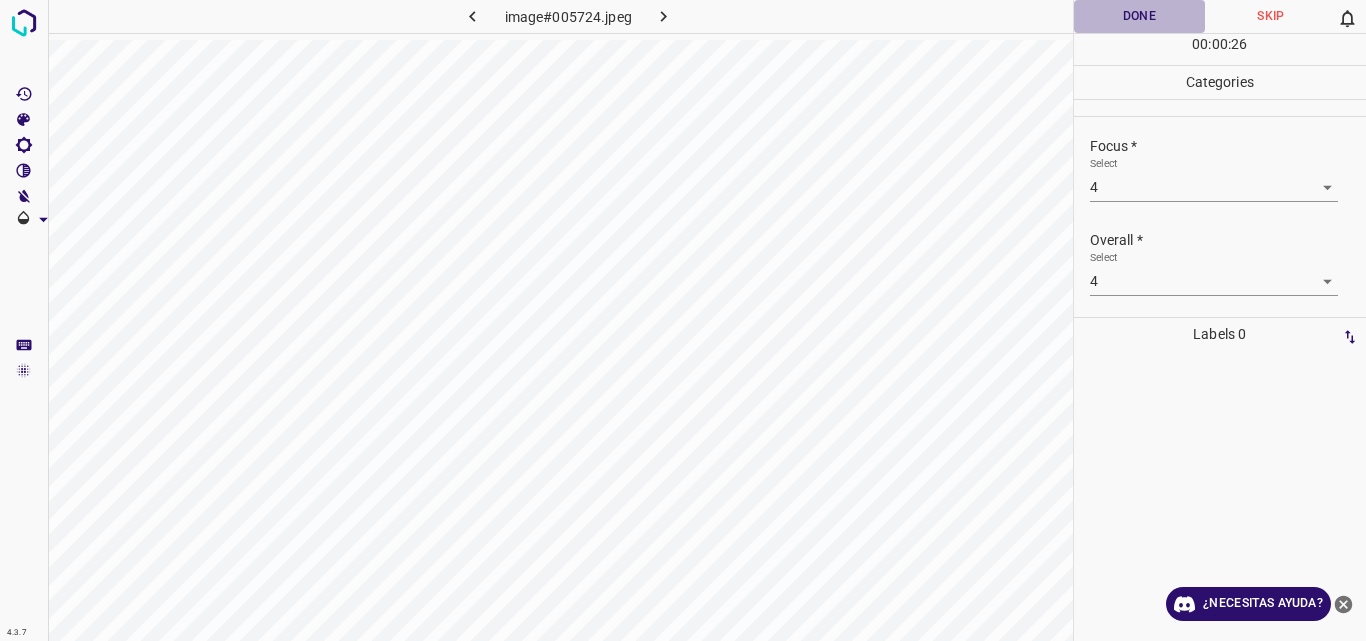click on "Done" at bounding box center [1140, 16] 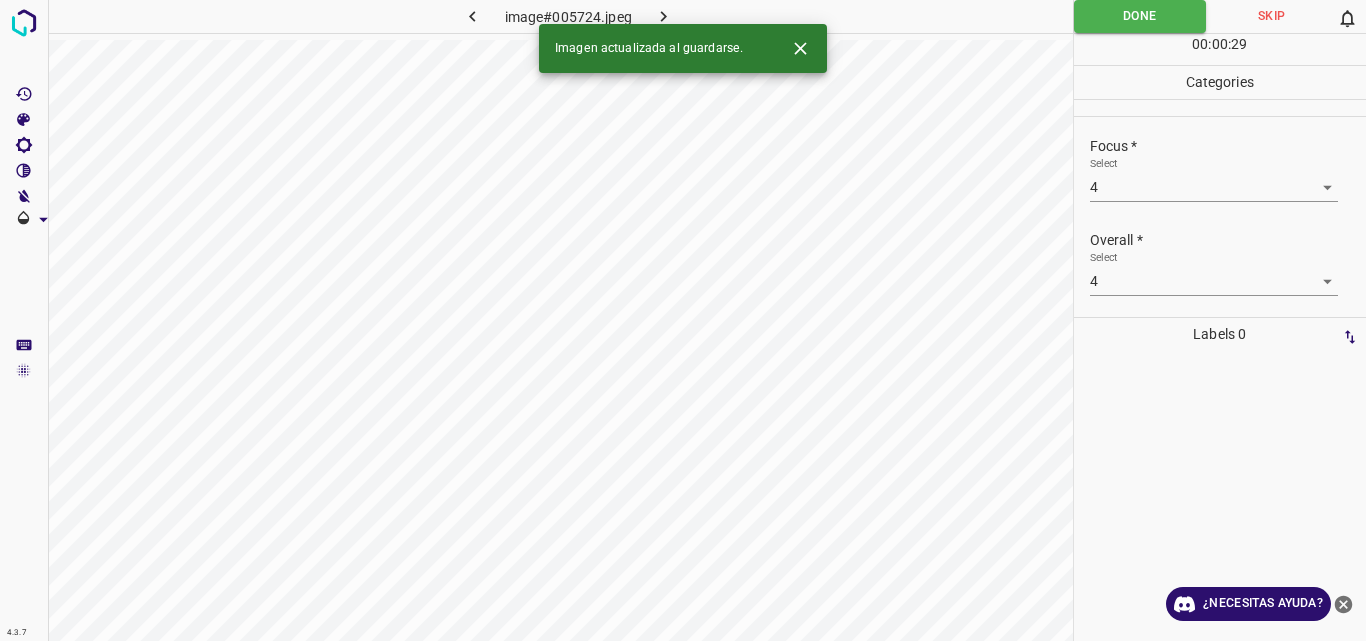 click 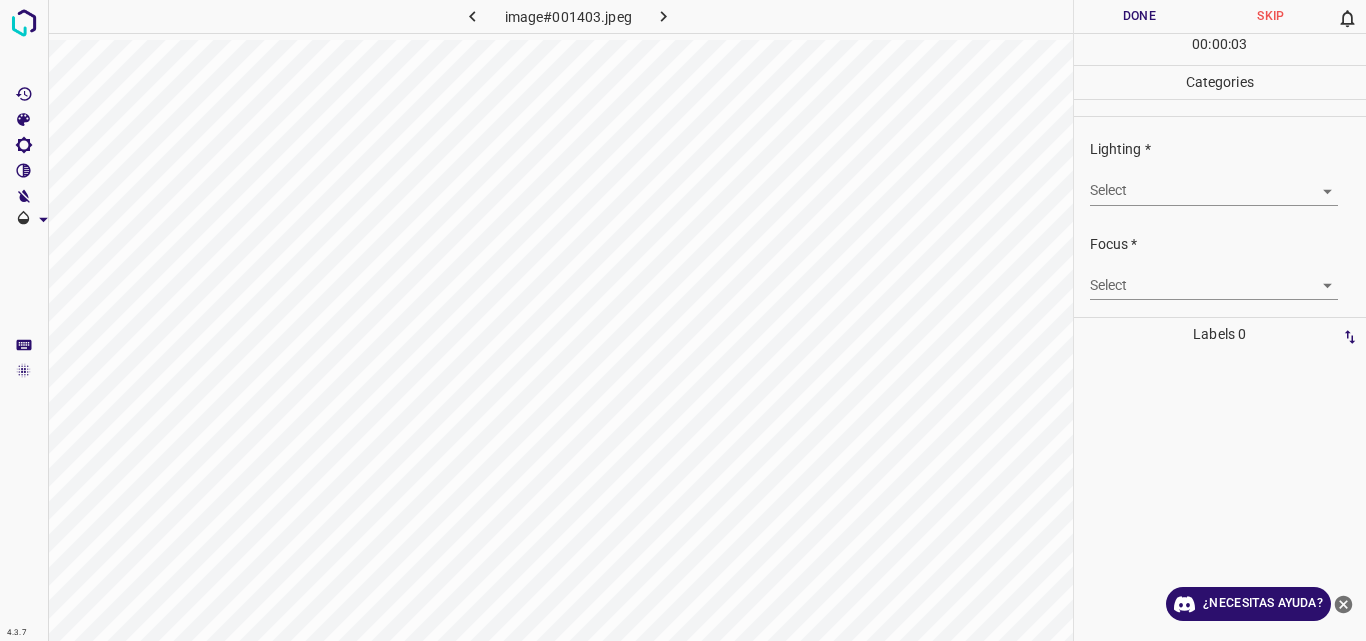 click on "4.3.7 image#001403.jpeg Done Skip 0 00   : 00   : 03   Categories Lighting *  Select ​ Focus *  Select ​ Overall *  Select ​ Labels   0 Categories 1 Lighting 2 Focus 3 Overall Tools Space Change between modes (Draw & Edit) I Auto labeling R Restore zoom M Zoom in N Zoom out Delete Delete selecte label Filters Z Restore filters X Saturation filter C Brightness filter V Contrast filter B Gray scale filter General O Download ¿Necesitas ayuda? Original text Rate this translation Your feedback will be used to help improve Google Translate - Texto - Esconder - Borrar" at bounding box center (683, 320) 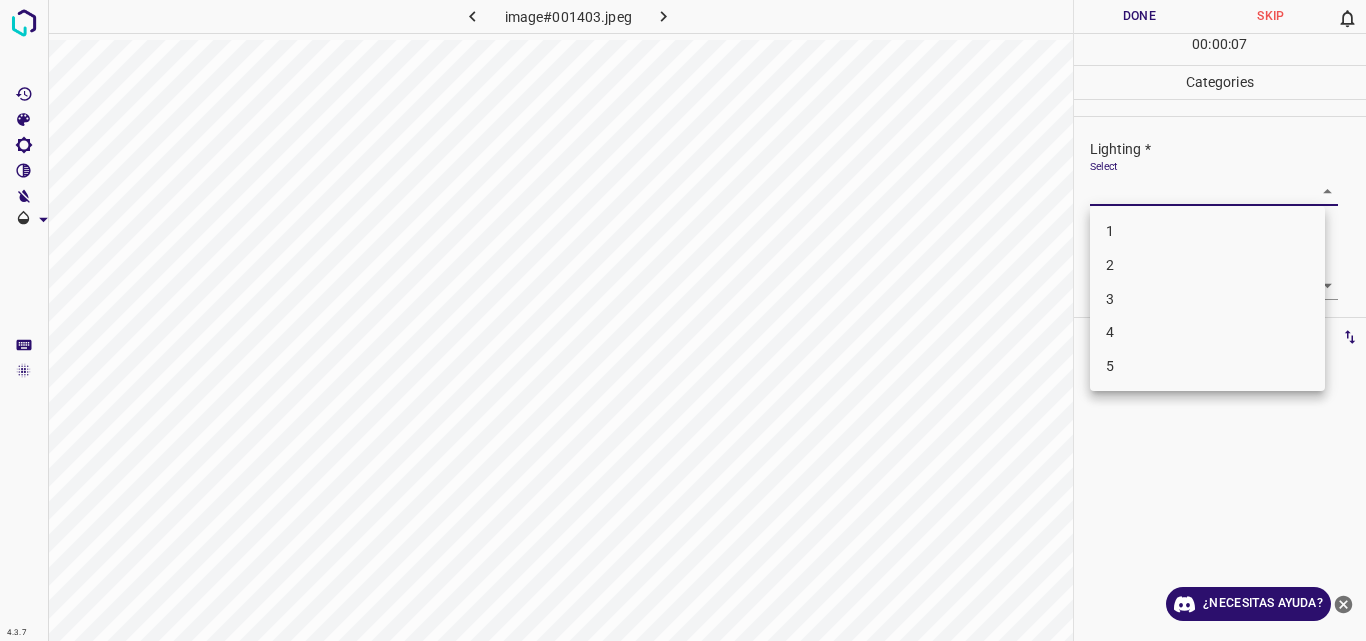 click on "3" at bounding box center [1207, 299] 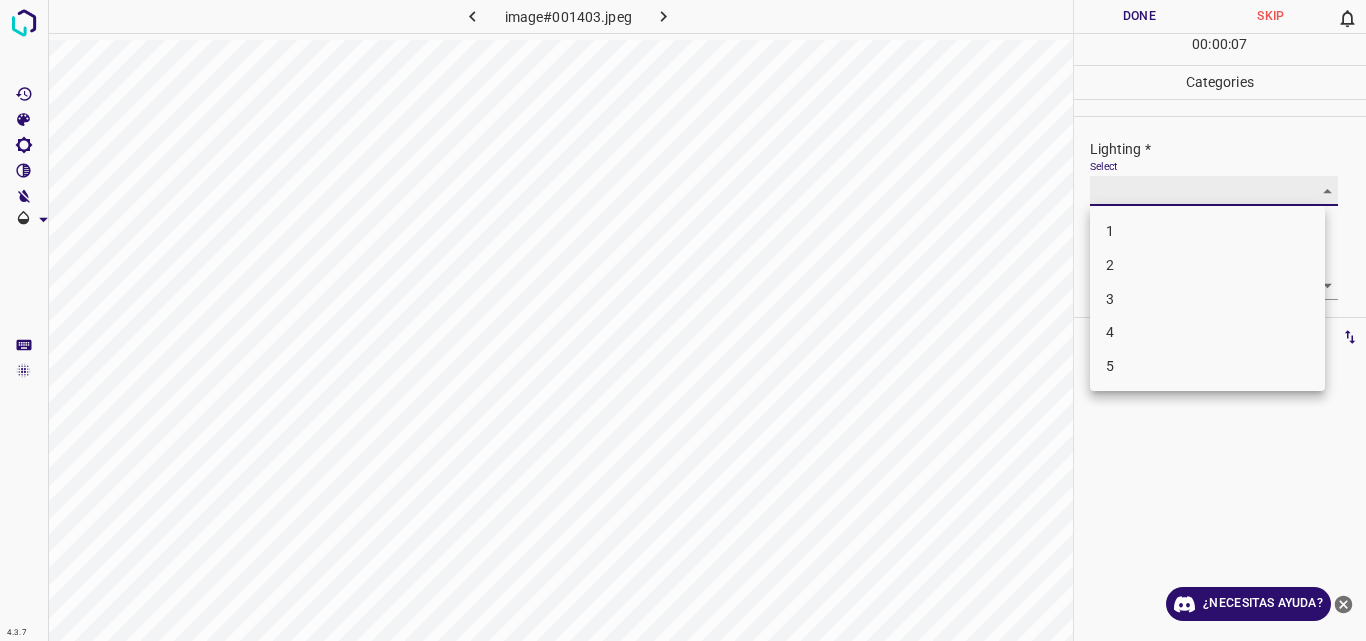 type on "3" 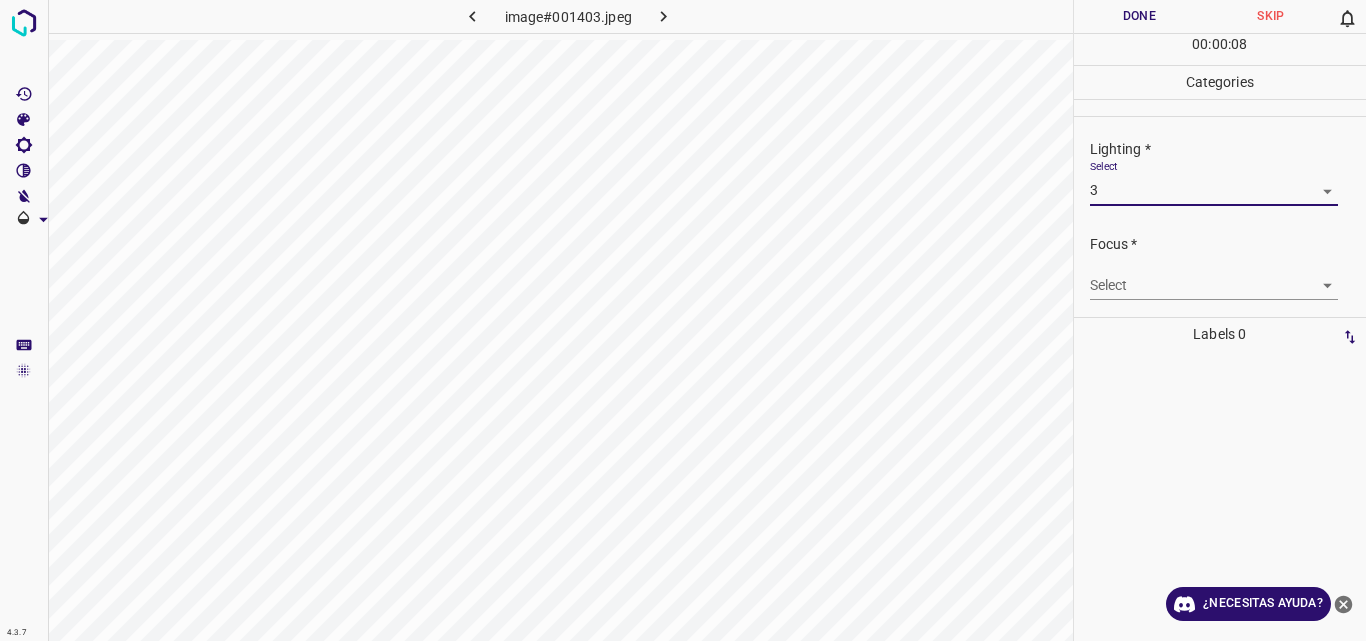 click on "4.3.7 image#001403.jpeg Done Skip 0 00   : 00   : 08   Categories Lighting *  Select 3 3 Focus *  Select ​ Overall *  Select ​ Labels   0 Categories 1 Lighting 2 Focus 3 Overall Tools Space Change between modes (Draw & Edit) I Auto labeling R Restore zoom M Zoom in N Zoom out Delete Delete selecte label Filters Z Restore filters X Saturation filter C Brightness filter V Contrast filter B Gray scale filter General O Download ¿Necesitas ayuda? Original text Rate this translation Your feedback will be used to help improve Google Translate - Texto - Esconder - Borrar" at bounding box center (683, 320) 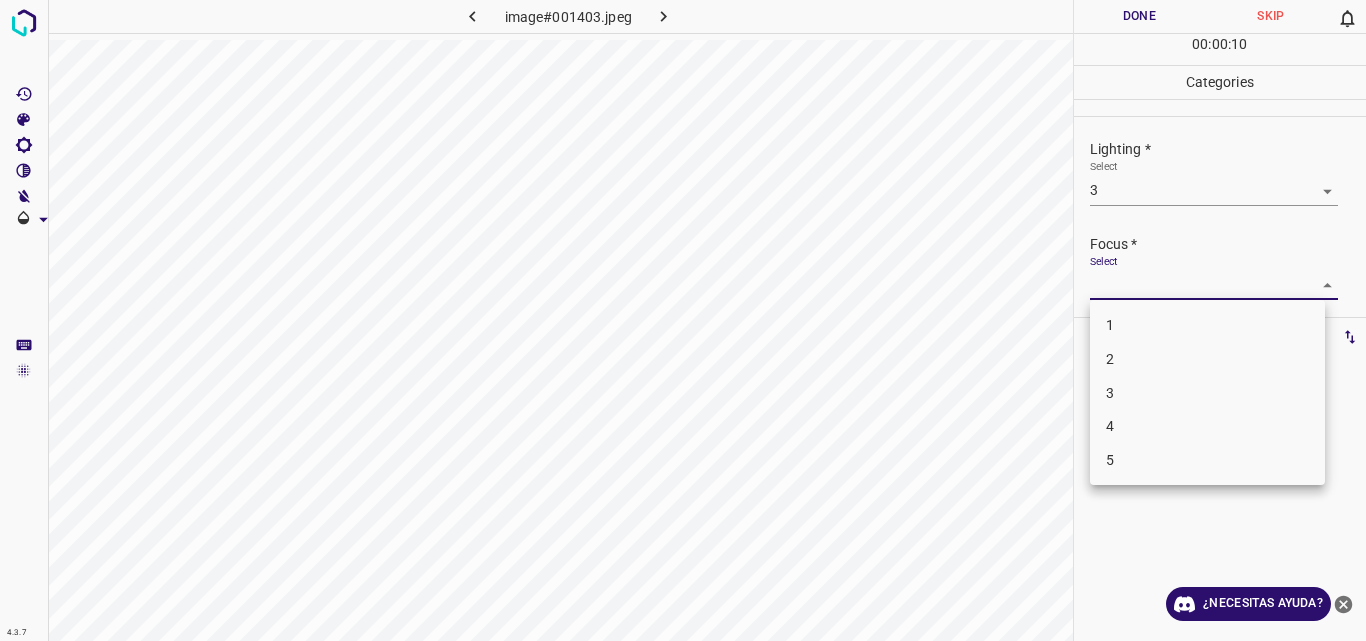 click on "4" at bounding box center (1207, 426) 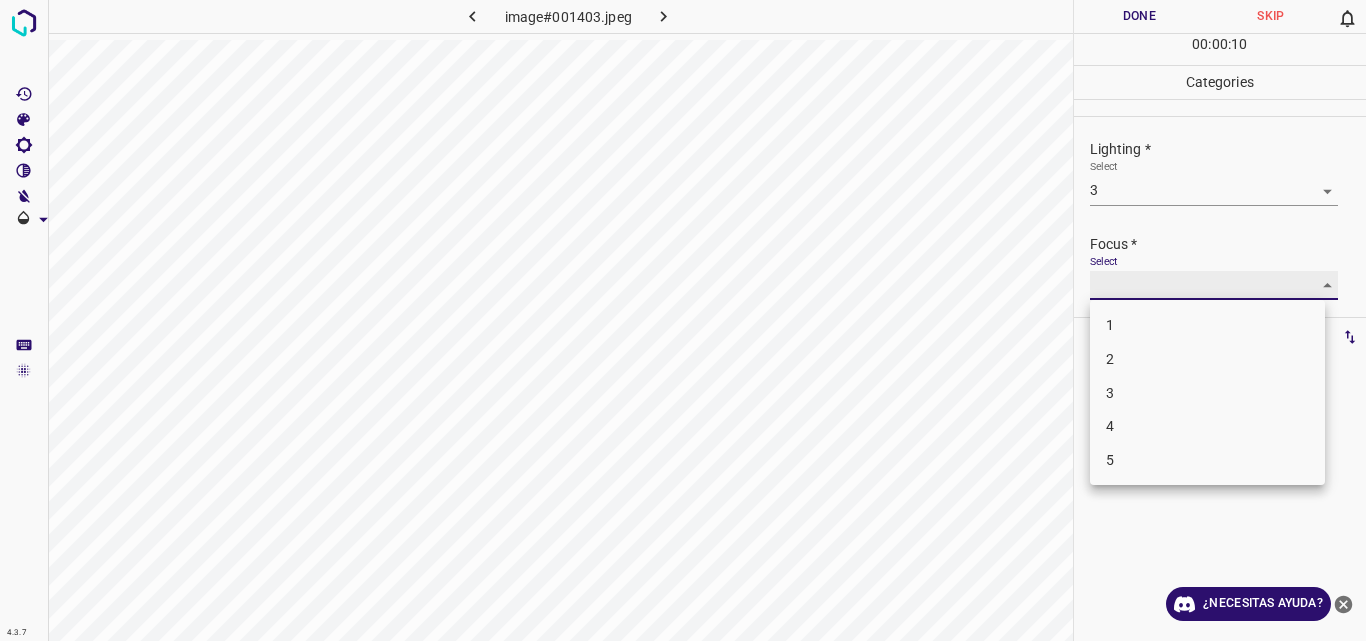 type on "4" 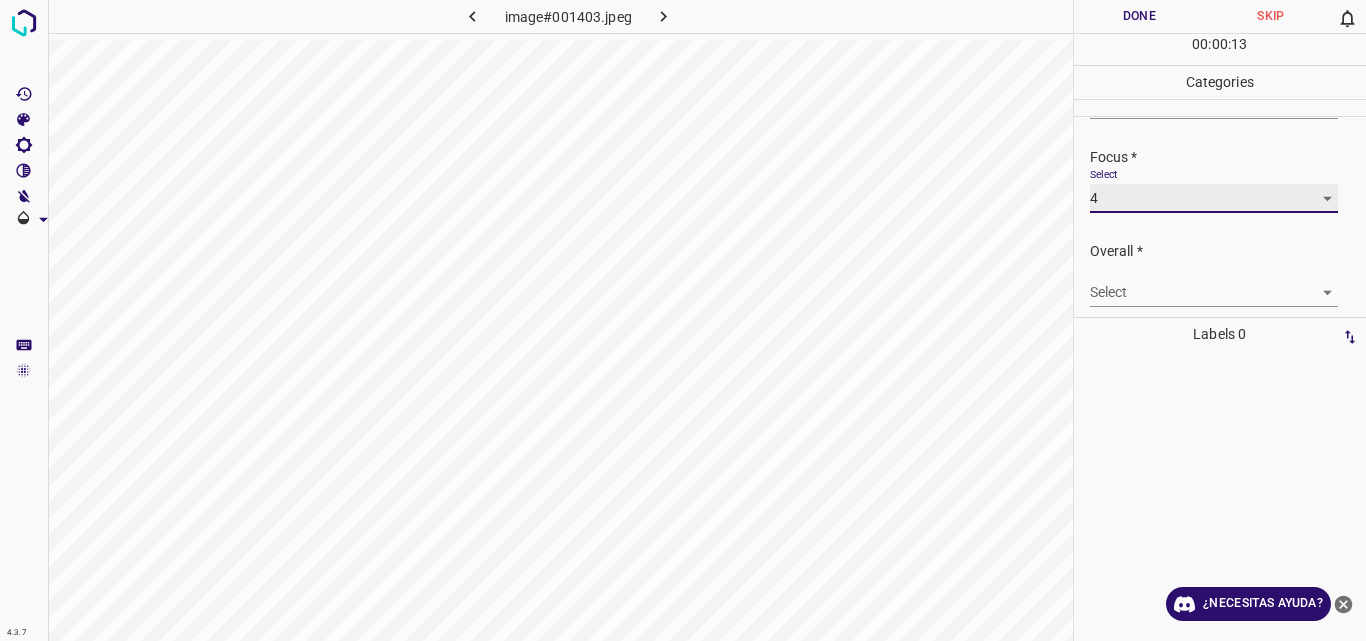 scroll, scrollTop: 98, scrollLeft: 0, axis: vertical 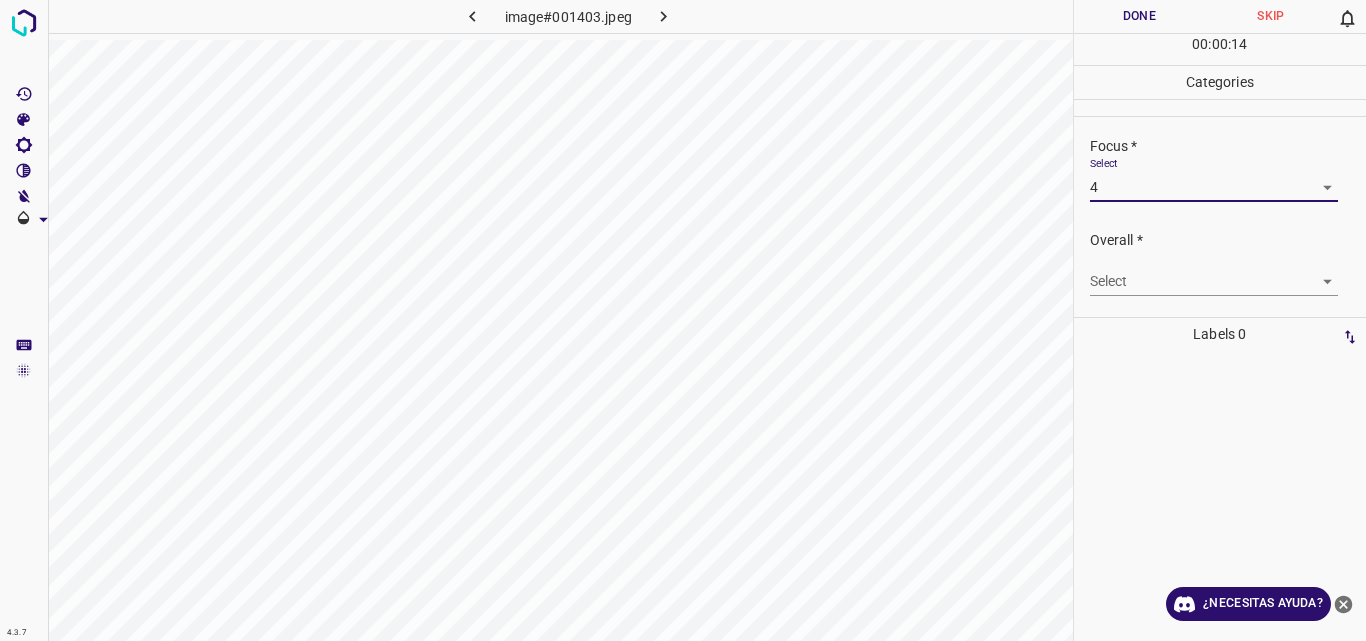 click on "4.3.7 image#001403.jpeg Done Skip 0 00   : 00   : 14   Categories Lighting *  Select 3 3 Focus *  Select 4 4 Overall *  Select ​ Labels   0 Categories 1 Lighting 2 Focus 3 Overall Tools Space Change between modes (Draw & Edit) I Auto labeling R Restore zoom M Zoom in N Zoom out Delete Delete selecte label Filters Z Restore filters X Saturation filter C Brightness filter V Contrast filter B Gray scale filter General O Download ¿Necesitas ayuda? Original text Rate this translation Your feedback will be used to help improve Google Translate - Texto - Esconder - Borrar" at bounding box center [683, 320] 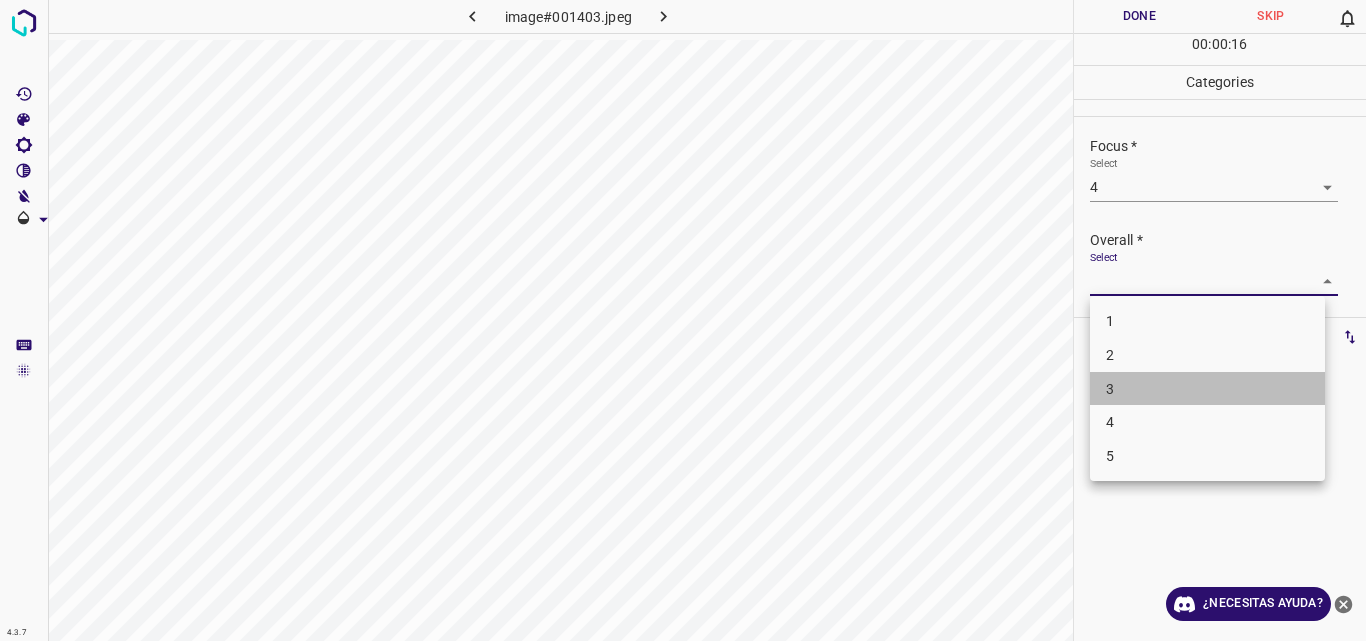 click on "3" at bounding box center (1207, 389) 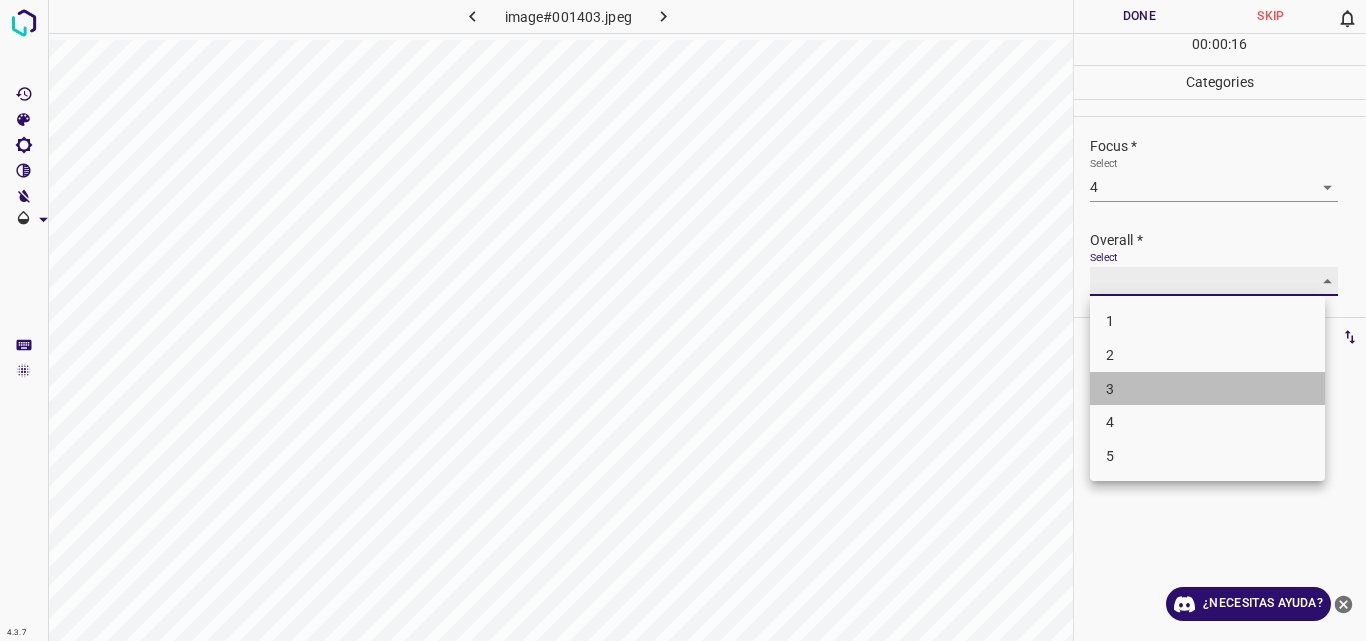 type on "3" 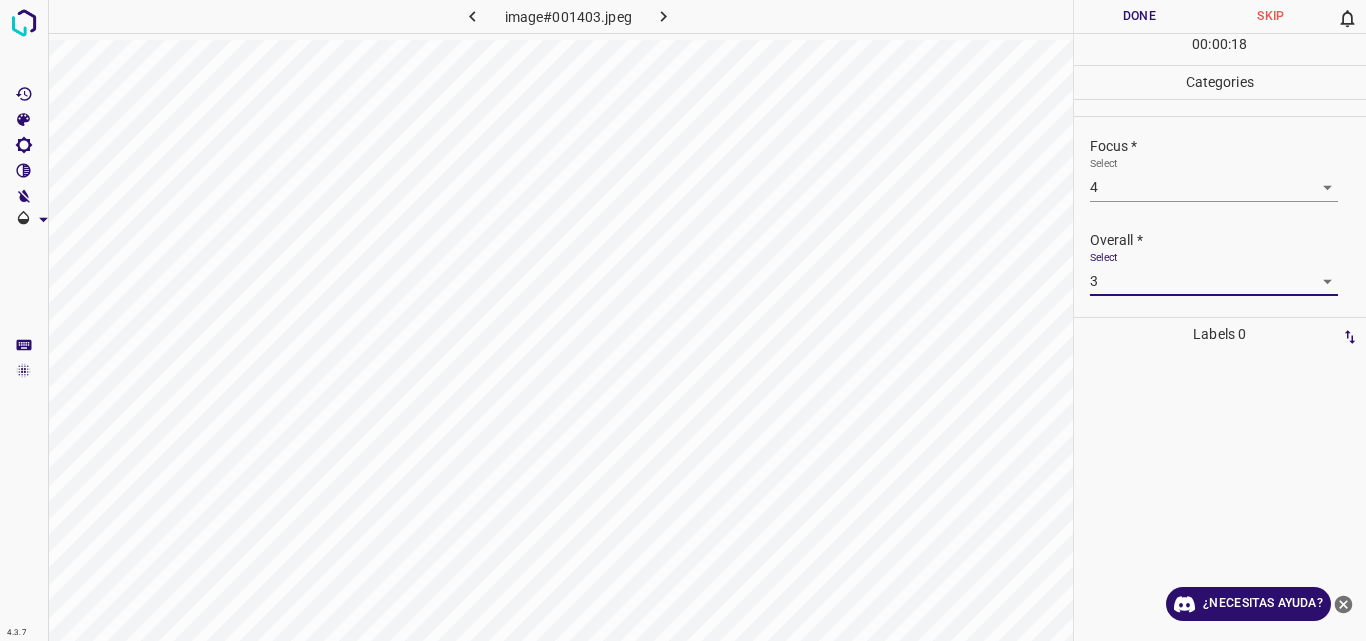 click on "Done" at bounding box center [1140, 16] 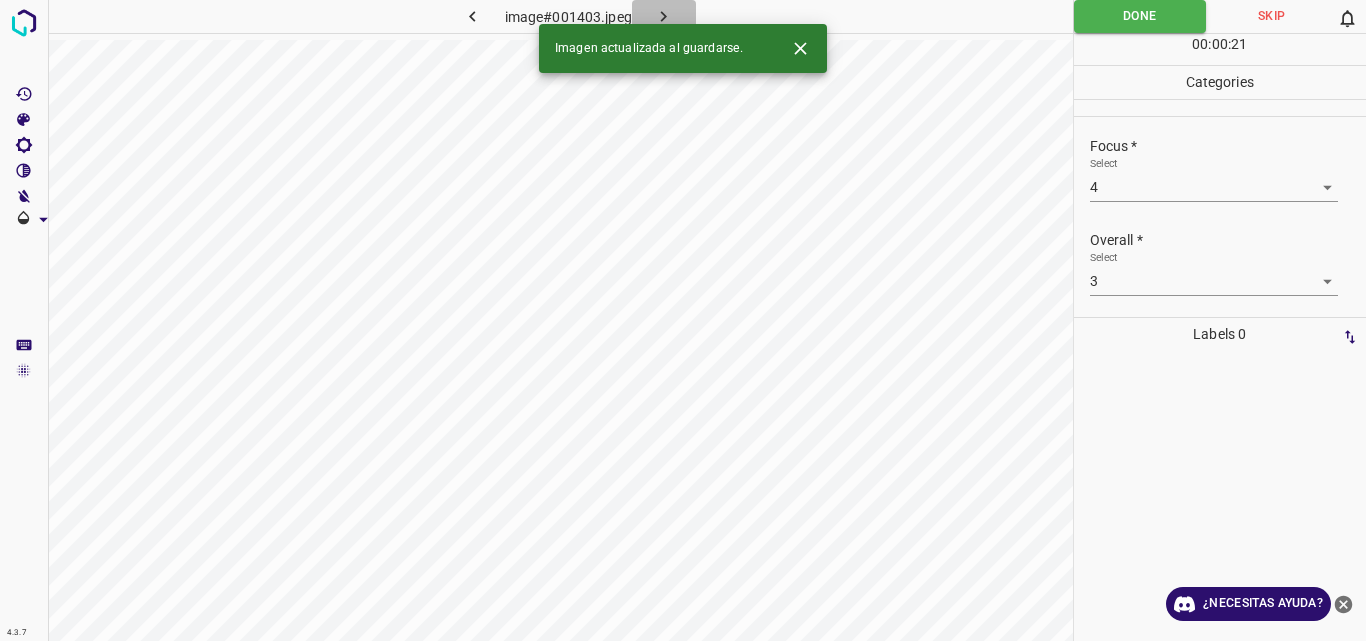 click 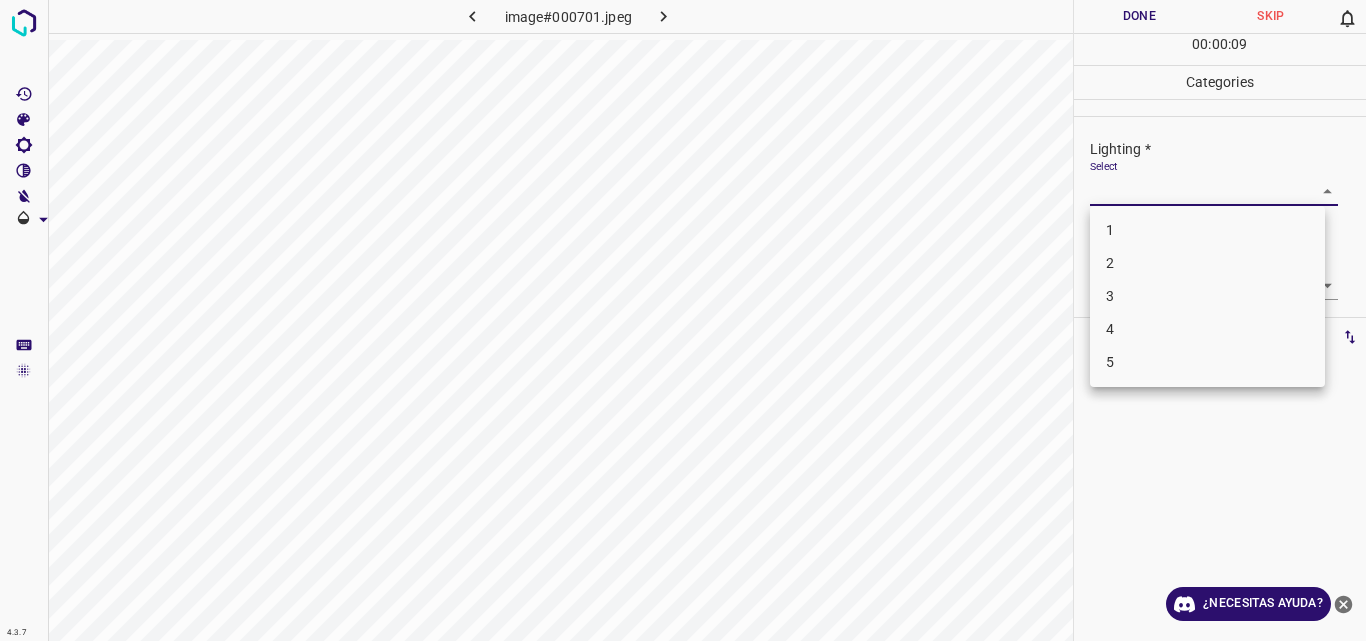 click on "4.3.7 image#000701.jpeg Done Skip 0 00   : 00   : 09   Categories Lighting *  Select ​ Focus *  Select ​ Overall *  Select ​ Labels   0 Categories 1 Lighting 2 Focus 3 Overall Tools Space Change between modes (Draw & Edit) I Auto labeling R Restore zoom M Zoom in N Zoom out Delete Delete selecte label Filters Z Restore filters X Saturation filter C Brightness filter V Contrast filter B Gray scale filter General O Download ¿Necesitas ayuda? Original text Rate this translation Your feedback will be used to help improve Google Translate - Texto - Esconder - Borrar 1 2 3 4 5" at bounding box center [683, 320] 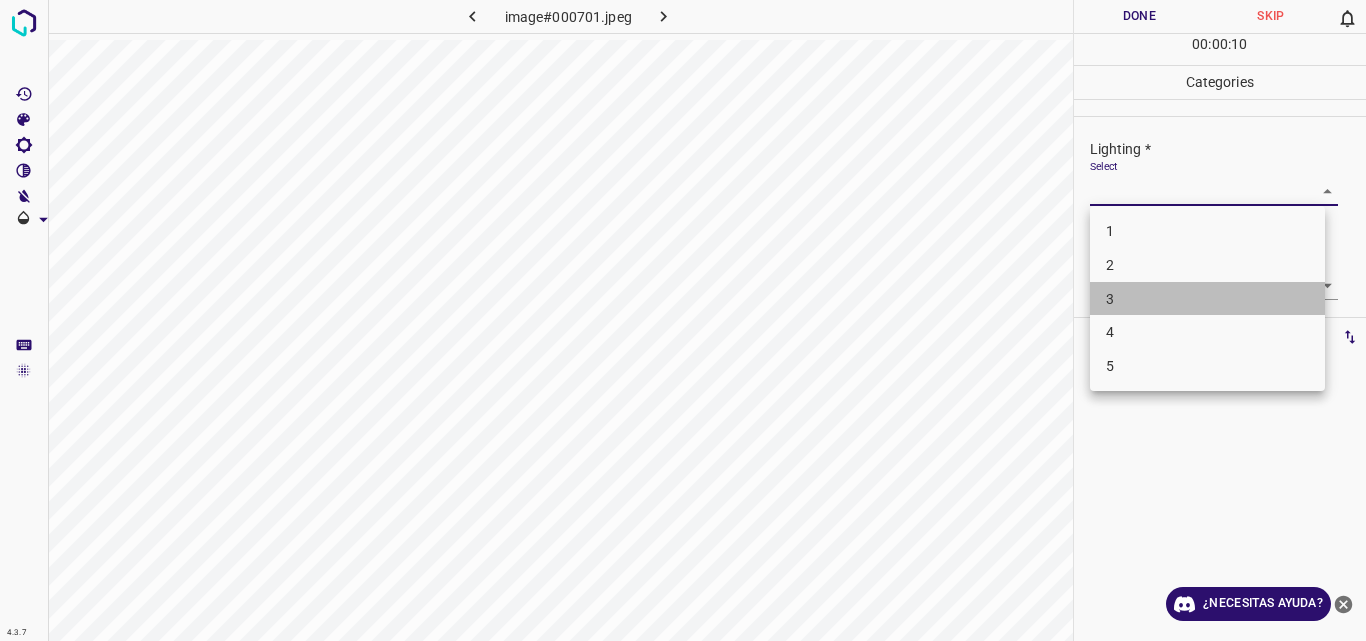 click on "3" at bounding box center (1207, 299) 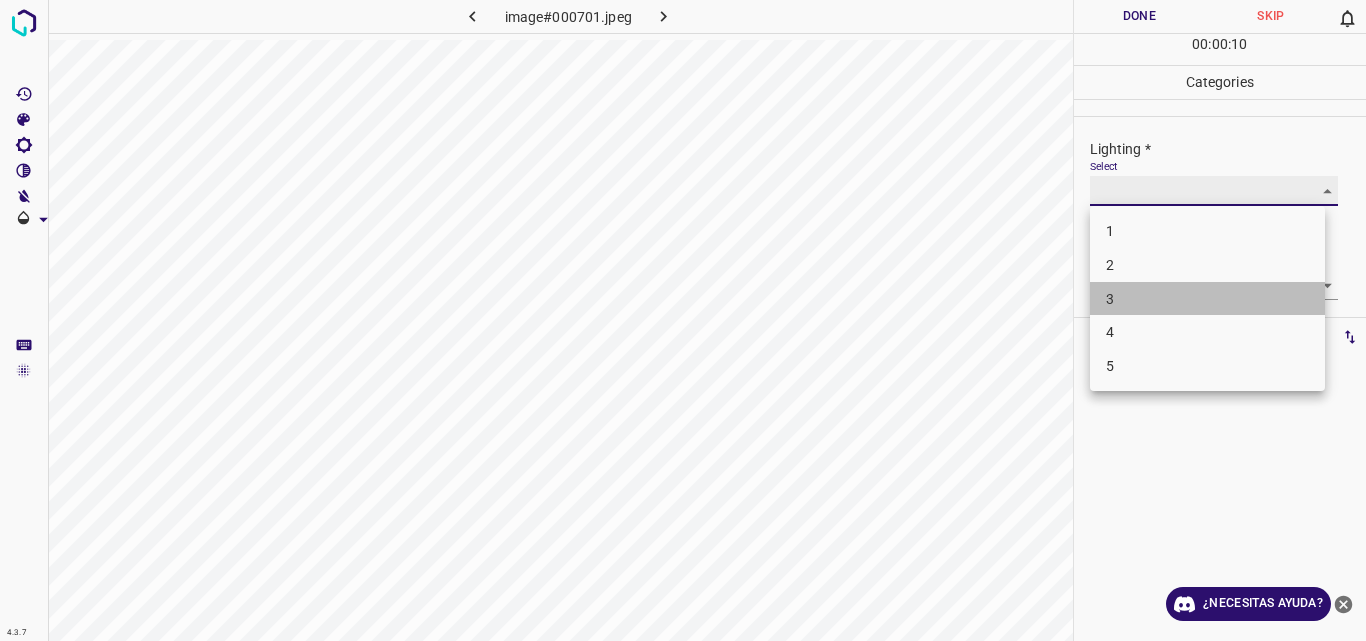 type on "3" 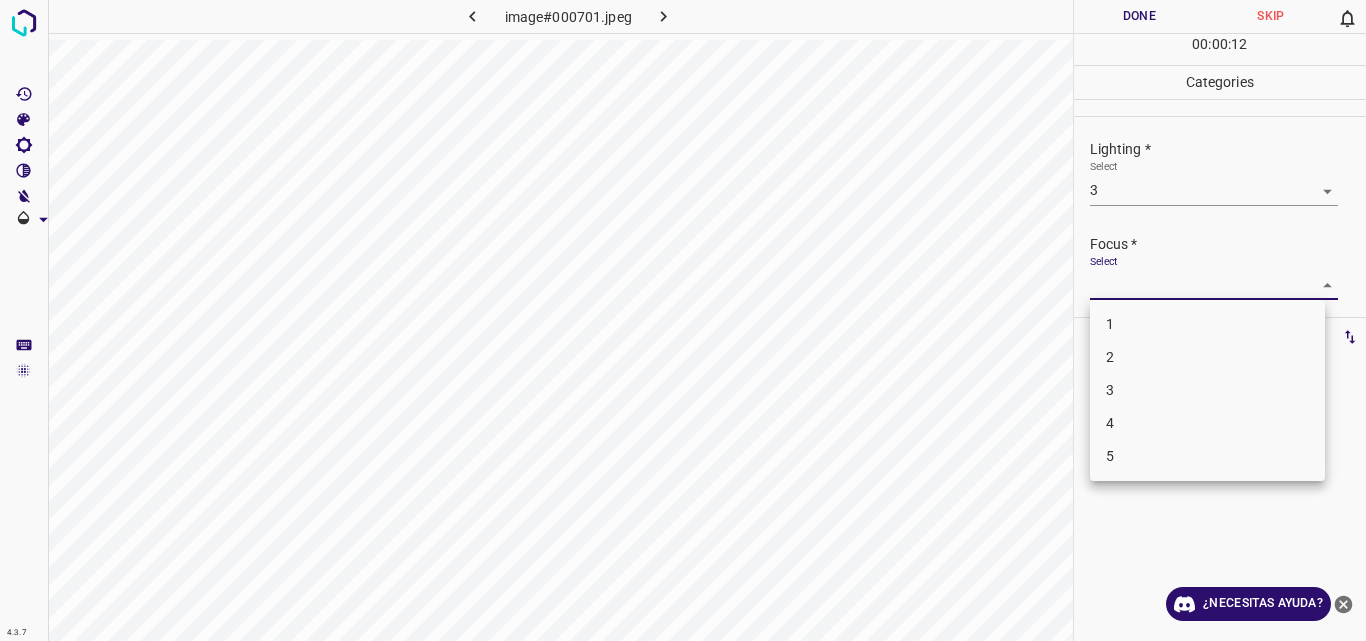 click on "4.3.7 image#000701.jpeg Done Skip 0 00   : 00   : 12   Categories Lighting *  Select 3 3 Focus *  Select ​ Overall *  Select ​ Labels   0 Categories 1 Lighting 2 Focus 3 Overall Tools Space Change between modes (Draw & Edit) I Auto labeling R Restore zoom M Zoom in N Zoom out Delete Delete selecte label Filters Z Restore filters X Saturation filter C Brightness filter V Contrast filter B Gray scale filter General O Download ¿Necesitas ayuda? Original text Rate this translation Your feedback will be used to help improve Google Translate - Texto - Esconder - Borrar 1 2 3 4 5" at bounding box center [683, 320] 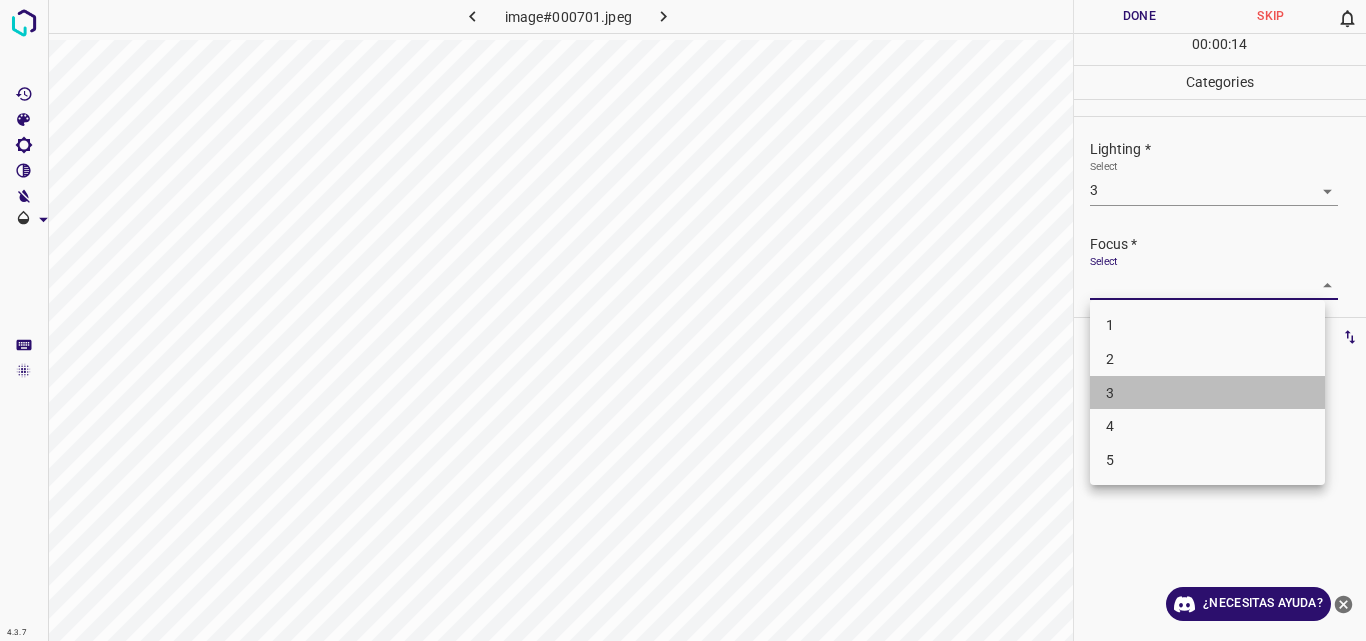 click on "3" at bounding box center [1207, 393] 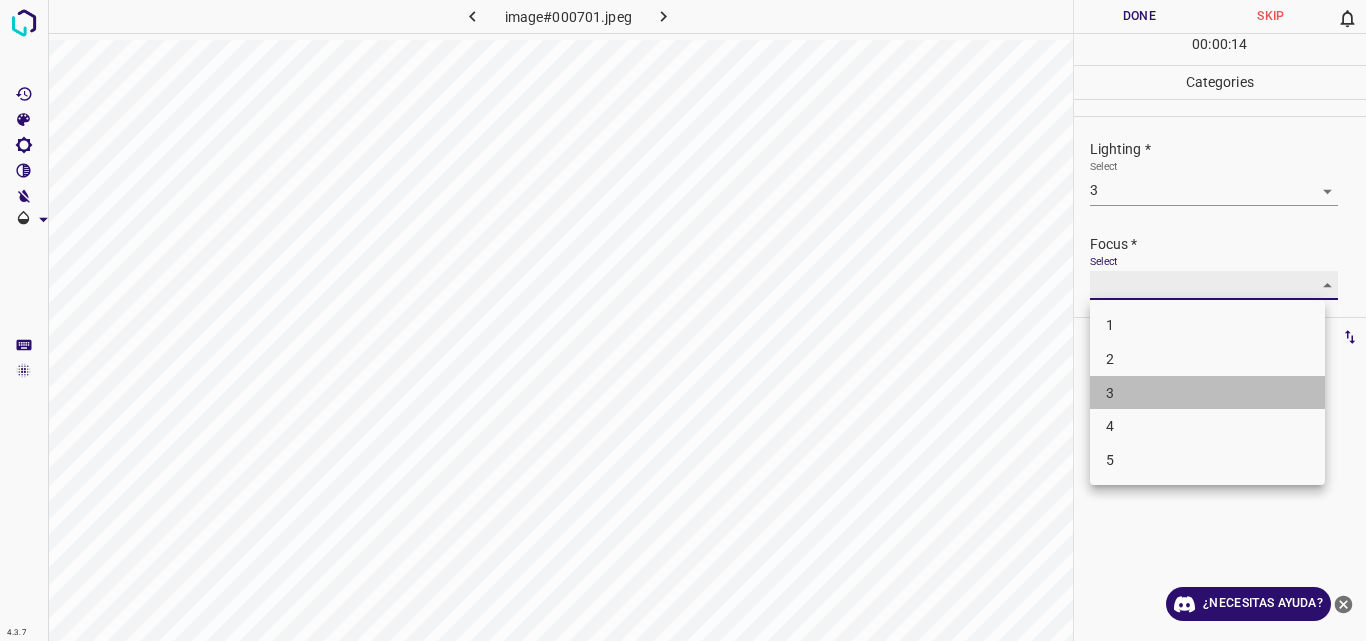 type on "3" 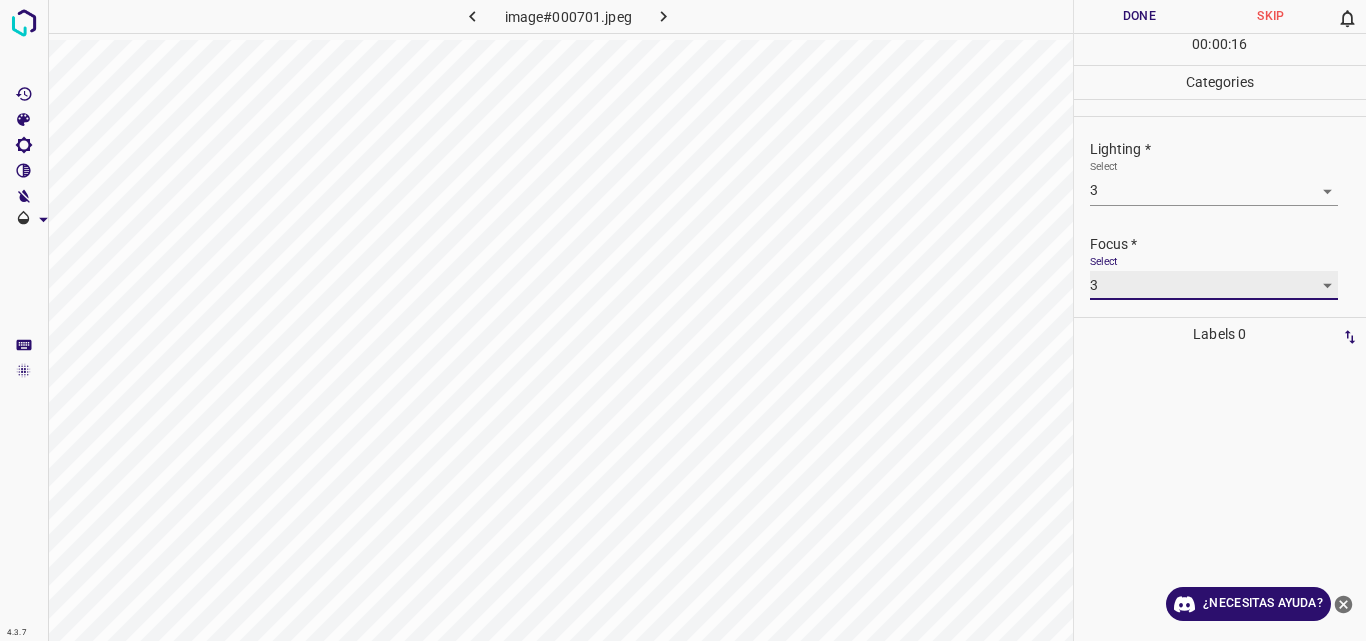 scroll, scrollTop: 98, scrollLeft: 0, axis: vertical 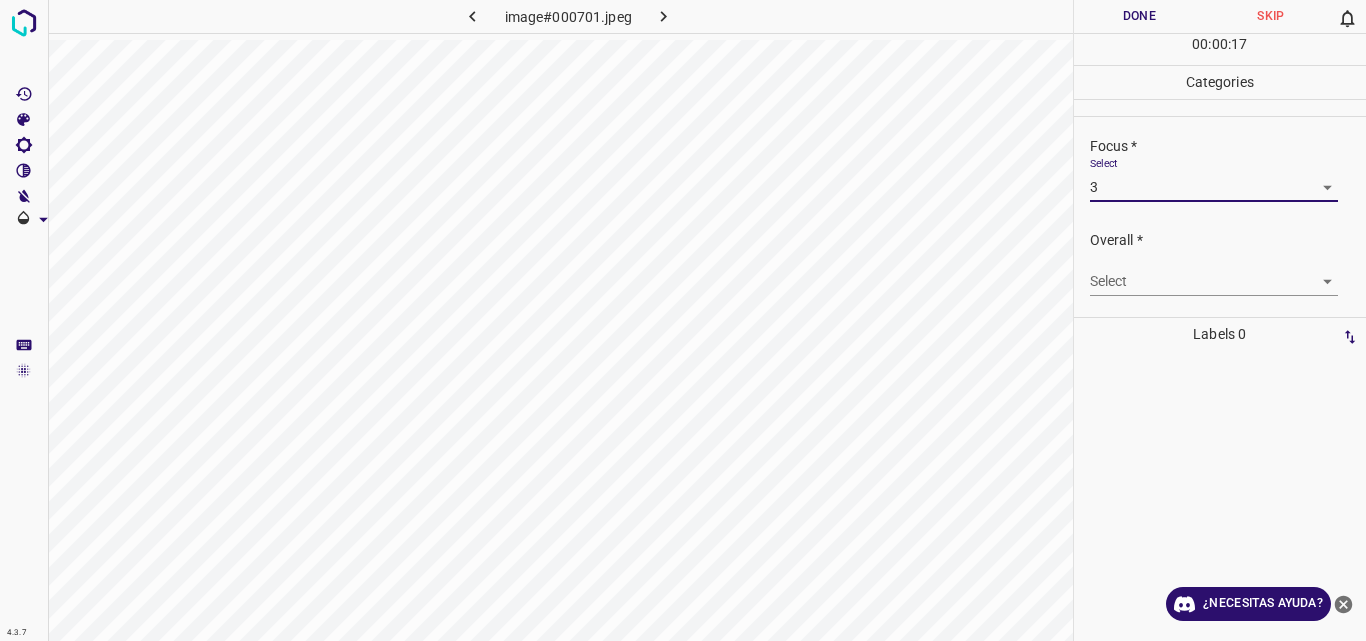 click on "4.3.7 image#000701.jpeg Done Skip 0 00   : 00   : 17   Categories Lighting *  Select 3 3 Focus *  Select 3 3 Overall *  Select ​ Labels   0 Categories 1 Lighting 2 Focus 3 Overall Tools Space Change between modes (Draw & Edit) I Auto labeling R Restore zoom M Zoom in N Zoom out Delete Delete selecte label Filters Z Restore filters X Saturation filter C Brightness filter V Contrast filter B Gray scale filter General O Download ¿Necesitas ayuda? Original text Rate this translation Your feedback will be used to help improve Google Translate - Texto - Esconder - Borrar" at bounding box center [683, 320] 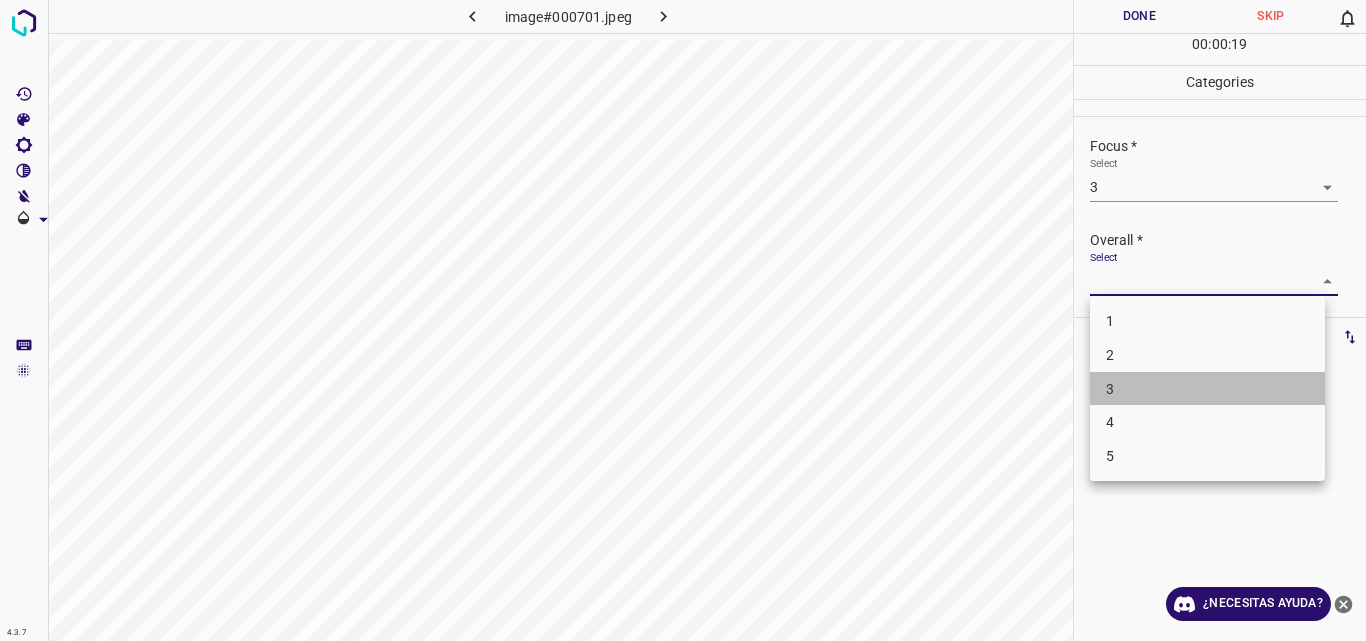 click on "3" at bounding box center [1207, 389] 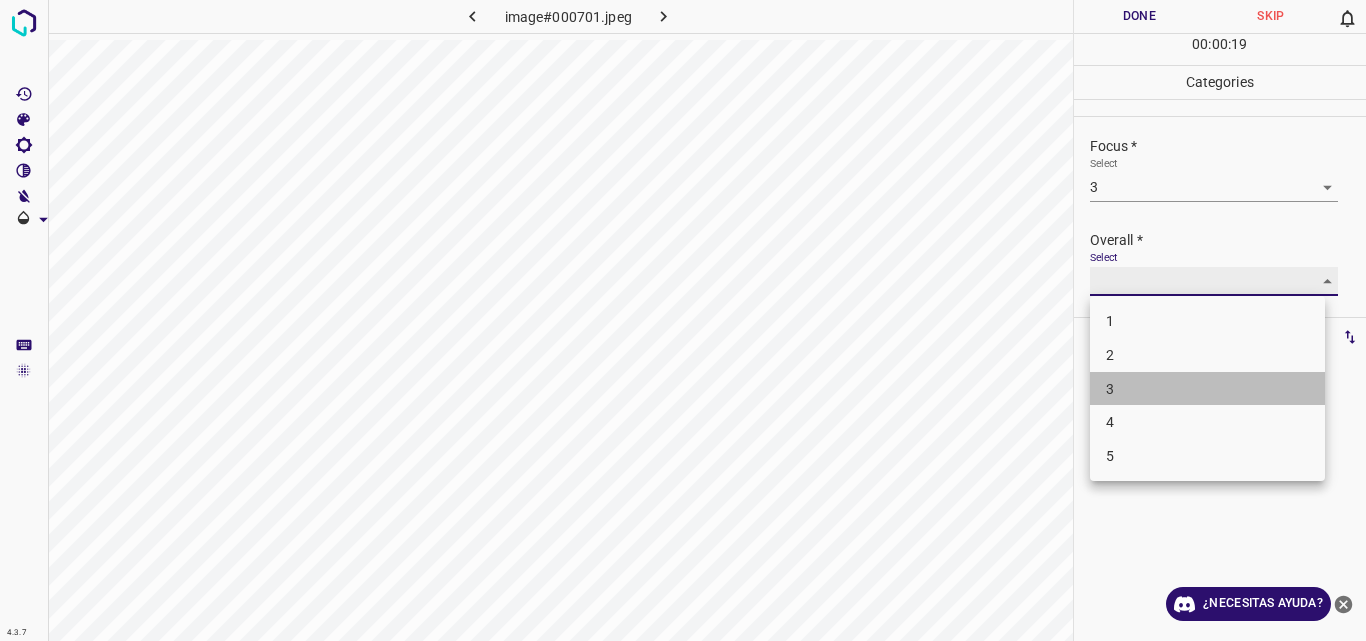 type on "3" 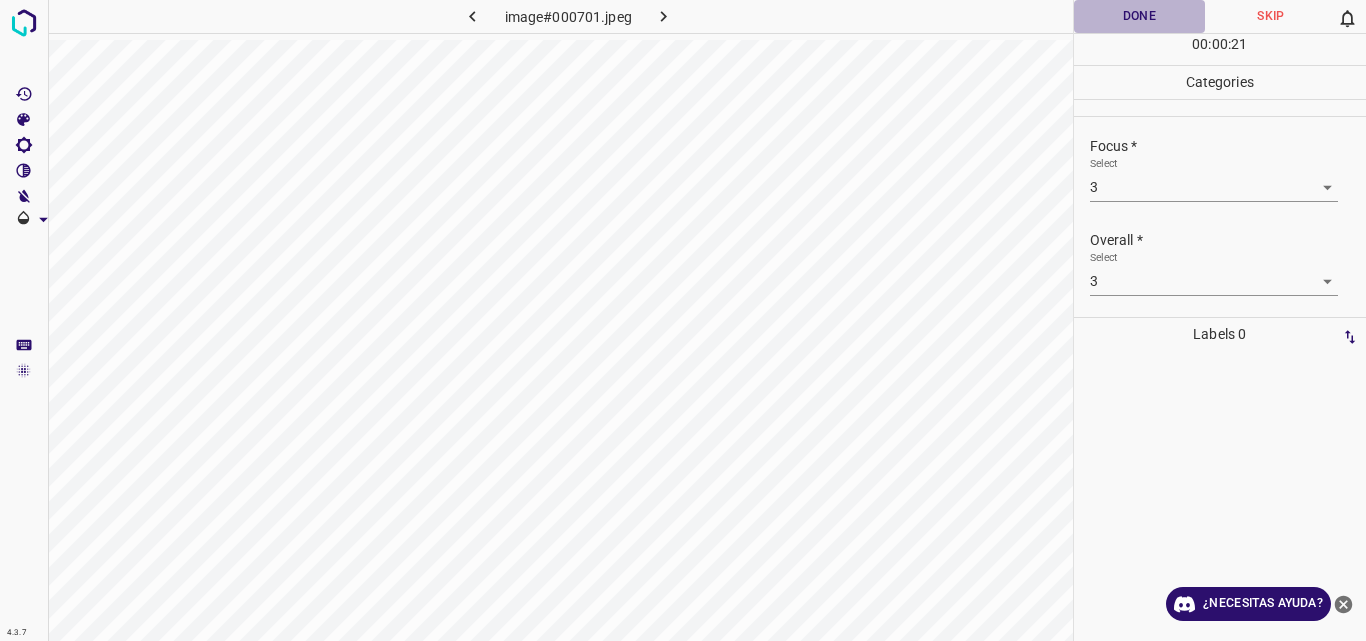 click on "Done" at bounding box center [1140, 16] 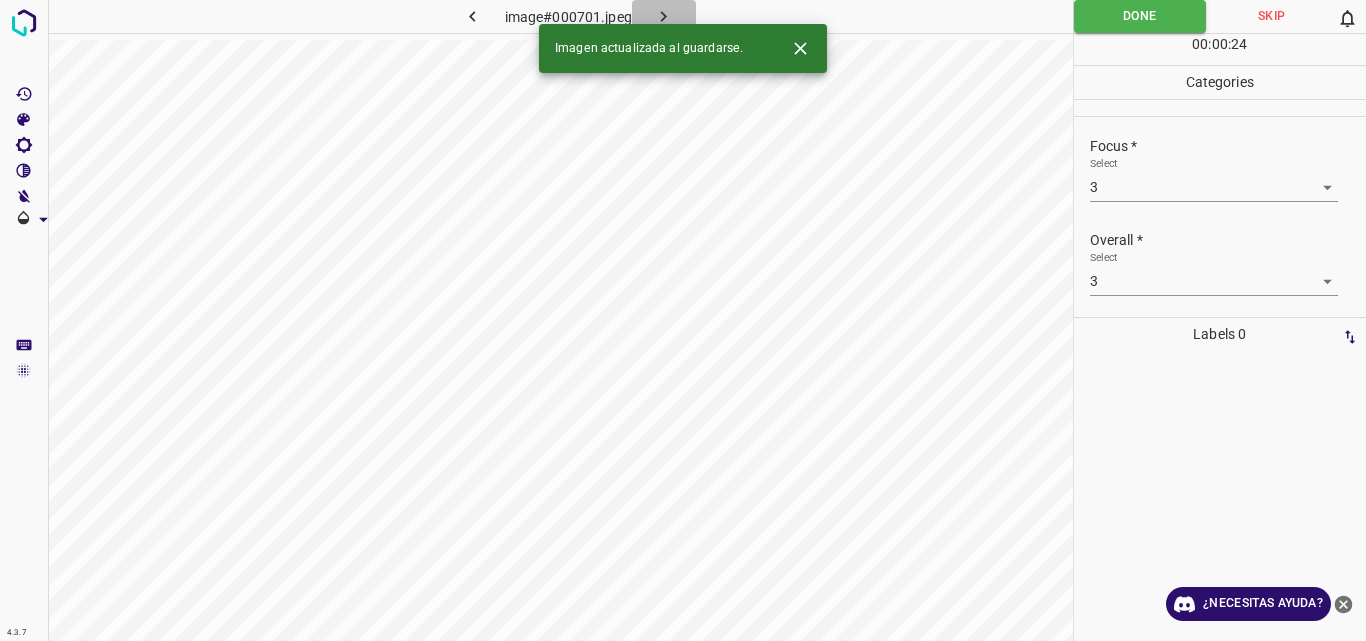 click 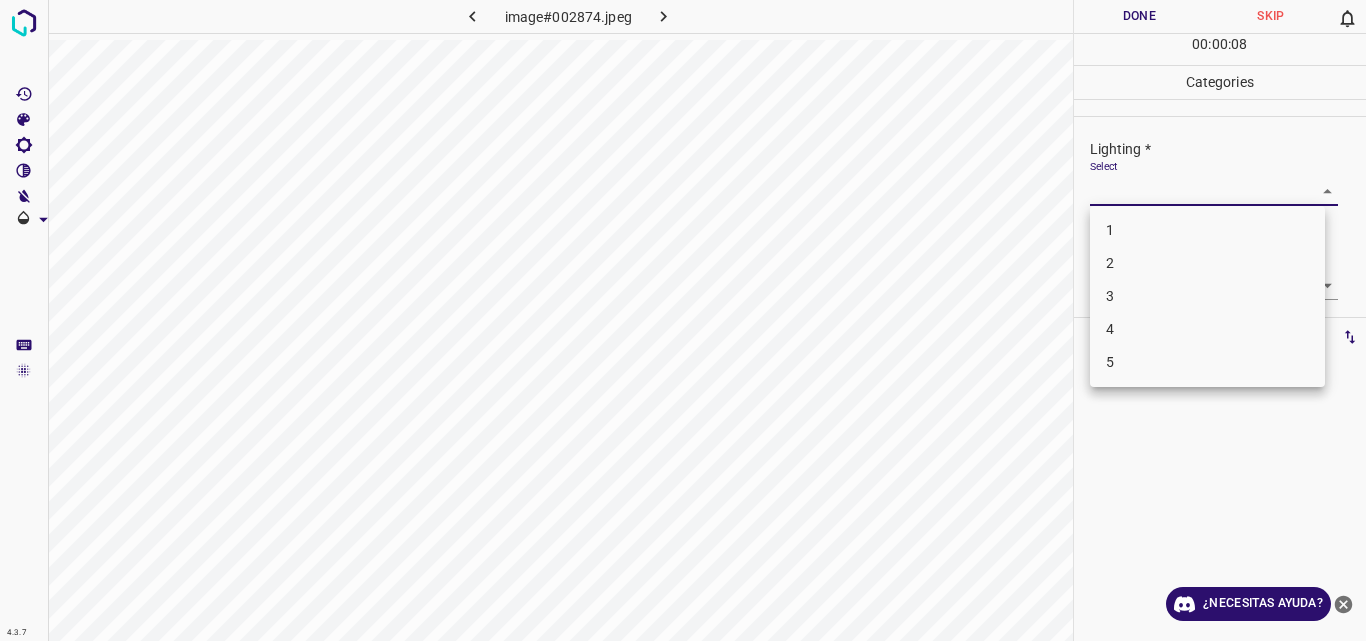 click on "4.3.7 image#002874.jpeg Done Skip 0 00   : 00   : 08   Categories Lighting *  Select ​ Focus *  Select ​ Overall *  Select ​ Labels   0 Categories 1 Lighting 2 Focus 3 Overall Tools Space Change between modes (Draw & Edit) I Auto labeling R Restore zoom M Zoom in N Zoom out Delete Delete selecte label Filters Z Restore filters X Saturation filter C Brightness filter V Contrast filter B Gray scale filter General O Download ¿Necesitas ayuda? Original text Rate this translation Your feedback will be used to help improve Google Translate - Texto - Esconder - Borrar 1 2 3 4 5" at bounding box center [683, 320] 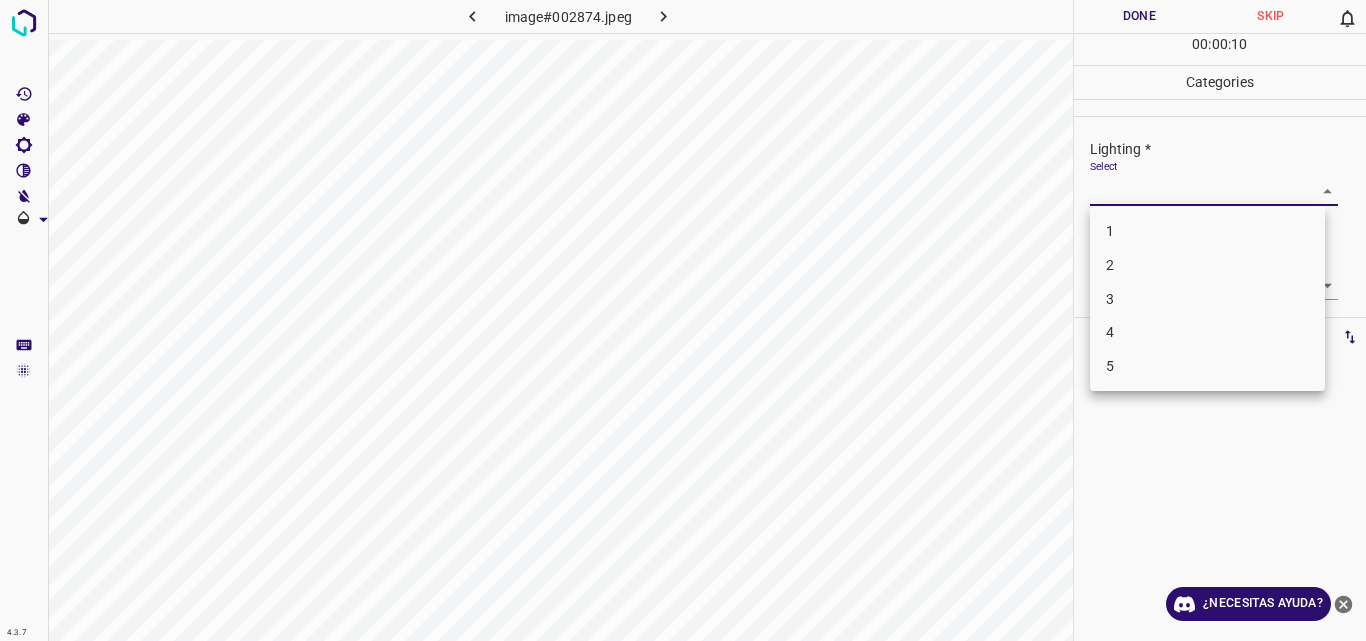 click on "3" at bounding box center (1207, 299) 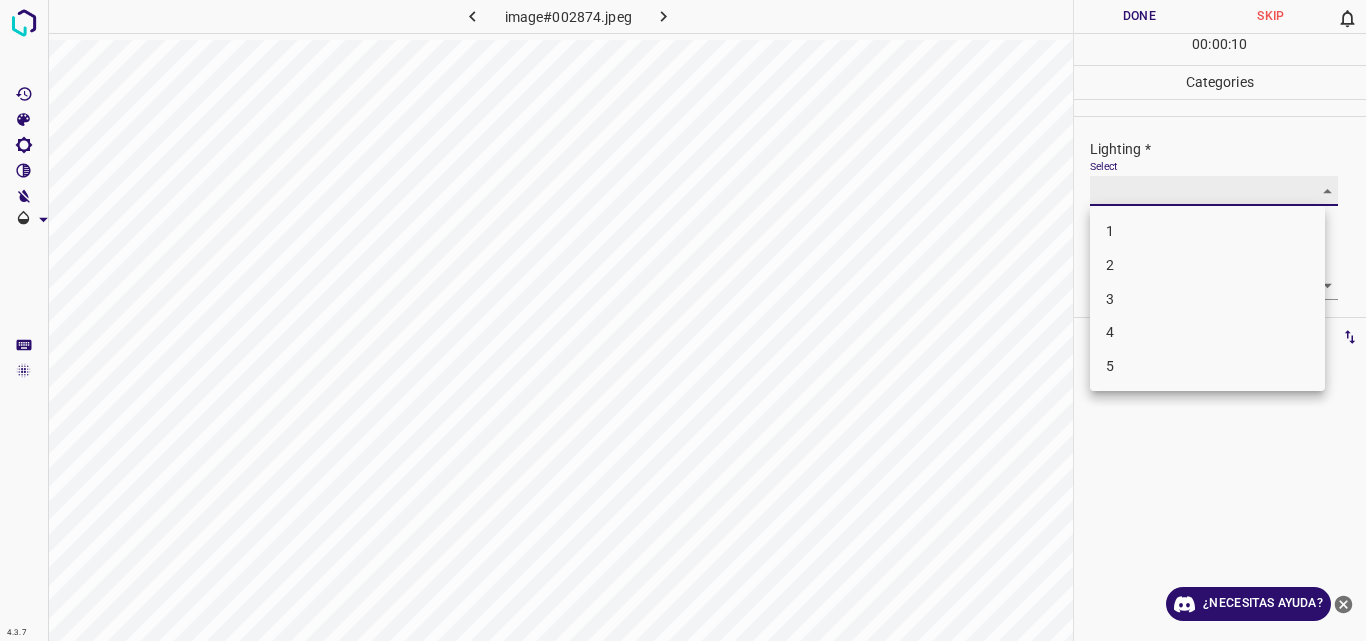 type on "3" 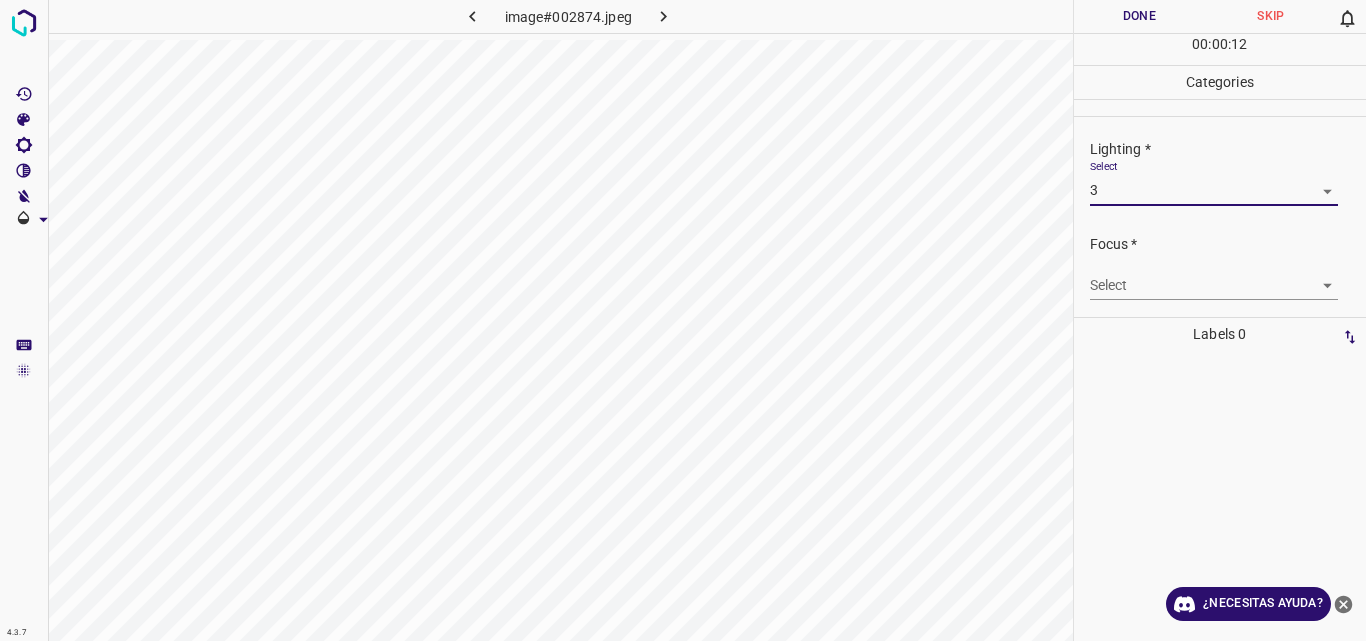 click on "4.3.7 image#002874.jpeg Done Skip 0 00   : 00   : 12   Categories Lighting *  Select 3 3 Focus *  Select ​ Overall *  Select ​ Labels   0 Categories 1 Lighting 2 Focus 3 Overall Tools Space Change between modes (Draw & Edit) I Auto labeling R Restore zoom M Zoom in N Zoom out Delete Delete selecte label Filters Z Restore filters X Saturation filter C Brightness filter V Contrast filter B Gray scale filter General O Download ¿Necesitas ayuda? Original text Rate this translation Your feedback will be used to help improve Google Translate - Texto - Esconder - Borrar" at bounding box center (683, 320) 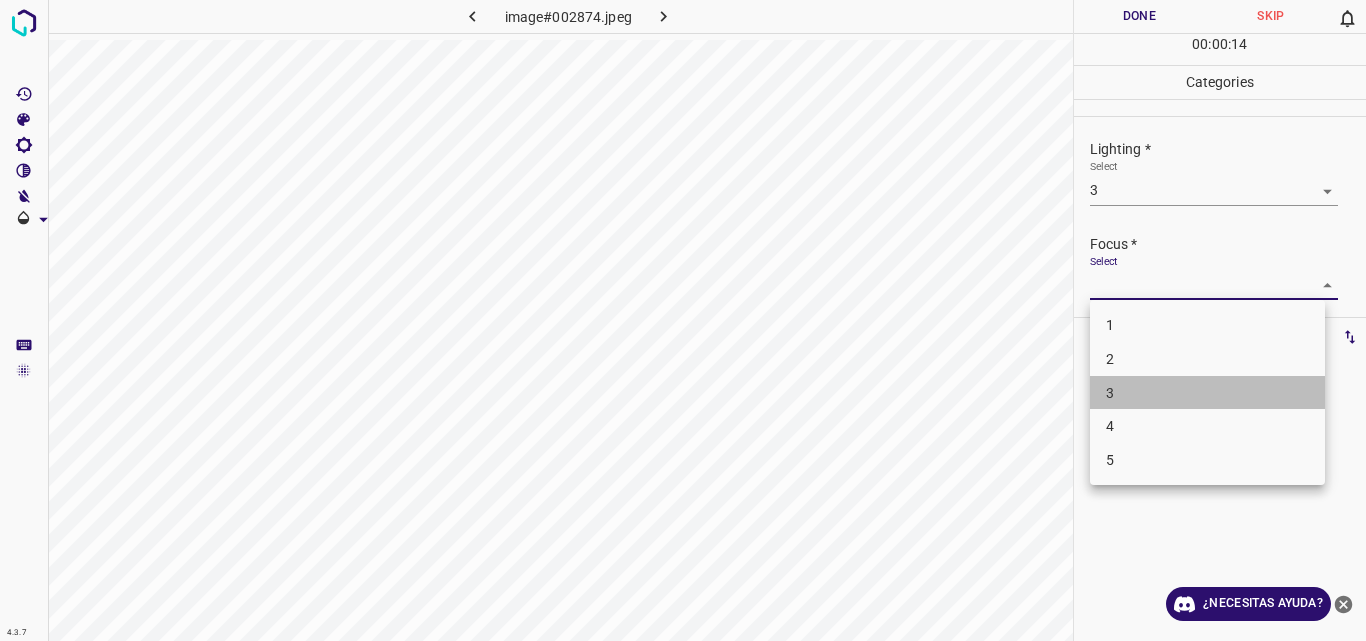 click on "3" at bounding box center (1207, 393) 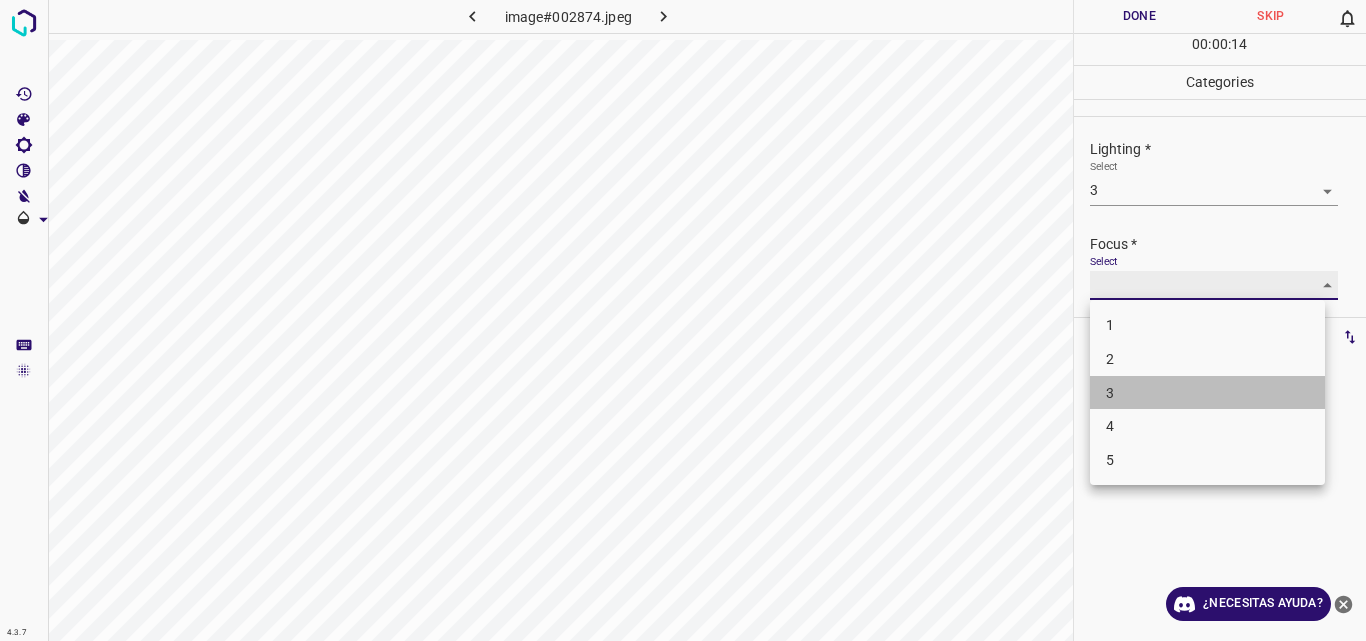 type on "3" 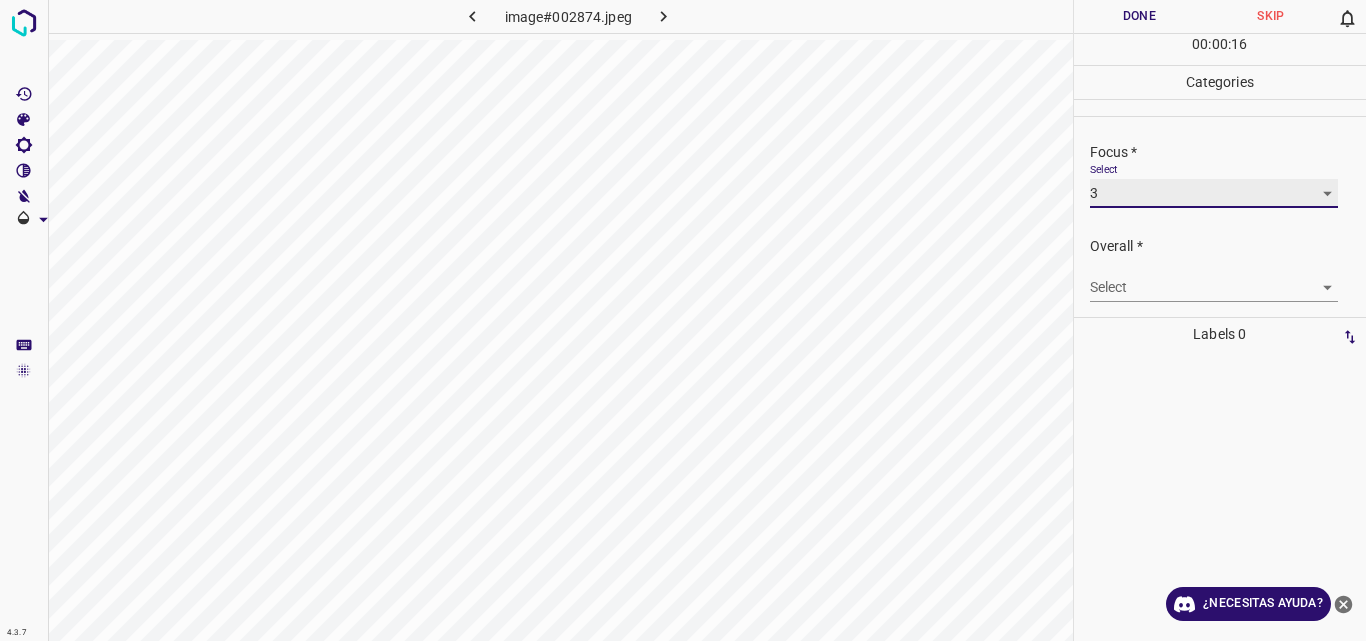 scroll, scrollTop: 98, scrollLeft: 0, axis: vertical 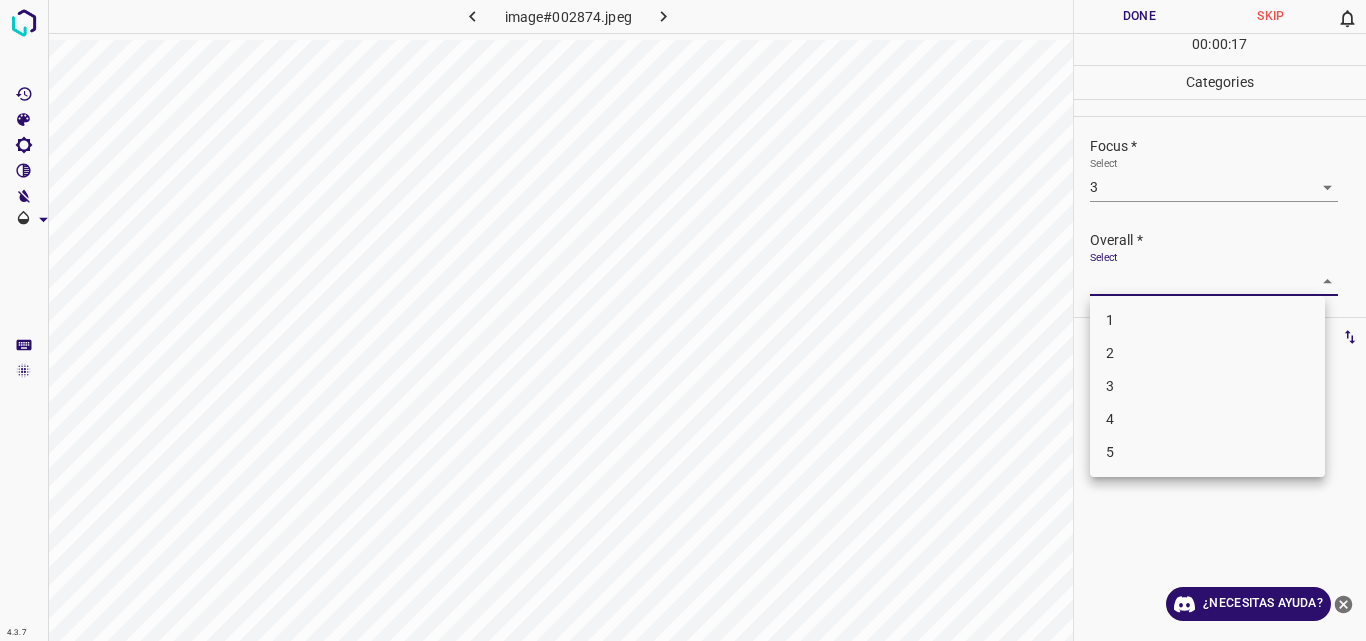 click on "4.3.7 image#002874.jpeg Done Skip 0 00   : 00   : 17   Categories Lighting *  Select 3 3 Focus *  Select 3 3 Overall *  Select ​ Labels   0 Categories 1 Lighting 2 Focus 3 Overall Tools Space Change between modes (Draw & Edit) I Auto labeling R Restore zoom M Zoom in N Zoom out Delete Delete selecte label Filters Z Restore filters X Saturation filter C Brightness filter V Contrast filter B Gray scale filter General O Download ¿Necesitas ayuda? Original text Rate this translation Your feedback will be used to help improve Google Translate - Texto - Esconder - Borrar 1 2 3 4 5" at bounding box center (683, 320) 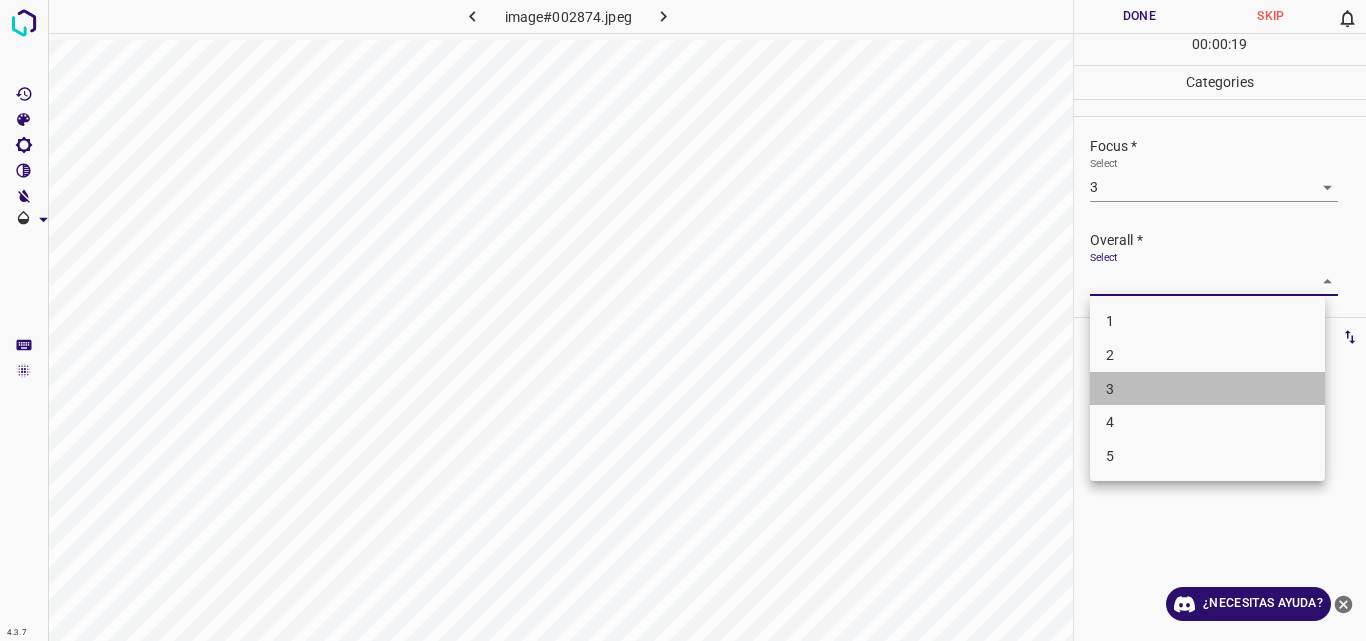 click on "3" at bounding box center [1207, 389] 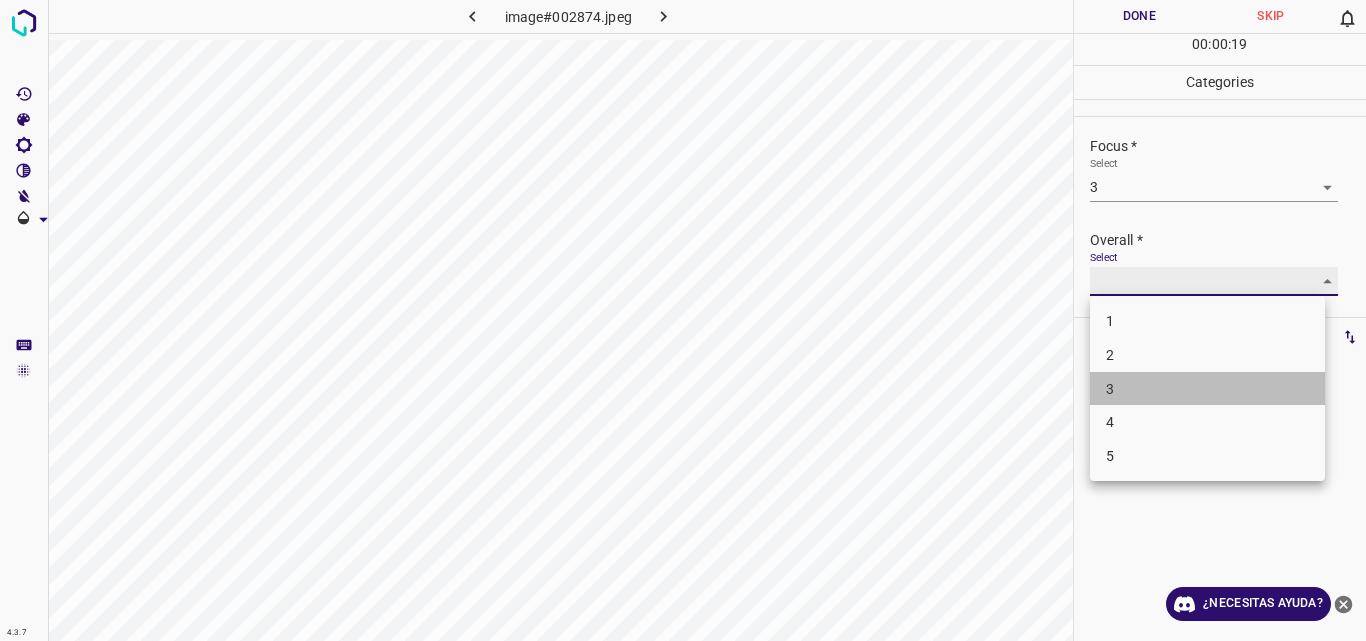 type on "3" 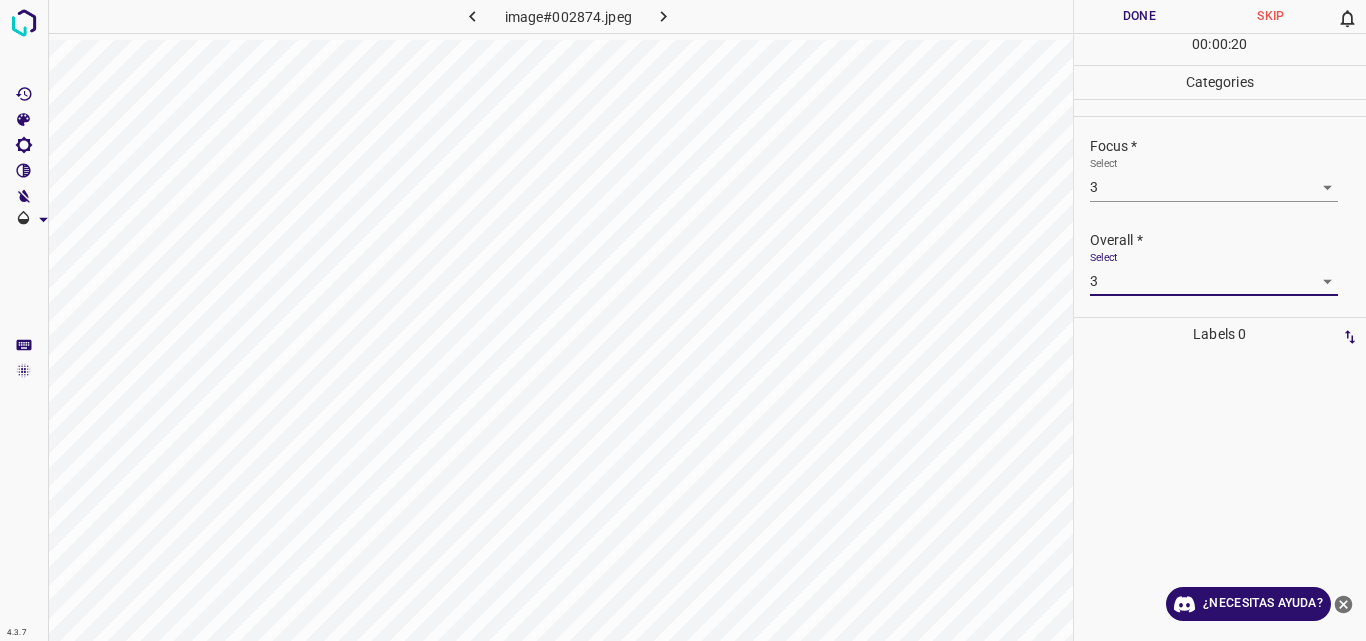 click on "Done" at bounding box center (1140, 16) 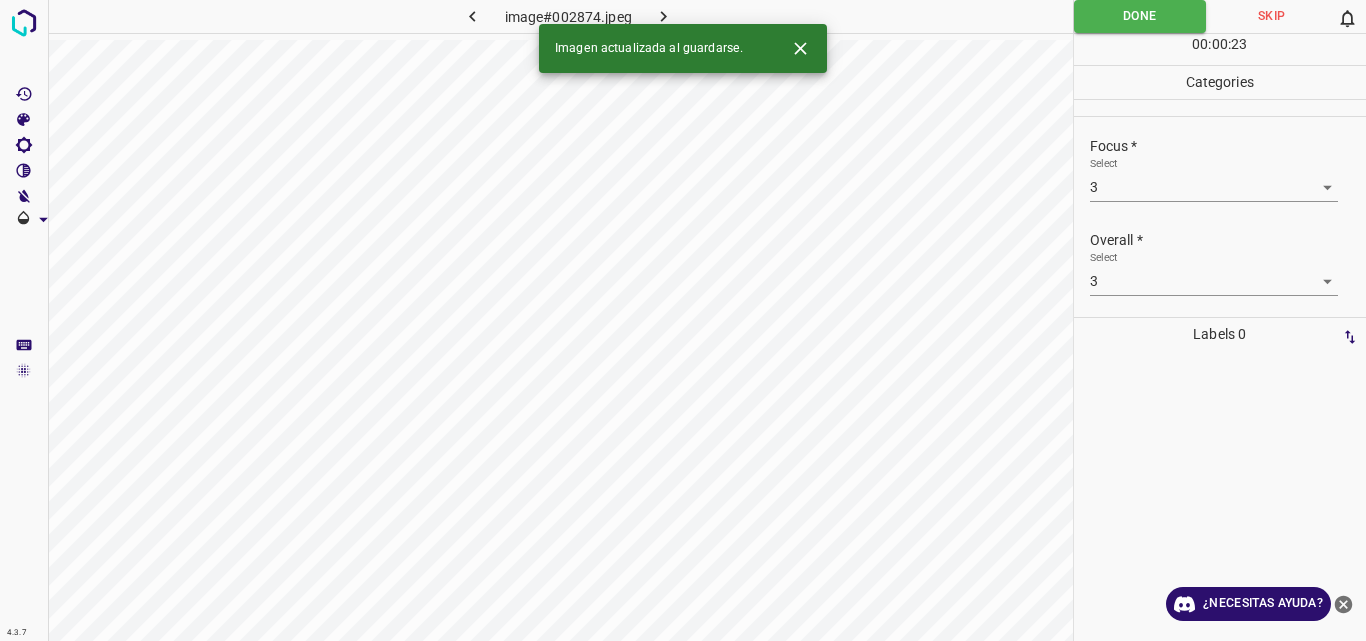 click 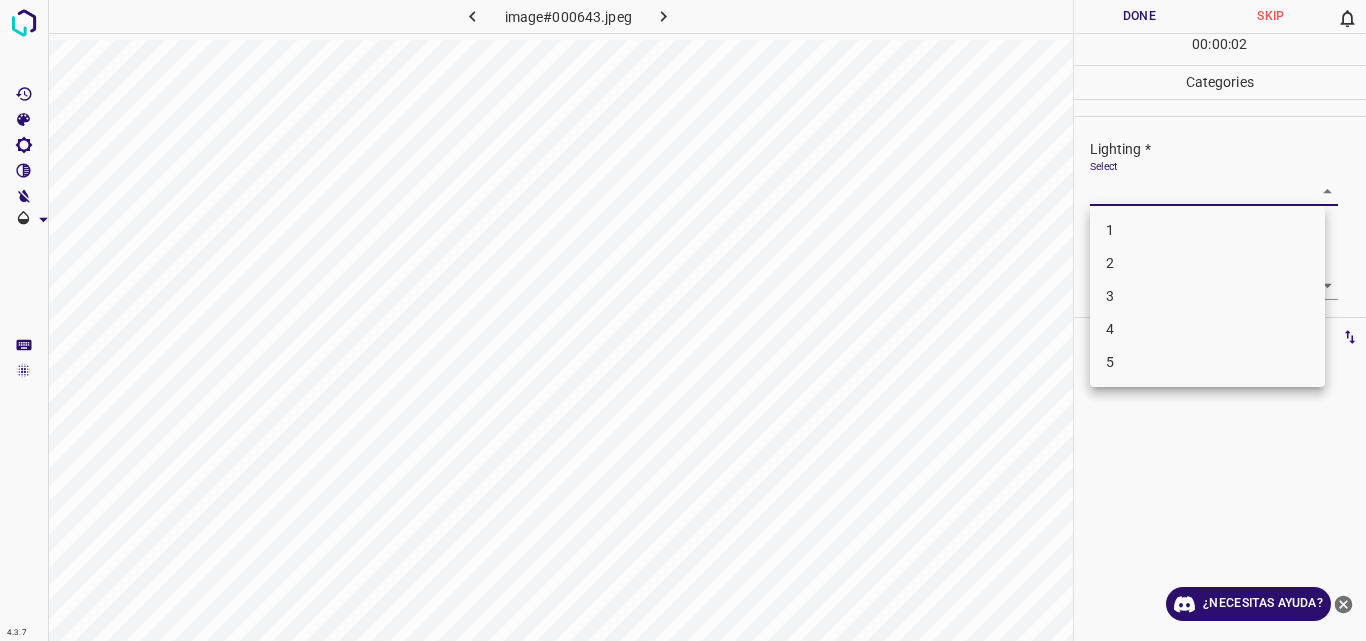 click on "4.3.7 image#000643.jpeg Done Skip 0 00   : 00   : 02   Categories Lighting *  Select ​ Focus *  Select ​ Overall *  Select ​ Labels   0 Categories 1 Lighting 2 Focus 3 Overall Tools Space Change between modes (Draw & Edit) I Auto labeling R Restore zoom M Zoom in N Zoom out Delete Delete selecte label Filters Z Restore filters X Saturation filter C Brightness filter V Contrast filter B Gray scale filter General O Download ¿Necesitas ayuda? Original text Rate this translation Your feedback will be used to help improve Google Translate - Texto - Esconder - Borrar 1 2 3 4 5" at bounding box center [683, 320] 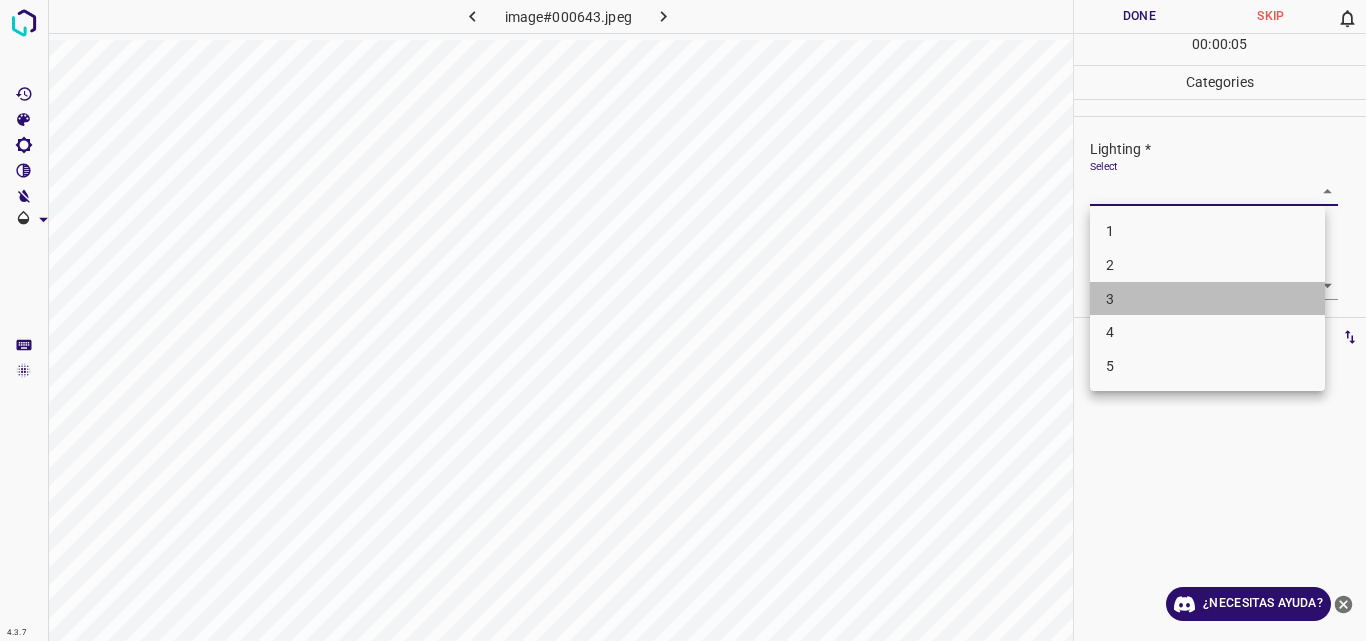 click on "3" at bounding box center [1207, 299] 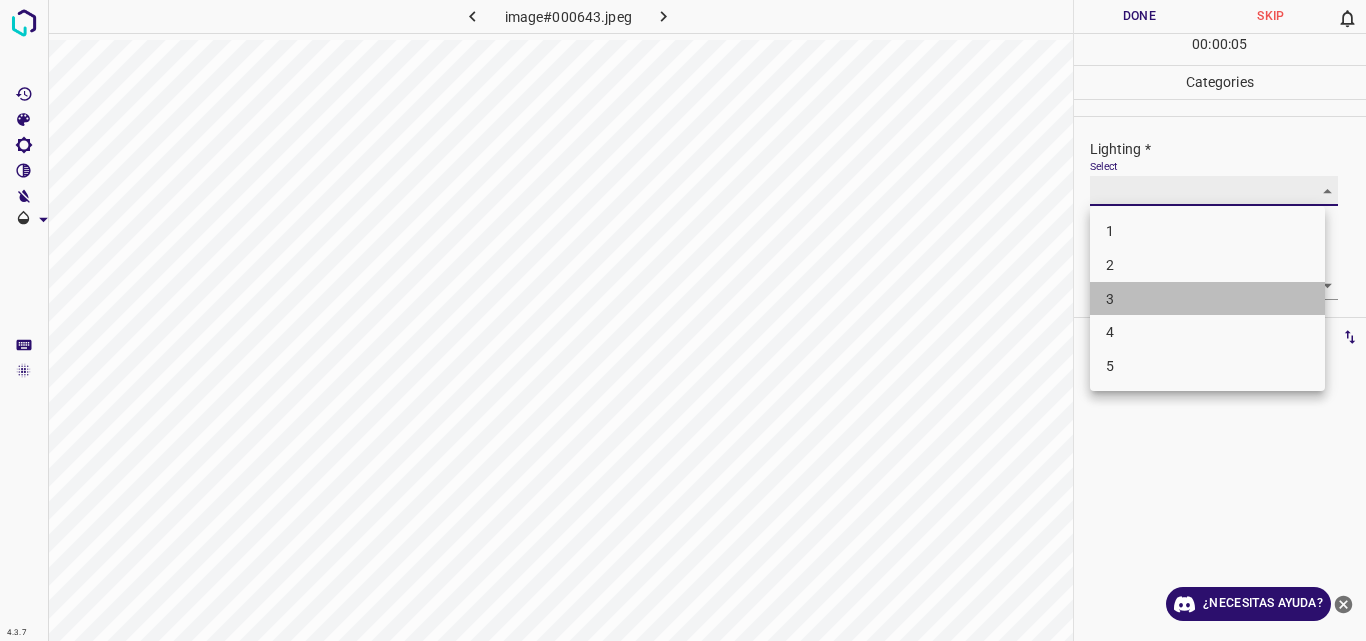 type on "3" 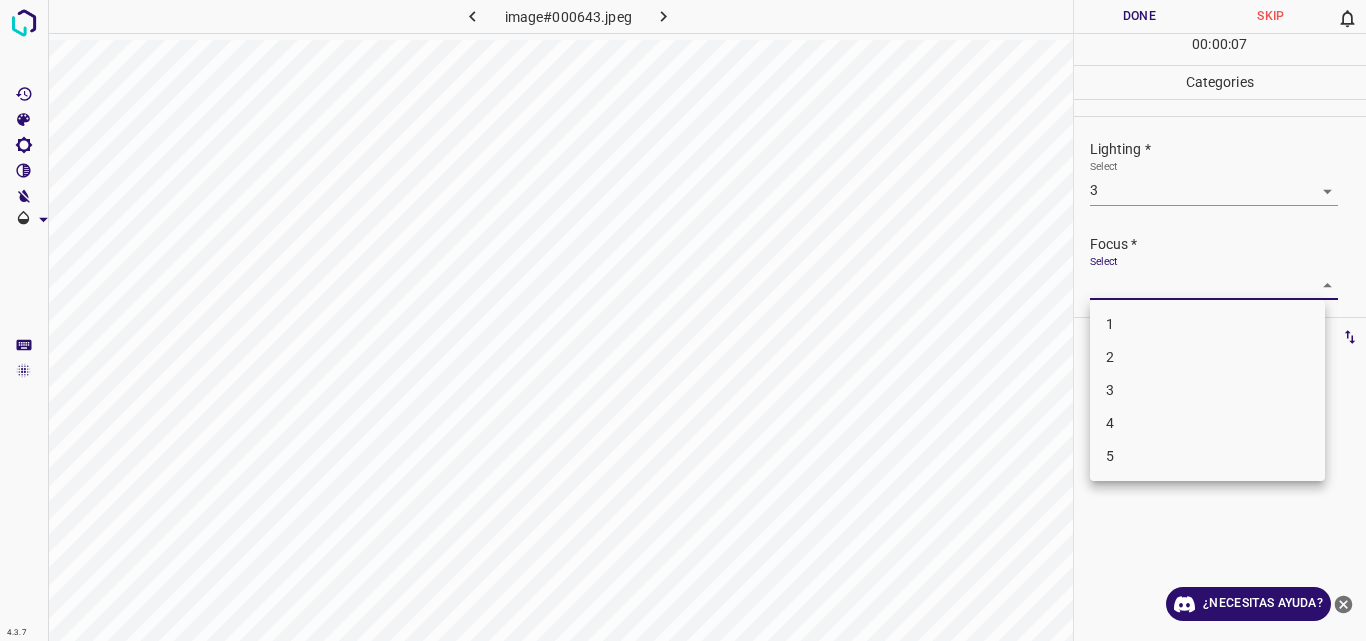 click on "4.3.7 image#000643.jpeg Done Skip 0 00   : 00   : 07   Categories Lighting *  Select 3 3 Focus *  Select ​ Overall *  Select ​ Labels   0 Categories 1 Lighting 2 Focus 3 Overall Tools Space Change between modes (Draw & Edit) I Auto labeling R Restore zoom M Zoom in N Zoom out Delete Delete selecte label Filters Z Restore filters X Saturation filter C Brightness filter V Contrast filter B Gray scale filter General O Download ¿Necesitas ayuda? Original text Rate this translation Your feedback will be used to help improve Google Translate - Texto - Esconder - Borrar 1 2 3 4 5" at bounding box center (683, 320) 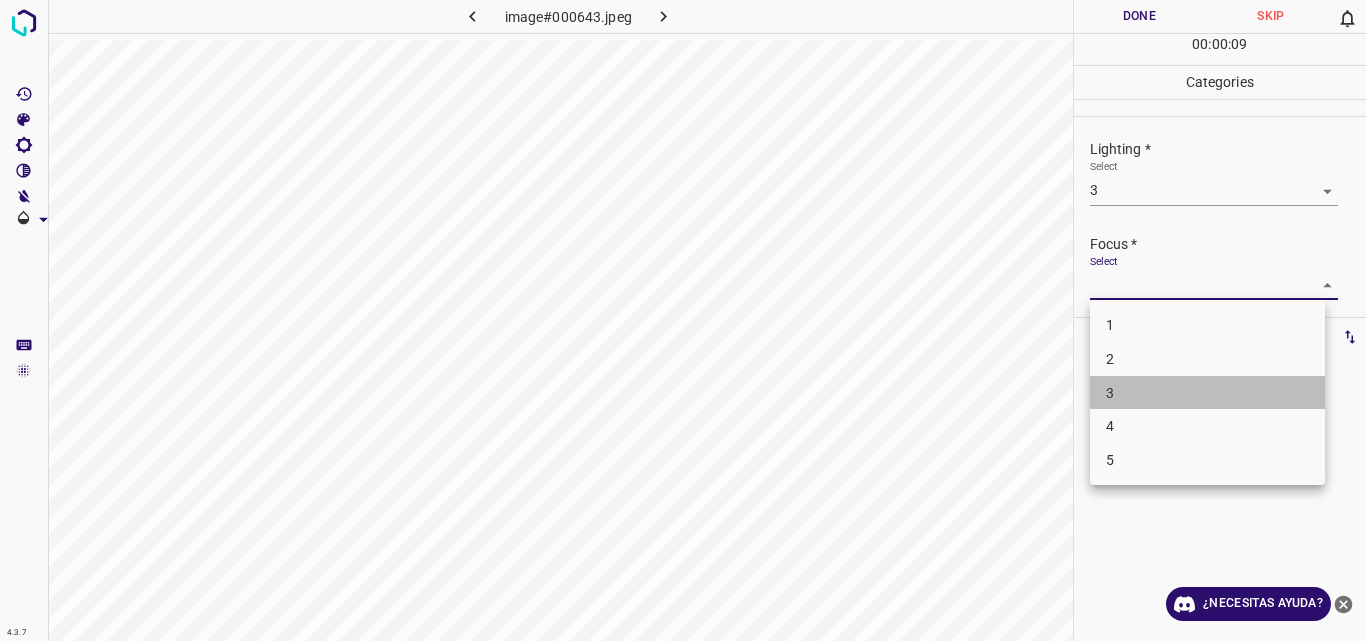click on "3" at bounding box center (1207, 393) 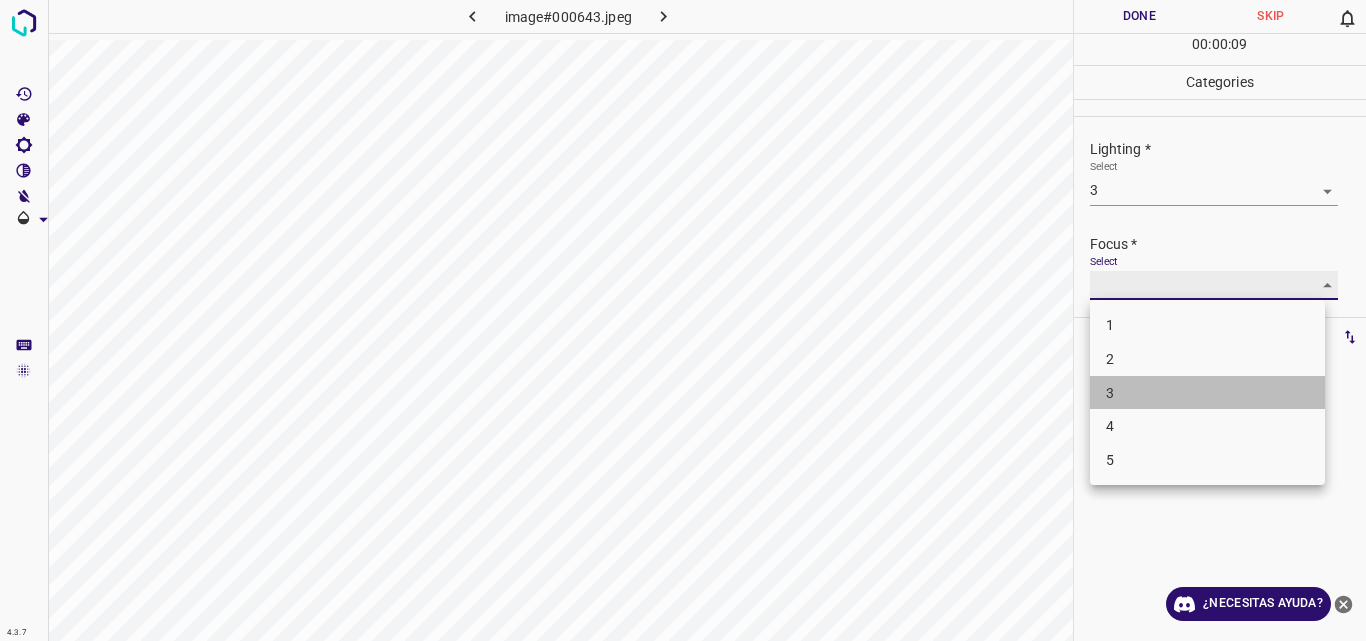 type on "3" 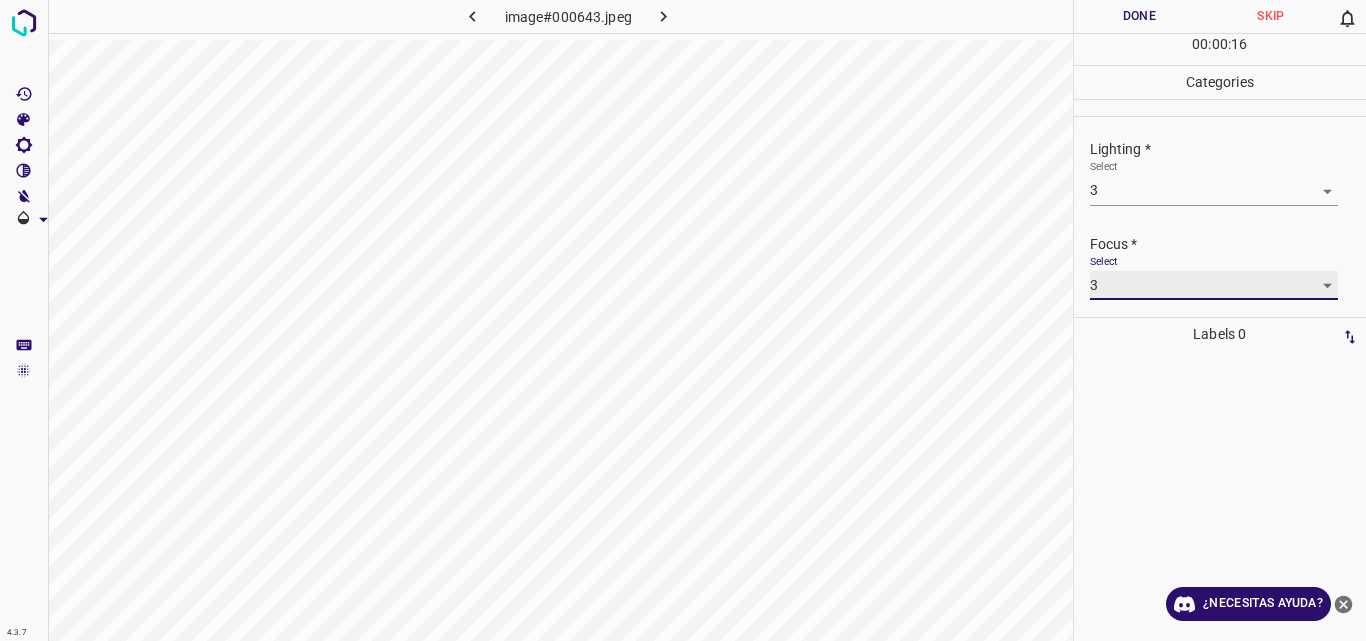 scroll, scrollTop: 98, scrollLeft: 0, axis: vertical 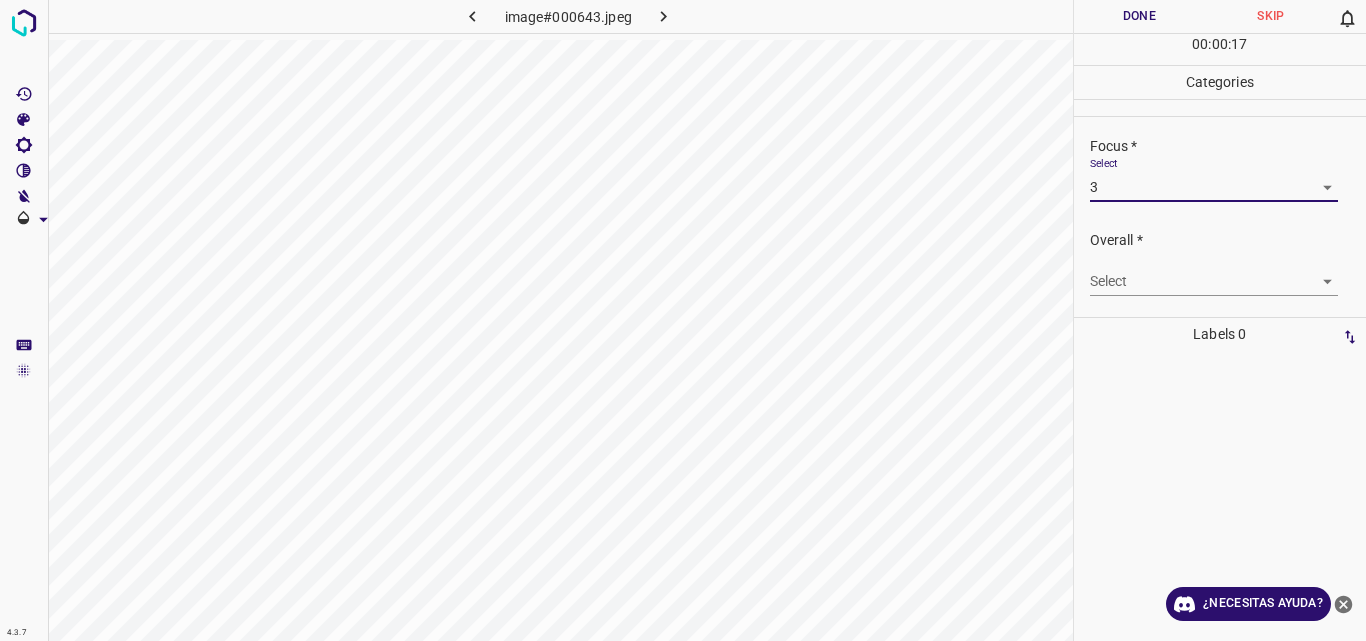 click on "4.3.7 image#000643.jpeg Done Skip 0 00   : 00   : 17   Categories Lighting *  Select 3 3 Focus *  Select 3 3 Overall *  Select ​ Labels   0 Categories 1 Lighting 2 Focus 3 Overall Tools Space Change between modes (Draw & Edit) I Auto labeling R Restore zoom M Zoom in N Zoom out Delete Delete selecte label Filters Z Restore filters X Saturation filter C Brightness filter V Contrast filter B Gray scale filter General O Download ¿Necesitas ayuda? Original text Rate this translation Your feedback will be used to help improve Google Translate - Texto - Esconder - Borrar" at bounding box center [683, 320] 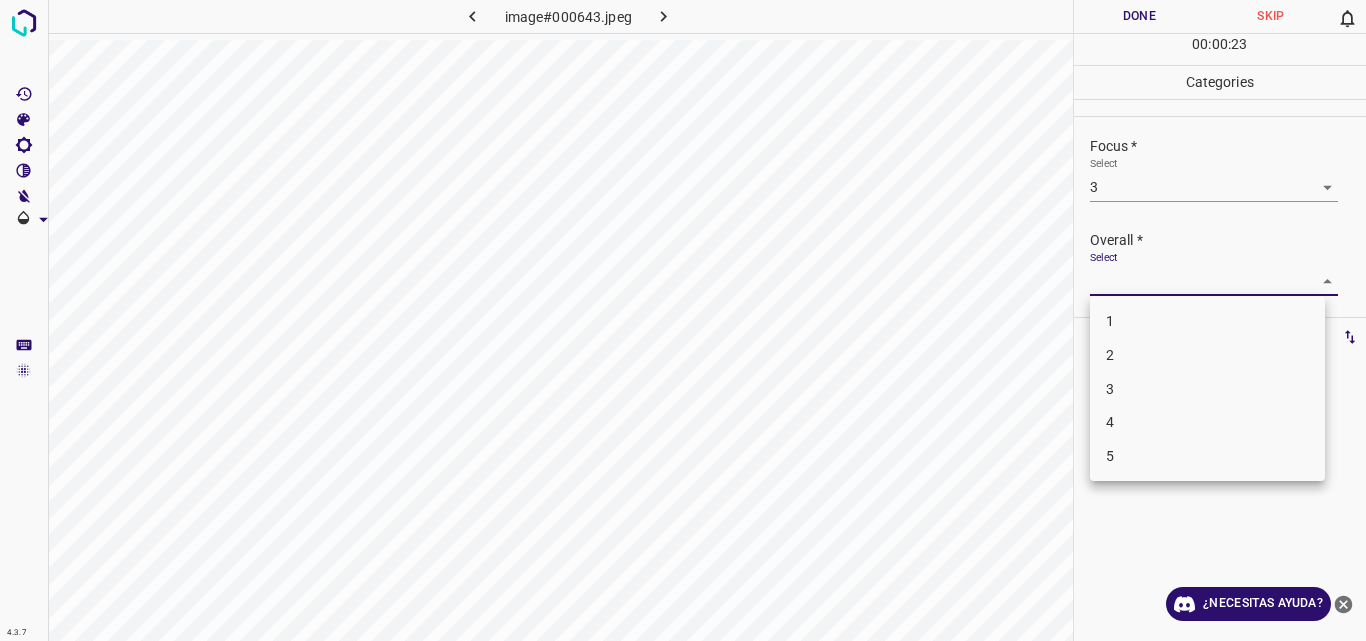 click on "3" at bounding box center (1207, 389) 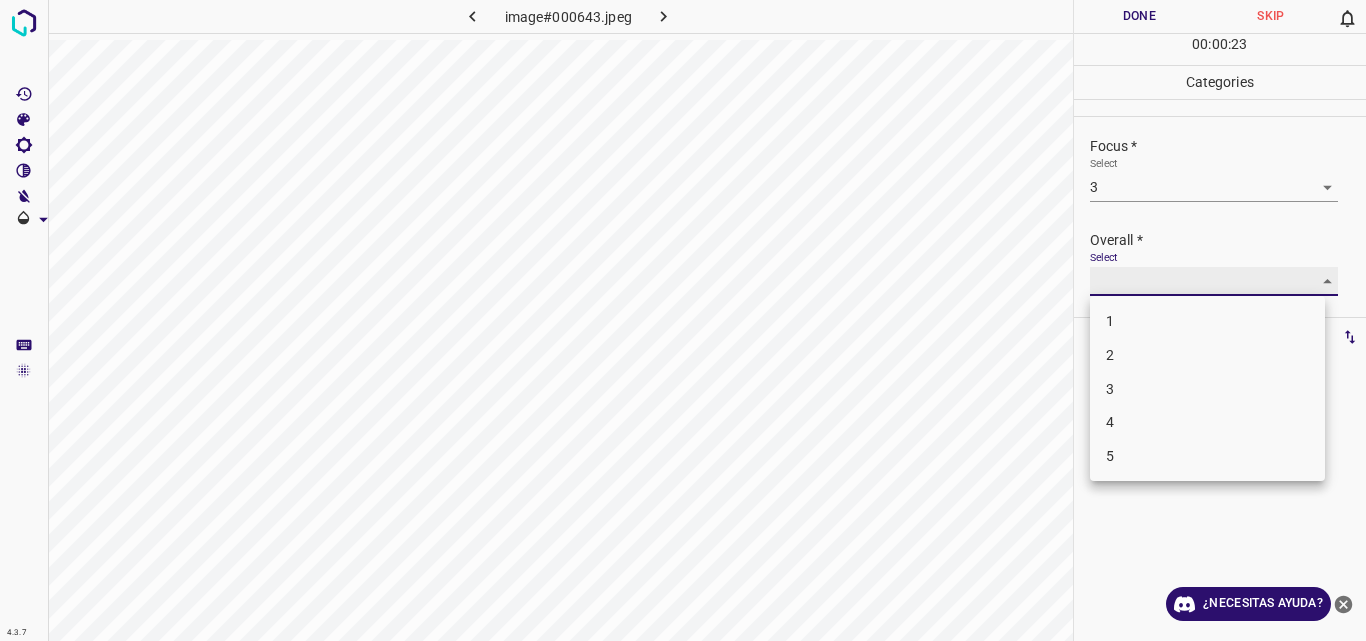type on "3" 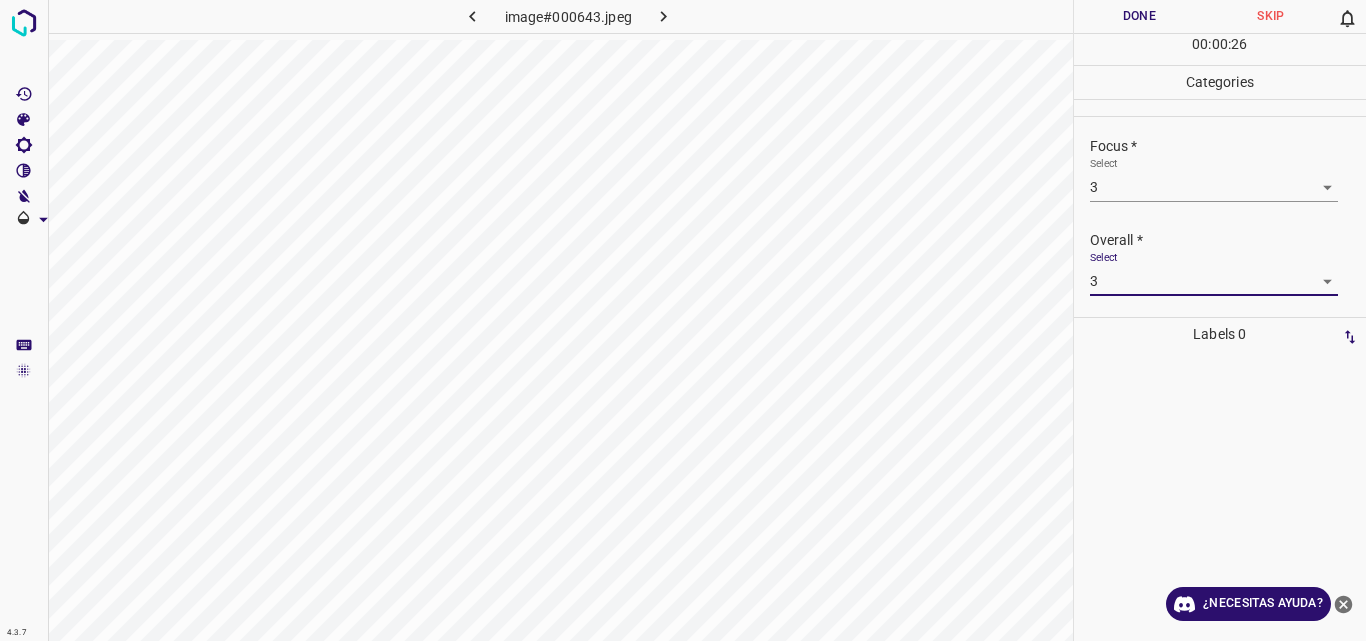 click on "Done" at bounding box center [1140, 16] 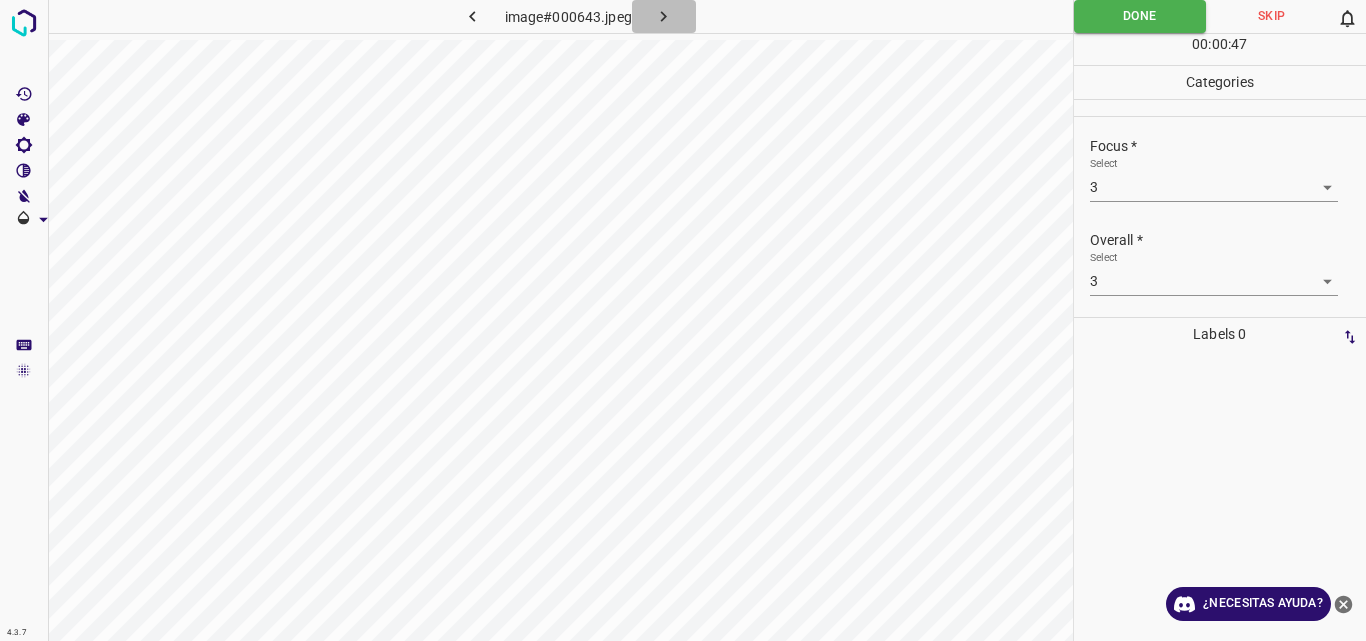 click 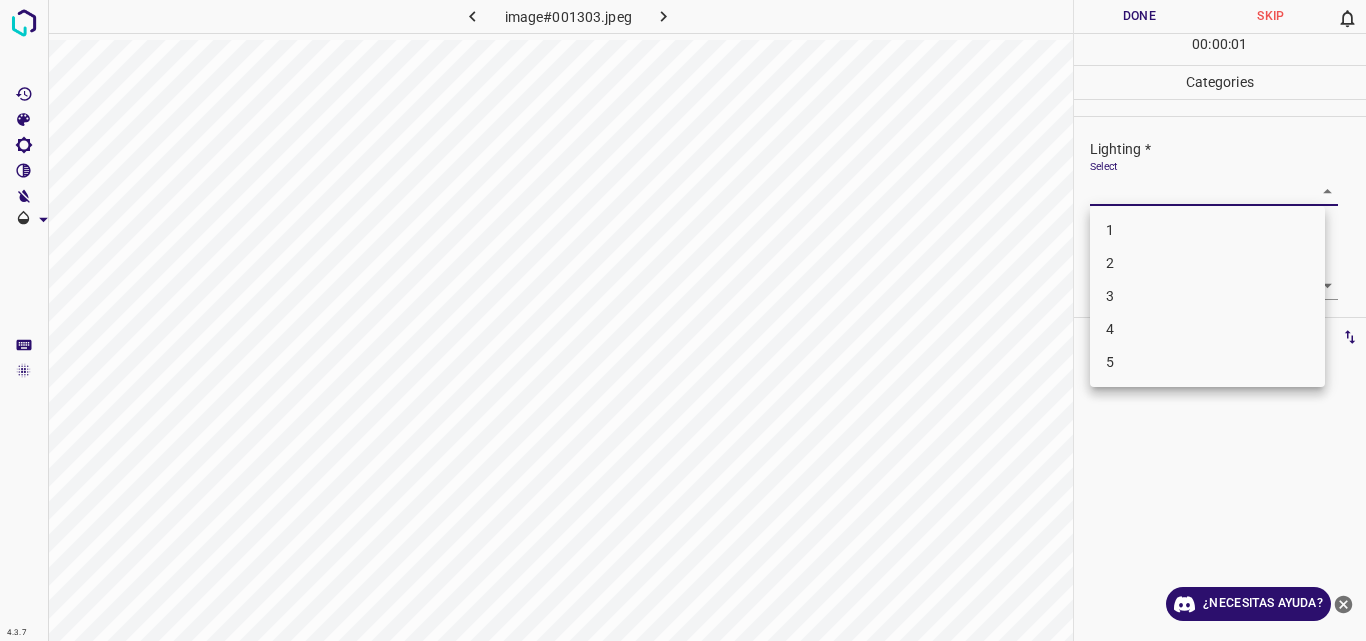 click on "4.3.7 image#001303.jpeg Done Skip 0 00   : 00   : 01   Categories Lighting *  Select ​ Focus *  Select ​ Overall *  Select ​ Labels   0 Categories 1 Lighting 2 Focus 3 Overall Tools Space Change between modes (Draw & Edit) I Auto labeling R Restore zoom M Zoom in N Zoom out Delete Delete selecte label Filters Z Restore filters X Saturation filter C Brightness filter V Contrast filter B Gray scale filter General O Download ¿Necesitas ayuda? Original text Rate this translation Your feedback will be used to help improve Google Translate - Texto - Esconder - Borrar 1 2 3 4 5" at bounding box center (683, 320) 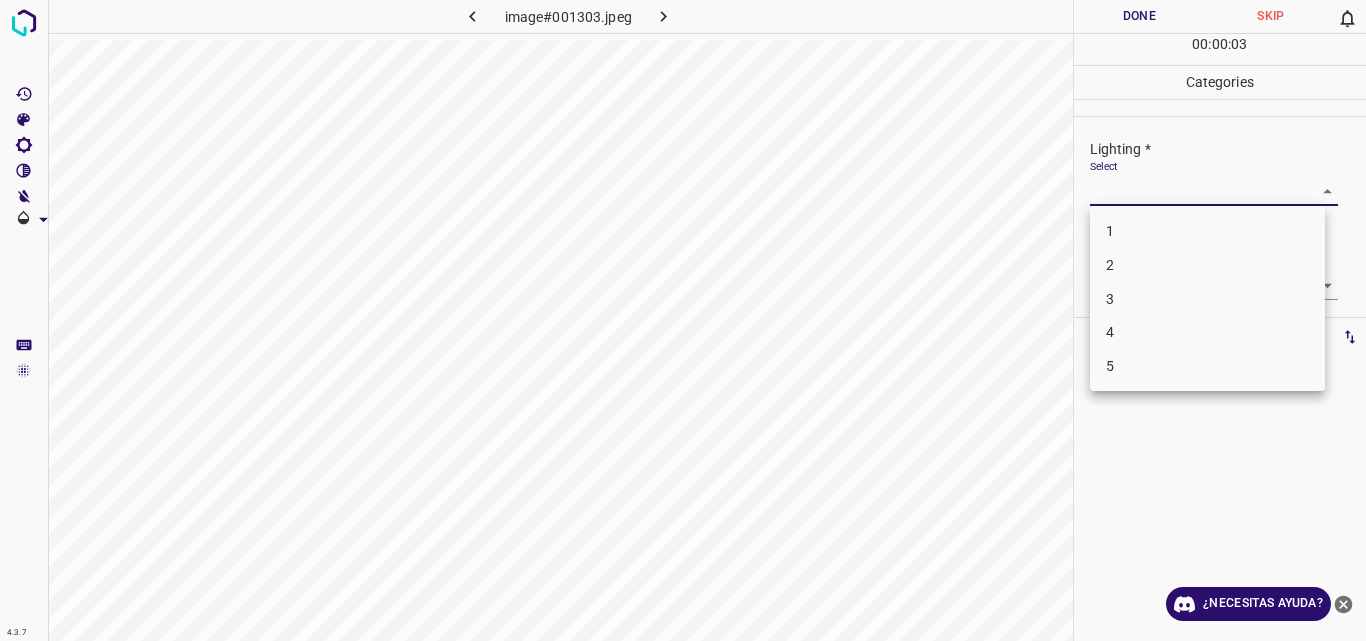 click on "3" at bounding box center (1207, 299) 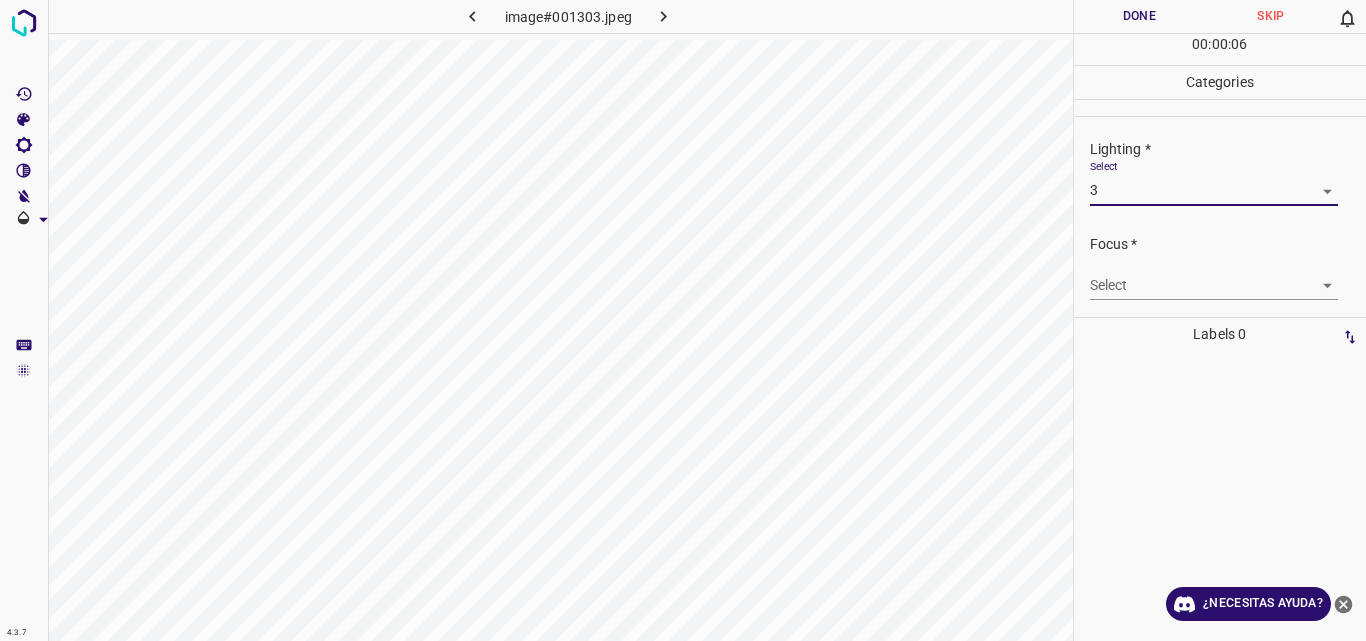 click on "4.3.7 image#001303.jpeg Done Skip 0 00   : 00   : 06   Categories Lighting *  Select 3 3 Focus *  Select ​ Overall *  Select ​ Labels   0 Categories 1 Lighting 2 Focus 3 Overall Tools Space Change between modes (Draw & Edit) I Auto labeling R Restore zoom M Zoom in N Zoom out Delete Delete selecte label Filters Z Restore filters X Saturation filter C Brightness filter V Contrast filter B Gray scale filter General O Download ¿Necesitas ayuda? Original text Rate this translation Your feedback will be used to help improve Google Translate - Texto - Esconder - Borrar" at bounding box center (683, 320) 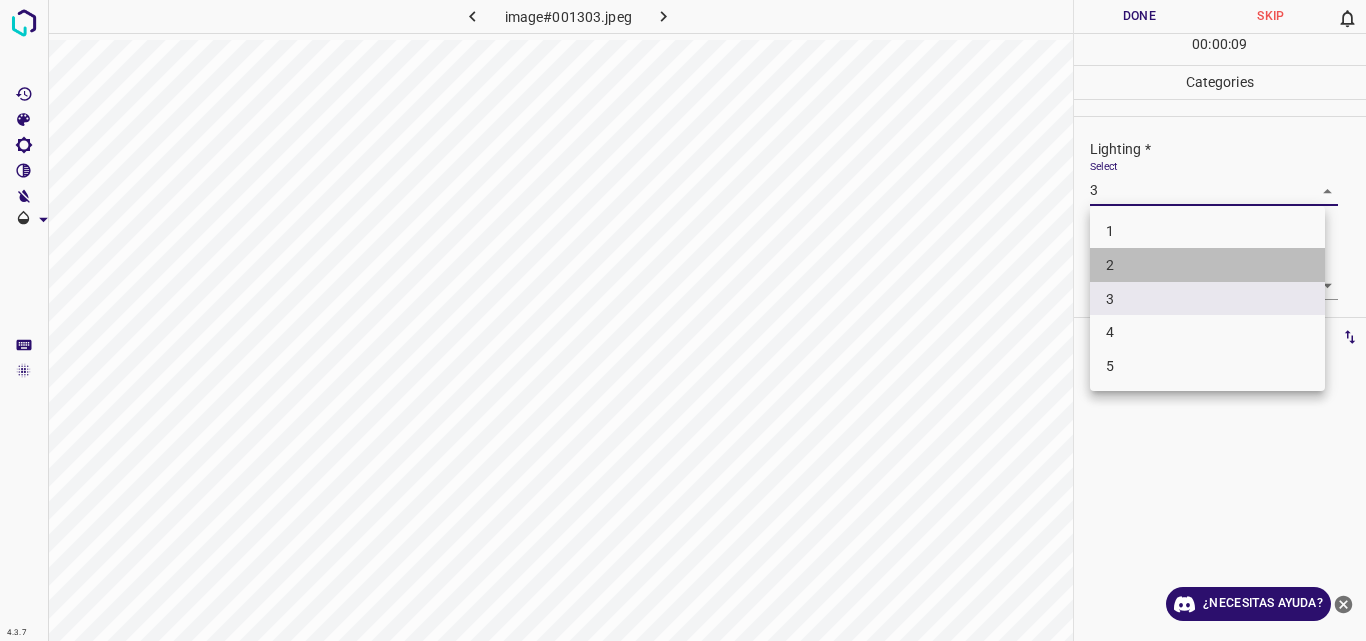 click on "2" at bounding box center [1207, 265] 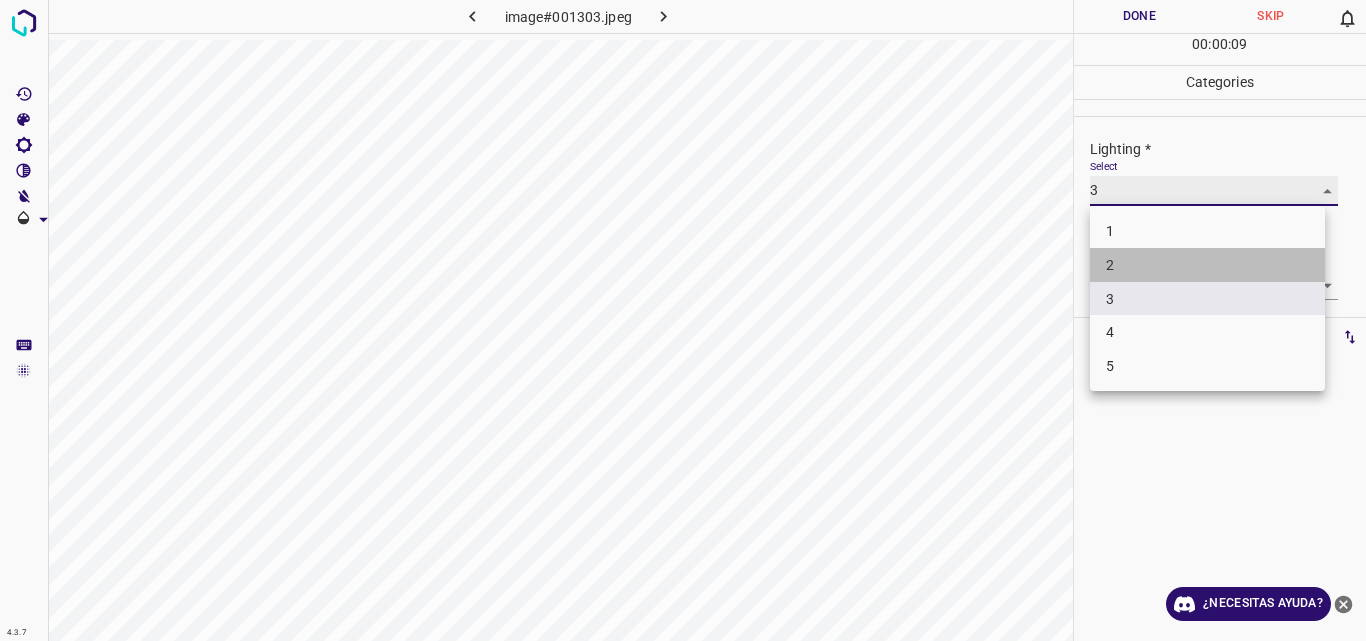 type on "2" 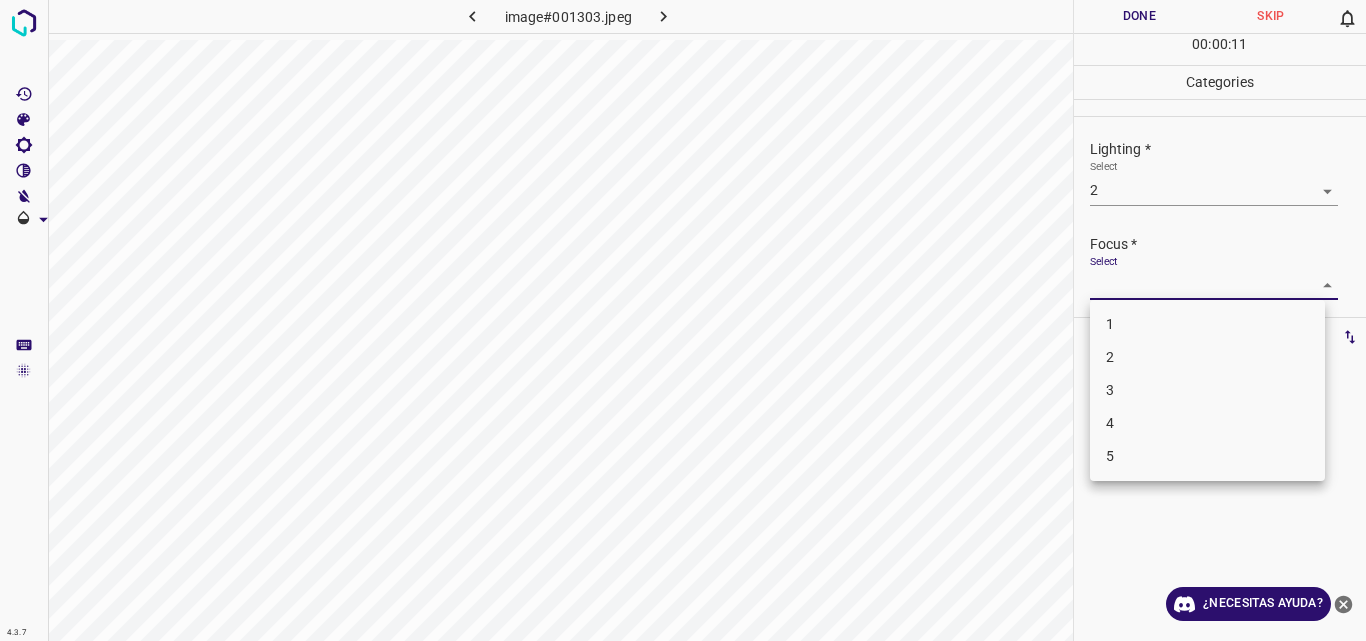 click on "4.3.7 image#001303.jpeg Done Skip 0 00   : 00   : 11   Categories Lighting *  Select 2 2 Focus *  Select ​ Overall *  Select ​ Labels   0 Categories 1 Lighting 2 Focus 3 Overall Tools Space Change between modes (Draw & Edit) I Auto labeling R Restore zoom M Zoom in N Zoom out Delete Delete selecte label Filters Z Restore filters X Saturation filter C Brightness filter V Contrast filter B Gray scale filter General O Download ¿Necesitas ayuda? Original text Rate this translation Your feedback will be used to help improve Google Translate - Texto - Esconder - Borrar 1 2 3 4 5" at bounding box center (683, 320) 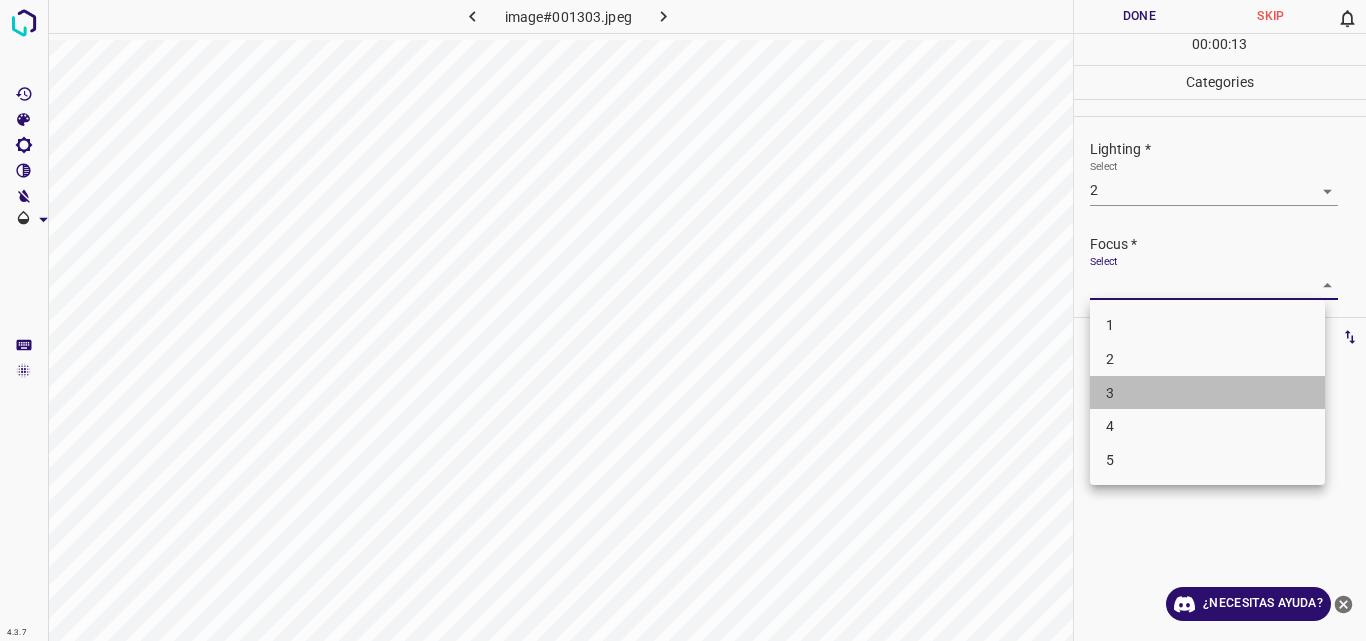 click on "3" at bounding box center [1207, 393] 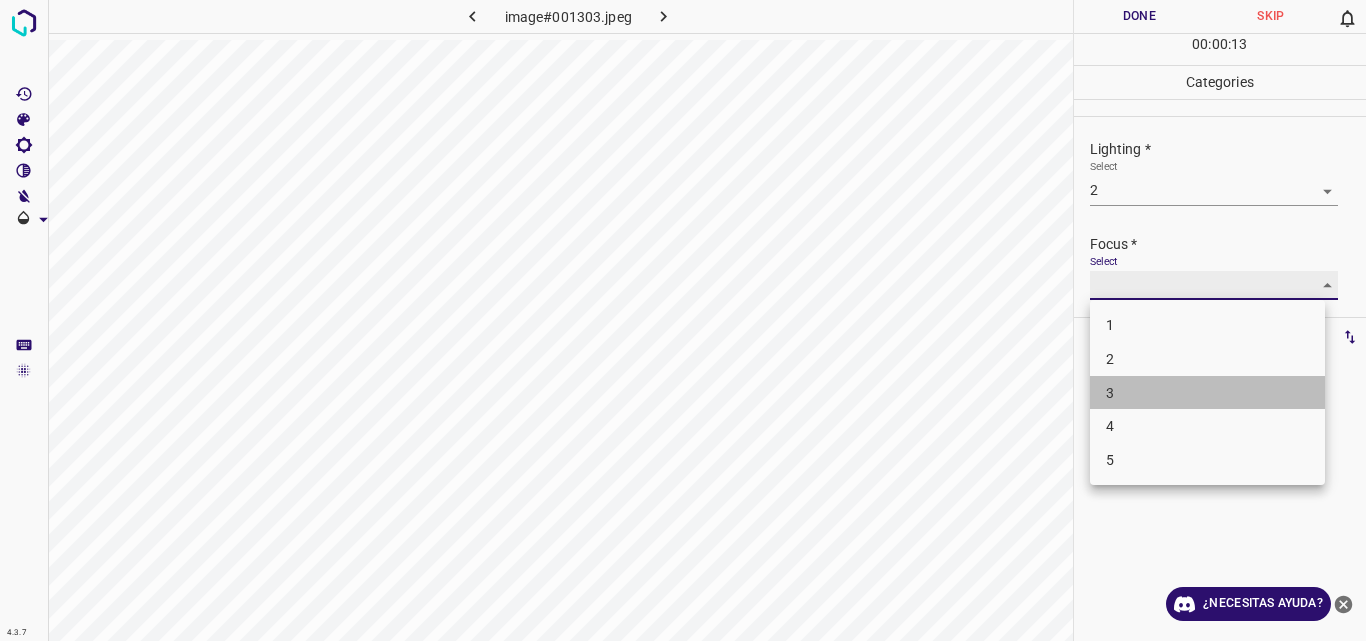 type on "3" 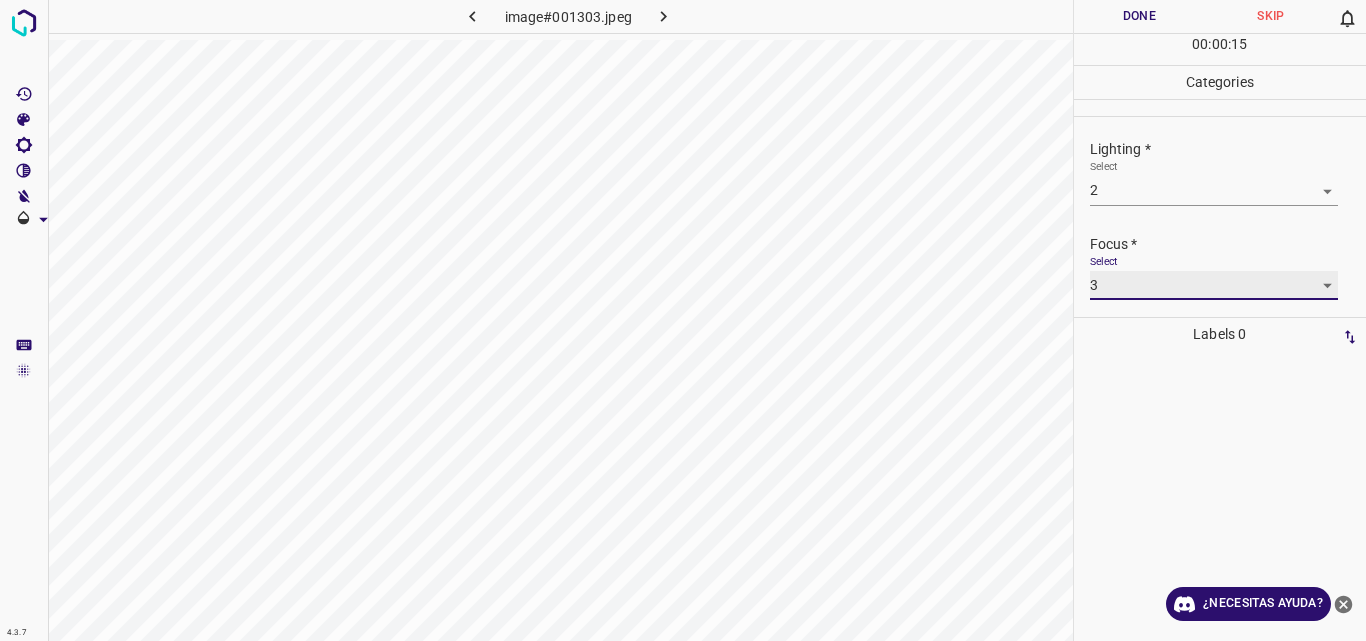 scroll, scrollTop: 98, scrollLeft: 0, axis: vertical 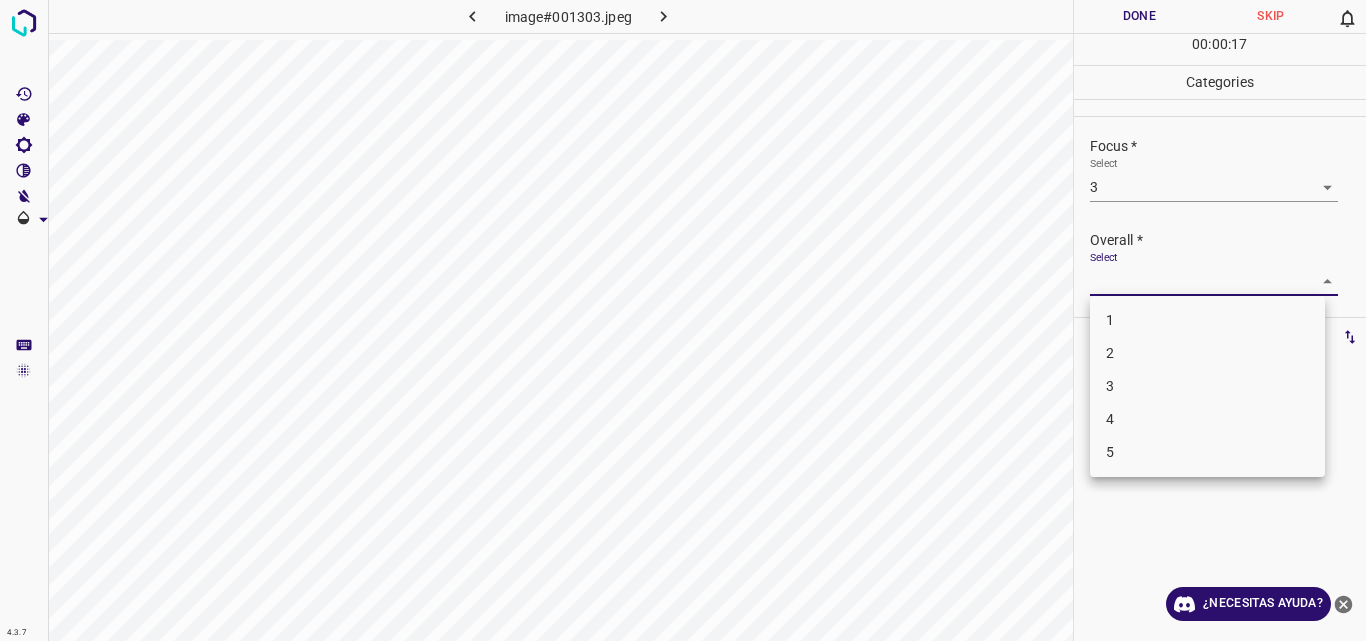 click on "4.3.7 image#001303.jpeg Done Skip 0 00   : 00   : 17   Categories Lighting *  Select 2 2 Focus *  Select 3 3 Overall *  Select ​ Labels   0 Categories 1 Lighting 2 Focus 3 Overall Tools Space Change between modes (Draw & Edit) I Auto labeling R Restore zoom M Zoom in N Zoom out Delete Delete selecte label Filters Z Restore filters X Saturation filter C Brightness filter V Contrast filter B Gray scale filter General O Download ¿Necesitas ayuda? Original text Rate this translation Your feedback will be used to help improve Google Translate - Texto - Esconder - Borrar 1 2 3 4 5" at bounding box center (683, 320) 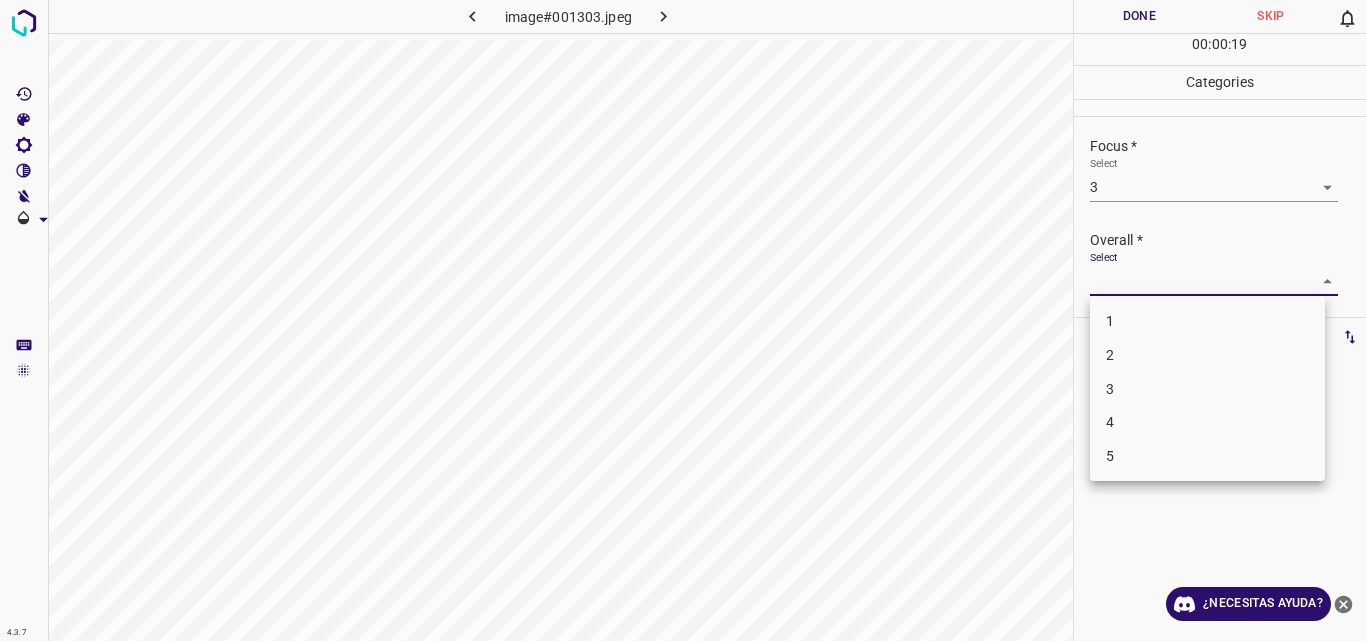 click on "3" at bounding box center [1207, 389] 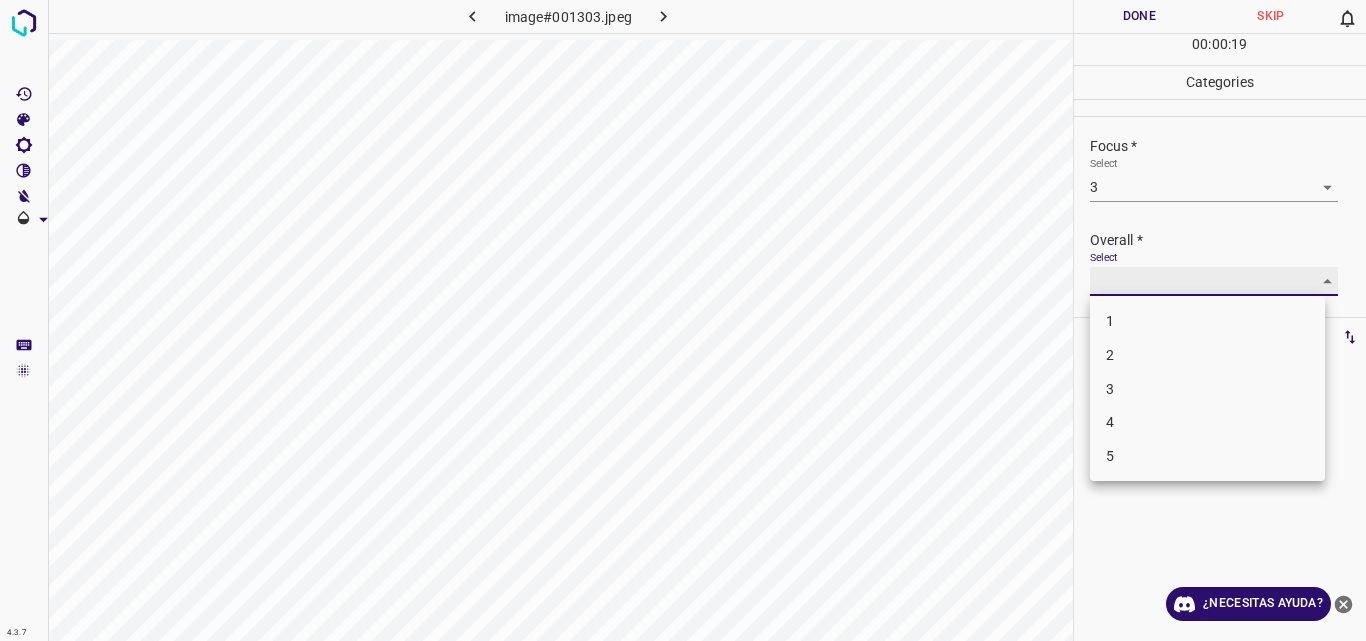 type on "3" 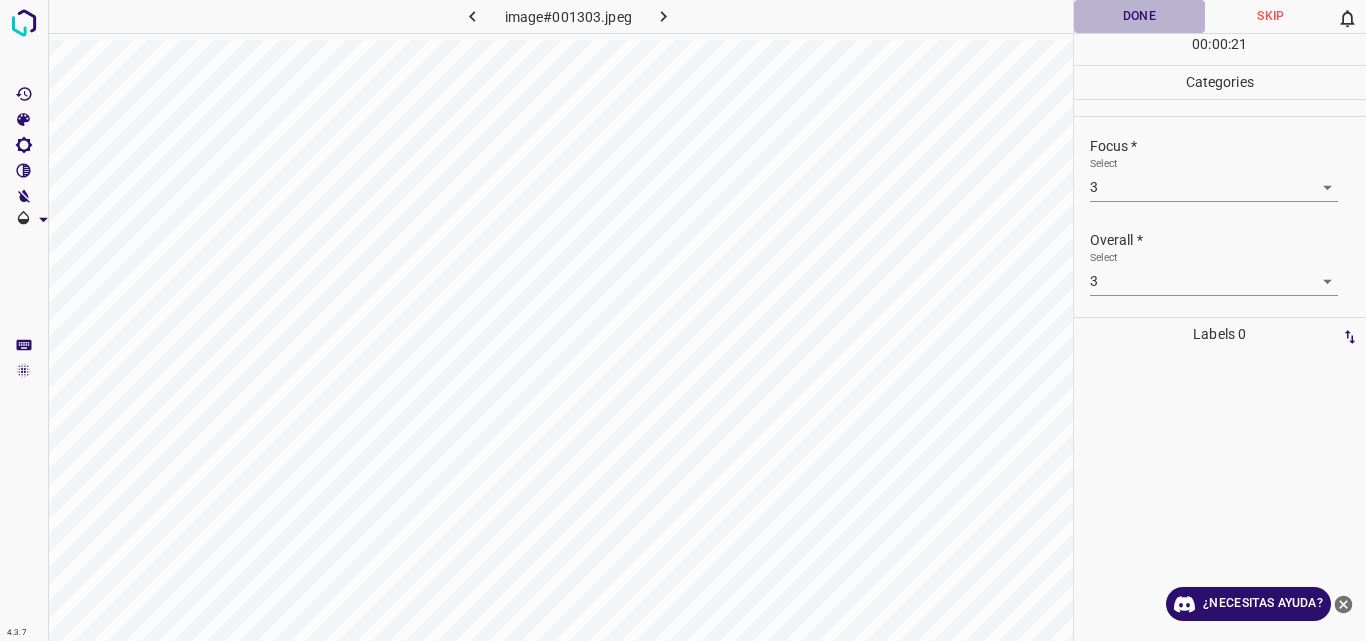 click on "Done" at bounding box center [1140, 16] 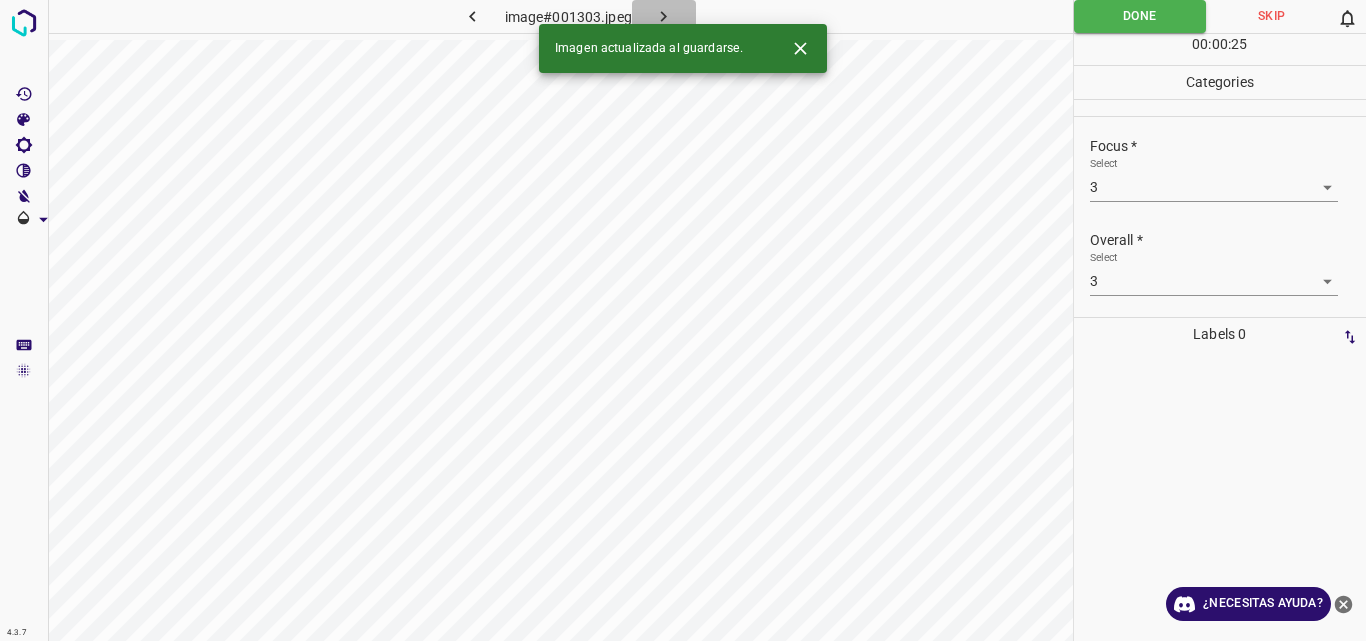 click 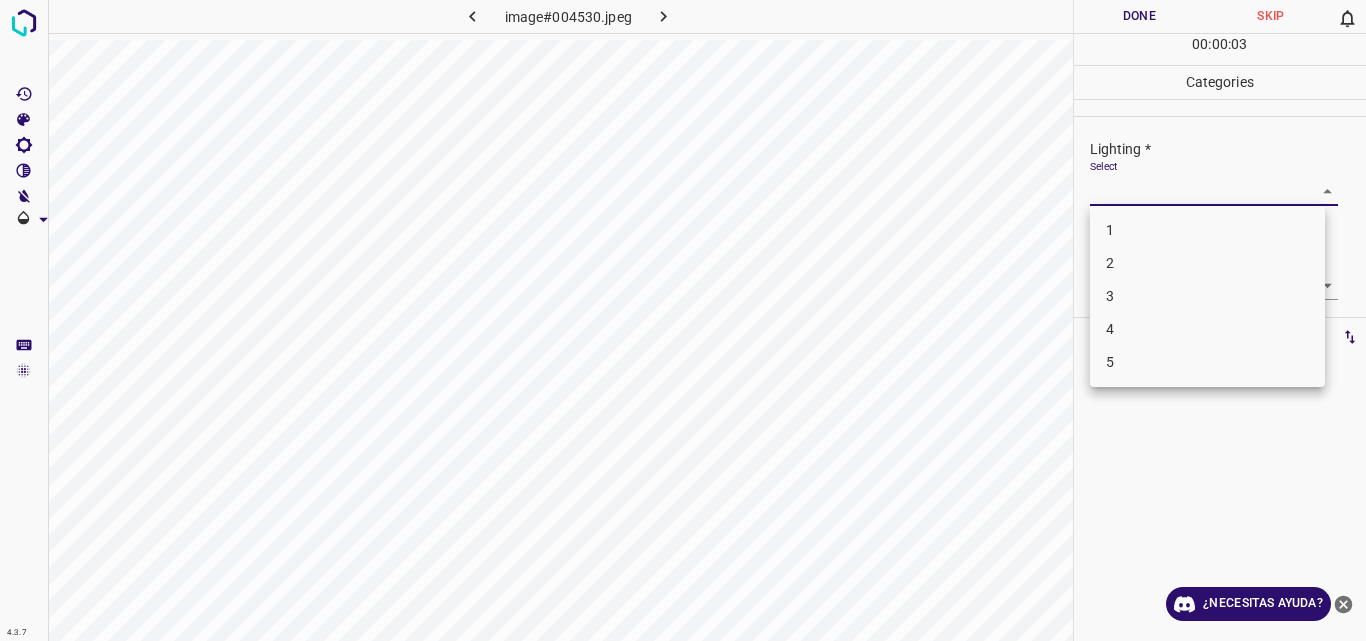 click on "4.3.7 image#004530.jpeg Done Skip 0 00   : 00   : 03   Categories Lighting *  Select ​ Focus *  Select ​ Overall *  Select ​ Labels   0 Categories 1 Lighting 2 Focus 3 Overall Tools Space Change between modes (Draw & Edit) I Auto labeling R Restore zoom M Zoom in N Zoom out Delete Delete selecte label Filters Z Restore filters X Saturation filter C Brightness filter V Contrast filter B Gray scale filter General O Download ¿Necesitas ayuda? Original text Rate this translation Your feedback will be used to help improve Google Translate - Texto - Esconder - Borrar 1 2 3 4 5" at bounding box center (683, 320) 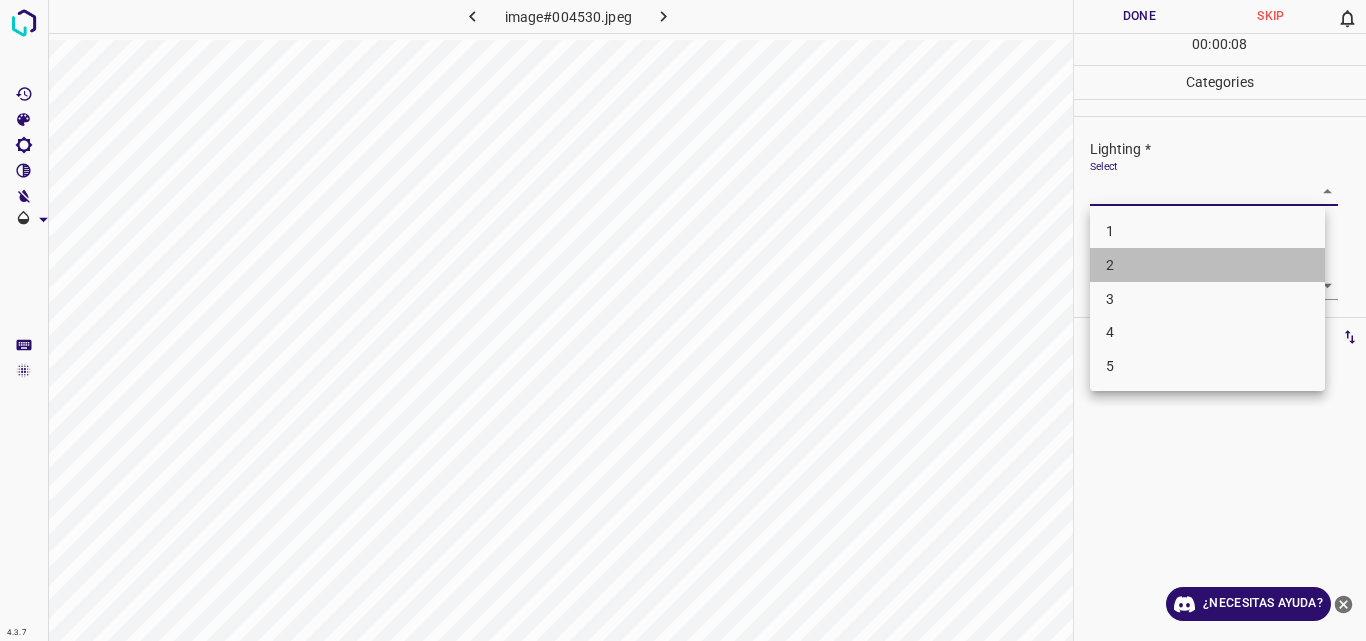 click on "2" at bounding box center (1207, 265) 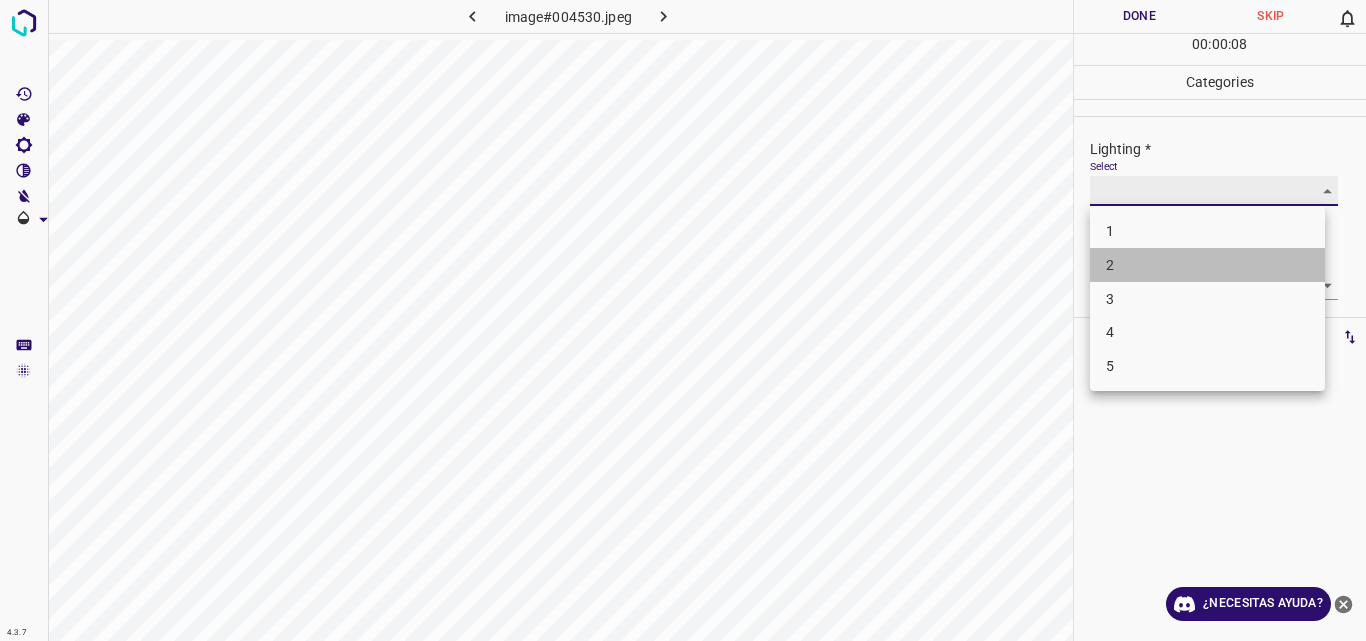 type on "2" 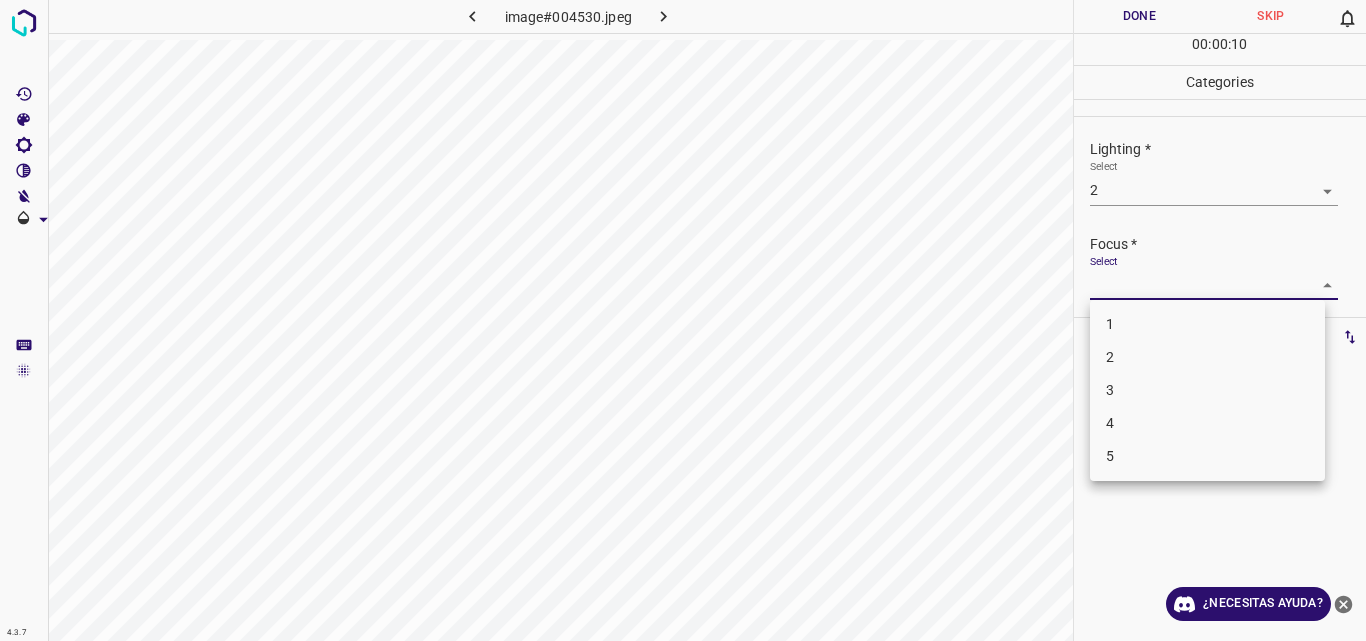 click on "4.3.7 image#004530.jpeg Done Skip 0 00   : 00   : 10   Categories Lighting *  Select 2 2 Focus *  Select ​ Overall *  Select ​ Labels   0 Categories 1 Lighting 2 Focus 3 Overall Tools Space Change between modes (Draw & Edit) I Auto labeling R Restore zoom M Zoom in N Zoom out Delete Delete selecte label Filters Z Restore filters X Saturation filter C Brightness filter V Contrast filter B Gray scale filter General O Download ¿Necesitas ayuda? Original text Rate this translation Your feedback will be used to help improve Google Translate - Texto - Esconder - Borrar 1 2 3 4 5" at bounding box center (683, 320) 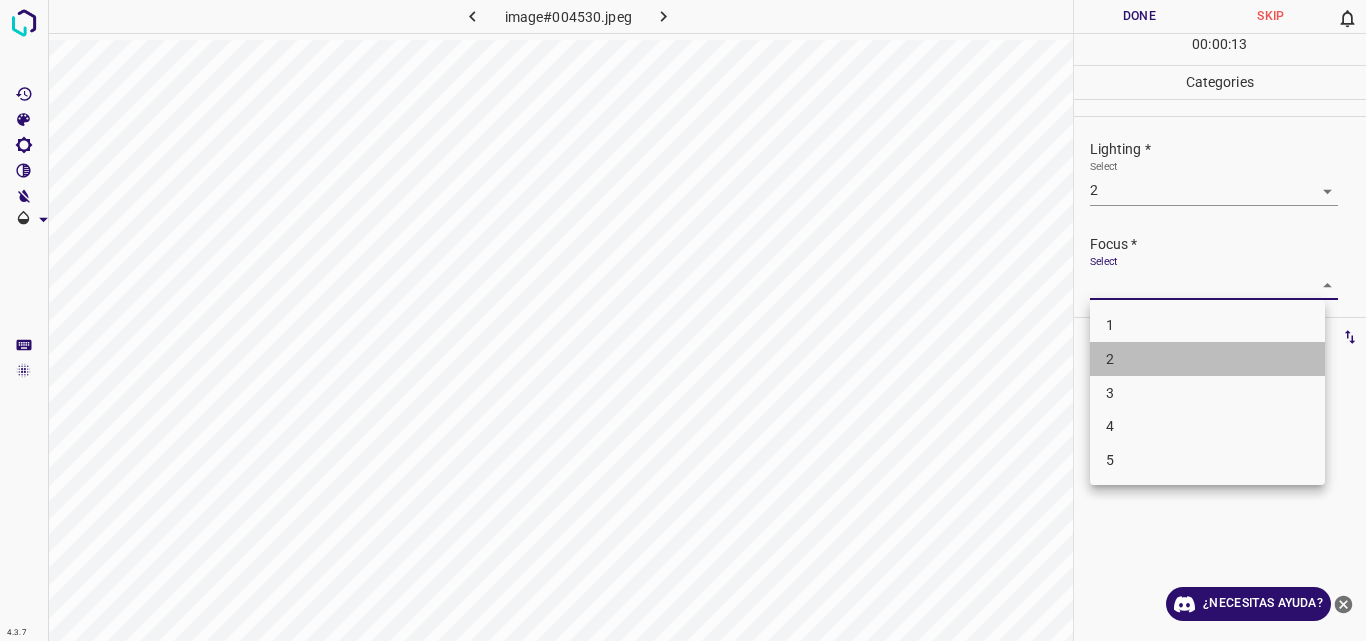 click on "2" at bounding box center [1207, 359] 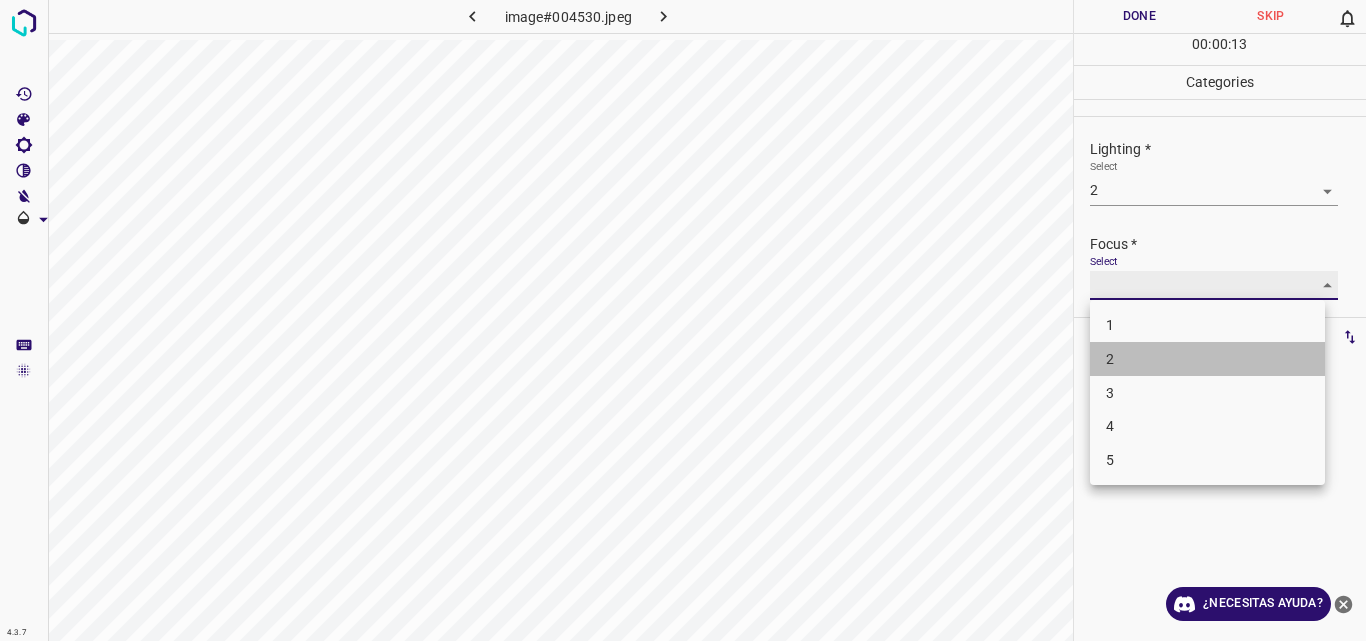 type on "2" 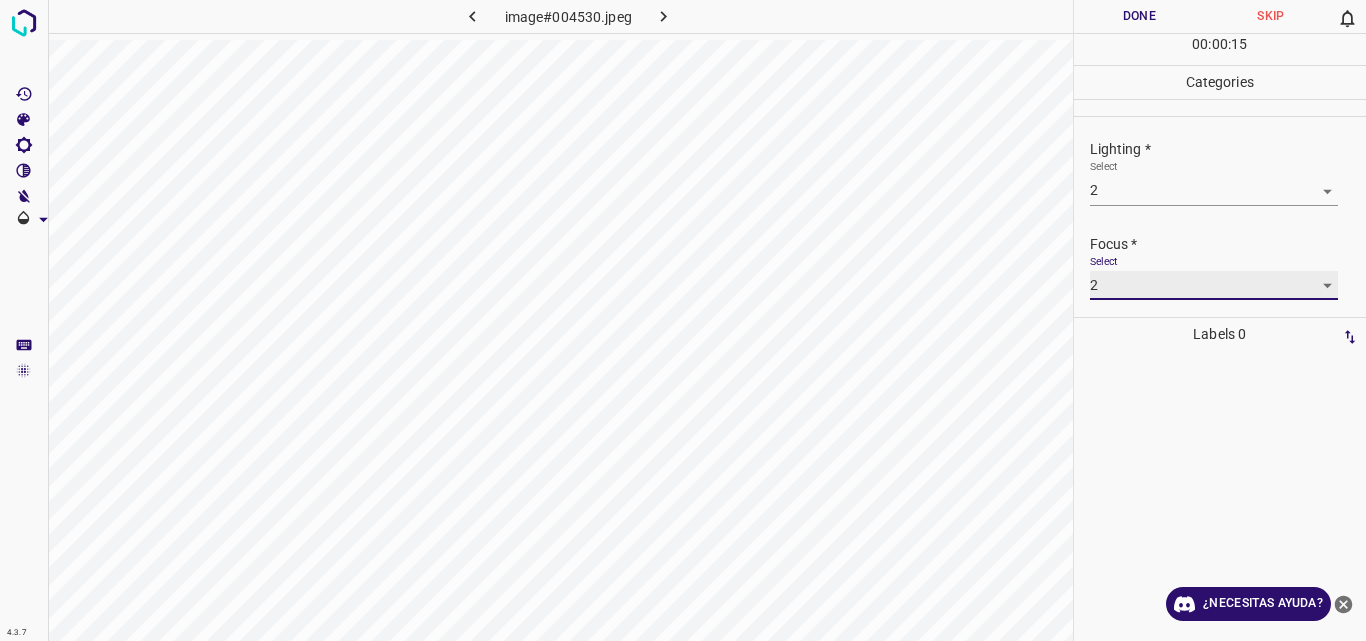 scroll, scrollTop: 98, scrollLeft: 0, axis: vertical 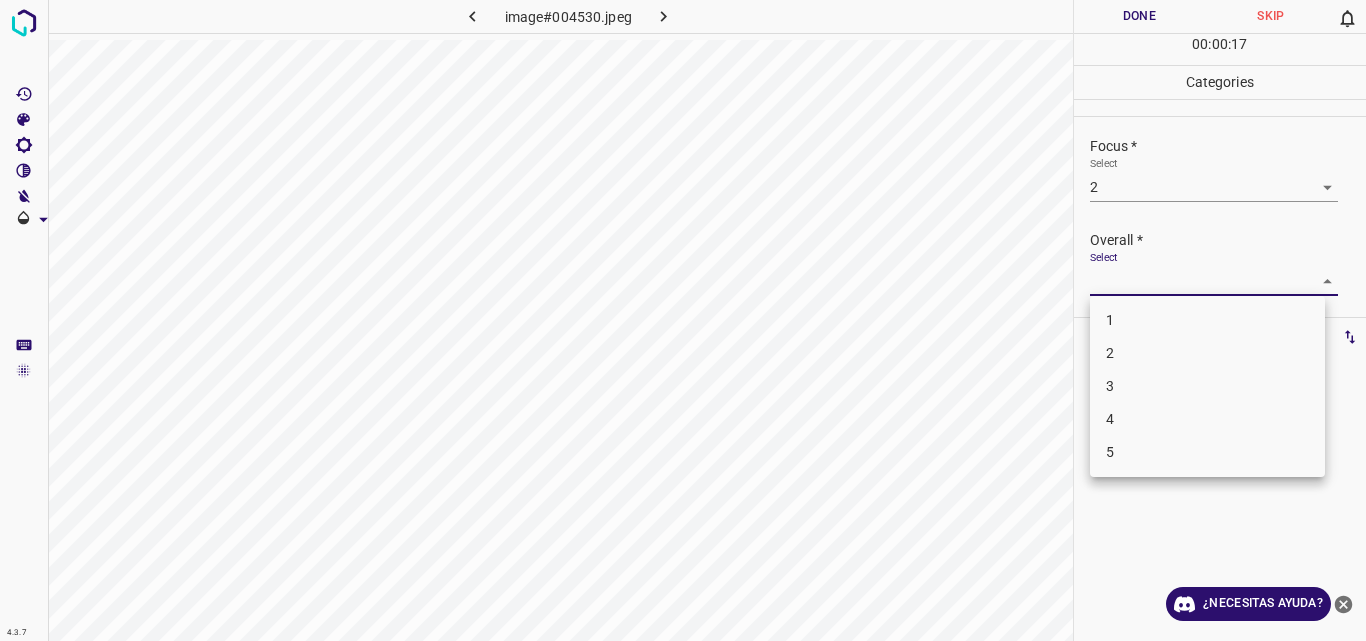 click on "4.3.7 image#004530.jpeg Done Skip 0 00   : 00   : 17   Categories Lighting *  Select 2 2 Focus *  Select 2 2 Overall *  Select ​ Labels   0 Categories 1 Lighting 2 Focus 3 Overall Tools Space Change between modes (Draw & Edit) I Auto labeling R Restore zoom M Zoom in N Zoom out Delete Delete selecte label Filters Z Restore filters X Saturation filter C Brightness filter V Contrast filter B Gray scale filter General O Download ¿Necesitas ayuda? Original text Rate this translation Your feedback will be used to help improve Google Translate - Texto - Esconder - Borrar 1 2 3 4 5" at bounding box center (683, 320) 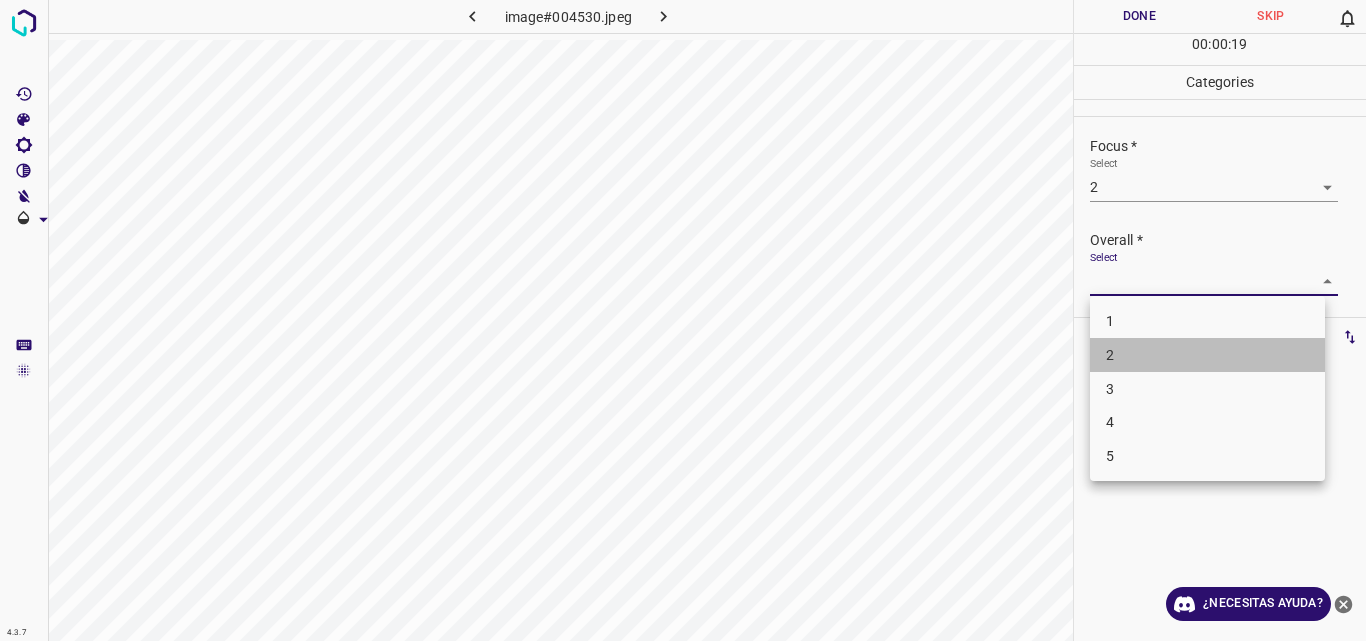 click on "2" at bounding box center (1207, 355) 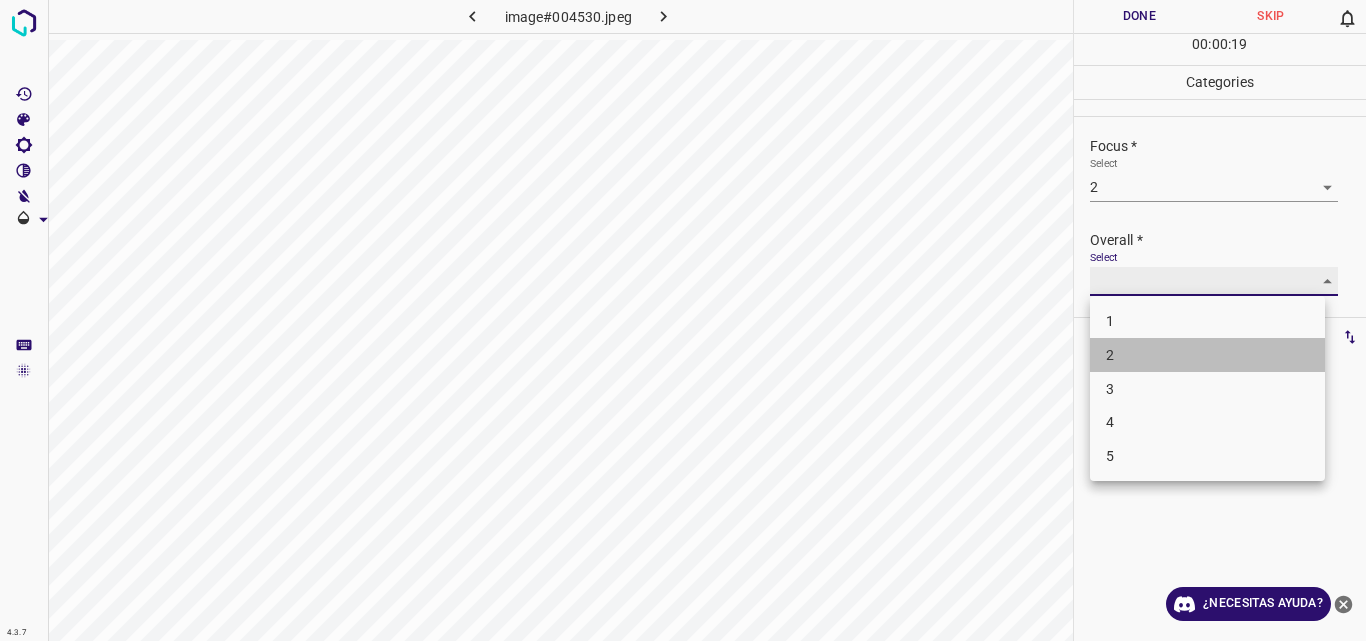 type on "2" 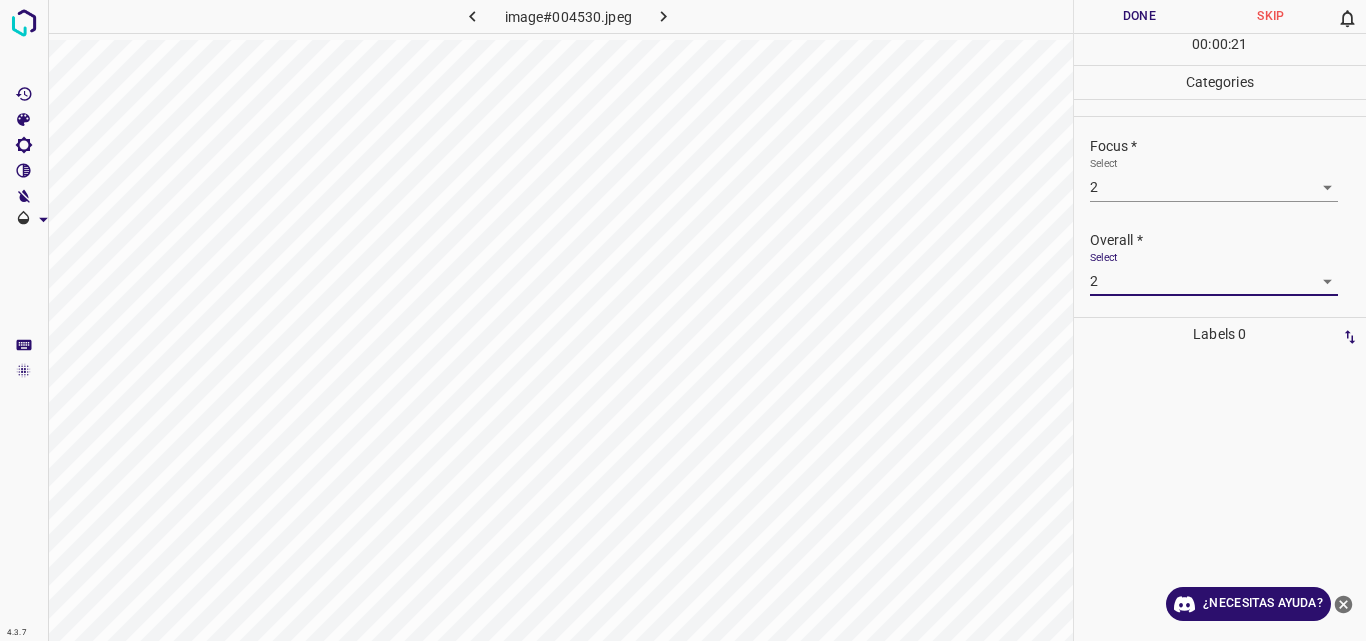 click on "Done" at bounding box center [1140, 16] 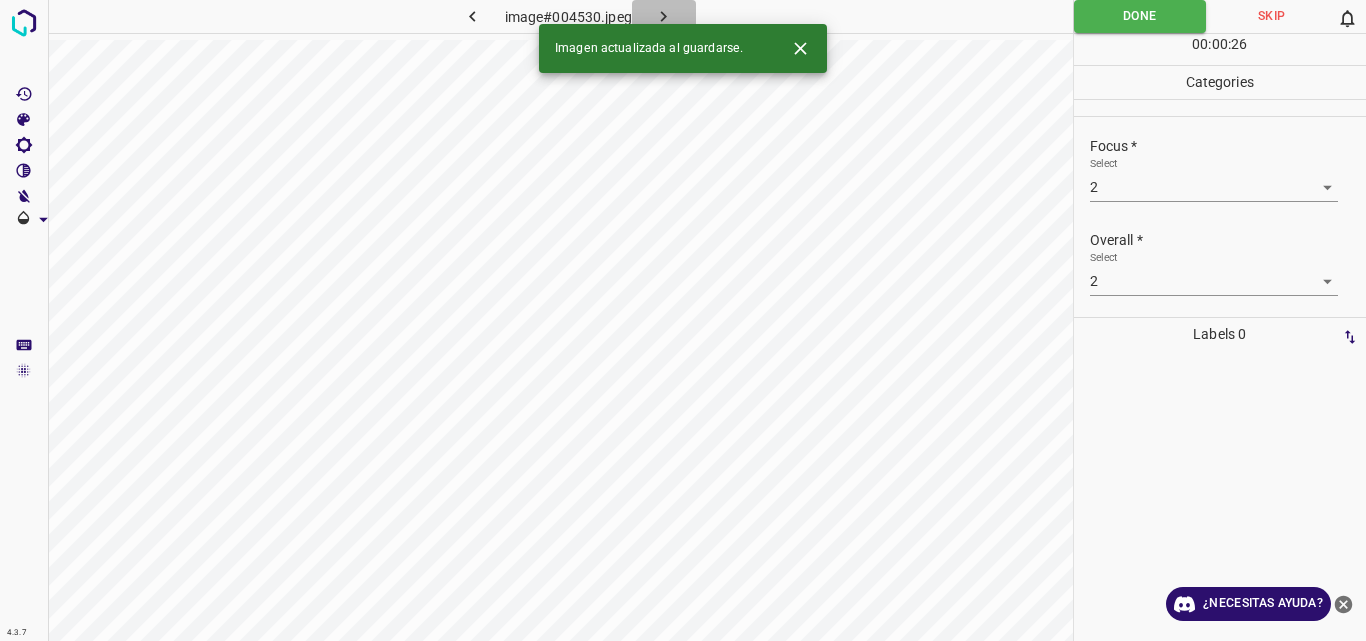 click 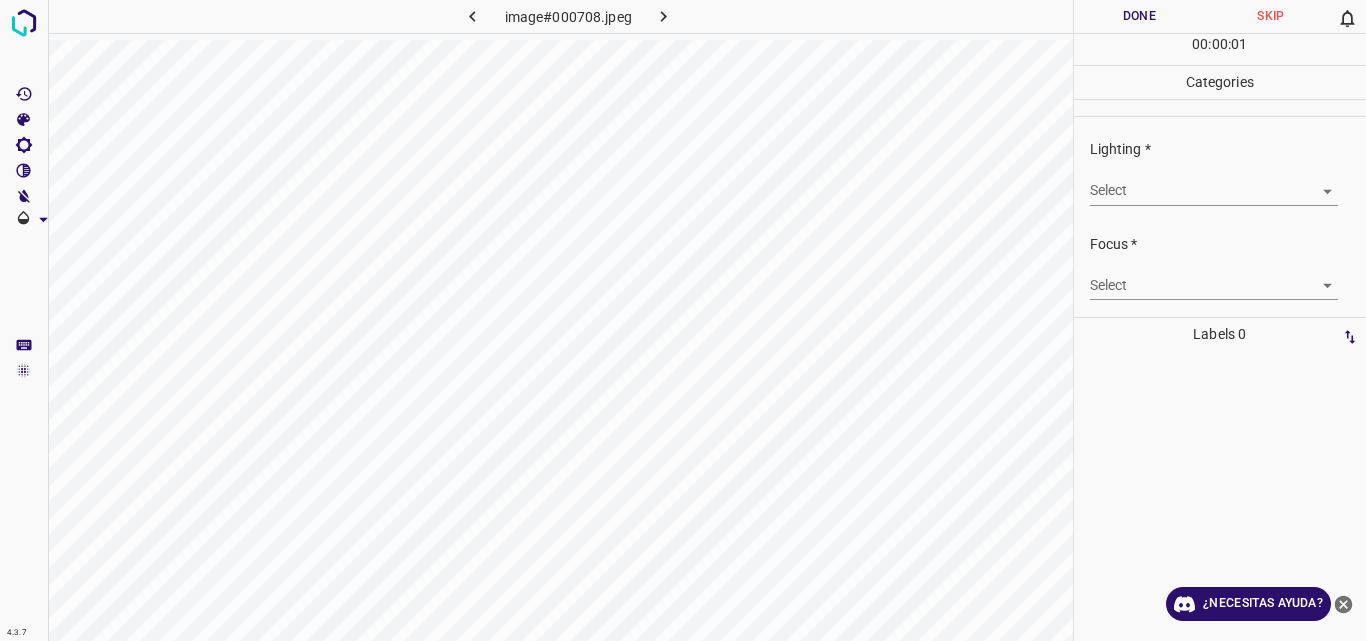 click on "4.3.7 image#000708.jpeg Done Skip 0 00   : 00   : 01   Categories Lighting *  Select ​ Focus *  Select ​ Overall *  Select ​ Labels   0 Categories 1 Lighting 2 Focus 3 Overall Tools Space Change between modes (Draw & Edit) I Auto labeling R Restore zoom M Zoom in N Zoom out Delete Delete selecte label Filters Z Restore filters X Saturation filter C Brightness filter V Contrast filter B Gray scale filter General O Download ¿Necesitas ayuda? Original text Rate this translation Your feedback will be used to help improve Google Translate - Texto - Esconder - Borrar" at bounding box center [683, 320] 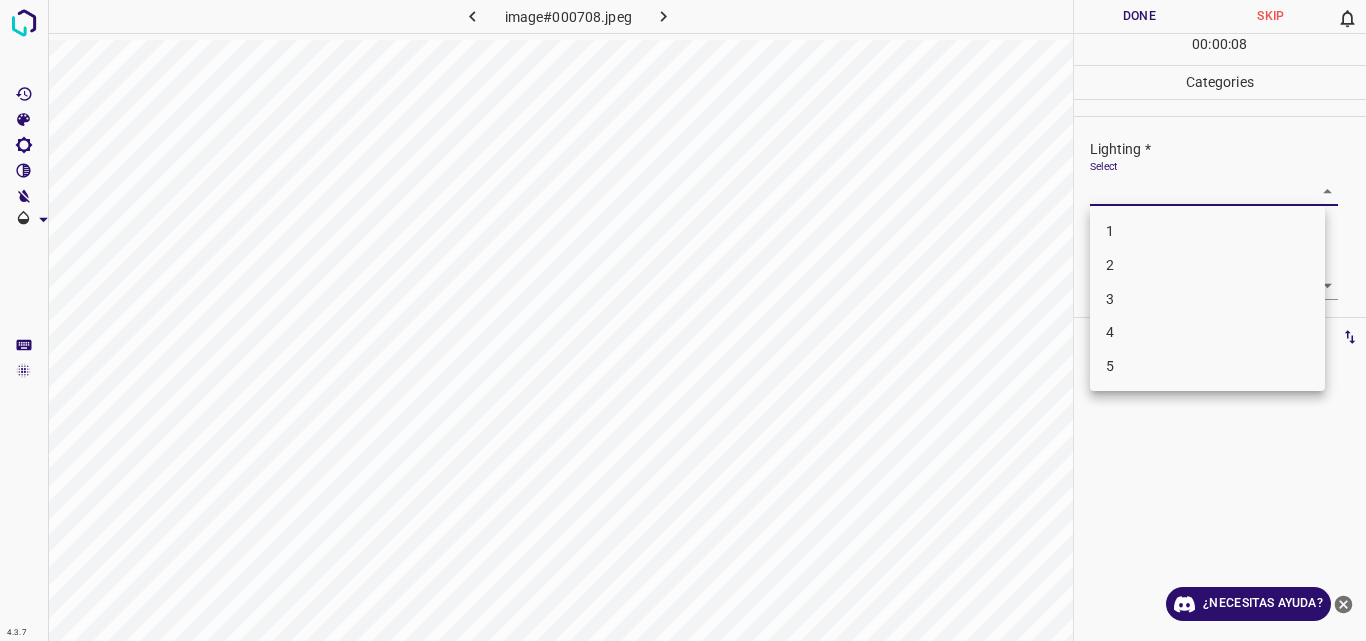 click on "2" at bounding box center (1207, 265) 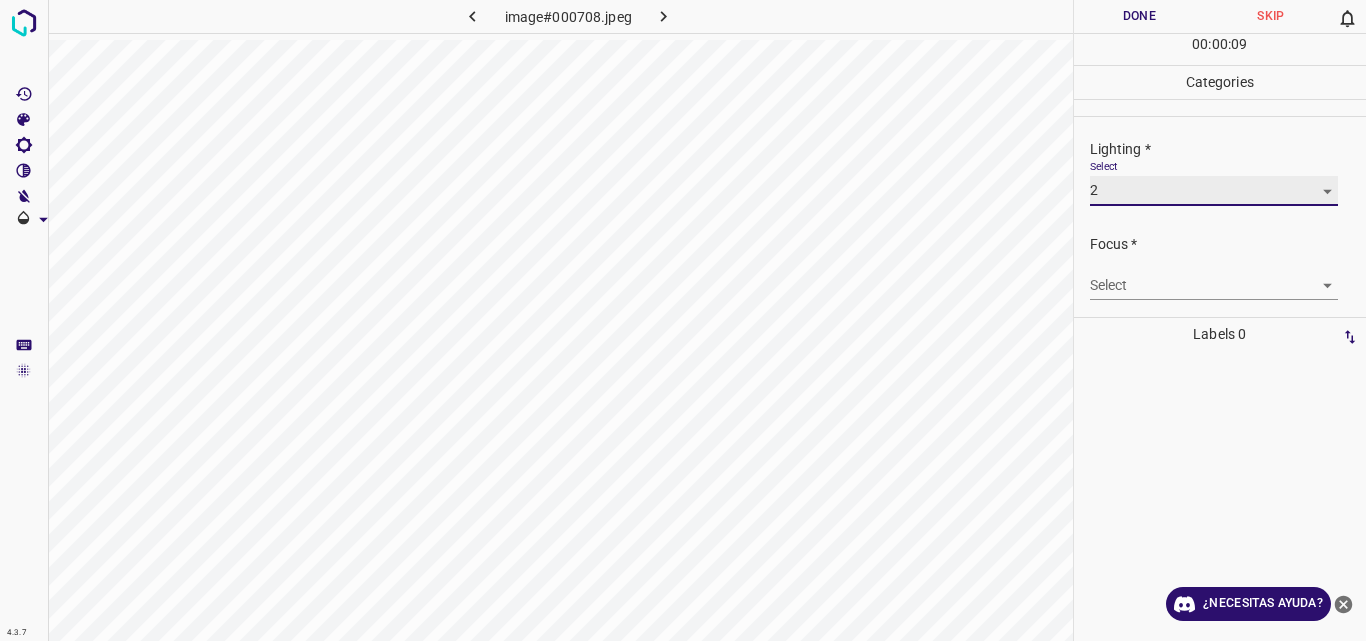 type on "2" 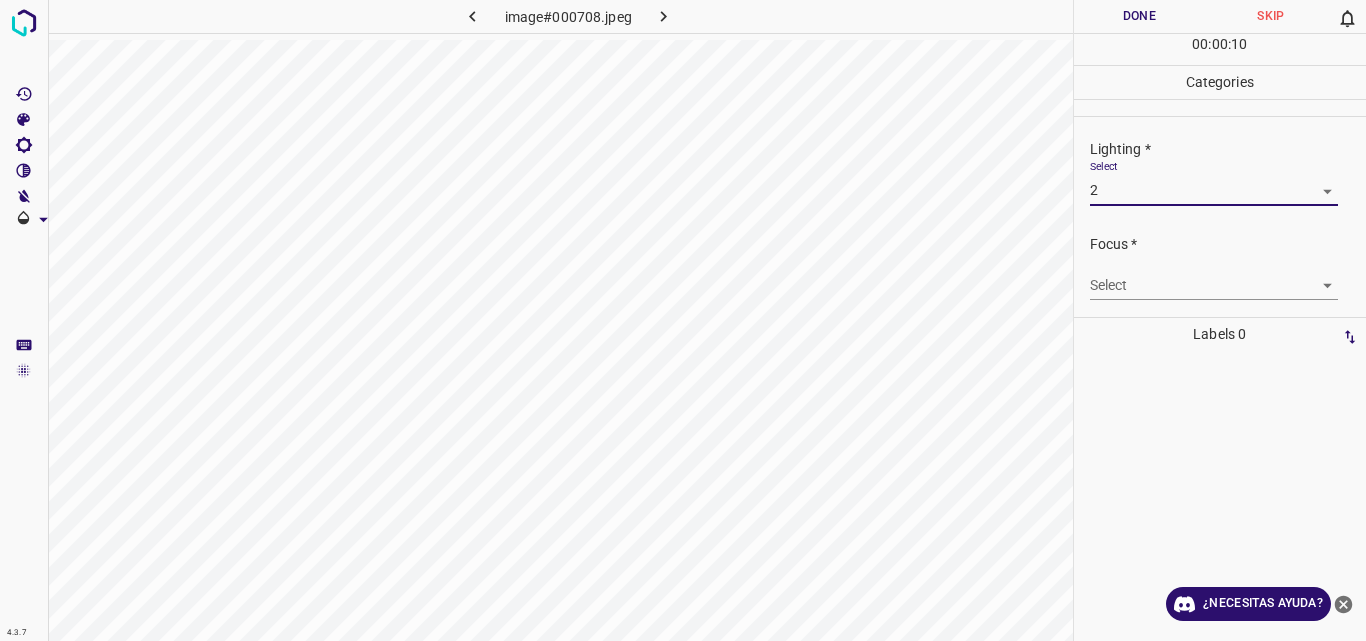 click on "4.3.7 image#000708.jpeg Done Skip 0 00   : 00   : 10   Categories Lighting *  Select 2 2 Focus *  Select ​ Overall *  Select ​ Labels   0 Categories 1 Lighting 2 Focus 3 Overall Tools Space Change between modes (Draw & Edit) I Auto labeling R Restore zoom M Zoom in N Zoom out Delete Delete selecte label Filters Z Restore filters X Saturation filter C Brightness filter V Contrast filter B Gray scale filter General O Download ¿Necesitas ayuda? Original text Rate this translation Your feedback will be used to help improve Google Translate - Texto - Esconder - Borrar" at bounding box center (683, 320) 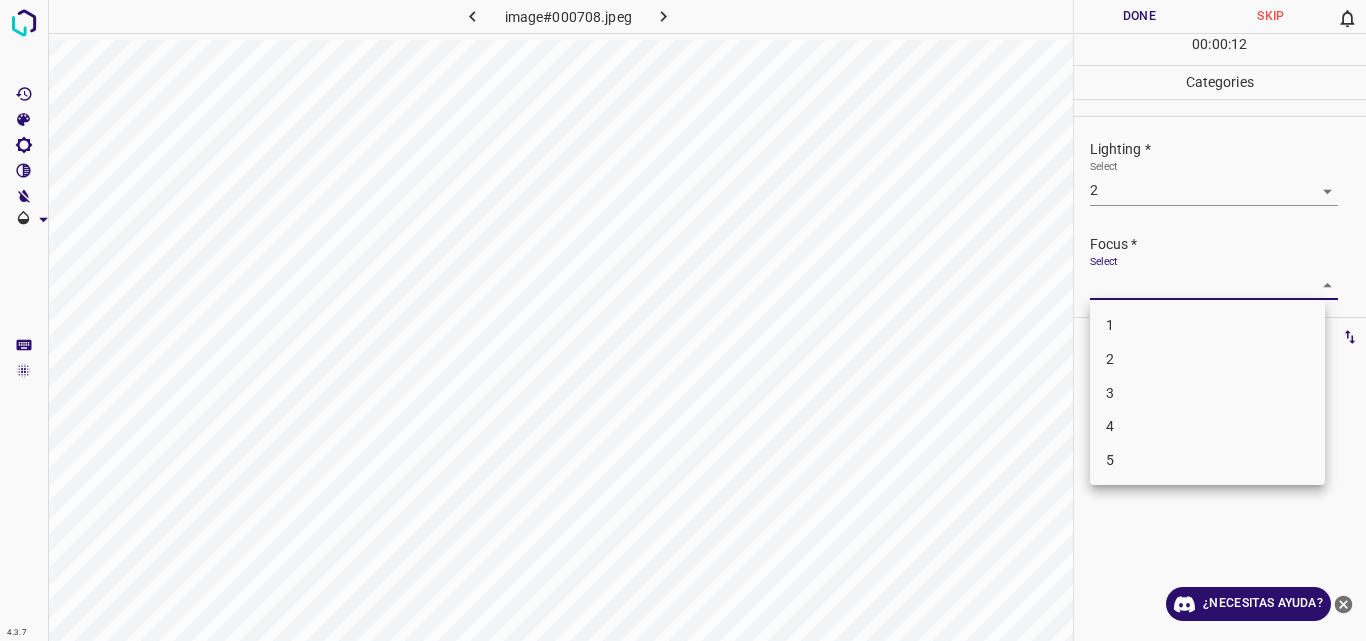 click on "3" at bounding box center (1207, 393) 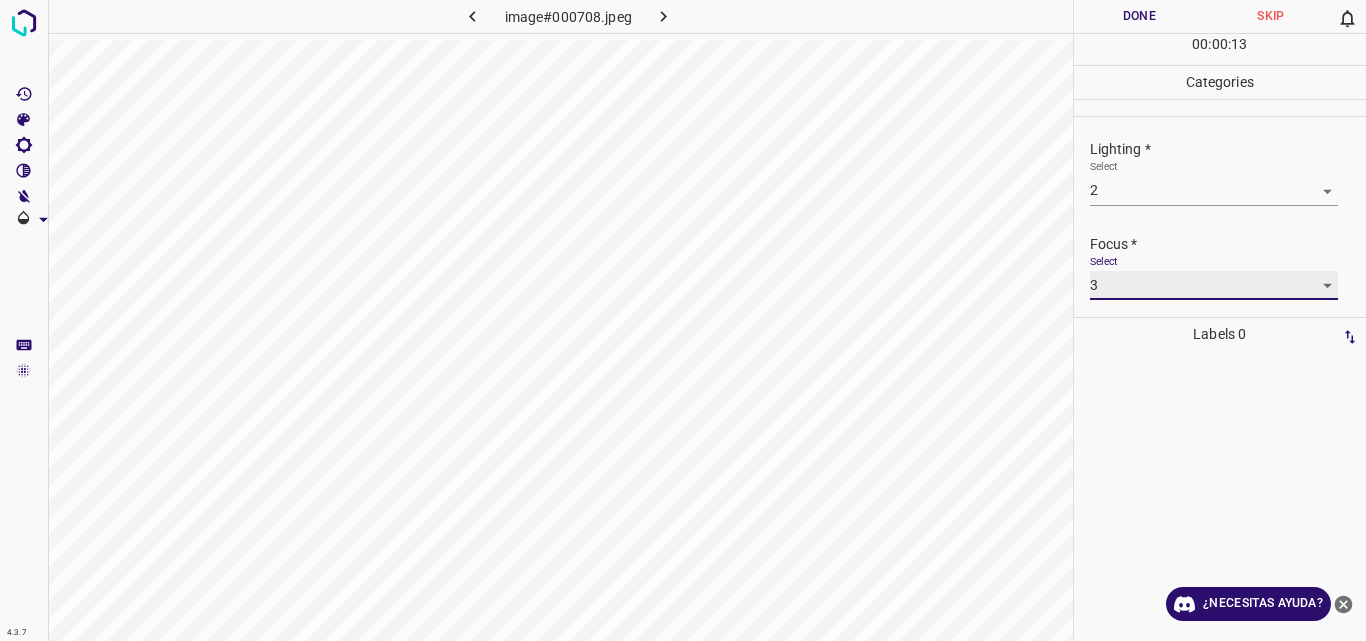 type on "3" 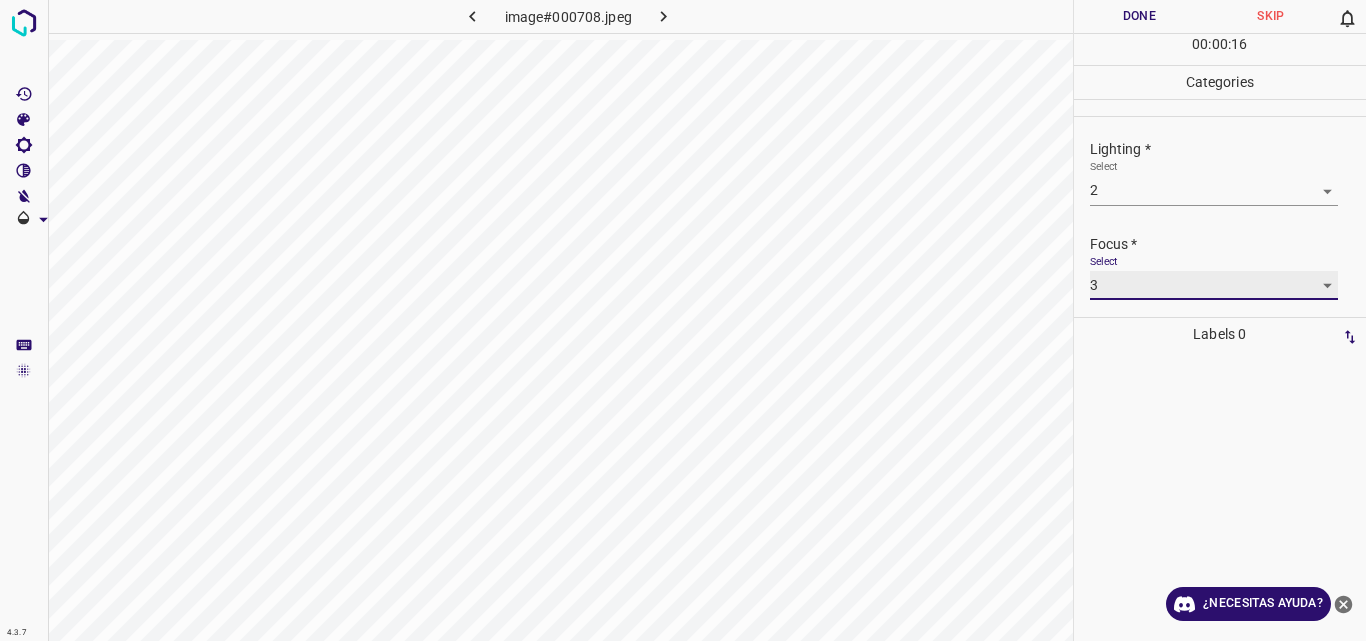 scroll, scrollTop: 98, scrollLeft: 0, axis: vertical 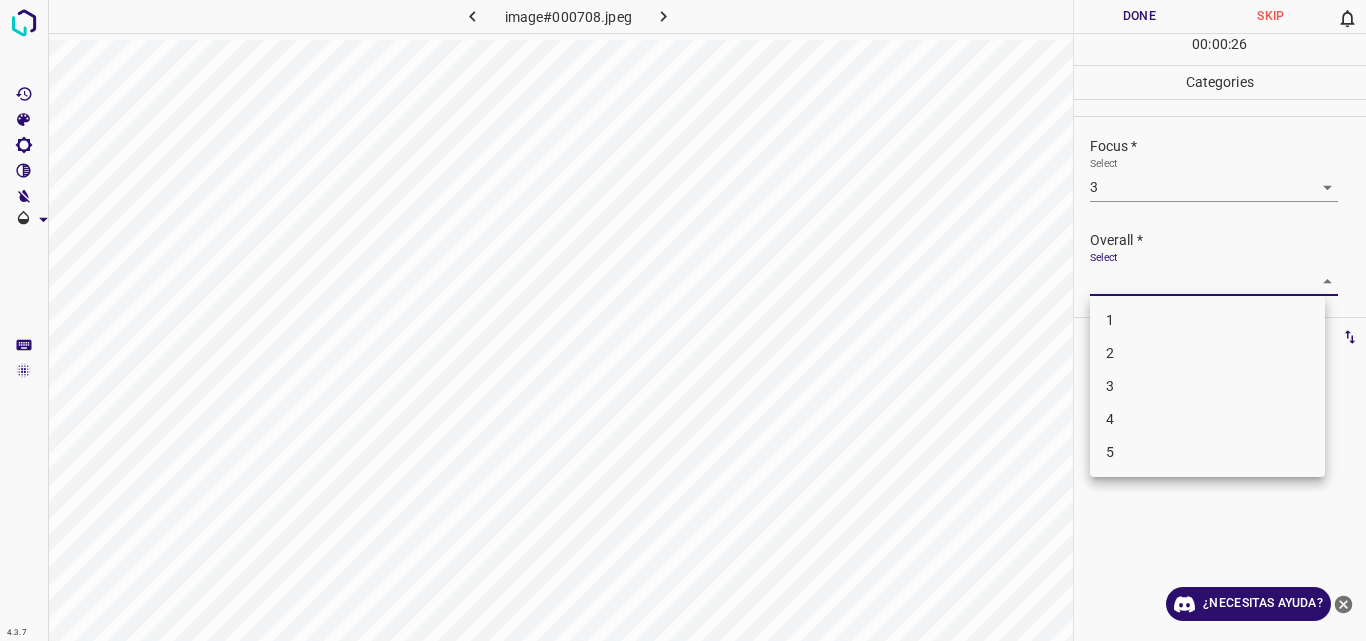 click on "4.3.7 image#000708.jpeg Done Skip 0 00   : 00   : 26   Categories Lighting *  Select 2 2 Focus *  Select 3 3 Overall *  Select ​ Labels   0 Categories 1 Lighting 2 Focus 3 Overall Tools Space Change between modes (Draw & Edit) I Auto labeling R Restore zoom M Zoom in N Zoom out Delete Delete selecte label Filters Z Restore filters X Saturation filter C Brightness filter V Contrast filter B Gray scale filter General O Download ¿Necesitas ayuda? Original text Rate this translation Your feedback will be used to help improve Google Translate - Texto - Esconder - Borrar 1 2 3 4 5" at bounding box center [683, 320] 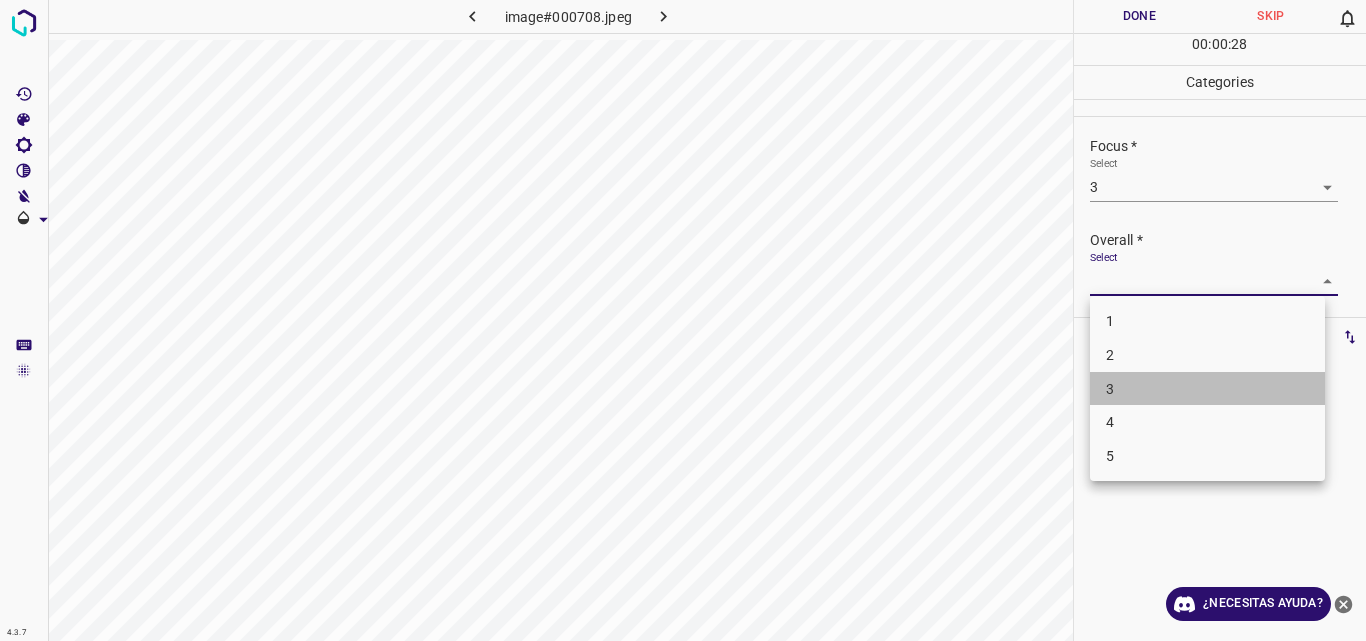 click on "3" at bounding box center [1207, 389] 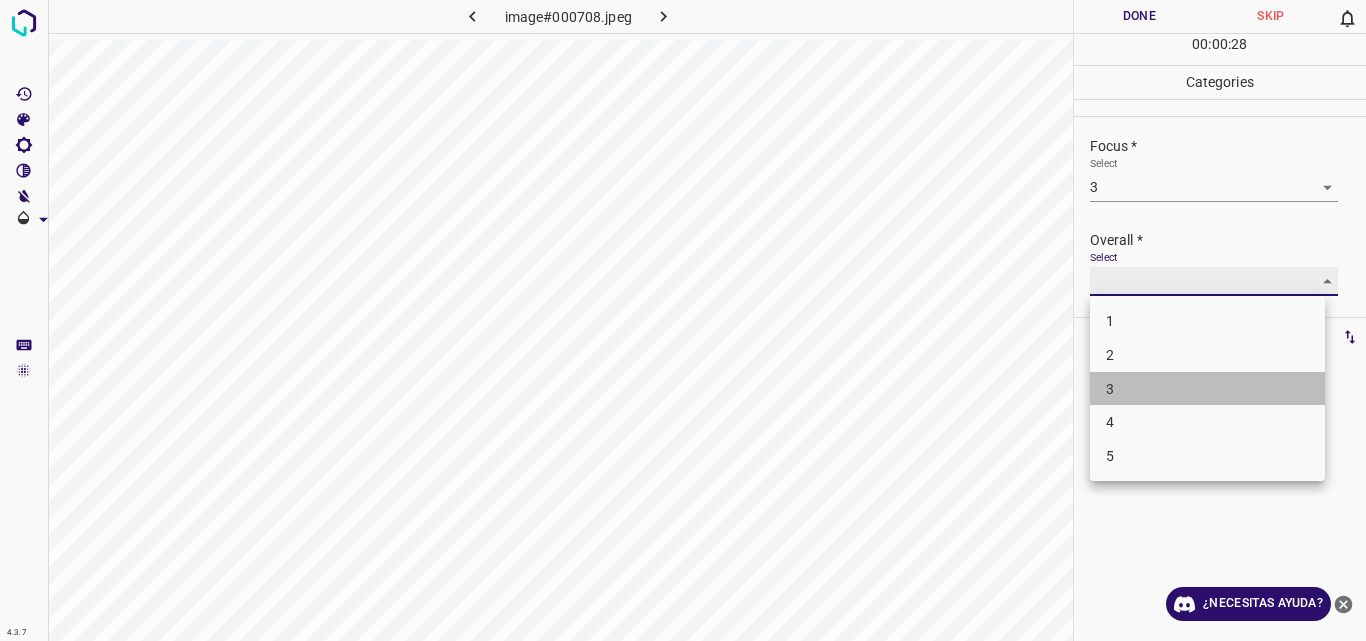 type on "3" 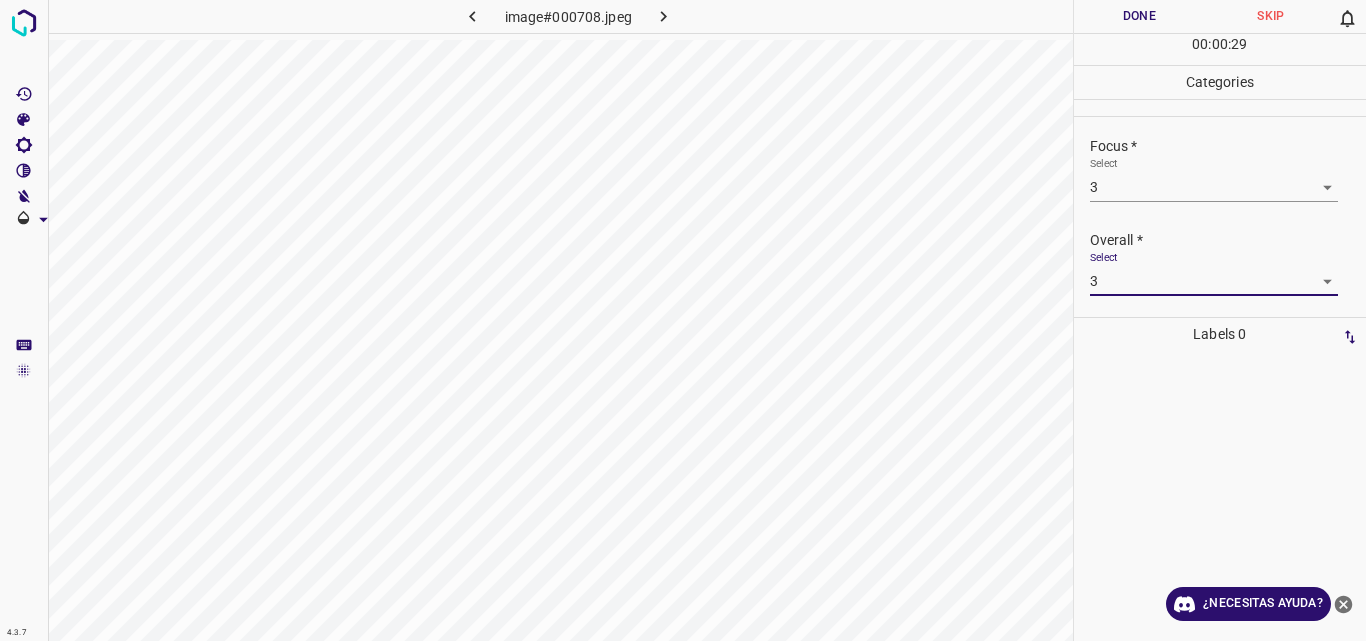 click on "Done" at bounding box center [1140, 16] 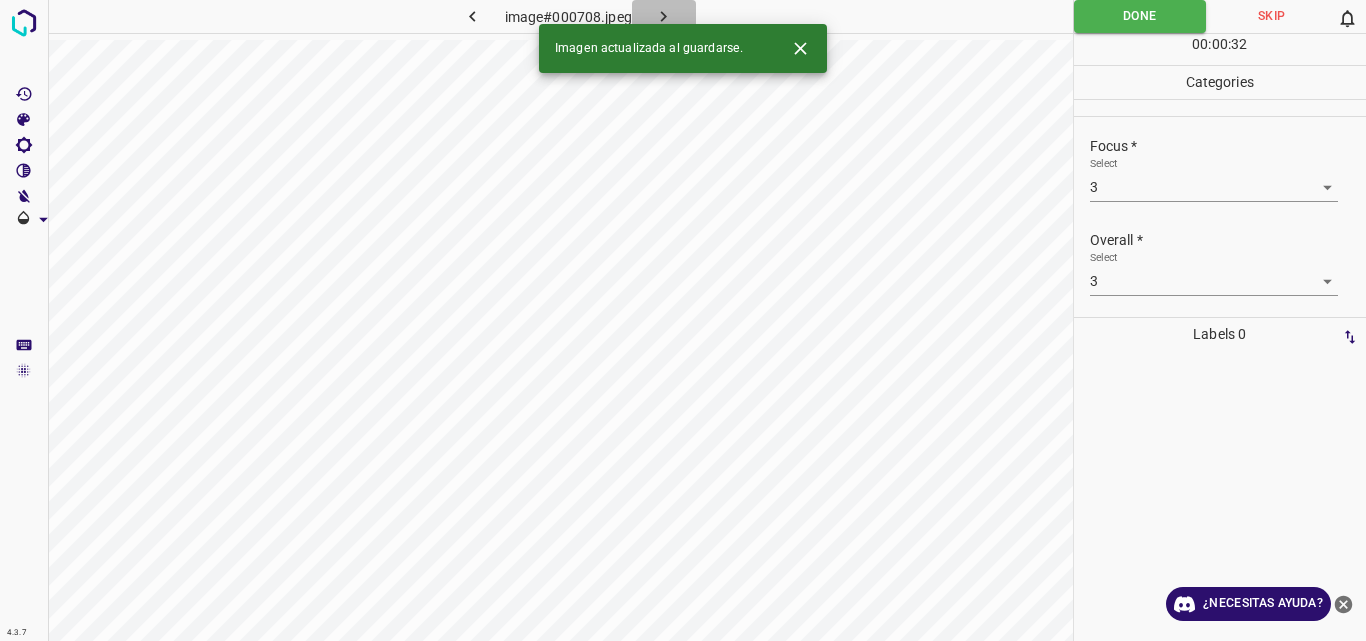 click 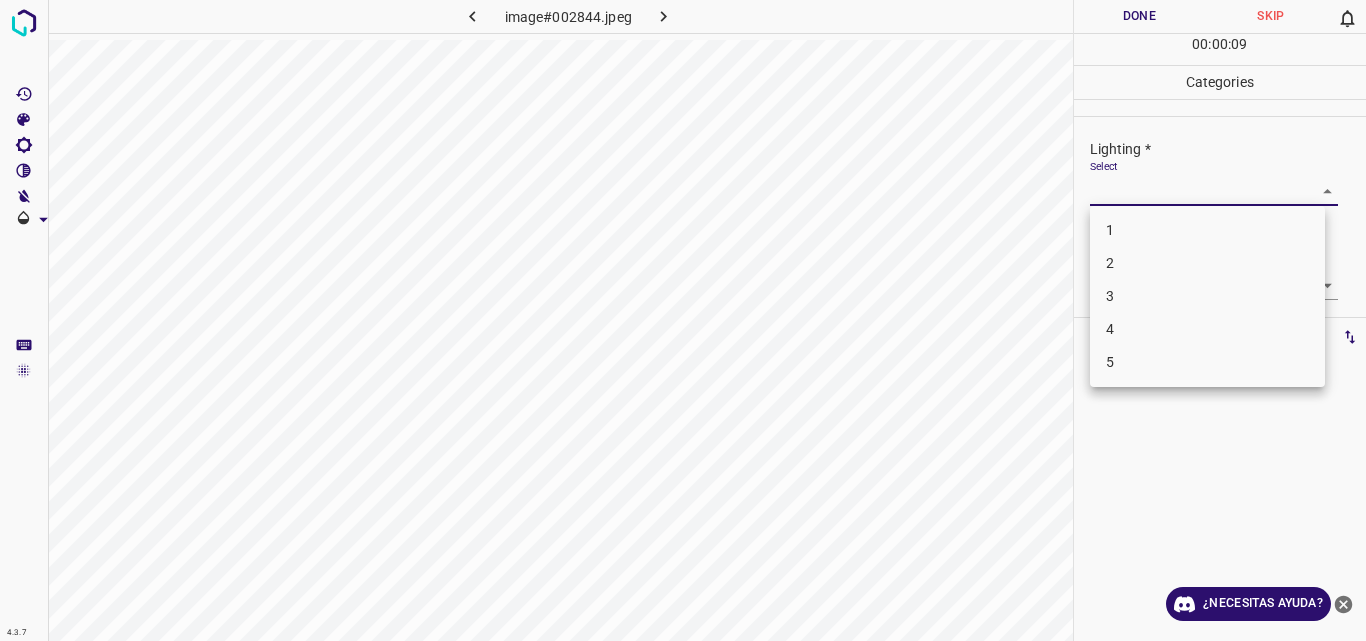 click on "4.3.7 image#002844.jpeg Done Skip 0 00   : 00   : 09   Categories Lighting *  Select ​ Focus *  Select ​ Overall *  Select ​ Labels   0 Categories 1 Lighting 2 Focus 3 Overall Tools Space Change between modes (Draw & Edit) I Auto labeling R Restore zoom M Zoom in N Zoom out Delete Delete selecte label Filters Z Restore filters X Saturation filter C Brightness filter V Contrast filter B Gray scale filter General O Download ¿Necesitas ayuda? Original text Rate this translation Your feedback will be used to help improve Google Translate - Texto - Esconder - Borrar 1 2 3 4 5" at bounding box center (683, 320) 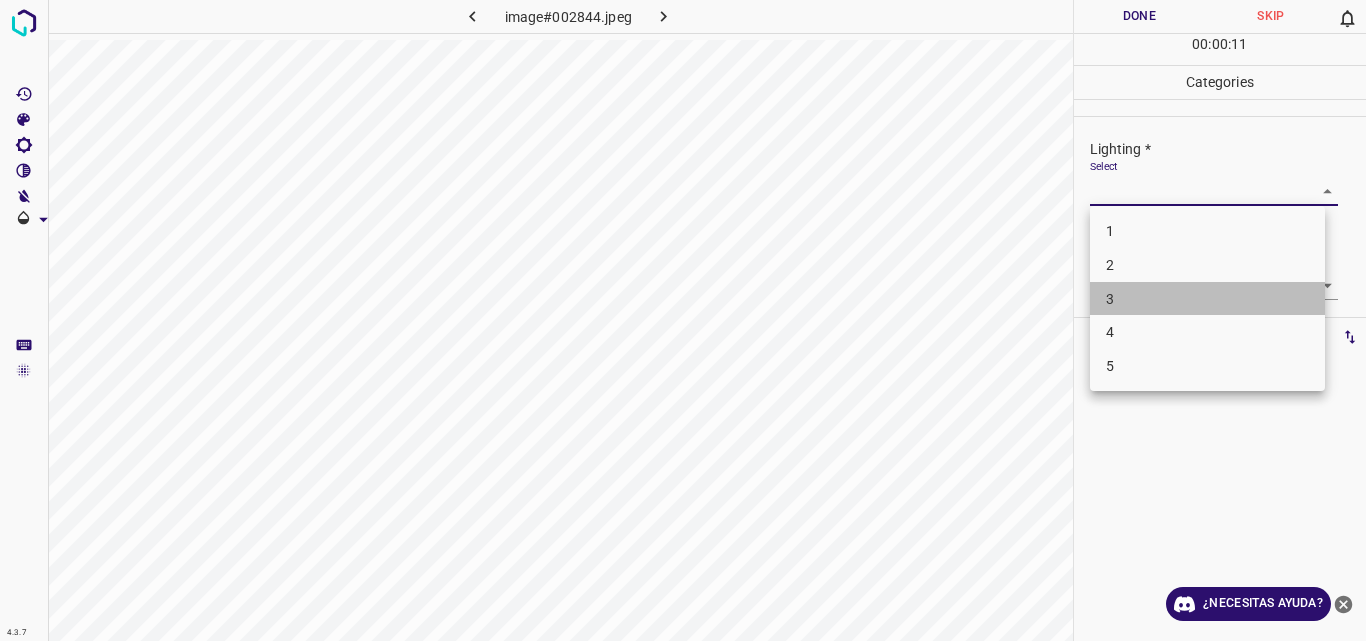 click on "3" at bounding box center (1207, 299) 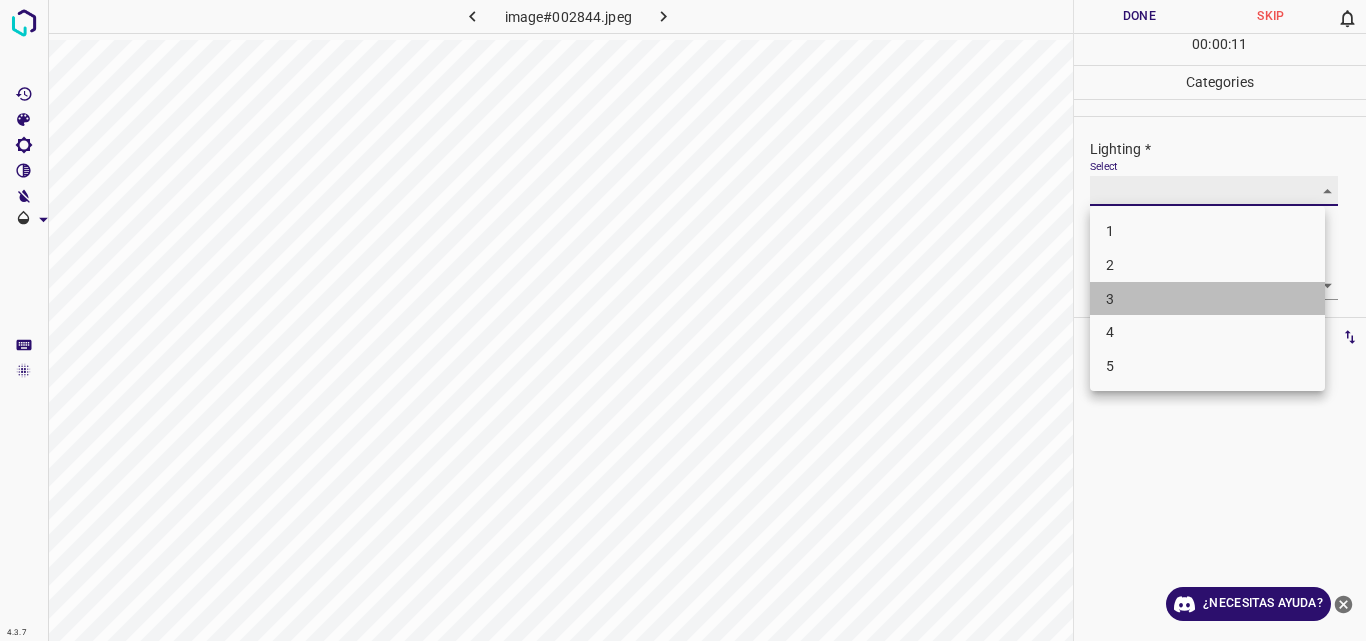 type on "3" 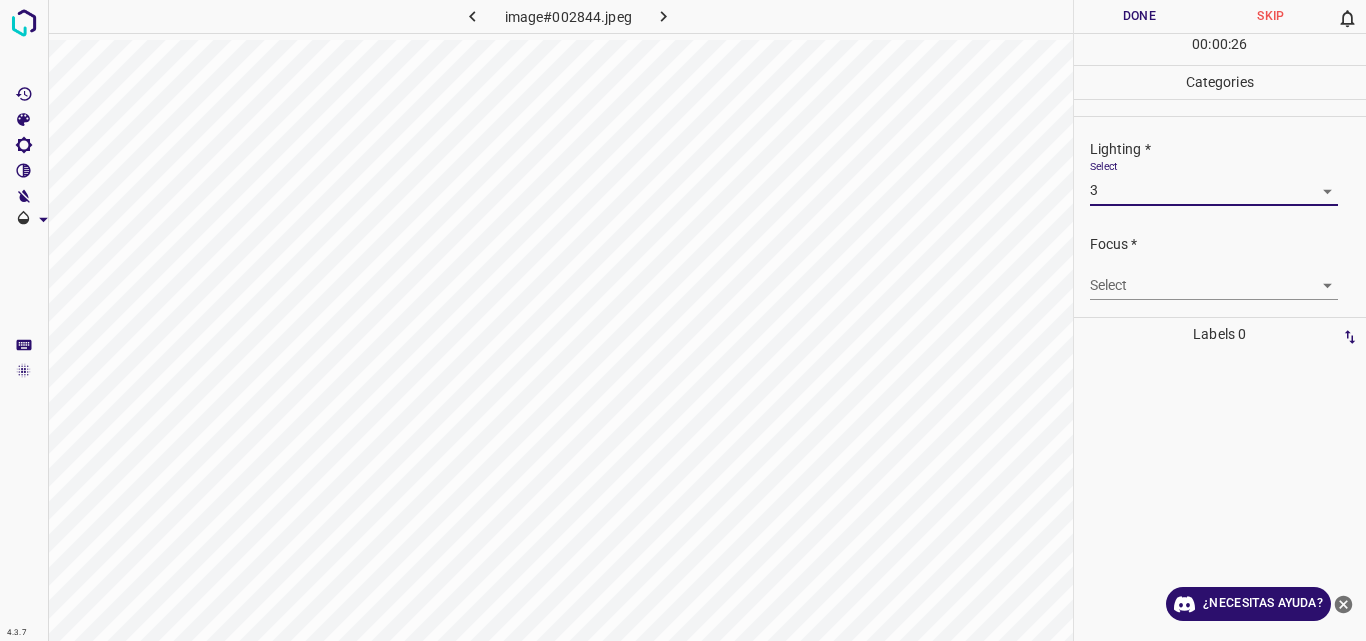 click on "4.3.7 image#002844.jpeg Done Skip 0 00   : 00   : 26   Categories Lighting *  Select 3 3 Focus *  Select ​ Overall *  Select ​ Labels   0 Categories 1 Lighting 2 Focus 3 Overall Tools Space Change between modes (Draw & Edit) I Auto labeling R Restore zoom M Zoom in N Zoom out Delete Delete selecte label Filters Z Restore filters X Saturation filter C Brightness filter V Contrast filter B Gray scale filter General O Download ¿Necesitas ayuda? Original text Rate this translation Your feedback will be used to help improve Google Translate - Texto - Esconder - Borrar" at bounding box center [683, 320] 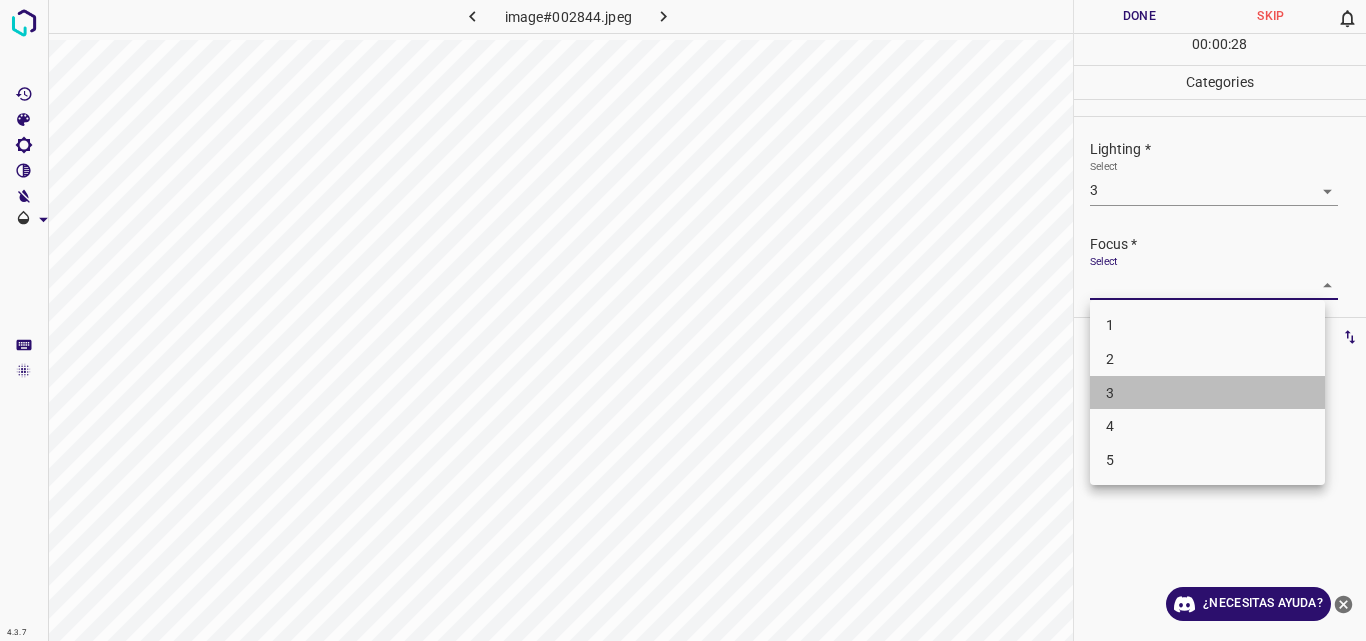 click on "3" at bounding box center (1207, 393) 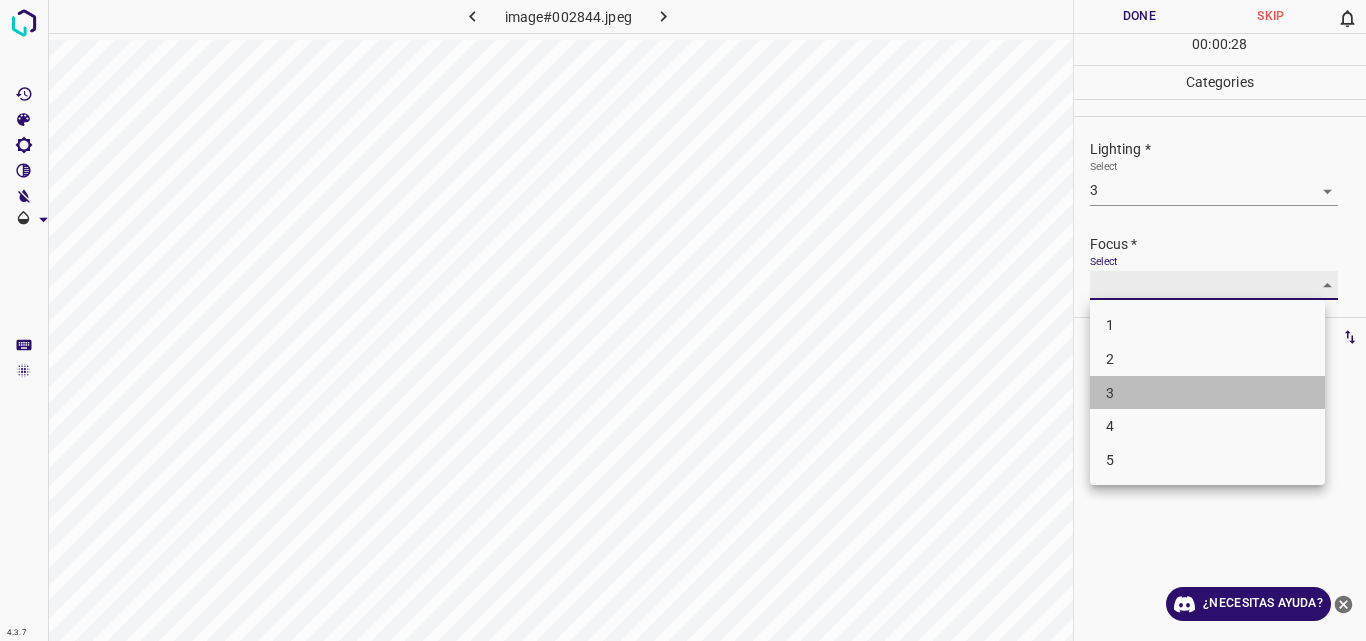 type on "3" 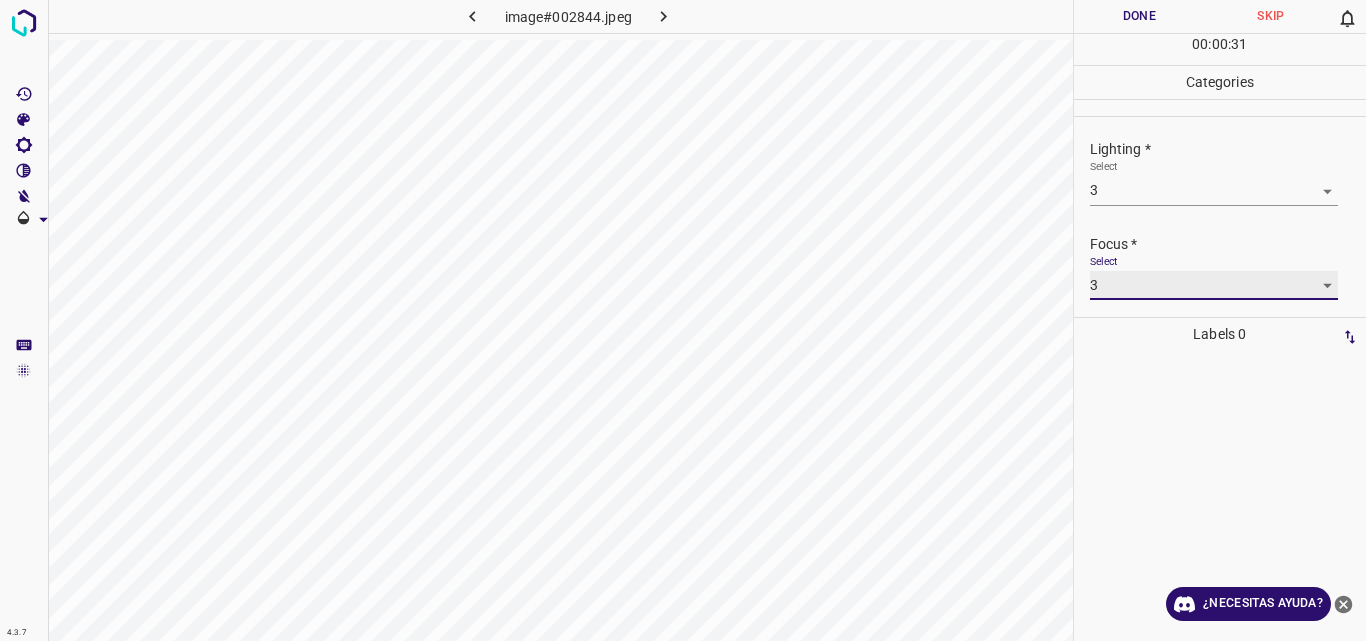 scroll, scrollTop: 98, scrollLeft: 0, axis: vertical 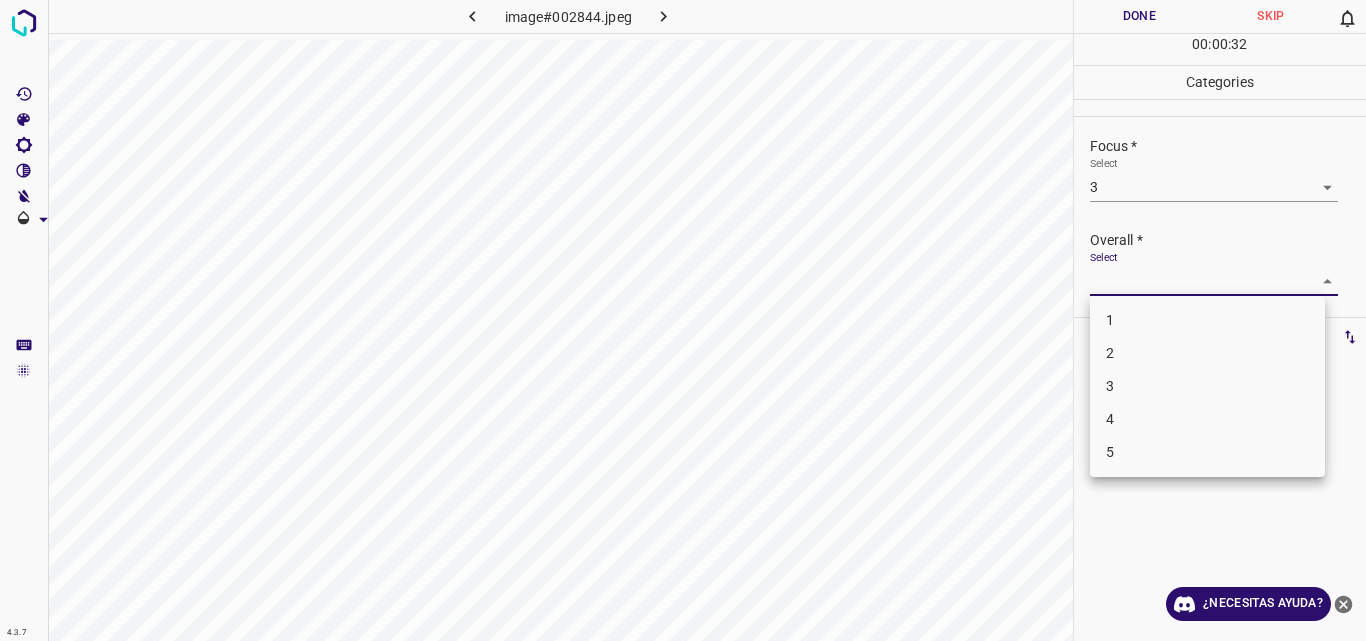 click on "4.3.7 image#002844.jpeg Done Skip 0 00   : 00   : 32   Categories Lighting *  Select 3 3 Focus *  Select 3 3 Overall *  Select ​ Labels   0 Categories 1 Lighting 2 Focus 3 Overall Tools Space Change between modes (Draw & Edit) I Auto labeling R Restore zoom M Zoom in N Zoom out Delete Delete selecte label Filters Z Restore filters X Saturation filter C Brightness filter V Contrast filter B Gray scale filter General O Download ¿Necesitas ayuda? Original text Rate this translation Your feedback will be used to help improve Google Translate - Texto - Esconder - Borrar 1 2 3 4 5" at bounding box center (683, 320) 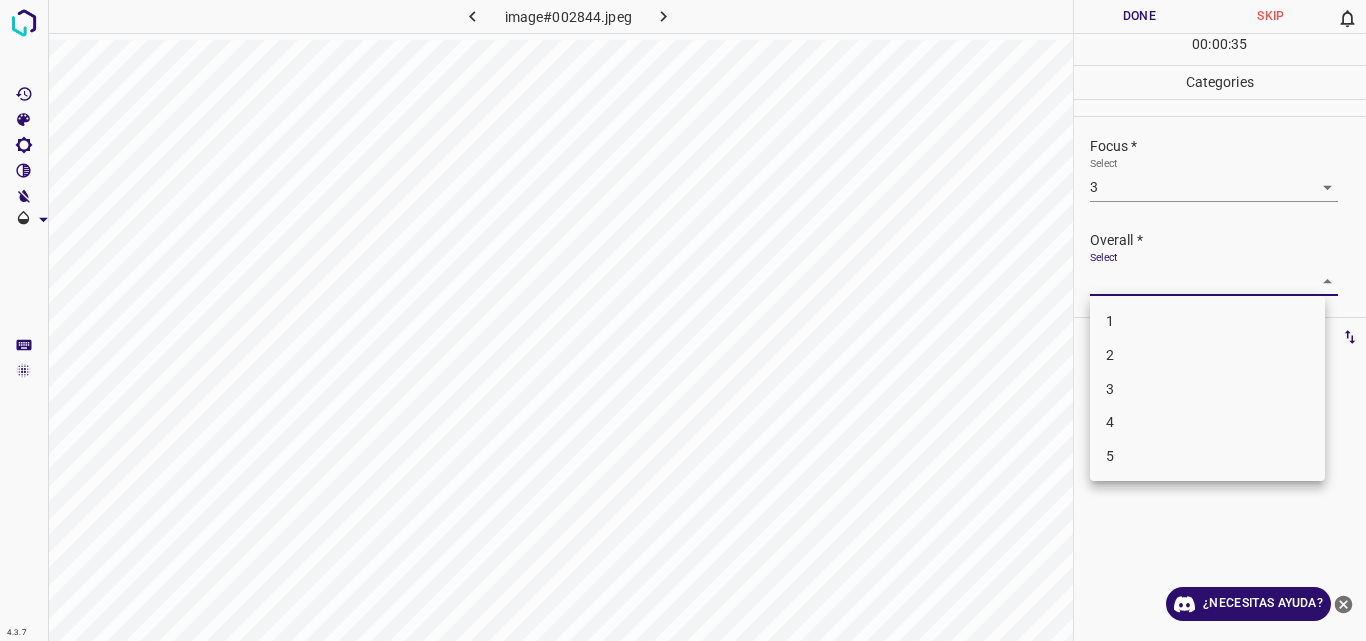 click on "3" at bounding box center [1207, 389] 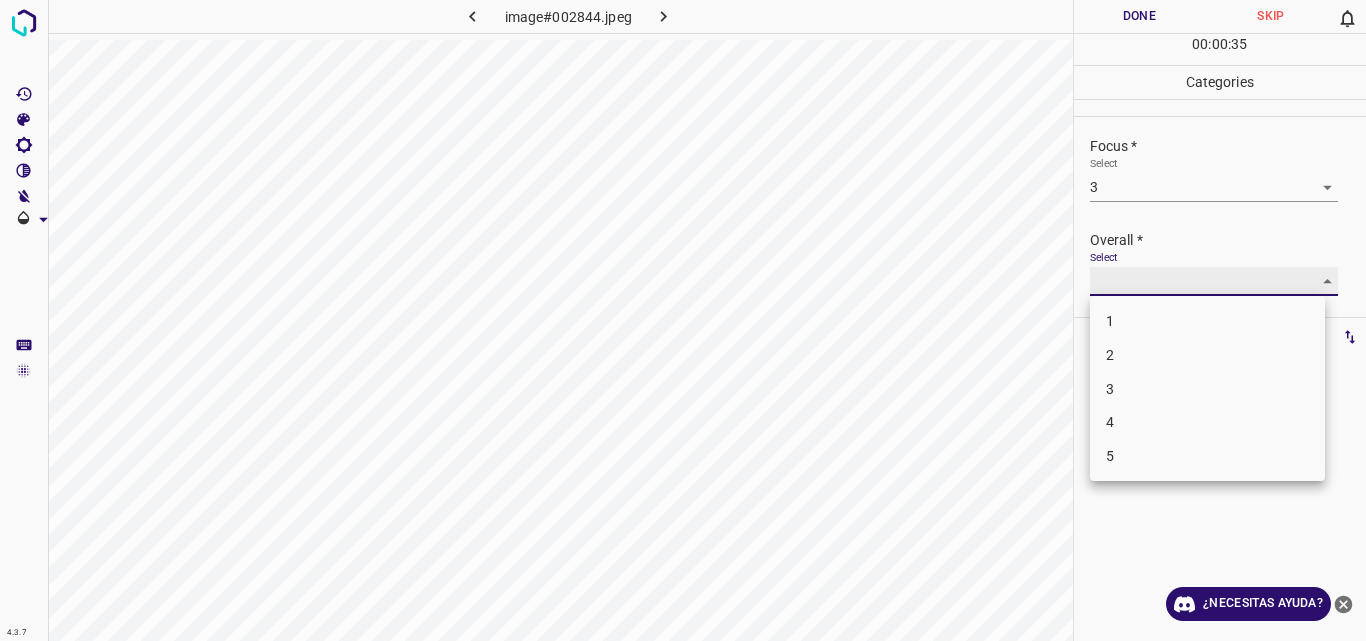type on "3" 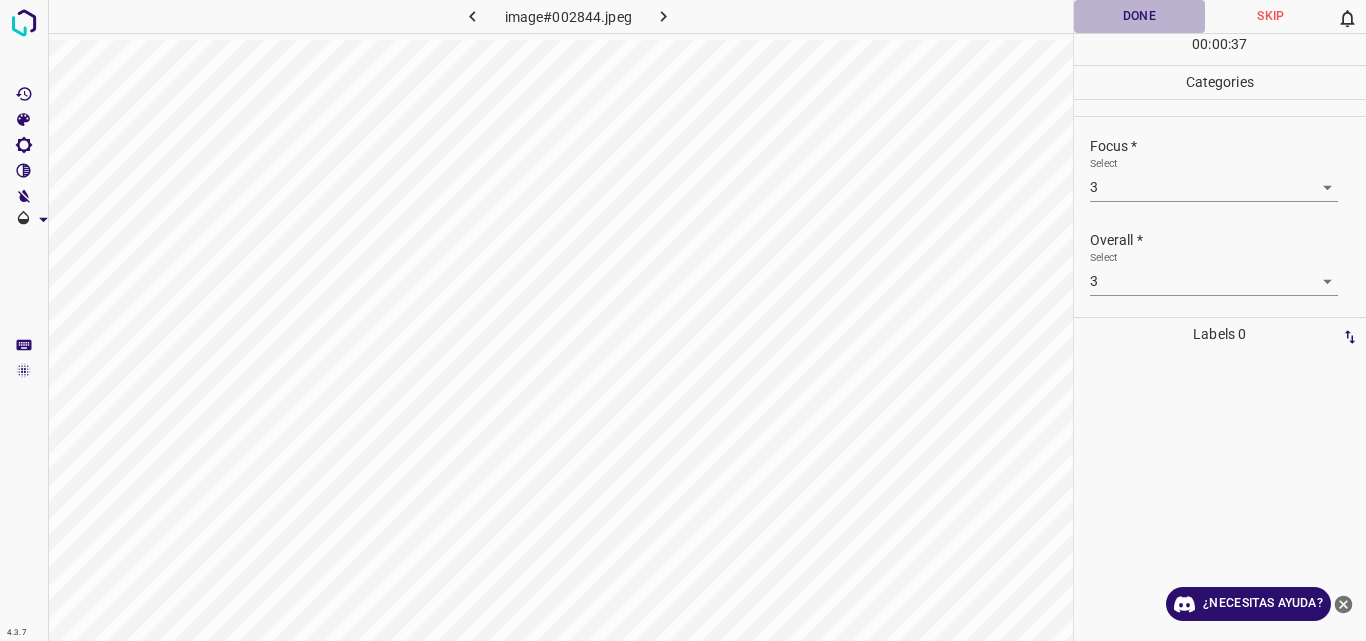 click on "Done" at bounding box center [1140, 16] 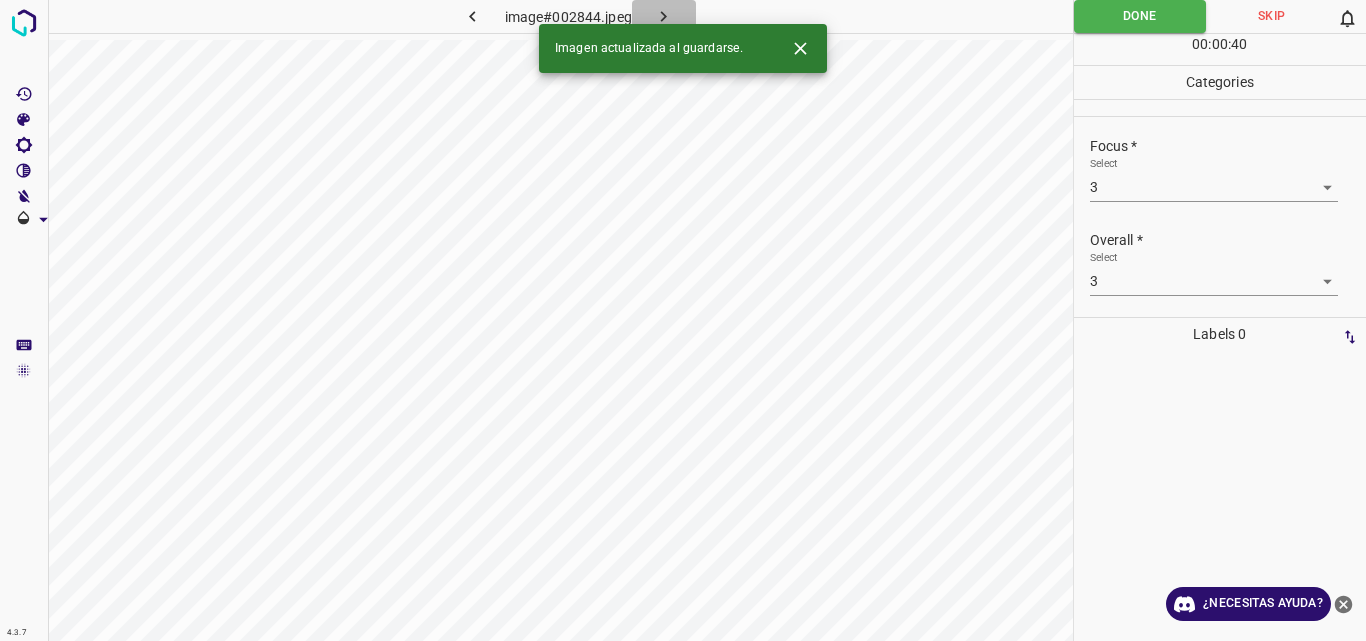 click 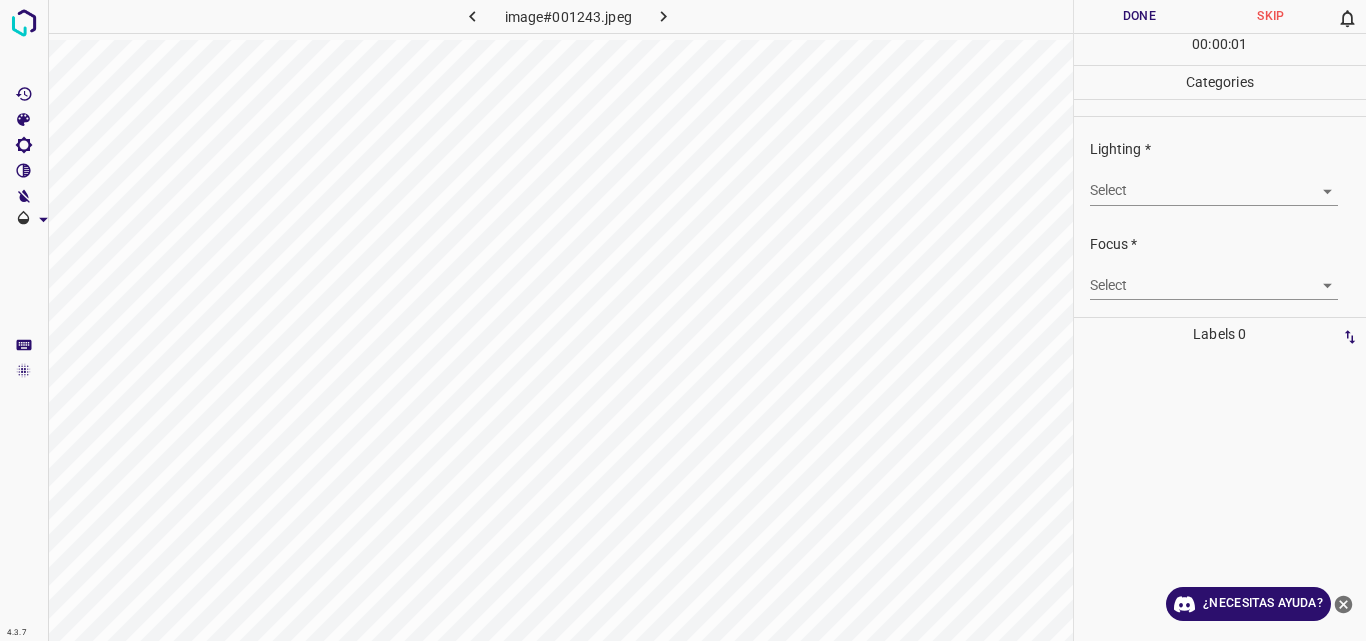 click on "4.3.7 image#001243.jpeg Done Skip 0 00   : 00   : 01   Categories Lighting *  Select ​ Focus *  Select ​ Overall *  Select ​ Labels   0 Categories 1 Lighting 2 Focus 3 Overall Tools Space Change between modes (Draw & Edit) I Auto labeling R Restore zoom M Zoom in N Zoom out Delete Delete selecte label Filters Z Restore filters X Saturation filter C Brightness filter V Contrast filter B Gray scale filter General O Download ¿Necesitas ayuda? Original text Rate this translation Your feedback will be used to help improve Google Translate - Texto - Esconder - Borrar" at bounding box center (683, 320) 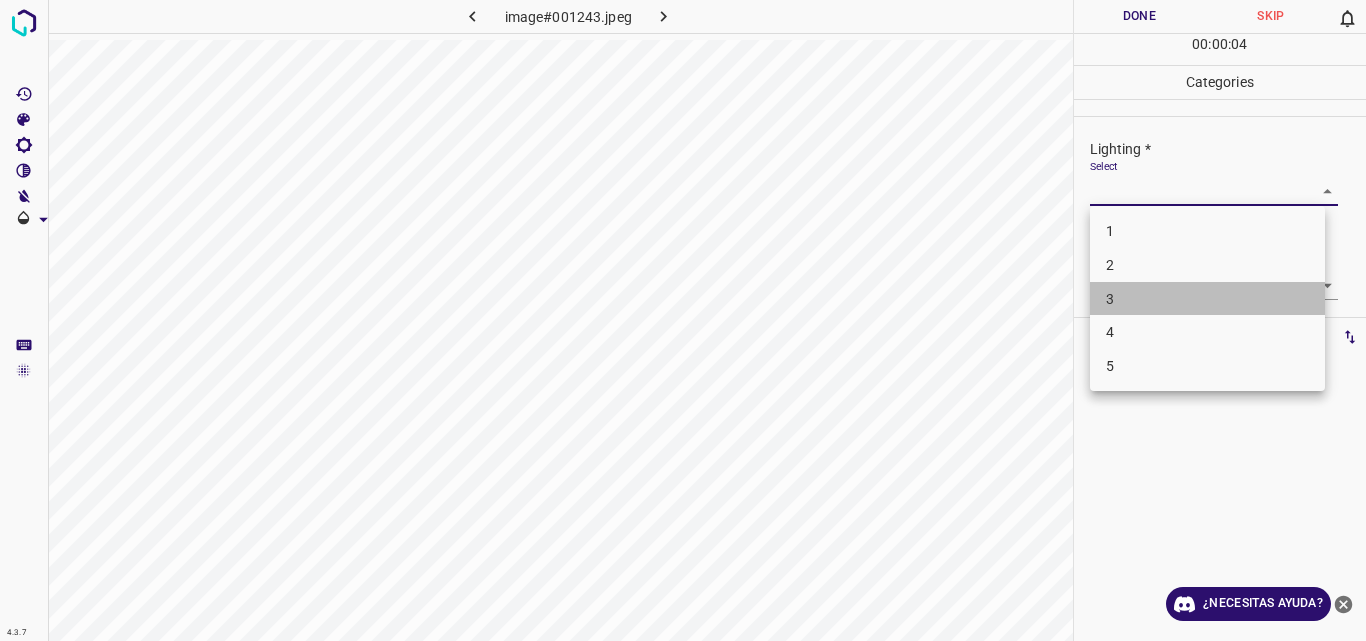 click on "3" at bounding box center [1207, 299] 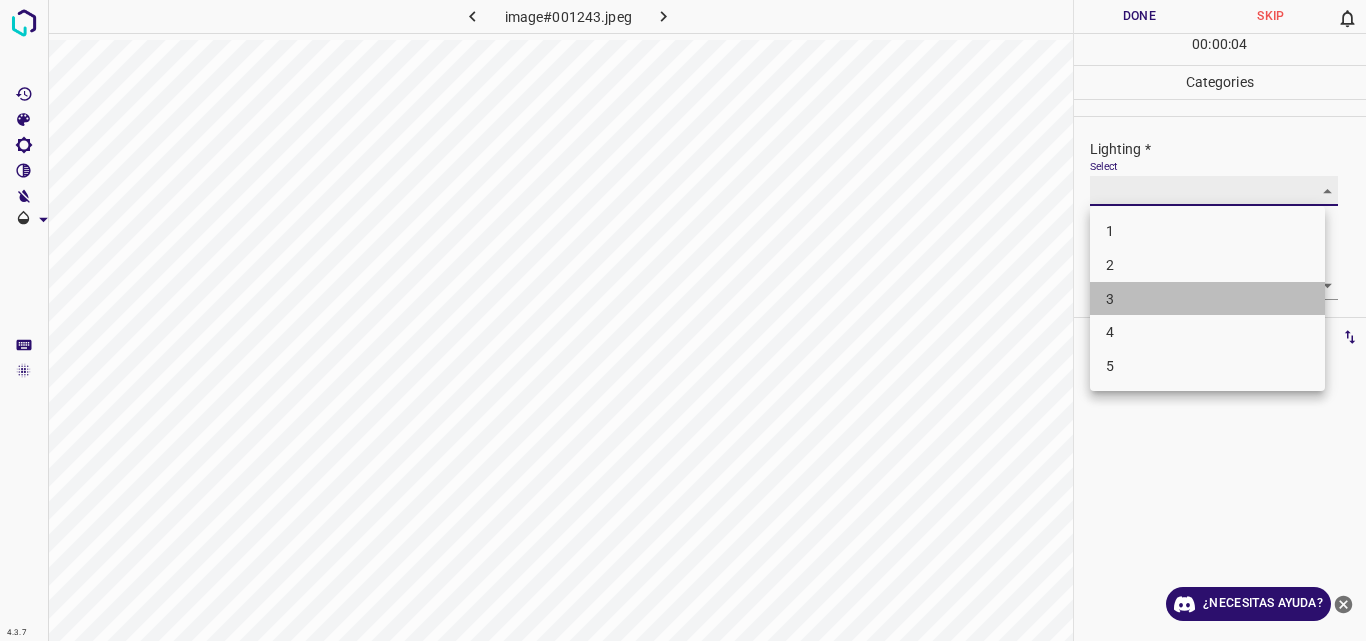 type on "3" 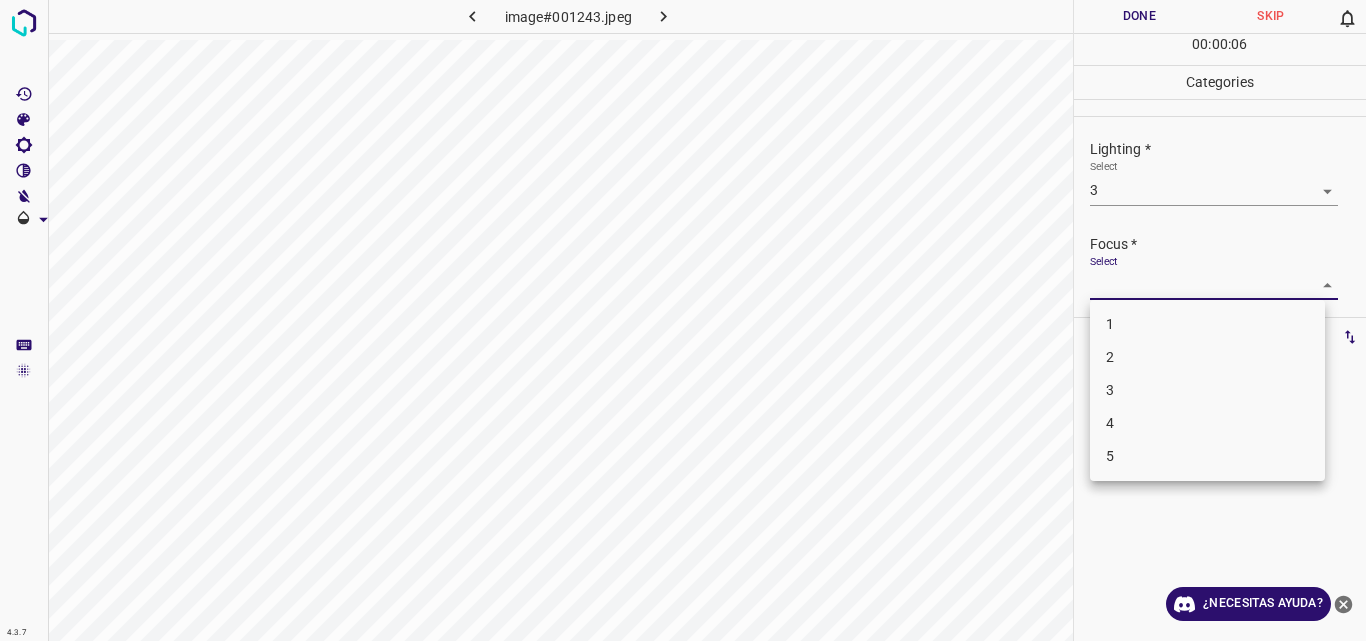click on "4.3.7 image#001243.jpeg Done Skip 0 00   : 00   : 06   Categories Lighting *  Select 3 3 Focus *  Select ​ Overall *  Select ​ Labels   0 Categories 1 Lighting 2 Focus 3 Overall Tools Space Change between modes (Draw & Edit) I Auto labeling R Restore zoom M Zoom in N Zoom out Delete Delete selecte label Filters Z Restore filters X Saturation filter C Brightness filter V Contrast filter B Gray scale filter General O Download ¿Necesitas ayuda? Original text Rate this translation Your feedback will be used to help improve Google Translate - Texto - Esconder - Borrar 1 2 3 4 5" at bounding box center [683, 320] 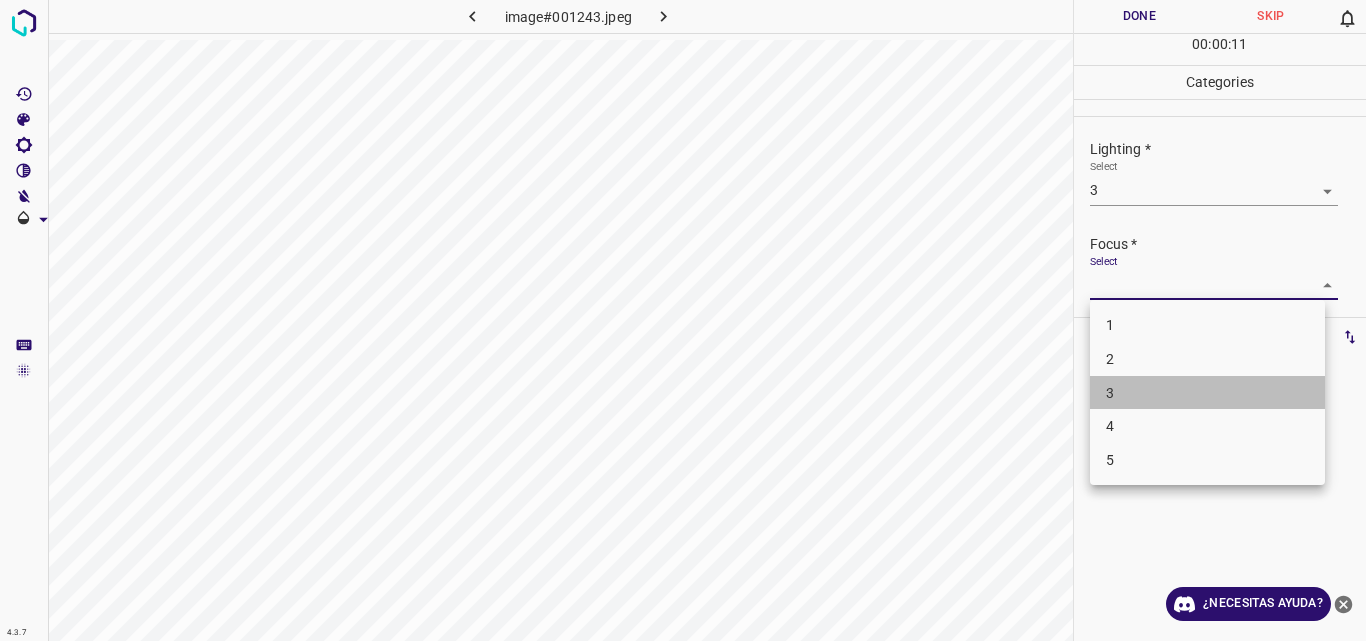 click on "3" at bounding box center [1207, 393] 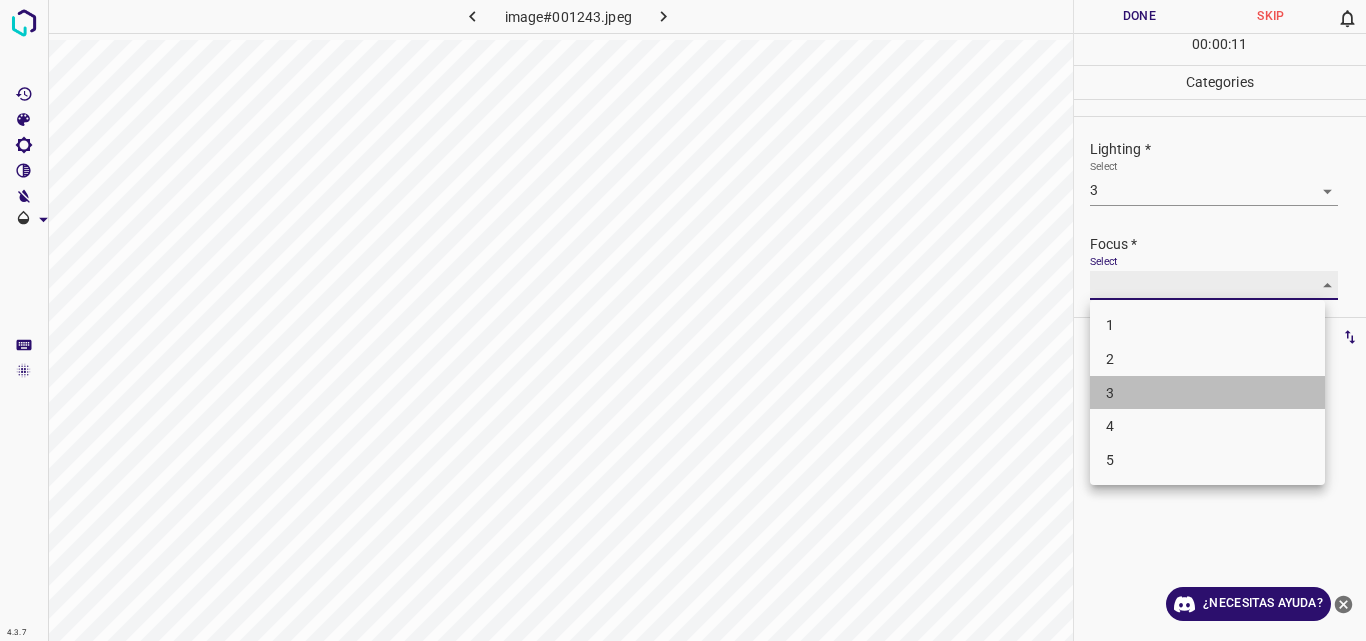 type on "3" 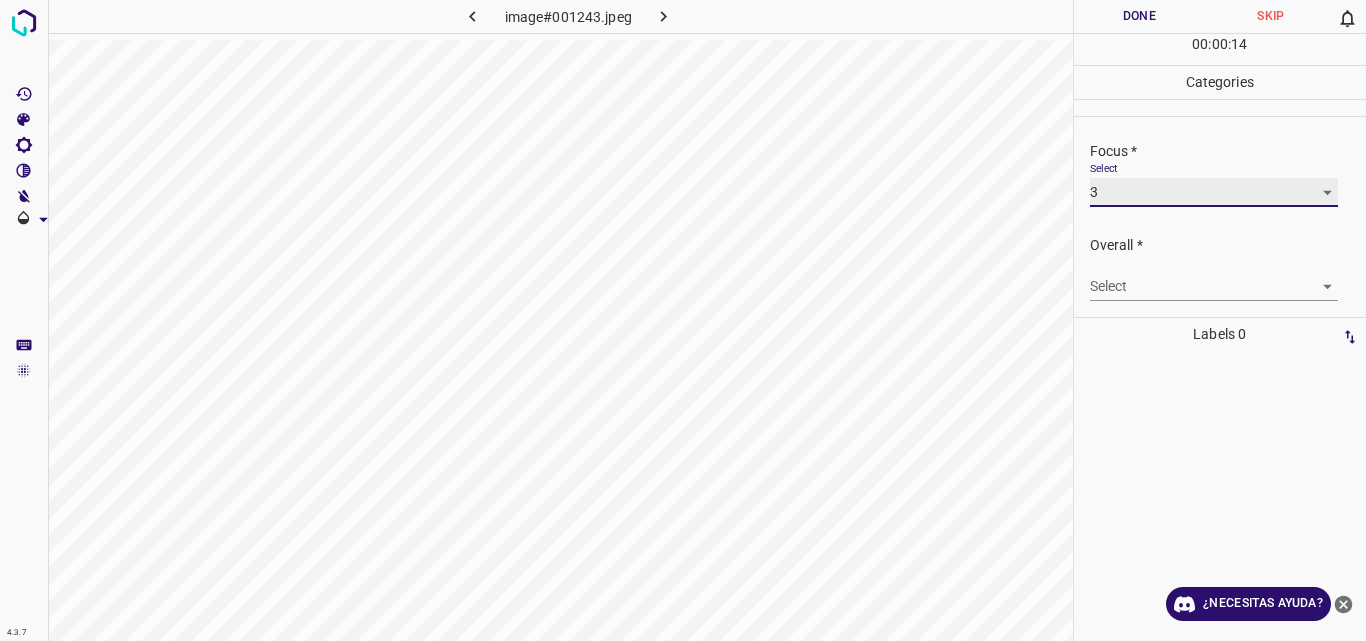 scroll, scrollTop: 98, scrollLeft: 0, axis: vertical 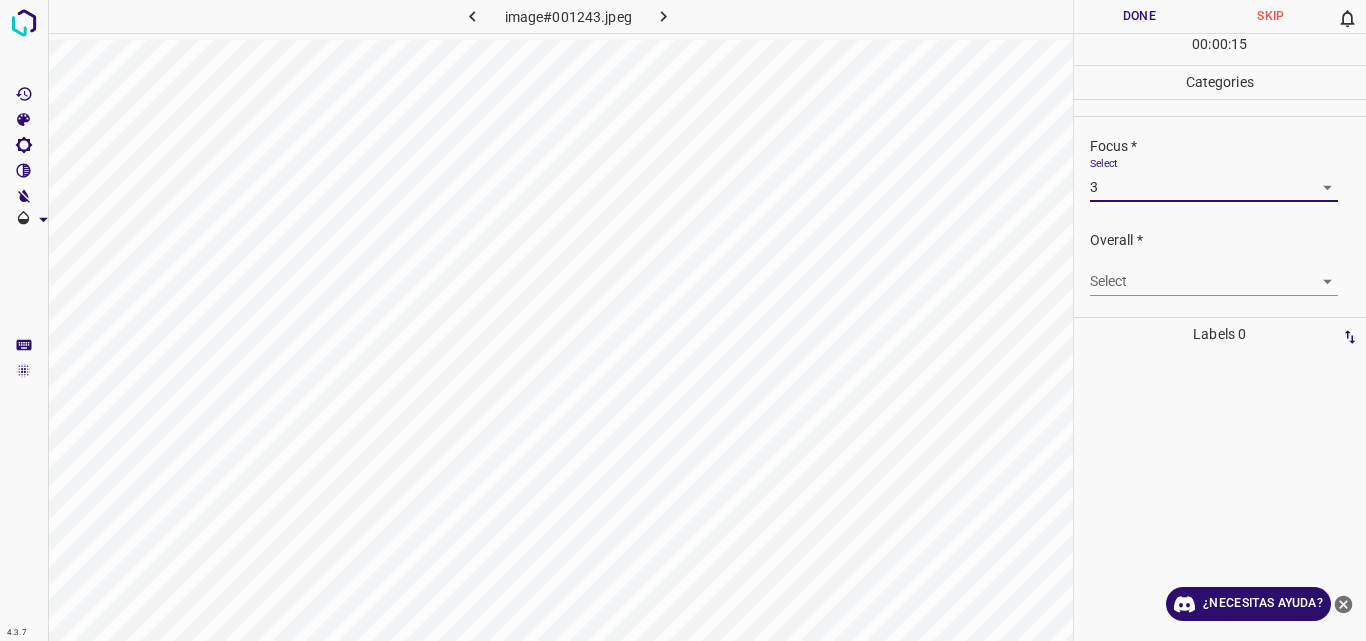click on "4.3.7 image#001243.jpeg Done Skip 0 00   : 00   : 15   Categories Lighting *  Select 3 3 Focus *  Select 3 3 Overall *  Select ​ Labels   0 Categories 1 Lighting 2 Focus 3 Overall Tools Space Change between modes (Draw & Edit) I Auto labeling R Restore zoom M Zoom in N Zoom out Delete Delete selecte label Filters Z Restore filters X Saturation filter C Brightness filter V Contrast filter B Gray scale filter General O Download ¿Necesitas ayuda? Original text Rate this translation Your feedback will be used to help improve Google Translate - Texto - Esconder - Borrar" at bounding box center (683, 320) 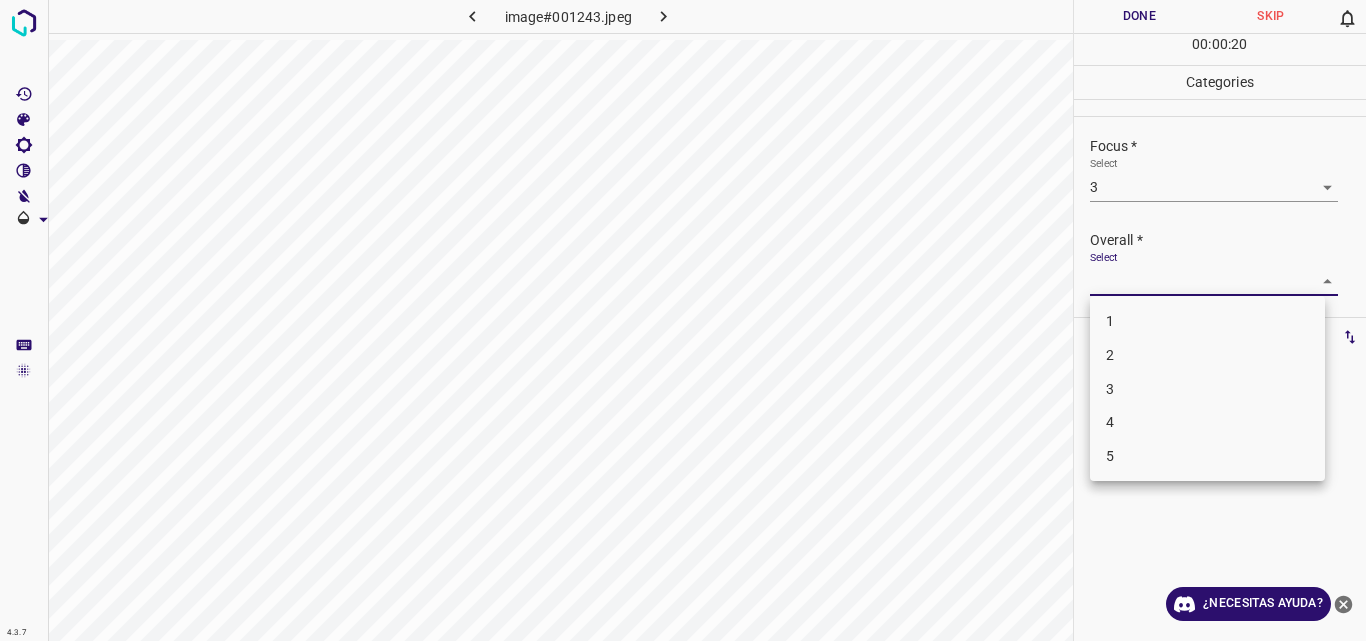 click on "3" at bounding box center (1207, 389) 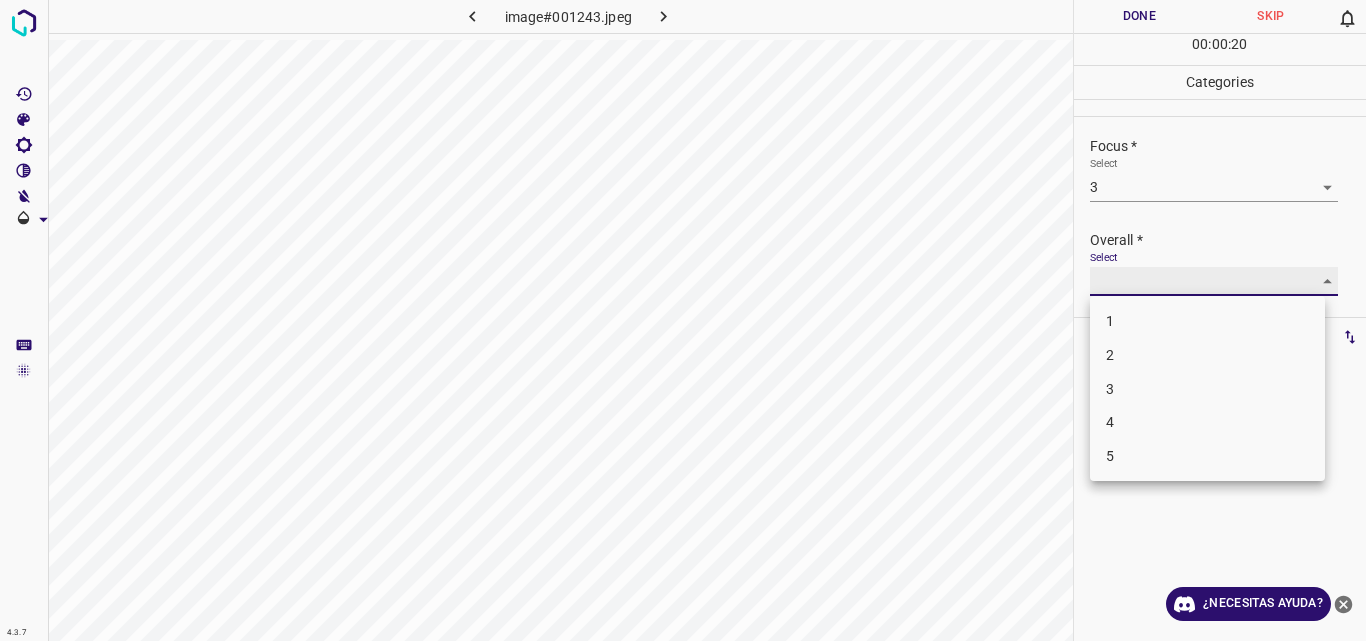 type on "3" 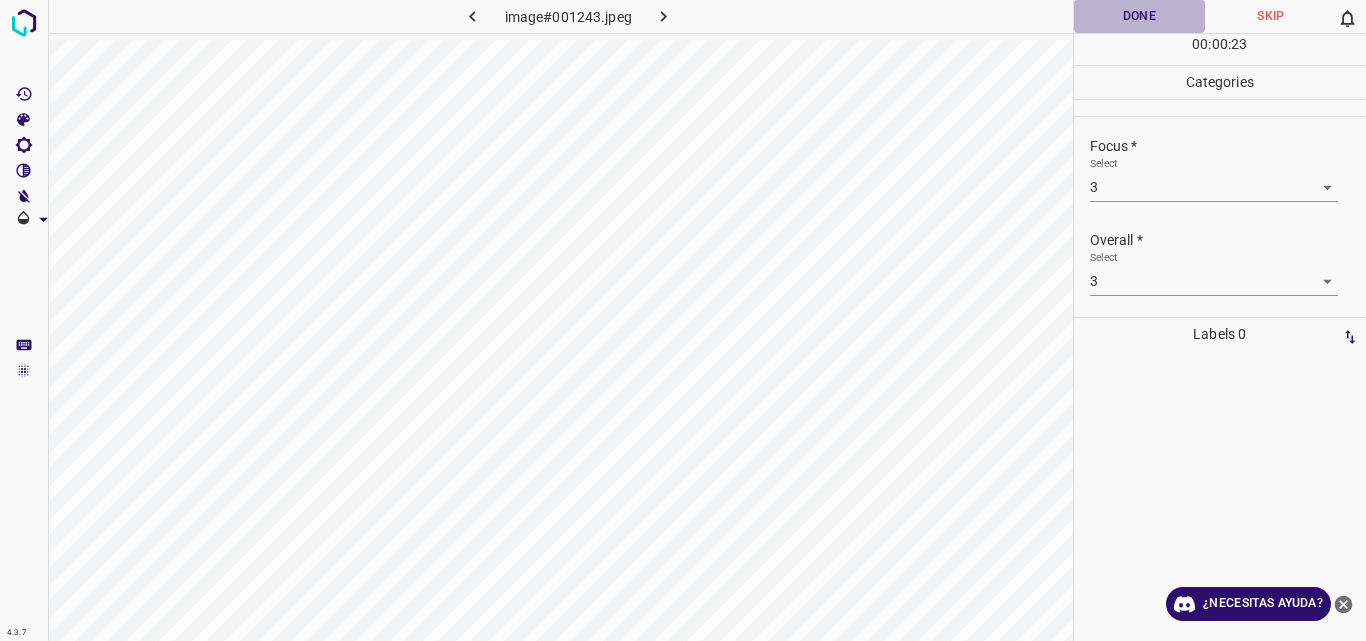 click on "Done" at bounding box center [1140, 16] 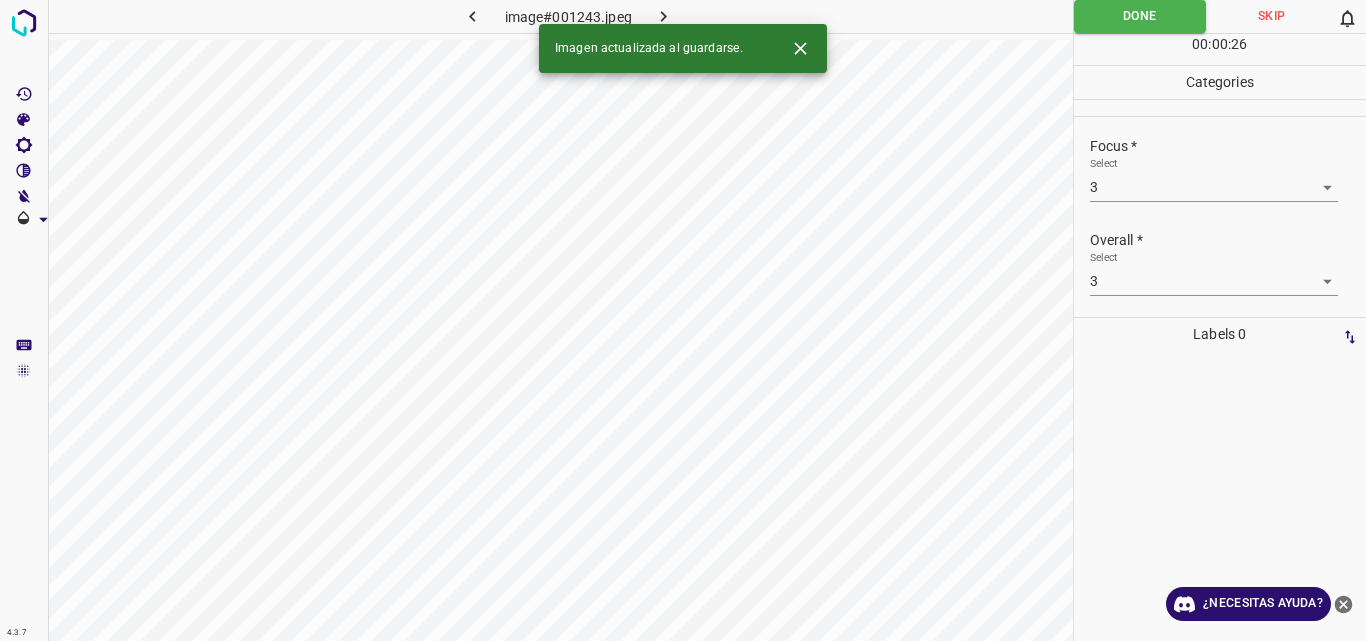 click 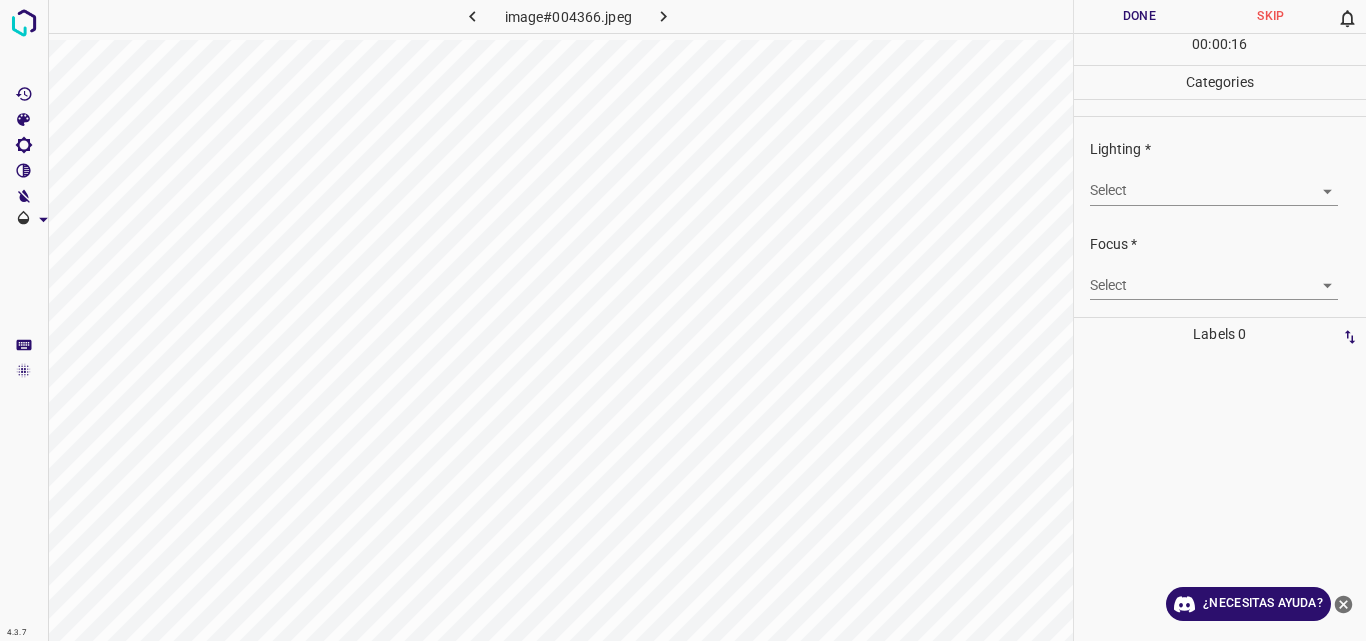 click on "4.3.7 image#004366.jpeg Done Skip 0 00   : 00   : 16   Categories Lighting *  Select ​ Focus *  Select ​ Overall *  Select ​ Labels   0 Categories 1 Lighting 2 Focus 3 Overall Tools Space Change between modes (Draw & Edit) I Auto labeling R Restore zoom M Zoom in N Zoom out Delete Delete selecte label Filters Z Restore filters X Saturation filter C Brightness filter V Contrast filter B Gray scale filter General O Download ¿Necesitas ayuda? Original text Rate this translation Your feedback will be used to help improve Google Translate - Texto - Esconder - Borrar" at bounding box center [683, 320] 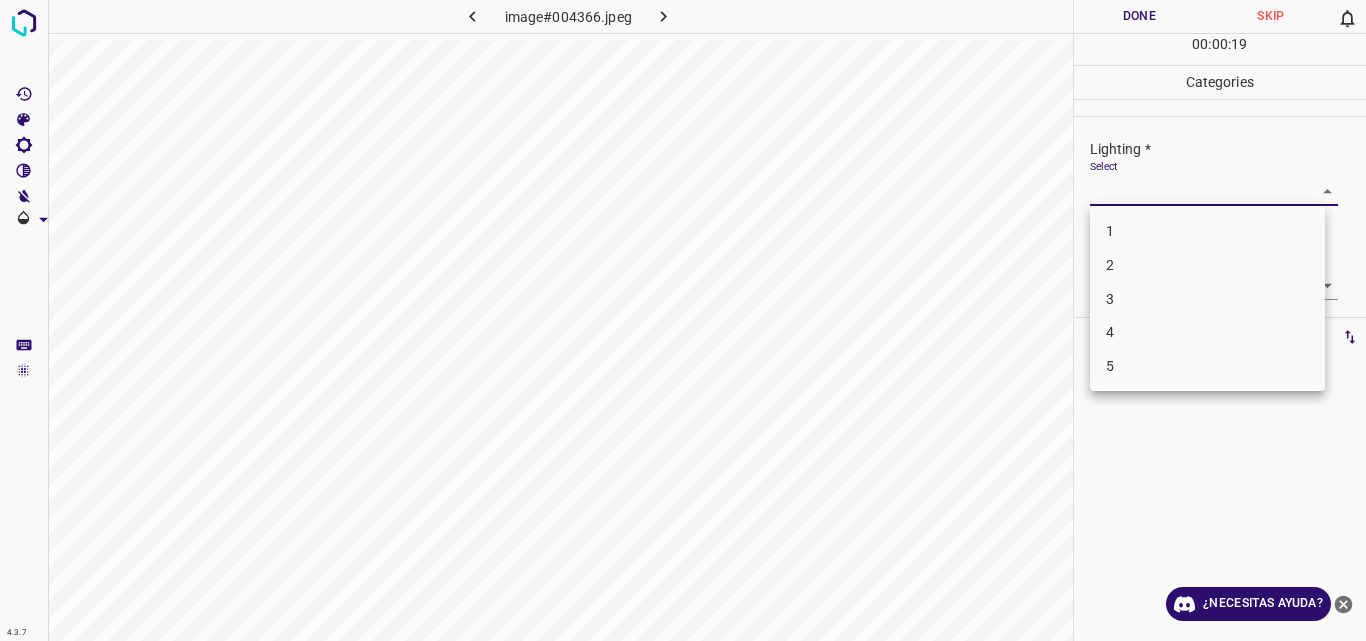 click on "3" at bounding box center (1207, 299) 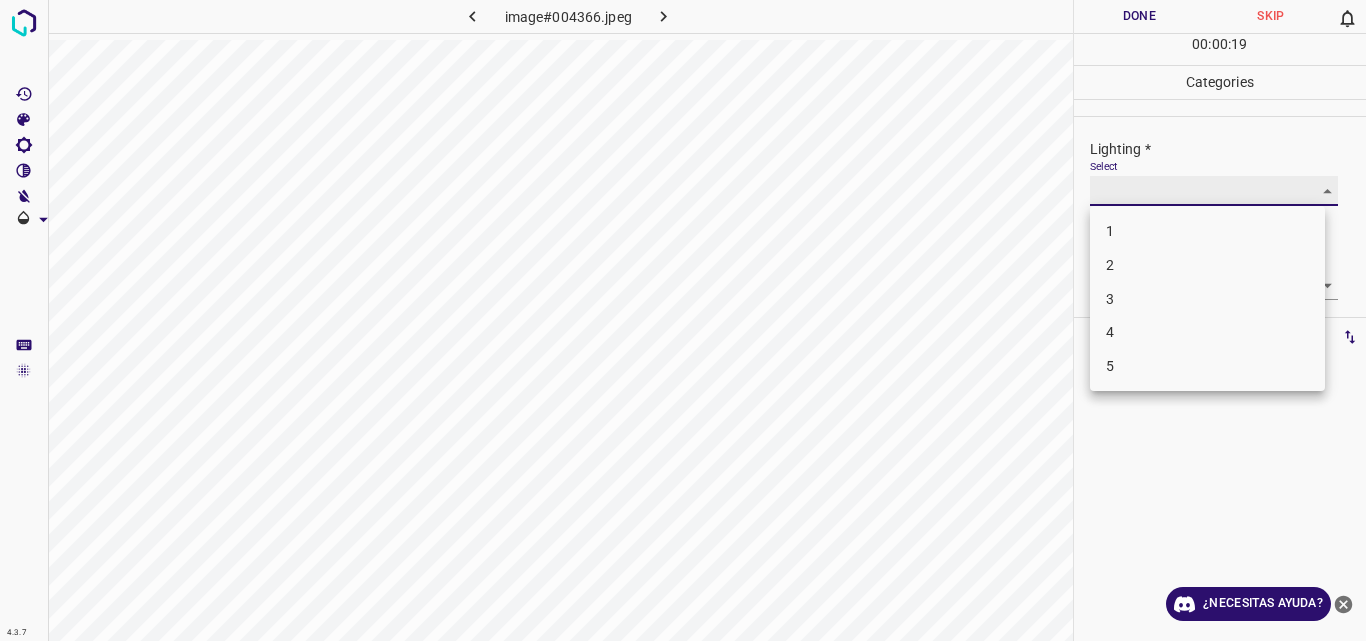 type on "3" 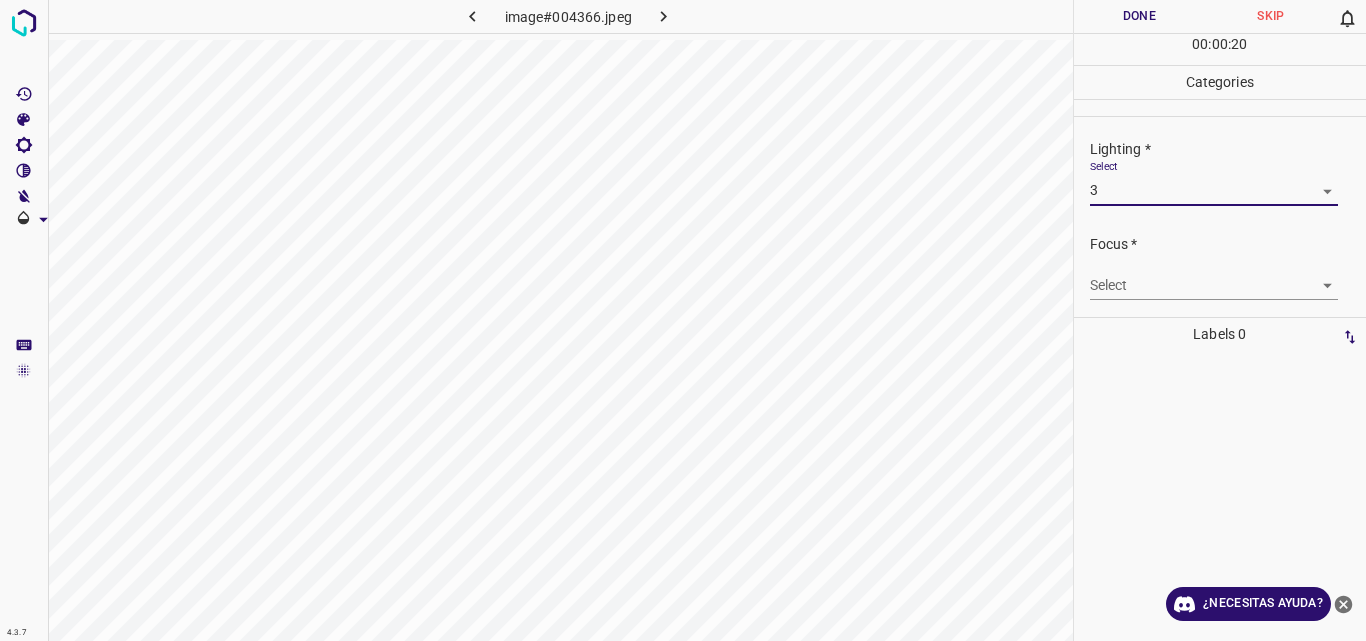 click on "4.3.7 image#004366.jpeg Done Skip 0 00   : 00   : 20   Categories Lighting *  Select 3 3 Focus *  Select ​ Overall *  Select ​ Labels   0 Categories 1 Lighting 2 Focus 3 Overall Tools Space Change between modes (Draw & Edit) I Auto labeling R Restore zoom M Zoom in N Zoom out Delete Delete selecte label Filters Z Restore filters X Saturation filter C Brightness filter V Contrast filter B Gray scale filter General O Download ¿Necesitas ayuda? Original text Rate this translation Your feedback will be used to help improve Google Translate - Texto - Esconder - Borrar" at bounding box center (683, 320) 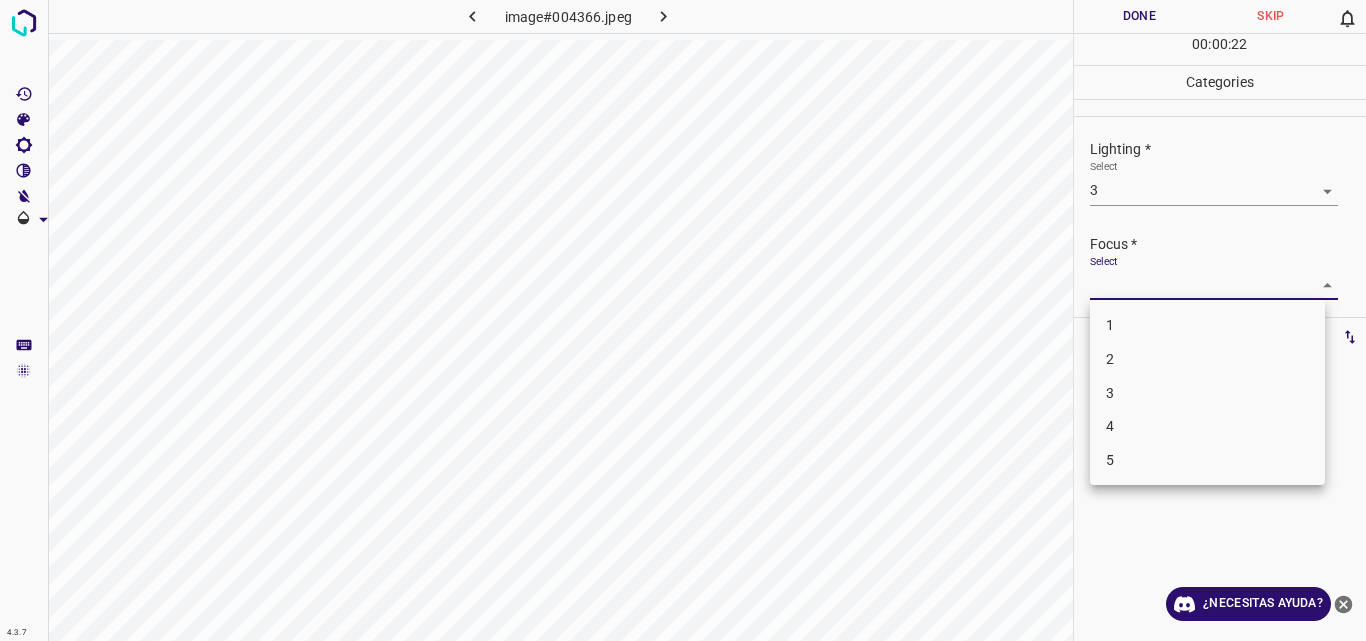 click on "3" at bounding box center (1207, 393) 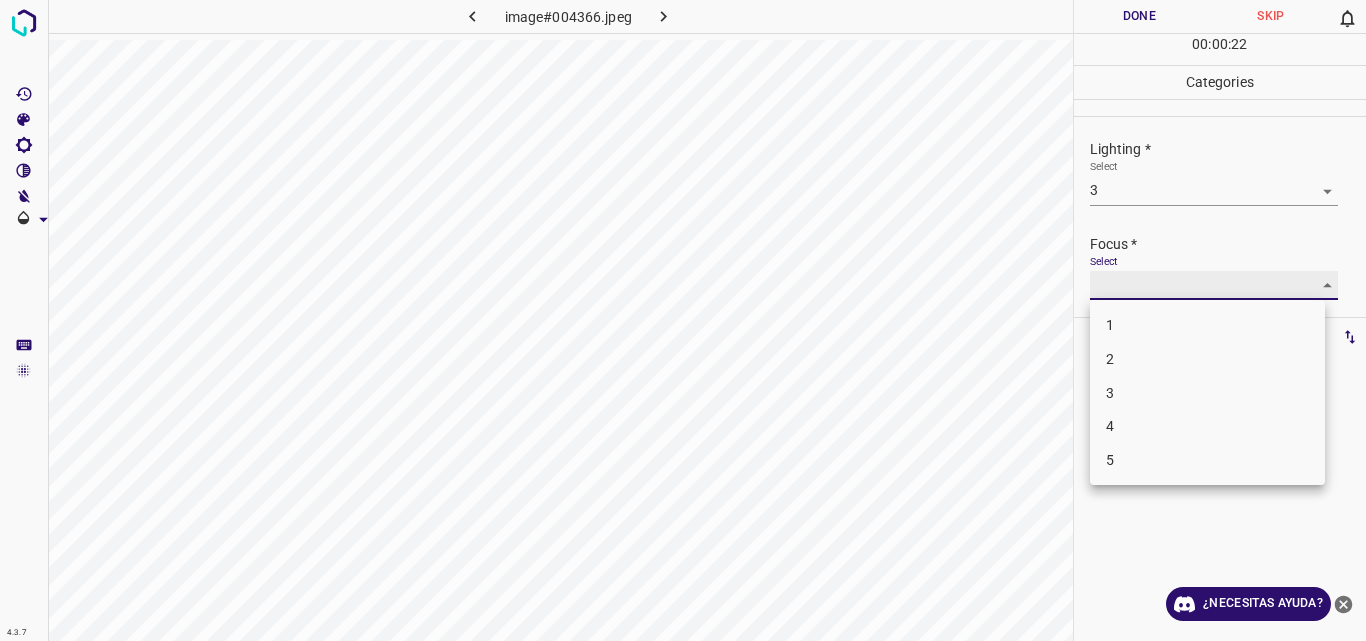 type on "3" 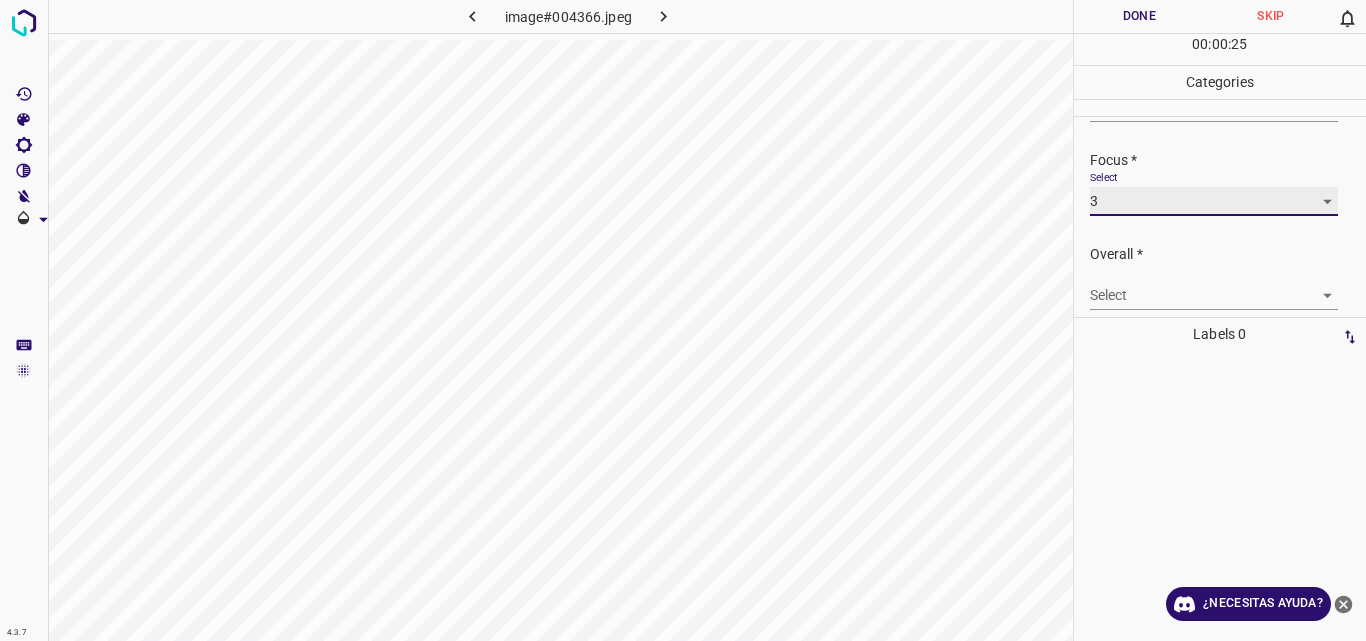 scroll, scrollTop: 93, scrollLeft: 0, axis: vertical 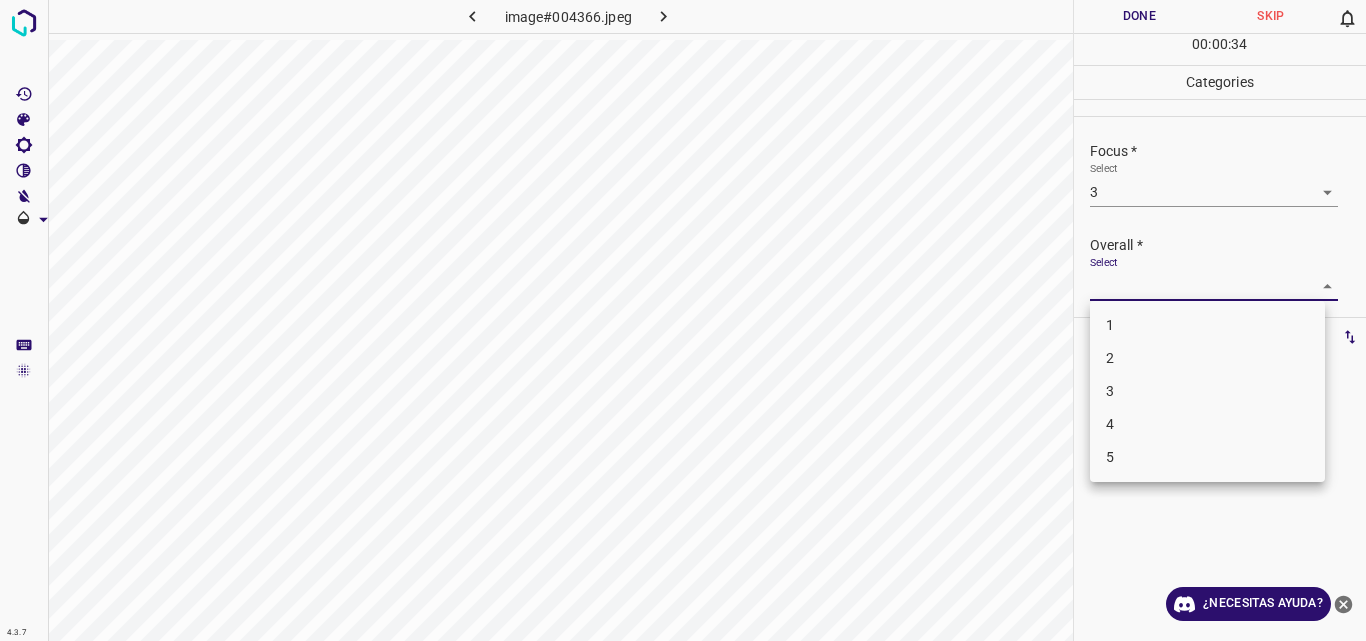 click on "4.3.7 image#004366.jpeg Done Skip 0 00   : 00   : 34   Categories Lighting *  Select 3 3 Focus *  Select 3 3 Overall *  Select ​ Labels   0 Categories 1 Lighting 2 Focus 3 Overall Tools Space Change between modes (Draw & Edit) I Auto labeling R Restore zoom M Zoom in N Zoom out Delete Delete selecte label Filters Z Restore filters X Saturation filter C Brightness filter V Contrast filter B Gray scale filter General O Download ¿Necesitas ayuda? Original text Rate this translation Your feedback will be used to help improve Google Translate - Texto - Esconder - Borrar 1 2 3 4 5" at bounding box center (683, 320) 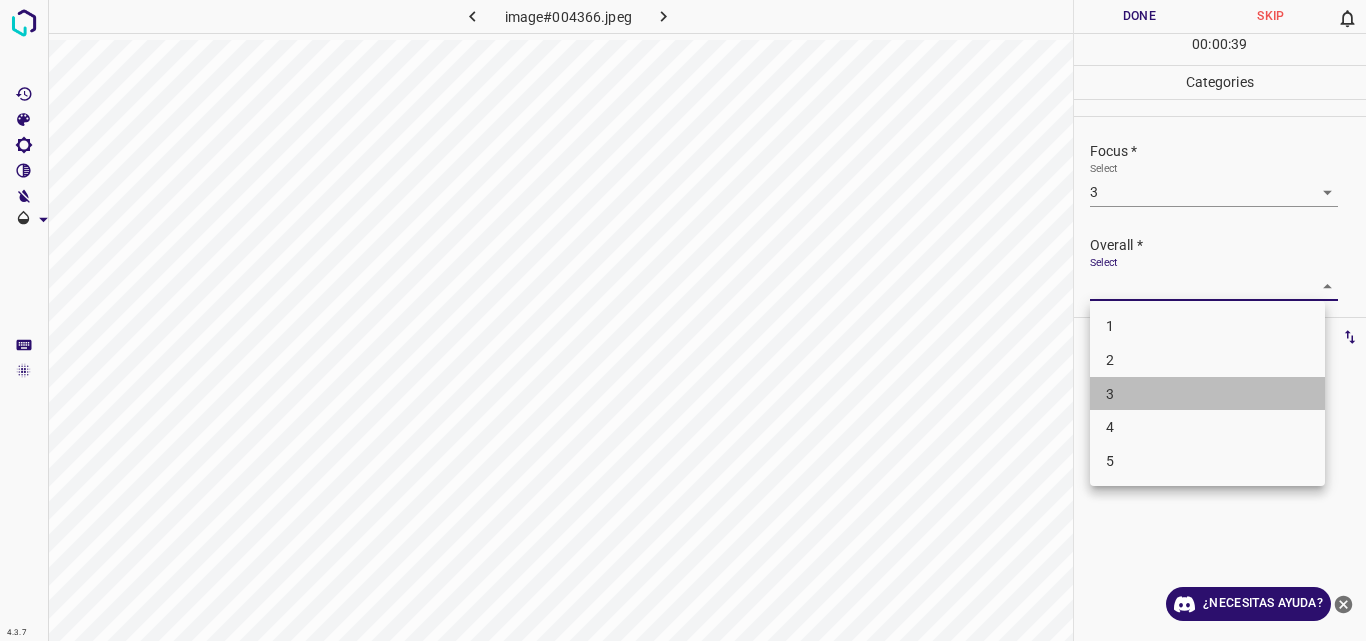 click on "3" at bounding box center [1207, 394] 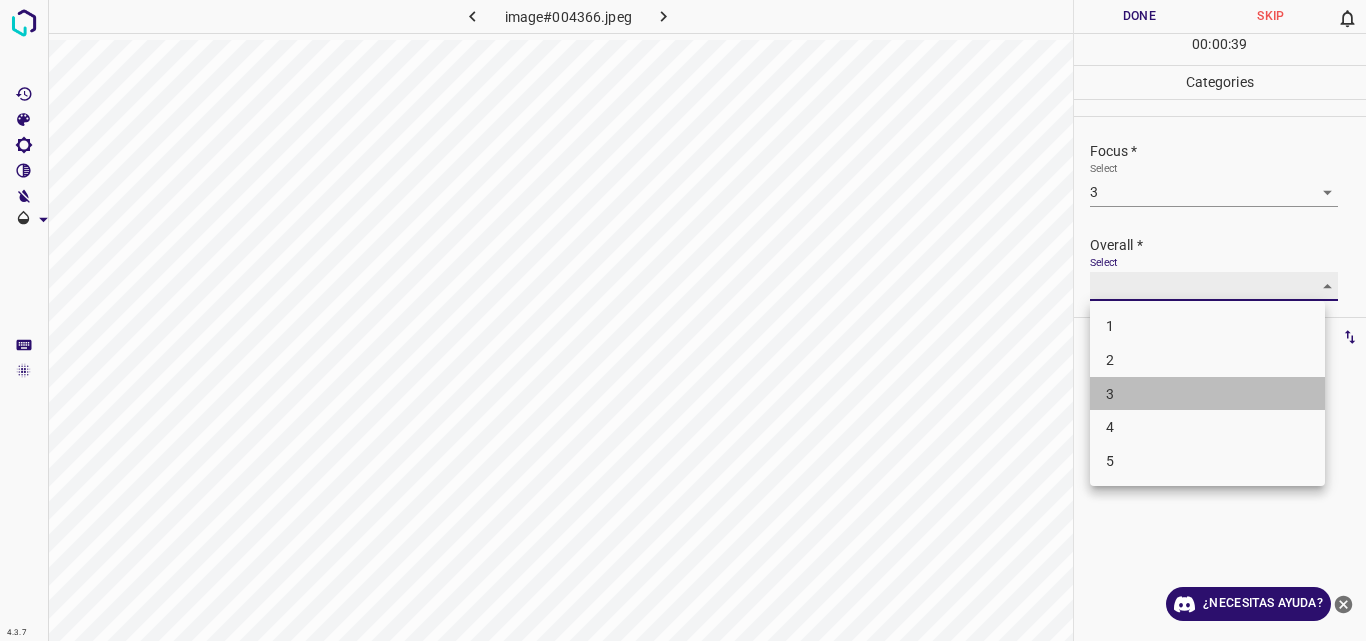 type on "3" 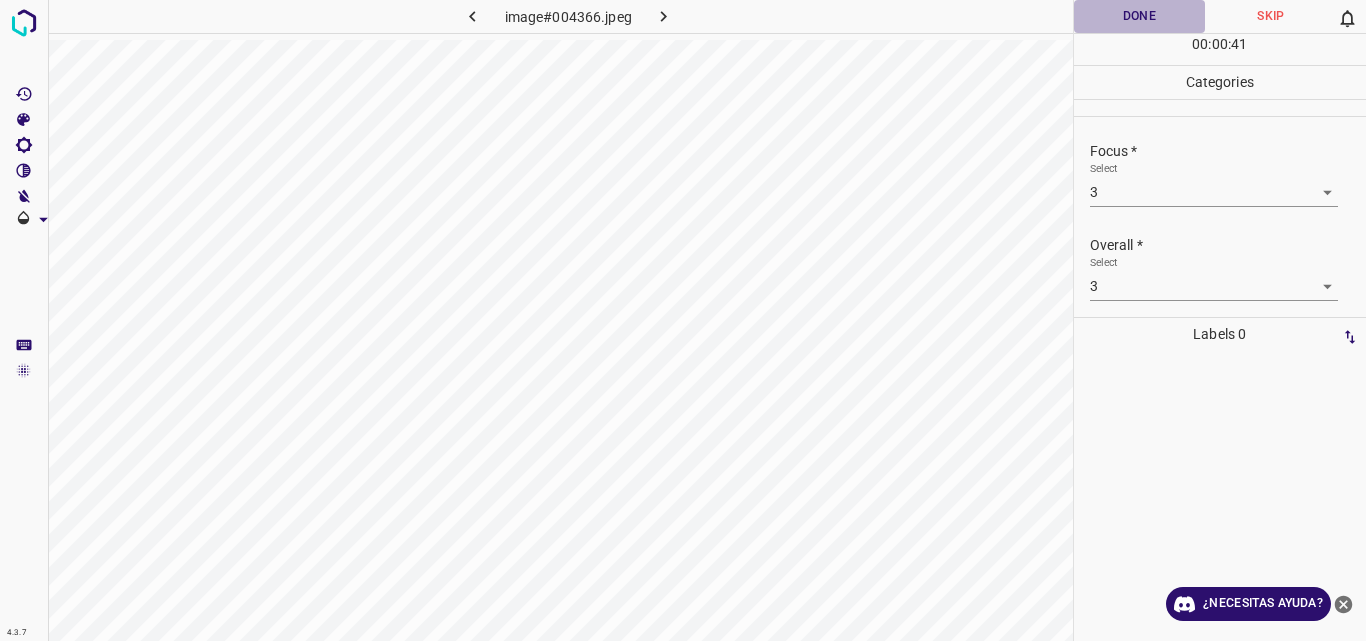 click on "Done" at bounding box center [1140, 16] 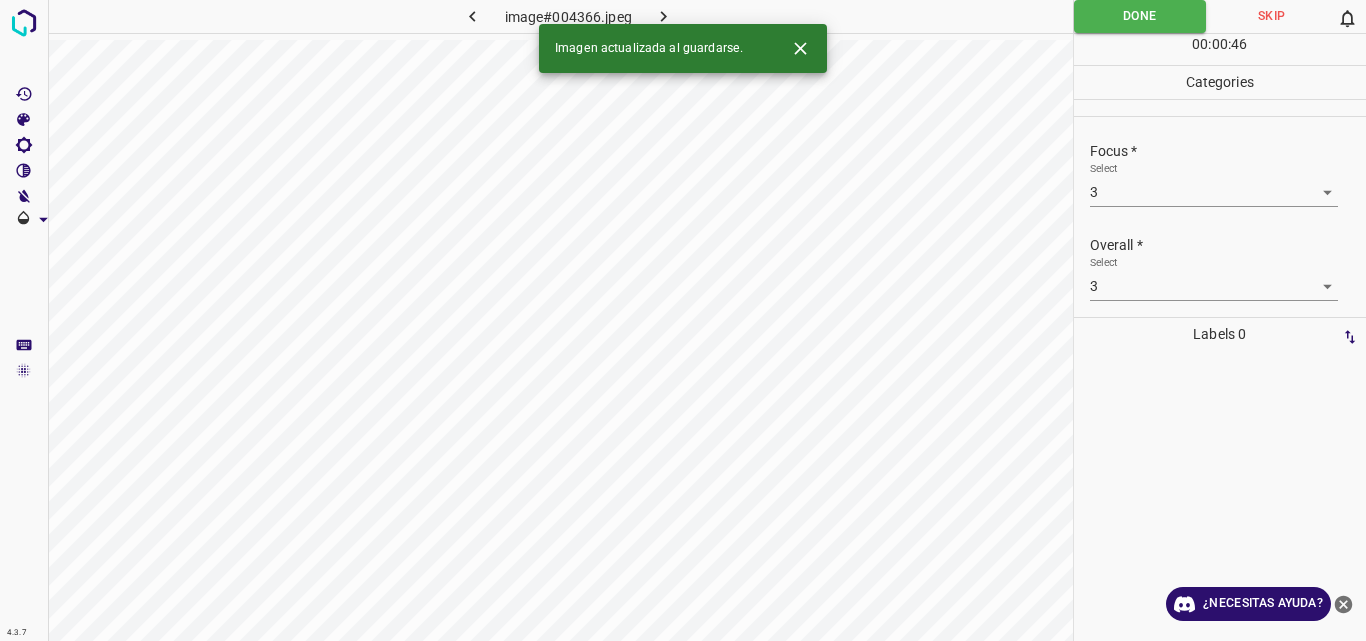 click 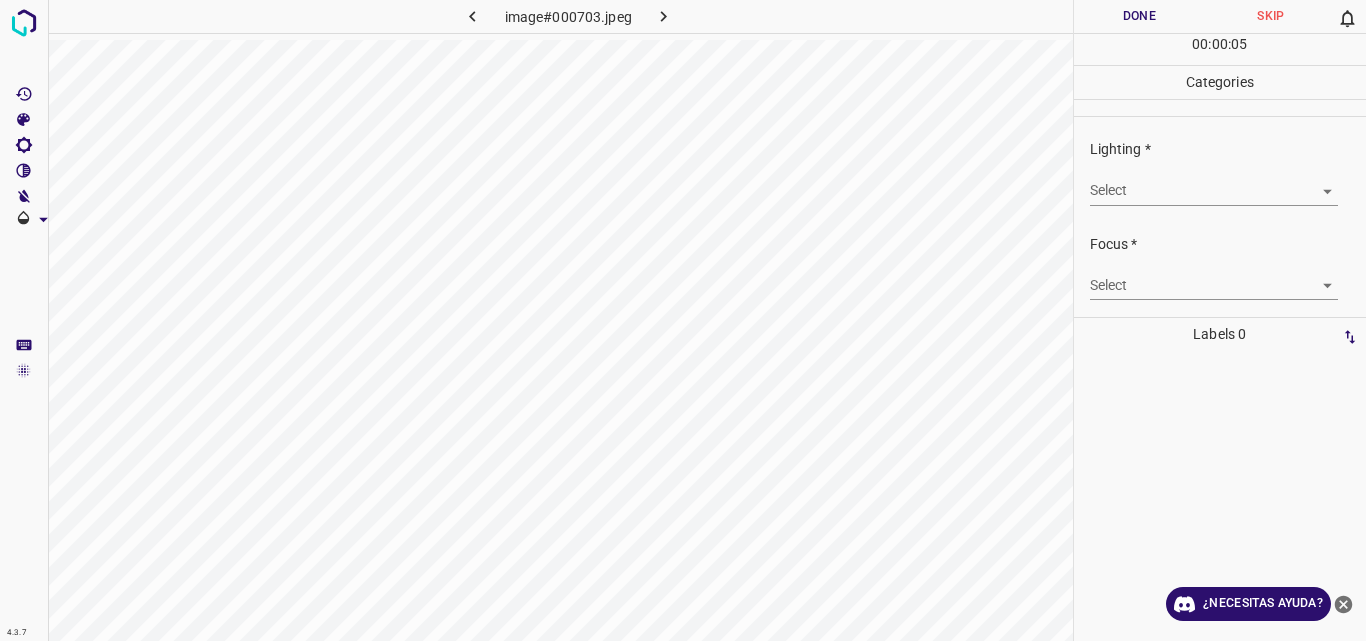click on "4.3.7 image#000703.jpeg Done Skip 0 00   : 00   : 05   Categories Lighting *  Select ​ Focus *  Select ​ Overall *  Select ​ Labels   0 Categories 1 Lighting 2 Focus 3 Overall Tools Space Change between modes (Draw & Edit) I Auto labeling R Restore zoom M Zoom in N Zoom out Delete Delete selecte label Filters Z Restore filters X Saturation filter C Brightness filter V Contrast filter B Gray scale filter General O Download ¿Necesitas ayuda? Original text Rate this translation Your feedback will be used to help improve Google Translate - Texto - Esconder - Borrar" at bounding box center (683, 320) 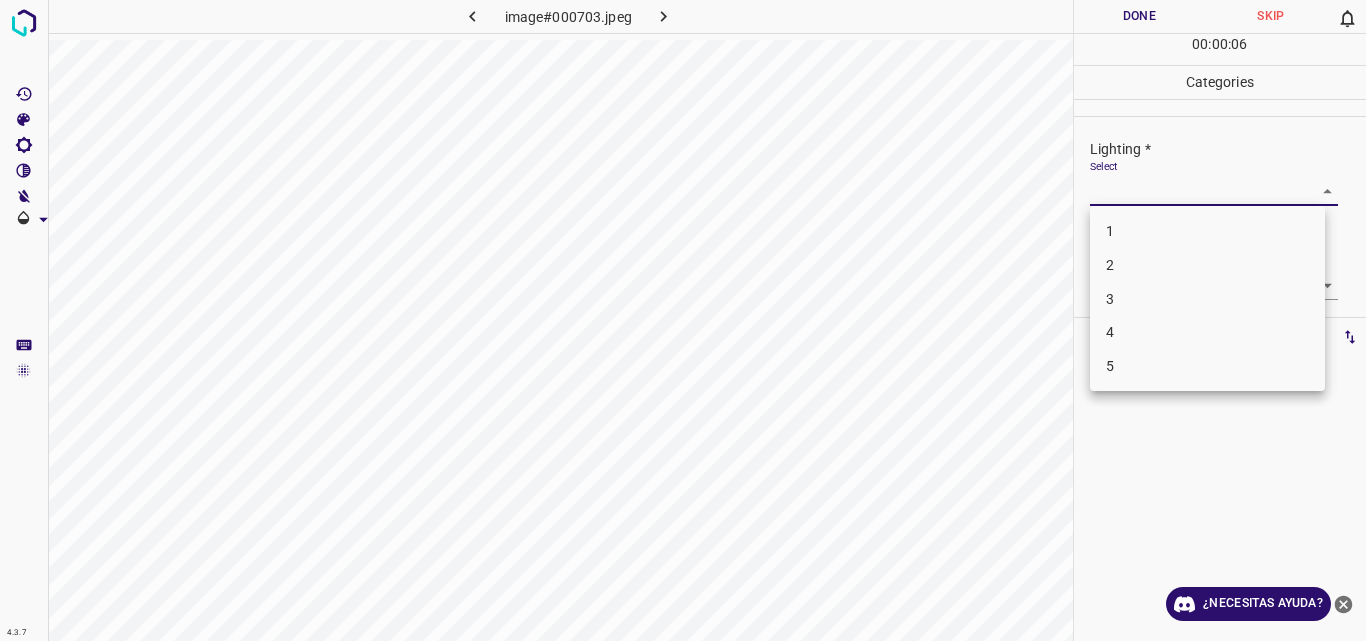 click on "2" at bounding box center [1207, 265] 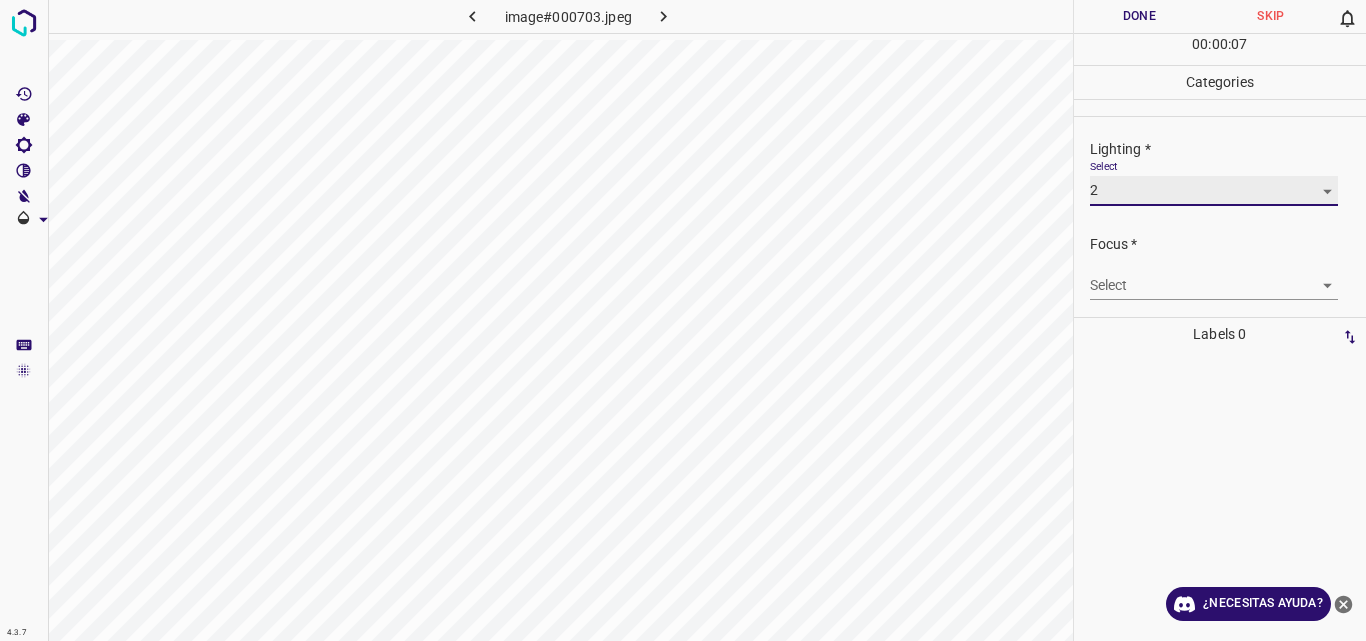 type on "2" 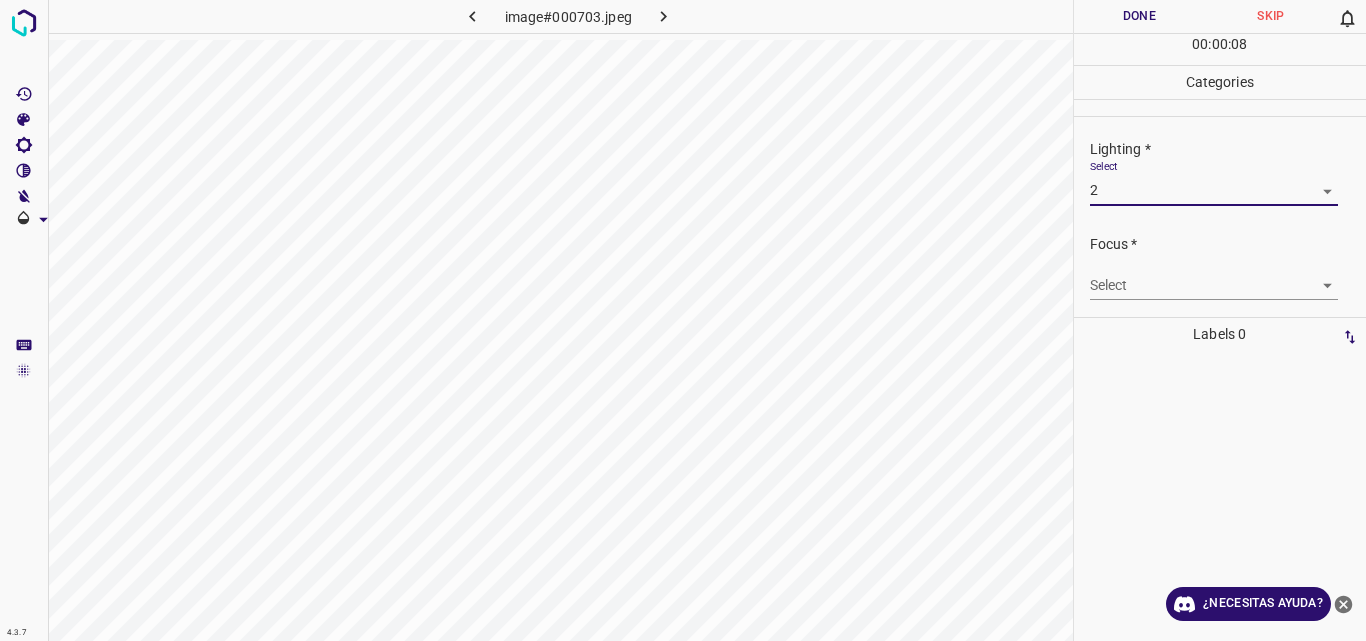 click on "4.3.7 image#000703.jpeg Done Skip 0 00   : 00   : 08   Categories Lighting *  Select 2 2 Focus *  Select ​ Overall *  Select ​ Labels   0 Categories 1 Lighting 2 Focus 3 Overall Tools Space Change between modes (Draw & Edit) I Auto labeling R Restore zoom M Zoom in N Zoom out Delete Delete selecte label Filters Z Restore filters X Saturation filter C Brightness filter V Contrast filter B Gray scale filter General O Download ¿Necesitas ayuda? Original text Rate this translation Your feedback will be used to help improve Google Translate - Texto - Esconder - Borrar" at bounding box center (683, 320) 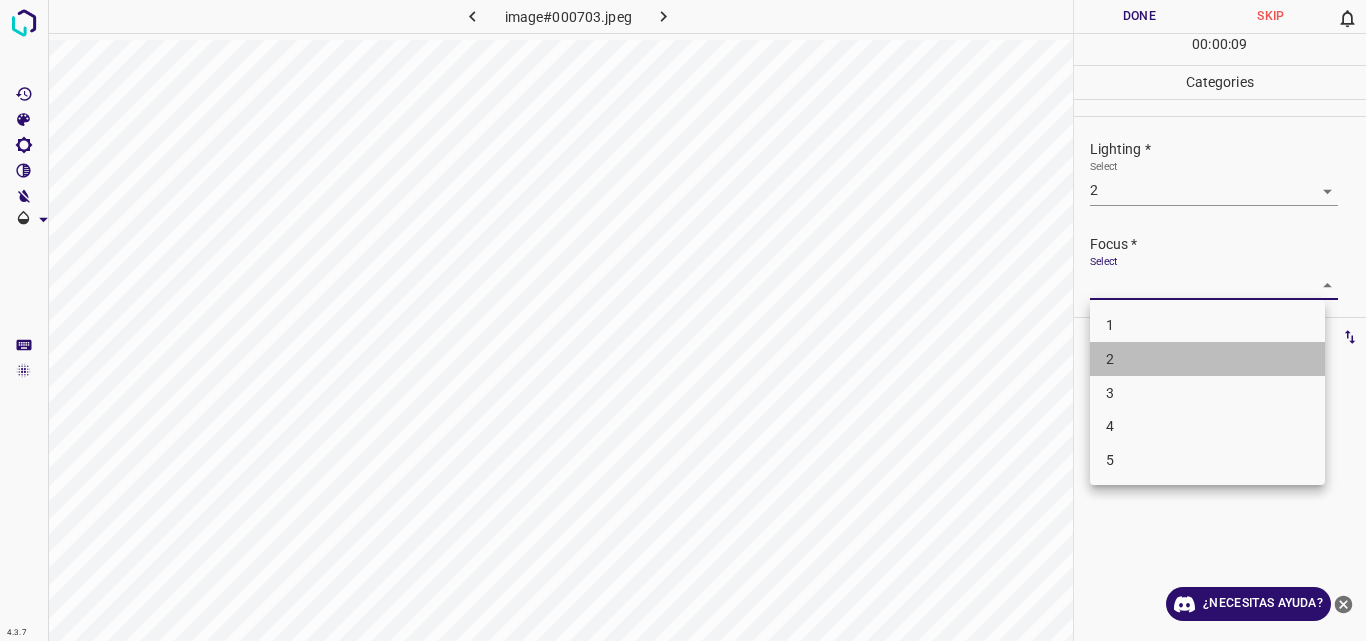 click on "2" at bounding box center [1207, 359] 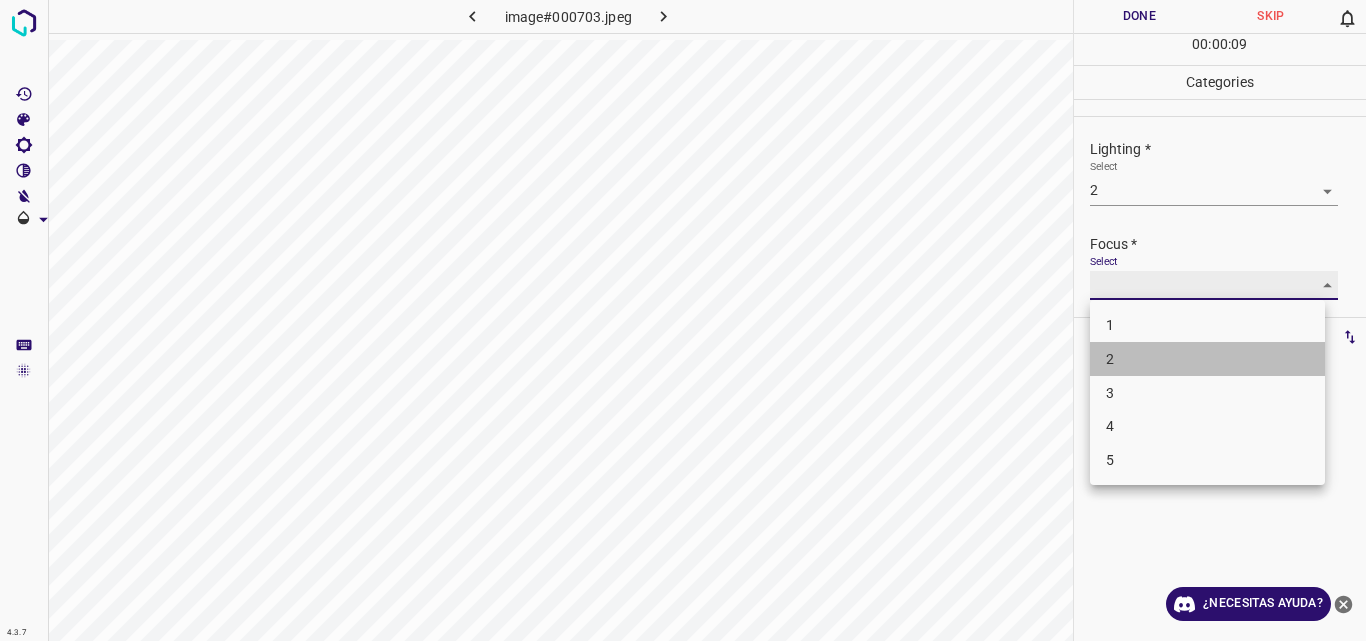 type on "2" 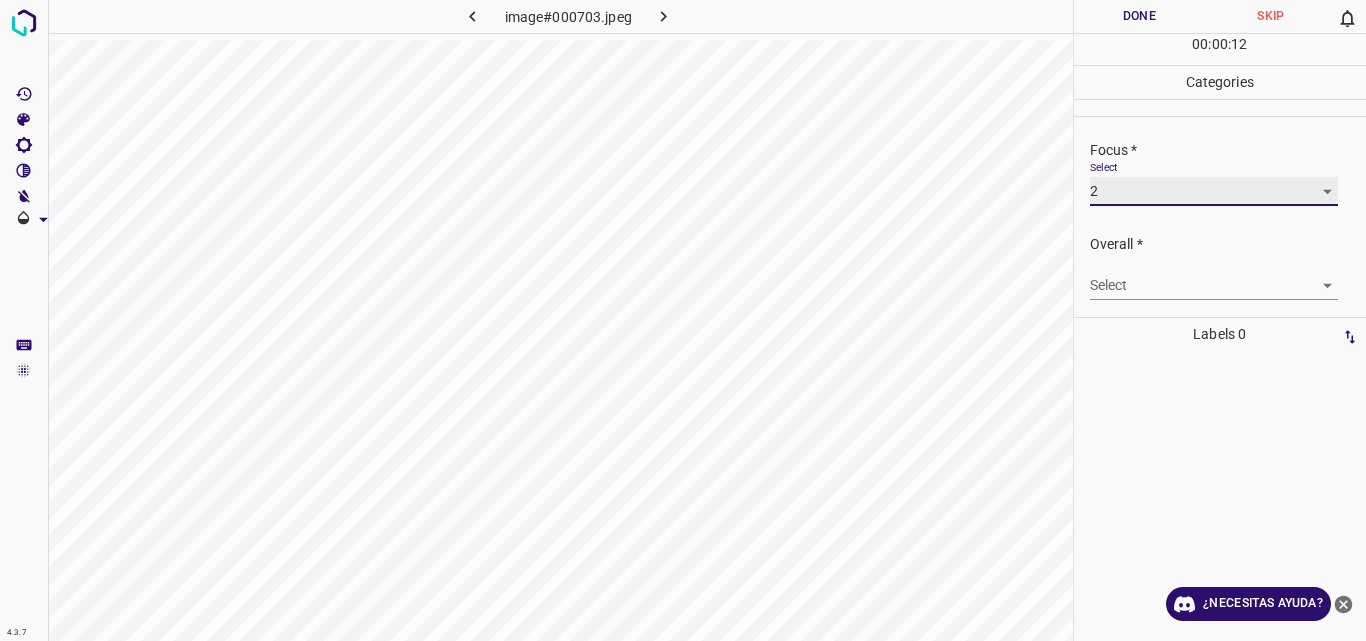scroll, scrollTop: 98, scrollLeft: 0, axis: vertical 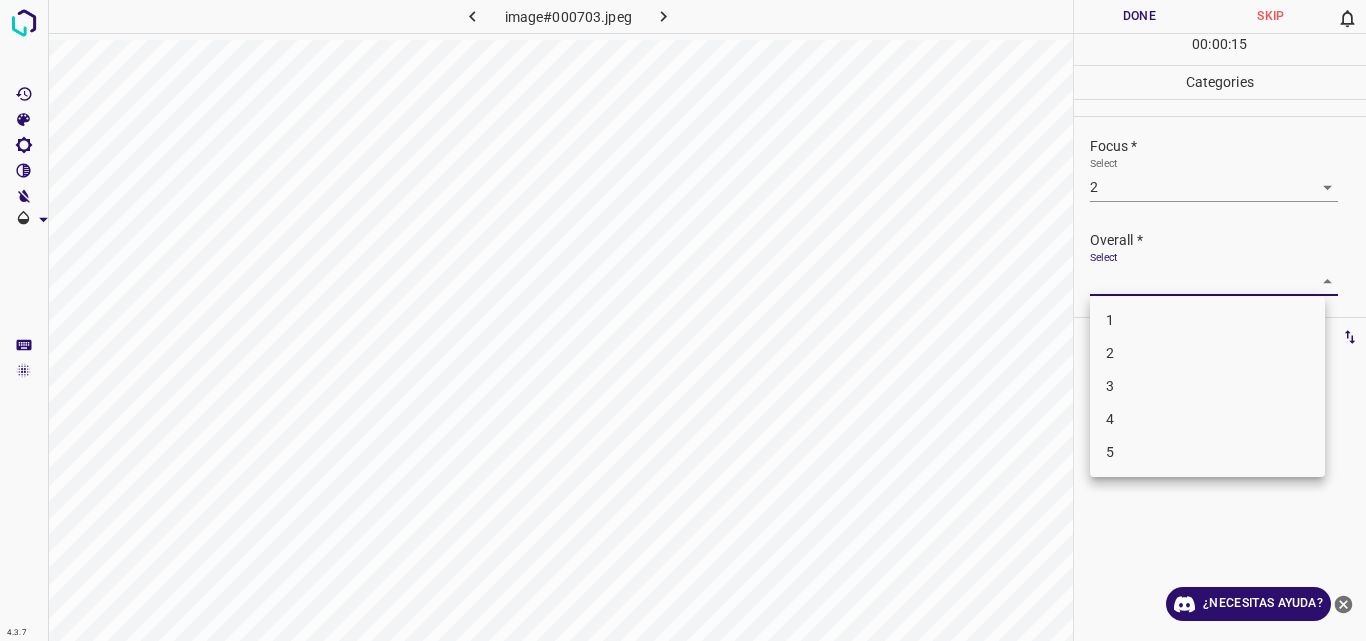 click on "4.3.7 image#000703.jpeg Done Skip 0 00   : 00   : 15   Categories Lighting *  Select 2 2 Focus *  Select 2 2 Overall *  Select ​ Labels   0 Categories 1 Lighting 2 Focus 3 Overall Tools Space Change between modes (Draw & Edit) I Auto labeling R Restore zoom M Zoom in N Zoom out Delete Delete selecte label Filters Z Restore filters X Saturation filter C Brightness filter V Contrast filter B Gray scale filter General O Download ¿Necesitas ayuda? Original text Rate this translation Your feedback will be used to help improve Google Translate - Texto - Esconder - Borrar 1 2 3 4 5" at bounding box center [683, 320] 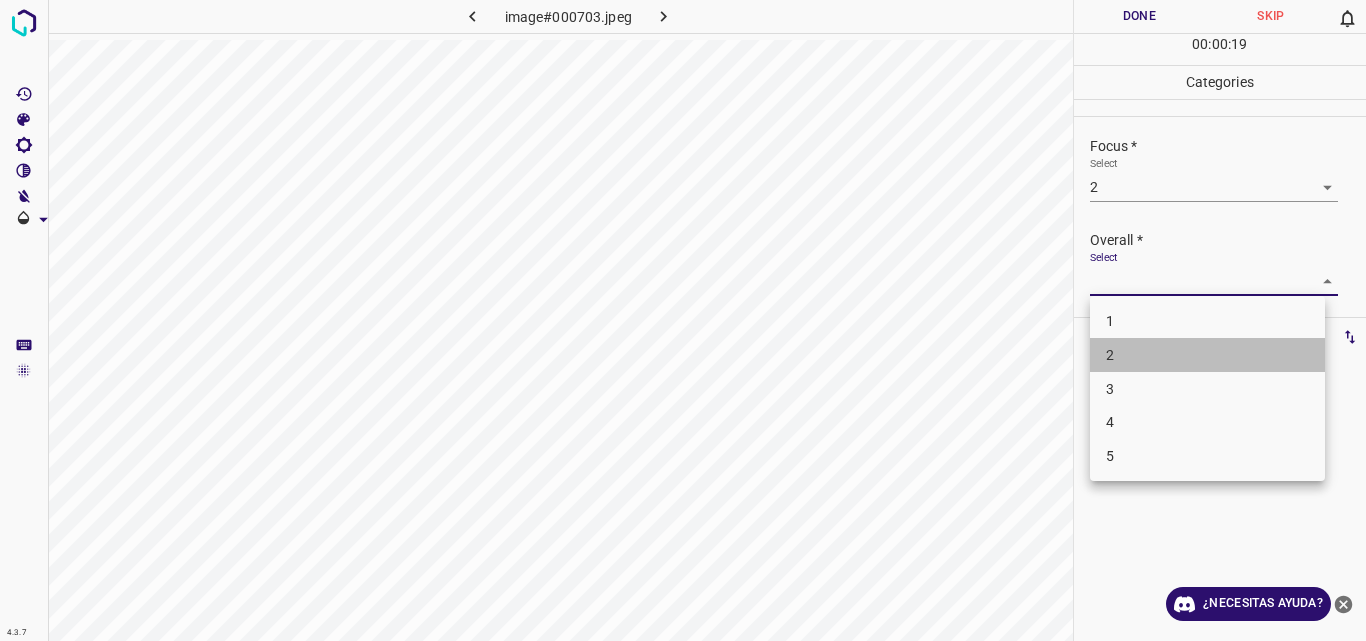 click on "2" at bounding box center (1207, 355) 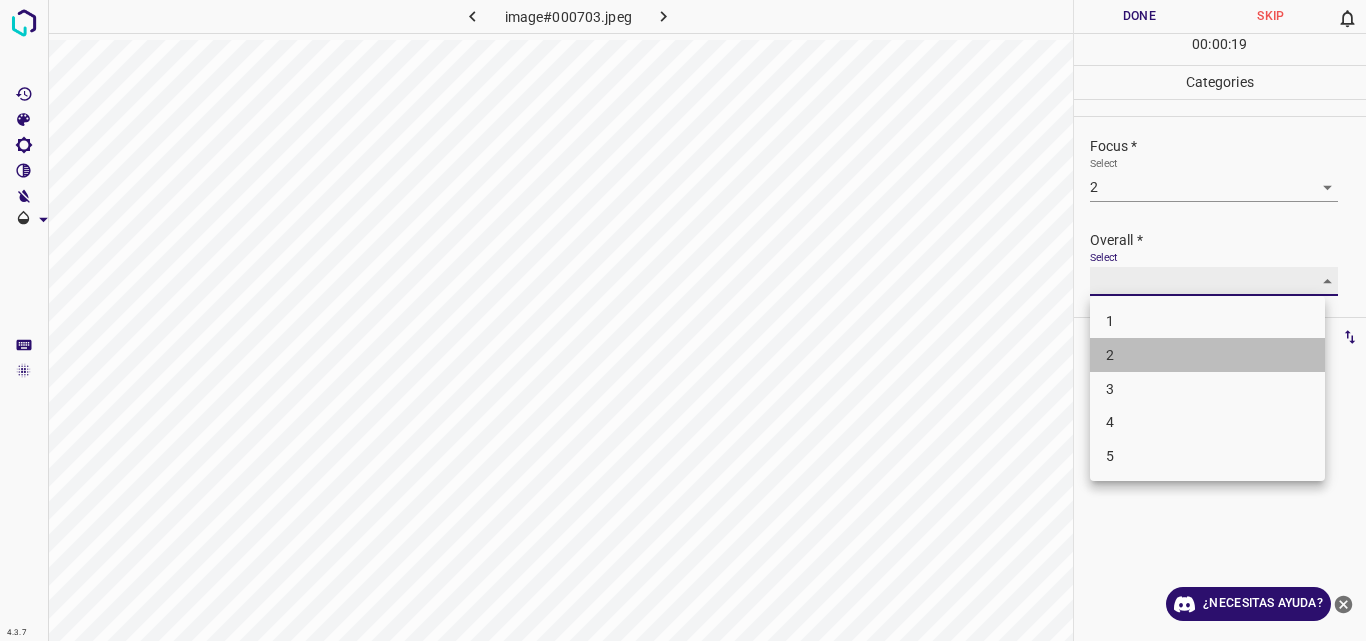 type on "2" 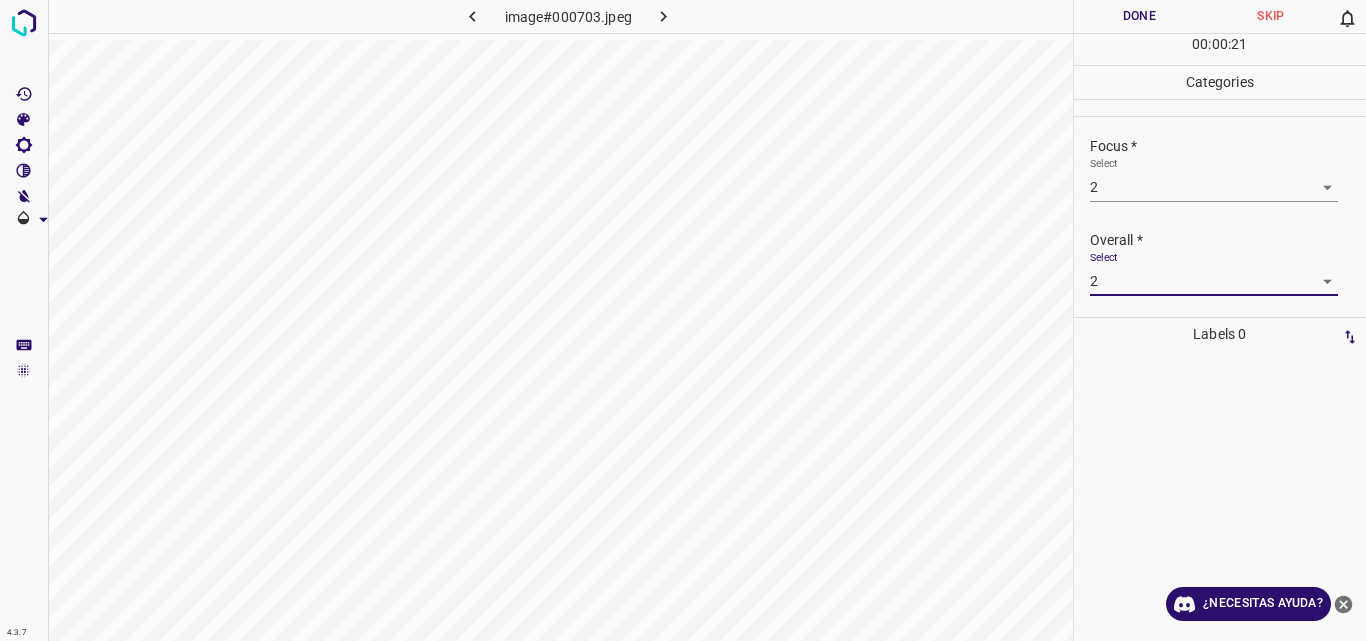 click on "Done" at bounding box center [1140, 16] 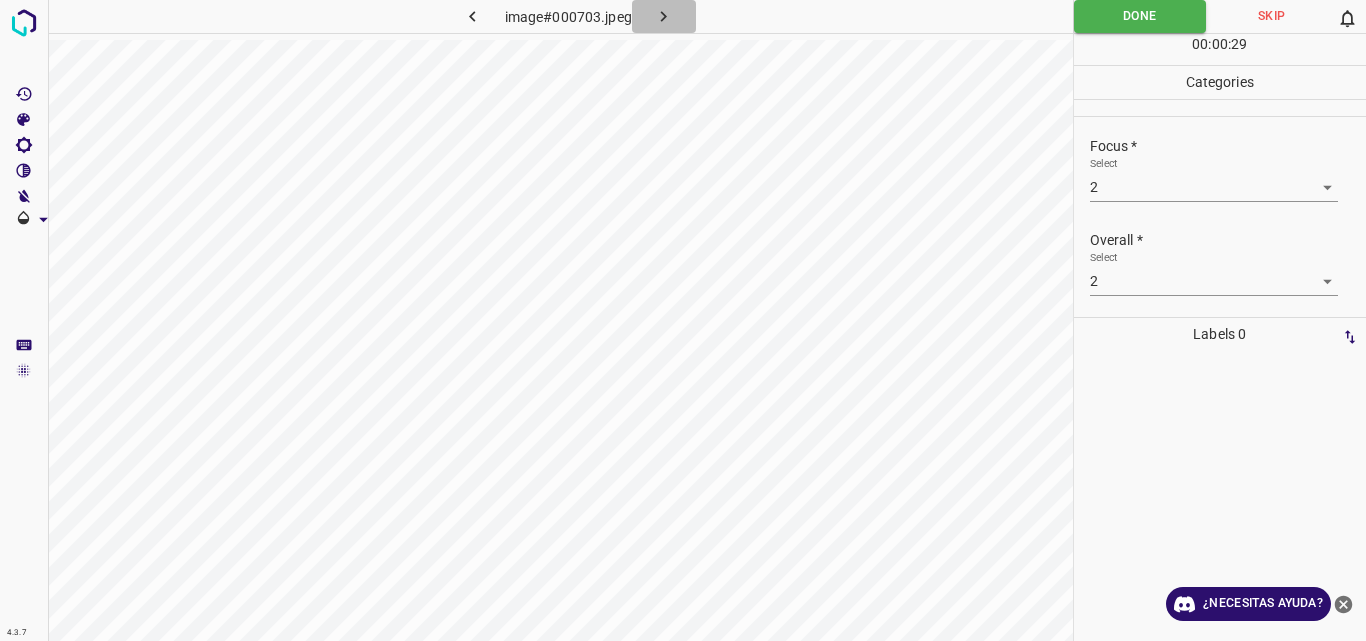 click 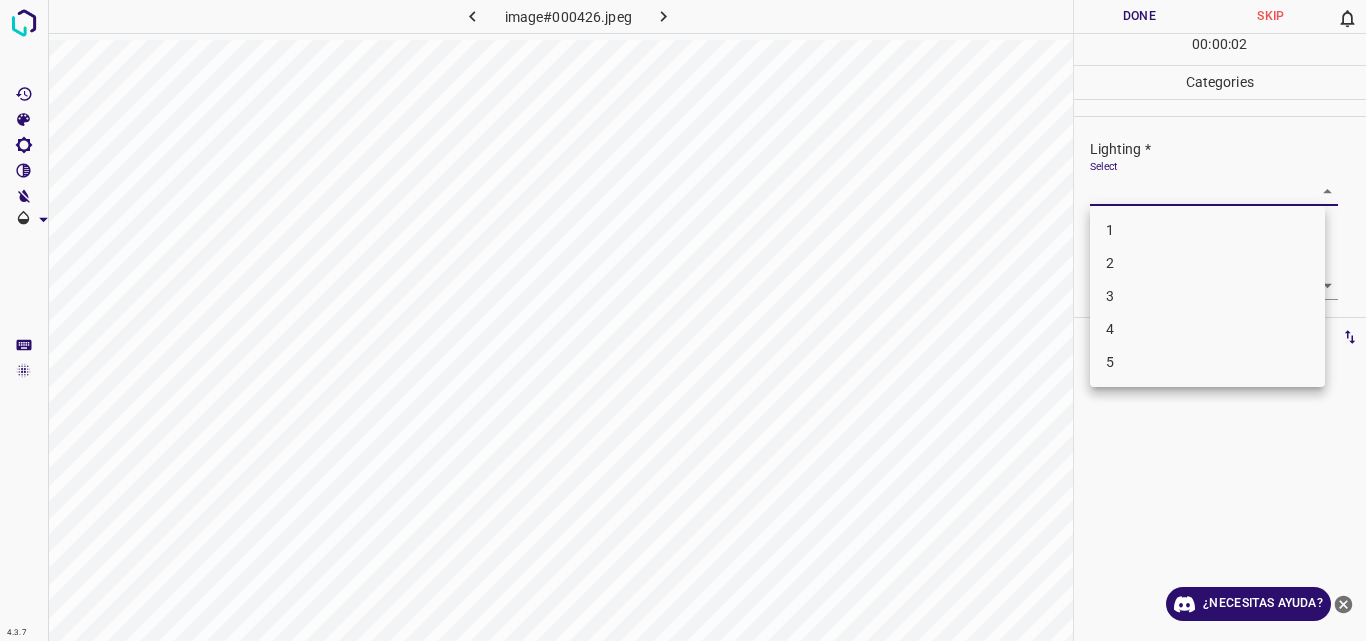 click on "4.3.7 image#000426.jpeg Done Skip 0 00   : 00   : 02   Categories Lighting *  Select ​ Focus *  Select ​ Overall *  Select ​ Labels   0 Categories 1 Lighting 2 Focus 3 Overall Tools Space Change between modes (Draw & Edit) I Auto labeling R Restore zoom M Zoom in N Zoom out Delete Delete selecte label Filters Z Restore filters X Saturation filter C Brightness filter V Contrast filter B Gray scale filter General O Download ¿Necesitas ayuda? Original text Rate this translation Your feedback will be used to help improve Google Translate - Texto - Esconder - Borrar 1 2 3 4 5" at bounding box center [683, 320] 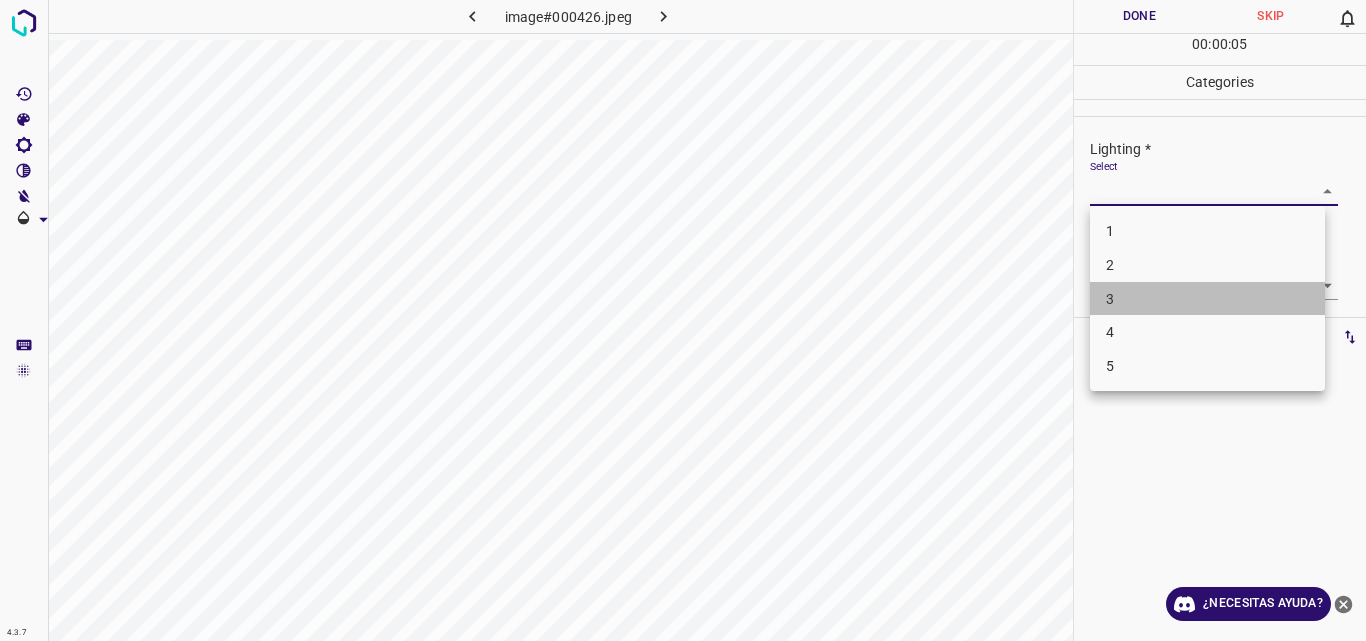 click on "3" at bounding box center (1207, 299) 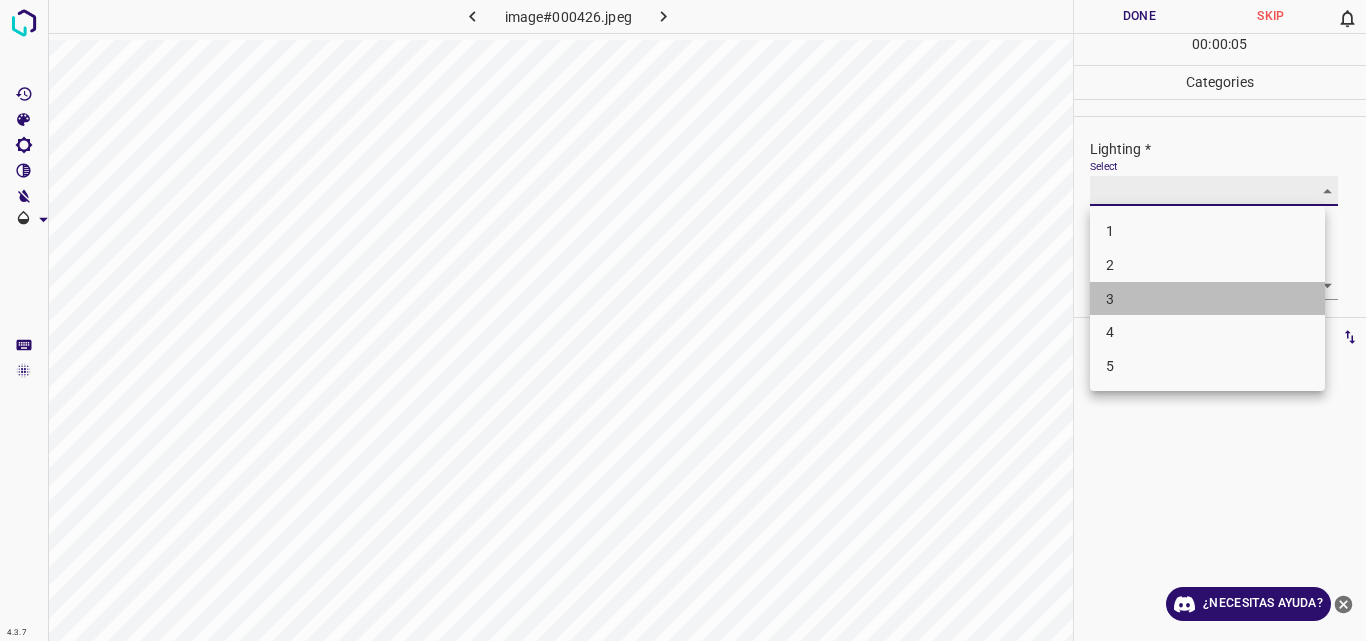 type on "3" 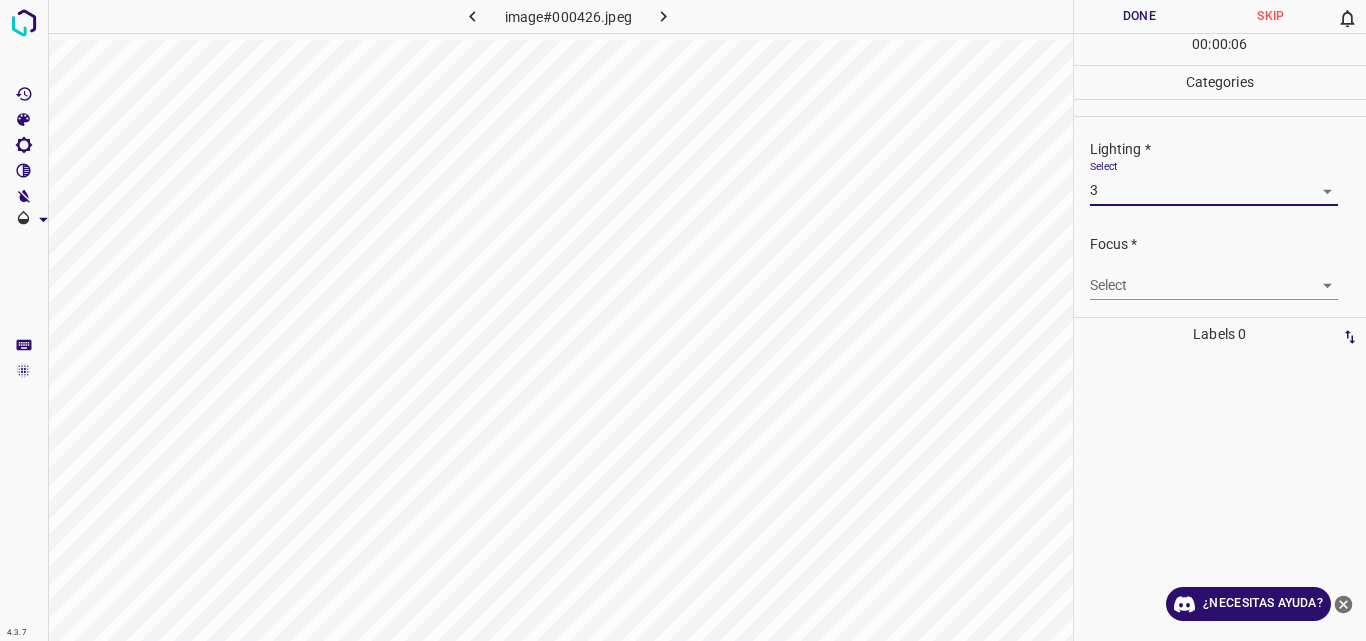 click on "4.3.7 image#000426.jpeg Done Skip 0 00   : 00   : 06   Categories Lighting *  Select 3 3 Focus *  Select ​ Overall *  Select ​ Labels   0 Categories 1 Lighting 2 Focus 3 Overall Tools Space Change between modes (Draw & Edit) I Auto labeling R Restore zoom M Zoom in N Zoom out Delete Delete selecte label Filters Z Restore filters X Saturation filter C Brightness filter V Contrast filter B Gray scale filter General O Download ¿Necesitas ayuda? Original text Rate this translation Your feedback will be used to help improve Google Translate - Texto - Esconder - Borrar" at bounding box center [683, 320] 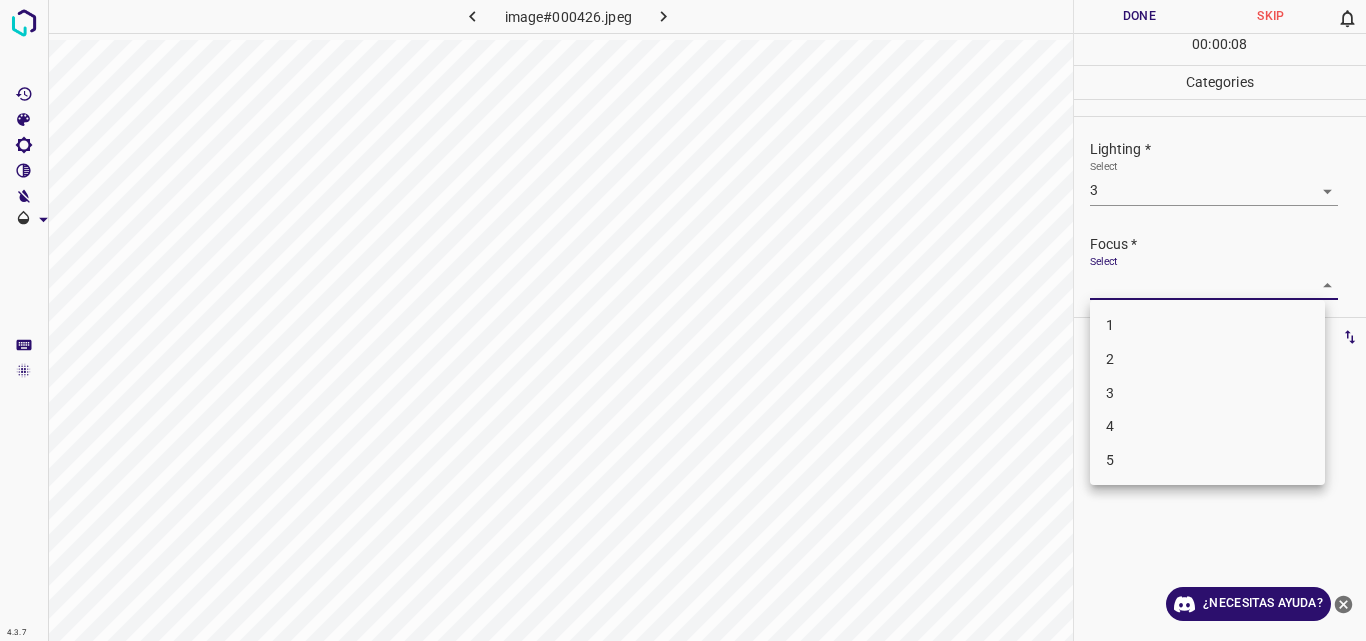 click on "3" at bounding box center (1207, 393) 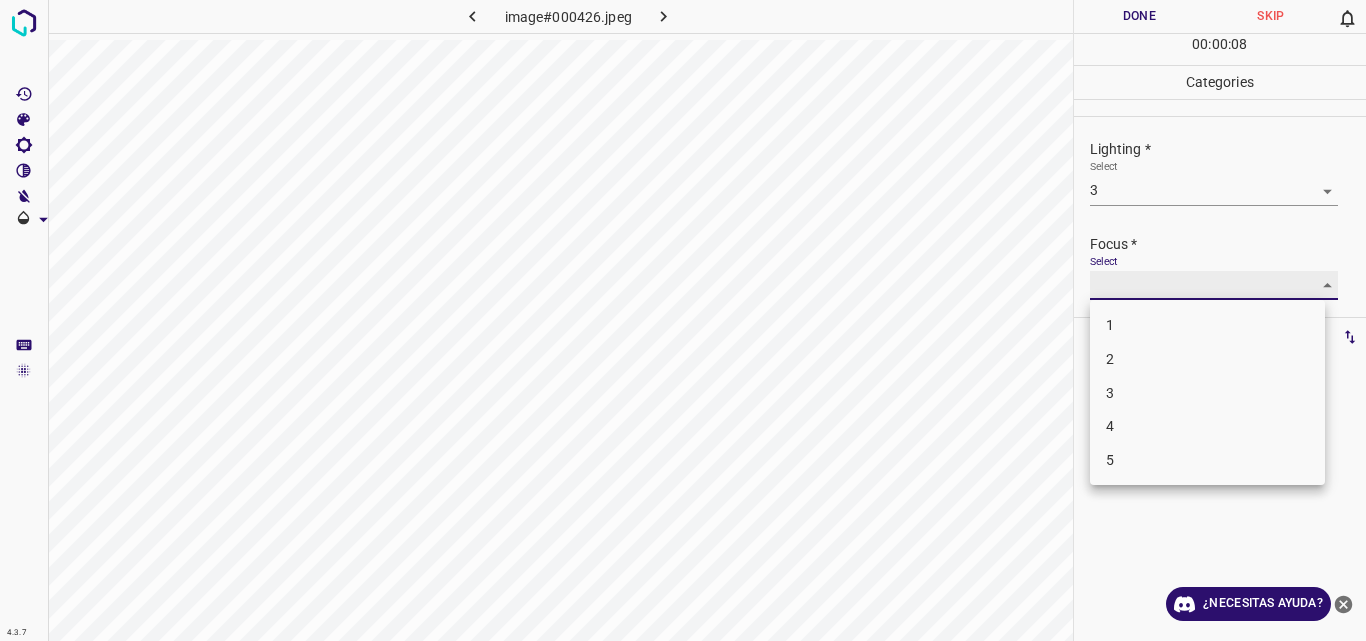 type on "3" 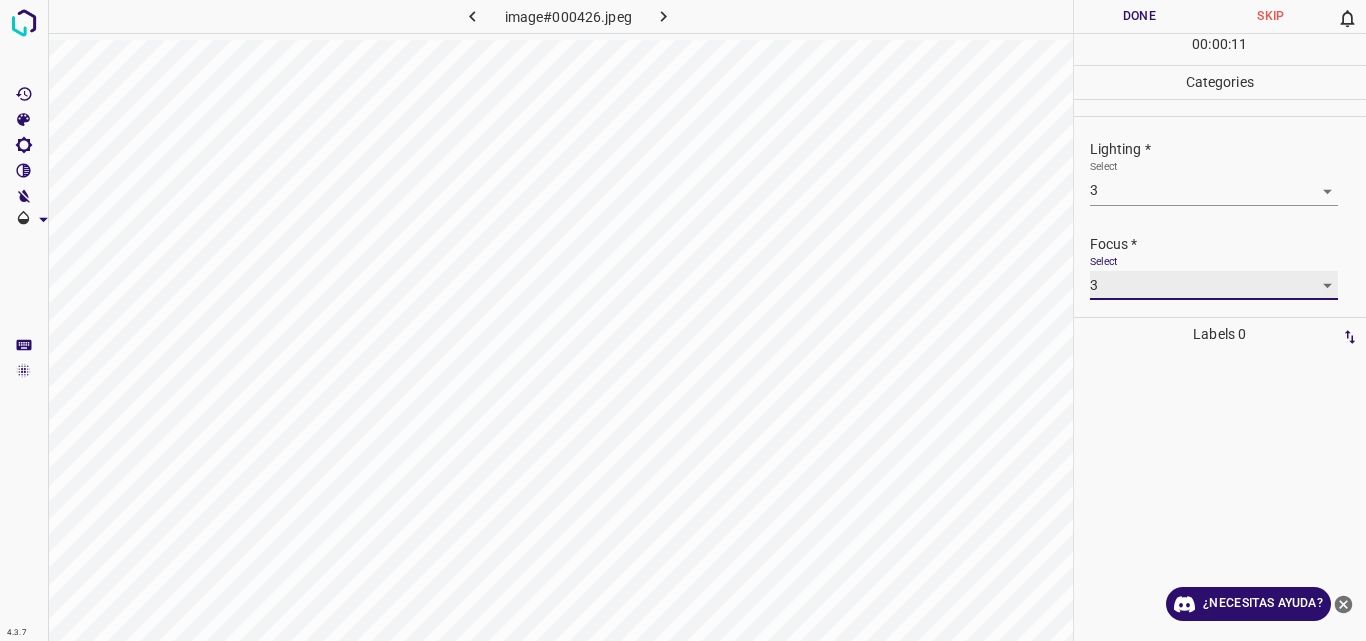 scroll, scrollTop: 98, scrollLeft: 0, axis: vertical 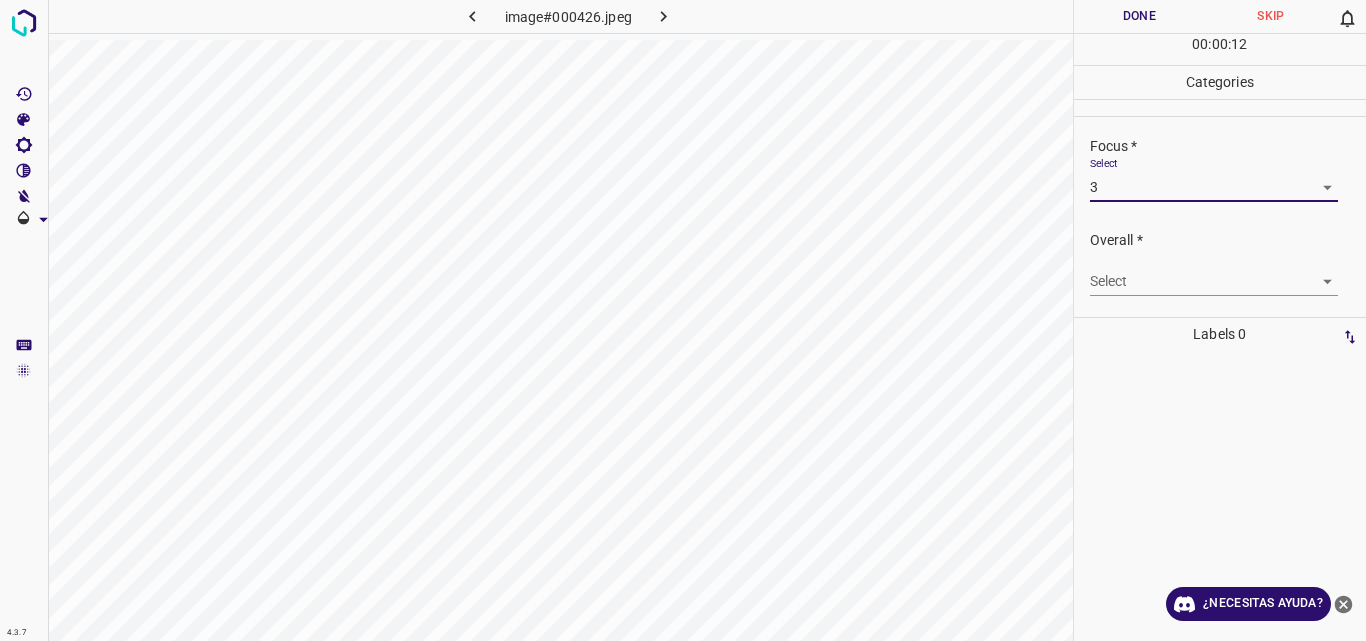 click on "4.3.7 image#000426.jpeg Done Skip 0 00   : 00   : 12   Categories Lighting *  Select 3 3 Focus *  Select 3 3 Overall *  Select ​ Labels   0 Categories 1 Lighting 2 Focus 3 Overall Tools Space Change between modes (Draw & Edit) I Auto labeling R Restore zoom M Zoom in N Zoom out Delete Delete selecte label Filters Z Restore filters X Saturation filter C Brightness filter V Contrast filter B Gray scale filter General O Download ¿Necesitas ayuda? Original text Rate this translation Your feedback will be used to help improve Google Translate - Texto - Esconder - Borrar" at bounding box center (683, 320) 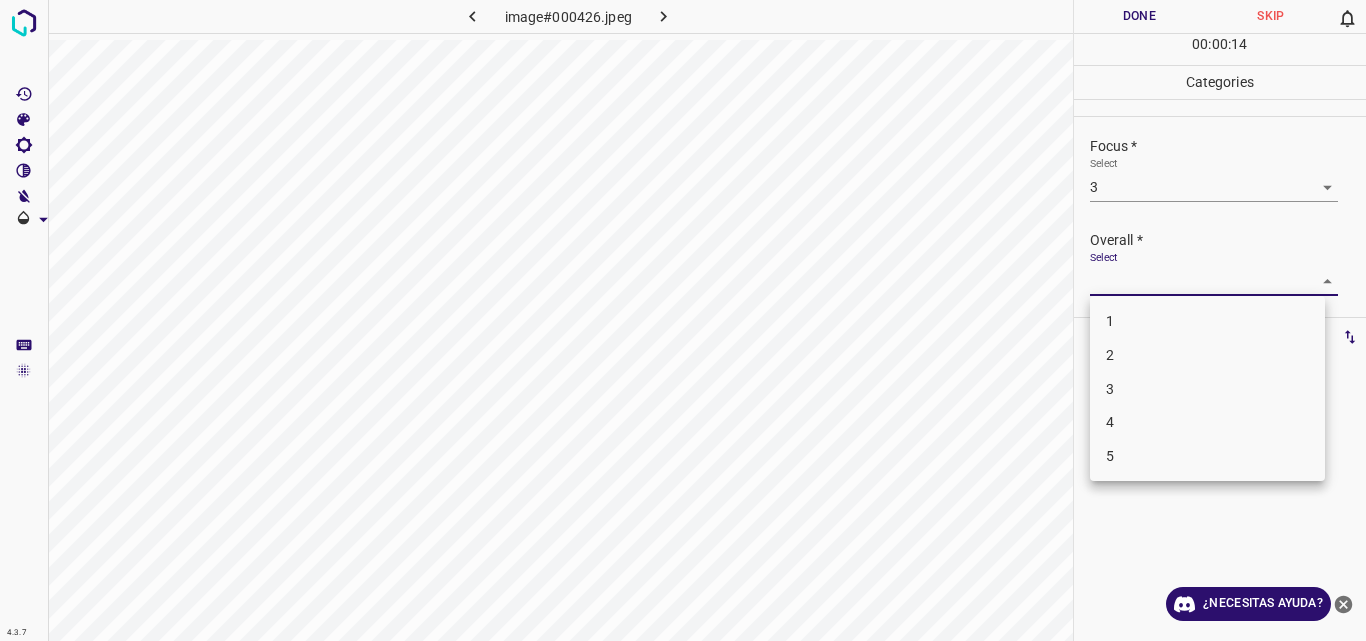 click on "3" at bounding box center (1207, 389) 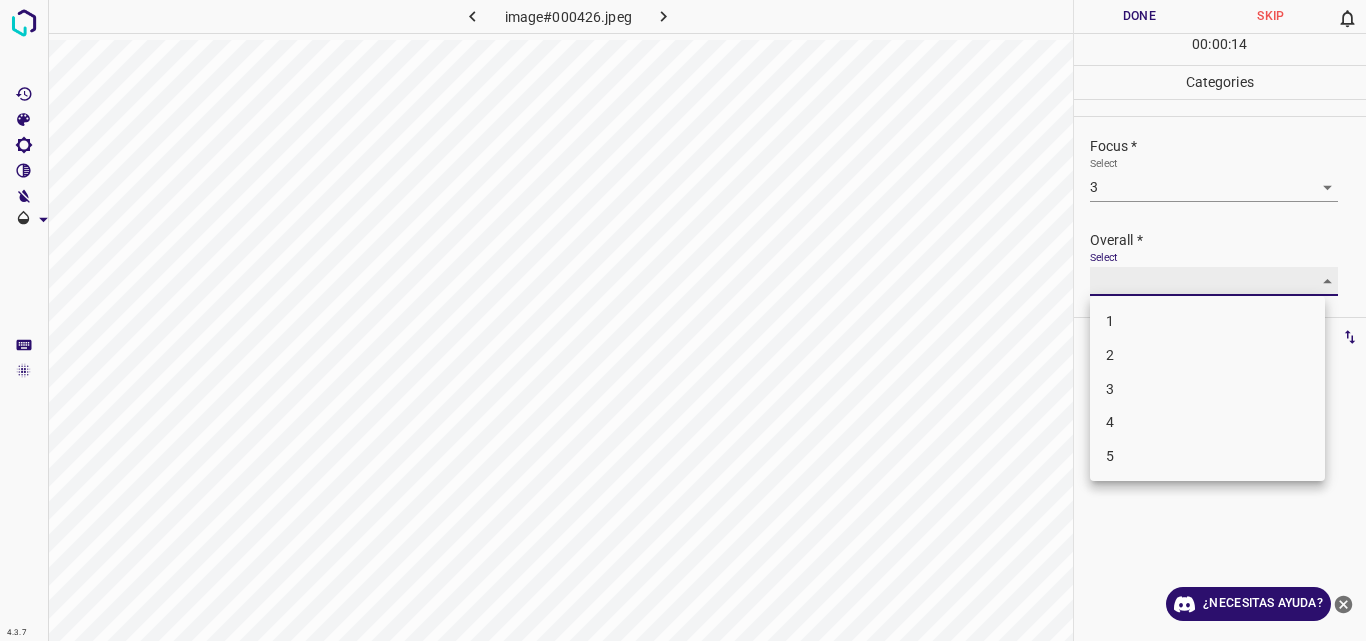 type on "3" 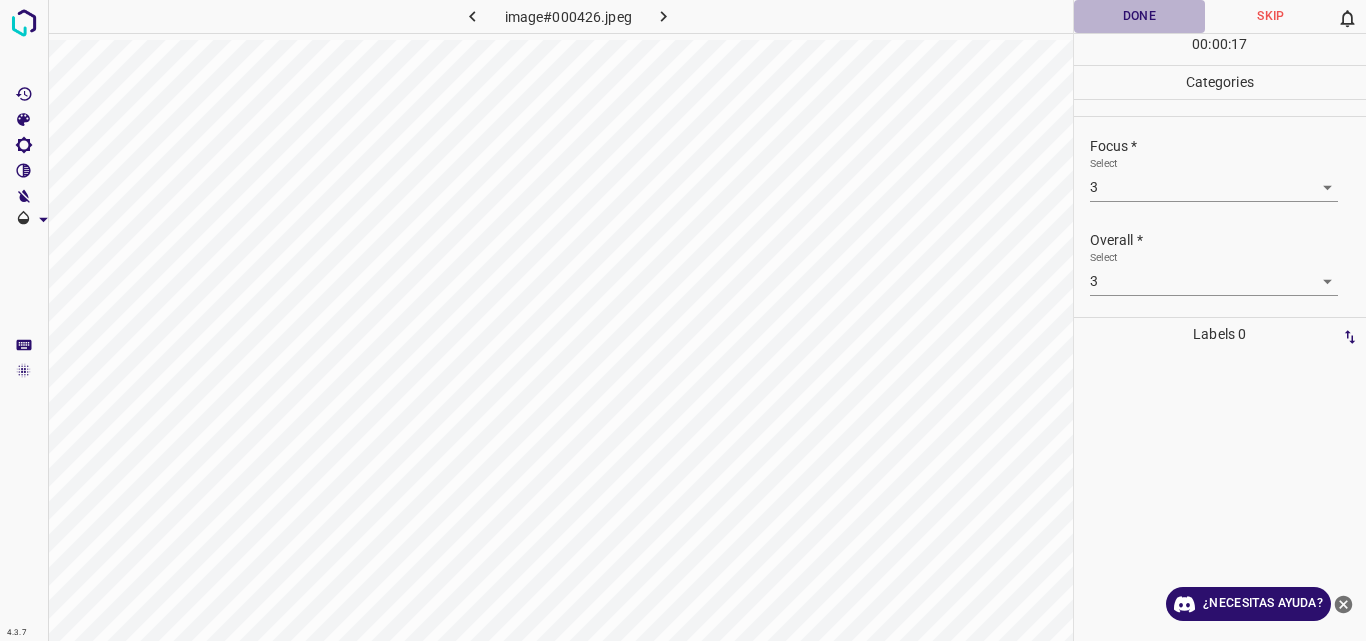 click on "Done" at bounding box center (1140, 16) 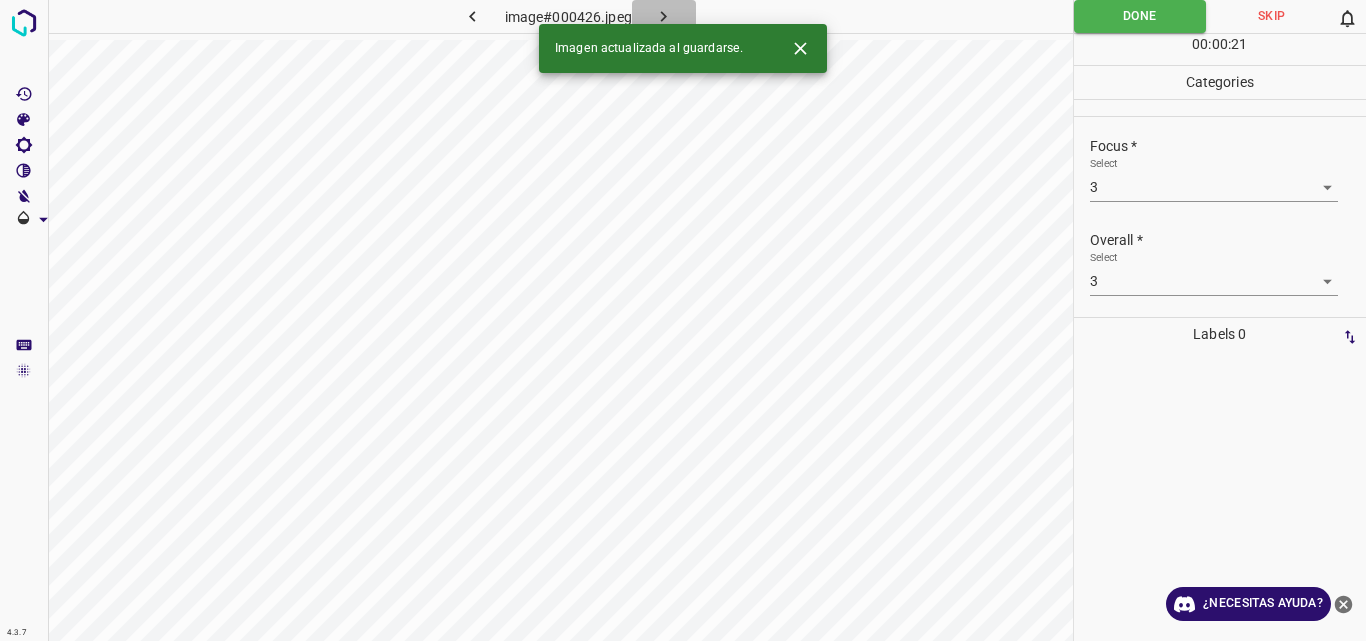 click at bounding box center (664, 16) 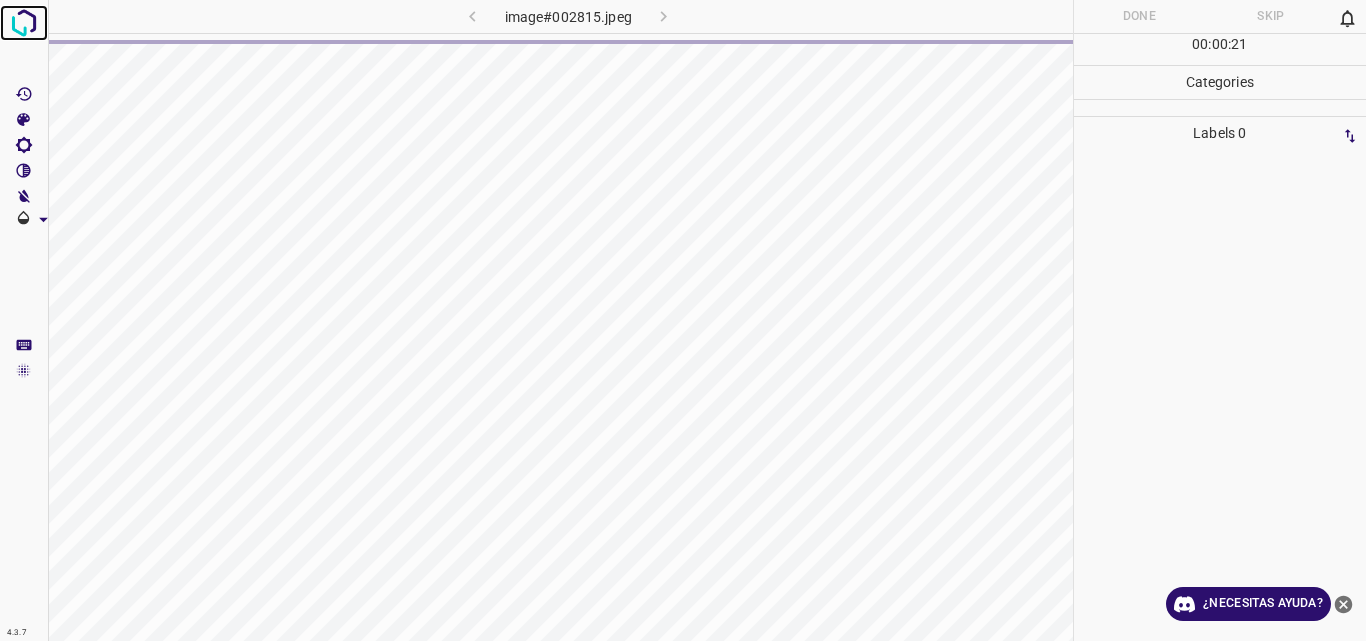 click at bounding box center (24, 23) 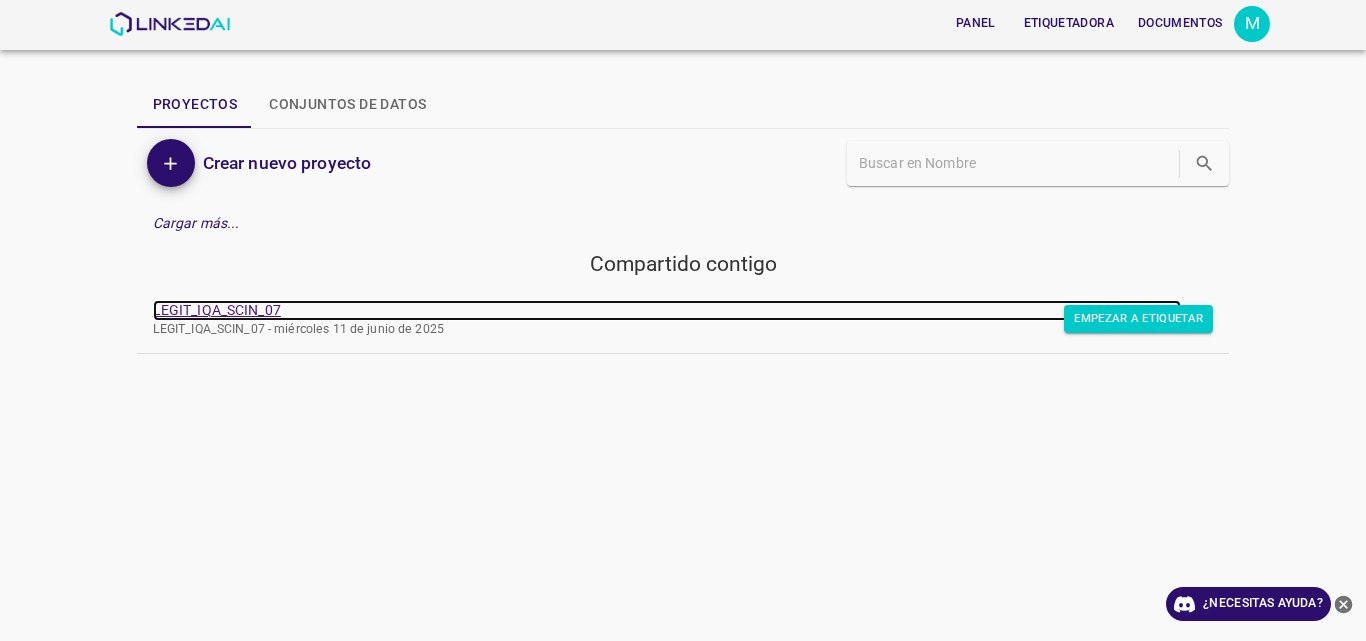 click on "LEGIT_IQA_SCIN_07" at bounding box center (217, 310) 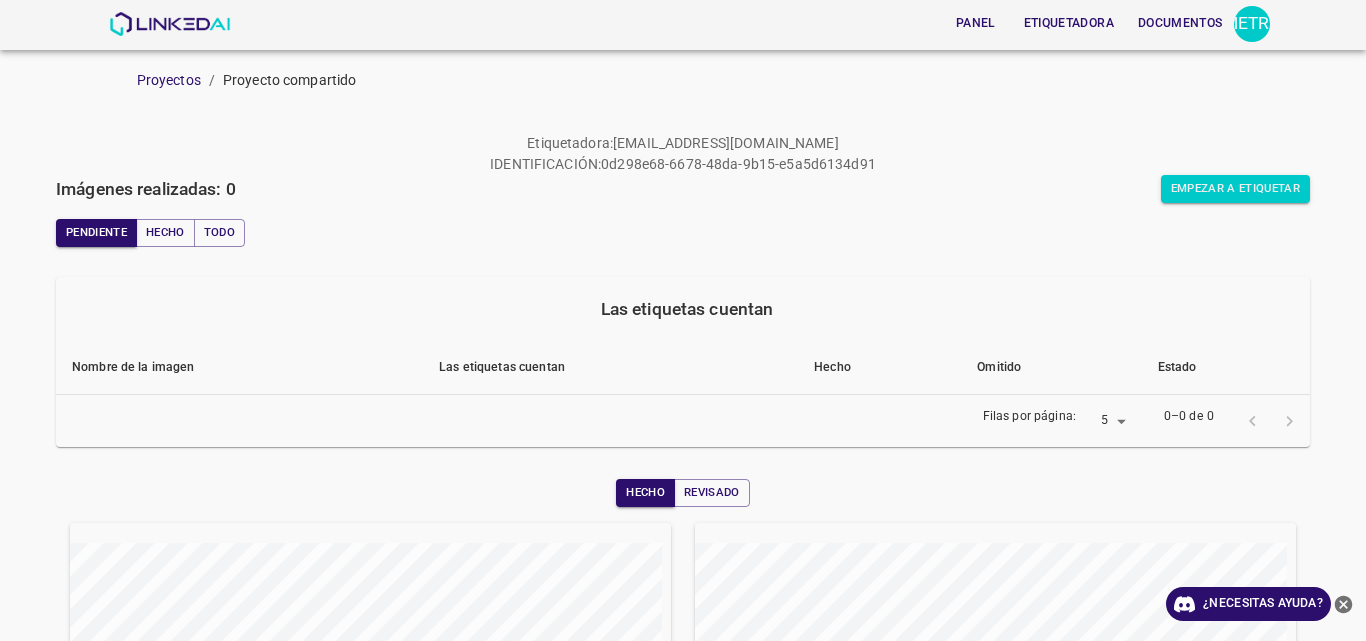 scroll, scrollTop: 0, scrollLeft: 0, axis: both 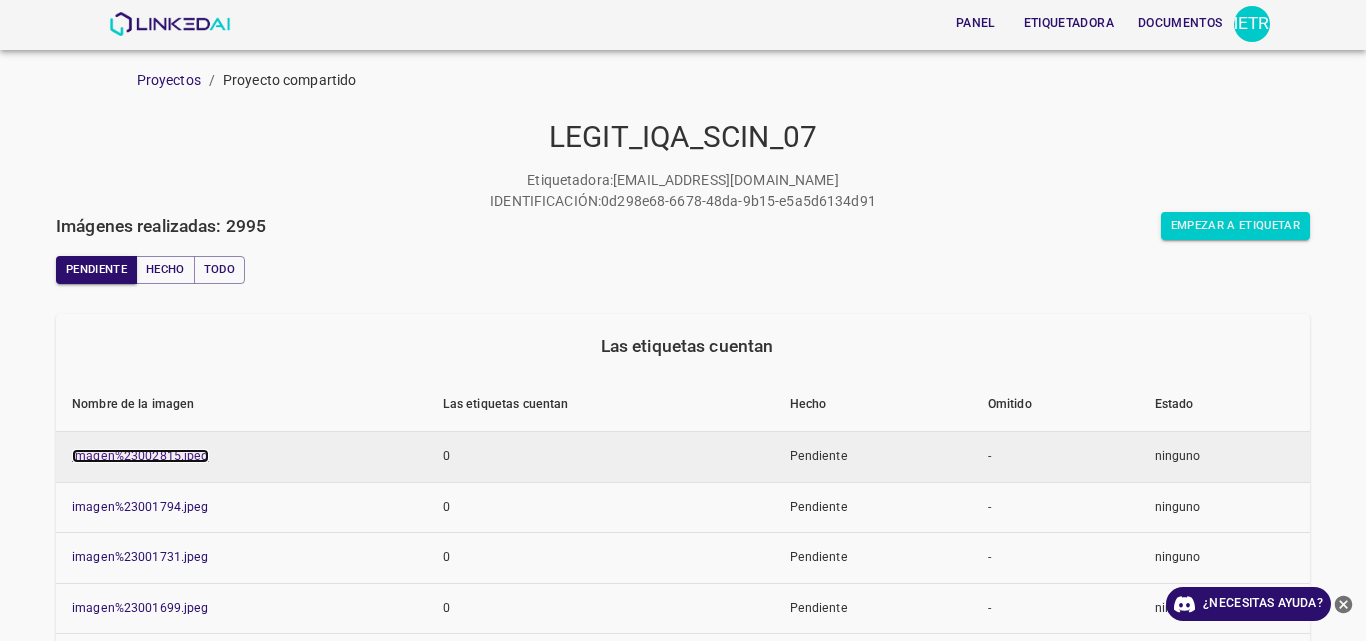 click on "imagen%23002815.jpeg" at bounding box center (140, 456) 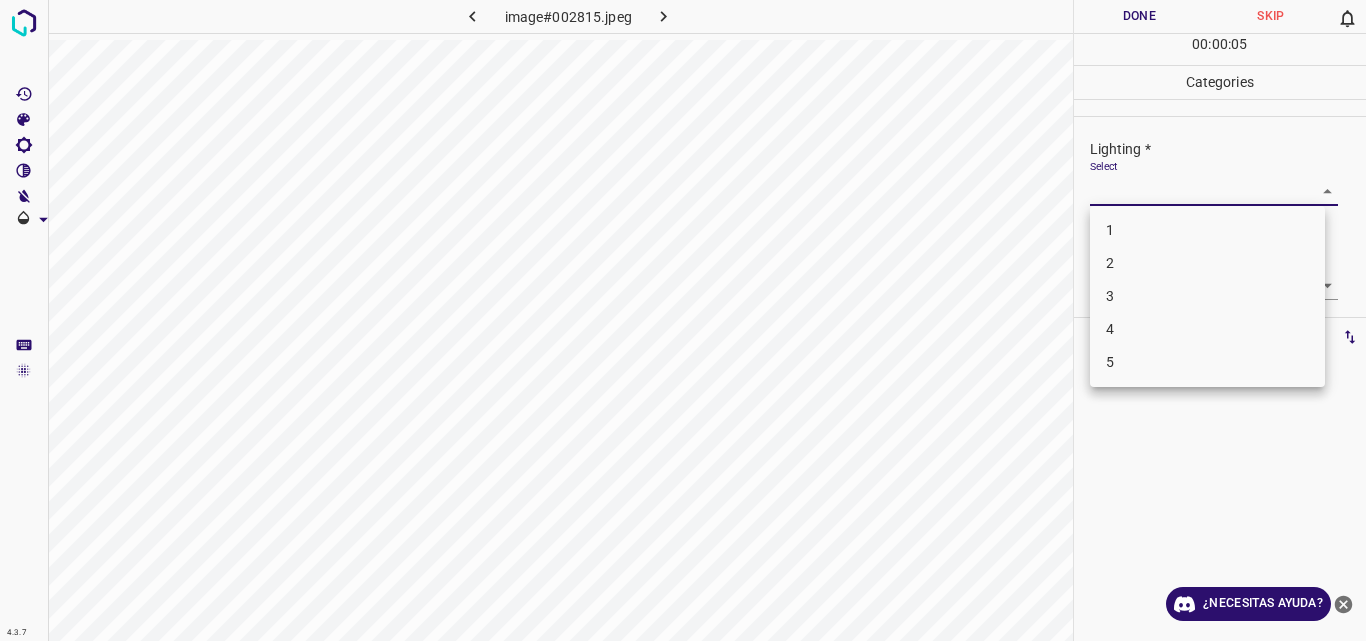 click on "4.3.7 image#002815.jpeg Done Skip 0 00   : 00   : 05   Categories Lighting *  Select ​ Focus *  Select ​ Overall *  Select ​ Labels   0 Categories 1 Lighting 2 Focus 3 Overall Tools Space Change between modes (Draw & Edit) I Auto labeling R Restore zoom M Zoom in N Zoom out Delete Delete selecte label Filters Z Restore filters X Saturation filter C Brightness filter V Contrast filter B Gray scale filter General O Download ¿Necesitas ayuda? Original text Rate this translation Your feedback will be used to help improve Google Translate - Texto - Esconder - Borrar 1 2 3 4 5" at bounding box center [683, 320] 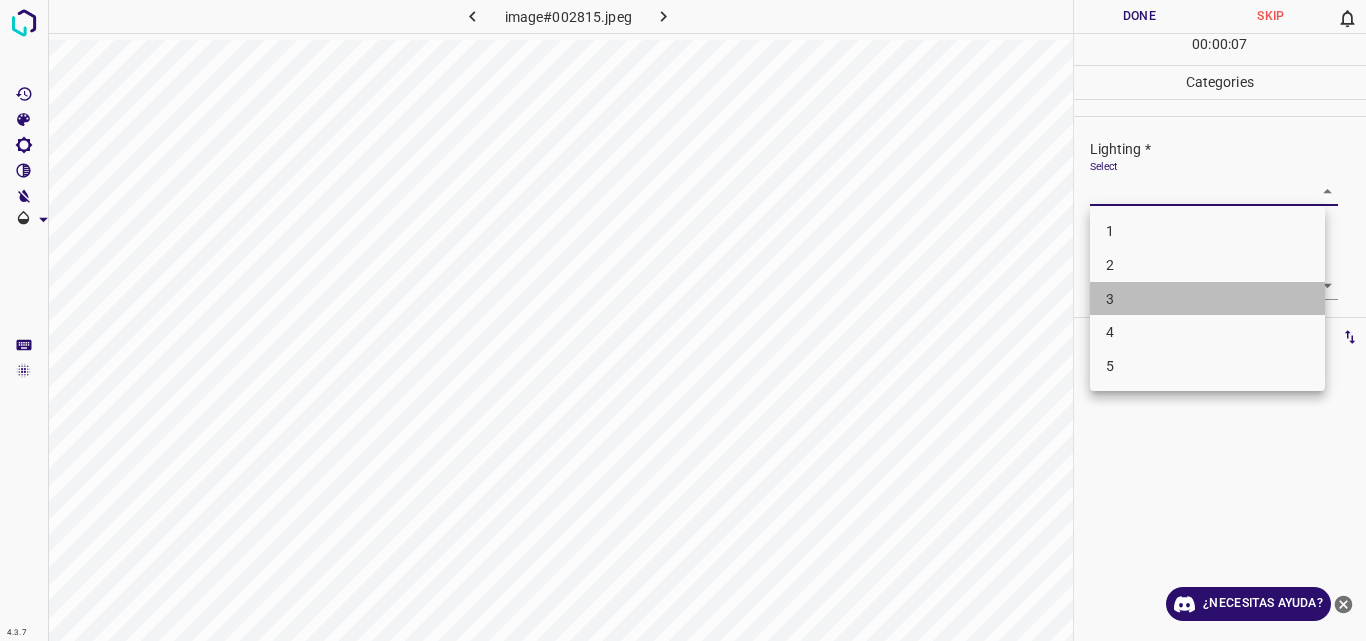 click on "3" at bounding box center (1207, 299) 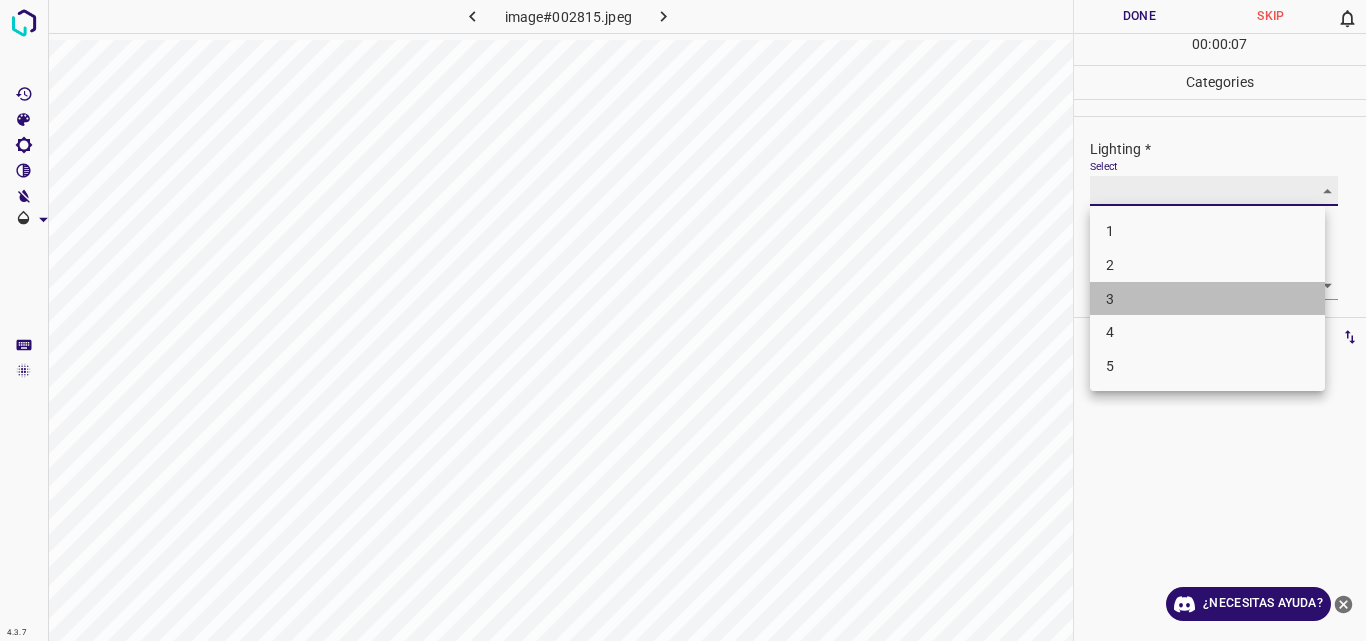 type on "3" 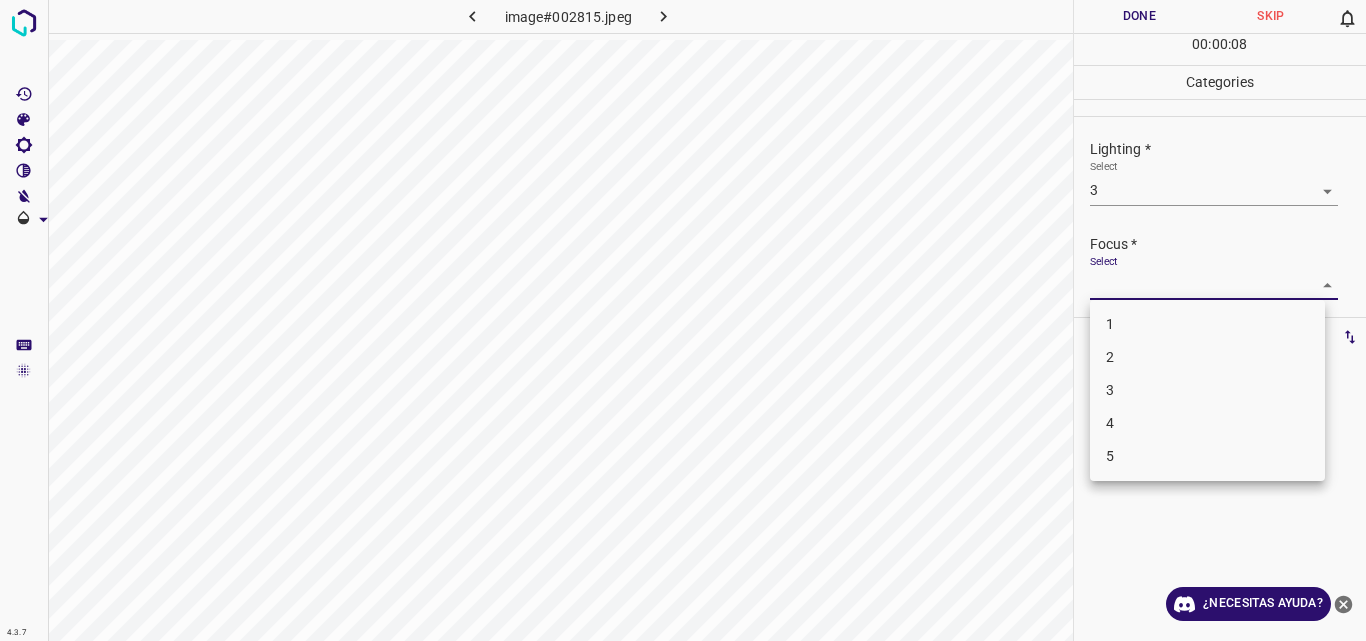 click on "4.3.7 image#002815.jpeg Done Skip 0 00   : 00   : 08   Categories Lighting *  Select 3 3 Focus *  Select ​ Overall *  Select ​ Labels   0 Categories 1 Lighting 2 Focus 3 Overall Tools Space Change between modes (Draw & Edit) I Auto labeling R Restore zoom M Zoom in N Zoom out Delete Delete selecte label Filters Z Restore filters X Saturation filter C Brightness filter V Contrast filter B Gray scale filter General O Download ¿Necesitas ayuda? Original text Rate this translation Your feedback will be used to help improve Google Translate - Texto - Esconder - Borrar 1 2 3 4 5" at bounding box center [683, 320] 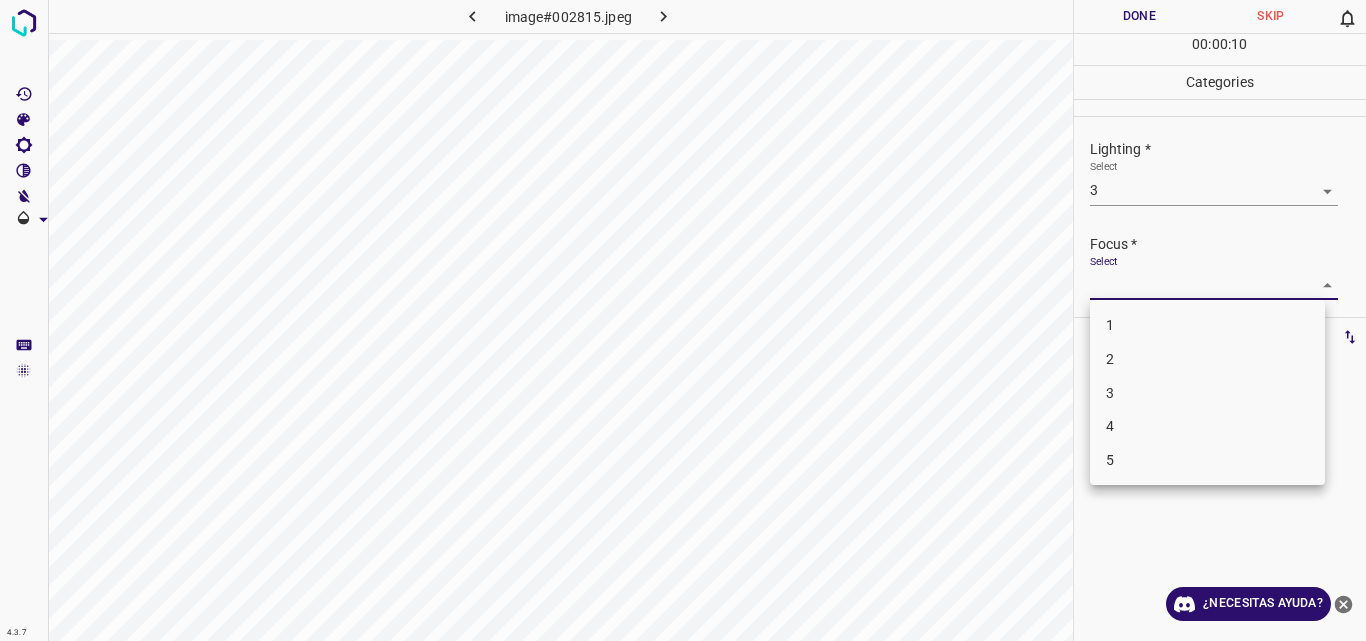 click on "3" at bounding box center (1207, 393) 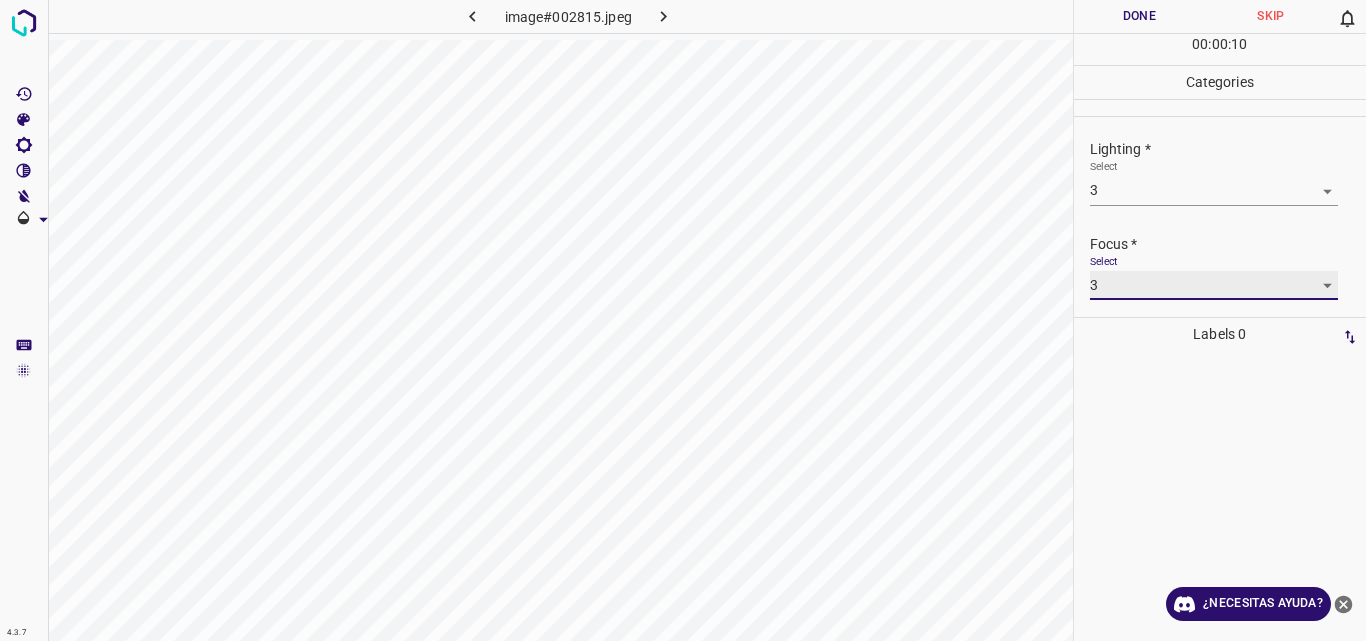 type on "3" 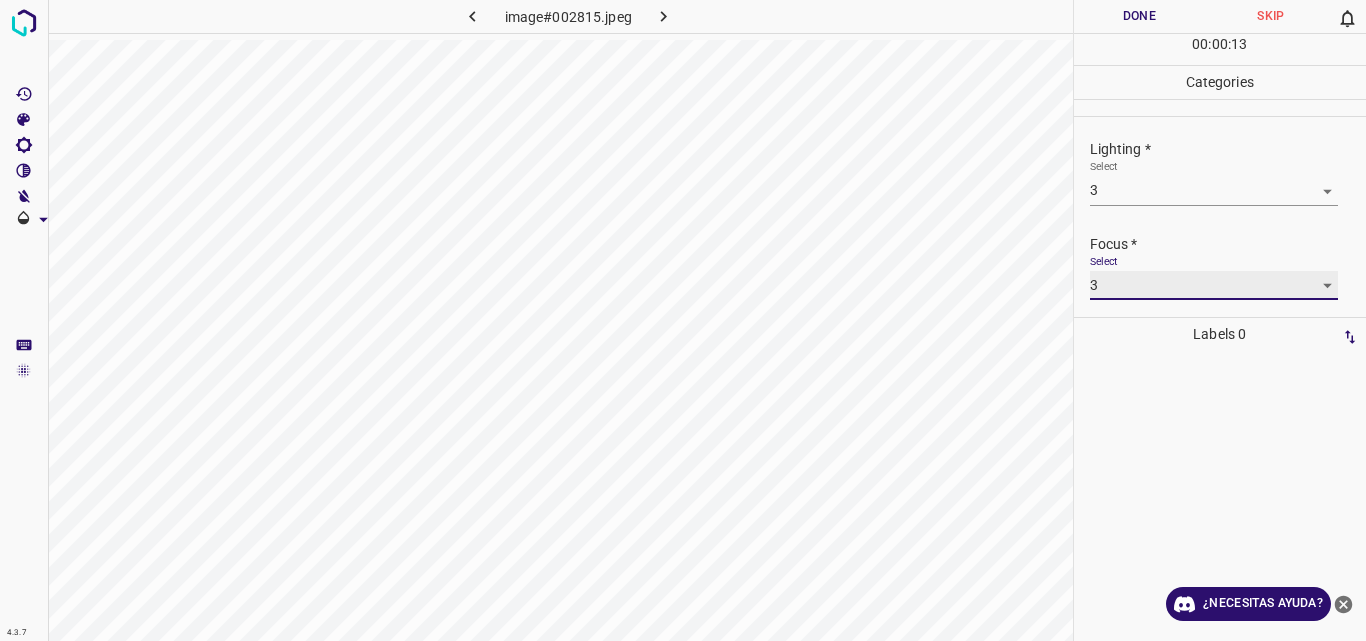scroll, scrollTop: 98, scrollLeft: 0, axis: vertical 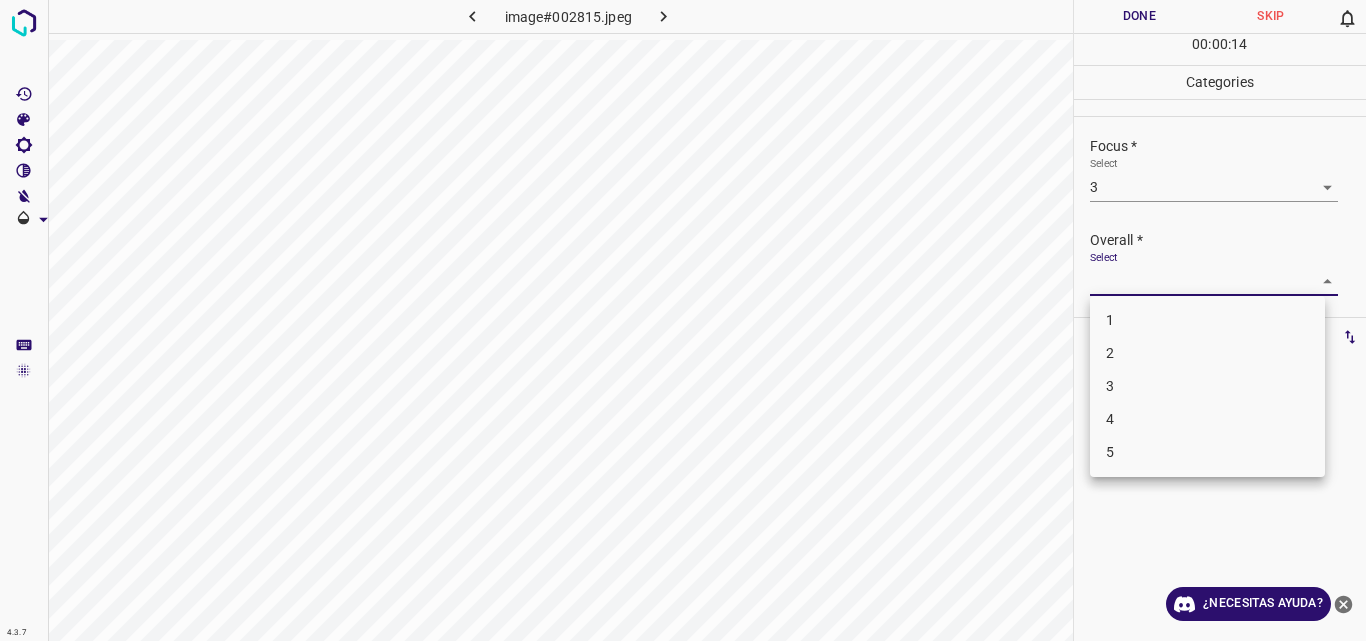 click on "4.3.7 image#002815.jpeg Done Skip 0 00   : 00   : 14   Categories Lighting *  Select 3 3 Focus *  Select 3 3 Overall *  Select ​ Labels   0 Categories 1 Lighting 2 Focus 3 Overall Tools Space Change between modes (Draw & Edit) I Auto labeling R Restore zoom M Zoom in N Zoom out Delete Delete selecte label Filters Z Restore filters X Saturation filter C Brightness filter V Contrast filter B Gray scale filter General O Download ¿Necesitas ayuda? Original text Rate this translation Your feedback will be used to help improve Google Translate - Texto - Esconder - Borrar 1 2 3 4 5" at bounding box center [683, 320] 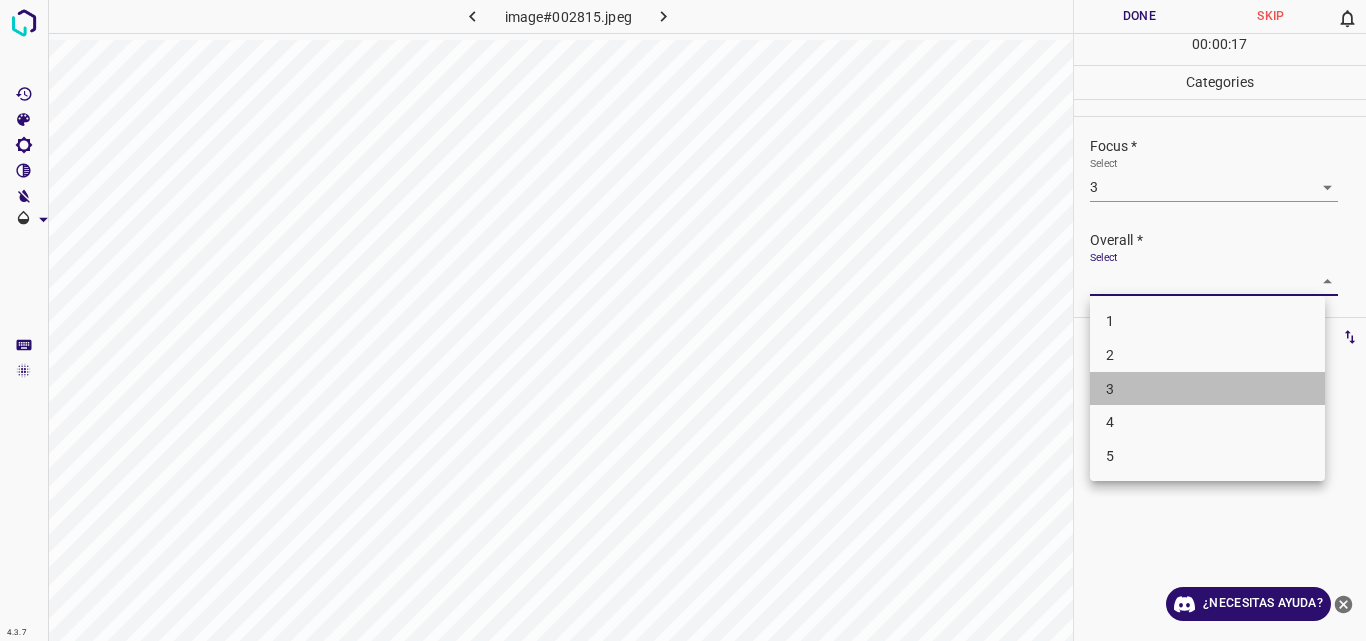click on "3" at bounding box center (1207, 389) 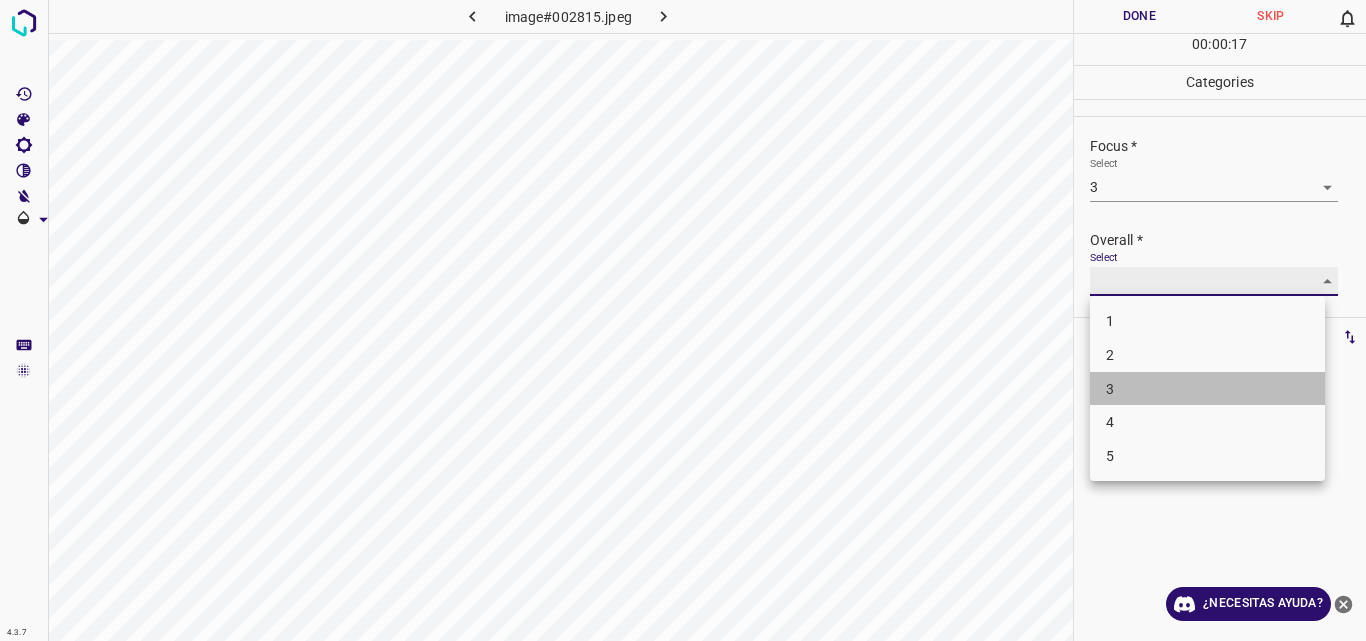 type on "3" 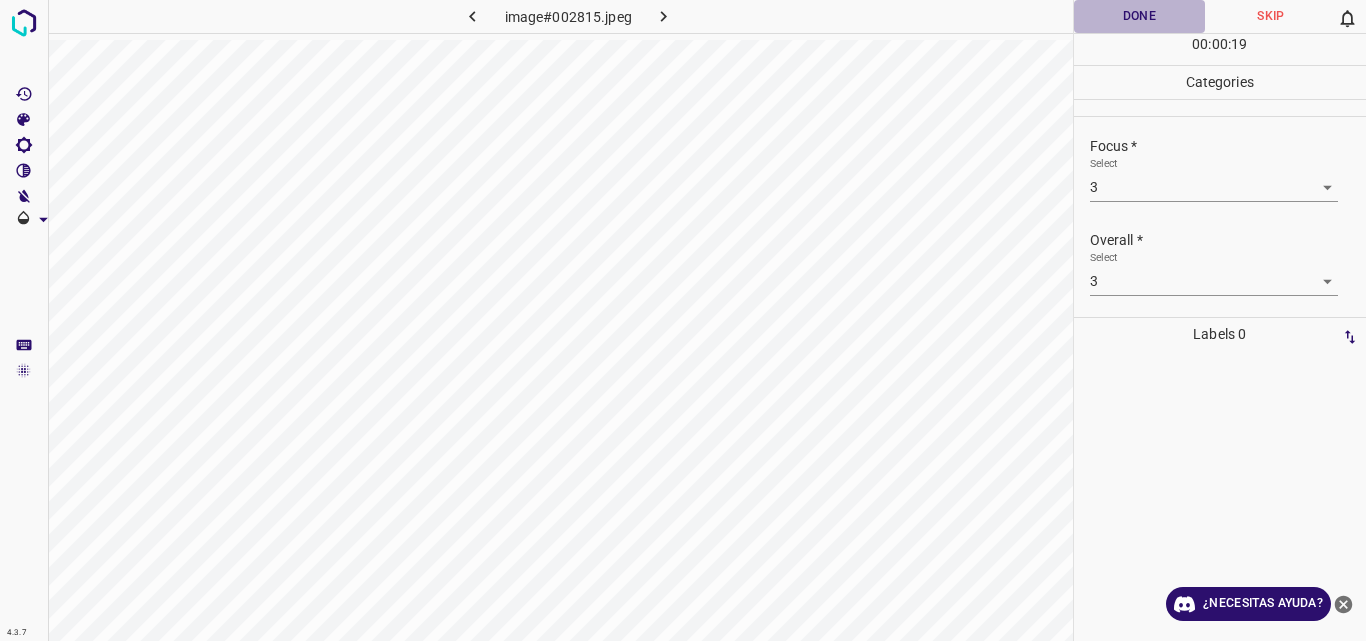 click on "Done" at bounding box center (1140, 16) 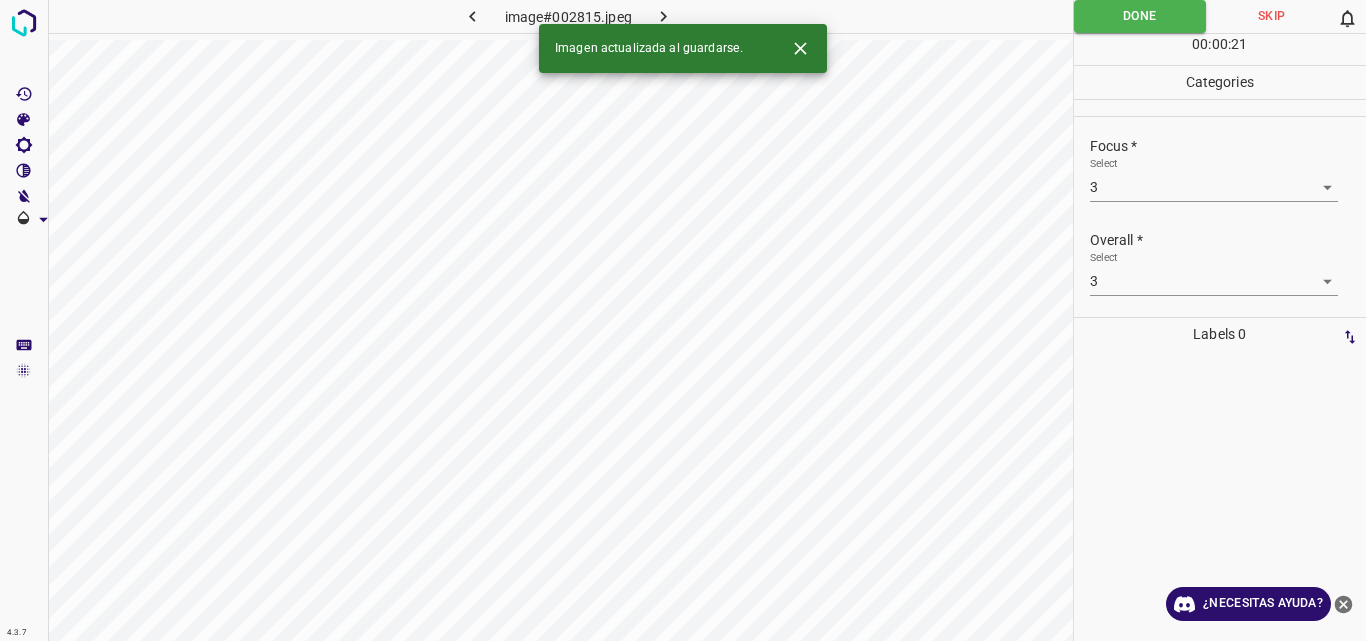 click 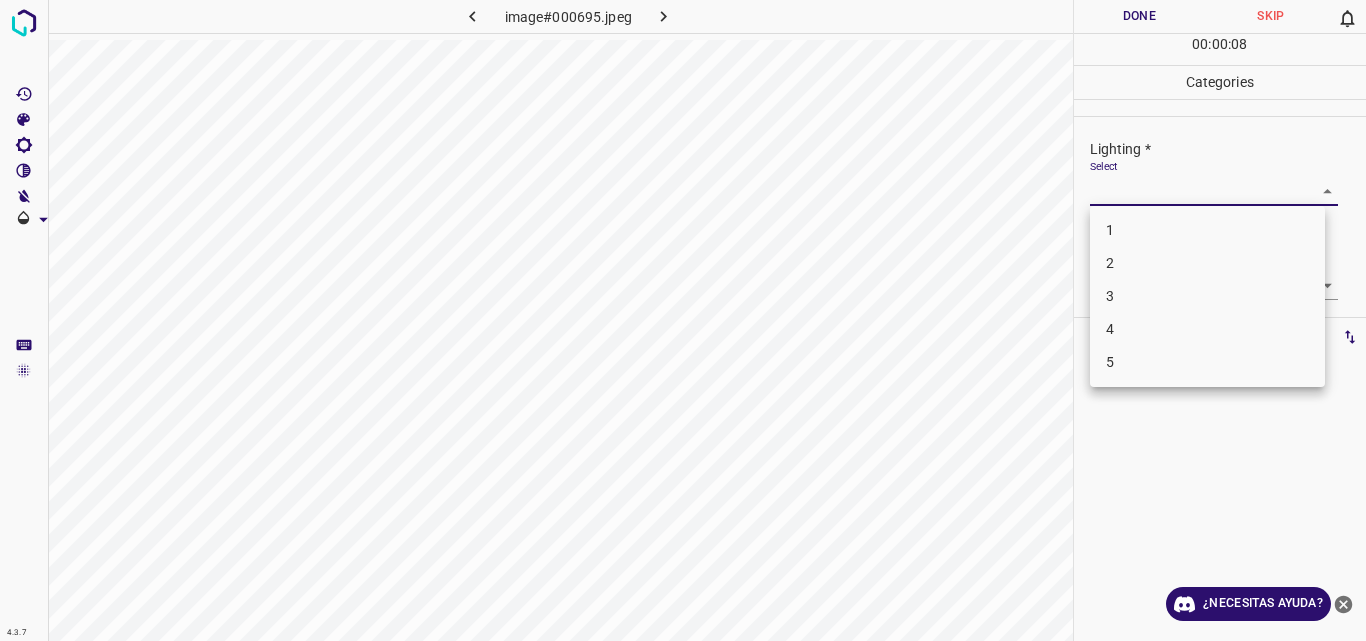 click on "4.3.7 image#000695.jpeg Done Skip 0 00   : 00   : 08   Categories Lighting *  Select ​ Focus *  Select ​ Overall *  Select ​ Labels   0 Categories 1 Lighting 2 Focus 3 Overall Tools Space Change between modes (Draw & Edit) I Auto labeling R Restore zoom M Zoom in N Zoom out Delete Delete selecte label Filters Z Restore filters X Saturation filter C Brightness filter V Contrast filter B Gray scale filter General O Download ¿Necesitas ayuda? Original text Rate this translation Your feedback will be used to help improve Google Translate - Texto - Esconder - Borrar 1 2 3 4 5" at bounding box center [683, 320] 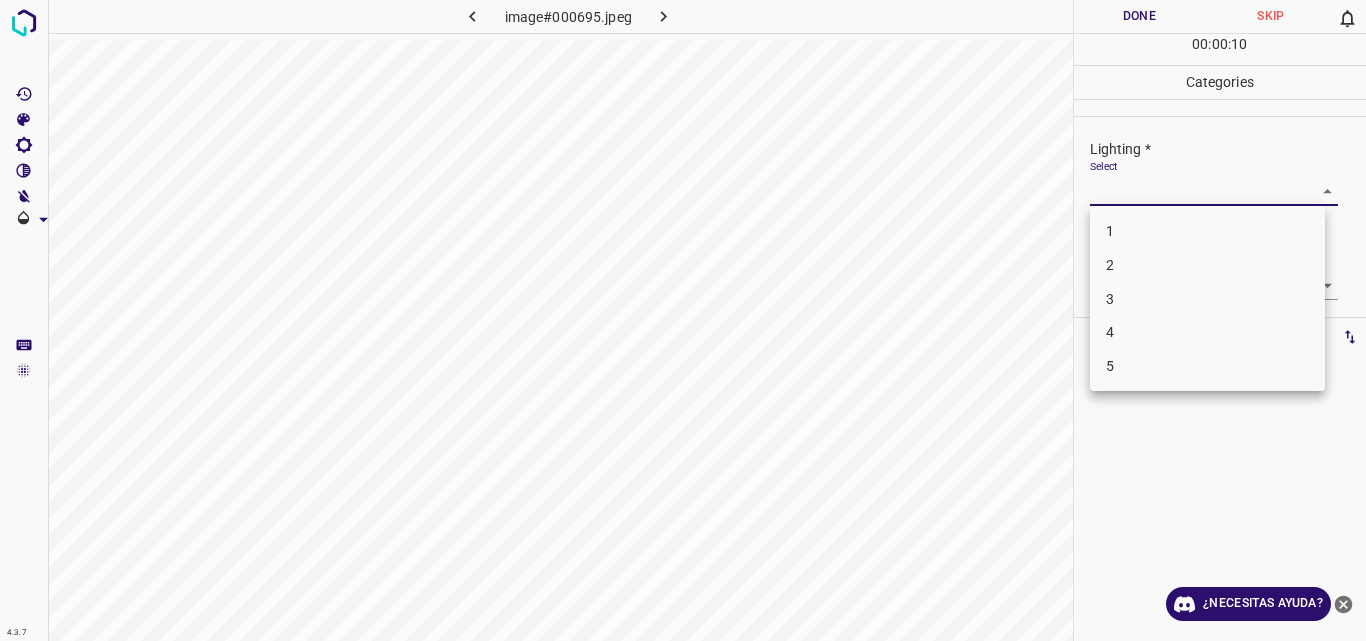 click on "3" at bounding box center [1207, 299] 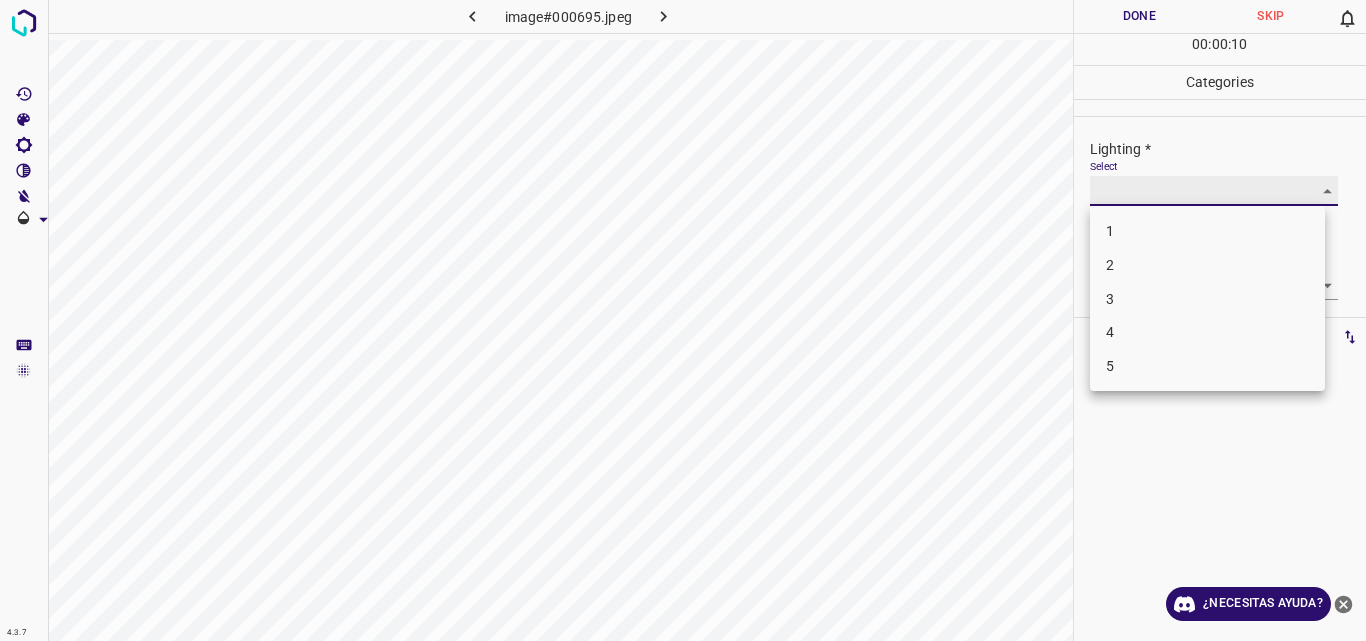 type on "3" 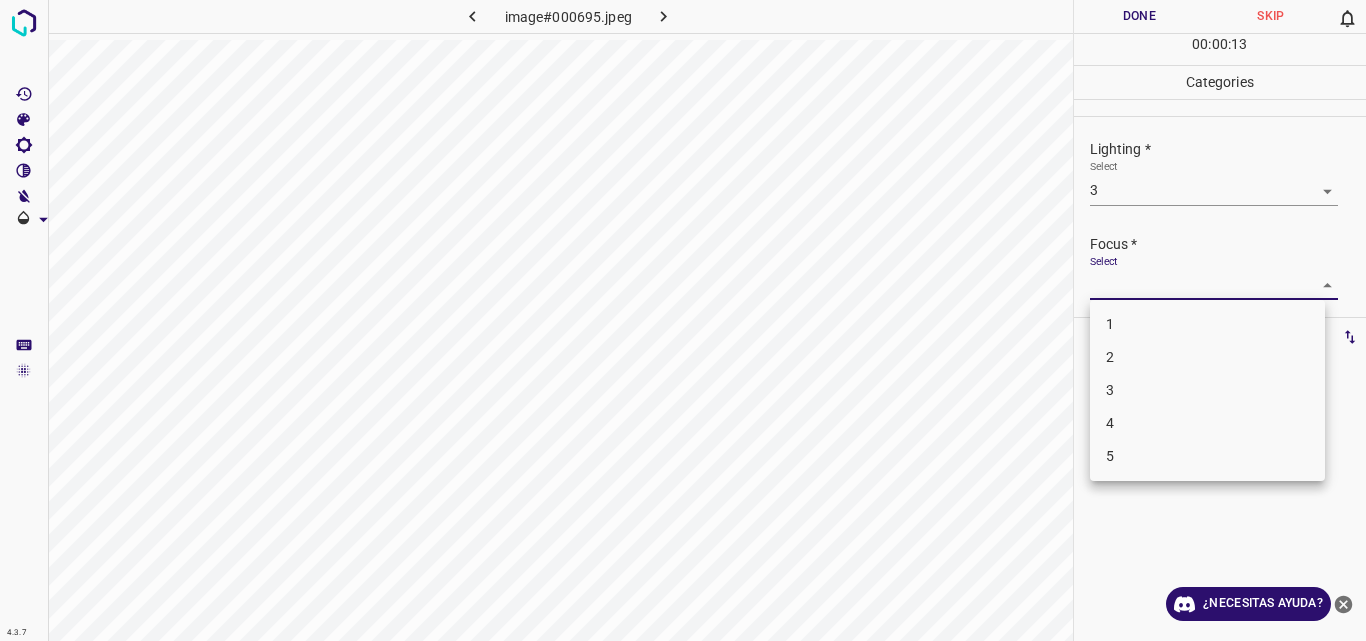 click on "4.3.7 image#000695.jpeg Done Skip 0 00   : 00   : 13   Categories Lighting *  Select 3 3 Focus *  Select ​ Overall *  Select ​ Labels   0 Categories 1 Lighting 2 Focus 3 Overall Tools Space Change between modes (Draw & Edit) I Auto labeling R Restore zoom M Zoom in N Zoom out Delete Delete selecte label Filters Z Restore filters X Saturation filter C Brightness filter V Contrast filter B Gray scale filter General O Download ¿Necesitas ayuda? Original text Rate this translation Your feedback will be used to help improve Google Translate - Texto - Esconder - Borrar 1 2 3 4 5" at bounding box center [683, 320] 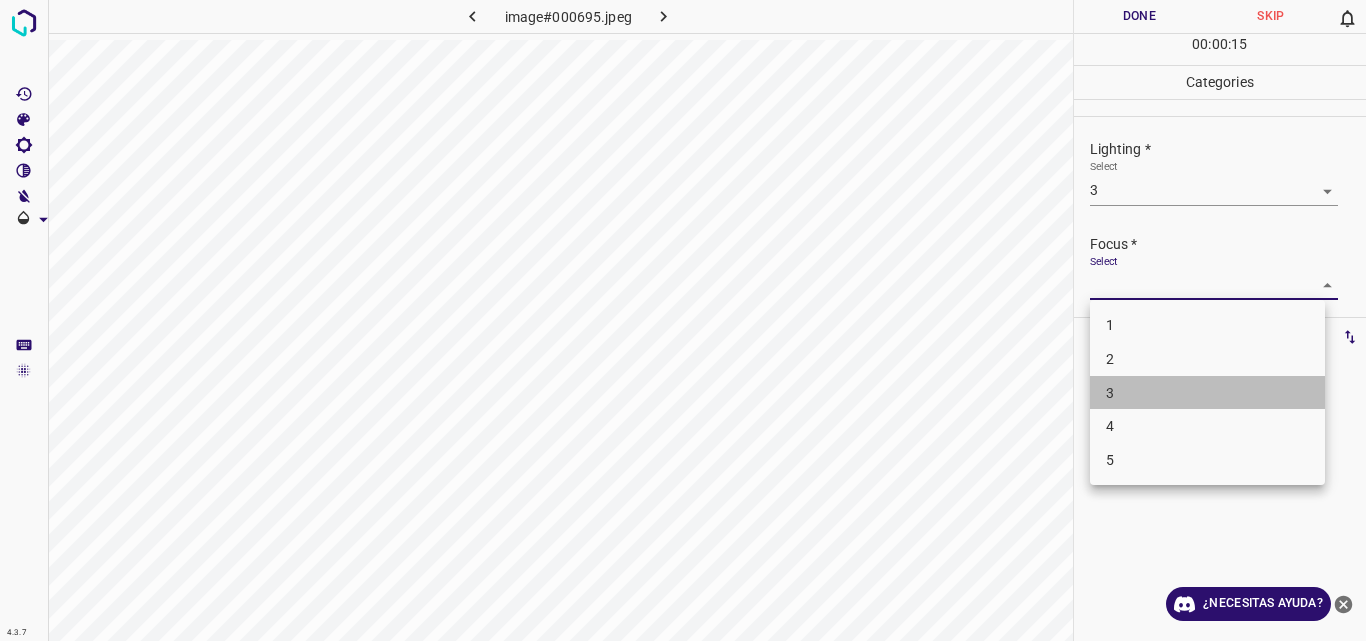 click on "3" at bounding box center [1207, 393] 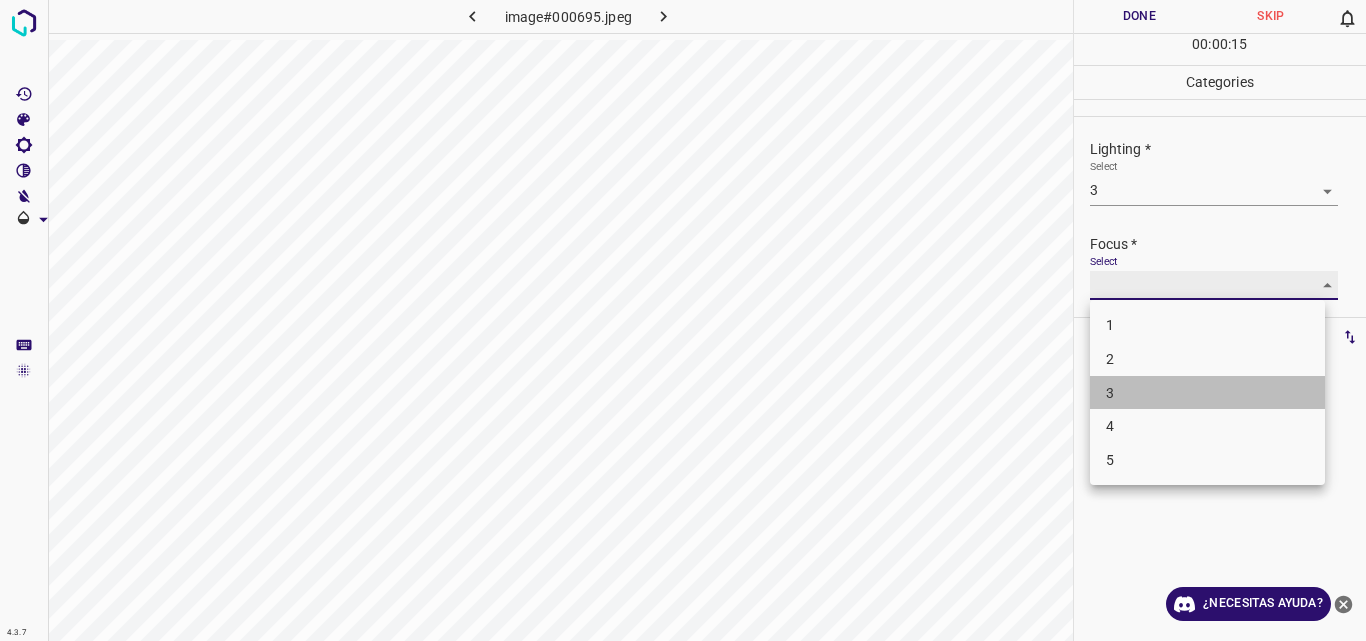 type on "3" 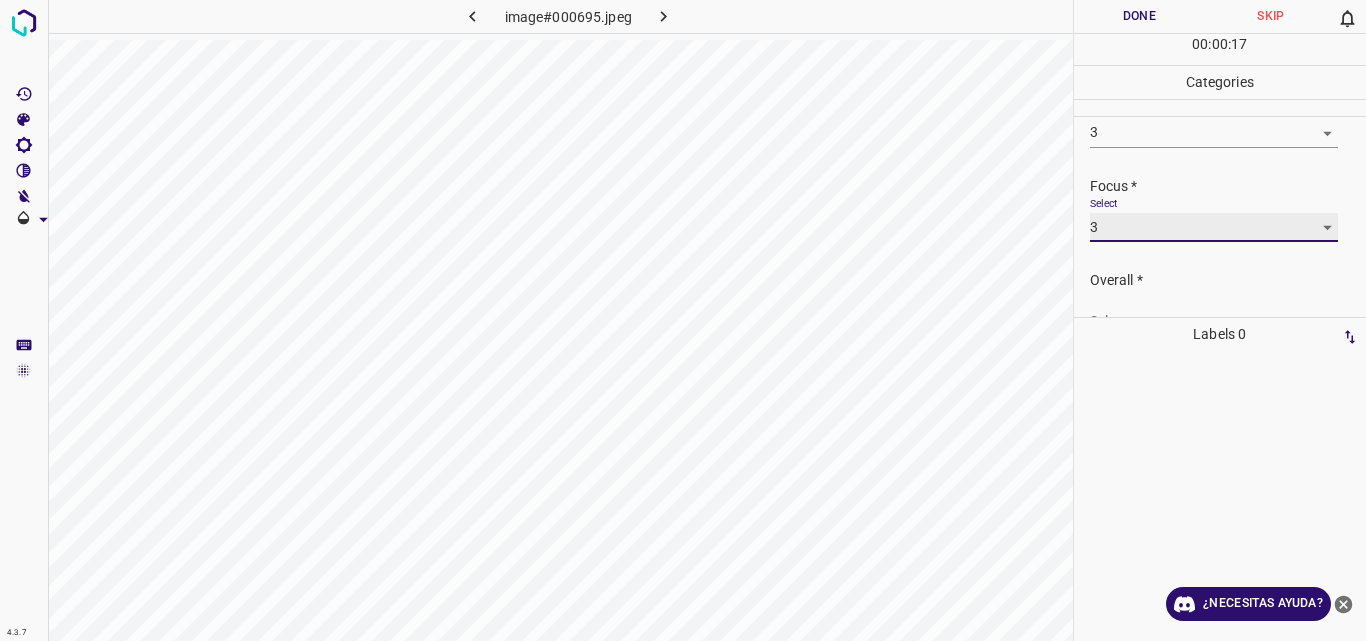 scroll, scrollTop: 98, scrollLeft: 0, axis: vertical 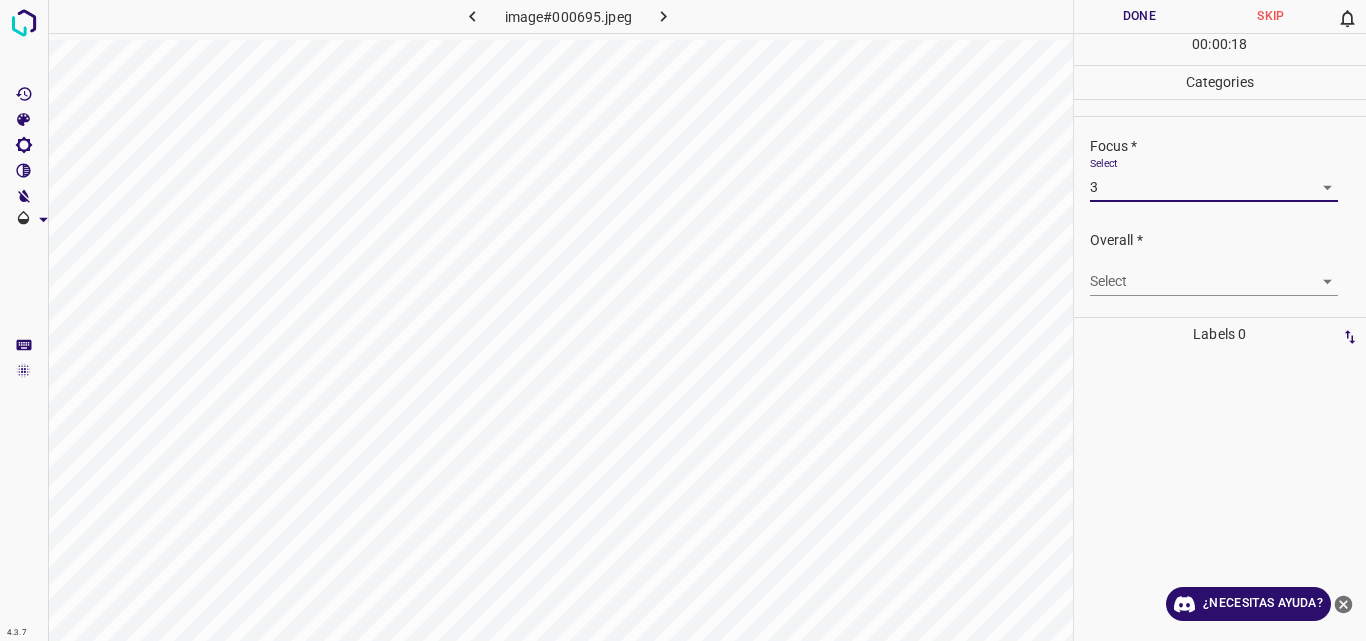 click on "4.3.7 image#000695.jpeg Done Skip 0 00   : 00   : 18   Categories Lighting *  Select 3 3 Focus *  Select 3 3 Overall *  Select ​ Labels   0 Categories 1 Lighting 2 Focus 3 Overall Tools Space Change between modes (Draw & Edit) I Auto labeling R Restore zoom M Zoom in N Zoom out Delete Delete selecte label Filters Z Restore filters X Saturation filter C Brightness filter V Contrast filter B Gray scale filter General O Download ¿Necesitas ayuda? Original text Rate this translation Your feedback will be used to help improve Google Translate - Texto - Esconder - Borrar" at bounding box center [683, 320] 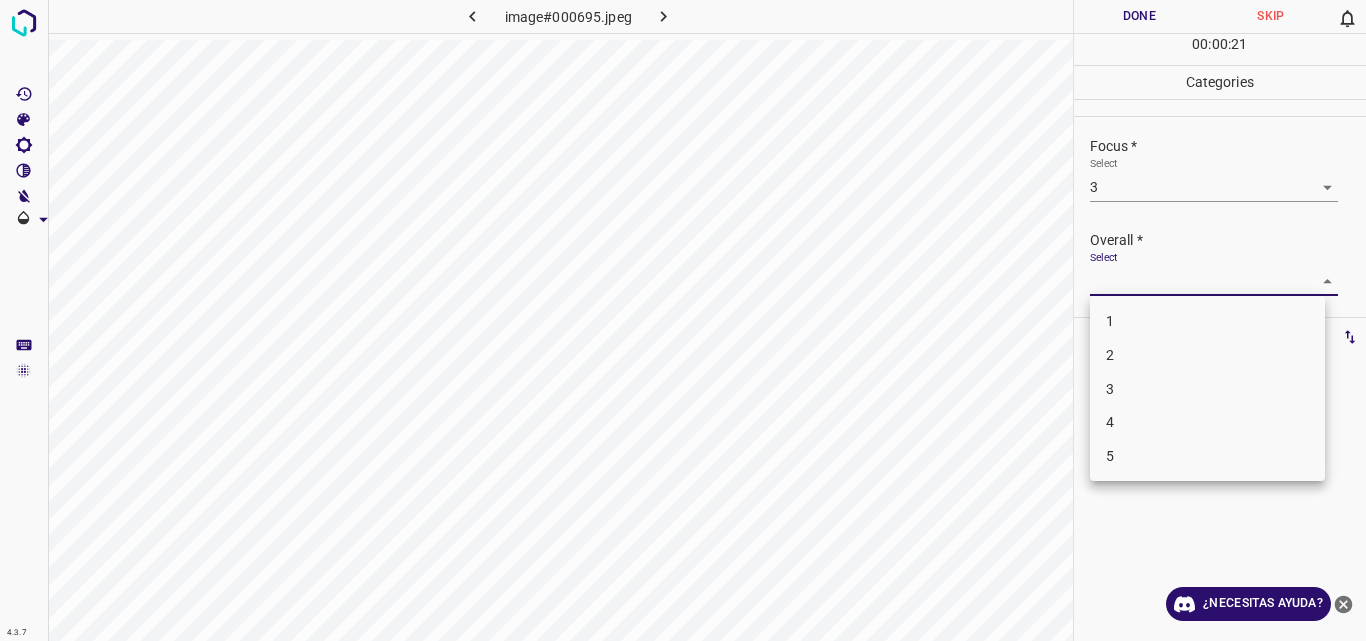 click on "3" at bounding box center [1207, 389] 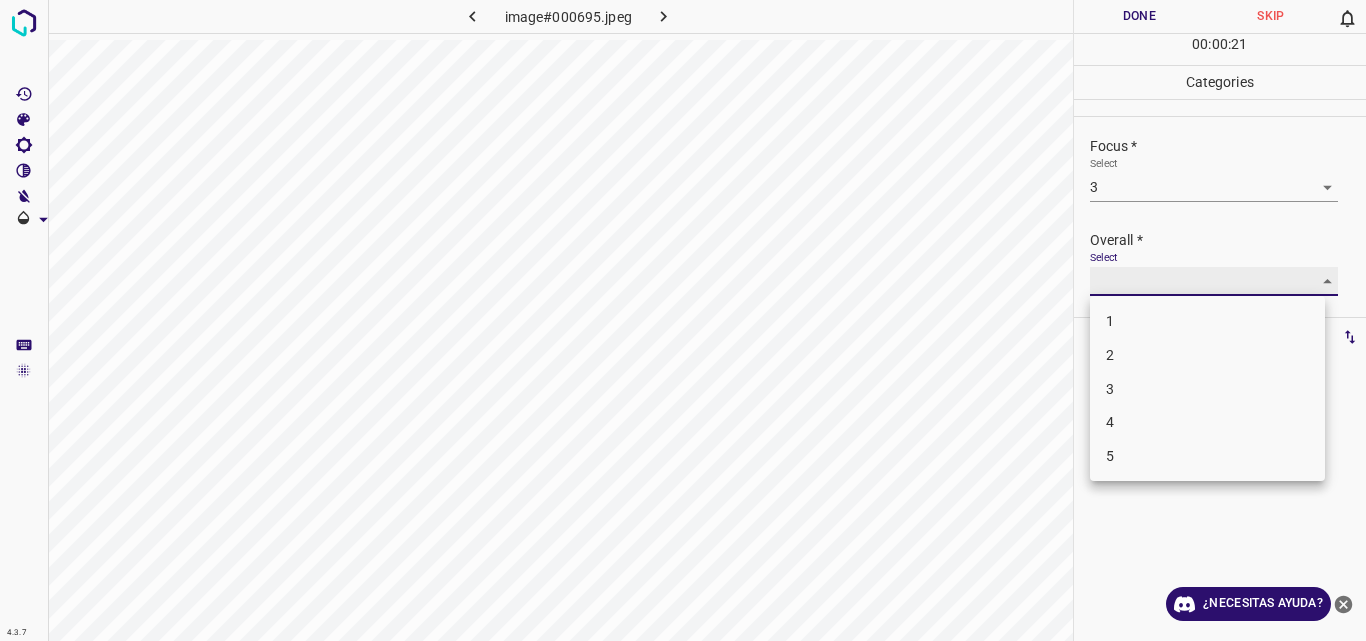 type on "3" 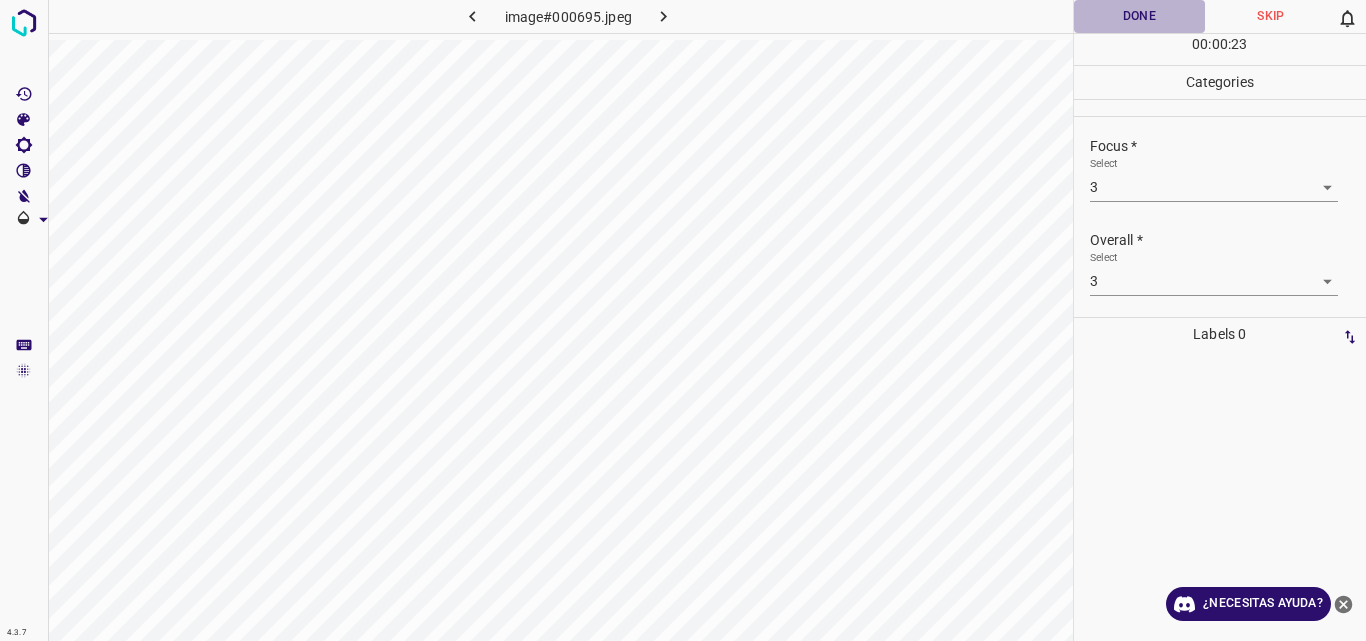 click on "Done" at bounding box center (1140, 16) 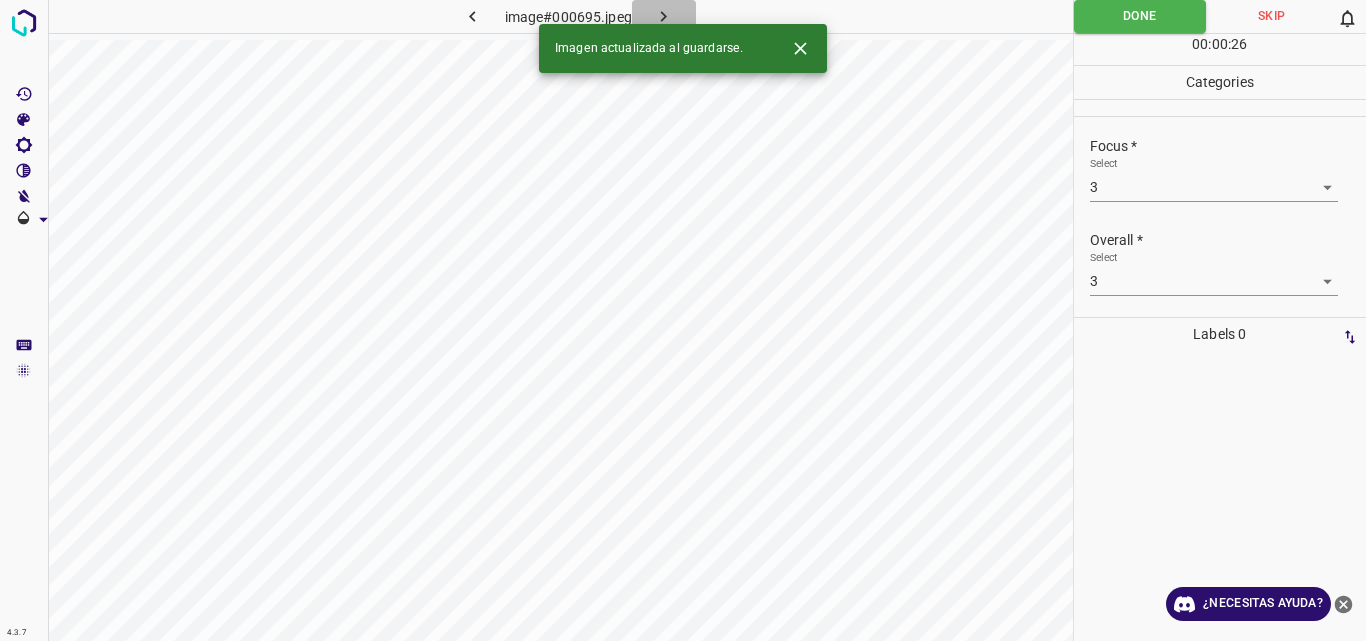 click 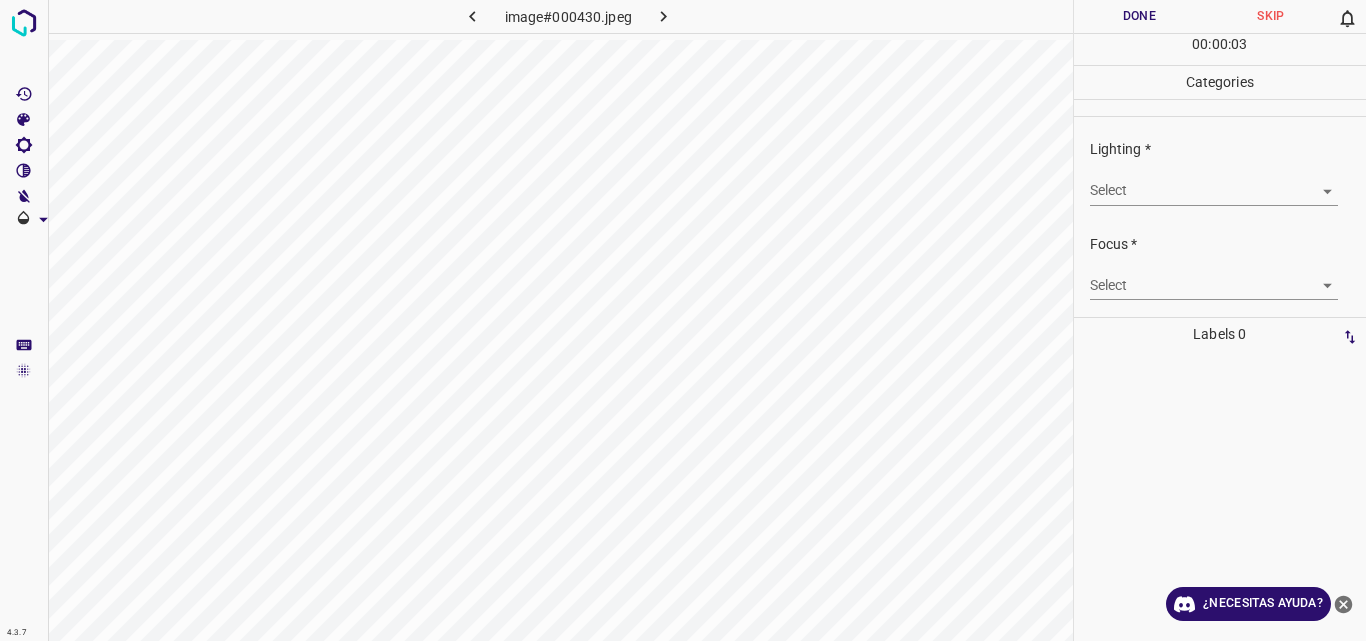 click on "4.3.7 image#000430.jpeg Done Skip 0 00   : 00   : 03   Categories Lighting *  Select ​ Focus *  Select ​ Overall *  Select ​ Labels   0 Categories 1 Lighting 2 Focus 3 Overall Tools Space Change between modes (Draw & Edit) I Auto labeling R Restore zoom M Zoom in N Zoom out Delete Delete selecte label Filters Z Restore filters X Saturation filter C Brightness filter V Contrast filter B Gray scale filter General O Download ¿Necesitas ayuda? Original text Rate this translation Your feedback will be used to help improve Google Translate - Texto - Esconder - Borrar" at bounding box center (683, 320) 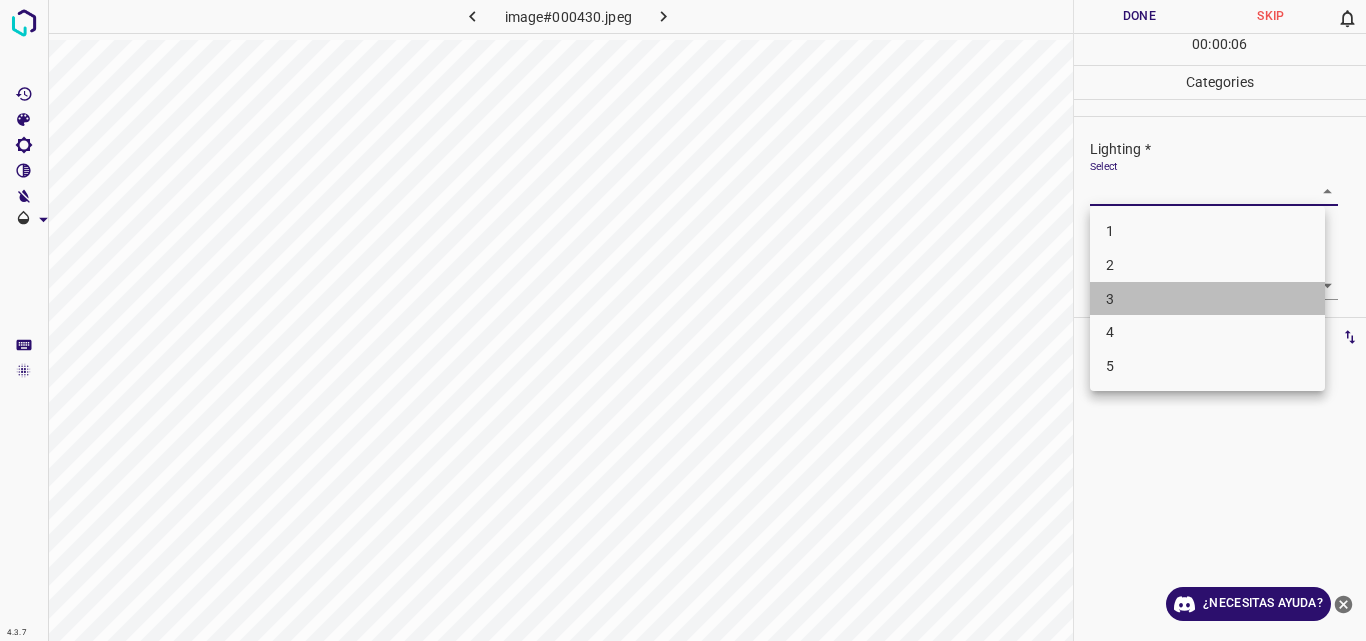 click on "3" at bounding box center [1207, 299] 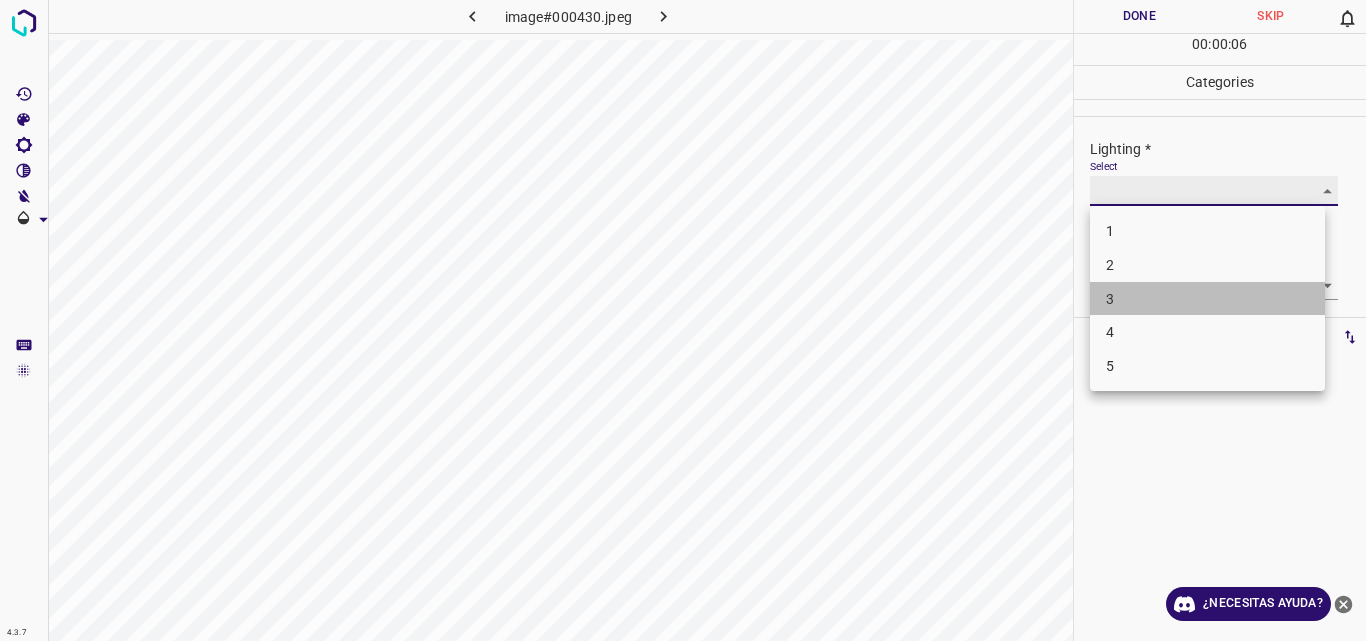 type on "3" 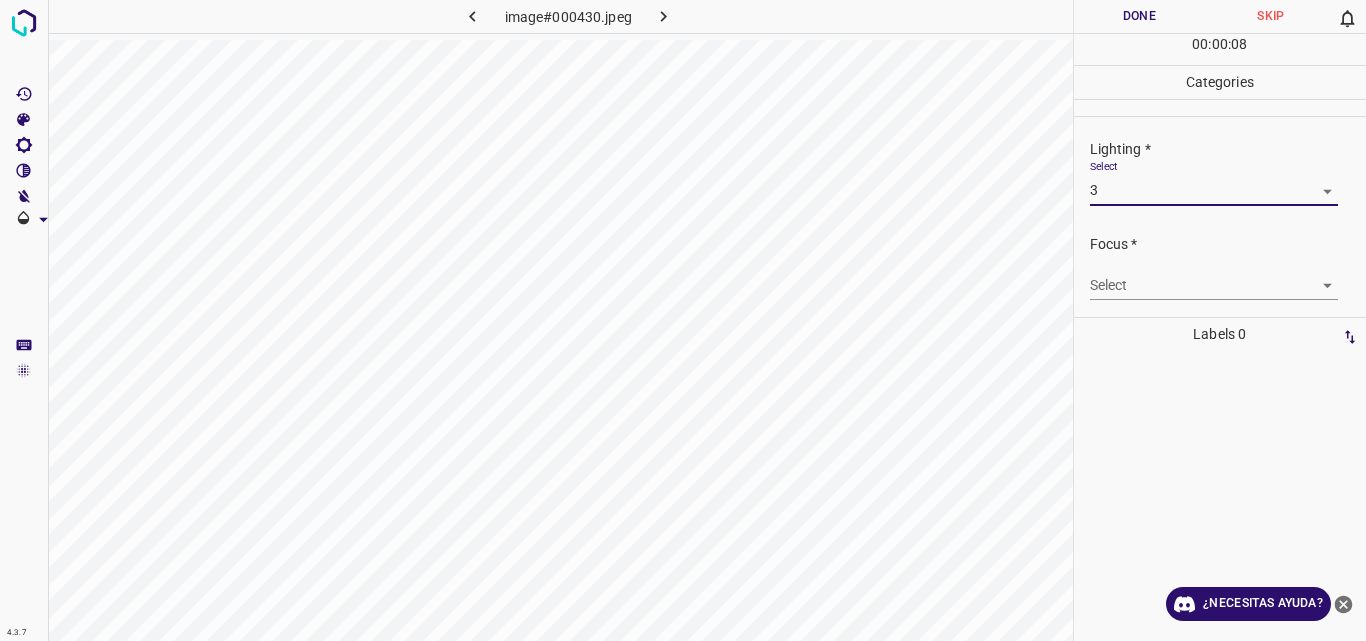 click on "4.3.7 image#000430.jpeg Done Skip 0 00   : 00   : 08   Categories Lighting *  Select 3 3 Focus *  Select ​ Overall *  Select ​ Labels   0 Categories 1 Lighting 2 Focus 3 Overall Tools Space Change between modes (Draw & Edit) I Auto labeling R Restore zoom M Zoom in N Zoom out Delete Delete selecte label Filters Z Restore filters X Saturation filter C Brightness filter V Contrast filter B Gray scale filter General O Download ¿Necesitas ayuda? Original text Rate this translation Your feedback will be used to help improve Google Translate - Texto - Esconder - Borrar" at bounding box center (683, 320) 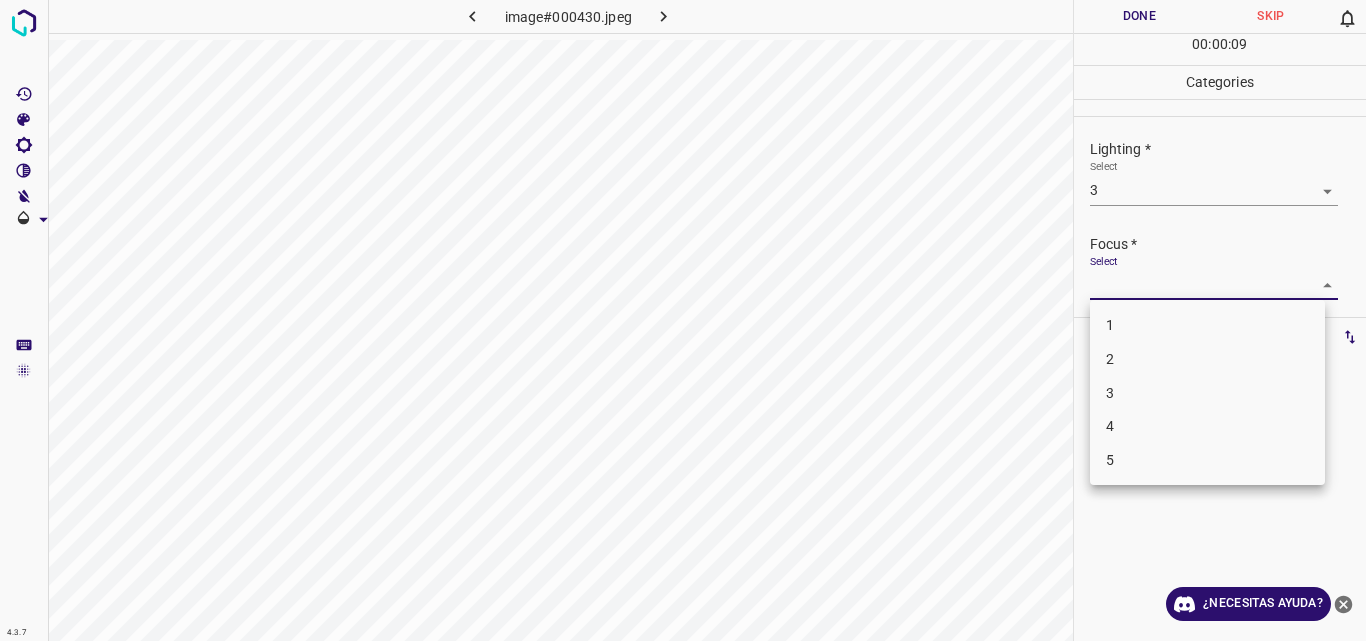 click on "3" at bounding box center [1207, 393] 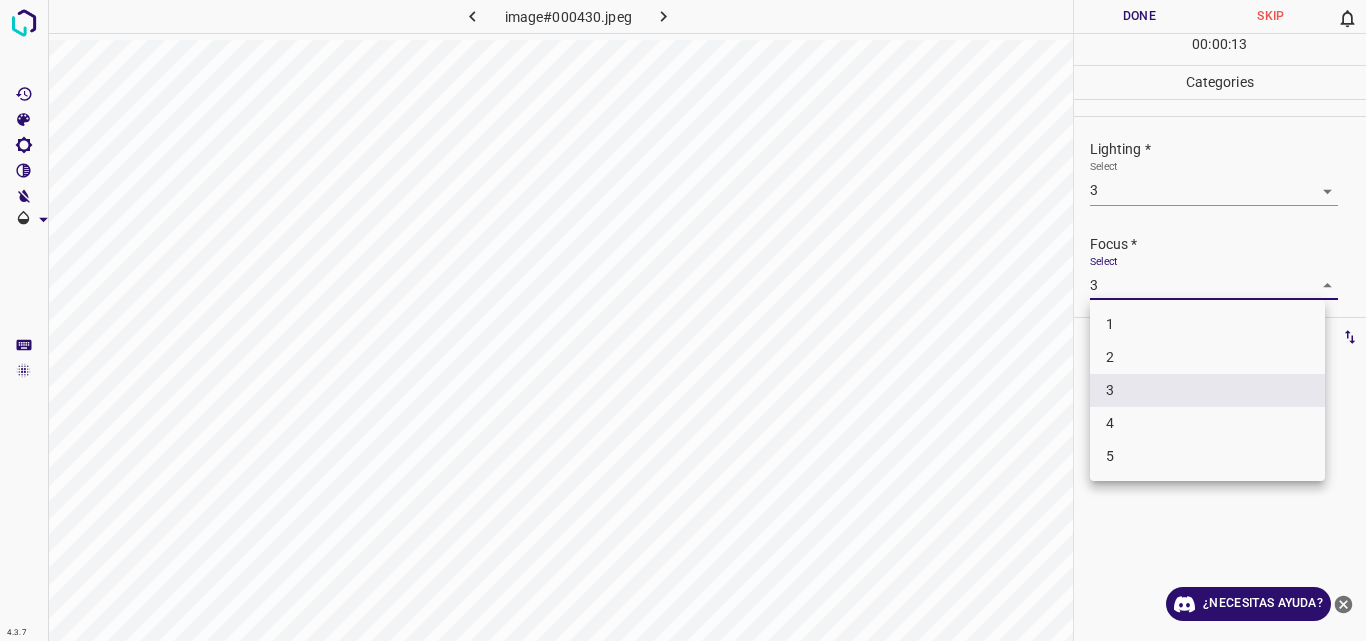 click on "4.3.7 image#000430.jpeg Done Skip 0 00   : 00   : 13   Categories Lighting *  Select 3 3 Focus *  Select 3 3 Overall *  Select ​ Labels   0 Categories 1 Lighting 2 Focus 3 Overall Tools Space Change between modes (Draw & Edit) I Auto labeling R Restore zoom M Zoom in N Zoom out Delete Delete selecte label Filters Z Restore filters X Saturation filter C Brightness filter V Contrast filter B Gray scale filter General O Download ¿Necesitas ayuda? Original text Rate this translation Your feedback will be used to help improve Google Translate - Texto - Esconder - Borrar 1 2 3 4 5" at bounding box center (683, 320) 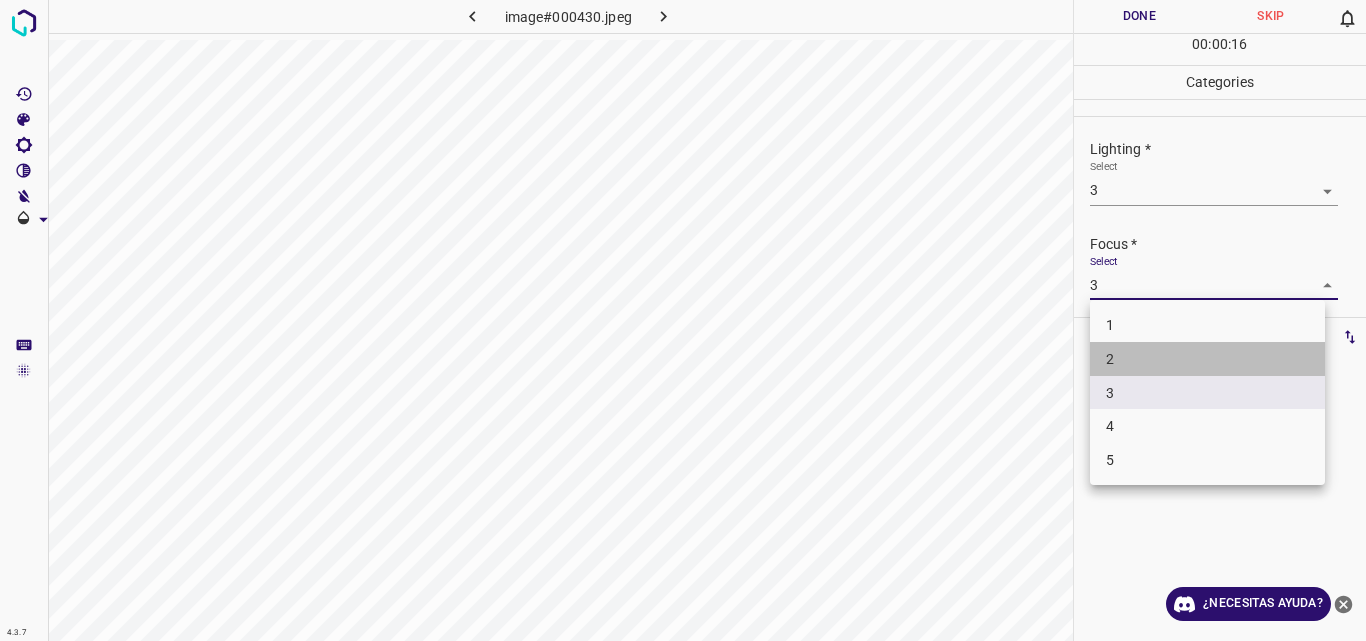 click on "2" at bounding box center [1207, 359] 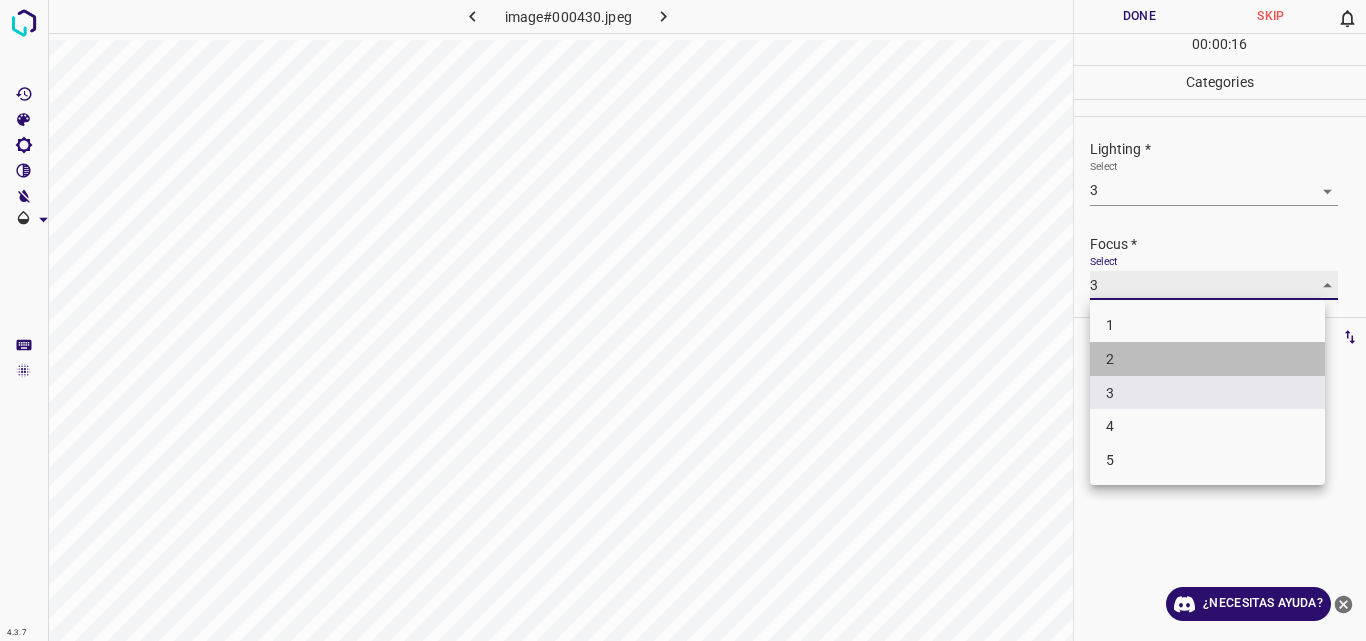 type on "2" 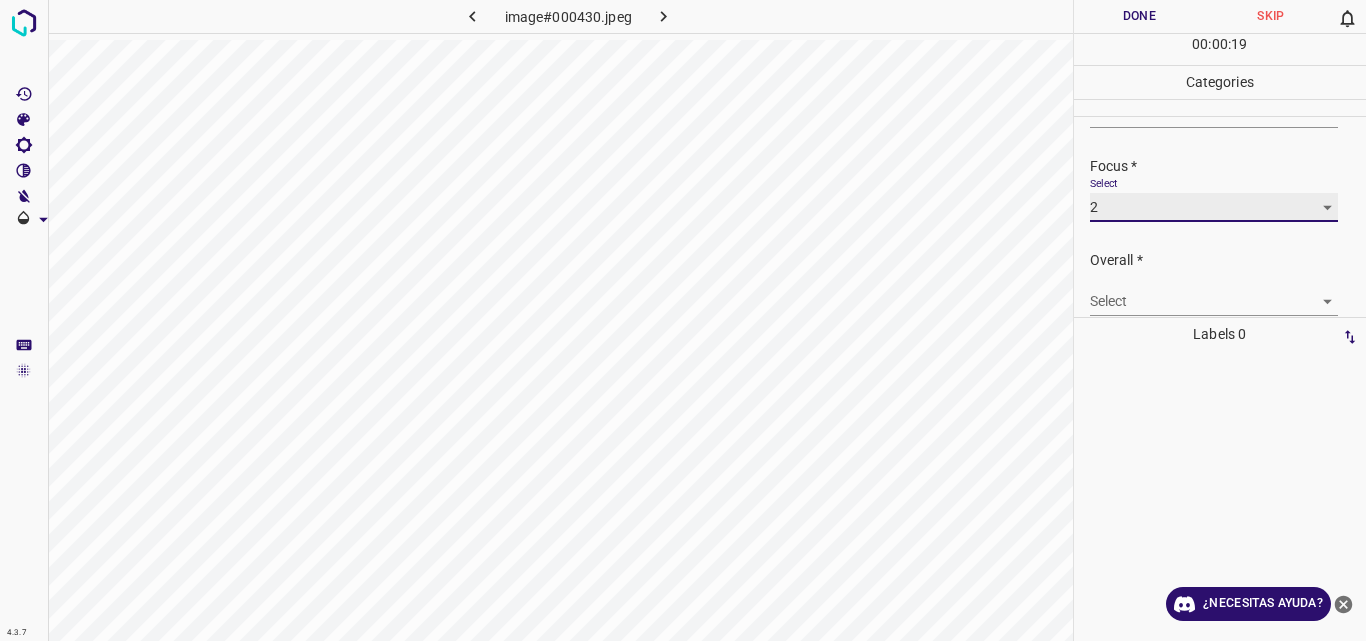 scroll, scrollTop: 98, scrollLeft: 0, axis: vertical 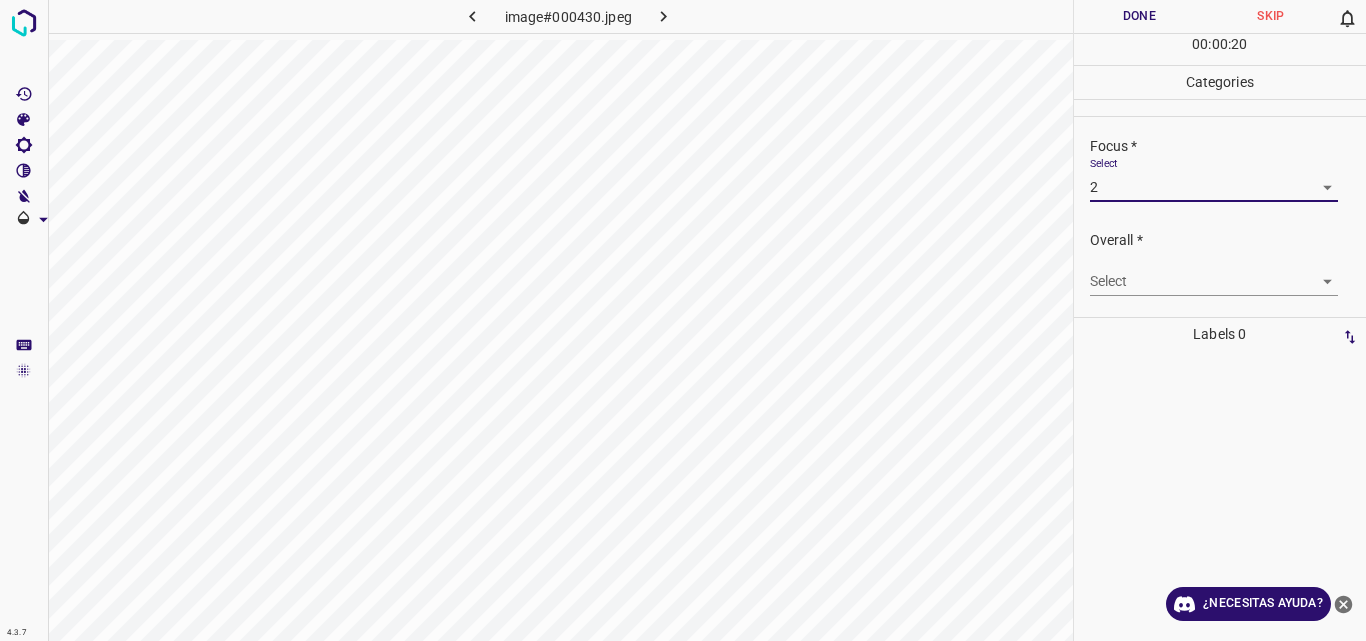 click on "4.3.7 image#000430.jpeg Done Skip 0 00   : 00   : 20   Categories Lighting *  Select 3 3 Focus *  Select 2 2 Overall *  Select ​ Labels   0 Categories 1 Lighting 2 Focus 3 Overall Tools Space Change between modes (Draw & Edit) I Auto labeling R Restore zoom M Zoom in N Zoom out Delete Delete selecte label Filters Z Restore filters X Saturation filter C Brightness filter V Contrast filter B Gray scale filter General O Download ¿Necesitas ayuda? Original text Rate this translation Your feedback will be used to help improve Google Translate - Texto - Esconder - Borrar" at bounding box center [683, 320] 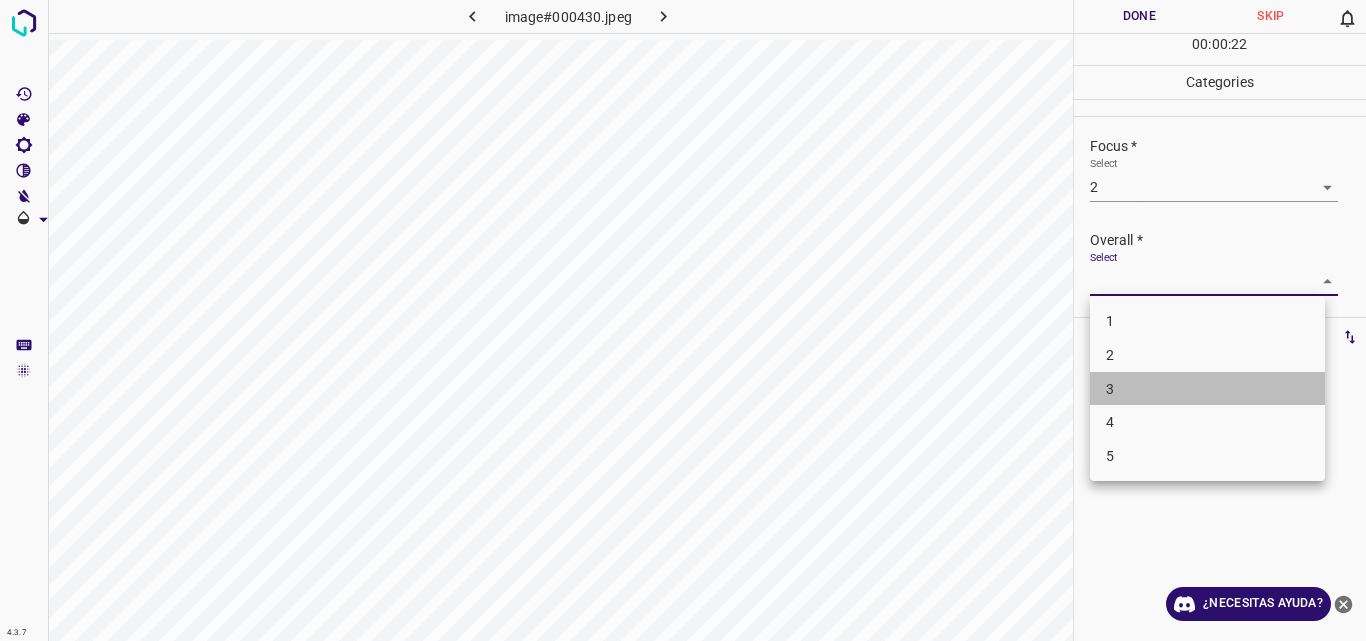 click on "3" at bounding box center [1207, 389] 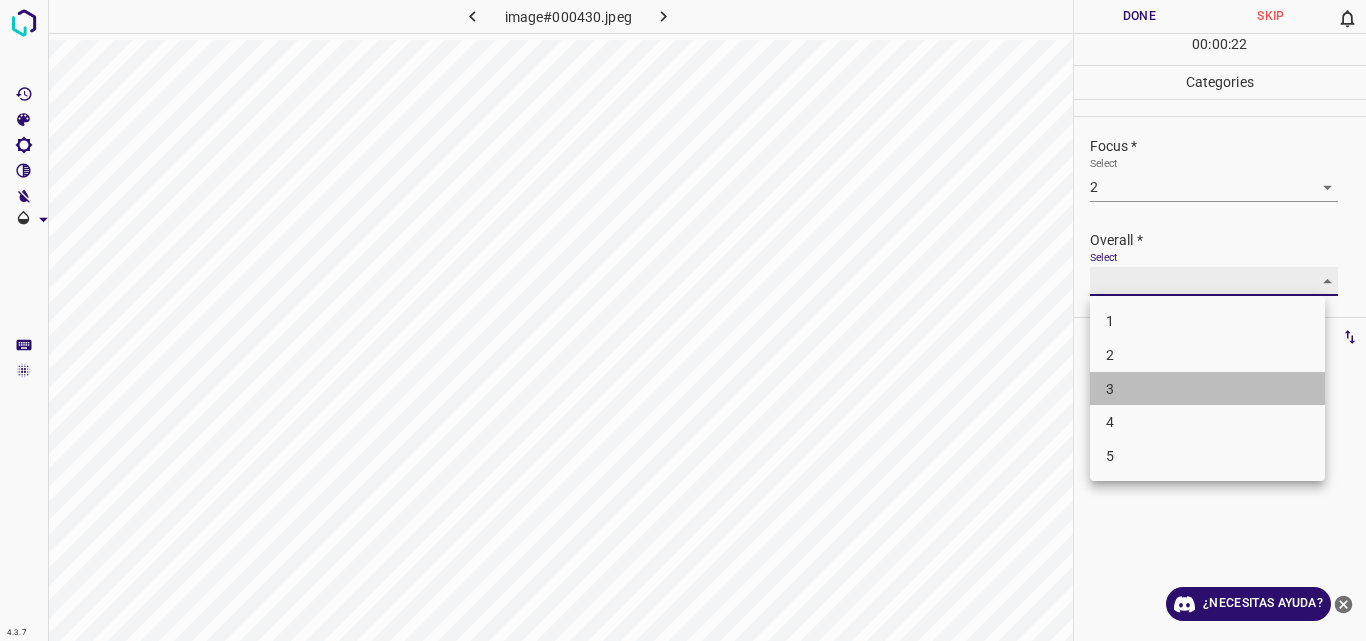 type on "3" 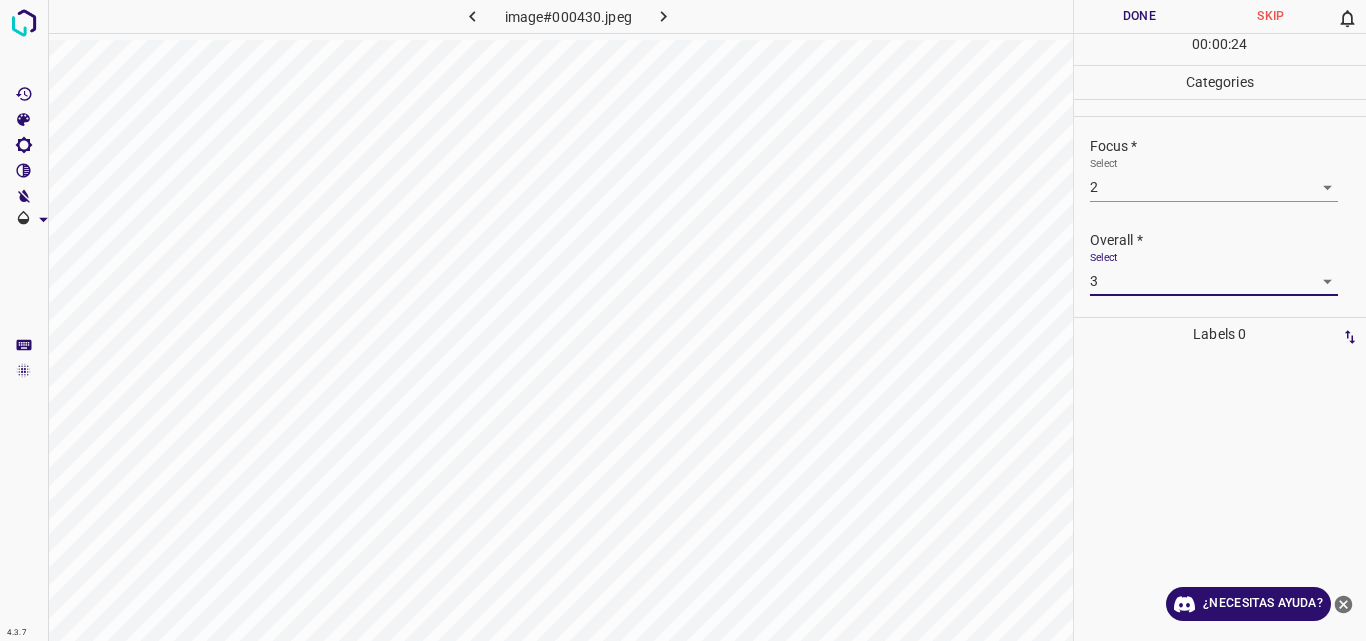 click on "Done" at bounding box center (1140, 16) 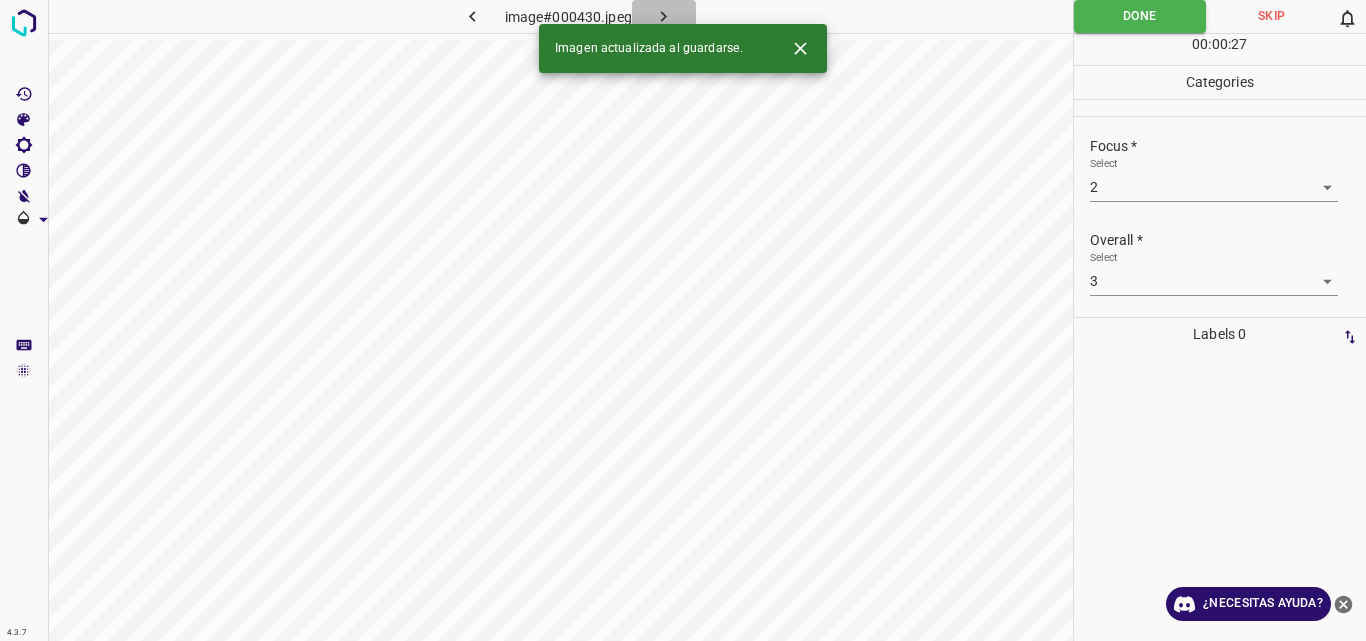 click 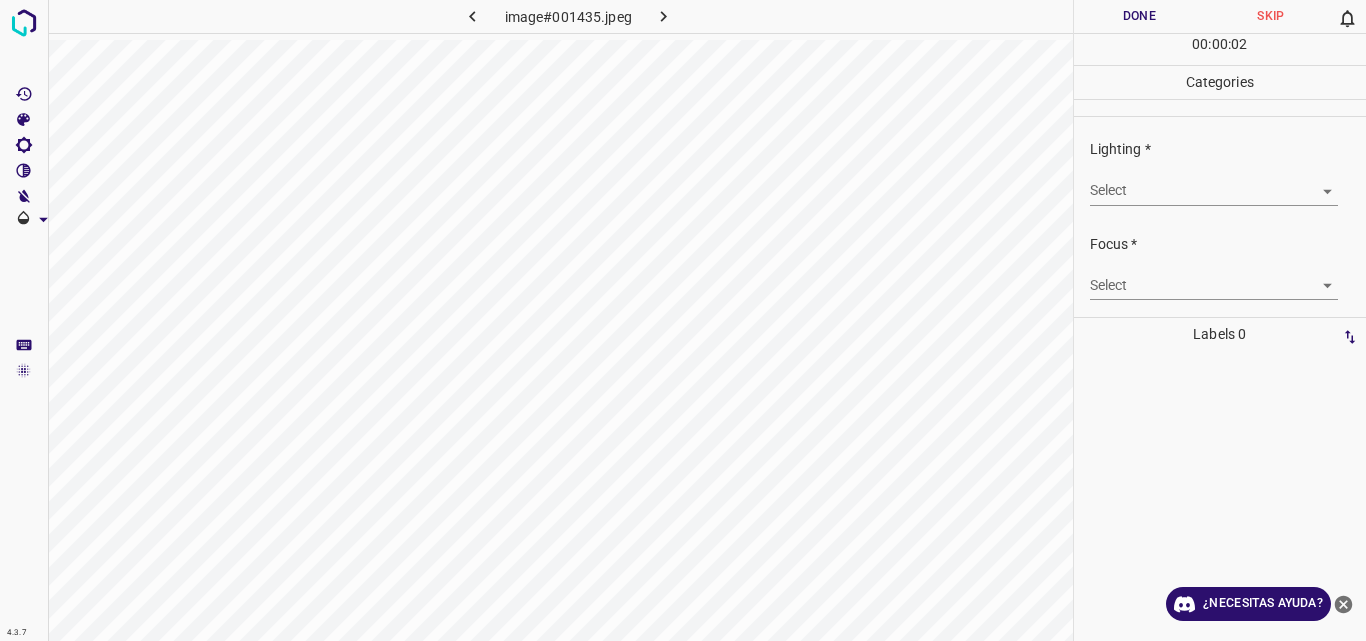 click on "4.3.7 image#001435.jpeg Done Skip 0 00   : 00   : 02   Categories Lighting *  Select ​ Focus *  Select ​ Overall *  Select ​ Labels   0 Categories 1 Lighting 2 Focus 3 Overall Tools Space Change between modes (Draw & Edit) I Auto labeling R Restore zoom M Zoom in N Zoom out Delete Delete selecte label Filters Z Restore filters X Saturation filter C Brightness filter V Contrast filter B Gray scale filter General O Download ¿Necesitas ayuda? Original text Rate this translation Your feedback will be used to help improve Google Translate - Texto - Esconder - Borrar" at bounding box center (683, 320) 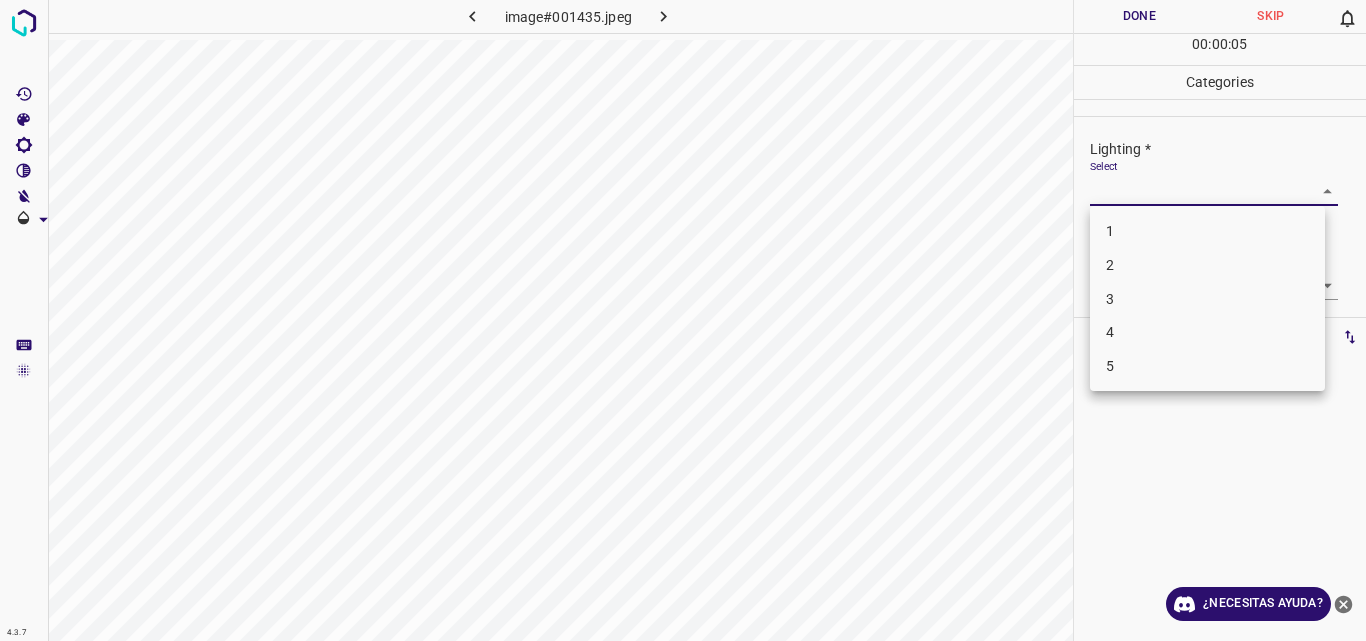 click on "2" at bounding box center (1207, 265) 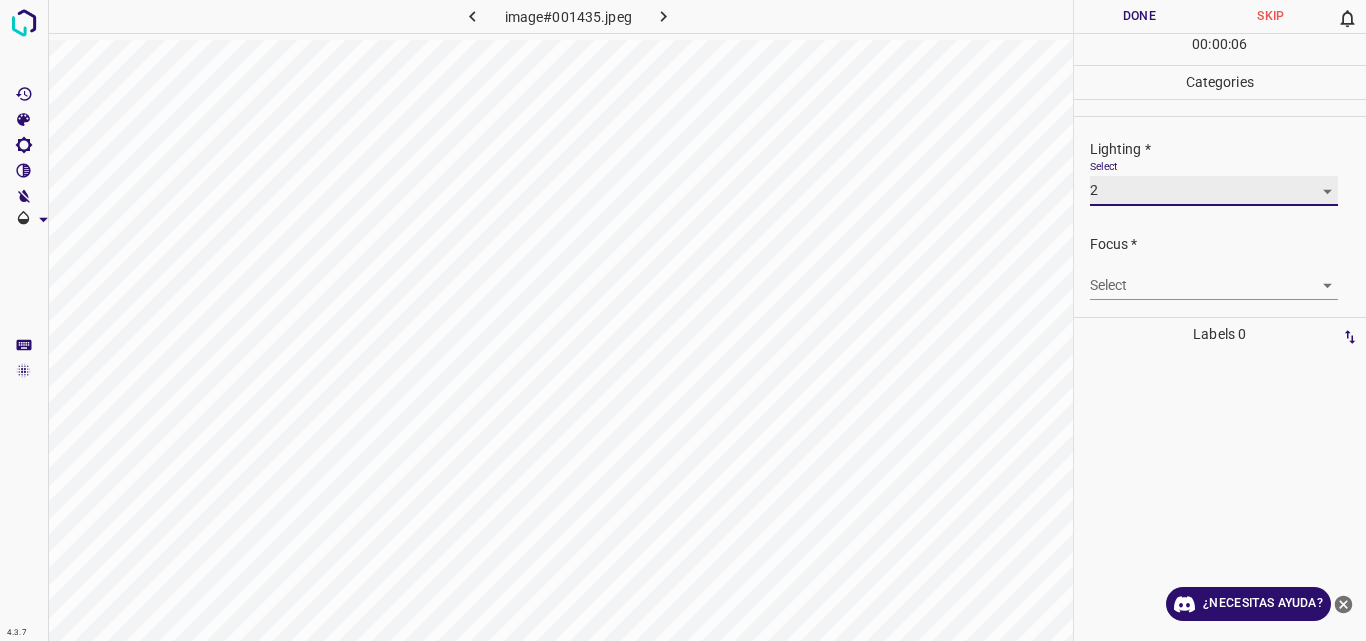 type on "2" 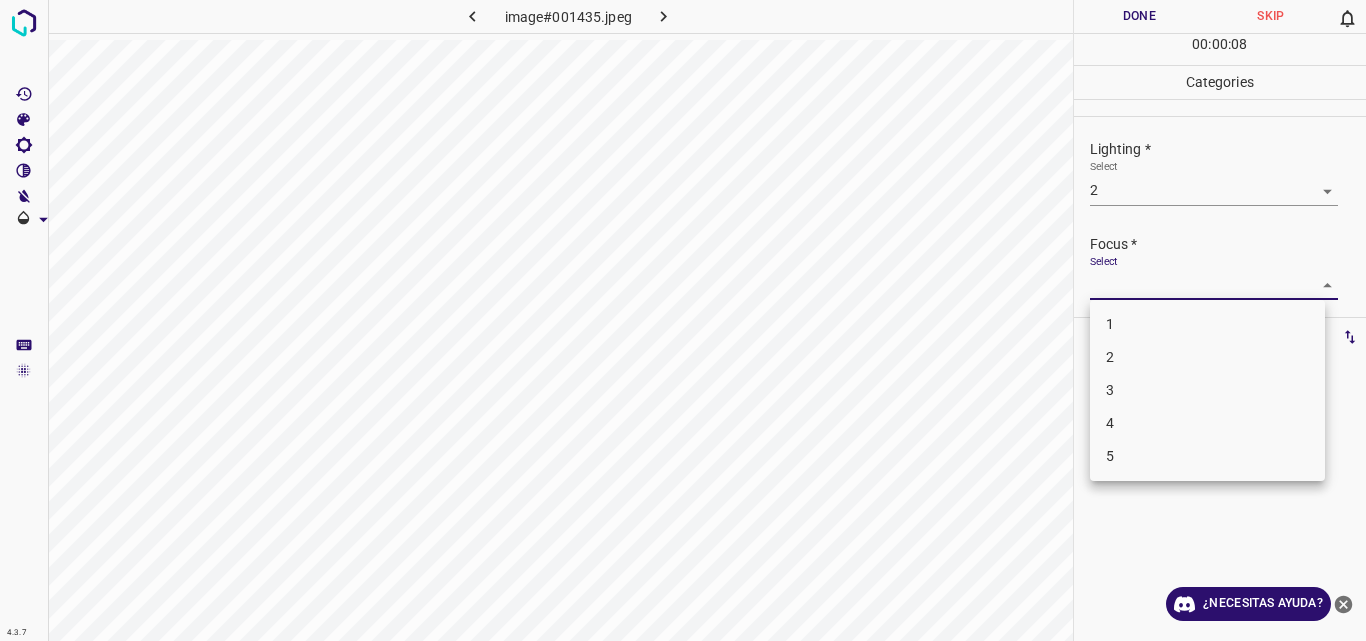 click on "4.3.7 image#001435.jpeg Done Skip 0 00   : 00   : 08   Categories Lighting *  Select 2 2 Focus *  Select ​ Overall *  Select ​ Labels   0 Categories 1 Lighting 2 Focus 3 Overall Tools Space Change between modes (Draw & Edit) I Auto labeling R Restore zoom M Zoom in N Zoom out Delete Delete selecte label Filters Z Restore filters X Saturation filter C Brightness filter V Contrast filter B Gray scale filter General O Download ¿Necesitas ayuda? Original text Rate this translation Your feedback will be used to help improve Google Translate - Texto - Esconder - Borrar 1 2 3 4 5" at bounding box center (683, 320) 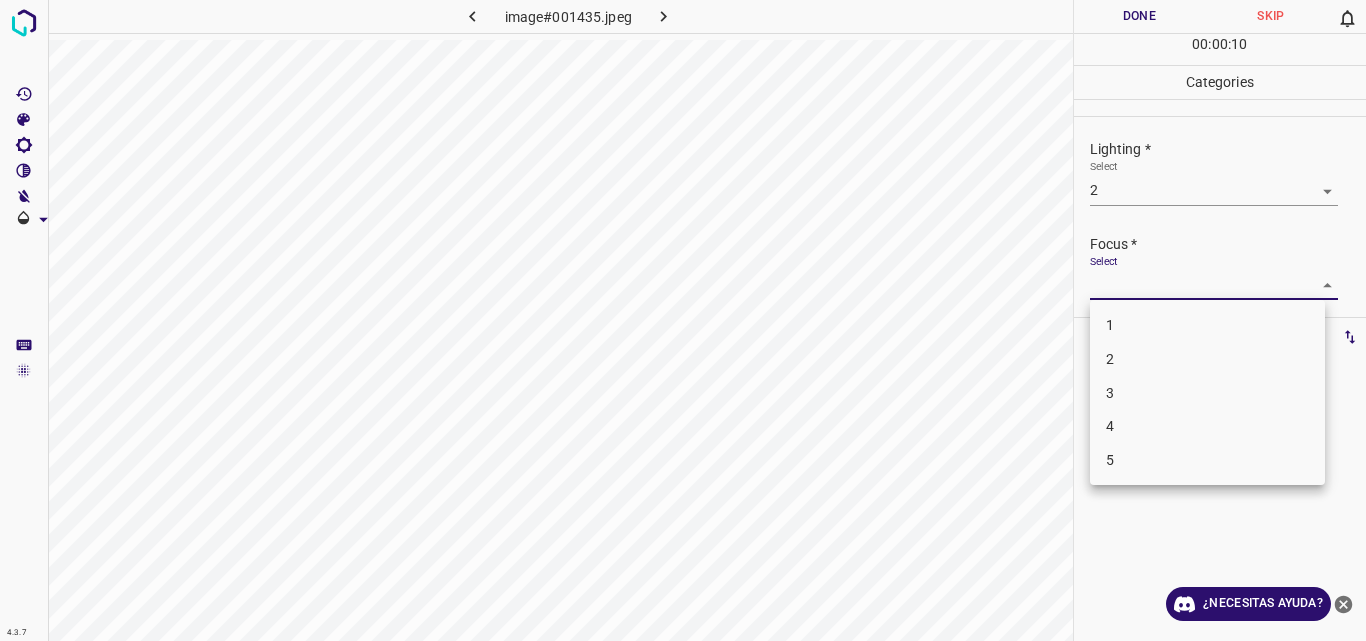 click on "3" at bounding box center (1207, 393) 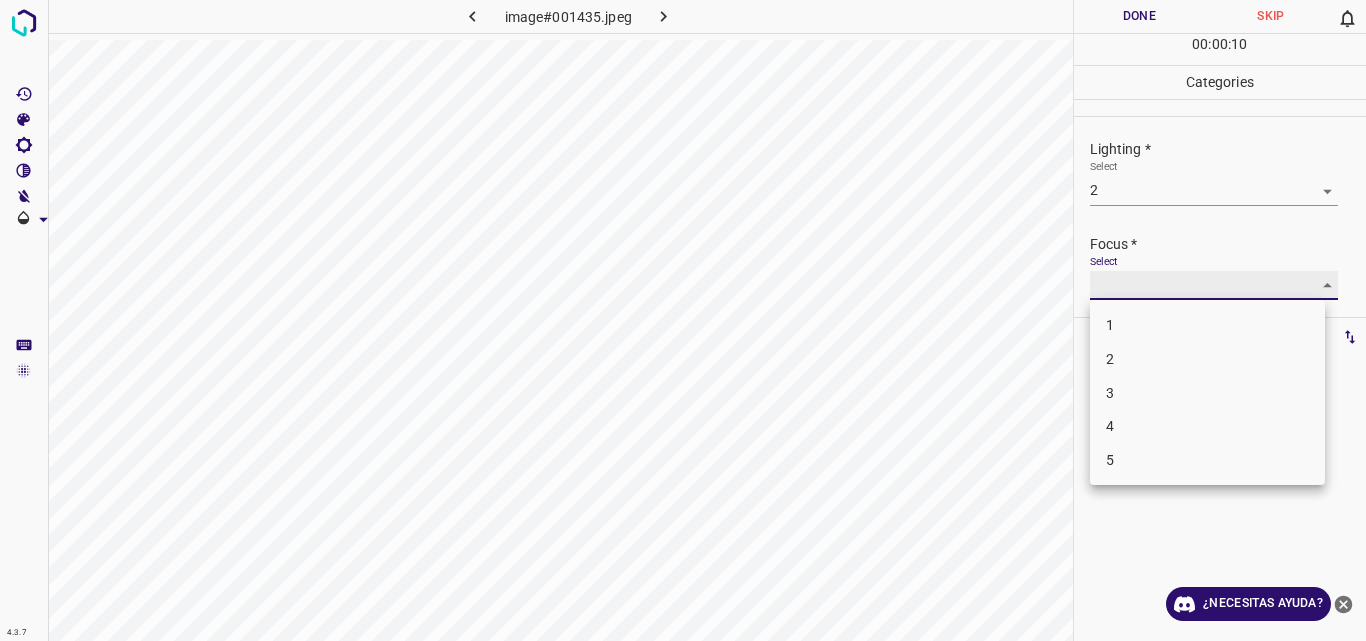 type on "3" 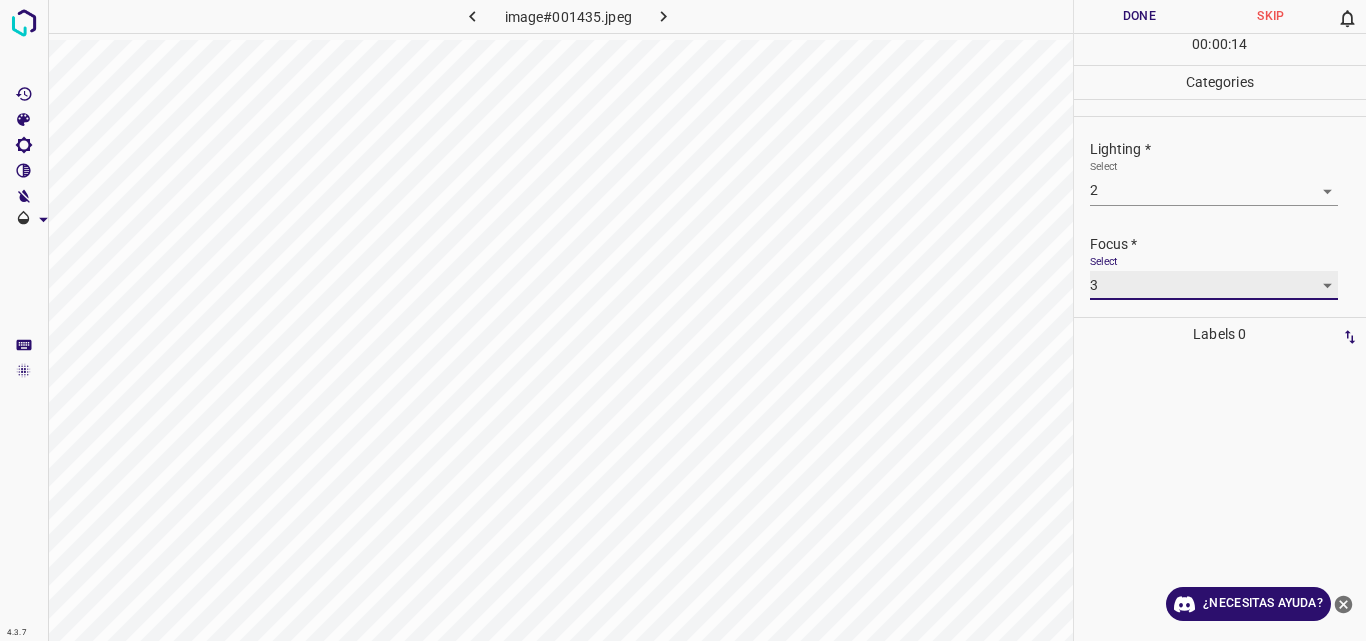 scroll, scrollTop: 98, scrollLeft: 0, axis: vertical 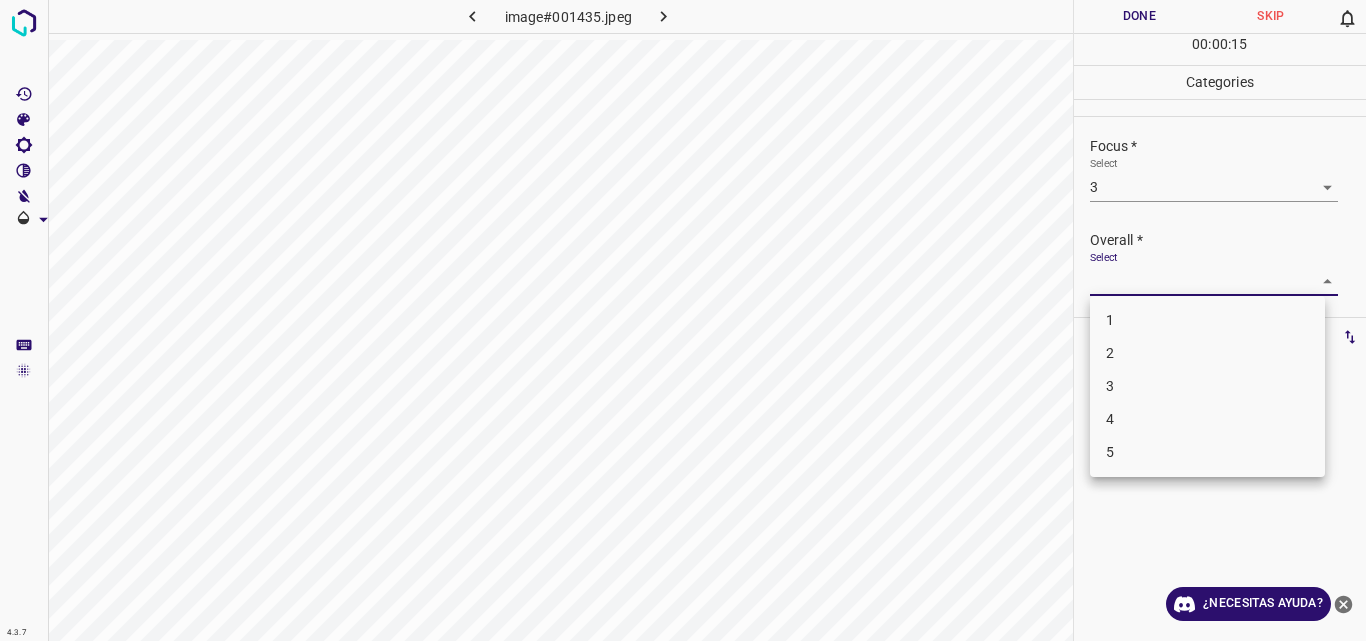 click on "4.3.7 image#001435.jpeg Done Skip 0 00   : 00   : 15   Categories Lighting *  Select 2 2 Focus *  Select 3 3 Overall *  Select ​ Labels   0 Categories 1 Lighting 2 Focus 3 Overall Tools Space Change between modes (Draw & Edit) I Auto labeling R Restore zoom M Zoom in N Zoom out Delete Delete selecte label Filters Z Restore filters X Saturation filter C Brightness filter V Contrast filter B Gray scale filter General O Download ¿Necesitas ayuda? Original text Rate this translation Your feedback will be used to help improve Google Translate - Texto - Esconder - Borrar 1 2 3 4 5" at bounding box center [683, 320] 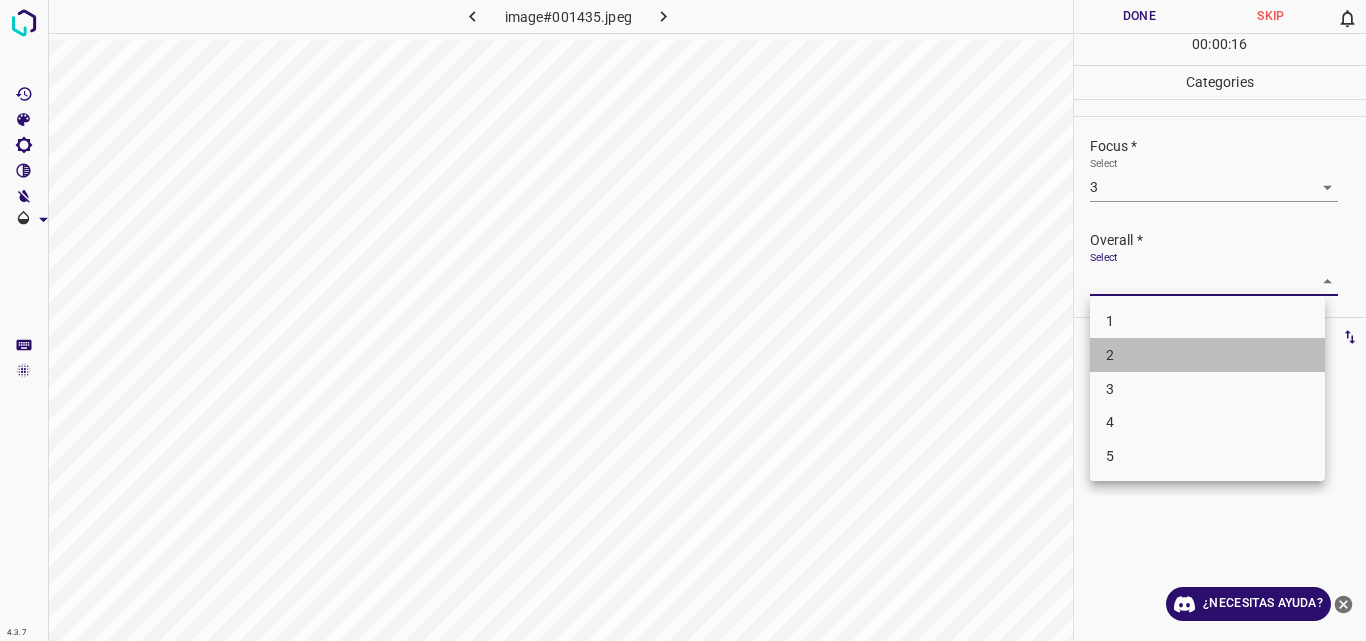 click on "2" at bounding box center (1207, 355) 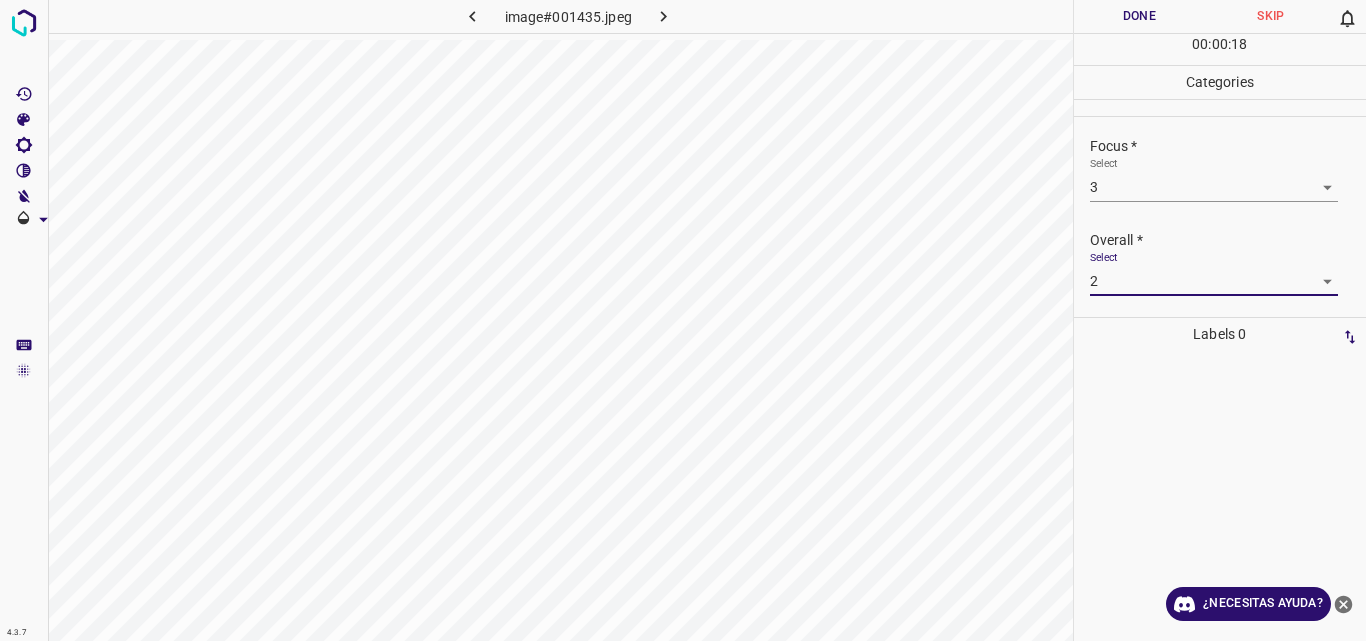 click on "4.3.7 image#001435.jpeg Done Skip 0 00   : 00   : 18   Categories Lighting *  Select 2 2 Focus *  Select 3 3 Overall *  Select 2 2 Labels   0 Categories 1 Lighting 2 Focus 3 Overall Tools Space Change between modes (Draw & Edit) I Auto labeling R Restore zoom M Zoom in N Zoom out Delete Delete selecte label Filters Z Restore filters X Saturation filter C Brightness filter V Contrast filter B Gray scale filter General O Download ¿Necesitas ayuda? Original text Rate this translation Your feedback will be used to help improve Google Translate - Texto - Esconder - Borrar" at bounding box center (683, 320) 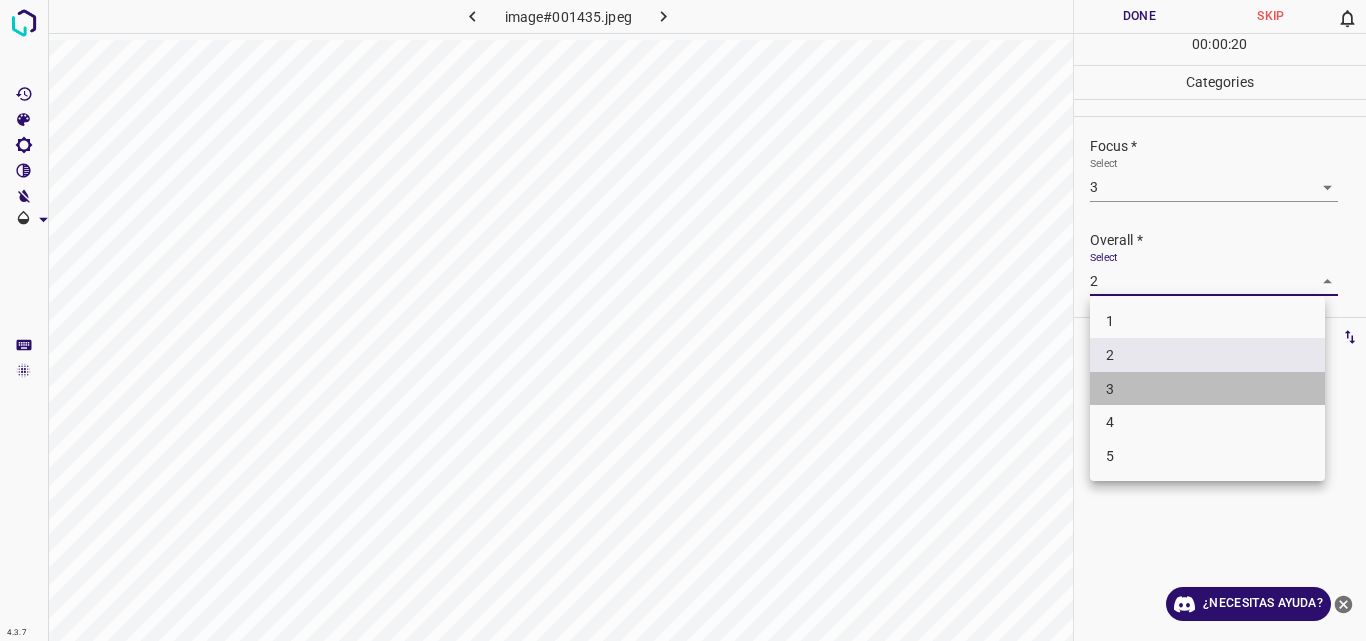 click on "3" at bounding box center [1207, 389] 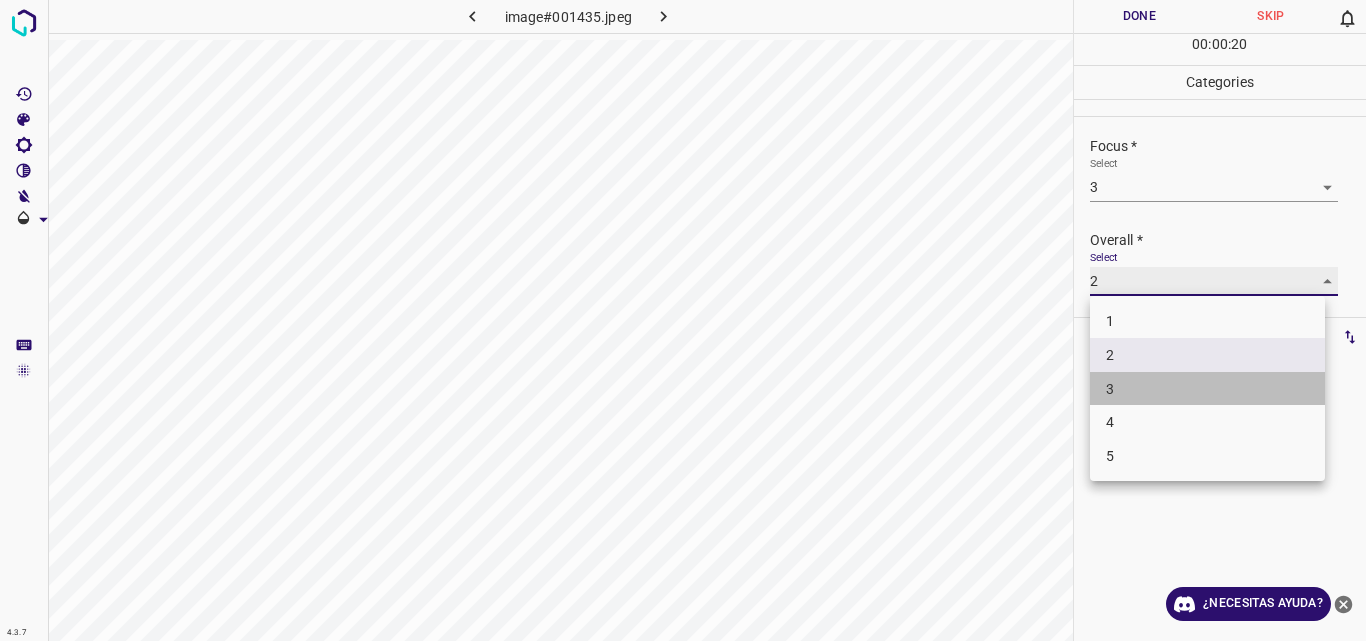 type on "3" 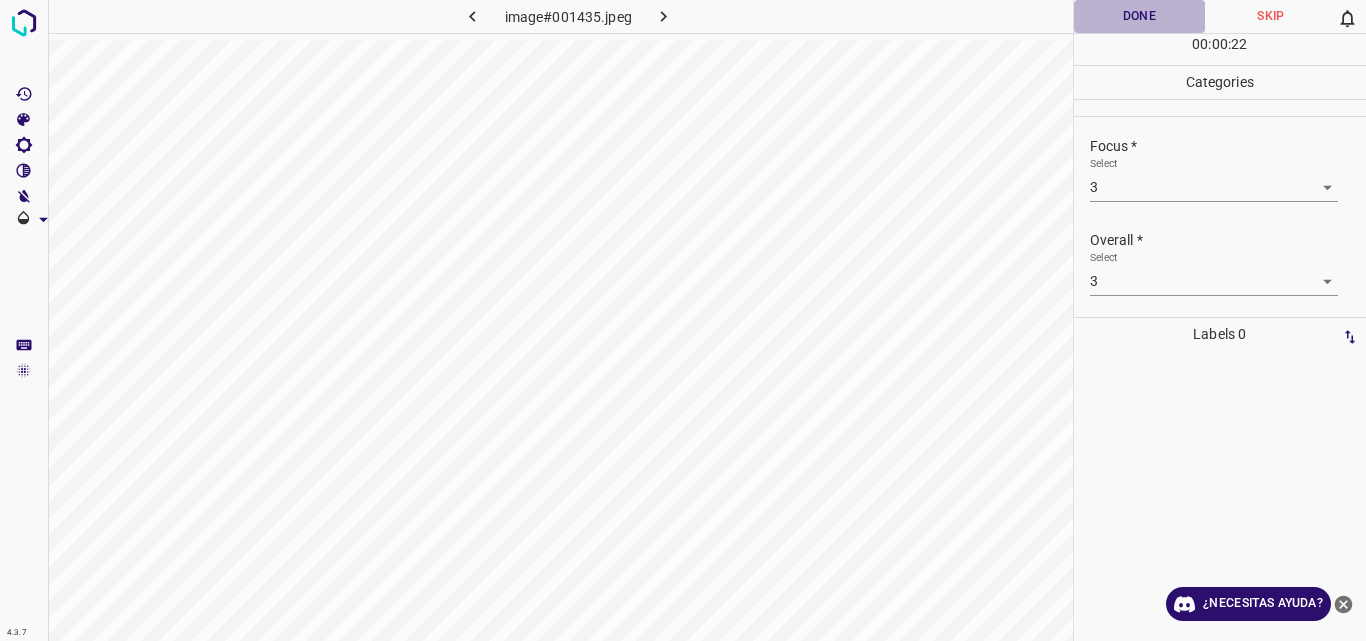 click on "Done" at bounding box center (1140, 16) 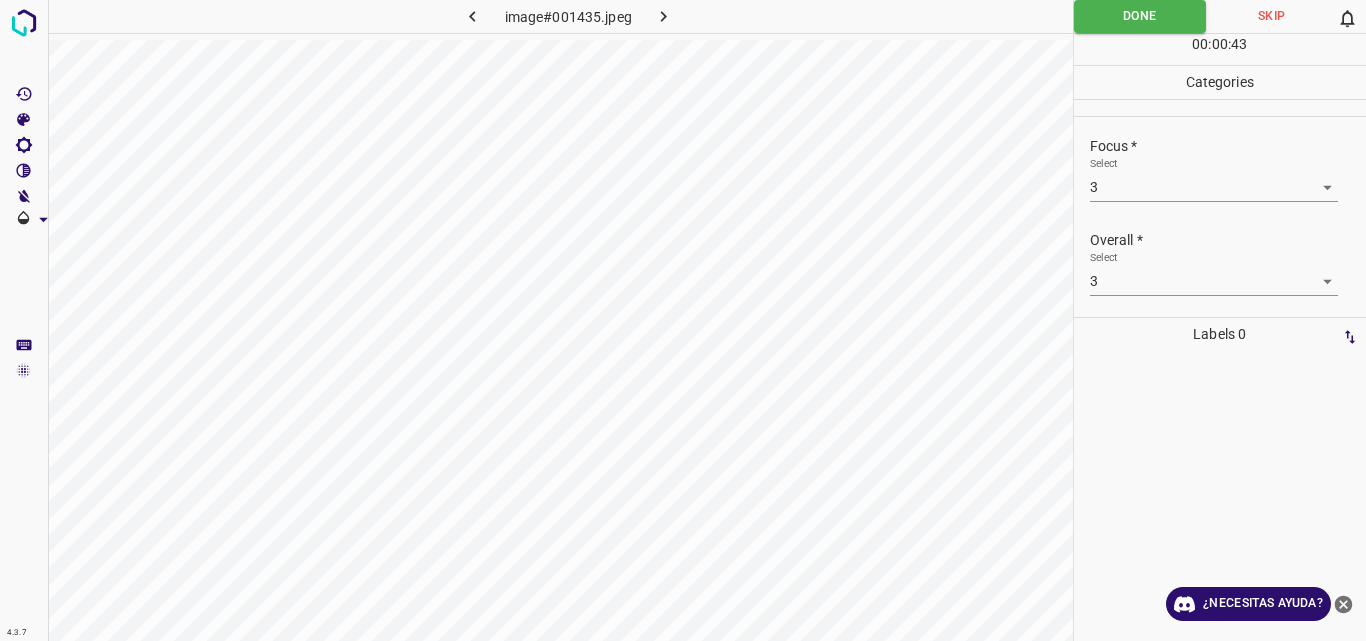click 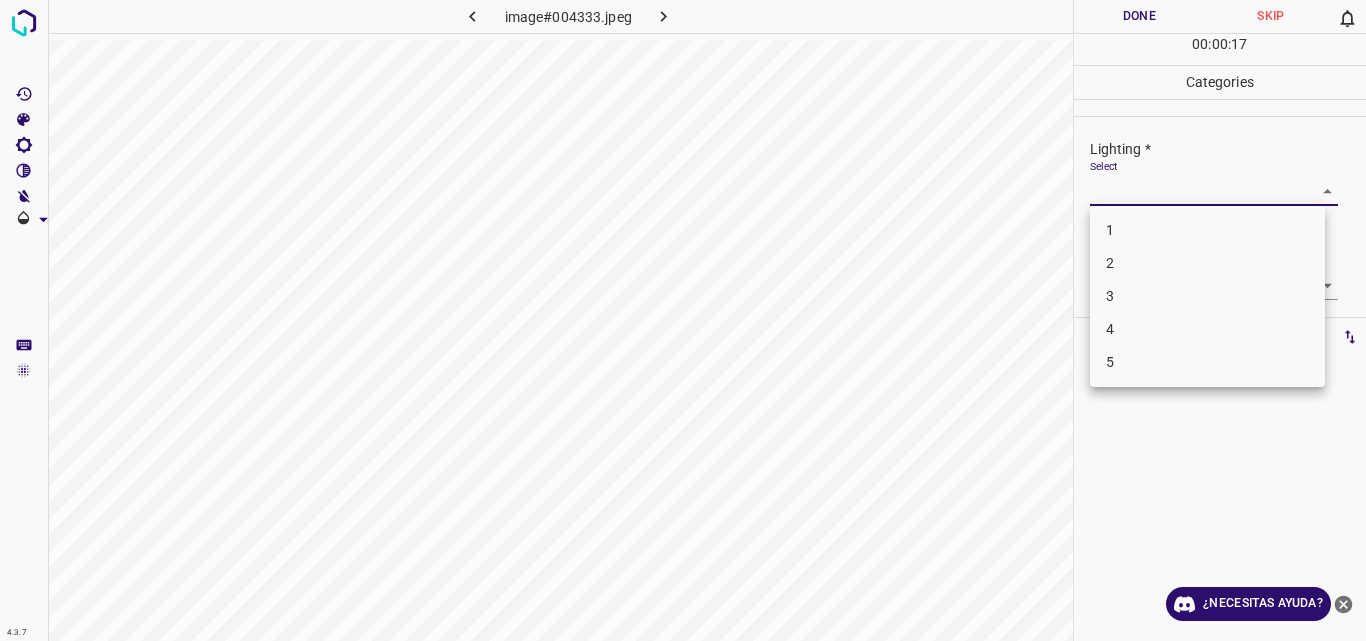 click on "4.3.7 image#004333.jpeg Done Skip 0 00   : 00   : 17   Categories Lighting *  Select ​ Focus *  Select ​ Overall *  Select ​ Labels   0 Categories 1 Lighting 2 Focus 3 Overall Tools Space Change between modes (Draw & Edit) I Auto labeling R Restore zoom M Zoom in N Zoom out Delete Delete selecte label Filters Z Restore filters X Saturation filter C Brightness filter V Contrast filter B Gray scale filter General O Download ¿Necesitas ayuda? Original text Rate this translation Your feedback will be used to help improve Google Translate - Texto - Esconder - Borrar 1 2 3 4 5" at bounding box center (683, 320) 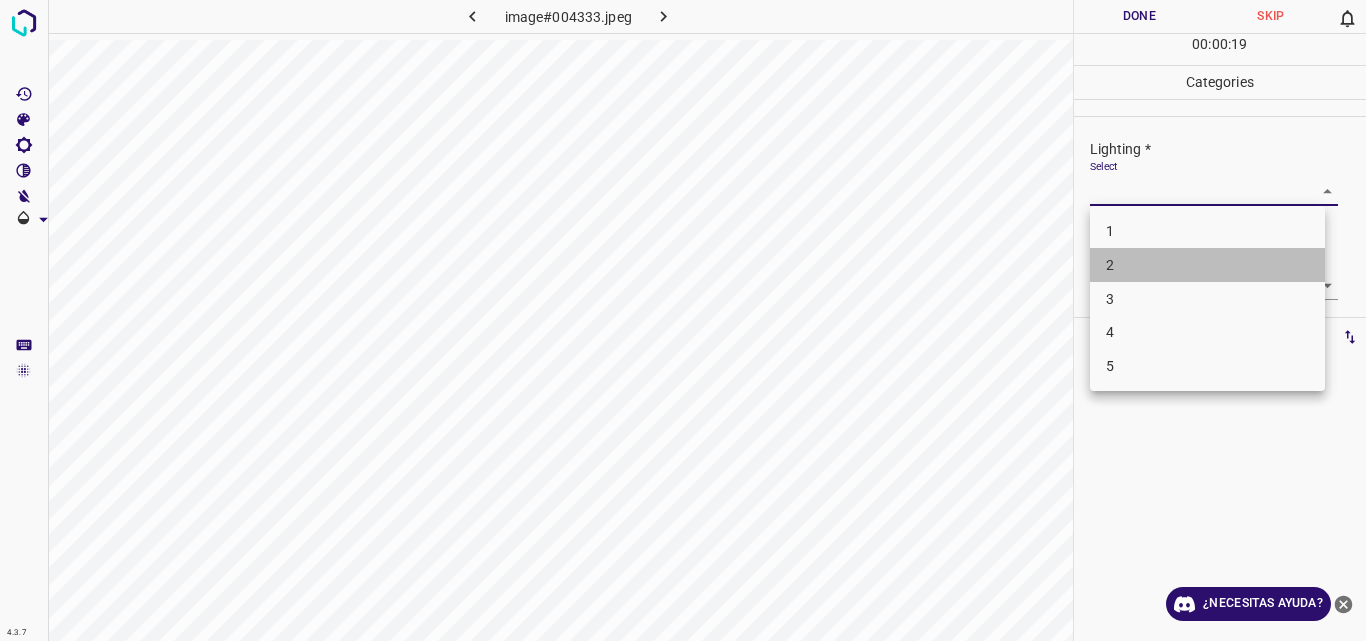 click on "2" at bounding box center [1207, 265] 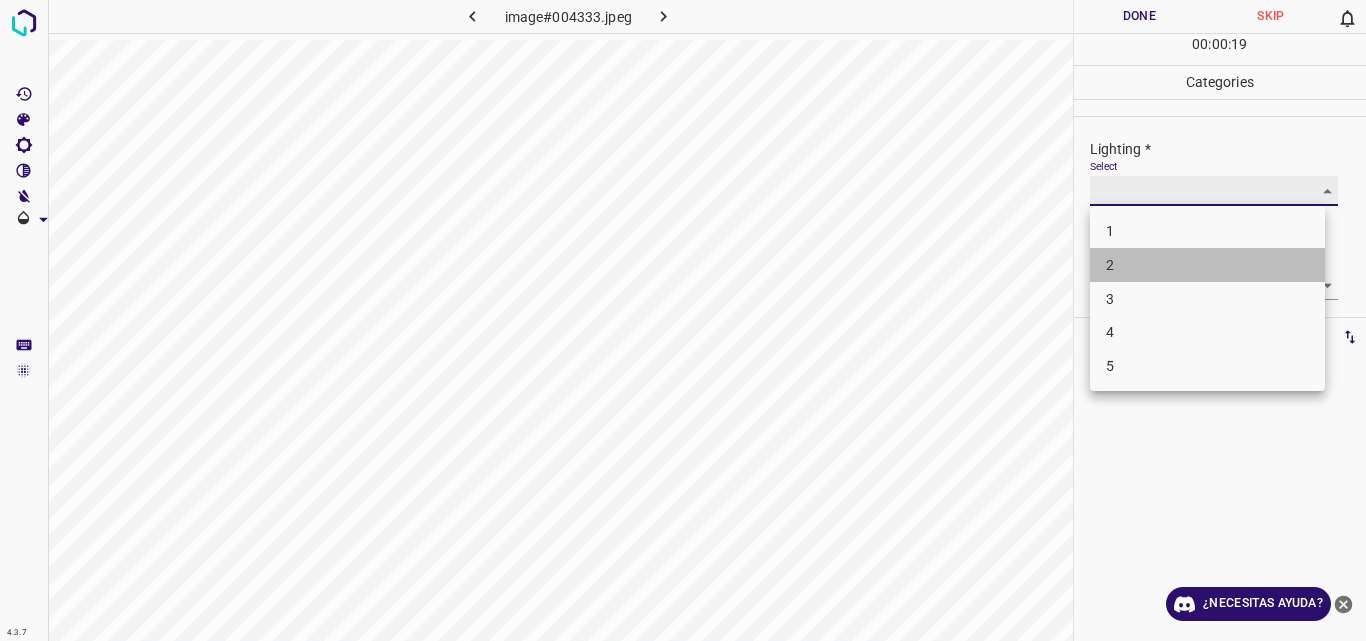 type on "2" 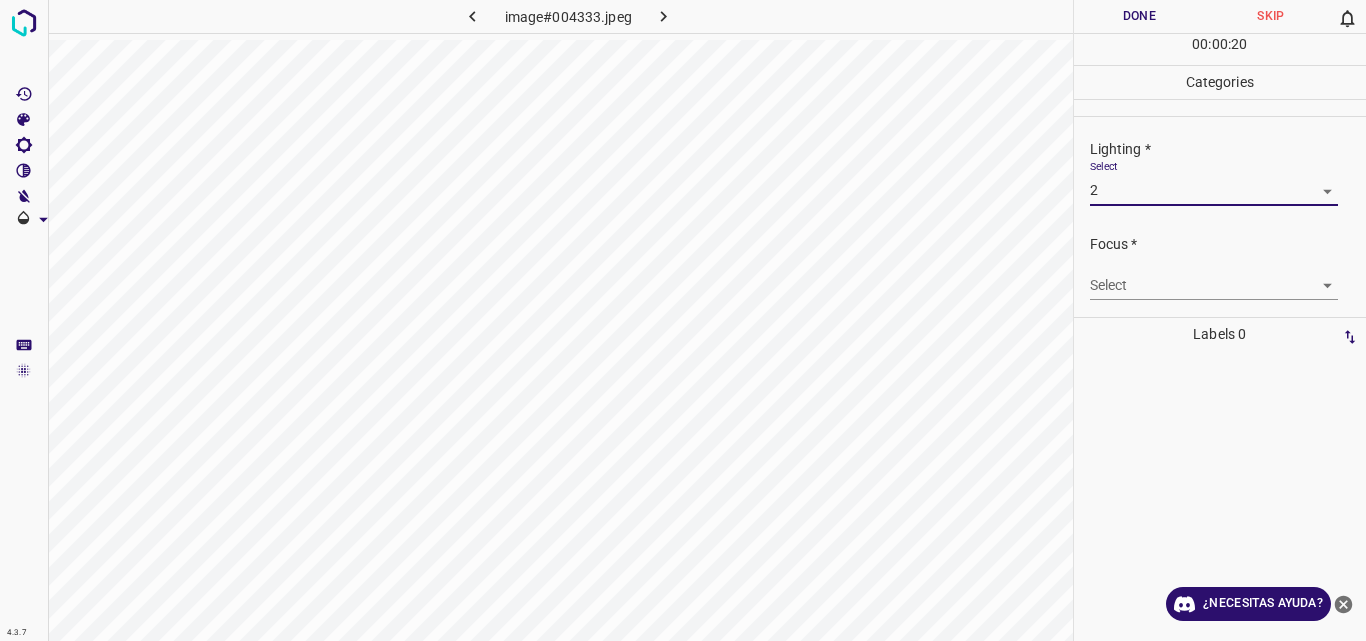click on "4.3.7 image#004333.jpeg Done Skip 0 00   : 00   : 20   Categories Lighting *  Select 2 2 Focus *  Select ​ Overall *  Select ​ Labels   0 Categories 1 Lighting 2 Focus 3 Overall Tools Space Change between modes (Draw & Edit) I Auto labeling R Restore zoom M Zoom in N Zoom out Delete Delete selecte label Filters Z Restore filters X Saturation filter C Brightness filter V Contrast filter B Gray scale filter General O Download ¿Necesitas ayuda? Original text Rate this translation Your feedback will be used to help improve Google Translate - Texto - Esconder - Borrar" at bounding box center (683, 320) 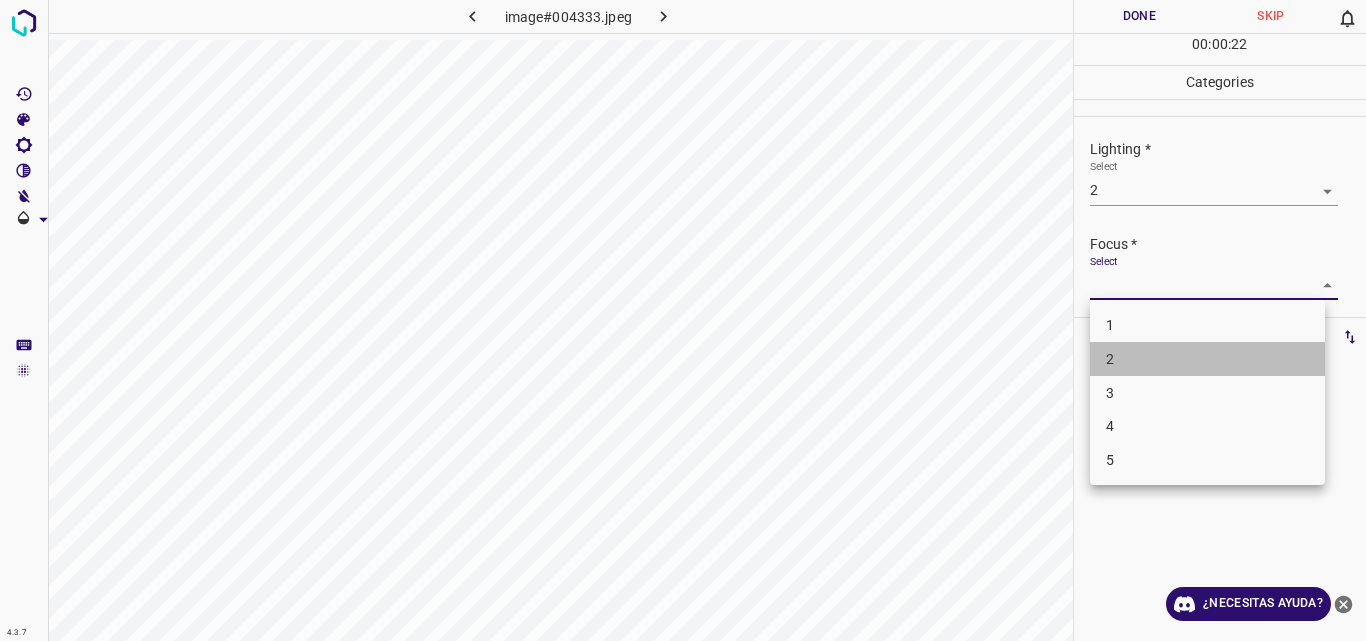 click on "2" at bounding box center [1207, 359] 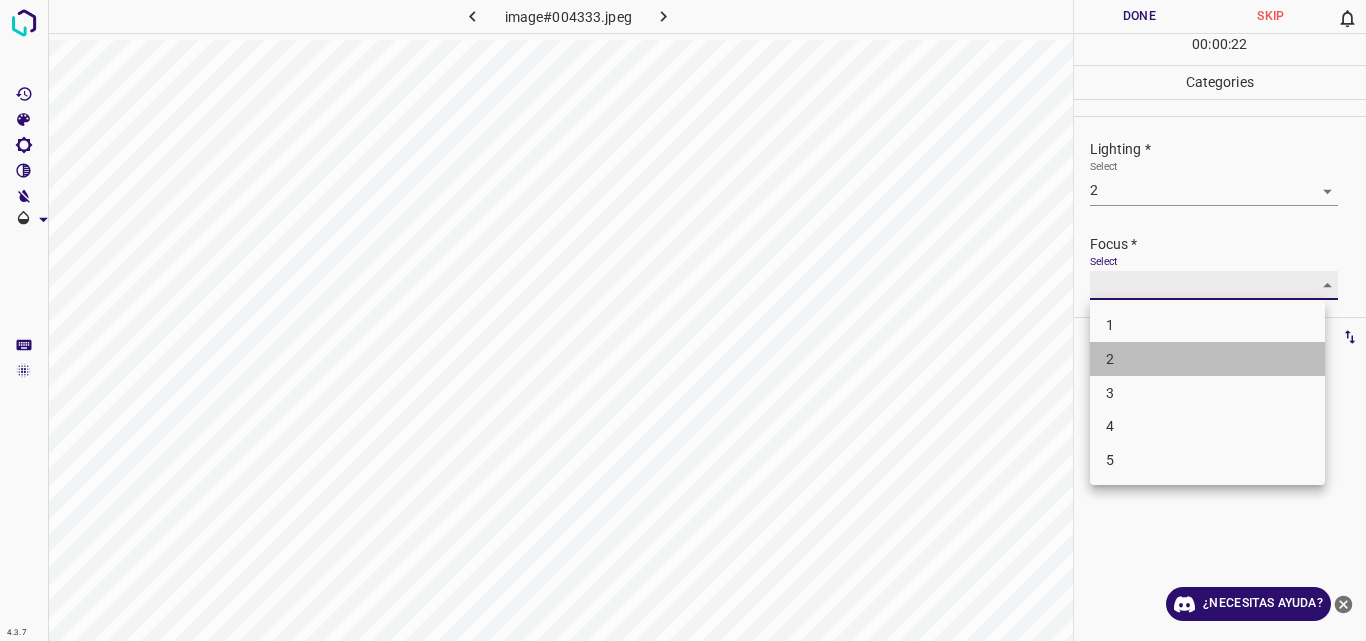 type on "2" 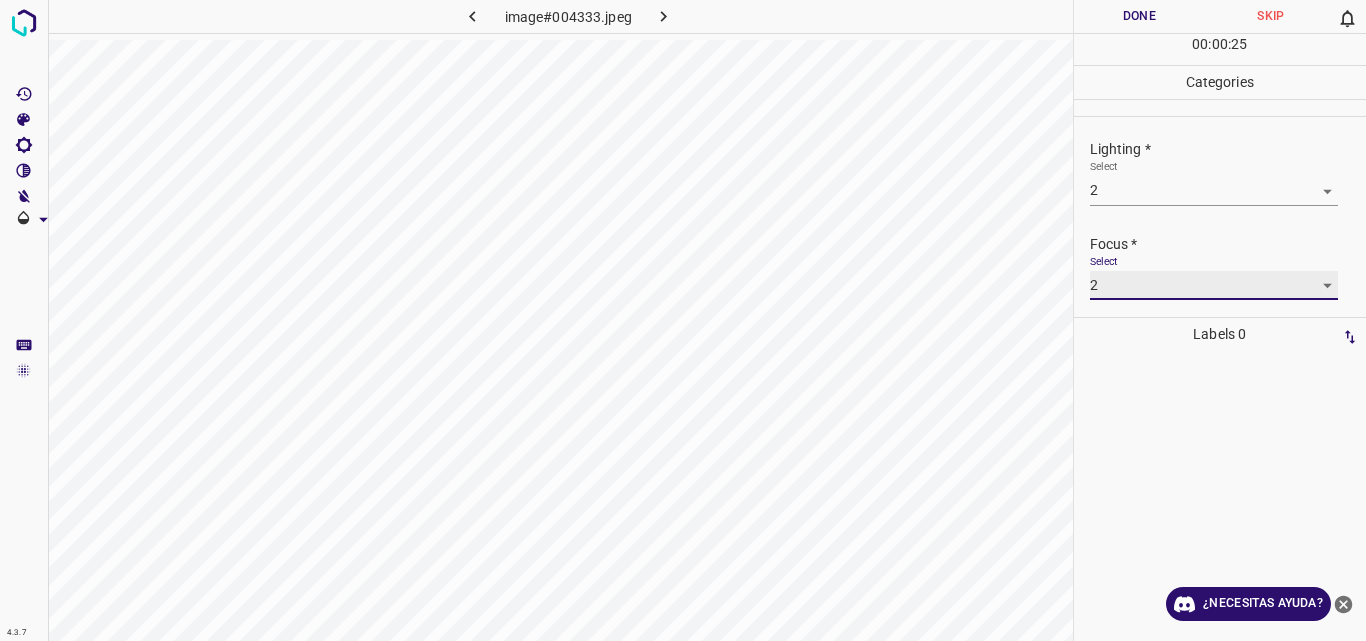 scroll, scrollTop: 98, scrollLeft: 0, axis: vertical 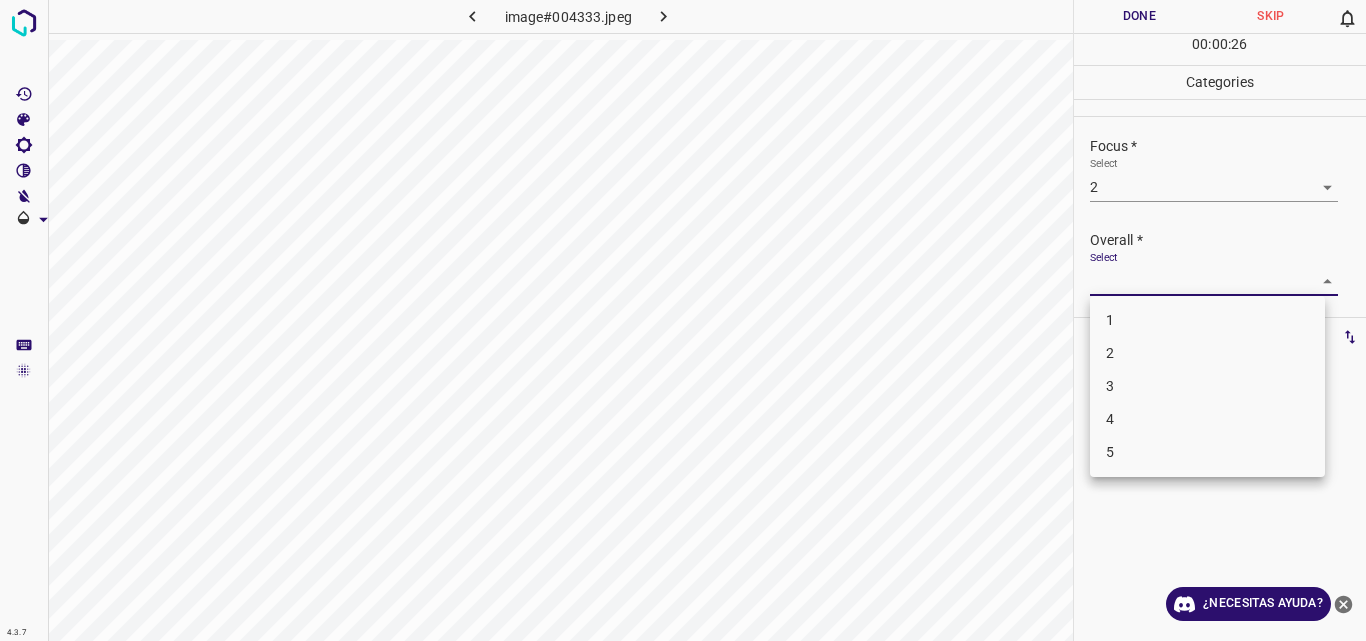 click on "4.3.7 image#004333.jpeg Done Skip 0 00   : 00   : 26   Categories Lighting *  Select 2 2 Focus *  Select 2 2 Overall *  Select ​ Labels   0 Categories 1 Lighting 2 Focus 3 Overall Tools Space Change between modes (Draw & Edit) I Auto labeling R Restore zoom M Zoom in N Zoom out Delete Delete selecte label Filters Z Restore filters X Saturation filter C Brightness filter V Contrast filter B Gray scale filter General O Download ¿Necesitas ayuda? Original text Rate this translation Your feedback will be used to help improve Google Translate - Texto - Esconder - Borrar 1 2 3 4 5" at bounding box center [683, 320] 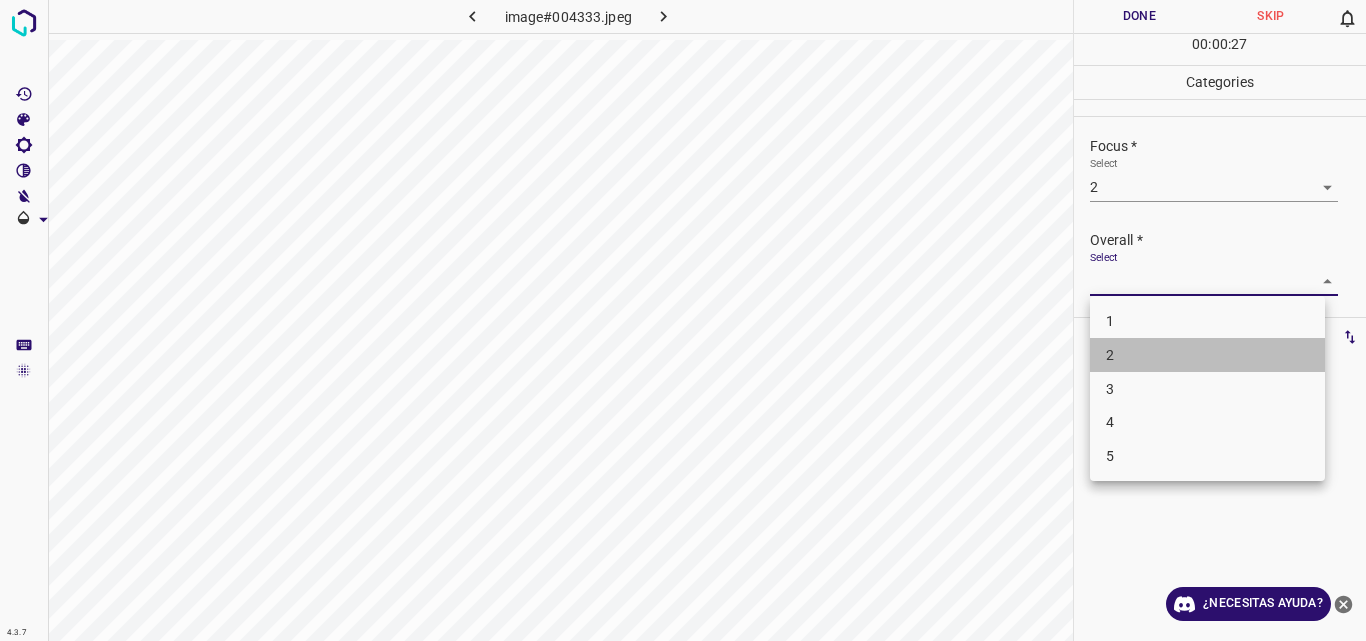 click on "2" at bounding box center (1207, 355) 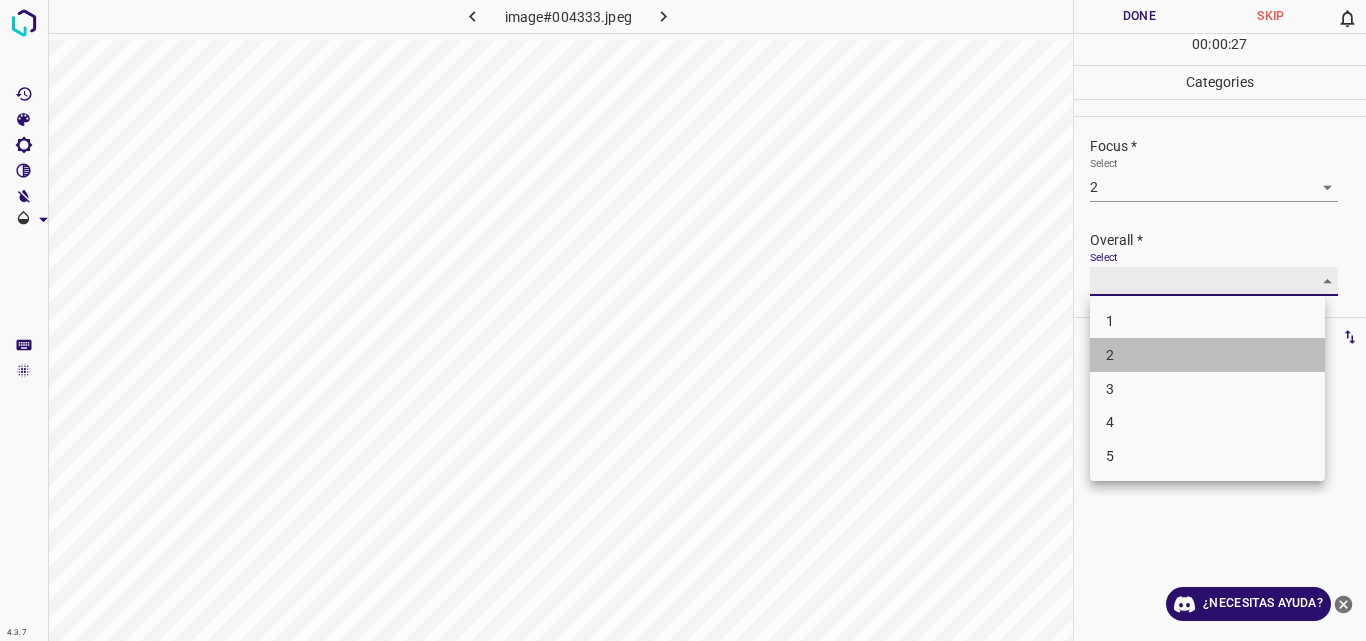 type on "2" 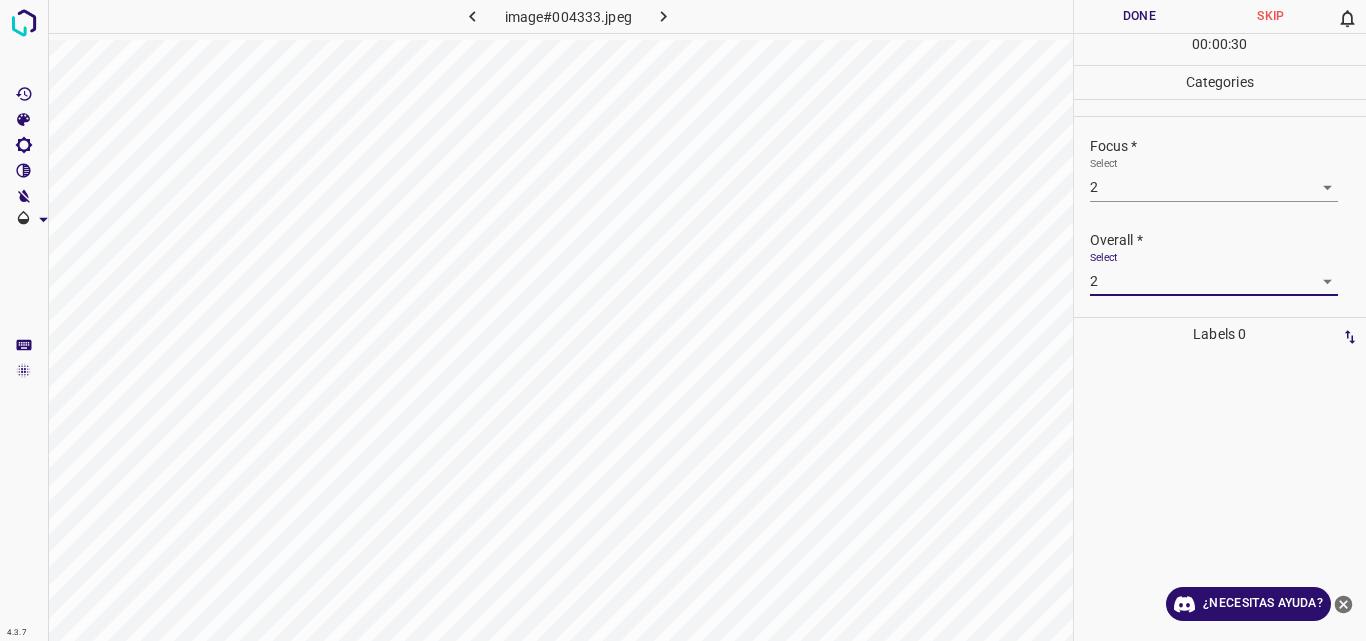 click on "Done" at bounding box center [1140, 16] 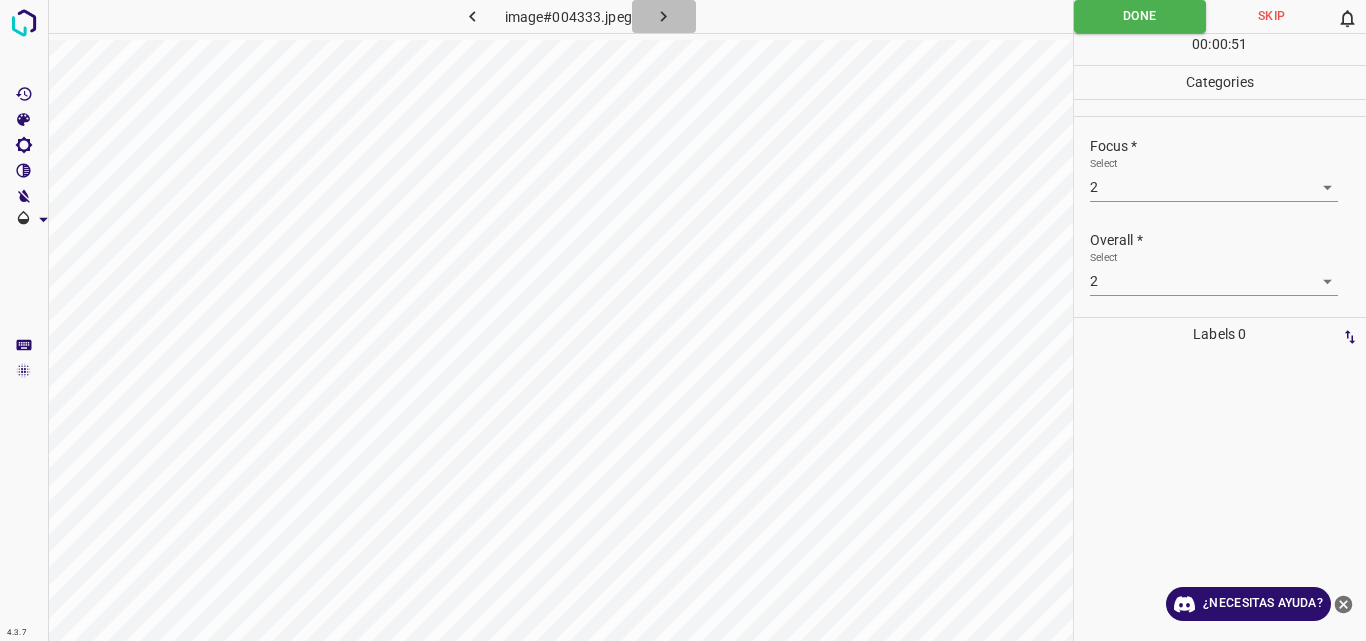 click 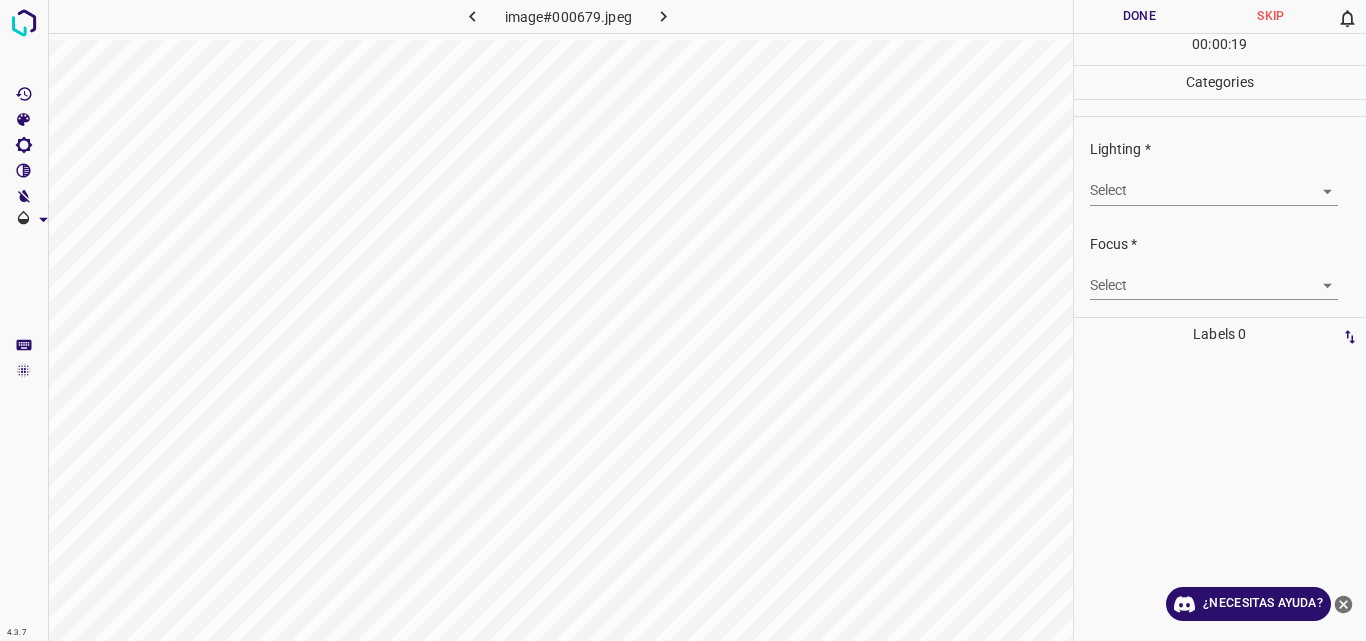 click on "4.3.7 image#000679.jpeg Done Skip 0 00   : 00   : 19   Categories Lighting *  Select ​ Focus *  Select ​ Overall *  Select ​ Labels   0 Categories 1 Lighting 2 Focus 3 Overall Tools Space Change between modes (Draw & Edit) I Auto labeling R Restore zoom M Zoom in N Zoom out Delete Delete selecte label Filters Z Restore filters X Saturation filter C Brightness filter V Contrast filter B Gray scale filter General O Download ¿Necesitas ayuda? Original text Rate this translation Your feedback will be used to help improve Google Translate - Texto - Esconder - Borrar" at bounding box center [683, 320] 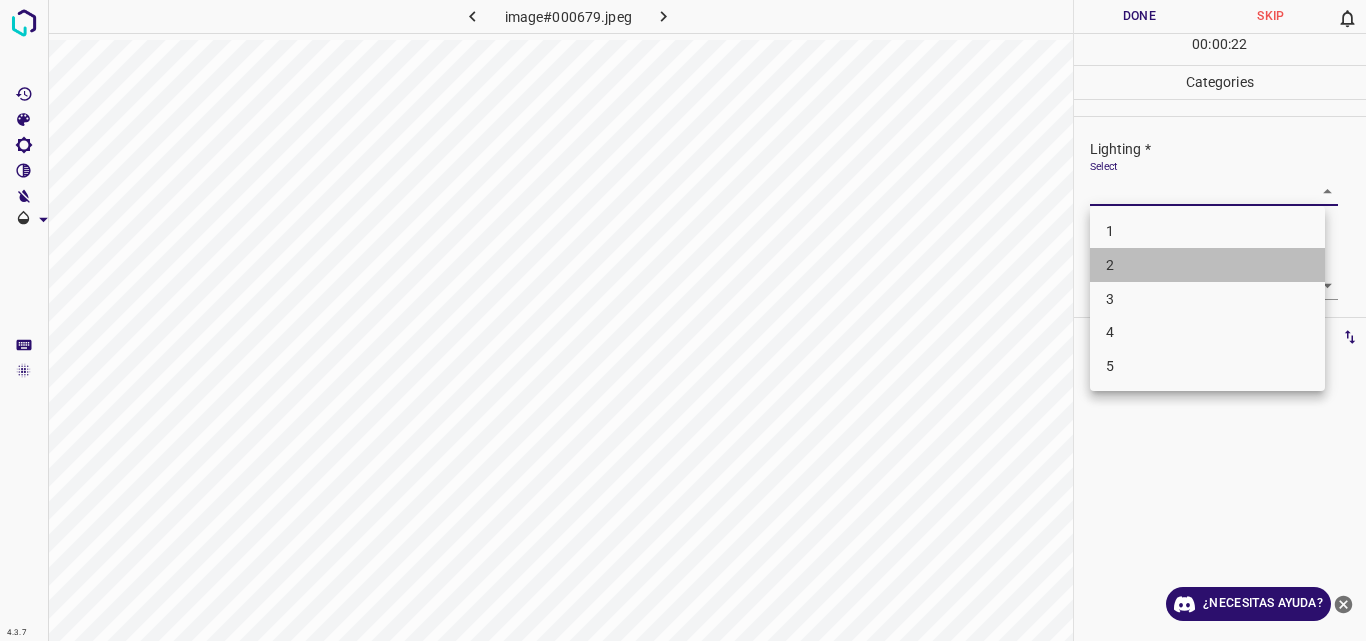 click on "2" at bounding box center (1207, 265) 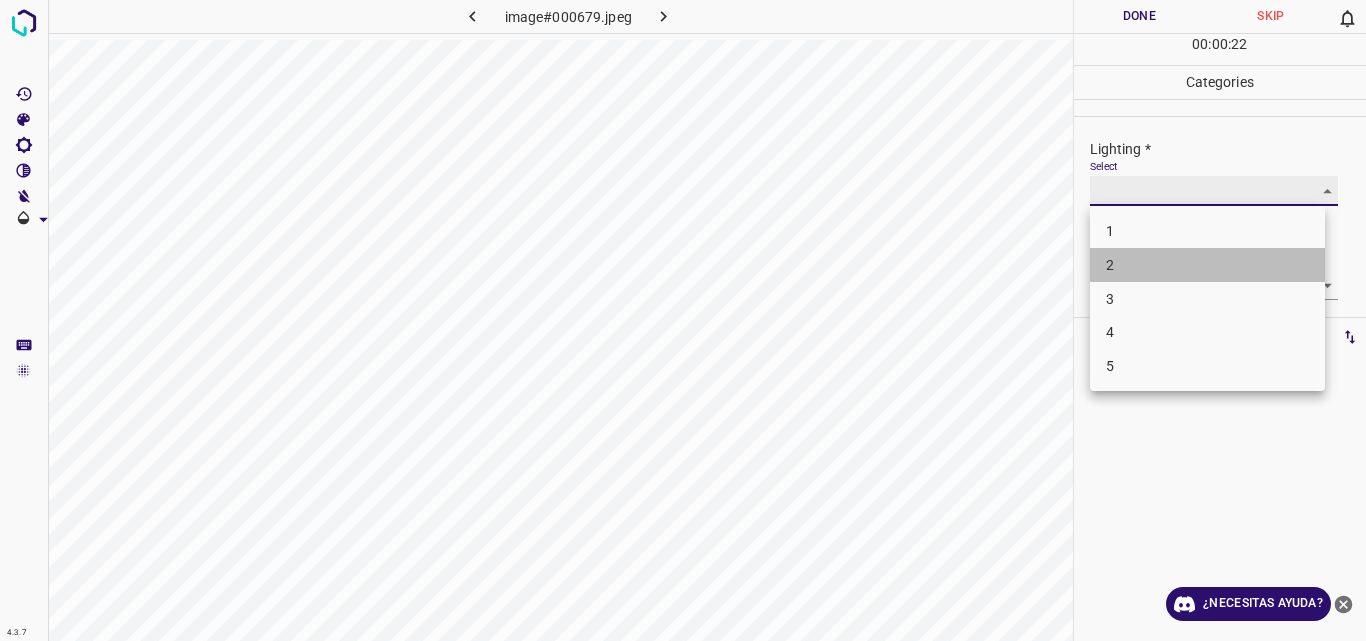 type on "2" 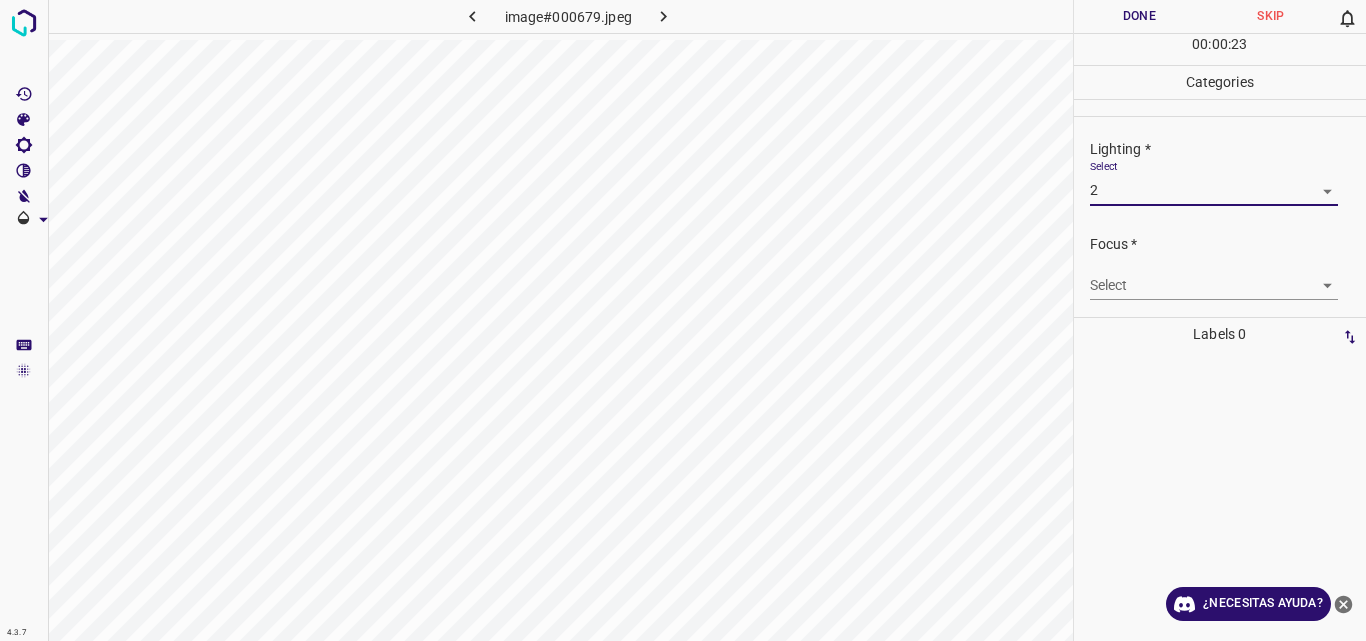 click on "4.3.7 image#000679.jpeg Done Skip 0 00   : 00   : 23   Categories Lighting *  Select 2 2 Focus *  Select ​ Overall *  Select ​ Labels   0 Categories 1 Lighting 2 Focus 3 Overall Tools Space Change between modes (Draw & Edit) I Auto labeling R Restore zoom M Zoom in N Zoom out Delete Delete selecte label Filters Z Restore filters X Saturation filter C Brightness filter V Contrast filter B Gray scale filter General O Download ¿Necesitas ayuda? Original text Rate this translation Your feedback will be used to help improve Google Translate - Texto - Esconder - Borrar" at bounding box center (683, 320) 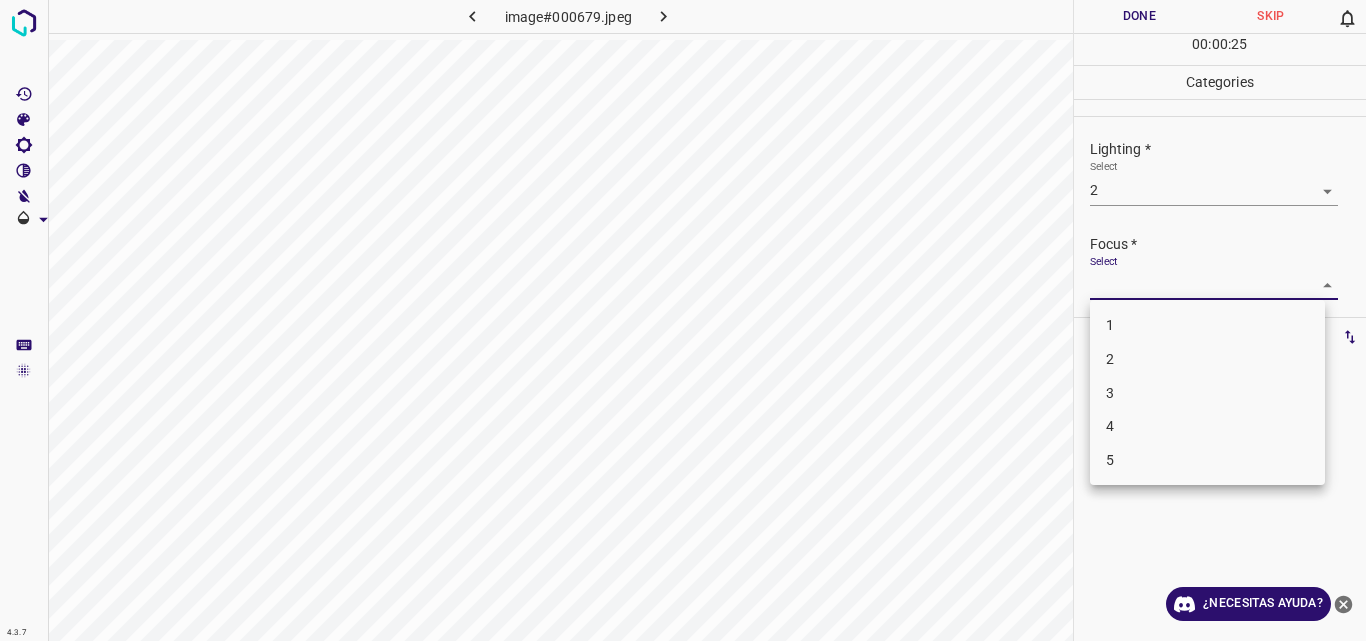 click on "3" at bounding box center [1207, 393] 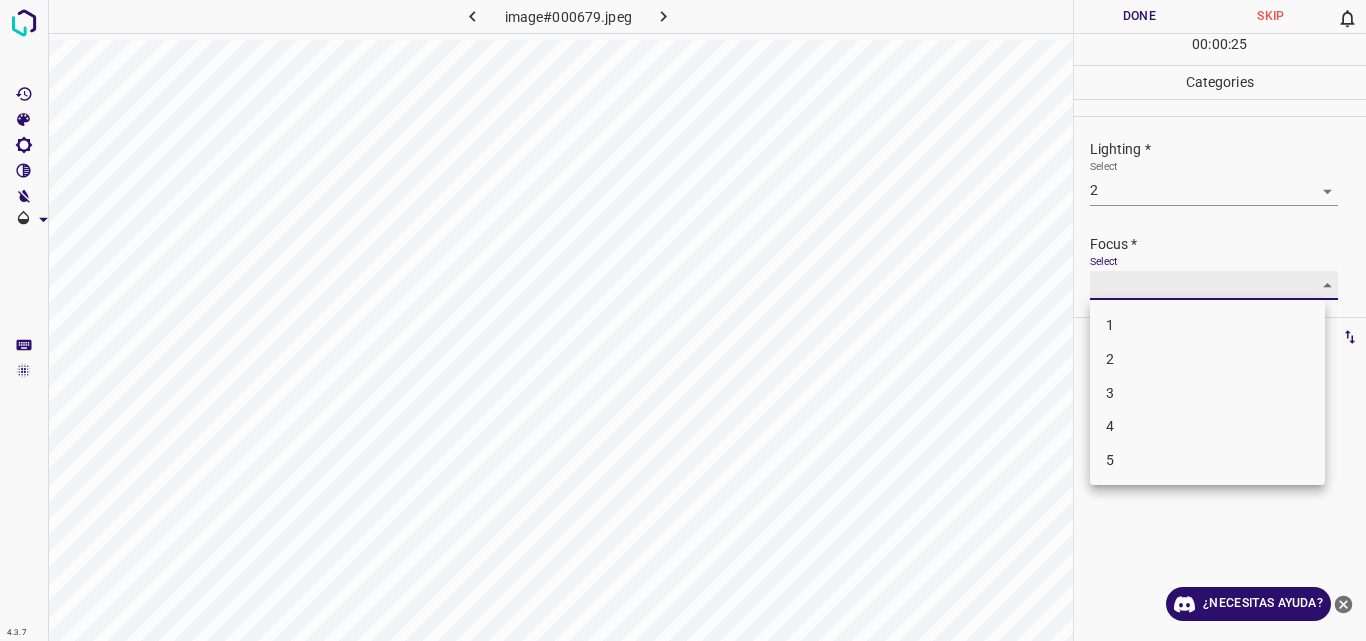 type on "3" 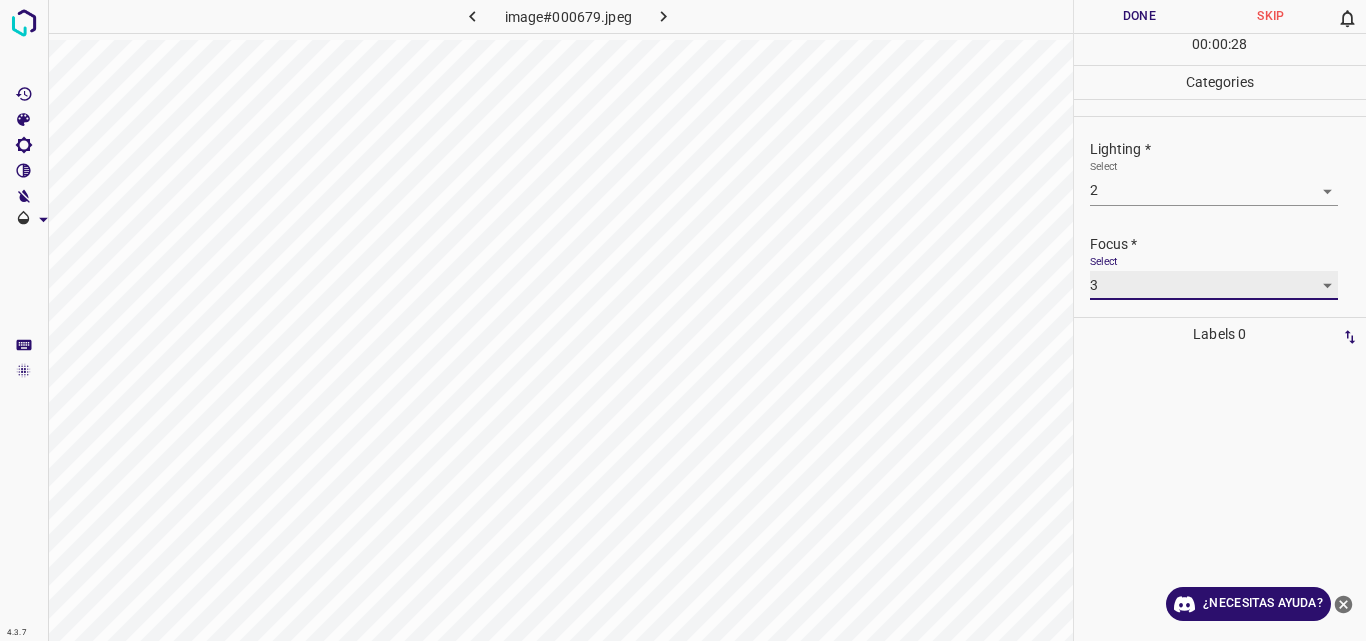 scroll, scrollTop: 98, scrollLeft: 0, axis: vertical 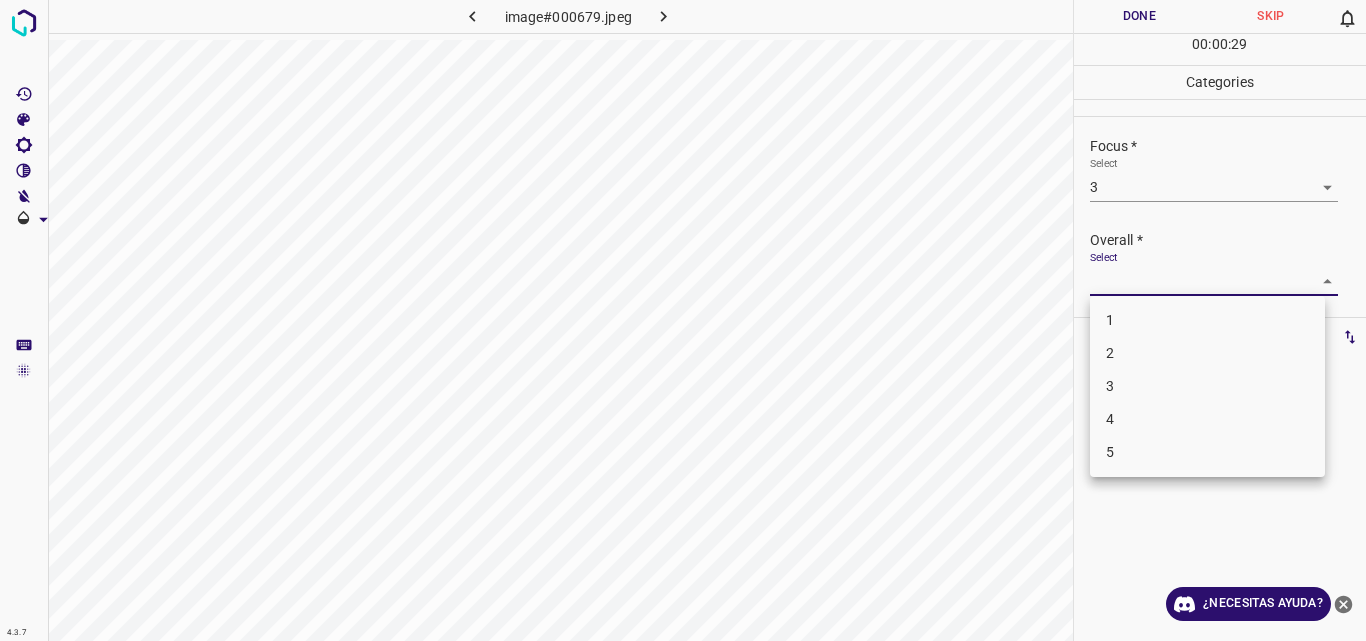 click on "4.3.7 image#000679.jpeg Done Skip 0 00   : 00   : 29   Categories Lighting *  Select 2 2 Focus *  Select 3 3 Overall *  Select ​ Labels   0 Categories 1 Lighting 2 Focus 3 Overall Tools Space Change between modes (Draw & Edit) I Auto labeling R Restore zoom M Zoom in N Zoom out Delete Delete selecte label Filters Z Restore filters X Saturation filter C Brightness filter V Contrast filter B Gray scale filter General O Download ¿Necesitas ayuda? Original text Rate this translation Your feedback will be used to help improve Google Translate - Texto - Esconder - Borrar 1 2 3 4 5" at bounding box center (683, 320) 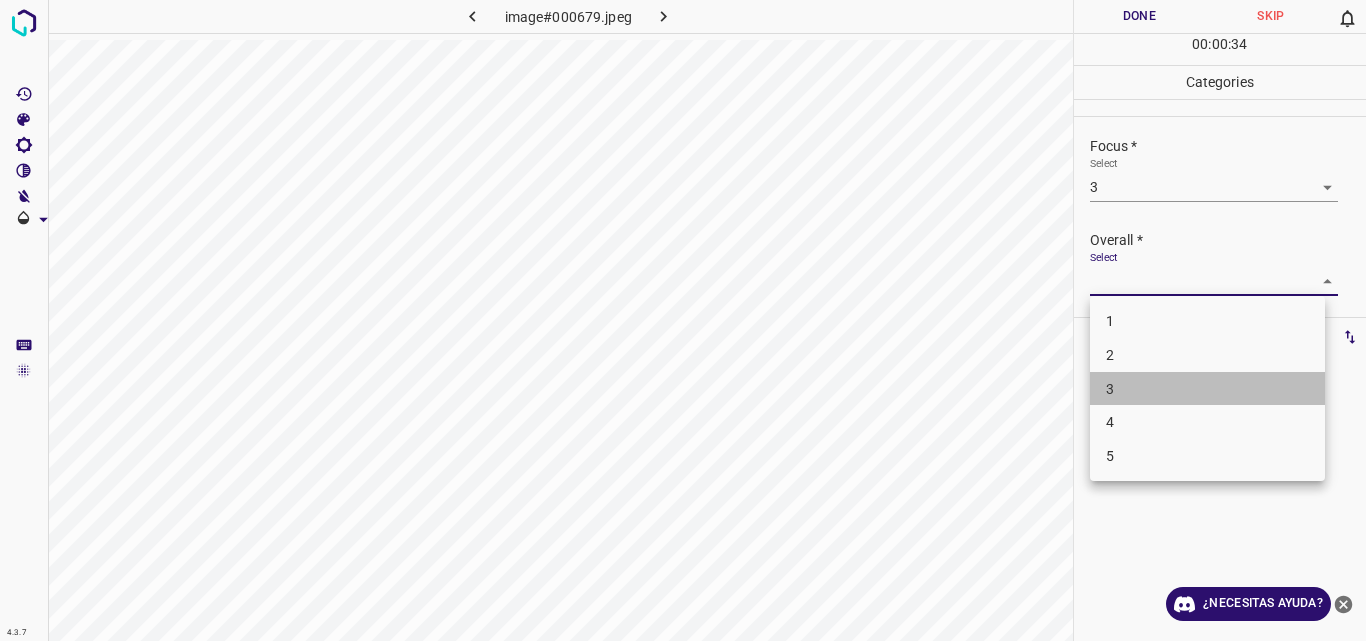 click on "3" at bounding box center (1207, 389) 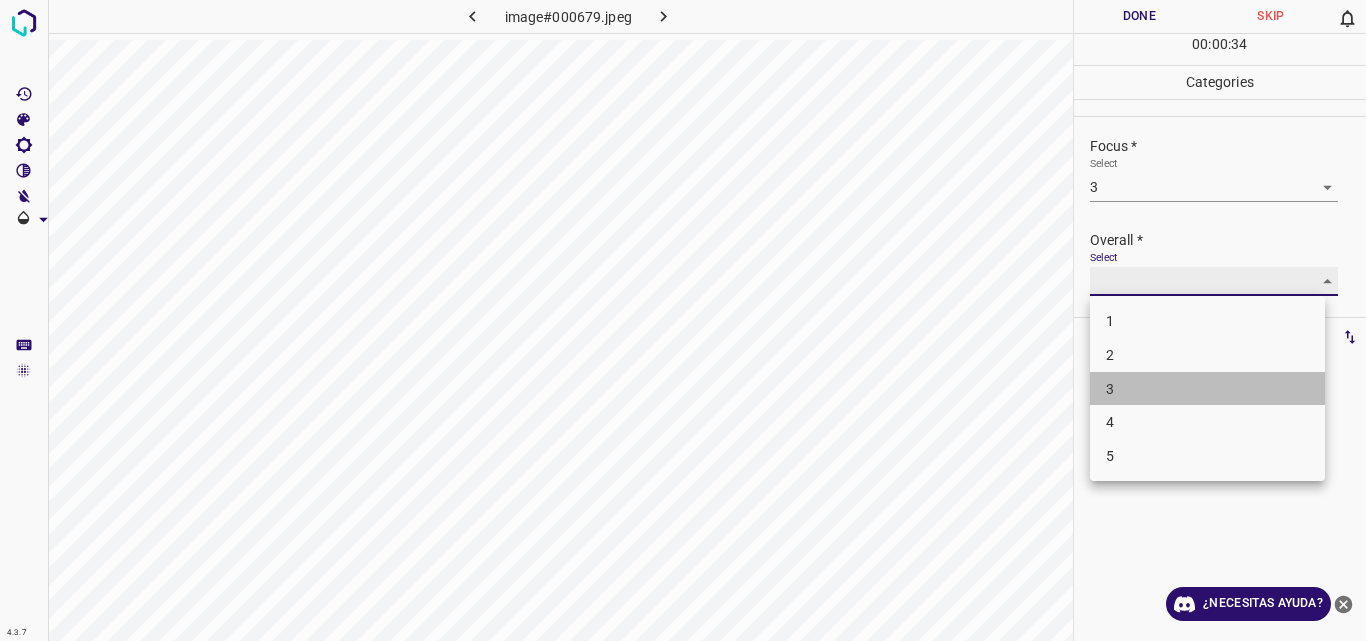 type on "3" 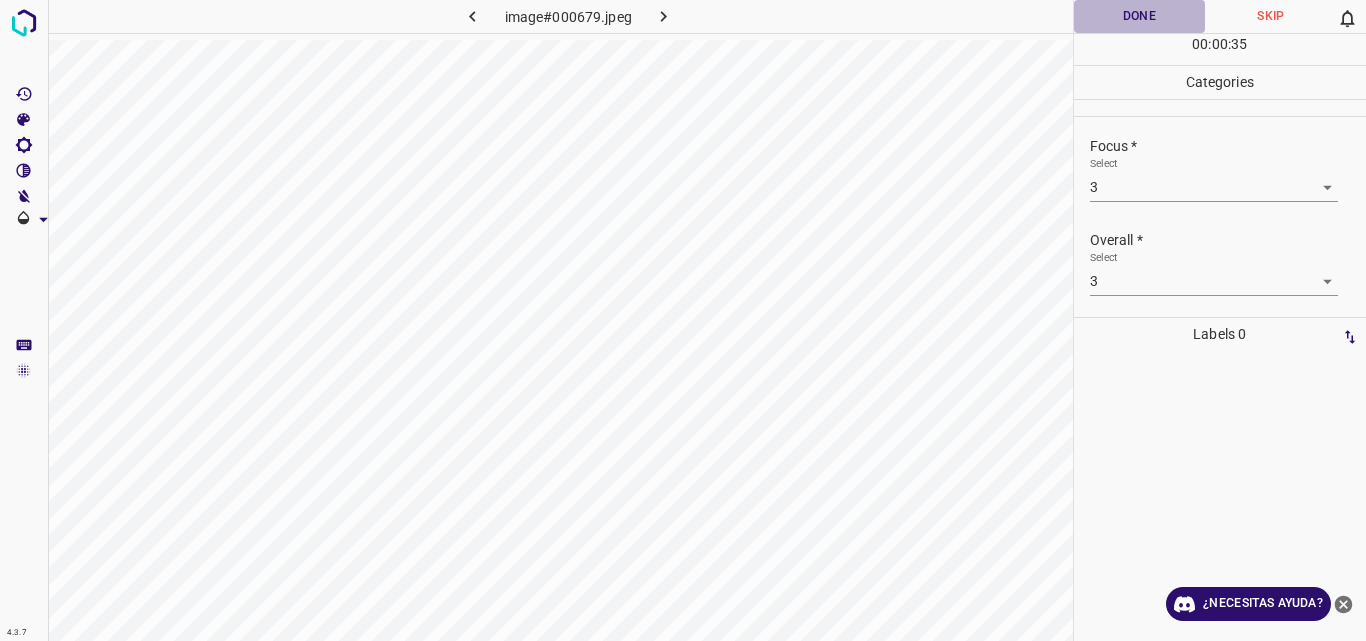 click on "Done" at bounding box center [1140, 16] 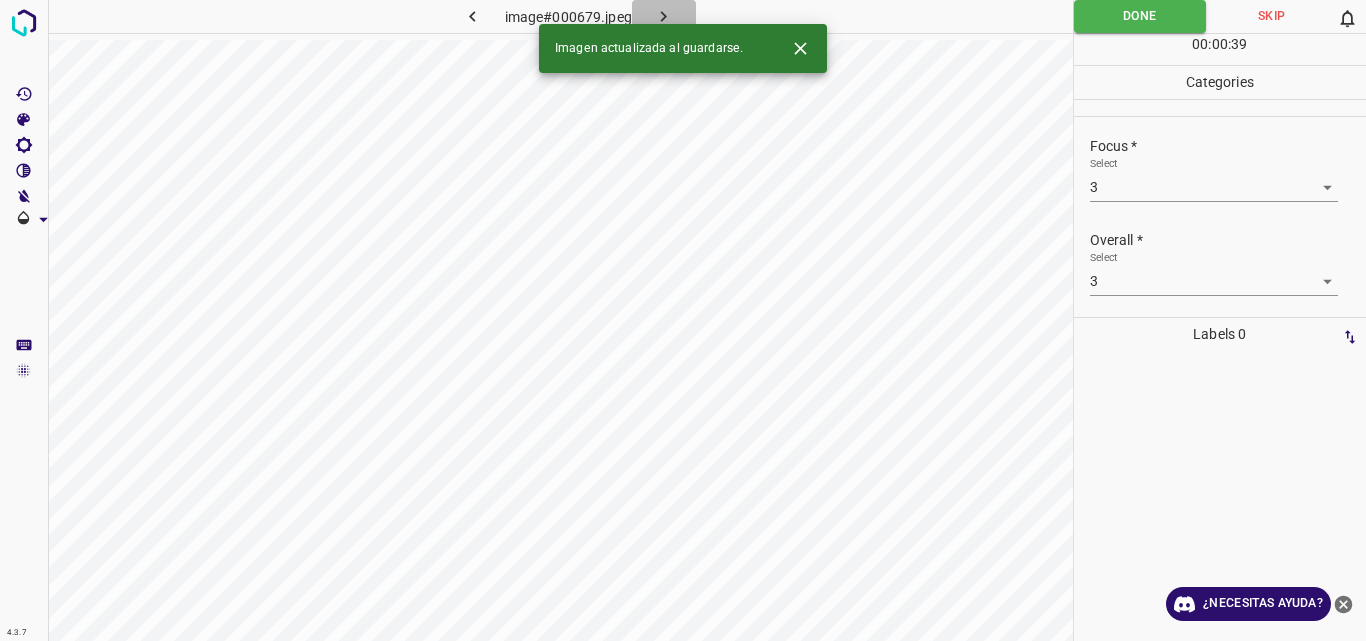 click 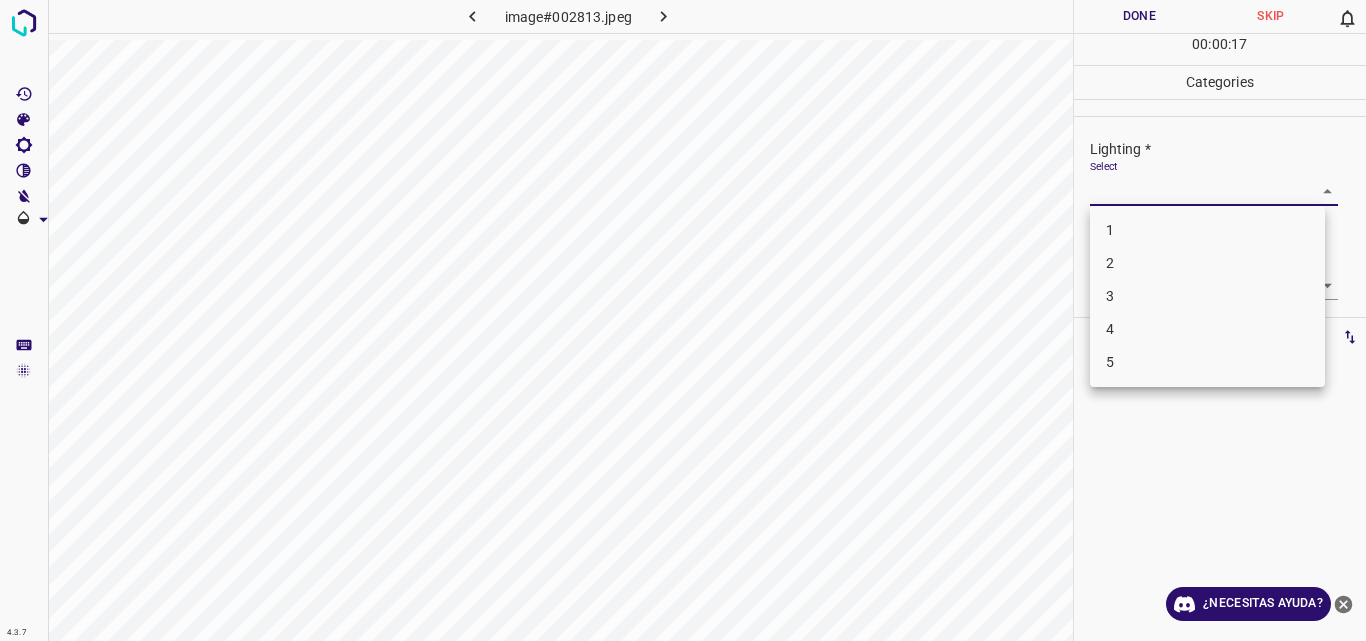 click on "4.3.7 image#002813.jpeg Done Skip 0 00   : 00   : 17   Categories Lighting *  Select ​ Focus *  Select ​ Overall *  Select ​ Labels   0 Categories 1 Lighting 2 Focus 3 Overall Tools Space Change between modes (Draw & Edit) I Auto labeling R Restore zoom M Zoom in N Zoom out Delete Delete selecte label Filters Z Restore filters X Saturation filter C Brightness filter V Contrast filter B Gray scale filter General O Download ¿Necesitas ayuda? Original text Rate this translation Your feedback will be used to help improve Google Translate - Texto - Esconder - Borrar 1 2 3 4 5" at bounding box center (683, 320) 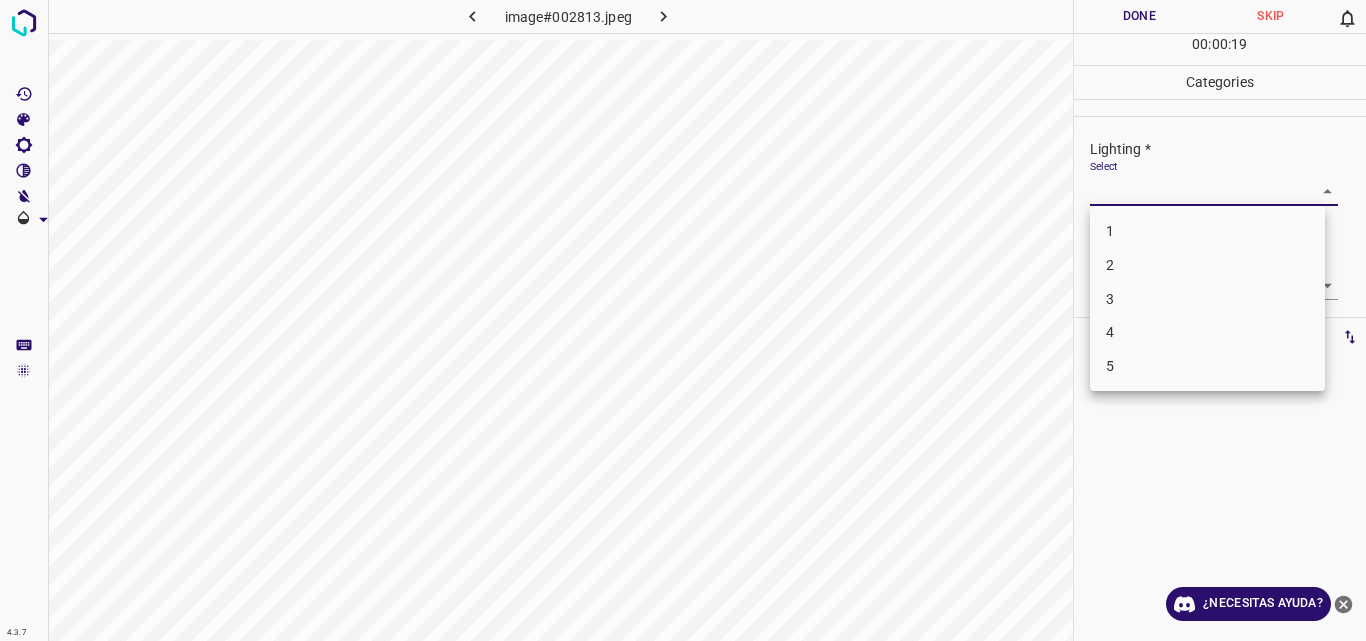 click on "3" at bounding box center [1207, 299] 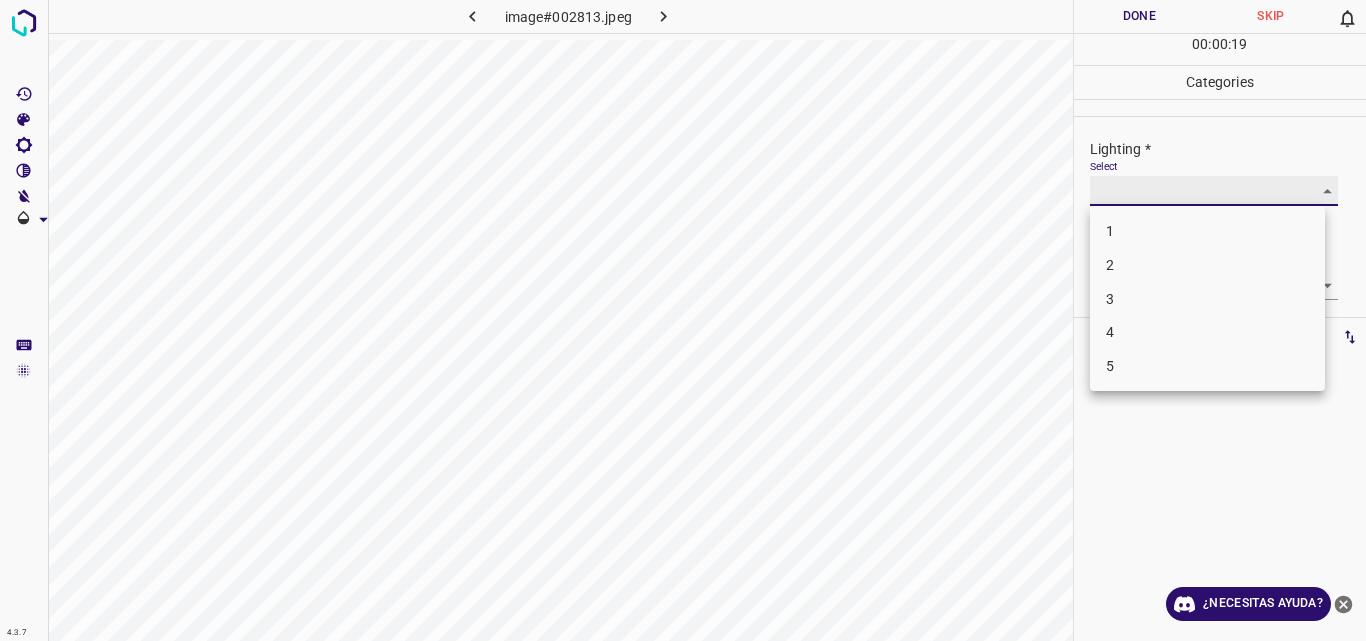 type on "3" 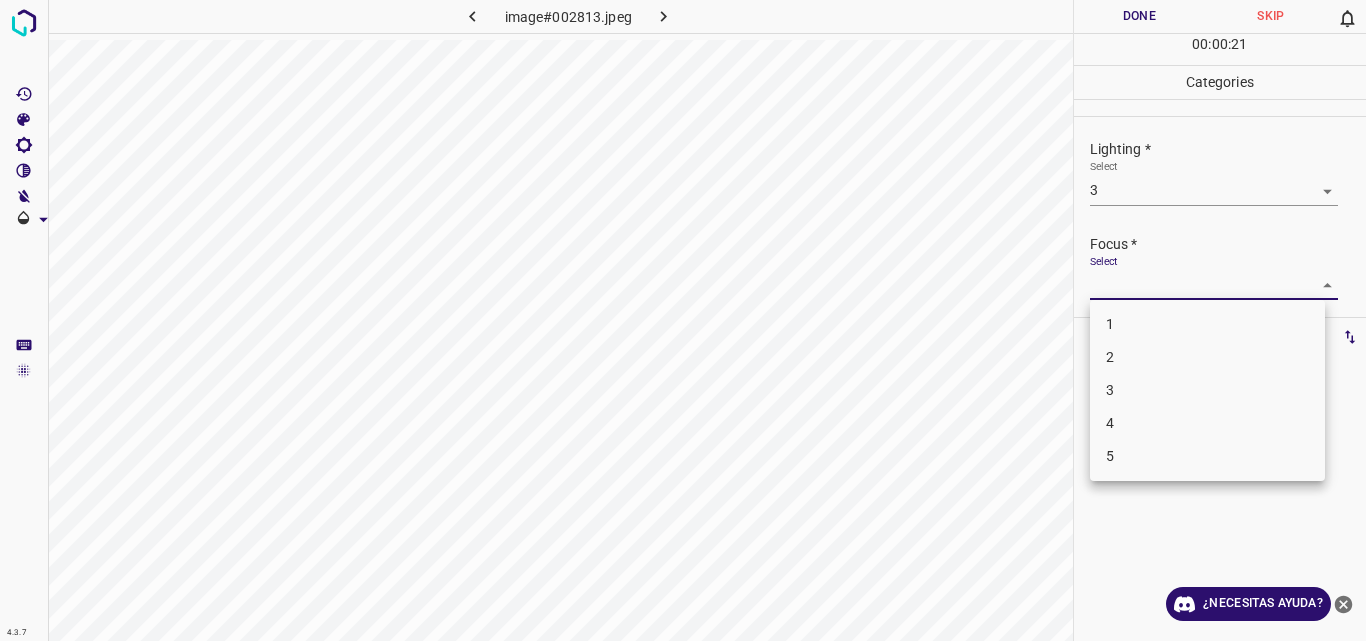 click on "4.3.7 image#002813.jpeg Done Skip 0 00   : 00   : 21   Categories Lighting *  Select 3 3 Focus *  Select ​ Overall *  Select ​ Labels   0 Categories 1 Lighting 2 Focus 3 Overall Tools Space Change between modes (Draw & Edit) I Auto labeling R Restore zoom M Zoom in N Zoom out Delete Delete selecte label Filters Z Restore filters X Saturation filter C Brightness filter V Contrast filter B Gray scale filter General O Download ¿Necesitas ayuda? Original text Rate this translation Your feedback will be used to help improve Google Translate - Texto - Esconder - Borrar 1 2 3 4 5" at bounding box center [683, 320] 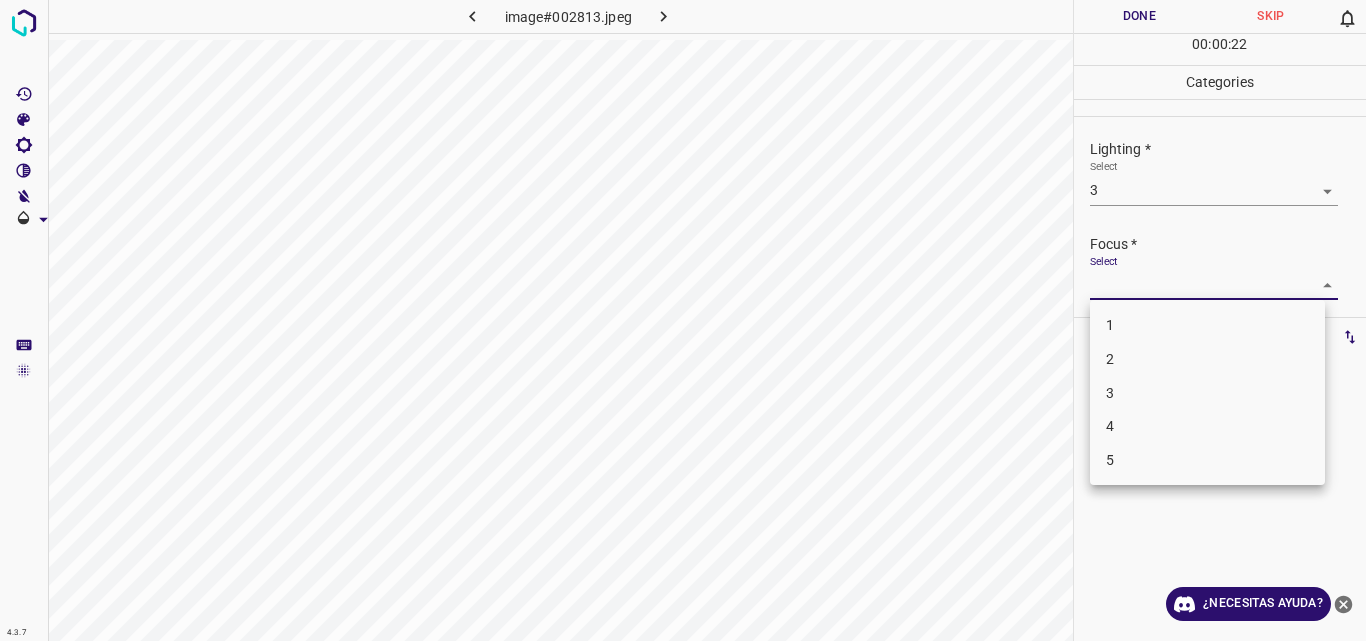 click on "3" at bounding box center (1207, 393) 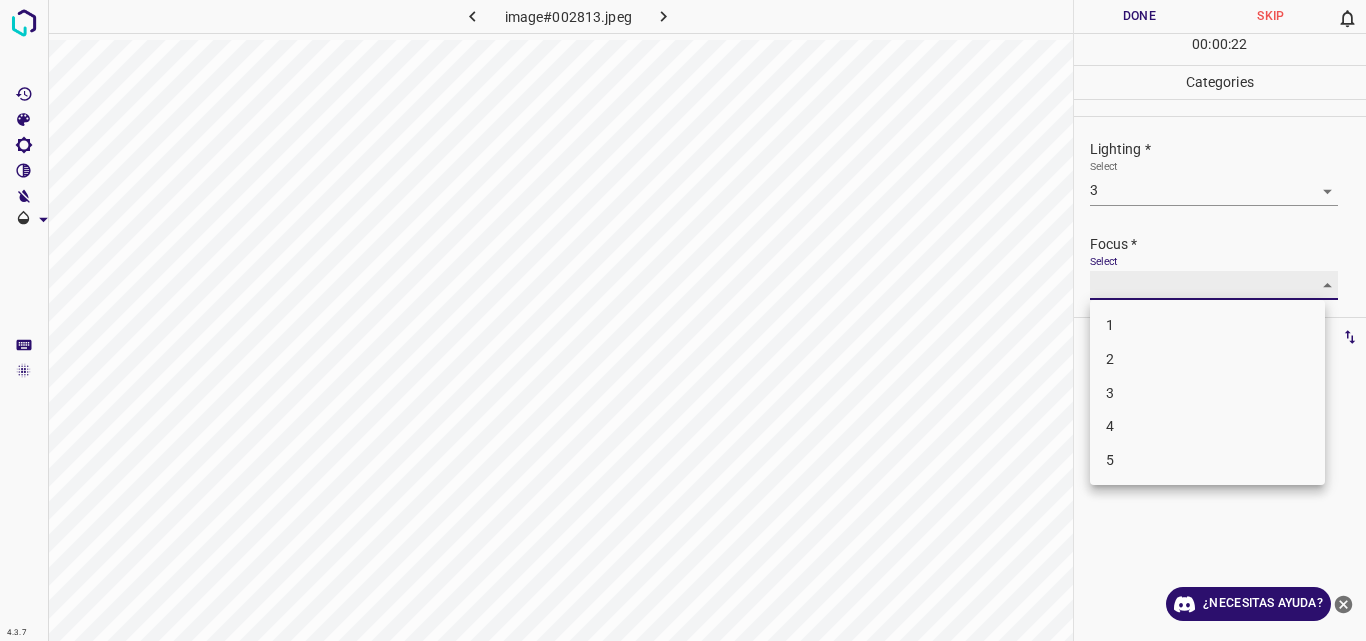 type on "3" 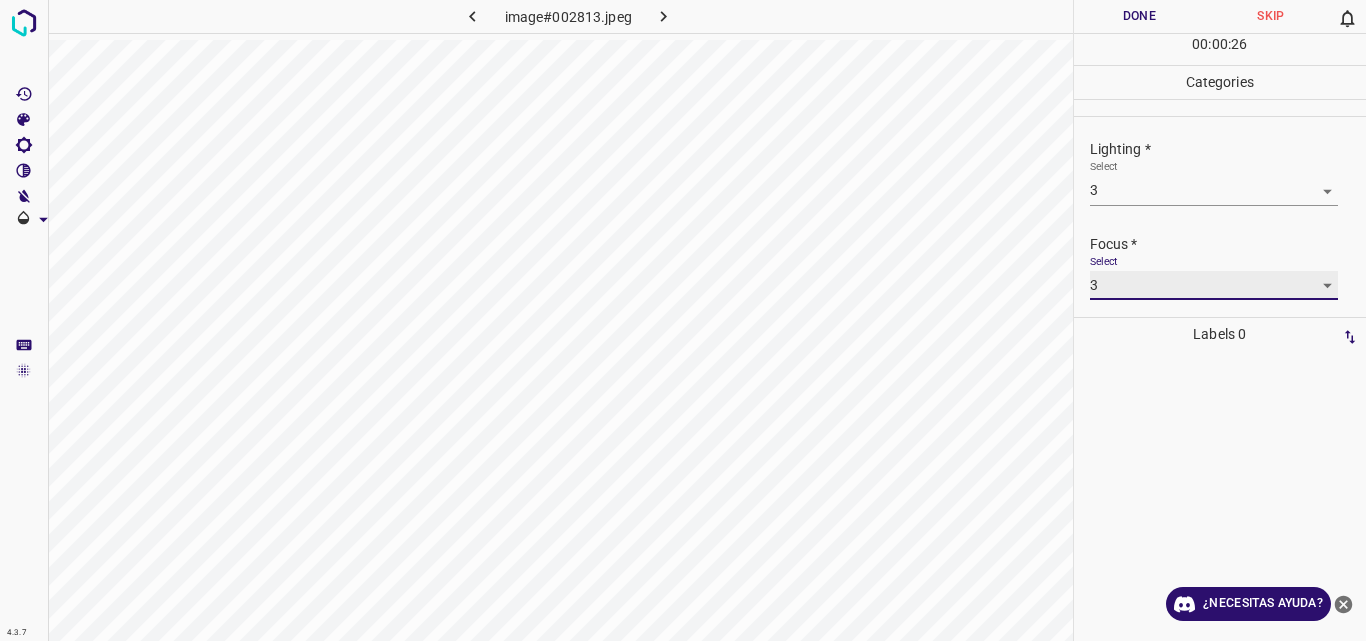 scroll, scrollTop: 98, scrollLeft: 0, axis: vertical 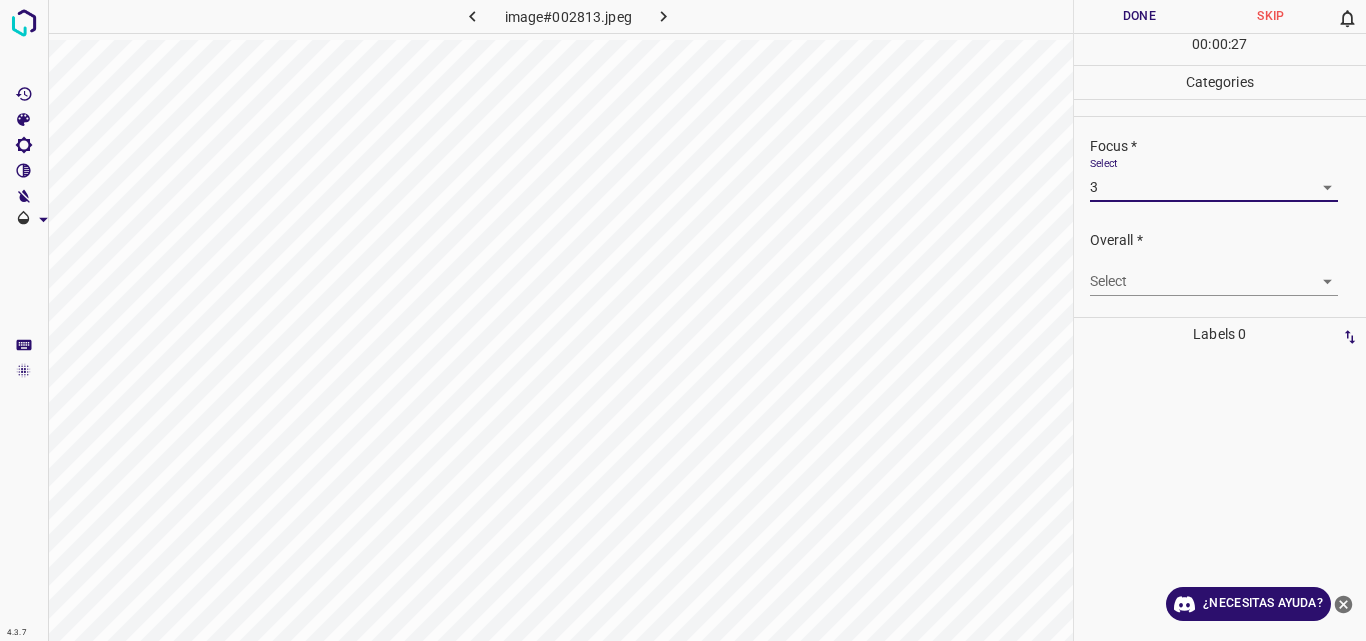 click on "4.3.7 image#002813.jpeg Done Skip 0 00   : 00   : 27   Categories Lighting *  Select 3 3 Focus *  Select 3 3 Overall *  Select ​ Labels   0 Categories 1 Lighting 2 Focus 3 Overall Tools Space Change between modes (Draw & Edit) I Auto labeling R Restore zoom M Zoom in N Zoom out Delete Delete selecte label Filters Z Restore filters X Saturation filter C Brightness filter V Contrast filter B Gray scale filter General O Download ¿Necesitas ayuda? Original text Rate this translation Your feedback will be used to help improve Google Translate - Texto - Esconder - Borrar" at bounding box center (683, 320) 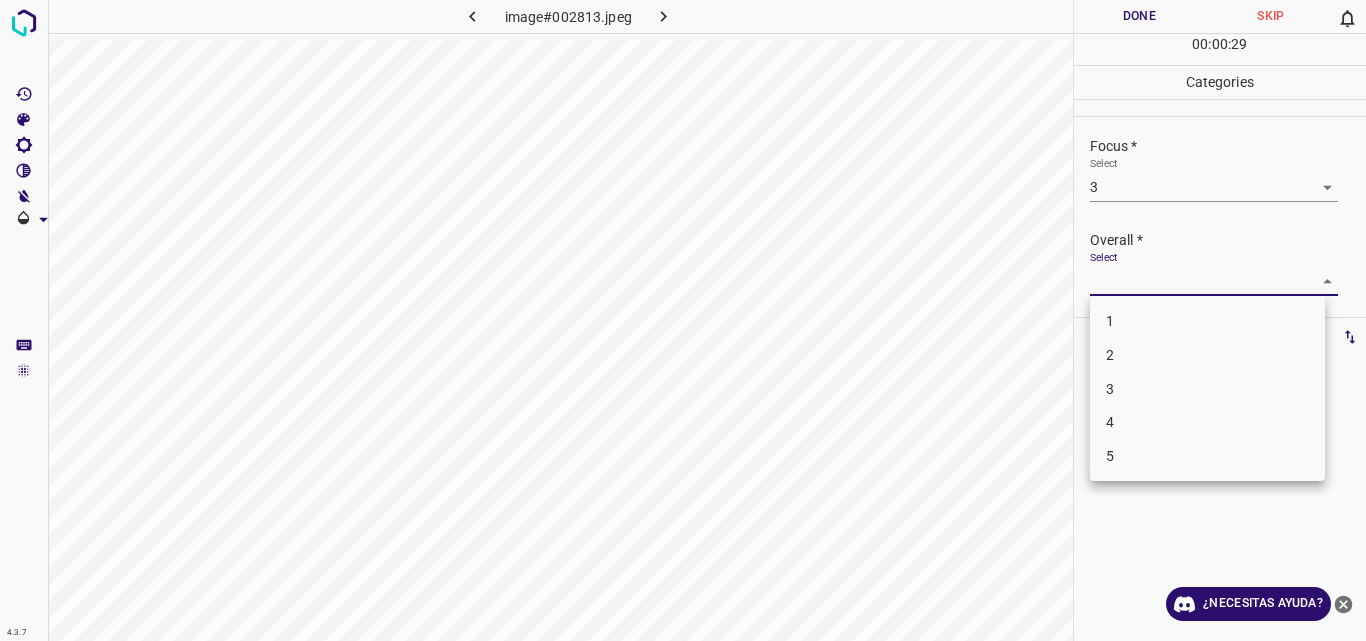 click on "3" at bounding box center (1207, 389) 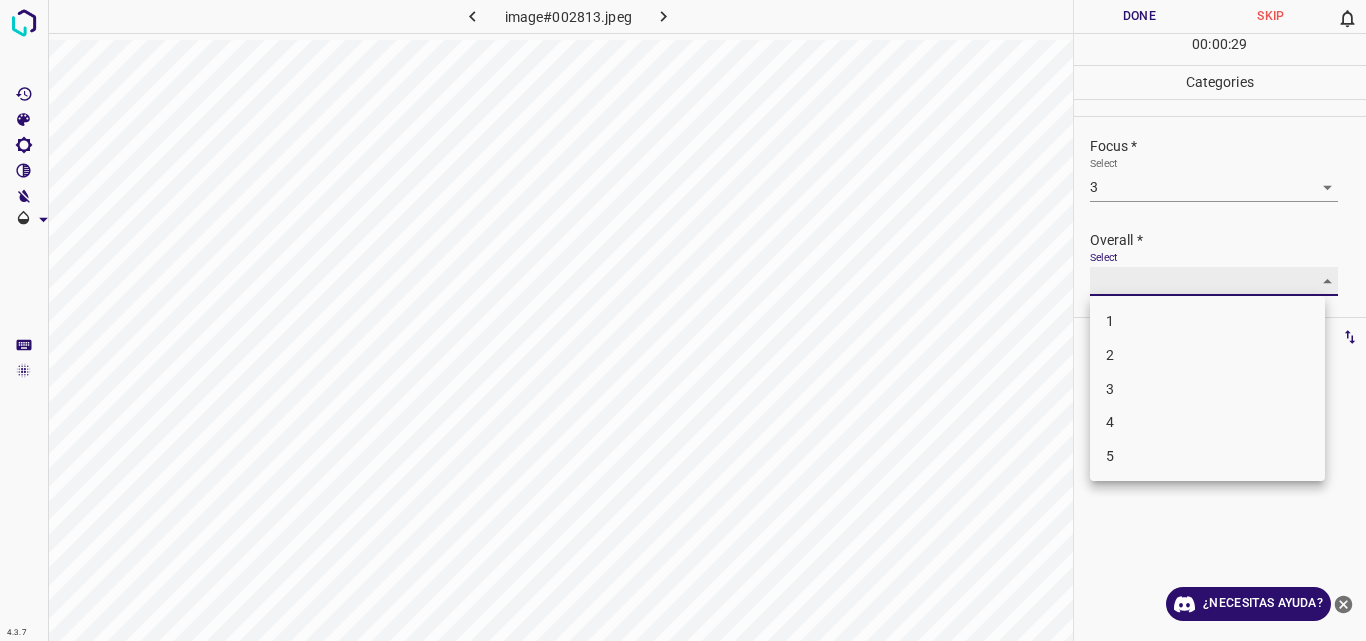 type on "3" 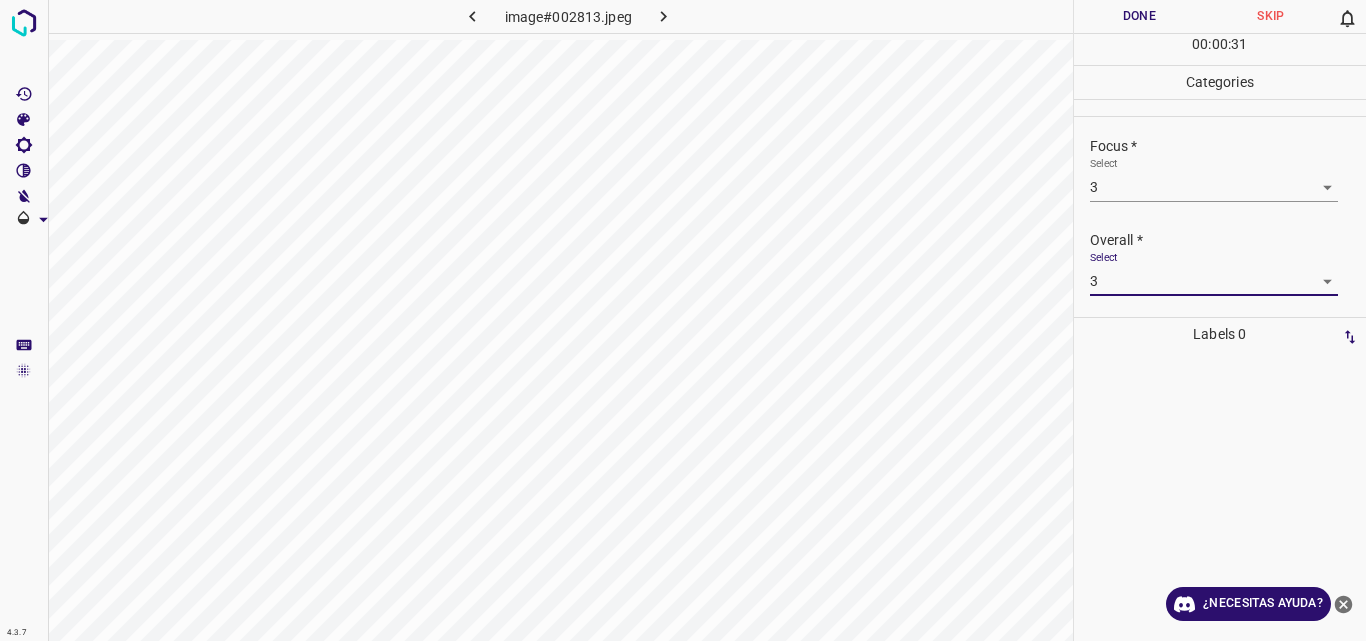 click on "Done" at bounding box center (1140, 16) 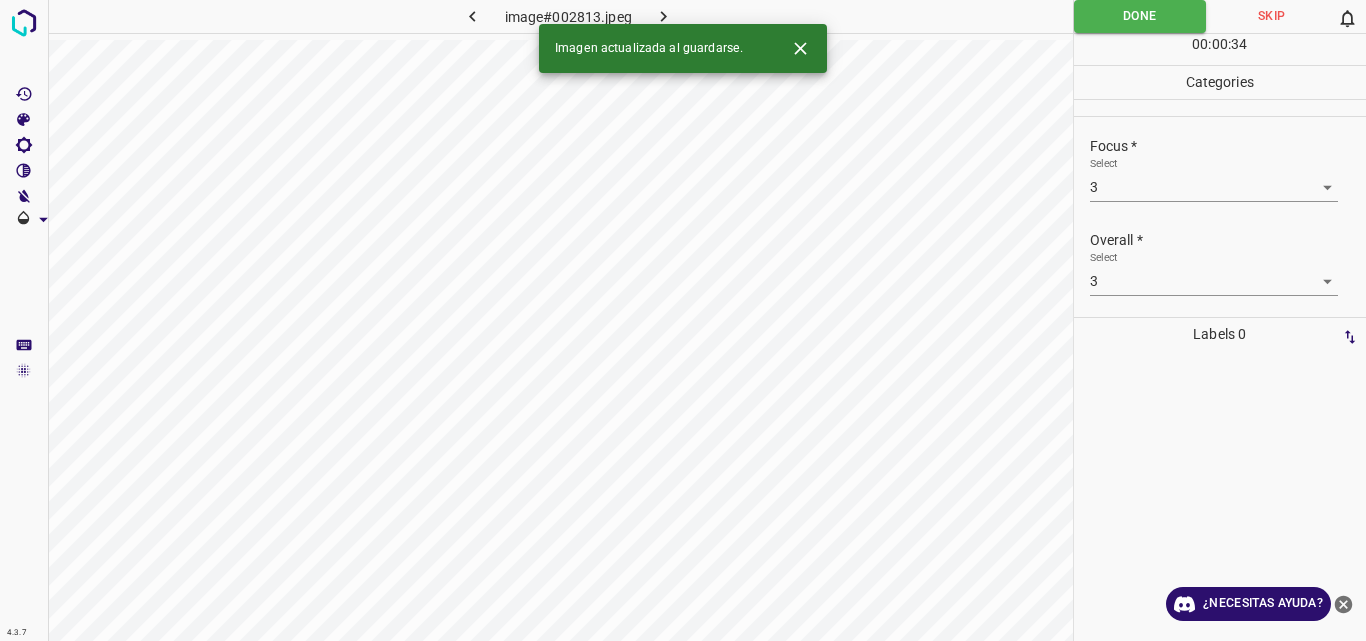 click 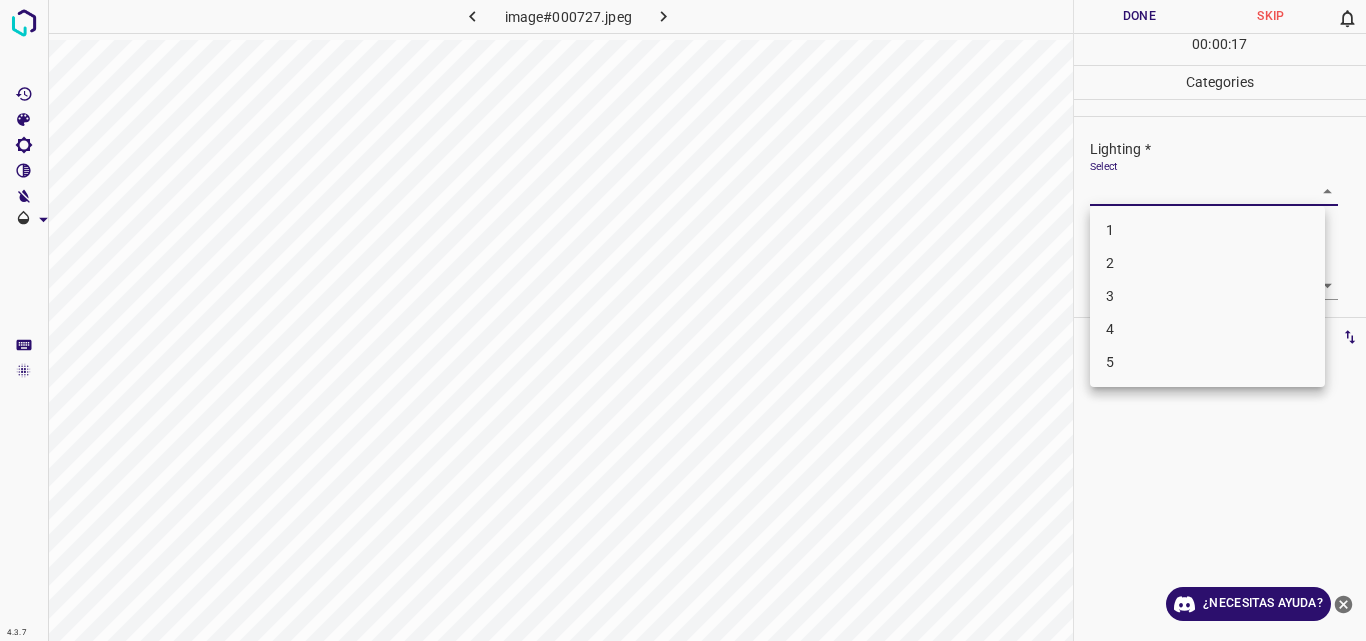 click on "4.3.7 image#000727.jpeg Done Skip 0 00   : 00   : 17   Categories Lighting *  Select ​ Focus *  Select ​ Overall *  Select ​ Labels   0 Categories 1 Lighting 2 Focus 3 Overall Tools Space Change between modes (Draw & Edit) I Auto labeling R Restore zoom M Zoom in N Zoom out Delete Delete selecte label Filters Z Restore filters X Saturation filter C Brightness filter V Contrast filter B Gray scale filter General O Download ¿Necesitas ayuda? Original text Rate this translation Your feedback will be used to help improve Google Translate - Texto - Esconder - Borrar 1 2 3 4 5" at bounding box center [683, 320] 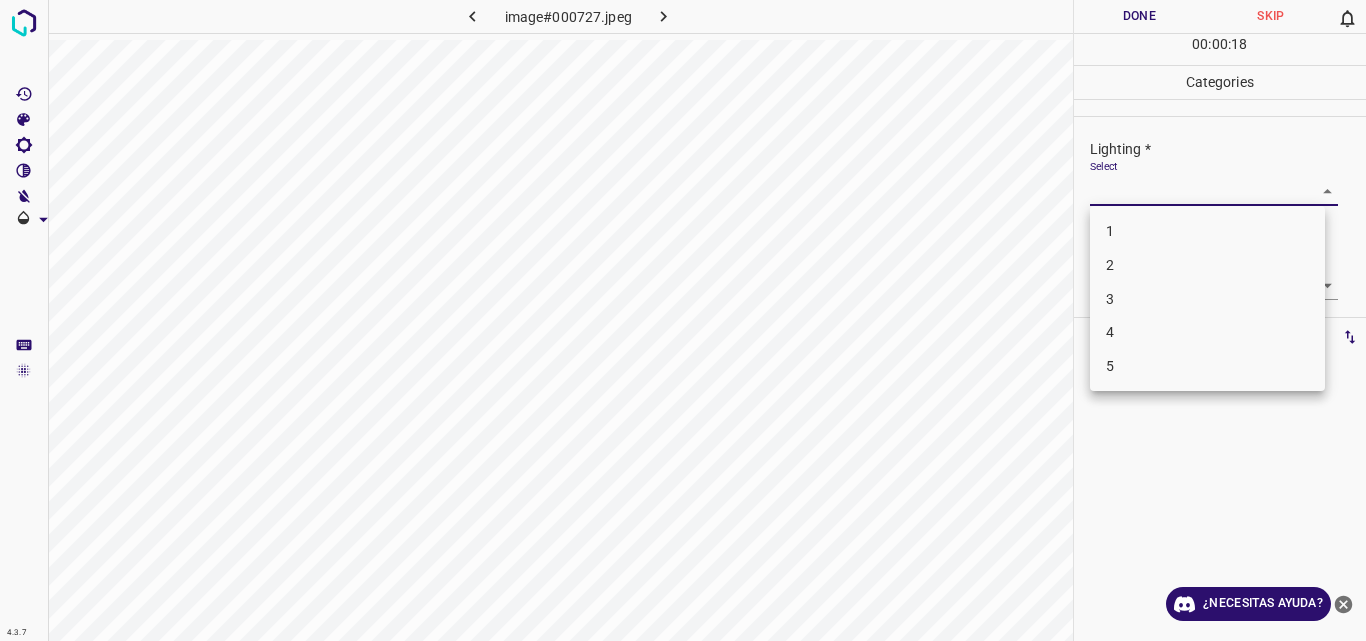 click on "2" at bounding box center (1207, 265) 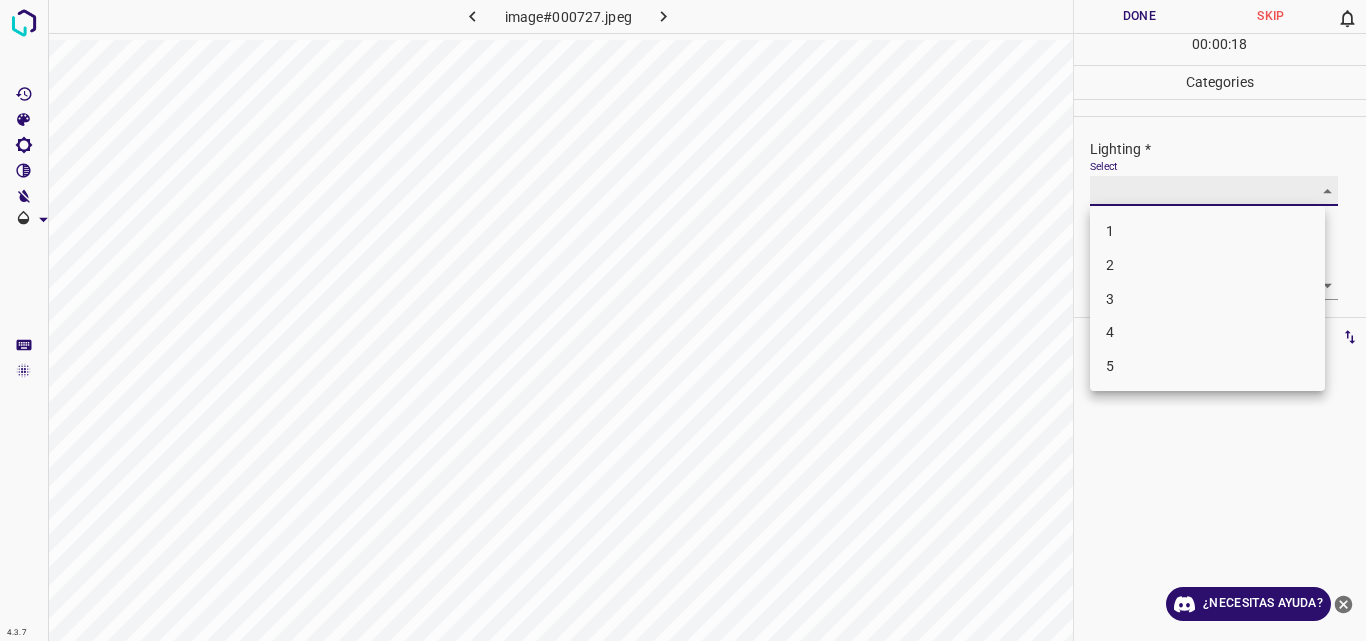 type on "2" 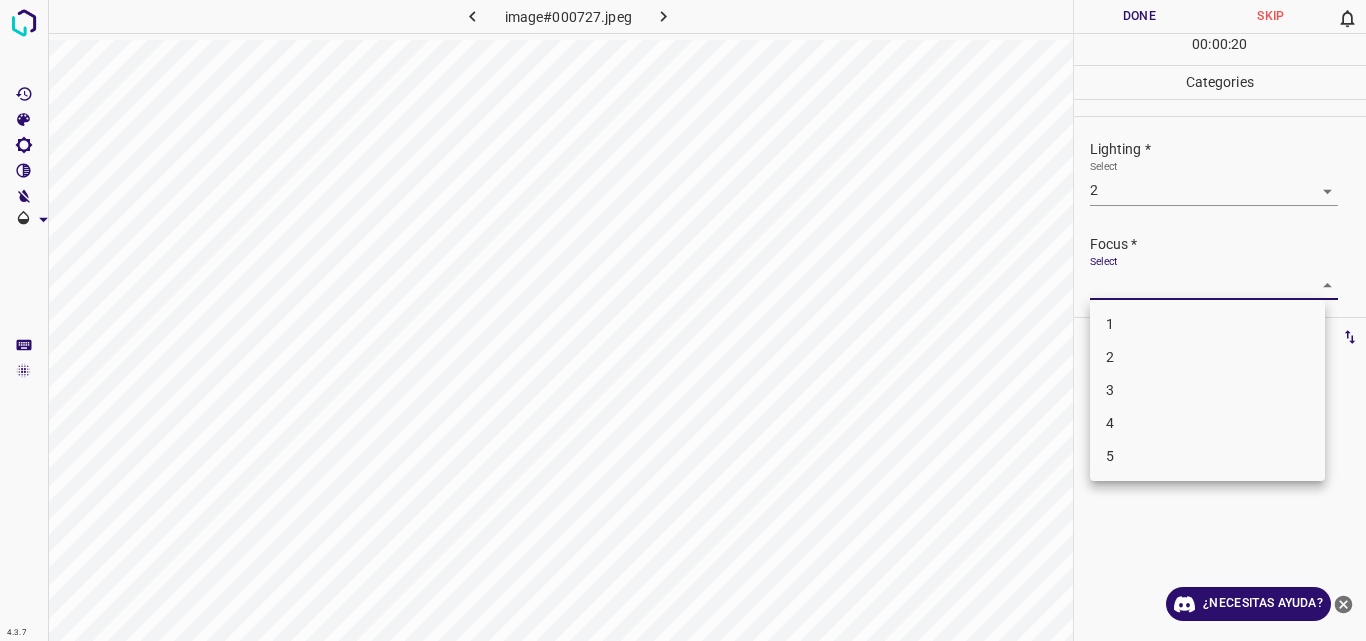 click on "4.3.7 image#000727.jpeg Done Skip 0 00   : 00   : 20   Categories Lighting *  Select 2 2 Focus *  Select ​ Overall *  Select ​ Labels   0 Categories 1 Lighting 2 Focus 3 Overall Tools Space Change between modes (Draw & Edit) I Auto labeling R Restore zoom M Zoom in N Zoom out Delete Delete selecte label Filters Z Restore filters X Saturation filter C Brightness filter V Contrast filter B Gray scale filter General O Download ¿Necesitas ayuda? Original text Rate this translation Your feedback will be used to help improve Google Translate - Texto - Esconder - Borrar 1 2 3 4 5" at bounding box center [683, 320] 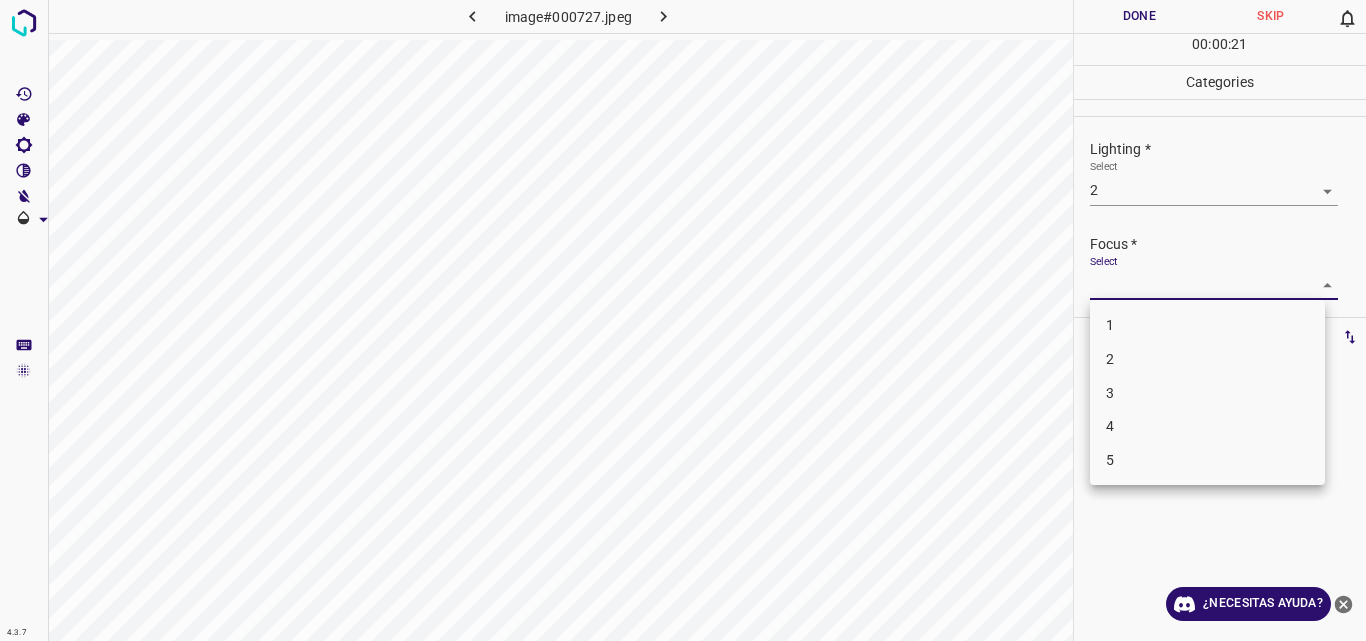 click on "2" at bounding box center (1207, 359) 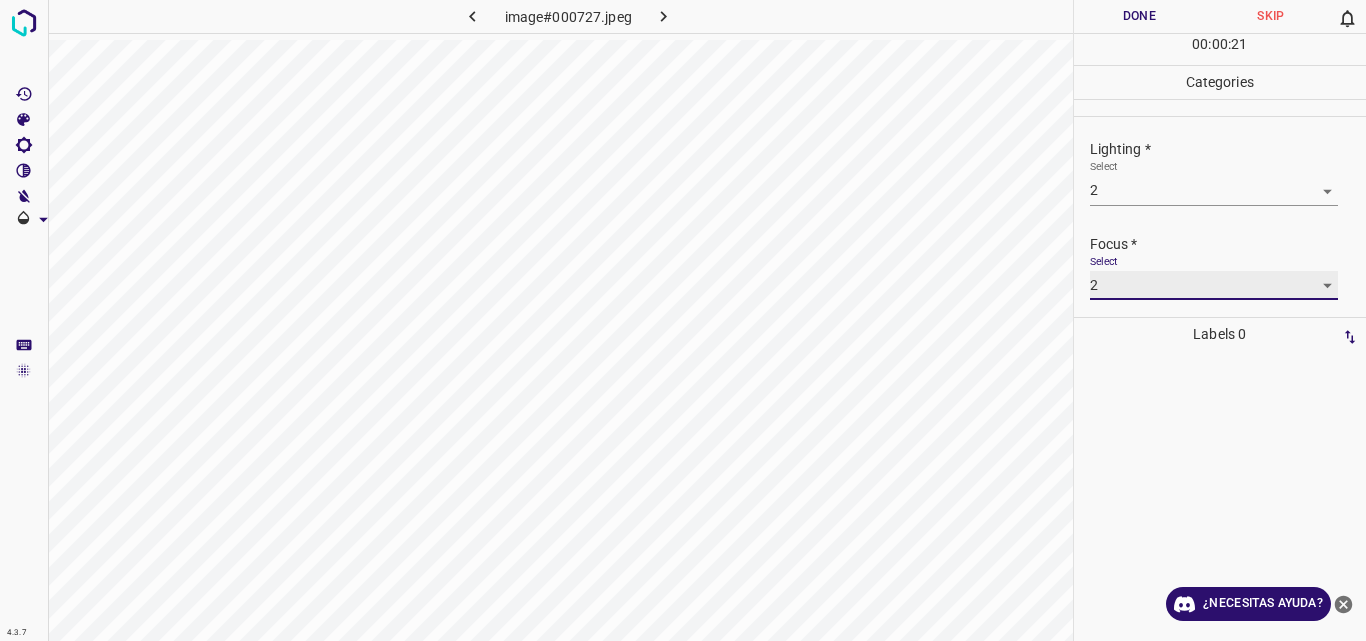 type on "2" 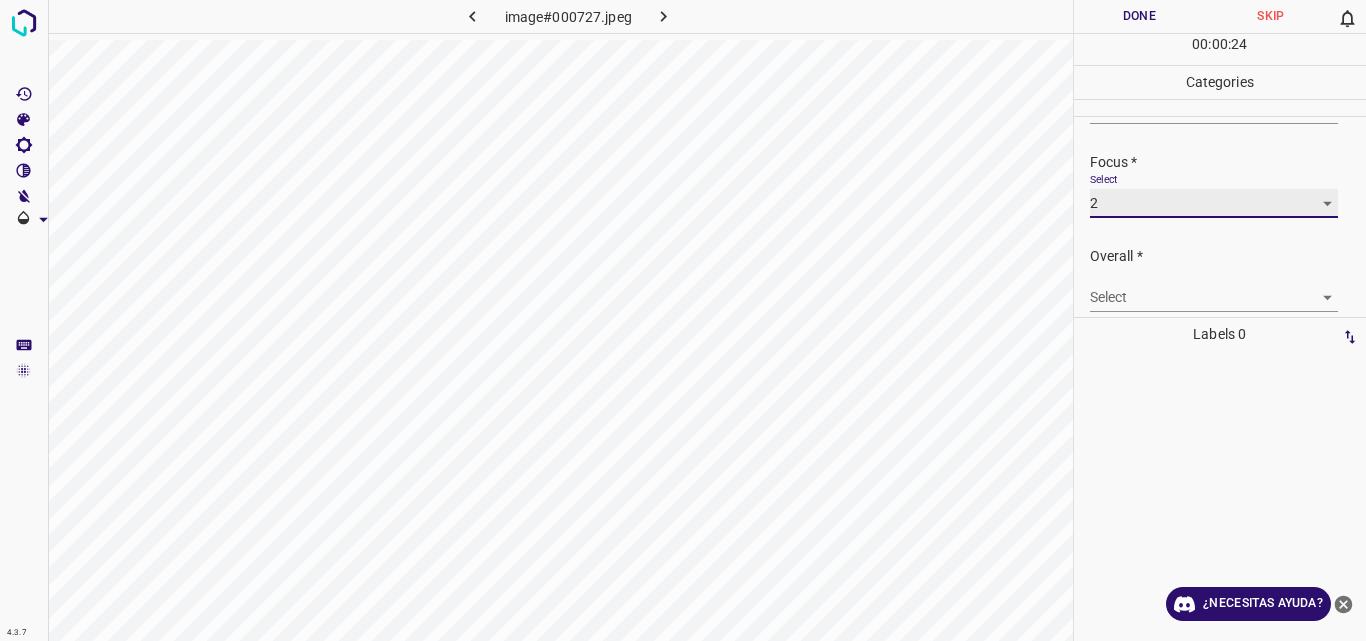 scroll, scrollTop: 98, scrollLeft: 0, axis: vertical 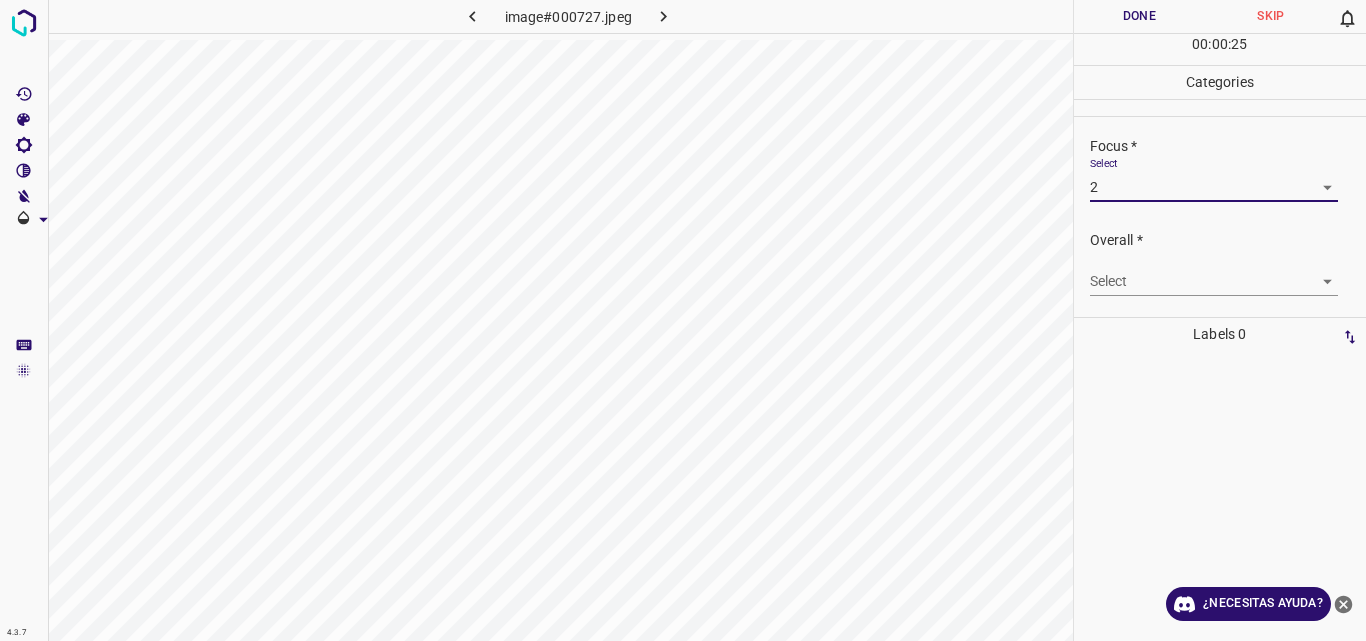 click on "4.3.7 image#000727.jpeg Done Skip 0 00   : 00   : 25   Categories Lighting *  Select 2 2 Focus *  Select 2 2 Overall *  Select ​ Labels   0 Categories 1 Lighting 2 Focus 3 Overall Tools Space Change between modes (Draw & Edit) I Auto labeling R Restore zoom M Zoom in N Zoom out Delete Delete selecte label Filters Z Restore filters X Saturation filter C Brightness filter V Contrast filter B Gray scale filter General O Download ¿Necesitas ayuda? Original text Rate this translation Your feedback will be used to help improve Google Translate - Texto - Esconder - Borrar" at bounding box center [683, 320] 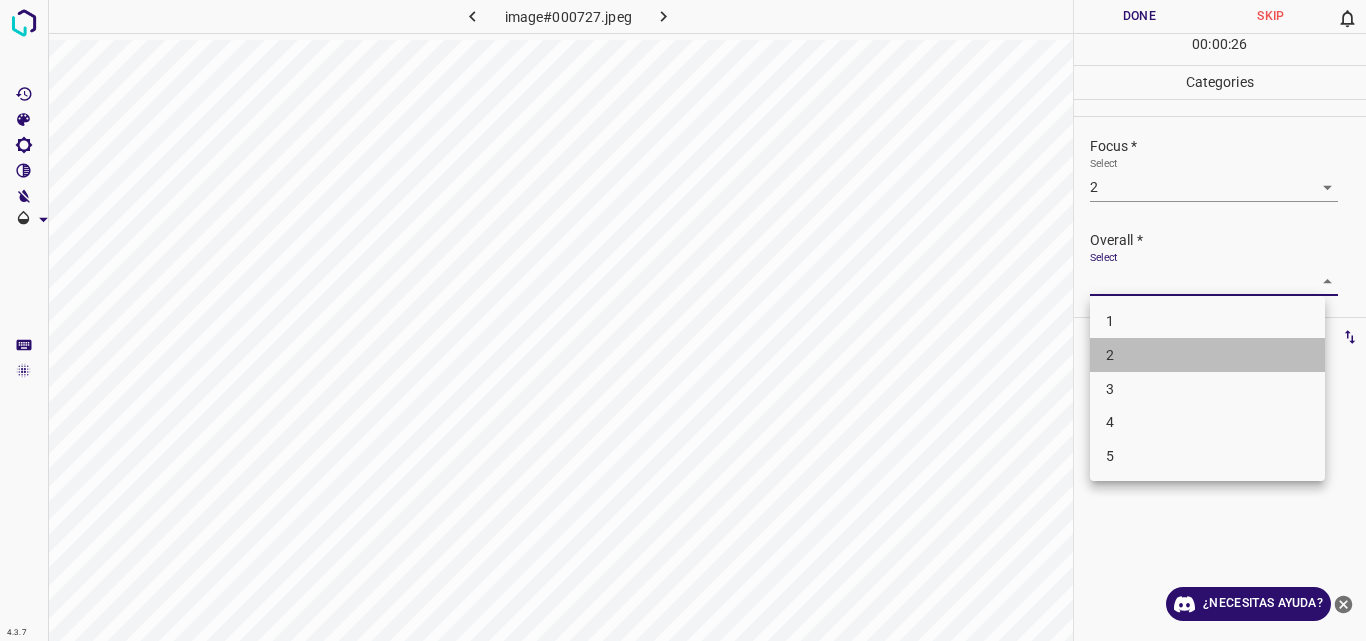 click on "2" at bounding box center [1207, 355] 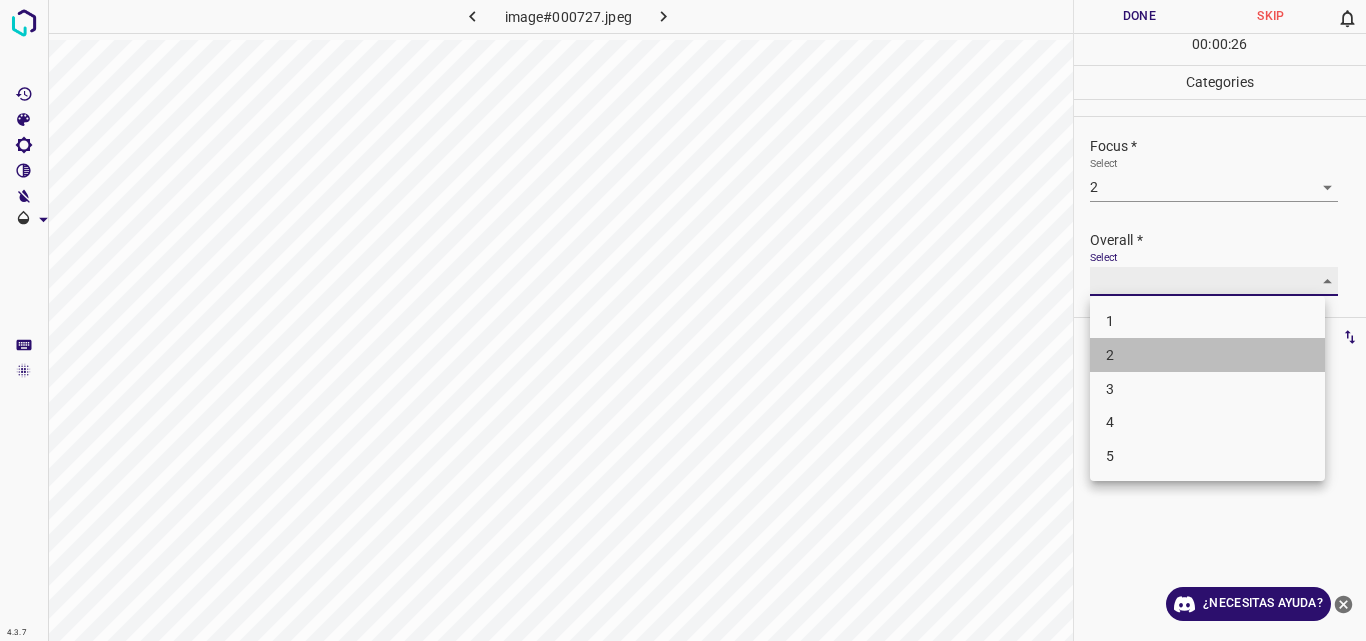 type on "2" 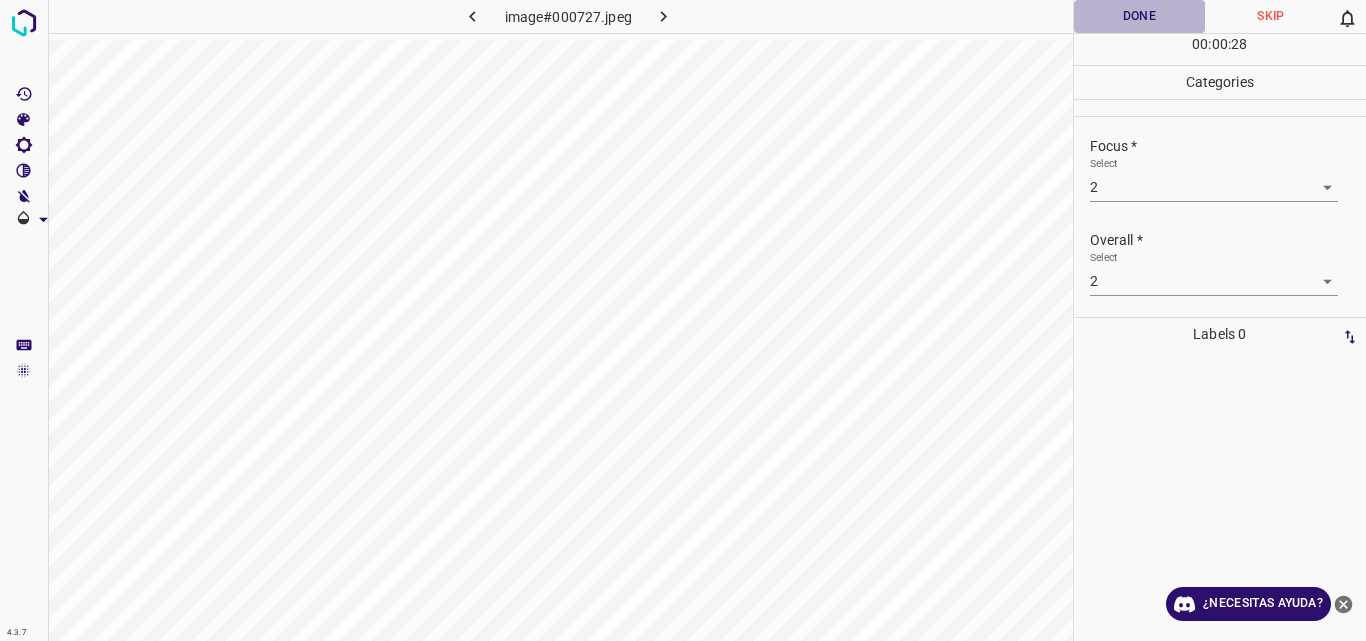 click on "Done" at bounding box center [1140, 16] 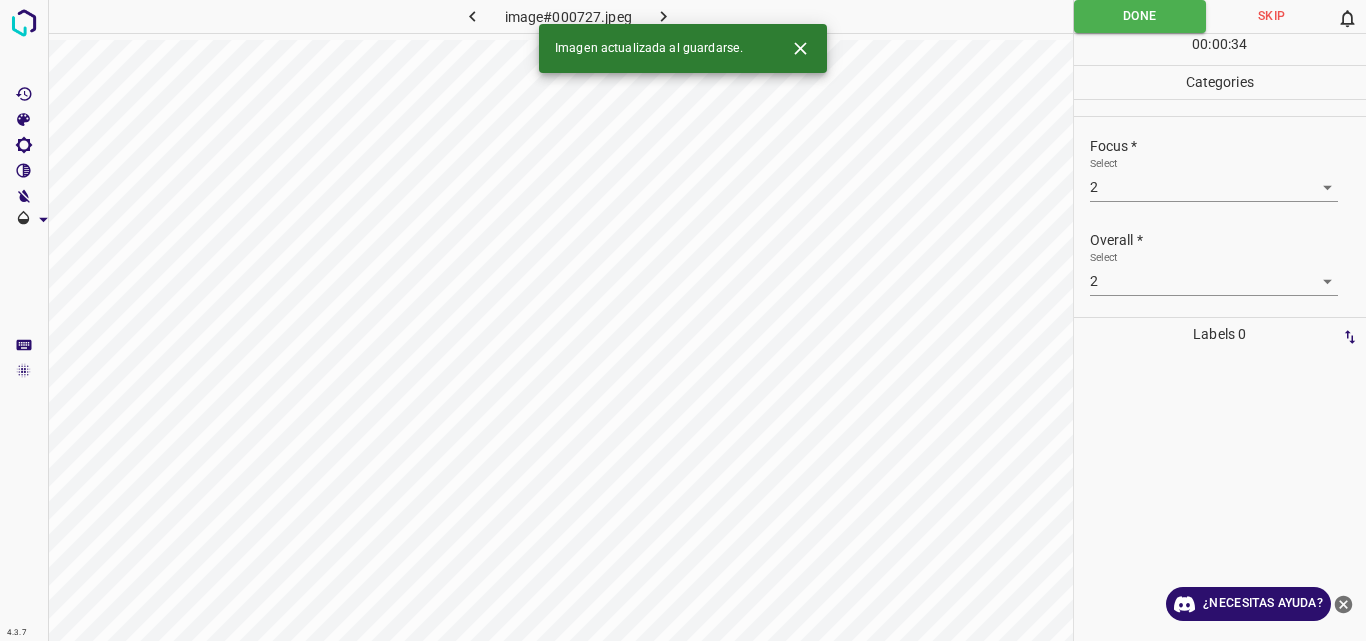 click on "Imagen actualizada al guardarse." at bounding box center (683, 48) 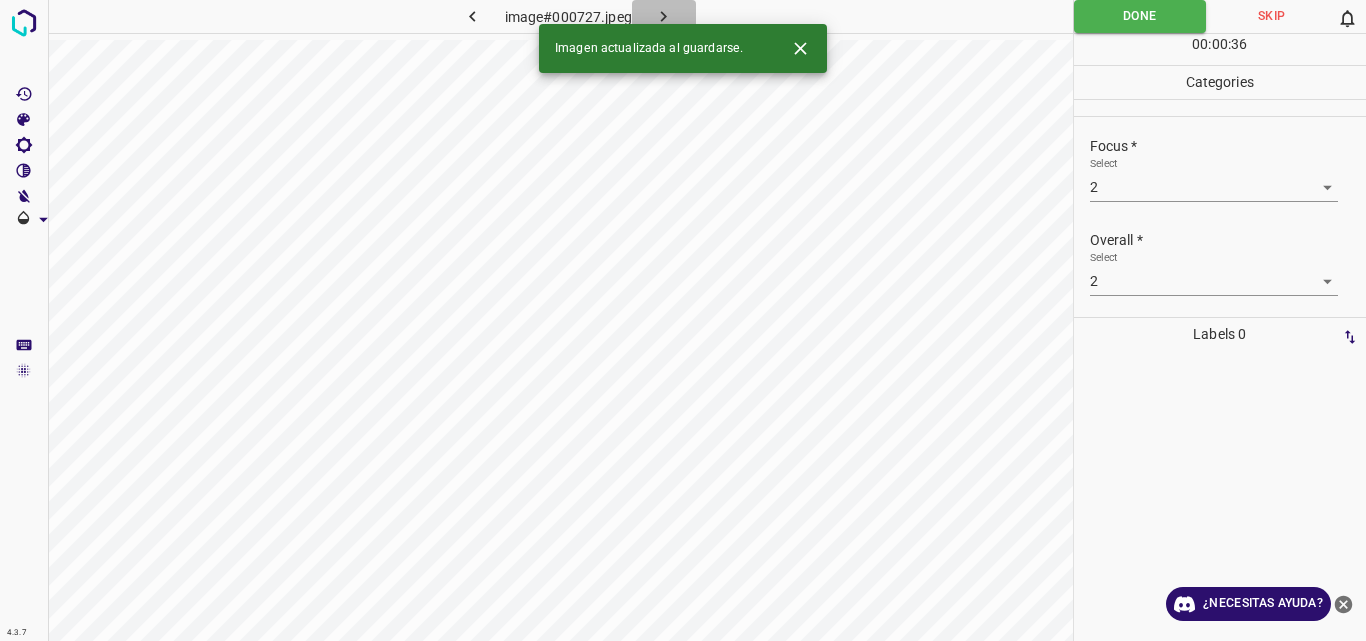 click at bounding box center [664, 16] 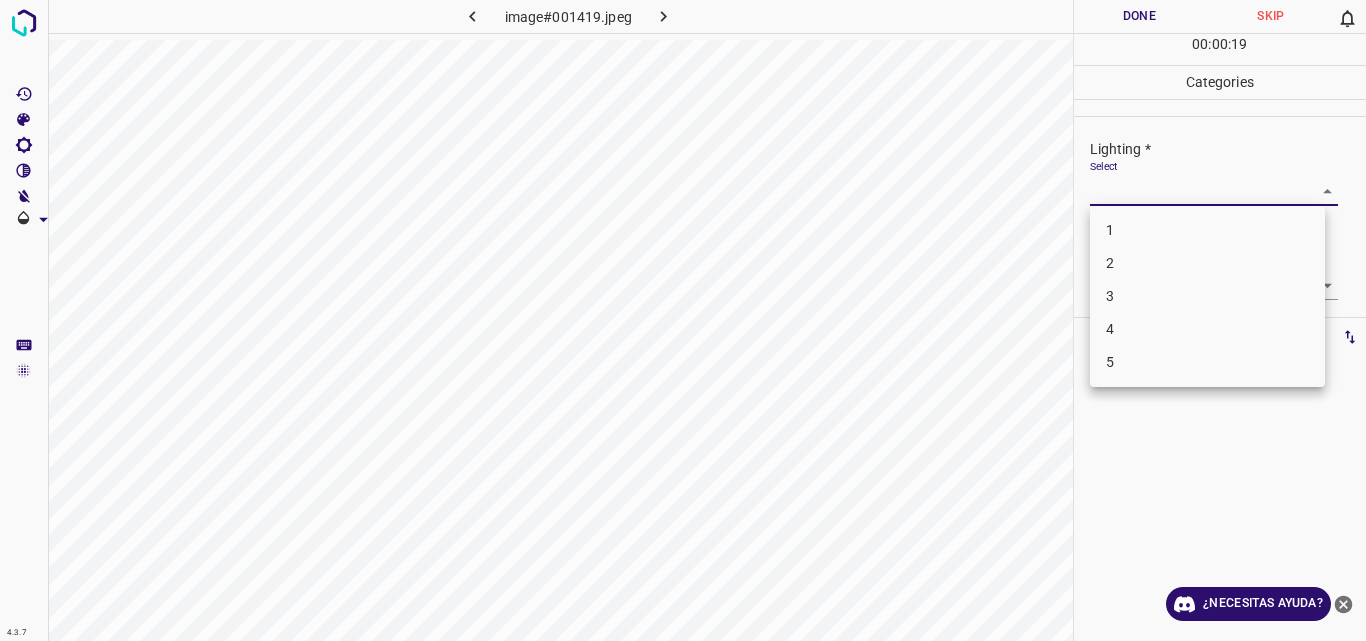 click on "4.3.7 image#001419.jpeg Done Skip 0 00   : 00   : 19   Categories Lighting *  Select ​ Focus *  Select ​ Overall *  Select ​ Labels   0 Categories 1 Lighting 2 Focus 3 Overall Tools Space Change between modes (Draw & Edit) I Auto labeling R Restore zoom M Zoom in N Zoom out Delete Delete selecte label Filters Z Restore filters X Saturation filter C Brightness filter V Contrast filter B Gray scale filter General O Download ¿Necesitas ayuda? Original text Rate this translation Your feedback will be used to help improve Google Translate - Texto - Esconder - Borrar 1 2 3 4 5" at bounding box center (683, 320) 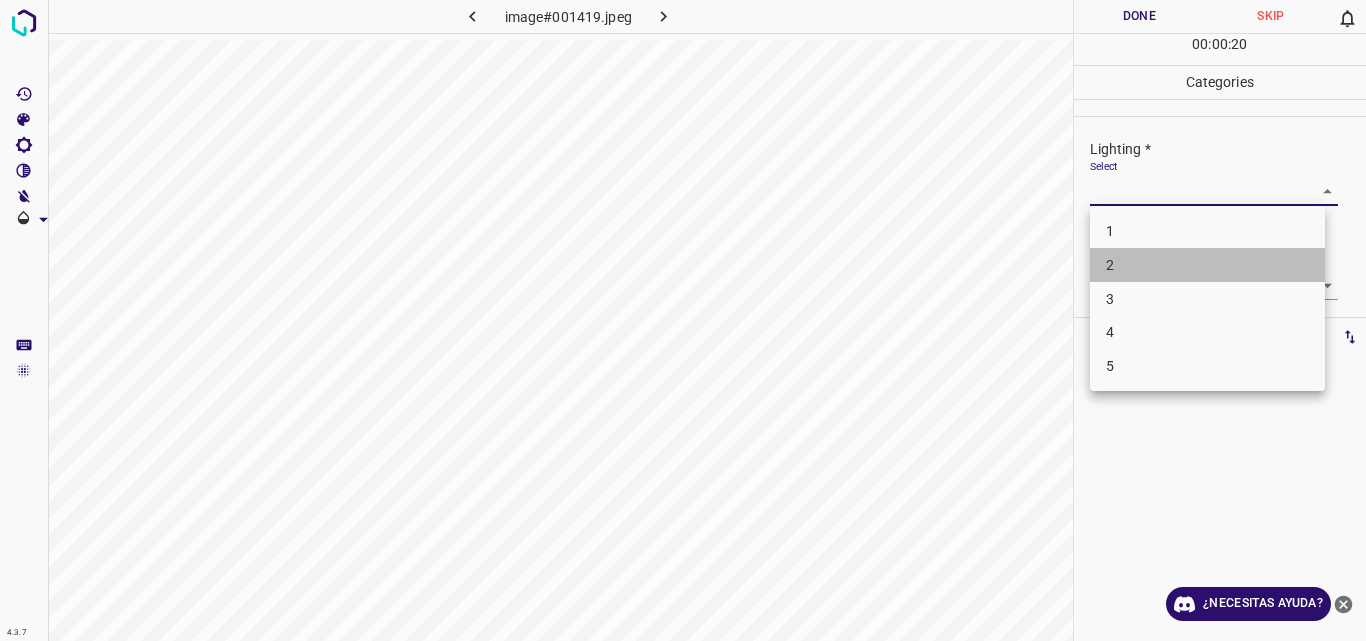 click on "2" at bounding box center [1207, 265] 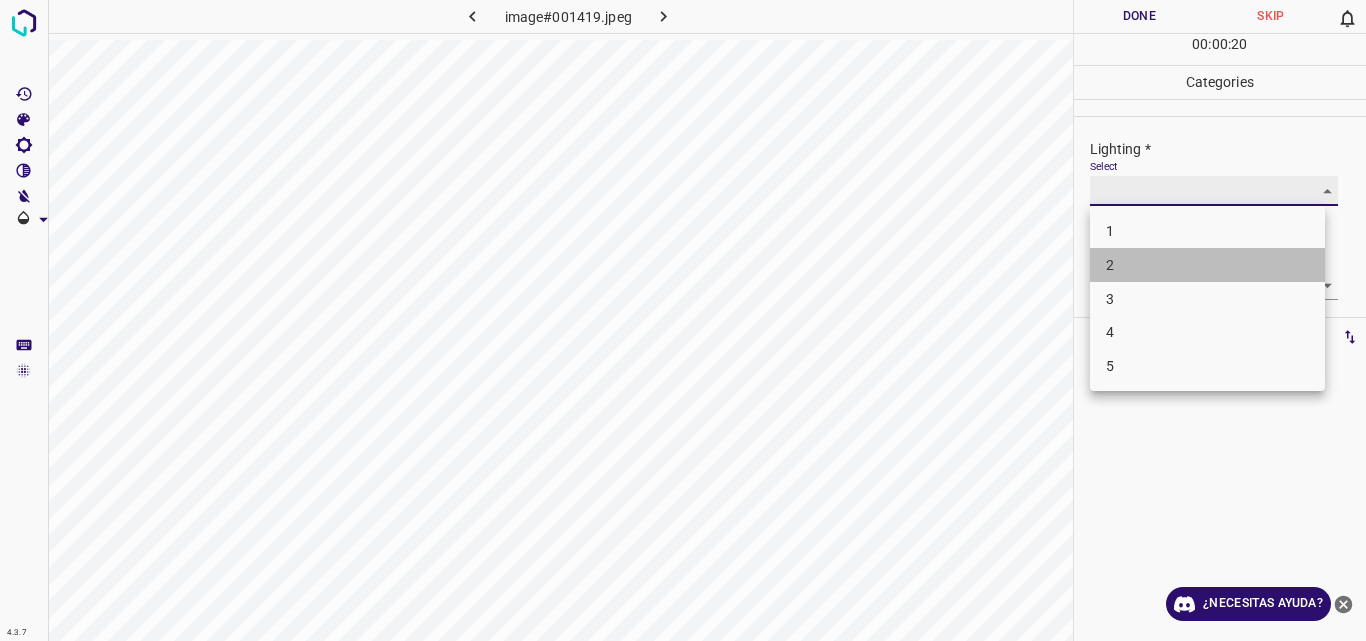 type on "2" 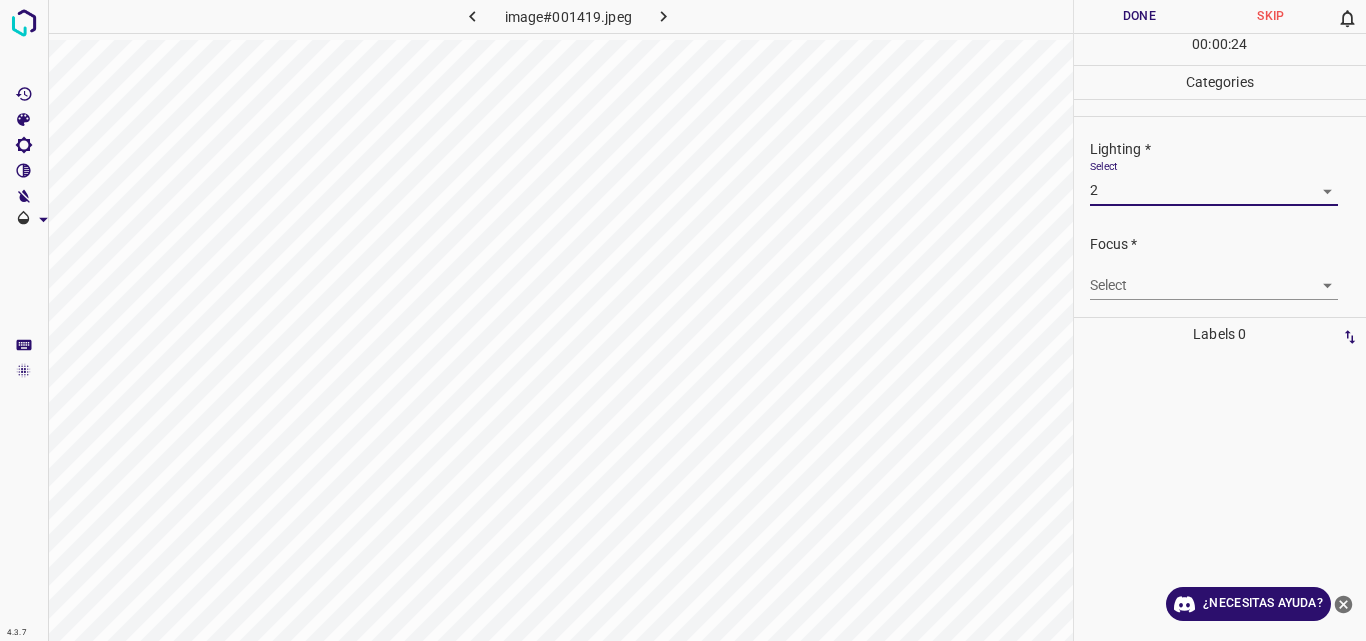 click on "4.3.7 image#001419.jpeg Done Skip 0 00   : 00   : 24   Categories Lighting *  Select 2 2 Focus *  Select ​ Overall *  Select ​ Labels   0 Categories 1 Lighting 2 Focus 3 Overall Tools Space Change between modes (Draw & Edit) I Auto labeling R Restore zoom M Zoom in N Zoom out Delete Delete selecte label Filters Z Restore filters X Saturation filter C Brightness filter V Contrast filter B Gray scale filter General O Download ¿Necesitas ayuda? Original text Rate this translation Your feedback will be used to help improve Google Translate - Texto - Esconder - Borrar" at bounding box center (683, 320) 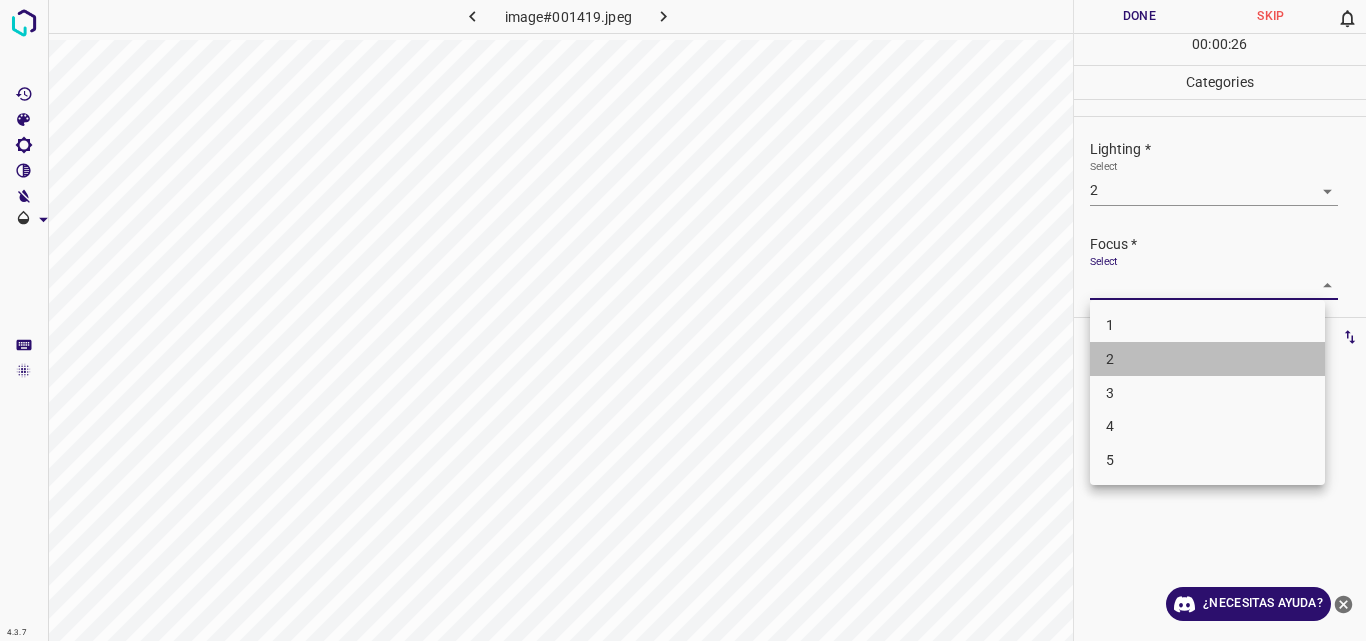 click on "2" at bounding box center [1207, 359] 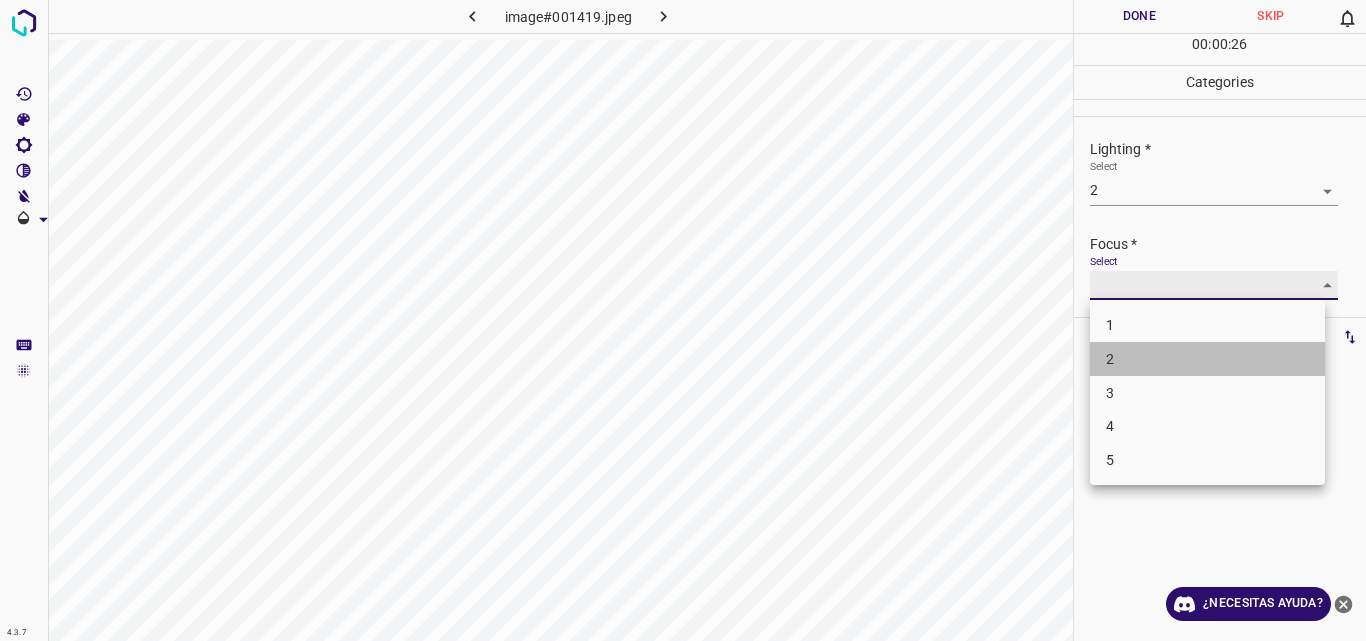 type on "2" 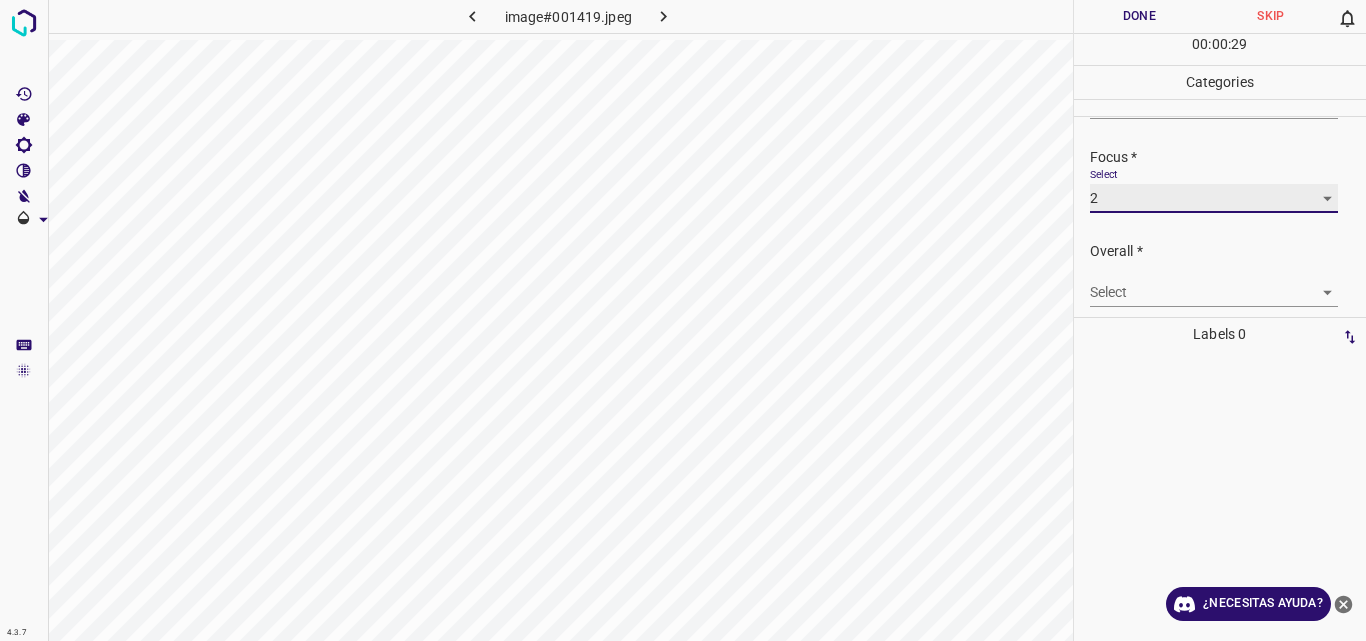 scroll, scrollTop: 98, scrollLeft: 0, axis: vertical 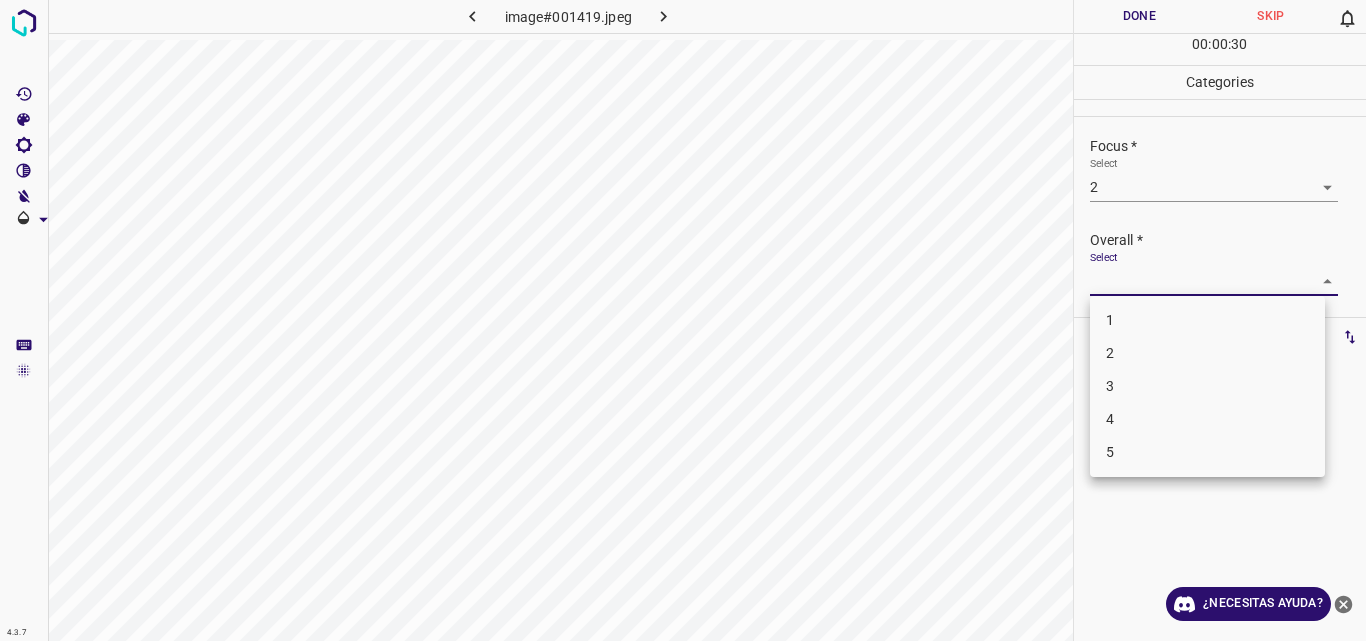 click on "4.3.7 image#001419.jpeg Done Skip 0 00   : 00   : 30   Categories Lighting *  Select 2 2 Focus *  Select 2 2 Overall *  Select ​ Labels   0 Categories 1 Lighting 2 Focus 3 Overall Tools Space Change between modes (Draw & Edit) I Auto labeling R Restore zoom M Zoom in N Zoom out Delete Delete selecte label Filters Z Restore filters X Saturation filter C Brightness filter V Contrast filter B Gray scale filter General O Download ¿Necesitas ayuda? Original text Rate this translation Your feedback will be used to help improve Google Translate - Texto - Esconder - Borrar 1 2 3 4 5" at bounding box center (683, 320) 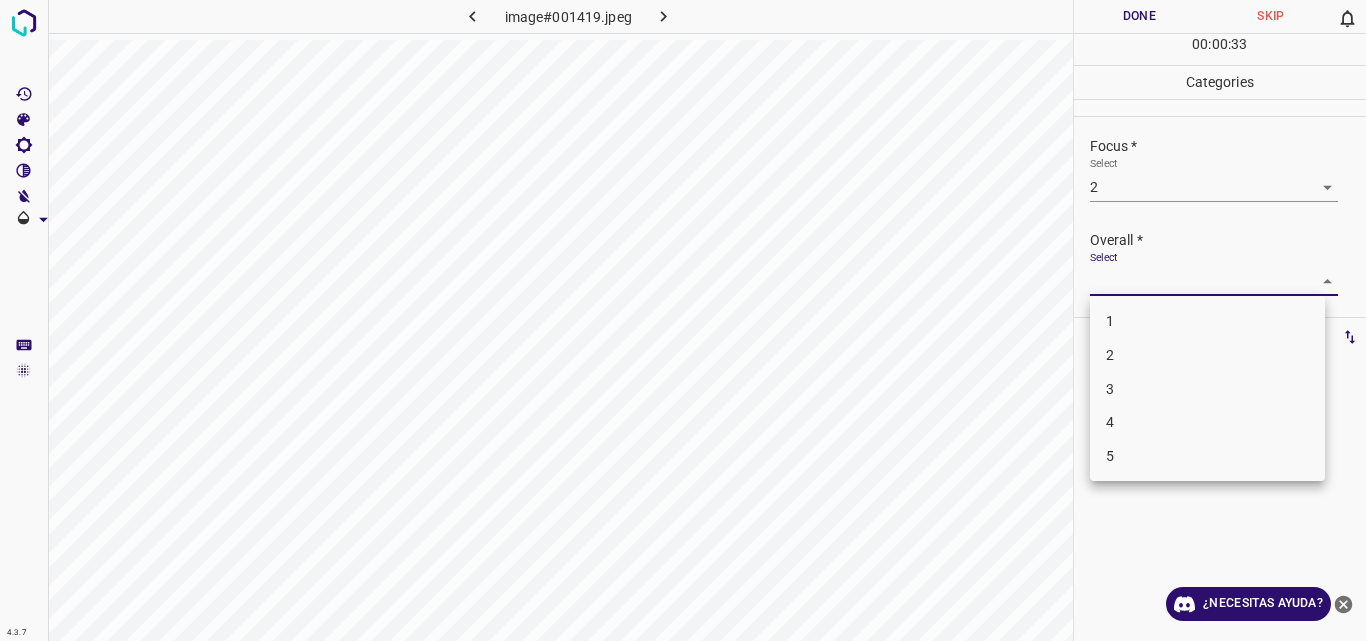 click on "2" at bounding box center (1207, 355) 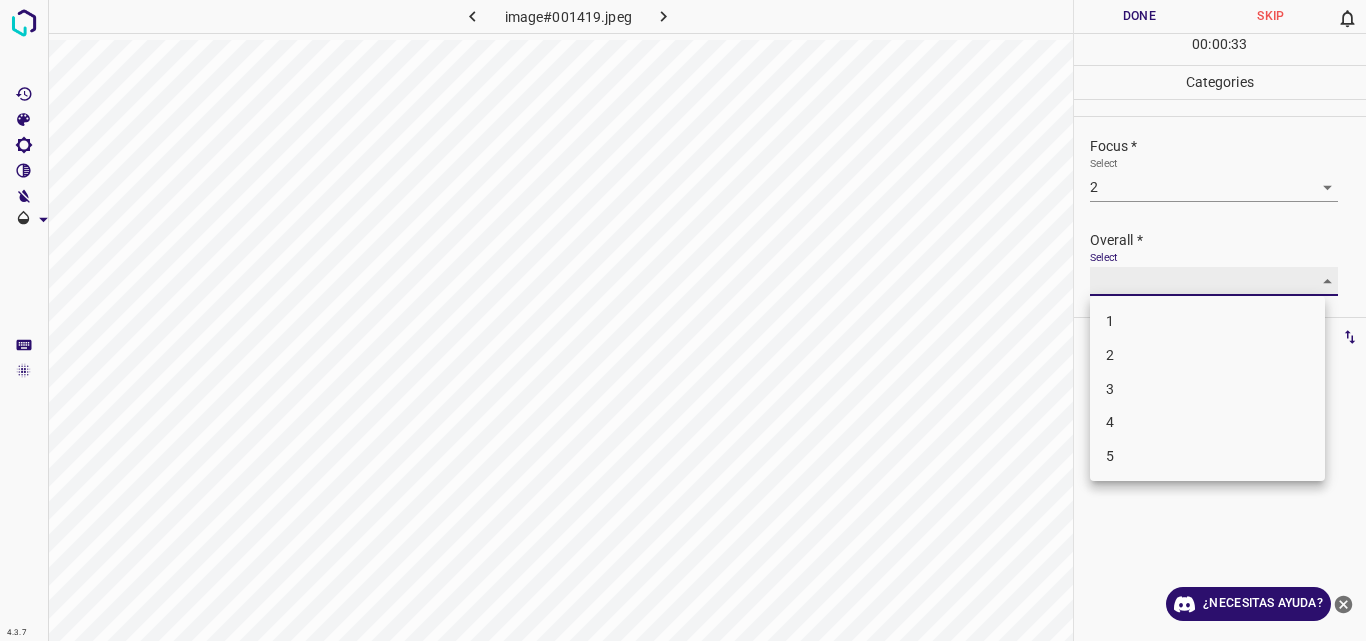 type on "2" 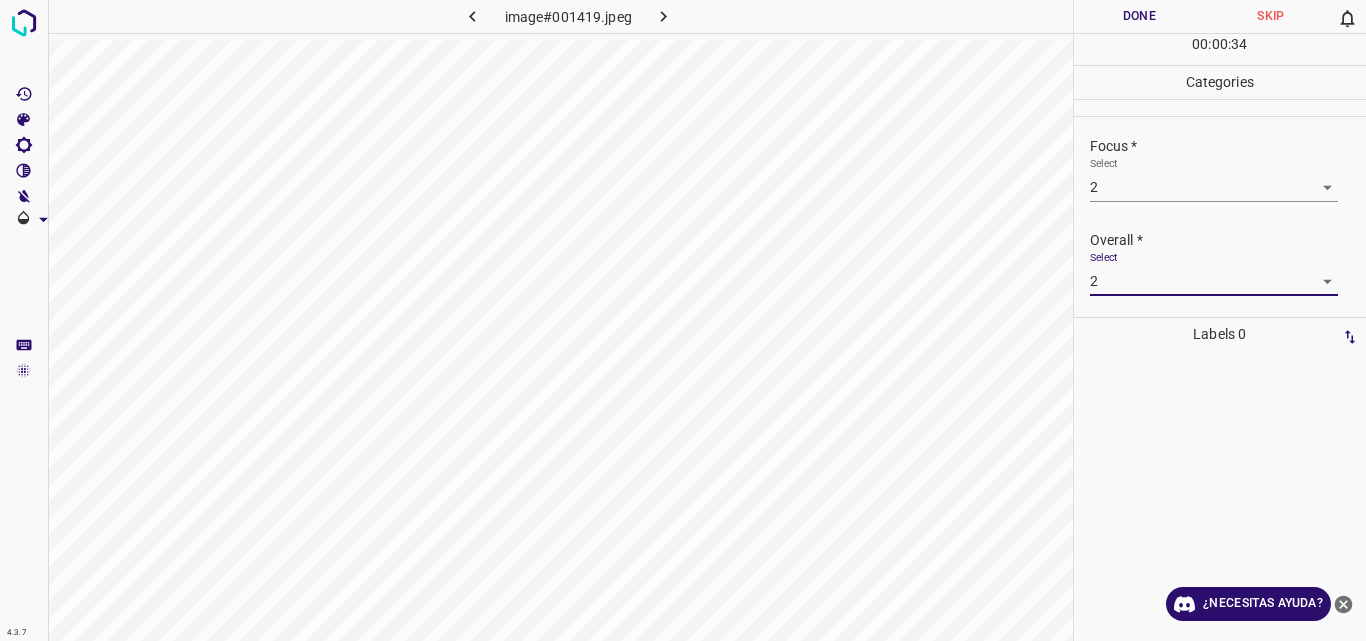 click on "Done" at bounding box center [1140, 16] 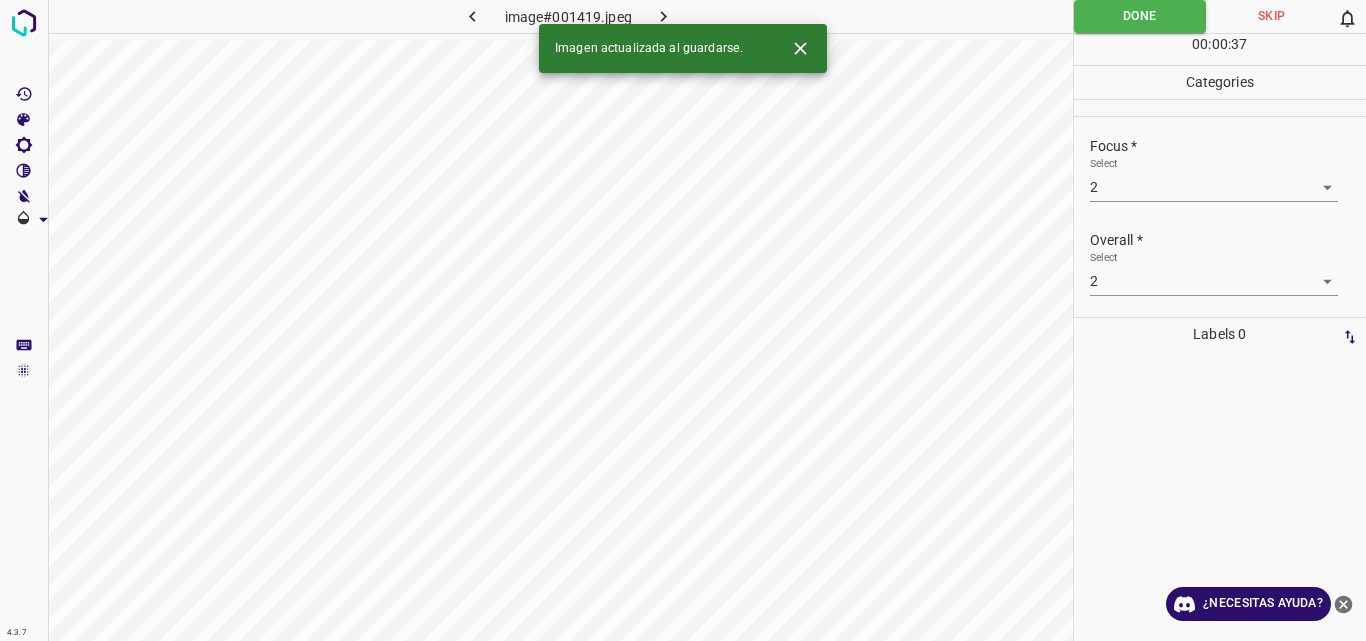 click 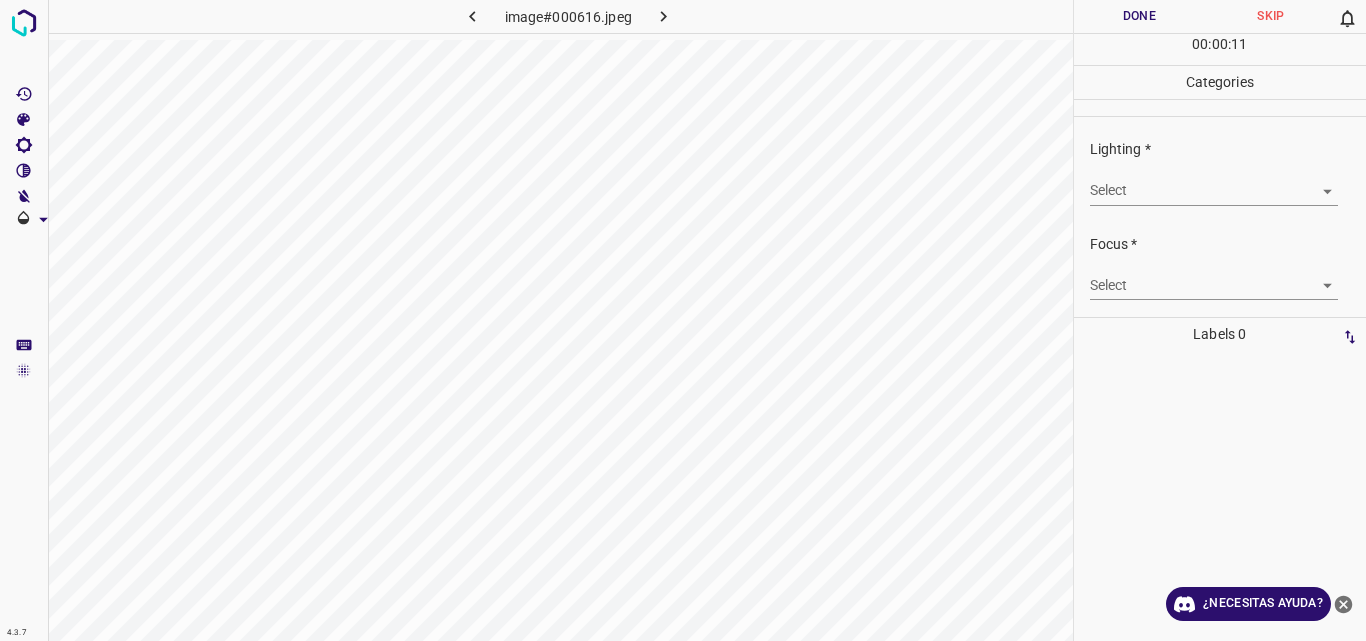 click on "4.3.7 image#000616.jpeg Done Skip 0 00   : 00   : 11   Categories Lighting *  Select ​ Focus *  Select ​ Overall *  Select ​ Labels   0 Categories 1 Lighting 2 Focus 3 Overall Tools Space Change between modes (Draw & Edit) I Auto labeling R Restore zoom M Zoom in N Zoom out Delete Delete selecte label Filters Z Restore filters X Saturation filter C Brightness filter V Contrast filter B Gray scale filter General O Download ¿Necesitas ayuda? Original text Rate this translation Your feedback will be used to help improve Google Translate - Texto - Esconder - Borrar" at bounding box center (683, 320) 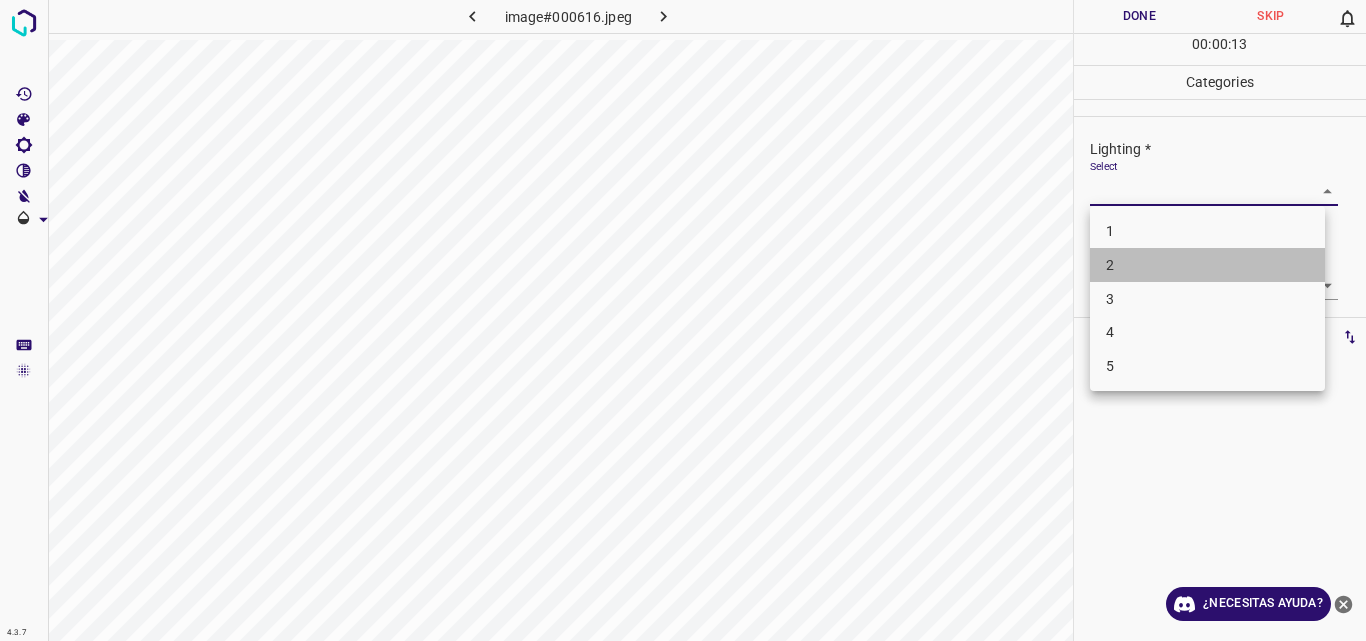 click on "2" at bounding box center (1207, 265) 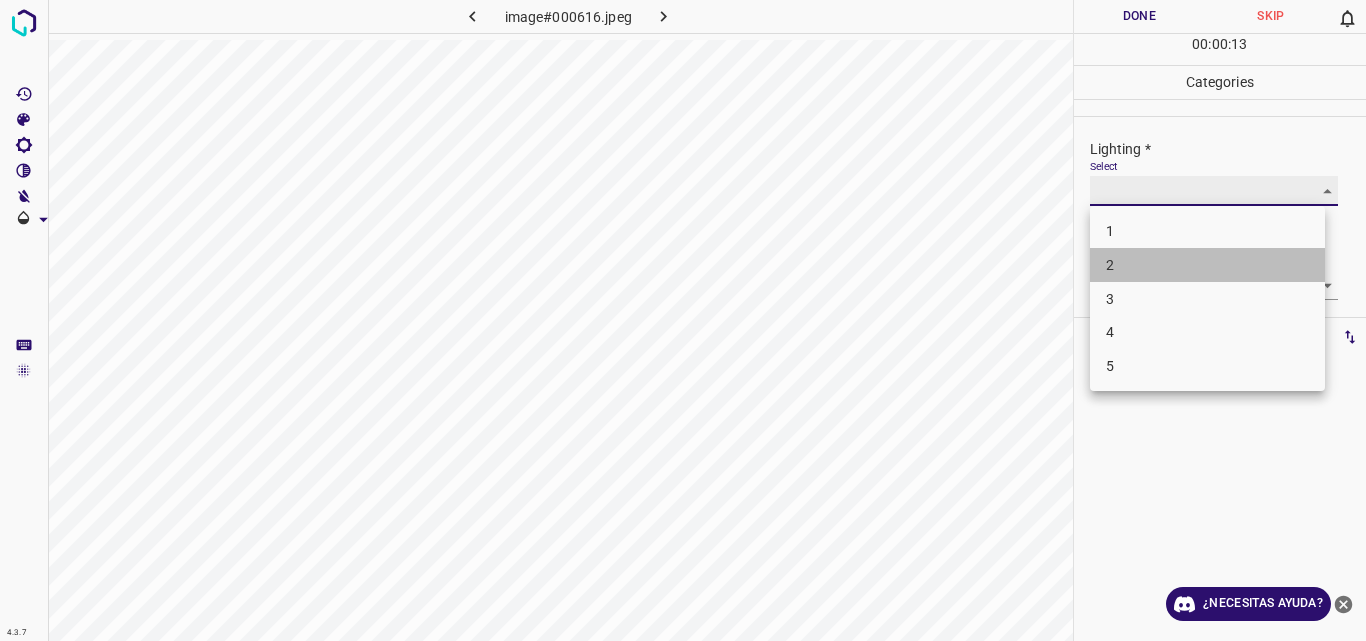 type on "2" 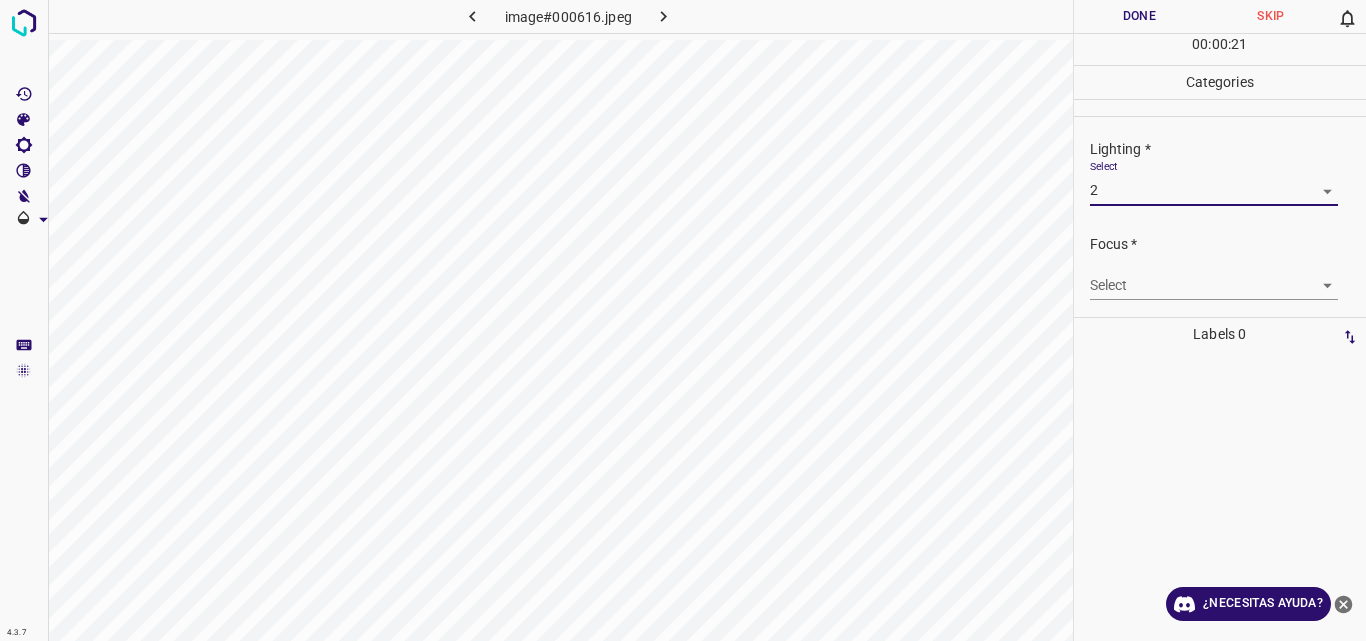 click on "4.3.7 image#000616.jpeg Done Skip 0 00   : 00   : 21   Categories Lighting *  Select 2 2 Focus *  Select ​ Overall *  Select ​ Labels   0 Categories 1 Lighting 2 Focus 3 Overall Tools Space Change between modes (Draw & Edit) I Auto labeling R Restore zoom M Zoom in N Zoom out Delete Delete selecte label Filters Z Restore filters X Saturation filter C Brightness filter V Contrast filter B Gray scale filter General O Download ¿Necesitas ayuda? Original text Rate this translation Your feedback will be used to help improve Google Translate - Texto - Esconder - Borrar" at bounding box center [683, 320] 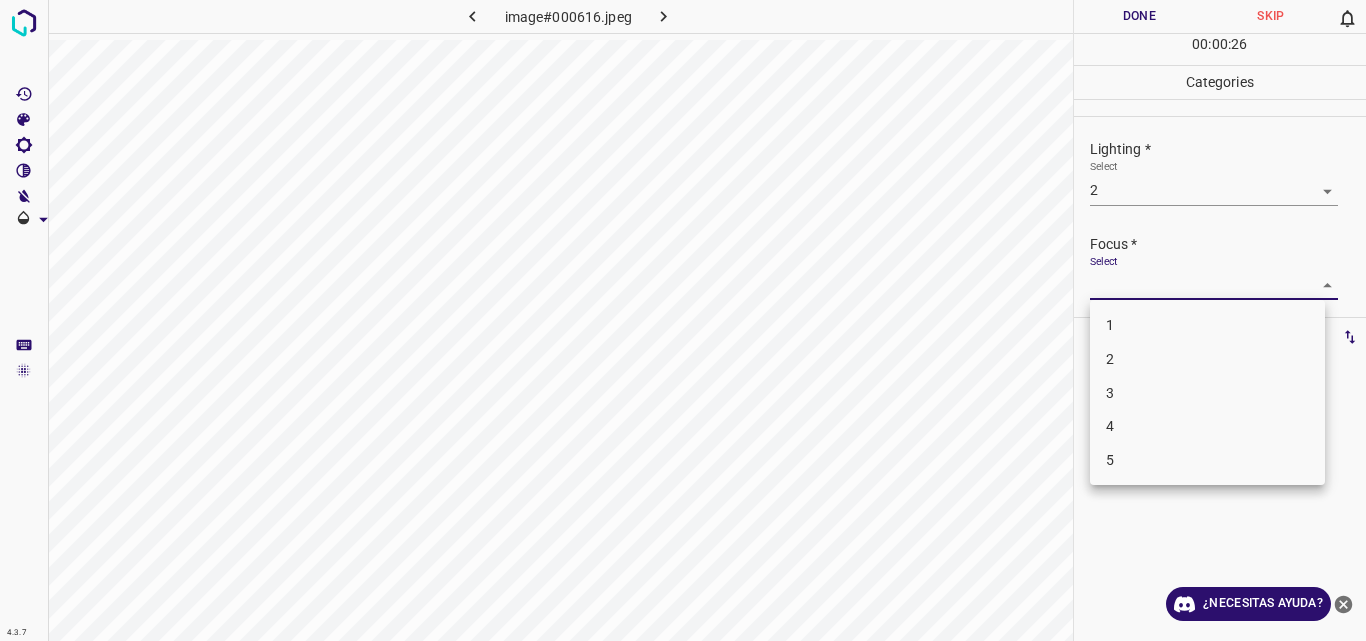 click on "3" at bounding box center (1207, 393) 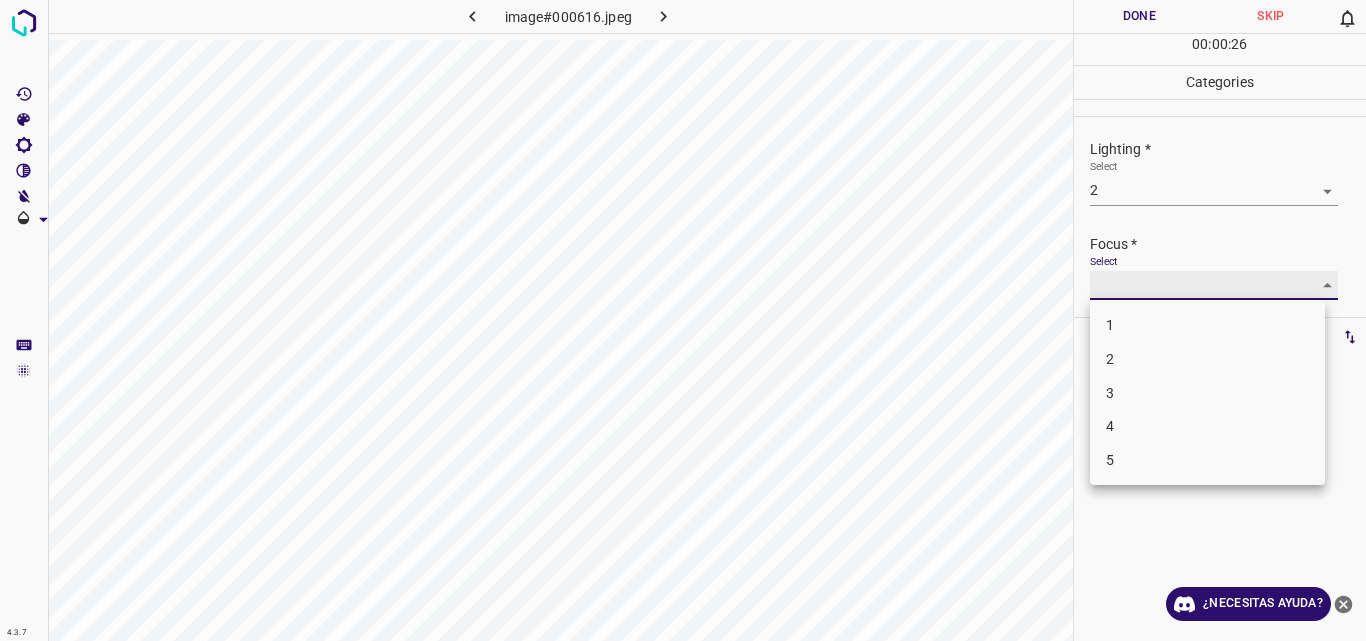 type on "3" 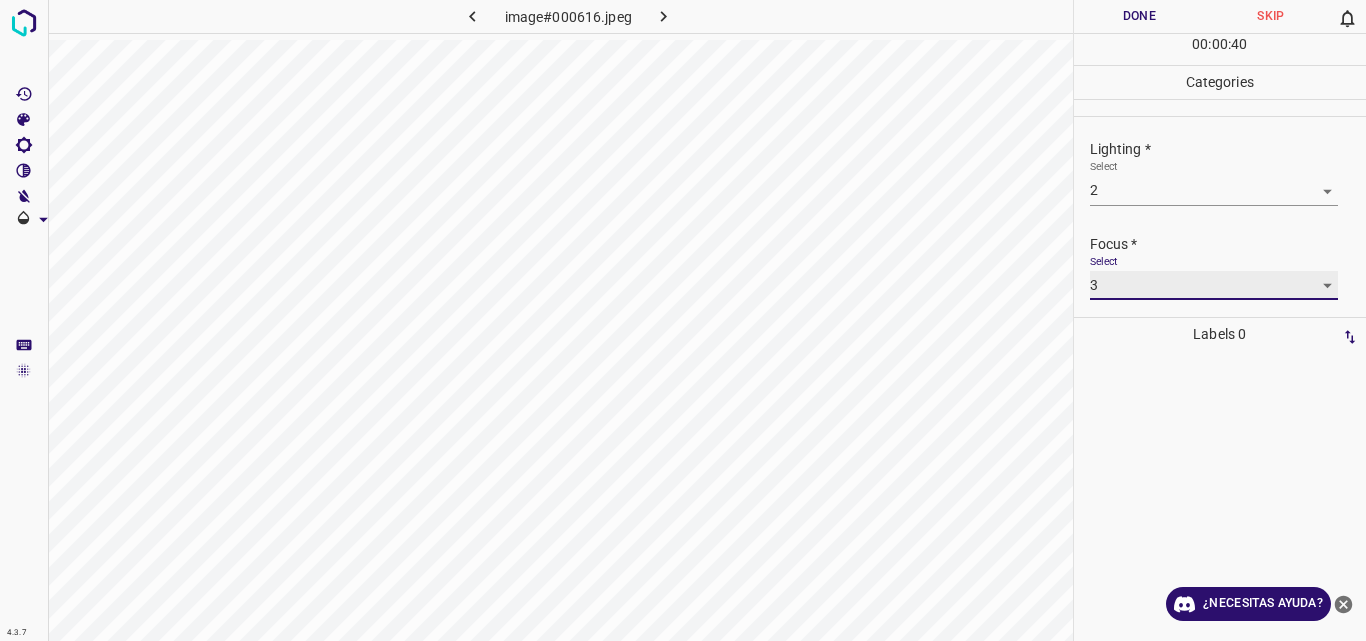 scroll, scrollTop: 98, scrollLeft: 0, axis: vertical 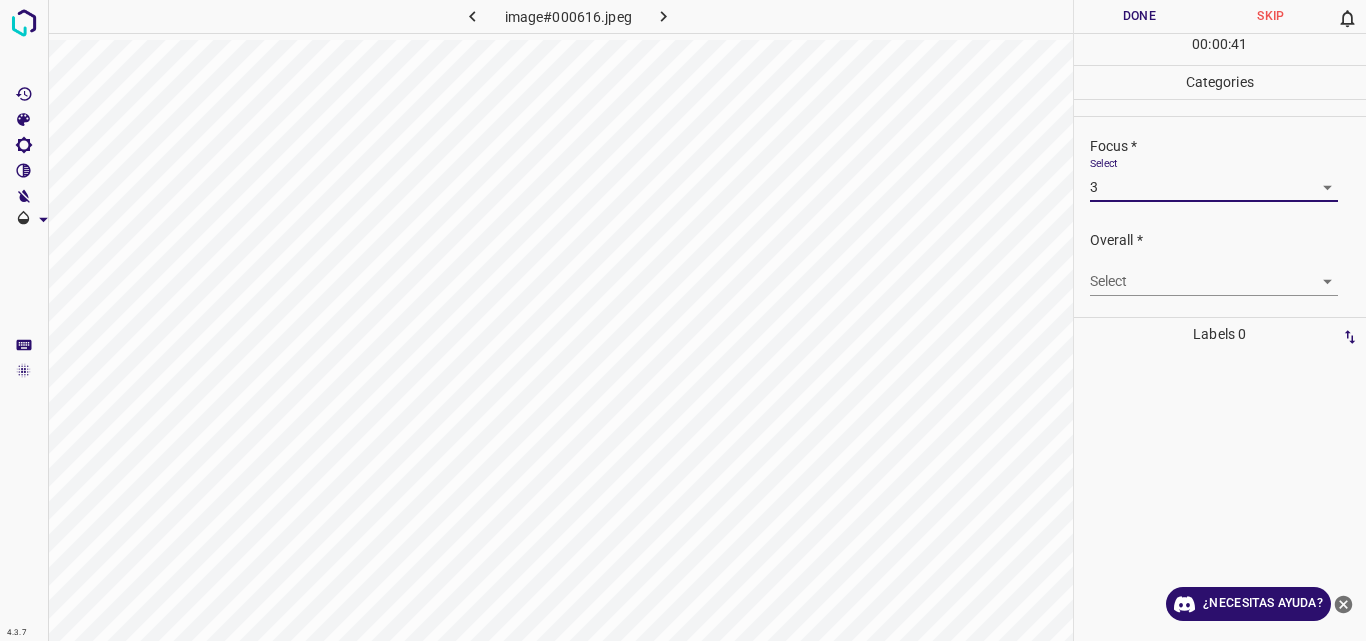 click on "4.3.7 image#000616.jpeg Done Skip 0 00   : 00   : 41   Categories Lighting *  Select 2 2 Focus *  Select 3 3 Overall *  Select ​ Labels   0 Categories 1 Lighting 2 Focus 3 Overall Tools Space Change between modes (Draw & Edit) I Auto labeling R Restore zoom M Zoom in N Zoom out Delete Delete selecte label Filters Z Restore filters X Saturation filter C Brightness filter V Contrast filter B Gray scale filter General O Download ¿Necesitas ayuda? Original text Rate this translation Your feedback will be used to help improve Google Translate - Texto - Esconder - Borrar" at bounding box center [683, 320] 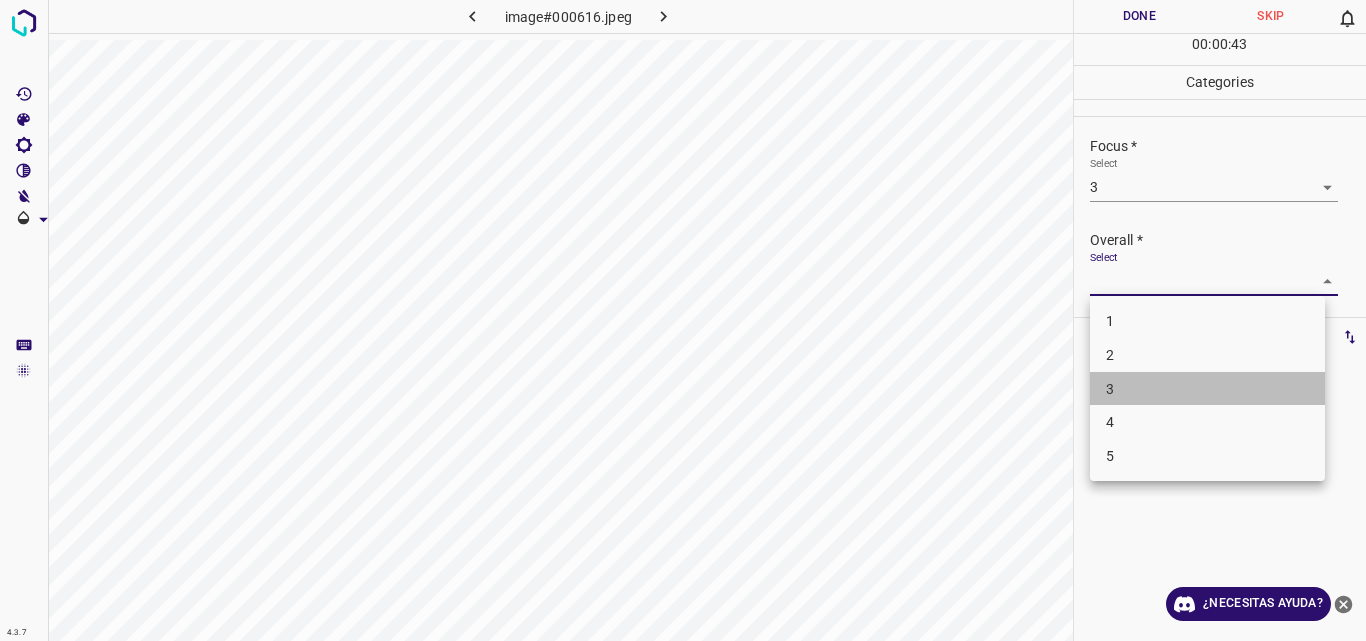 click on "3" at bounding box center [1207, 389] 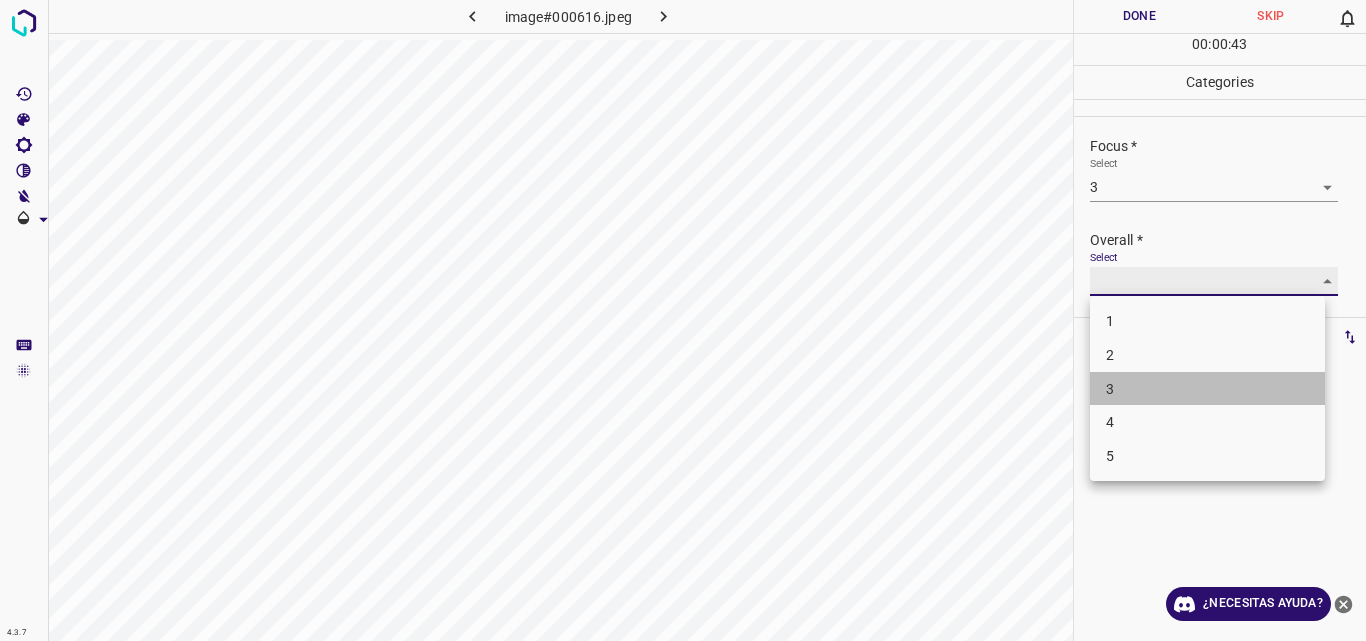 type on "3" 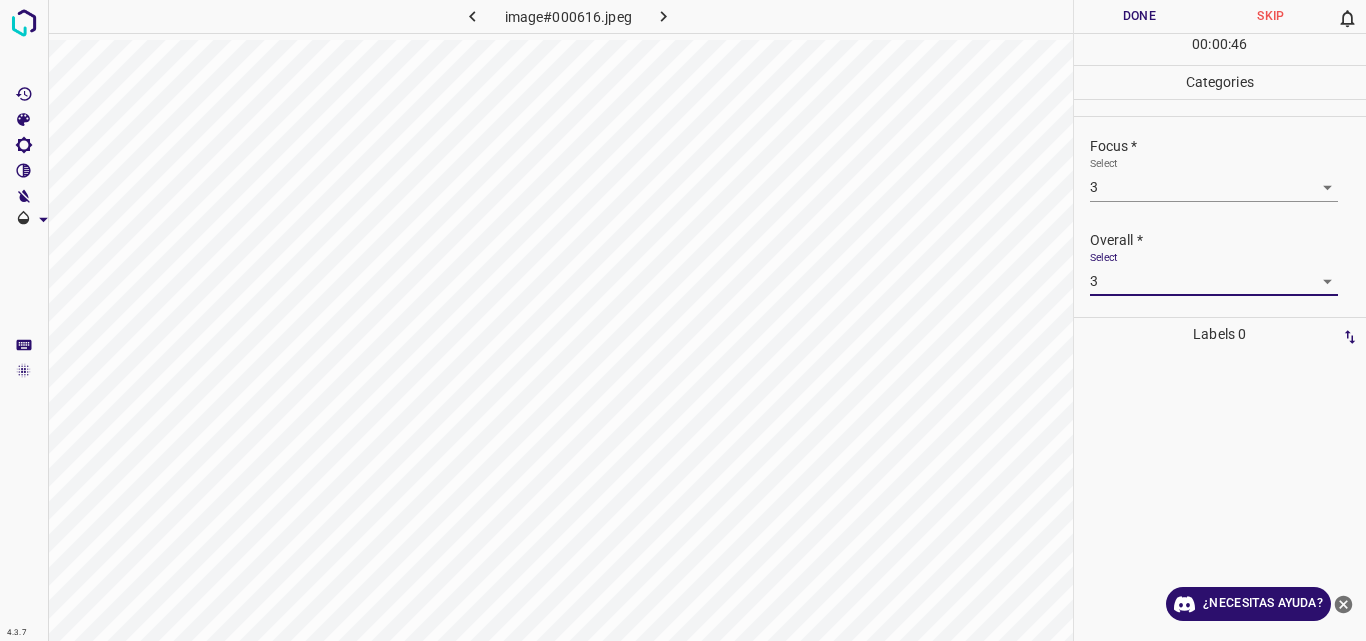 click on "Done" at bounding box center (1140, 16) 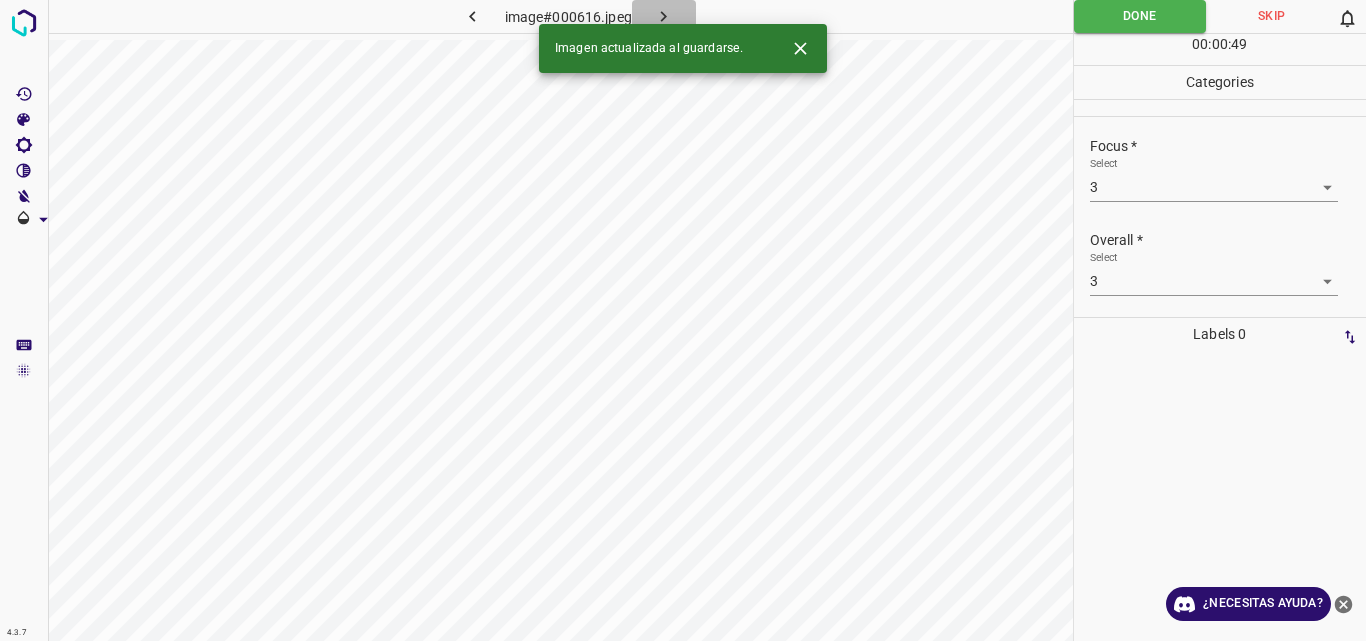 click 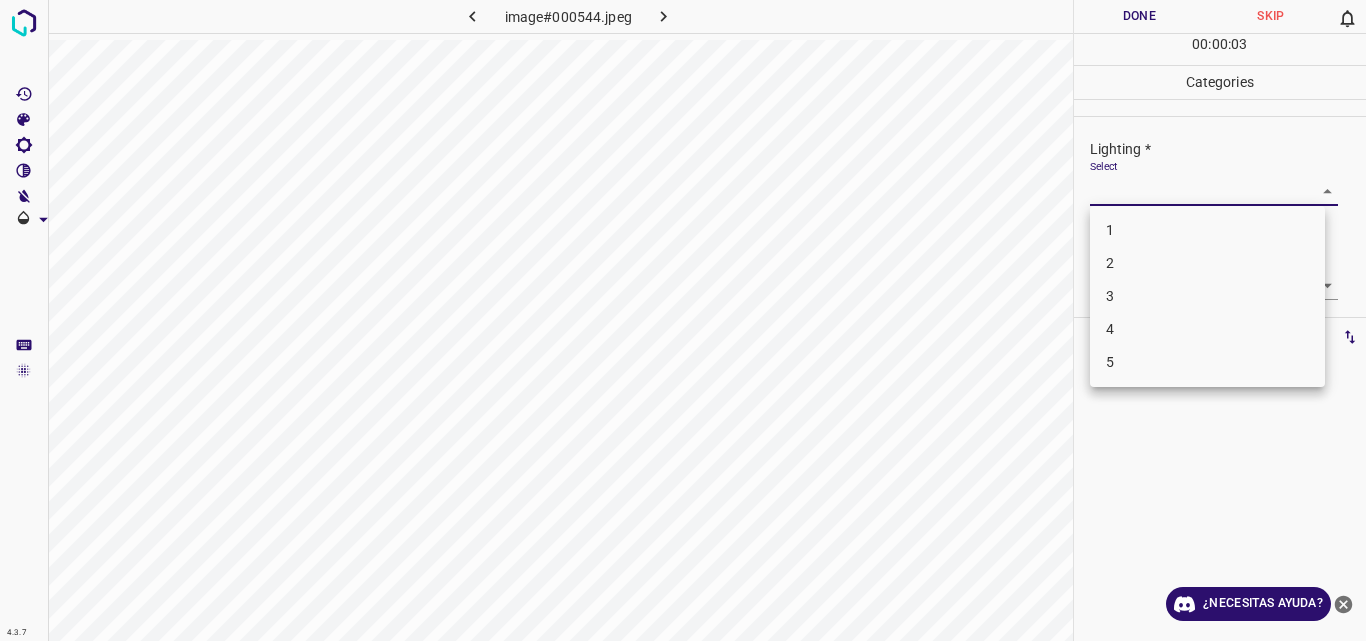 click on "4.3.7 image#000544.jpeg Done Skip 0 00   : 00   : 03   Categories Lighting *  Select ​ Focus *  Select ​ Overall *  Select ​ Labels   0 Categories 1 Lighting 2 Focus 3 Overall Tools Space Change between modes (Draw & Edit) I Auto labeling R Restore zoom M Zoom in N Zoom out Delete Delete selecte label Filters Z Restore filters X Saturation filter C Brightness filter V Contrast filter B Gray scale filter General O Download ¿Necesitas ayuda? Original text Rate this translation Your feedback will be used to help improve Google Translate - Texto - Esconder - Borrar 1 2 3 4 5" at bounding box center [683, 320] 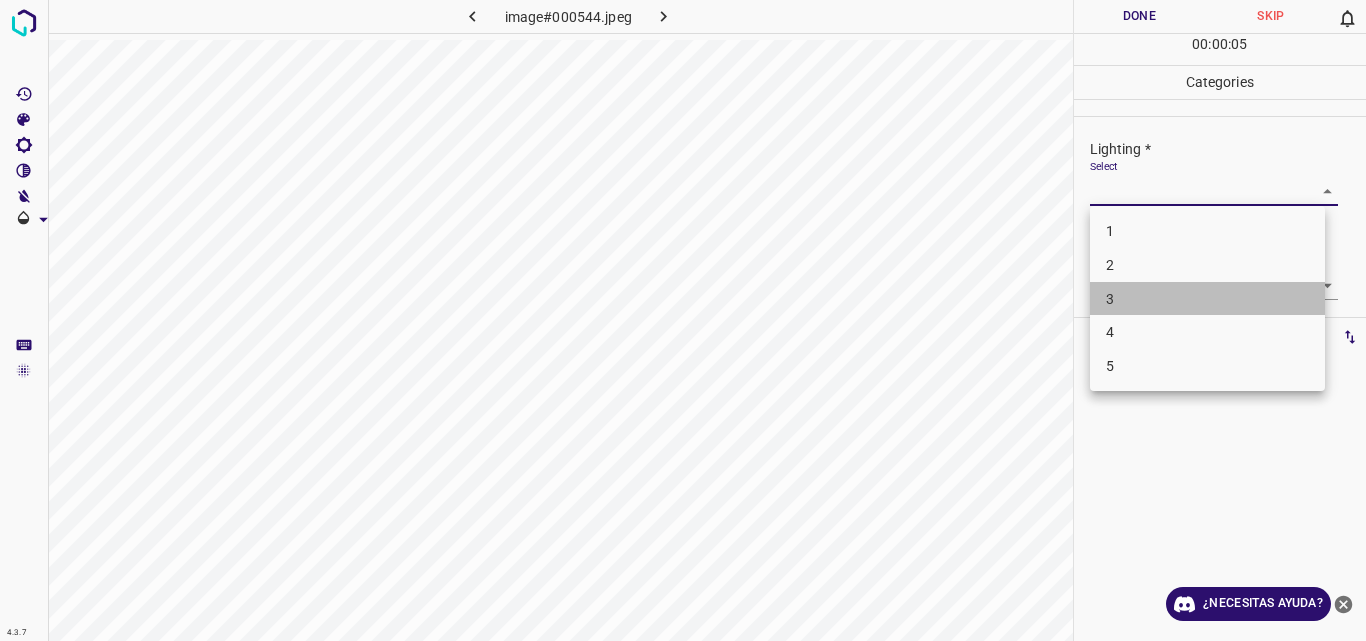 click on "3" at bounding box center (1207, 299) 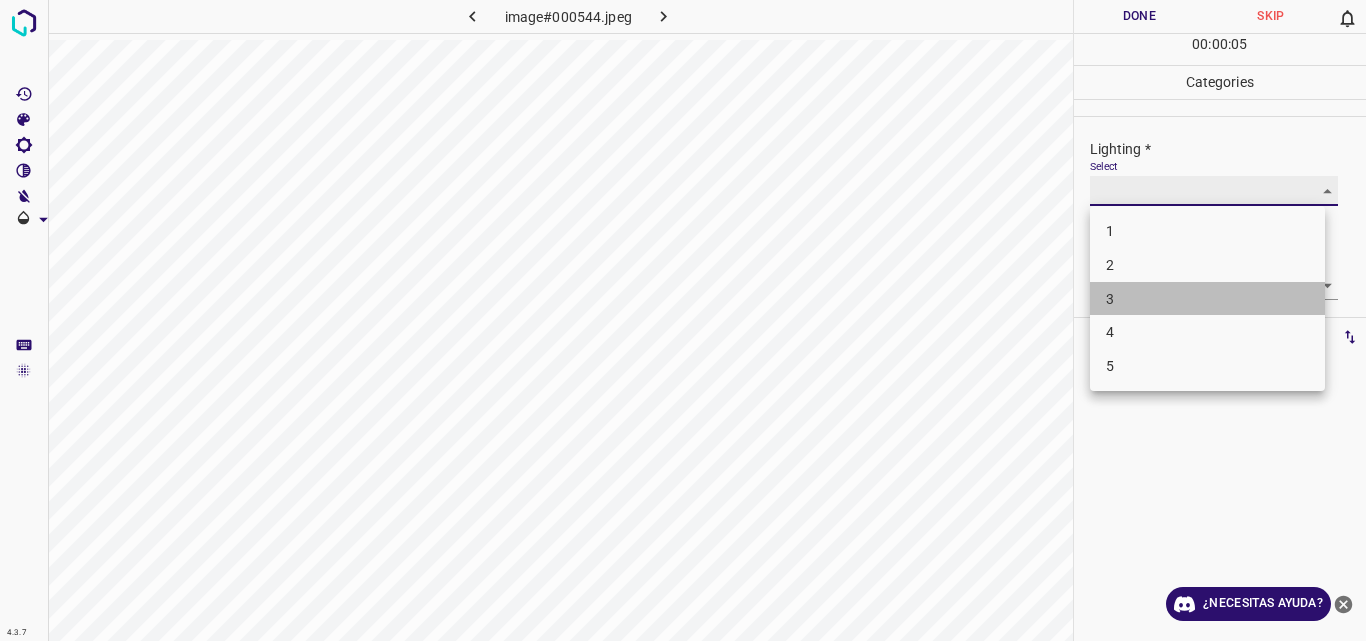 type on "3" 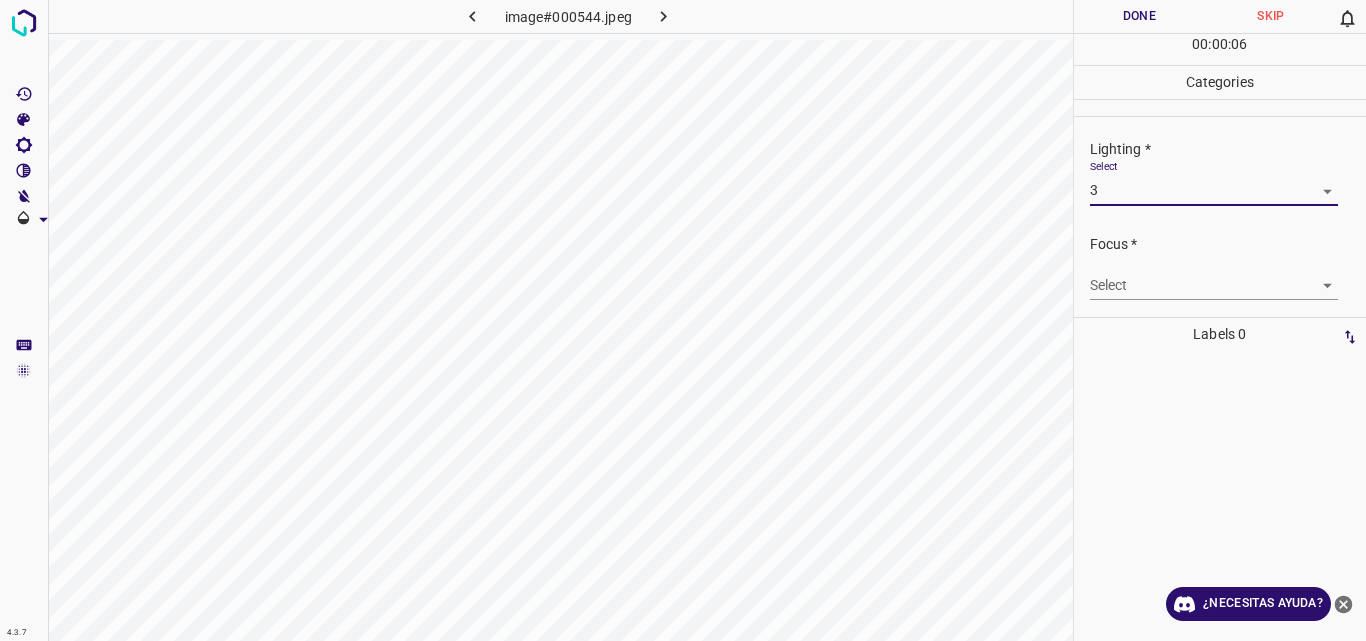 click on "4.3.7 image#000544.jpeg Done Skip 0 00   : 00   : 06   Categories Lighting *  Select 3 3 Focus *  Select ​ Overall *  Select ​ Labels   0 Categories 1 Lighting 2 Focus 3 Overall Tools Space Change between modes (Draw & Edit) I Auto labeling R Restore zoom M Zoom in N Zoom out Delete Delete selecte label Filters Z Restore filters X Saturation filter C Brightness filter V Contrast filter B Gray scale filter General O Download ¿Necesitas ayuda? Original text Rate this translation Your feedback will be used to help improve Google Translate - Texto - Esconder - Borrar" at bounding box center (683, 320) 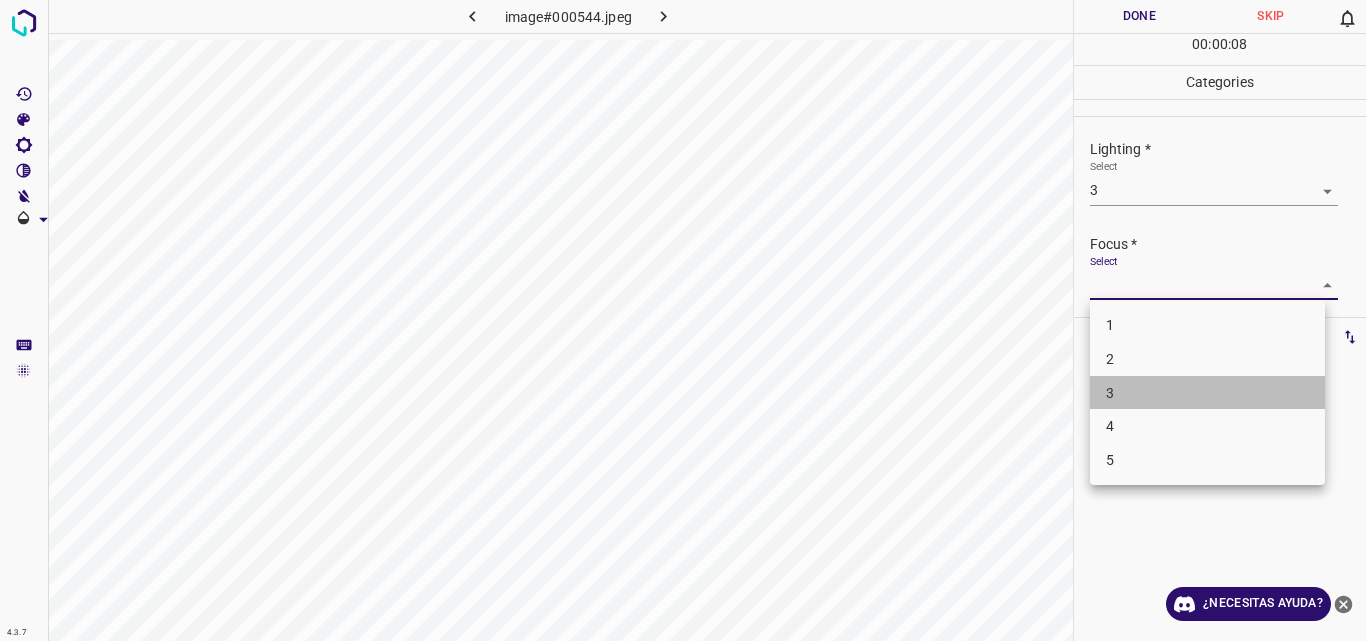 click on "3" at bounding box center [1207, 393] 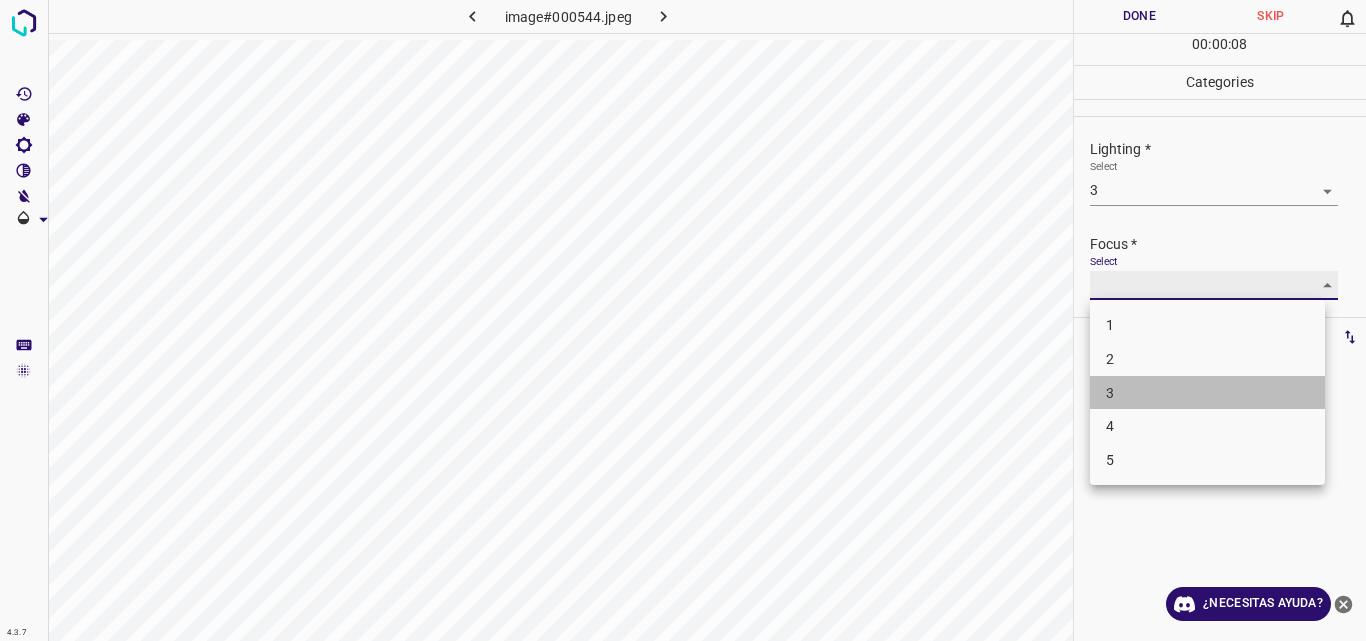 type on "3" 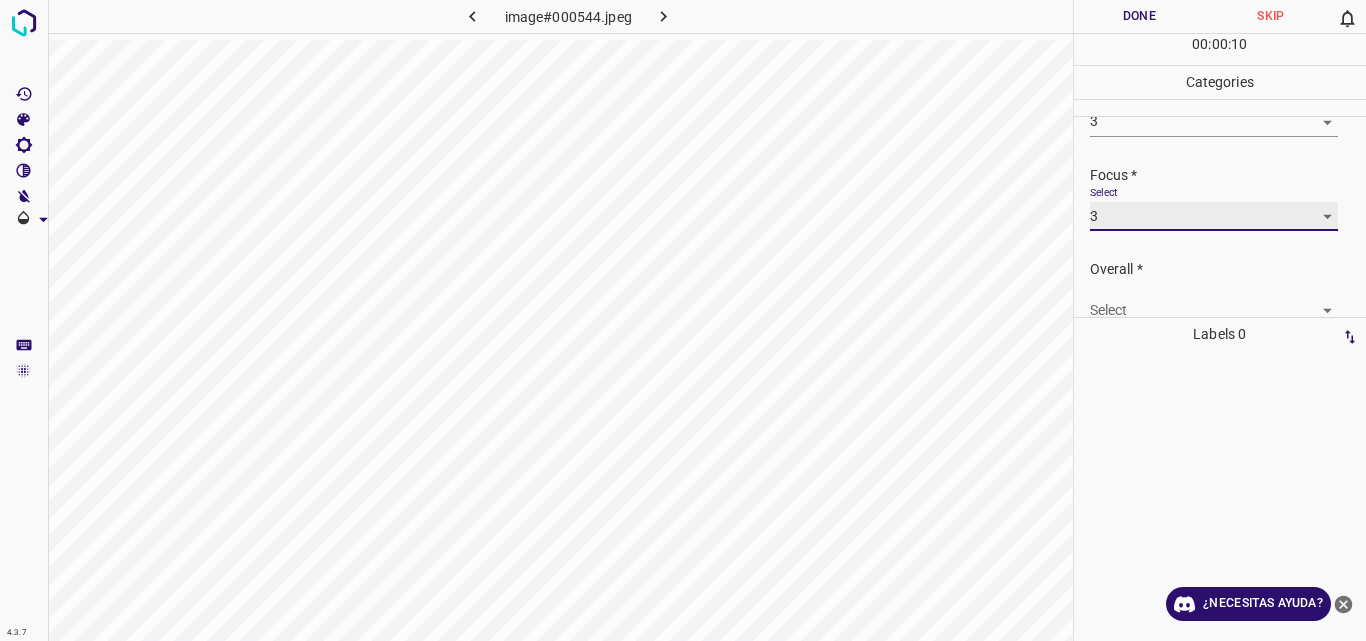 scroll, scrollTop: 98, scrollLeft: 0, axis: vertical 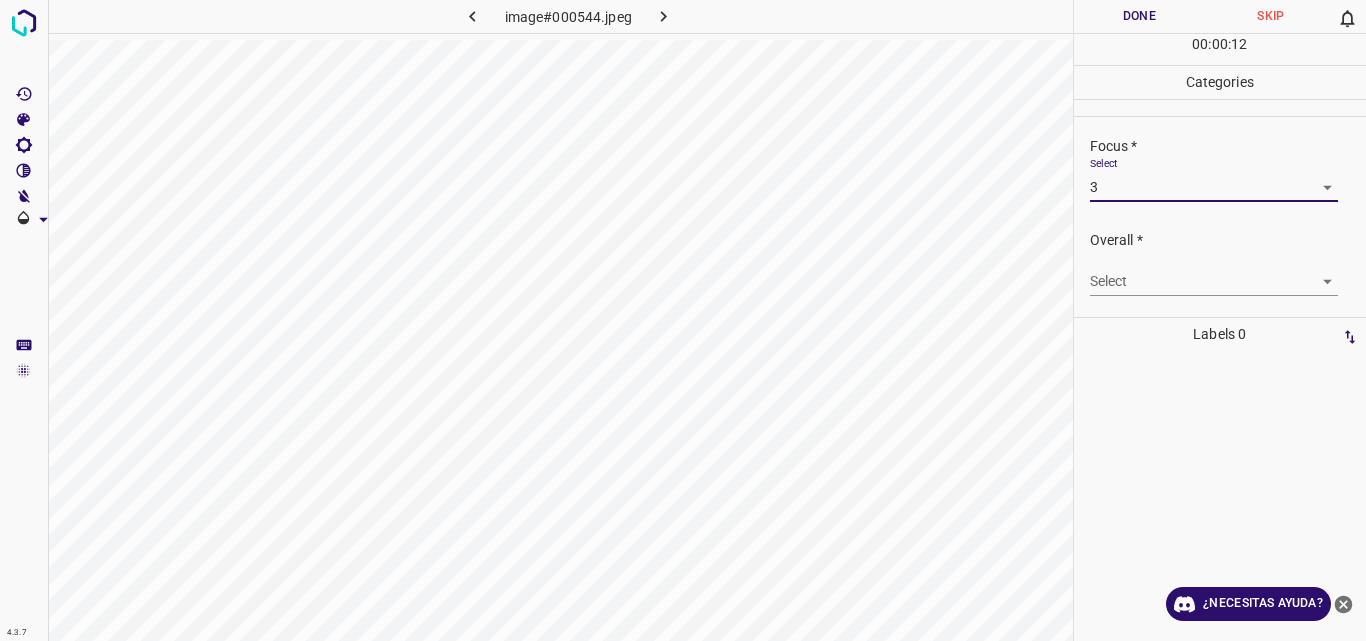 click on "4.3.7 image#000544.jpeg Done Skip 0 00   : 00   : 12   Categories Lighting *  Select 3 3 Focus *  Select 3 3 Overall *  Select ​ Labels   0 Categories 1 Lighting 2 Focus 3 Overall Tools Space Change between modes (Draw & Edit) I Auto labeling R Restore zoom M Zoom in N Zoom out Delete Delete selecte label Filters Z Restore filters X Saturation filter C Brightness filter V Contrast filter B Gray scale filter General O Download ¿Necesitas ayuda? Original text Rate this translation Your feedback will be used to help improve Google Translate - Texto - Esconder - Borrar" at bounding box center [683, 320] 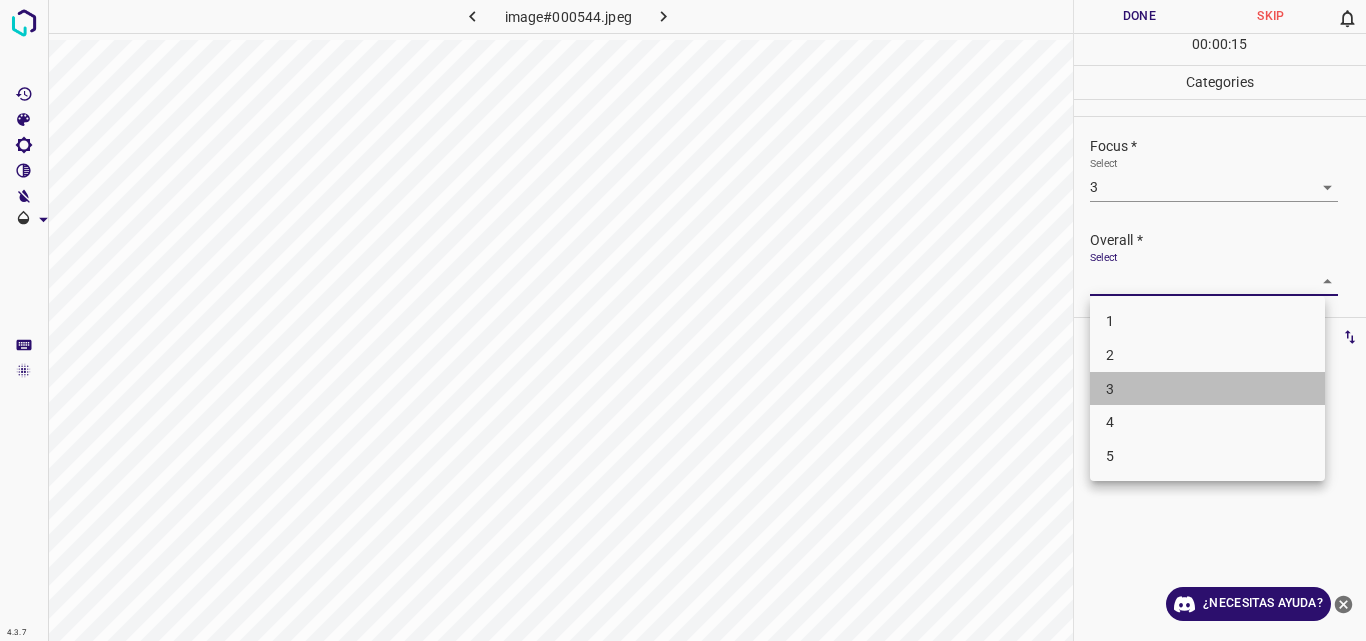 click on "3" at bounding box center [1207, 389] 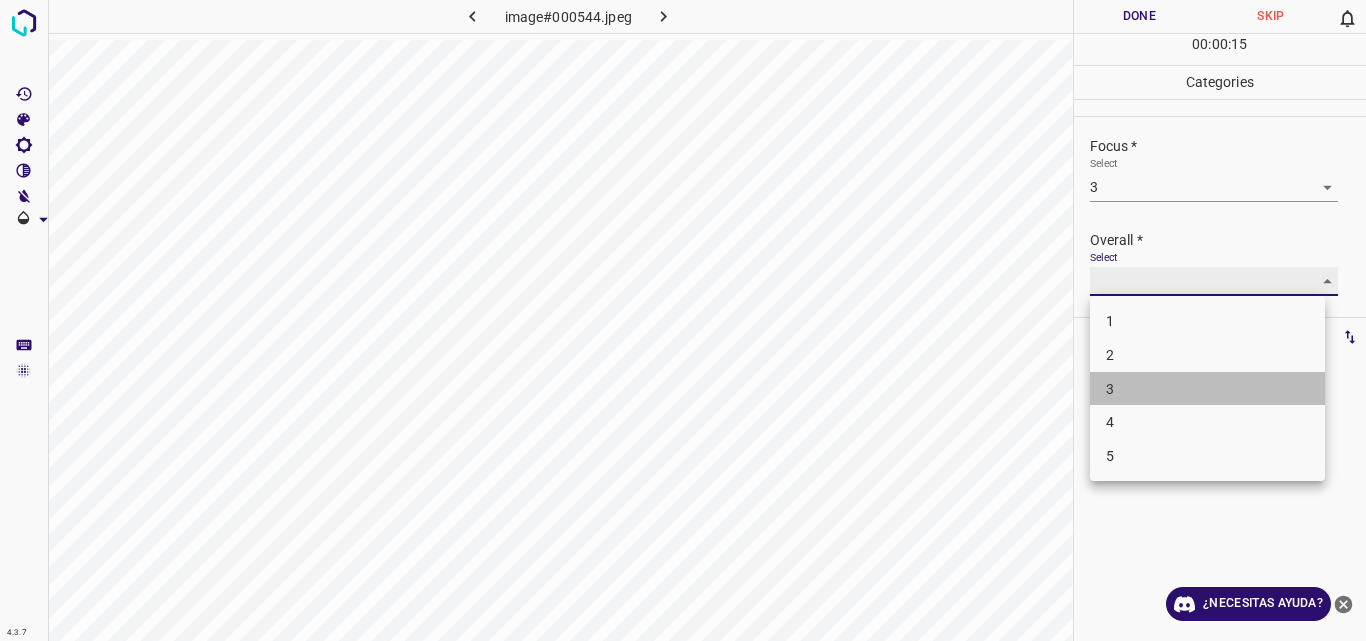 type on "3" 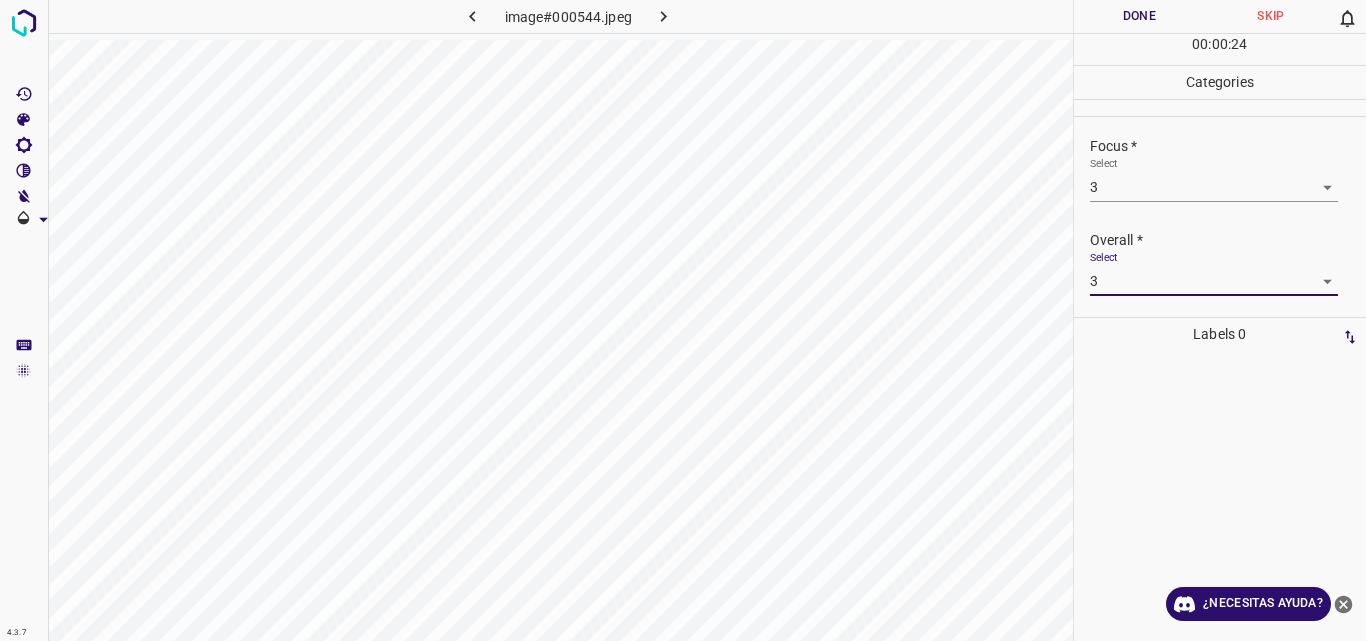click on "Done" at bounding box center [1140, 16] 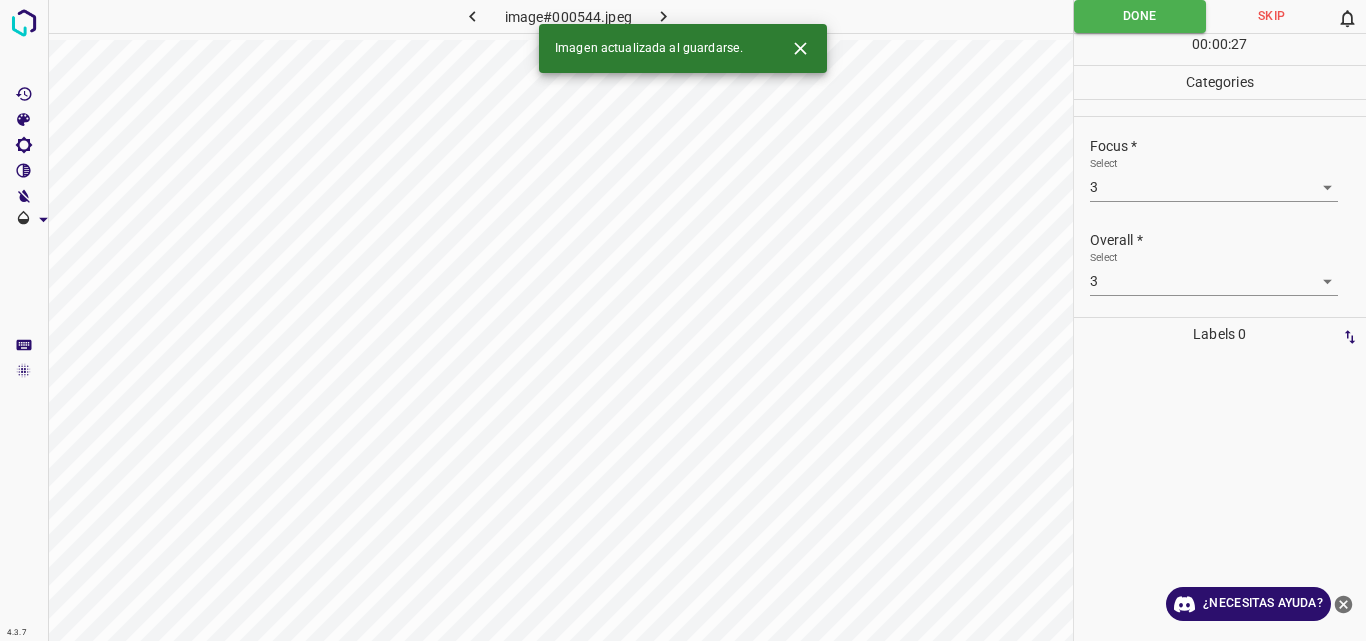 click 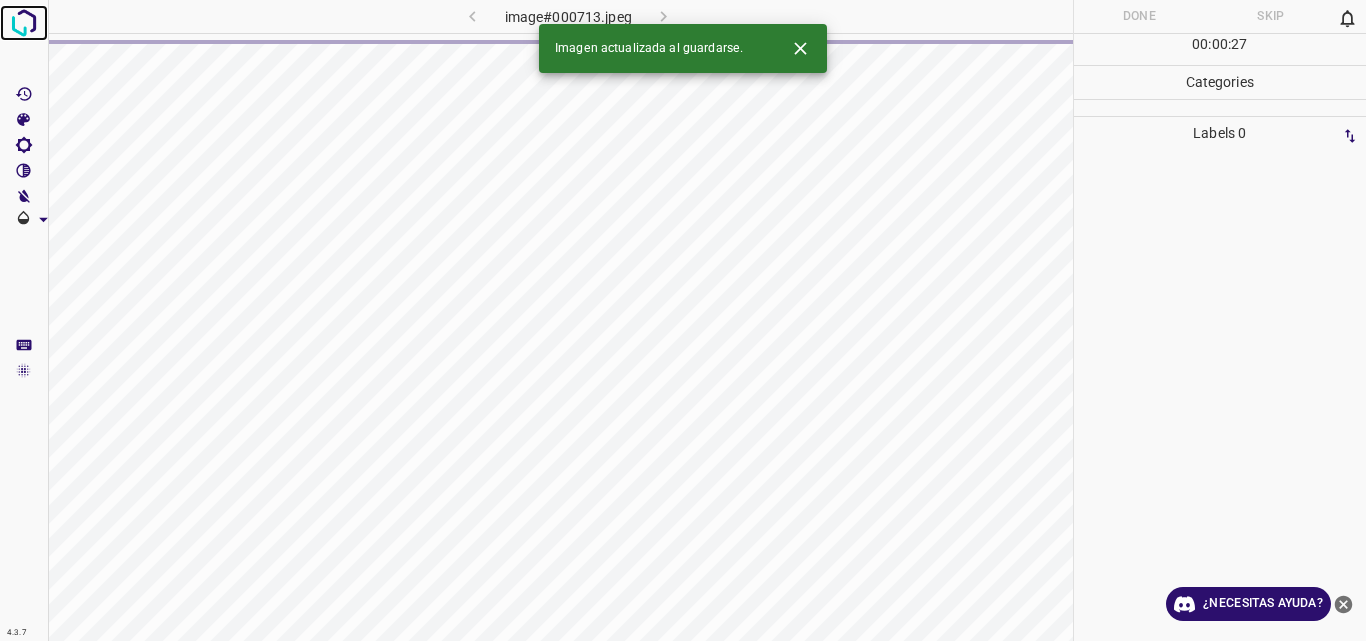 click at bounding box center [24, 23] 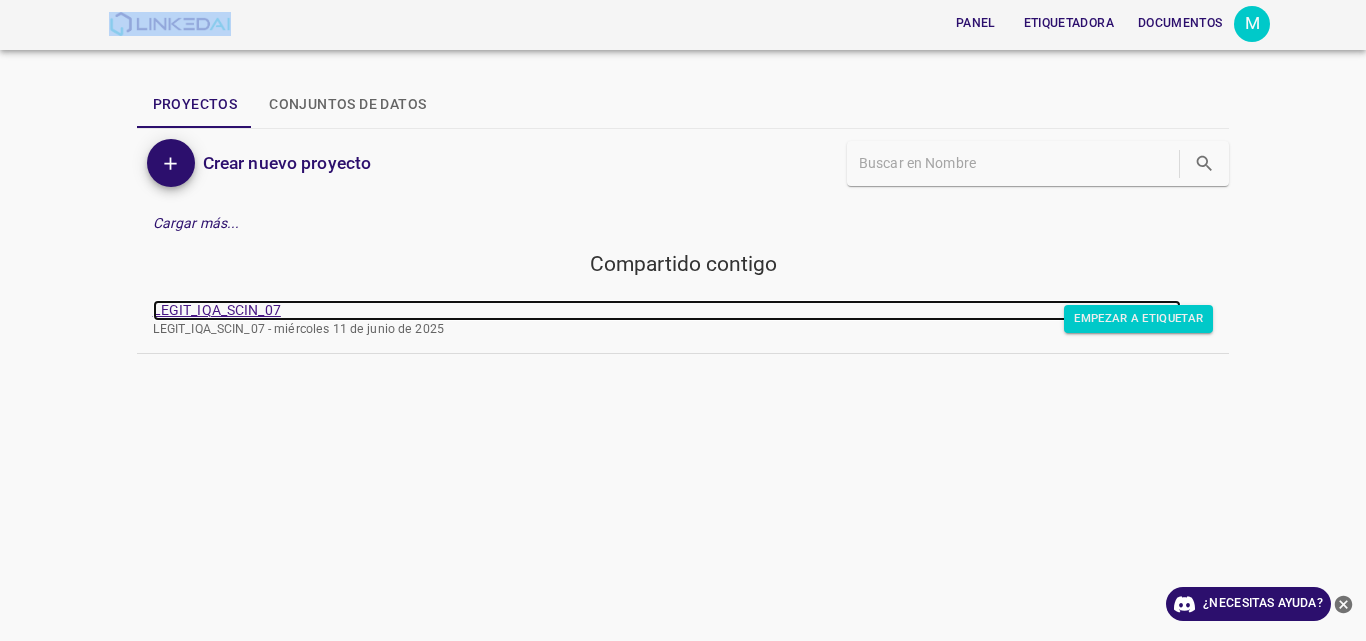 click on "LEGIT_IQA_SCIN_07" at bounding box center (217, 310) 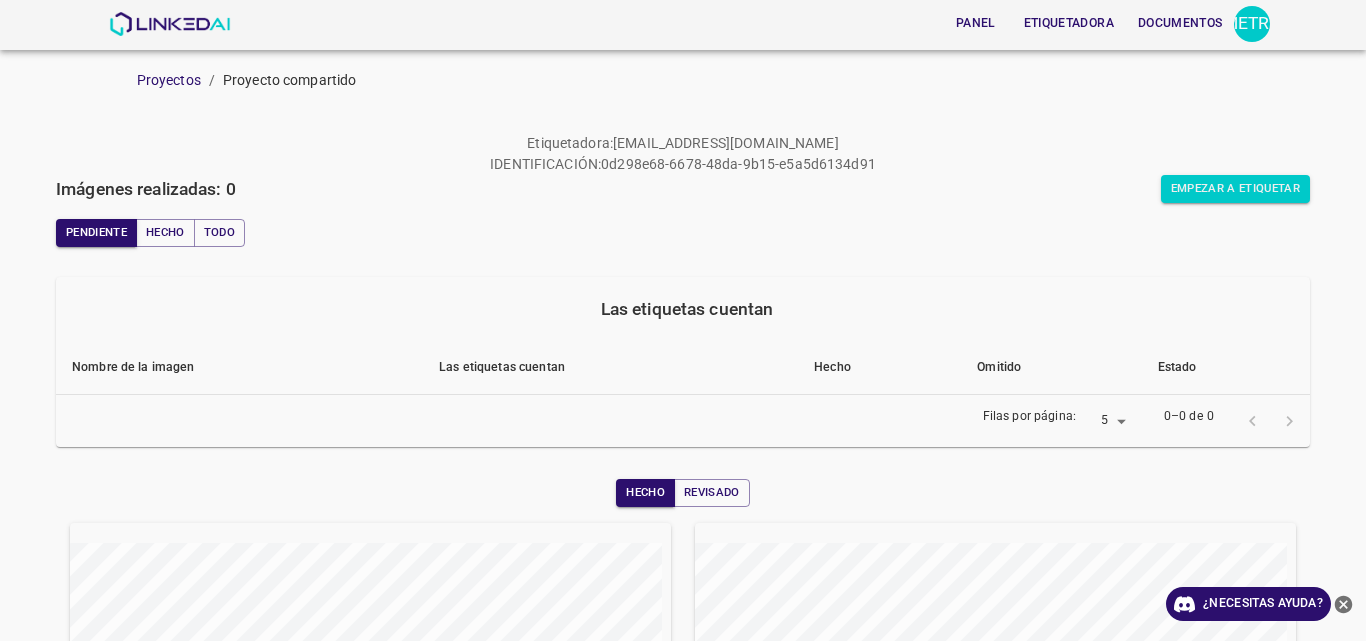 scroll, scrollTop: 0, scrollLeft: 0, axis: both 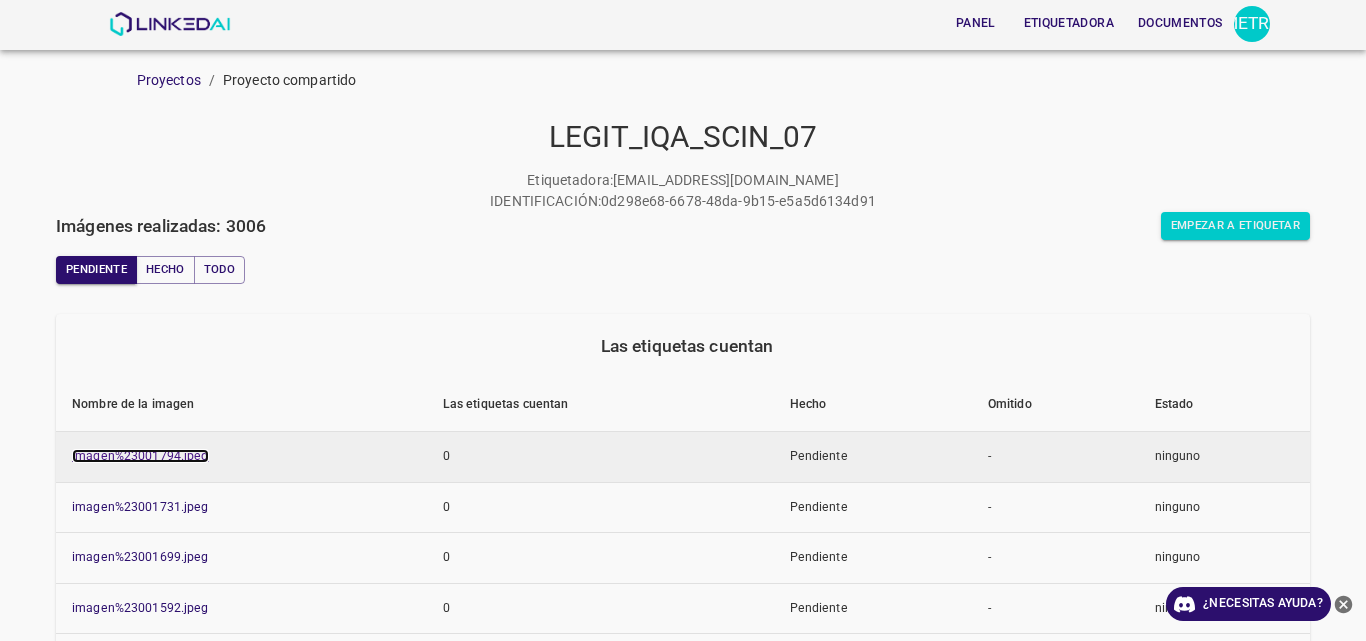 click on "imagen%23001794.jpeg" at bounding box center (140, 456) 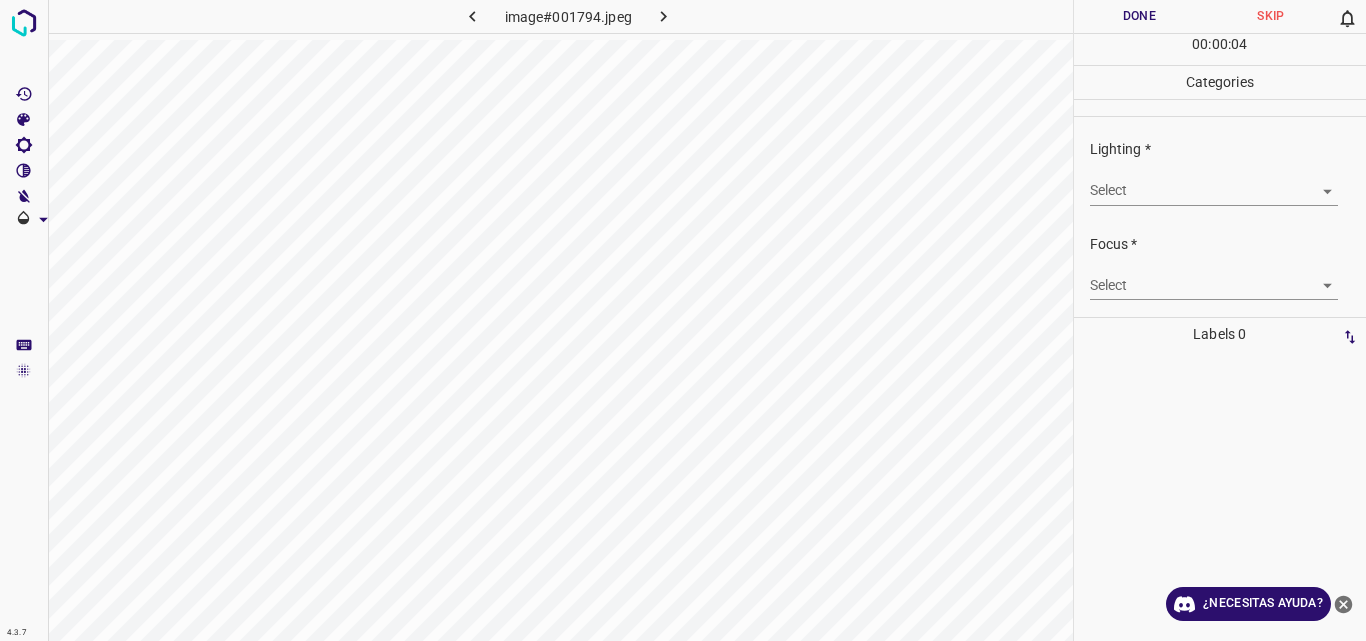 click on "4.3.7 image#001794.jpeg Done Skip 0 00   : 00   : 04   Categories Lighting *  Select ​ Focus *  Select ​ Overall *  Select ​ Labels   0 Categories 1 Lighting 2 Focus 3 Overall Tools Space Change between modes (Draw & Edit) I Auto labeling R Restore zoom M Zoom in N Zoom out Delete Delete selecte label Filters Z Restore filters X Saturation filter C Brightness filter V Contrast filter B Gray scale filter General O Download ¿Necesitas ayuda? Original text Rate this translation Your feedback will be used to help improve Google Translate - Texto - Esconder - Borrar" at bounding box center (683, 320) 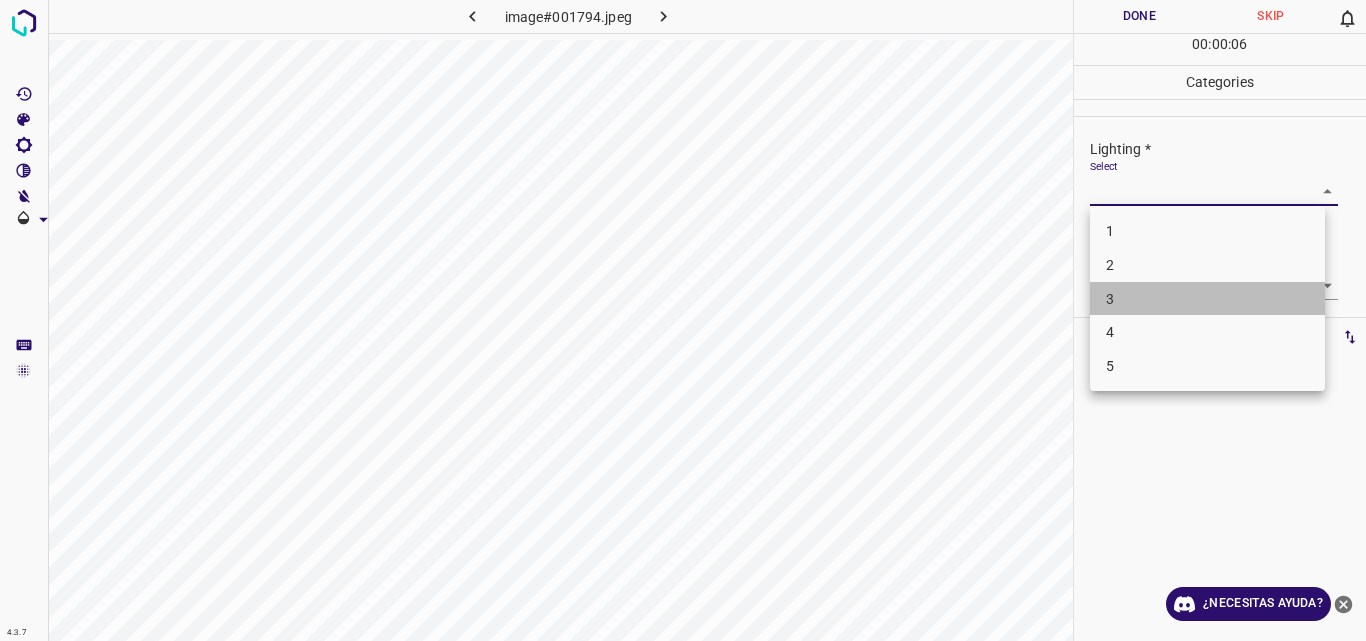 click on "3" at bounding box center (1207, 299) 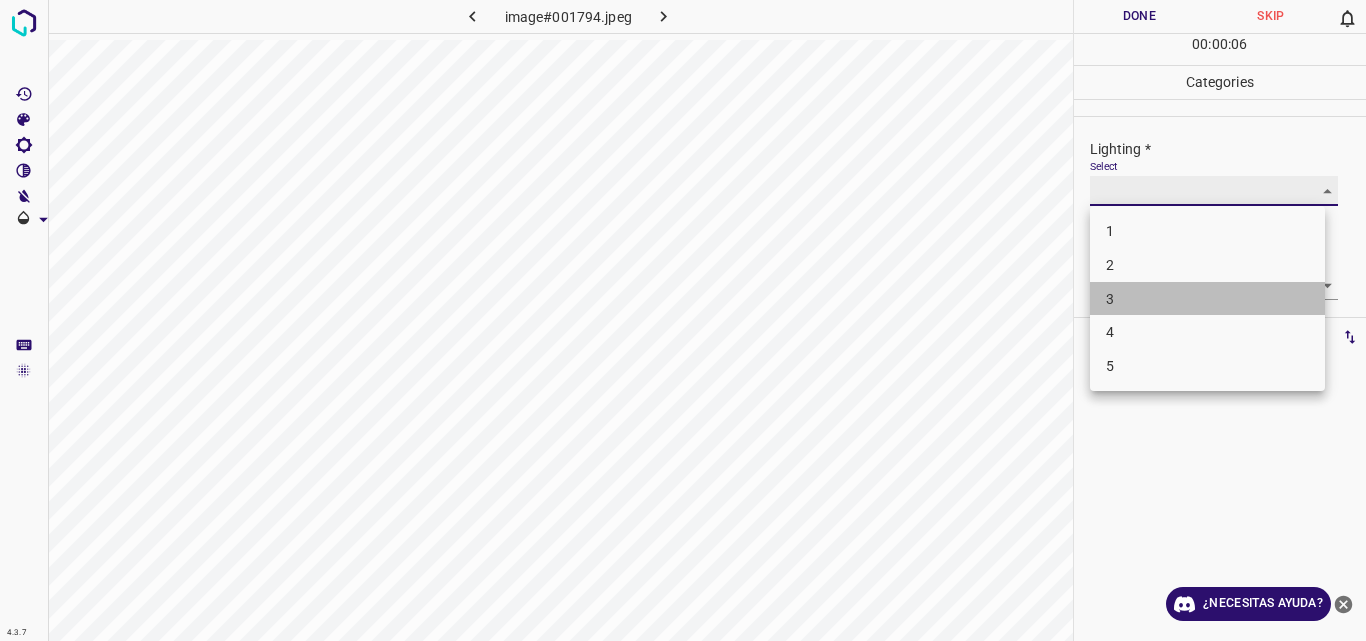 type on "3" 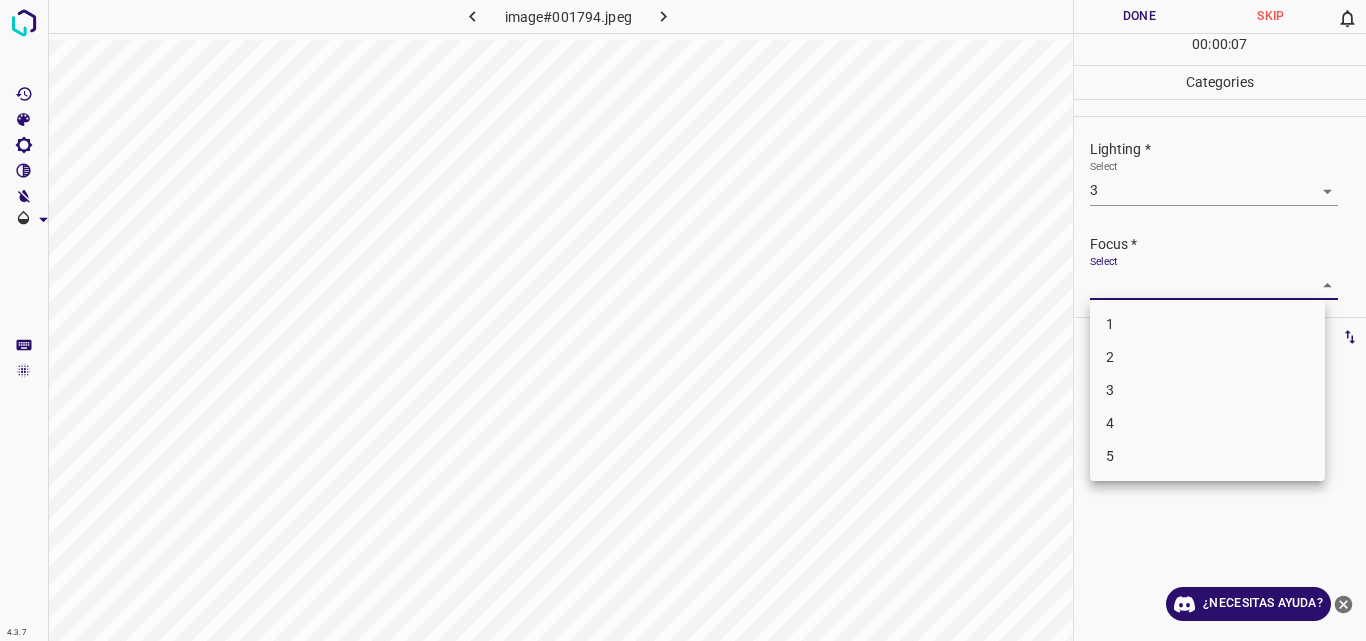 click on "4.3.7 image#001794.jpeg Done Skip 0 00   : 00   : 07   Categories Lighting *  Select 3 3 Focus *  Select ​ Overall *  Select ​ Labels   0 Categories 1 Lighting 2 Focus 3 Overall Tools Space Change between modes (Draw & Edit) I Auto labeling R Restore zoom M Zoom in N Zoom out Delete Delete selecte label Filters Z Restore filters X Saturation filter C Brightness filter V Contrast filter B Gray scale filter General O Download ¿Necesitas ayuda? Original text Rate this translation Your feedback will be used to help improve Google Translate - Texto - Esconder - Borrar 1 2 3 4 5" at bounding box center [683, 320] 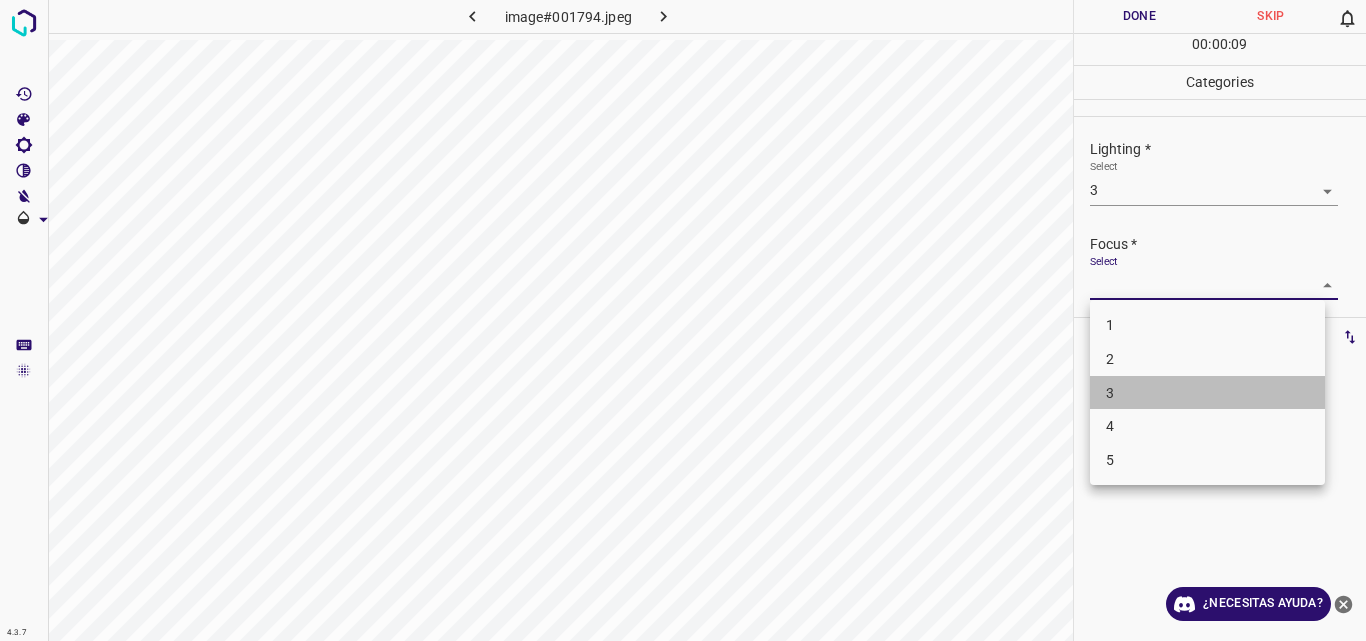 click on "3" at bounding box center [1207, 393] 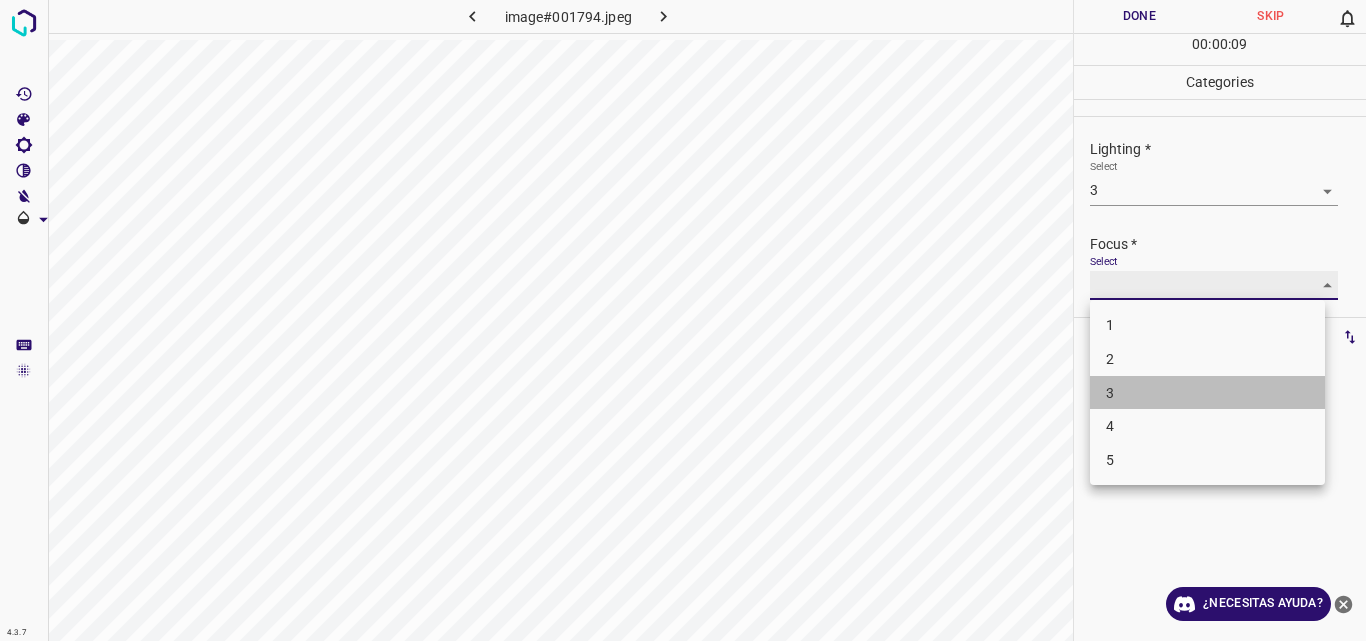 type on "3" 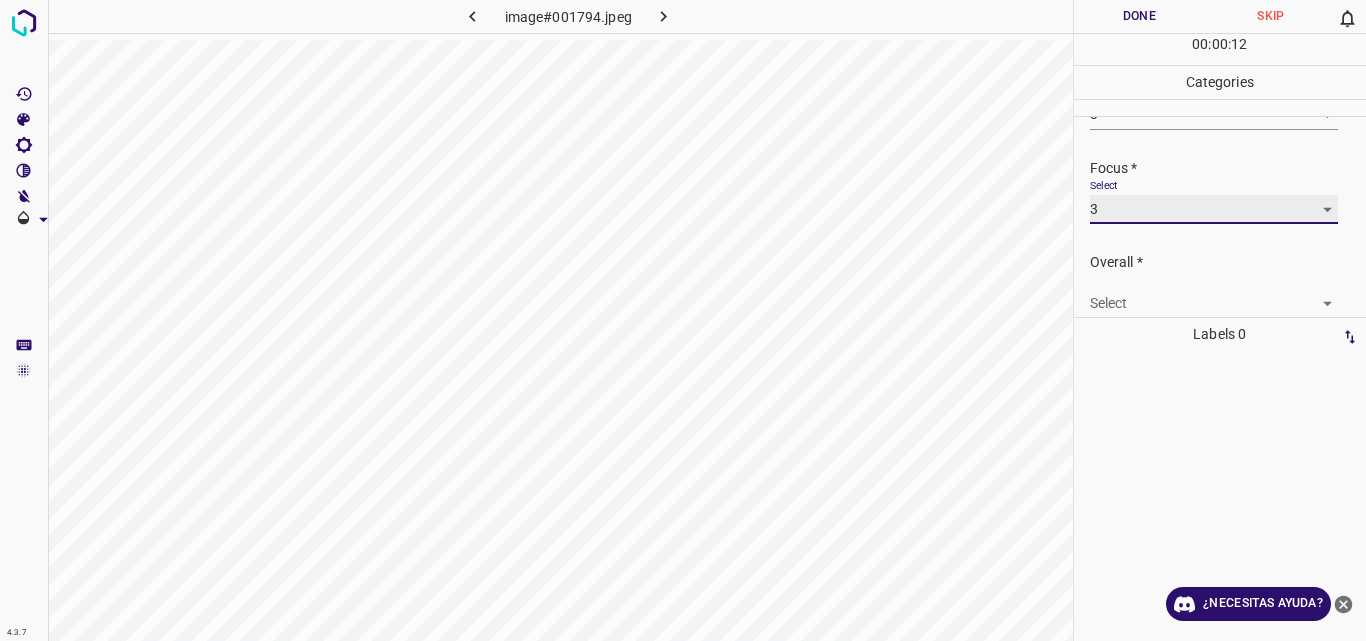 scroll, scrollTop: 98, scrollLeft: 0, axis: vertical 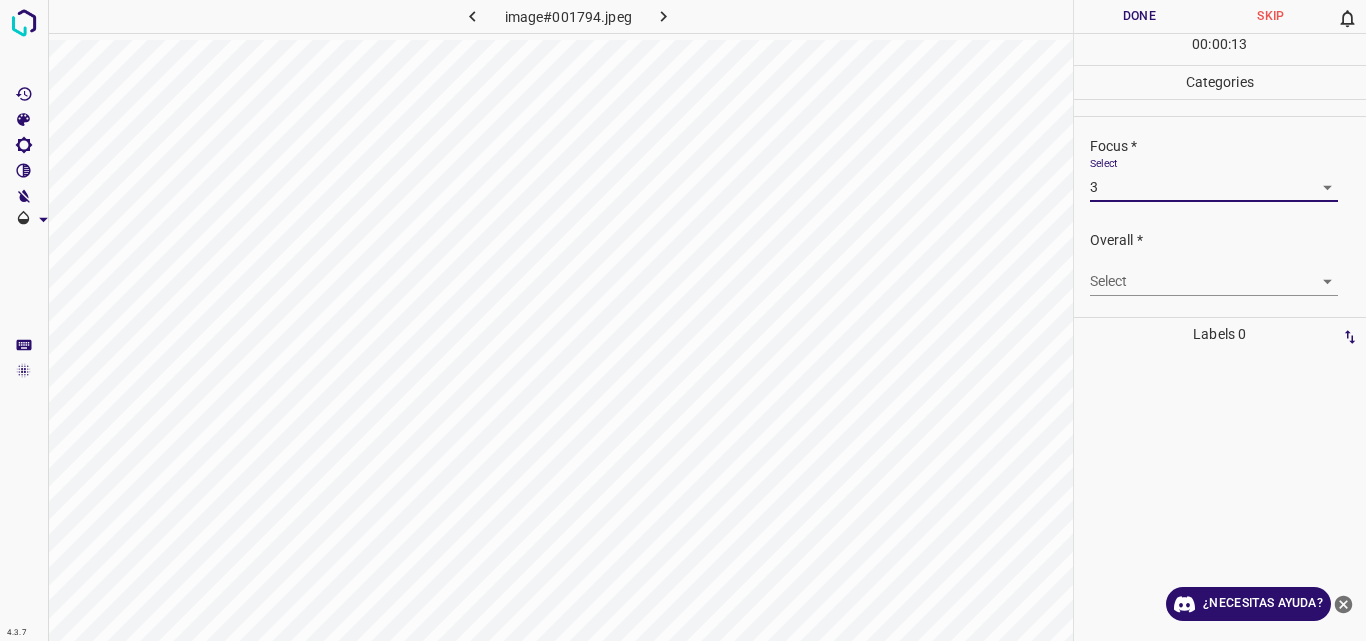 click on "4.3.7 image#001794.jpeg Done Skip 0 00   : 00   : 13   Categories Lighting *  Select 3 3 Focus *  Select 3 3 Overall *  Select ​ Labels   0 Categories 1 Lighting 2 Focus 3 Overall Tools Space Change between modes (Draw & Edit) I Auto labeling R Restore zoom M Zoom in N Zoom out Delete Delete selecte label Filters Z Restore filters X Saturation filter C Brightness filter V Contrast filter B Gray scale filter General O Download ¿Necesitas ayuda? Original text Rate this translation Your feedback will be used to help improve Google Translate - Texto - Esconder - Borrar" at bounding box center (683, 320) 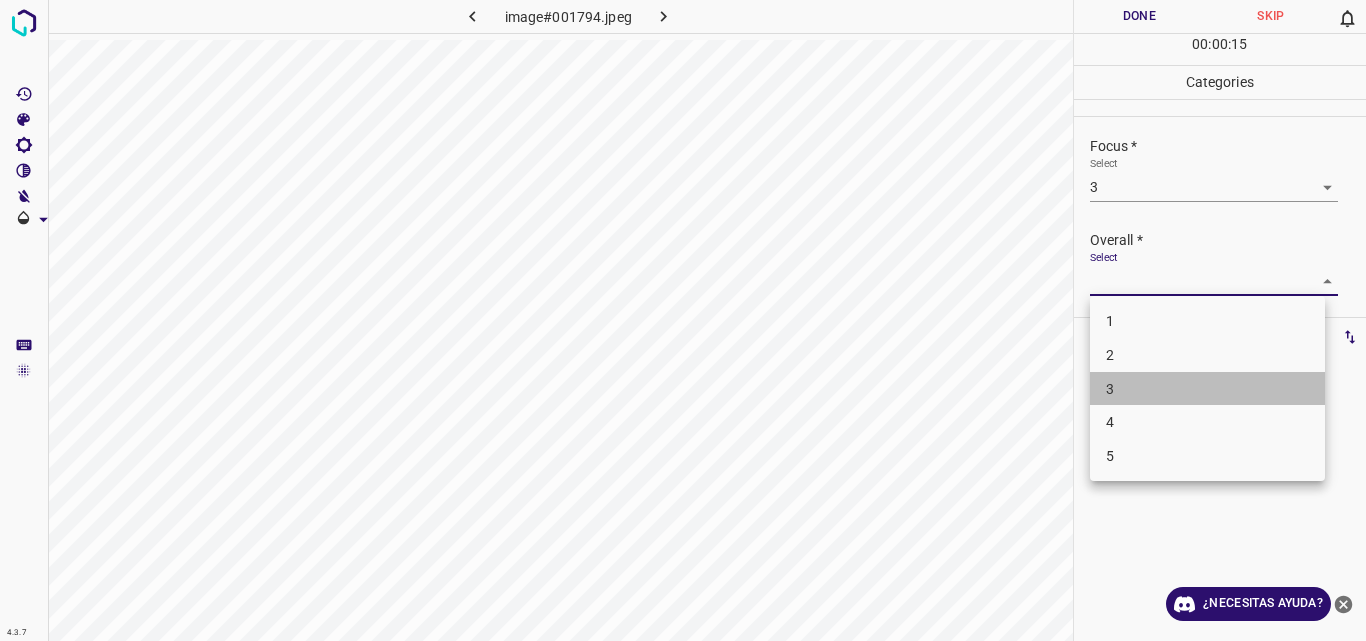 click on "3" at bounding box center [1207, 389] 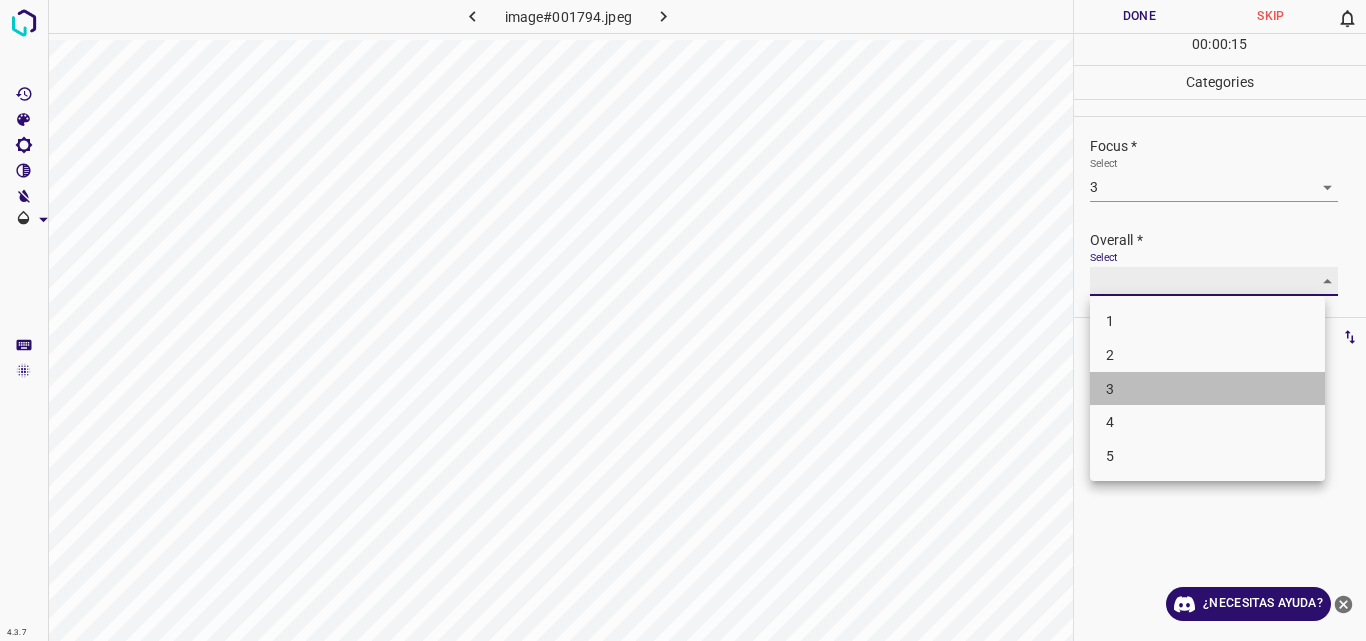 type on "3" 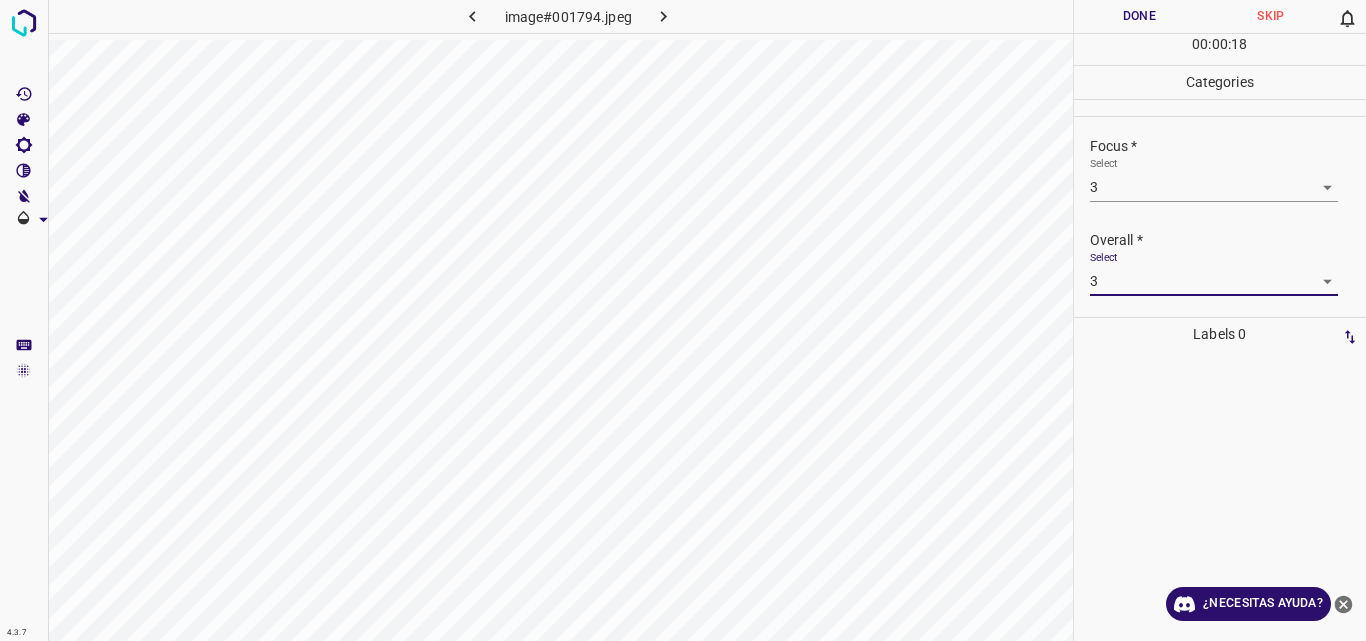 click on "Done" at bounding box center (1140, 16) 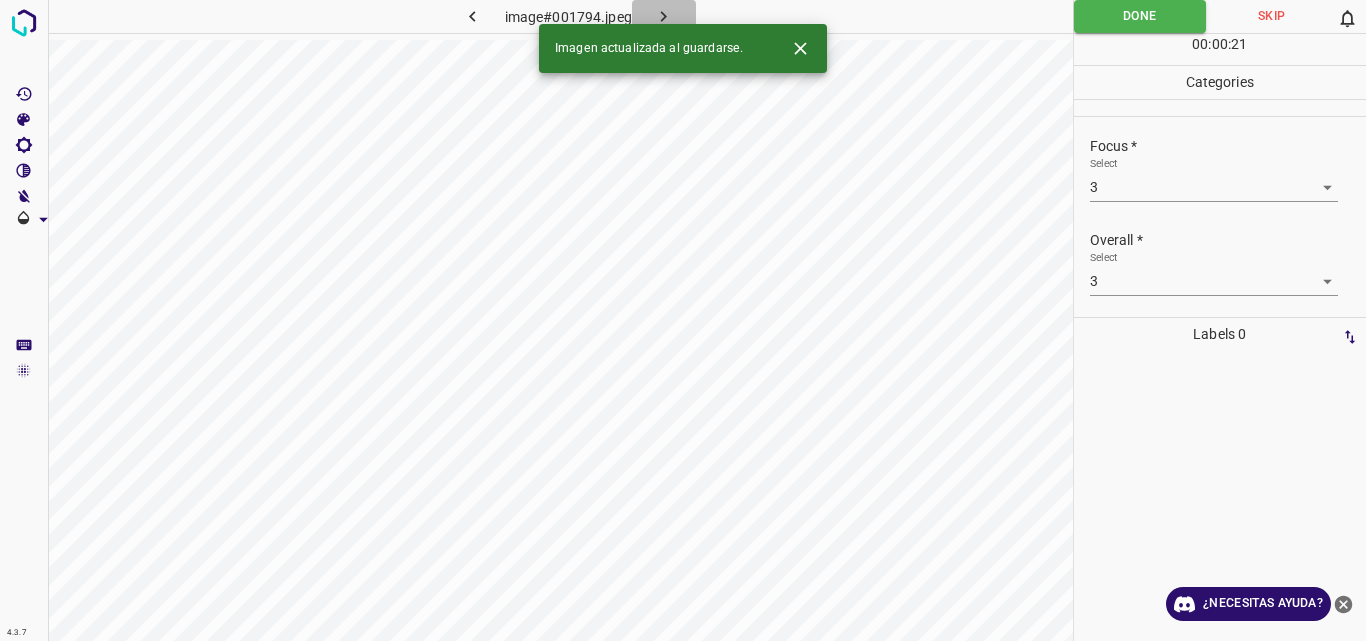 click 